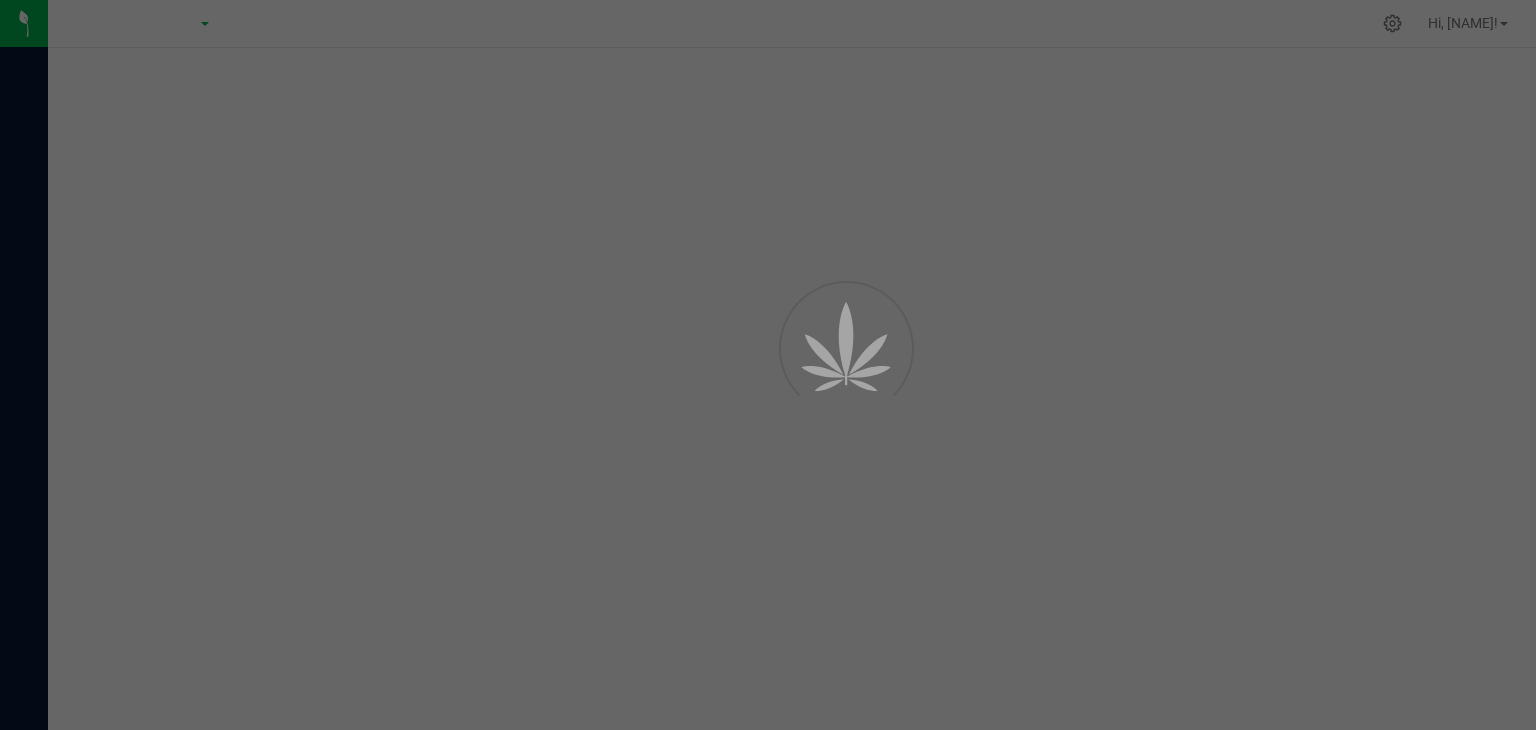 scroll, scrollTop: 0, scrollLeft: 0, axis: both 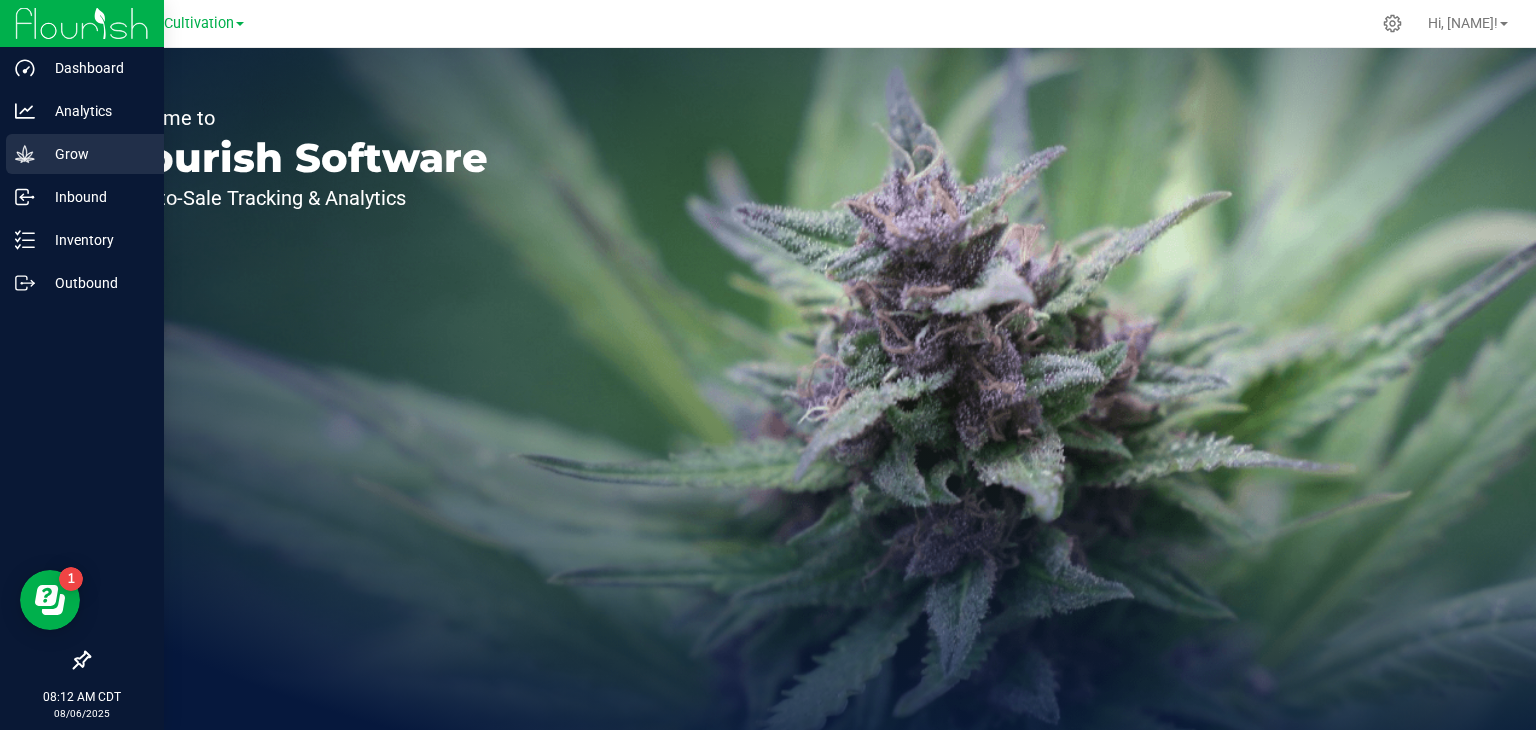 click on "Grow" at bounding box center (95, 154) 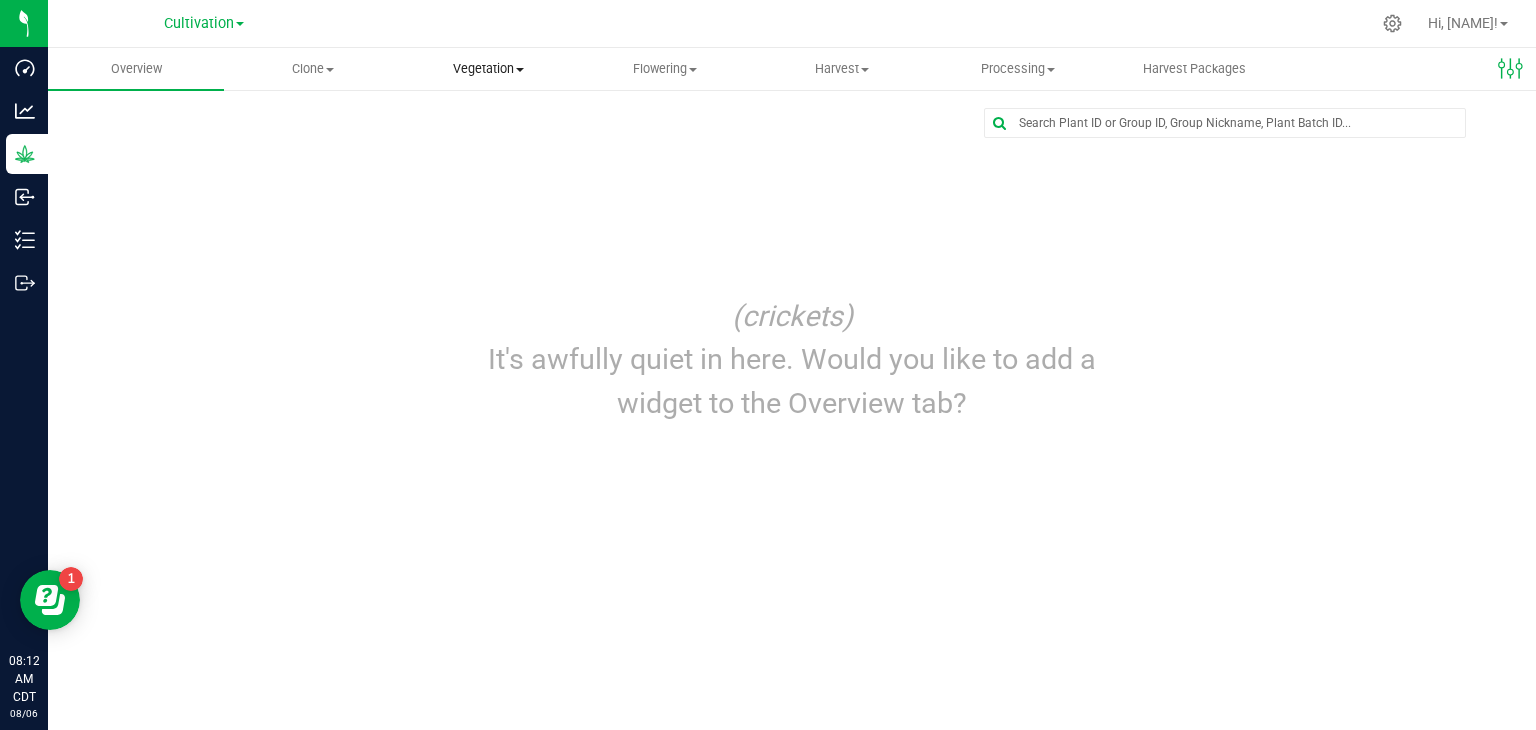 click on "Vegetation" at bounding box center (489, 69) 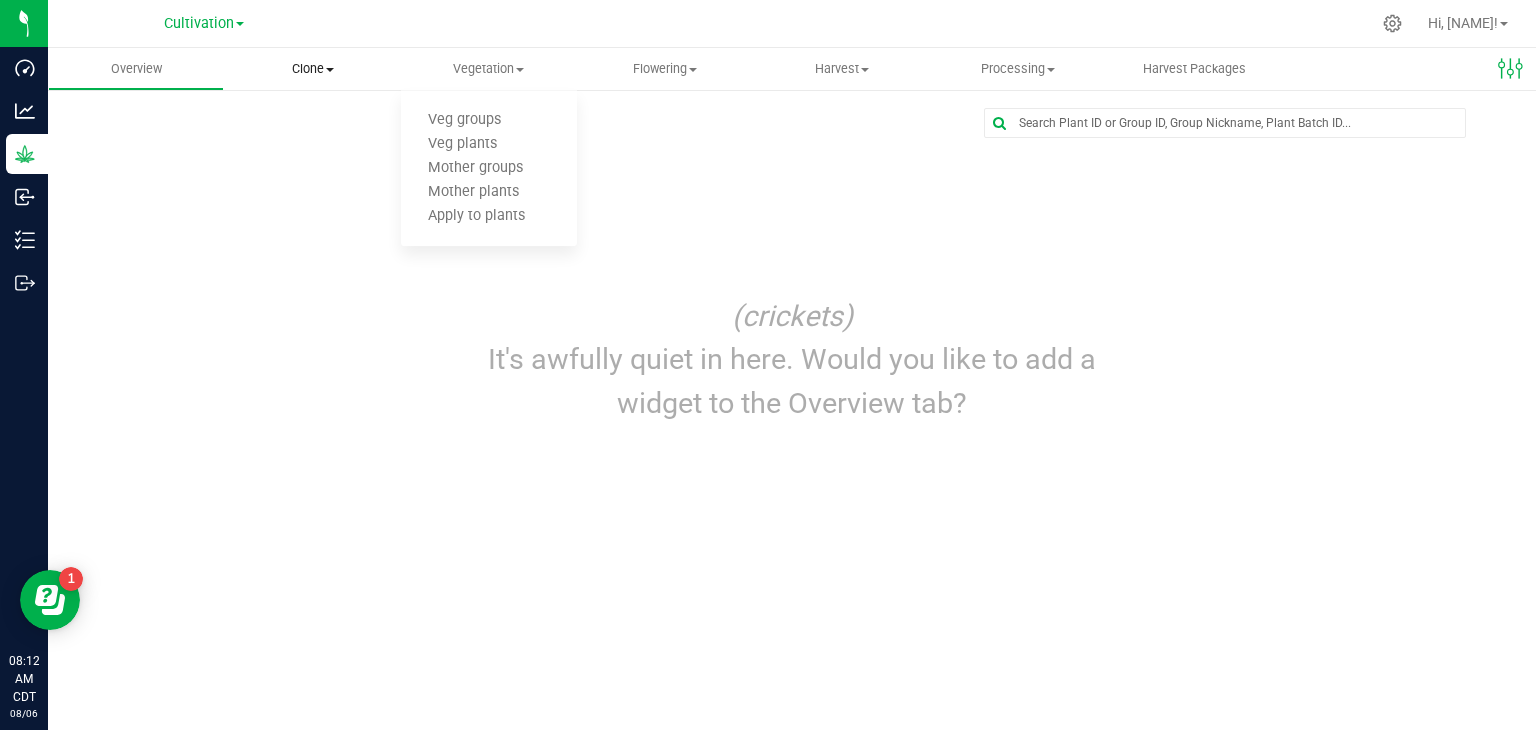 click on "Clone" at bounding box center [312, 69] 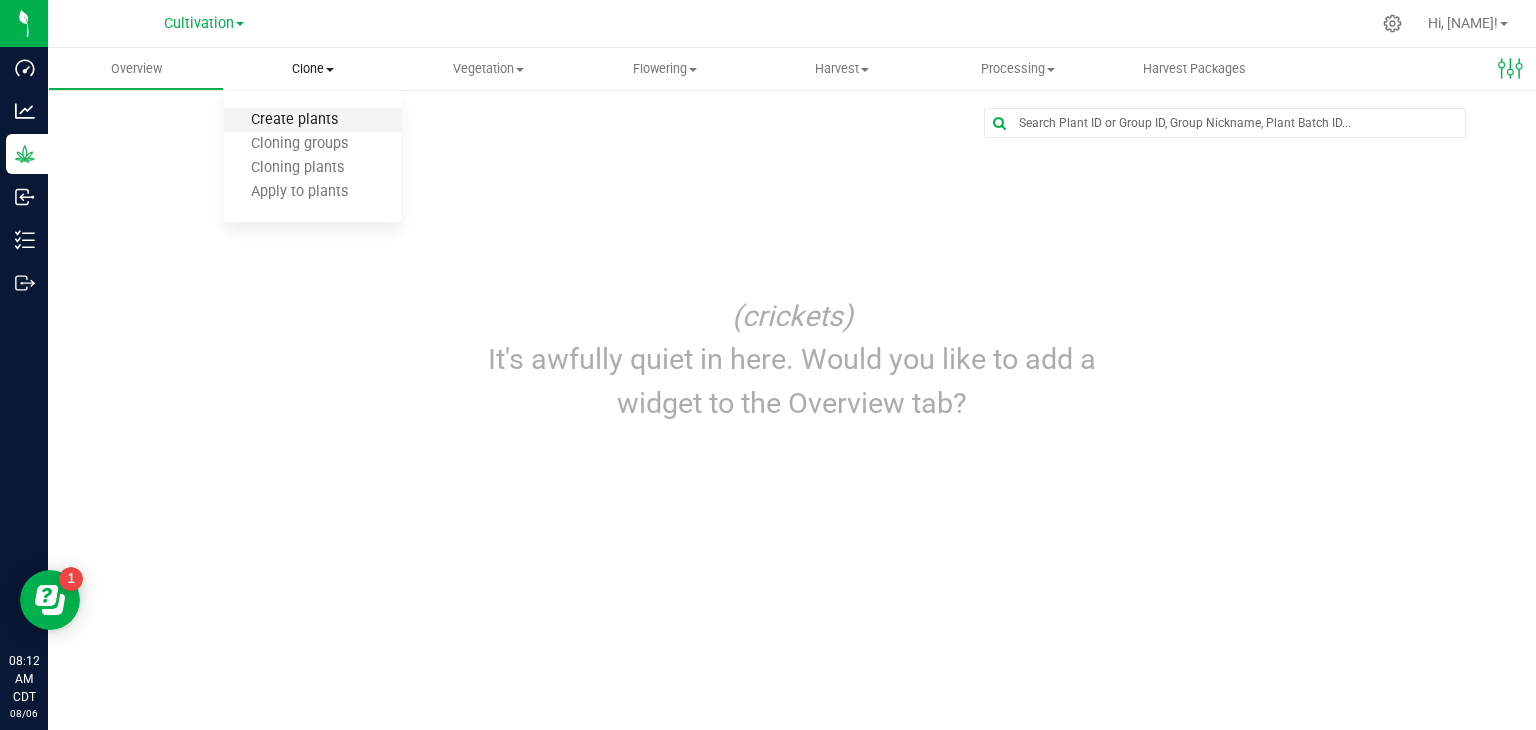 click on "Create plants" at bounding box center [294, 120] 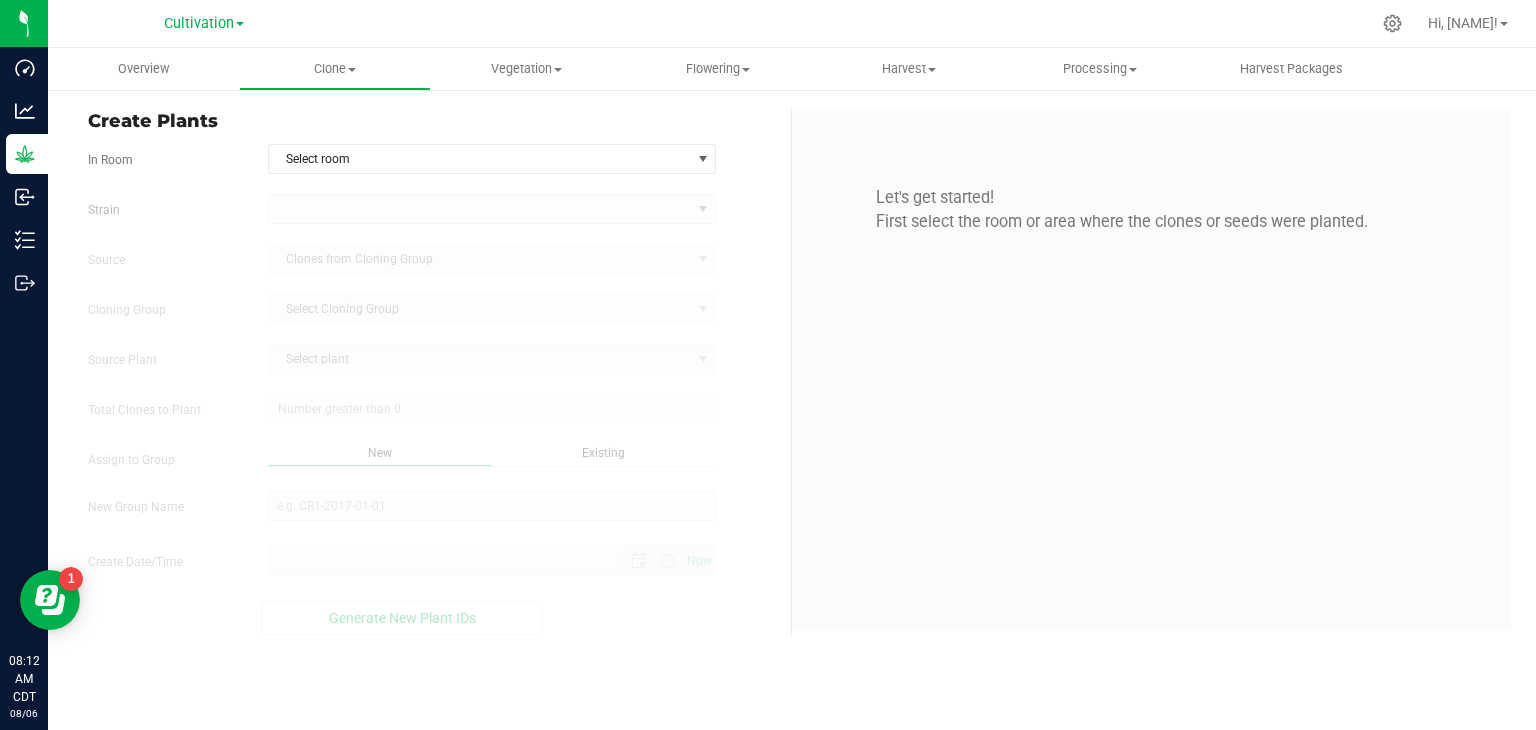 type on "[DATE] [TIME]" 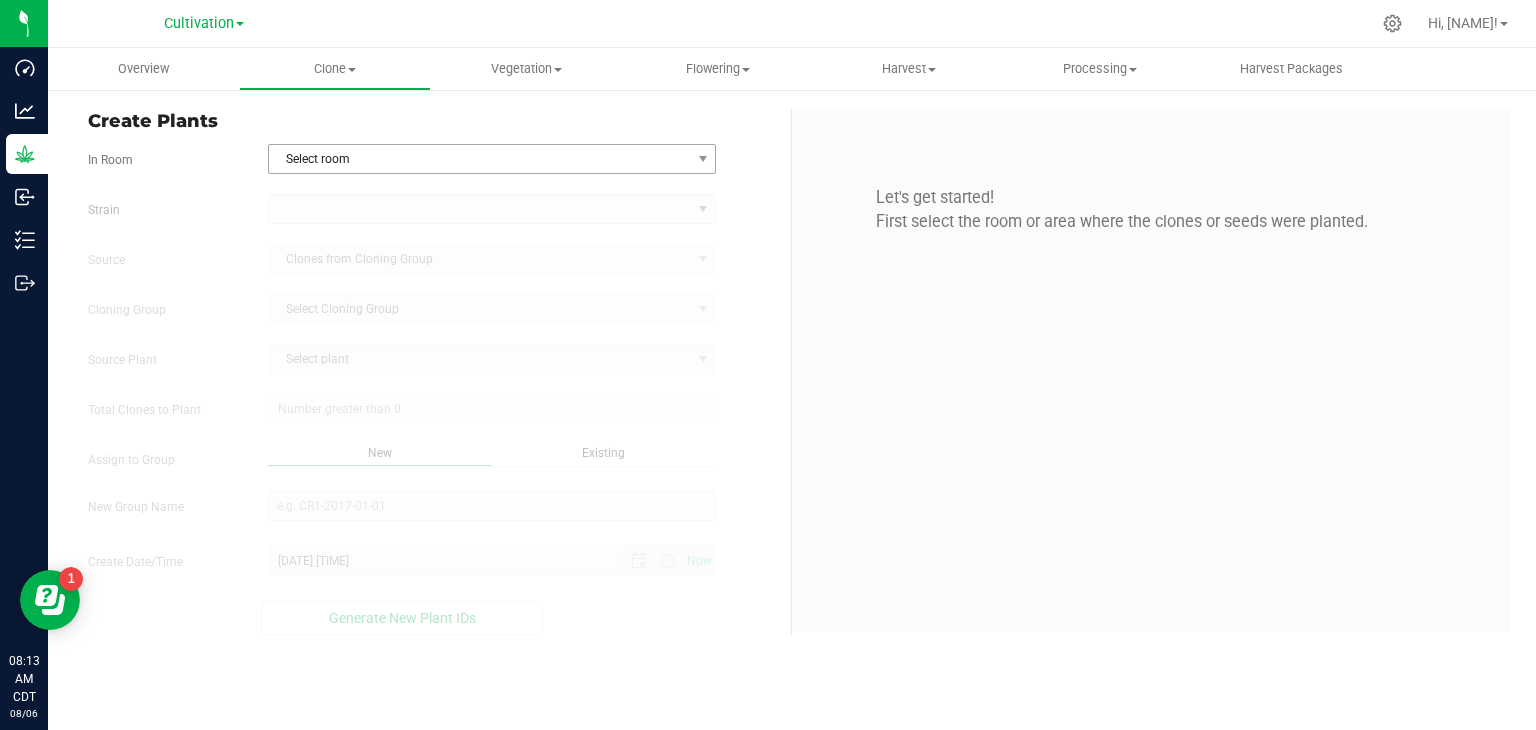 click on "Select room" at bounding box center (480, 159) 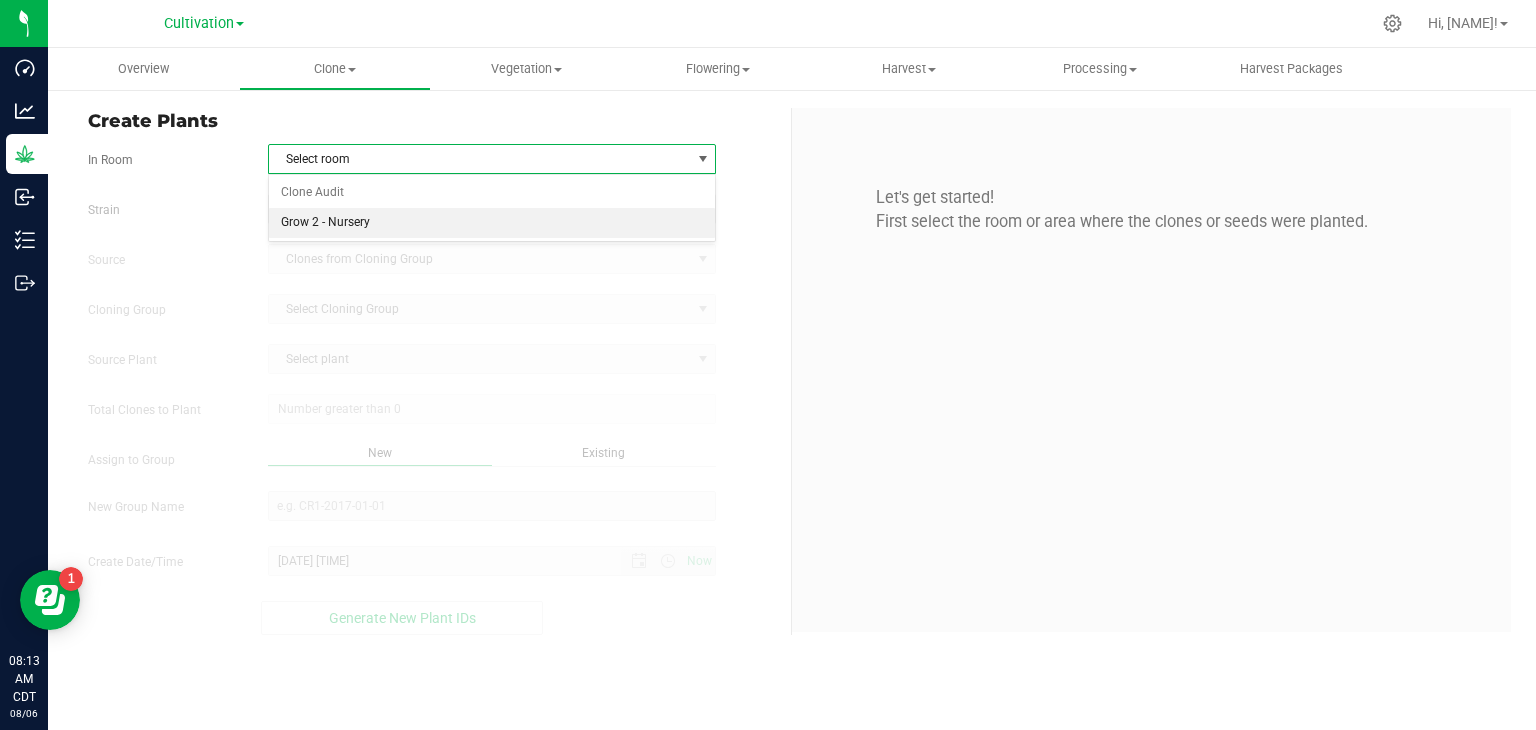 click on "Grow 2 - Nursery" at bounding box center [492, 223] 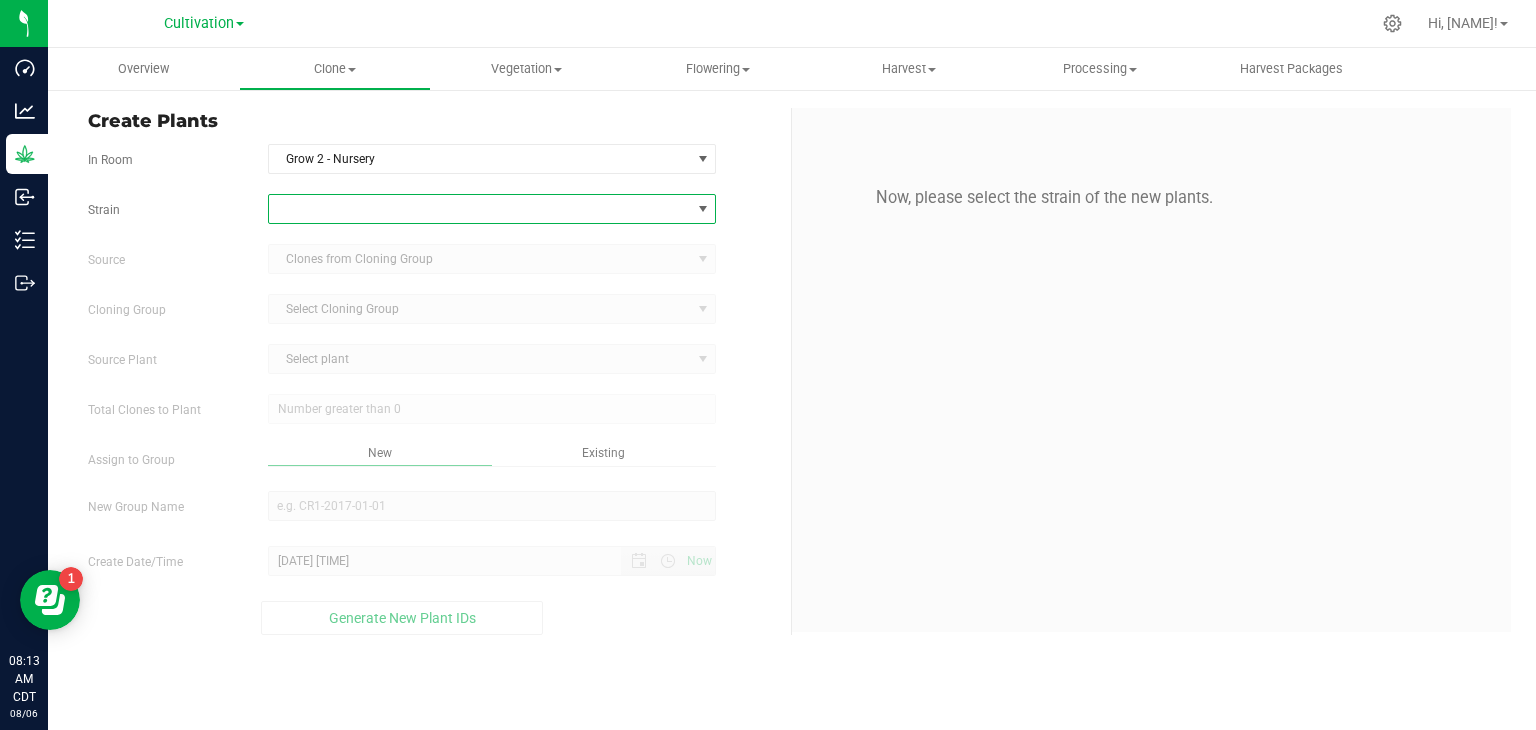 click at bounding box center (480, 209) 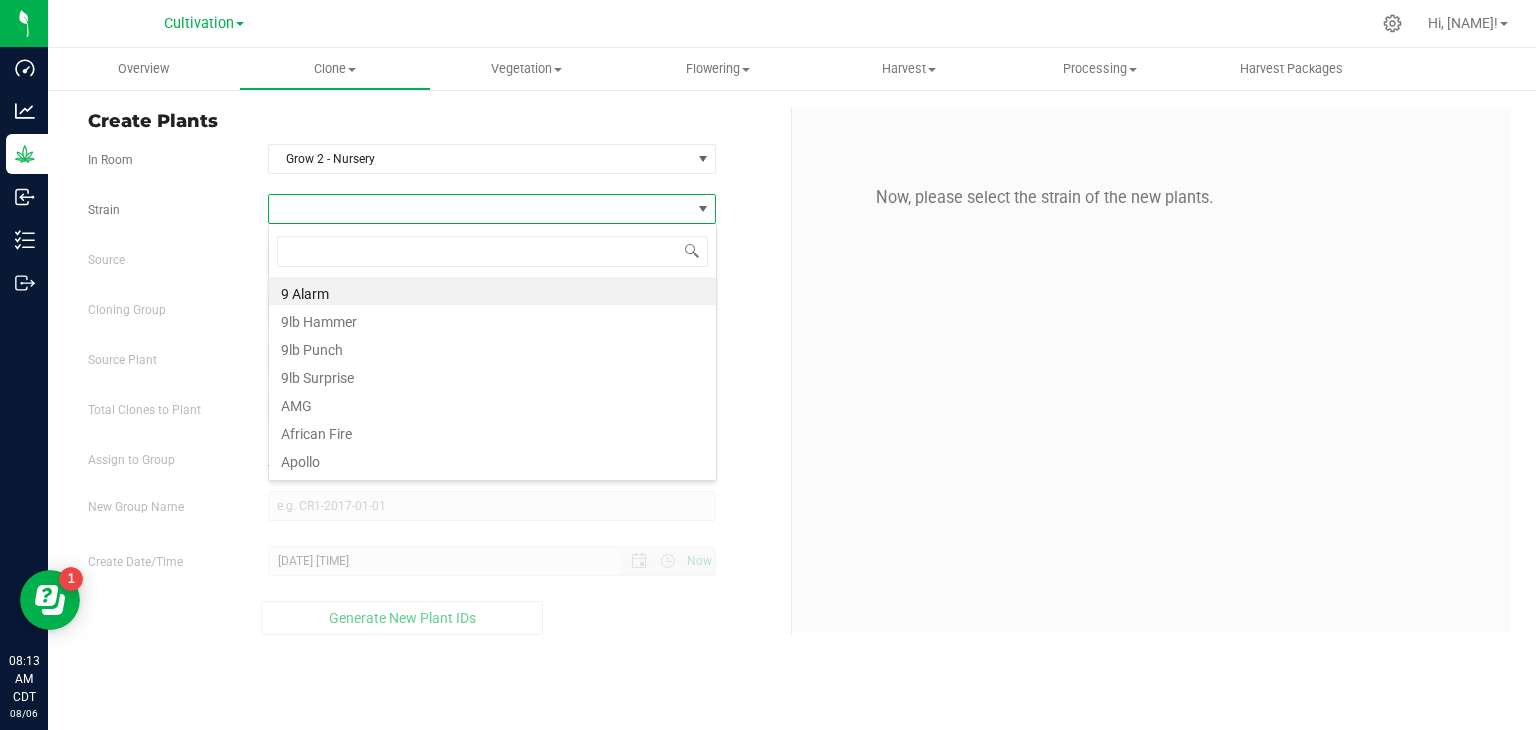 scroll, scrollTop: 99970, scrollLeft: 99551, axis: both 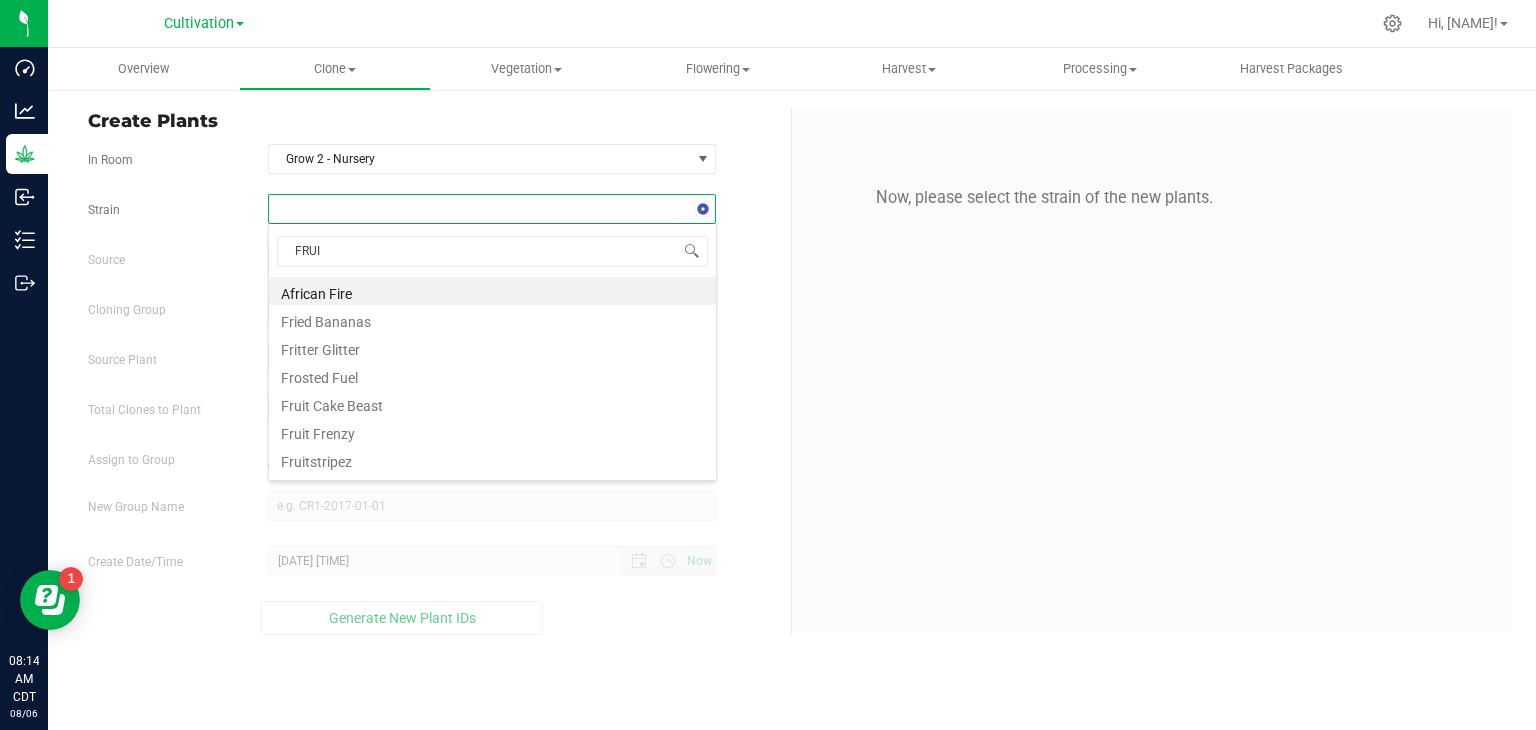 type on "FRUIT" 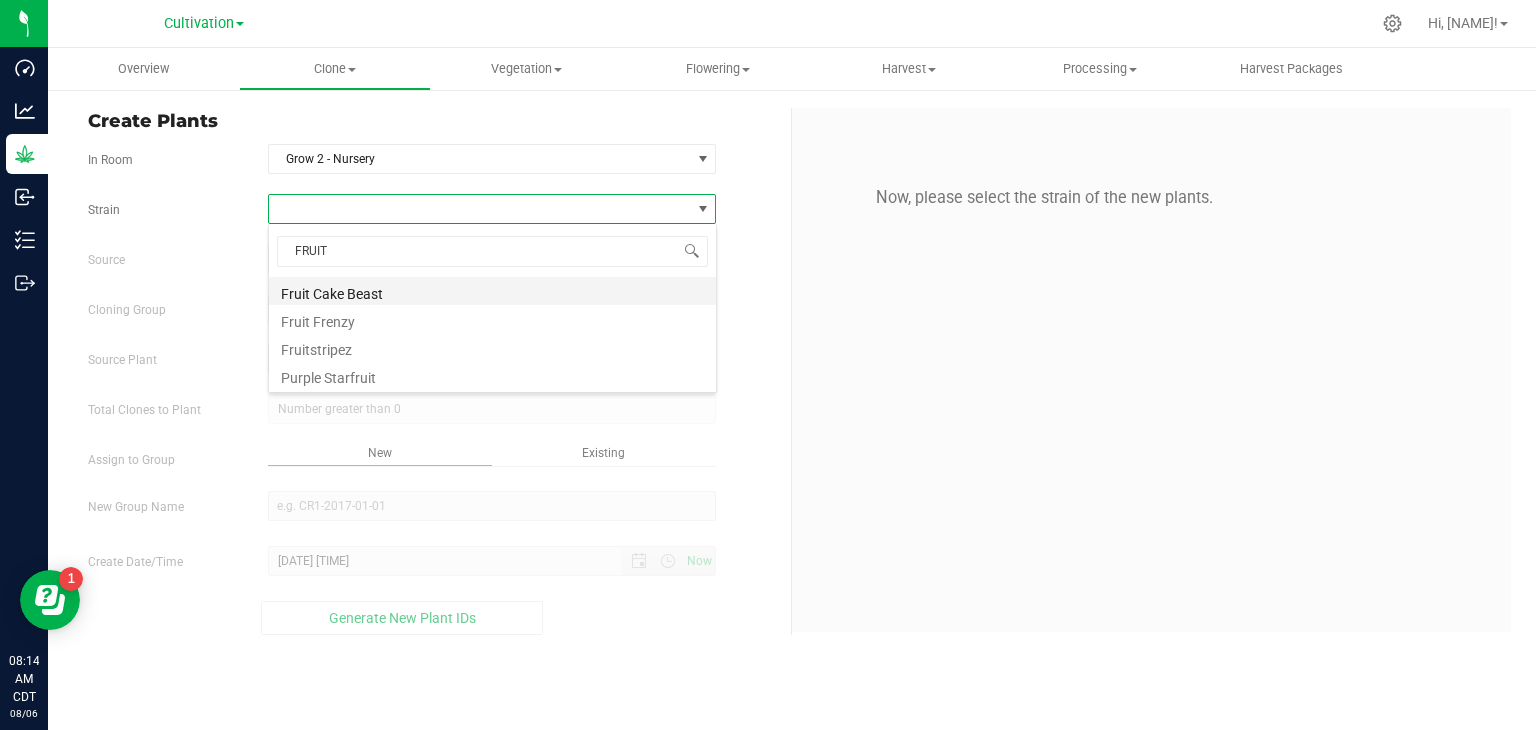 click on "Fruit Cake Beast" at bounding box center (492, 291) 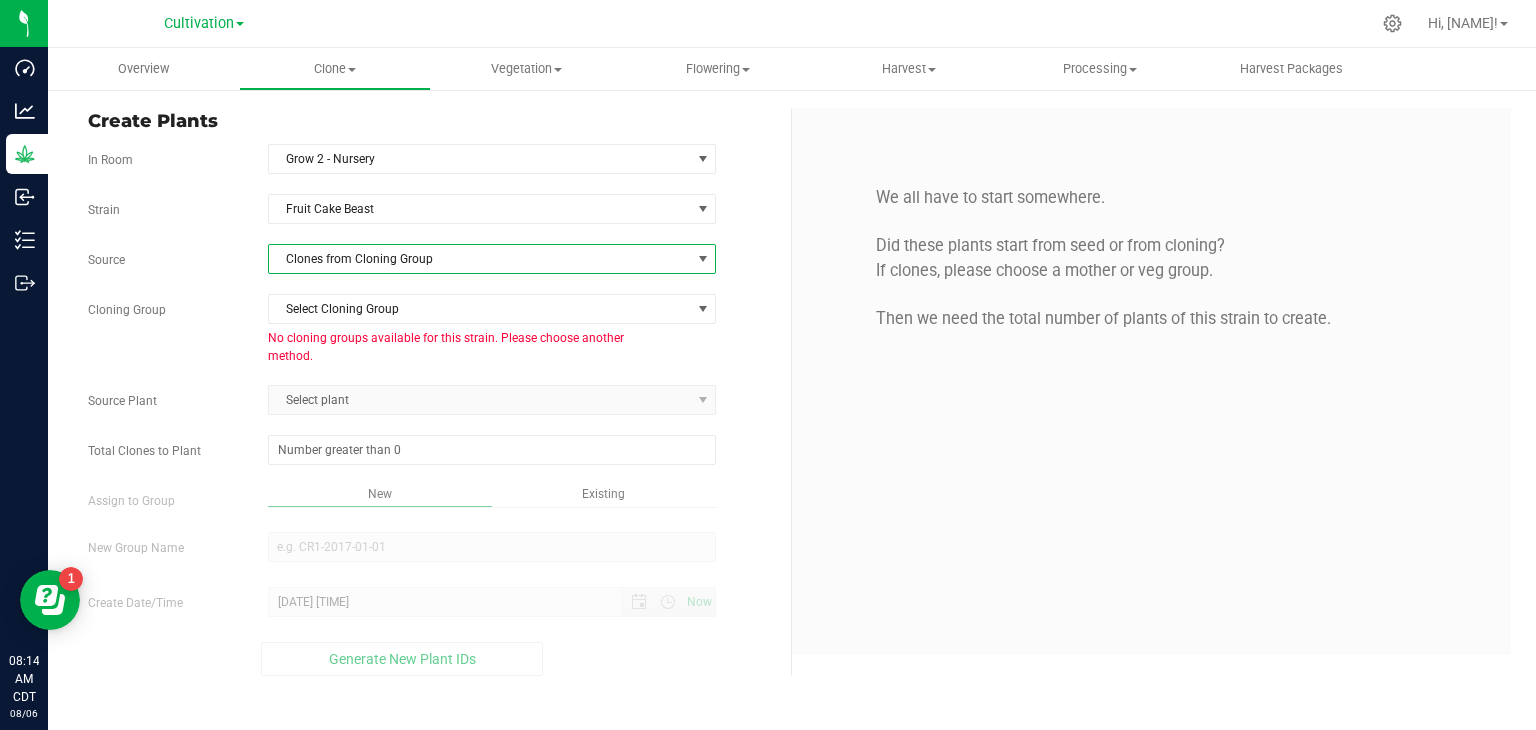 click on "Clones from Cloning Group" at bounding box center (480, 259) 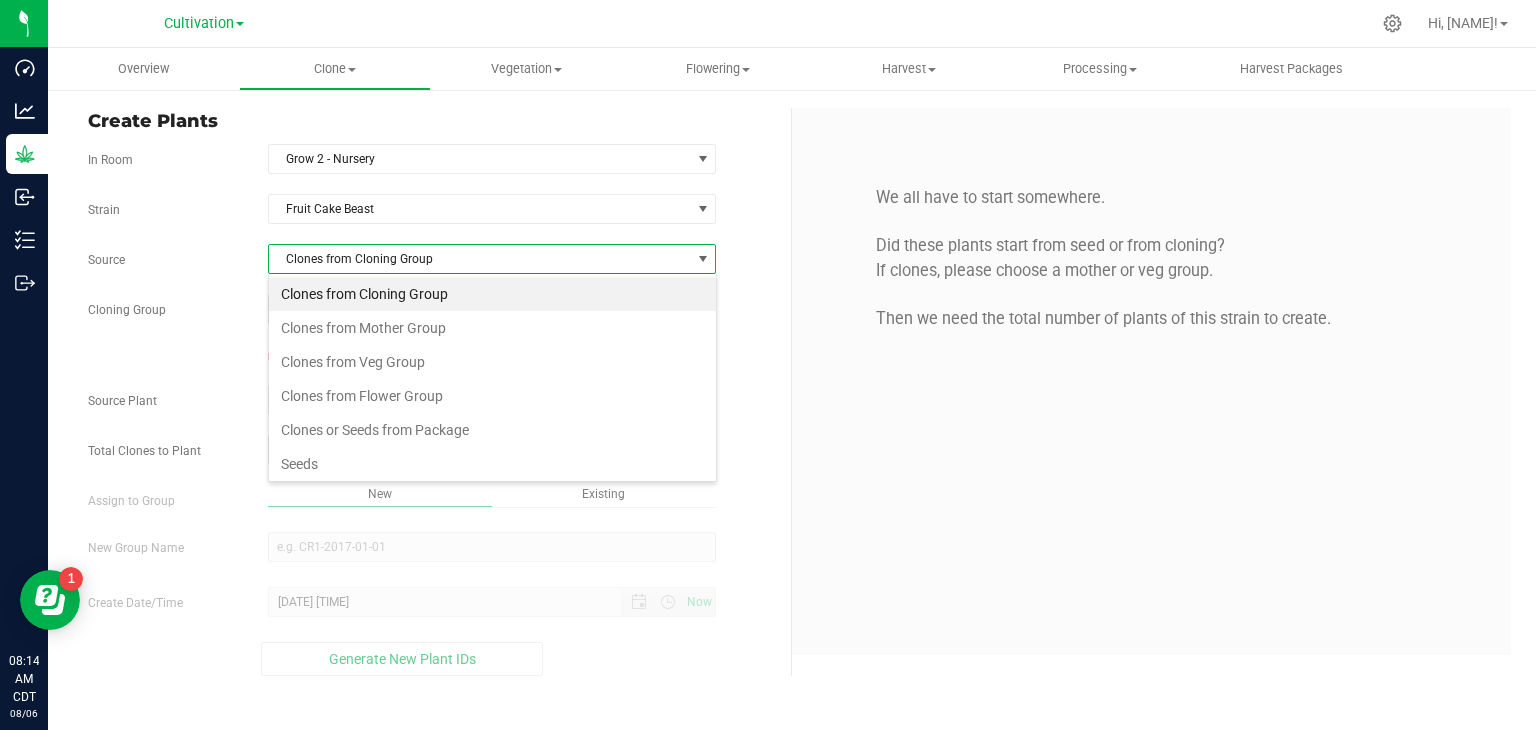 scroll, scrollTop: 99970, scrollLeft: 99551, axis: both 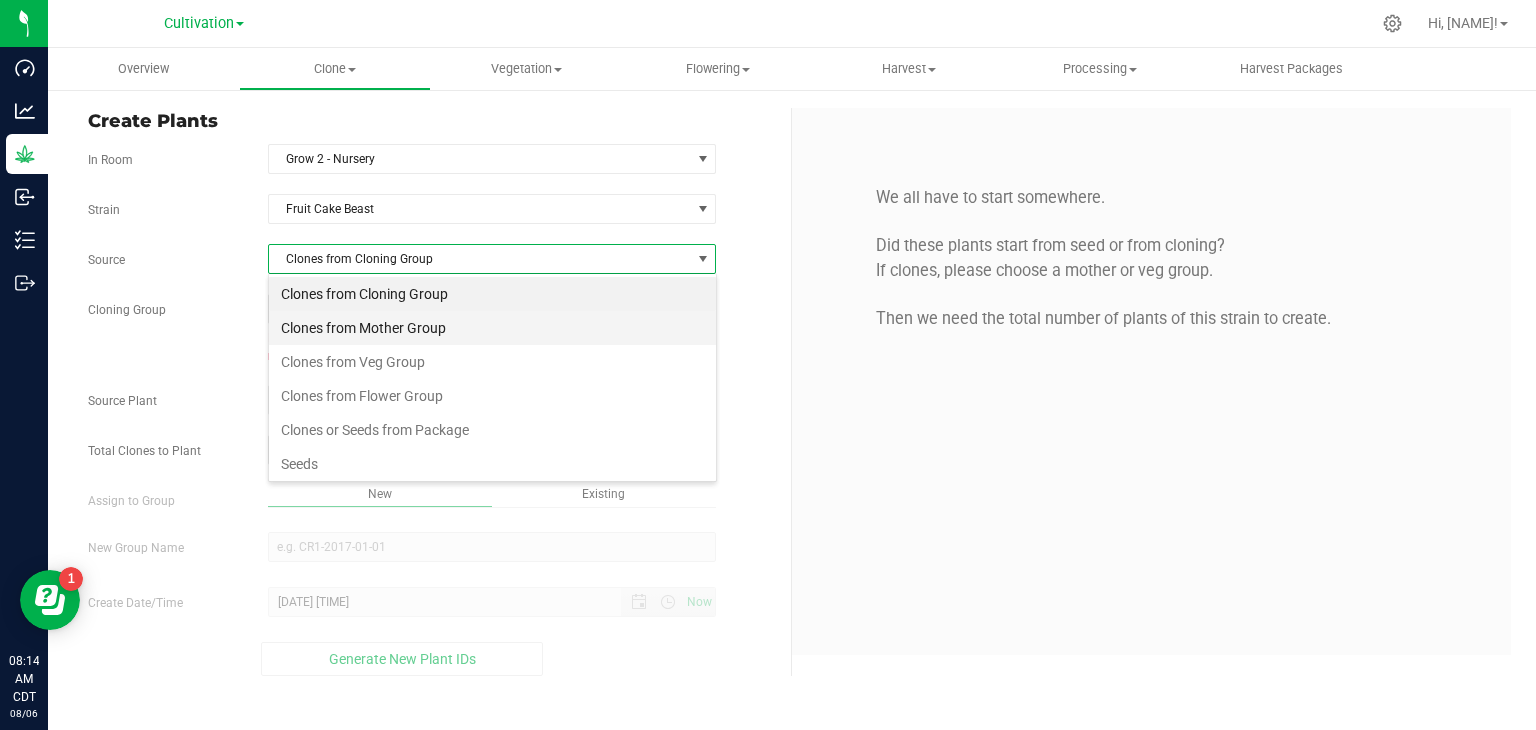 click on "Clones from Mother Group" at bounding box center (492, 328) 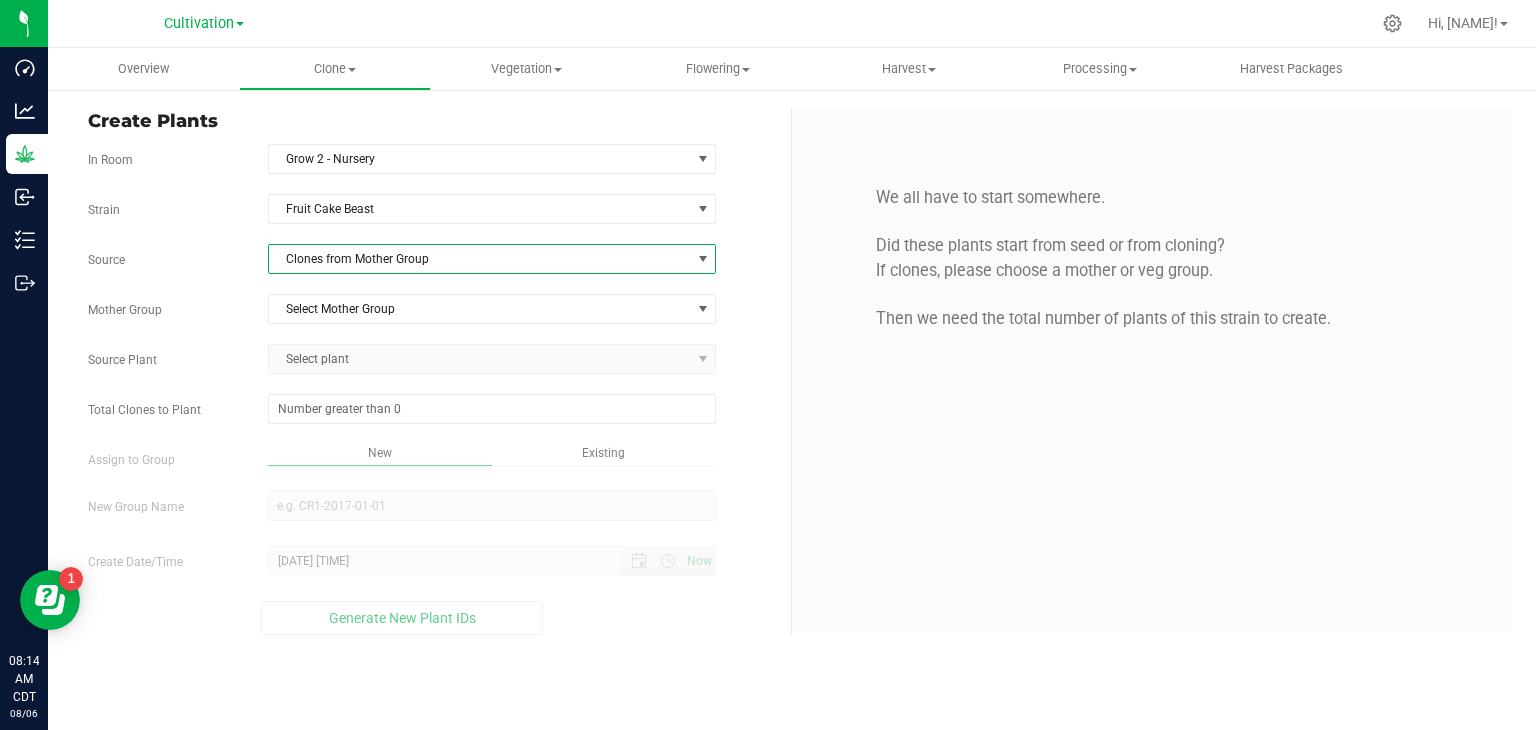 click on "Select plant" at bounding box center [492, 359] 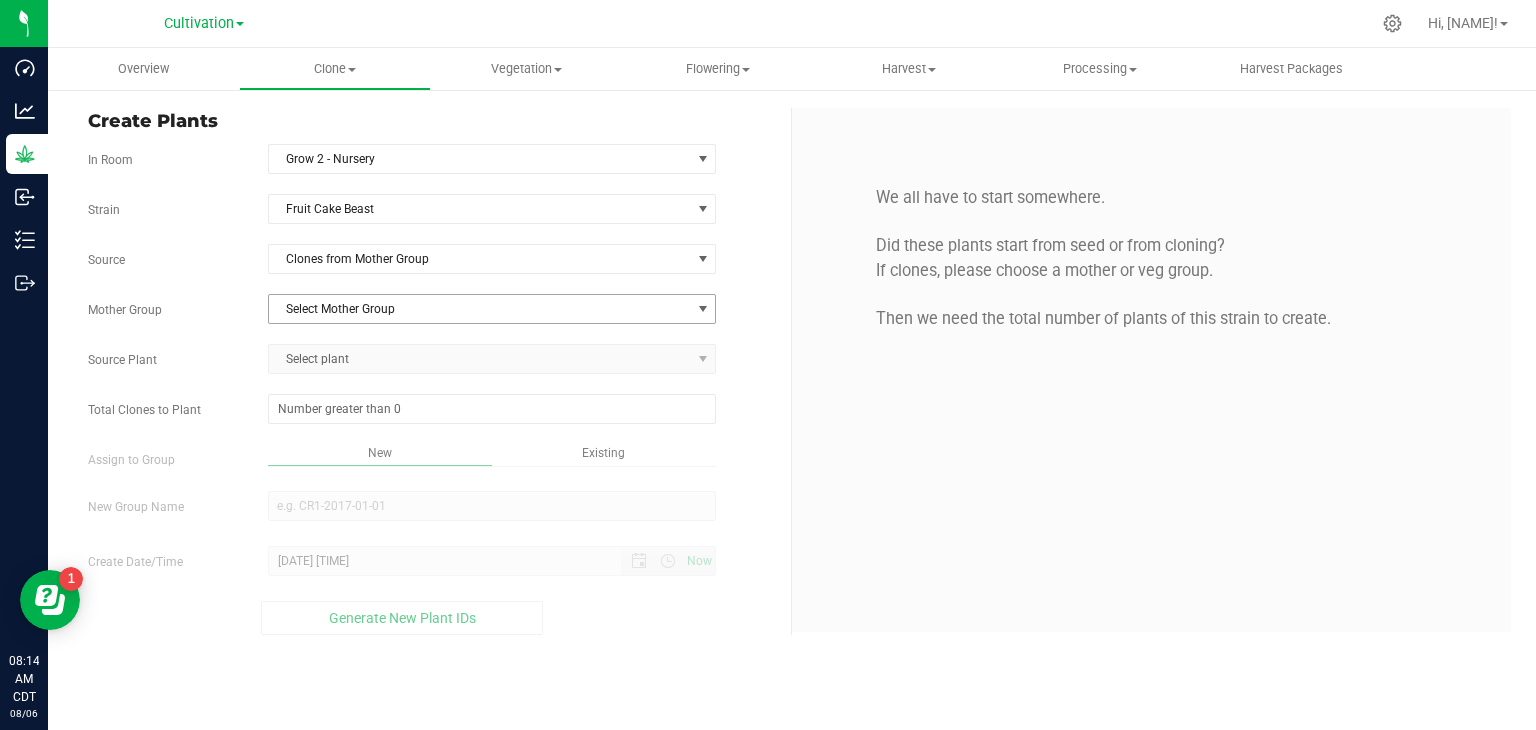 click on "Select Mother Group" at bounding box center (480, 309) 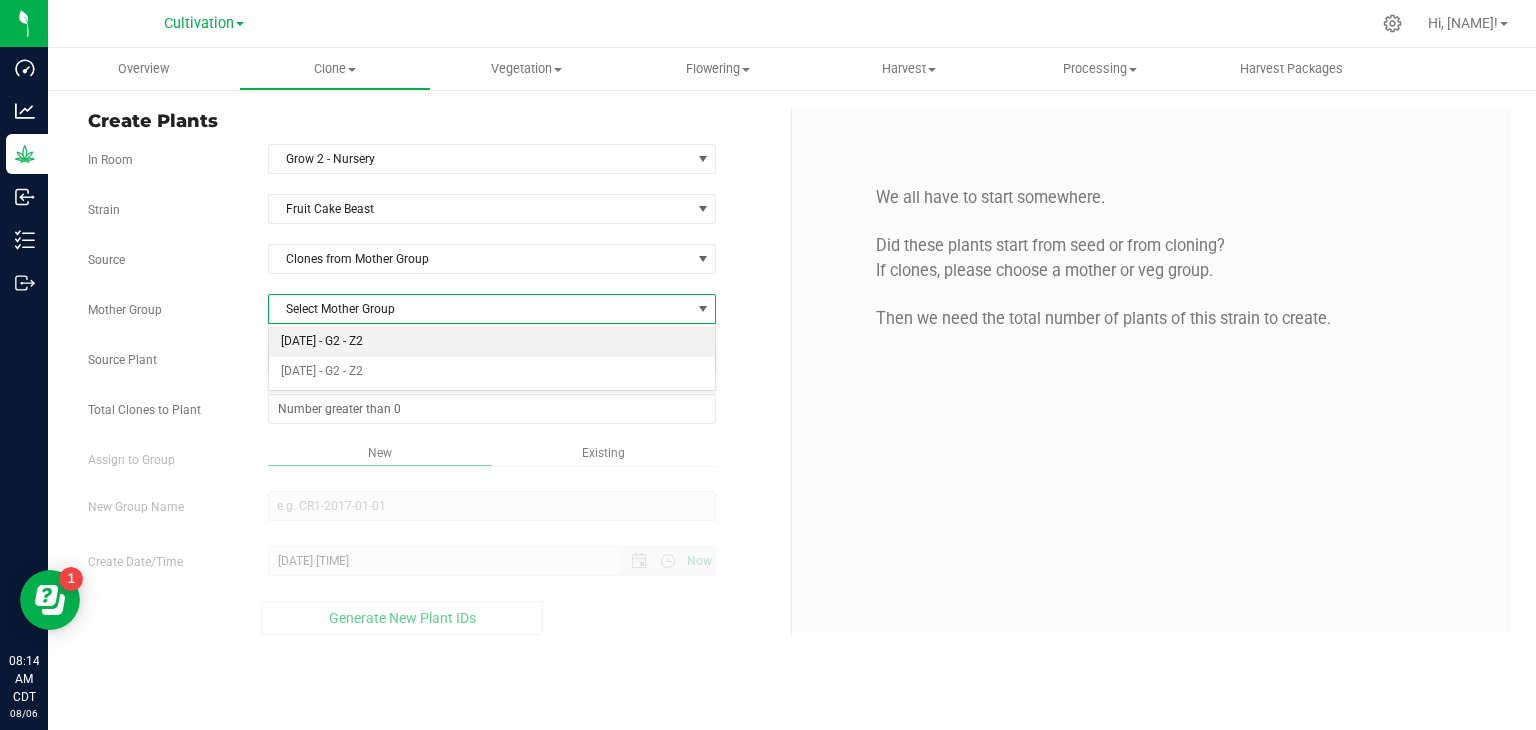 click on "[DATE] - G2 - Z2" at bounding box center (492, 342) 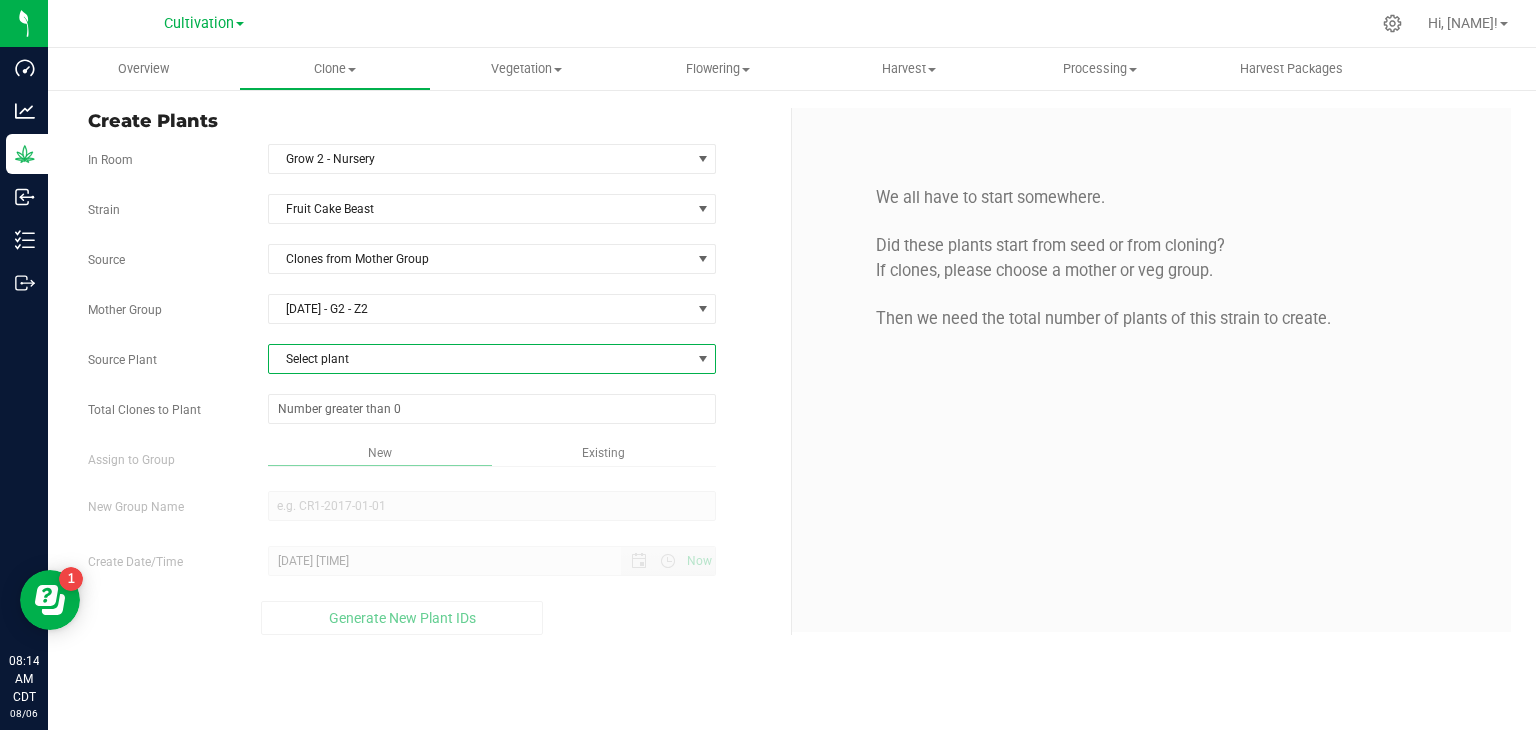 click on "Select plant" at bounding box center (492, 359) 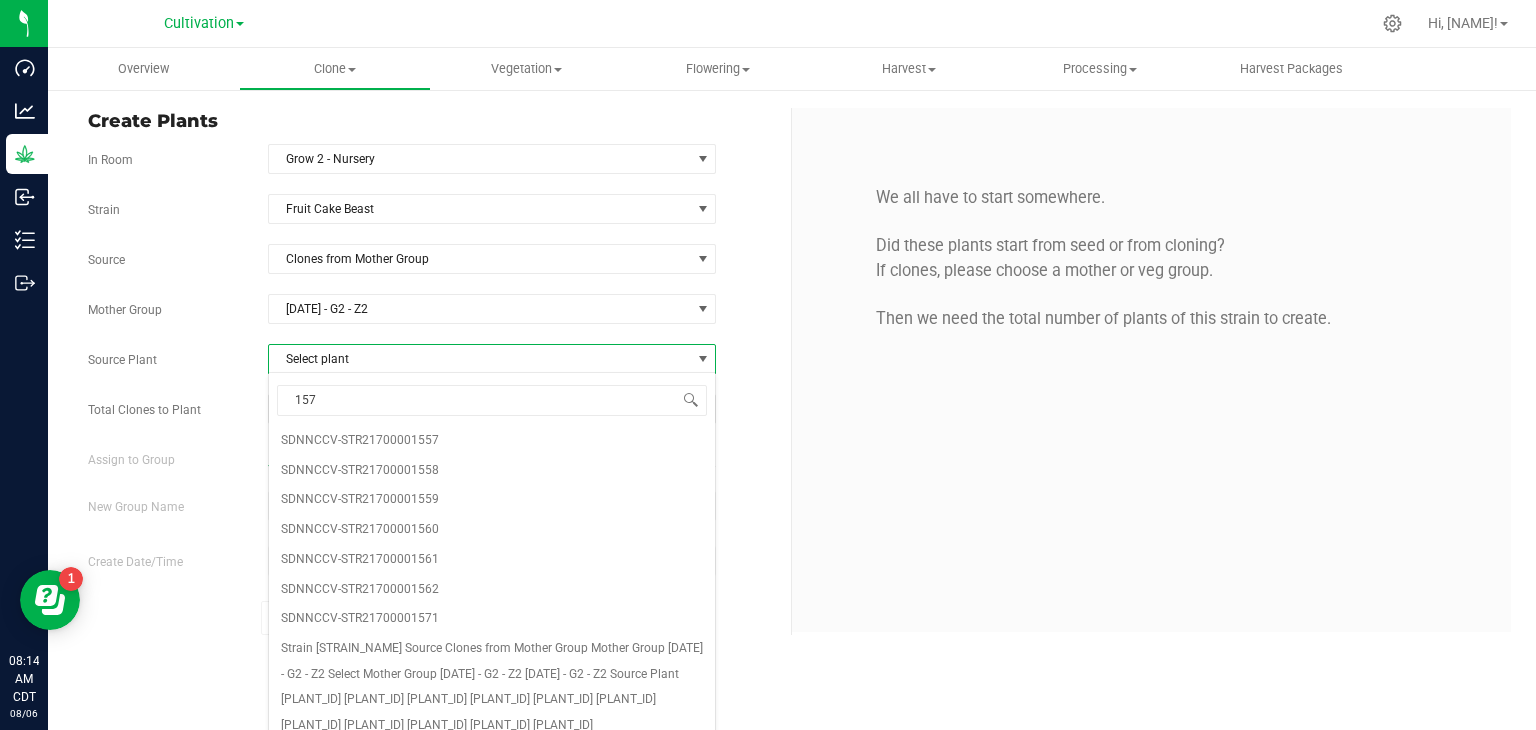 type on "1575" 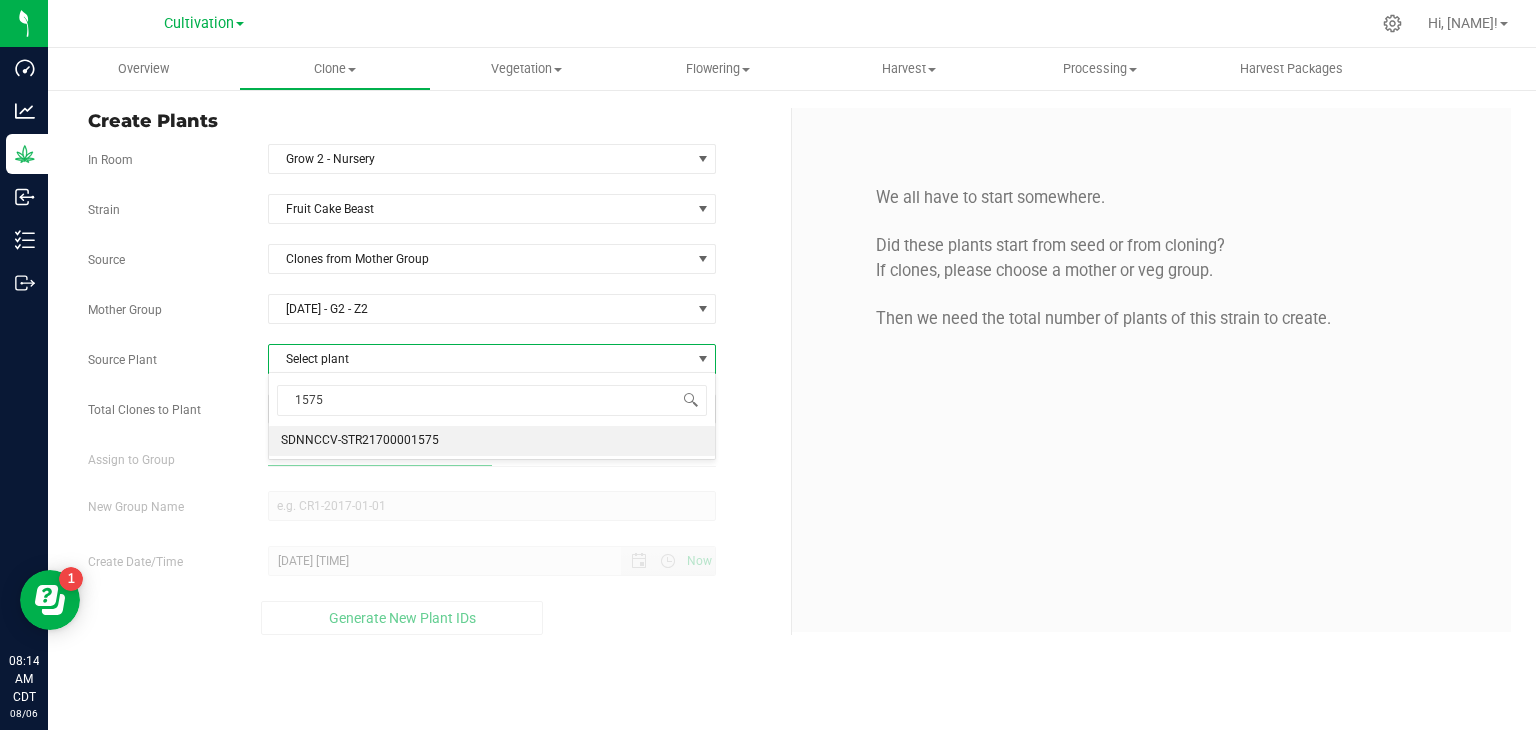 click on "SDNNCCV-STR21700001575" at bounding box center [360, 441] 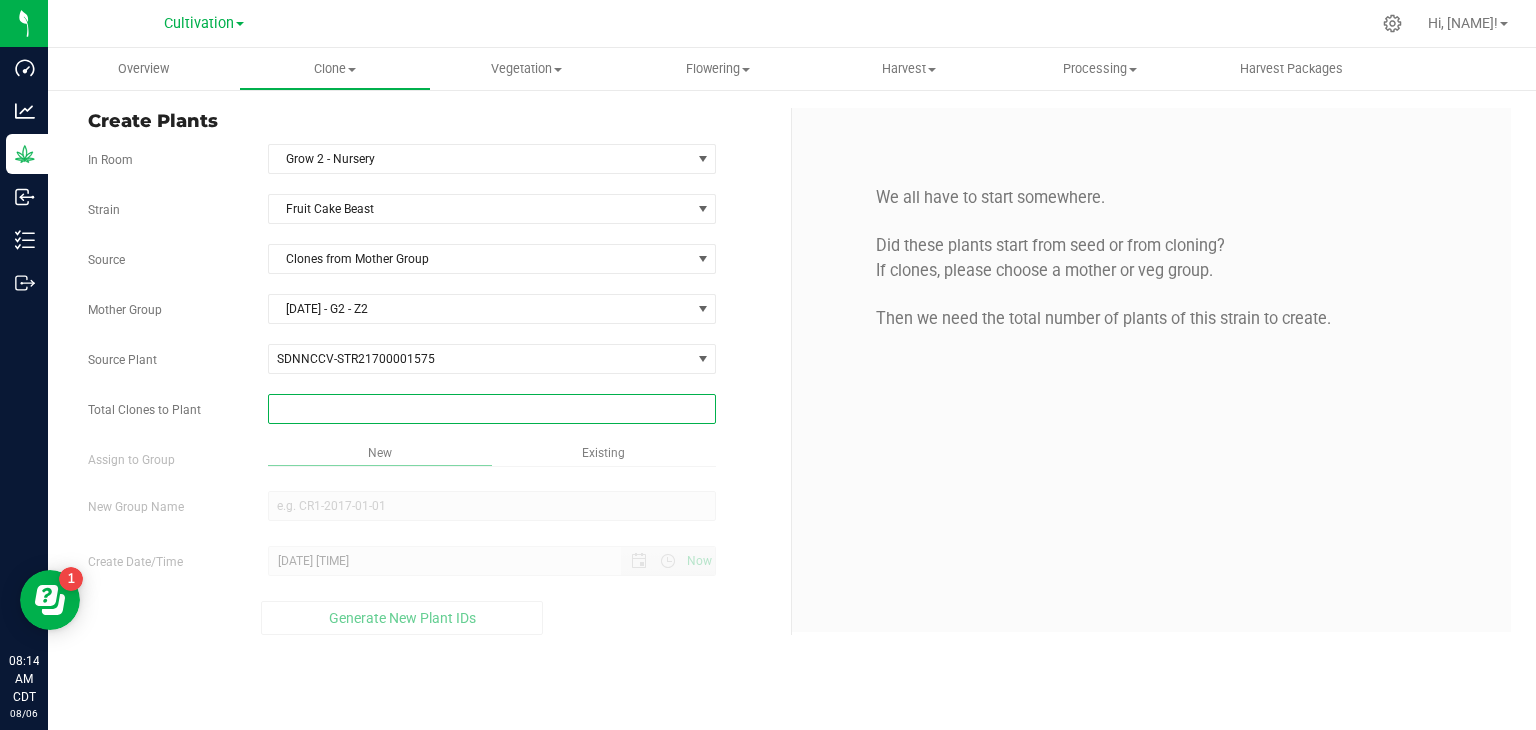 click at bounding box center (492, 409) 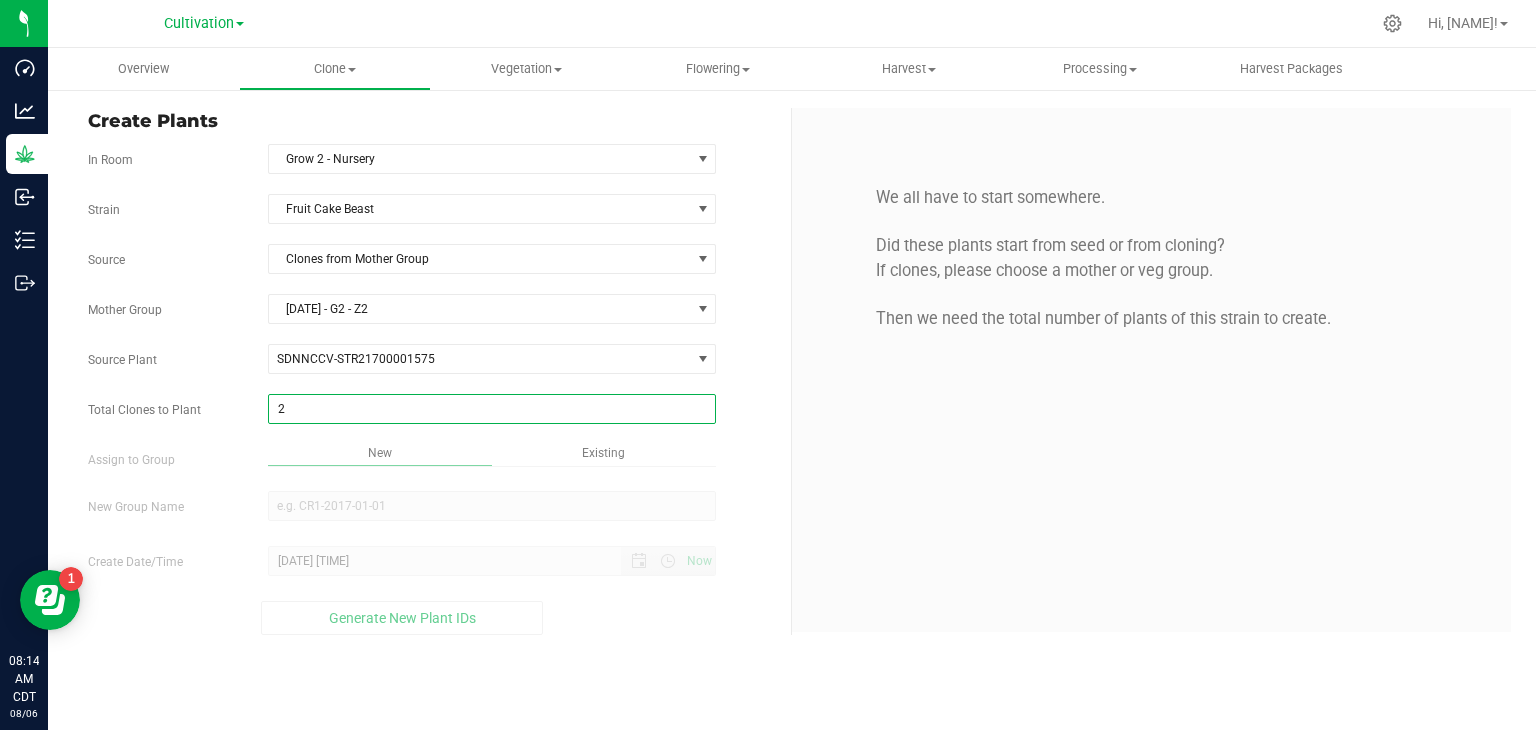 type on "26" 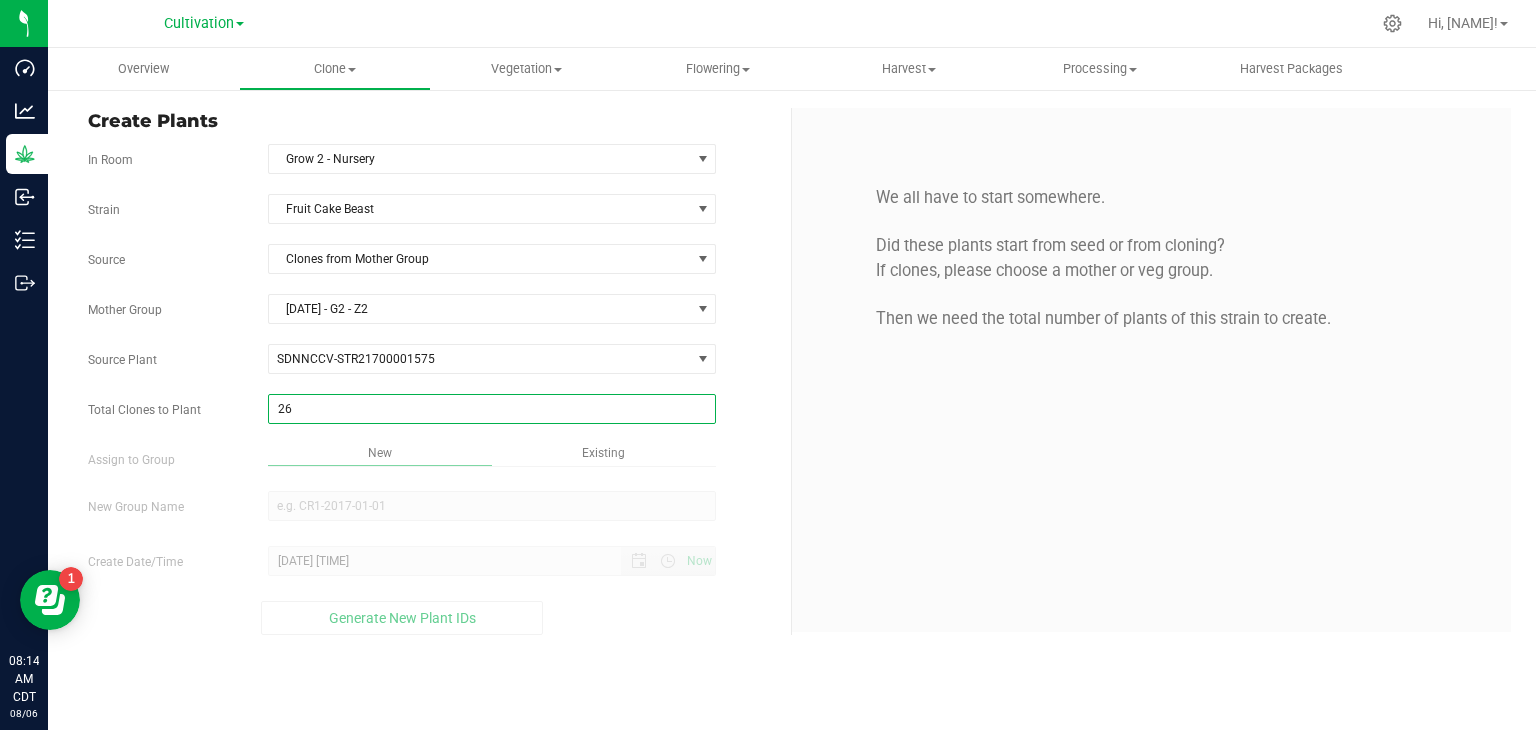 type on "26" 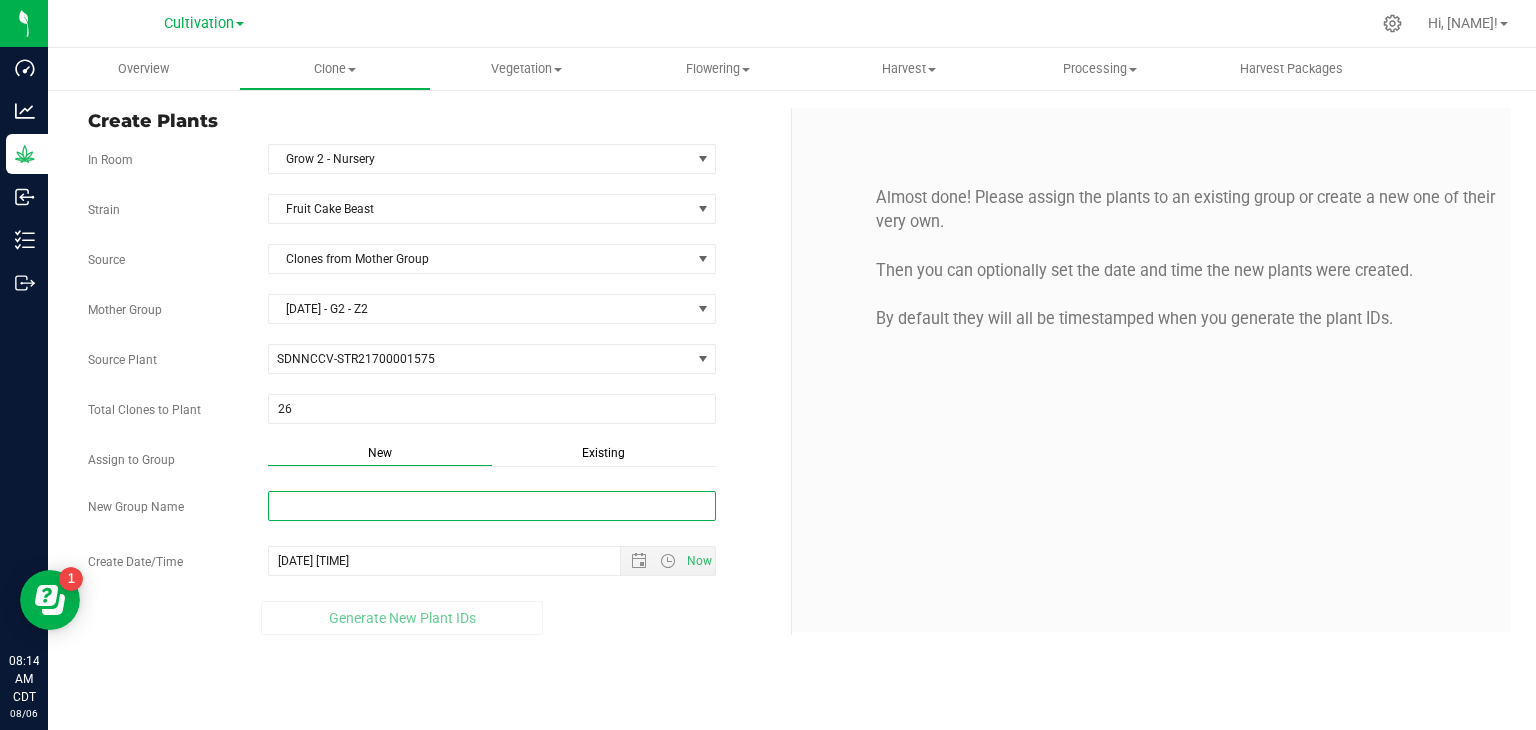 click on "New Group Name" at bounding box center (492, 506) 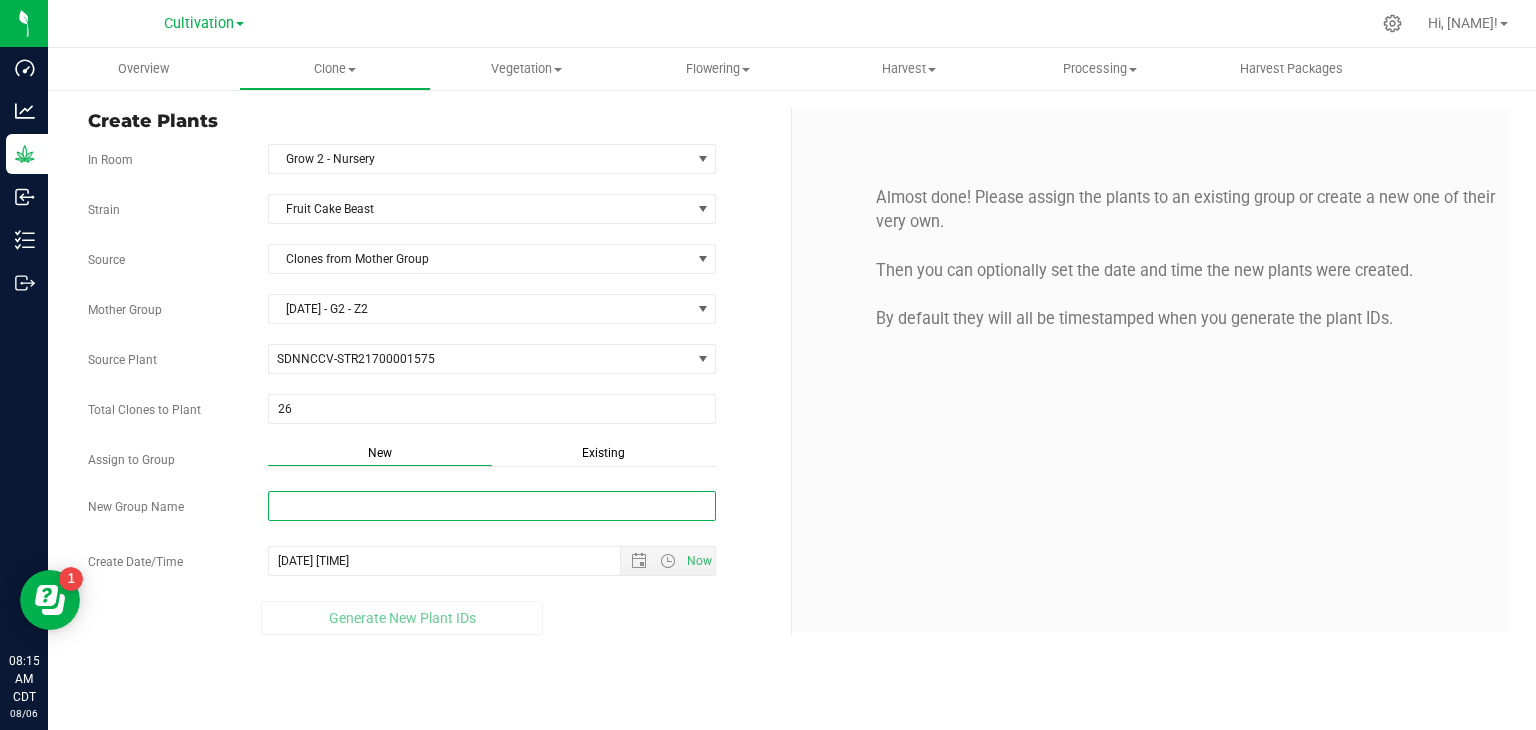 click on "New Group Name" at bounding box center (492, 506) 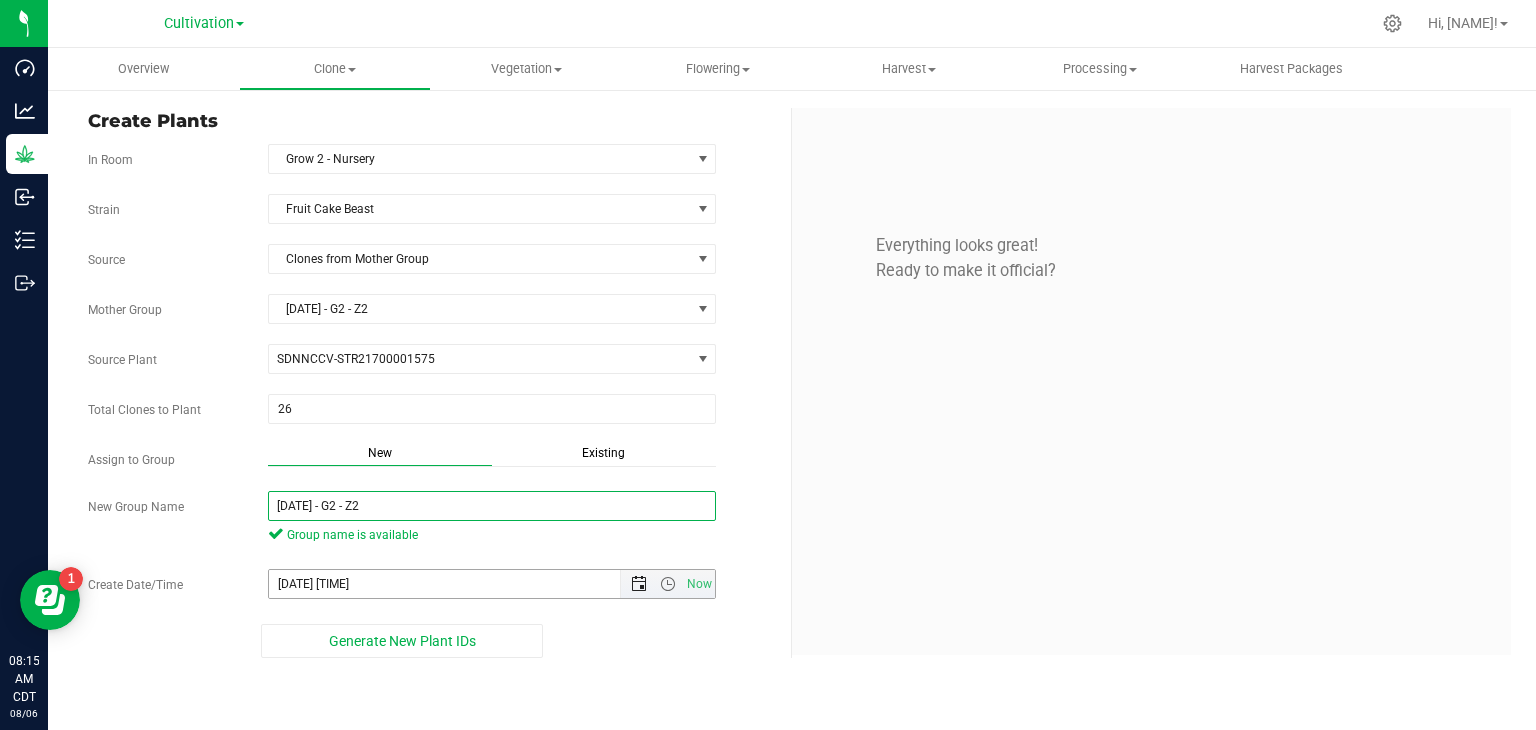 click at bounding box center (639, 584) 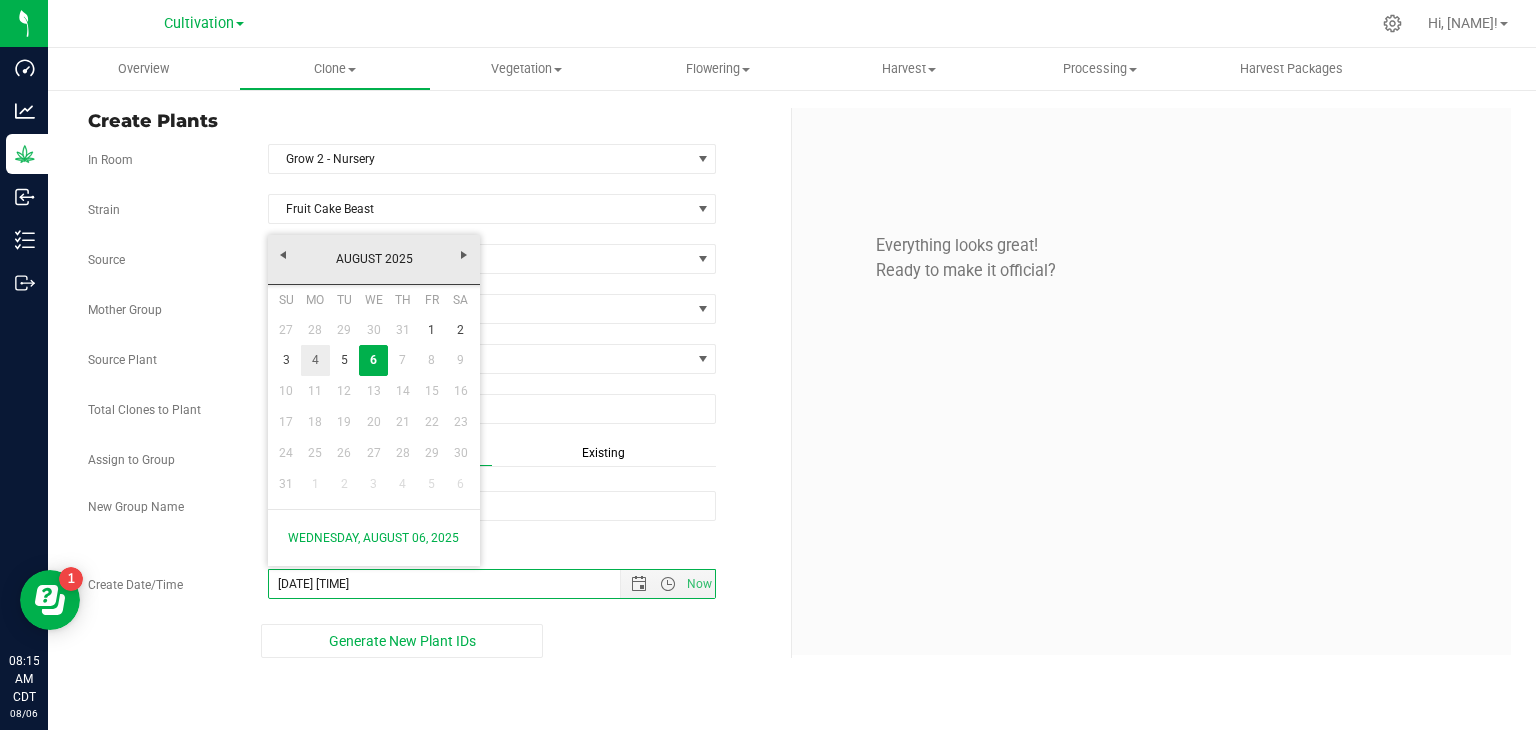 click on "4" at bounding box center [315, 360] 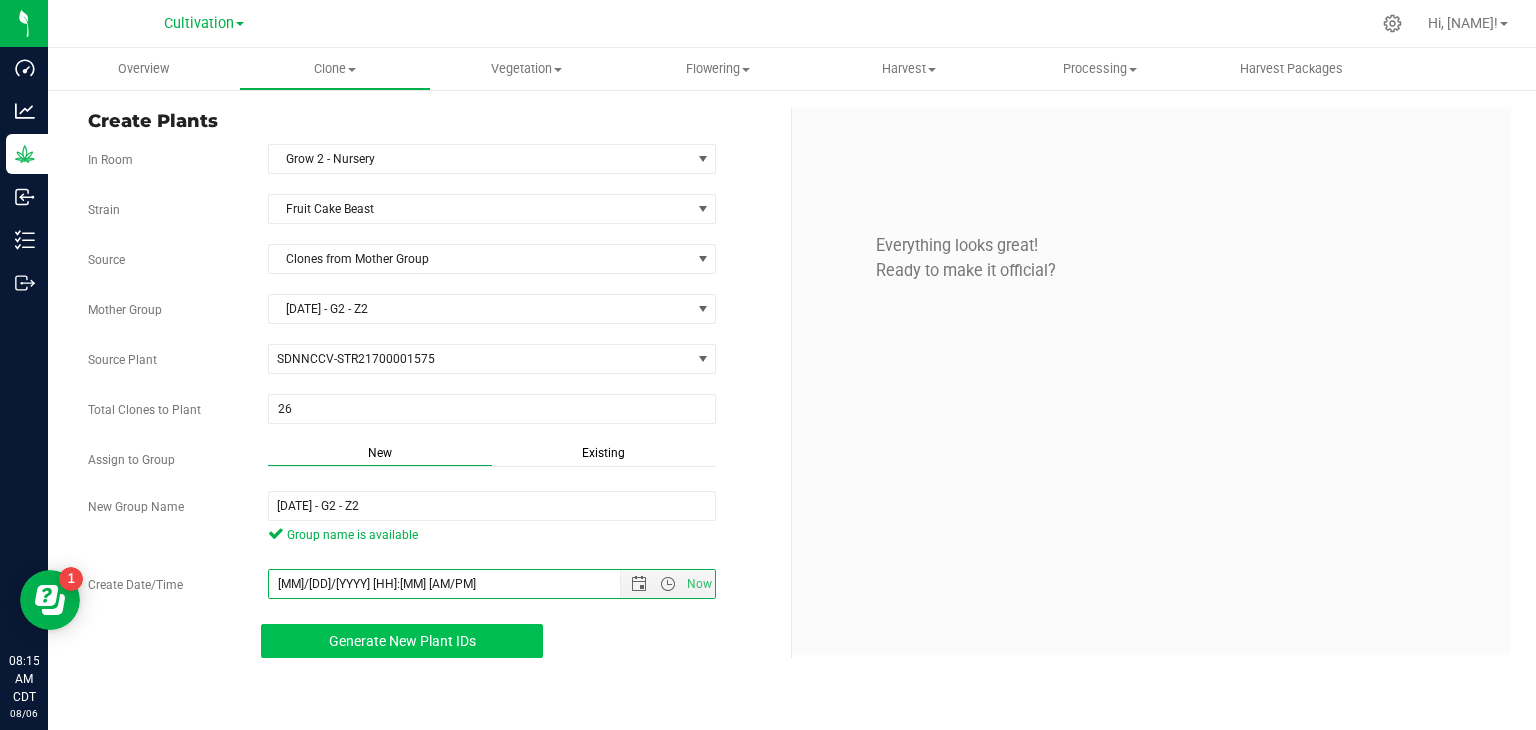 click on "Generate New Plant IDs" at bounding box center [402, 641] 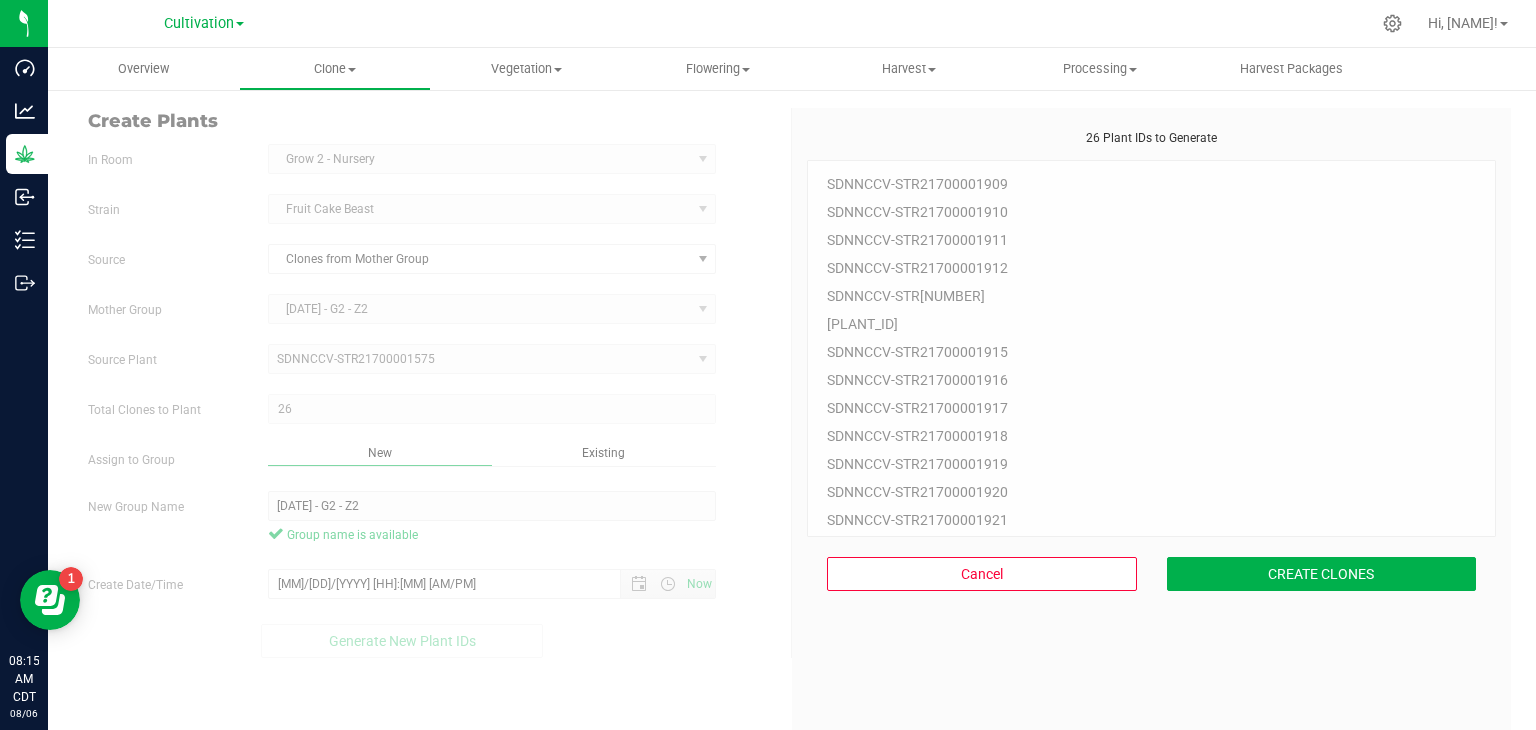 scroll, scrollTop: 60, scrollLeft: 0, axis: vertical 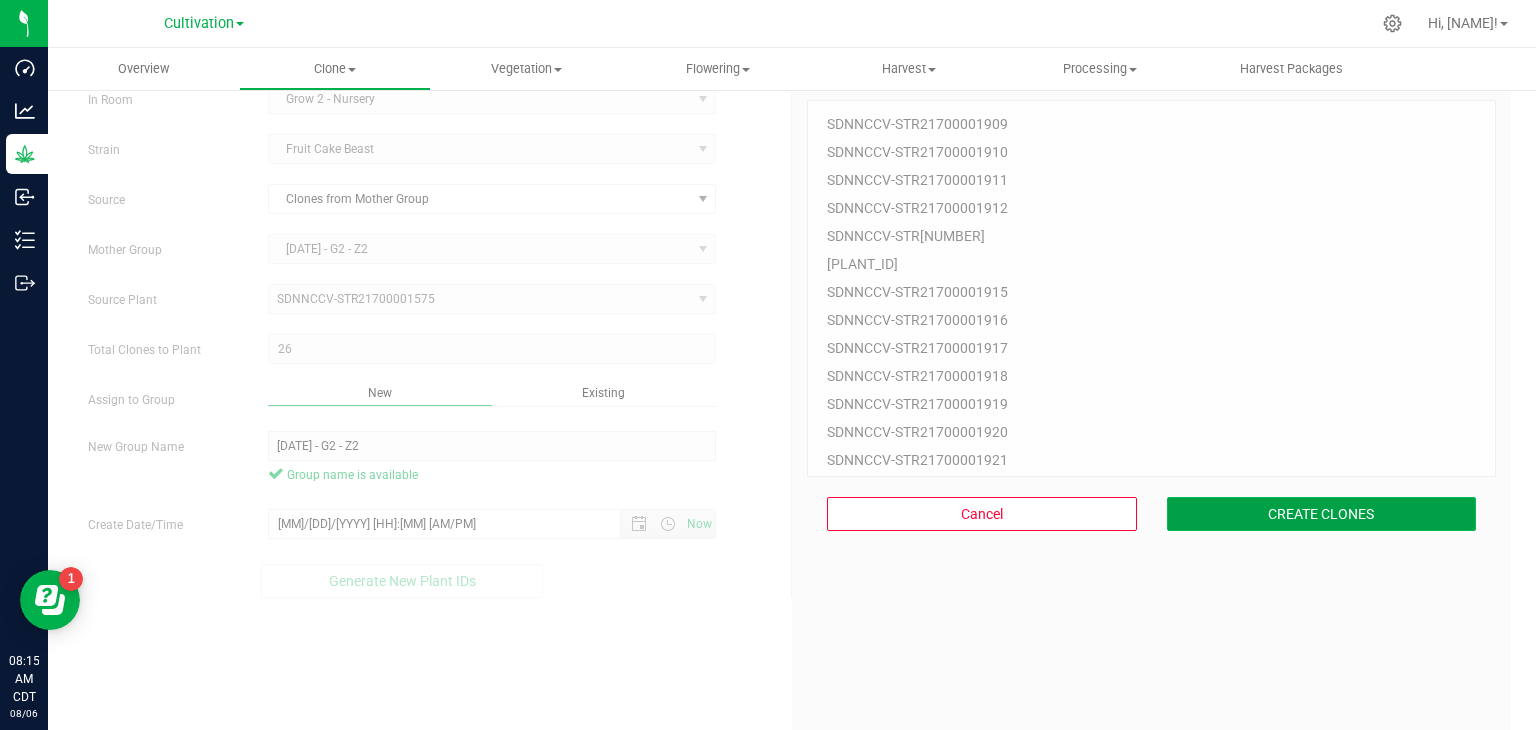 click on "CREATE CLONES" at bounding box center [1322, 514] 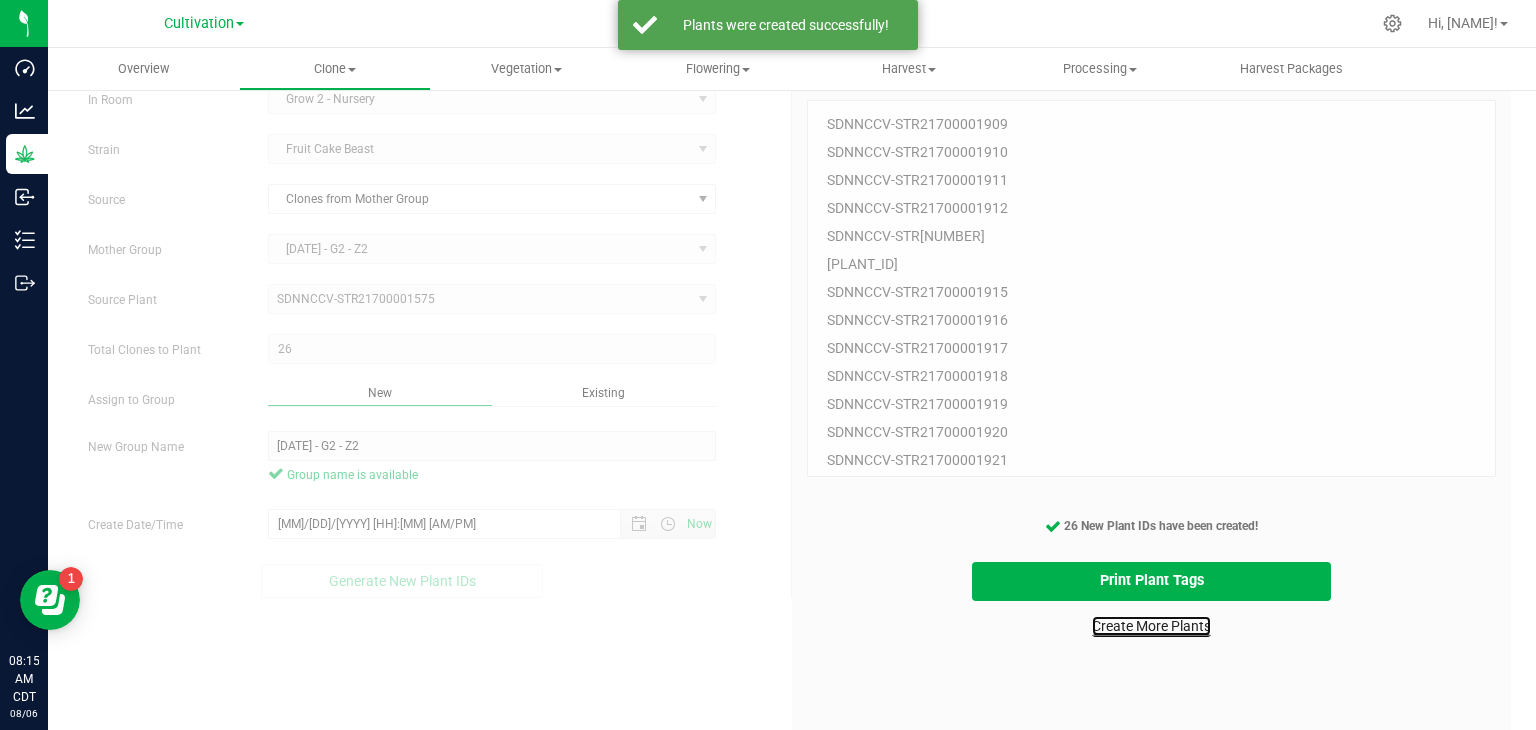 click on "Create More Plants" at bounding box center [1151, 626] 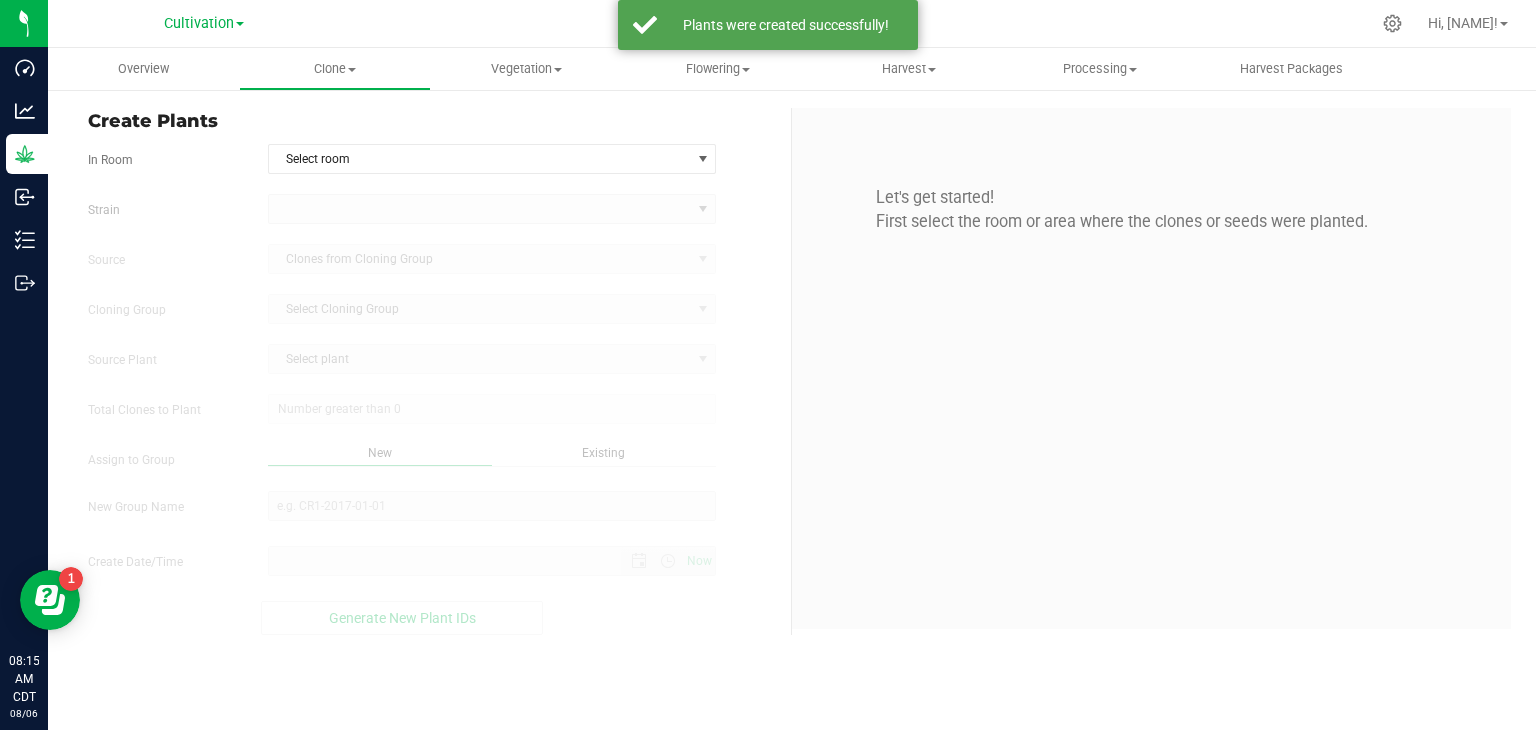 scroll, scrollTop: 0, scrollLeft: 0, axis: both 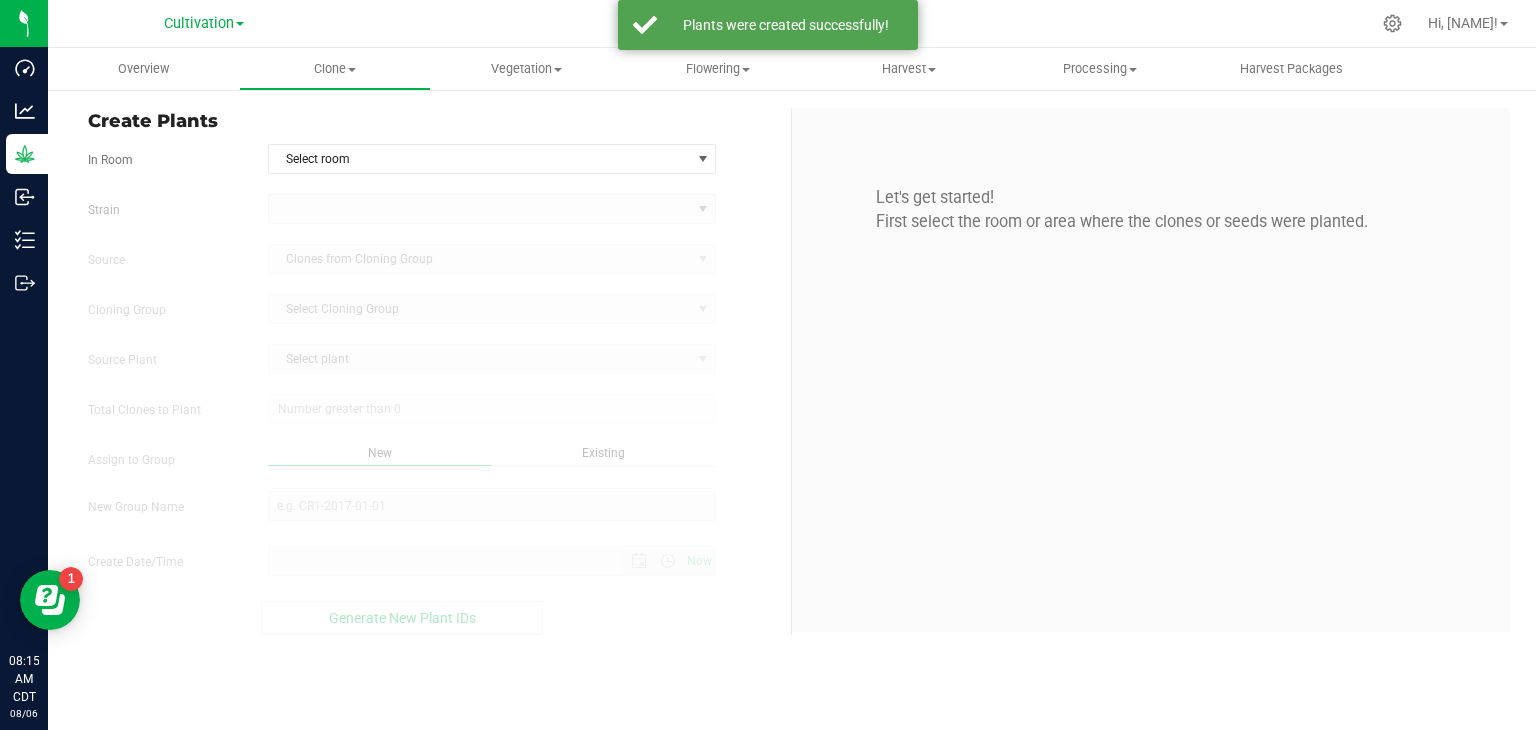 type on "[DATE] [TIME]" 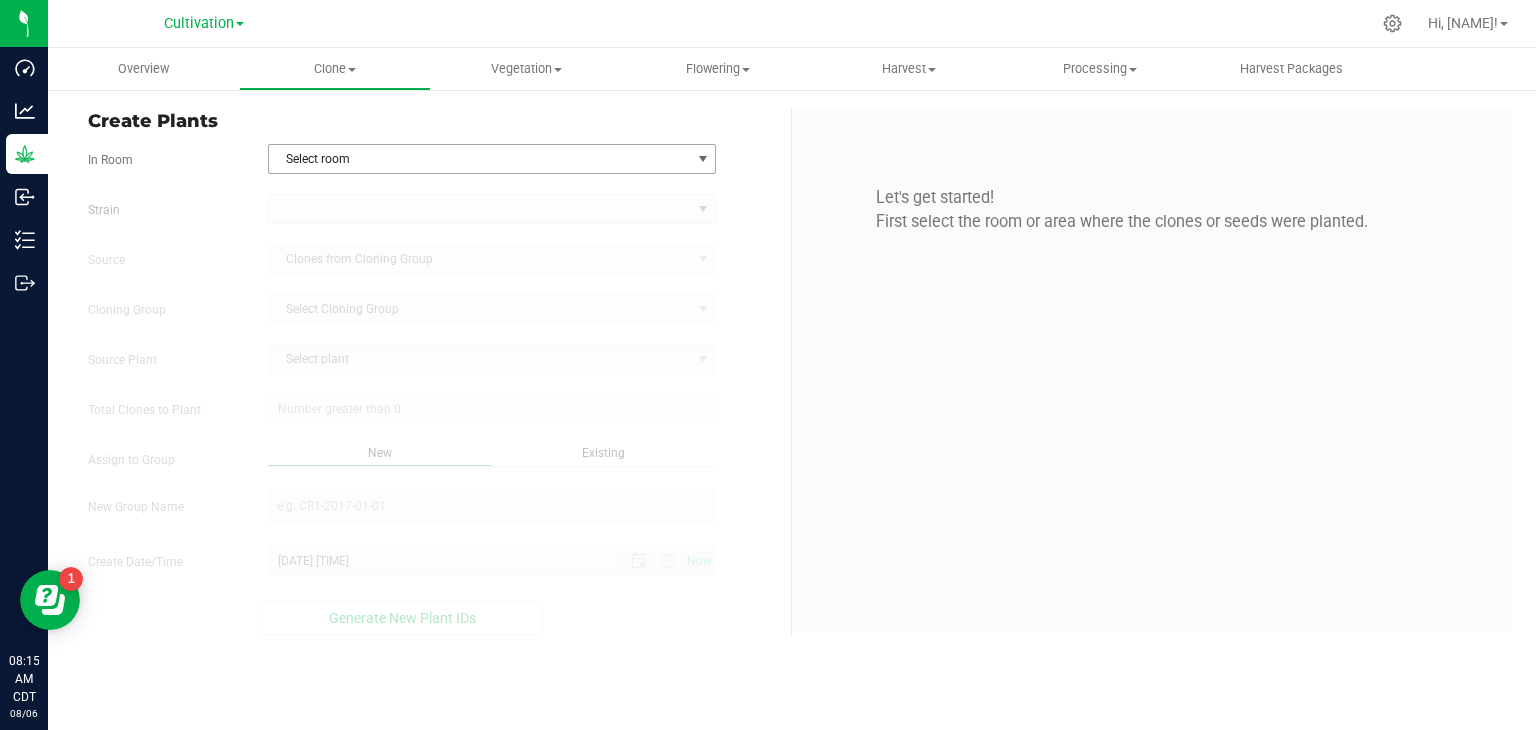 click on "Select room" at bounding box center (480, 159) 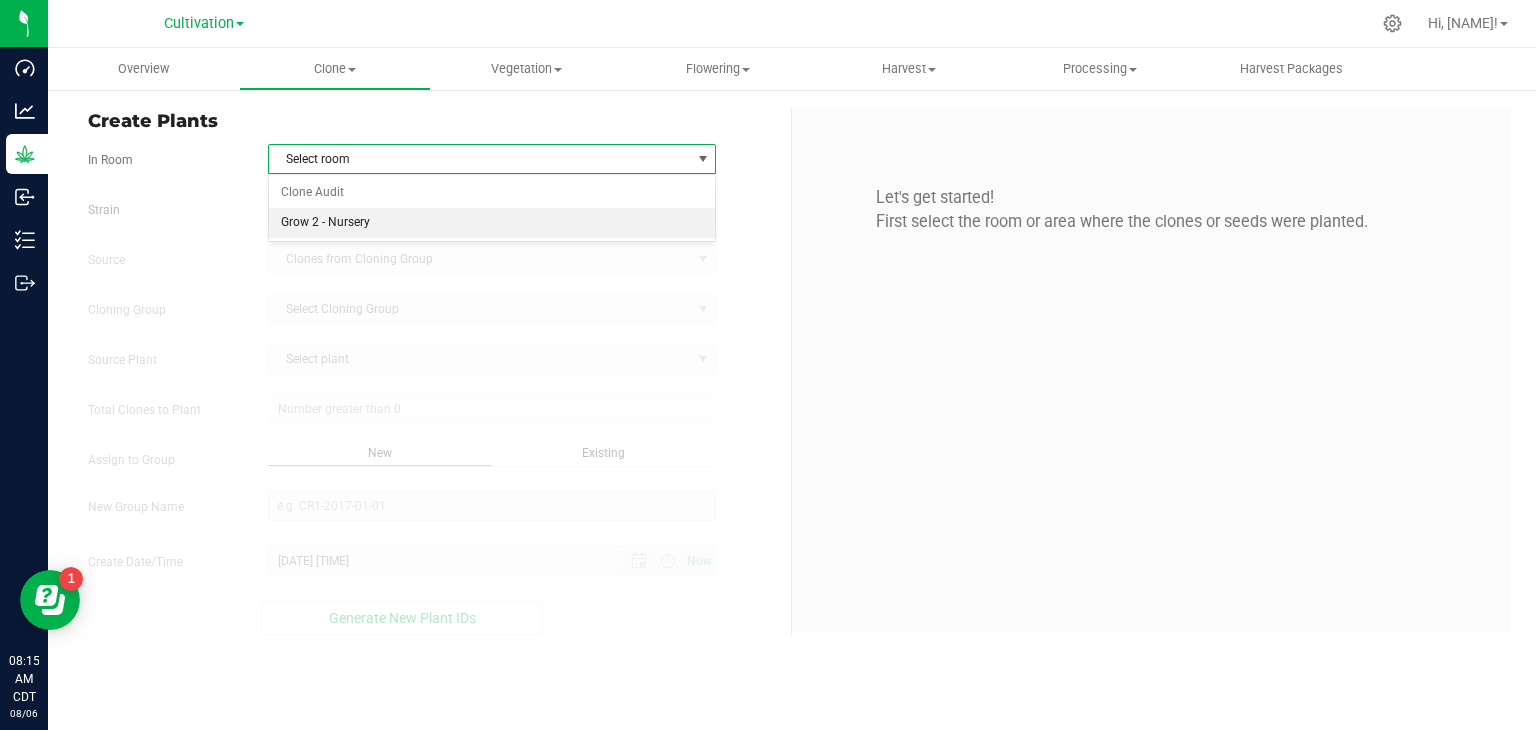 click on "Grow 2 - Nursery" at bounding box center [492, 223] 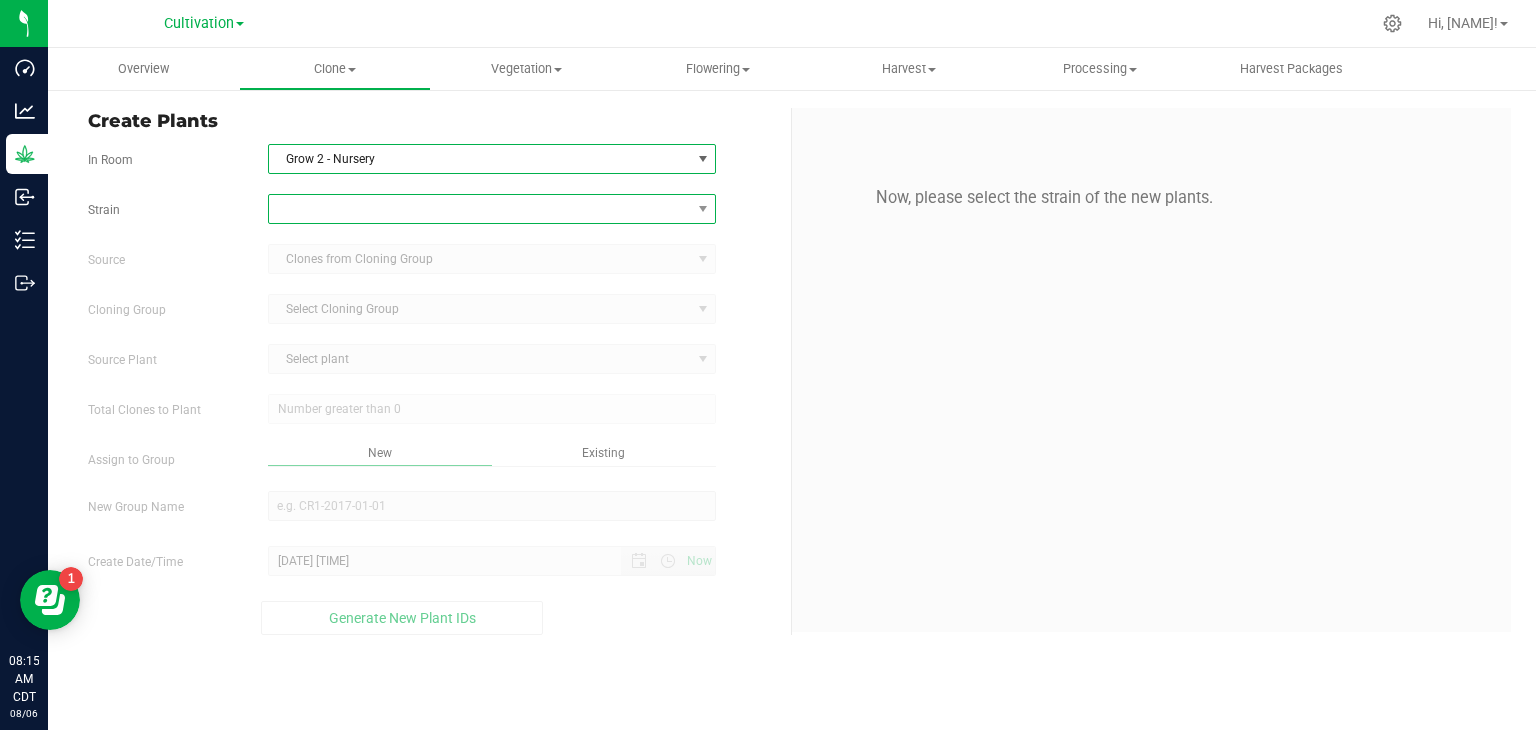 click at bounding box center (480, 209) 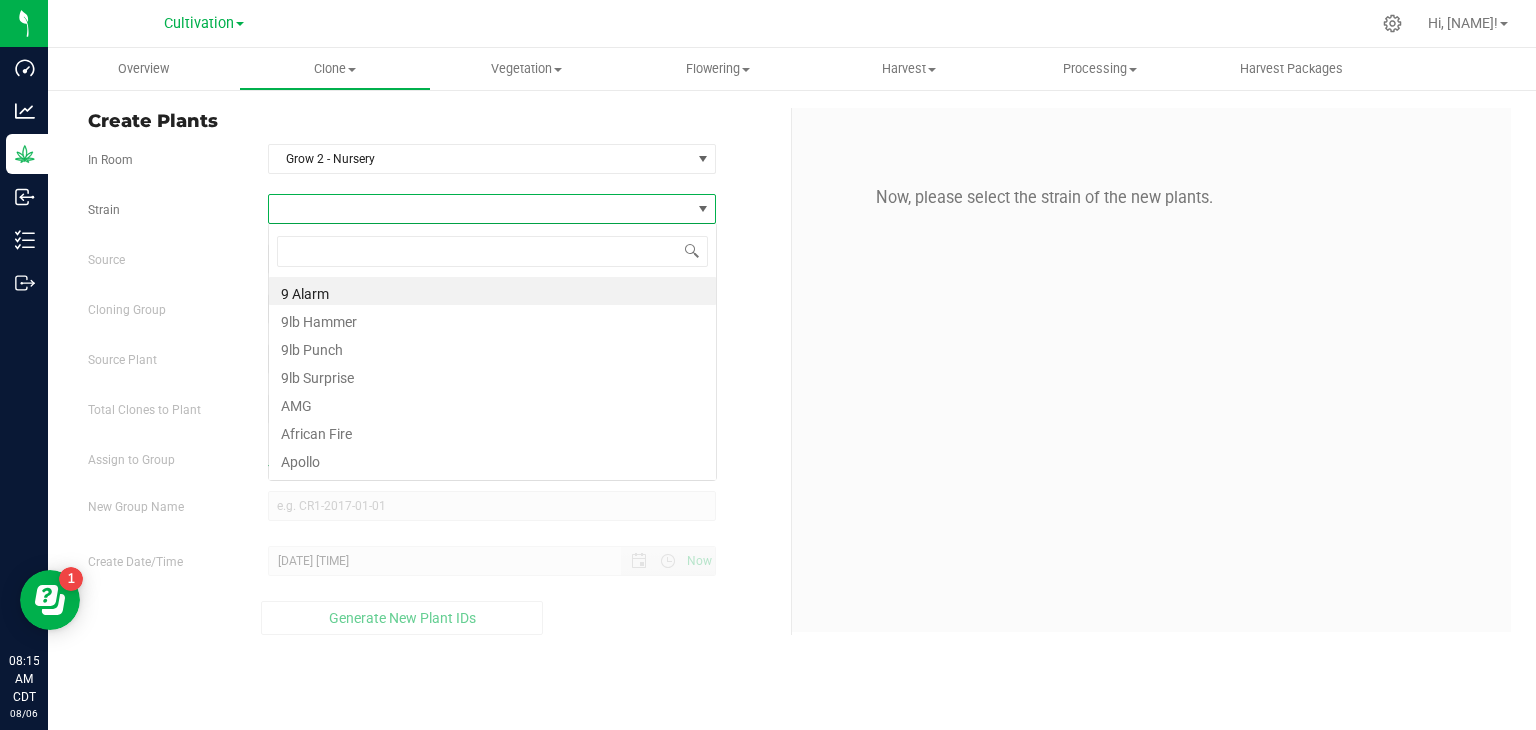 scroll, scrollTop: 99970, scrollLeft: 99551, axis: both 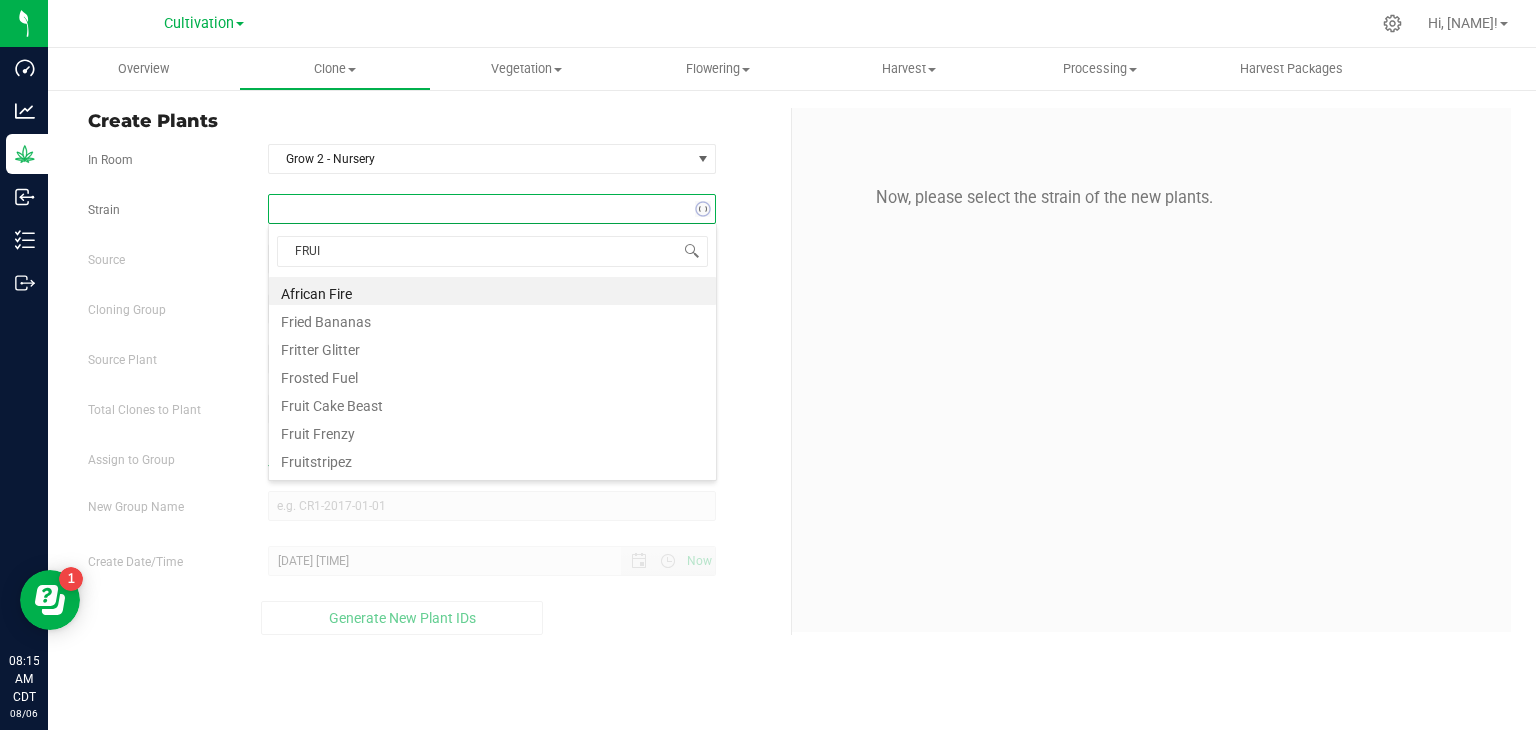 type on "FRUIT" 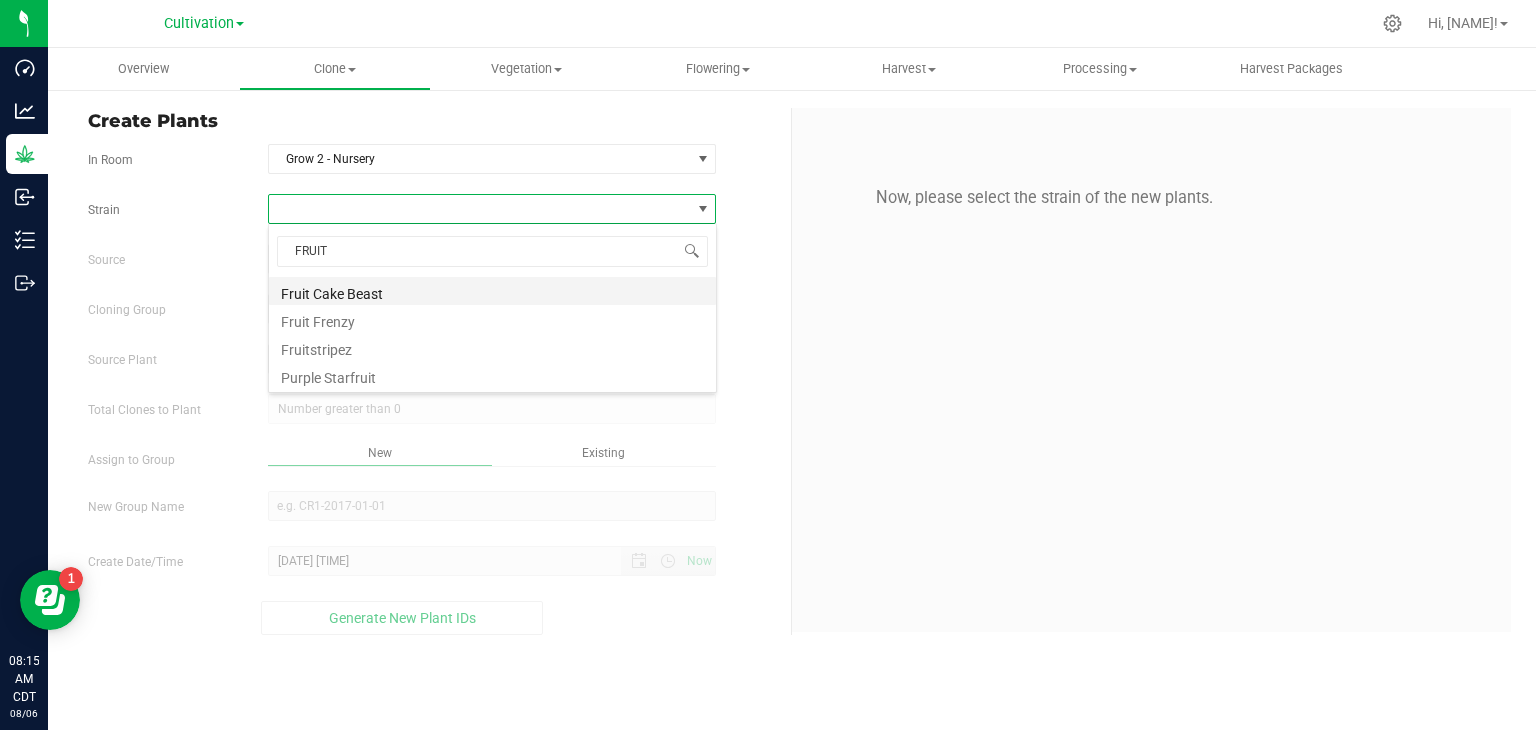 click on "Fruit Cake Beast" at bounding box center [492, 291] 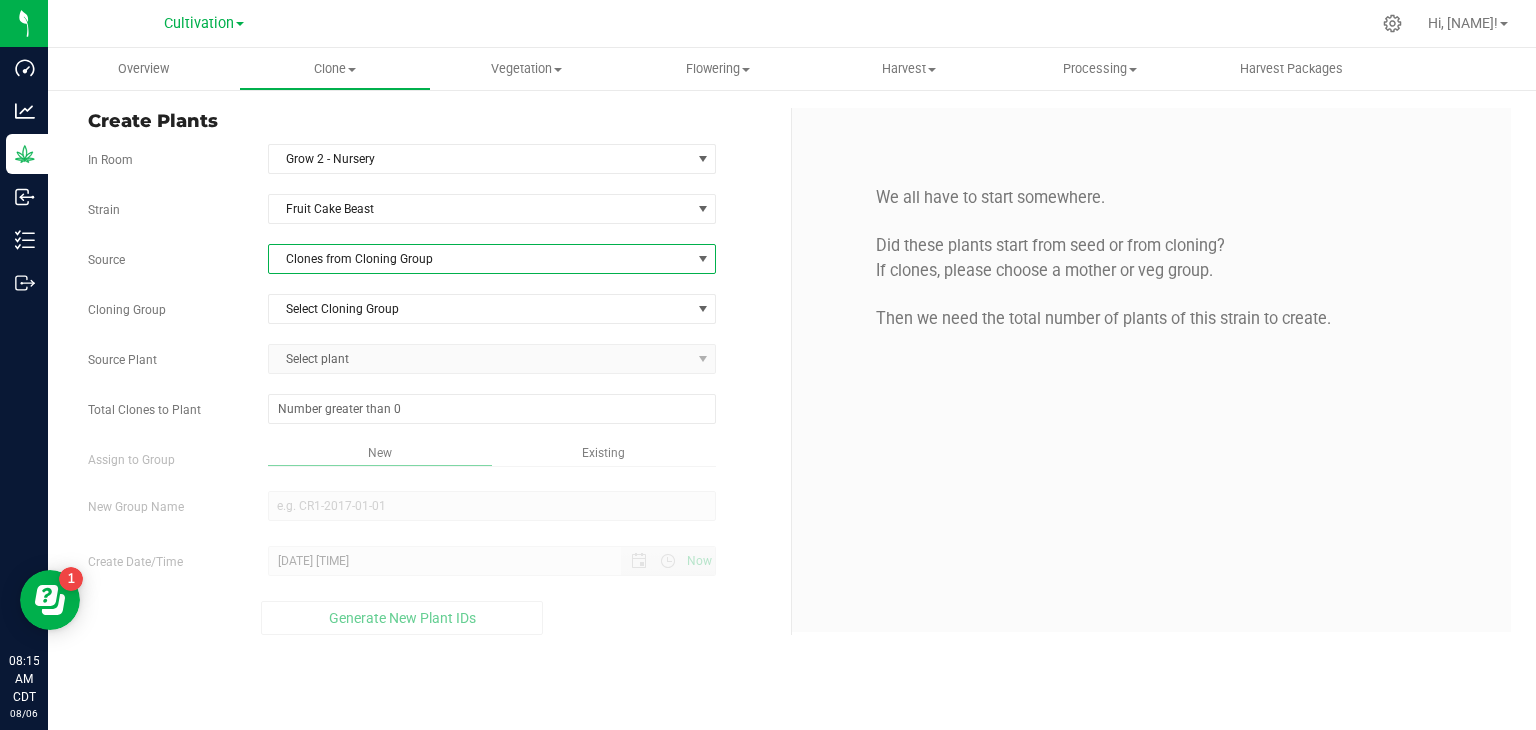 click on "Clones from Cloning Group" at bounding box center (480, 259) 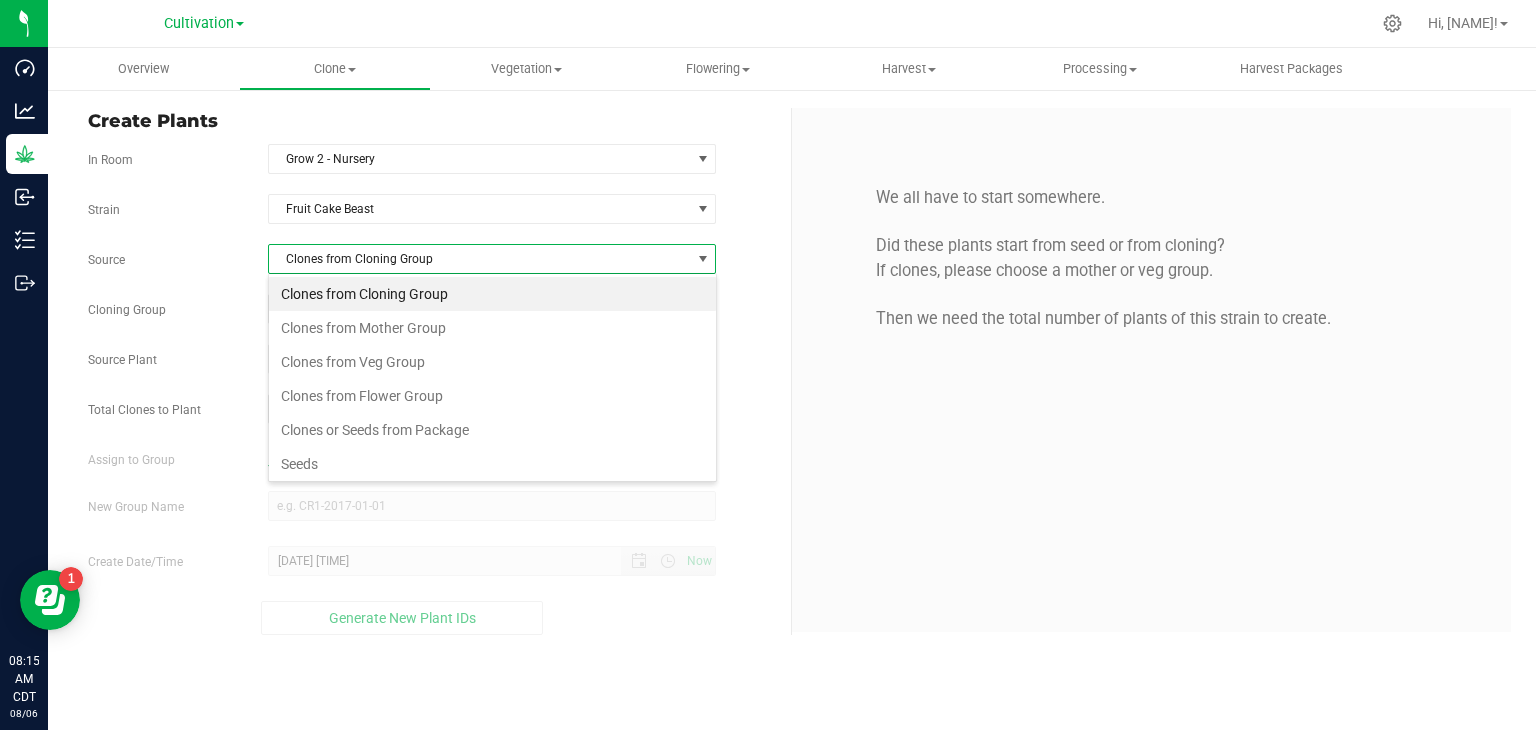 scroll, scrollTop: 99970, scrollLeft: 99551, axis: both 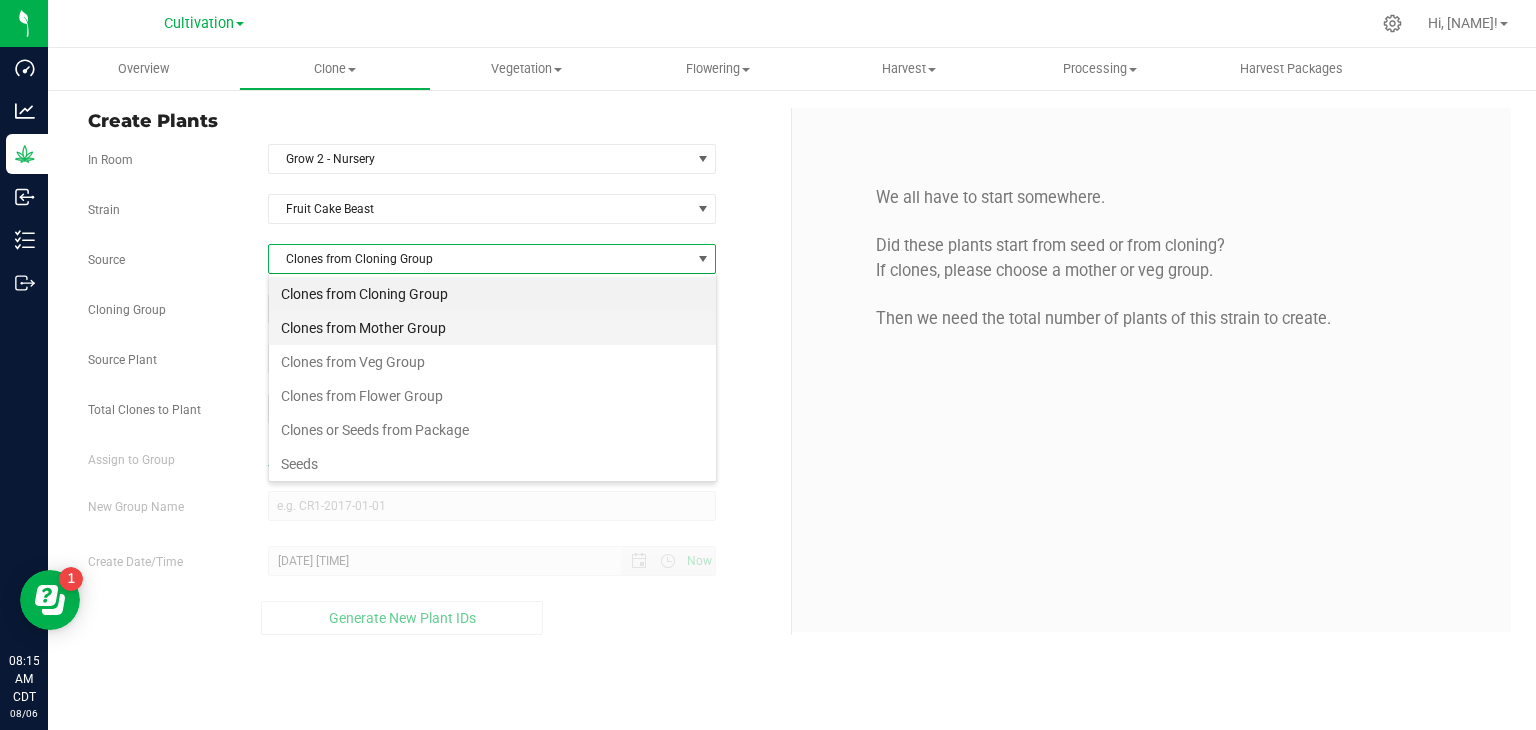 click on "Clones from Mother Group" at bounding box center [492, 328] 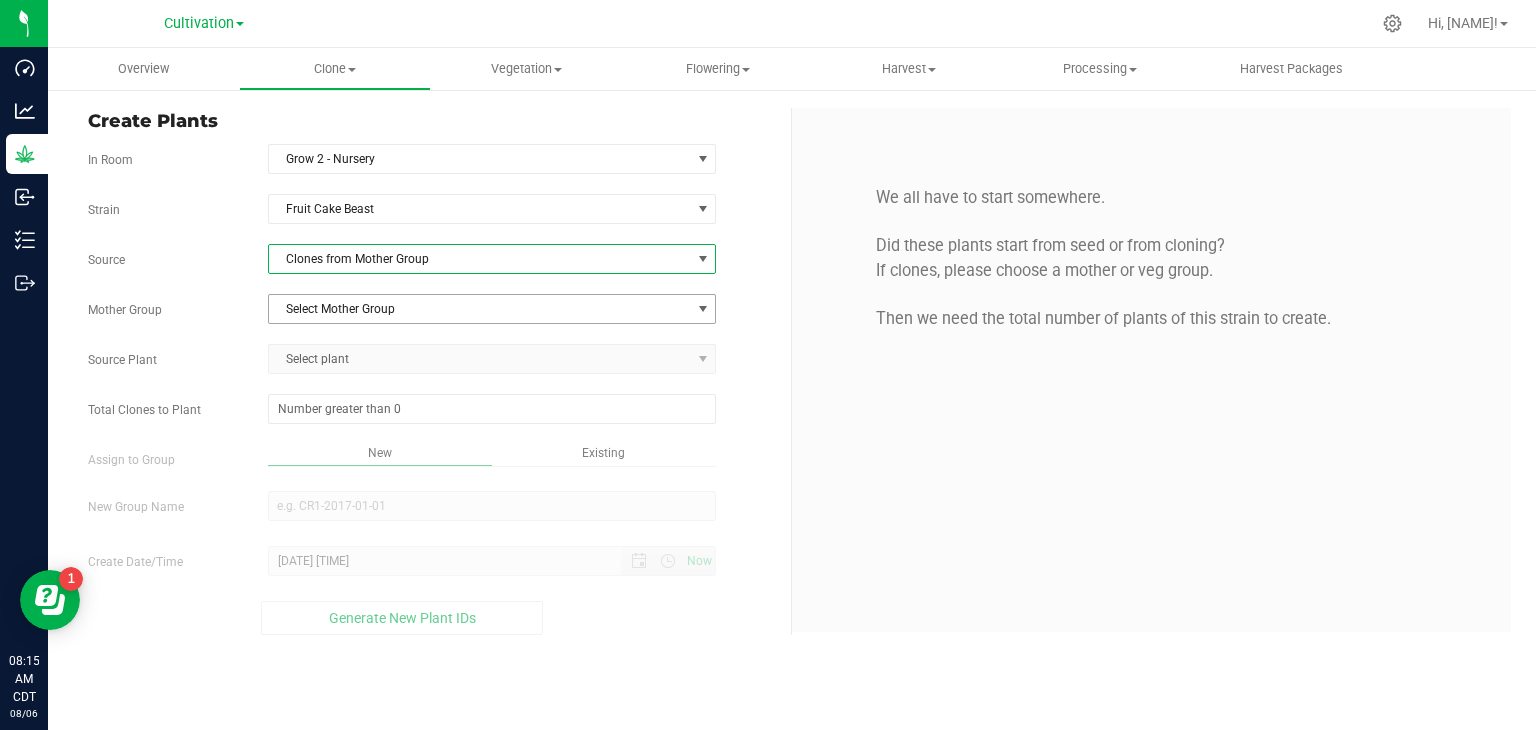 click on "Select Mother Group" at bounding box center (480, 309) 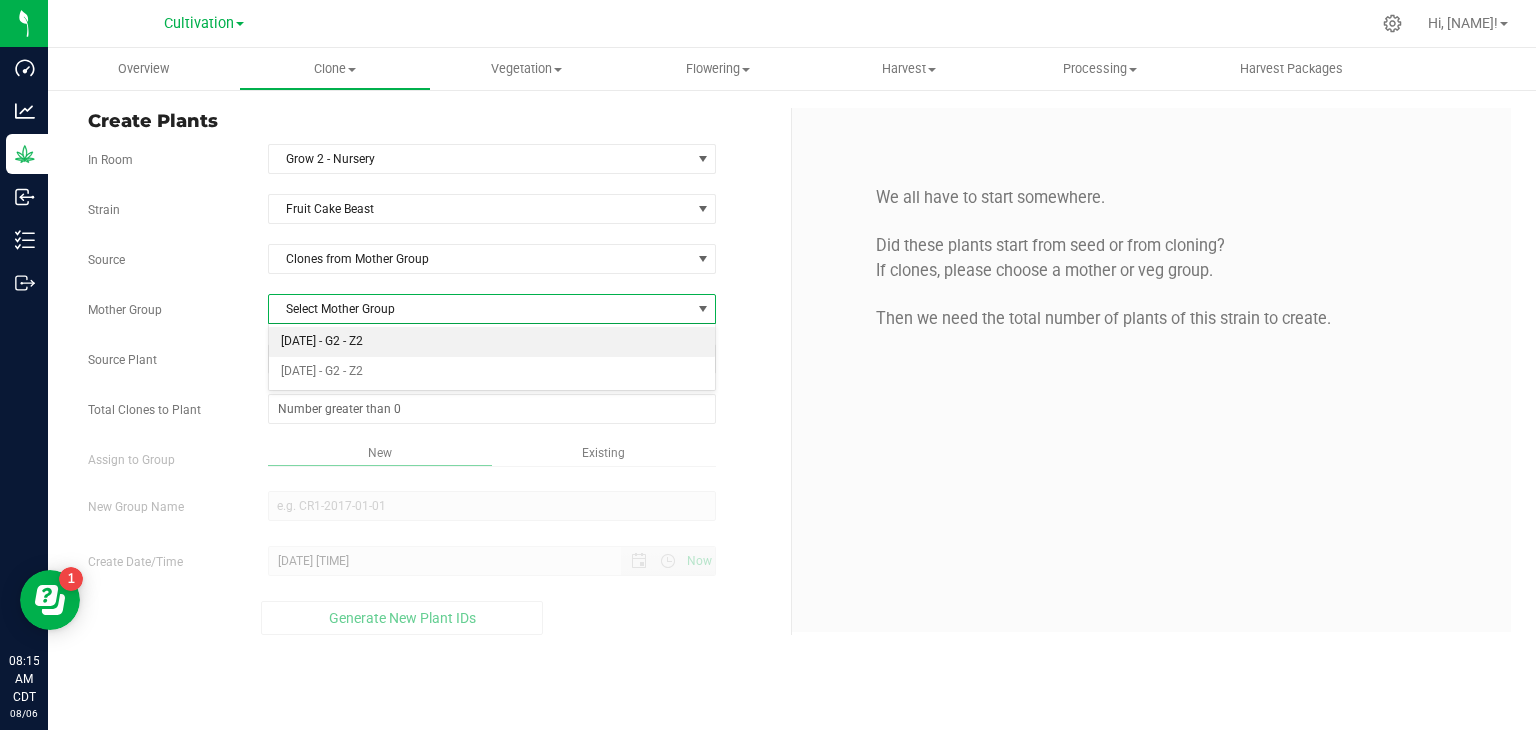 click on "[DATE] - G2 - Z2" at bounding box center [492, 342] 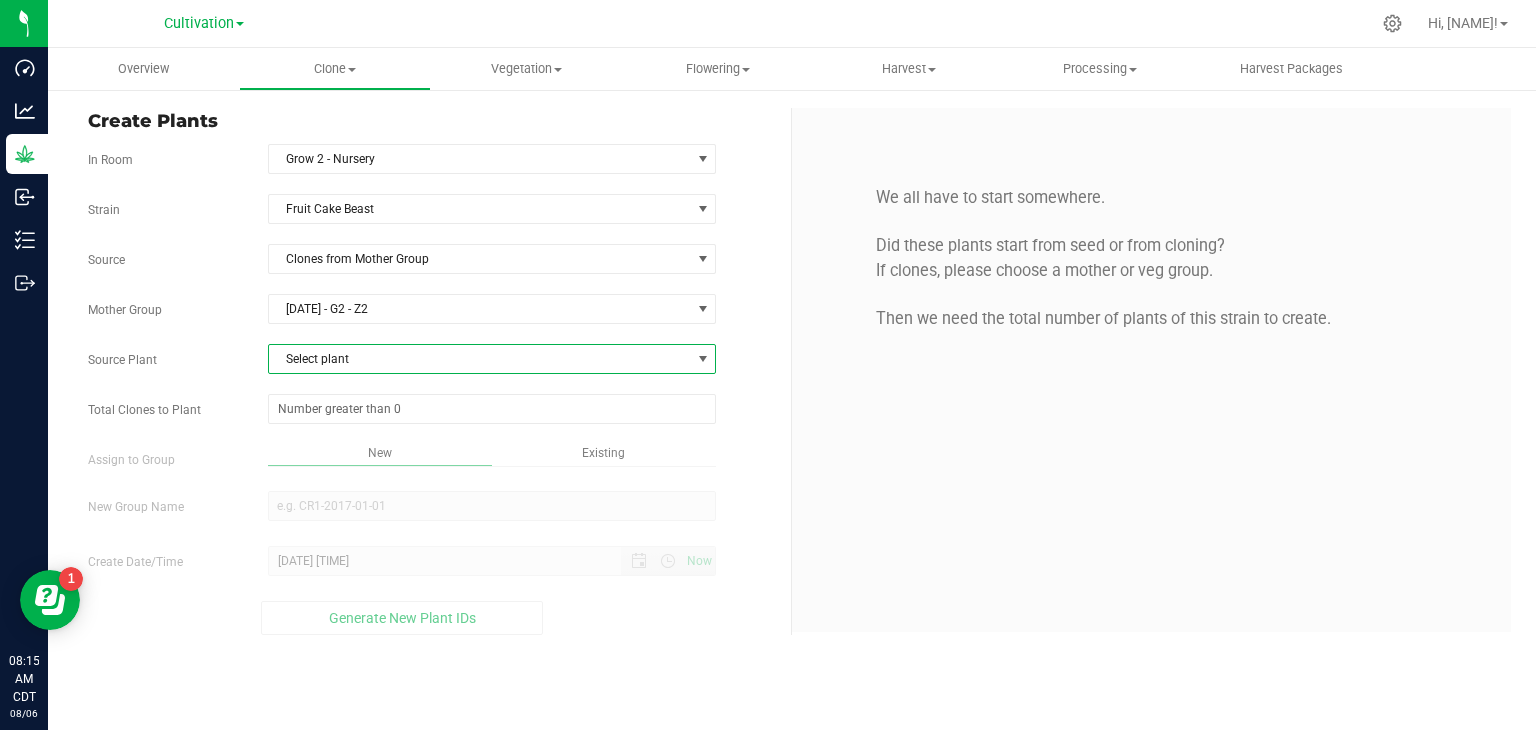 click on "Select plant" at bounding box center (480, 359) 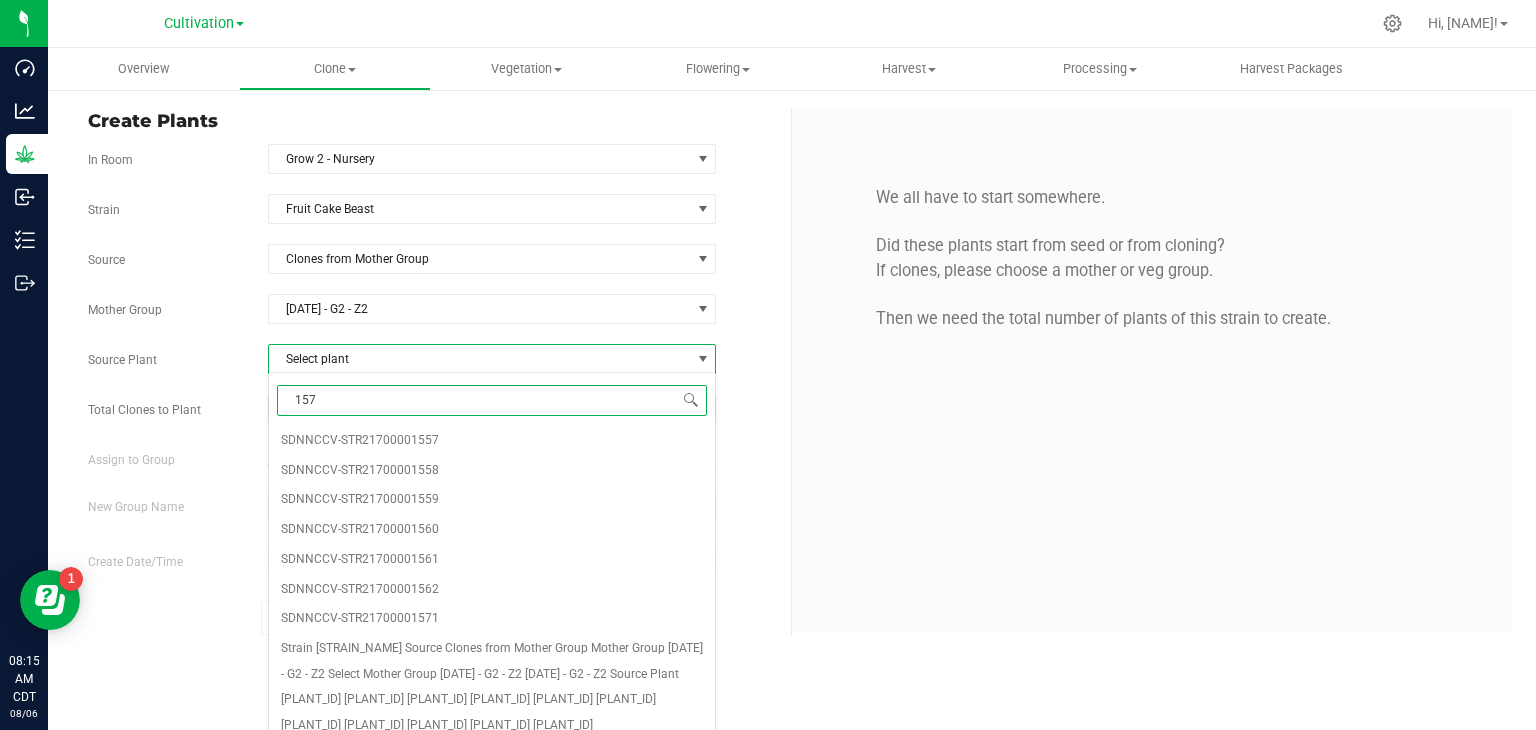 type on "1571" 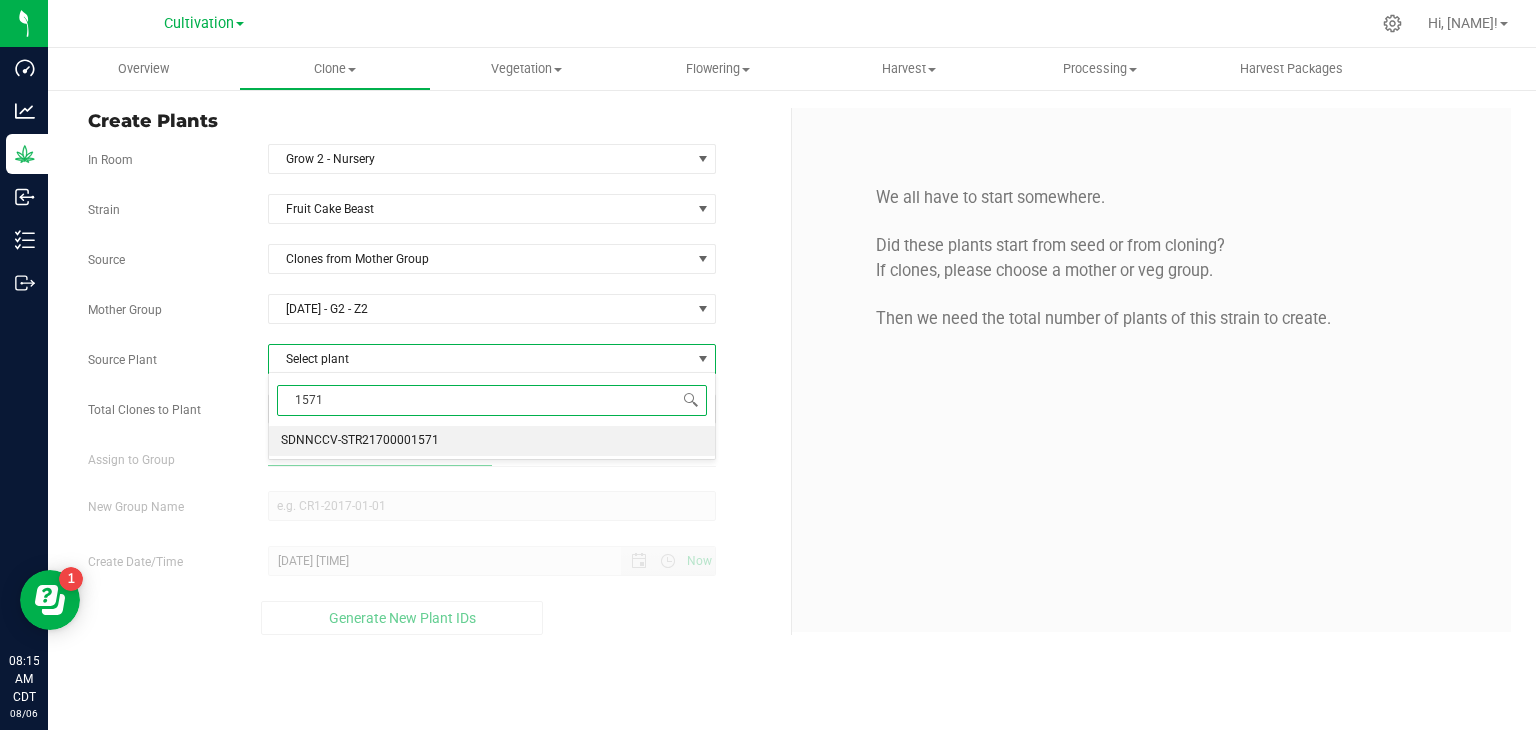 click on "SDNNCCV-STR21700001571" at bounding box center (360, 441) 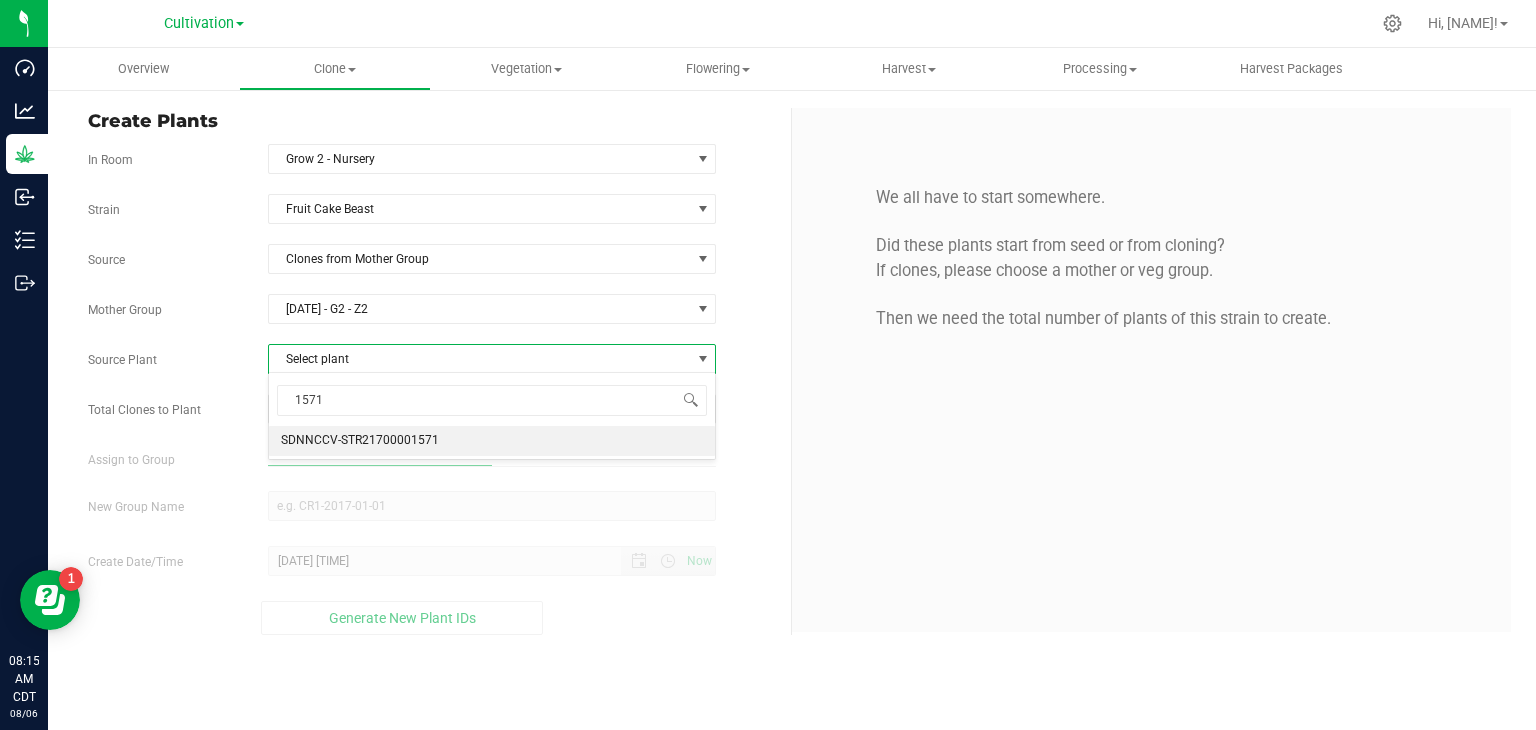 type 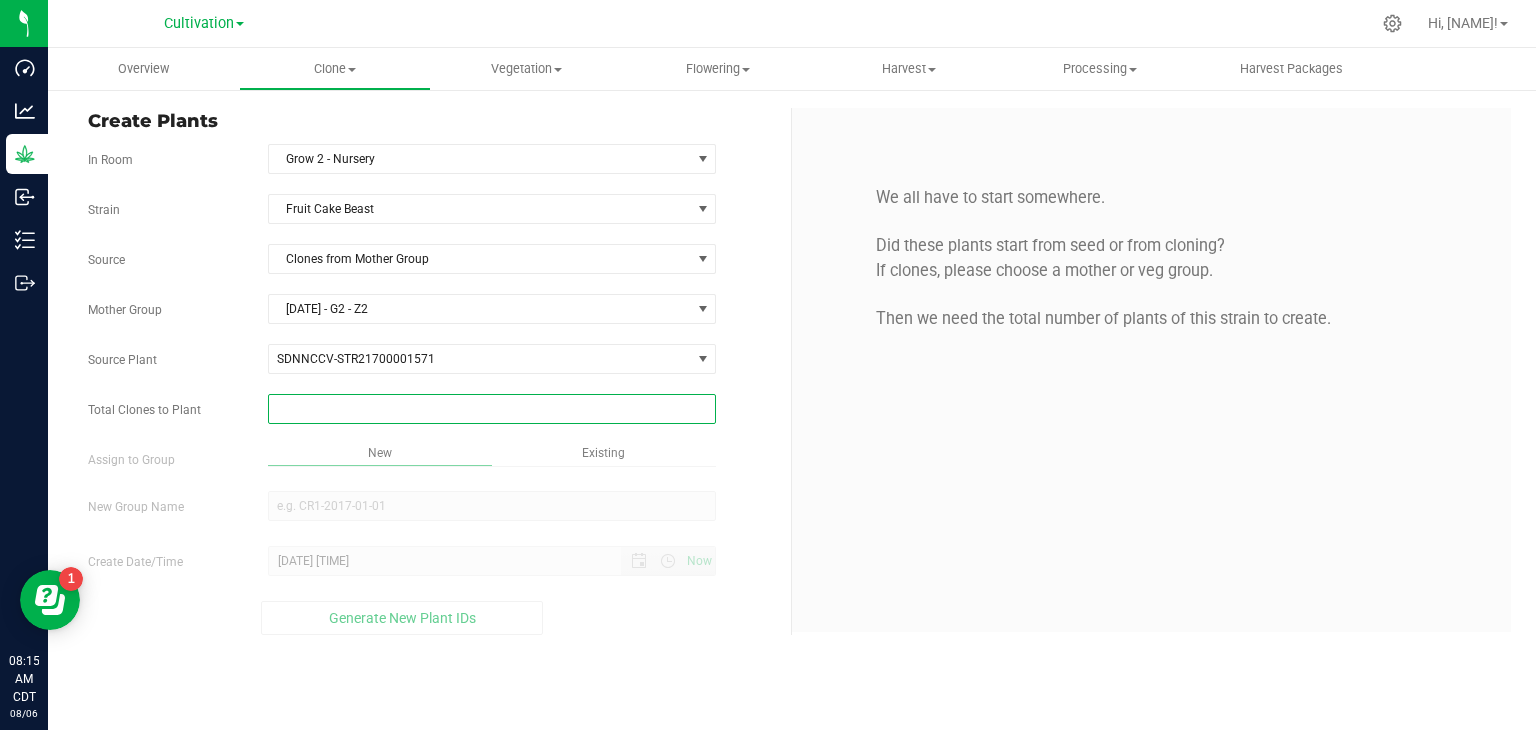 click at bounding box center [492, 409] 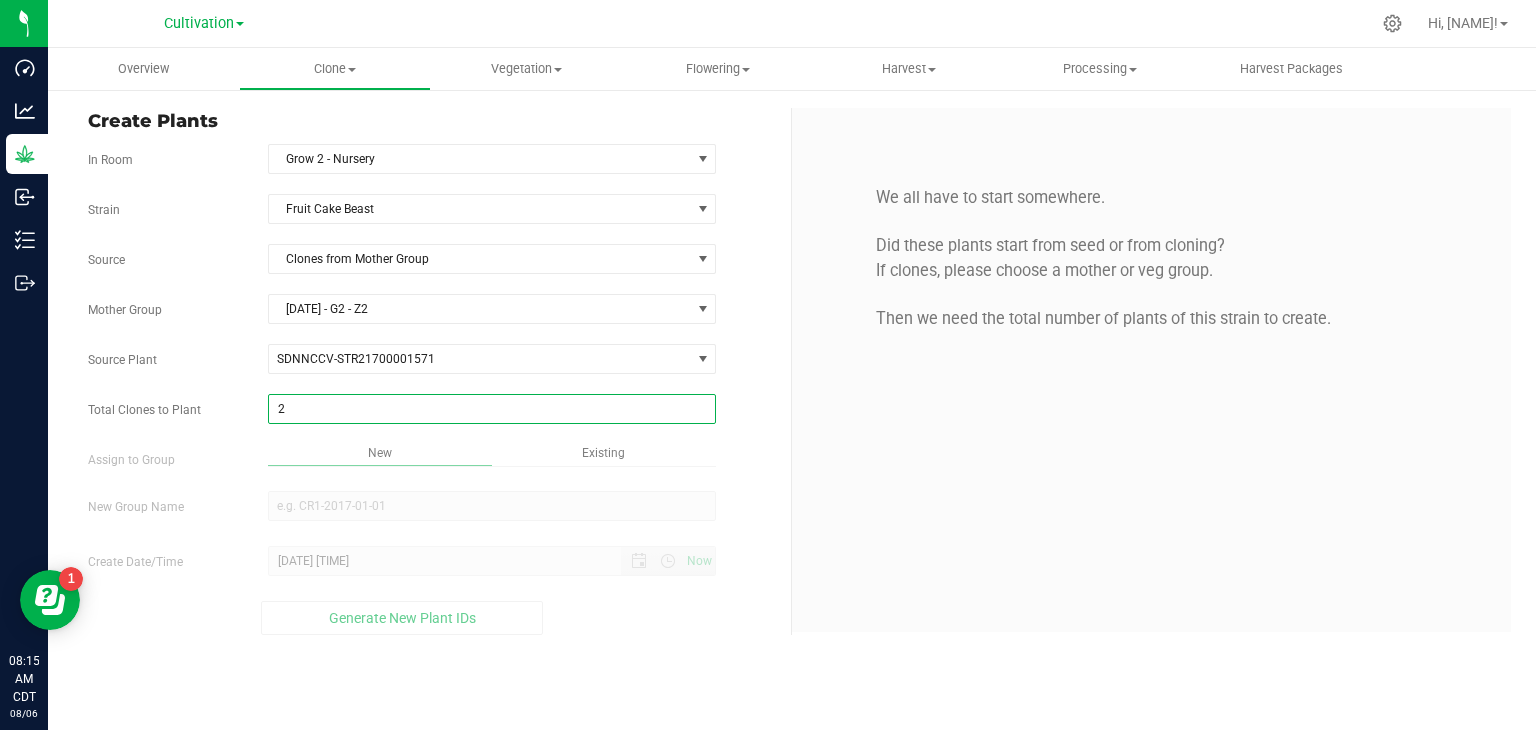 type on "22" 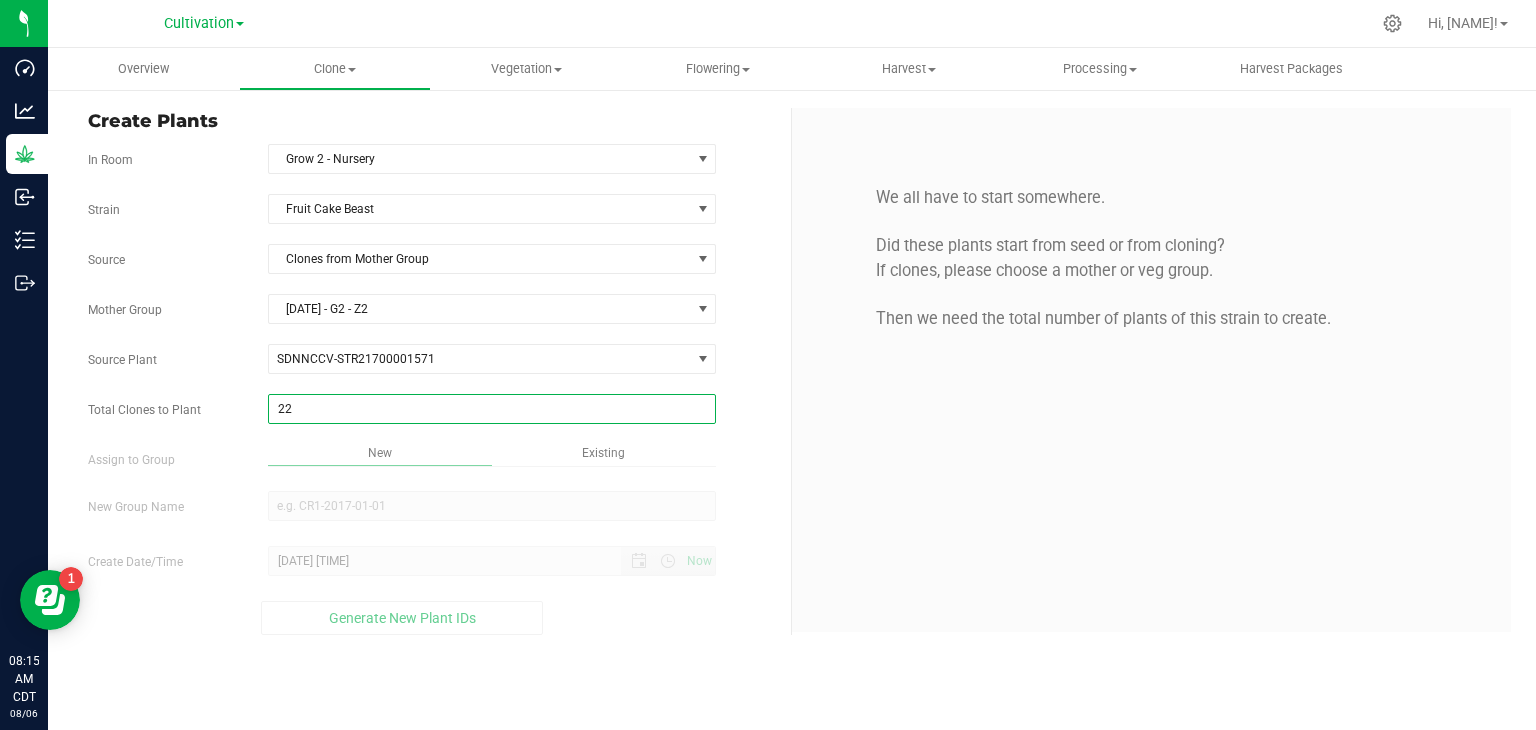 type on "22" 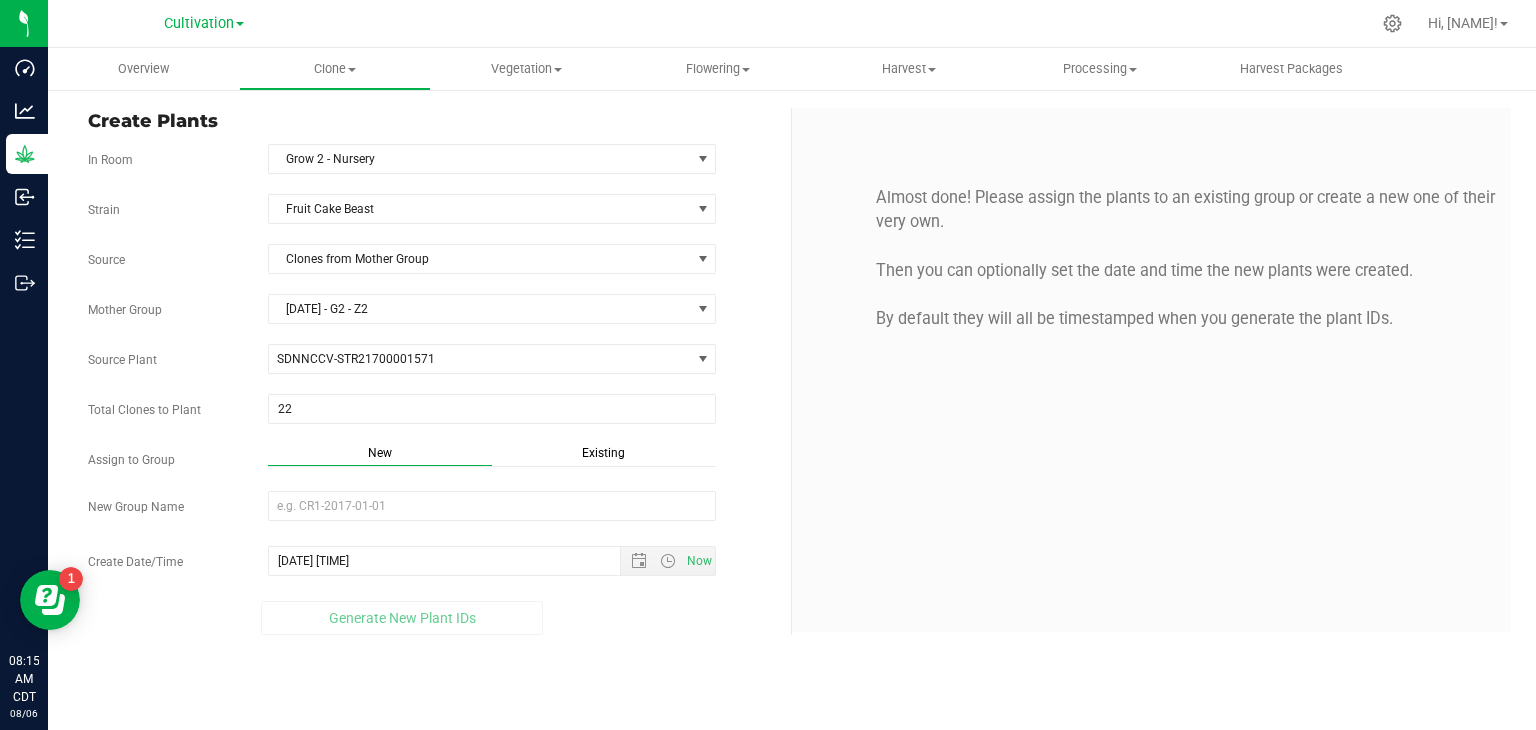 click on "Source Plant
[PLANT_ID] [PLANT_ID] [PLANT_ID] [PLANT_ID] [PLANT_ID] [PLANT_ID] [PLANT_ID] [PLANT_ID] [PLANT_ID] [PLANT_ID] [PLANT_ID]" at bounding box center (432, 359) 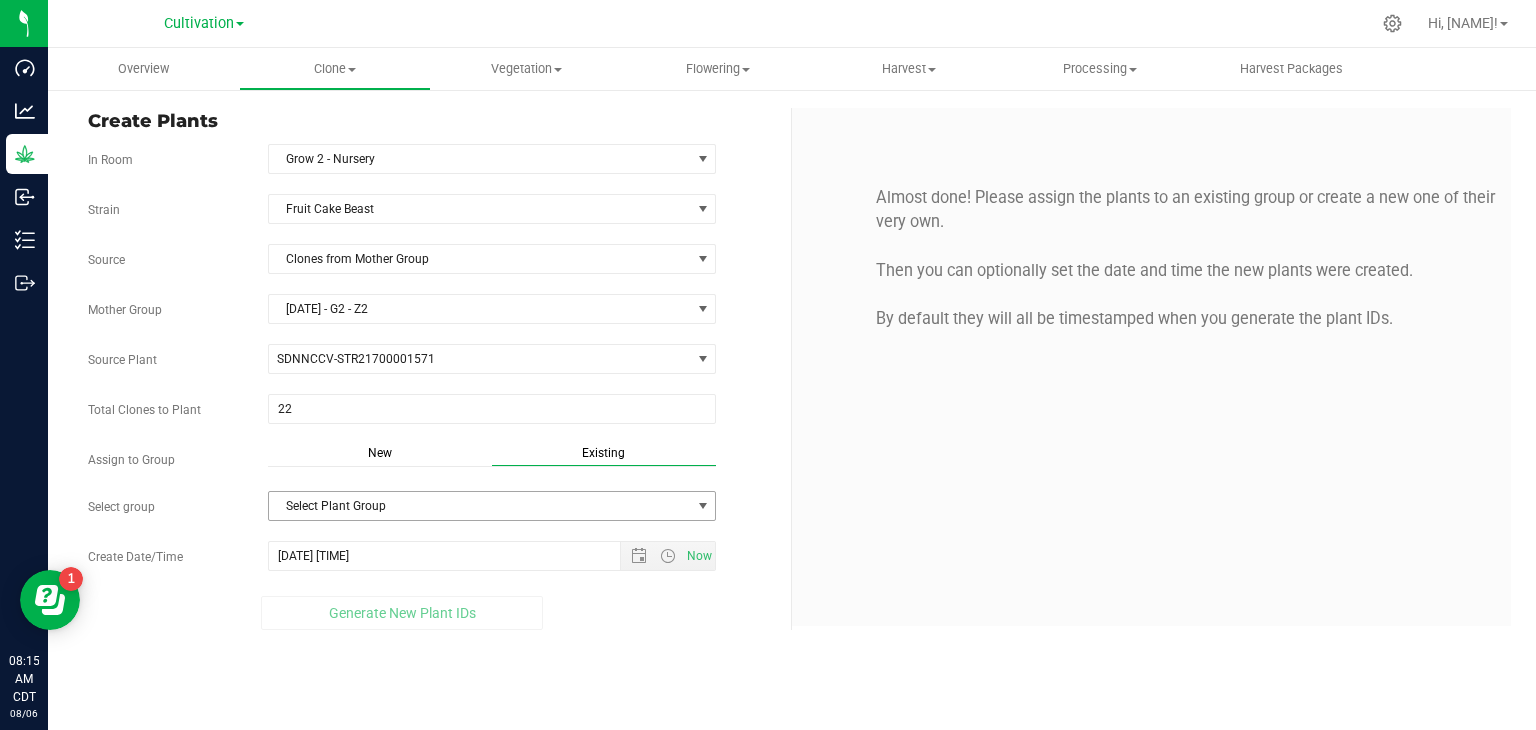 click on "Select Plant Group" at bounding box center (480, 506) 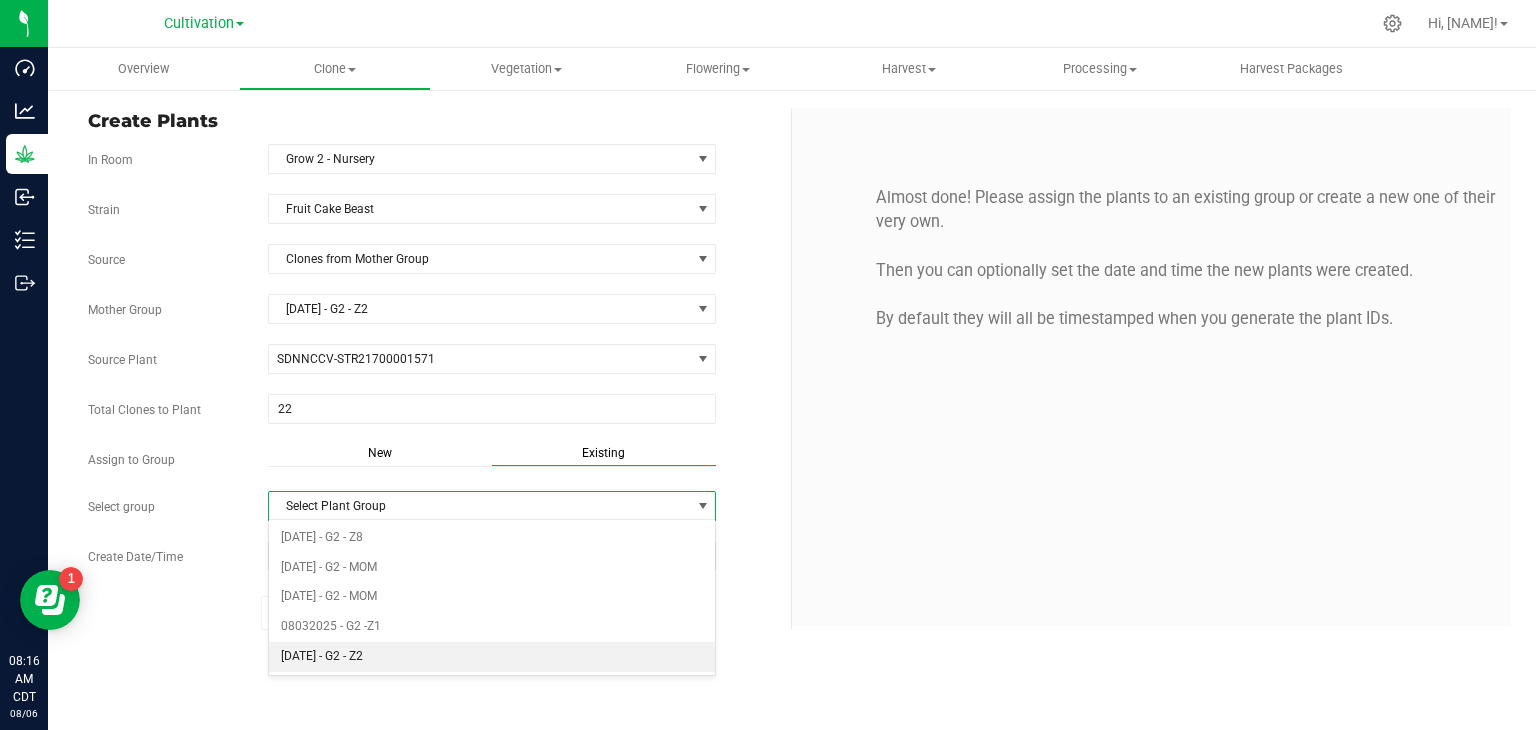 click on "[DATE] - G2 - Z2" at bounding box center (492, 657) 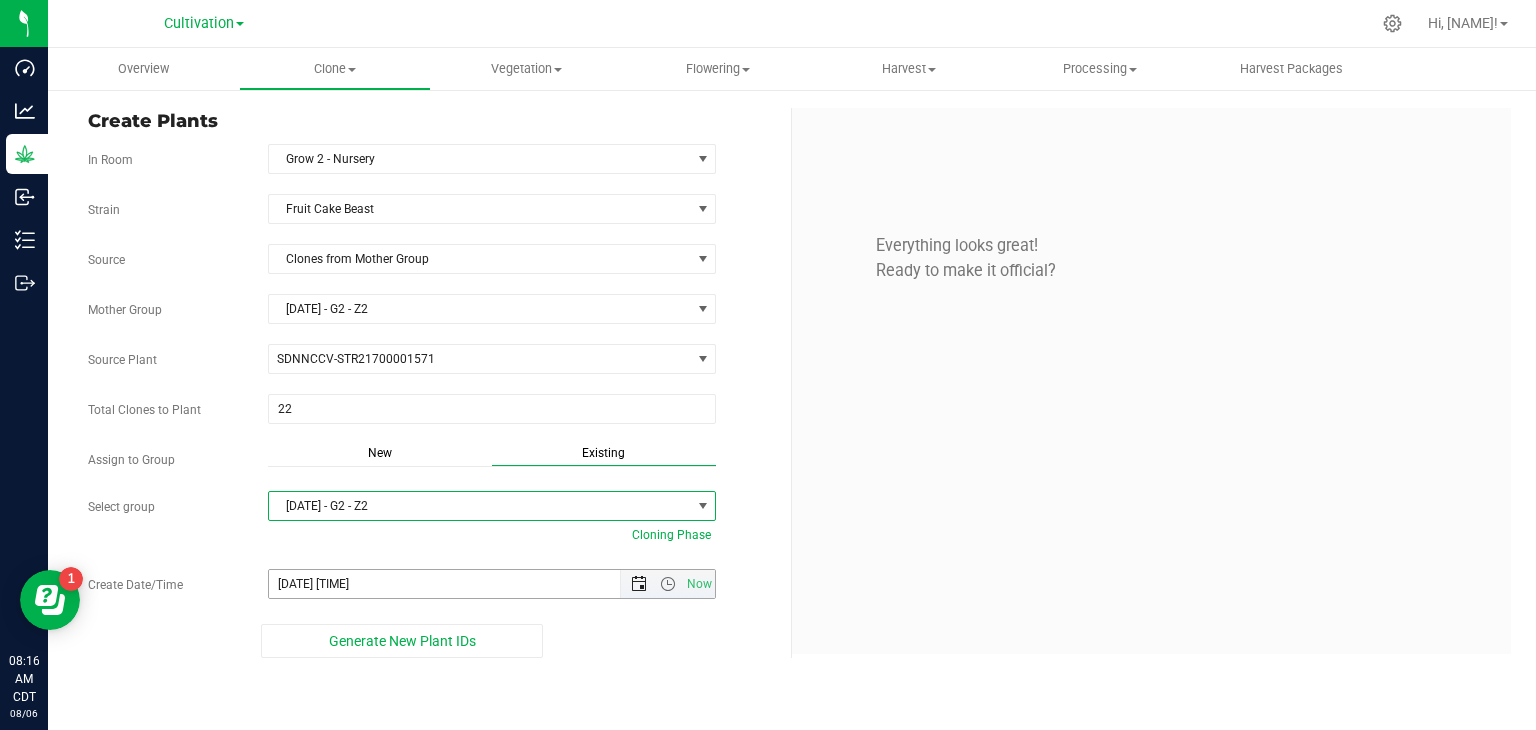 click at bounding box center (639, 584) 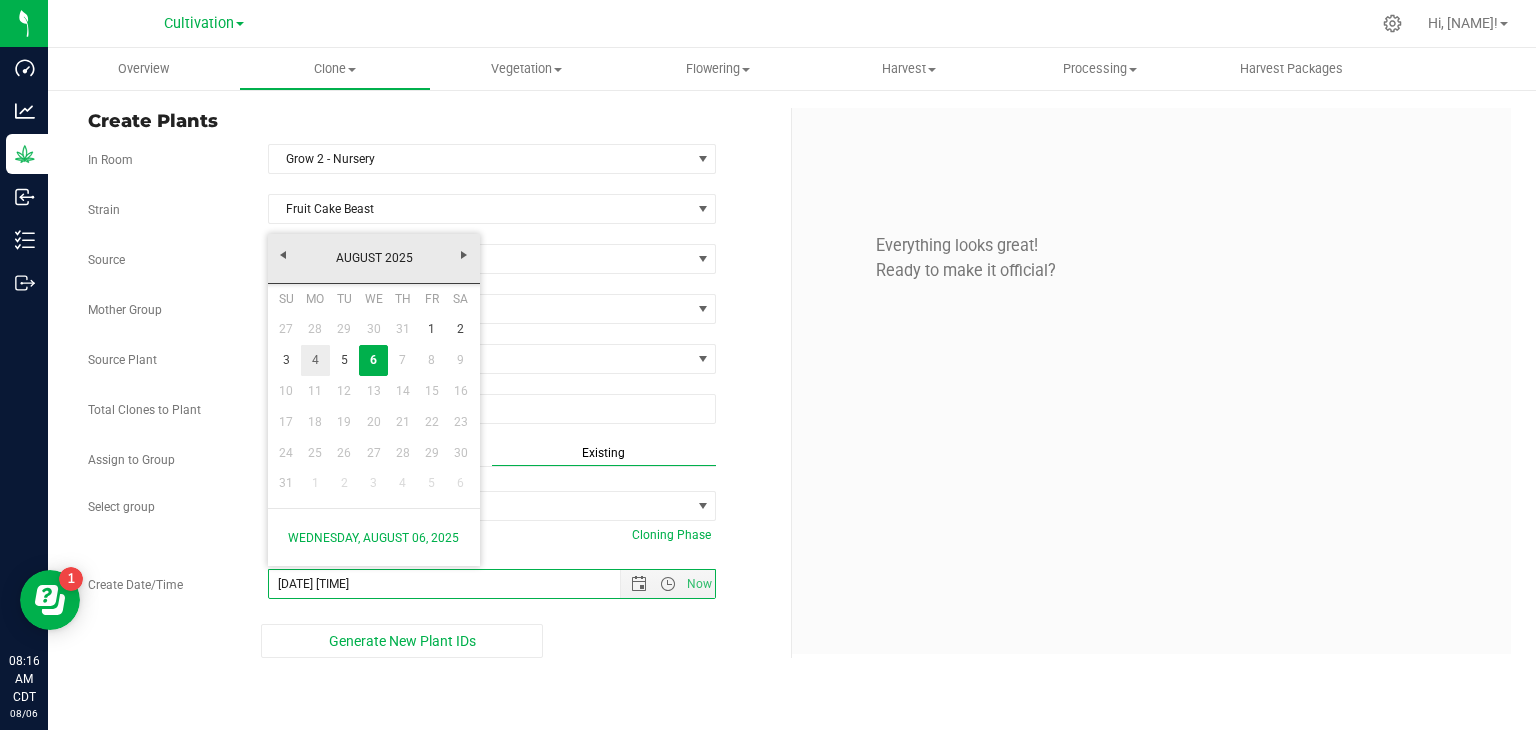 click on "4" at bounding box center (315, 360) 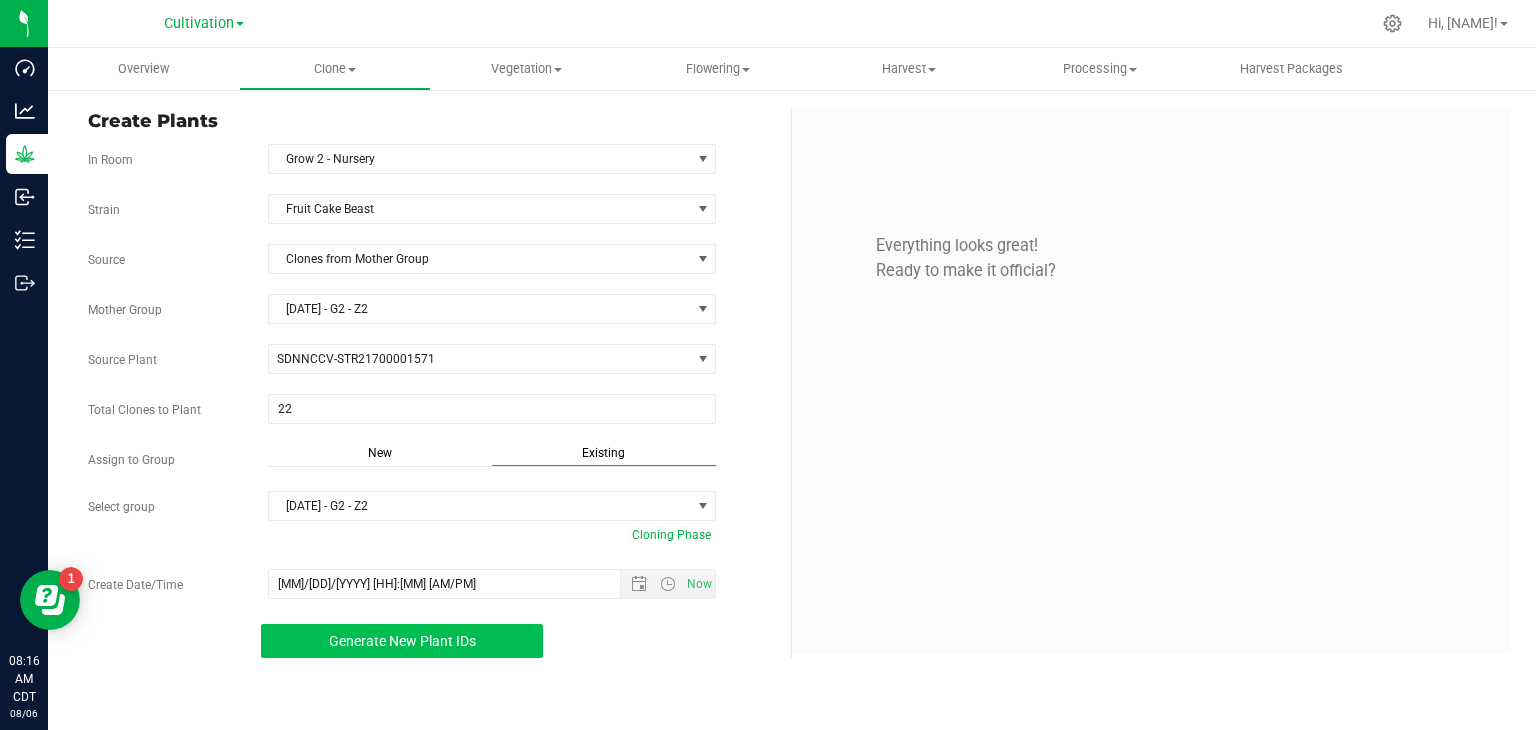 click on "Generate New Plant IDs" at bounding box center [402, 641] 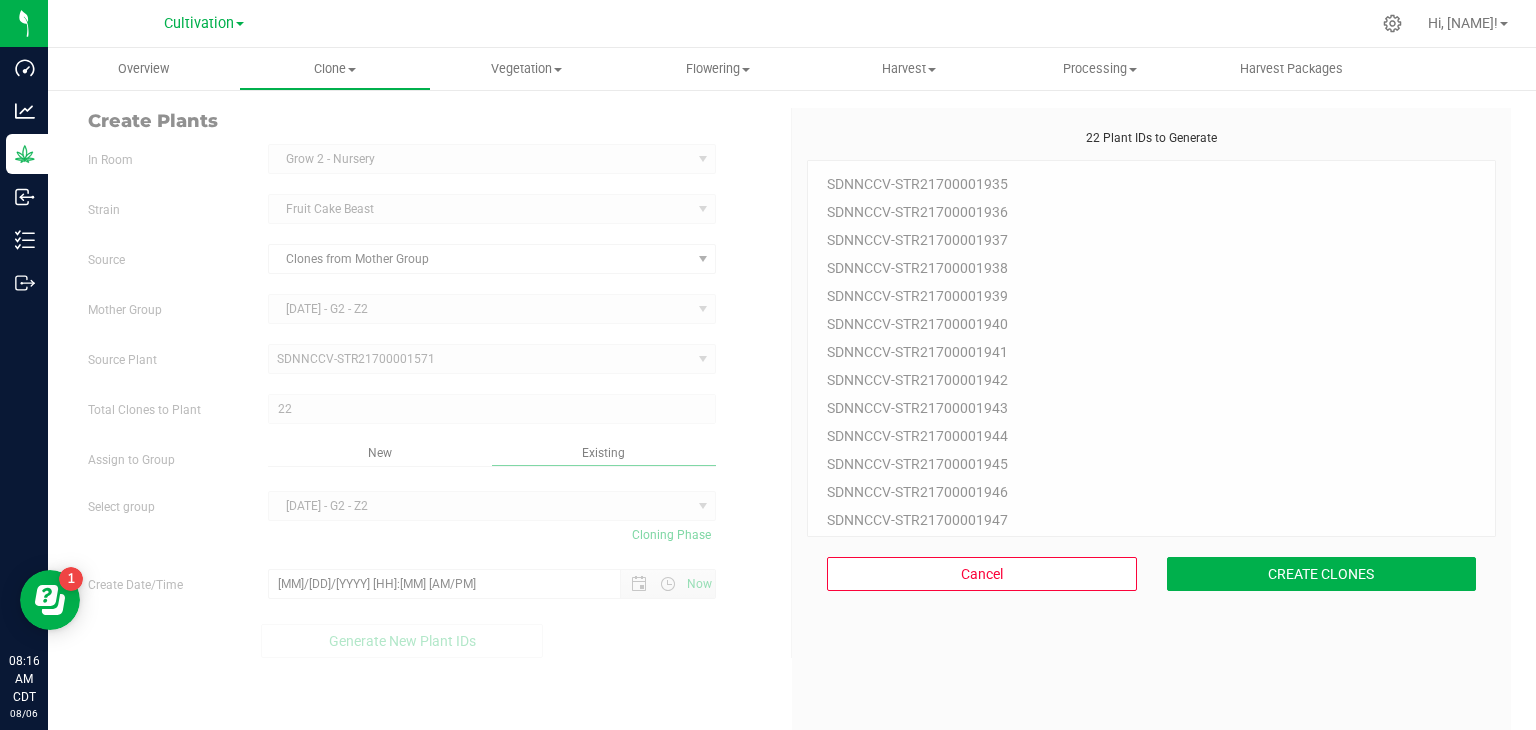 scroll, scrollTop: 60, scrollLeft: 0, axis: vertical 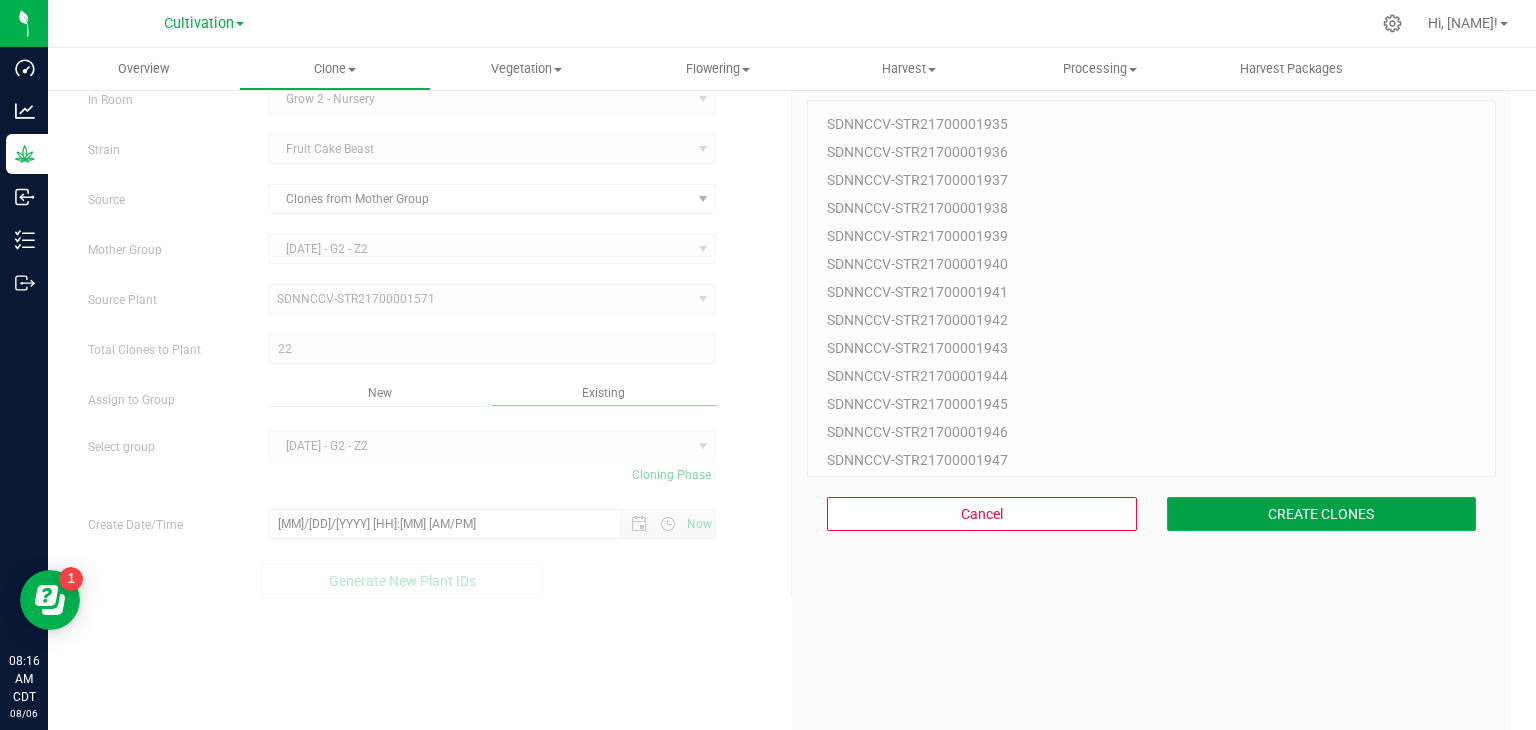 click on "CREATE CLONES" at bounding box center [1322, 514] 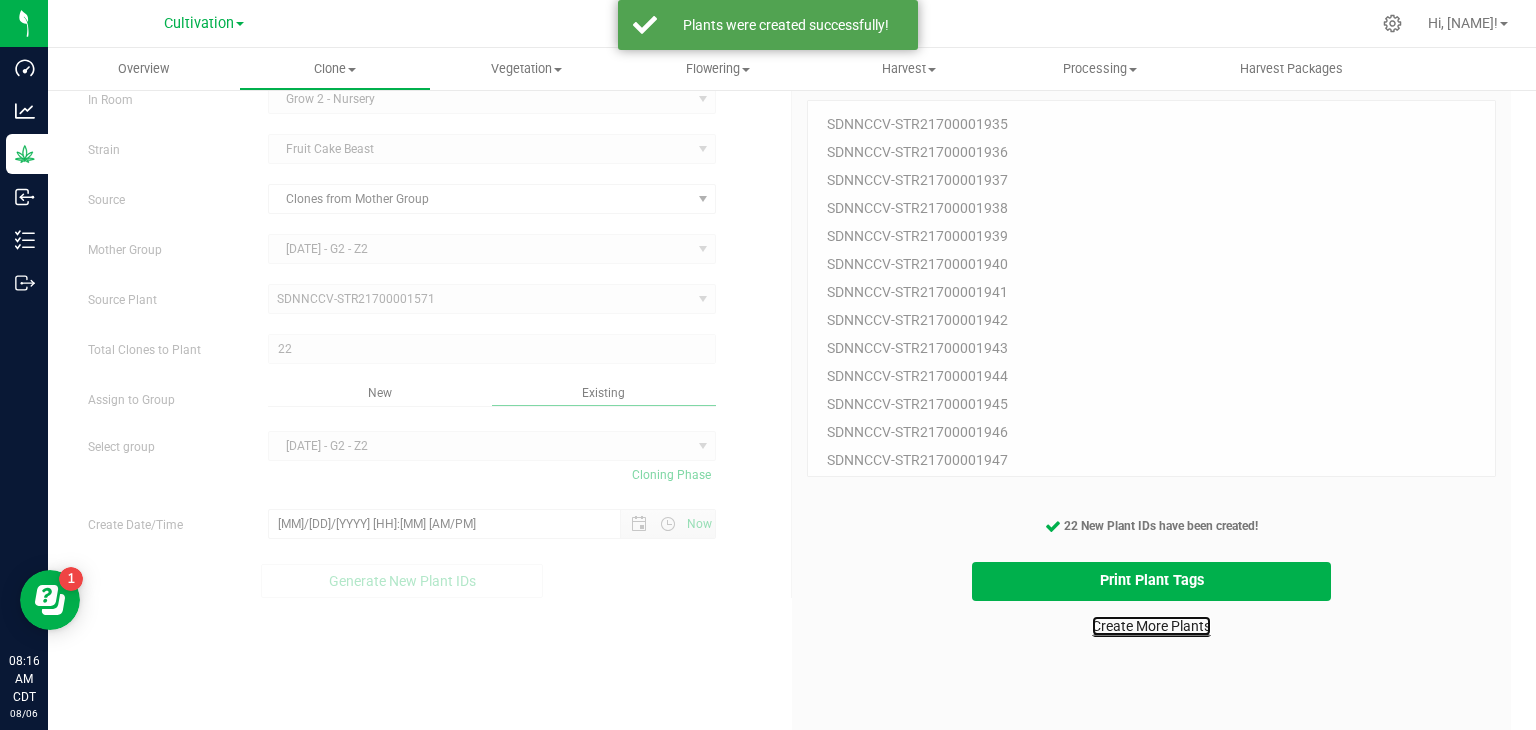 click on "Create More Plants" at bounding box center (1151, 626) 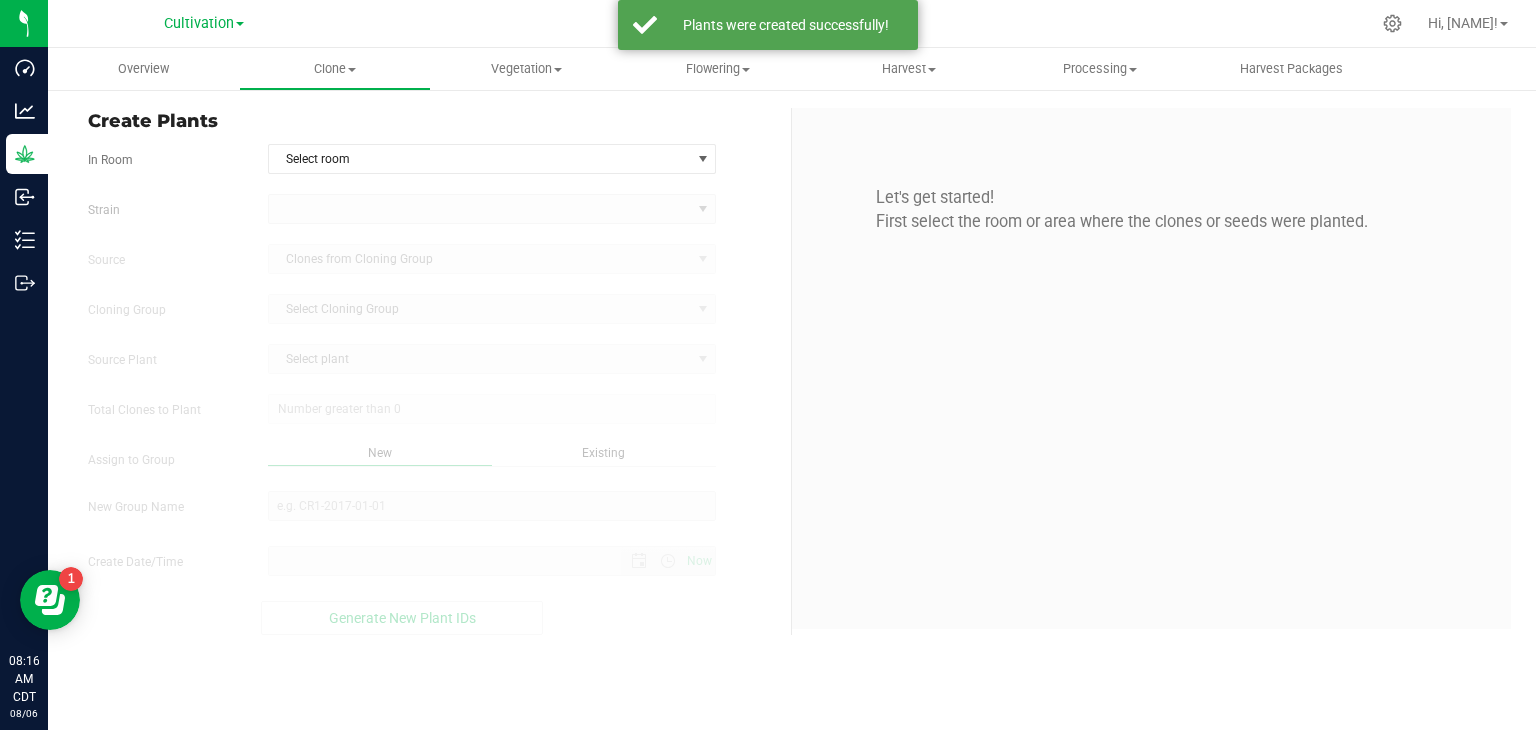 scroll, scrollTop: 0, scrollLeft: 0, axis: both 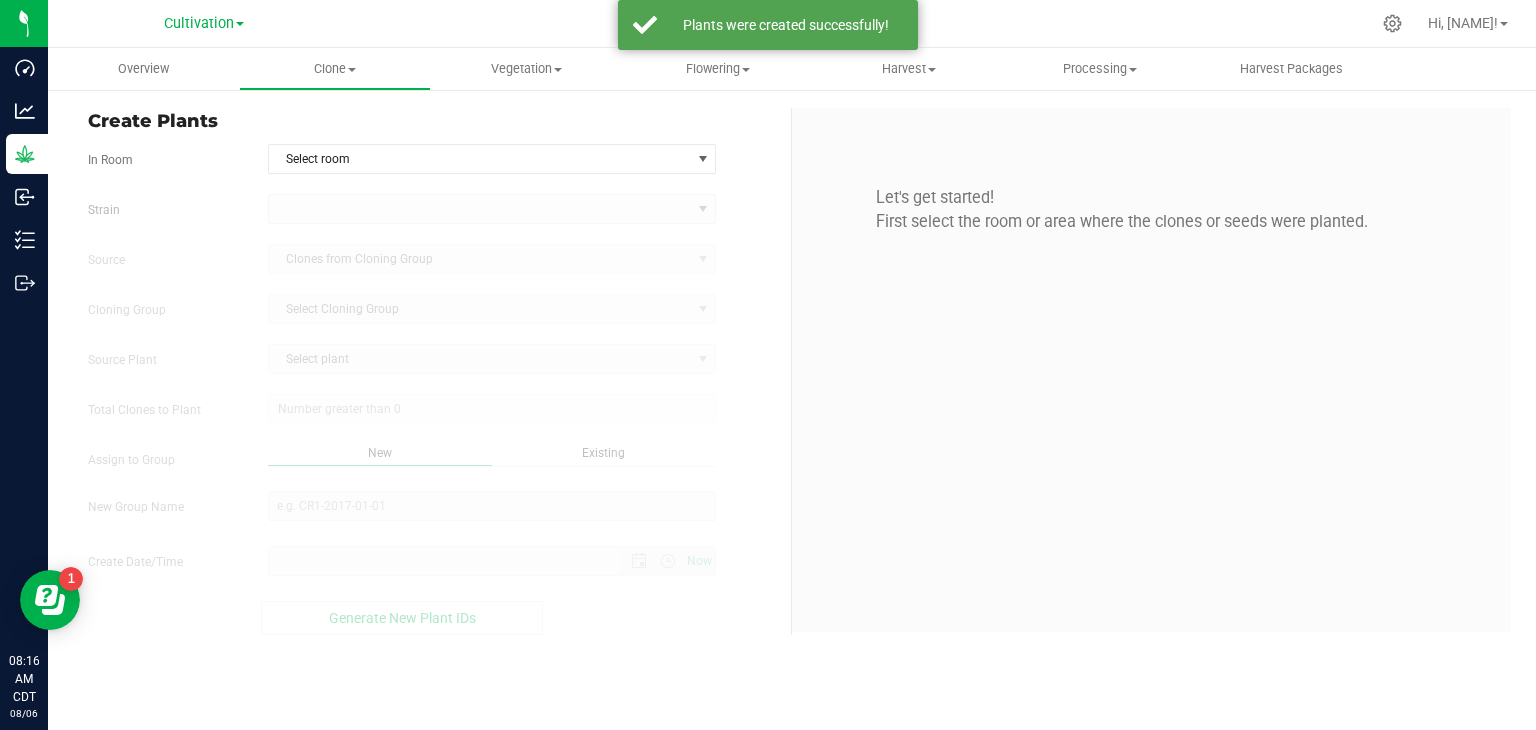 type on "8/6/2025 8:16 AM" 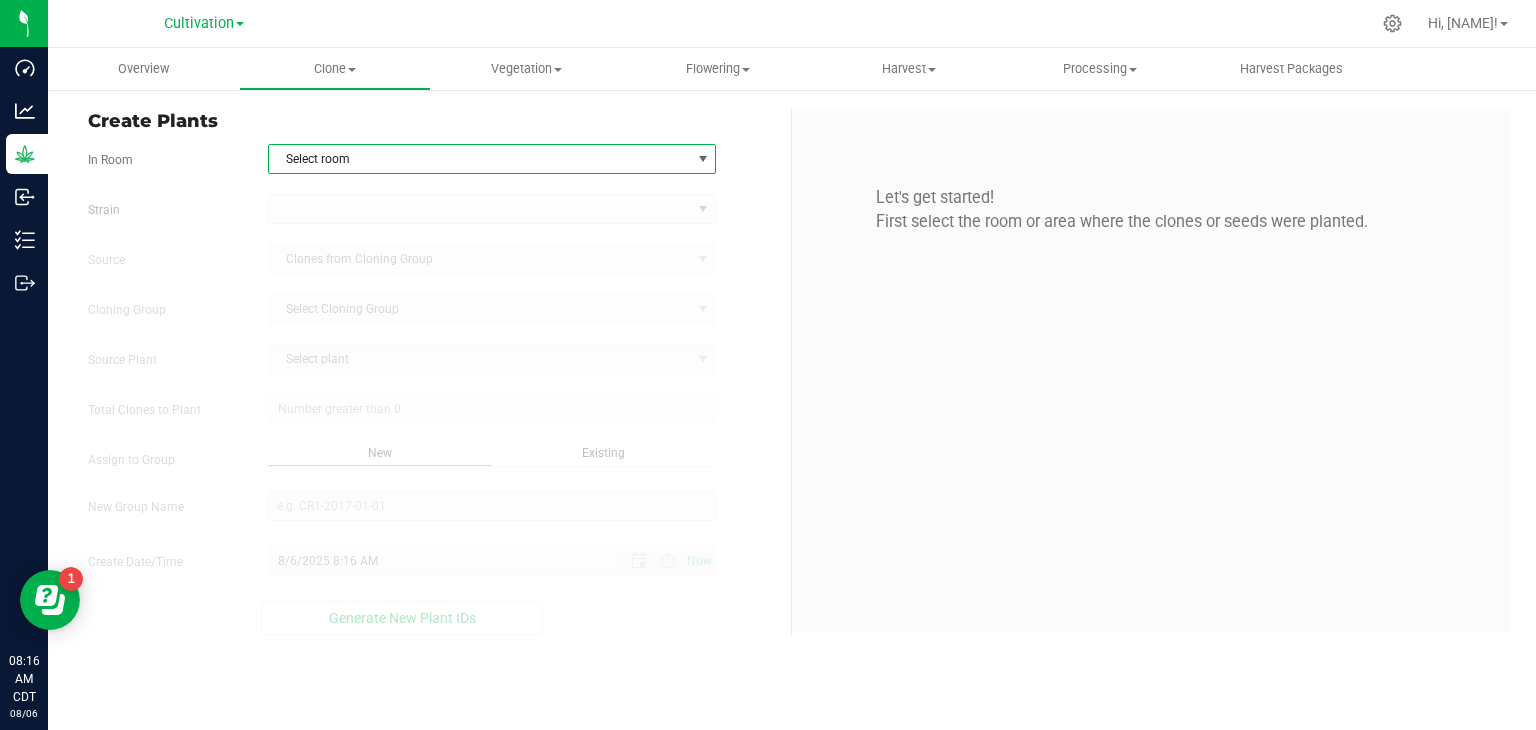 click on "Select room" at bounding box center (480, 159) 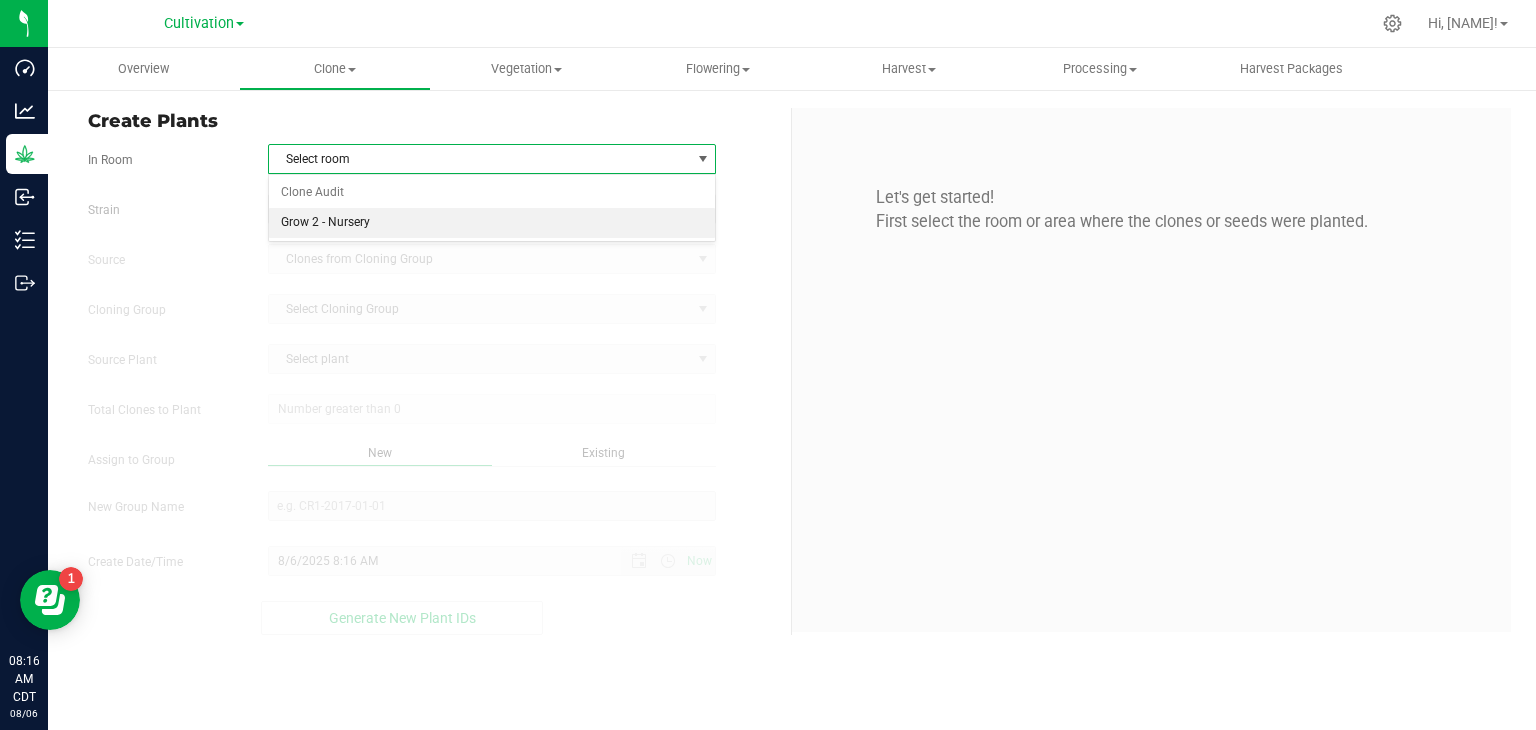 click on "Grow 2 - Nursery" at bounding box center (492, 223) 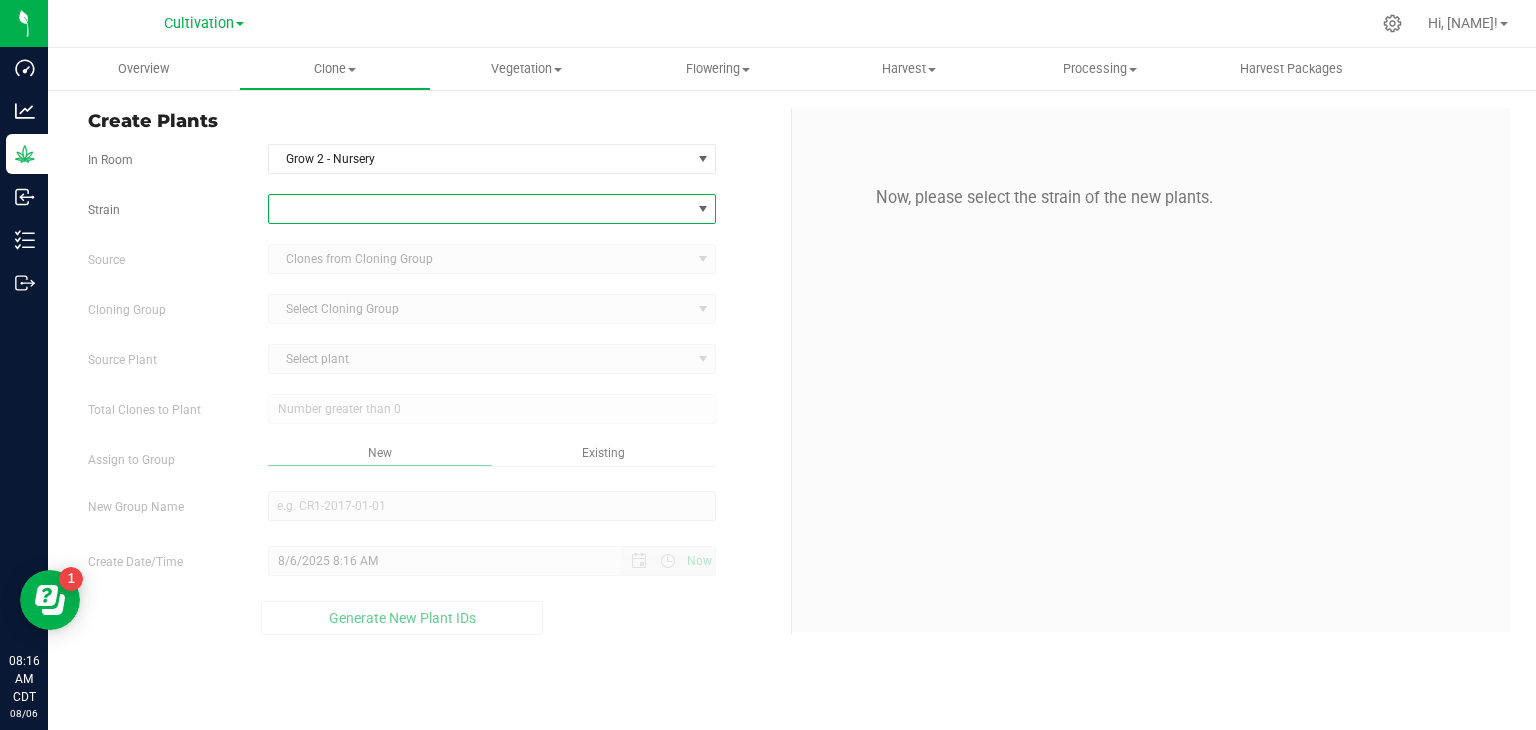 click at bounding box center (480, 209) 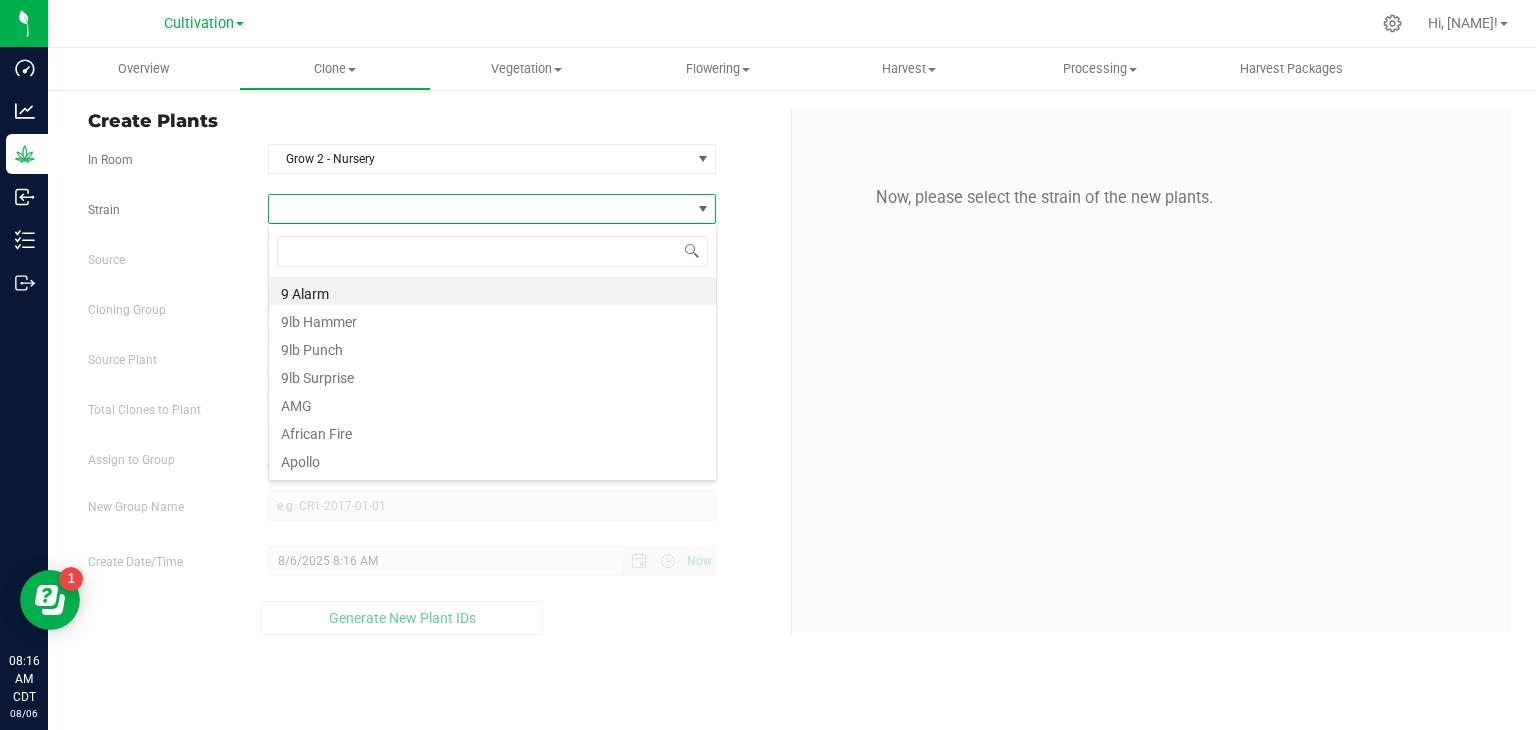 scroll, scrollTop: 99970, scrollLeft: 99551, axis: both 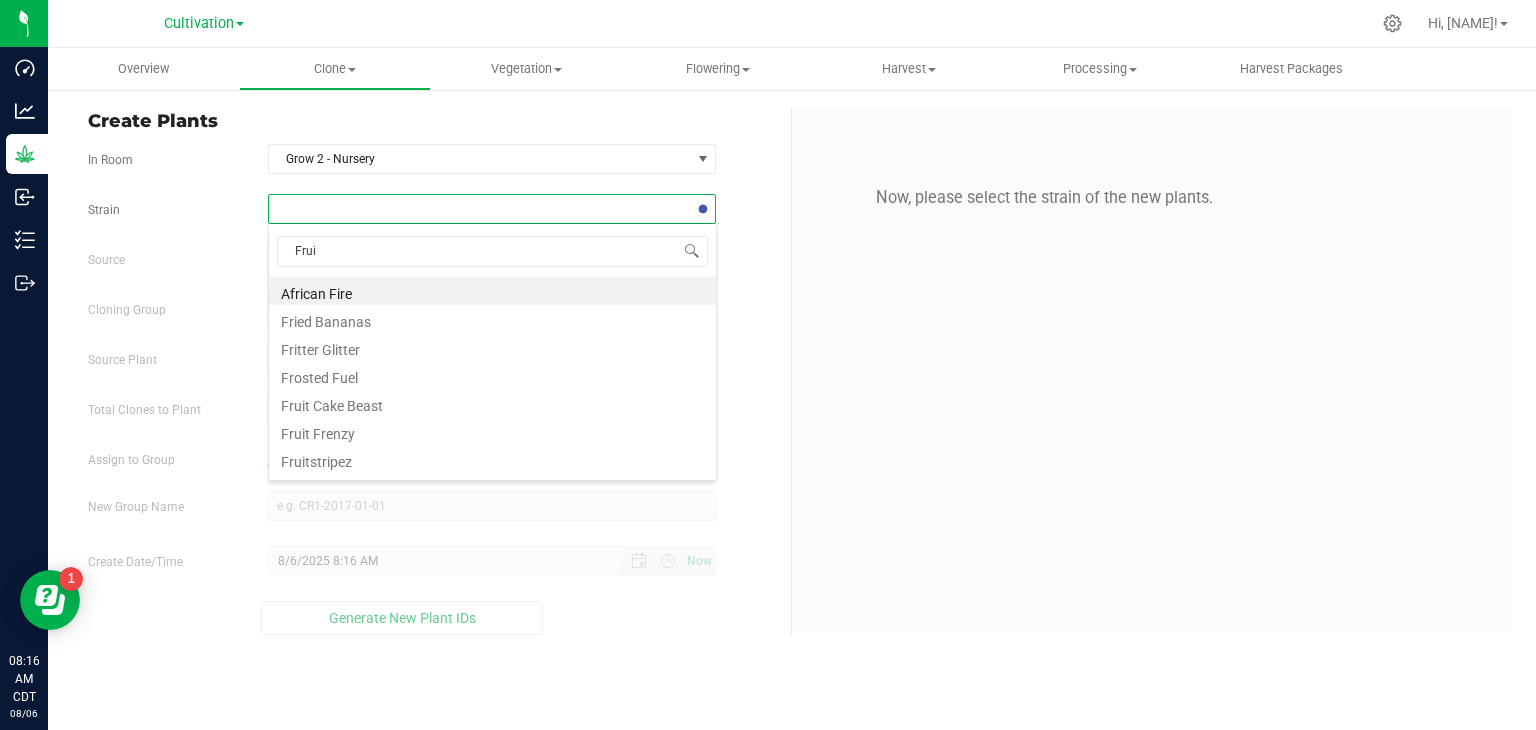 type on "Fruit" 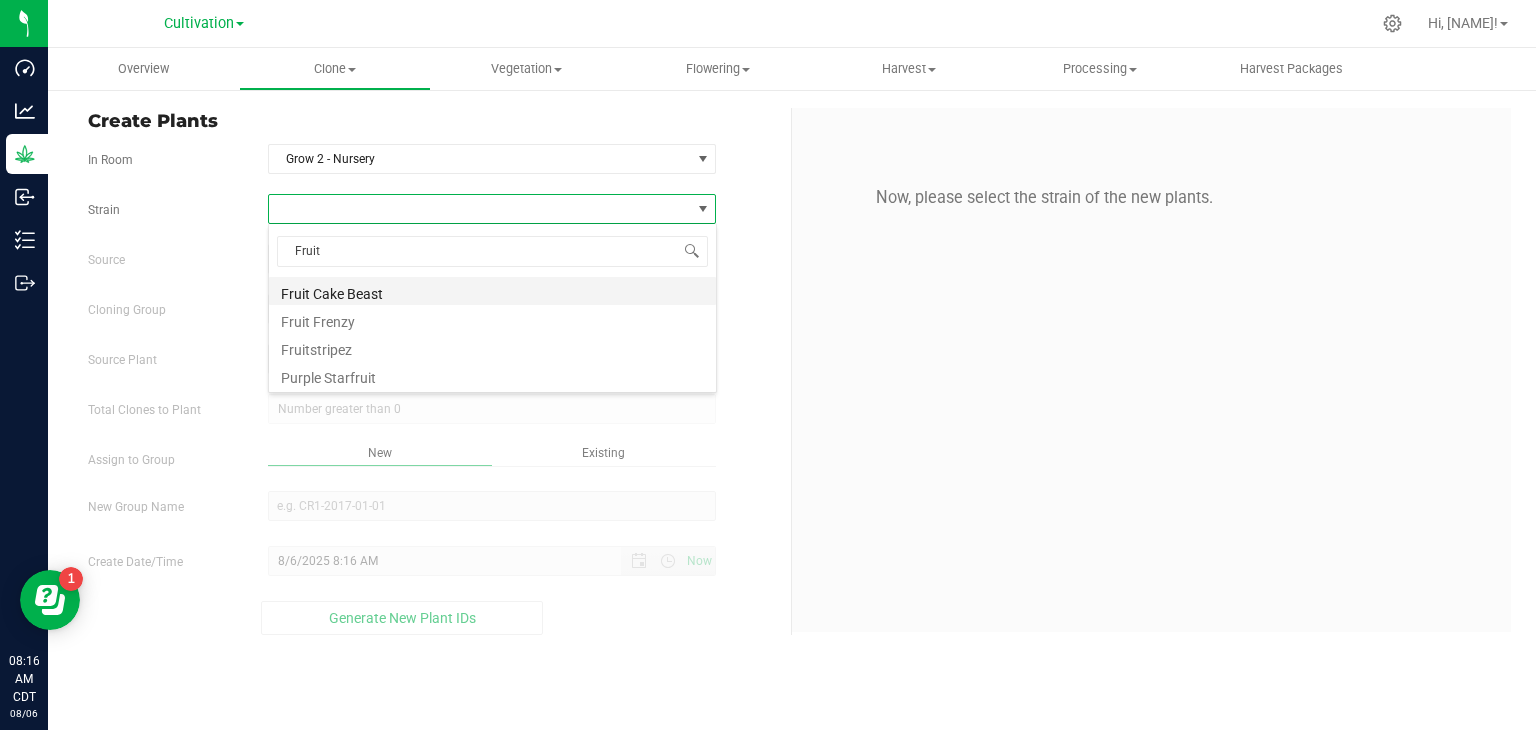click on "Fruit Cake Beast" at bounding box center [492, 291] 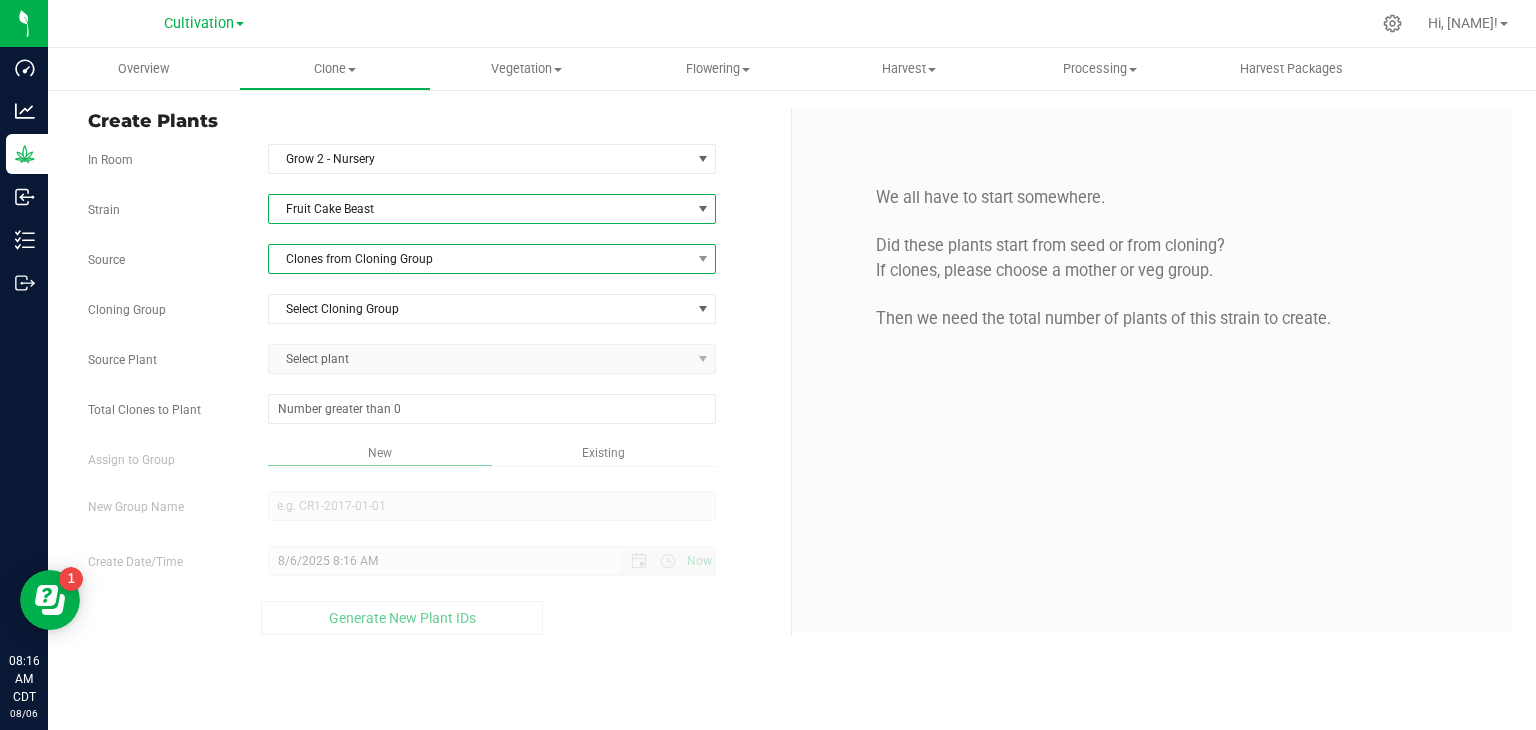 click on "Clones from Cloning Group" at bounding box center [480, 259] 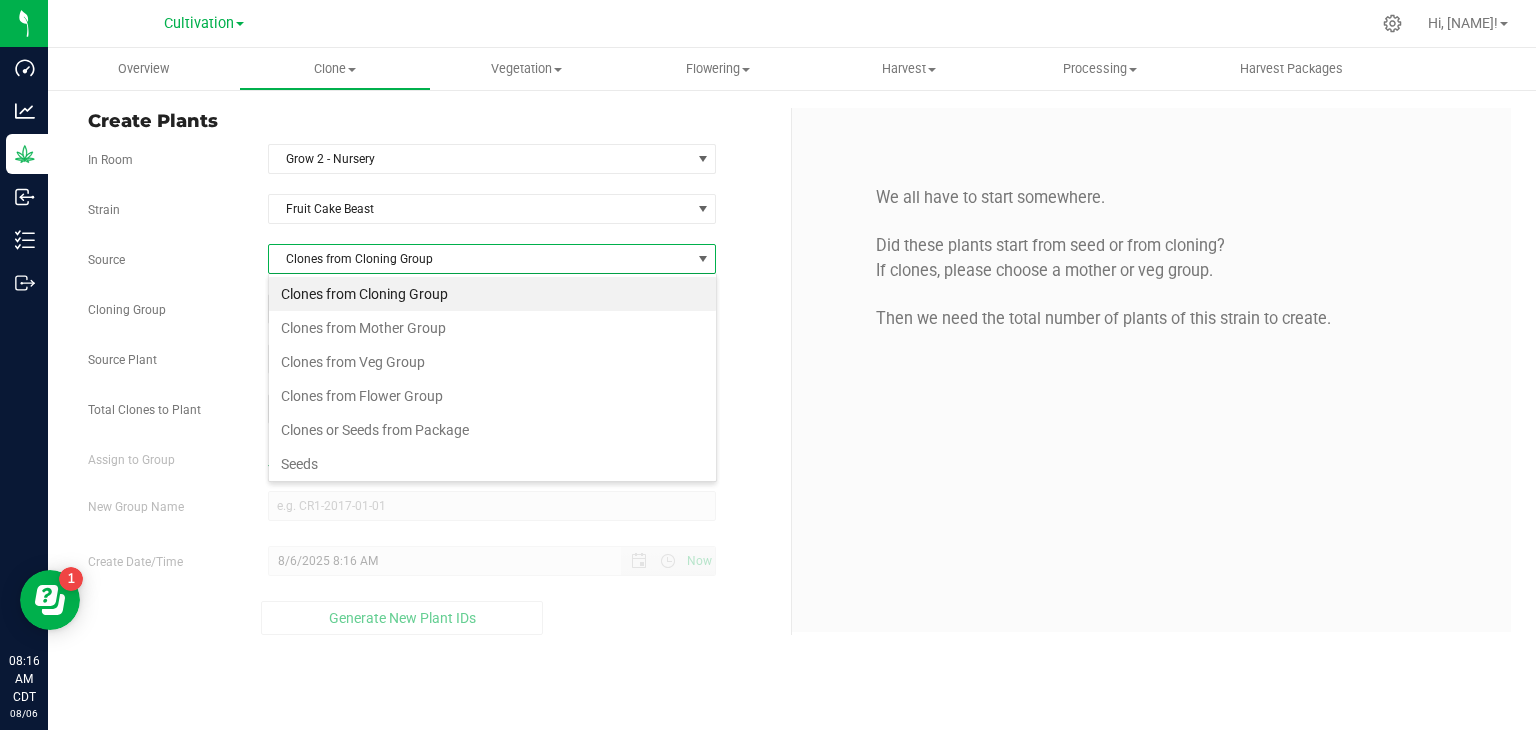 scroll, scrollTop: 99970, scrollLeft: 99551, axis: both 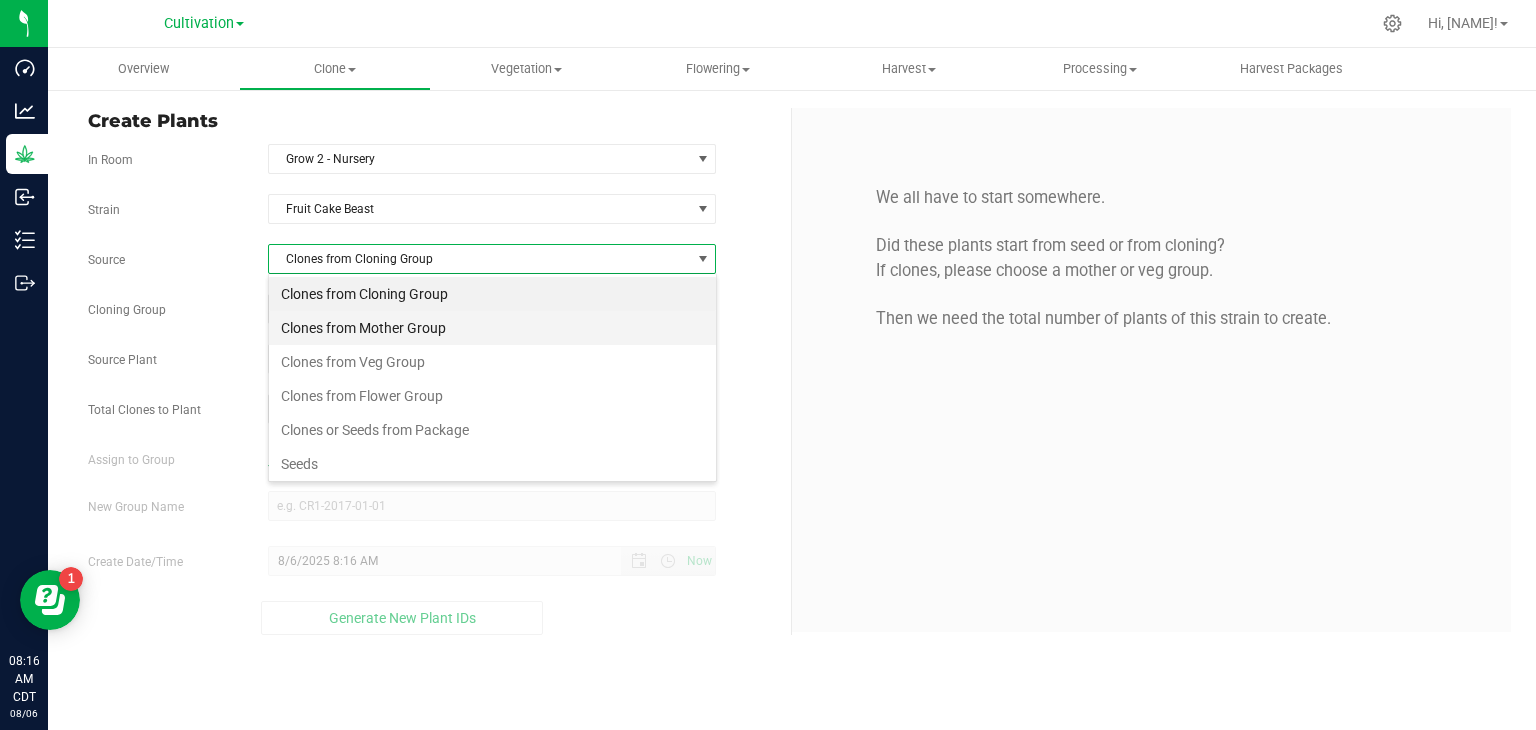 click on "Clones from Mother Group" at bounding box center (492, 328) 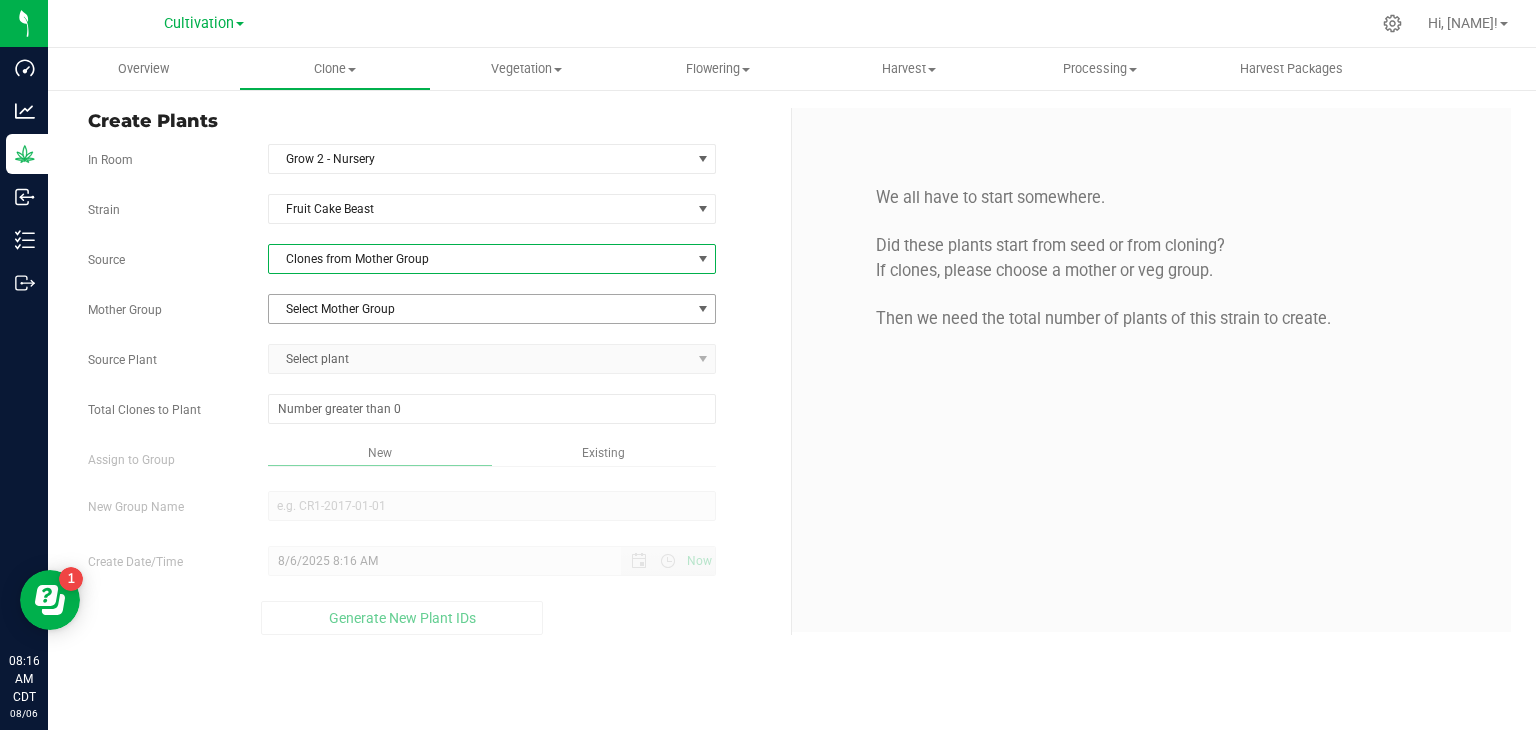 click on "Select Mother Group" at bounding box center [480, 309] 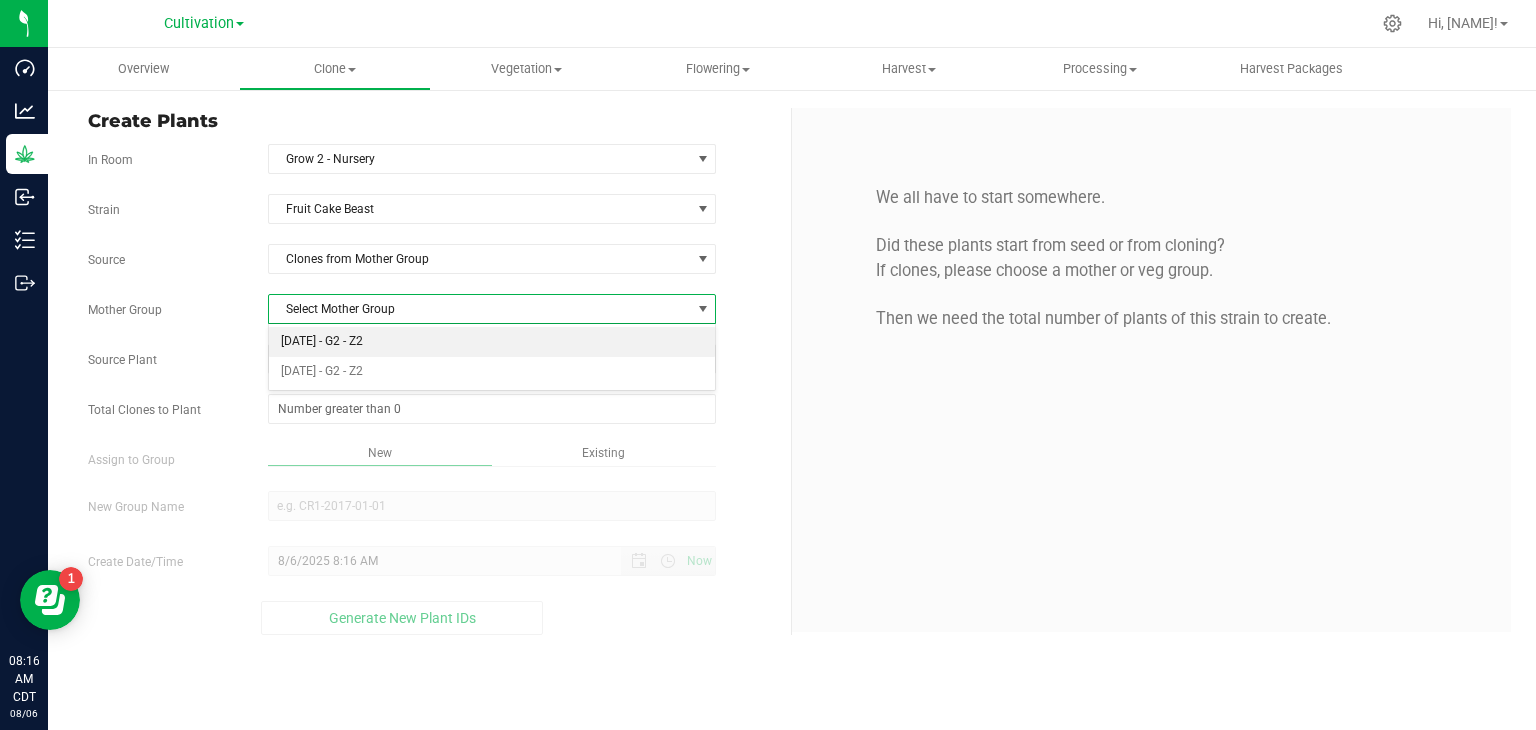 click on "[DATE] - G2 - Z2" at bounding box center (492, 342) 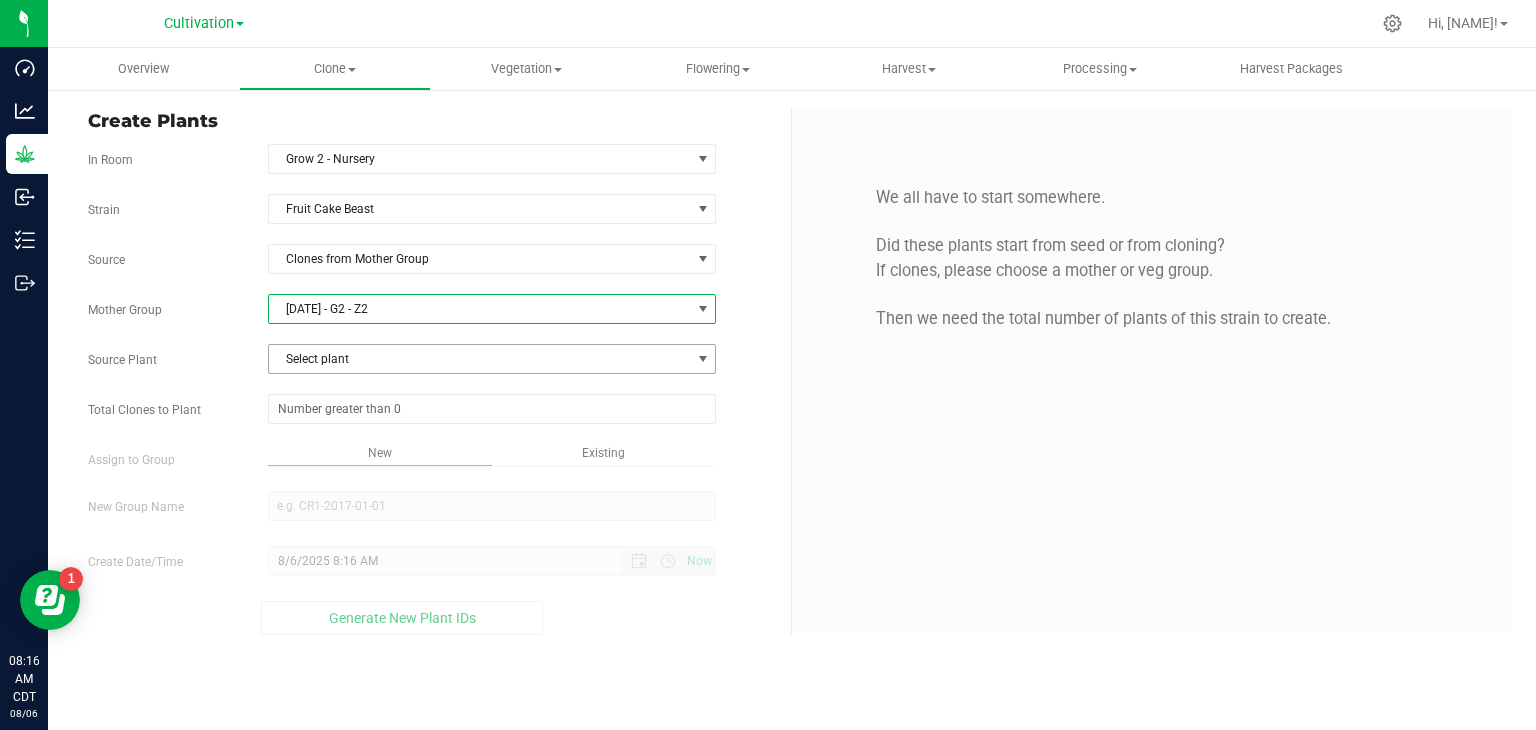click on "Select plant" at bounding box center [480, 359] 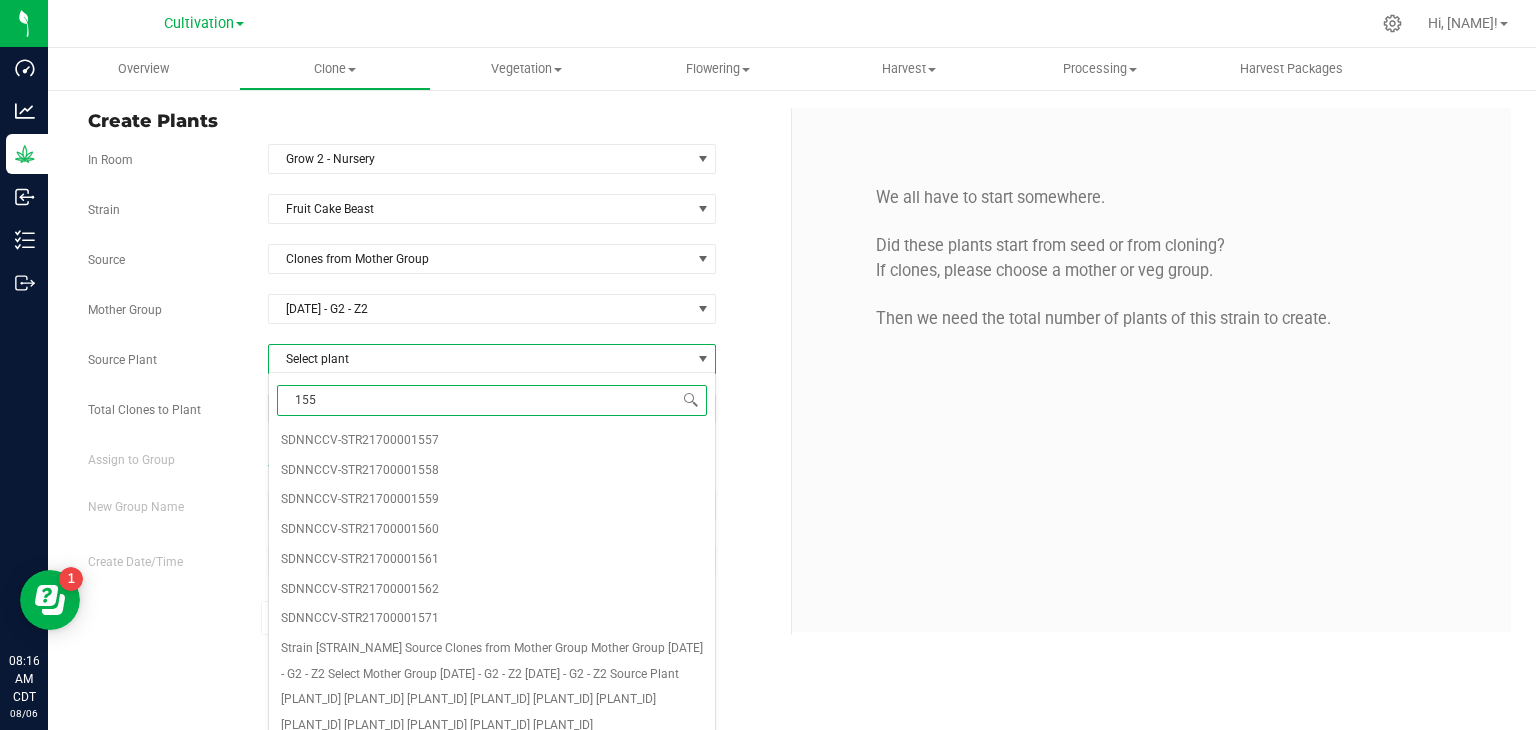 type on "1559" 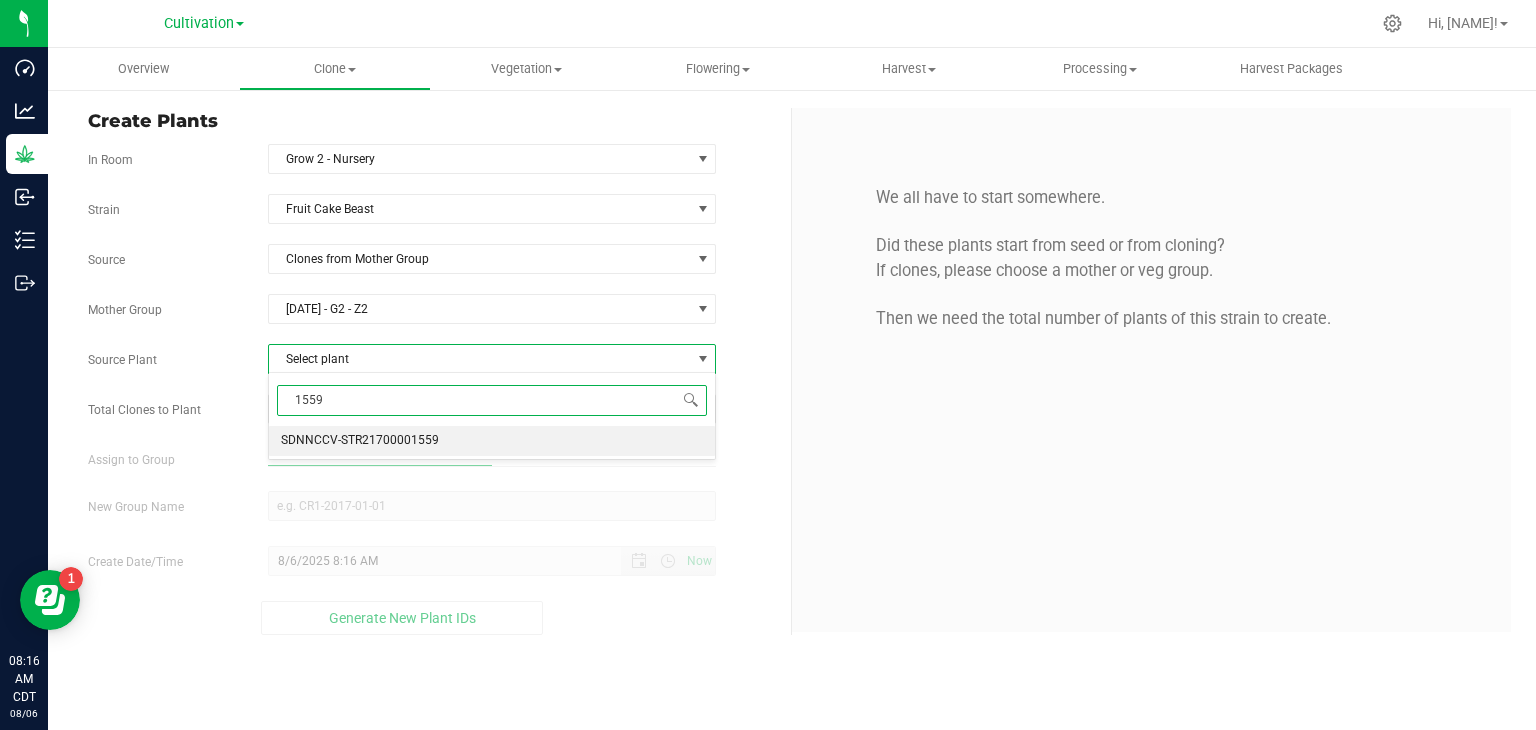 click on "SDNNCCV-STR21700001559" at bounding box center [360, 441] 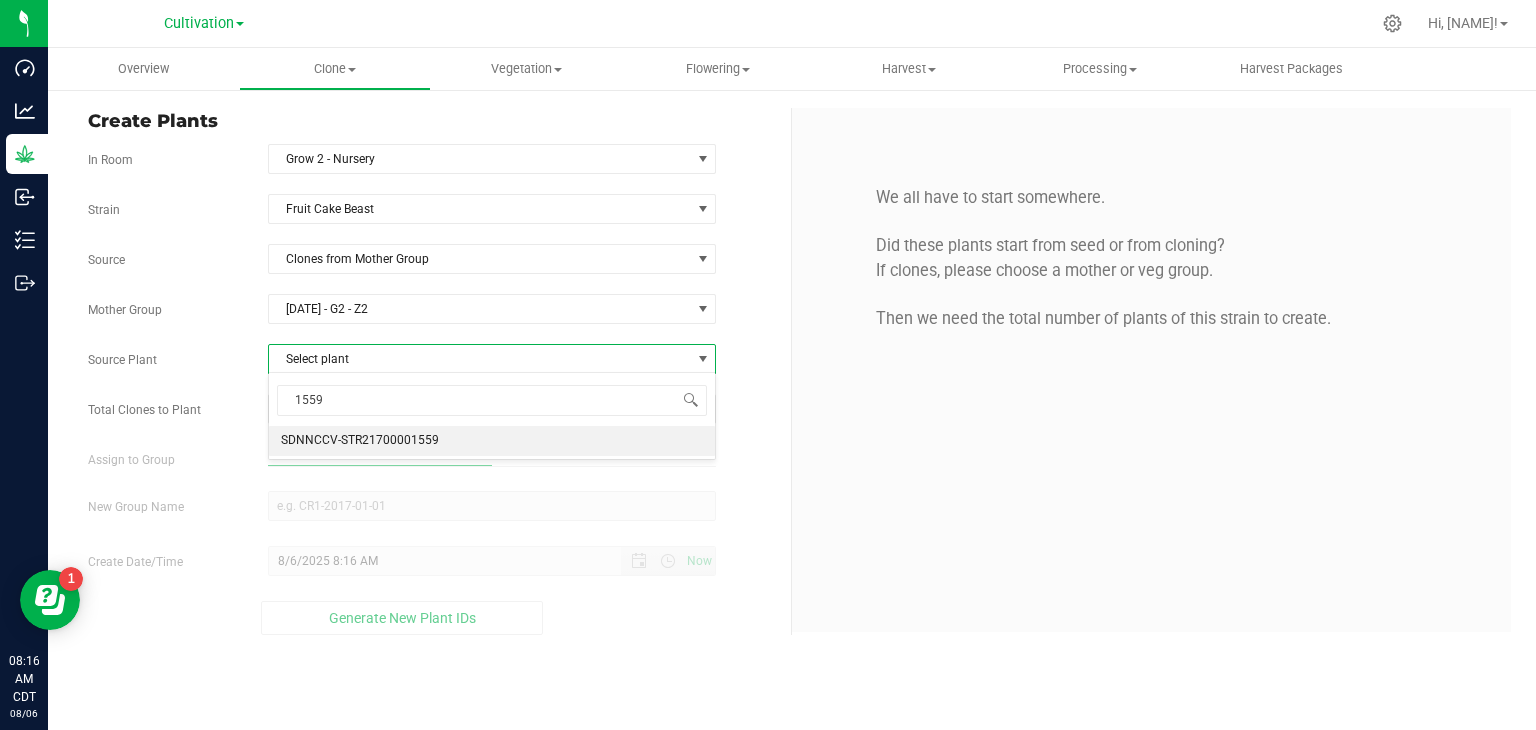 type 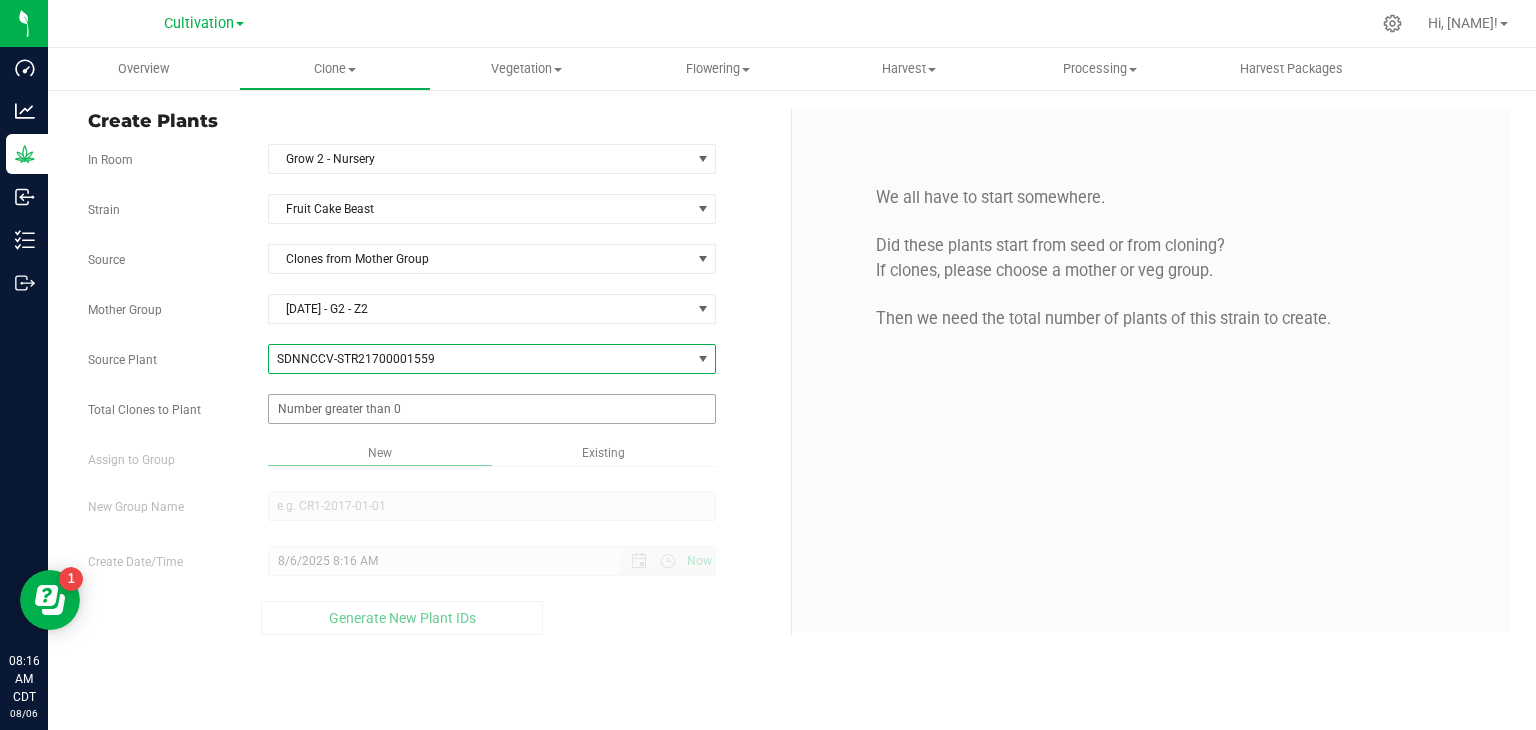 click at bounding box center [492, 409] 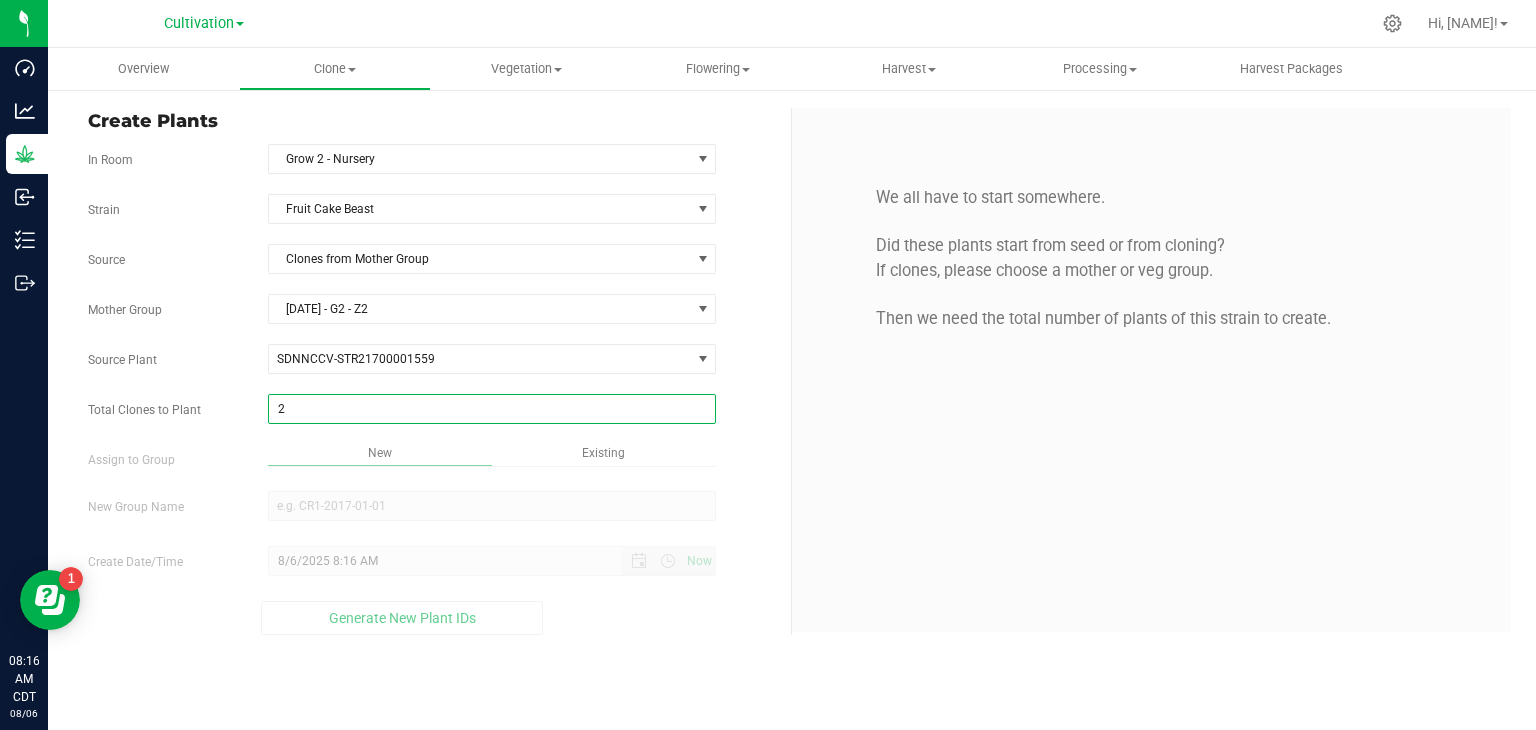 type on "23" 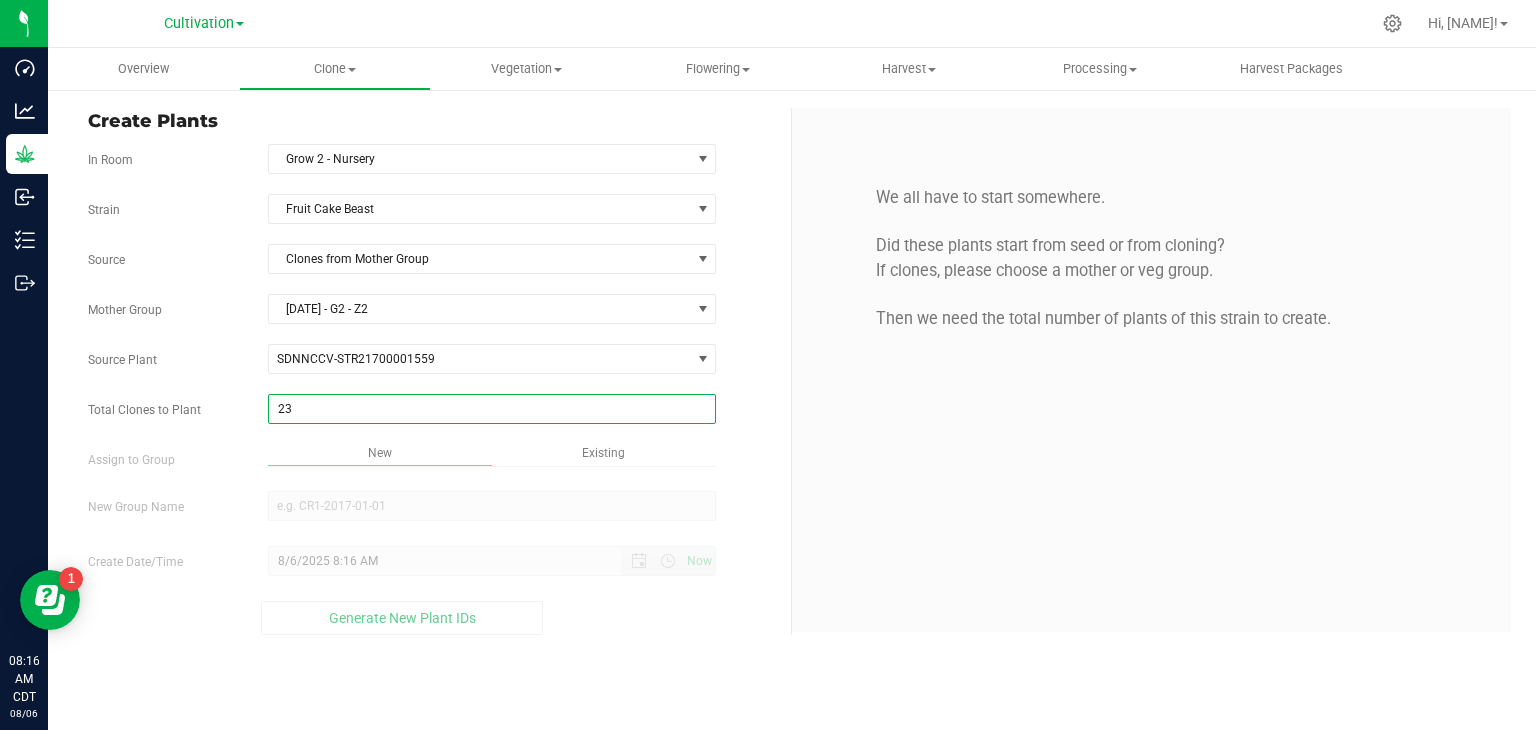 type on "23" 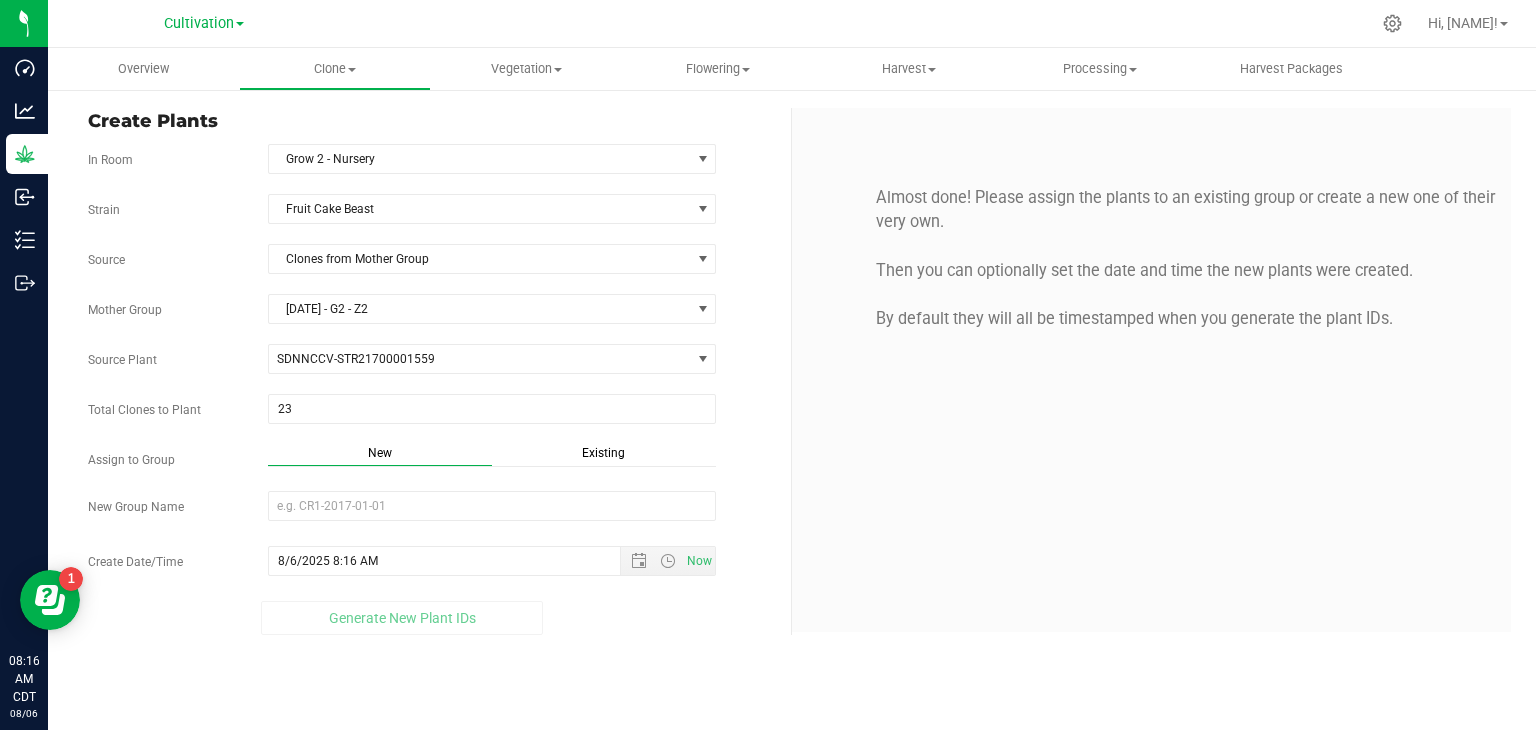 click on "Existing" at bounding box center (604, 455) 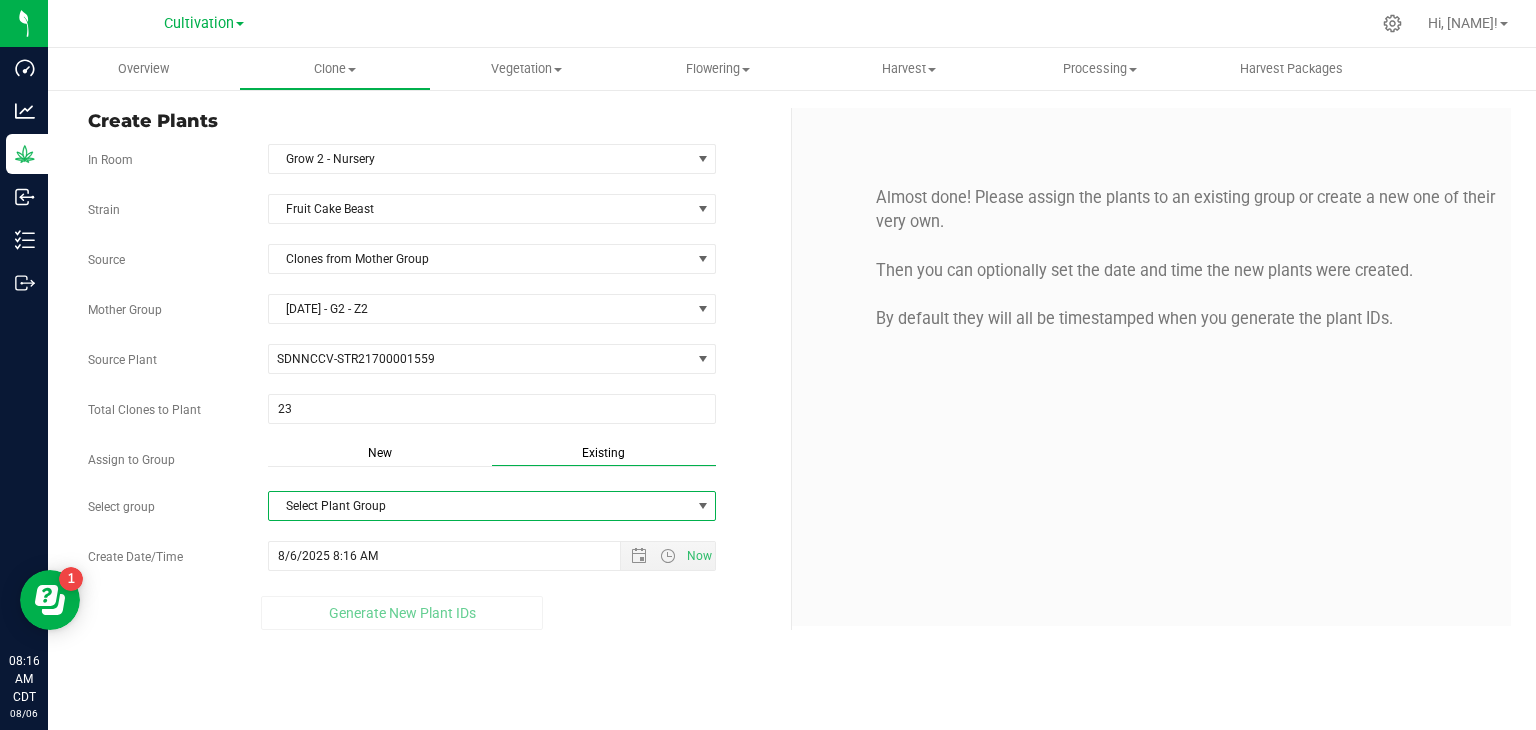 click on "Select Plant Group" at bounding box center [480, 506] 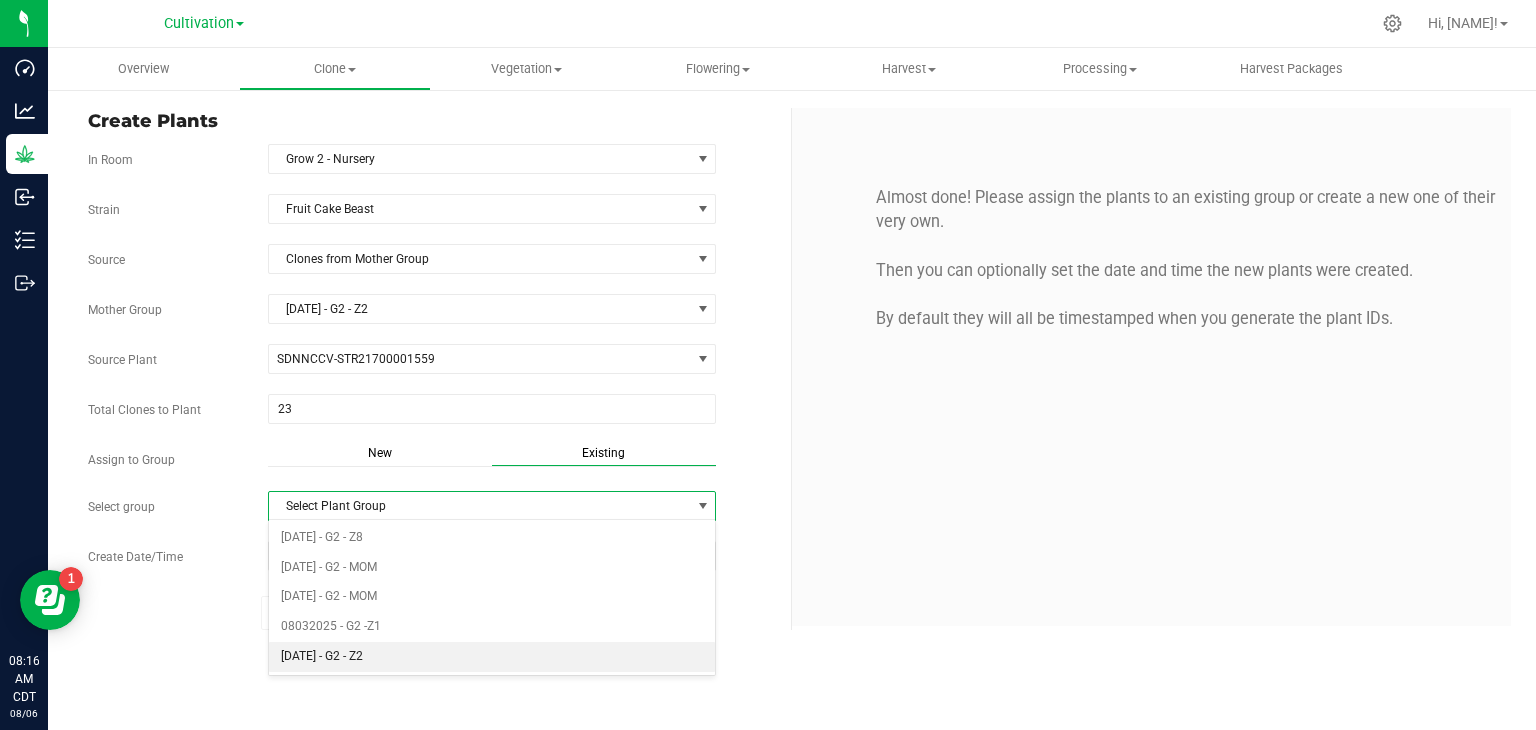 click on "[DATE] - G2 - Z2" at bounding box center [492, 657] 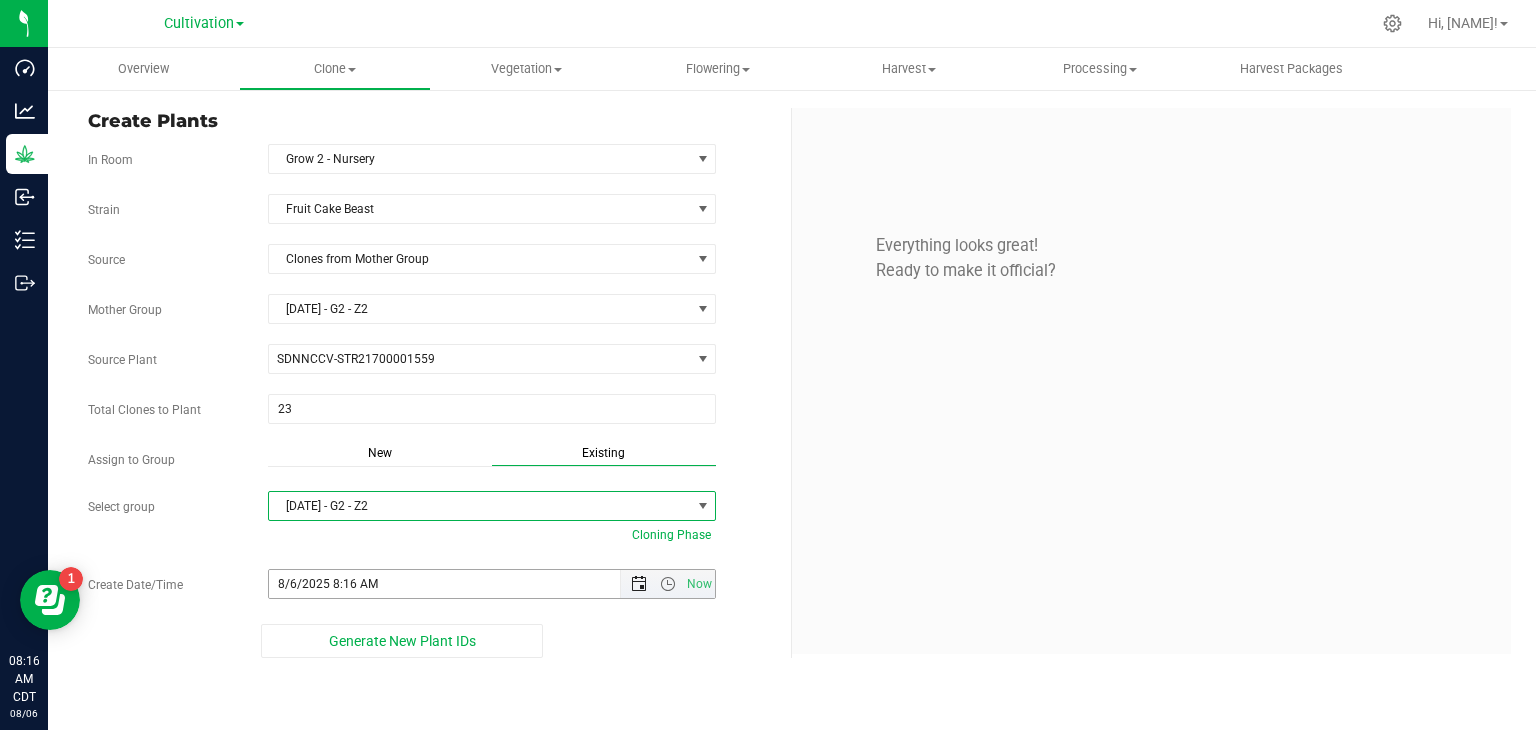 click at bounding box center [639, 584] 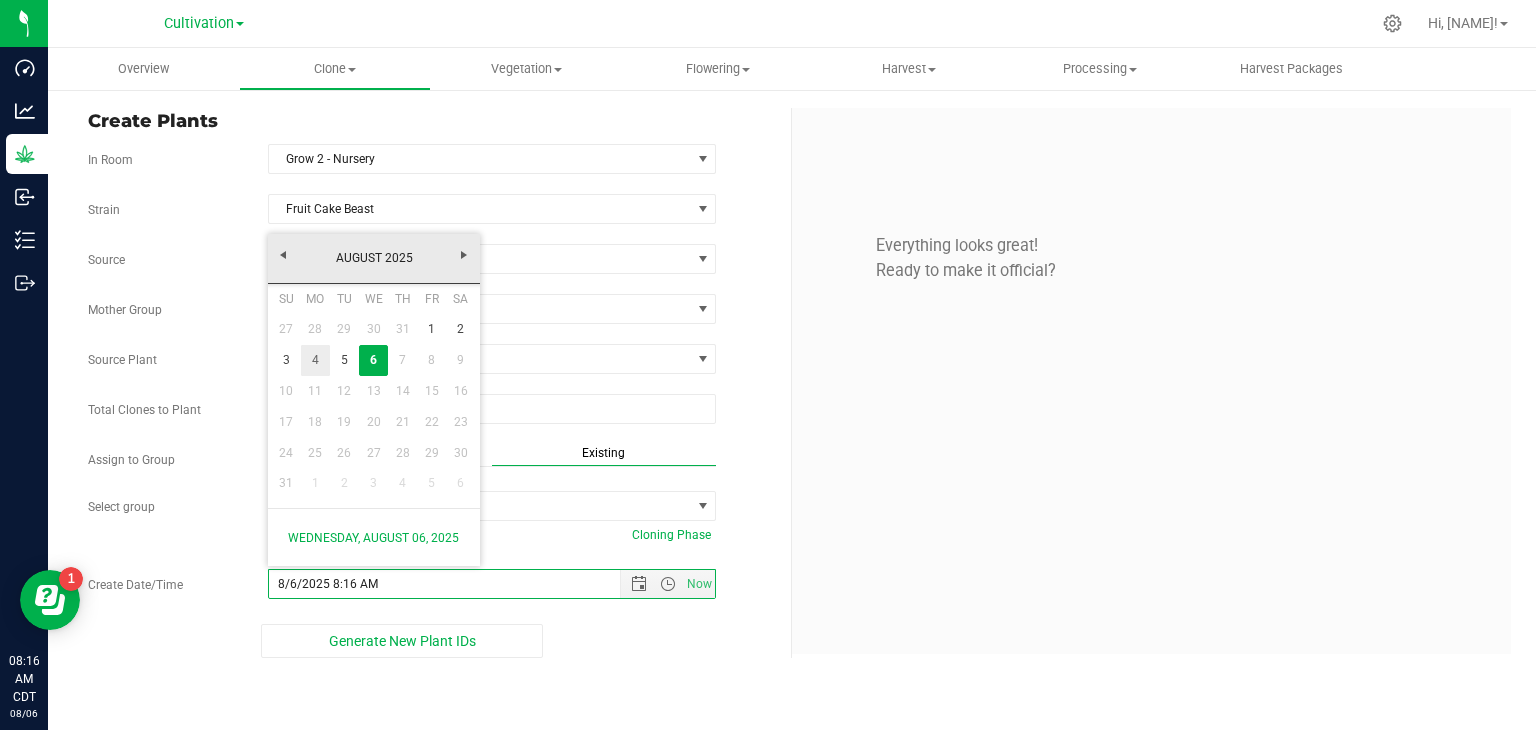 click on "4" at bounding box center (315, 360) 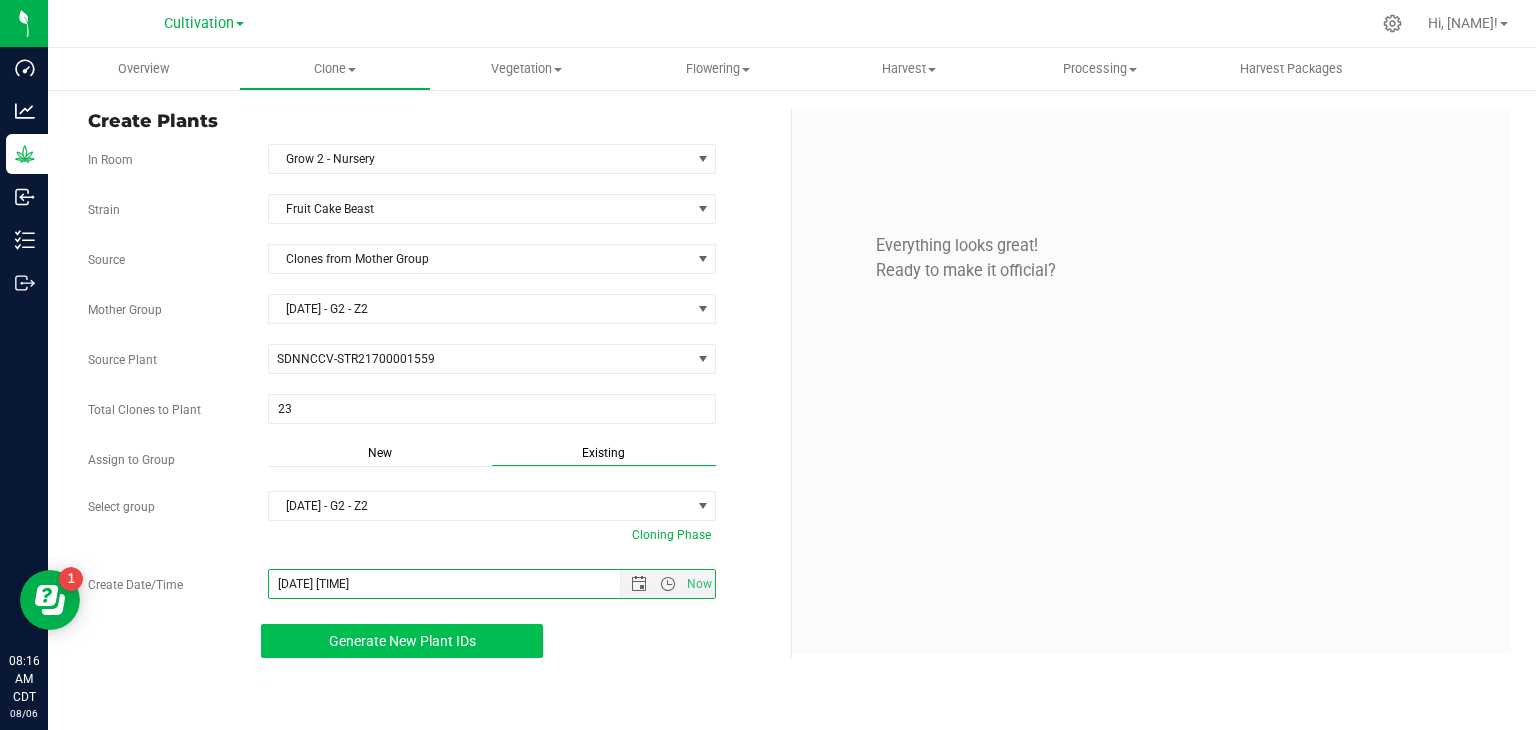 click on "Generate New Plant IDs" at bounding box center [402, 641] 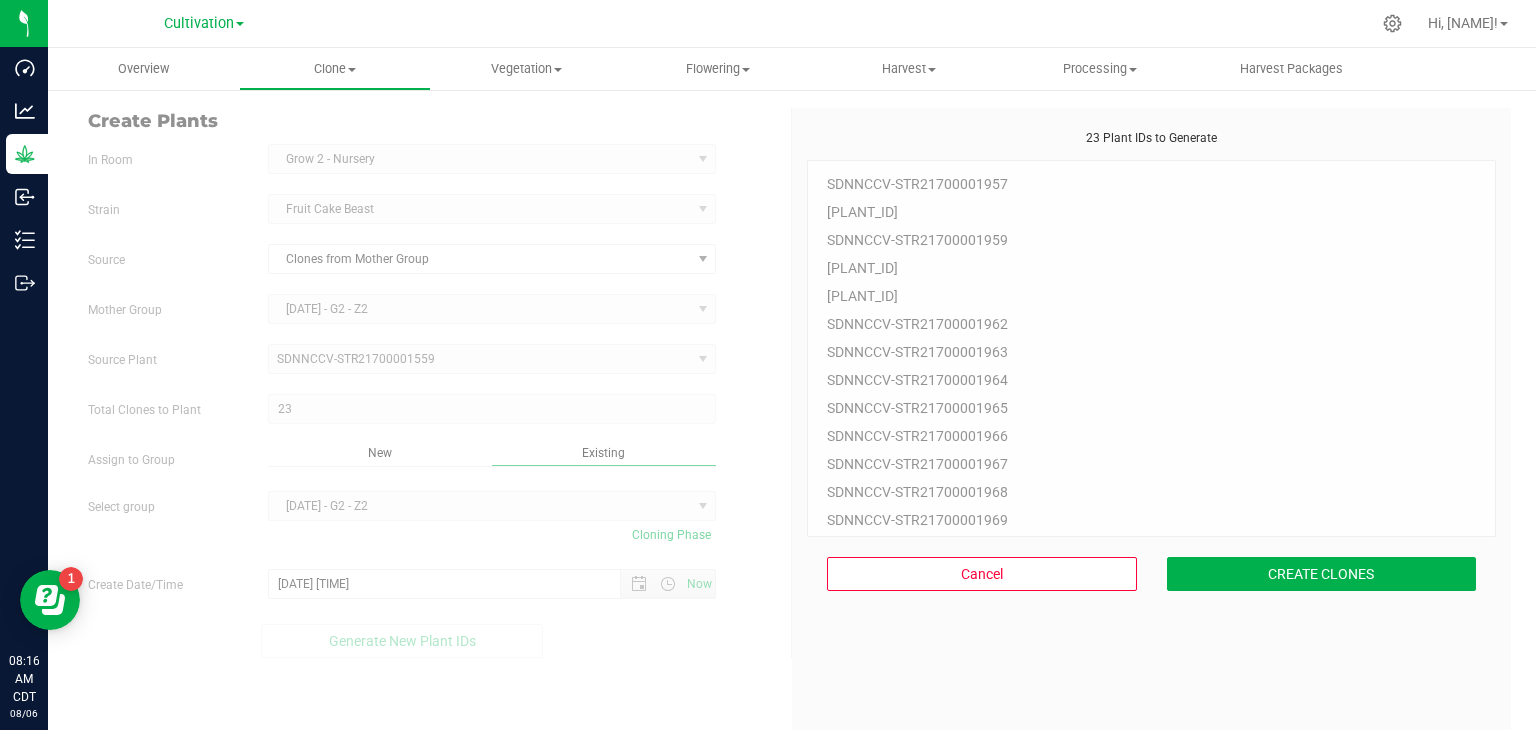scroll, scrollTop: 60, scrollLeft: 0, axis: vertical 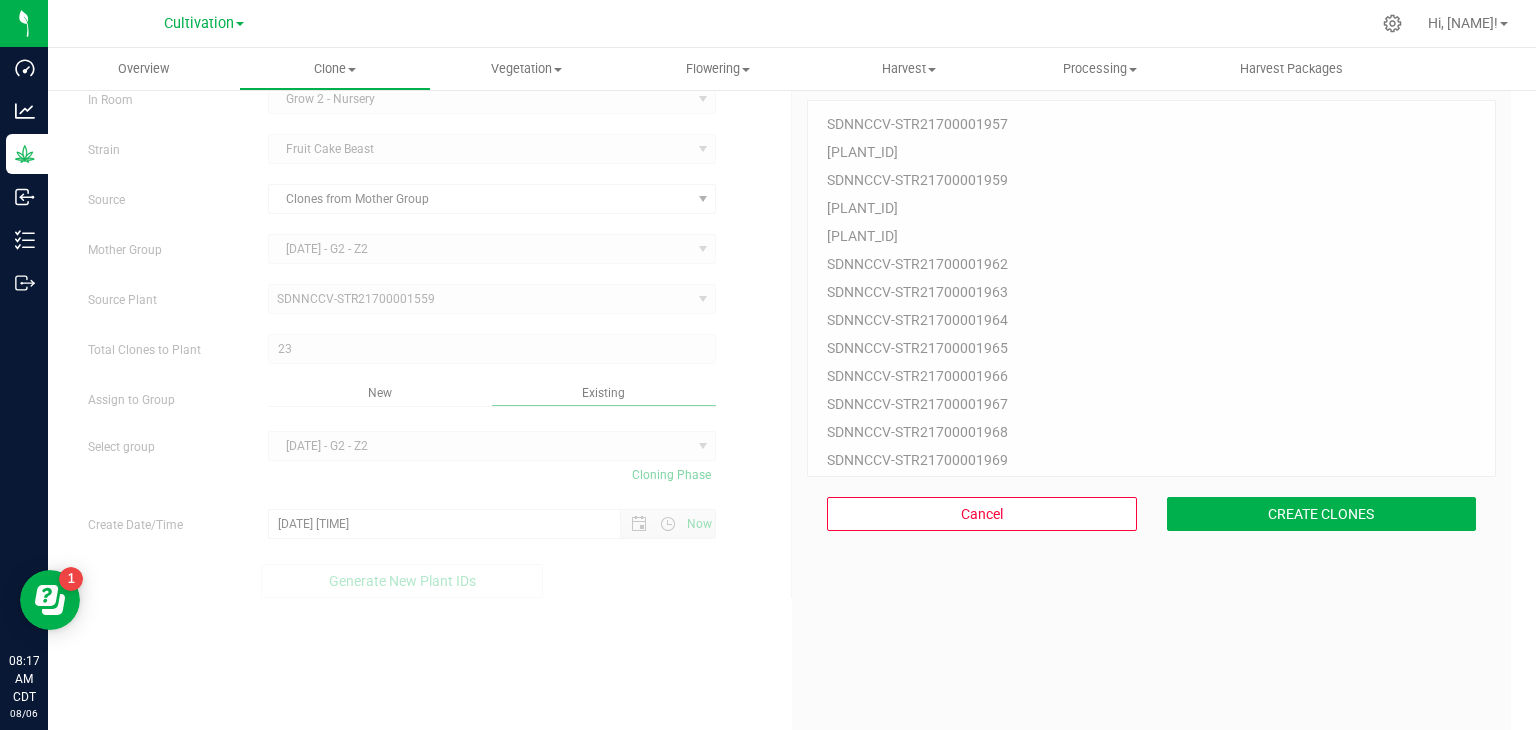click on "Cancel
CREATE CLONES" at bounding box center (1151, 514) 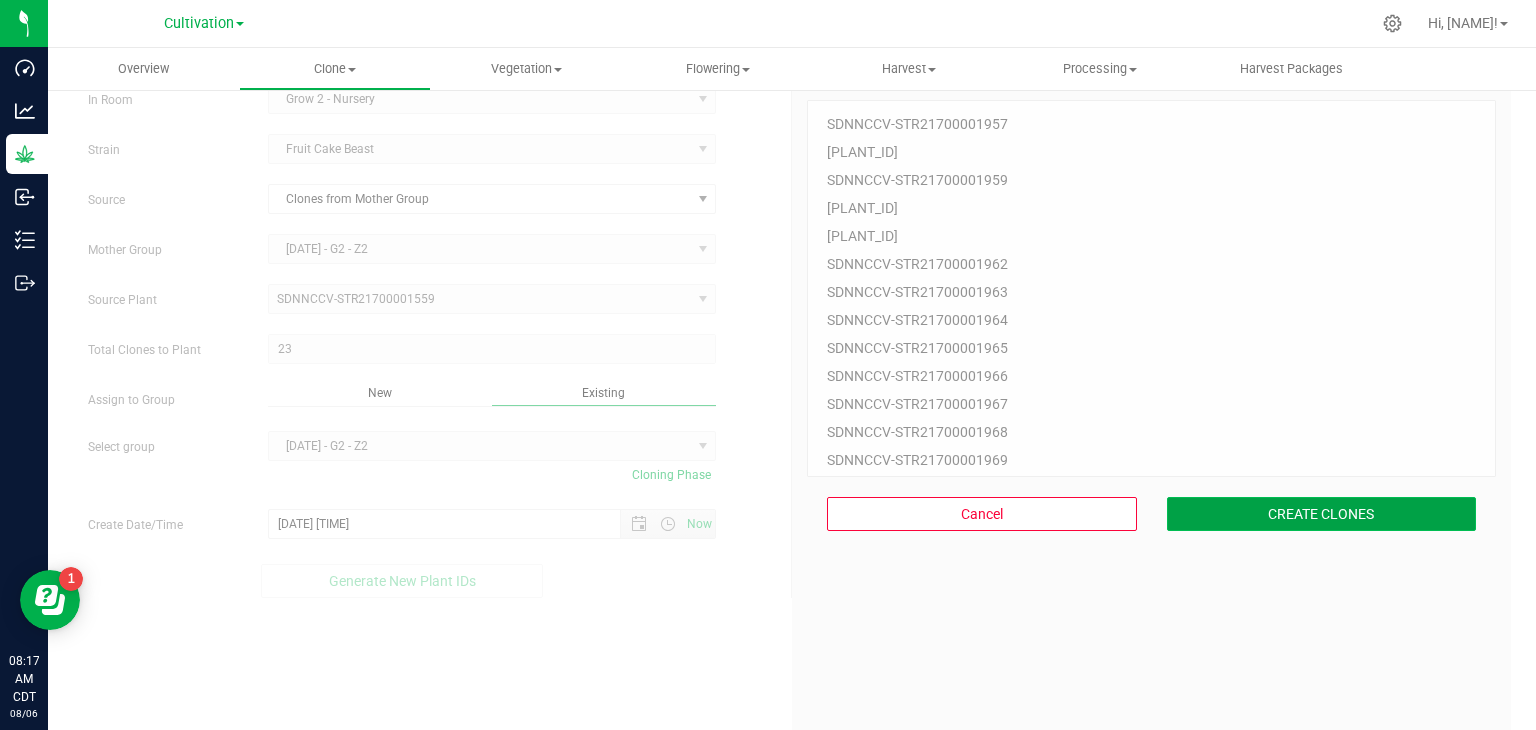click on "CREATE CLONES" at bounding box center [1322, 514] 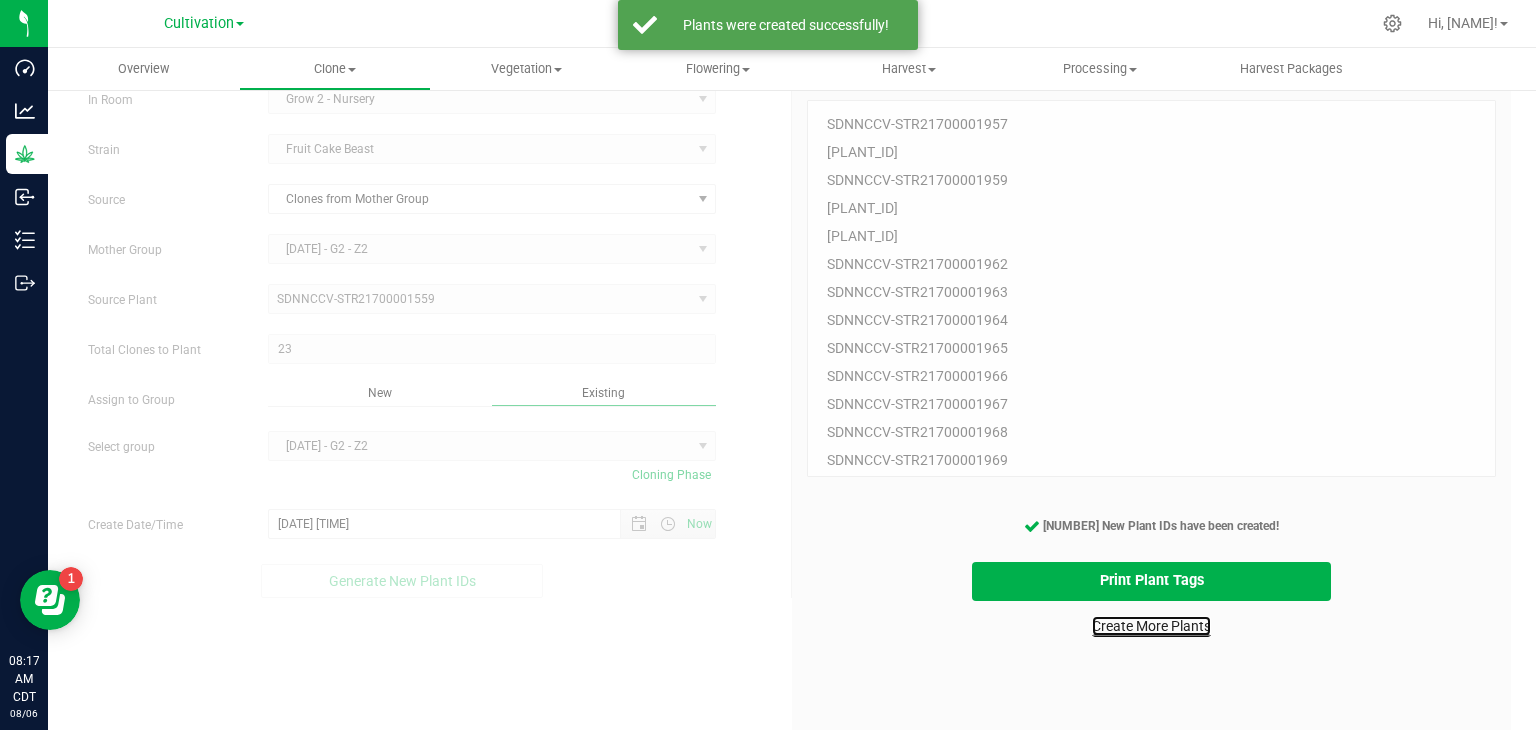 click on "Create More Plants" at bounding box center [1151, 626] 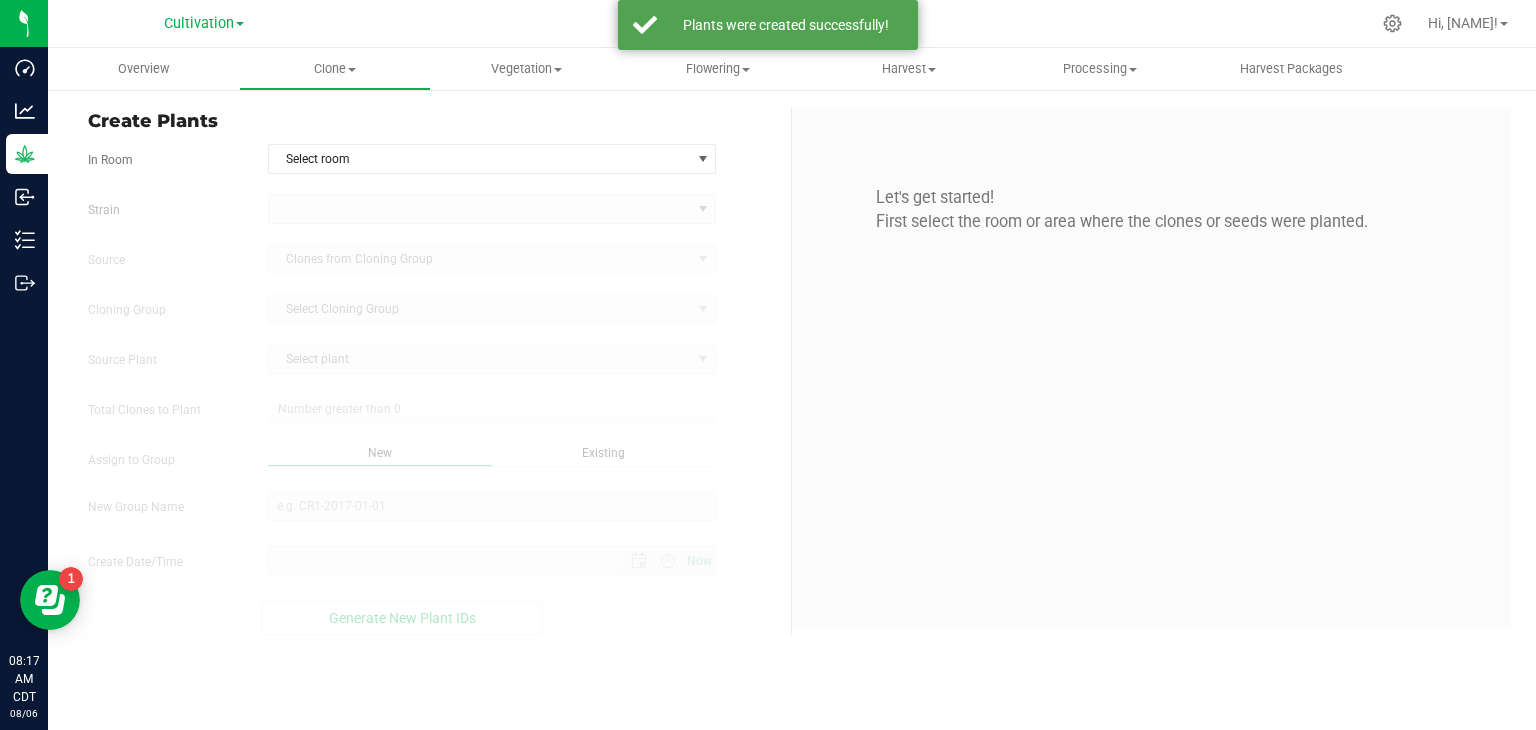 scroll, scrollTop: 0, scrollLeft: 0, axis: both 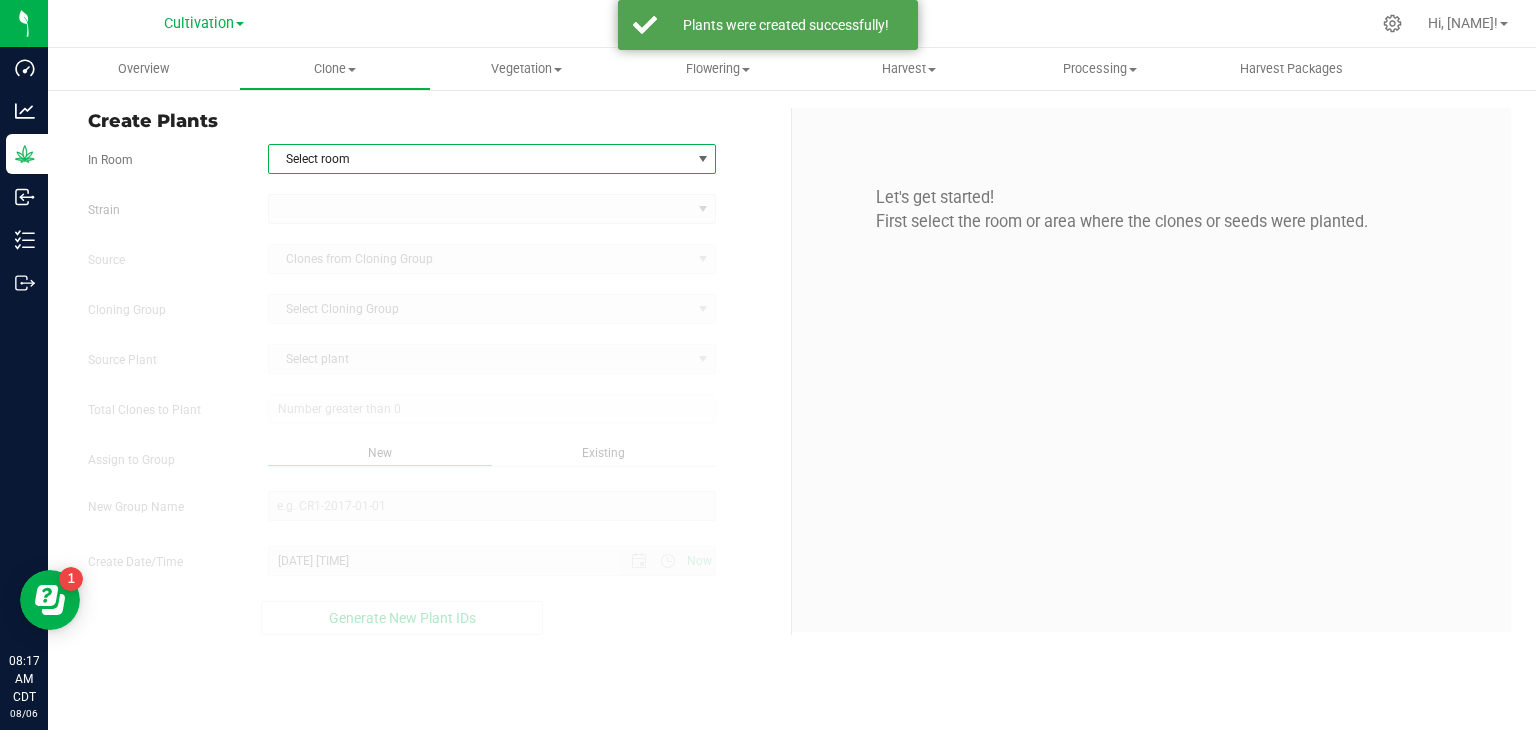click on "Select room" at bounding box center [480, 159] 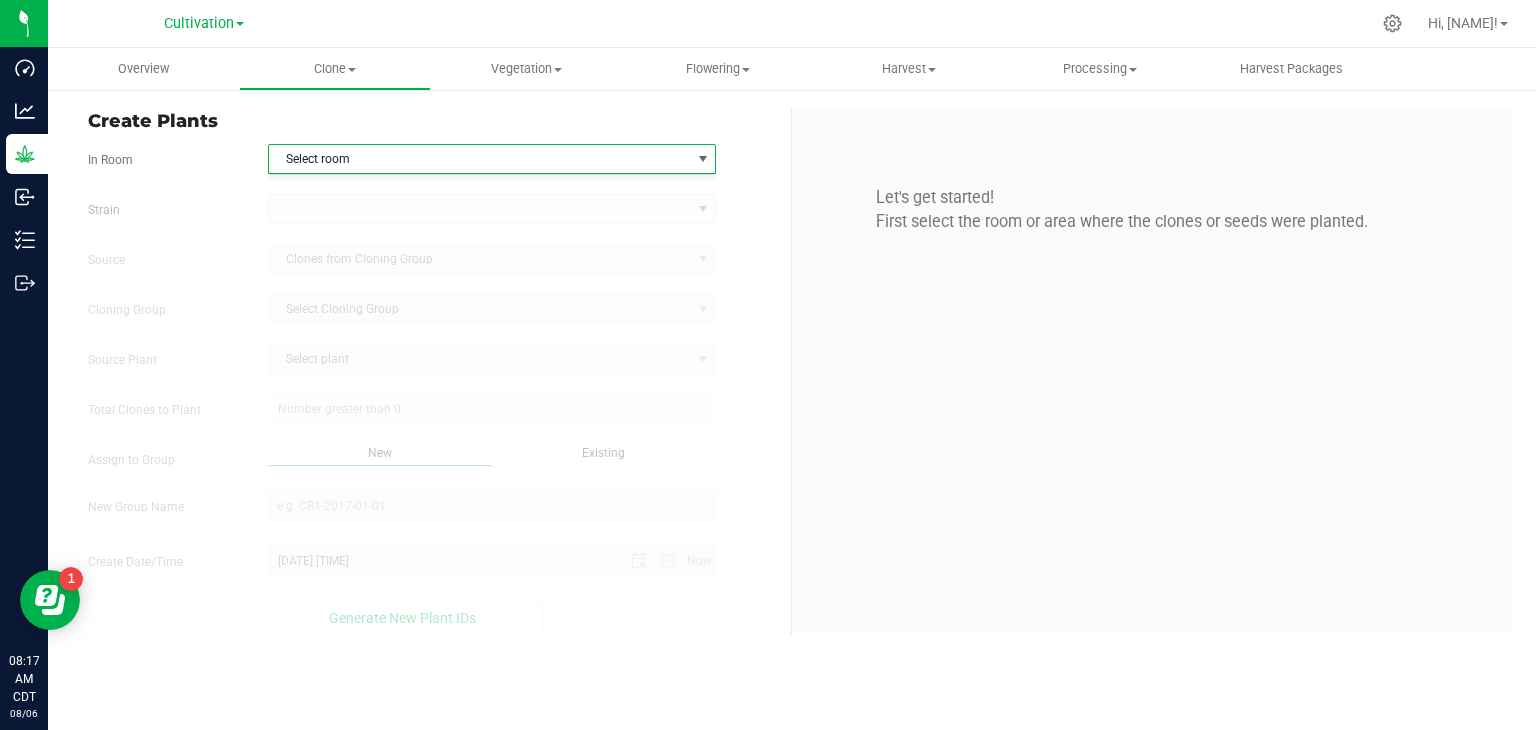 click on "Create Plants" at bounding box center [432, 121] 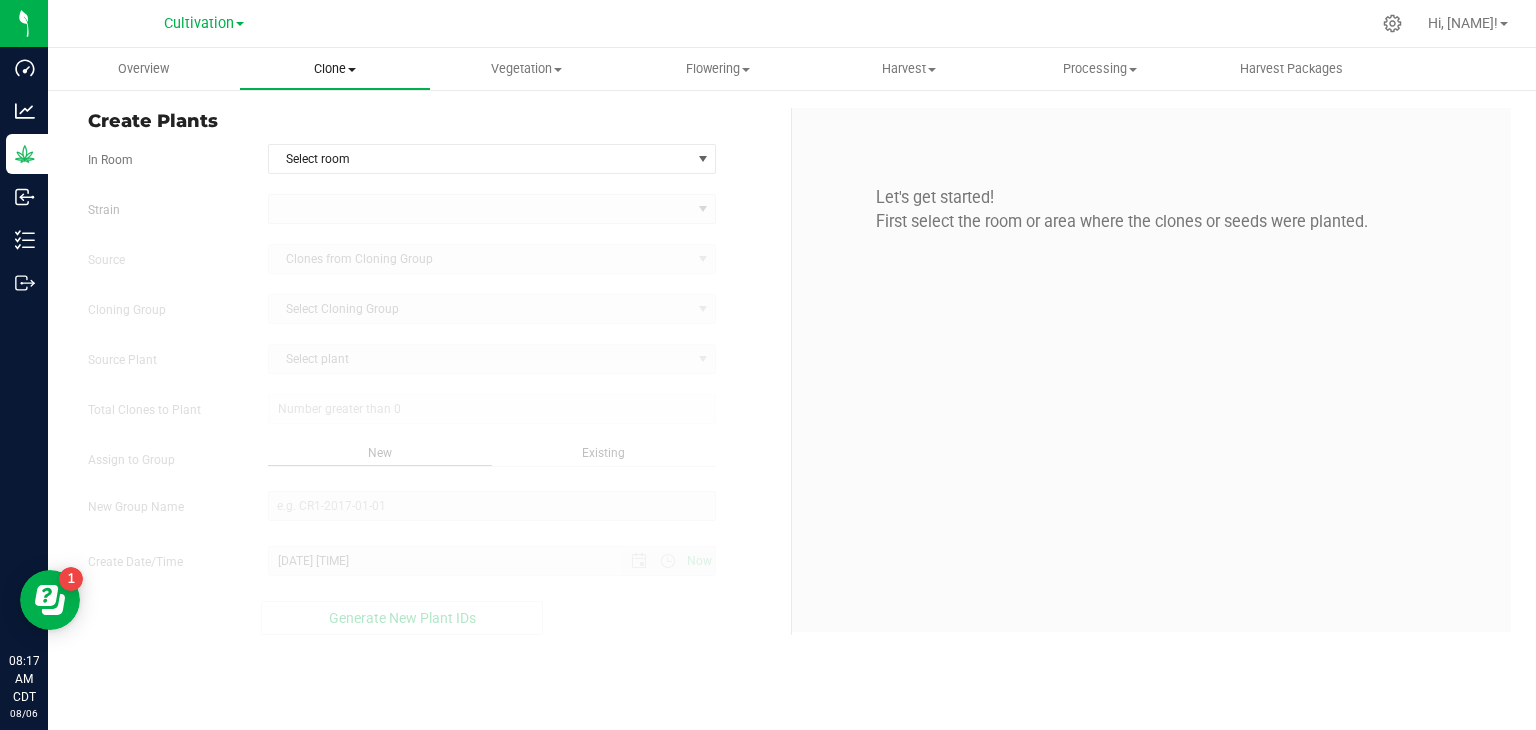 click on "Clone" at bounding box center (334, 69) 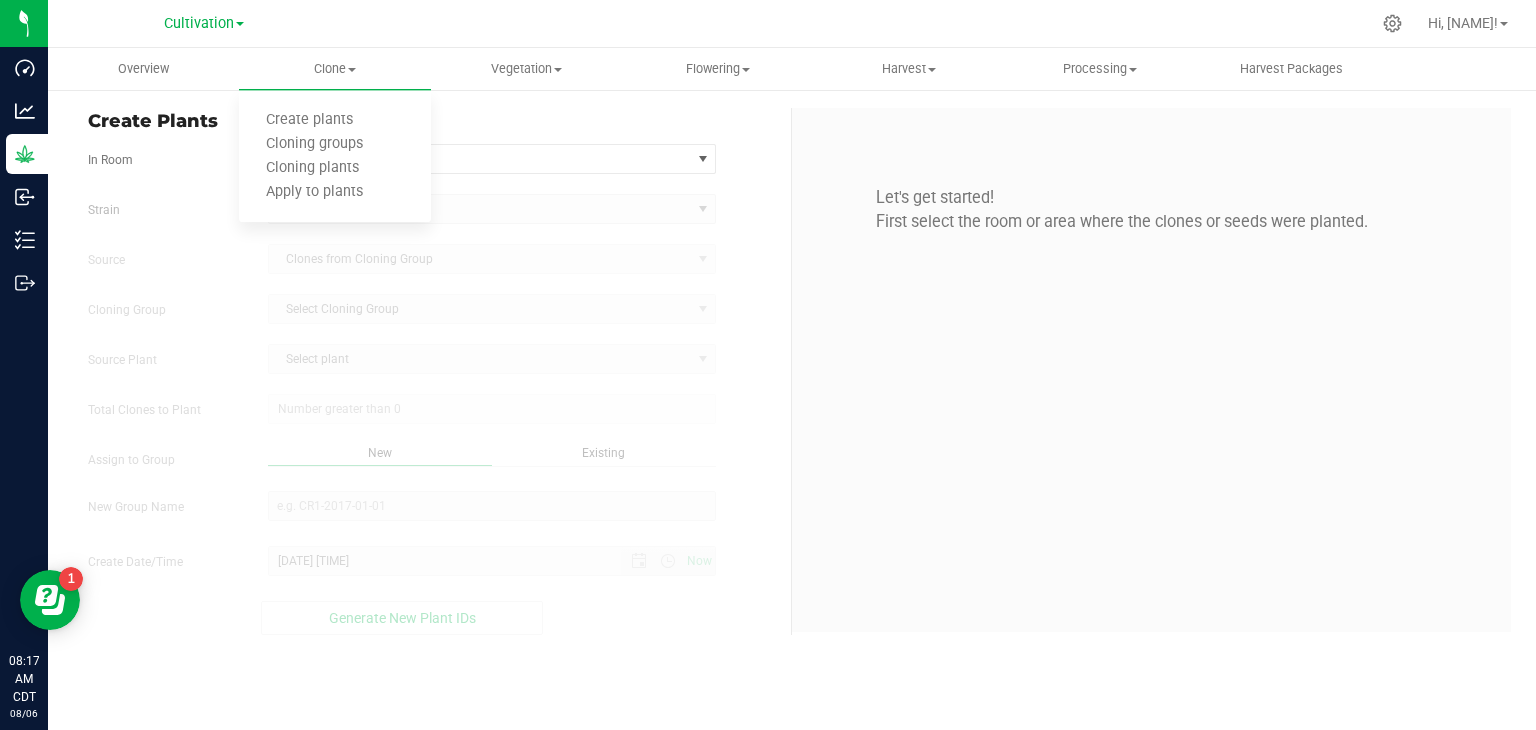 click on "Create Plants" at bounding box center (432, 121) 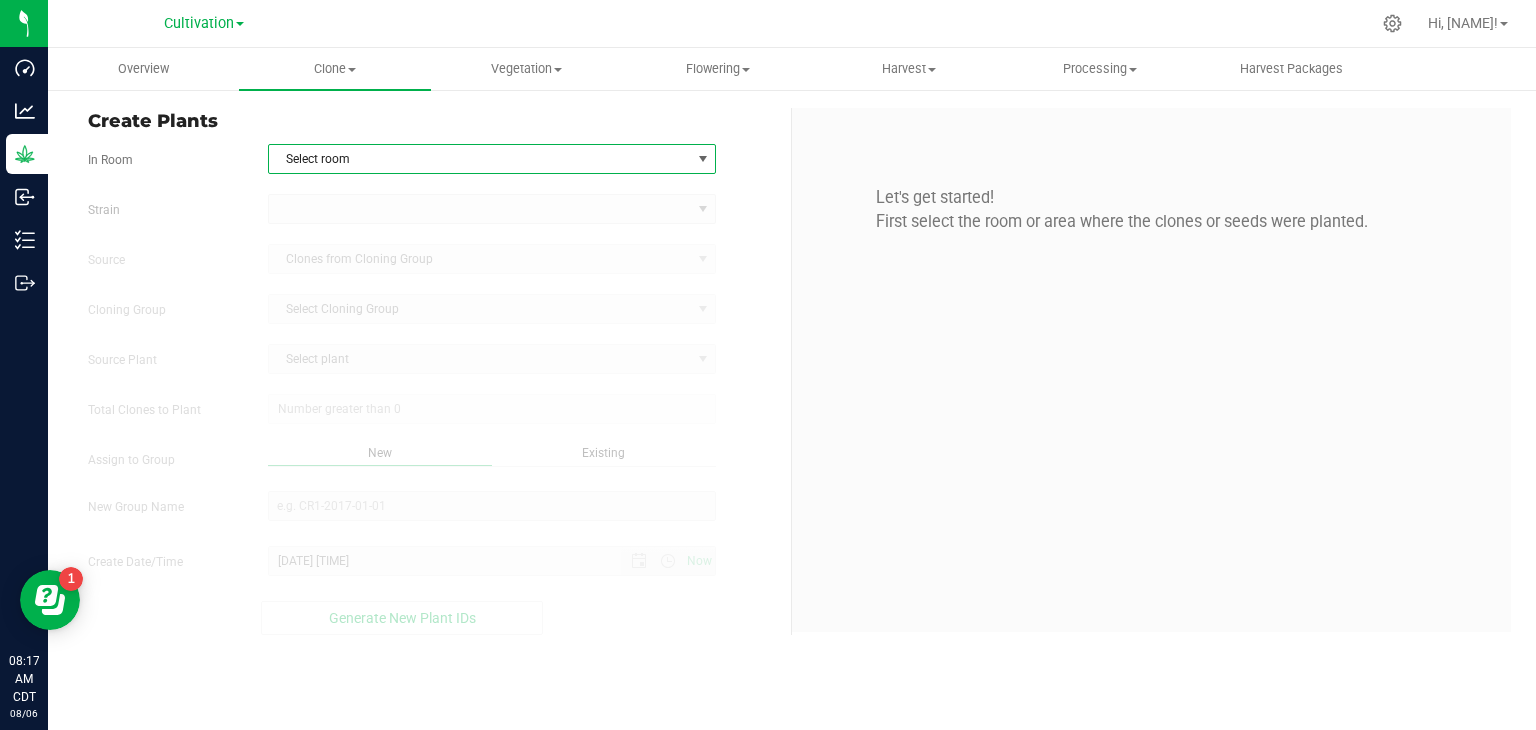 click on "Select room" at bounding box center (480, 159) 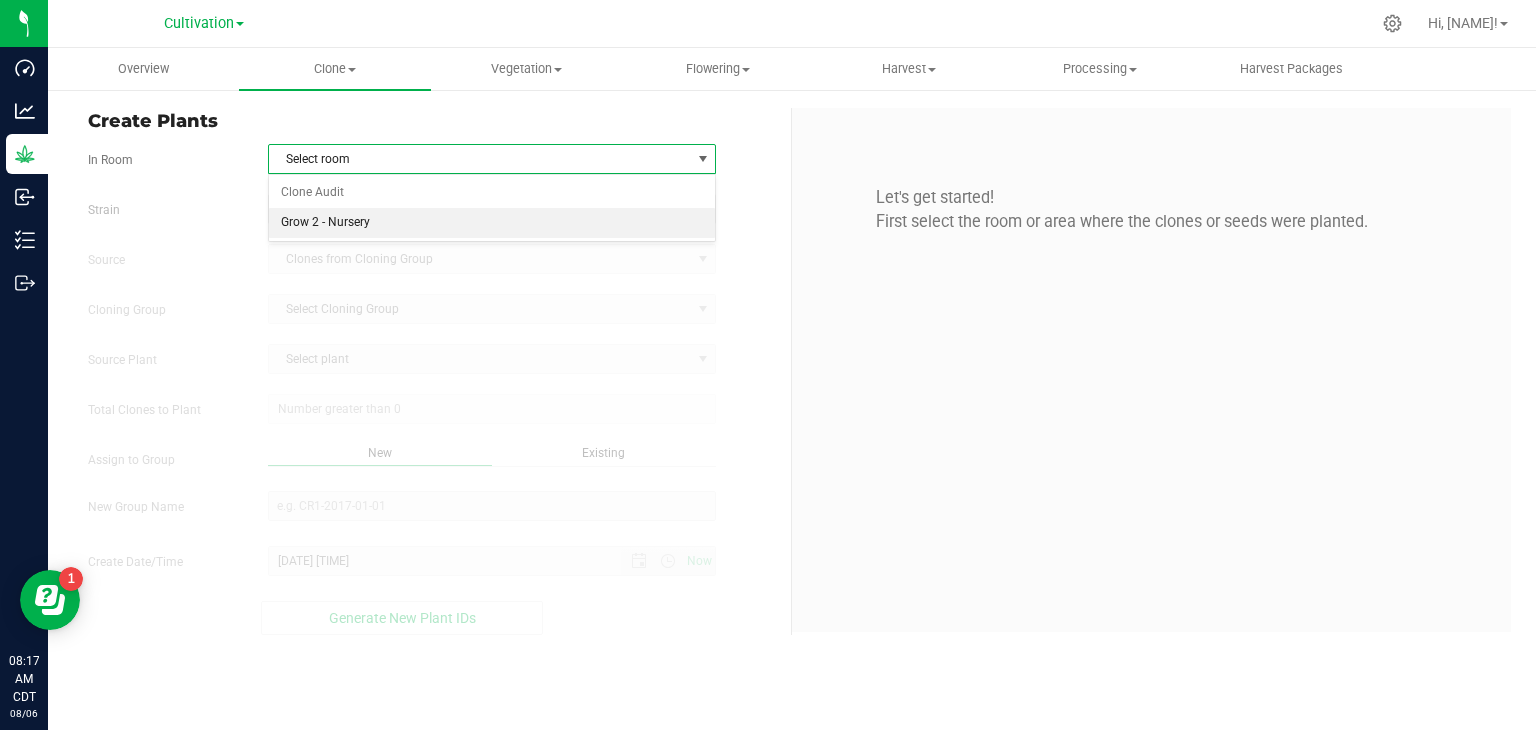 click on "Grow 2 - Nursery" at bounding box center [492, 223] 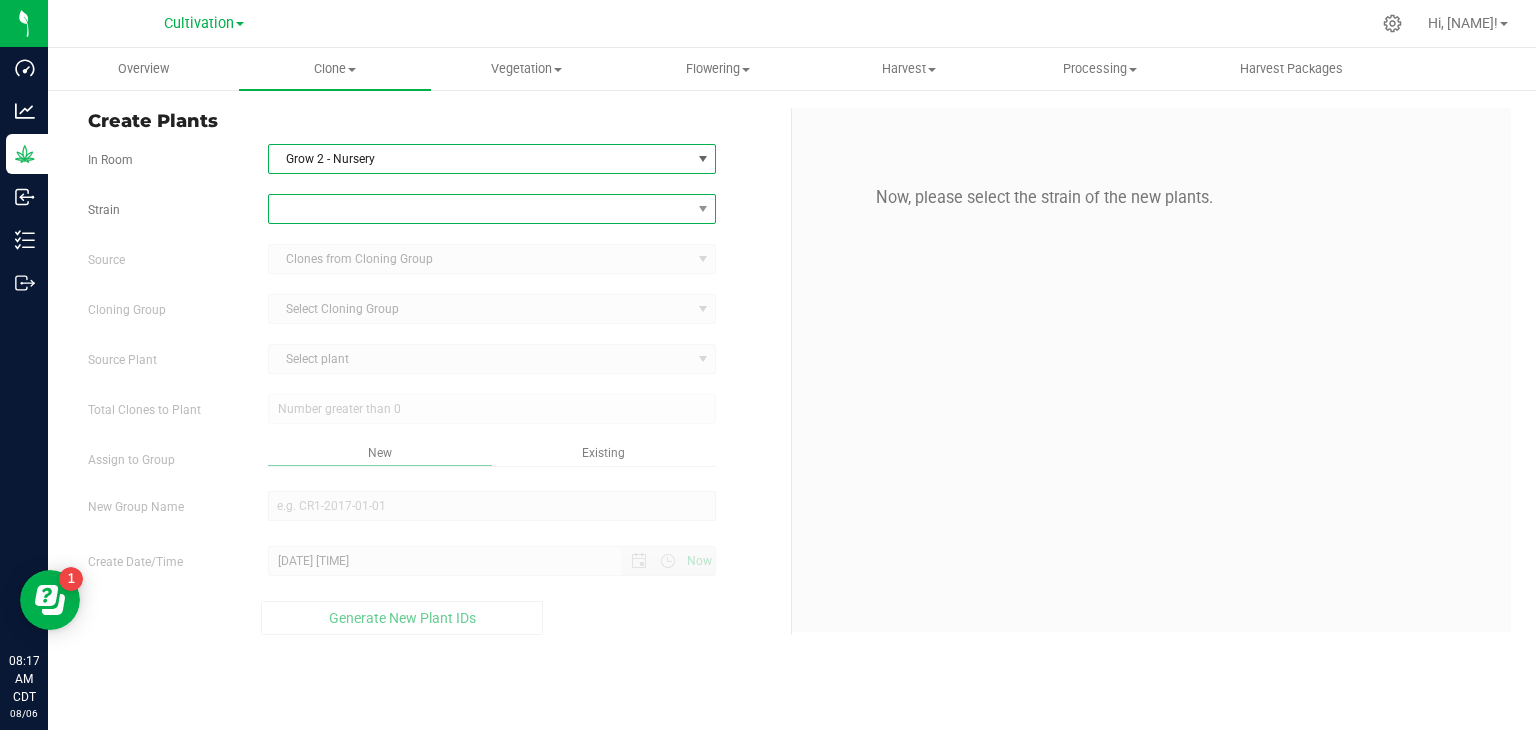 click at bounding box center [480, 209] 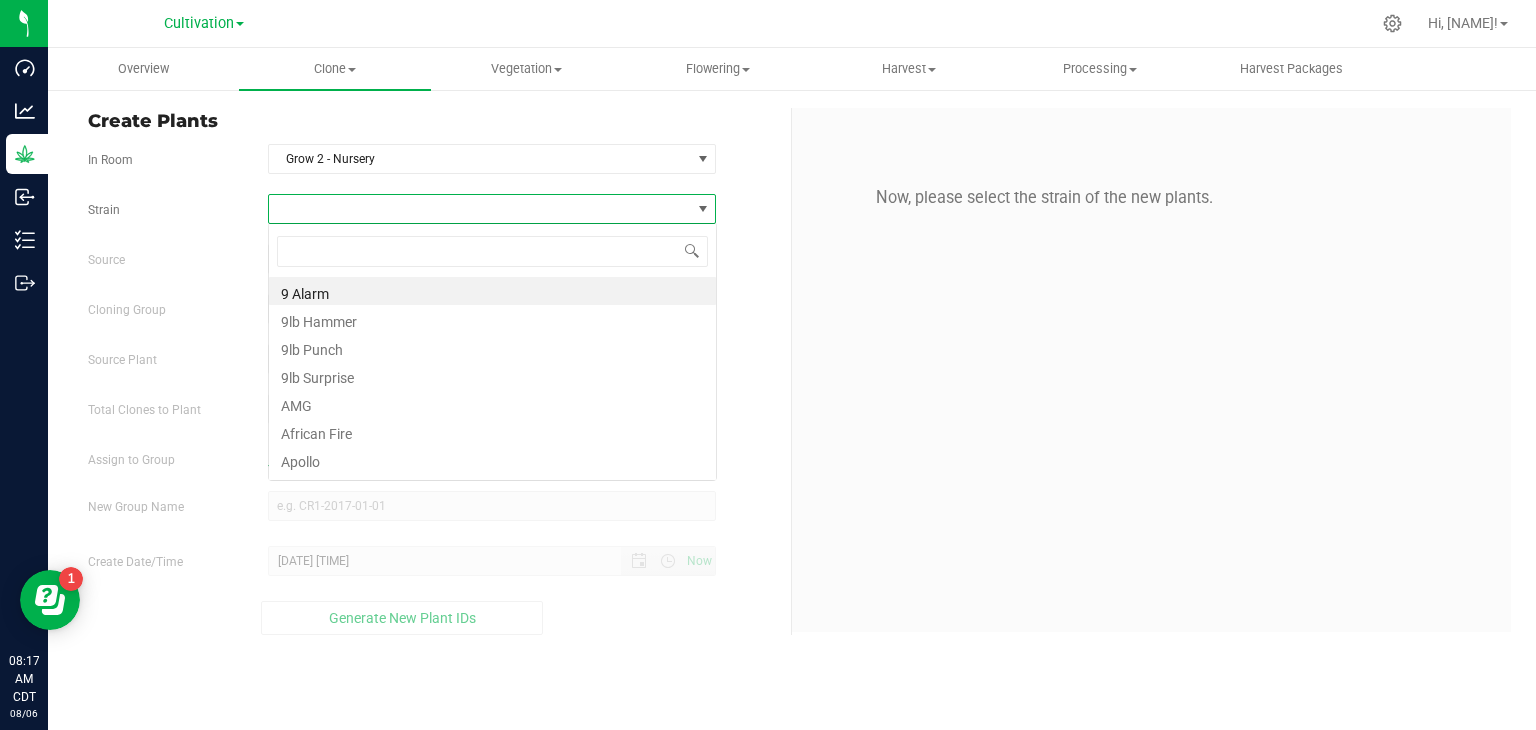 scroll, scrollTop: 99970, scrollLeft: 99551, axis: both 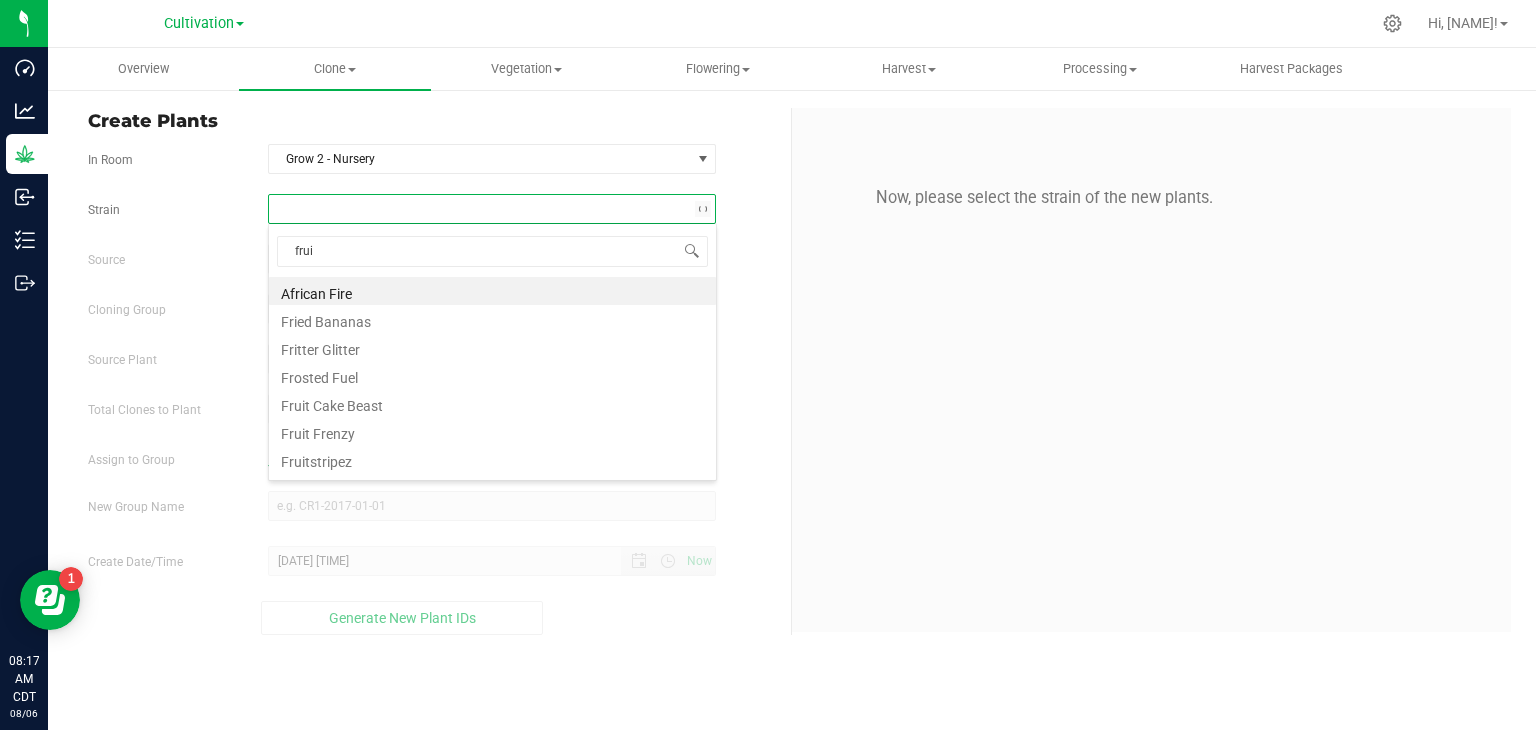 type on "fruit" 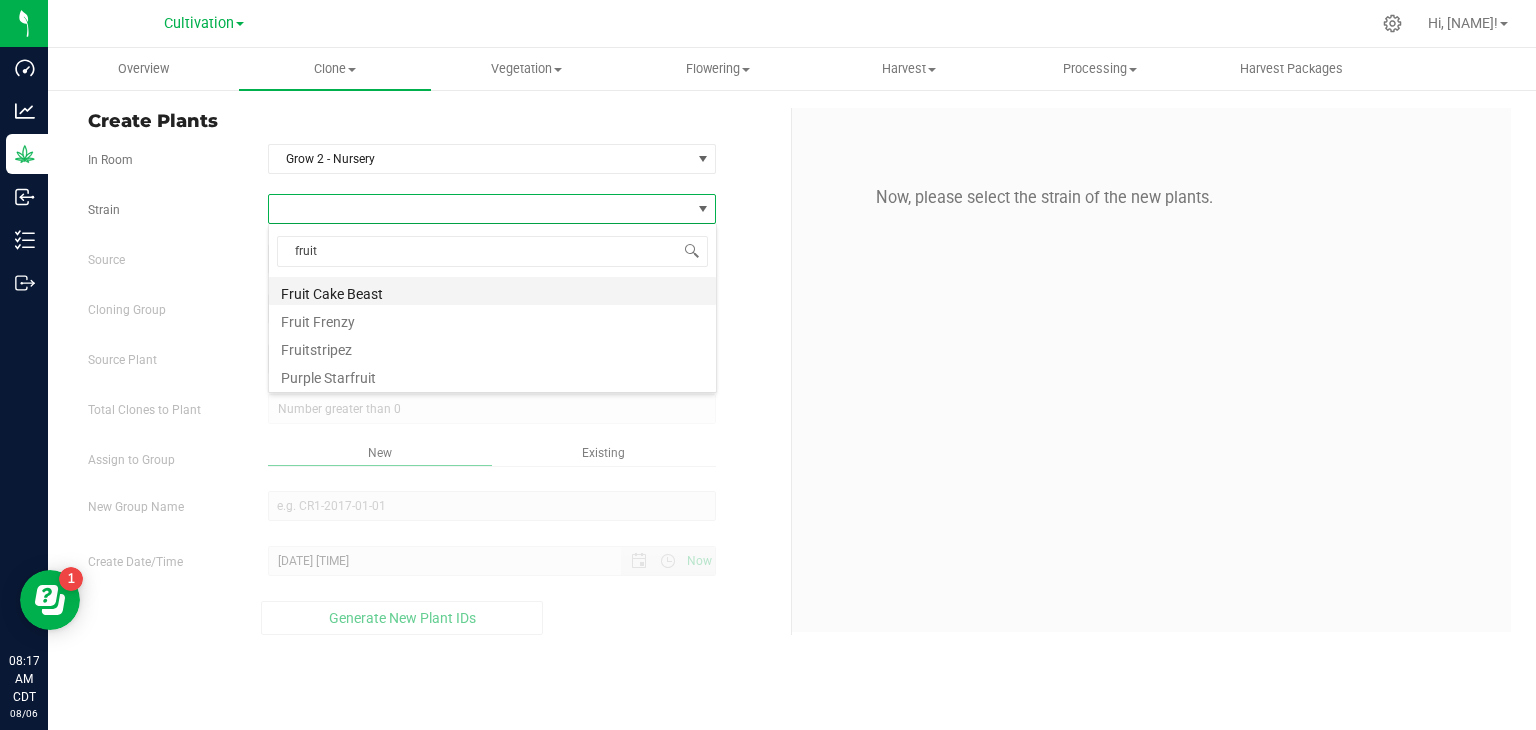 click on "Fruit Cake Beast" at bounding box center [492, 291] 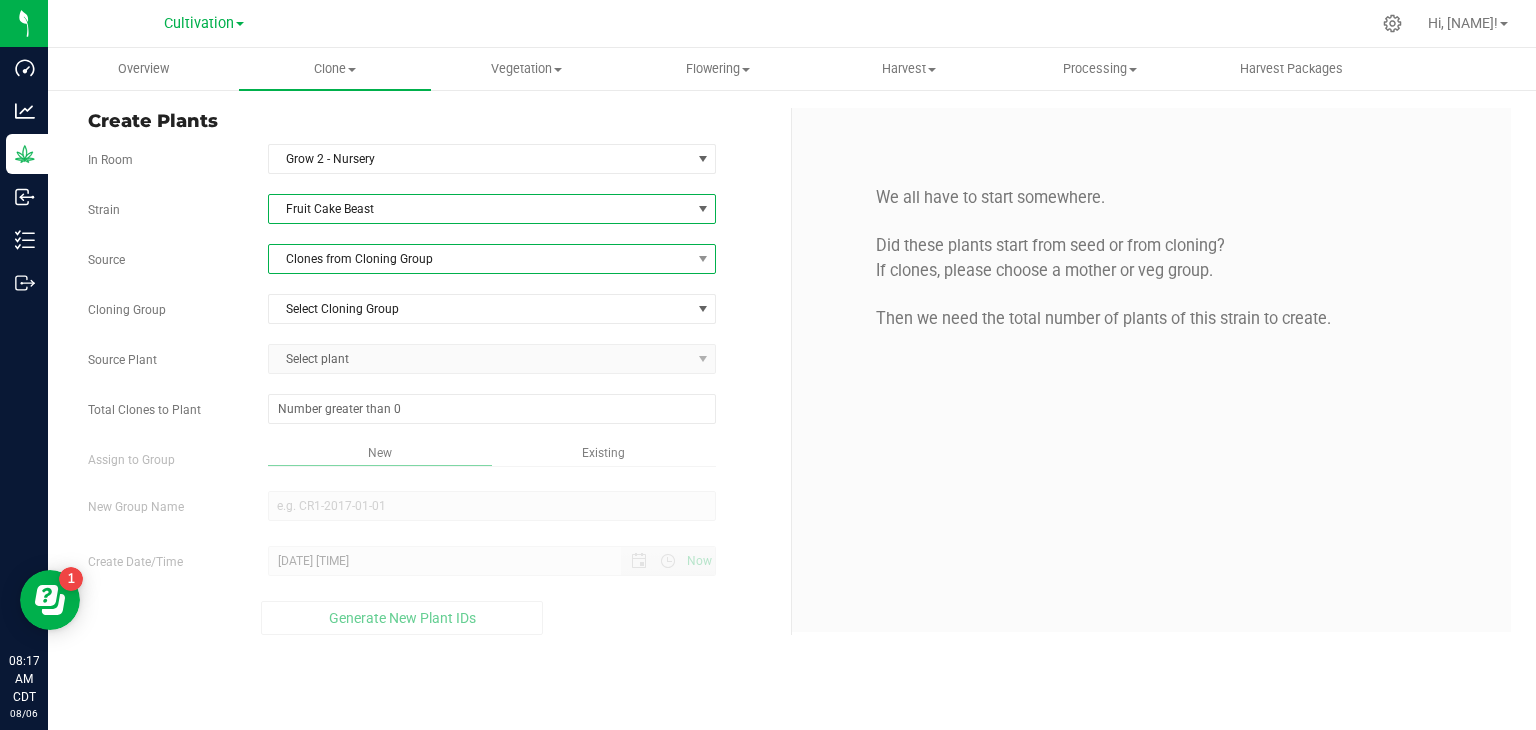 click on "Clones from Cloning Group" at bounding box center [480, 259] 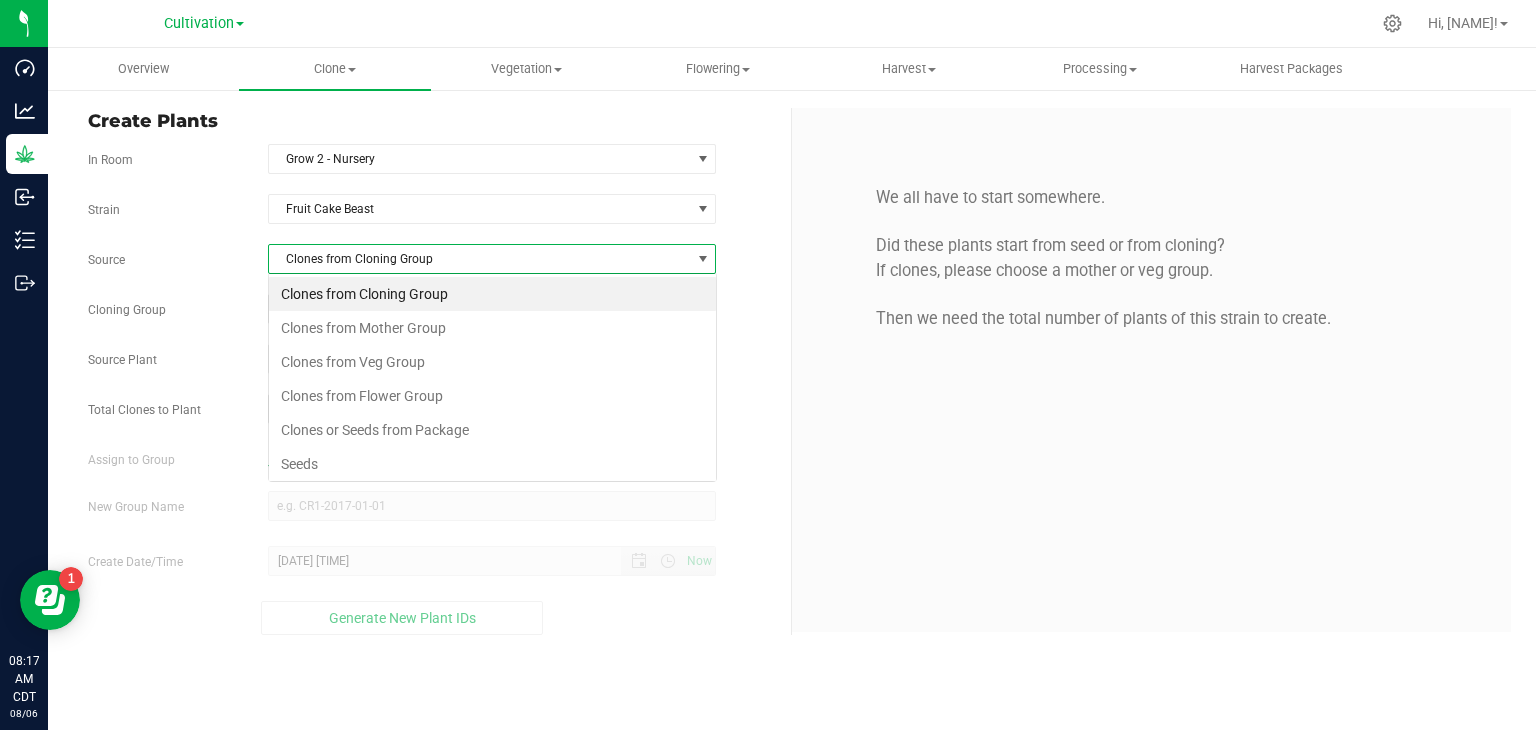scroll, scrollTop: 99970, scrollLeft: 99551, axis: both 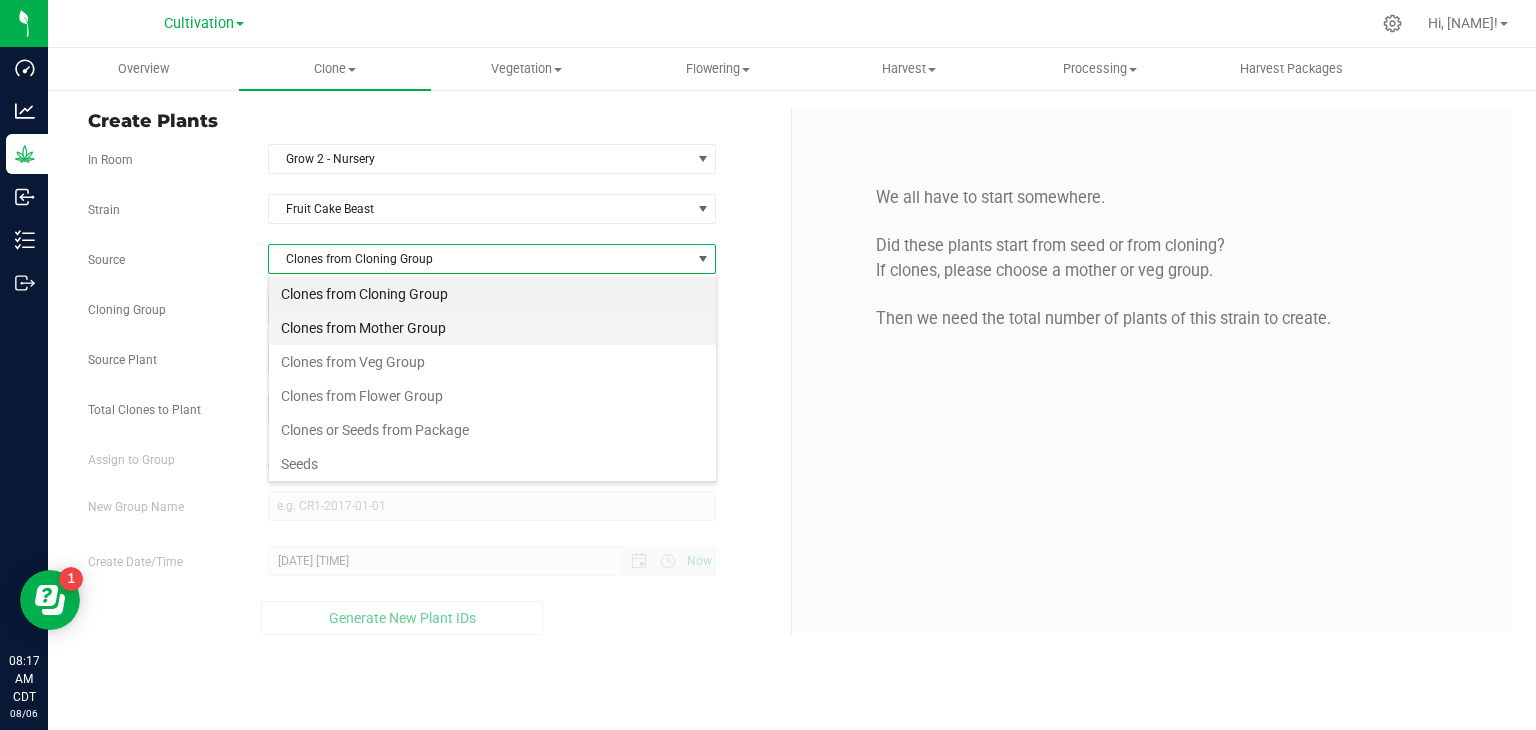 click on "Clones from Mother Group" at bounding box center [492, 328] 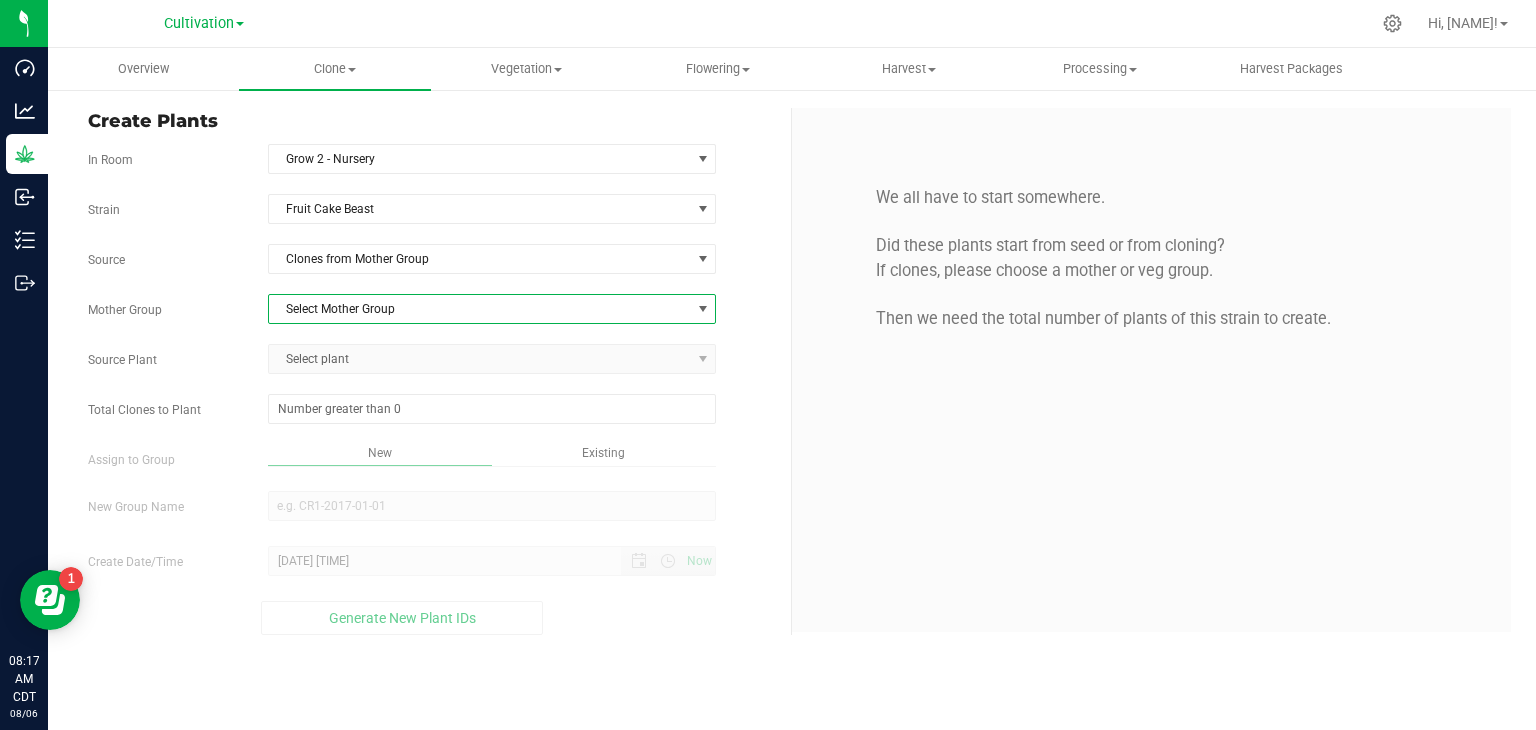 click on "Select Mother Group" at bounding box center [480, 309] 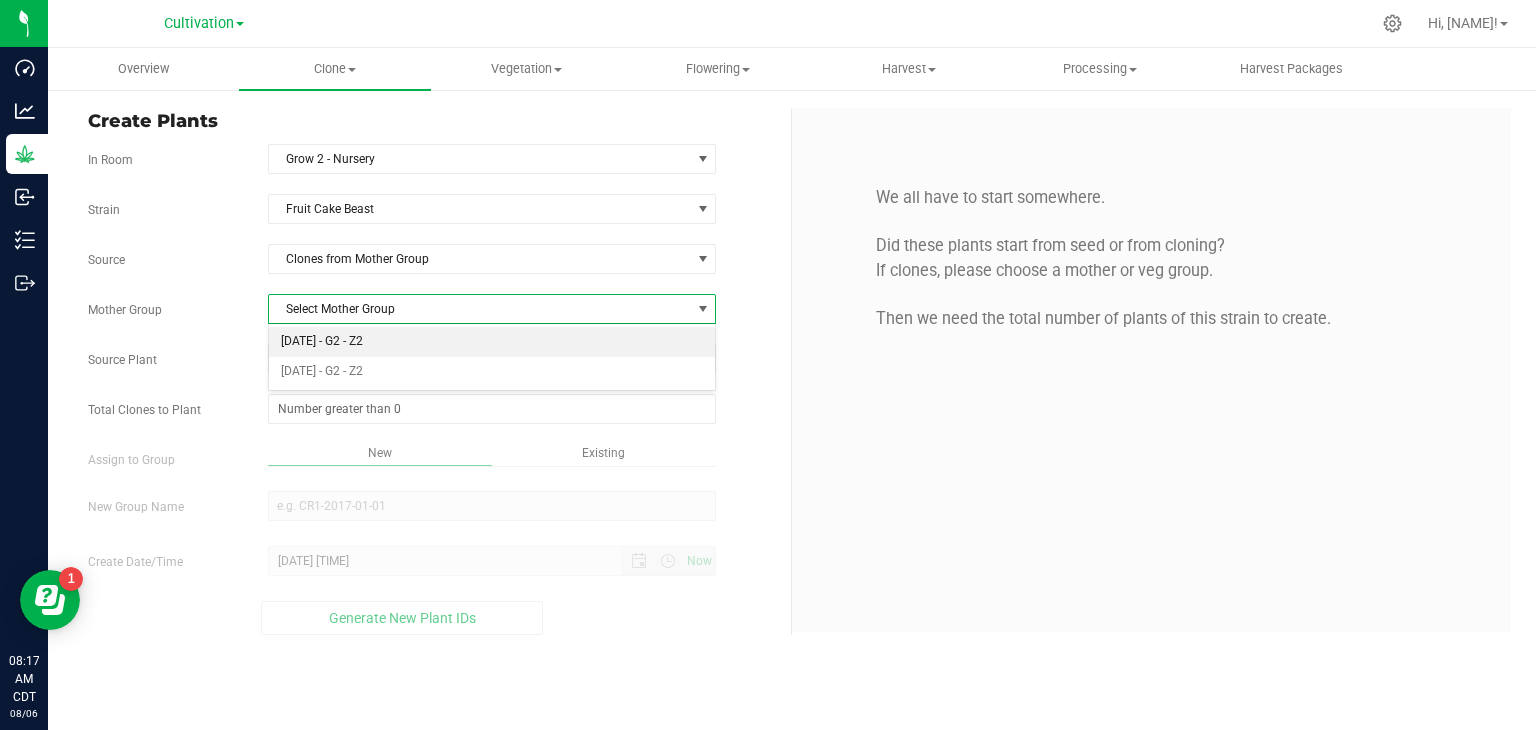 click on "[DATE] - G2 - Z2" at bounding box center (492, 342) 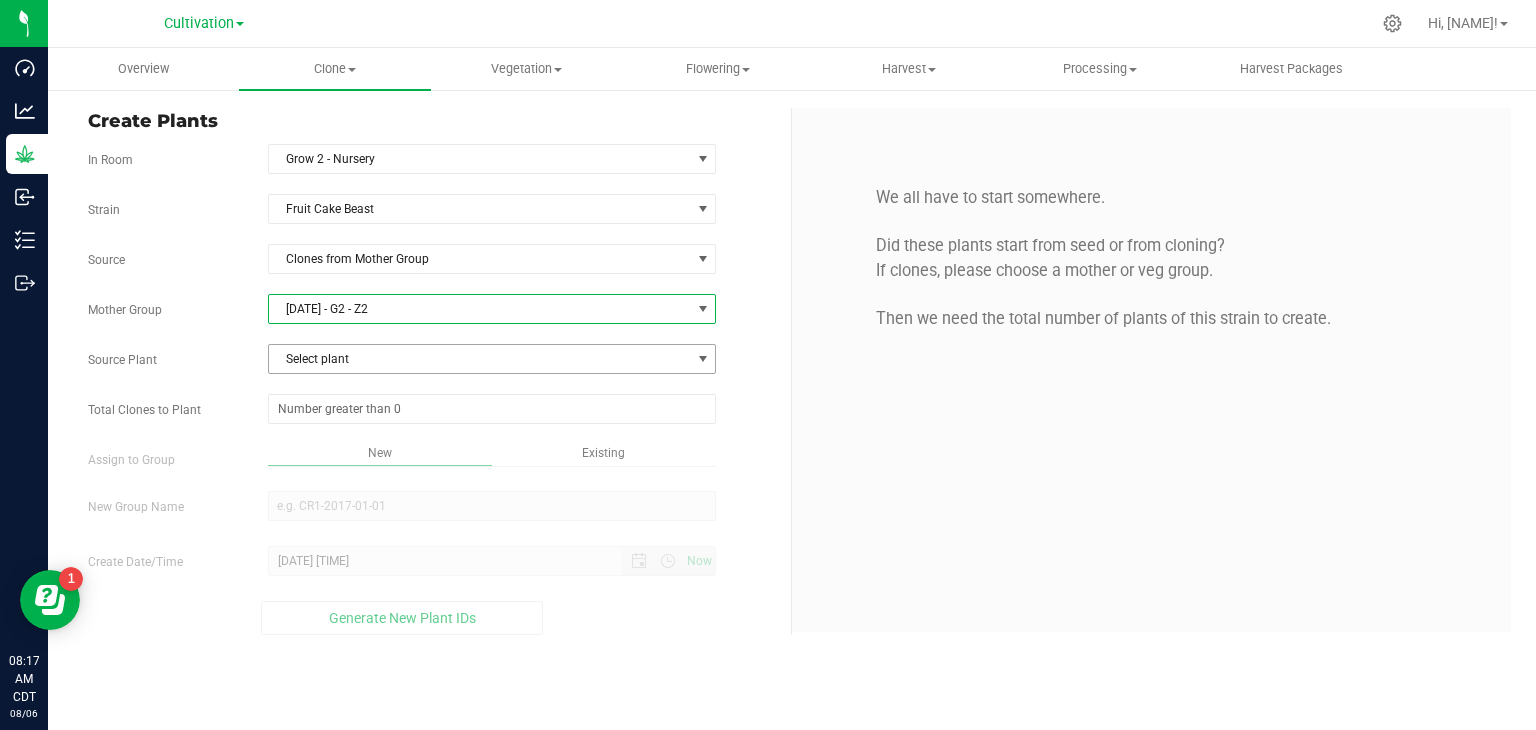 click on "Select plant" at bounding box center [480, 359] 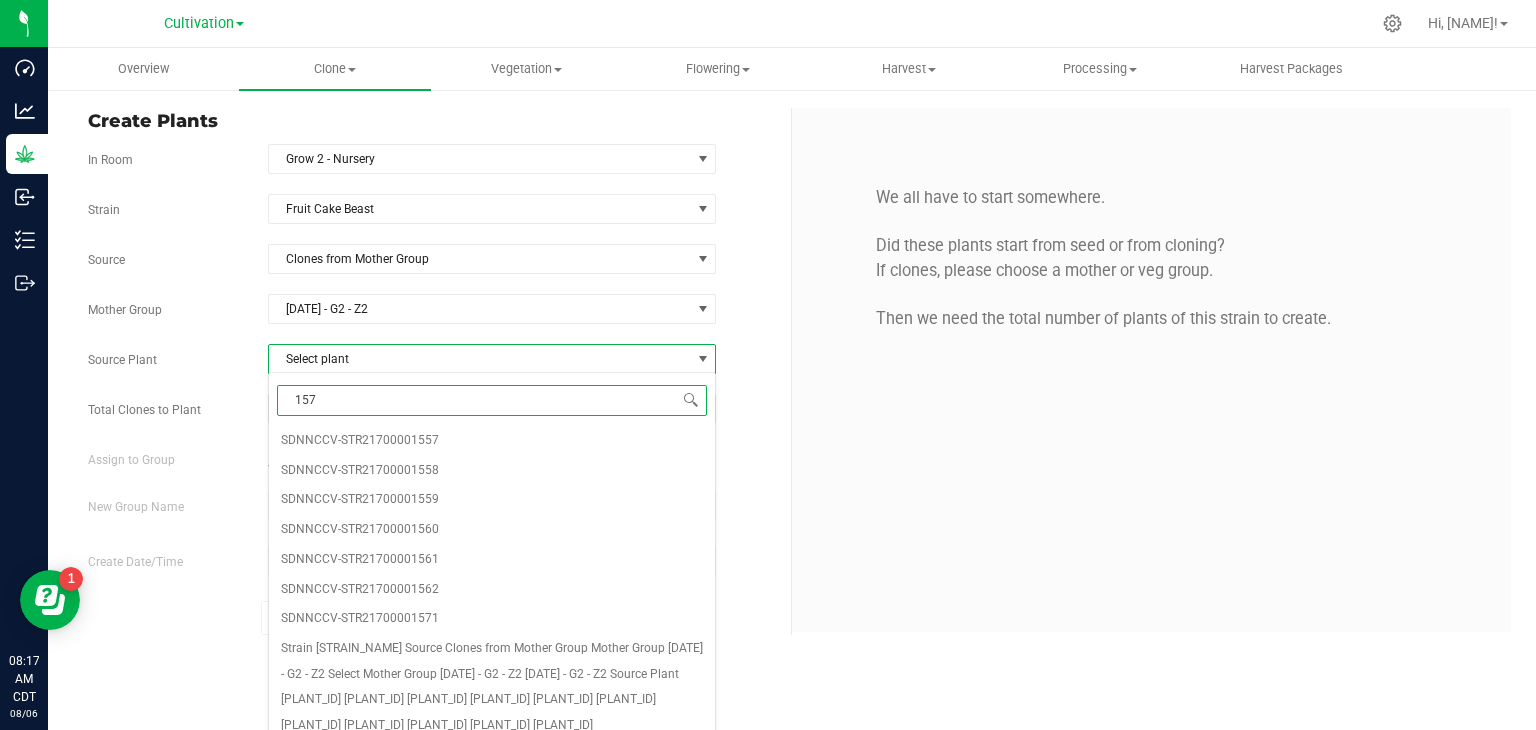type on "1576" 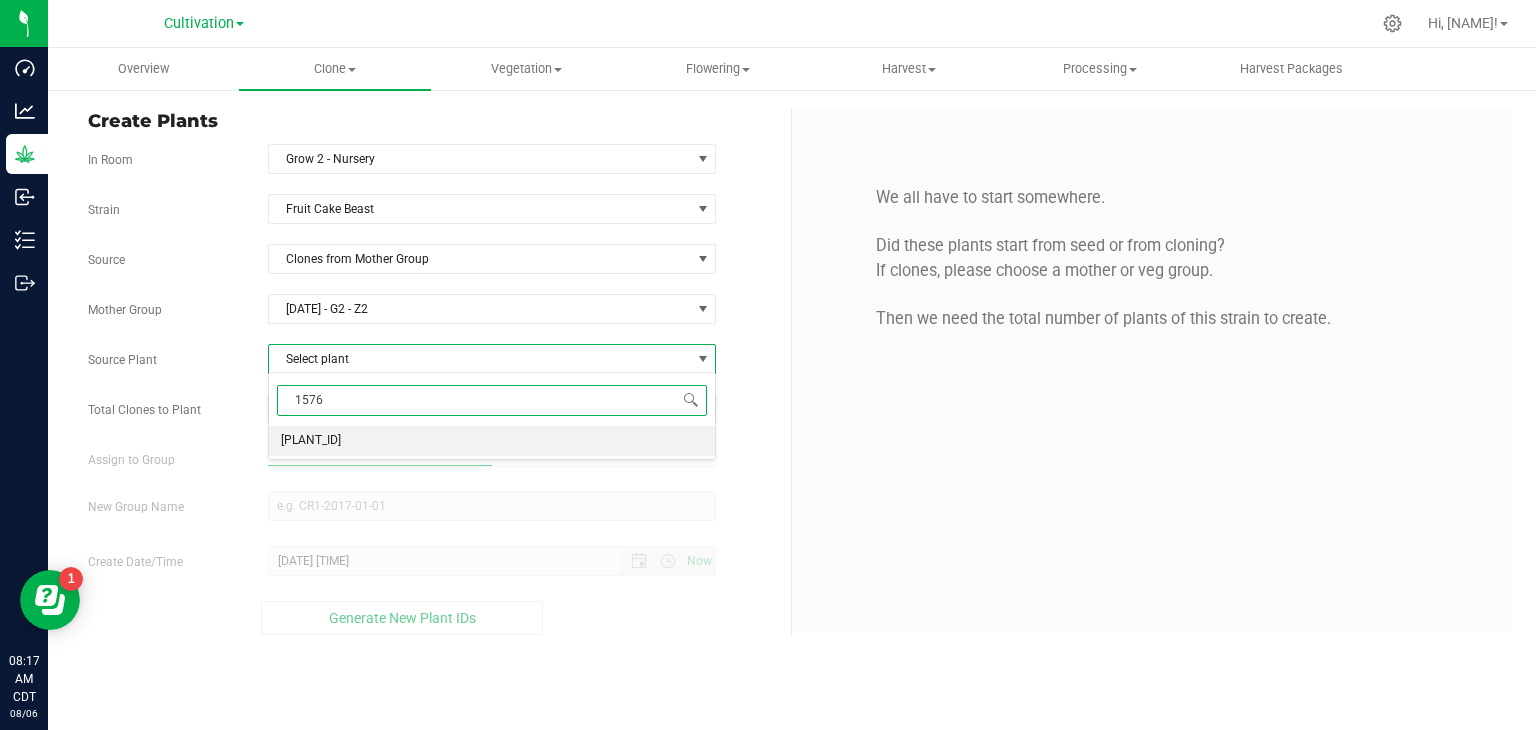 click on "[PLANT_ID]" at bounding box center [311, 441] 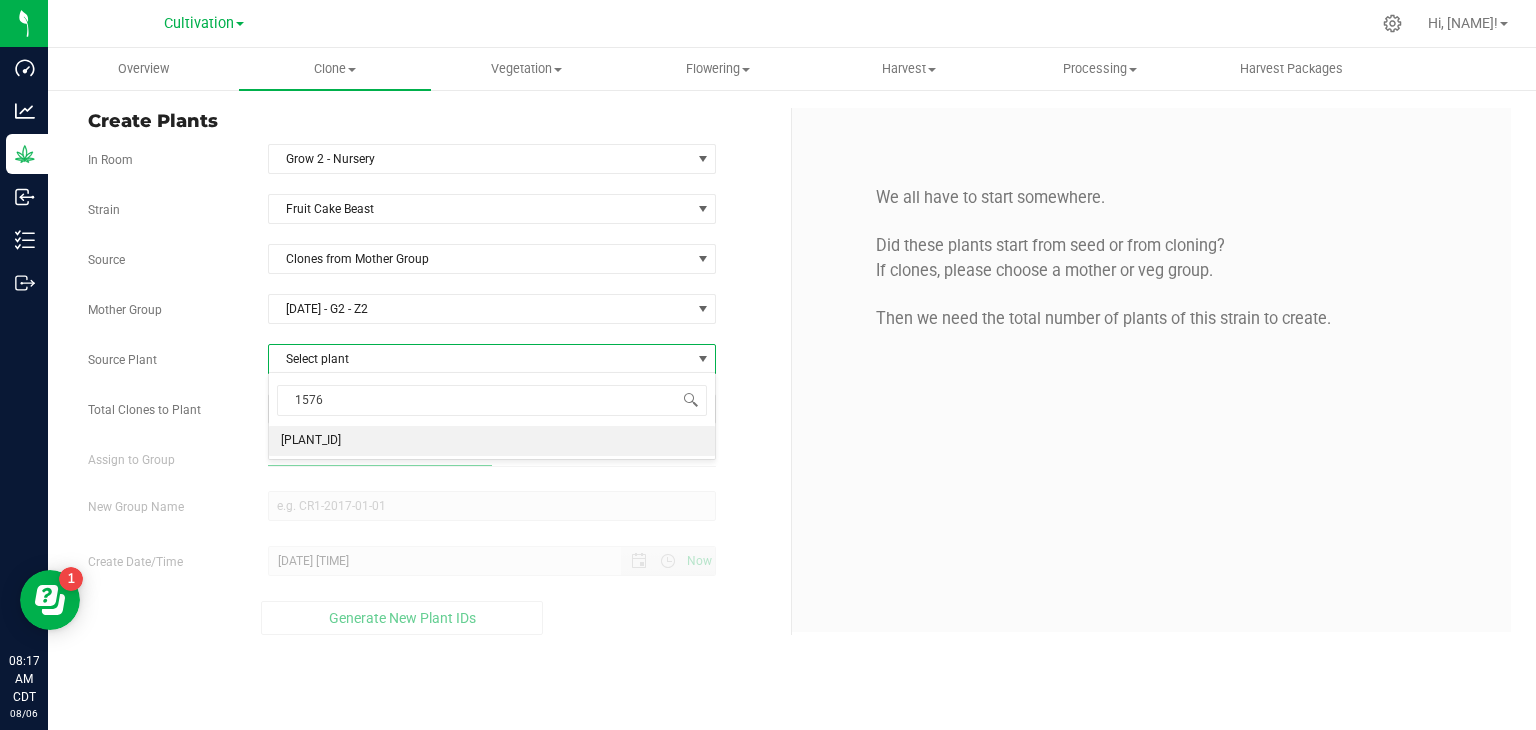 type 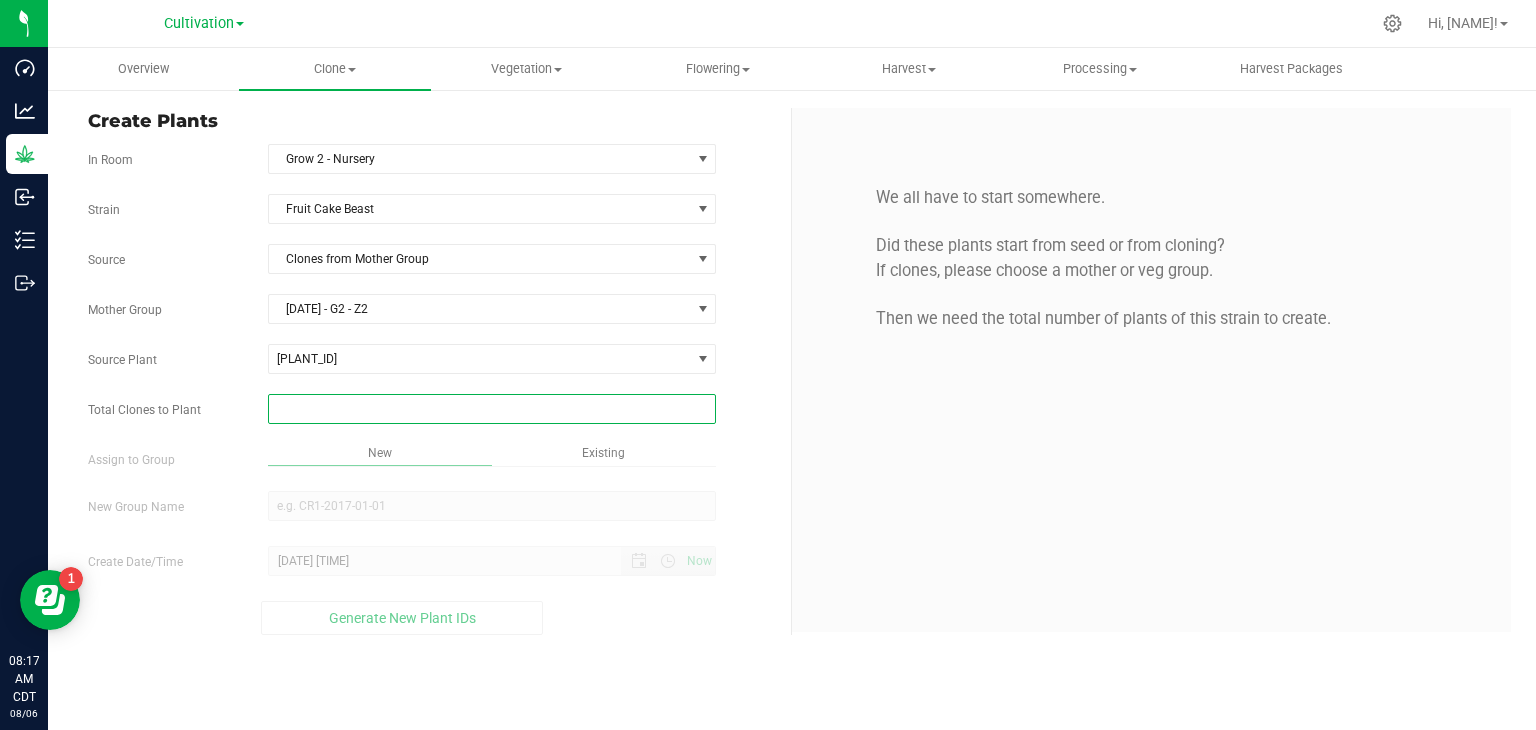 click at bounding box center (492, 409) 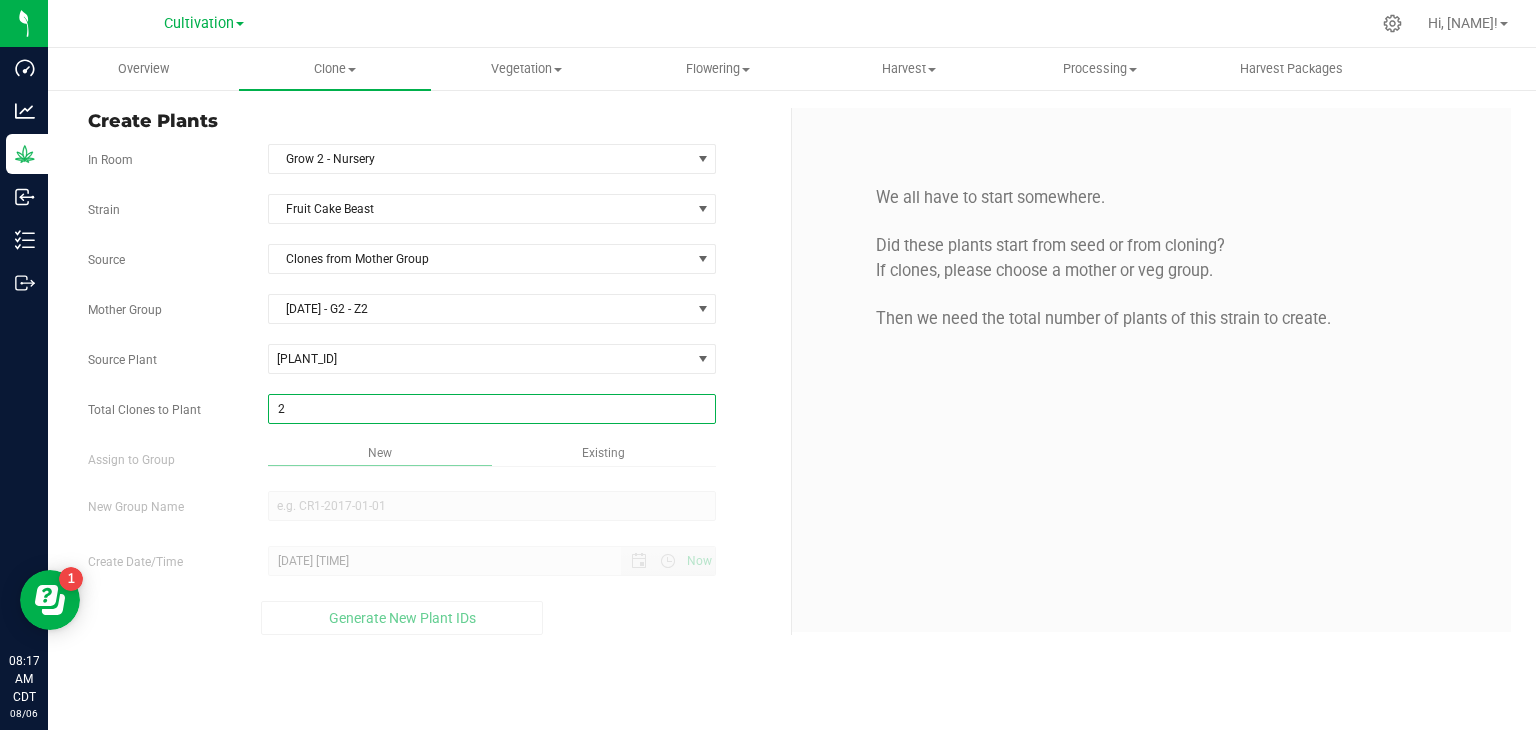 type on "21" 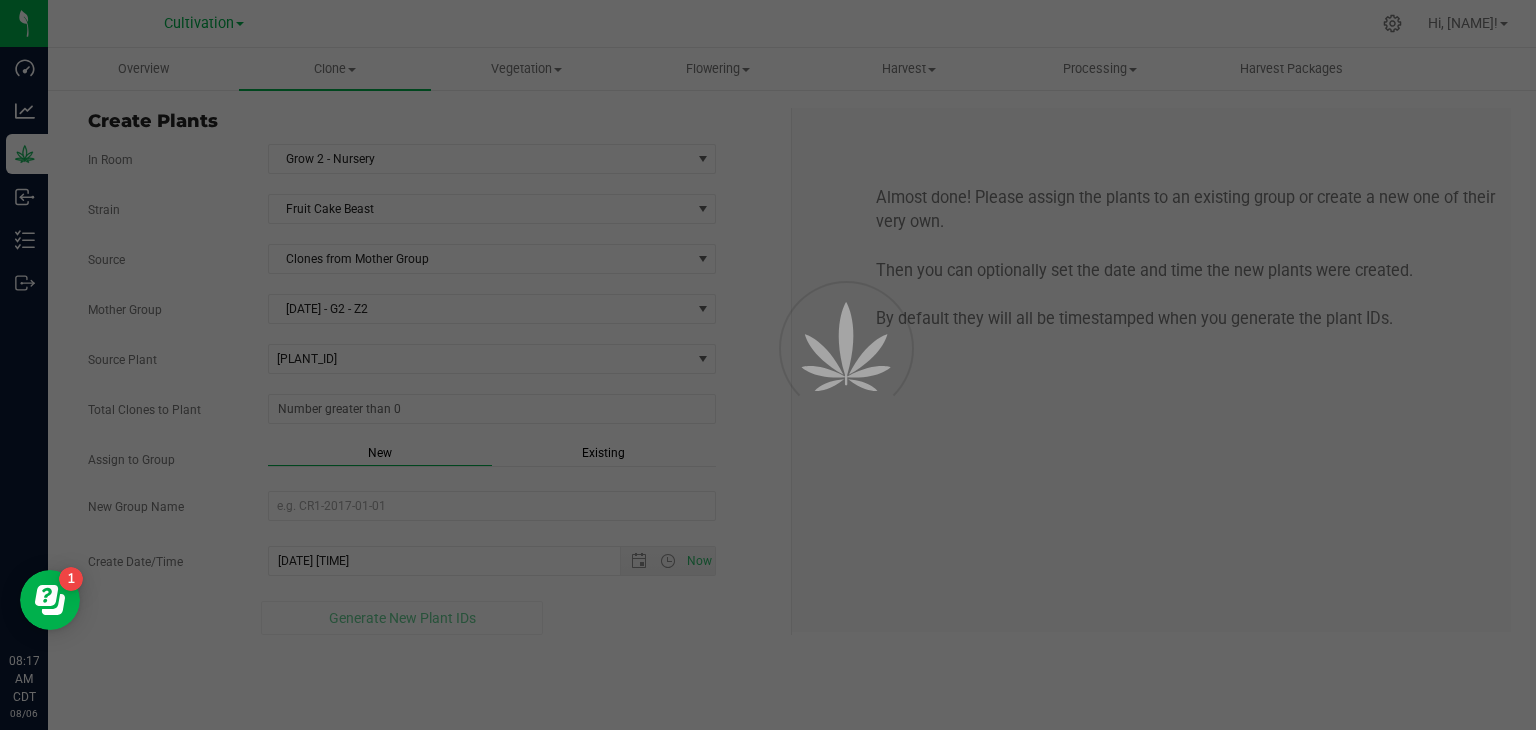type on "21" 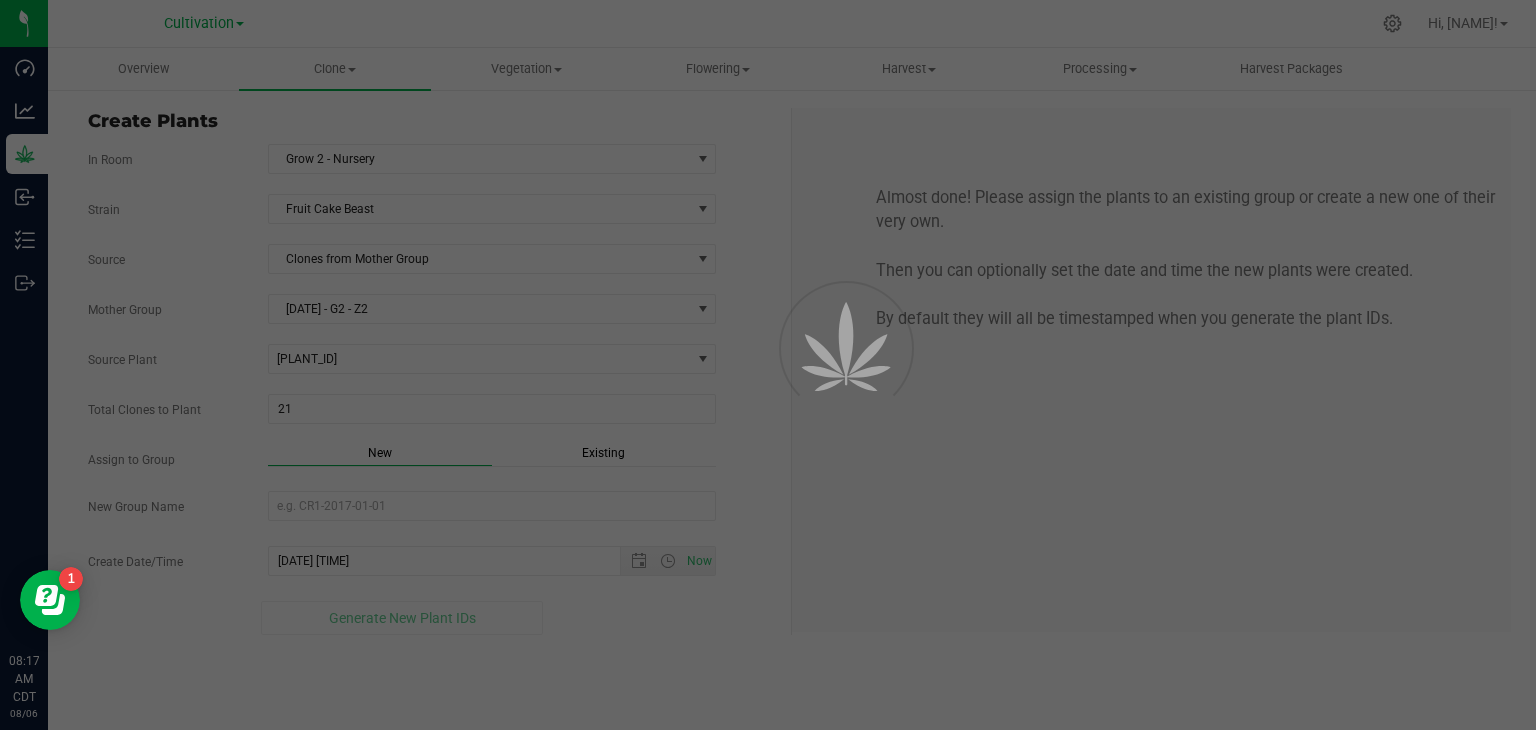 click on "Strain
Fruit Cake Beast
Source
Clones from Mother Group
Mother Group
05202025 - G2 - Z2 Select Mother Group 05202025 - G2 - Z2 07152025 - G2 - Z2
Source Plant
SDNNCCV-STR21700001576 SDNNCCV-STR21700001557 SDNNCCV-STR21700001558 SDNNCCV-STR21700001559 SDNNCCV-STR21700001560 SDNNCCV-STR21700001561 SDNNCCV-STR21700001562 SDNNCCV-STR21700001571 SDNNCCV-STR21700001574 SDNNCCV-STR21700001575 SDNNCCV-STR21700001576" at bounding box center [432, 414] 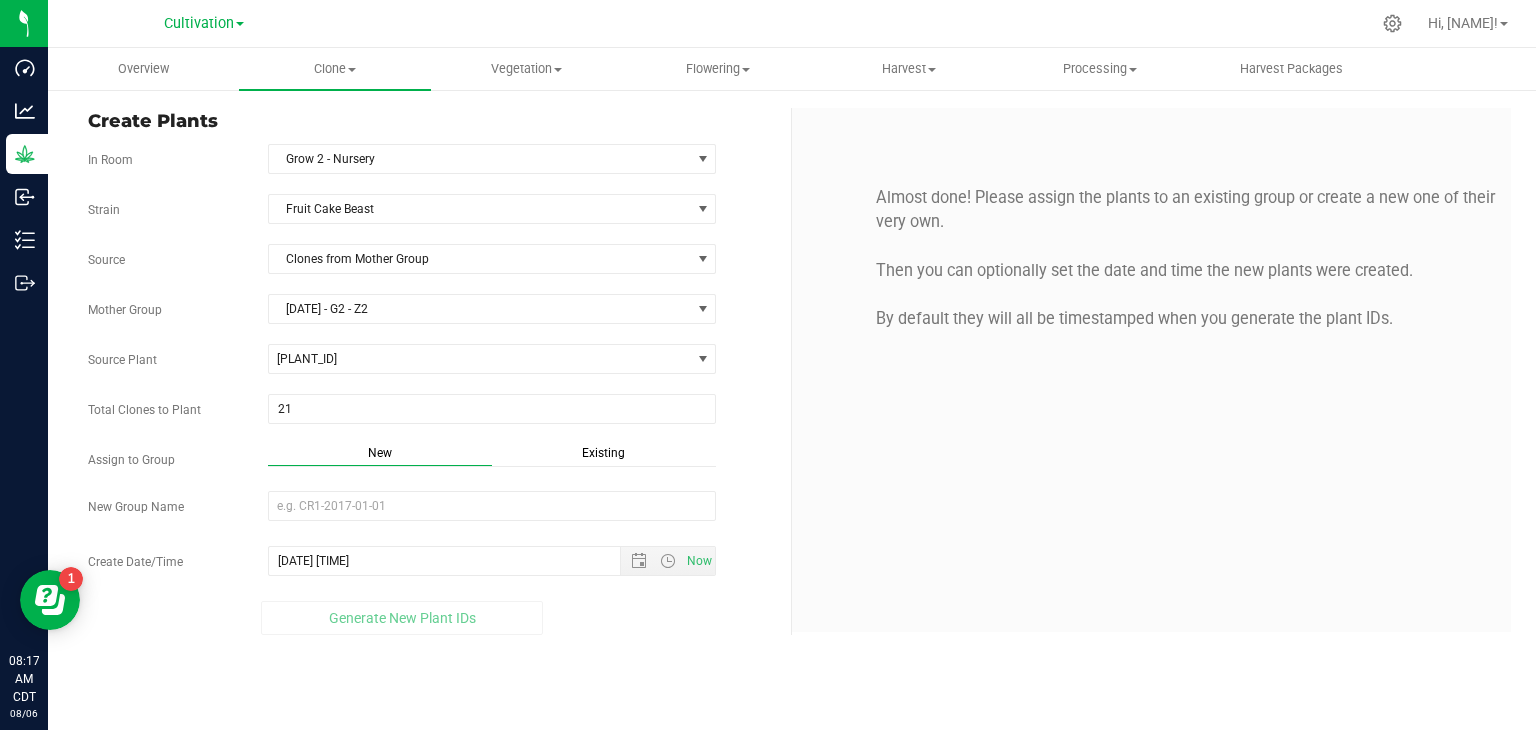 click on "Existing" at bounding box center [603, 453] 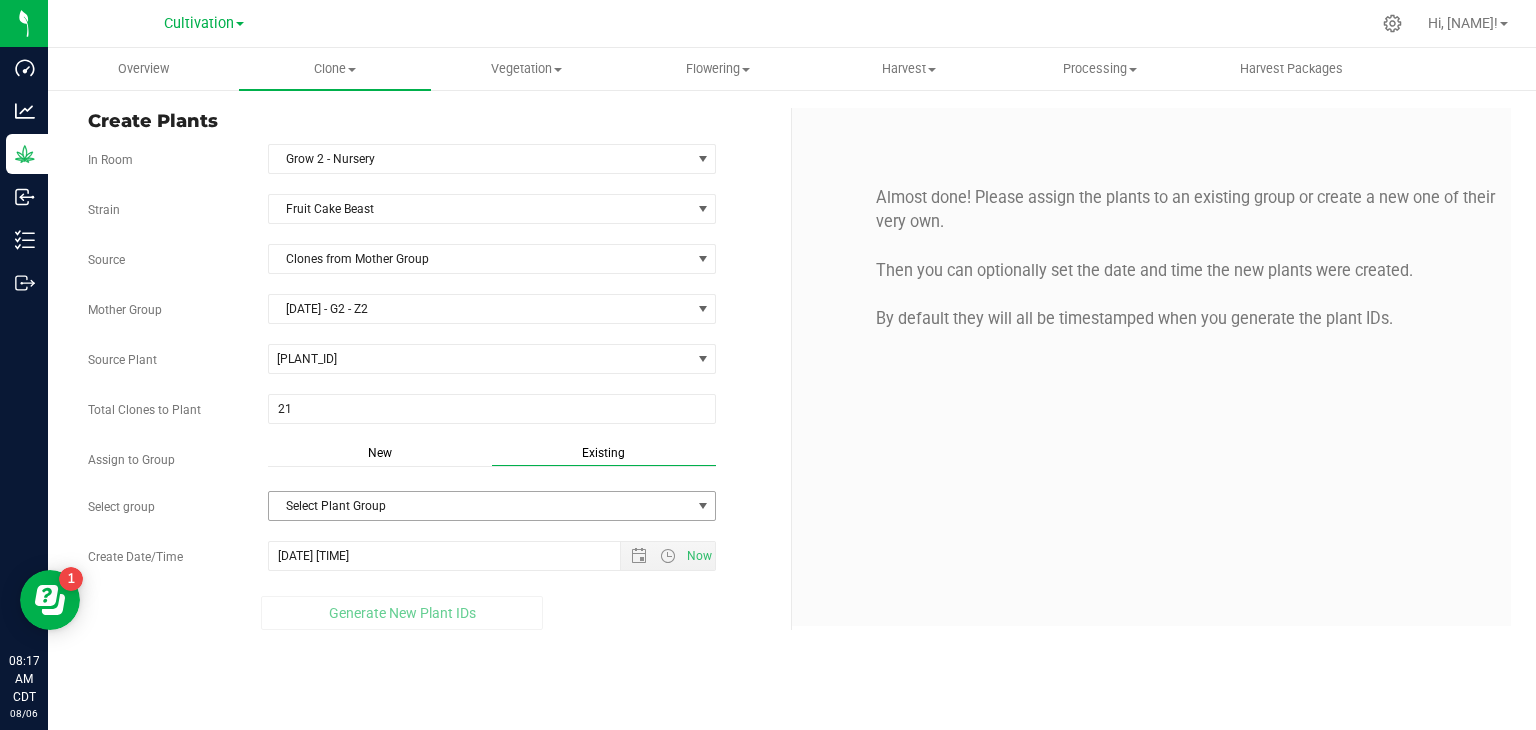 click on "Select Plant Group" at bounding box center (480, 506) 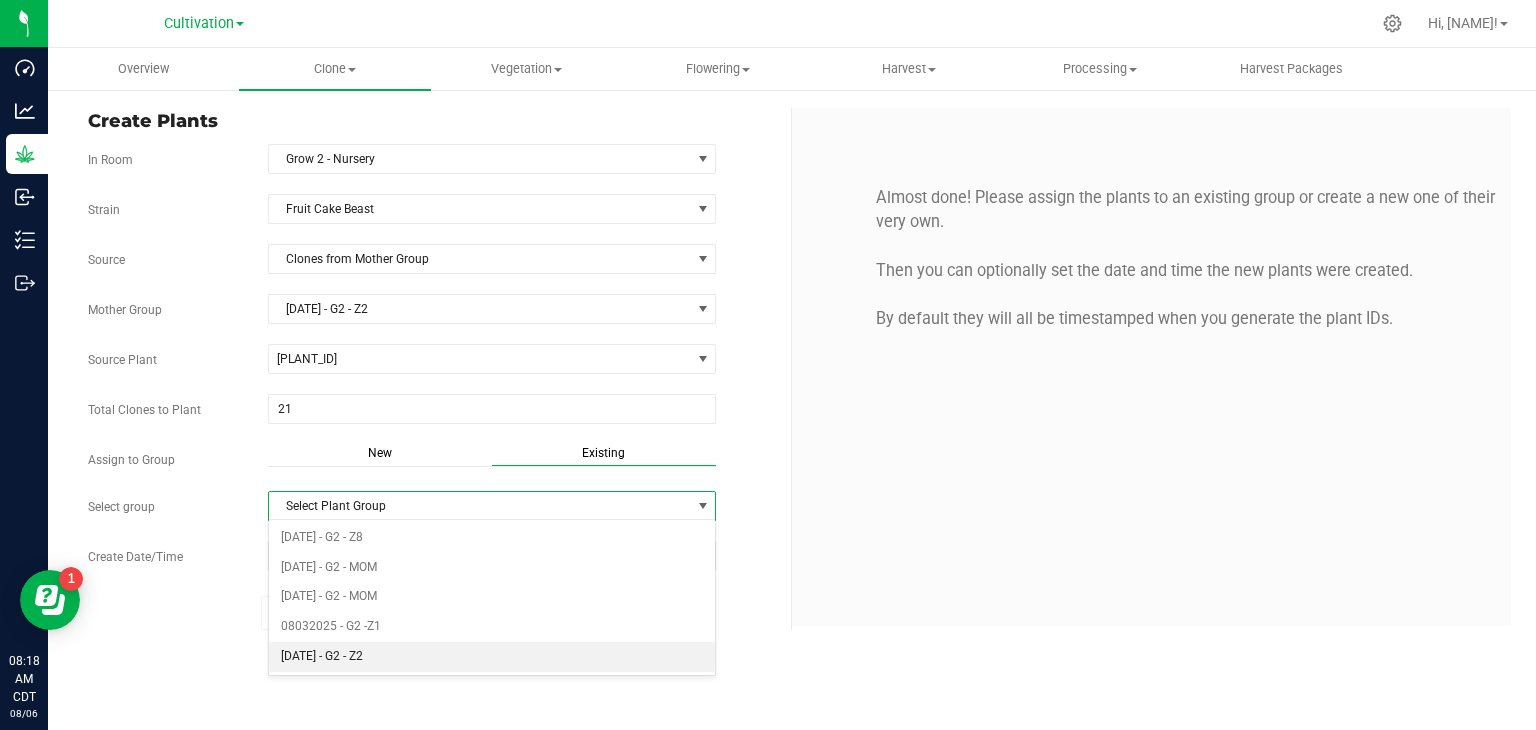 click on "[DATE] - G2 - Z2" at bounding box center [492, 657] 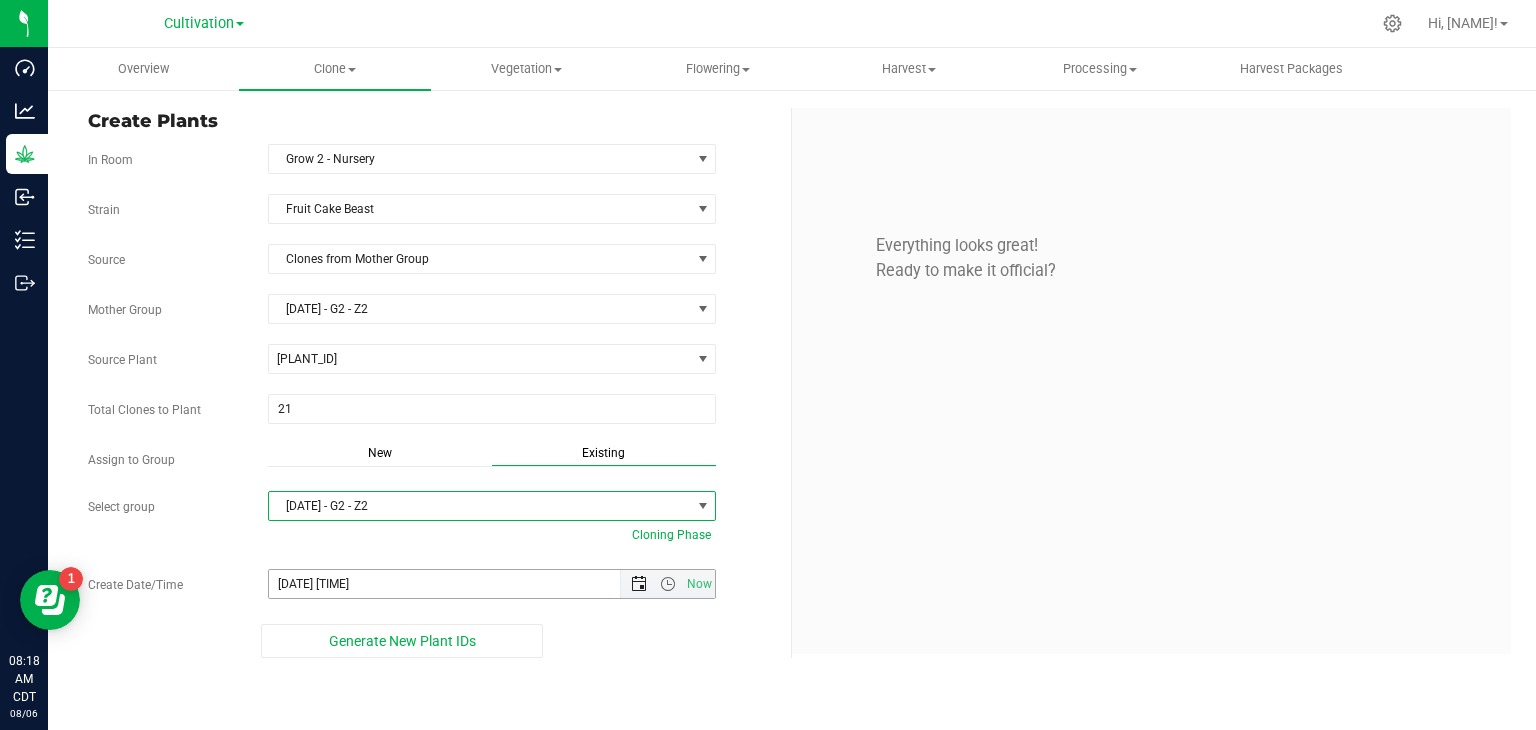 click at bounding box center (639, 584) 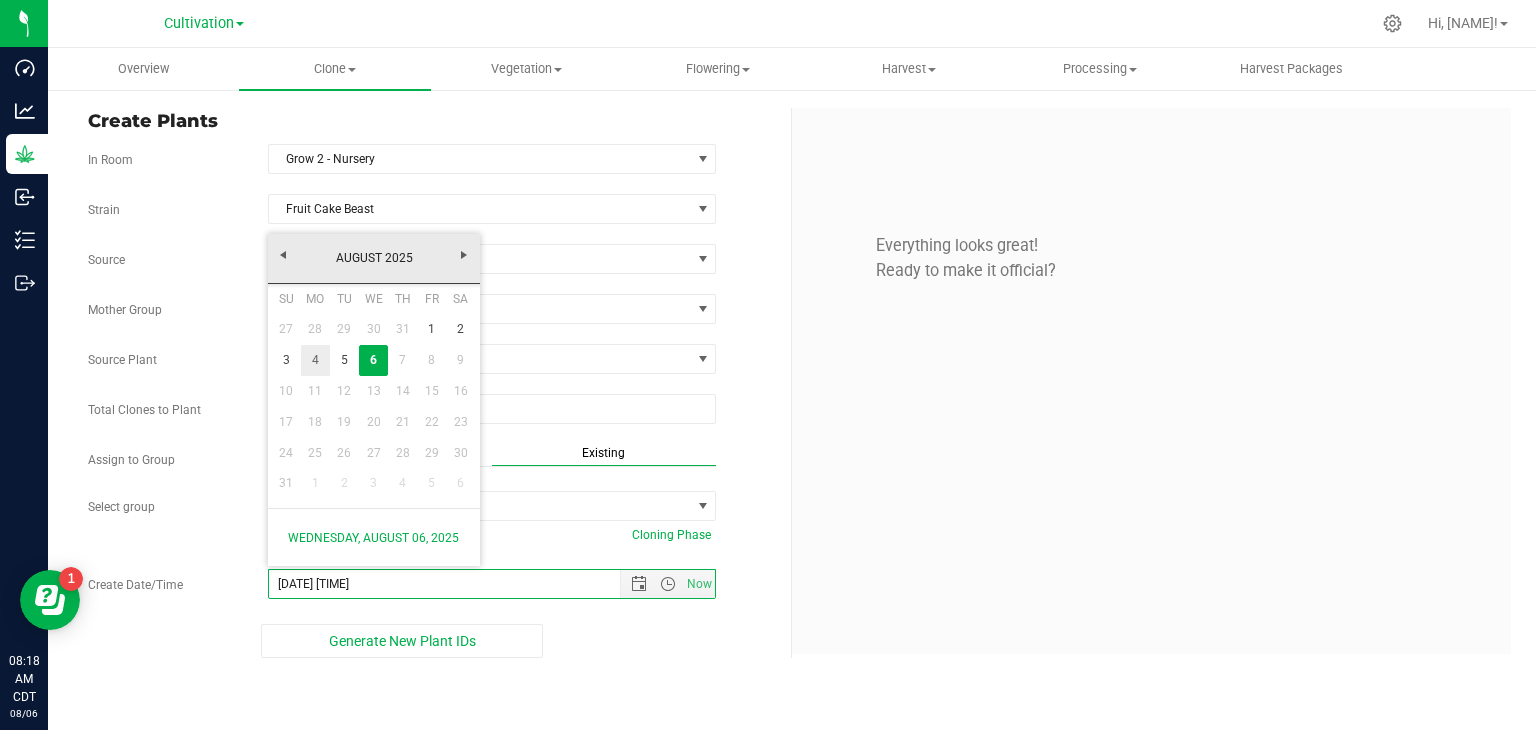 click on "4" at bounding box center [315, 360] 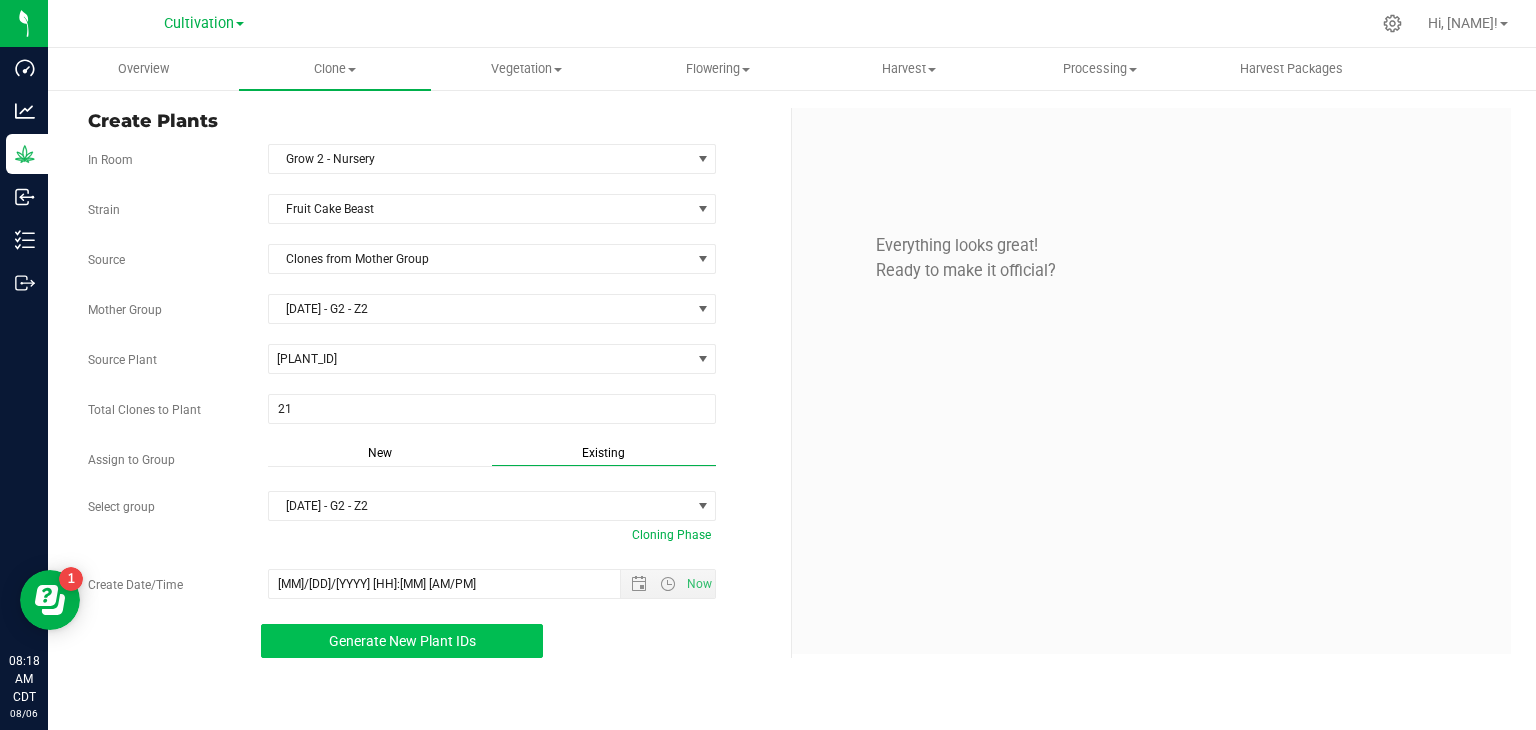 click on "Generate New Plant IDs" at bounding box center [402, 641] 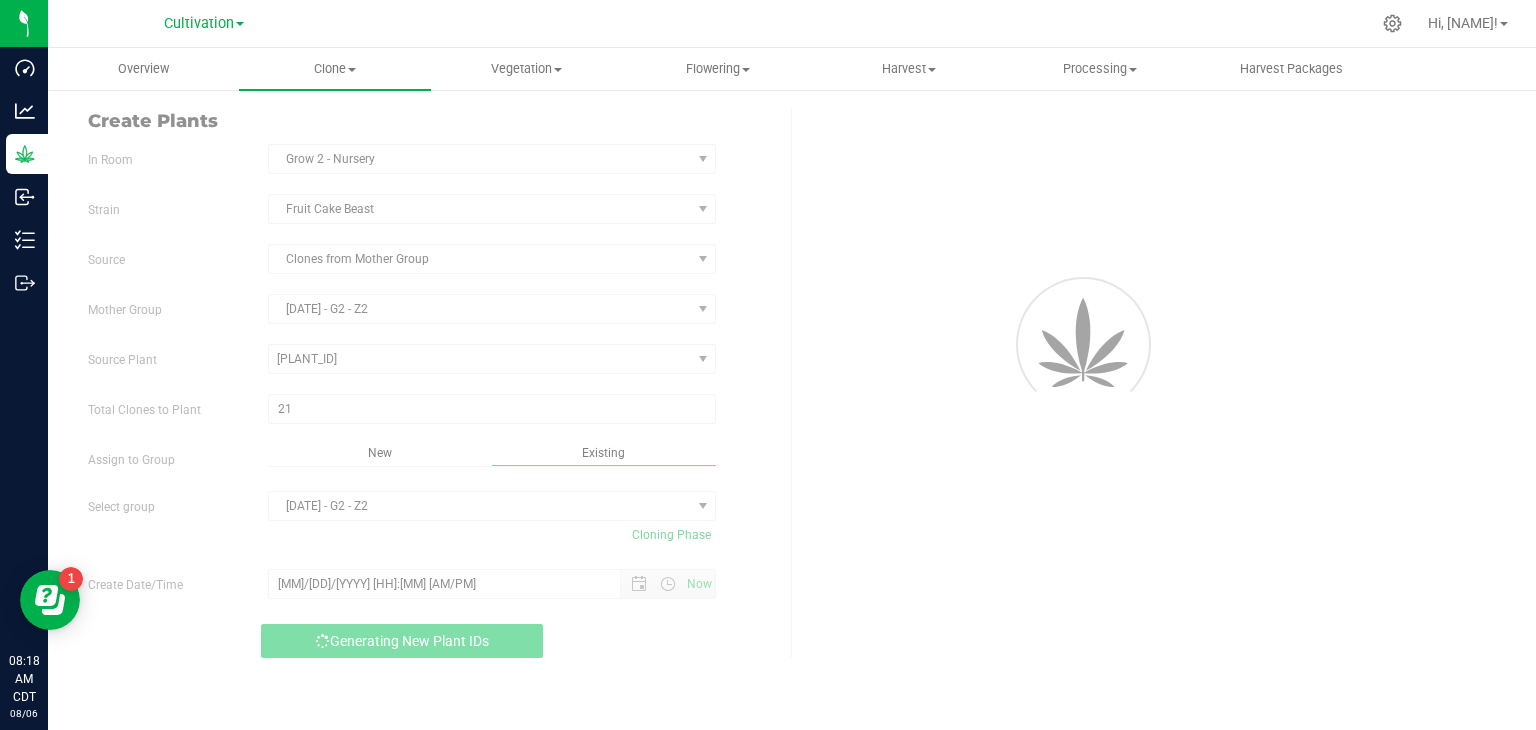 scroll, scrollTop: 60, scrollLeft: 0, axis: vertical 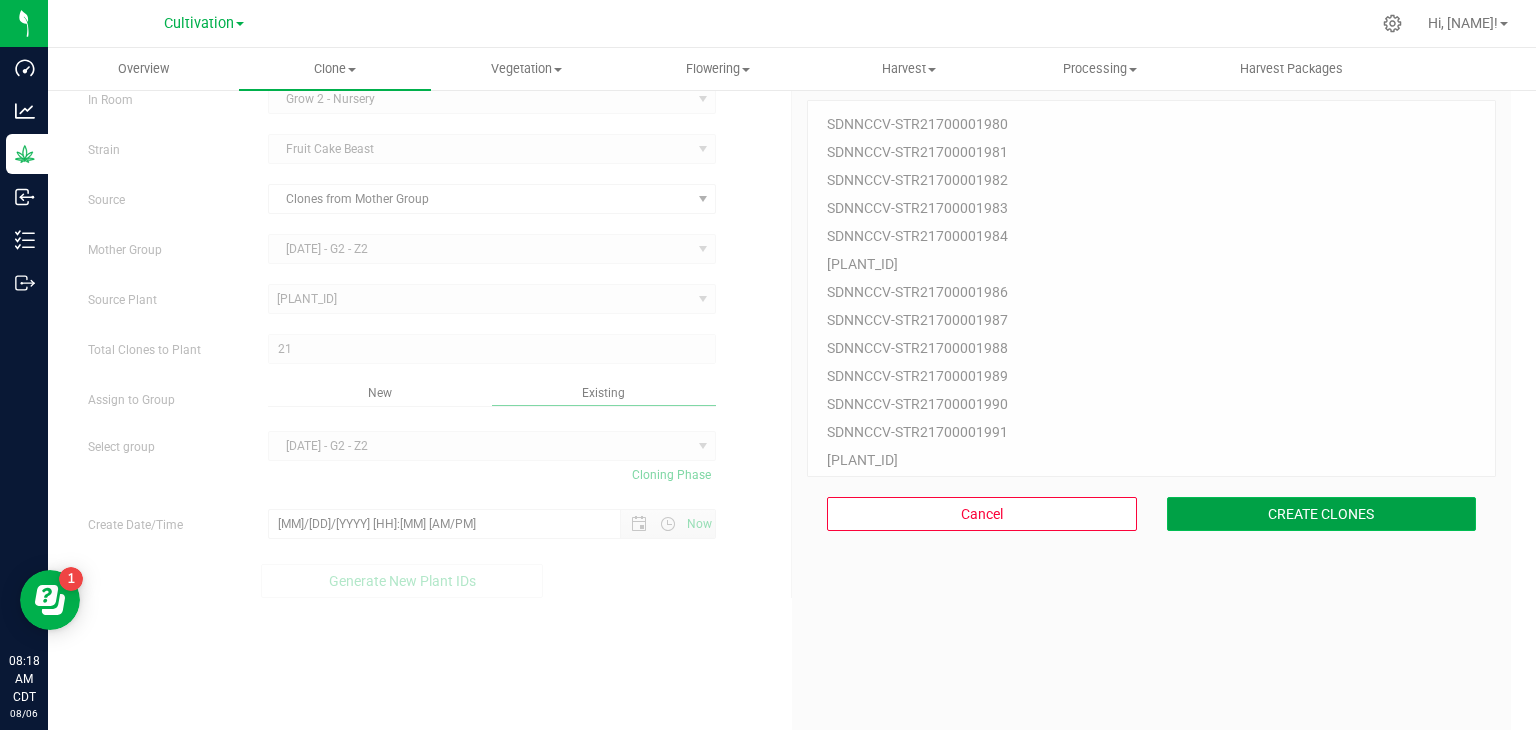 click on "CREATE CLONES" at bounding box center (1322, 514) 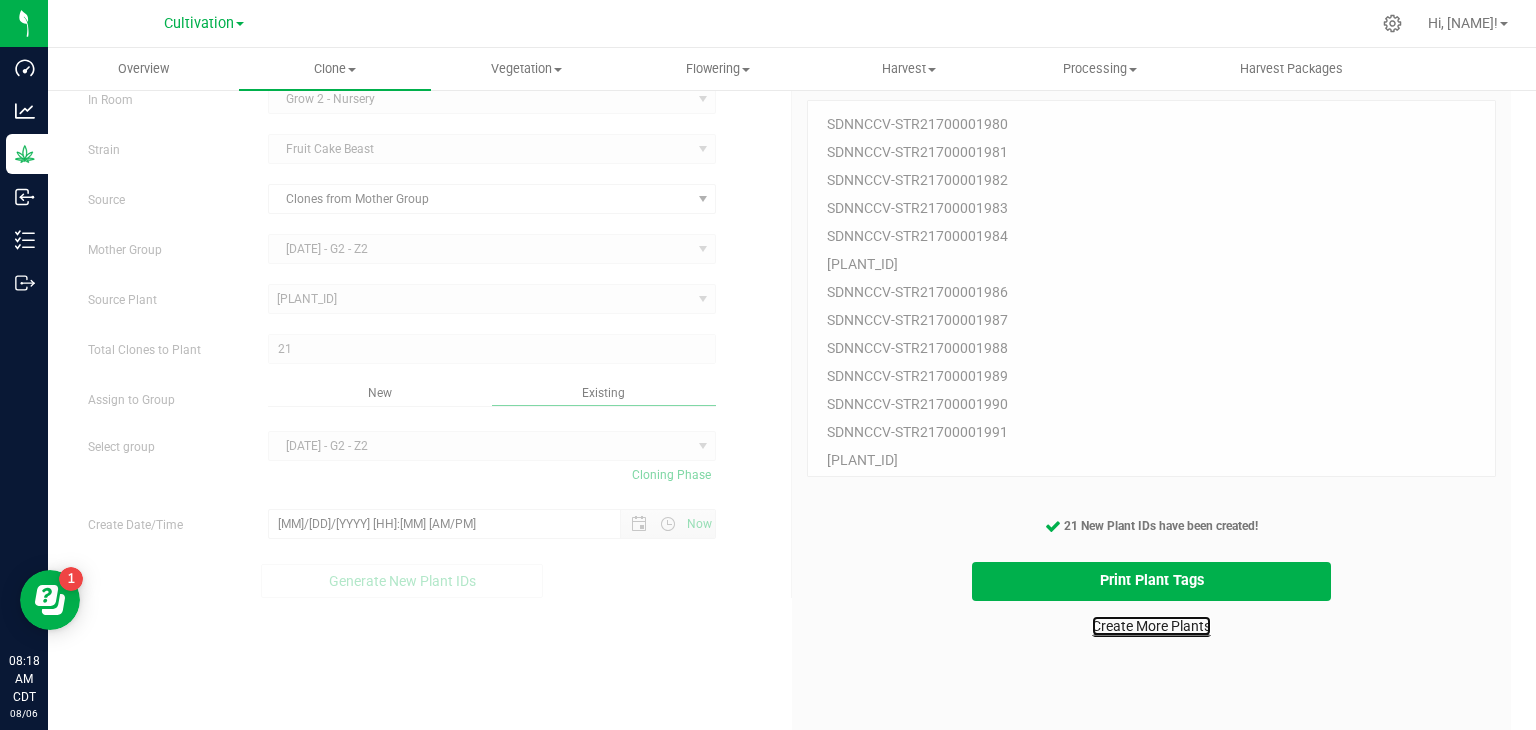 click on "Create More Plants" at bounding box center (1151, 626) 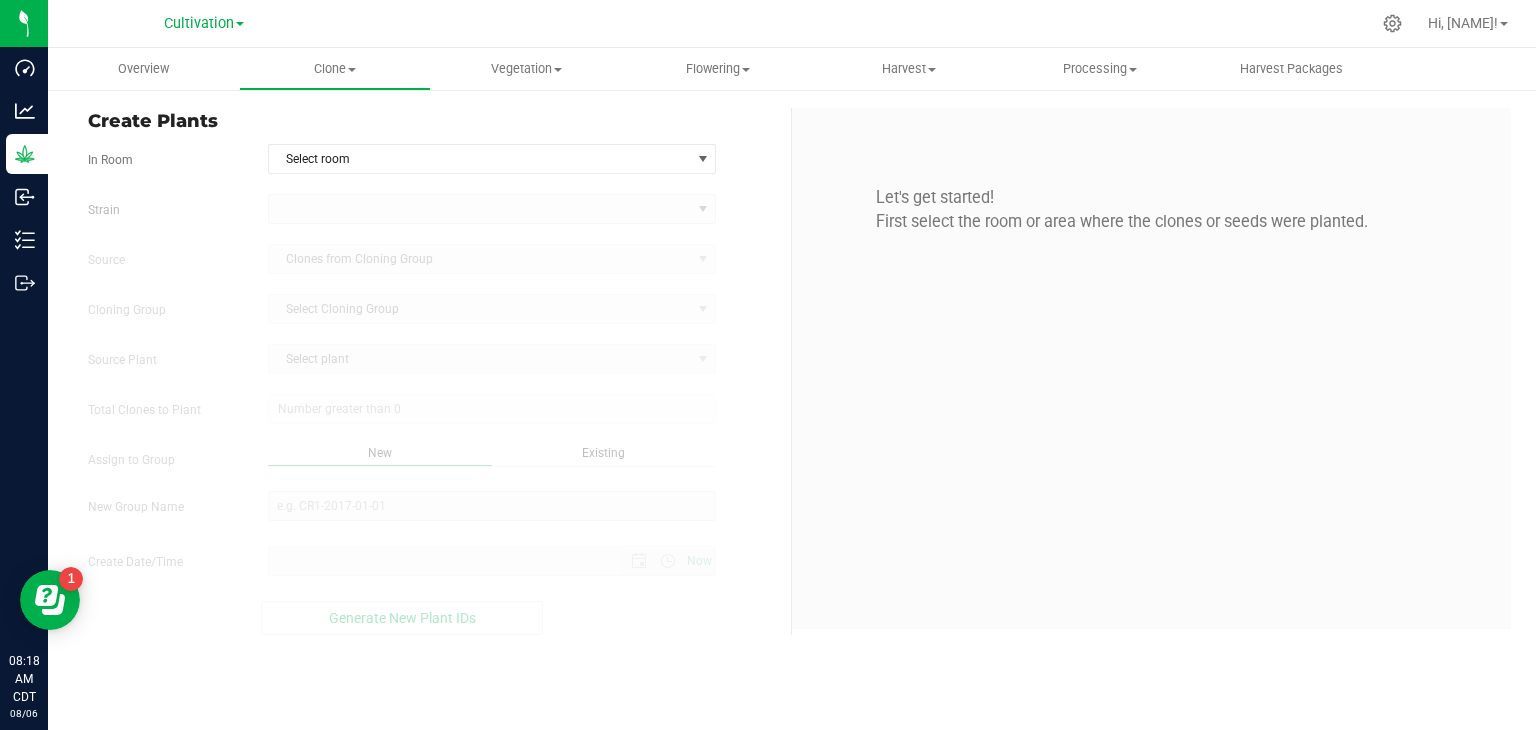 scroll, scrollTop: 0, scrollLeft: 0, axis: both 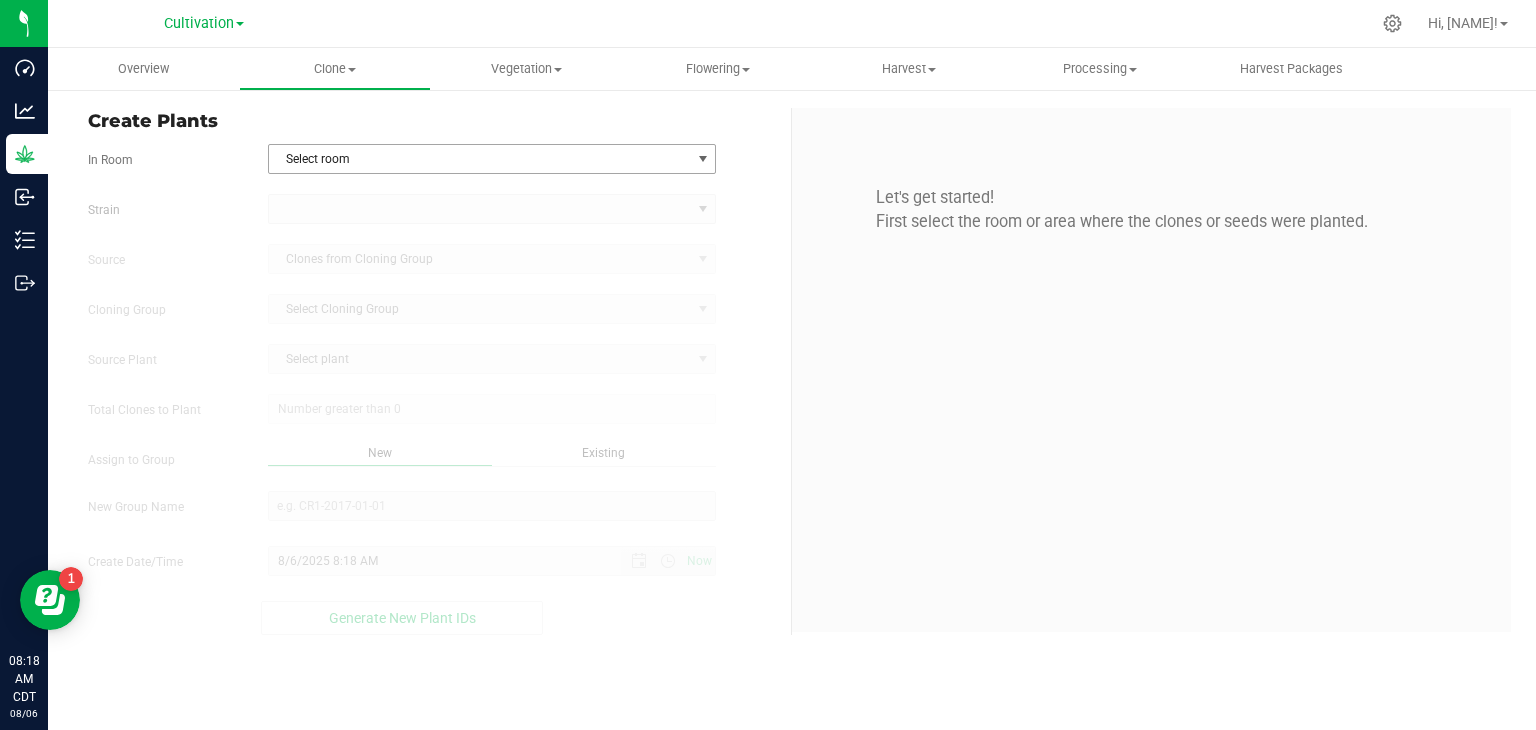 click on "Select room" at bounding box center (480, 159) 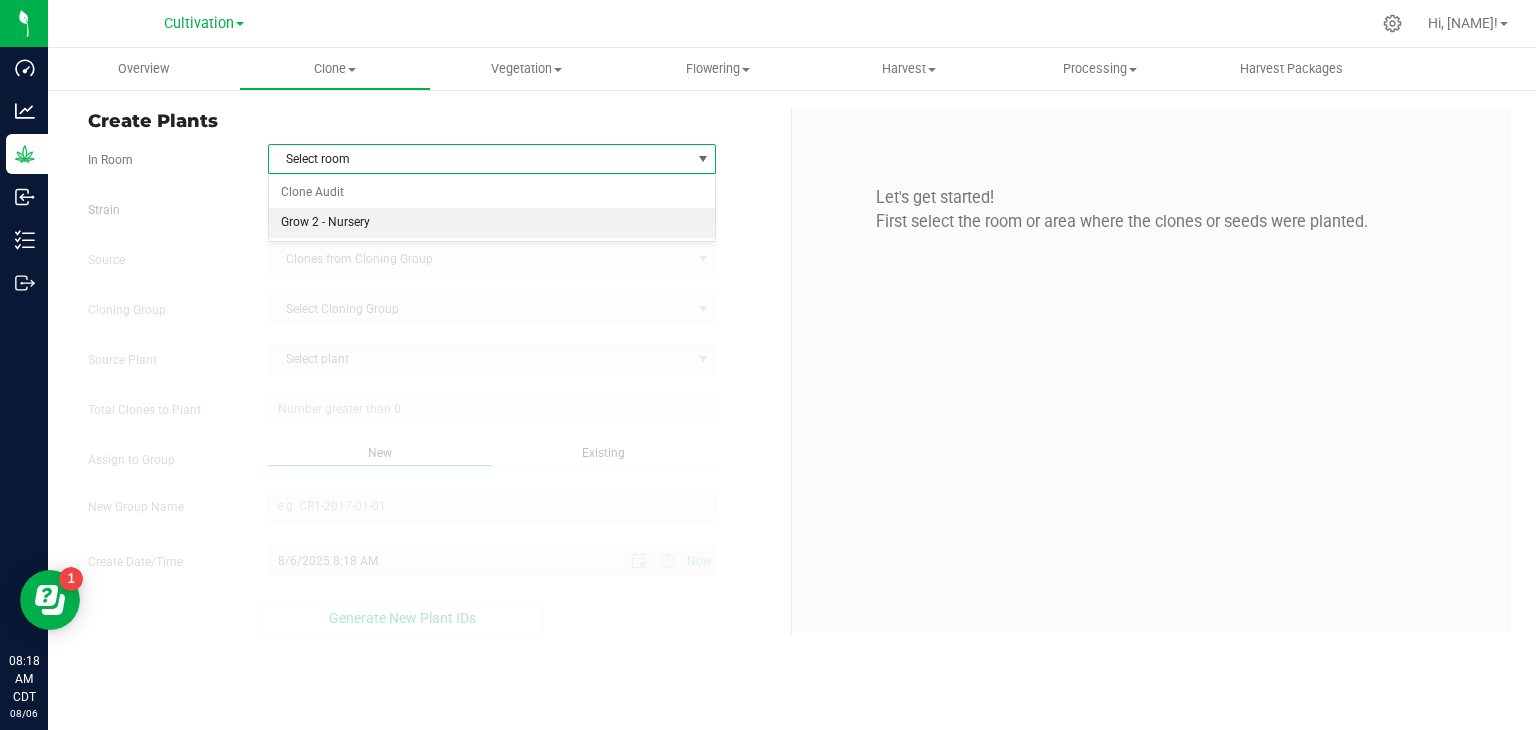 click on "Grow 2 - Nursery" at bounding box center (492, 223) 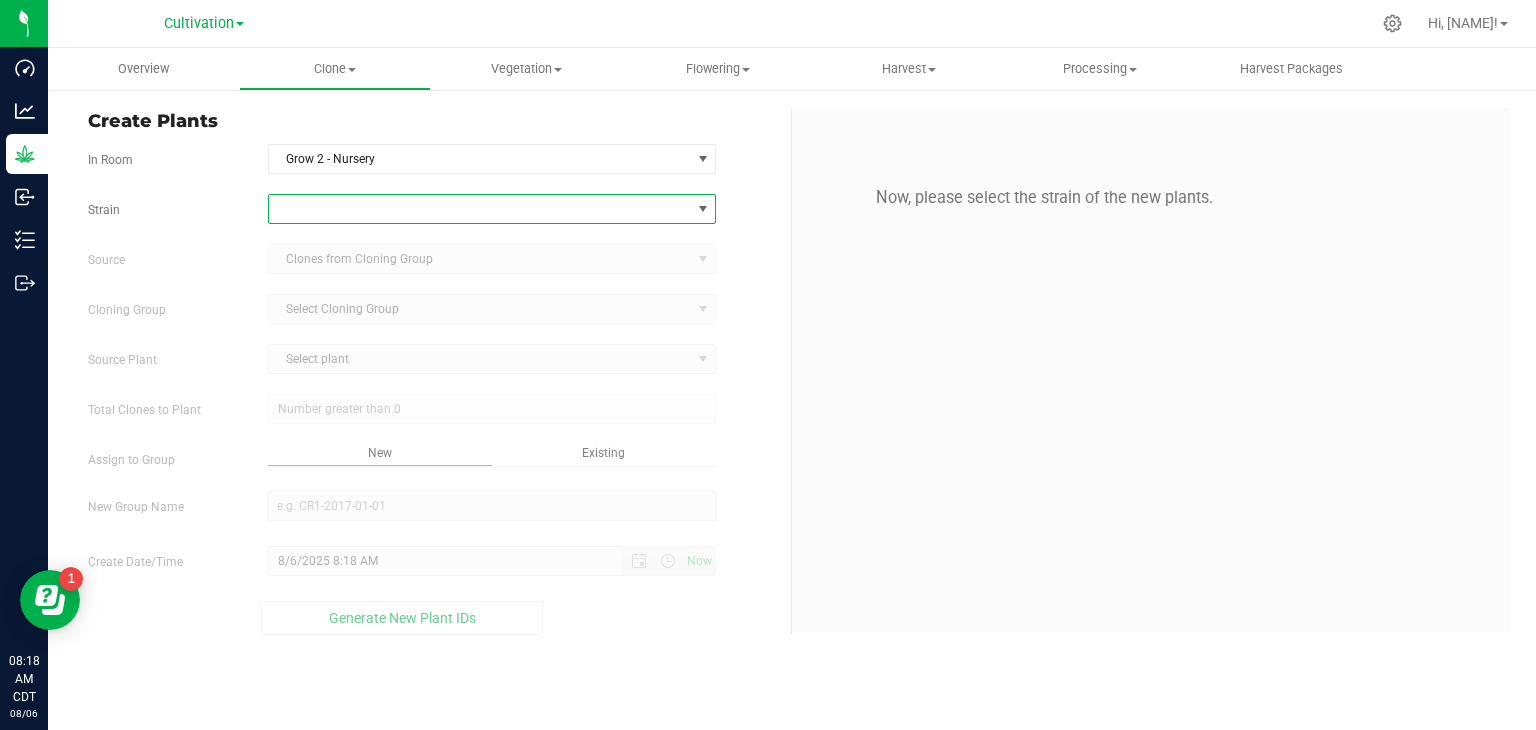 click at bounding box center (480, 209) 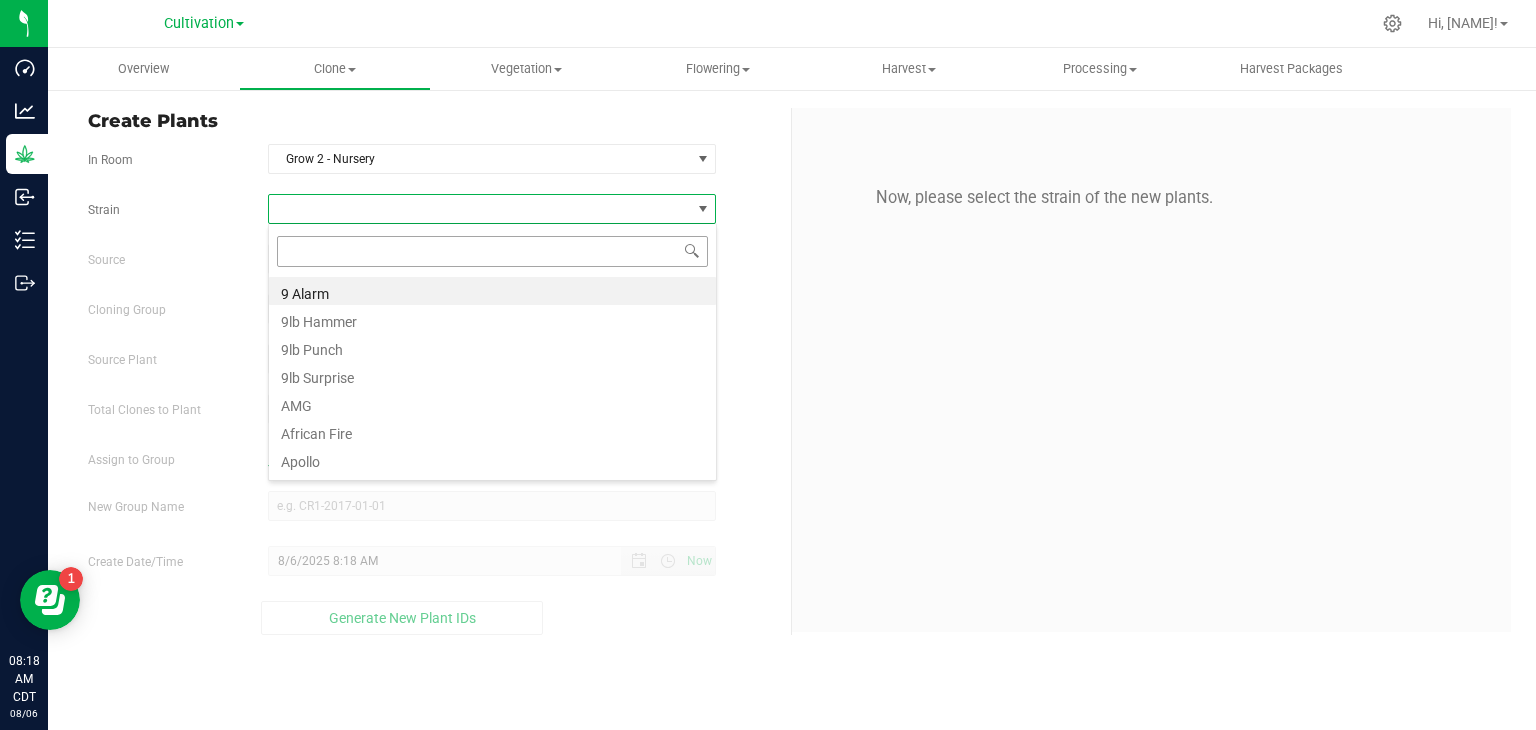 scroll, scrollTop: 99970, scrollLeft: 99551, axis: both 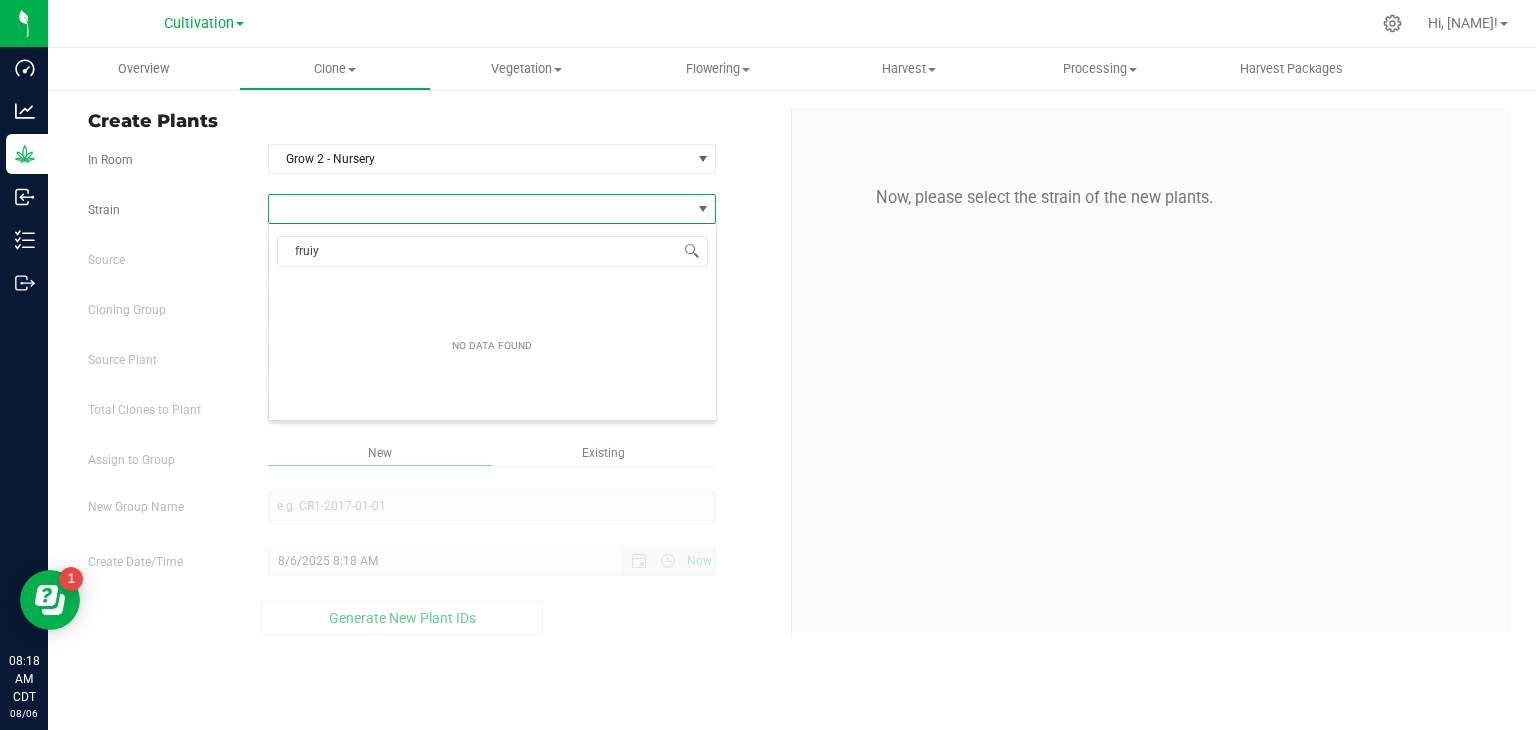 type on "frui" 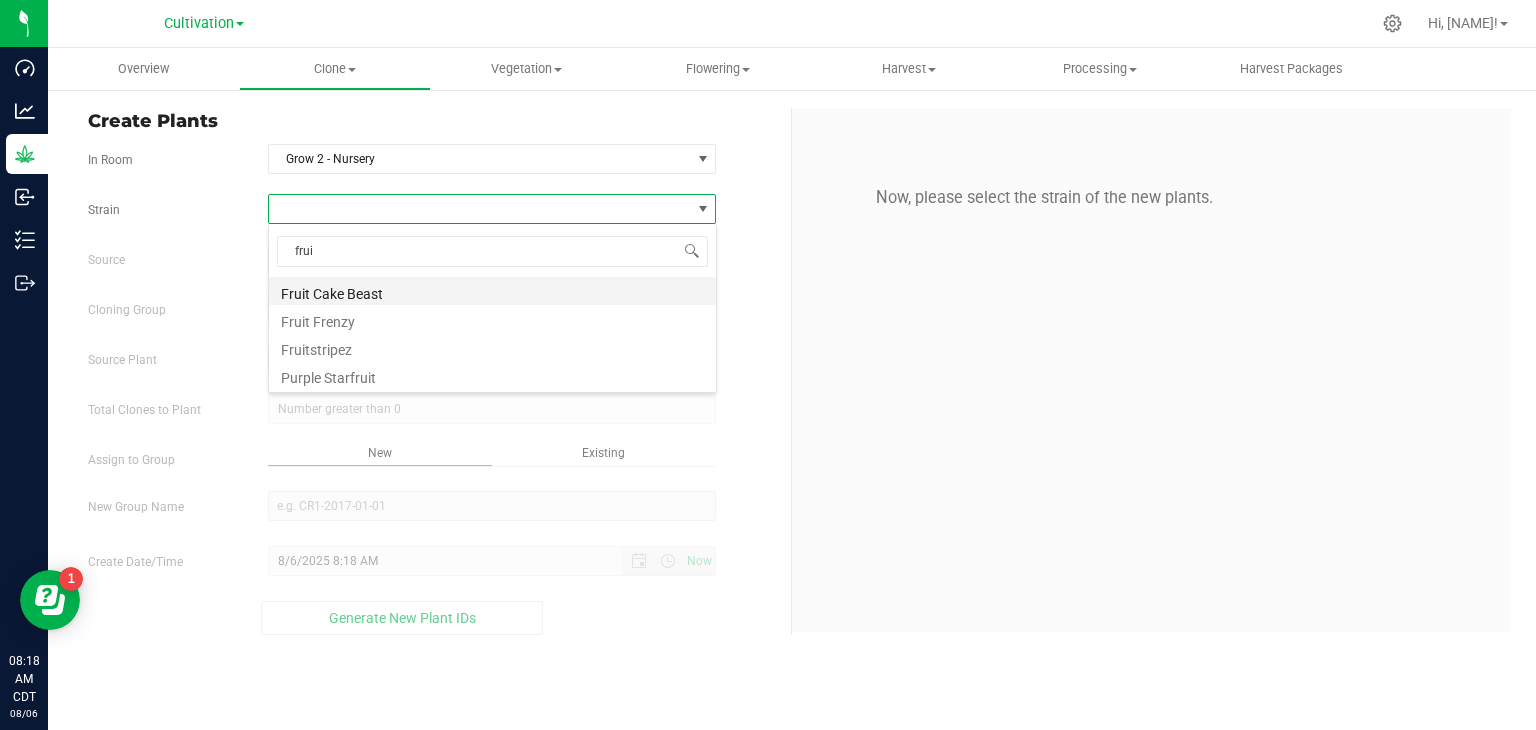 click on "Fruit Cake Beast" at bounding box center (492, 291) 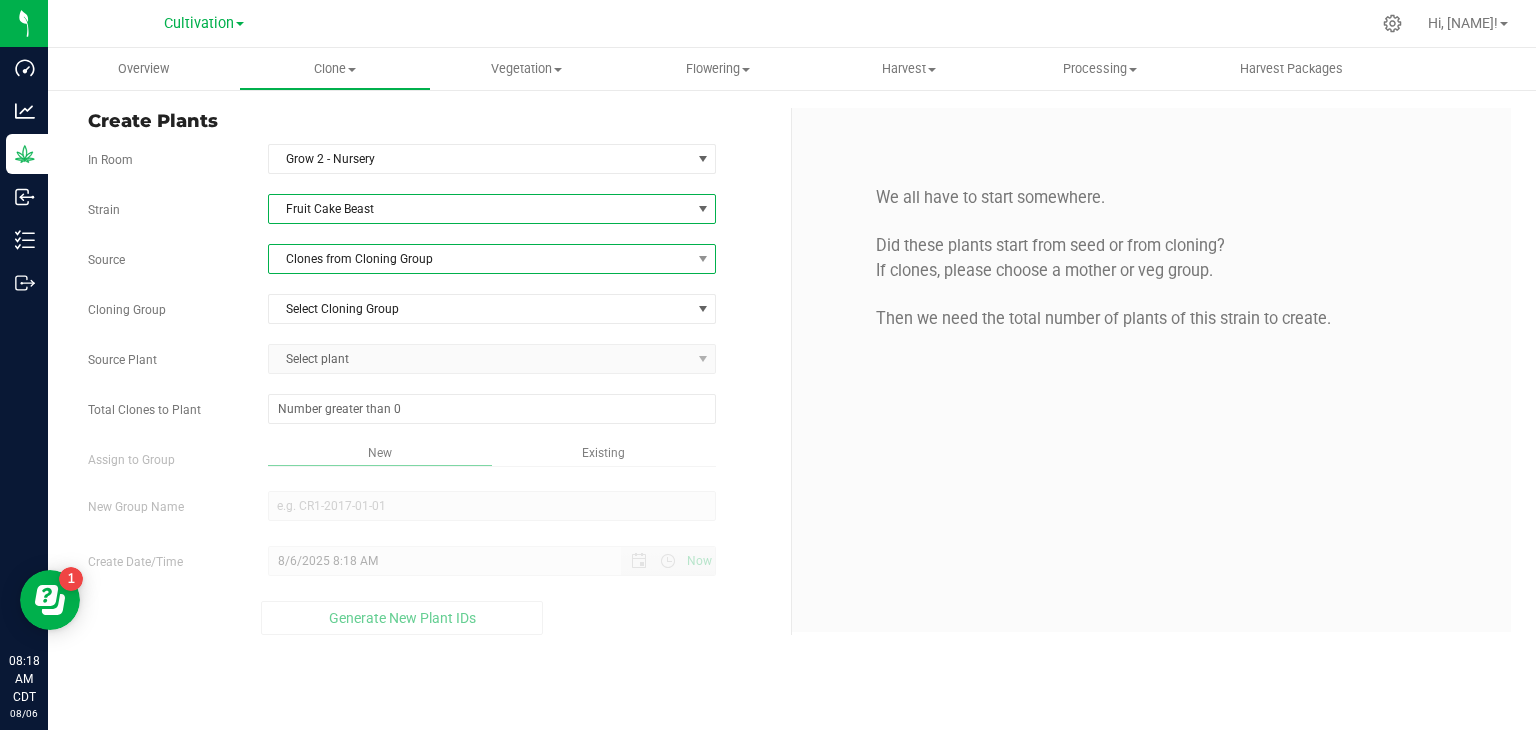 click on "Clones from Cloning Group" at bounding box center (480, 259) 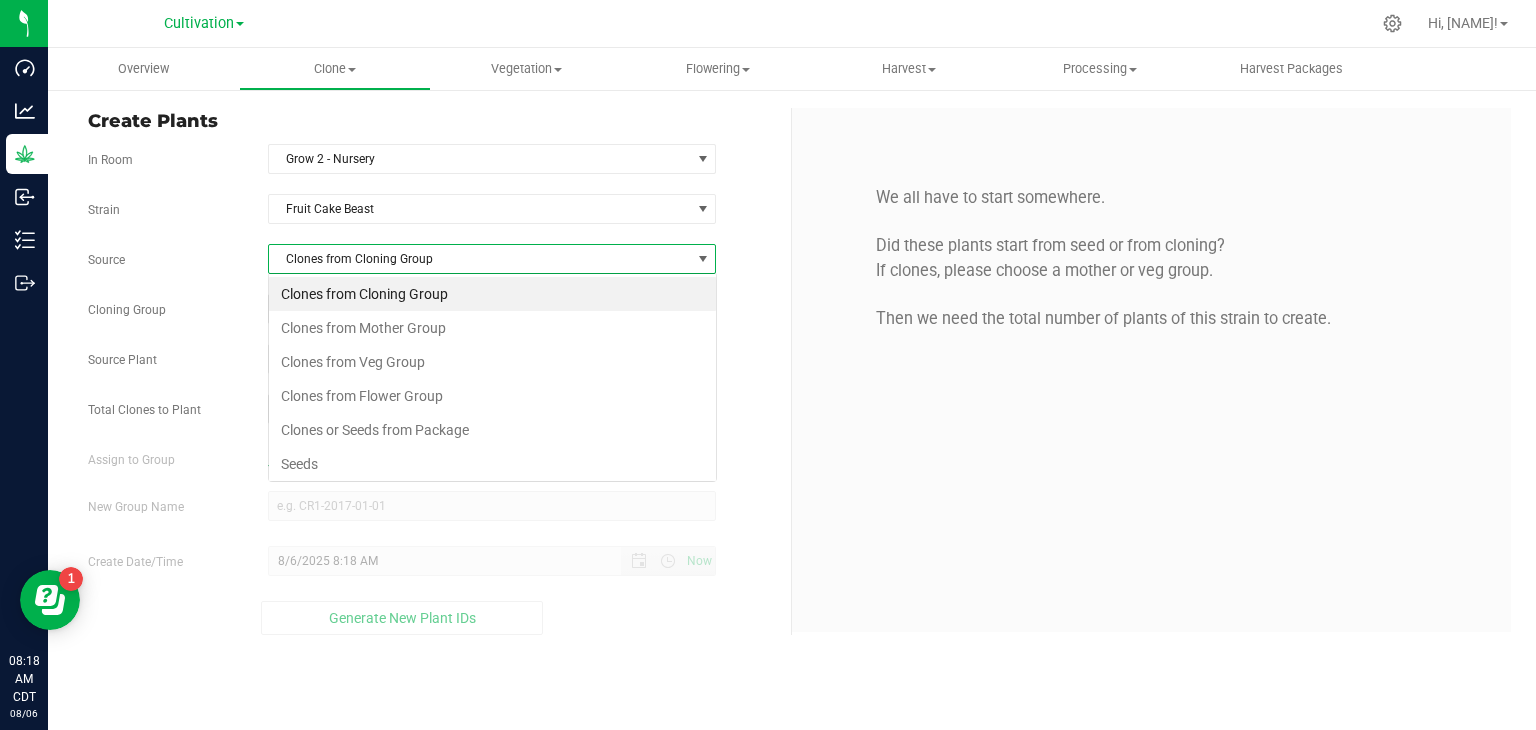 scroll, scrollTop: 99970, scrollLeft: 99551, axis: both 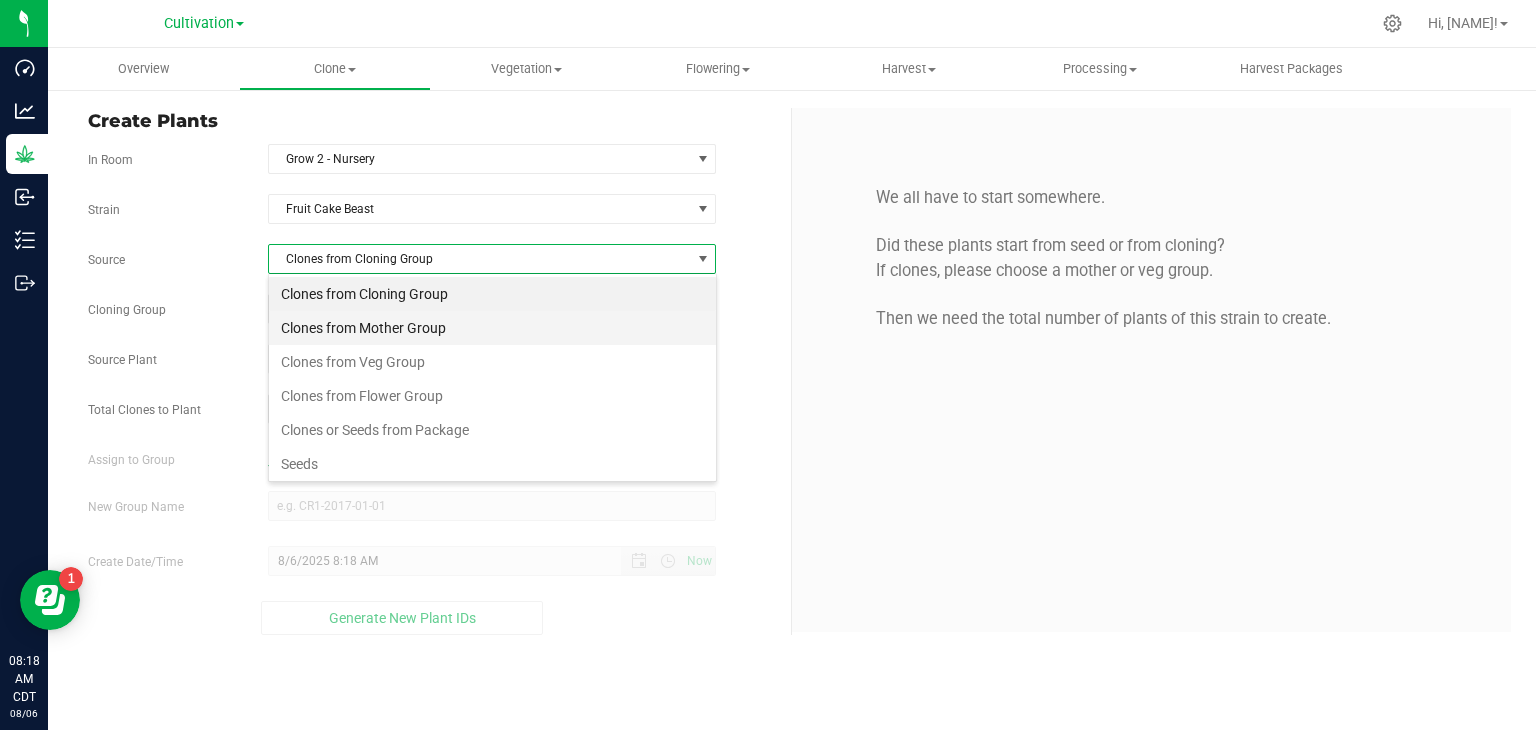 click on "Clones from Mother Group" at bounding box center [492, 328] 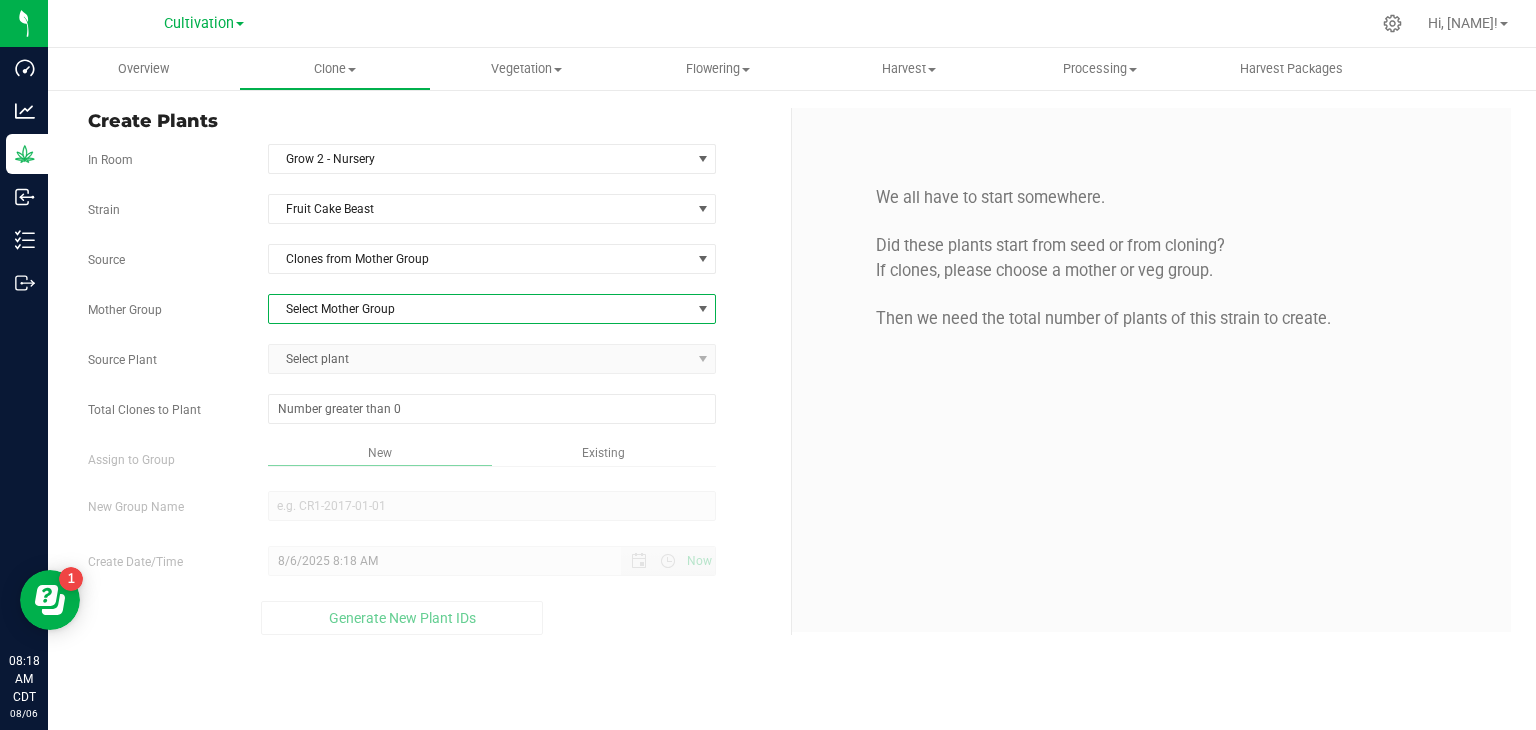 click on "Select Mother Group" at bounding box center (480, 309) 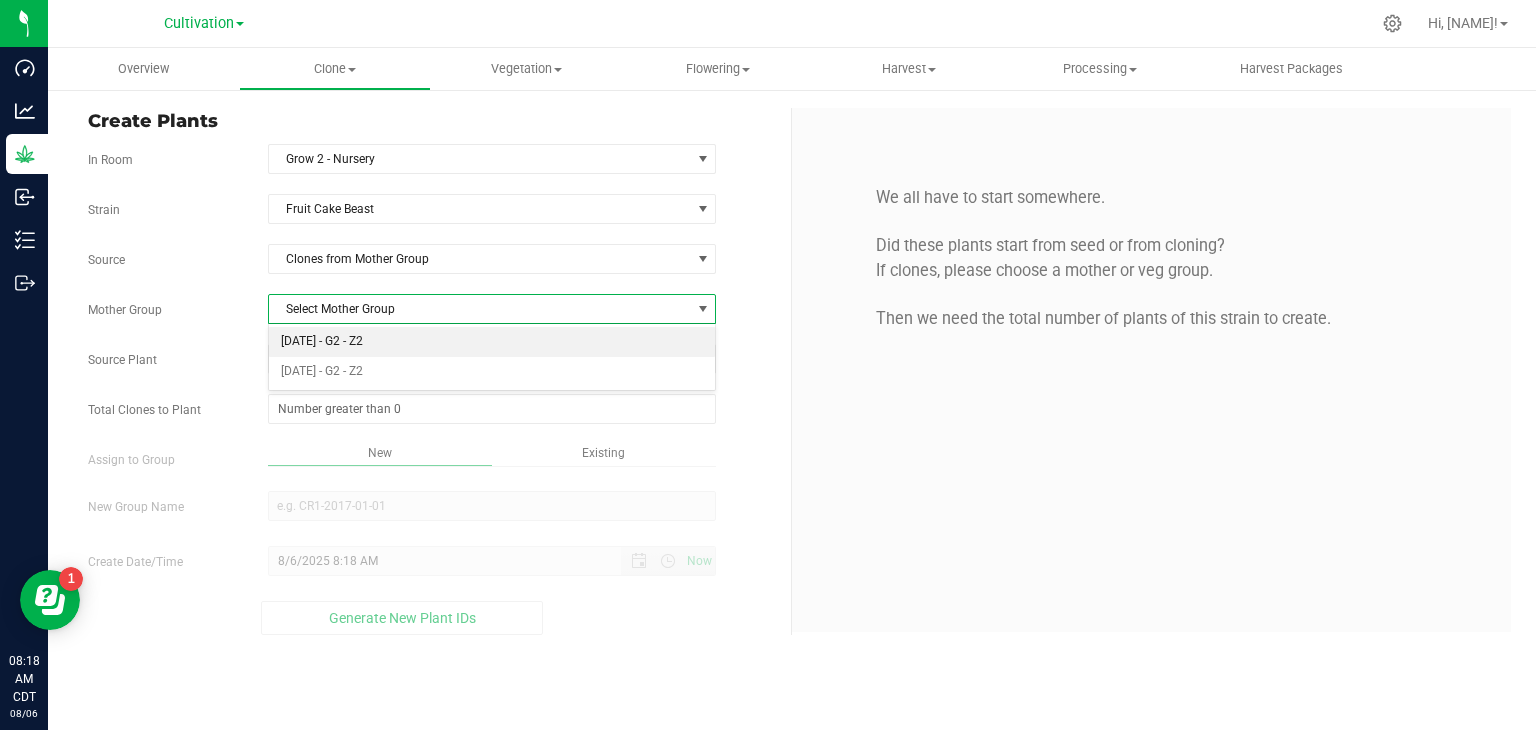 click on "[DATE] - G2 - Z2" at bounding box center (492, 342) 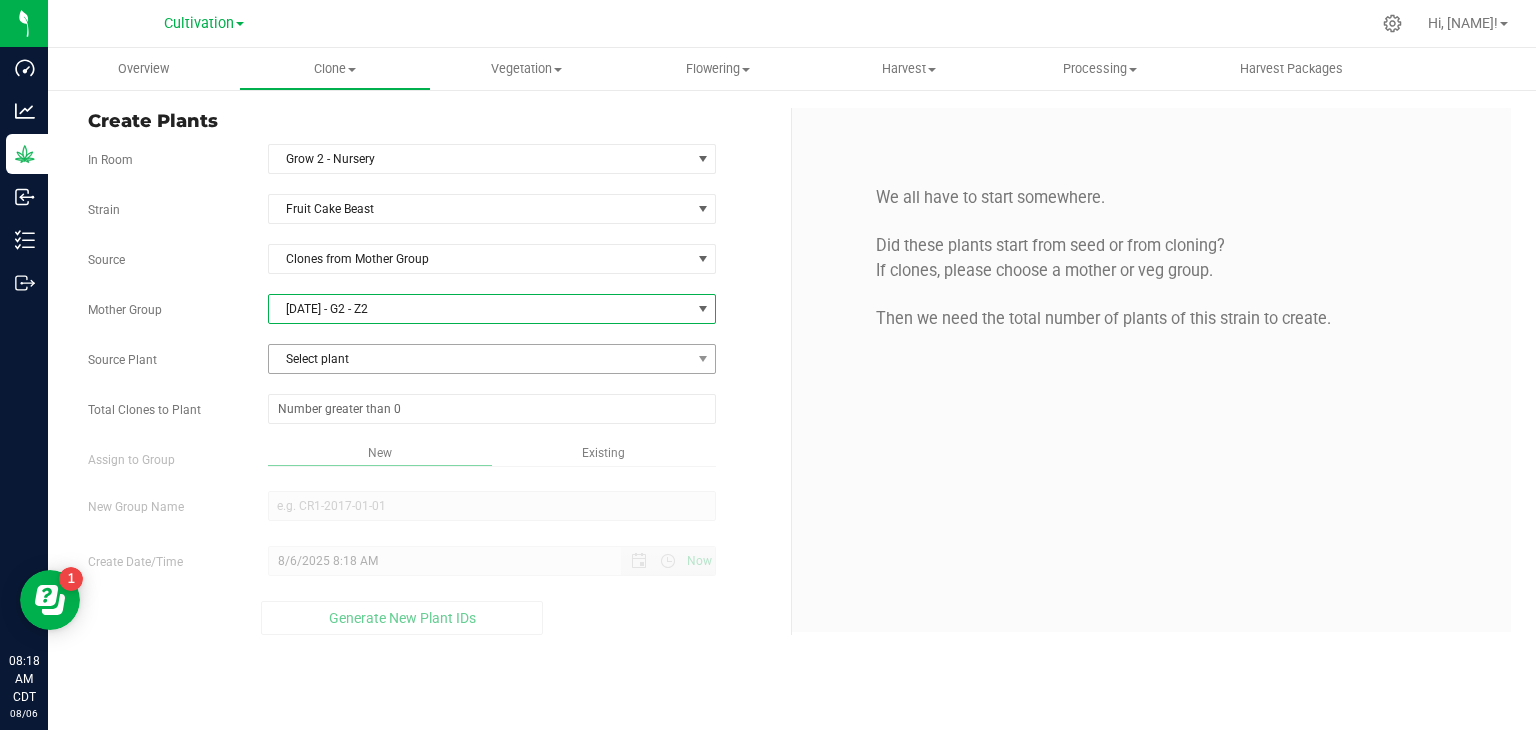 click on "Select plant" at bounding box center (480, 359) 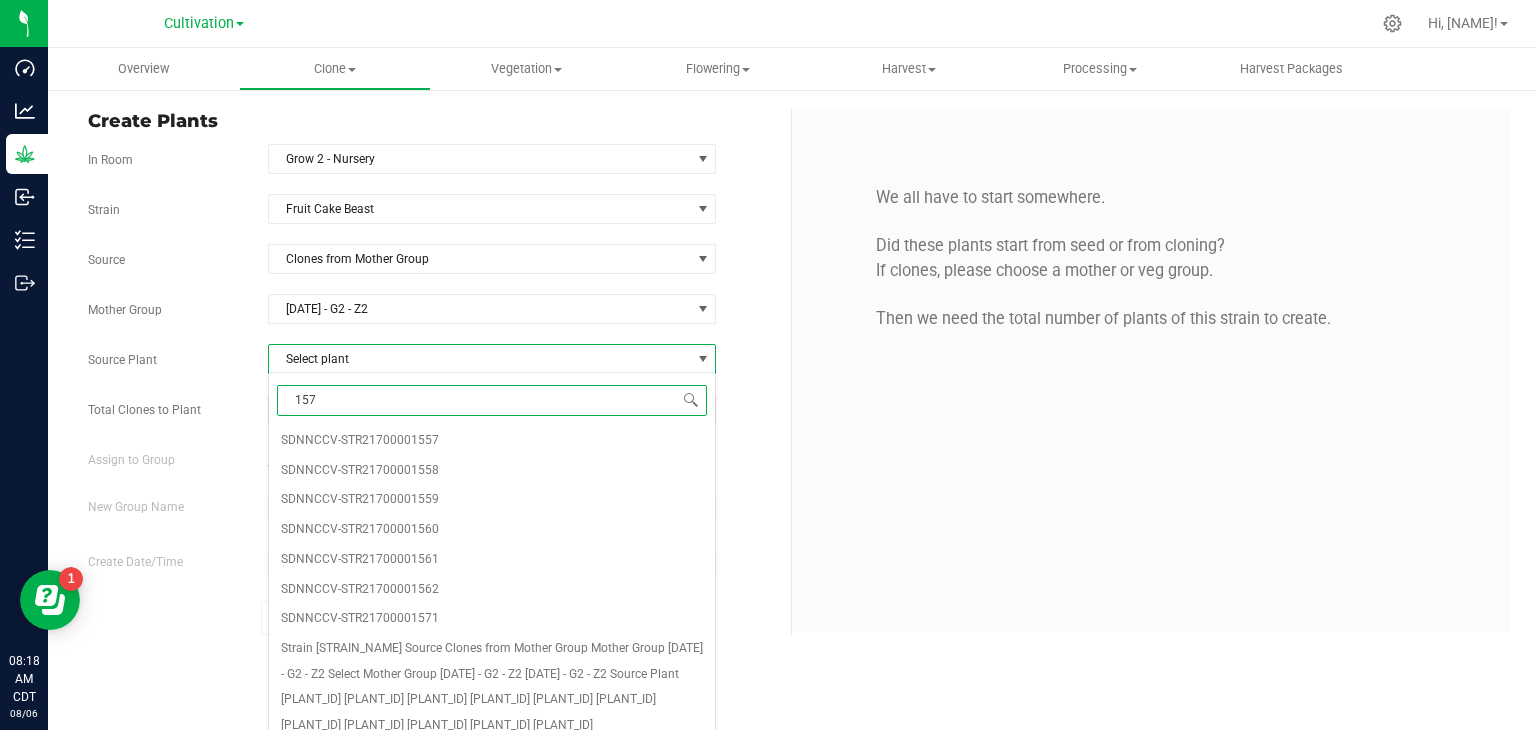 type on "1574" 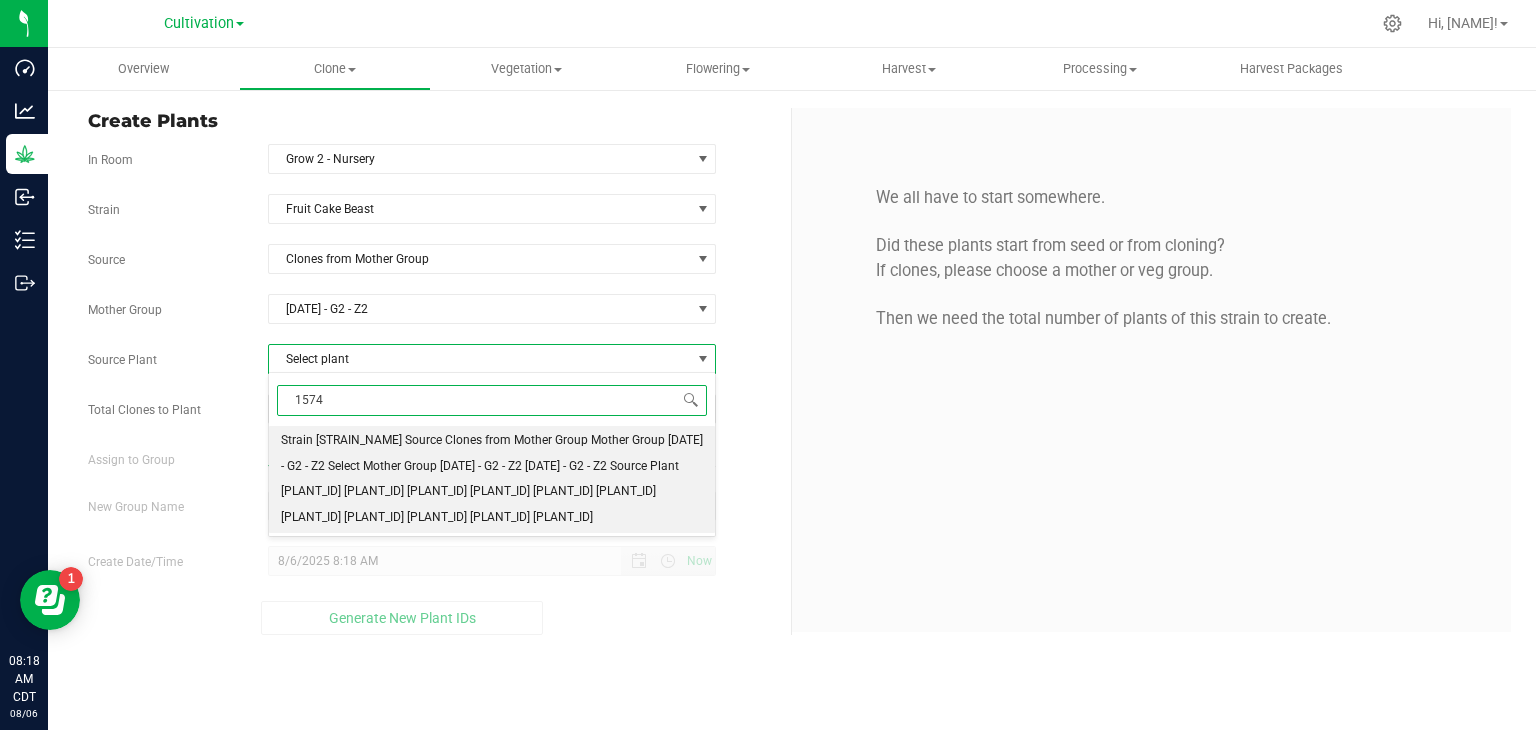 click on "Strain
[STRAIN_NAME]
Source
Clones from Mother Group
Mother Group
[DATE] - G2 - Z2 Select Mother Group [DATE] - G2 - Z2 [DATE] - G2 - Z2
Source Plant
[PLANT_ID] [PLANT_ID] [PLANT_ID] [PLANT_ID] [PLANT_ID] [PLANT_ID] [PLANT_ID] [PLANT_ID] [PLANT_ID] [PLANT_ID] [PLANT_ID]" at bounding box center [492, 479] 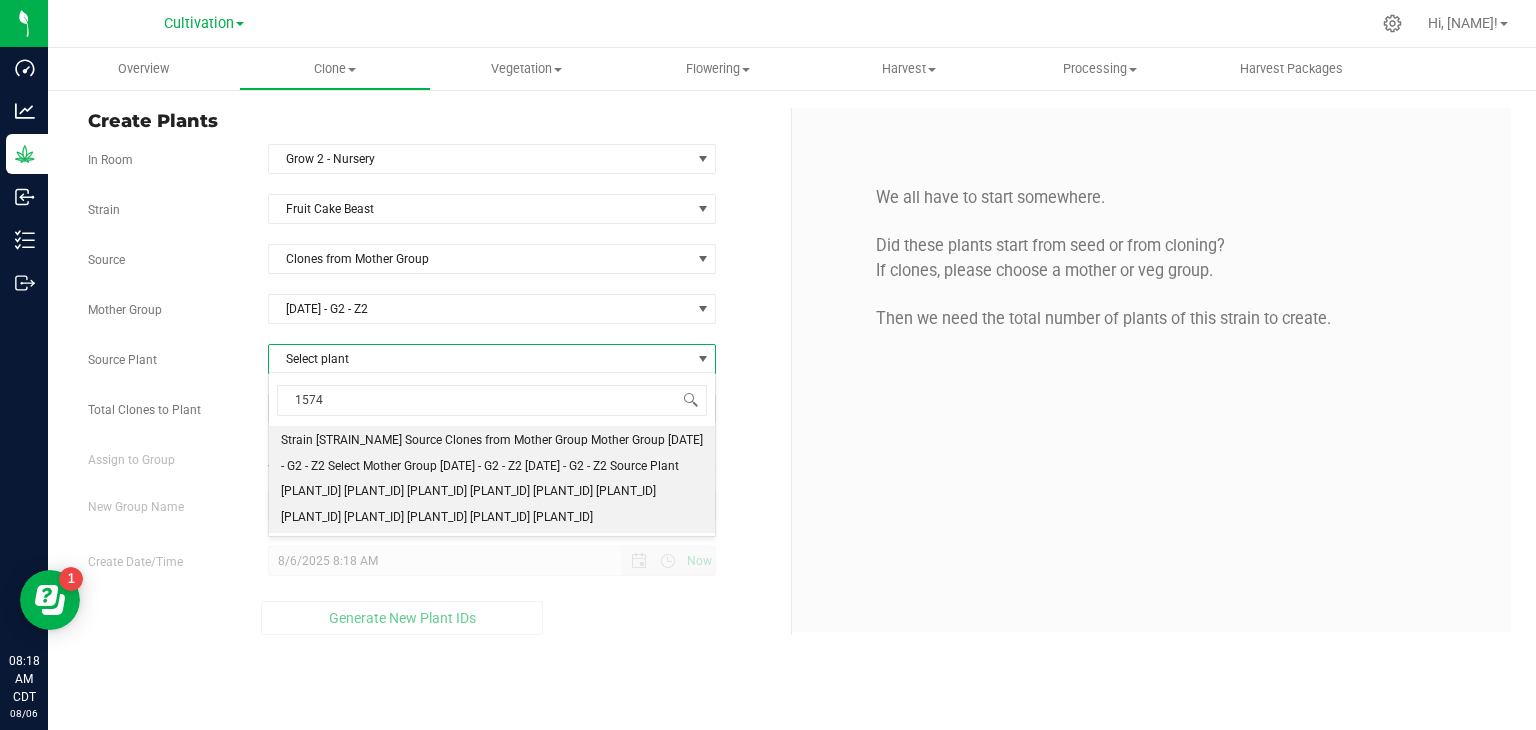 type 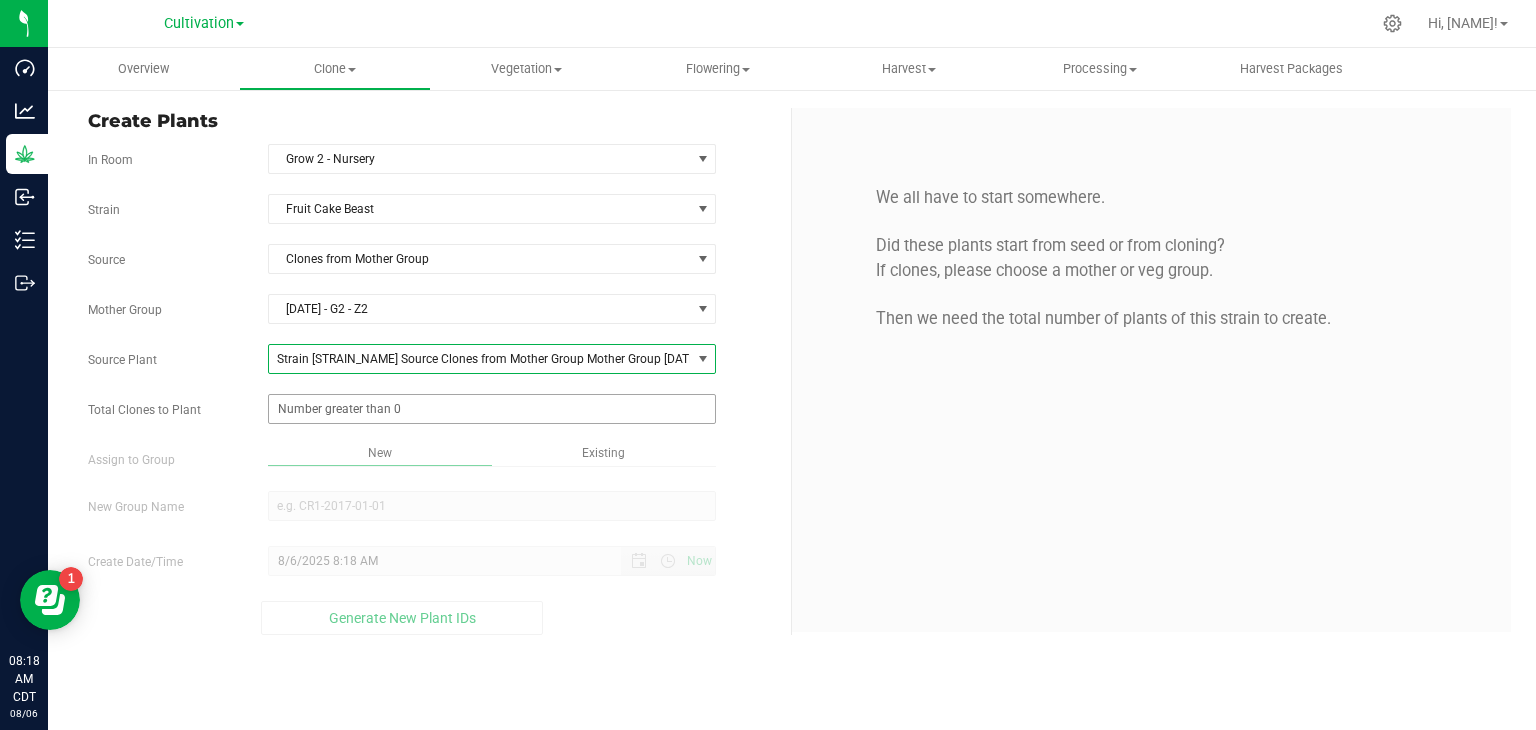 click at bounding box center [492, 409] 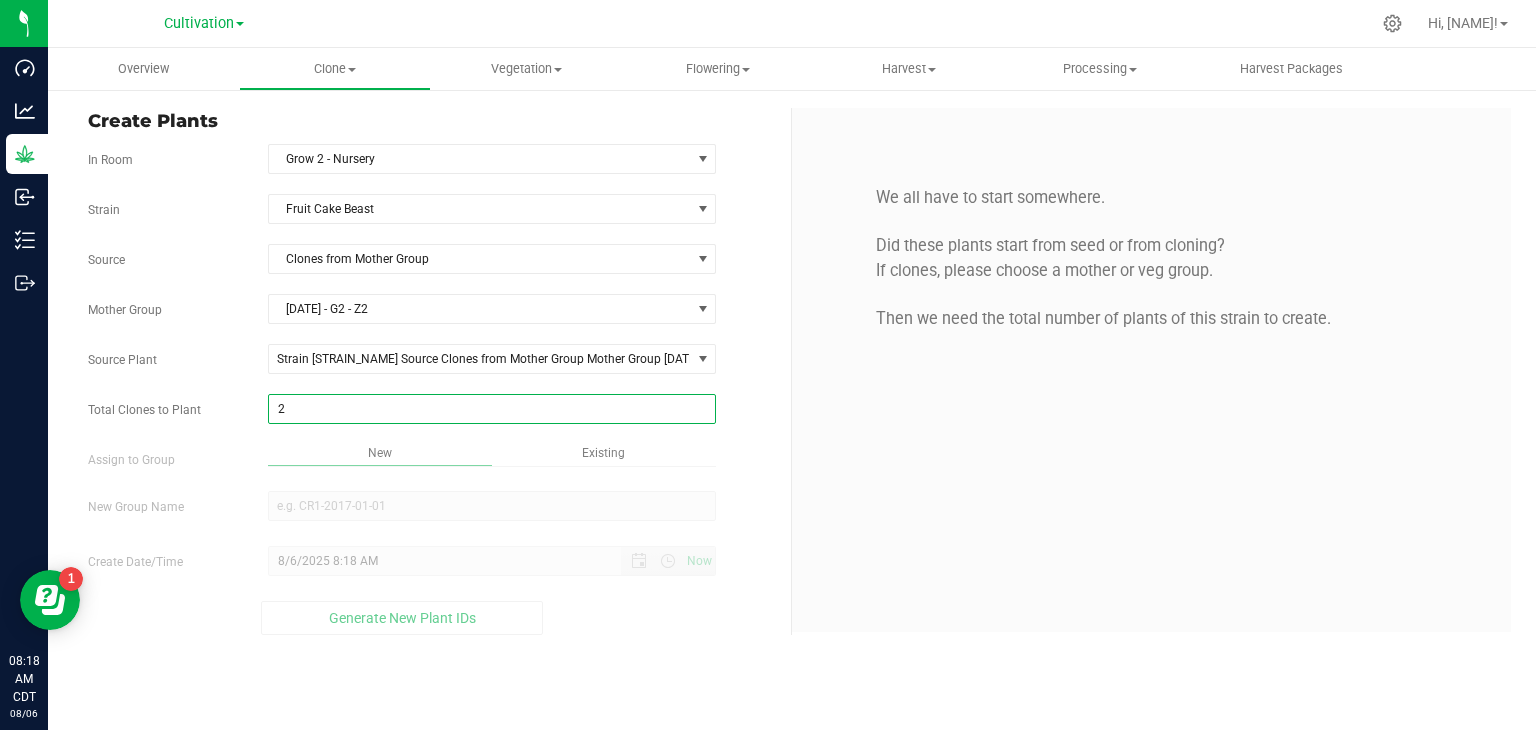 type on "25" 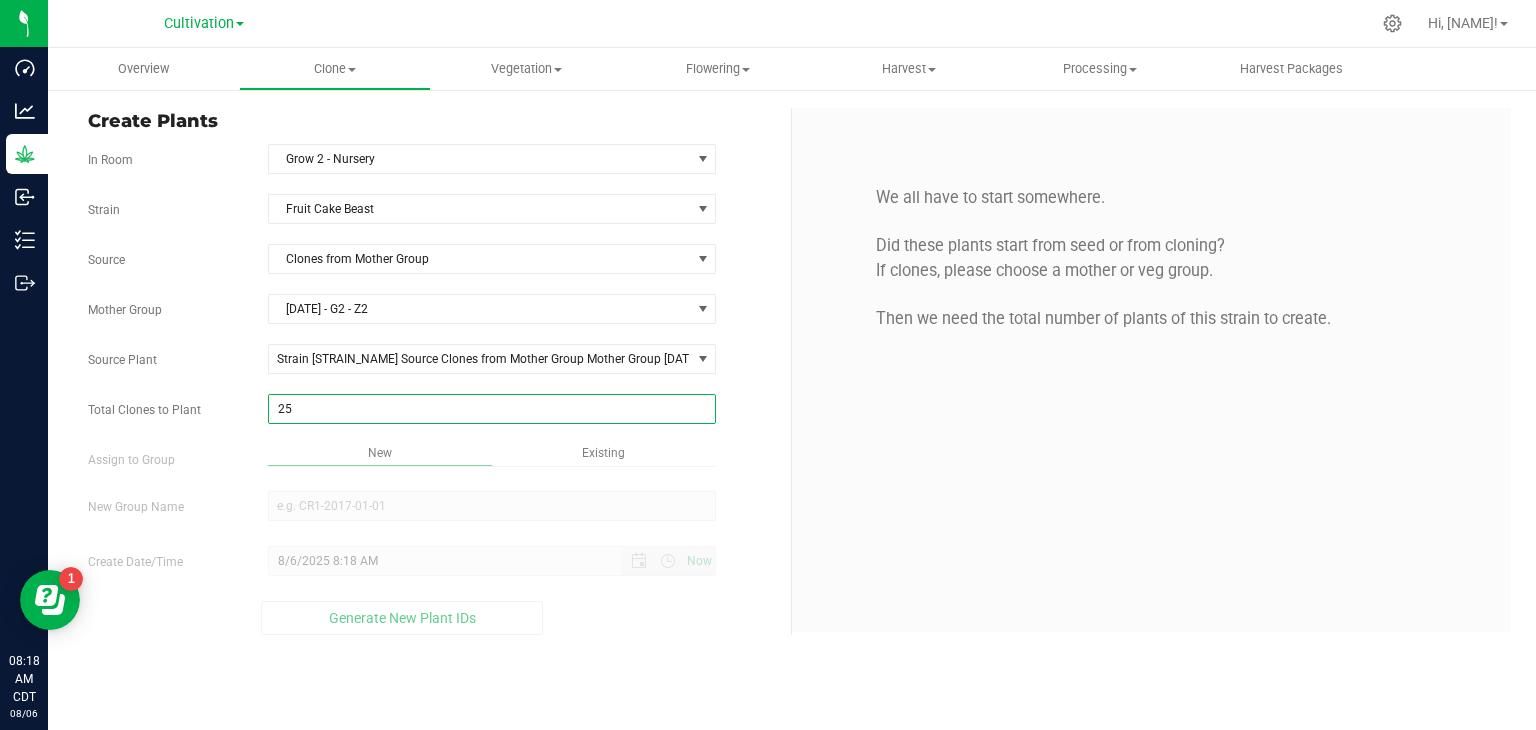 type on "25" 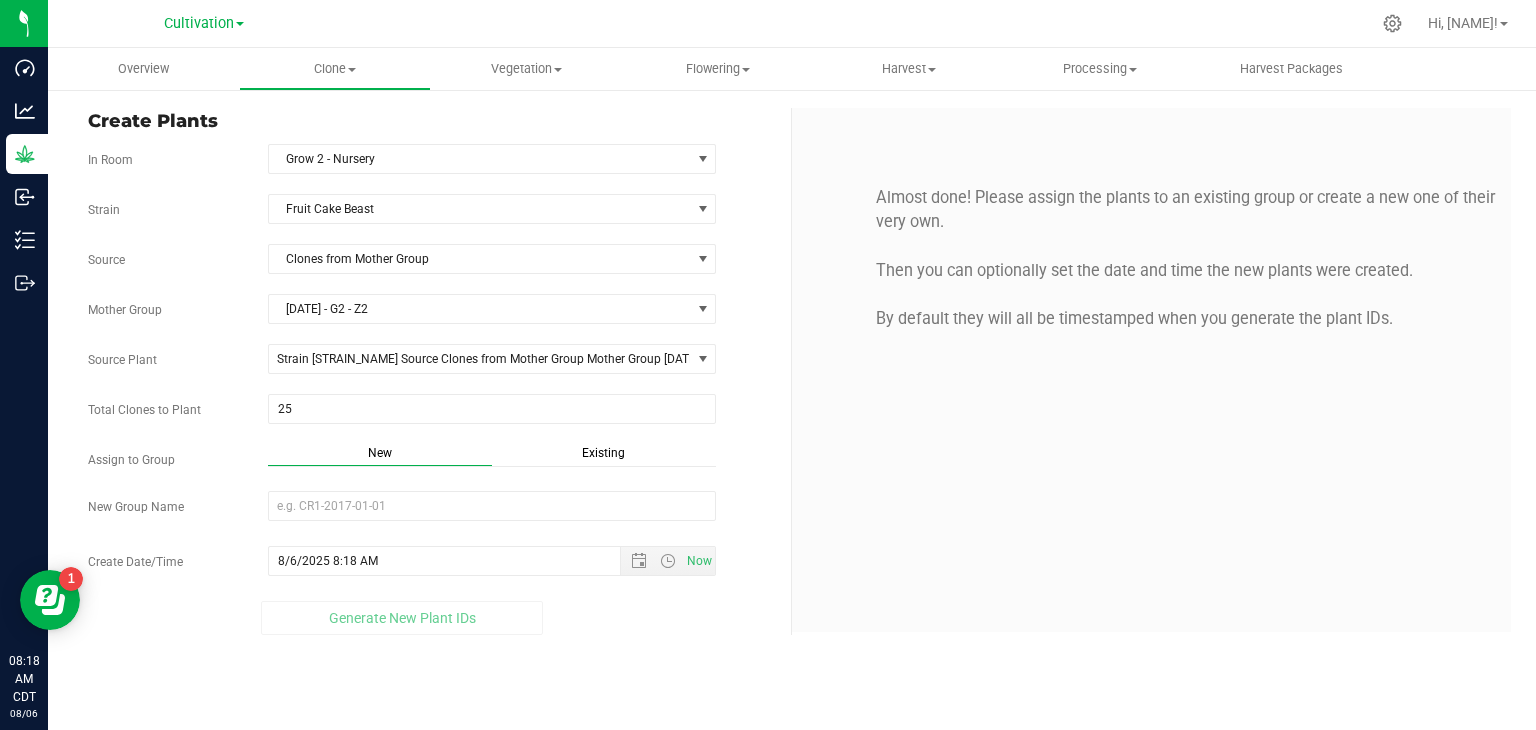 click on "Strain
[STRAIN]
Source
Clones from Mother Group
Mother Group
05202025 - G2 - Z2 Select Mother Group 05202025 - G2 - Z2 07152025 - G2 - Z2
Source Plant
[PLANT_ID] [PLANT_ID] [PLANT_ID] [PLANT_ID] [PLANT_ID] [PLANT_ID] [PLANT_ID] [PLANT_ID] [PLANT_ID] [PLANT_ID] [PLANT_ID]" at bounding box center (432, 414) 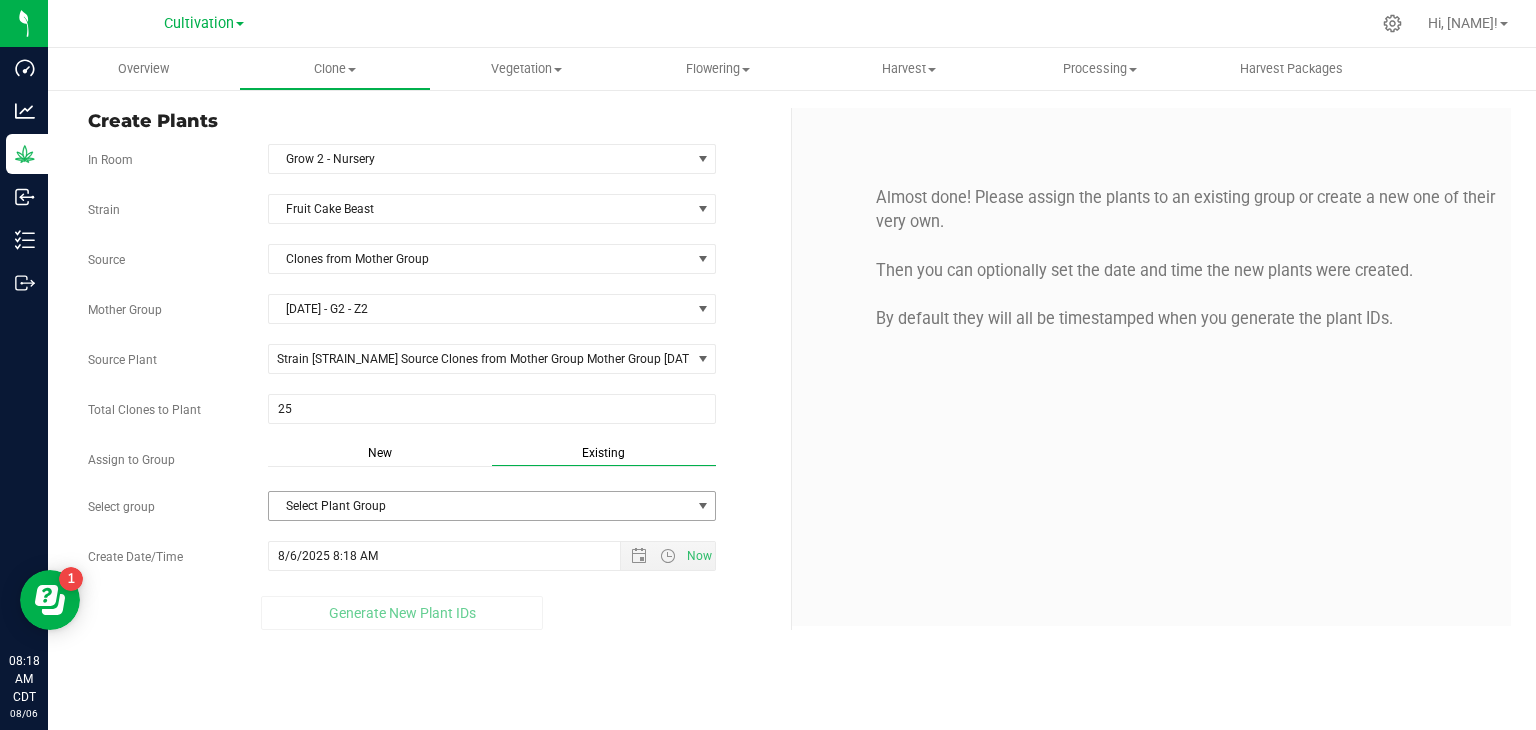 click on "Select Plant Group" at bounding box center [480, 506] 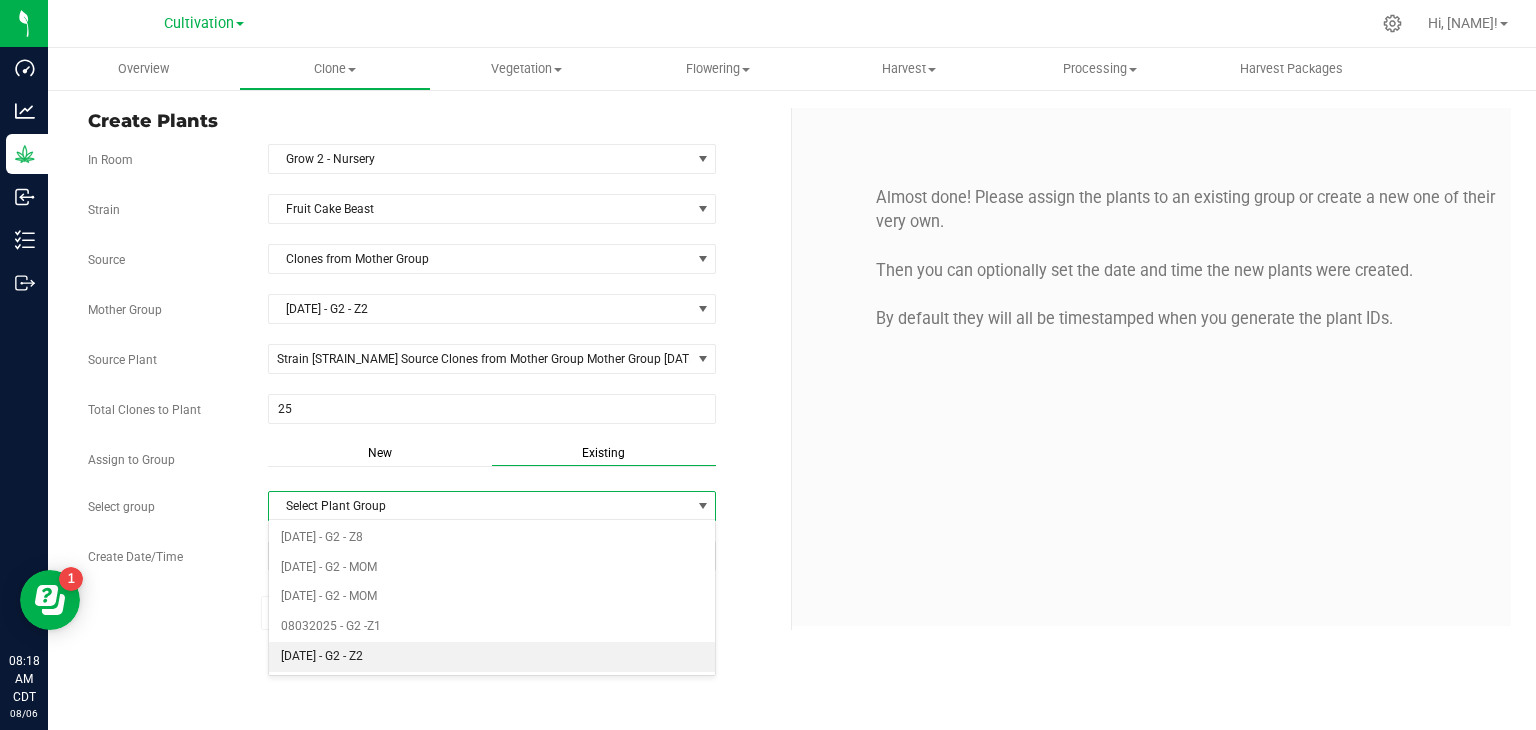 click on "[DATE] - G2 - Z2" at bounding box center [492, 657] 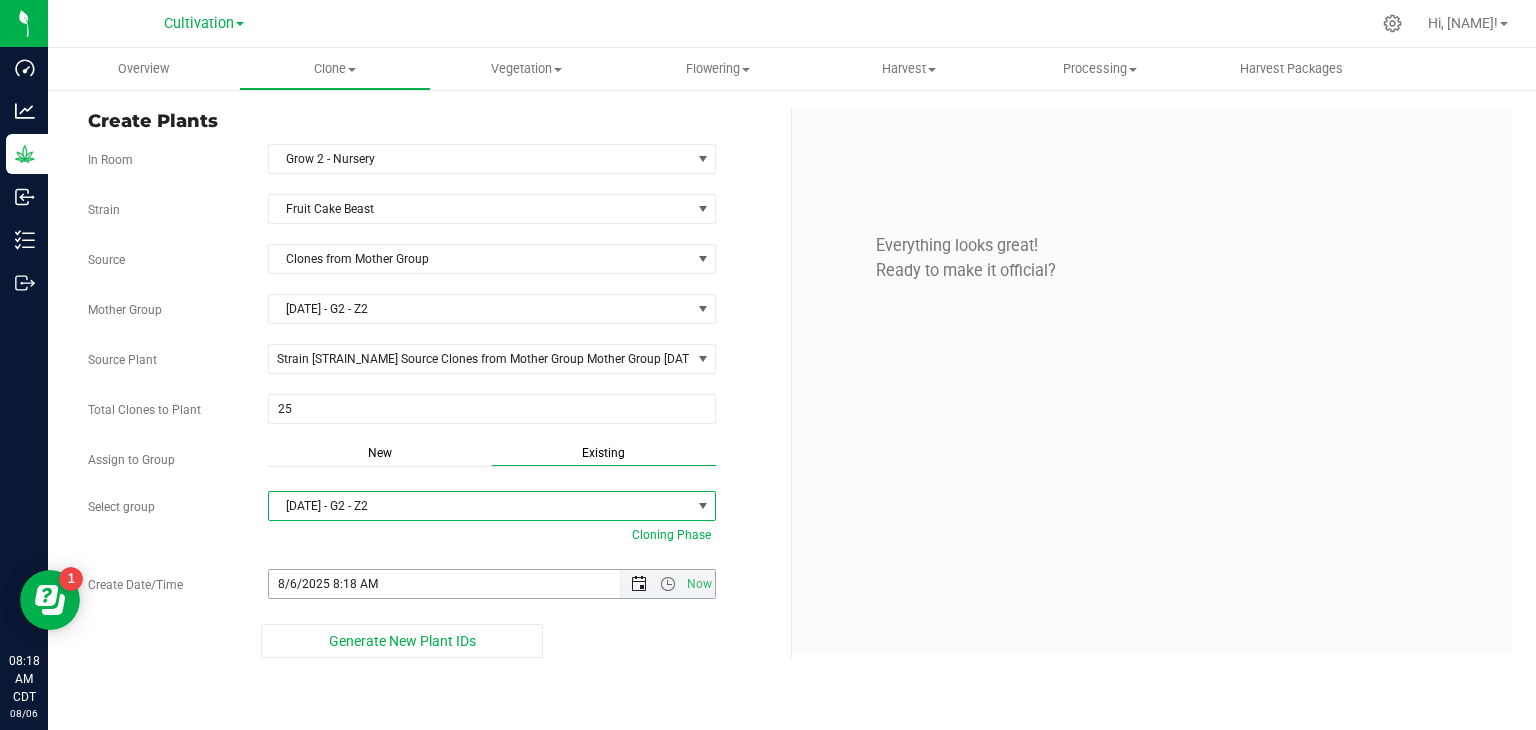 click at bounding box center [639, 584] 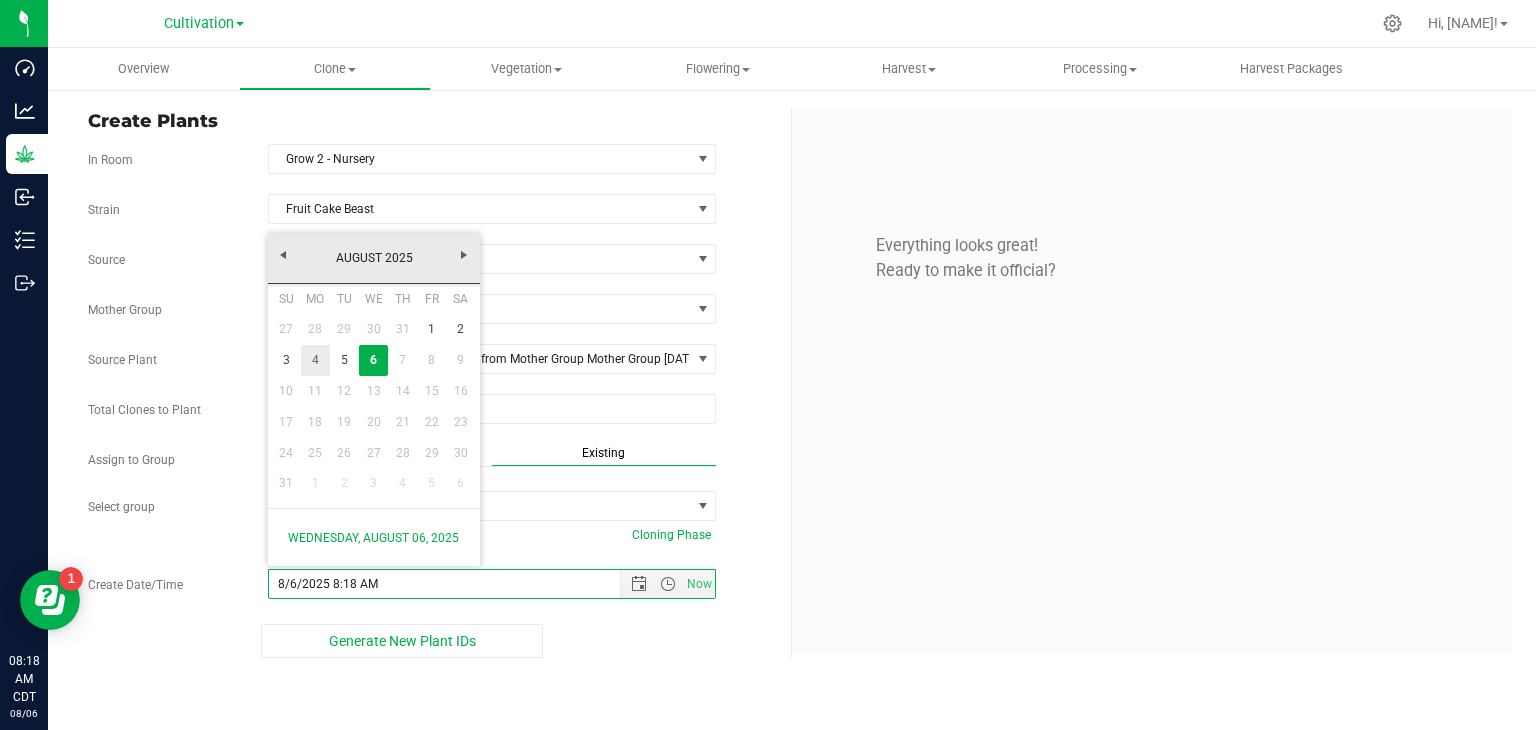 click on "4" at bounding box center (315, 360) 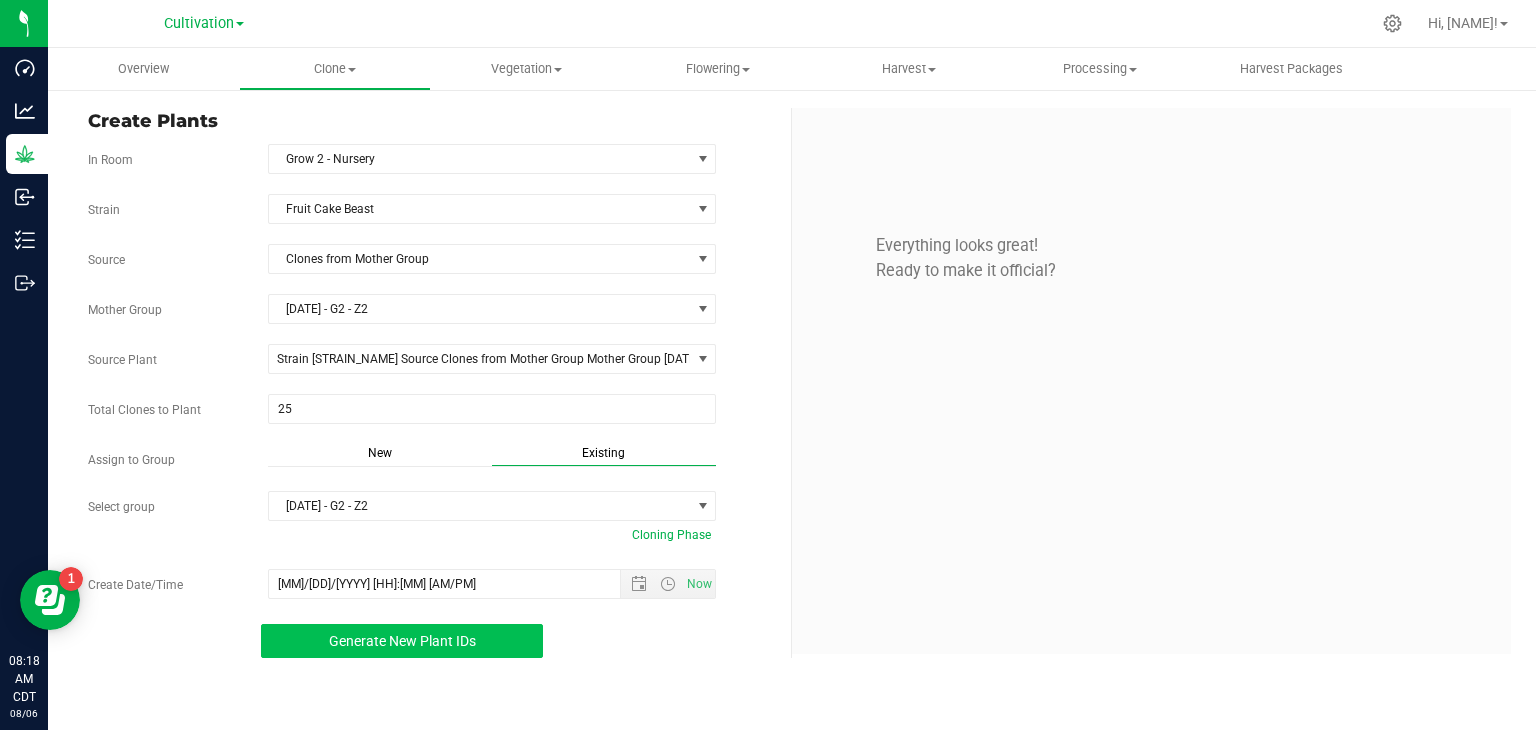 click on "Generate New Plant IDs" at bounding box center [402, 641] 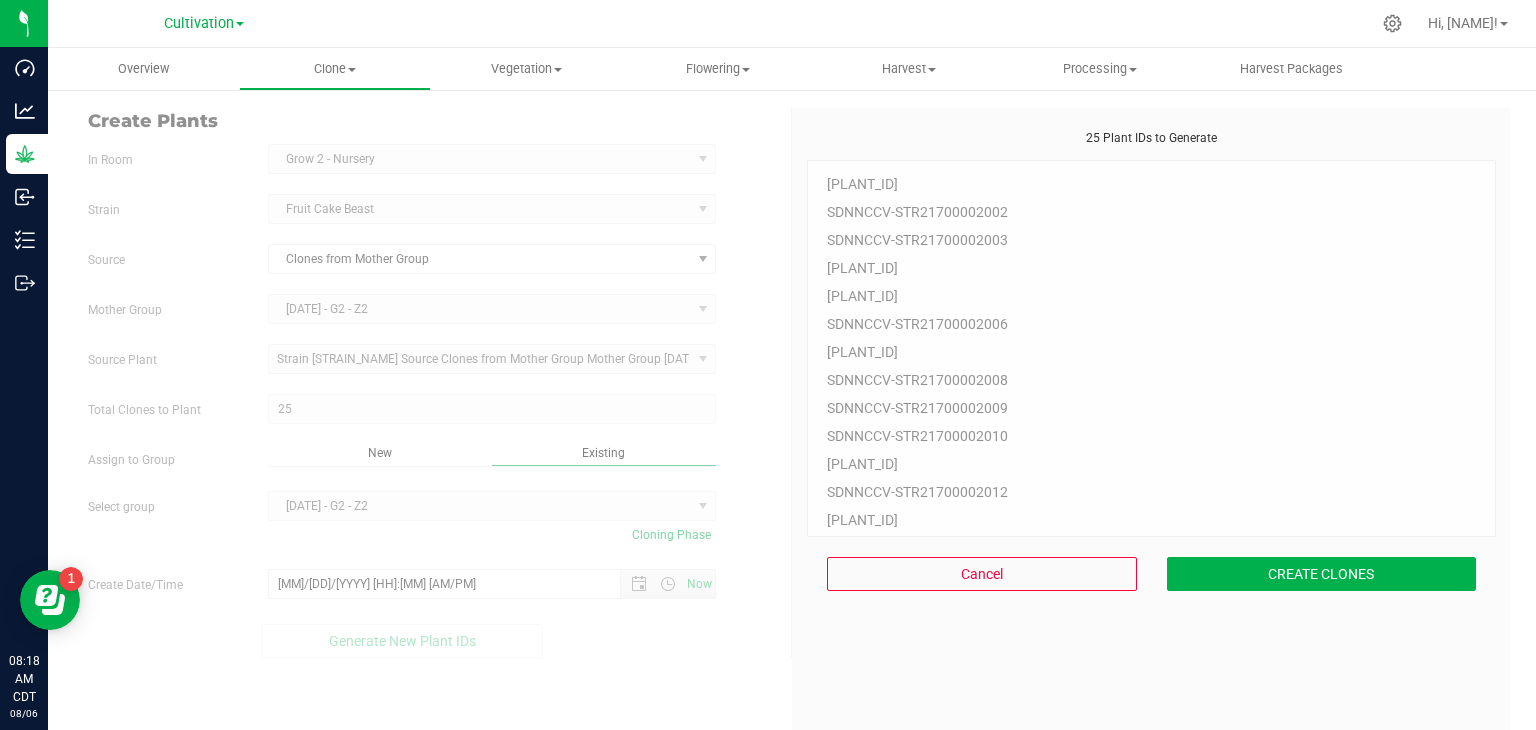 scroll, scrollTop: 60, scrollLeft: 0, axis: vertical 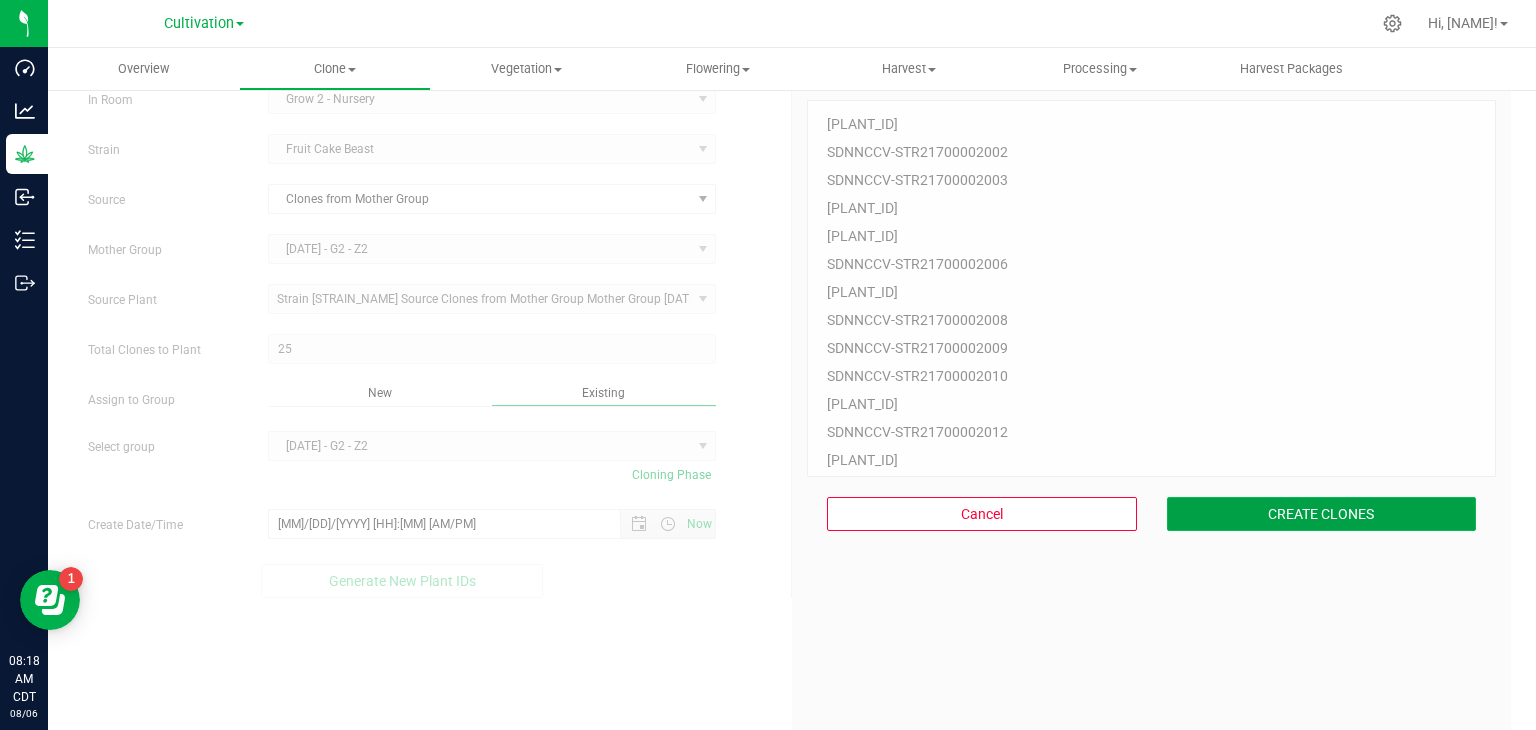 click on "CREATE CLONES" at bounding box center [1322, 514] 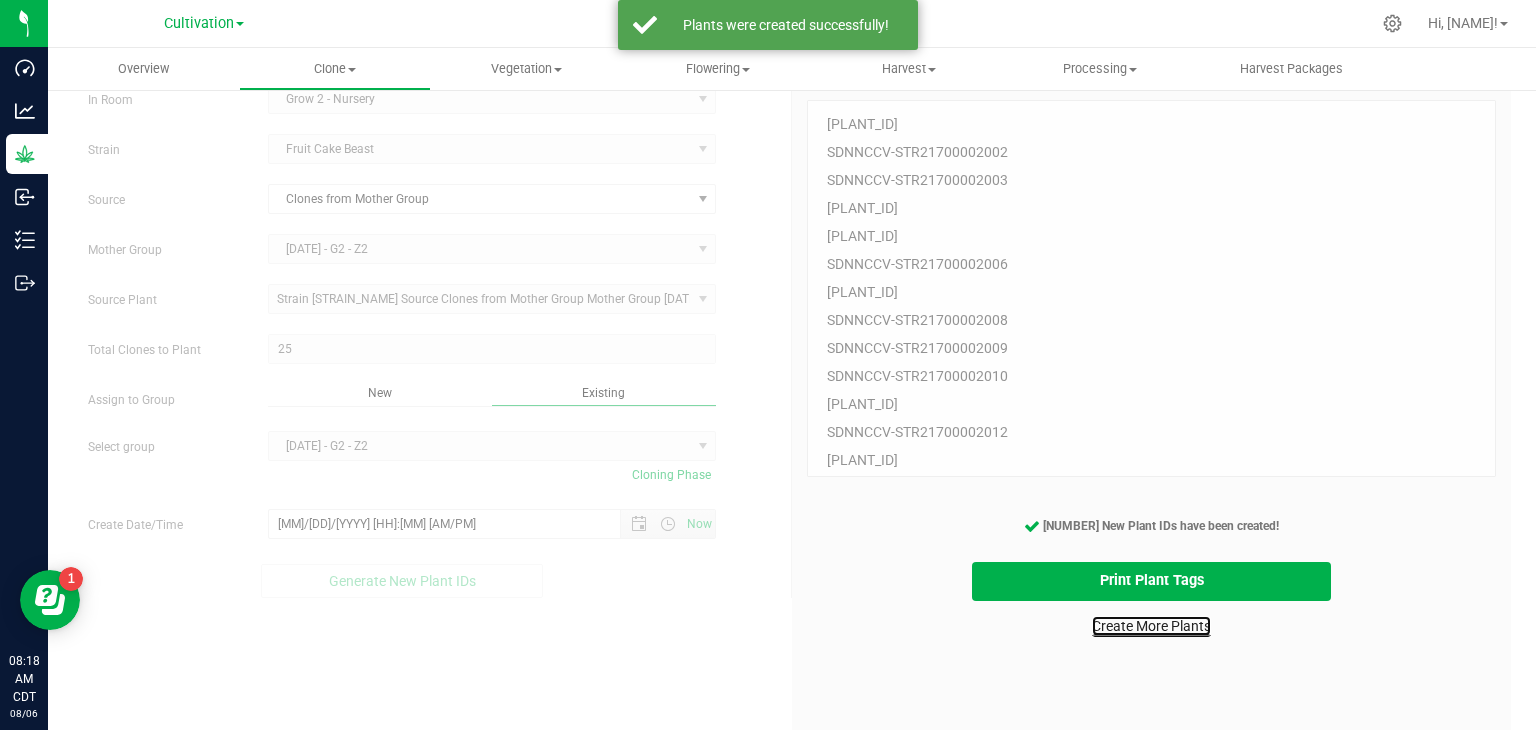 click on "Create More Plants" at bounding box center [1151, 626] 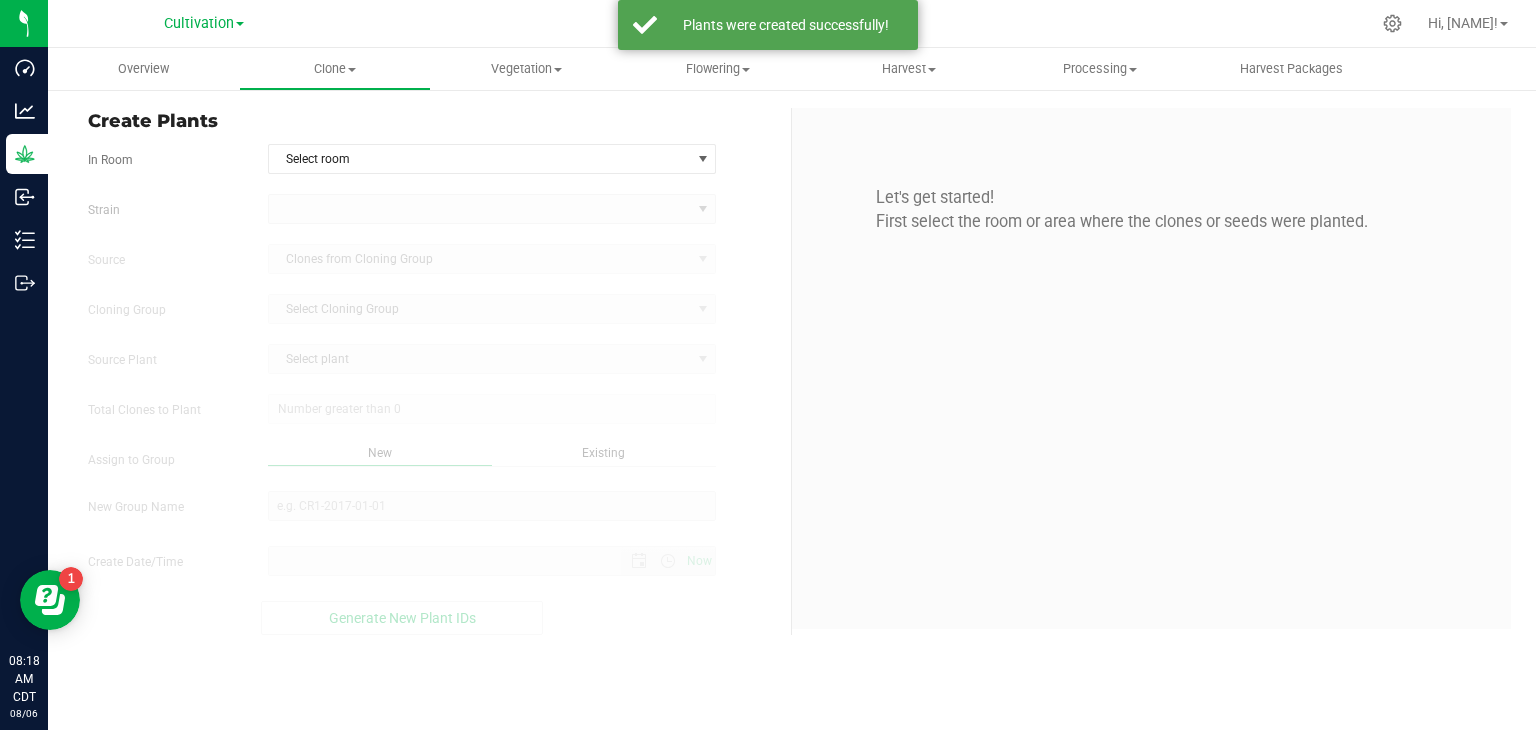 scroll, scrollTop: 0, scrollLeft: 0, axis: both 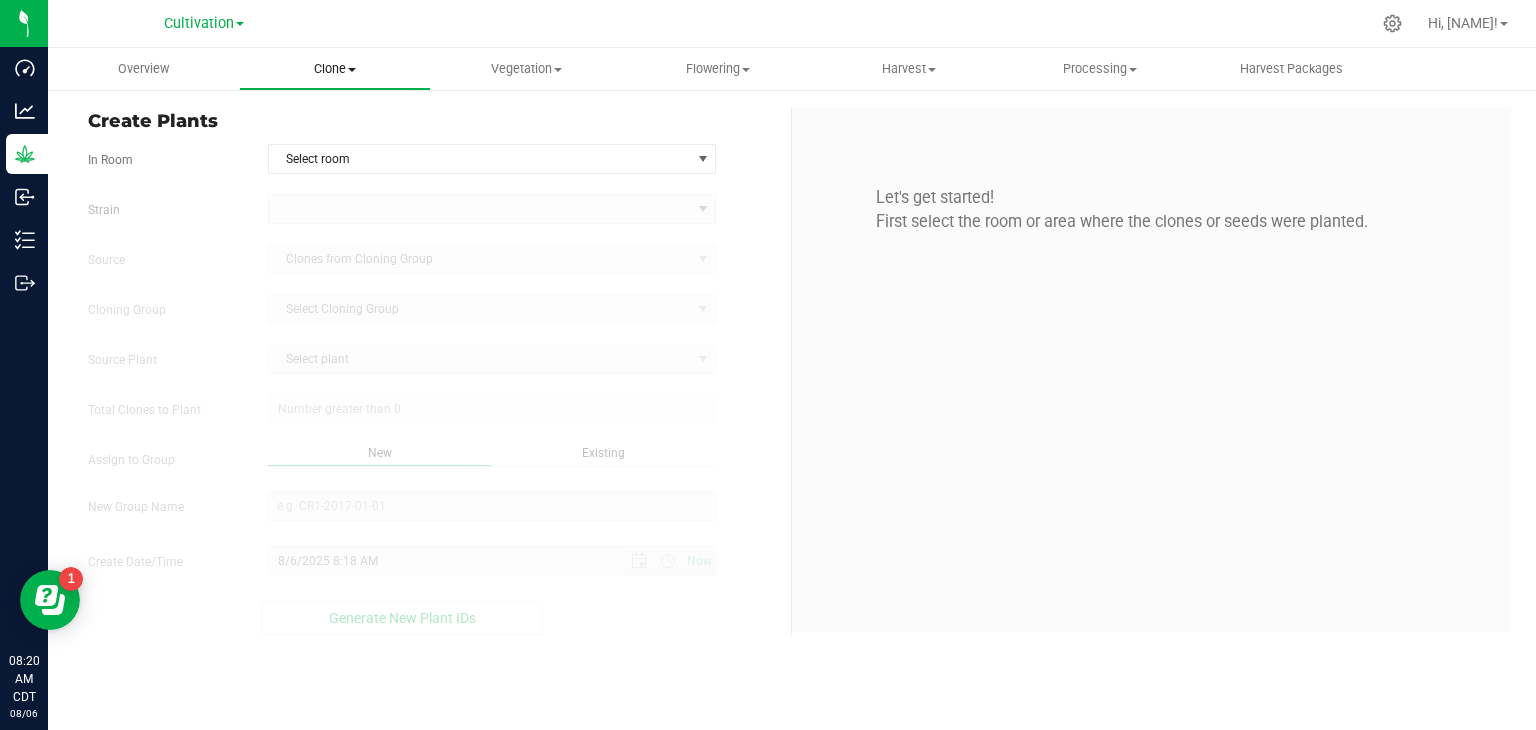 click on "Clone" at bounding box center [334, 69] 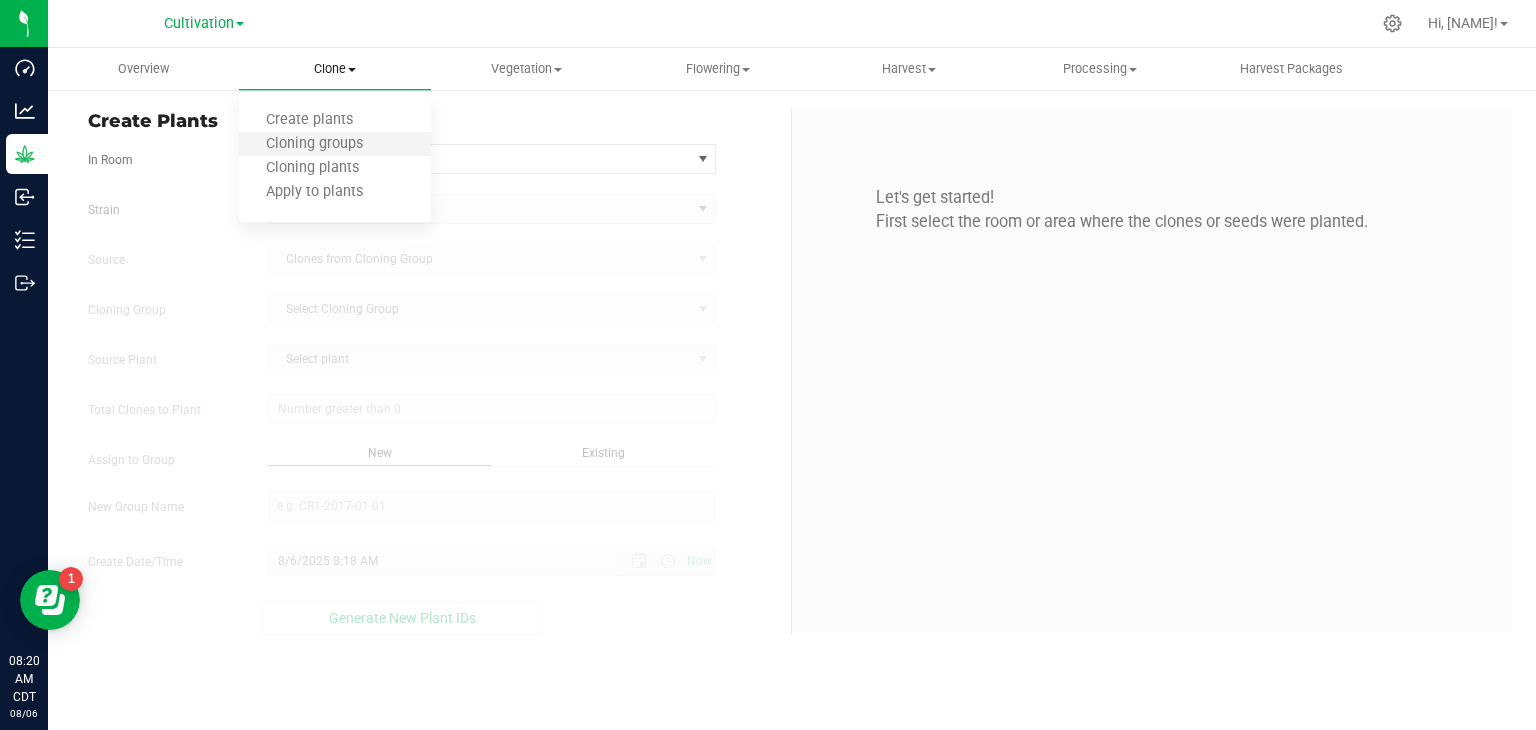click on "Cloning groups" at bounding box center [334, 145] 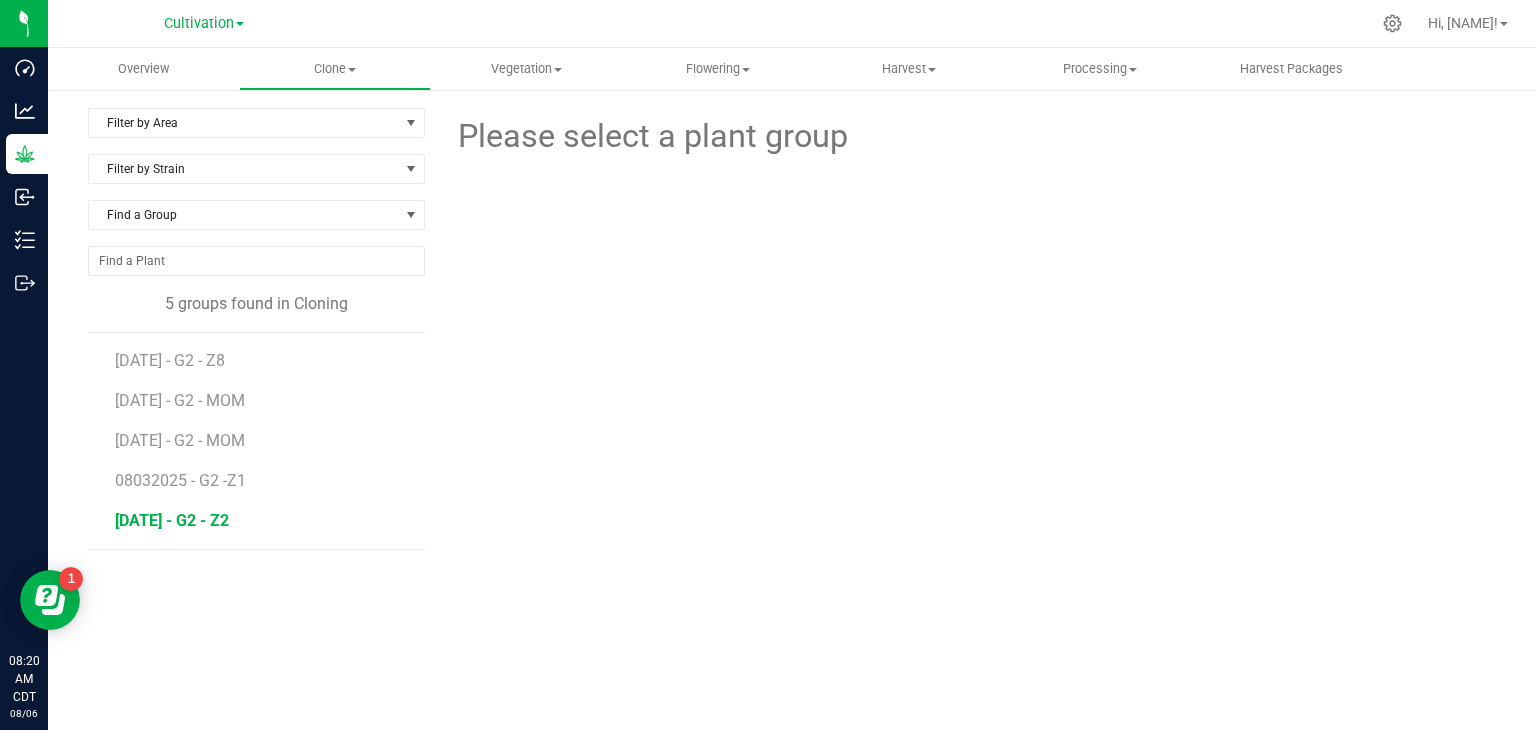 click on "[DATE] - G2 - Z2" at bounding box center (172, 520) 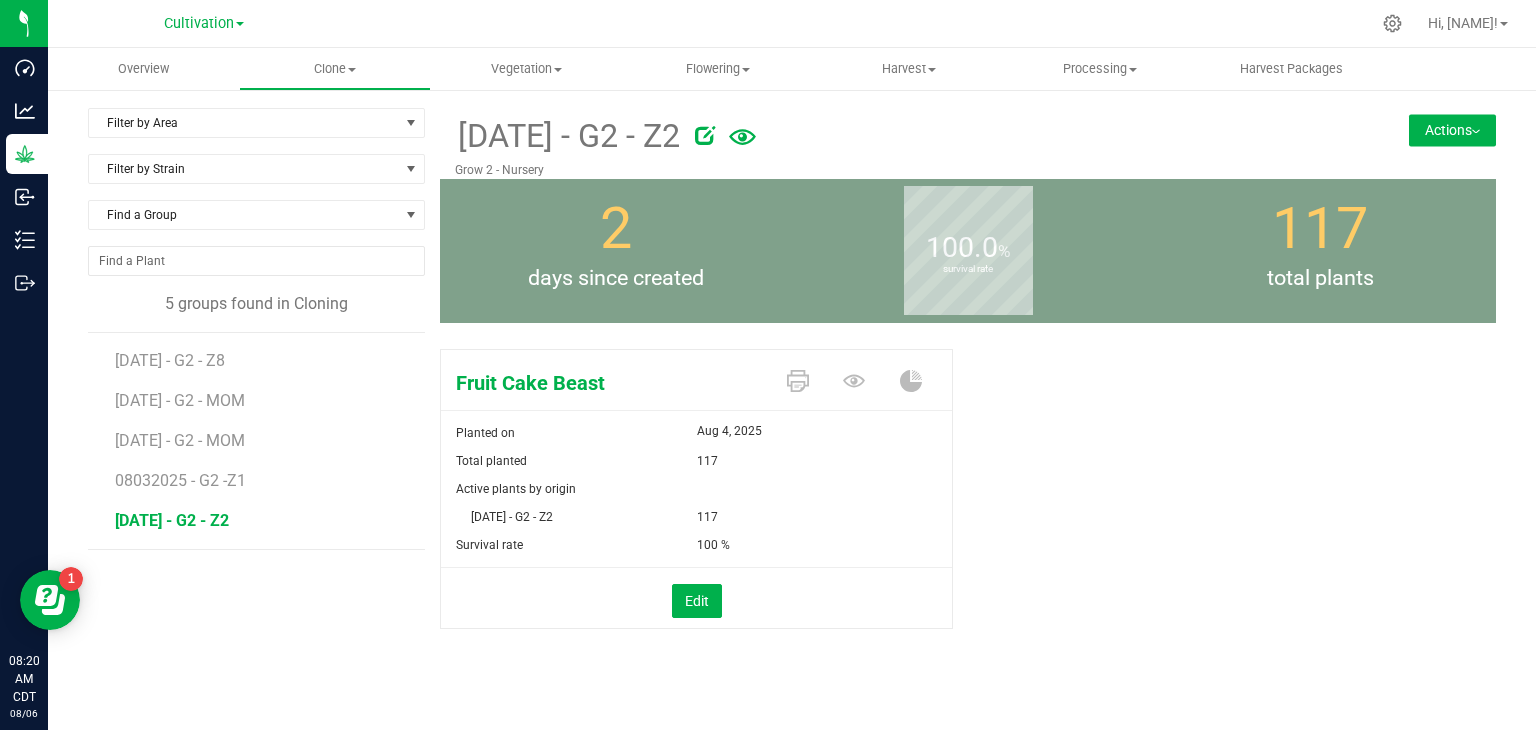 click at bounding box center (856, 382) 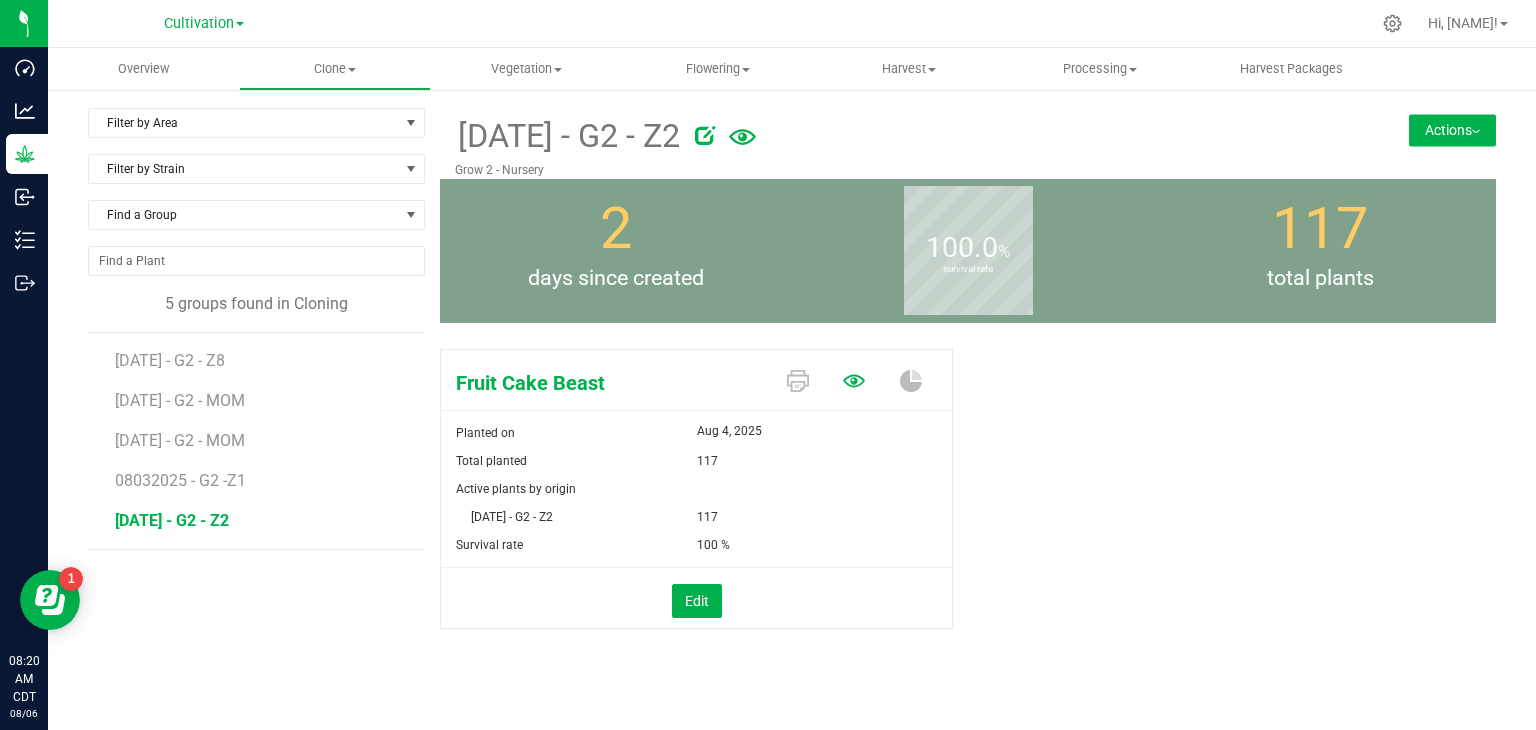click 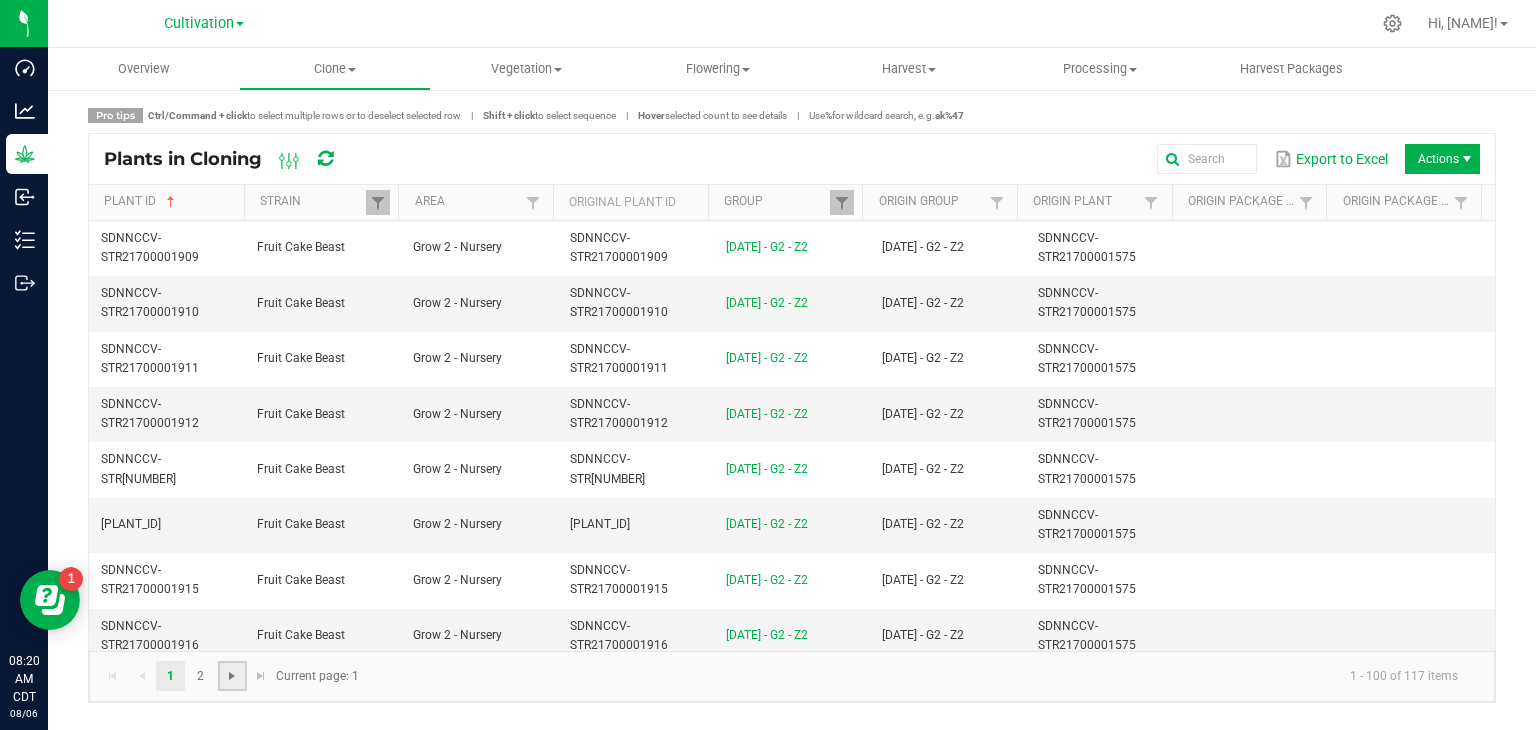 click 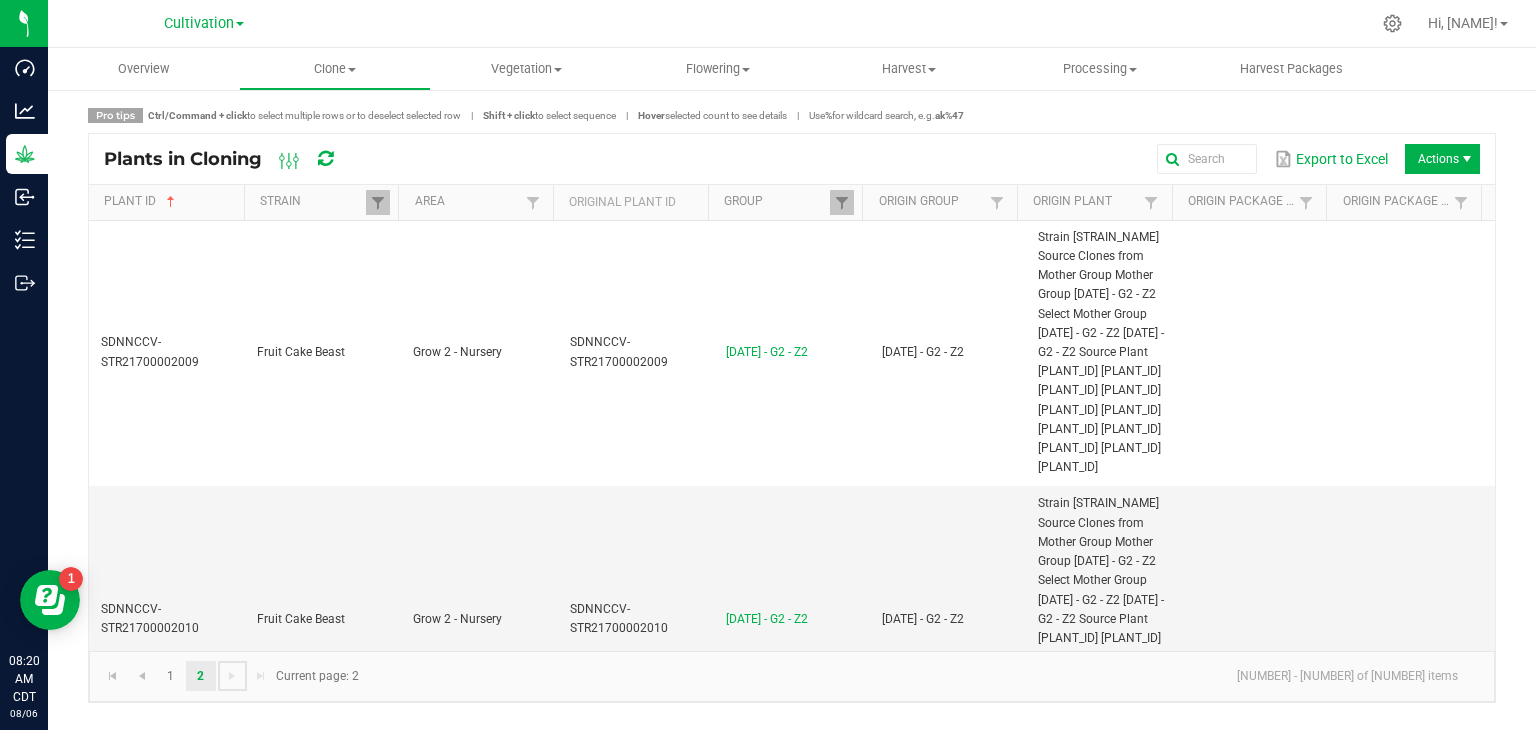 scroll, scrollTop: 0, scrollLeft: 0, axis: both 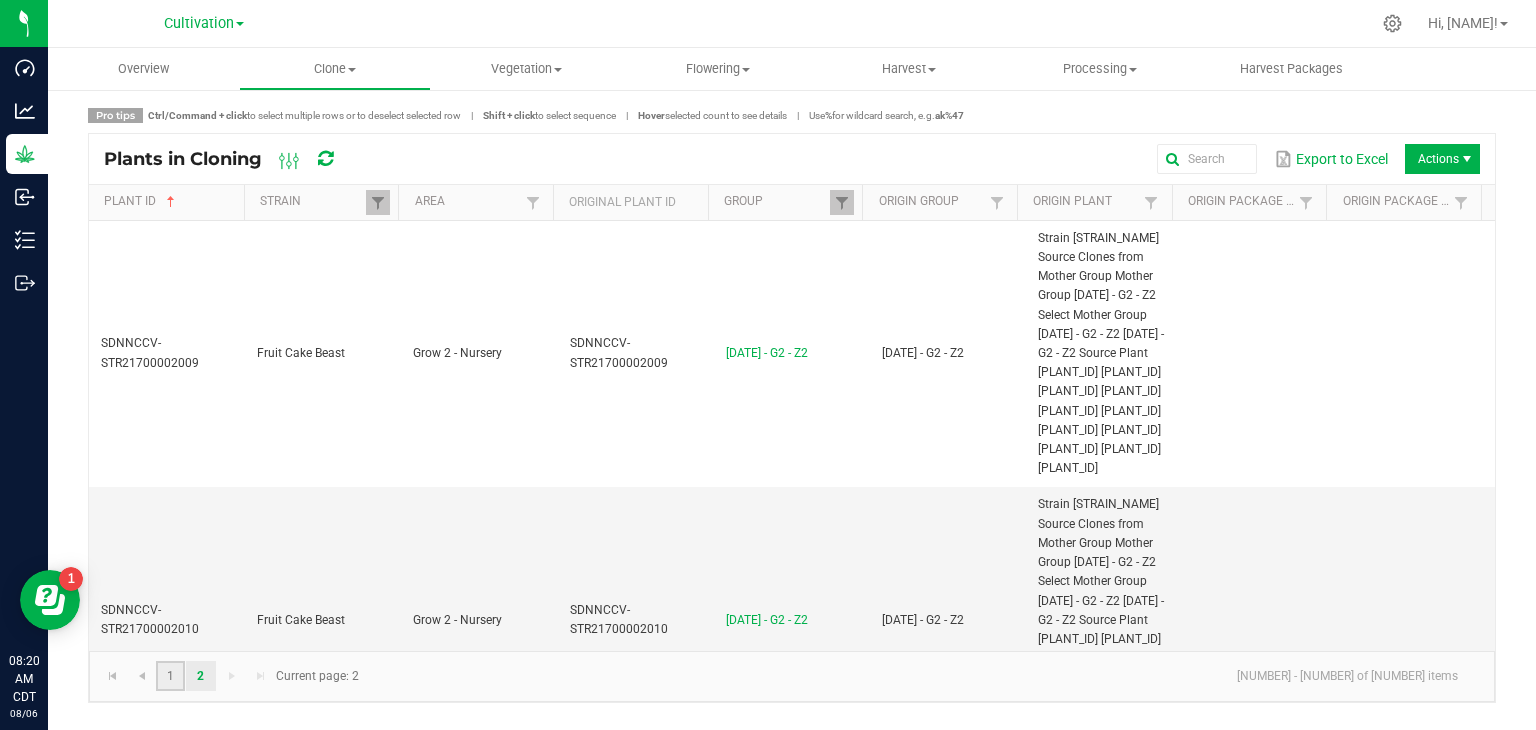click on "1" 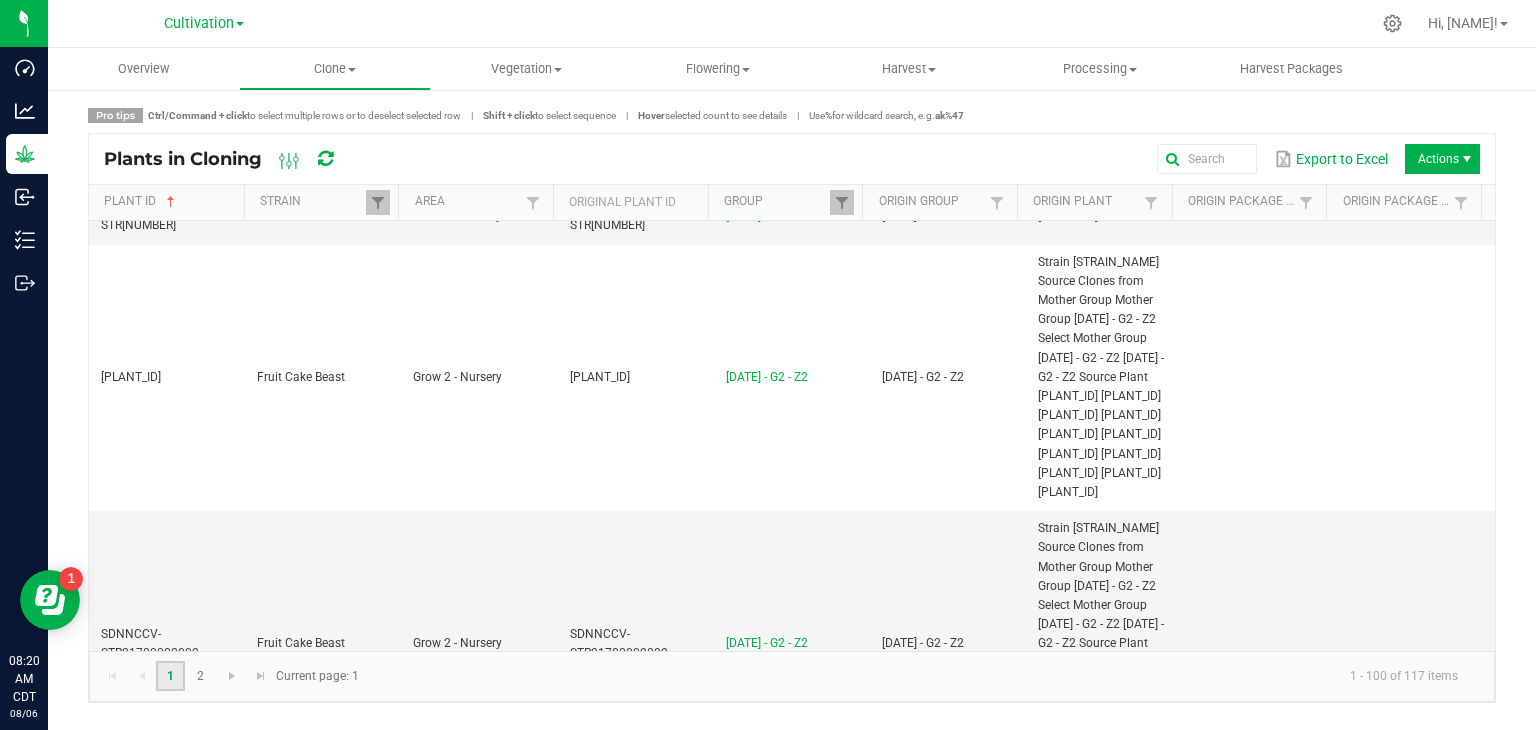 scroll, scrollTop: 5088, scrollLeft: 0, axis: vertical 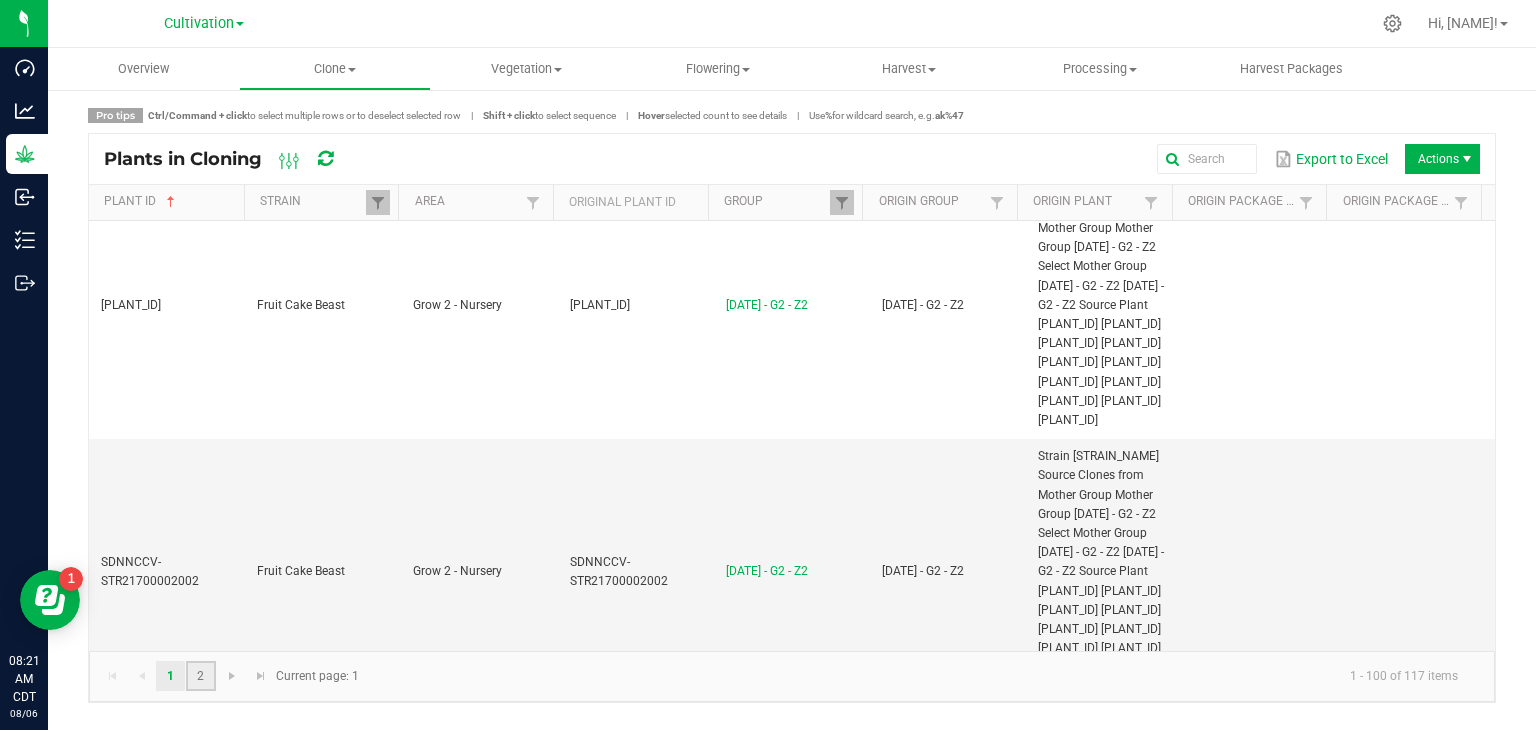 click on "2" 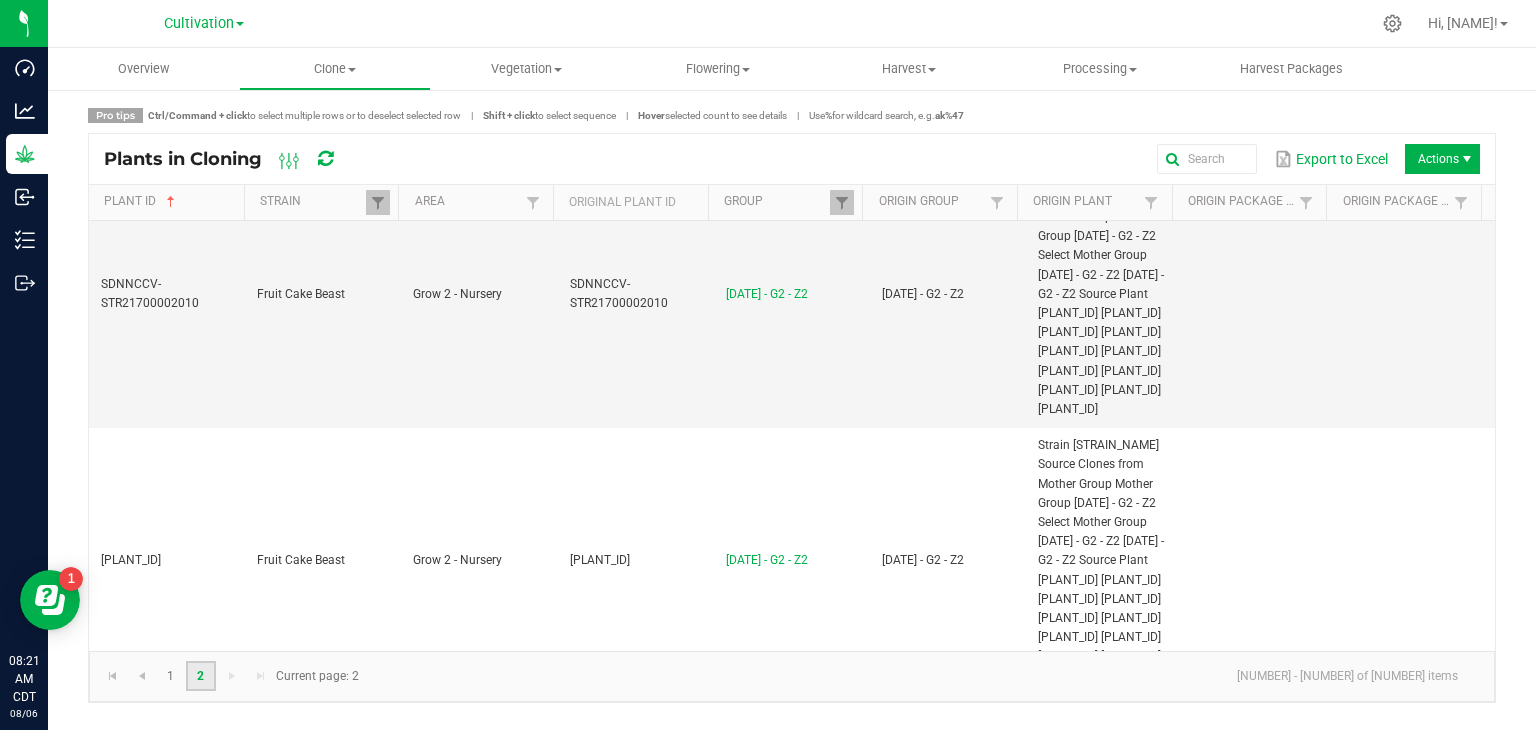 scroll, scrollTop: 507, scrollLeft: 0, axis: vertical 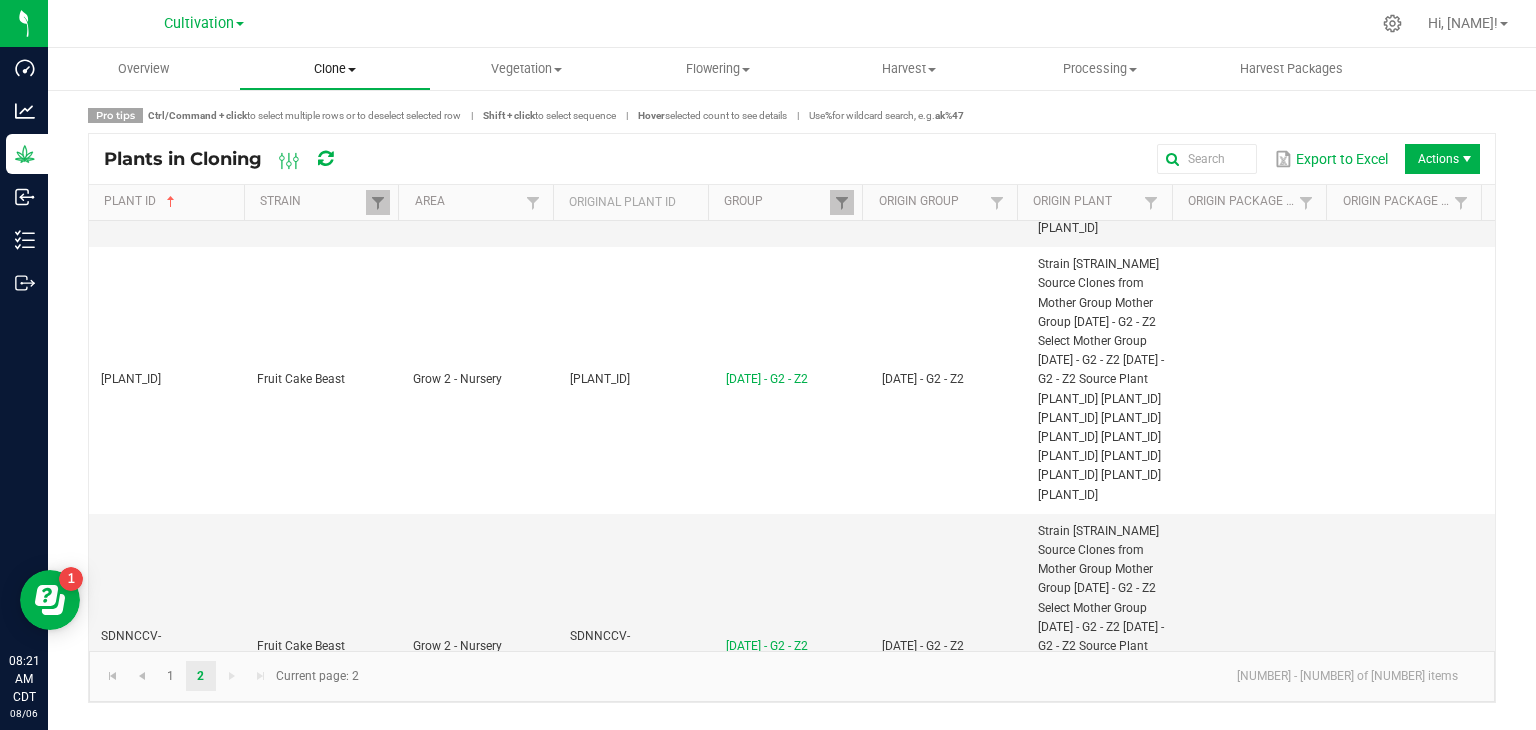click on "Clone
Create plants
Cloning groups
Cloning plants
Apply to plants" at bounding box center (334, 69) 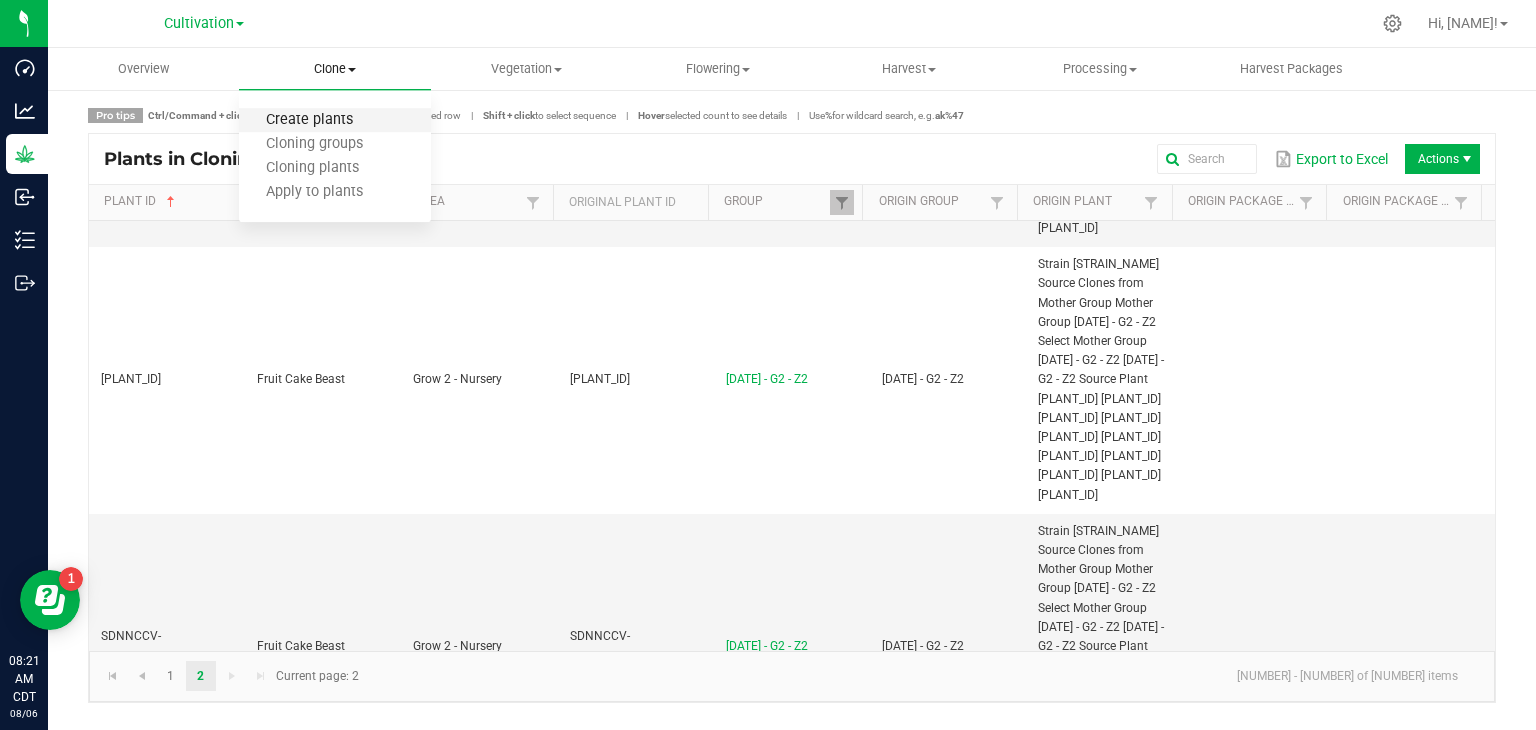 click on "Create plants" at bounding box center [309, 120] 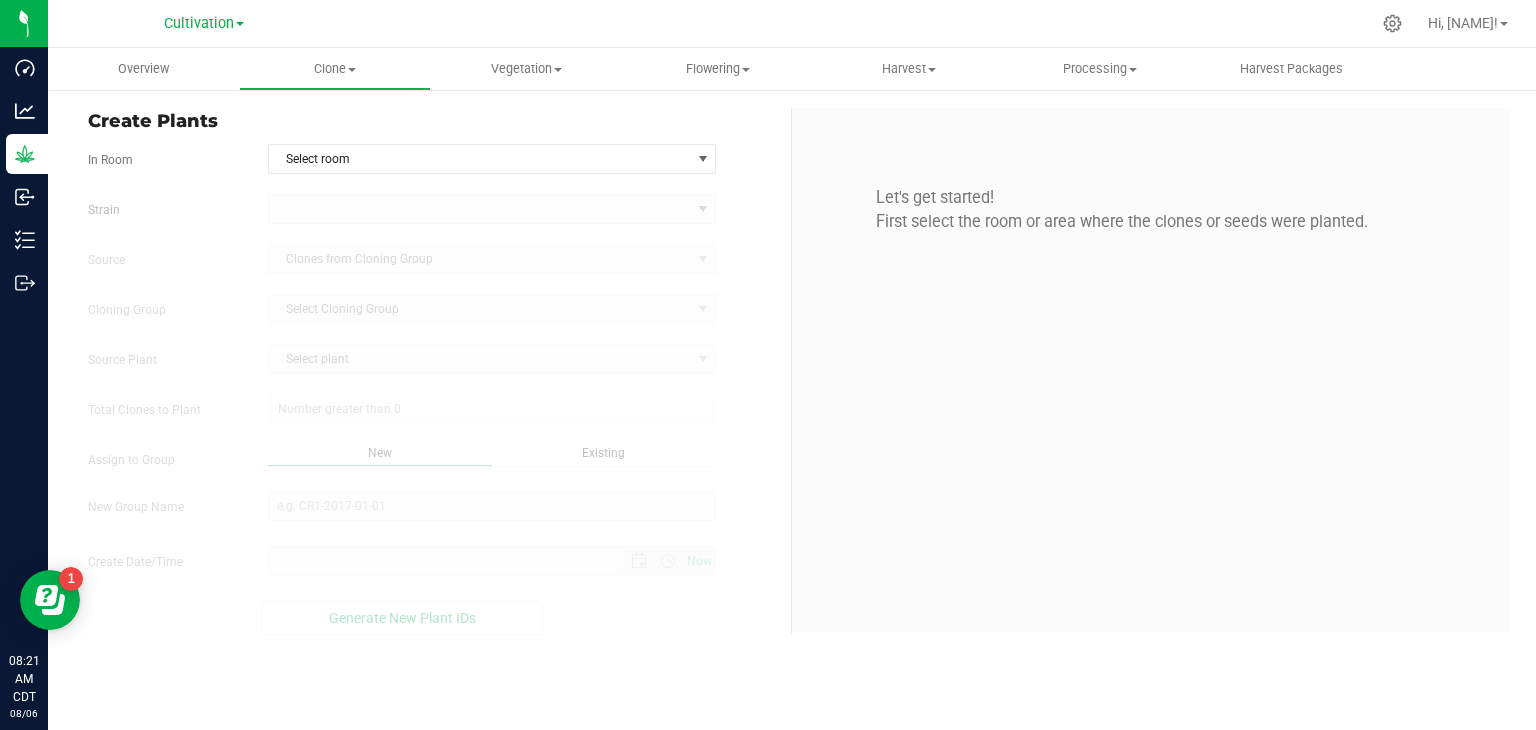 type on "[DATE] [TIME]" 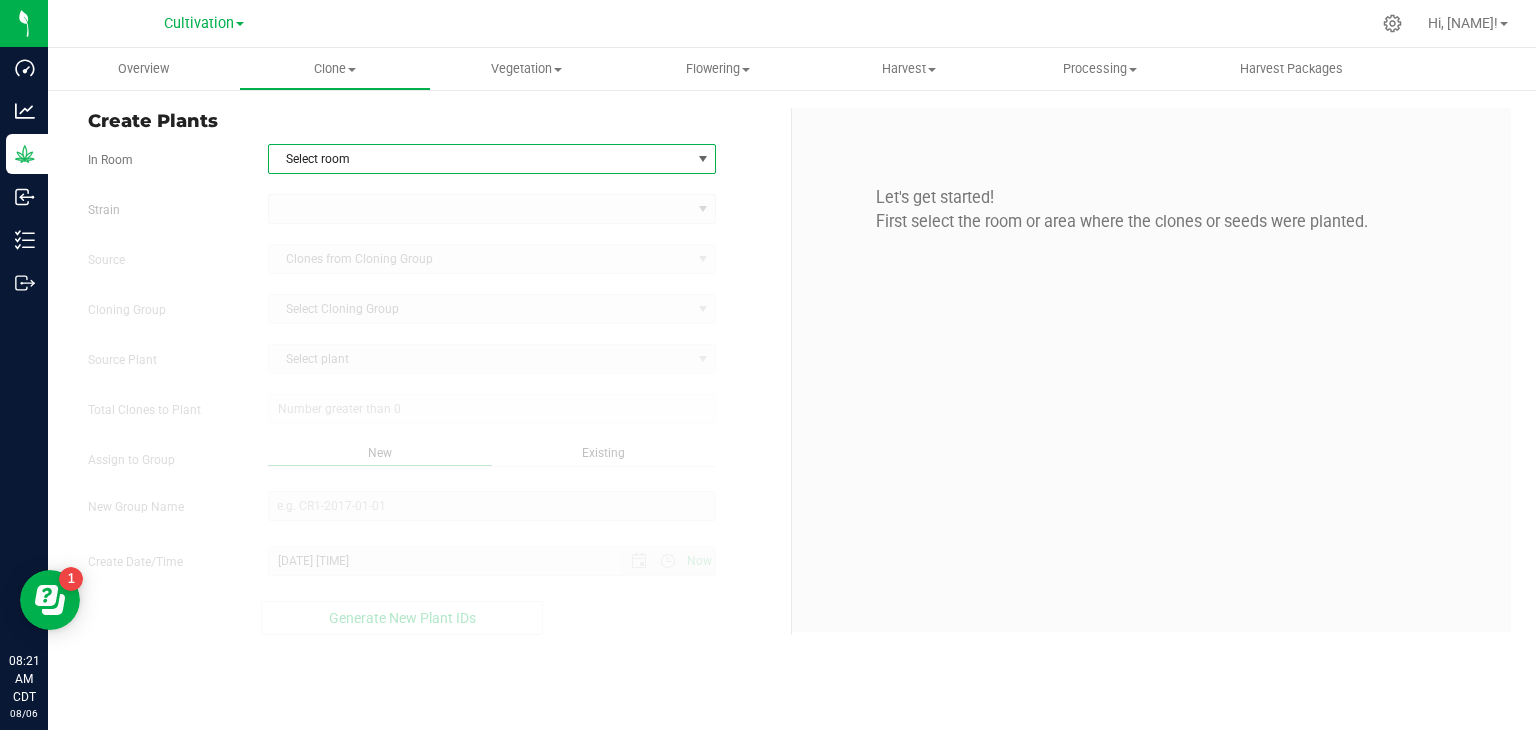 click on "Select room" at bounding box center (480, 159) 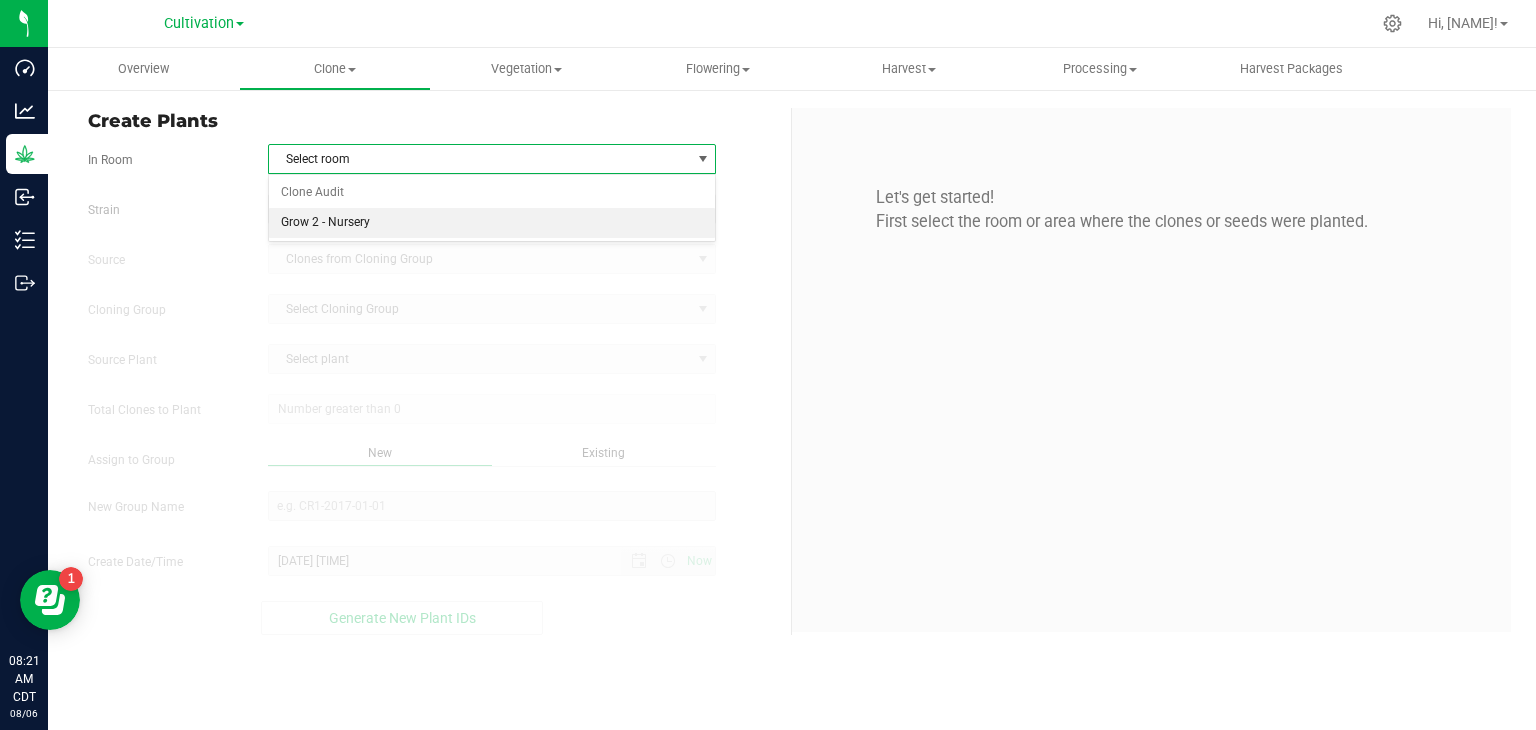 click on "Grow 2 - Nursery" at bounding box center (492, 223) 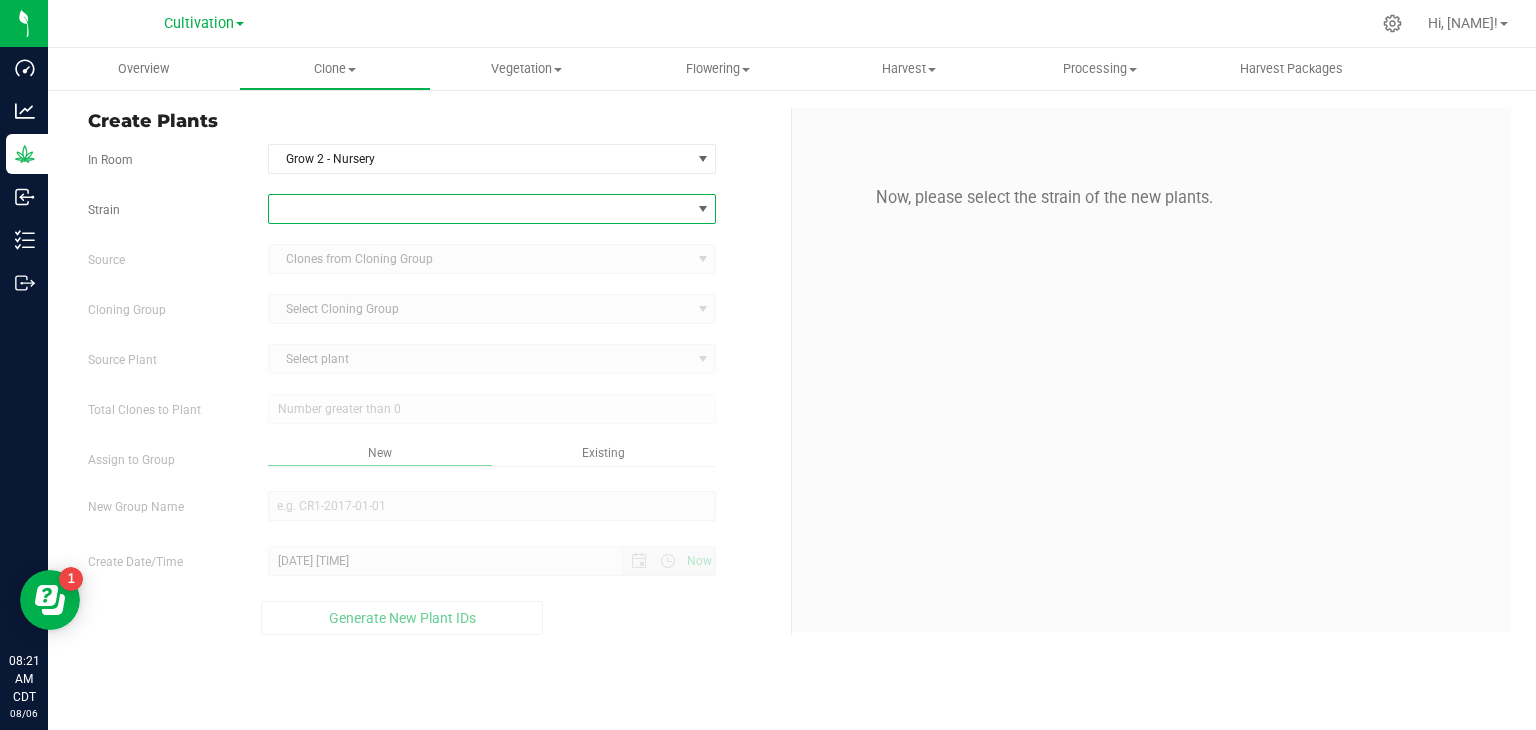 click at bounding box center (480, 209) 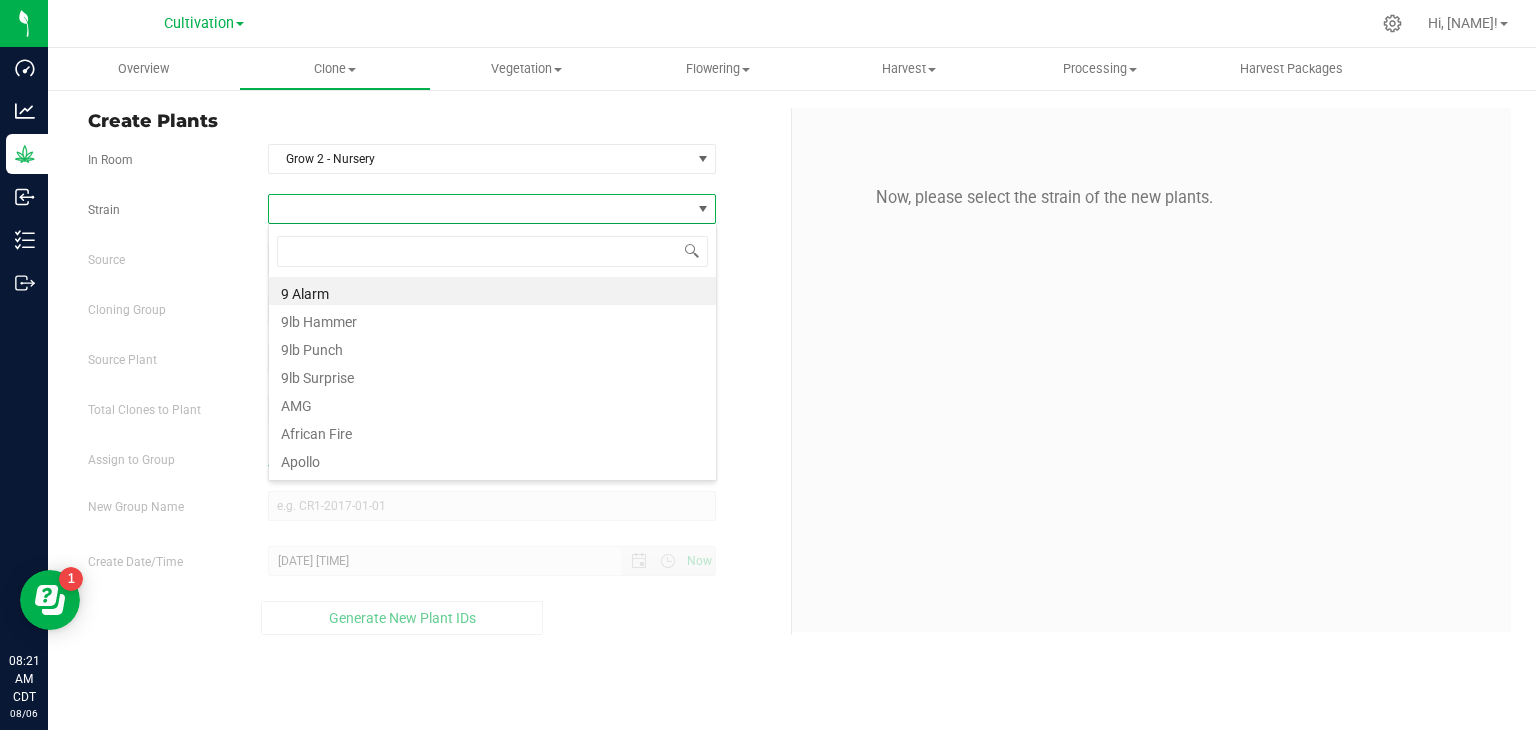 scroll, scrollTop: 99970, scrollLeft: 99551, axis: both 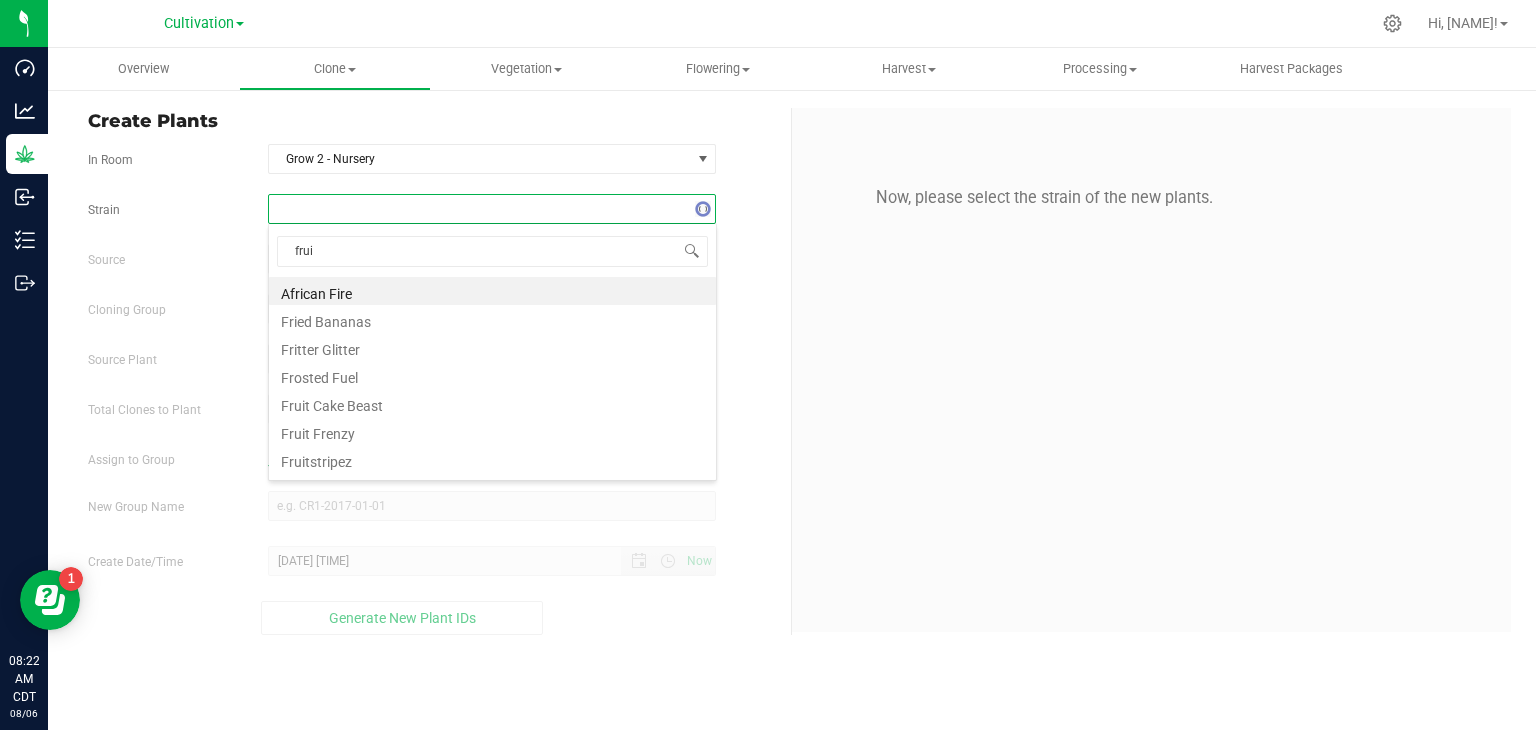 type on "fruit" 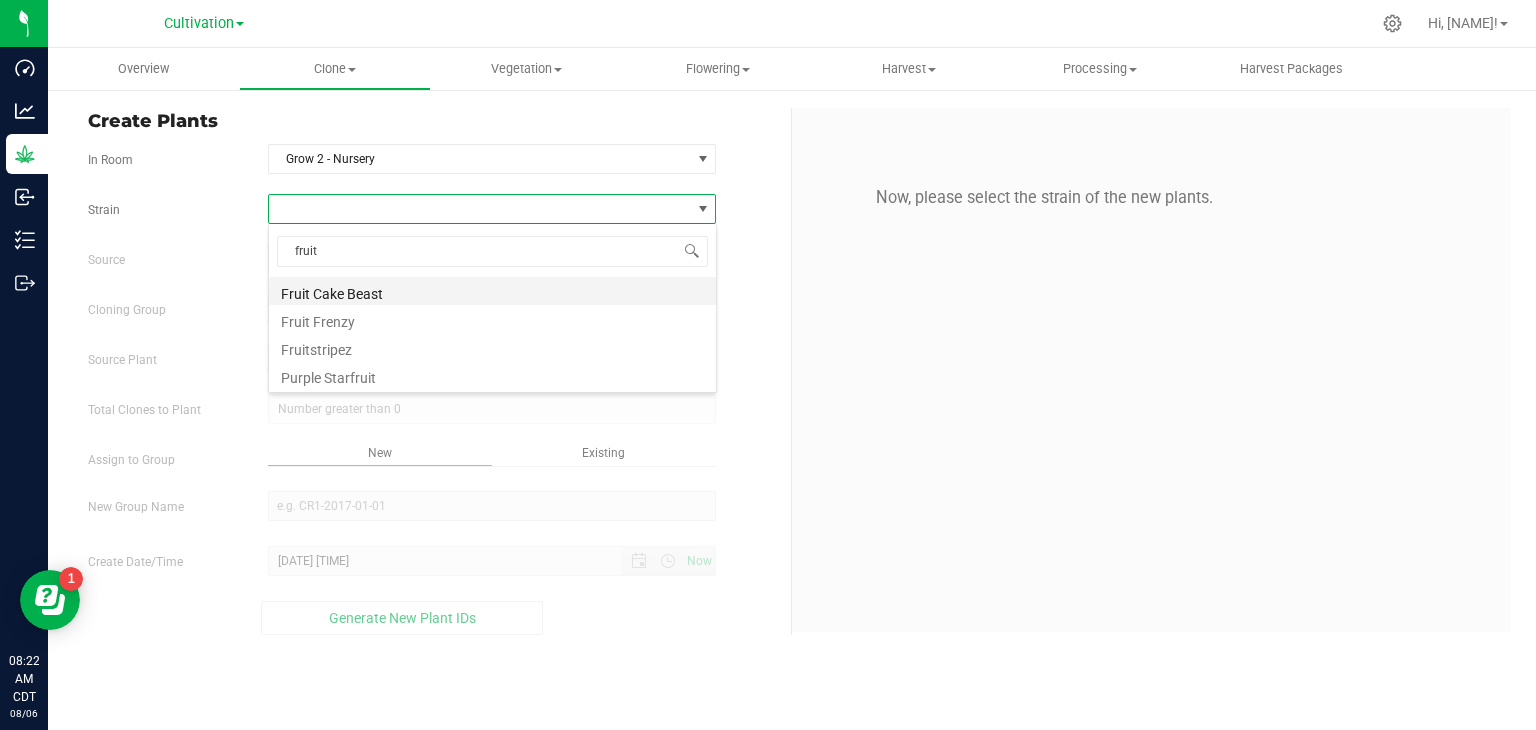 click on "Fruit Cake Beast" at bounding box center (492, 291) 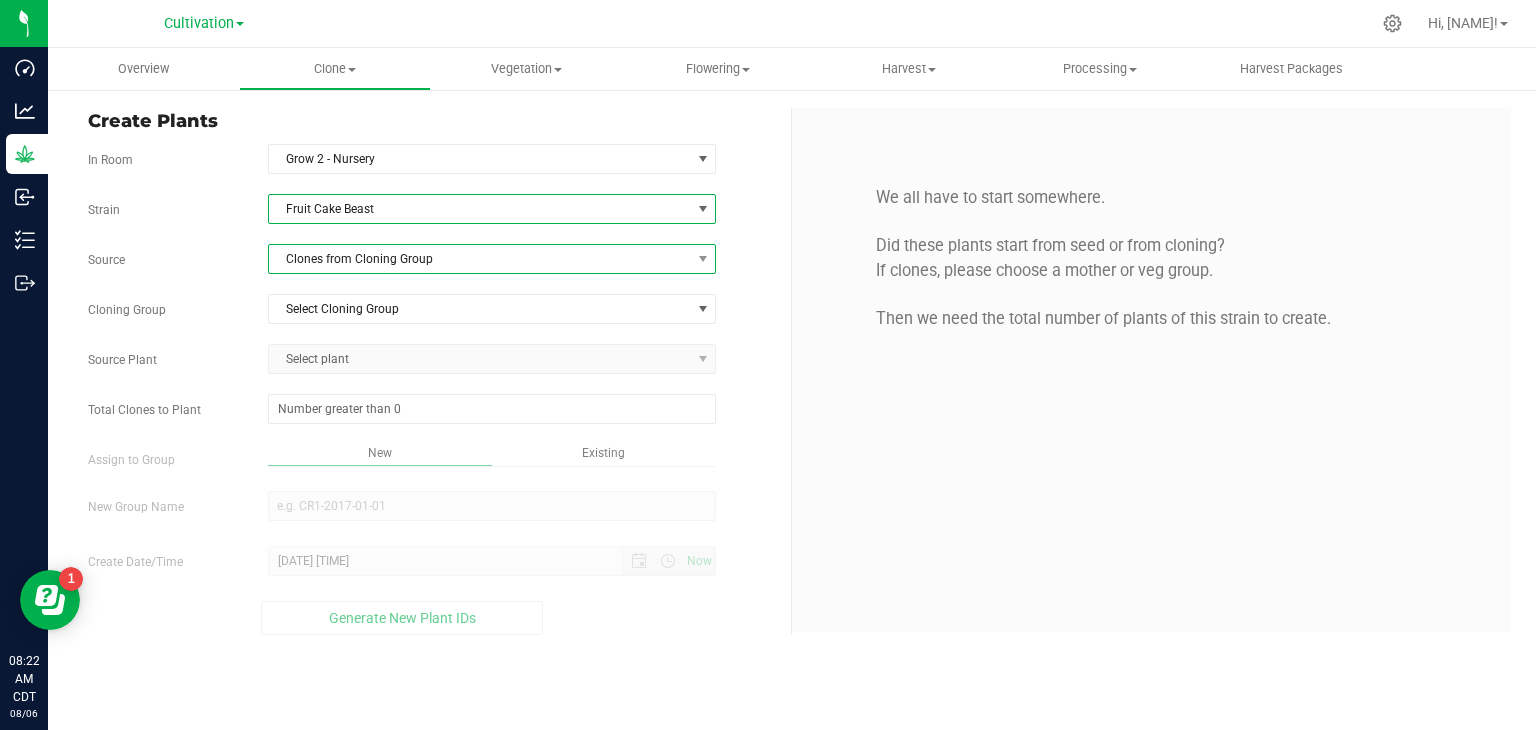 click on "Clones from Cloning Group" at bounding box center (480, 259) 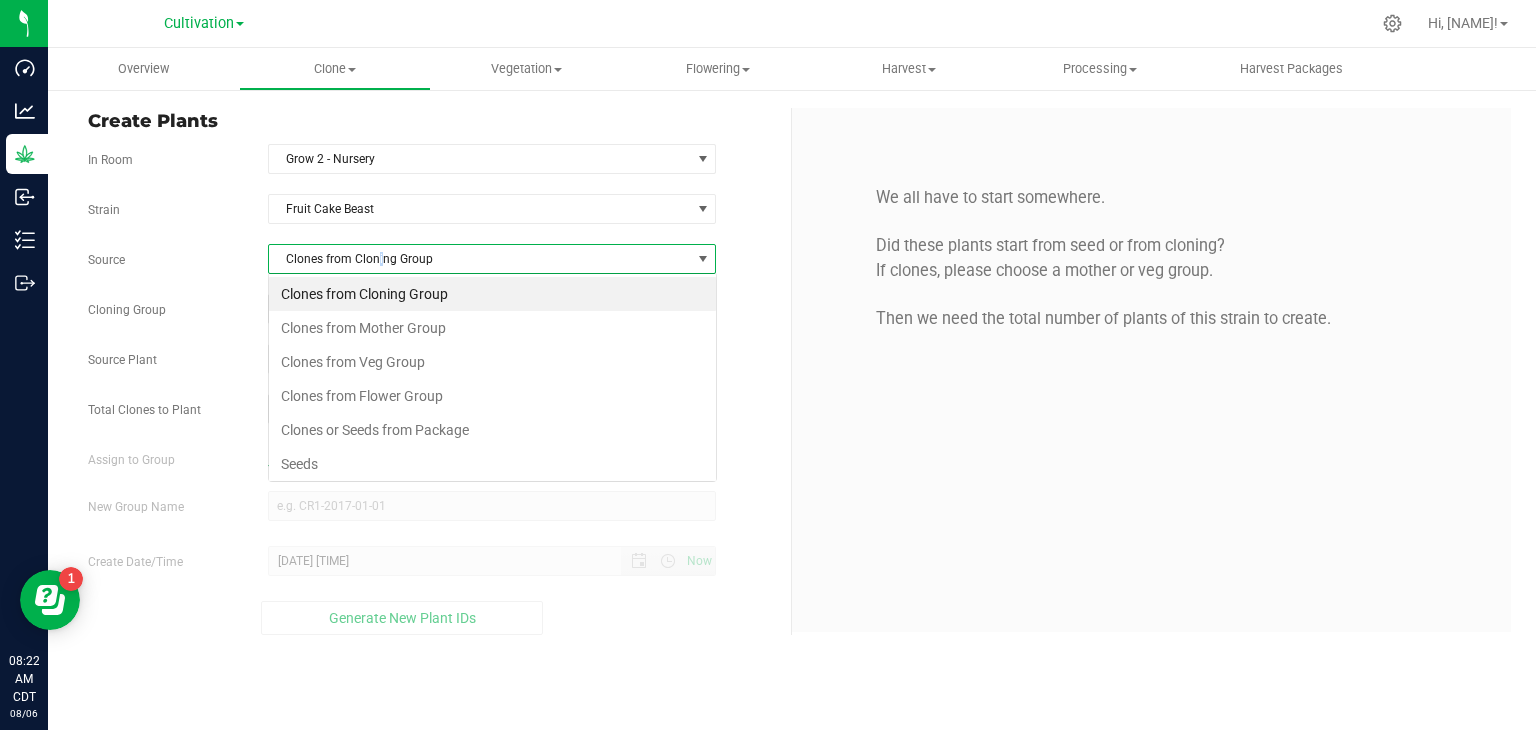 scroll, scrollTop: 99970, scrollLeft: 99551, axis: both 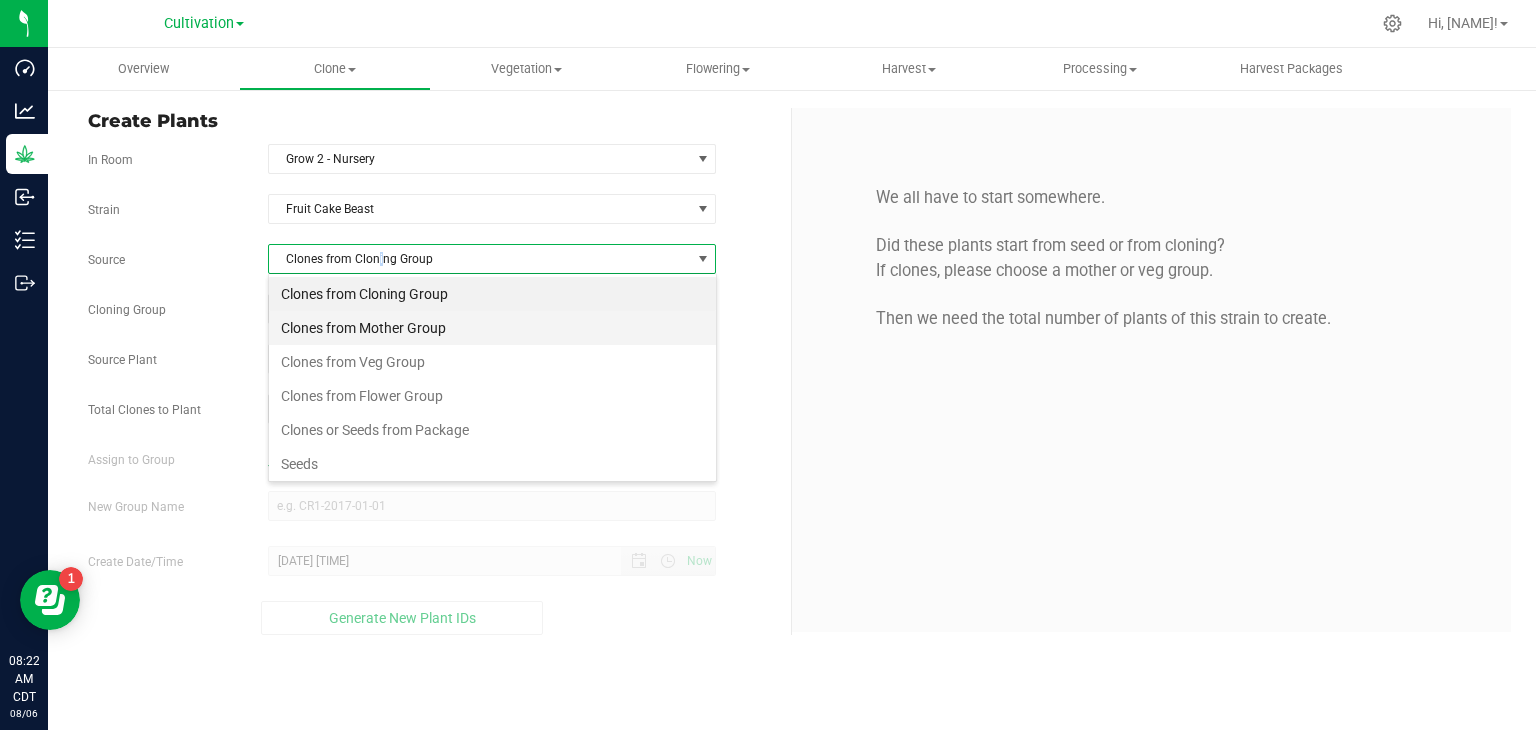 click on "Clones from Mother Group" at bounding box center (492, 328) 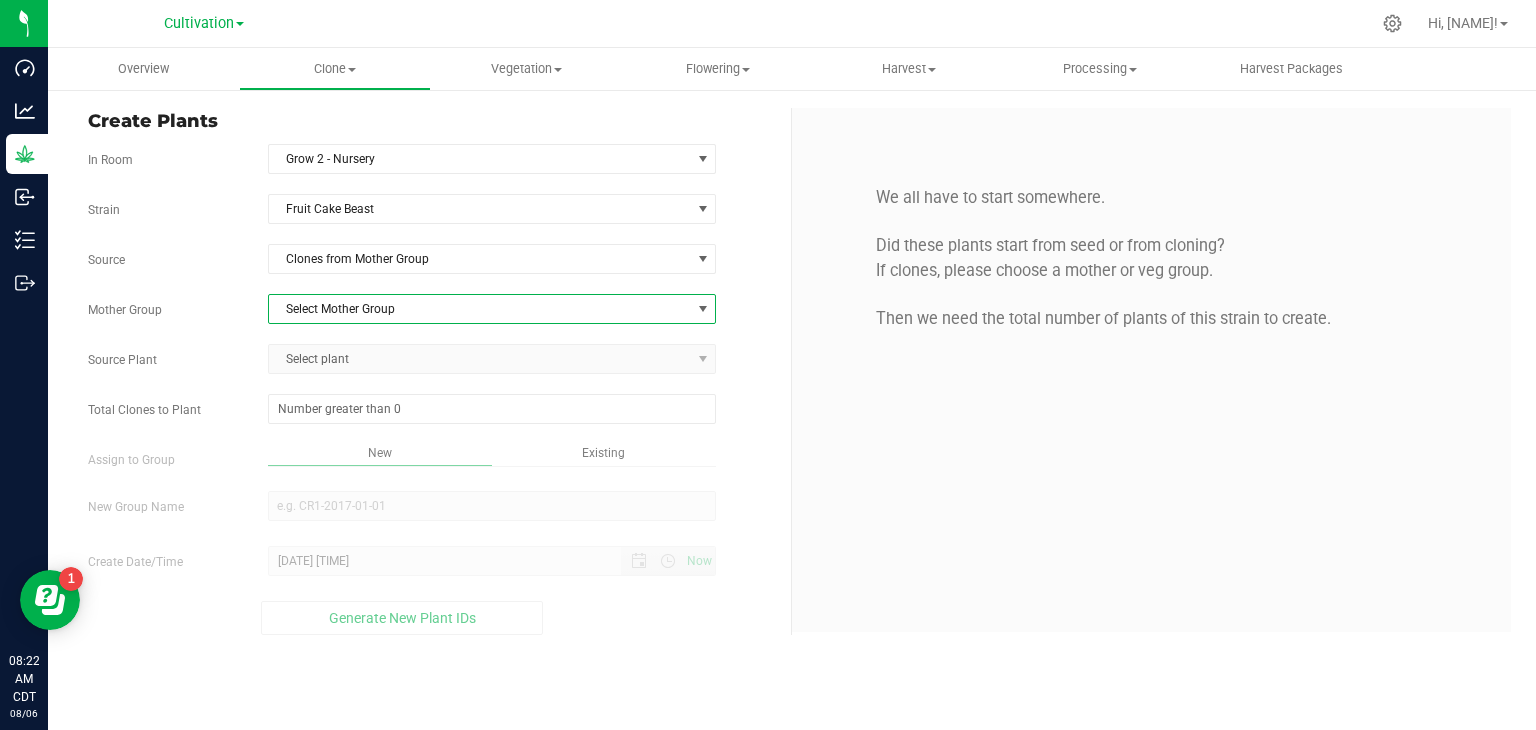 click on "Select Mother Group" at bounding box center [480, 309] 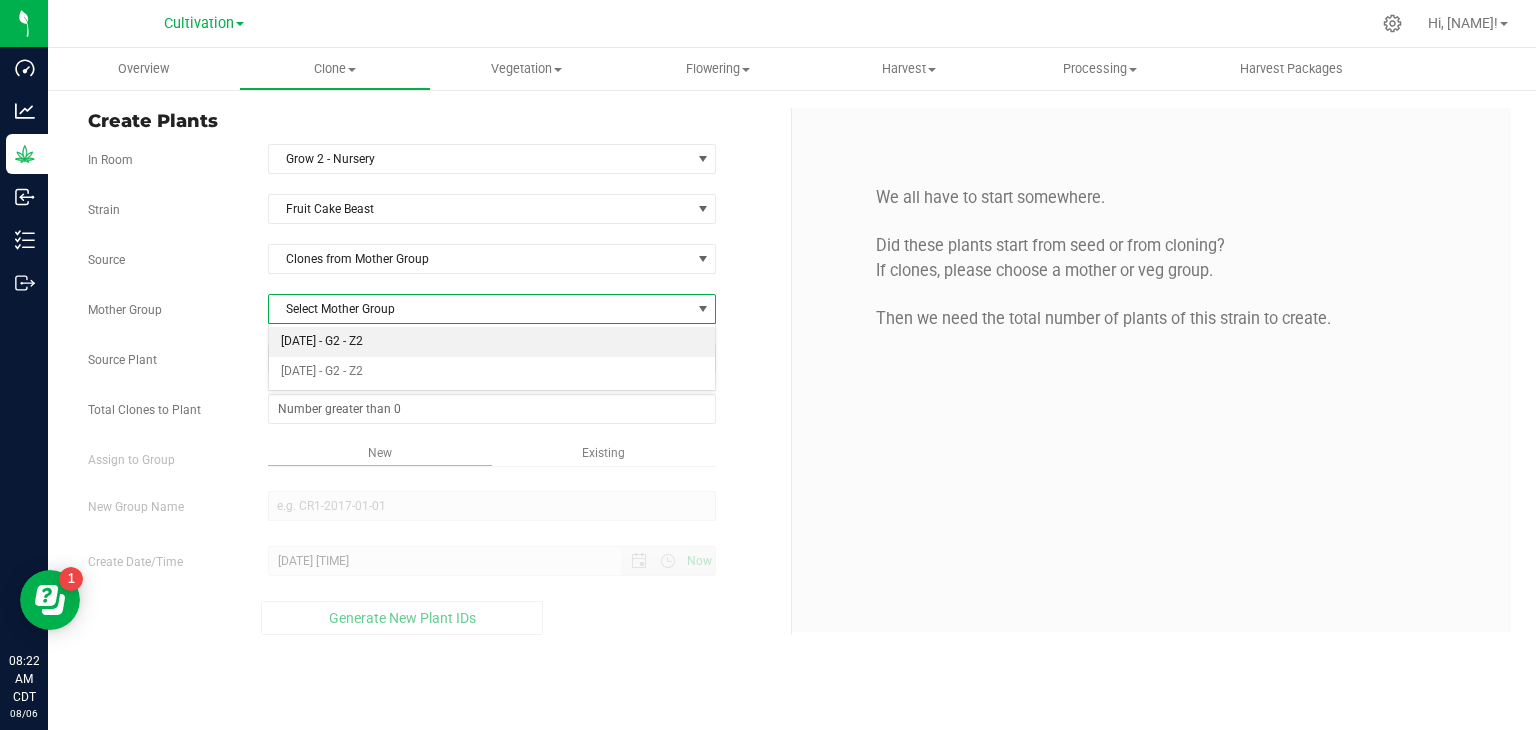 click on "[DATE] - G2 - Z2" at bounding box center [492, 342] 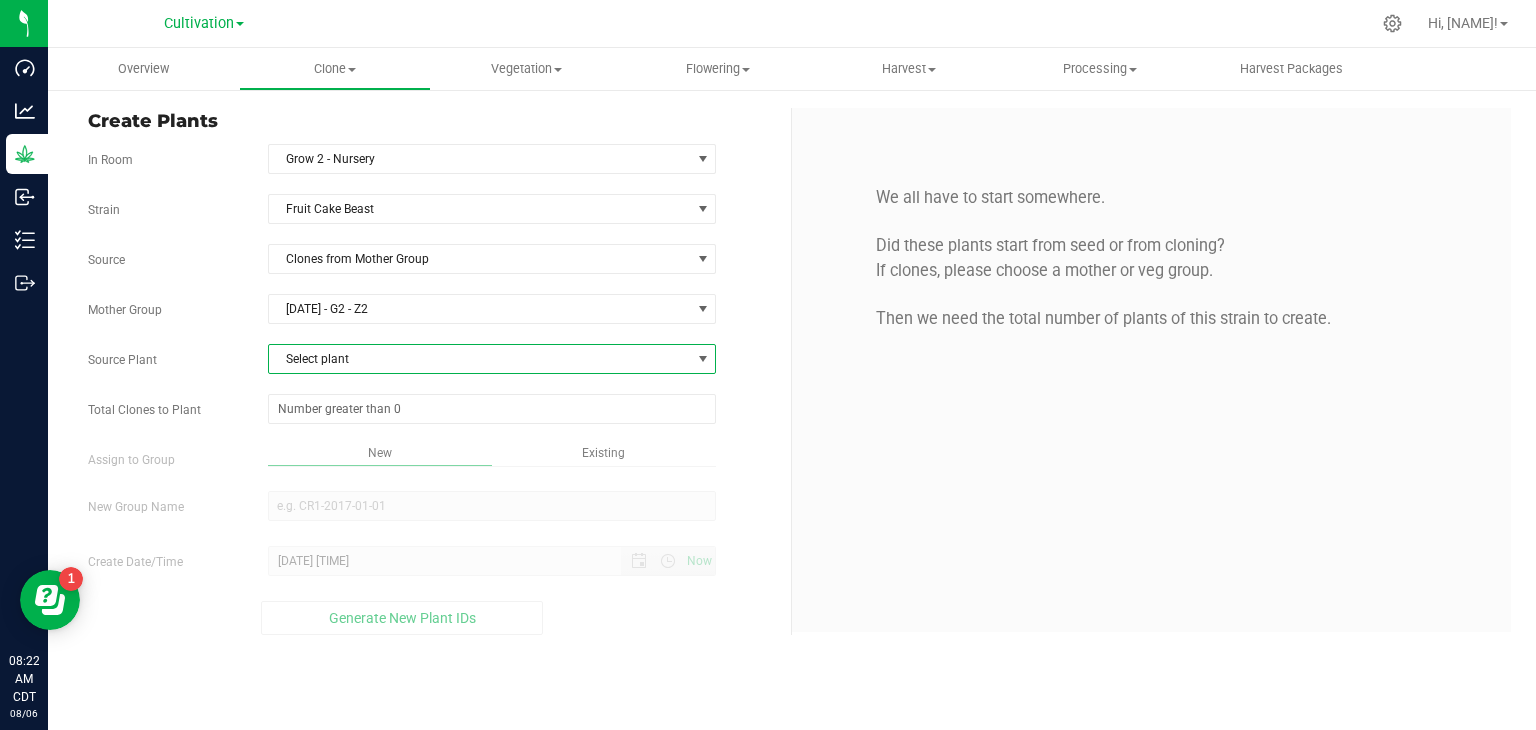 click on "Select plant" at bounding box center [480, 359] 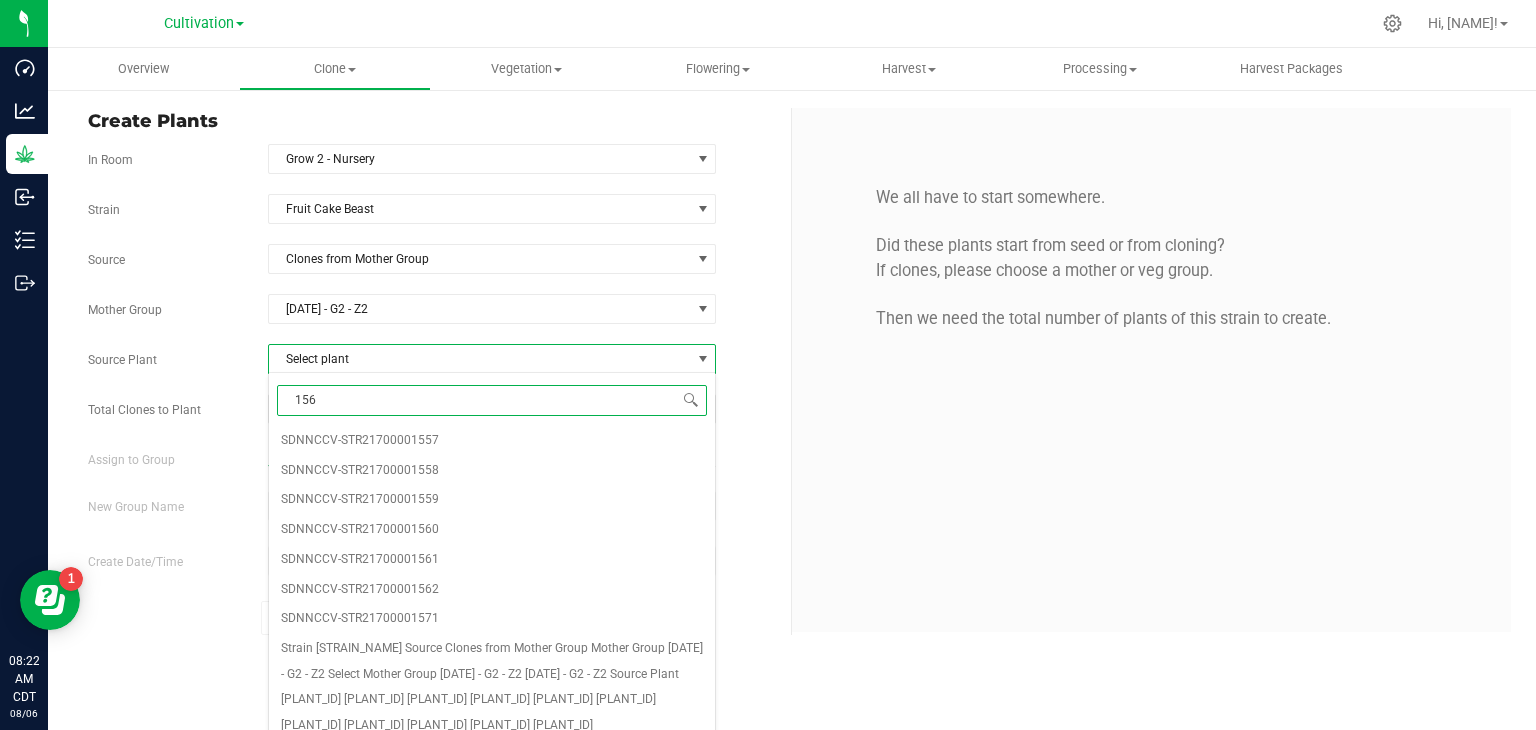 type on "1560" 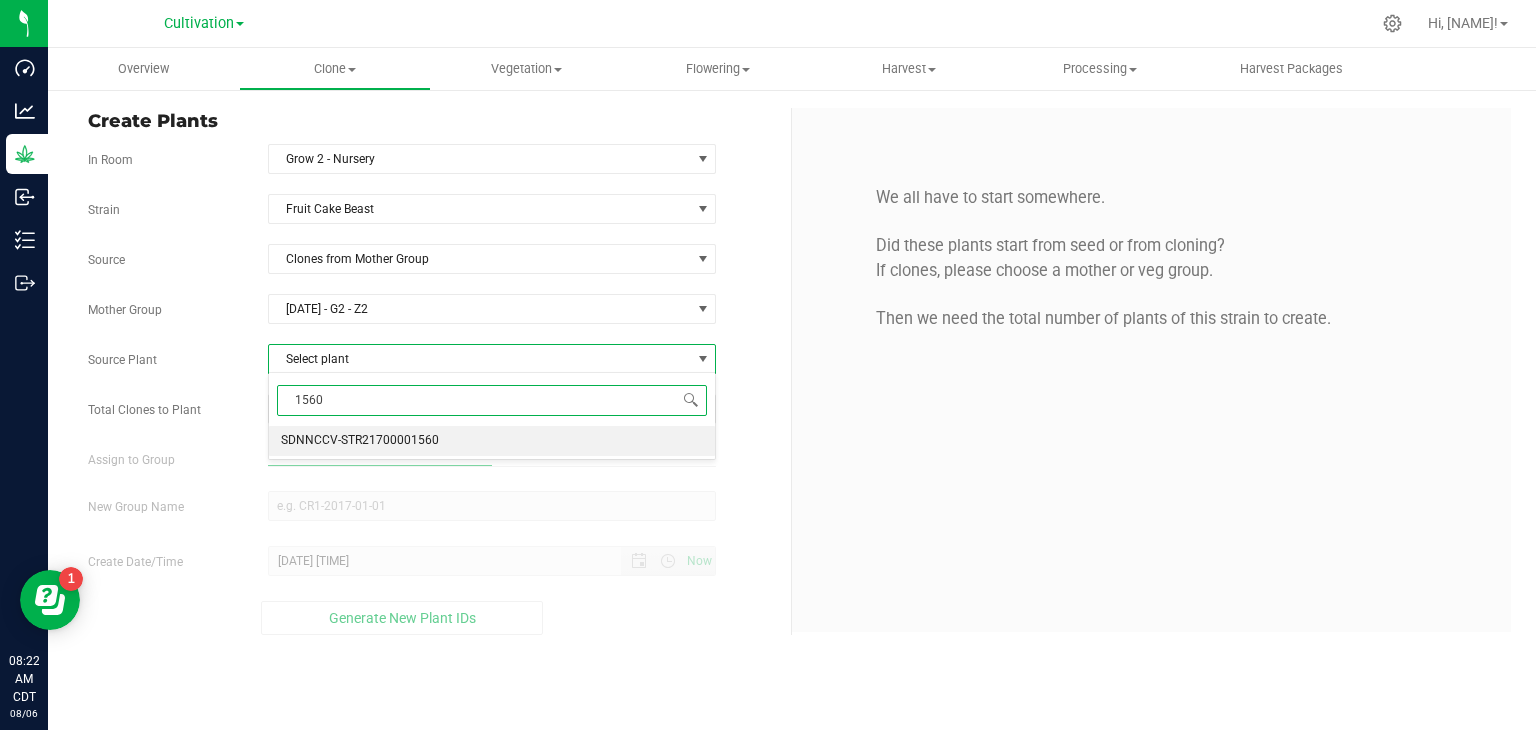 click on "SDNNCCV-STR21700001560" at bounding box center [360, 441] 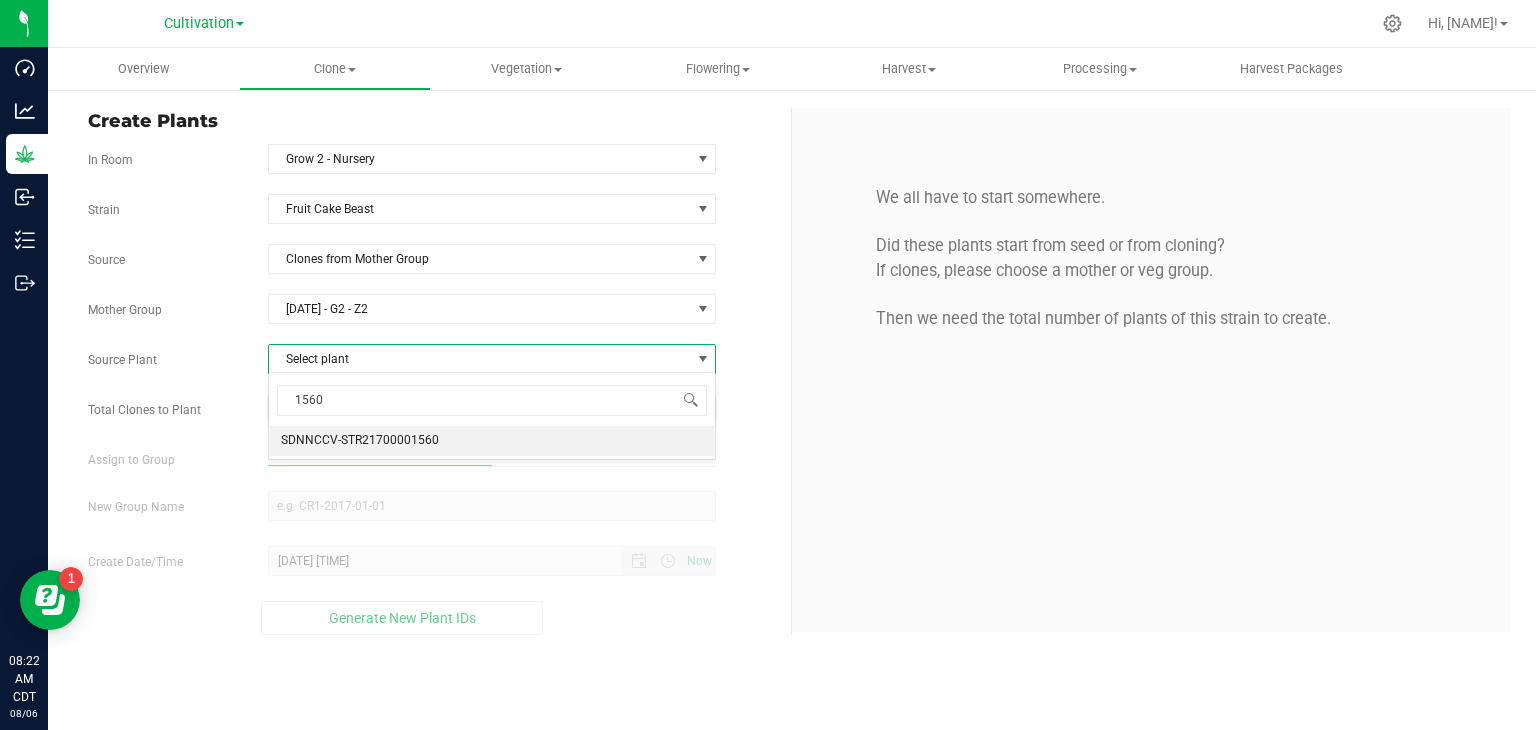 type 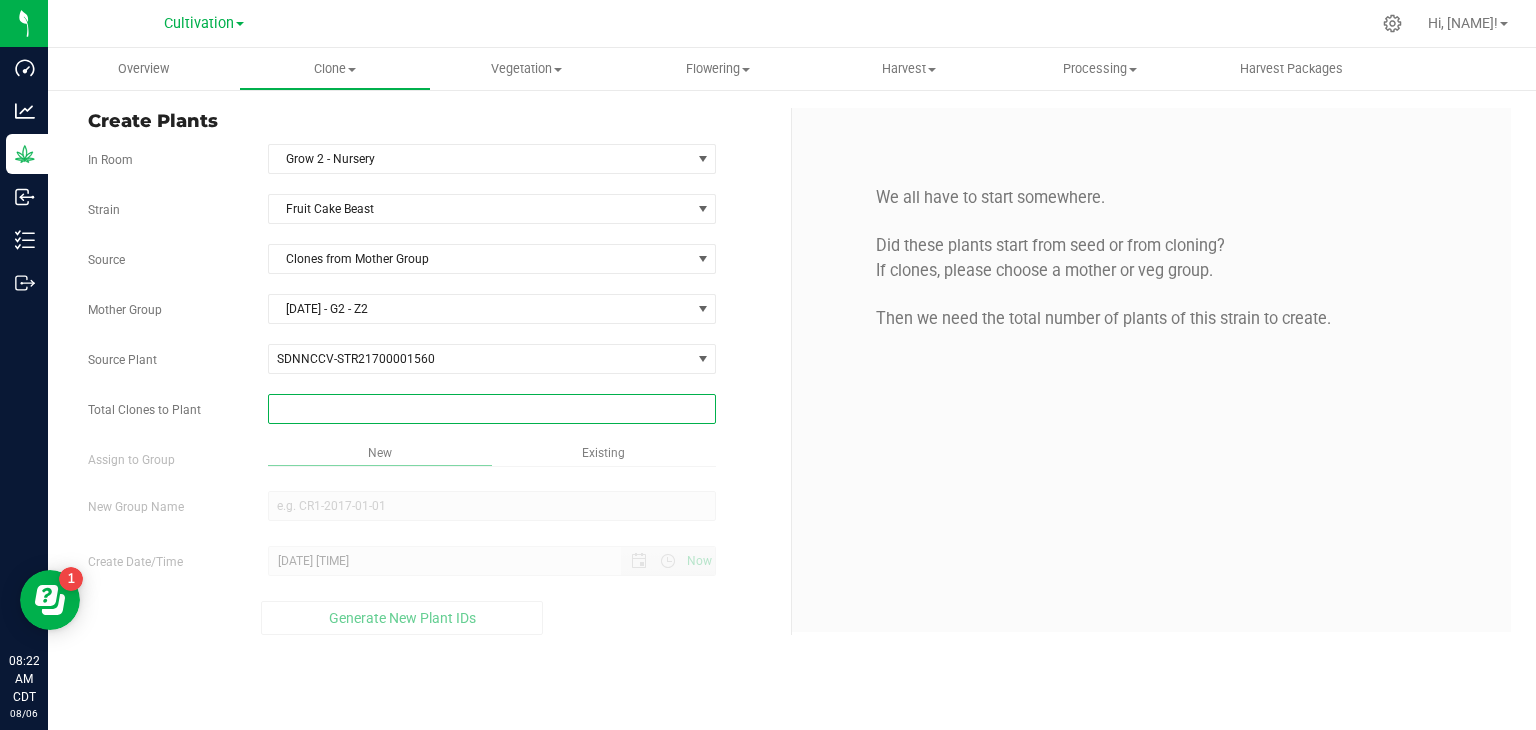click at bounding box center (492, 409) 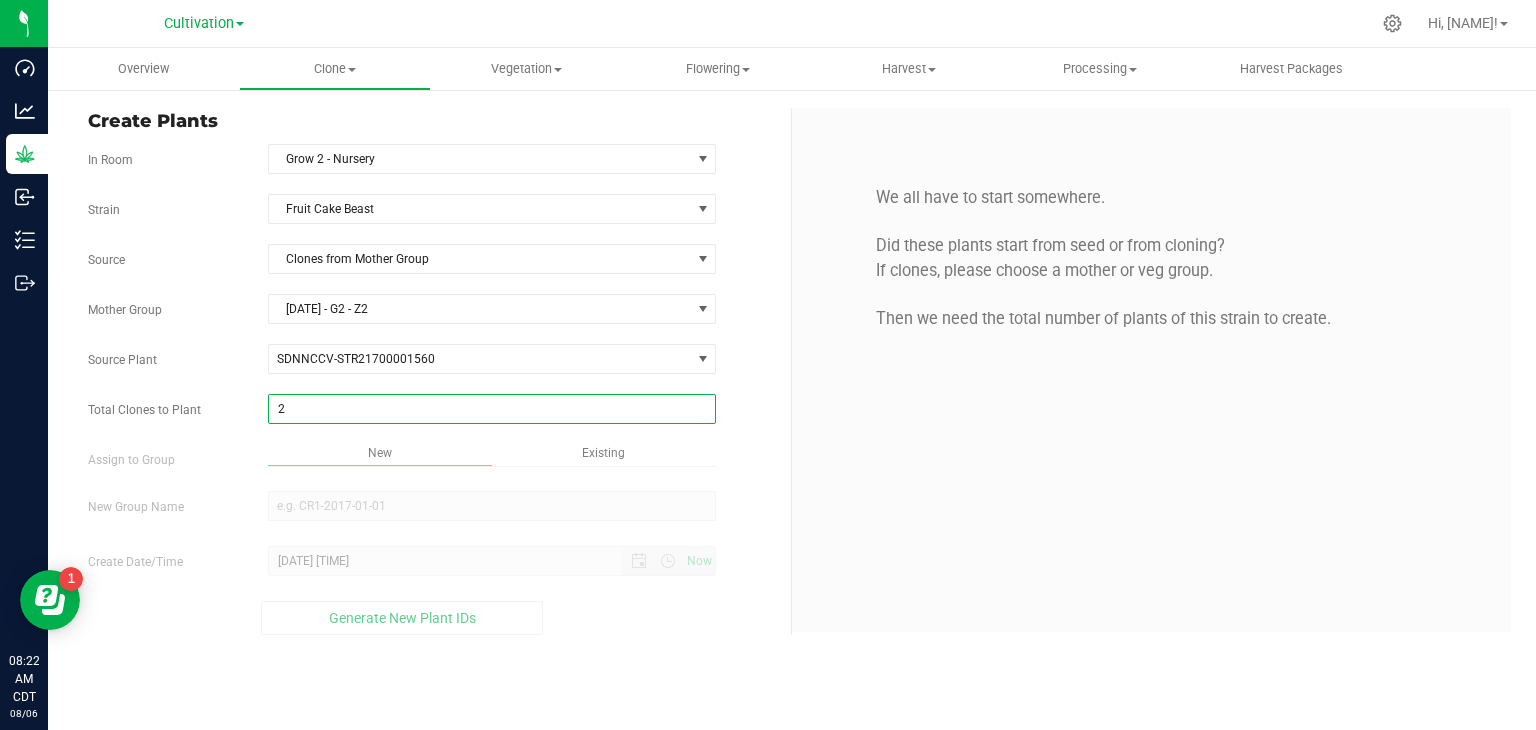 type on "23" 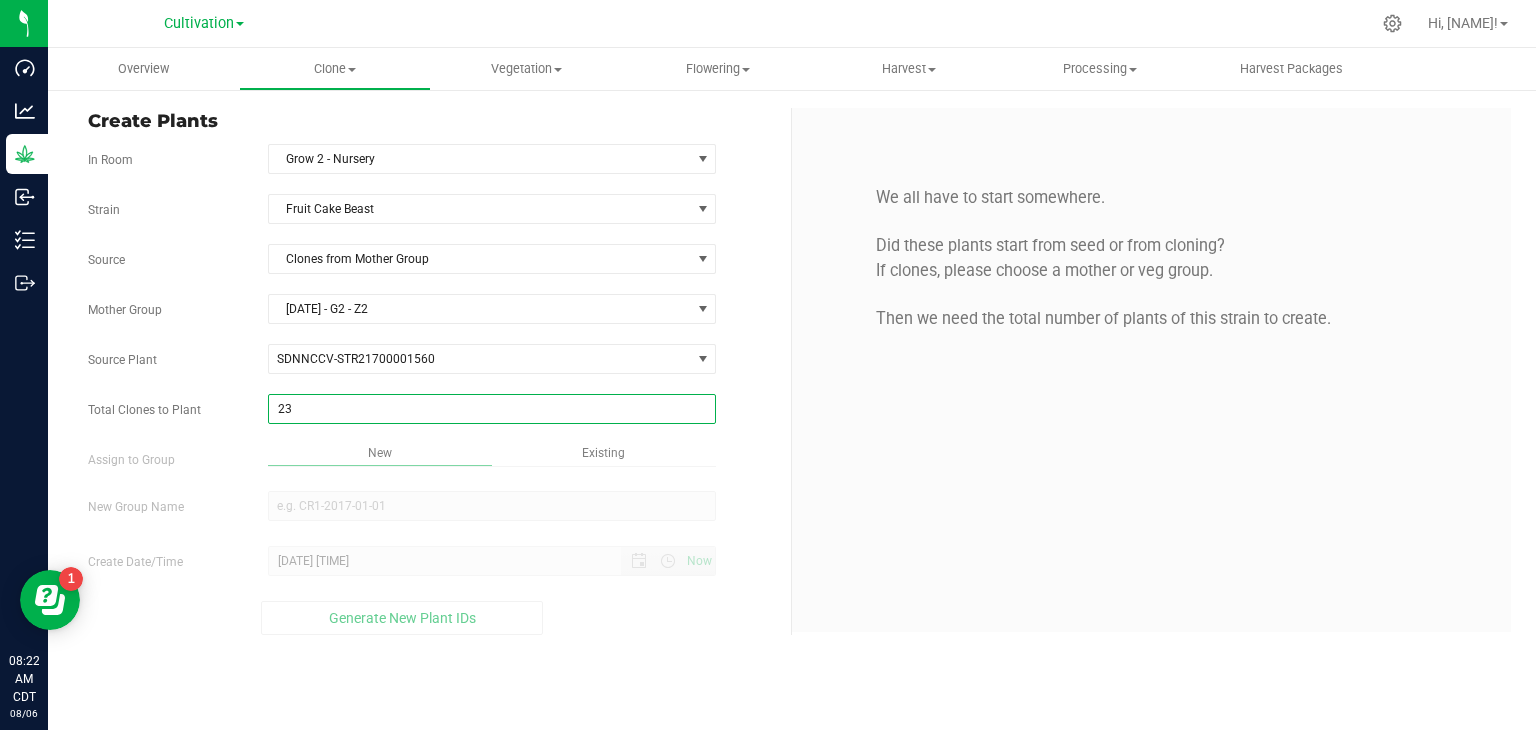 type on "23" 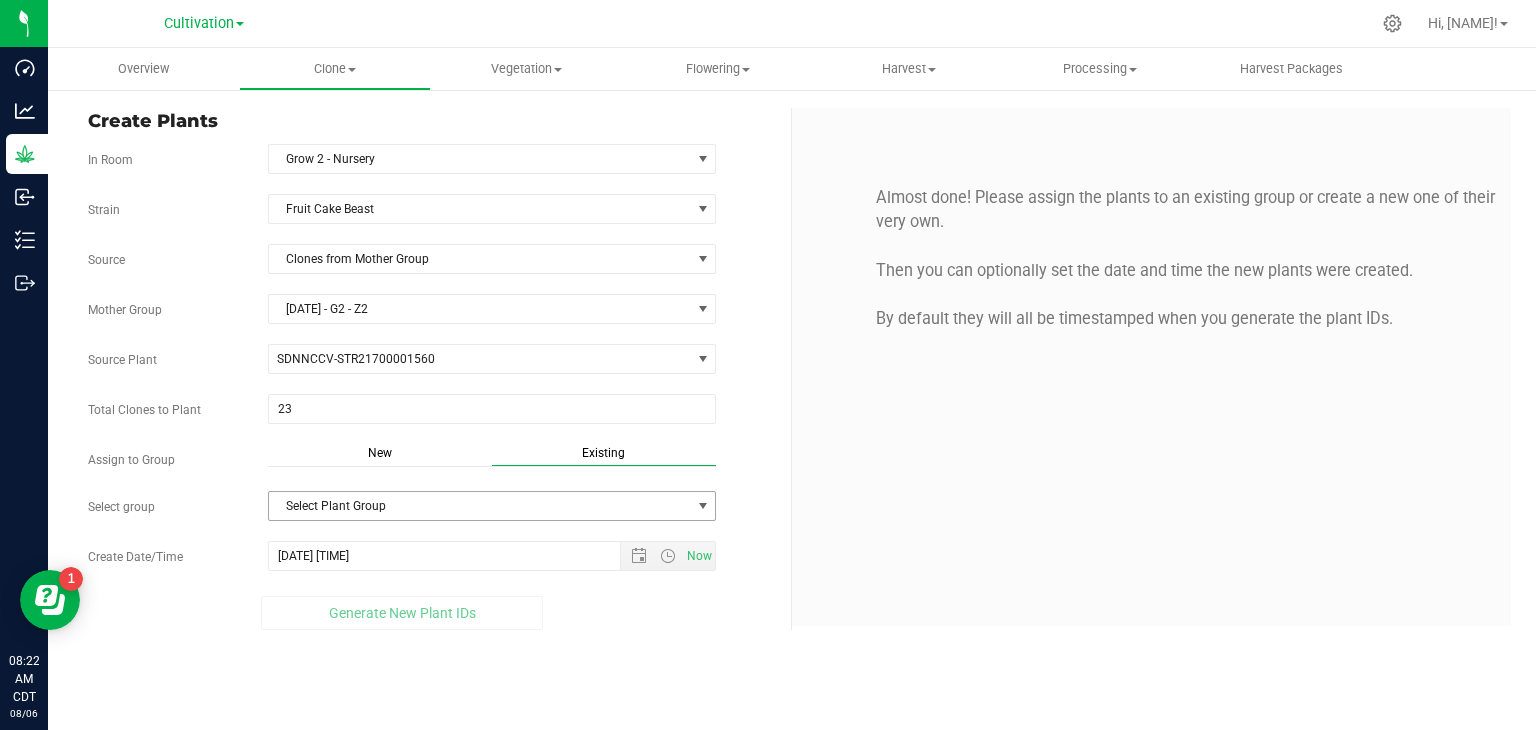 click on "Select Plant Group" at bounding box center (480, 506) 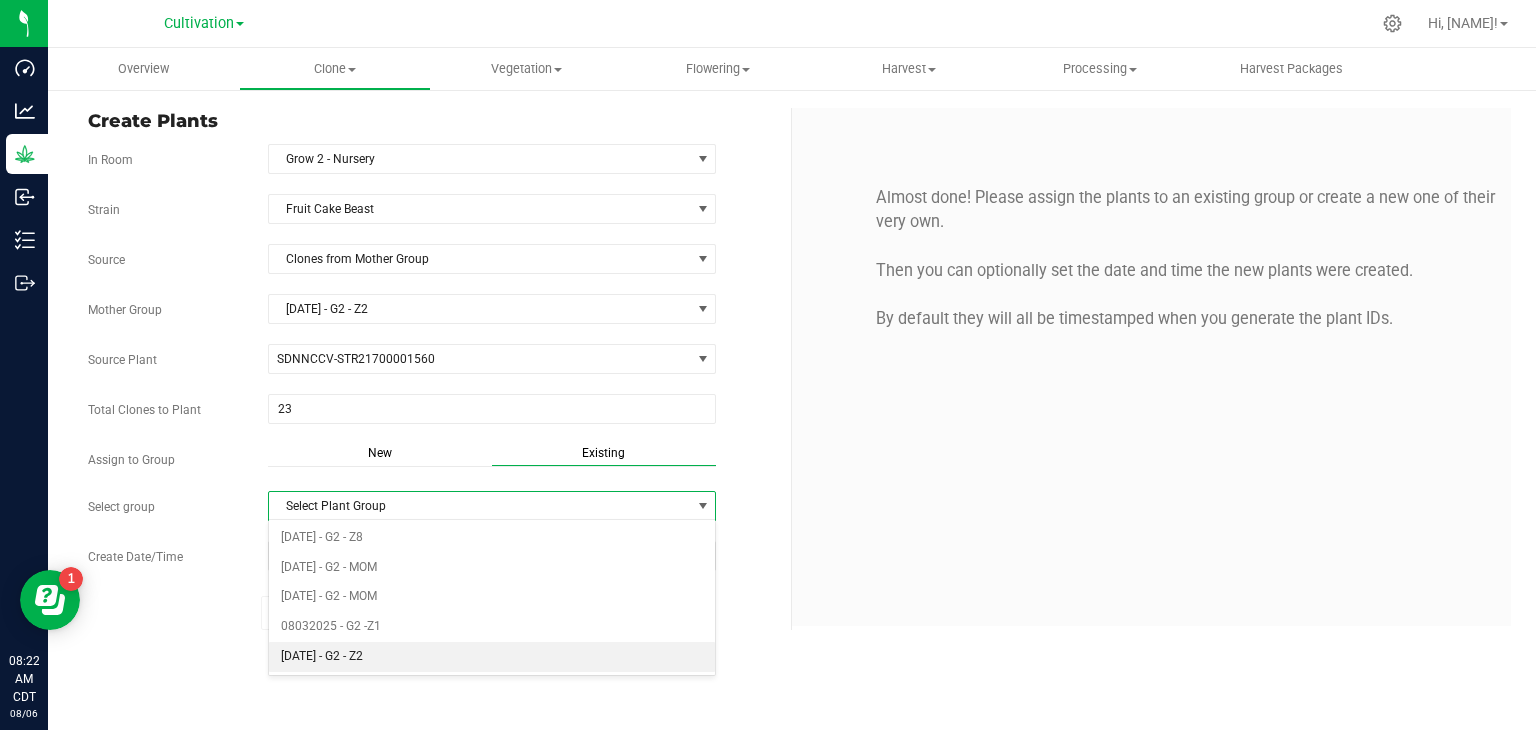 click on "[DATE] - G2 - Z2" at bounding box center (492, 657) 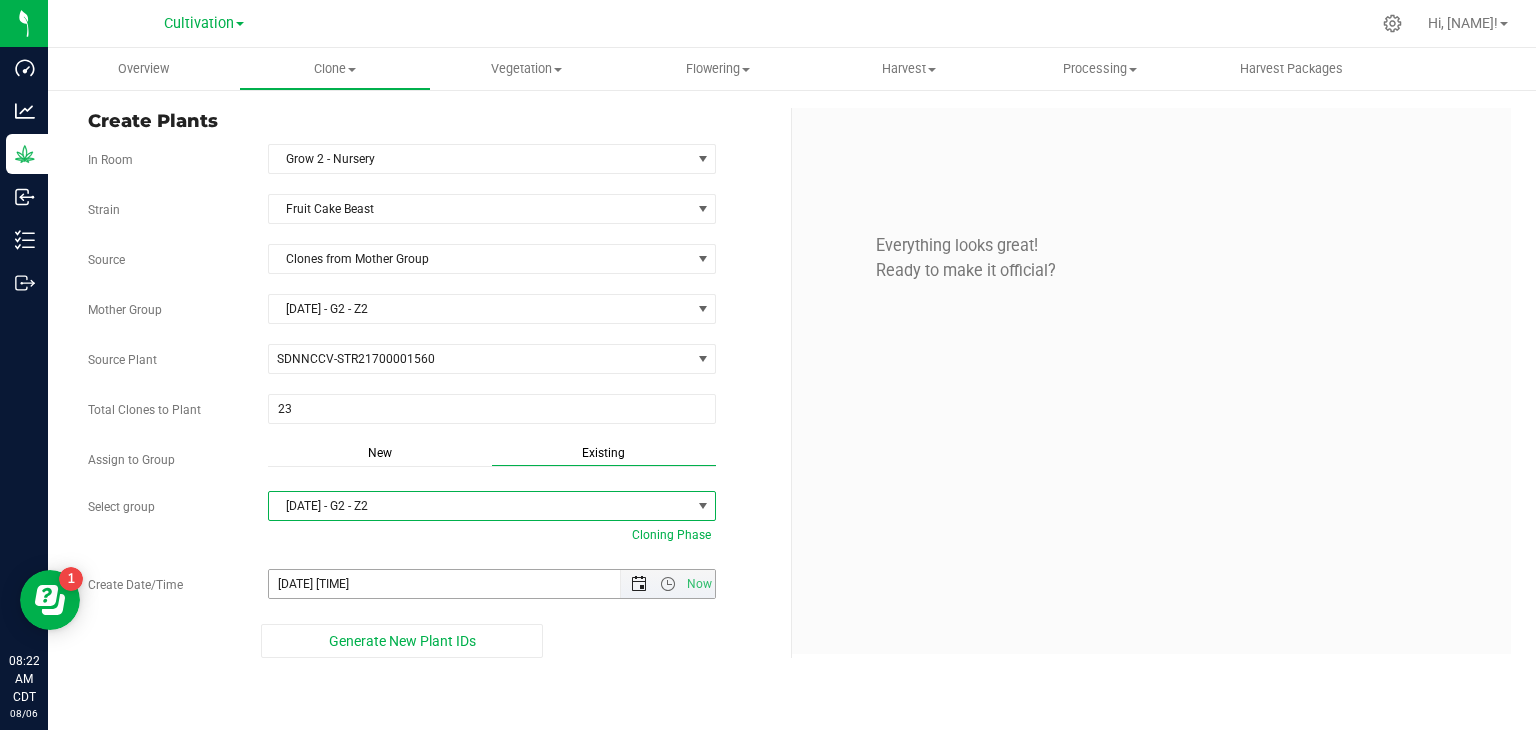 click at bounding box center [639, 584] 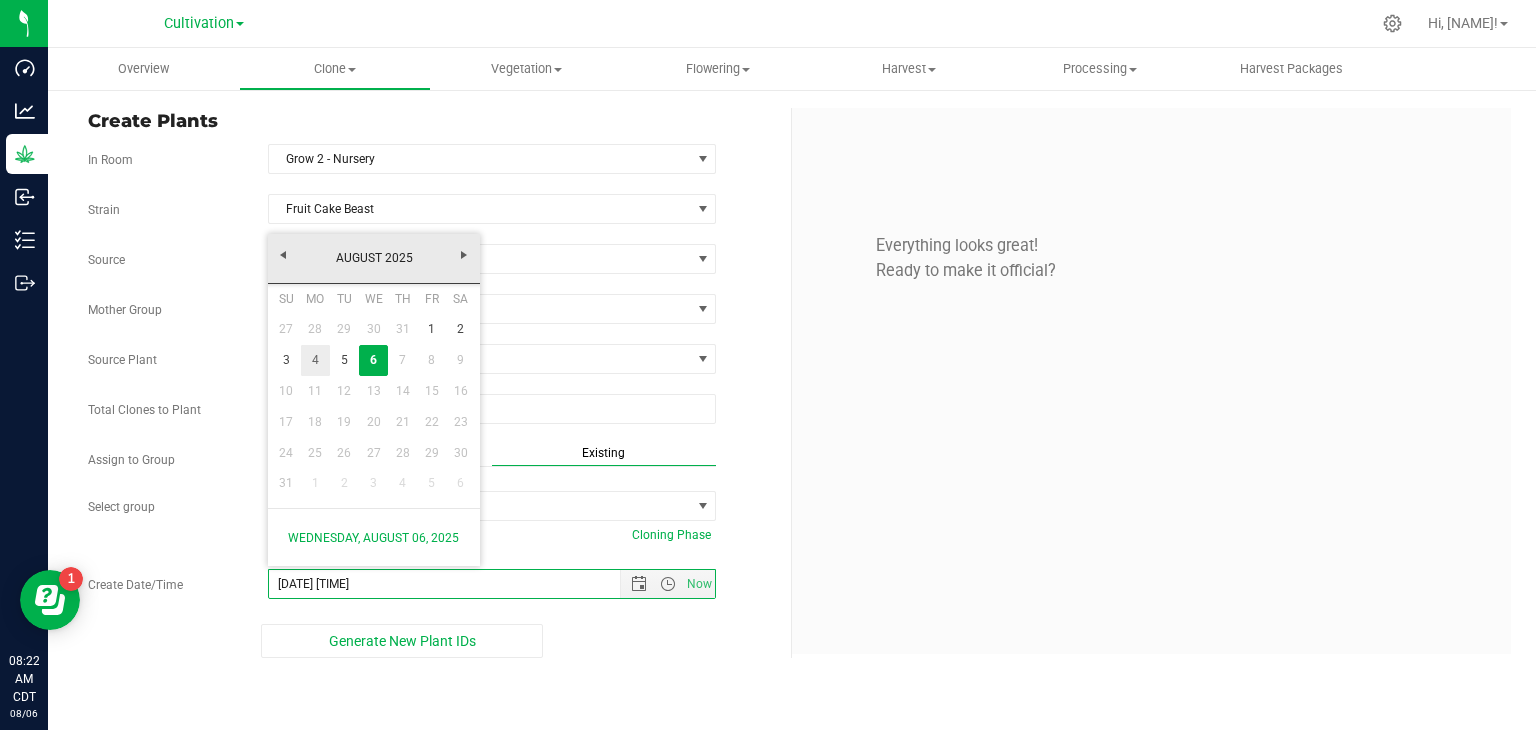 click on "4" at bounding box center (315, 360) 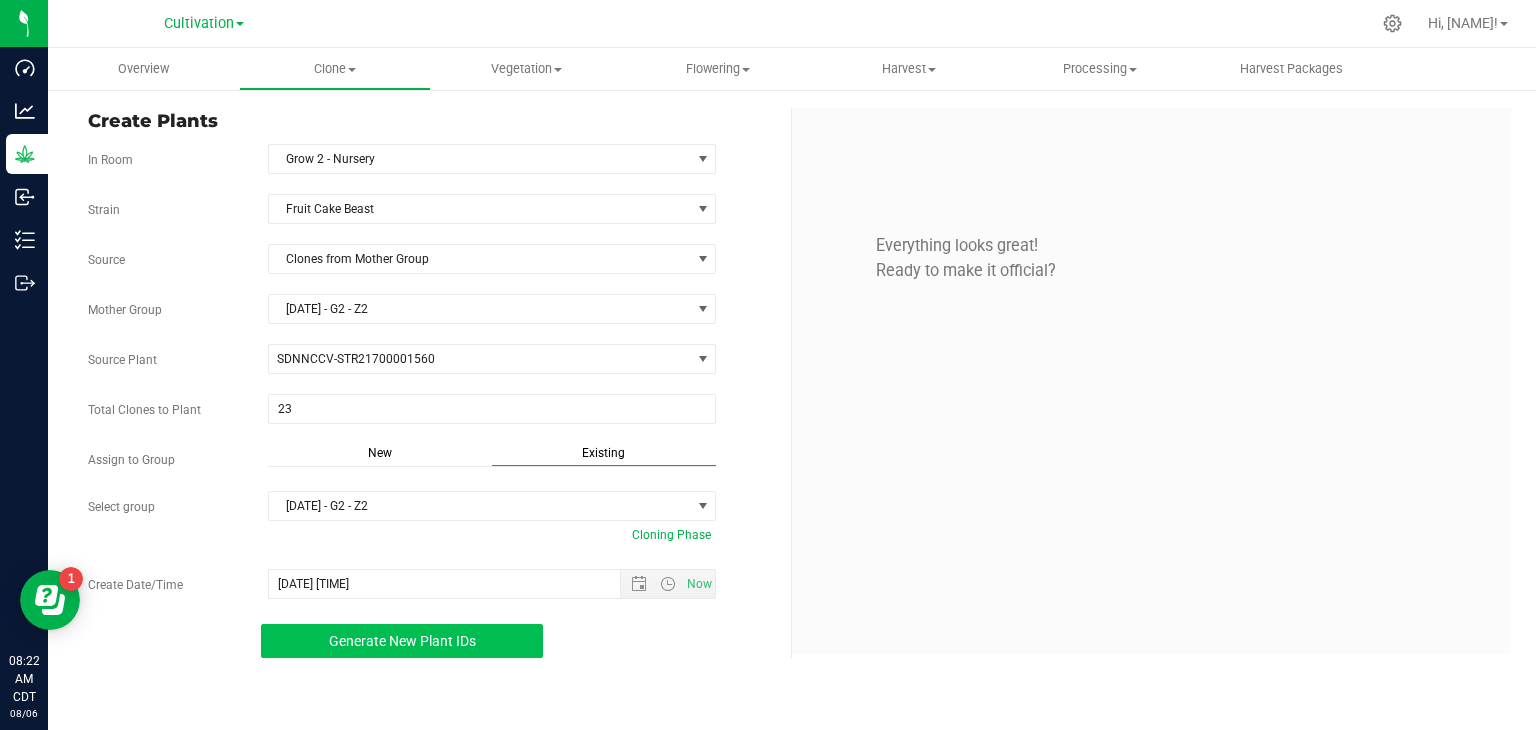 click on "Generate New Plant IDs" at bounding box center (402, 641) 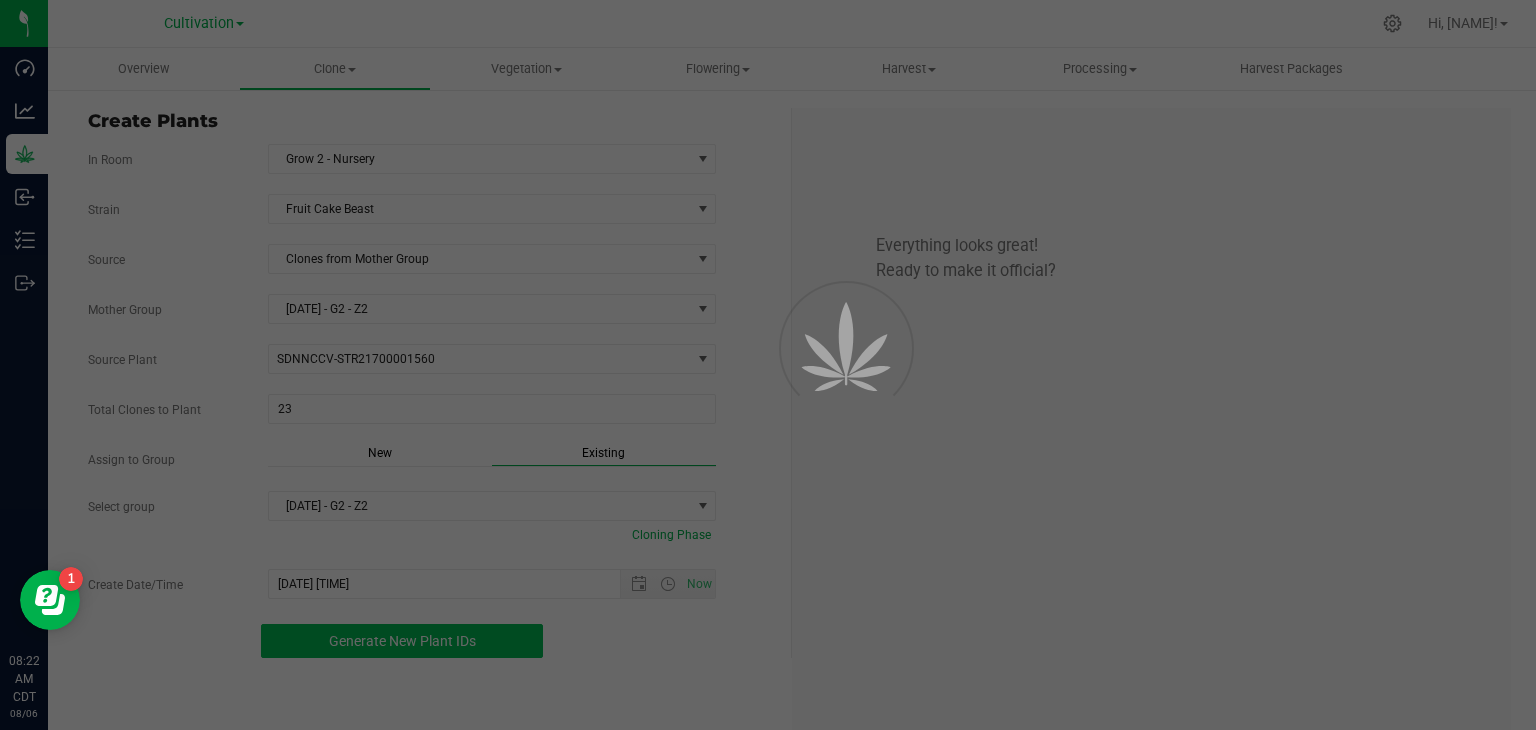 scroll, scrollTop: 60, scrollLeft: 0, axis: vertical 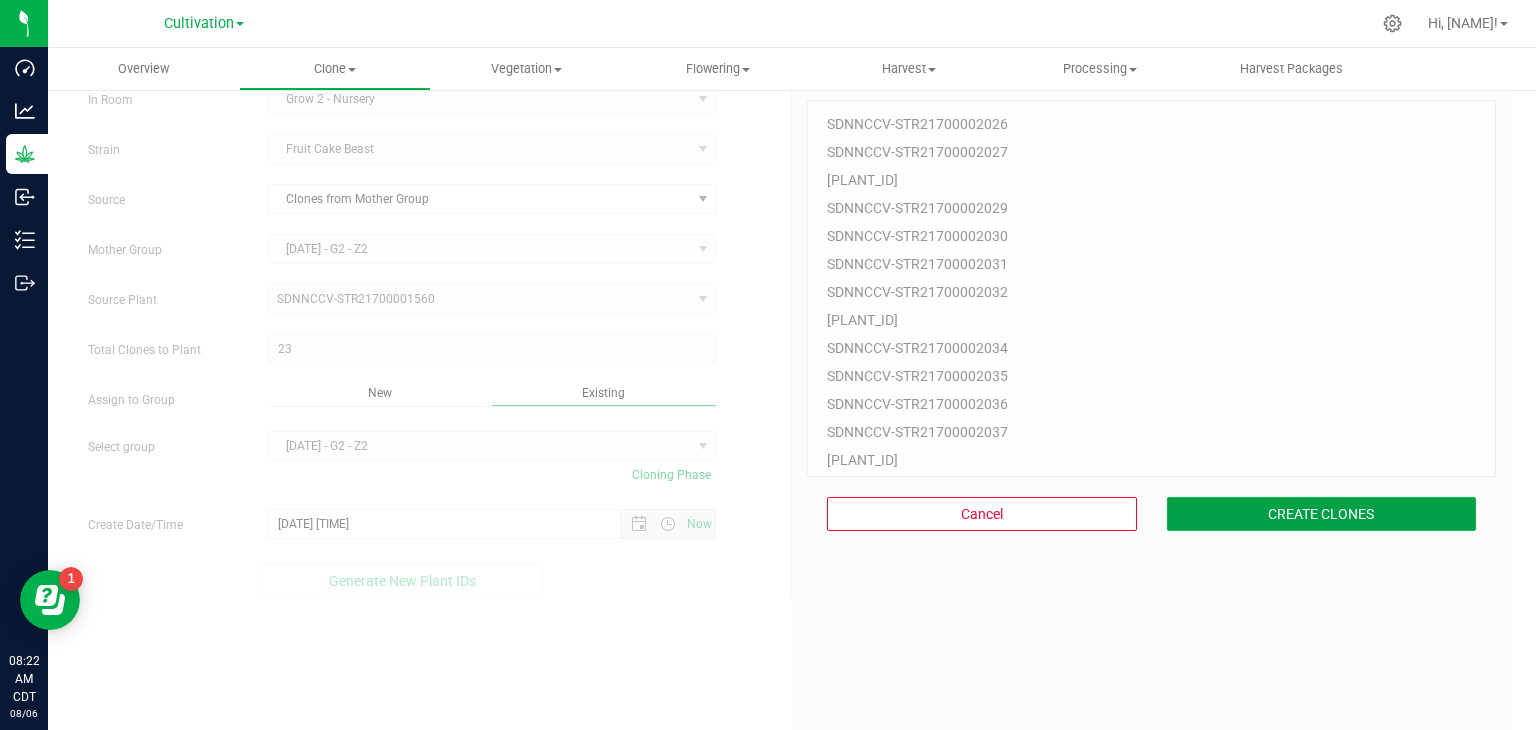 click on "CREATE CLONES" at bounding box center [1322, 514] 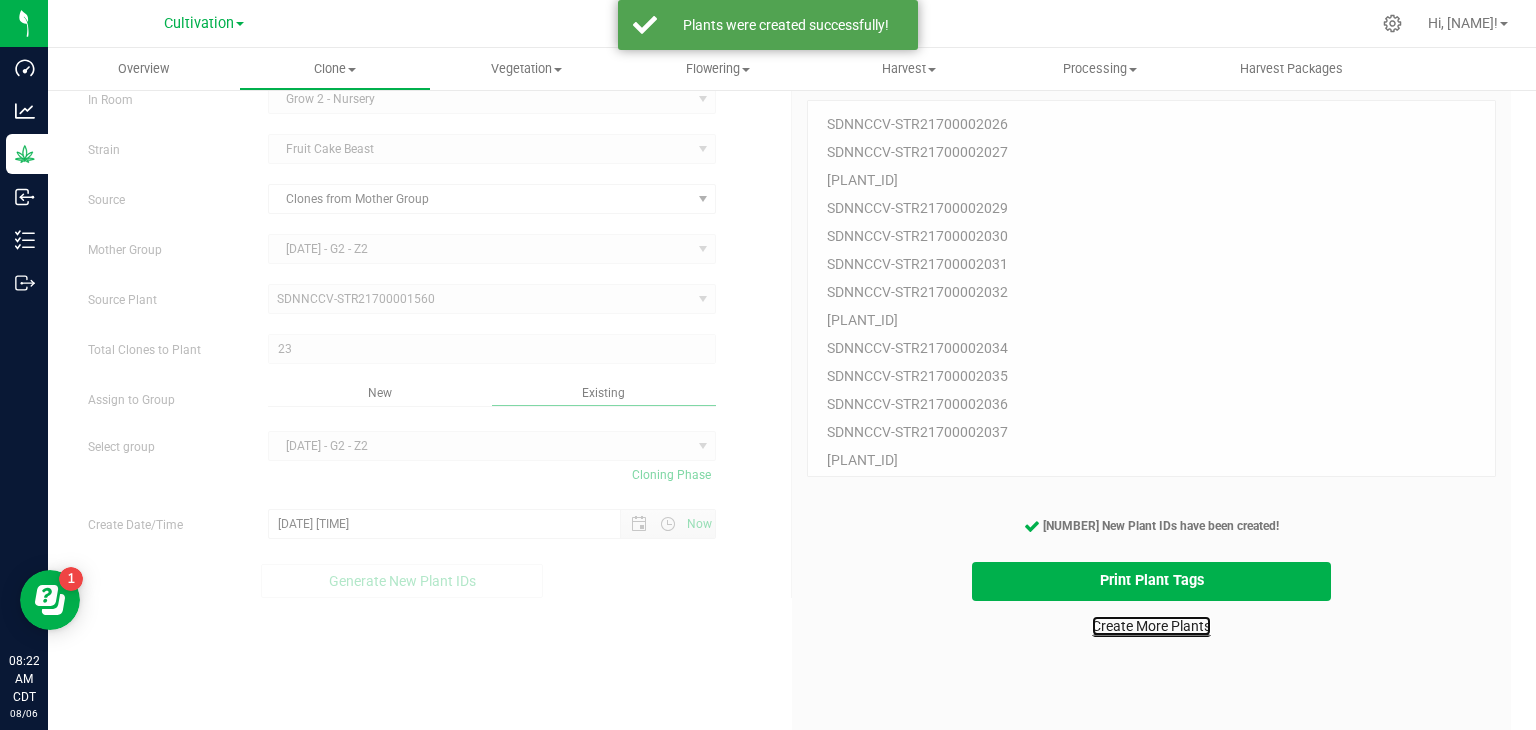 click on "Create More Plants" at bounding box center (1151, 626) 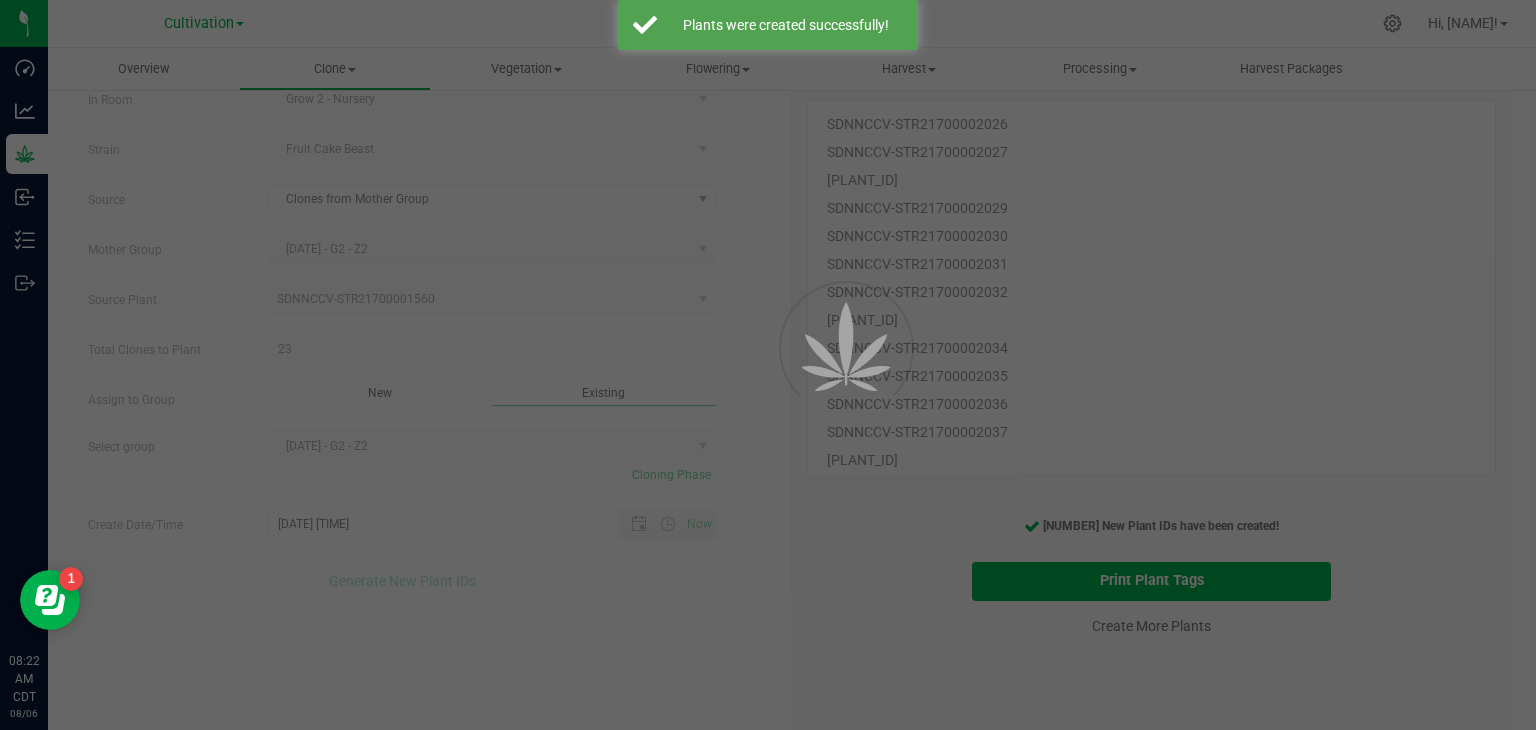 scroll, scrollTop: 0, scrollLeft: 0, axis: both 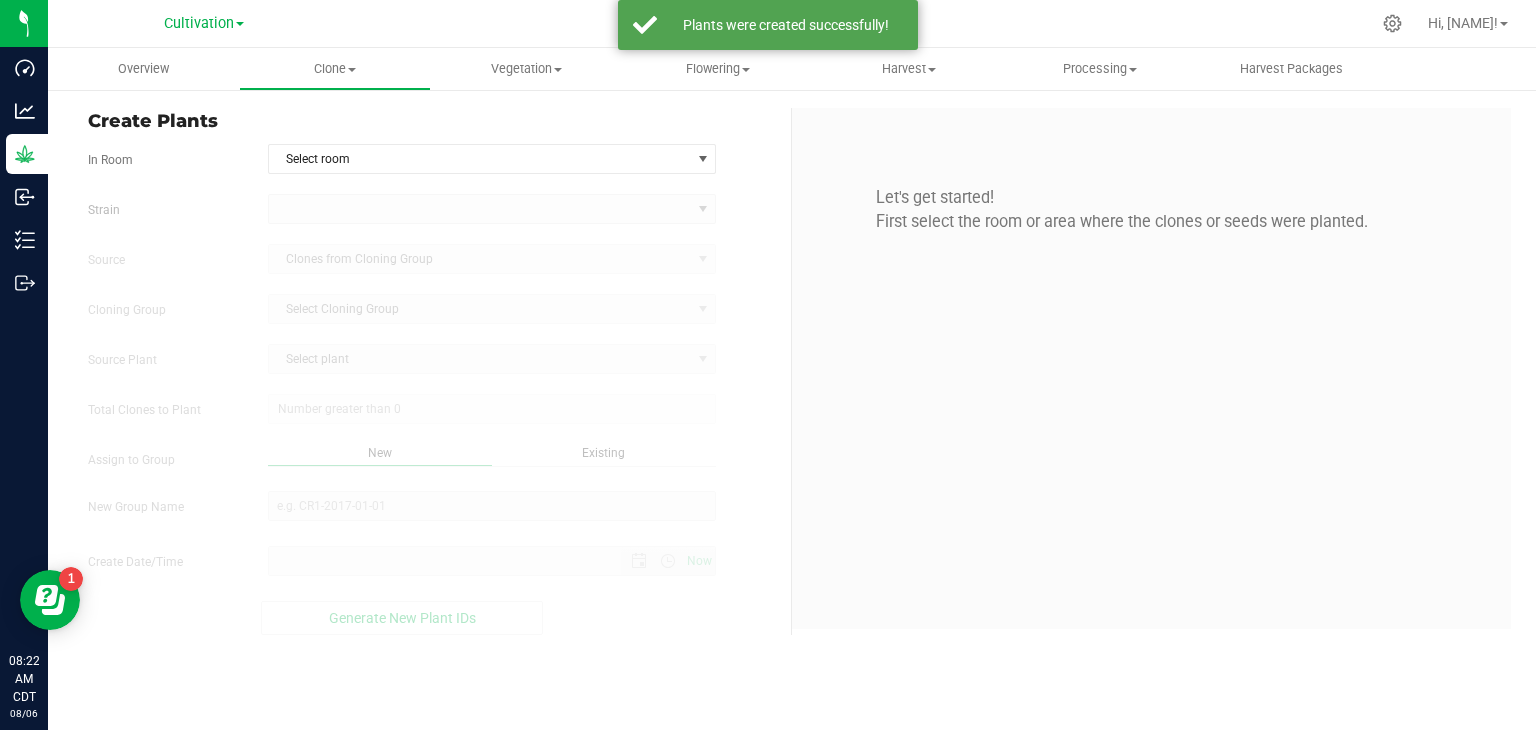 type on "[DATE] [TIME]" 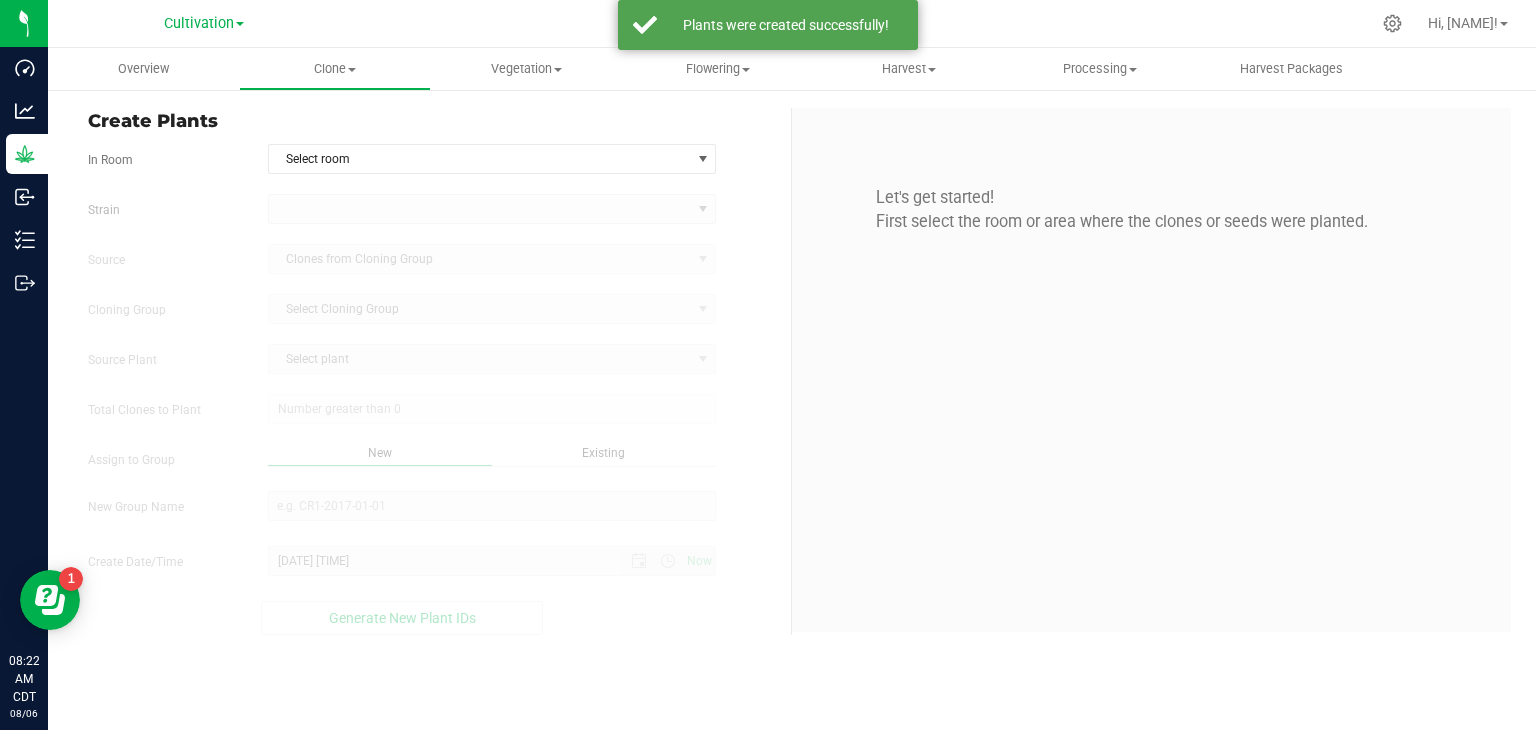 click on "In Room
Select room Select room Clone Audit Grow 2 - Nursery
Strain
Source
Clones from Cloning Group
Cloning Group
Select Cloning Group Select Cloning Group
Source Plant
Select plant" at bounding box center [432, 389] 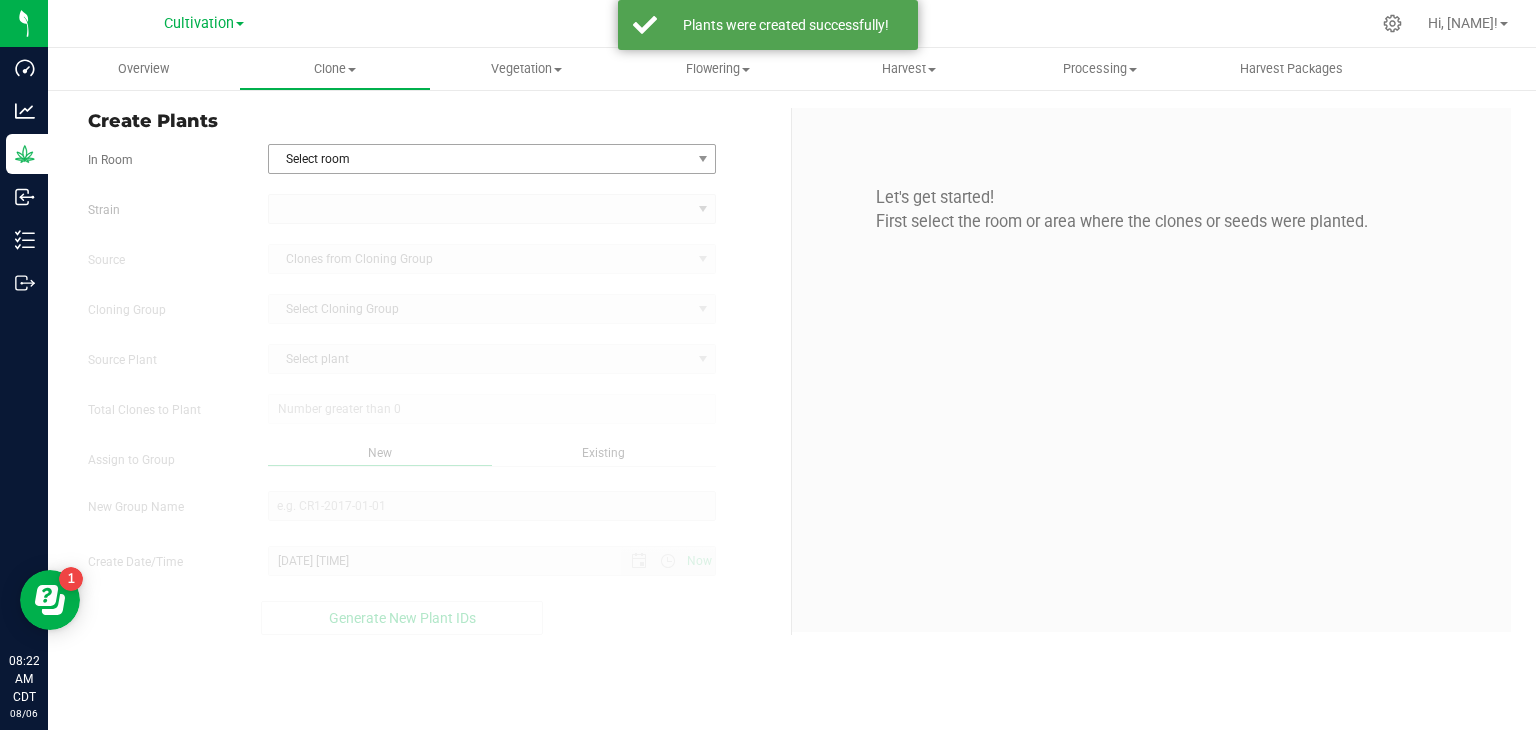 click on "Select room" at bounding box center (480, 159) 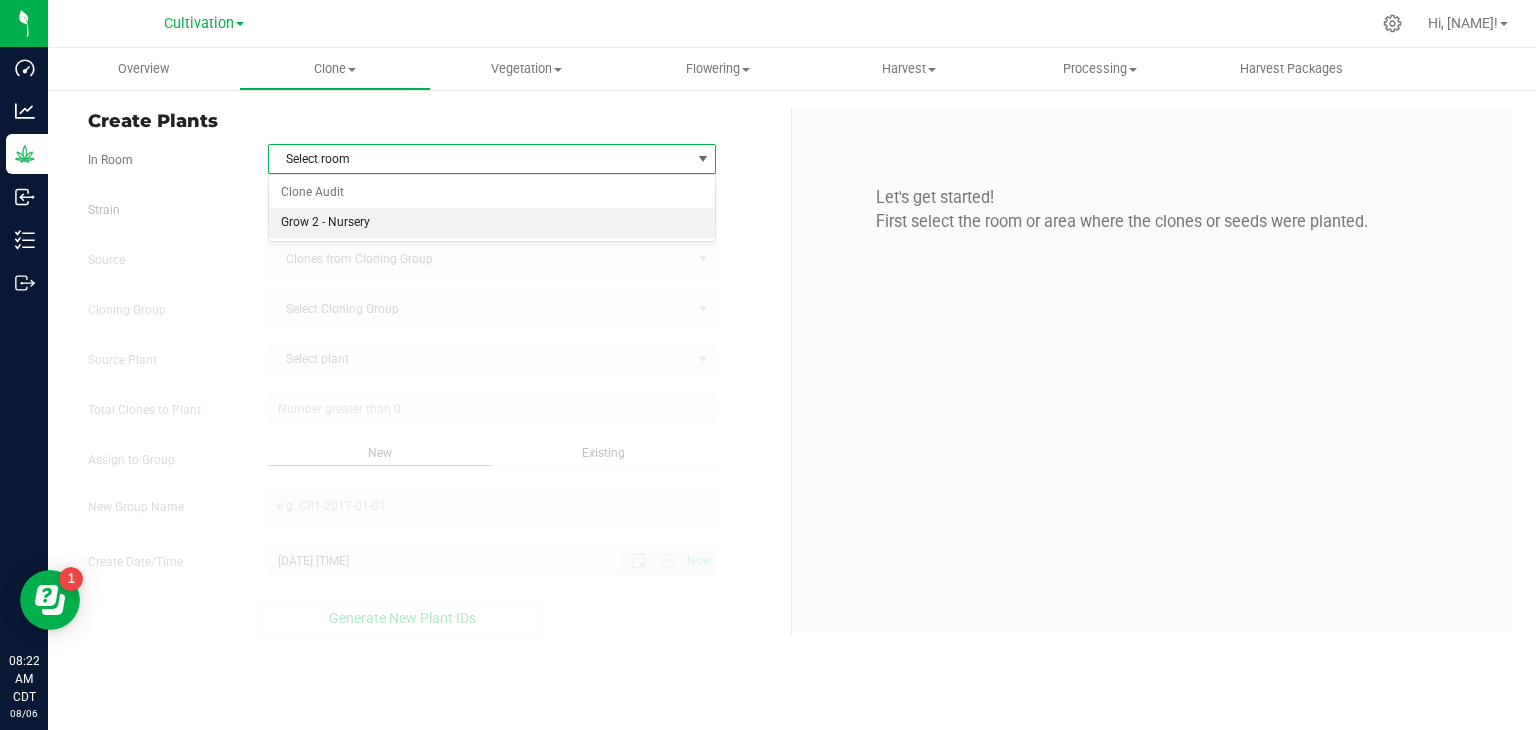 click on "Grow 2 - Nursery" at bounding box center [492, 223] 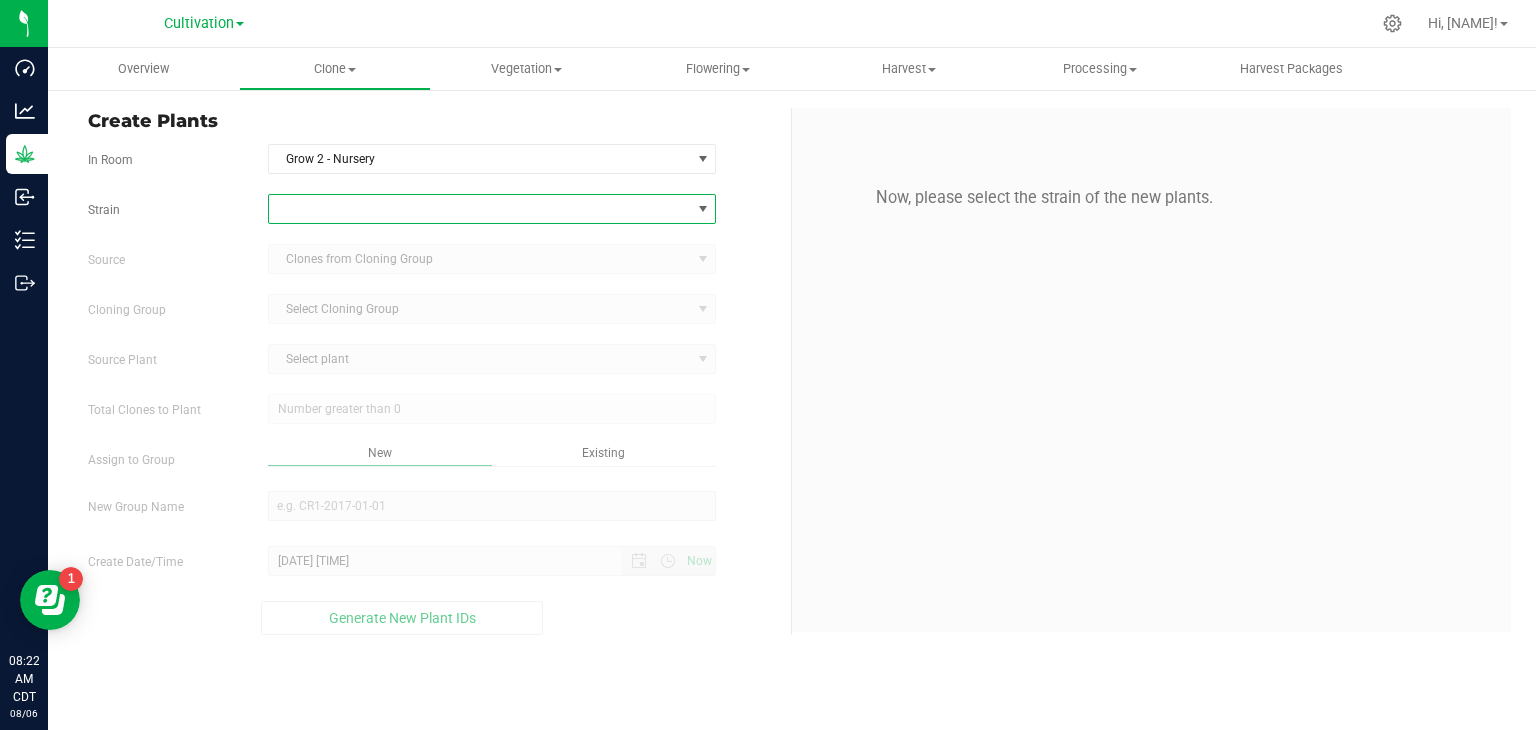 click at bounding box center (480, 209) 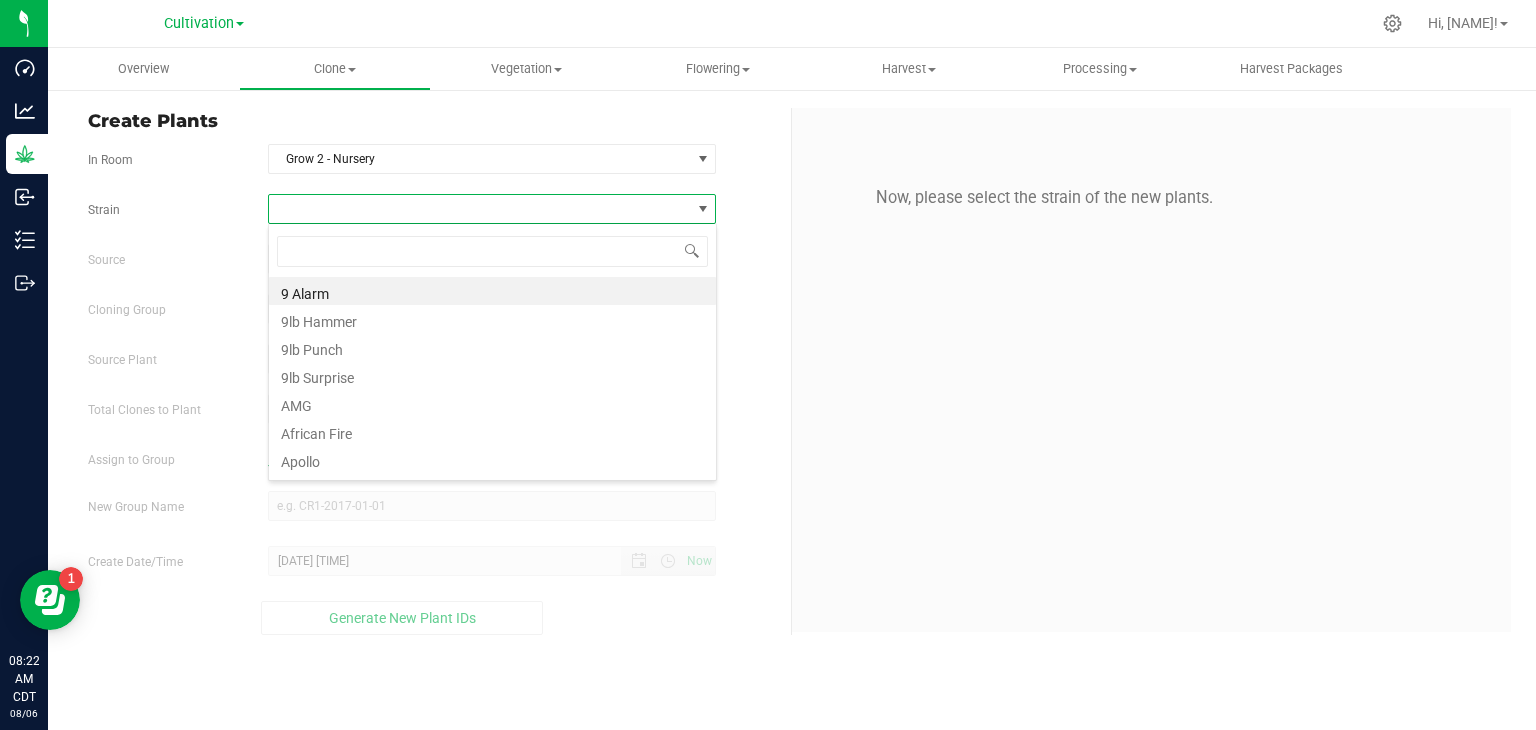 scroll, scrollTop: 99970, scrollLeft: 99551, axis: both 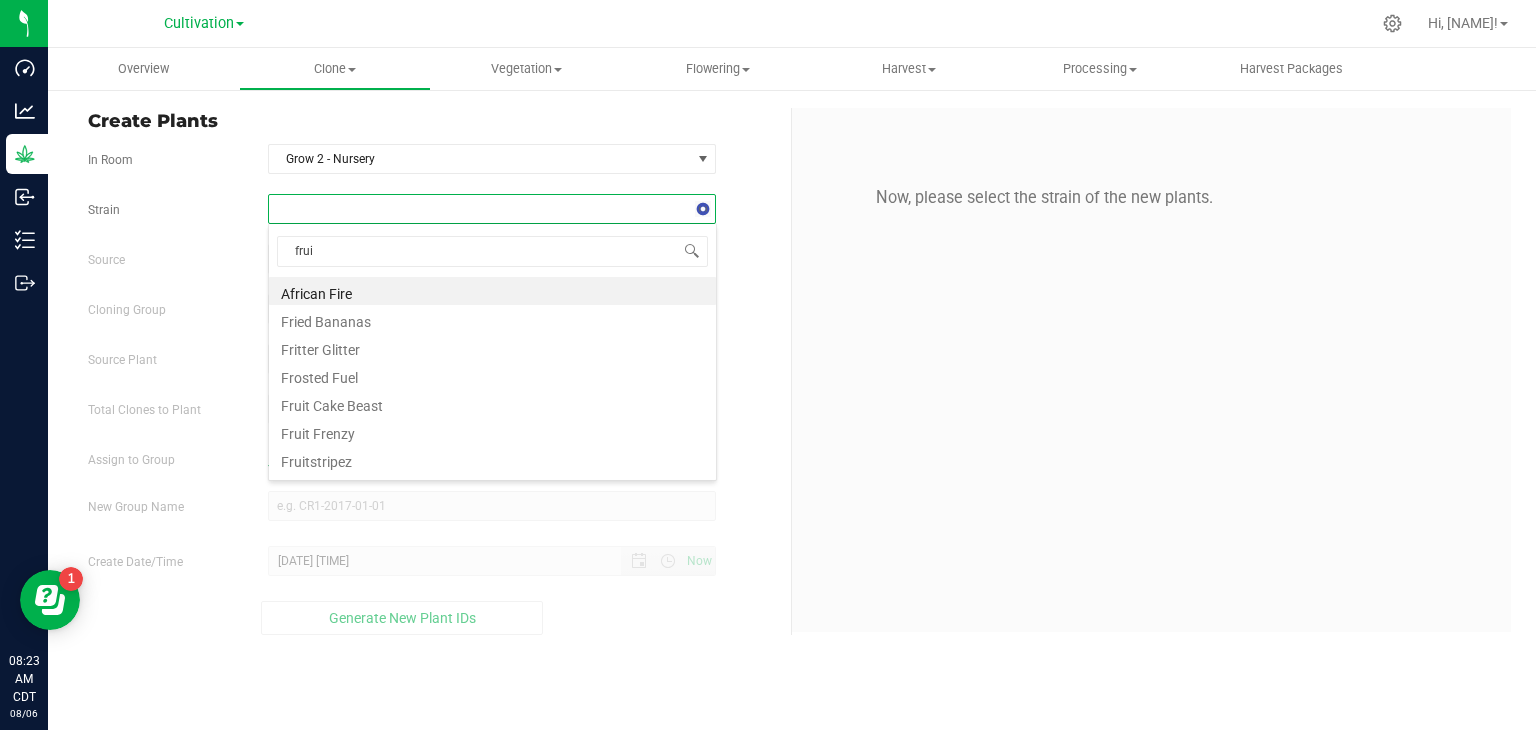 type on "fruit" 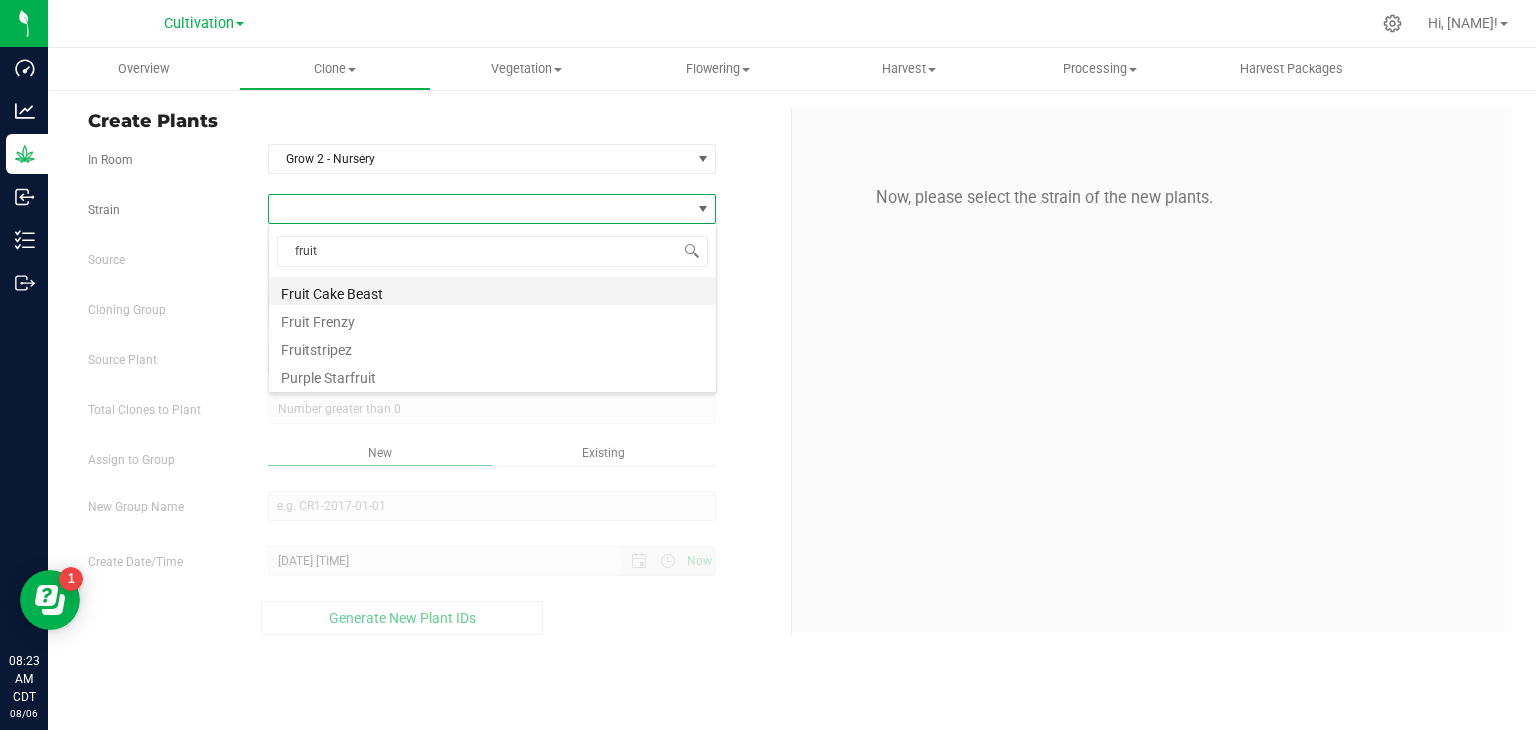 click on "Fruit Cake Beast" at bounding box center (492, 291) 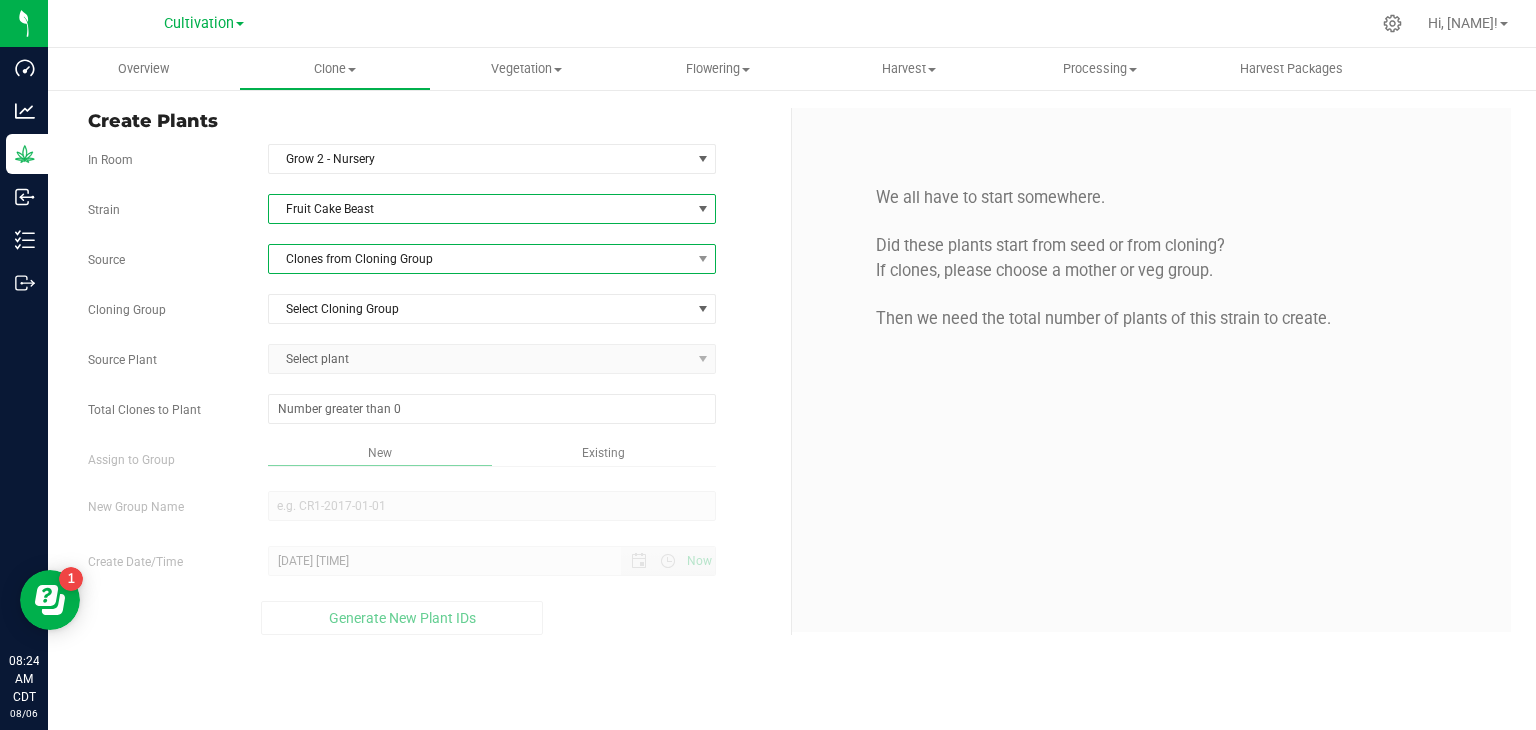 click on "Clones from Cloning Group" at bounding box center [480, 259] 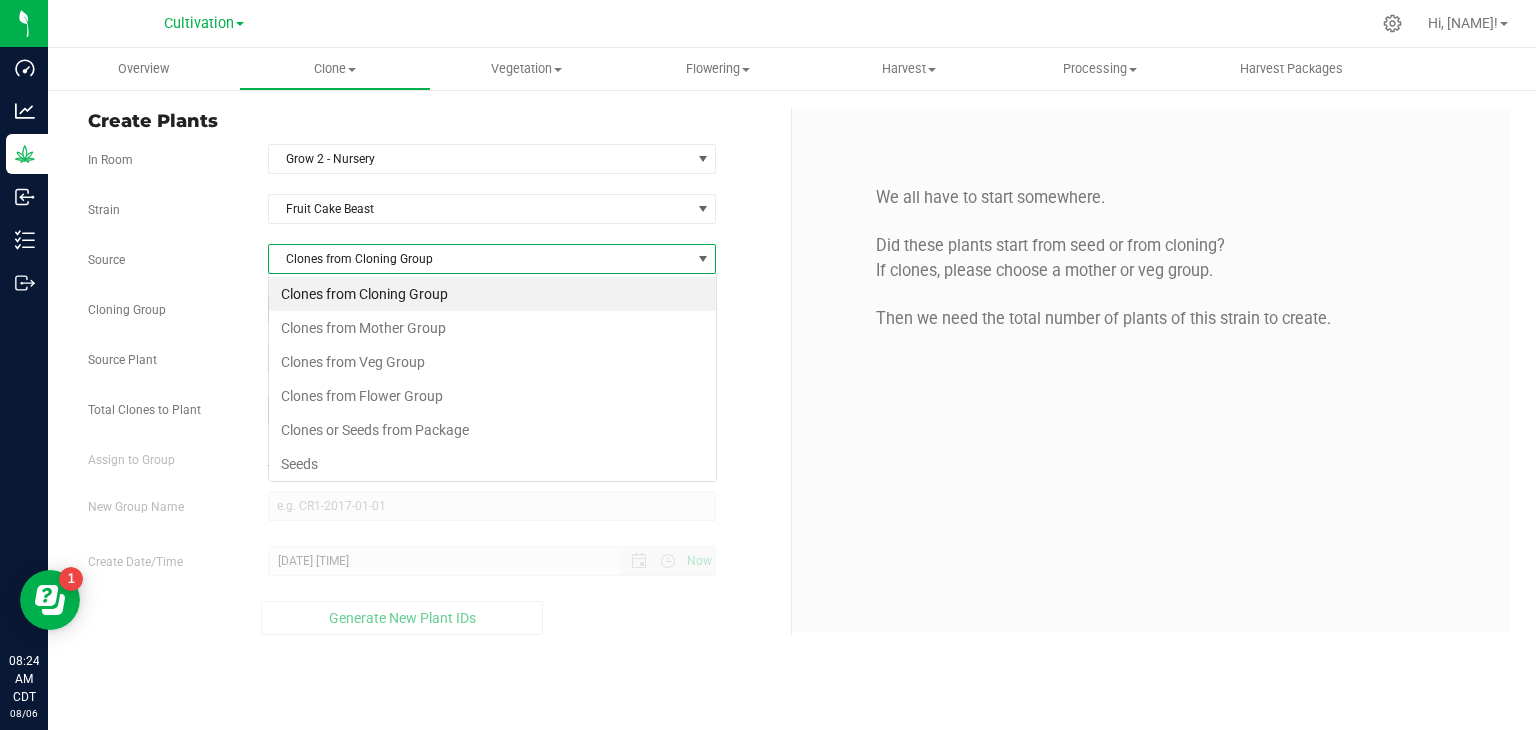 scroll, scrollTop: 99970, scrollLeft: 99551, axis: both 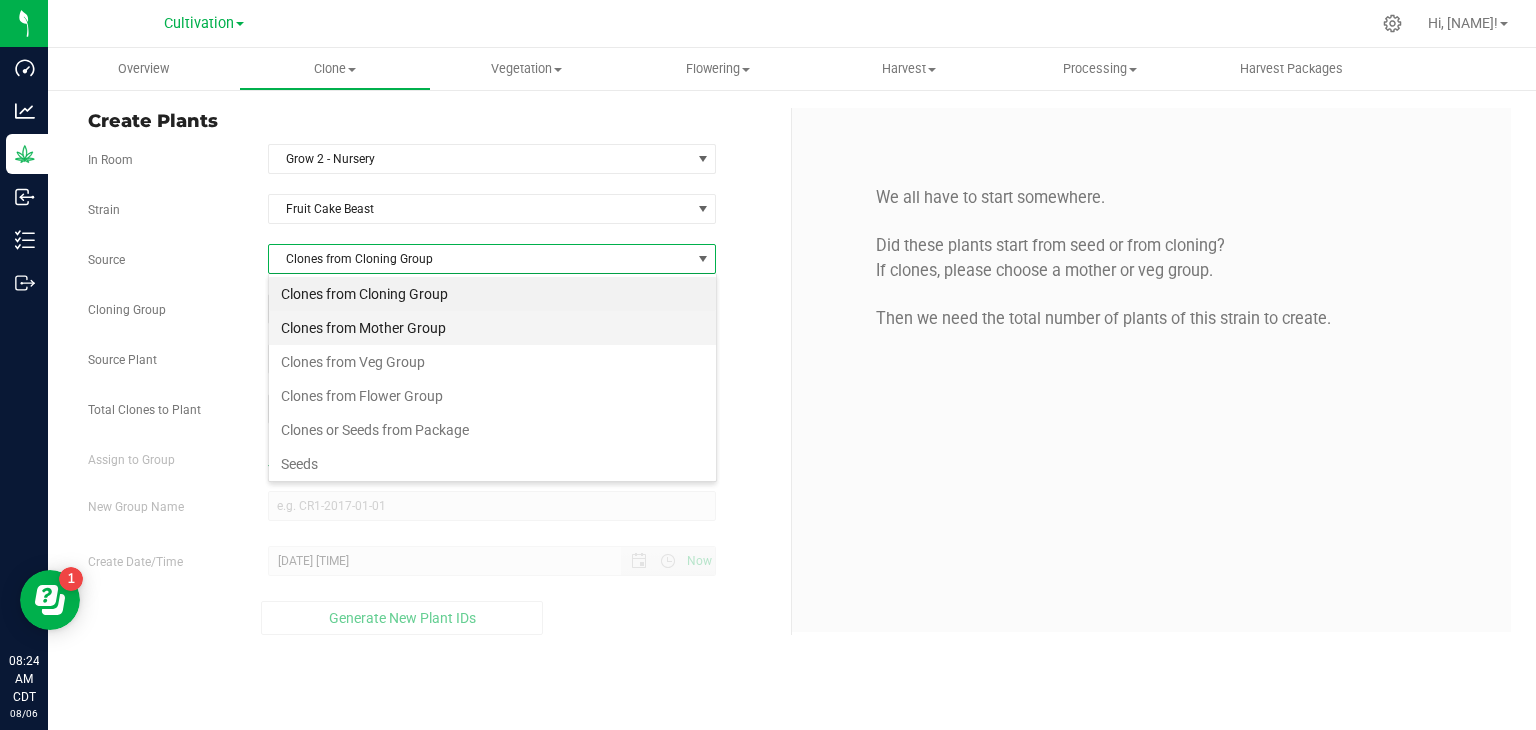 click on "Clones from Mother Group" at bounding box center (492, 328) 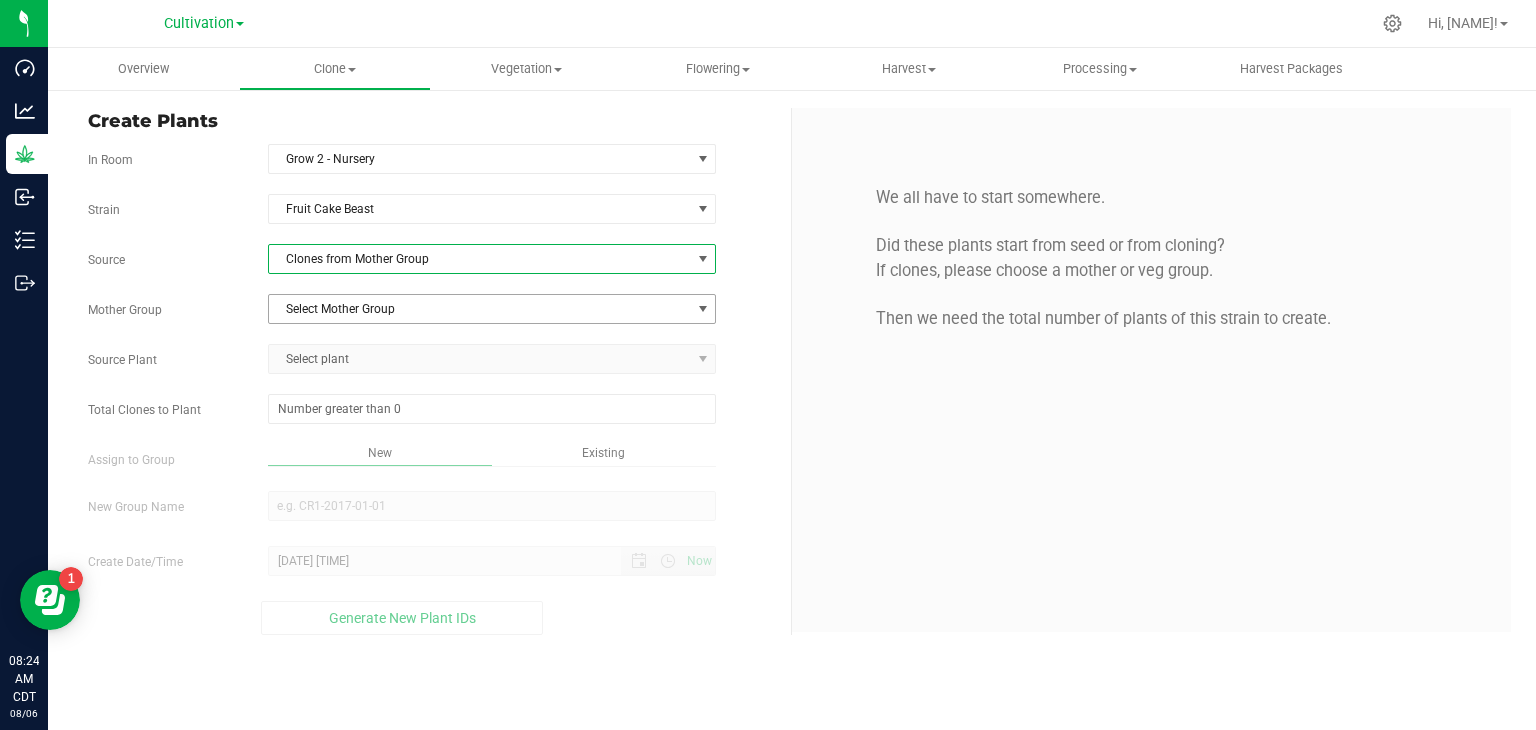 click on "Select Mother Group" at bounding box center (480, 309) 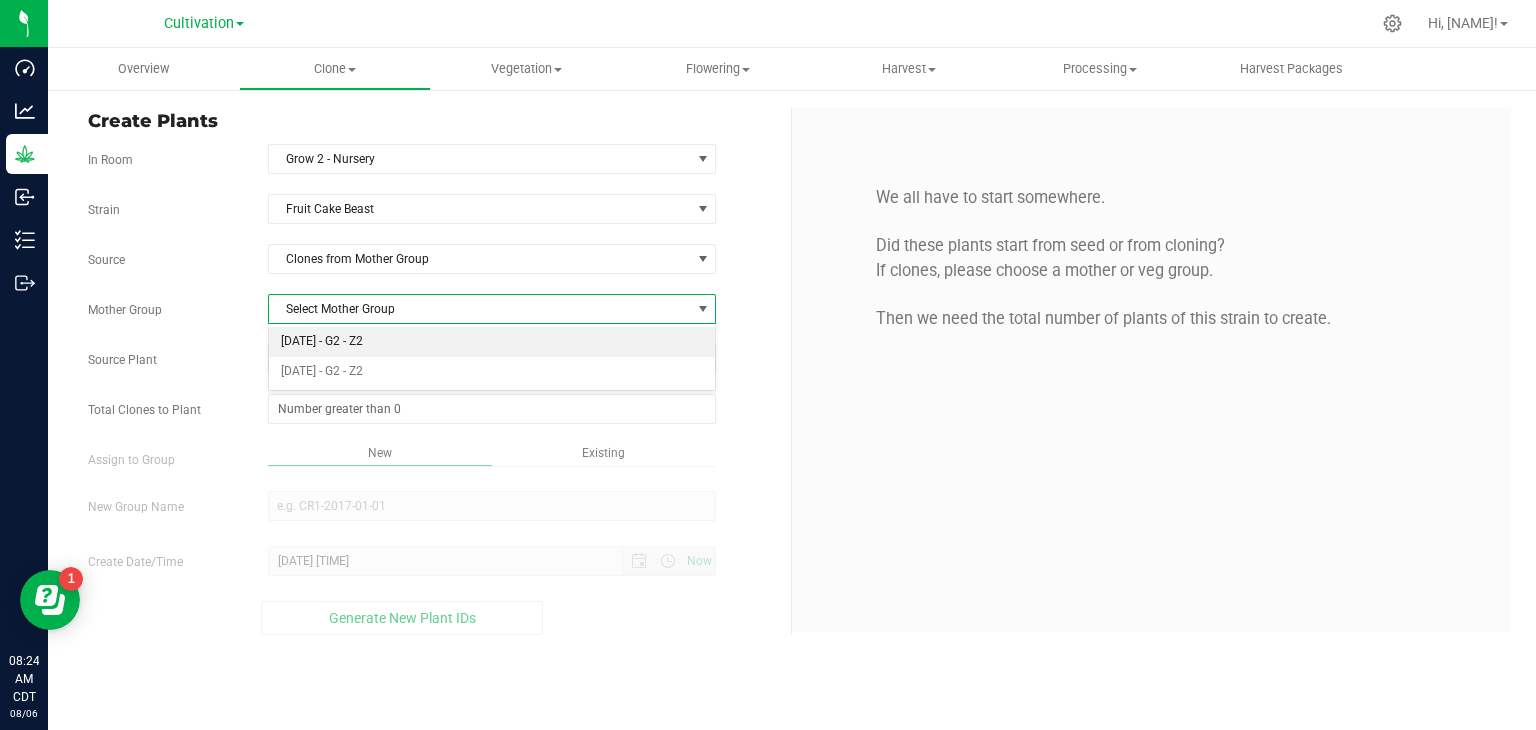 click on "[DATE] - G2 - Z2" at bounding box center (492, 342) 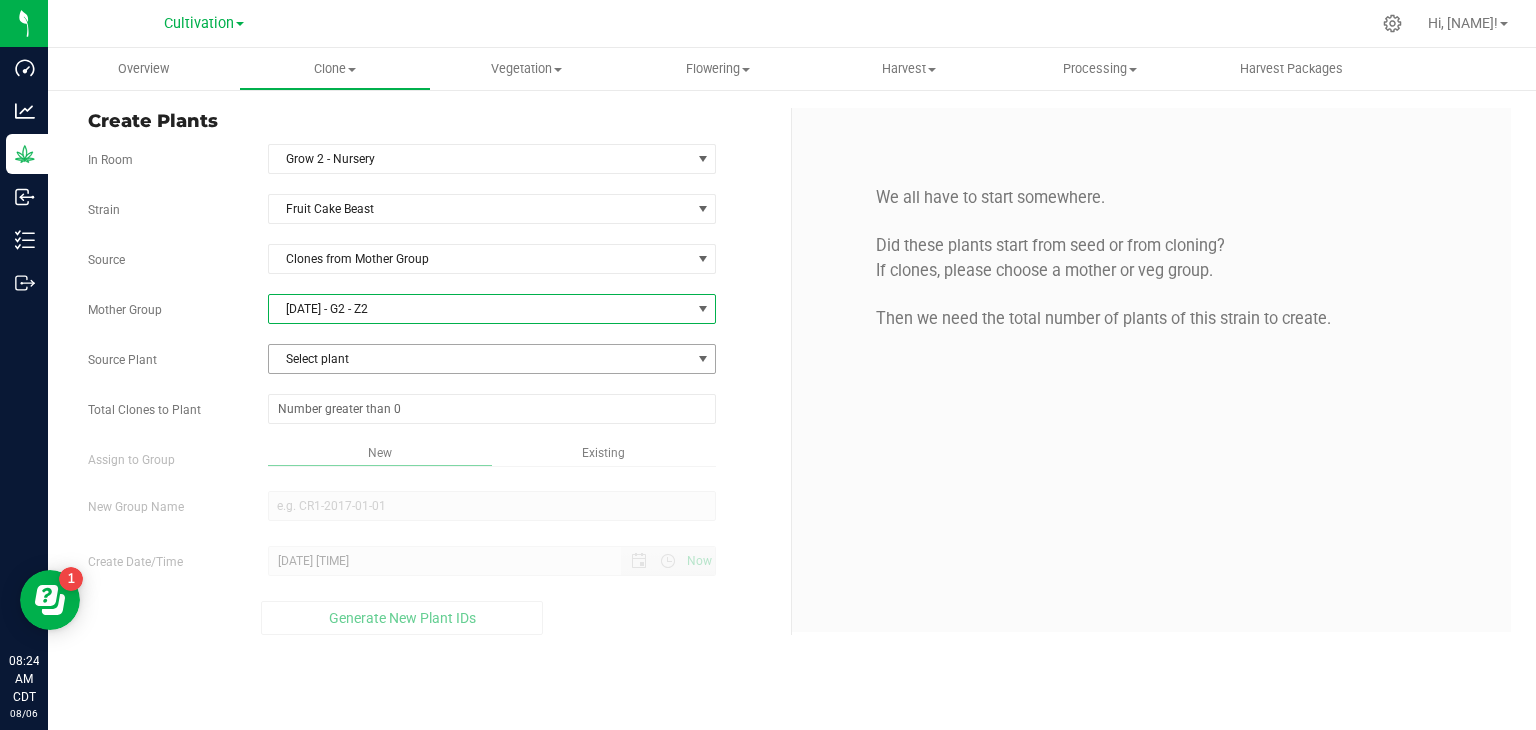 click on "Select plant" at bounding box center [480, 359] 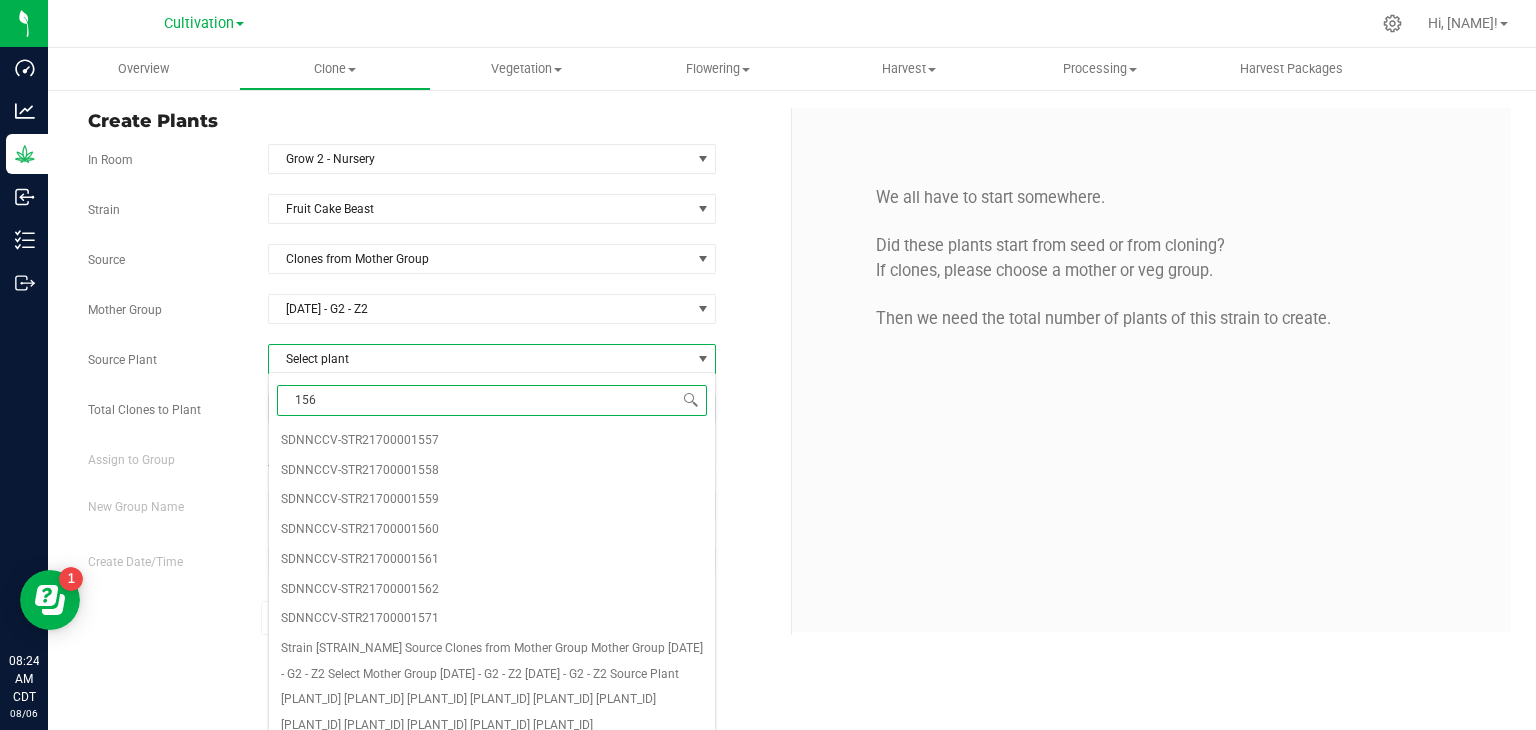 type on "1561" 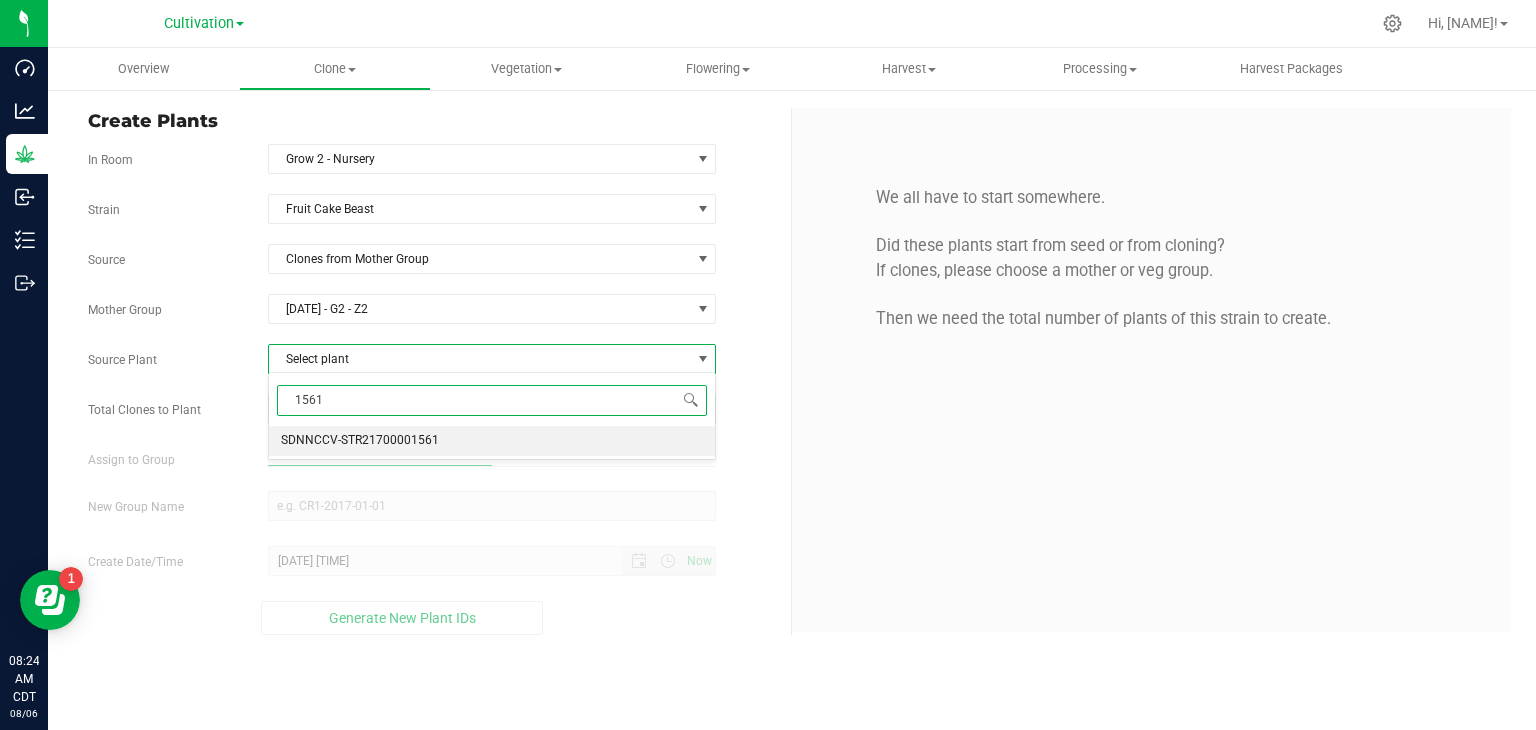 click on "SDNNCCV-STR21700001561" at bounding box center [492, 441] 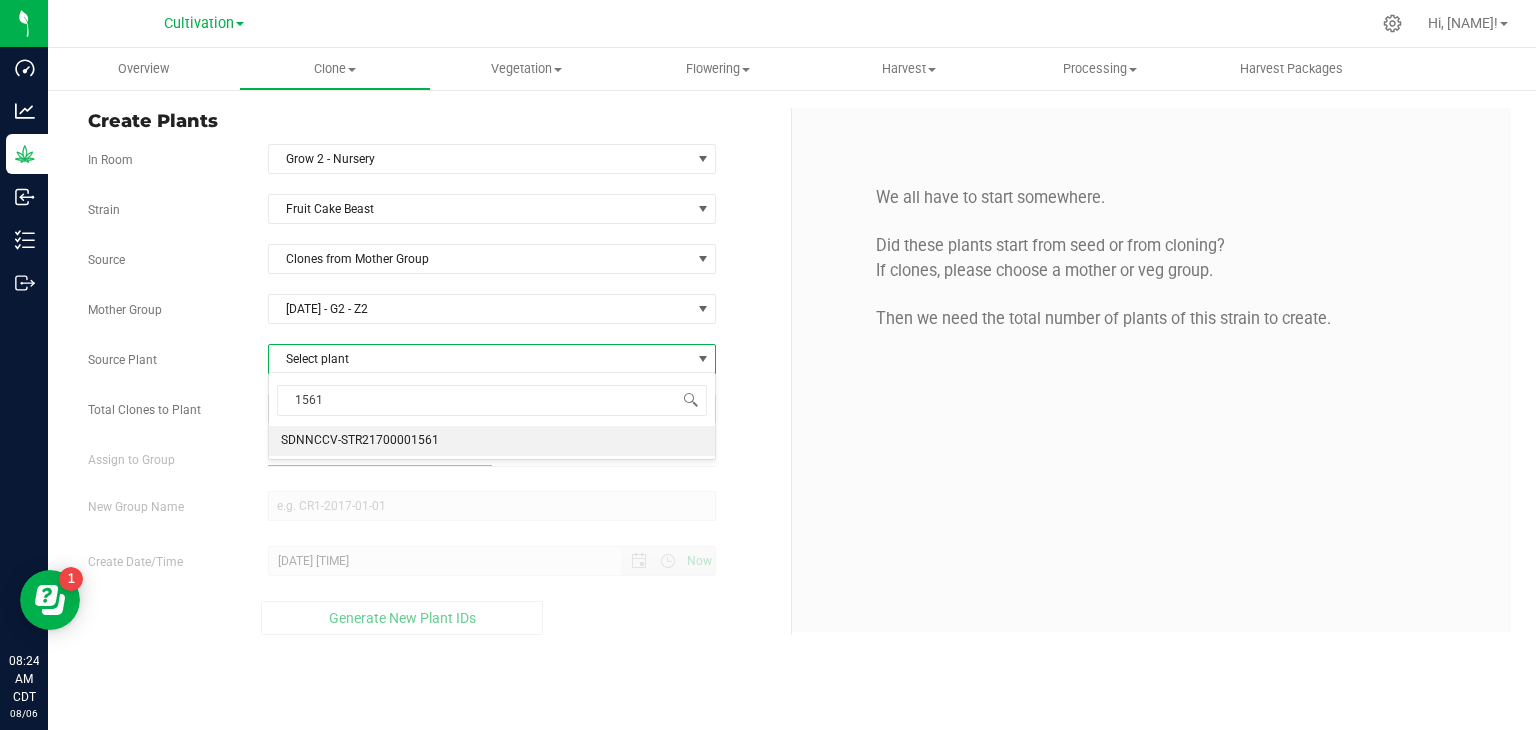 type 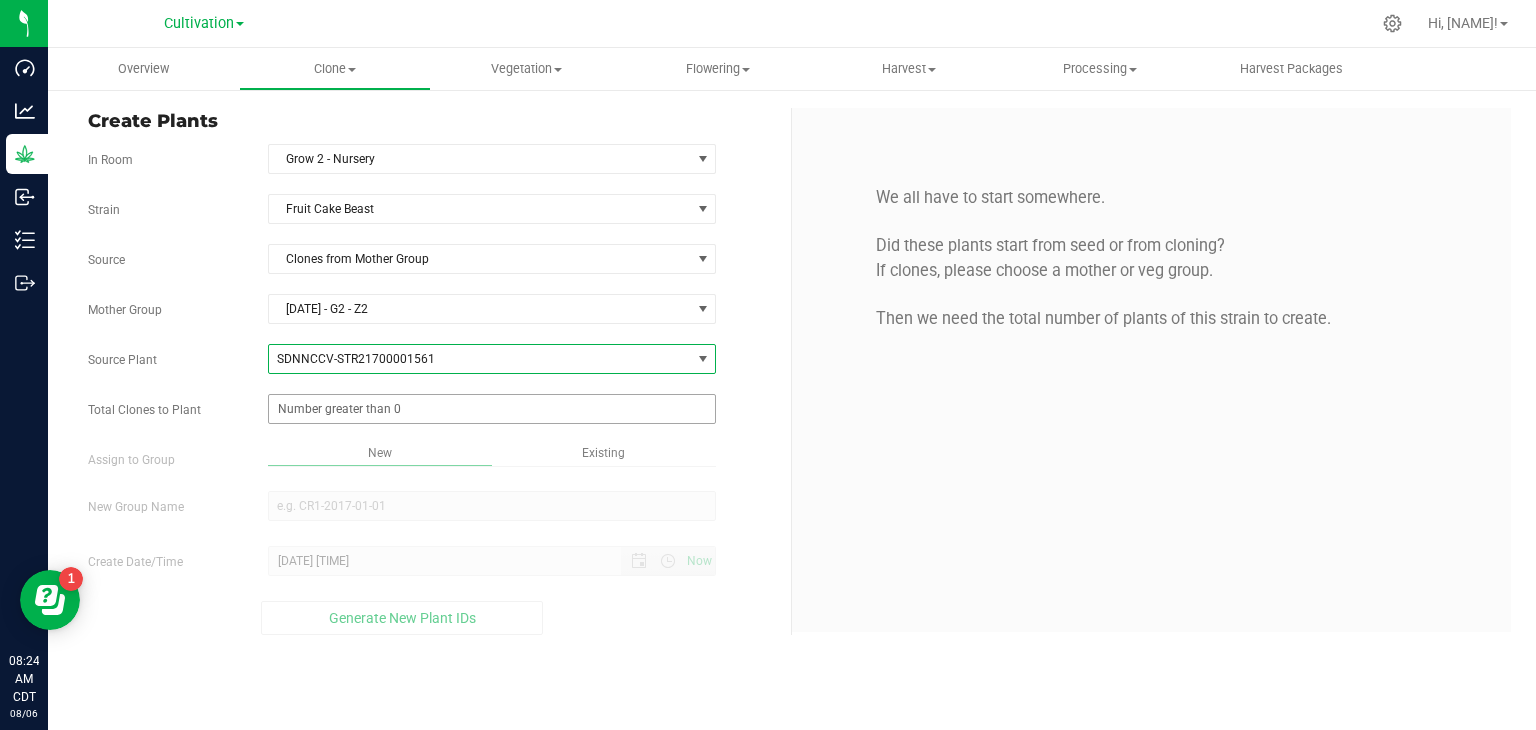 click at bounding box center (492, 409) 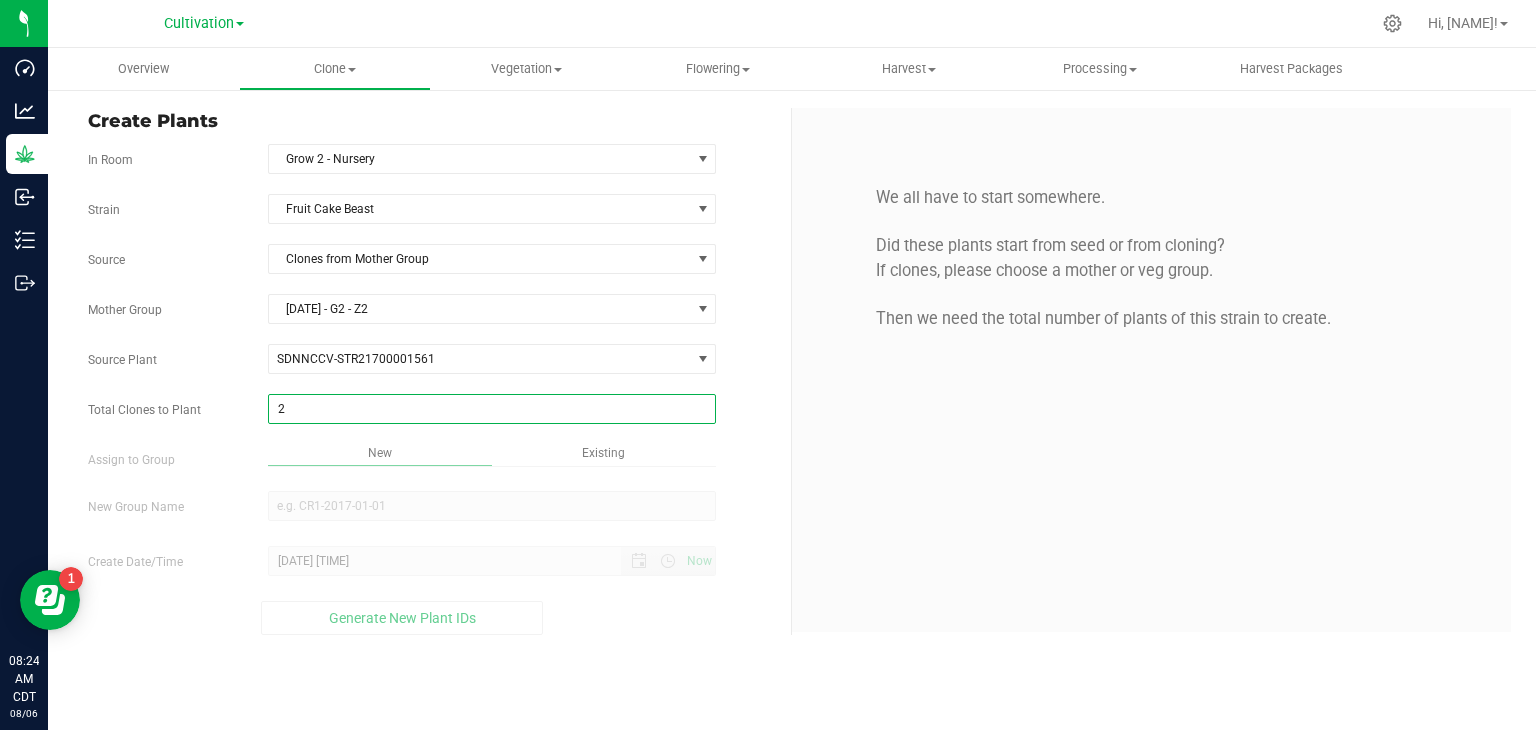 type on "27" 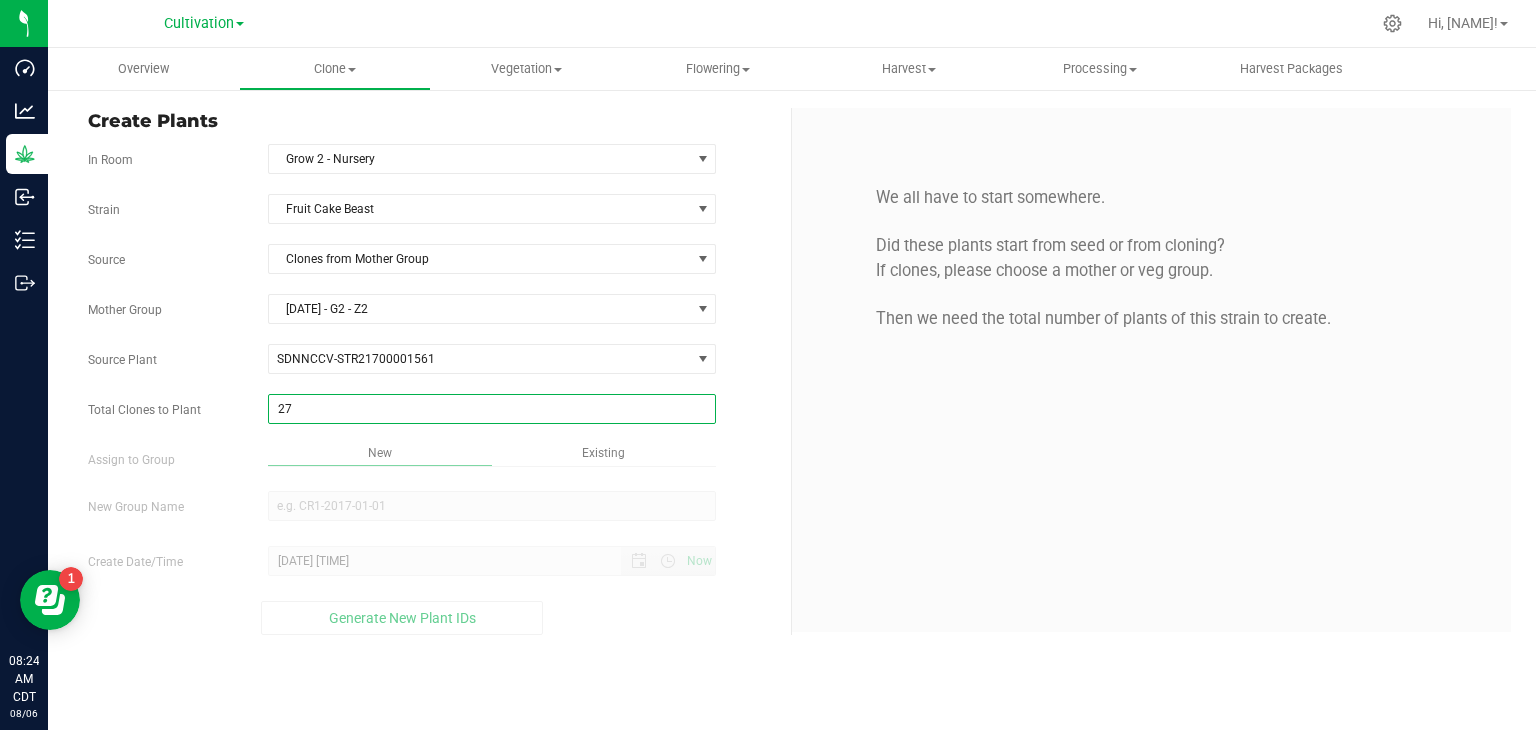 type on "27" 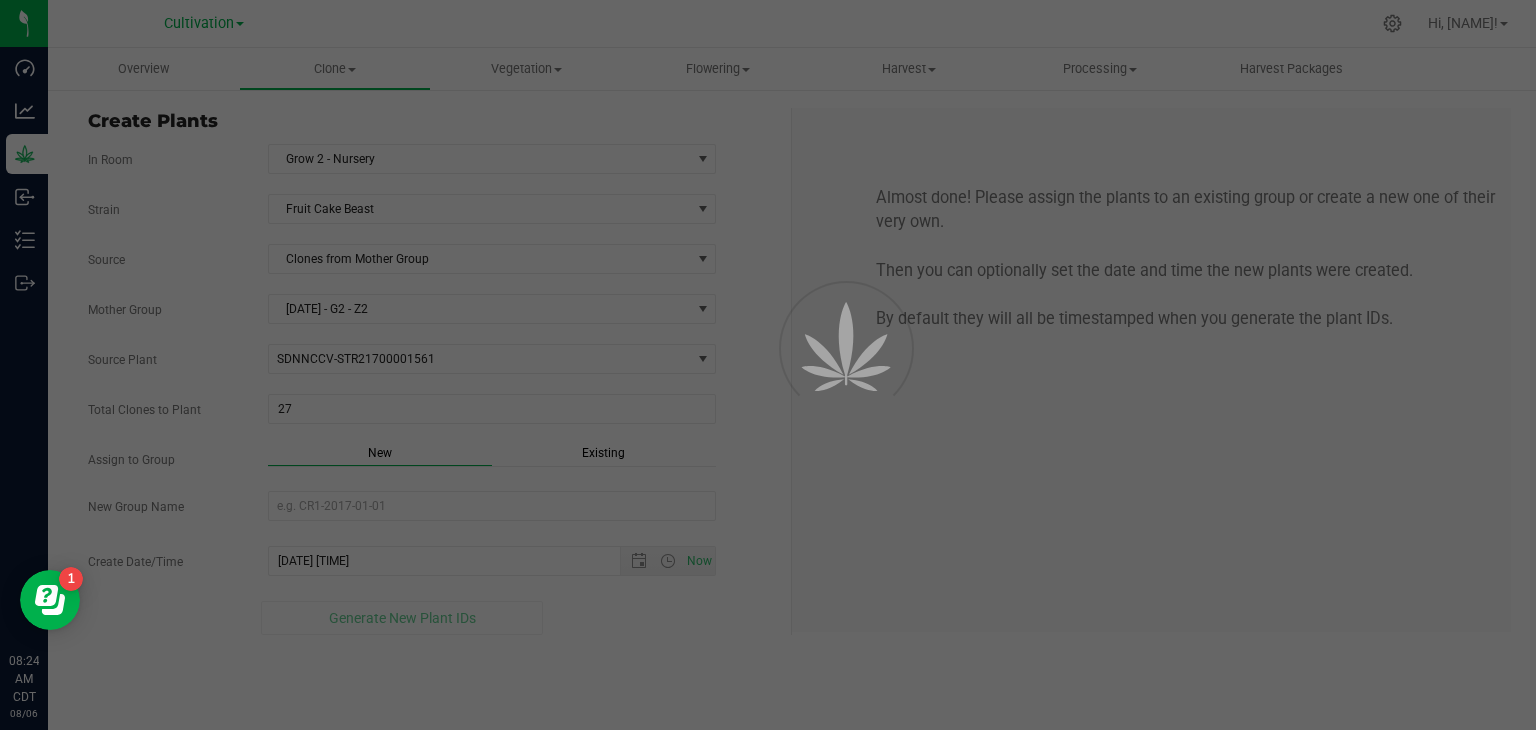 drag, startPoint x: 745, startPoint y: 434, endPoint x: 678, endPoint y: 441, distance: 67.36468 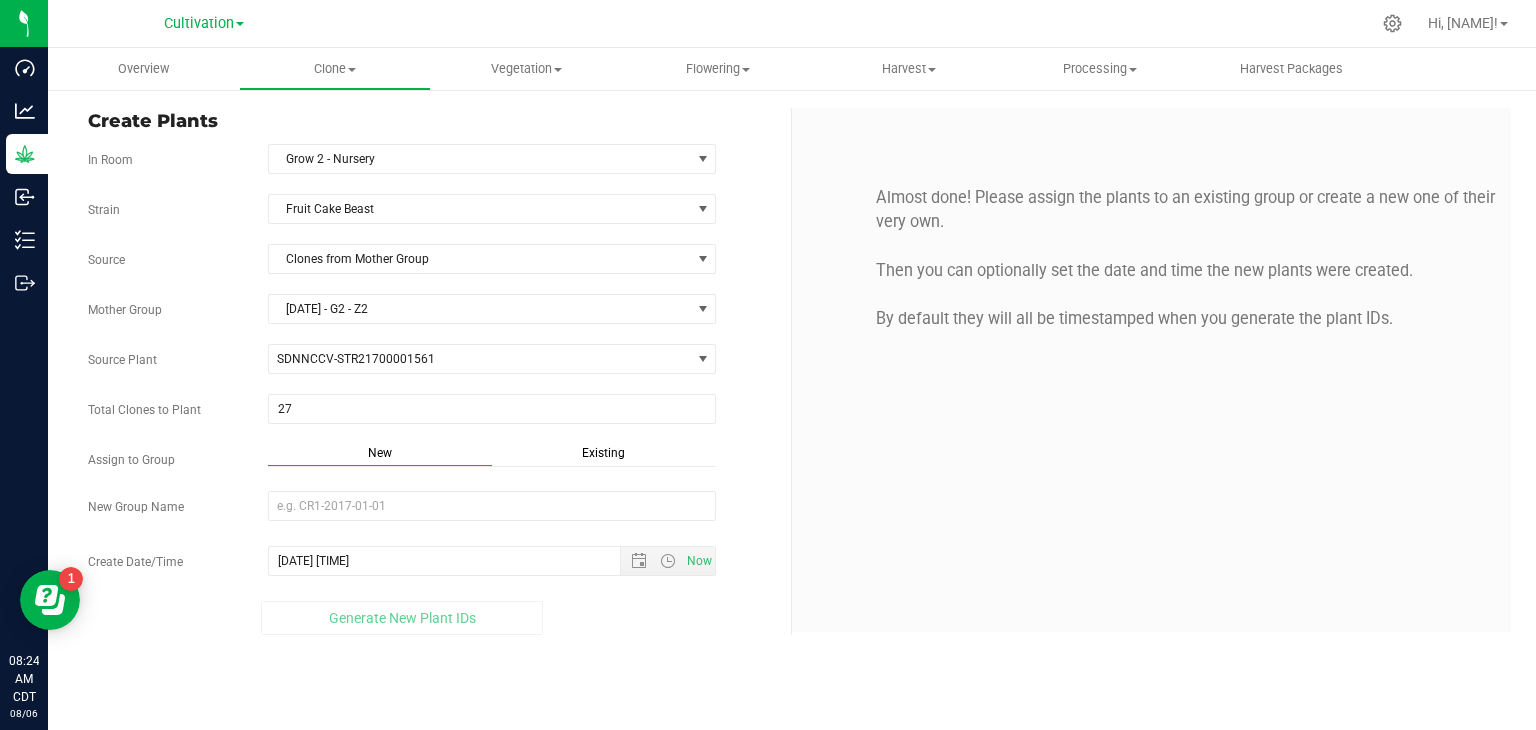 click on "Strain
Fruit Cake Beast
Source
Clones from Mother Group
Mother Group
[DATE] - G2 - Z2 Select Mother Group [DATE] - G2 - Z2 [DATE] - G2 - Z2
Source Plant
SDNNCCV-STR21700001561 SDNNCCV-STR21700001557 SDNNCCV-STR21700001558 SDNNCCV-STR21700001559 SDNNCCV-STR21700001560 SDNNCCV-STR21700001561 SDNNCCV-STR21700001562 SDNNCCV-STR21700001571 SDNNCCV-STR21700001574 SDNNCCV-STR21700001575 SDNNCCV-STR21700001576" at bounding box center (432, 414) 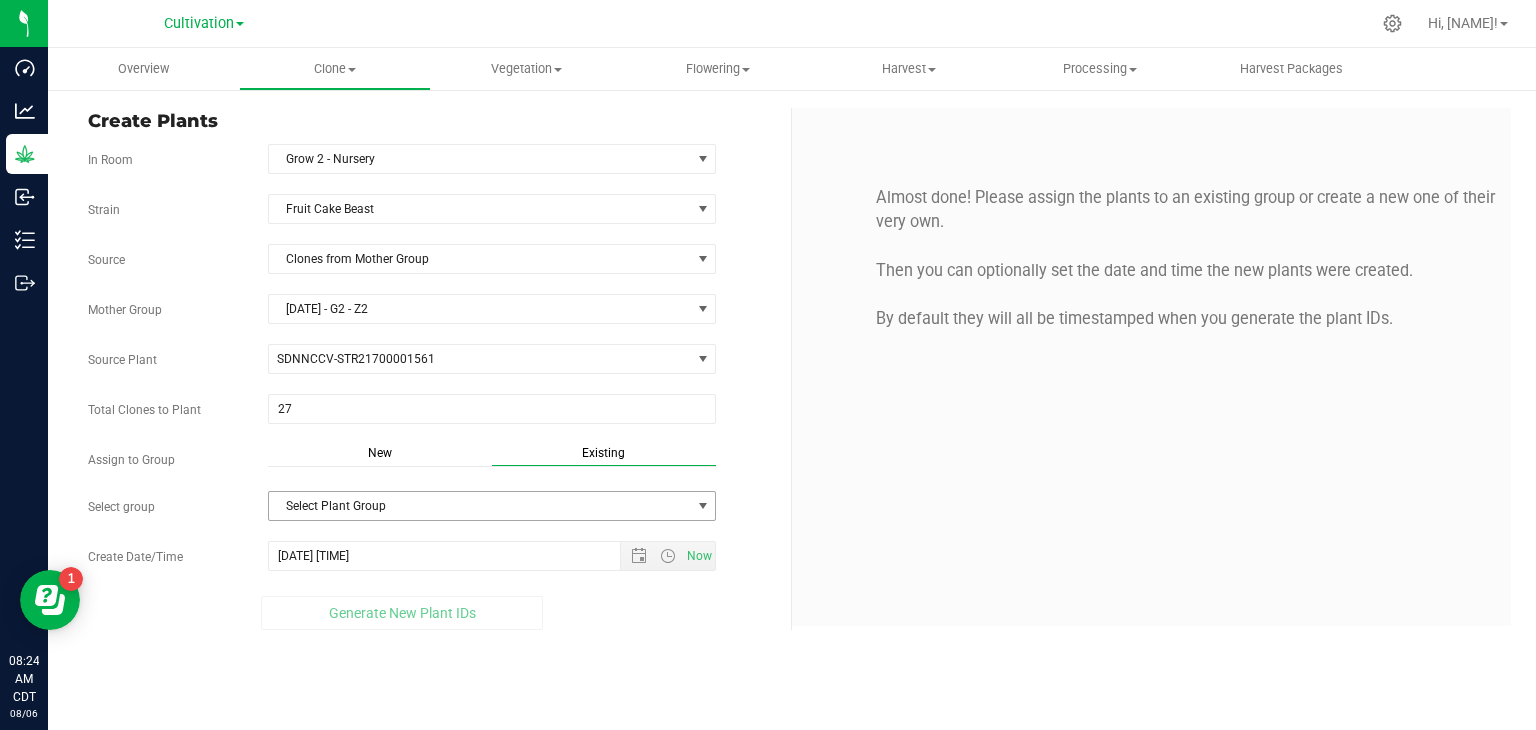 click on "Select Plant Group" at bounding box center [480, 506] 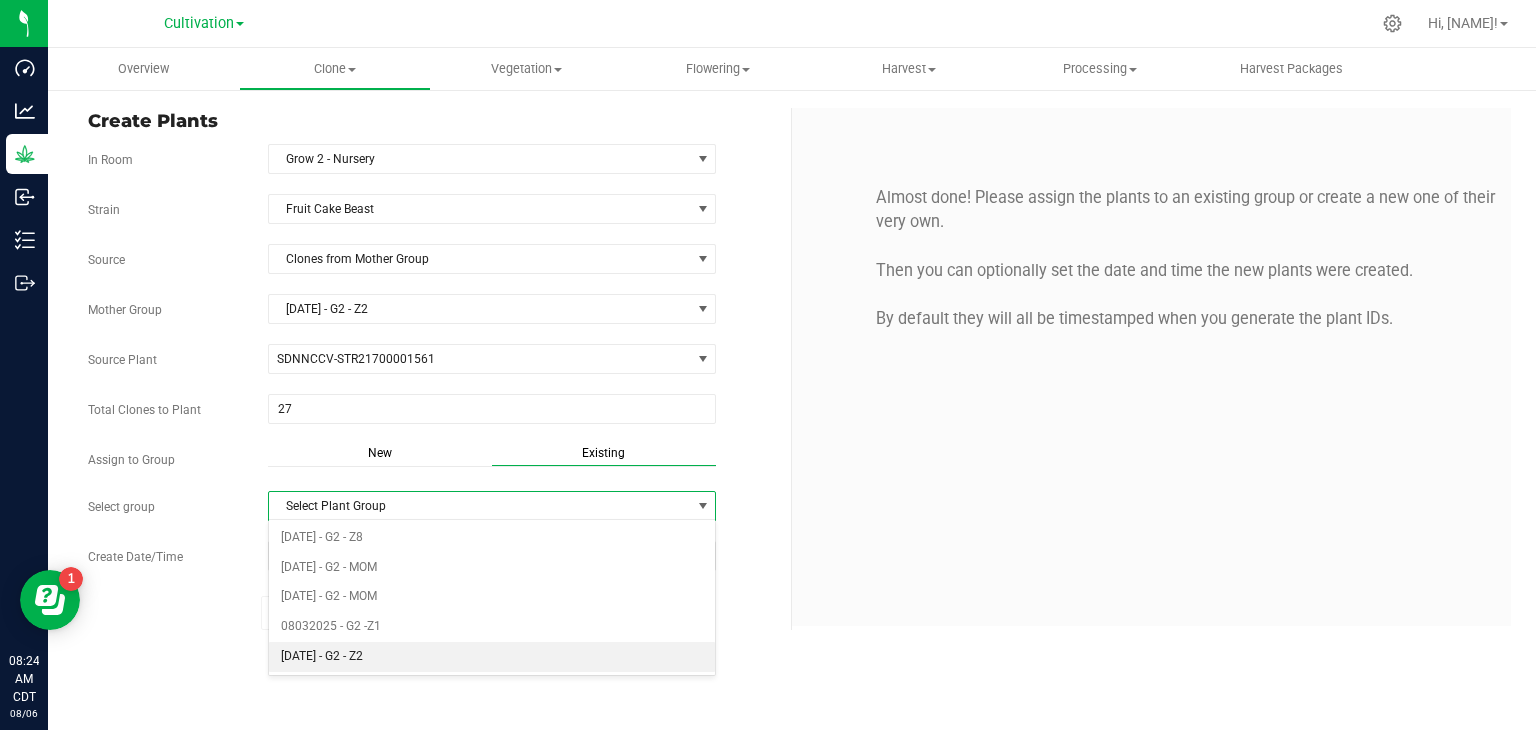 click on "[DATE] - G2 - Z2" at bounding box center (492, 657) 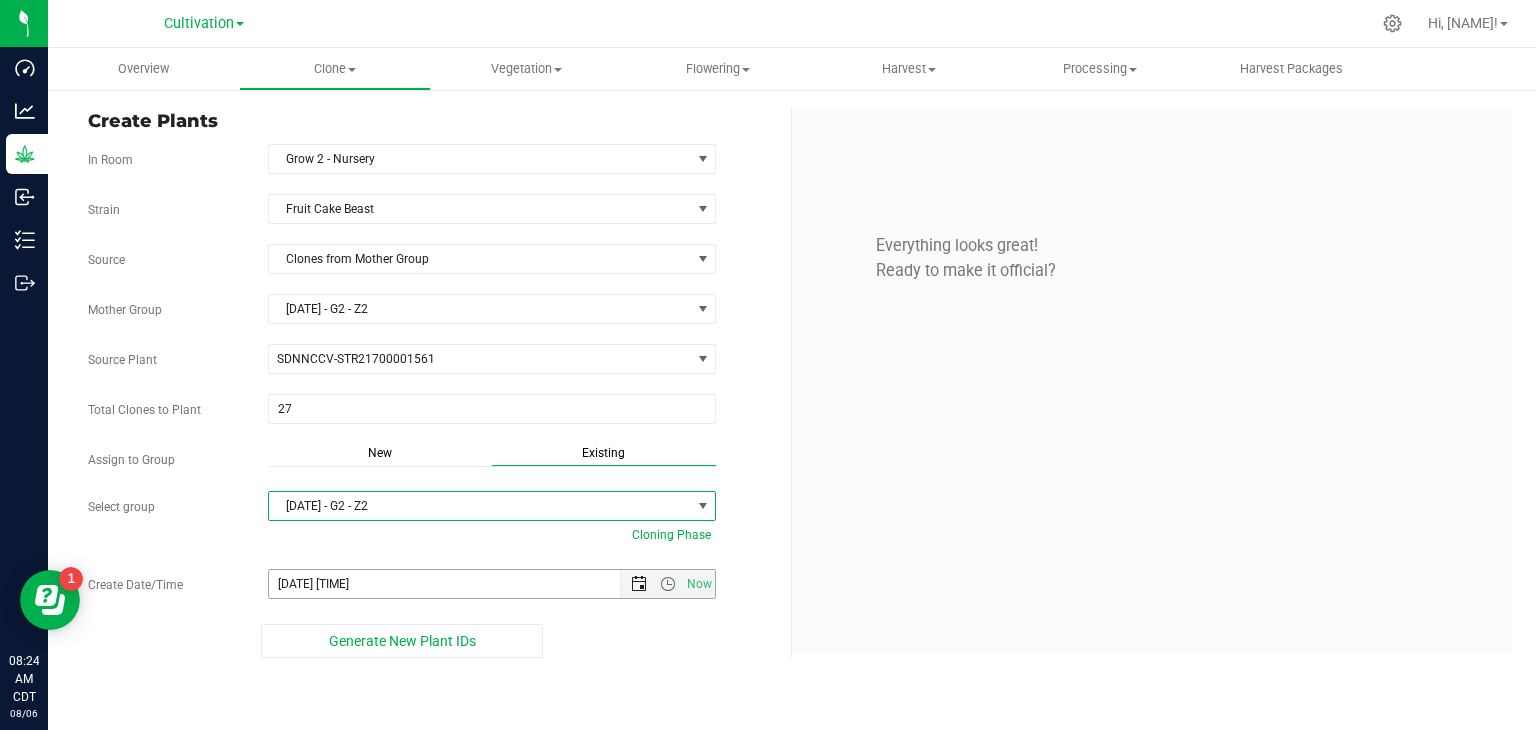 click at bounding box center (639, 584) 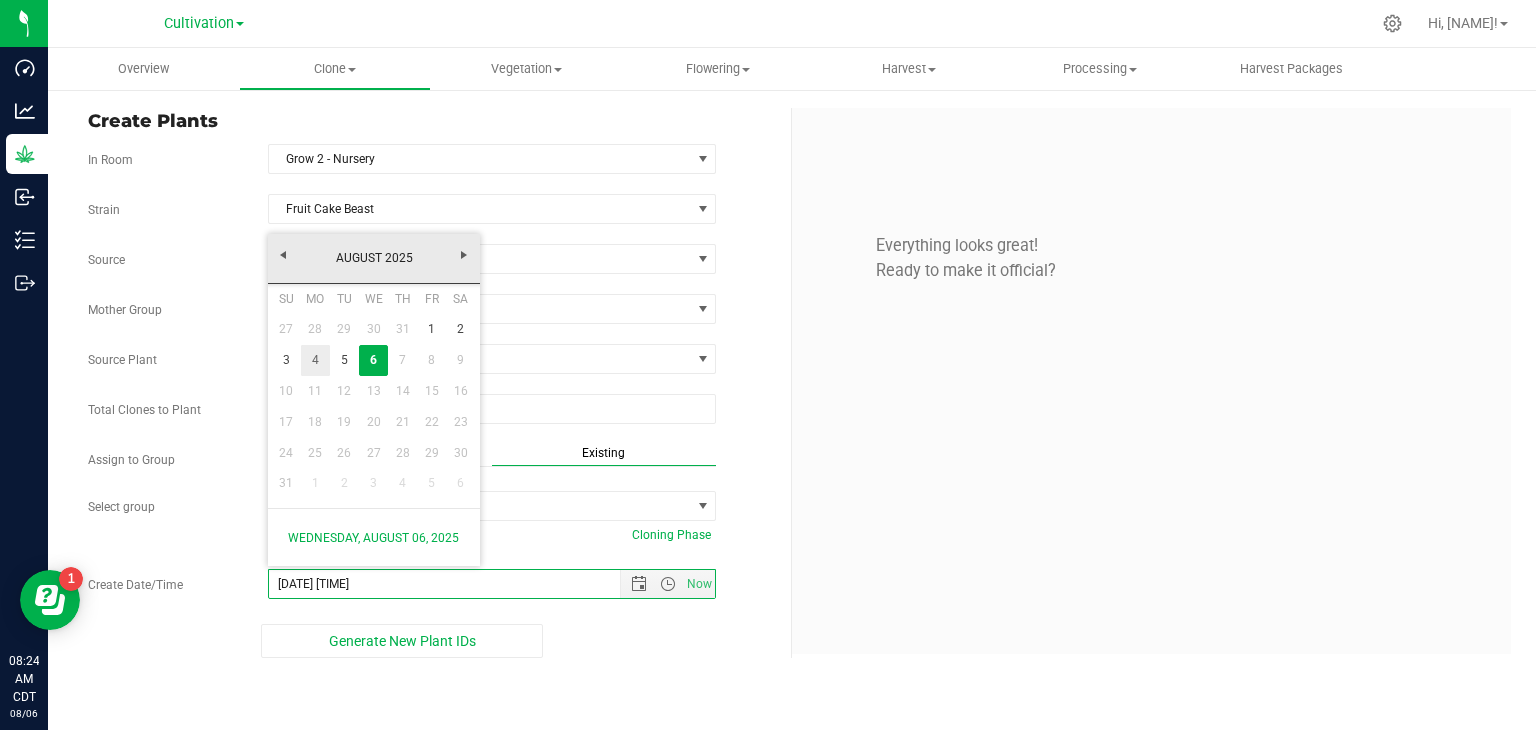 click on "4" at bounding box center (315, 360) 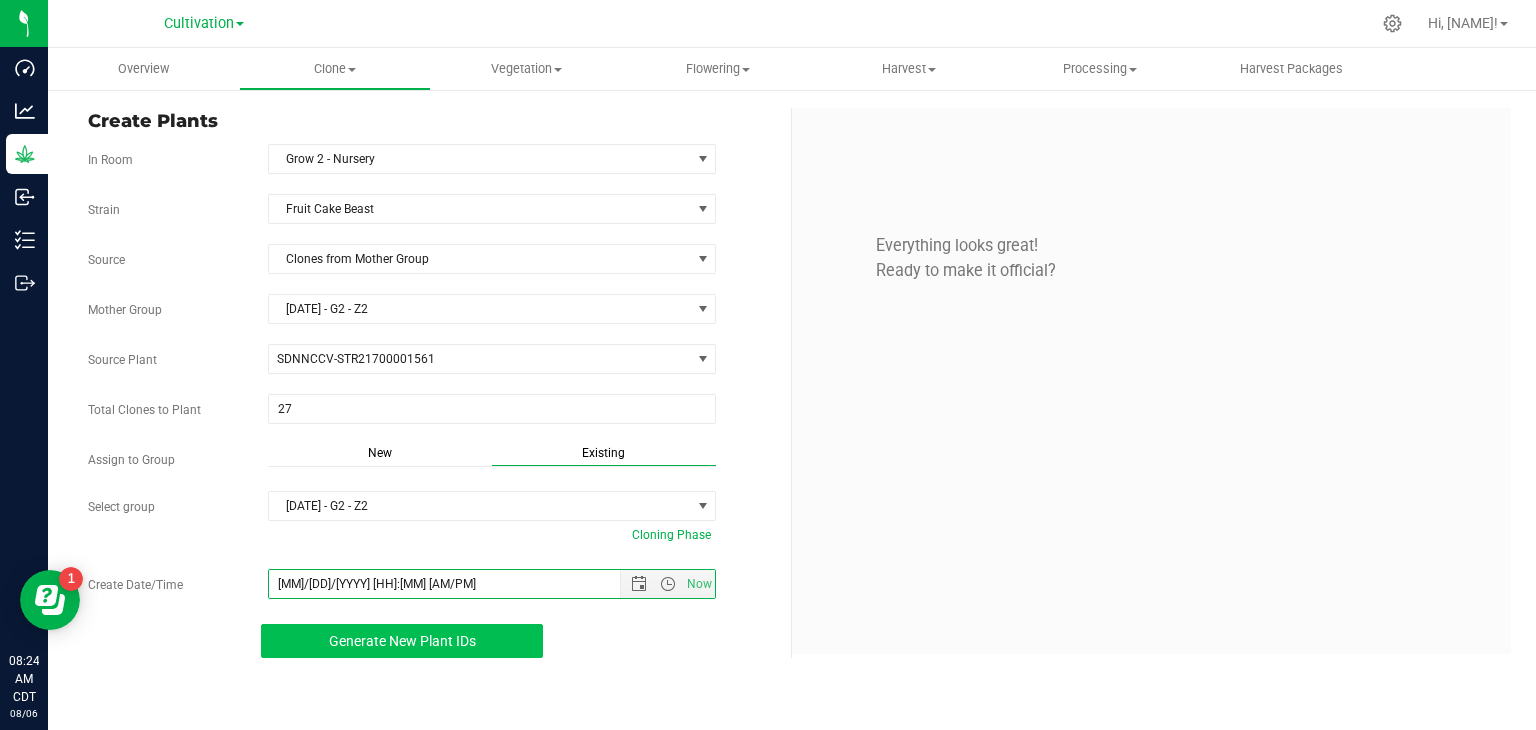 click on "Generate New Plant IDs" at bounding box center (402, 641) 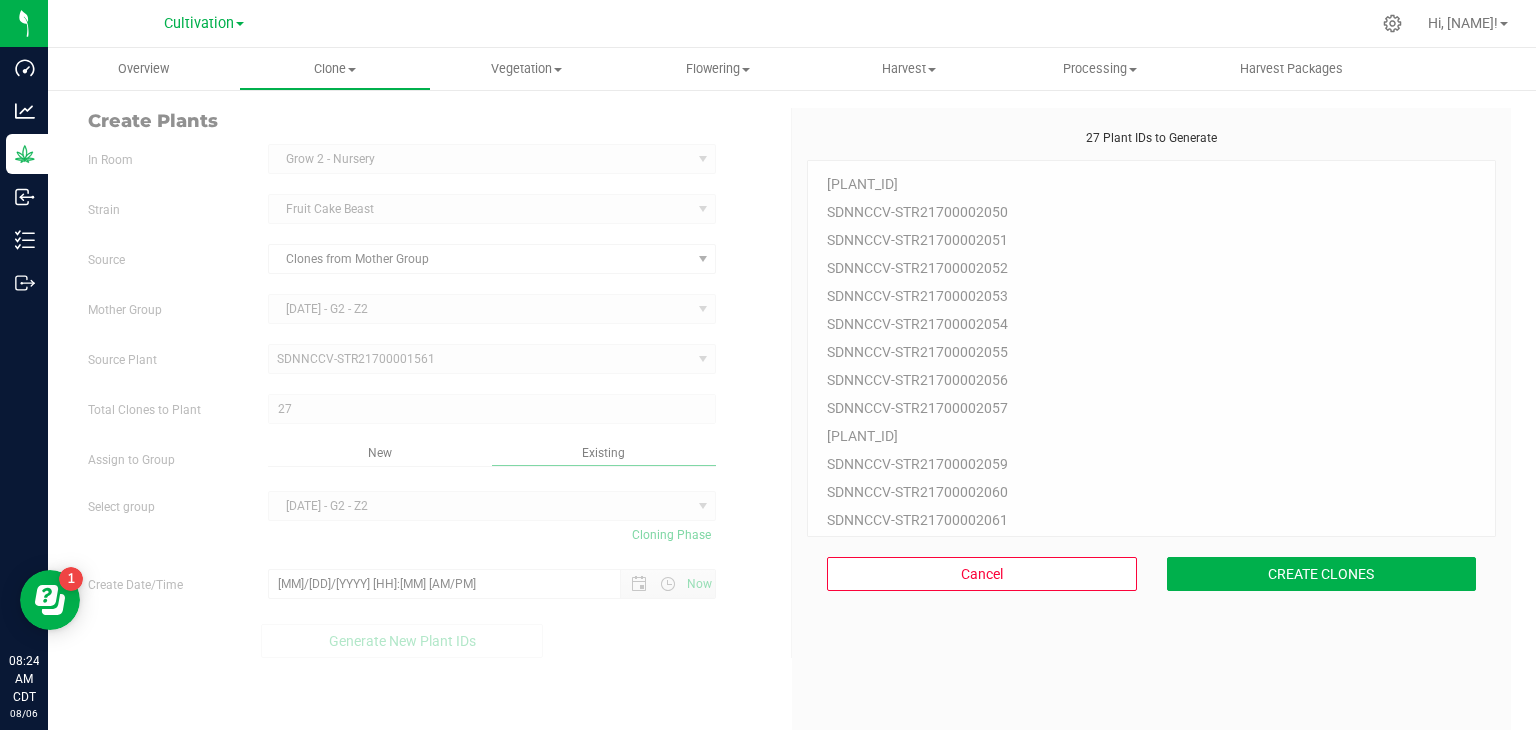 scroll, scrollTop: 60, scrollLeft: 0, axis: vertical 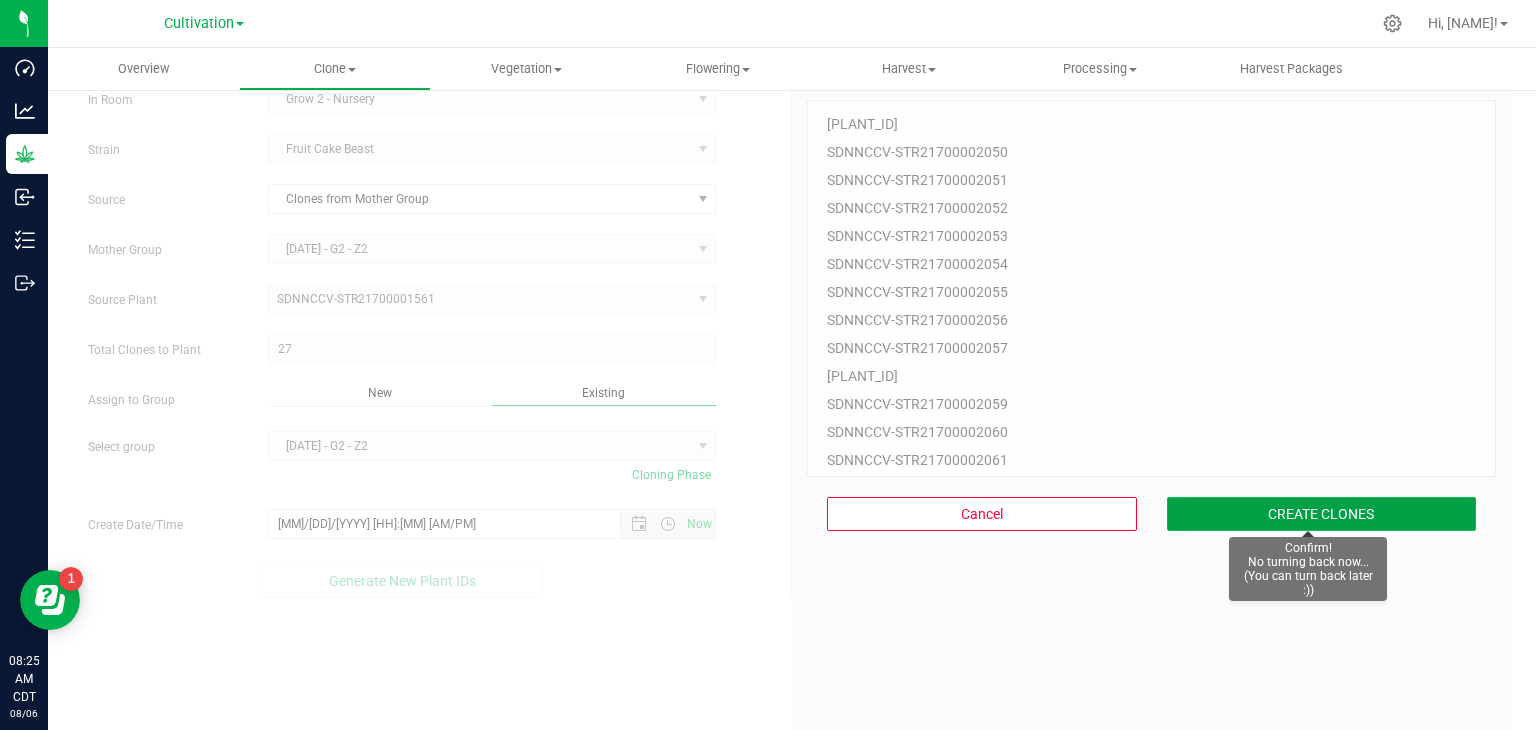 click on "CREATE CLONES" at bounding box center (1322, 514) 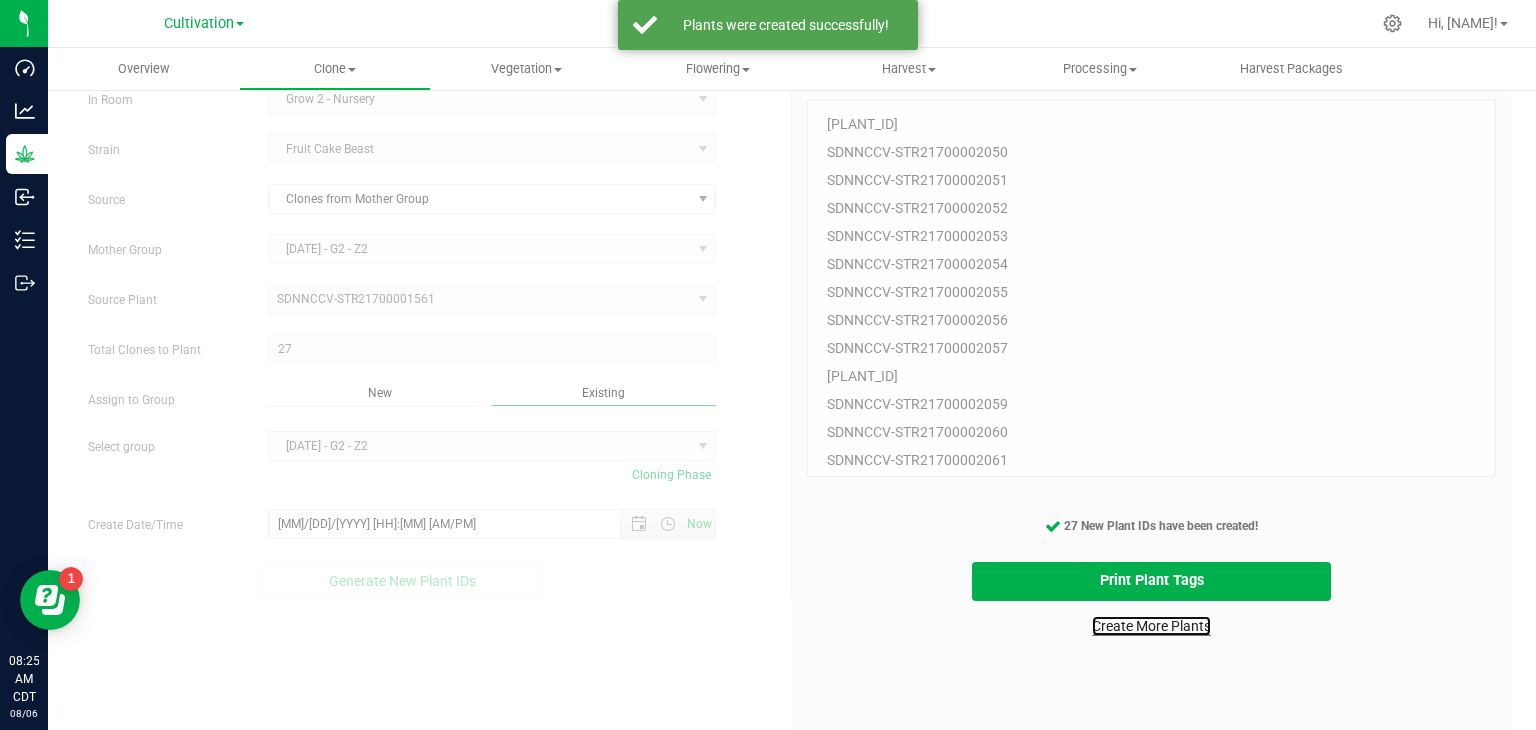 click on "Create More Plants" at bounding box center [1151, 626] 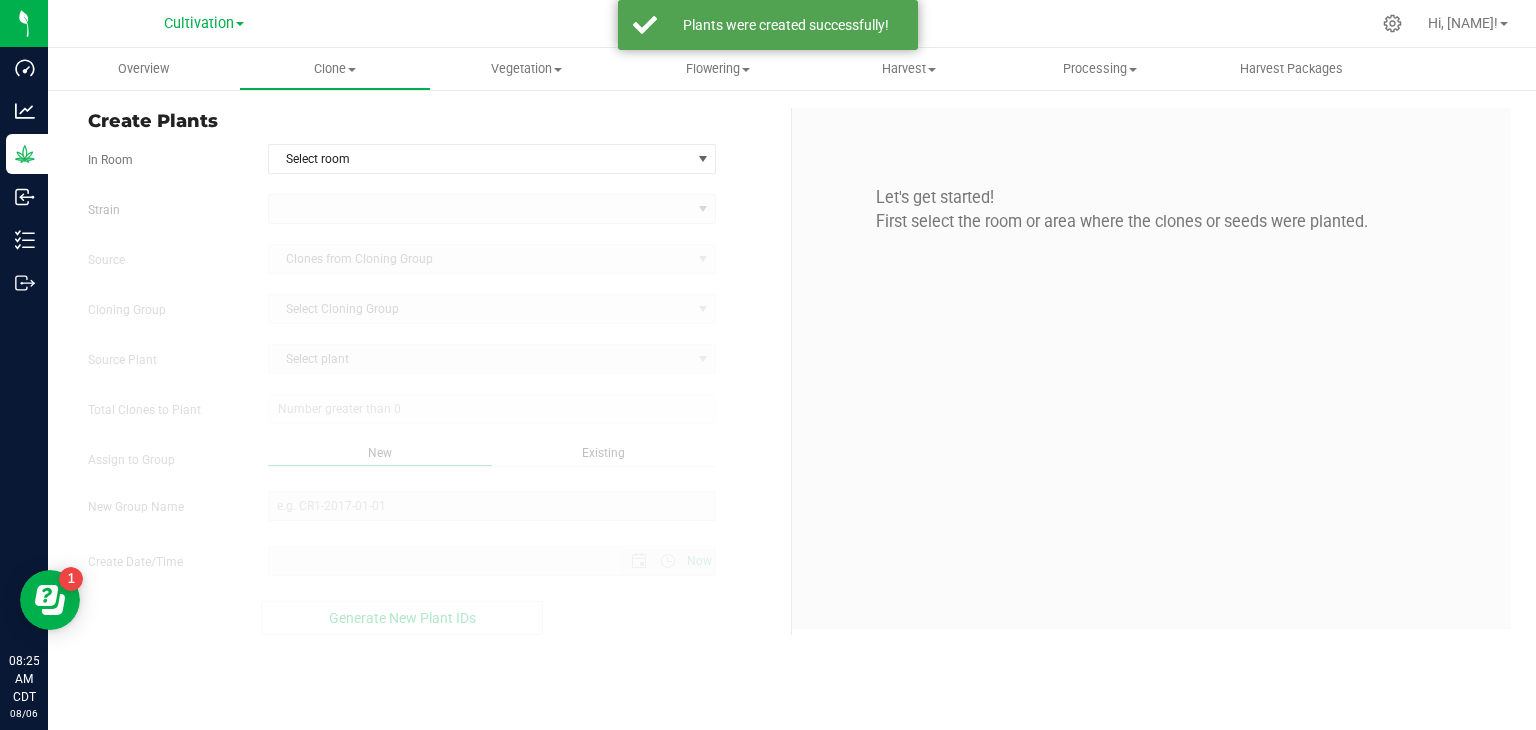 scroll, scrollTop: 0, scrollLeft: 0, axis: both 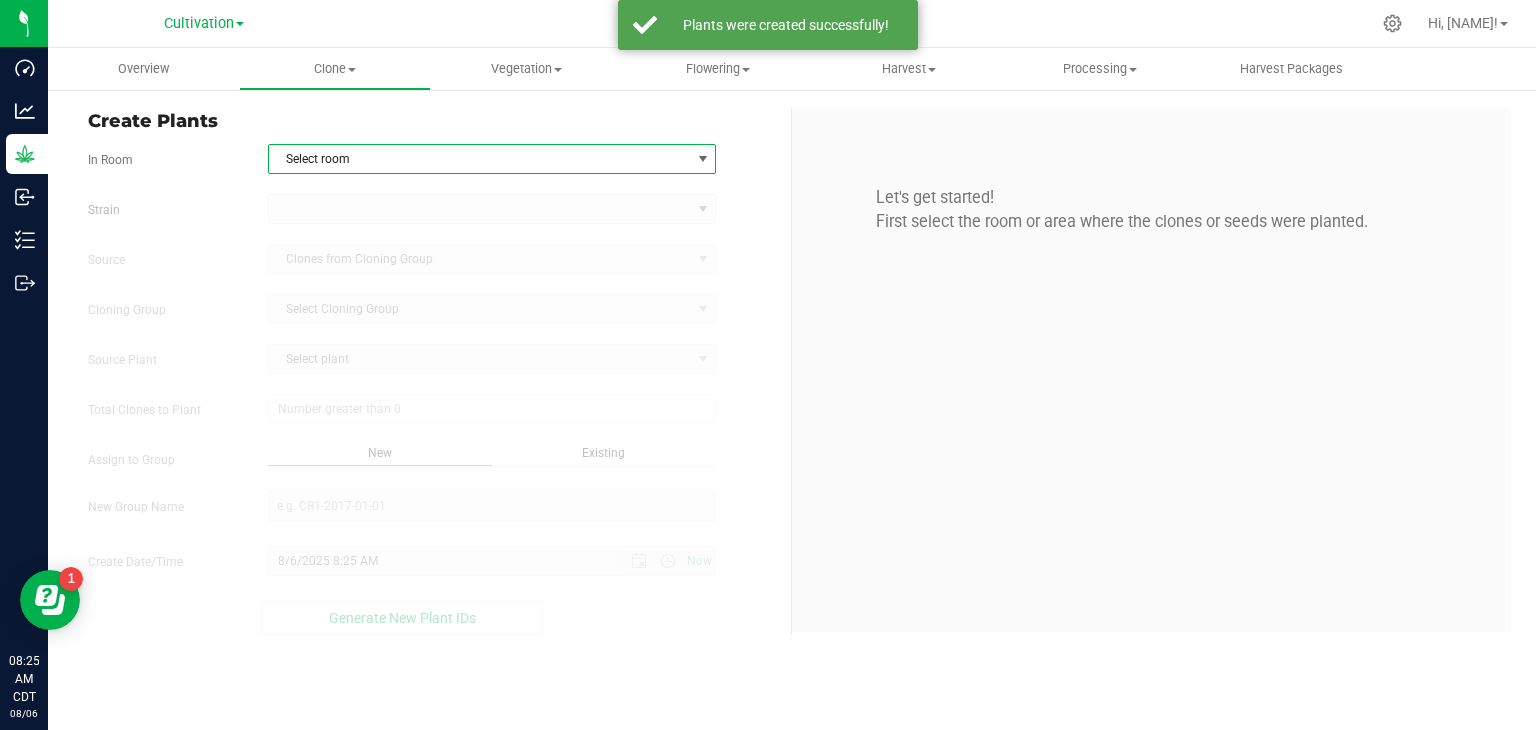 click on "Select room" at bounding box center (480, 159) 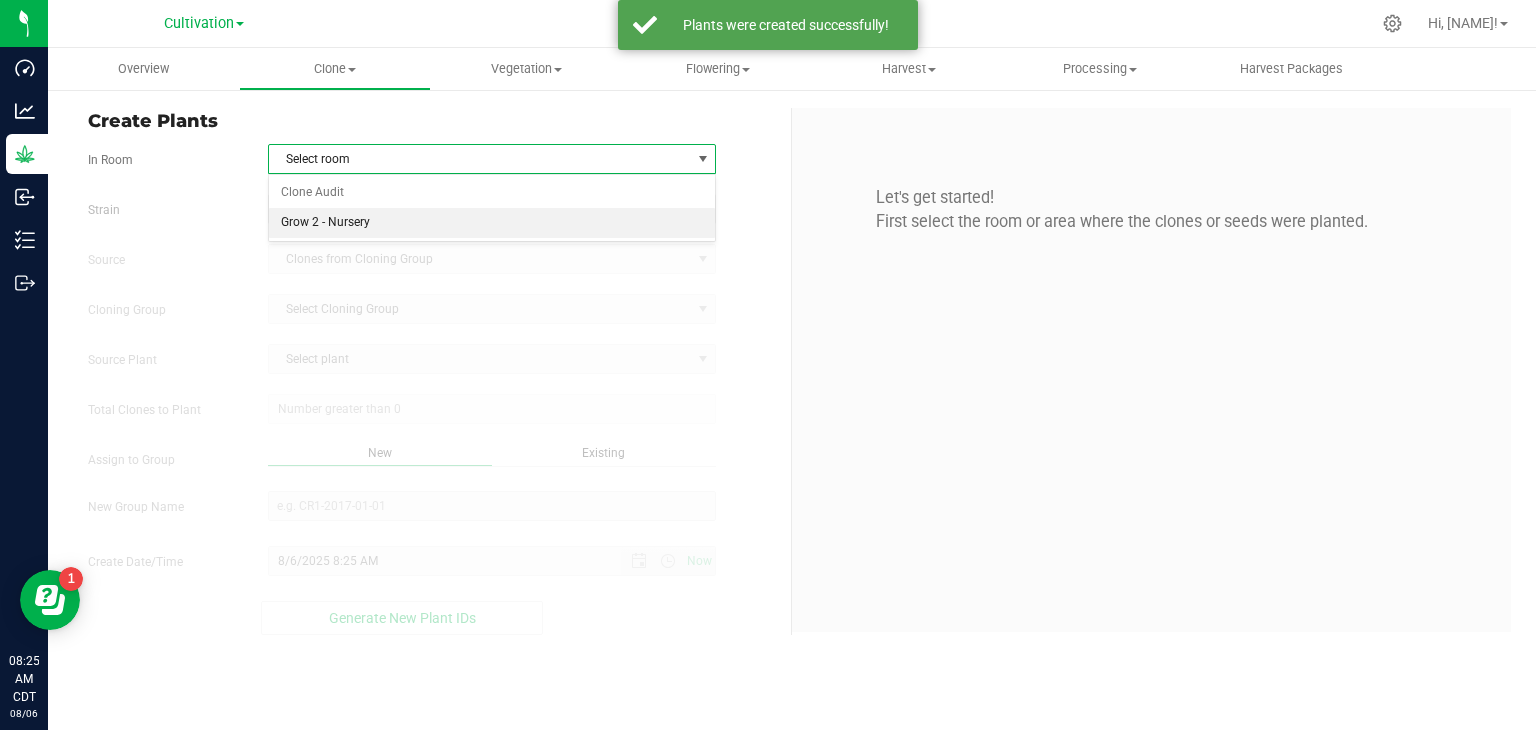 click on "Grow 2 - Nursery" at bounding box center [492, 223] 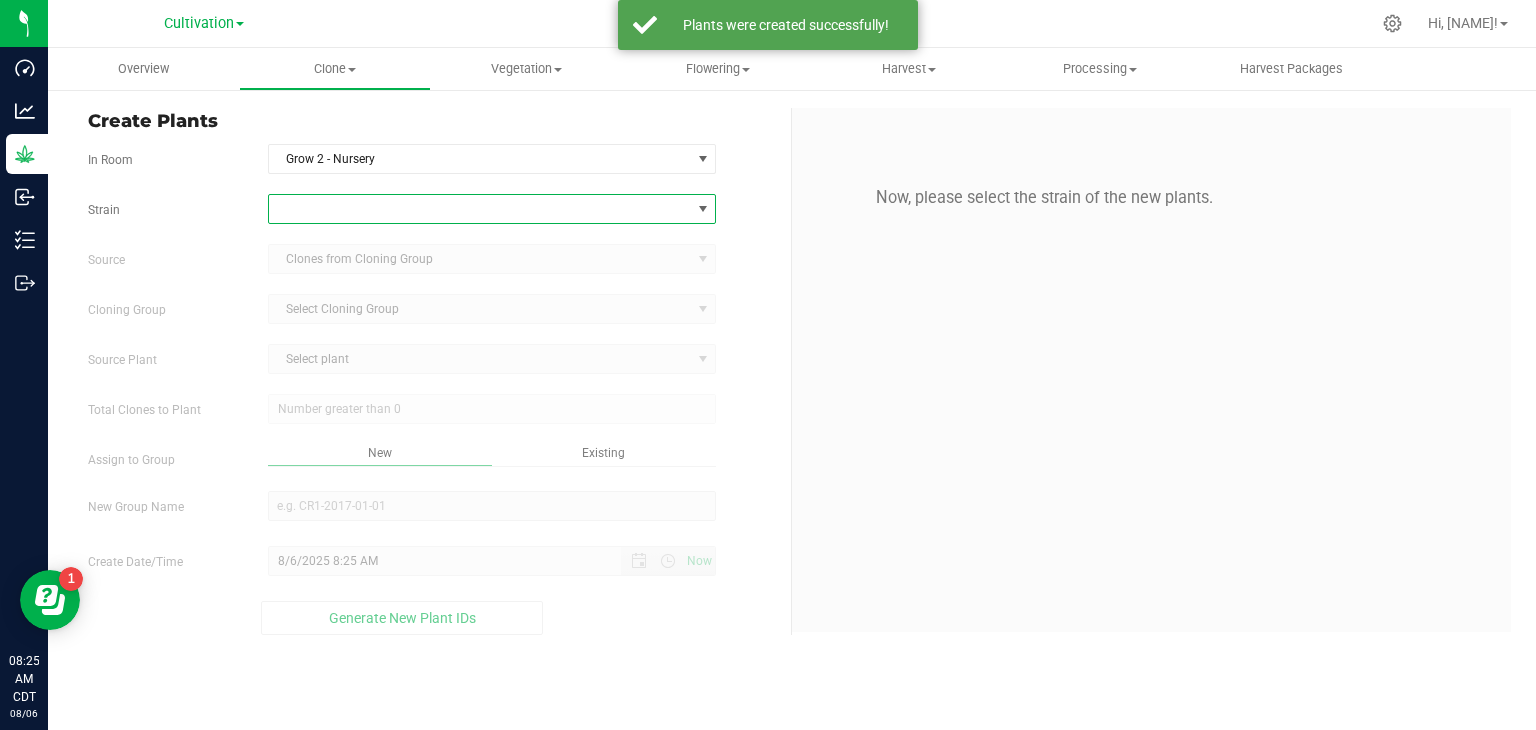 click at bounding box center [480, 209] 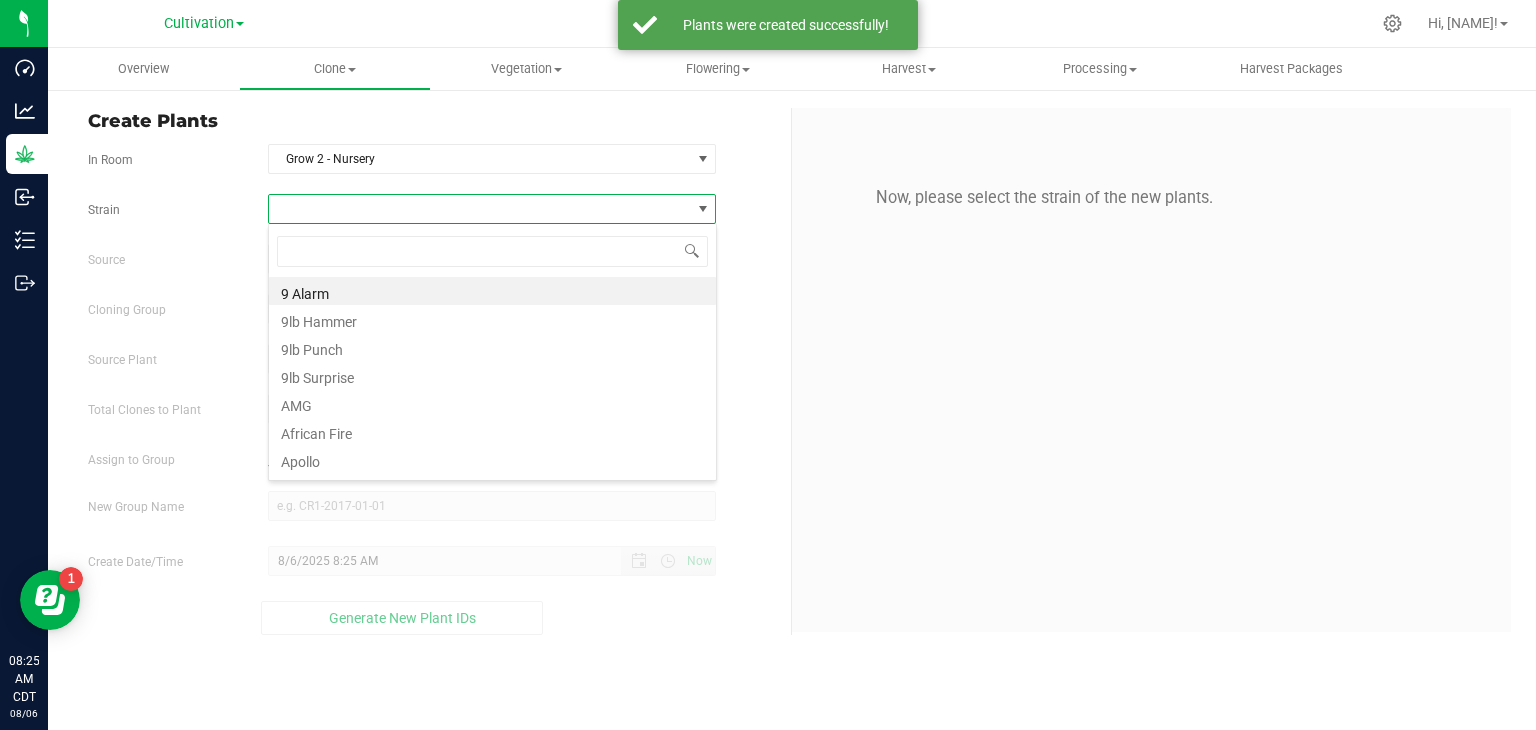 scroll, scrollTop: 99970, scrollLeft: 99551, axis: both 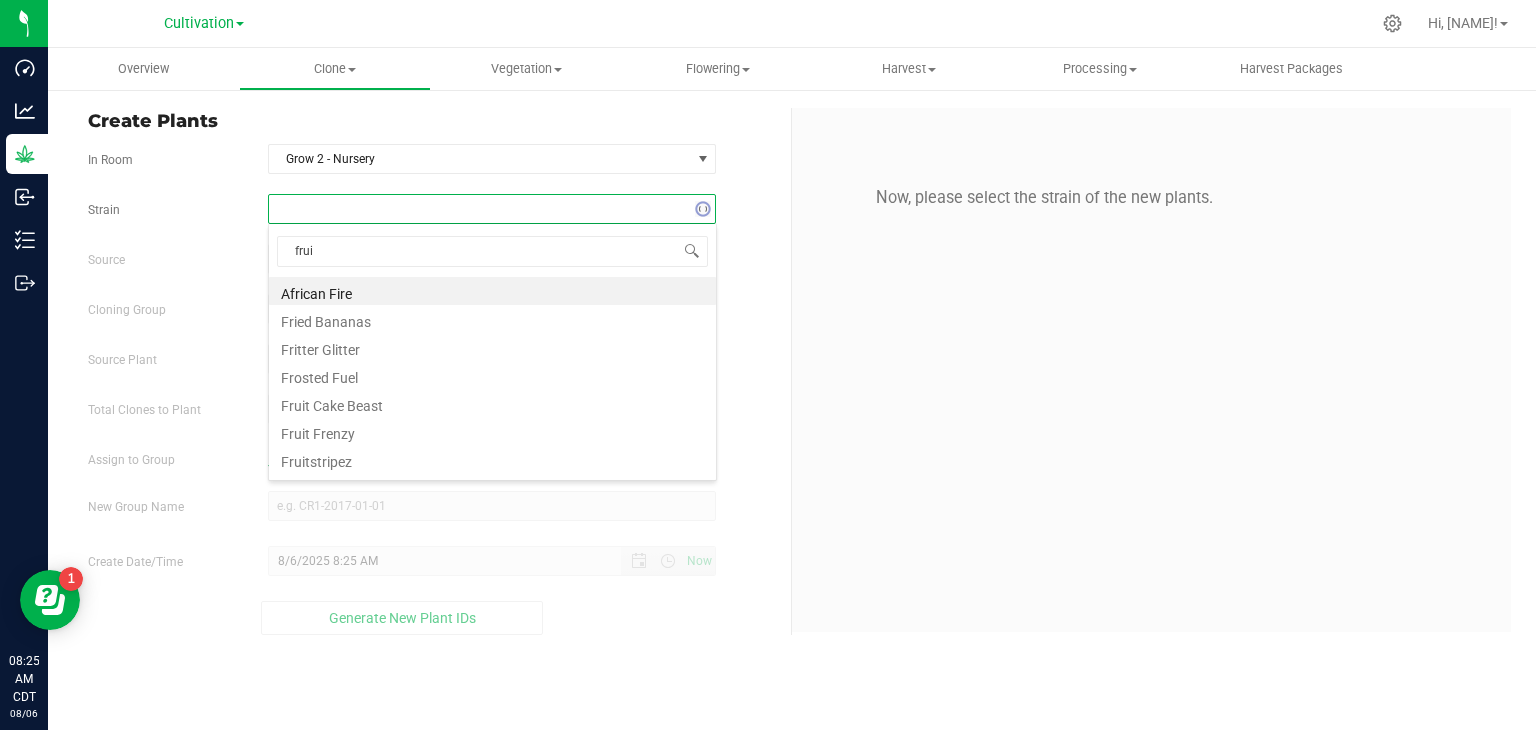 type on "fruit" 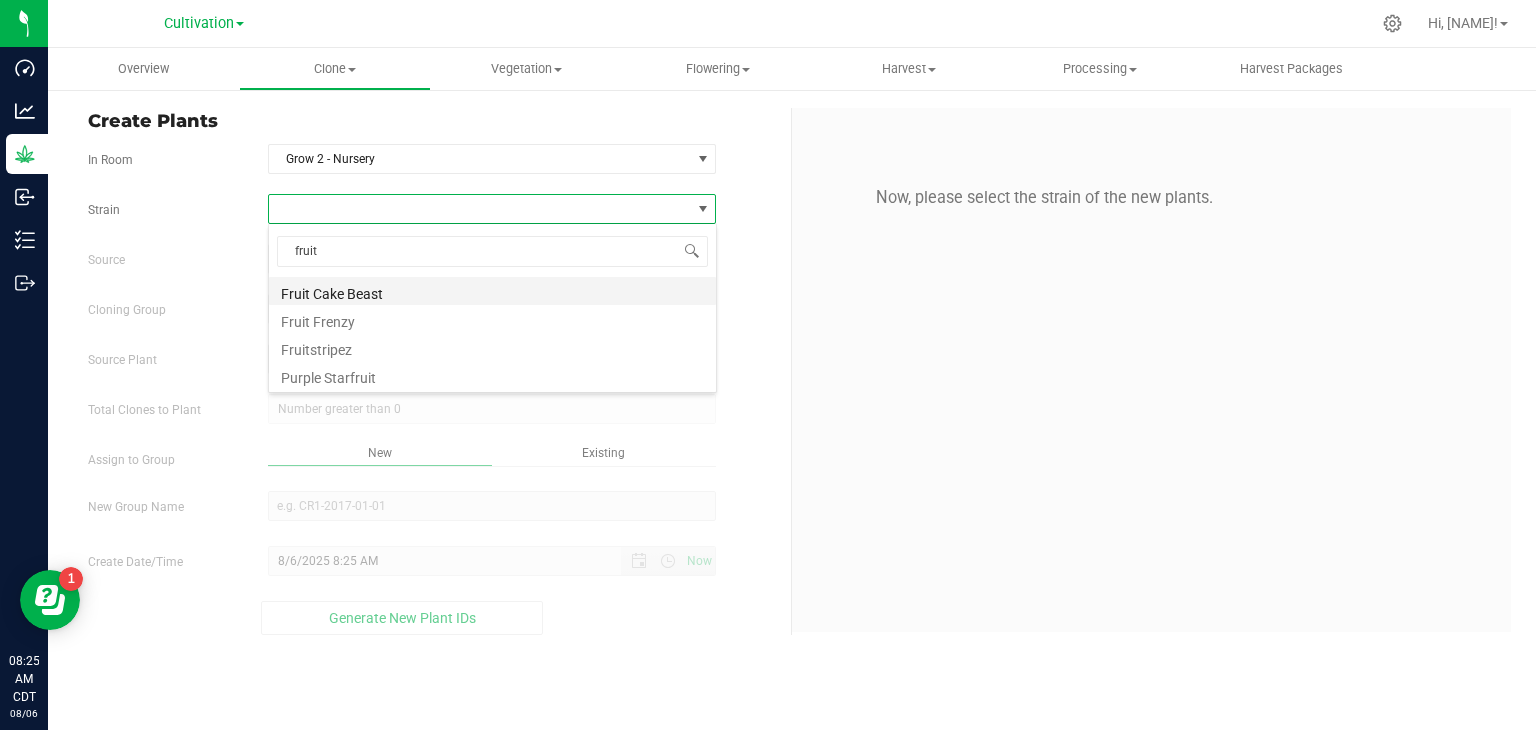 click on "Fruit Cake Beast" at bounding box center (492, 291) 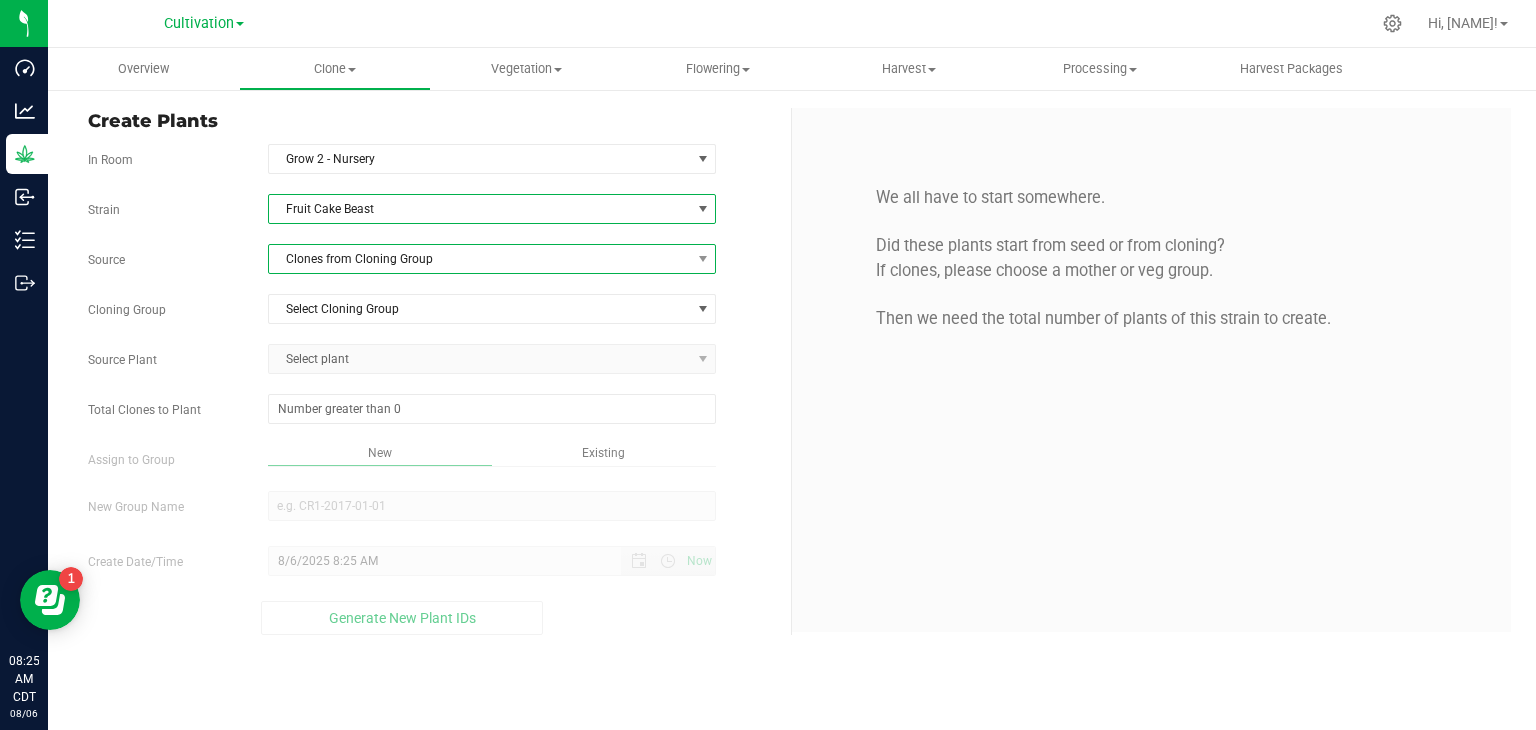 click on "Clones from Cloning Group" at bounding box center [480, 259] 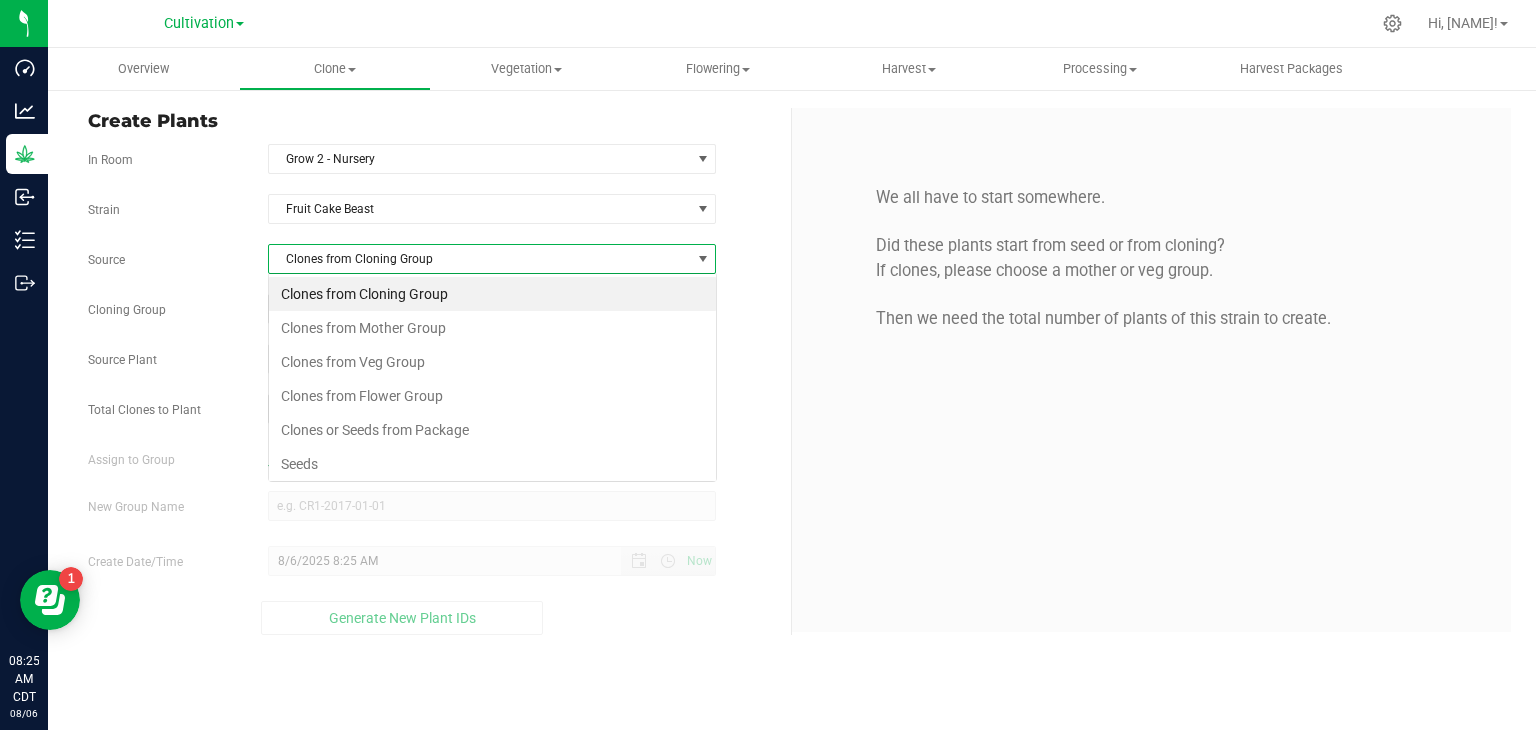 scroll, scrollTop: 99970, scrollLeft: 99551, axis: both 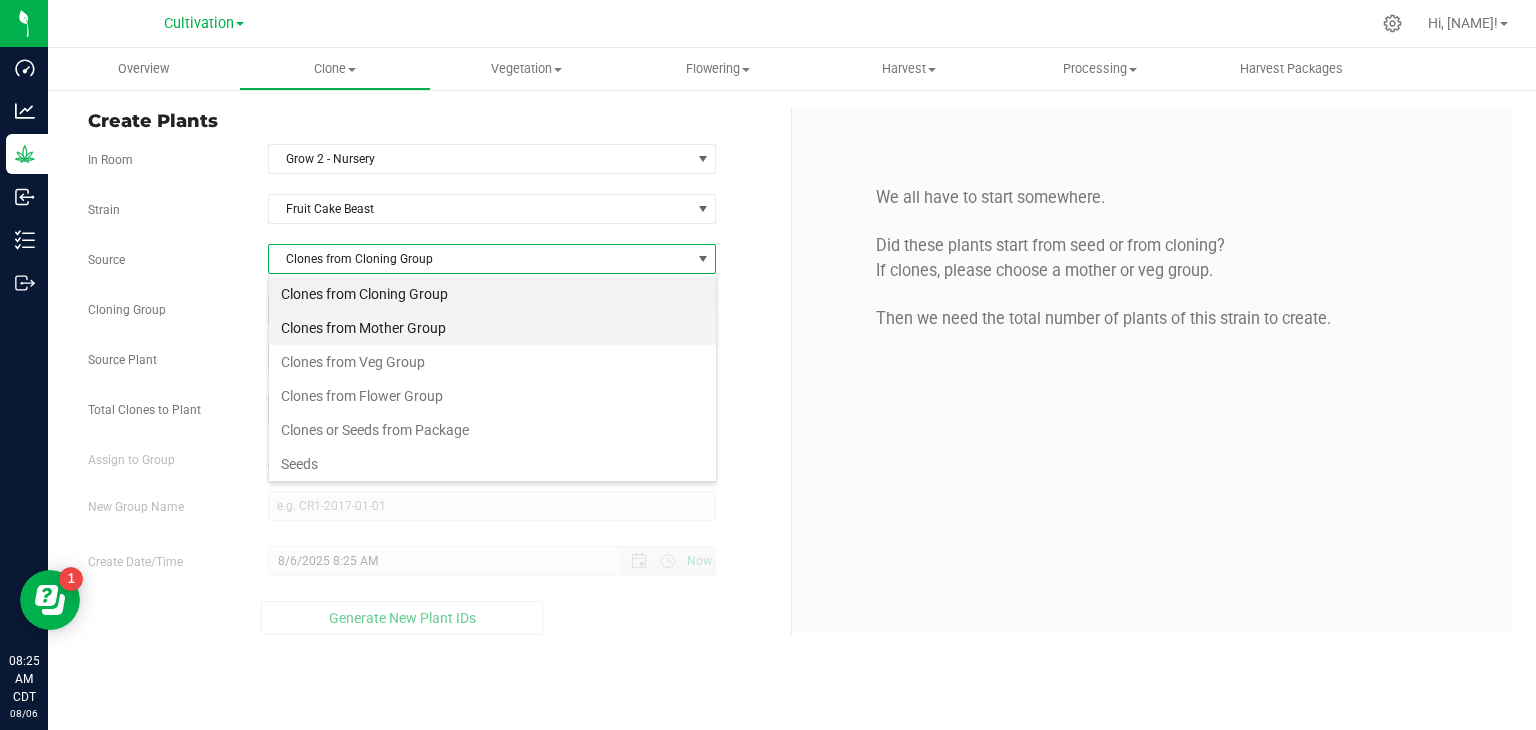 click on "Clones from Mother Group" at bounding box center [492, 328] 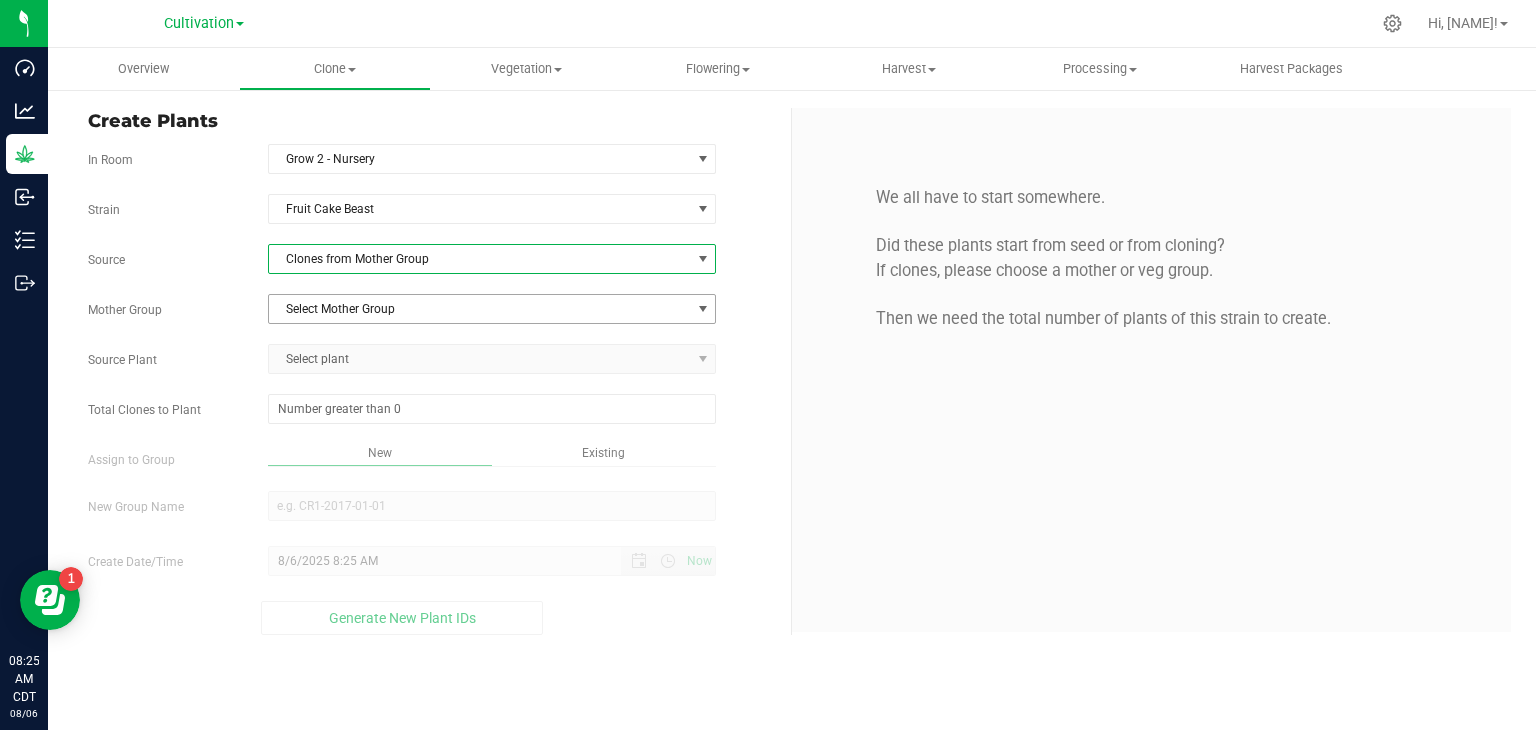 click on "Select Mother Group" at bounding box center (480, 309) 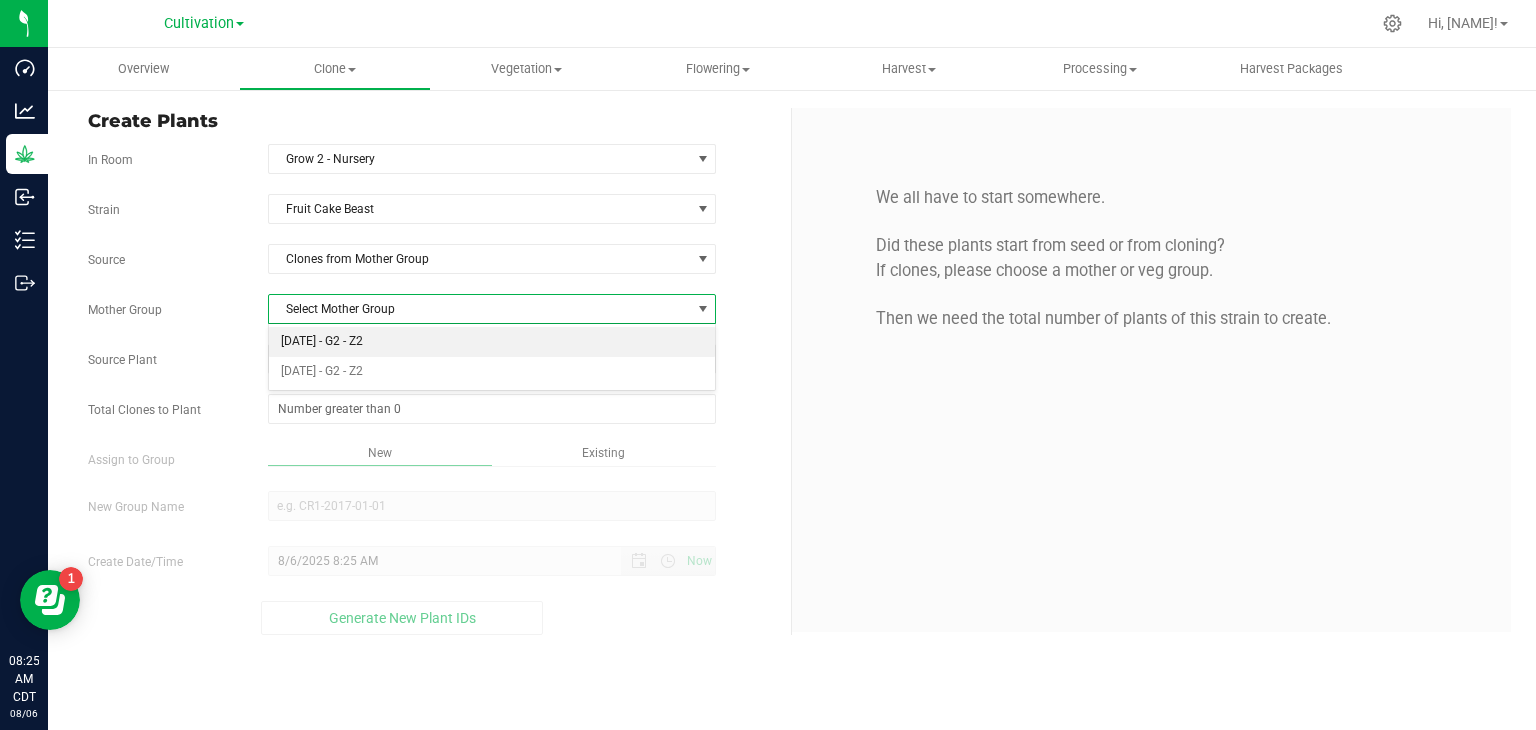 click on "[DATE] - G2 - Z2" at bounding box center [492, 342] 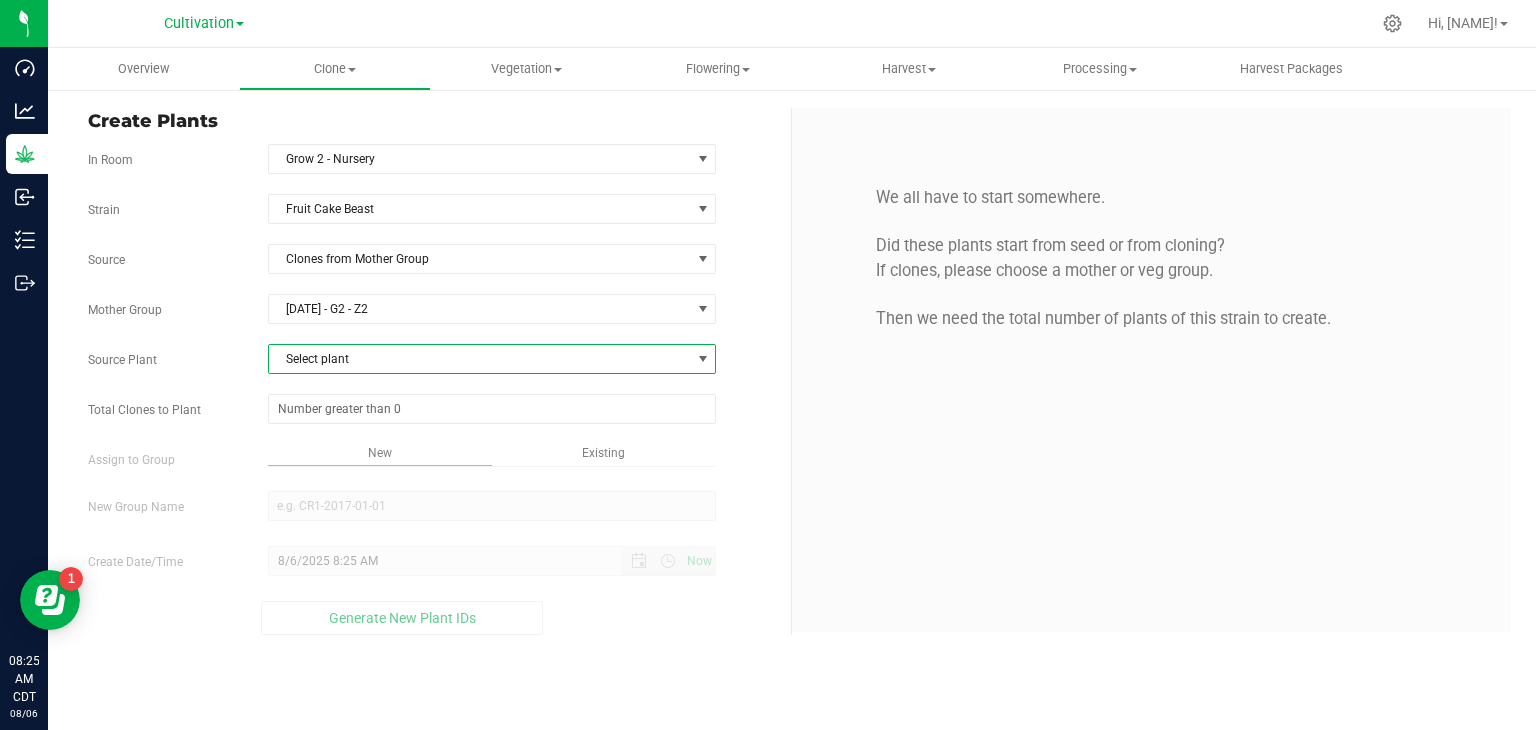 click on "Select plant" at bounding box center (480, 359) 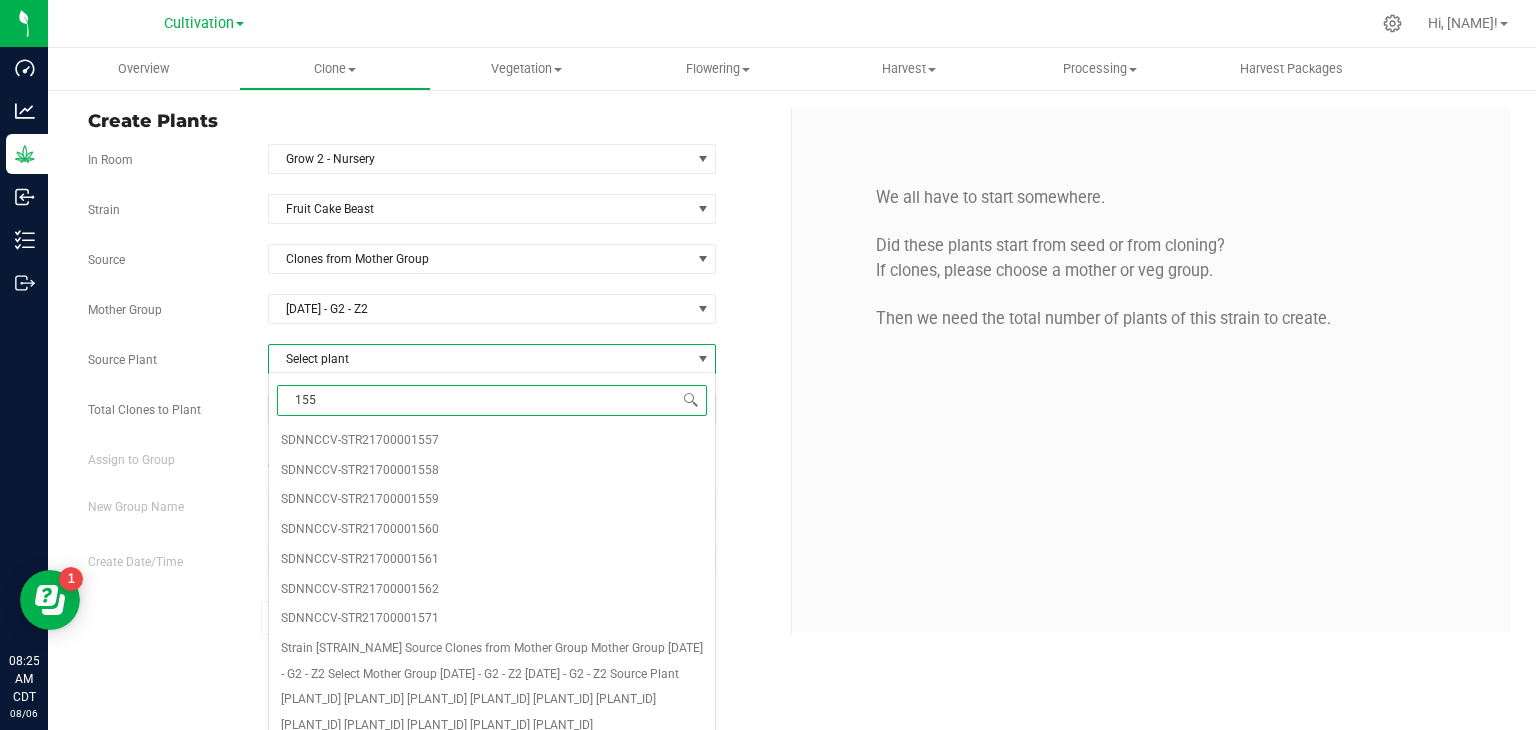 type on "1558" 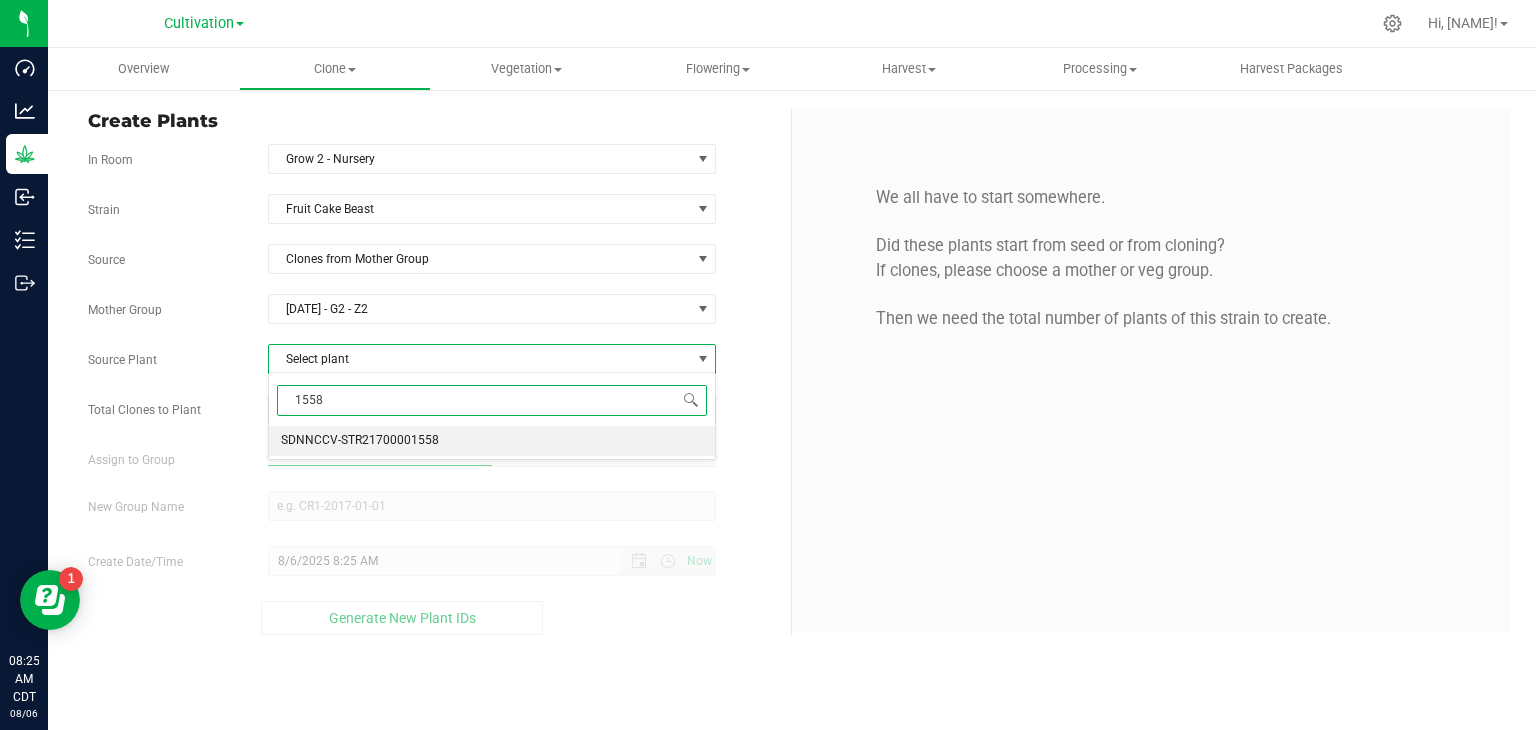 click on "SDNNCCV-STR21700001558" at bounding box center [360, 441] 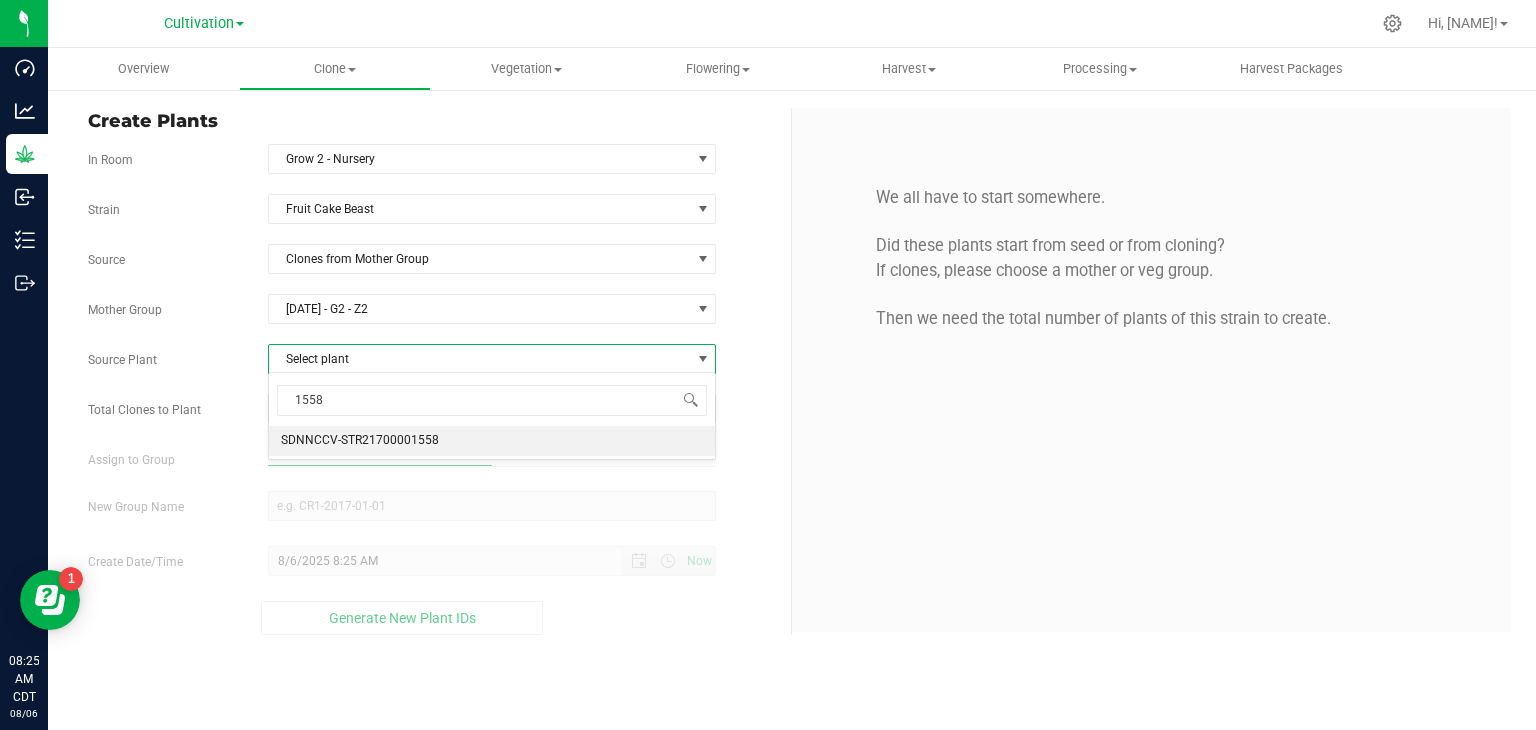 type 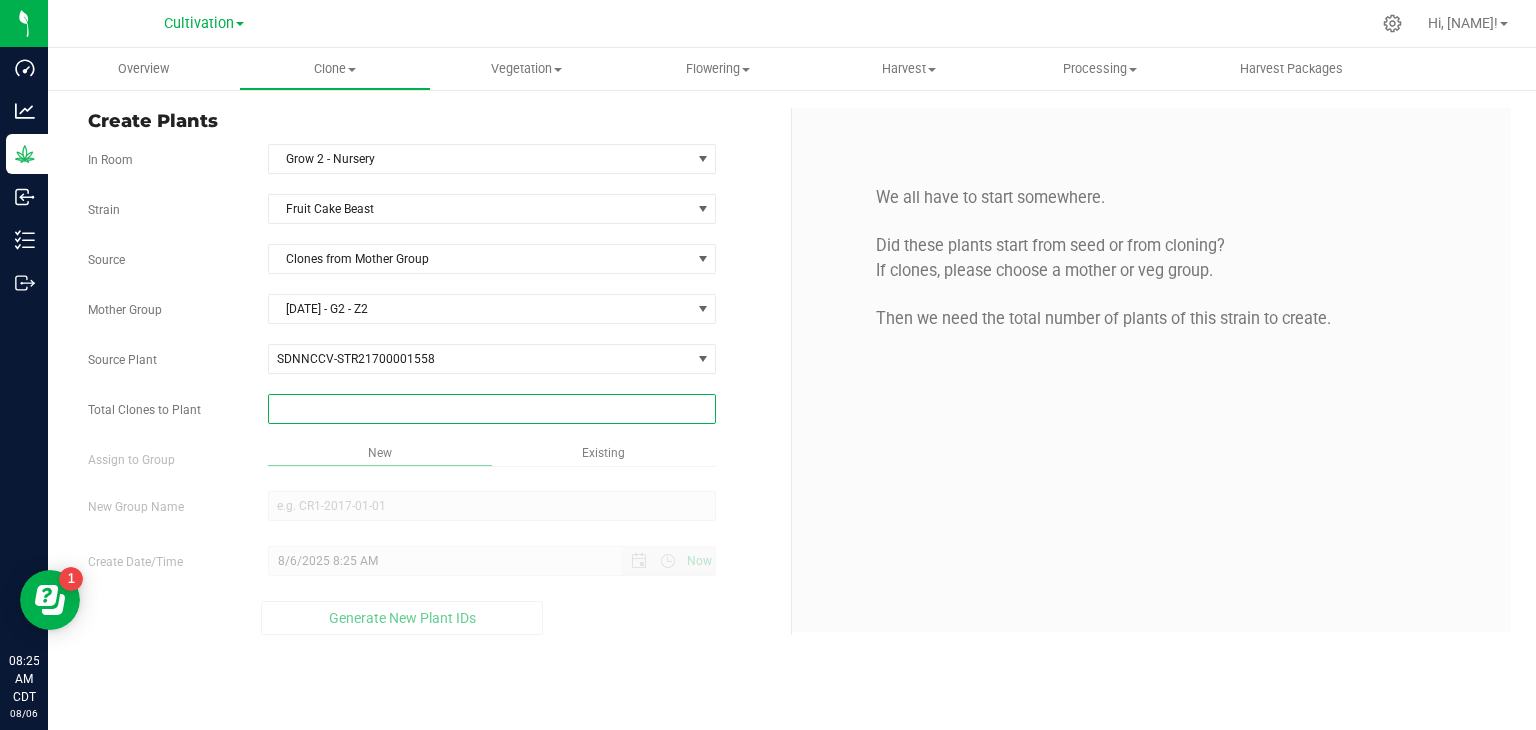 click at bounding box center (492, 409) 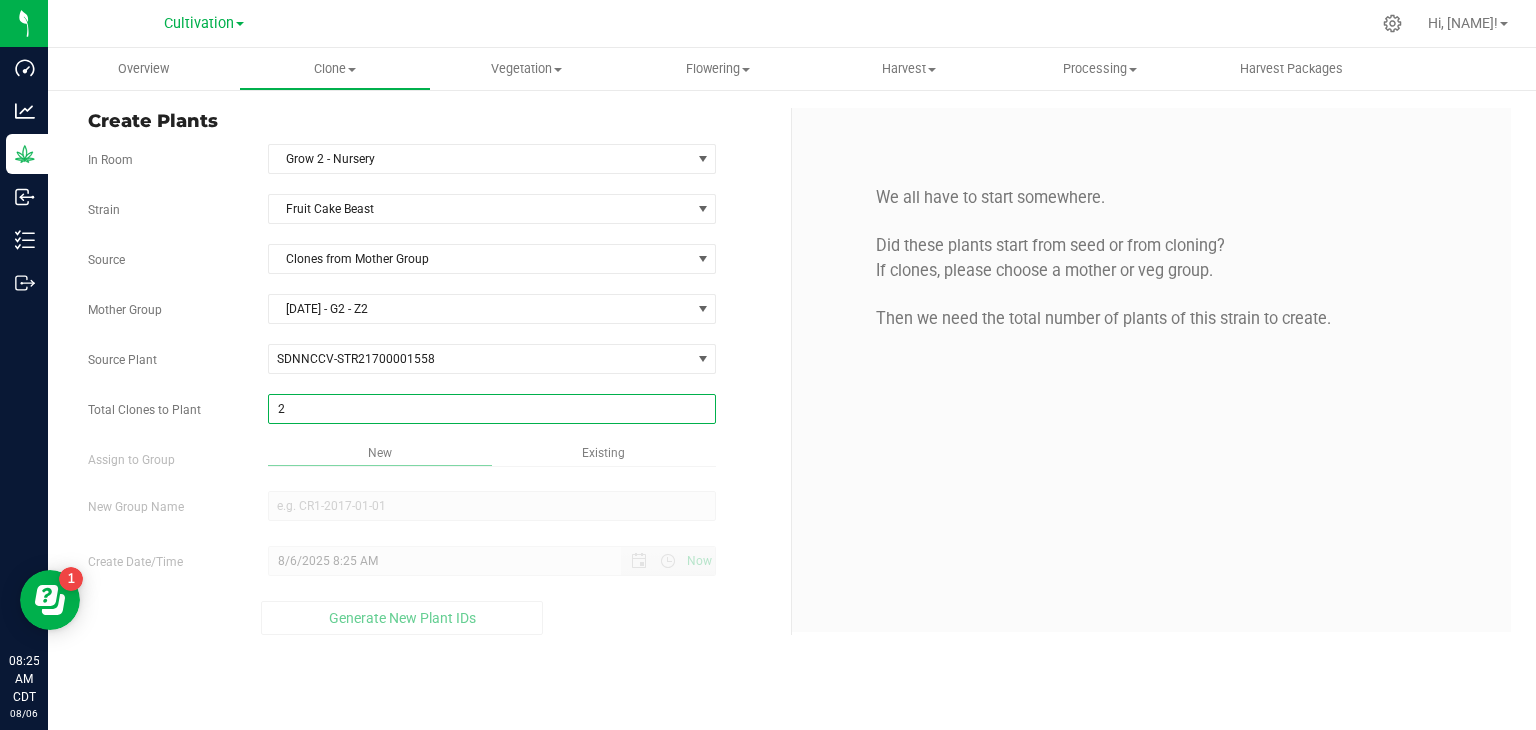 type on "24" 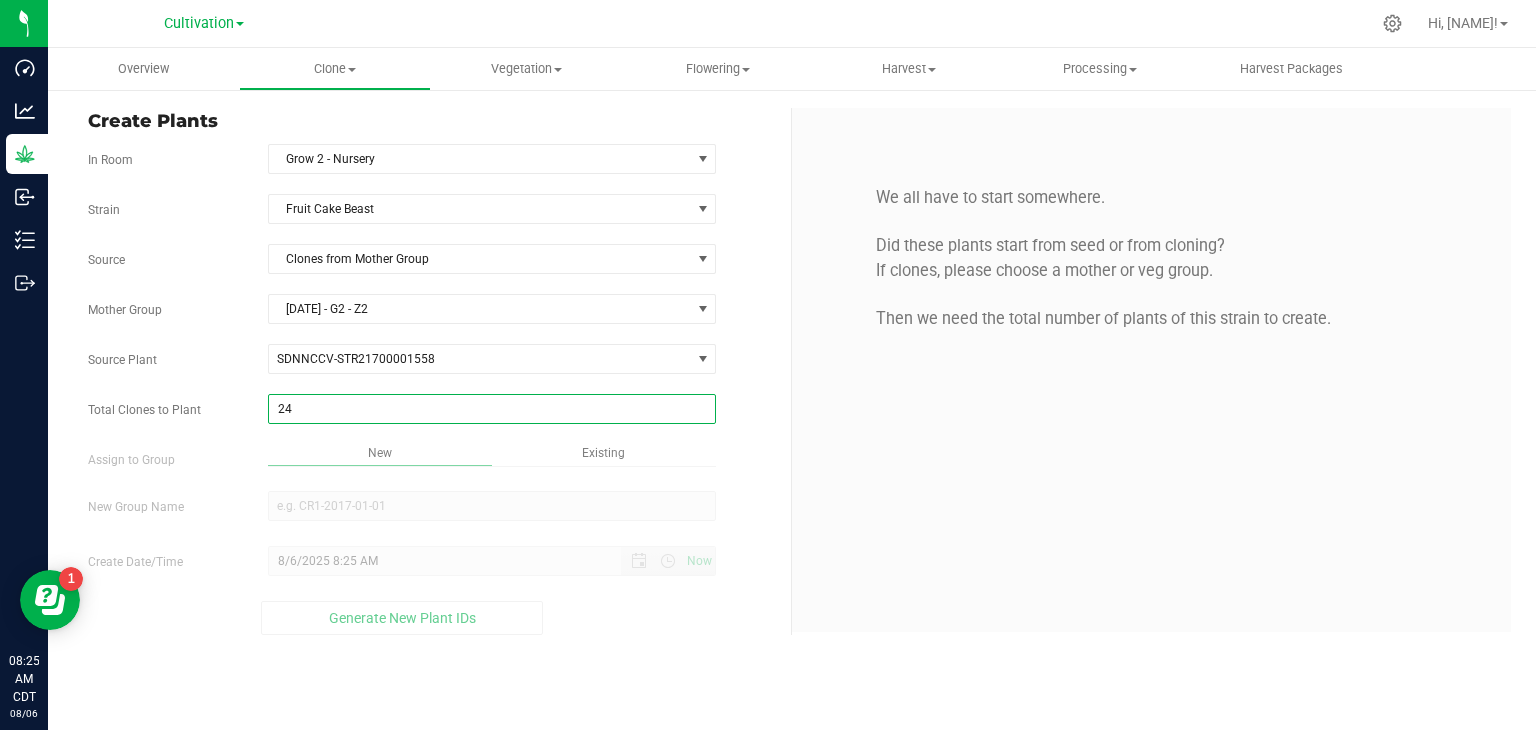type on "24" 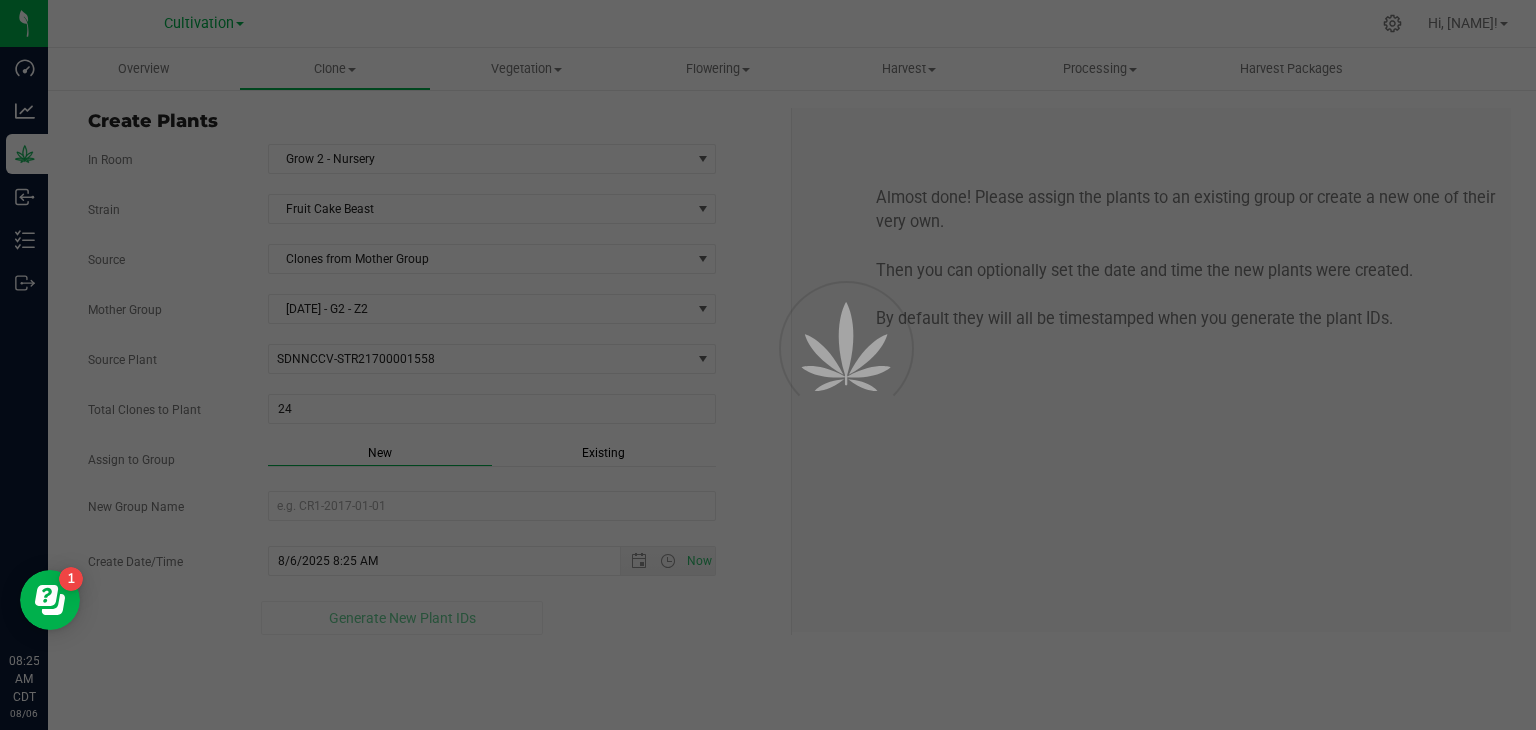 click on "Strain
[STRAIN]
Source
Clones from Mother Group
Mother Group
05202025 - G2 - Z2 Select Mother Group 05202025 - G2 - Z2 07152025 - G2 - Z2
Source Plant
[PLANT_ID] [PLANT_ID] [PLANT_ID] [PLANT_ID] [PLANT_ID] [PLANT_ID] [PLANT_ID] [PLANT_ID] [PLANT_ID] [PLANT_ID] [PLANT_ID]" at bounding box center (432, 414) 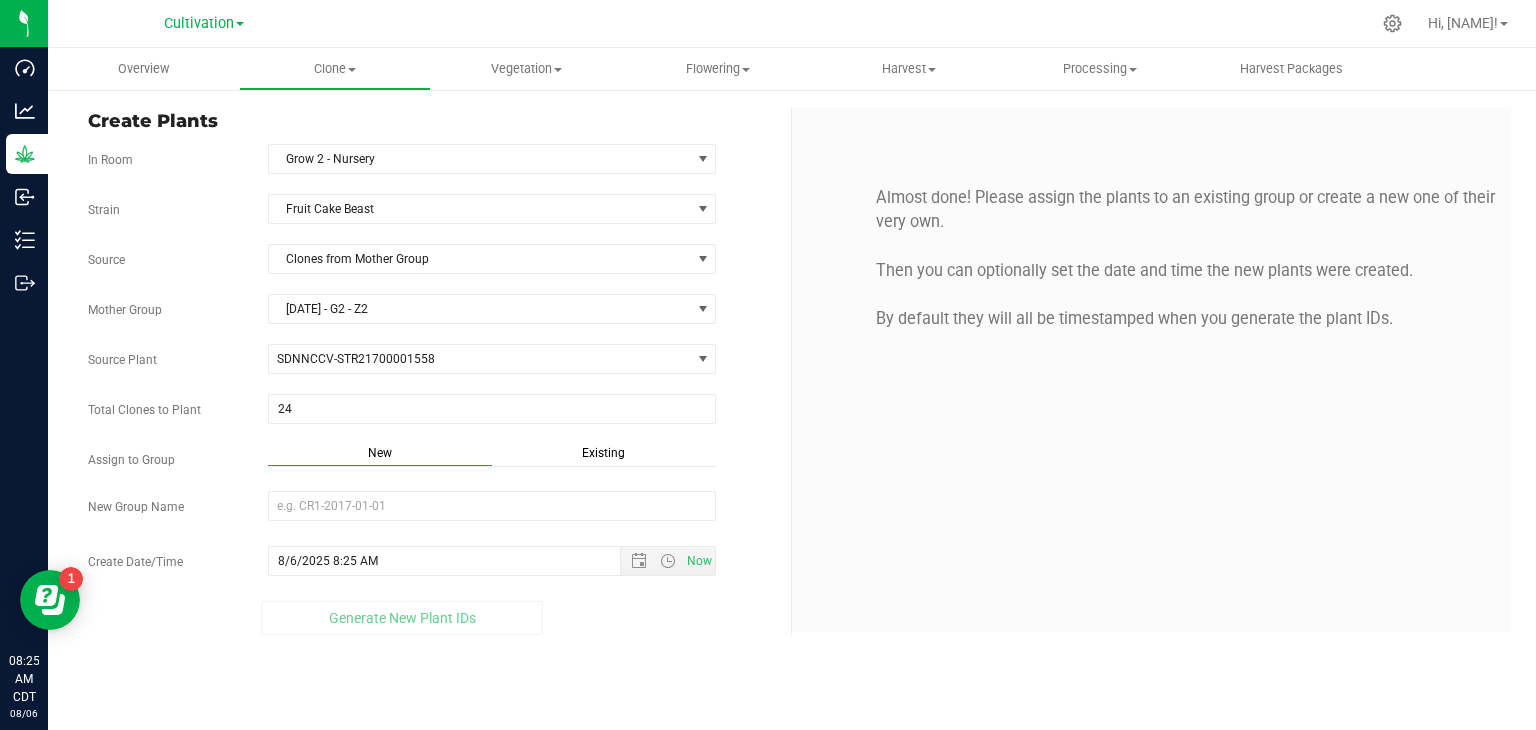 click on "Existing" at bounding box center [603, 453] 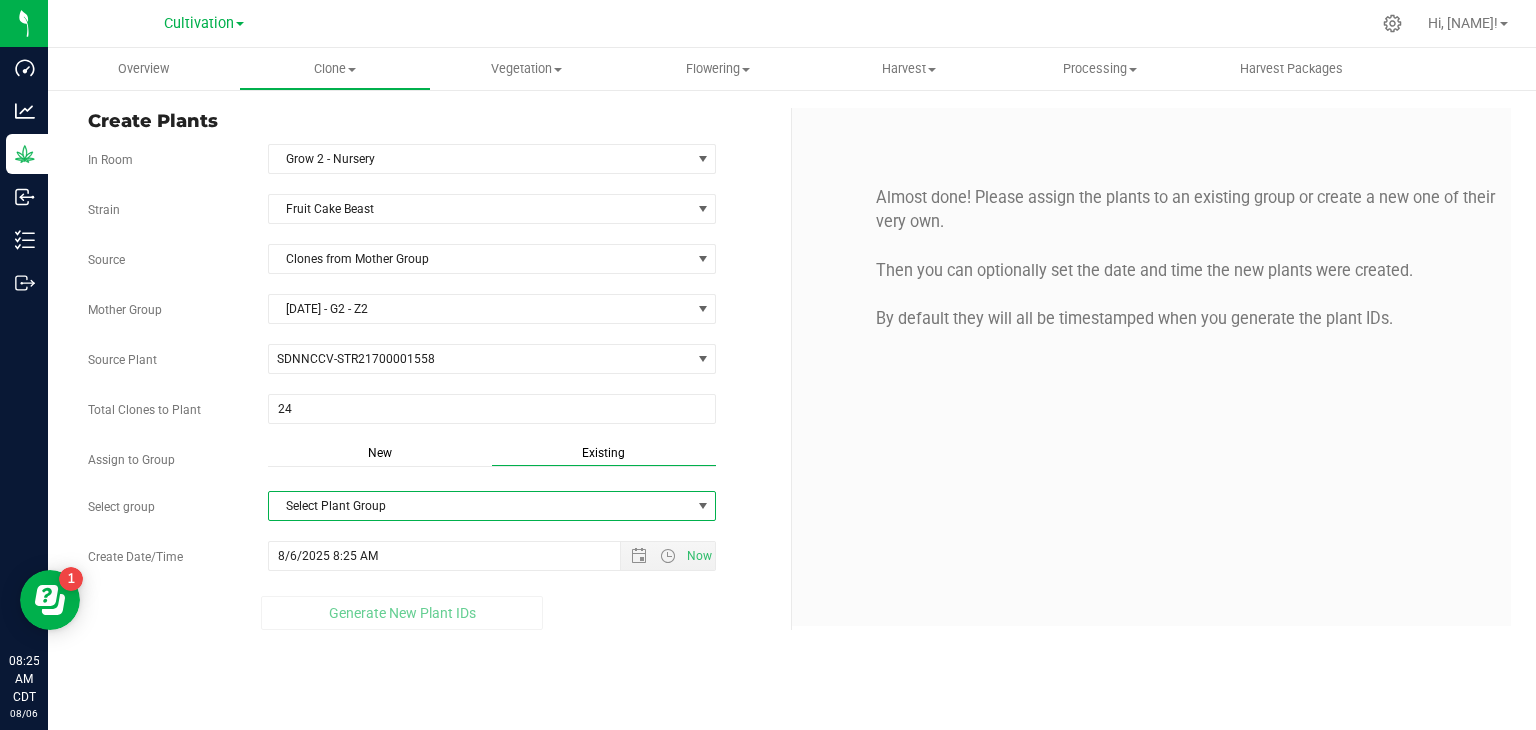 click on "Select Plant Group" at bounding box center (480, 506) 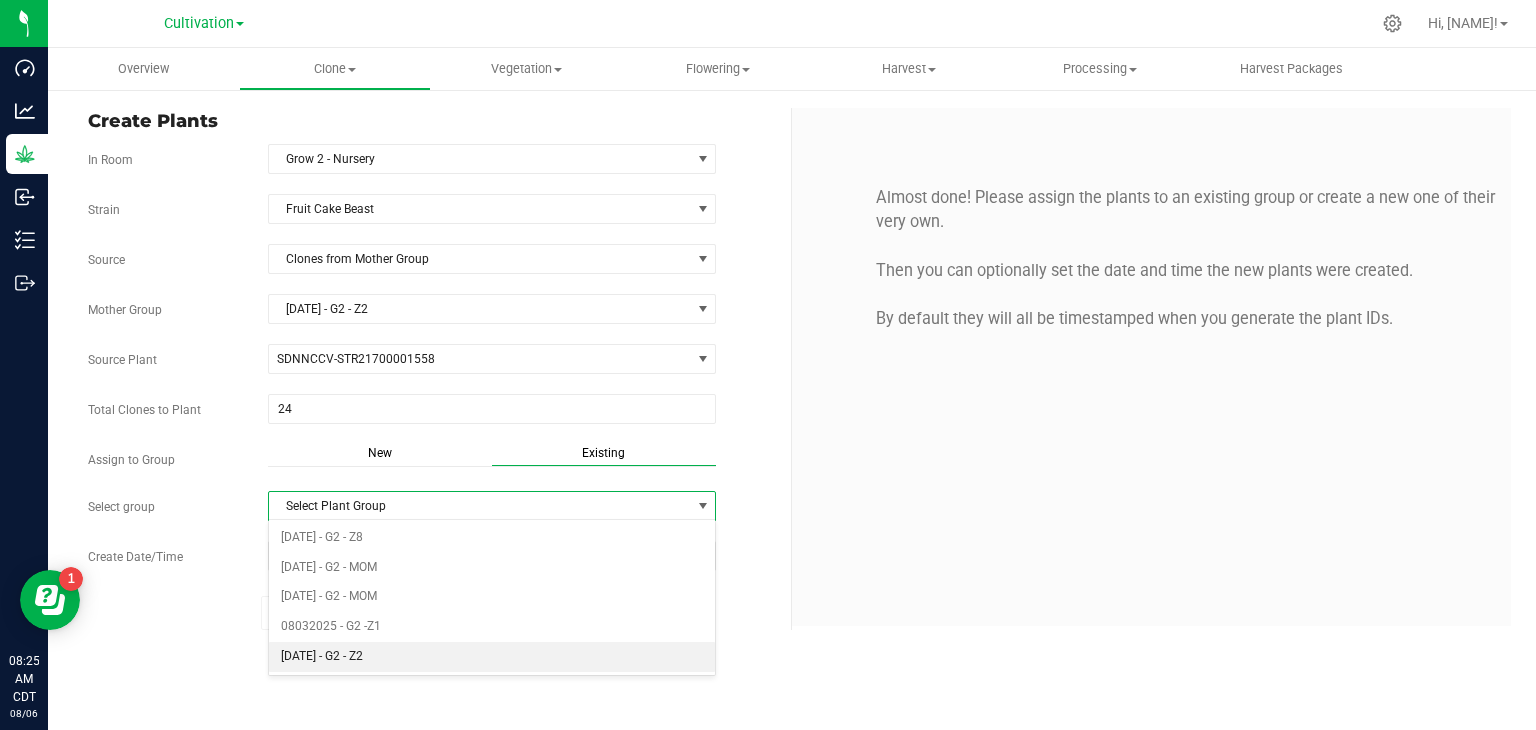 click on "[DATE] - G2 - Z2" at bounding box center (492, 657) 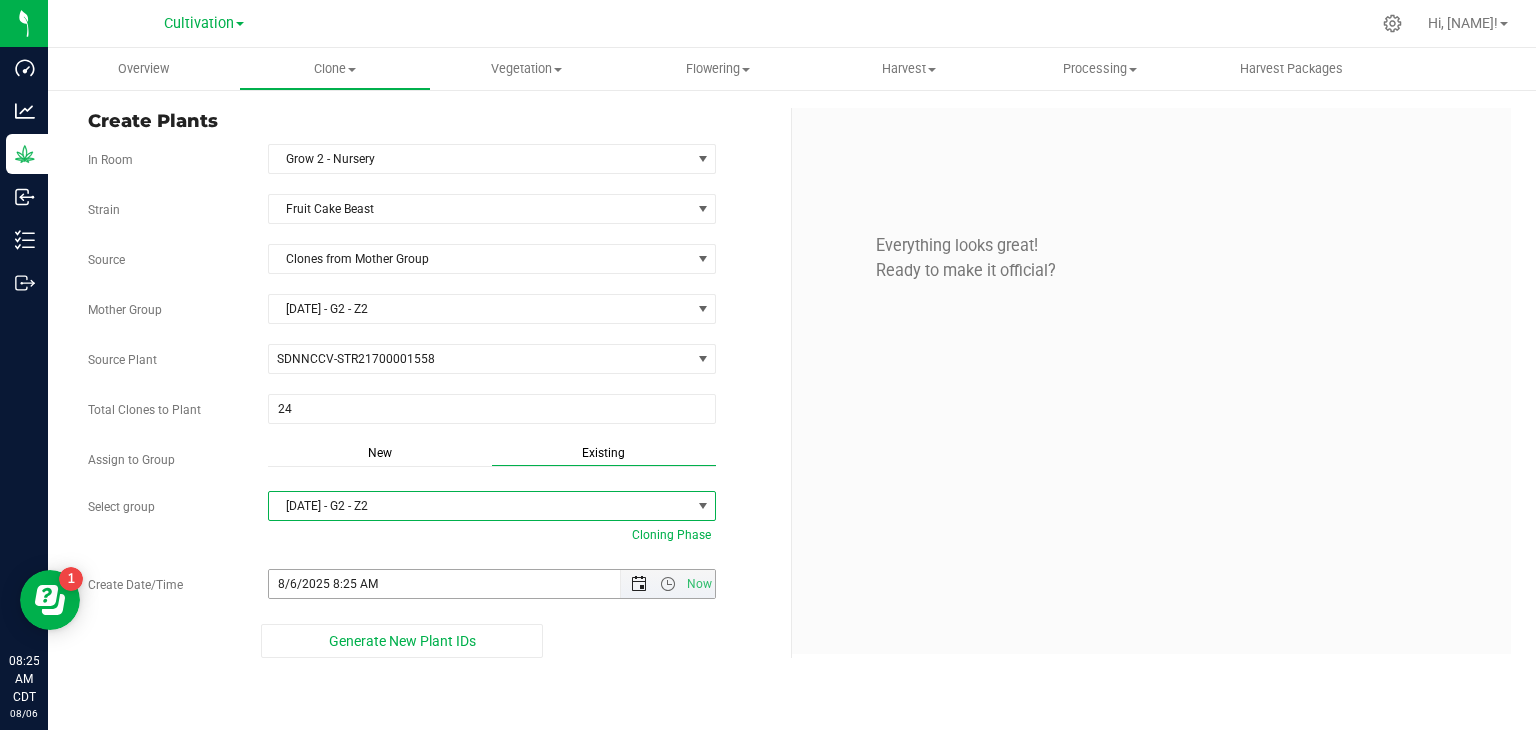 click at bounding box center [639, 584] 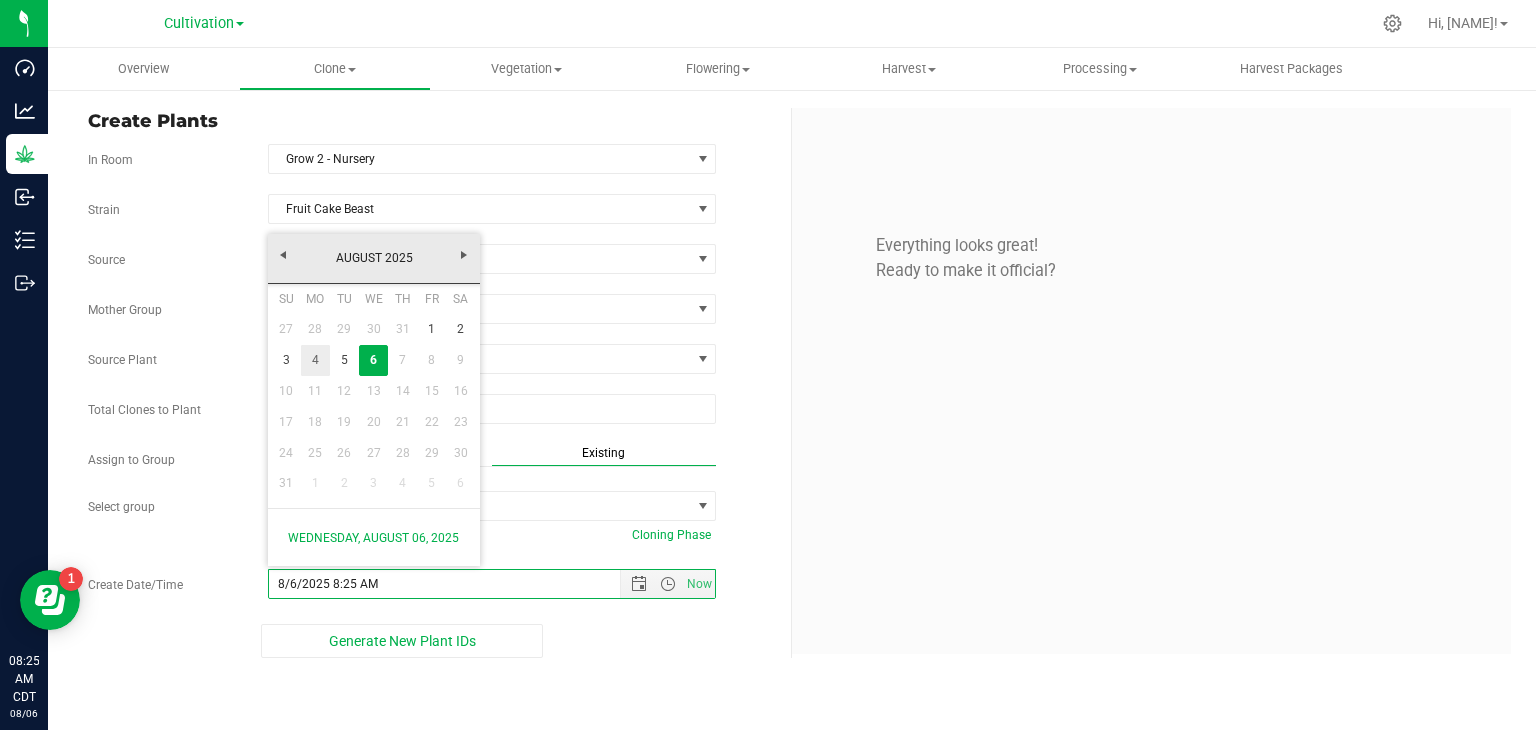 click on "4" at bounding box center (315, 360) 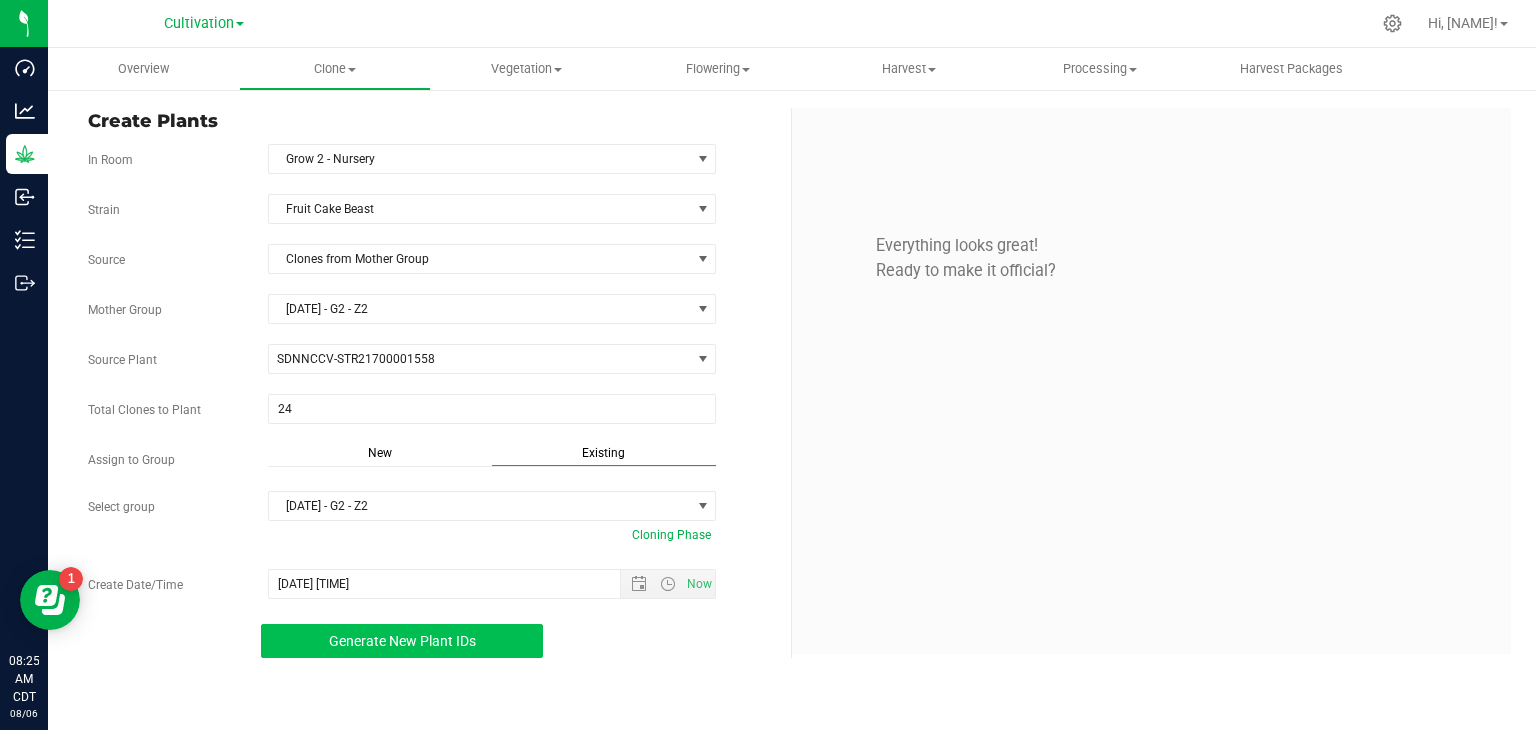 click on "Generate New Plant IDs" at bounding box center [402, 641] 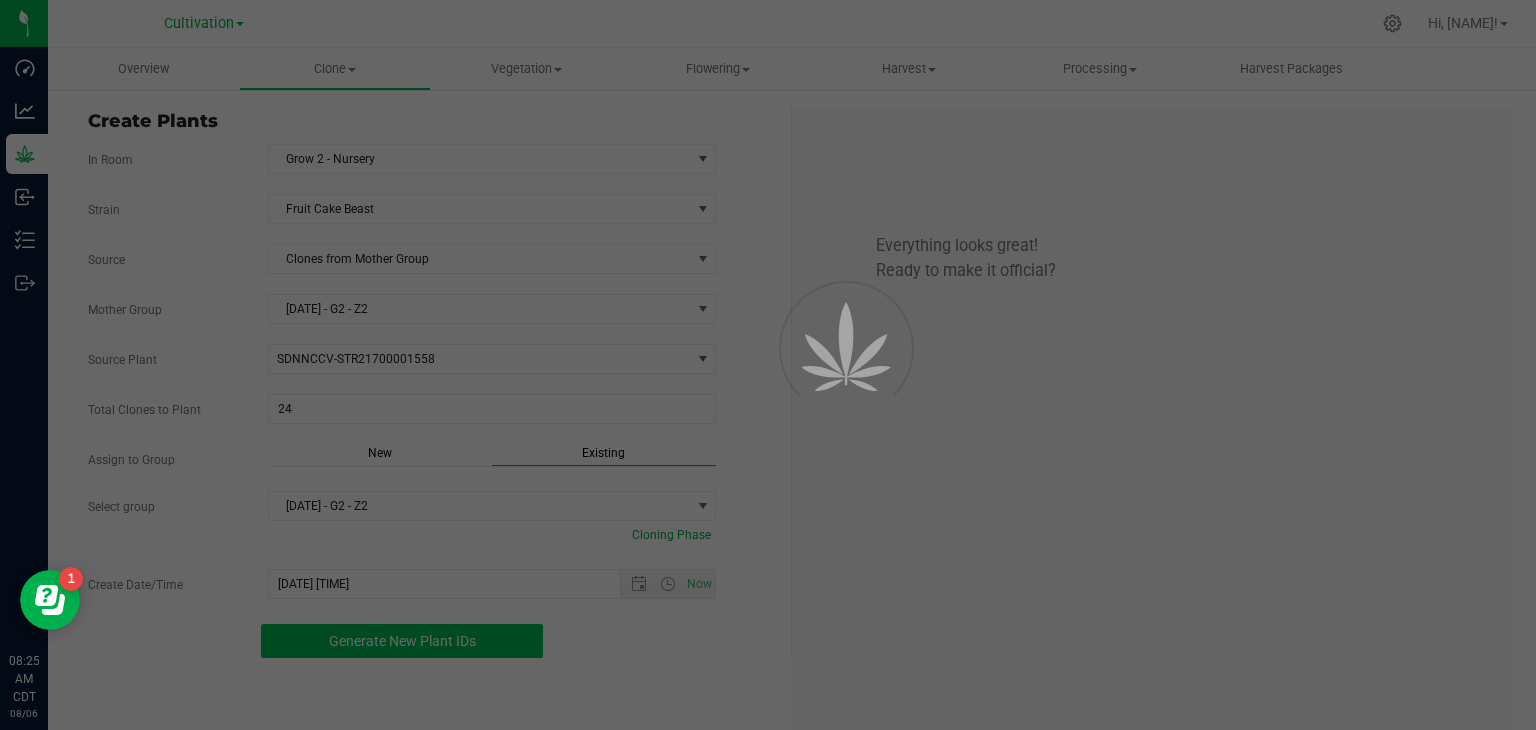 scroll, scrollTop: 60, scrollLeft: 0, axis: vertical 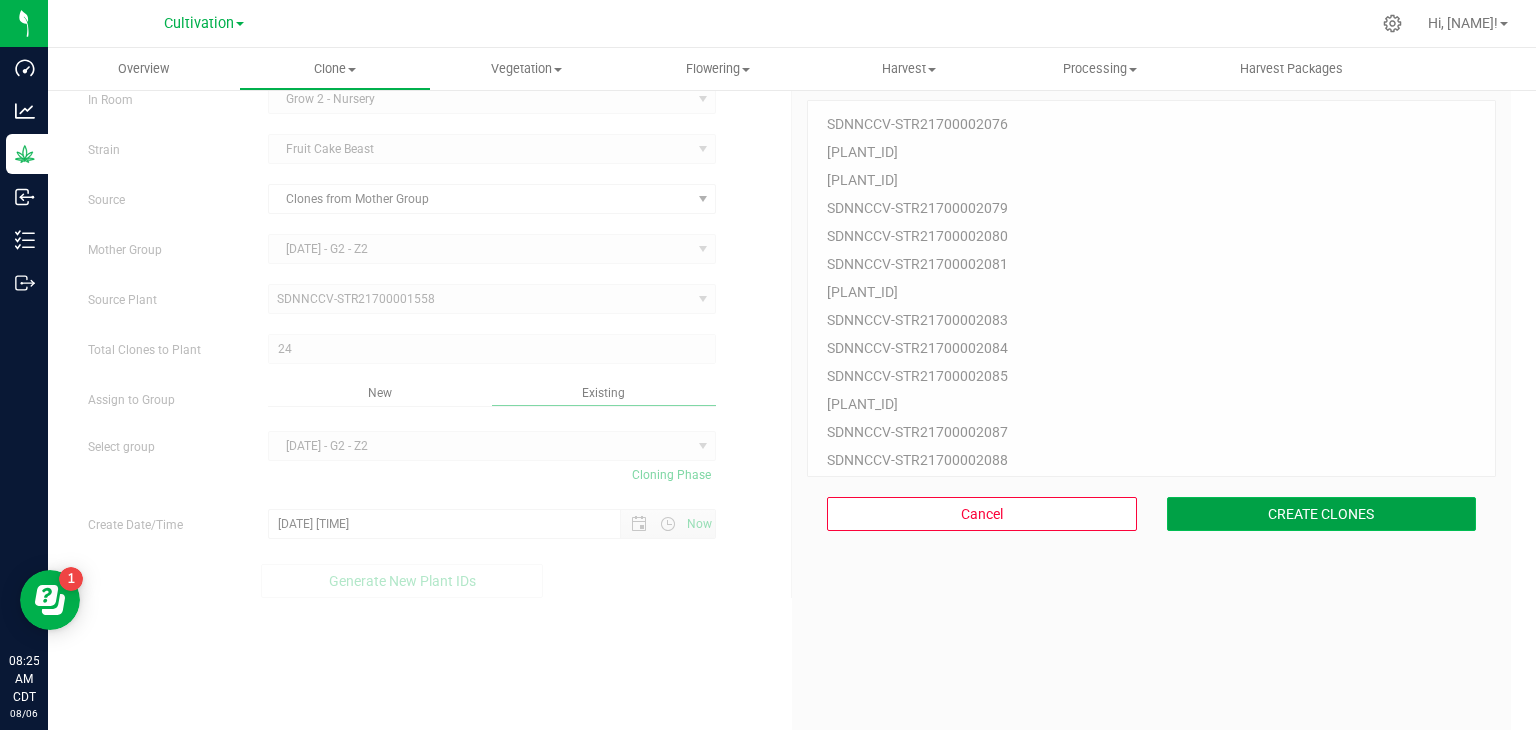 click on "CREATE CLONES" at bounding box center [1322, 514] 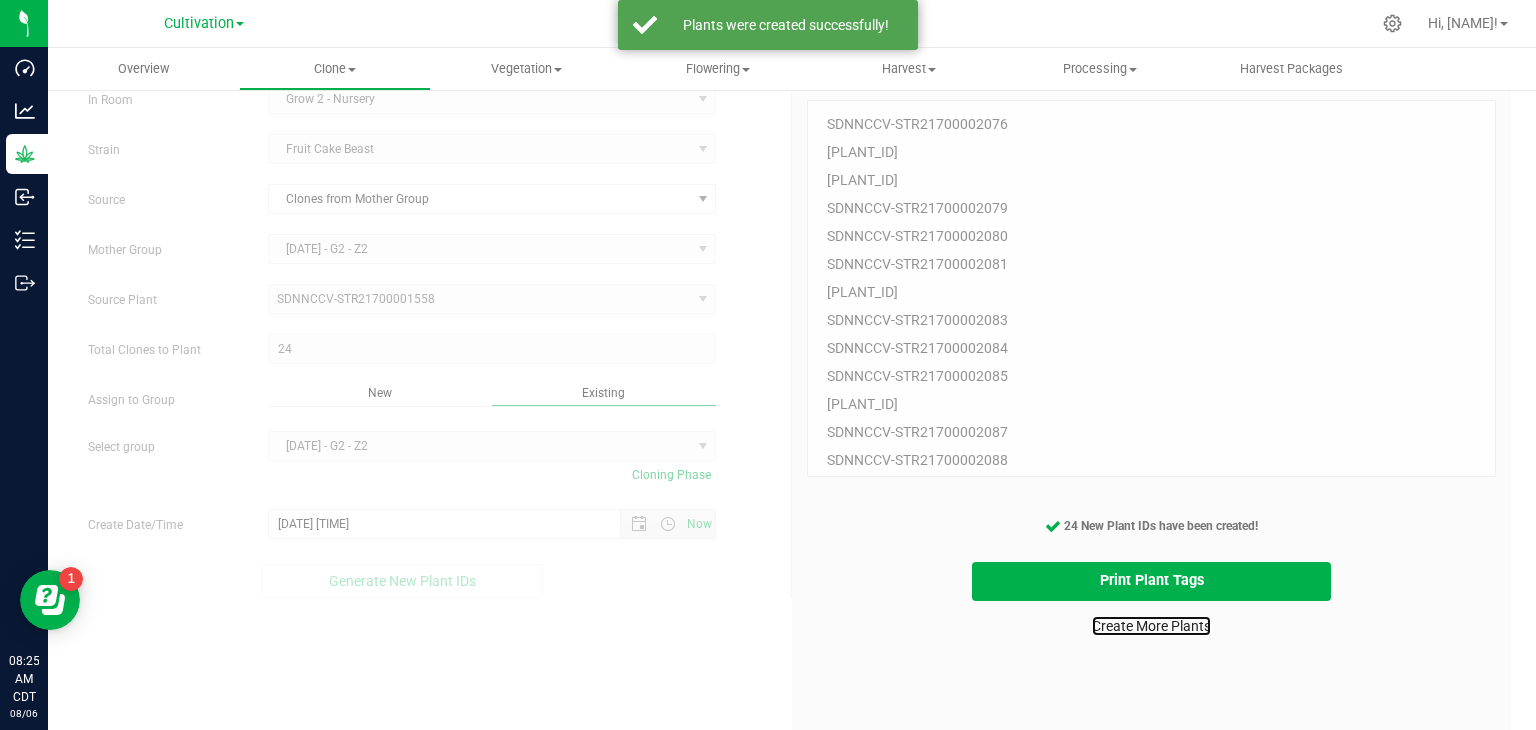 click on "Create More Plants" at bounding box center (1151, 626) 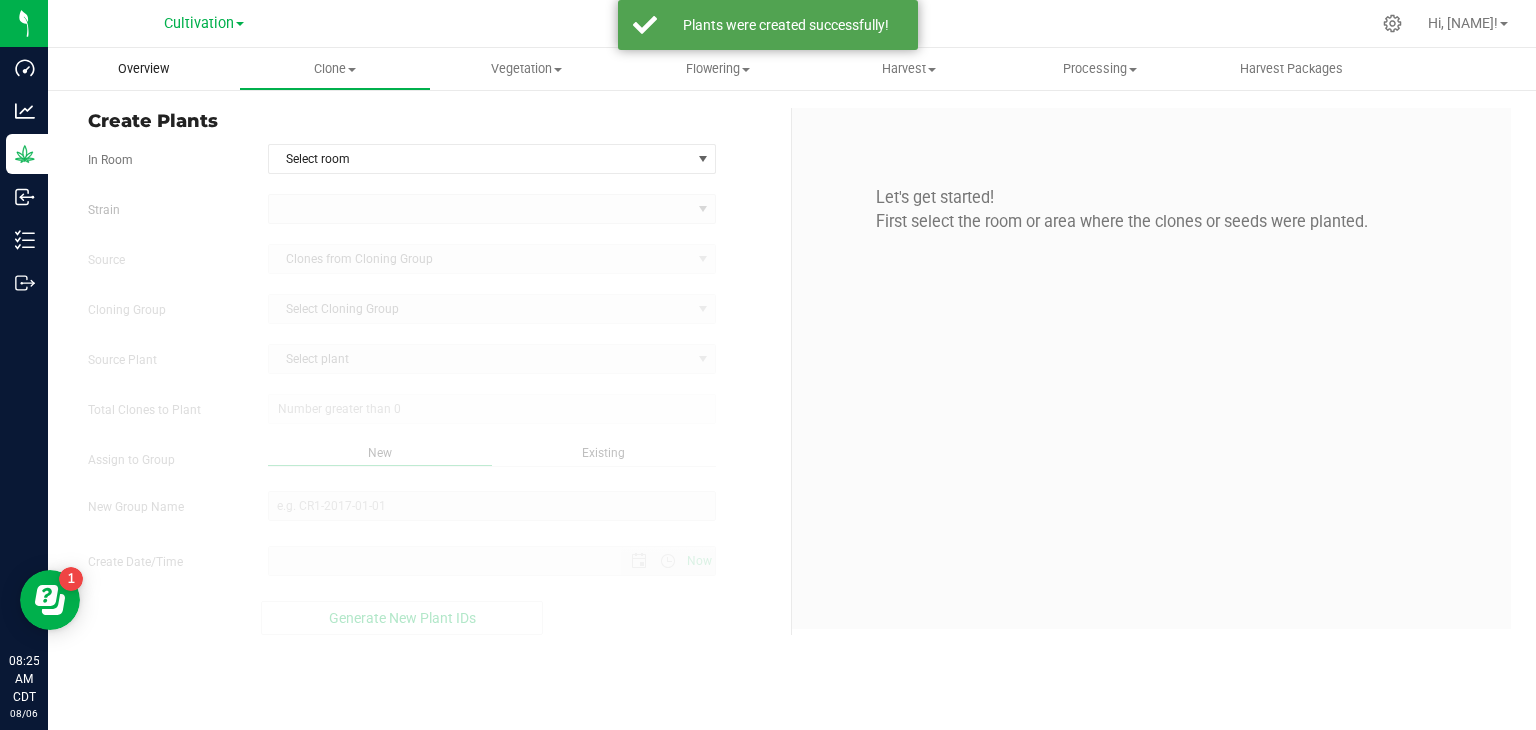 scroll, scrollTop: 0, scrollLeft: 0, axis: both 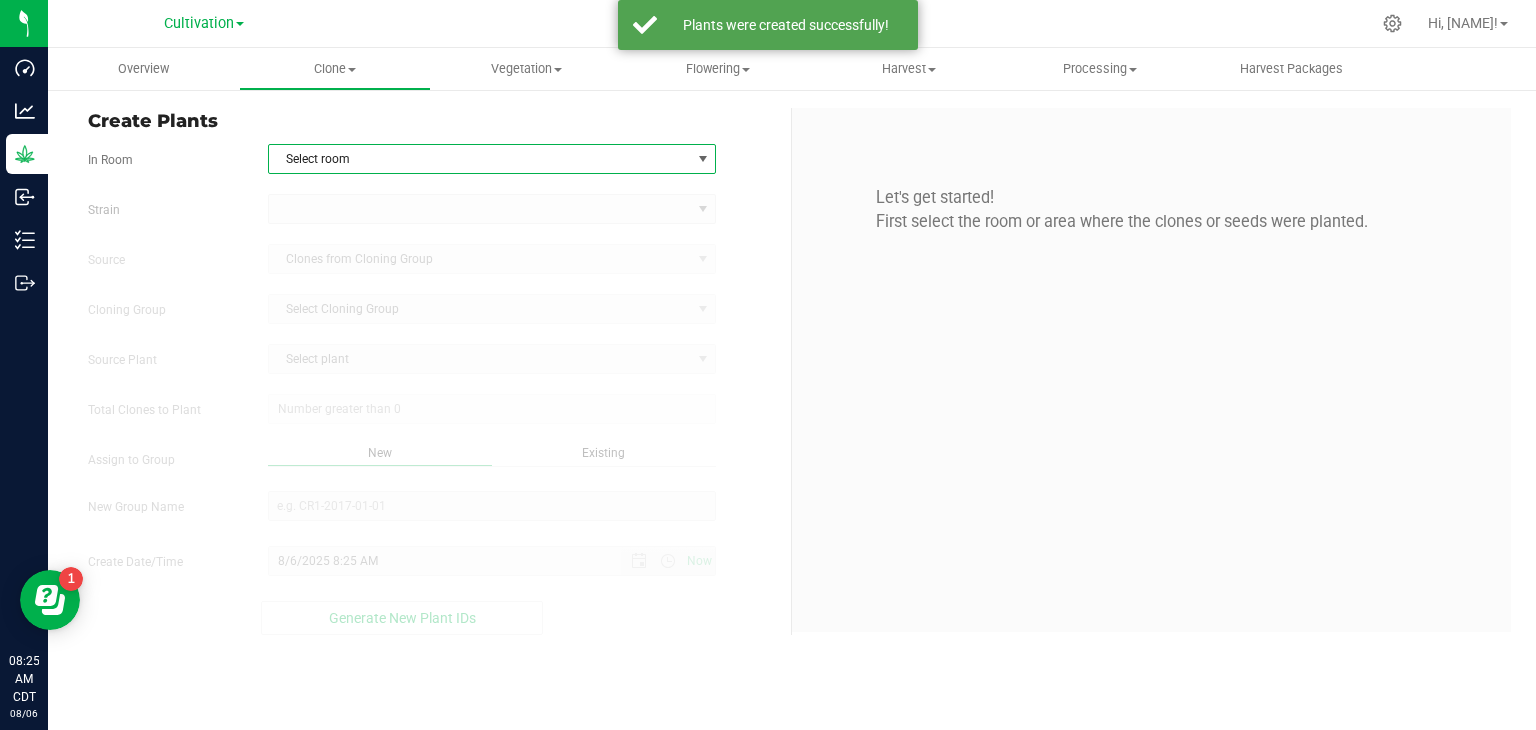 click on "Select room" at bounding box center (480, 159) 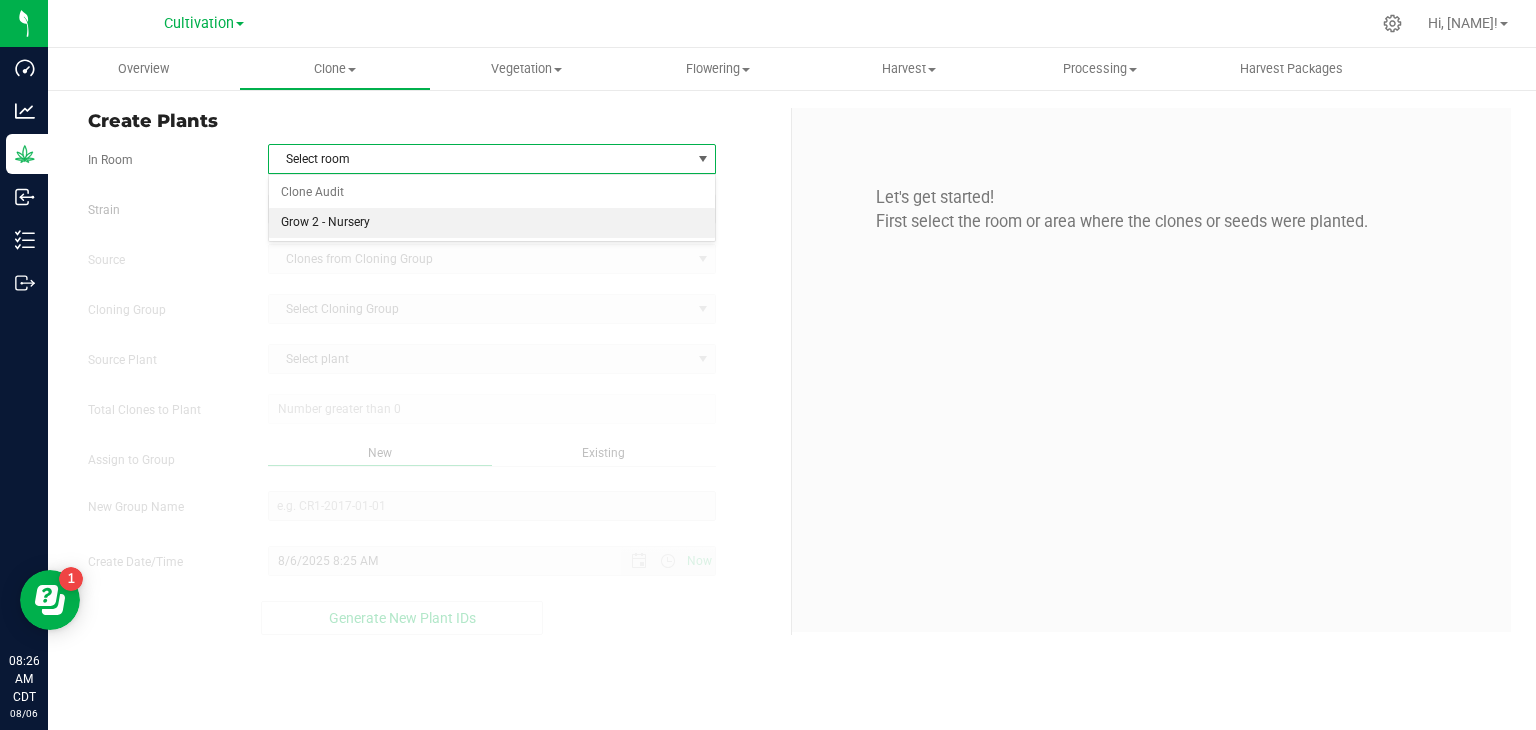 click on "Grow 2 - Nursery" at bounding box center [492, 223] 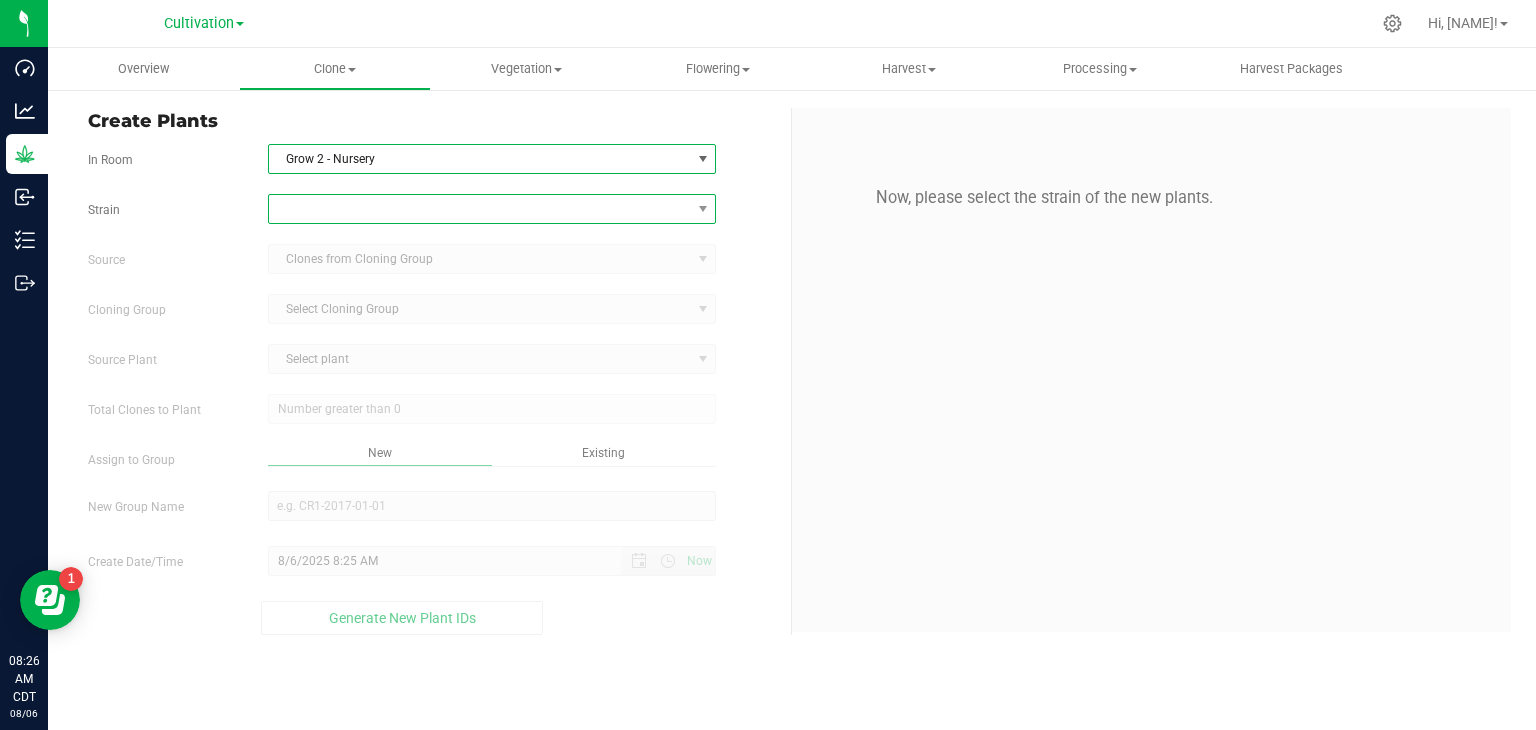 click at bounding box center (480, 209) 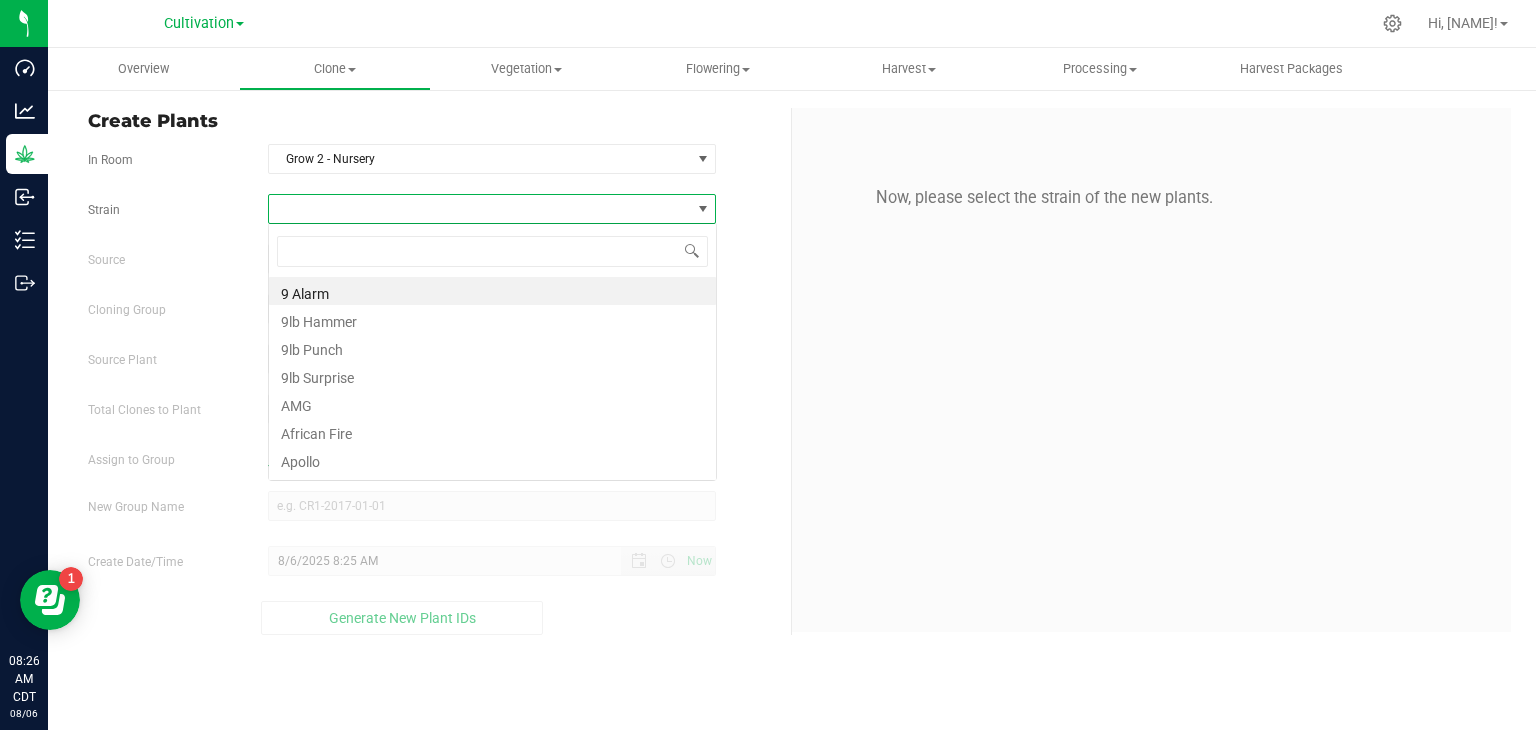 scroll, scrollTop: 99970, scrollLeft: 99551, axis: both 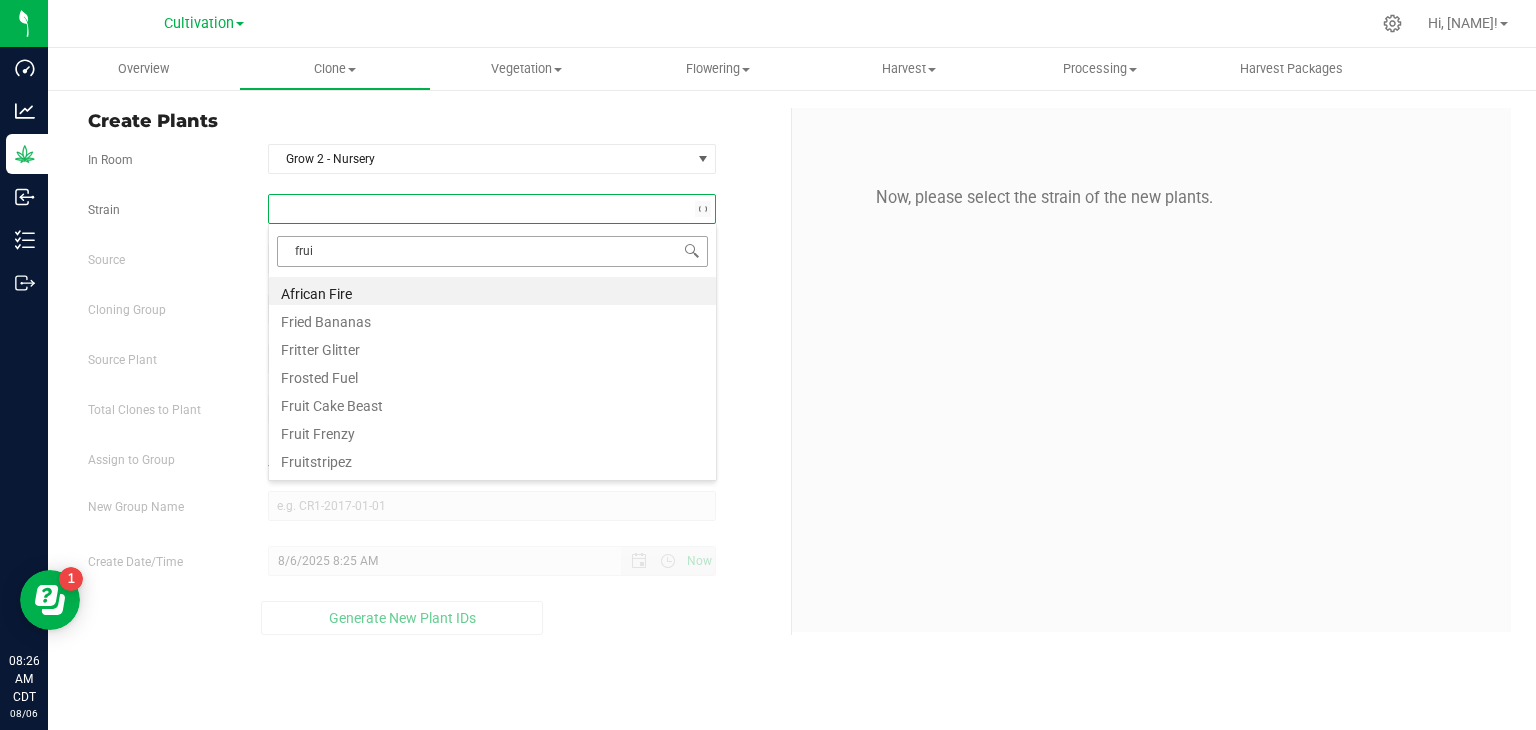 type on "fruit" 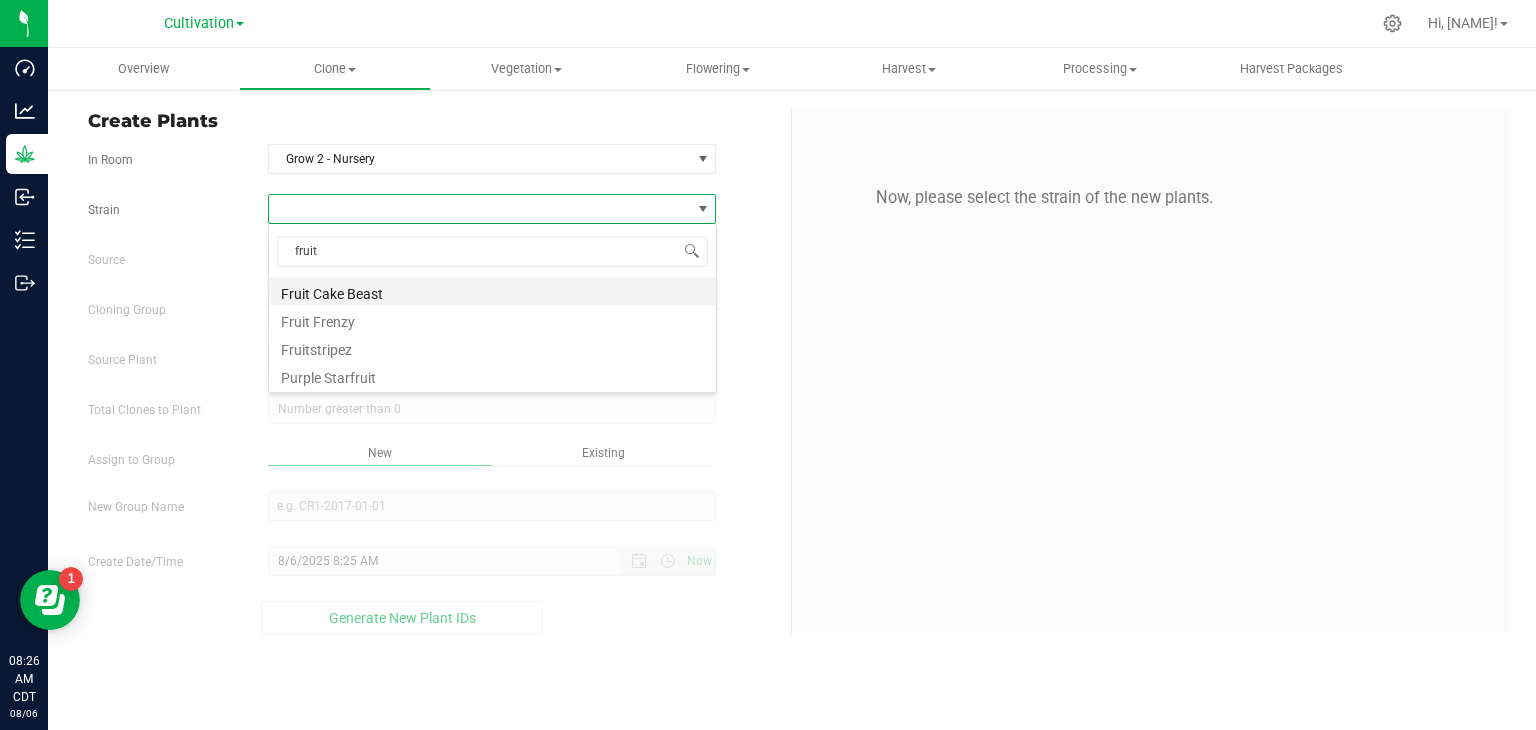 click on "Fruit Cake Beast" at bounding box center (492, 291) 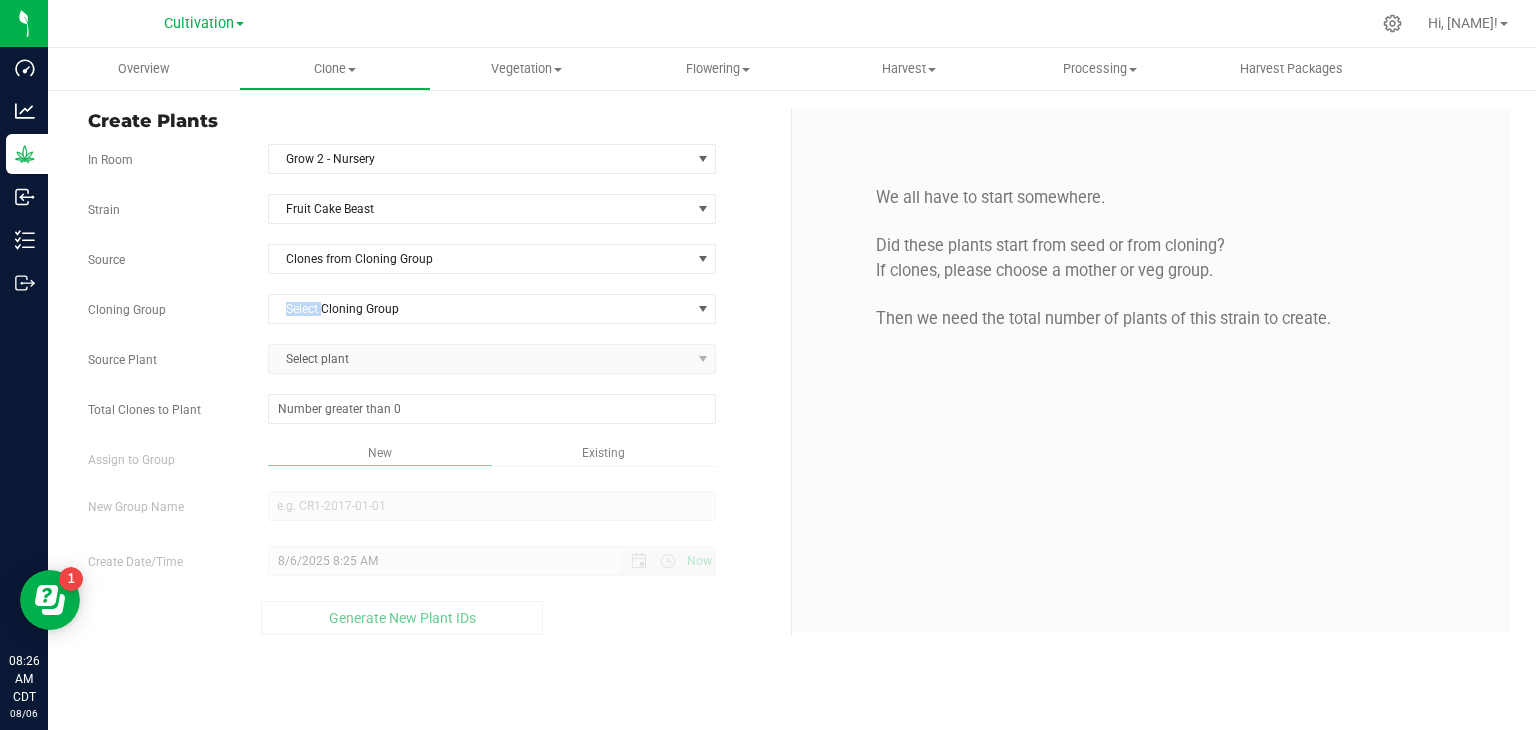 click on "Strain
Fruit Cake Beast
Source
Clones from Cloning Group
Cloning Group
Select Cloning Group Select Cloning Group 08042025 - G2 - Z2
Source Plant
Select plant
Total Clones to Plant" at bounding box center [432, 414] 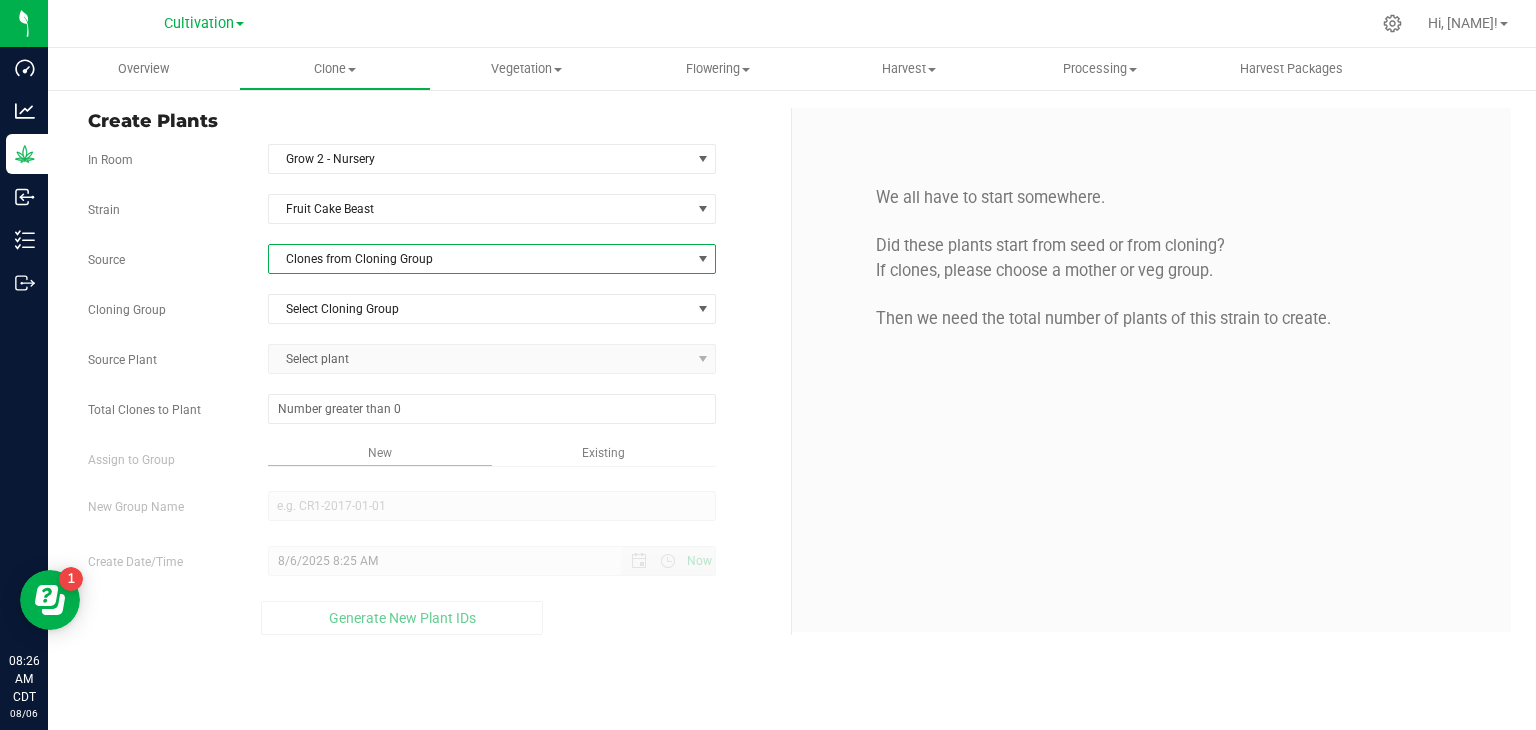 click on "Clones from Cloning Group" at bounding box center [480, 259] 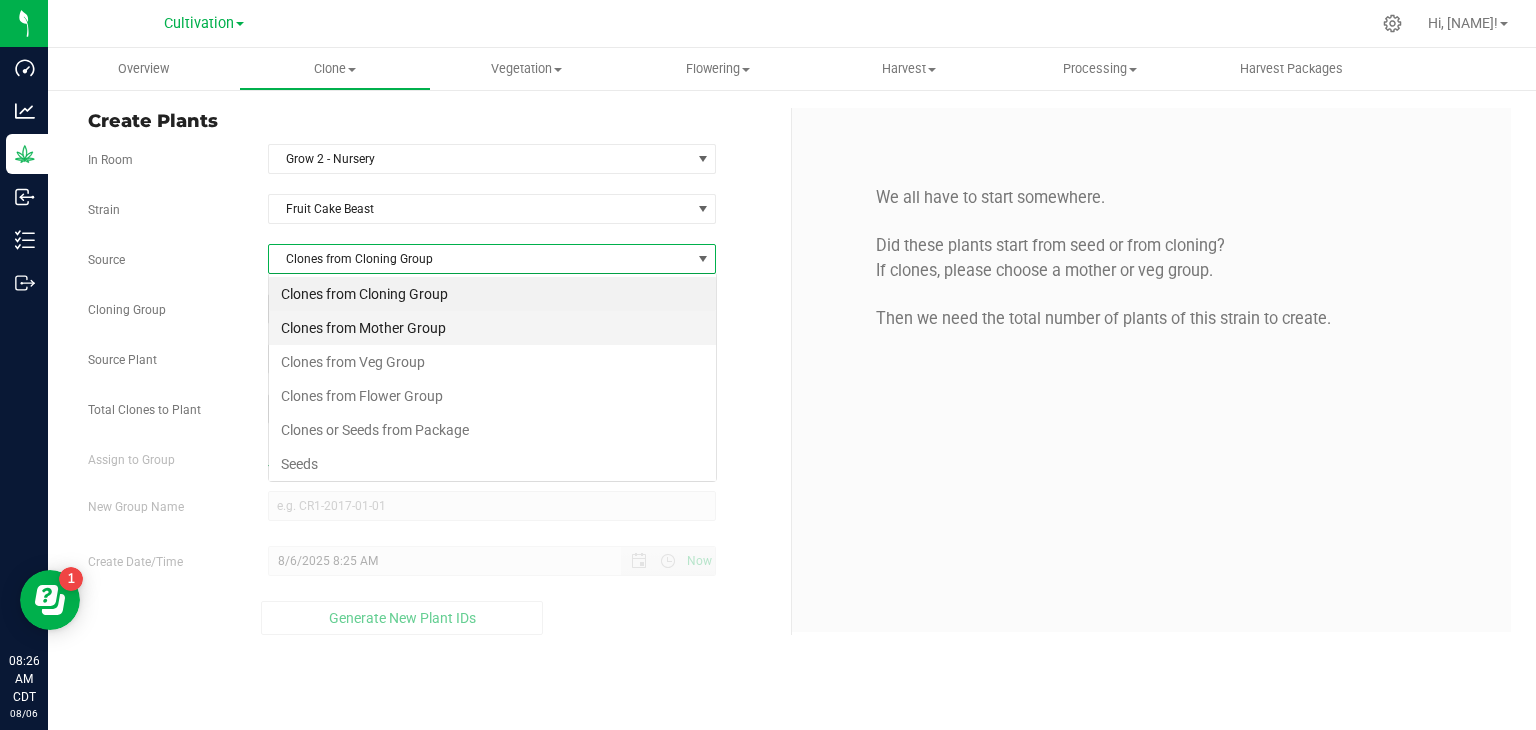scroll, scrollTop: 99970, scrollLeft: 99551, axis: both 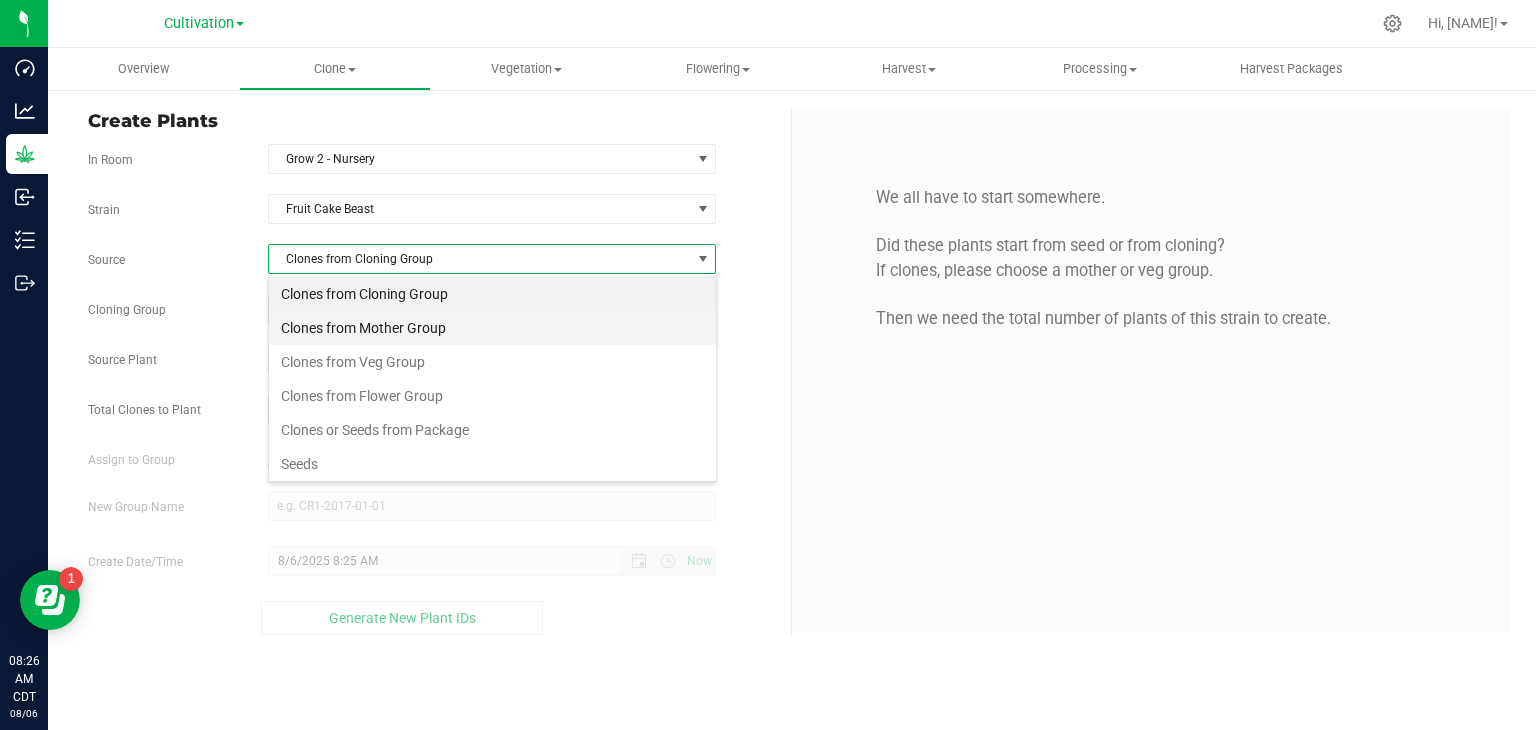 click on "Clones from Mother Group" at bounding box center [492, 328] 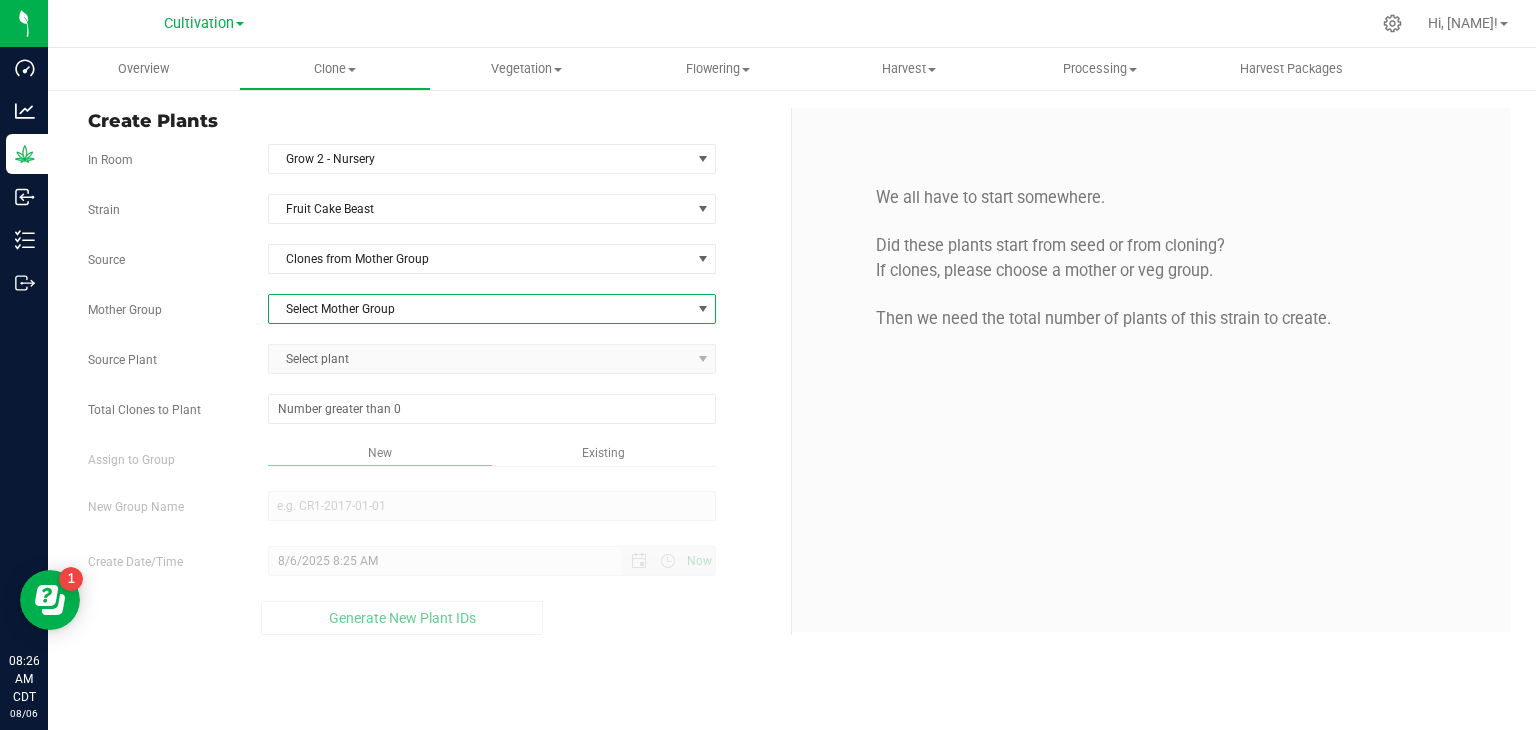click on "Select Mother Group" at bounding box center [480, 309] 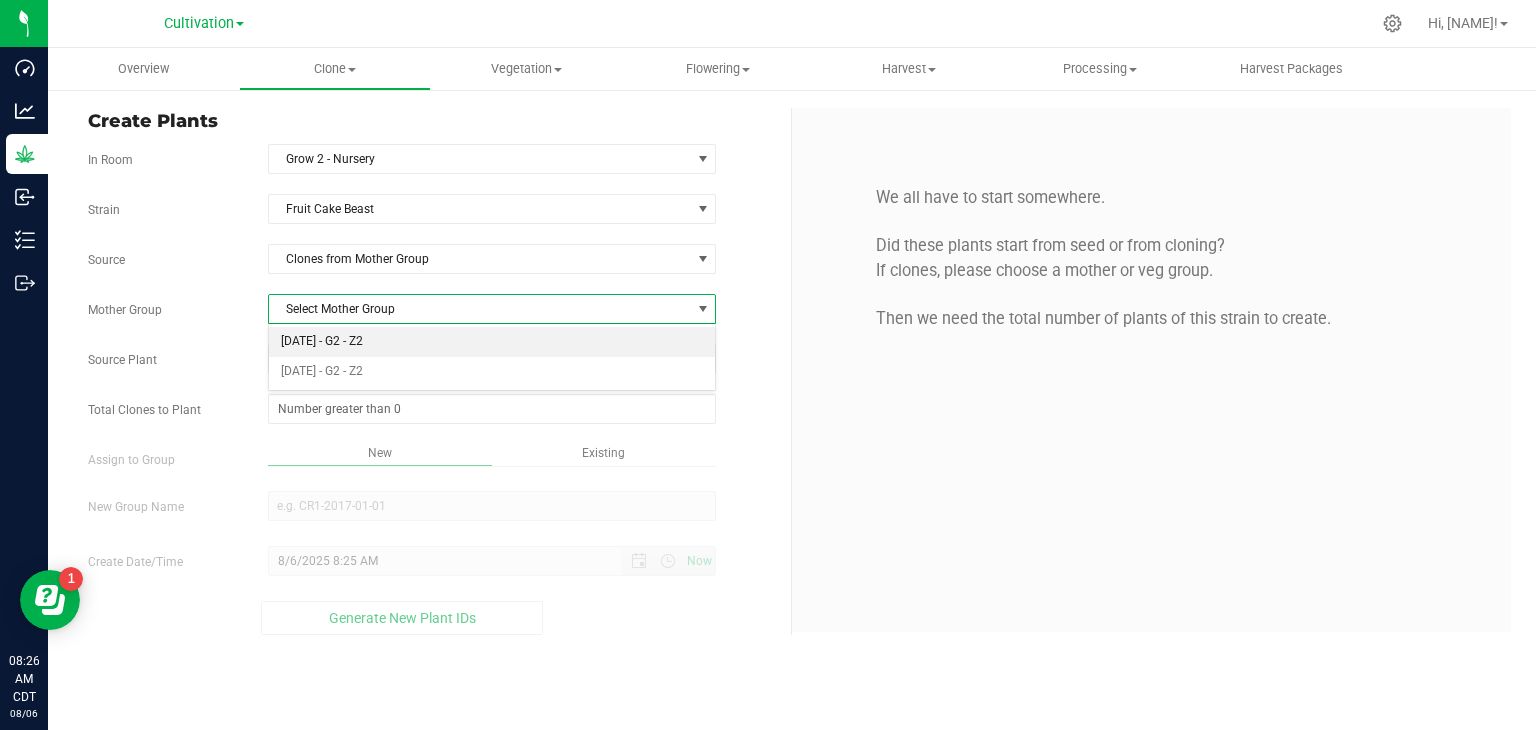 click on "[DATE] - G2 - Z2" at bounding box center [492, 342] 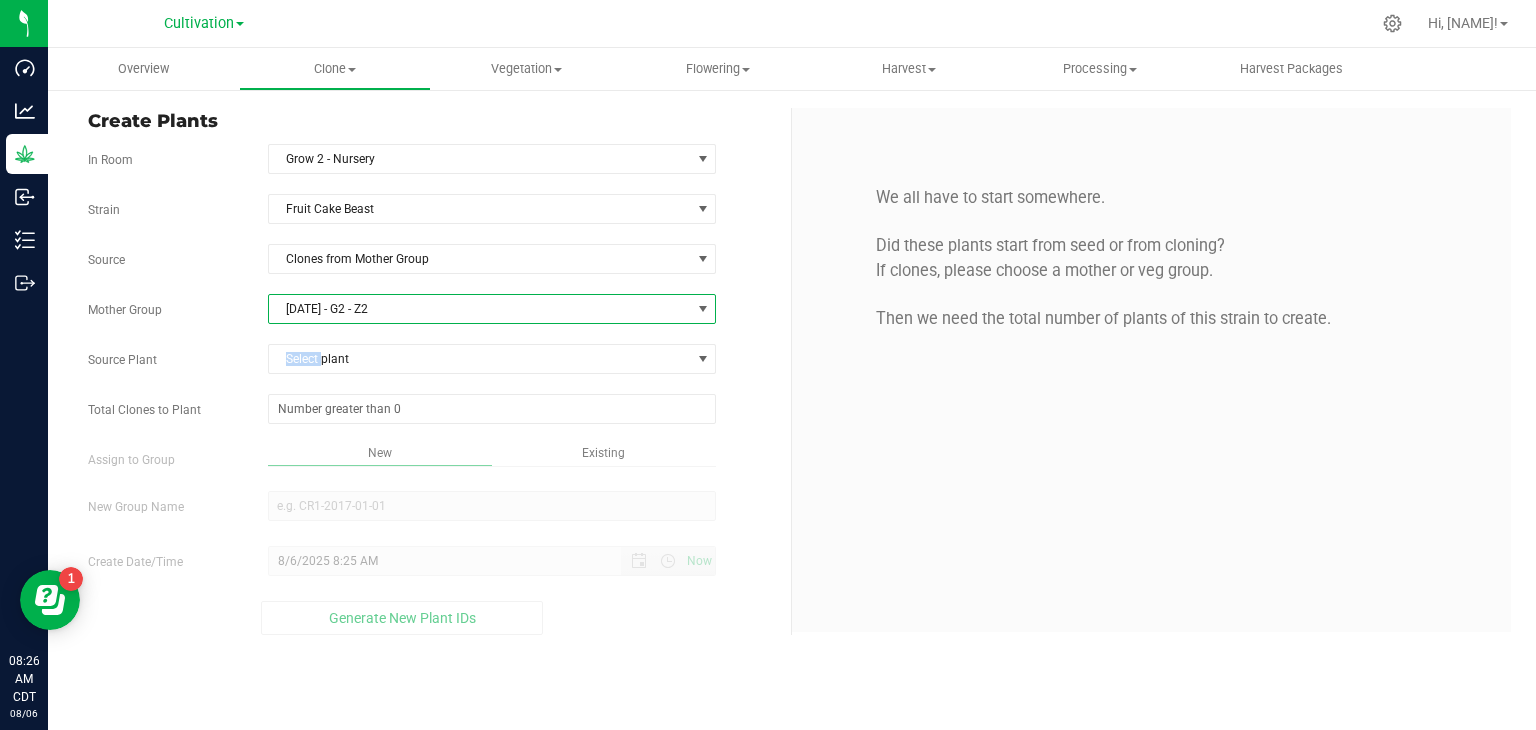 click on "Strain
[STRAIN_NAME]
Source
Clones from Mother Group
Mother Group
[DATE] - G2 - Z2 Select Mother Group [DATE] - G2 - Z2 [DATE] - G2 - Z2
Source Plant
Select plant [PLANT_ID] [PLANT_ID] [PLANT_ID] [PLANT_ID] [PLANT_ID] [PLANT_ID] [PLANT_ID] [PLANT_ID] [PLANT_ID] [PLANT_ID] [PLANT_ID]" at bounding box center (432, 414) 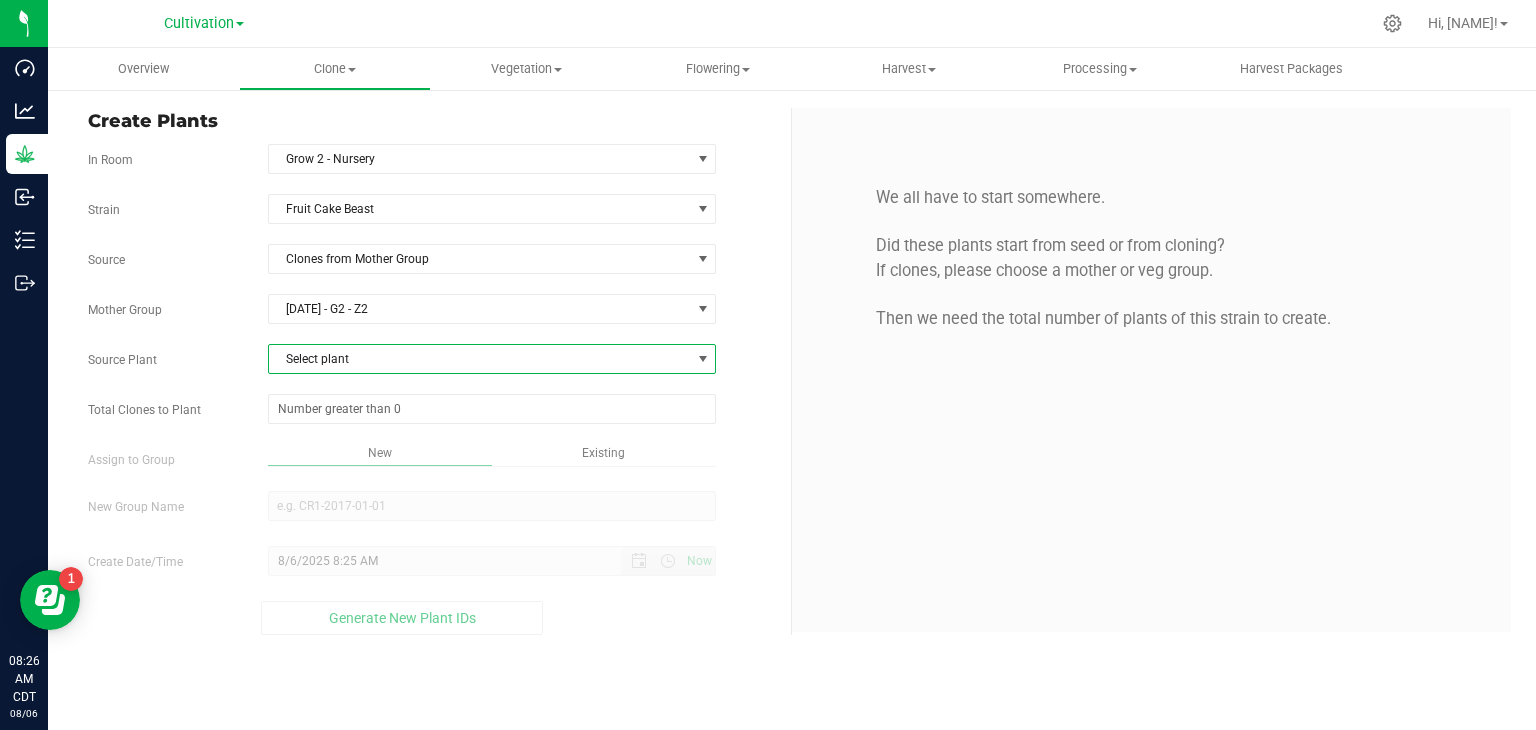 click on "Select plant" at bounding box center (480, 359) 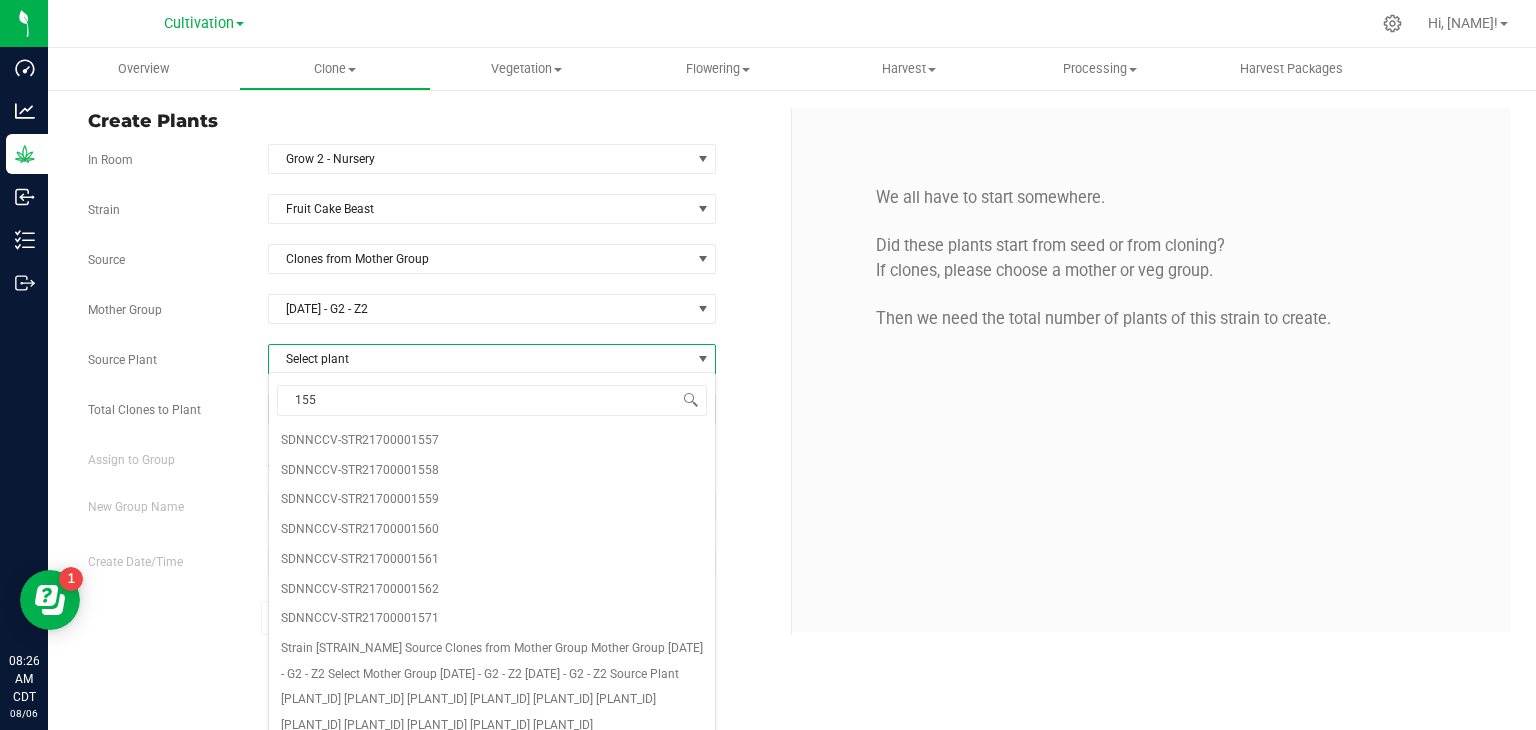 type on "1557" 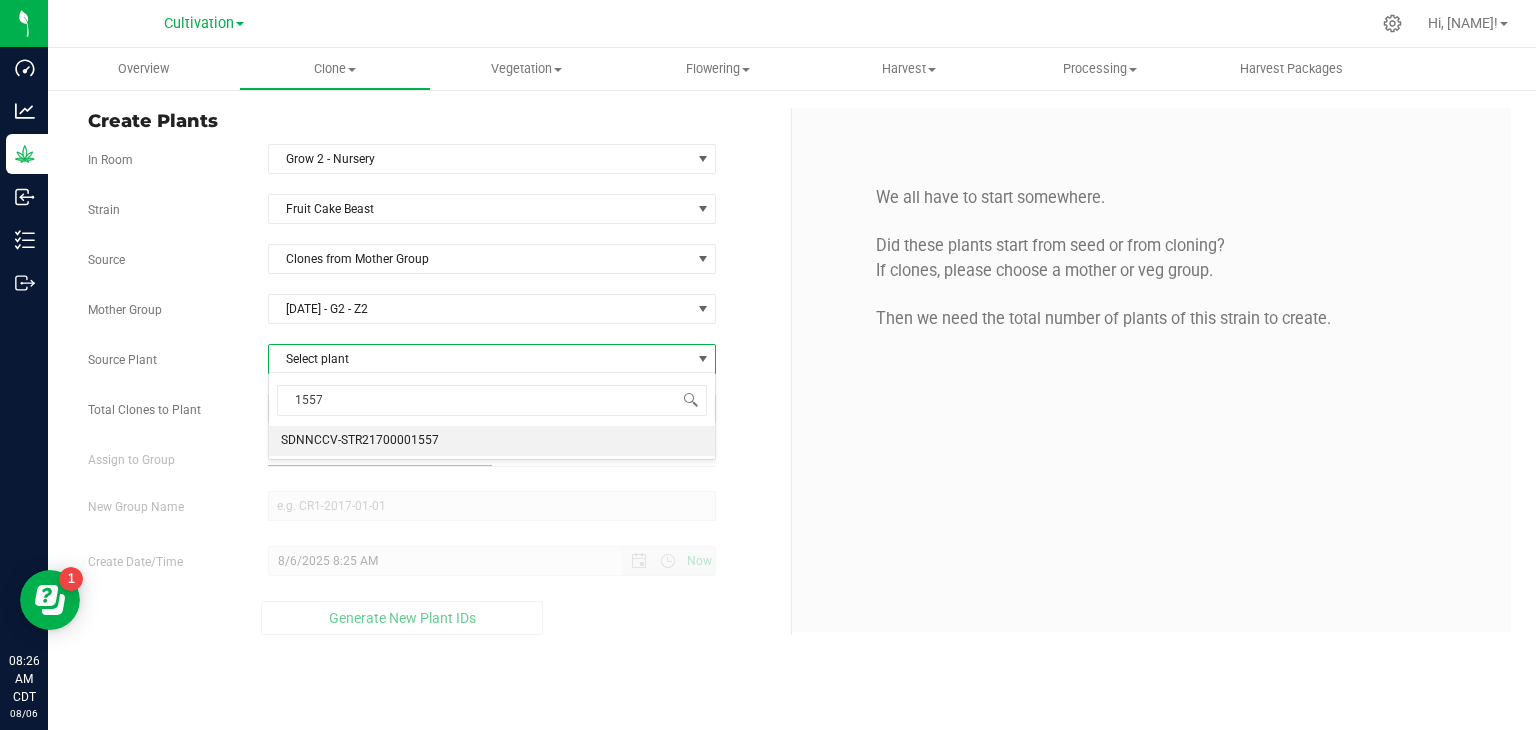 click on "SDNNCCV-STR21700001557" at bounding box center (360, 441) 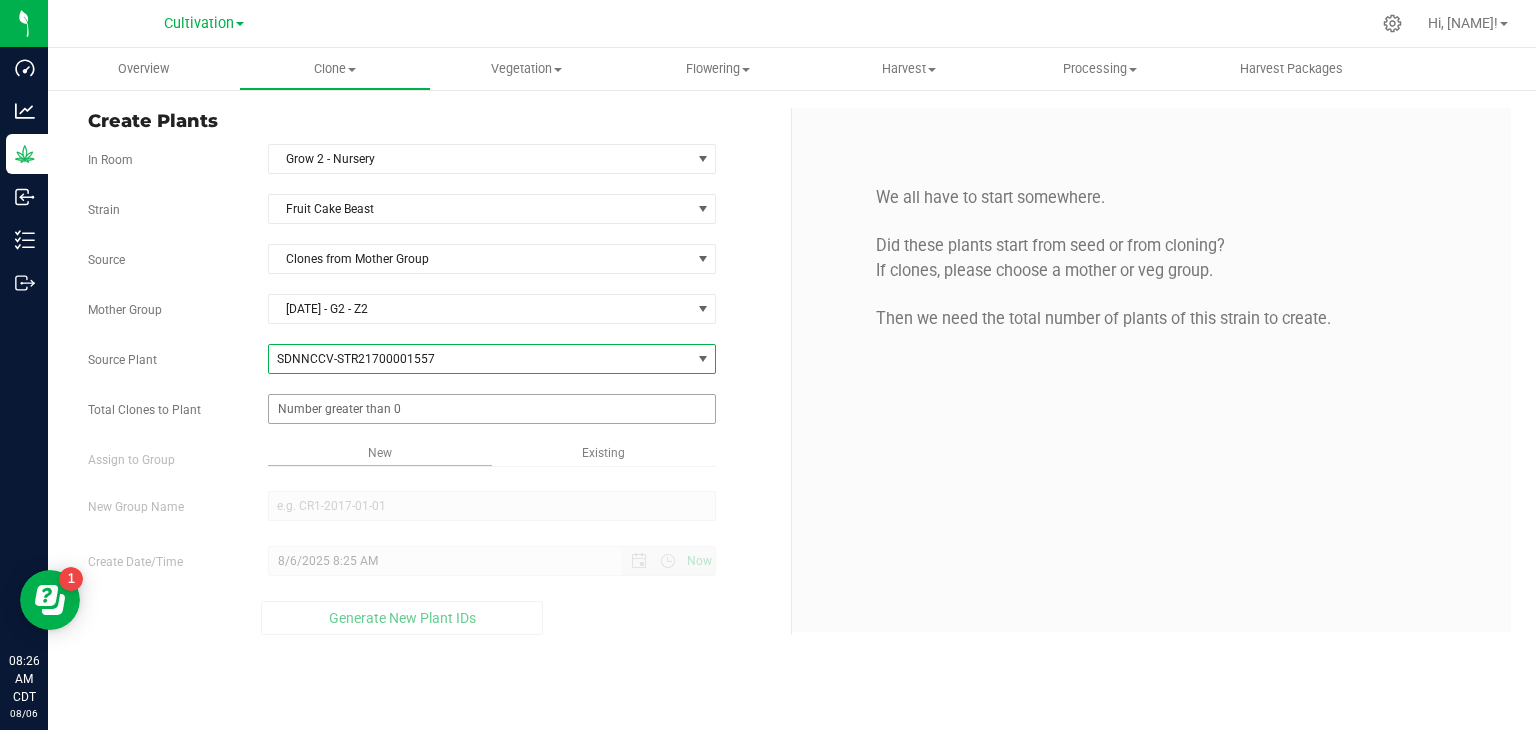 click at bounding box center [492, 409] 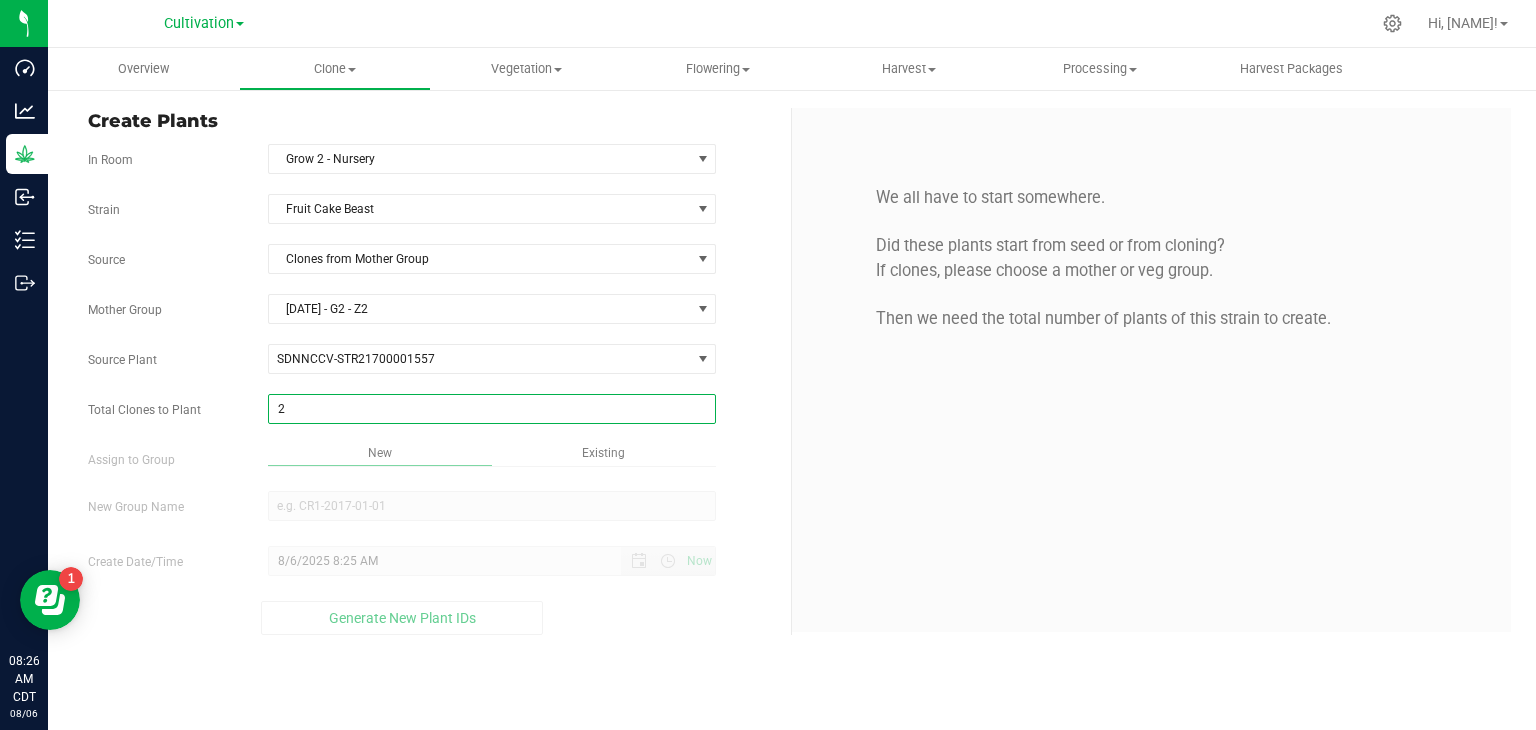type on "25" 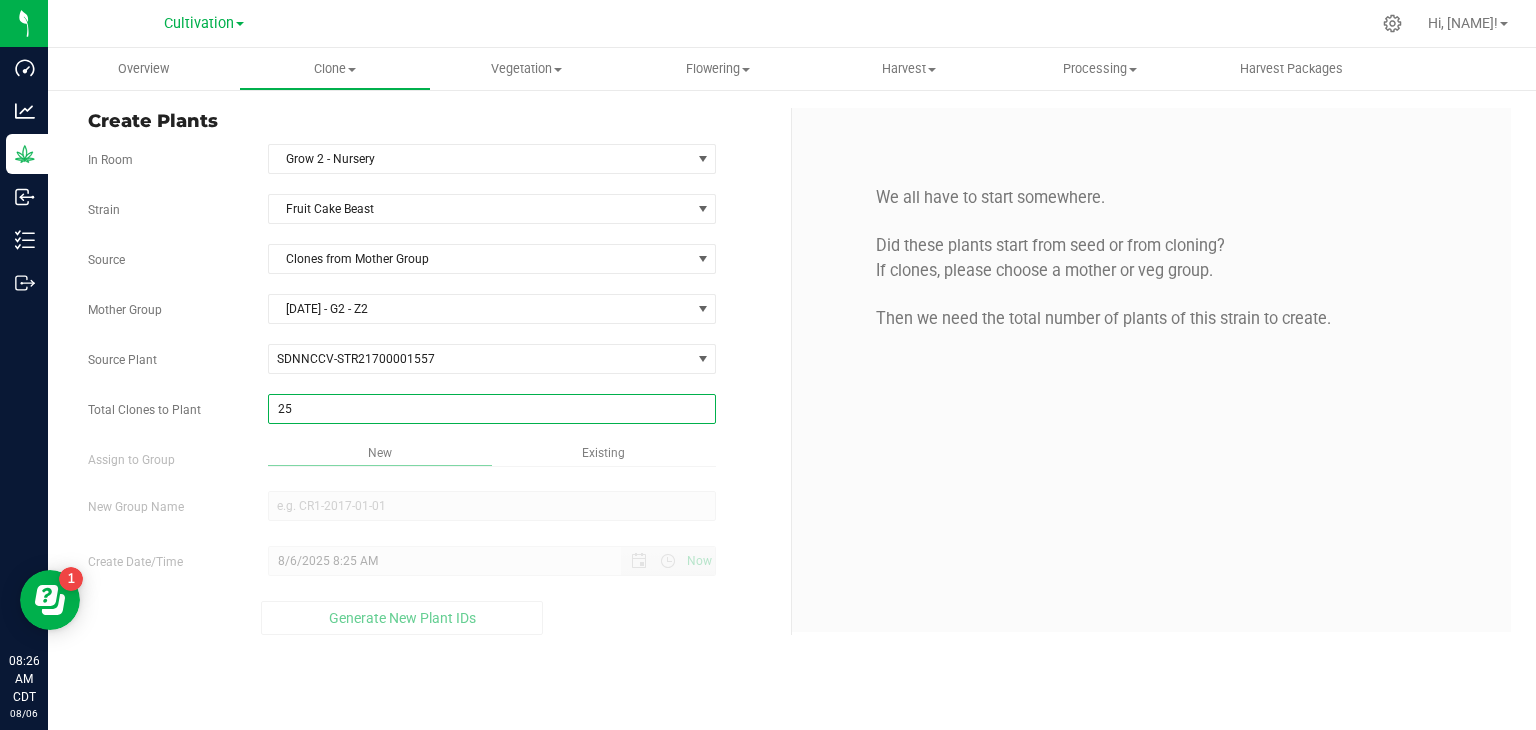 type on "25" 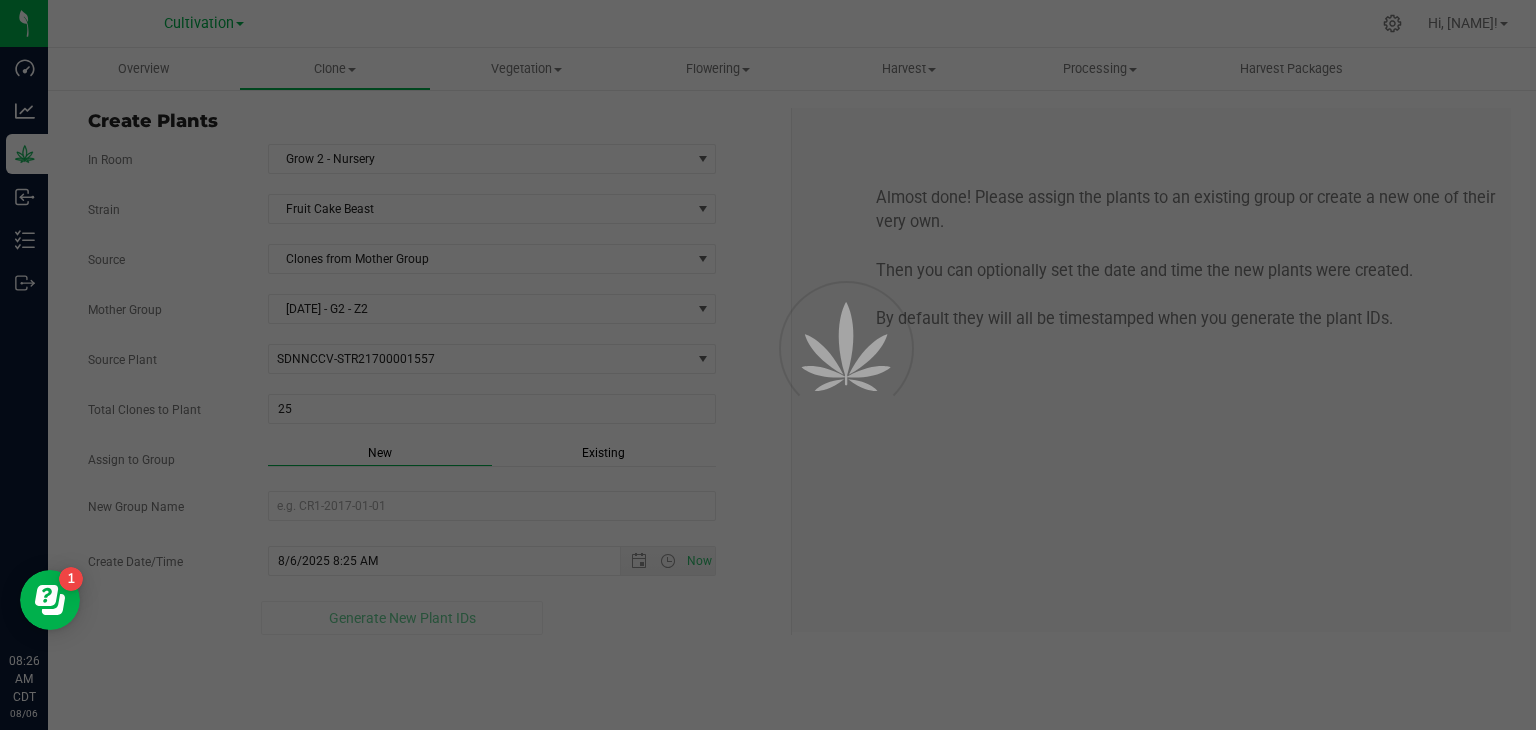 click on "Strain
[STRAIN_NAME]
Source
Clones from Mother Group
Mother Group
05202025 - G2 - Z2 Select Mother Group 05202025 - G2 - Z2 07152025 - G2 - Z2
Source Plant
[PLANT_ID] [PLANT_ID] [PLANT_ID] [PLANT_ID] [PLANT_ID] [PLANT_ID] [PLANT_ID] [PLANT_ID] [PLANT_ID] [PLANT_ID] [PLANT_ID]" at bounding box center [432, 414] 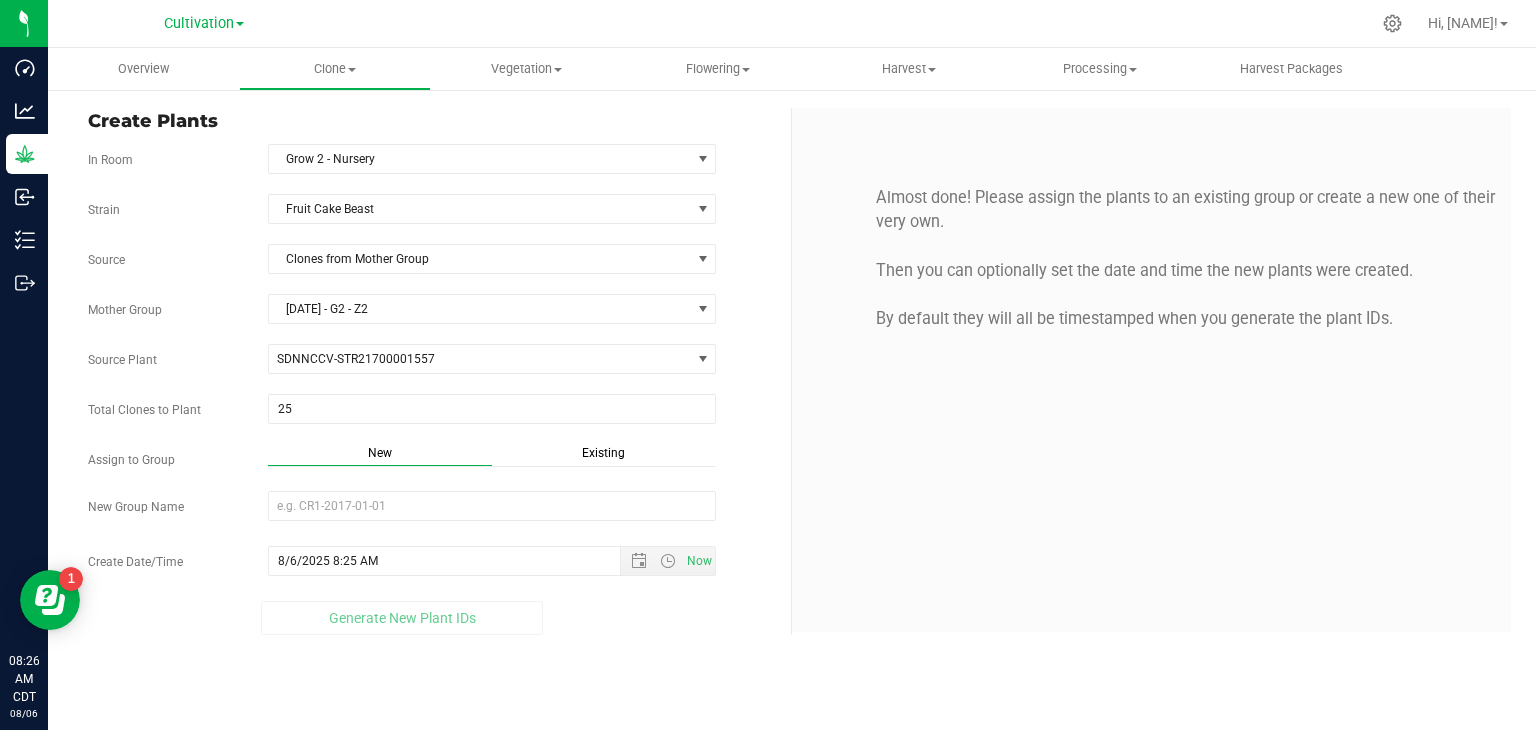 click on "Existing" at bounding box center (603, 453) 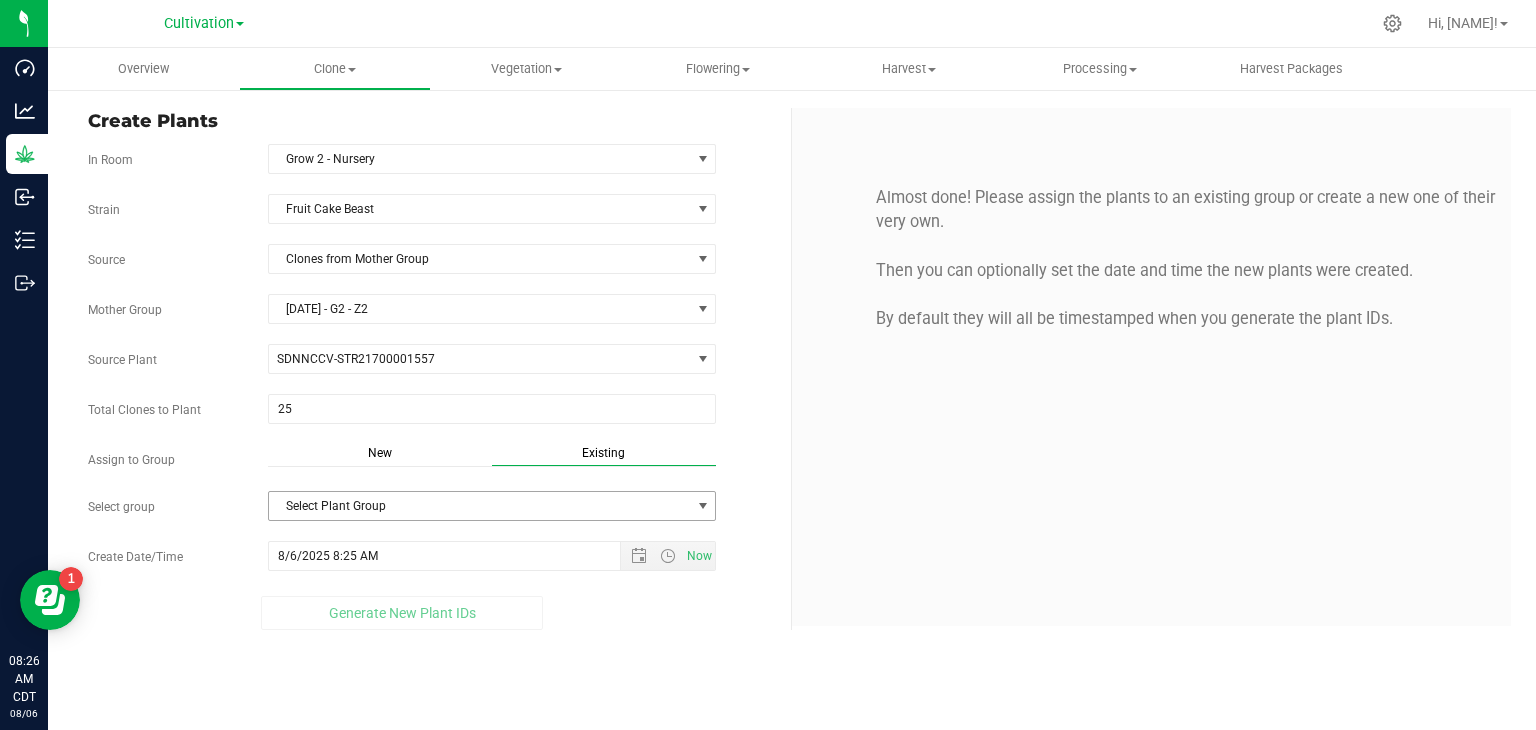 click on "Select Plant Group" at bounding box center (480, 506) 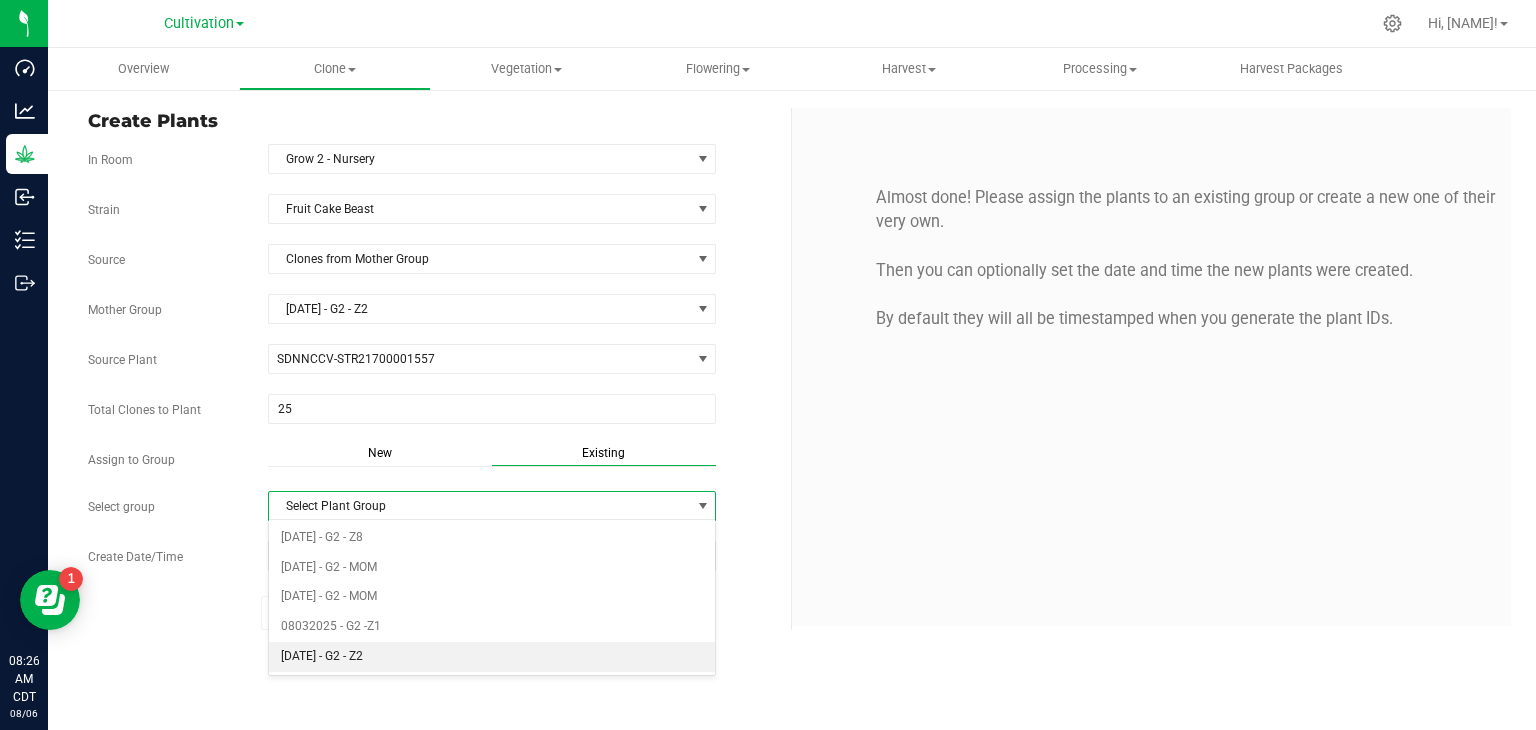 click on "[DATE] - G2 - Z2" at bounding box center [492, 657] 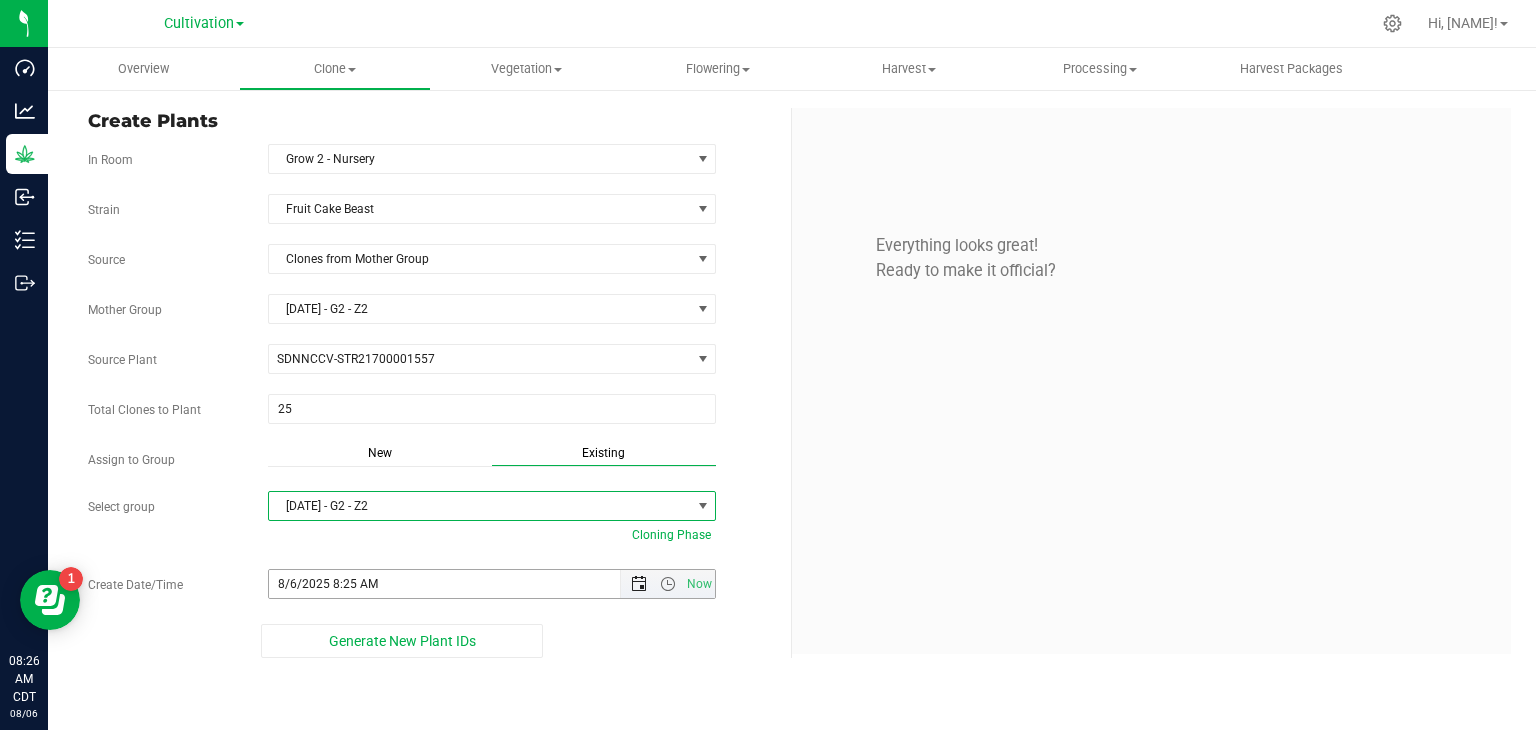 drag, startPoint x: 640, startPoint y: 574, endPoint x: 623, endPoint y: 577, distance: 17.262676 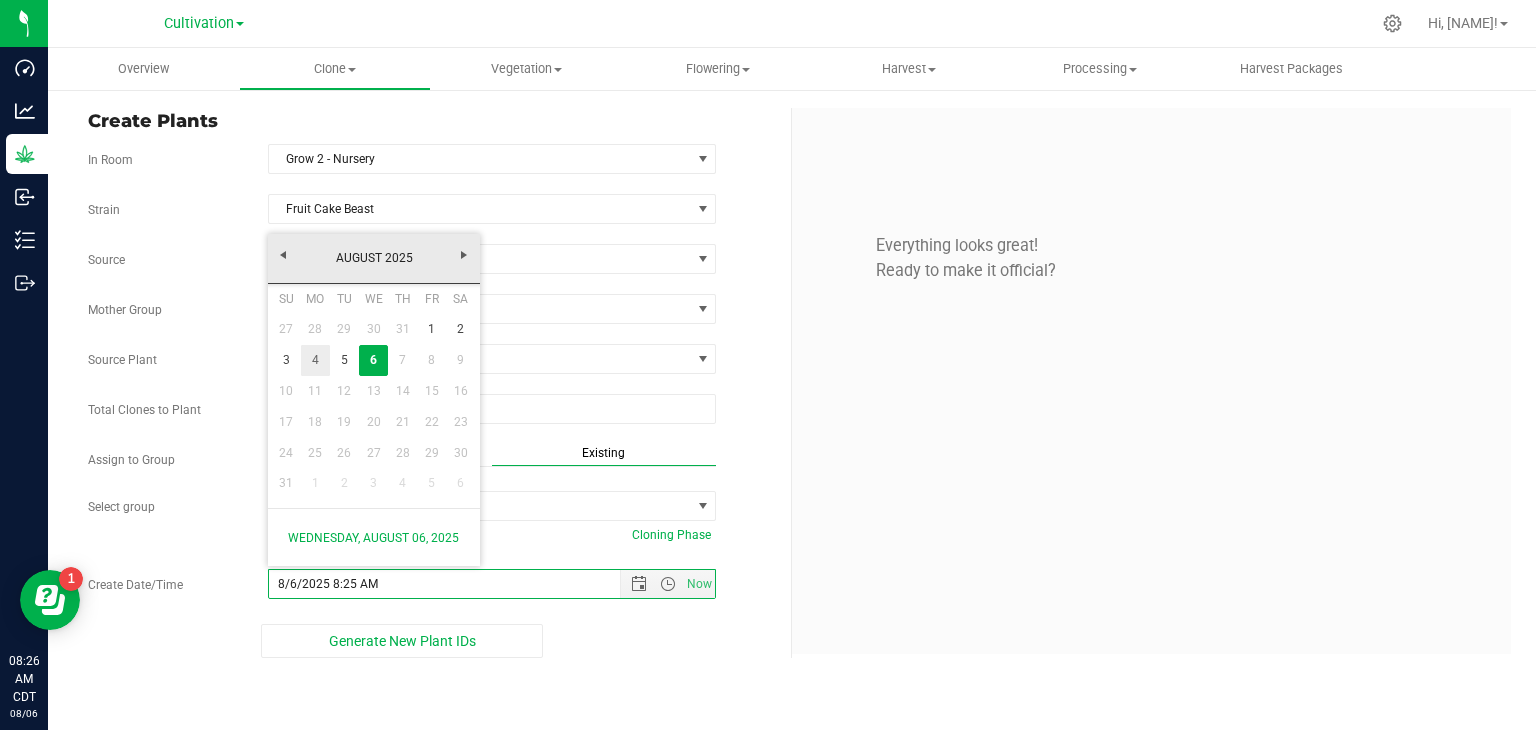 click on "4" at bounding box center (315, 360) 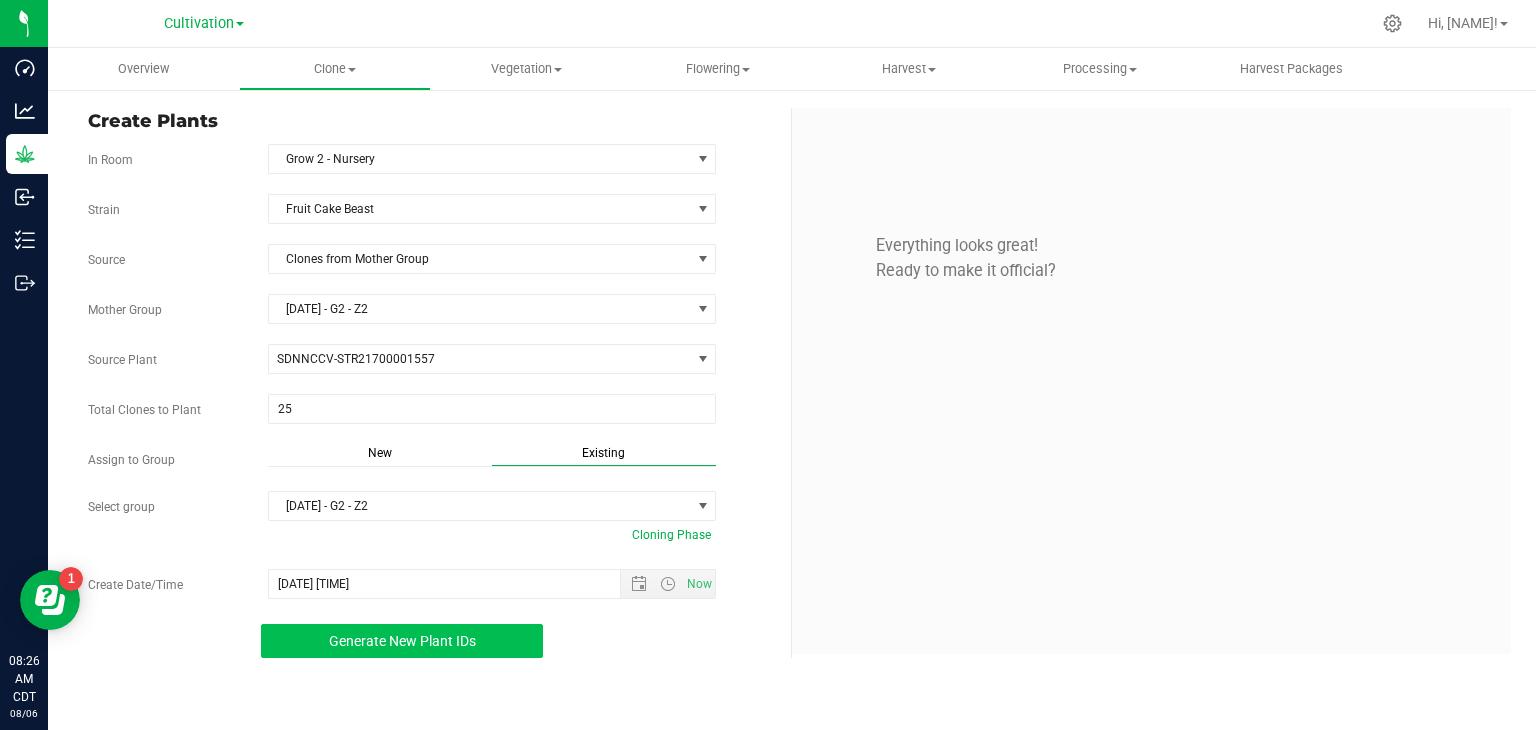 click on "Generate New Plant IDs" at bounding box center [402, 641] 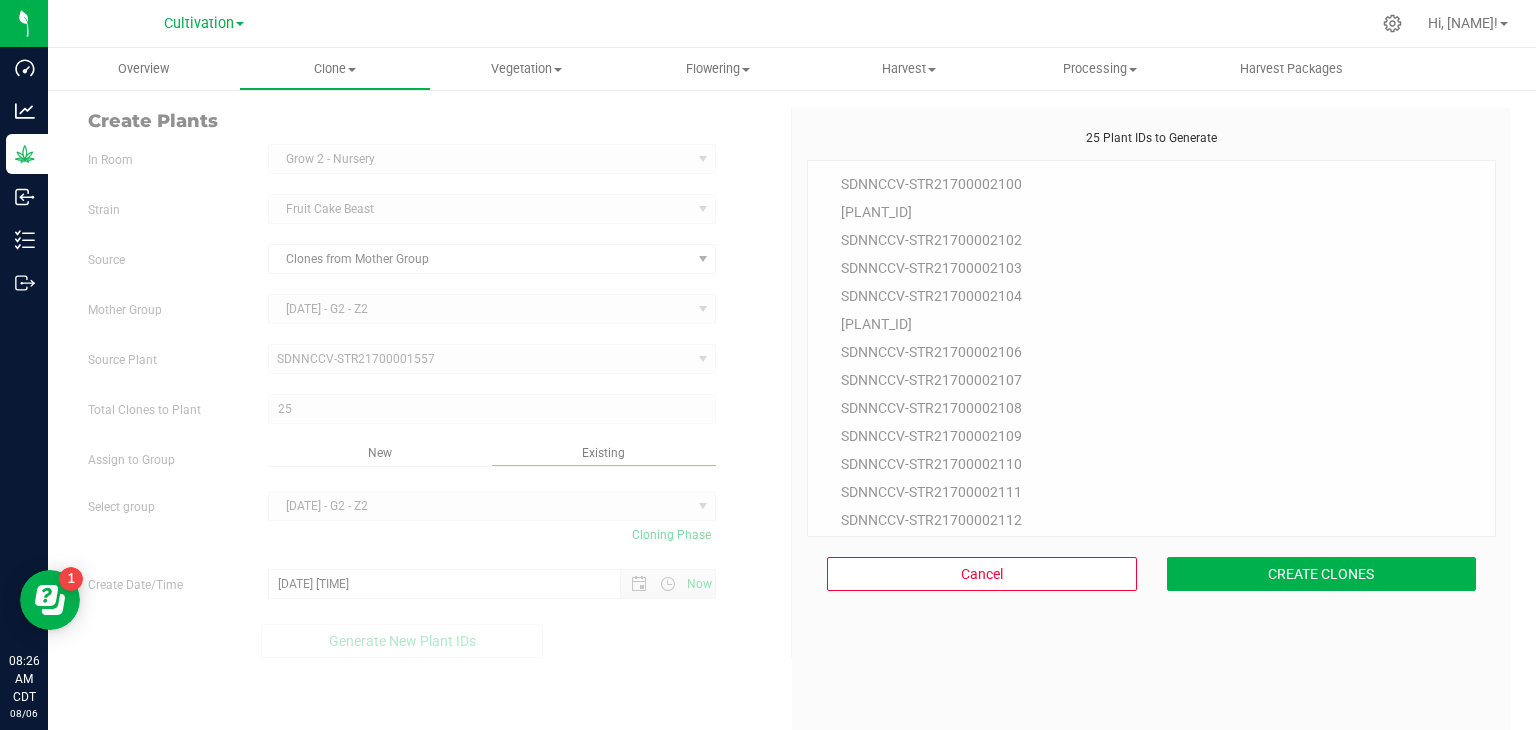 scroll, scrollTop: 60, scrollLeft: 0, axis: vertical 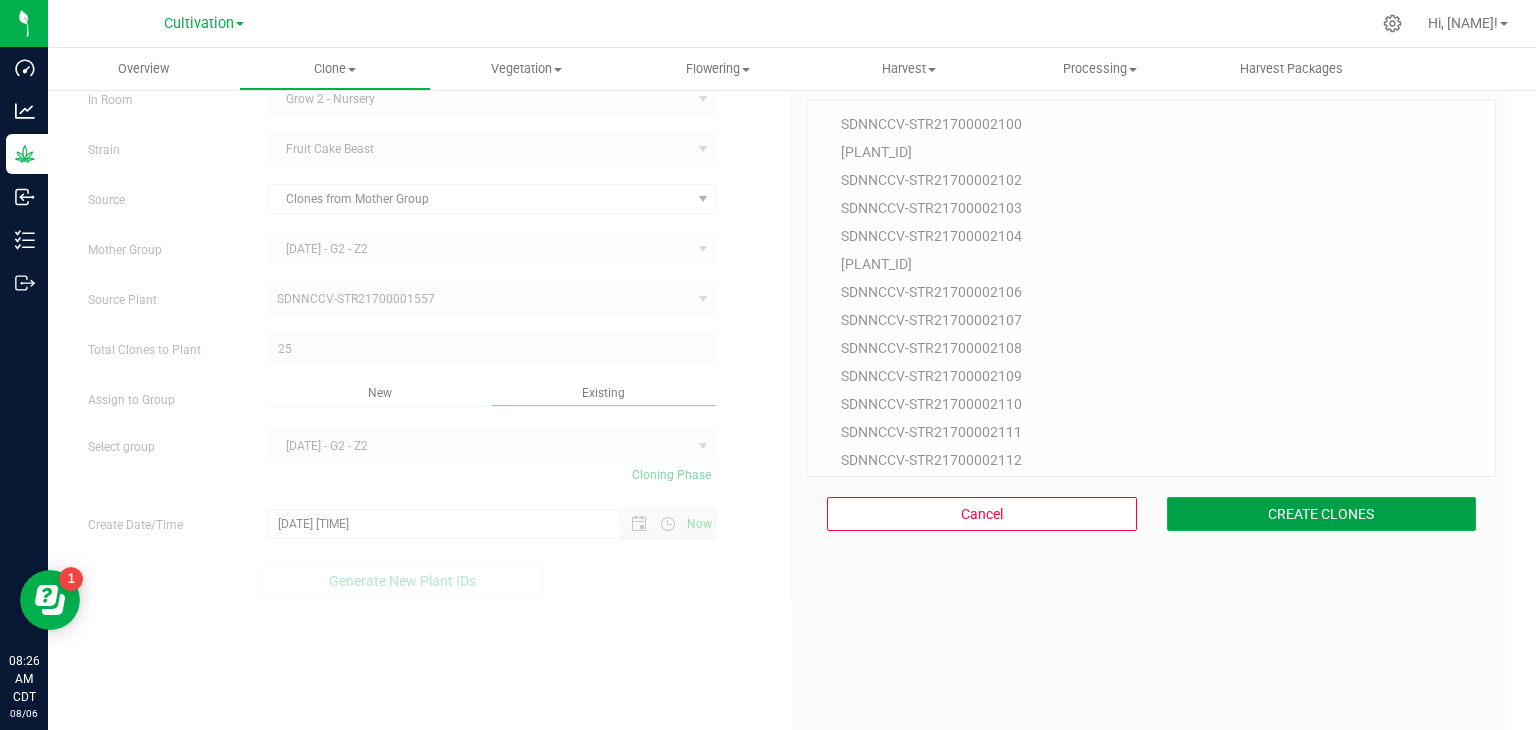click on "CREATE CLONES" at bounding box center (1322, 514) 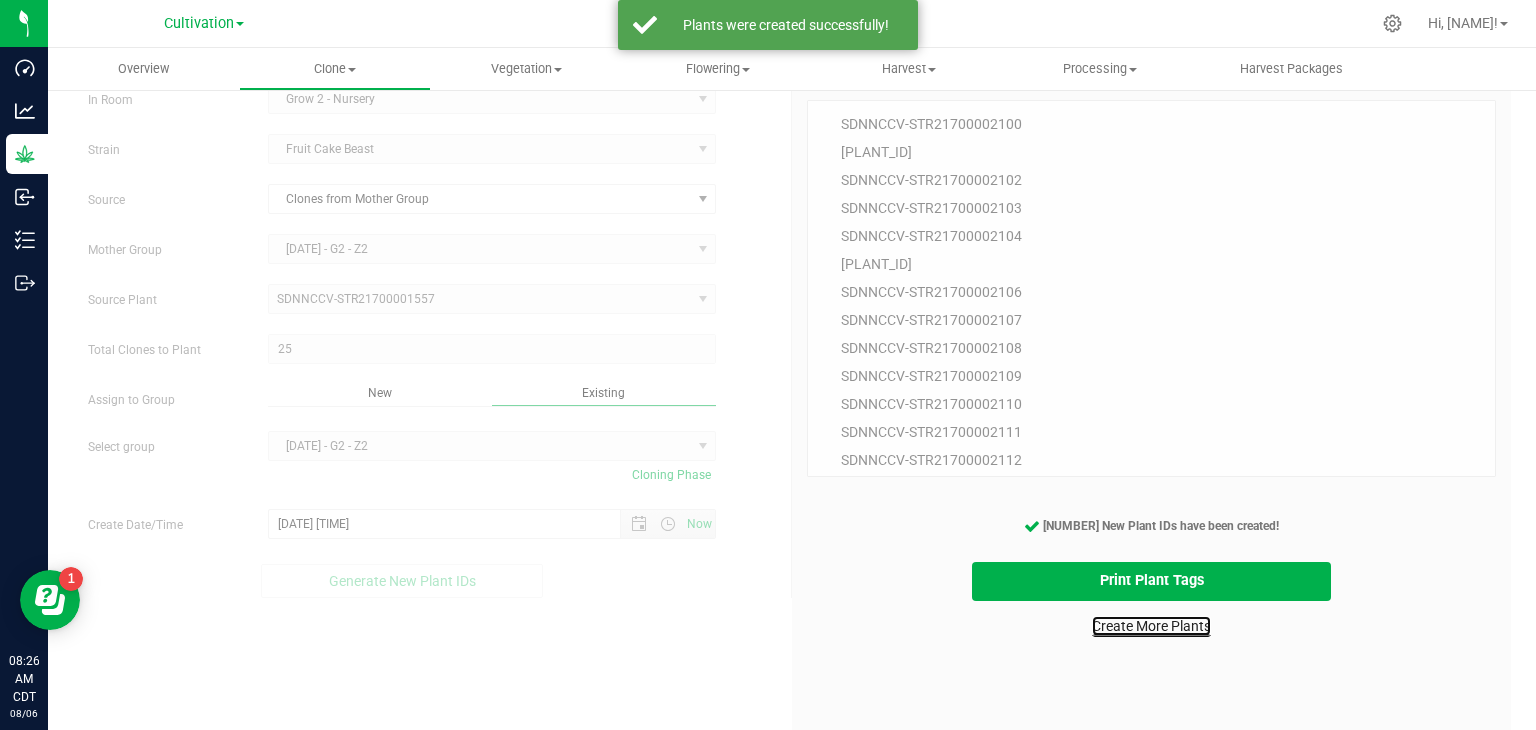 click on "Create More Plants" at bounding box center (1151, 626) 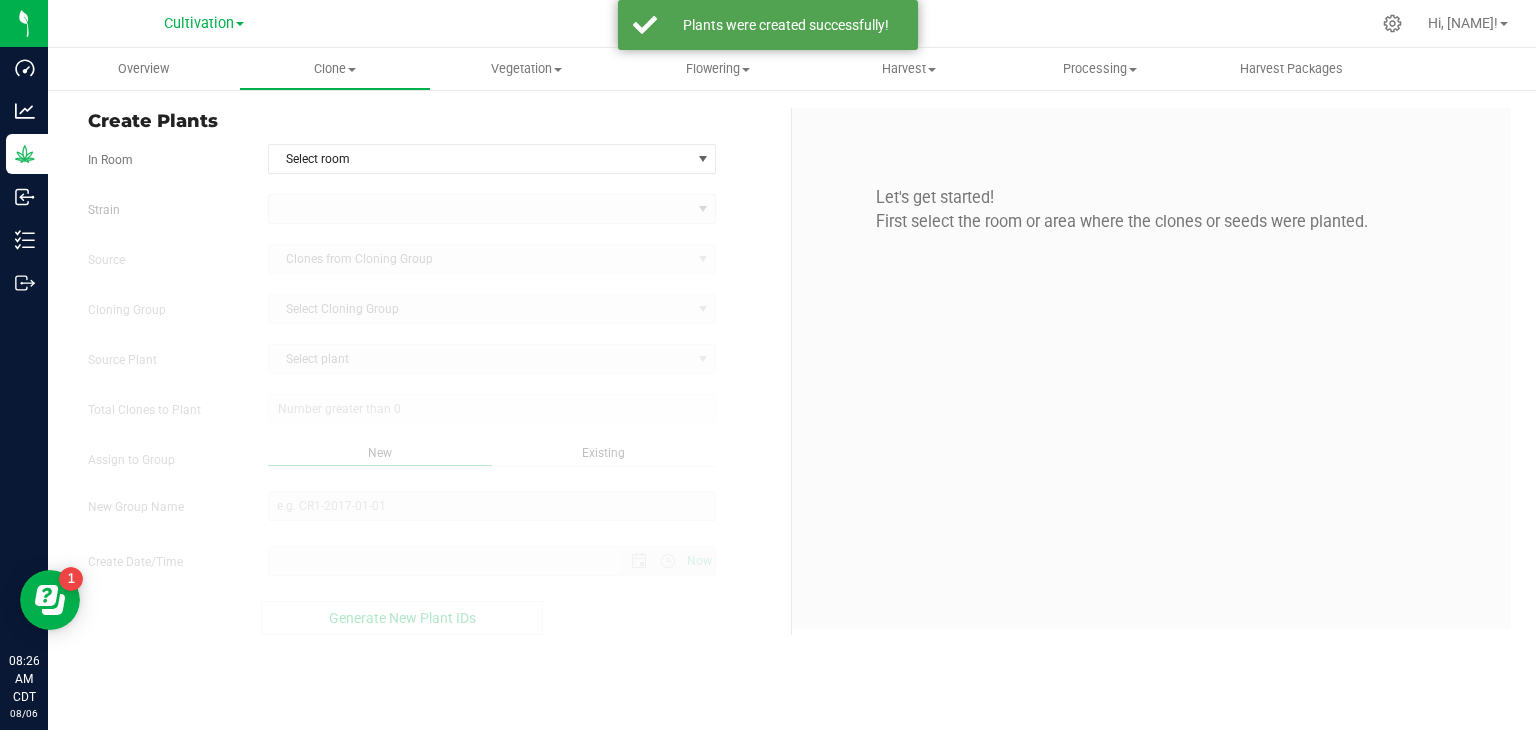 scroll, scrollTop: 0, scrollLeft: 0, axis: both 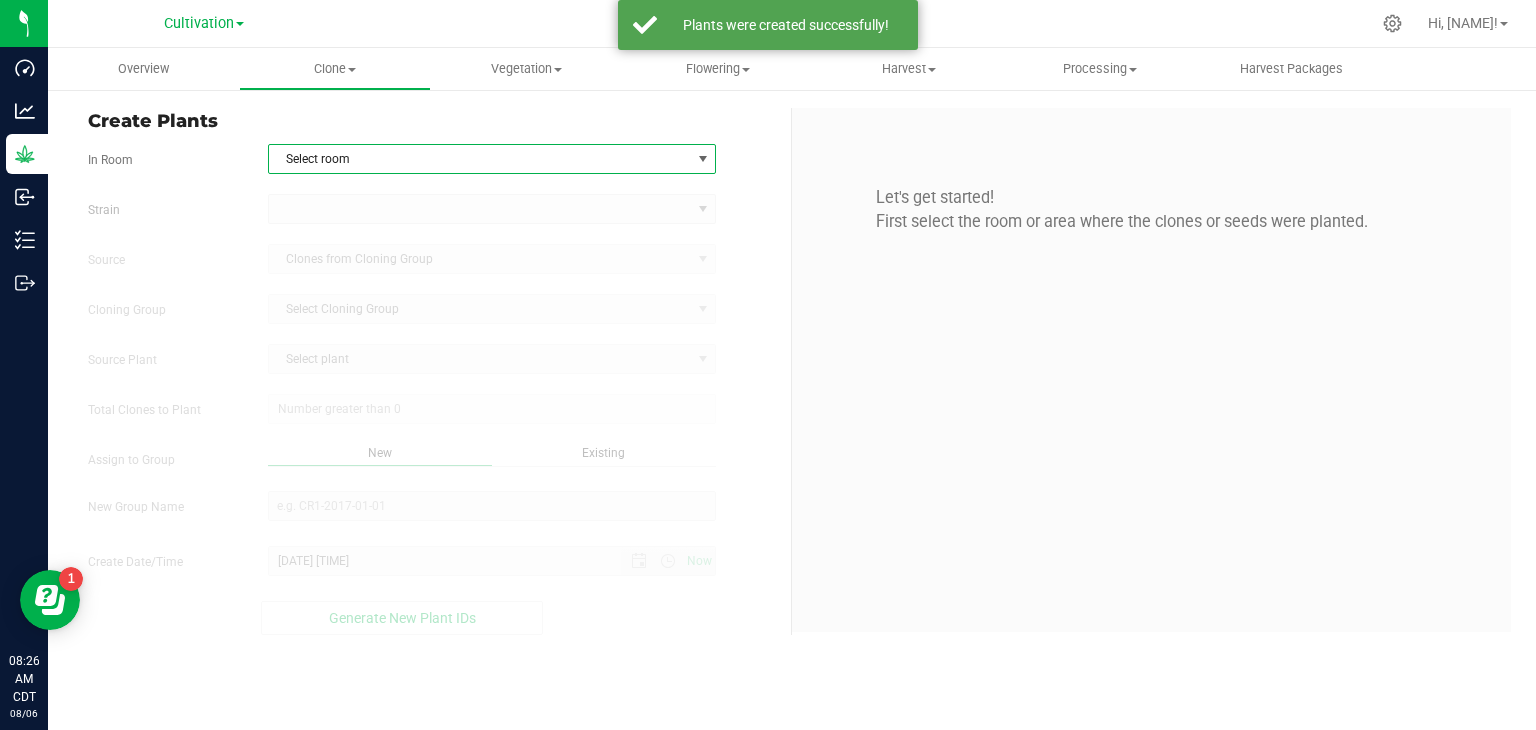 click on "Select room" at bounding box center [480, 159] 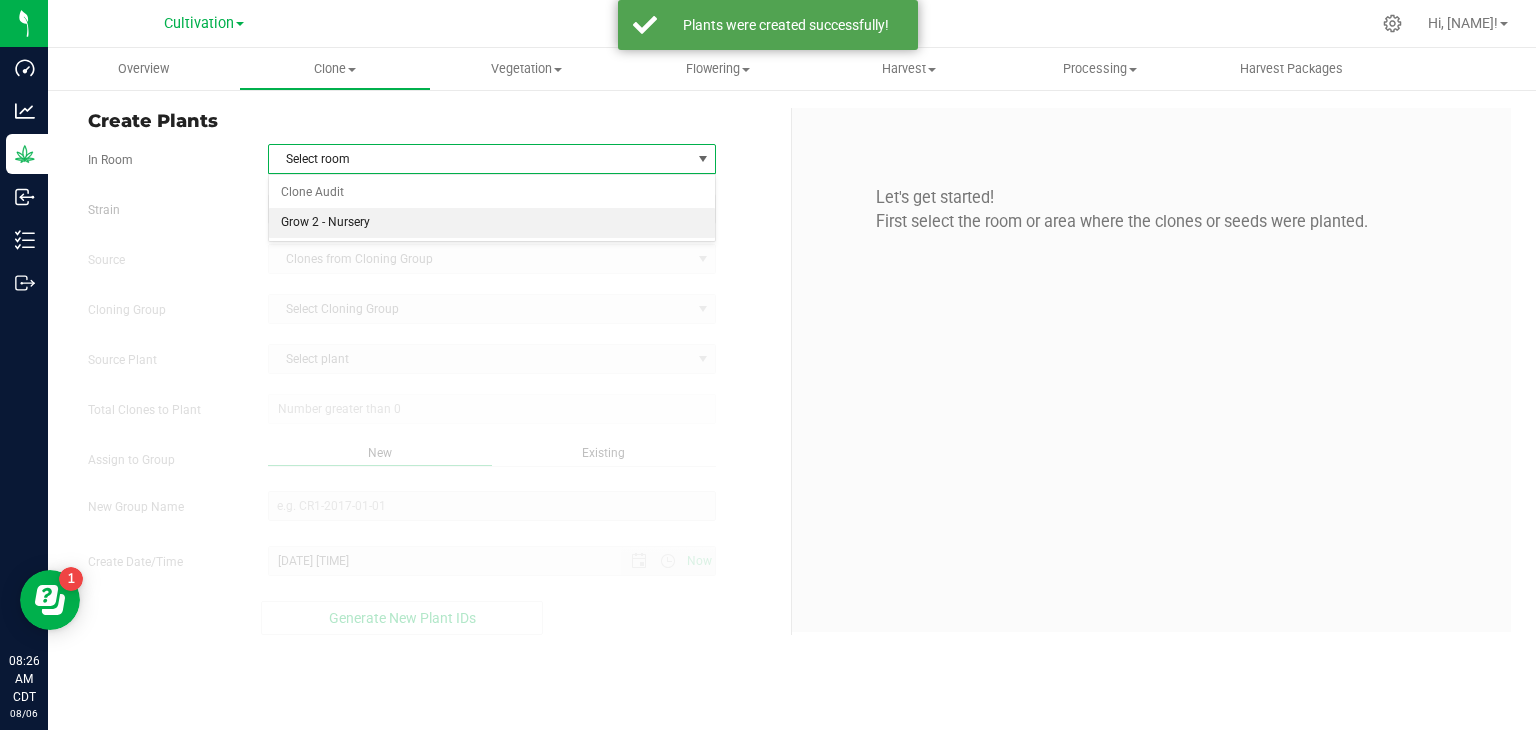 click on "Grow 2 - Nursery" at bounding box center (492, 223) 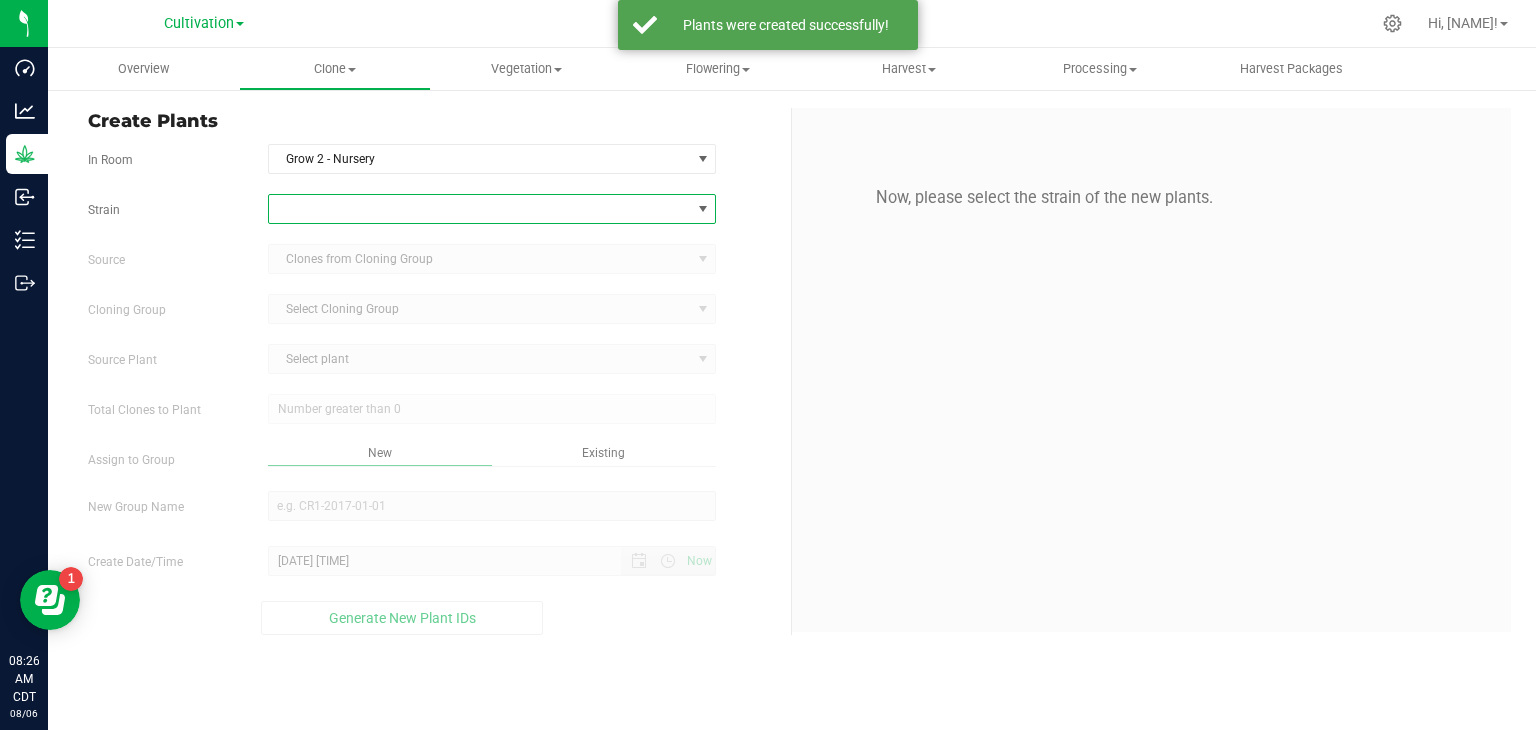 click at bounding box center (480, 209) 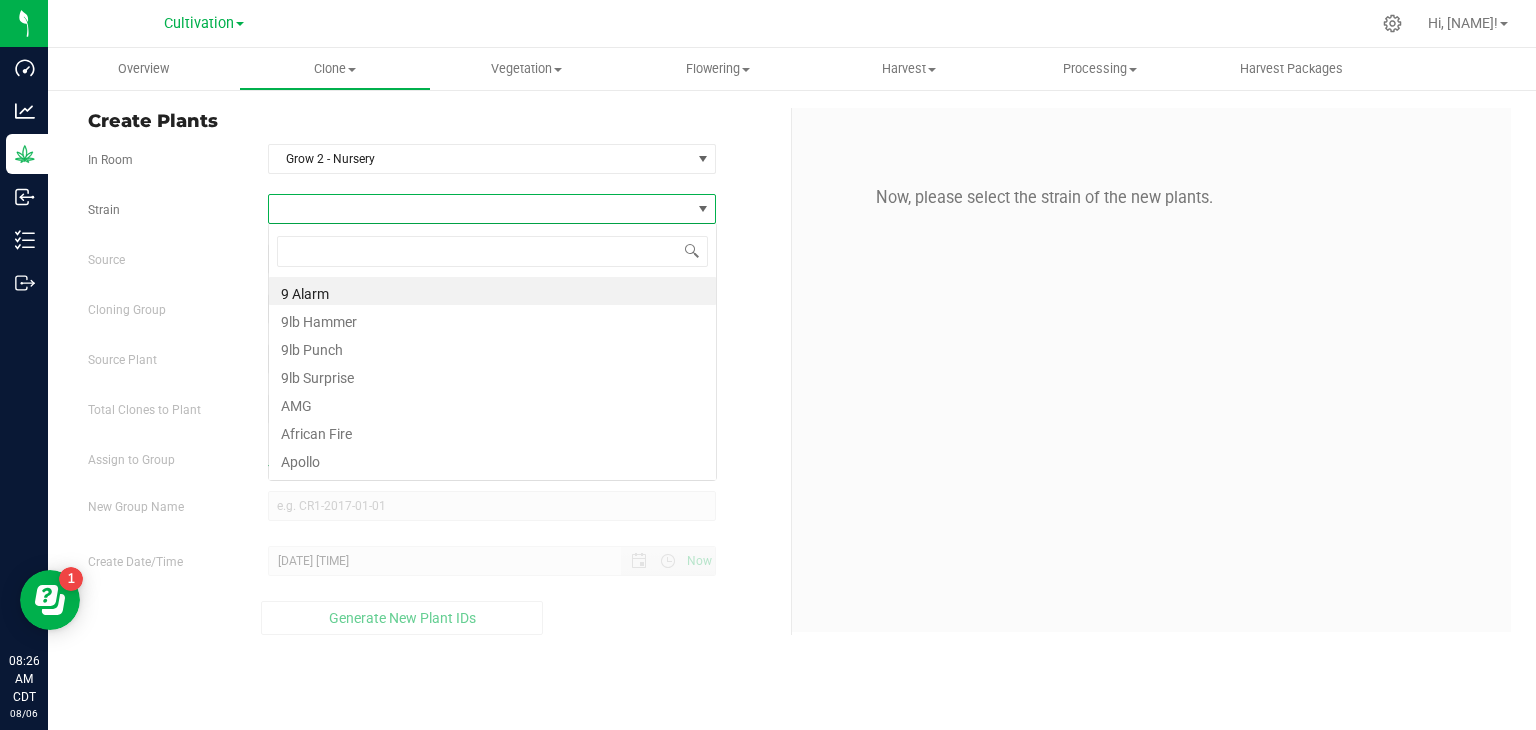 scroll, scrollTop: 99970, scrollLeft: 99551, axis: both 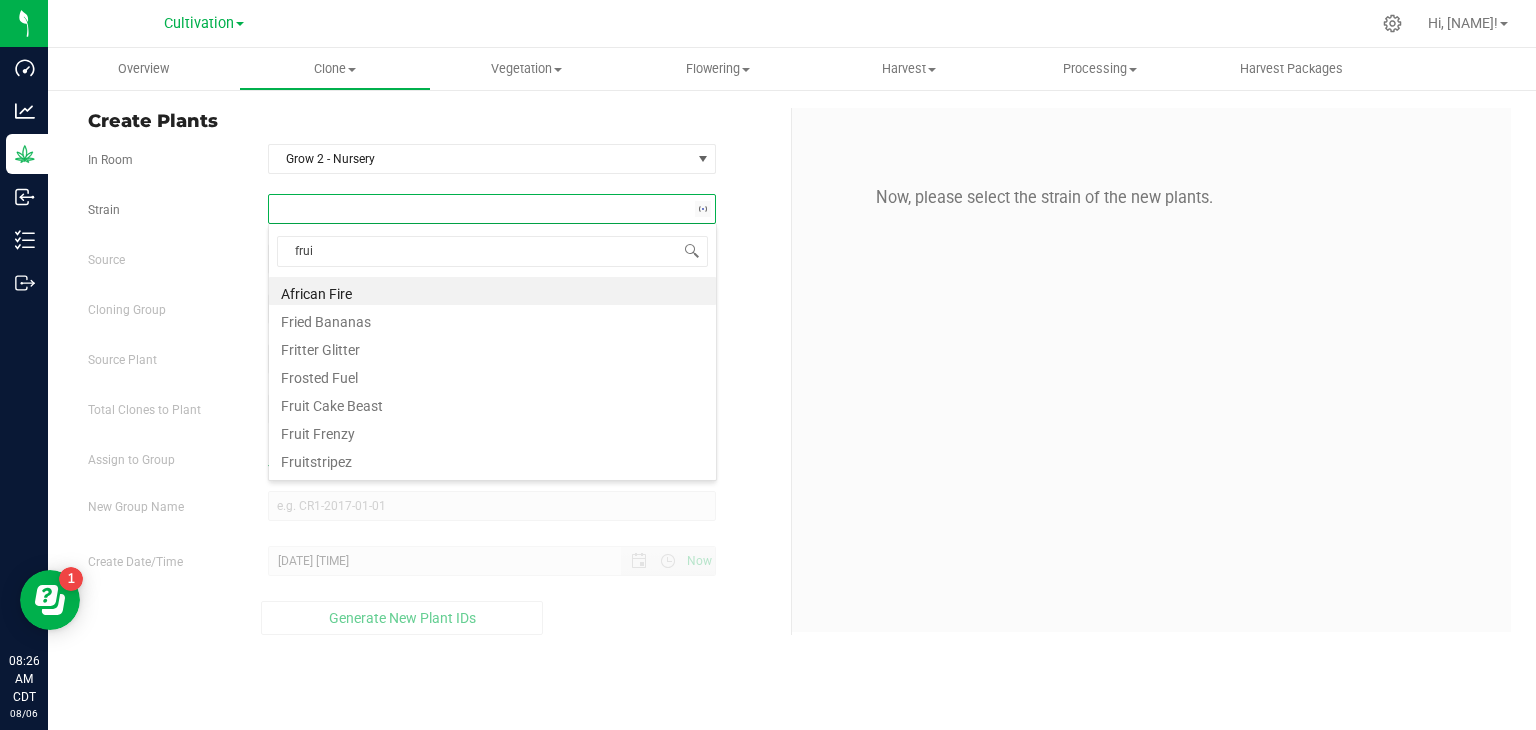type on "fruit" 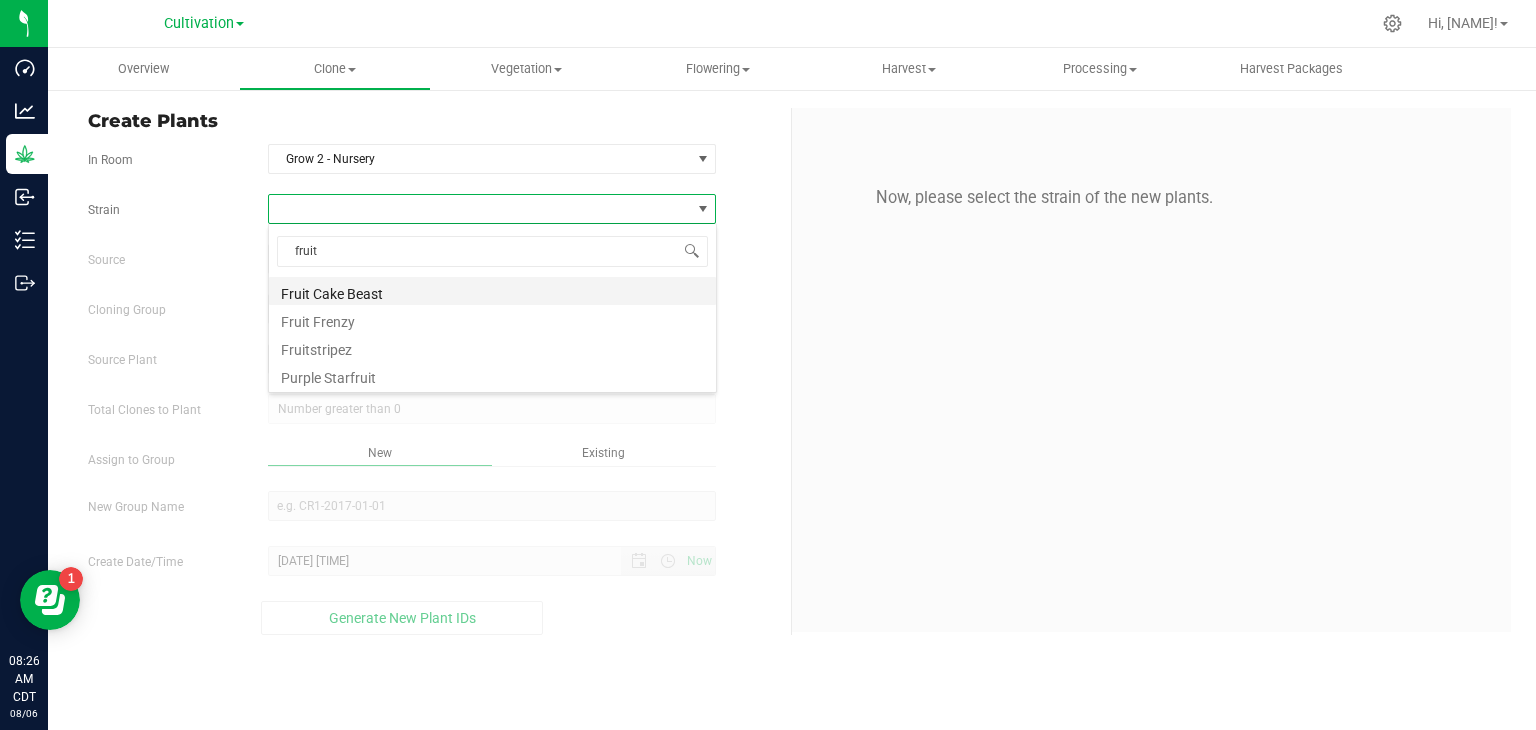 click on "Fruit Cake Beast" at bounding box center (492, 291) 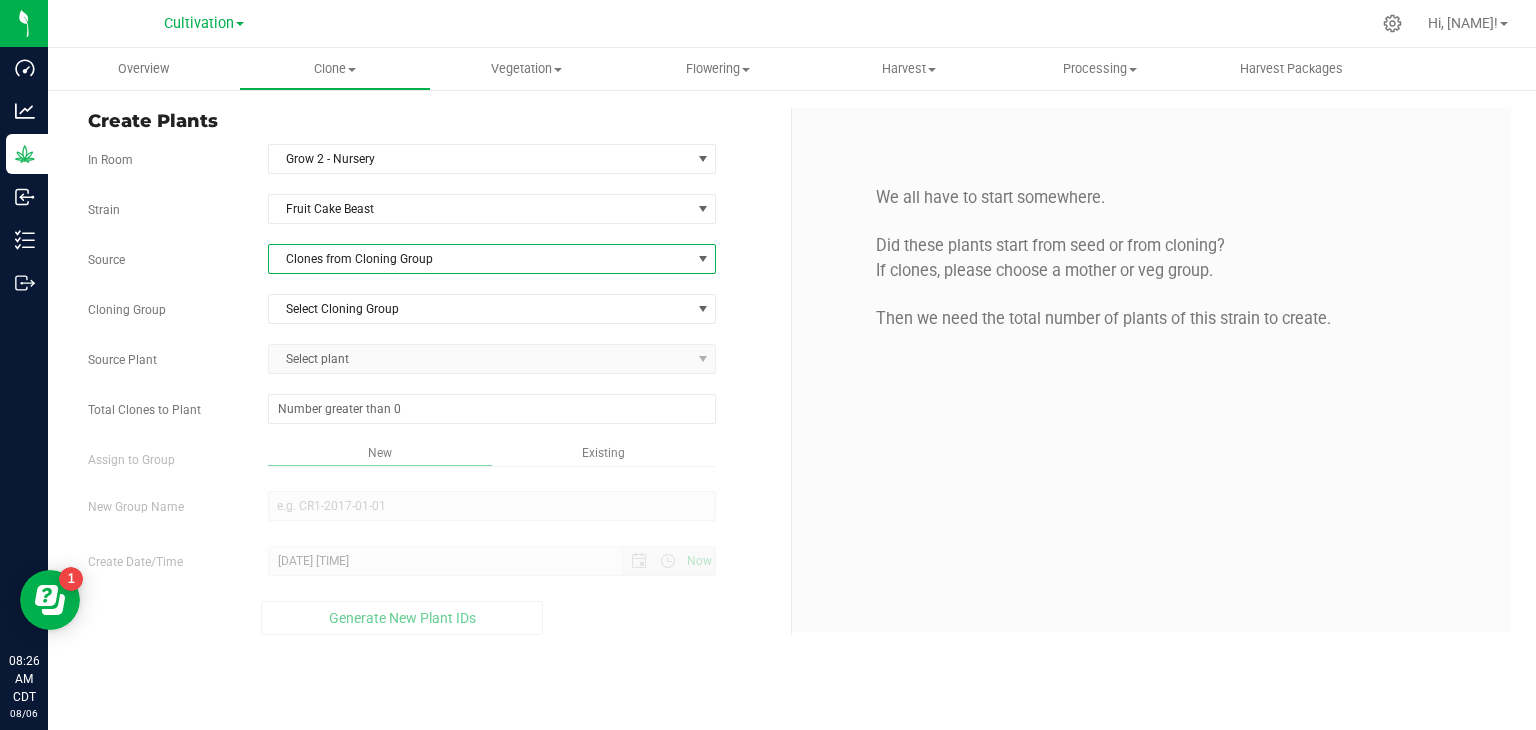 click on "Clones from Cloning Group" at bounding box center [480, 259] 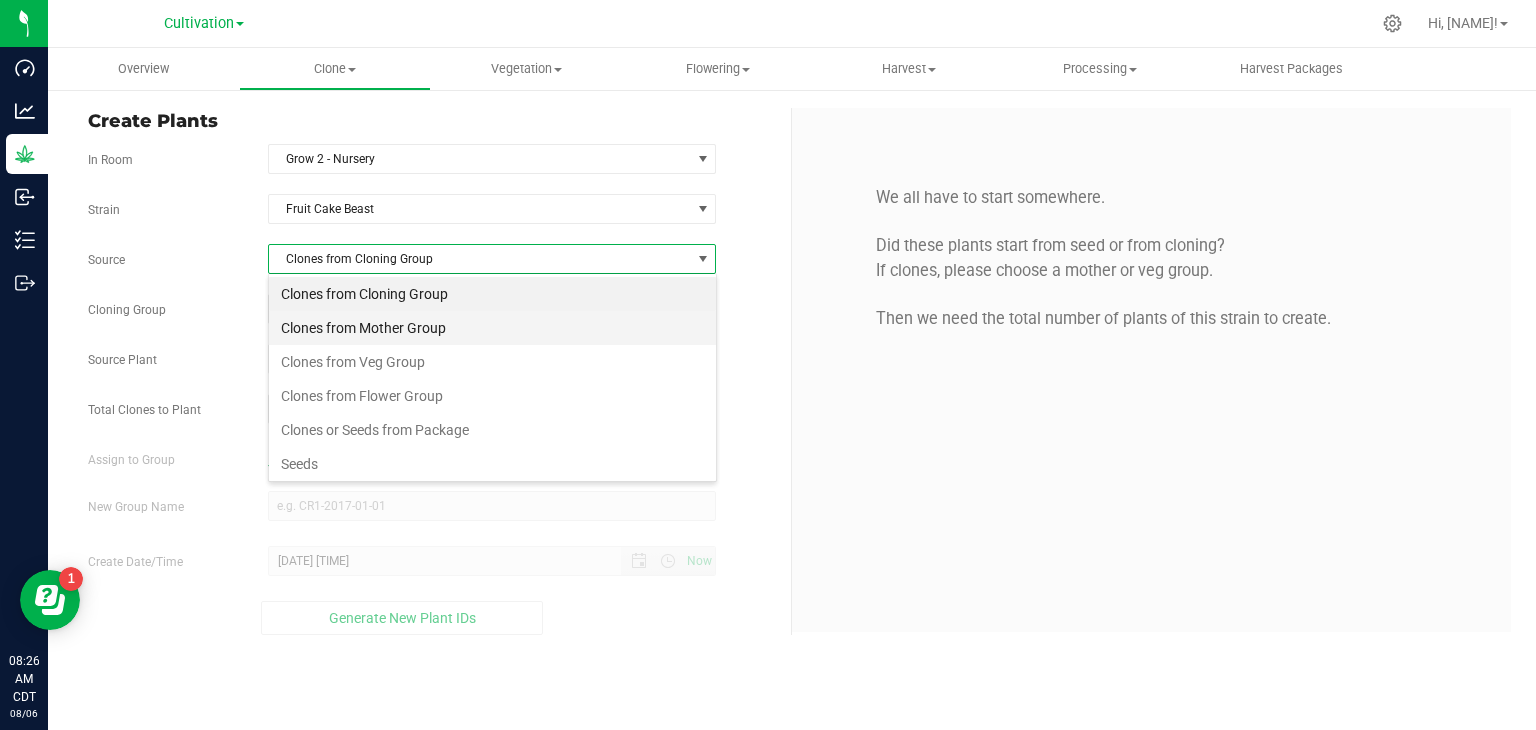 scroll, scrollTop: 99970, scrollLeft: 99551, axis: both 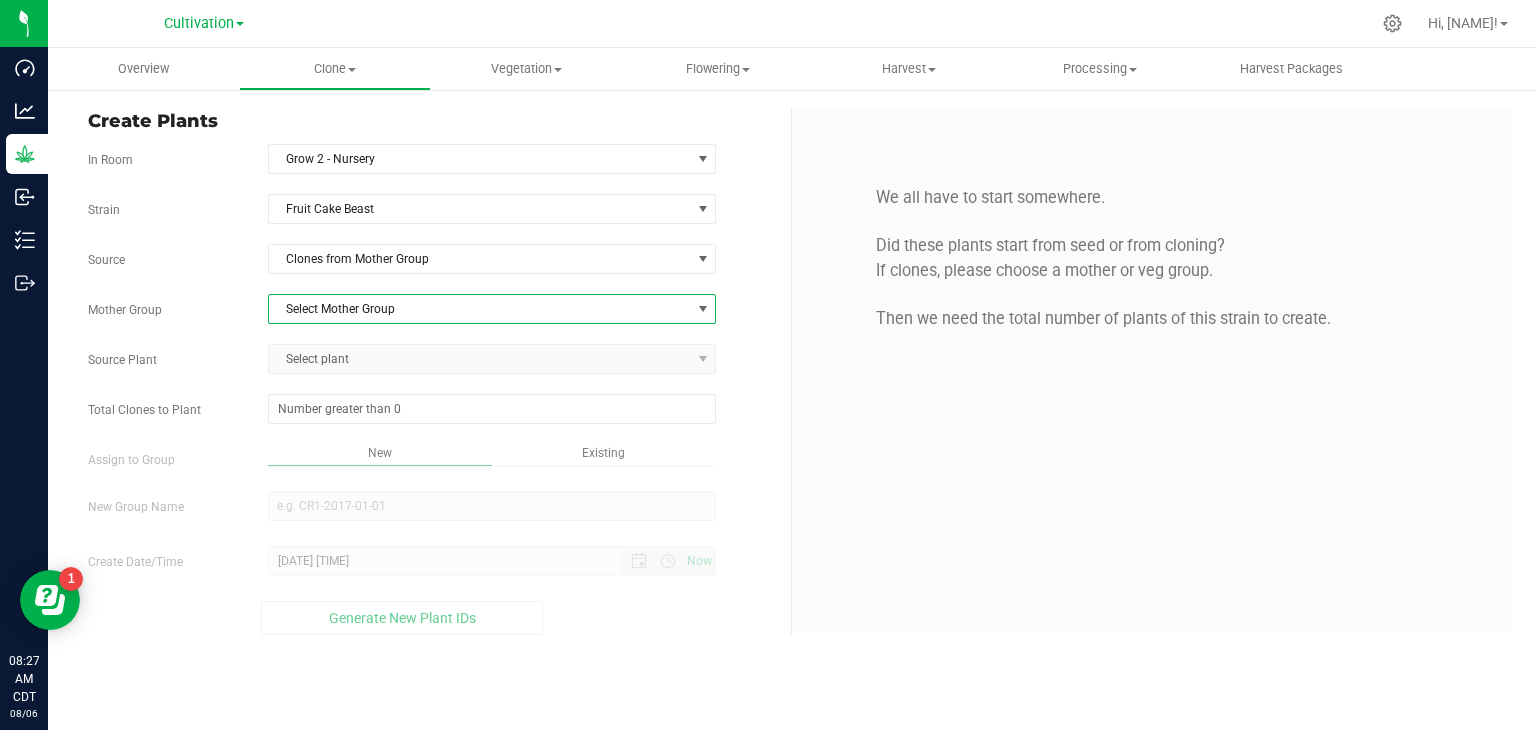 click on "Select Mother Group" at bounding box center [480, 309] 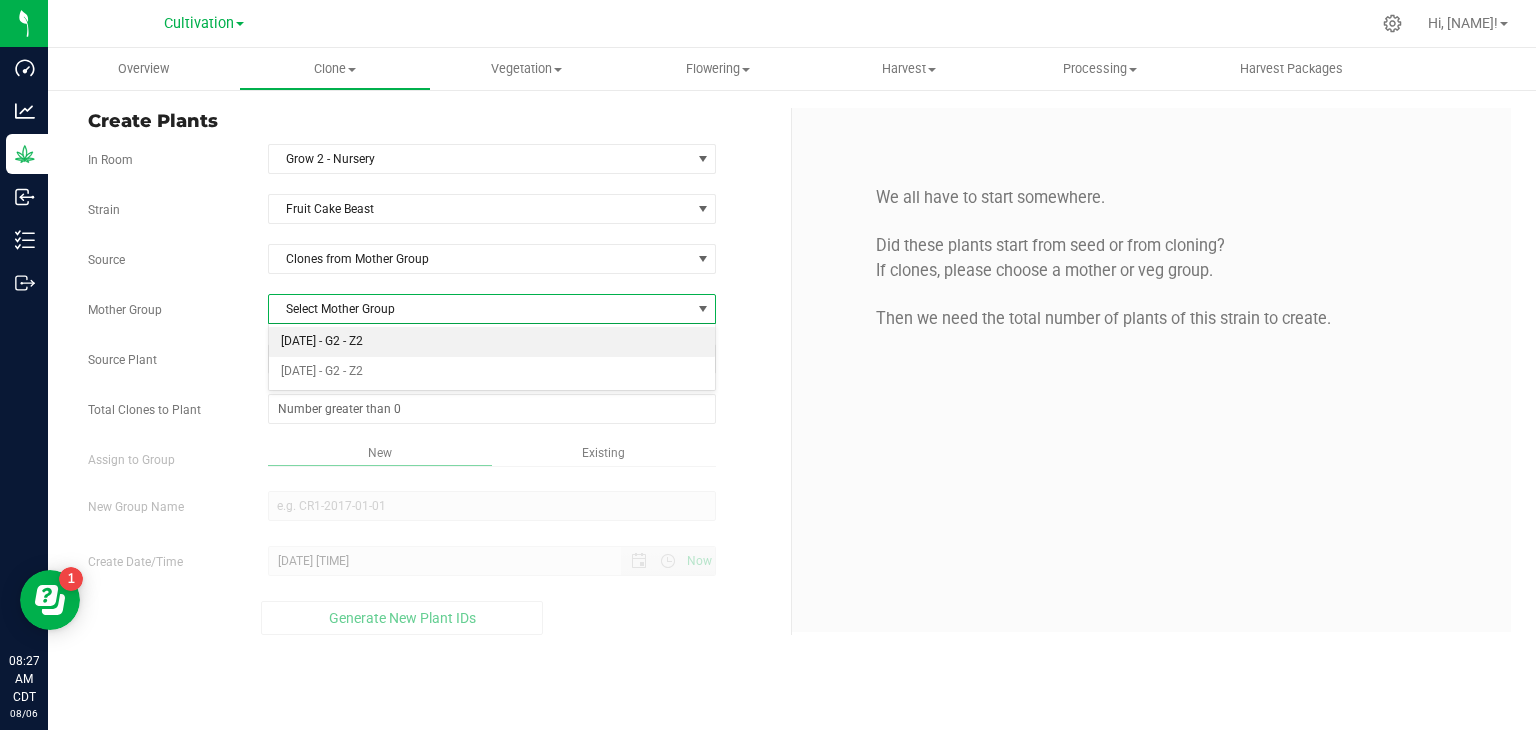 click on "[DATE] - G2 - Z2" at bounding box center (492, 342) 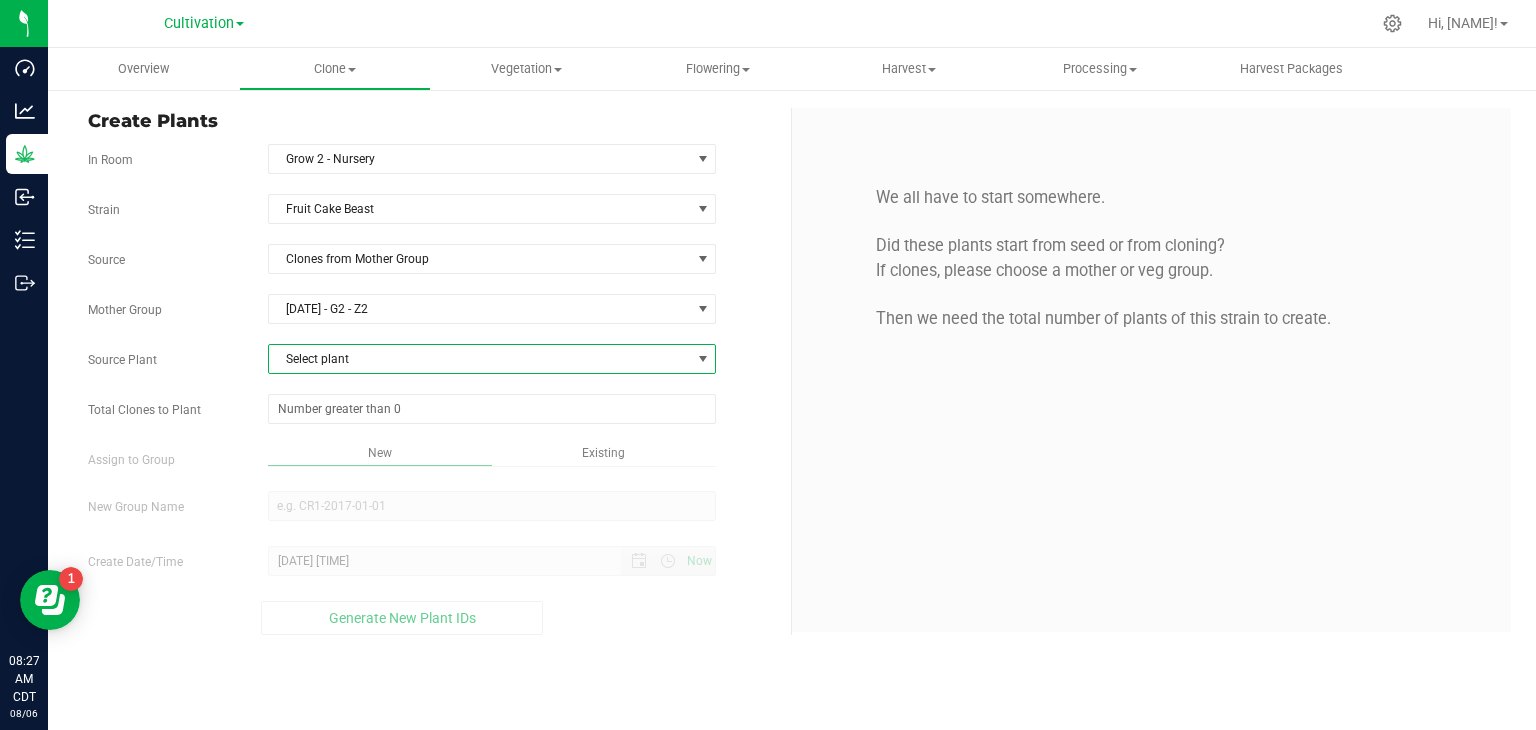 click on "Select plant" at bounding box center [480, 359] 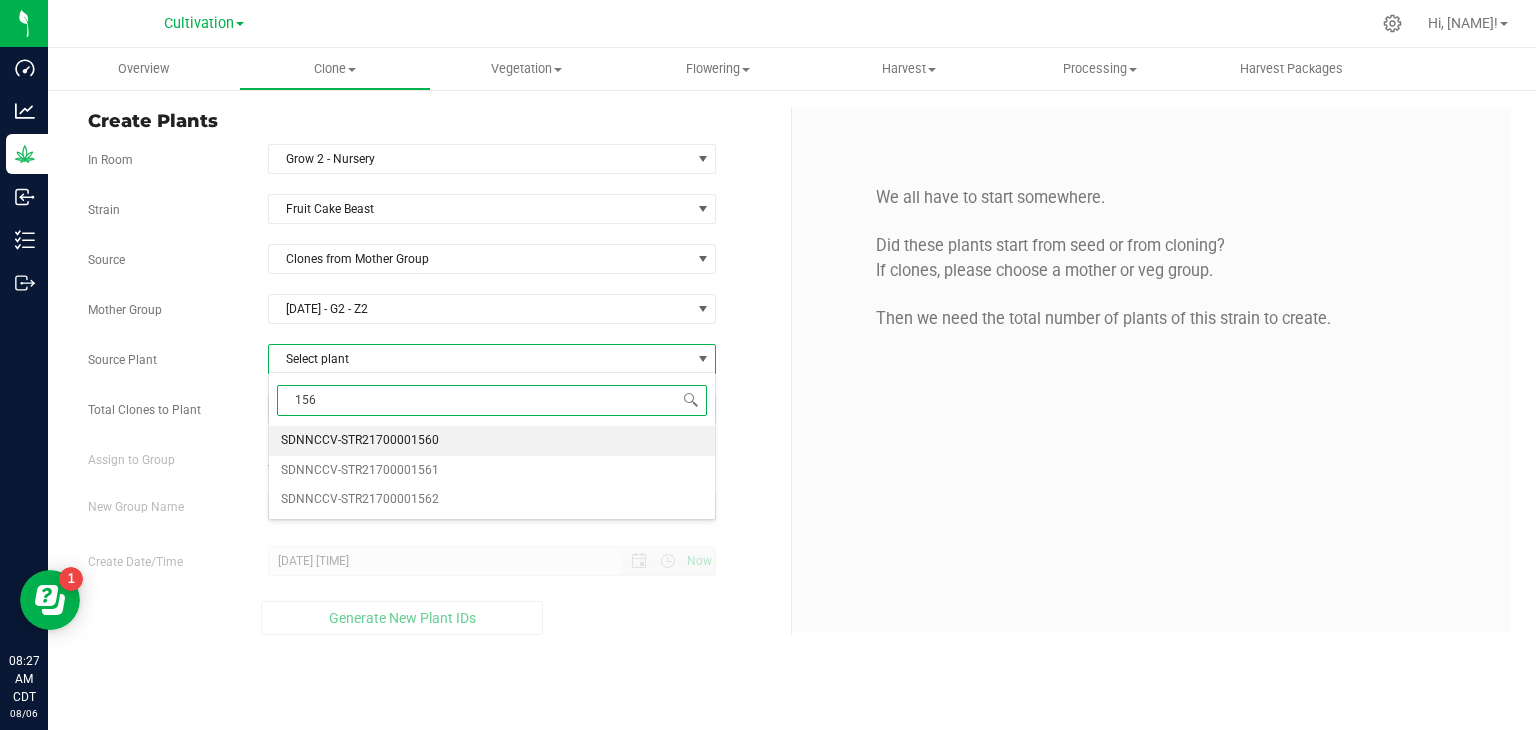 type on "1562" 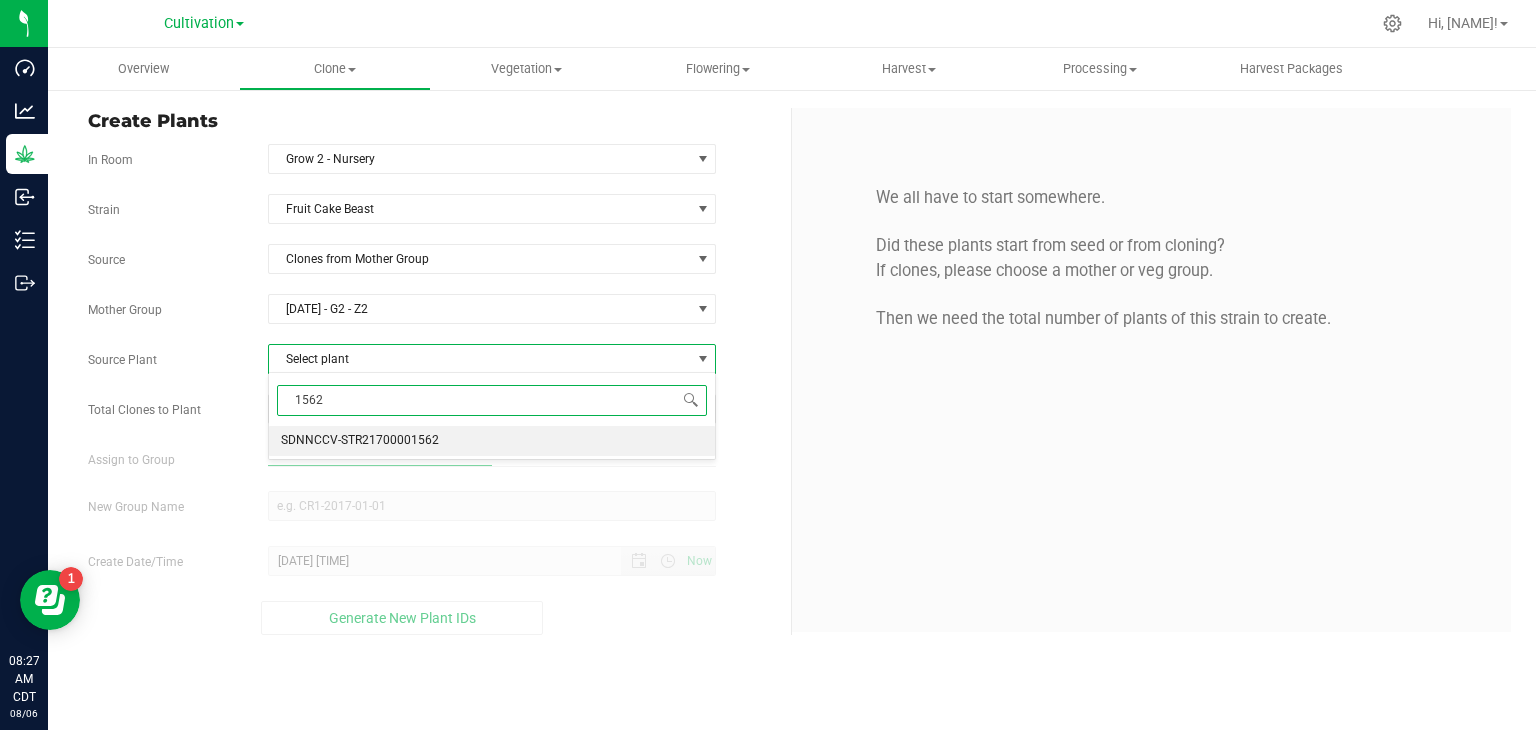 click on "SDNNCCV-STR21700001562" at bounding box center [360, 441] 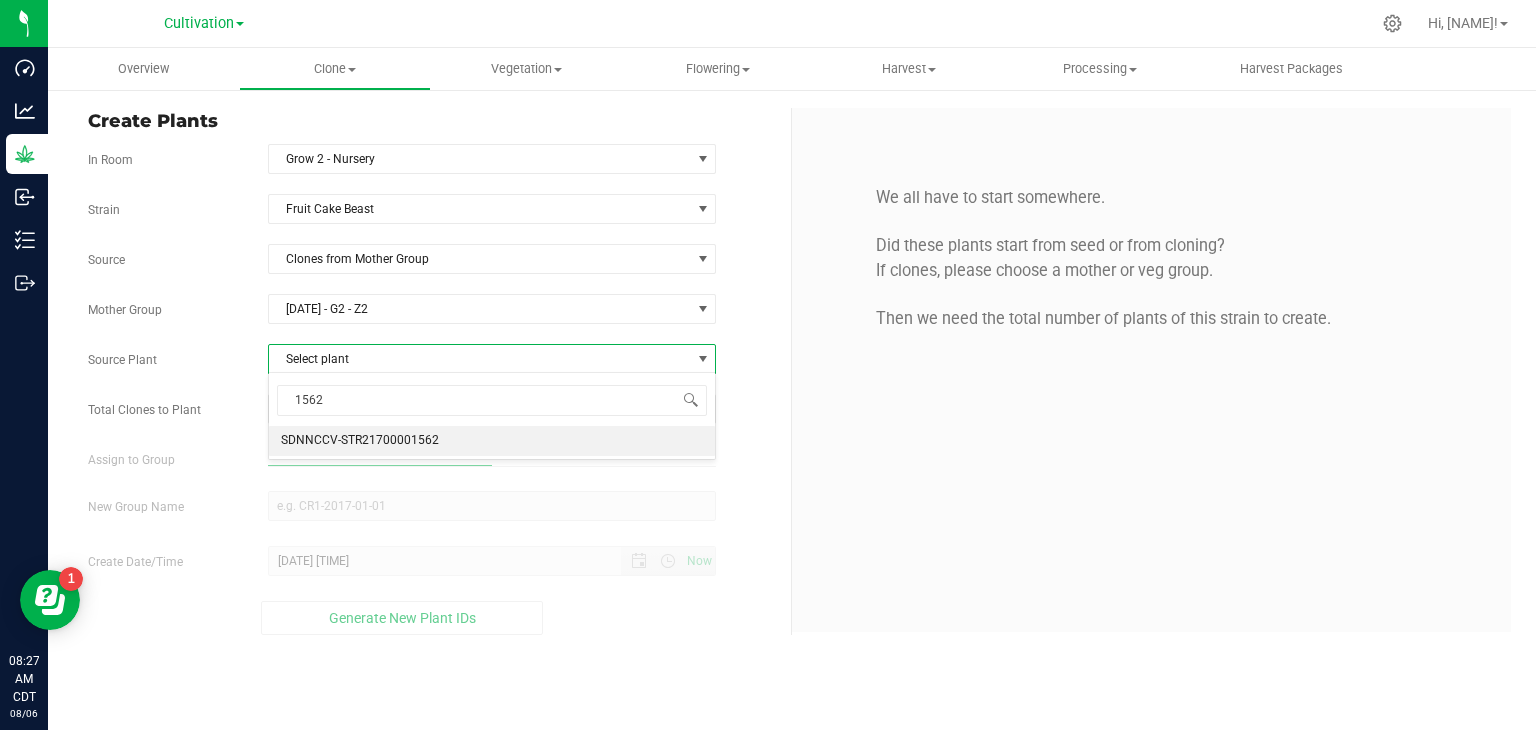 type 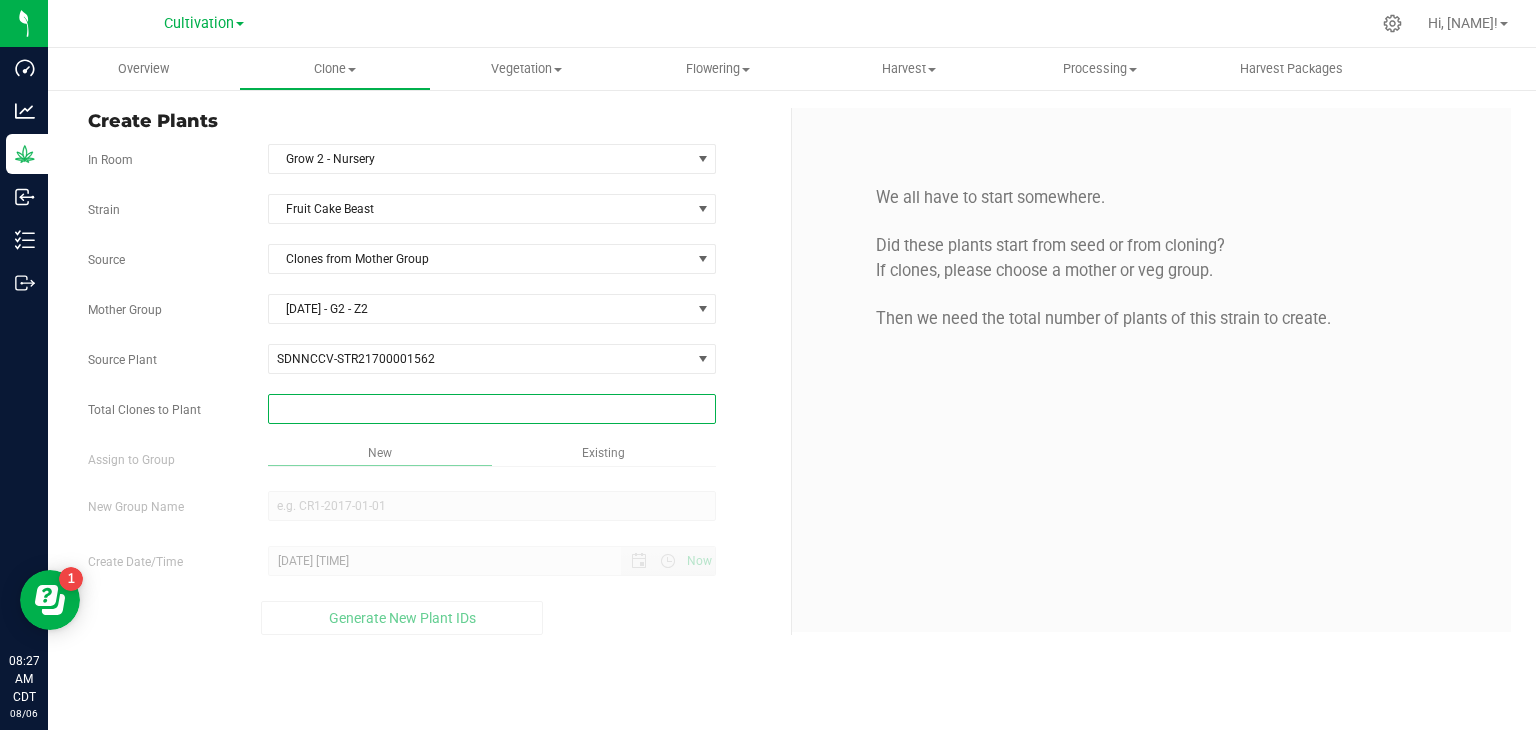 click at bounding box center (492, 409) 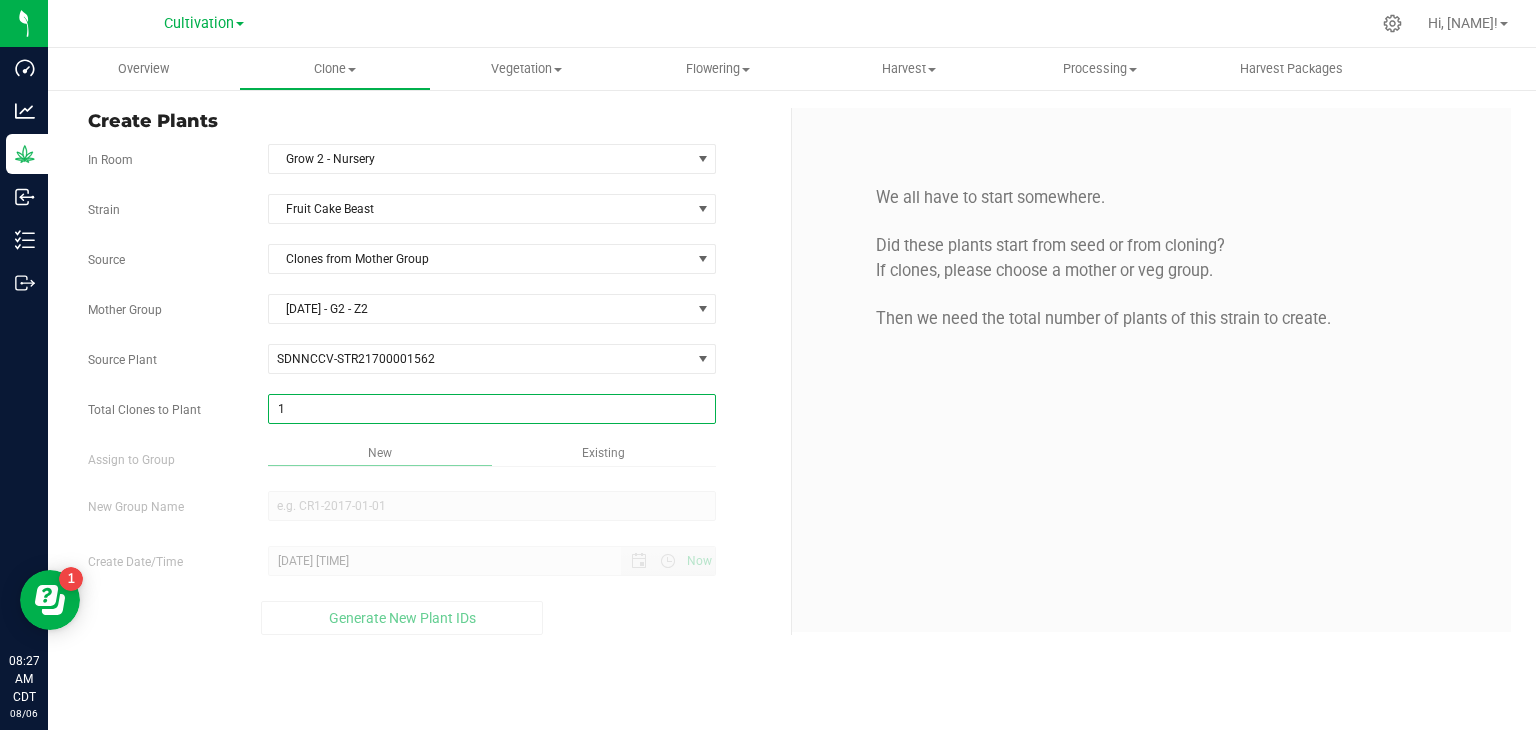 type on "18" 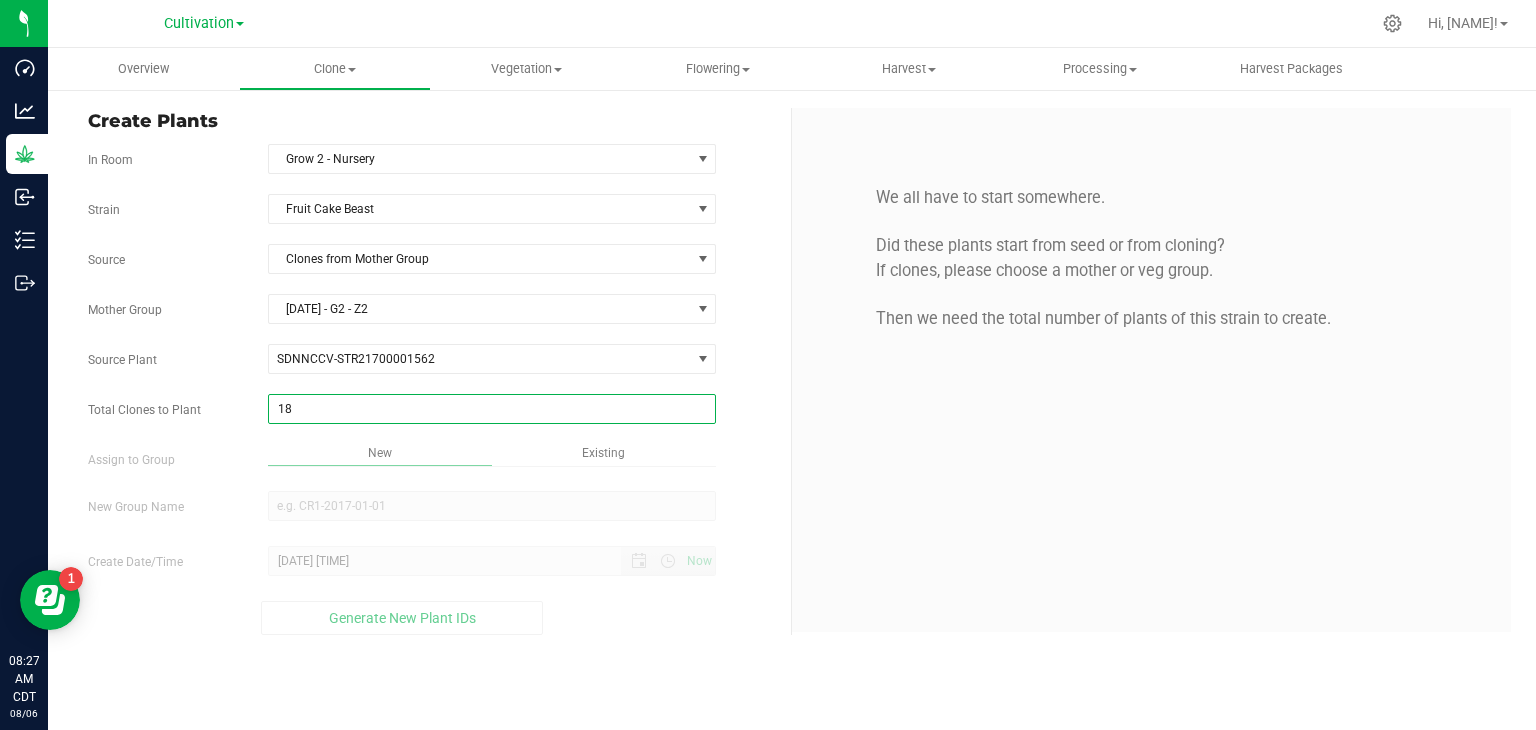 type on "18" 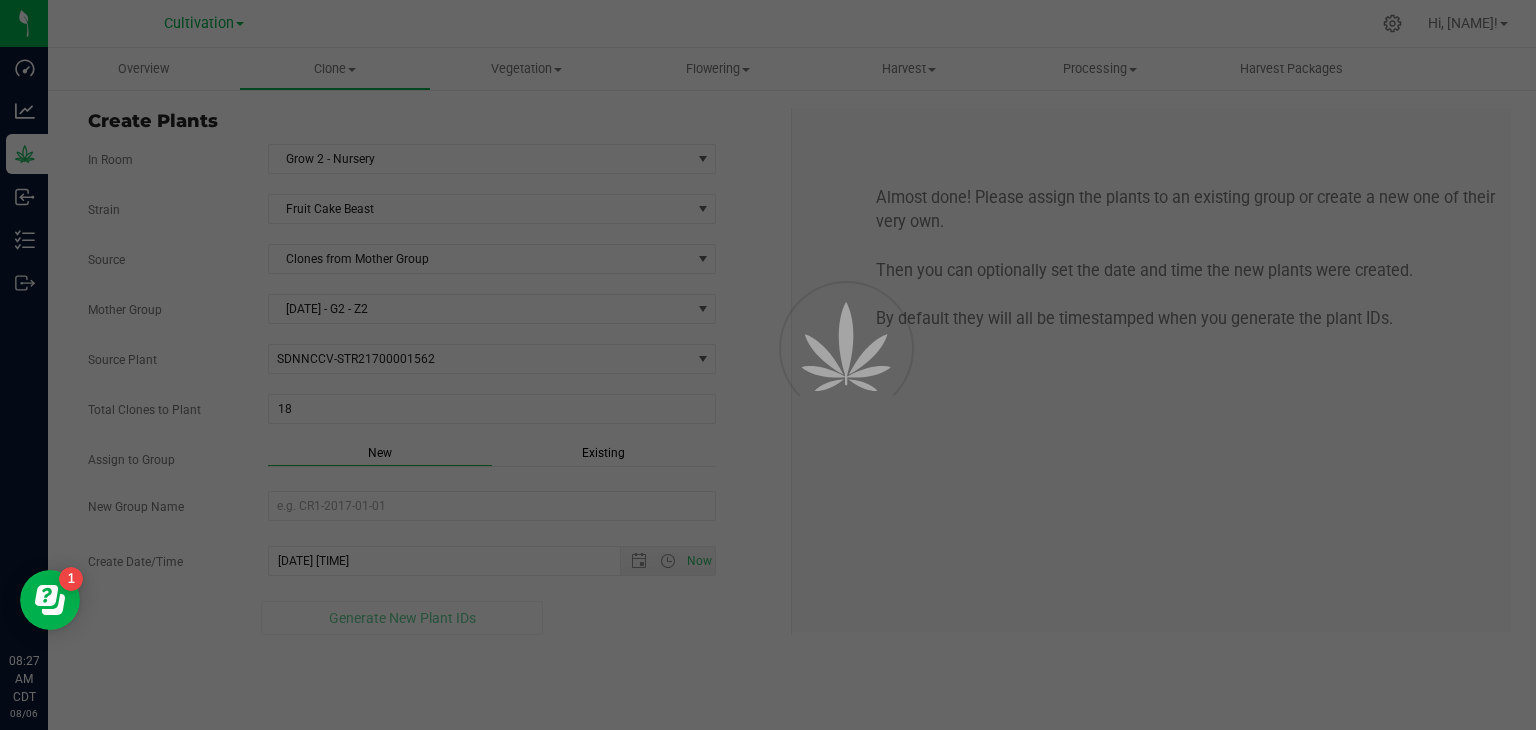 click on "Source Plant
[PLANT_ID] [PLANT_ID] [PLANT_ID] [PLANT_ID] [PLANT_ID] [PLANT_ID] [PLANT_ID] [PLANT_ID] [PLANT_ID] [PLANT_ID] [PLANT_ID]" at bounding box center [432, 359] 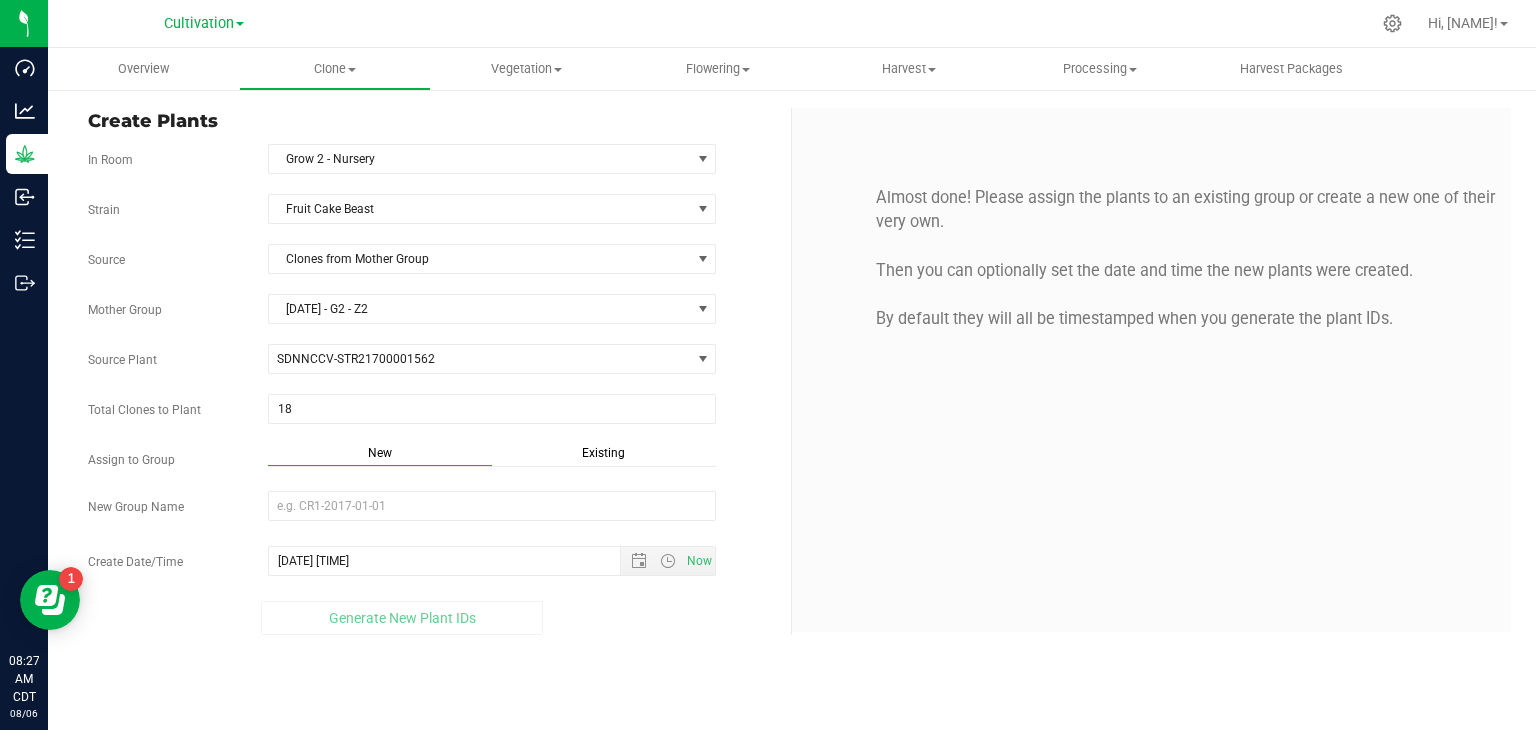 click on "Existing" at bounding box center (603, 453) 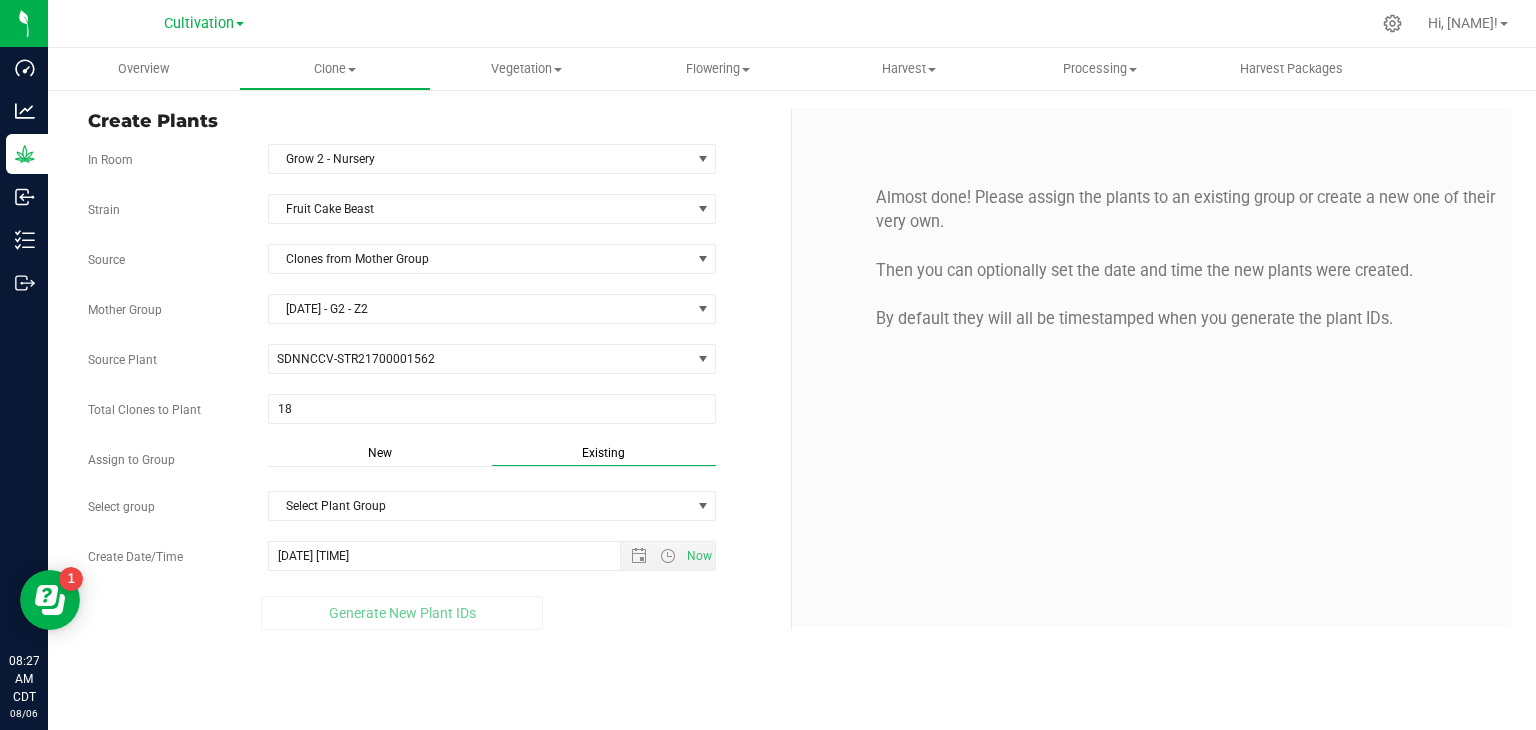 click on "Strain
[STRAIN]
Source
Clones from Mother Group
Mother Group
05202025 - G2 - Z2 Select Mother Group 05202025 - G2 - Z2 07152025 - G2 - Z2
Source Plant
[PLANT_ID] [PLANT_ID] [PLANT_ID] [PLANT_ID] [PLANT_ID] [PLANT_ID] [PLANT_ID] [PLANT_ID] [PLANT_ID] [PLANT_ID] [PLANT_ID]" at bounding box center (432, 412) 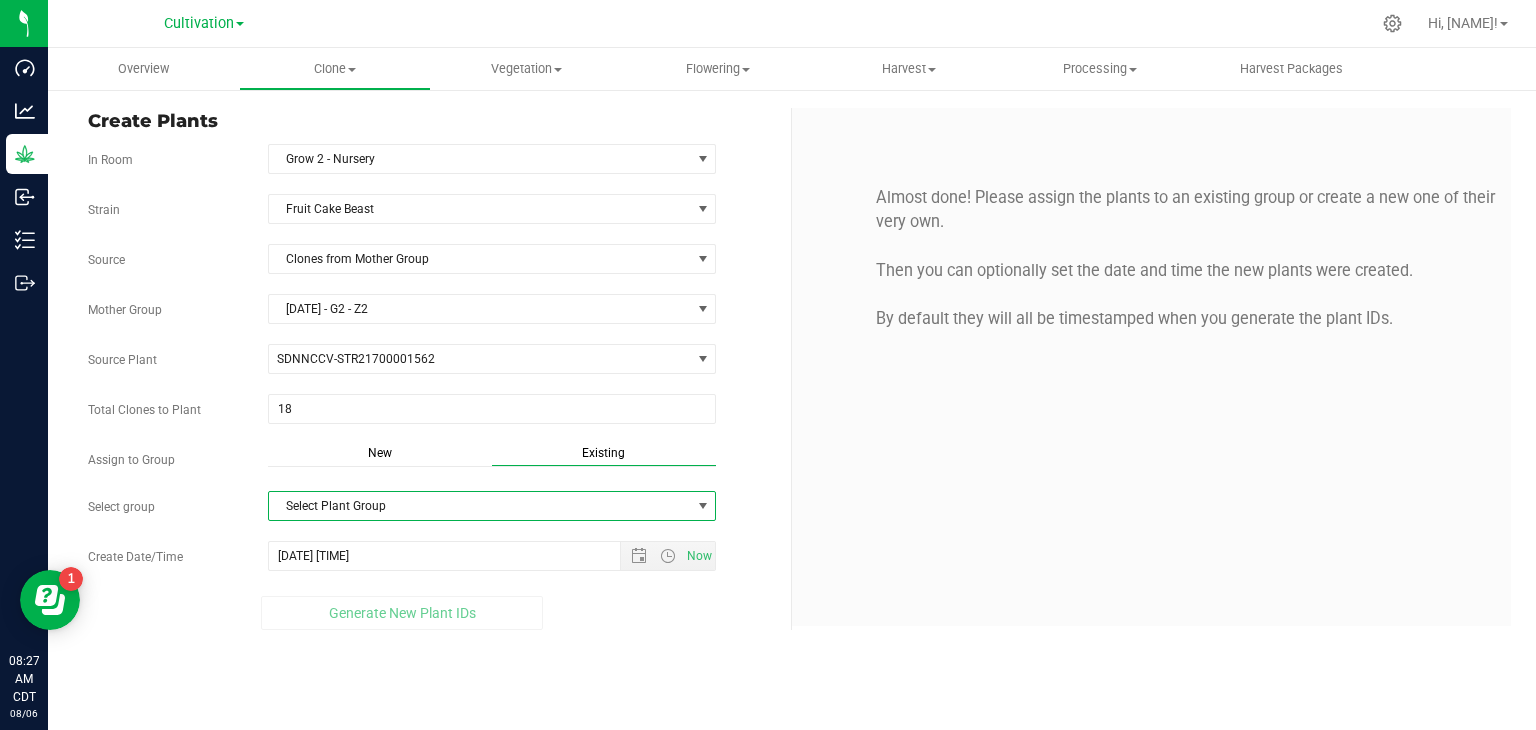 click on "Select Plant Group" at bounding box center (480, 506) 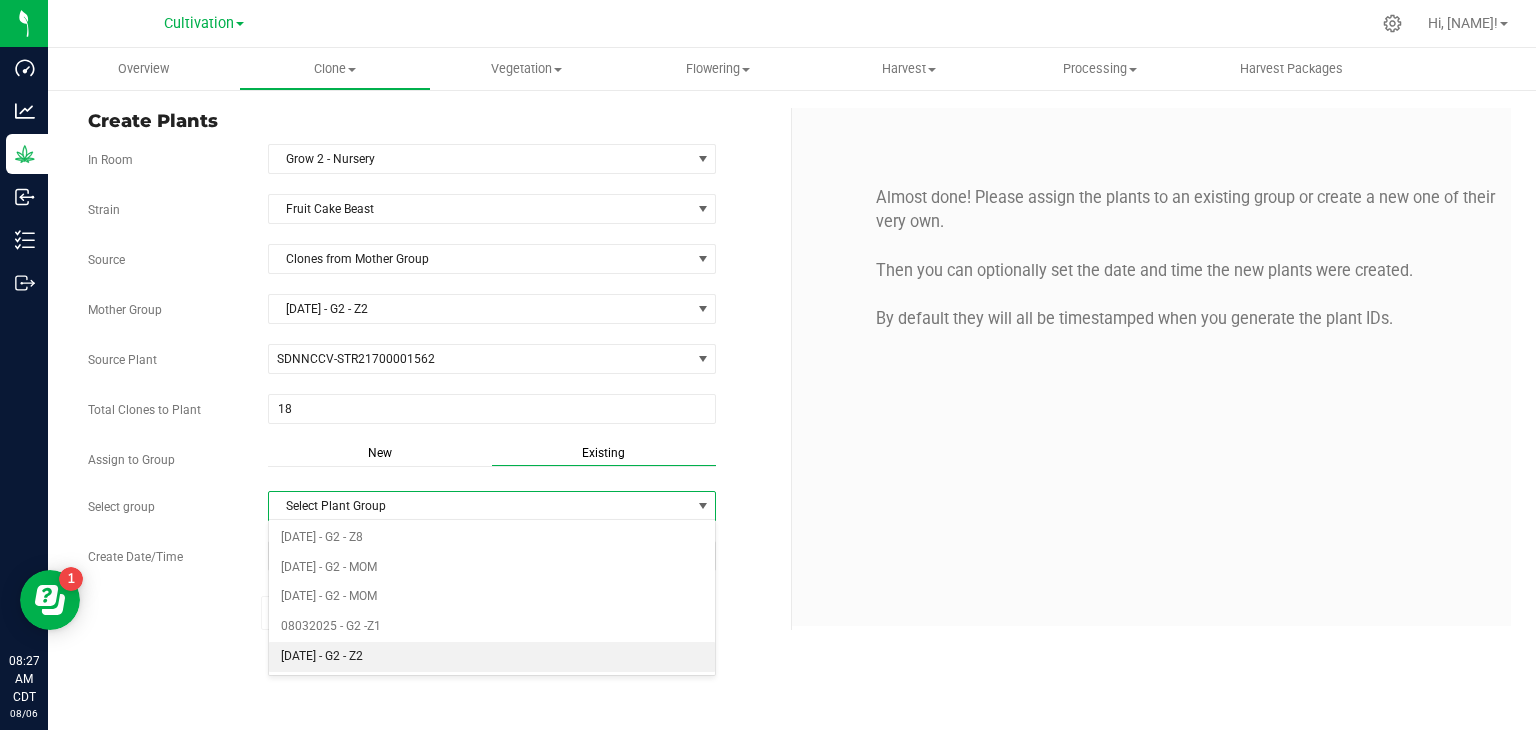click on "[DATE] - G2 - Z2" at bounding box center (492, 657) 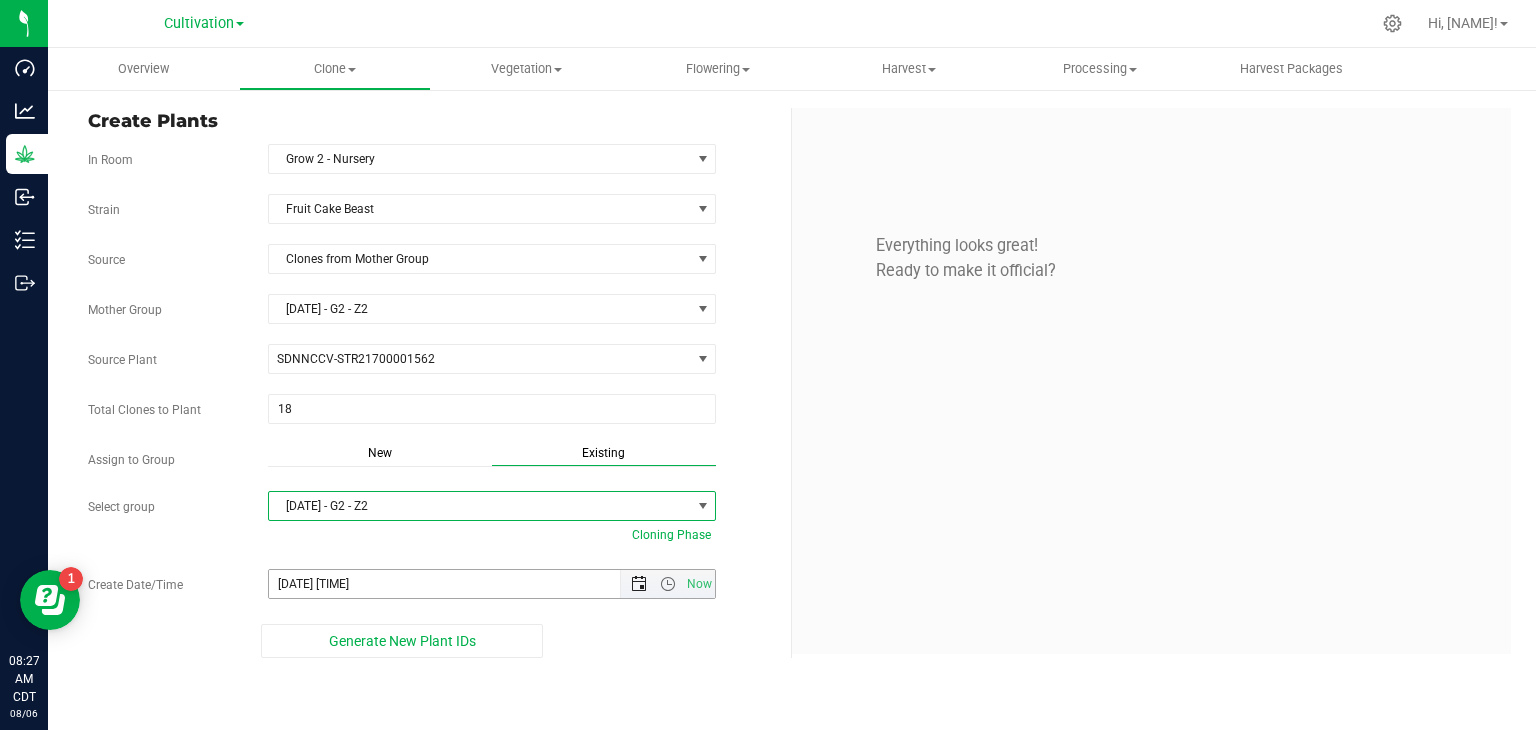 click at bounding box center [639, 584] 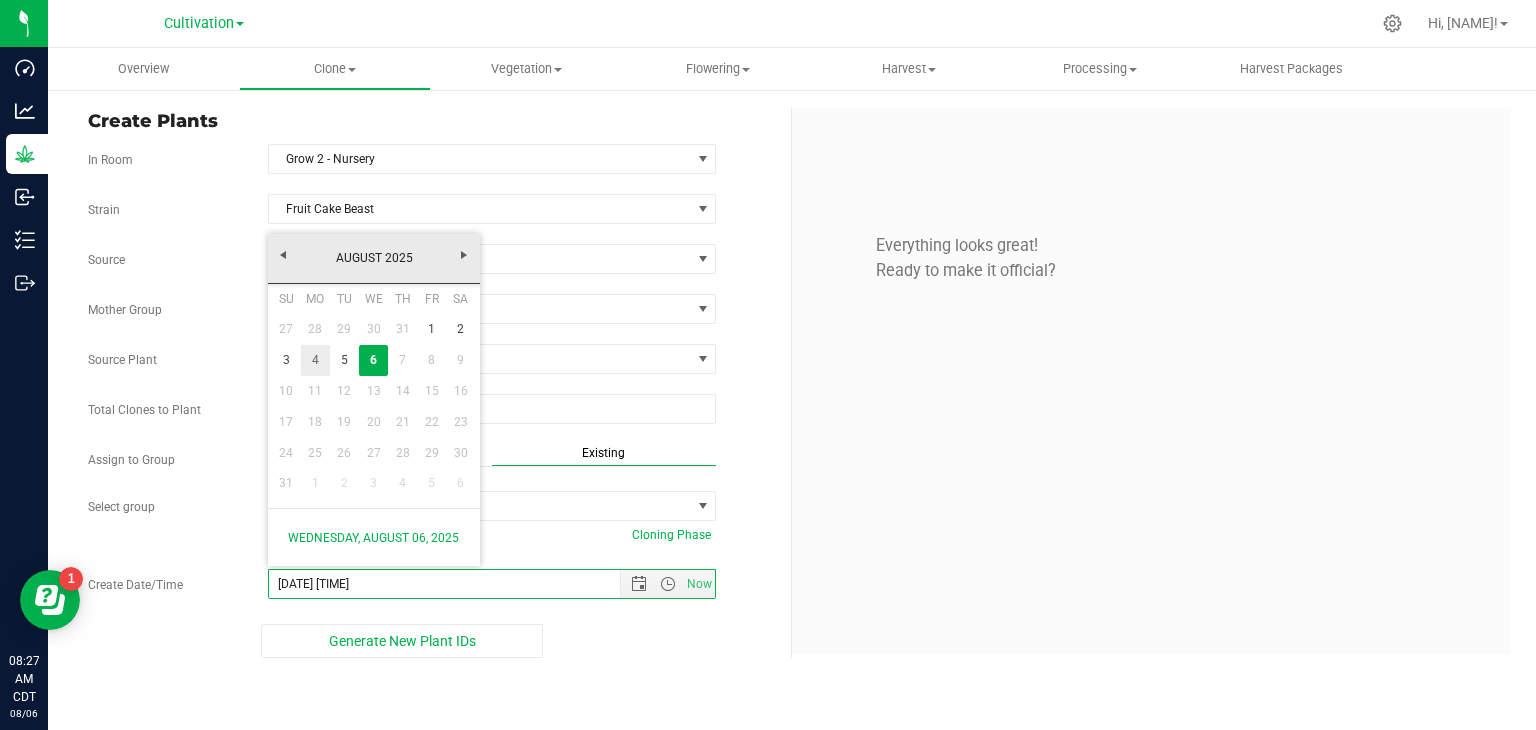 click on "4" at bounding box center (315, 360) 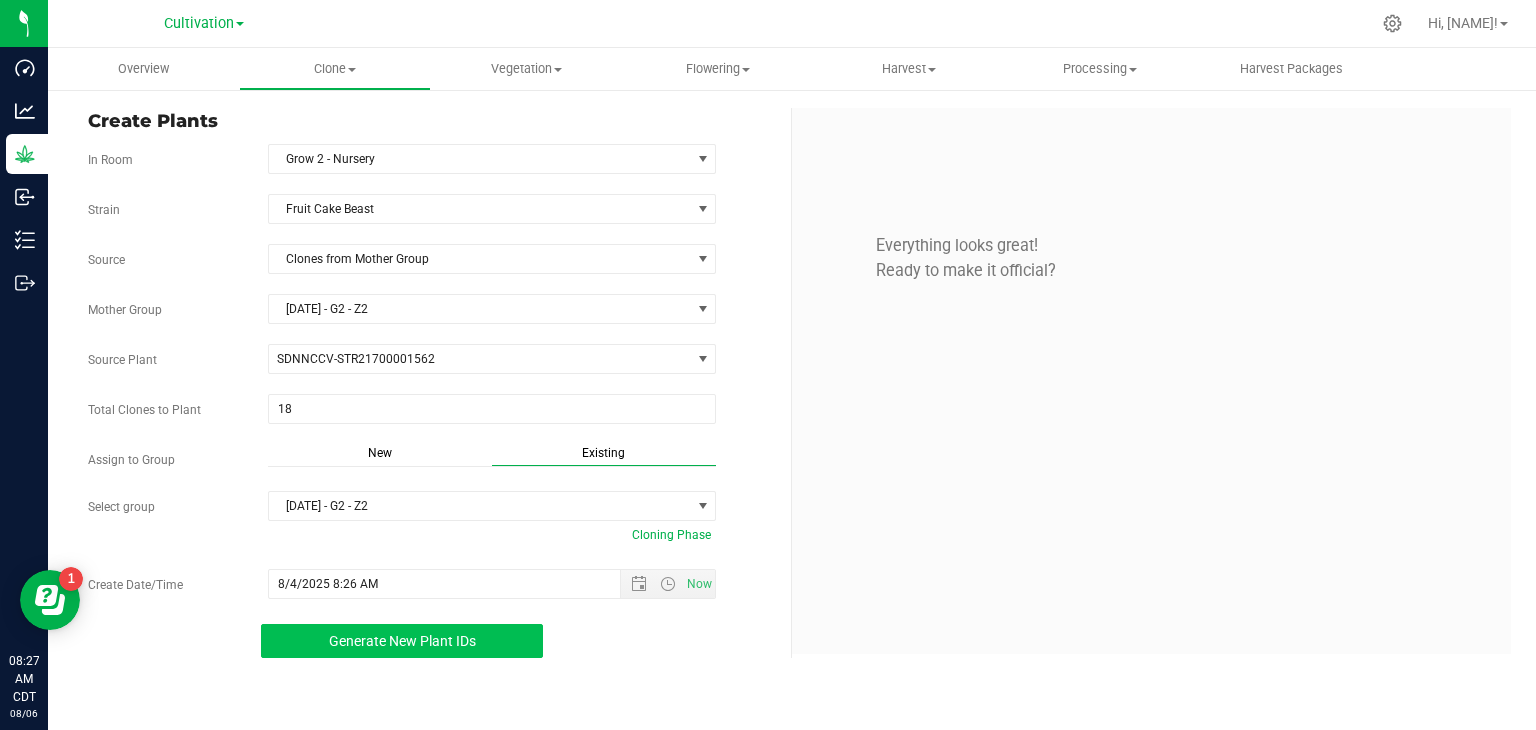 click on "Generate New Plant IDs" at bounding box center [402, 641] 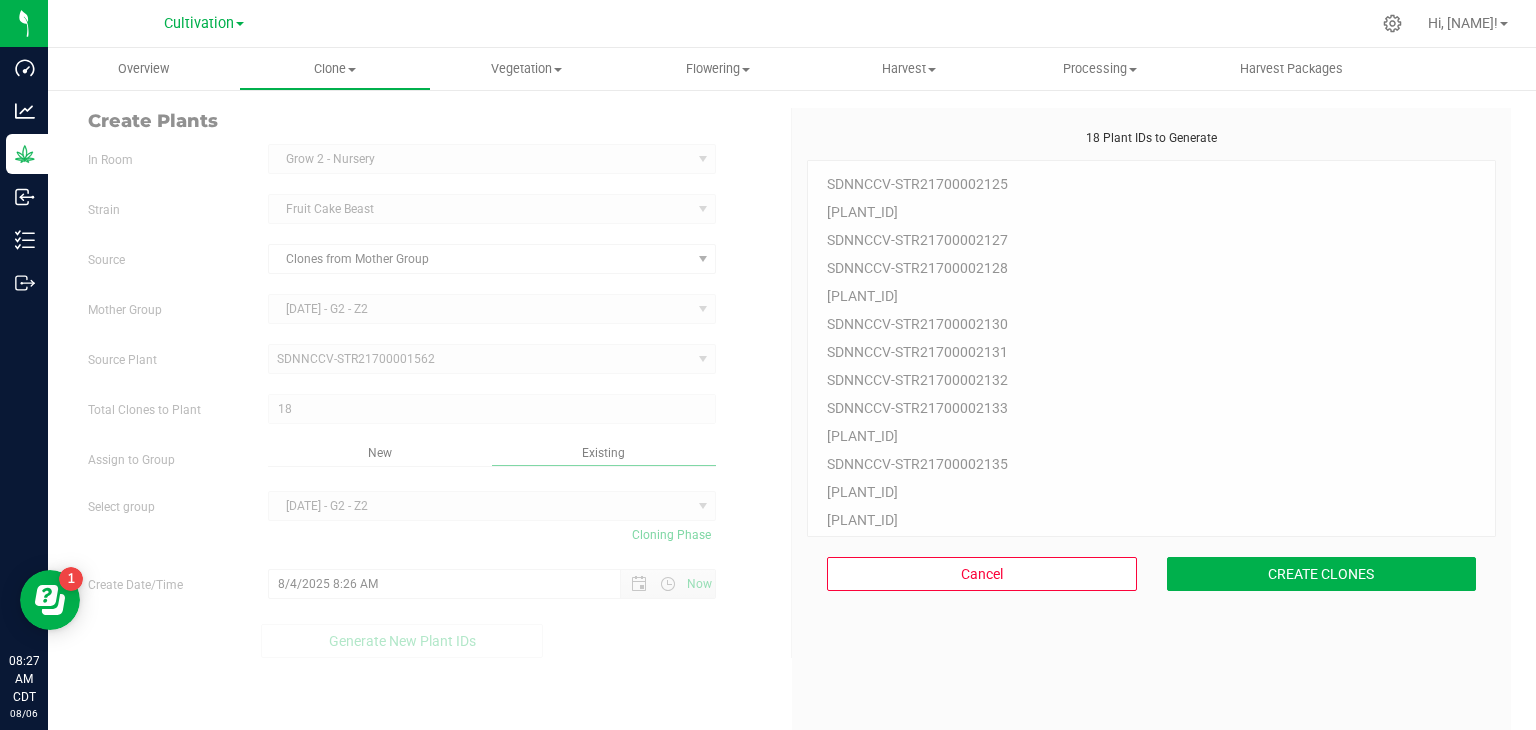 scroll, scrollTop: 60, scrollLeft: 0, axis: vertical 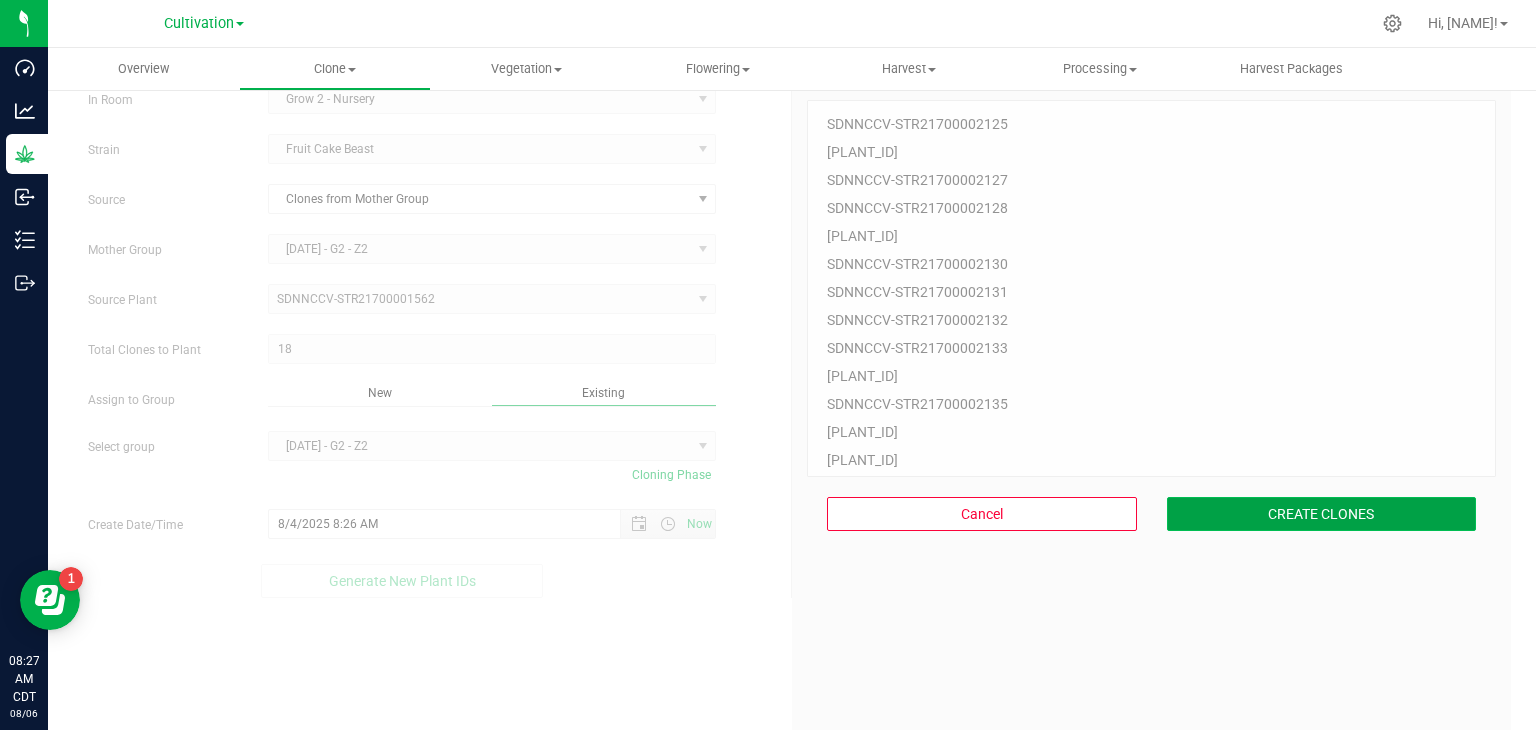 click on "CREATE CLONES" at bounding box center [1322, 514] 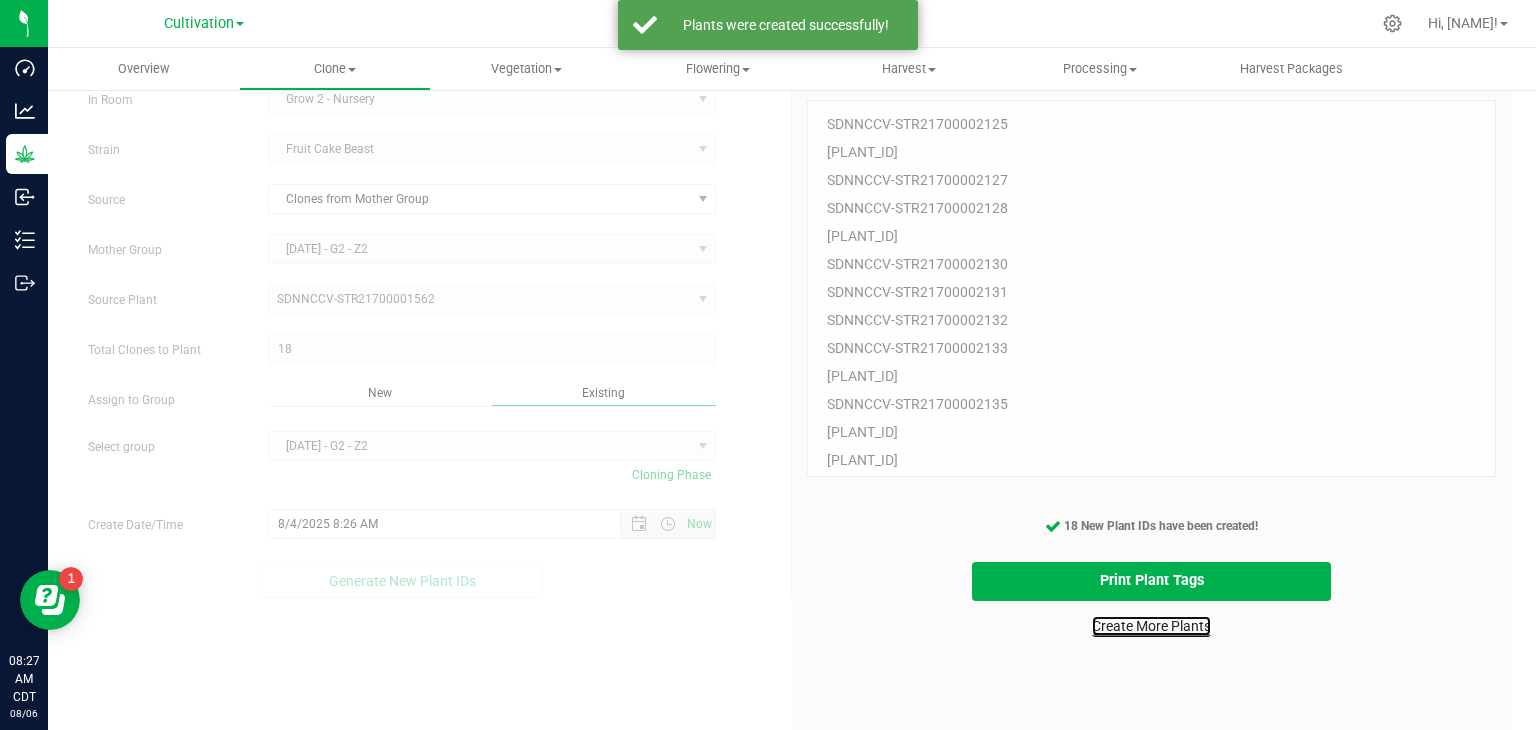 click on "Create More Plants" at bounding box center [1151, 626] 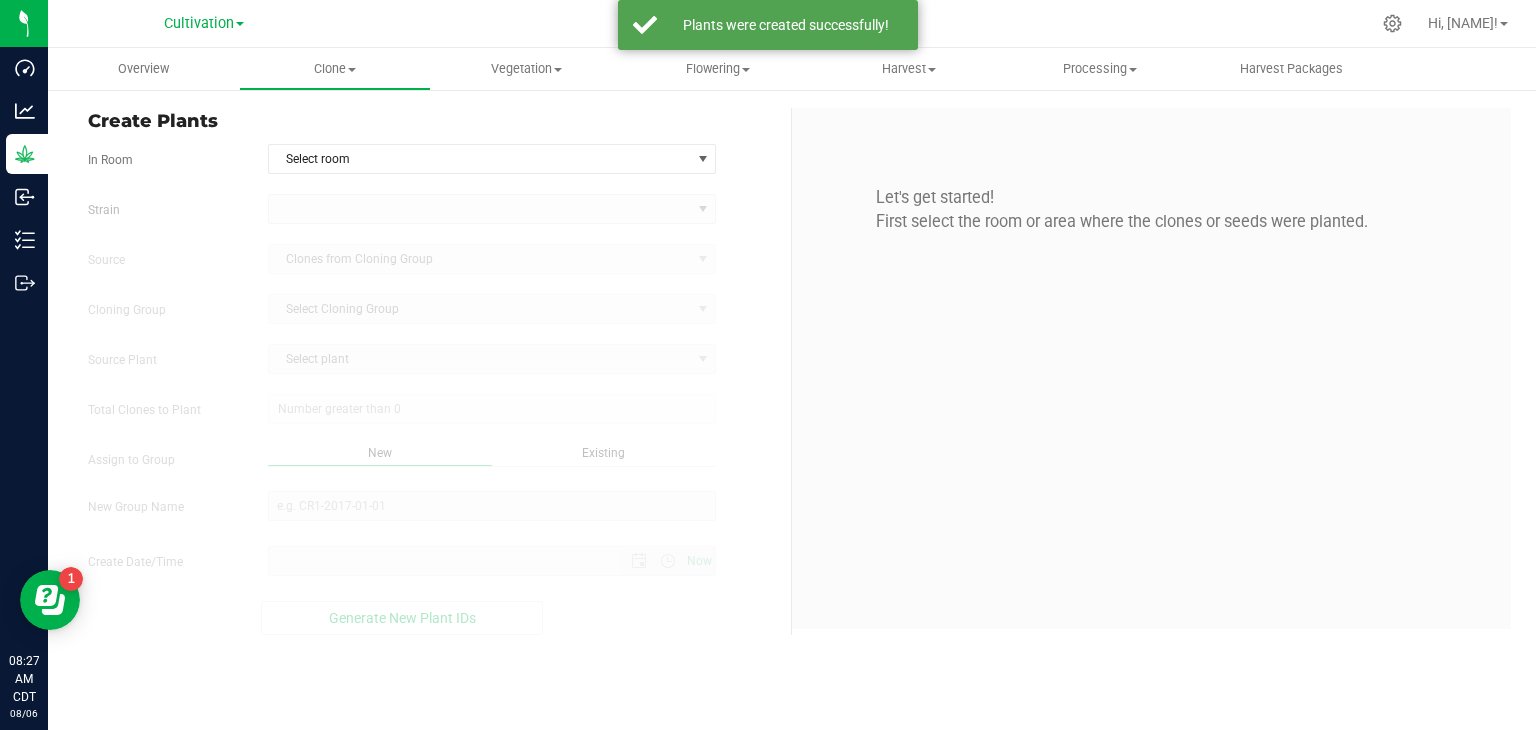 scroll, scrollTop: 0, scrollLeft: 0, axis: both 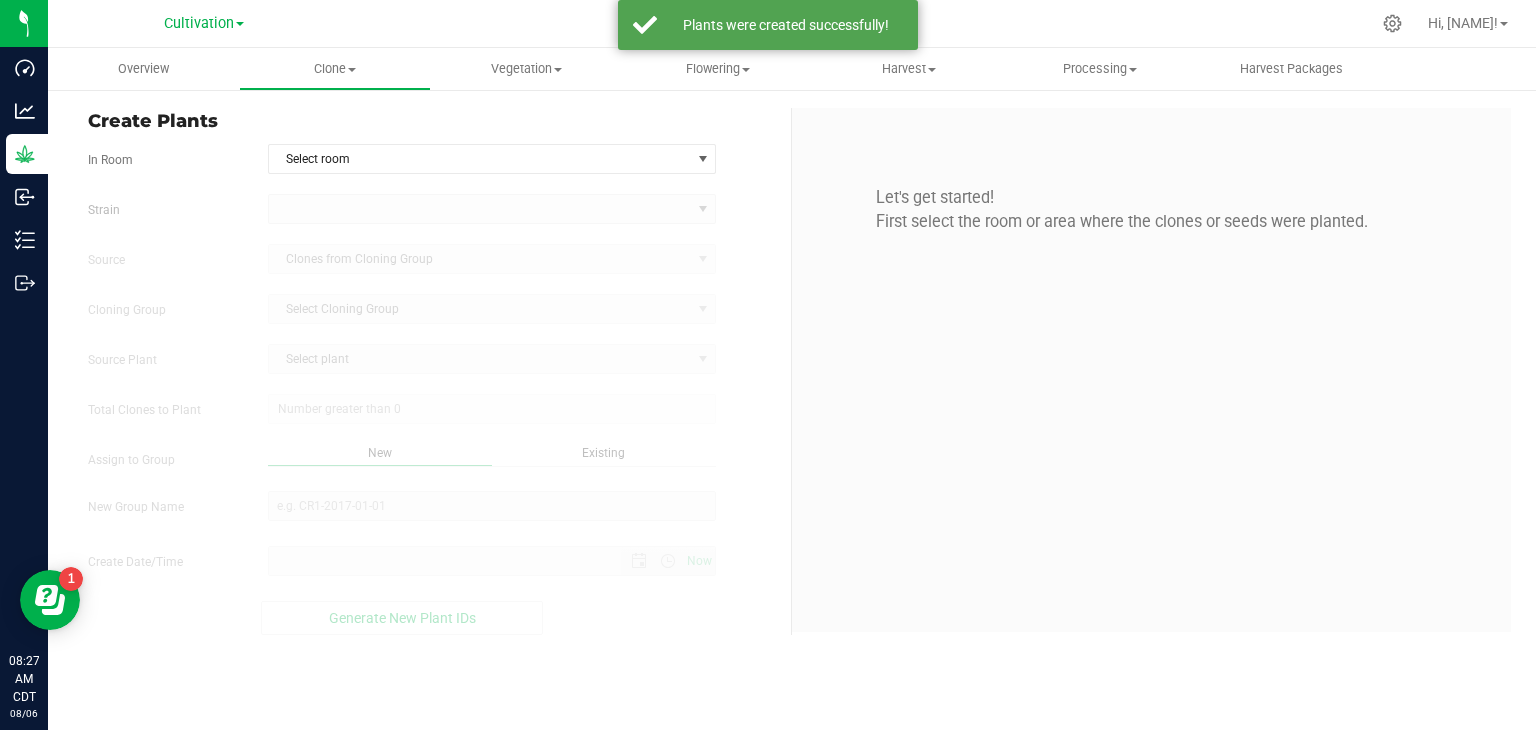 type on "[DATE] [TIME]" 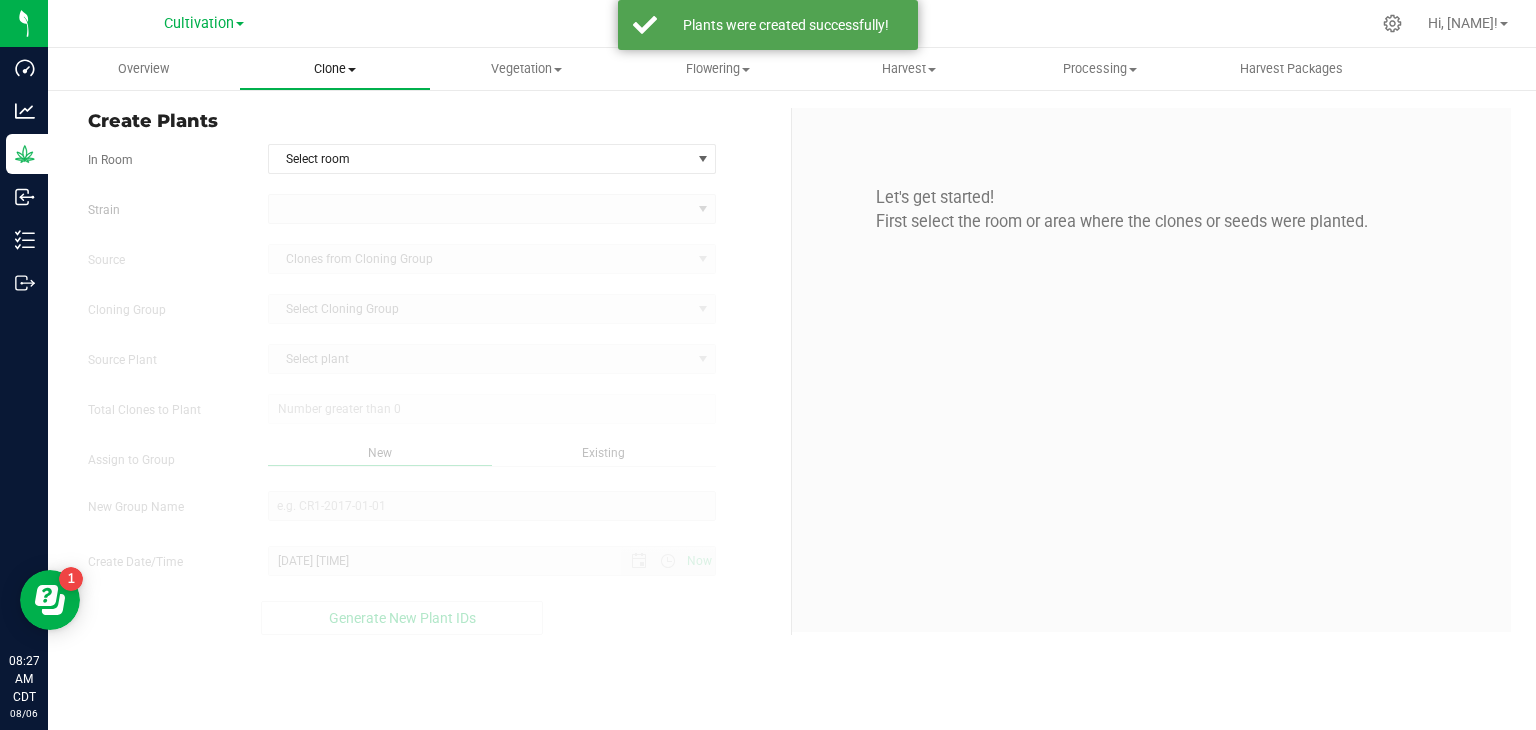 click at bounding box center (352, 70) 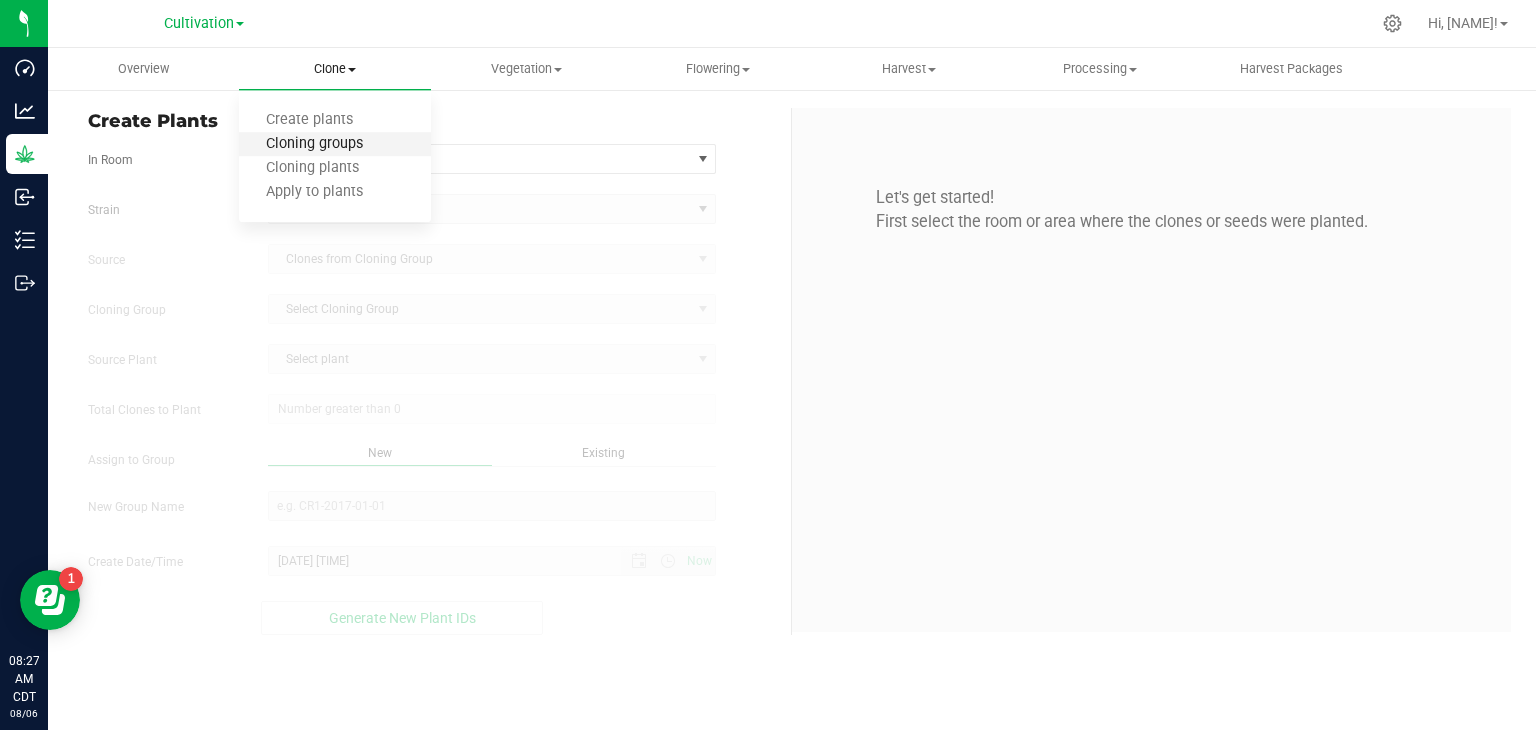 click on "Cloning groups" at bounding box center [314, 144] 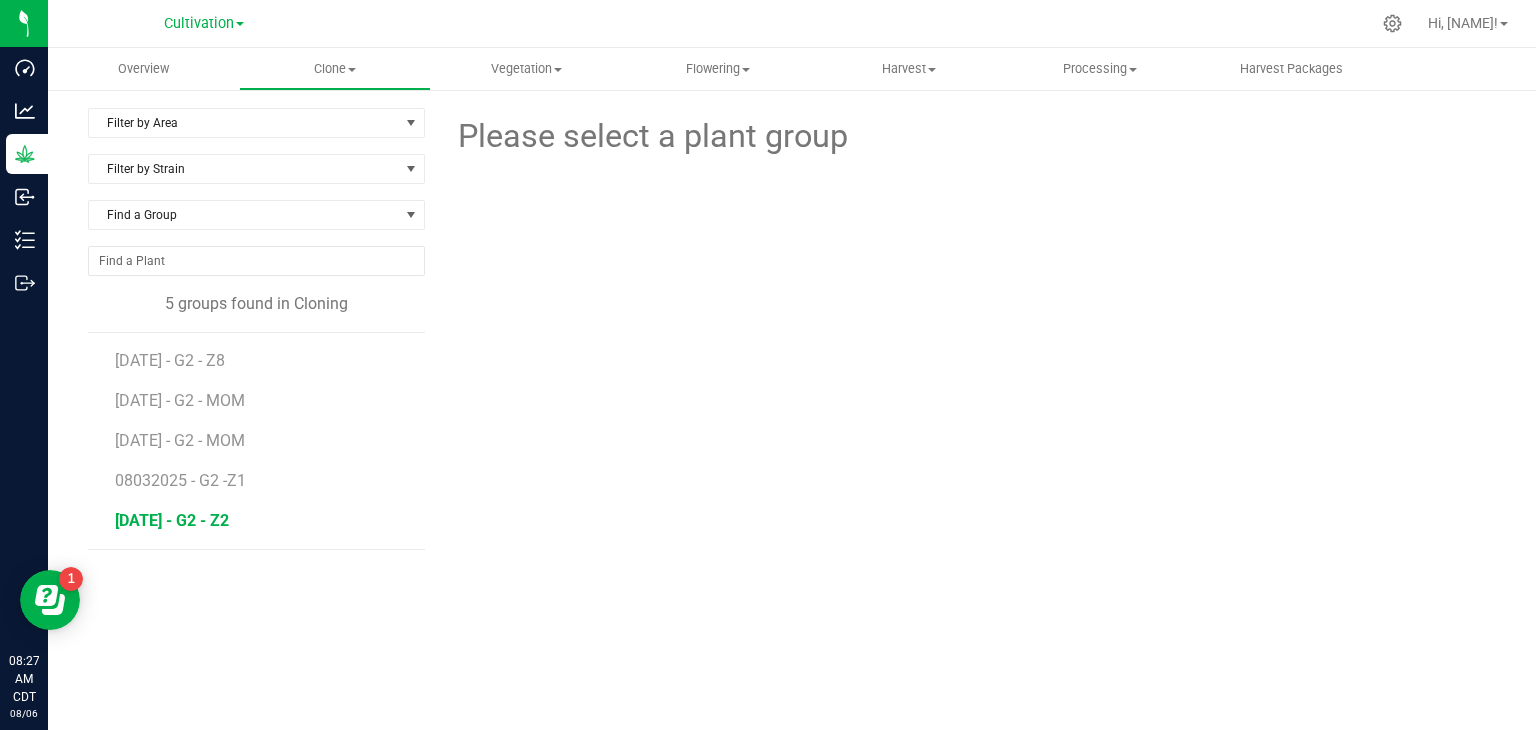 click on "[DATE] - G2 - Z2" at bounding box center (172, 520) 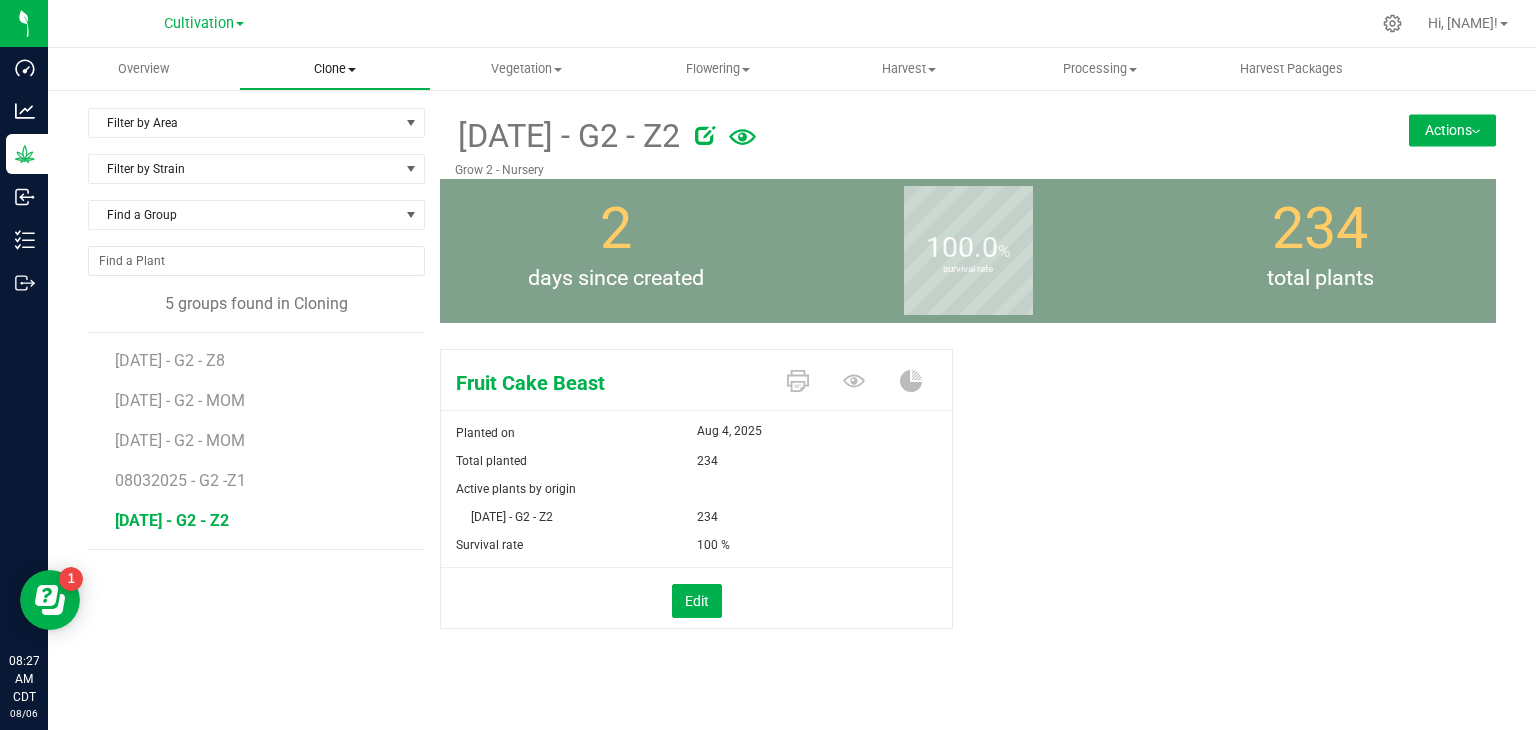 click on "Clone
Create plants
Cloning groups
Cloning plants
Apply to plants" at bounding box center (334, 69) 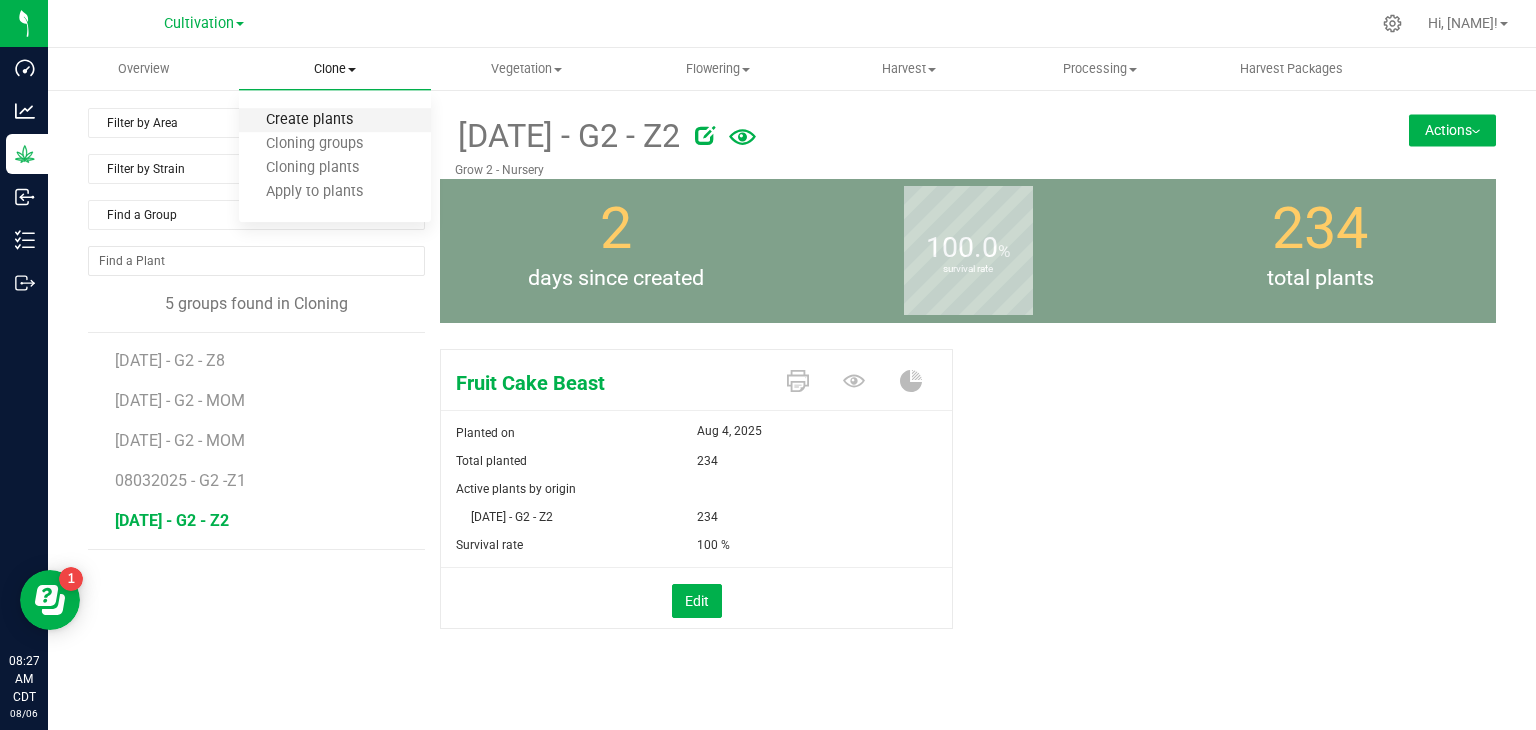 click on "Create plants" at bounding box center [309, 120] 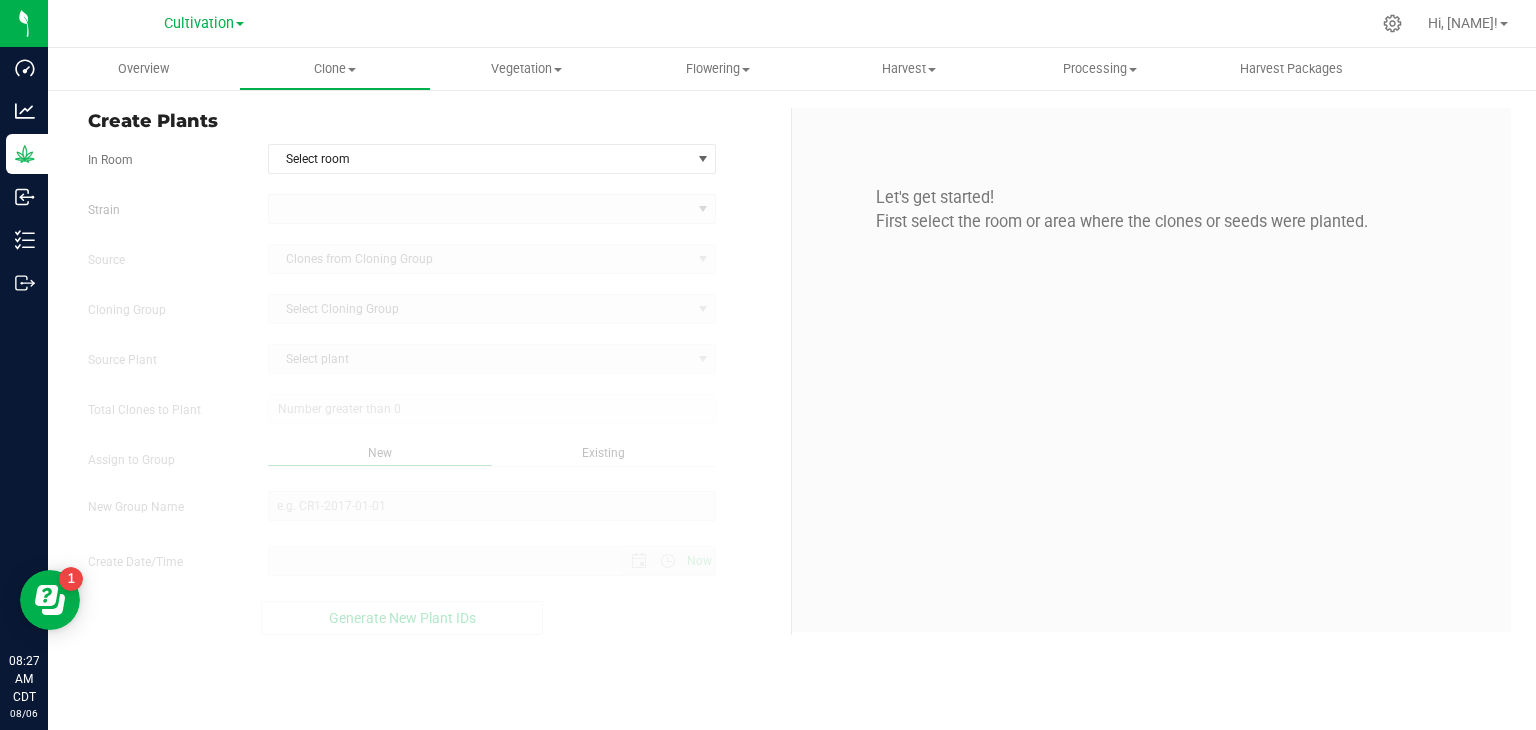 type on "[DATE] [TIME]" 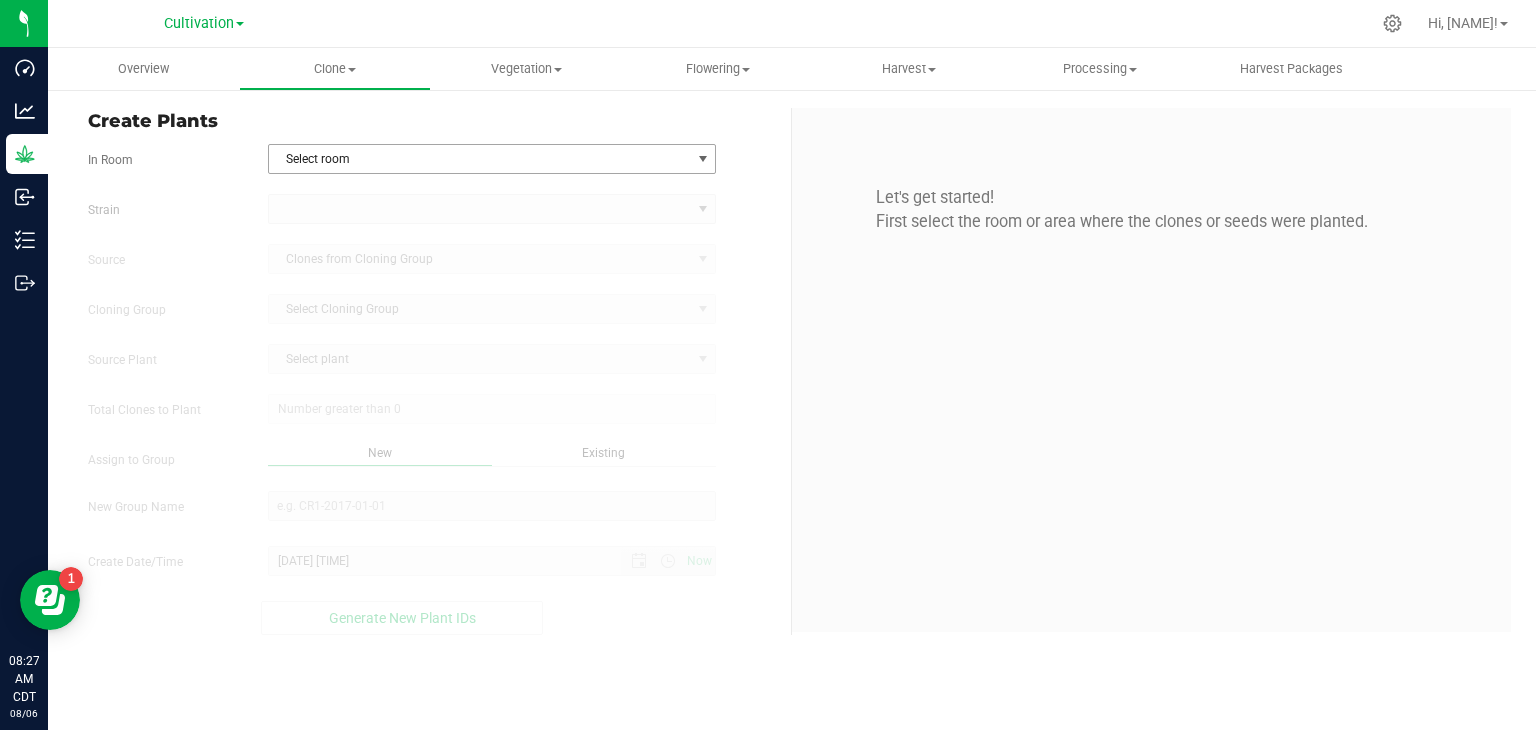 click on "Select room" at bounding box center [480, 159] 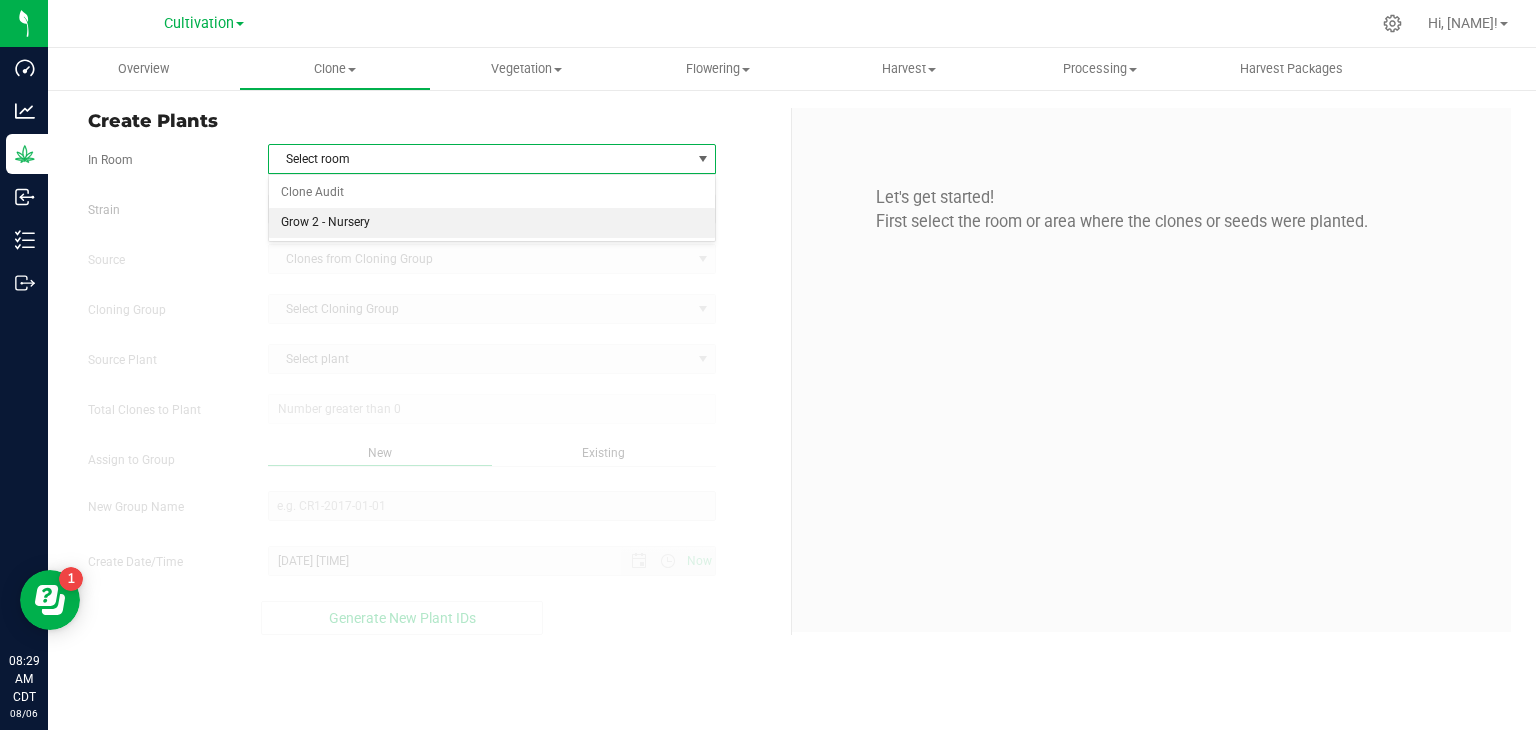 click on "Grow 2 - Nursery" at bounding box center (492, 223) 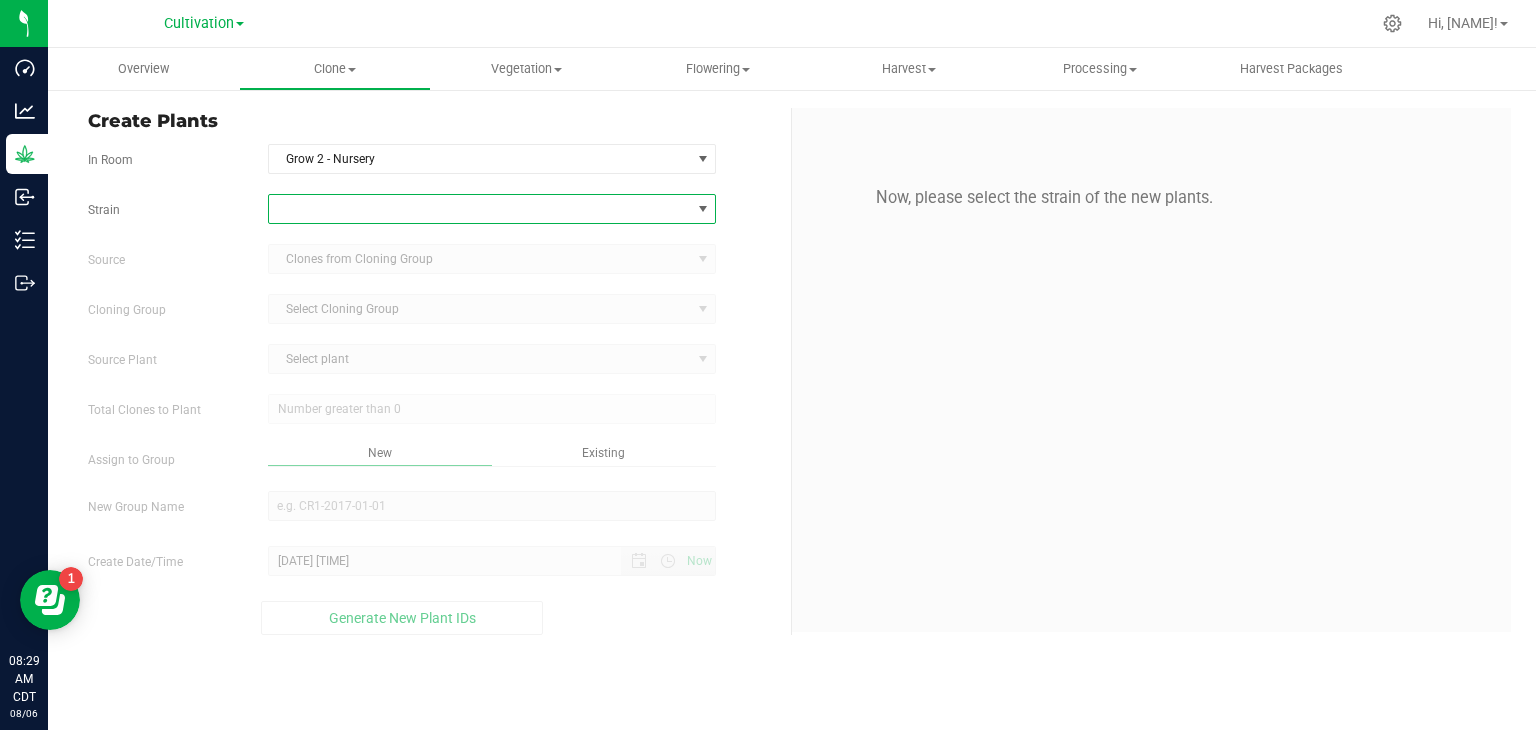 click at bounding box center (480, 209) 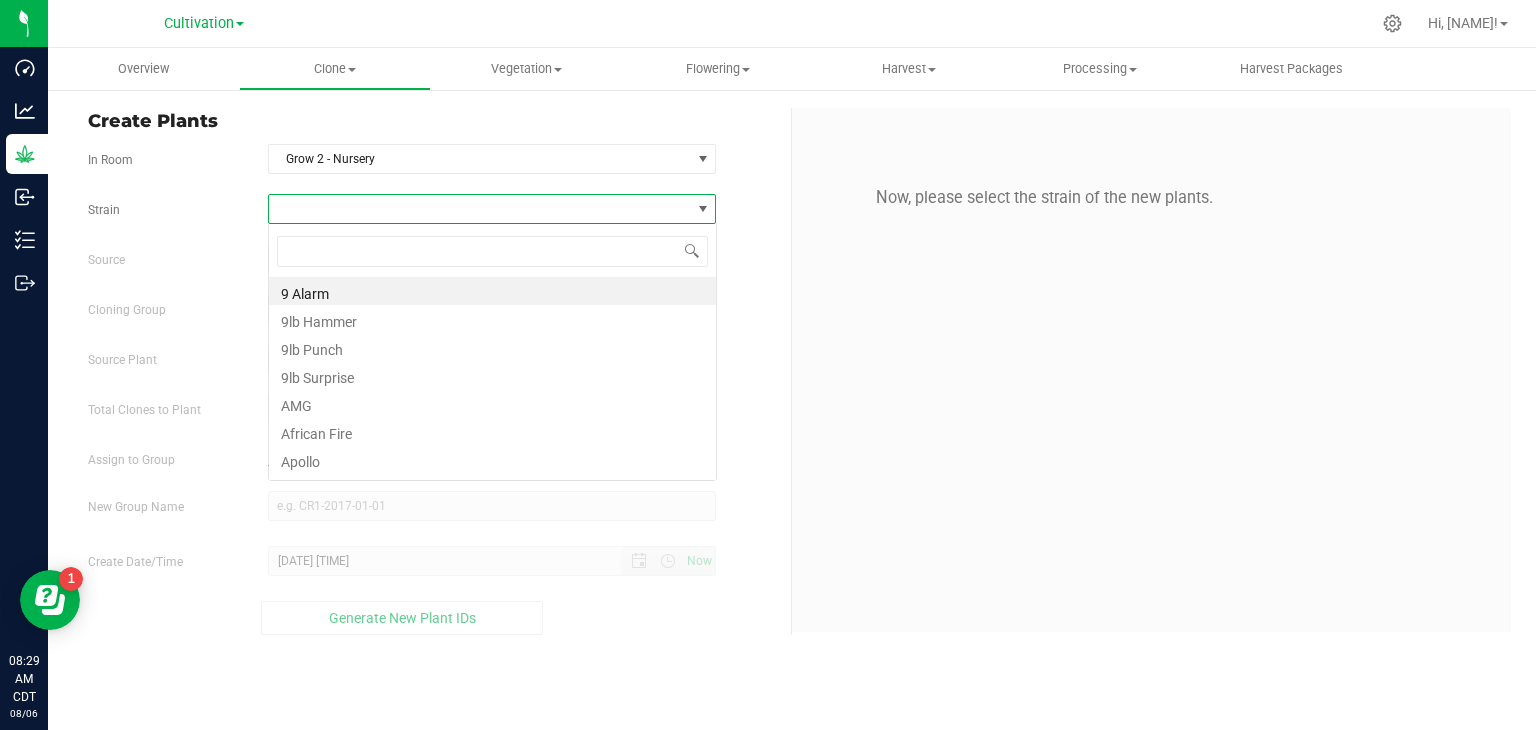 scroll, scrollTop: 99970, scrollLeft: 99551, axis: both 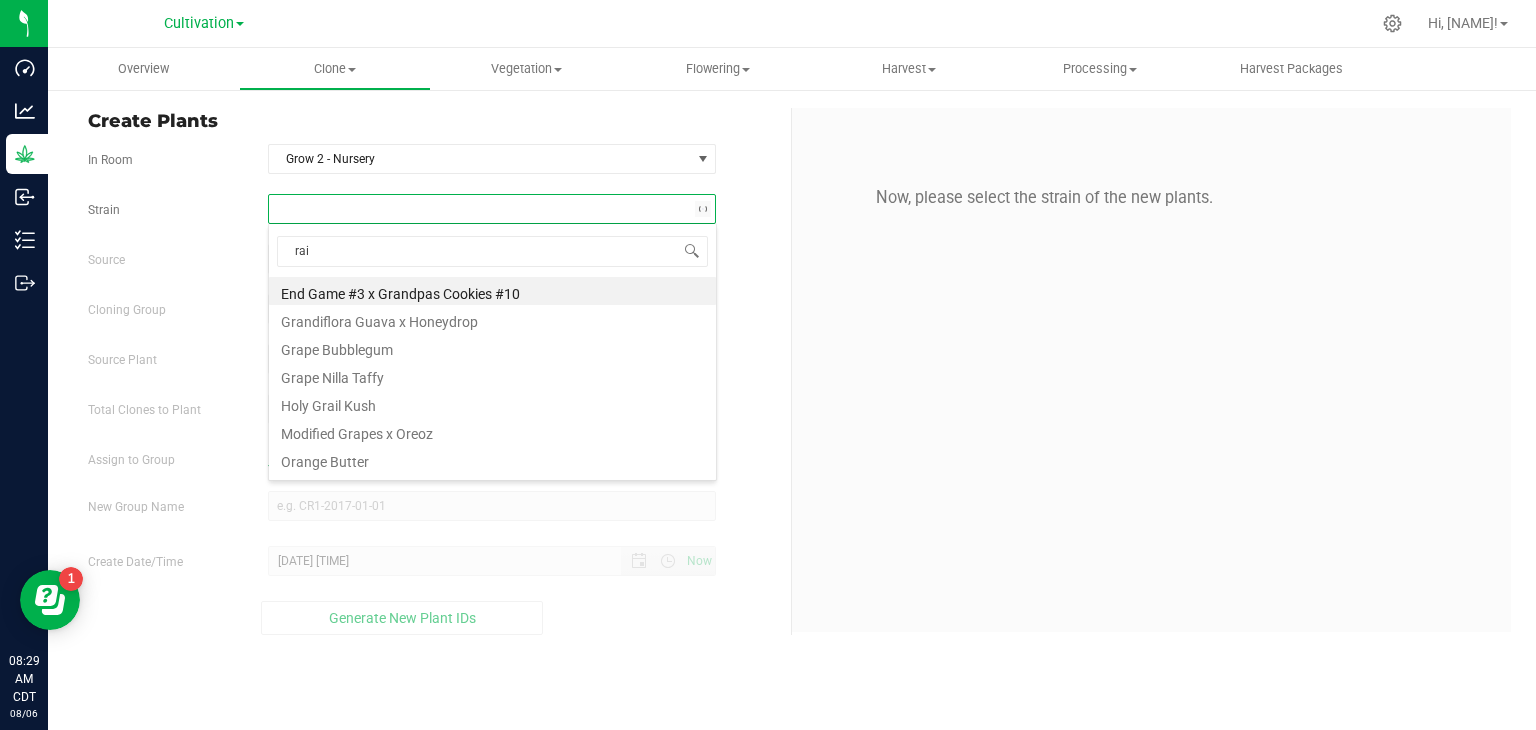 type on "rain" 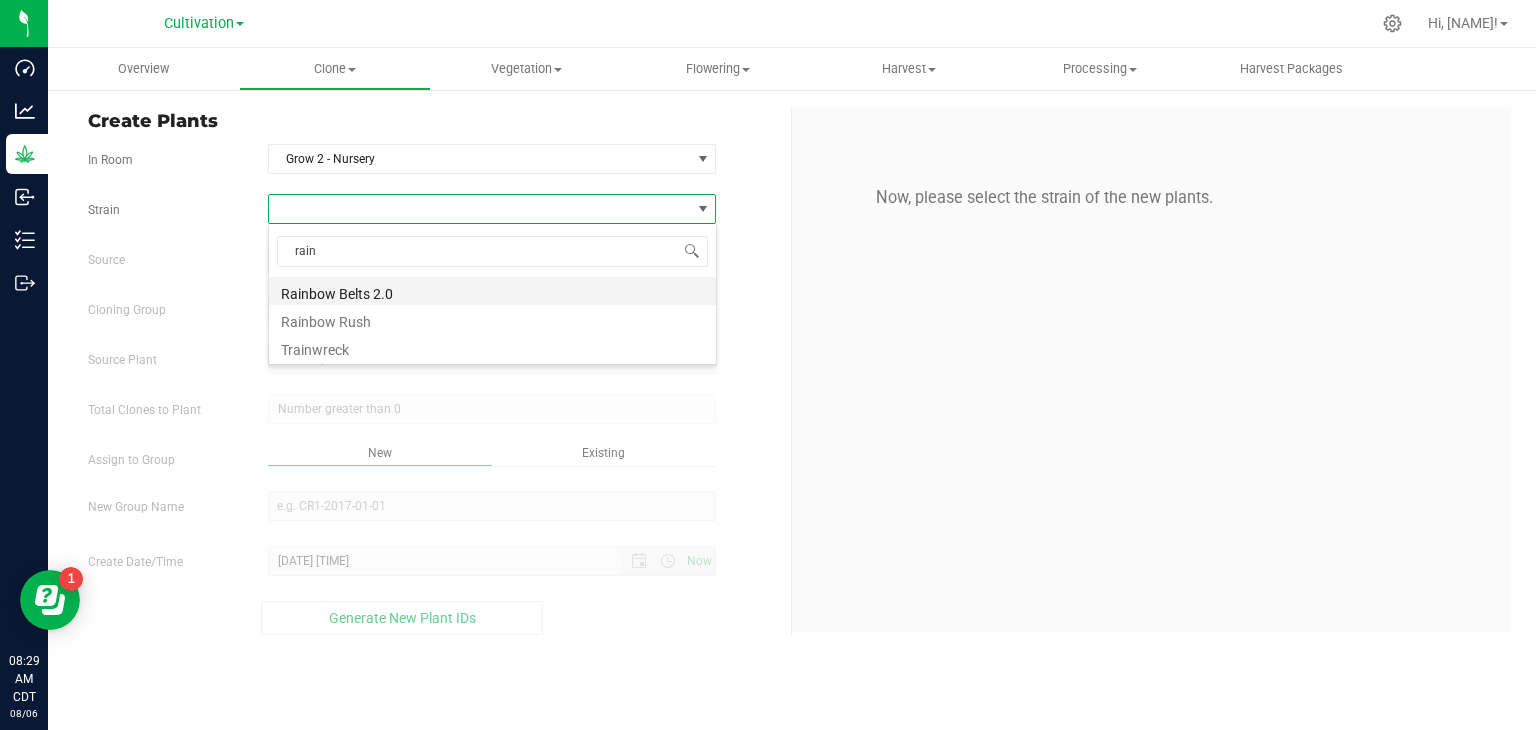 click on "Rainbow Belts 2.0" at bounding box center (492, 291) 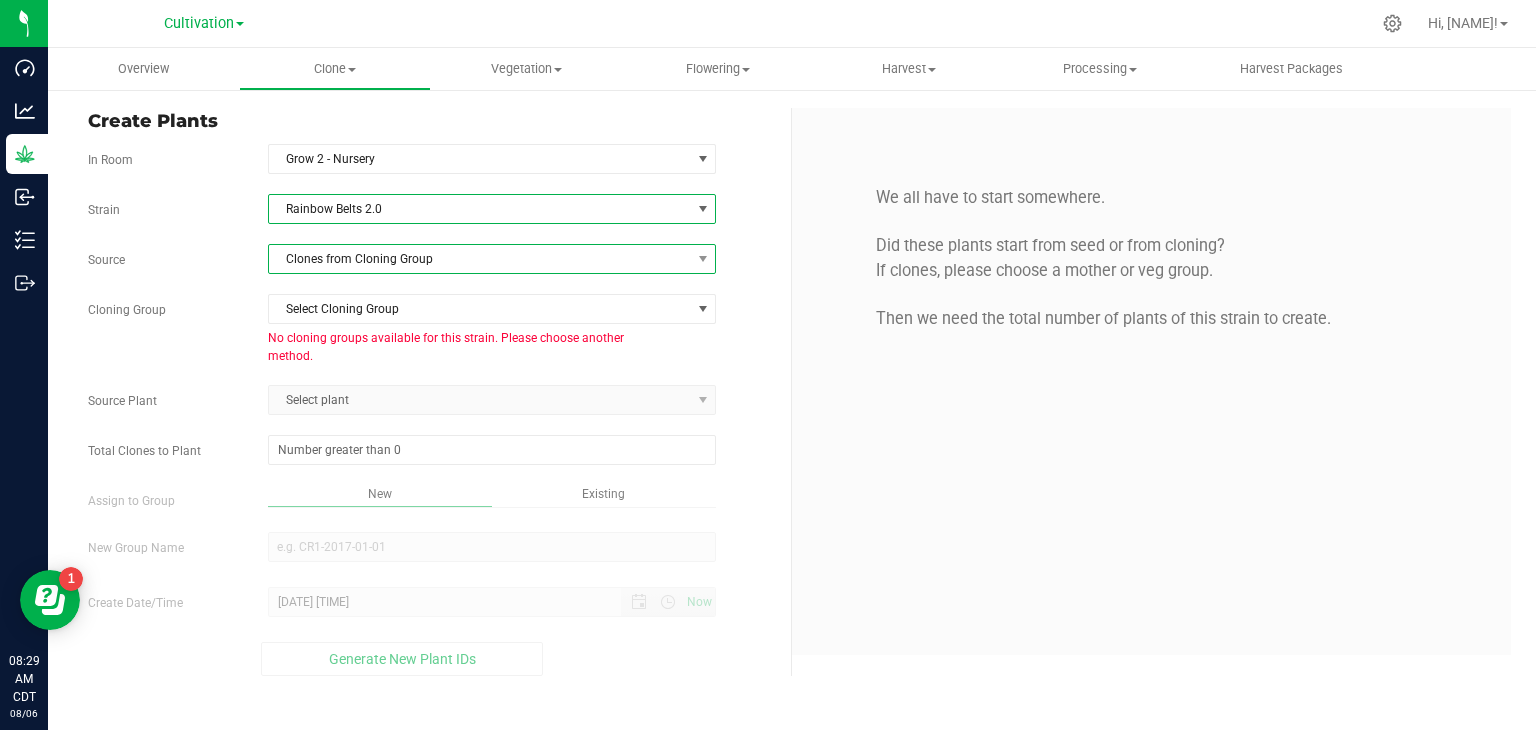 click on "Clones from Cloning Group" at bounding box center (480, 259) 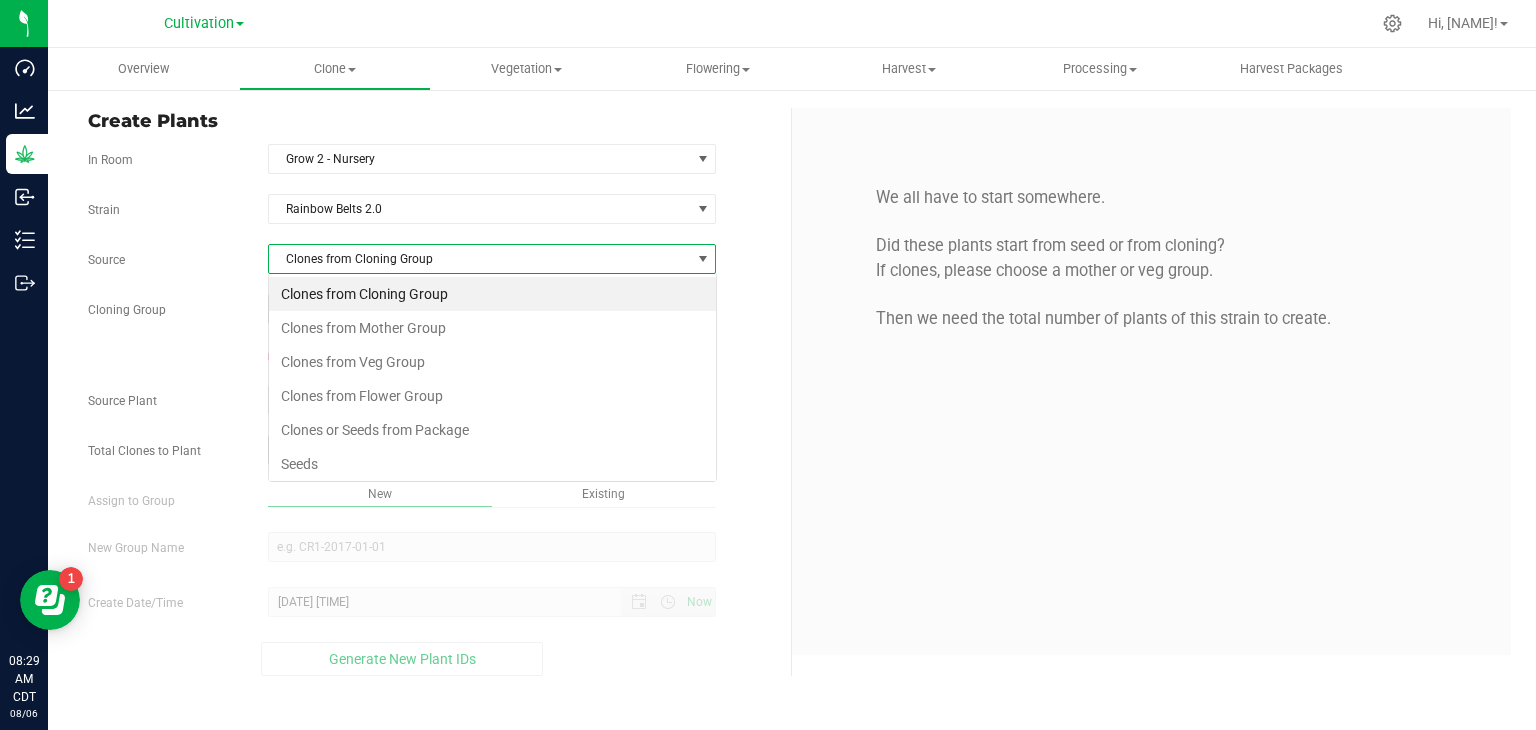 scroll, scrollTop: 99970, scrollLeft: 99551, axis: both 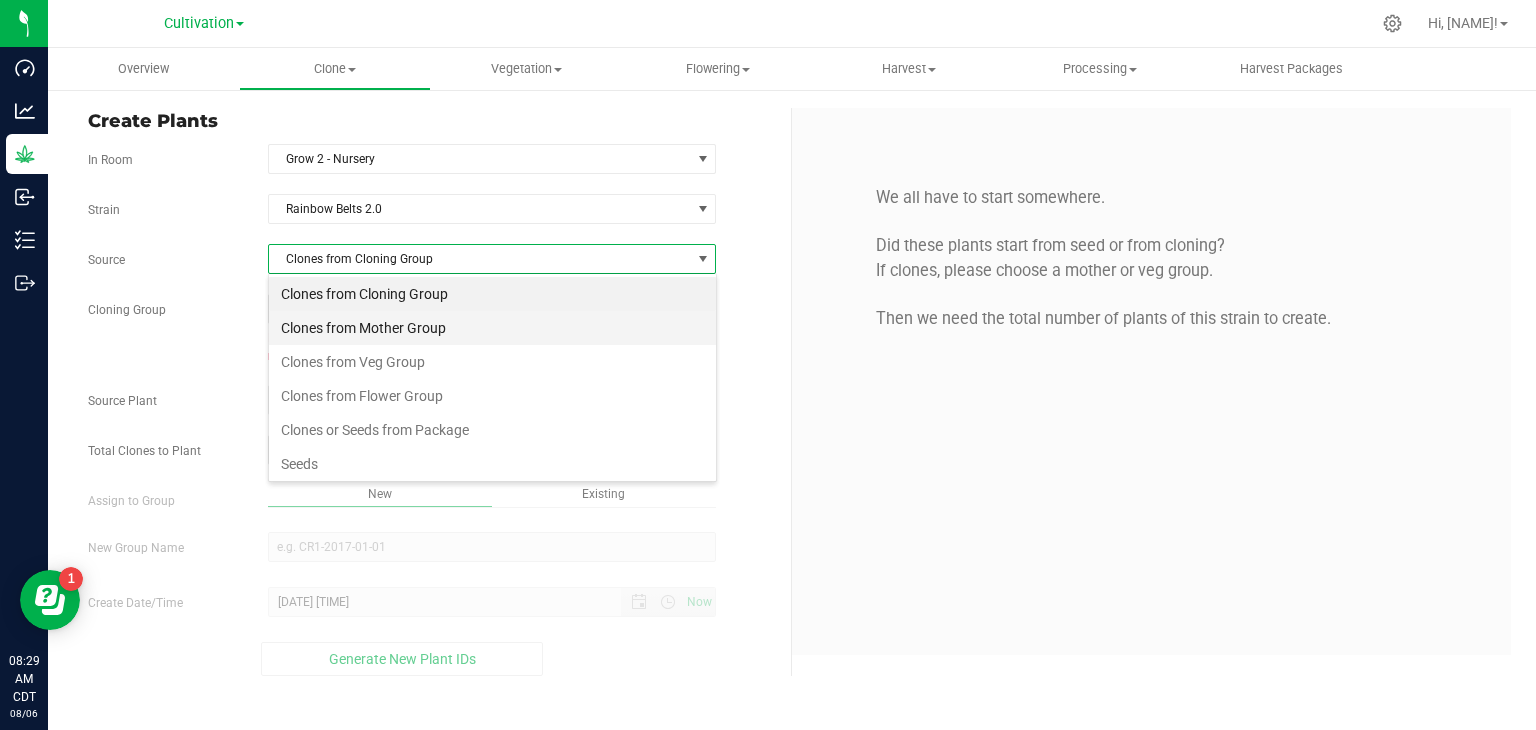 click on "Clones from Mother Group" at bounding box center (492, 328) 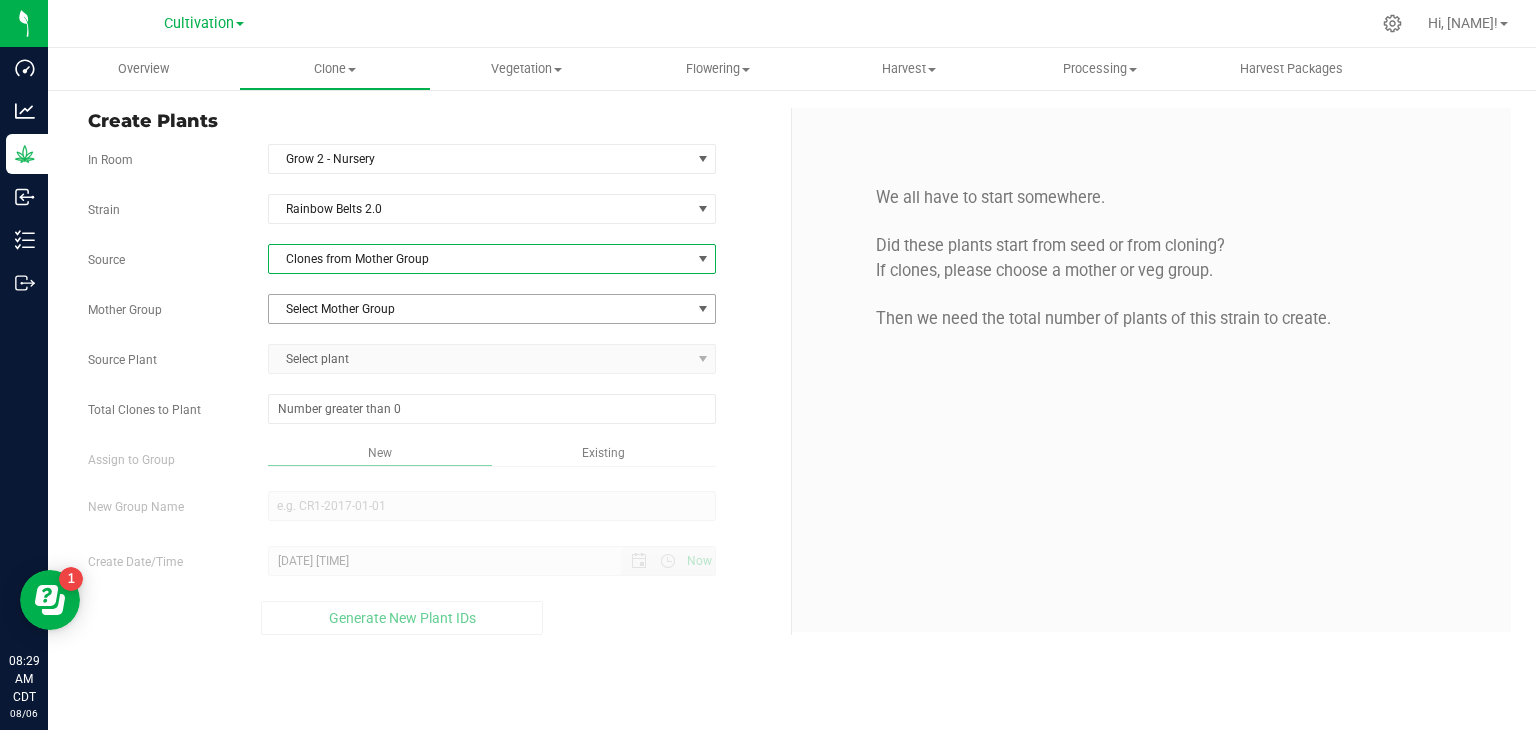 click on "Select Mother Group" at bounding box center [480, 309] 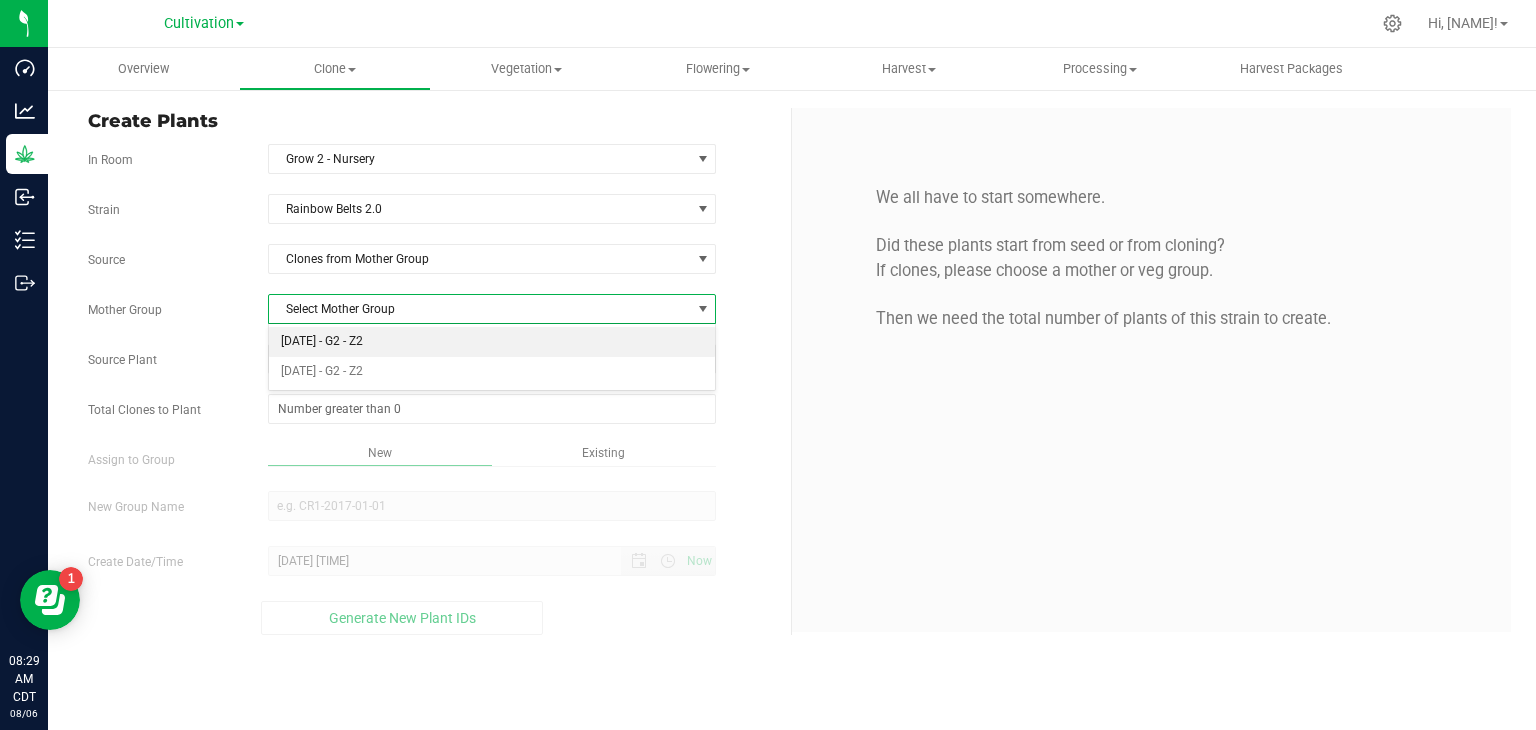 click on "[DATE] - G2 - Z2" at bounding box center (492, 342) 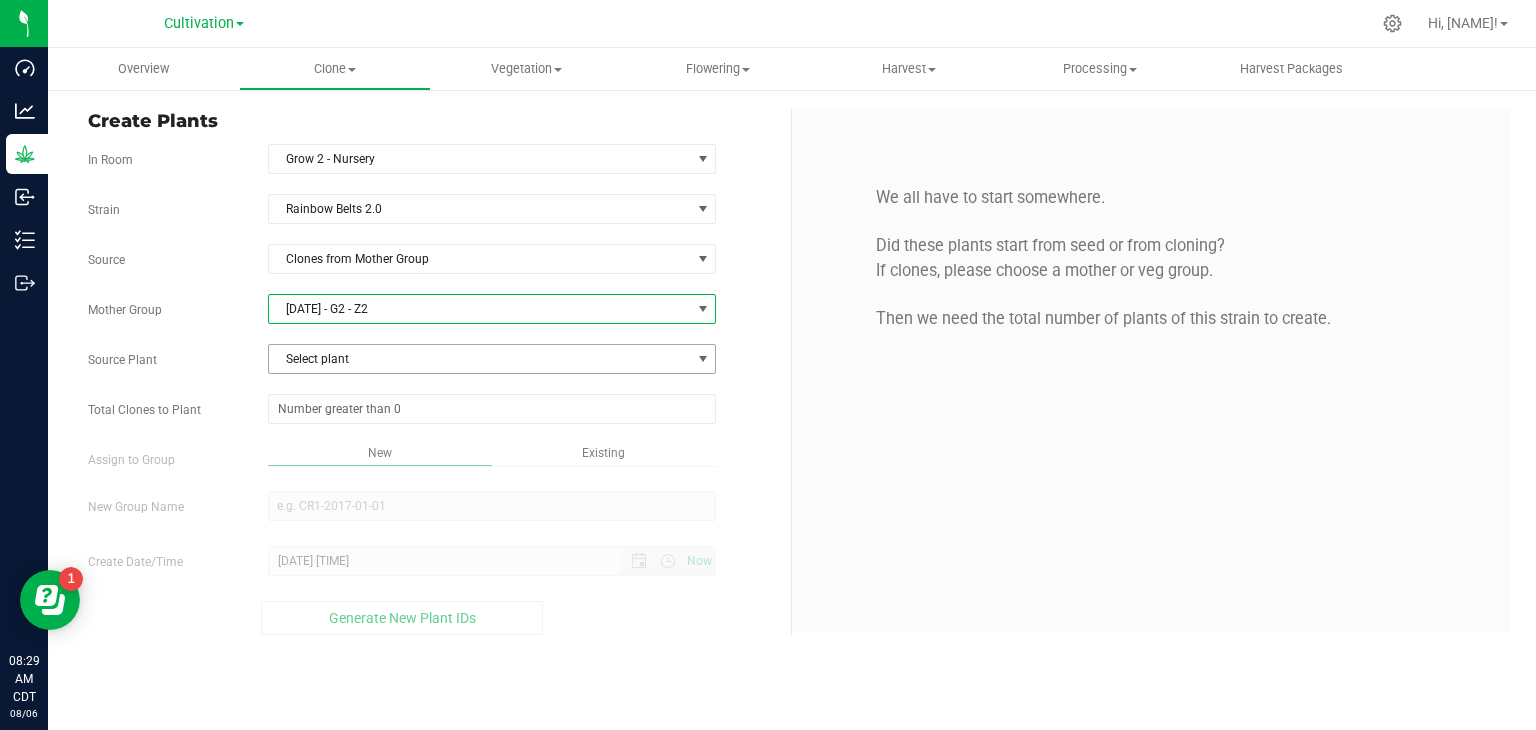 click on "Select plant" at bounding box center (480, 359) 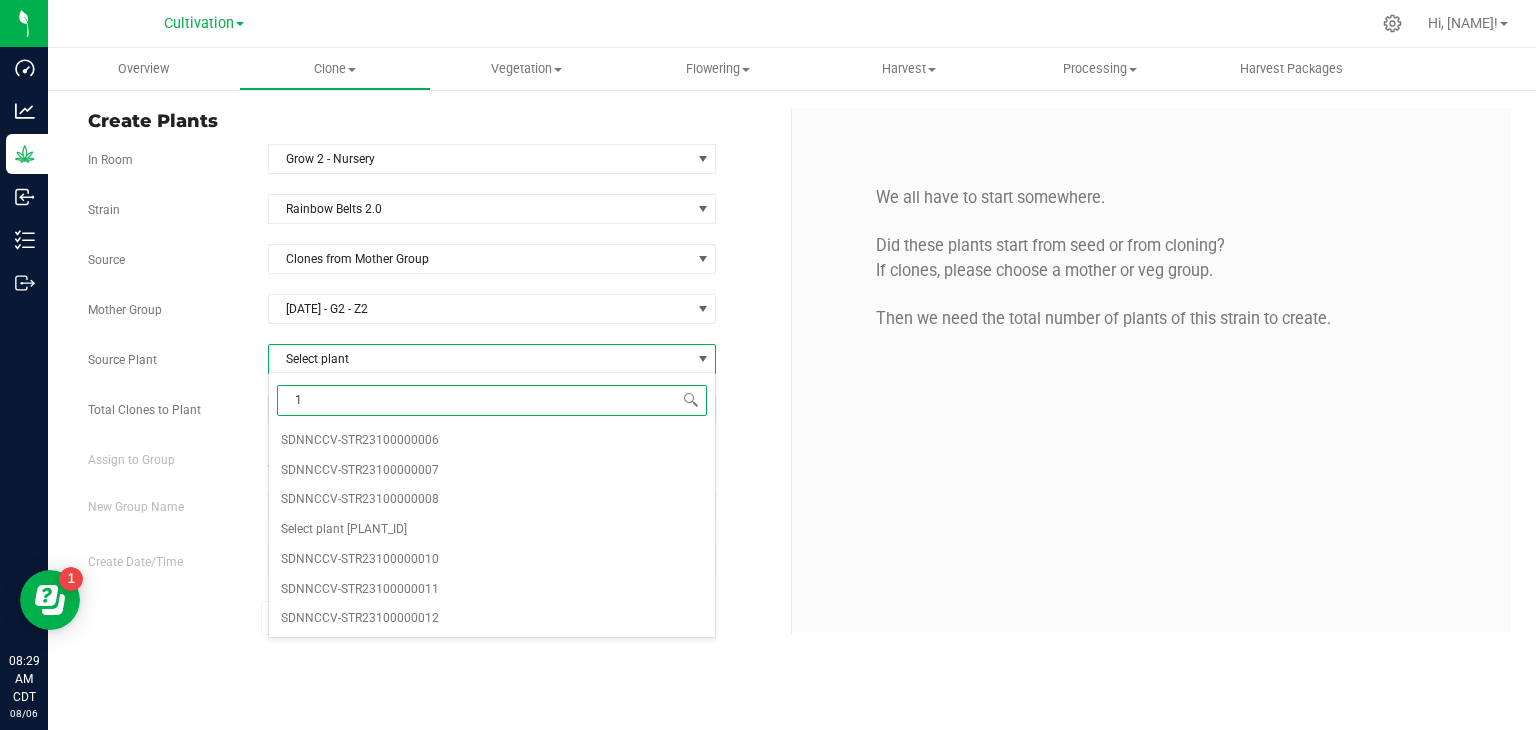 type on "10" 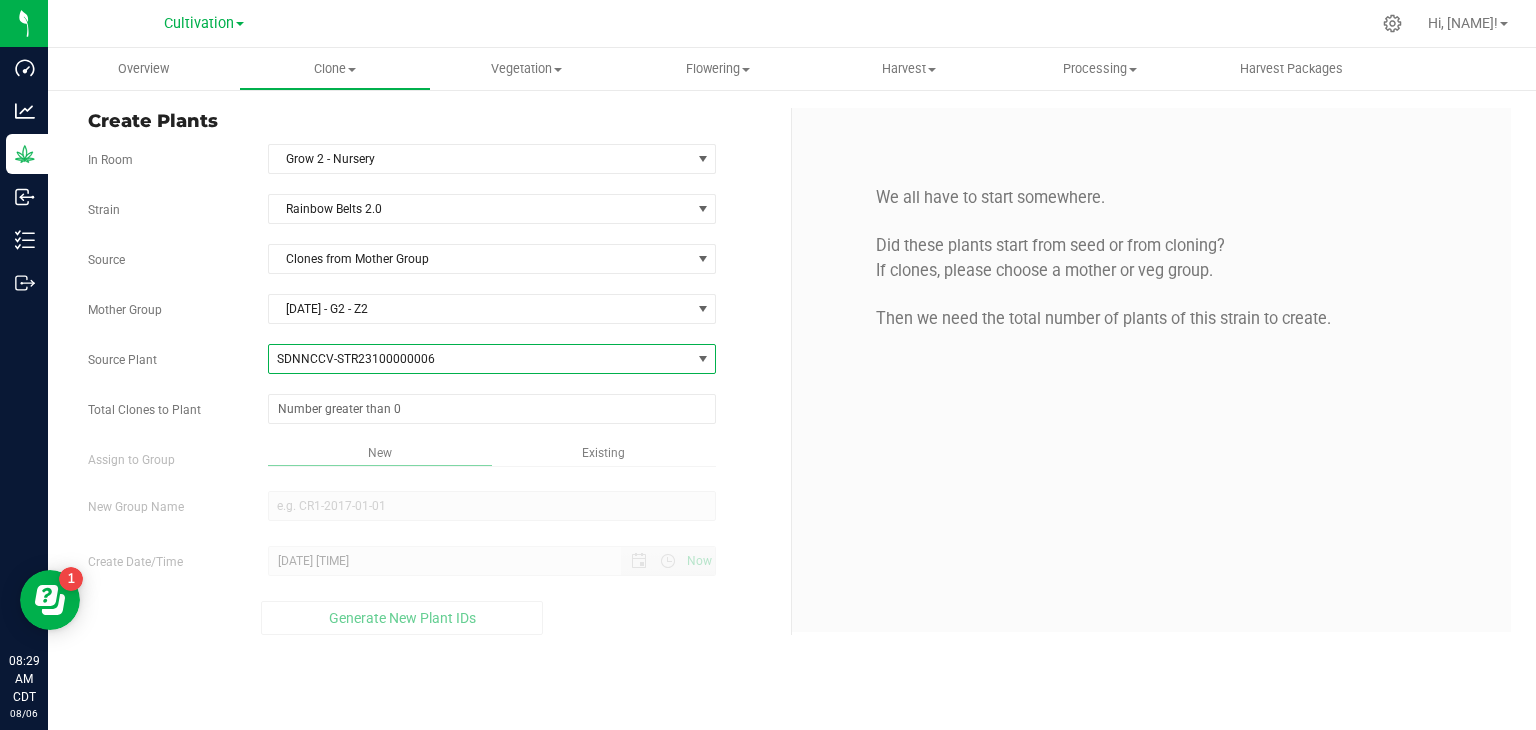 click on "SDNNCCV-STR23100000006" at bounding box center [480, 359] 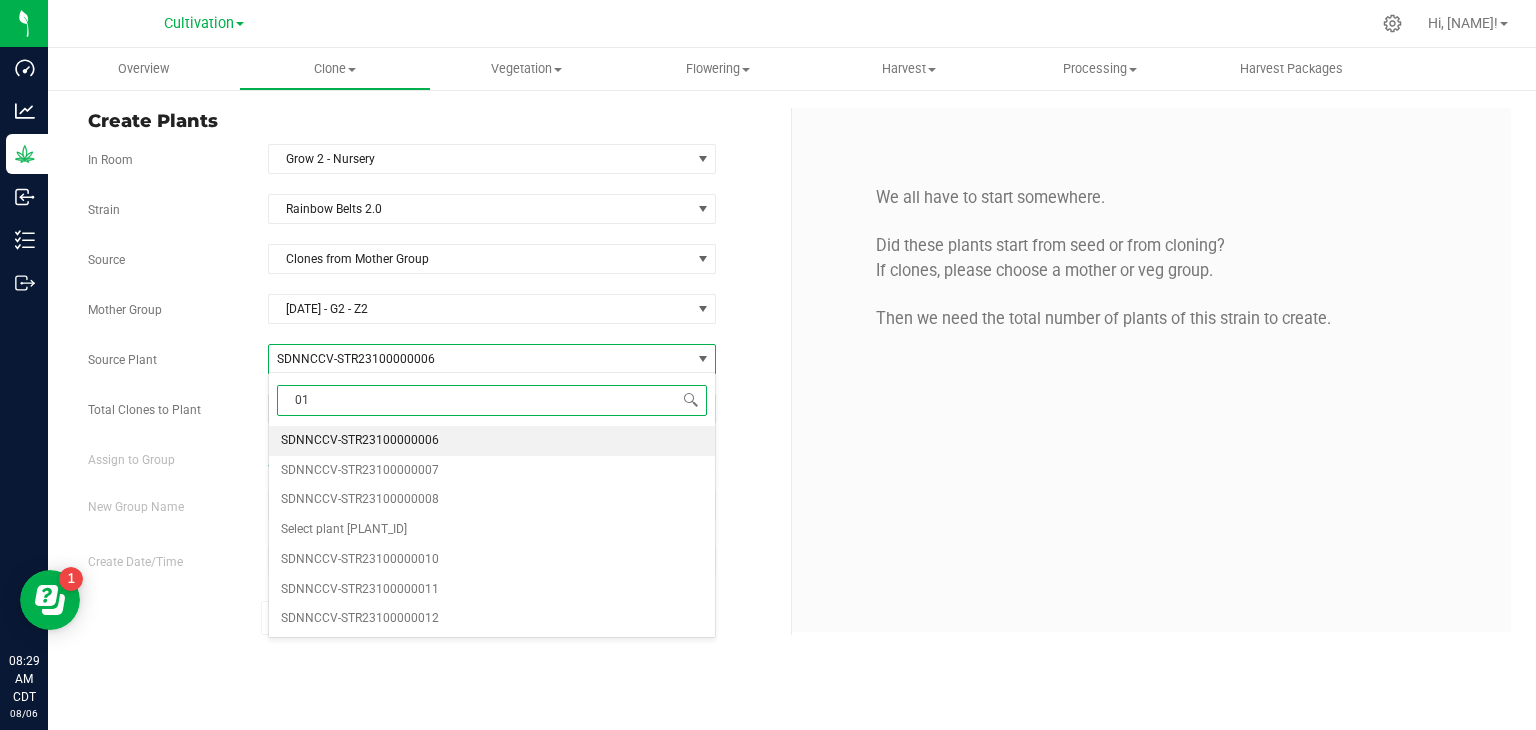 type on "010" 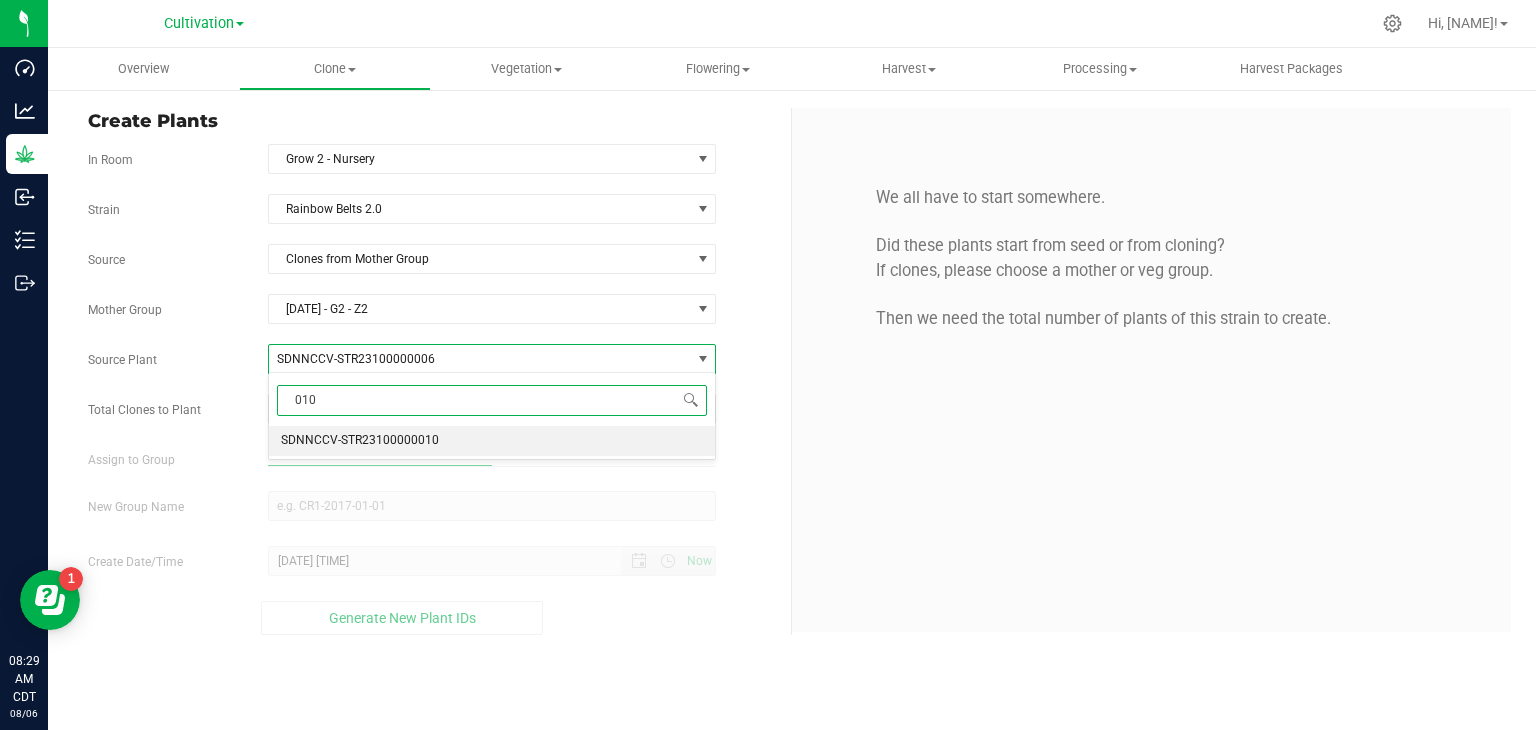 click on "SDNNCCV-STR23100000010" at bounding box center (492, 441) 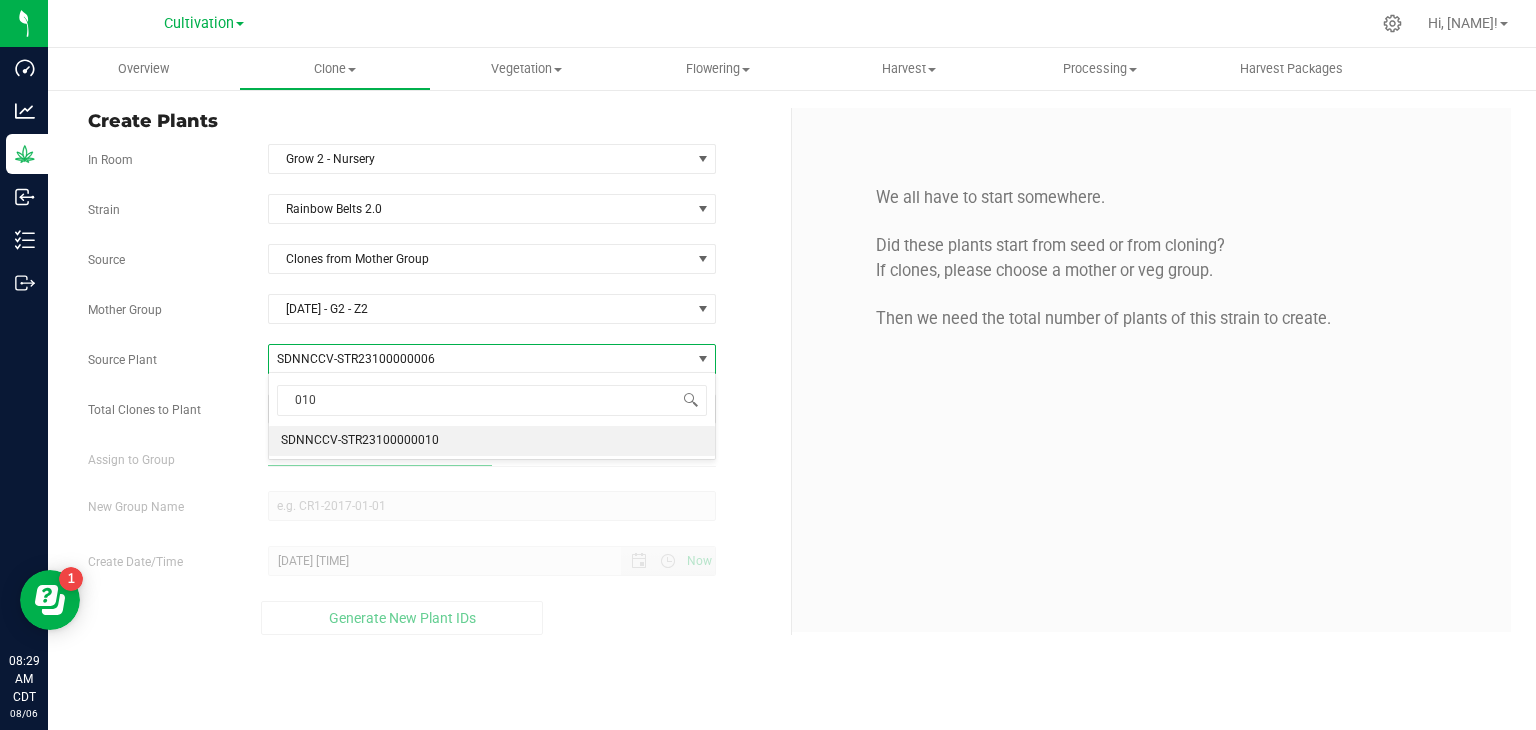 type 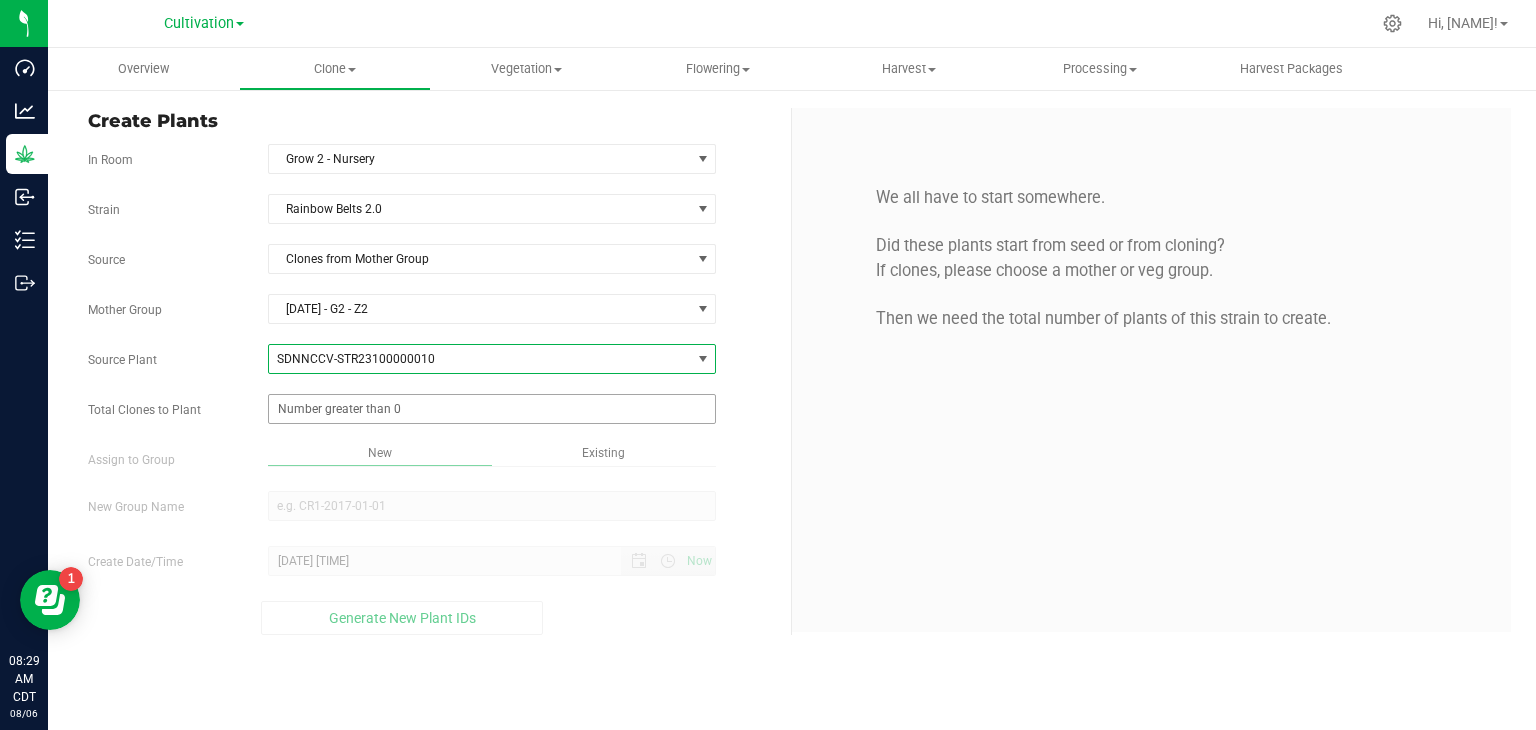 click at bounding box center (492, 409) 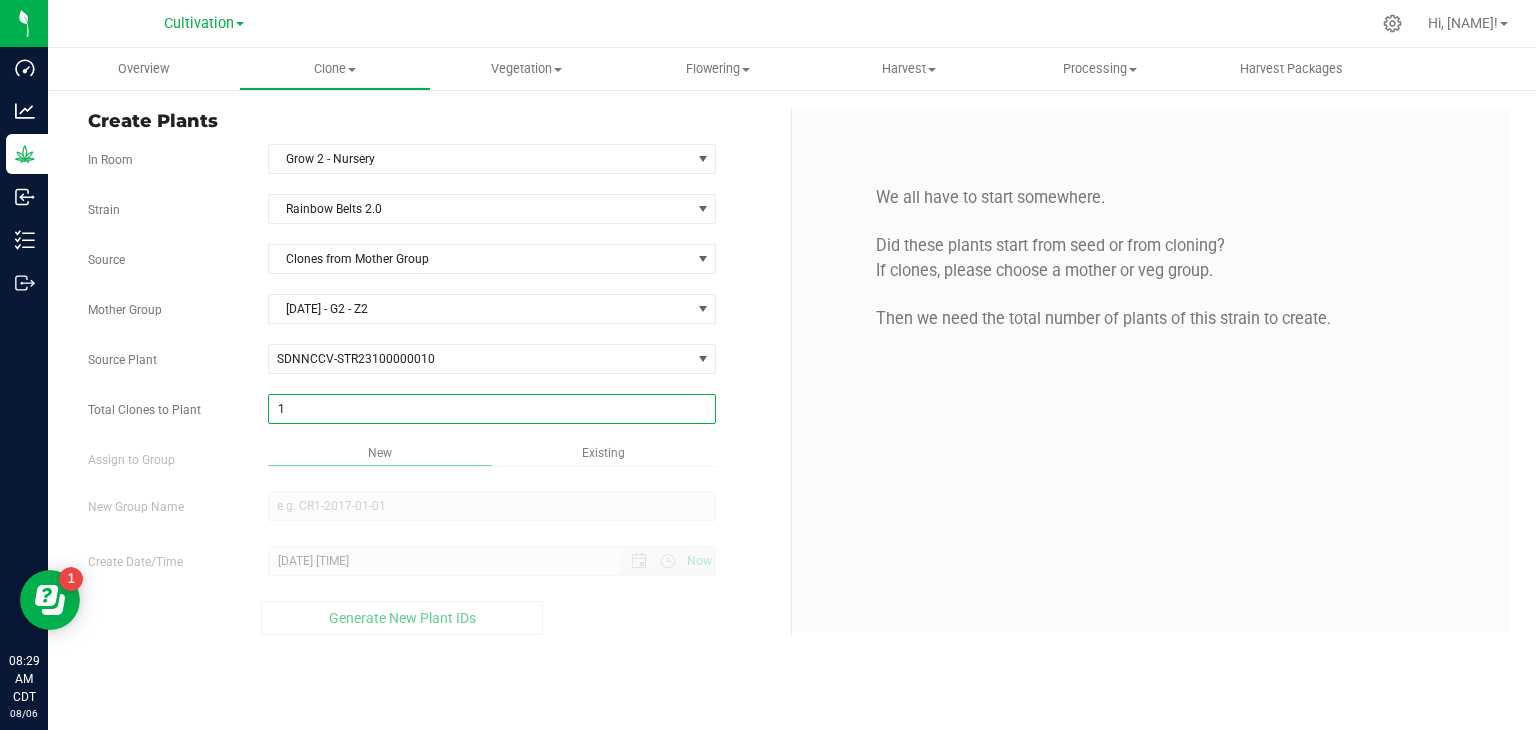 type on "11" 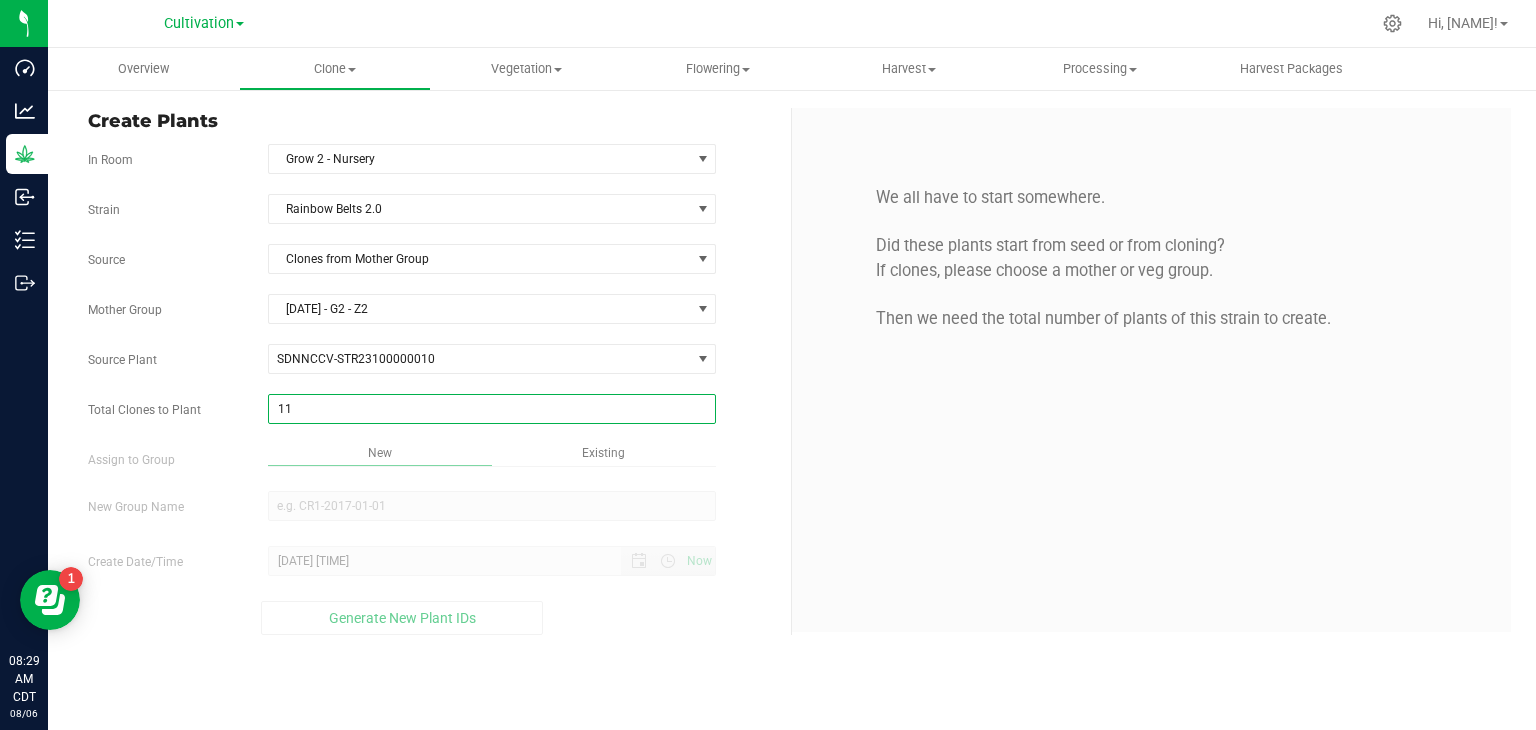 type on "11" 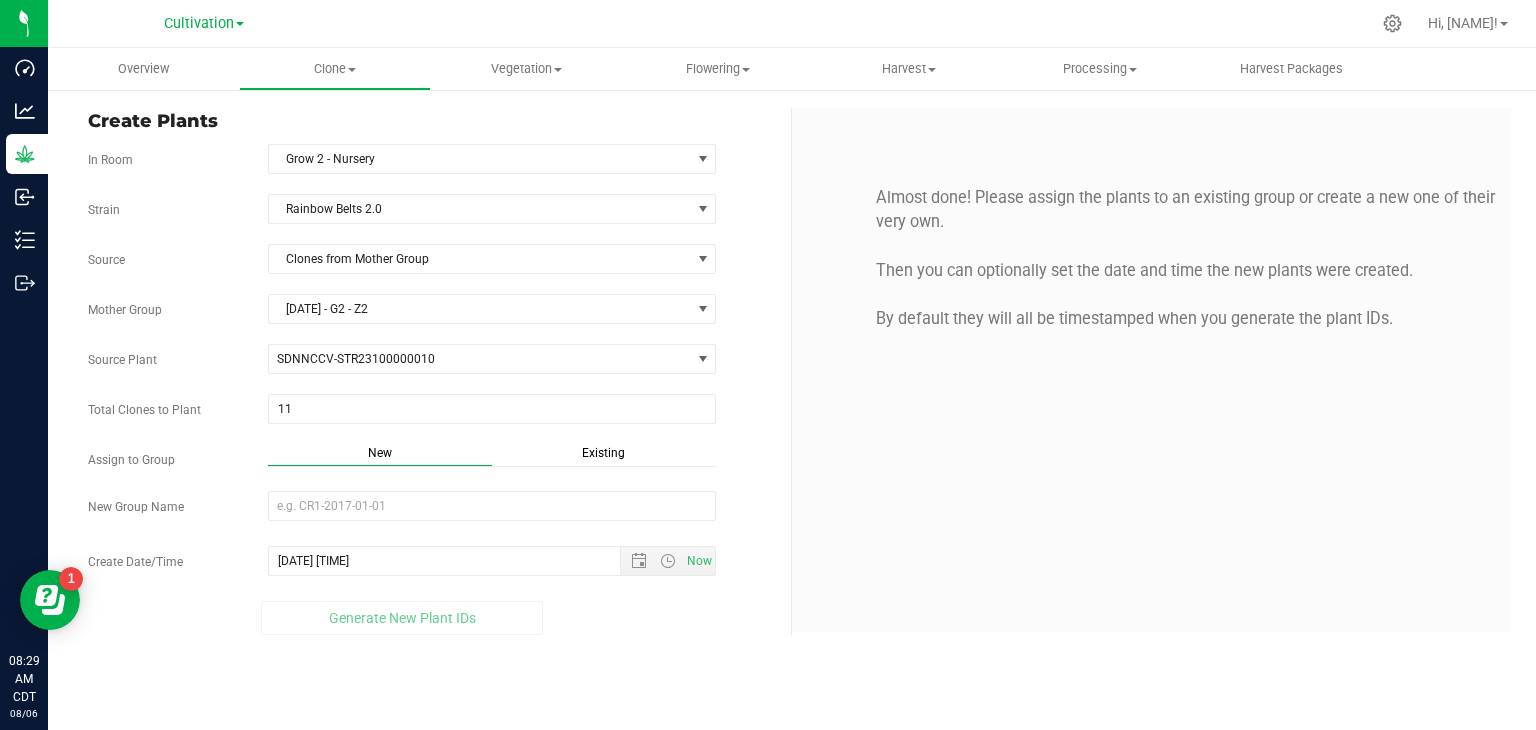 click on "Total Clones to Plant
11 11" at bounding box center (432, 409) 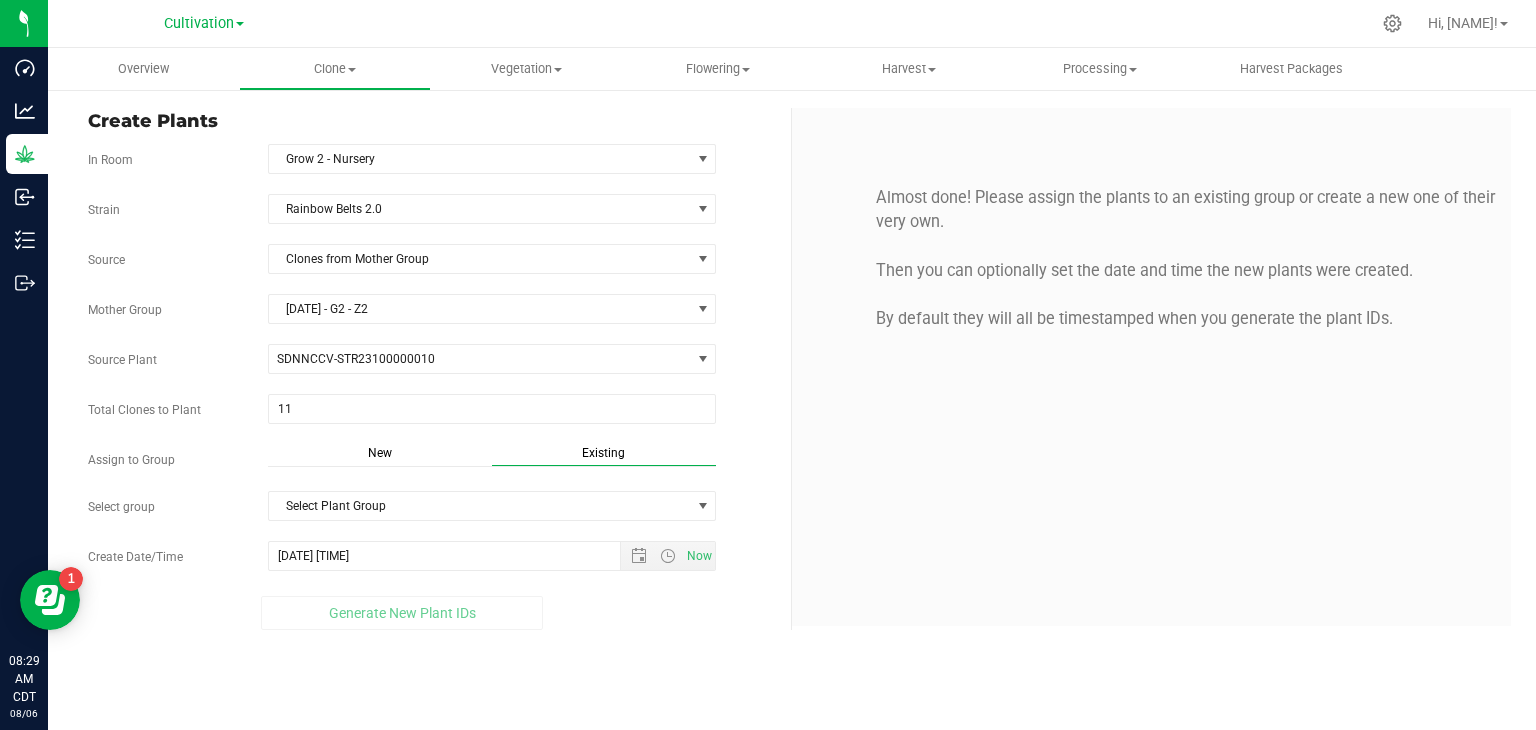 click on "Strain
Rainbow Belts 2.0
Source
Clones from Mother Group
Mother Group
05202025 - G2 - Z2 Select Mother Group 05202025 - G2 - Z2 07152025 - G2 - Z2
Source Plant
[PLANT_ID] [PLANT_ID] [PLANT_ID] [PLANT_ID] [PLANT_ID] [PLANT_ID] [PLANT_ID] [PLANT_ID]
11 11" at bounding box center (432, 412) 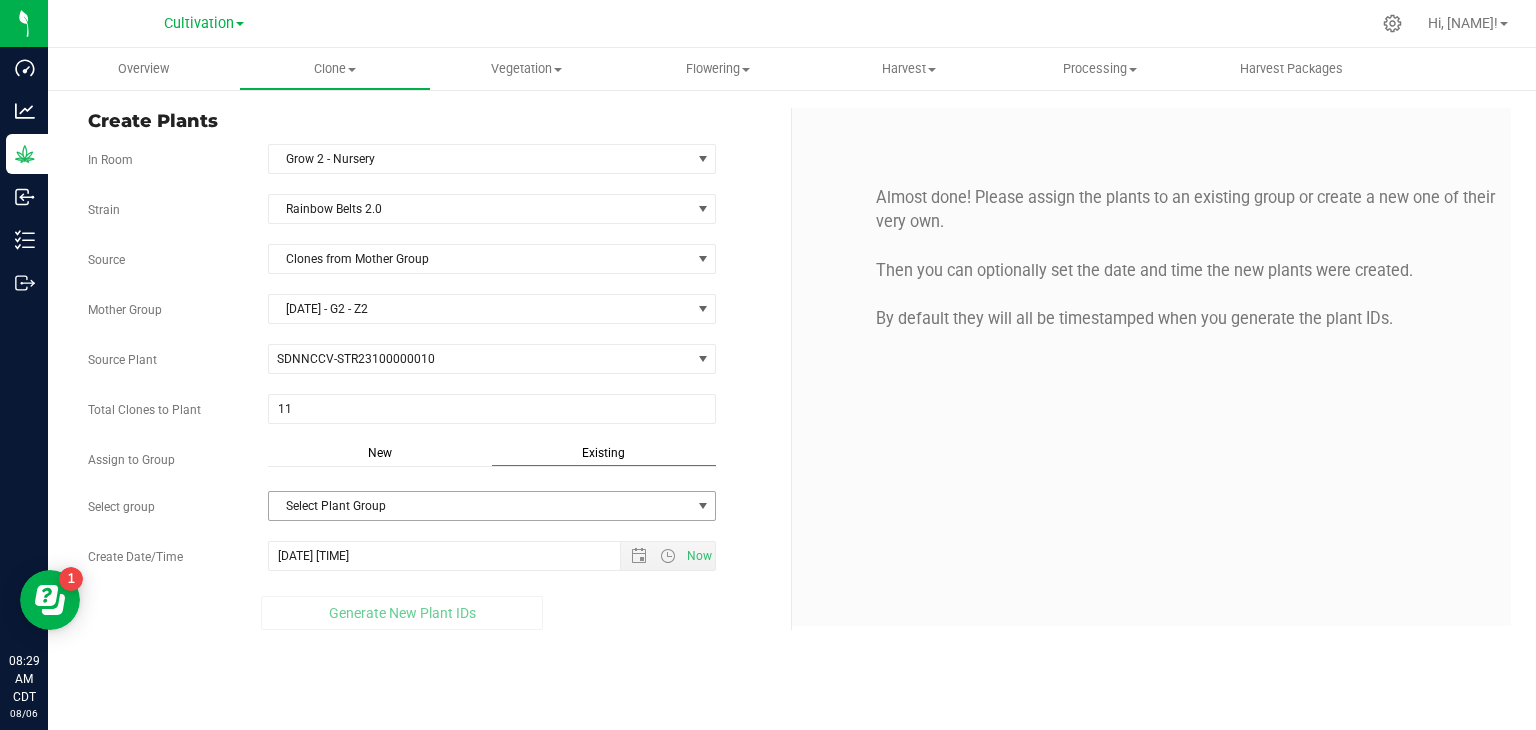 click on "Select Plant Group" at bounding box center (480, 506) 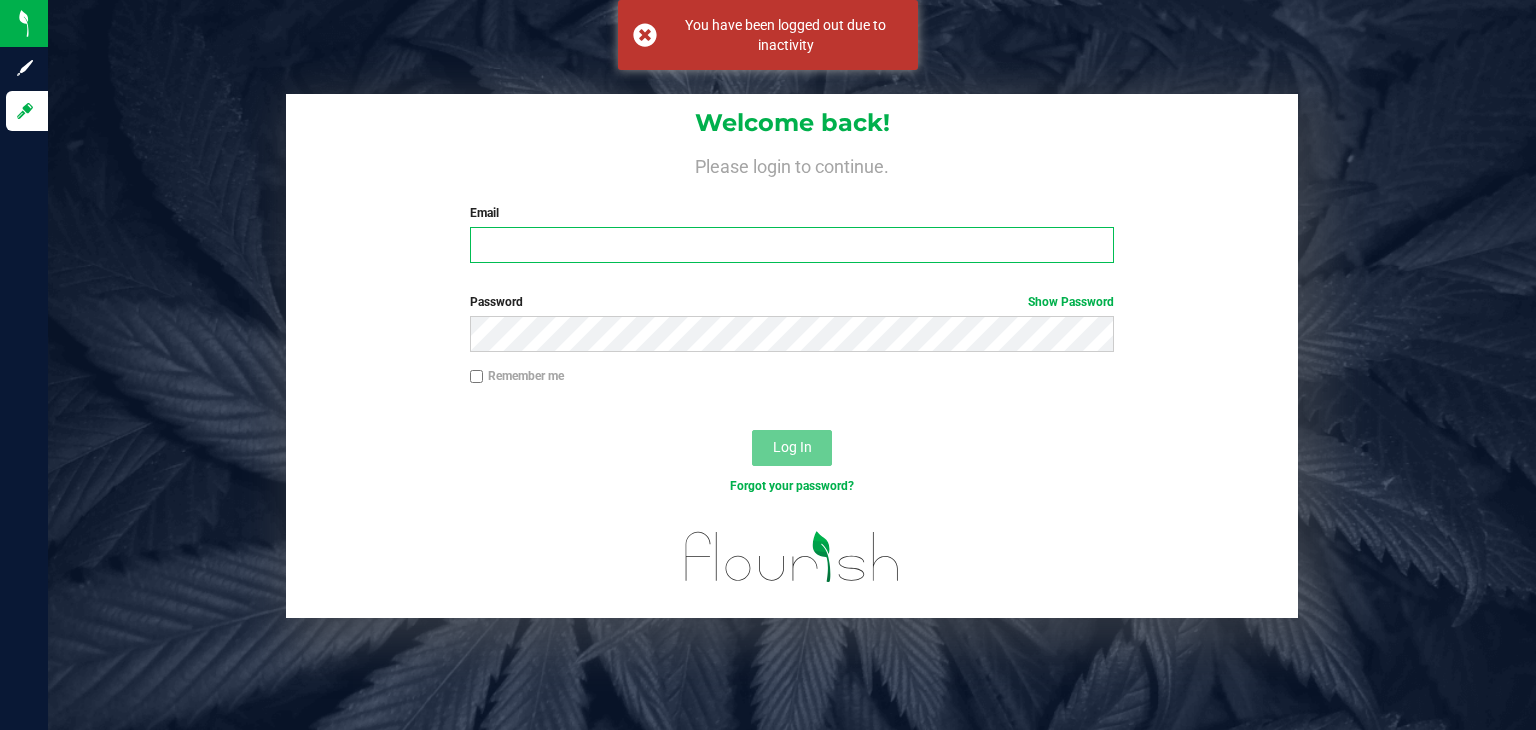 type on "lacee.flute@[EXAMPLE_DOMAIN]" 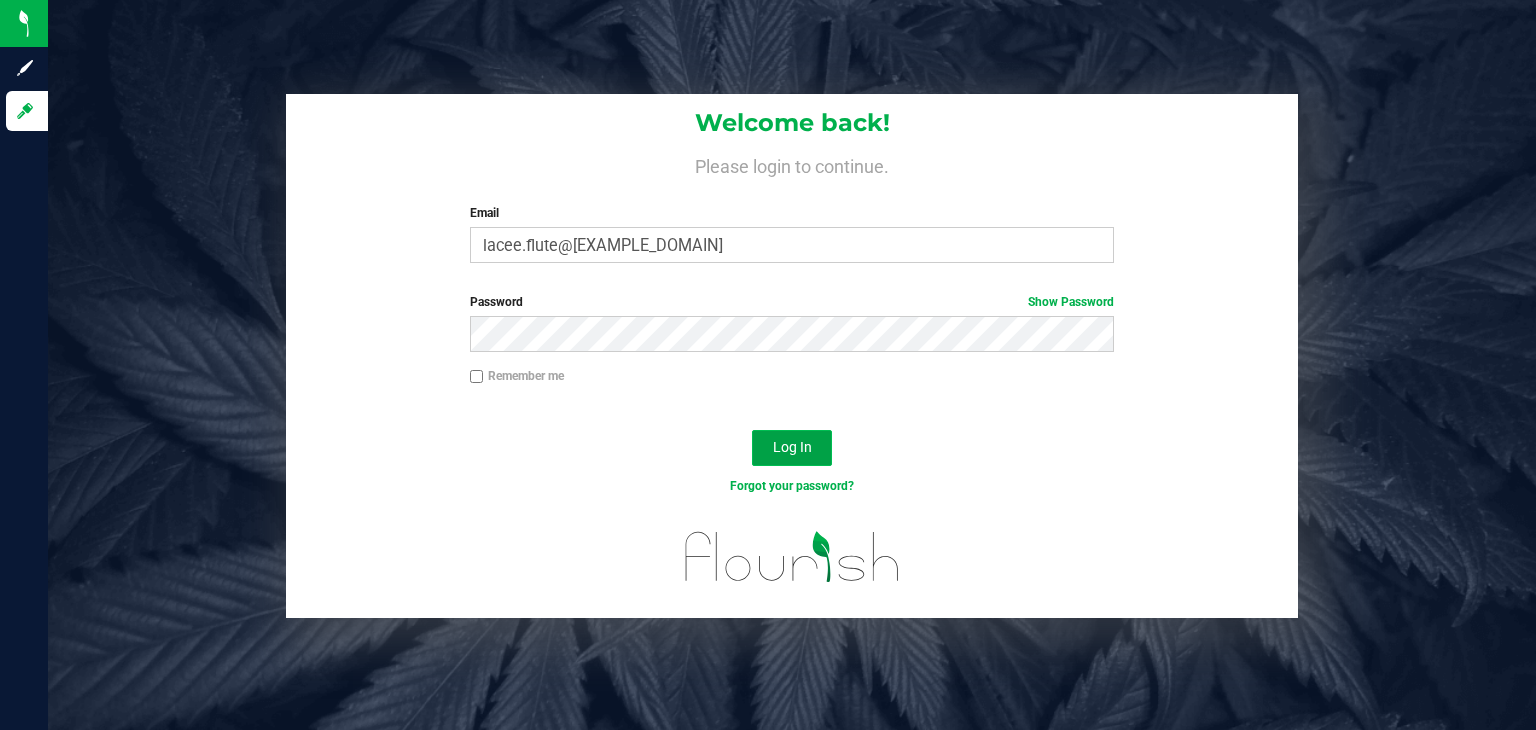 click on "Log In" at bounding box center [792, 447] 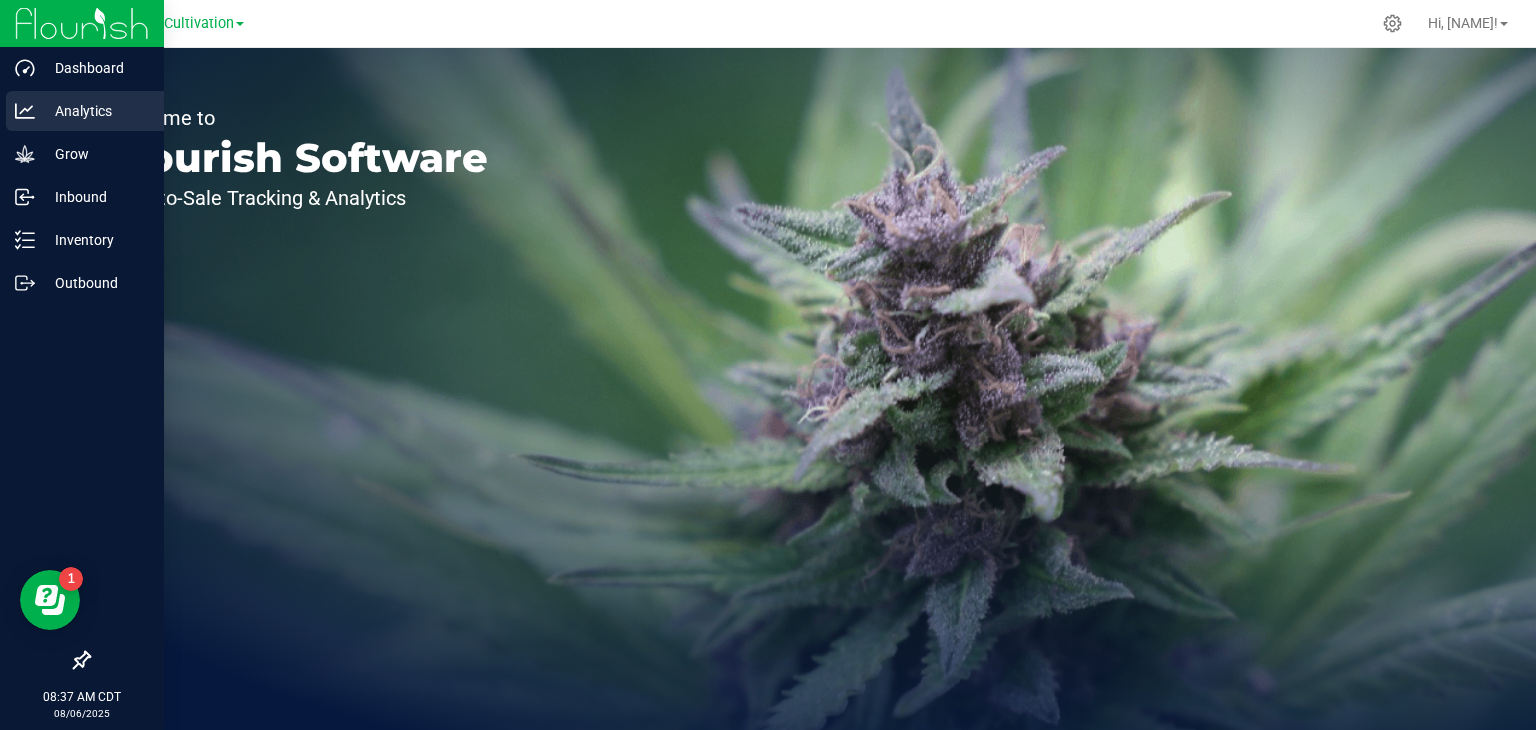 scroll, scrollTop: 0, scrollLeft: 0, axis: both 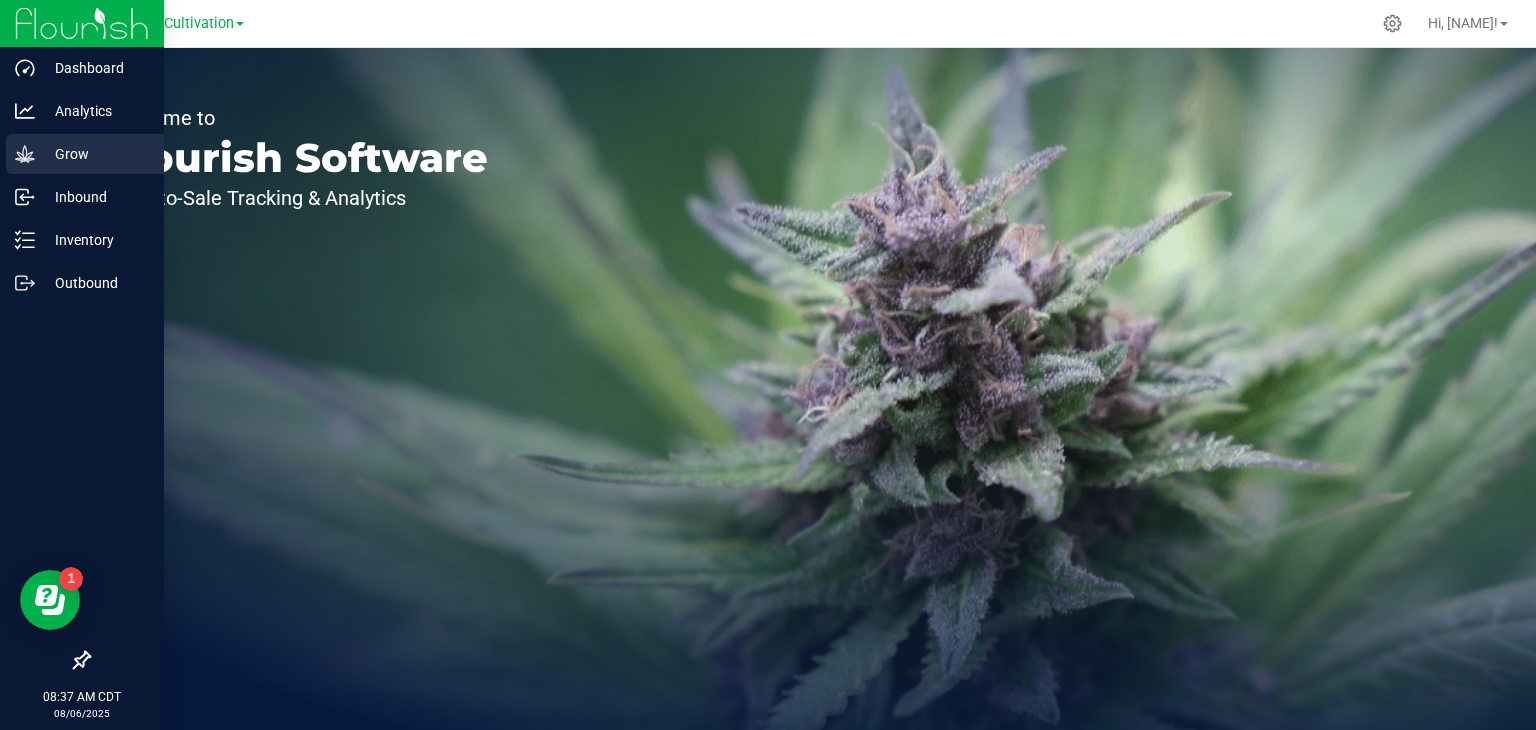 click on "Grow" at bounding box center [85, 154] 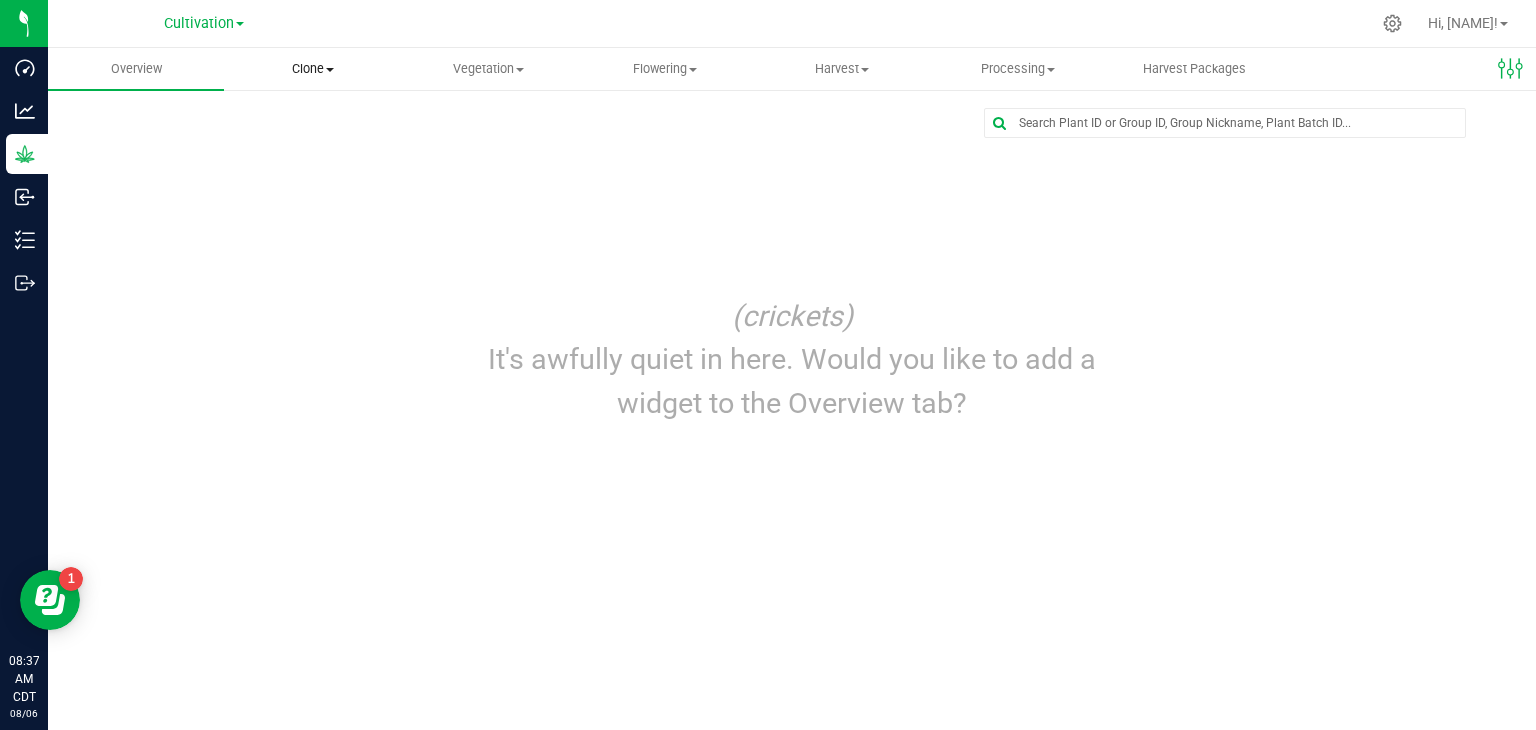click on "Clone" at bounding box center [312, 69] 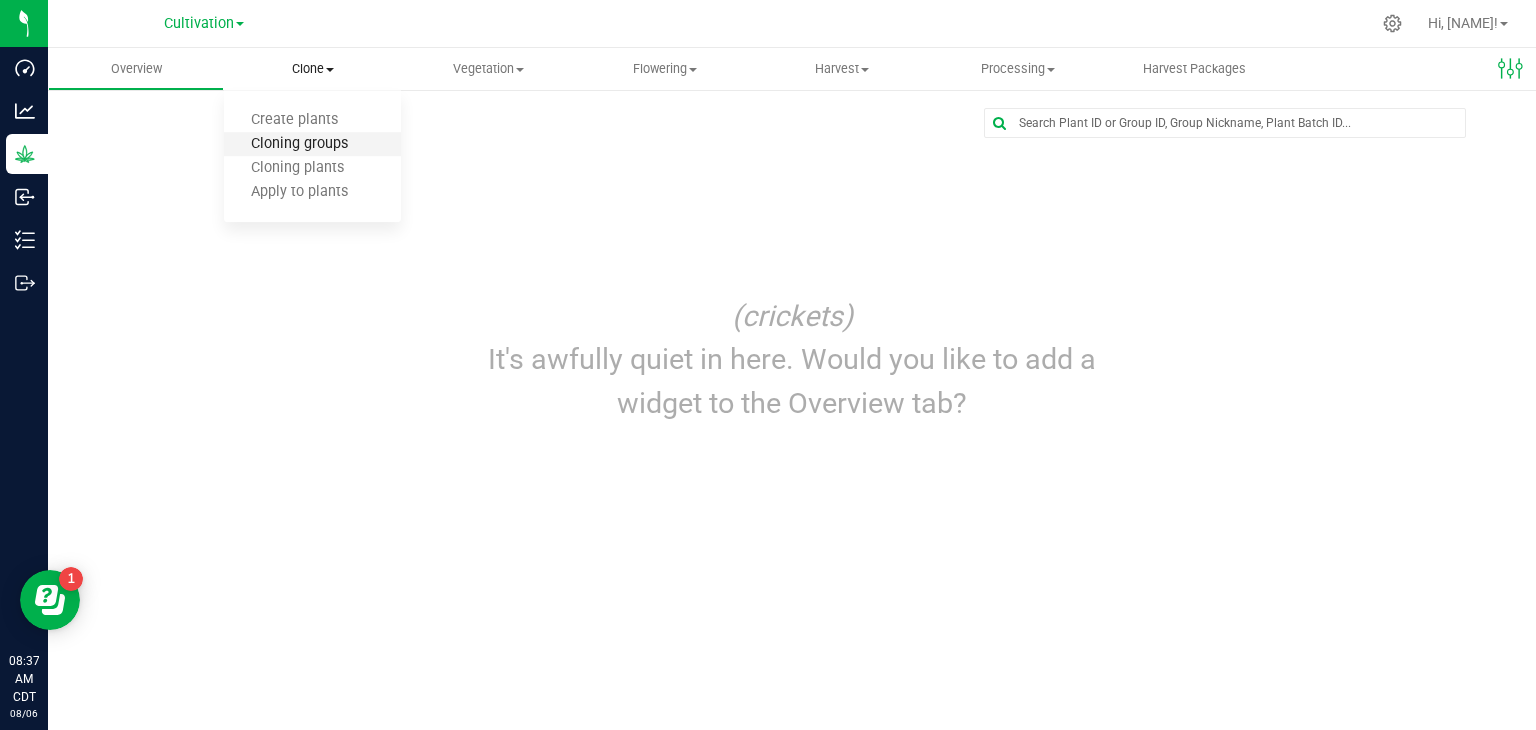 click on "Cloning groups" at bounding box center (299, 144) 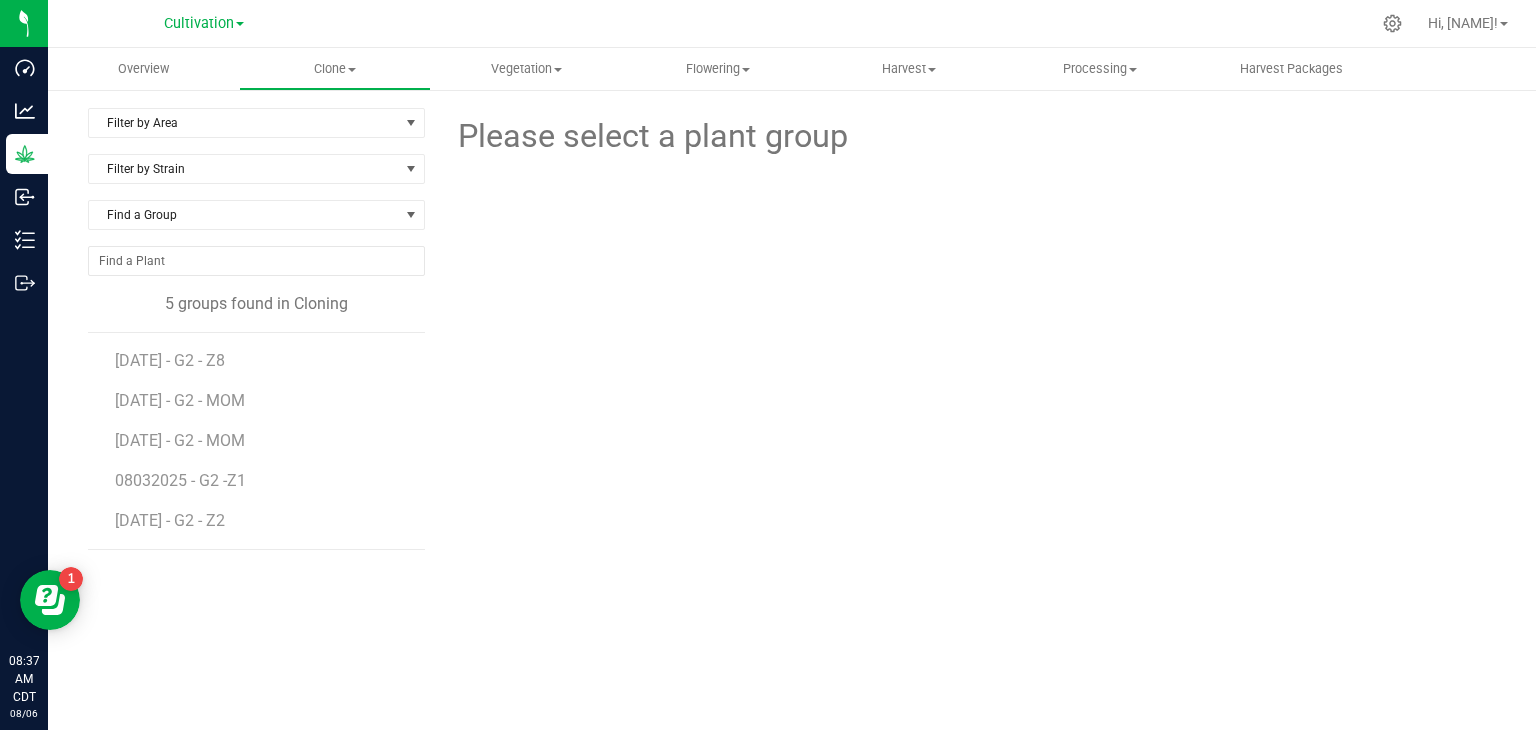 click on "[DATE] - G2 - Z2" at bounding box center [263, 521] 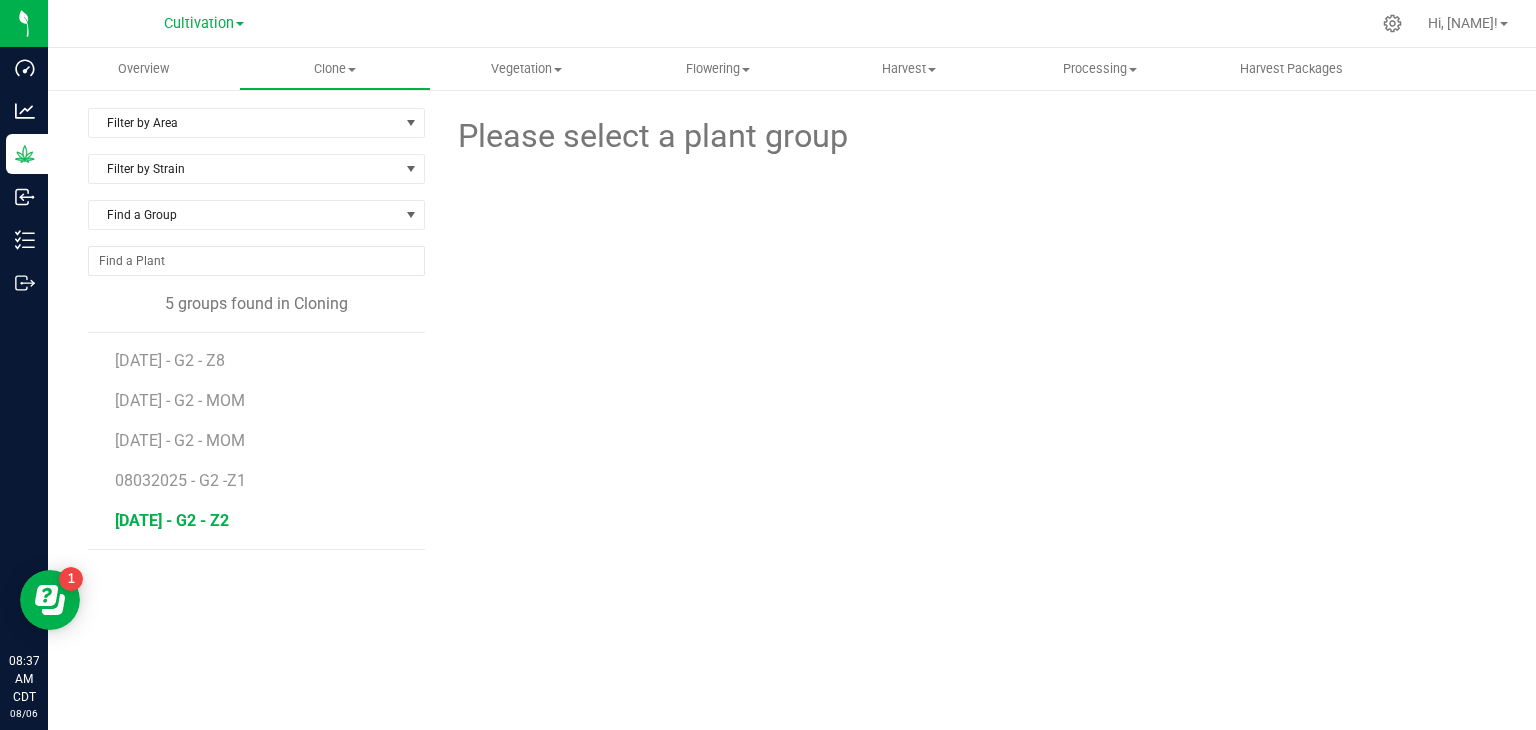 click on "[DATE] - G2 - Z2" at bounding box center [172, 520] 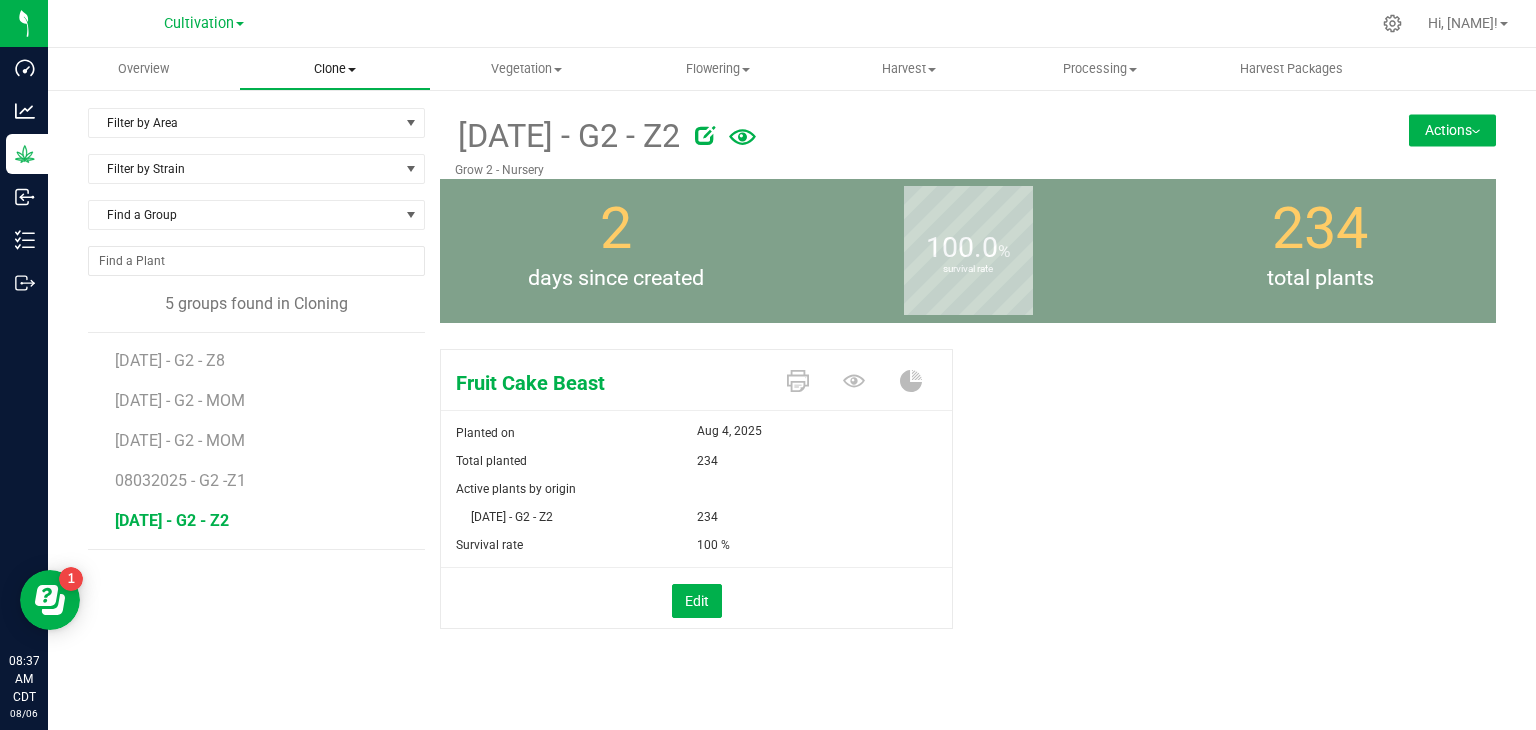 click on "Clone" at bounding box center [334, 69] 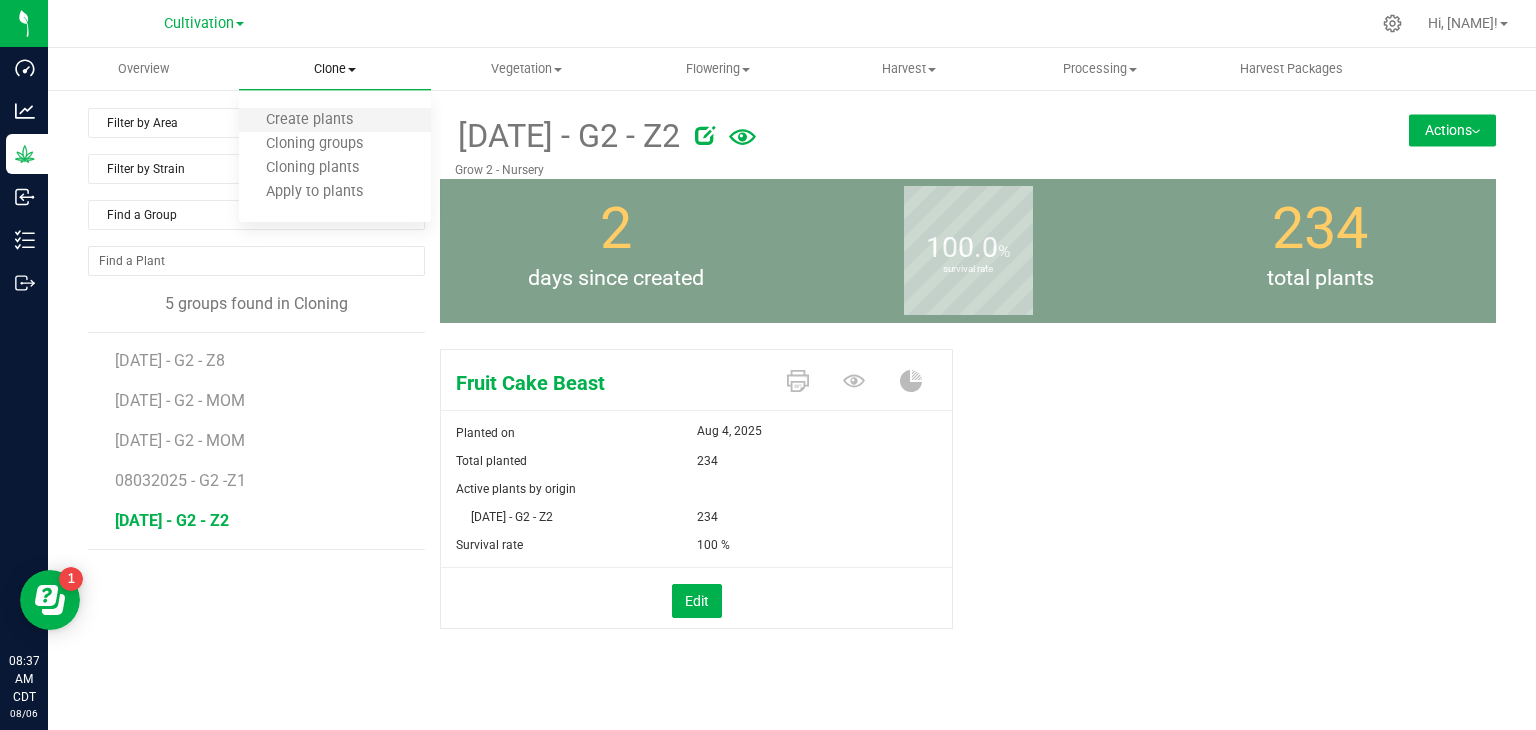 click on "Create plants" at bounding box center [334, 121] 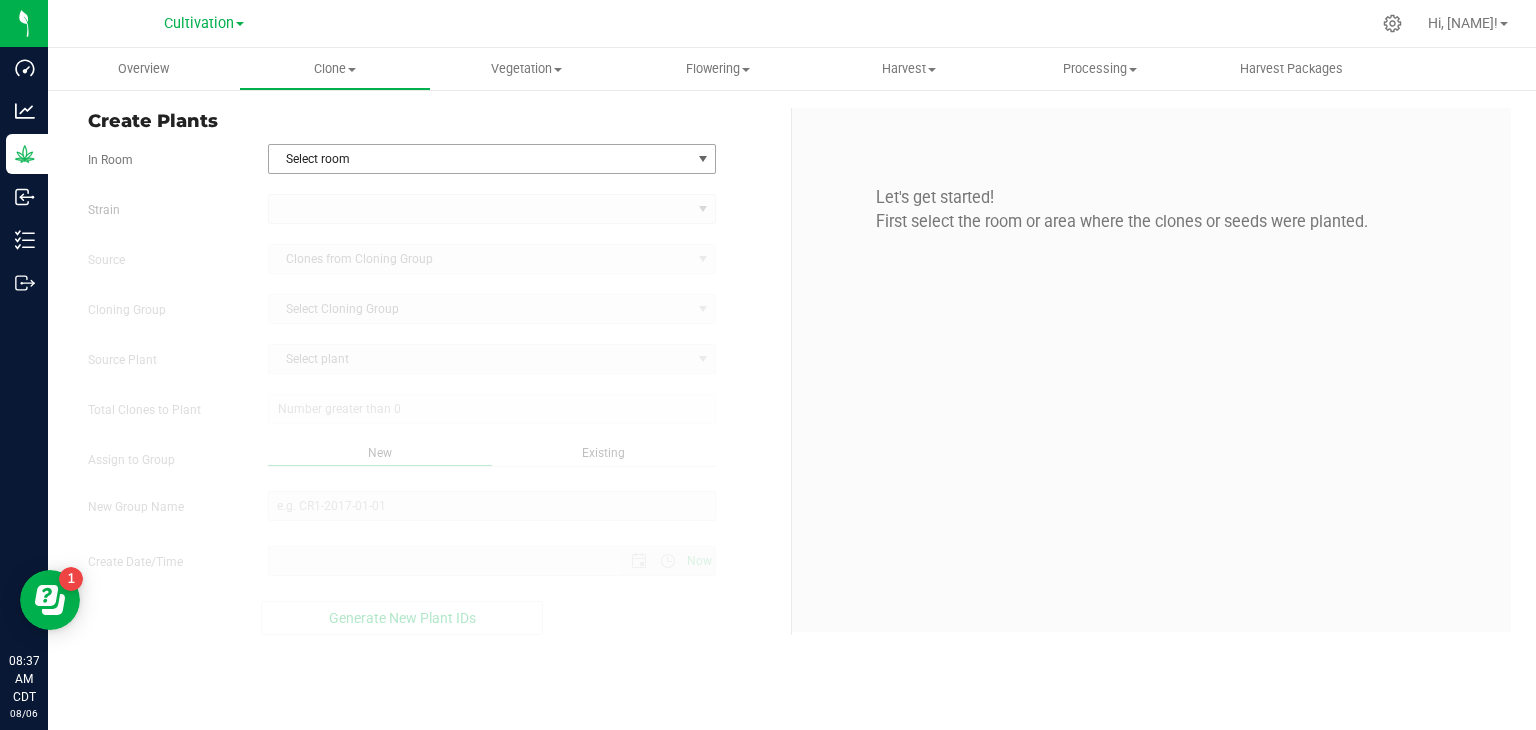 type on "8/6/2025 8:37 AM" 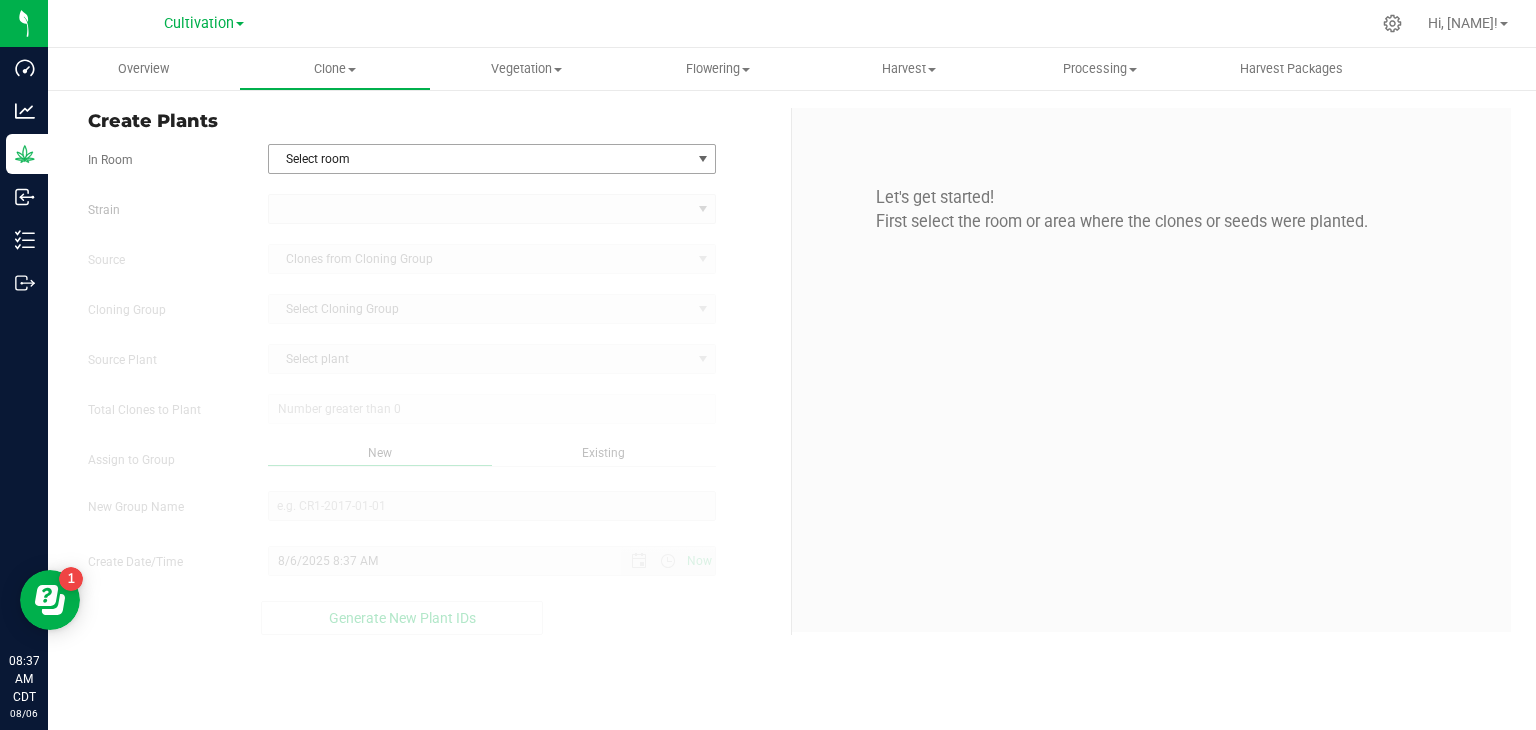 click on "Select room" at bounding box center (480, 159) 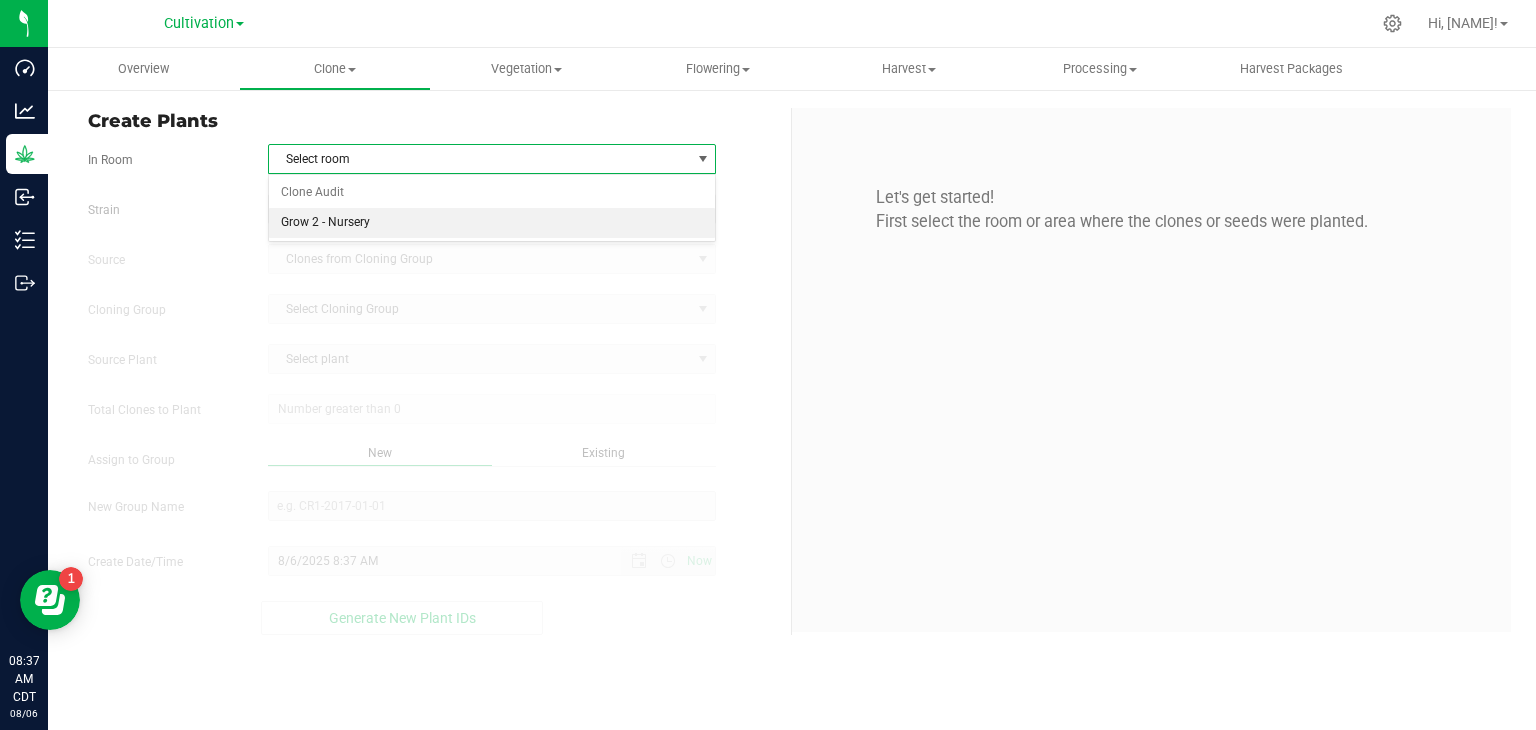 click on "Grow 2 - Nursery" at bounding box center (492, 223) 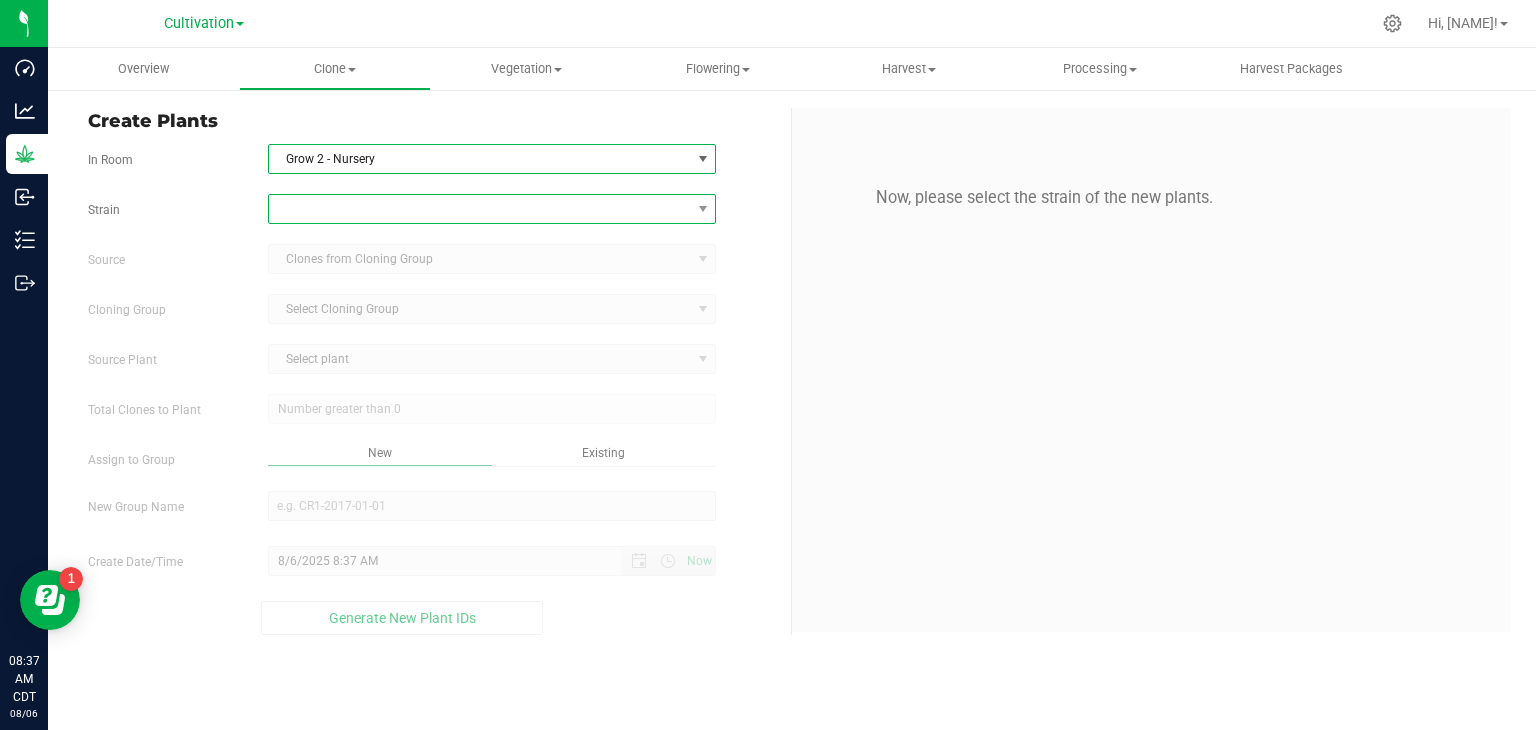 click at bounding box center [480, 209] 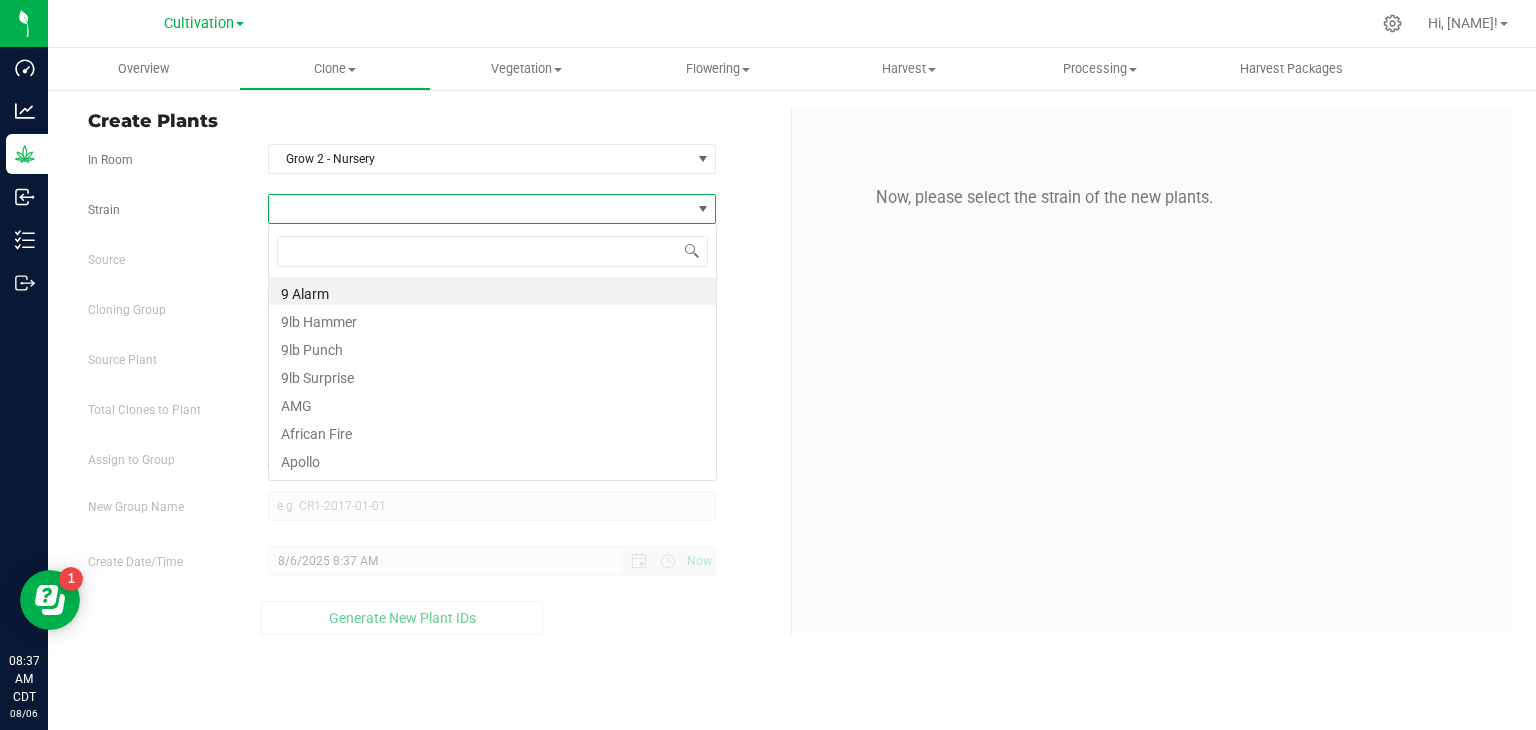 scroll, scrollTop: 99970, scrollLeft: 99551, axis: both 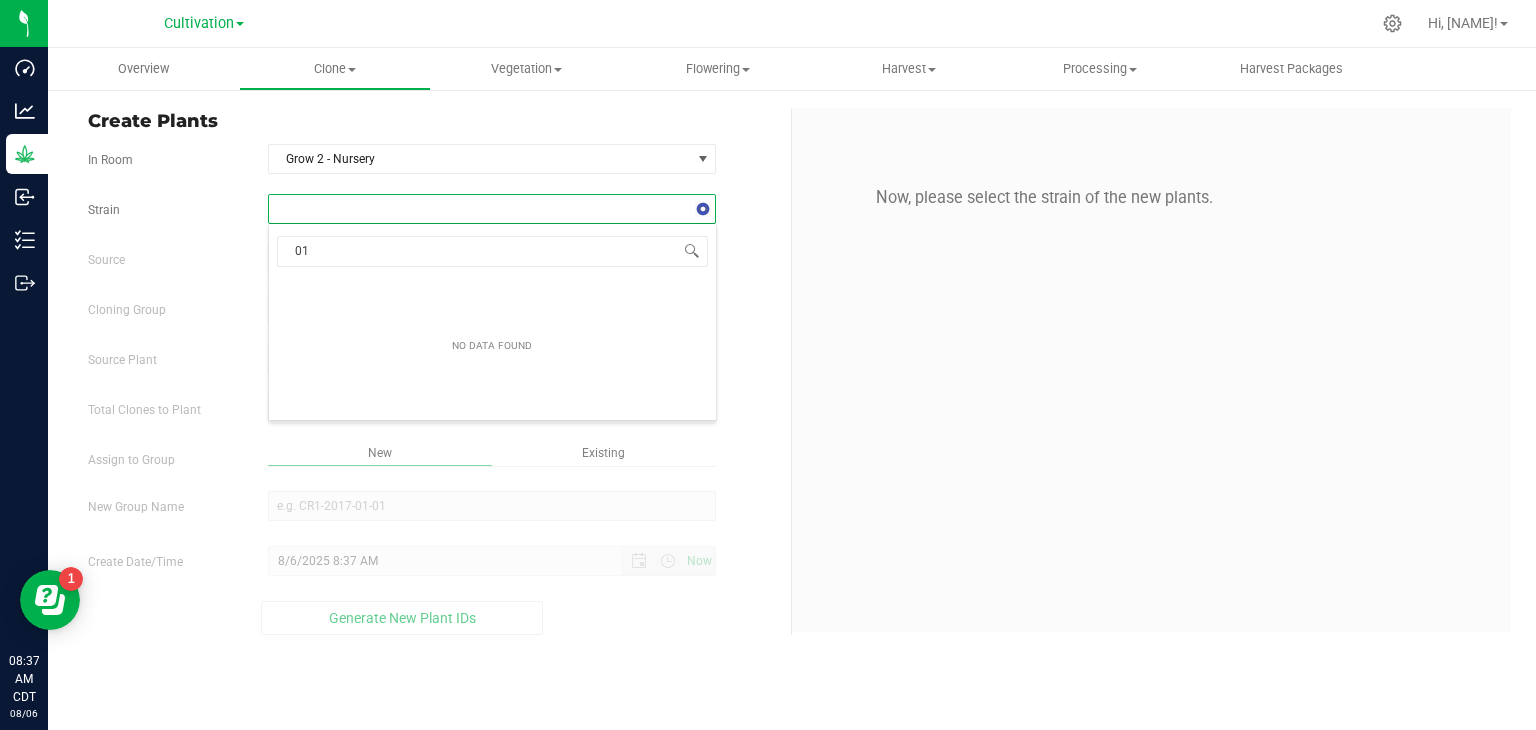 type on "0" 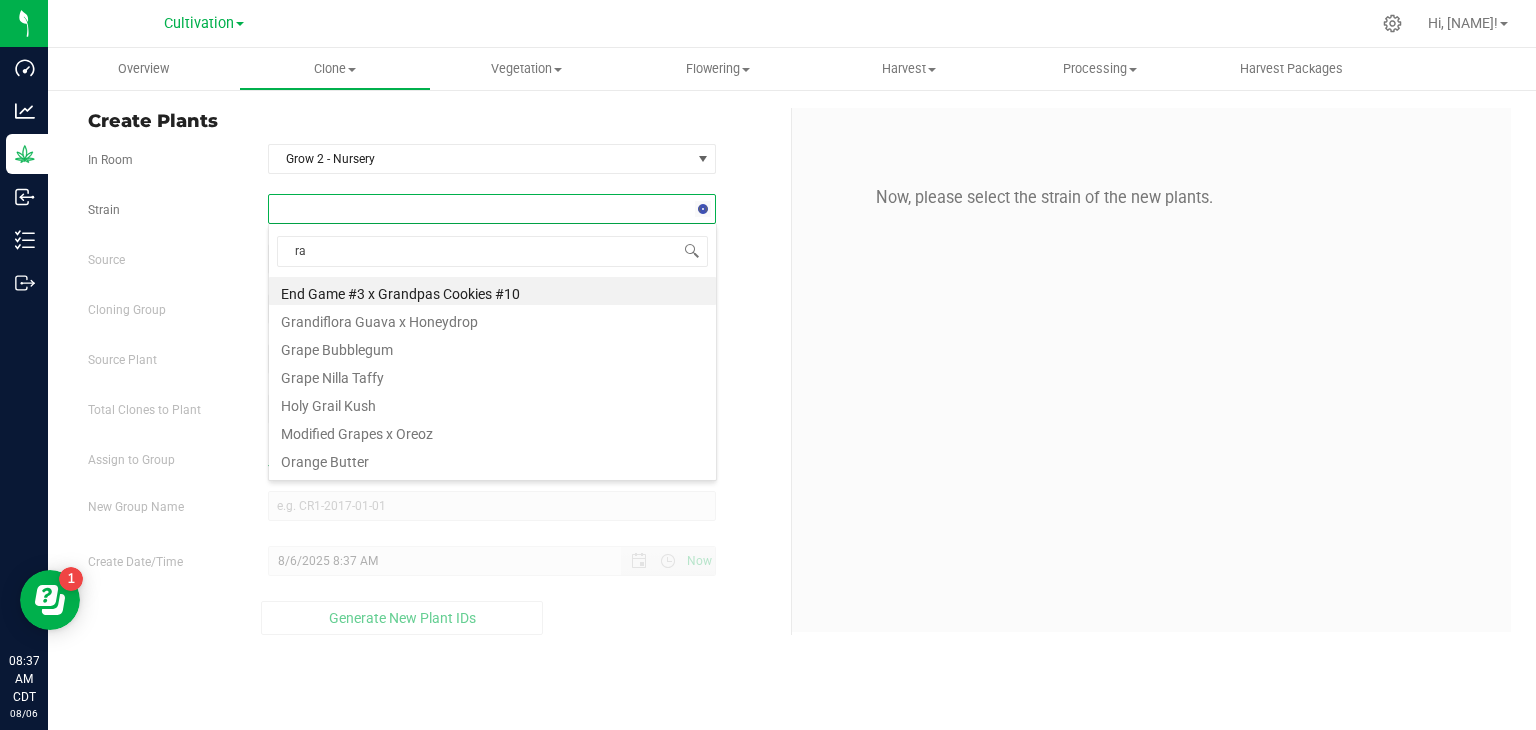 type on "r" 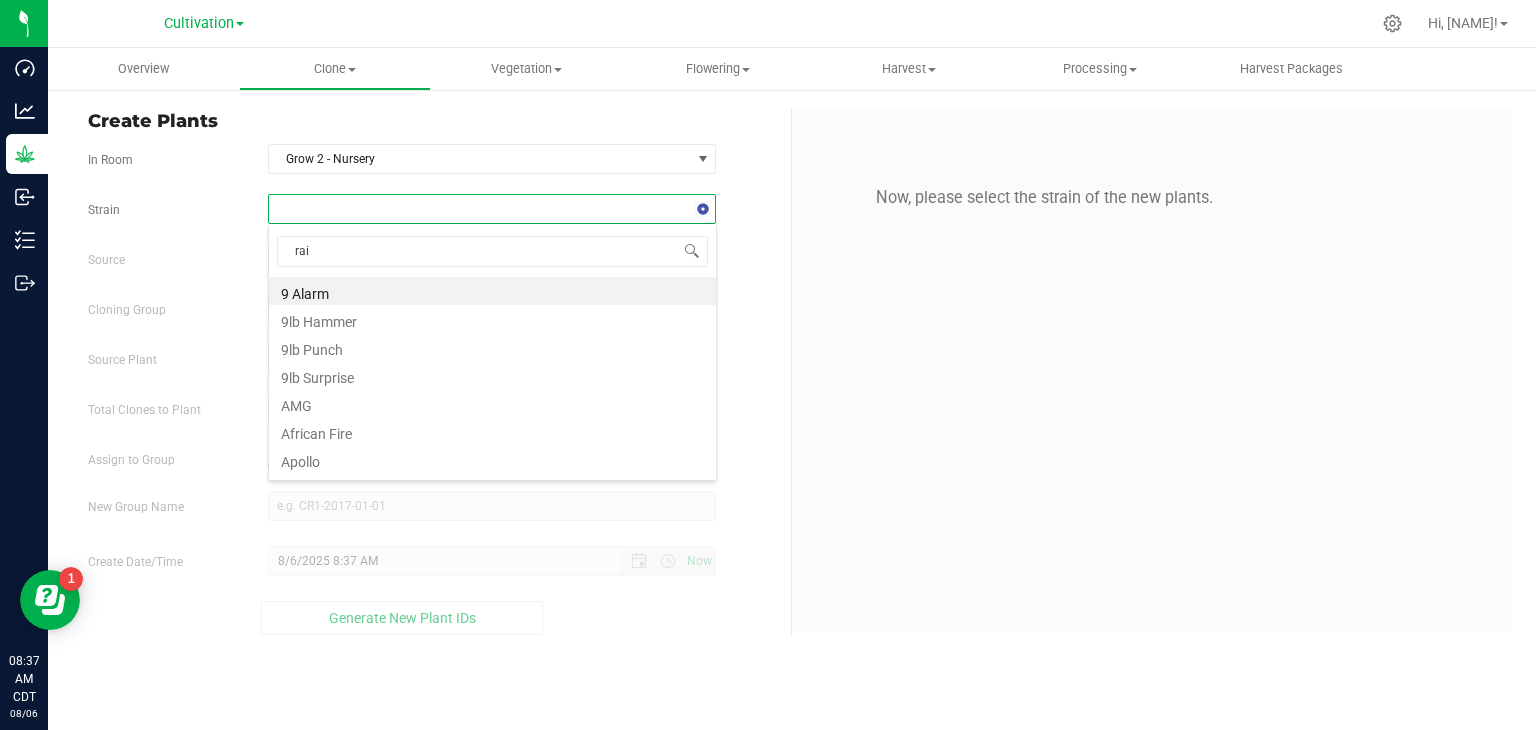 type on "rain" 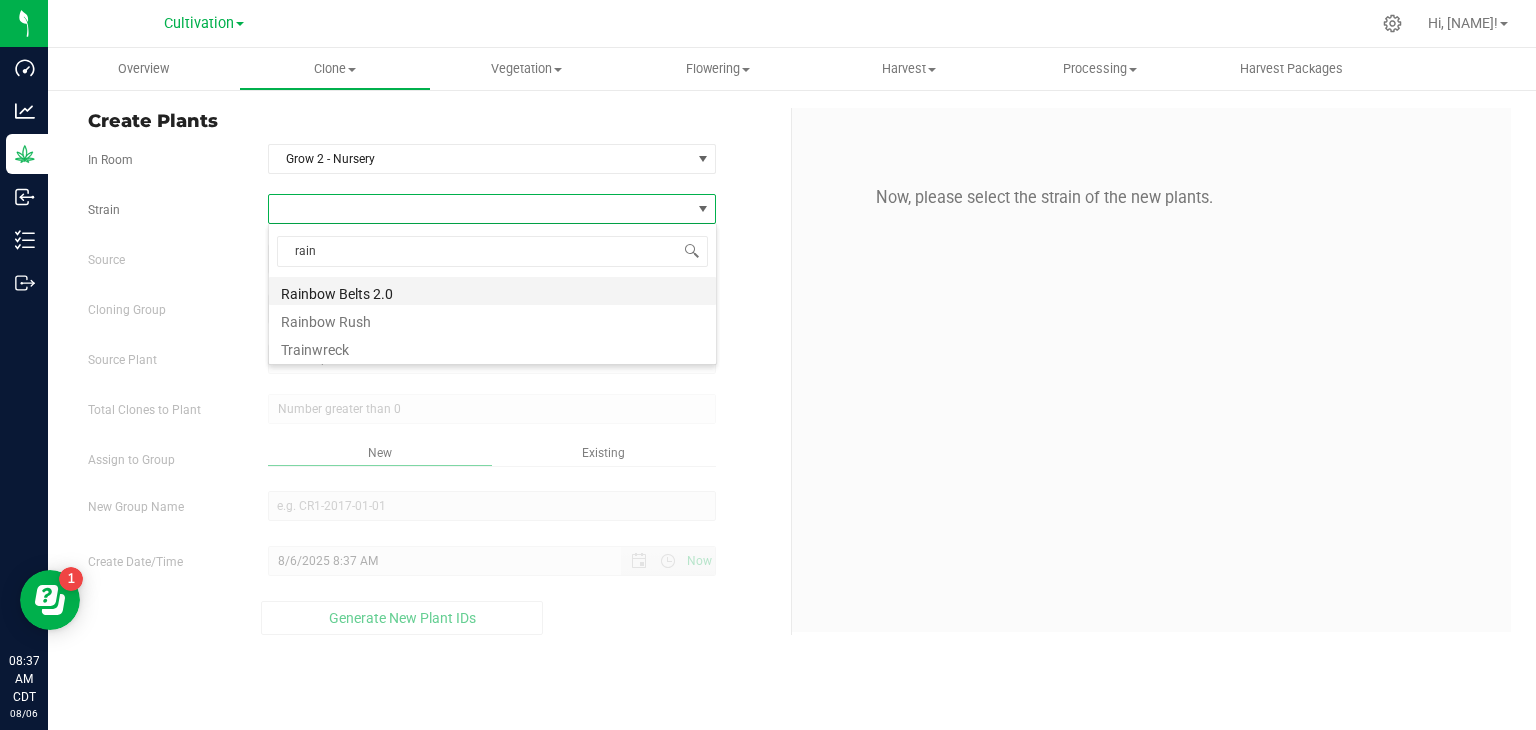 click on "Rainbow Belts 2.0" at bounding box center [492, 291] 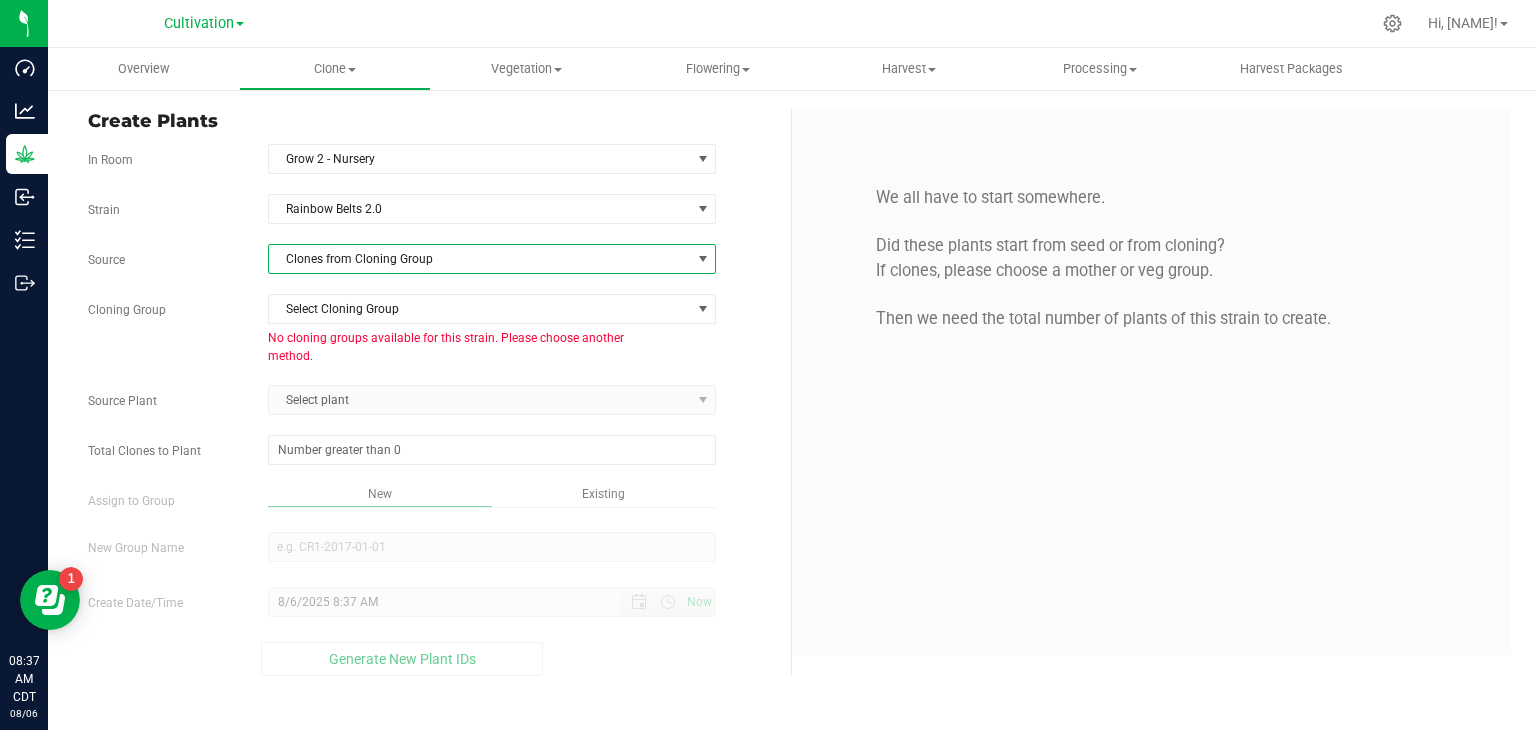 click on "Clones from Cloning Group" at bounding box center (480, 259) 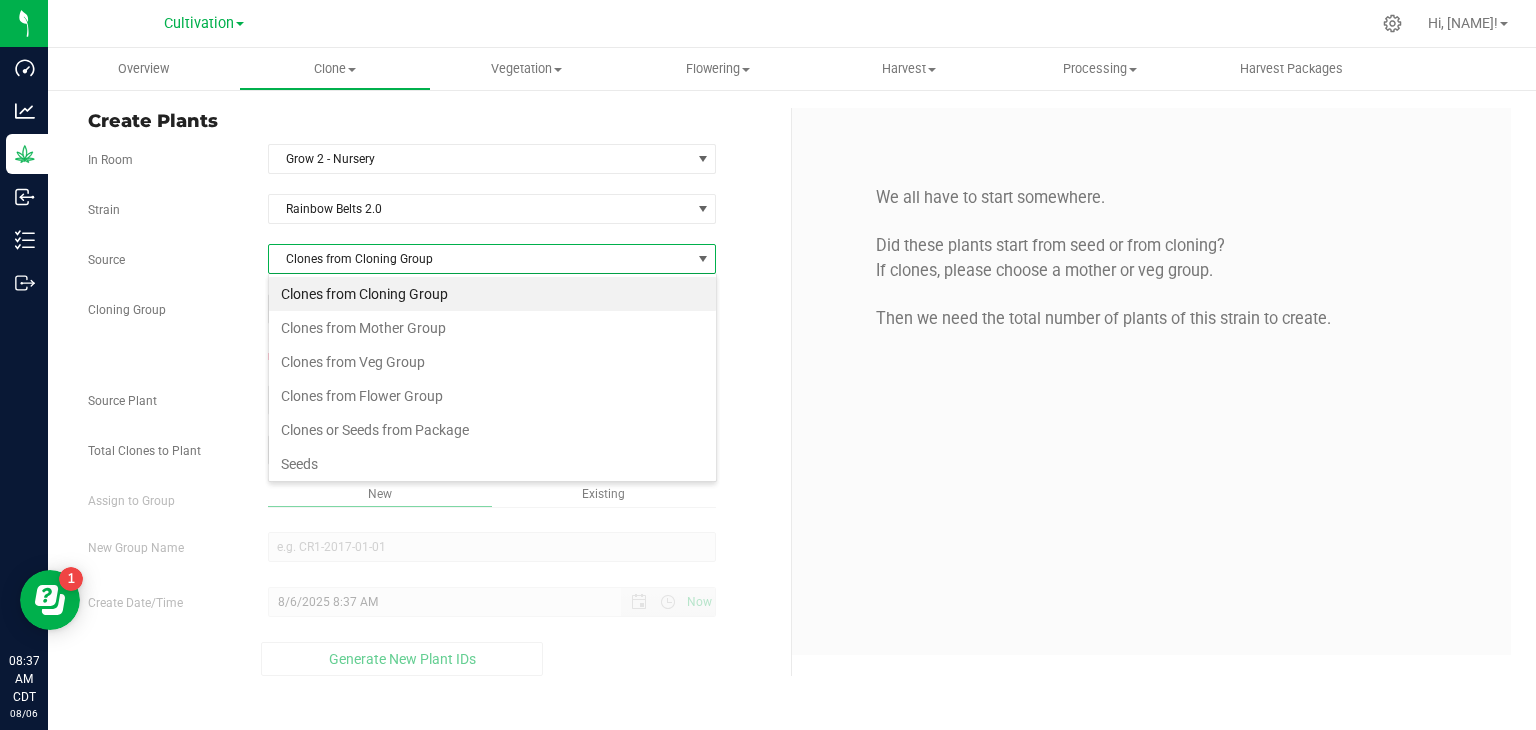 scroll, scrollTop: 99970, scrollLeft: 99551, axis: both 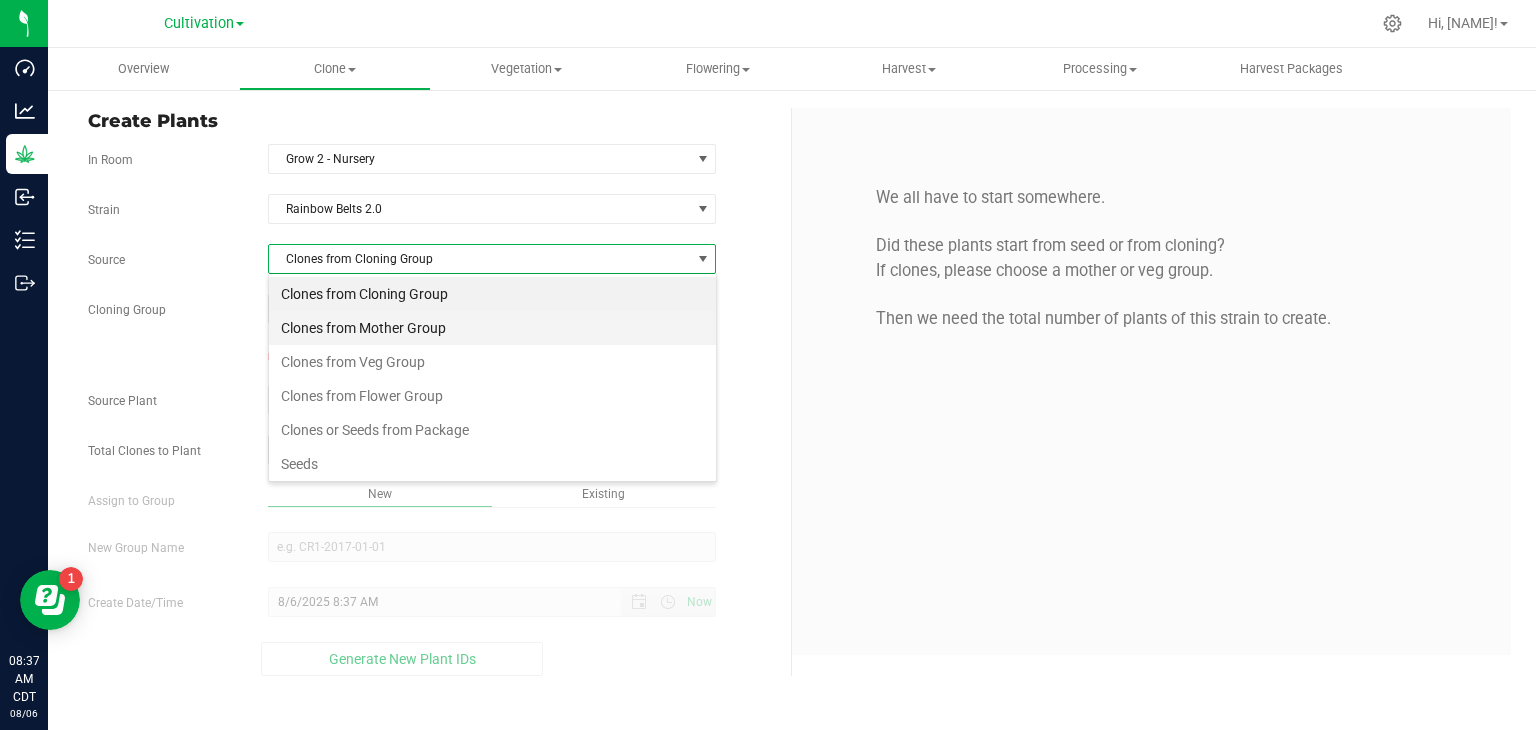 click on "Clones from Mother Group" at bounding box center (492, 328) 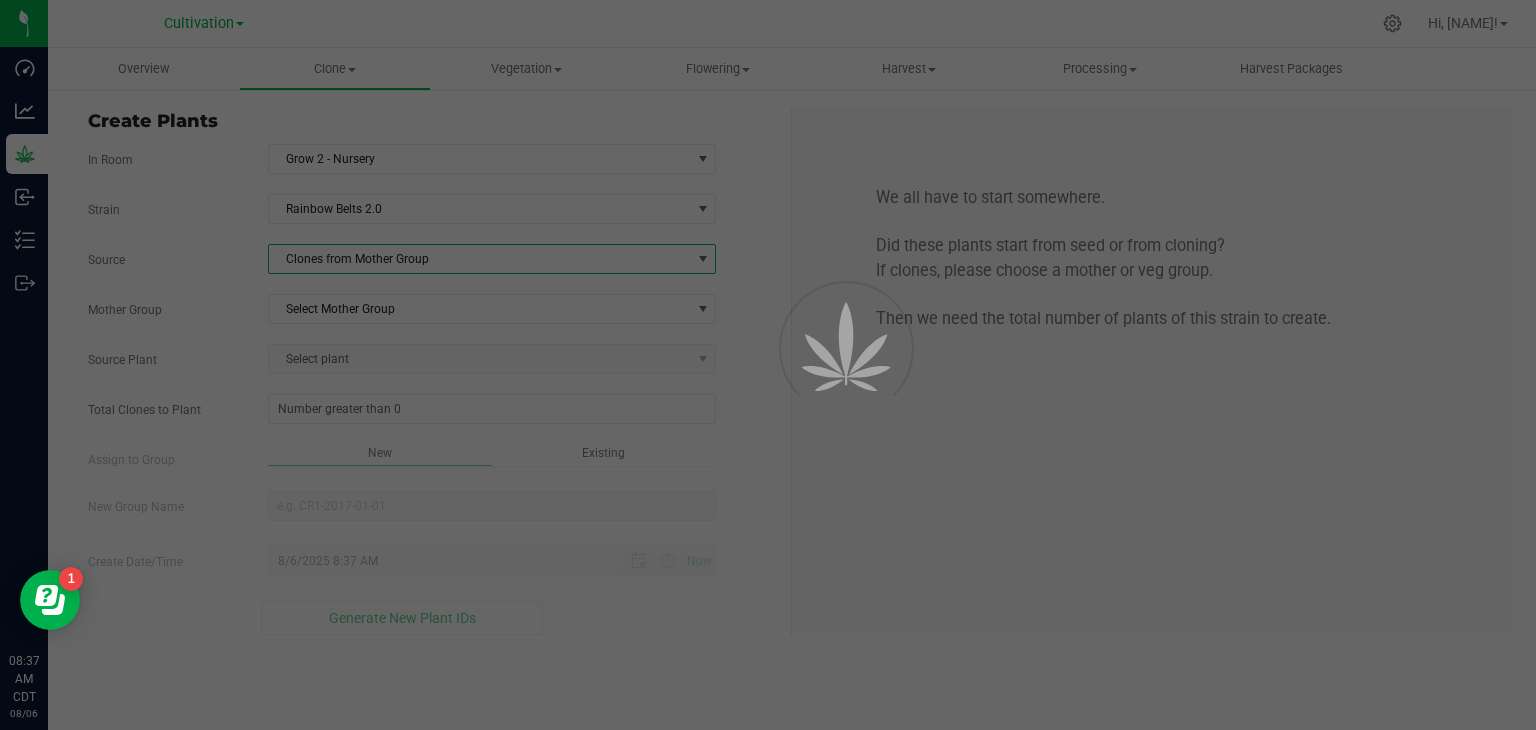 click at bounding box center (768, 365) 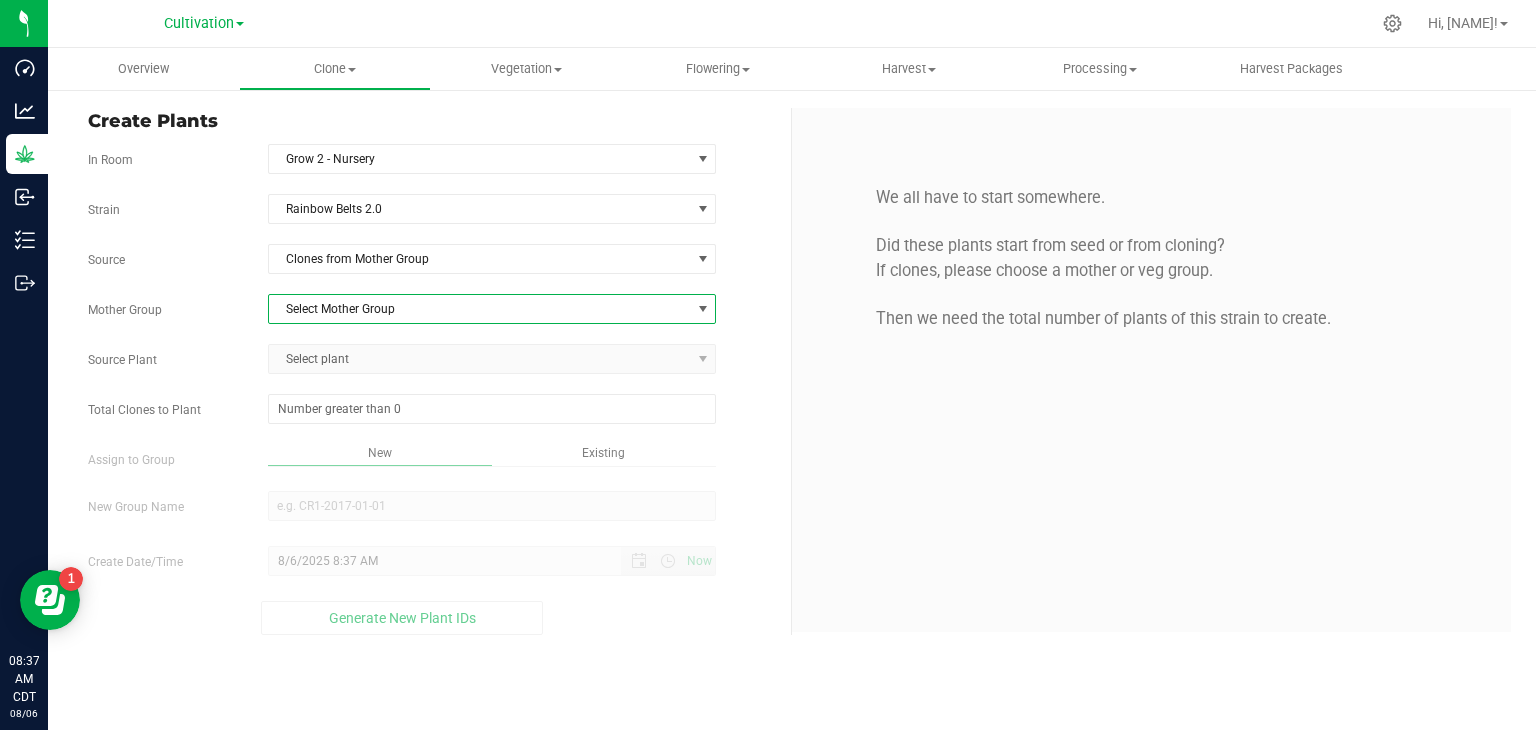 click on "Select Mother Group" at bounding box center (480, 309) 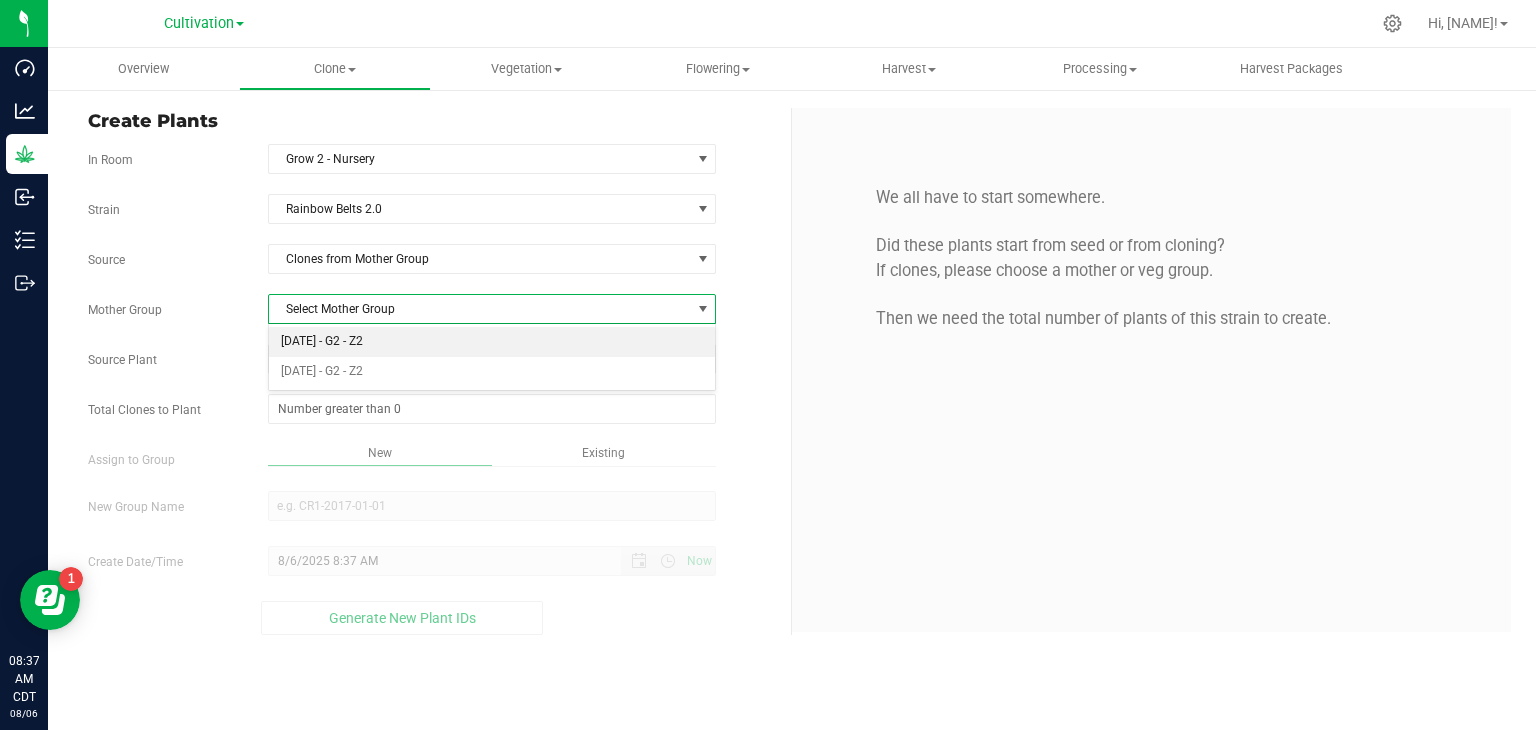 click on "[DATE] - G2 - Z2" at bounding box center (492, 342) 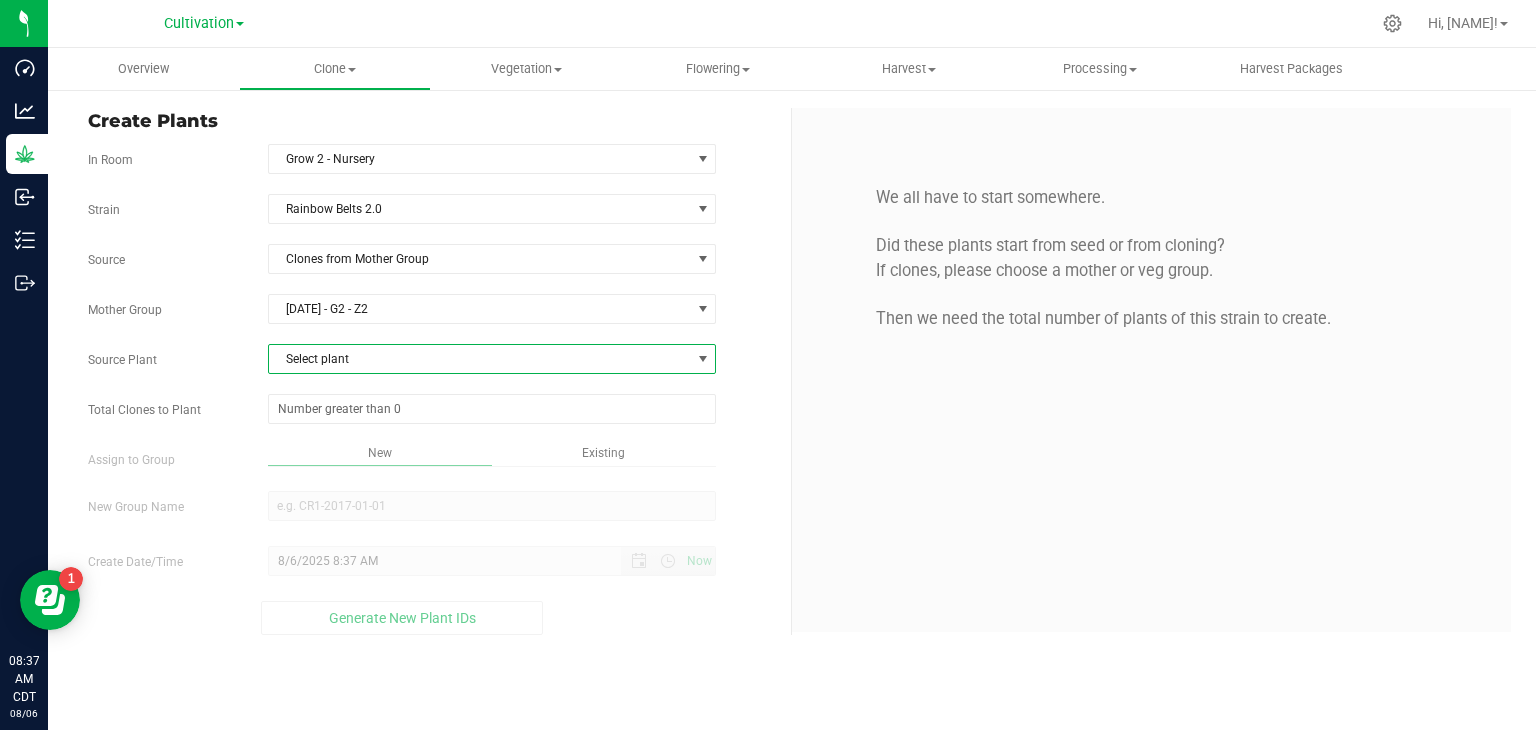 click on "Select plant" at bounding box center [480, 359] 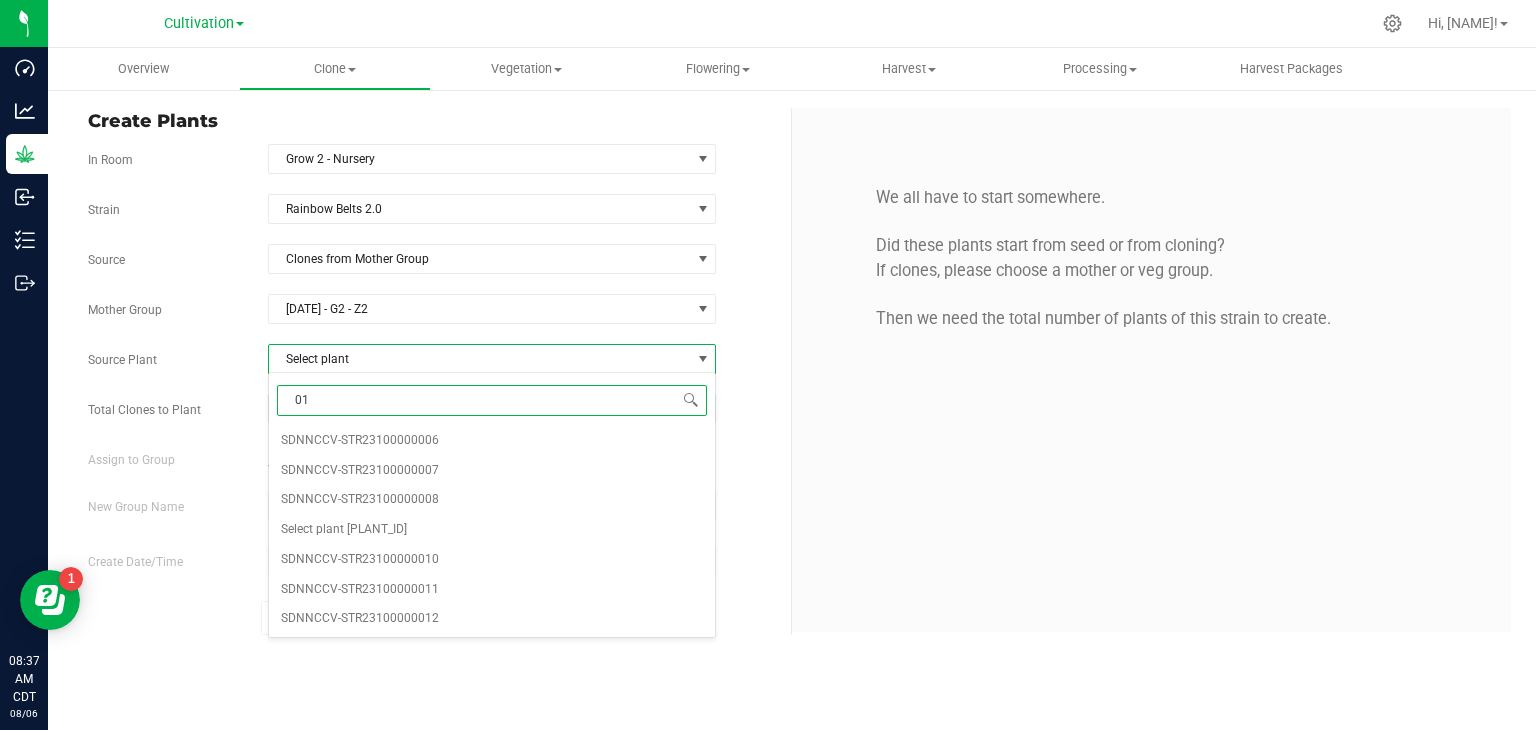 type on "010" 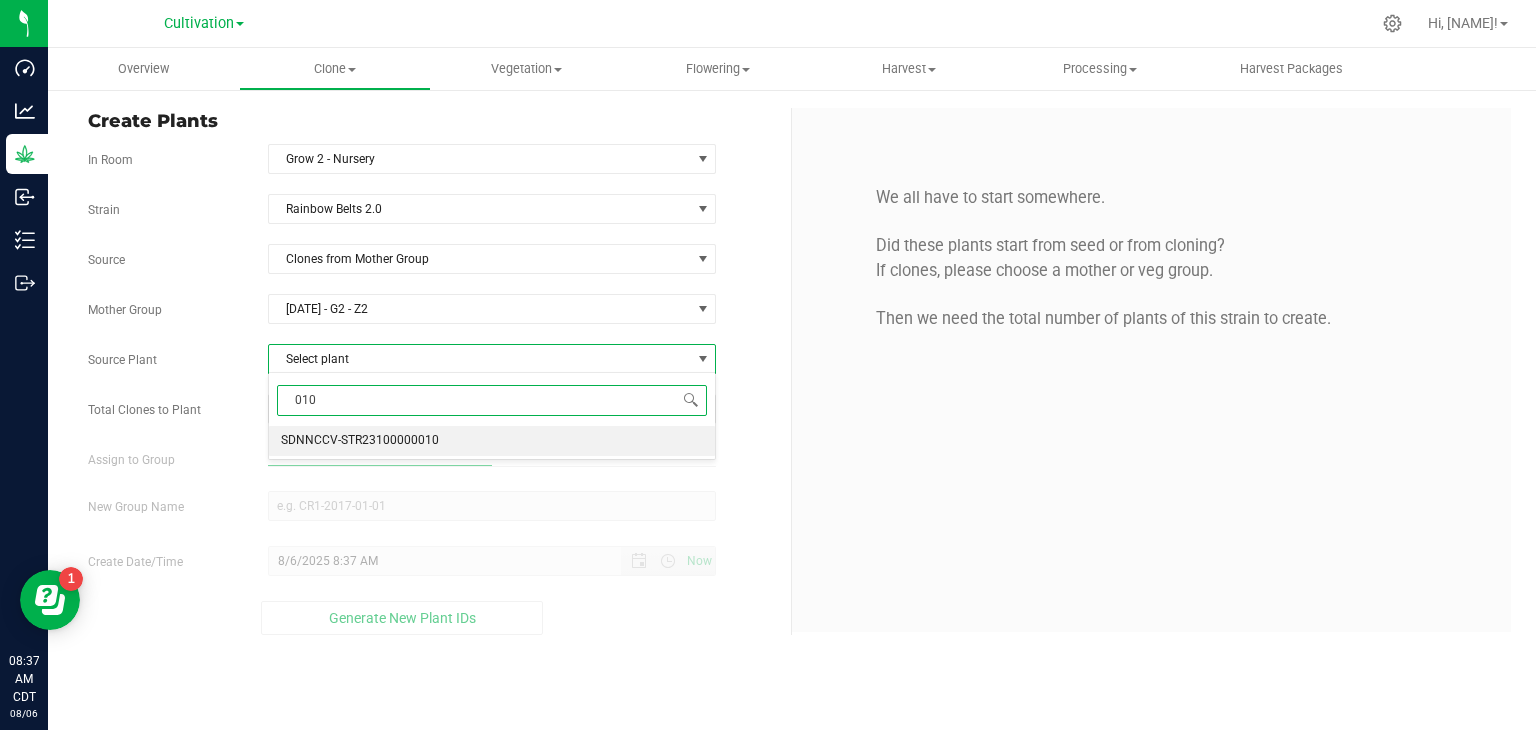 click on "SDNNCCV-STR23100000010" at bounding box center [360, 441] 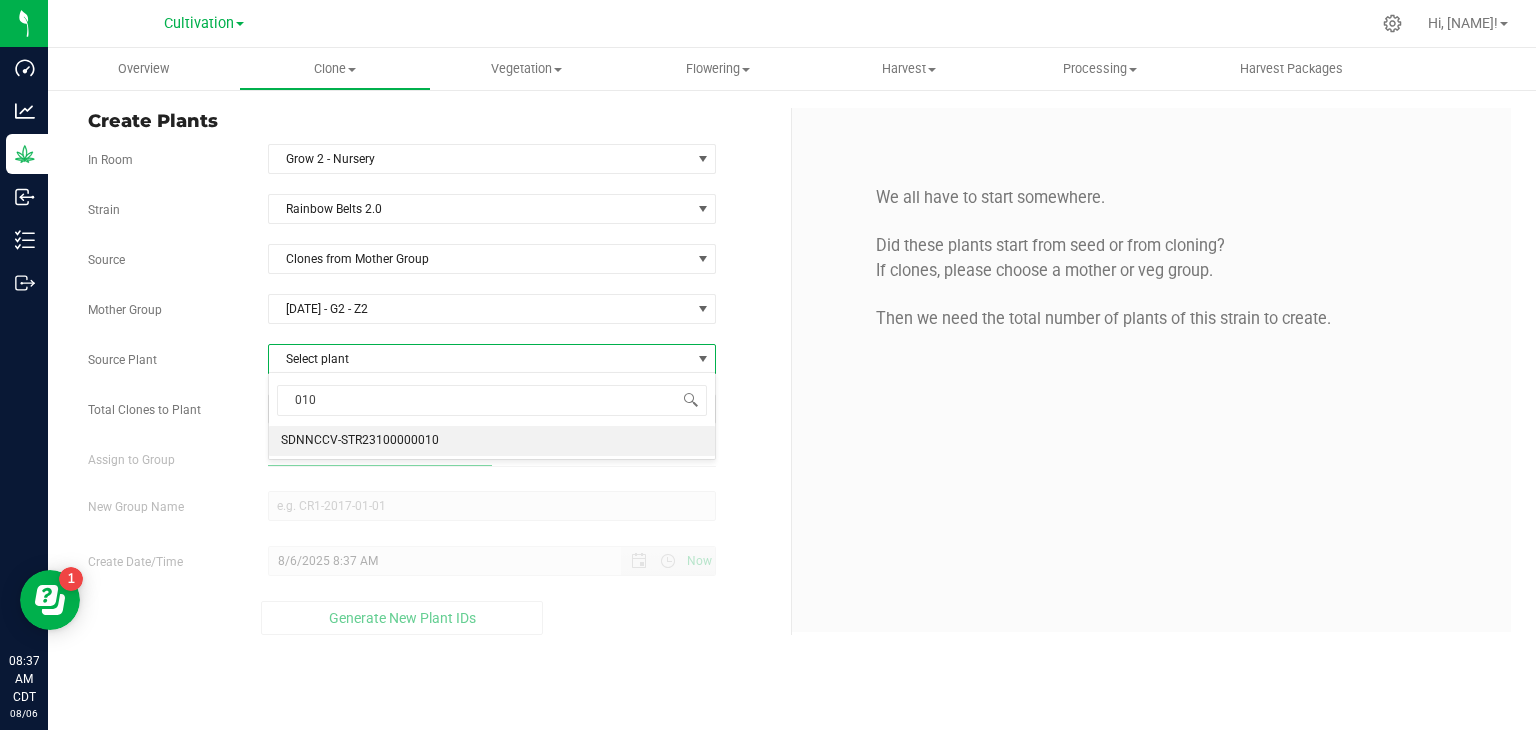 type 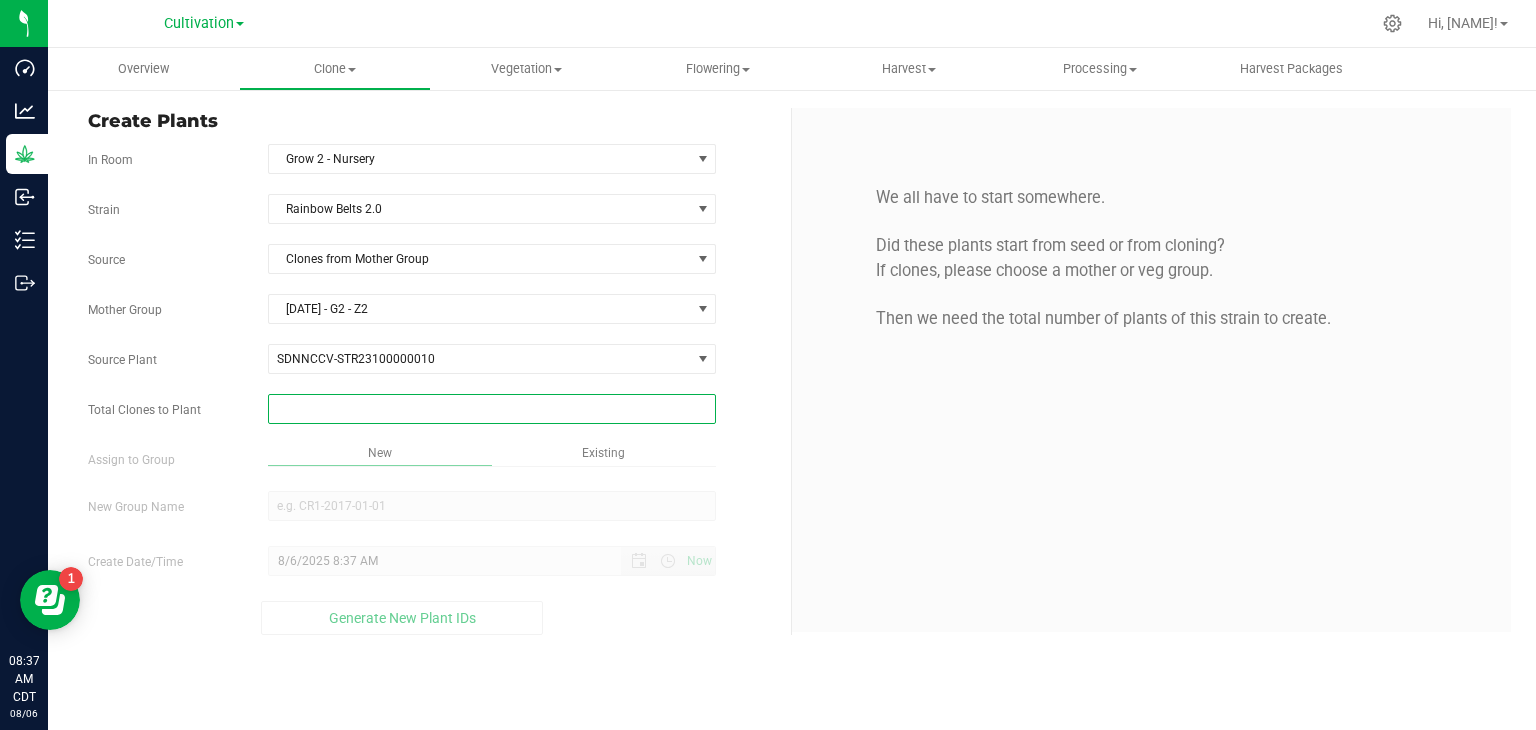click at bounding box center (492, 409) 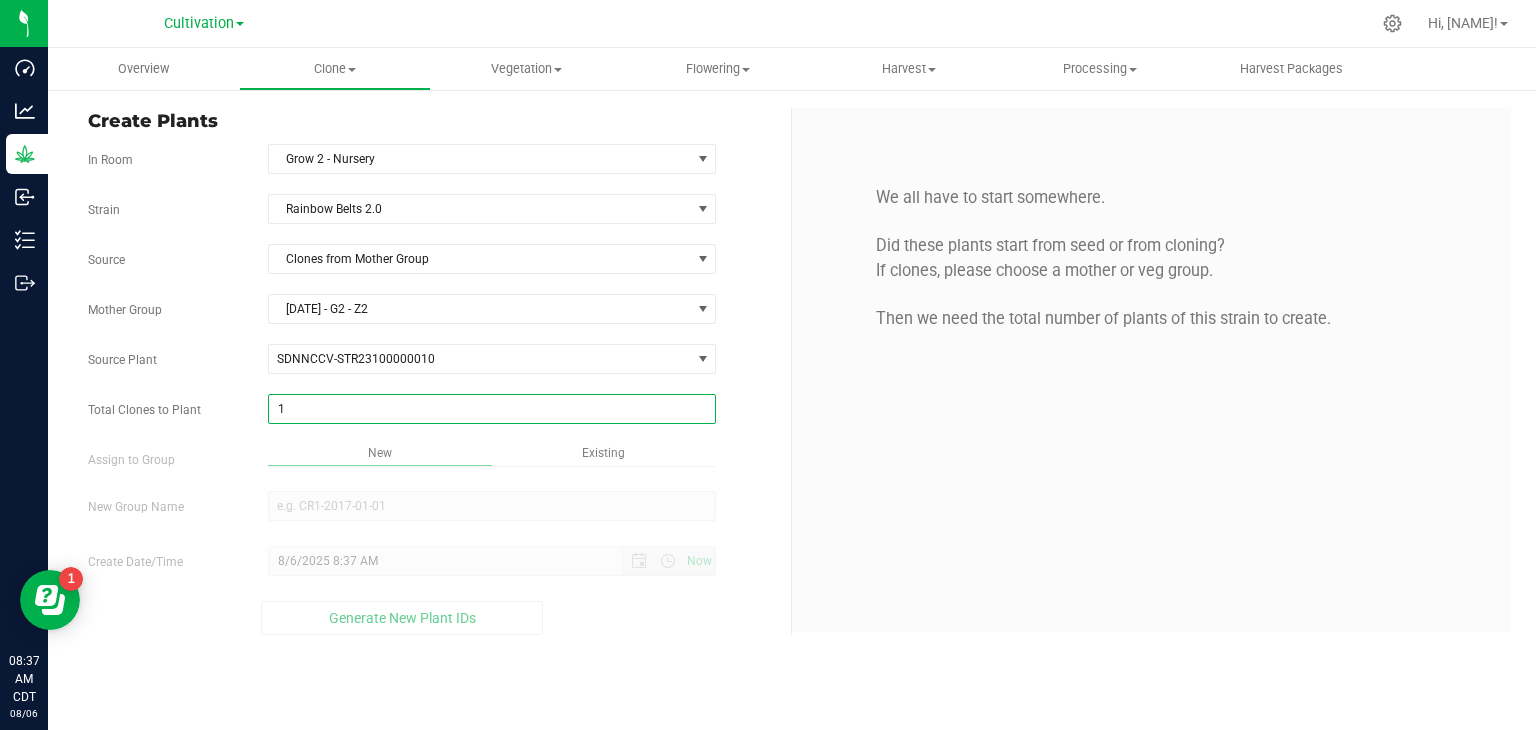 type on "11" 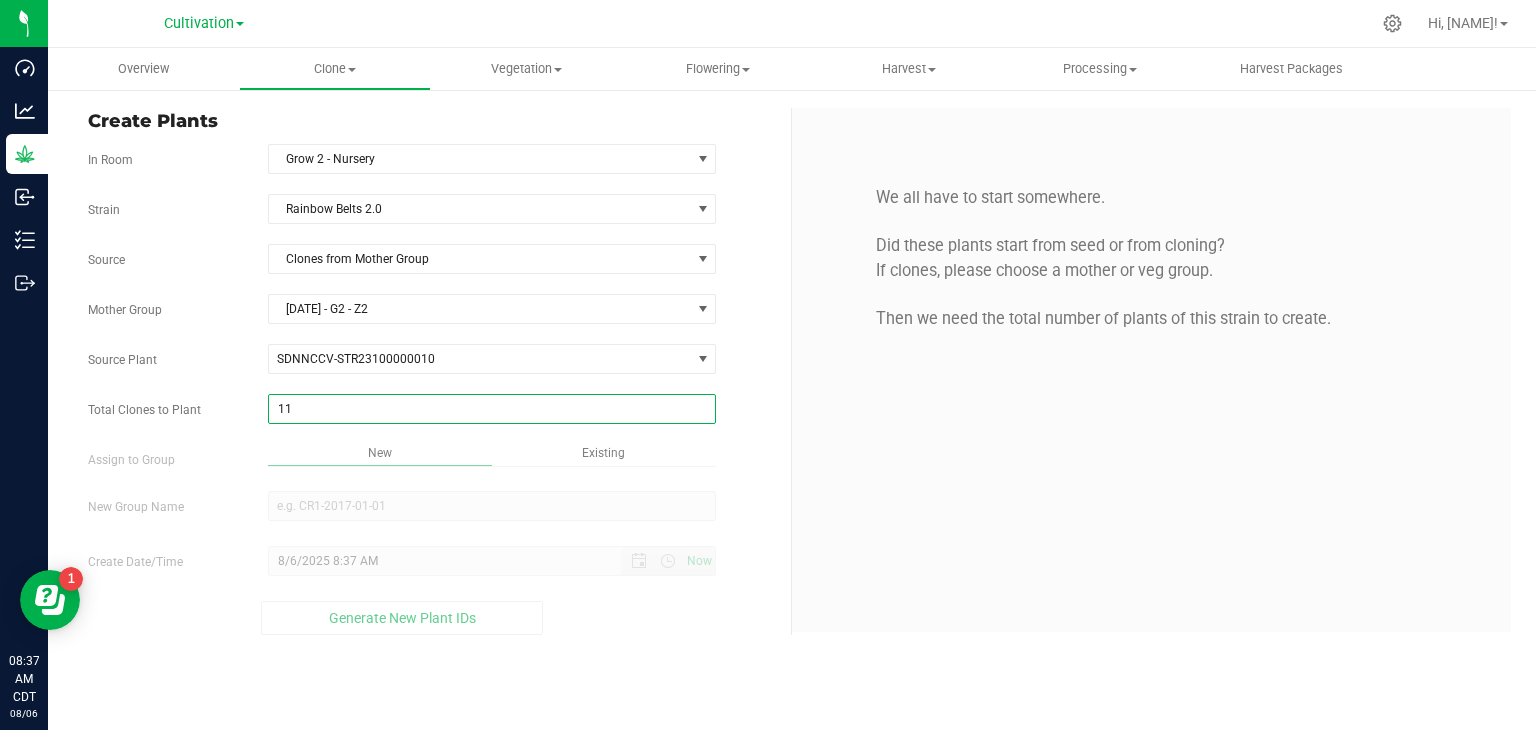 type on "11" 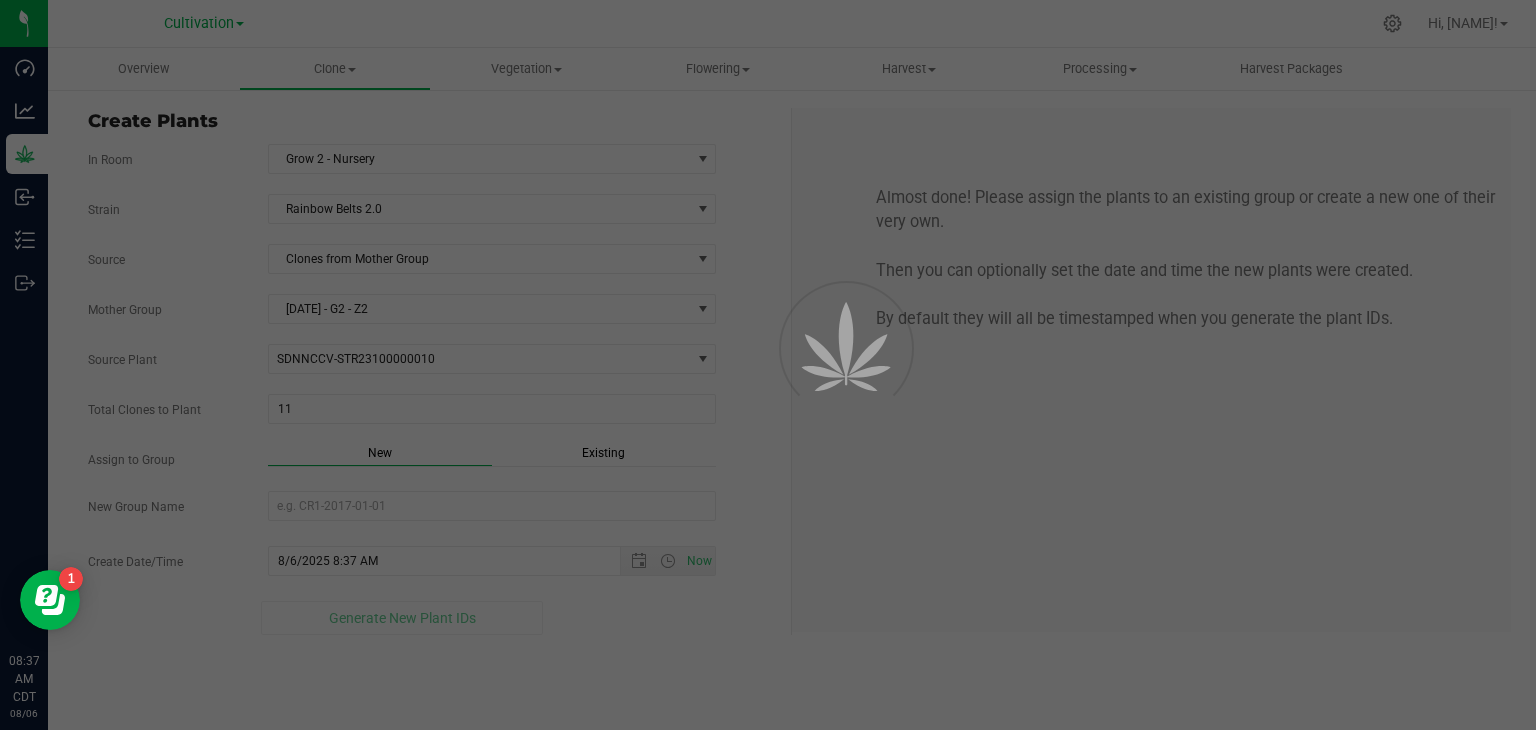 click on "Total Clones to Plant
11 11" at bounding box center (432, 409) 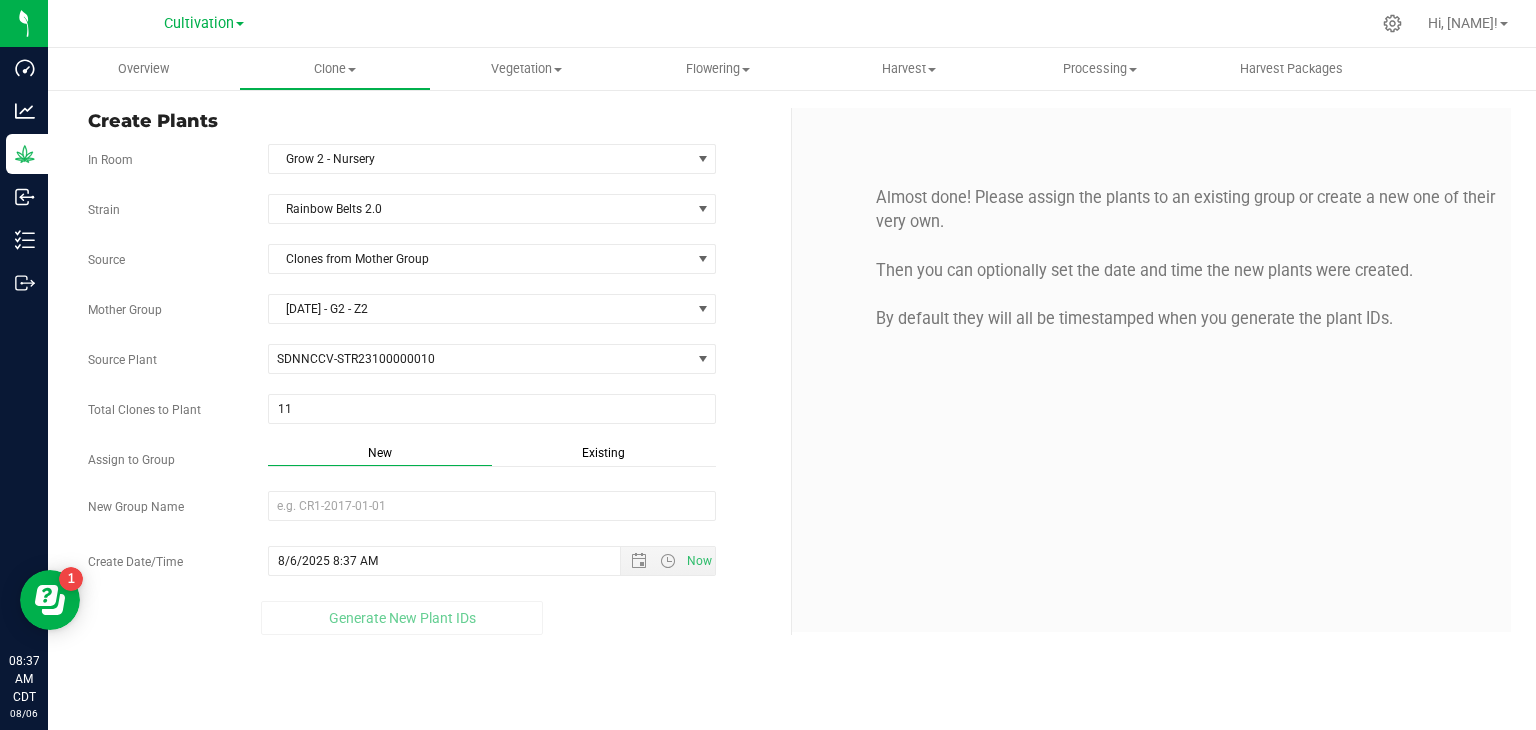 click on "Existing" at bounding box center (604, 455) 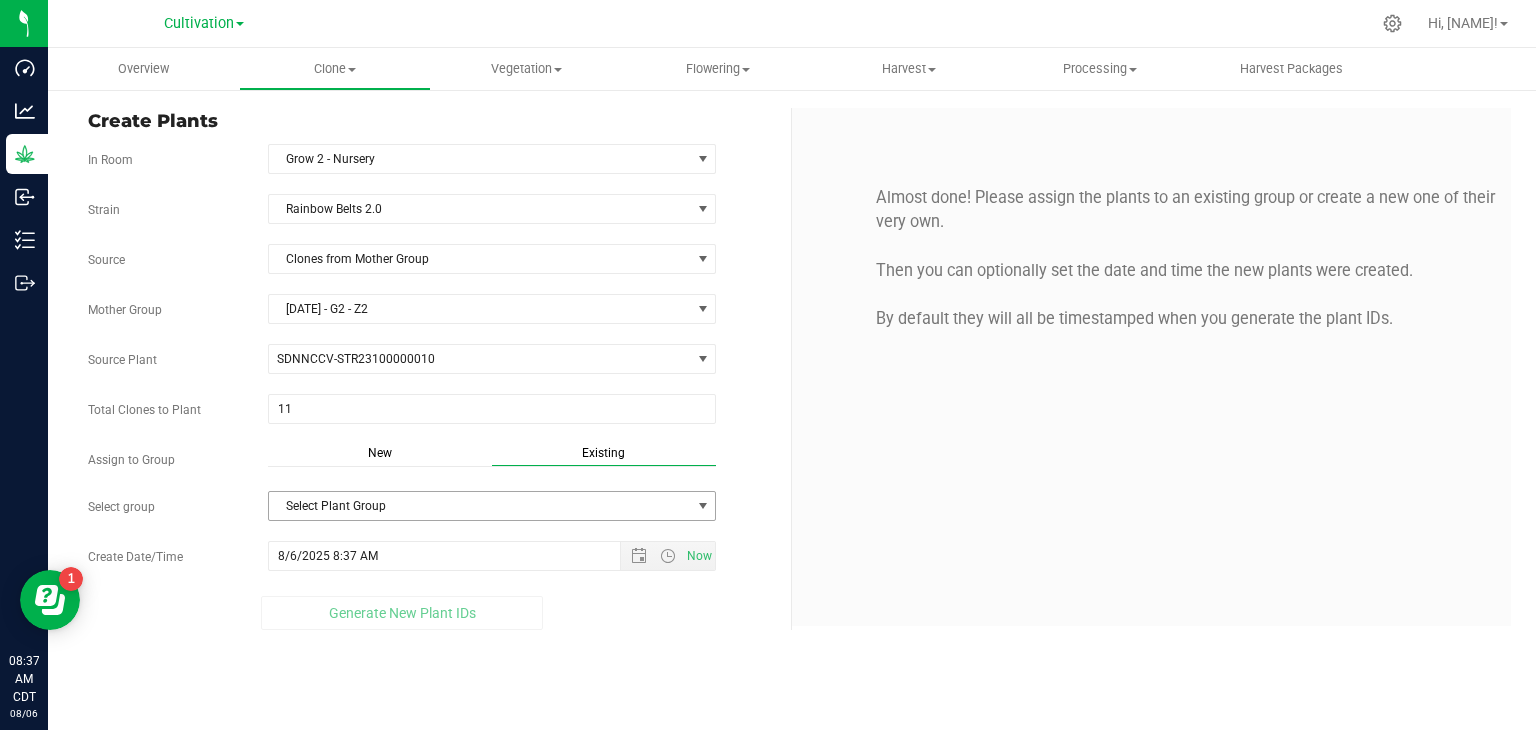 click on "Select Plant Group" at bounding box center (480, 506) 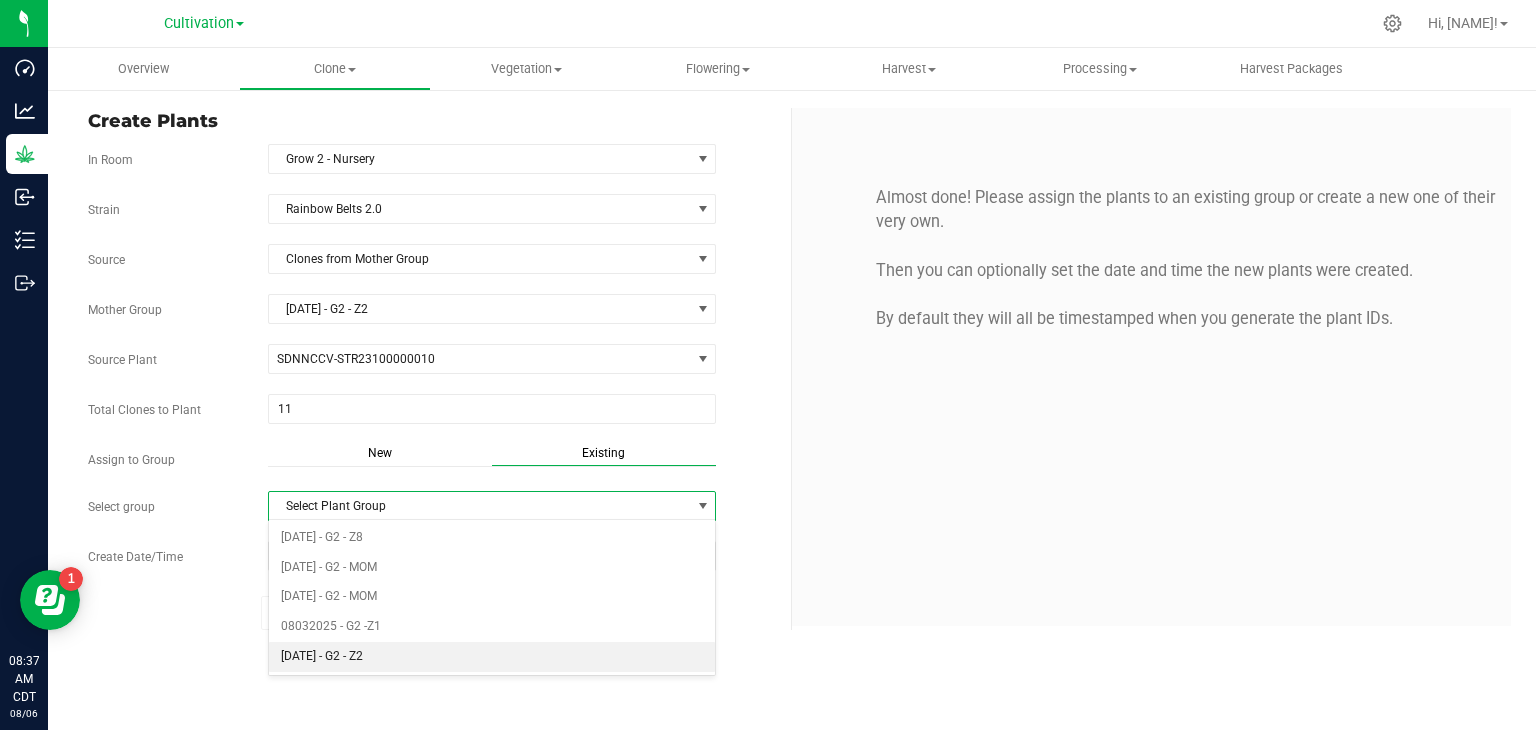 click on "[DATE] - G2 - Z2" at bounding box center [492, 657] 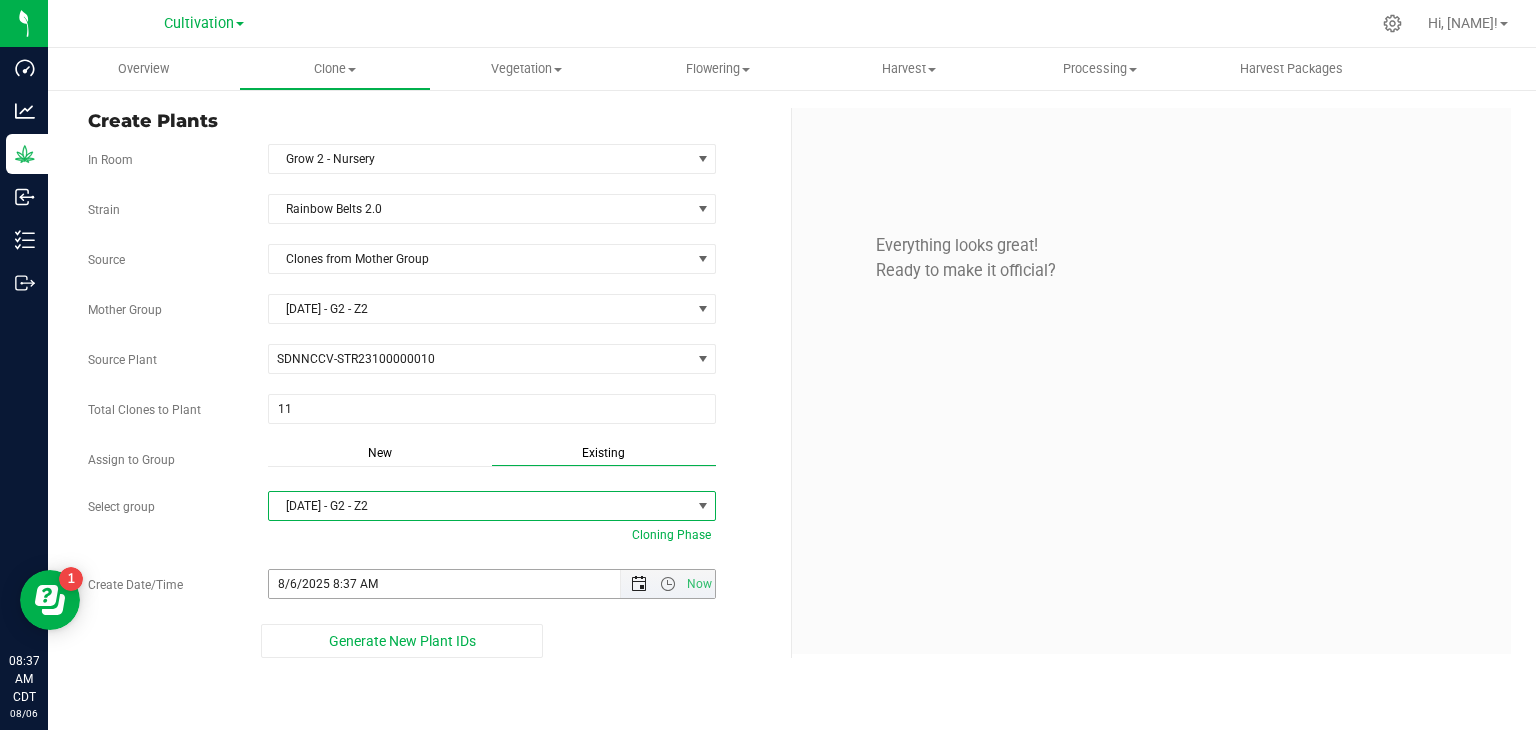 click at bounding box center [639, 584] 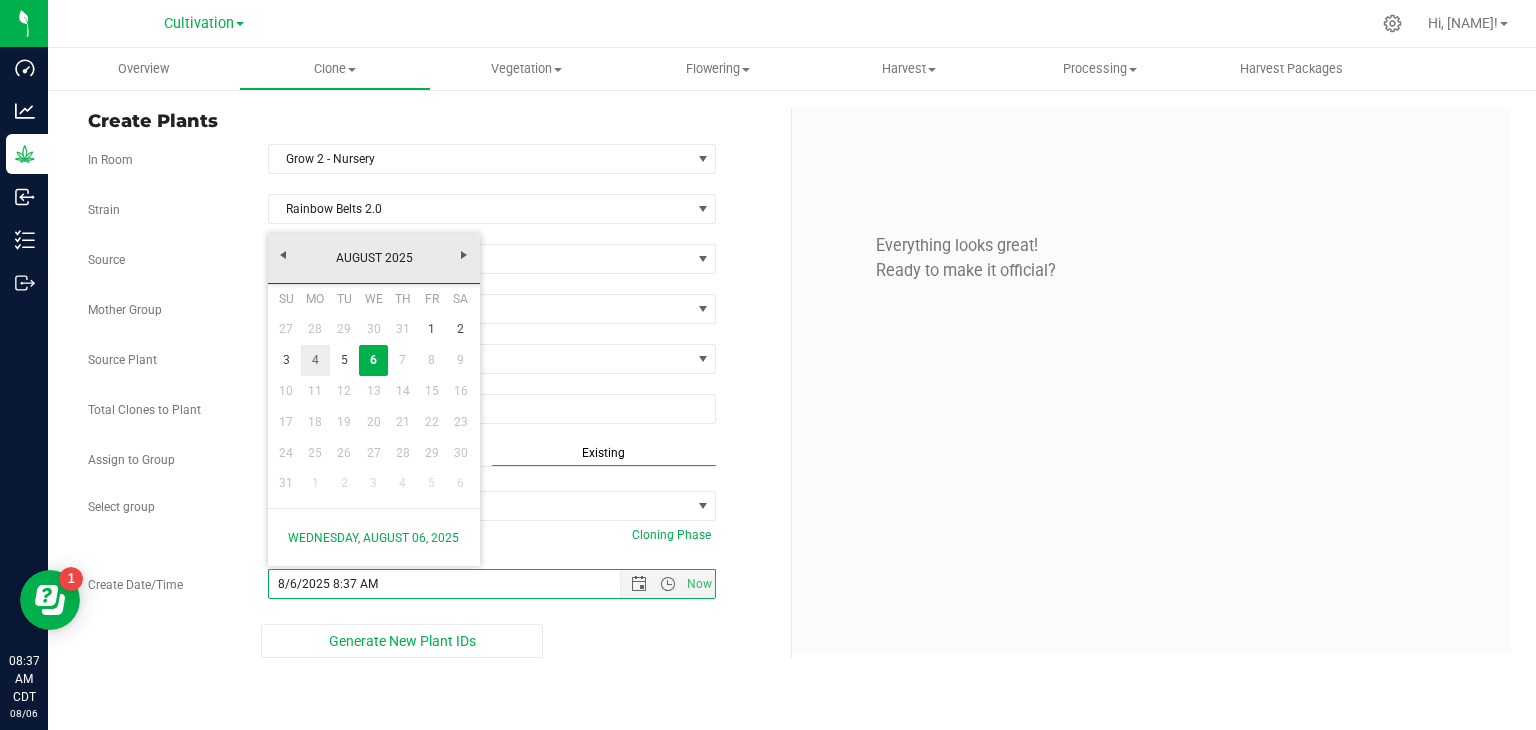 click on "4" at bounding box center [315, 360] 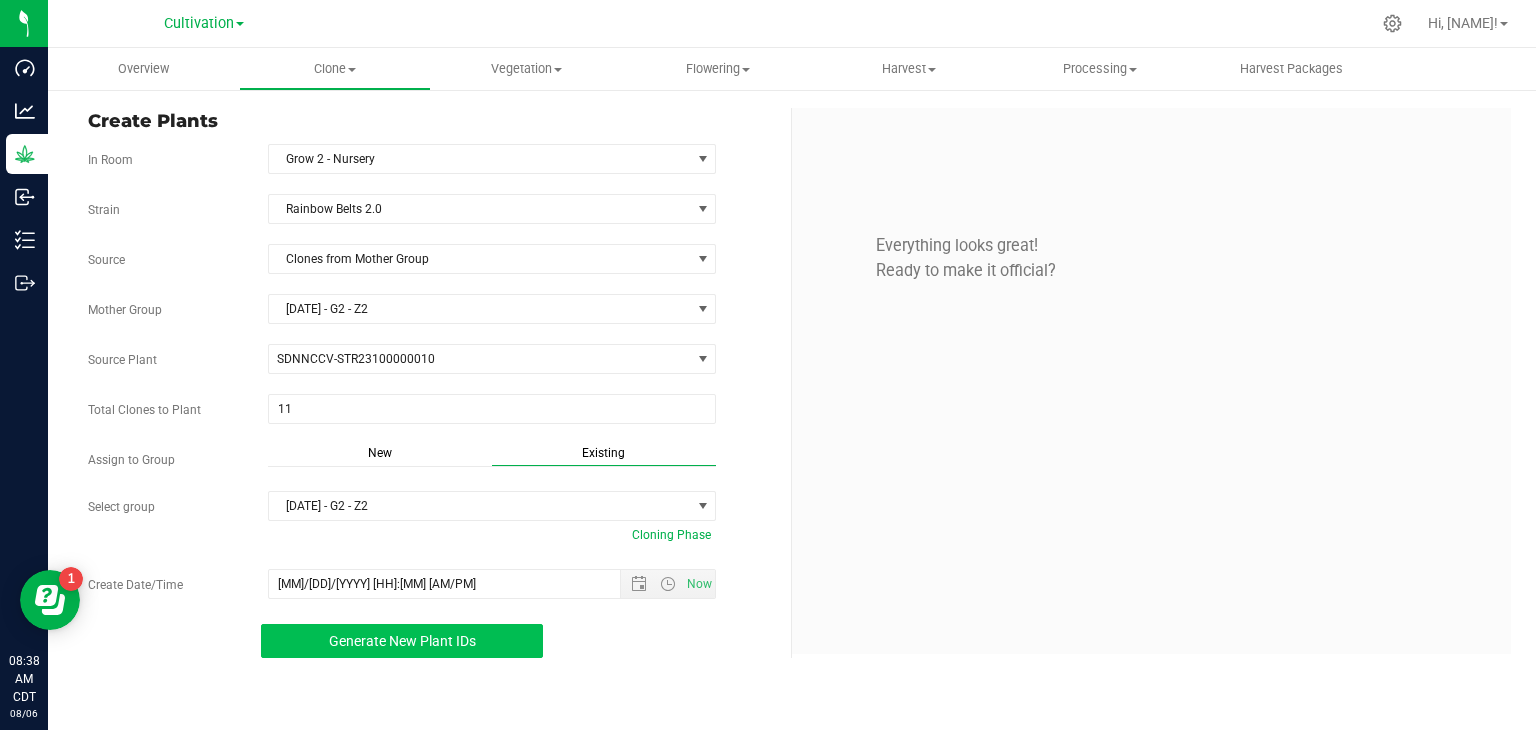 click on "Generate New Plant IDs" at bounding box center (402, 641) 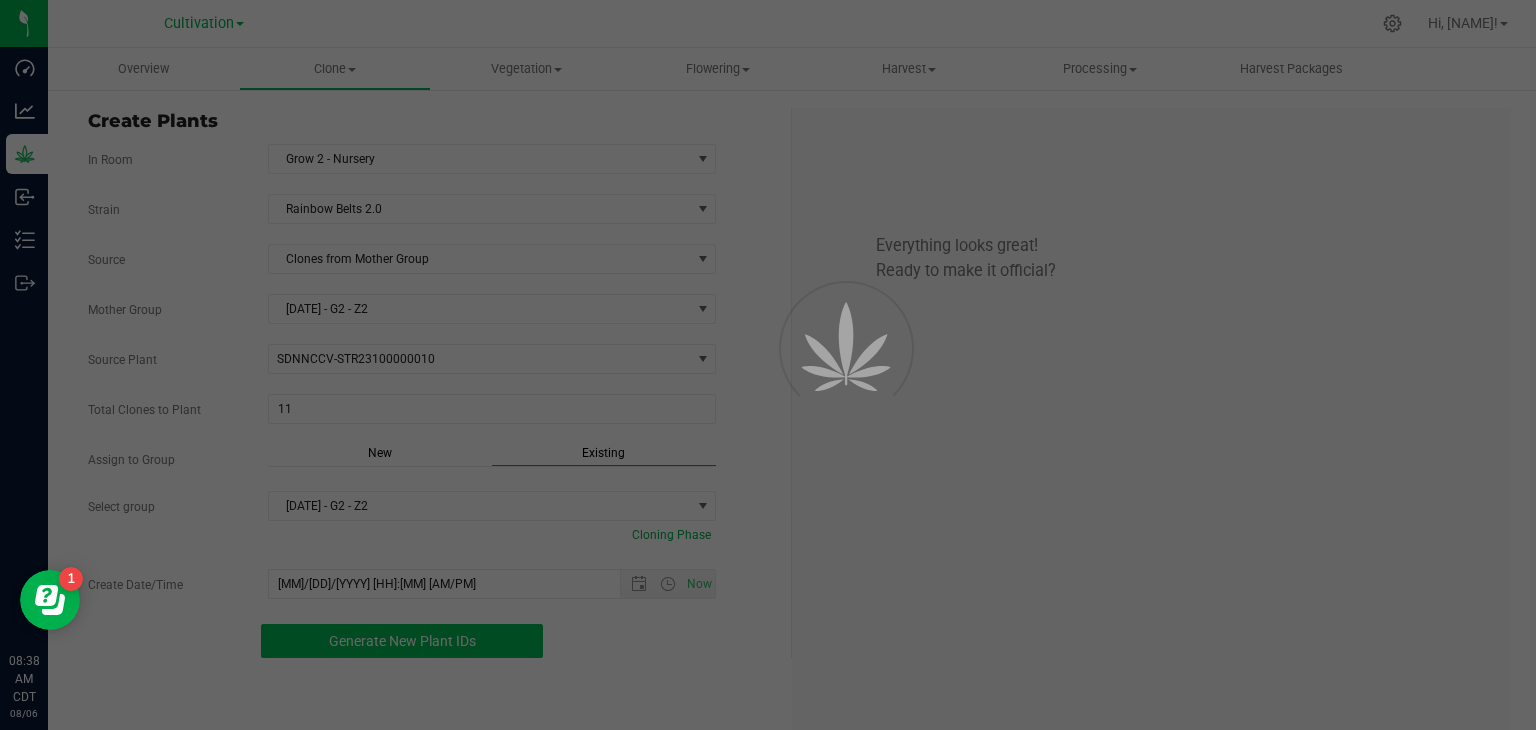 scroll, scrollTop: 60, scrollLeft: 0, axis: vertical 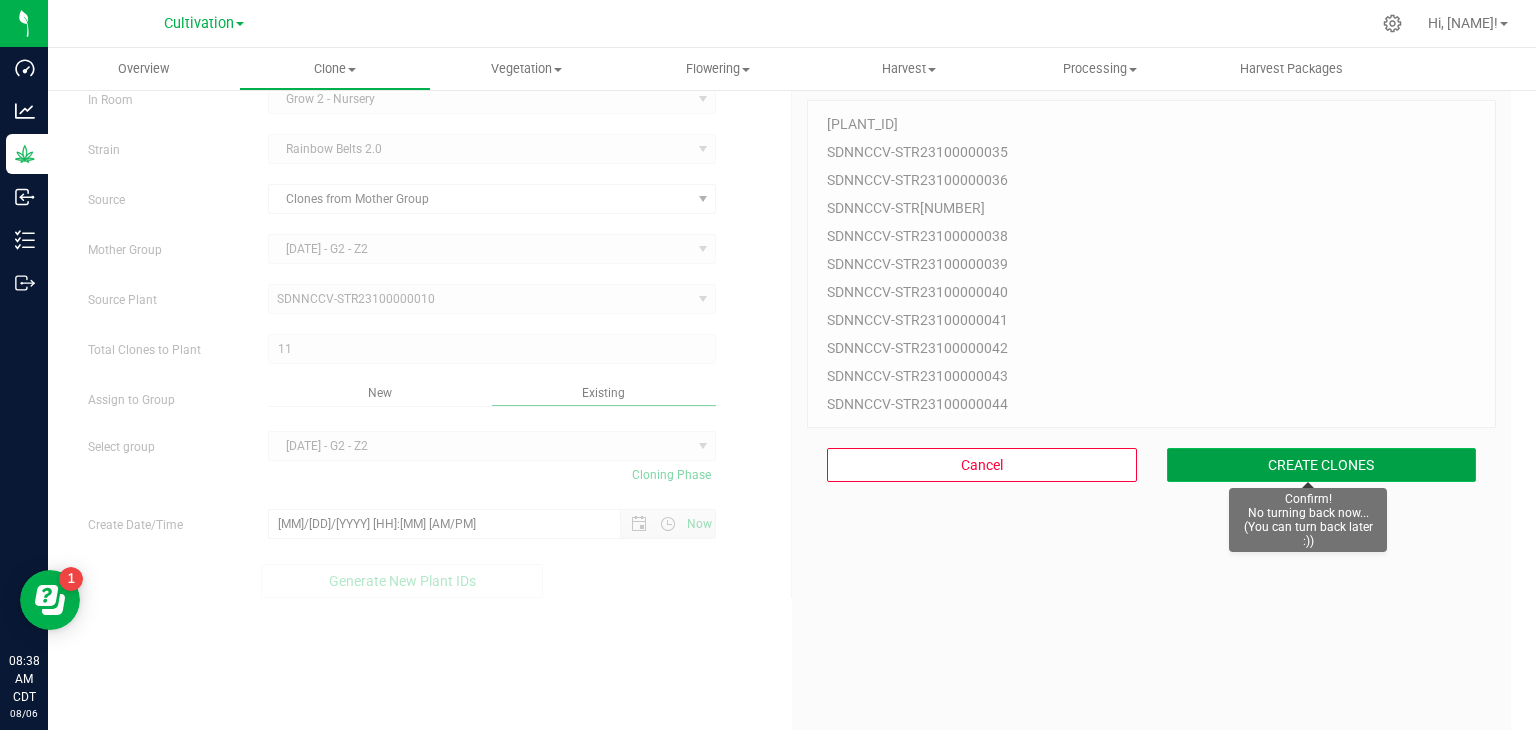 click on "CREATE CLONES" at bounding box center [1322, 465] 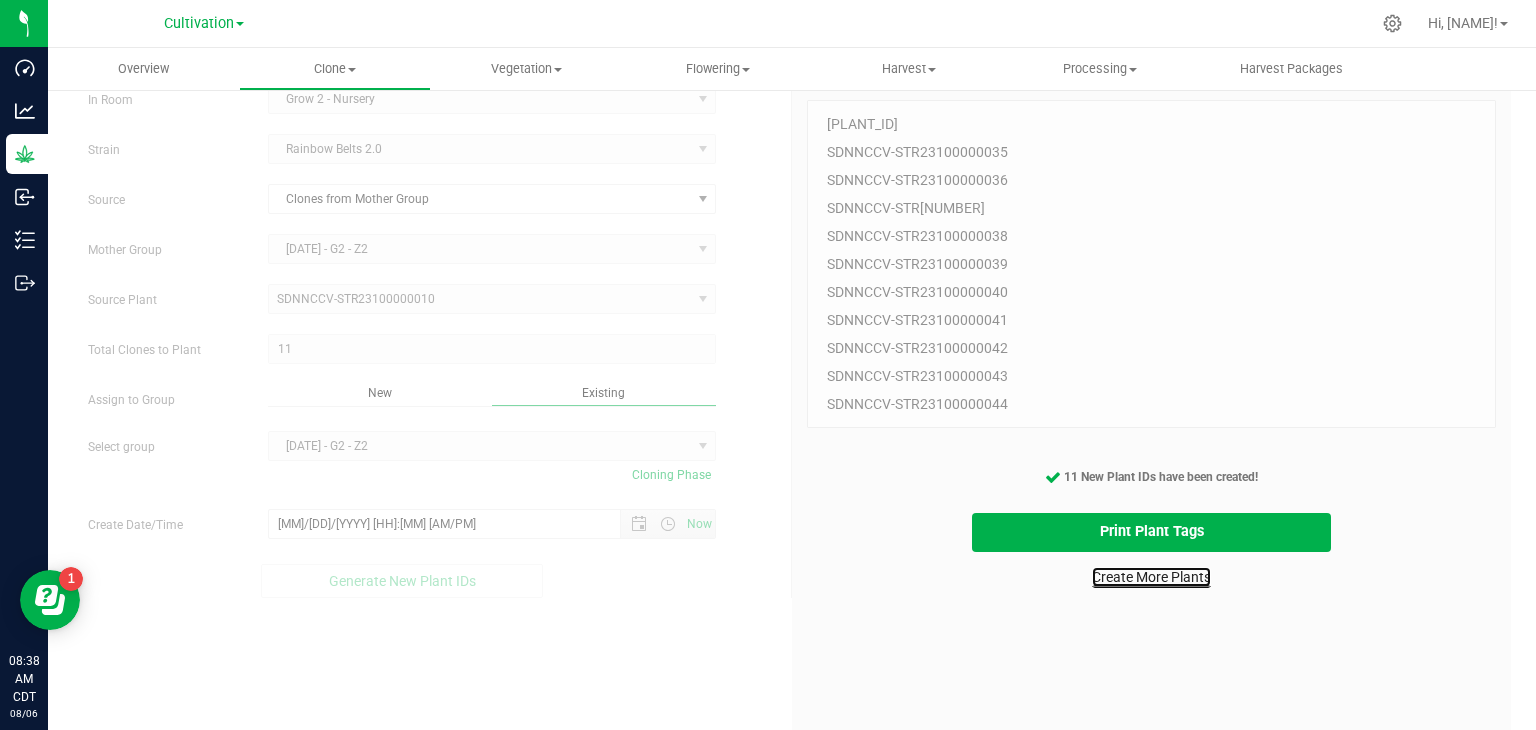 click on "Create More Plants" at bounding box center (1151, 577) 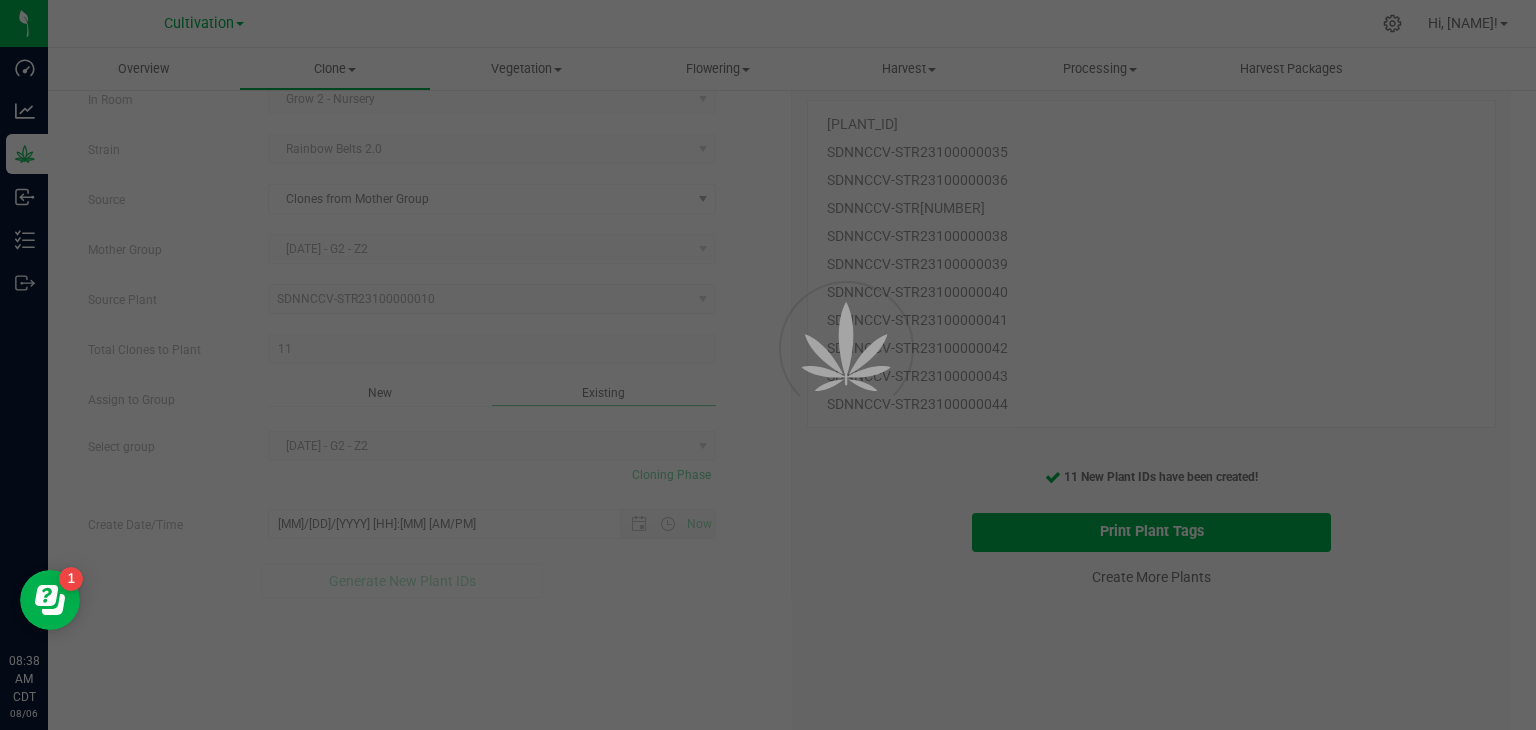 scroll, scrollTop: 0, scrollLeft: 0, axis: both 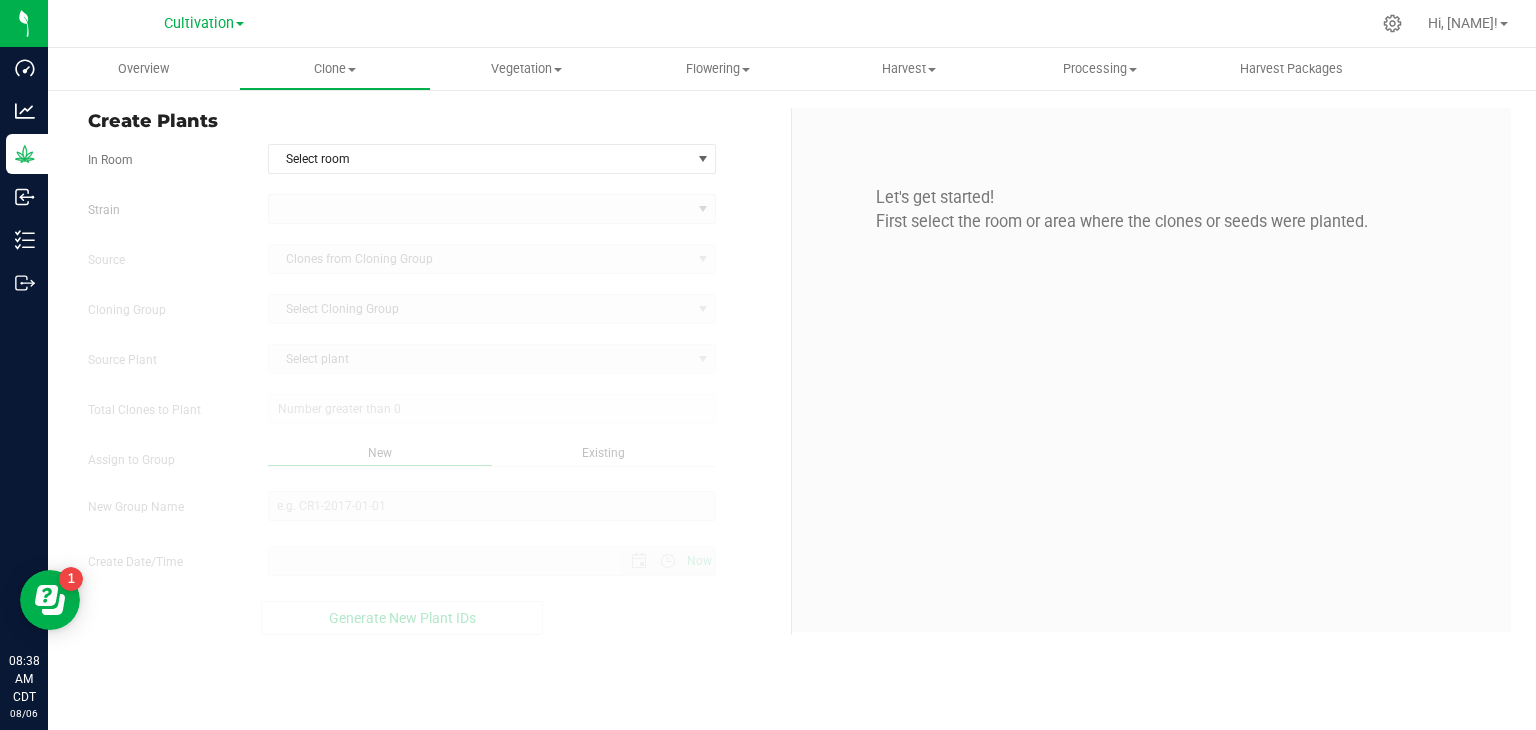 type on "8/6/2025 8:38 AM" 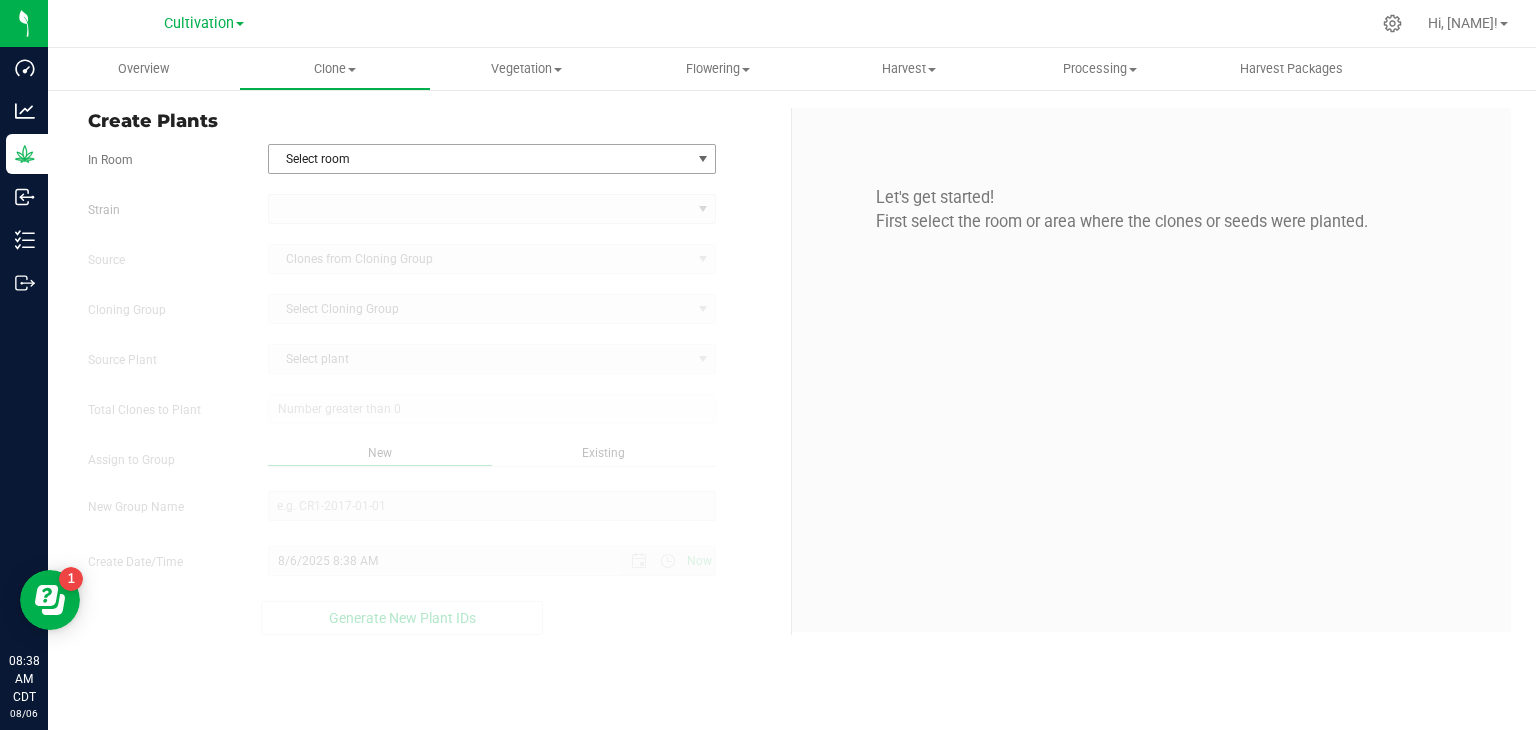 click on "Select room" at bounding box center [480, 159] 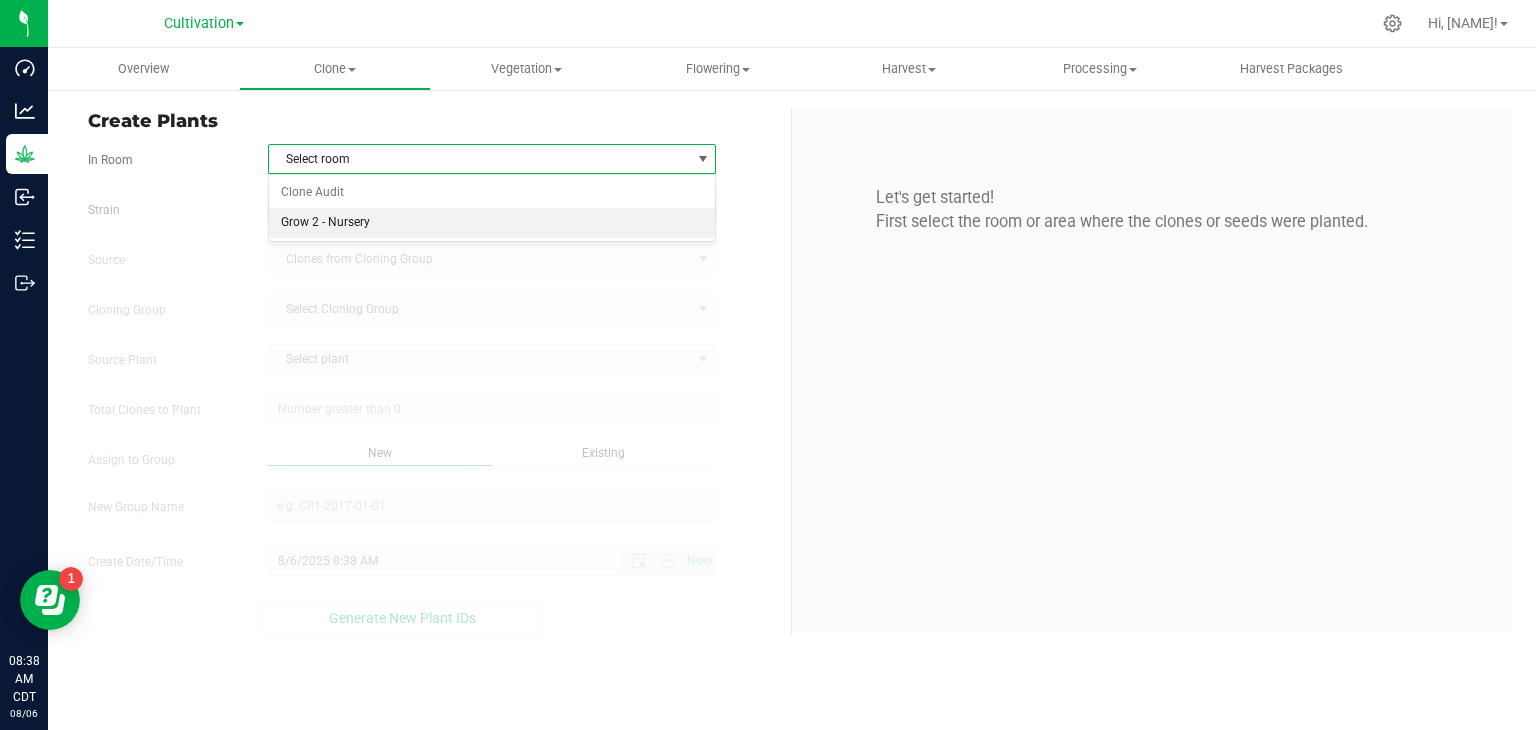 click on "Grow 2 - Nursery" at bounding box center [492, 223] 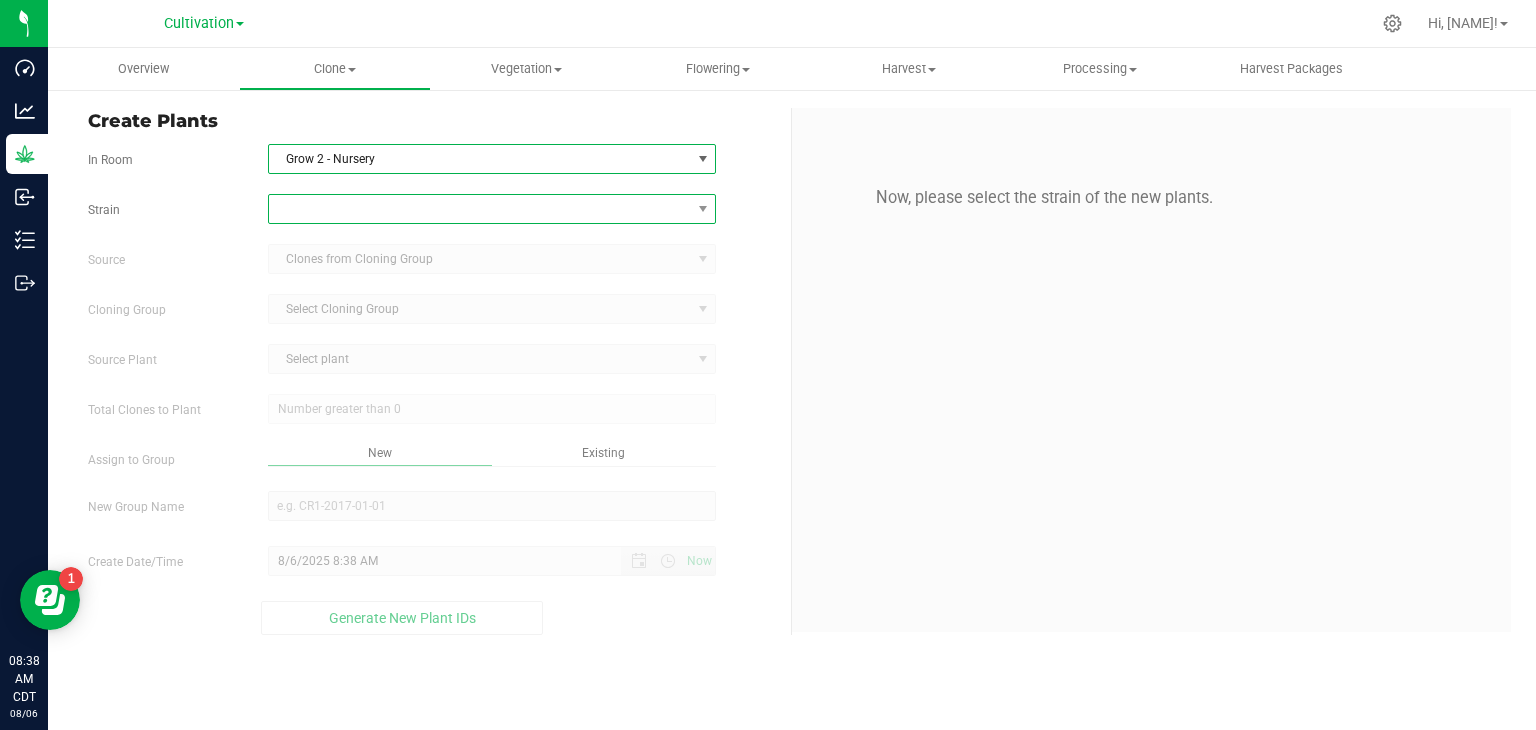 click at bounding box center (480, 209) 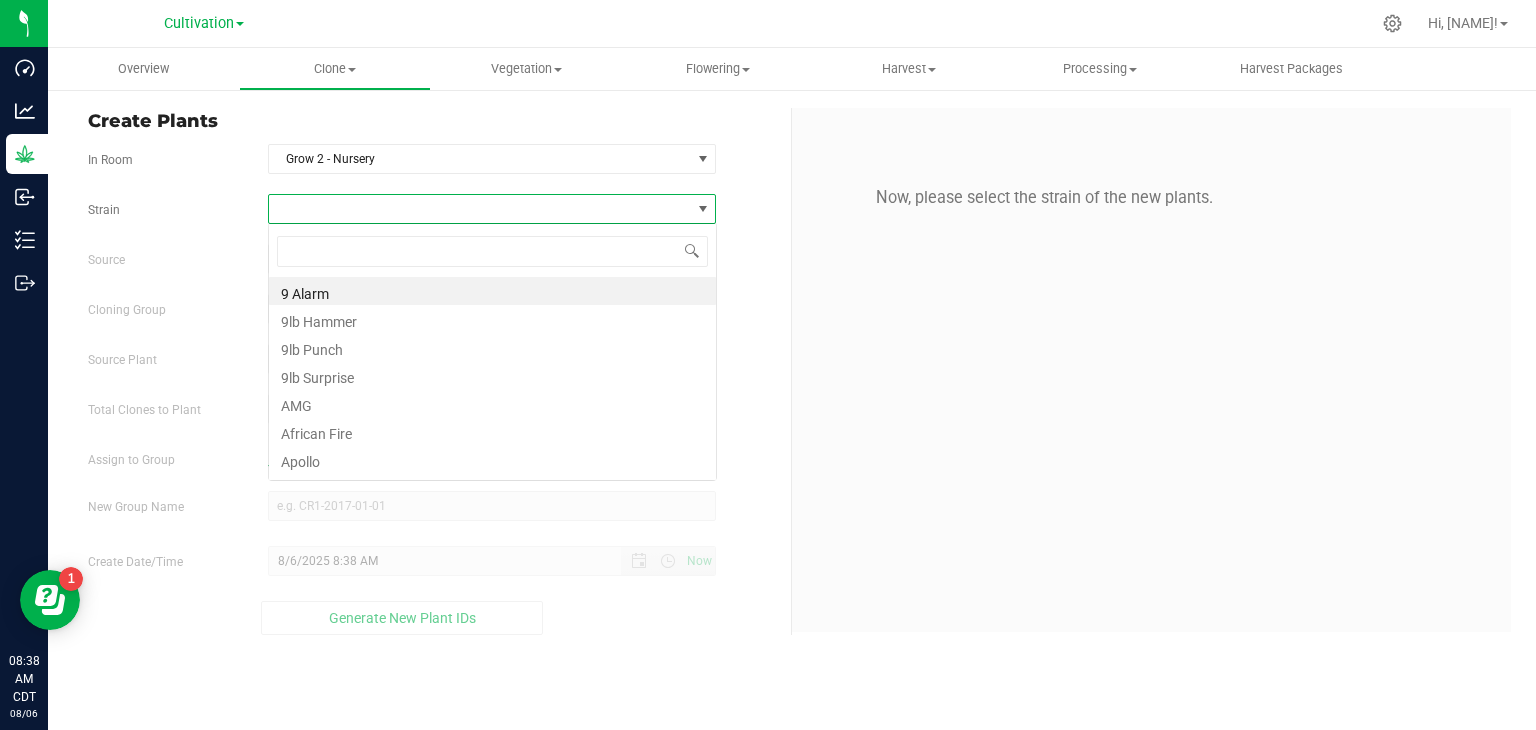 scroll, scrollTop: 99970, scrollLeft: 99551, axis: both 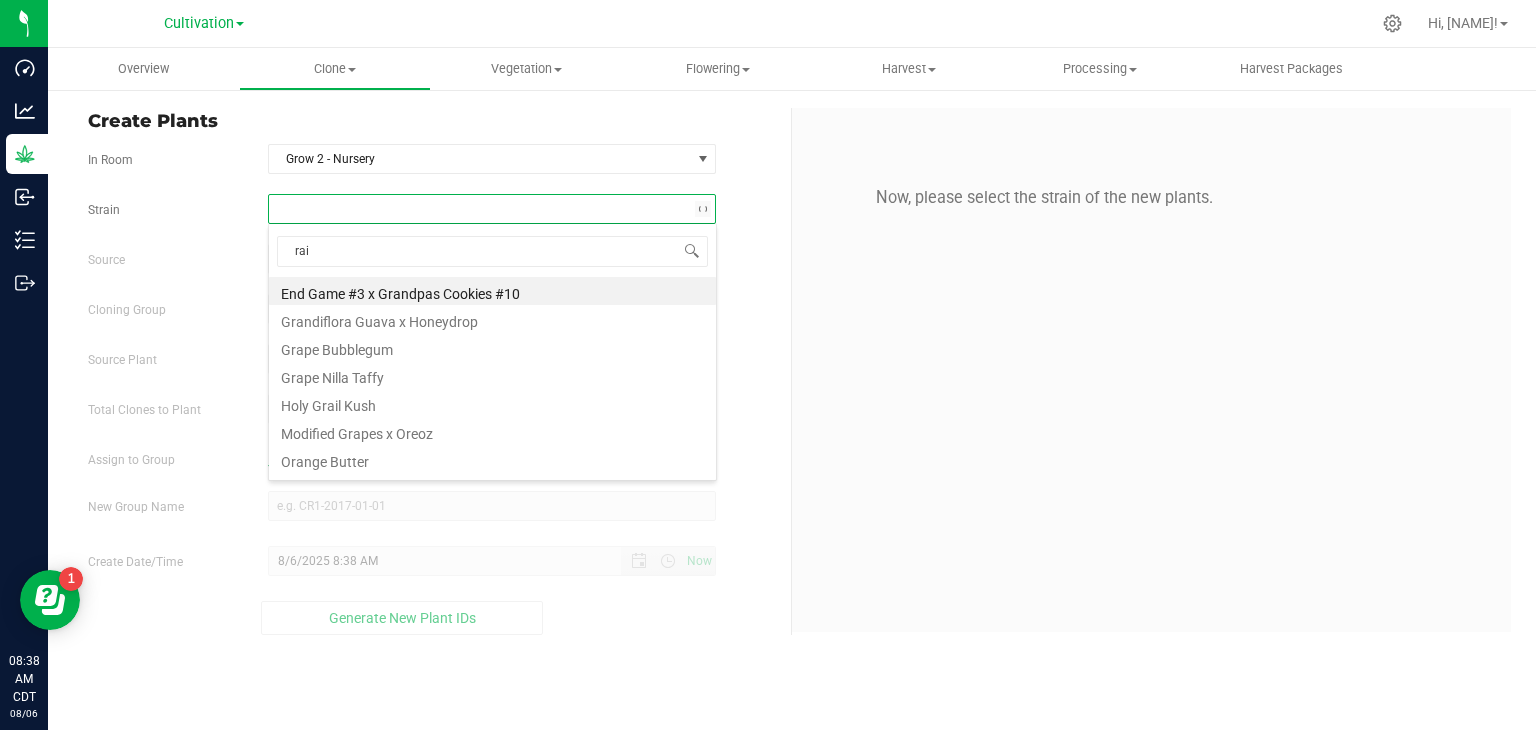 type on "rain" 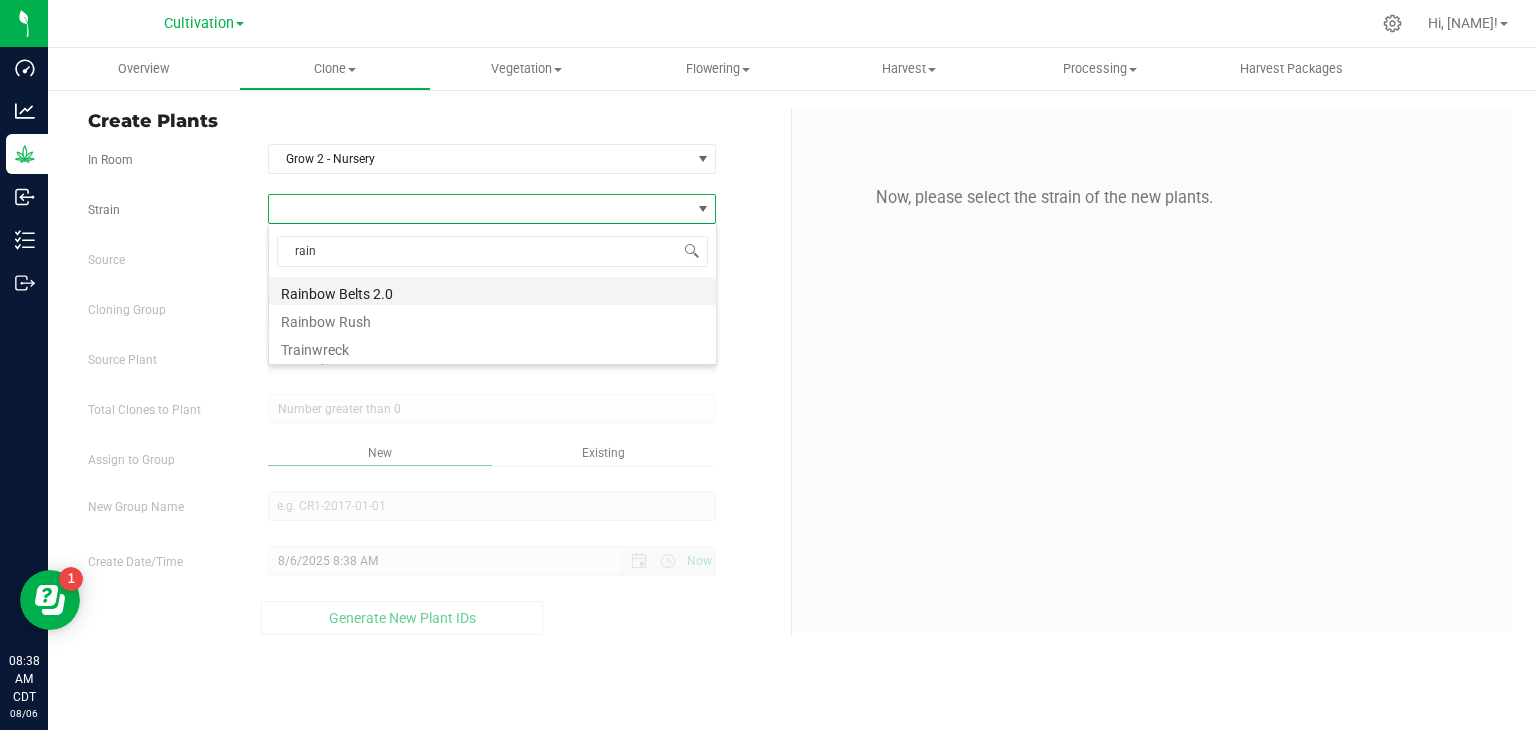click on "Rainbow Belts 2.0" at bounding box center (492, 291) 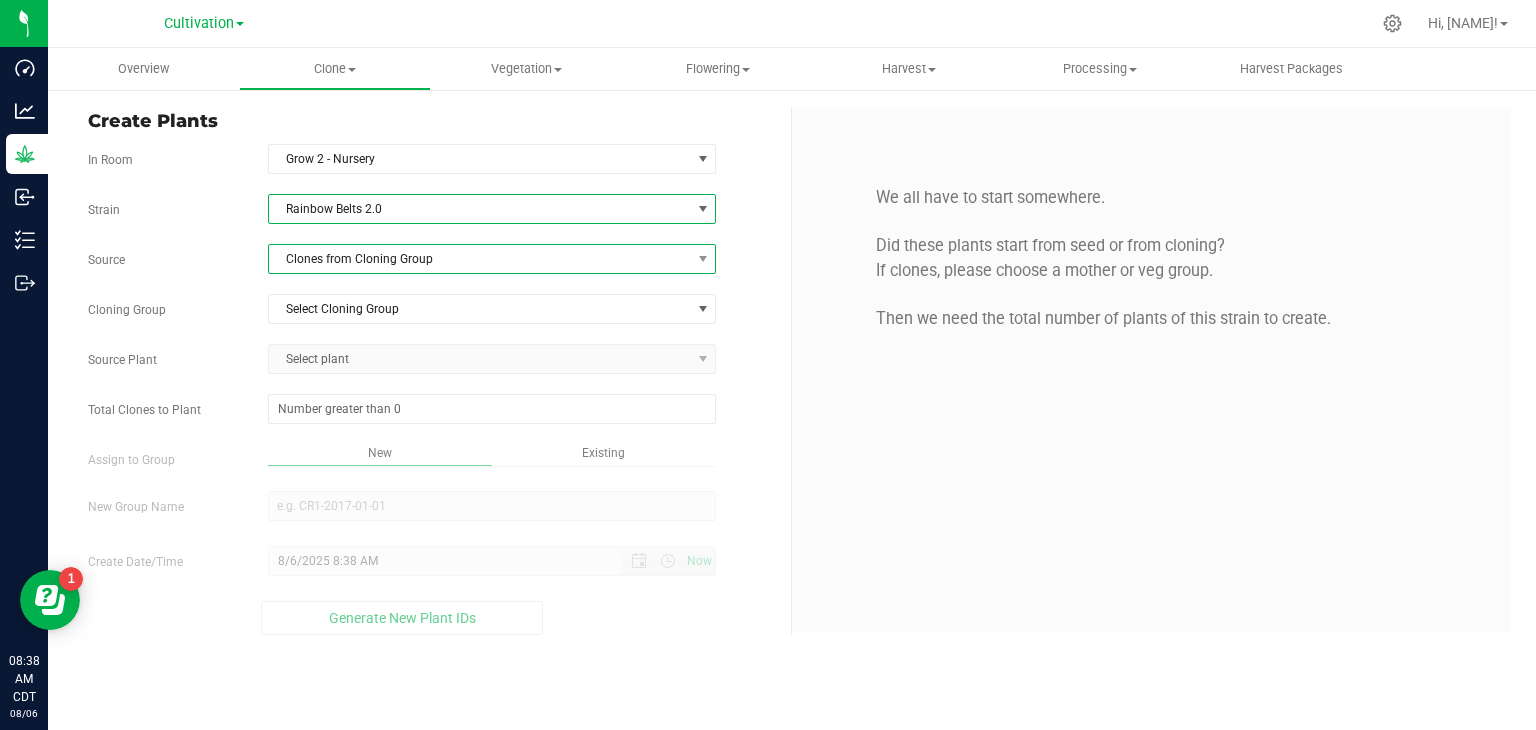 click on "Clones from Cloning Group" at bounding box center (480, 259) 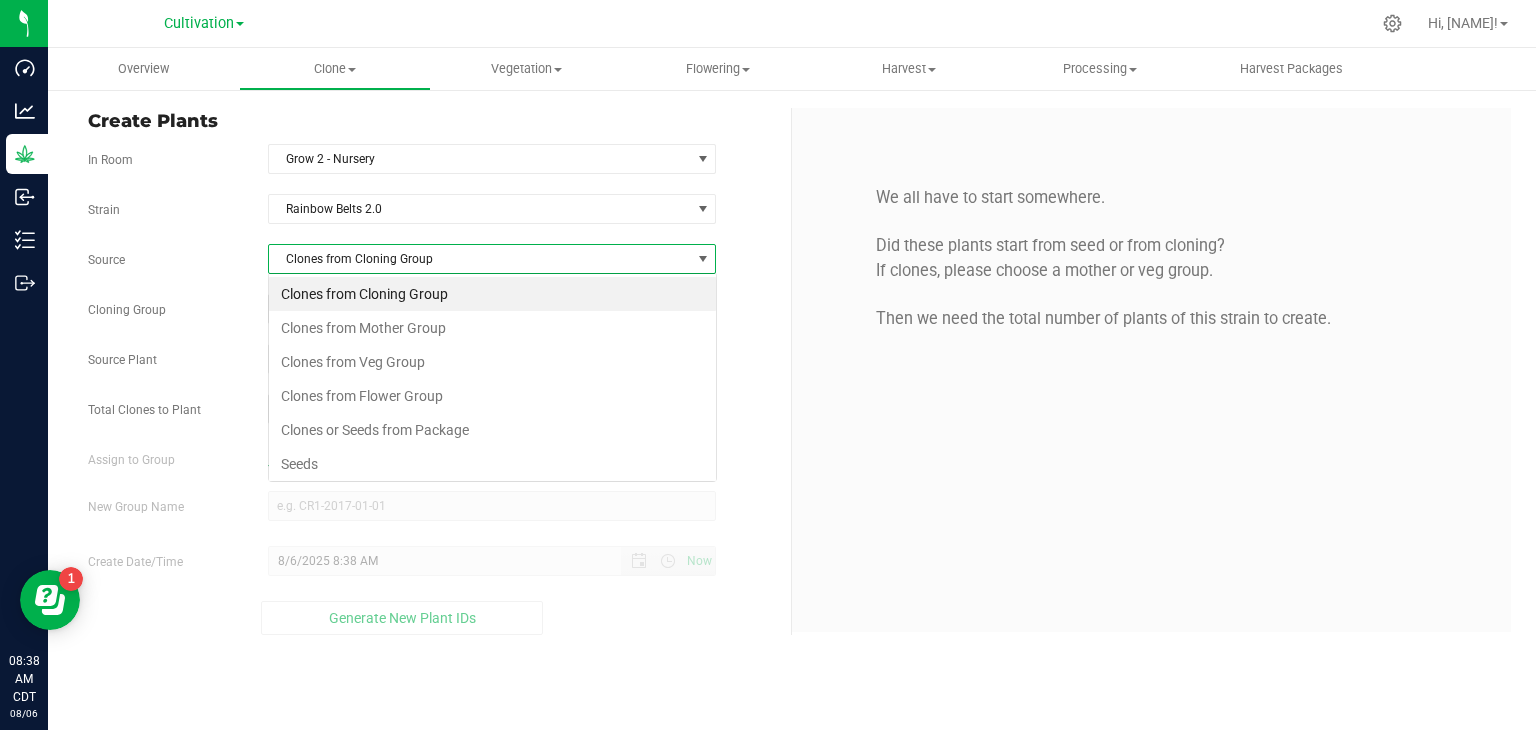 scroll, scrollTop: 99970, scrollLeft: 99551, axis: both 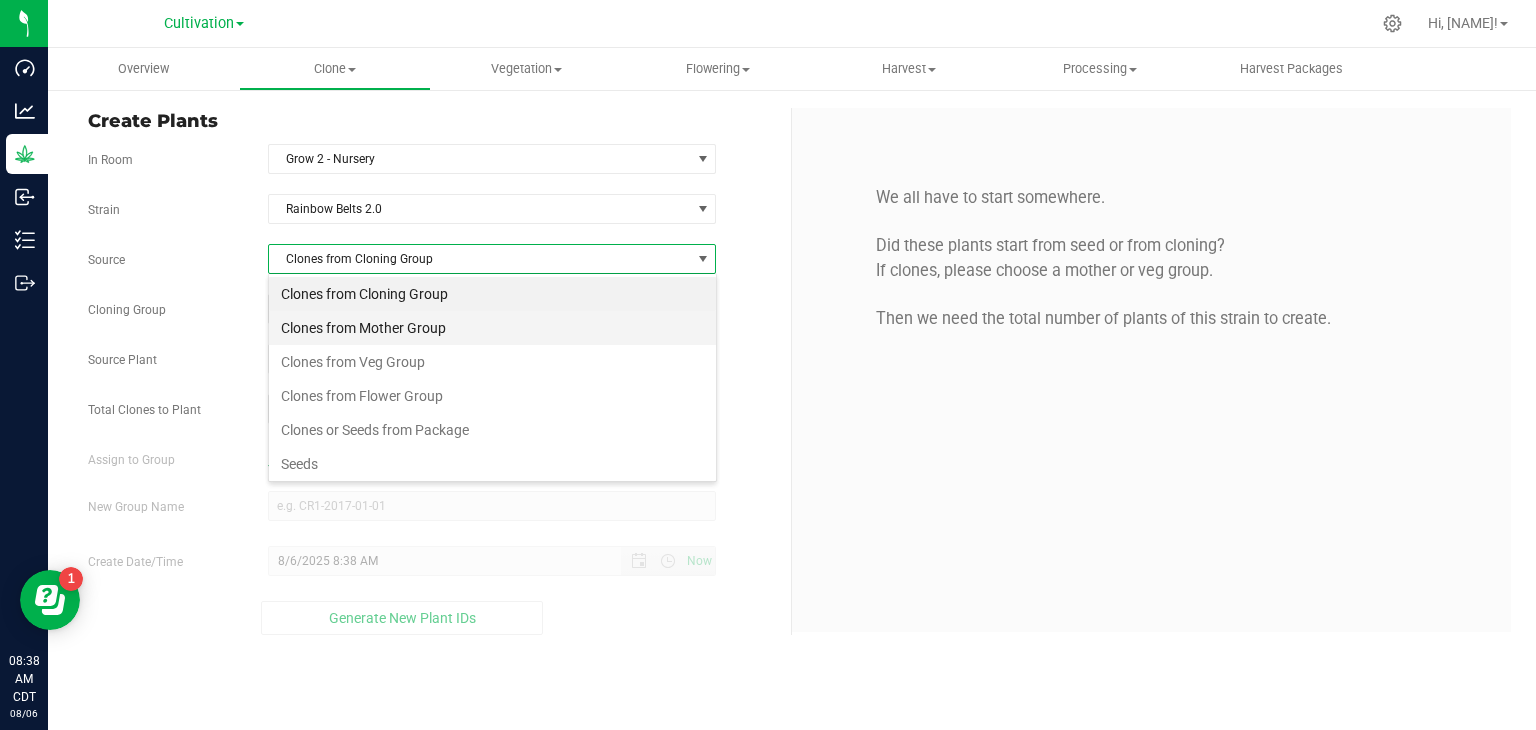 click on "Clones from Mother Group" at bounding box center [492, 328] 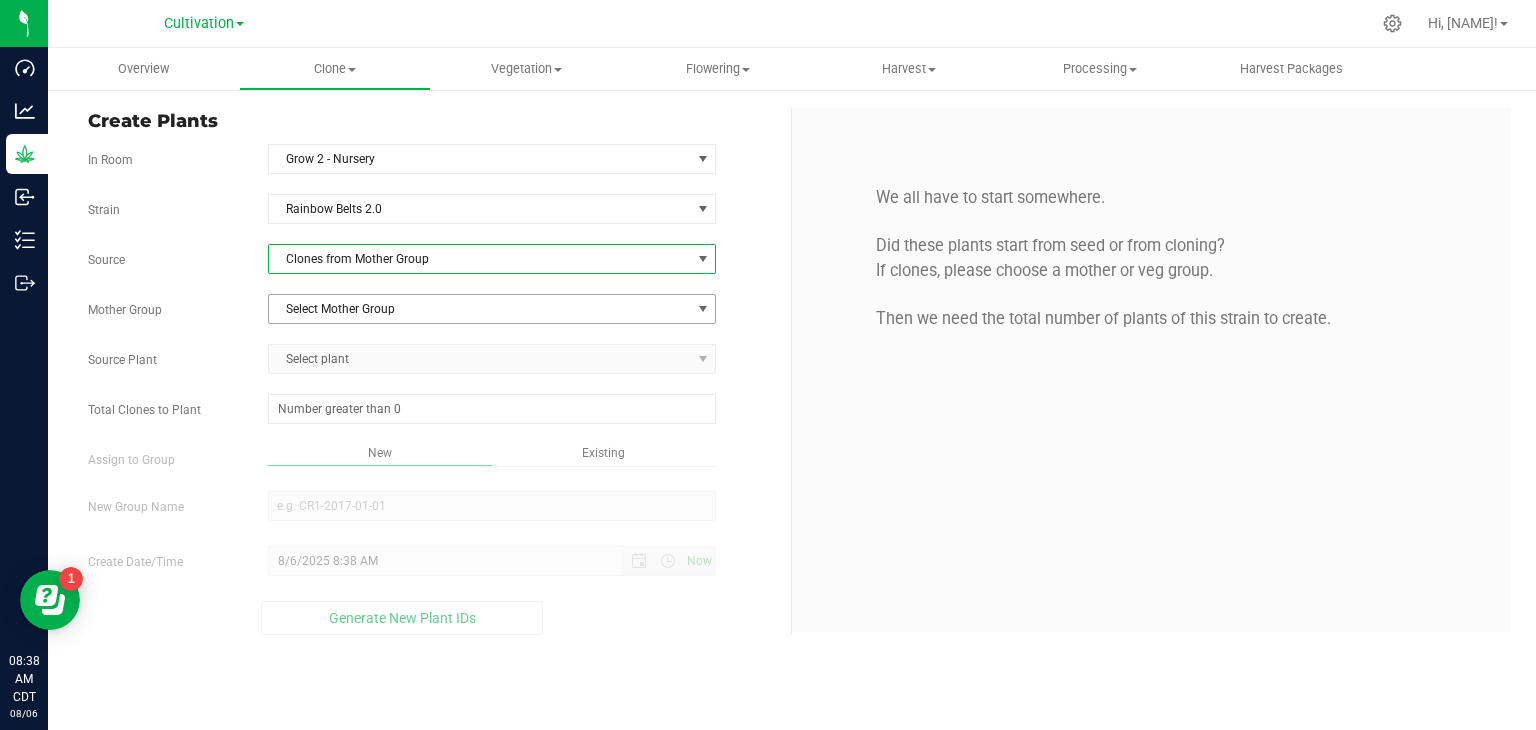 click on "Select Mother Group" at bounding box center [480, 309] 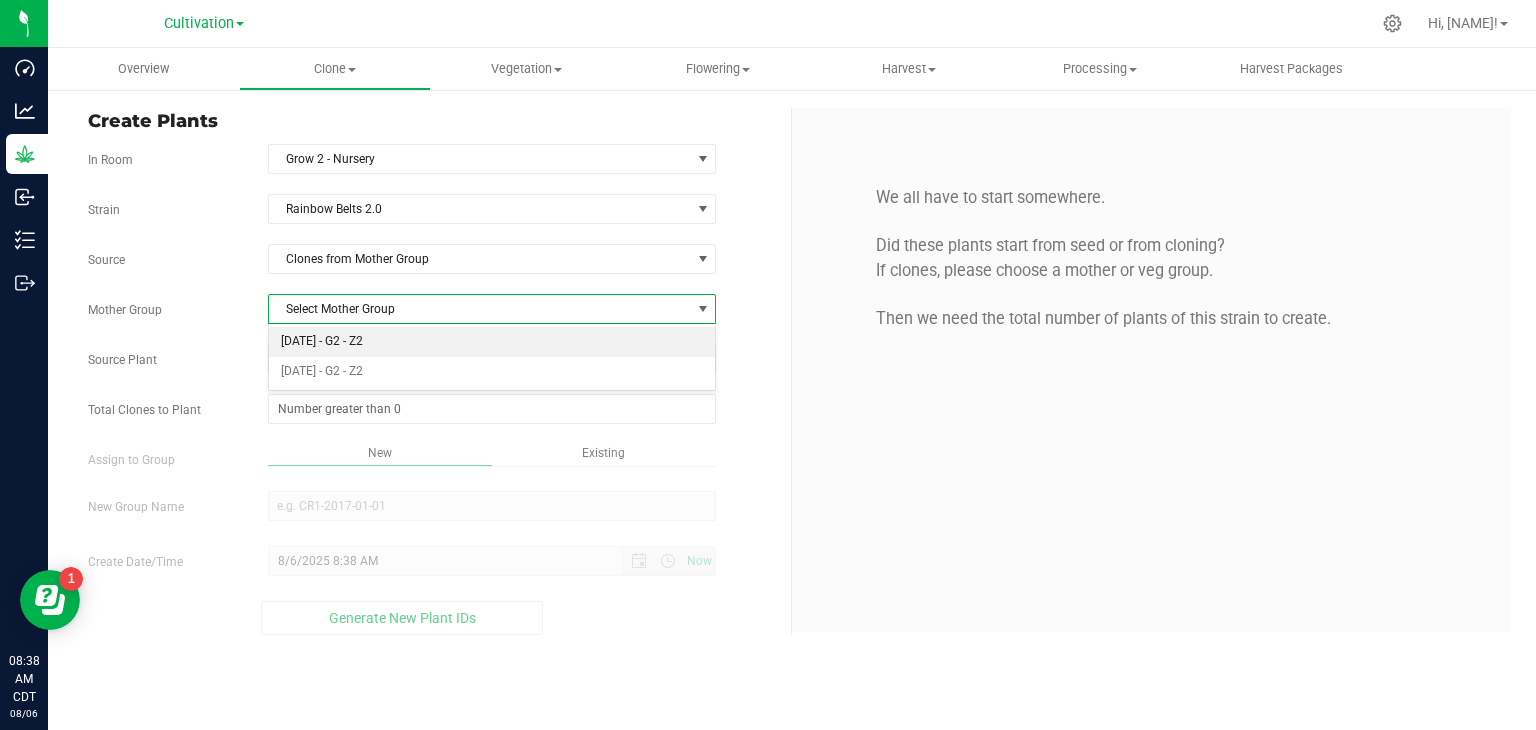 click on "[DATE] - G2 - Z2" at bounding box center (492, 342) 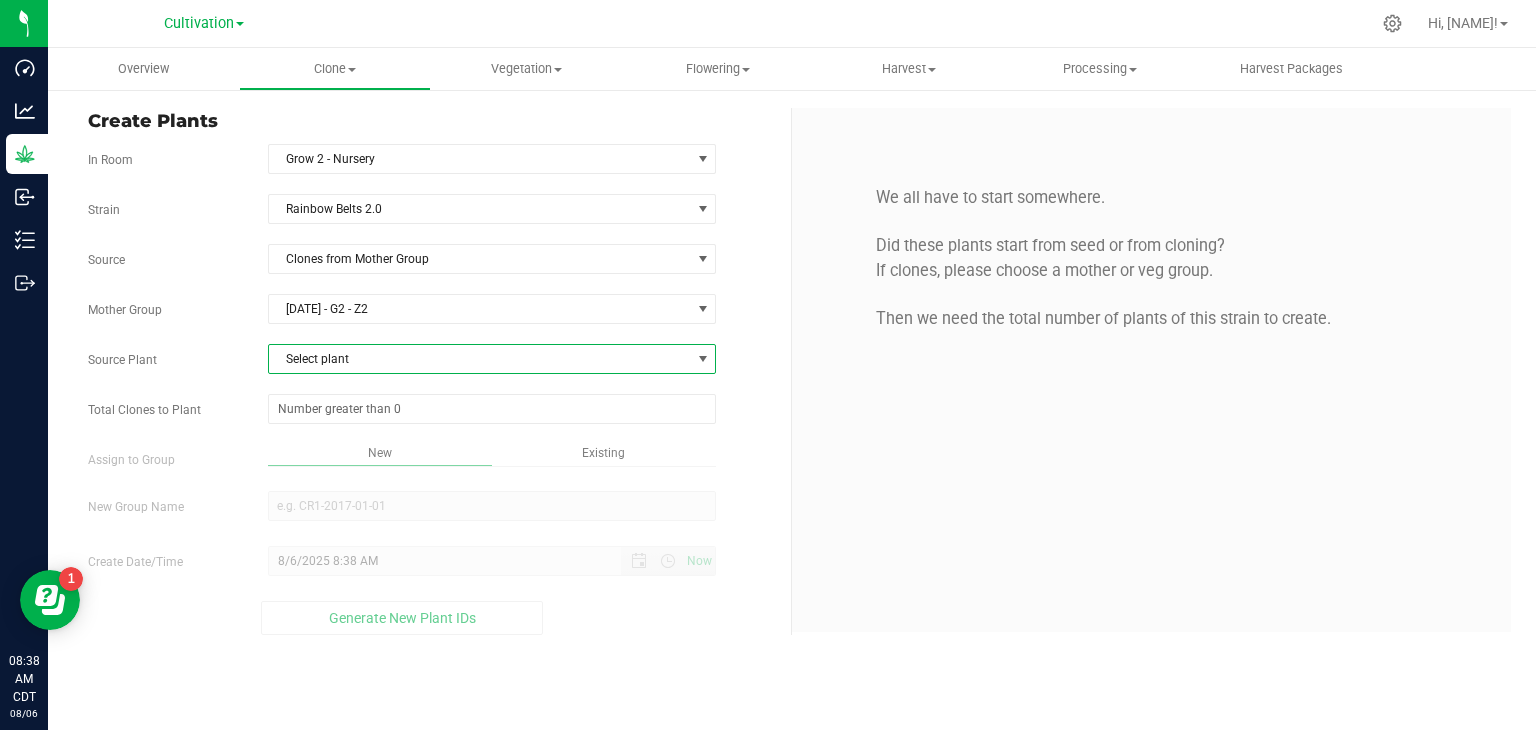click on "Select plant" at bounding box center (480, 359) 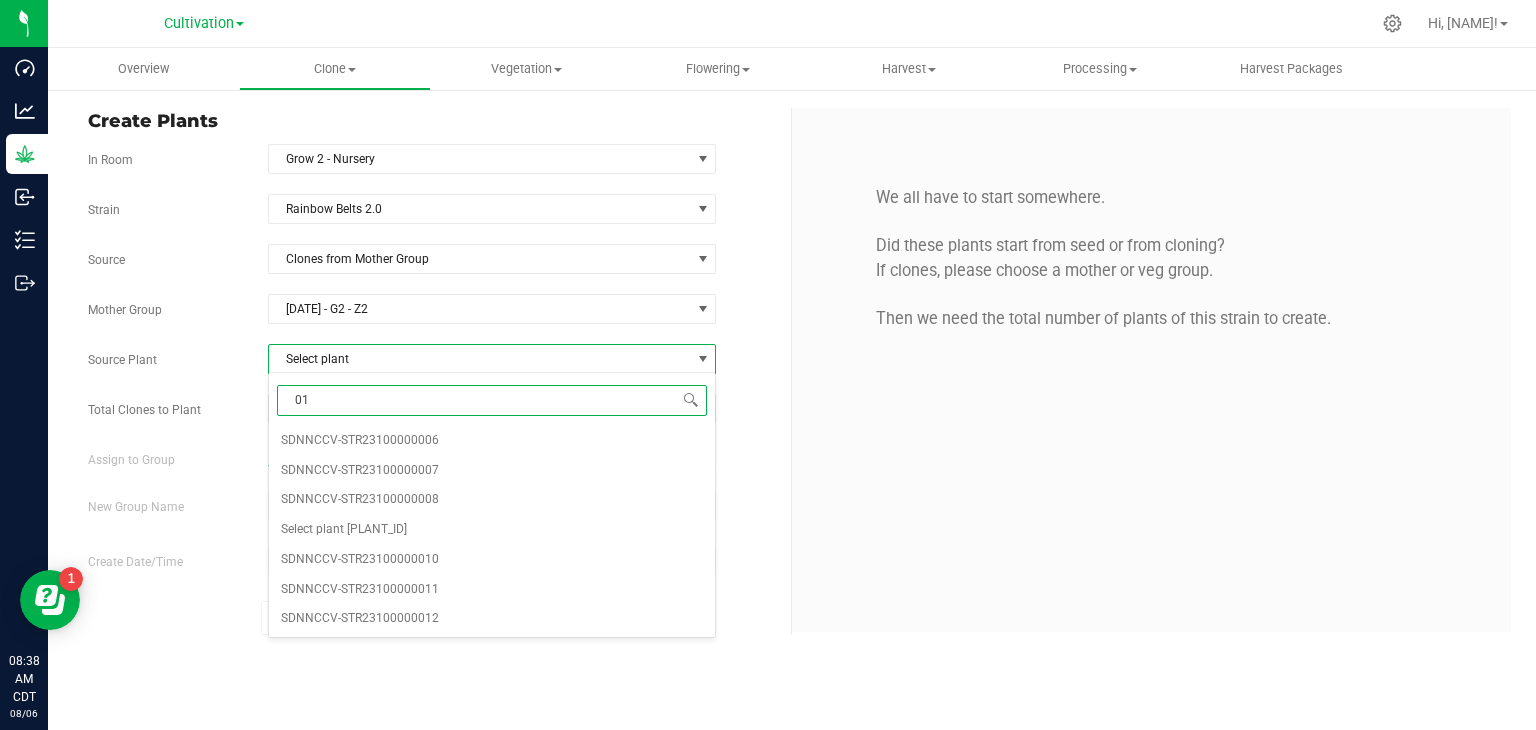 type on "011" 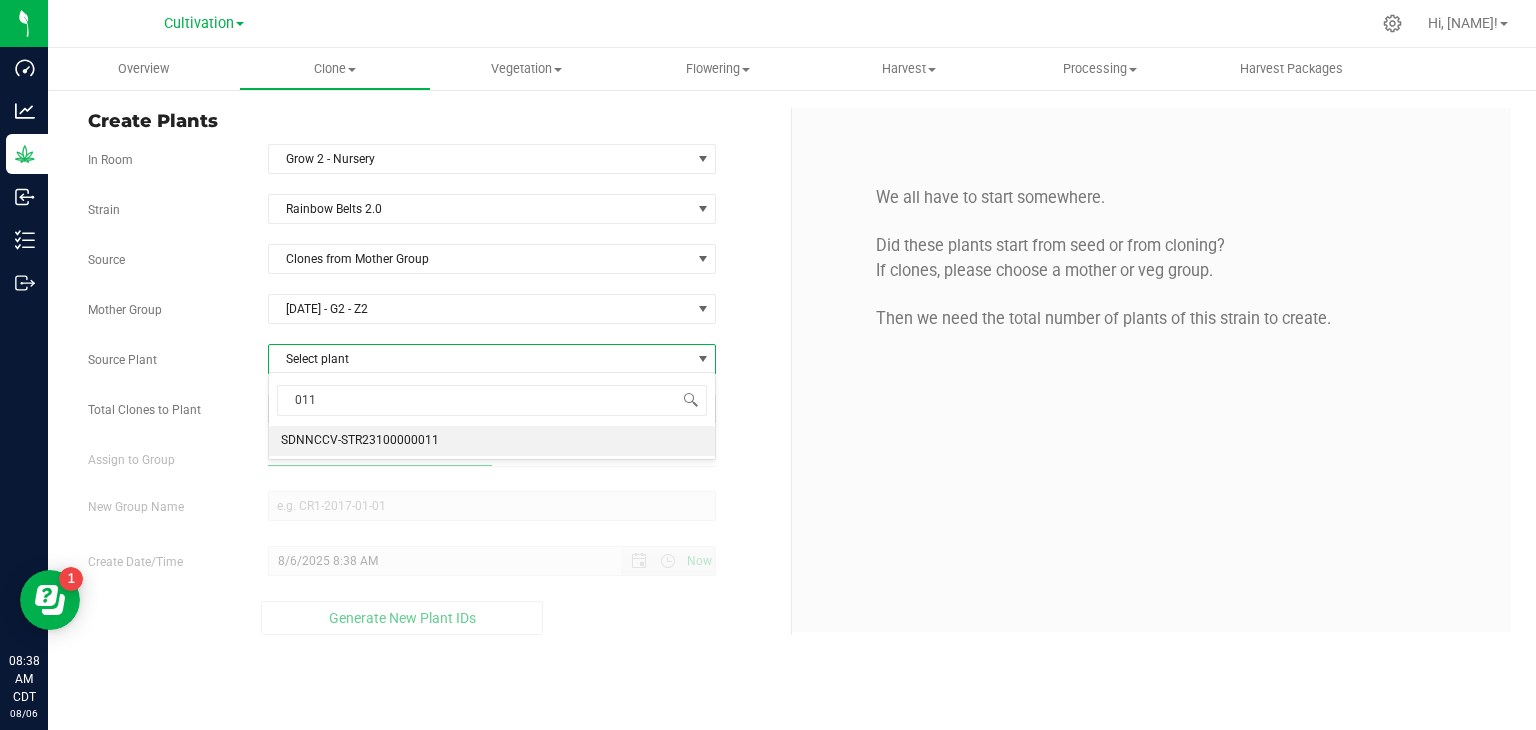 type 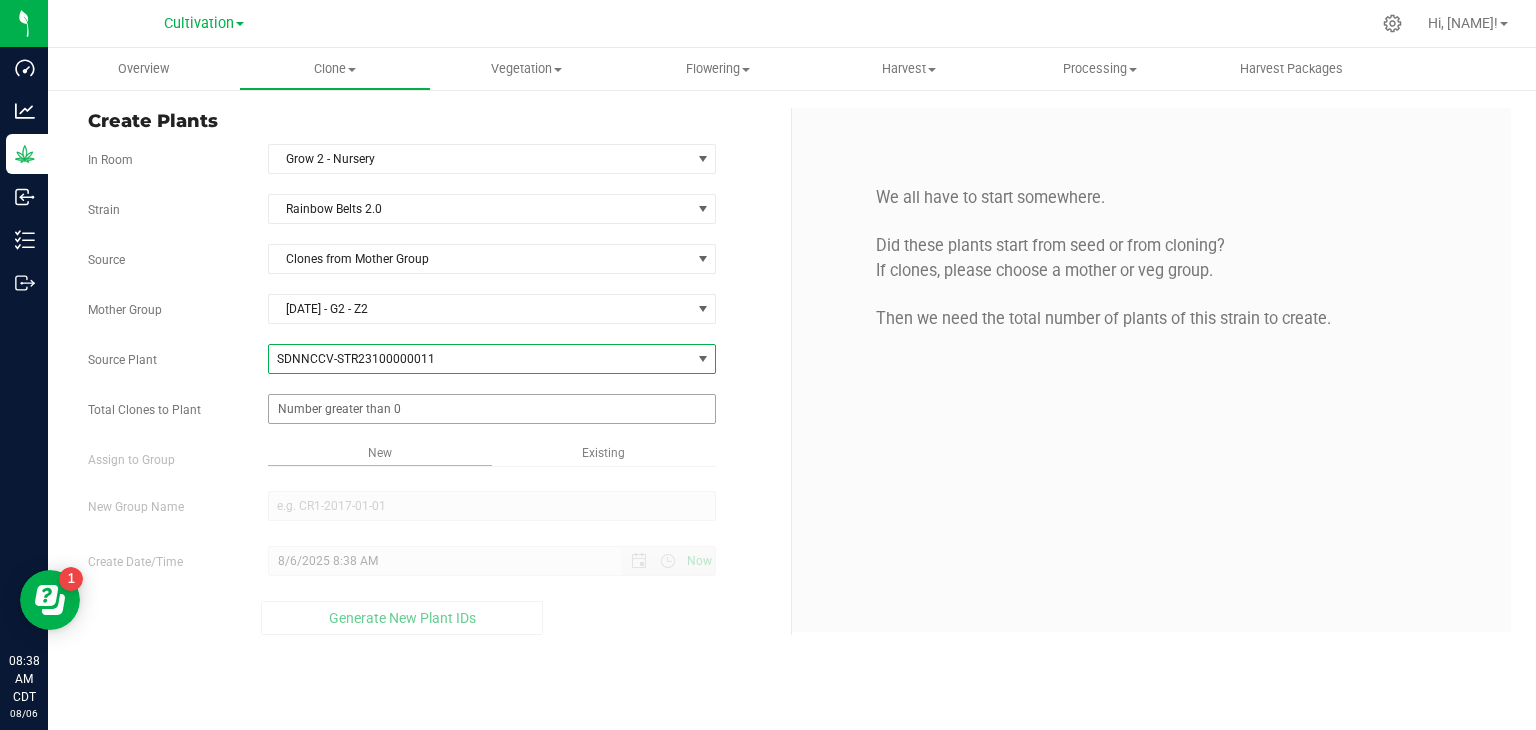 click at bounding box center (492, 409) 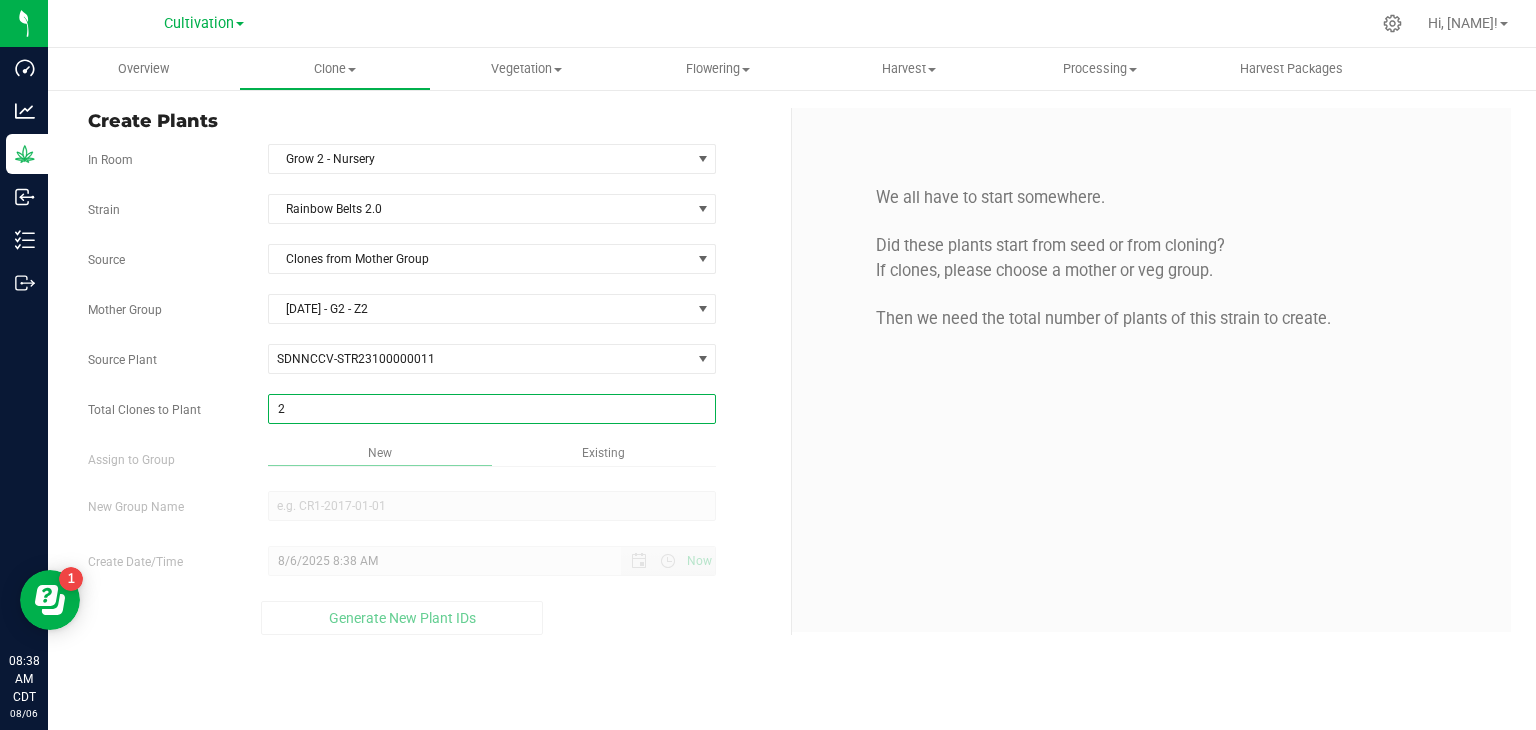 type on "26" 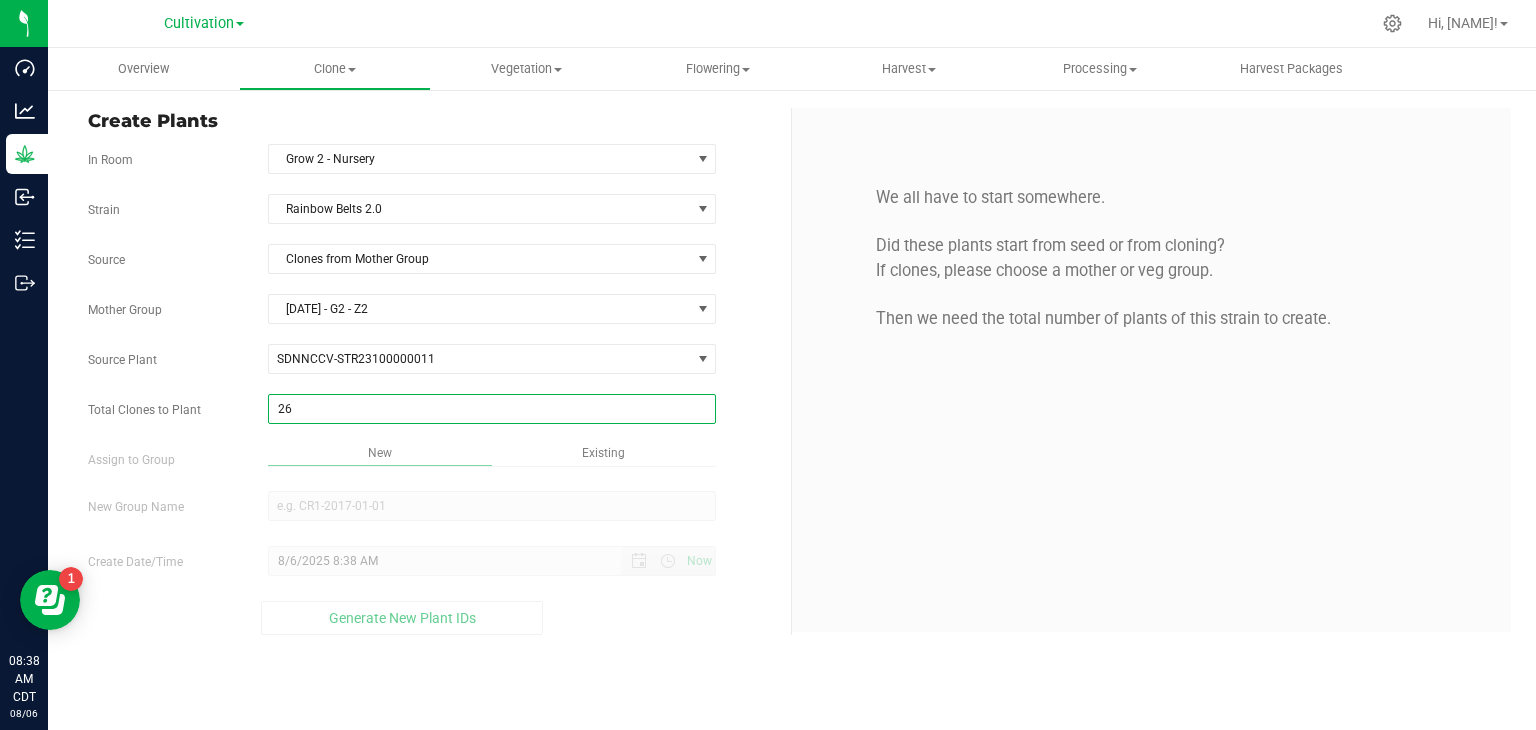 type on "26" 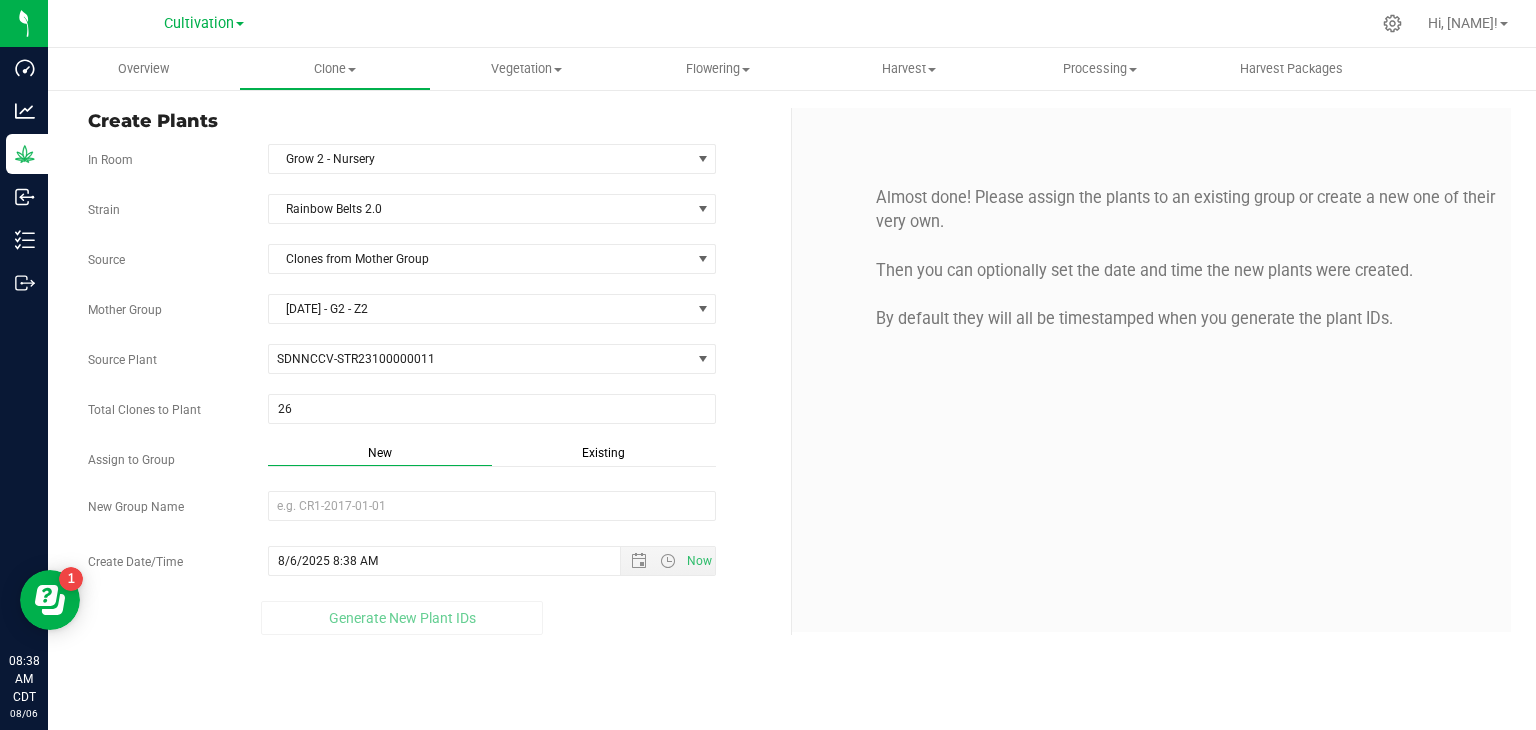 click on "Strain
Rainbow Belts 2.0
Source
Clones from Mother Group
Mother Group
05202025 - G2 - Z2 Select Mother Group 05202025 - G2 - Z2 07152025 - G2 - Z2
Source Plant
[PLANT_ID] [PLANT_ID] [PLANT_ID] [PLANT_ID] [PLANT_ID] [PLANT_ID] [PLANT_ID] [PLANT_ID]
26 26" at bounding box center [432, 414] 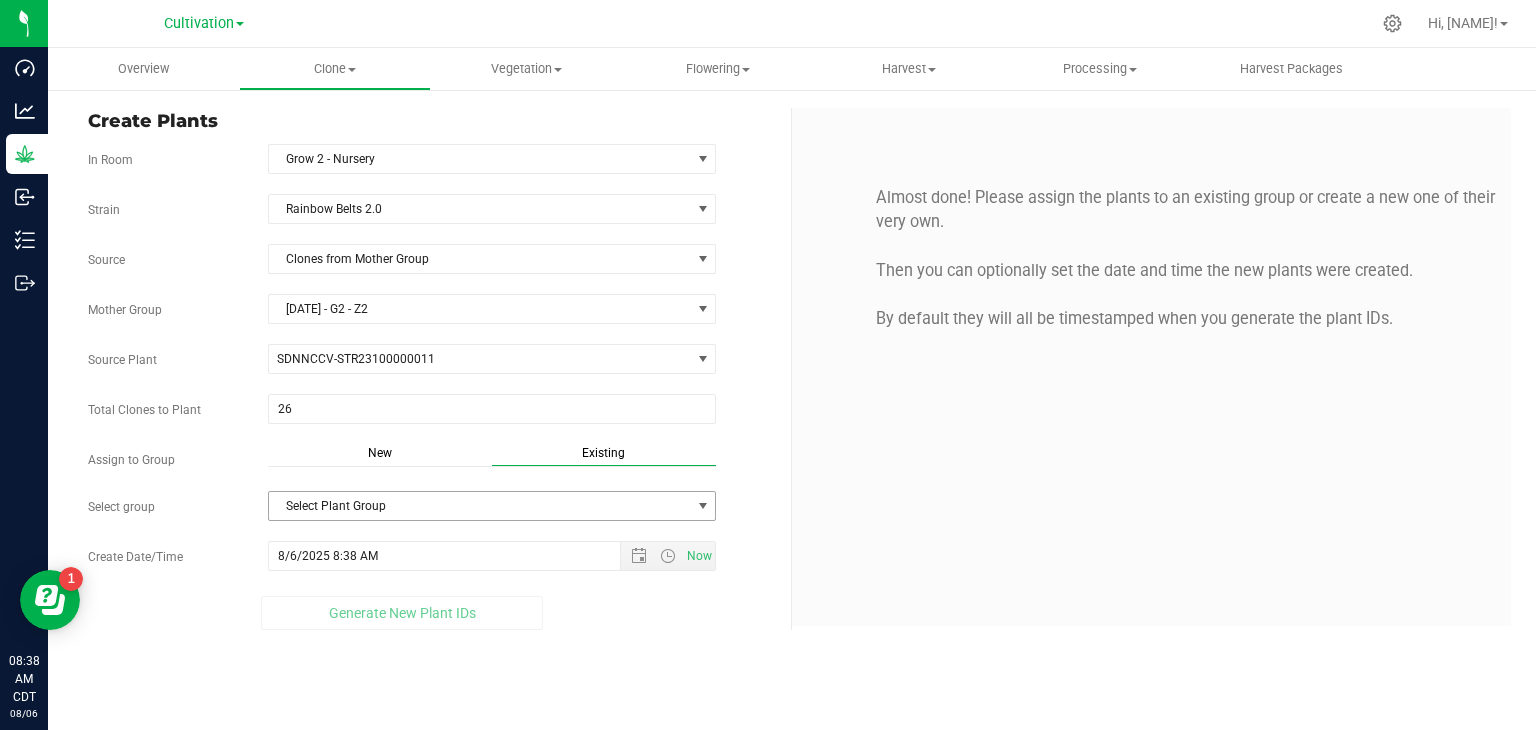 click on "Select Plant Group" at bounding box center [480, 506] 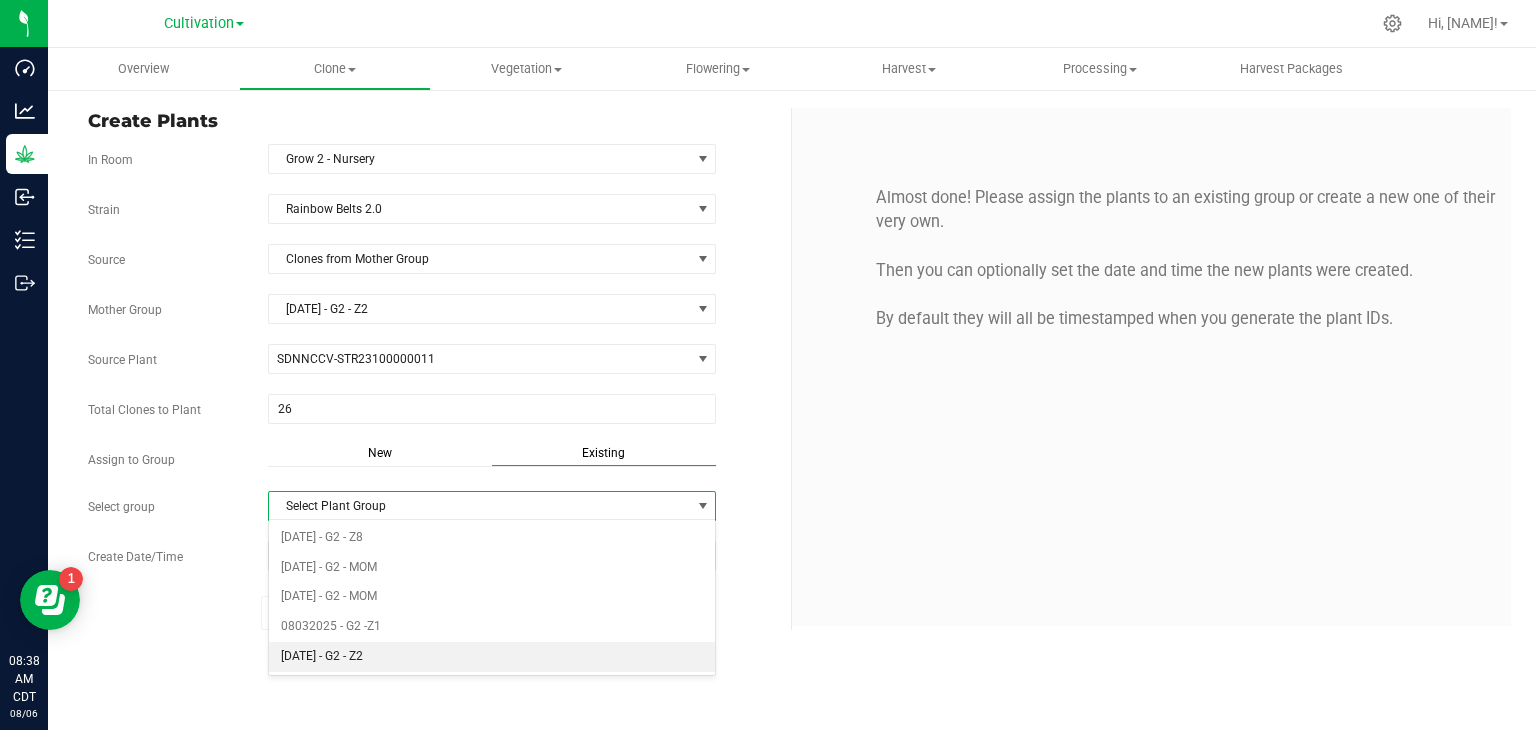click on "[DATE] - G2 - Z2" at bounding box center [492, 657] 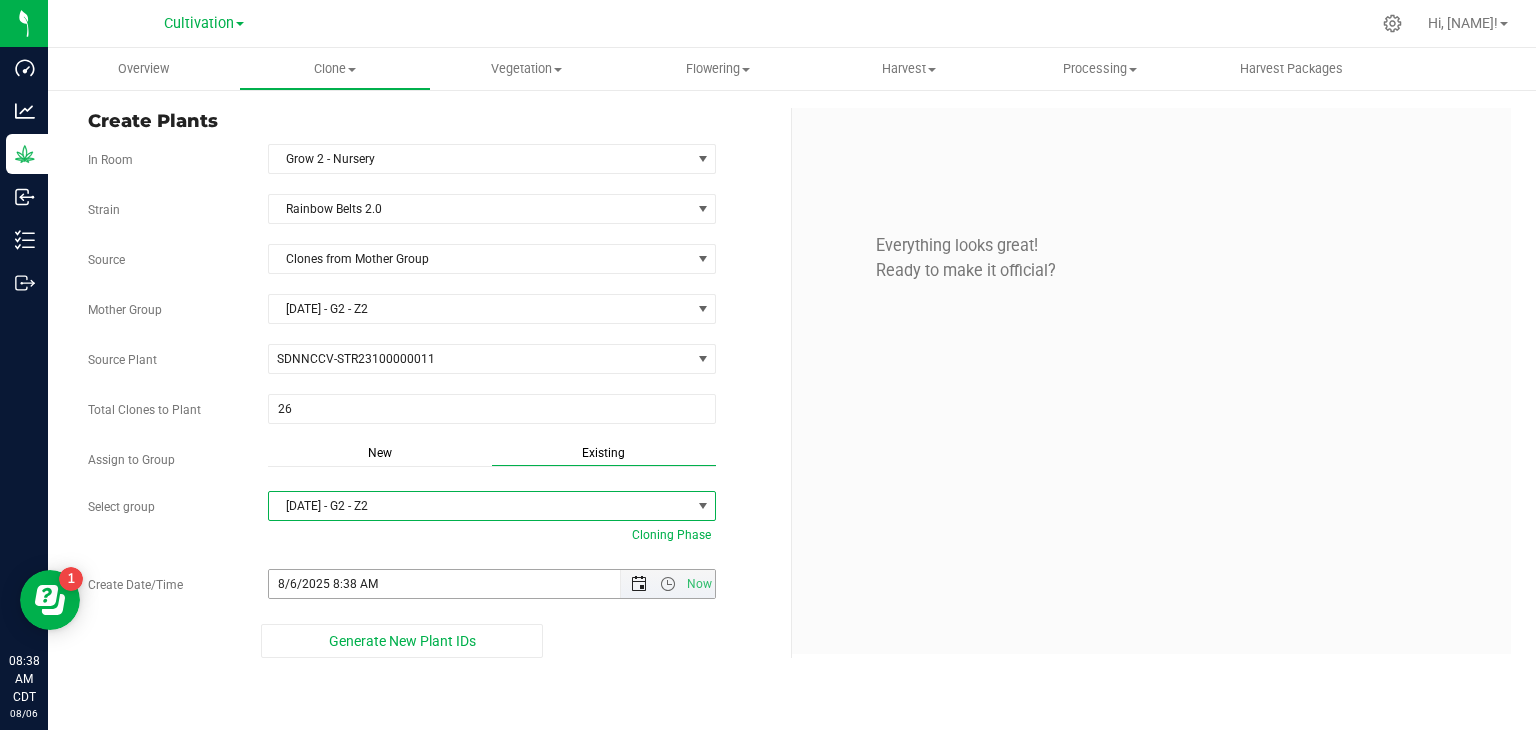 click at bounding box center [639, 584] 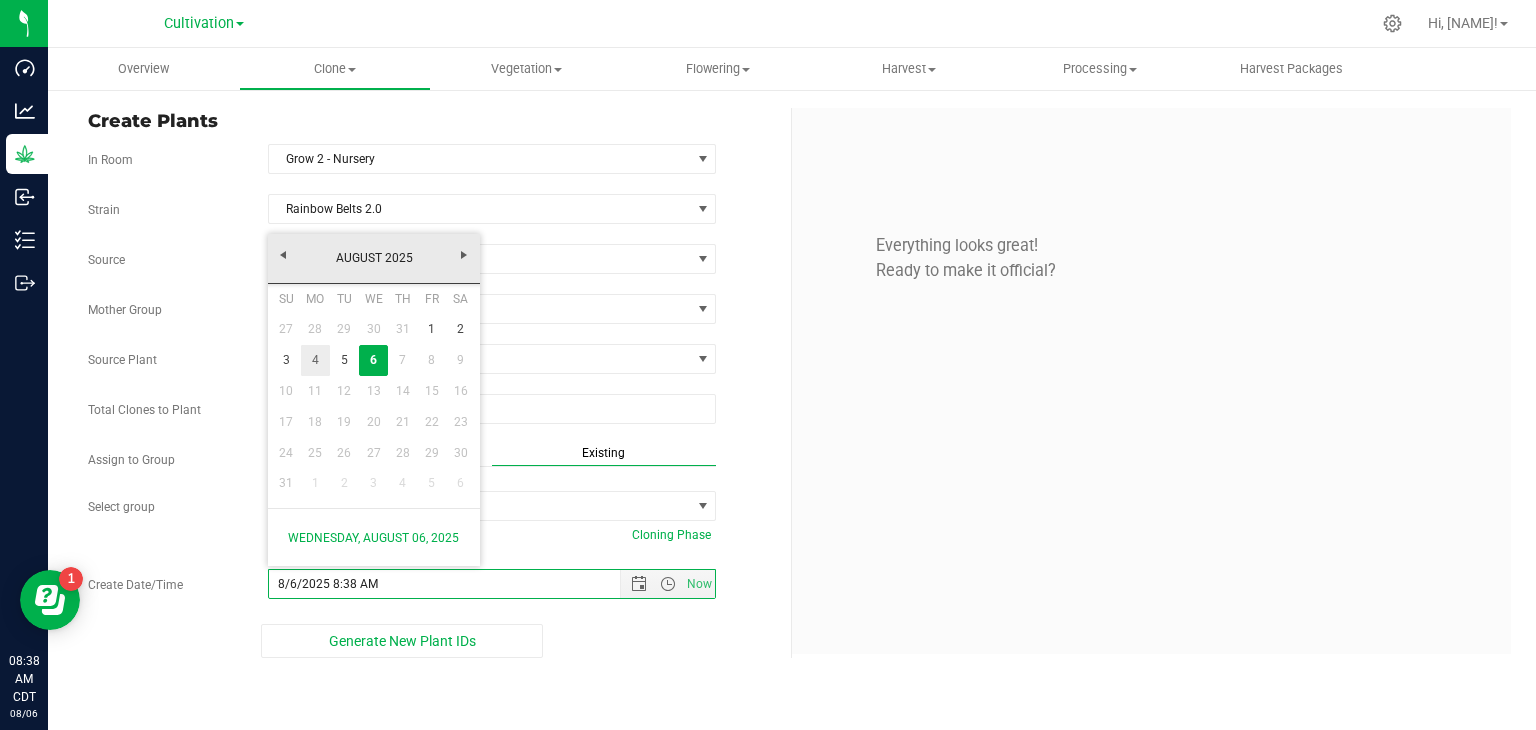click on "4" at bounding box center [315, 360] 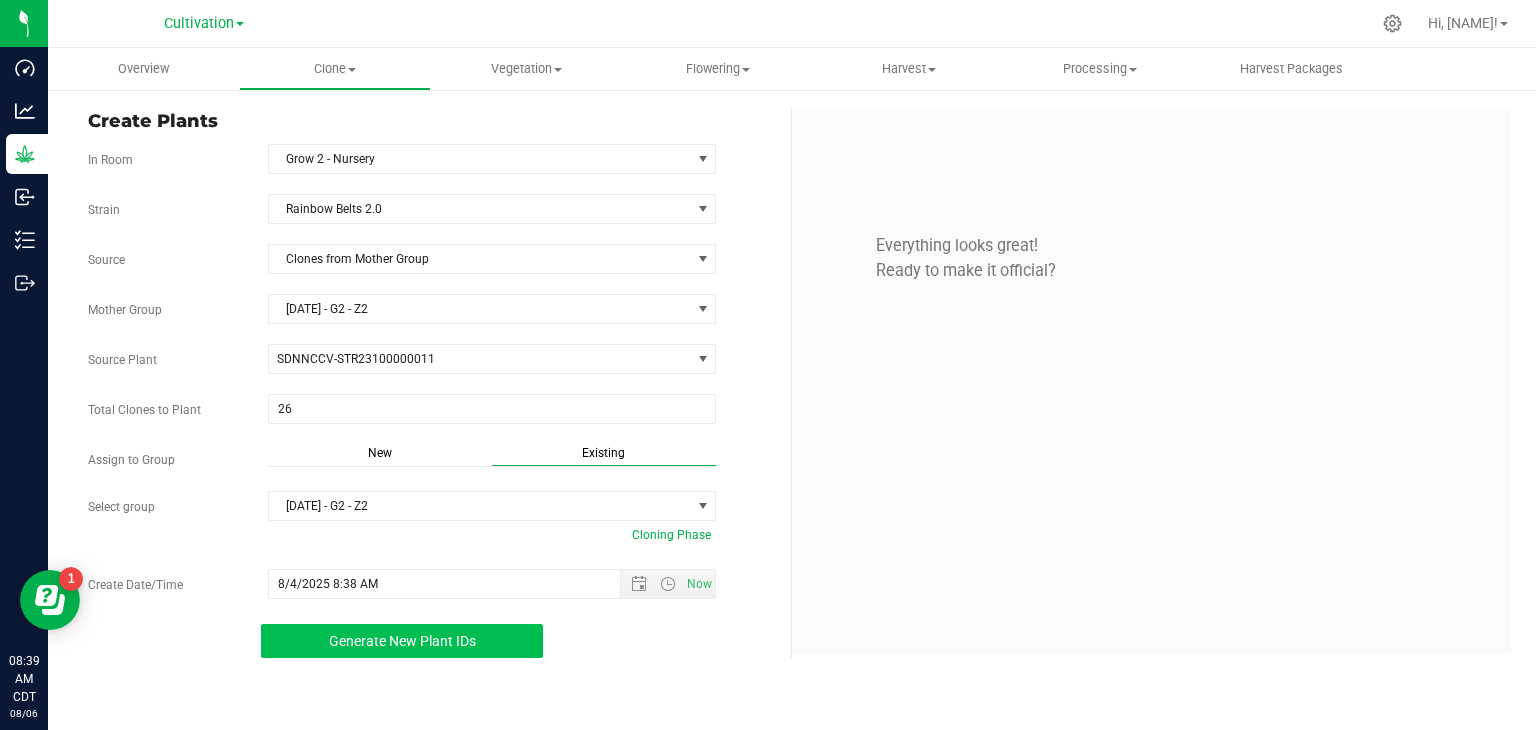 click on "Generate New Plant IDs" at bounding box center (402, 641) 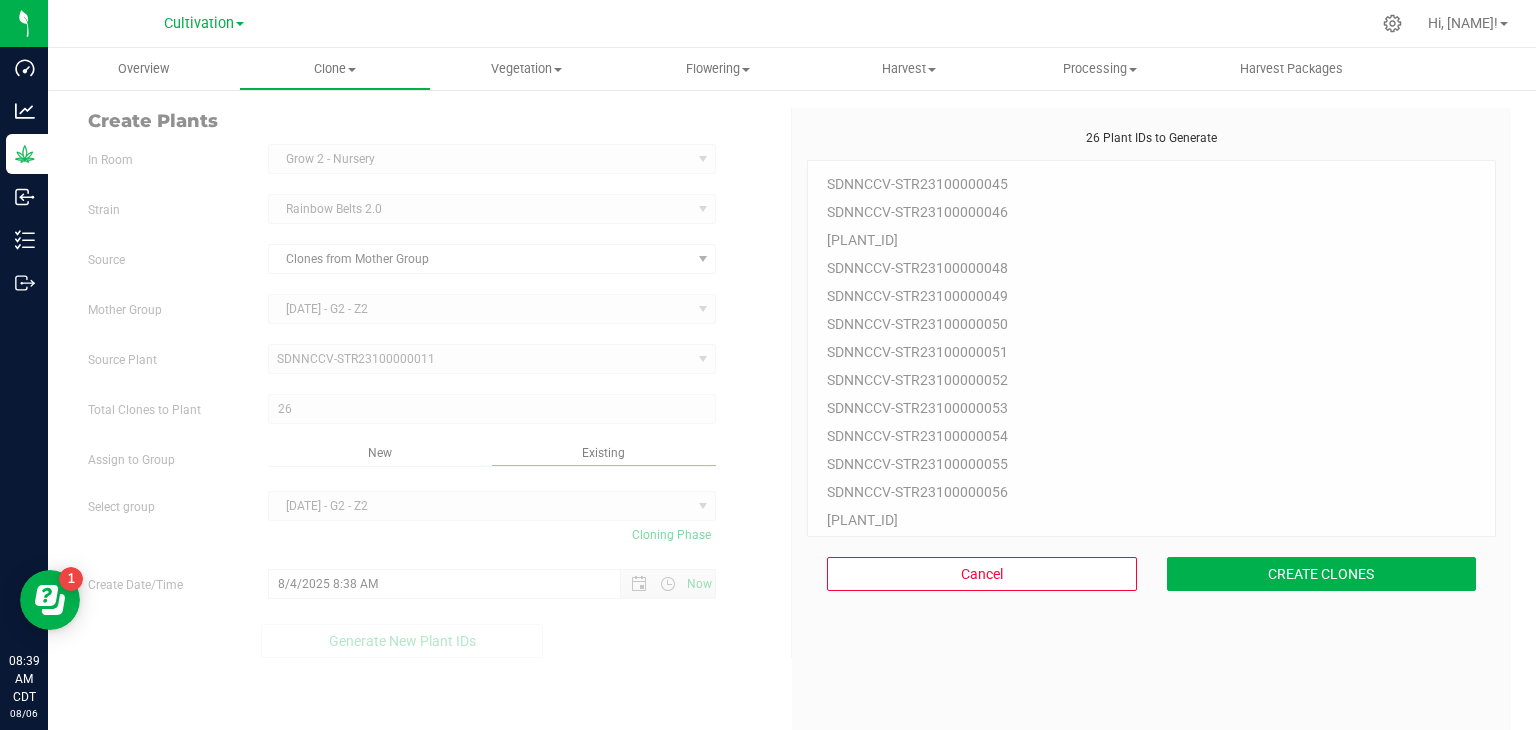 scroll, scrollTop: 60, scrollLeft: 0, axis: vertical 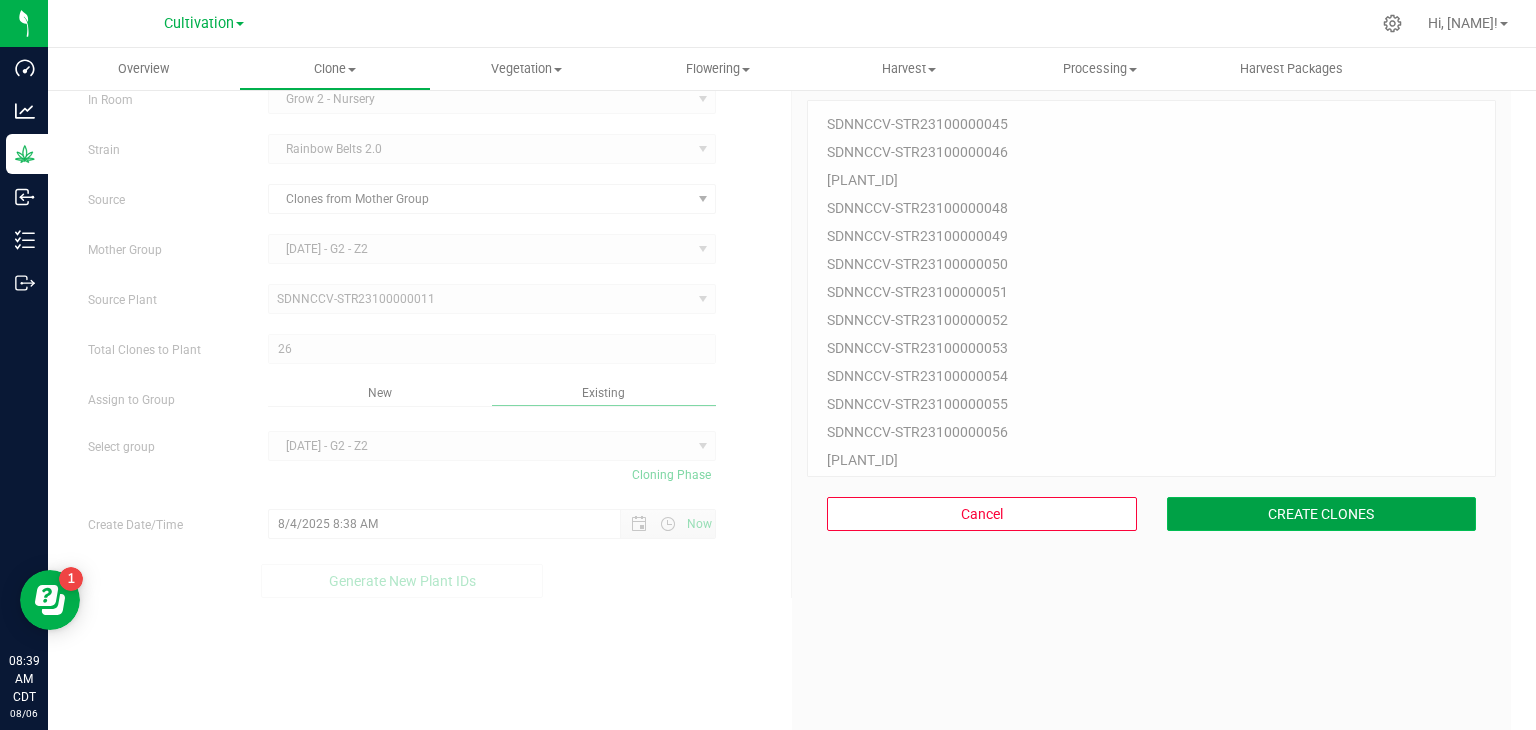 click on "CREATE CLONES" at bounding box center (1322, 514) 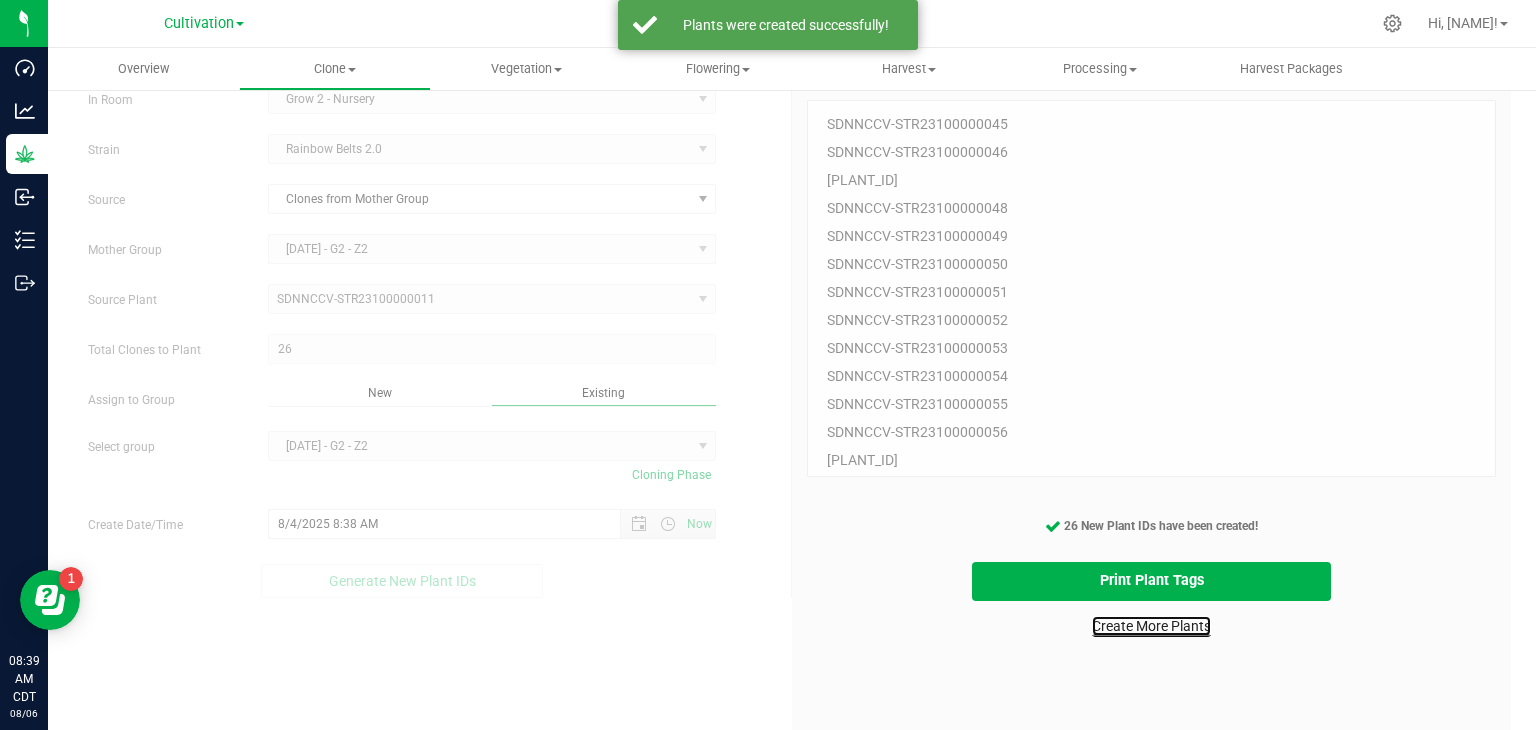 click on "Create More Plants" at bounding box center [1151, 626] 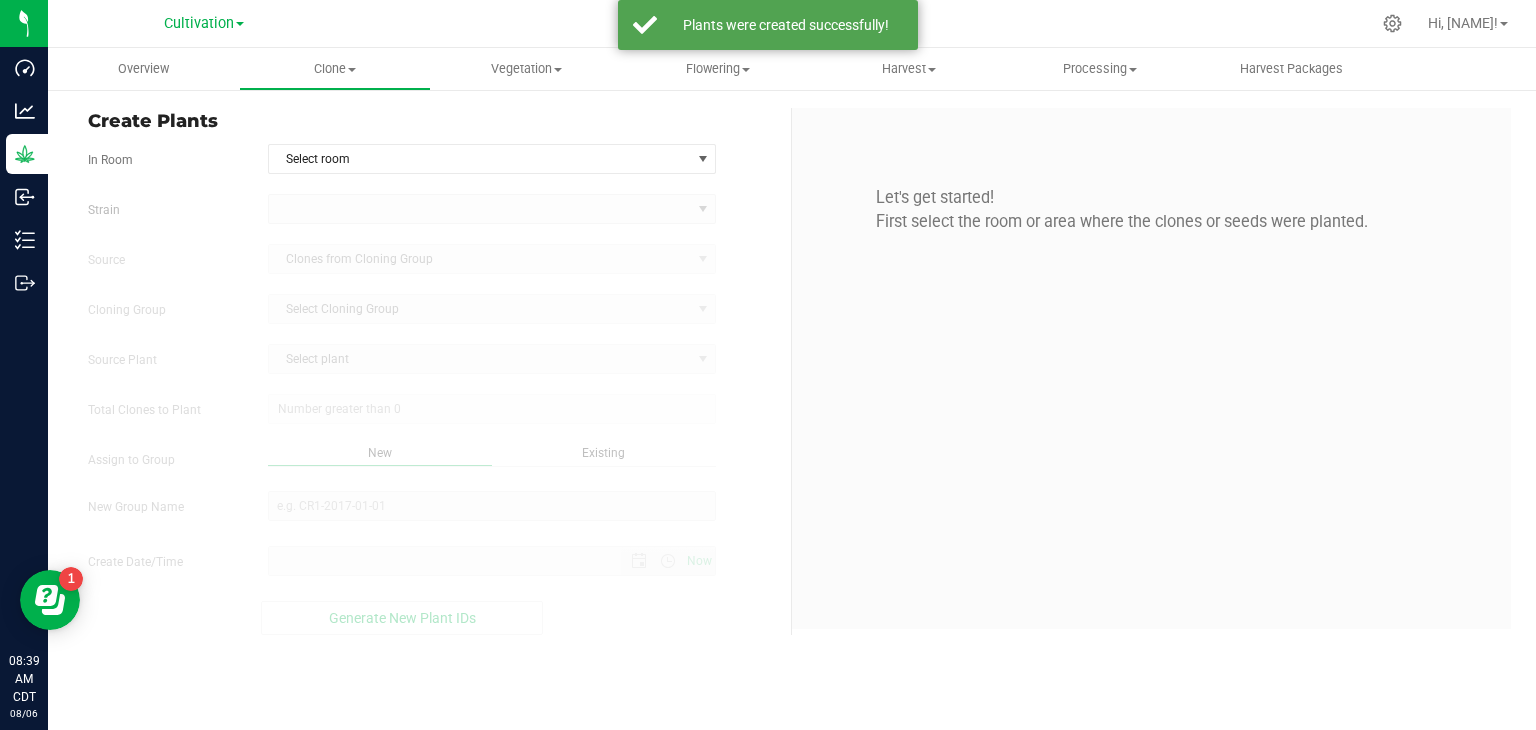 scroll, scrollTop: 0, scrollLeft: 0, axis: both 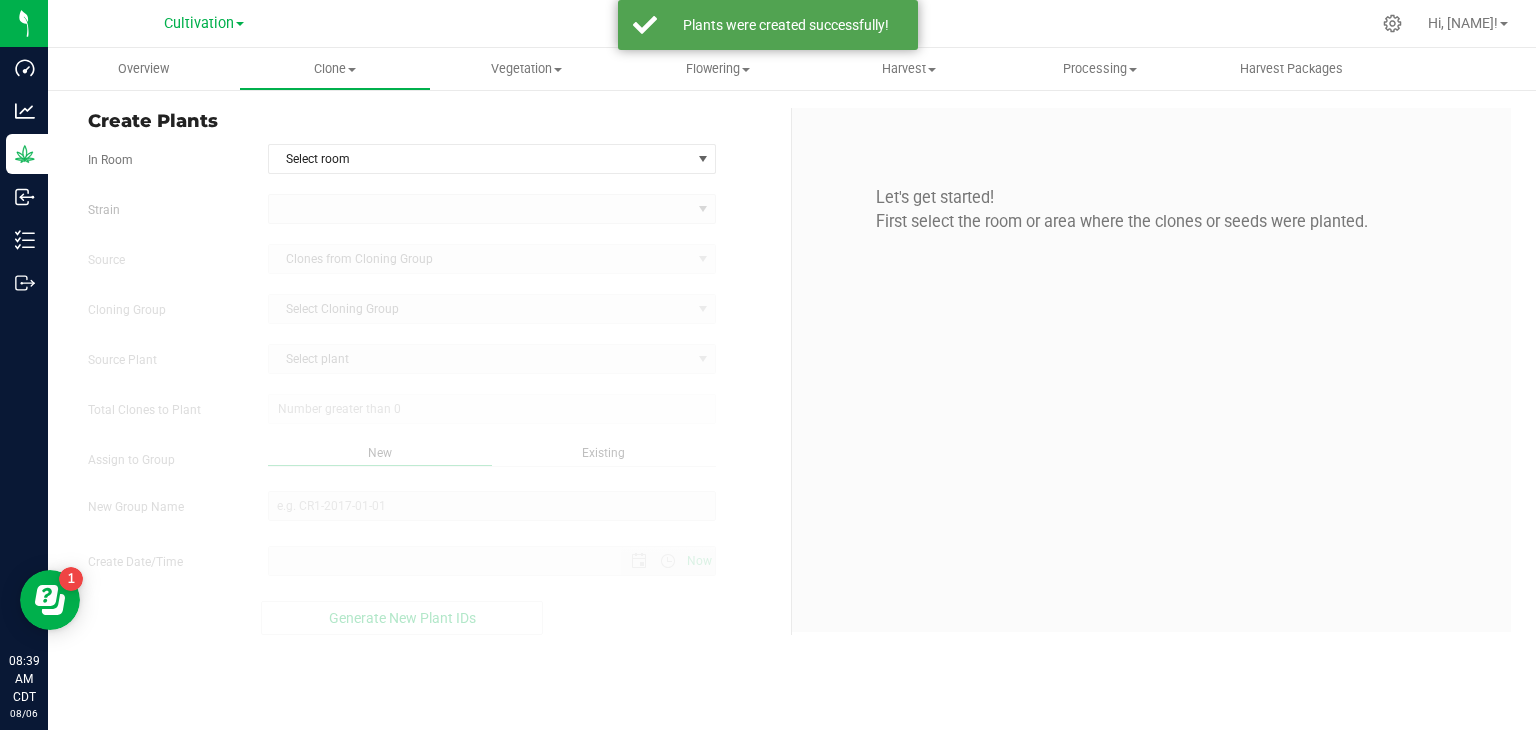 type on "[MM]/[DD]/[YYYY] [HH]:[MM] [AM/PM]" 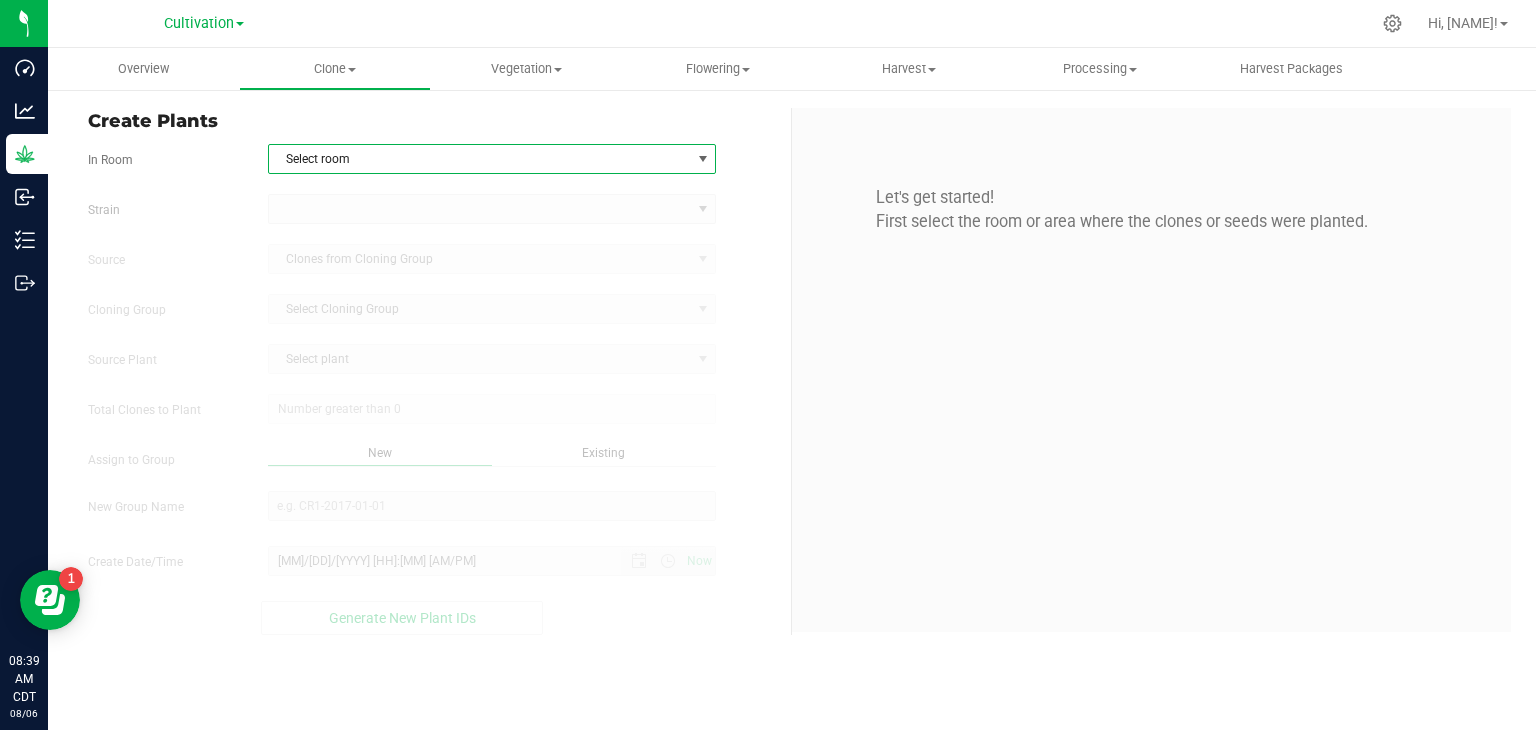 click on "Select room" at bounding box center (480, 159) 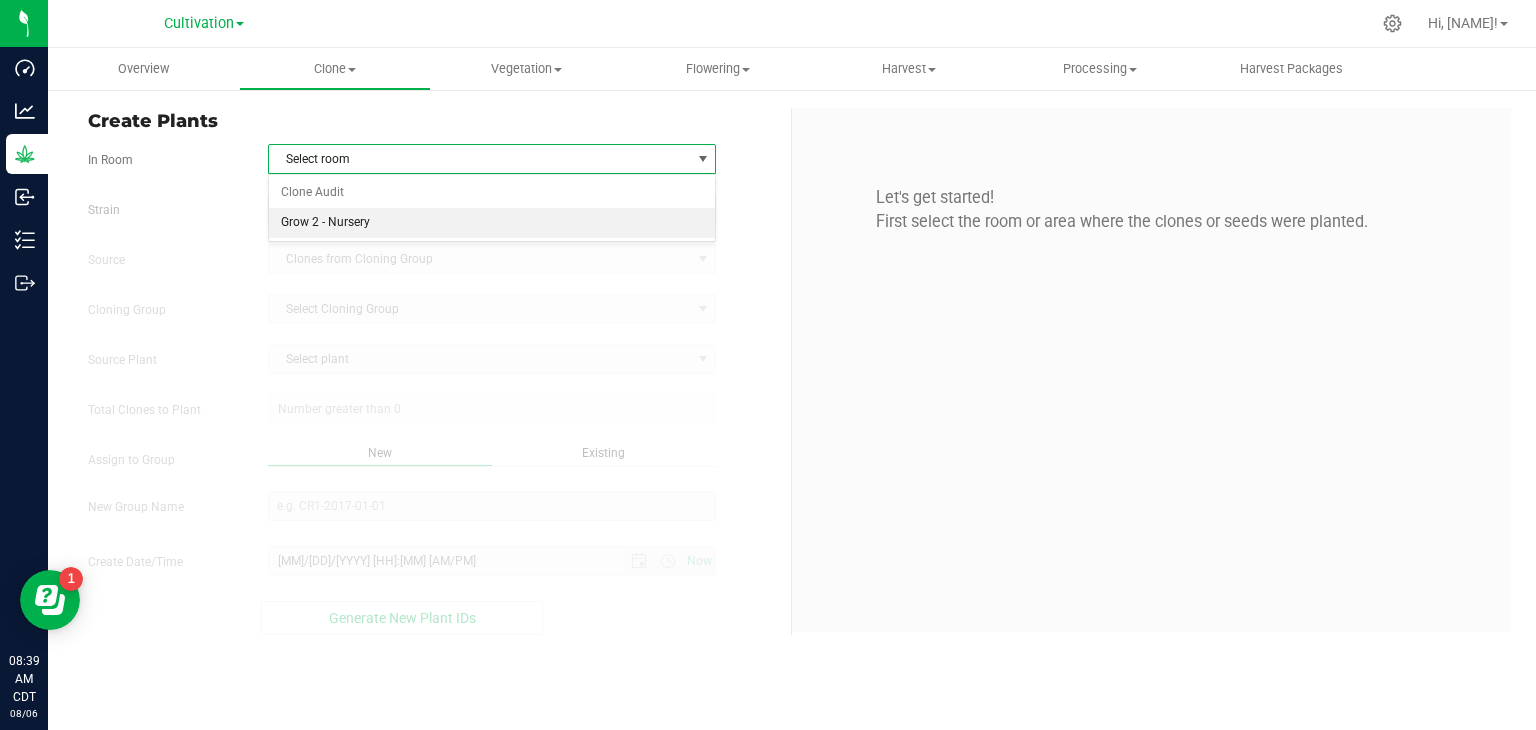 click on "Grow 2 - Nursery" at bounding box center [492, 223] 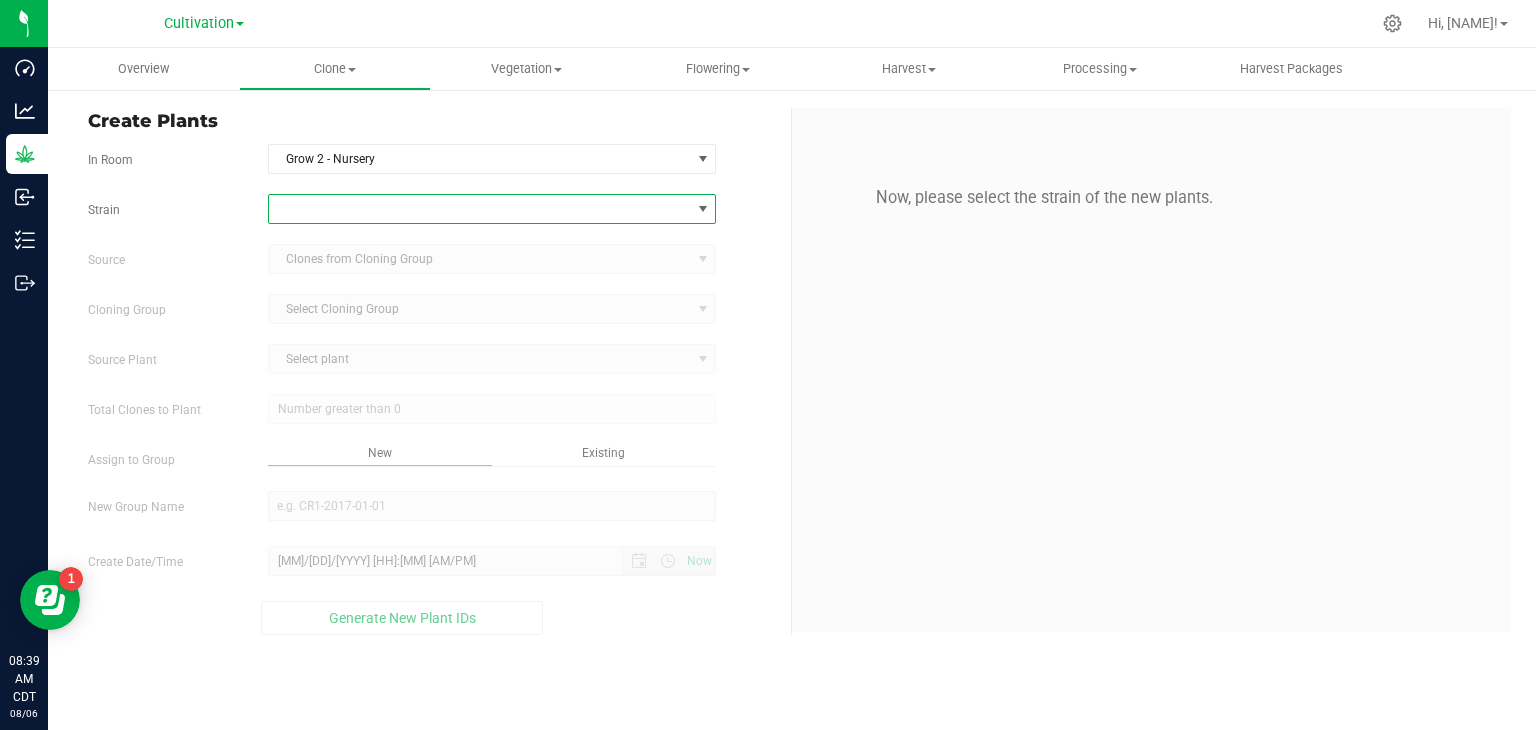 click at bounding box center (480, 209) 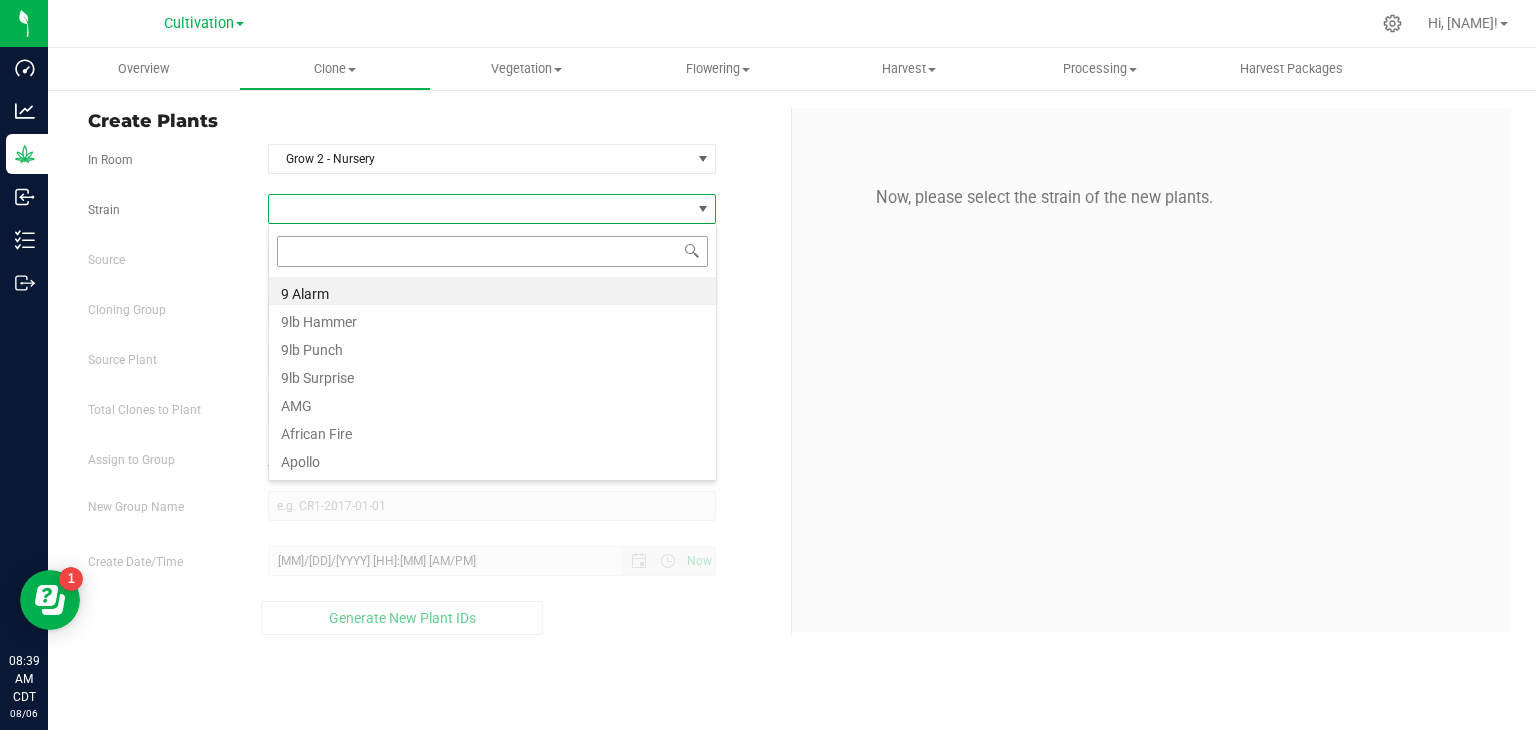 scroll, scrollTop: 99970, scrollLeft: 99551, axis: both 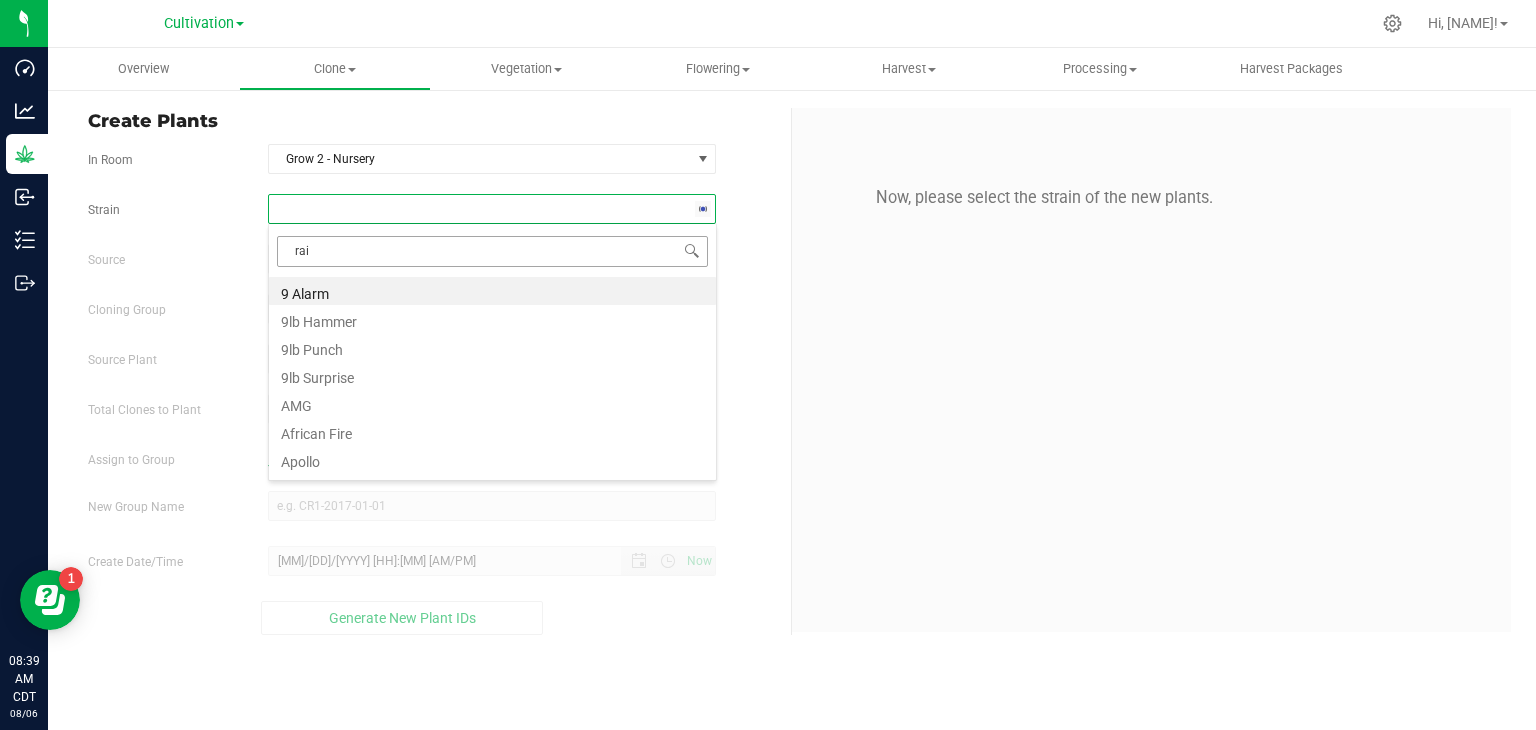 type on "rain" 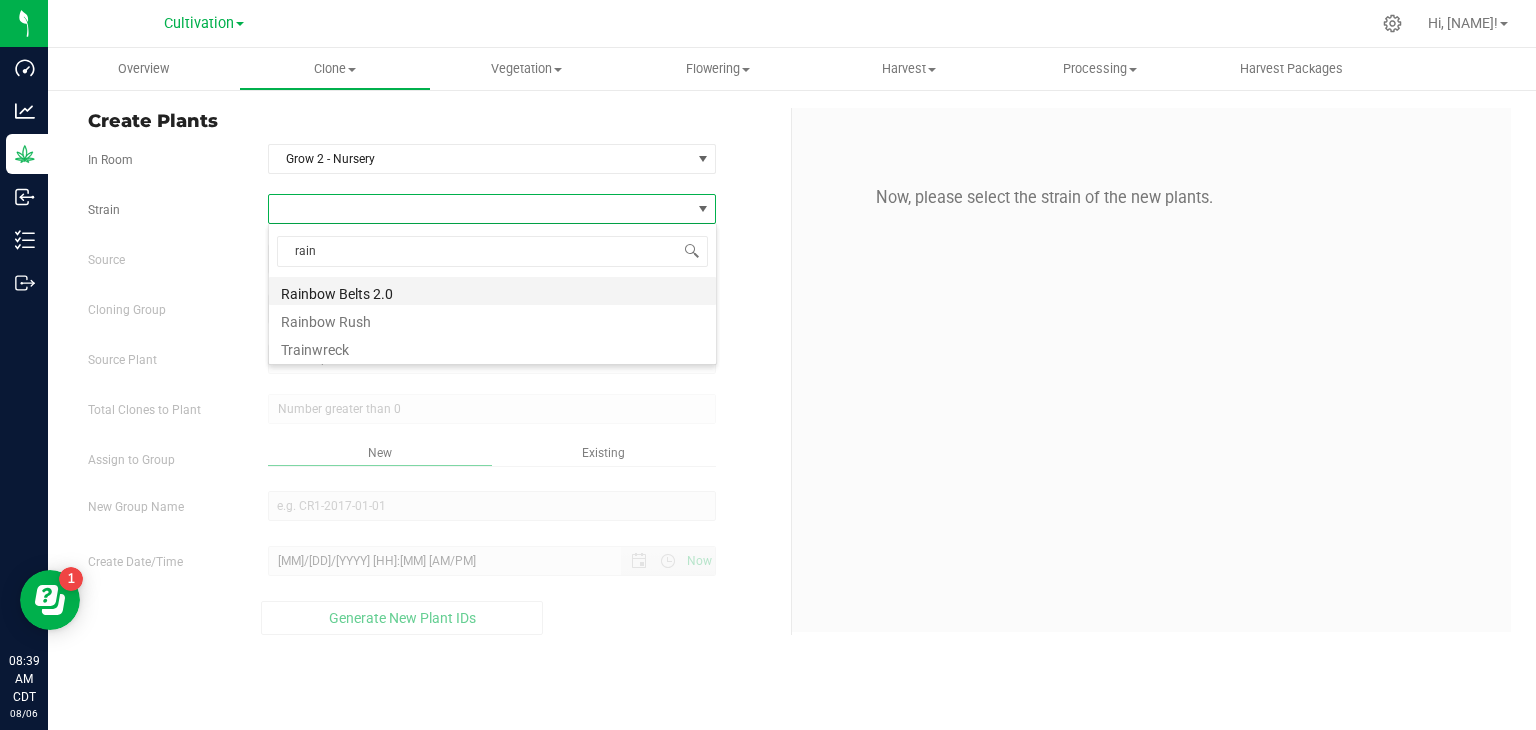 click on "Rainbow Belts 2.0" at bounding box center (492, 291) 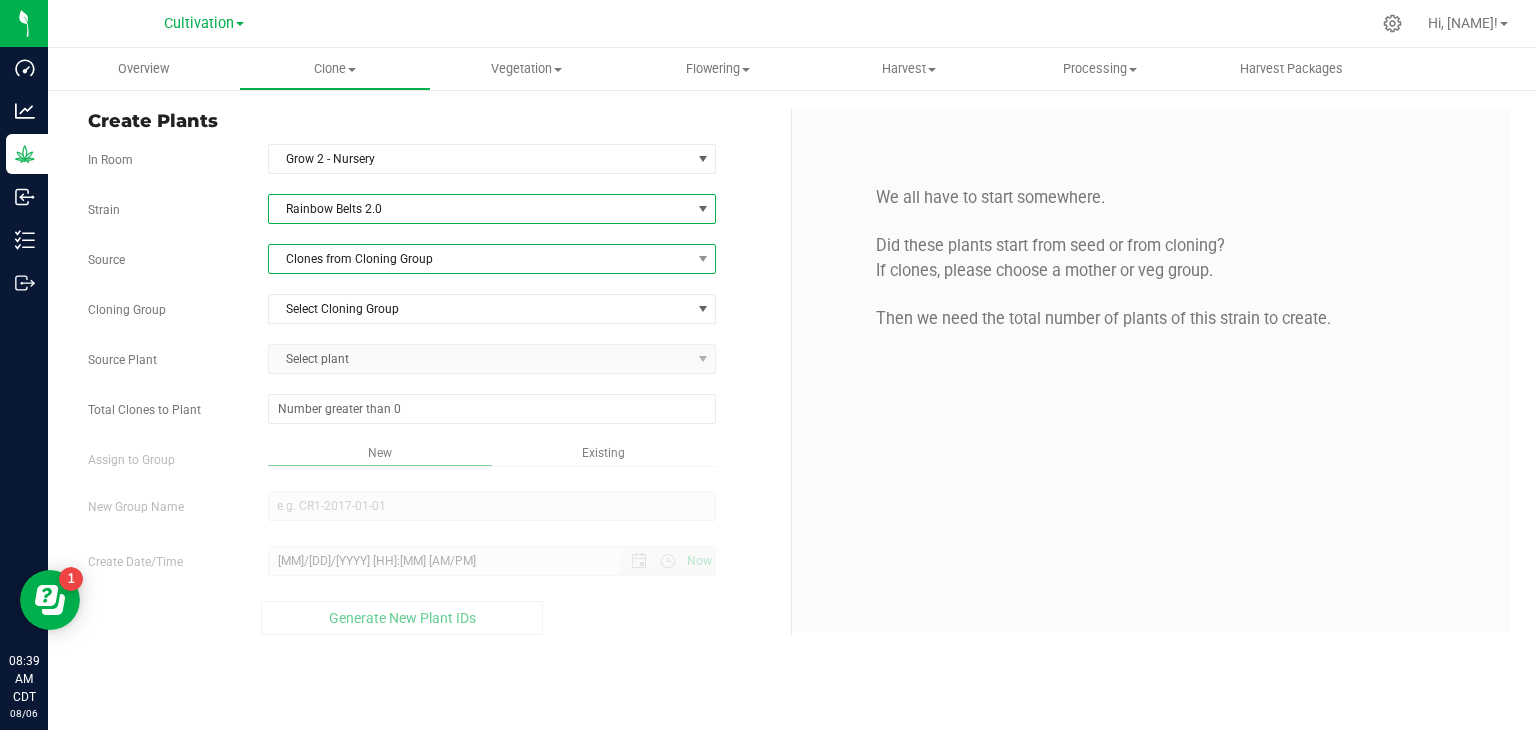click on "Clones from Cloning Group" at bounding box center [480, 259] 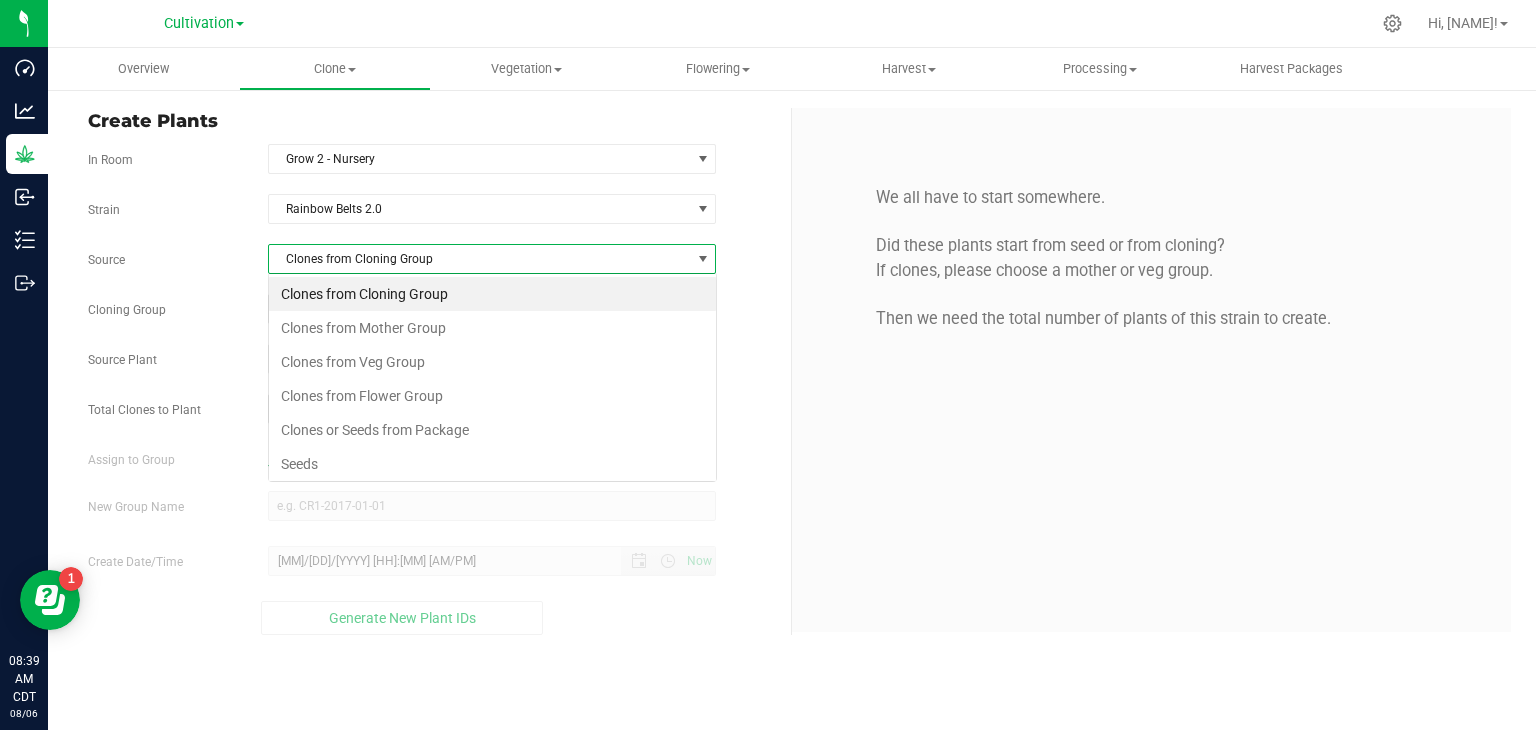 scroll, scrollTop: 99970, scrollLeft: 99551, axis: both 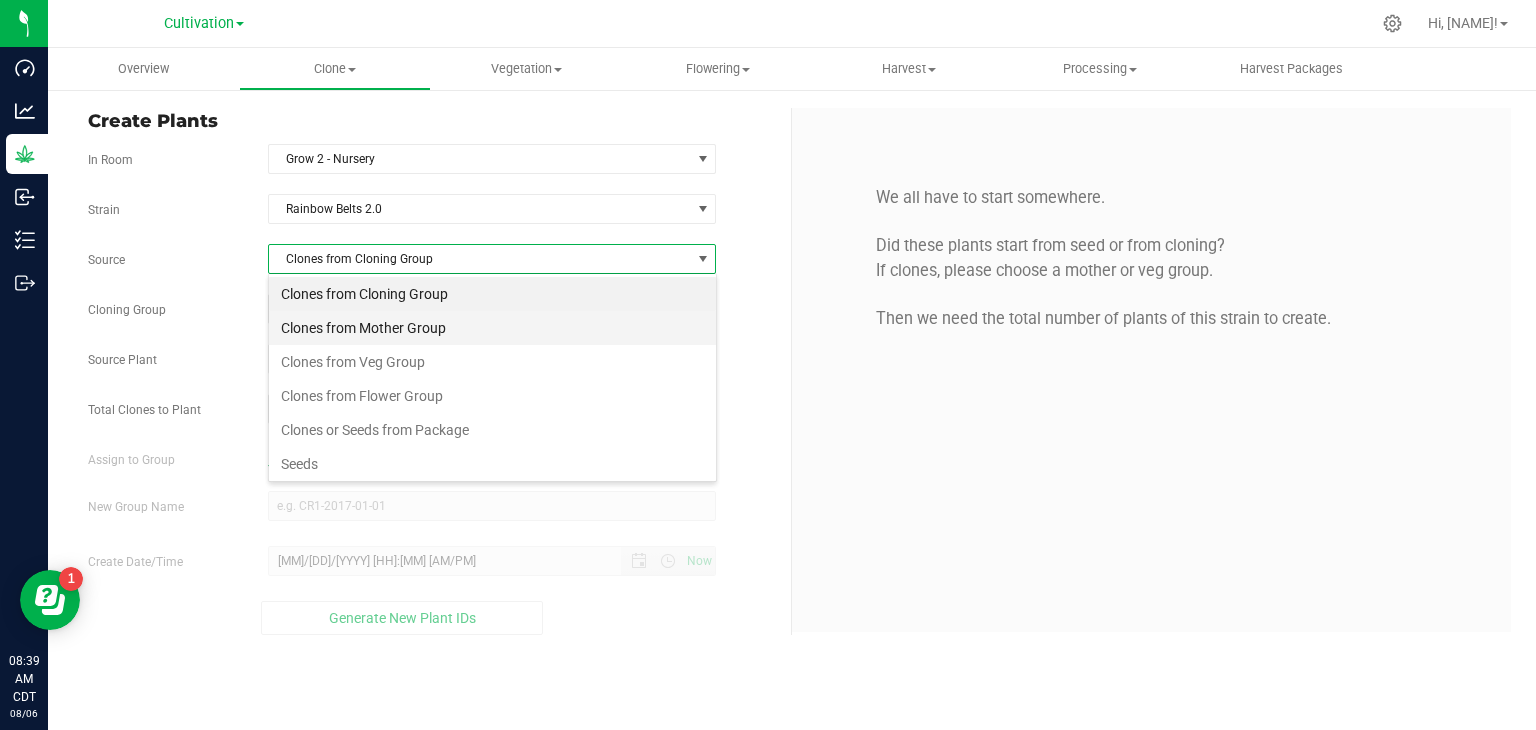 click on "Clones from Mother Group" at bounding box center [492, 328] 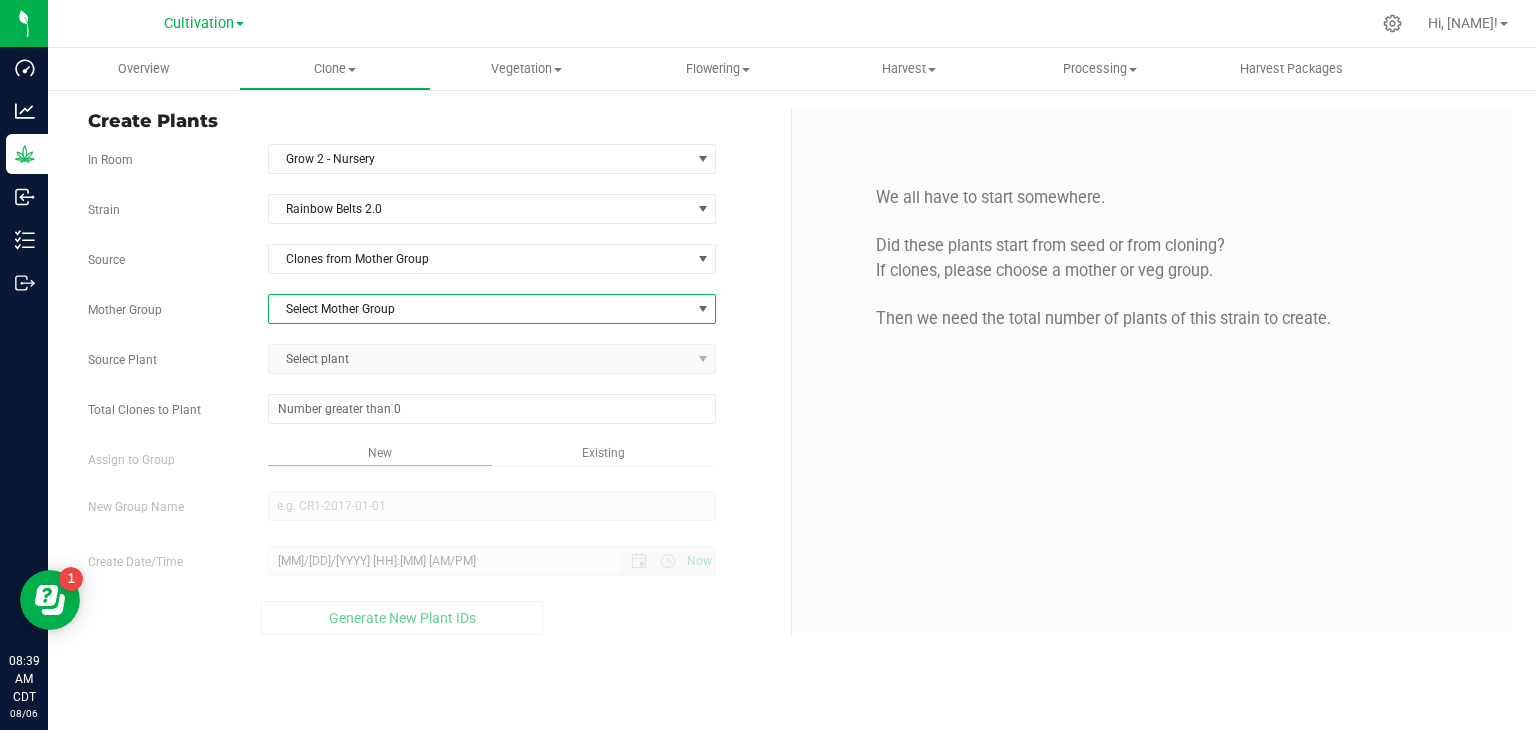 click on "Select Mother Group" at bounding box center [480, 309] 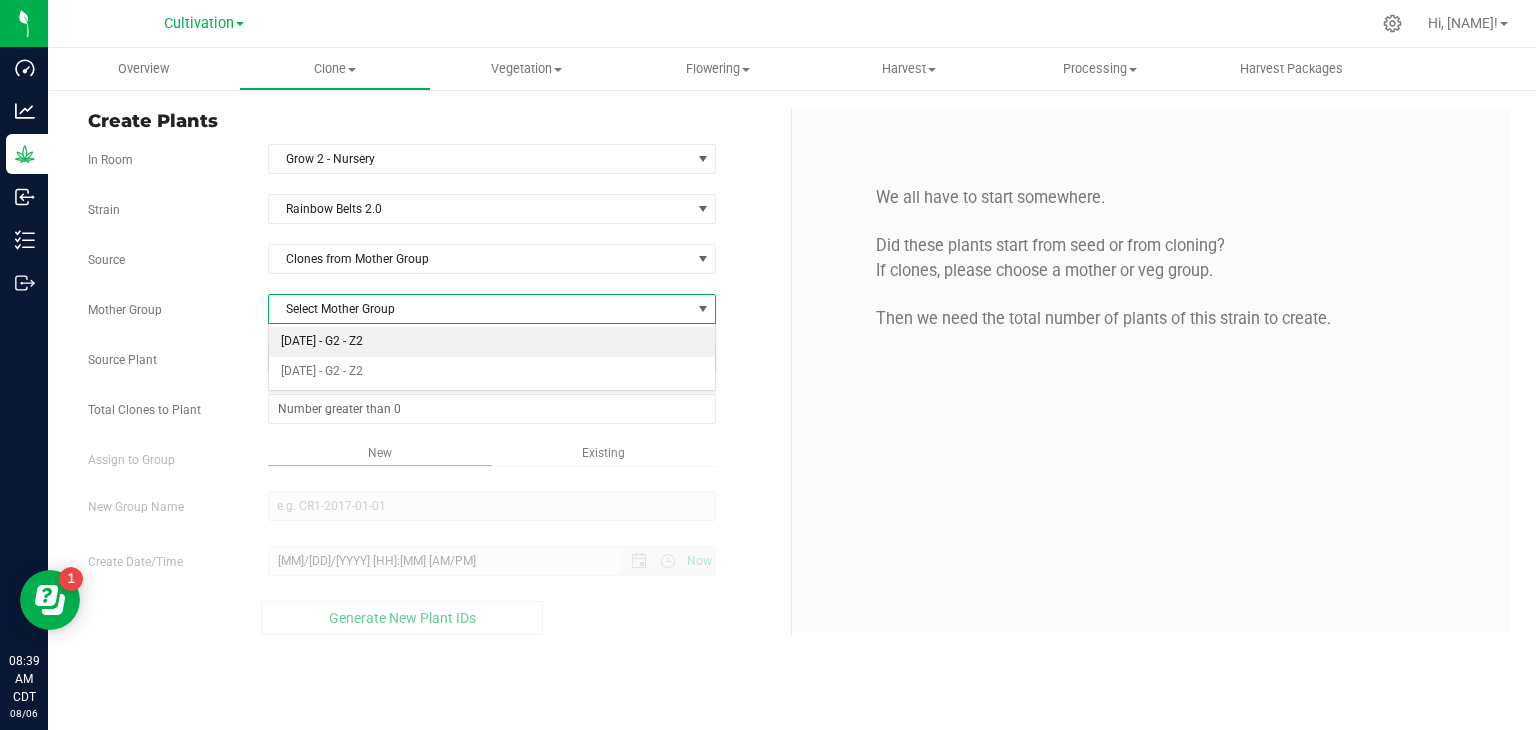click on "[DATE] - G2 - Z2" at bounding box center (492, 342) 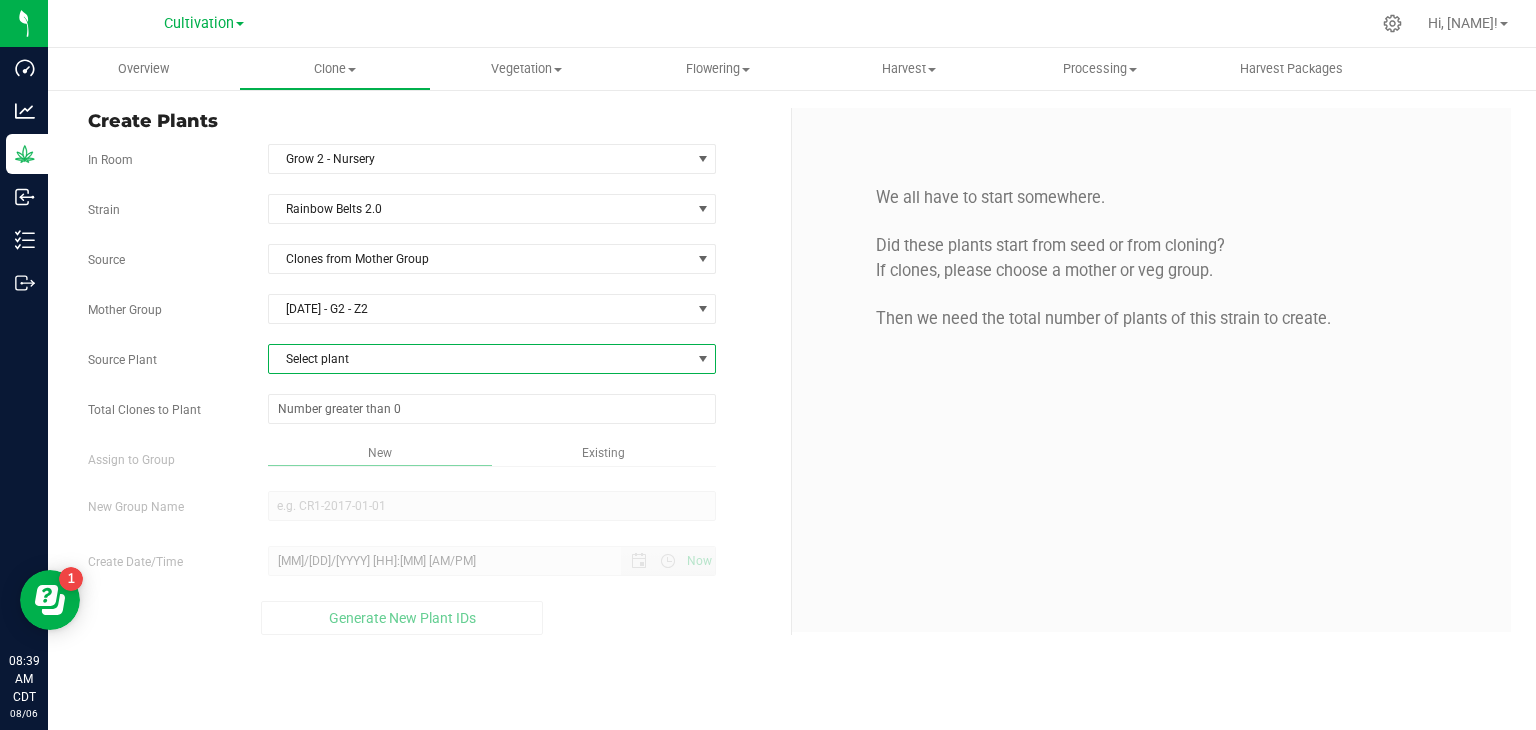 click on "Select plant" at bounding box center (480, 359) 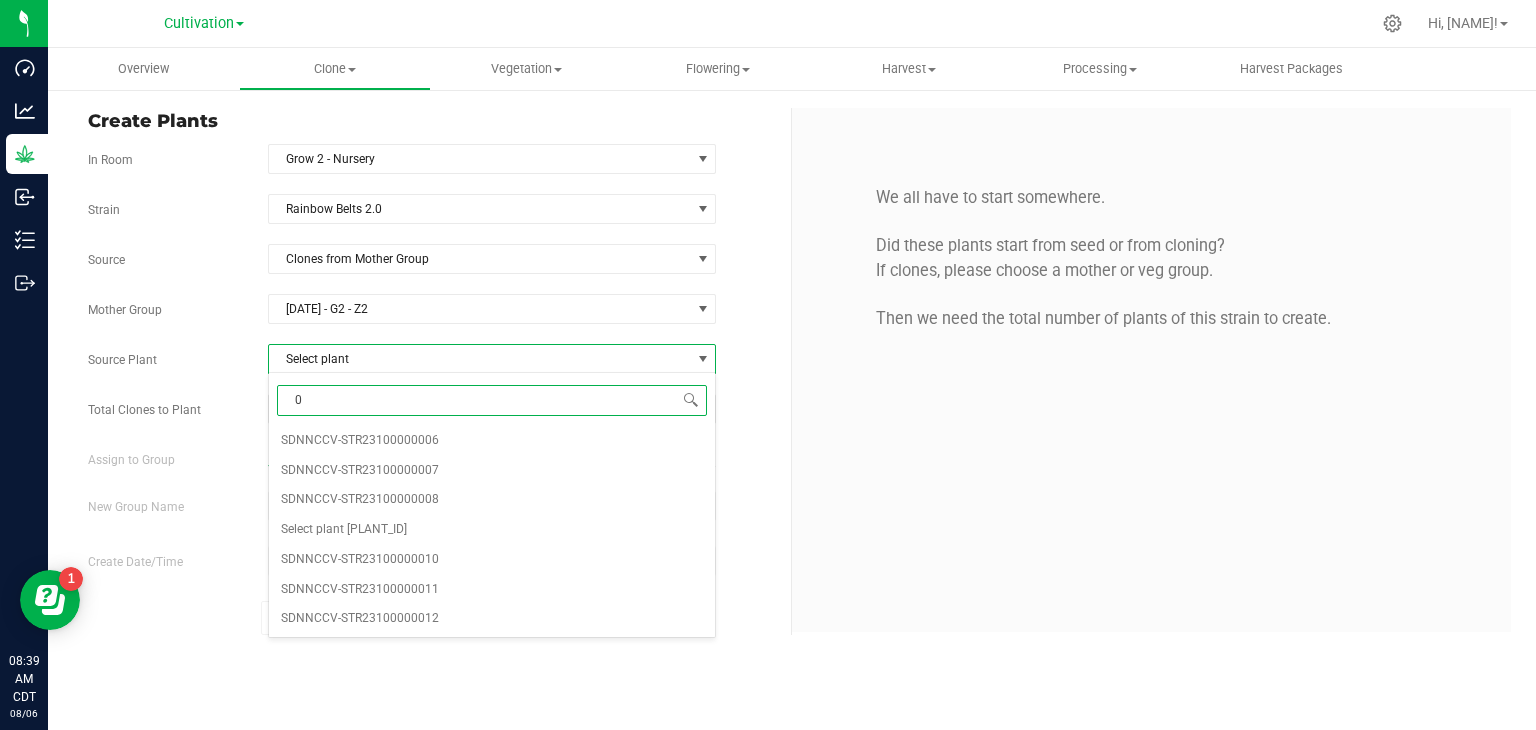 type on "07" 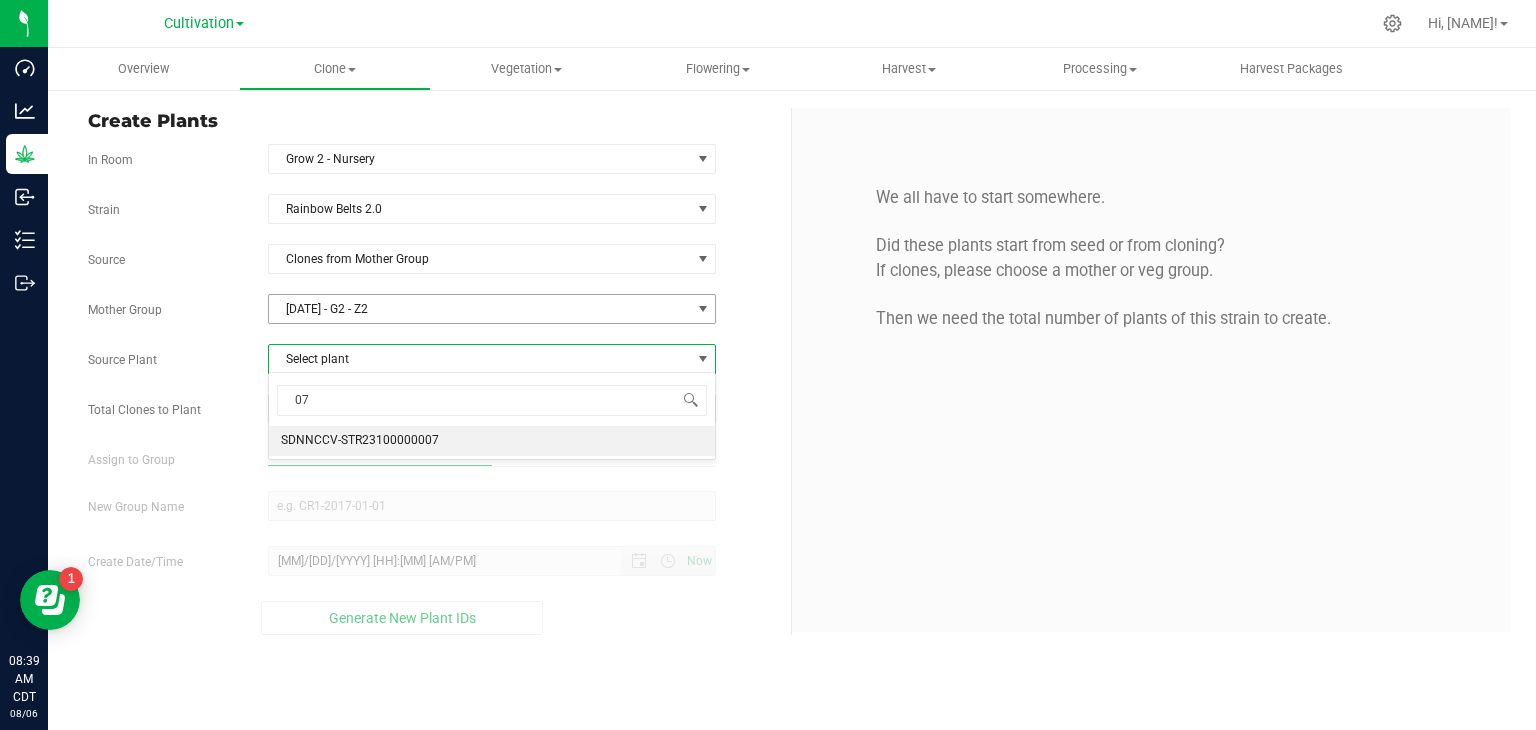 type 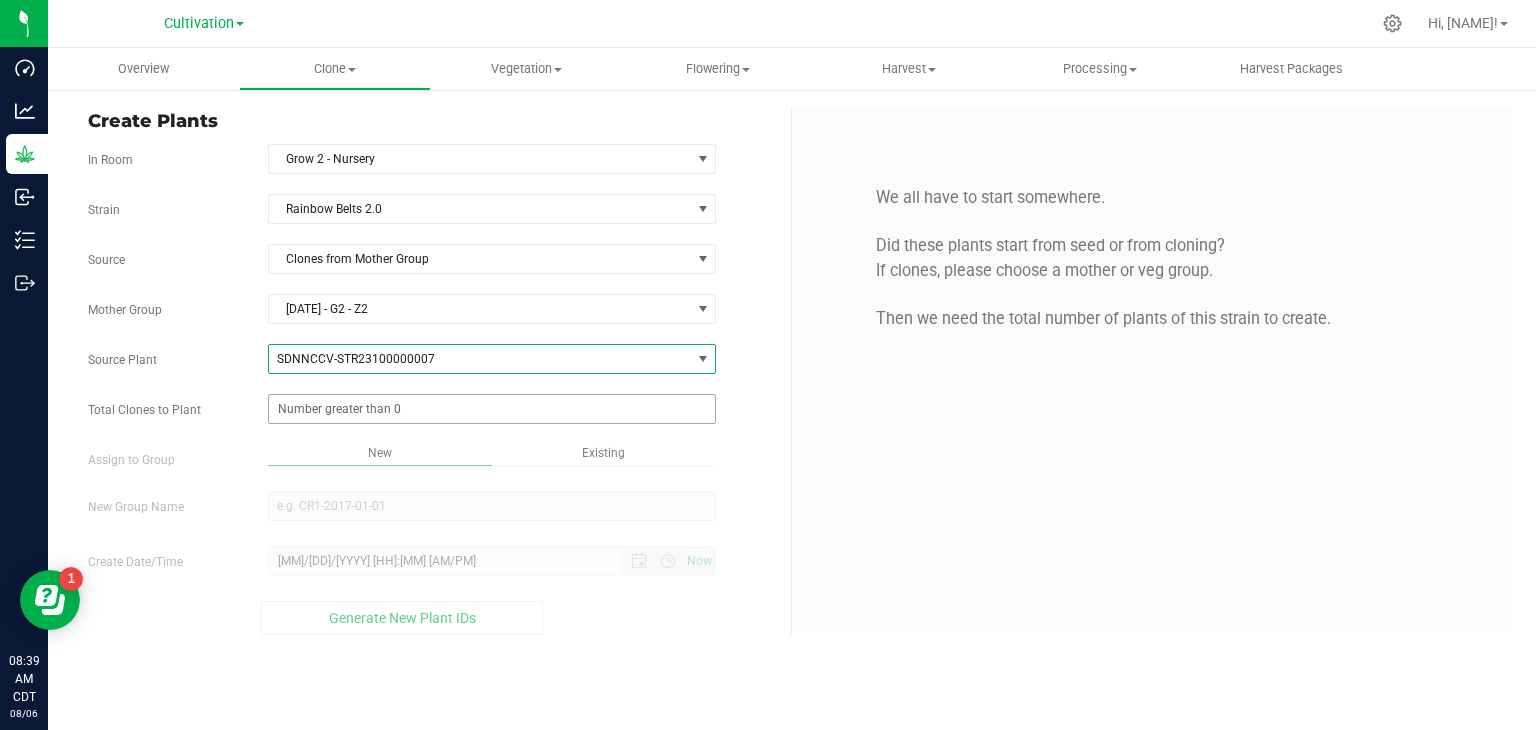 click at bounding box center (492, 409) 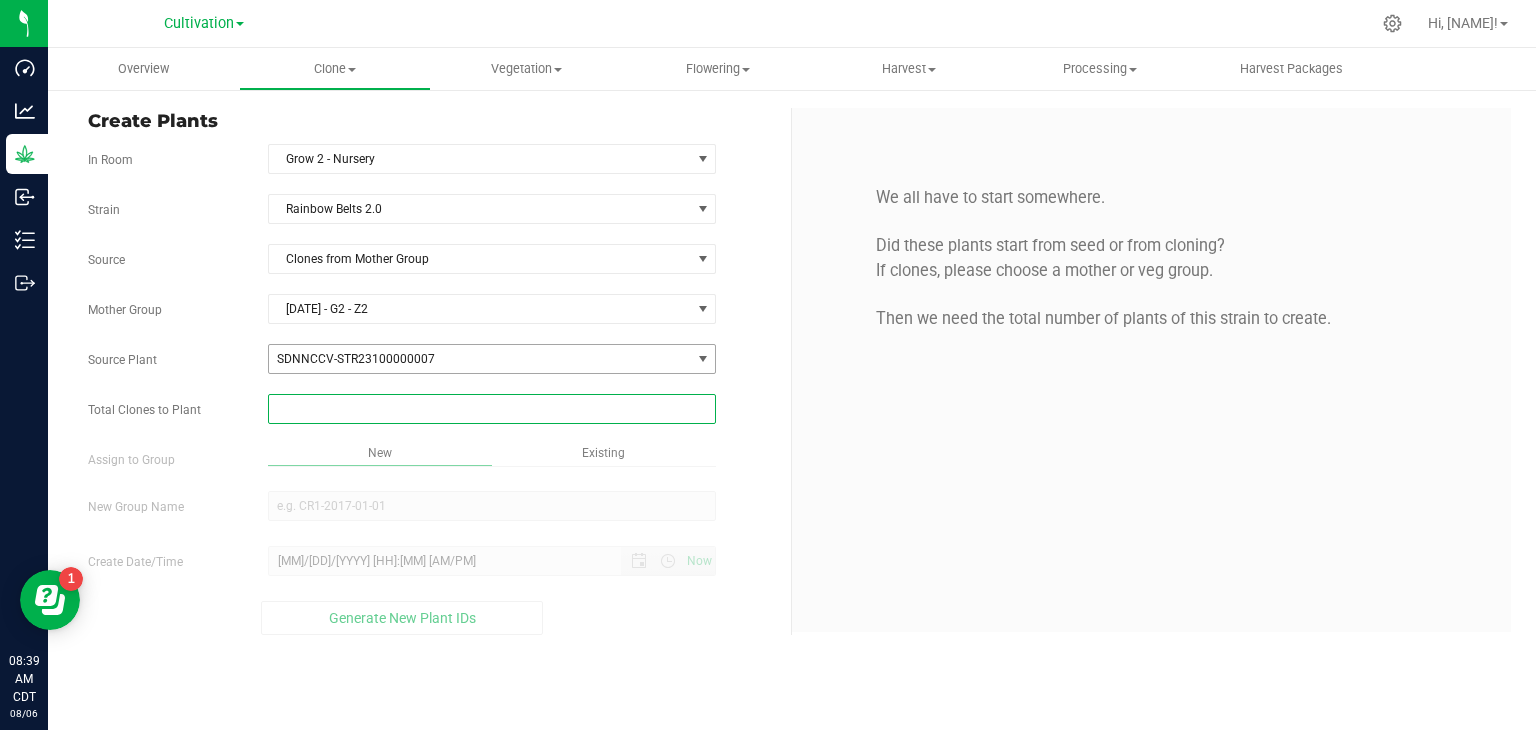 type on "0" 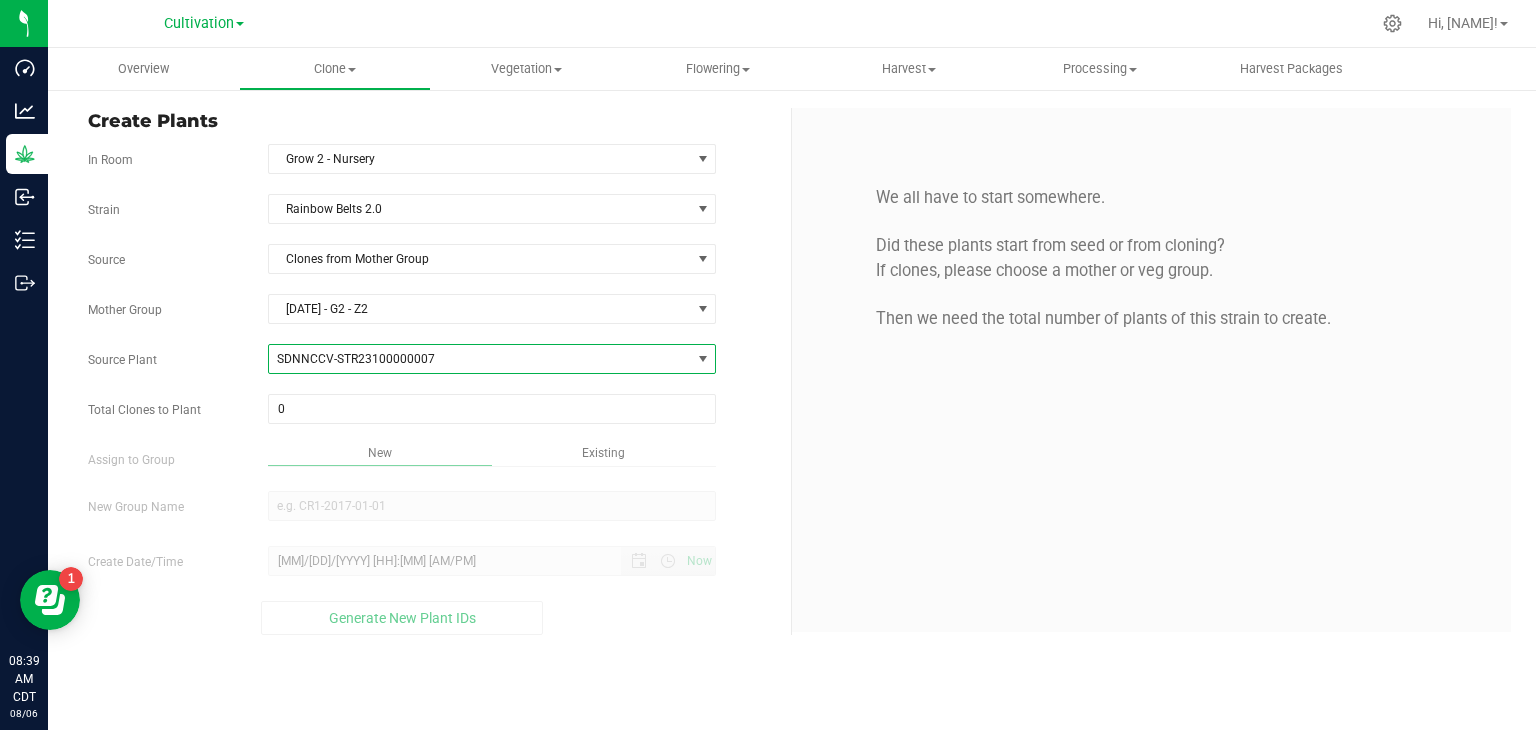 click on "SDNNCCV-STR23100000007" at bounding box center [480, 359] 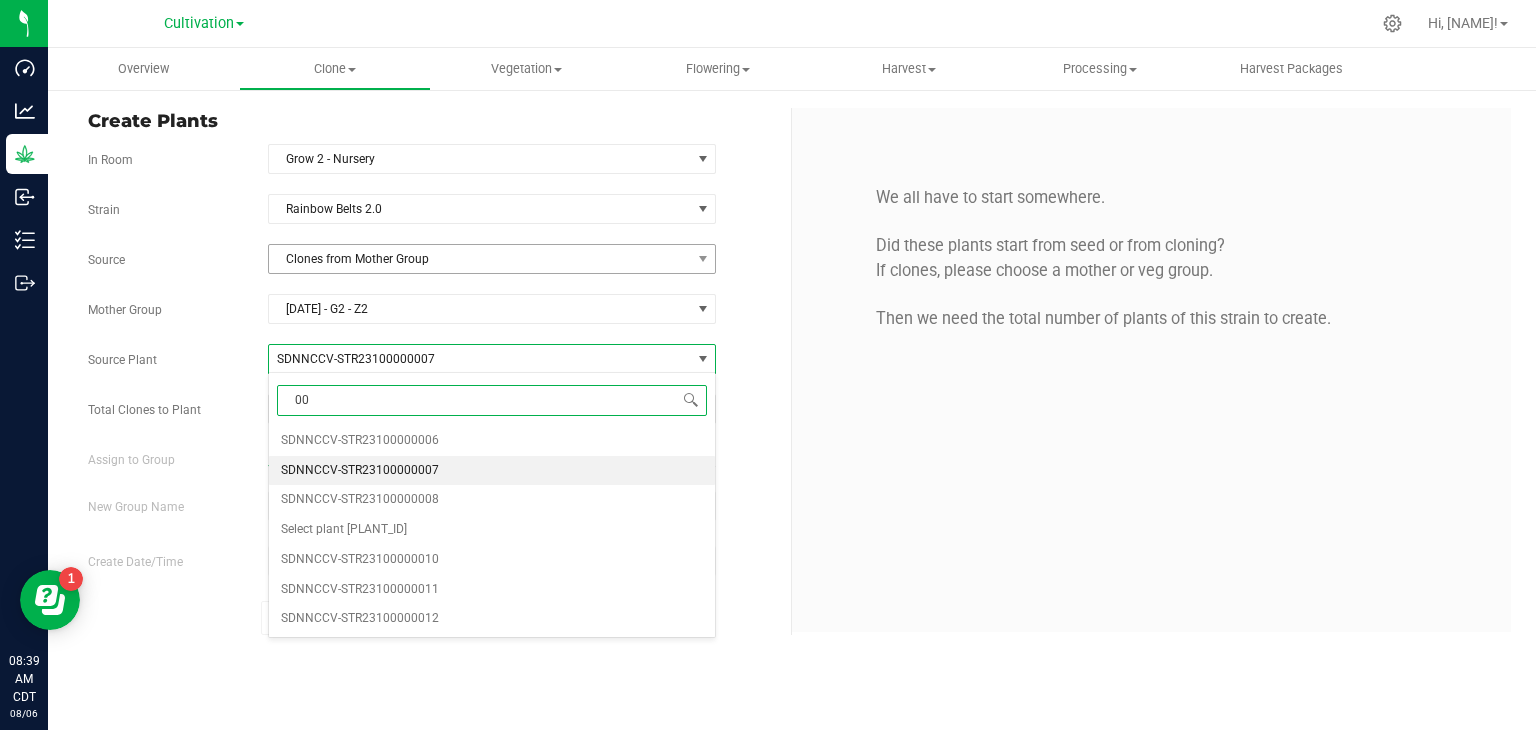 type on "008" 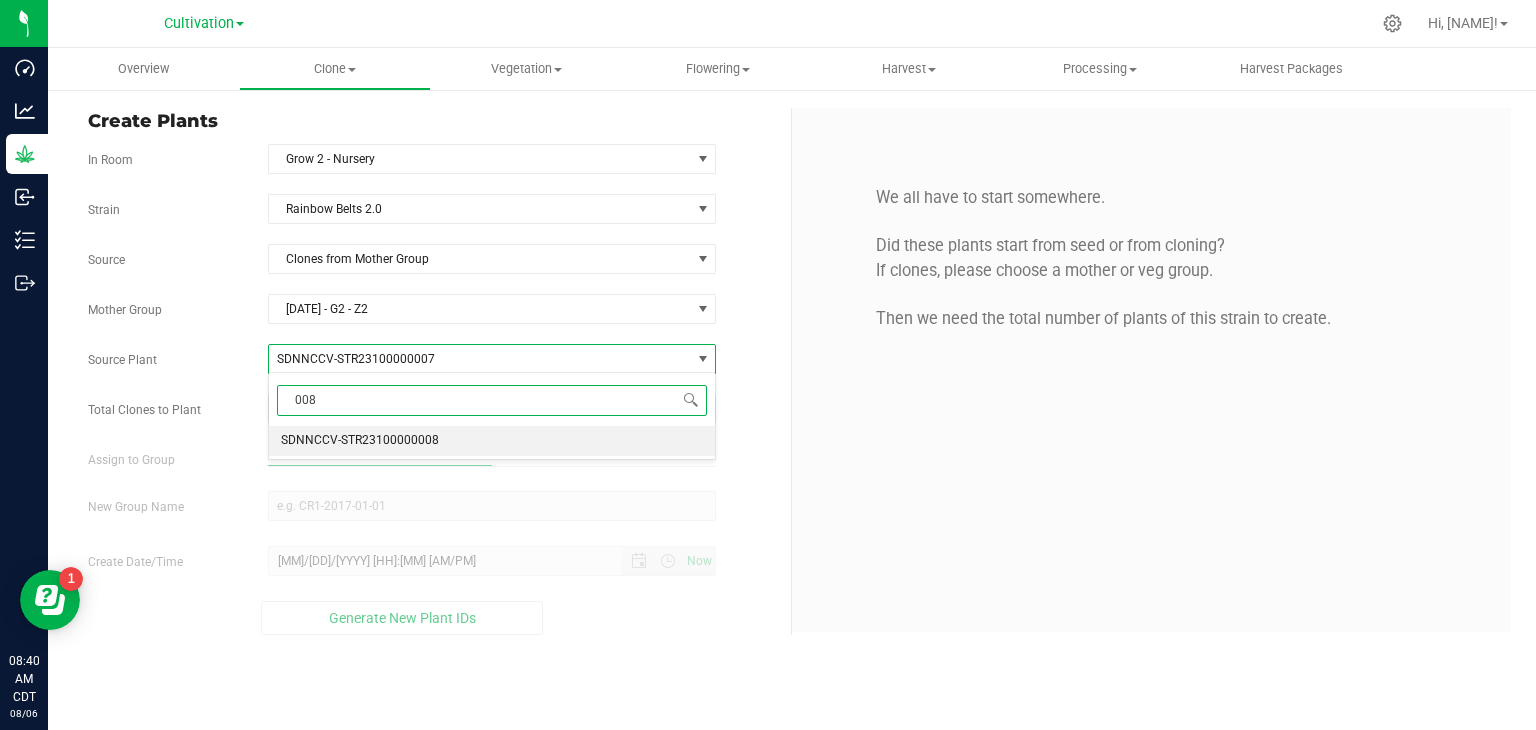 click on "SDNNCCV-STR23100000008" at bounding box center (360, 441) 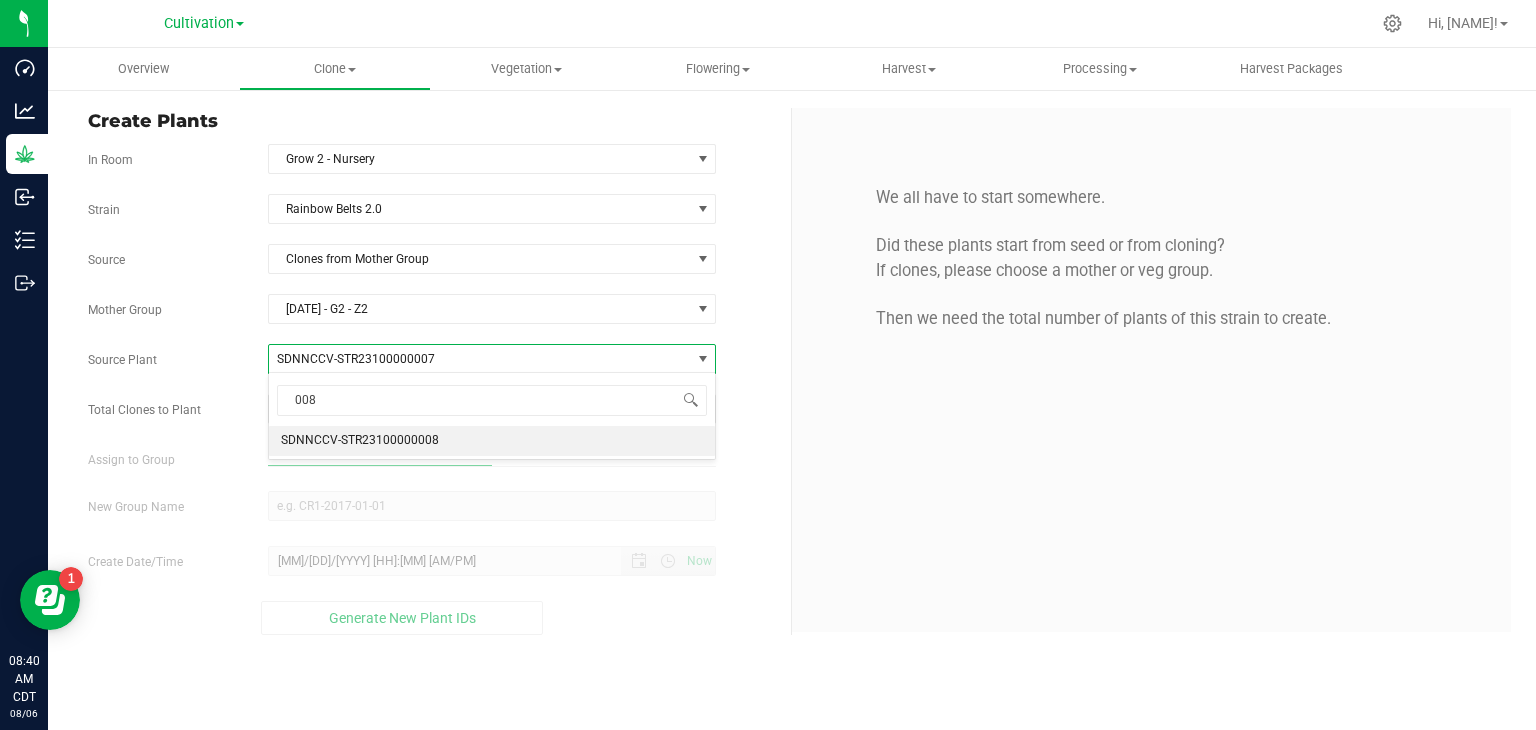 type 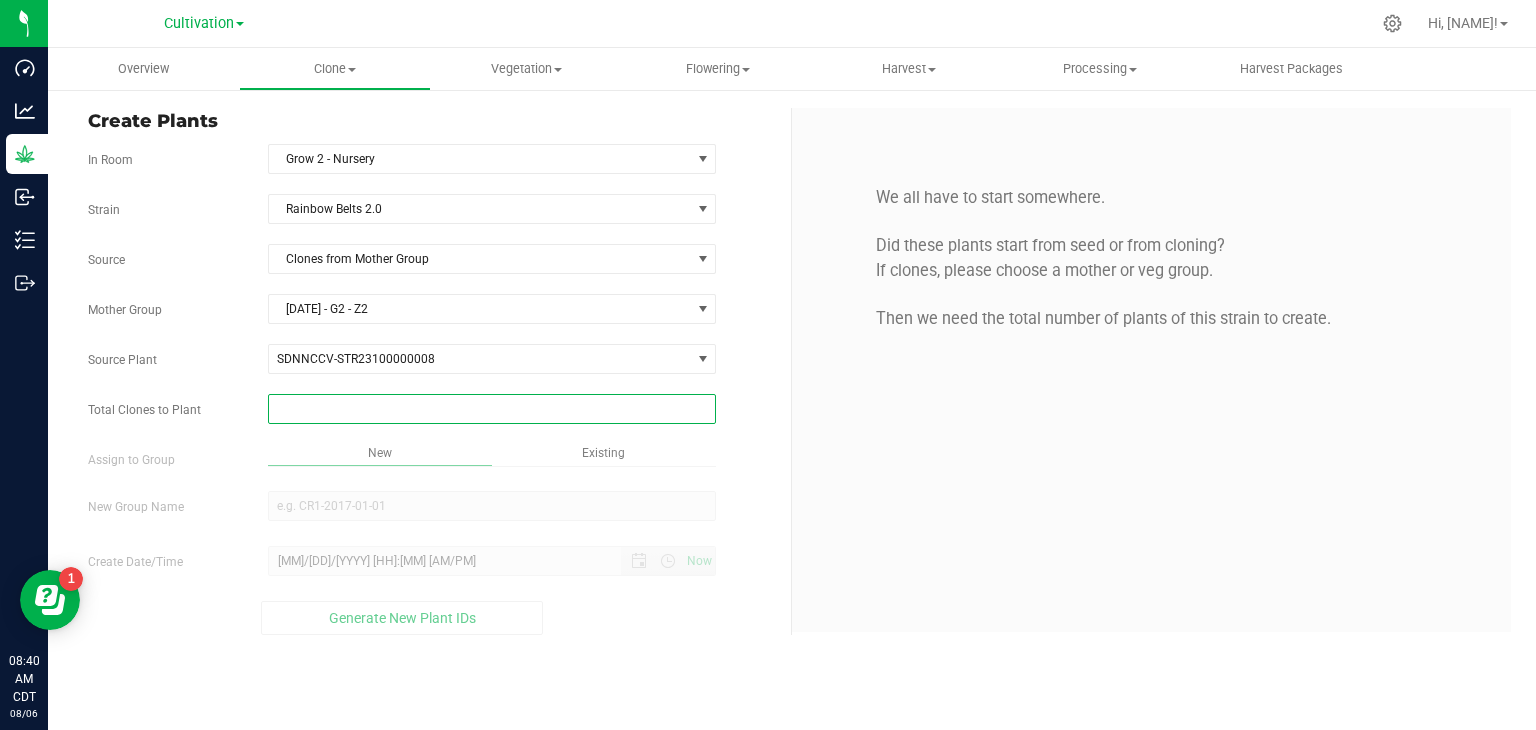 click at bounding box center [492, 409] 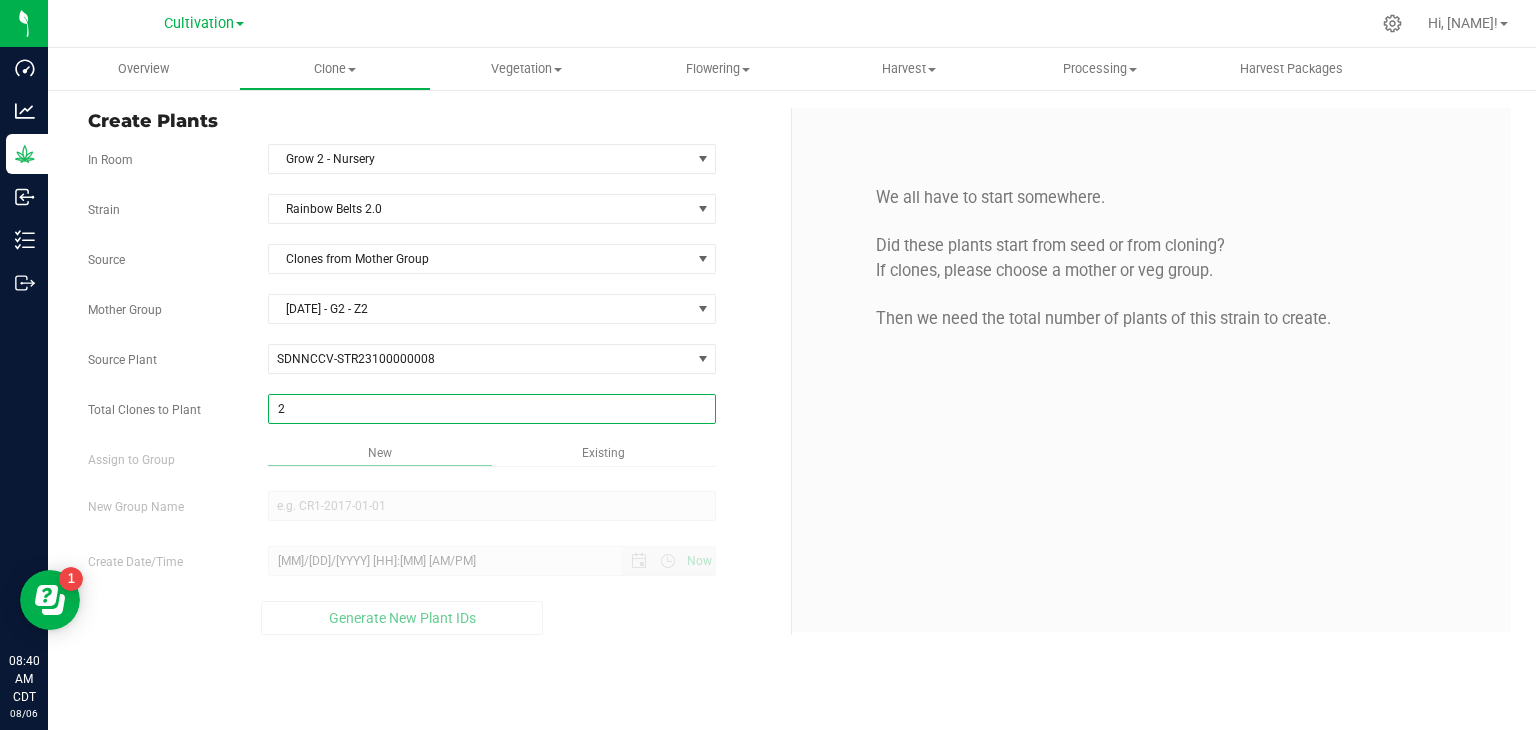 type on "27" 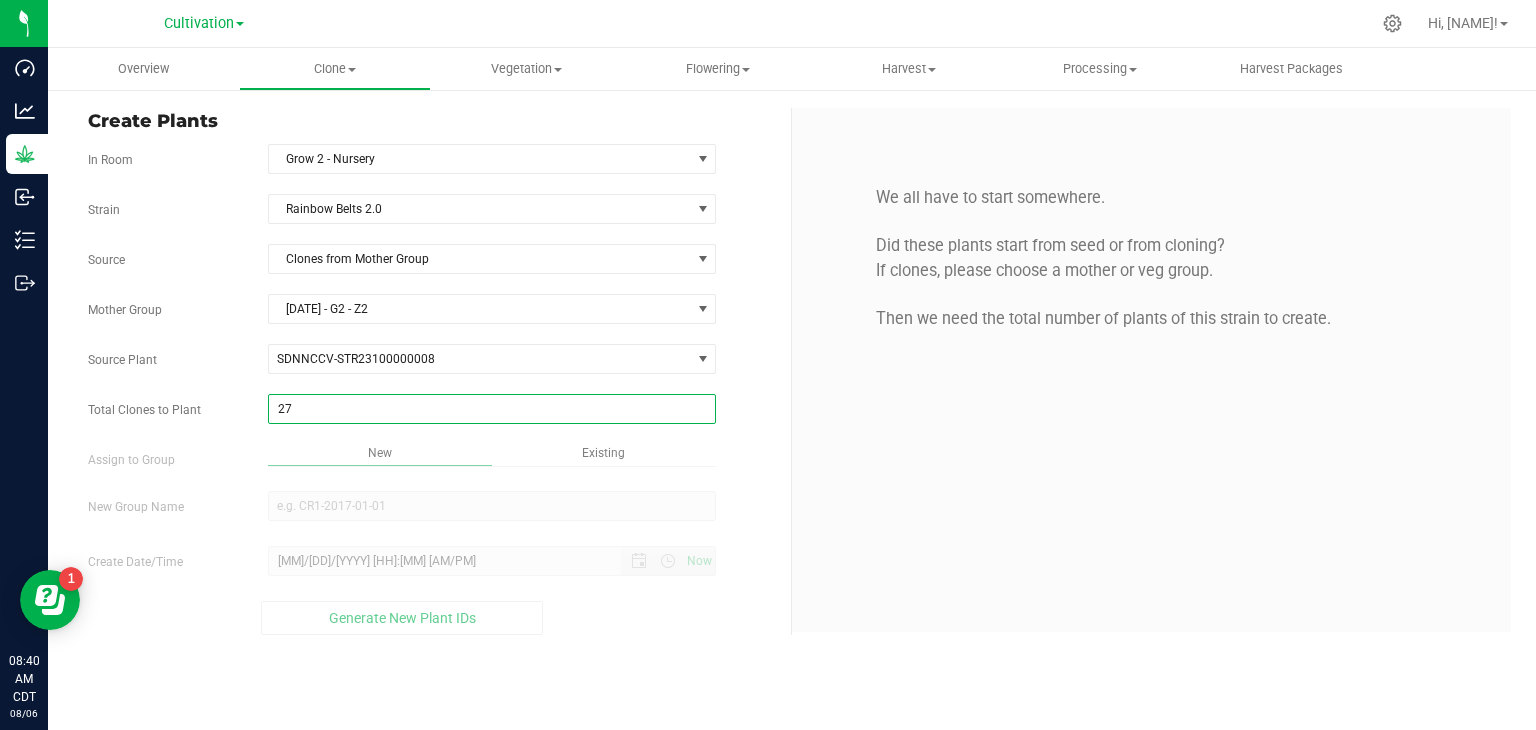 type on "27" 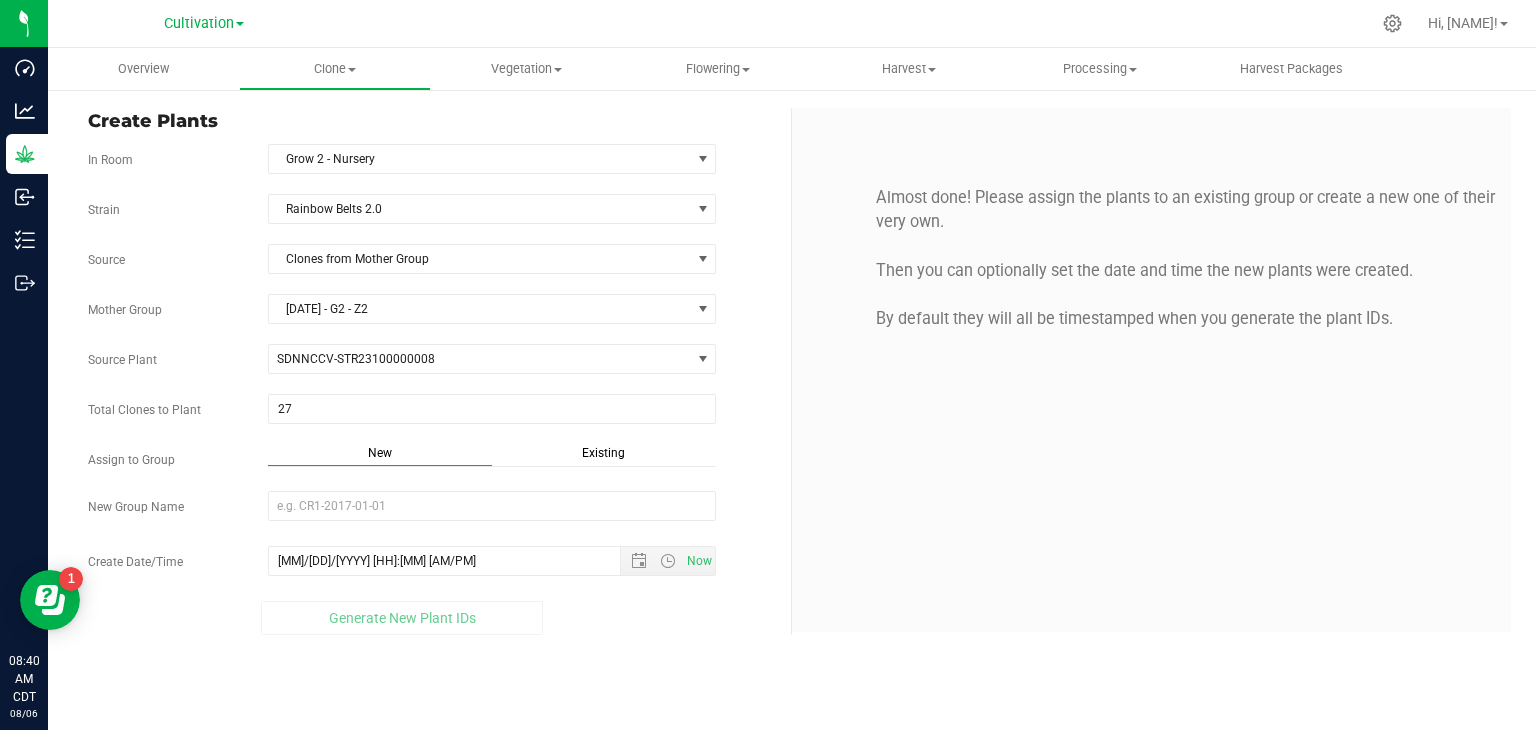 click on "Existing" at bounding box center [604, 455] 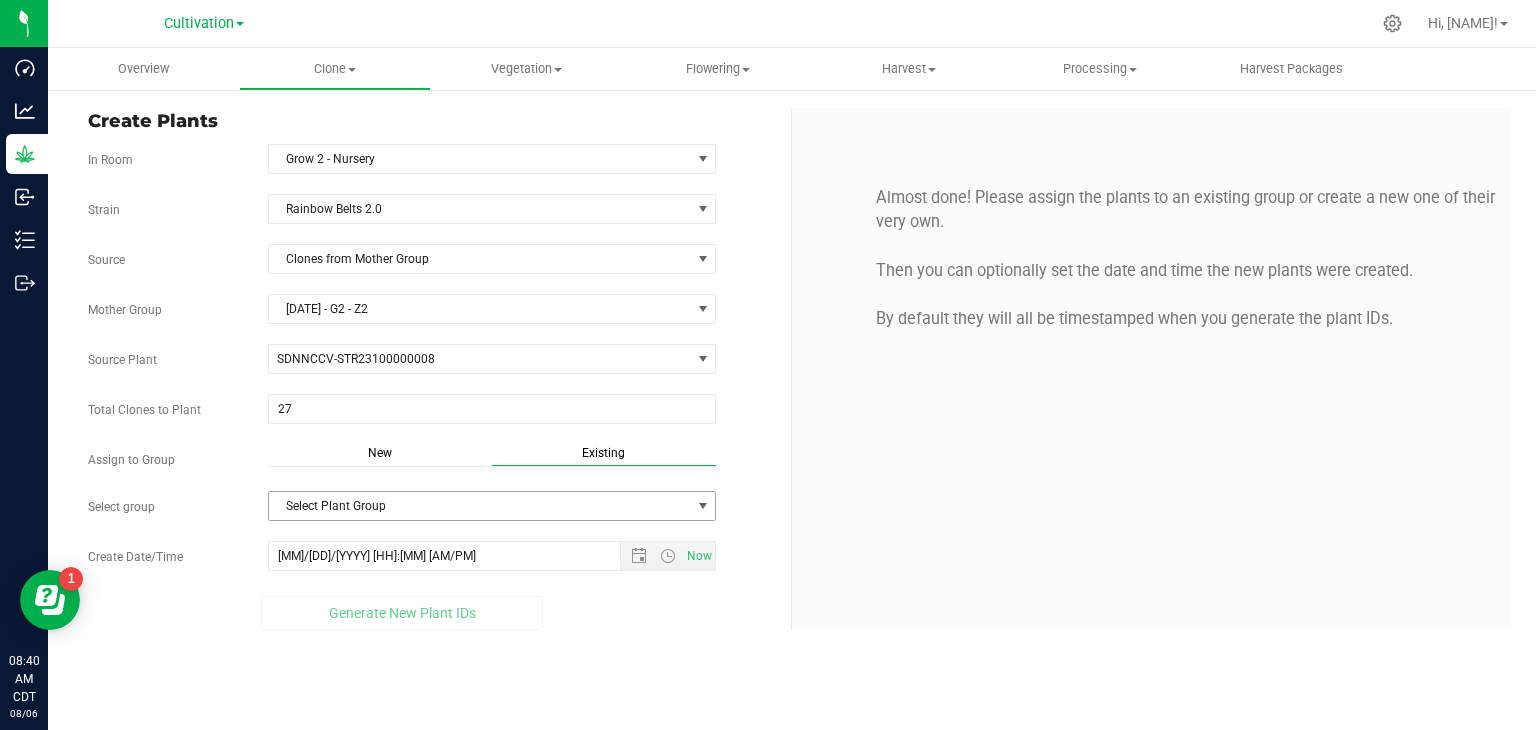 click on "Select Plant Group" at bounding box center (480, 506) 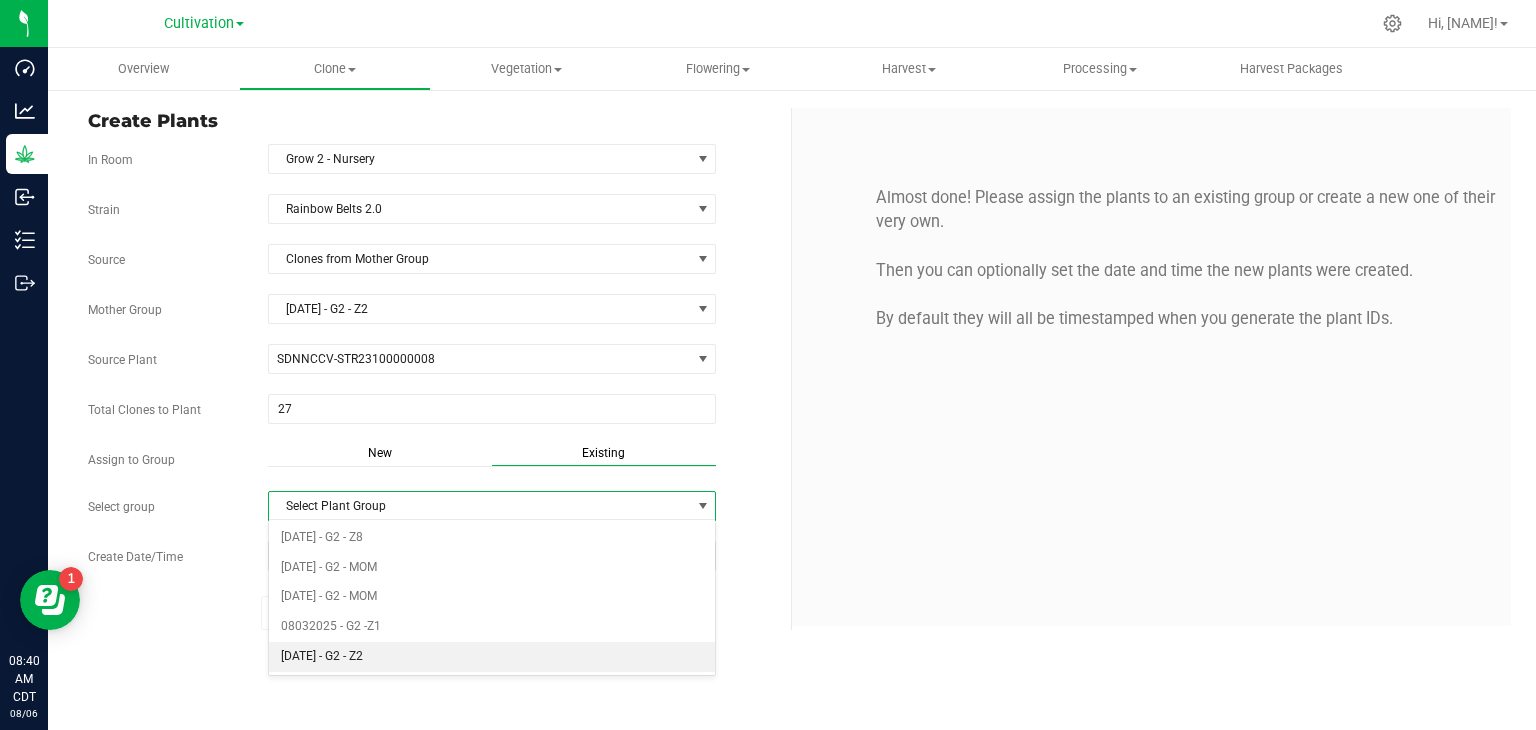 click on "[DATE] - G2 - Z2" at bounding box center [492, 657] 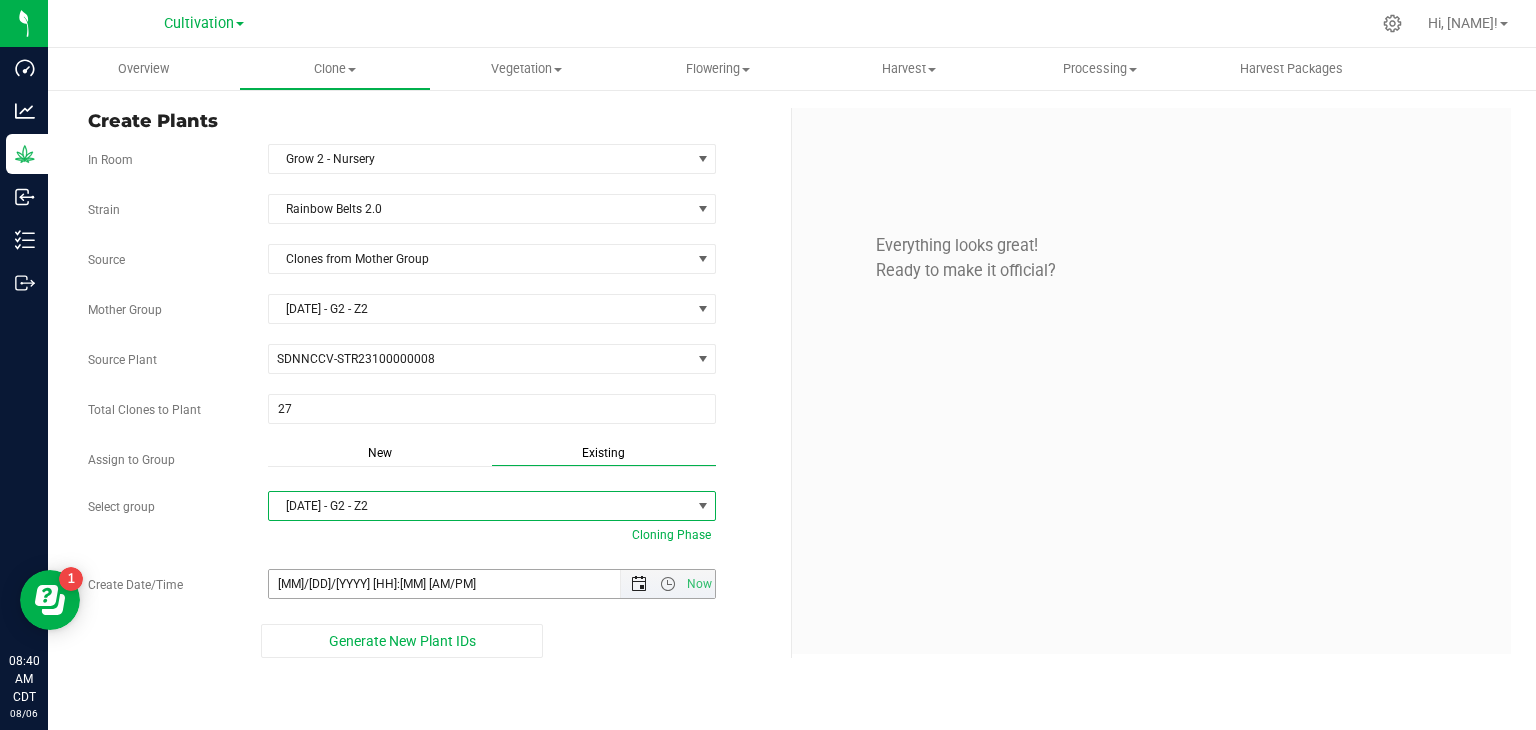 click at bounding box center [639, 584] 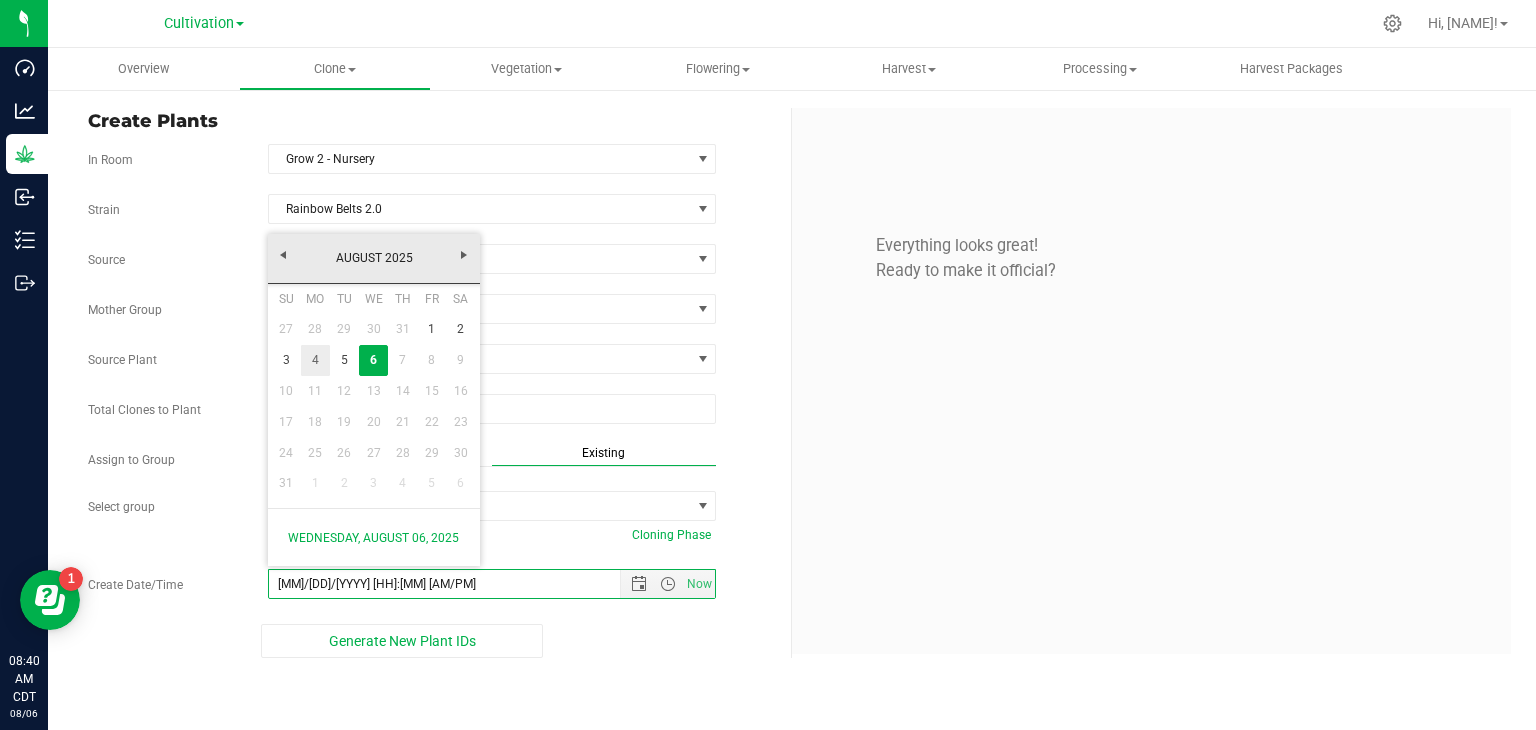 click on "4" at bounding box center (315, 360) 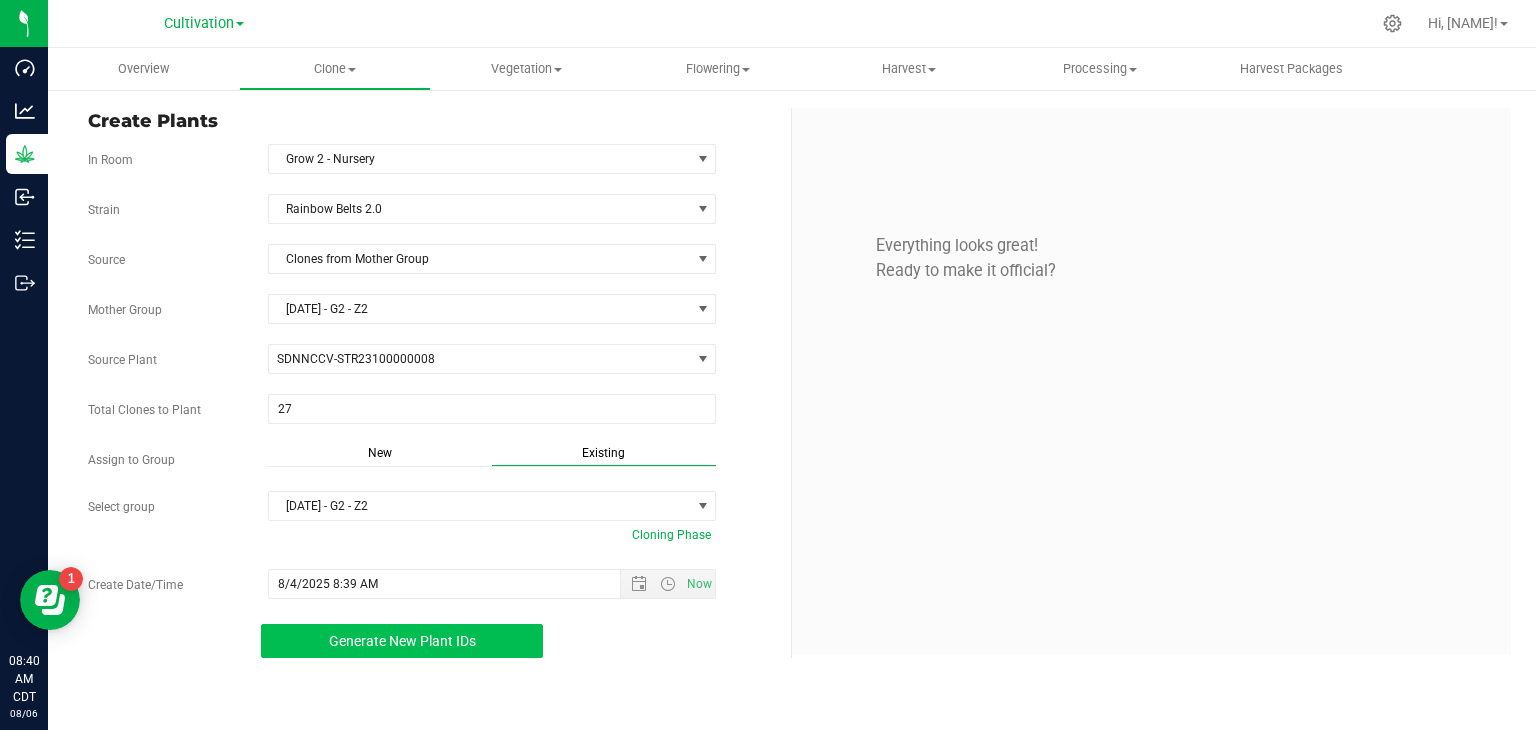 click on "Generate New Plant IDs" at bounding box center [402, 641] 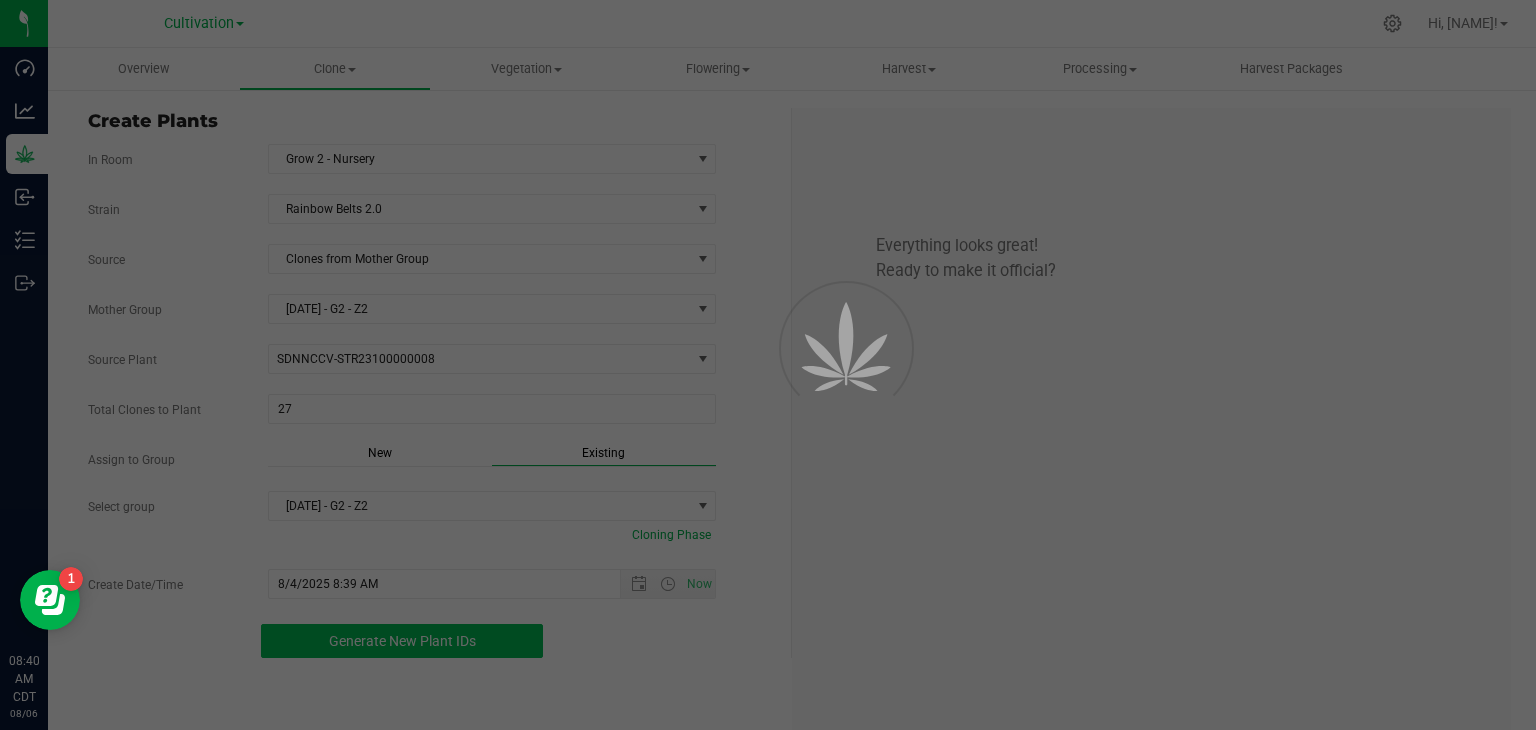 scroll, scrollTop: 60, scrollLeft: 0, axis: vertical 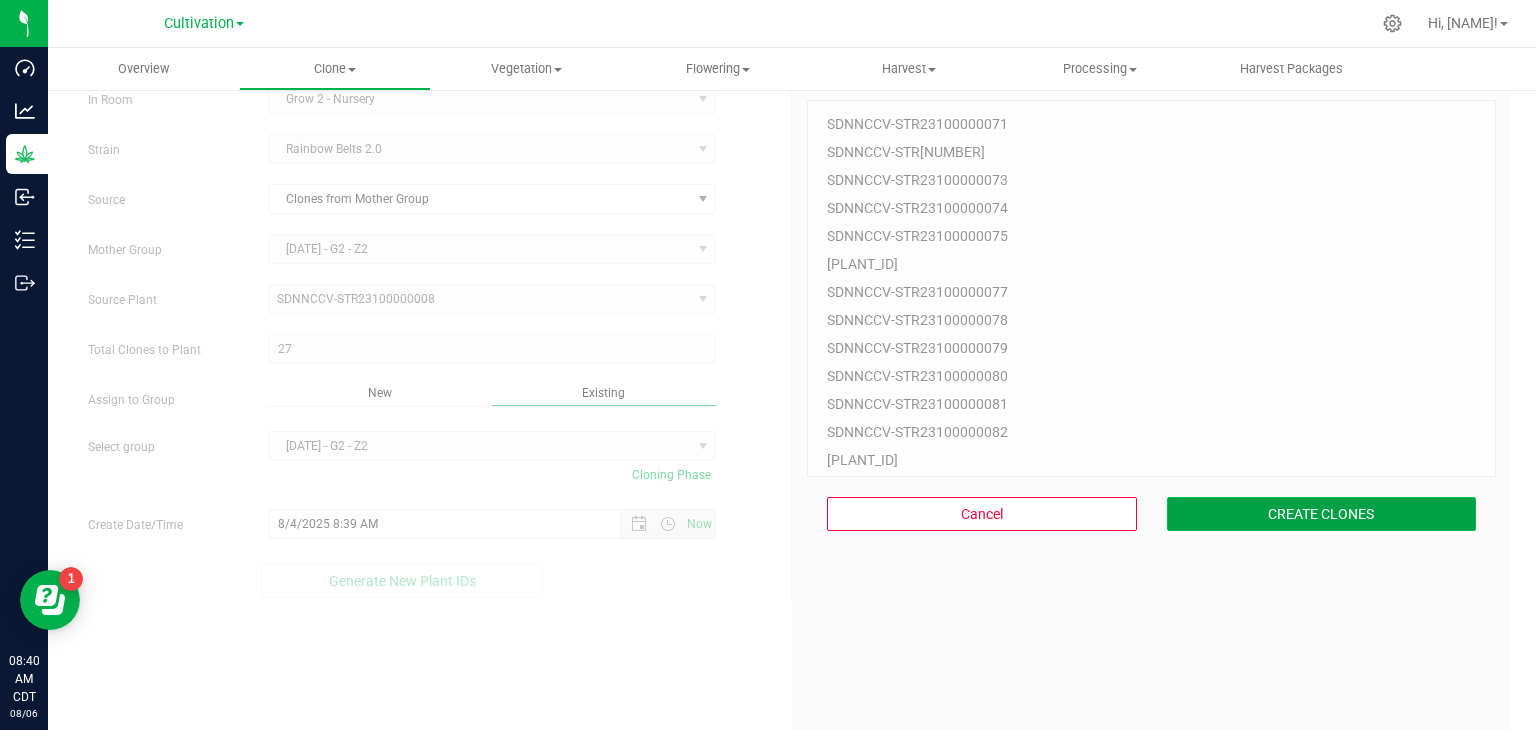 click on "CREATE CLONES" at bounding box center (1322, 514) 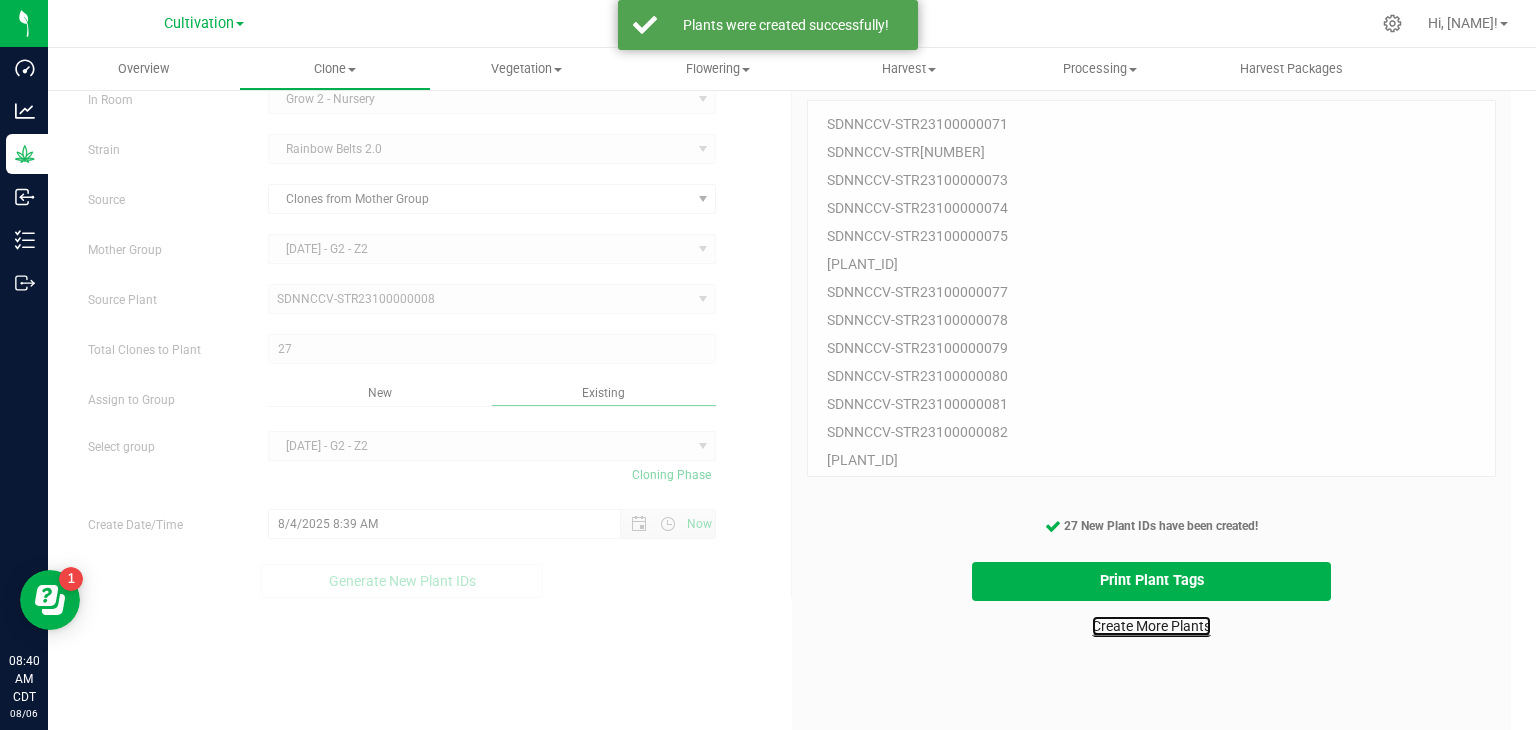 click on "Create More Plants" at bounding box center [1151, 626] 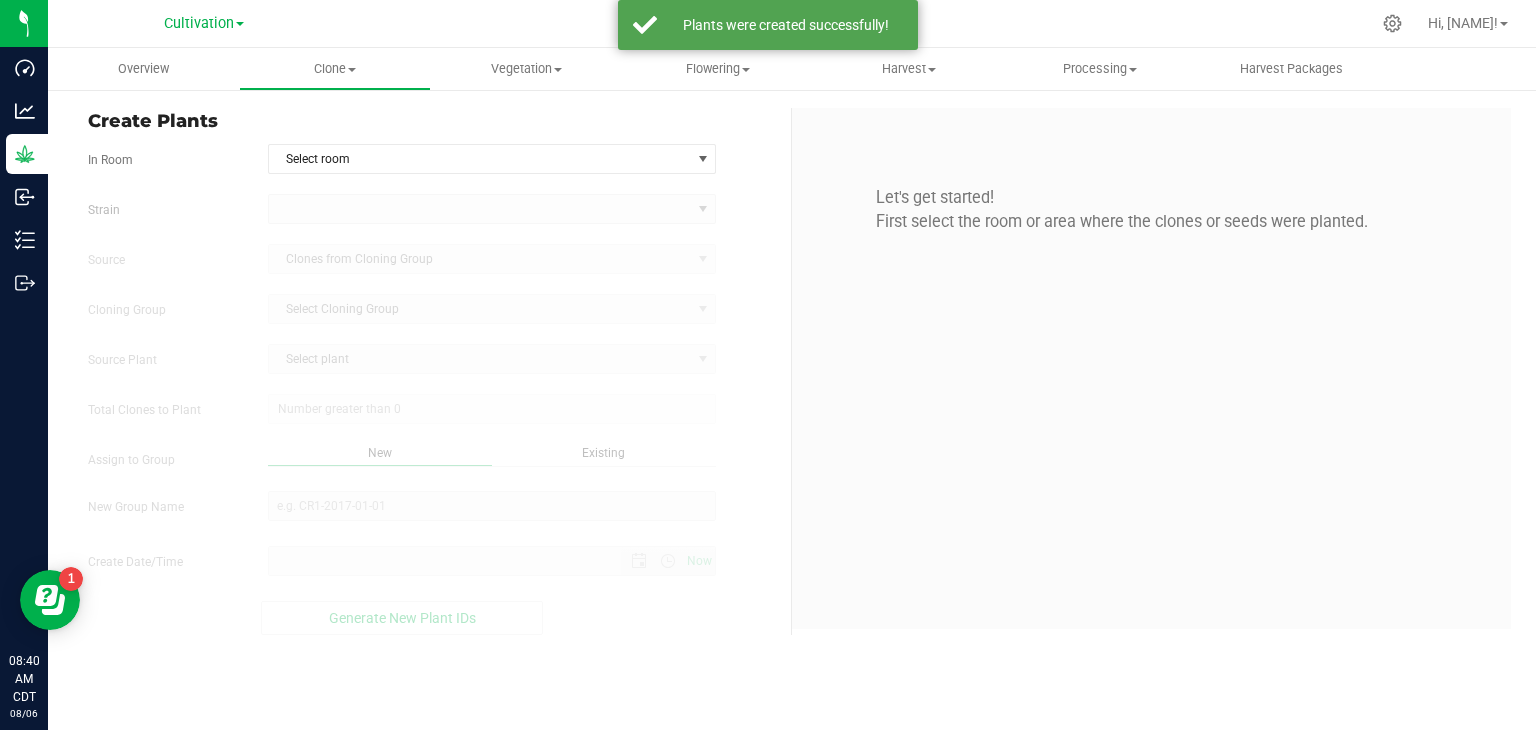 scroll, scrollTop: 0, scrollLeft: 0, axis: both 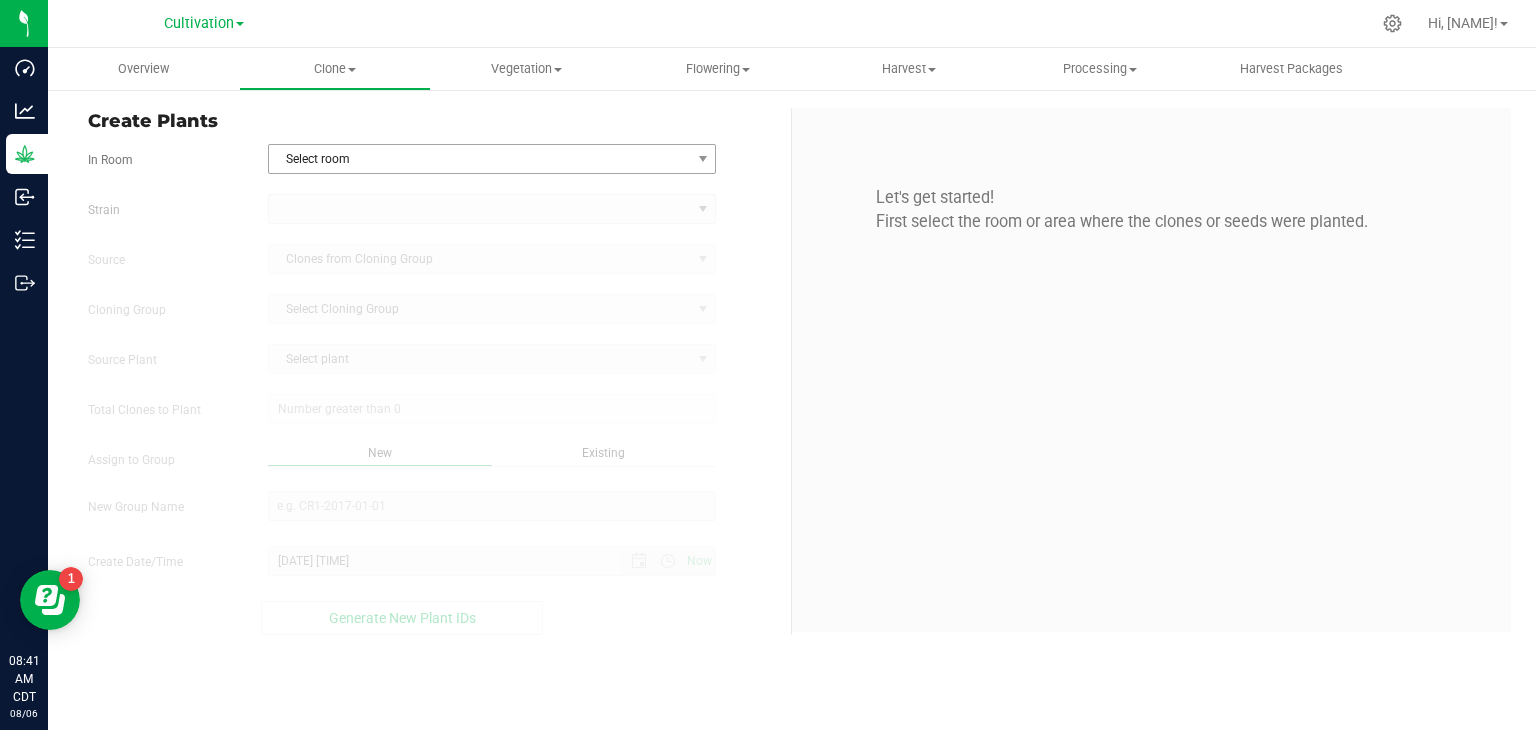 click on "Select room" at bounding box center [480, 159] 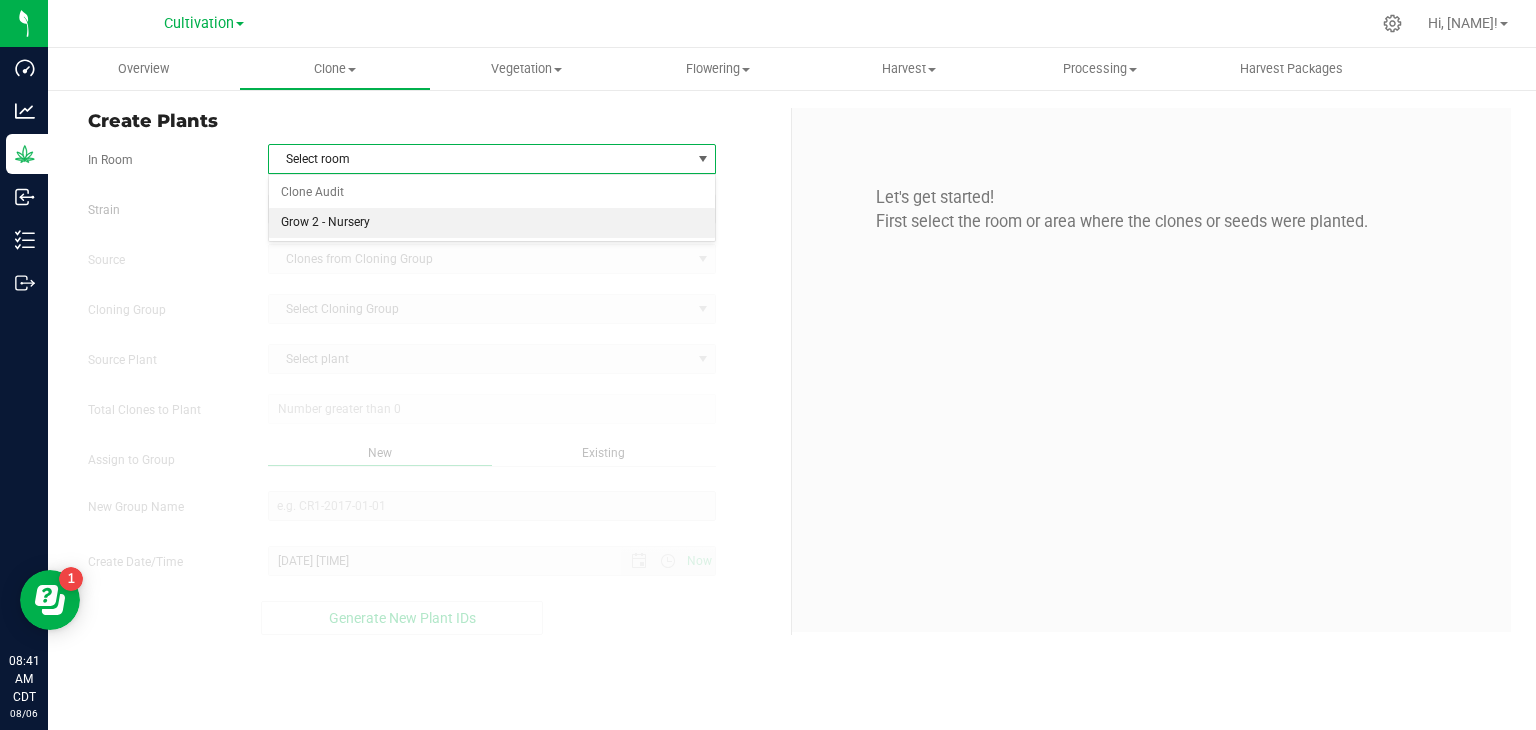 click on "Grow 2 - Nursery" at bounding box center (492, 223) 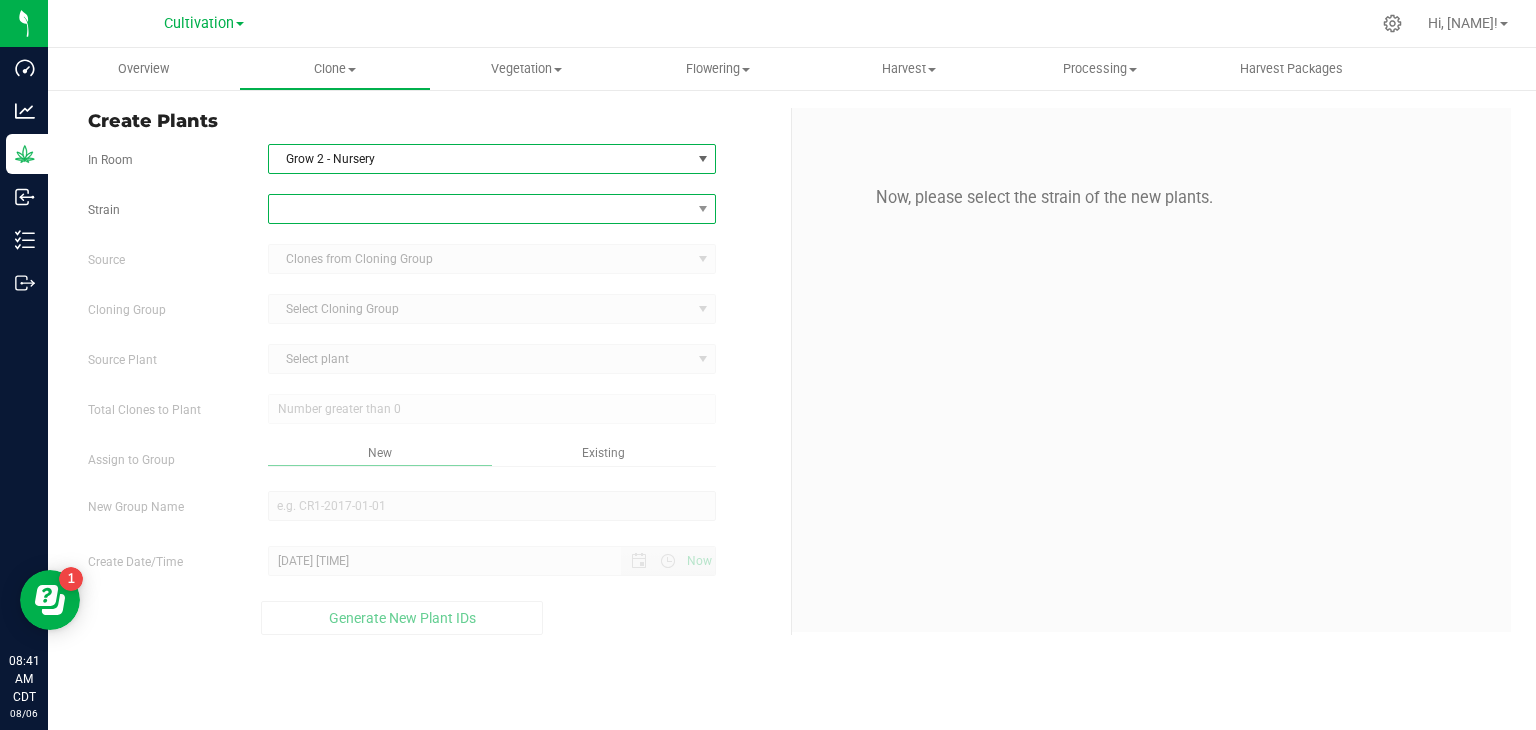 click at bounding box center (480, 209) 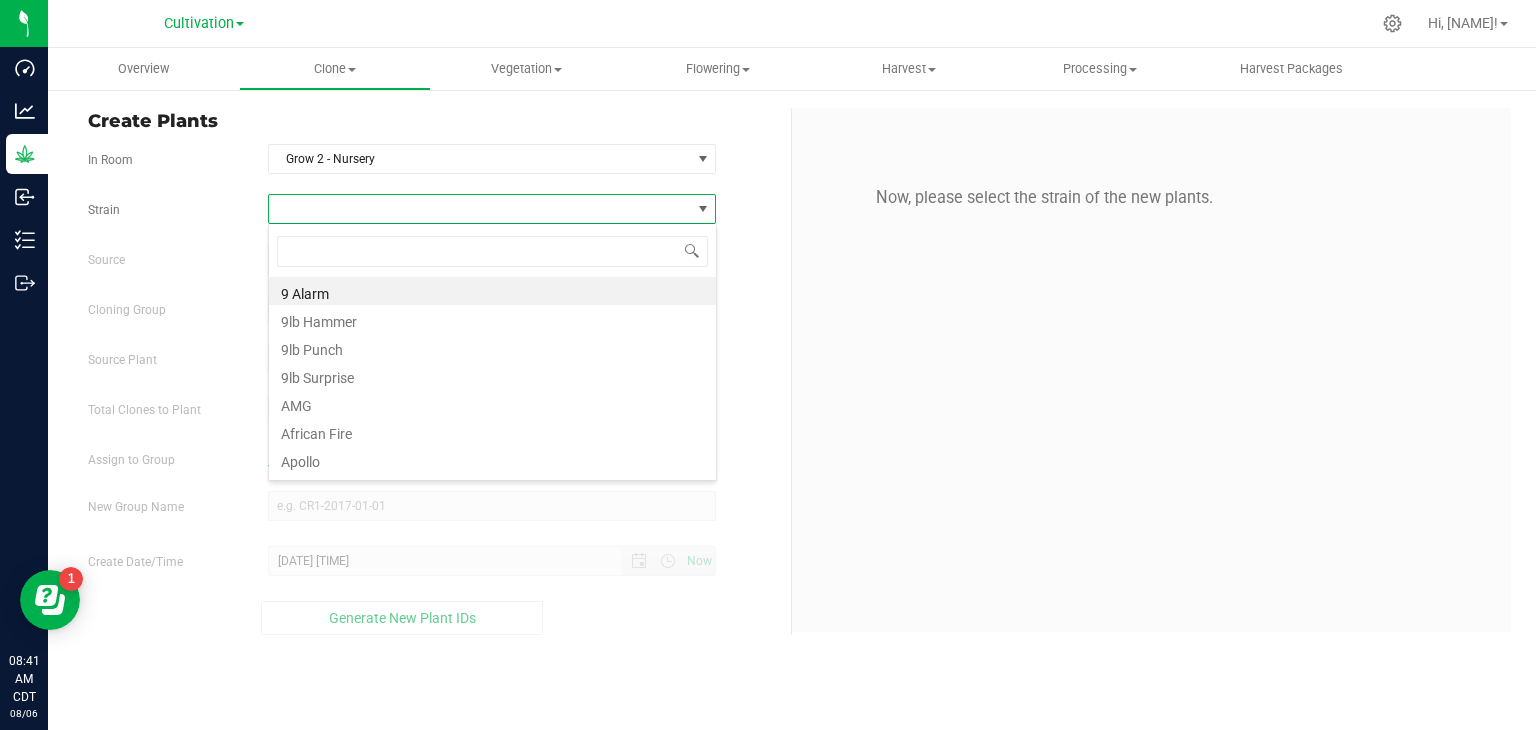 scroll, scrollTop: 99970, scrollLeft: 99551, axis: both 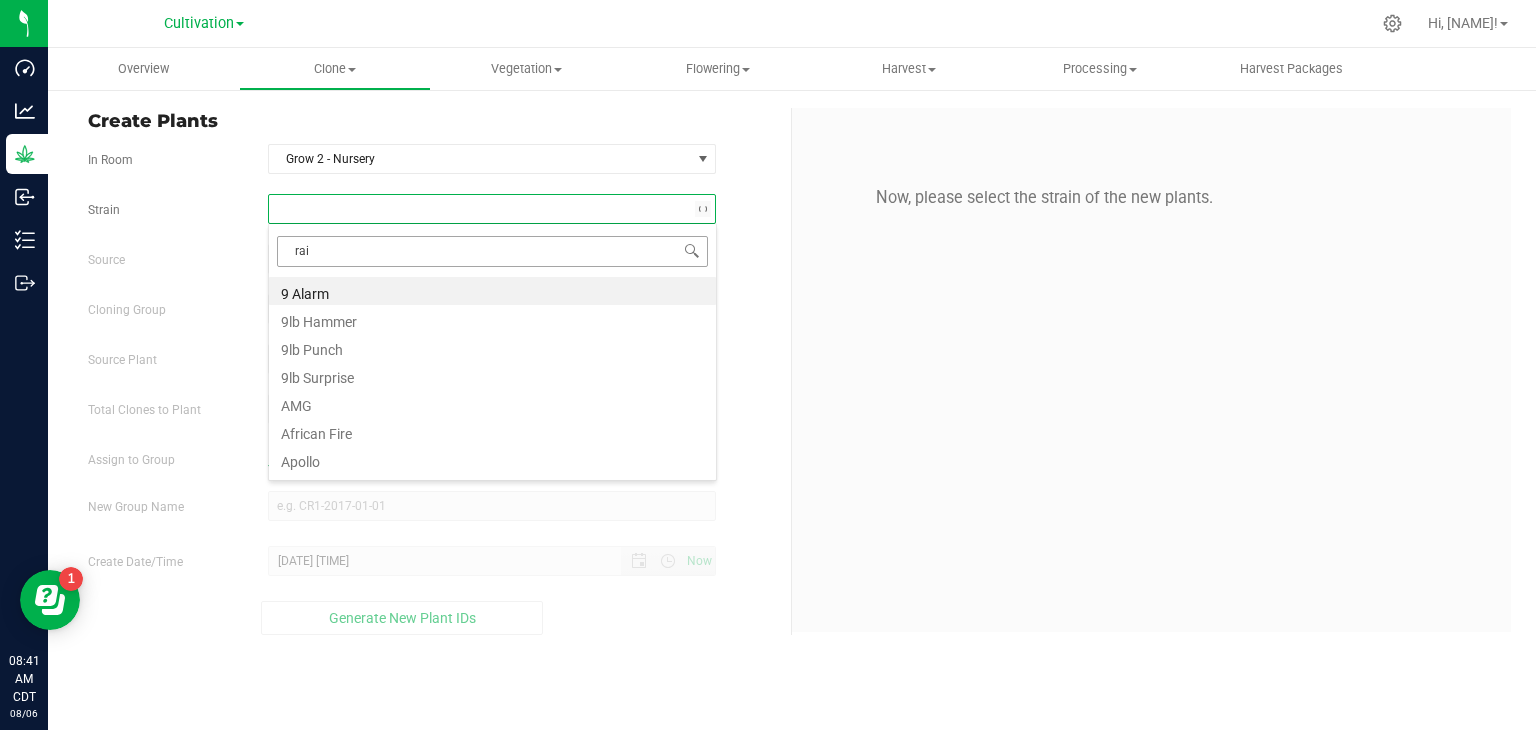 type on "rain" 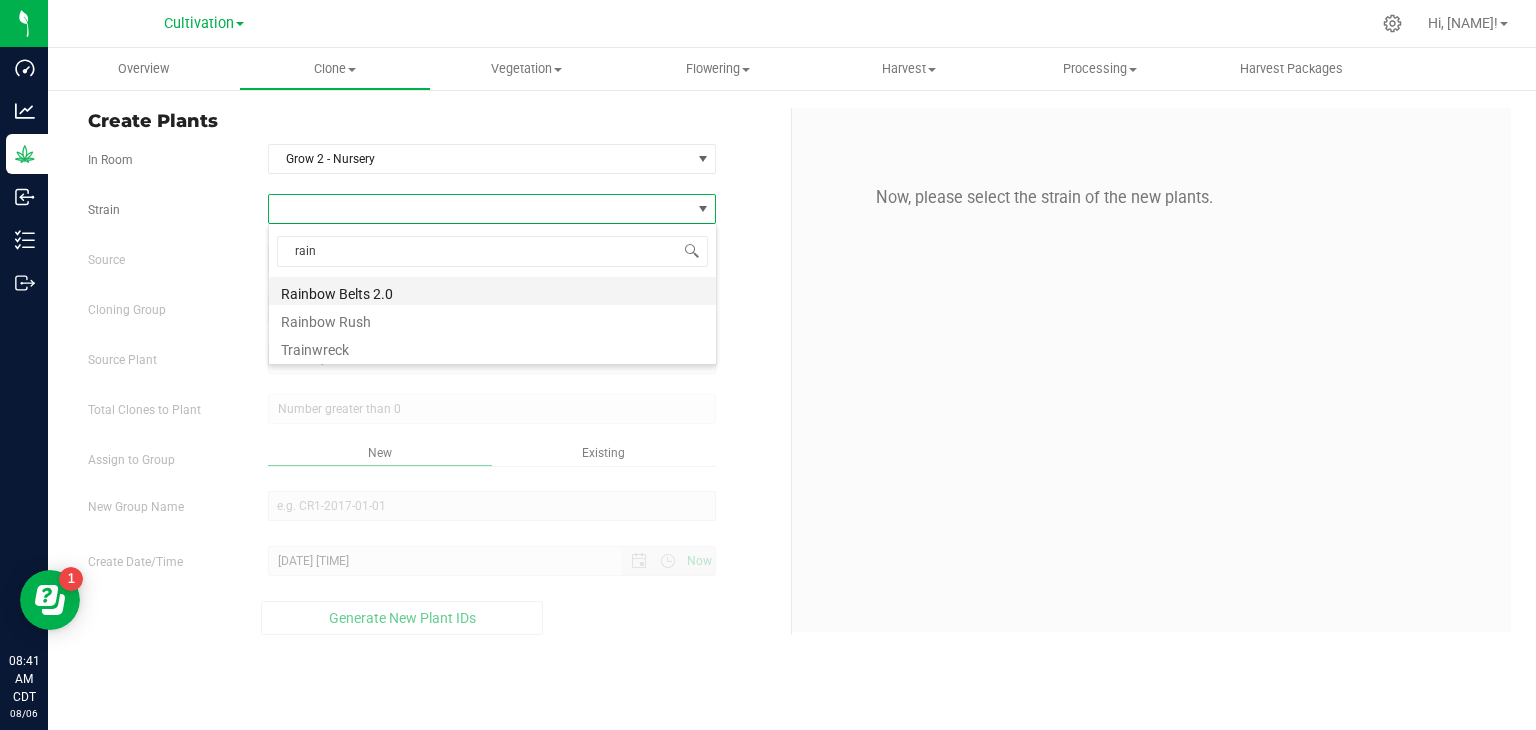 click on "Rainbow Belts 2.0" at bounding box center (492, 291) 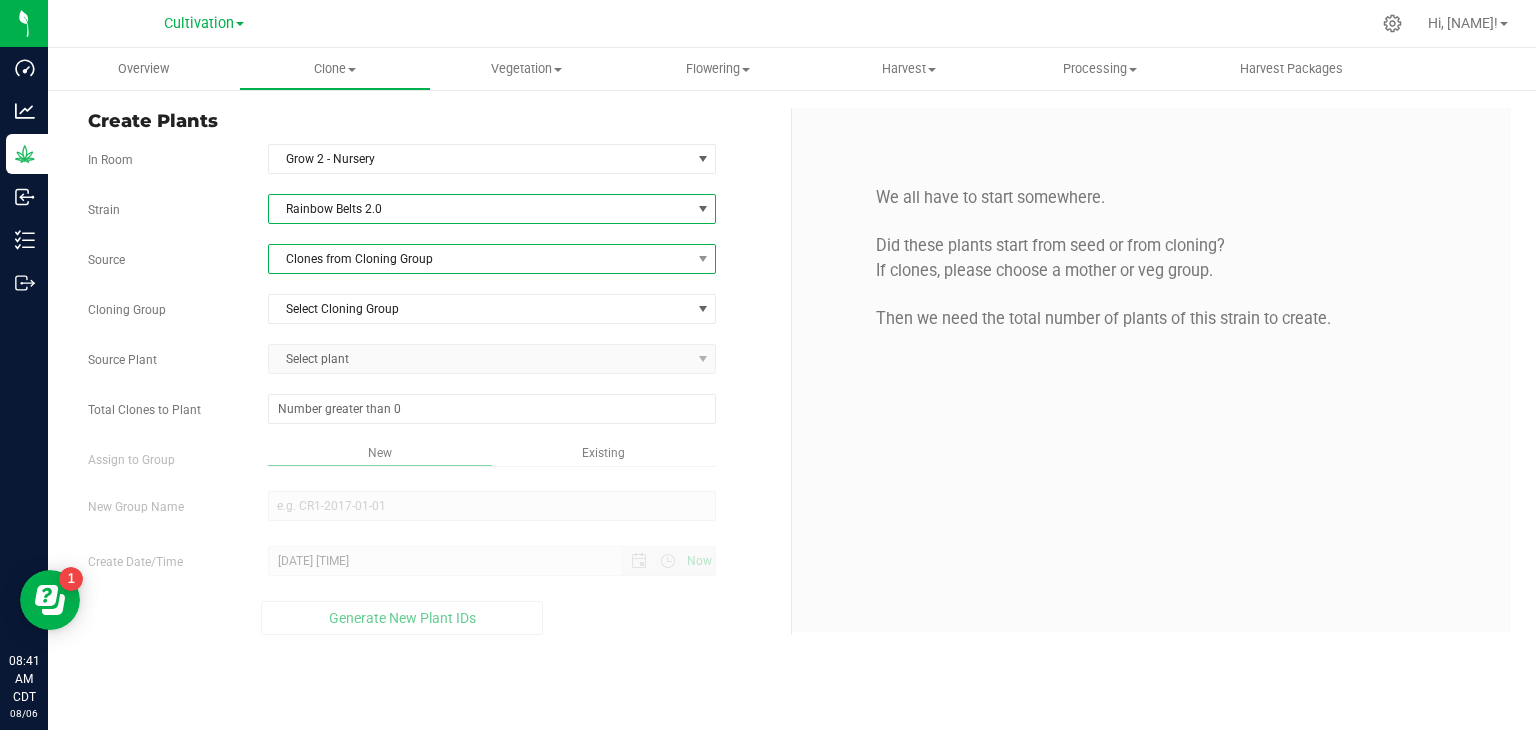 click on "Clones from Cloning Group" at bounding box center (480, 259) 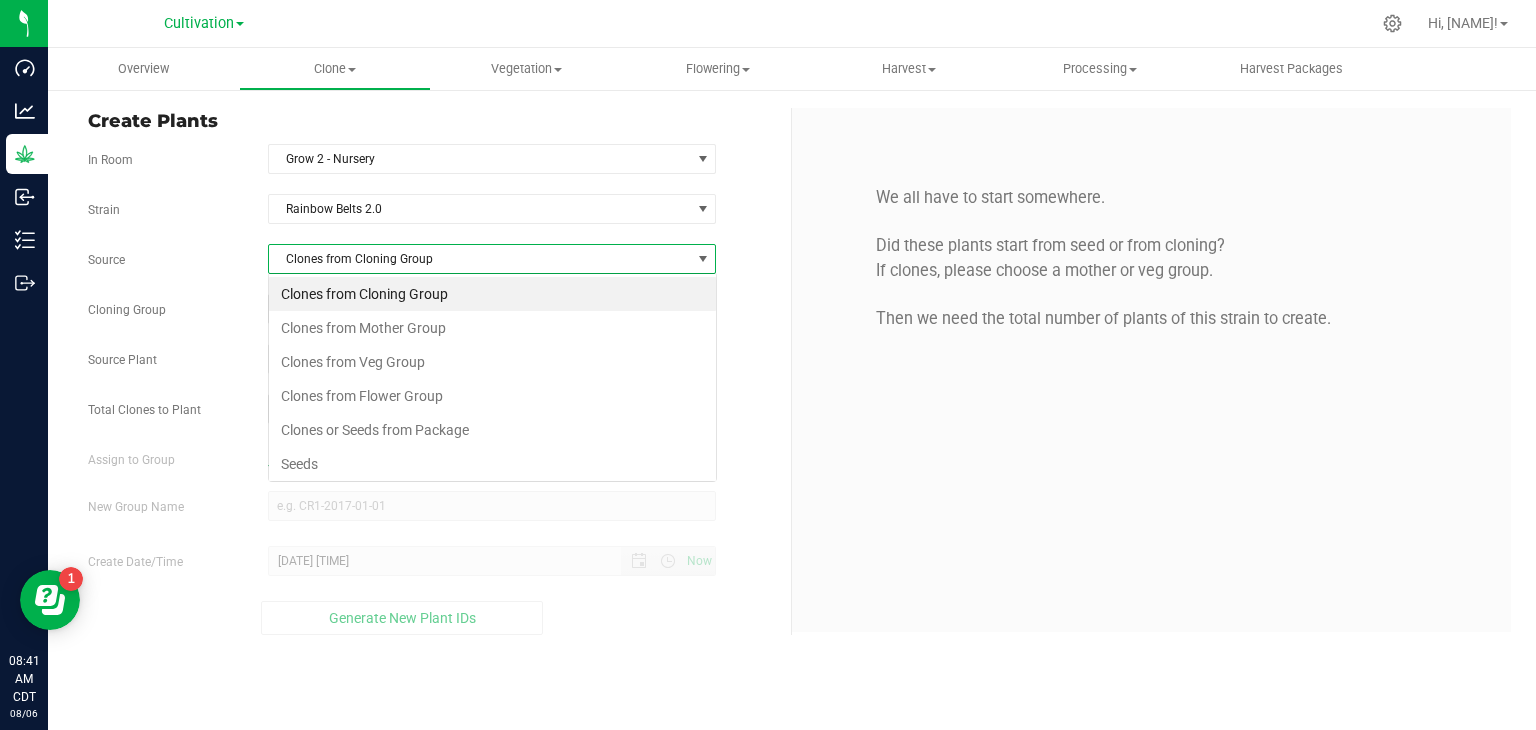 scroll, scrollTop: 99970, scrollLeft: 99551, axis: both 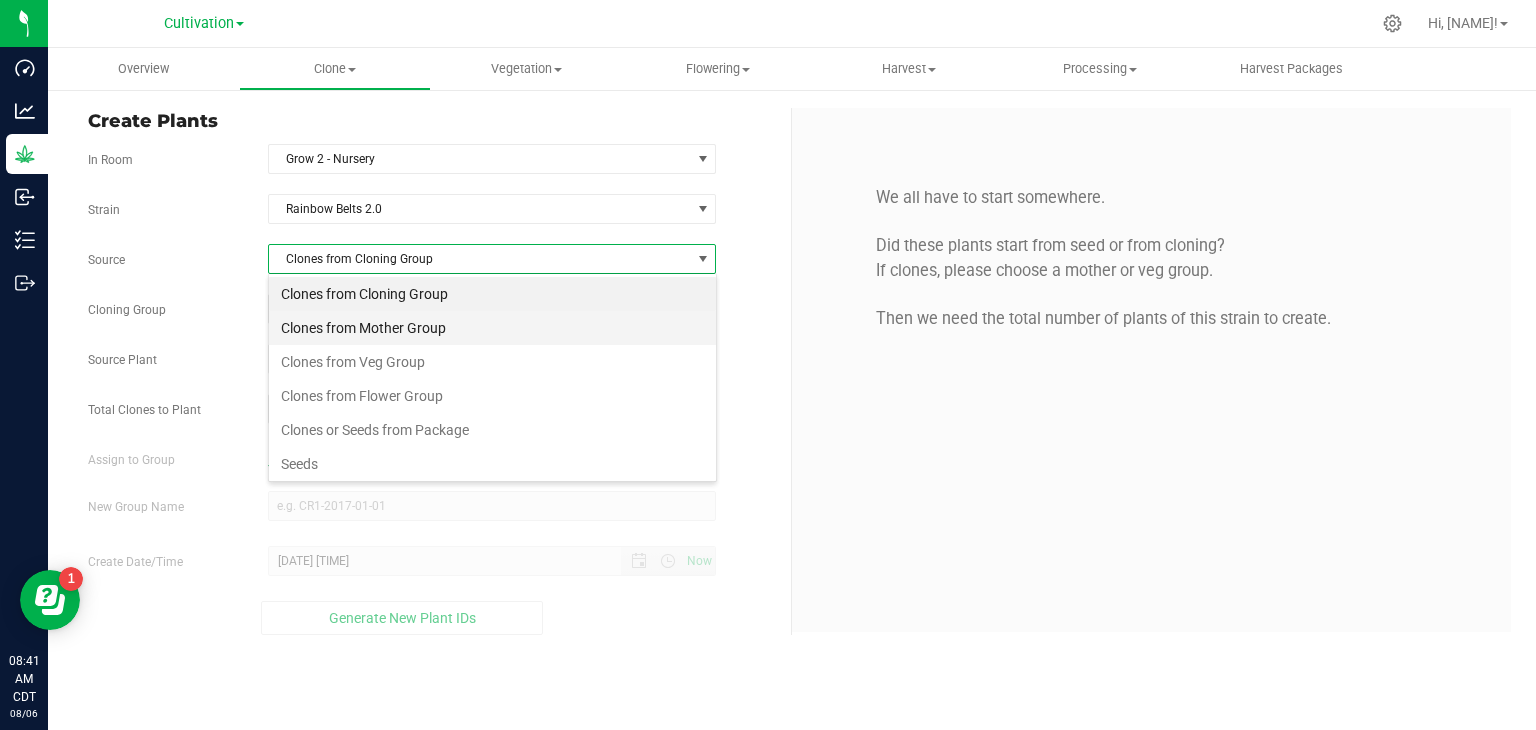 click on "Clones from Mother Group" at bounding box center (492, 328) 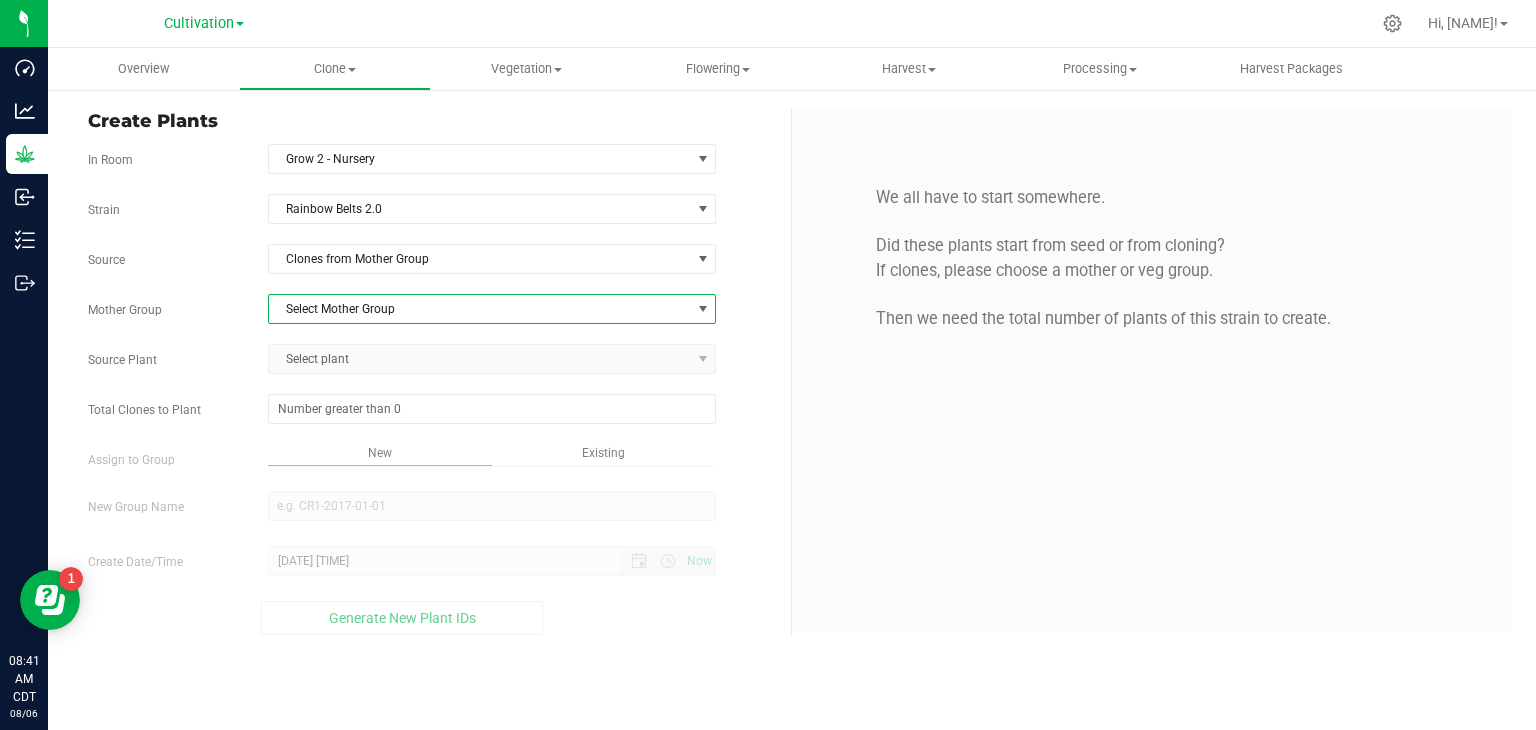 click on "Select Mother Group" at bounding box center [480, 309] 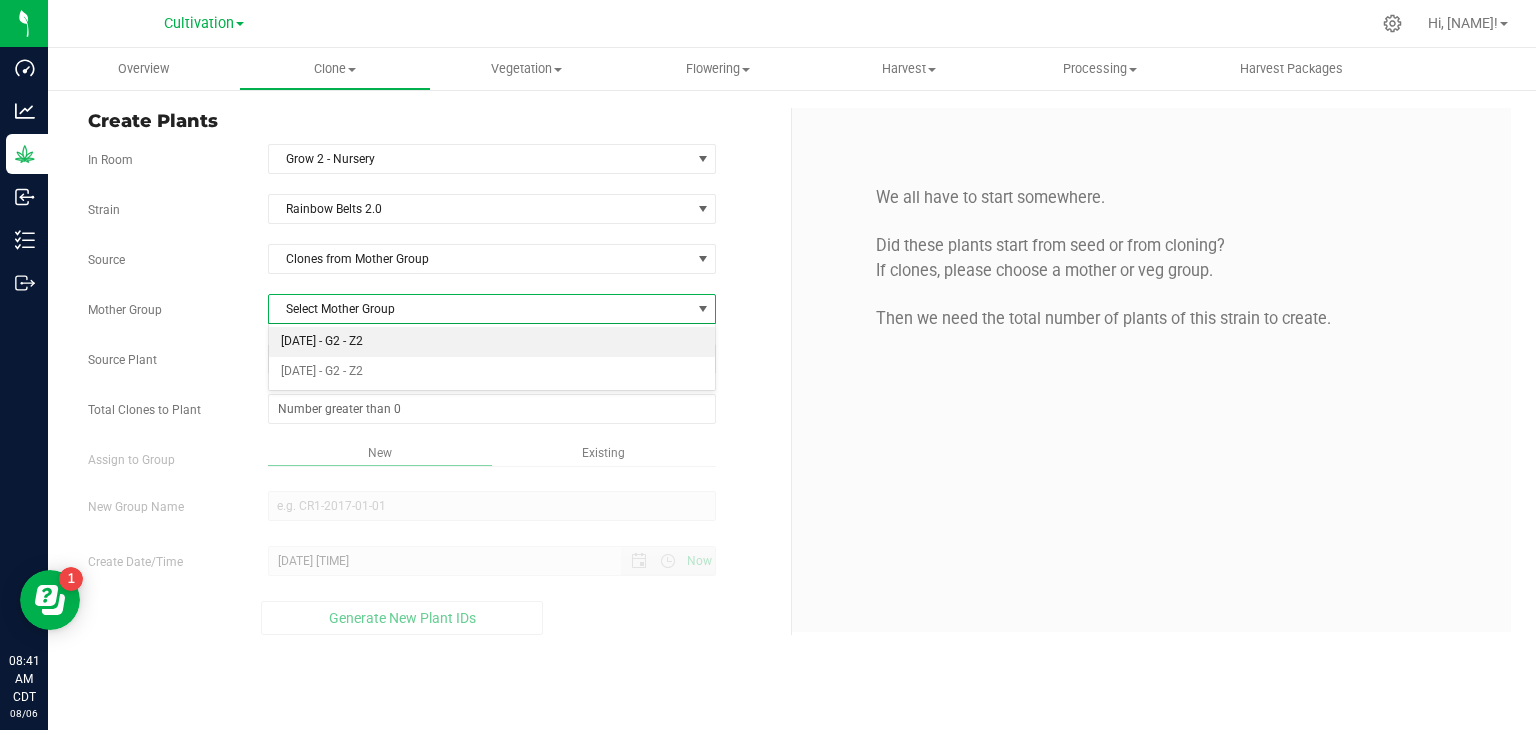 click on "[DATE] - G2 - Z2" at bounding box center [492, 342] 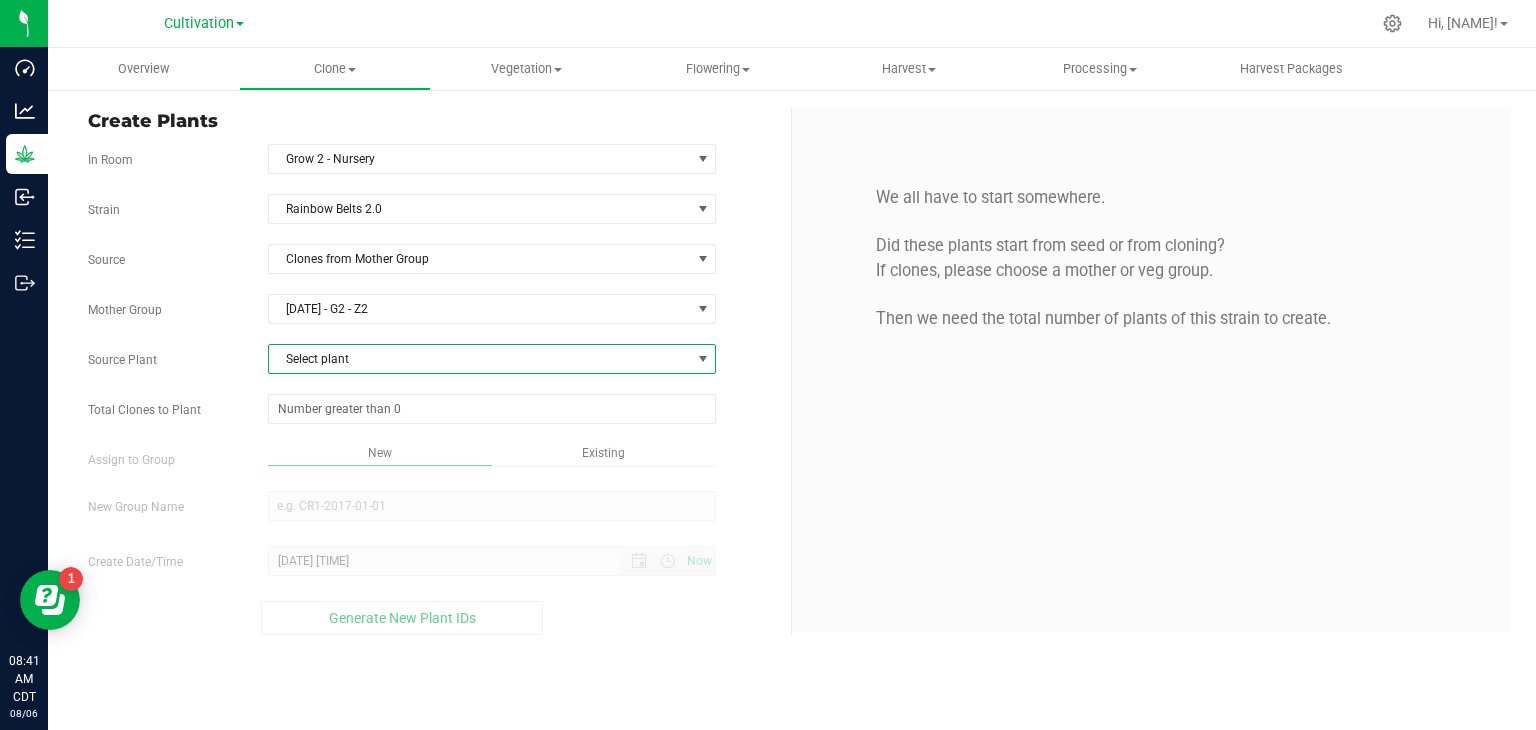 click on "Select plant" at bounding box center [480, 359] 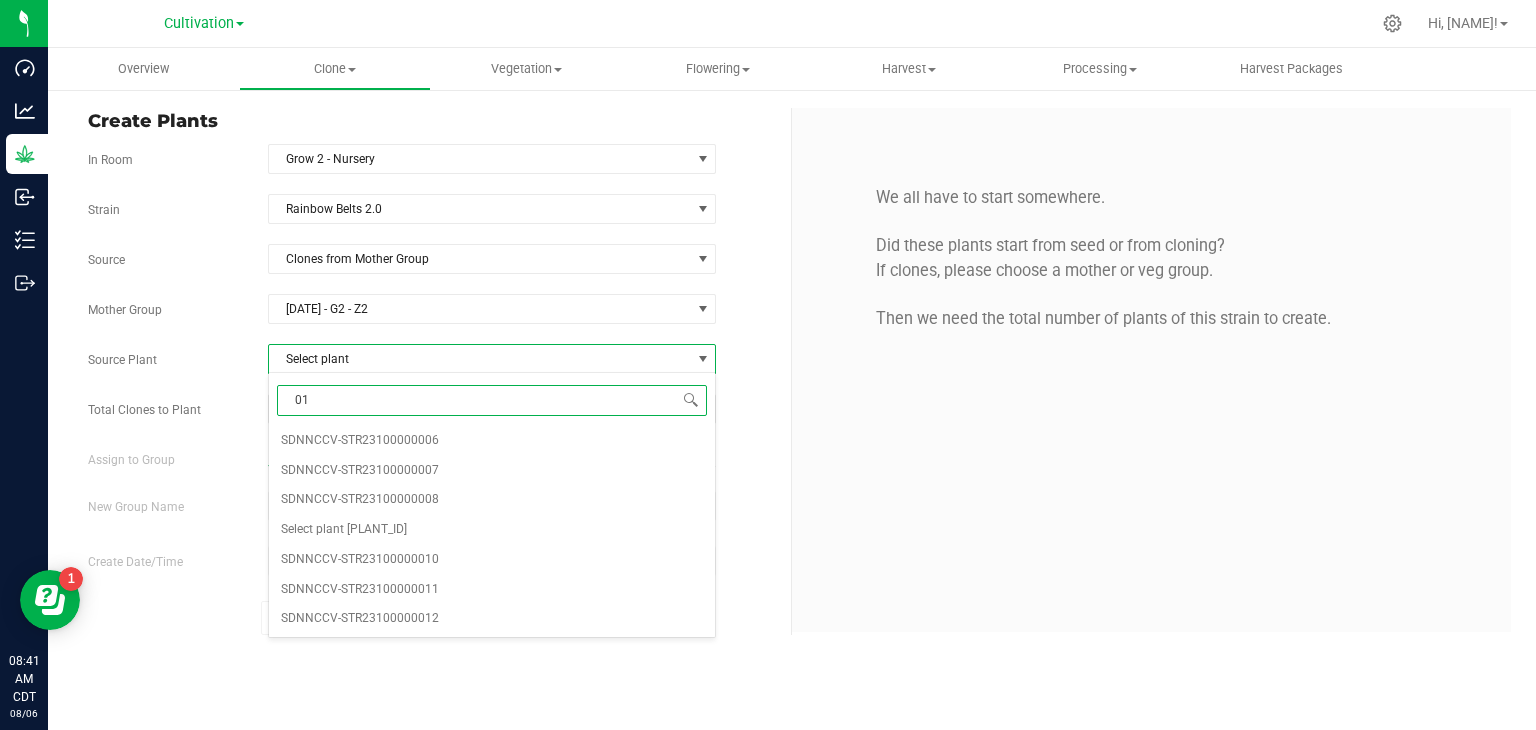 type on "012" 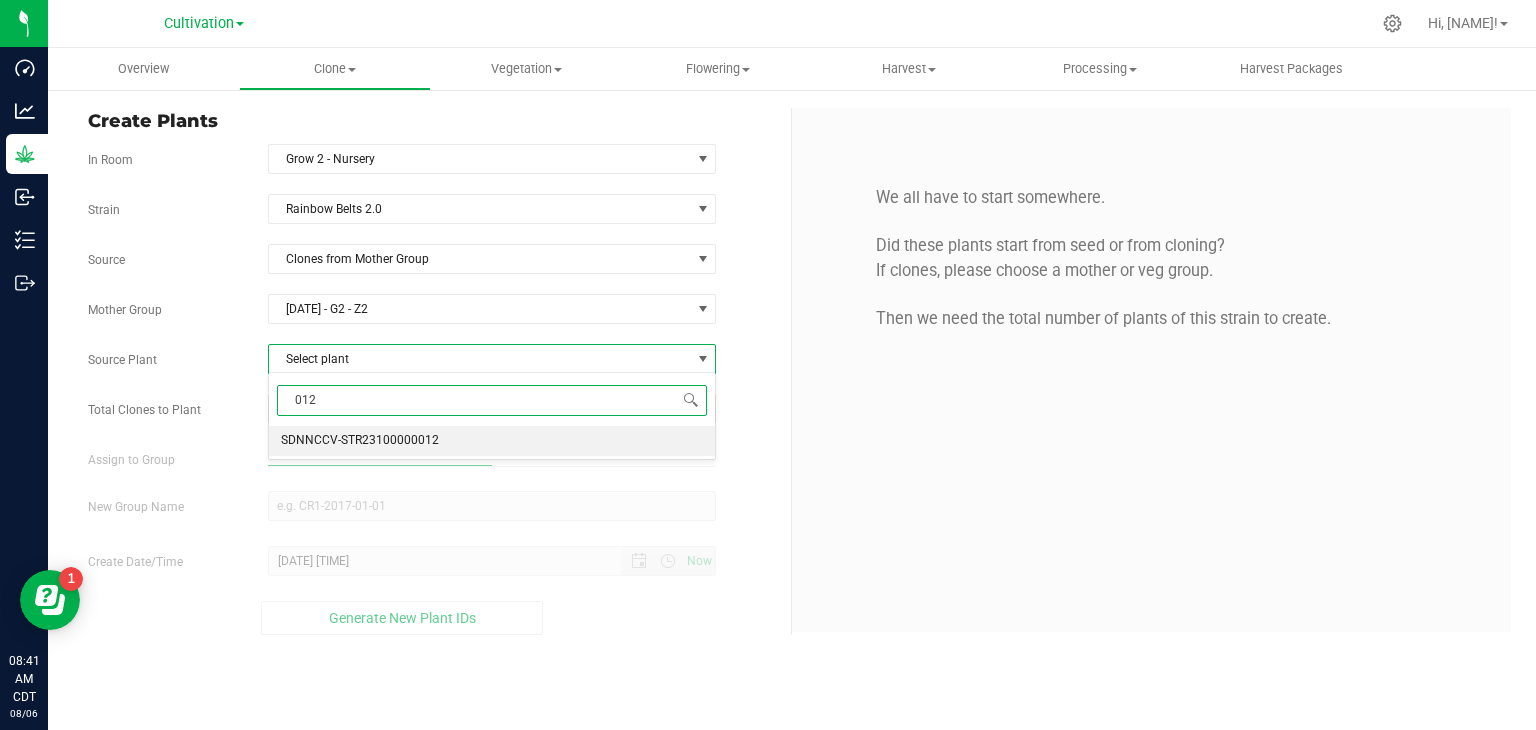 click on "SDNNCCV-STR23100000012" at bounding box center [360, 441] 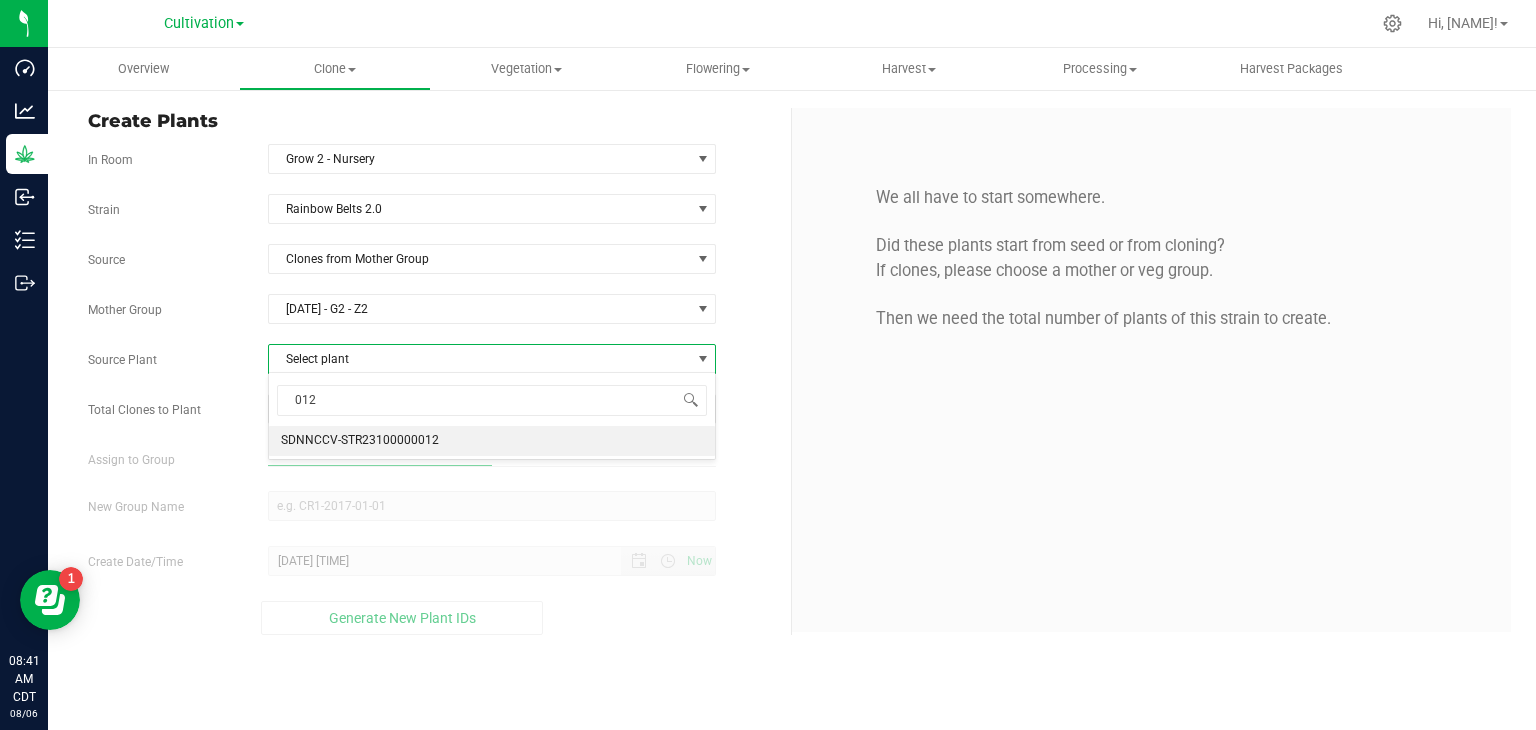 type 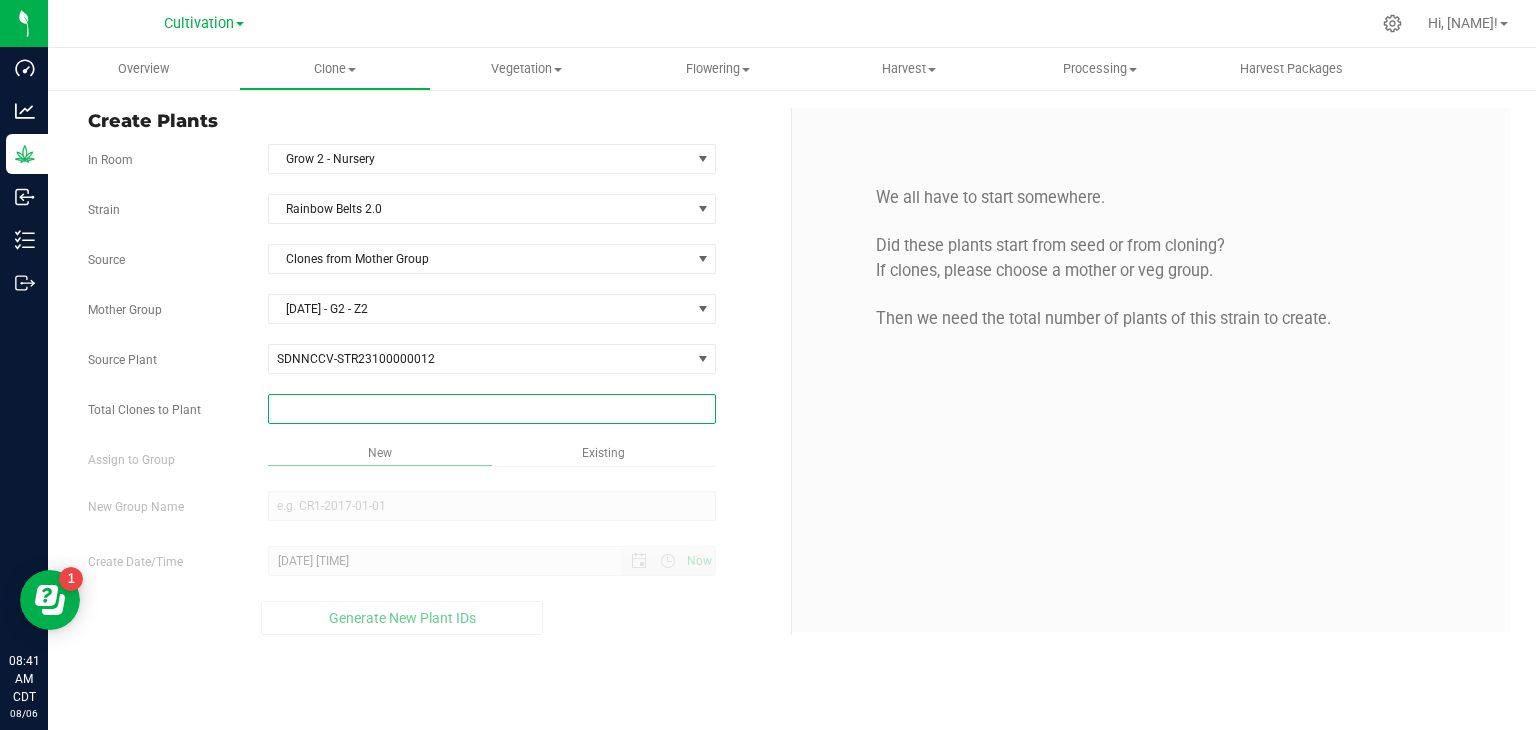 click at bounding box center [492, 409] 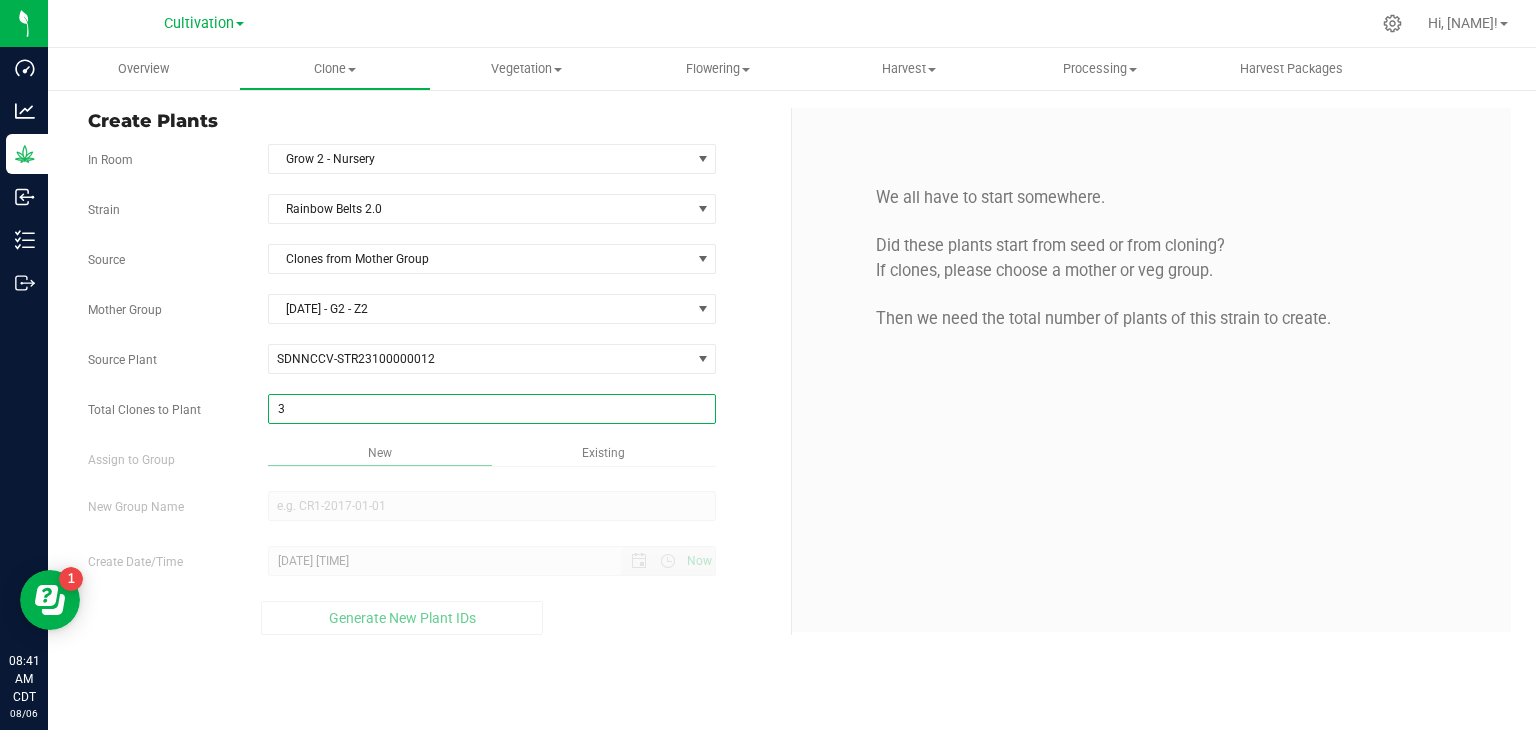 type on "31" 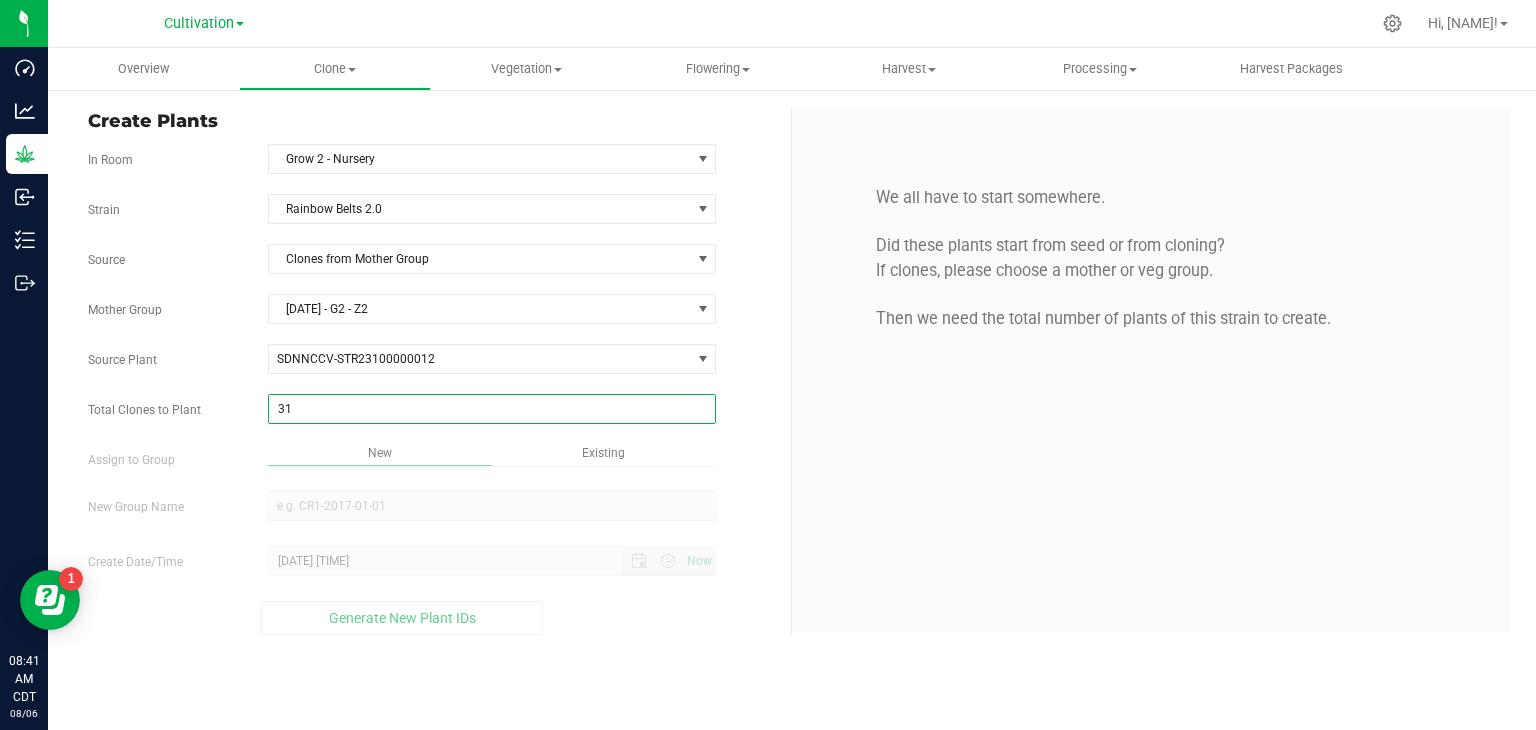 type on "31" 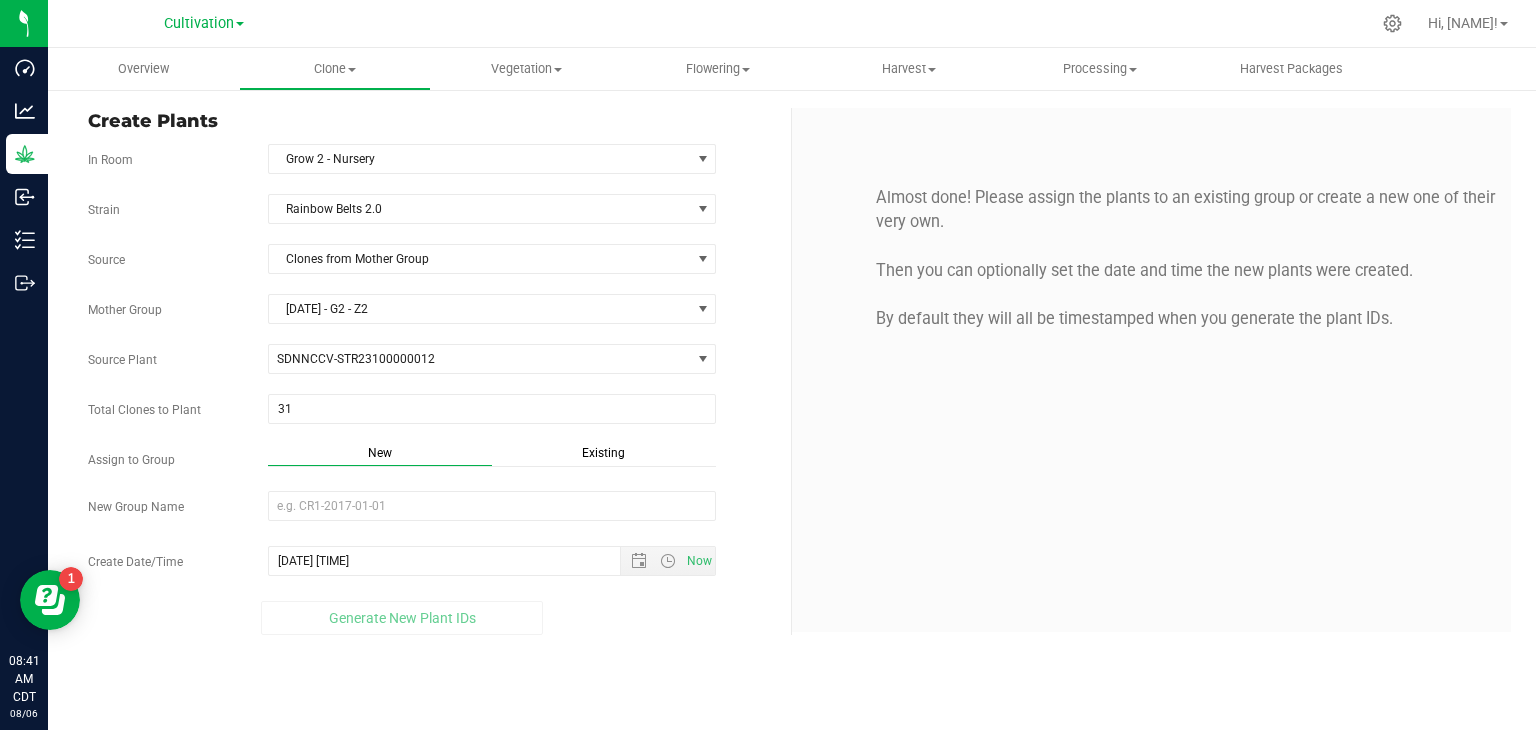 click on "Existing" at bounding box center [603, 453] 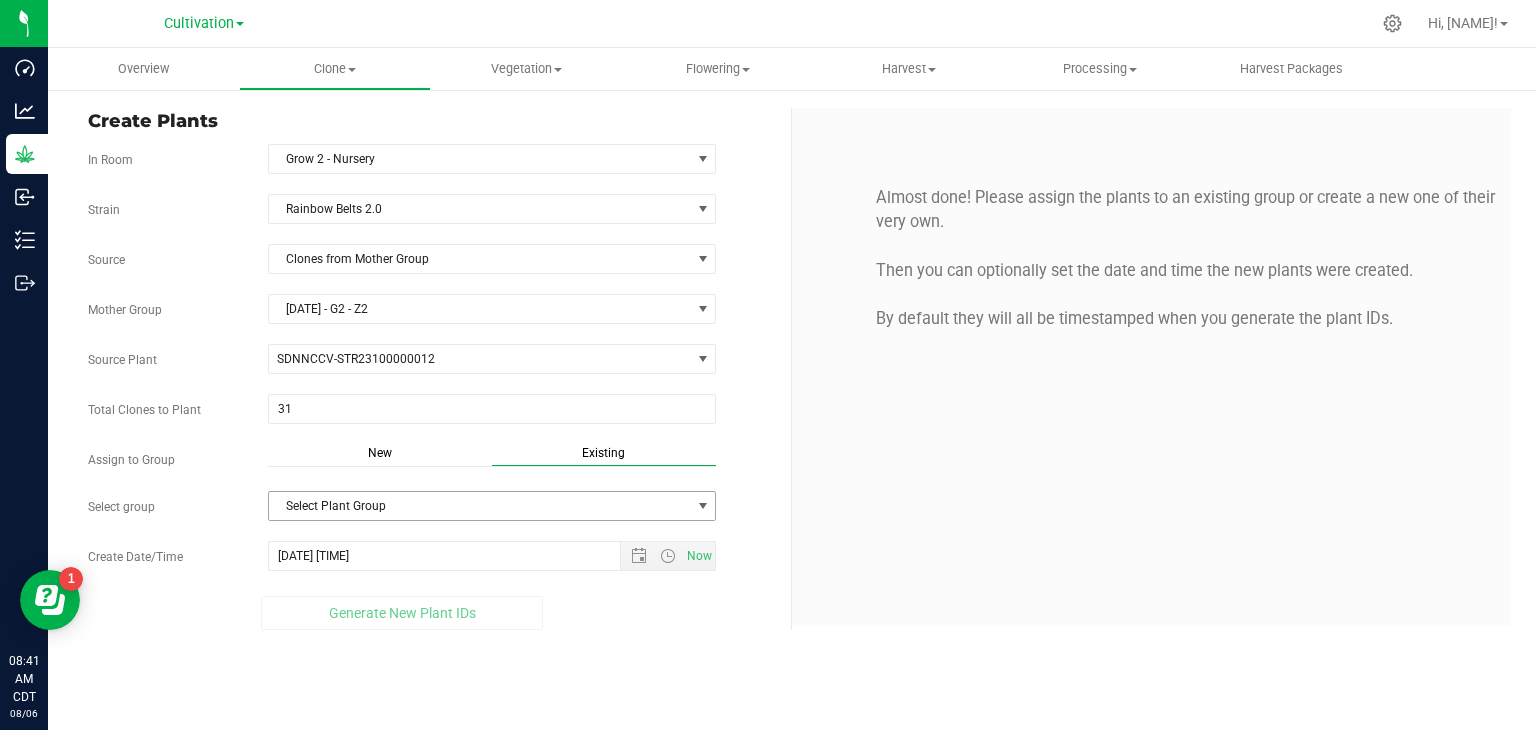 click on "Select Plant Group" at bounding box center (480, 506) 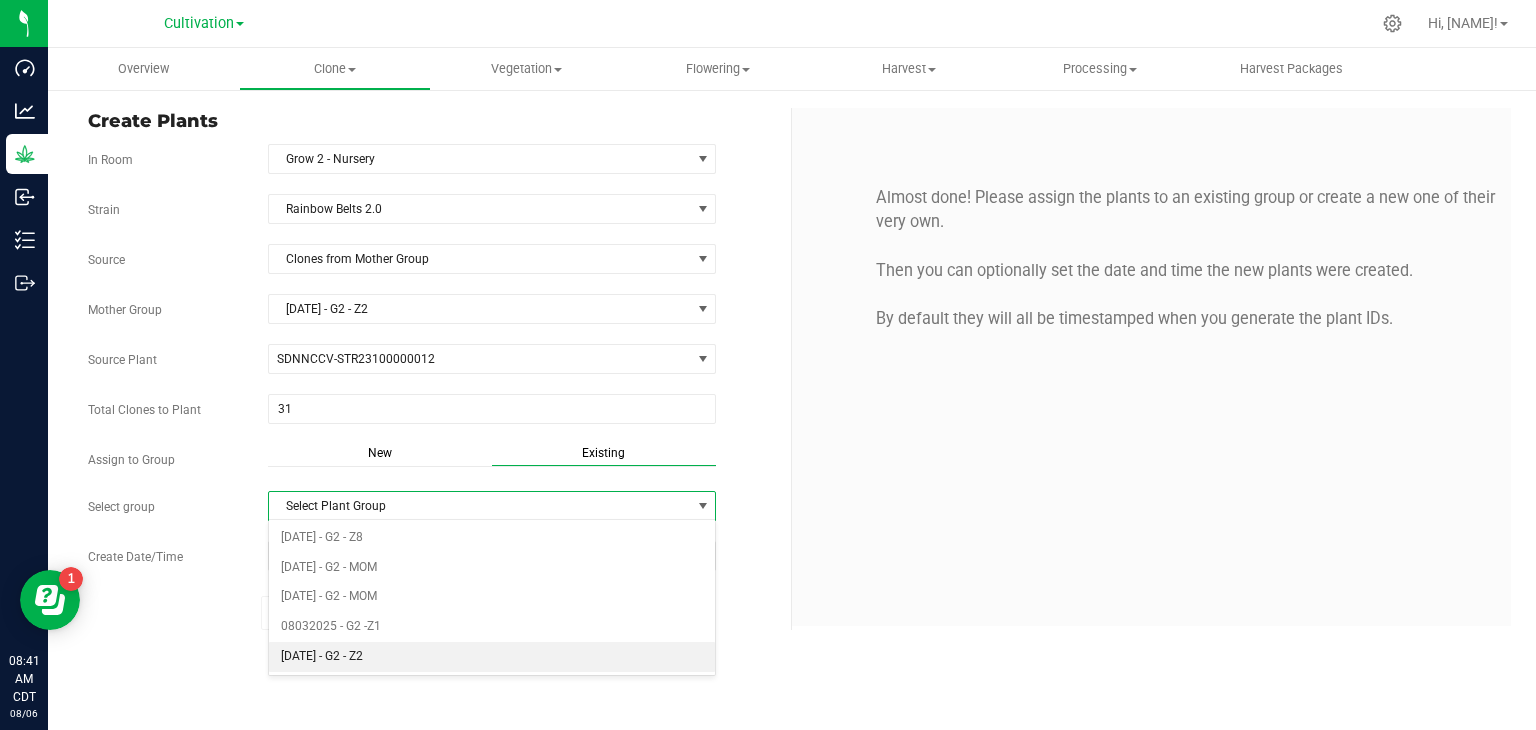 click on "[DATE] - G2 - Z2" at bounding box center [492, 657] 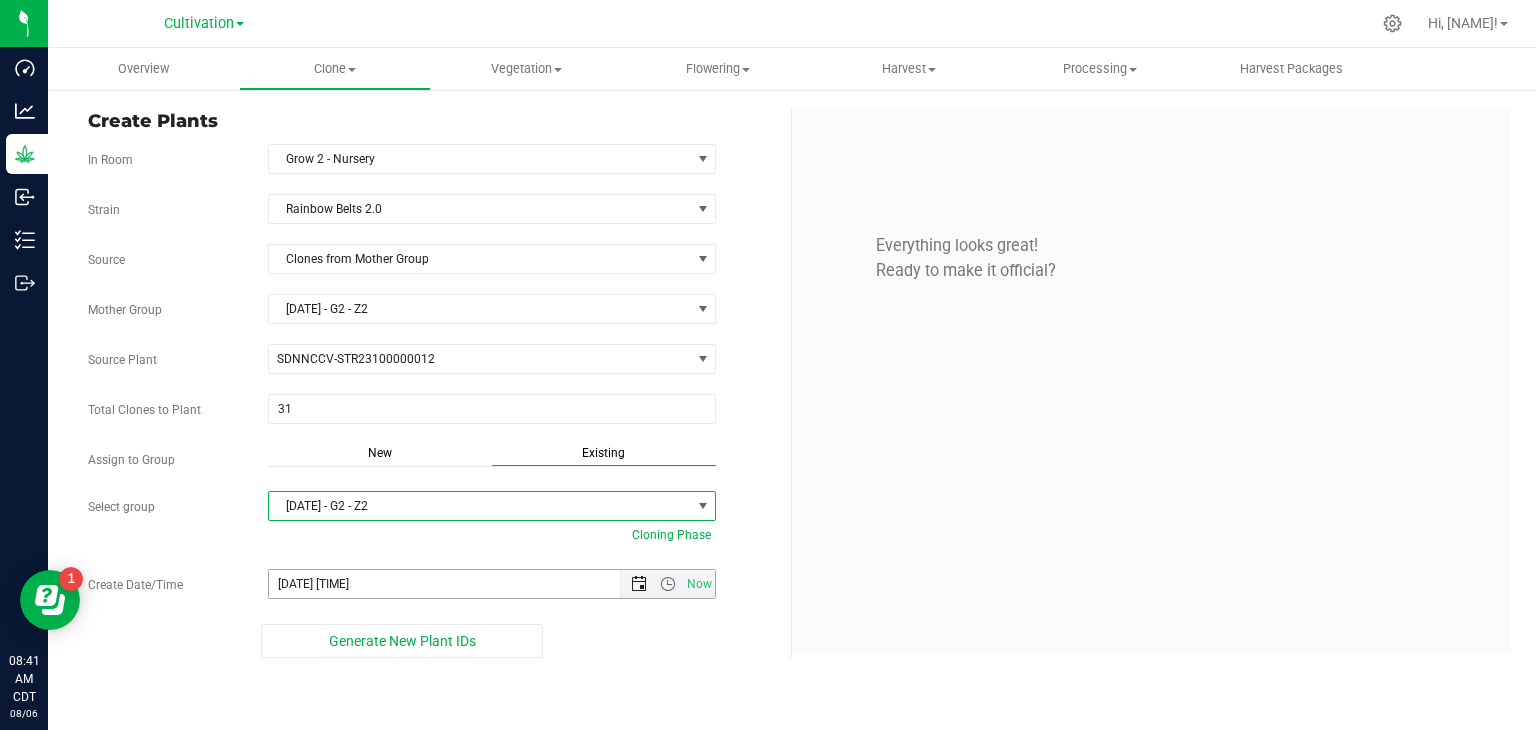click at bounding box center (639, 584) 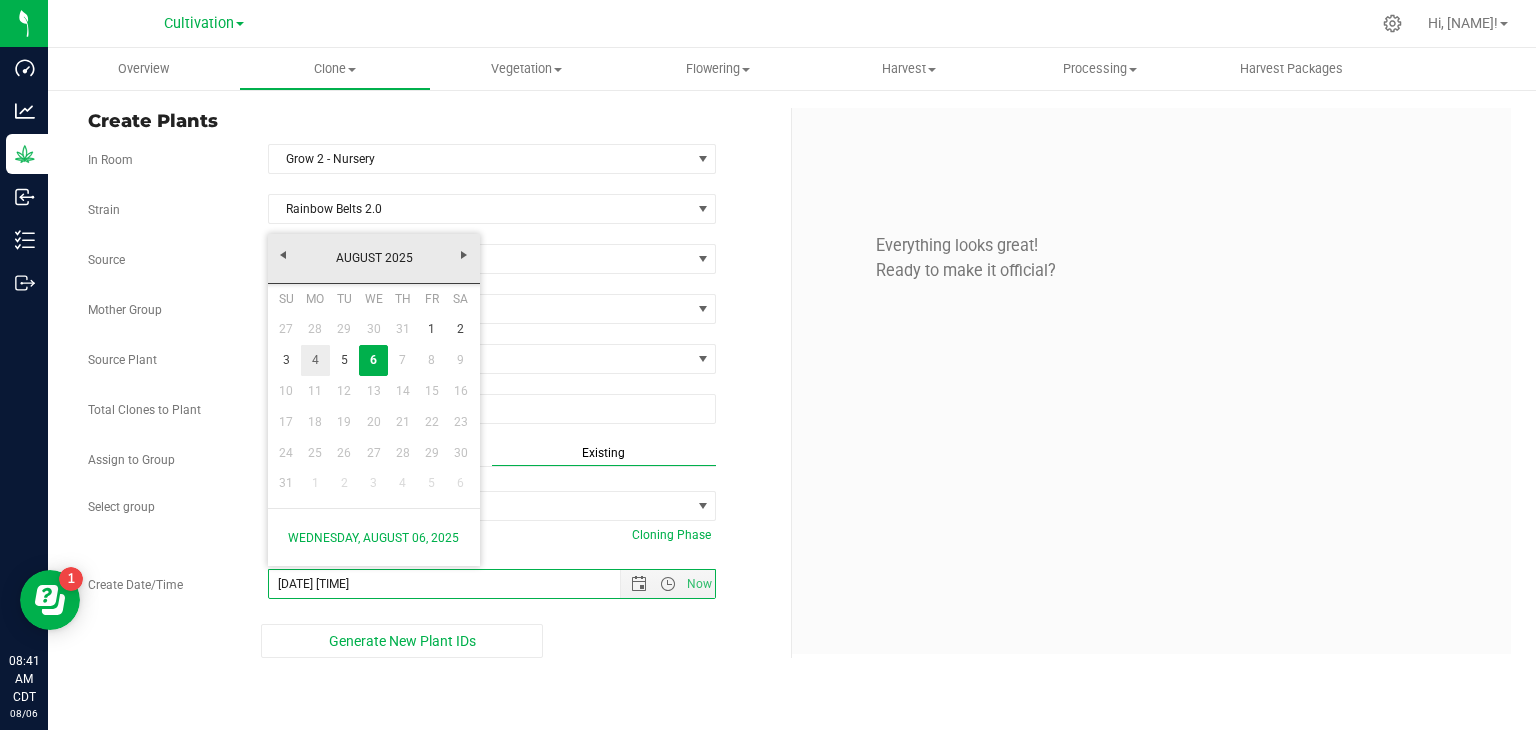 click on "4" at bounding box center [315, 360] 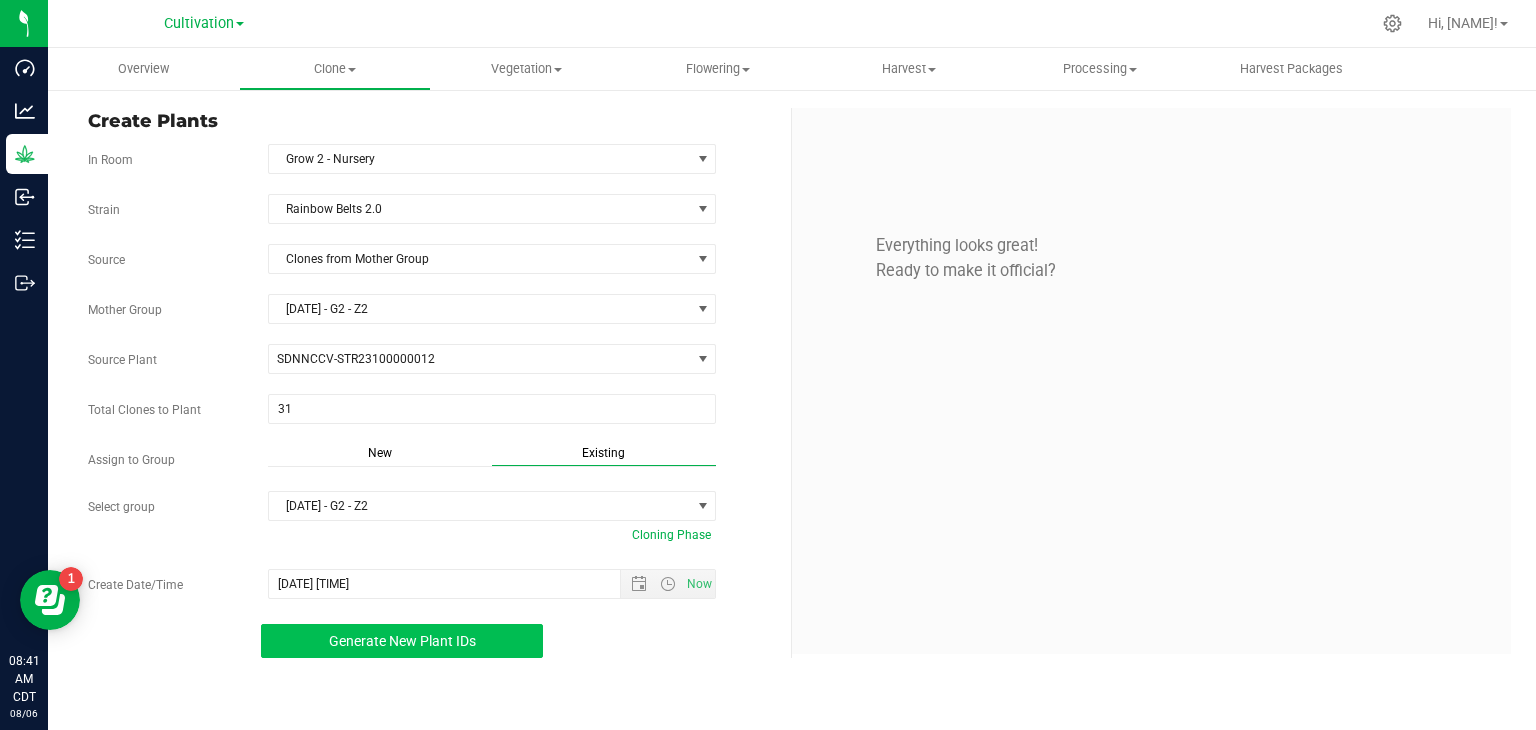 click on "Generate New Plant IDs" at bounding box center [402, 641] 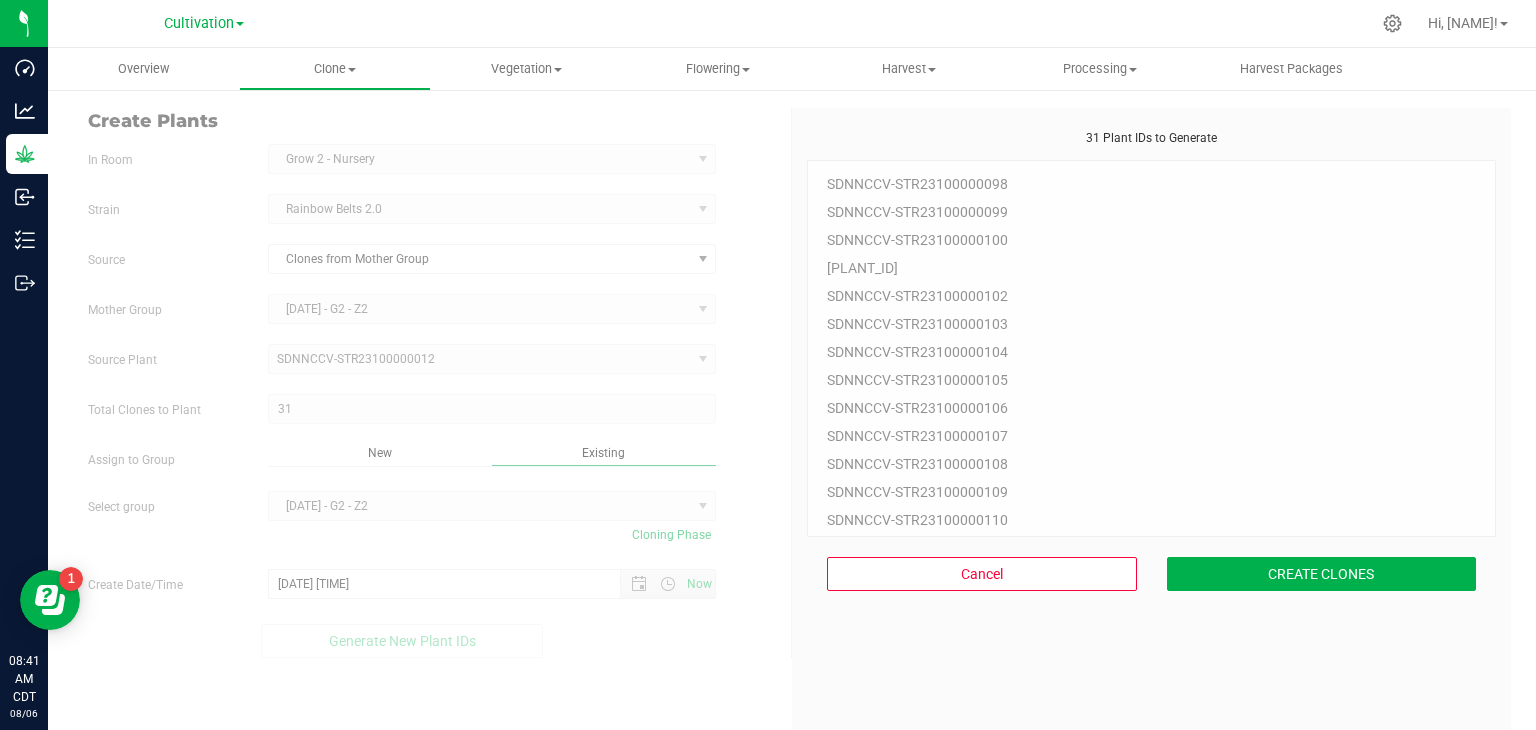 scroll, scrollTop: 60, scrollLeft: 0, axis: vertical 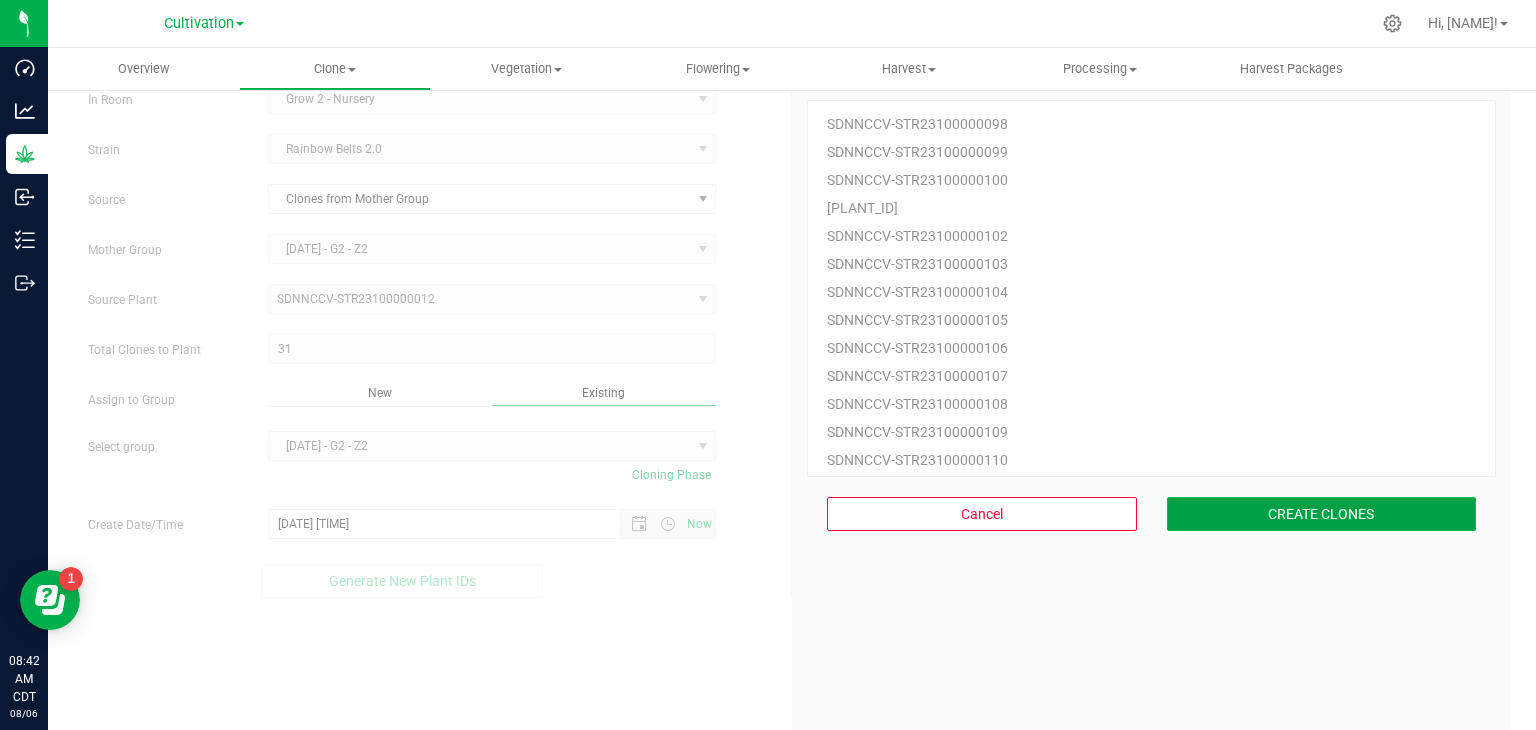 click on "CREATE CLONES" at bounding box center (1322, 514) 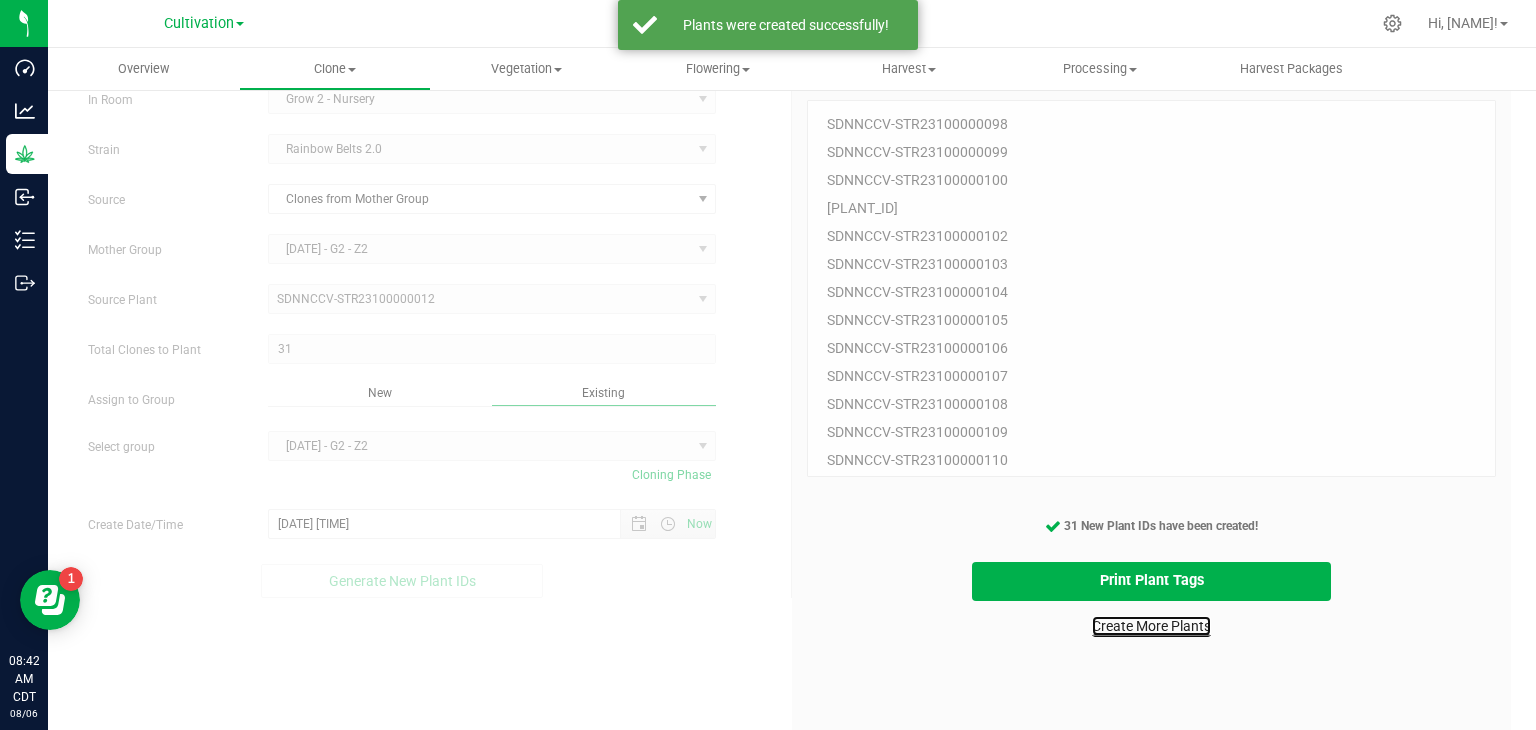 click on "Create More Plants" at bounding box center (1151, 626) 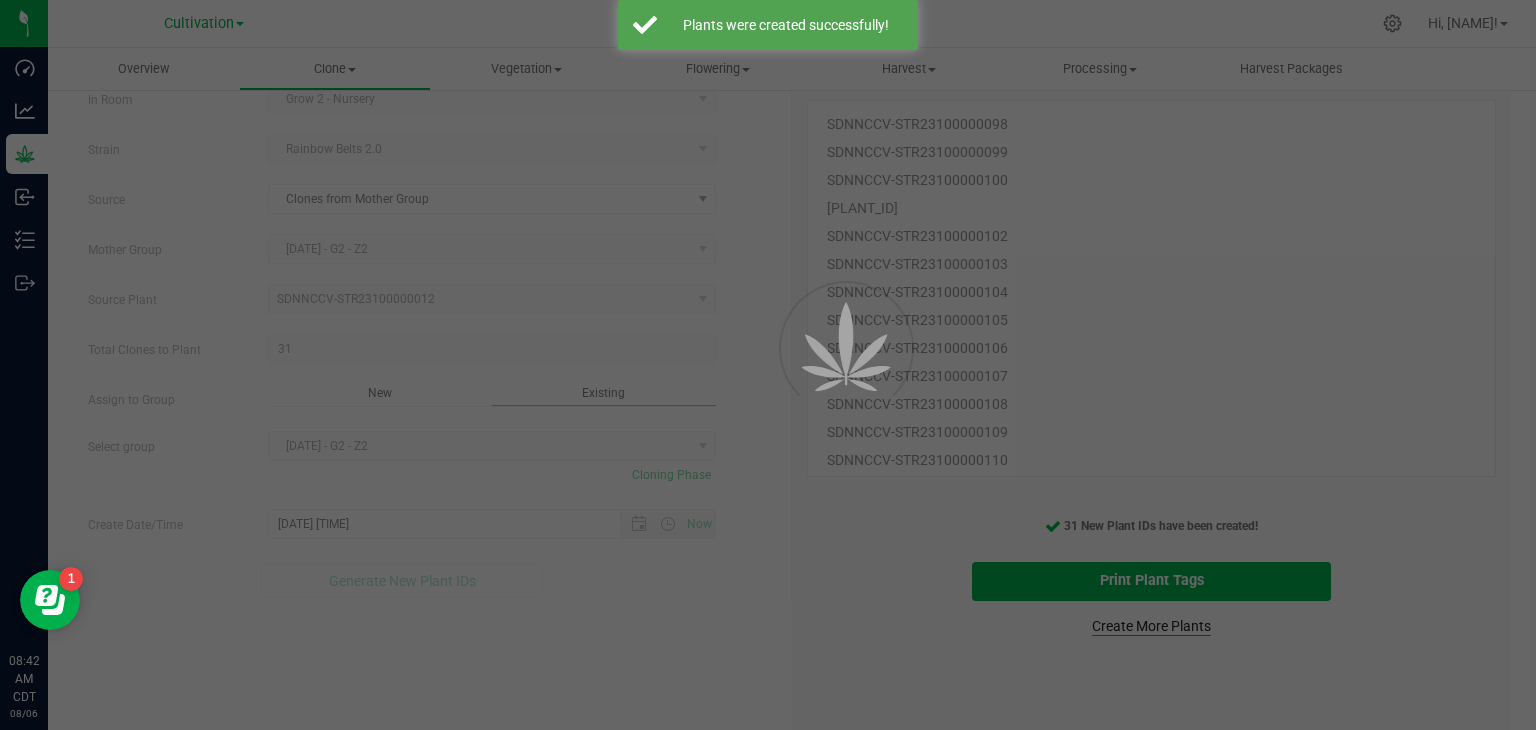 scroll, scrollTop: 0, scrollLeft: 0, axis: both 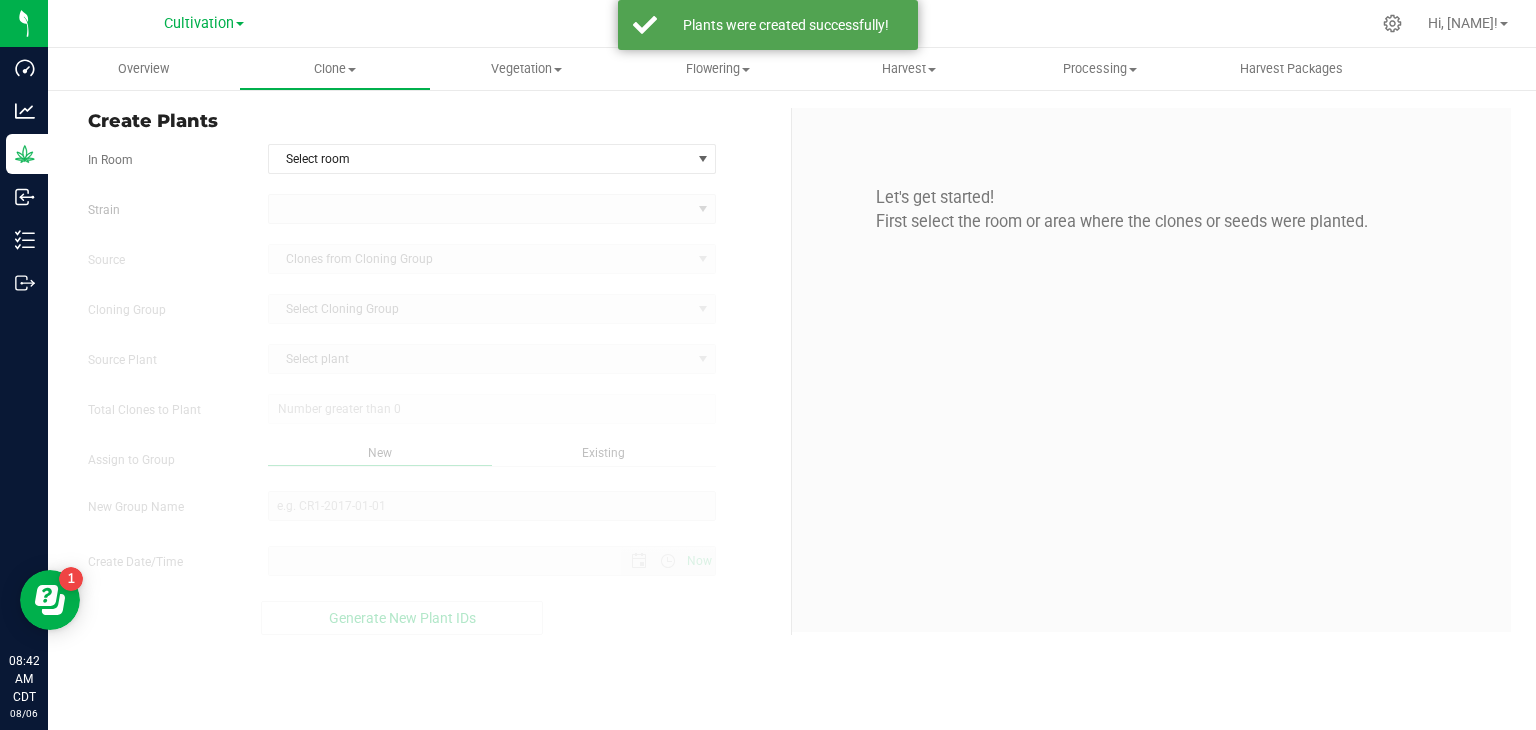 type on "[MM]/[DD]/[YYYY] [HH]:[MM] [AM/PM]" 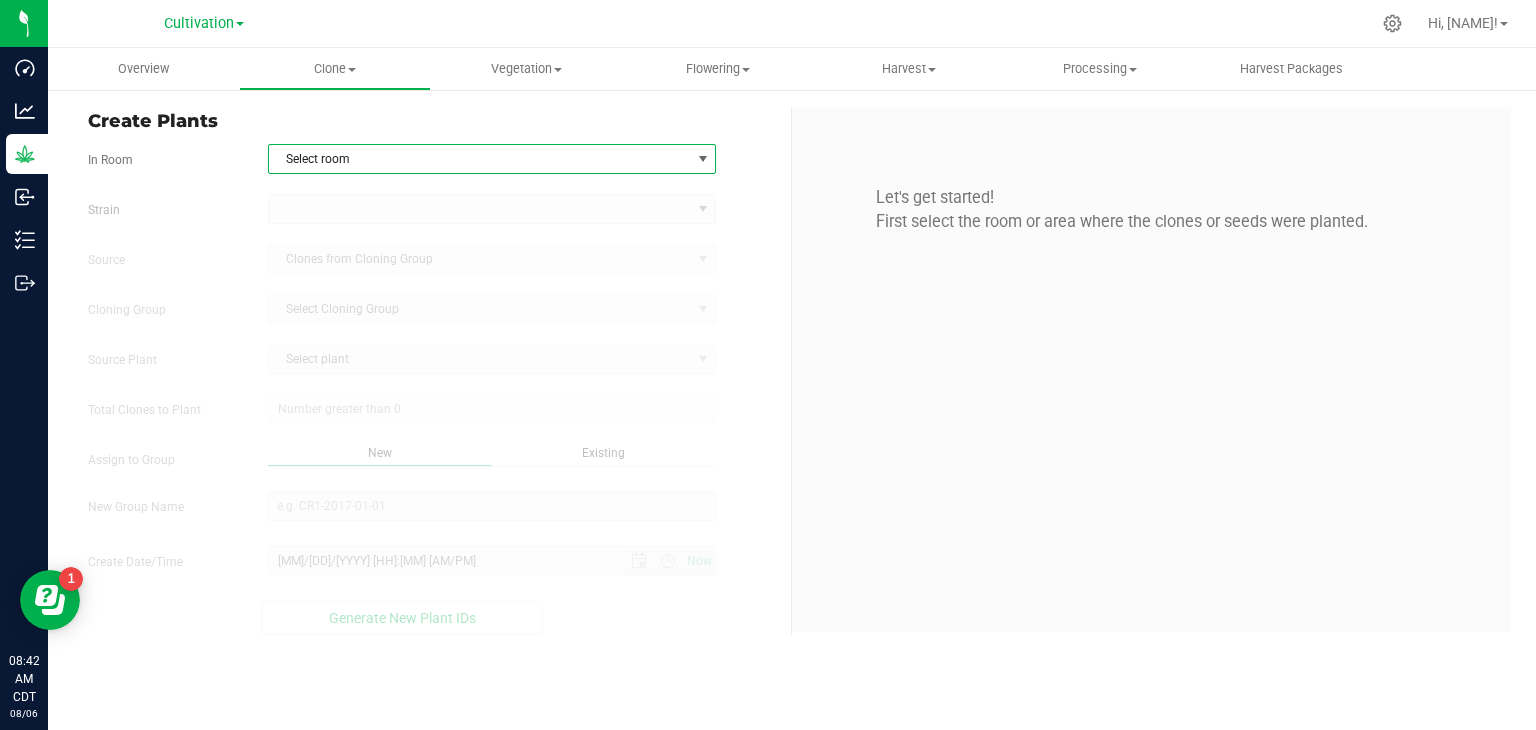 click on "Select room" at bounding box center (480, 159) 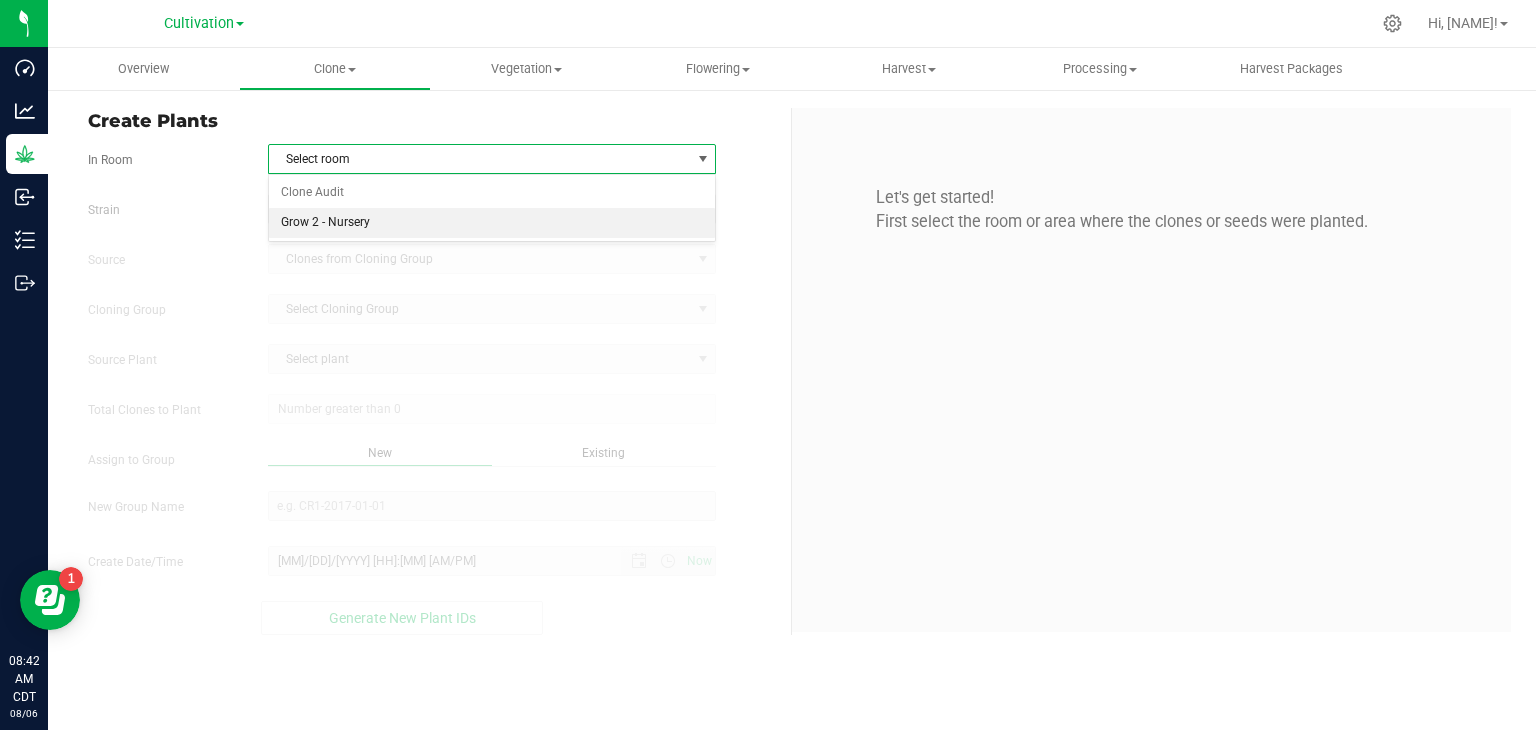 click on "Grow 2 - Nursery" at bounding box center [492, 223] 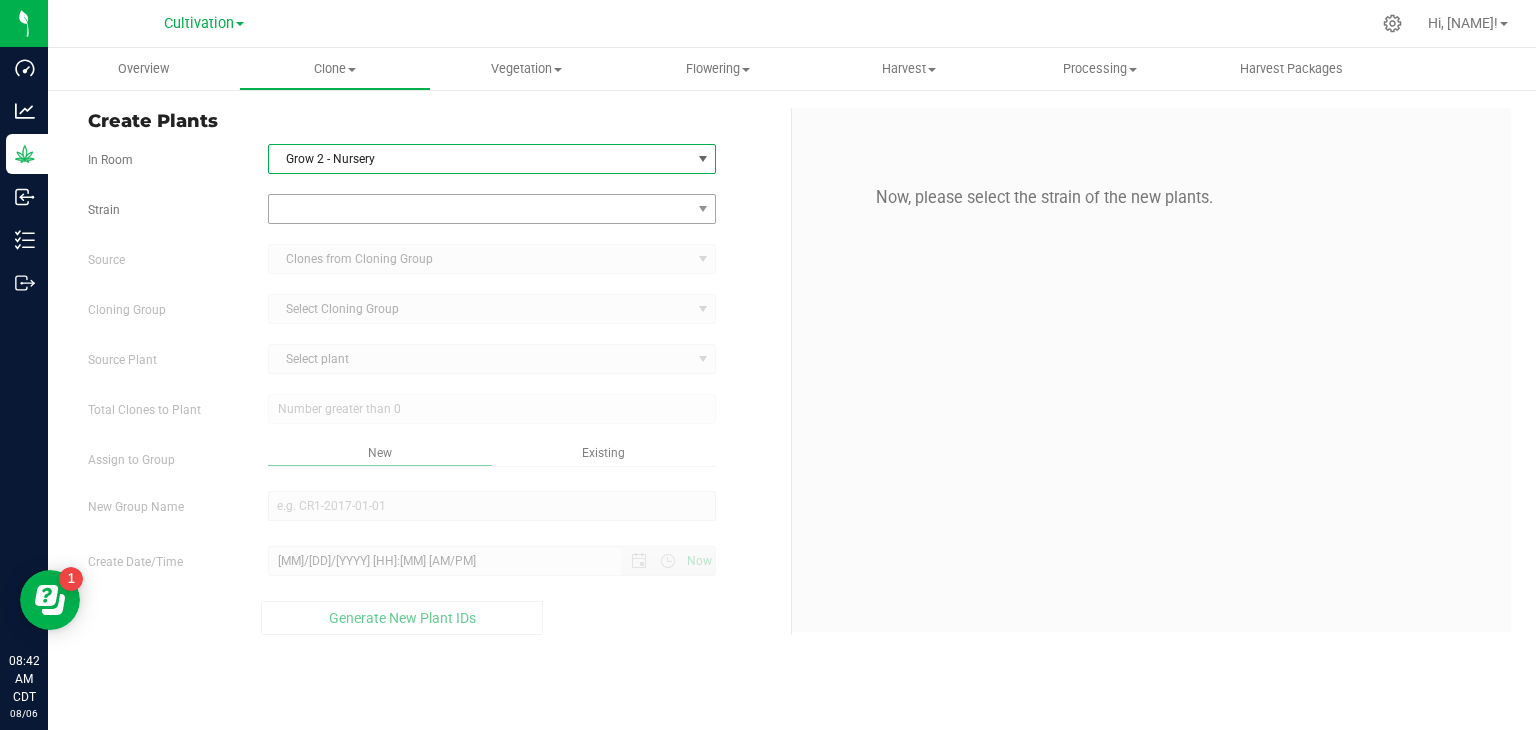 click on "In Room
Grow 2 - Nursery Select room Clone Audit Grow 2 - Nursery
Strain
Source
Clones from Cloning Group
Cloning Group
Select Cloning Group Select Cloning Group
Source Plant
Select plant" at bounding box center (432, 389) 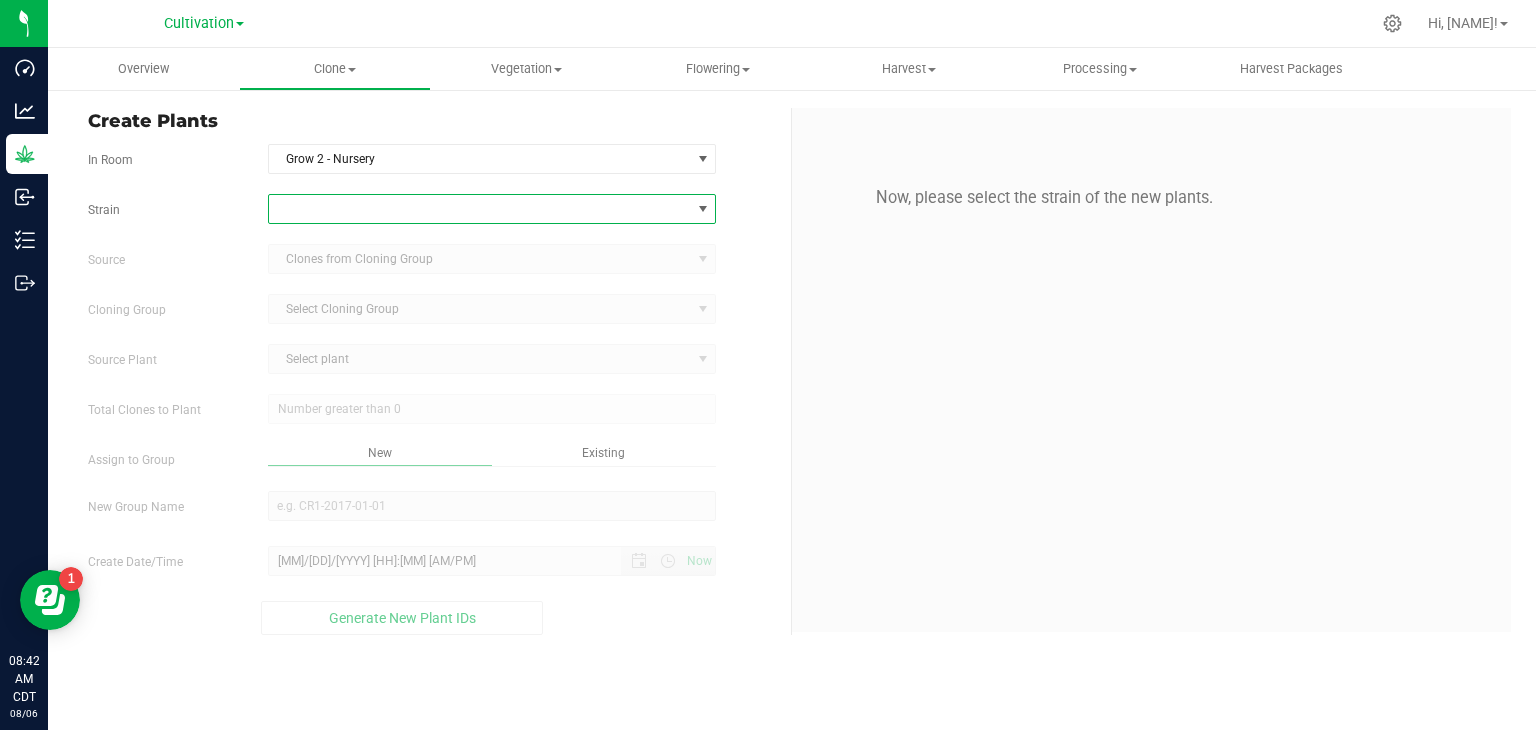 click at bounding box center (480, 209) 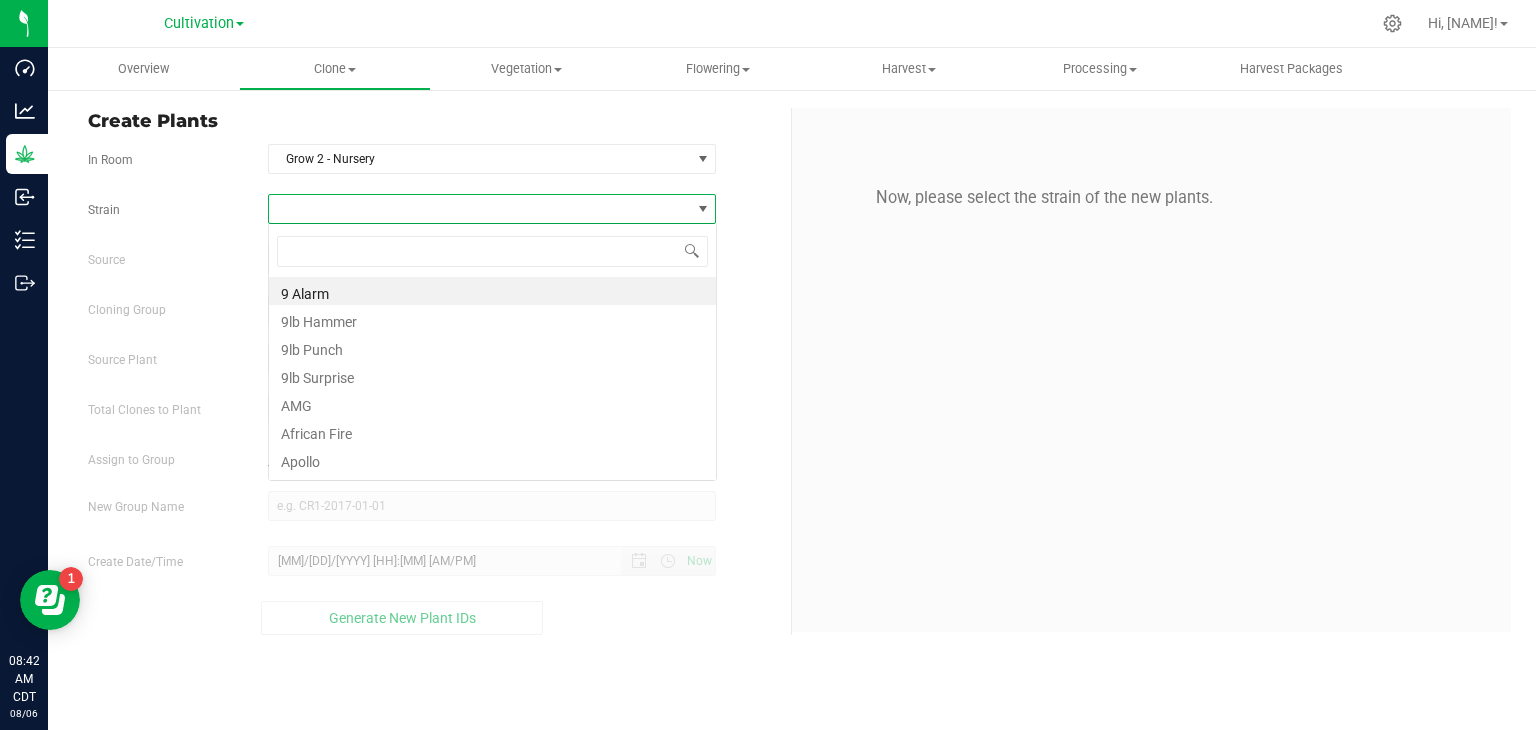 scroll, scrollTop: 99970, scrollLeft: 99551, axis: both 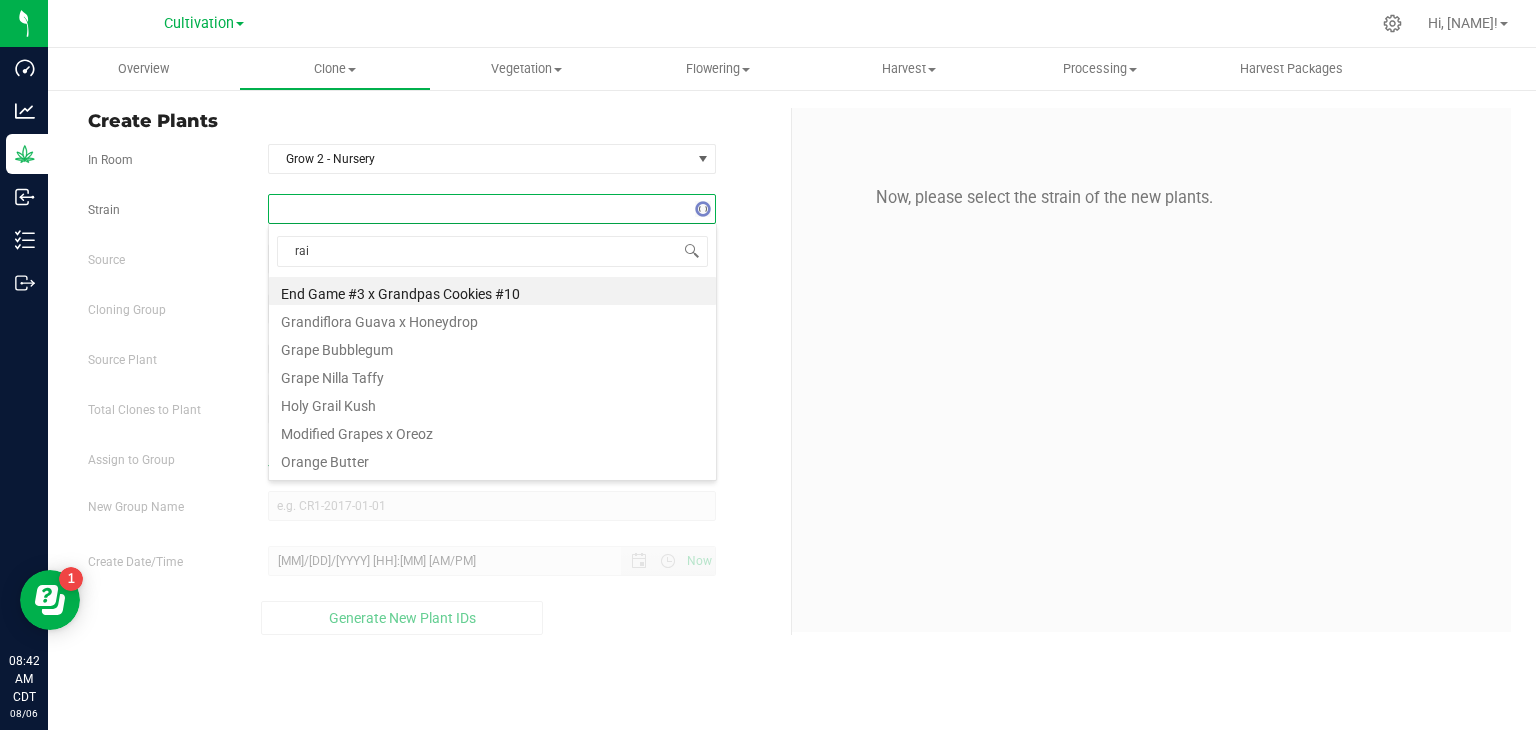 type on "rain" 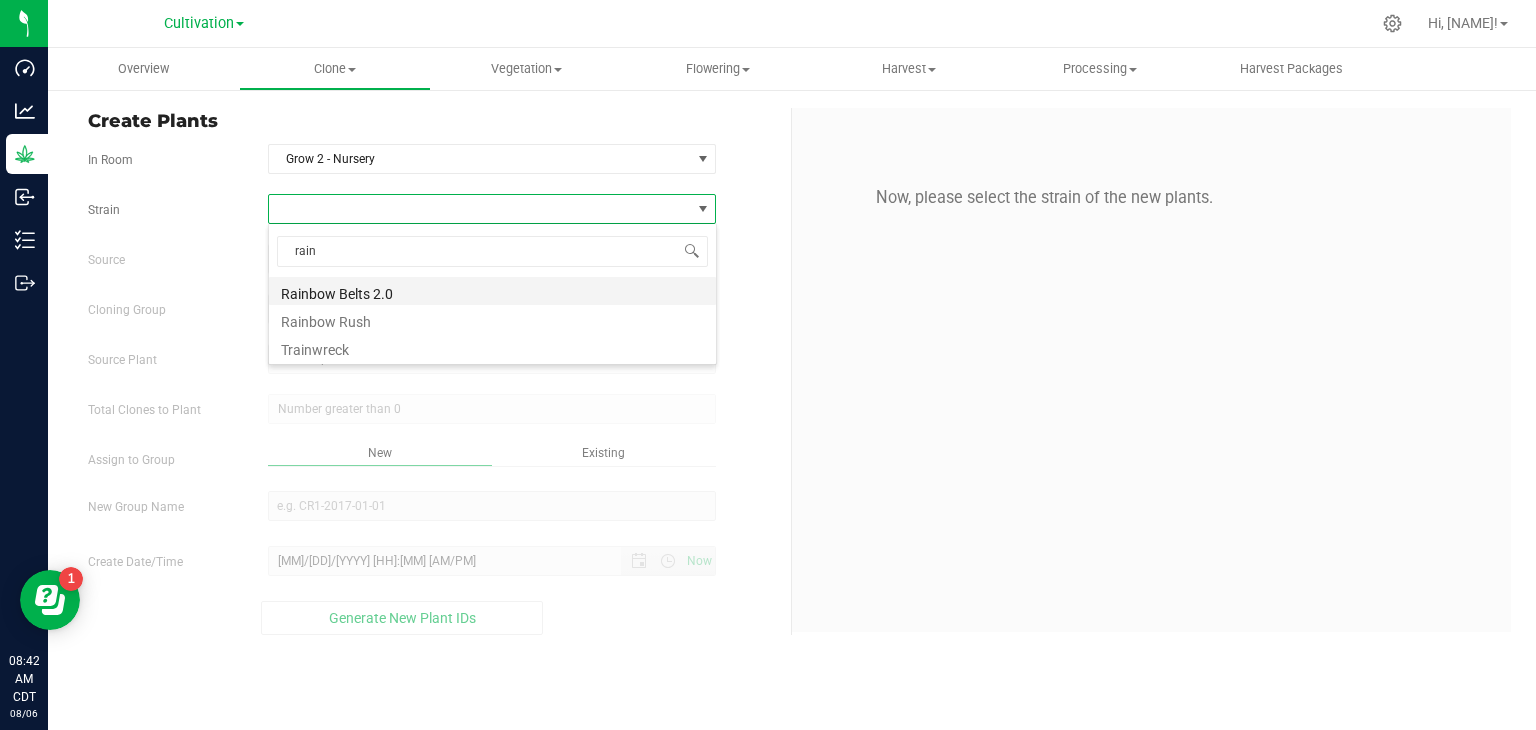 click on "Rainbow Belts 2.0" at bounding box center [492, 291] 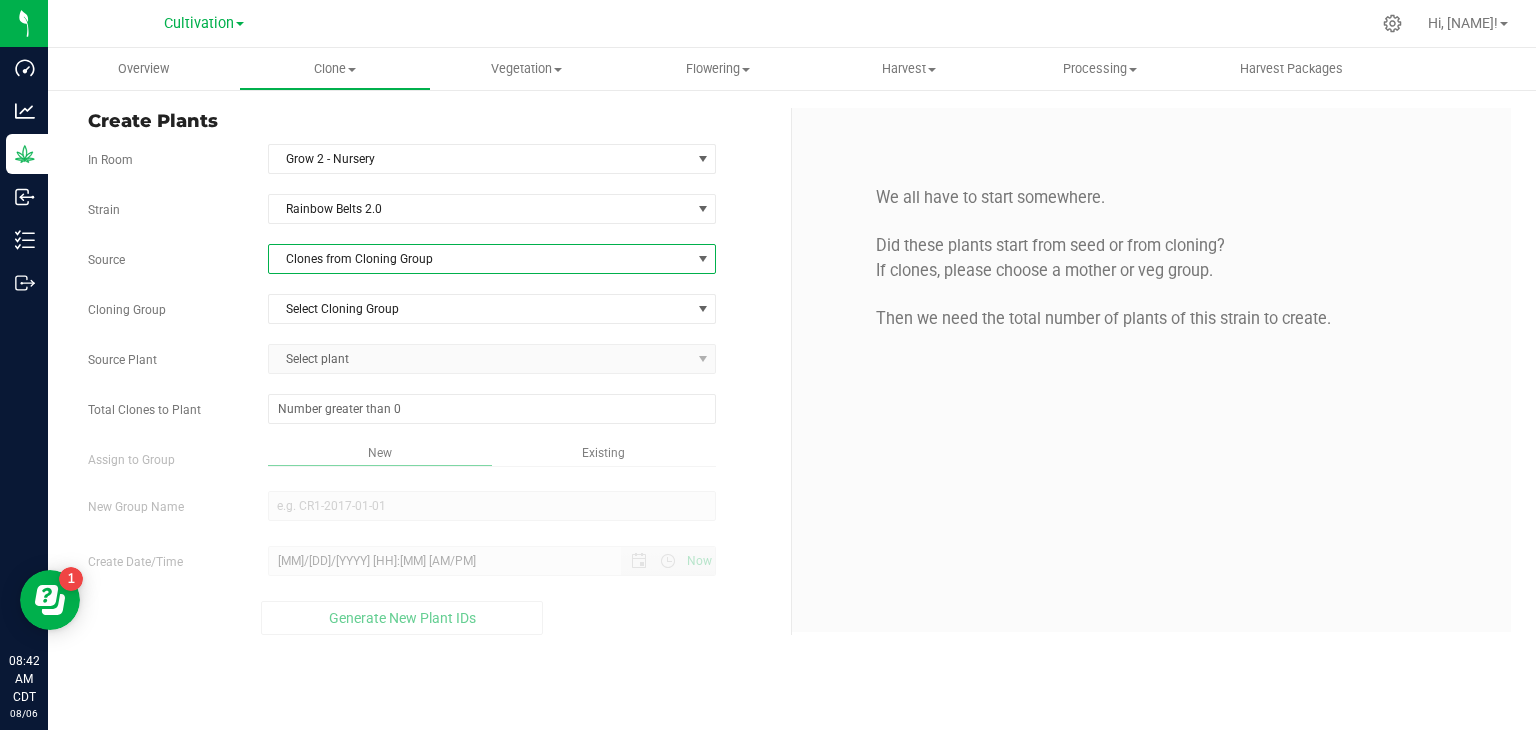click on "Clones from Cloning Group" at bounding box center (480, 259) 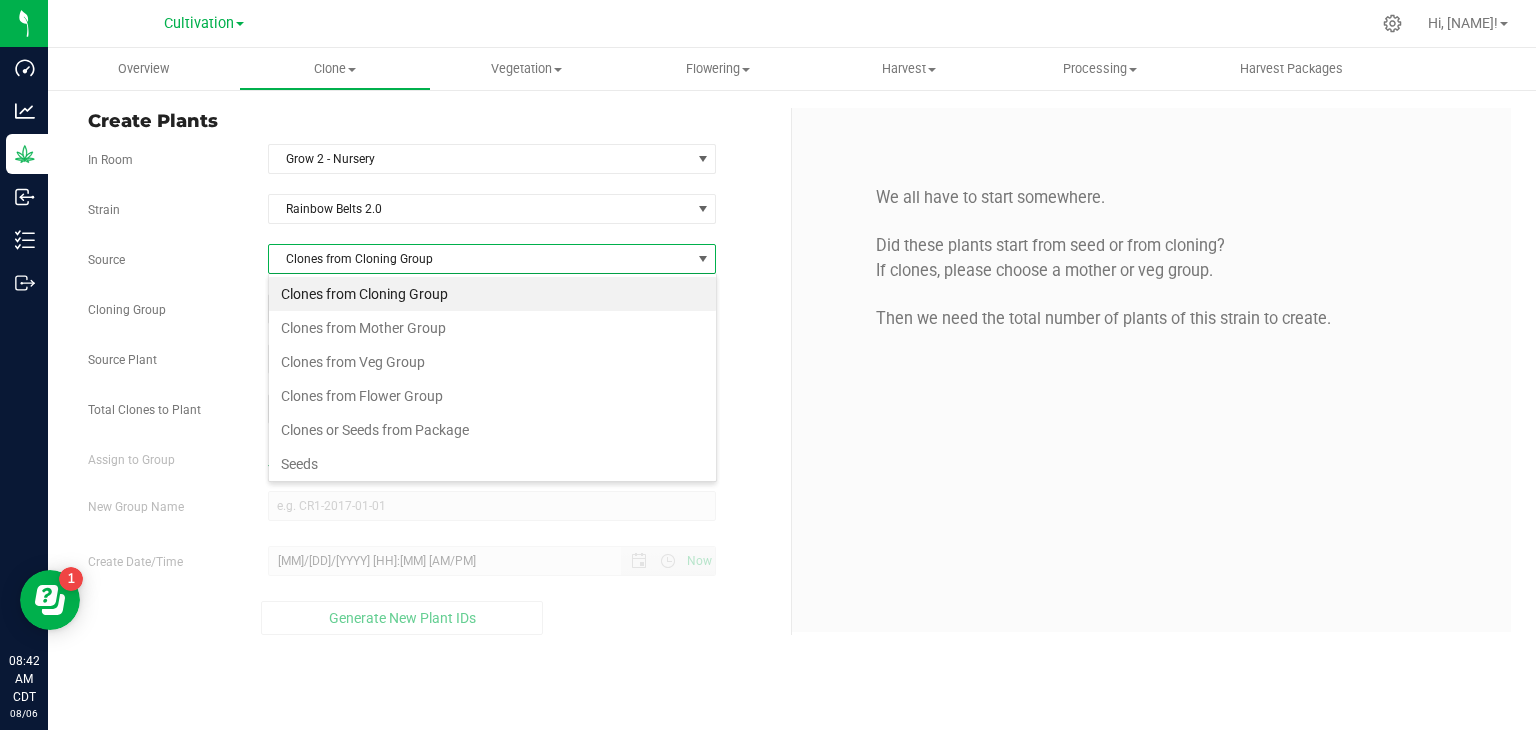 scroll, scrollTop: 99970, scrollLeft: 99551, axis: both 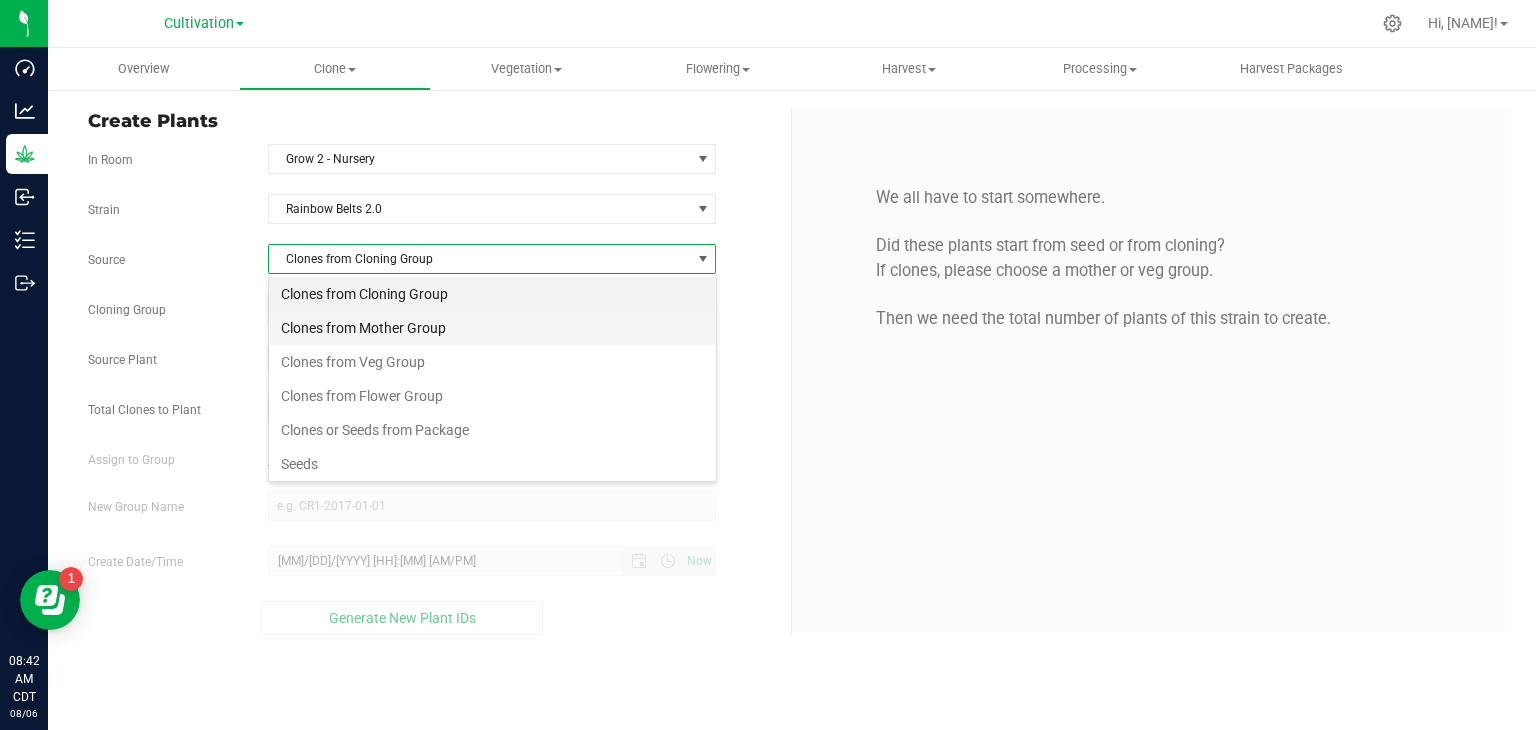 click on "Clones from Mother Group" at bounding box center [492, 328] 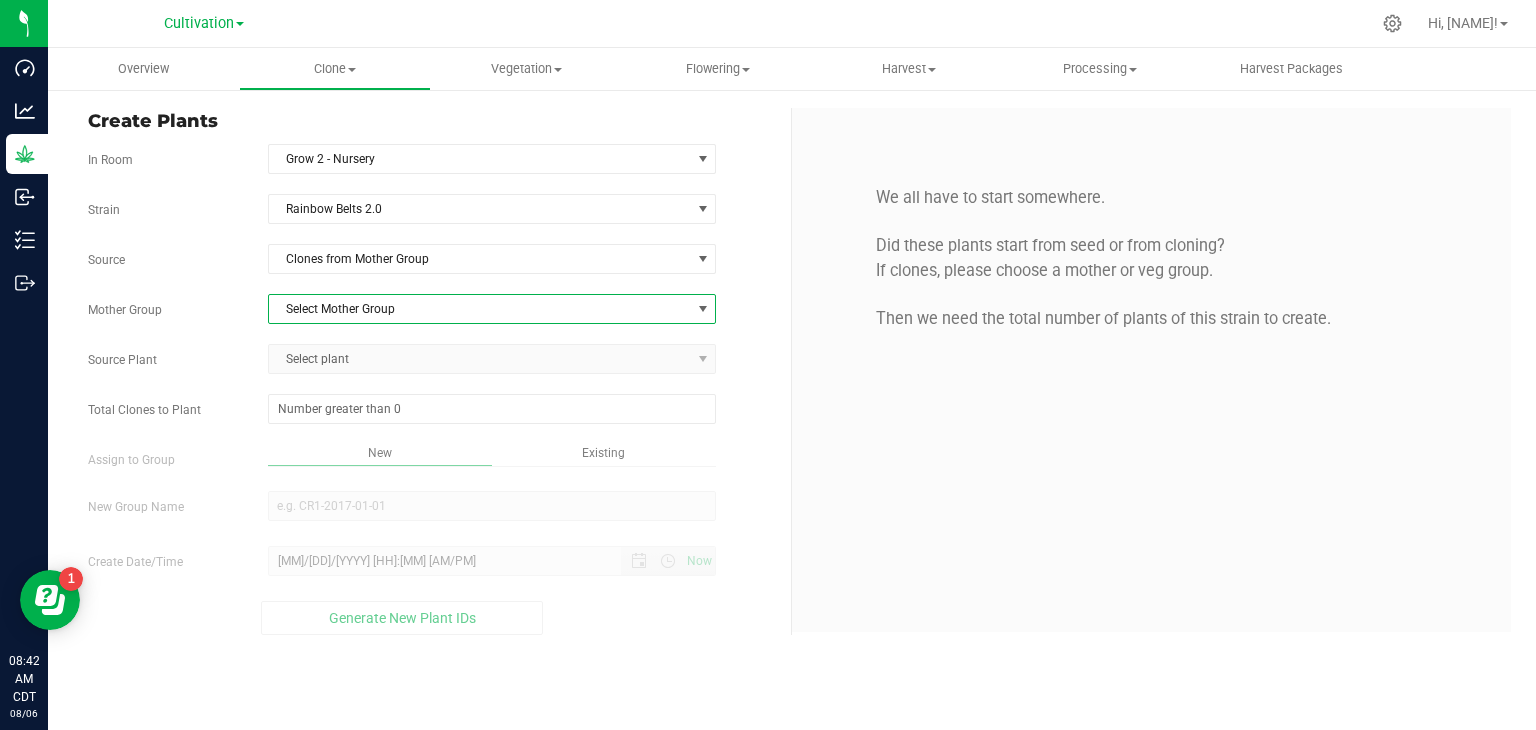 click on "Select Mother Group" at bounding box center (480, 309) 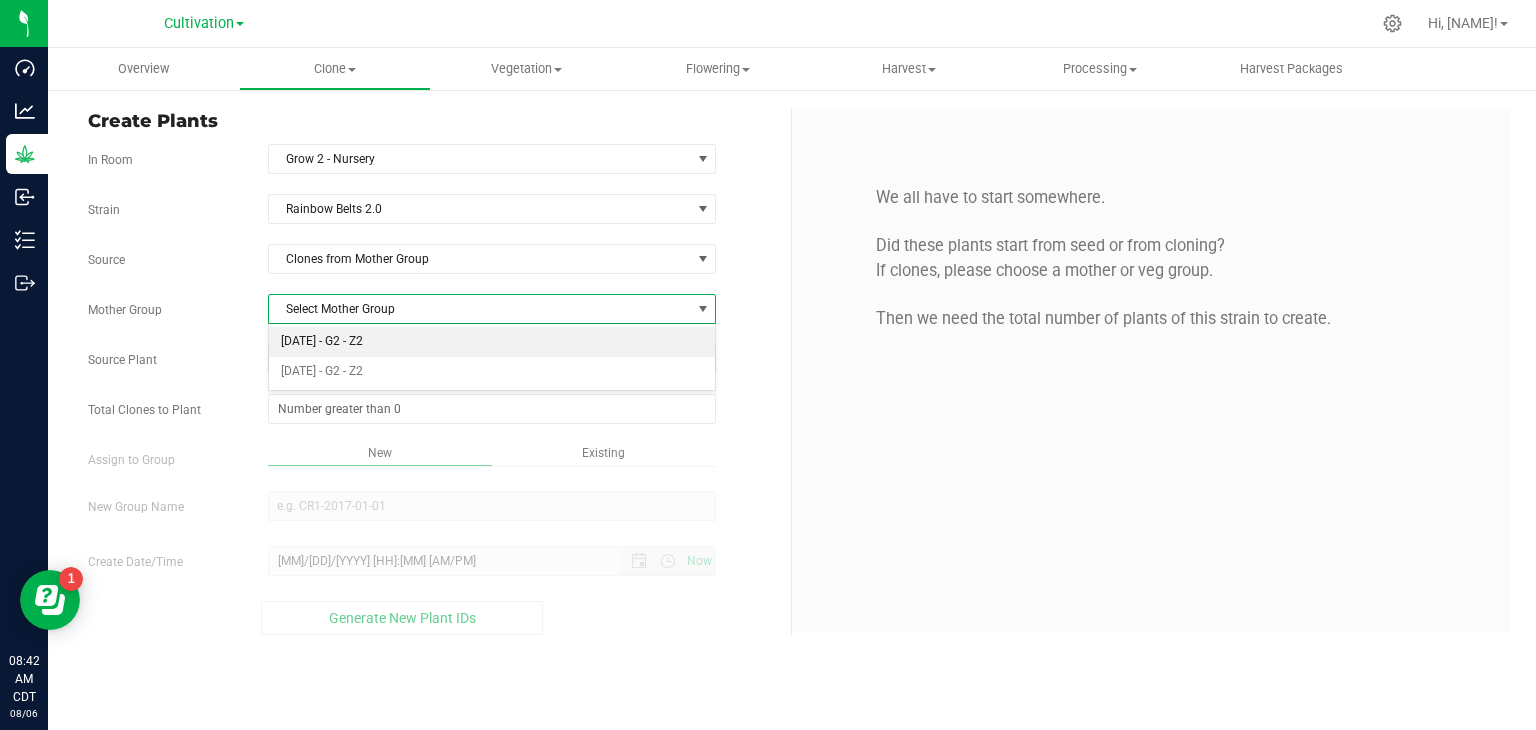 click on "[DATE] - G2 - Z2" at bounding box center [492, 342] 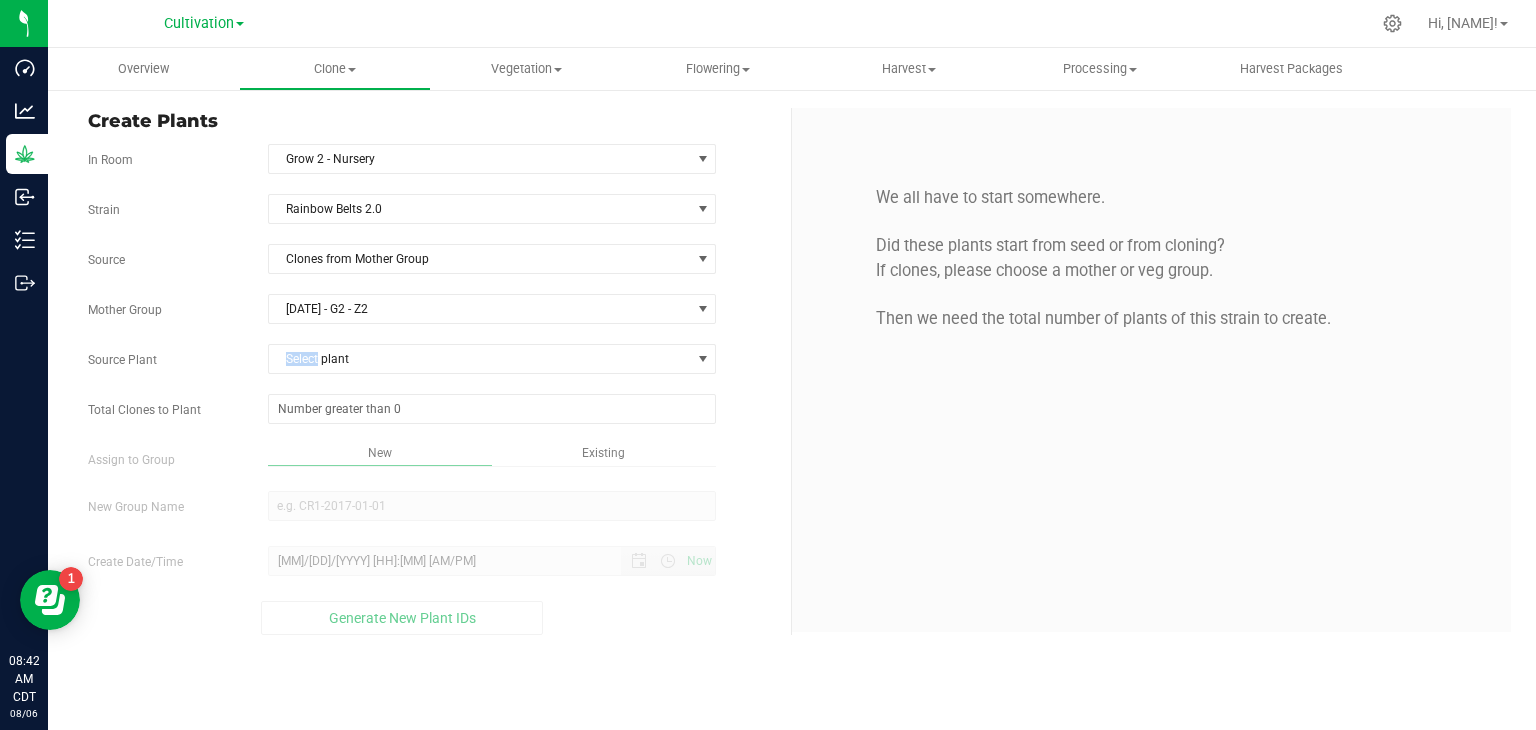 click on "Strain
Rainbow Belts 2.0
Source
Clones from Mother Group
Mother Group
05202025 - G2 - Z2 Select Mother Group 05202025 - G2 - Z2 07152025 - G2 - Z2
Source Plant
Select plant SDNNCCV-STR23100000006 SDNNCCV-STR23100000007 SDNNCCV-STR23100000008 SDNNCCV-STR23100000009 SDNNCCV-STR23100000010 SDNNCCV-STR23100000011 SDNNCCV-STR23100000012" at bounding box center (432, 414) 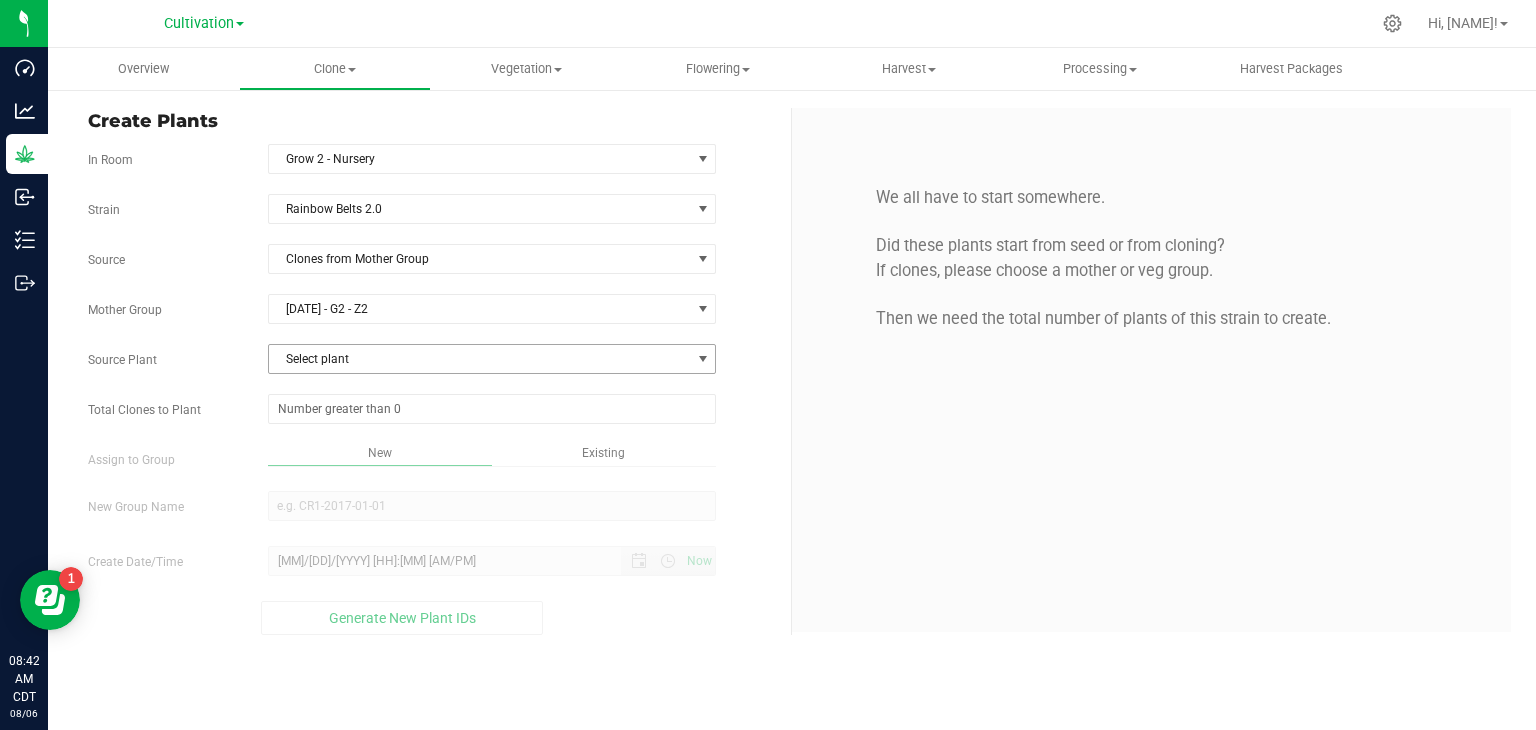 click on "Select plant" at bounding box center [480, 359] 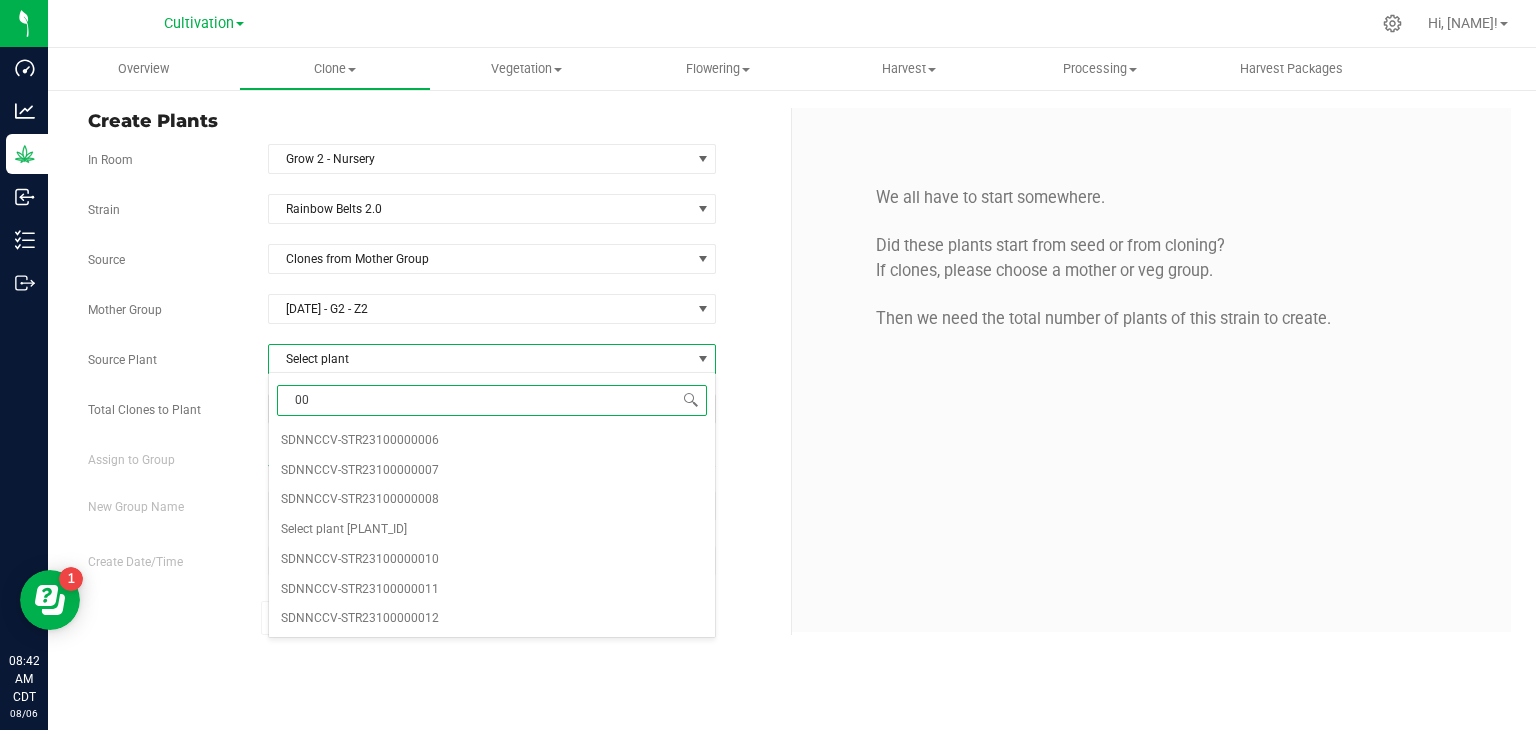 type on "006" 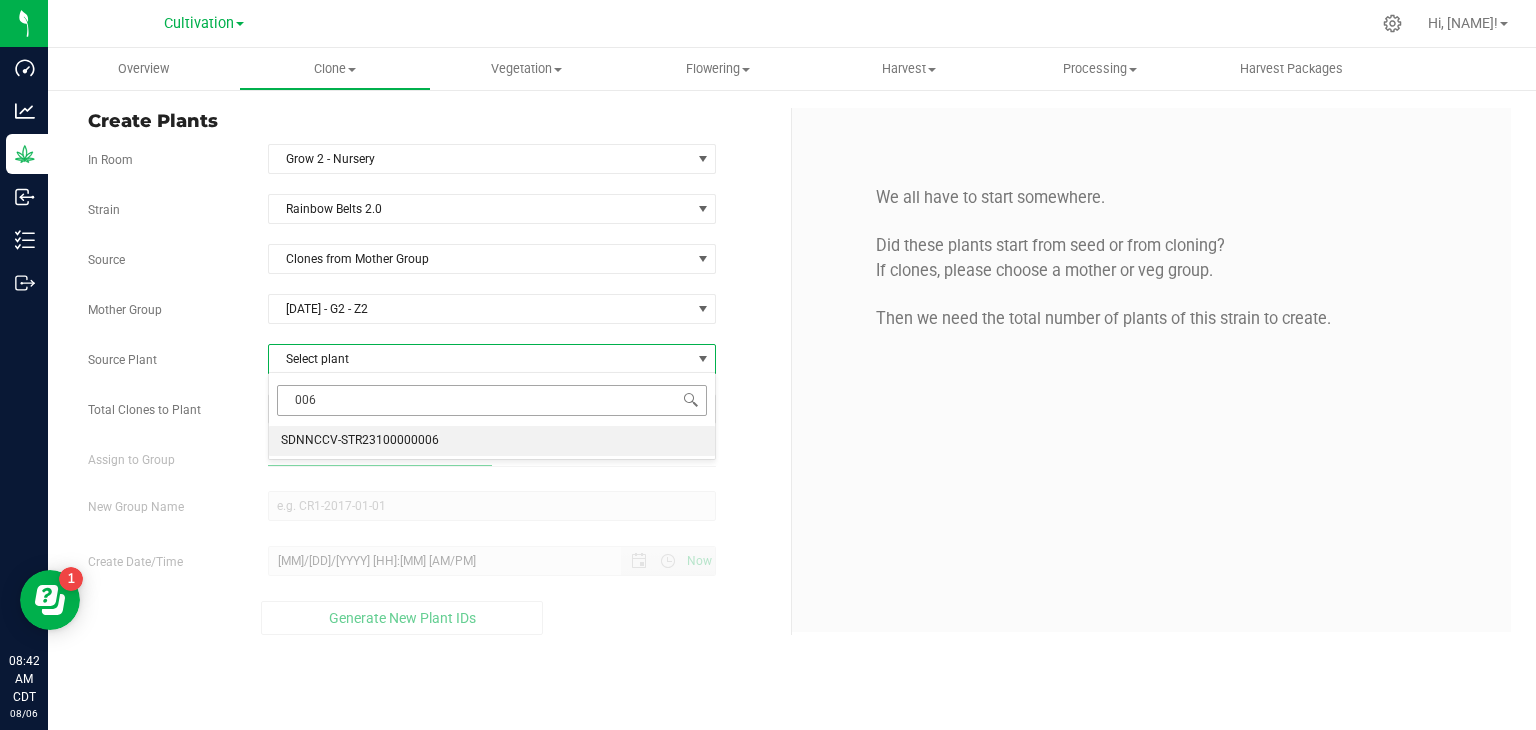 type 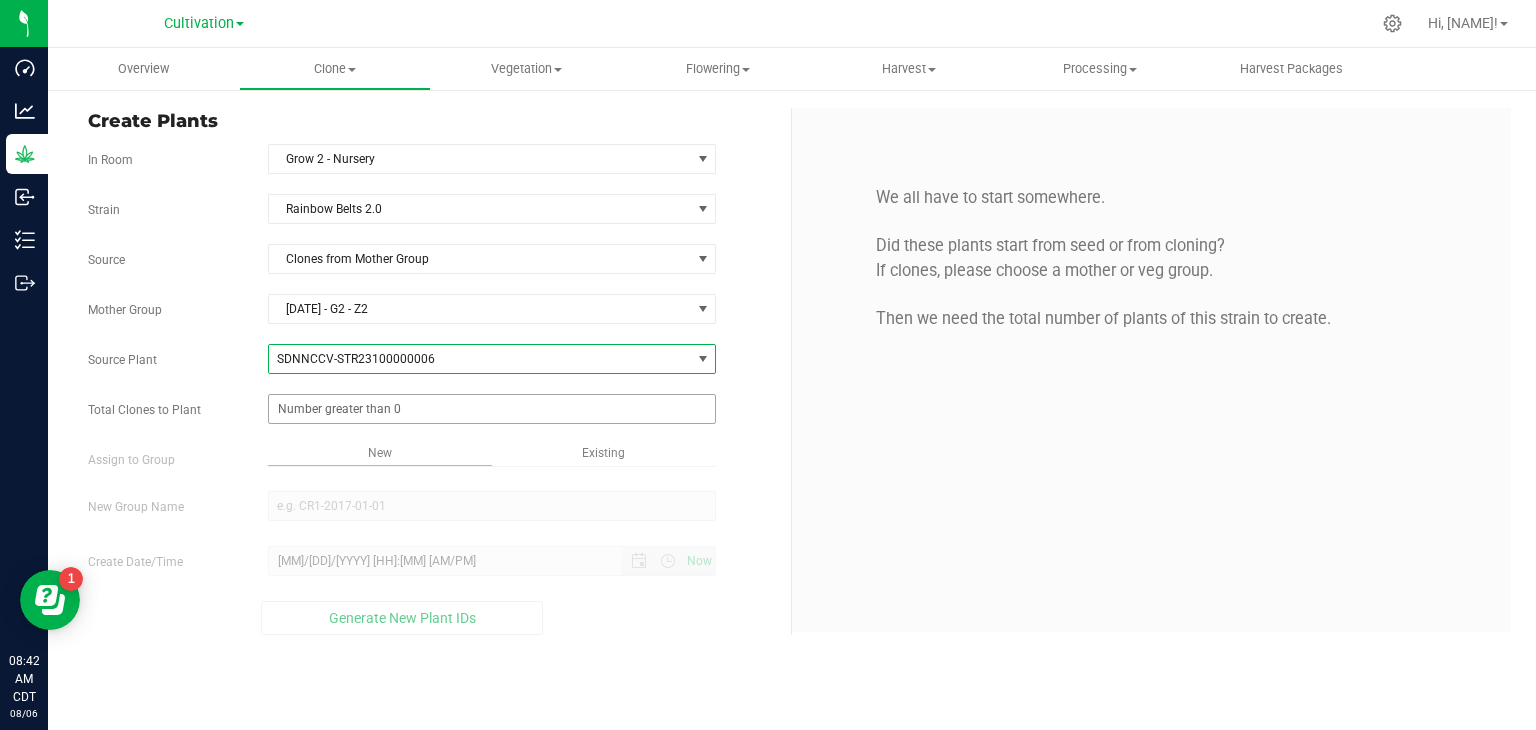 click at bounding box center (492, 409) 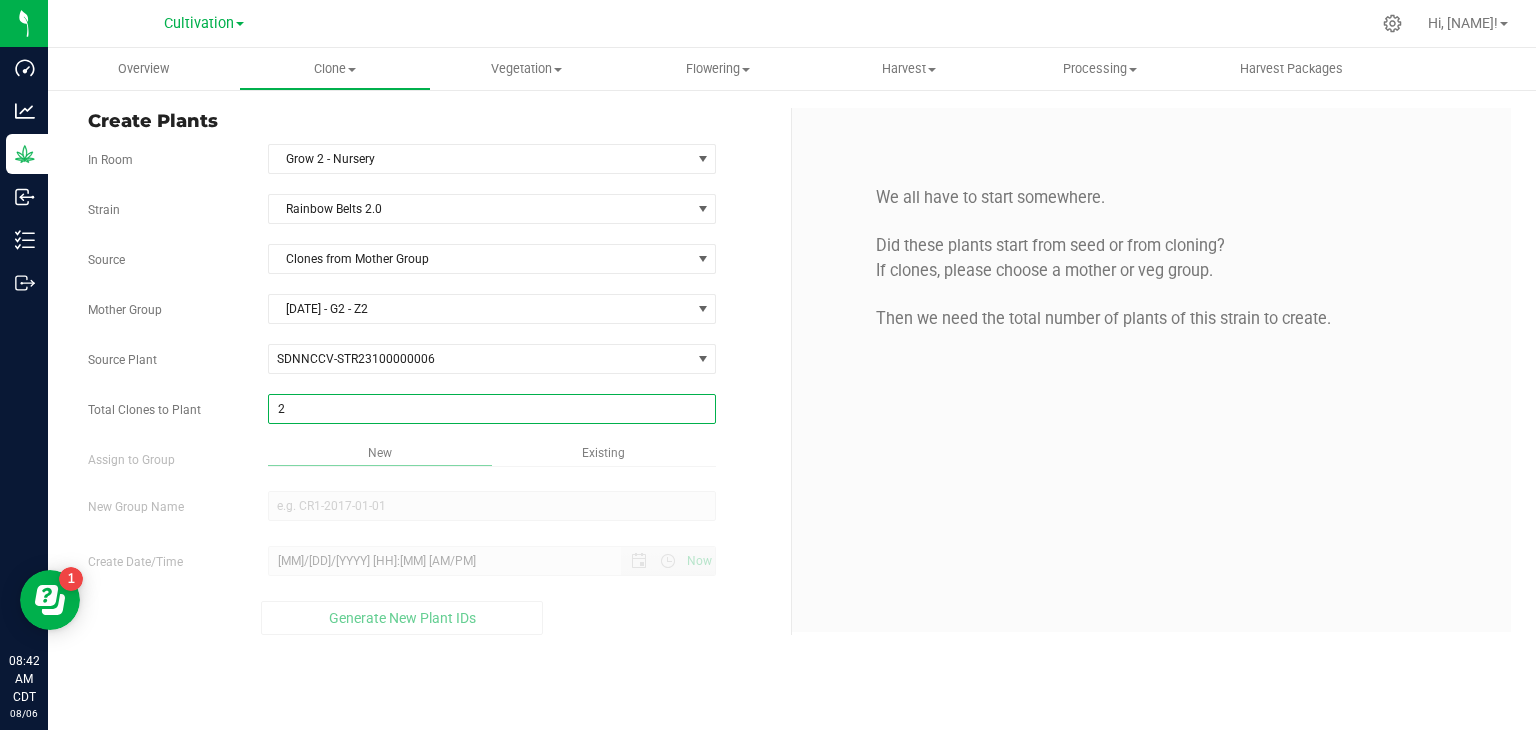 type on "26" 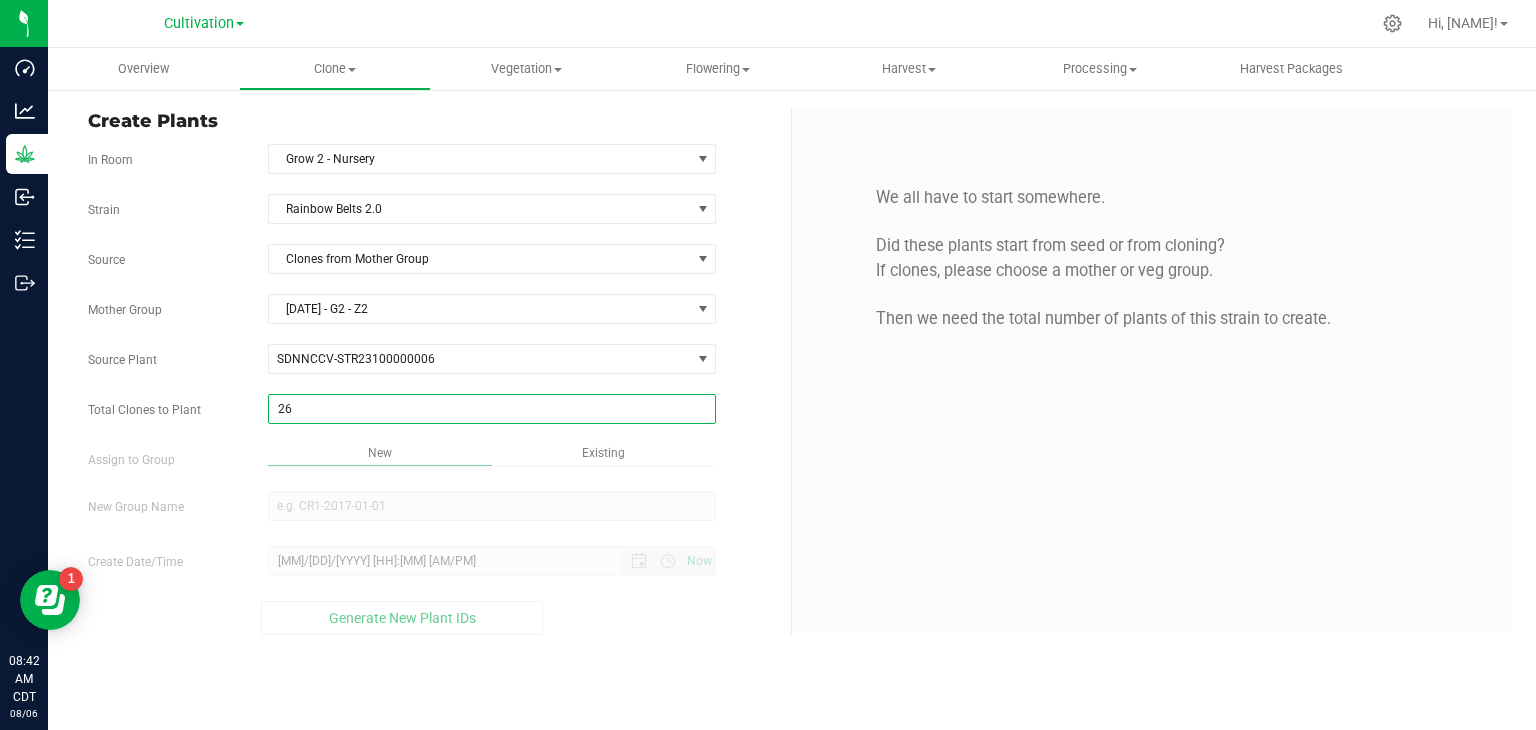type on "26" 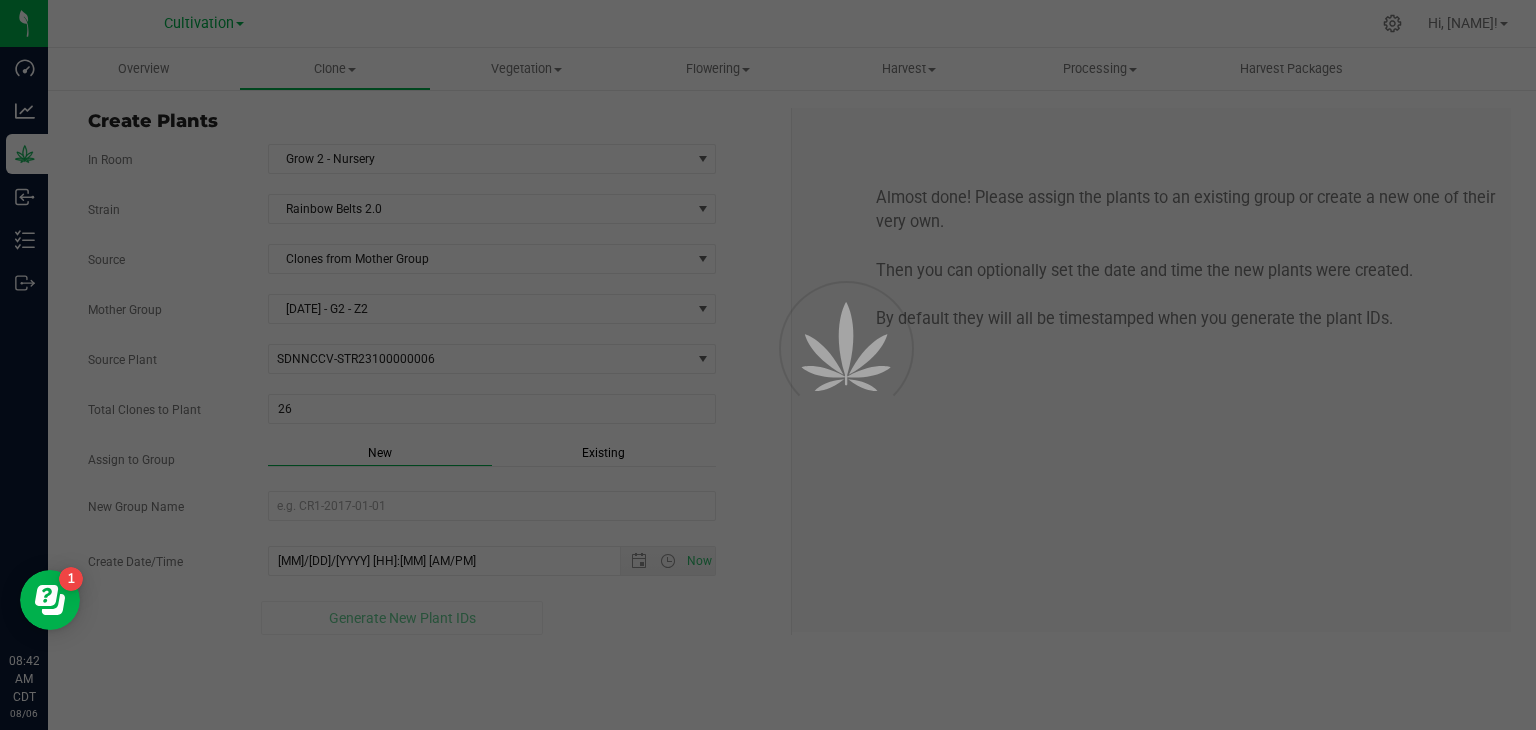 click on "Overview
Clone
Create plants
Cloning groups
Cloning plants
Apply to plants
Vegetation" at bounding box center (792, 389) 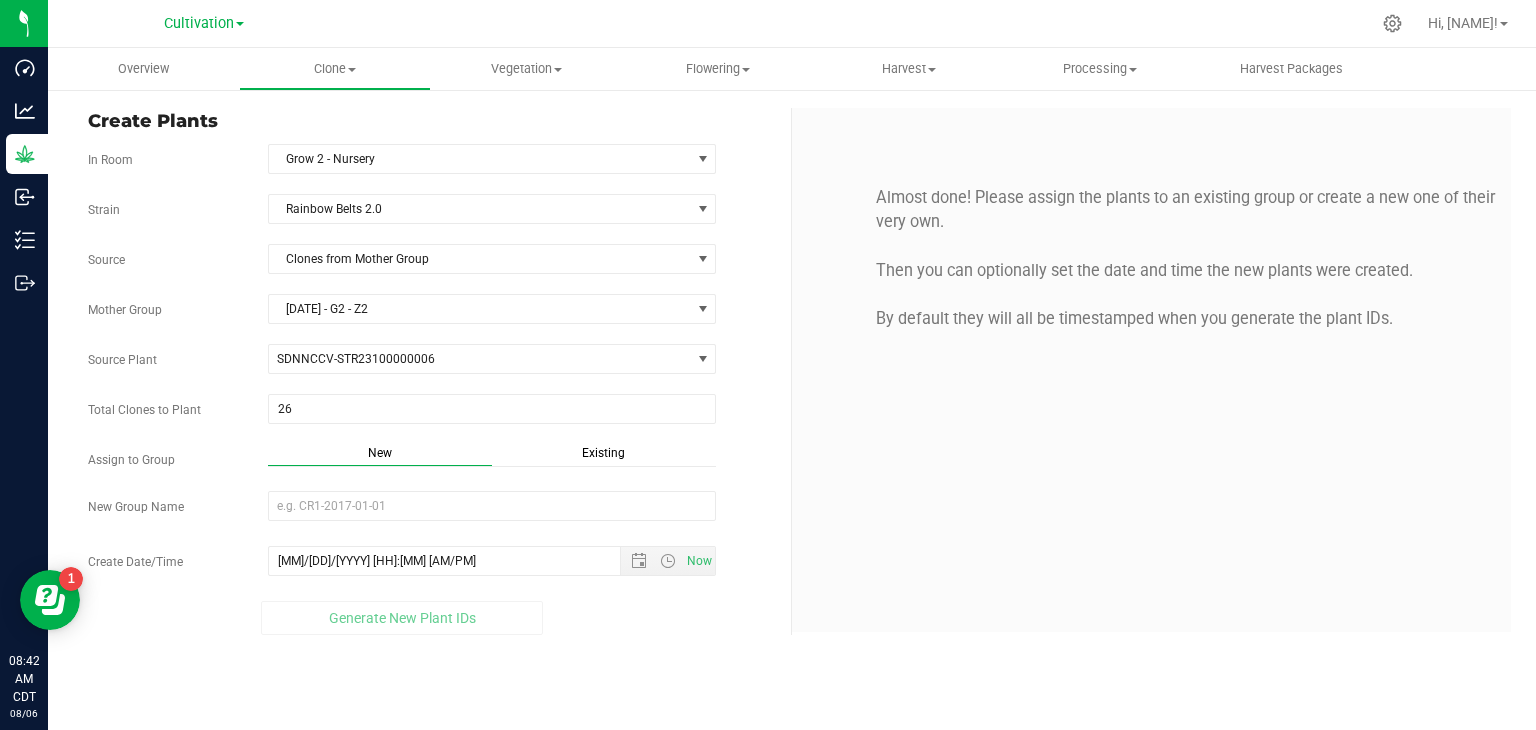 click on "Existing" at bounding box center (603, 453) 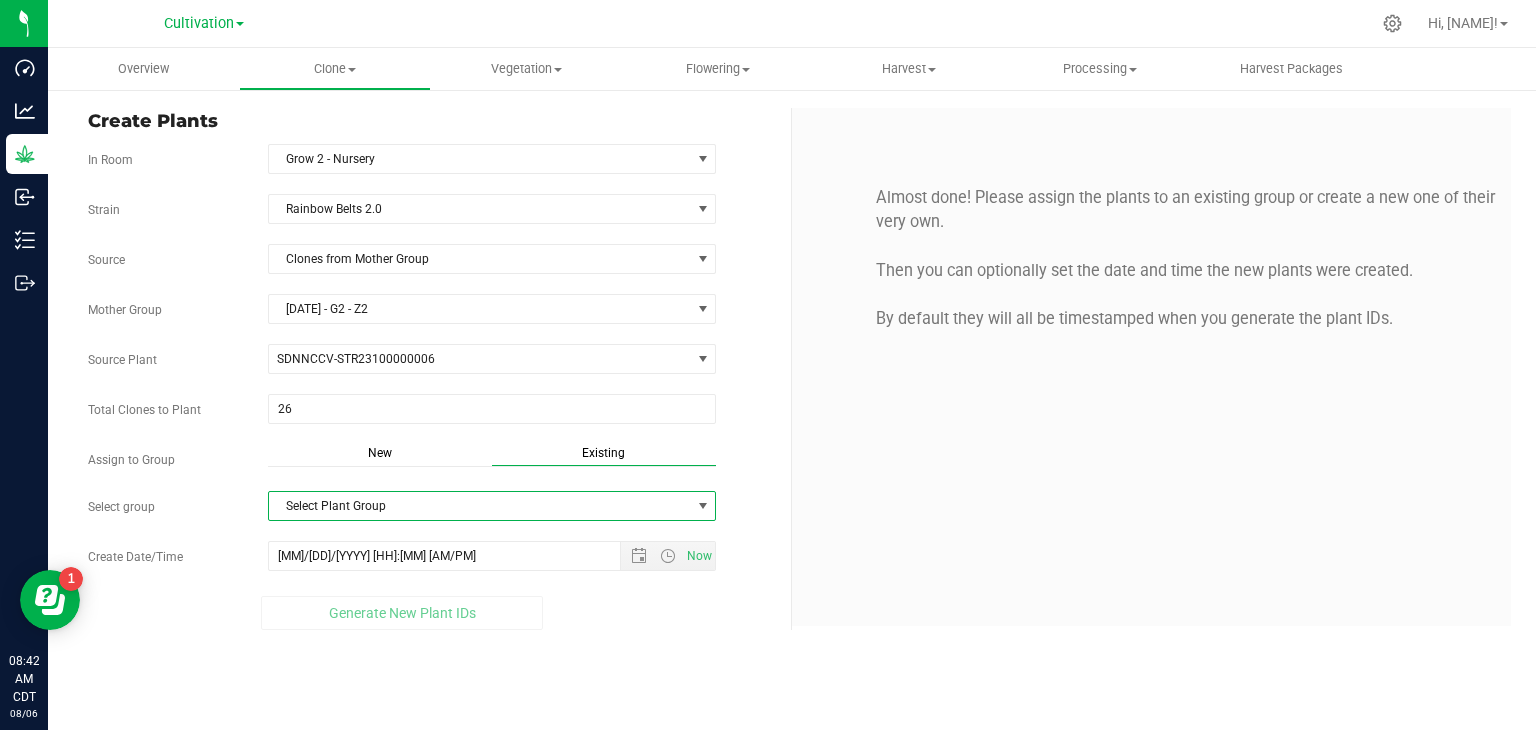 click on "Select Plant Group" at bounding box center (480, 506) 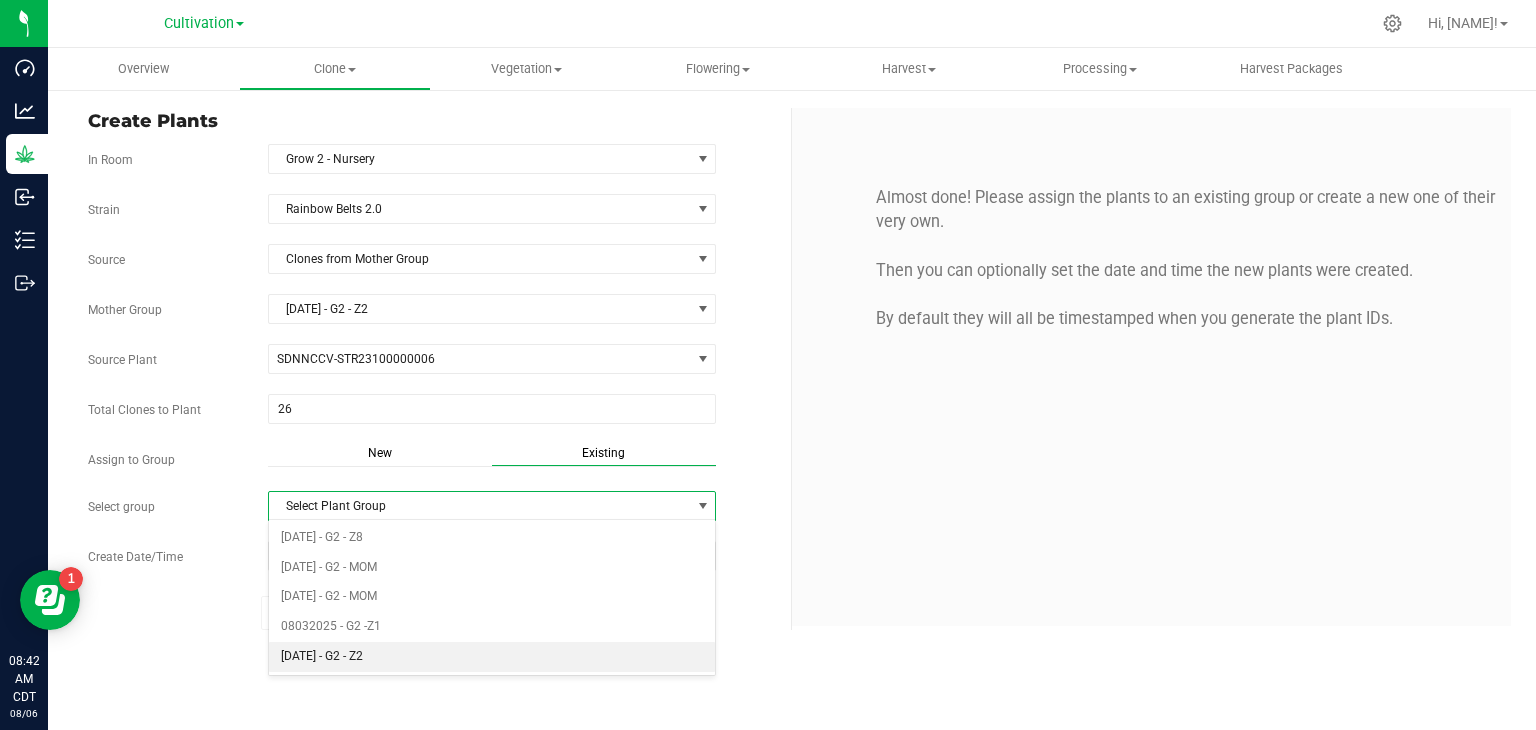 click on "[DATE] - G2 - Z2" at bounding box center (492, 657) 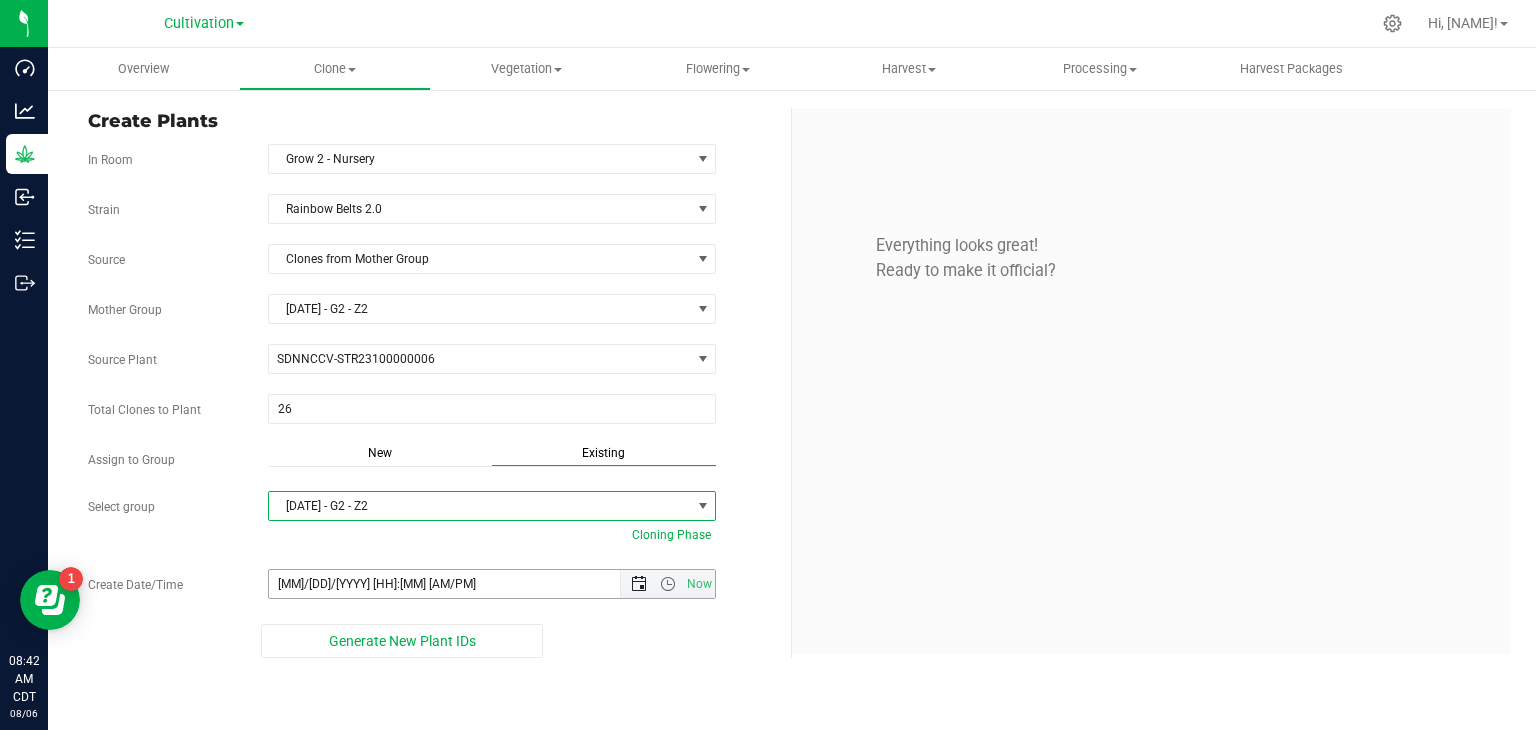 click at bounding box center [639, 584] 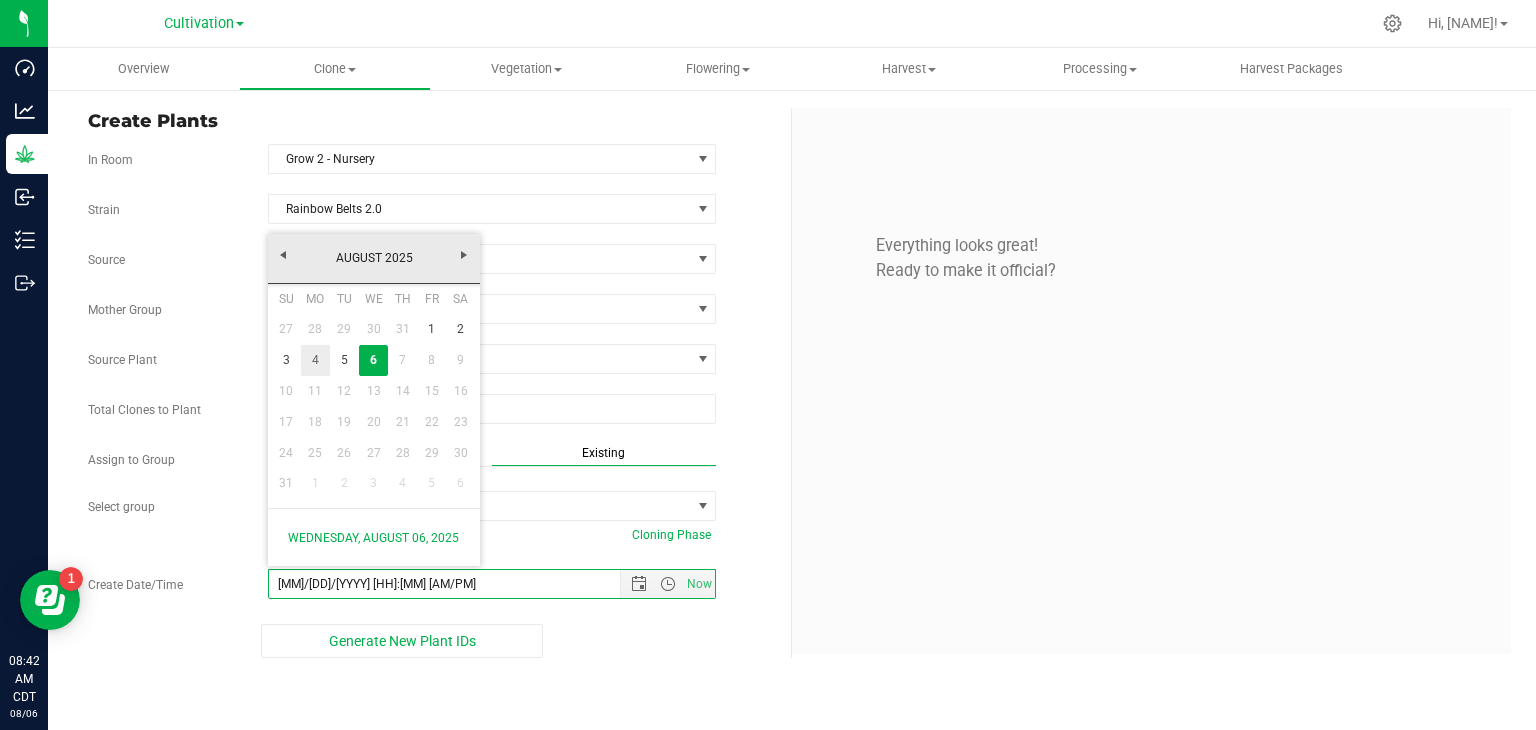 click on "4" at bounding box center (315, 360) 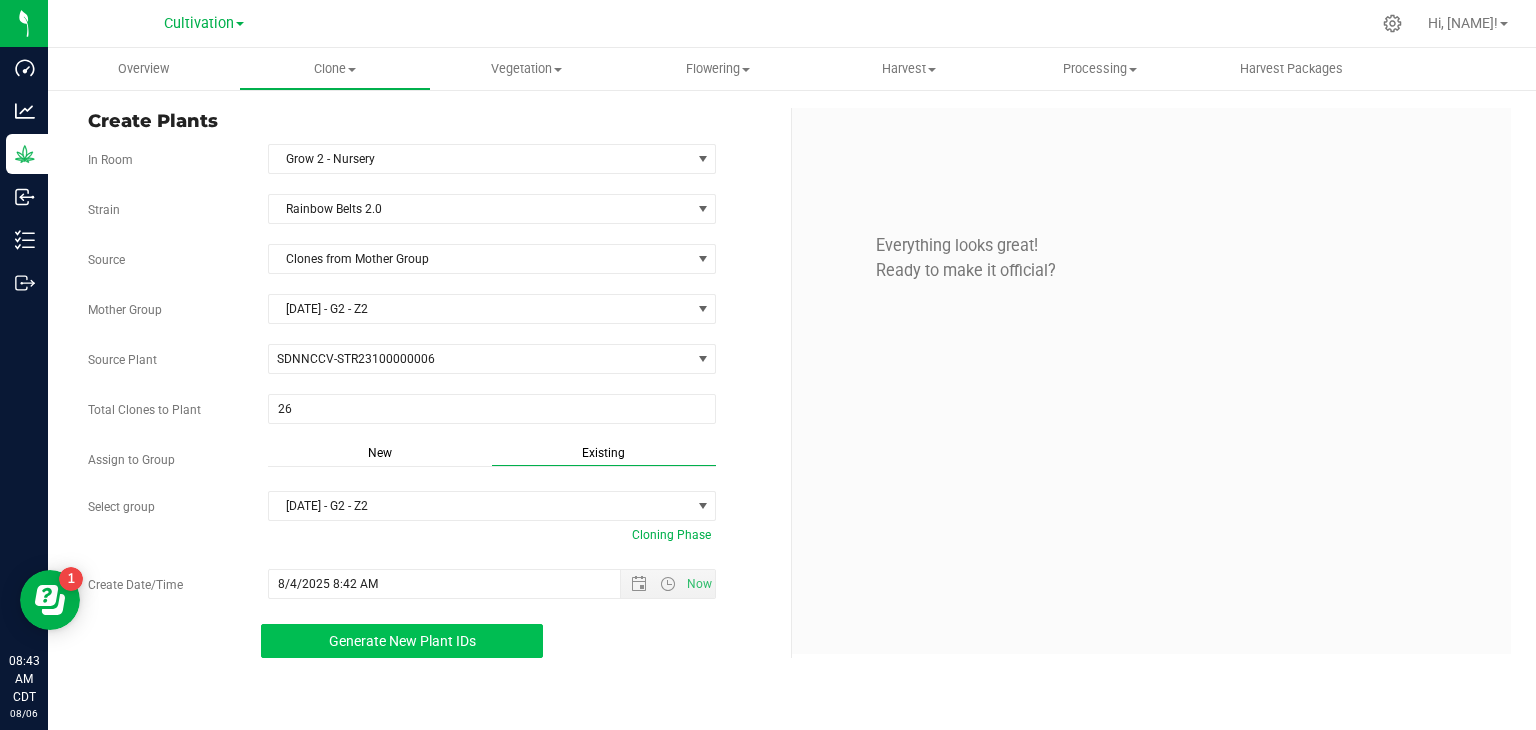 click on "Generate New Plant IDs" at bounding box center [402, 641] 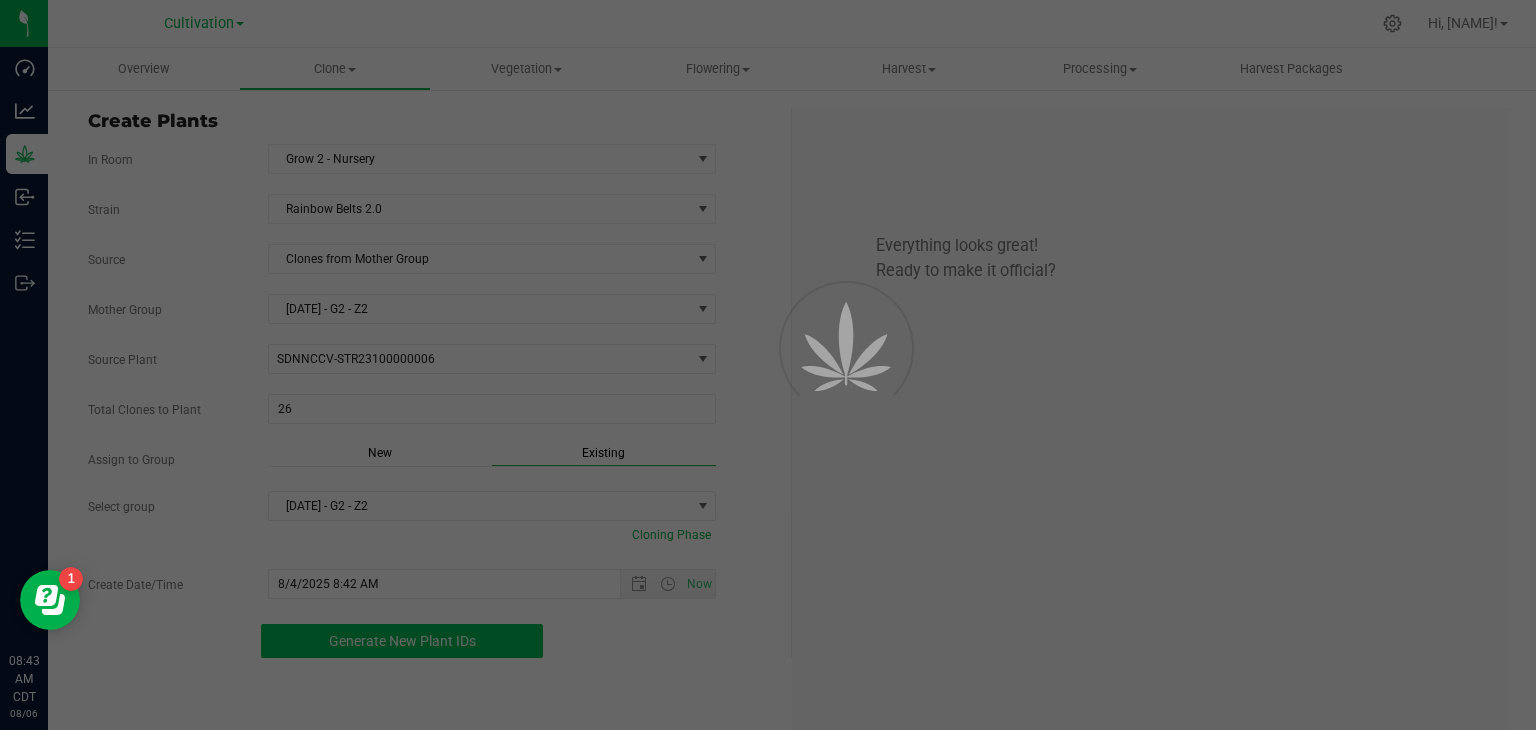 scroll, scrollTop: 60, scrollLeft: 0, axis: vertical 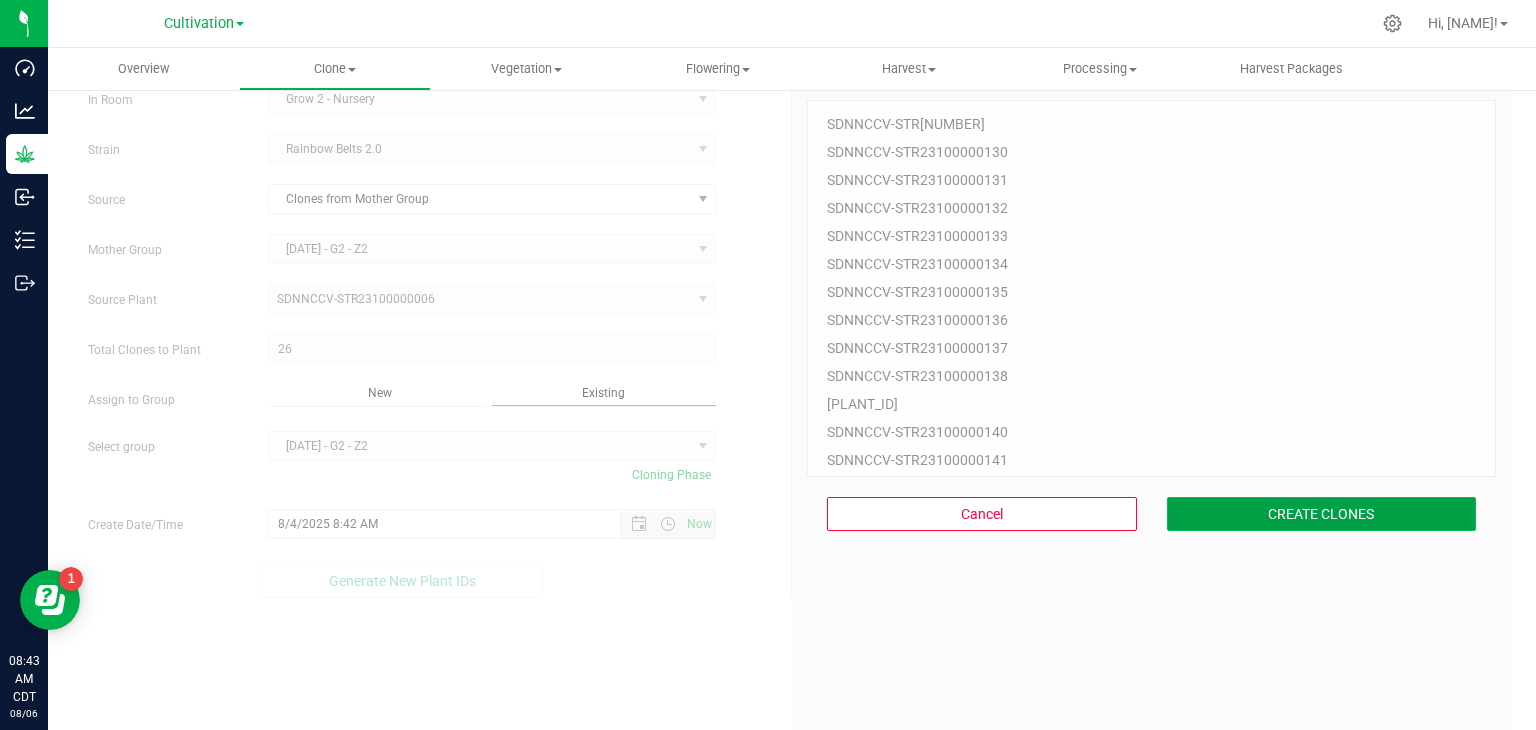 click on "CREATE CLONES" at bounding box center [1322, 514] 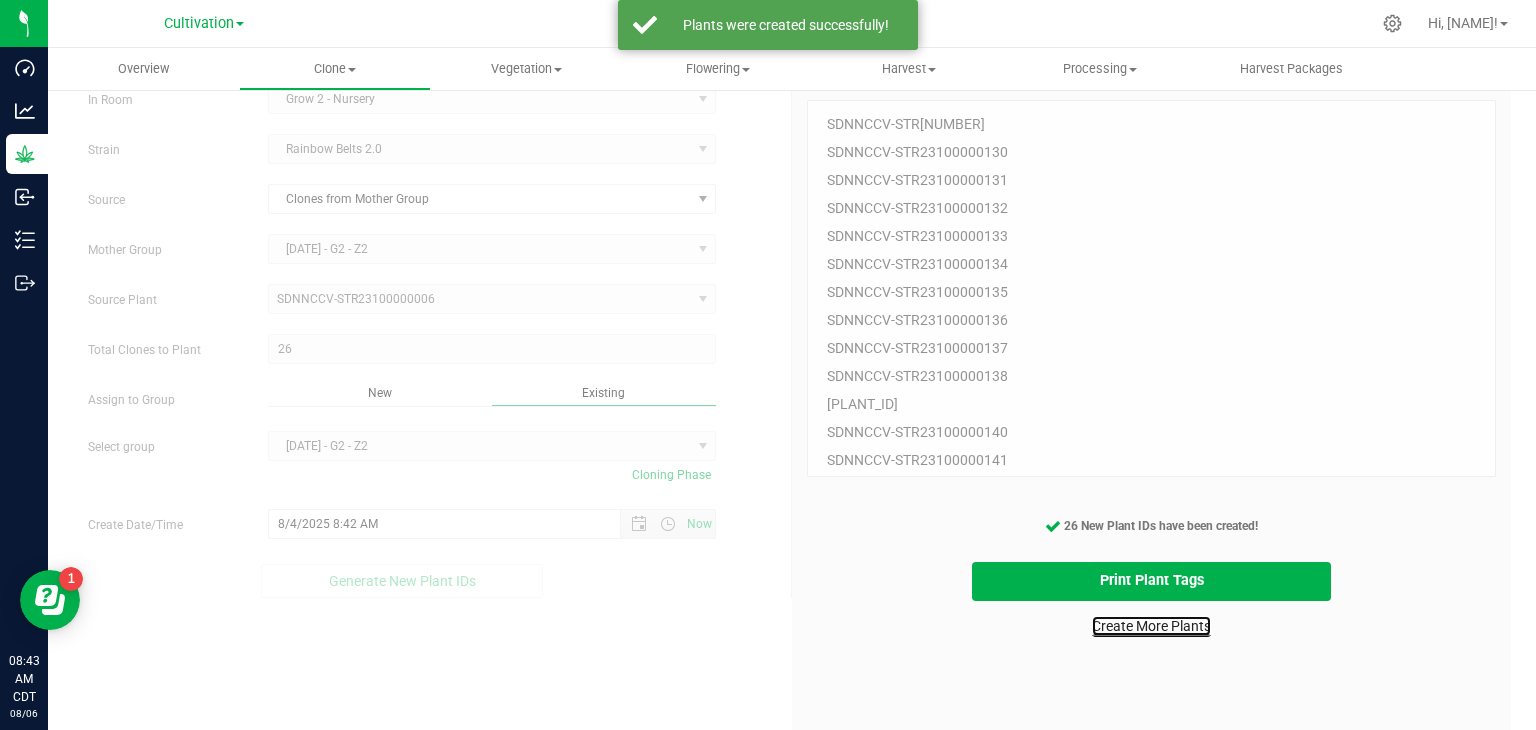 click on "Create More Plants" at bounding box center [1151, 626] 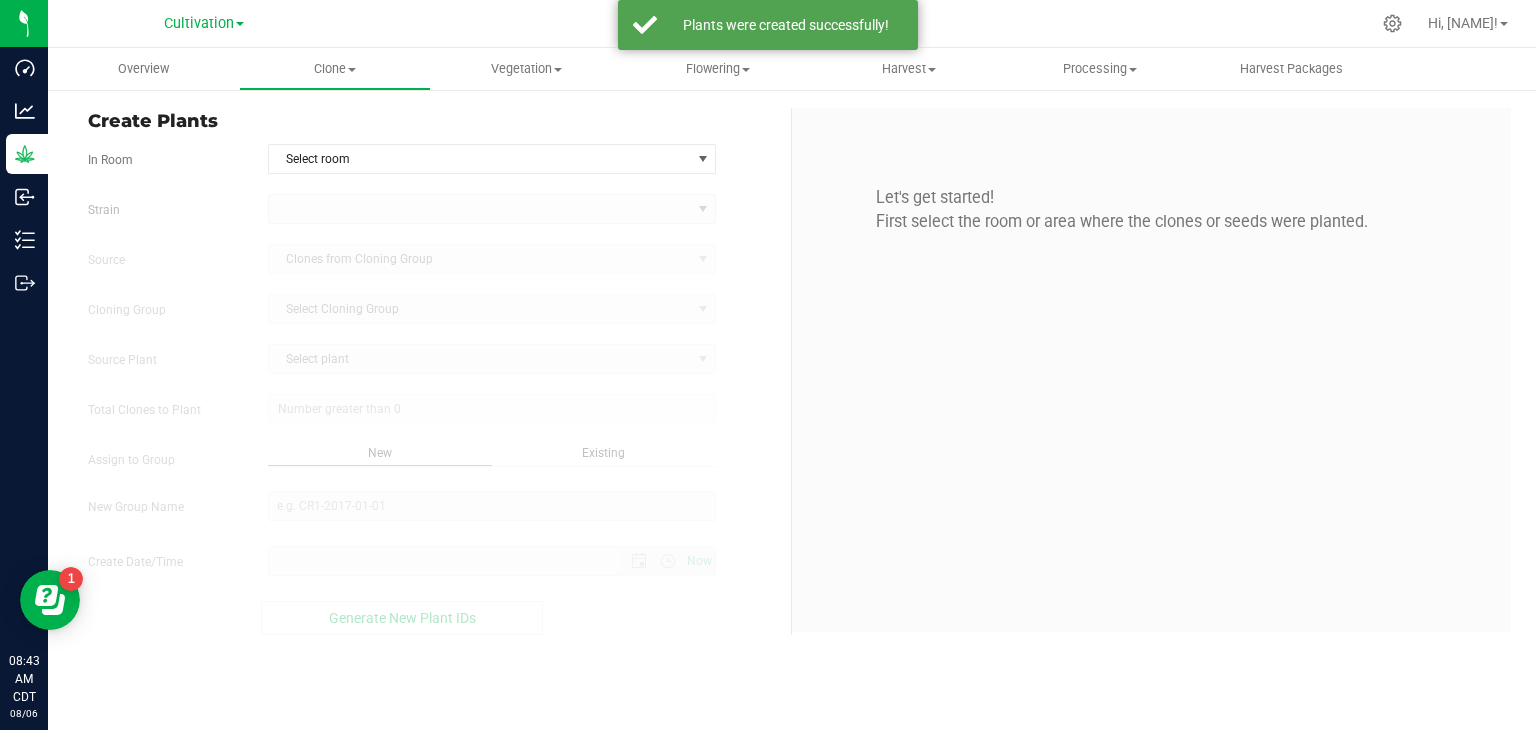 scroll, scrollTop: 0, scrollLeft: 0, axis: both 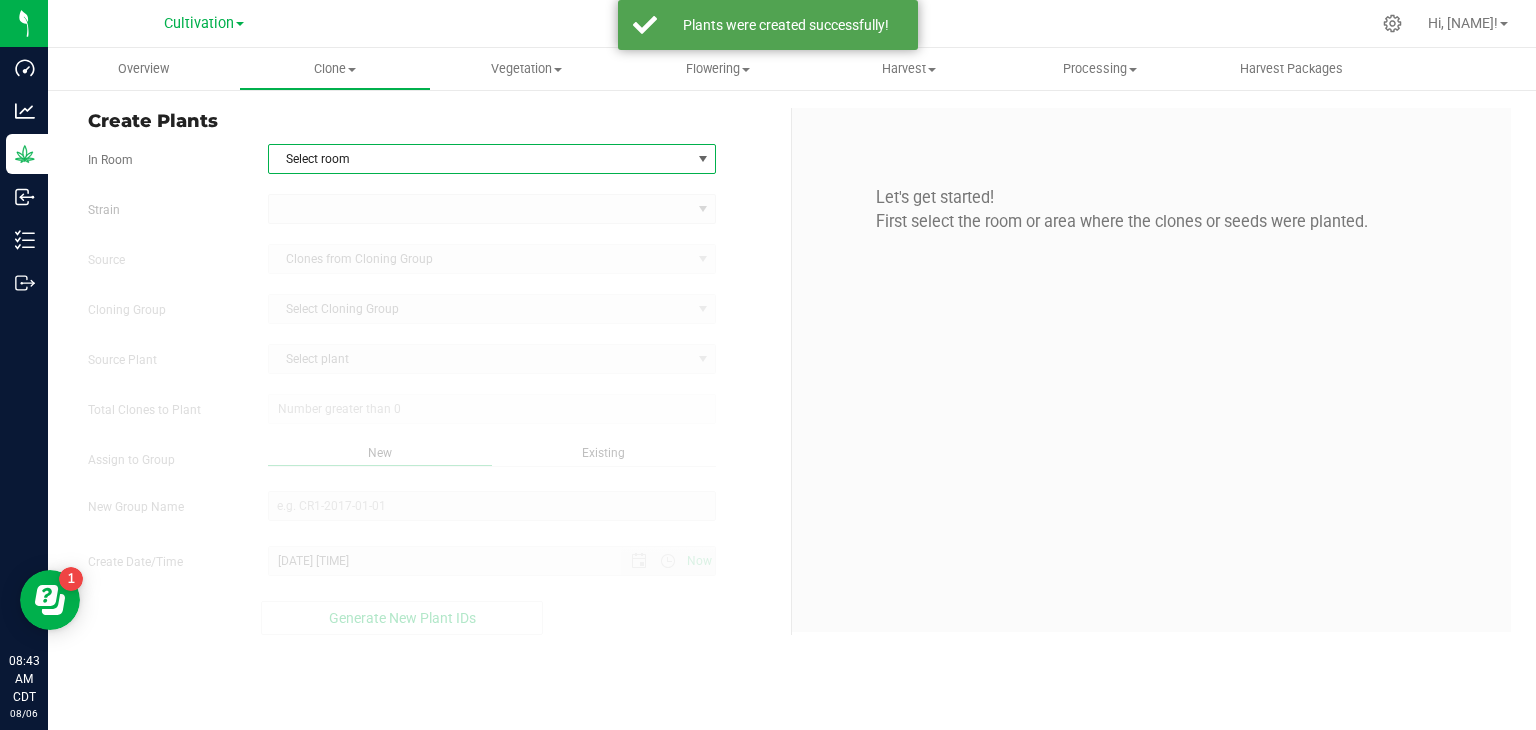 click on "Select room" at bounding box center (480, 159) 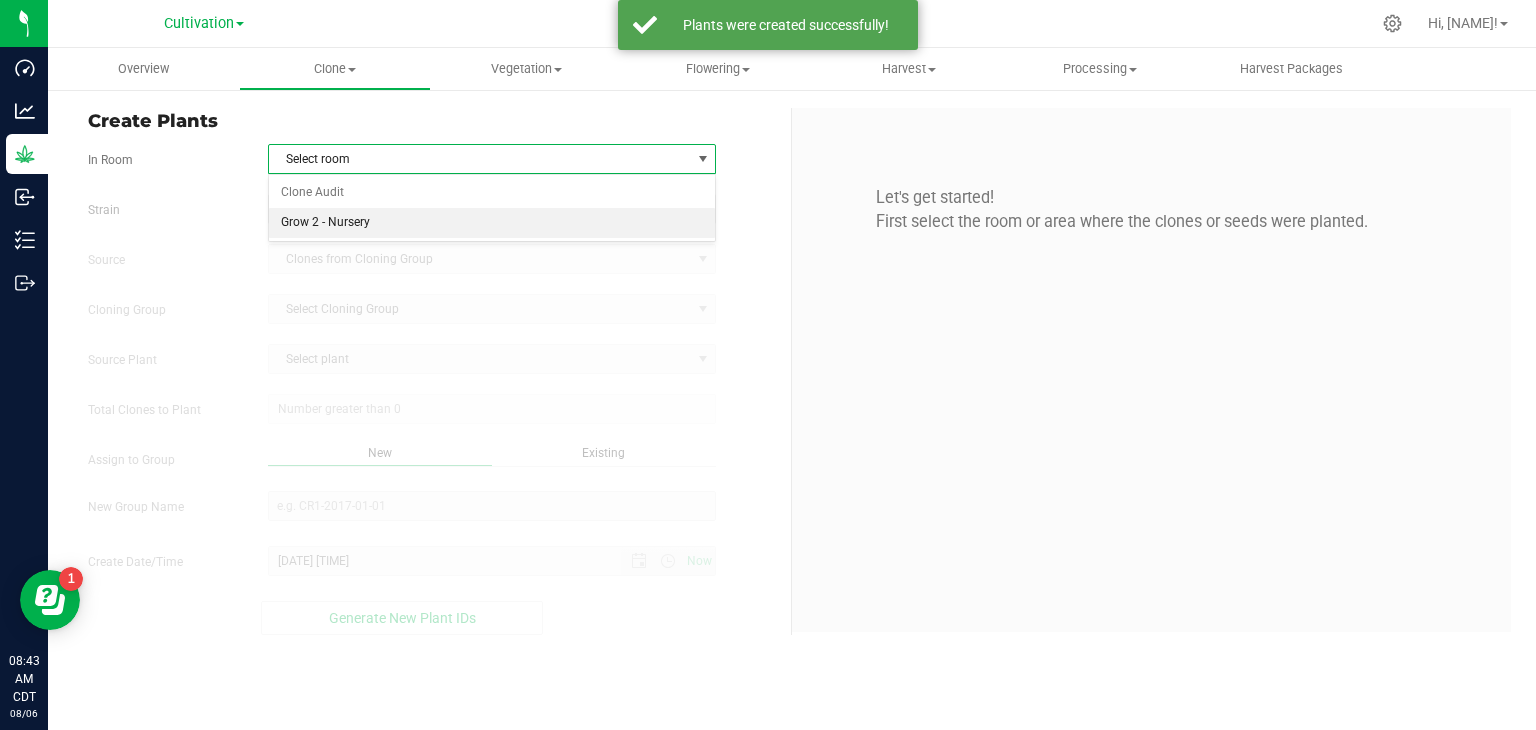 click on "Grow 2 - Nursery" at bounding box center (492, 223) 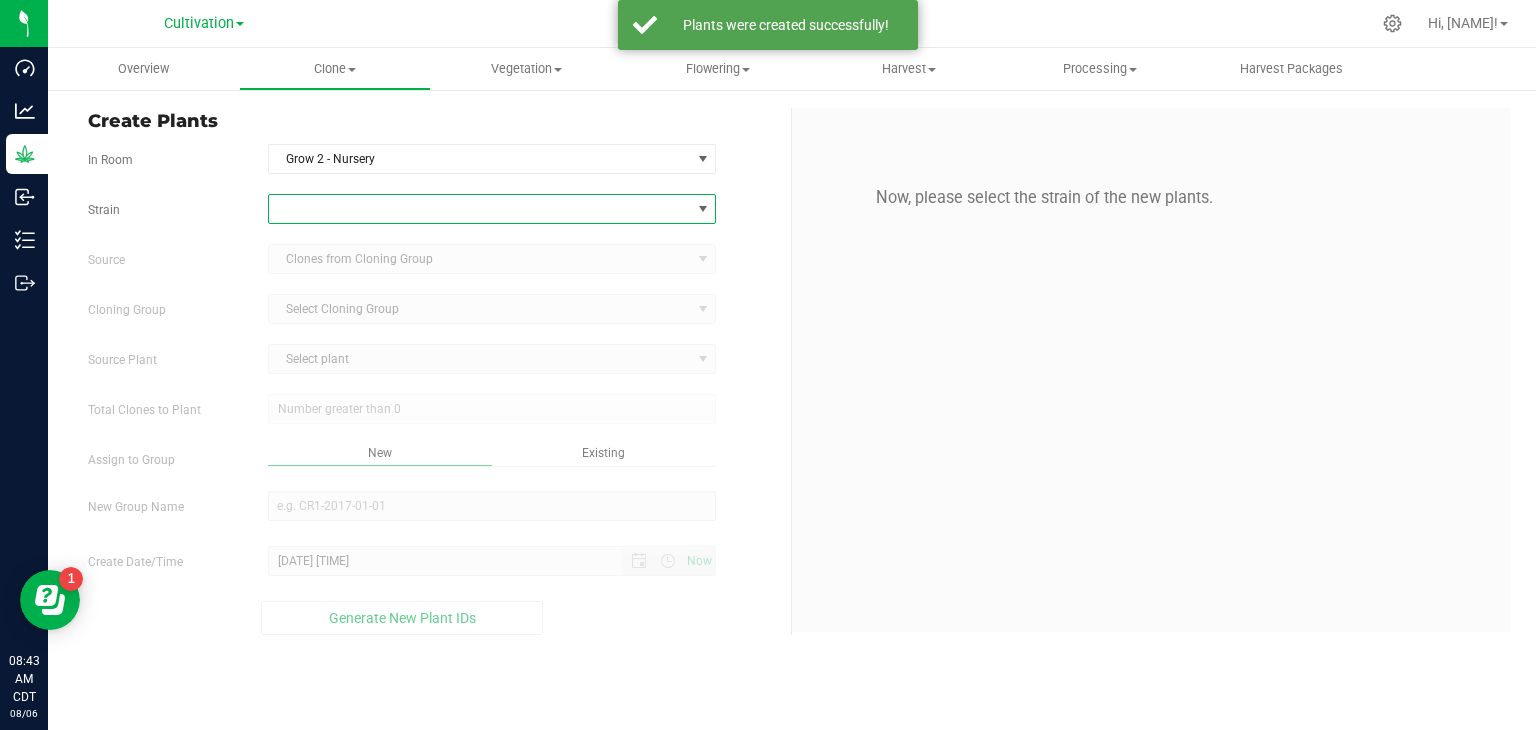 click at bounding box center (480, 209) 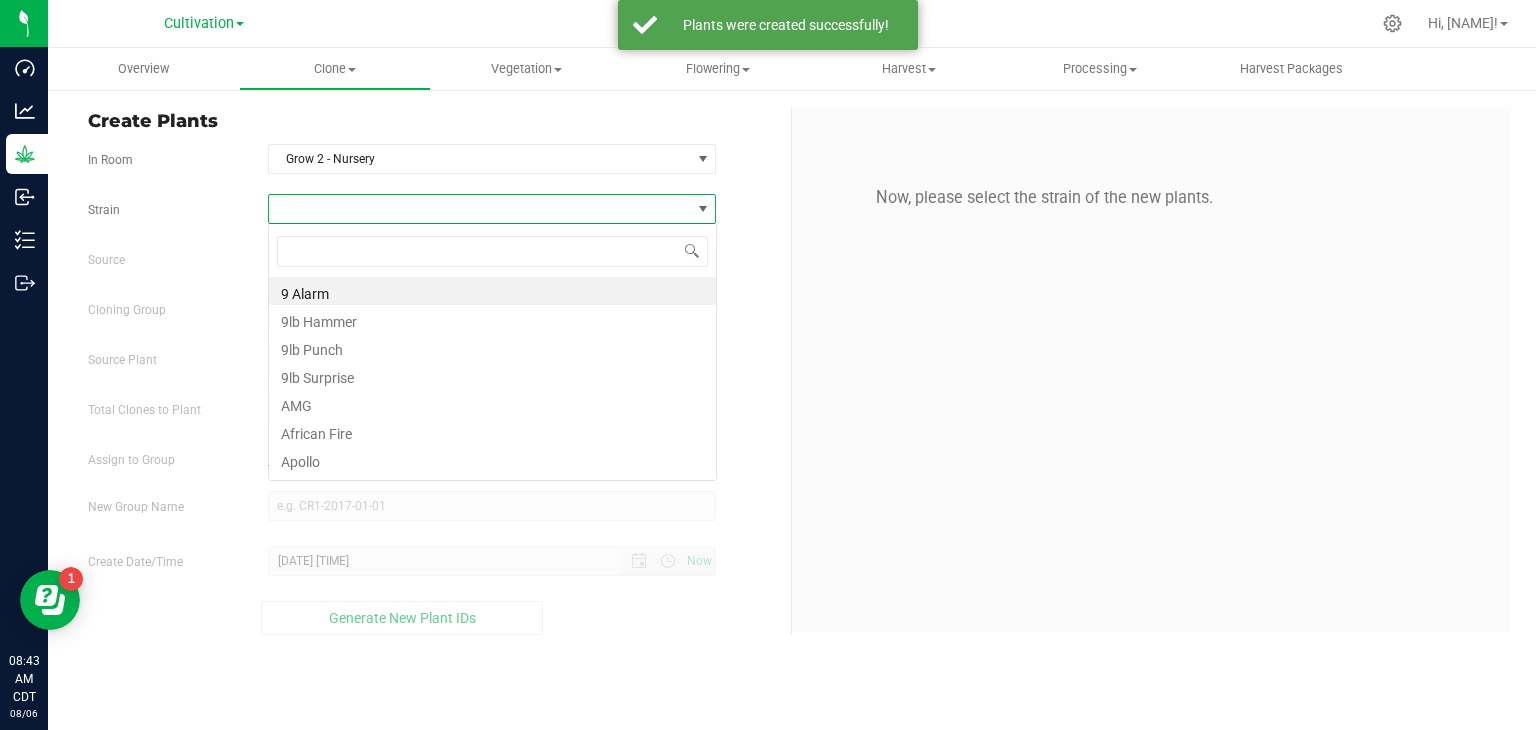 scroll, scrollTop: 99970, scrollLeft: 99551, axis: both 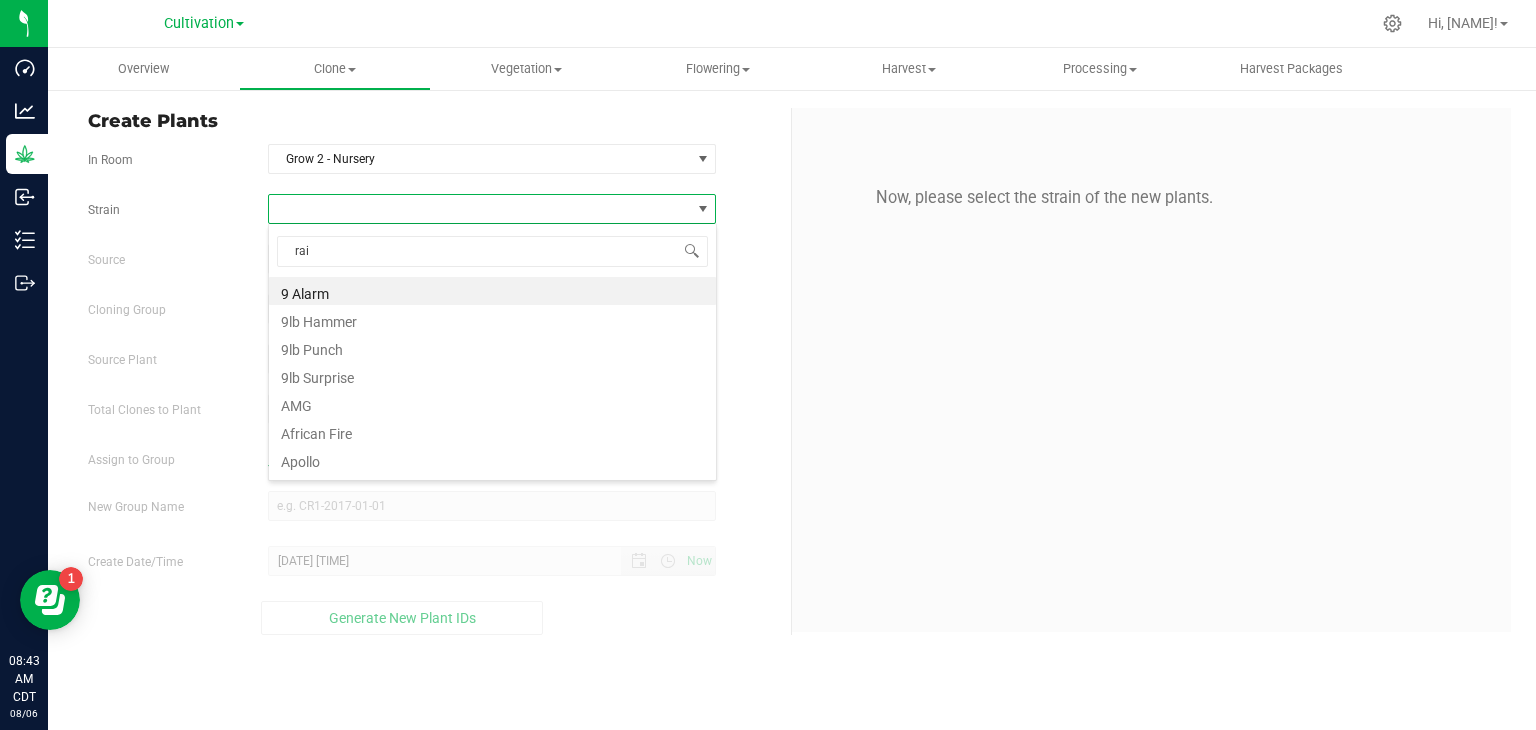 type on "rain" 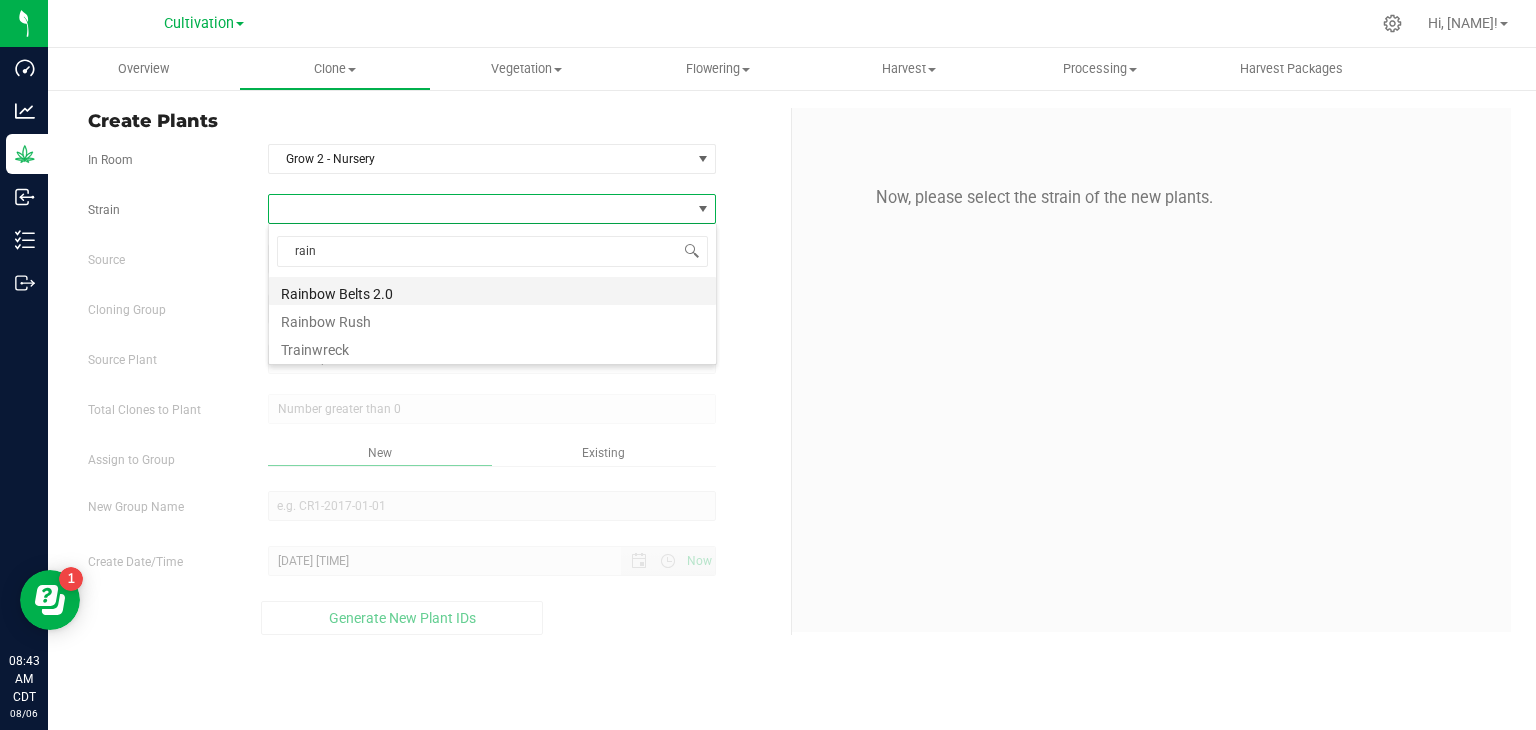 click on "Rainbow Belts 2.0" at bounding box center [492, 291] 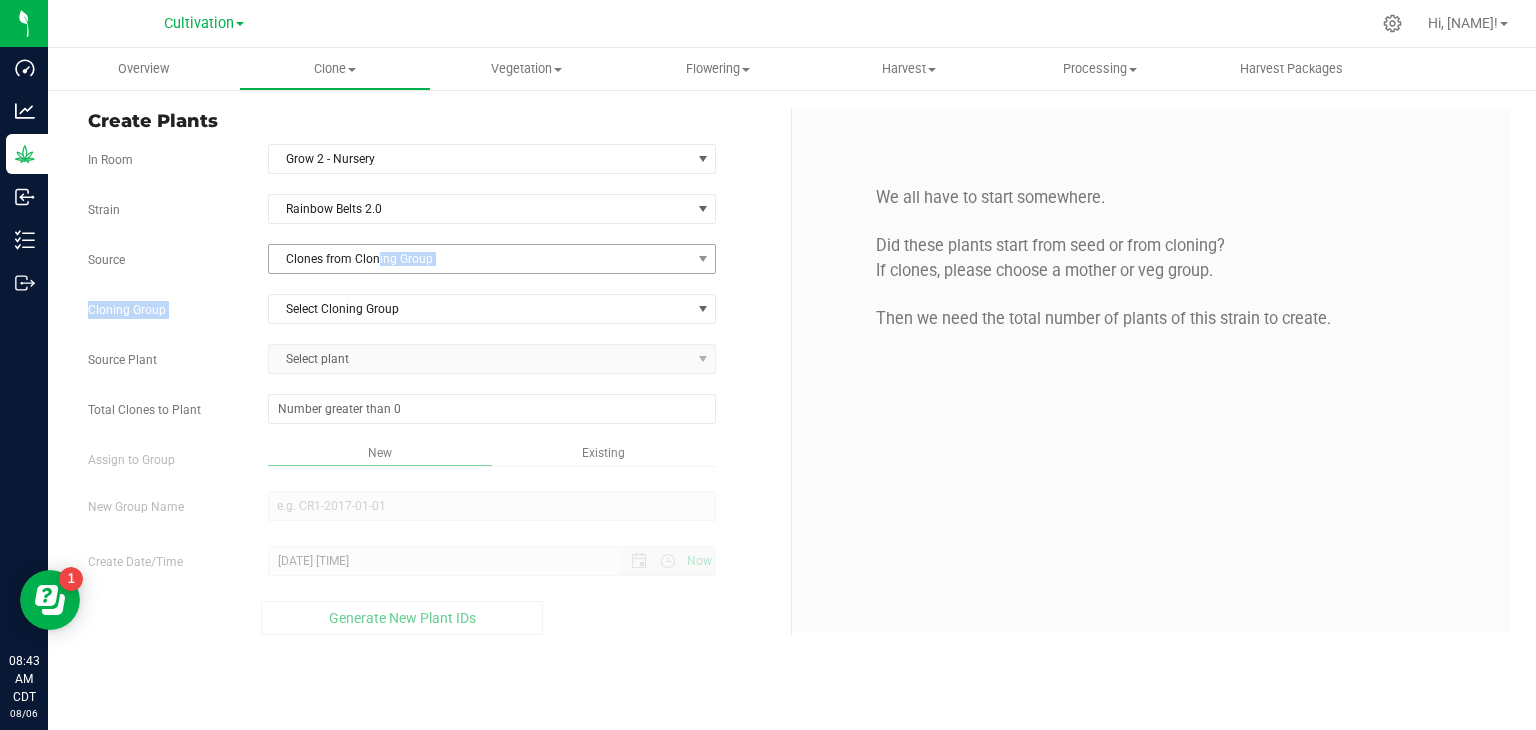 click on "Strain
[STRAIN_NAME]
Source
Clones from Cloning Group
Cloning Group
Select Cloning Group Select Cloning Group [DATE] - G2 - Z2
Source Plant
Select plant
Total Clones to Plant" at bounding box center [432, 414] 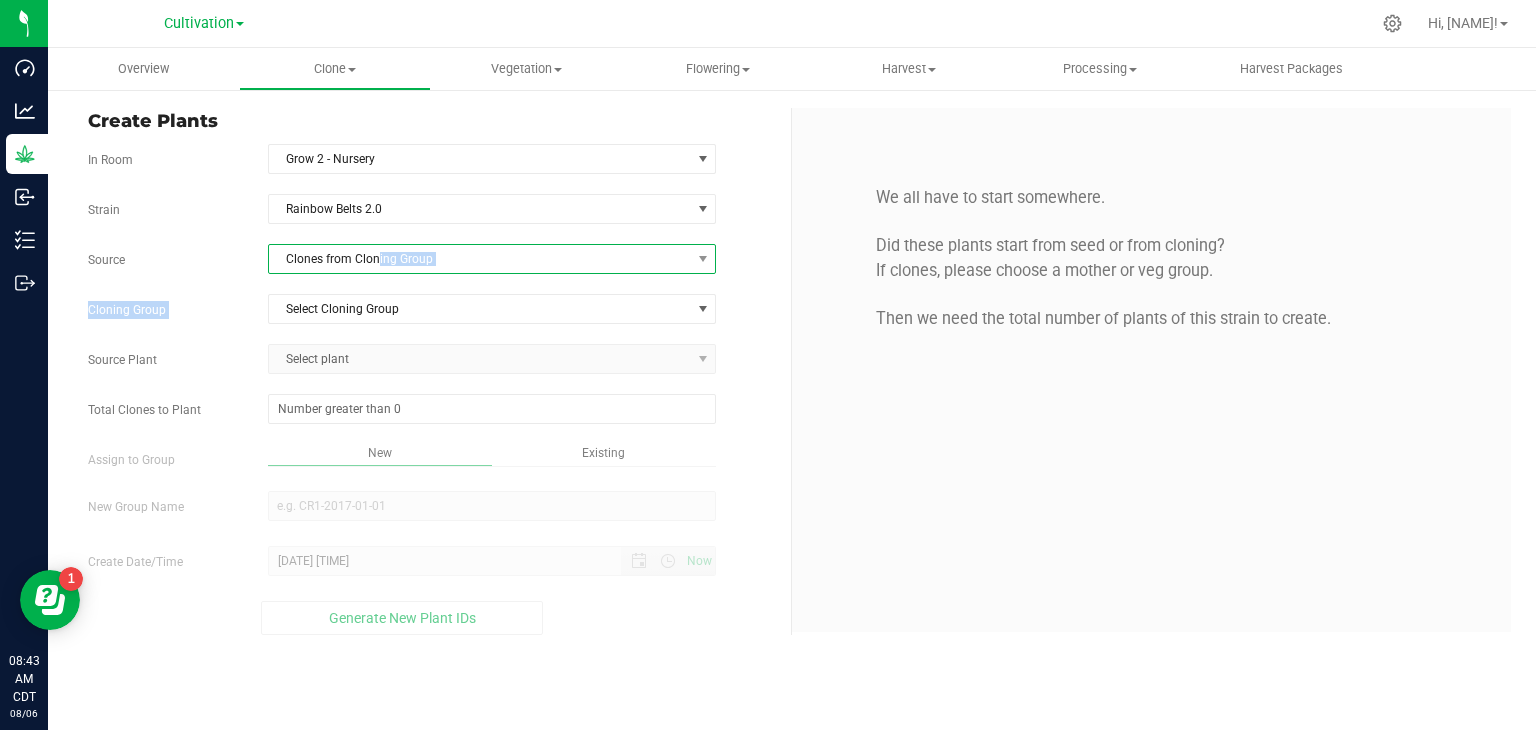 click on "Clones from Cloning Group" at bounding box center (480, 259) 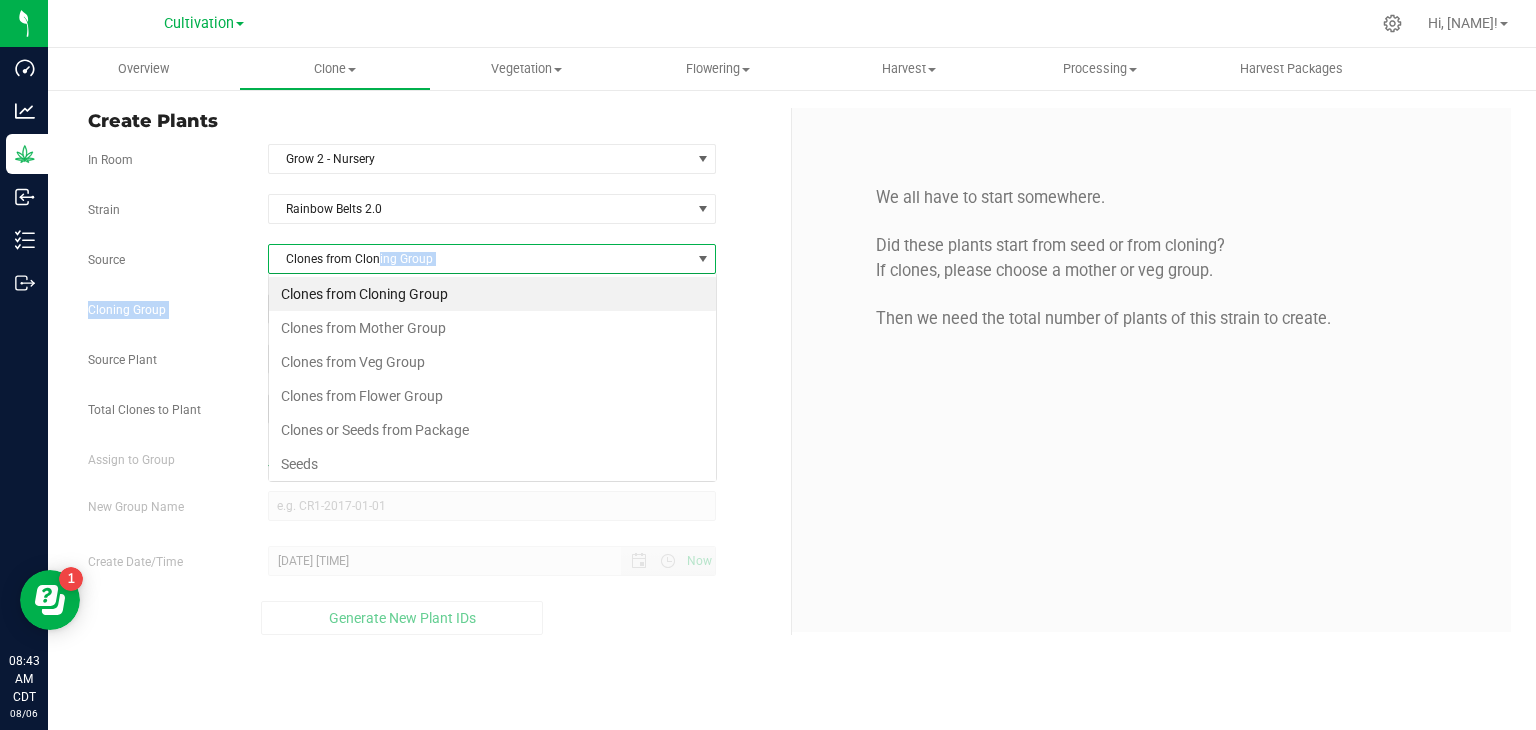 scroll, scrollTop: 99970, scrollLeft: 99551, axis: both 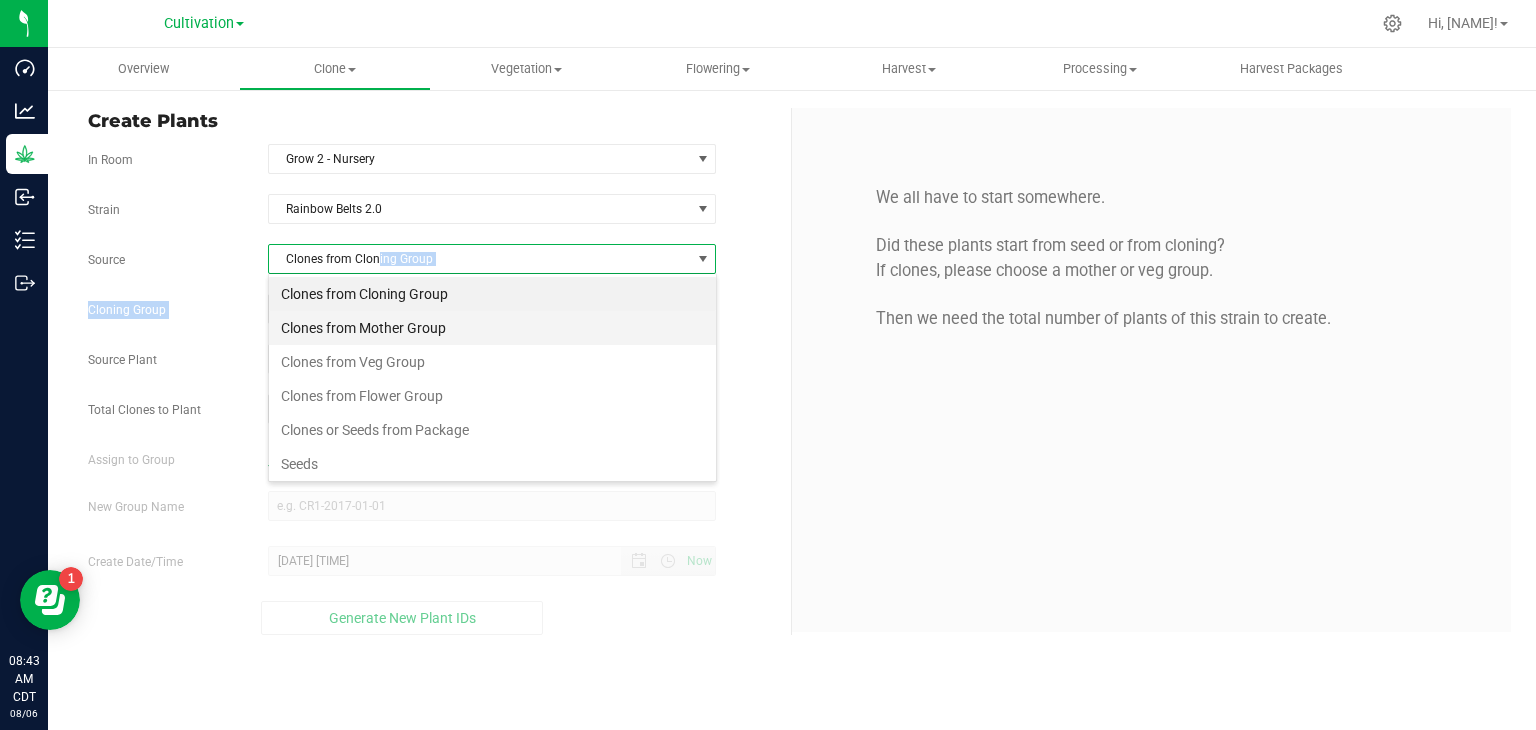 click on "Clones from Mother Group" at bounding box center (492, 328) 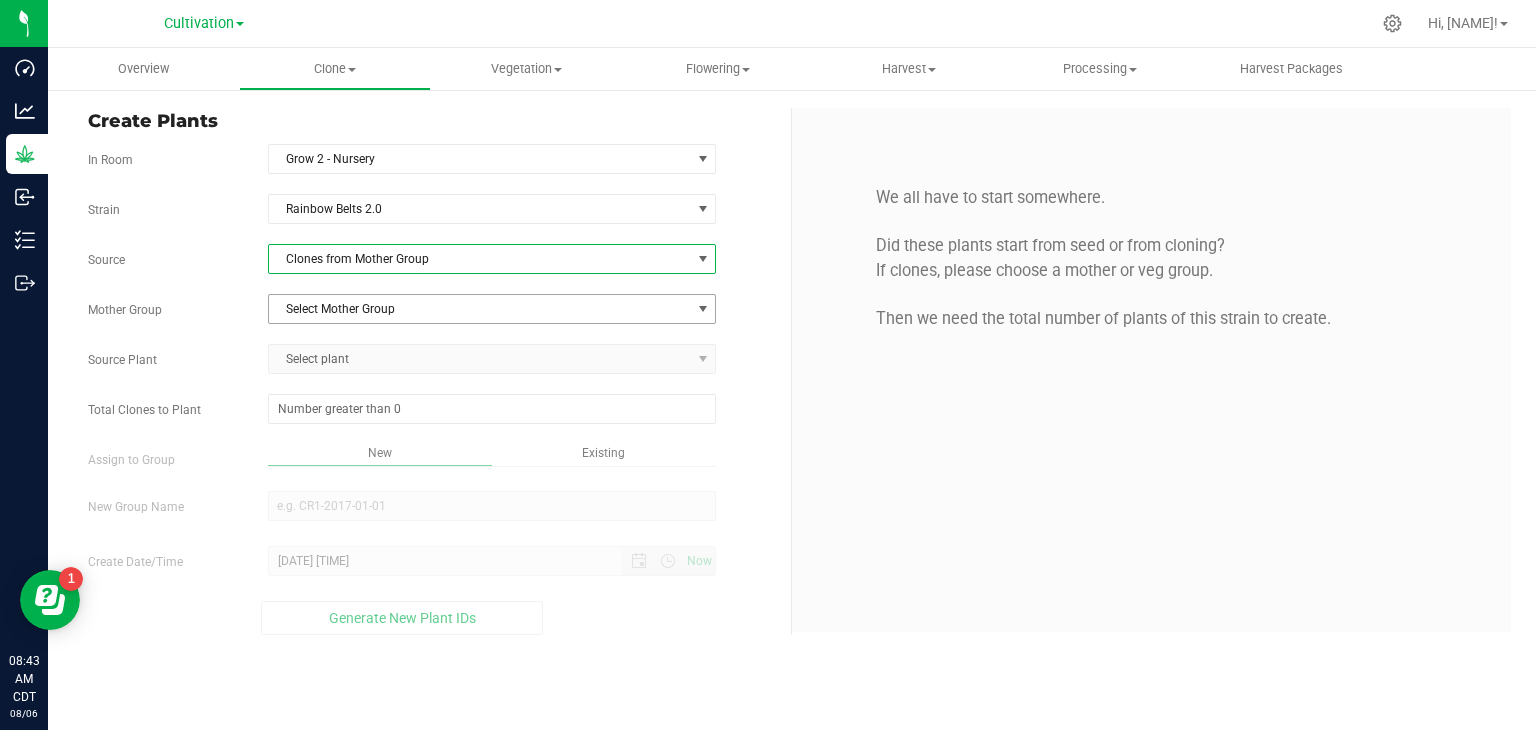click on "Select Mother Group" at bounding box center [480, 309] 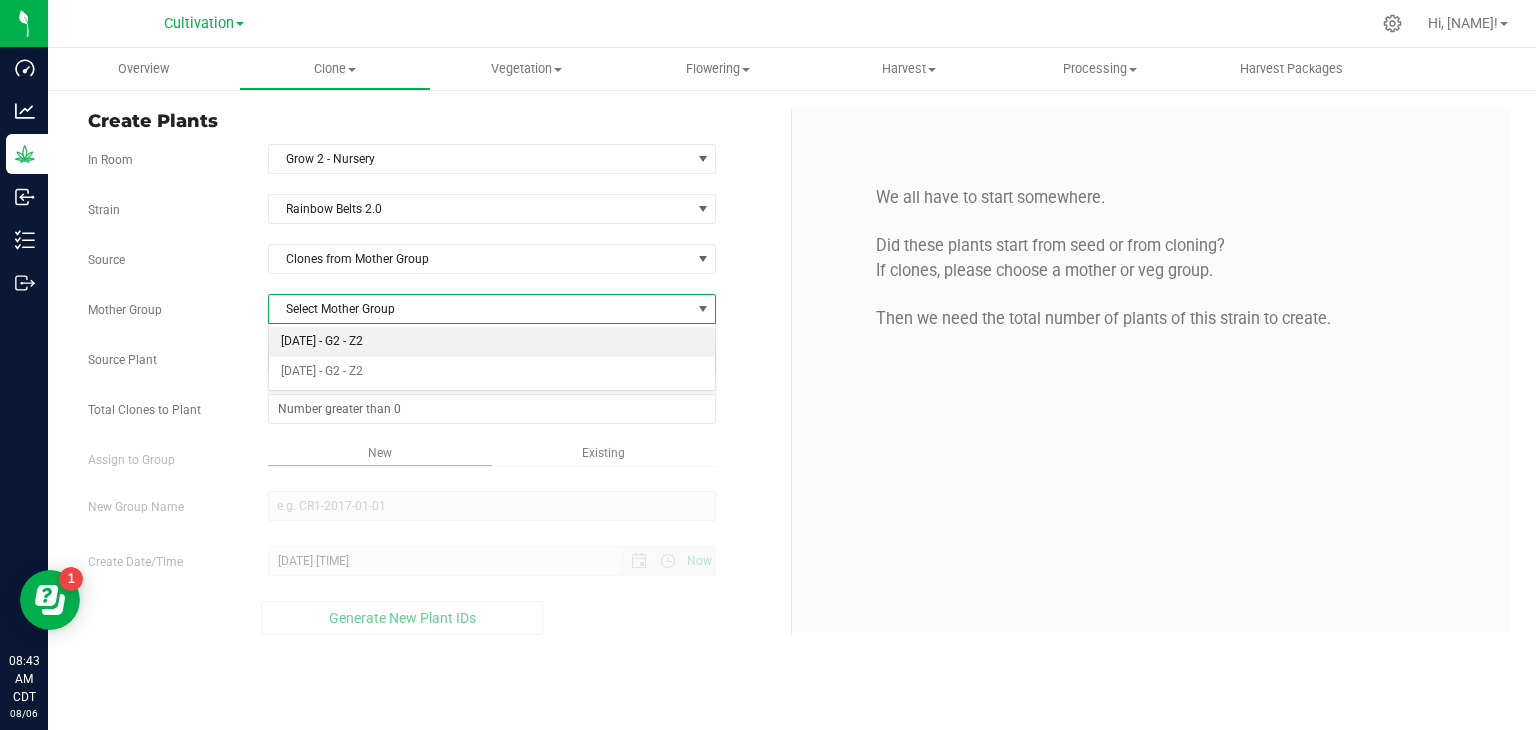 click on "[DATE] - G2 - Z2" at bounding box center [492, 342] 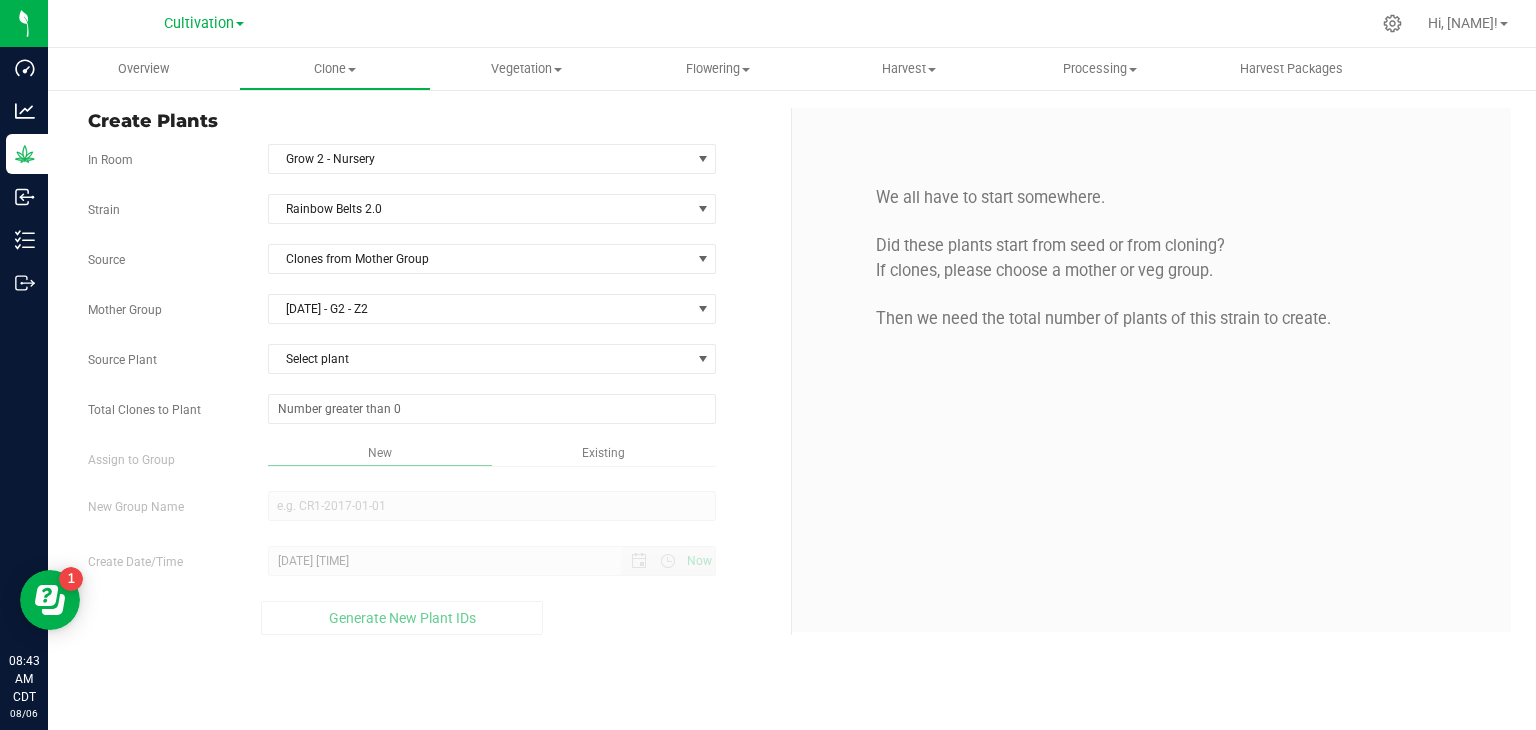 click on "Strain
Rainbow Belts 2.0
Source
Clones from Mother Group
Mother Group
05202025 - G2 - Z2 Select Mother Group 05202025 - G2 - Z2 07152025 - G2 - Z2
Source Plant
Select plant SDNNCCV-STR23100000006 SDNNCCV-STR23100000007 SDNNCCV-STR23100000008 SDNNCCV-STR23100000009 SDNNCCV-STR23100000010 SDNNCCV-STR23100000011 SDNNCCV-STR23100000012" at bounding box center [432, 414] 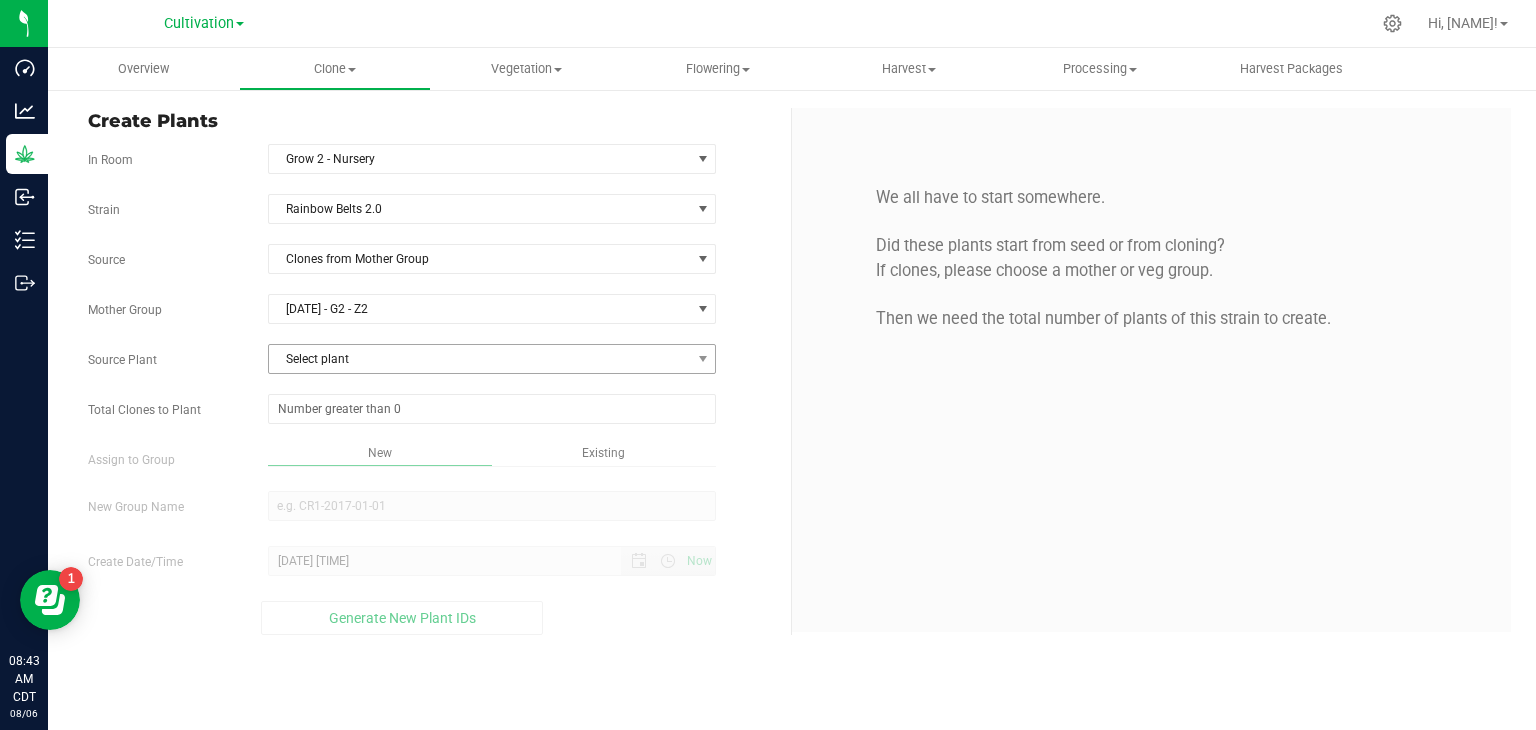 click on "Select plant" at bounding box center (480, 359) 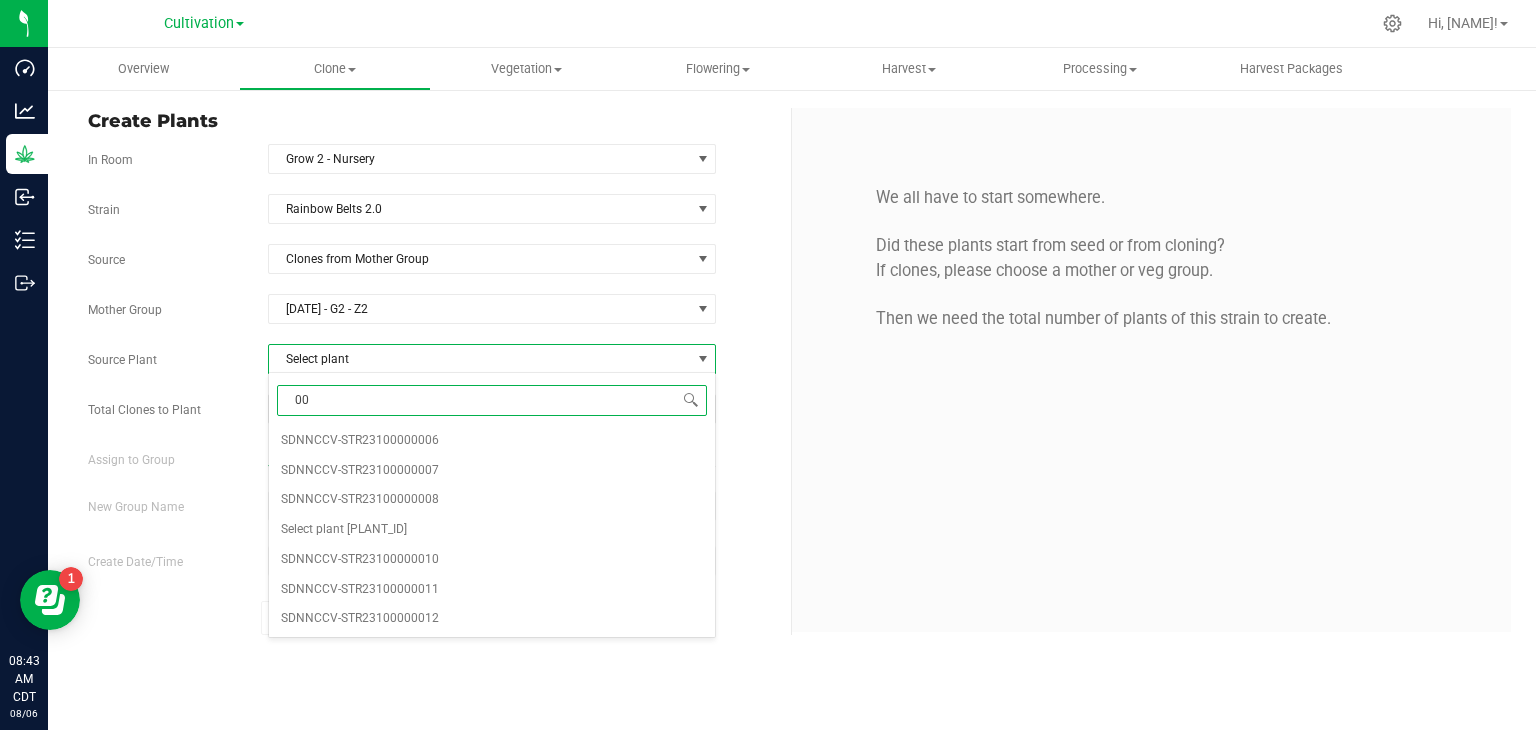 type on "009" 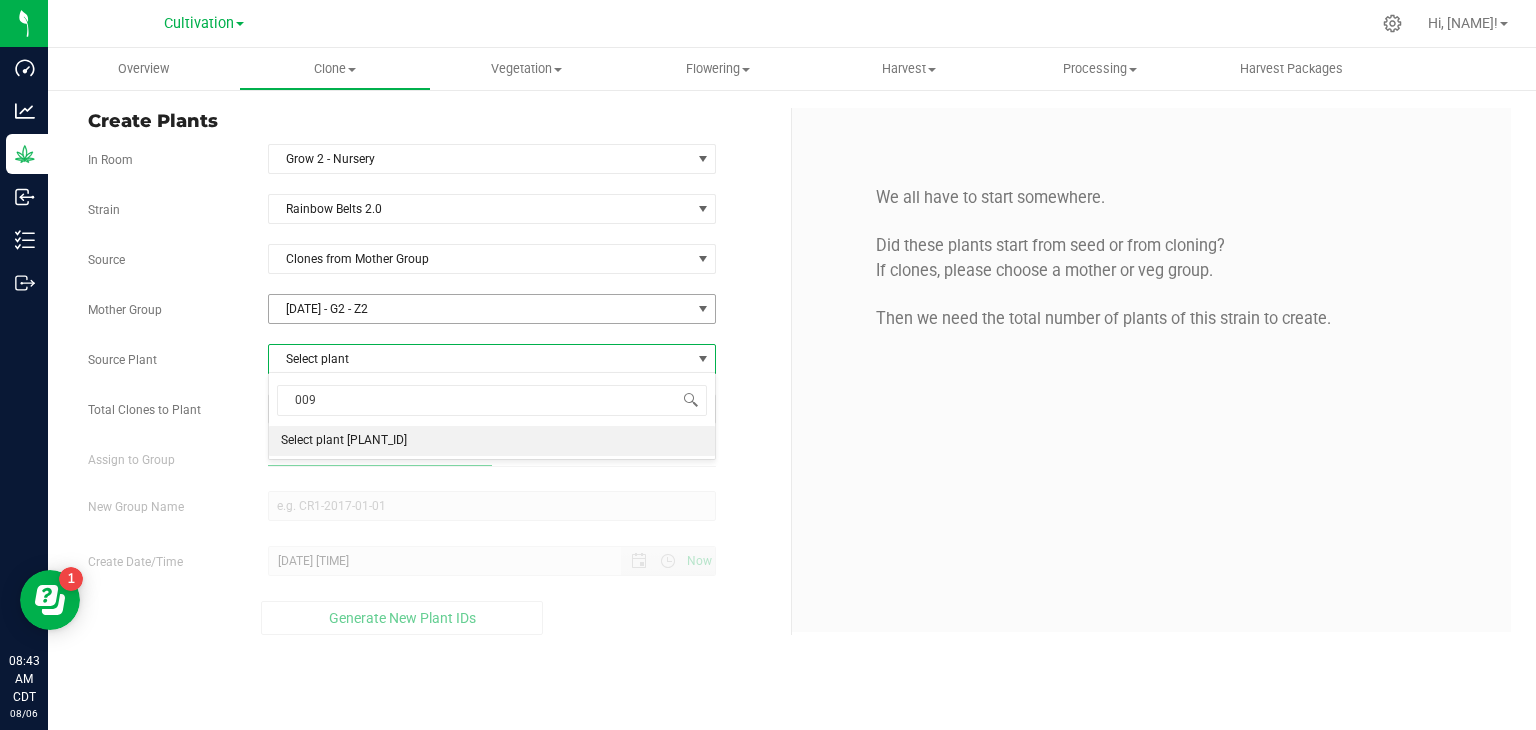 type 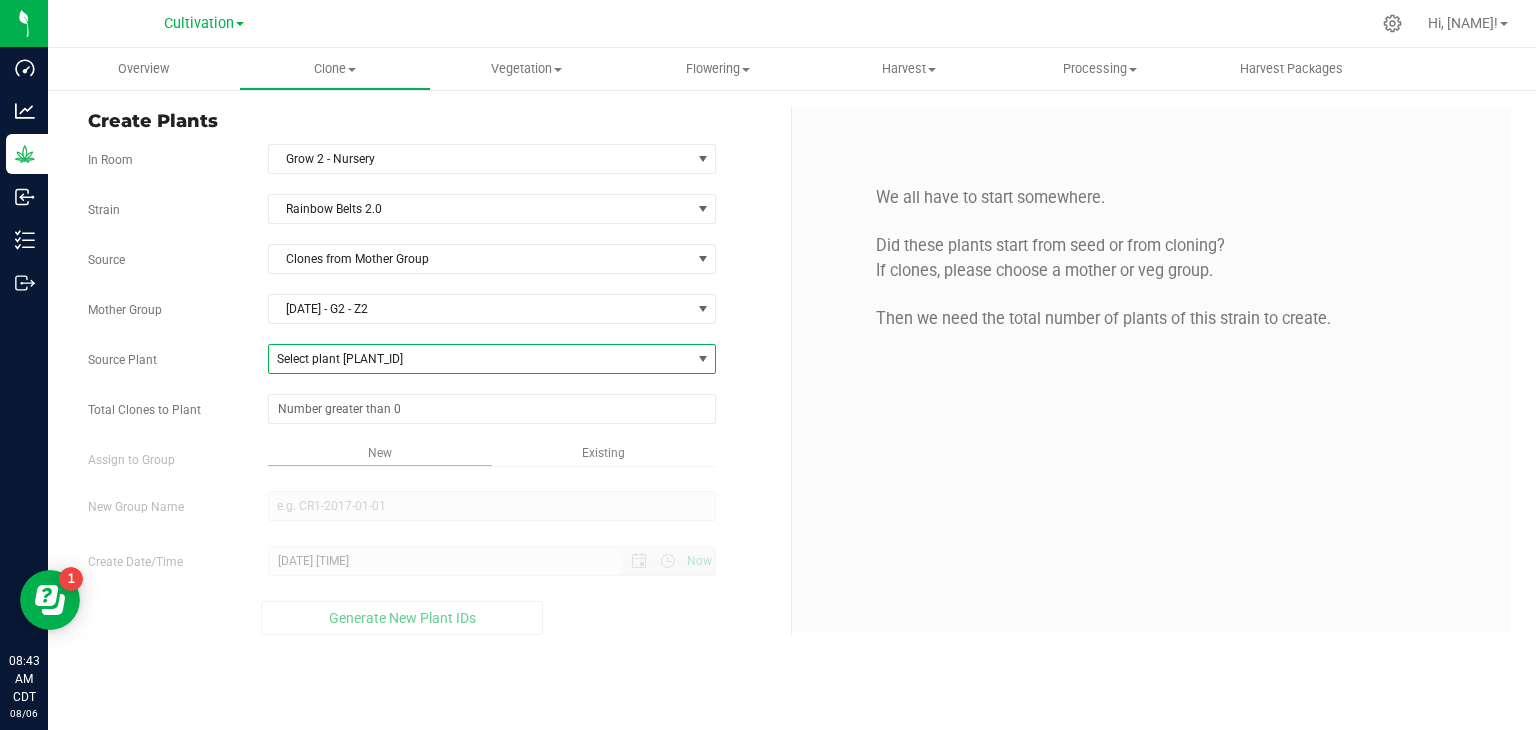 click on "Strain
[STRAIN]
Source
Clones from Mother Group
Mother Group
05202025 - G2 - Z2 Select Mother Group 05202025 - G2 - Z2 07152025 - G2 - Z2
Source Plant
[PLANT_ID] [PLANT_ID] [PLANT_ID] [PLANT_ID] [PLANT_ID] [PLANT_ID] [PLANT_ID] [PLANT_ID]" at bounding box center [432, 414] 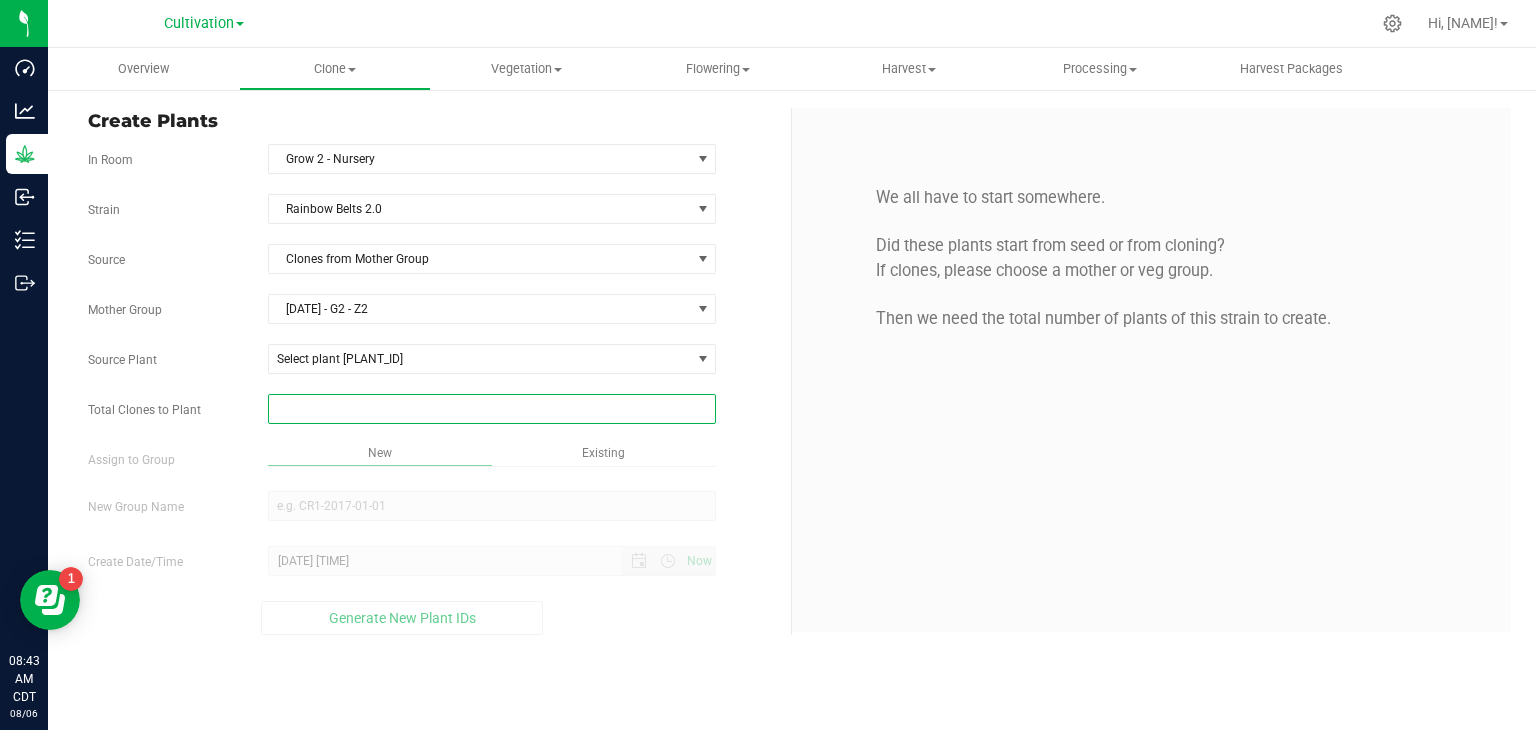 click at bounding box center [492, 409] 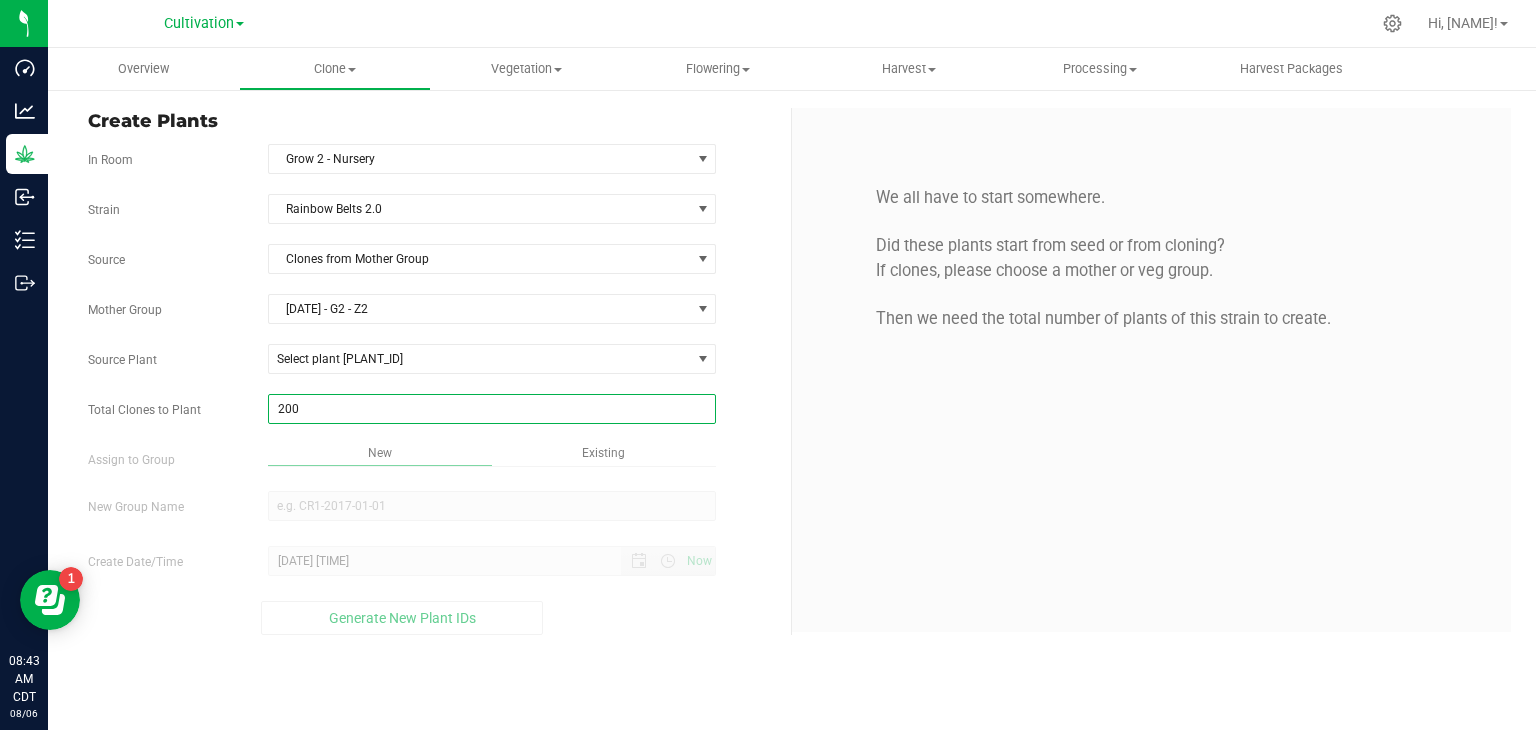 type on "20" 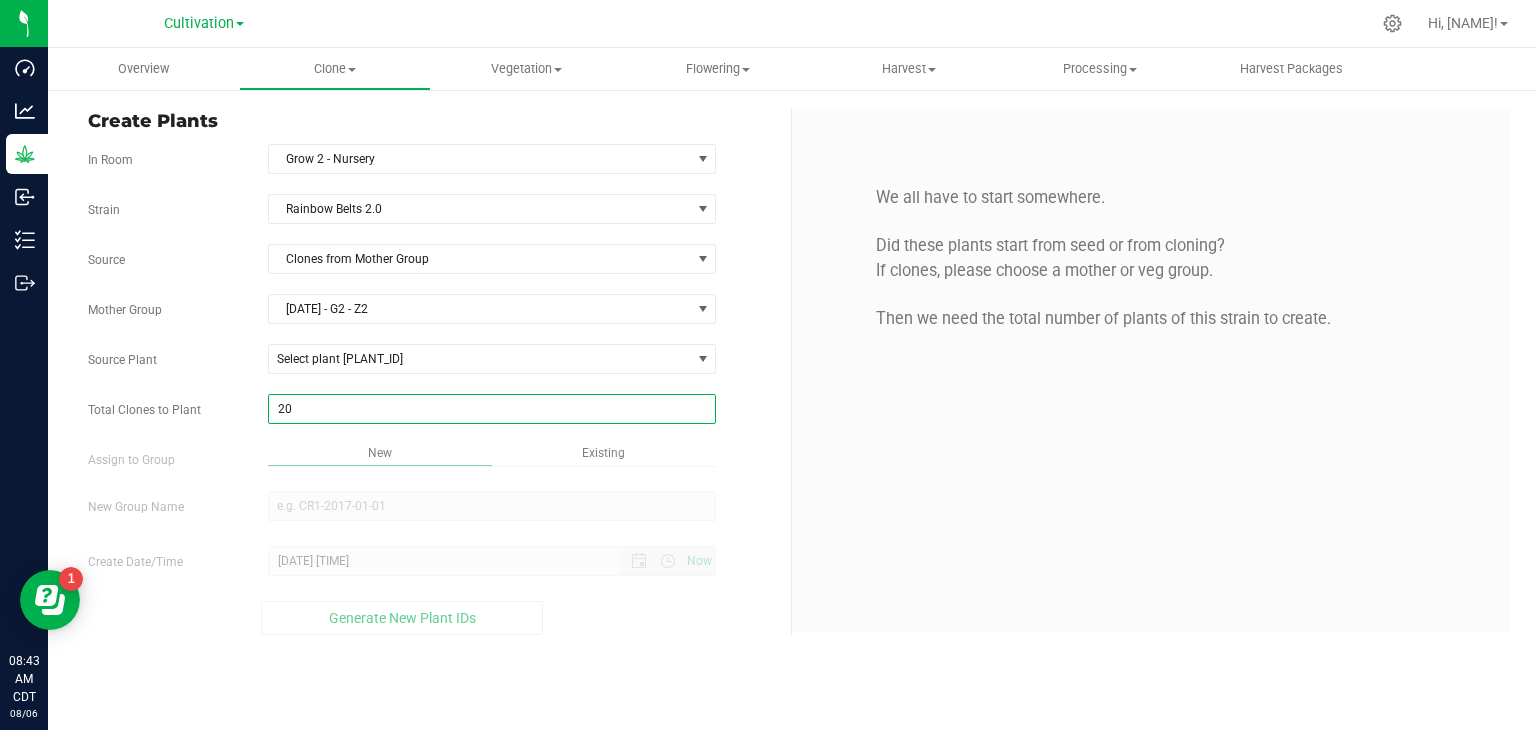 type on "20" 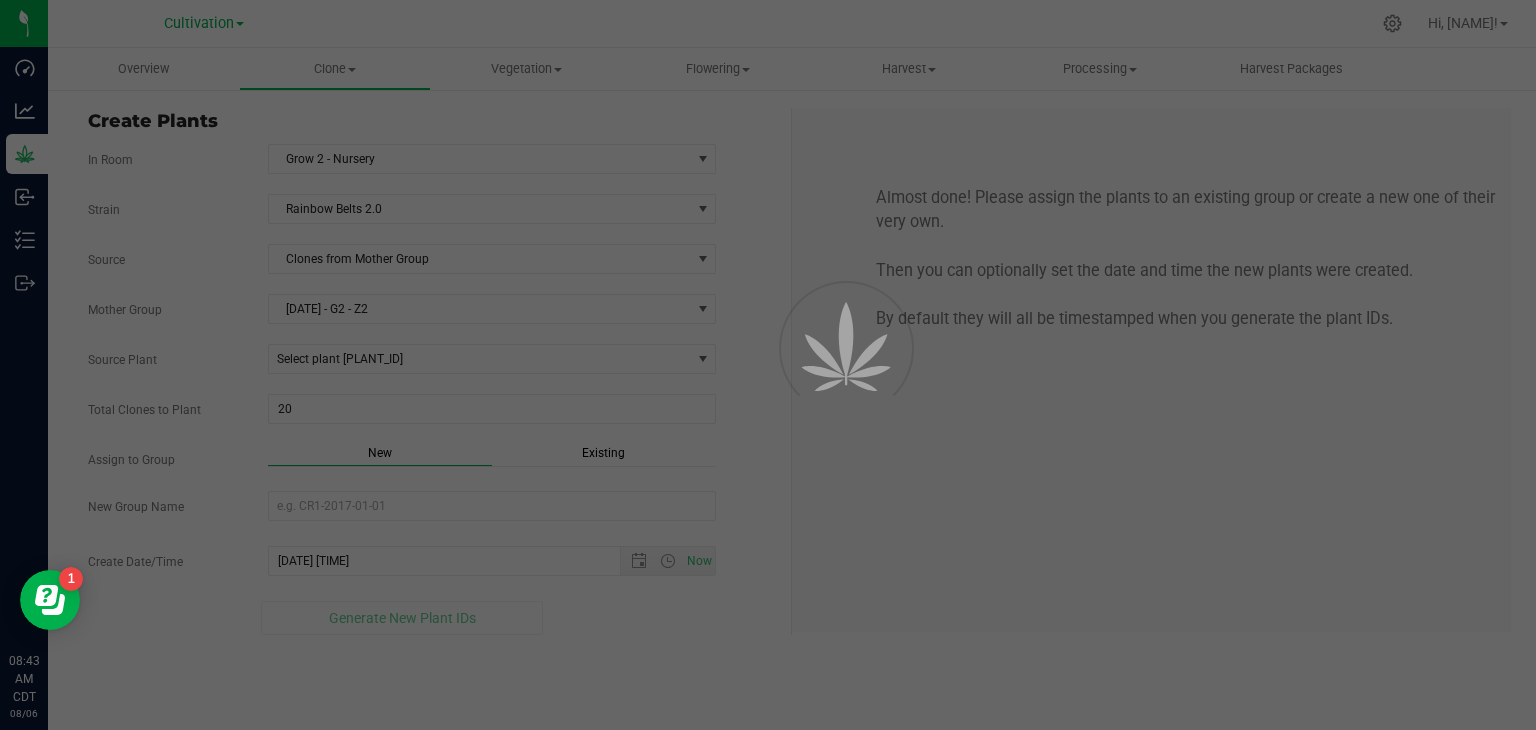 drag, startPoint x: 742, startPoint y: 345, endPoint x: 710, endPoint y: 380, distance: 47.423622 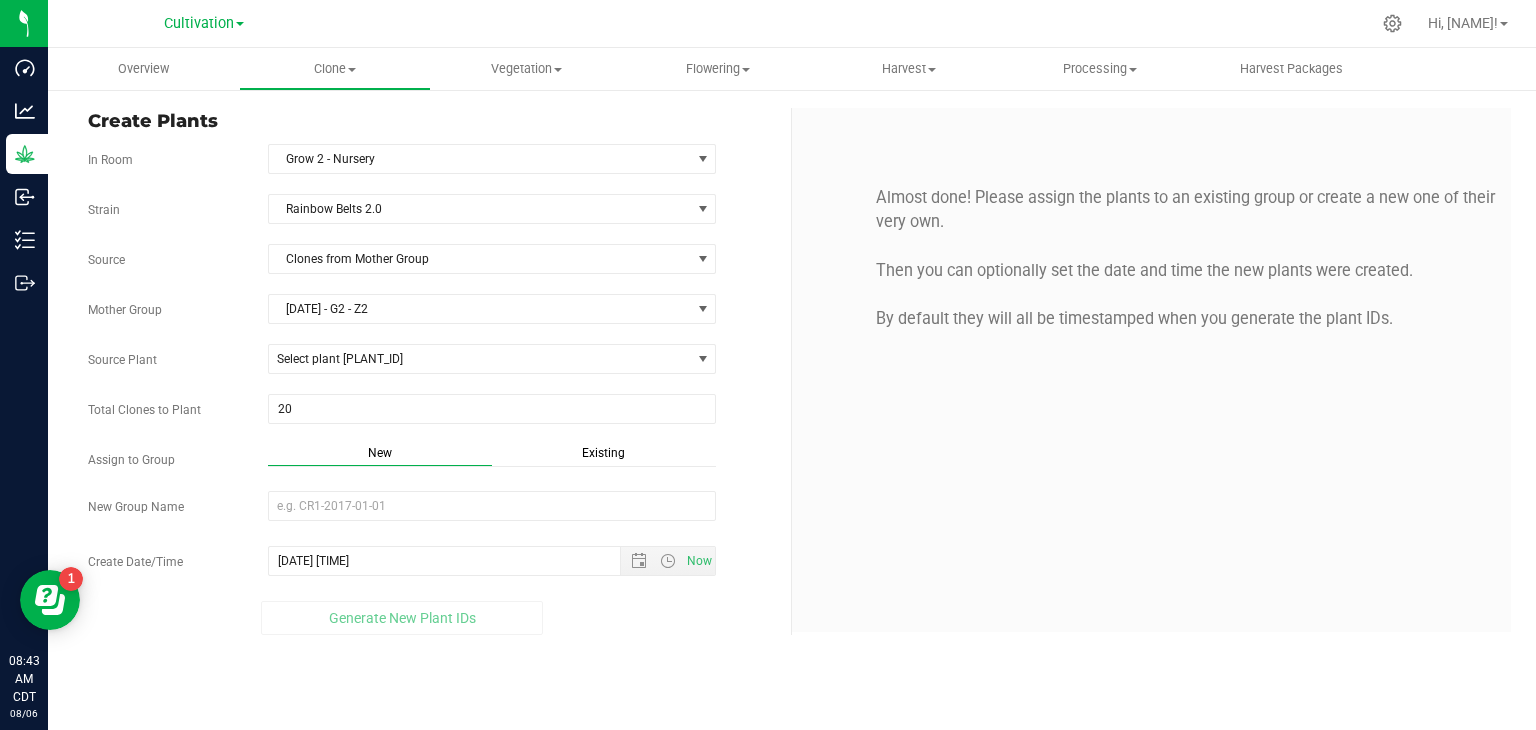 click on "Existing" at bounding box center (603, 453) 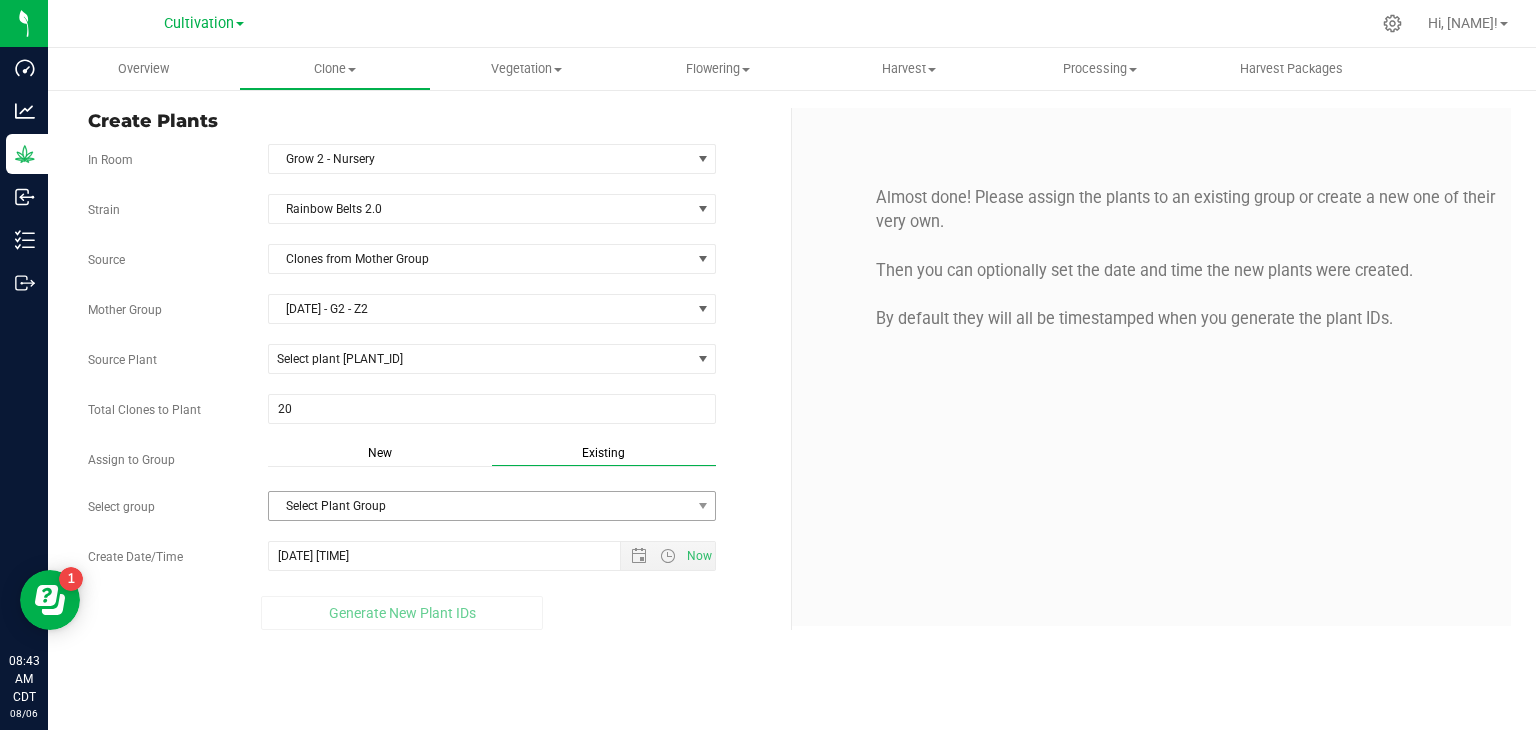 drag, startPoint x: 520, startPoint y: 477, endPoint x: 505, endPoint y: 491, distance: 20.518284 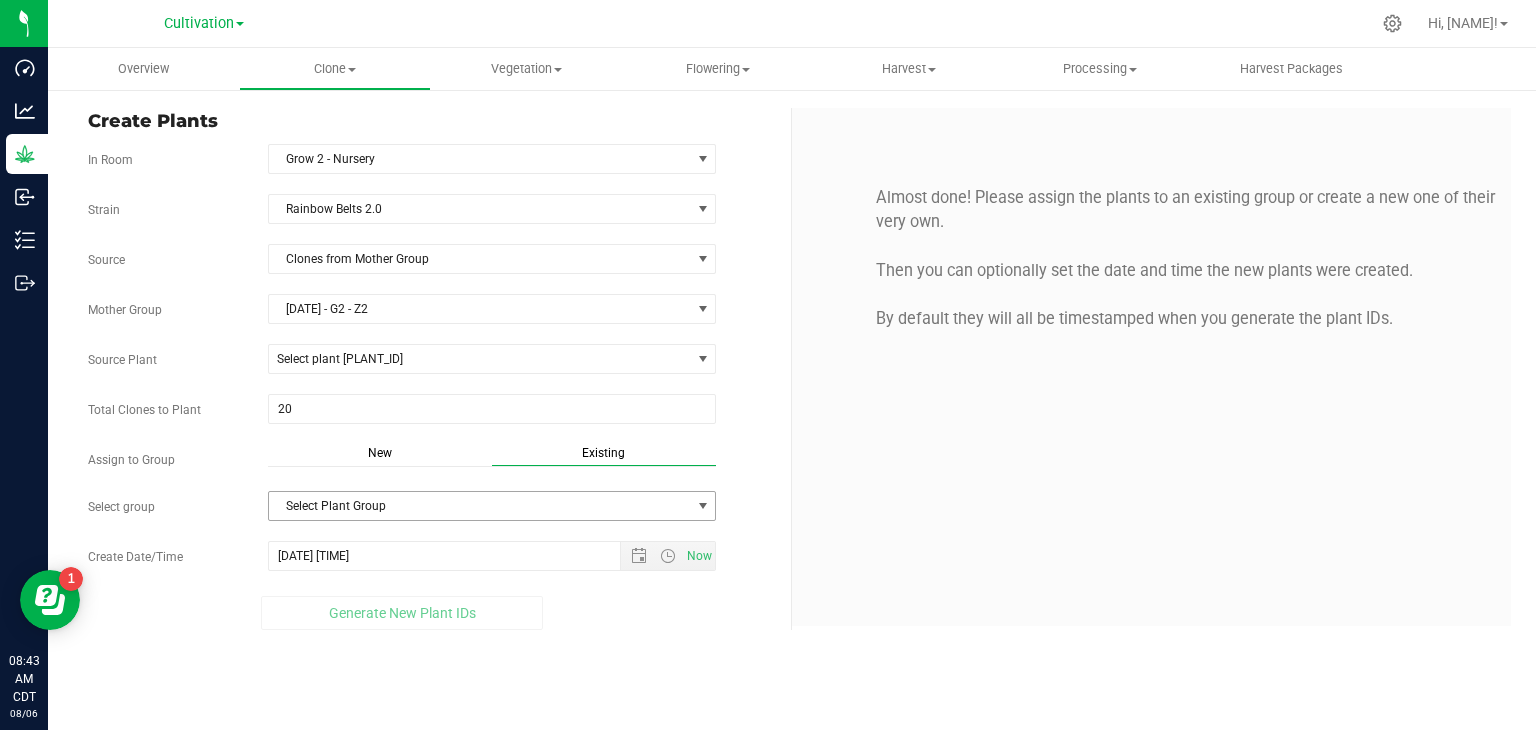 click on "Select Plant Group" at bounding box center (480, 506) 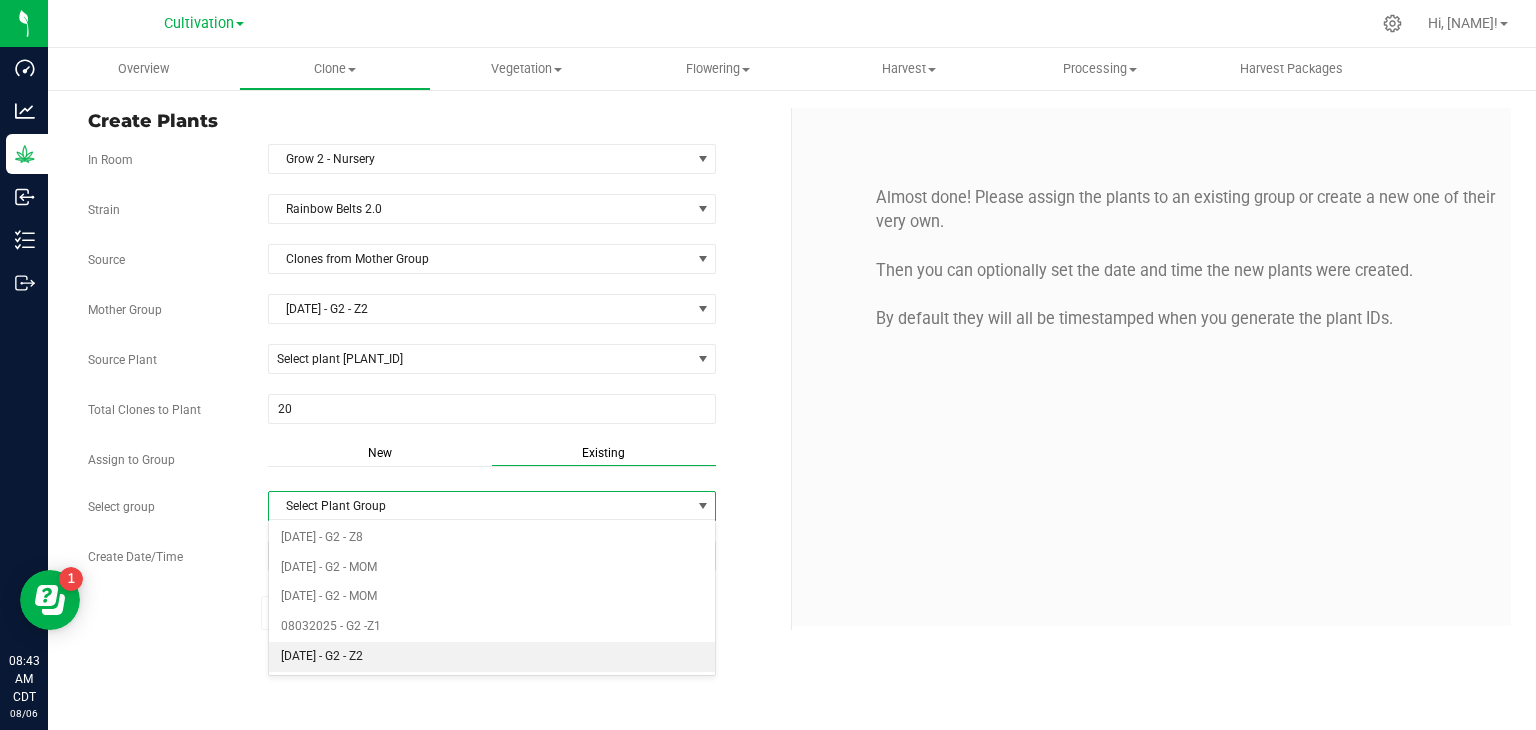 click on "[DATE] - G2 - Z2" at bounding box center [492, 657] 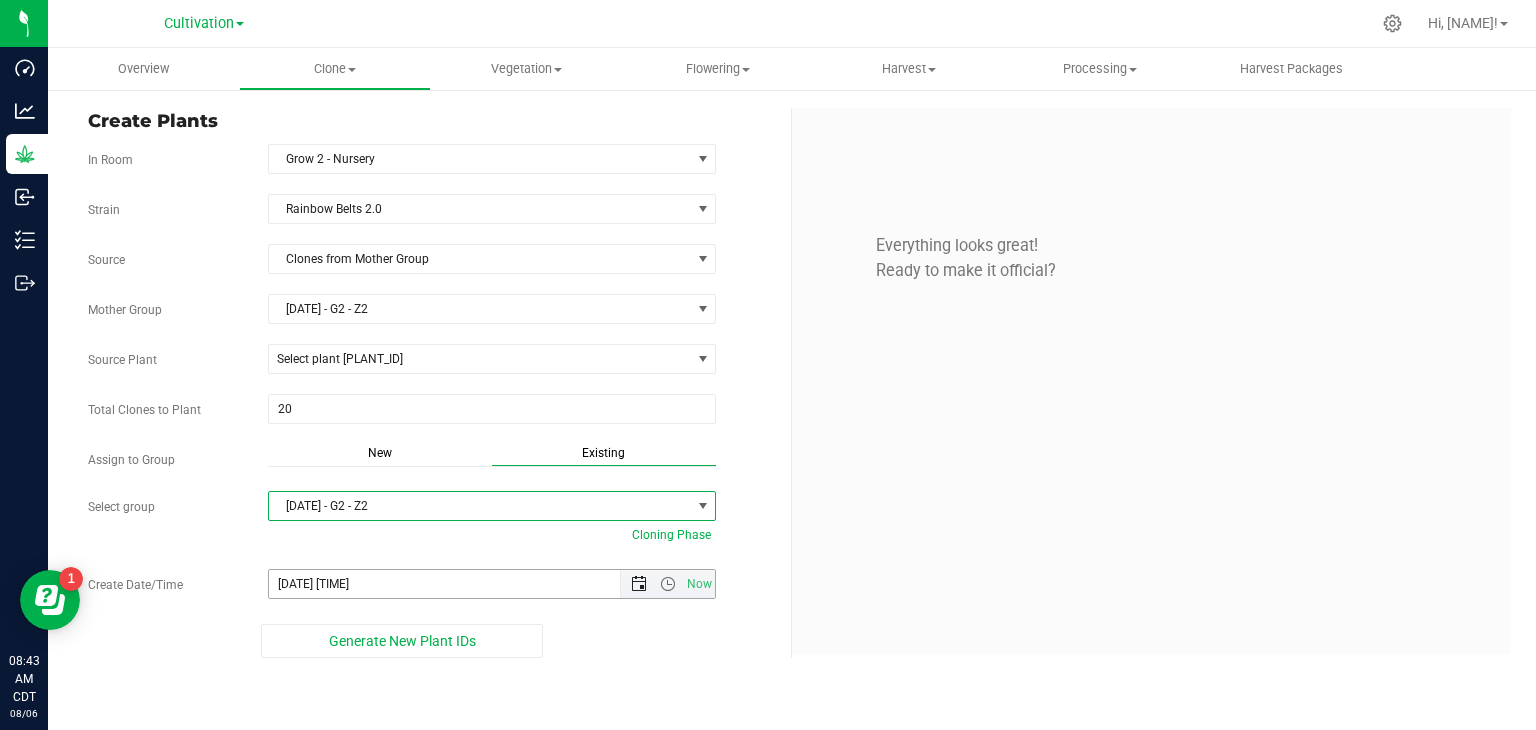 click at bounding box center [639, 584] 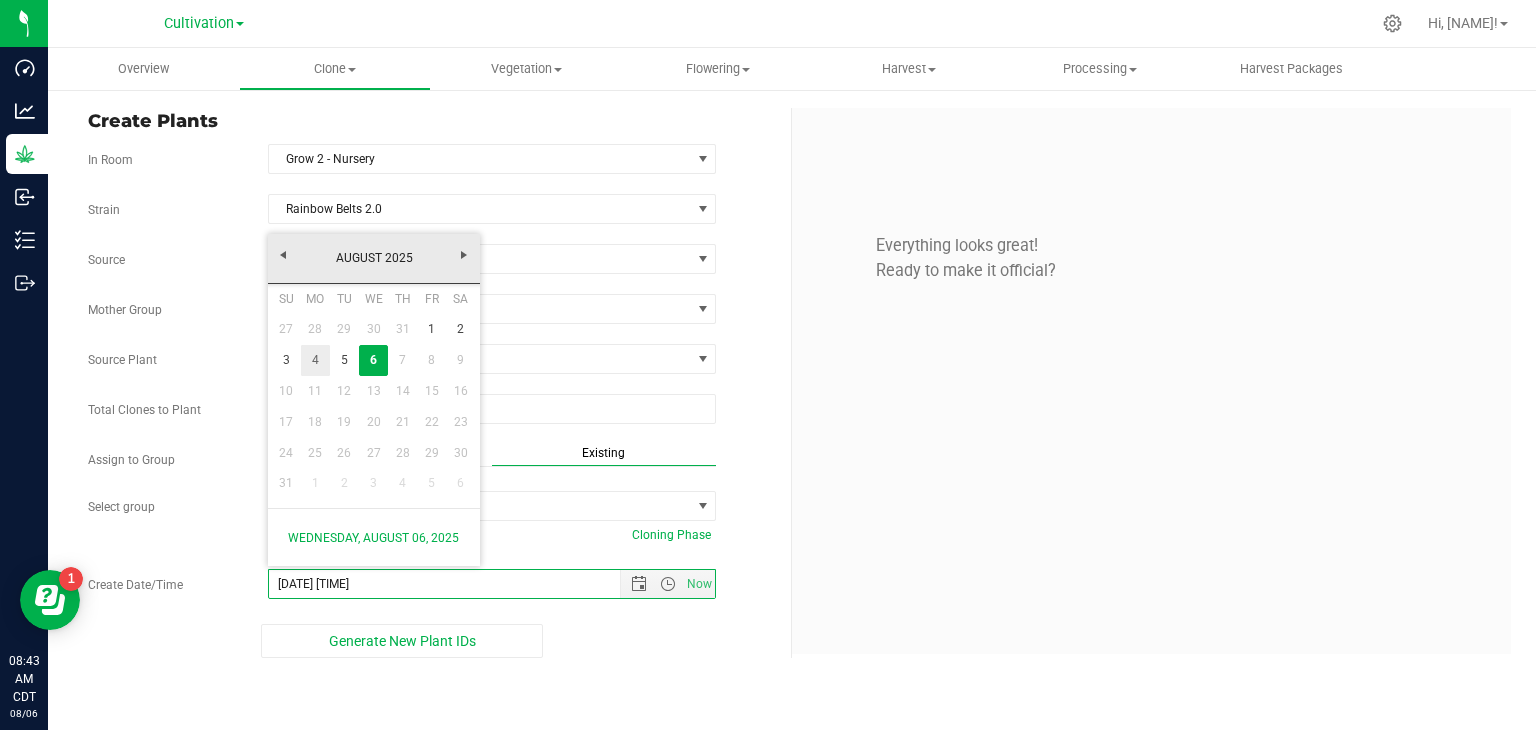 click on "4" at bounding box center [315, 360] 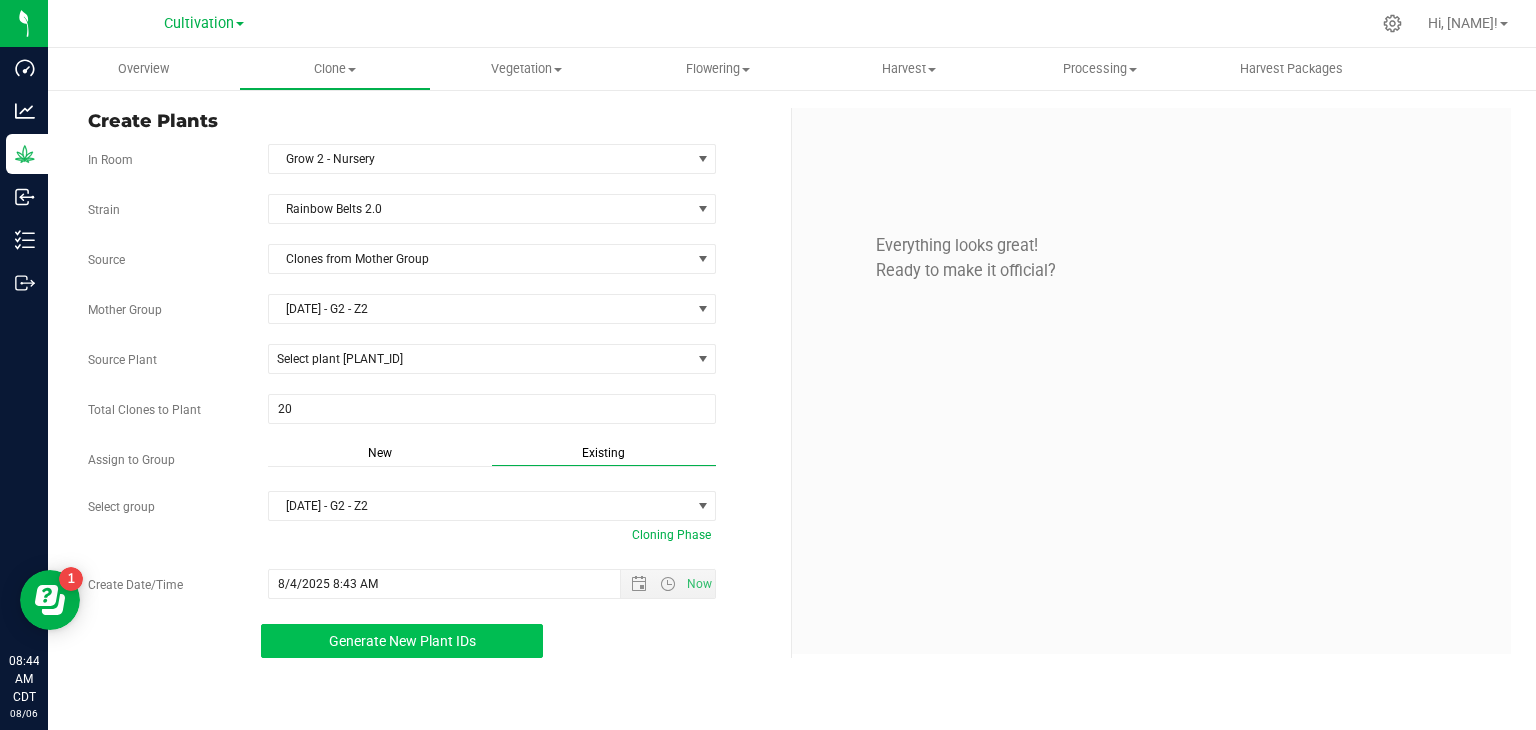 click on "Generate New Plant IDs" at bounding box center [402, 641] 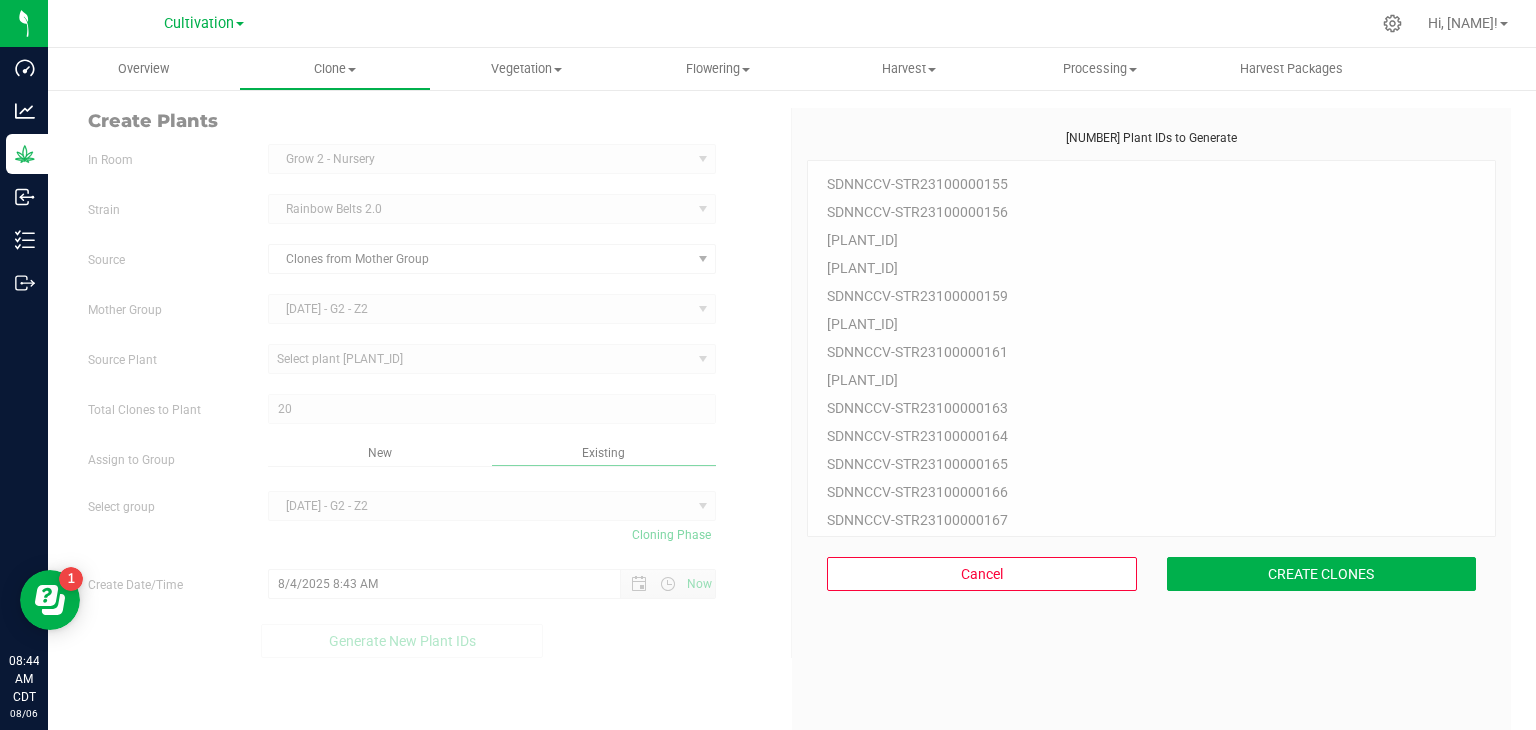 scroll, scrollTop: 60, scrollLeft: 0, axis: vertical 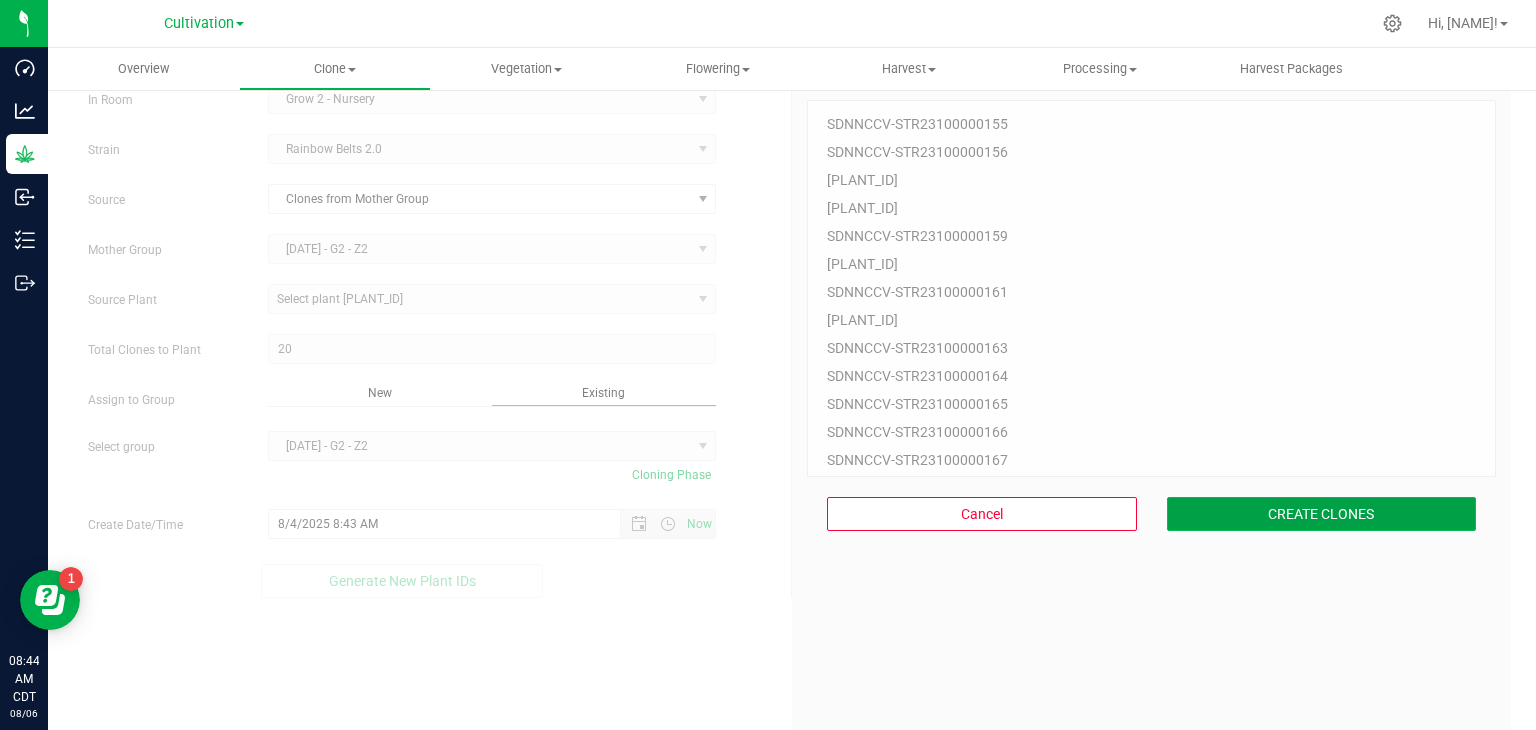 click on "CREATE CLONES" at bounding box center [1322, 514] 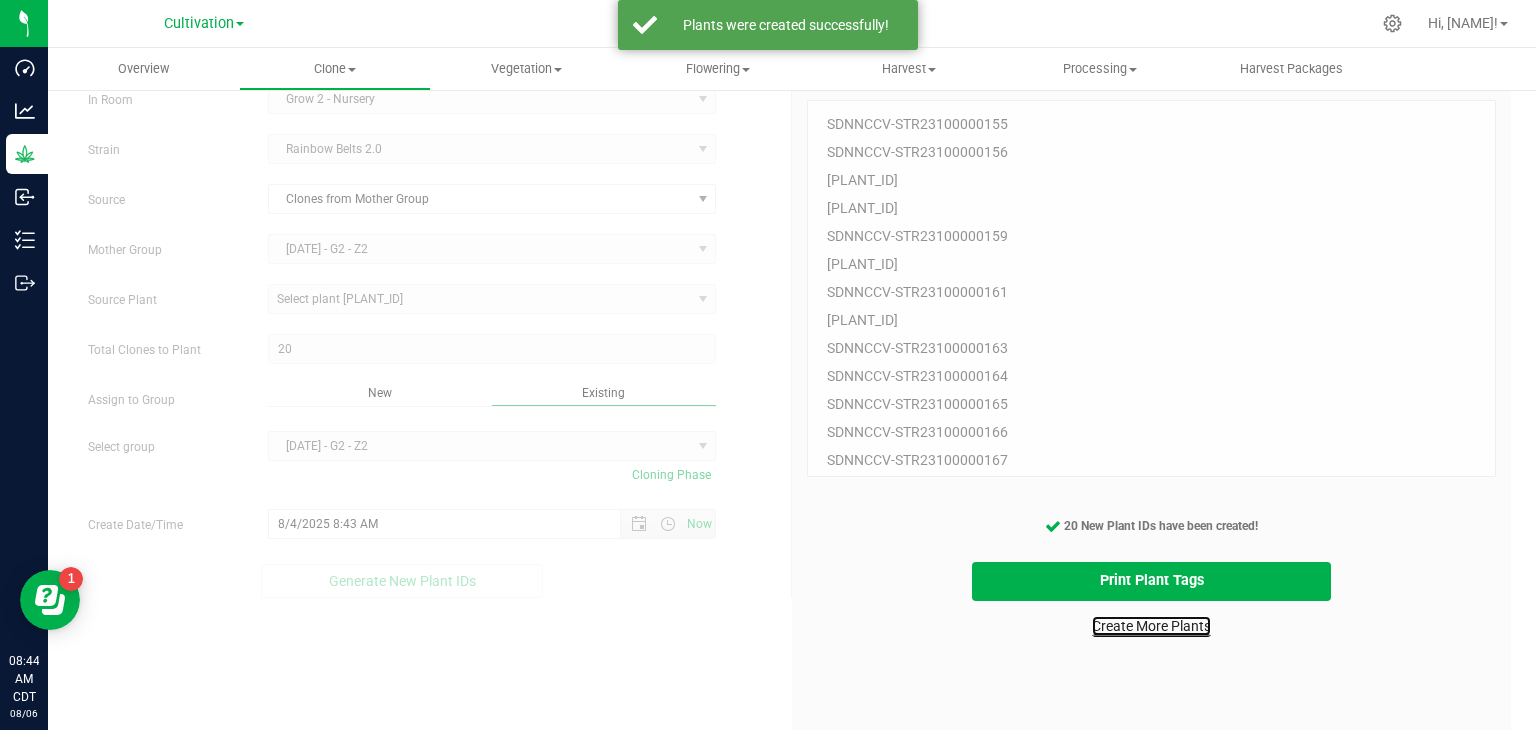 click on "Create More Plants" at bounding box center (1151, 626) 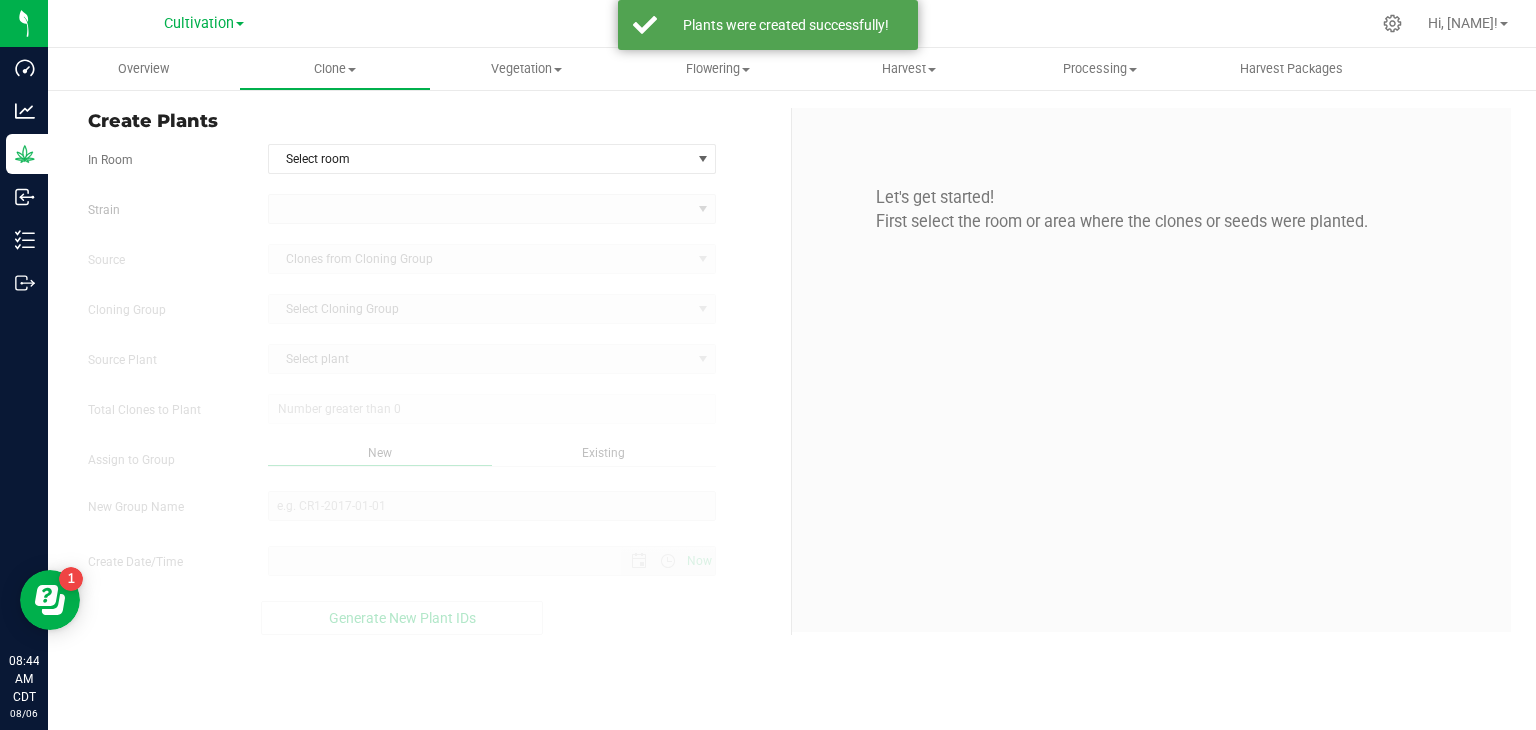 scroll, scrollTop: 0, scrollLeft: 0, axis: both 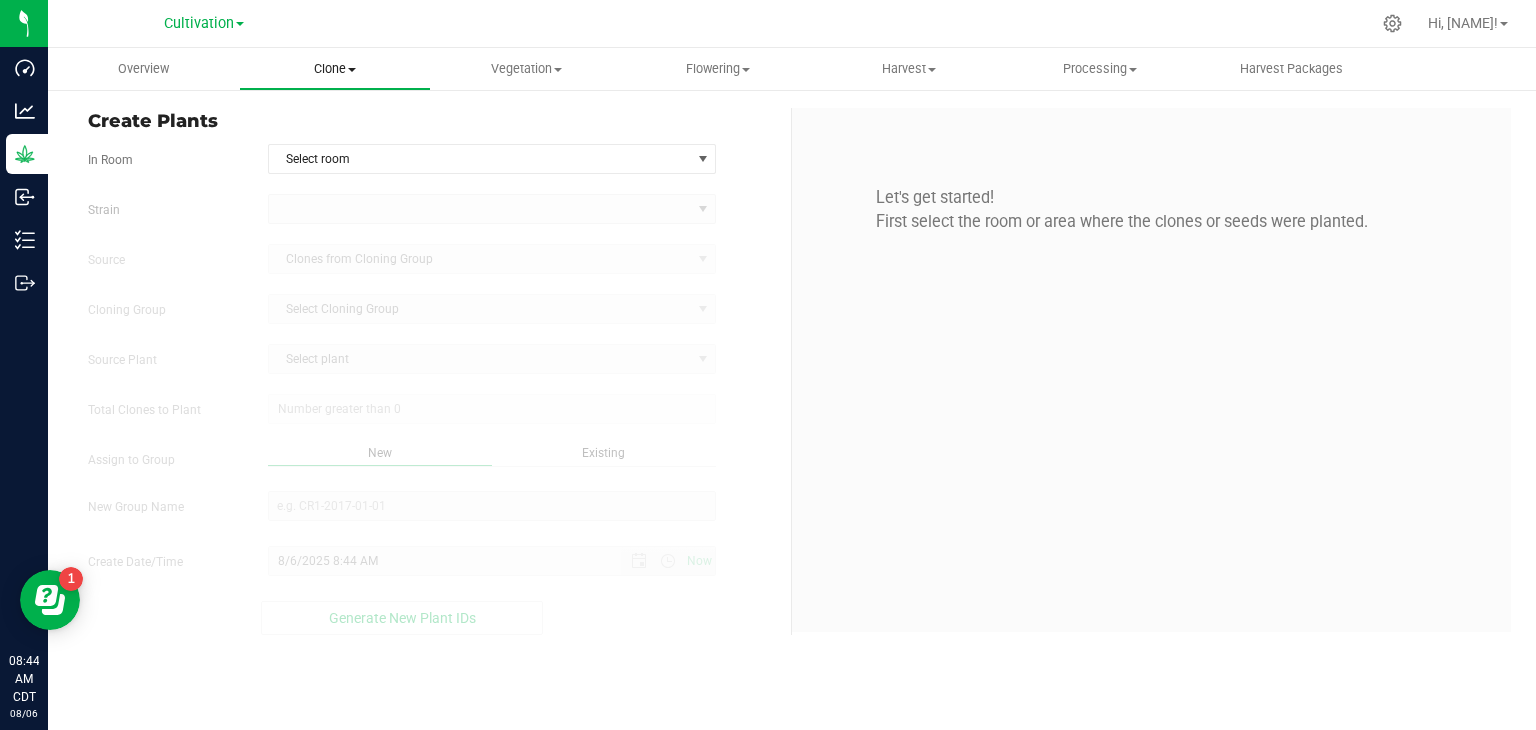 click on "Clone
Create plants
Cloning groups
Cloning plants
Apply to plants" at bounding box center [334, 69] 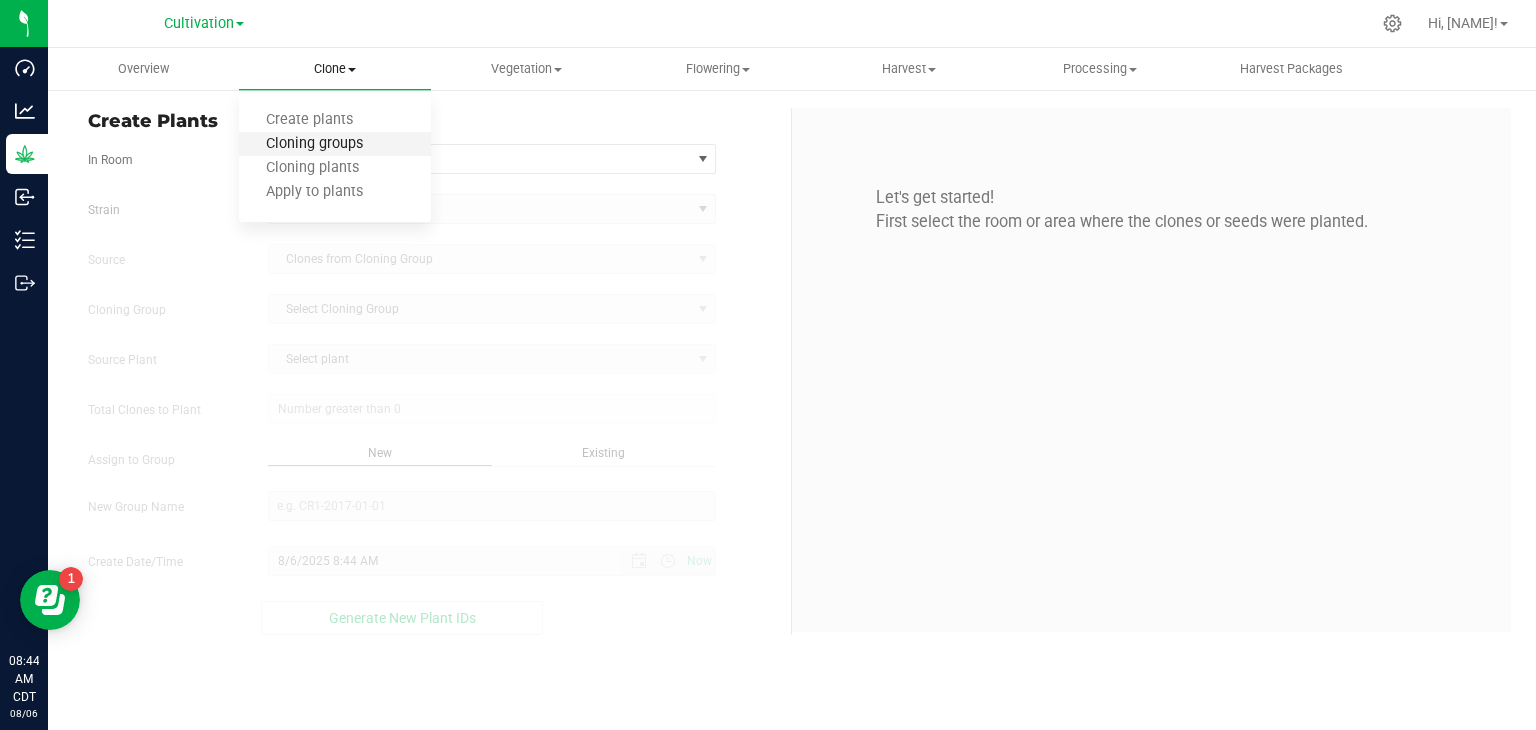 click on "Cloning groups" at bounding box center [314, 144] 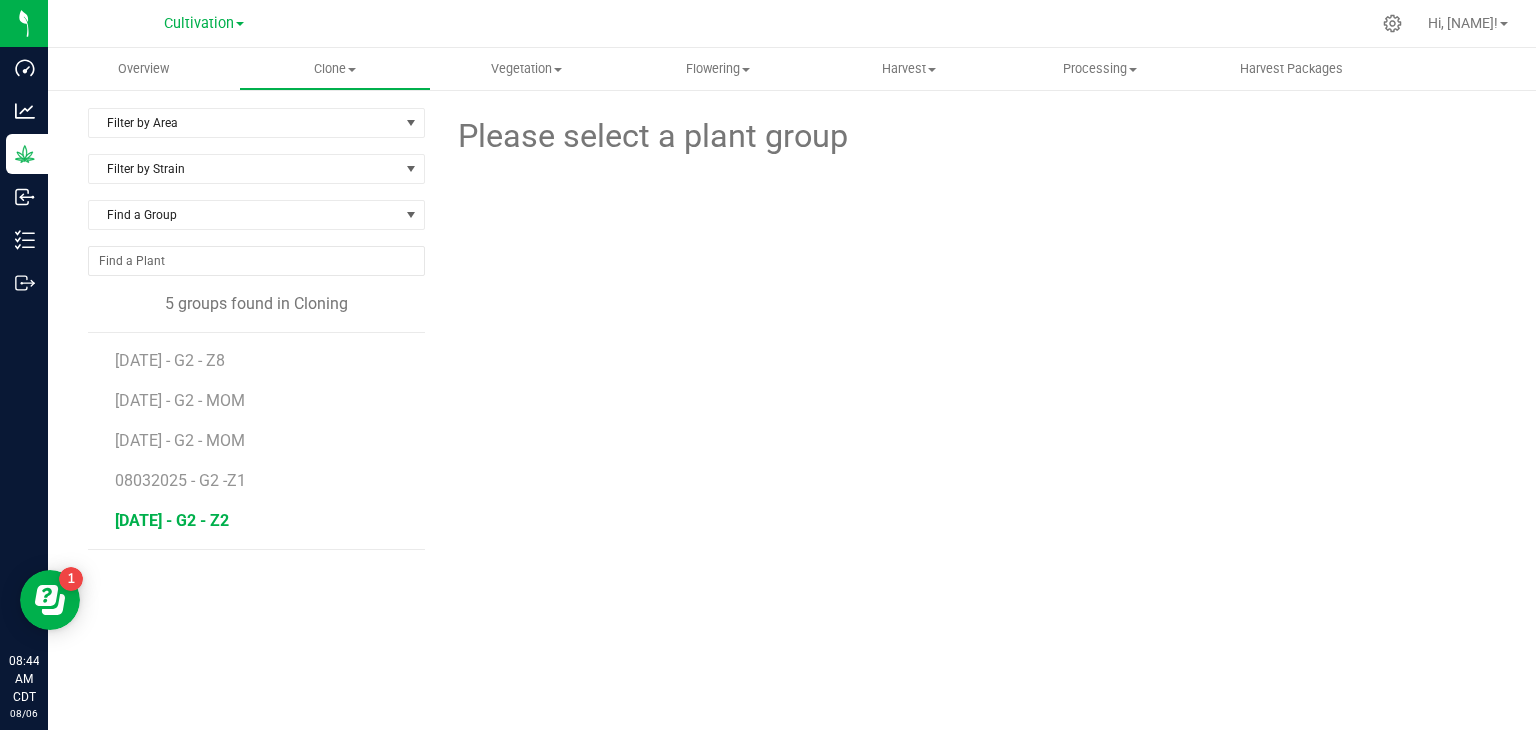 click on "[DATE] - G2 - Z2" at bounding box center [172, 520] 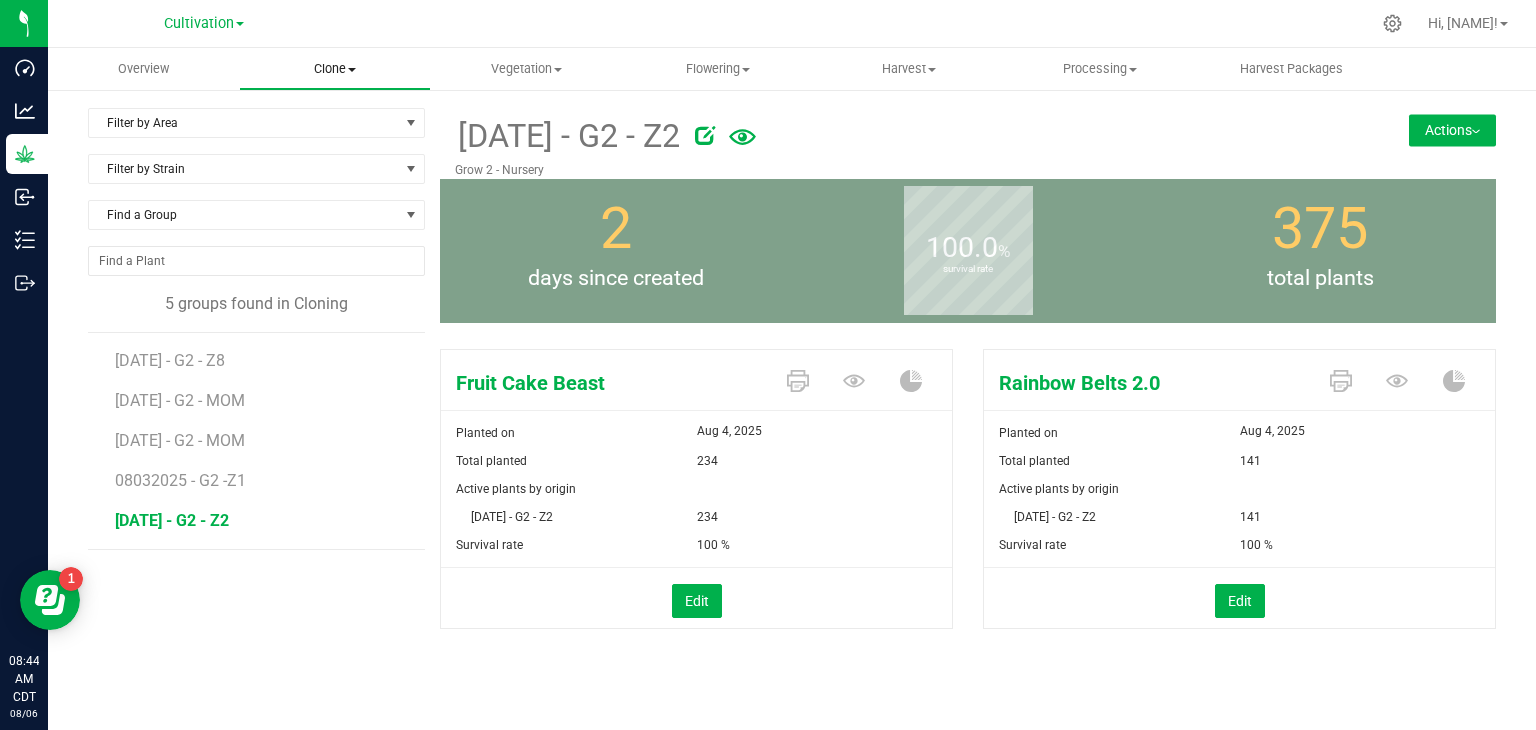 click on "Clone" at bounding box center [334, 69] 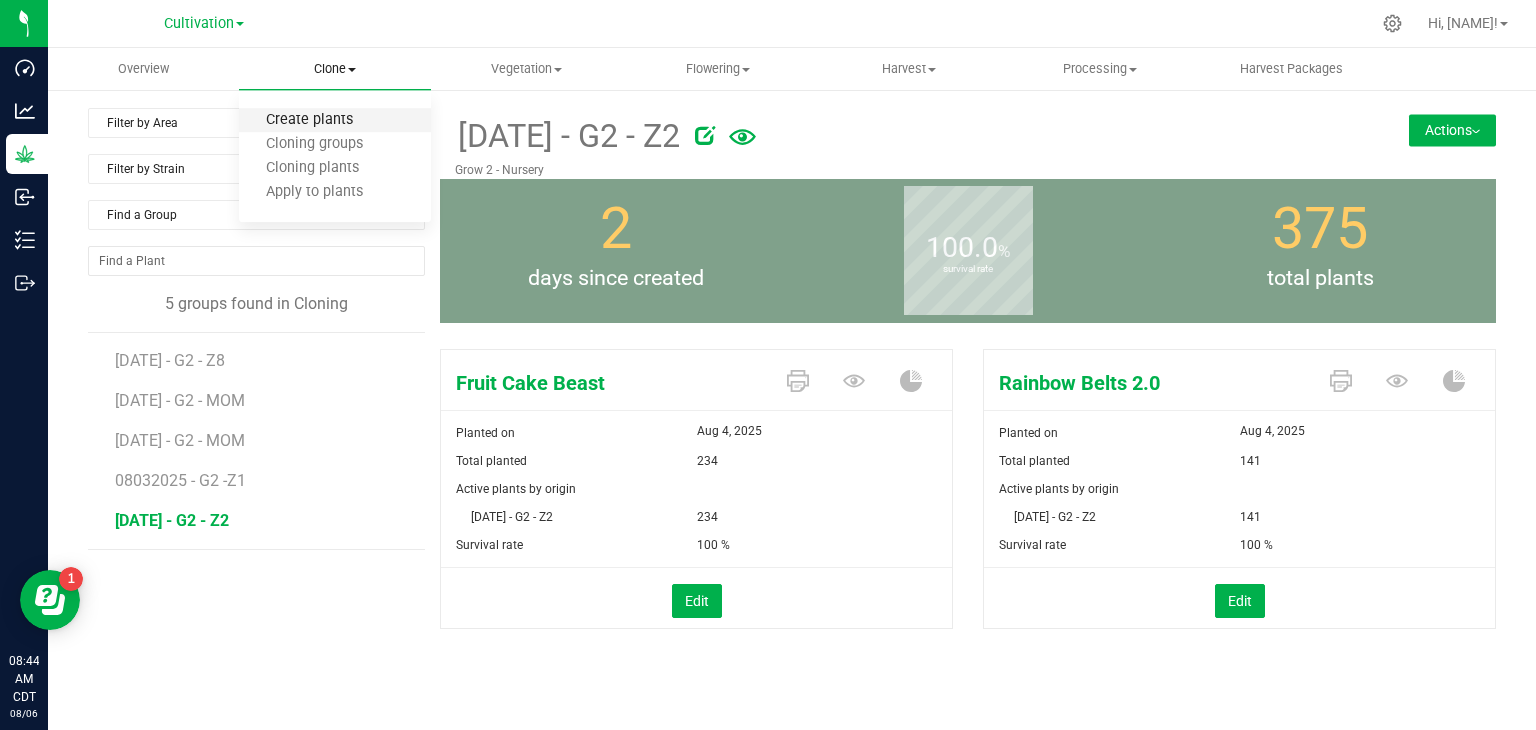 click on "Create plants" at bounding box center (309, 120) 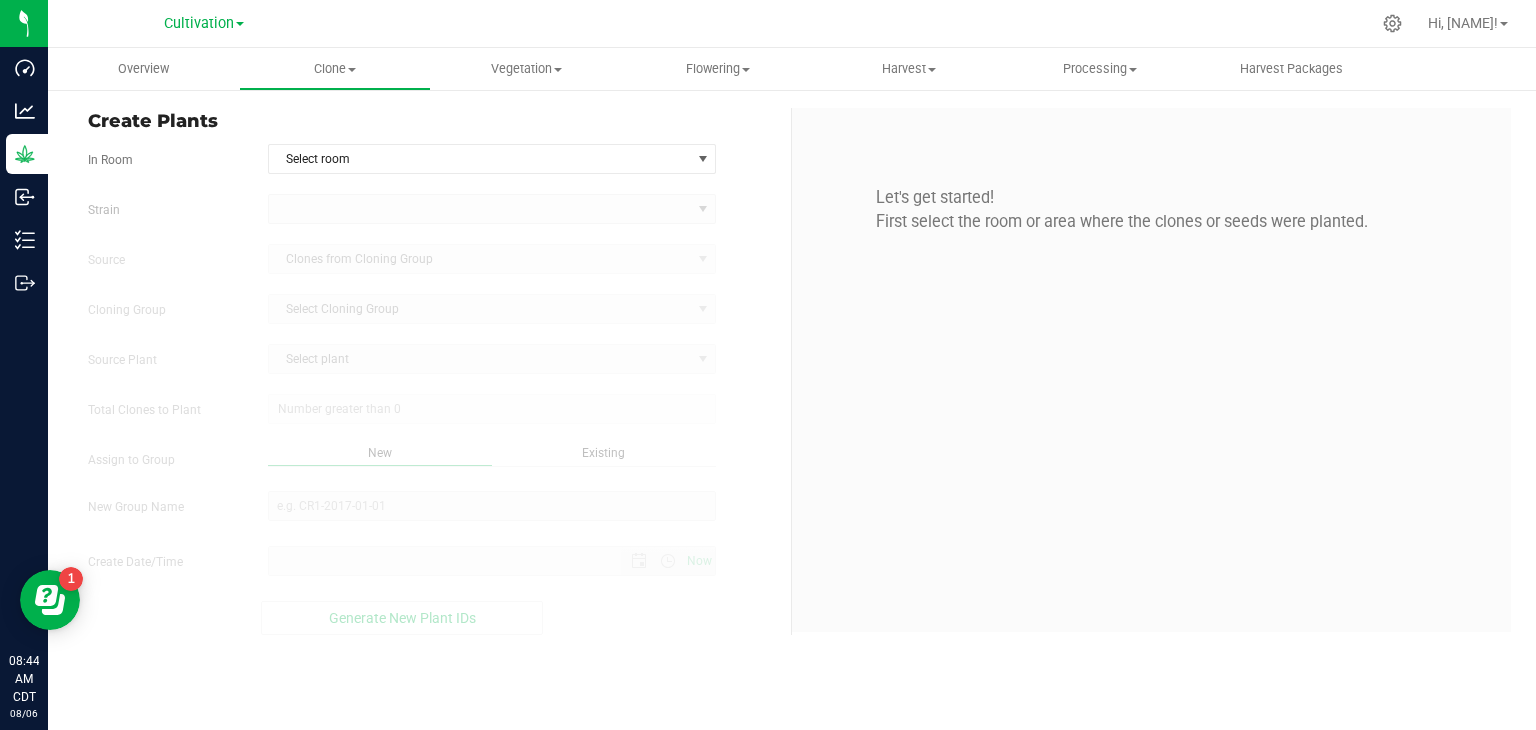 type on "8/6/2025 8:44 AM" 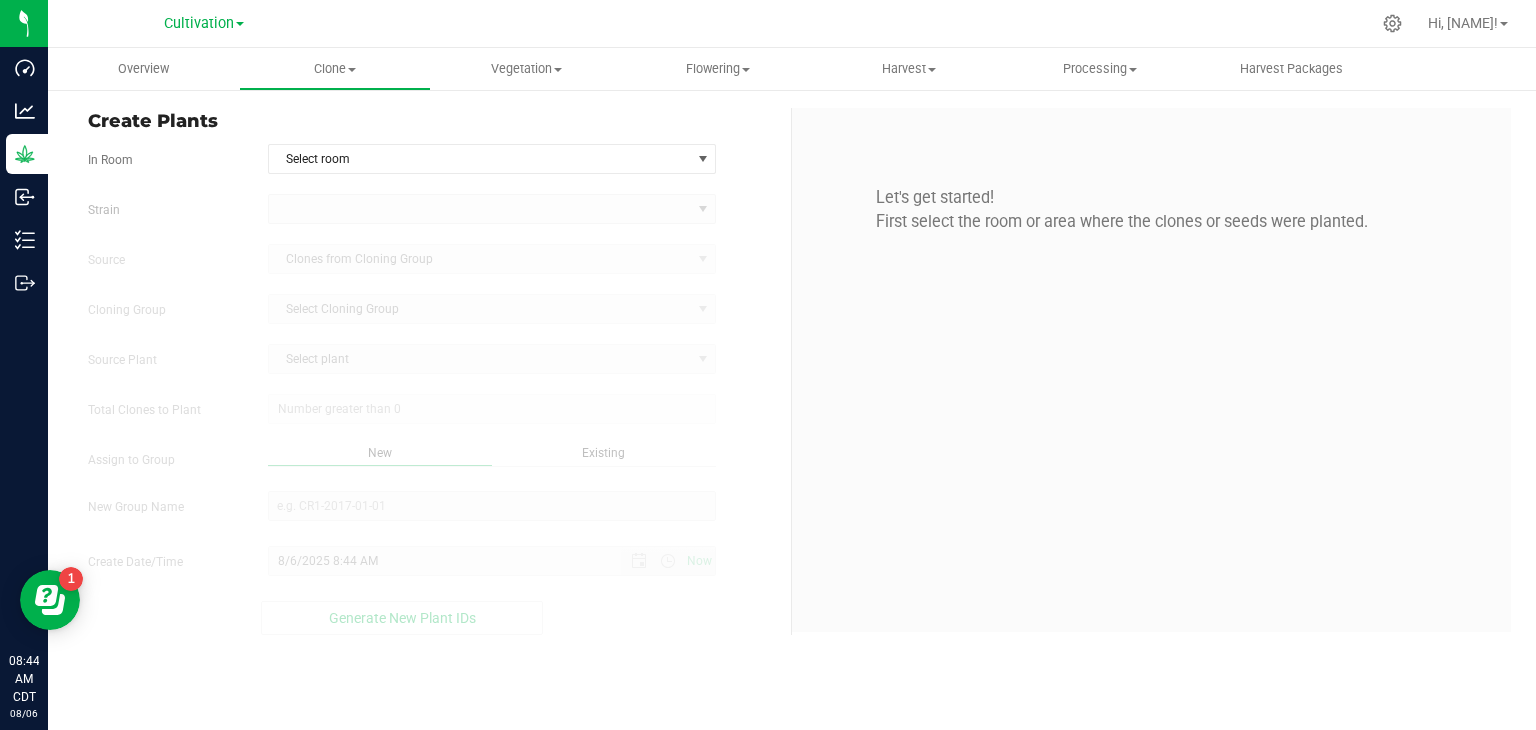 click on "Create Plants
In Room
Select room Select room Clone Audit Grow 2 - Nursery
Strain
Source
Clones from Cloning Group
Cloning Group
Select Cloning Group Select Cloning Group
Source Plant
Select plant" at bounding box center [432, 371] 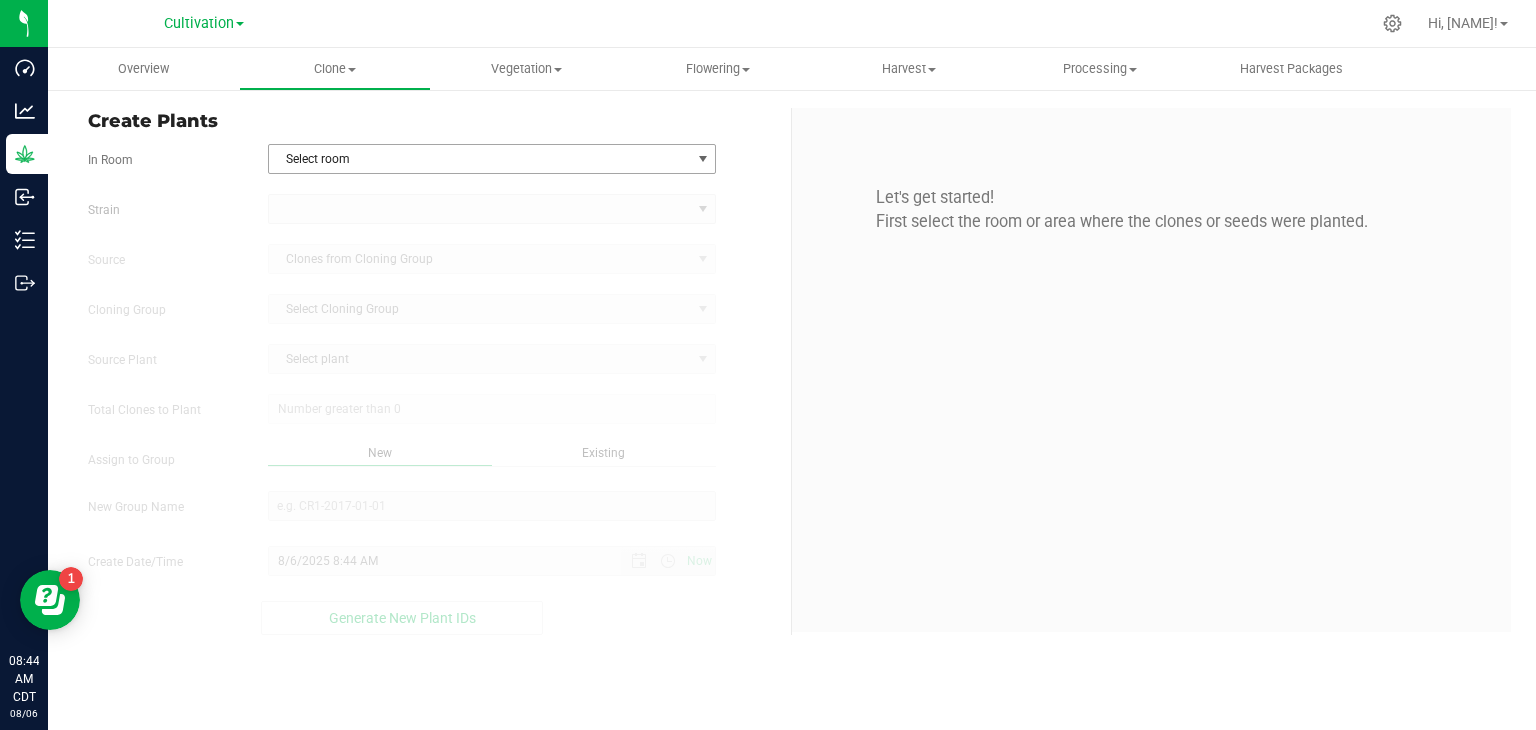 click on "Select room" at bounding box center [480, 159] 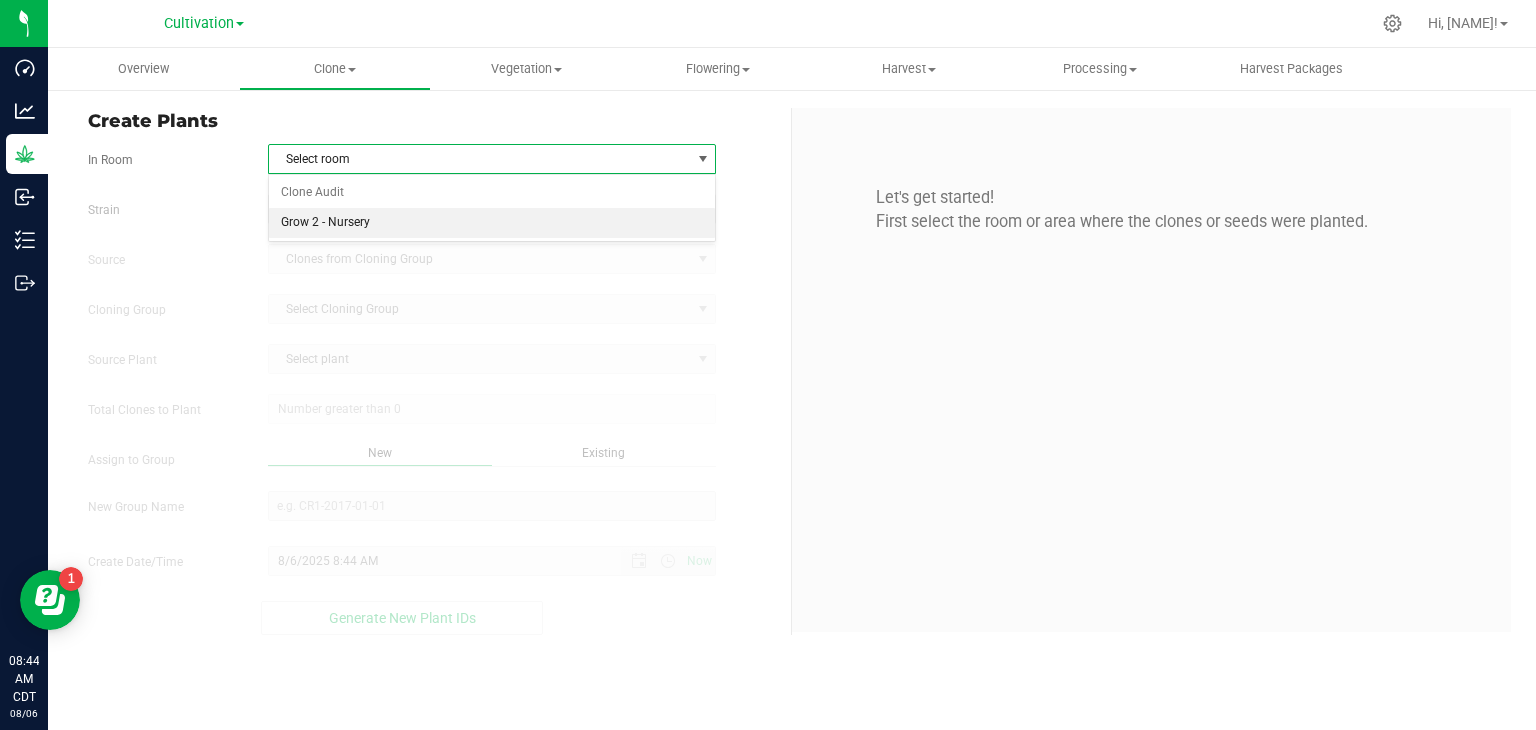click on "Grow 2 - Nursery" at bounding box center [492, 223] 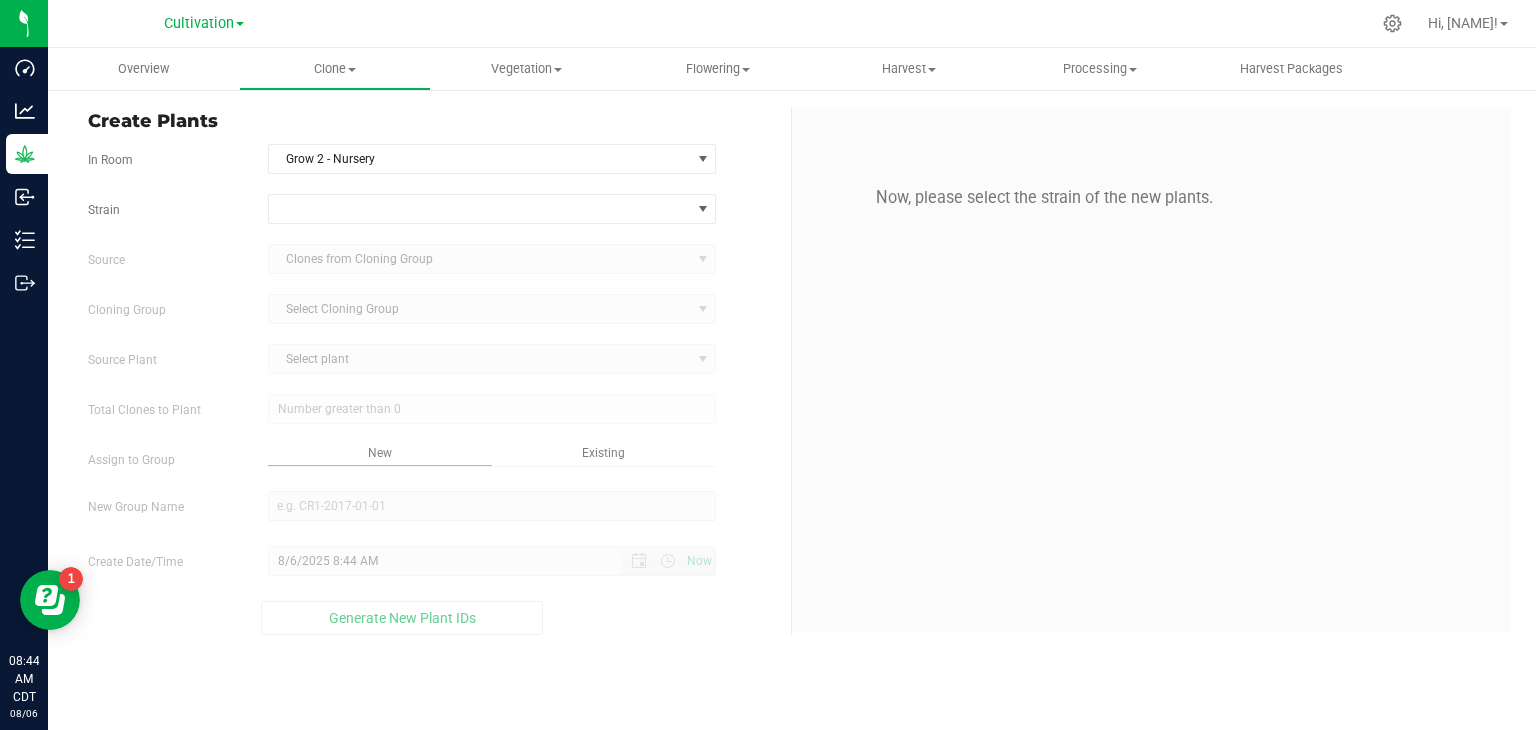 click on "In Room
Grow 2 - Nursery Select room Clone Audit Grow 2 - Nursery
Strain
Source
Clones from Cloning Group
Cloning Group
Select Cloning Group Select Cloning Group
Source Plant
Select plant" at bounding box center [432, 389] 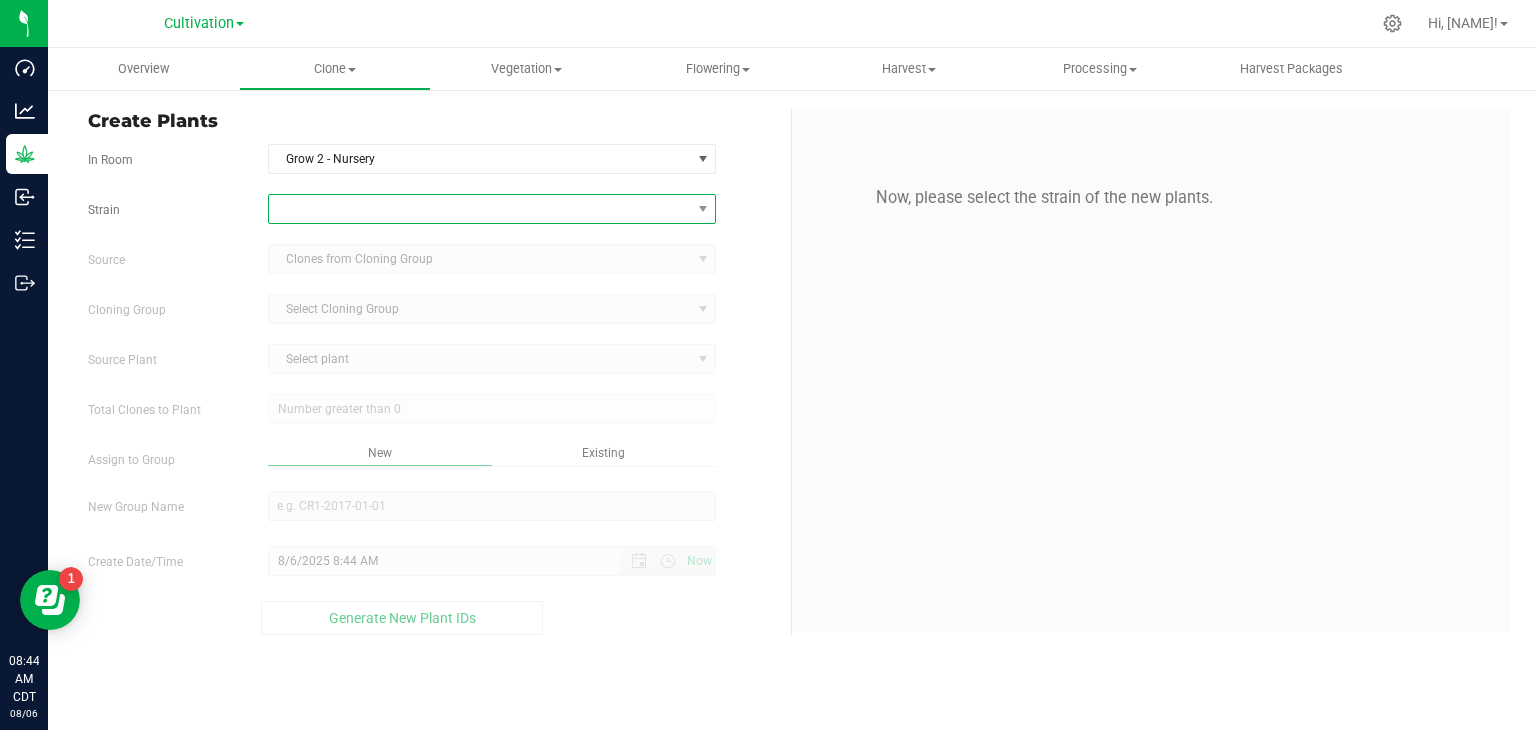 click at bounding box center (480, 209) 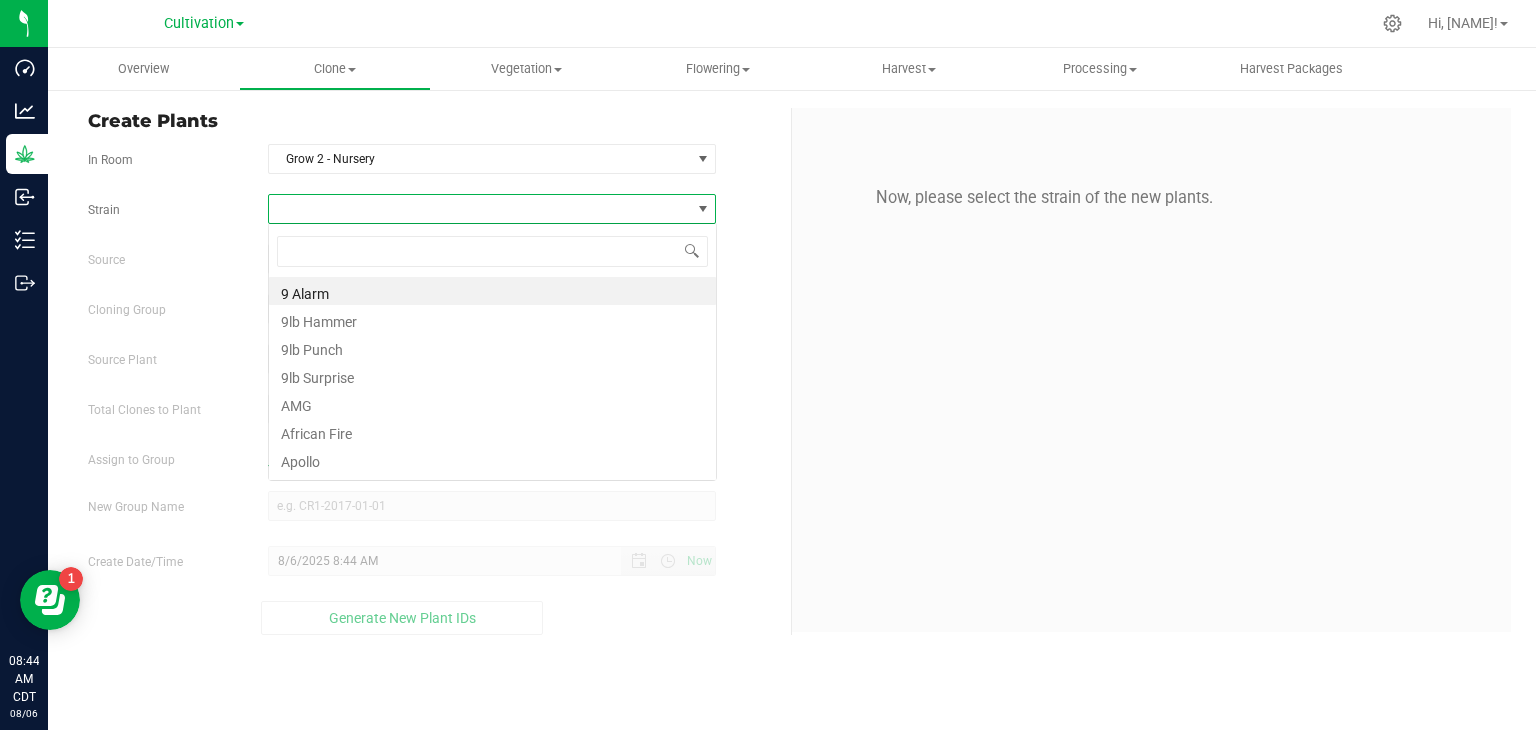 scroll, scrollTop: 99970, scrollLeft: 99551, axis: both 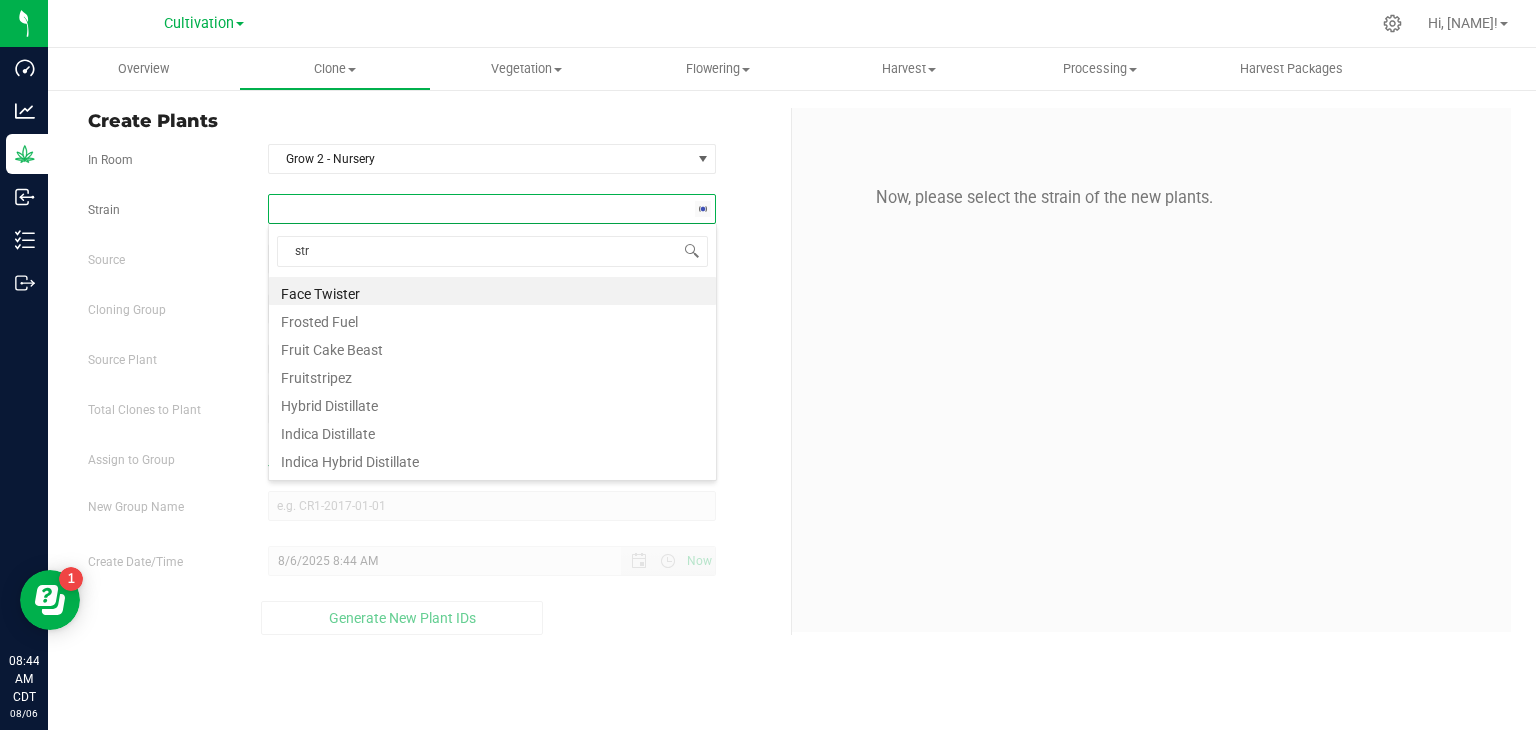 type on "stra" 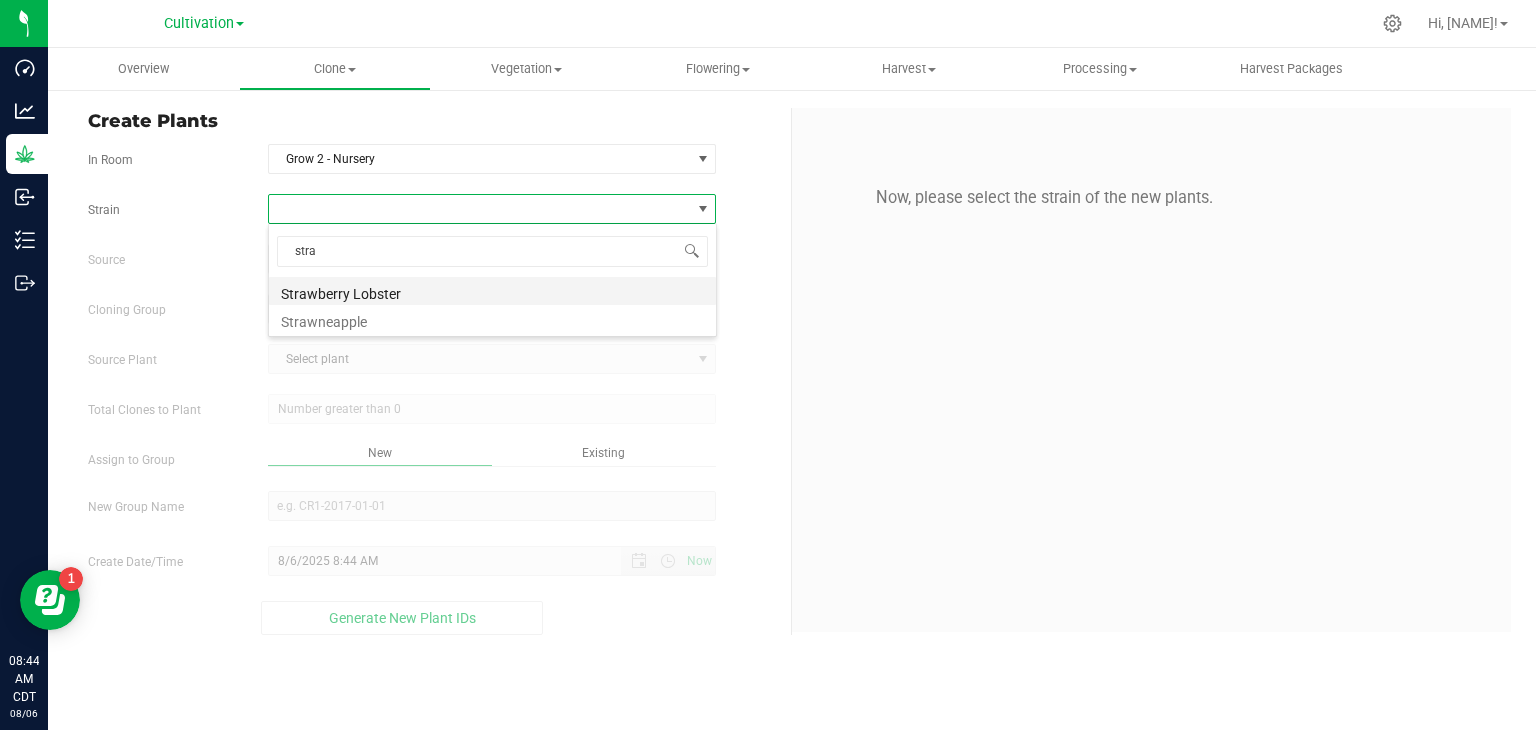 click on "Strawberry Lobster" at bounding box center [492, 291] 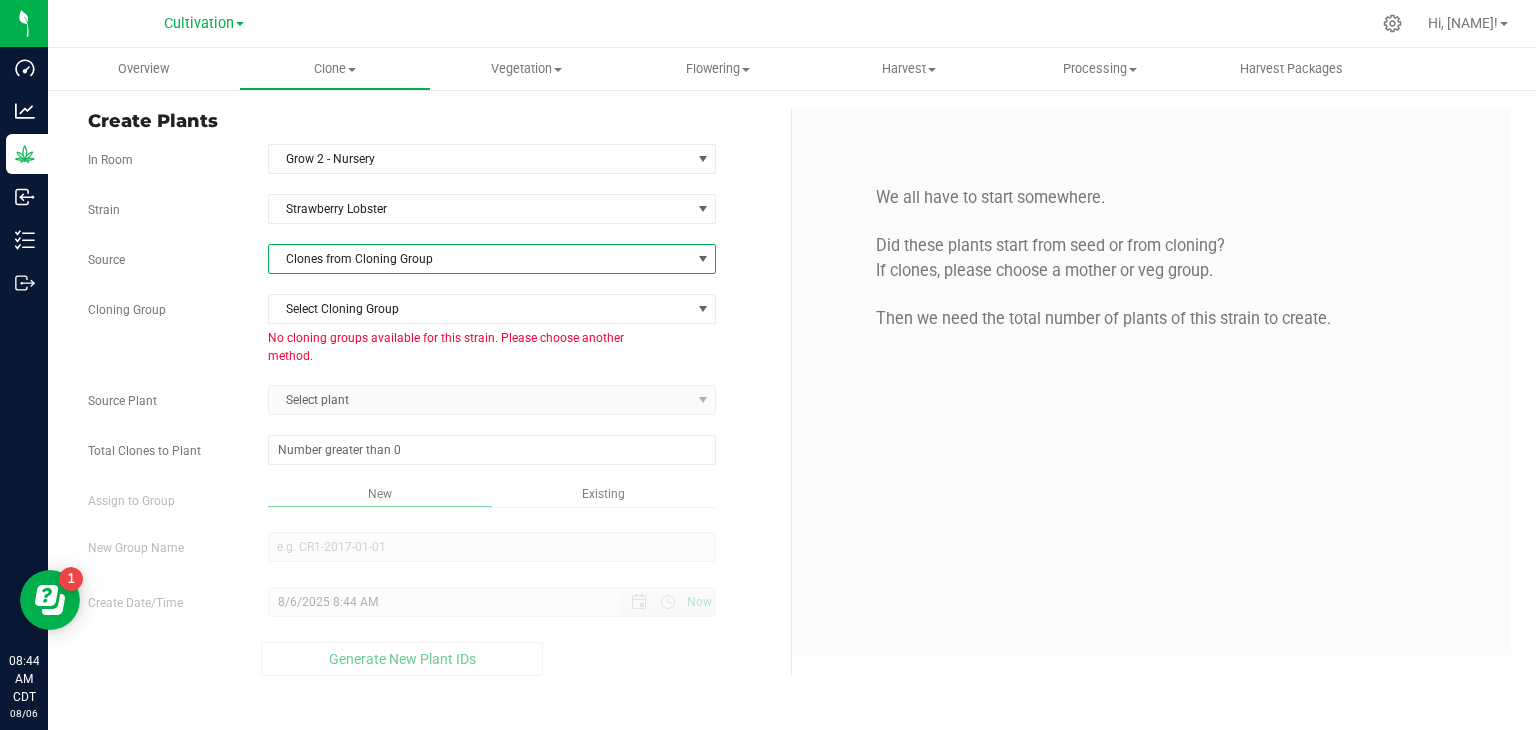 click on "Clones from Cloning Group" at bounding box center [480, 259] 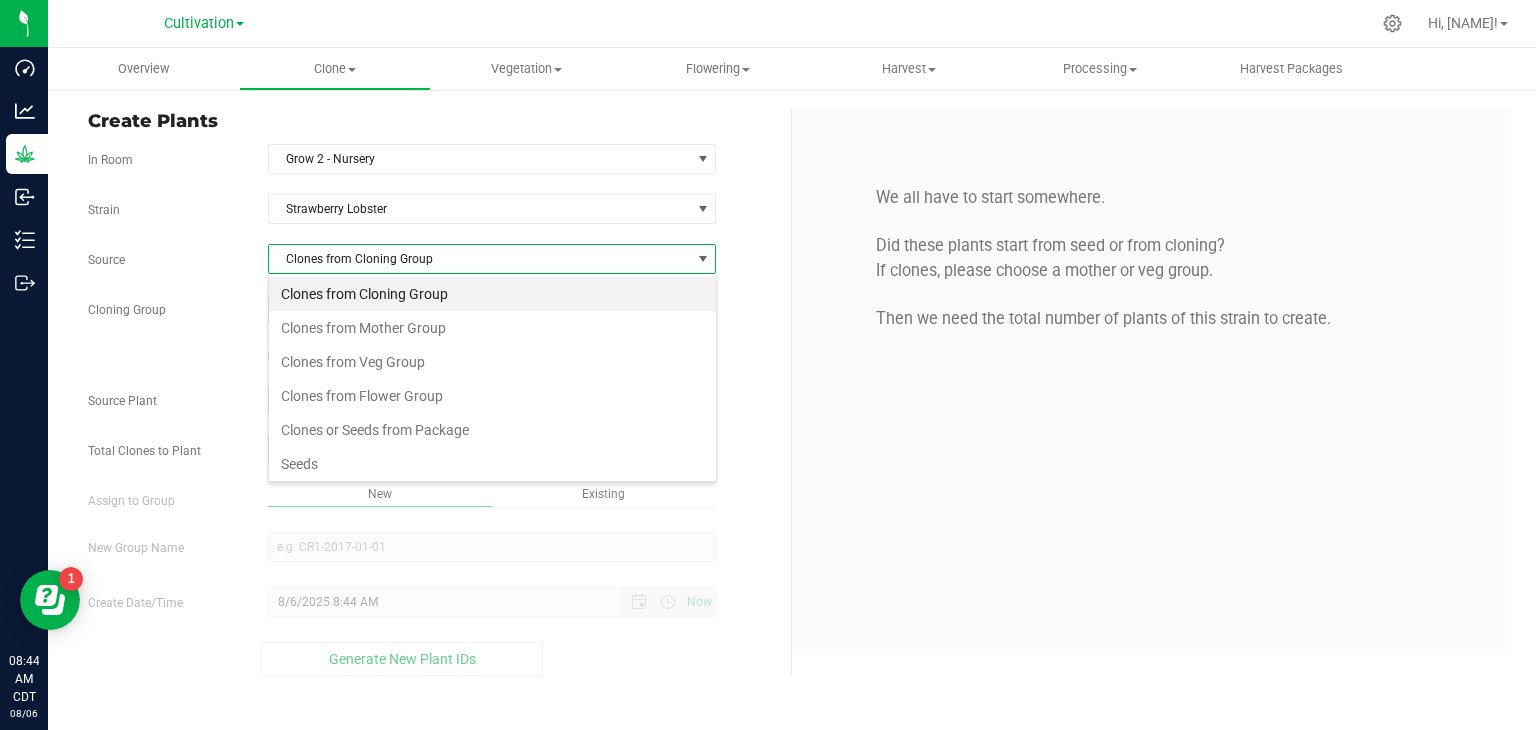 scroll, scrollTop: 99970, scrollLeft: 99551, axis: both 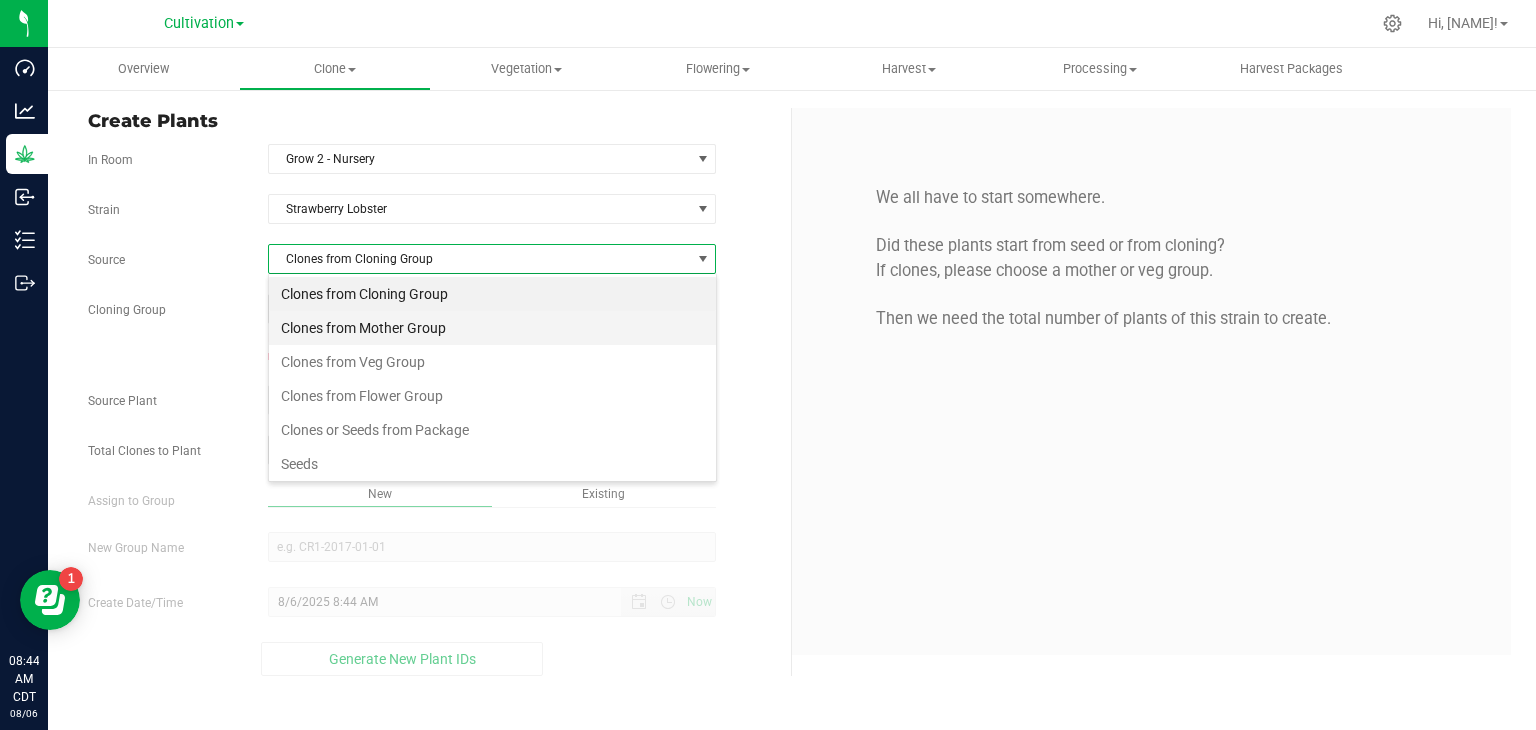 click on "Clones from Mother Group" at bounding box center (492, 328) 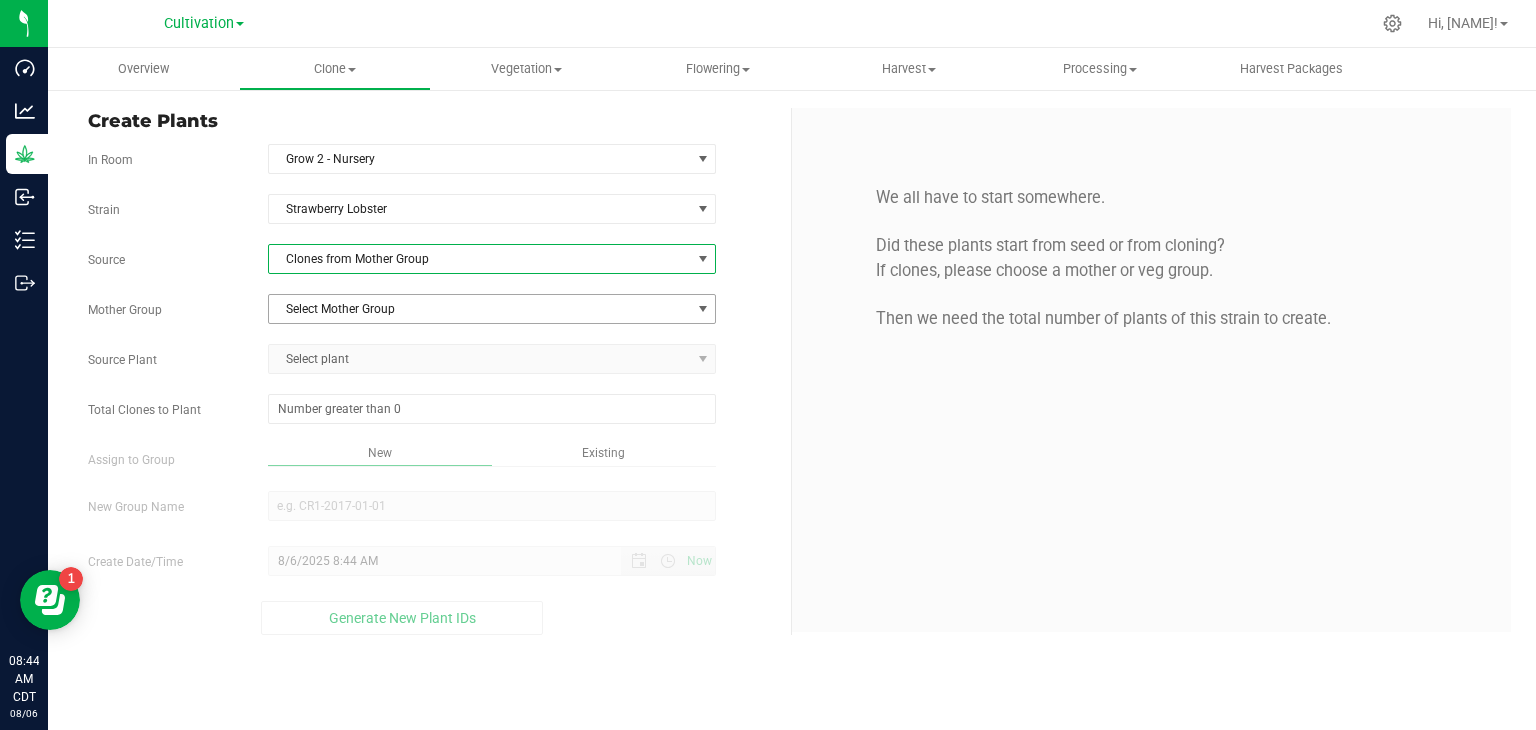 click on "Select Mother Group" at bounding box center (480, 309) 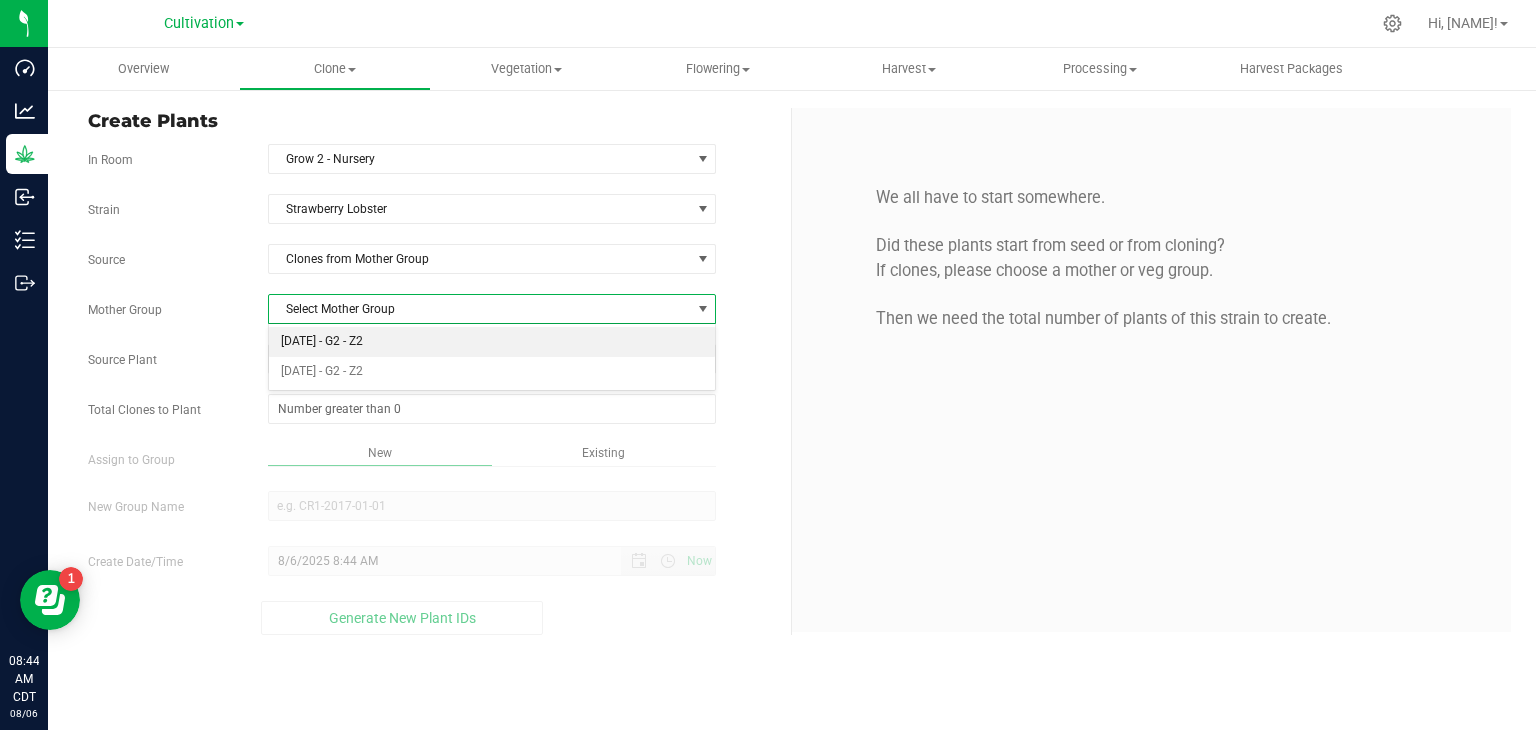 click on "[DATE] - G2 - Z2" at bounding box center [492, 342] 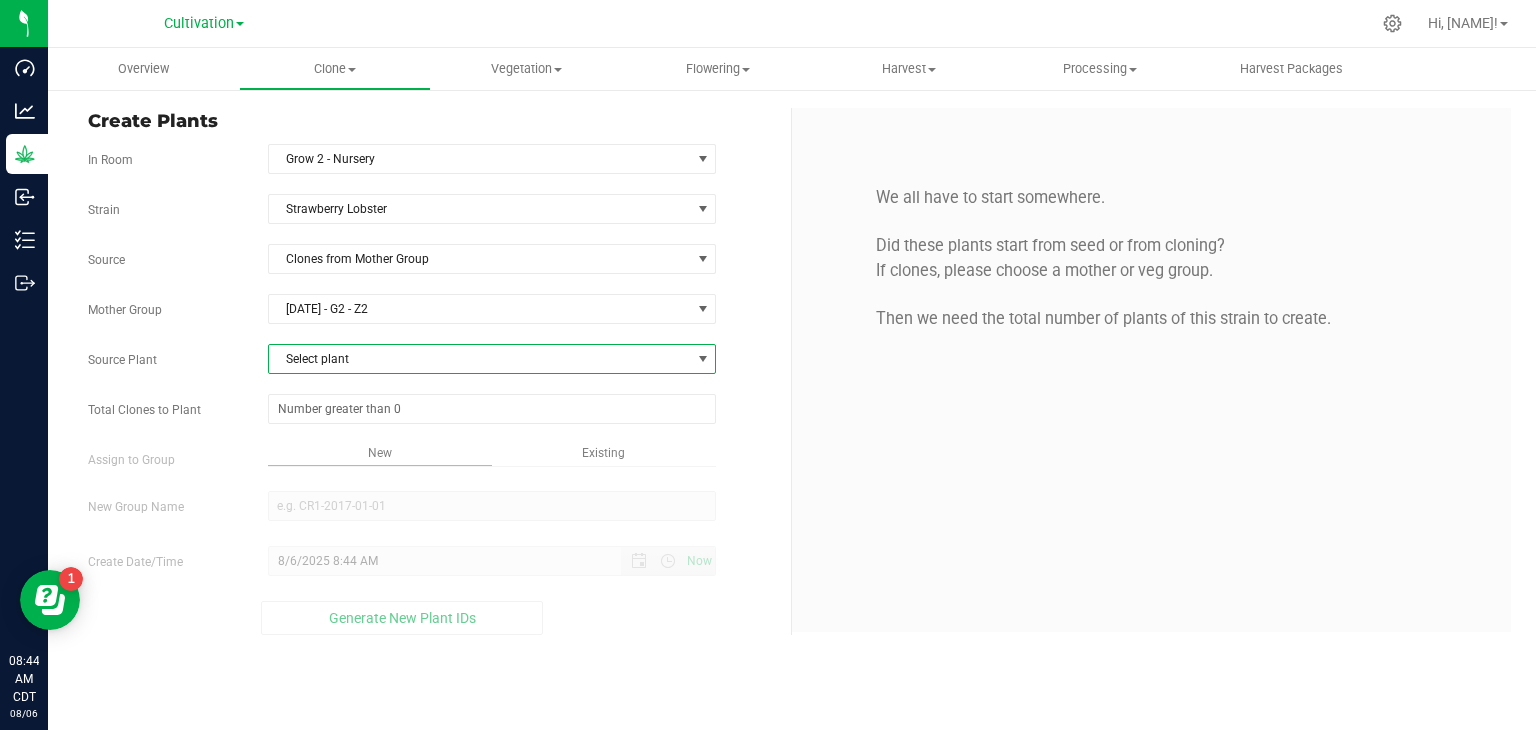 click on "Select plant" at bounding box center [480, 359] 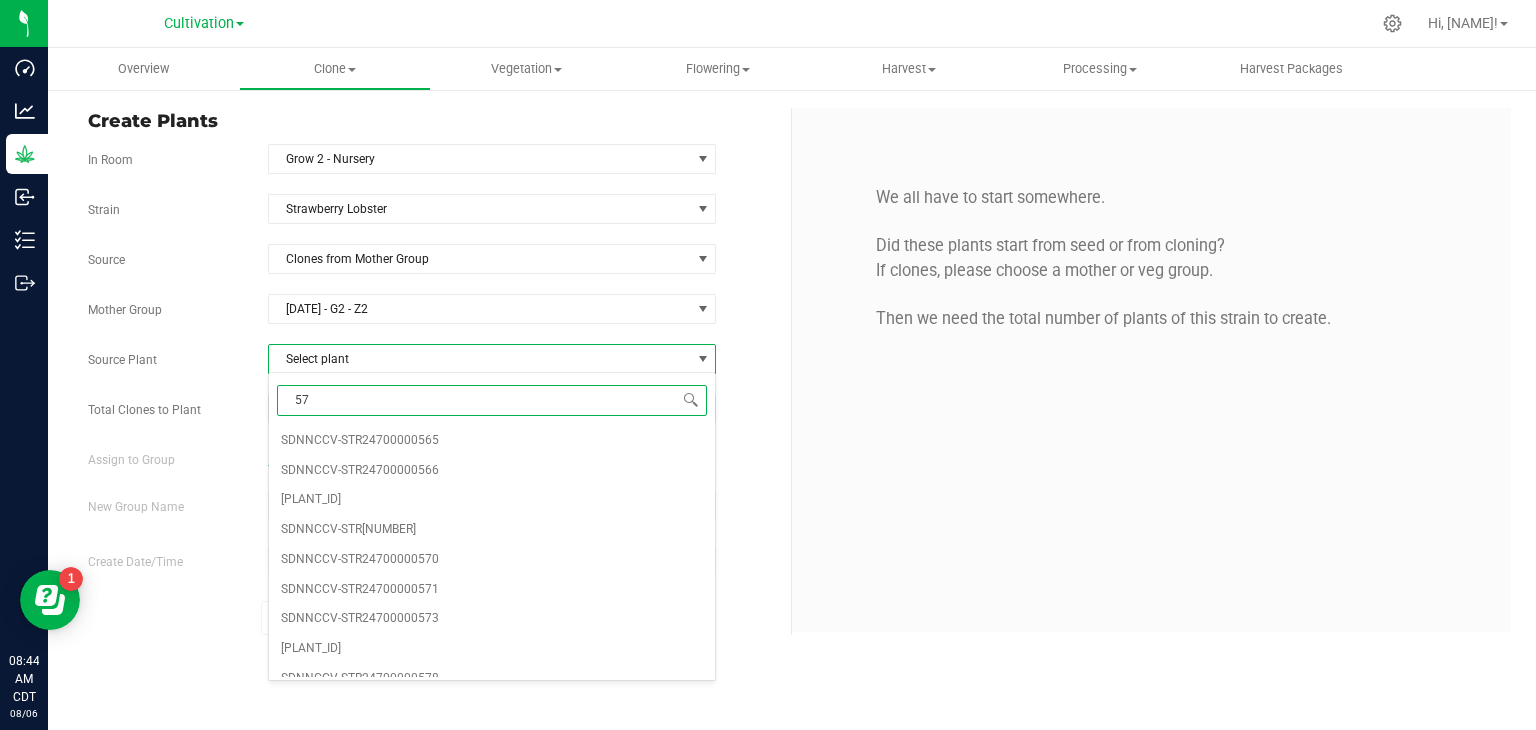 type on "570" 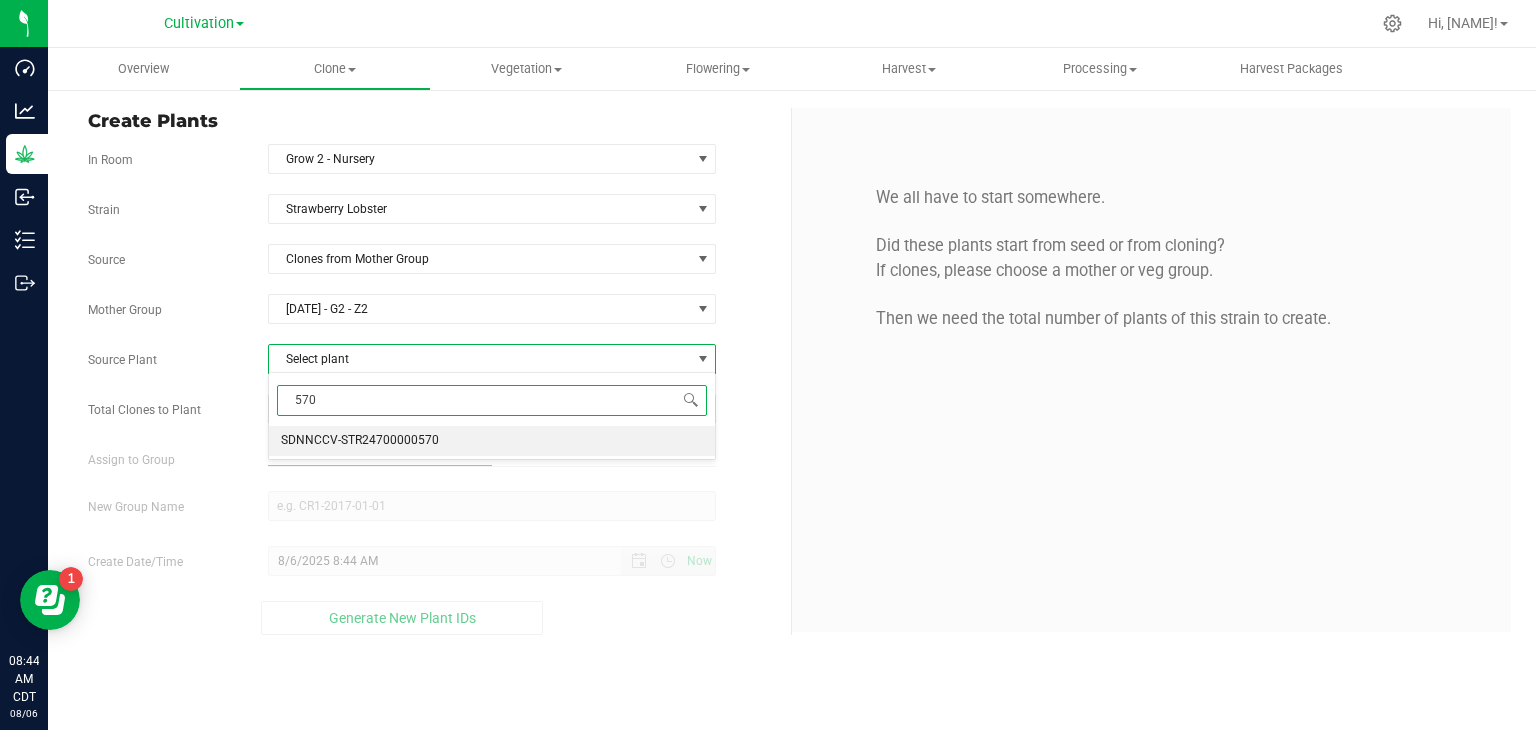 click on "SDNNCCV-STR24700000570" at bounding box center (360, 441) 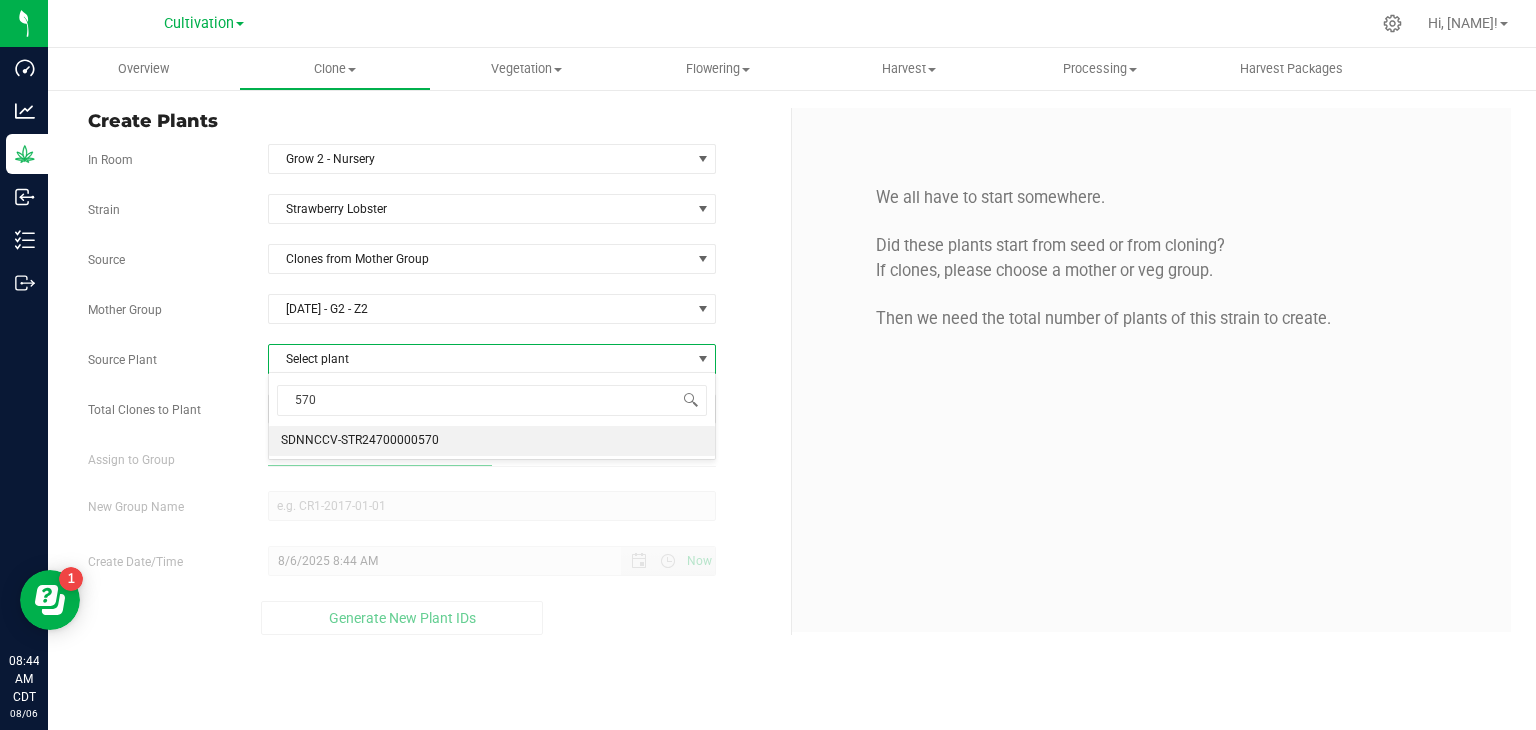 type 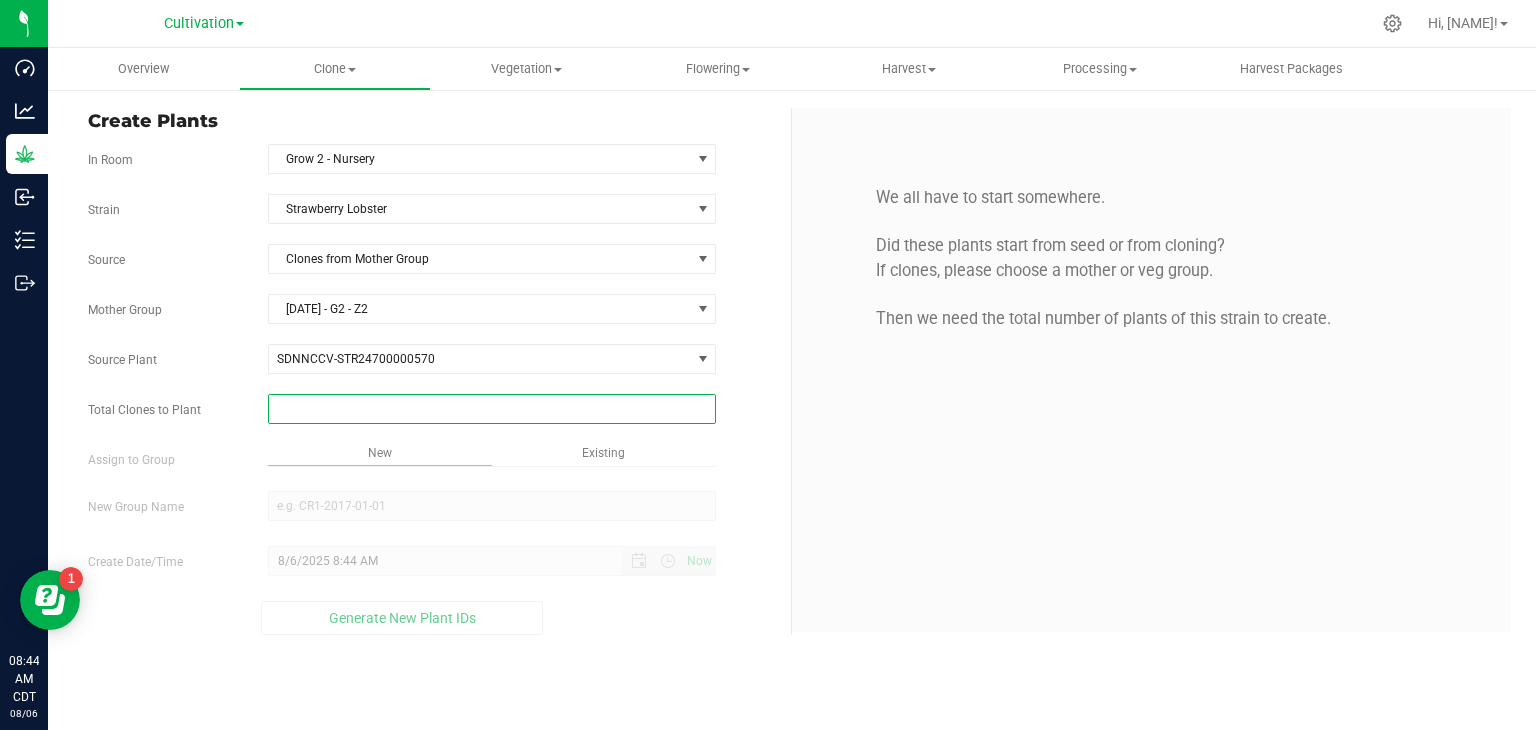 click at bounding box center [492, 409] 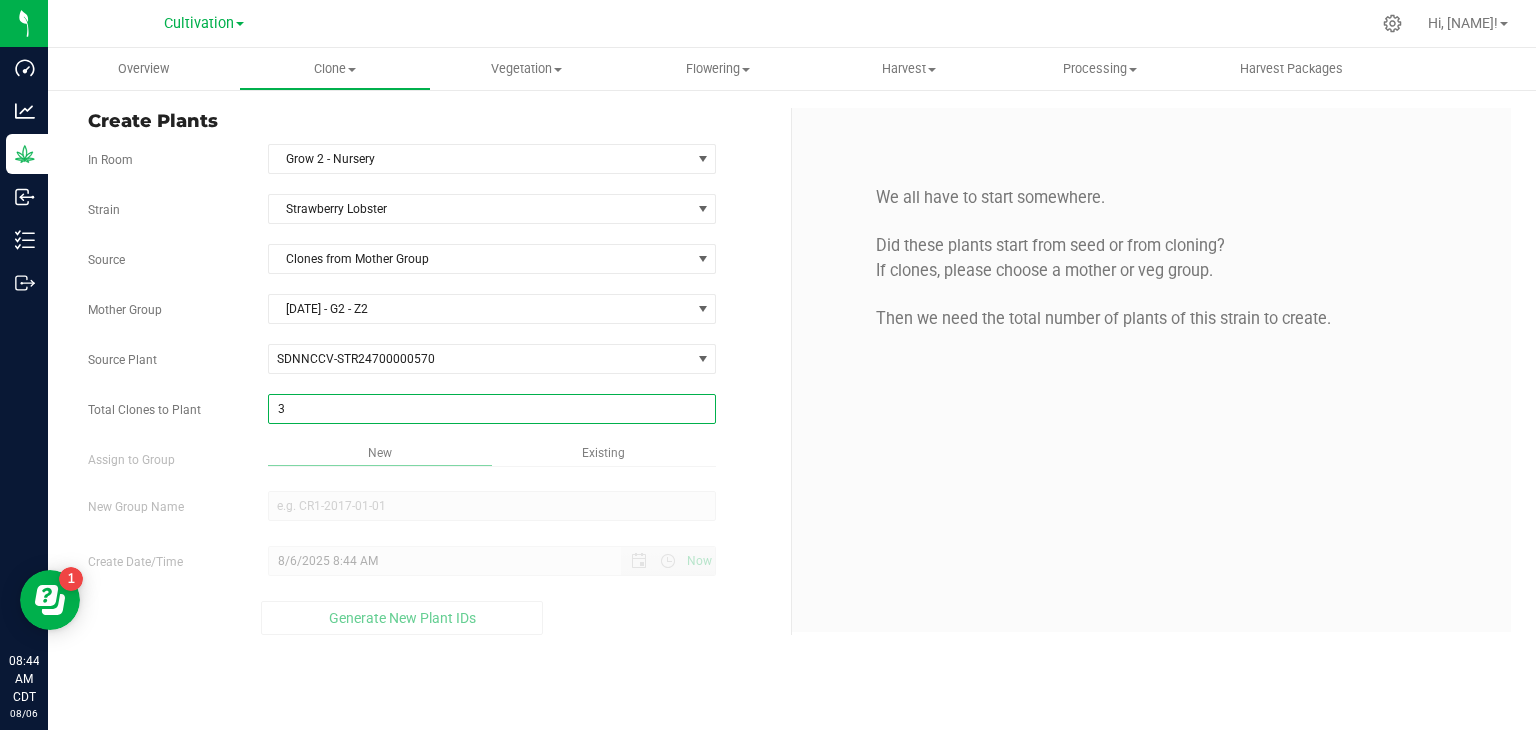 type on "32" 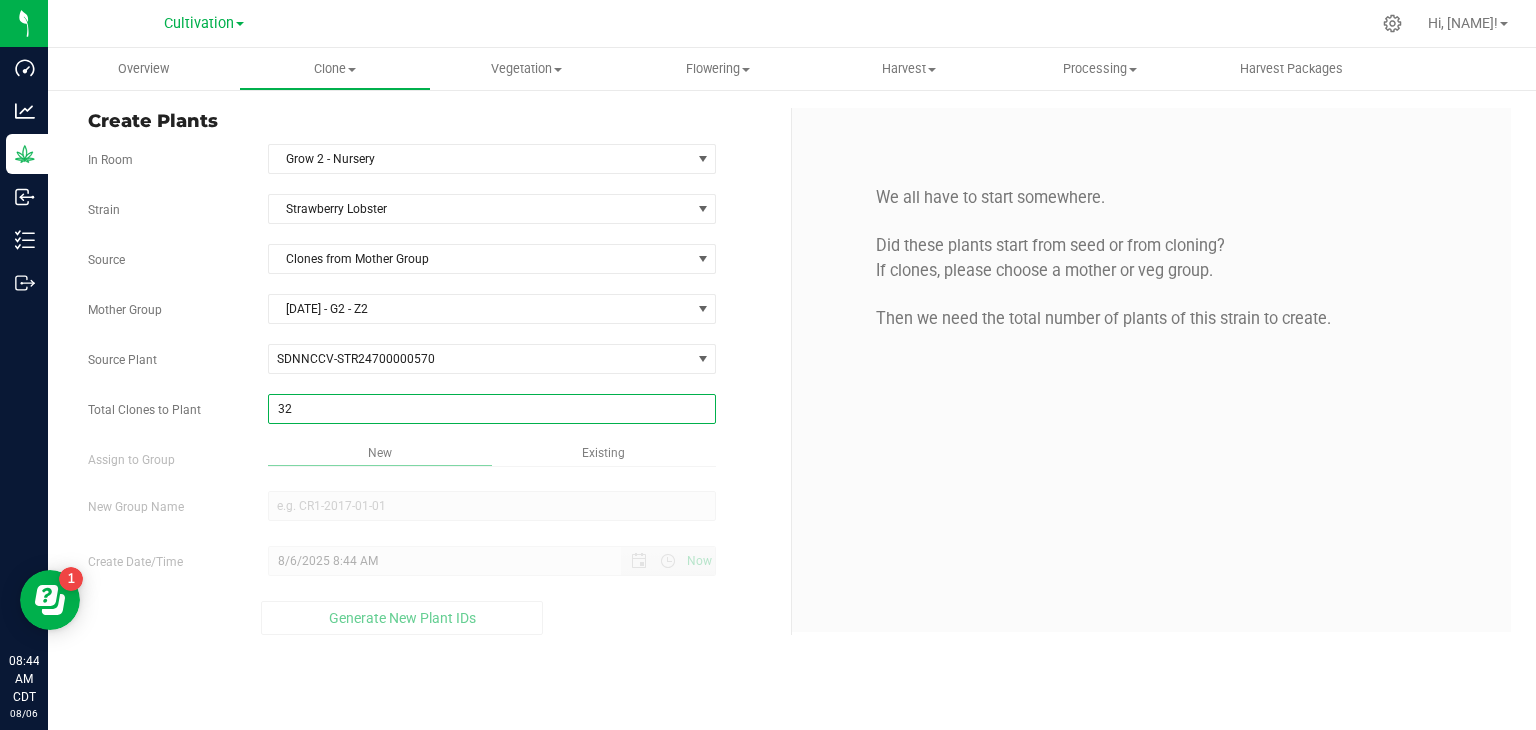 type on "32" 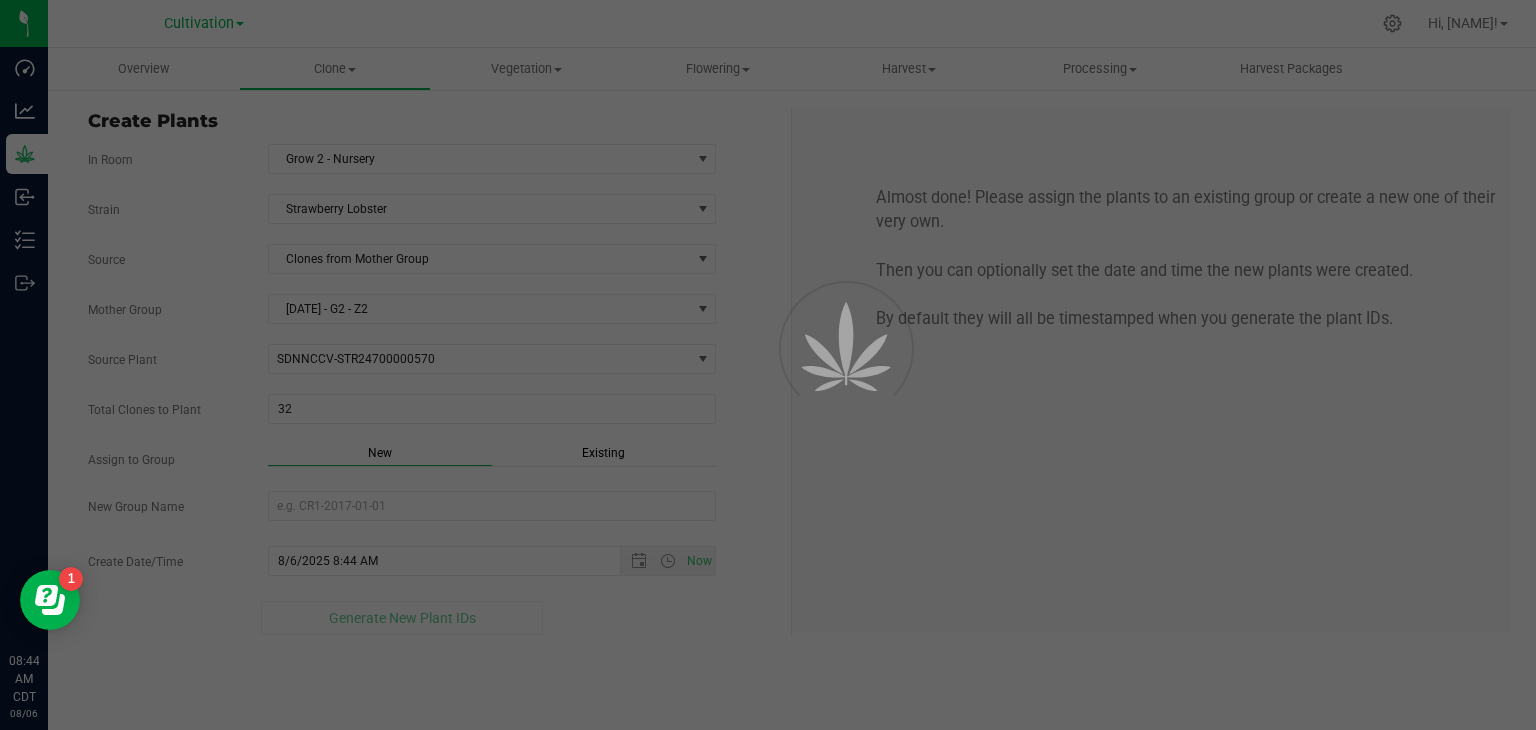 drag, startPoint x: 754, startPoint y: 402, endPoint x: 683, endPoint y: 439, distance: 80.06248 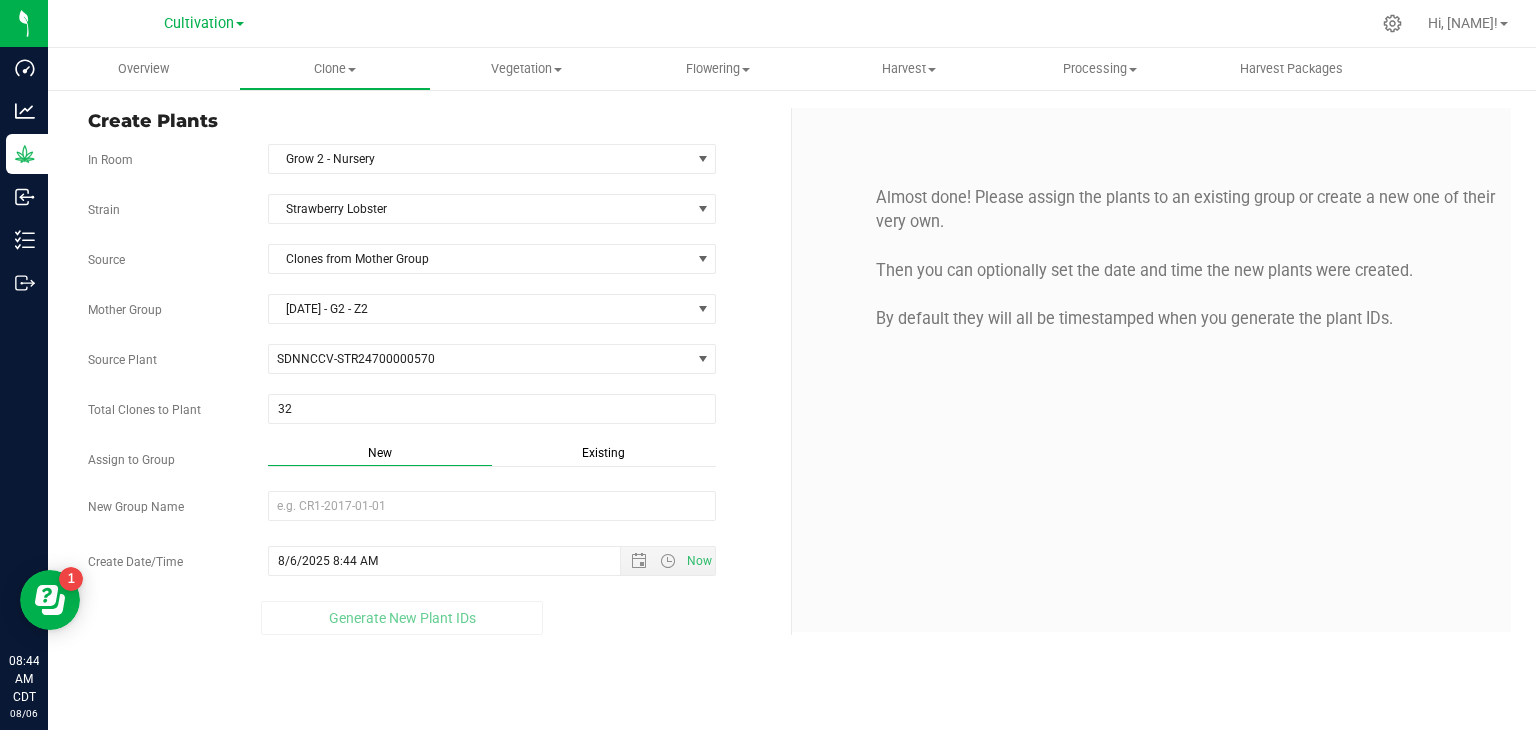 click on "Strain
Strawberry Lobster
Source
Clones from Mother Group
Mother Group
05202025 - G2 - Z2 Select Mother Group 05202025 - G2 - Z2 07152025 - G2 - Z2
Source Plant
SDNNCCV-STR24700000570 SDNNCCV-STR24700000565 SDNNCCV-STR24700000566 SDNNCCV-STR24700000567 SDNNCCV-STR24700000569 SDNNCCV-STR24700000570 SDNNCCV-STR24700000571 SDNNCCV-STR24700000573 SDNNCCV-STR24700000577 SDNNCCV-STR24700000578 SDNNCCV-STR24700000579 SDNNCCV-STR24700000581
32 32" at bounding box center [432, 414] 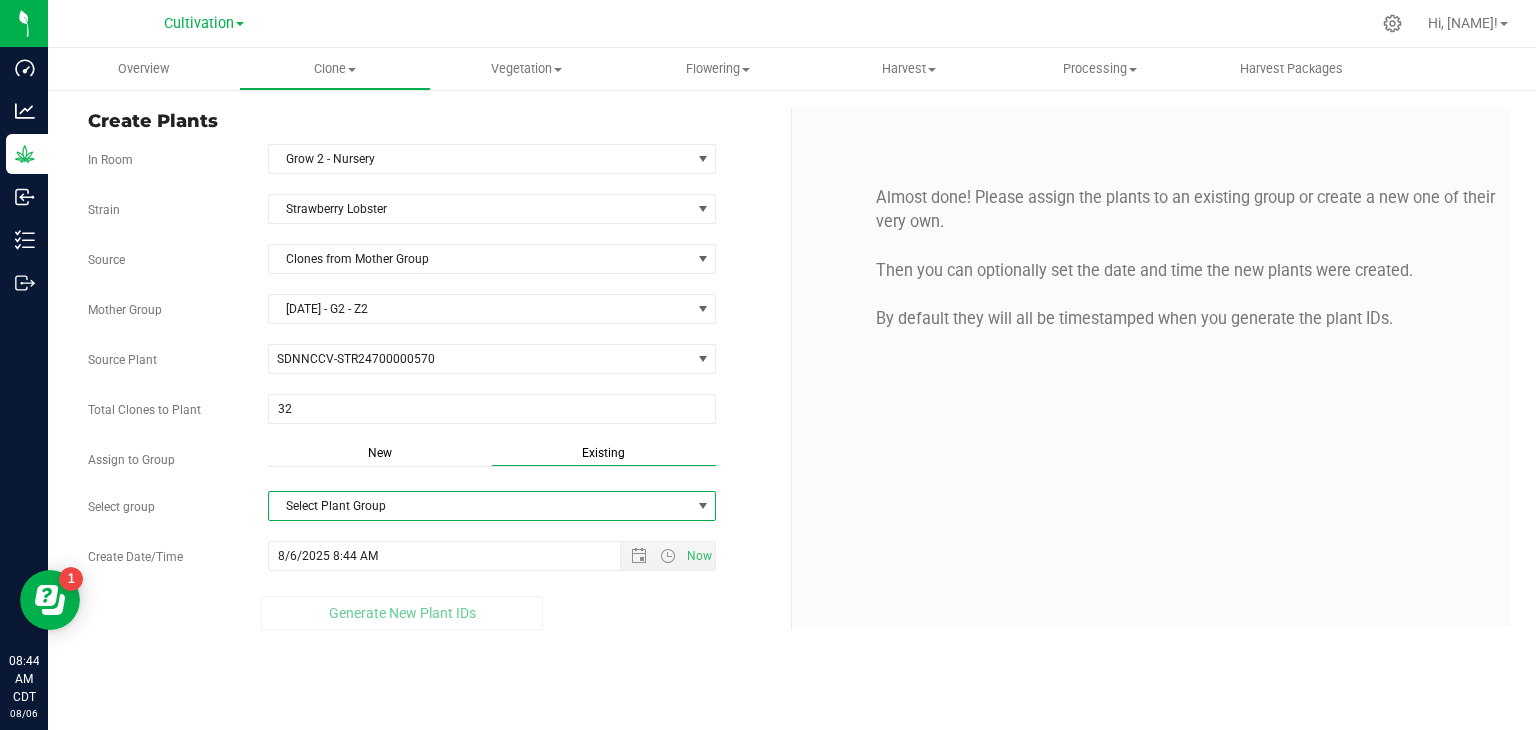 click on "Select Plant Group" at bounding box center [480, 506] 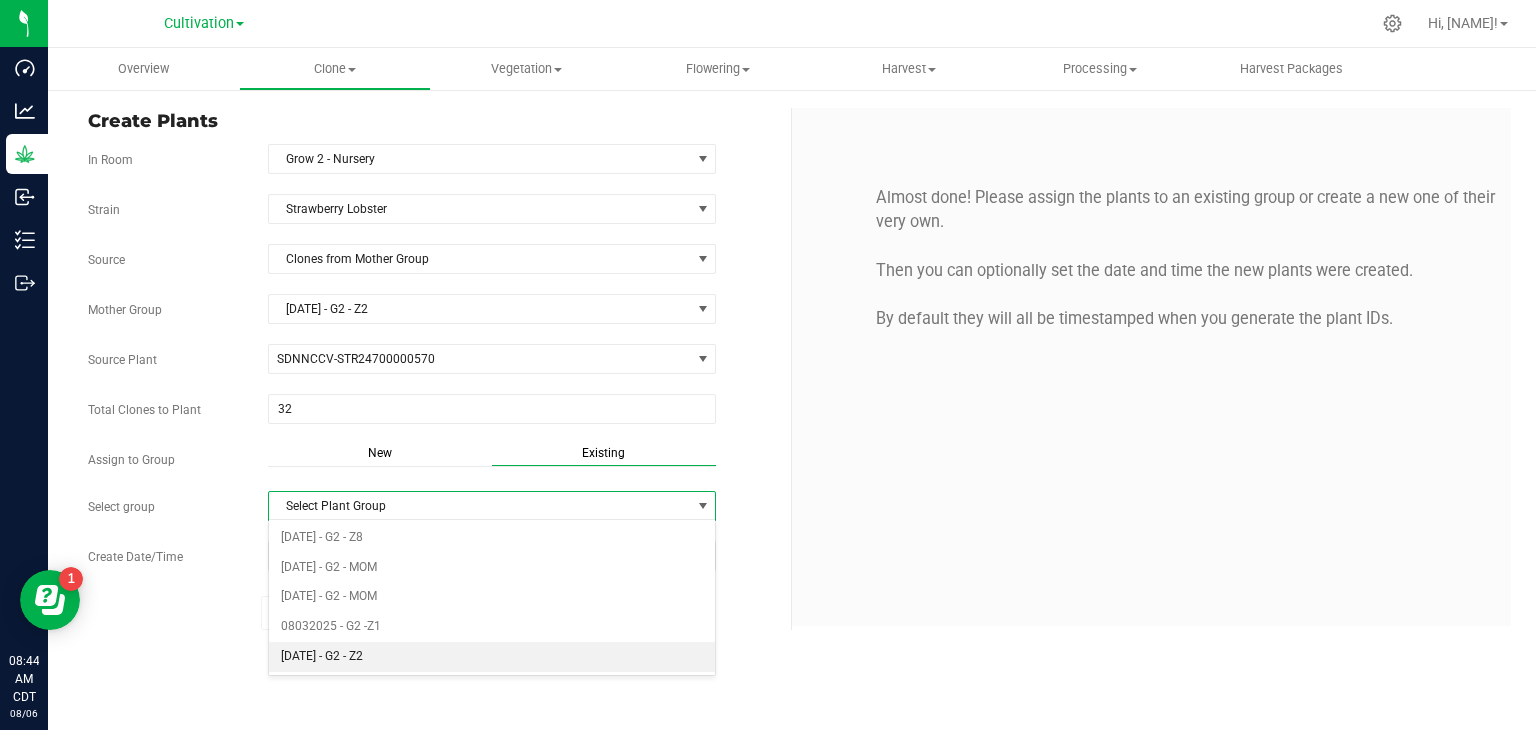 click on "[DATE] - G2 - Z2" at bounding box center [492, 657] 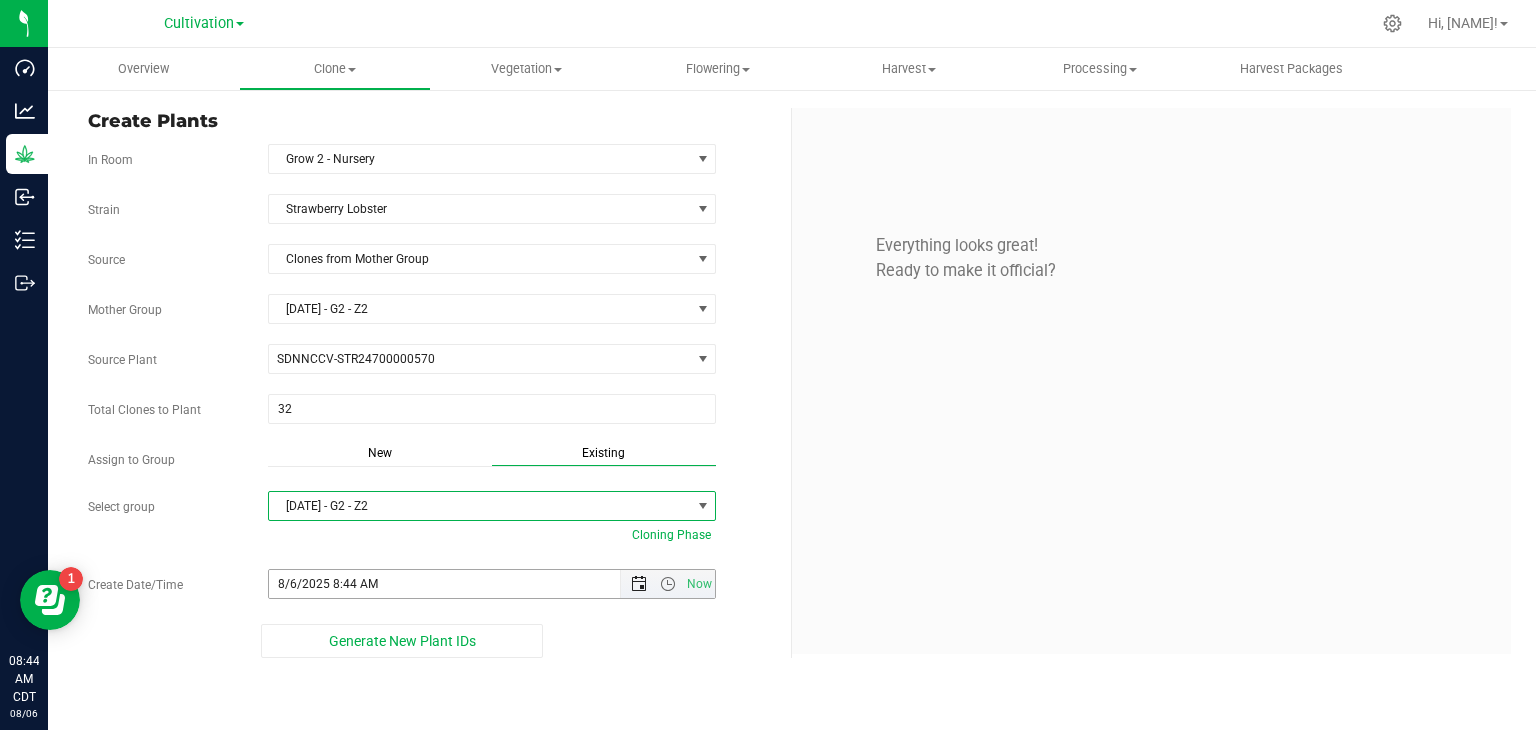 click at bounding box center [639, 584] 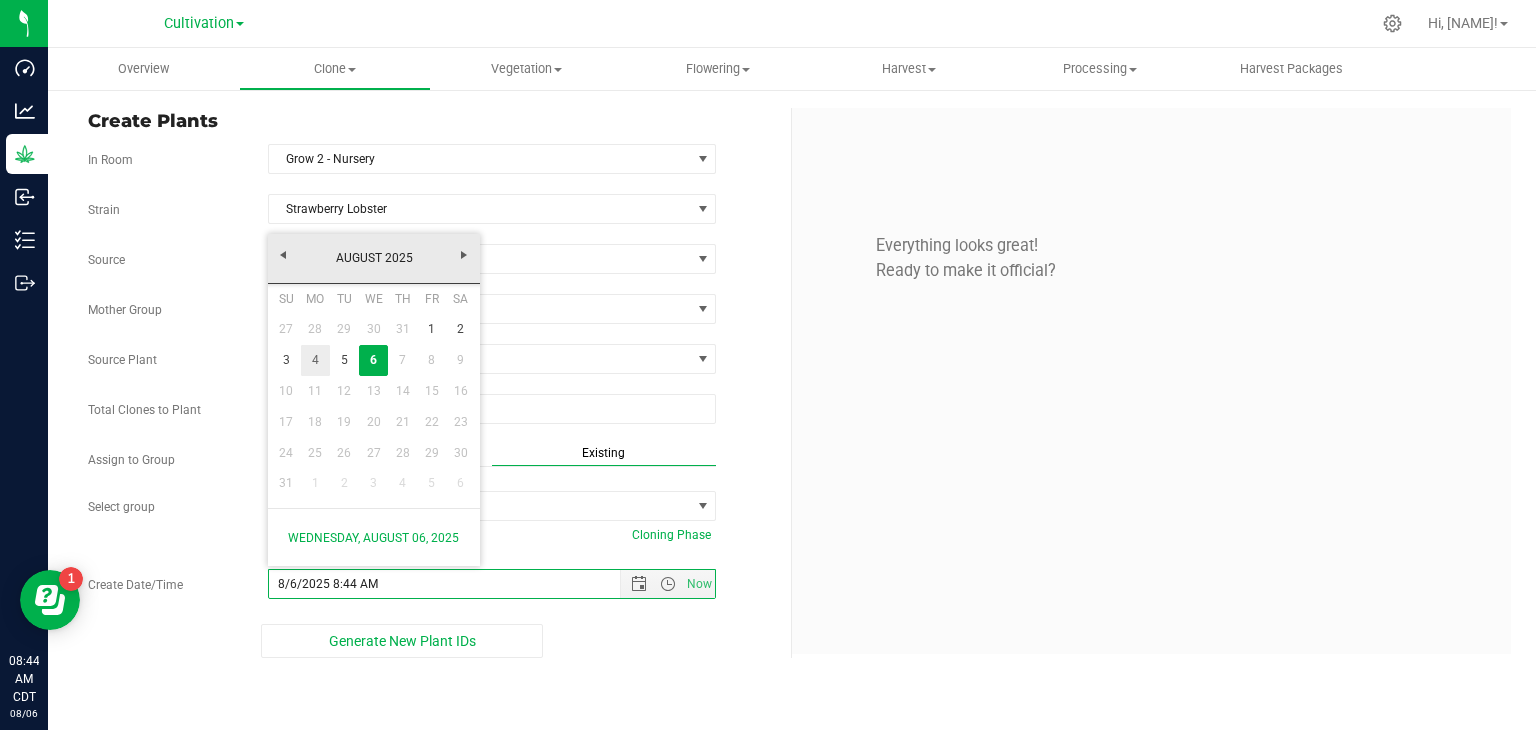click on "4" at bounding box center (315, 360) 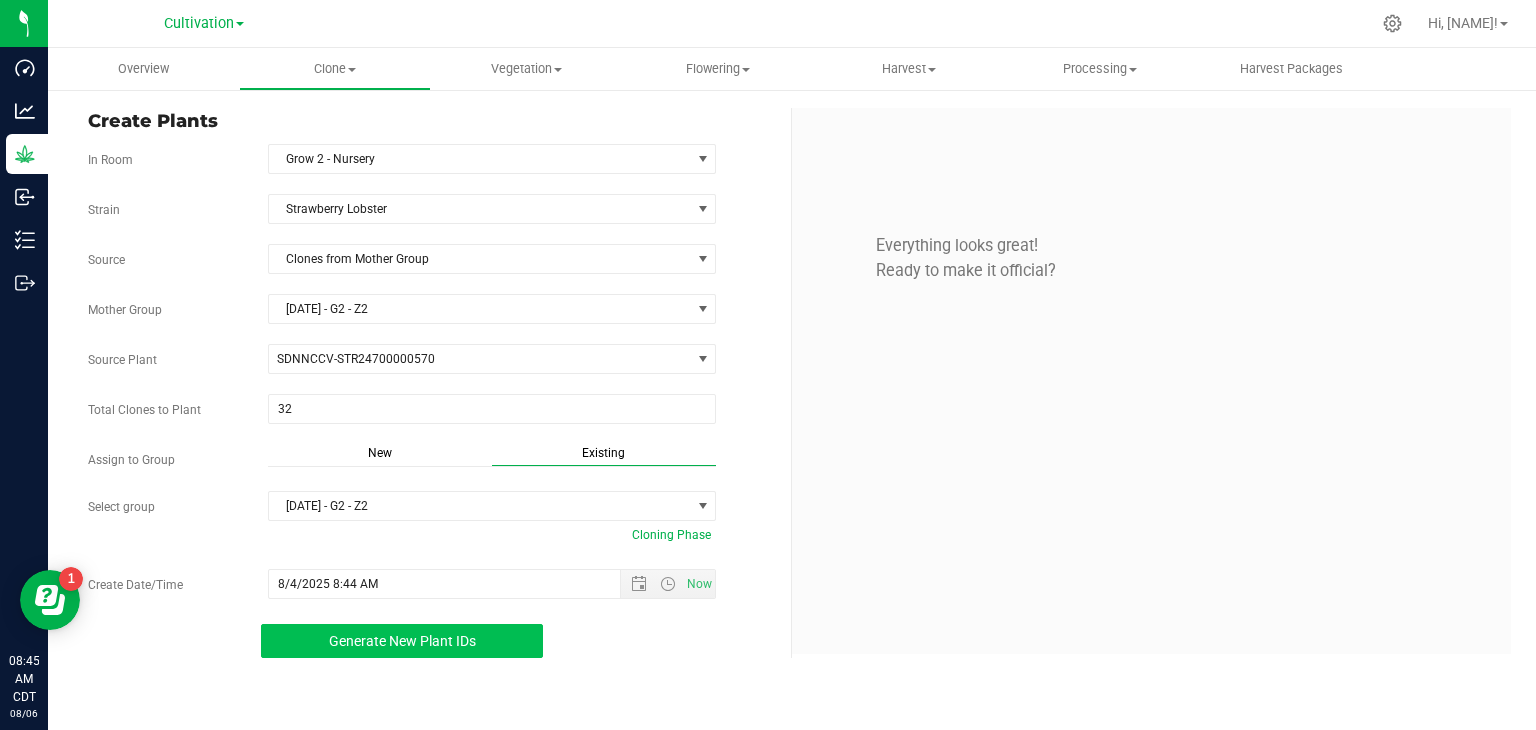 click on "Generate New Plant IDs" at bounding box center (402, 641) 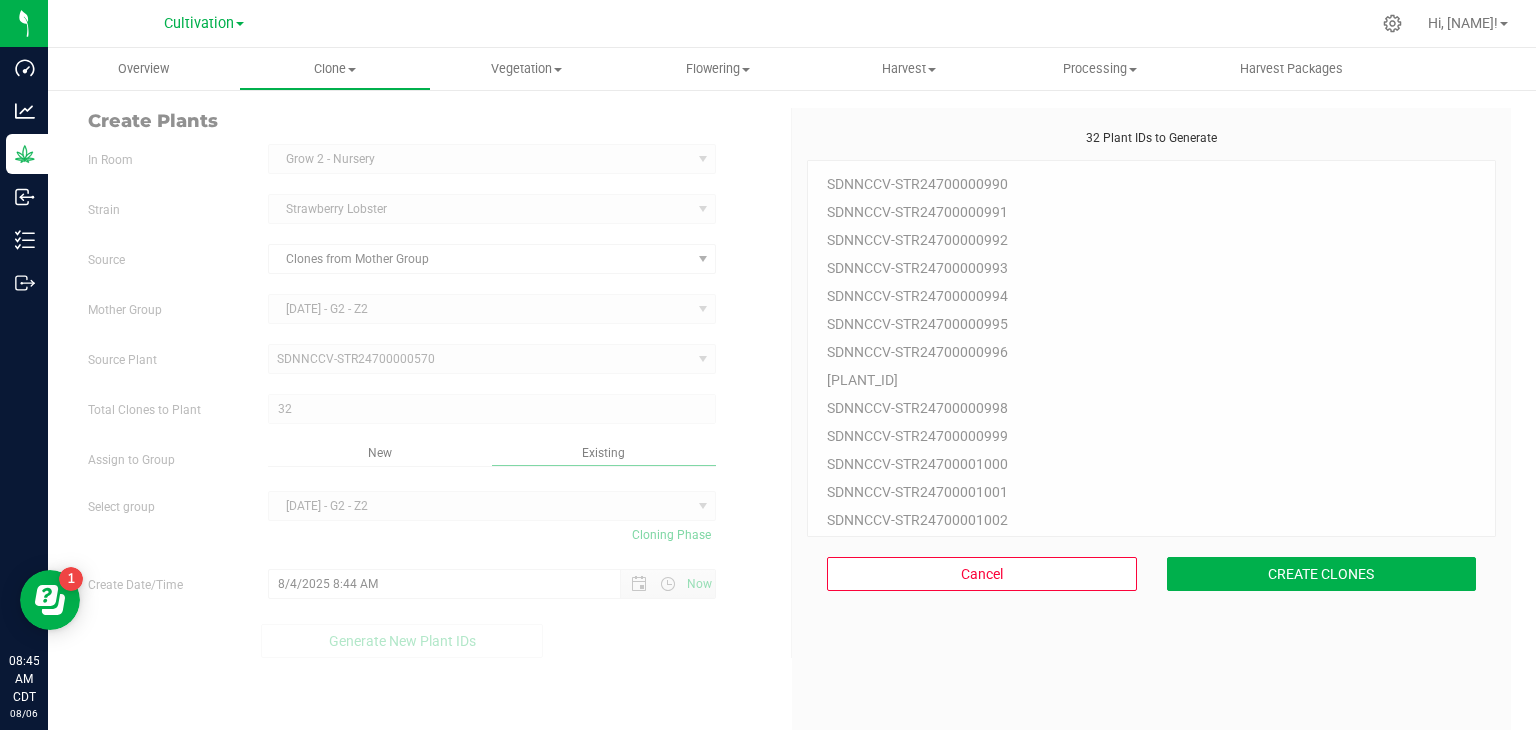 scroll, scrollTop: 60, scrollLeft: 0, axis: vertical 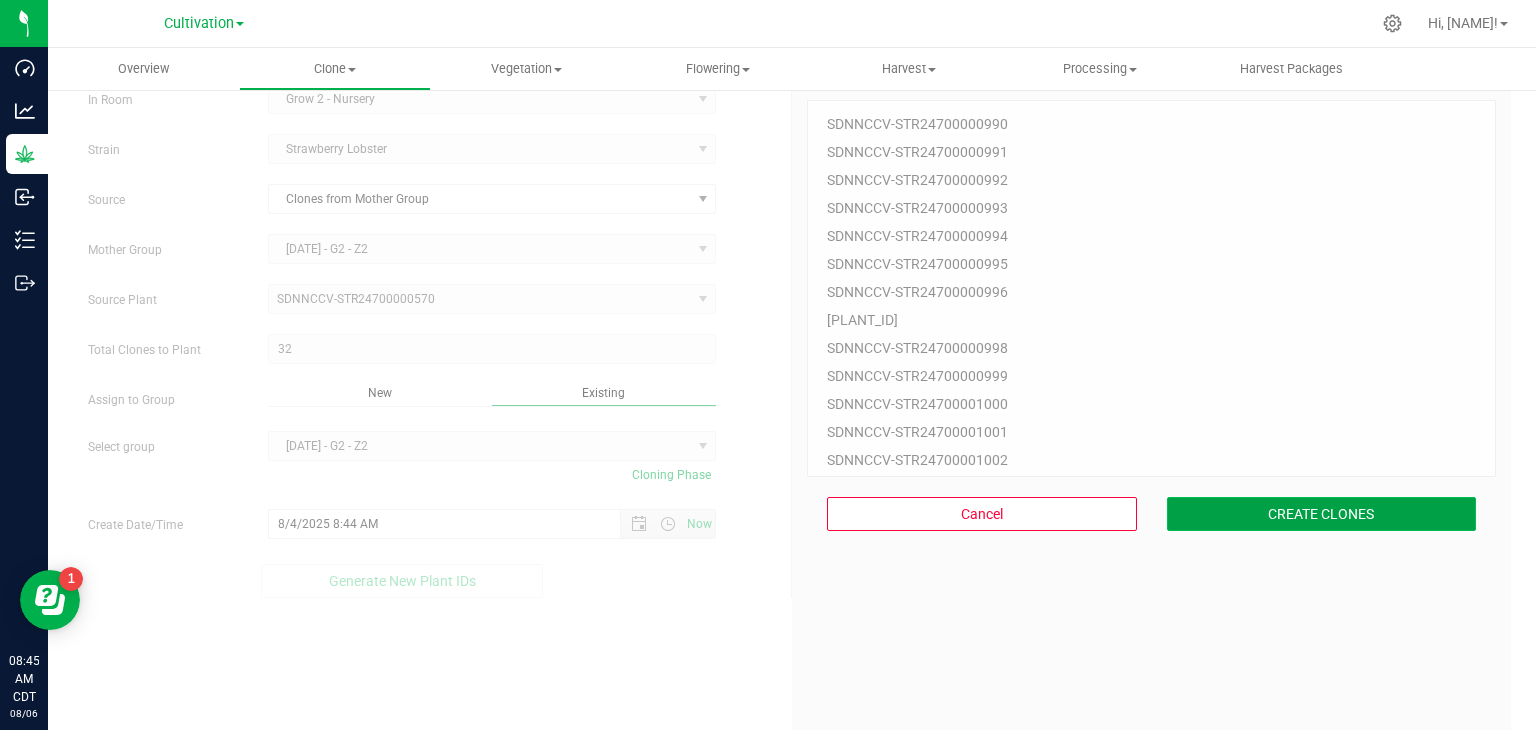 click on "CREATE CLONES" at bounding box center [1322, 514] 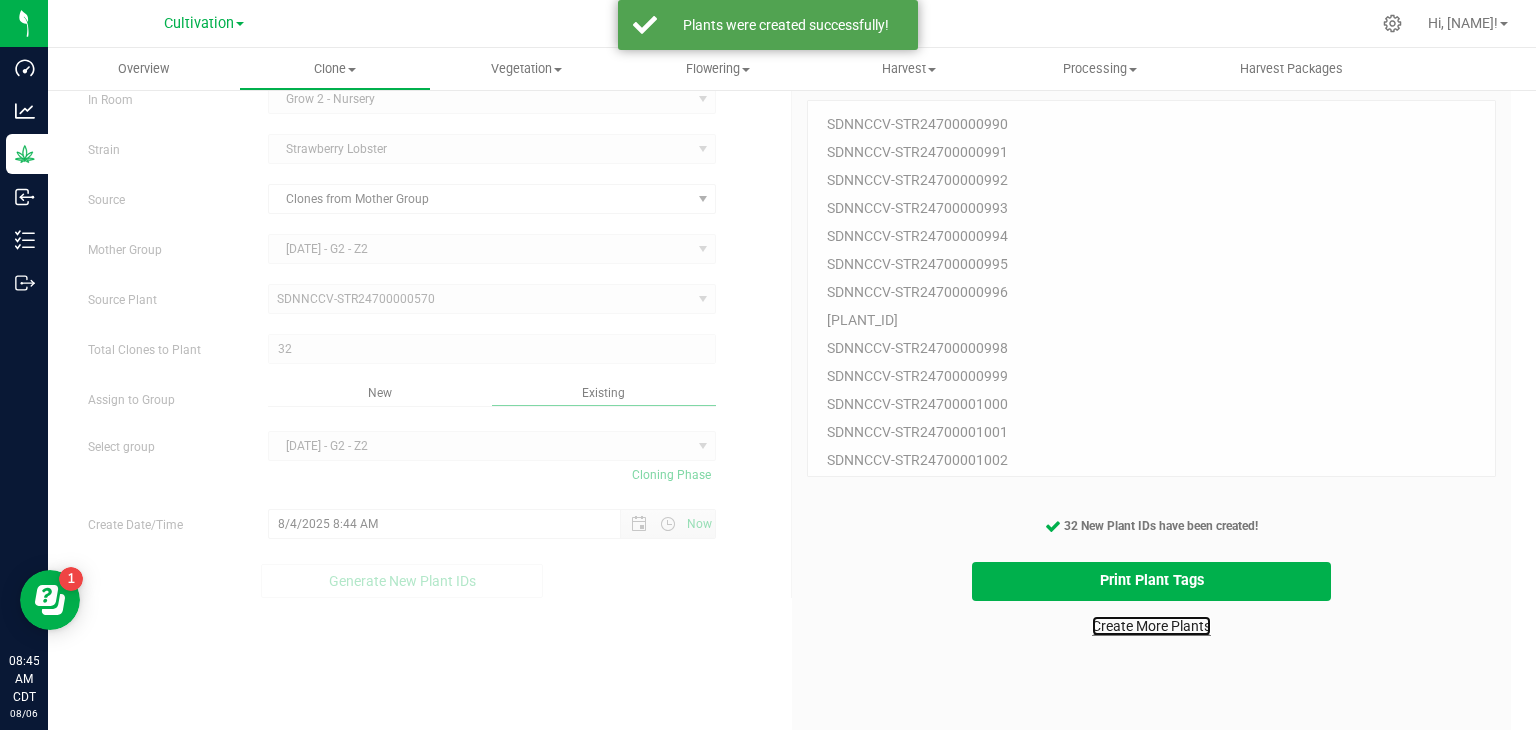 click on "Create More Plants" at bounding box center (1151, 626) 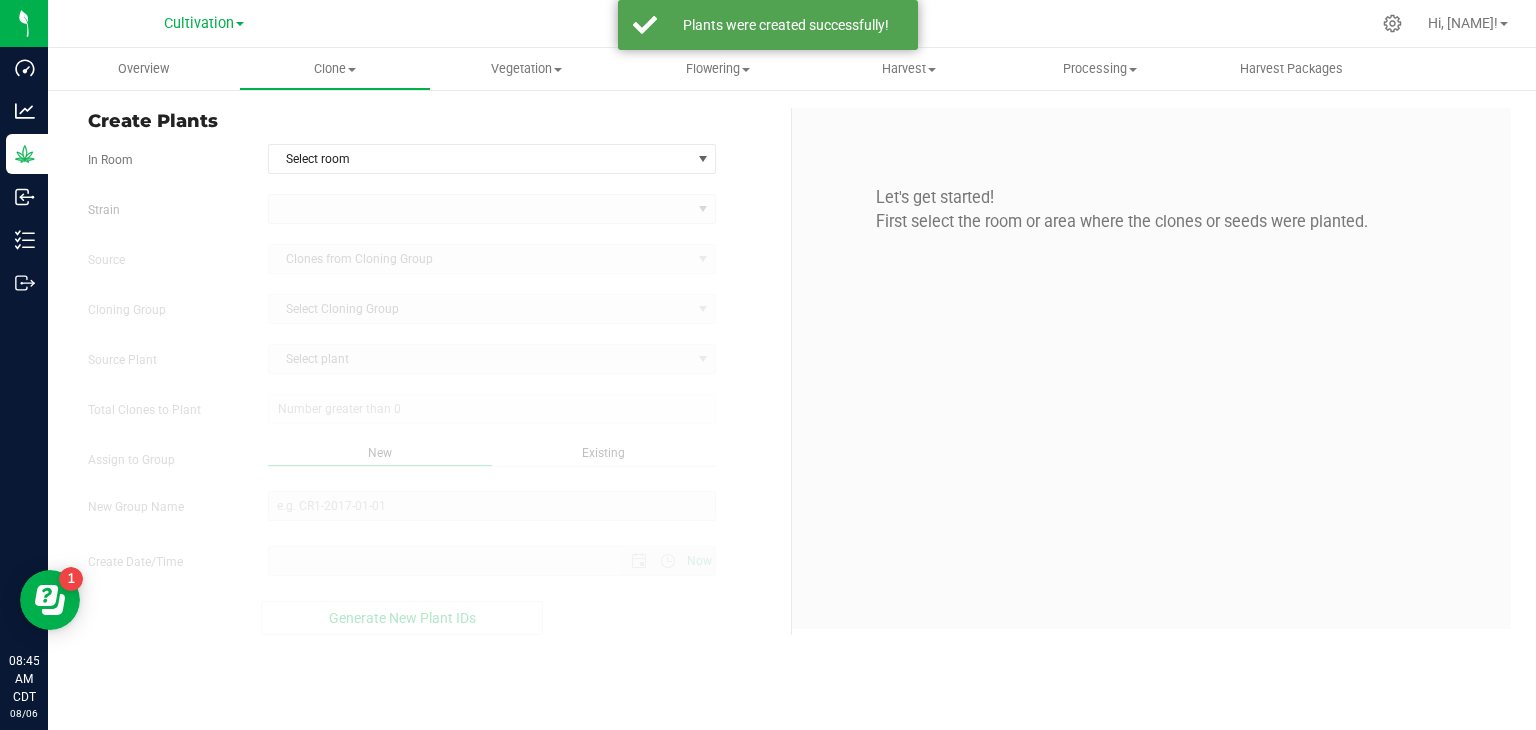 scroll, scrollTop: 0, scrollLeft: 0, axis: both 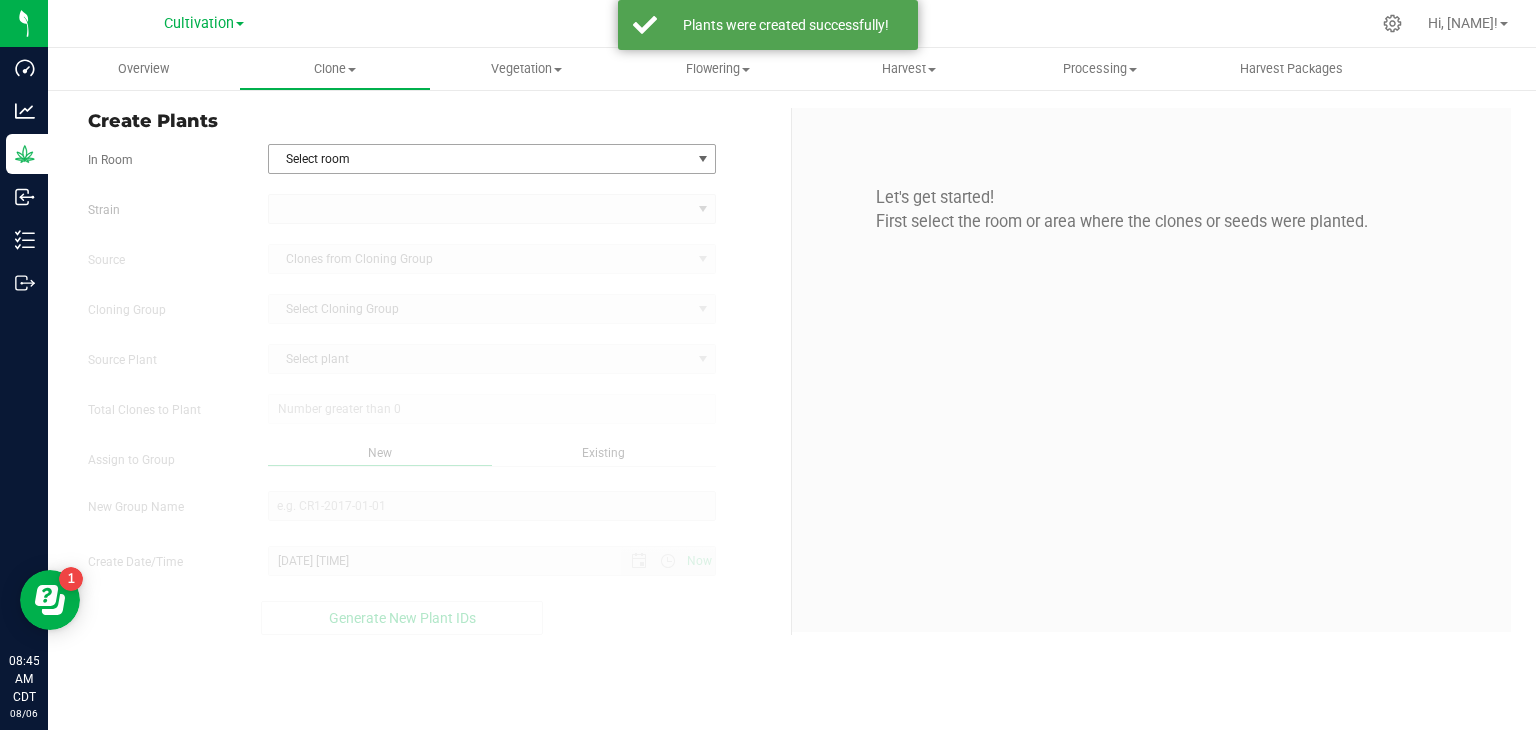 click on "Select room" at bounding box center (480, 159) 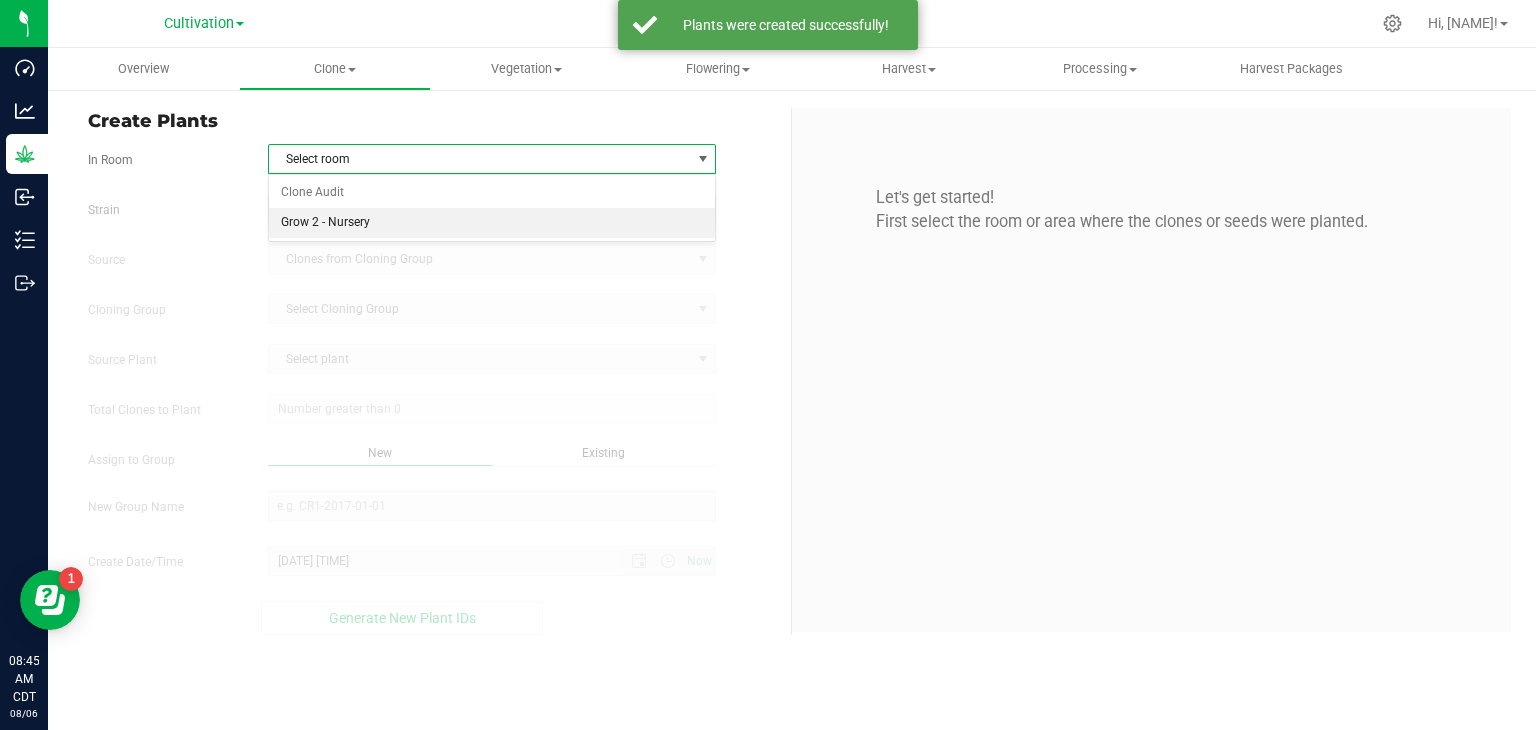 click on "Grow 2 - Nursery" at bounding box center [492, 223] 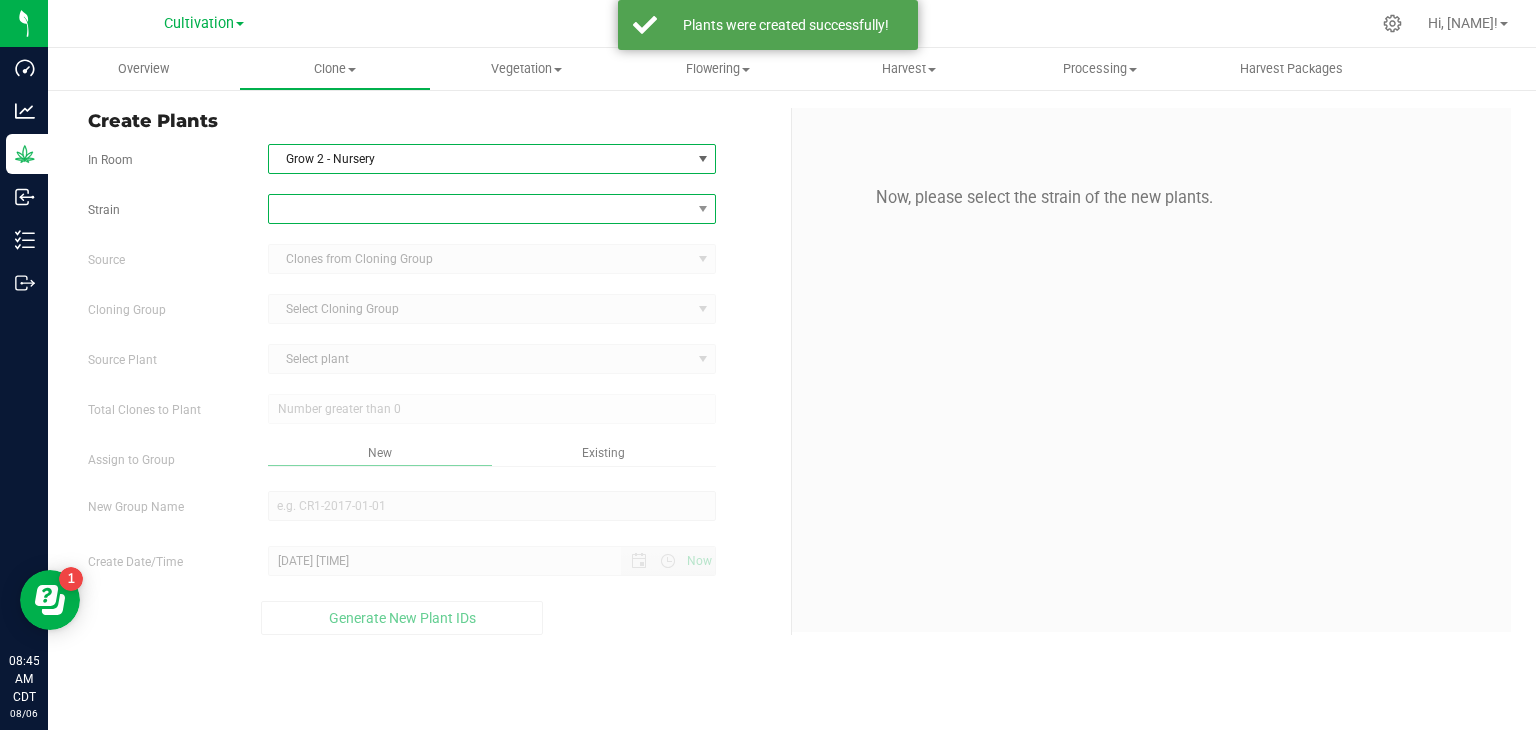 click at bounding box center [480, 209] 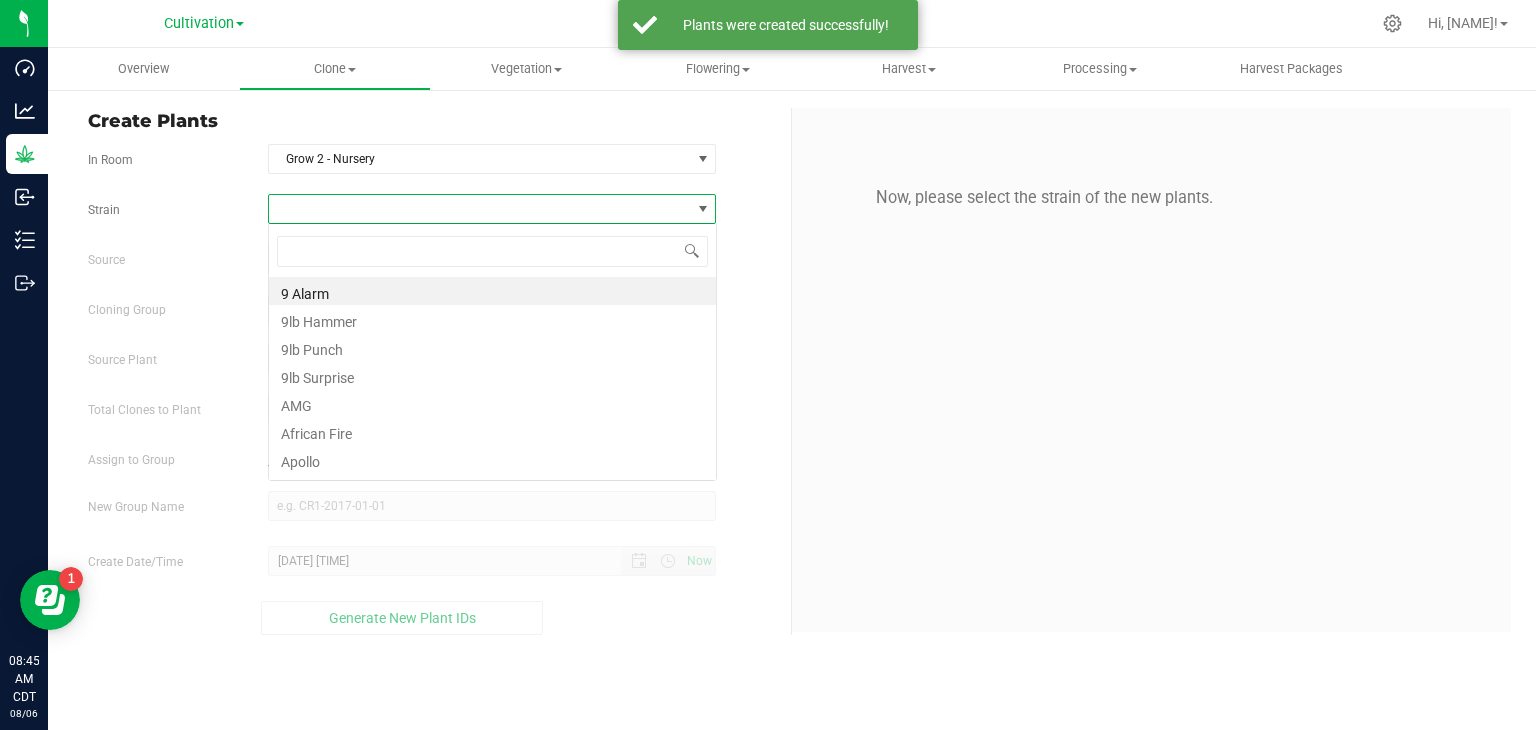 scroll, scrollTop: 99970, scrollLeft: 99551, axis: both 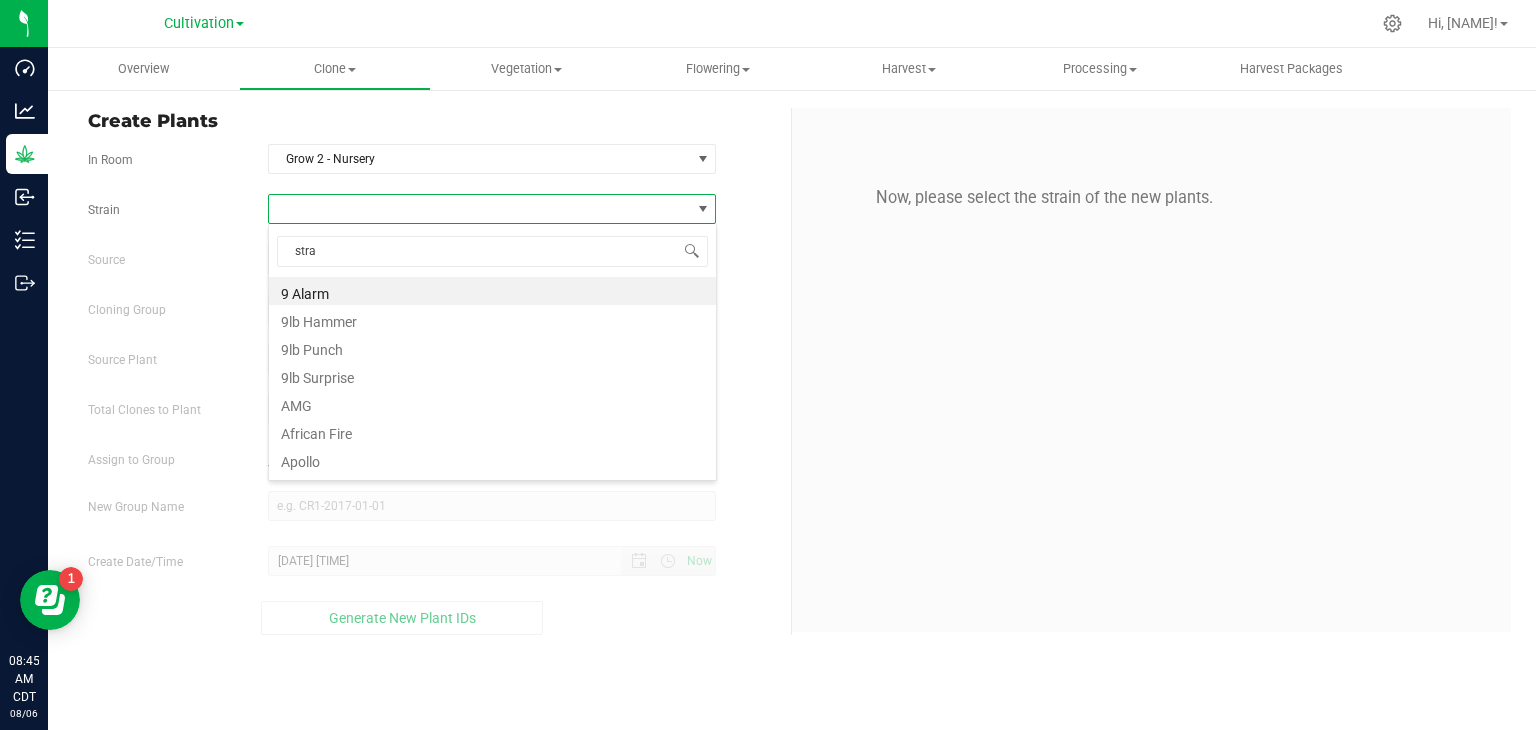type on "straw" 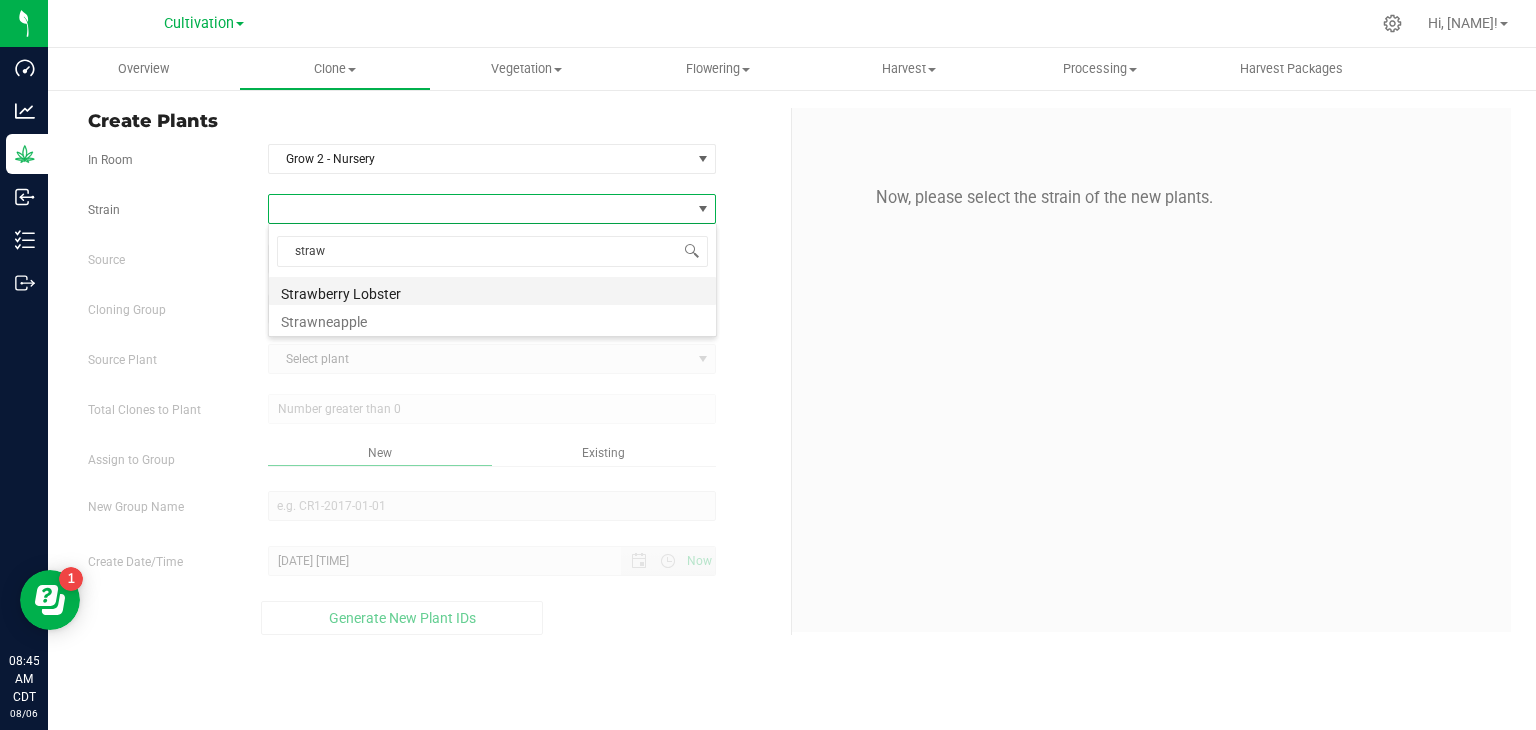 click on "Strawberry Lobster" at bounding box center [492, 291] 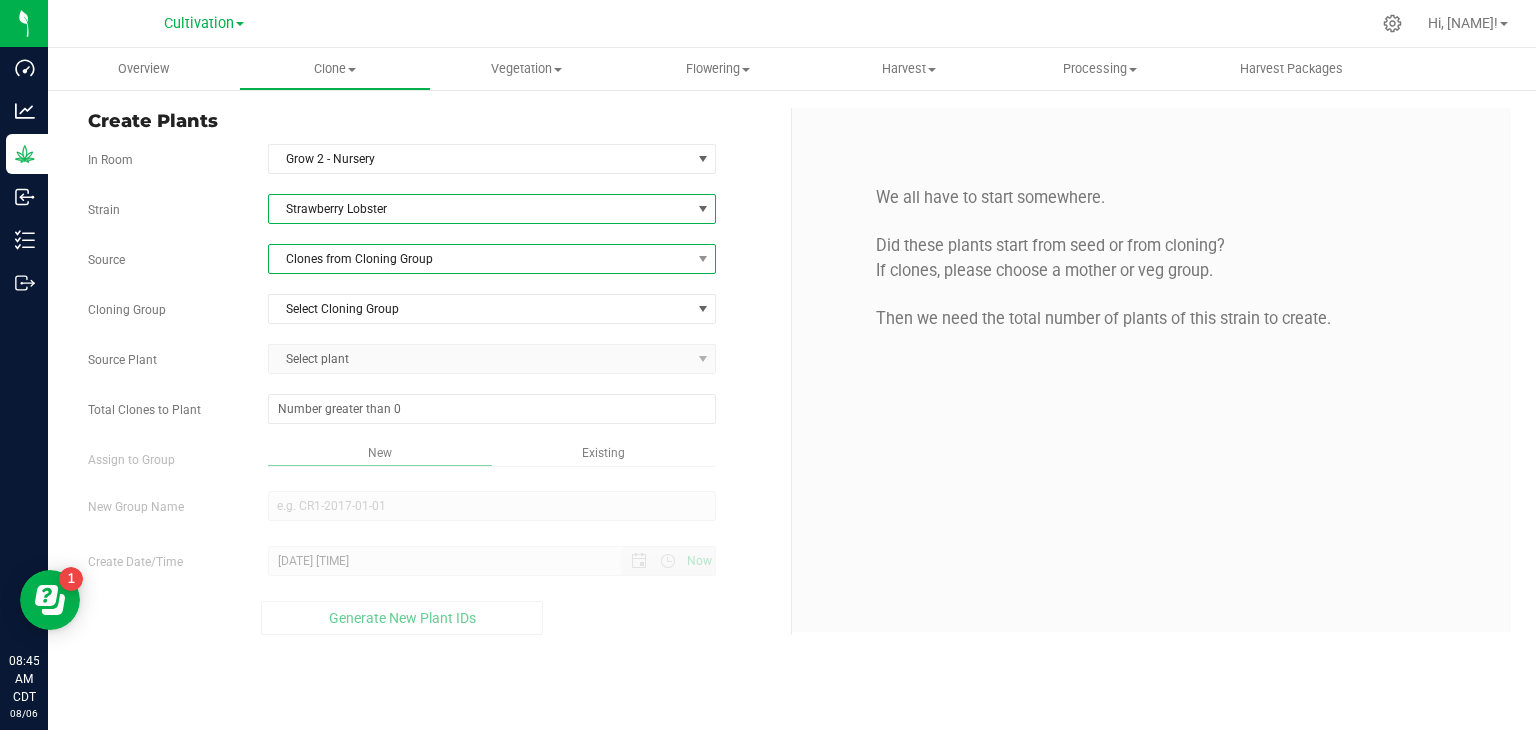 click on "Clones from Cloning Group" at bounding box center [480, 259] 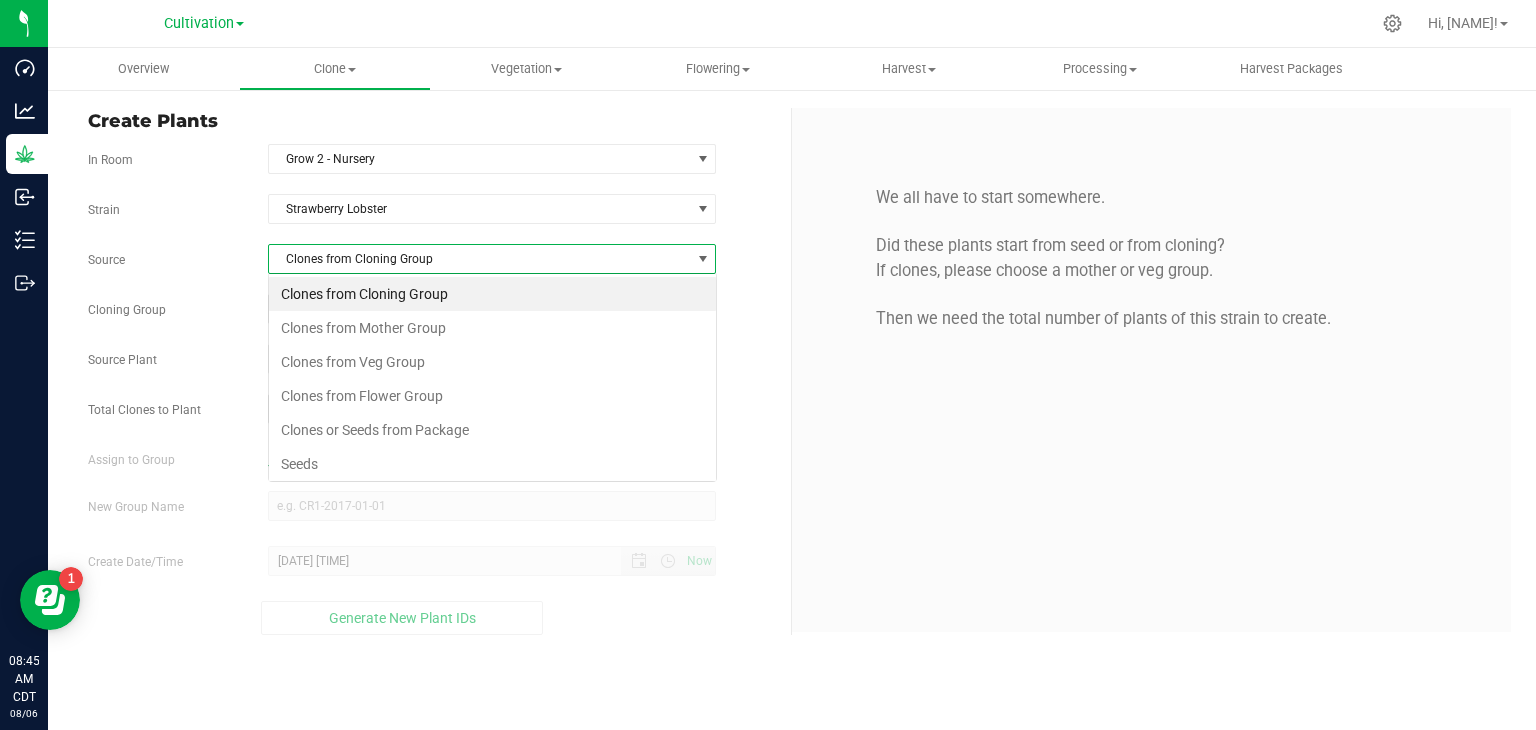 scroll, scrollTop: 99970, scrollLeft: 99551, axis: both 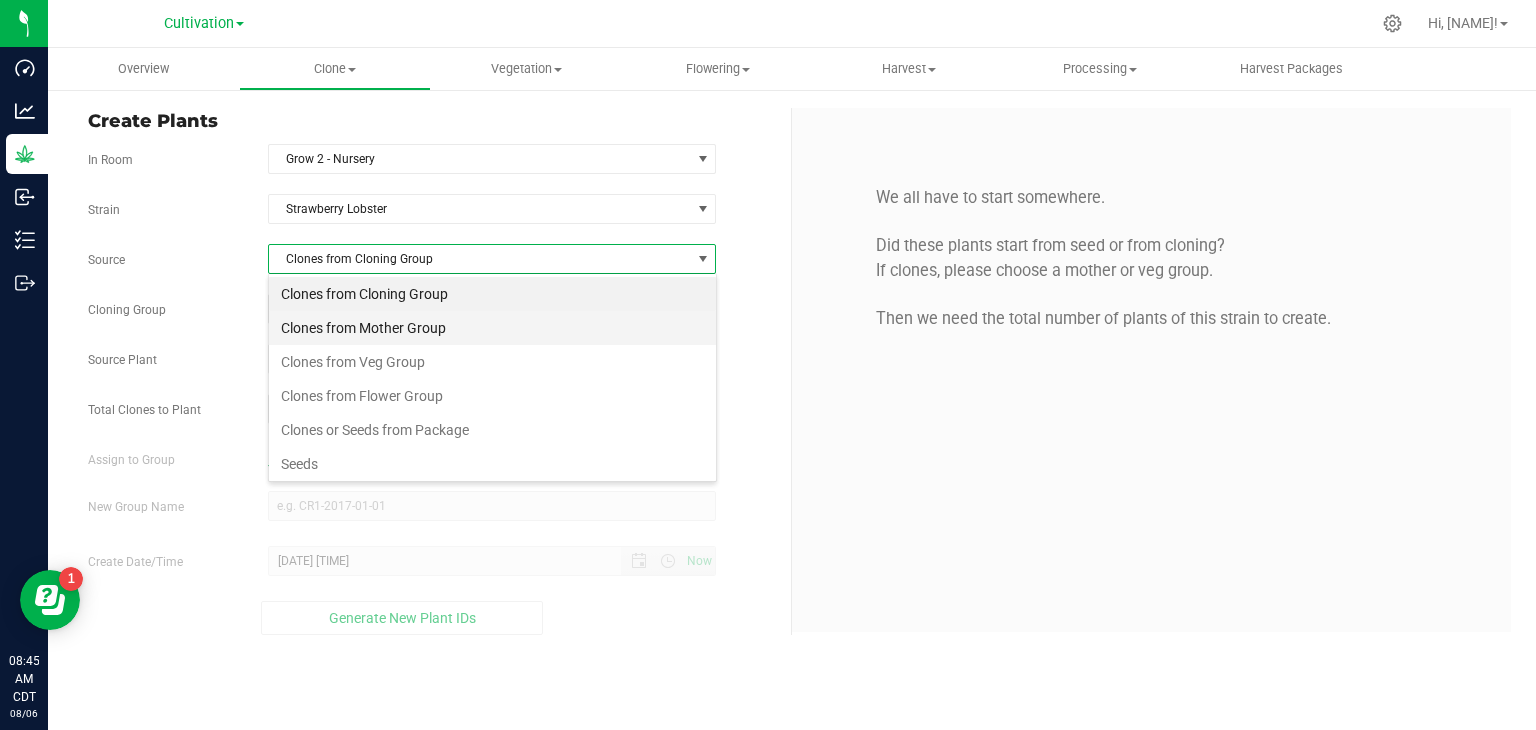 click on "Clones from Mother Group" at bounding box center (492, 328) 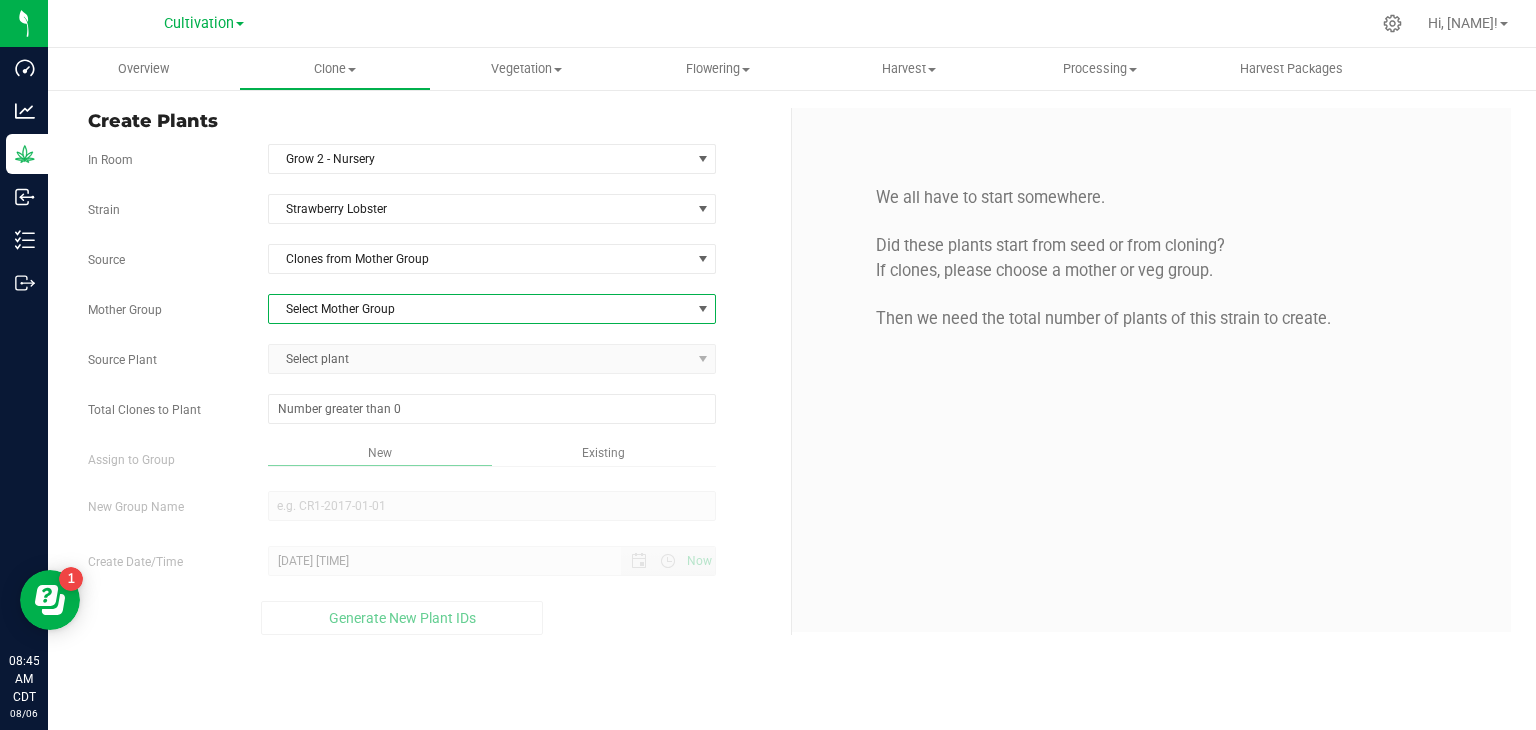 click on "Select Mother Group" at bounding box center (492, 309) 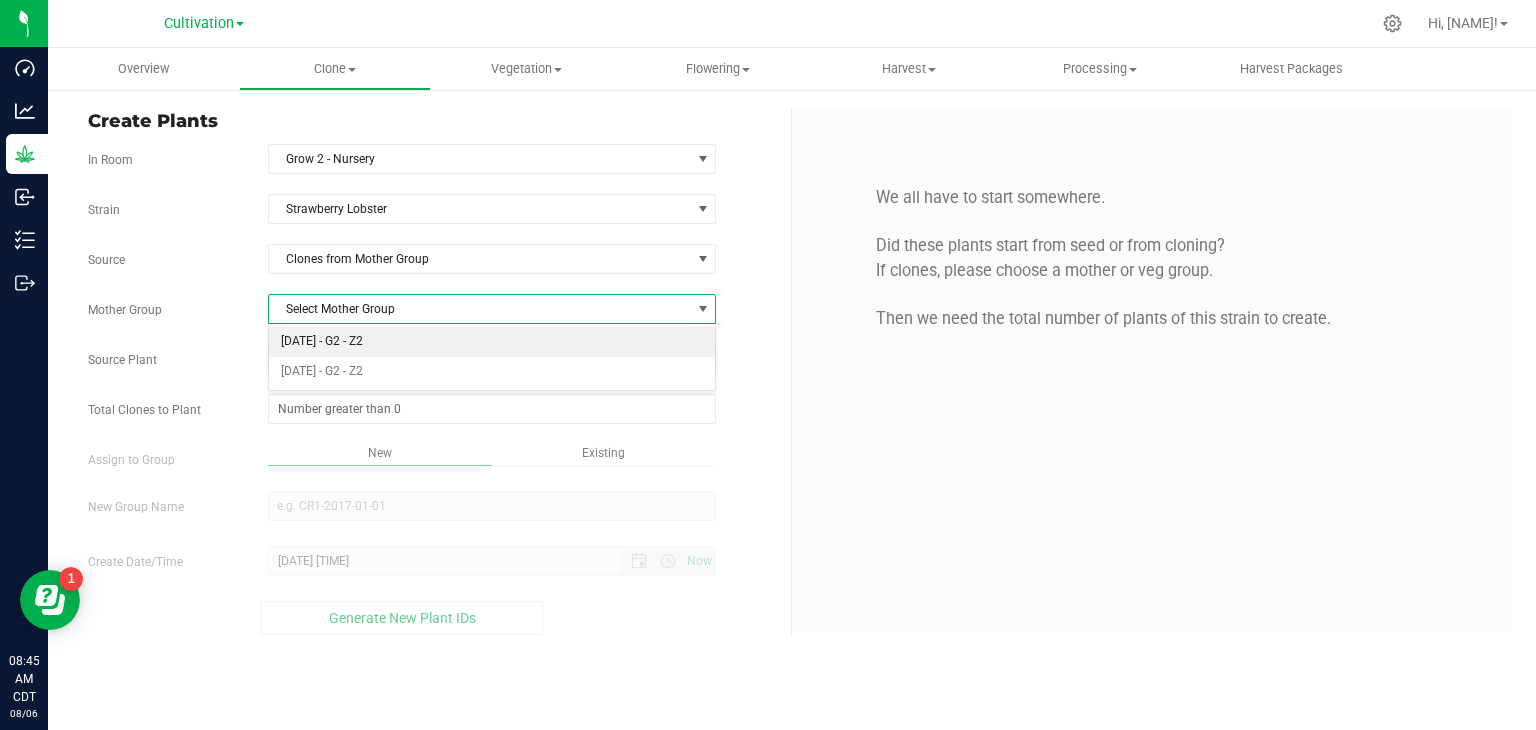 click on "[DATE] - G2 - Z2" at bounding box center [492, 342] 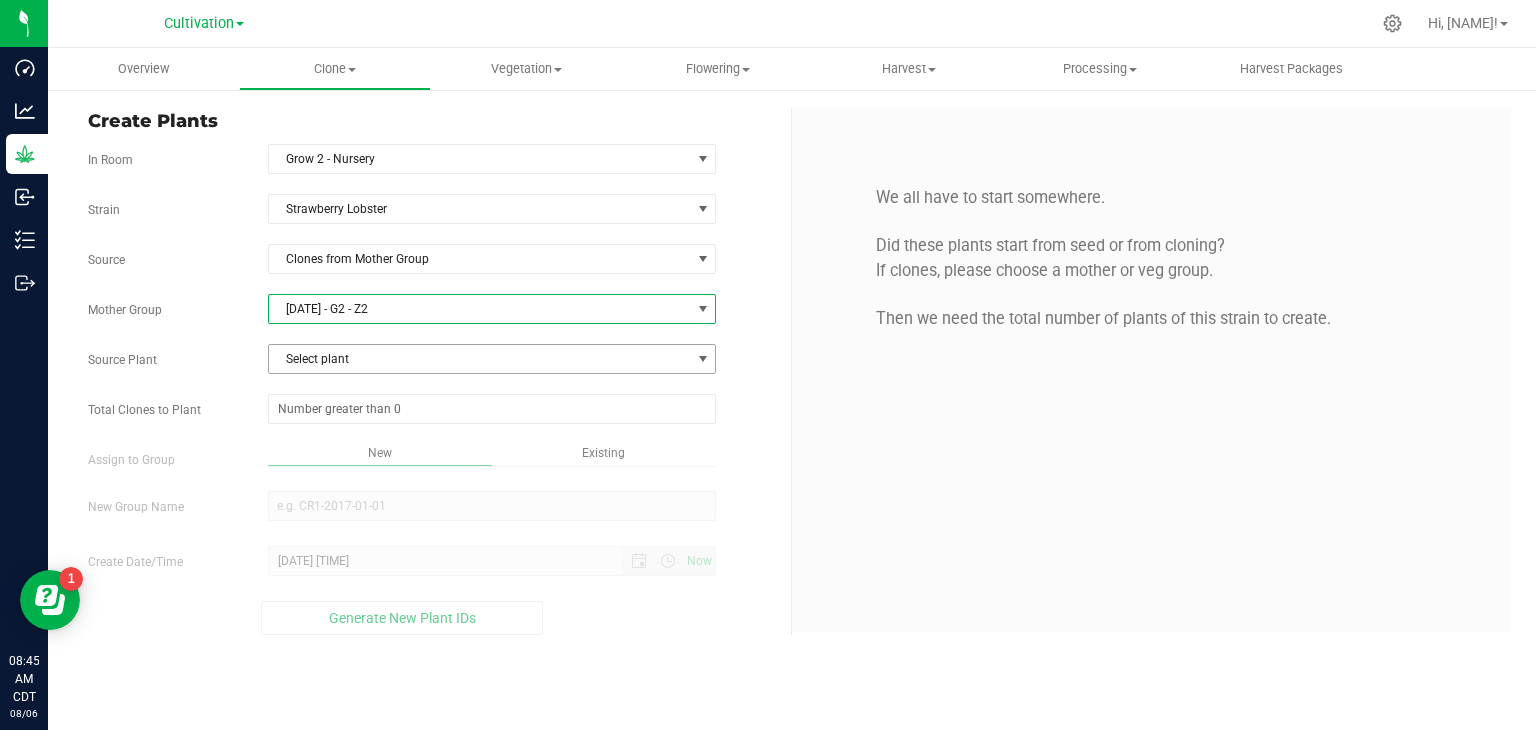 click on "Select plant" at bounding box center [480, 359] 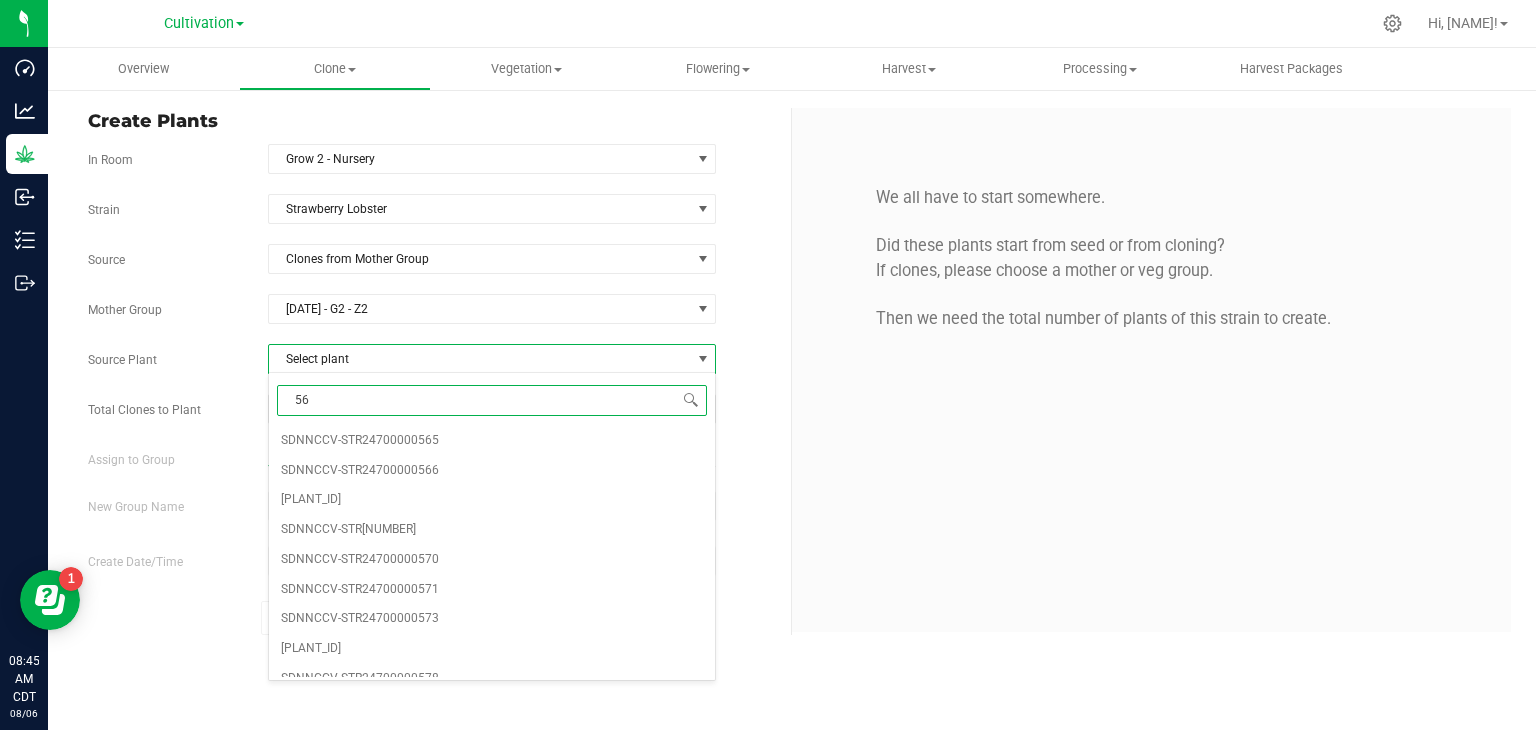 type on "569" 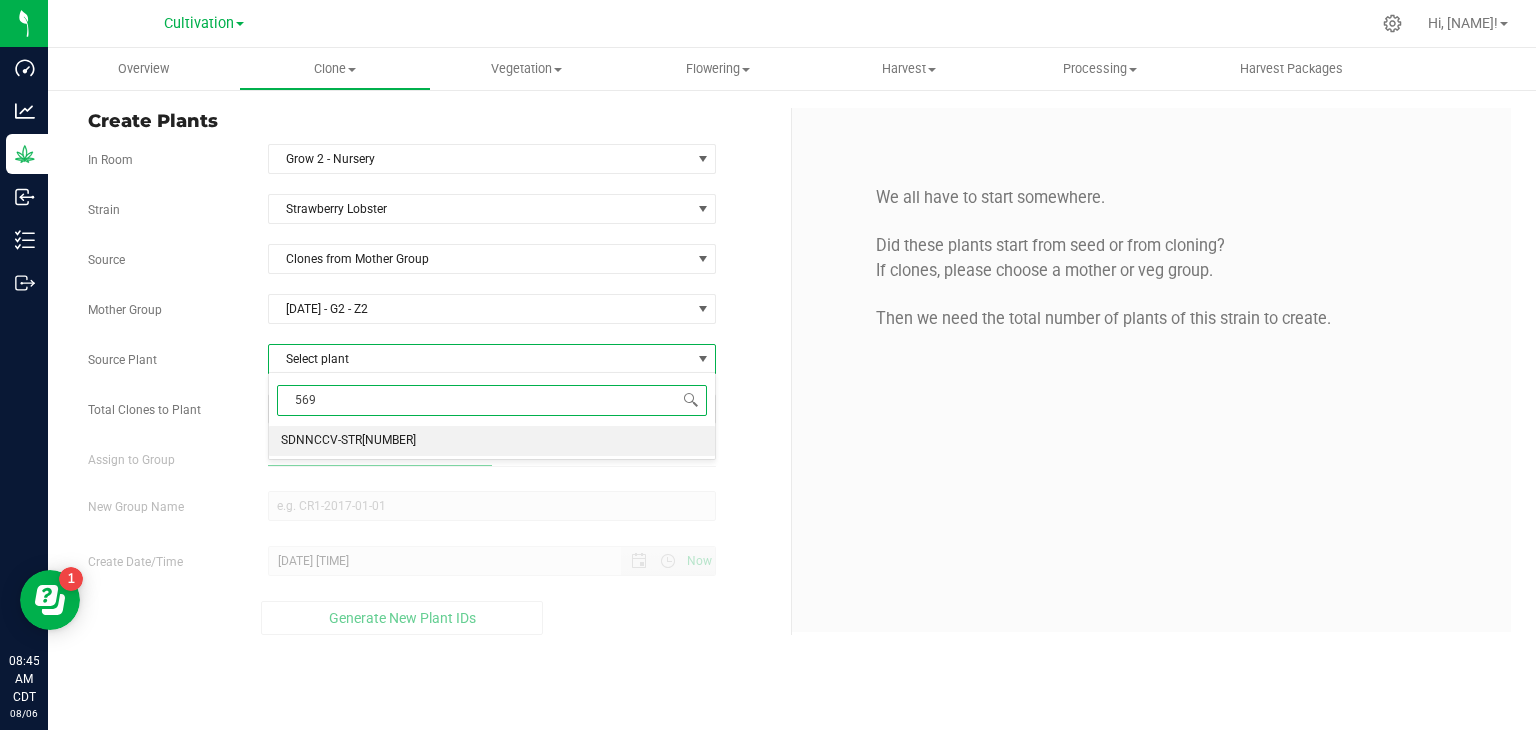click on "SDNNCCV-STR[NUMBER]" at bounding box center (348, 441) 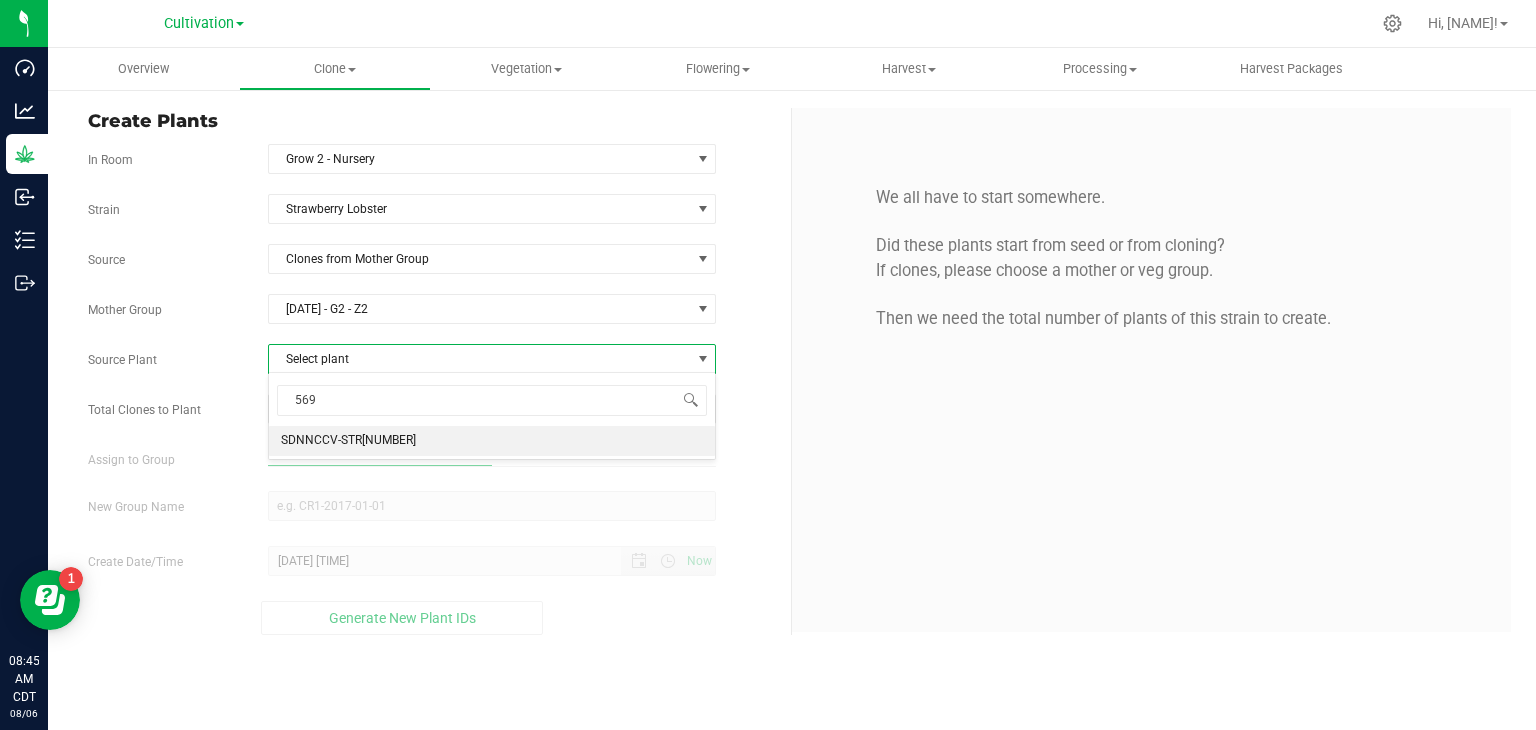 type 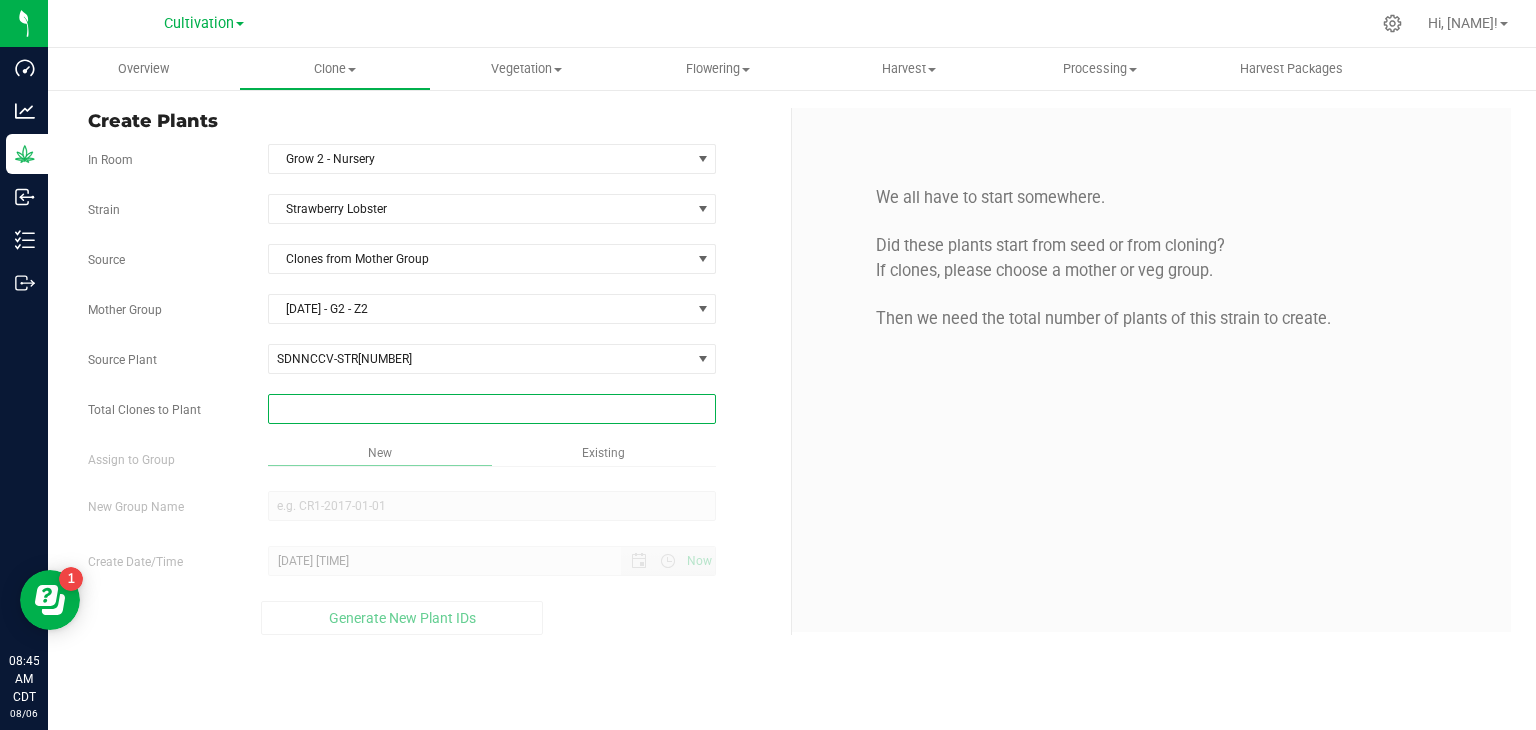 click at bounding box center [492, 409] 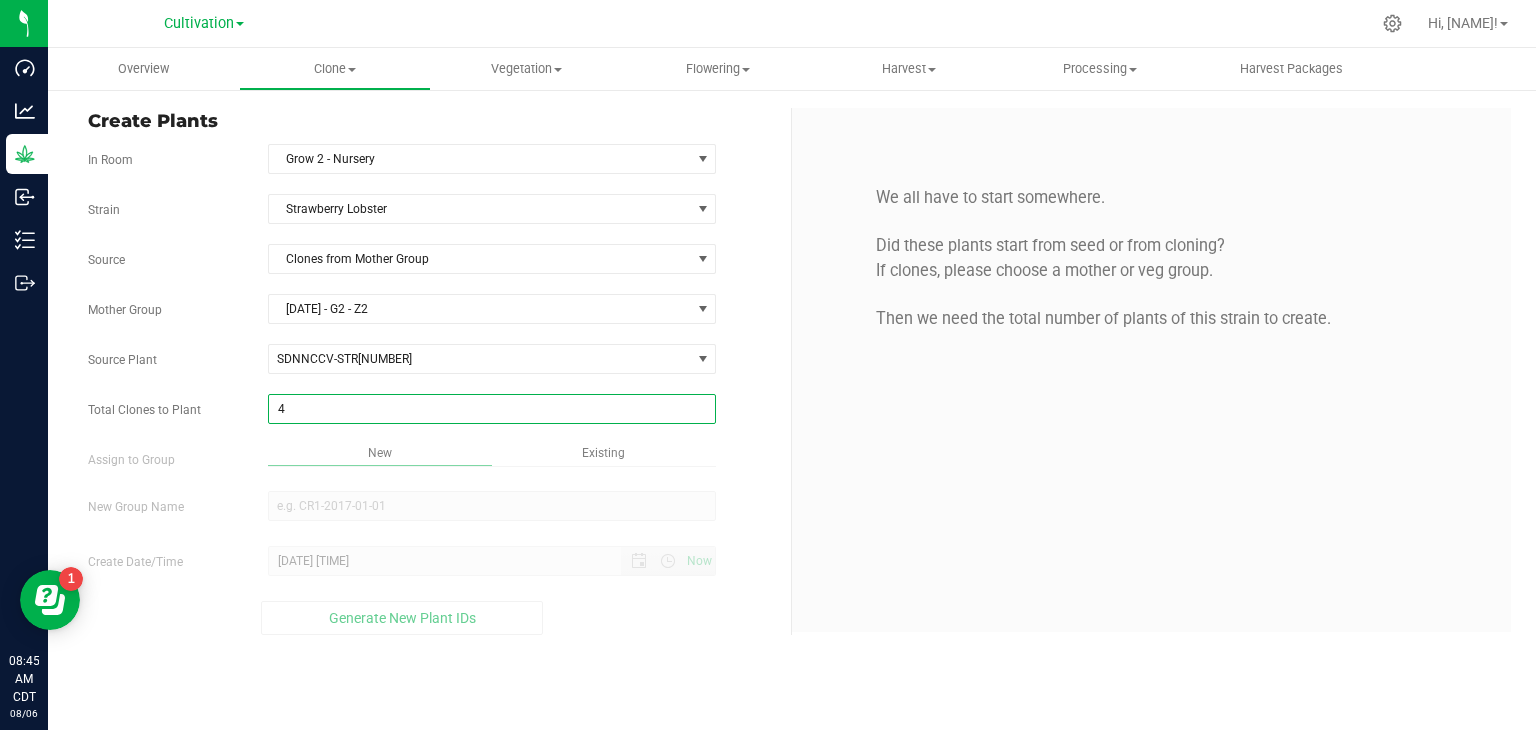 type on "44" 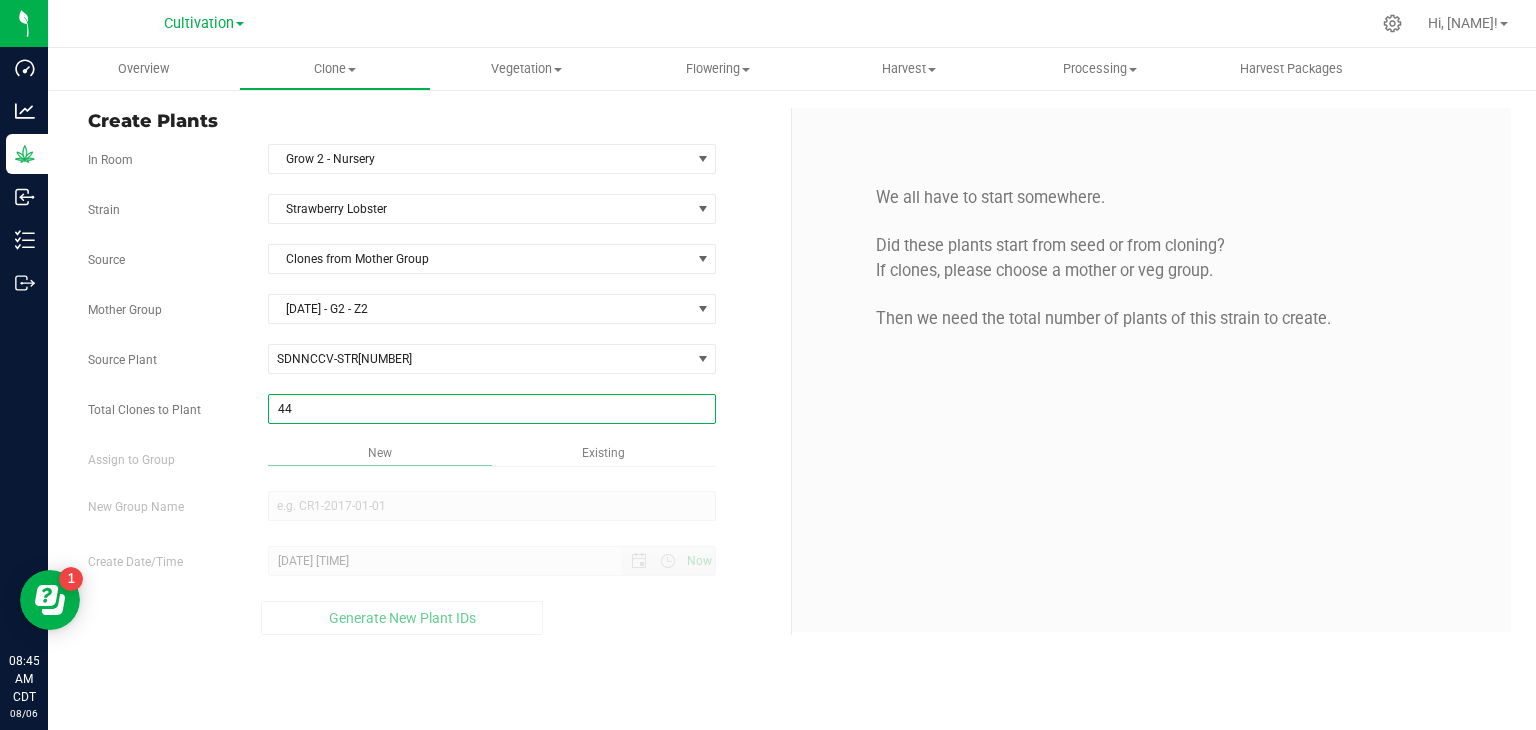 type on "44" 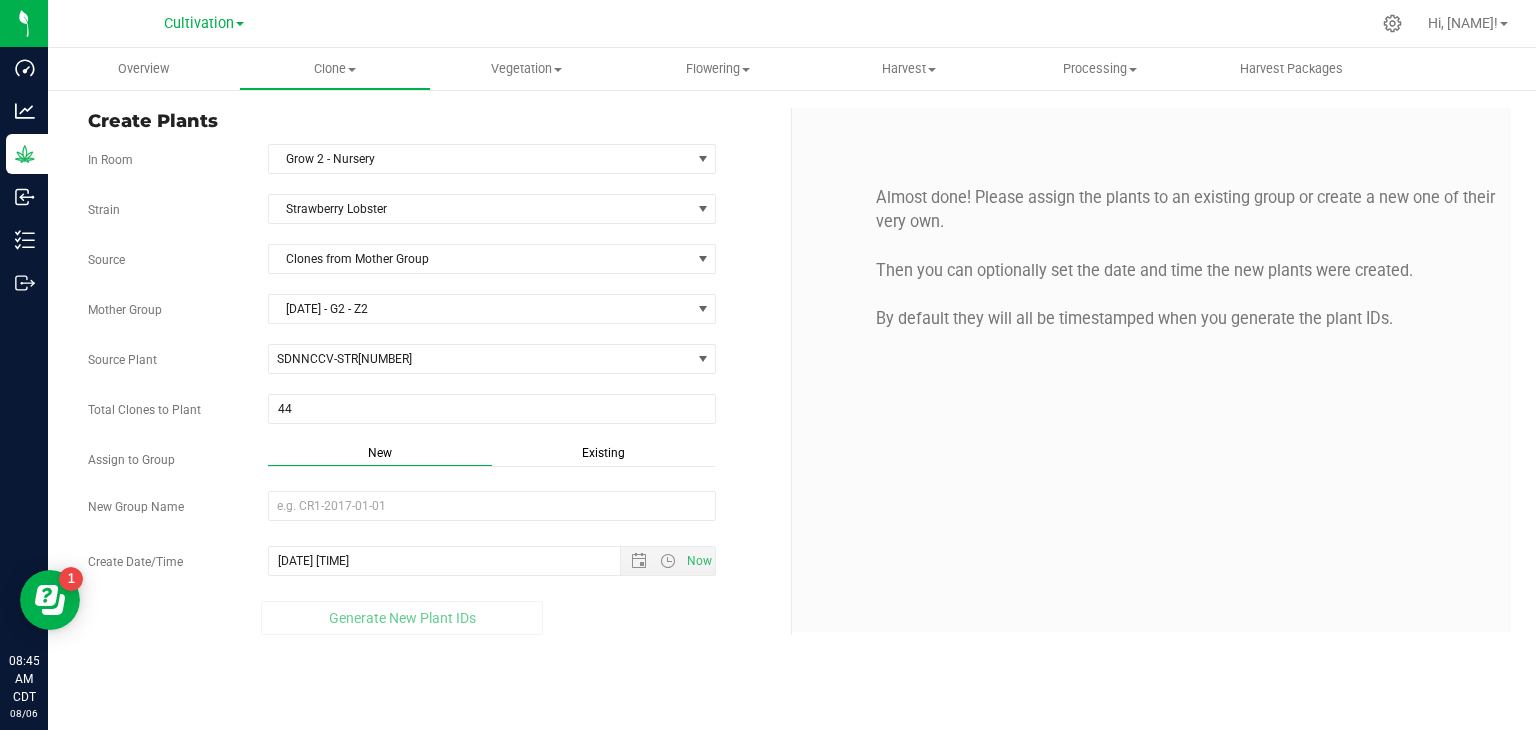 click on "Existing" at bounding box center (603, 453) 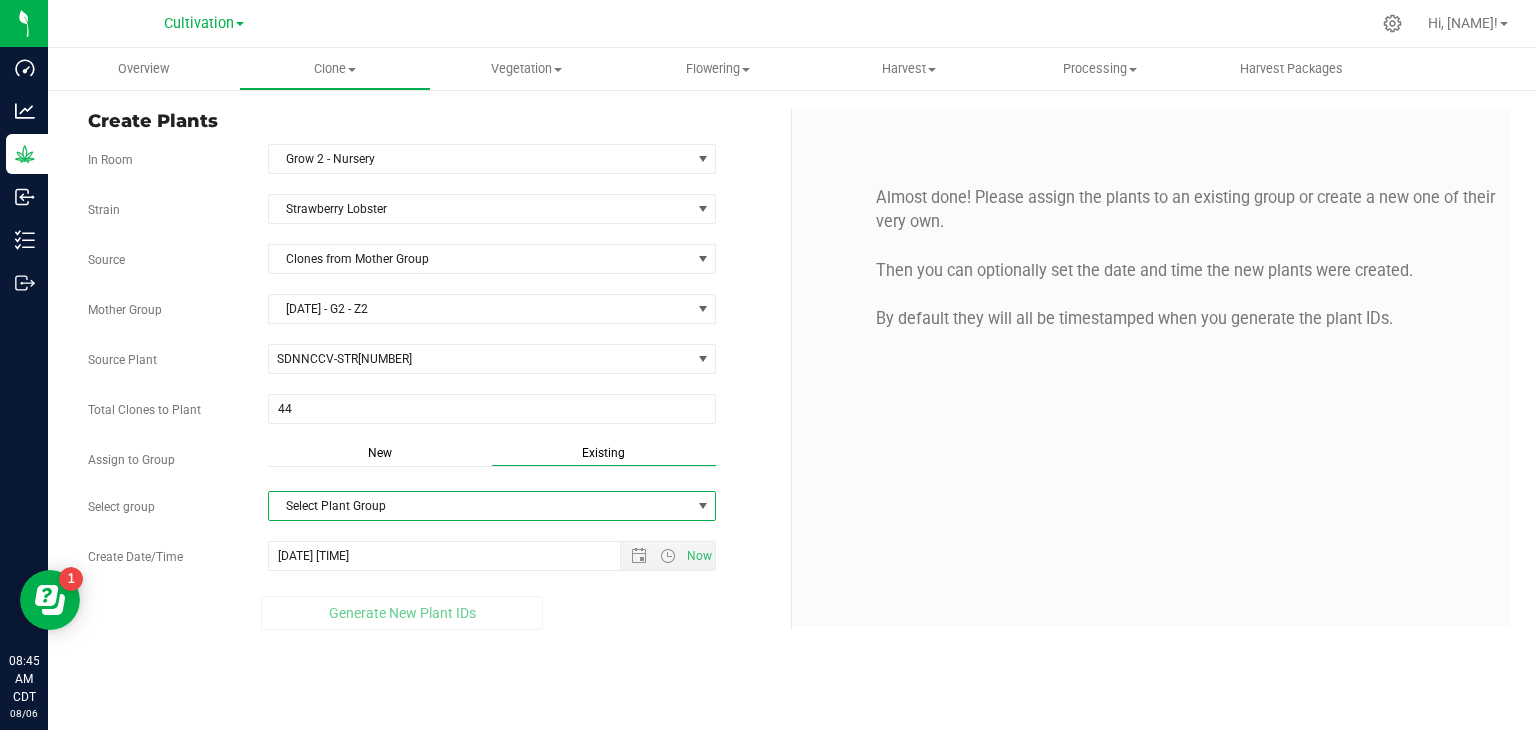 click on "Select Plant Group" at bounding box center [480, 506] 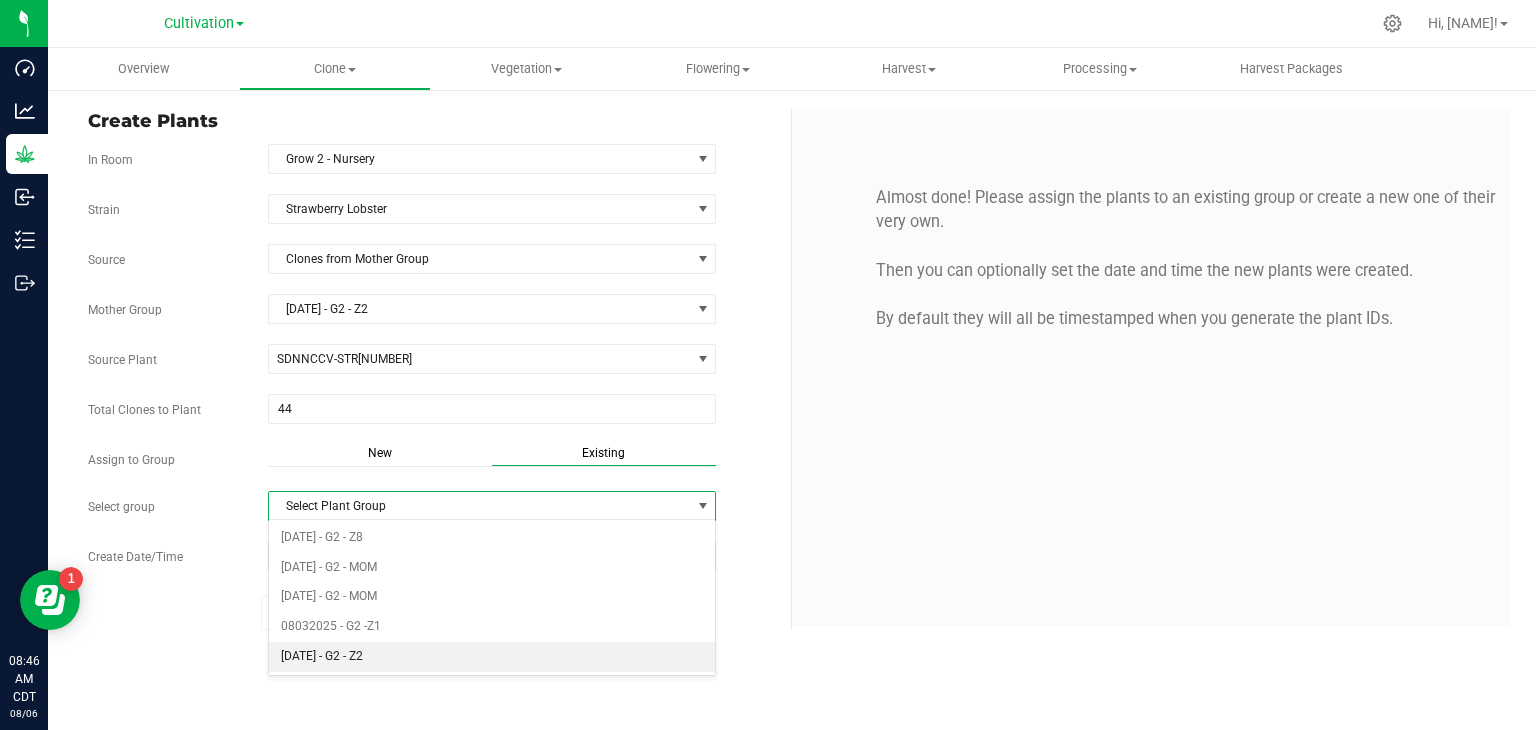 click on "[DATE] - G2 - Z2" at bounding box center (492, 657) 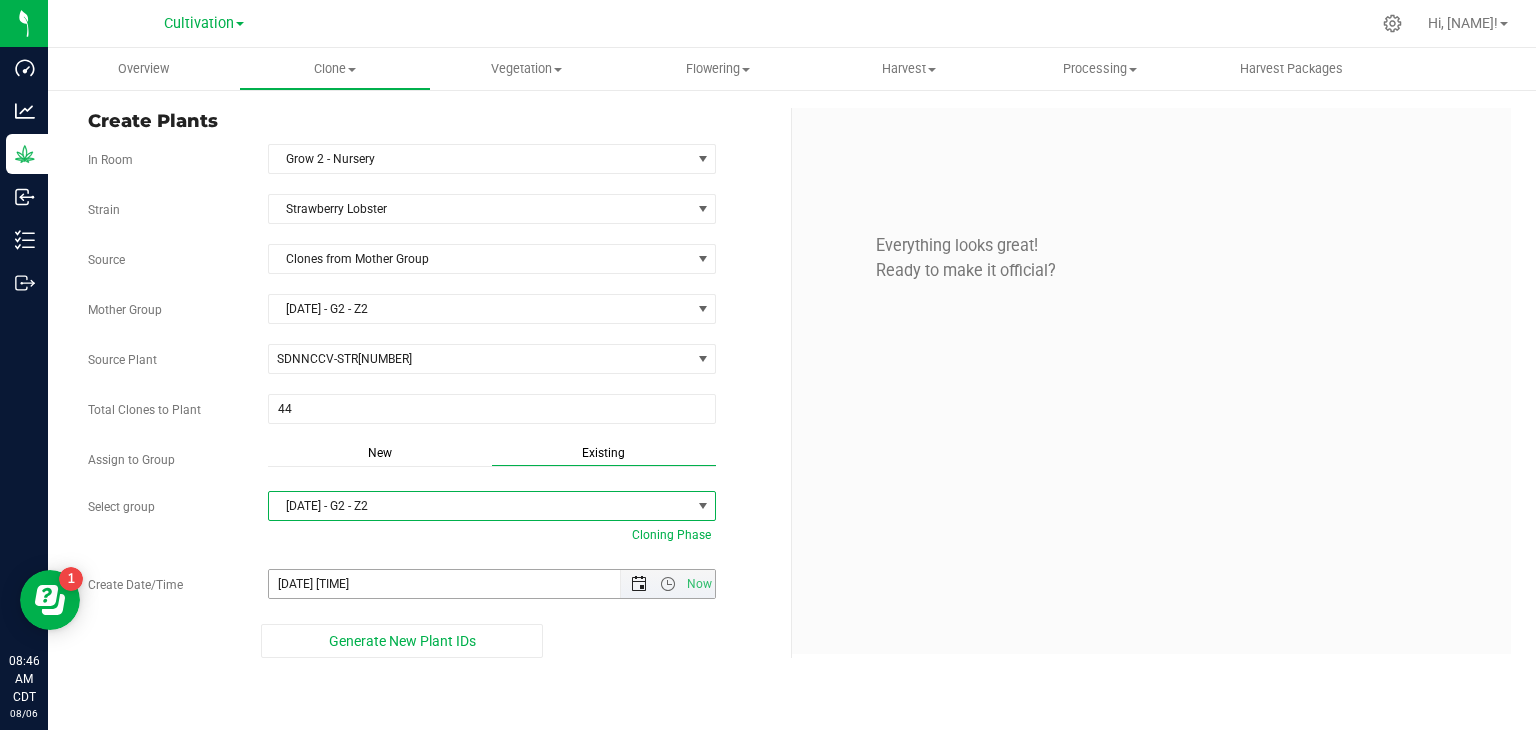 click at bounding box center (639, 584) 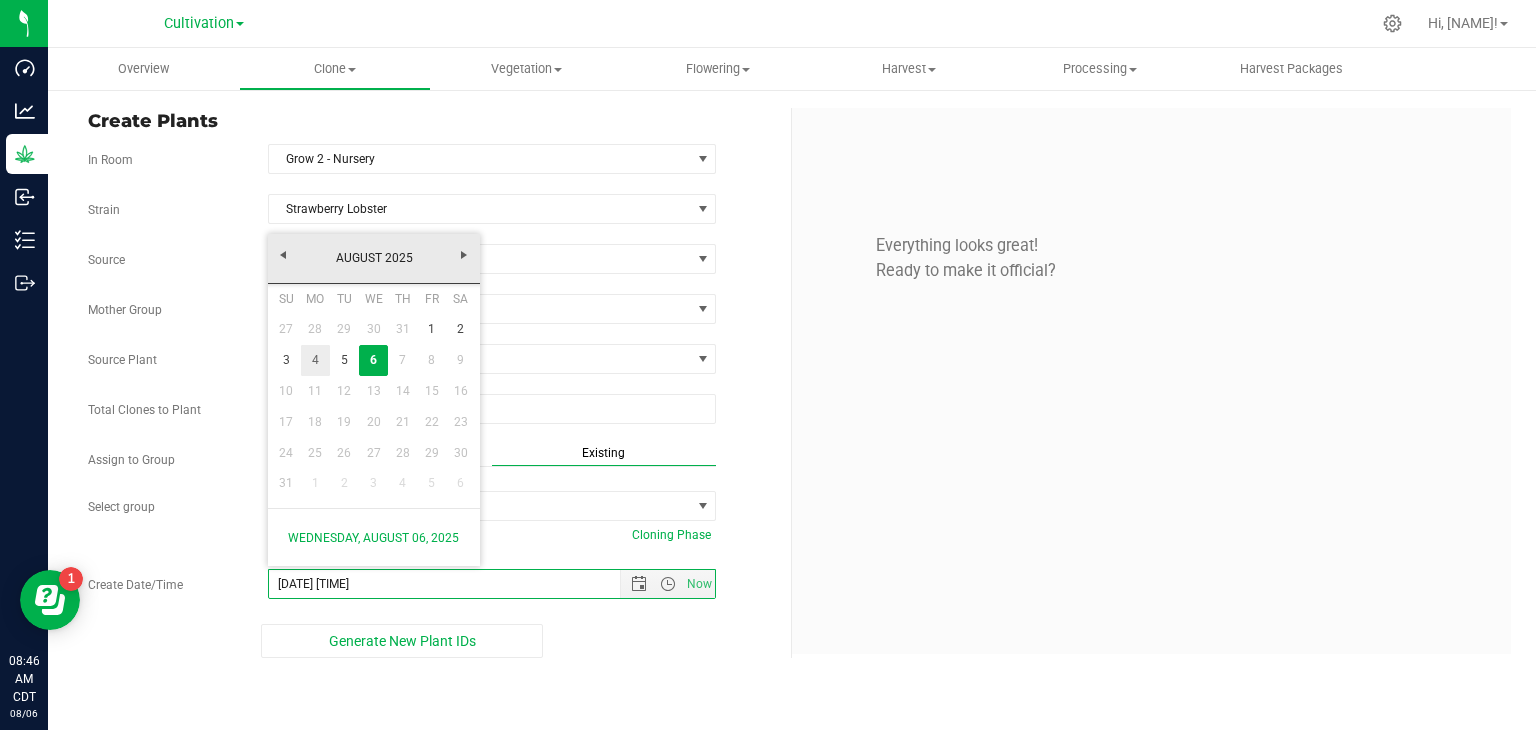 click on "4" at bounding box center [315, 360] 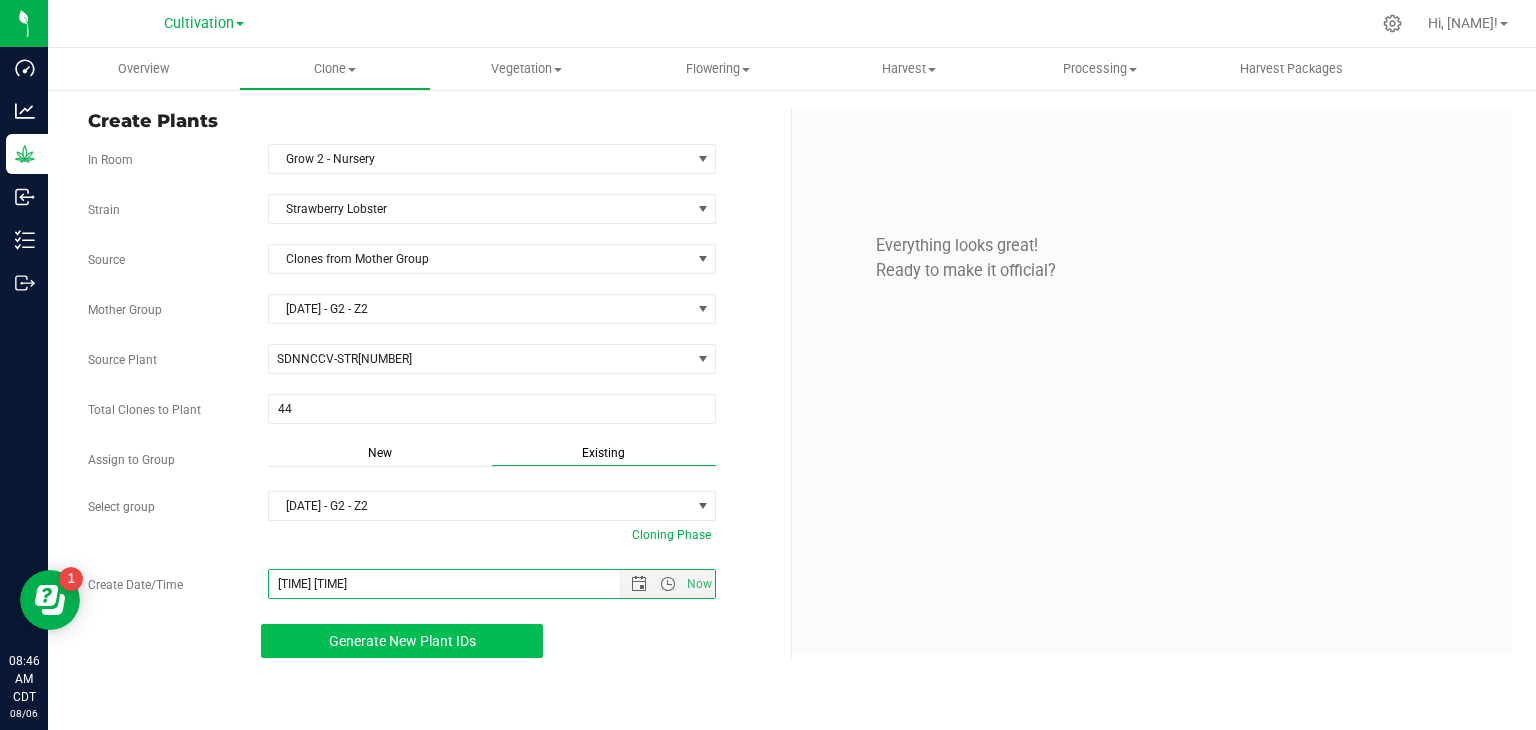 click on "Generate New Plant IDs" at bounding box center (402, 641) 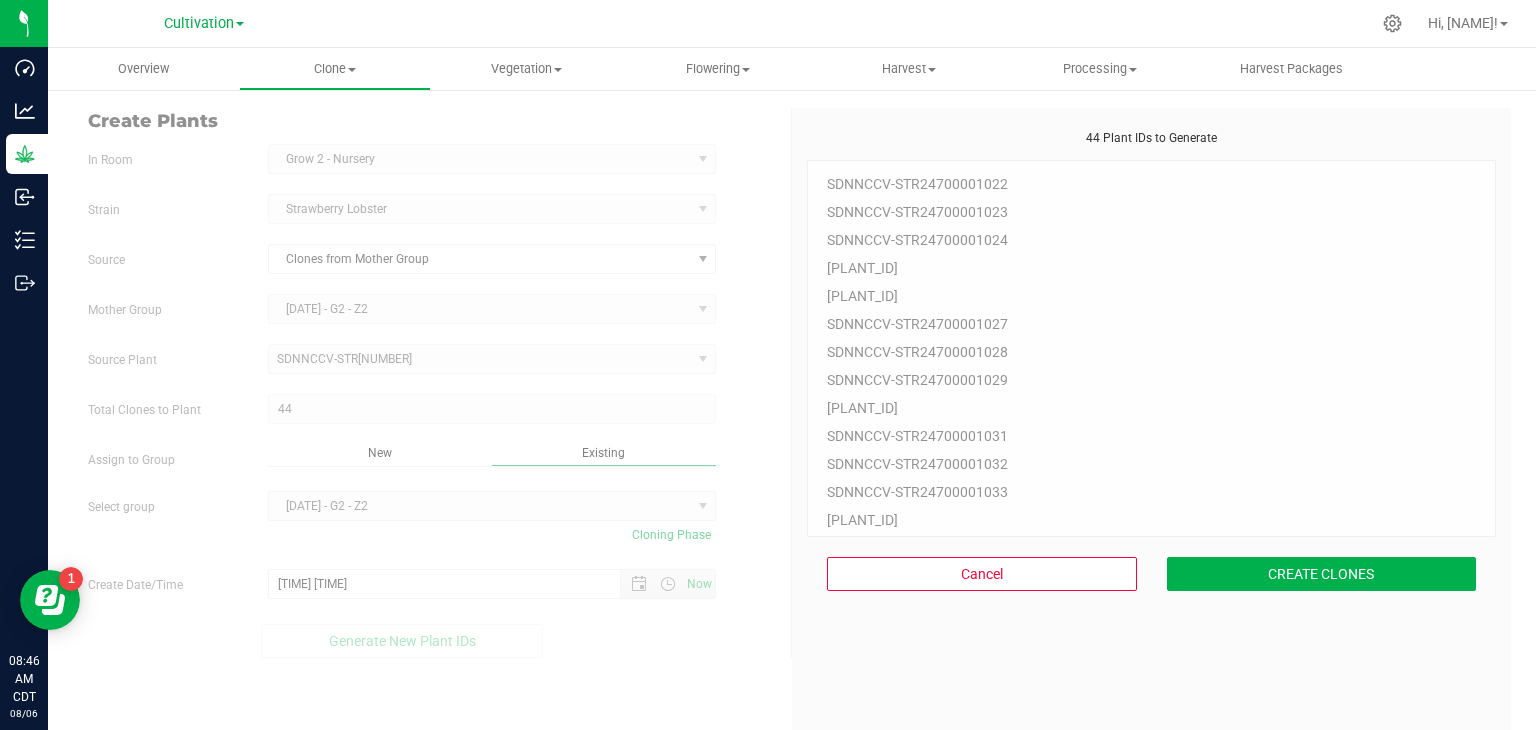 scroll, scrollTop: 60, scrollLeft: 0, axis: vertical 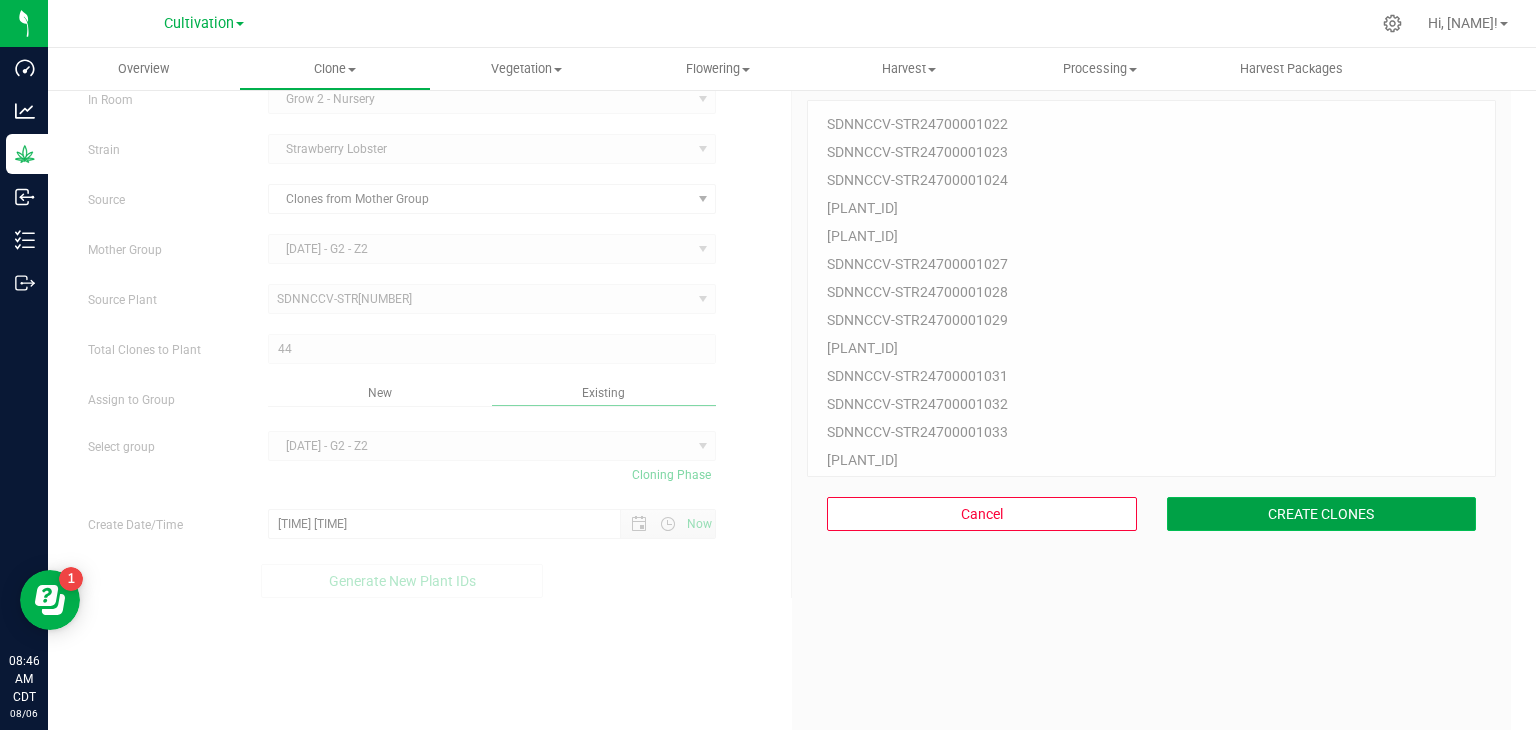 click on "CREATE CLONES" at bounding box center (1322, 514) 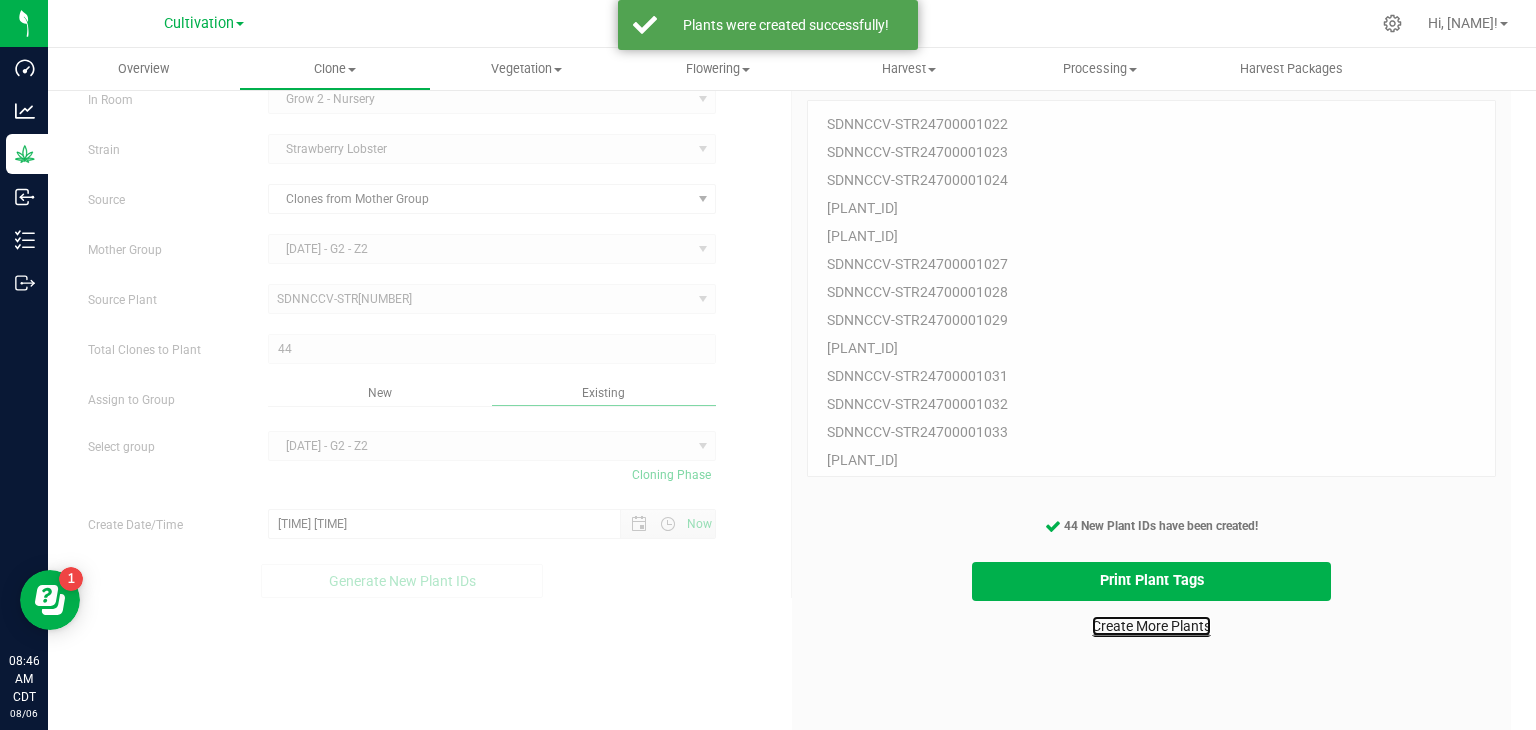 click on "Create More Plants" at bounding box center [1151, 626] 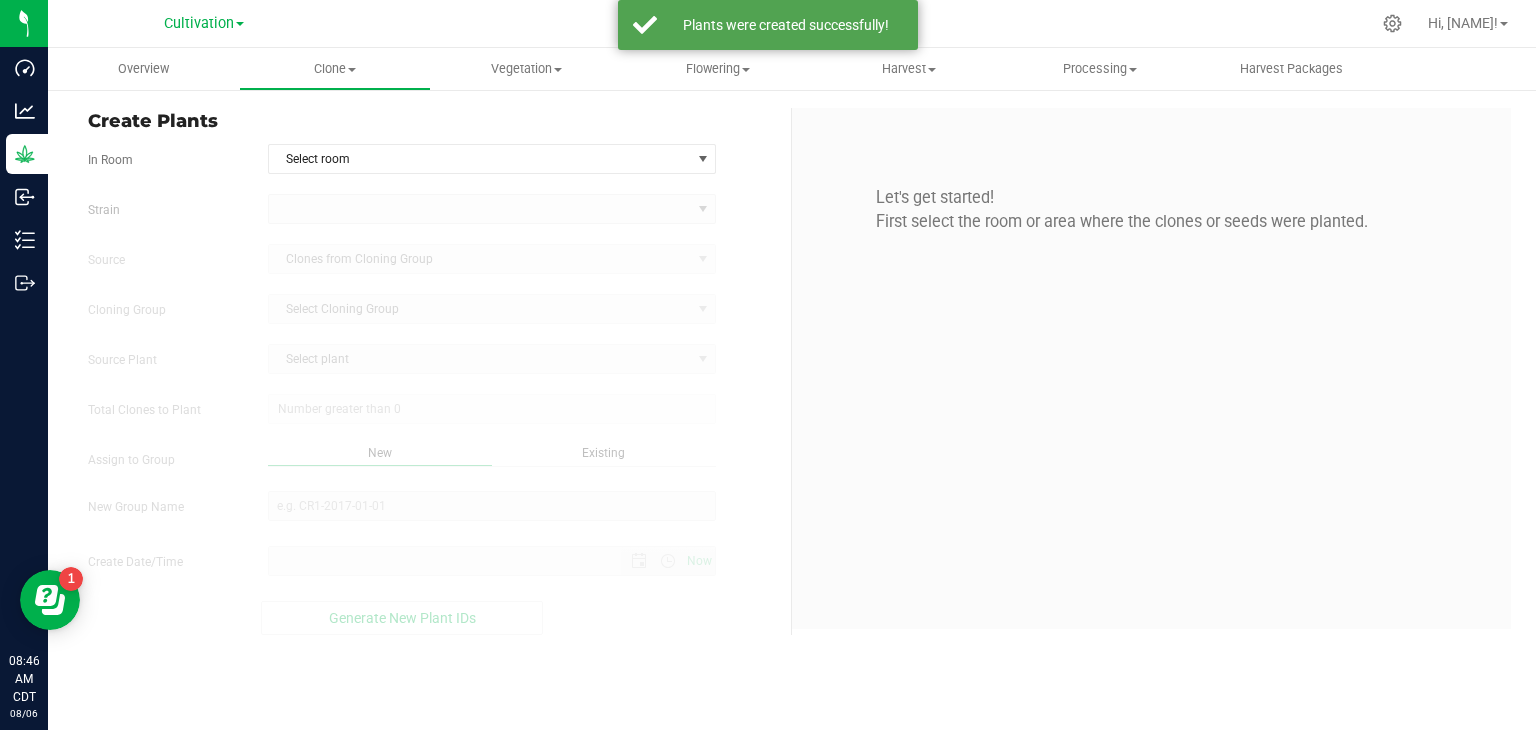 scroll, scrollTop: 0, scrollLeft: 0, axis: both 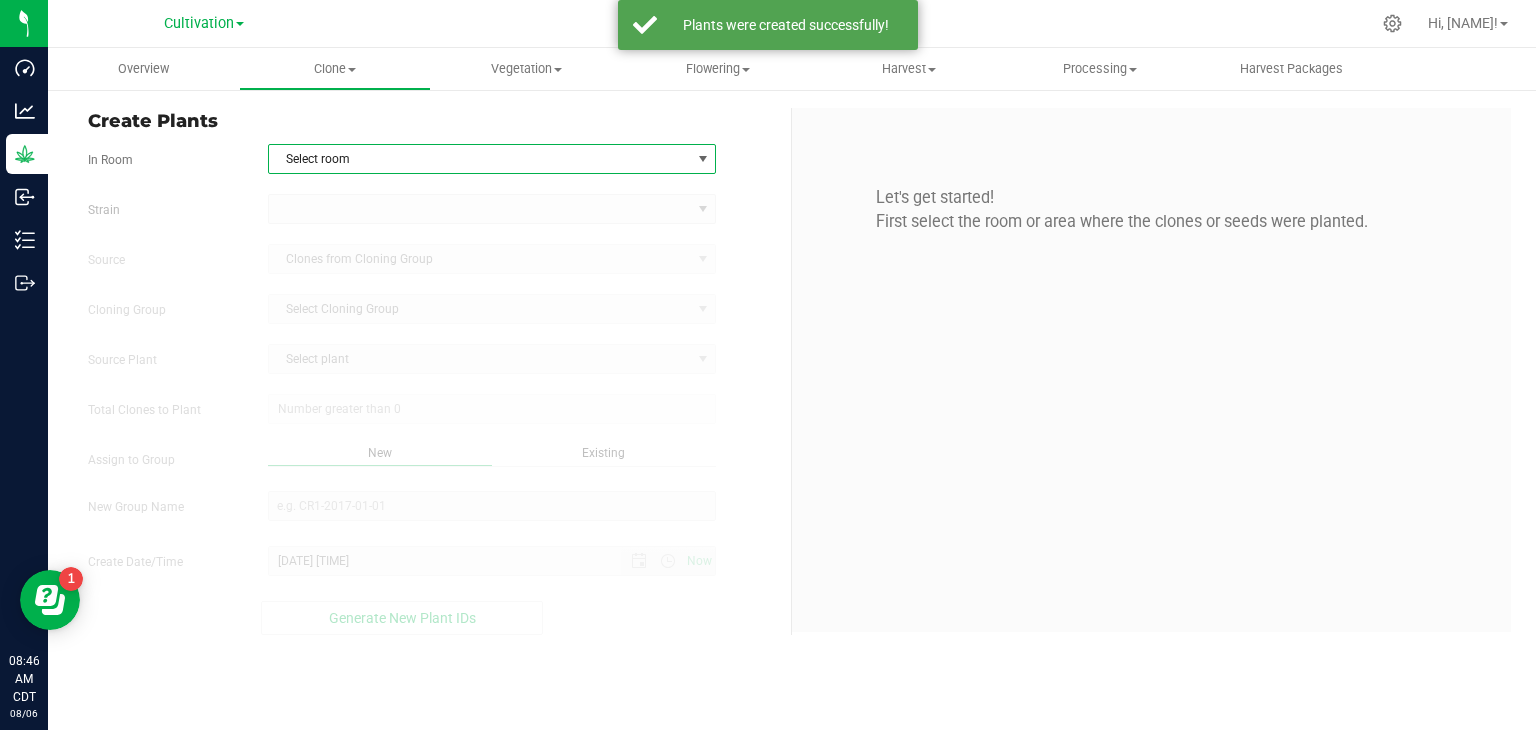 click on "Select room" at bounding box center (480, 159) 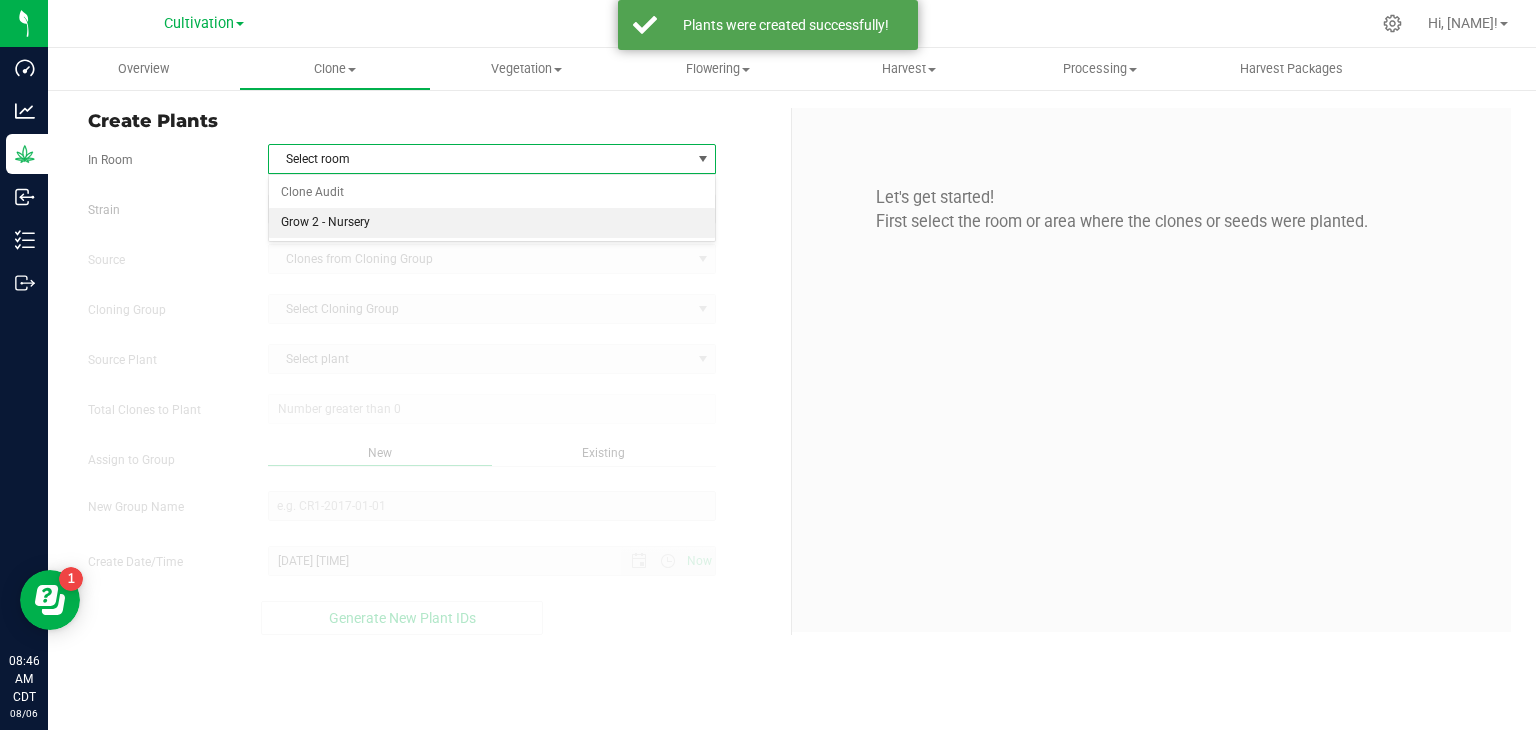 click on "Grow 2 - Nursery" at bounding box center [492, 223] 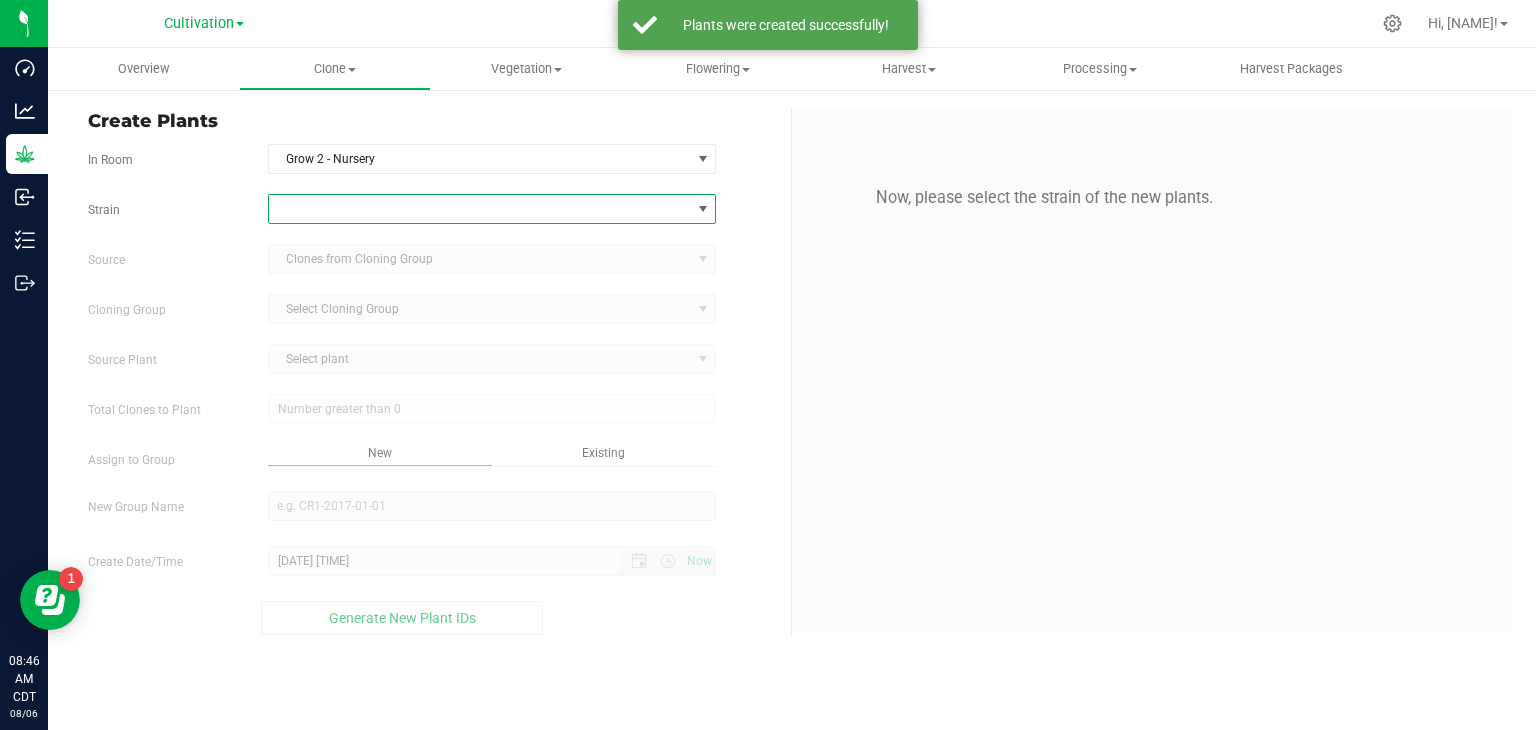 click at bounding box center [480, 209] 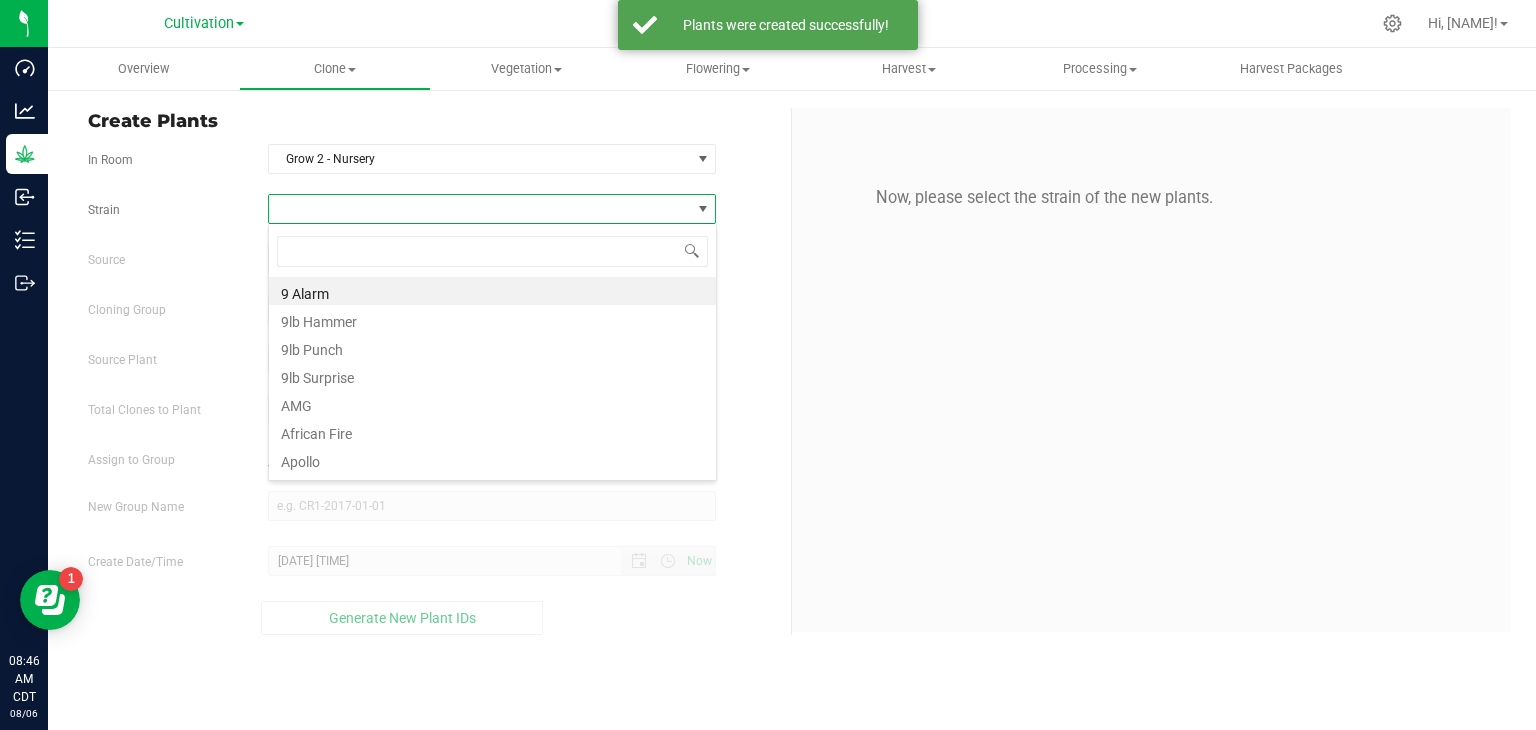 scroll, scrollTop: 99970, scrollLeft: 99551, axis: both 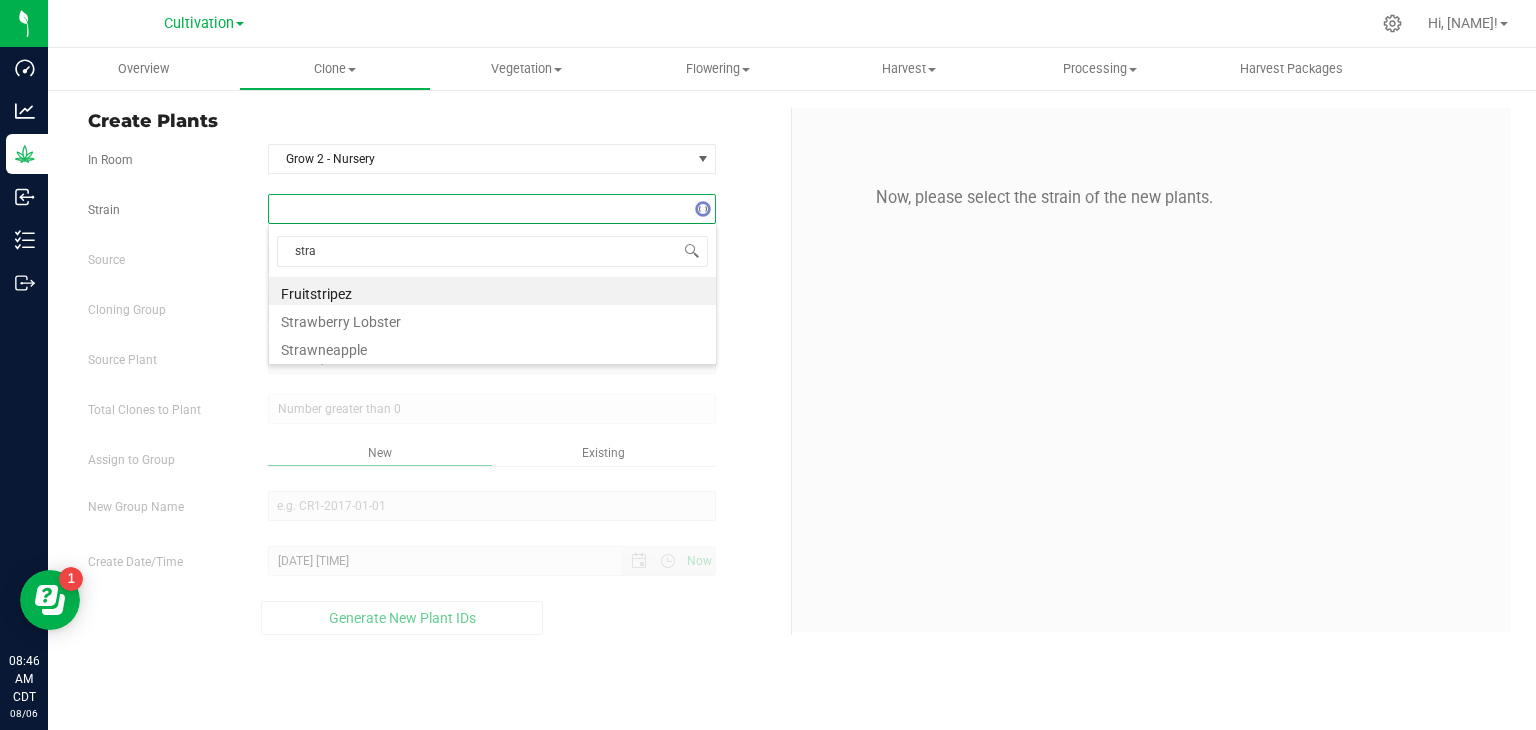type on "straw" 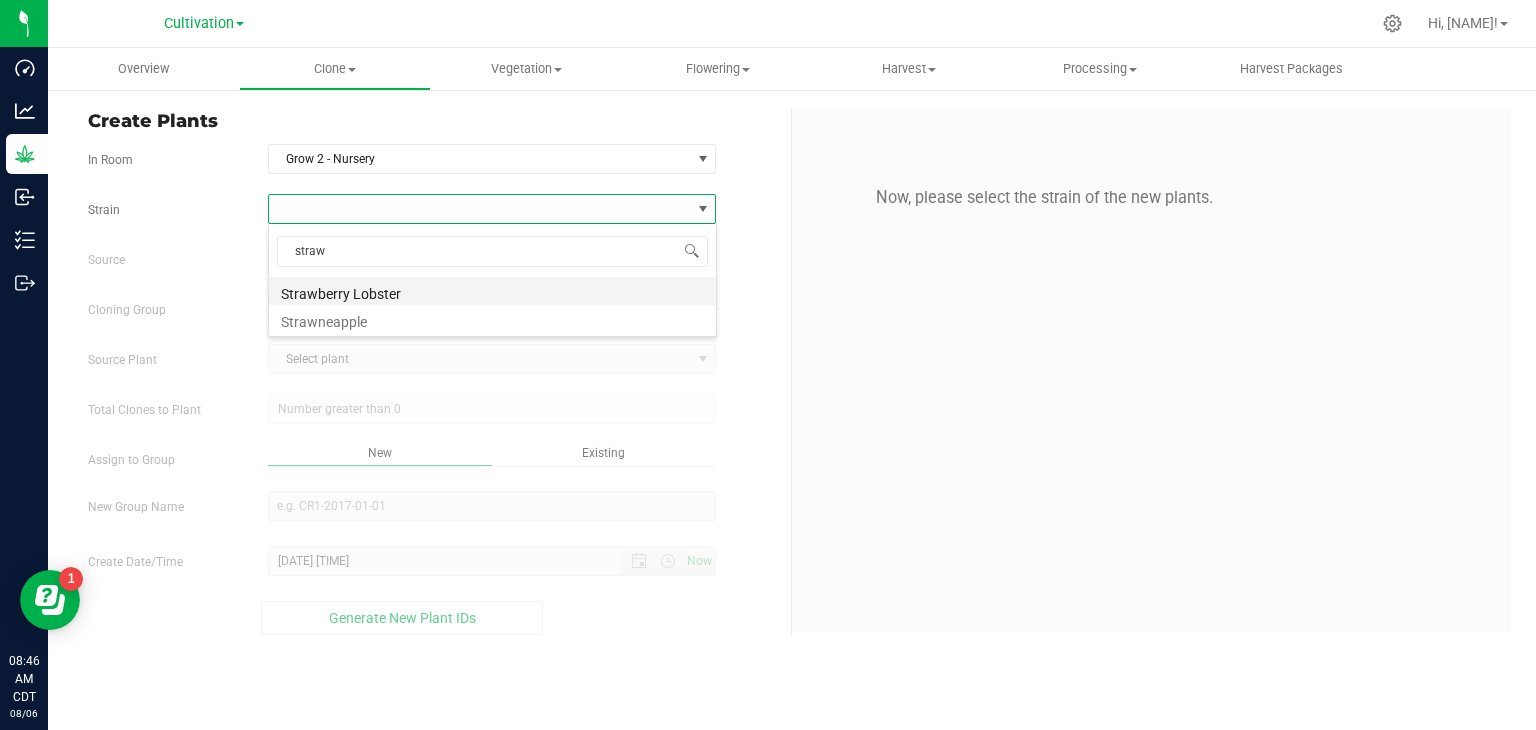click on "Strawberry Lobster" at bounding box center (492, 291) 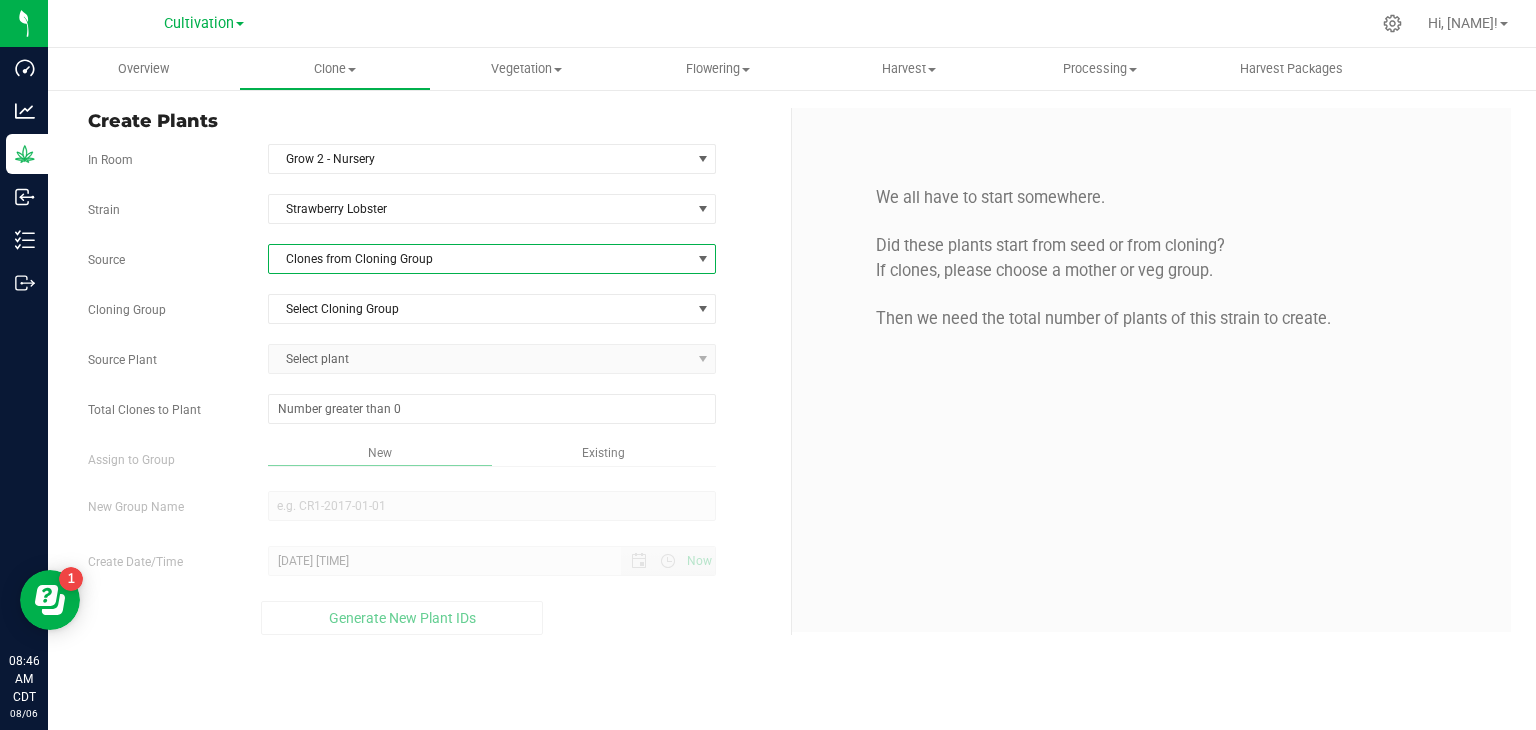 click on "Clones from Cloning Group" at bounding box center (480, 259) 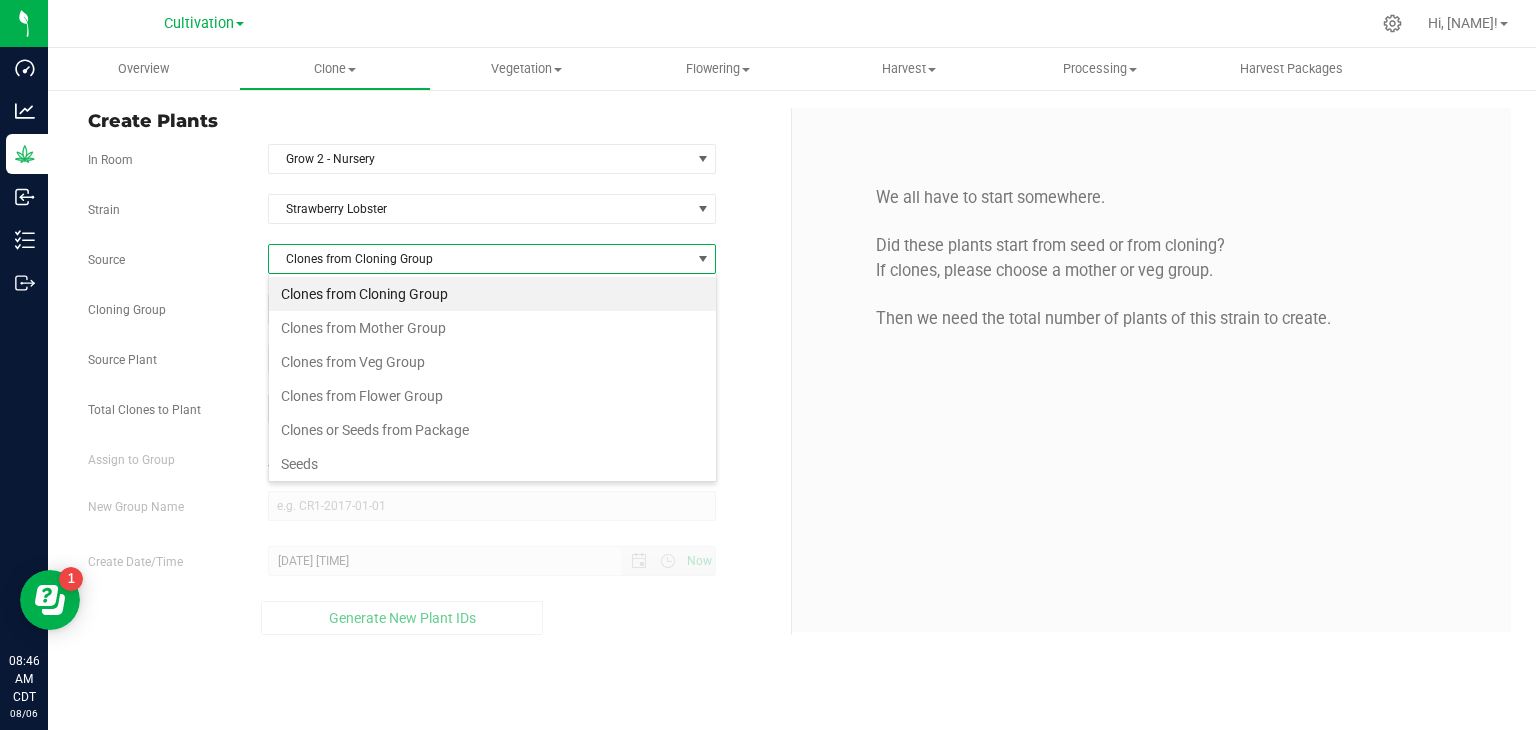scroll, scrollTop: 99970, scrollLeft: 99551, axis: both 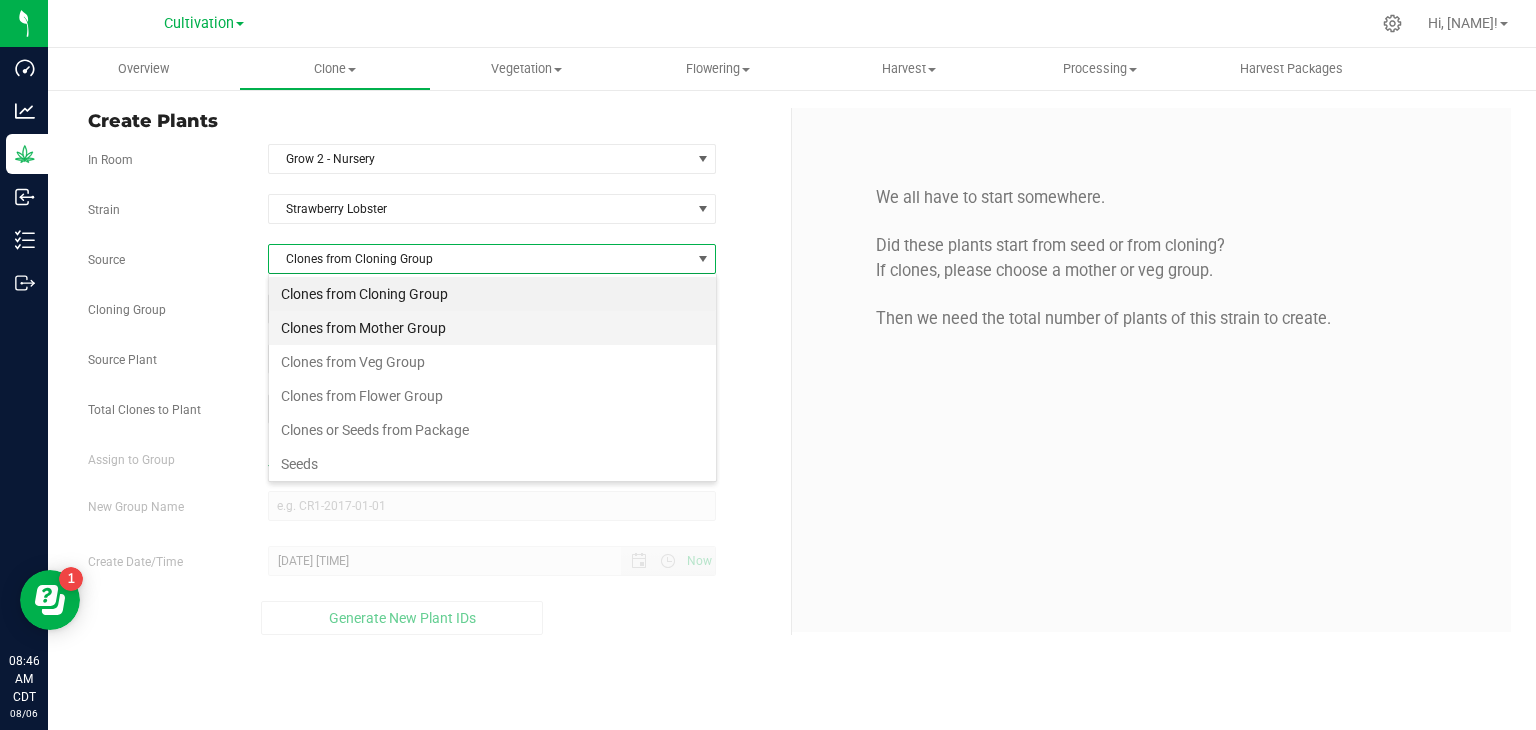 click on "Clones from Mother Group" at bounding box center [492, 328] 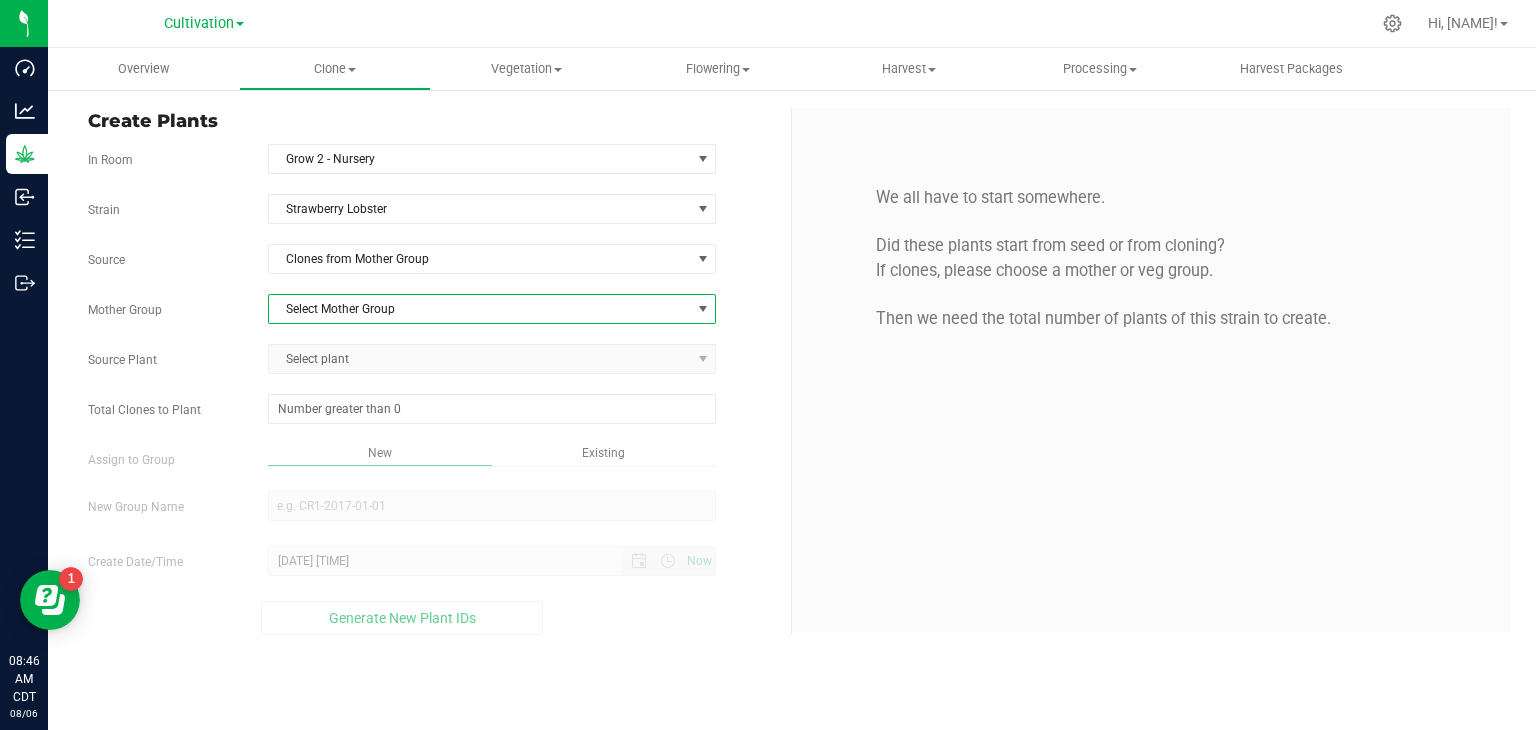 click on "Select Mother Group" at bounding box center (480, 309) 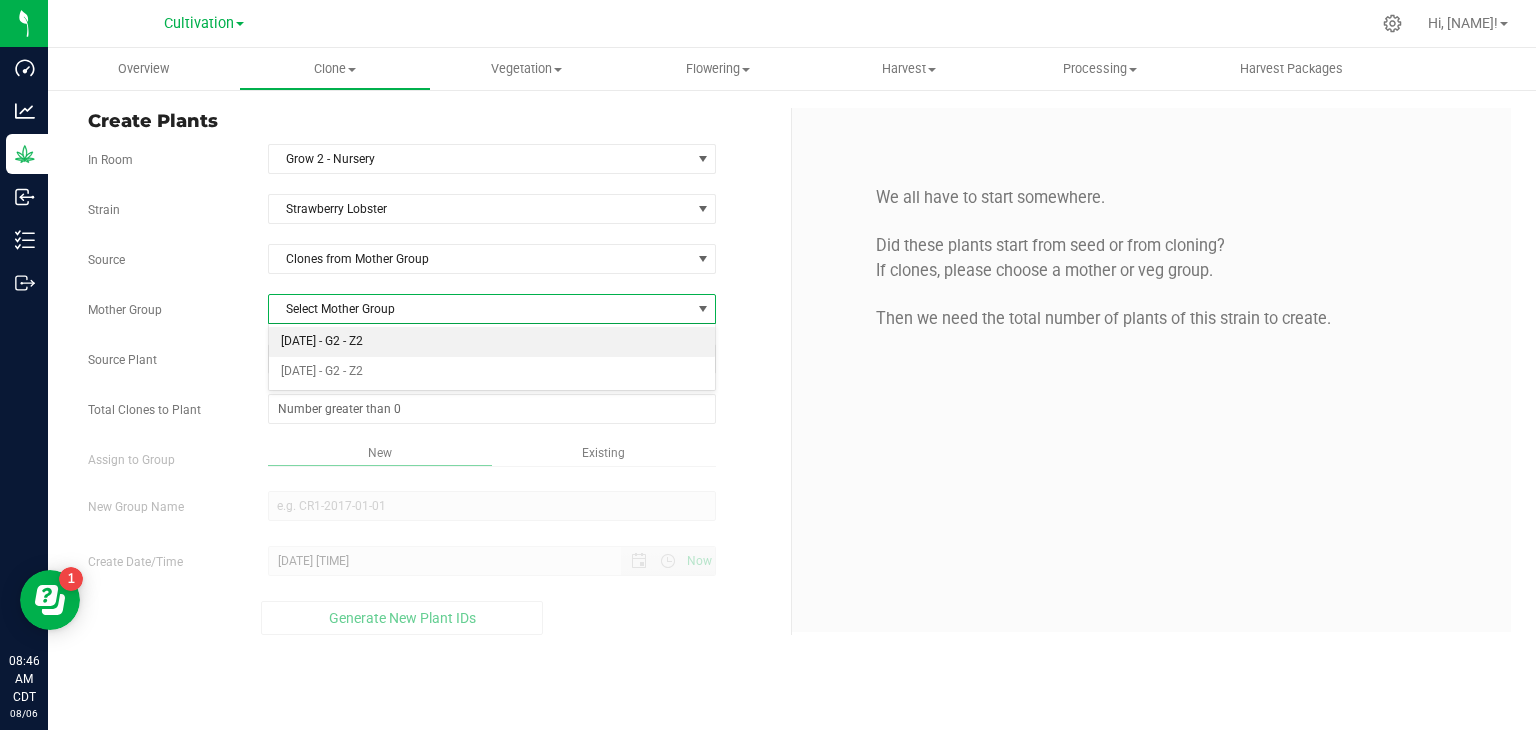 click on "[DATE] - G2 - Z2" at bounding box center (492, 342) 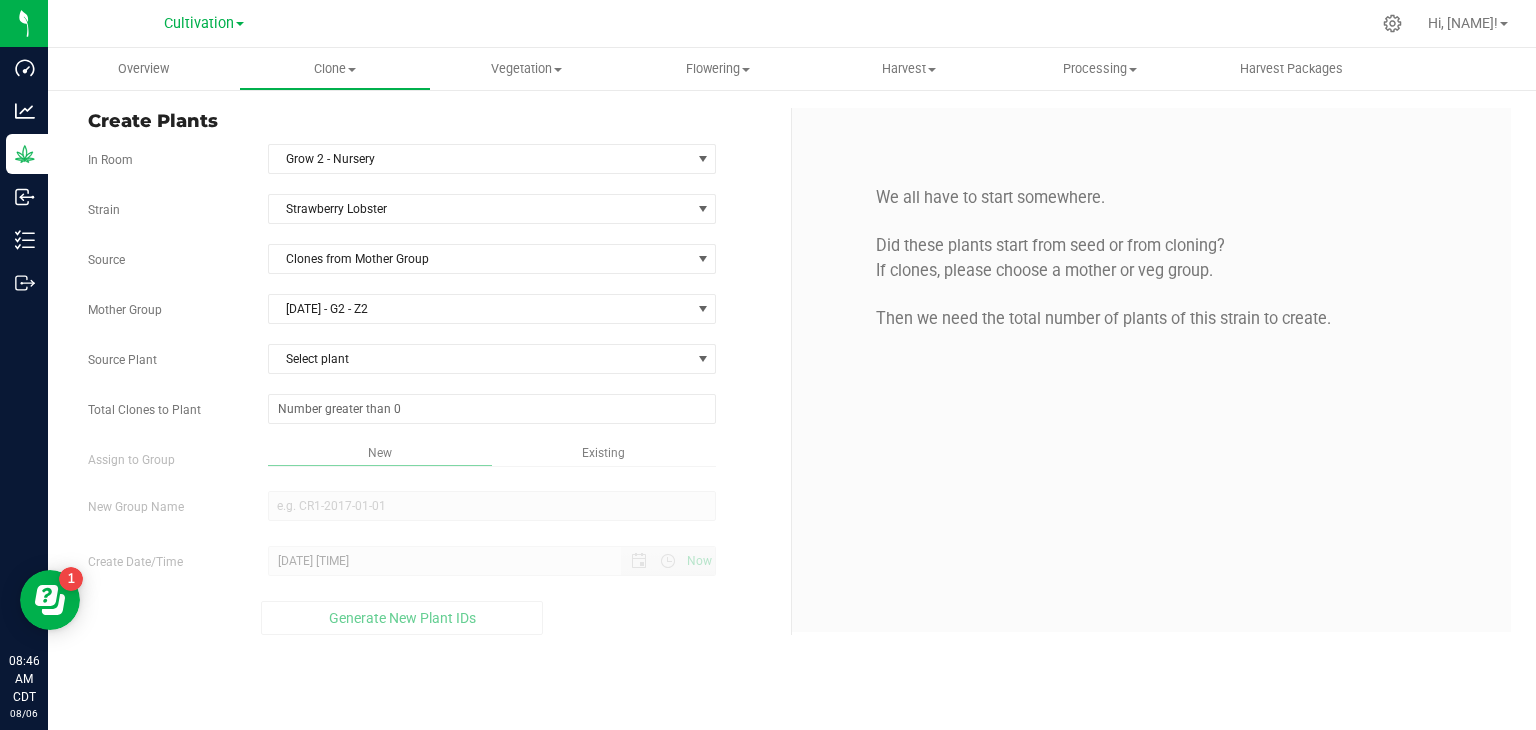 click on "Strain
Strawberry Lobster
Source
Clones from Mother Group
Mother Group
05202025 - G2 - Z2 Select Mother Group 05202025 - G2 - Z2 07152025 - G2 - Z2
Source Plant
Select plant [PLANT_ID] [PLANT_ID] [PLANT_ID] [PLANT_ID] [PLANT_ID] [PLANT_ID] [PLANT_ID] [PLANT_ID] [PLANT_ID] [PLANT_ID] [PLANT_ID]" at bounding box center (432, 414) 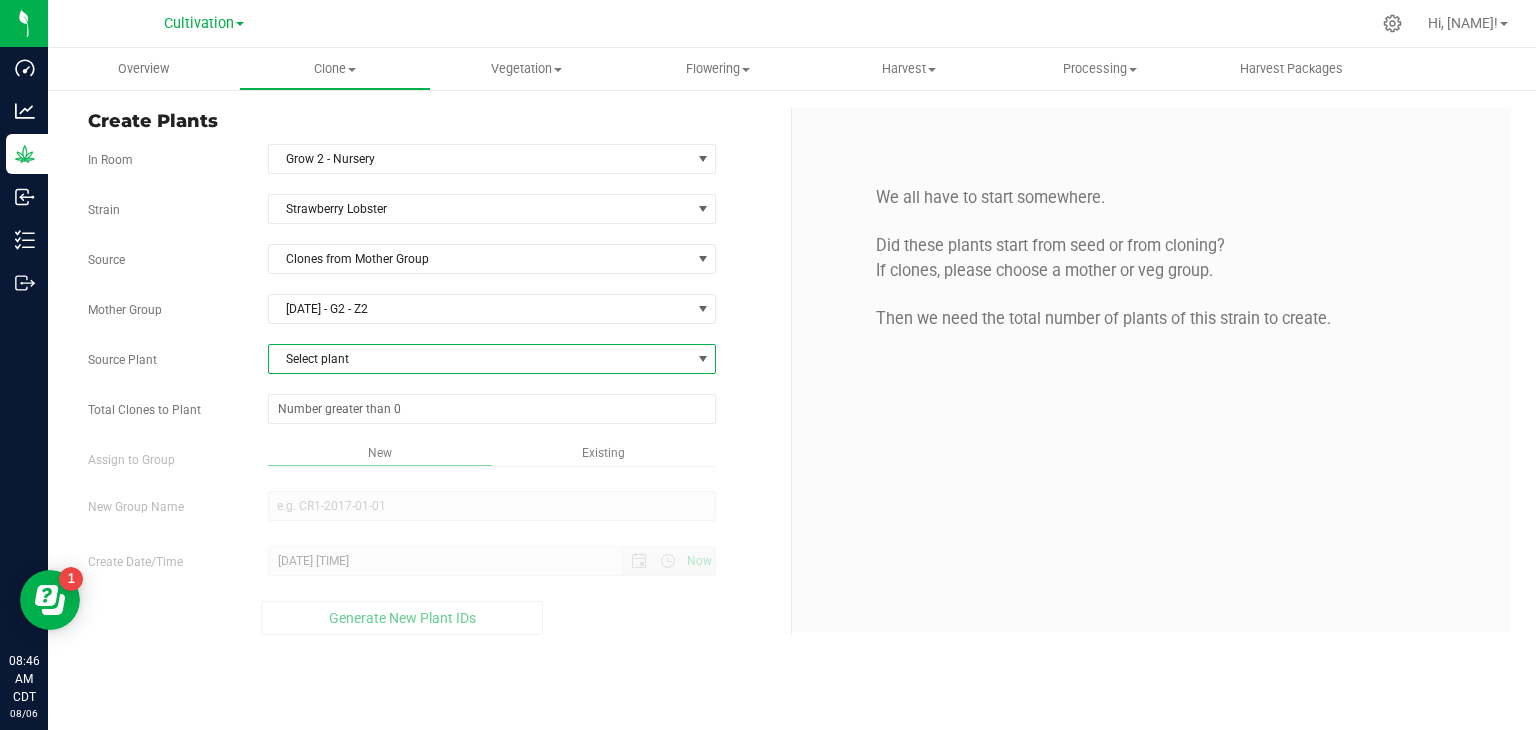 click on "Select plant" at bounding box center [480, 359] 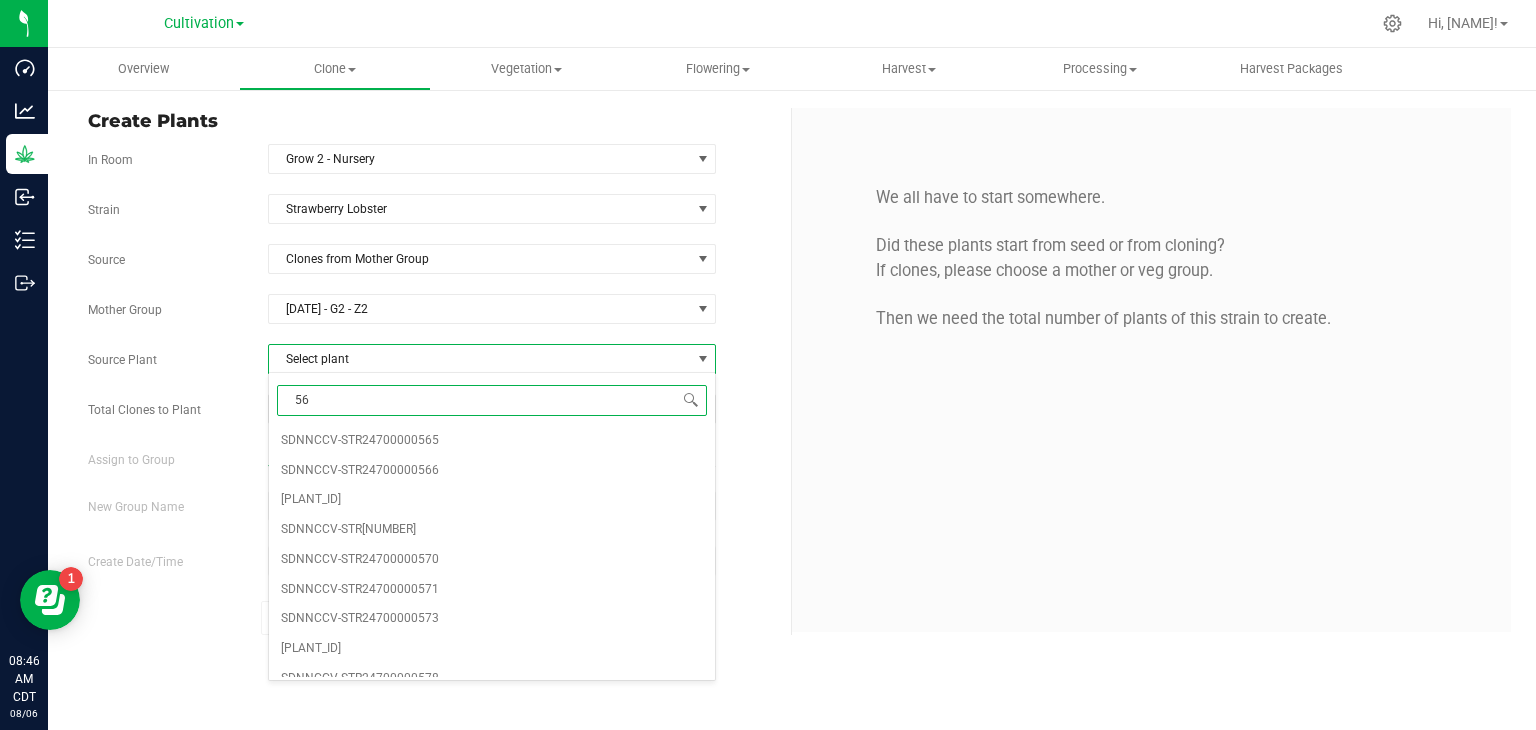 type on "565" 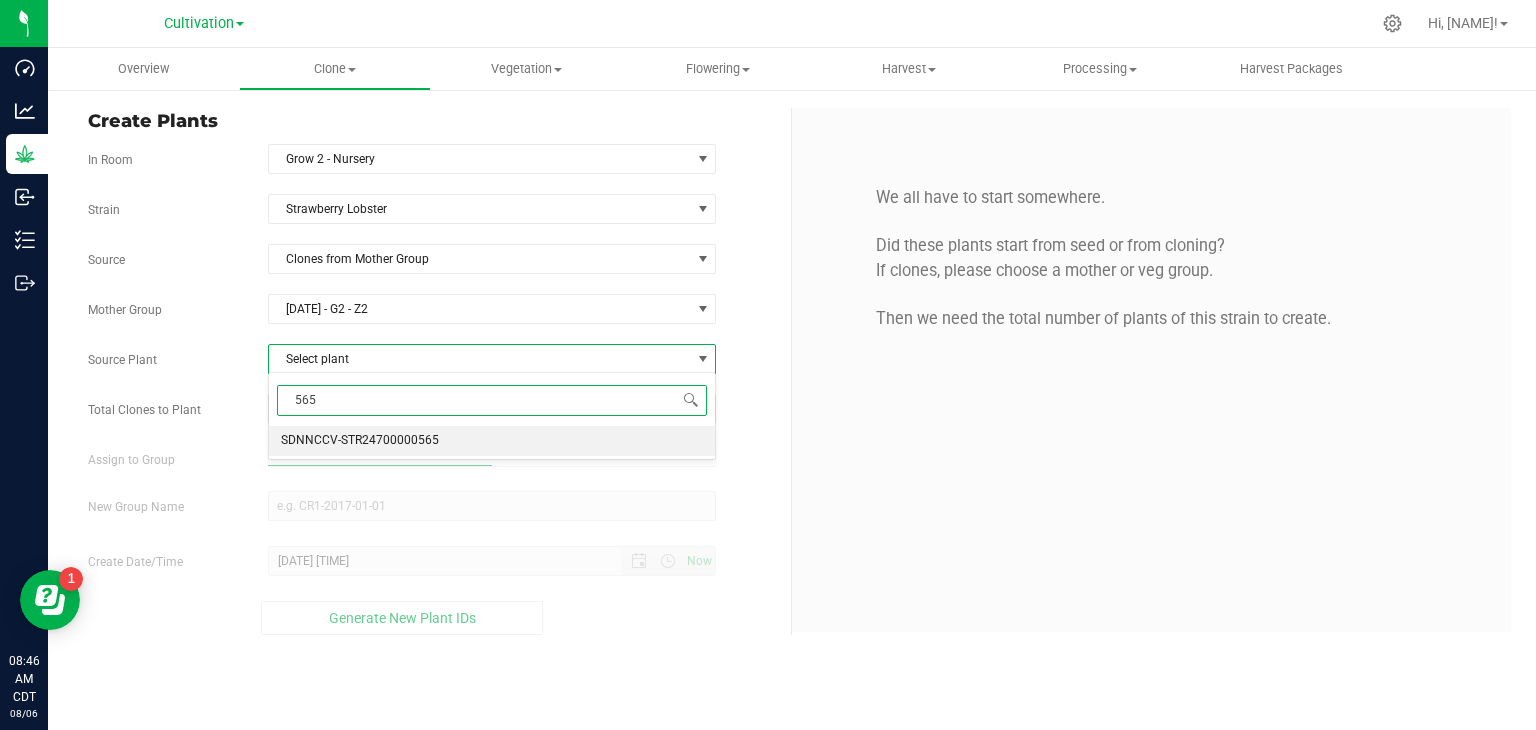 click on "SDNNCCV-STR24700000565" at bounding box center [360, 441] 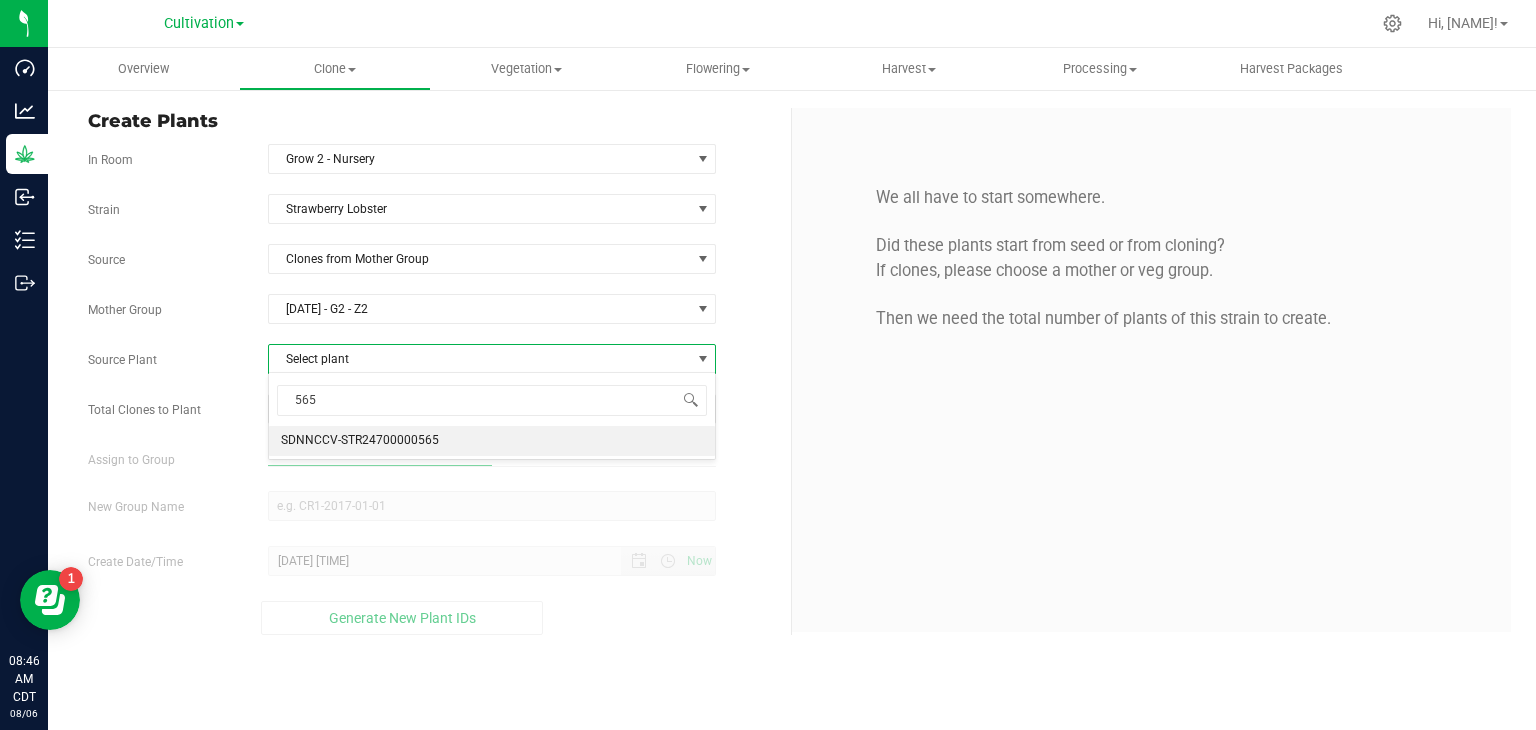 type 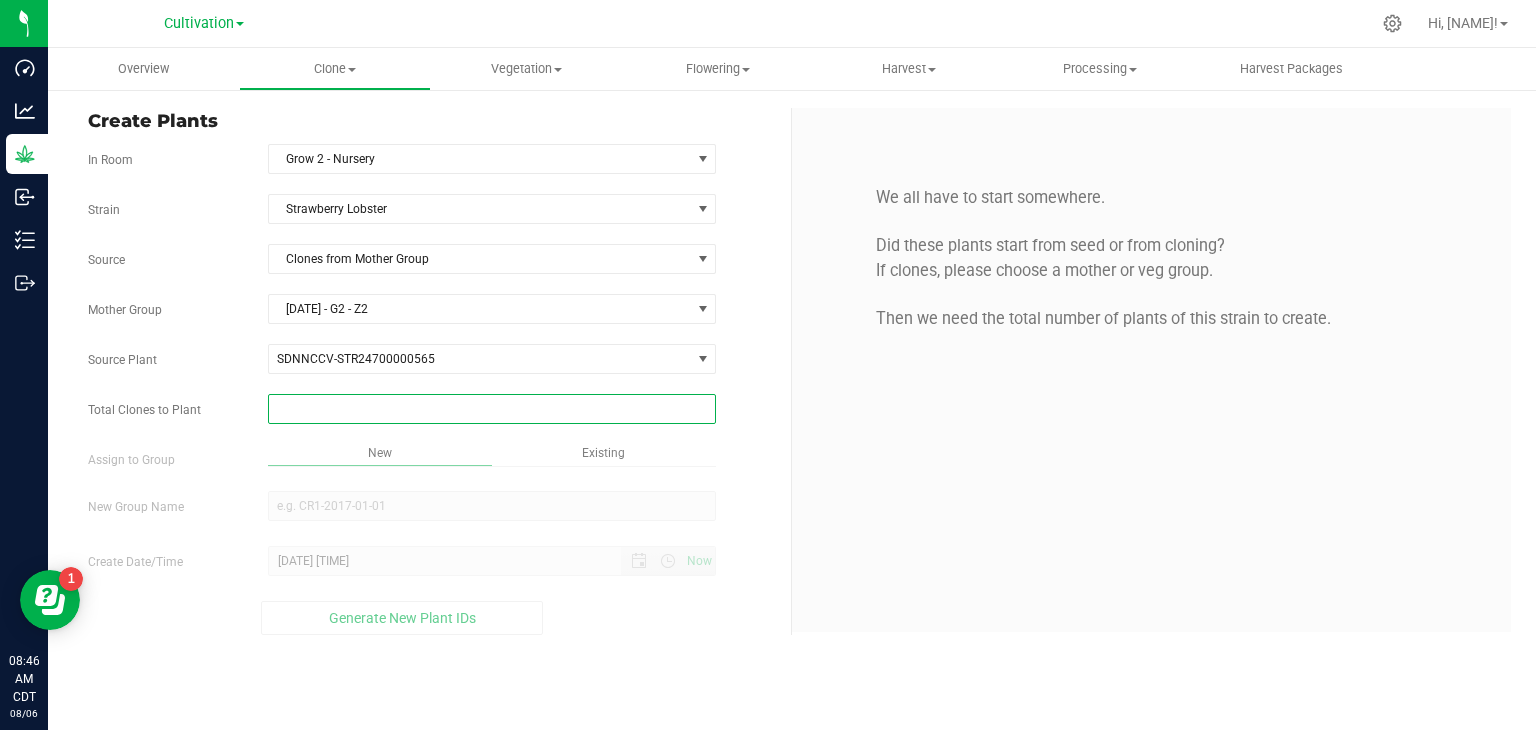 click at bounding box center [492, 409] 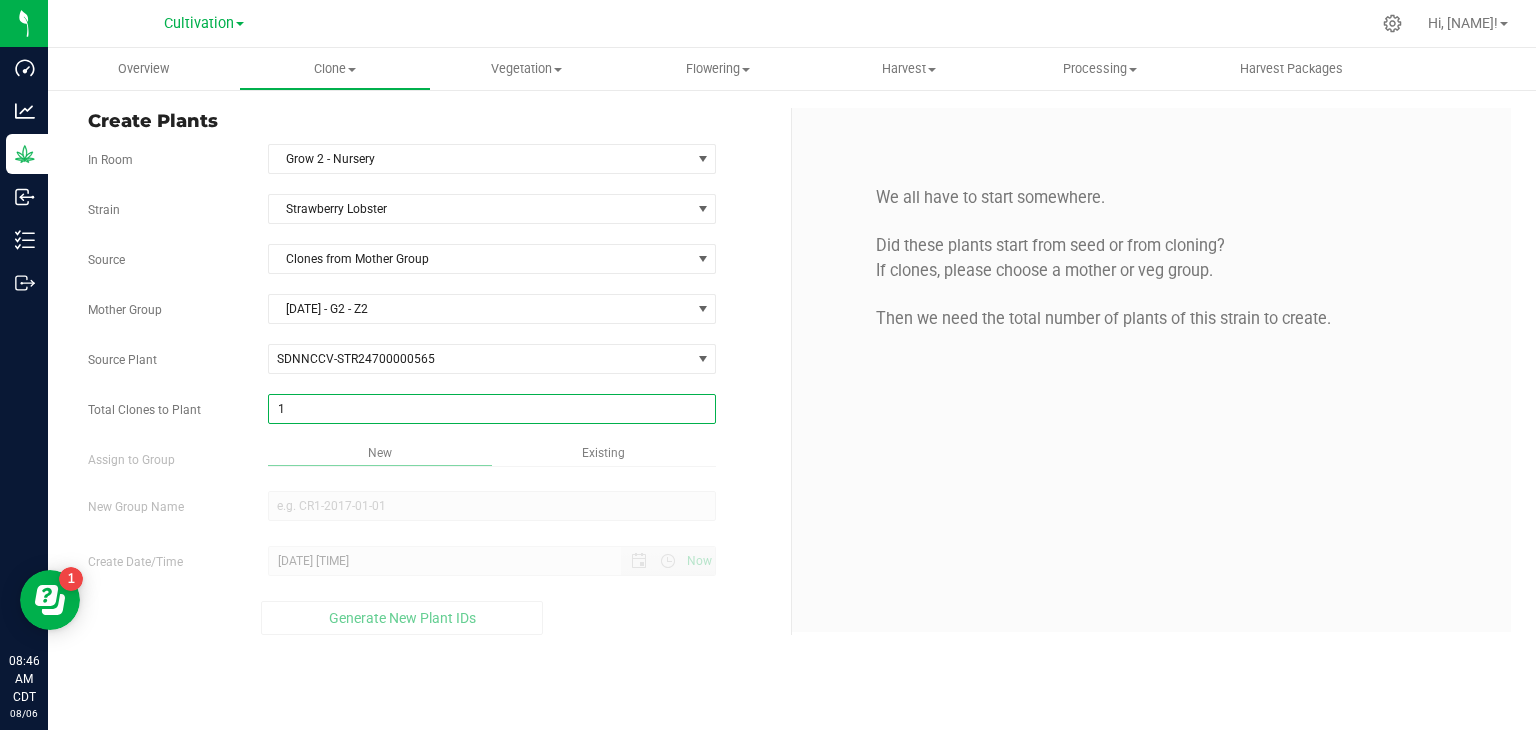 type on "16" 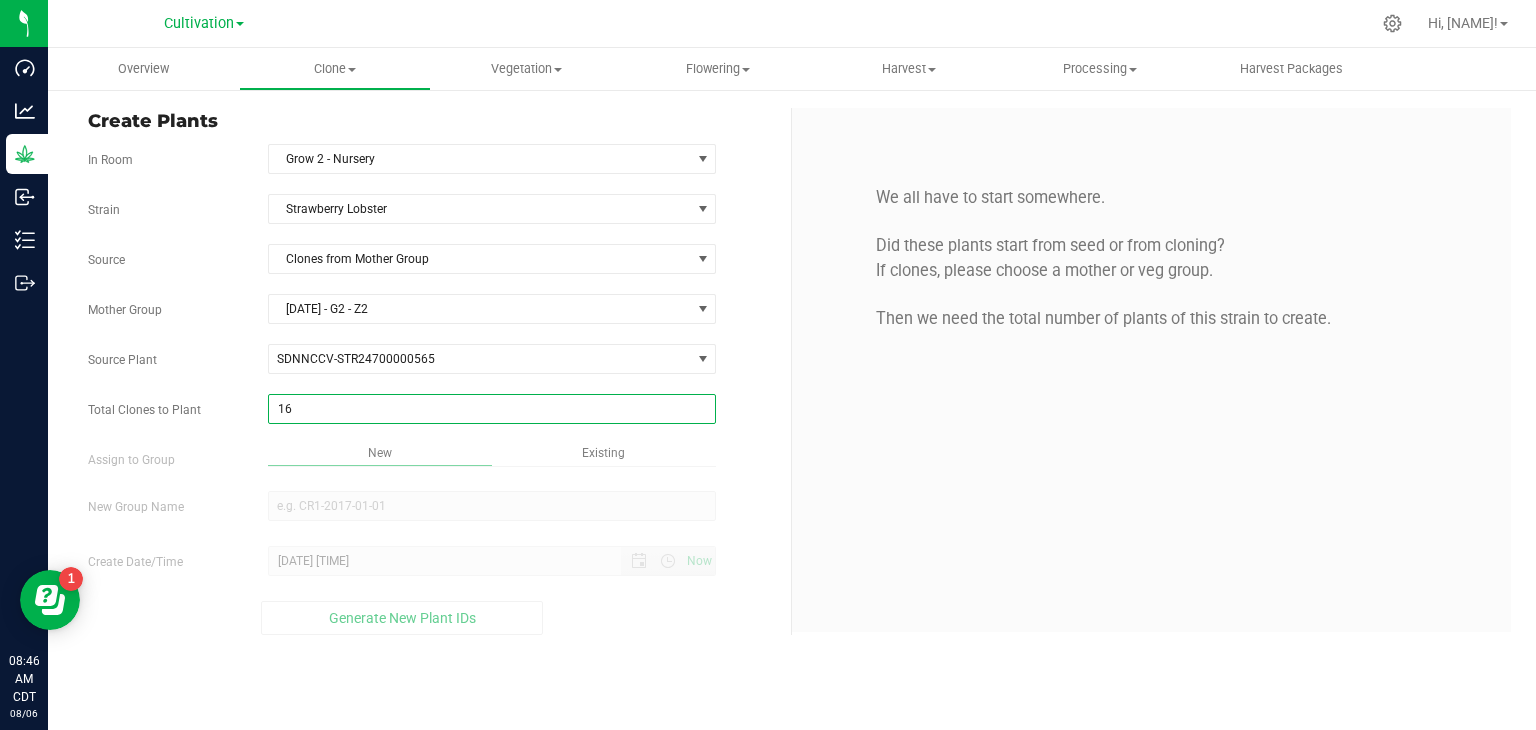 type on "16" 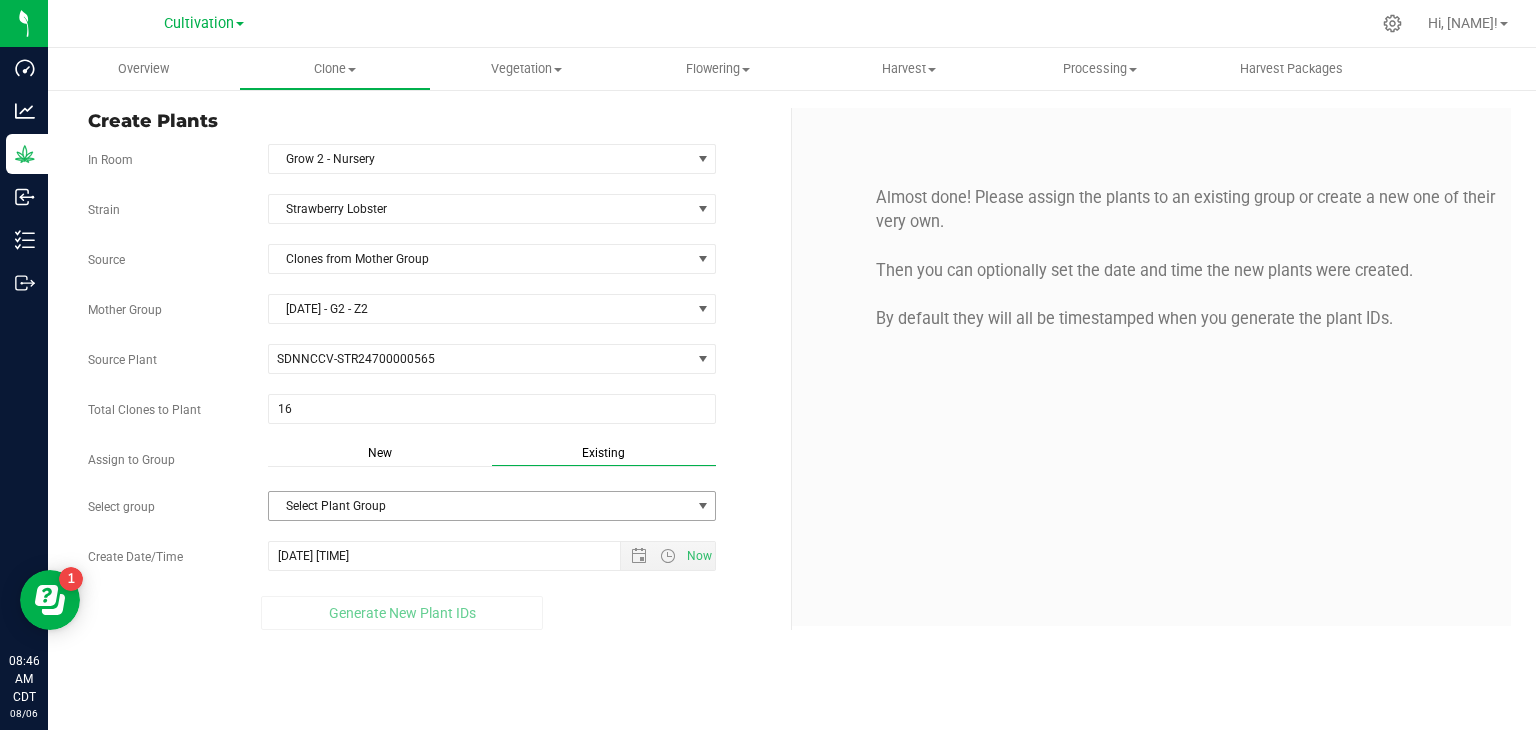 click on "Select Plant Group" at bounding box center [480, 506] 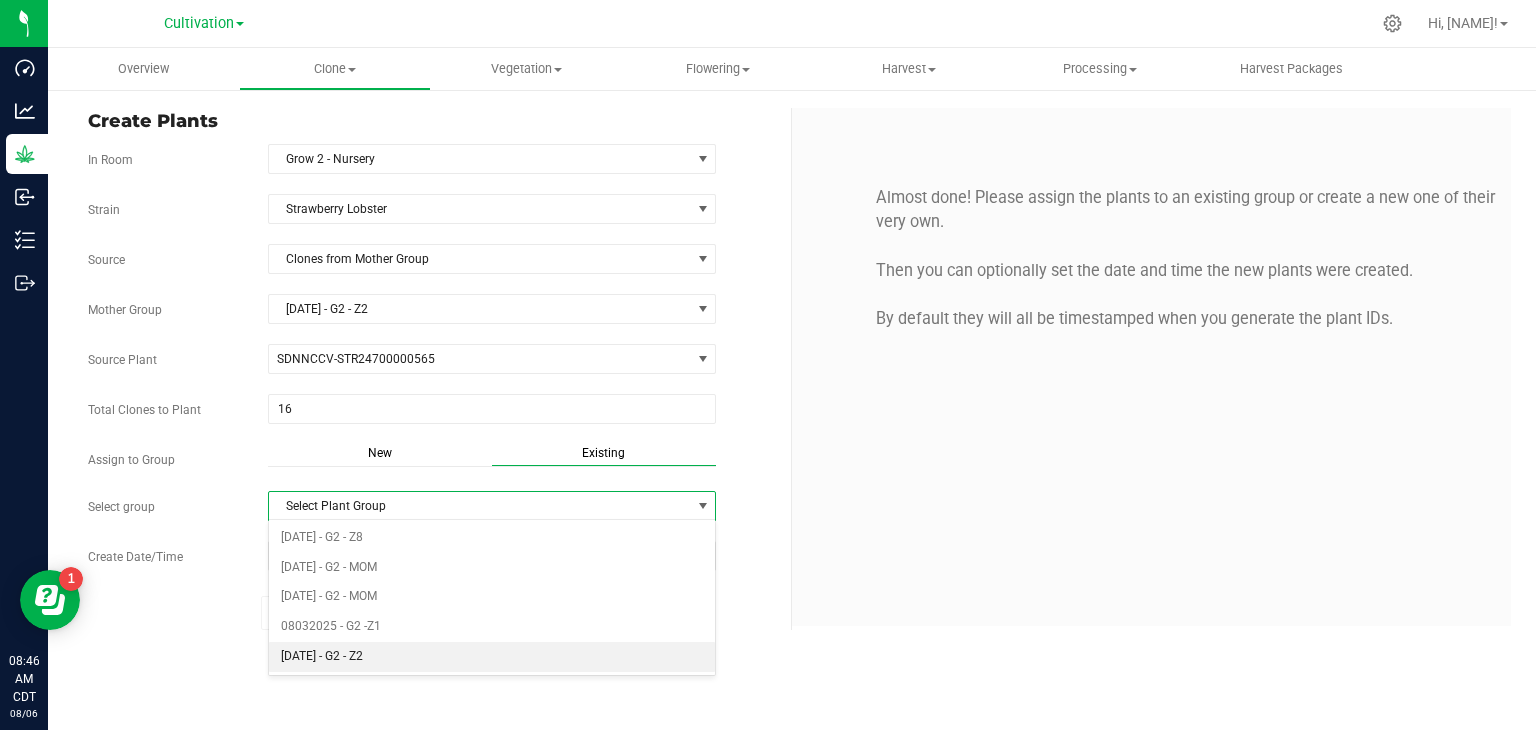 click on "[DATE] - G2 - Z2" at bounding box center [492, 657] 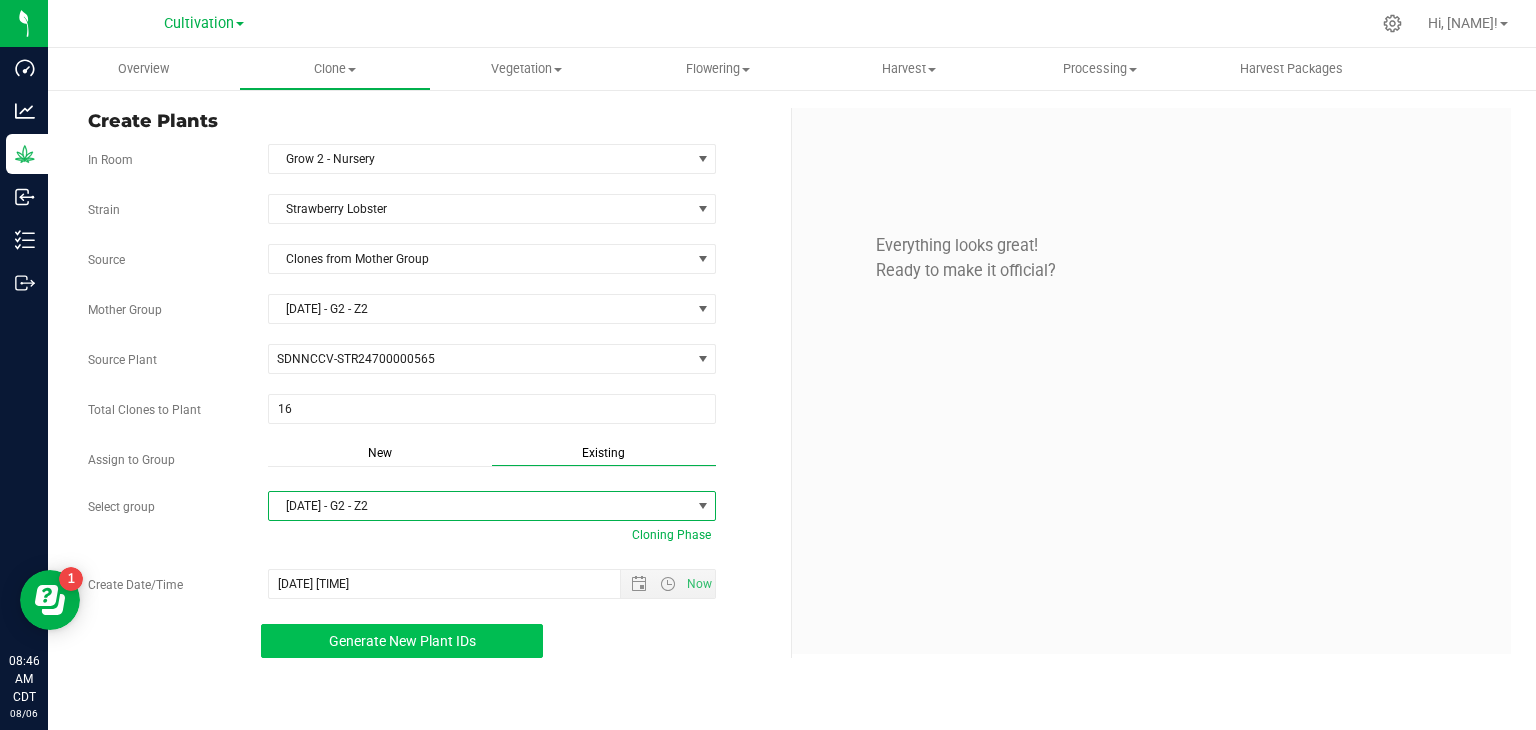 click on "Generate New Plant IDs" at bounding box center (402, 641) 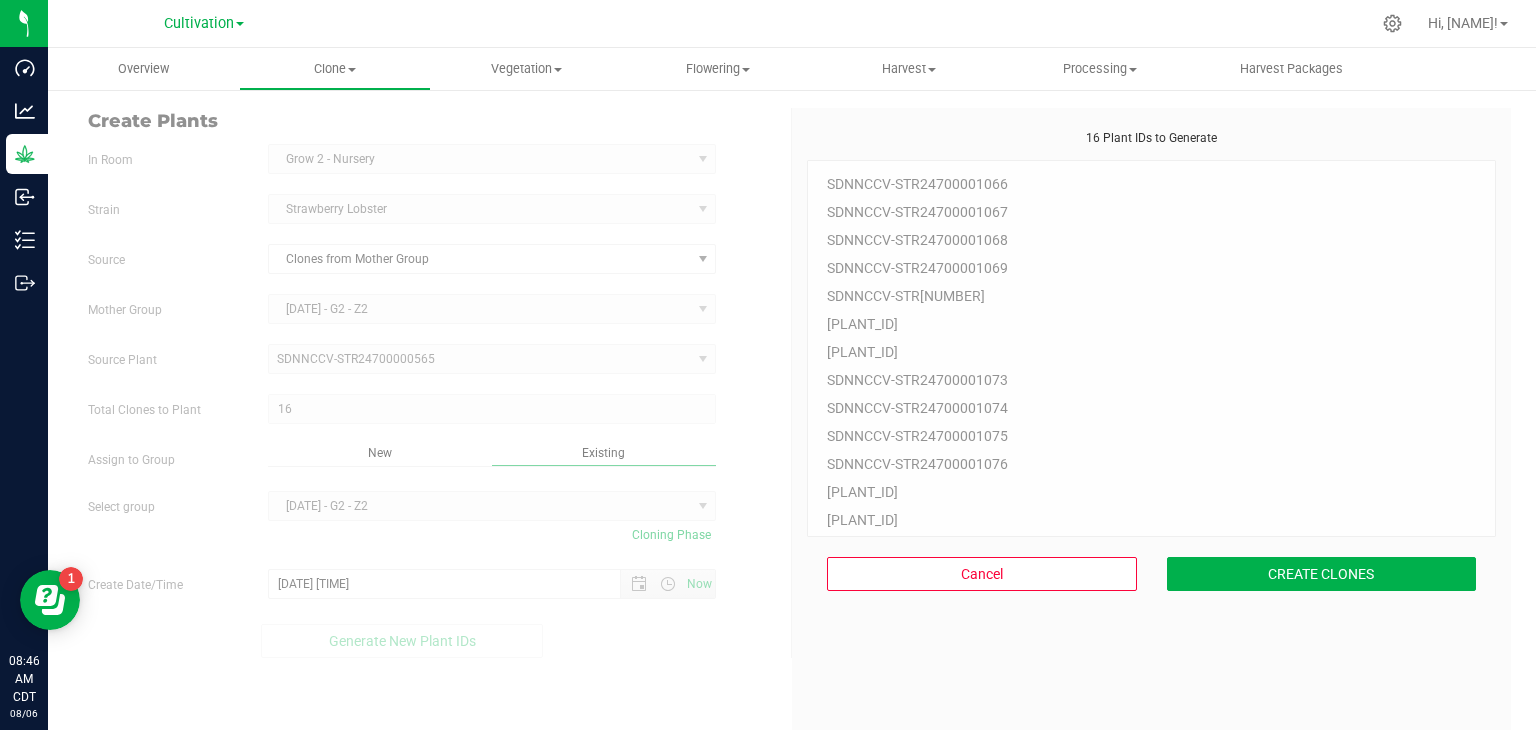 scroll, scrollTop: 60, scrollLeft: 0, axis: vertical 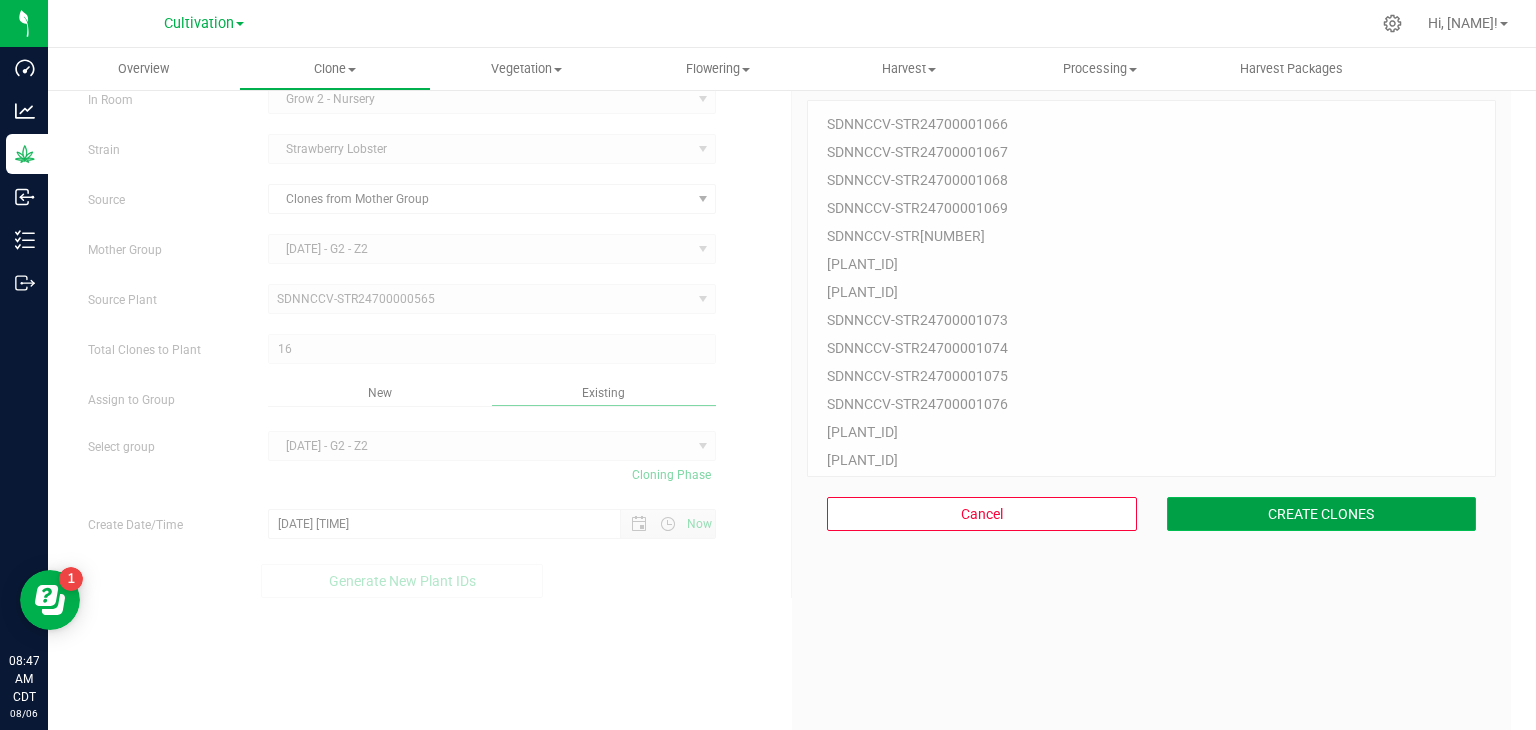 click on "CREATE CLONES" at bounding box center [1322, 514] 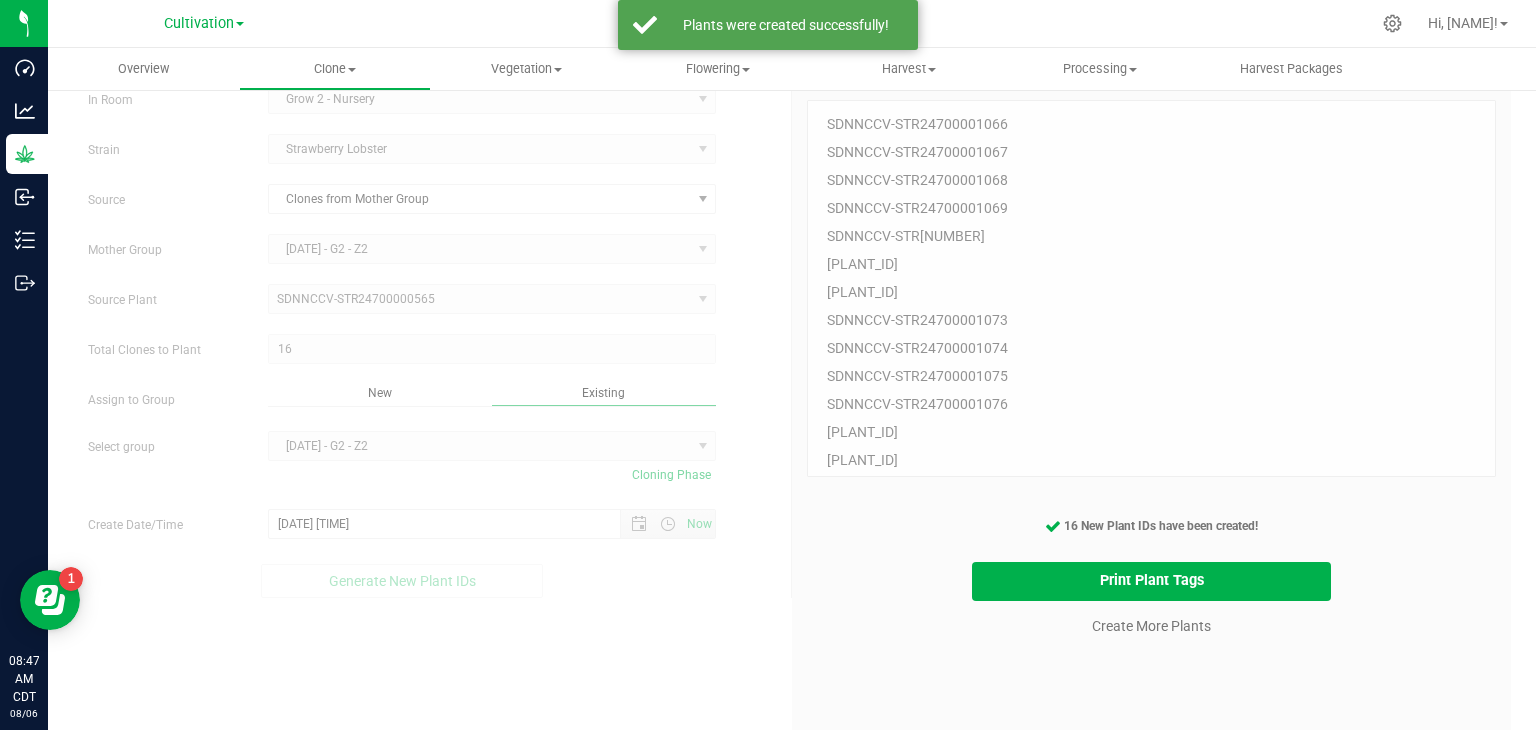 click on "Create More Plants" at bounding box center [1151, 625] 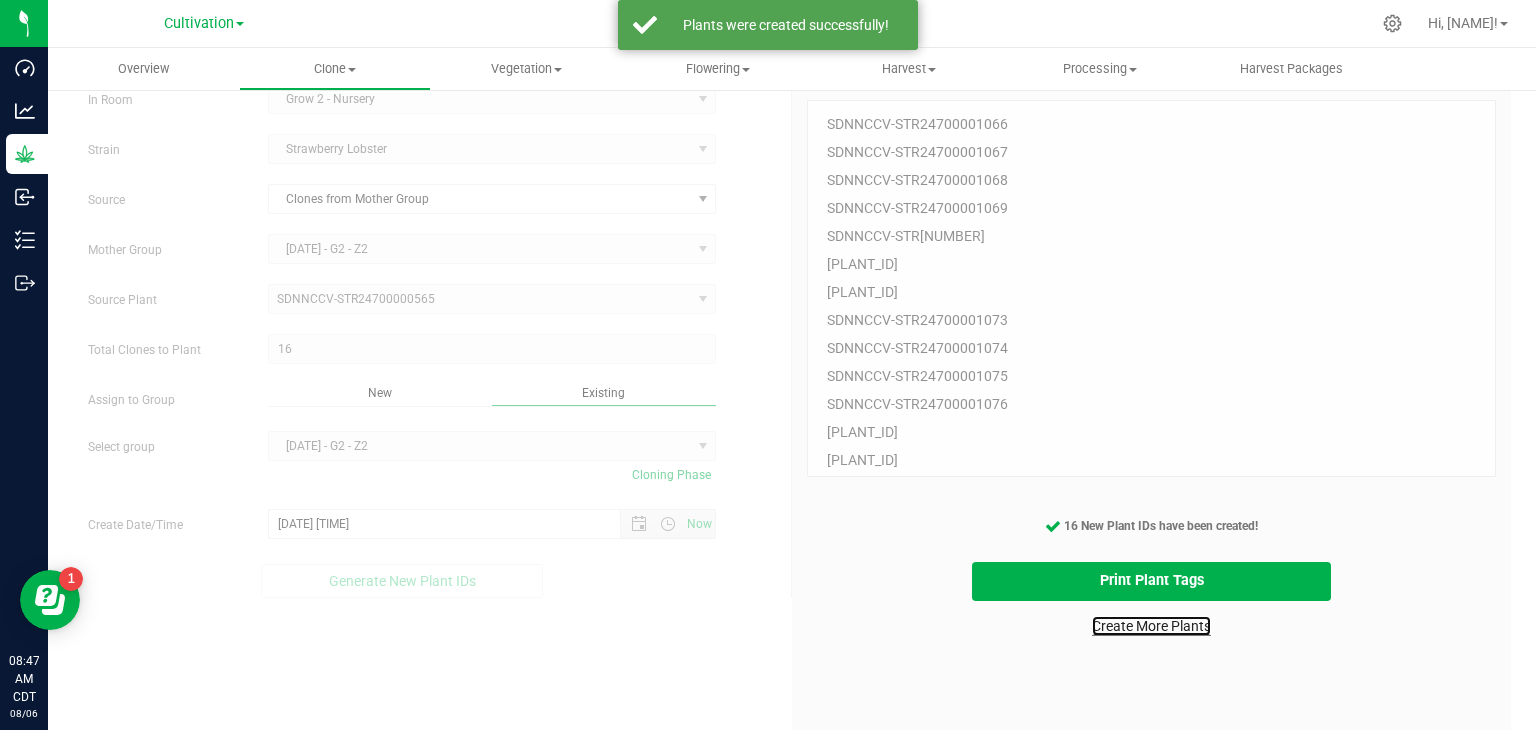 click on "Create More Plants" at bounding box center [1151, 626] 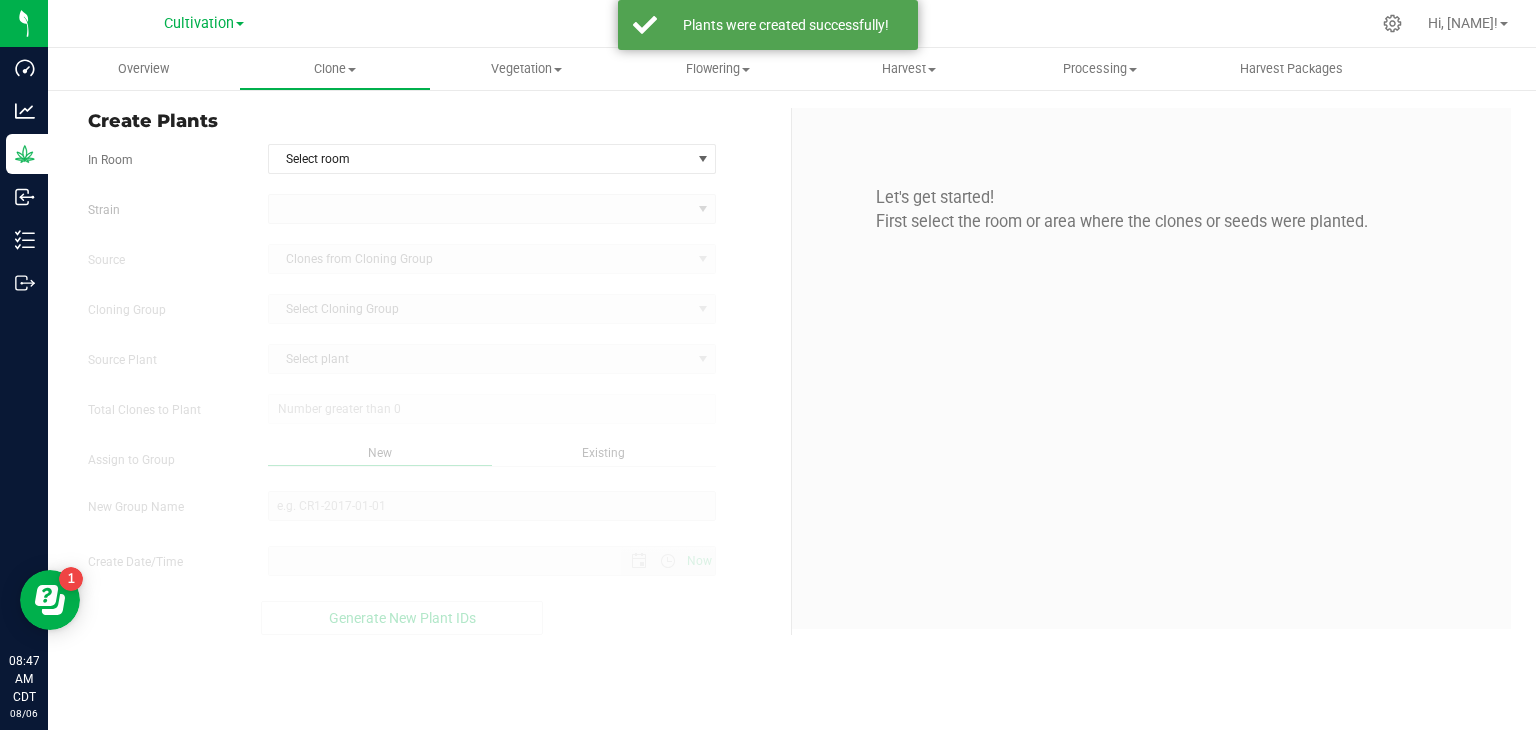 scroll, scrollTop: 0, scrollLeft: 0, axis: both 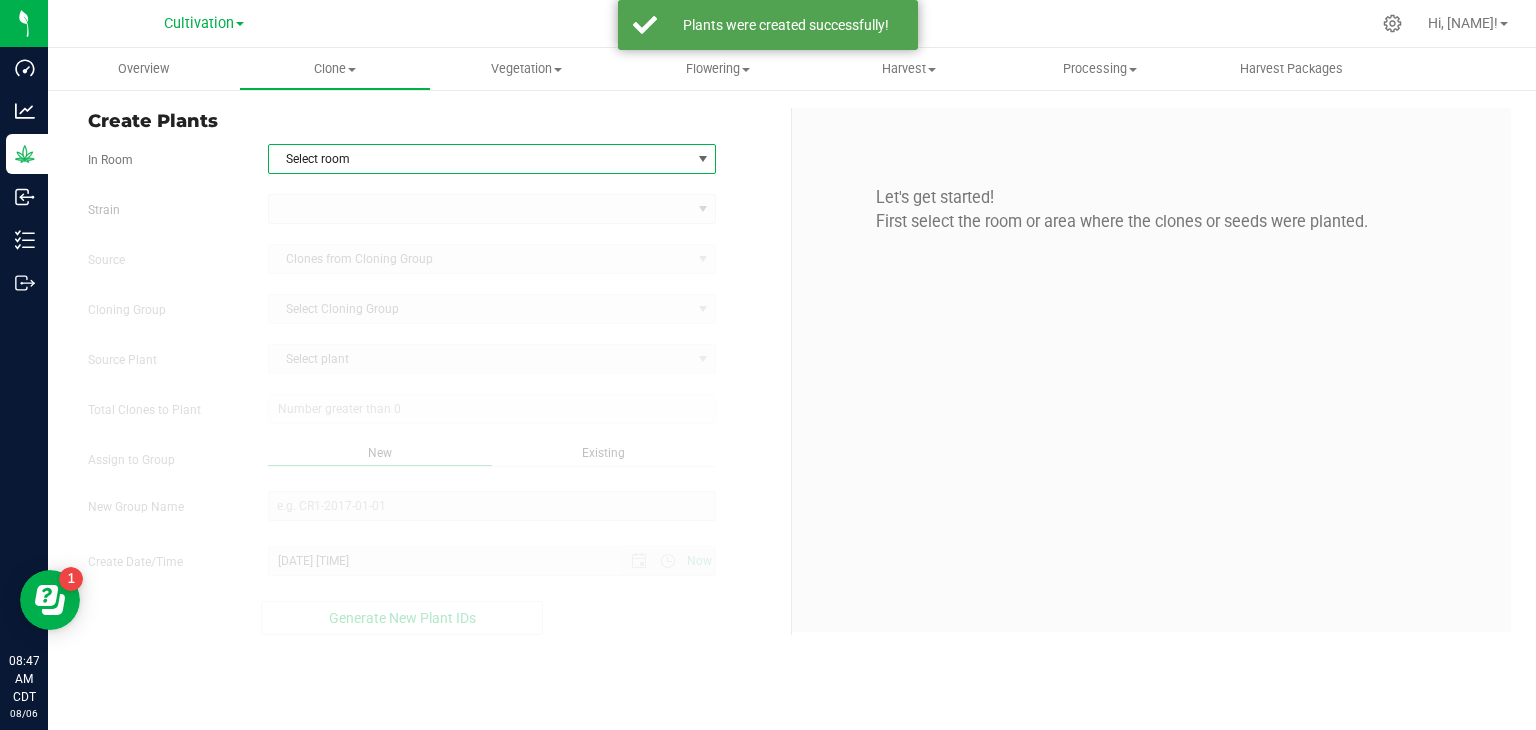 click on "Select room" at bounding box center (480, 159) 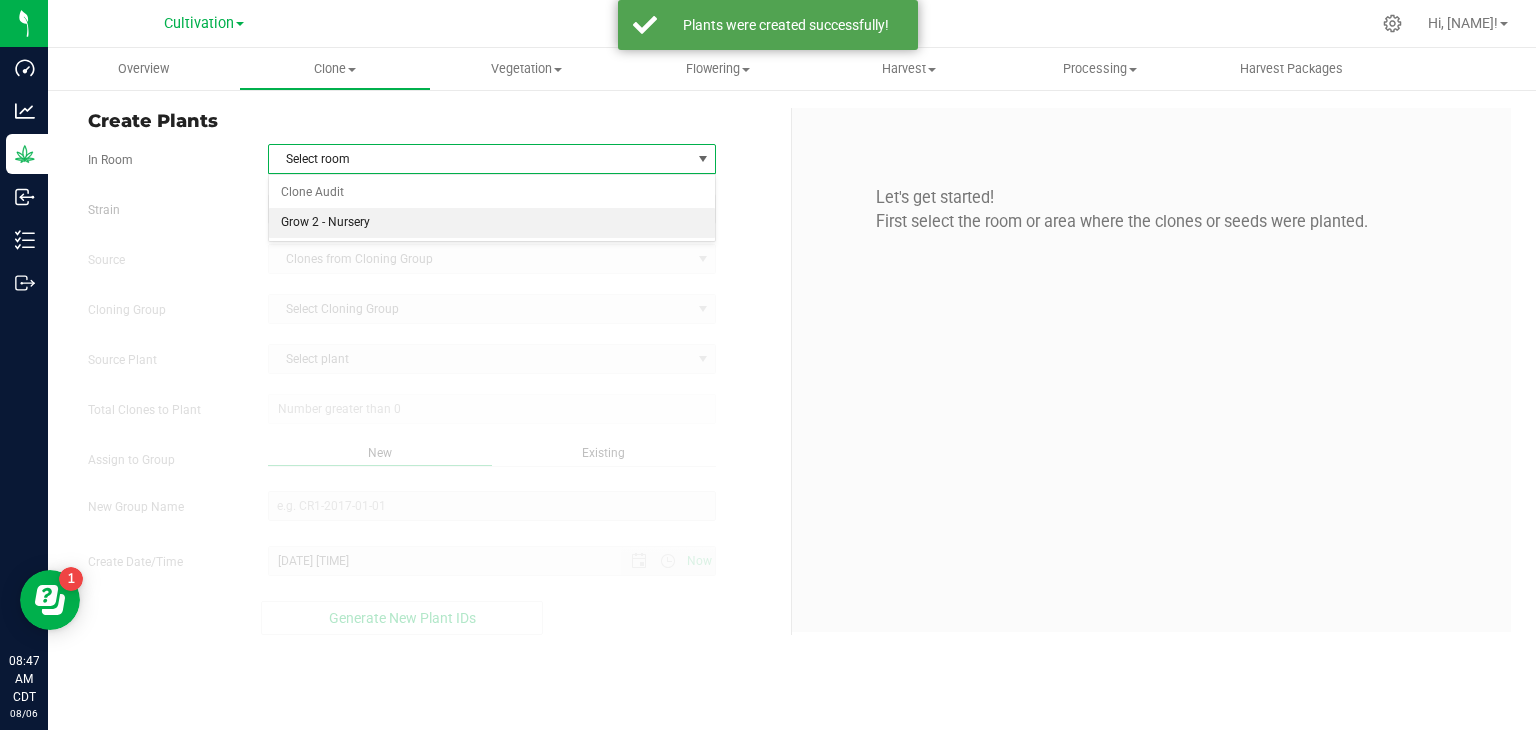 drag, startPoint x: 319, startPoint y: 230, endPoint x: 311, endPoint y: 213, distance: 18.788294 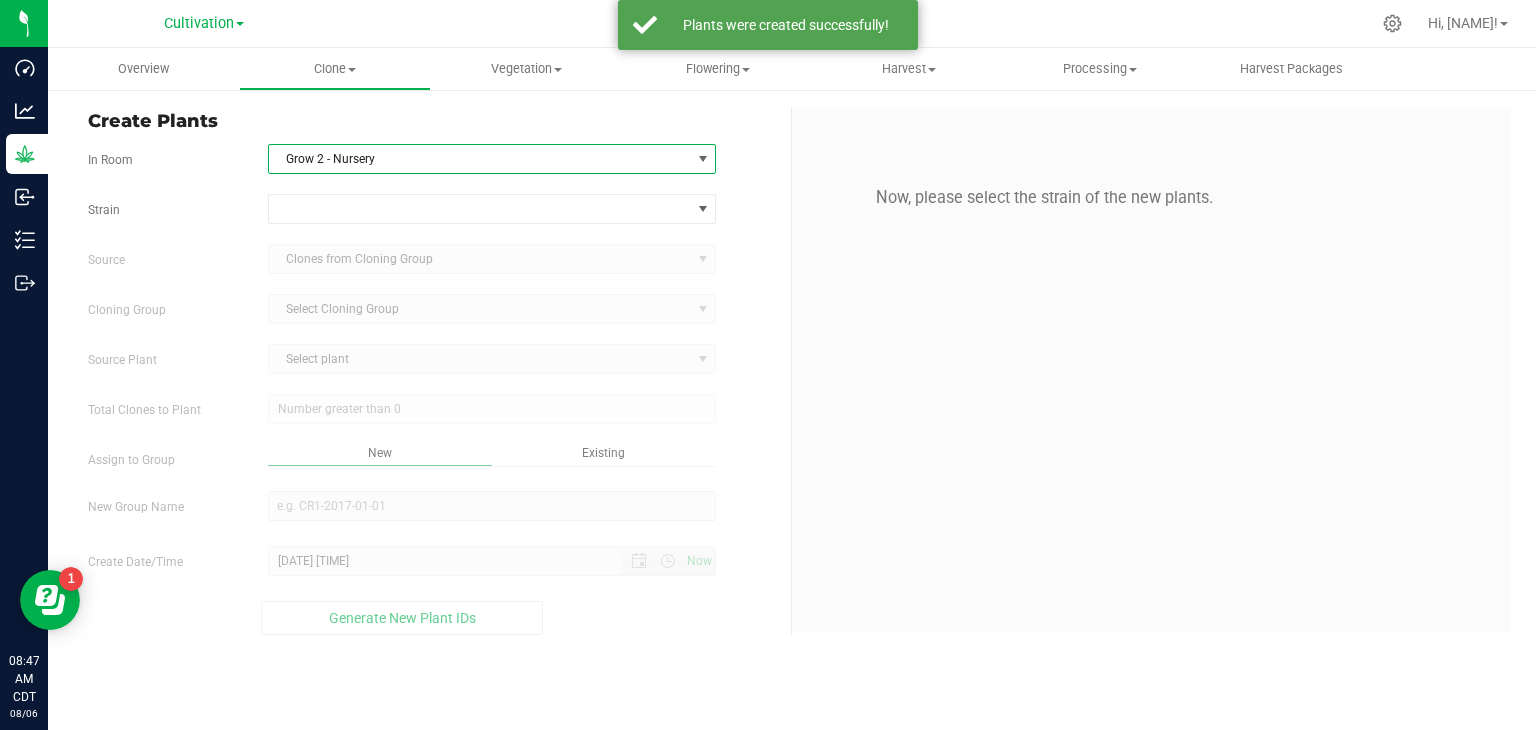 click on "In Room
Grow 2 - Nursery Select room Clone Audit Grow 2 - Nursery
Strain
Source
Clones from Cloning Group
Cloning Group
Select Cloning Group Select Cloning Group
Source Plant
Select plant" at bounding box center [432, 389] 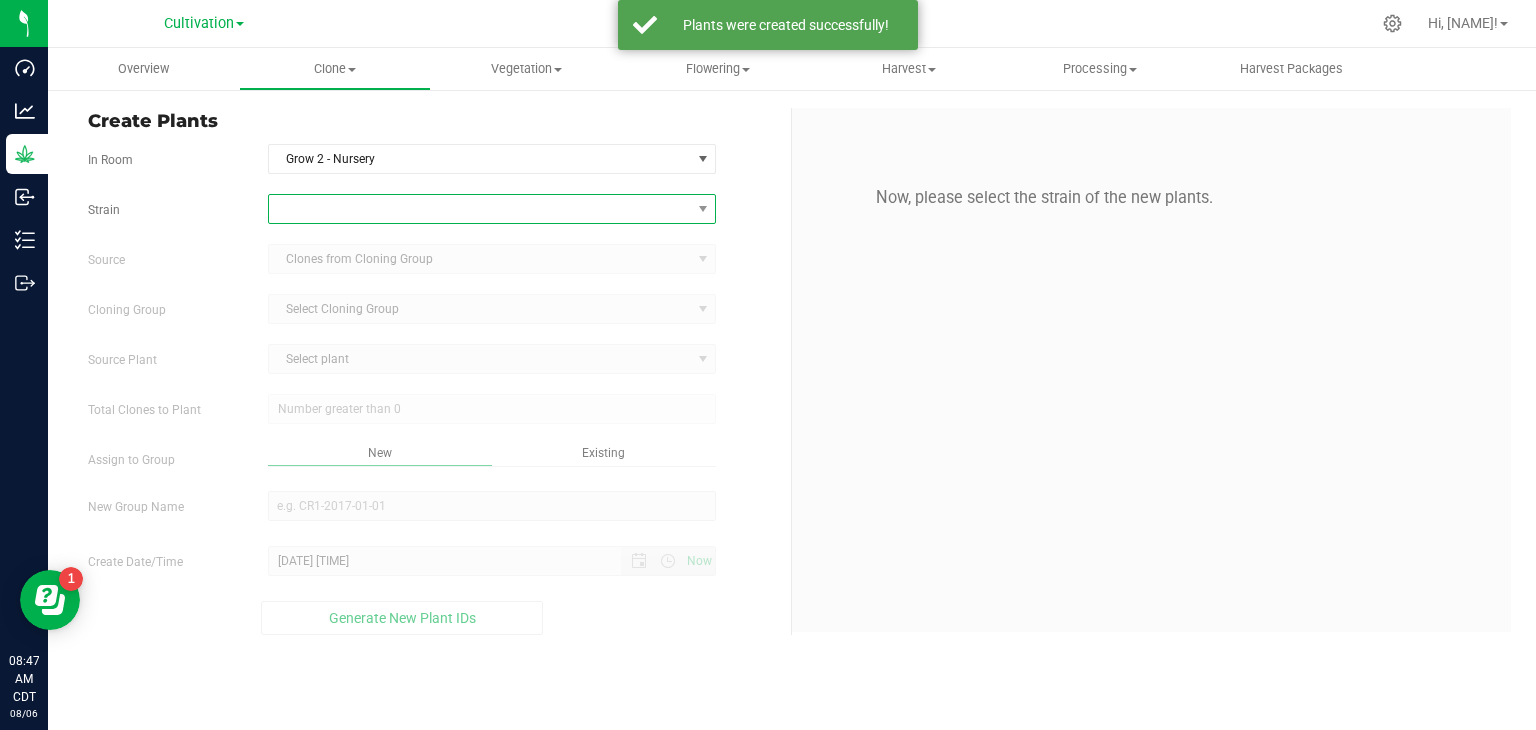 click at bounding box center [480, 209] 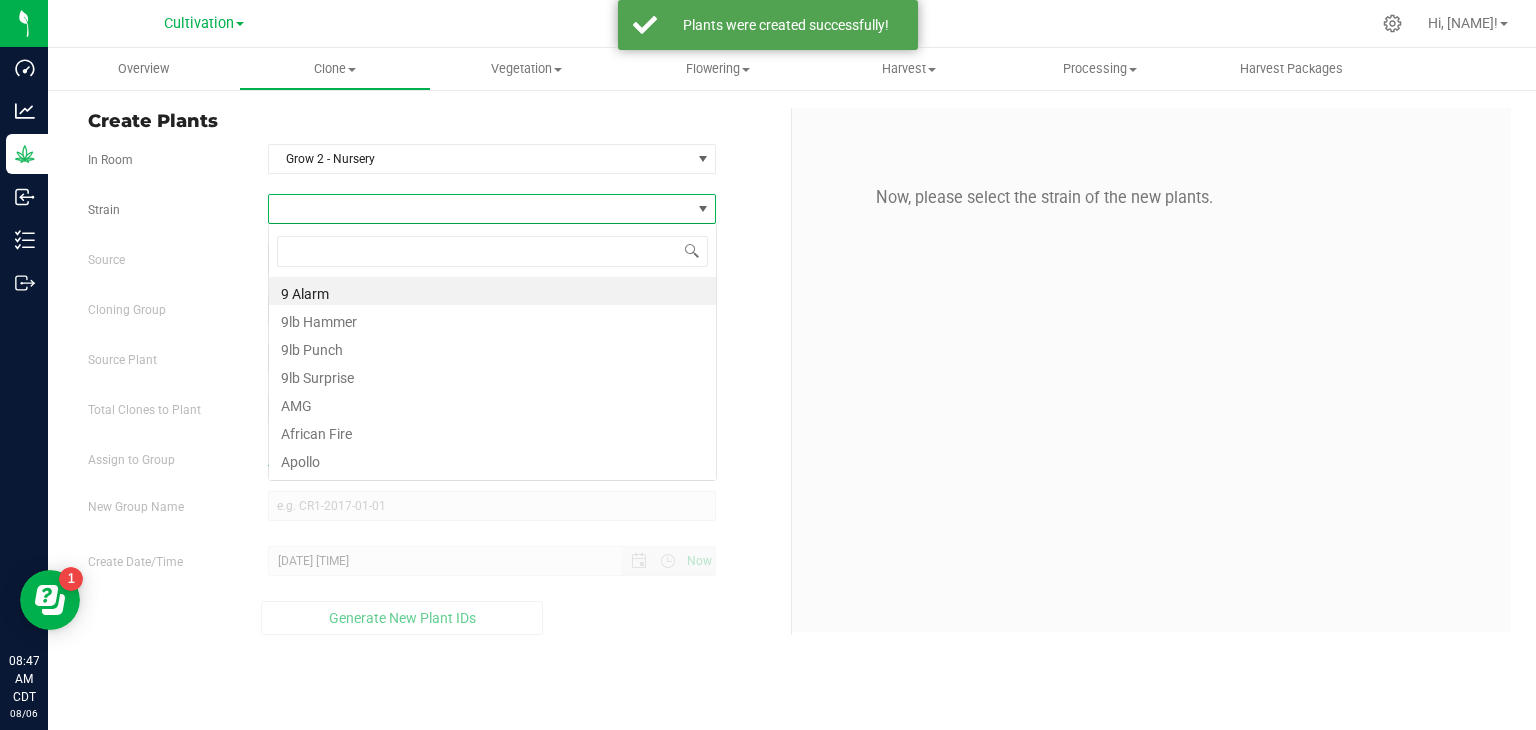 scroll, scrollTop: 99970, scrollLeft: 99551, axis: both 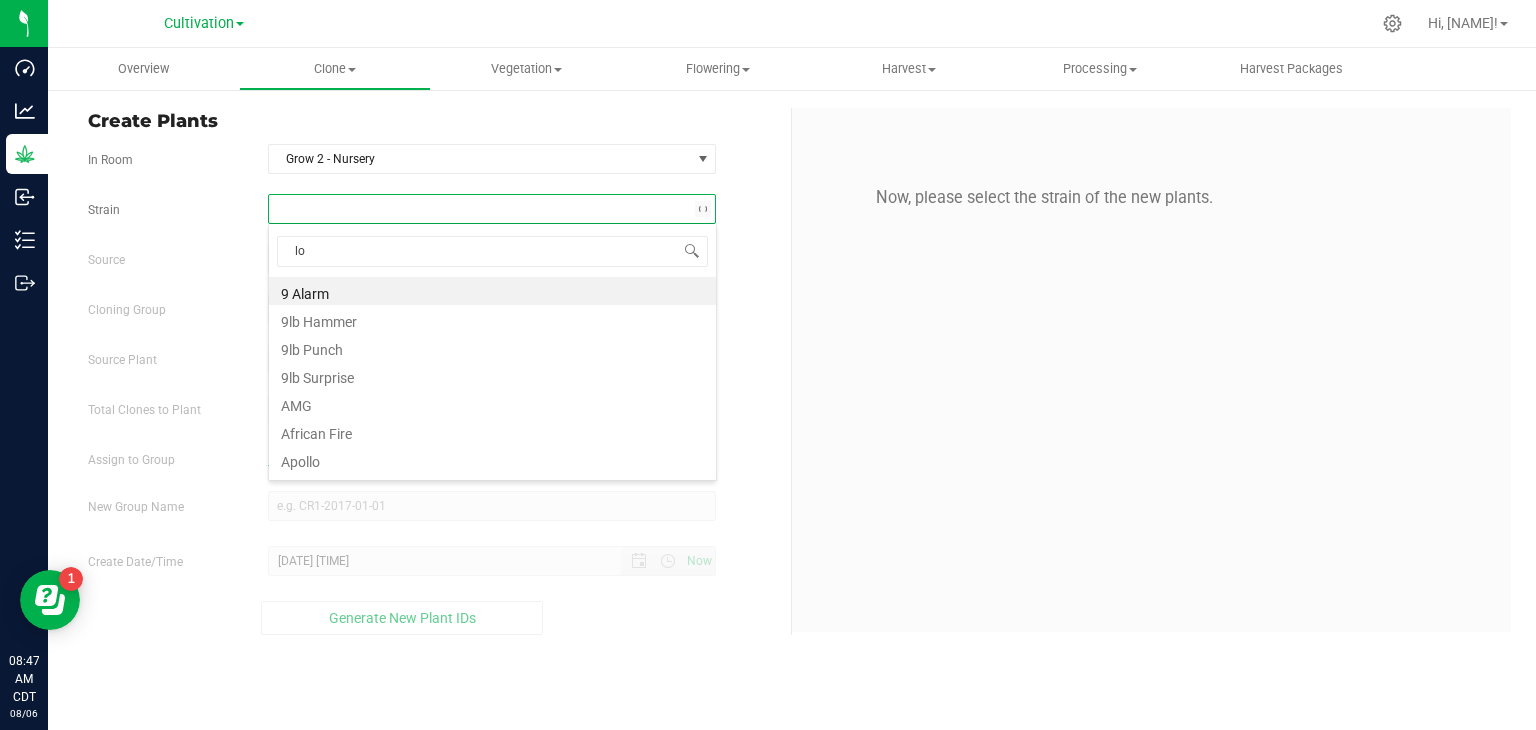 type on "lob" 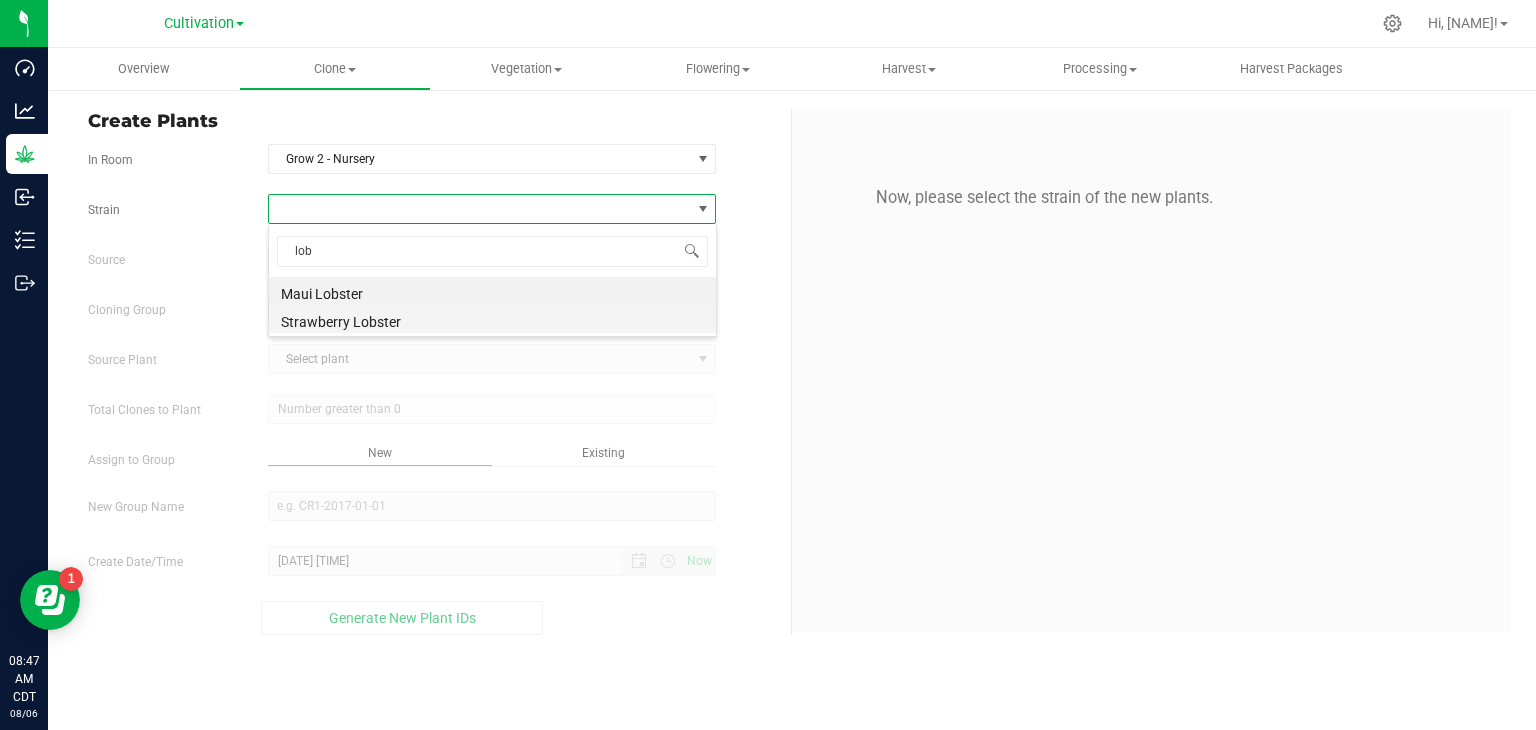 click on "Strawberry Lobster" at bounding box center [492, 319] 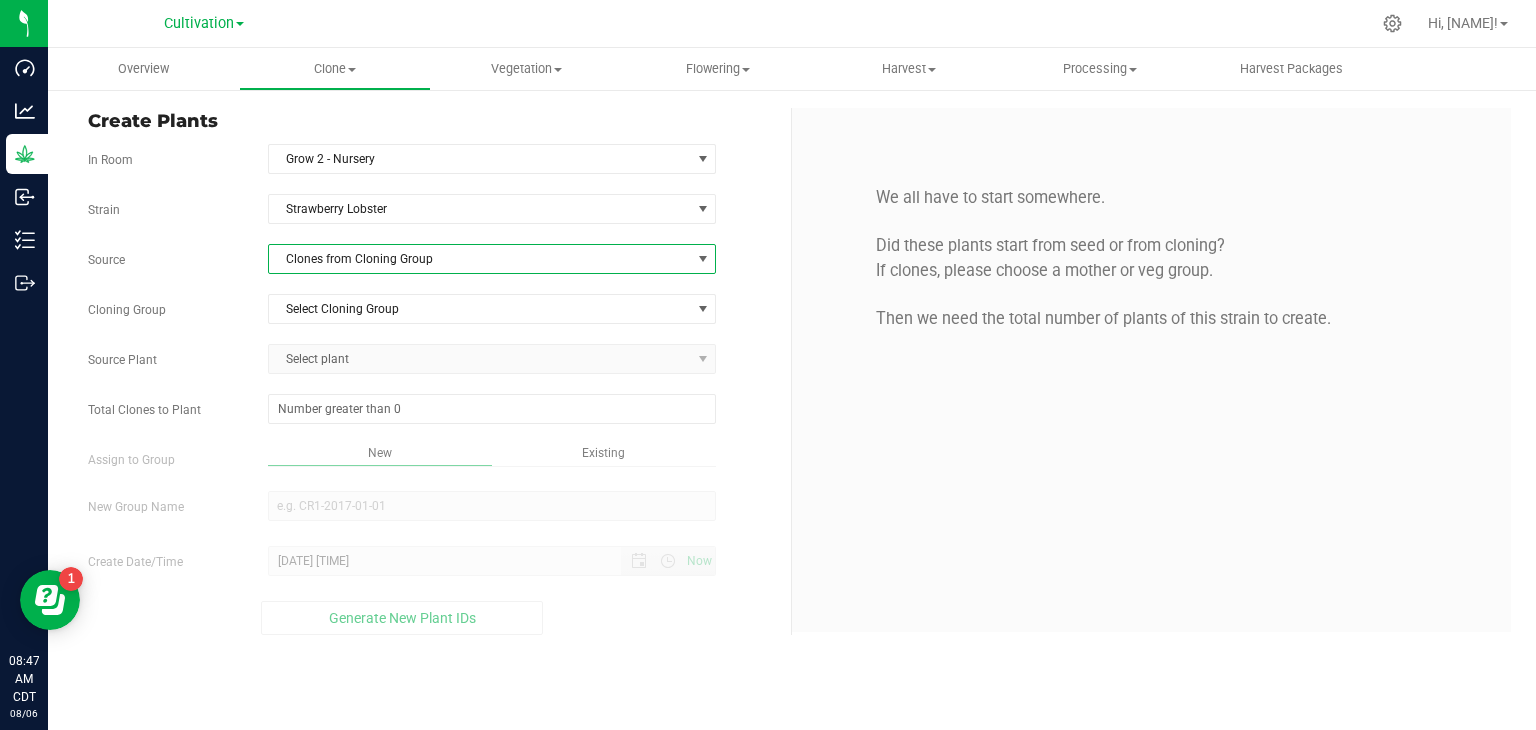 click on "Clones from Cloning Group" at bounding box center (480, 259) 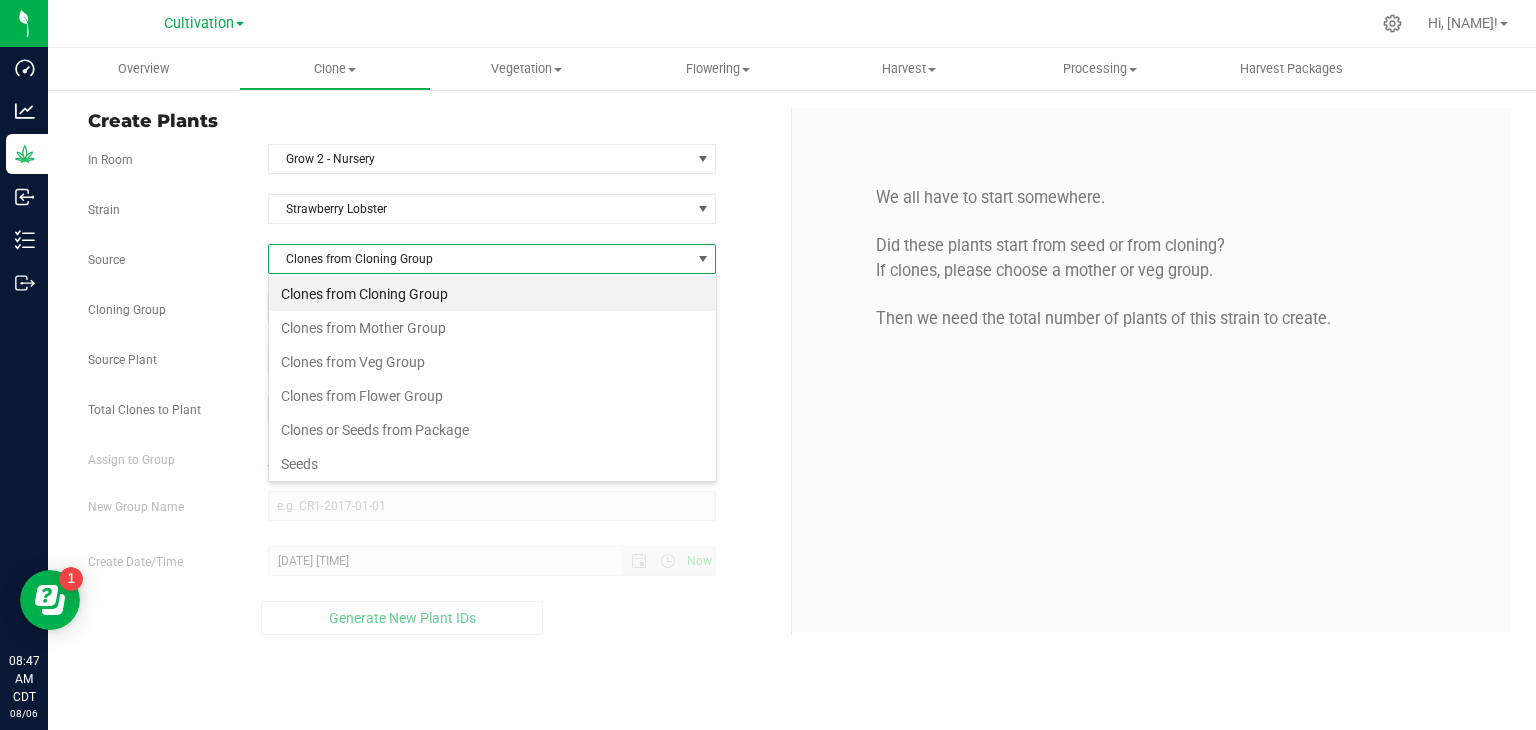 scroll, scrollTop: 99970, scrollLeft: 99551, axis: both 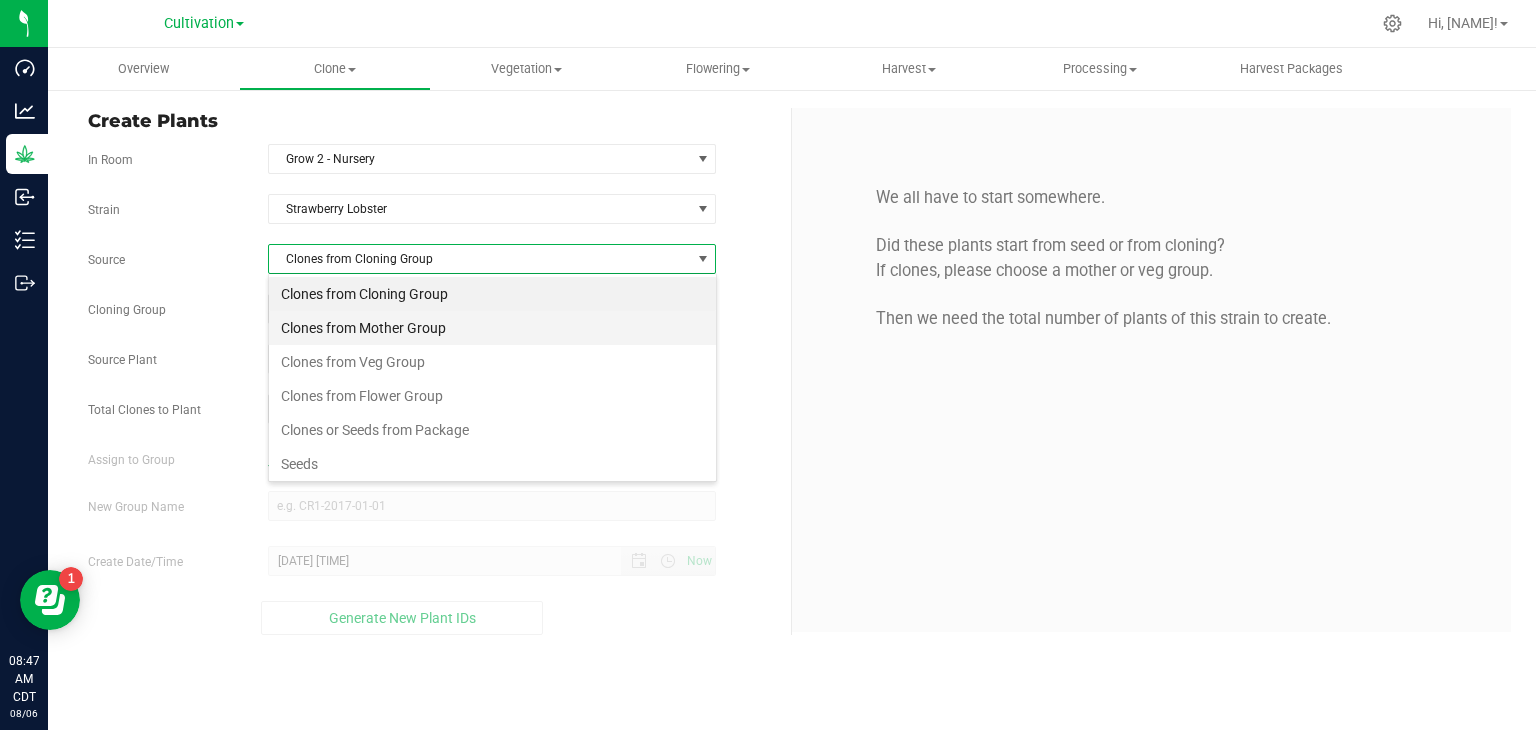 click on "Clones from Mother Group" at bounding box center (492, 328) 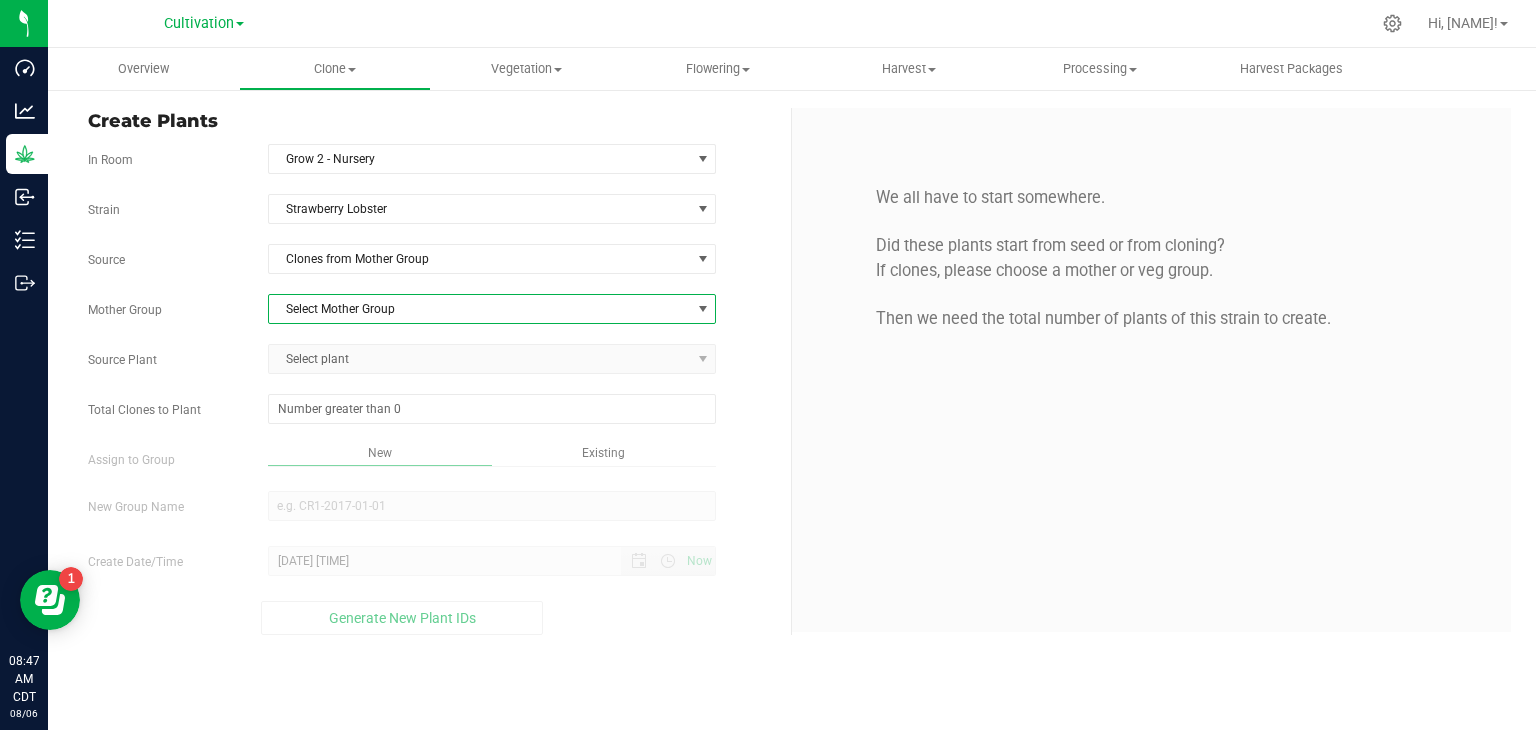 click on "Select Mother Group" at bounding box center [480, 309] 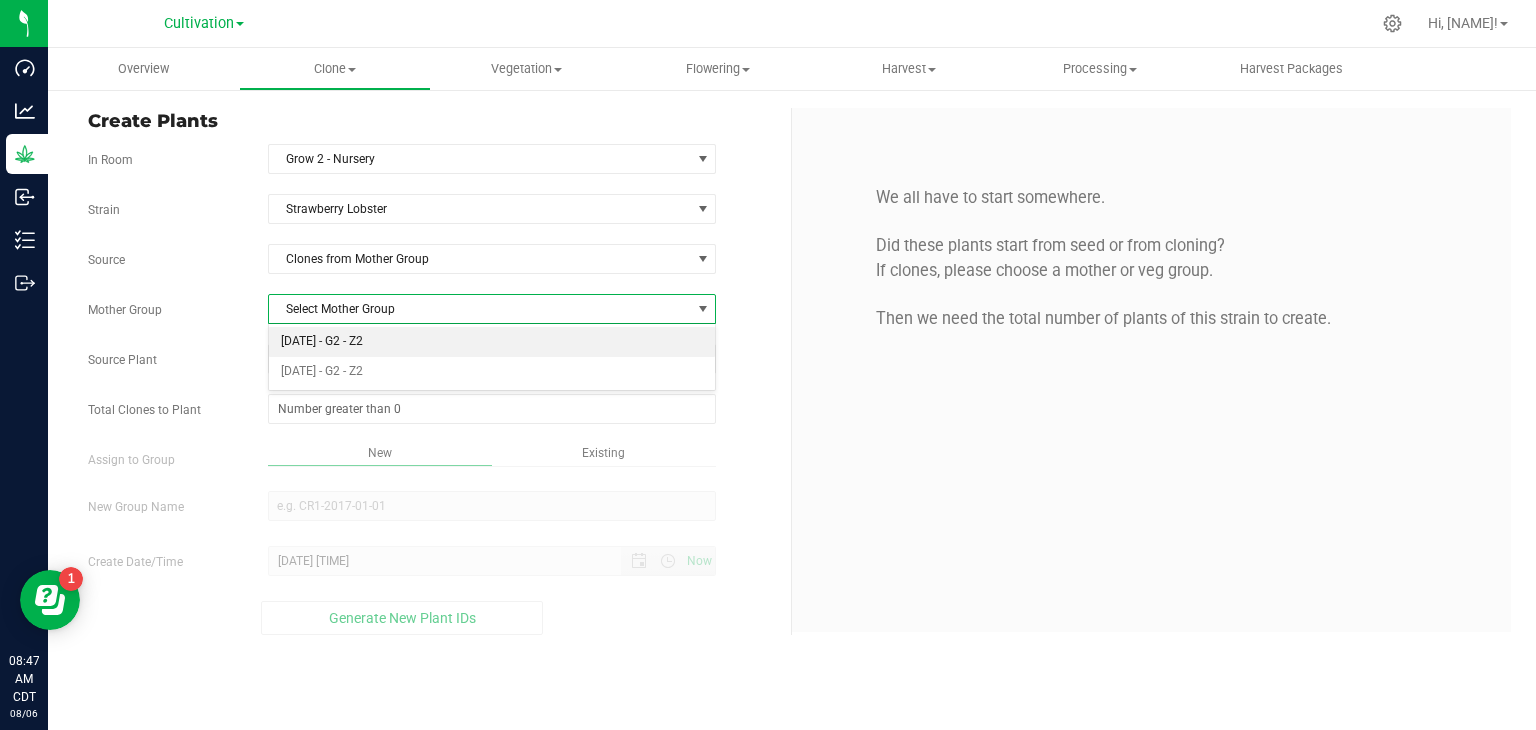 click on "[DATE] - G2 - Z2" at bounding box center [492, 342] 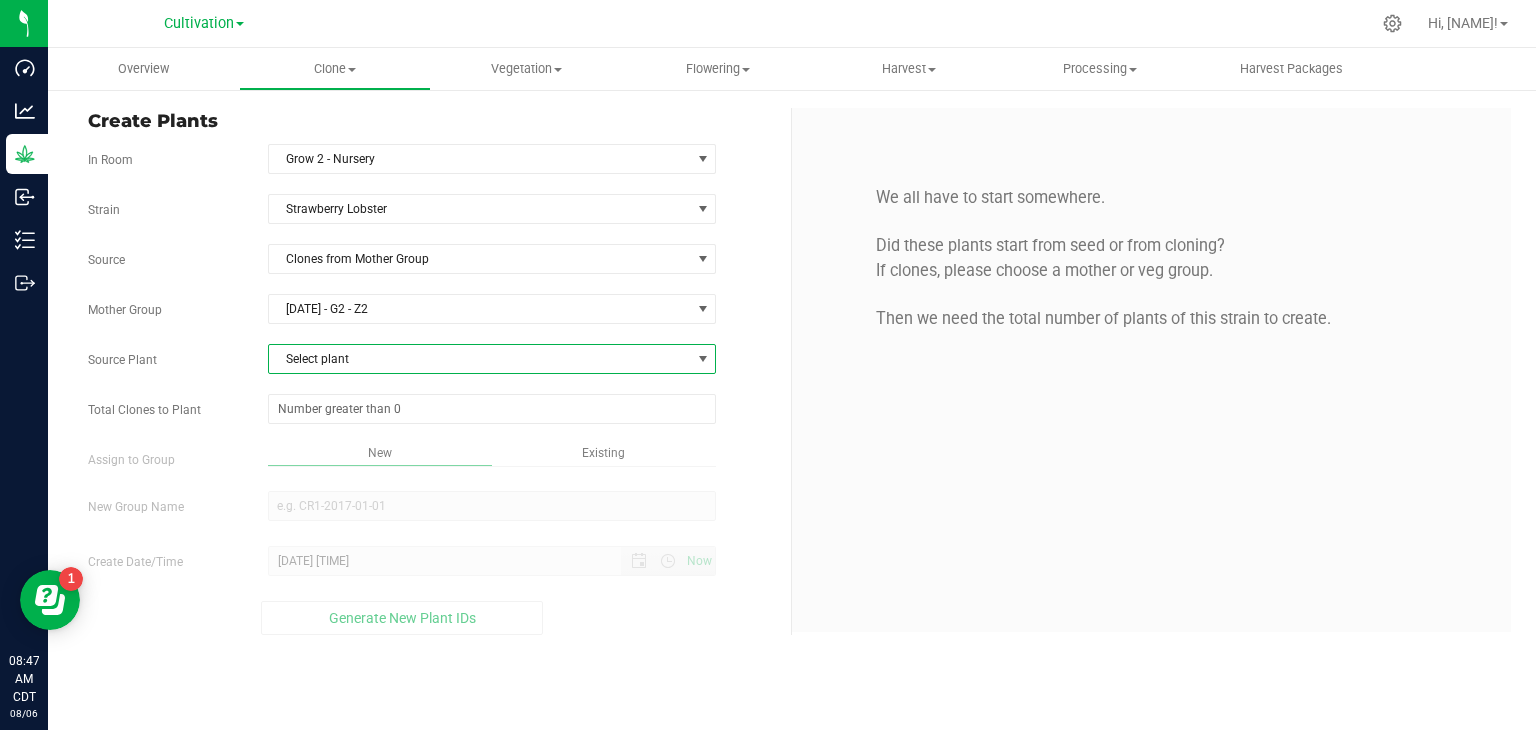 click on "Select plant" at bounding box center [480, 359] 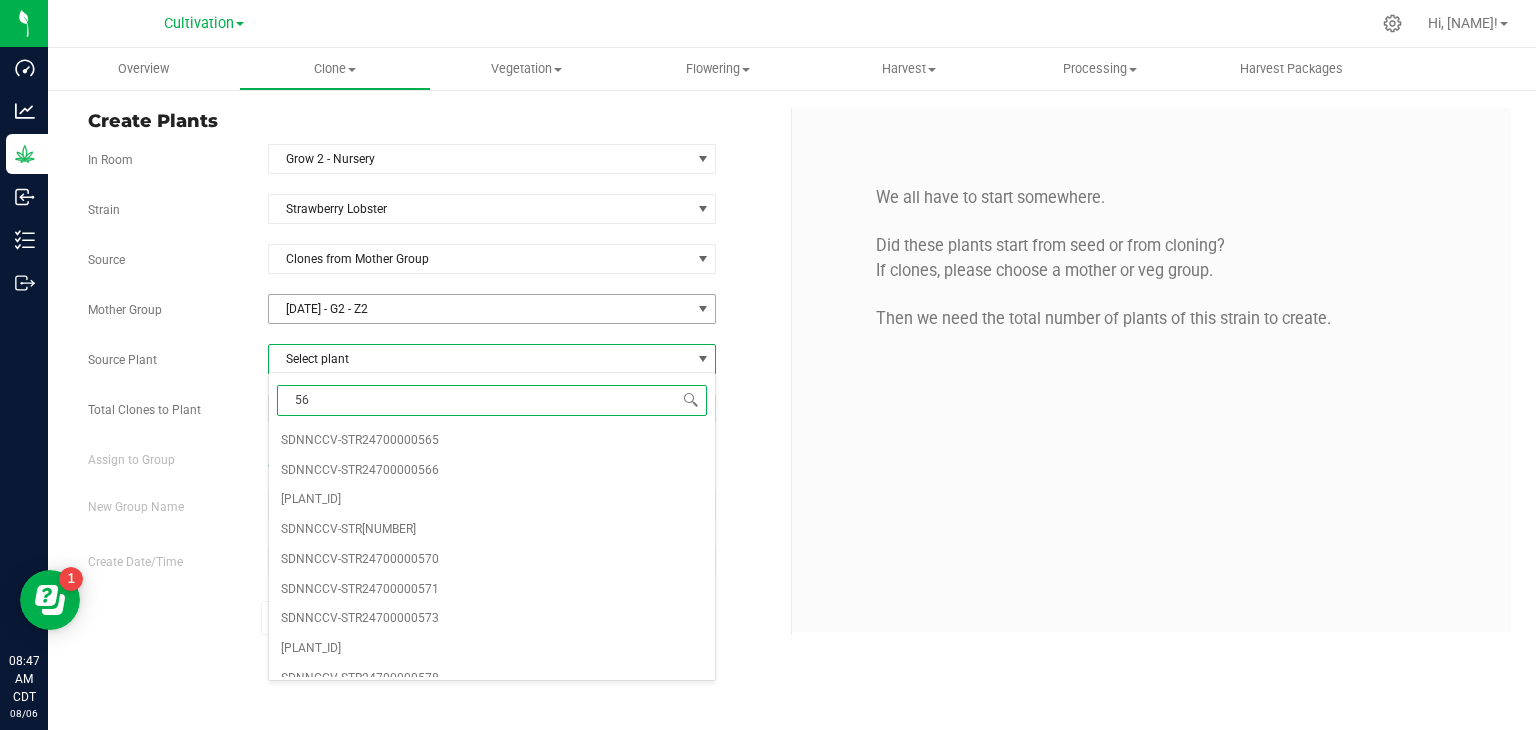 type on "567" 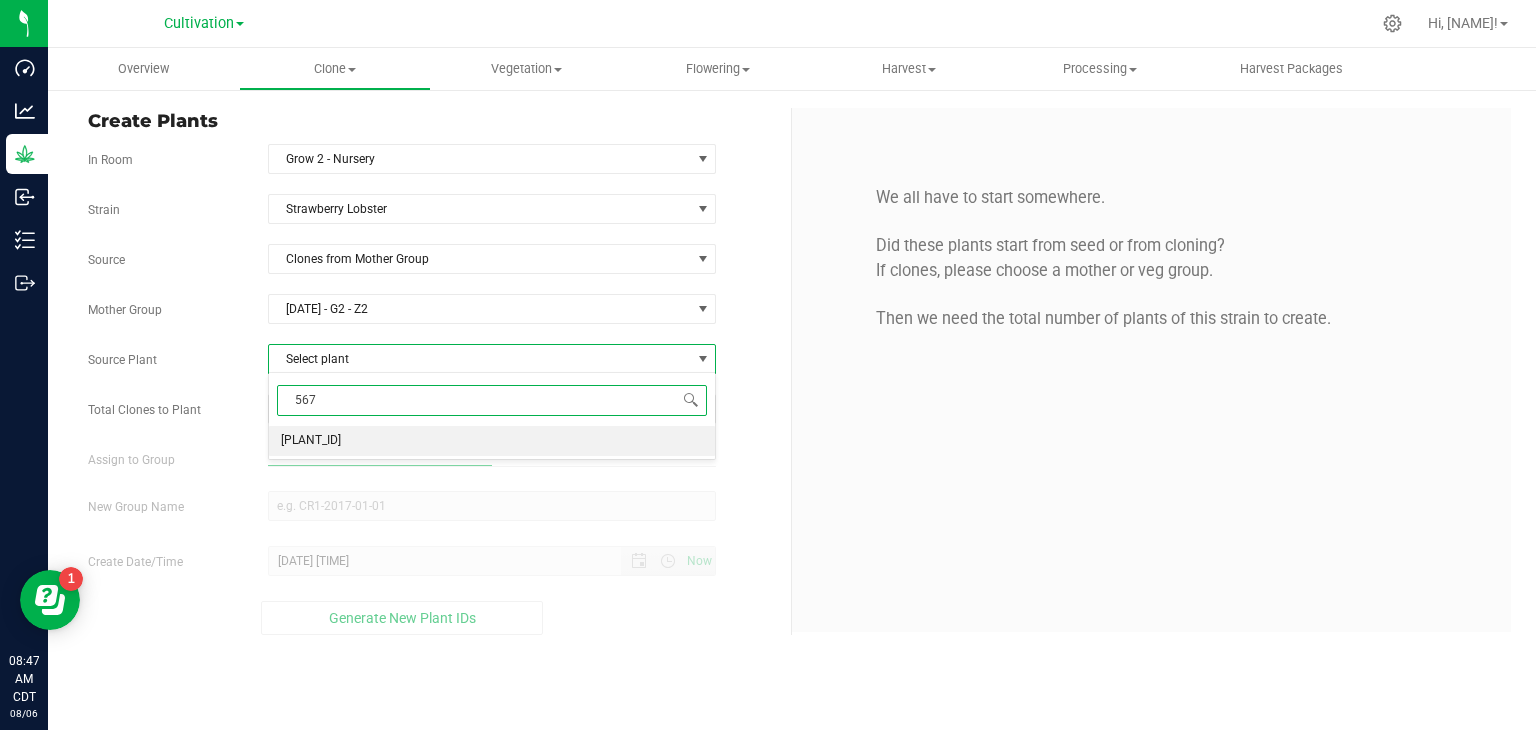 click on "[PLANT_ID]" at bounding box center (311, 441) 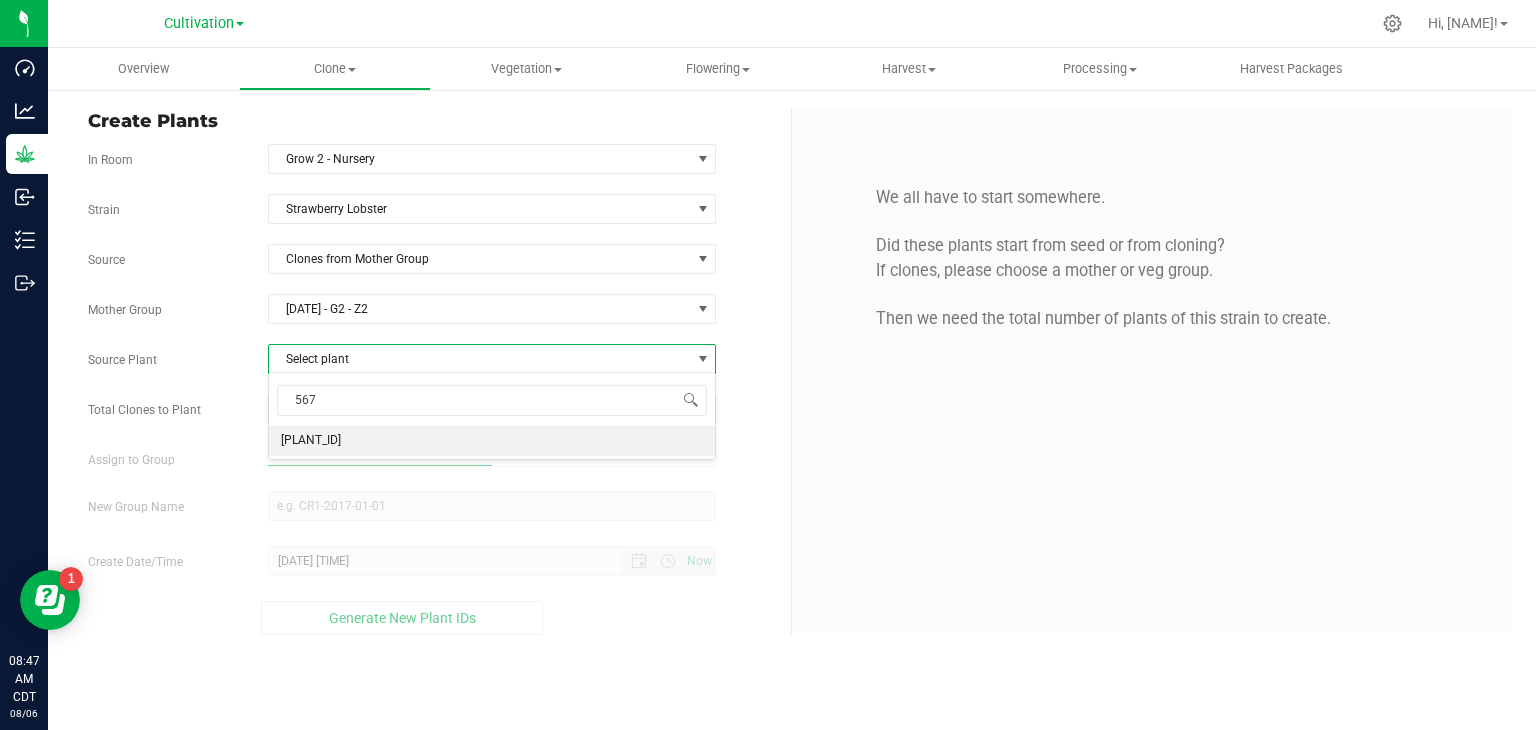 type 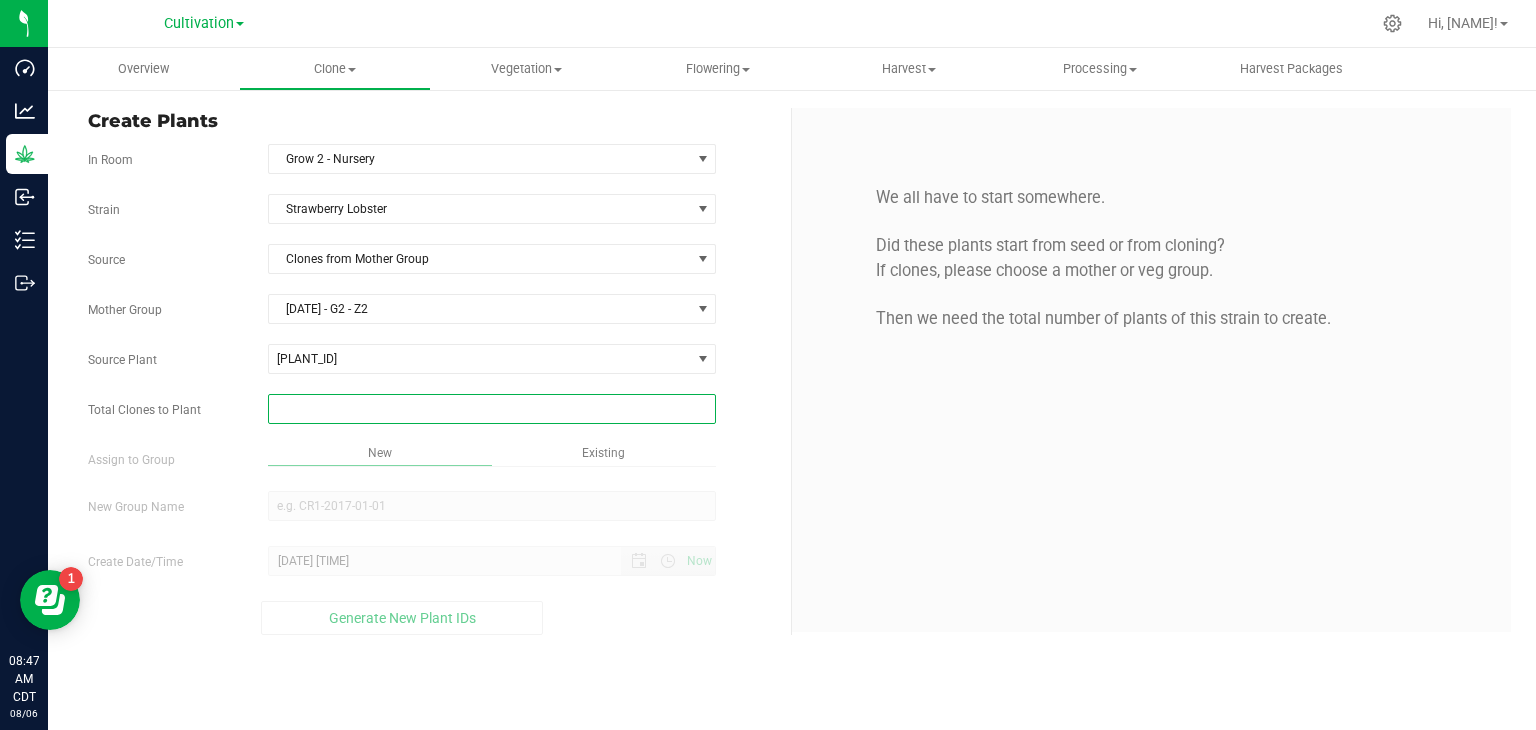 click at bounding box center (492, 409) 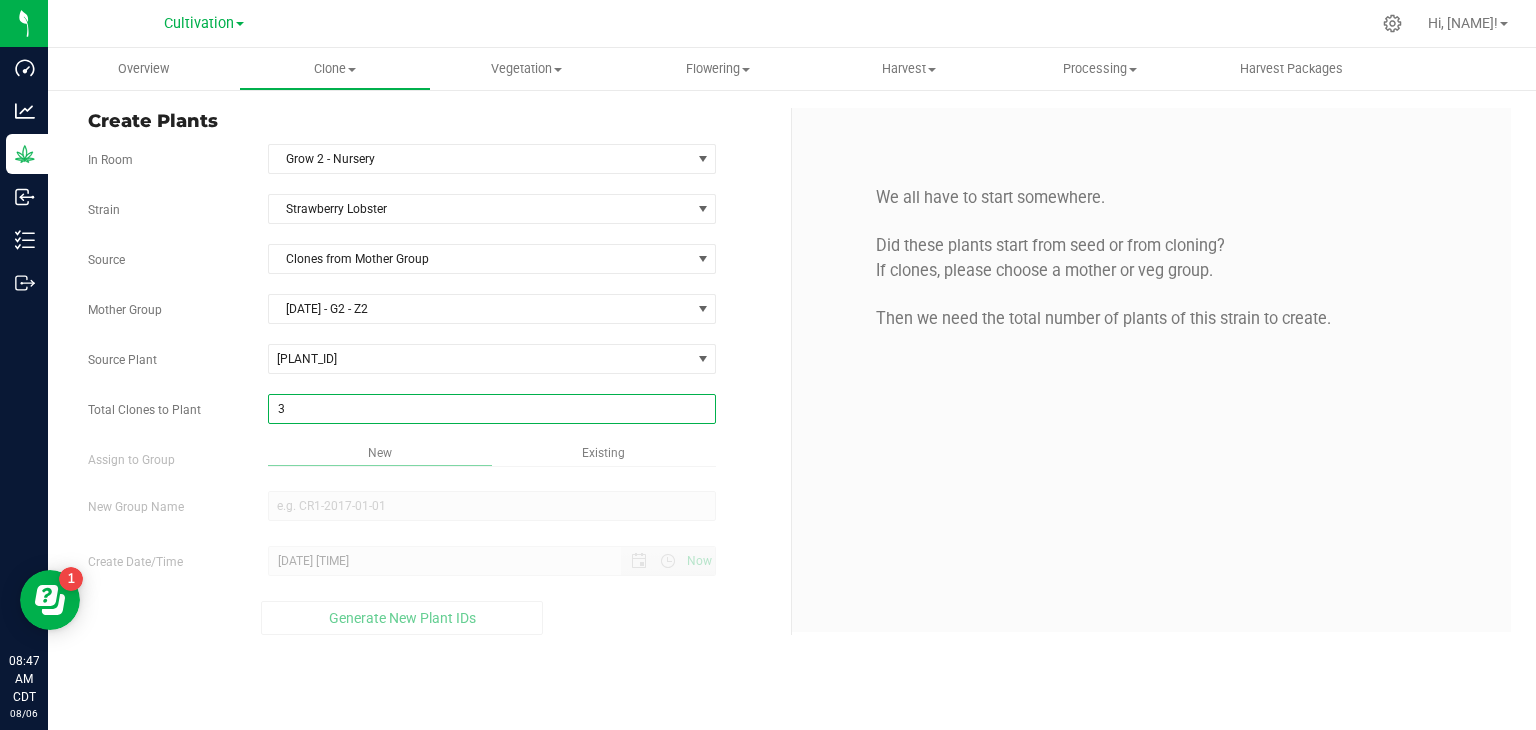 type on "30" 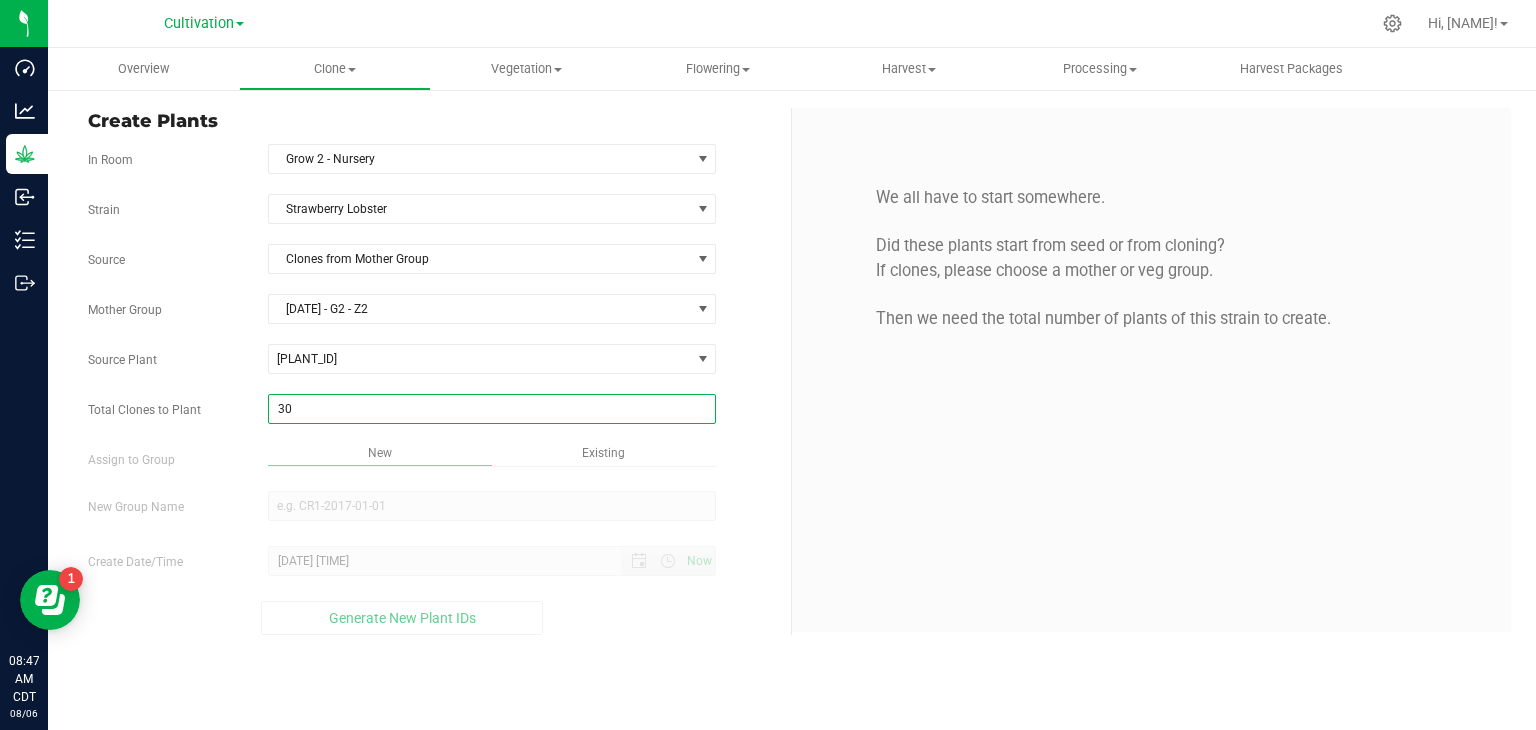 type on "30" 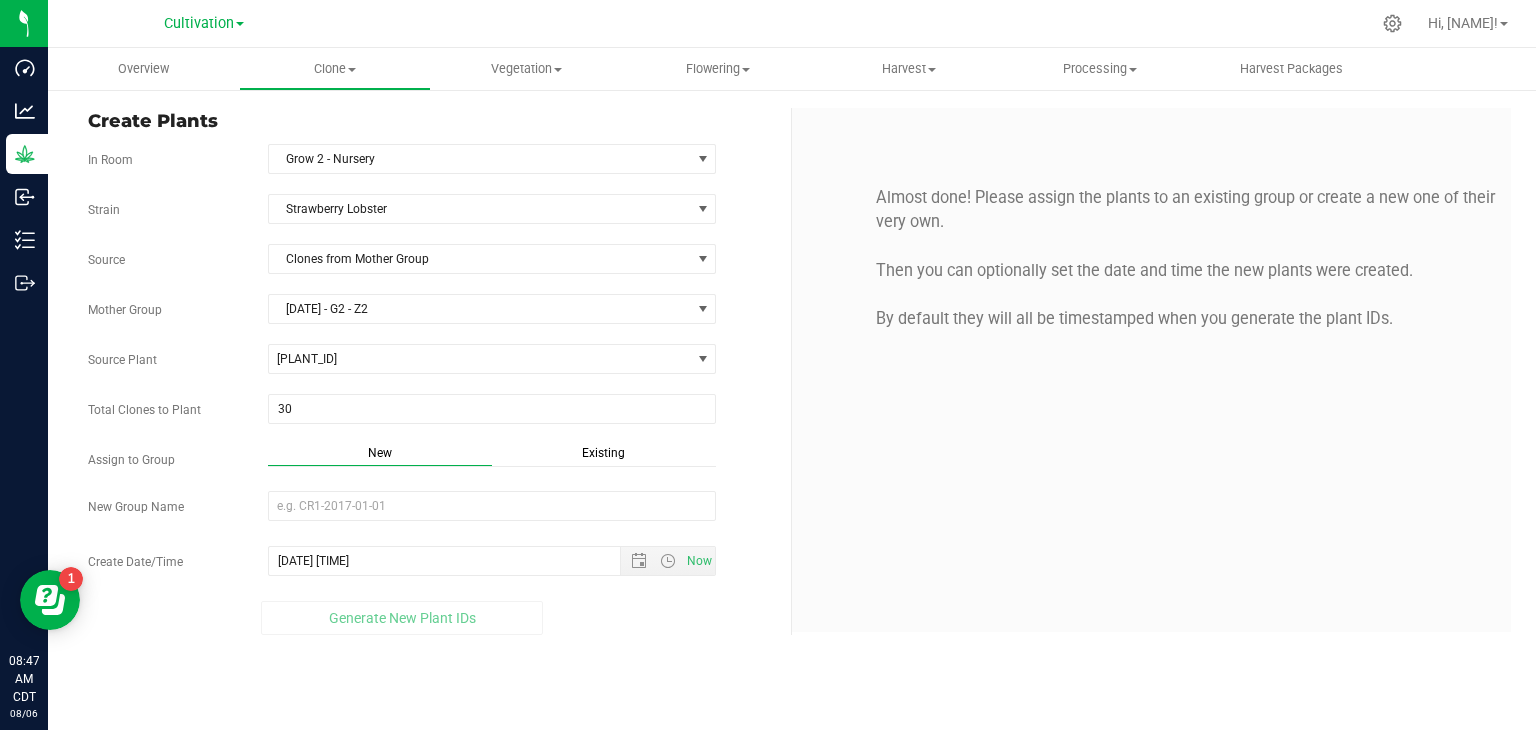 click on "Existing" at bounding box center (604, 455) 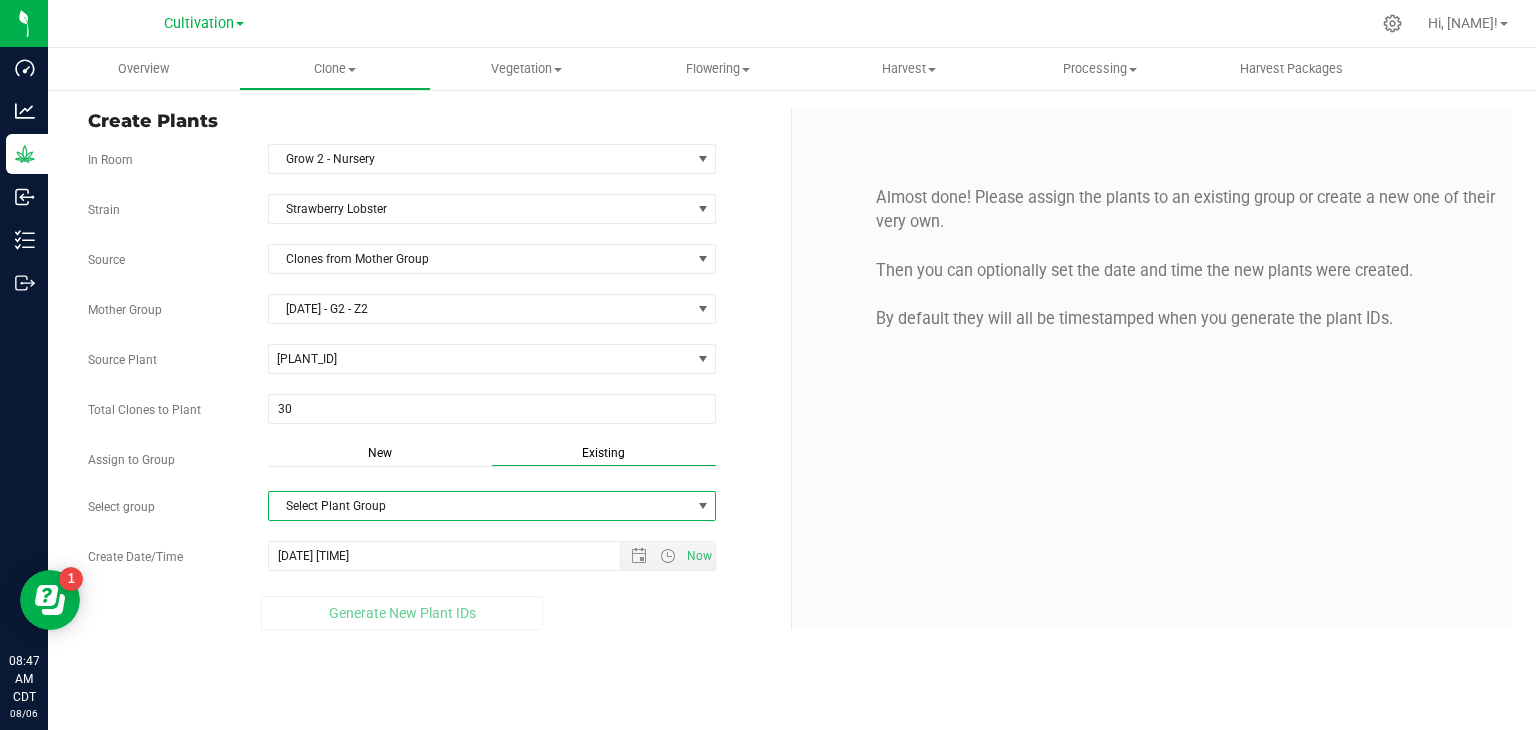 drag, startPoint x: 452, startPoint y: 515, endPoint x: 434, endPoint y: 533, distance: 25.455845 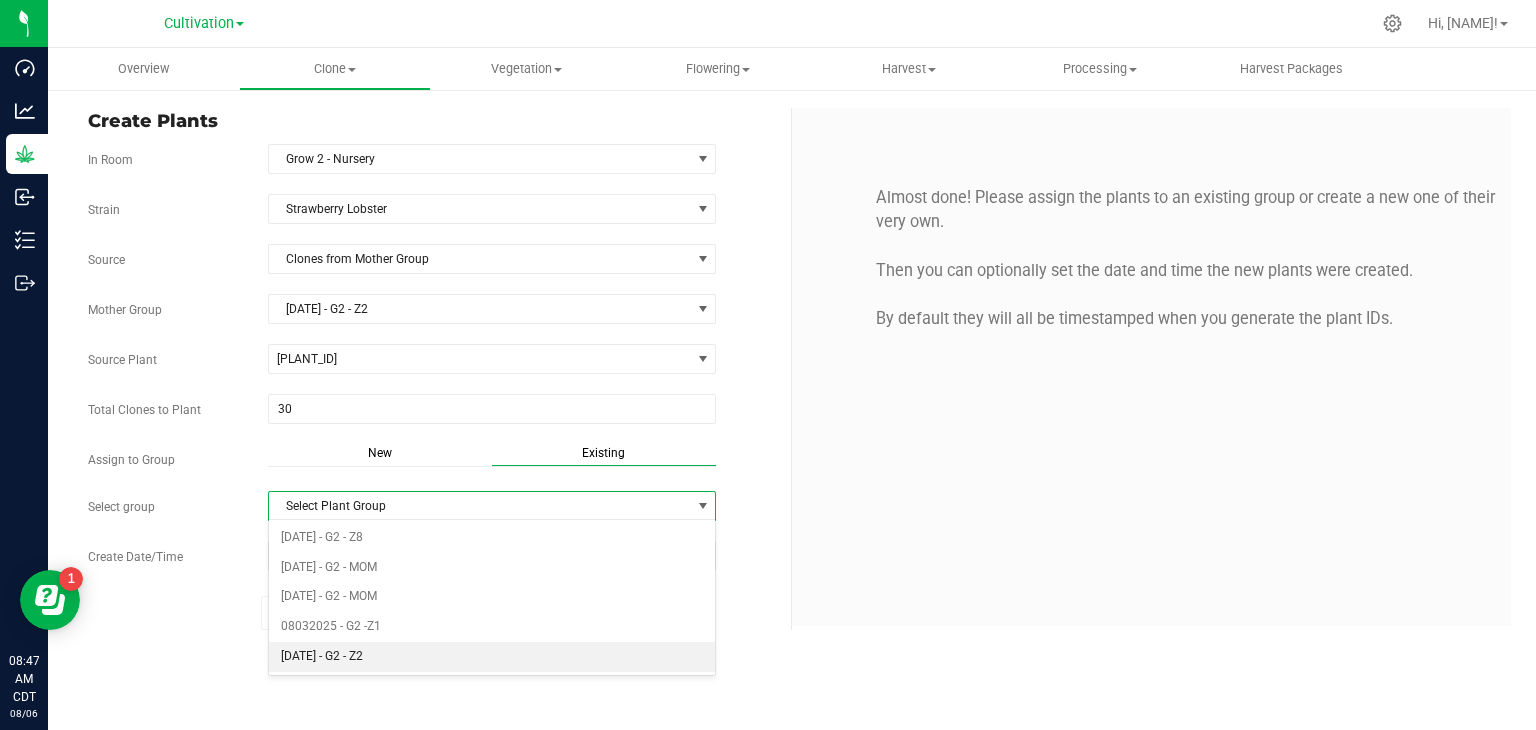 click on "[DATE] - G2 - Z2" at bounding box center [492, 657] 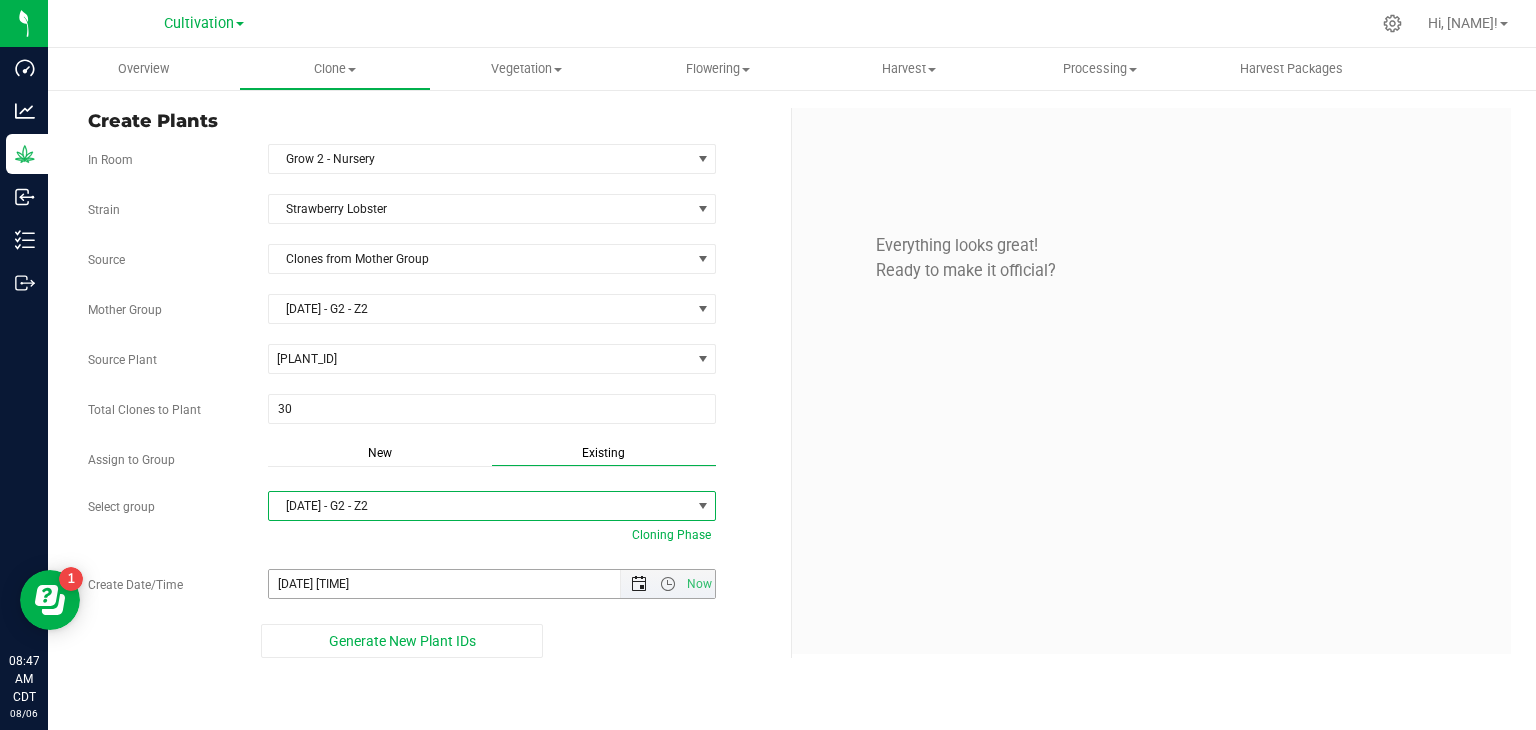 click at bounding box center [639, 584] 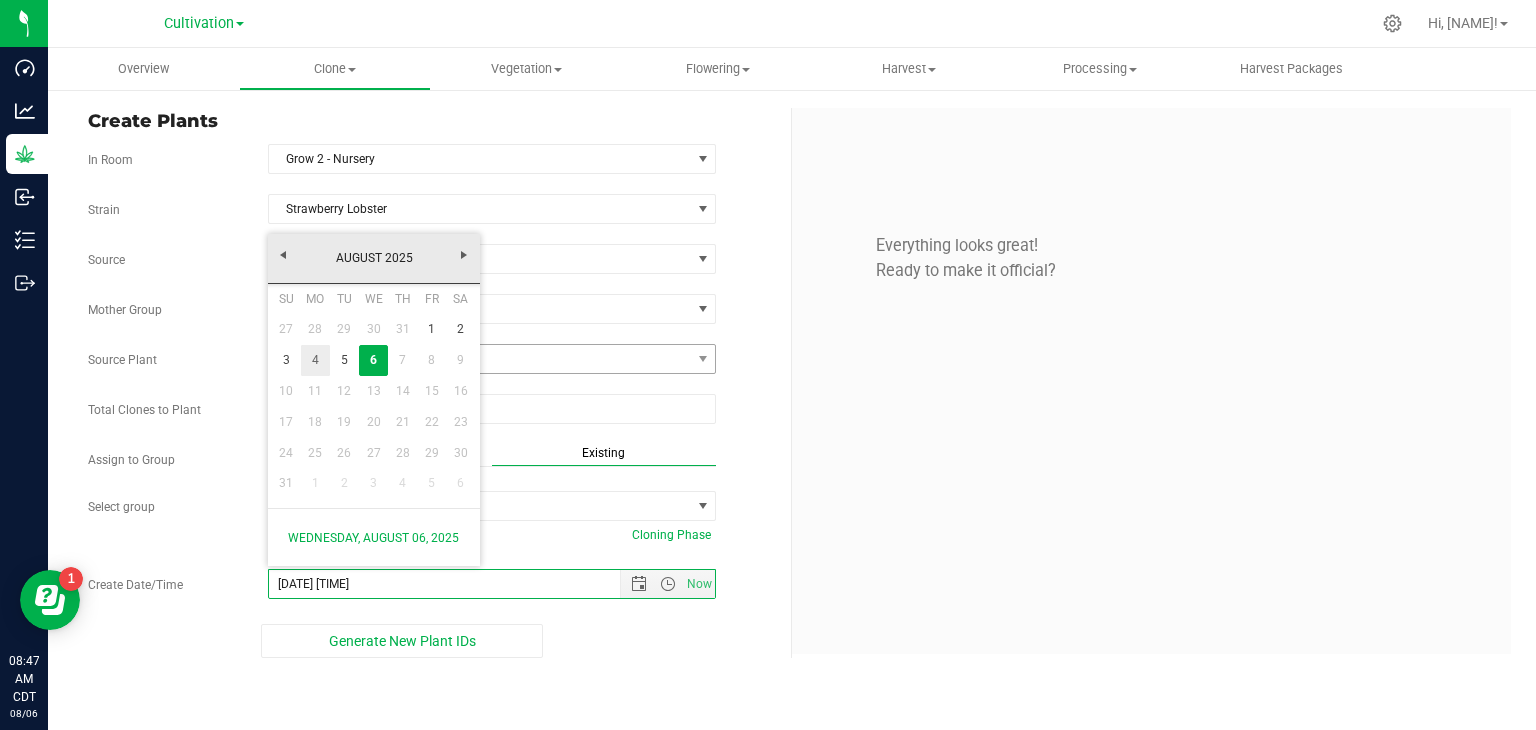 drag, startPoint x: 313, startPoint y: 363, endPoint x: 328, endPoint y: 369, distance: 16.155495 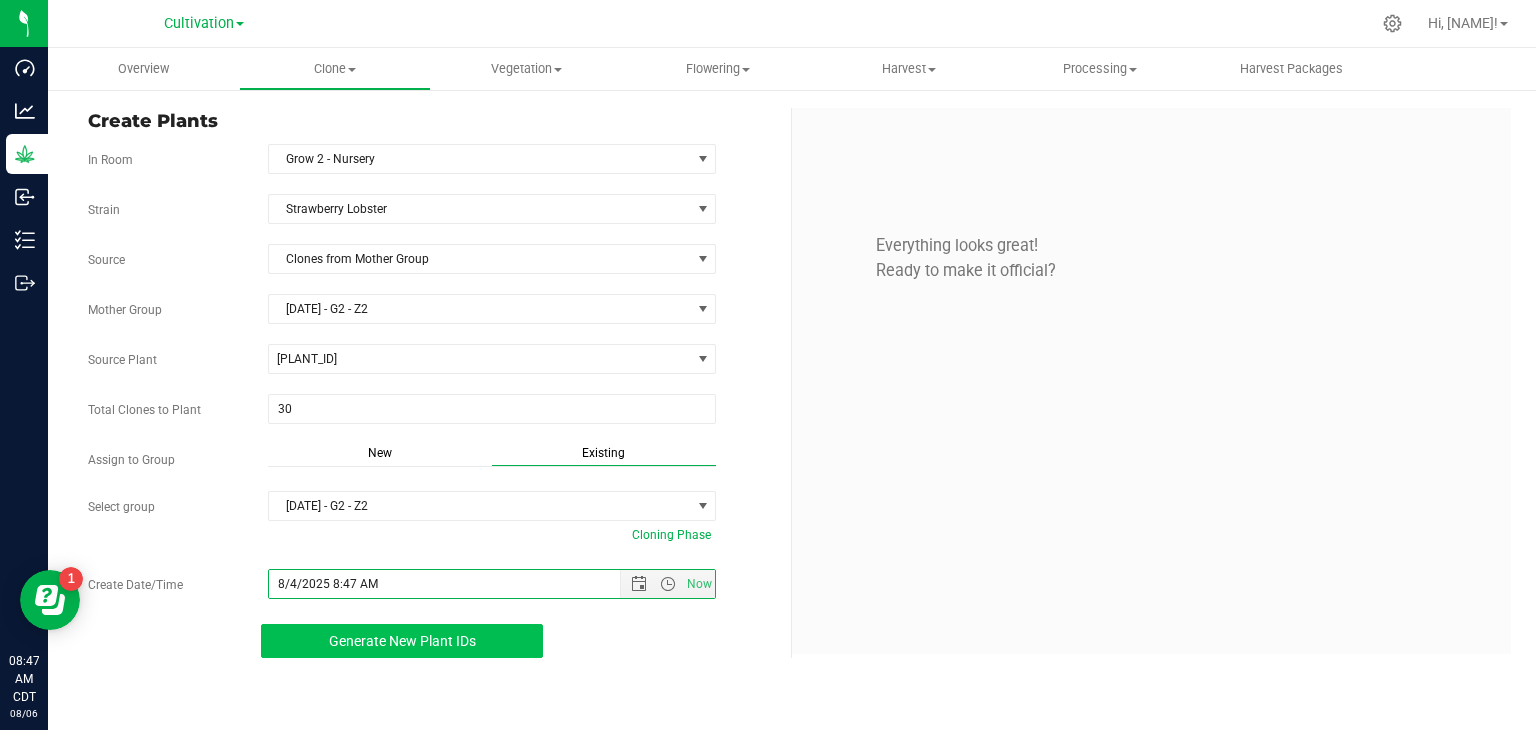 click on "Generate New Plant IDs" at bounding box center [402, 641] 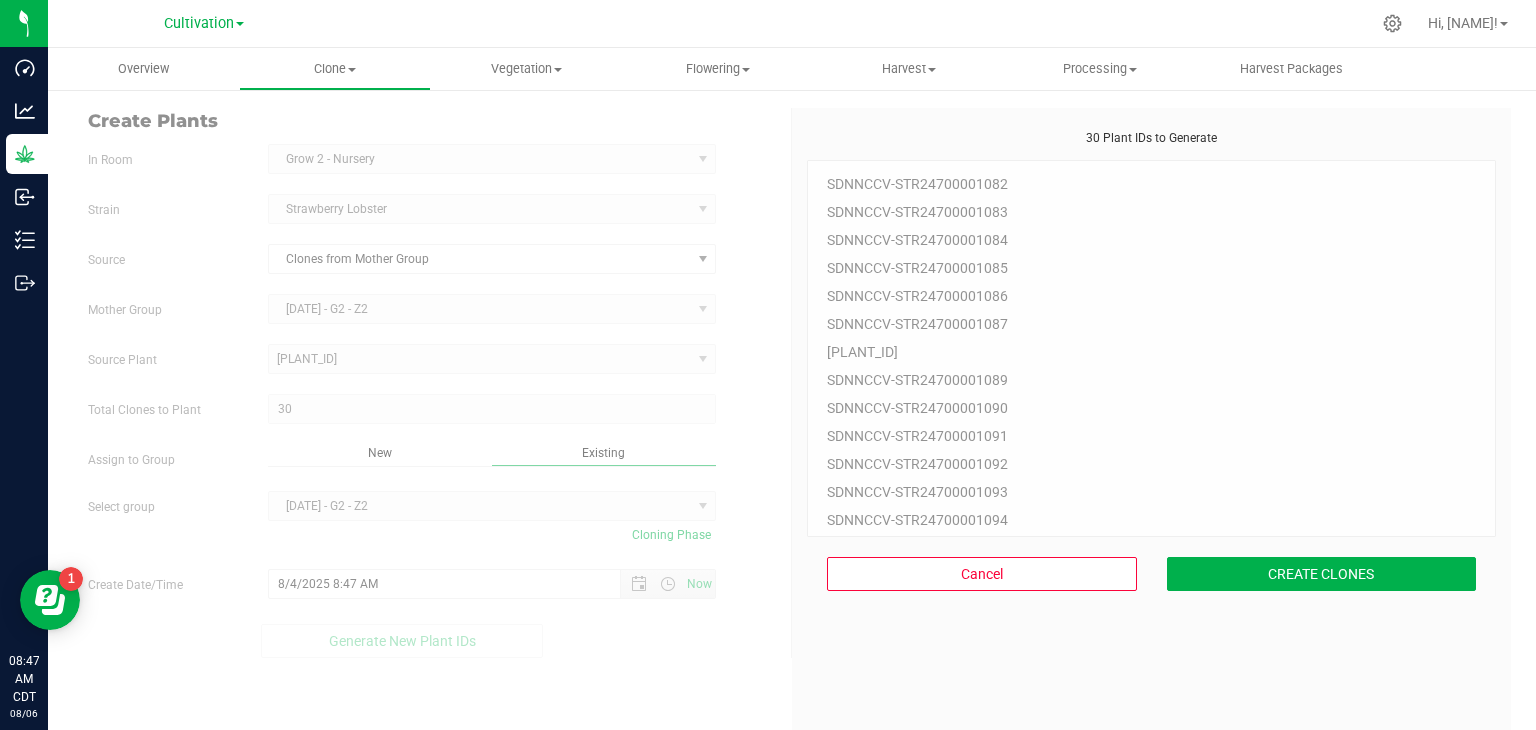 scroll, scrollTop: 60, scrollLeft: 0, axis: vertical 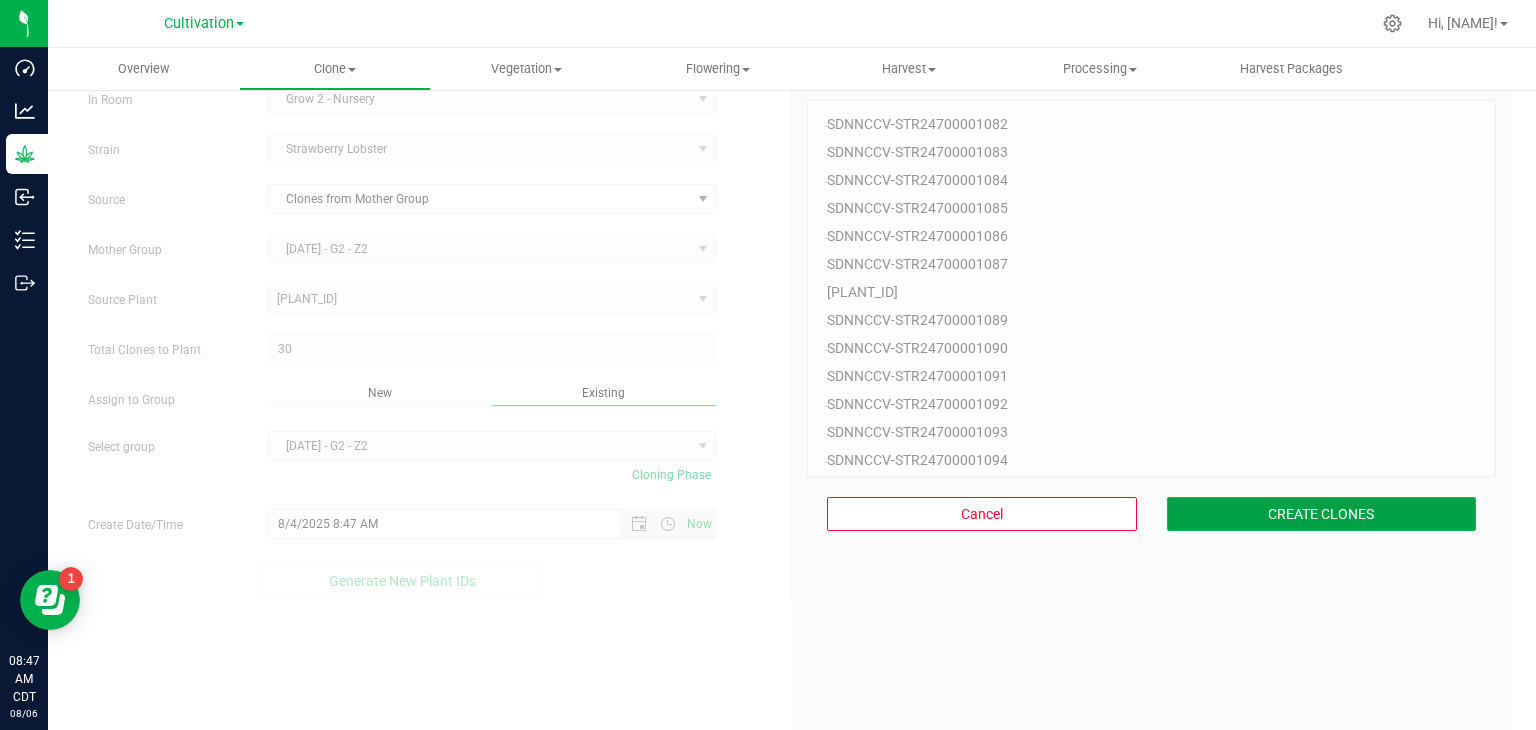 click on "CREATE CLONES" at bounding box center [1322, 514] 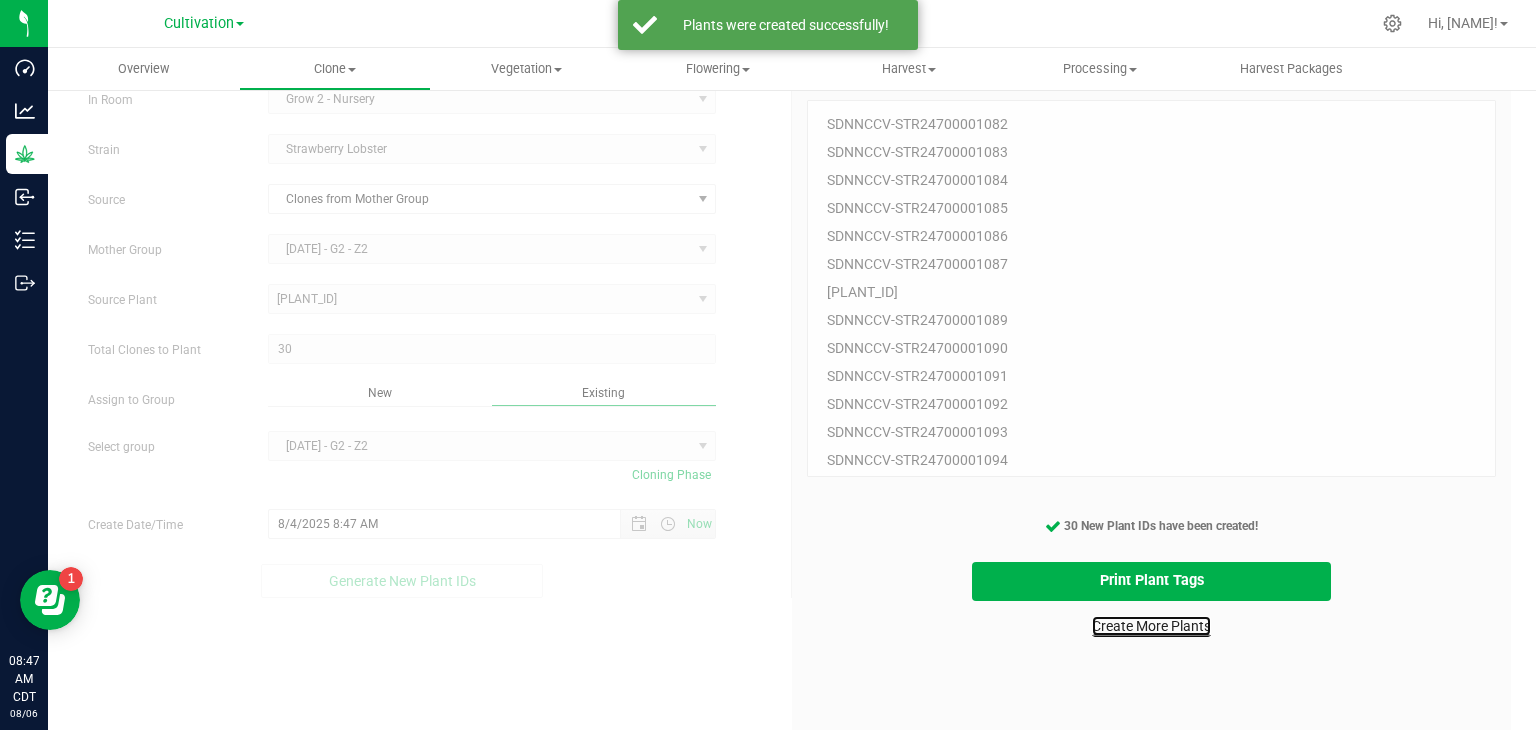 click on "Create More Plants" at bounding box center [1151, 626] 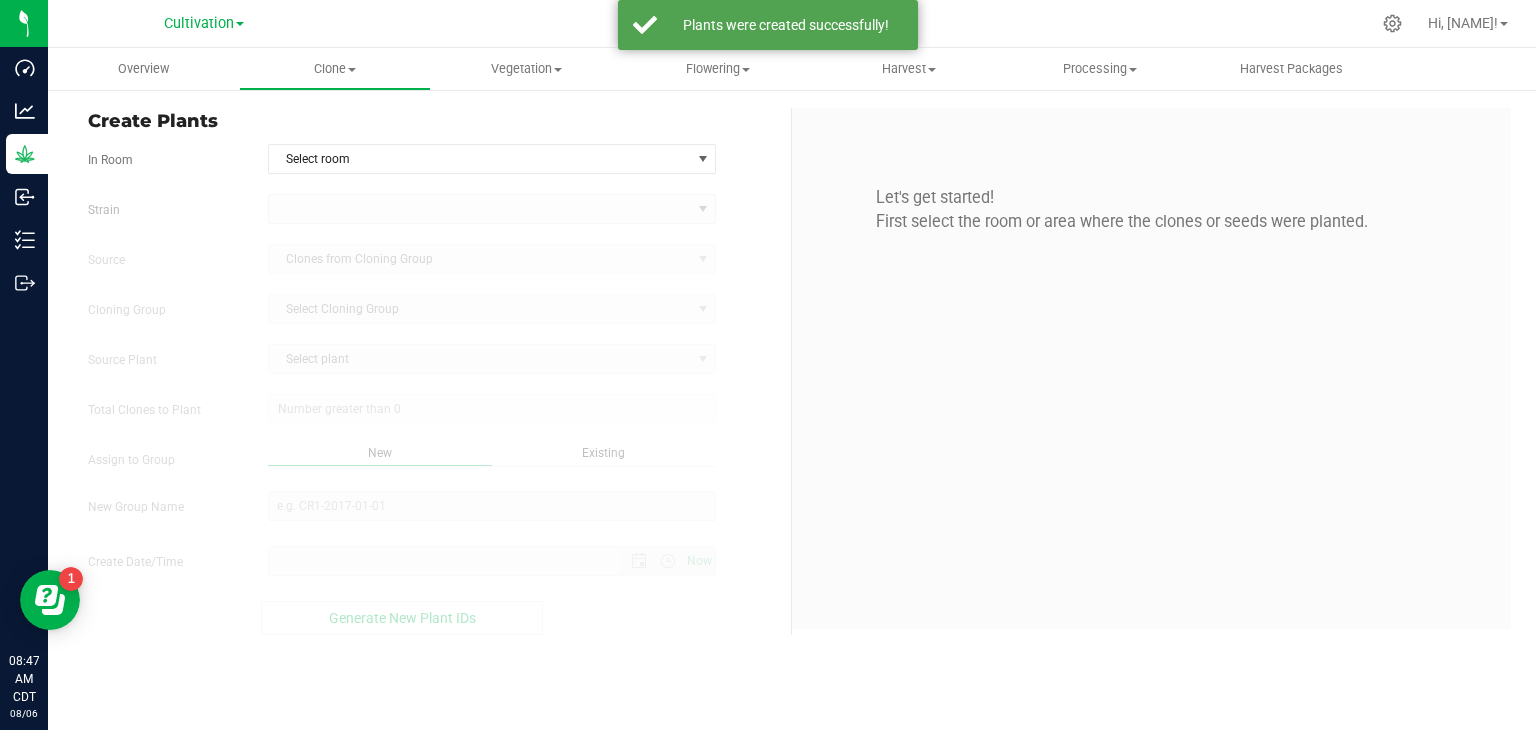 scroll, scrollTop: 0, scrollLeft: 0, axis: both 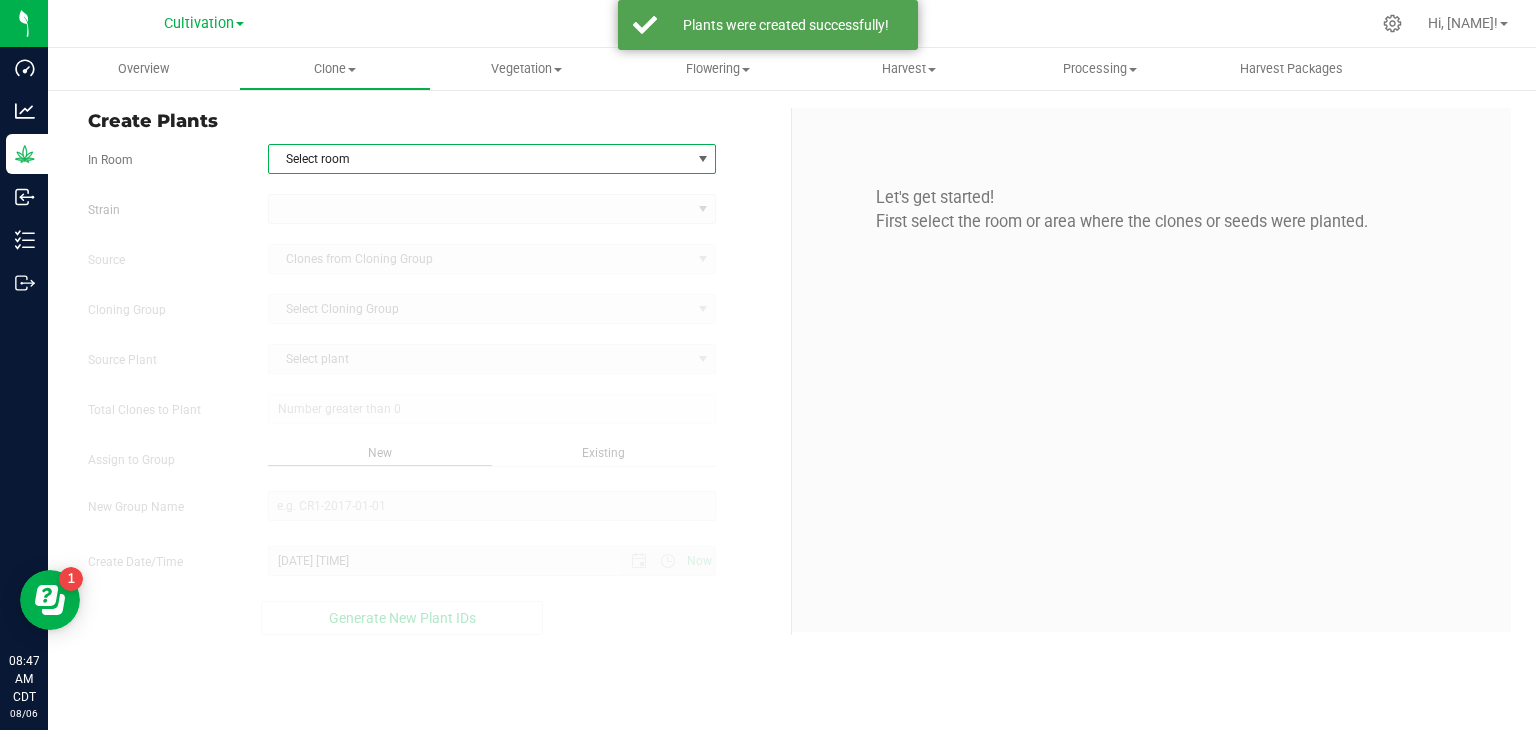 click on "Select room" at bounding box center [480, 159] 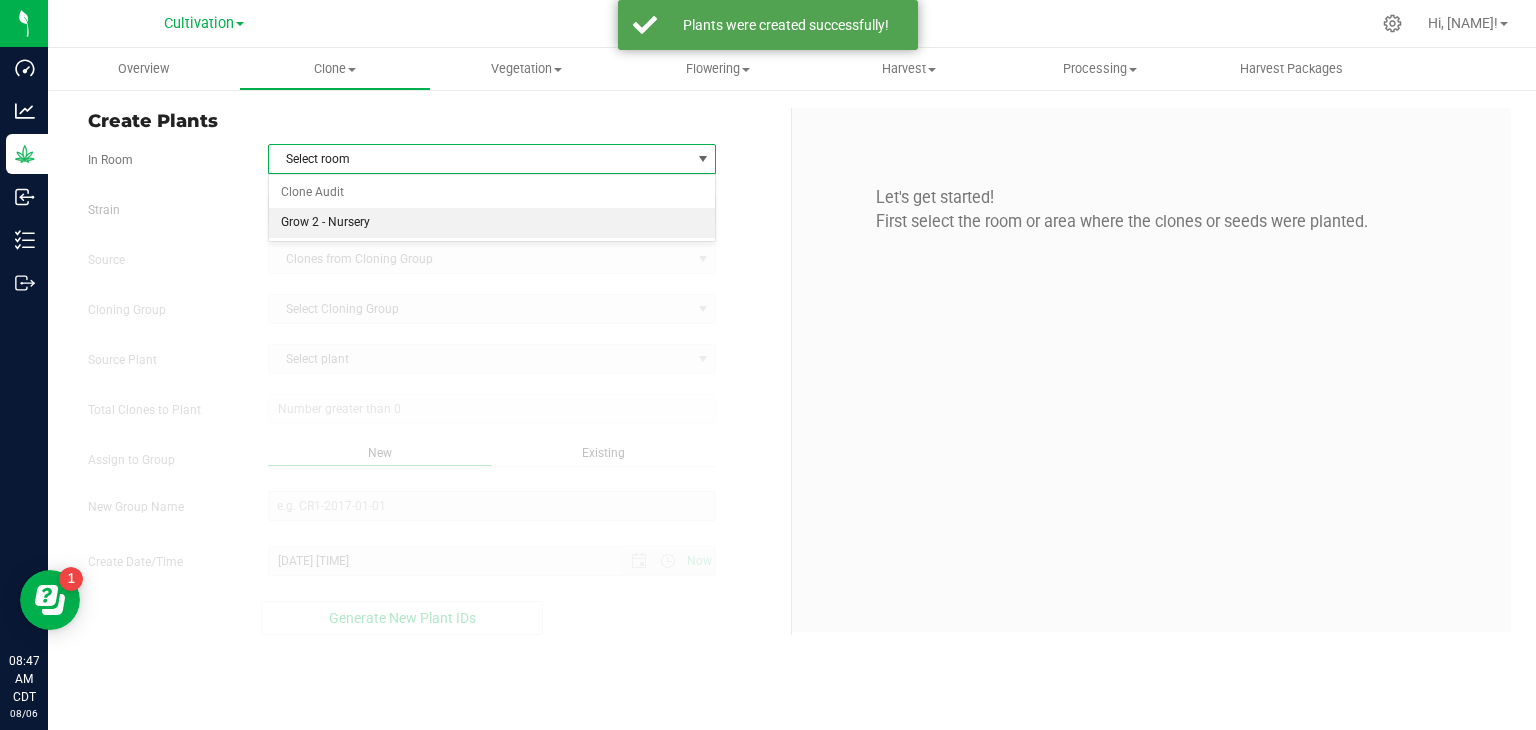 click on "Grow 2 - Nursery" at bounding box center (492, 223) 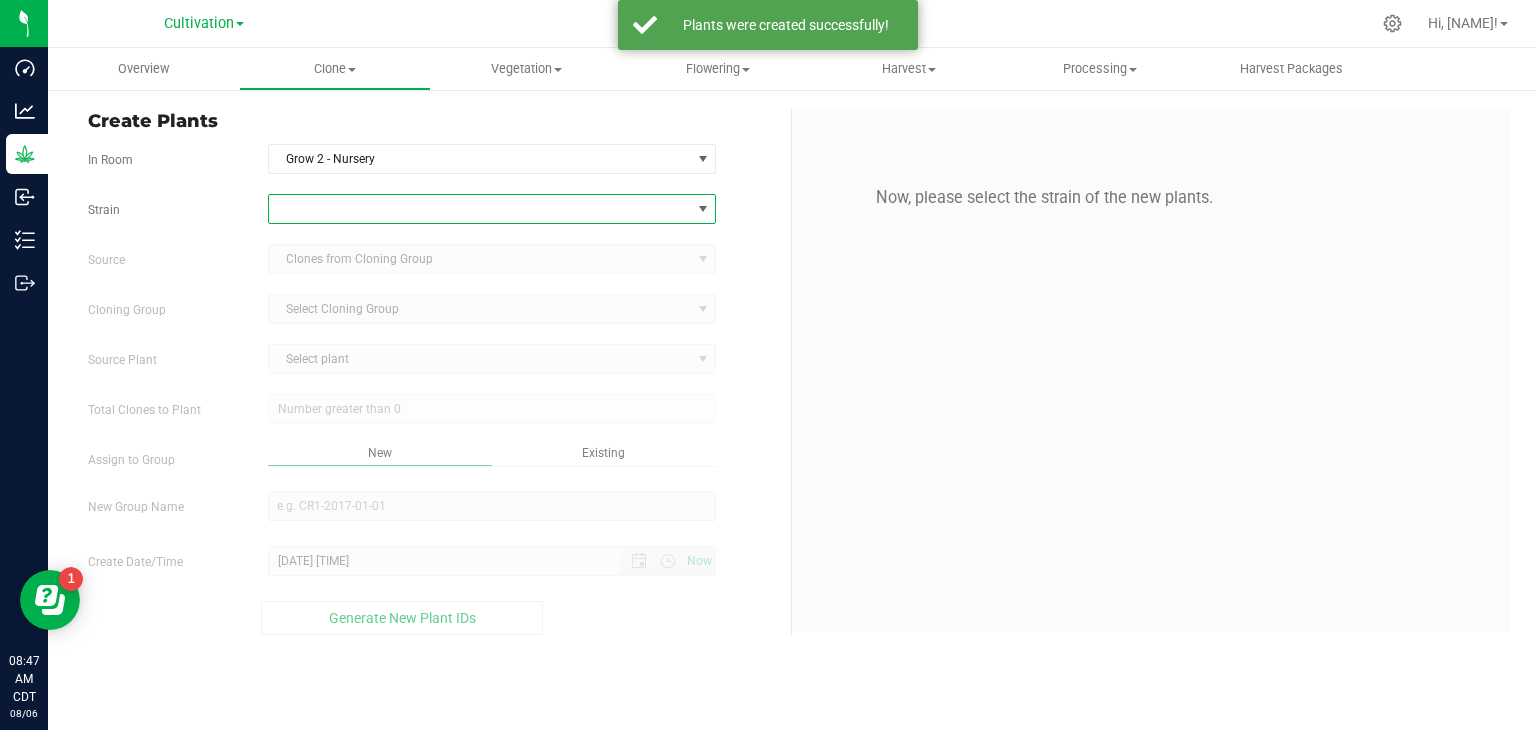 click at bounding box center [480, 209] 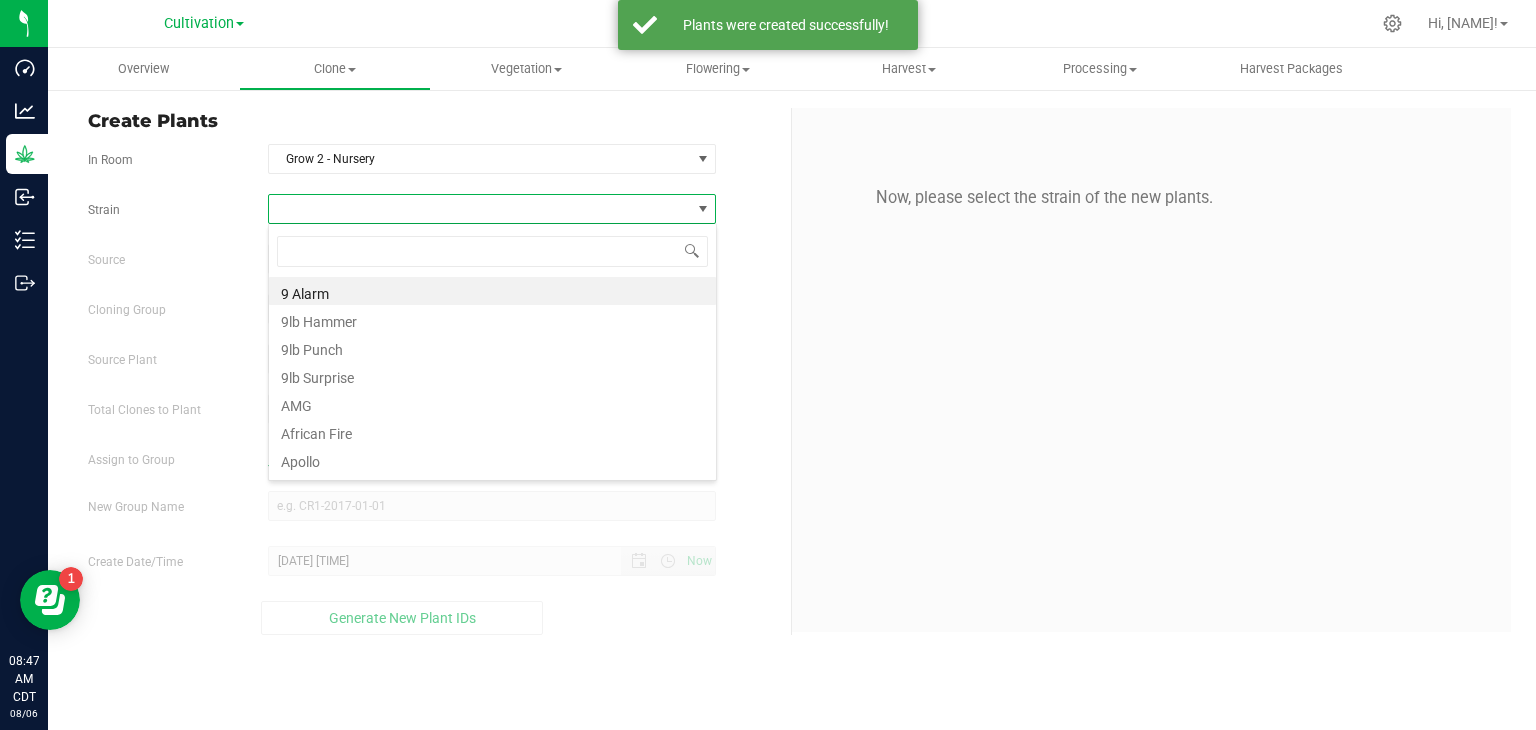scroll, scrollTop: 99970, scrollLeft: 99551, axis: both 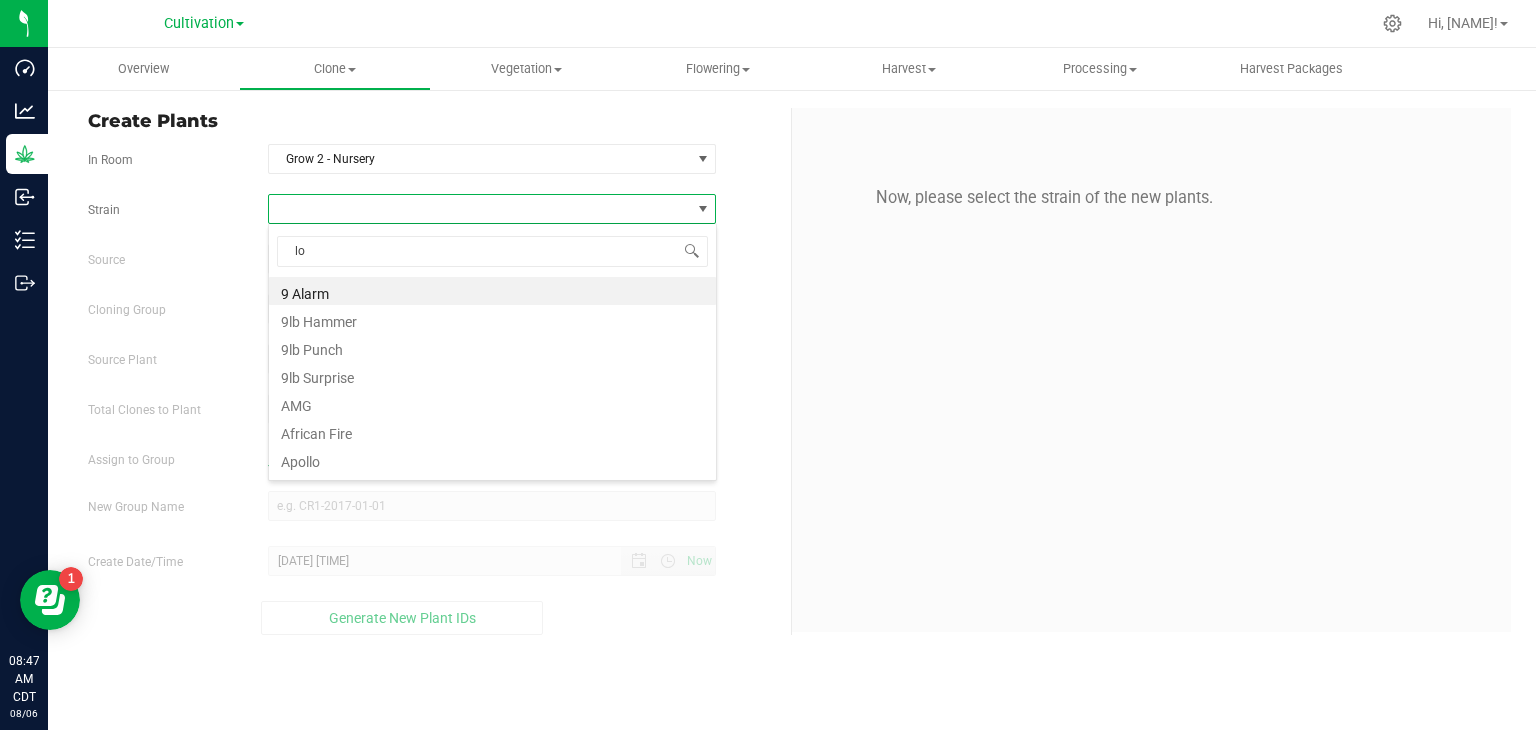 type on "lob" 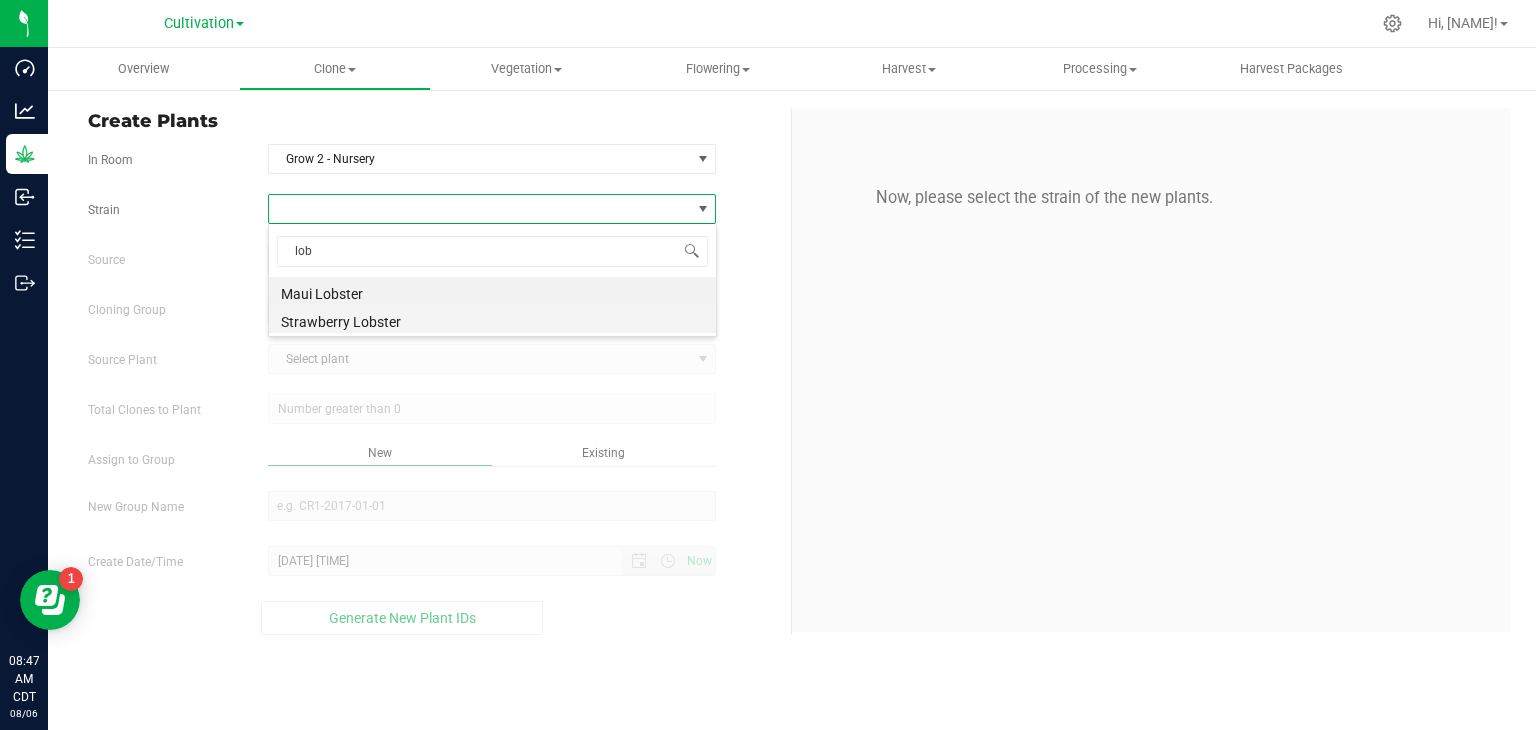 click on "Strawberry Lobster" at bounding box center (492, 319) 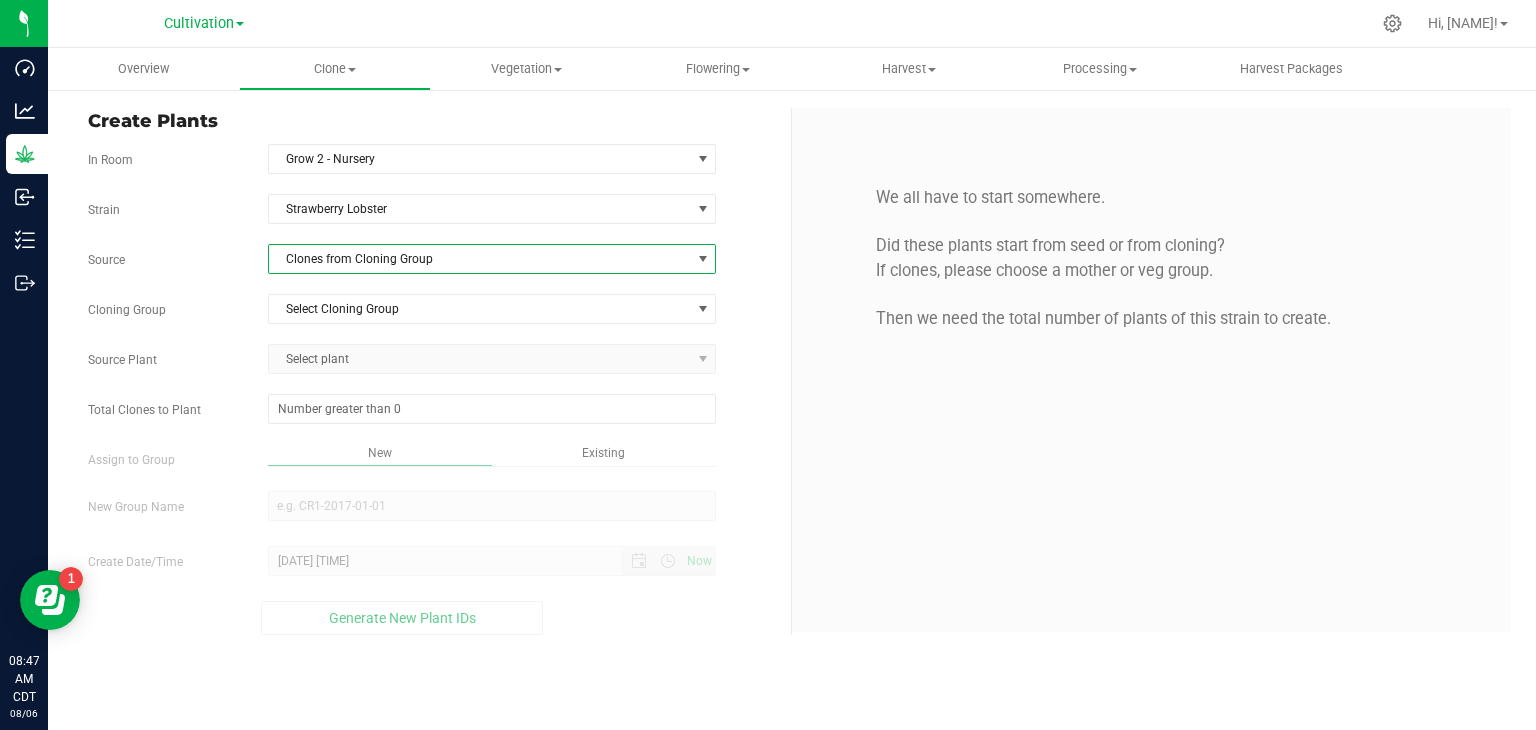 click on "Clones from Cloning Group" at bounding box center [480, 259] 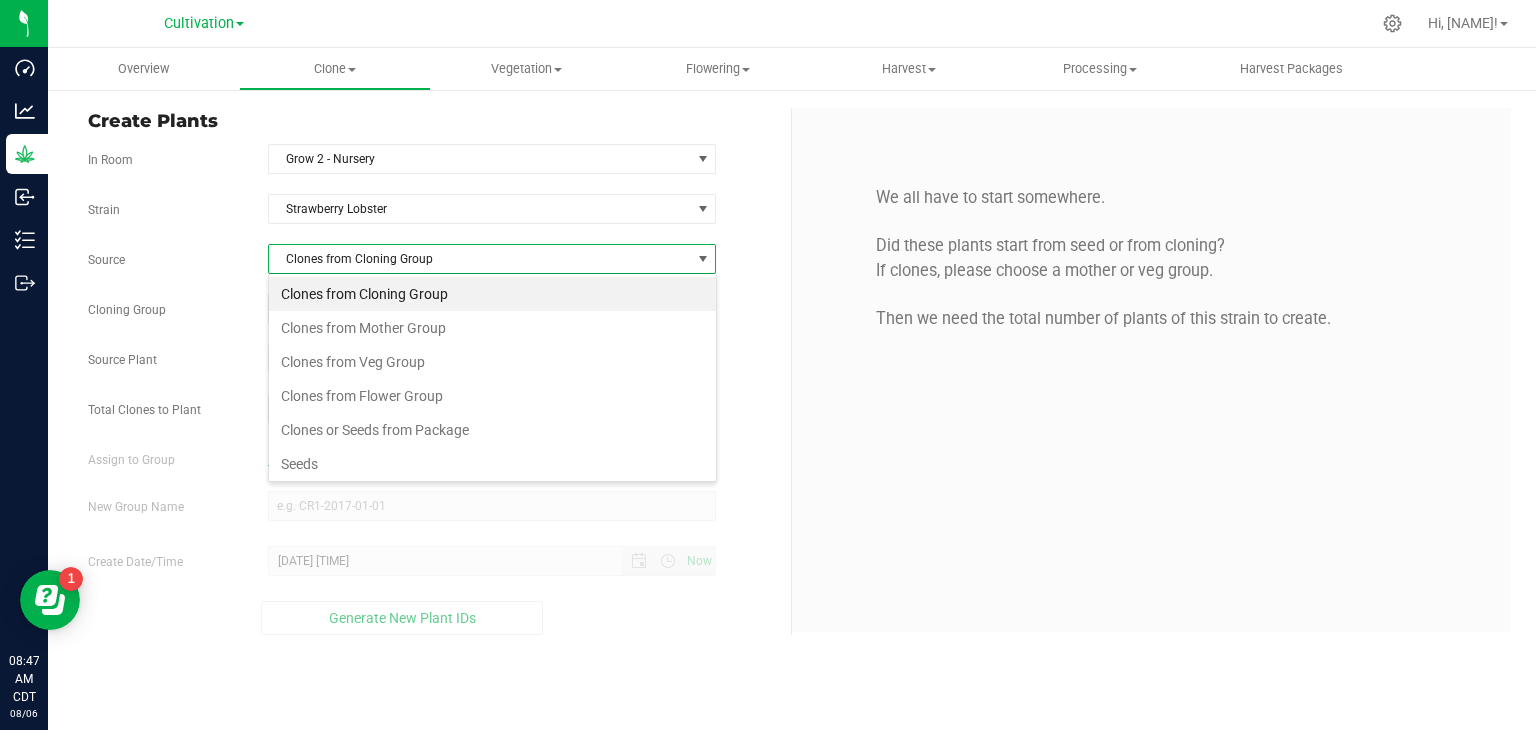 scroll, scrollTop: 99970, scrollLeft: 99551, axis: both 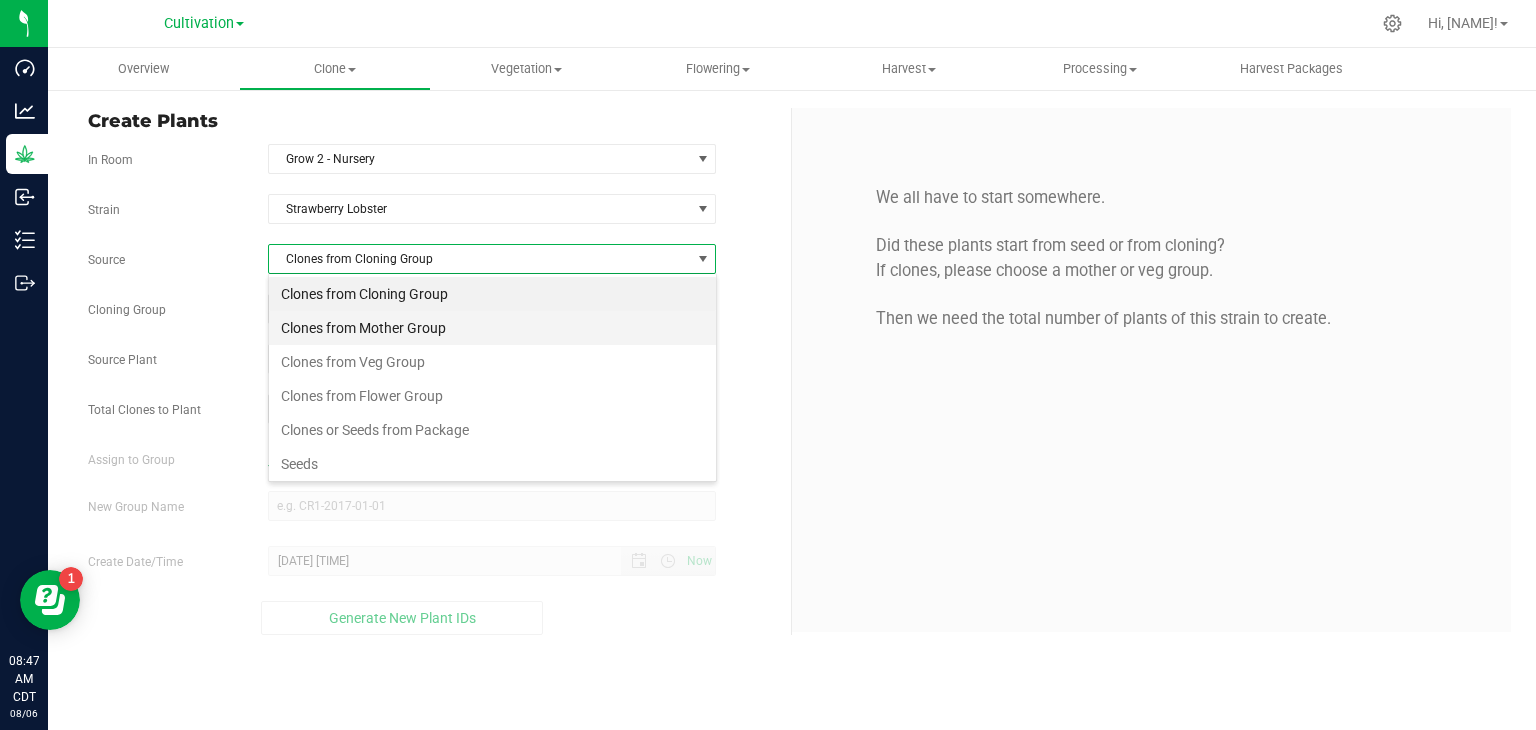 click on "Clones from Mother Group" at bounding box center (492, 328) 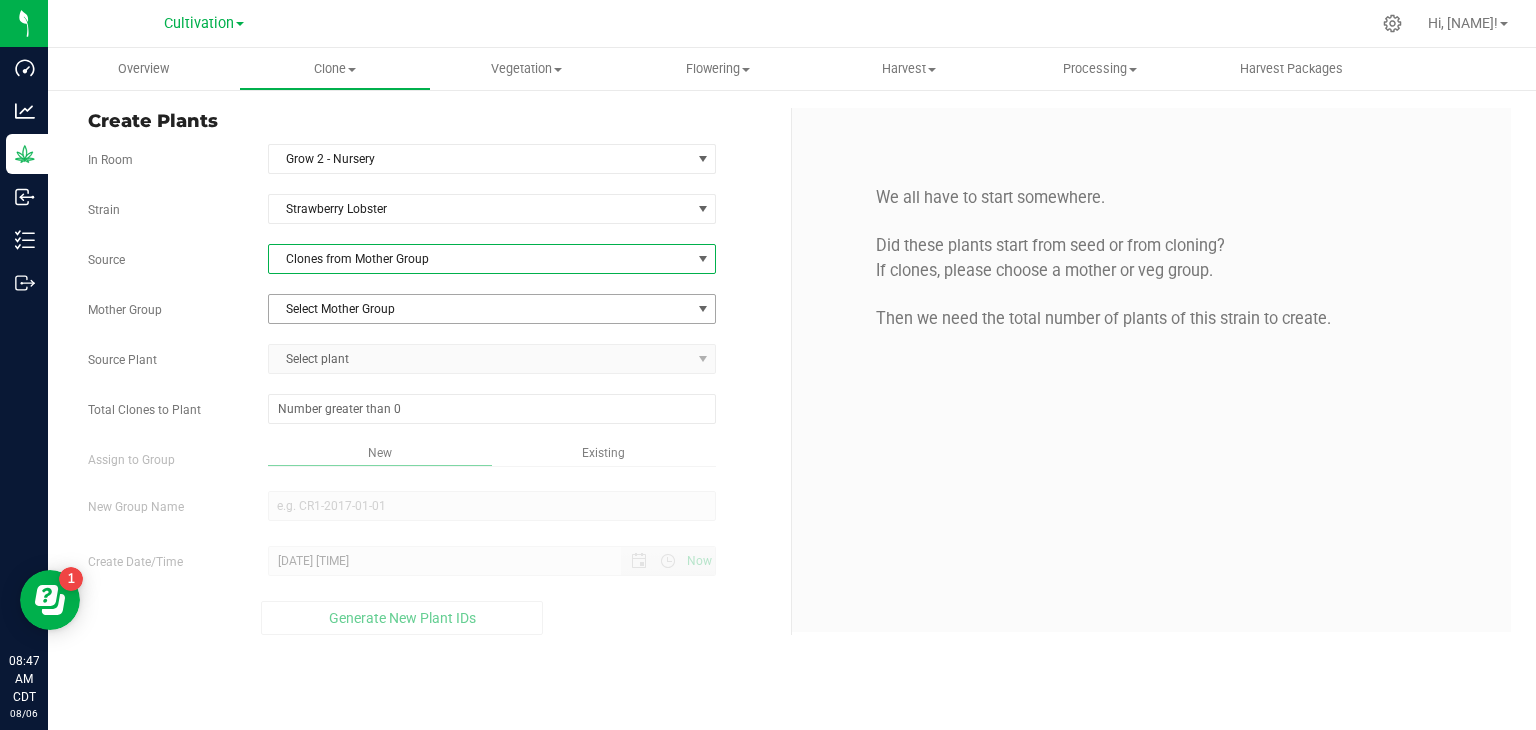 click on "Select Mother Group" at bounding box center (480, 309) 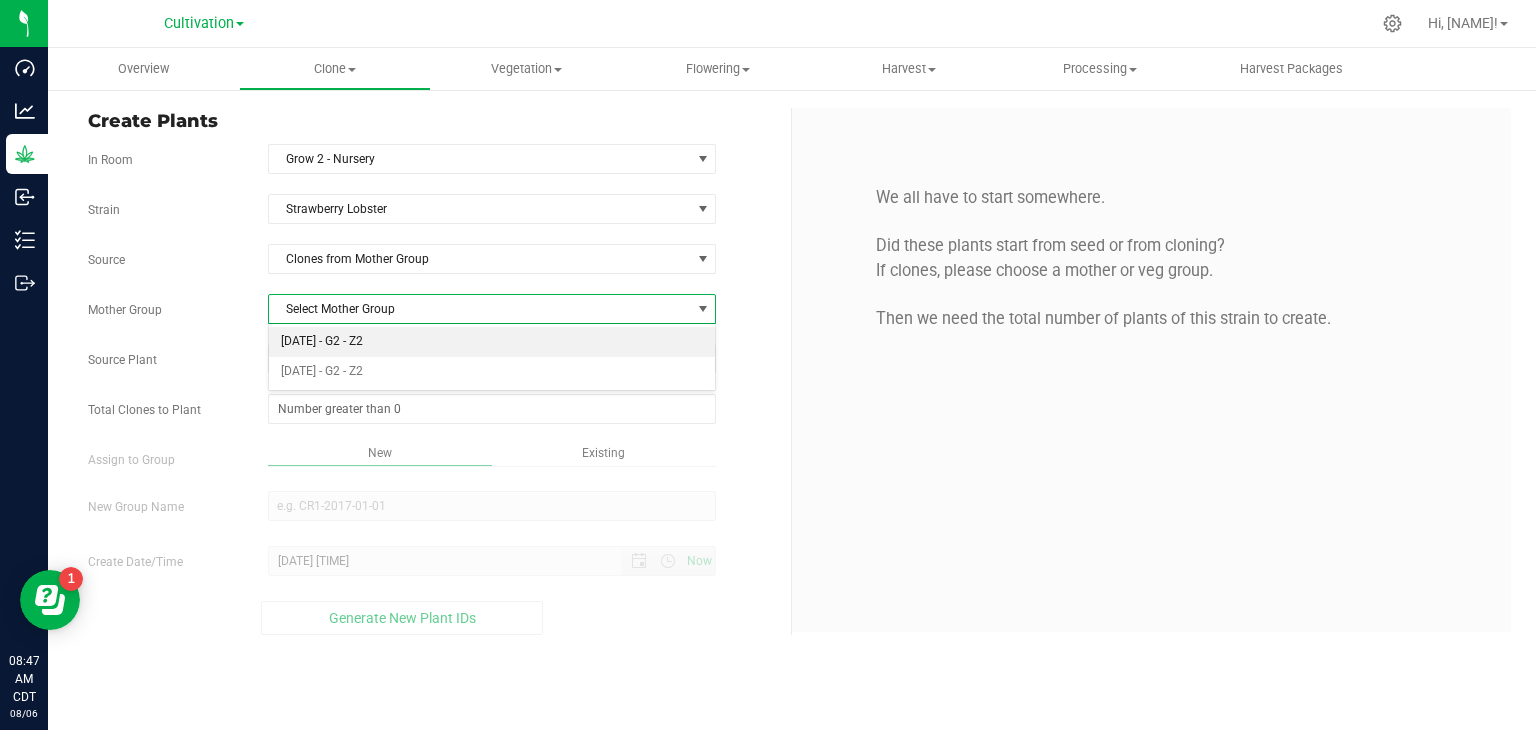 click on "[DATE] - G2 - Z2" at bounding box center [492, 342] 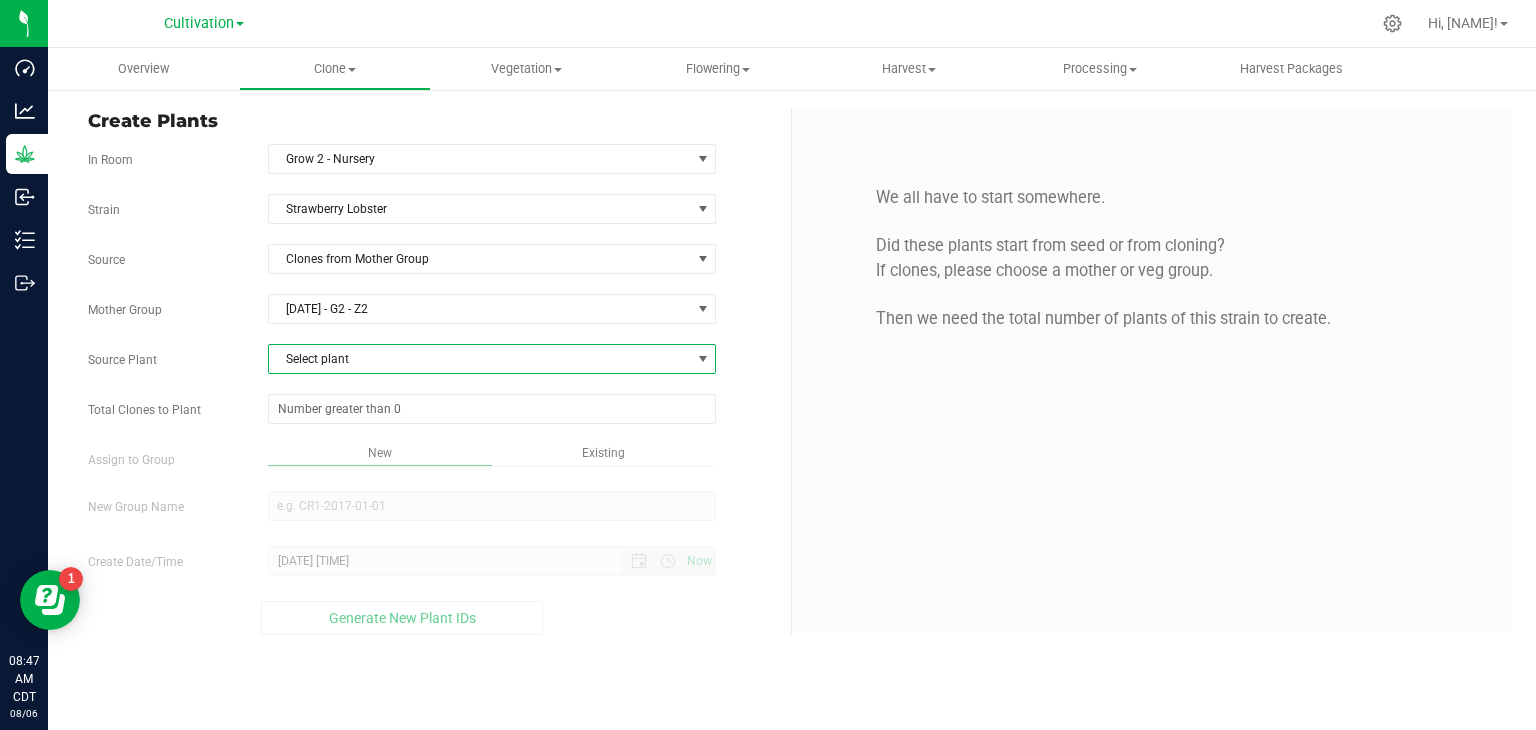 click on "Select plant" at bounding box center (480, 359) 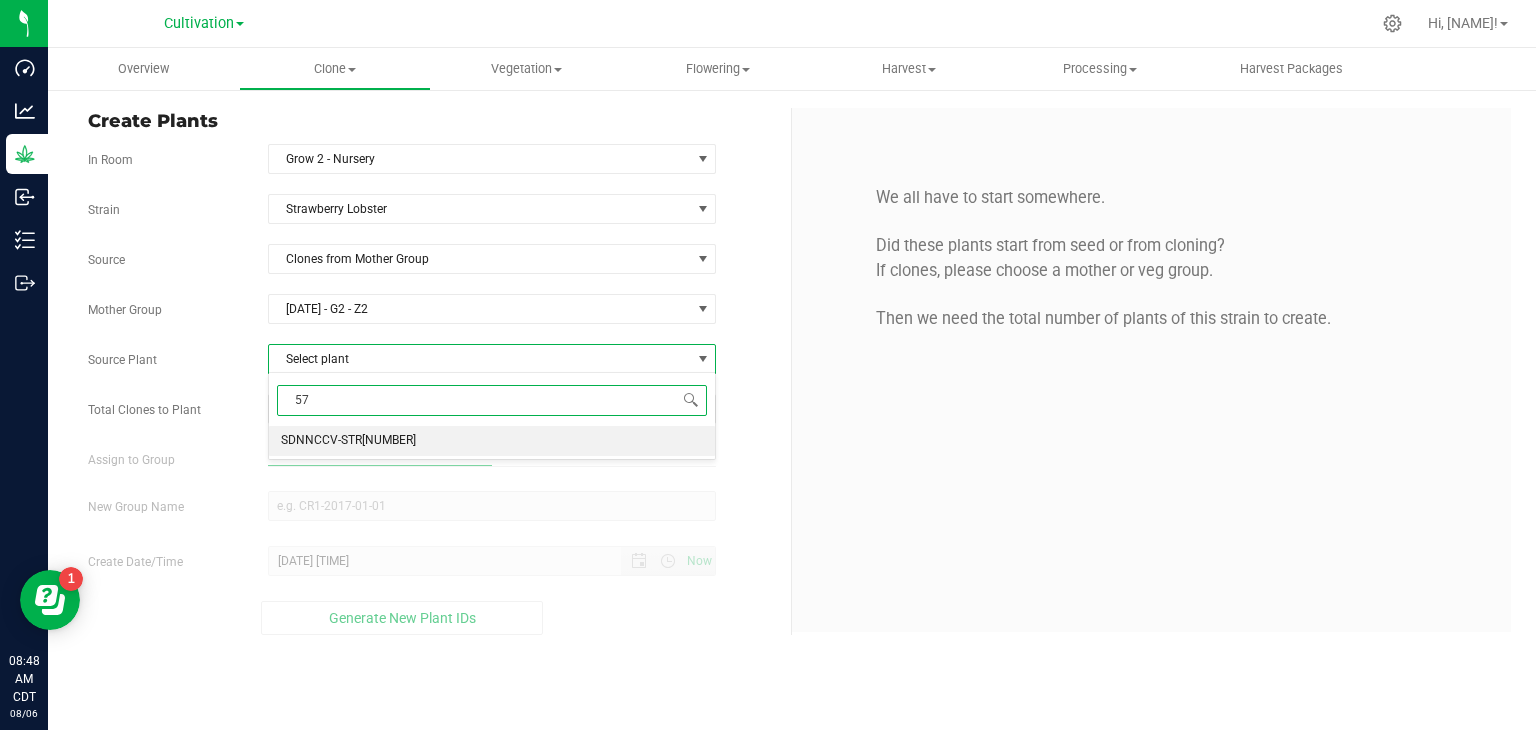 type on "578" 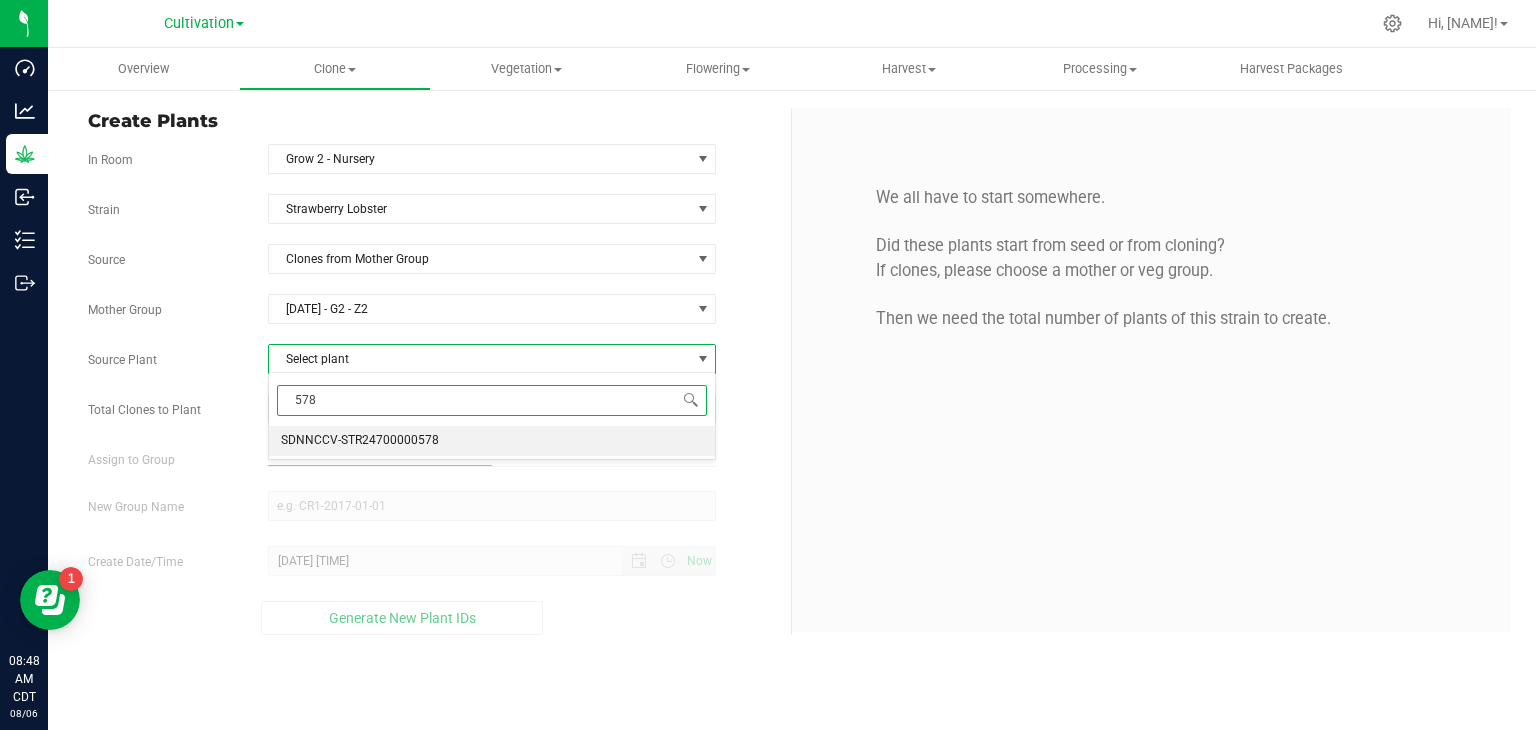 click on "SDNNCCV-STR24700000578" at bounding box center (360, 441) 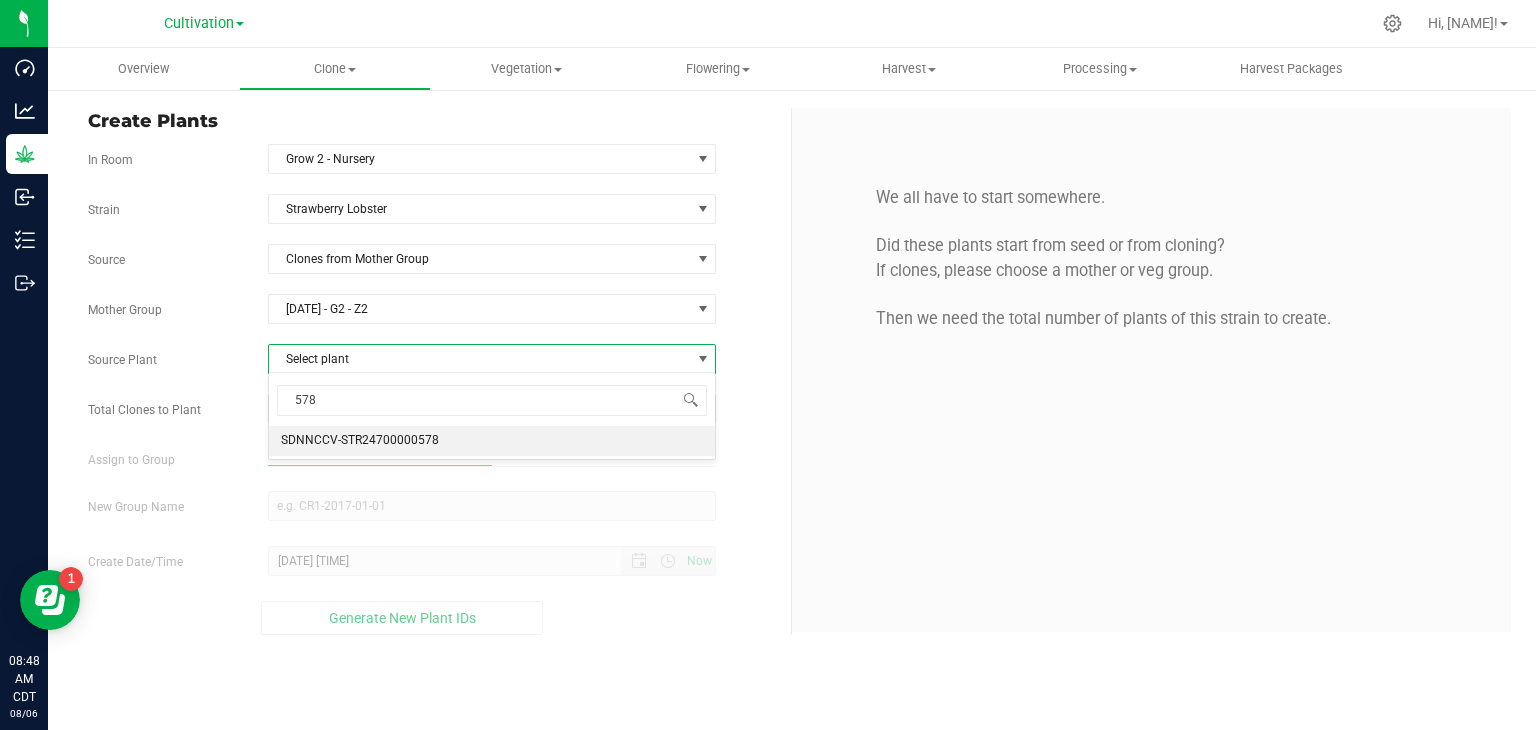 type 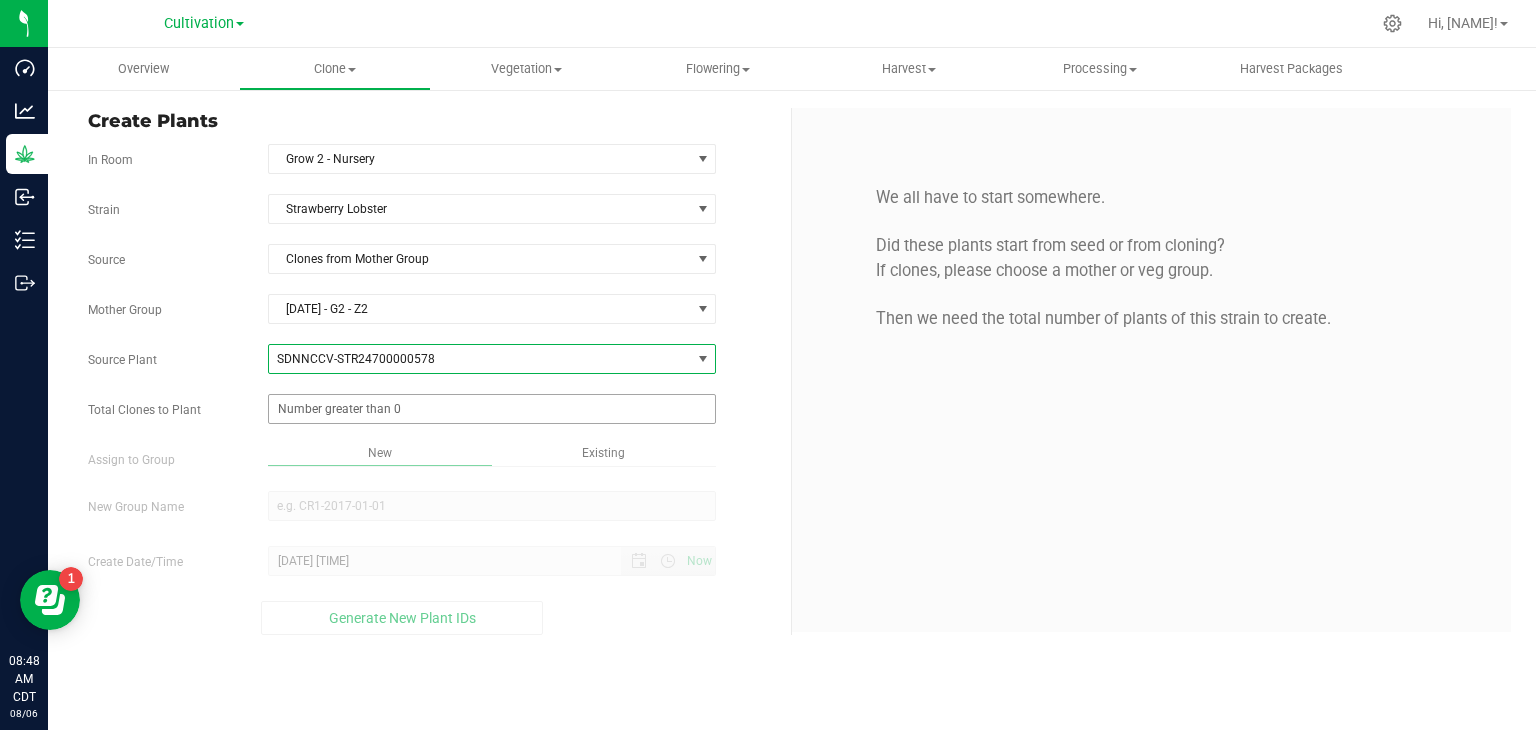 click at bounding box center (492, 409) 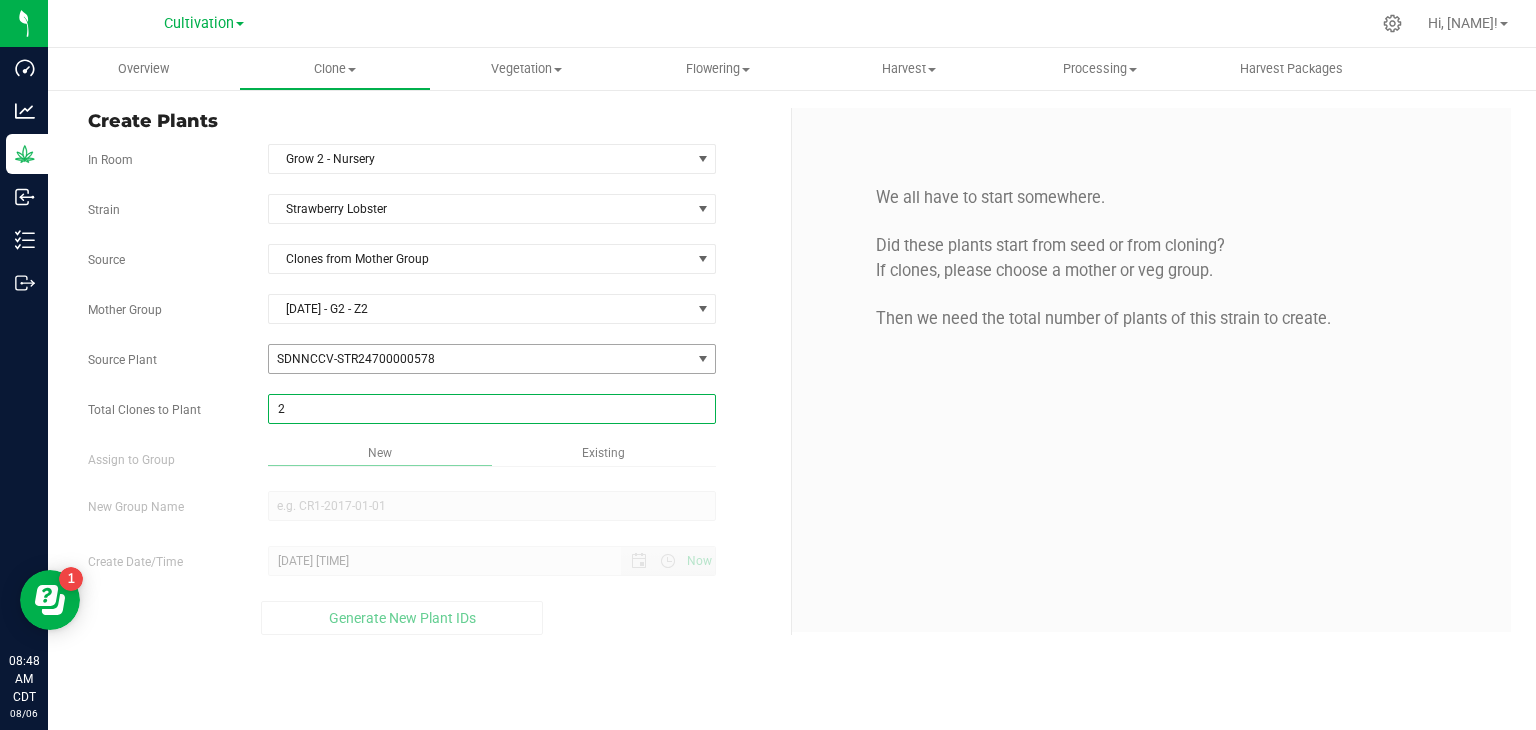 type on "24" 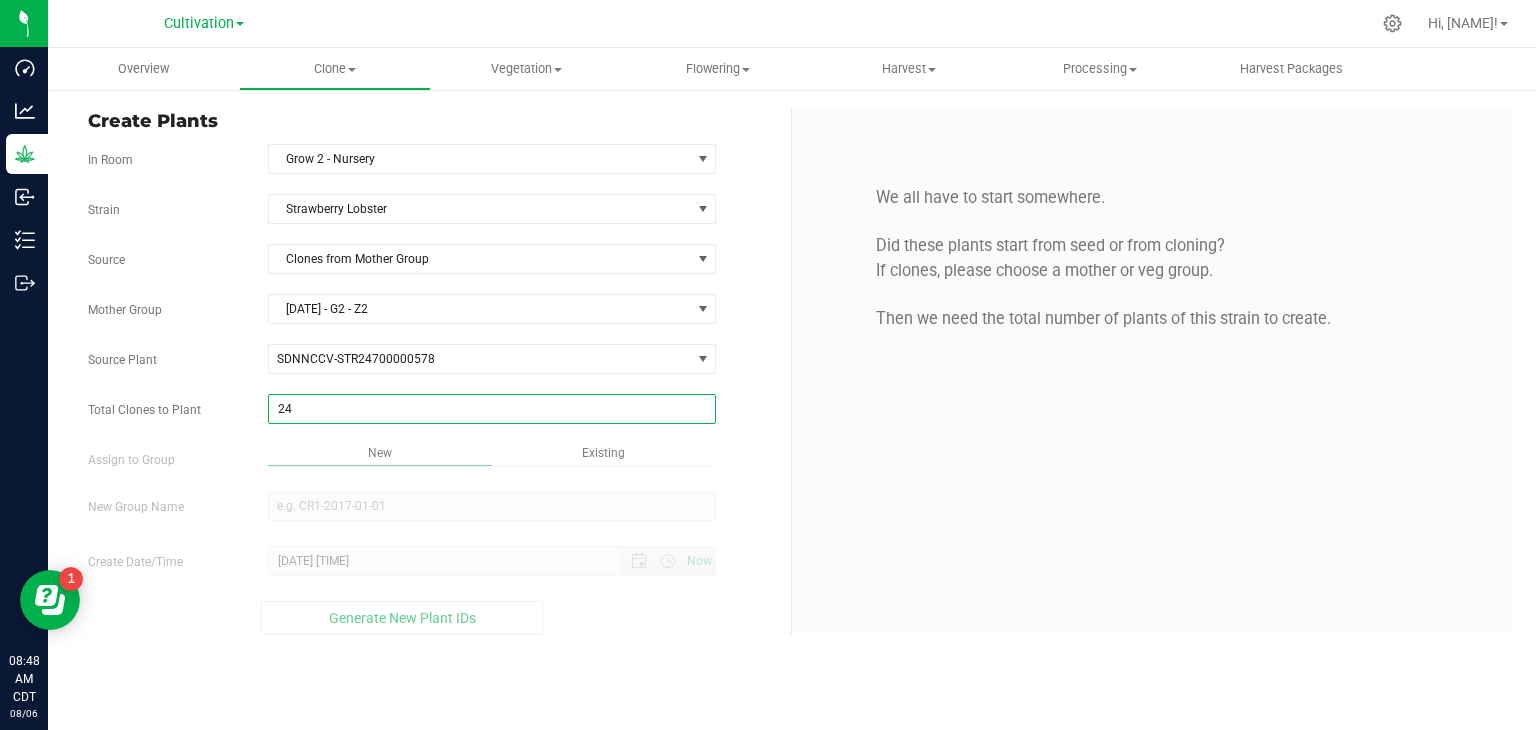 type on "24" 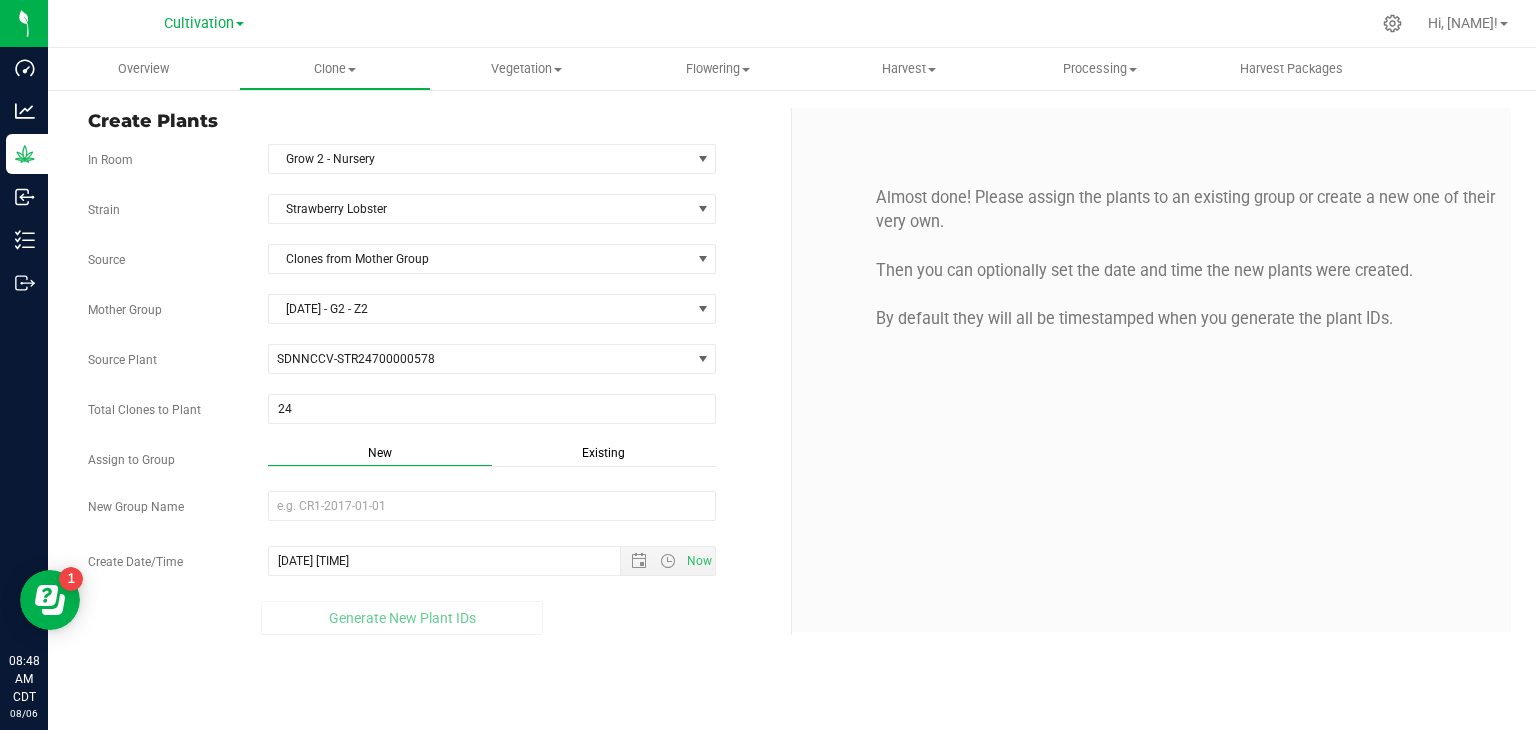click on "Existing" at bounding box center (604, 455) 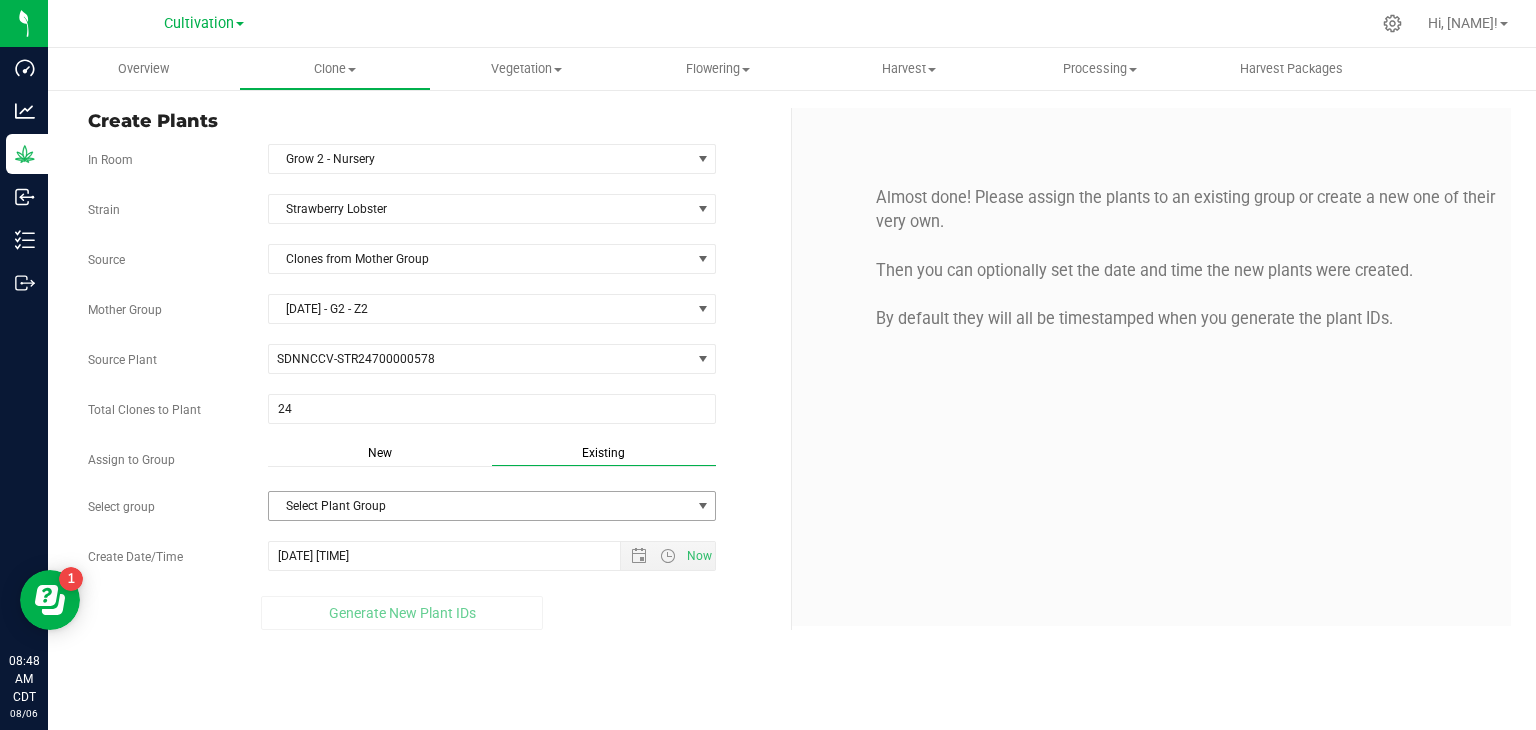click on "Select Plant Group" at bounding box center (480, 506) 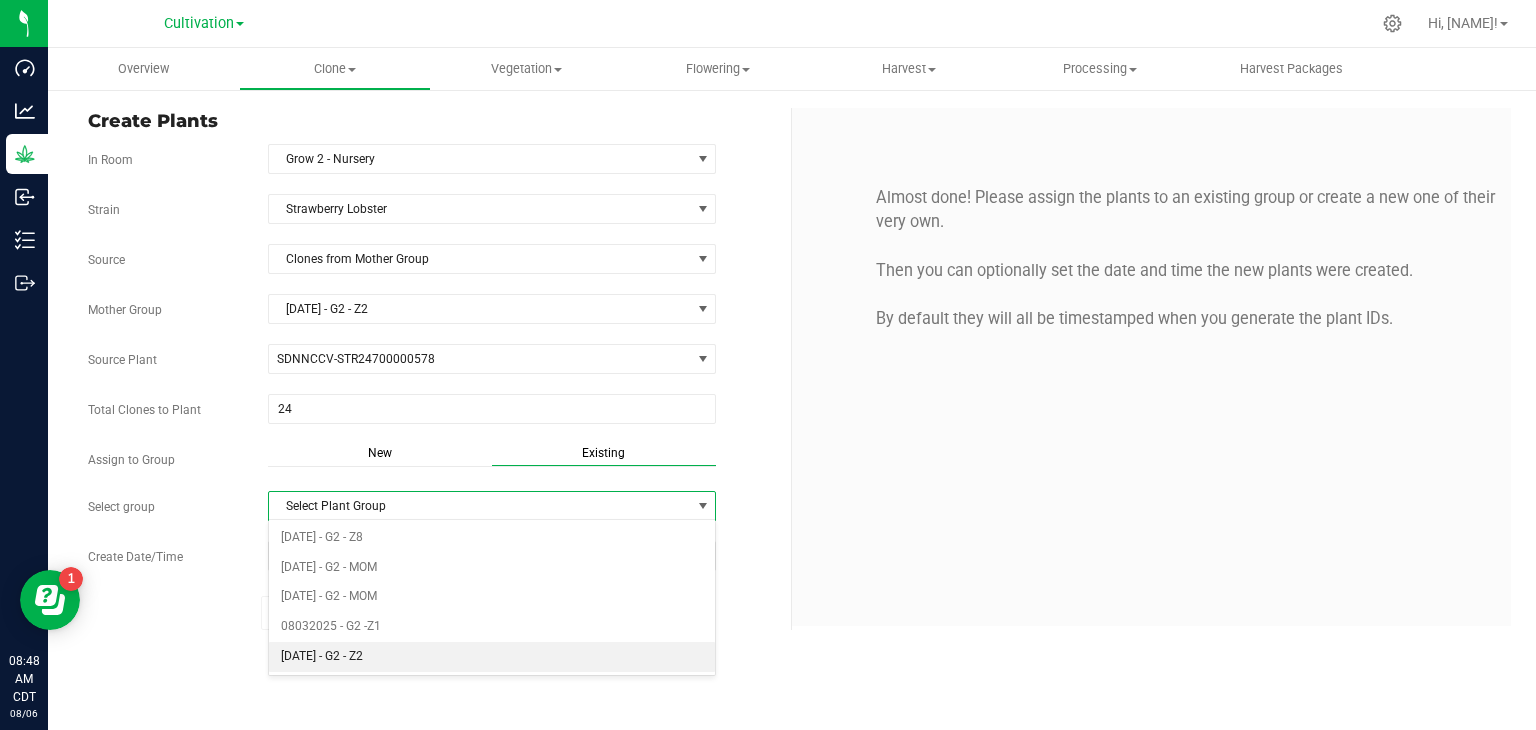 click on "[DATE] - G2 - Z2" at bounding box center [492, 657] 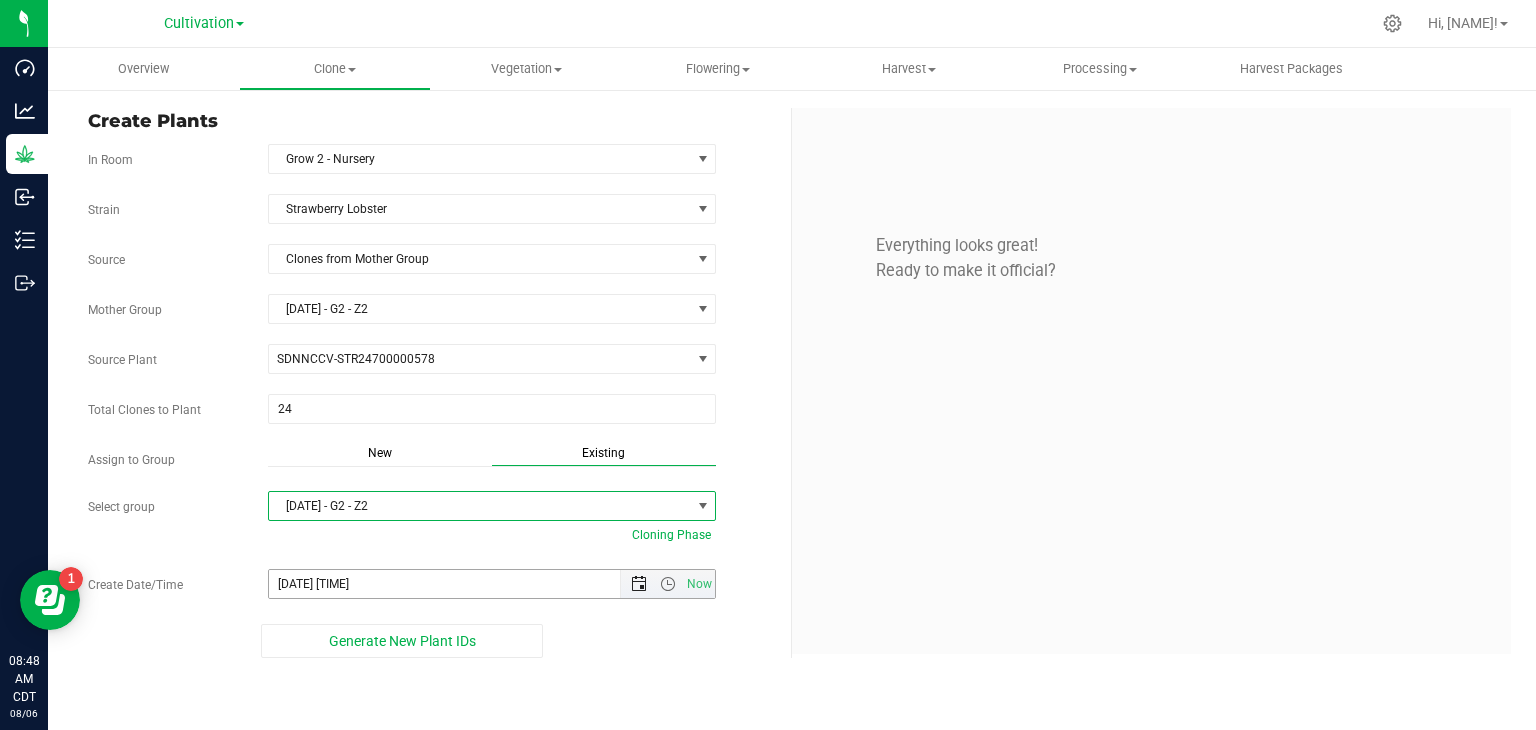 click at bounding box center [639, 584] 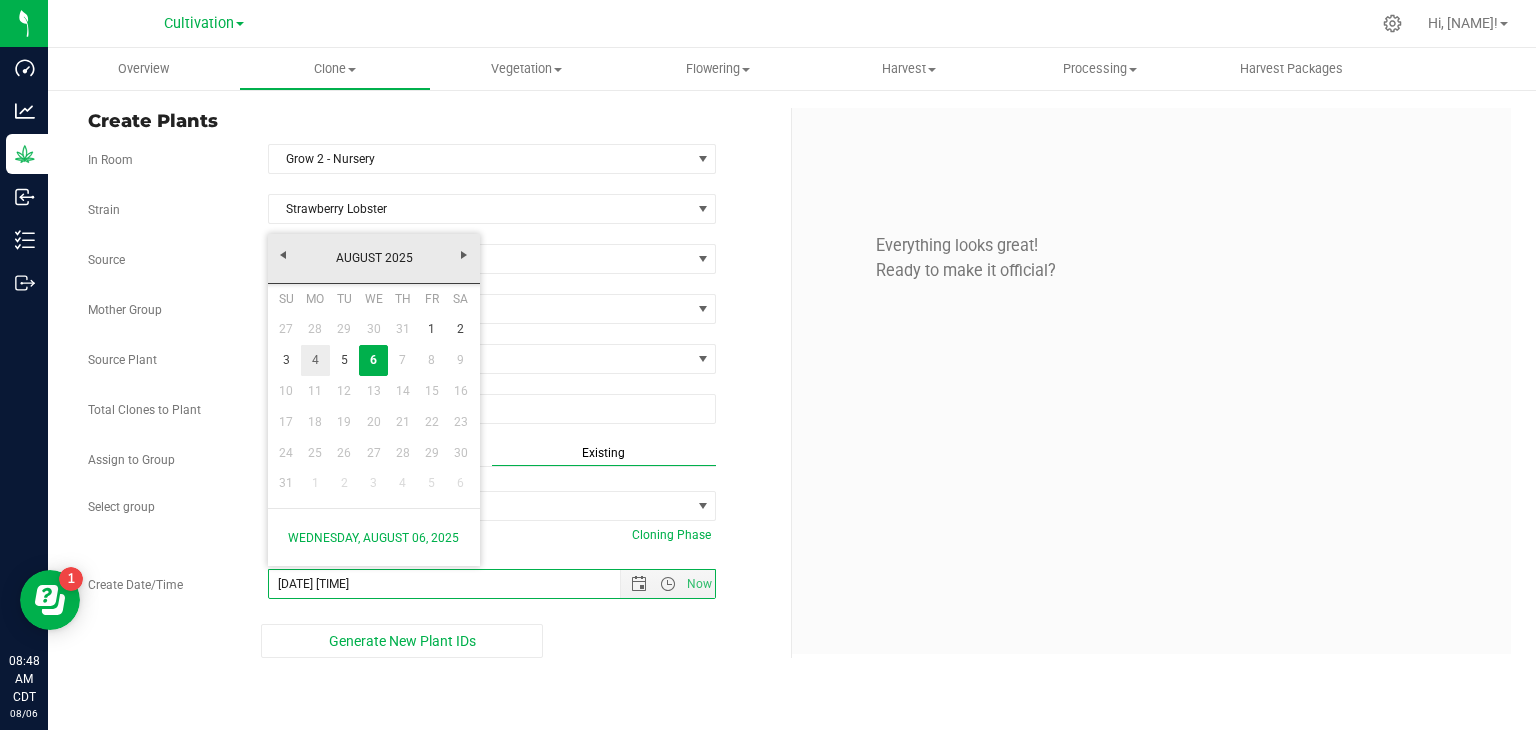 click on "4" at bounding box center (315, 360) 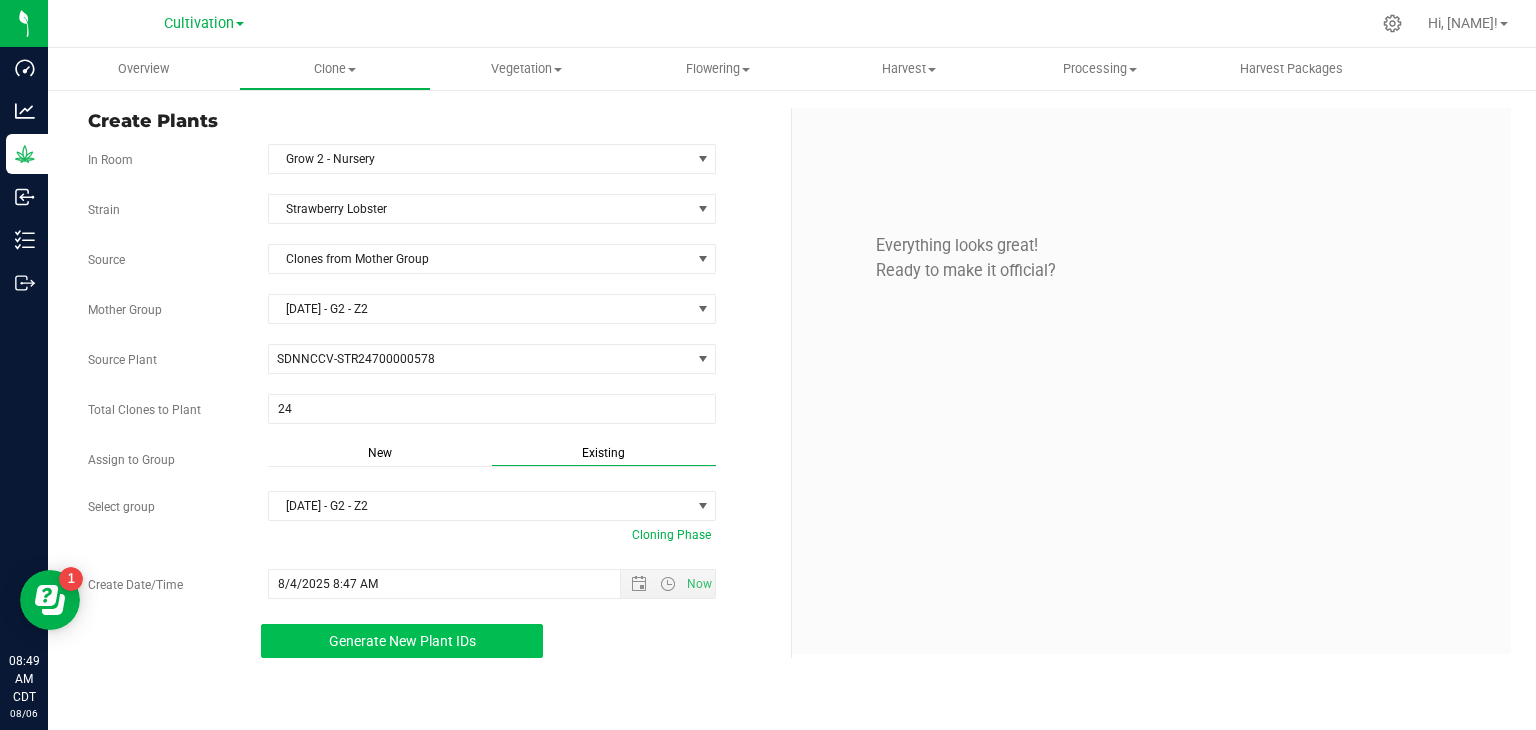 click on "Generate New Plant IDs" at bounding box center (402, 641) 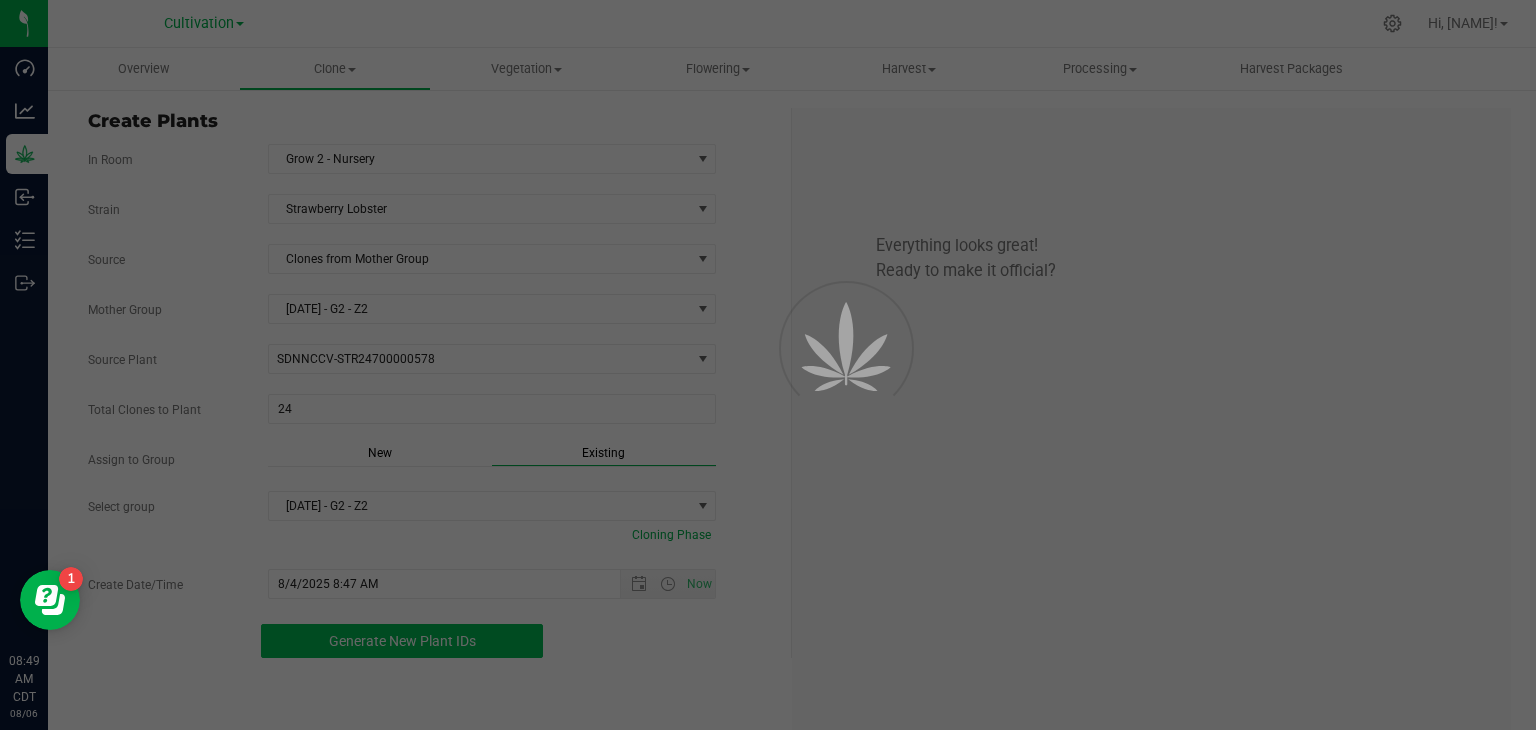 scroll, scrollTop: 60, scrollLeft: 0, axis: vertical 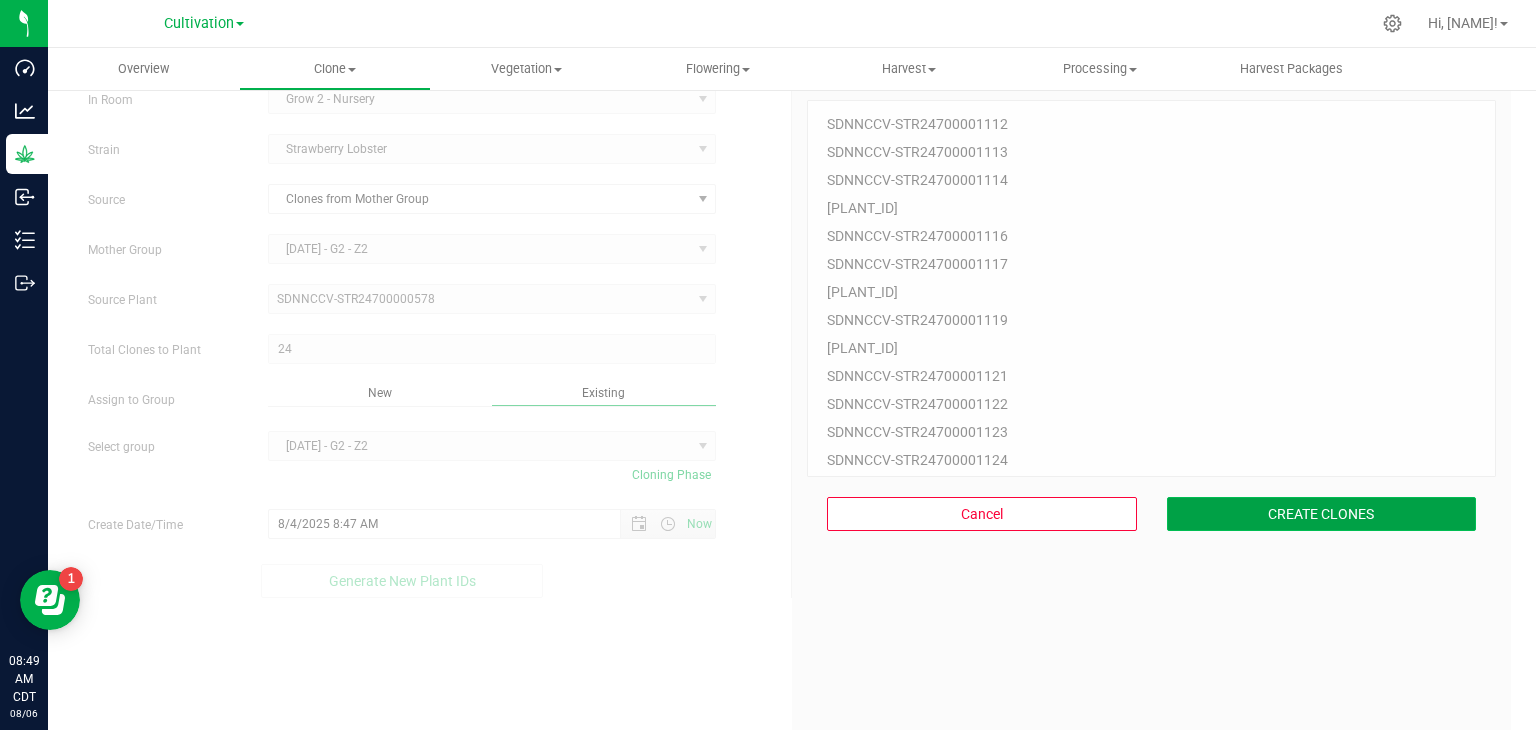 drag, startPoint x: 1355, startPoint y: 513, endPoint x: 1314, endPoint y: 535, distance: 46.52956 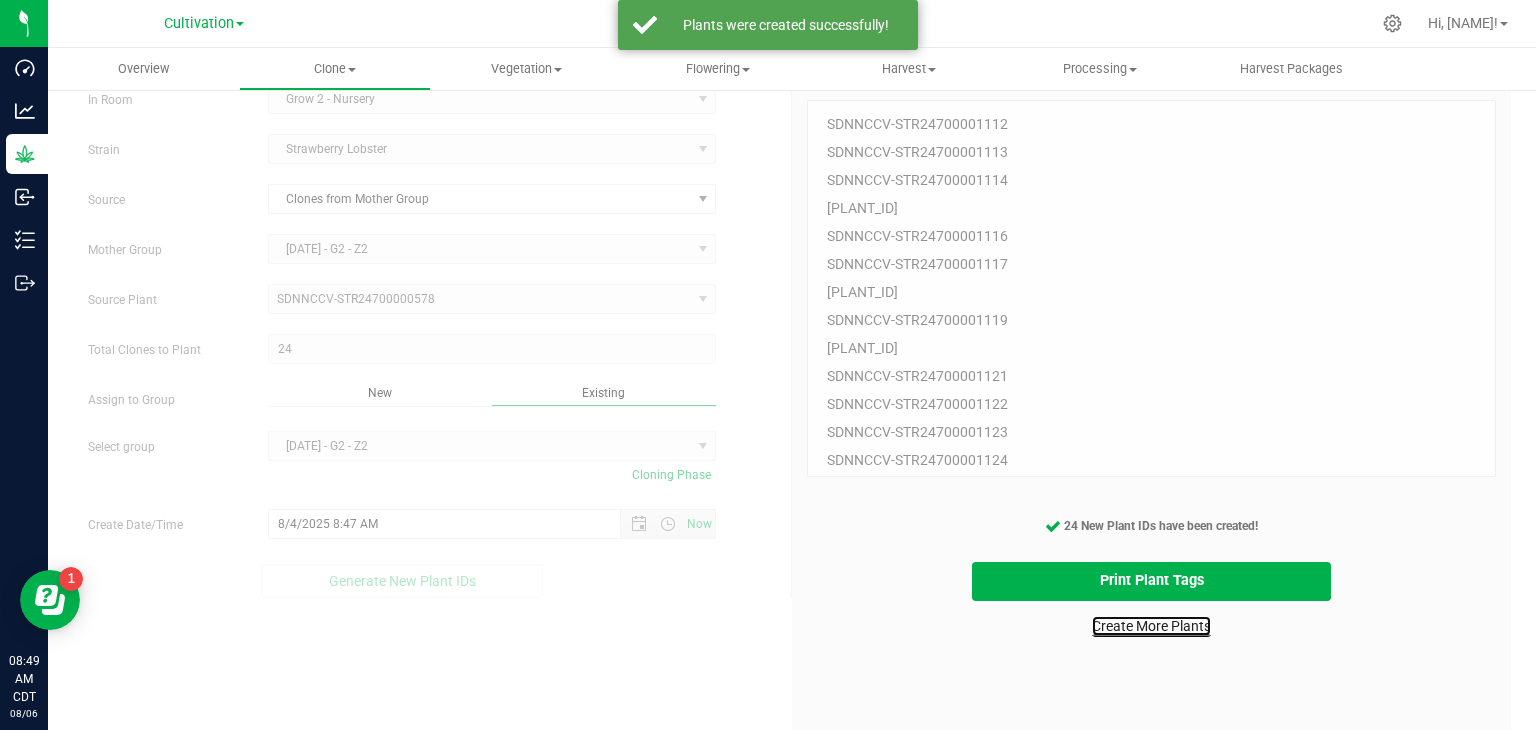 click on "Create More Plants" at bounding box center (1151, 626) 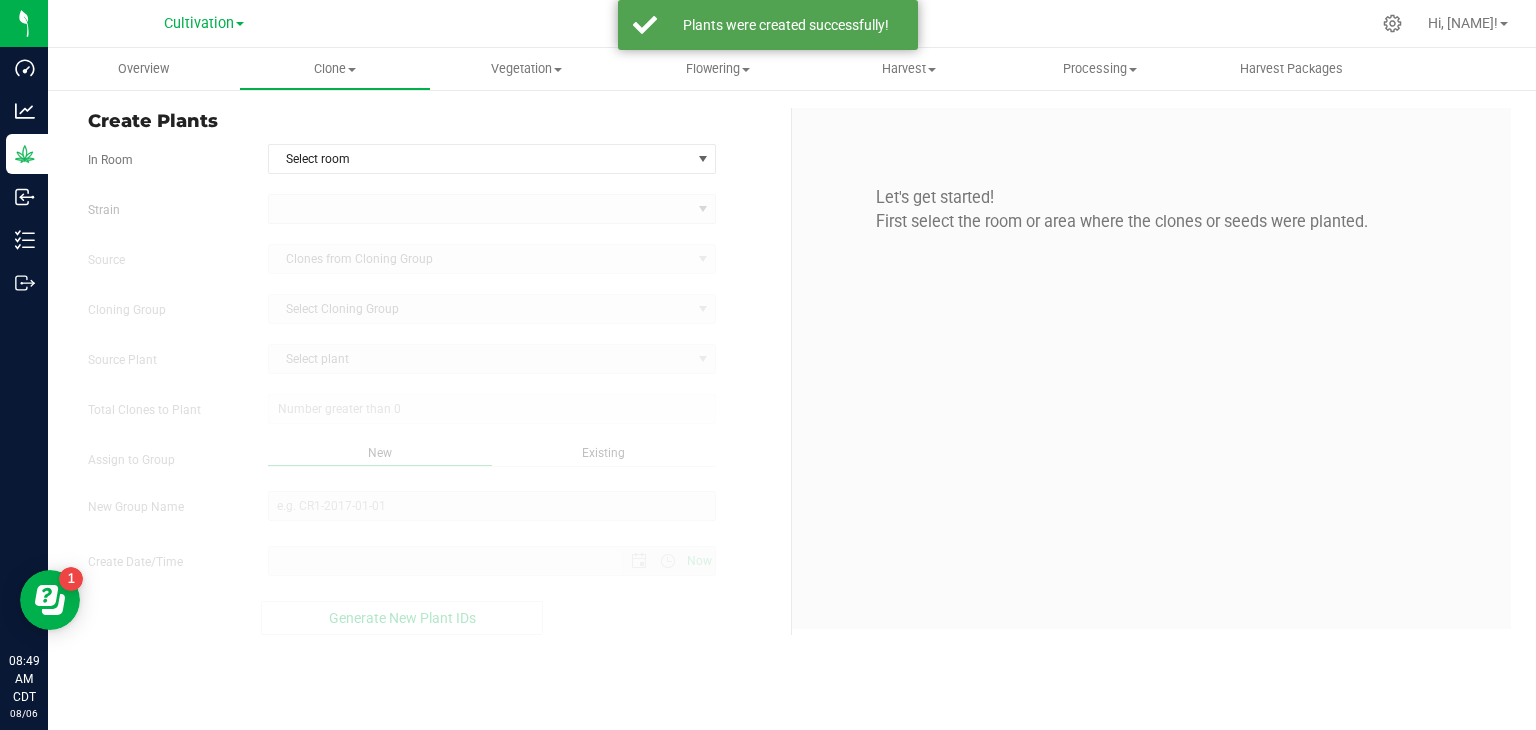 scroll, scrollTop: 0, scrollLeft: 0, axis: both 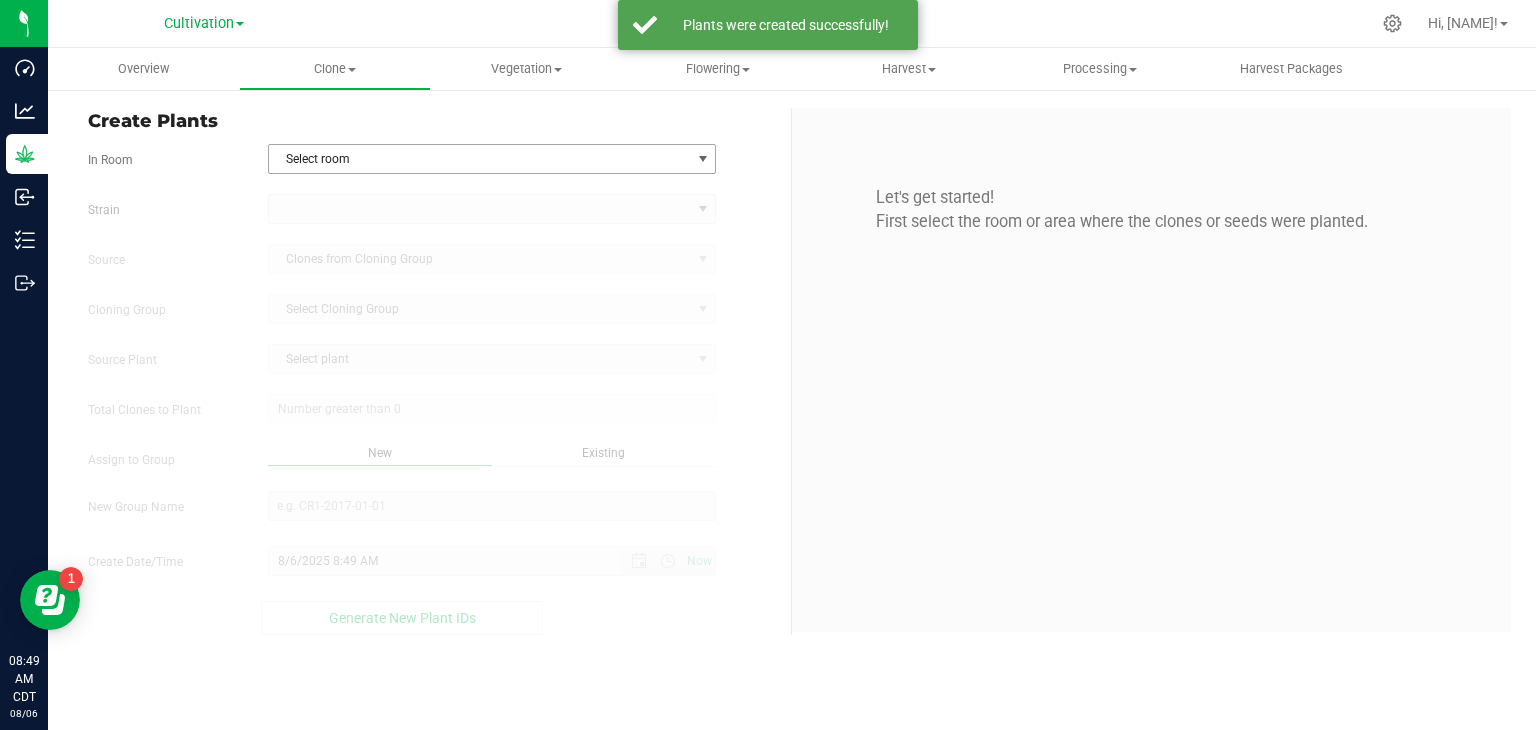 click on "Select room" at bounding box center [480, 159] 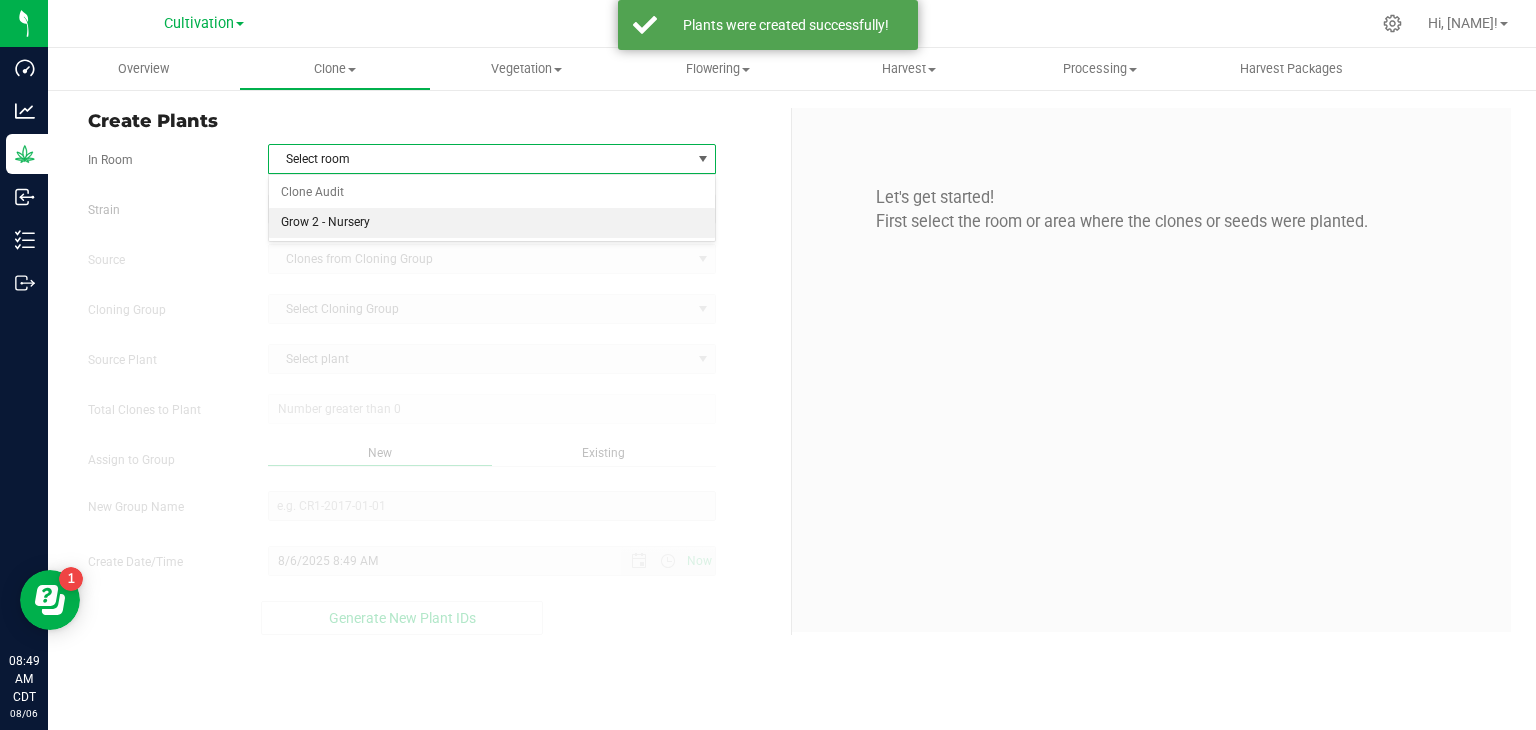 click on "Grow 2 - Nursery" at bounding box center [492, 223] 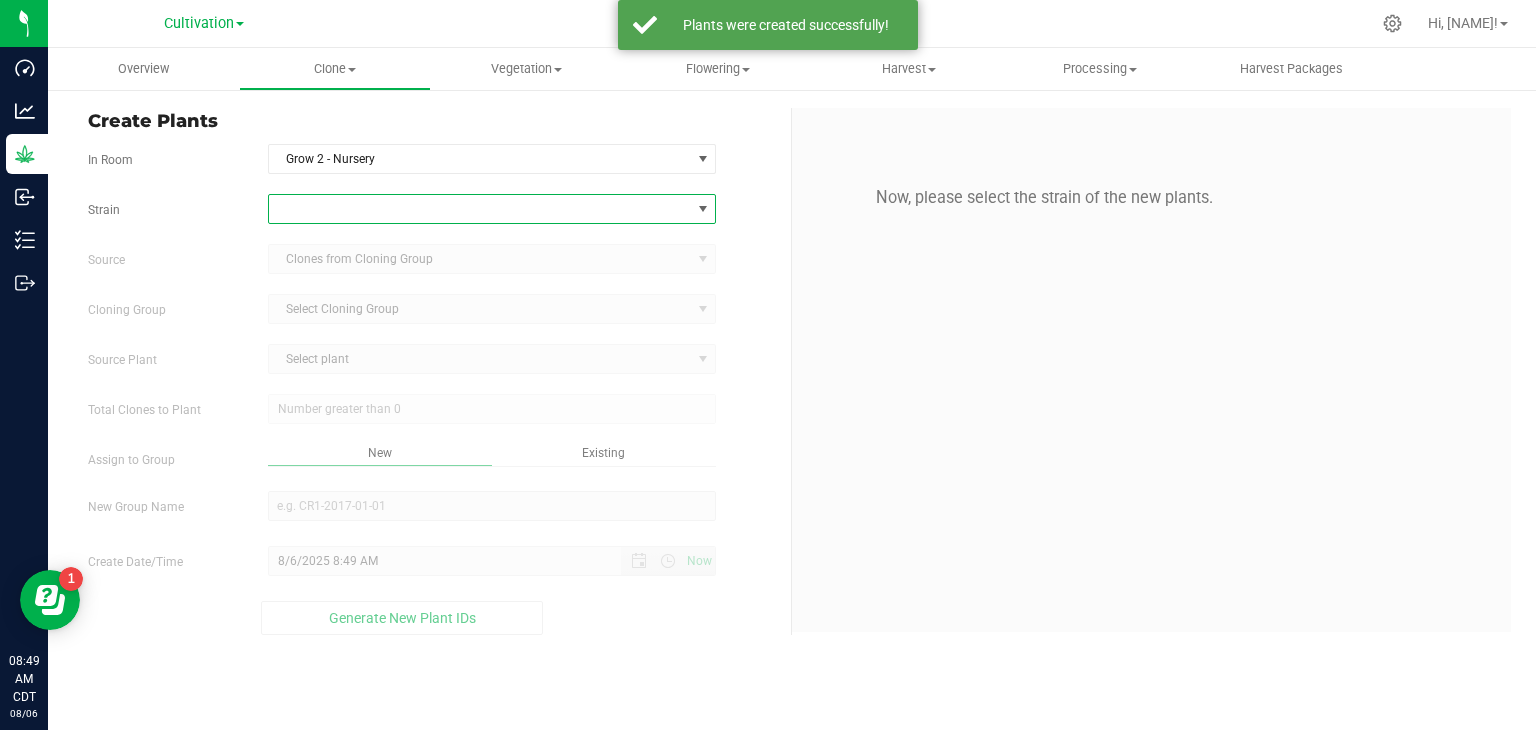 click at bounding box center (480, 209) 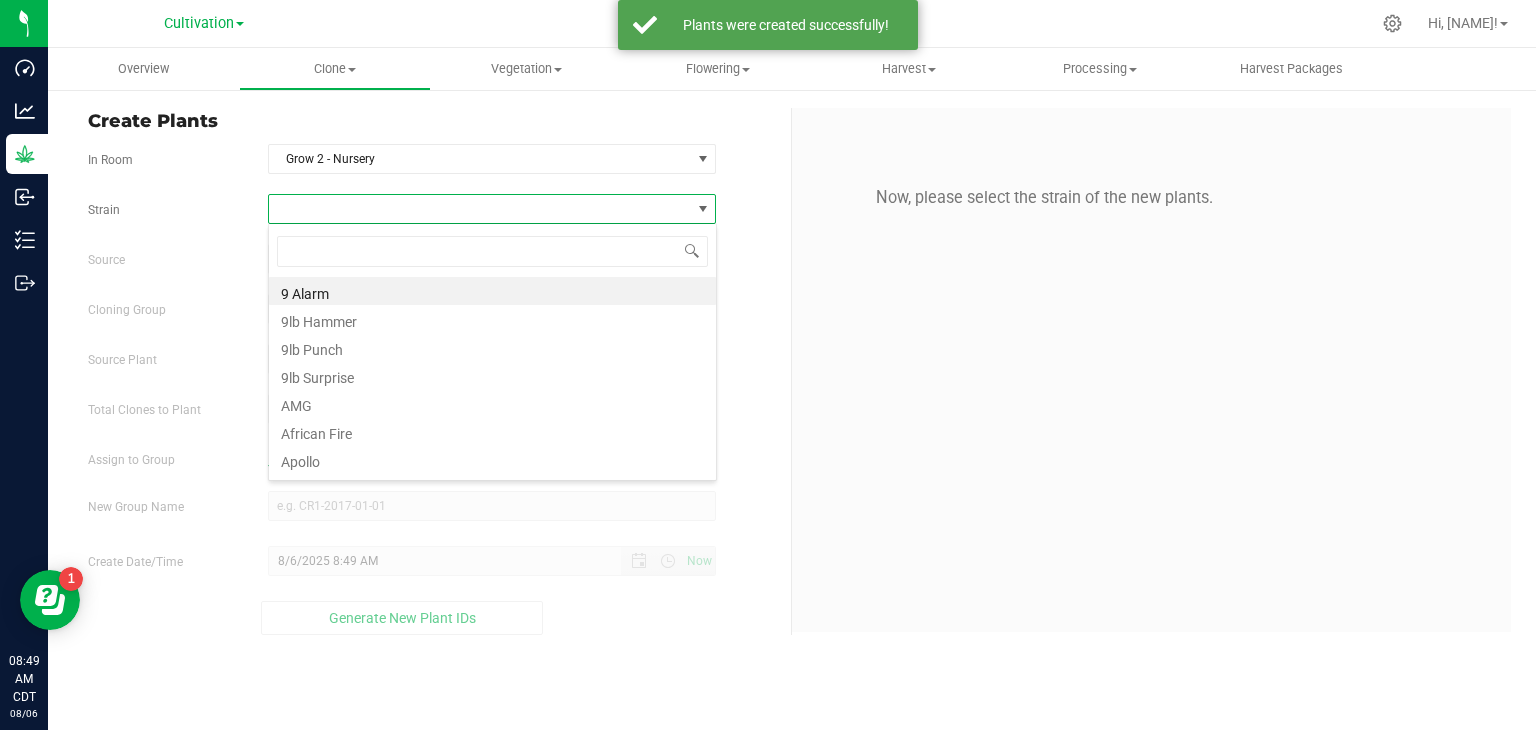 scroll, scrollTop: 99970, scrollLeft: 99551, axis: both 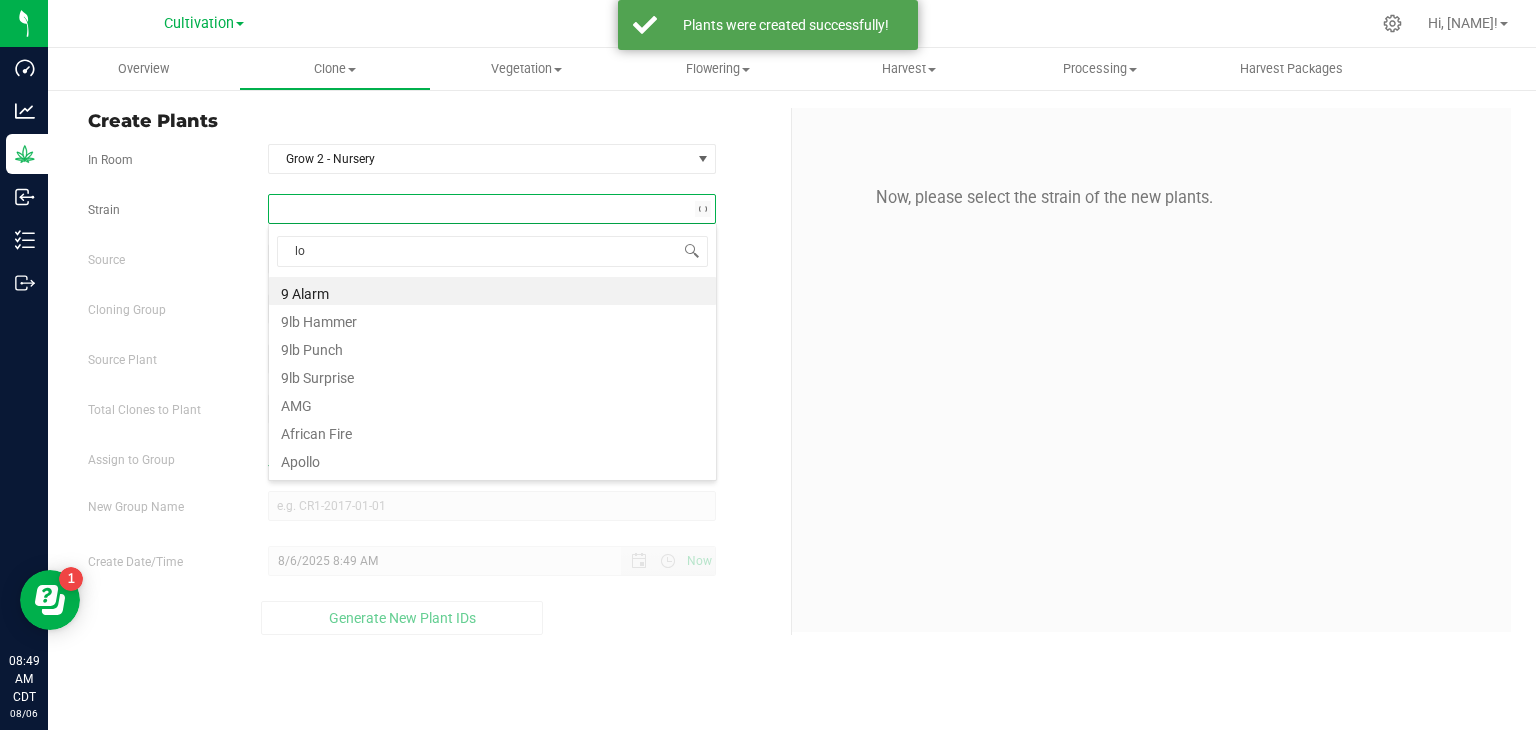 type on "lob" 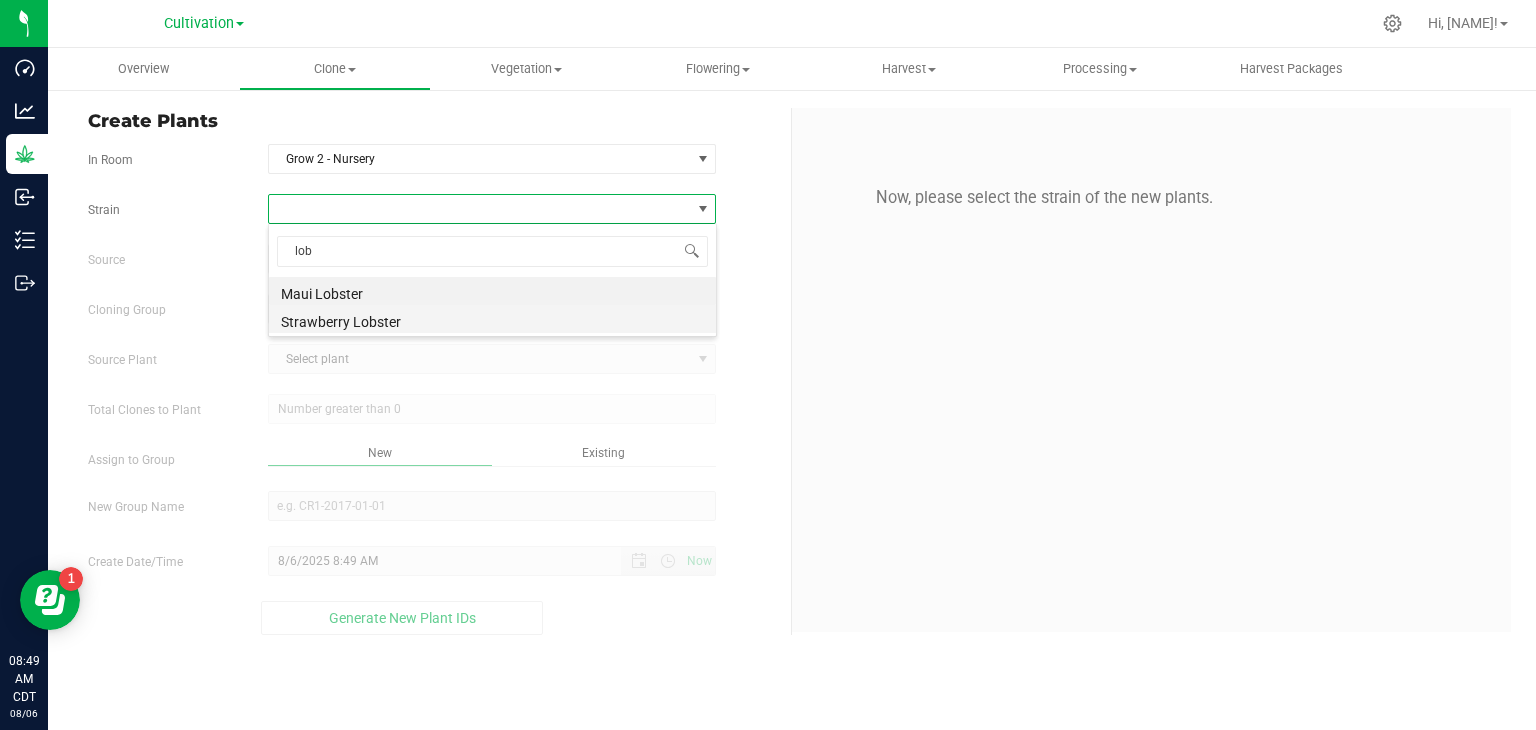 click on "Strawberry Lobster" at bounding box center (492, 319) 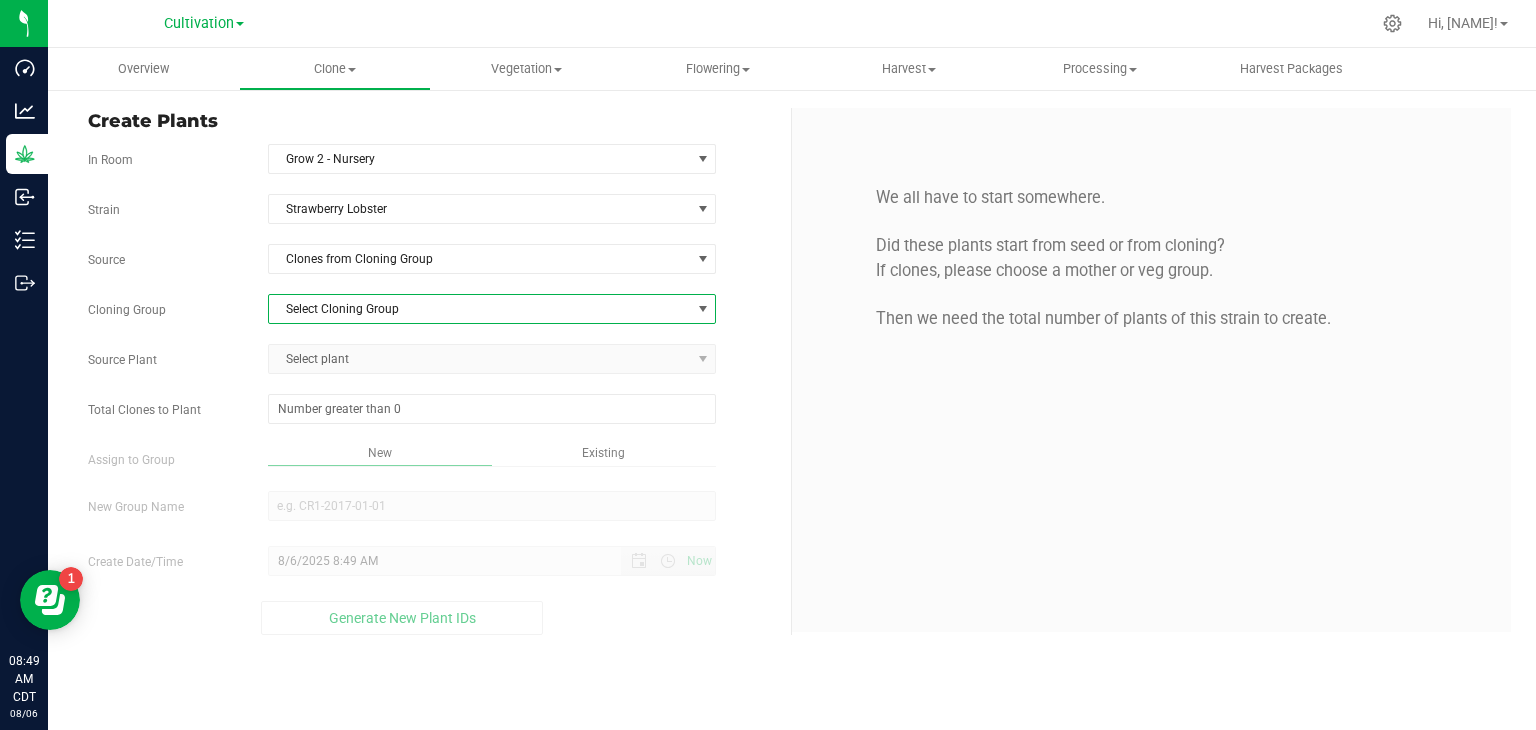 click on "Select Cloning Group" at bounding box center [480, 309] 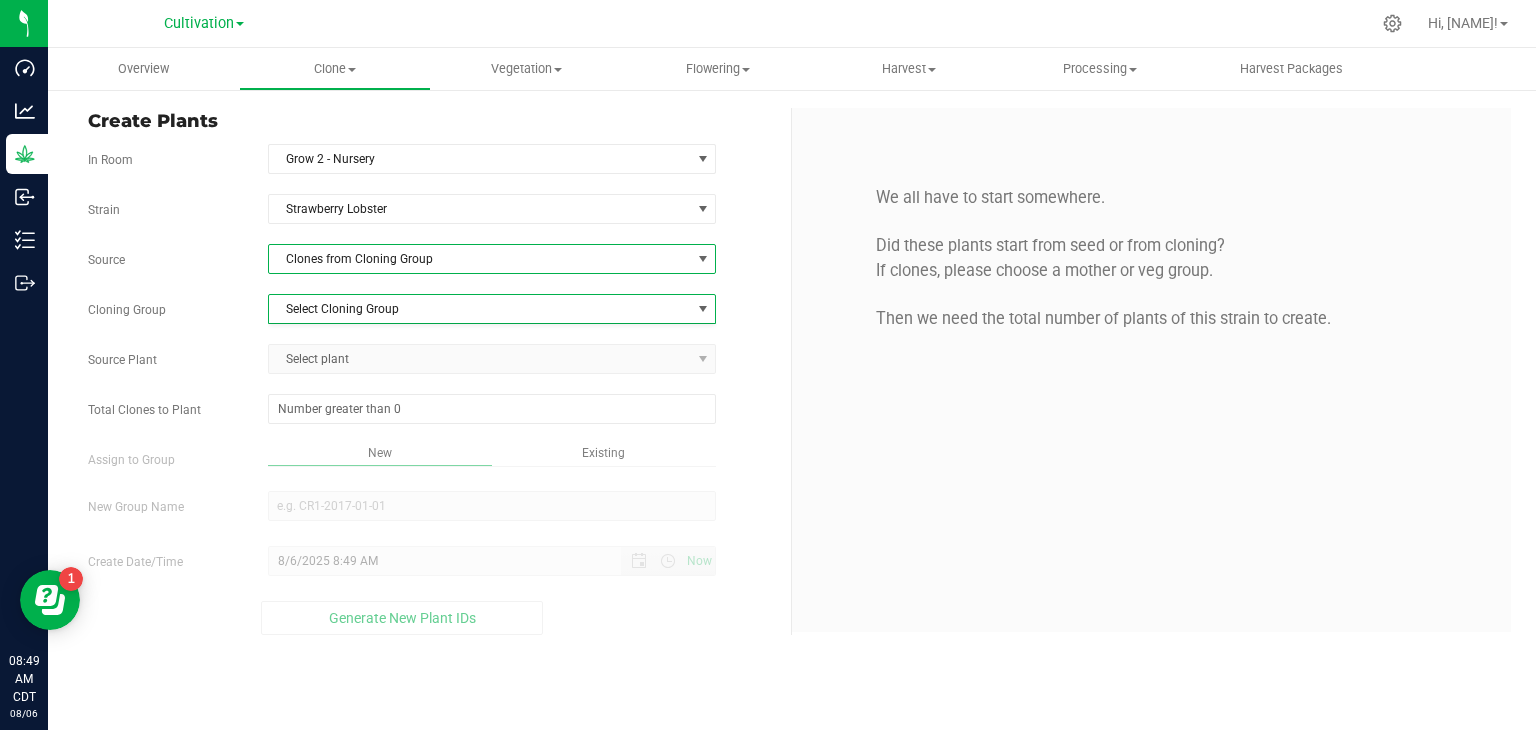 click on "Clones from Cloning Group" at bounding box center [480, 259] 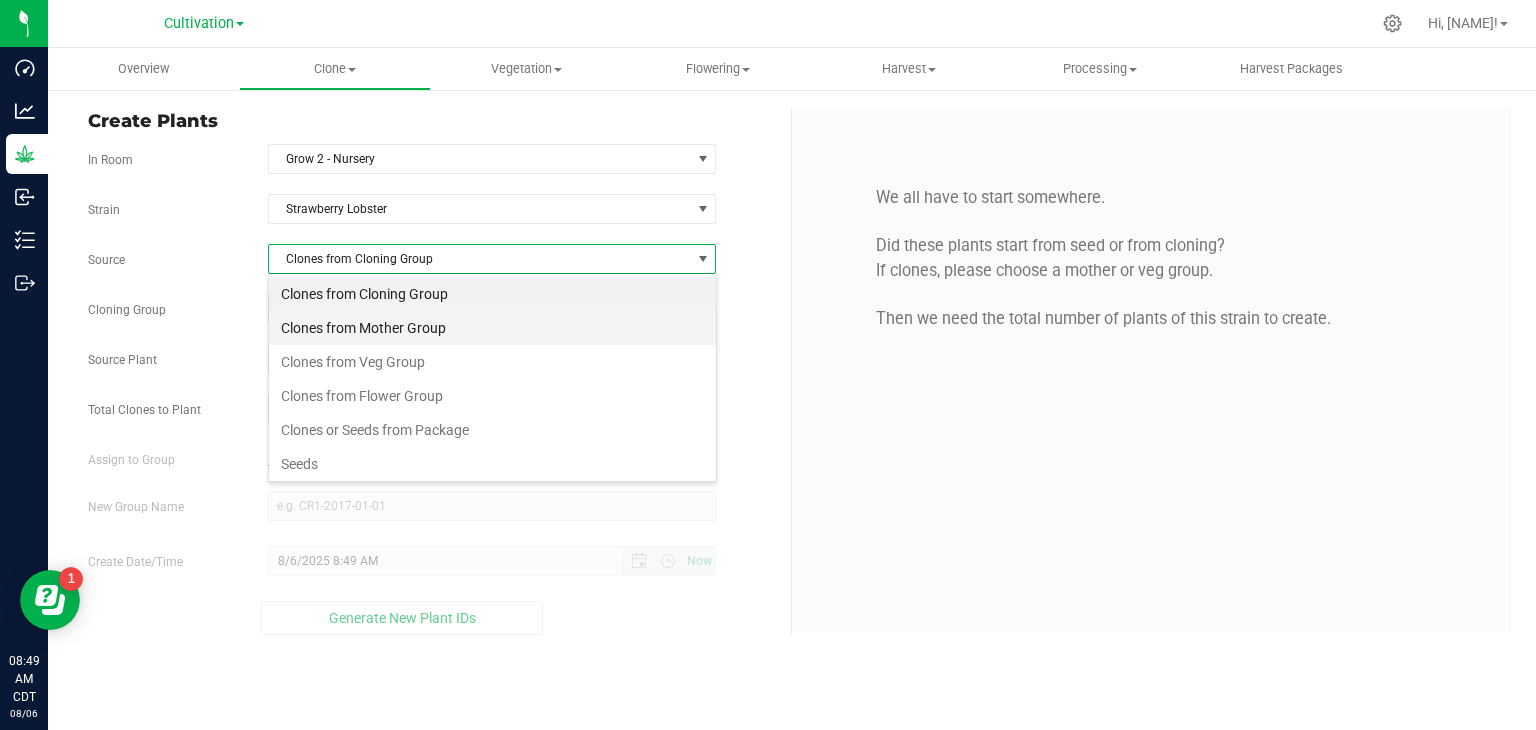 scroll, scrollTop: 99970, scrollLeft: 99551, axis: both 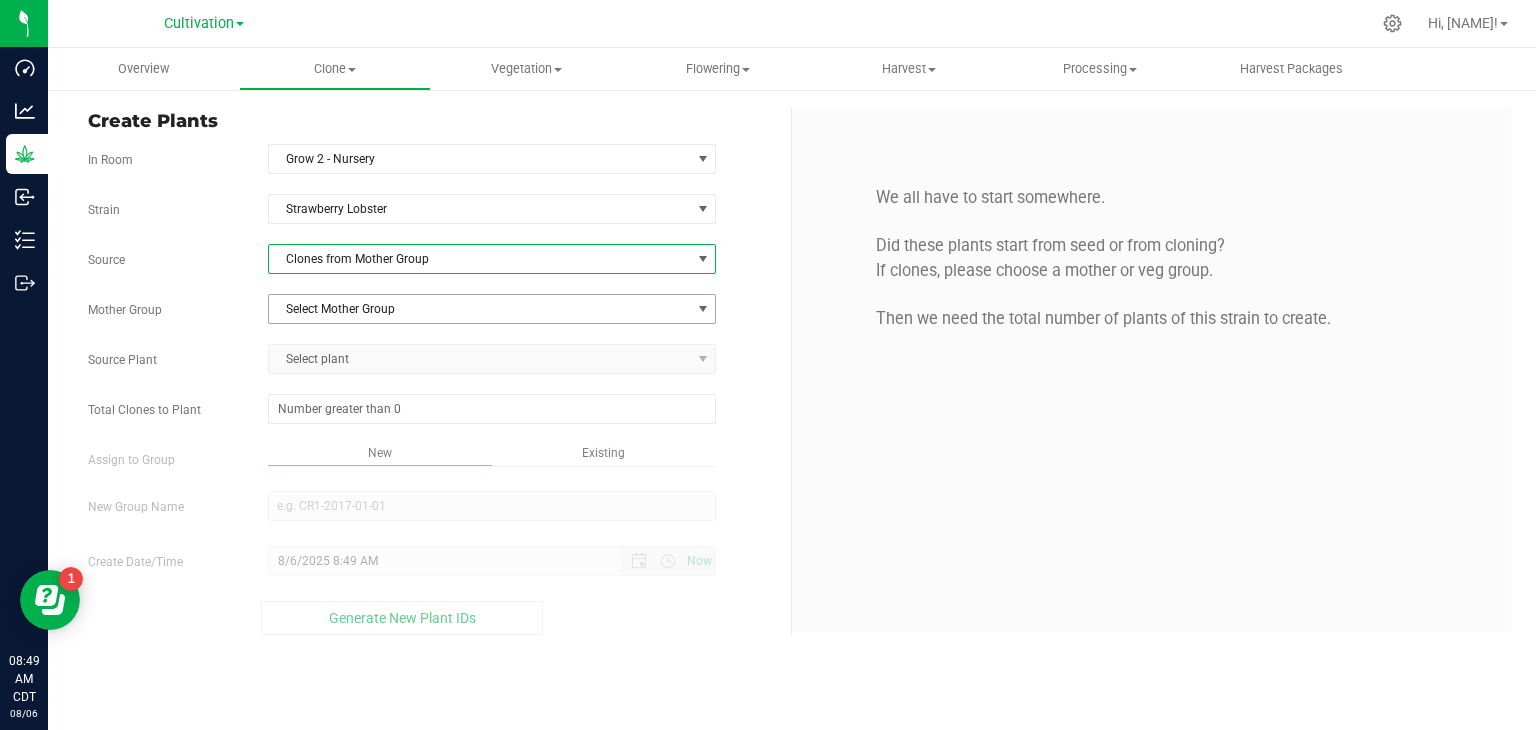 click on "Select Mother Group" at bounding box center (480, 309) 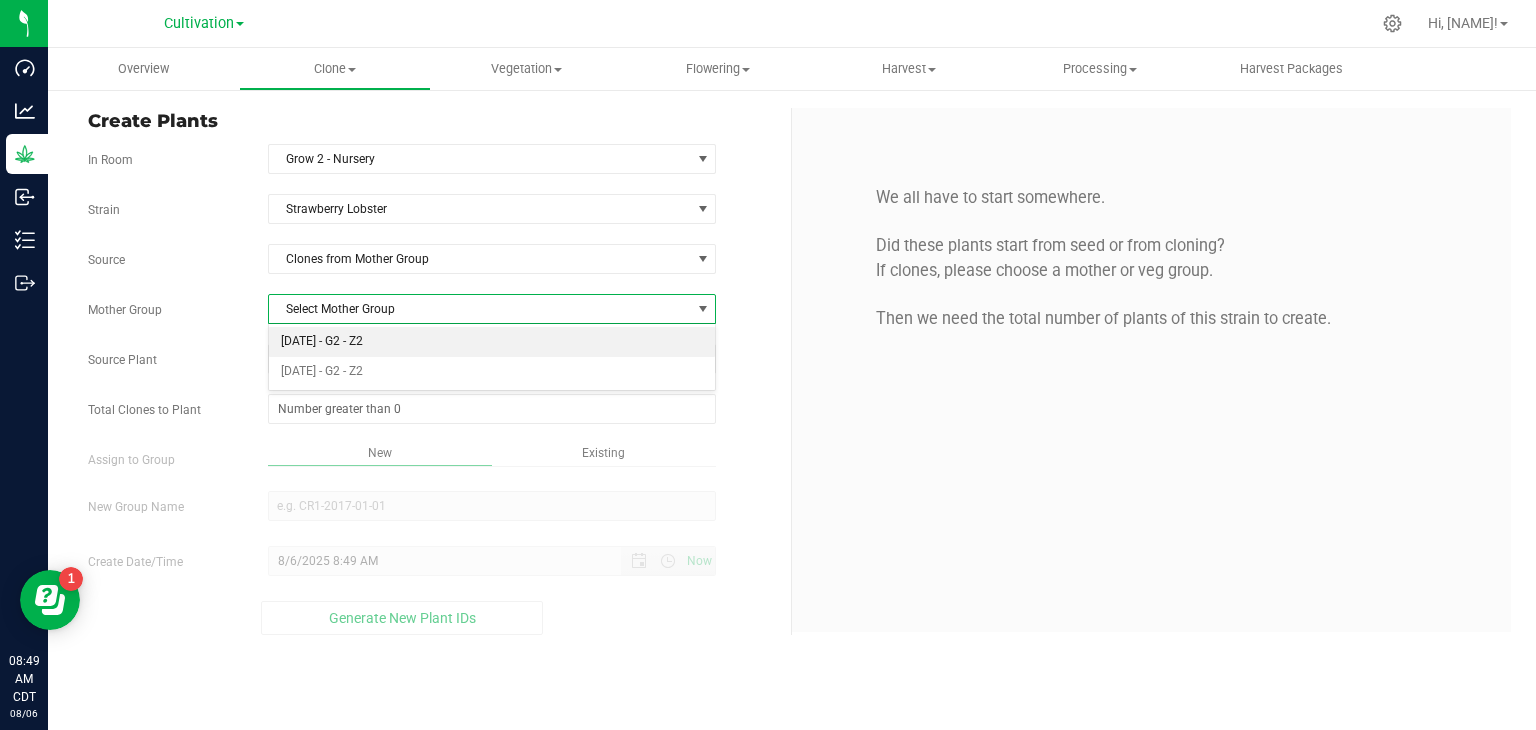 click on "[DATE] - G2 - Z2" at bounding box center [492, 342] 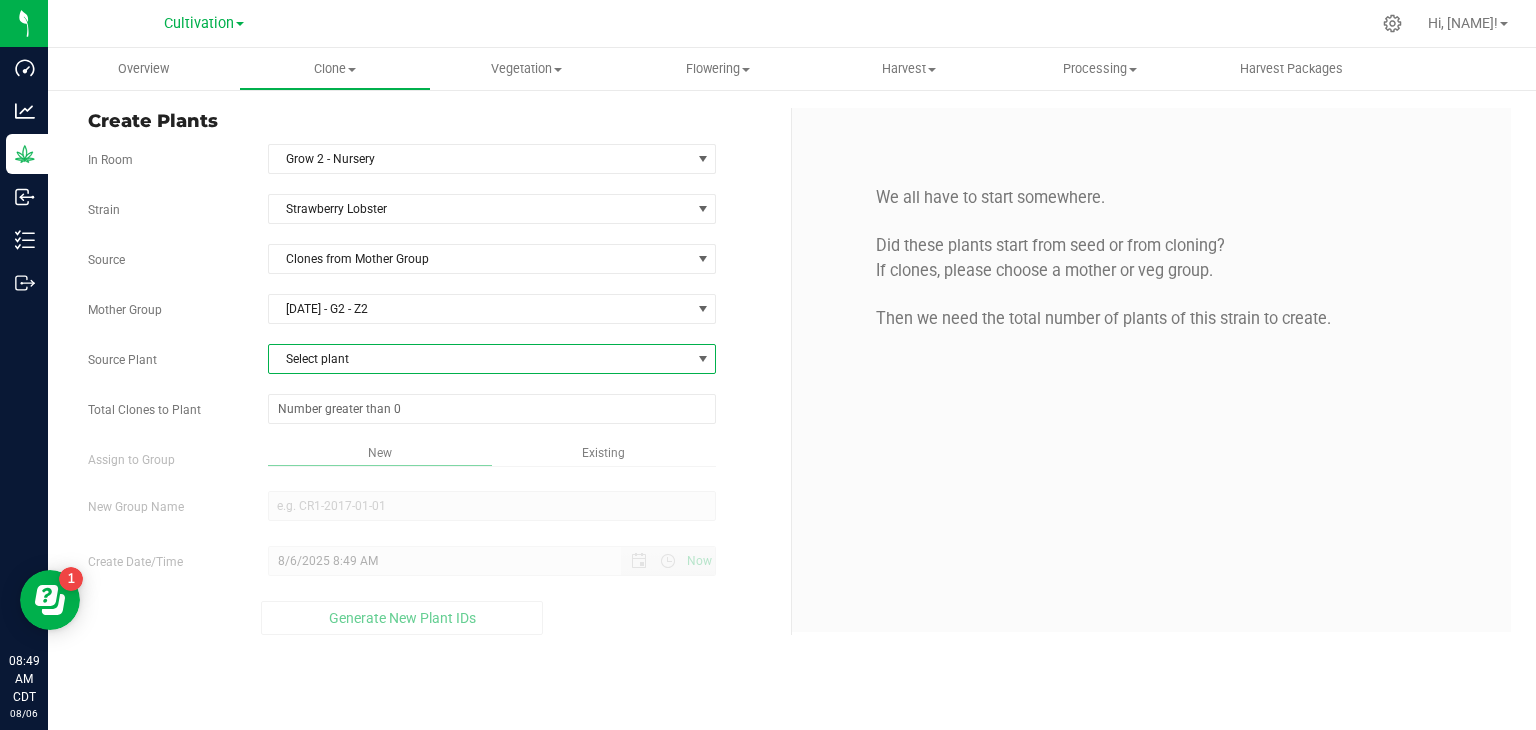click on "Select plant" at bounding box center (480, 359) 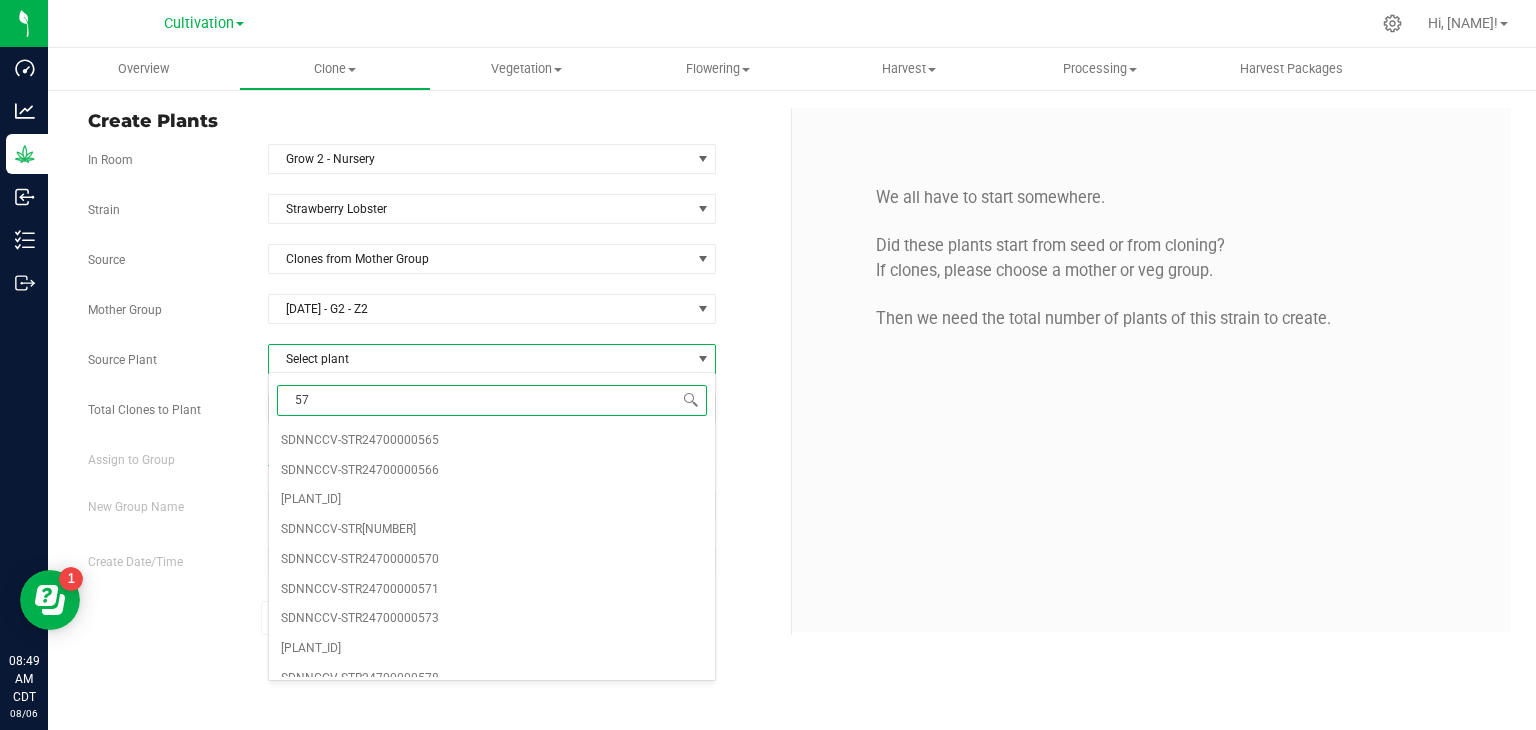 type on "579" 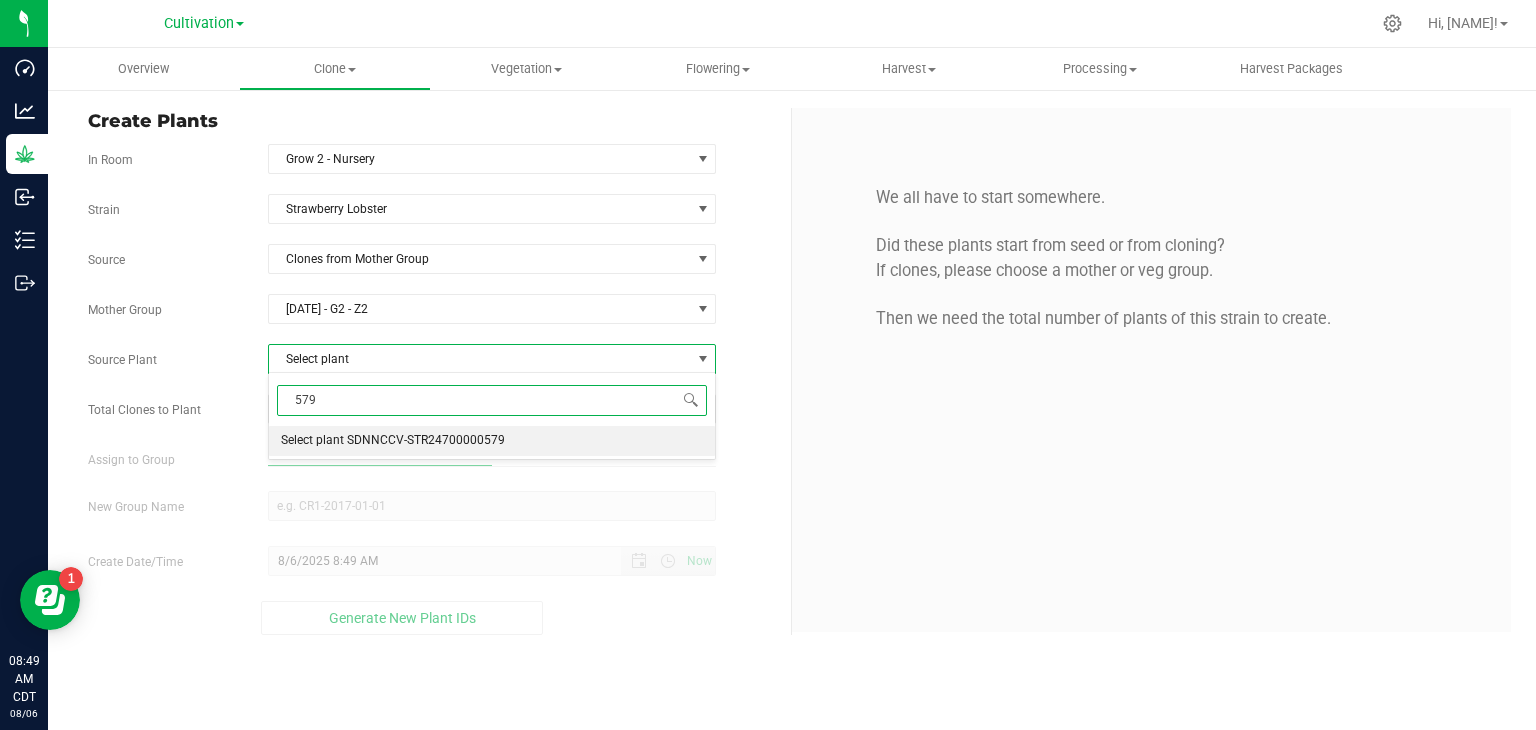 click on "Select plant SDNNCCV-STR24700000579" at bounding box center (393, 441) 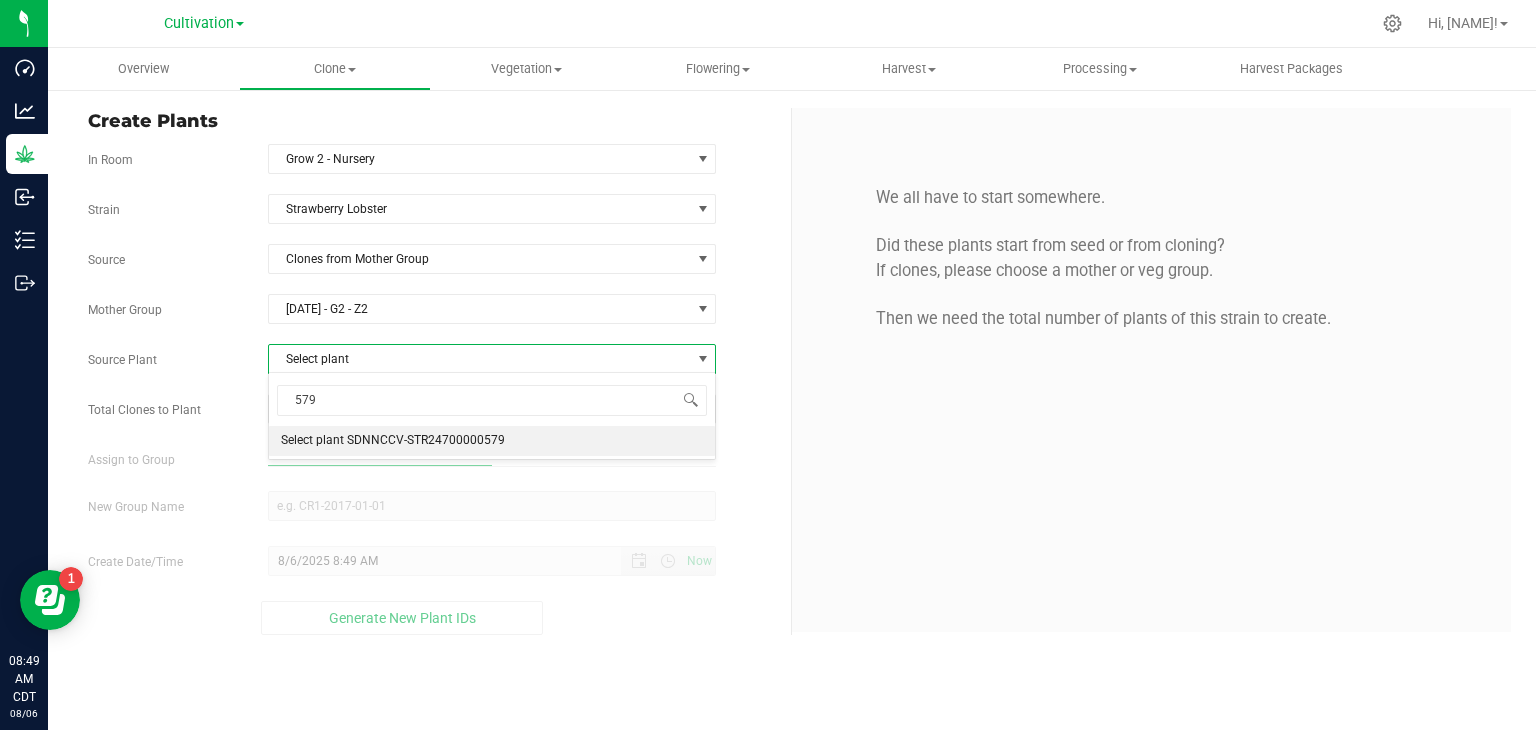 type 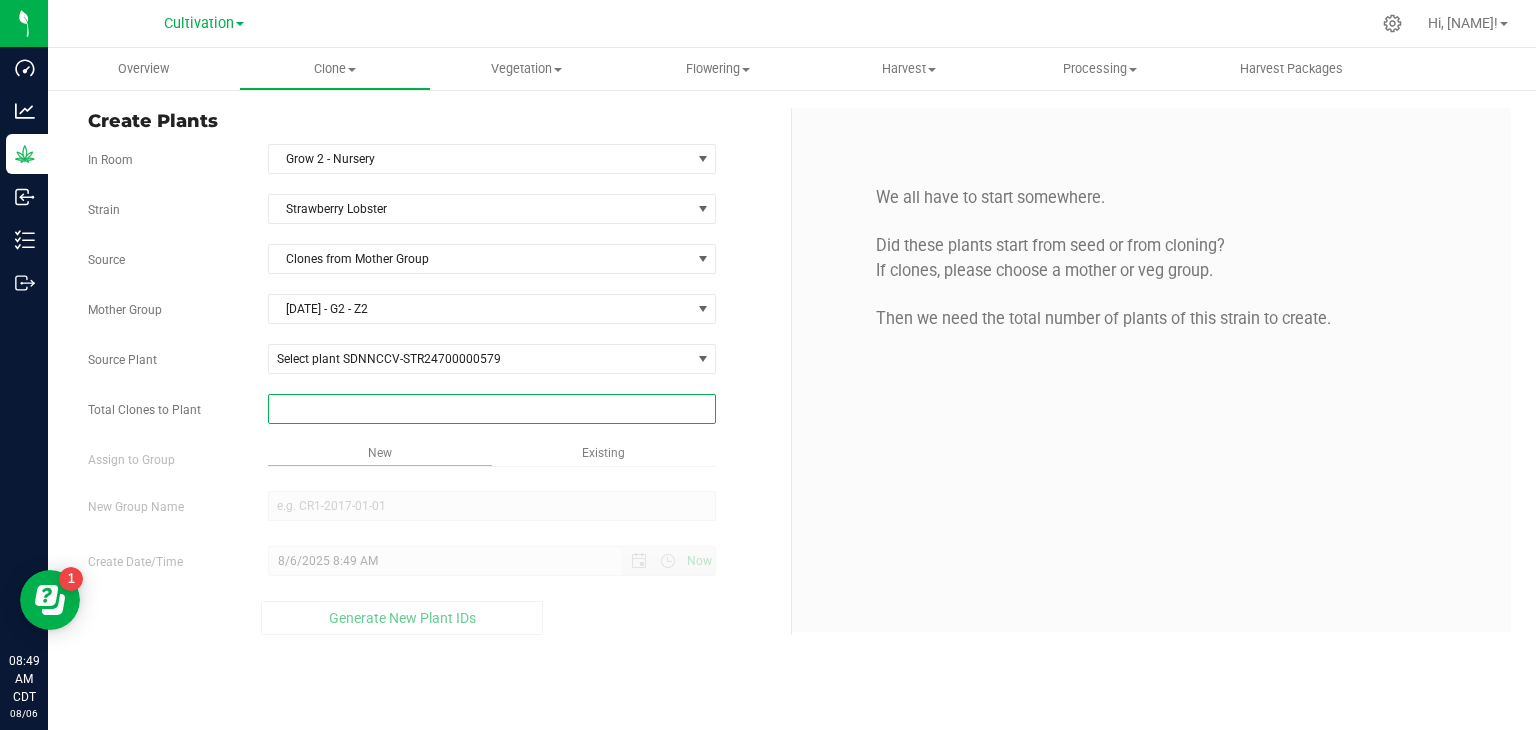 click at bounding box center [492, 409] 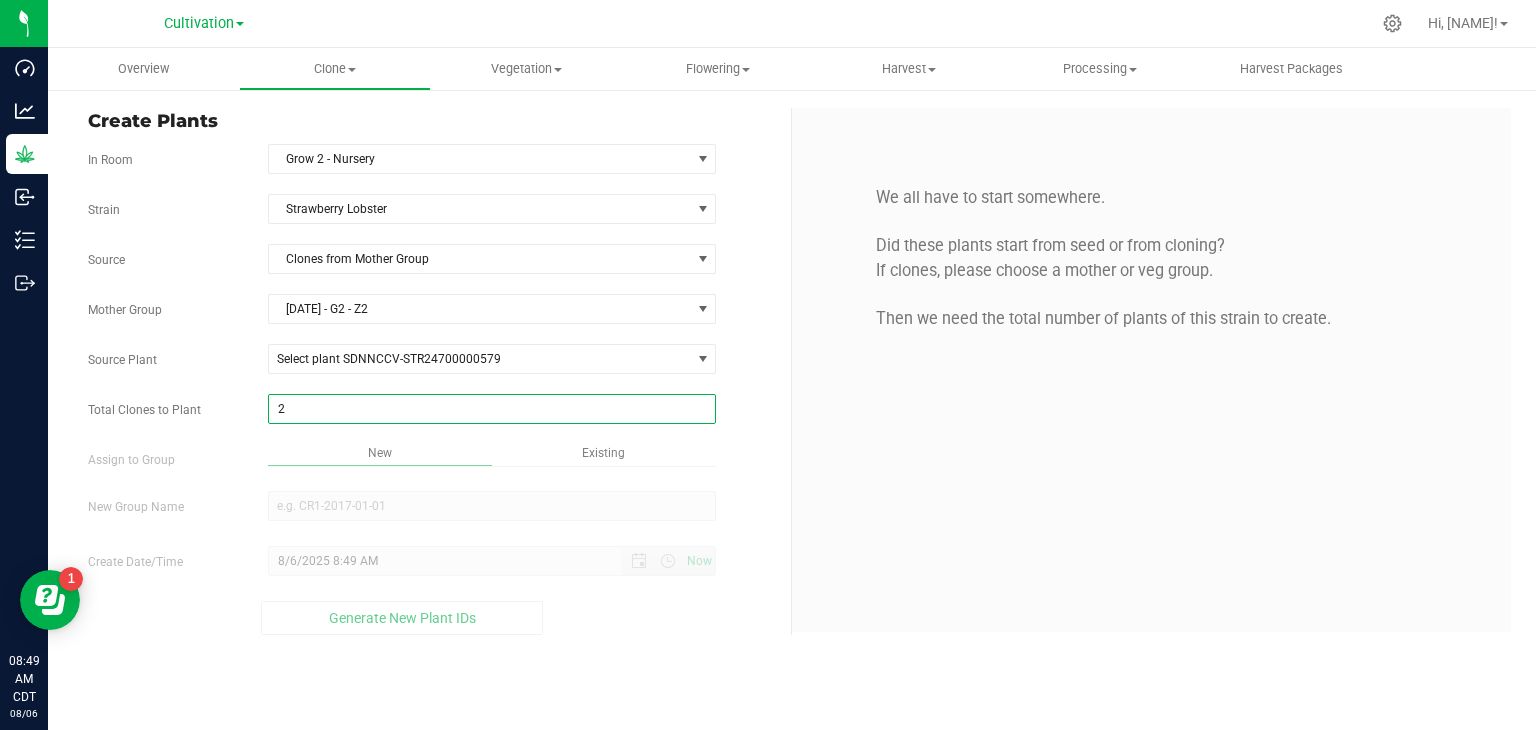 type on "25" 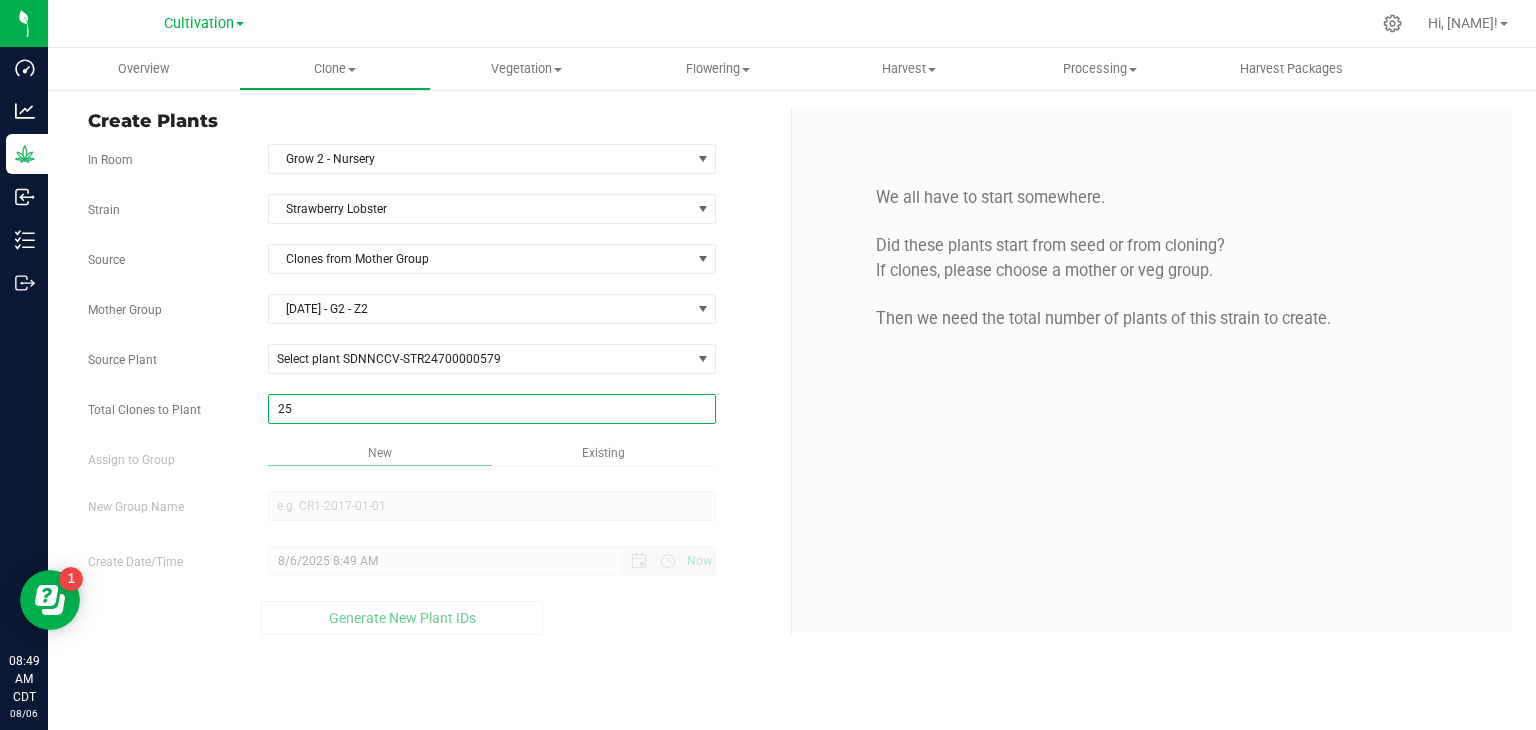 type on "25" 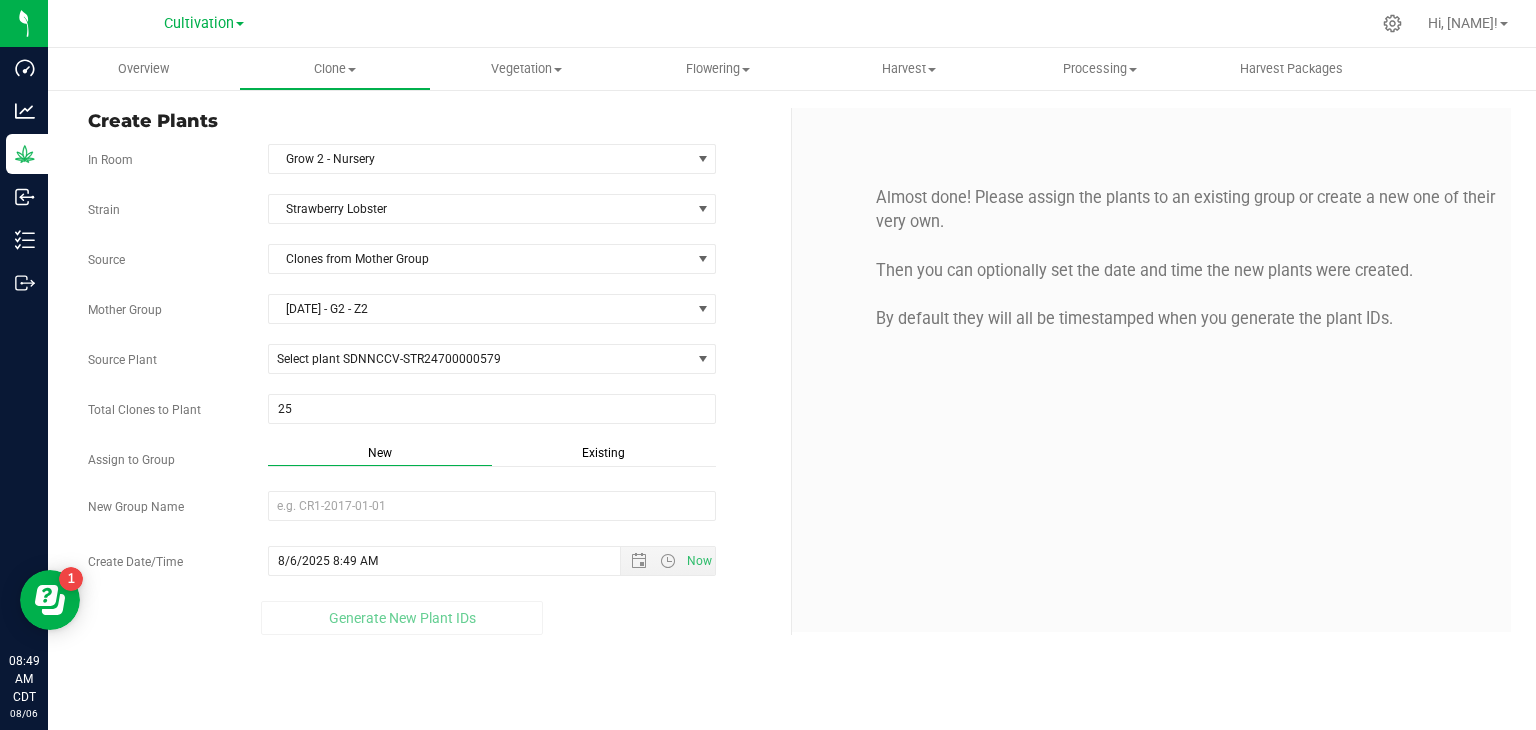 click on "Existing" at bounding box center (603, 453) 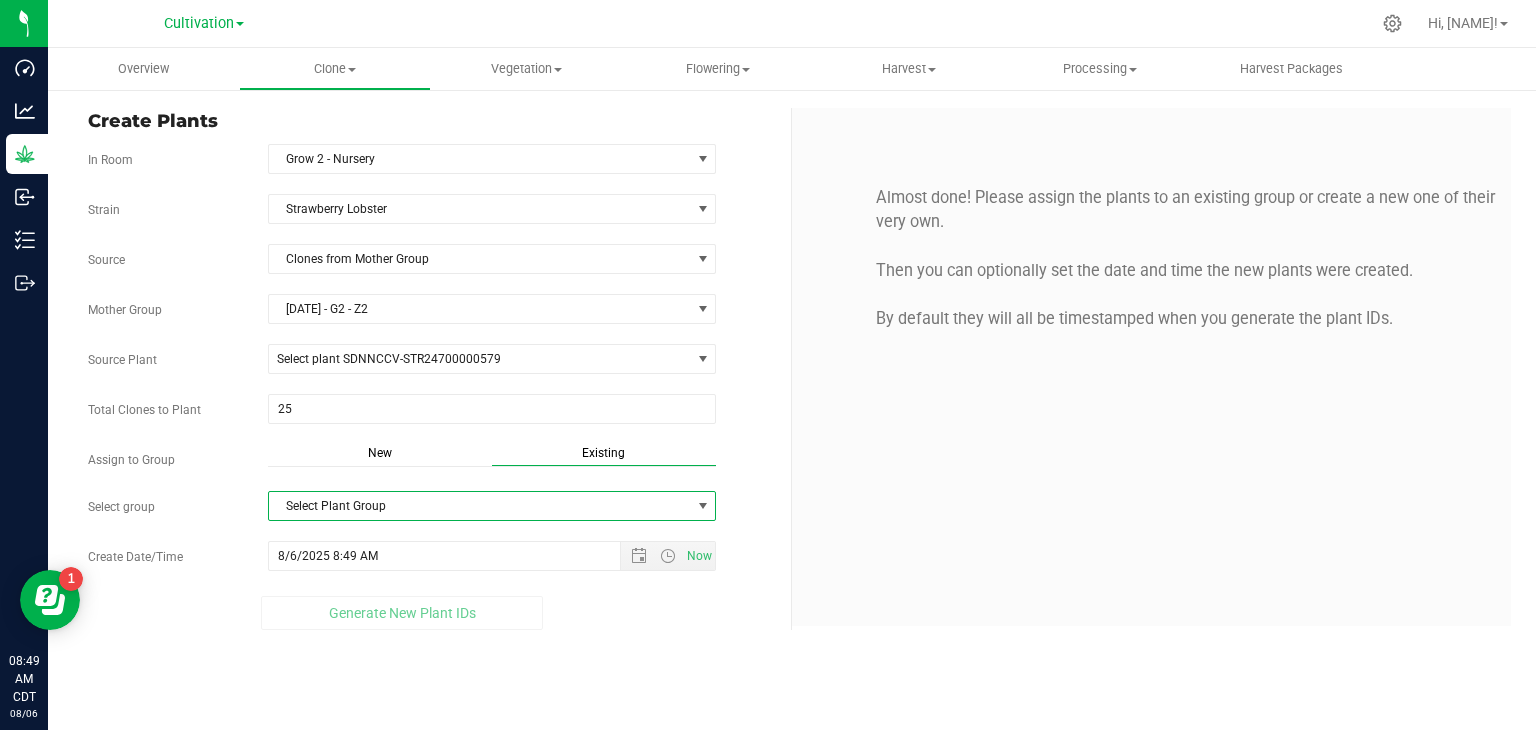drag, startPoint x: 556, startPoint y: 501, endPoint x: 528, endPoint y: 513, distance: 30.463093 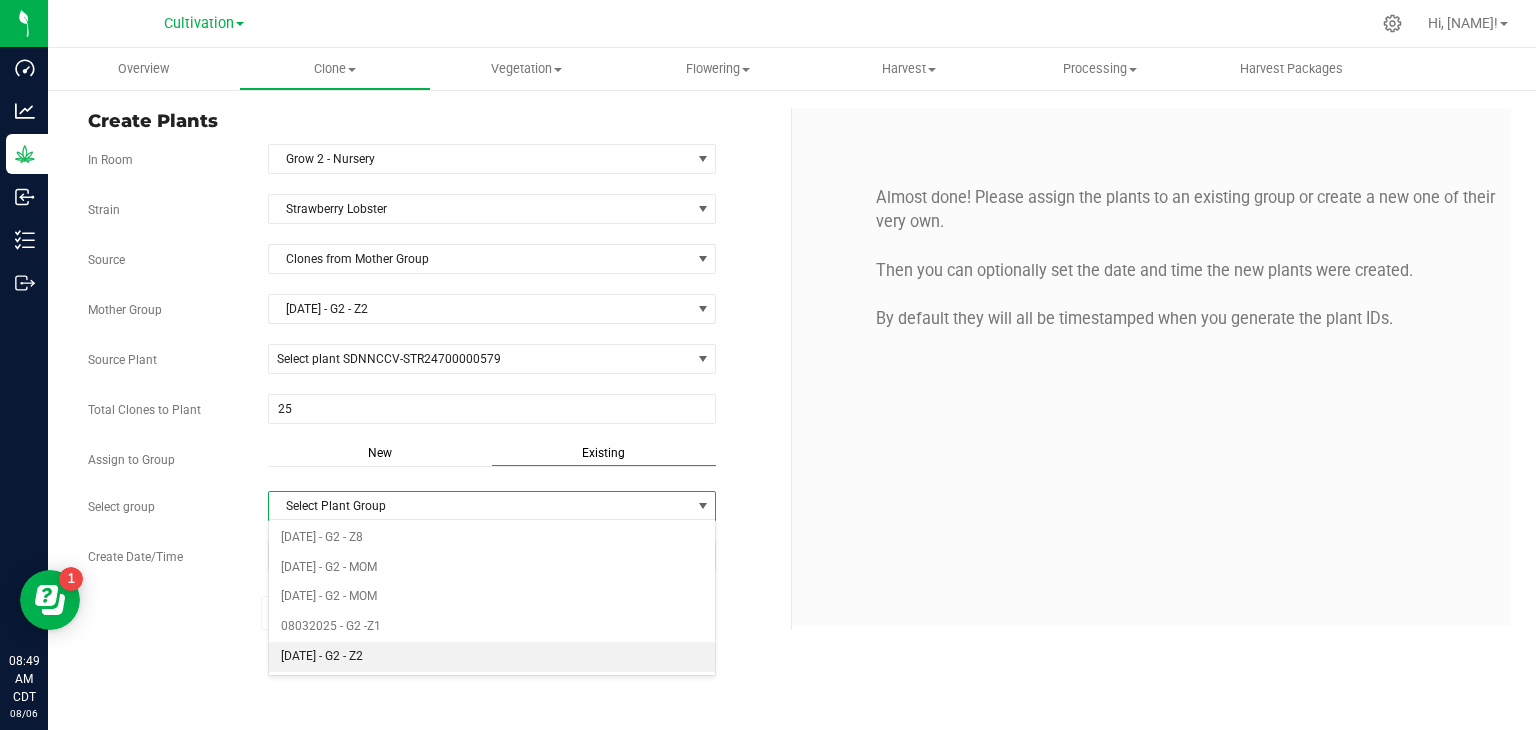 click on "[DATE] - G2 - Z2" at bounding box center [492, 657] 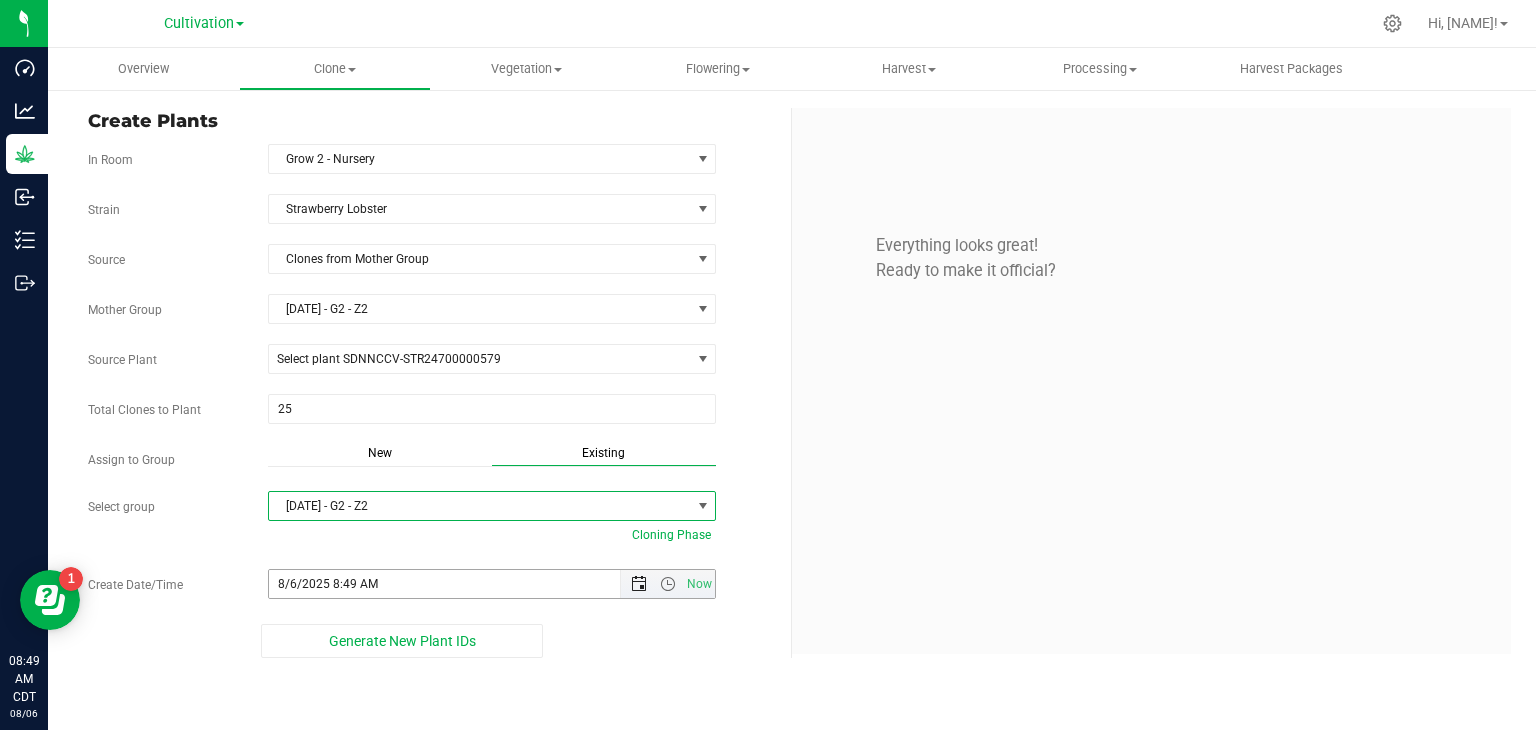 click at bounding box center [639, 584] 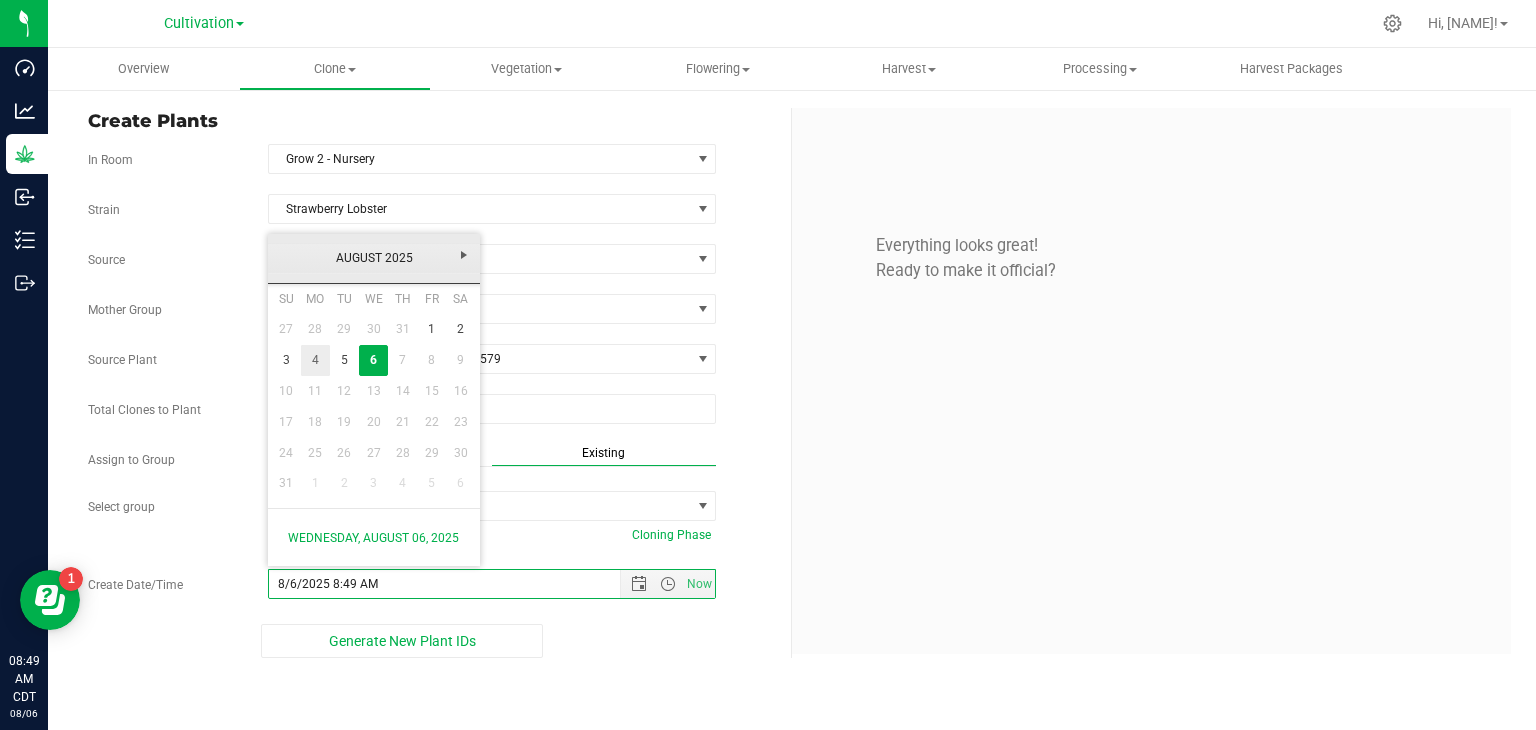 click on "4" at bounding box center [315, 360] 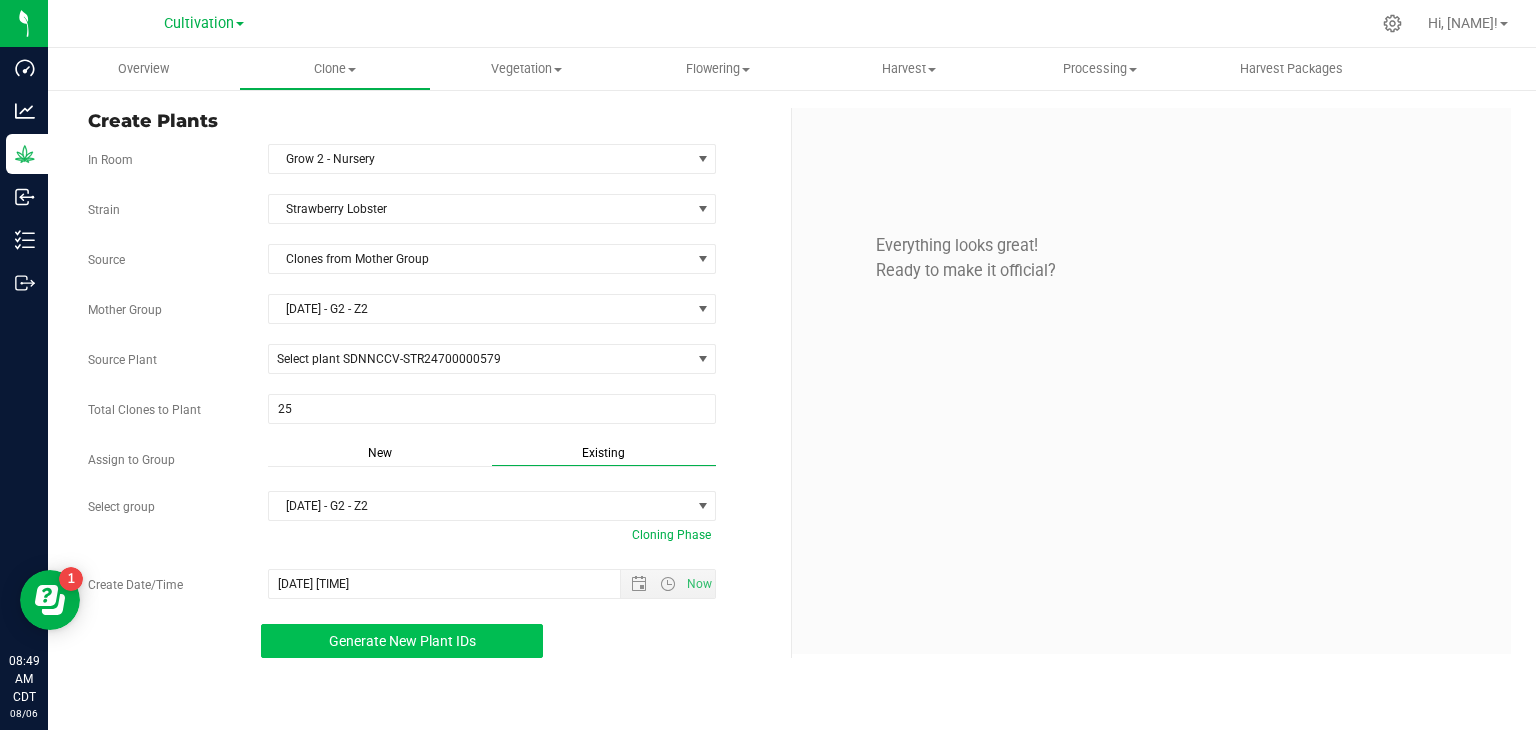 click on "Generate New Plant IDs" at bounding box center (402, 641) 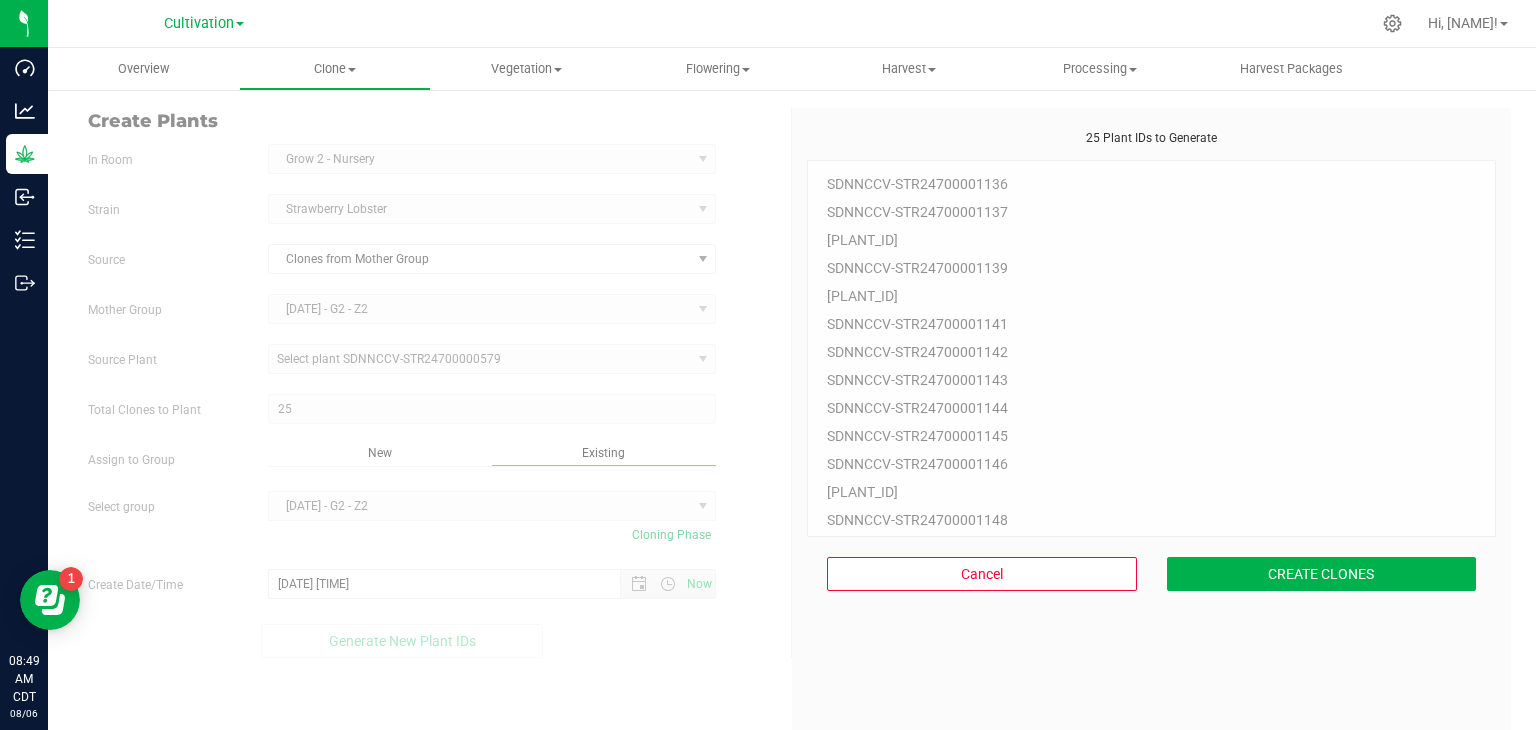 scroll, scrollTop: 60, scrollLeft: 0, axis: vertical 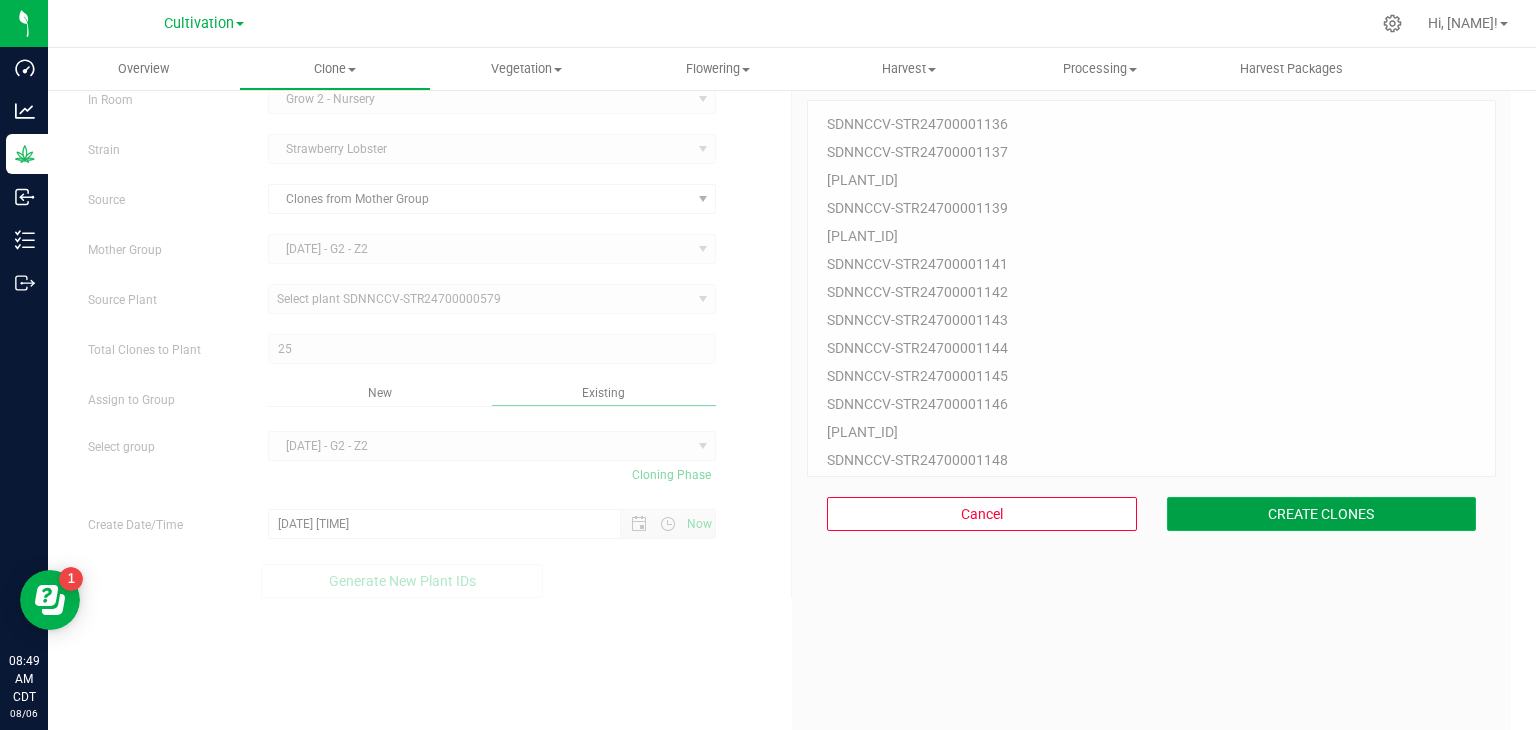 click on "CREATE CLONES" at bounding box center [1322, 514] 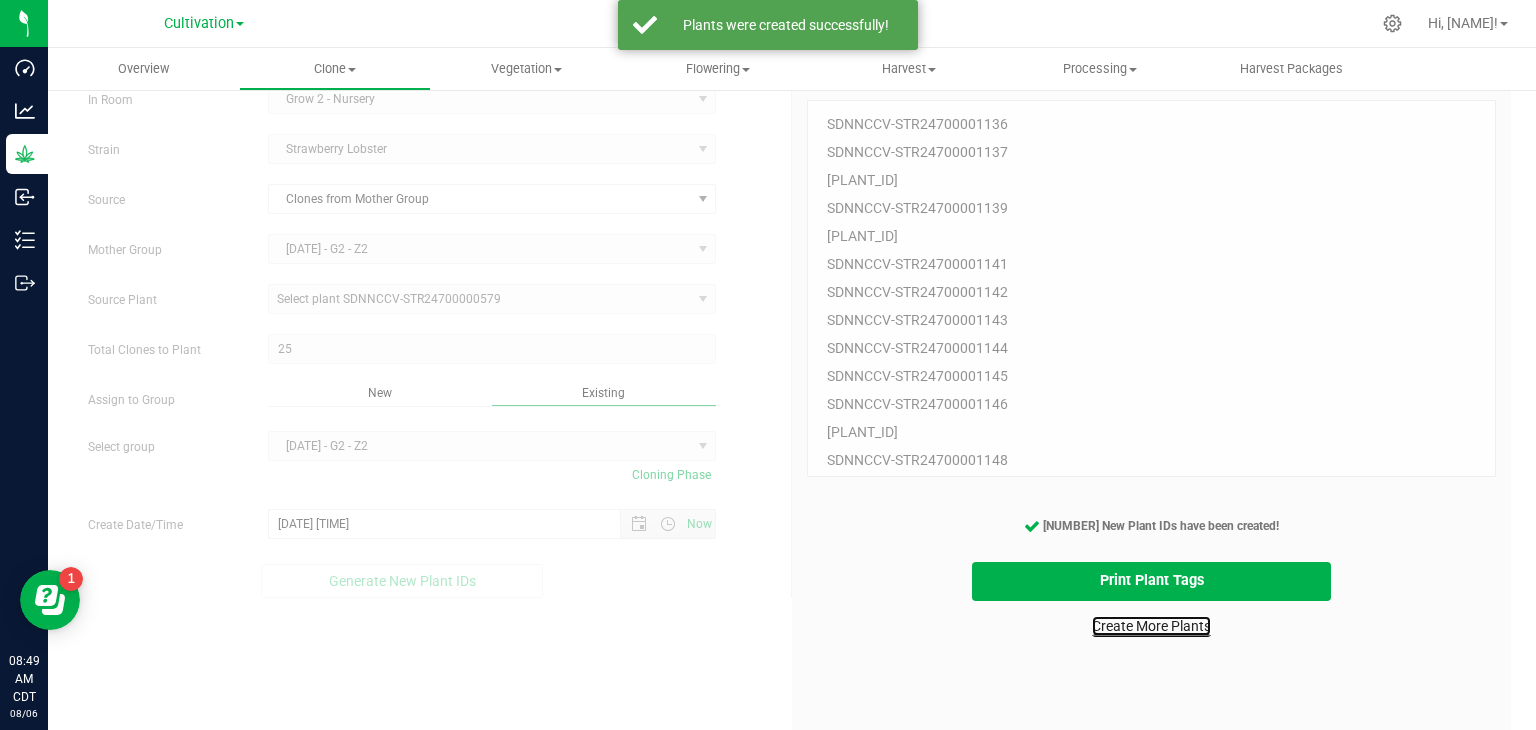 click on "Create More Plants" at bounding box center (1151, 626) 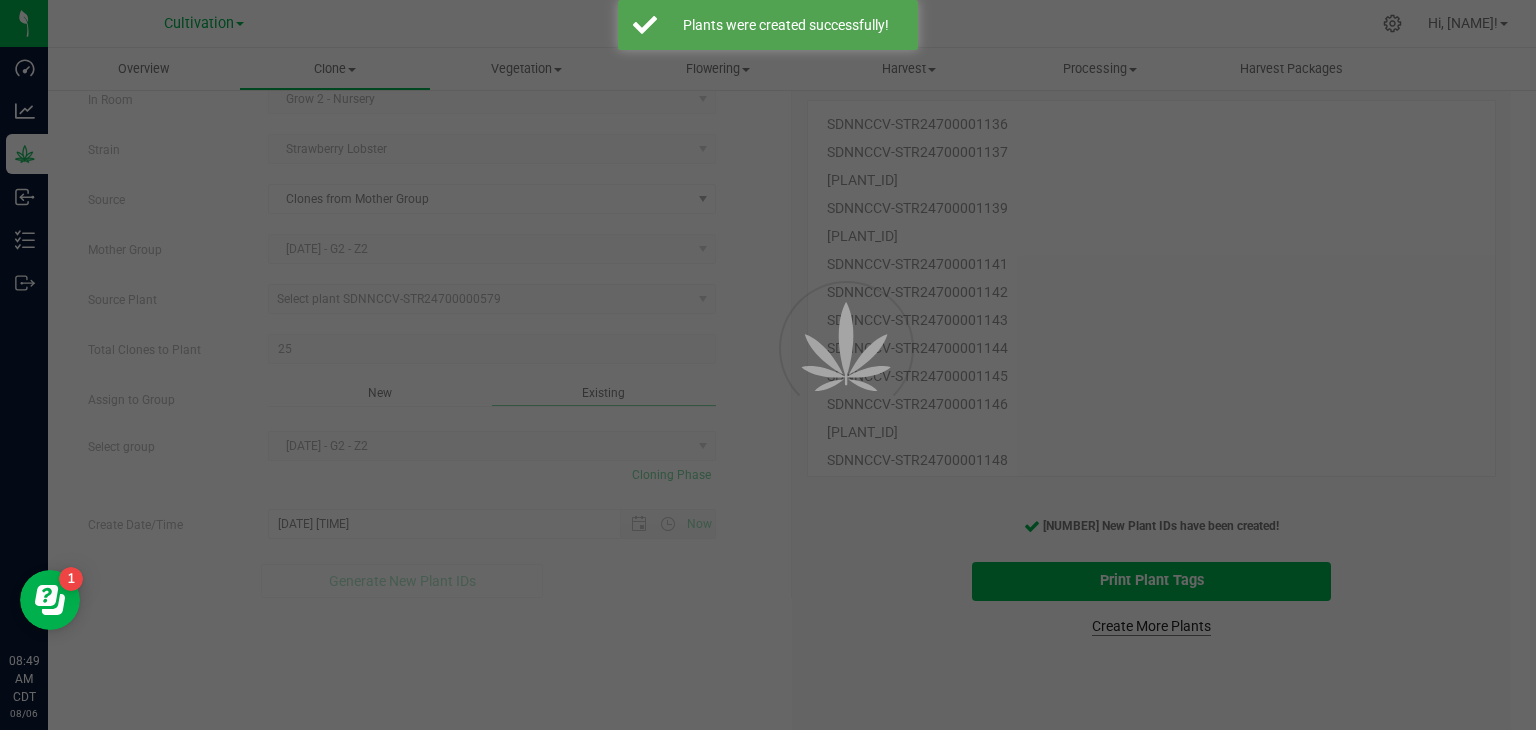 scroll, scrollTop: 0, scrollLeft: 0, axis: both 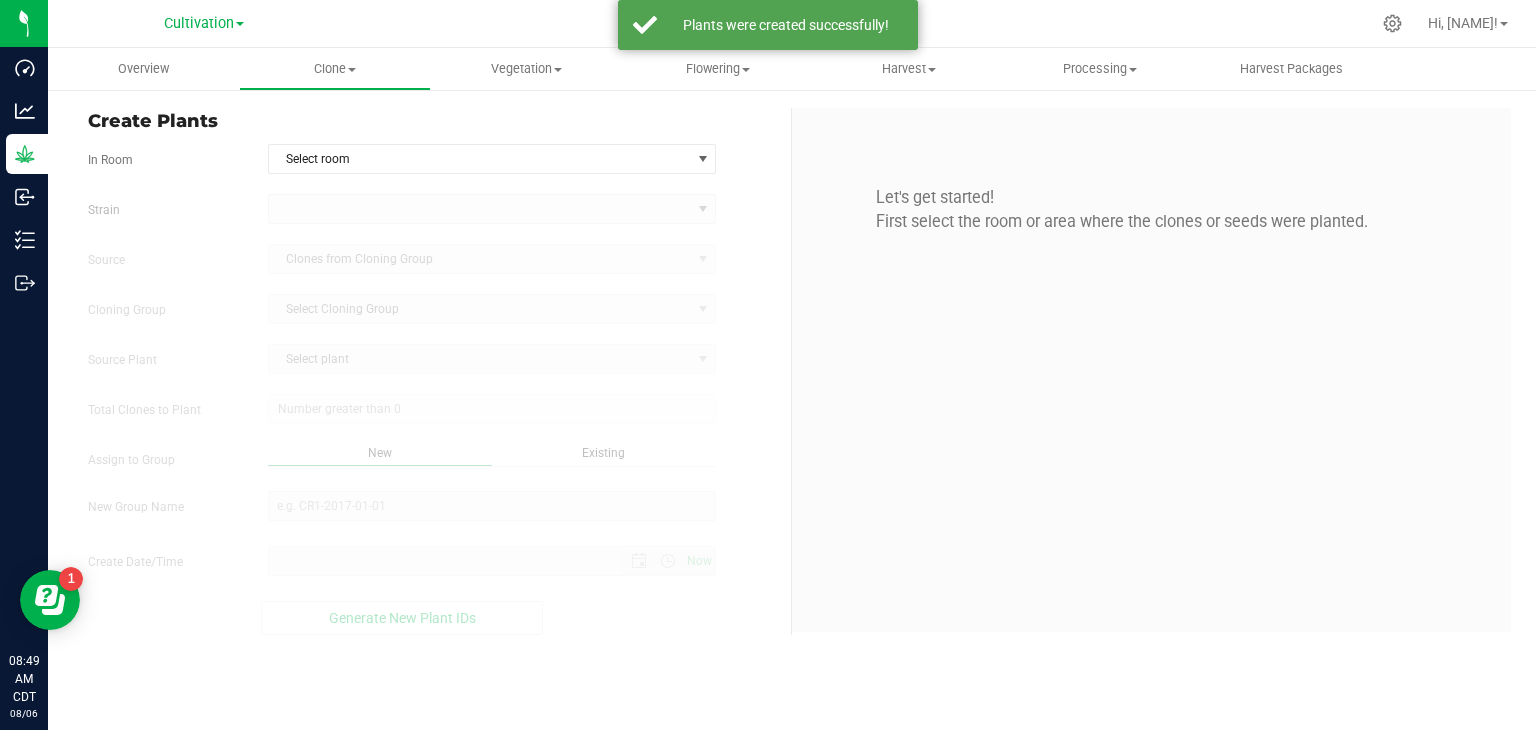 type on "8/6/2025 8:49 AM" 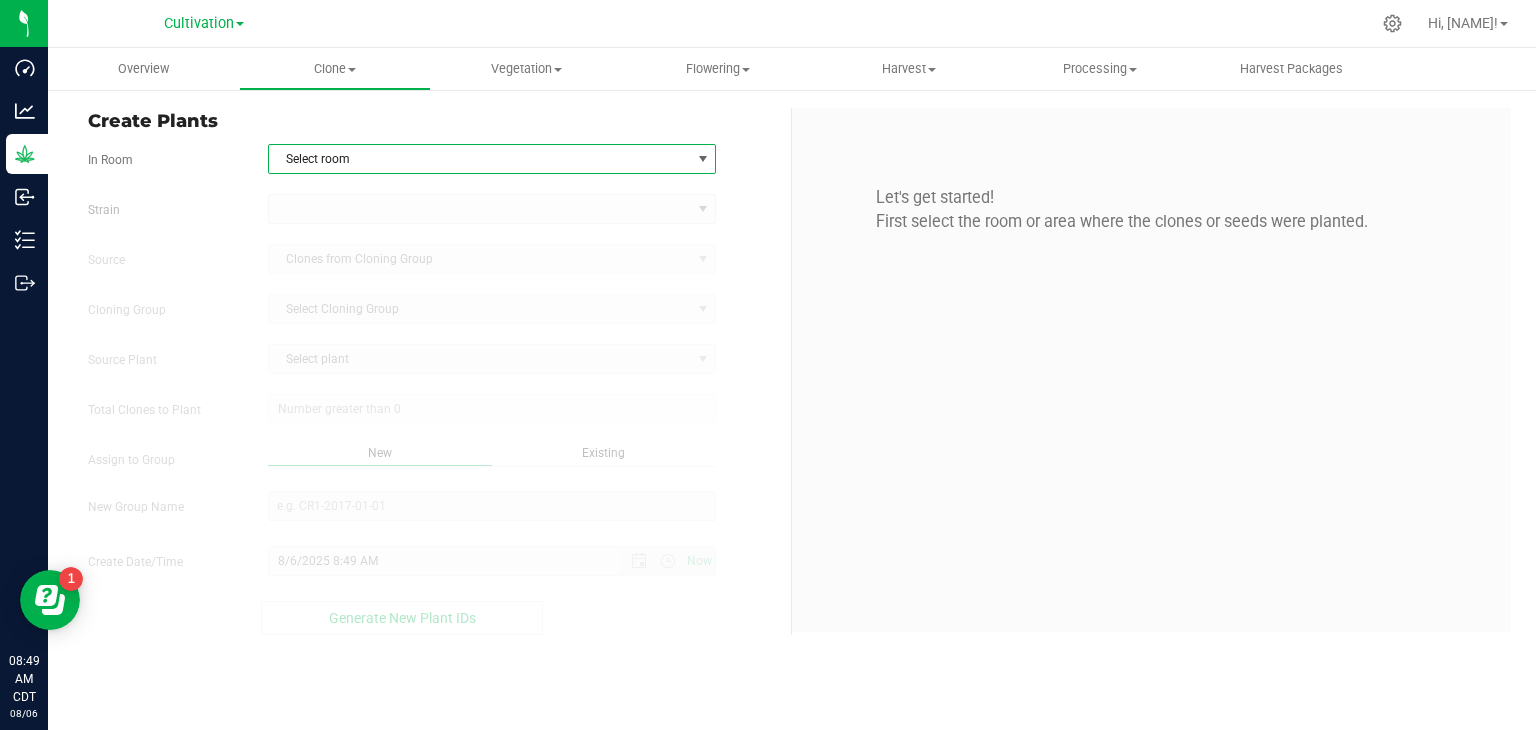 click on "Select room" at bounding box center (480, 159) 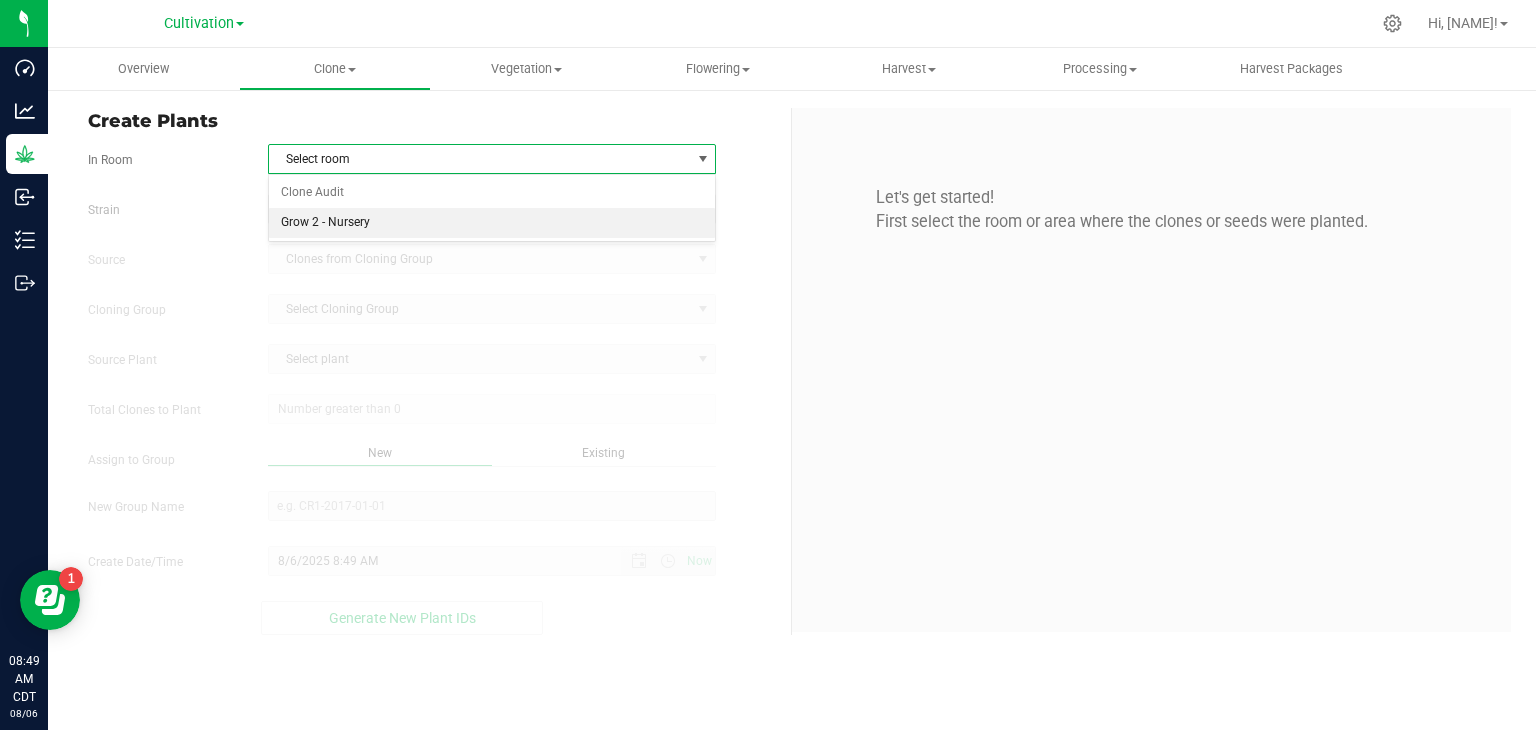 click on "Grow 2 - Nursery" at bounding box center (492, 223) 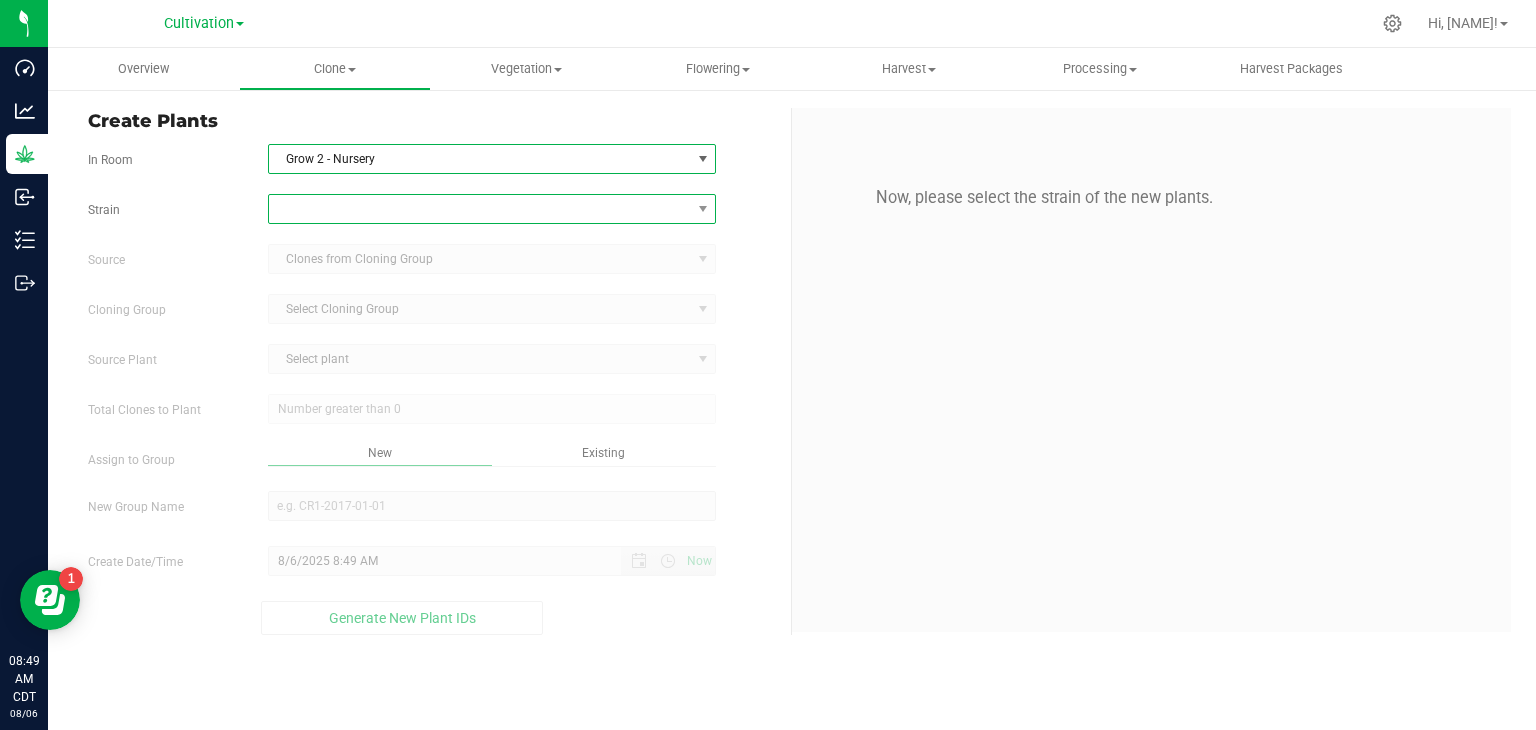click at bounding box center [480, 209] 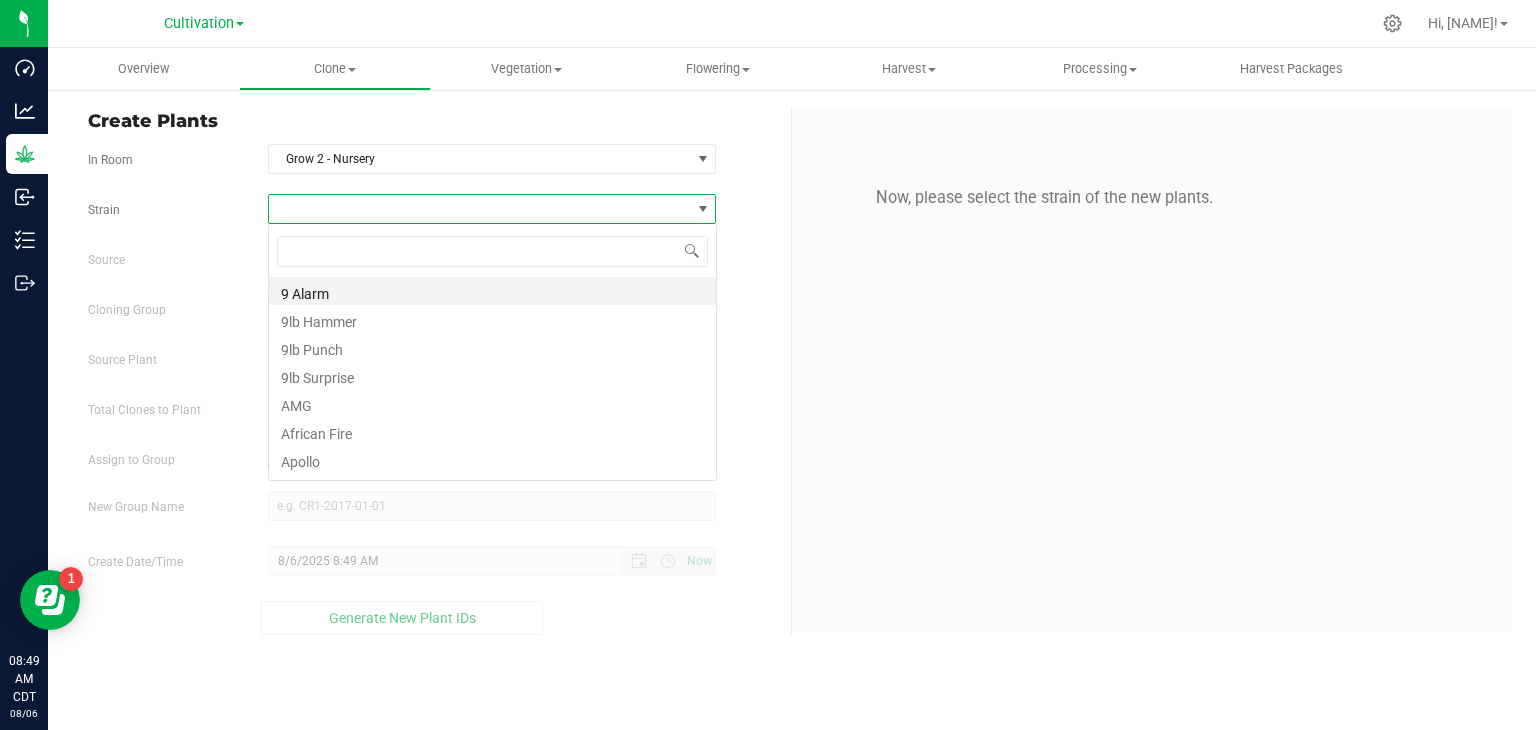 scroll, scrollTop: 99970, scrollLeft: 99551, axis: both 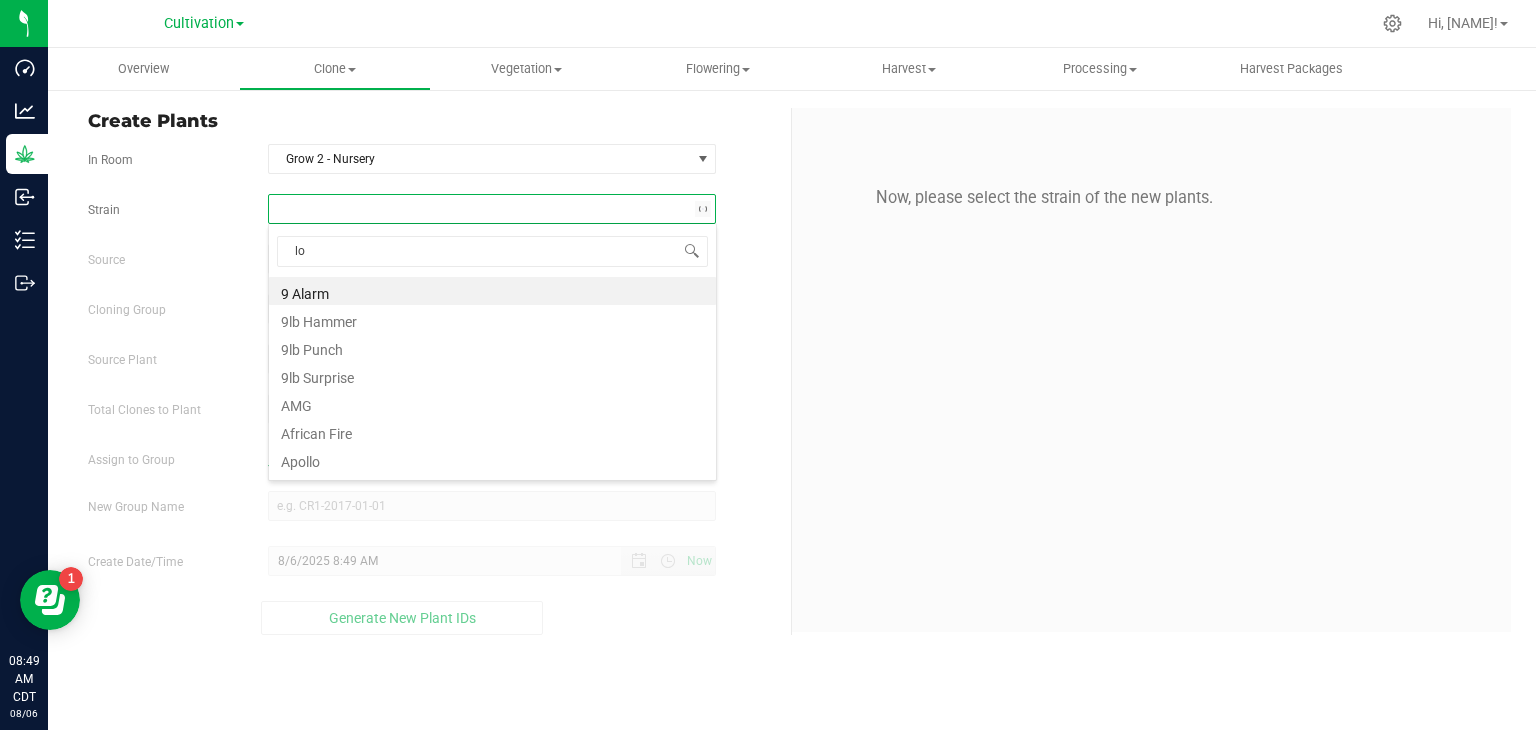type on "lob" 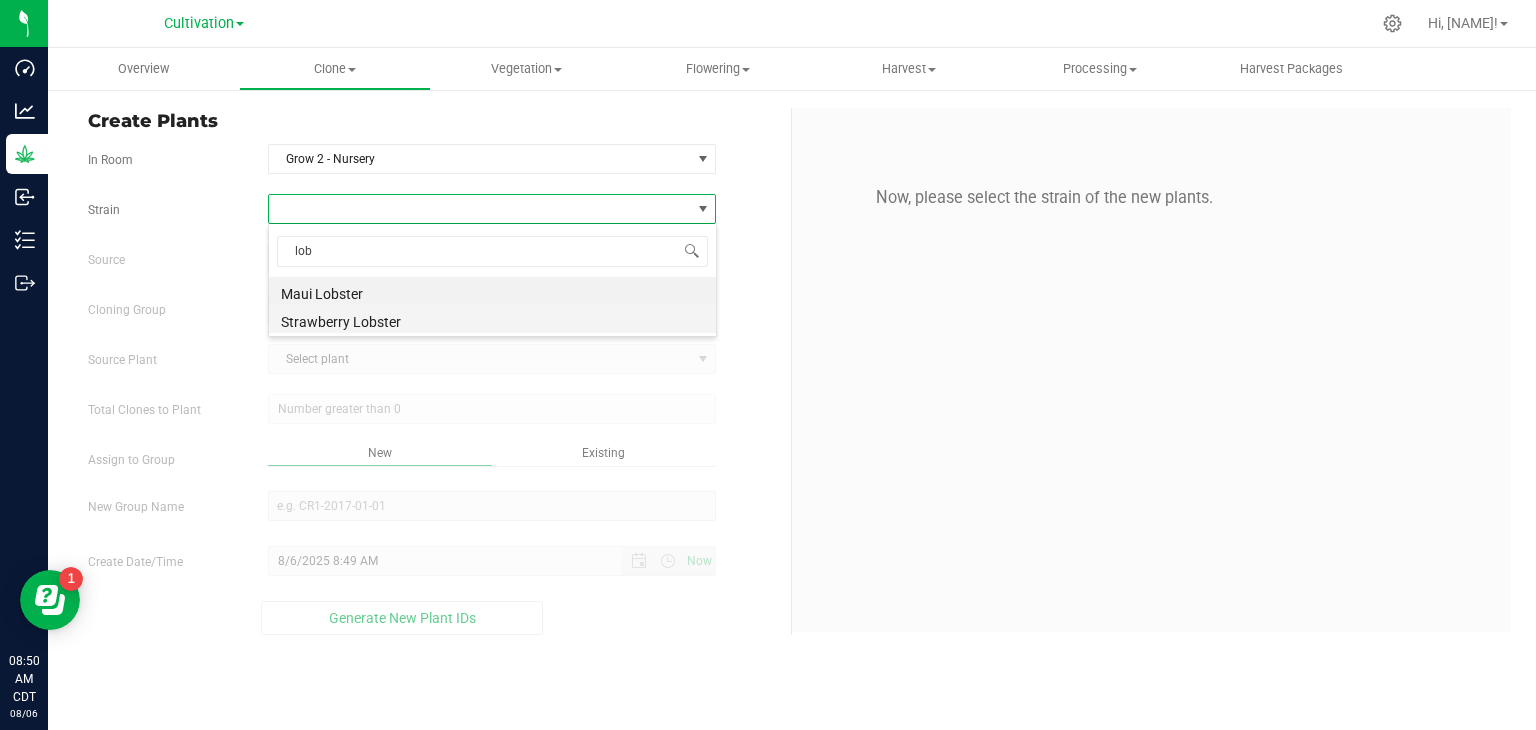 click on "Strawberry Lobster" at bounding box center [492, 319] 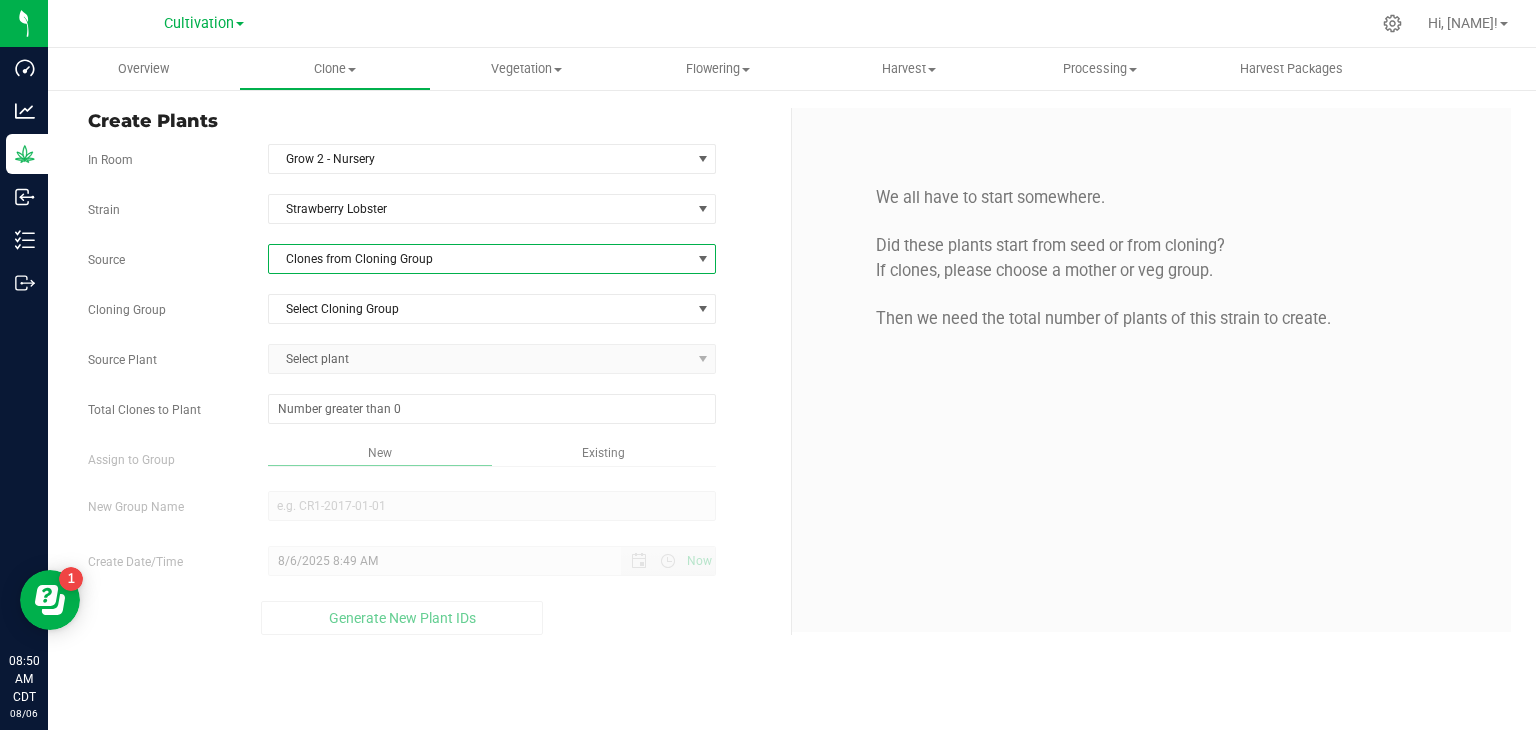 click on "Clones from Cloning Group" at bounding box center [480, 259] 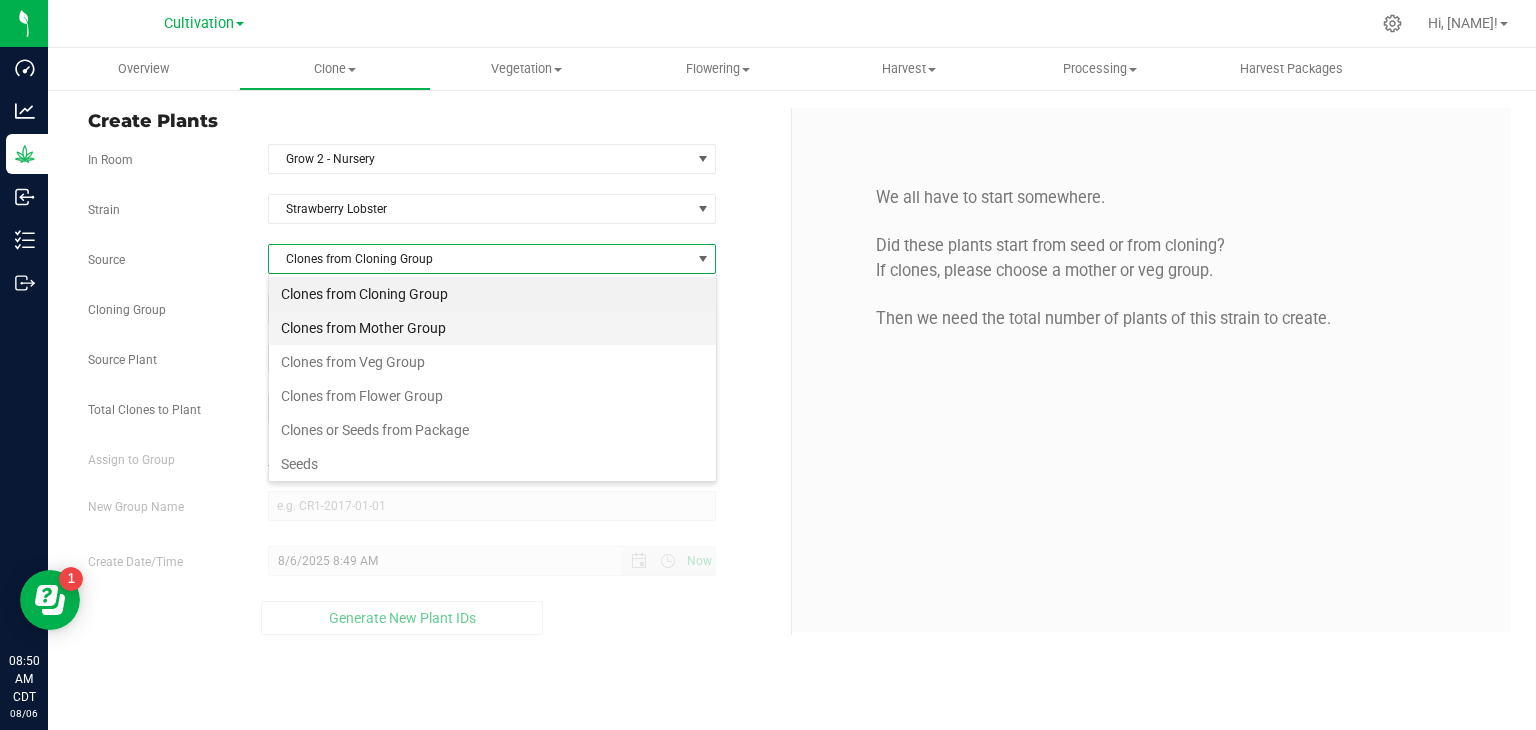 scroll, scrollTop: 99970, scrollLeft: 99551, axis: both 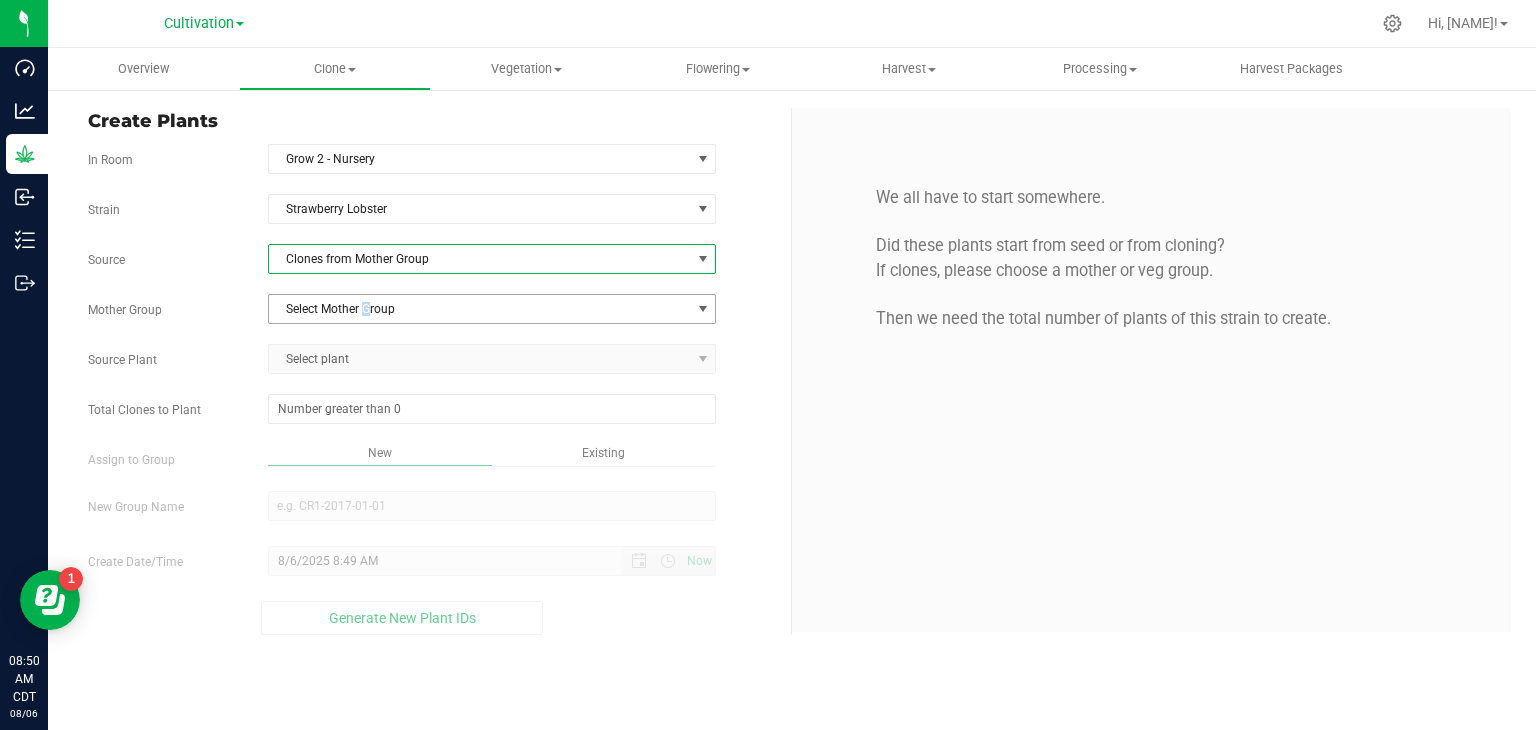 click on "Select Mother Group" at bounding box center [480, 309] 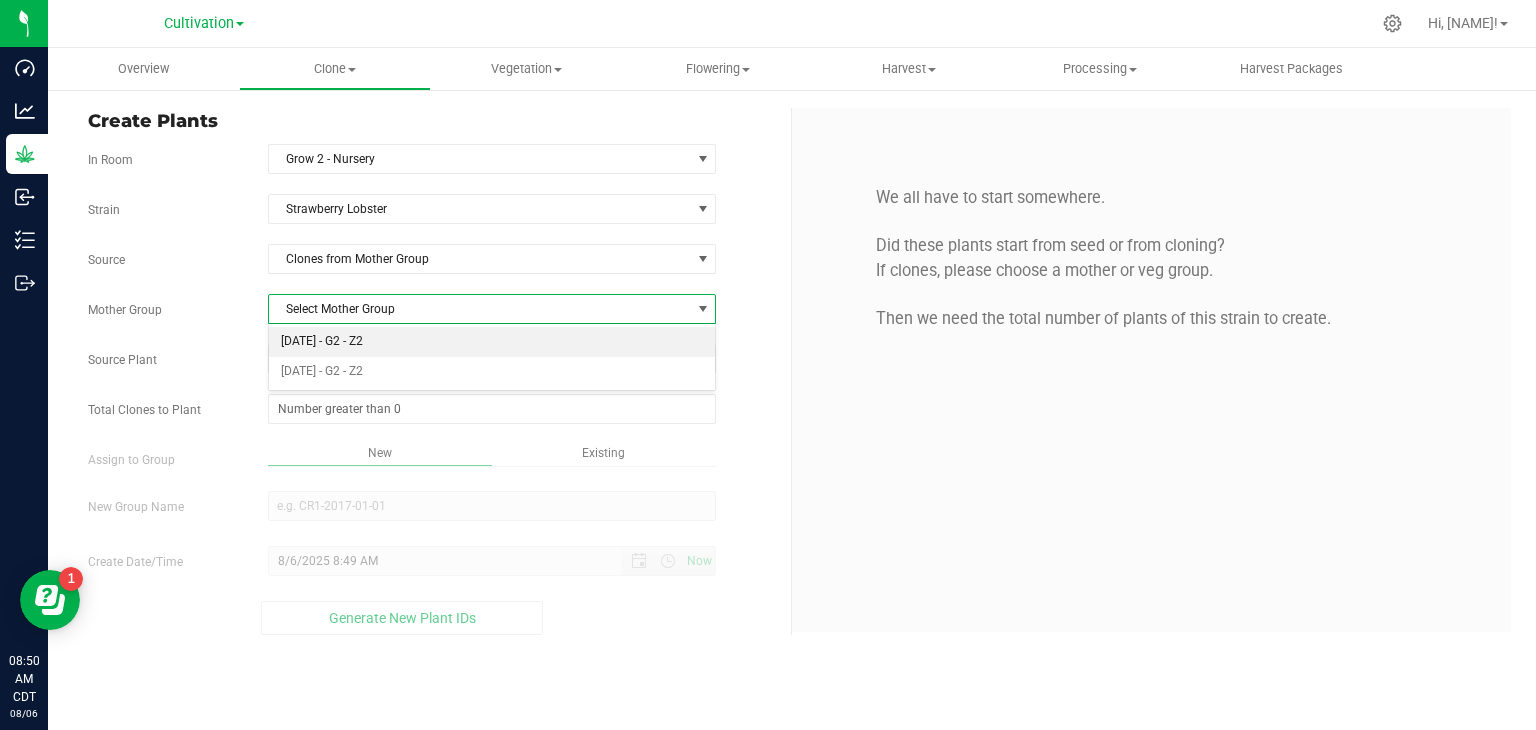 click on "[DATE] - G2 - Z2" at bounding box center [492, 342] 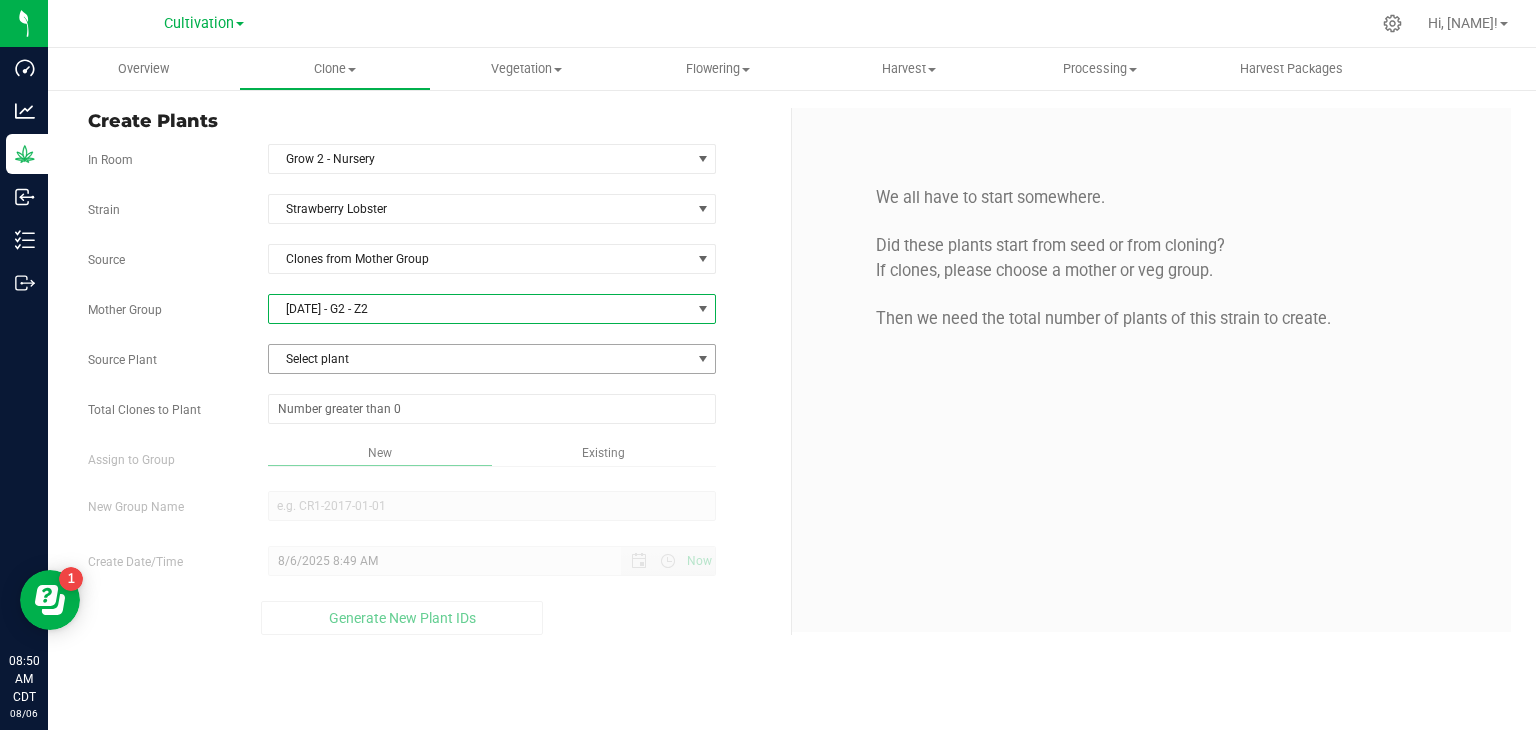 click on "Select plant" at bounding box center (480, 359) 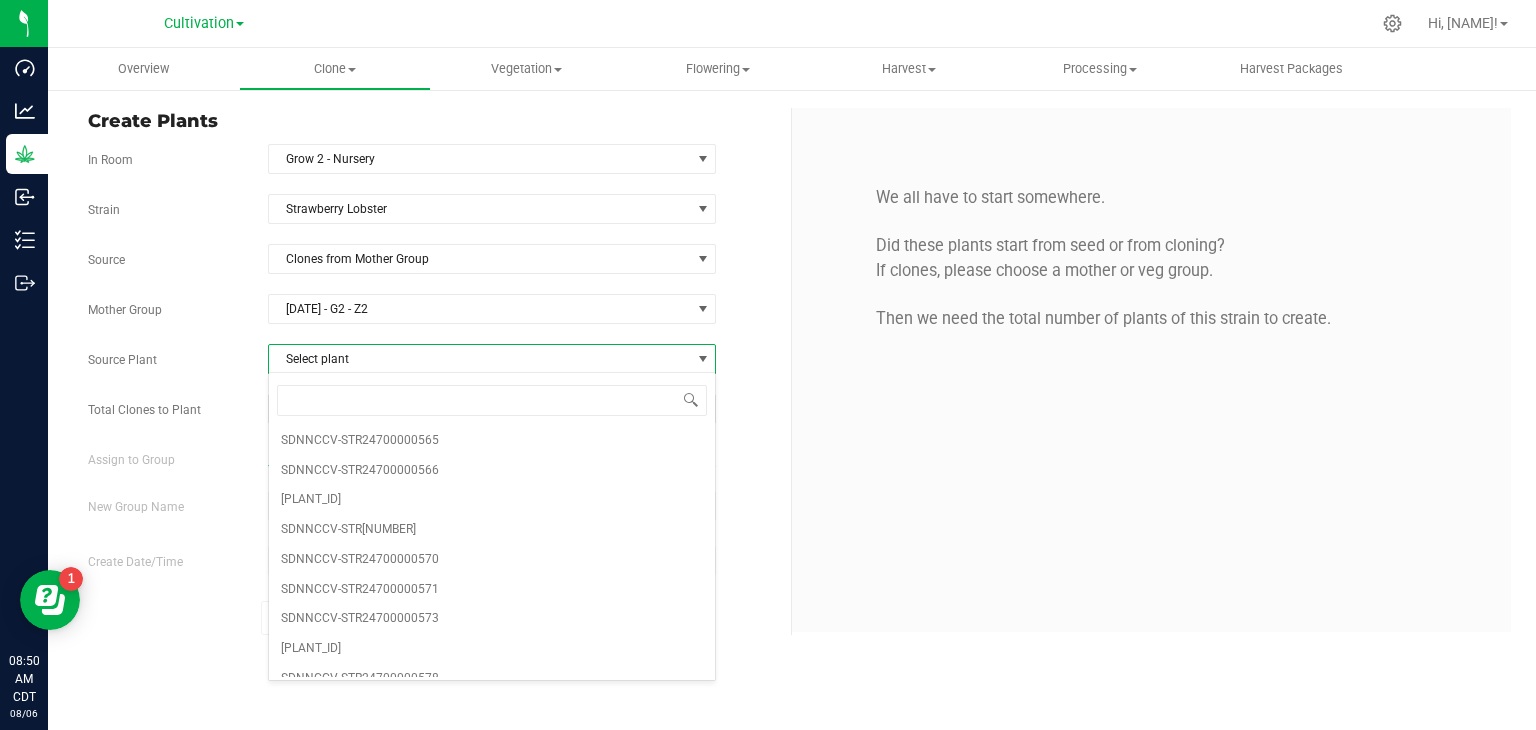 click on "Select plant" at bounding box center [480, 359] 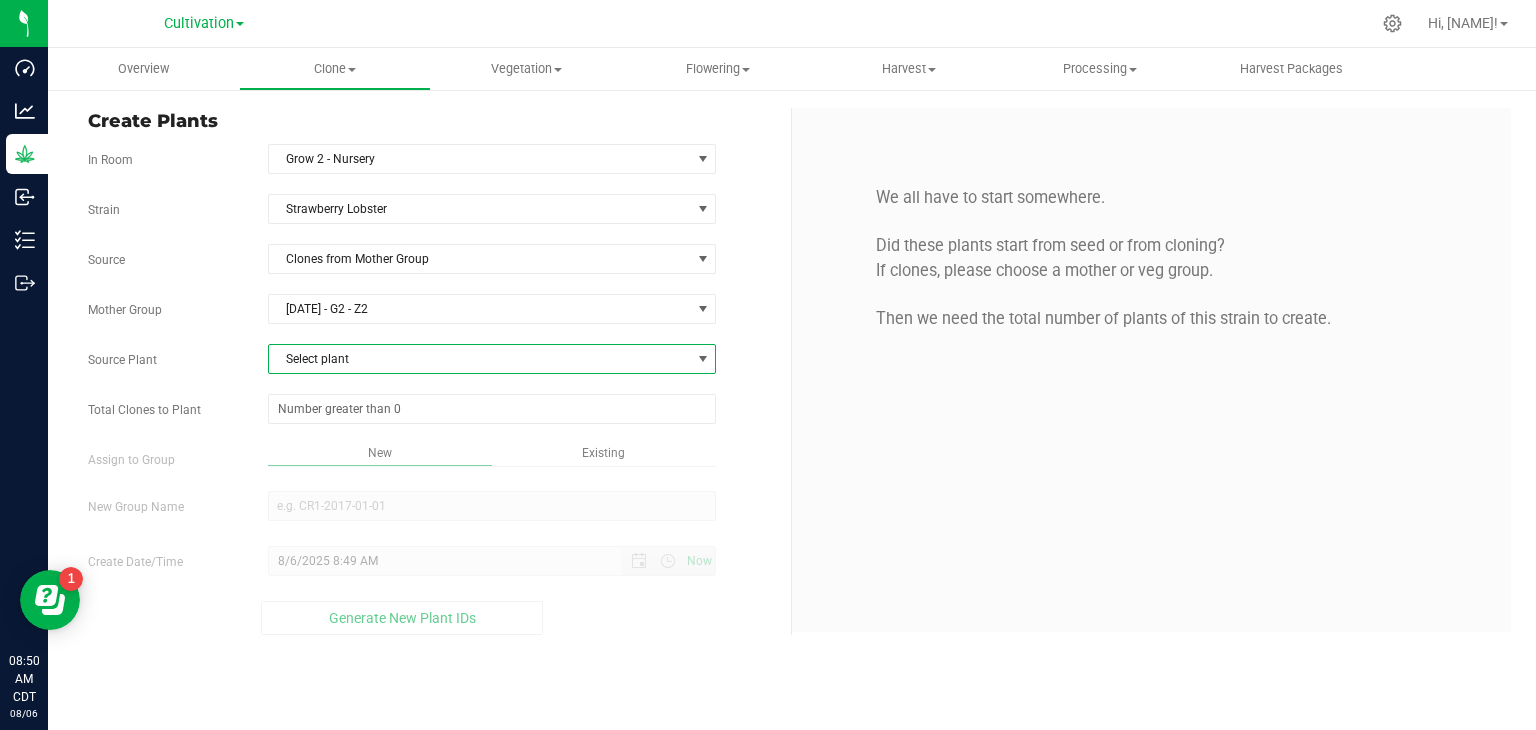 click on "Select plant" at bounding box center (480, 359) 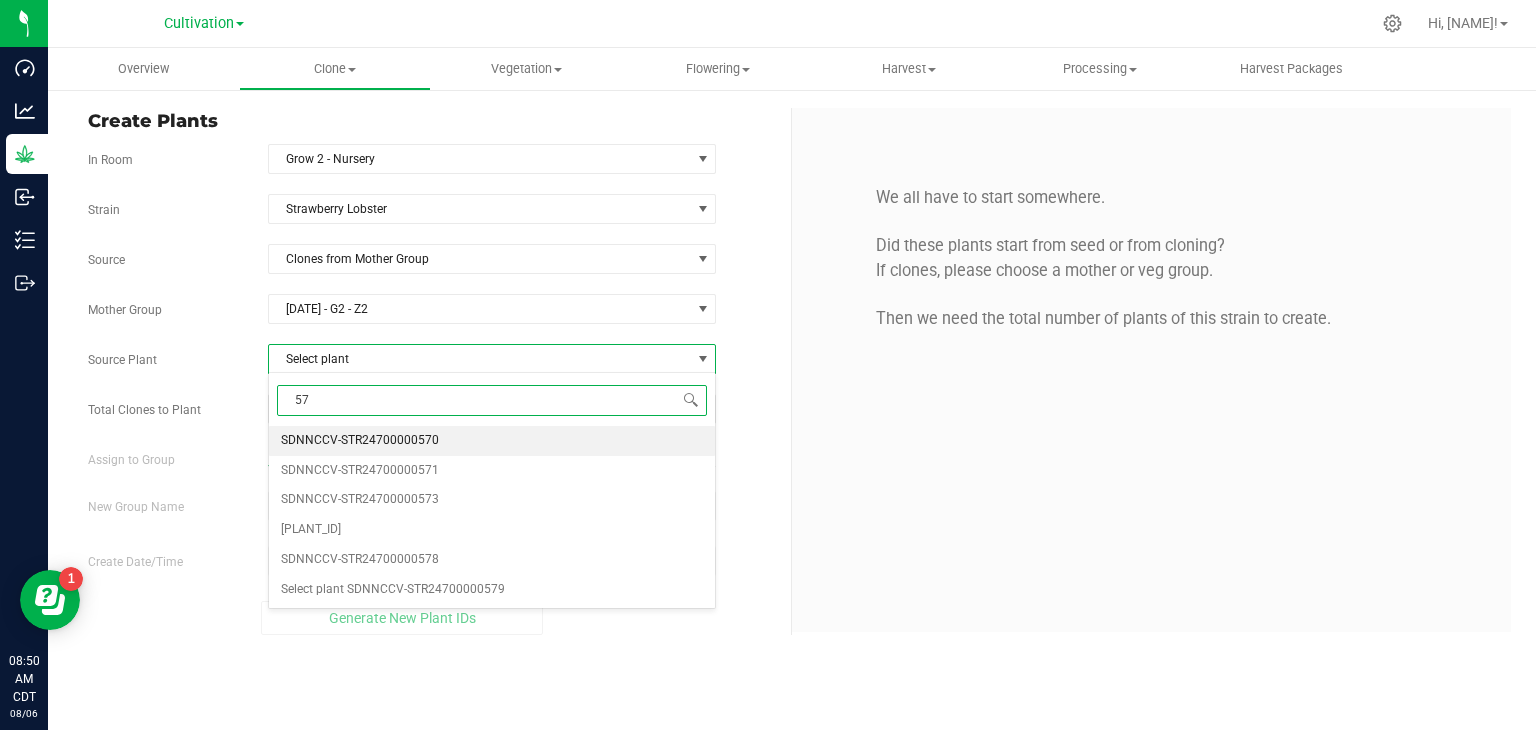 type on "573" 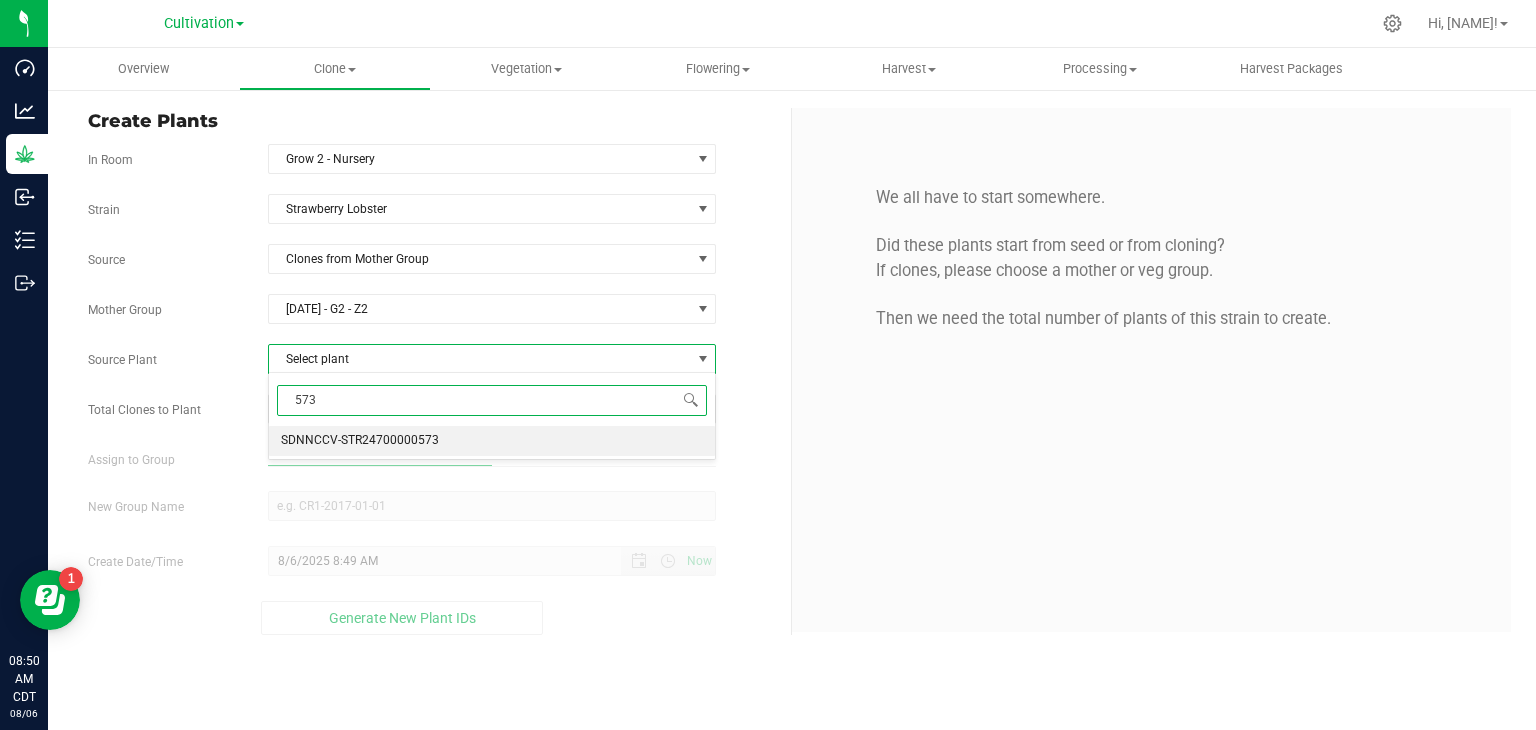 click on "SDNNCCV-STR24700000573" at bounding box center (492, 441) 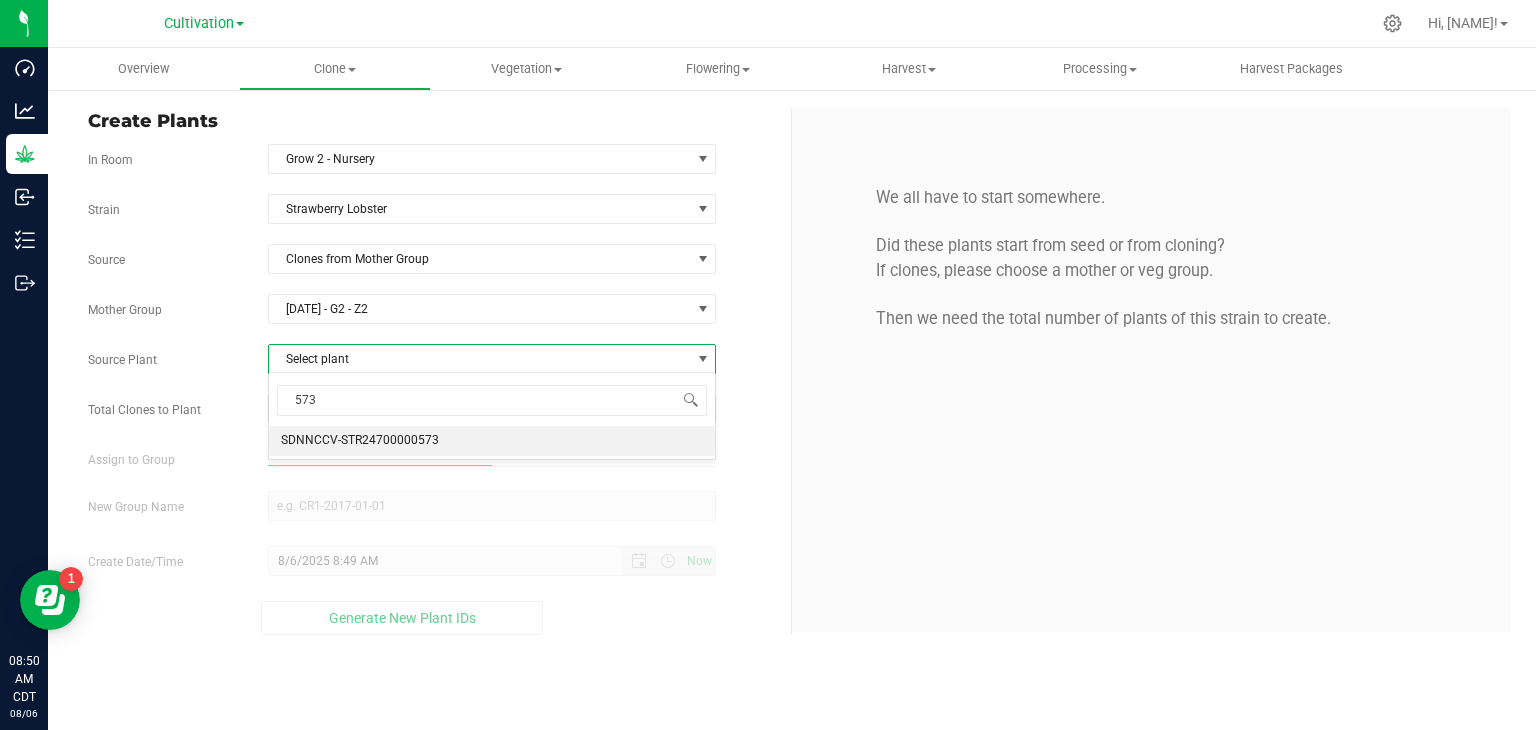 type 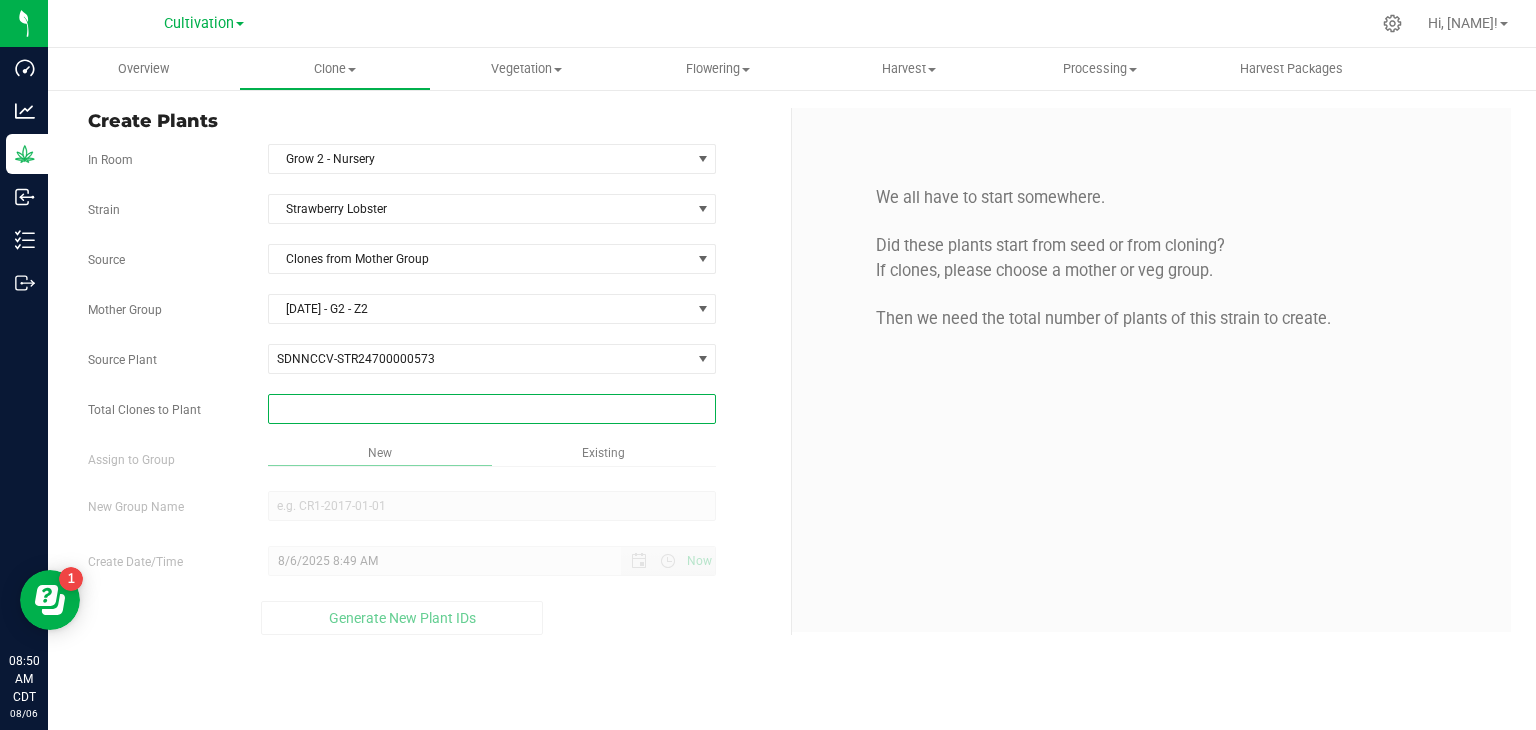 click at bounding box center [492, 409] 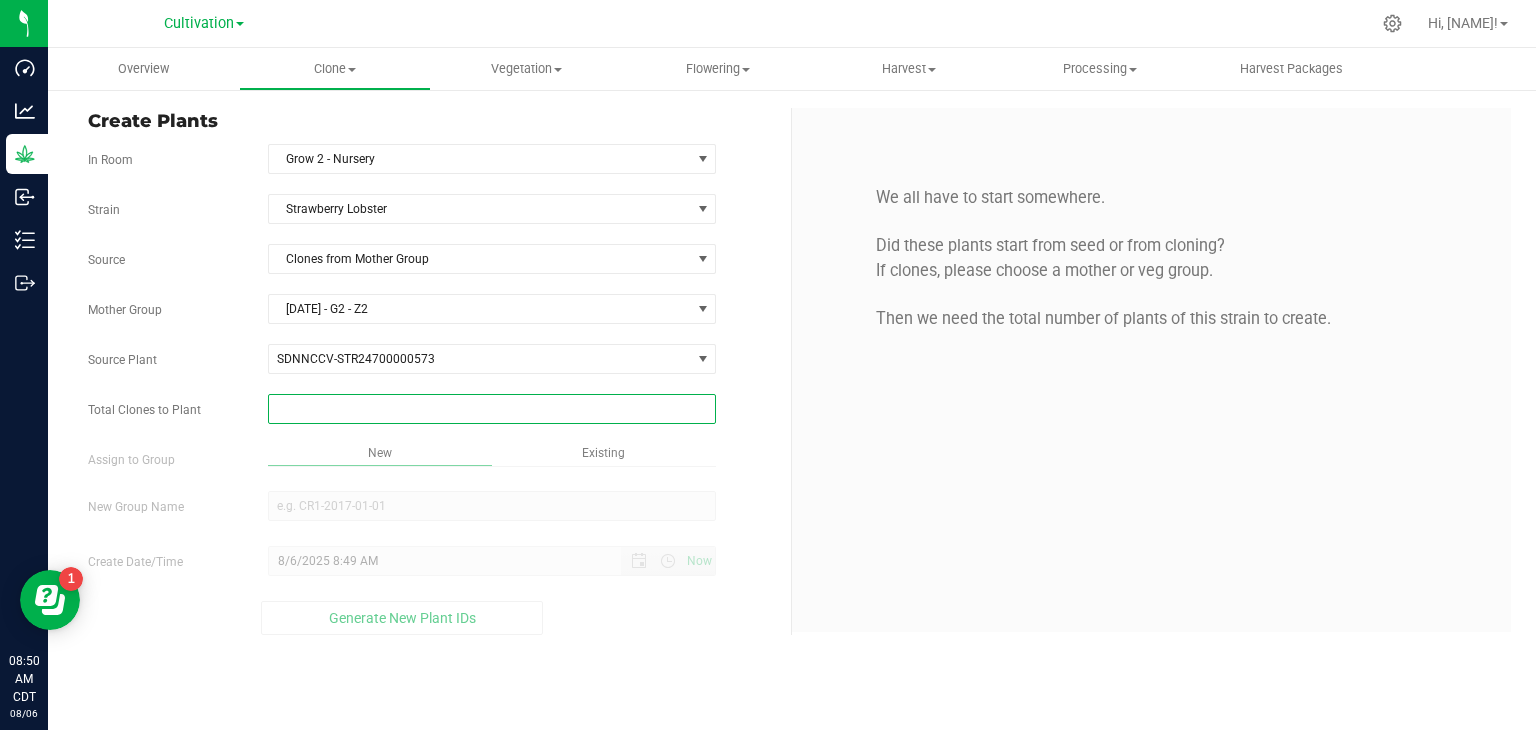 type on "0" 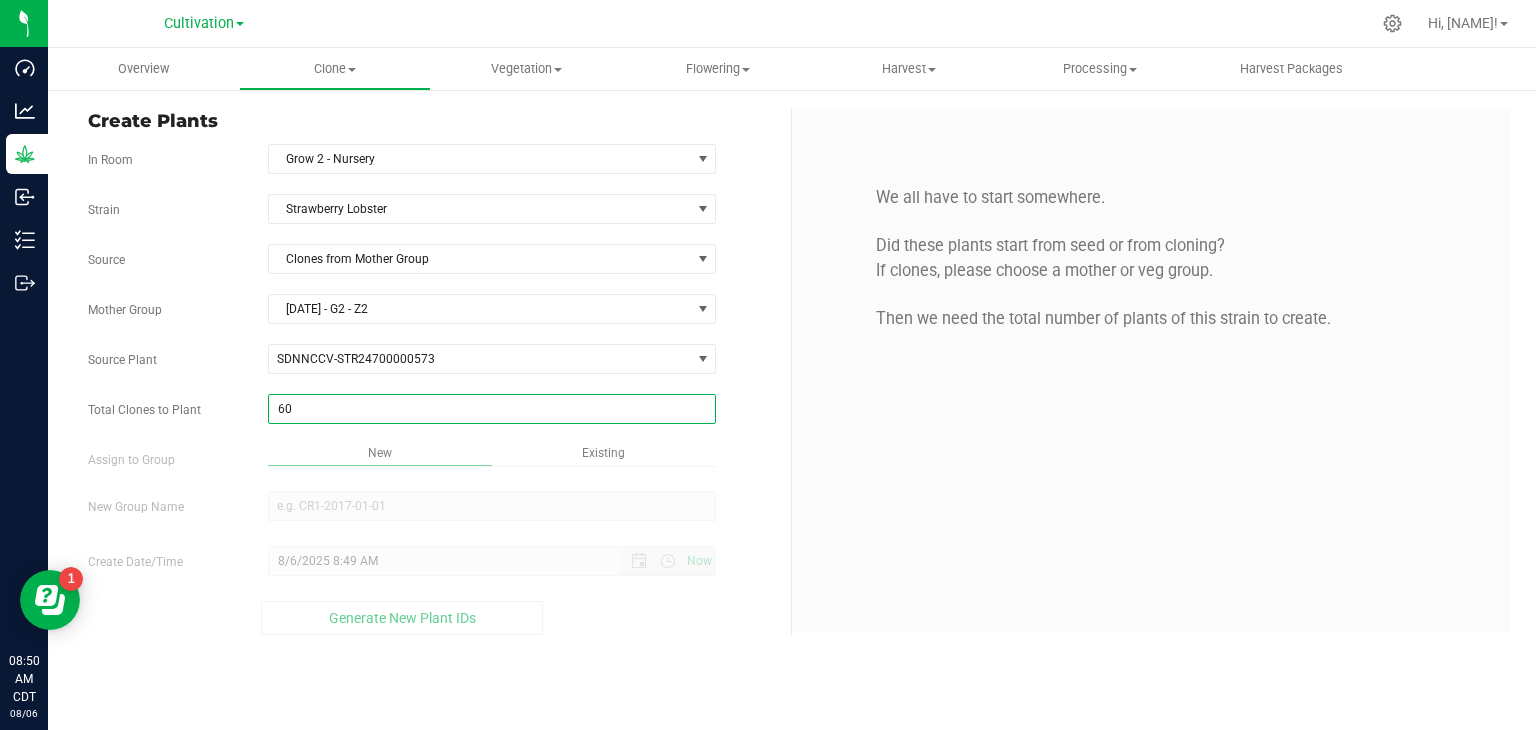 type on "6" 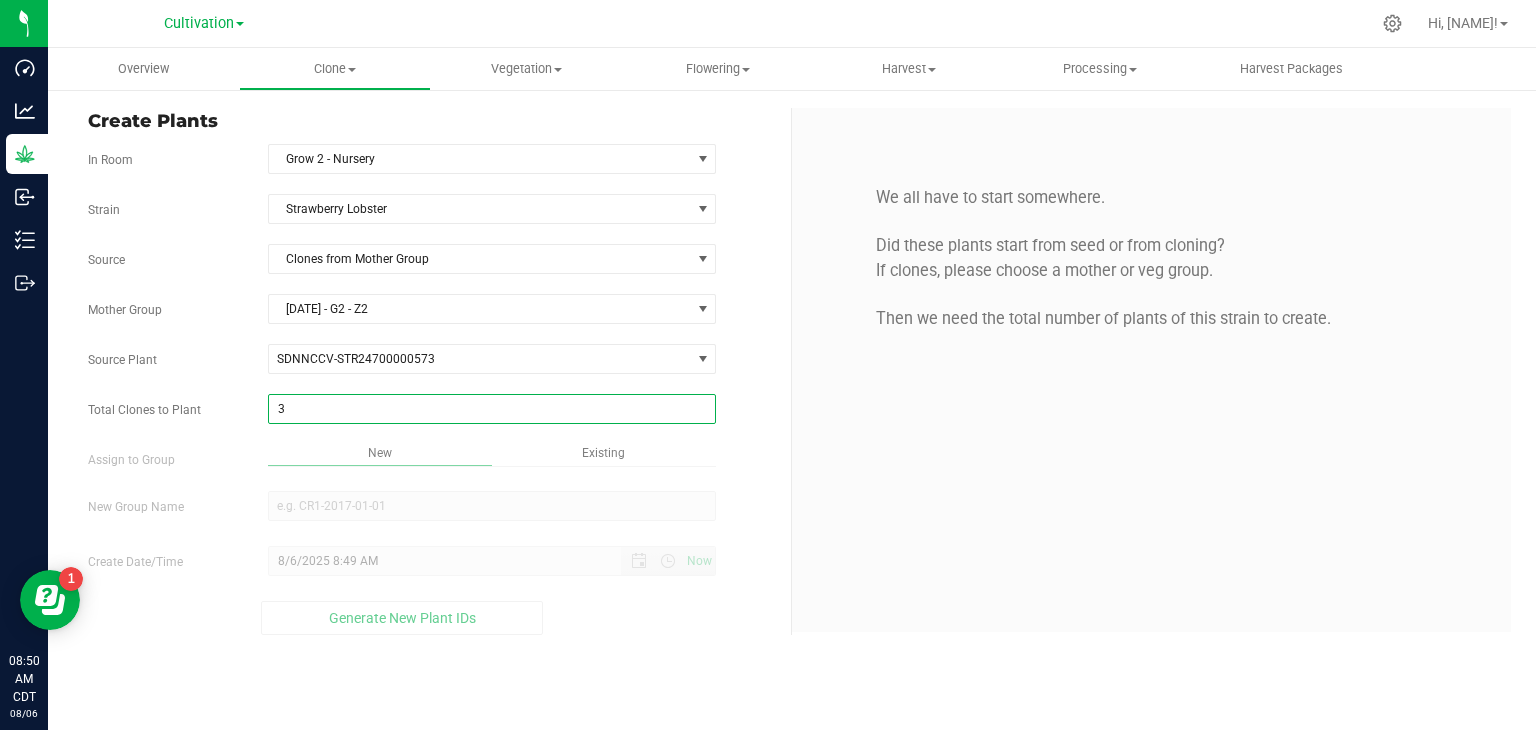 type on "30" 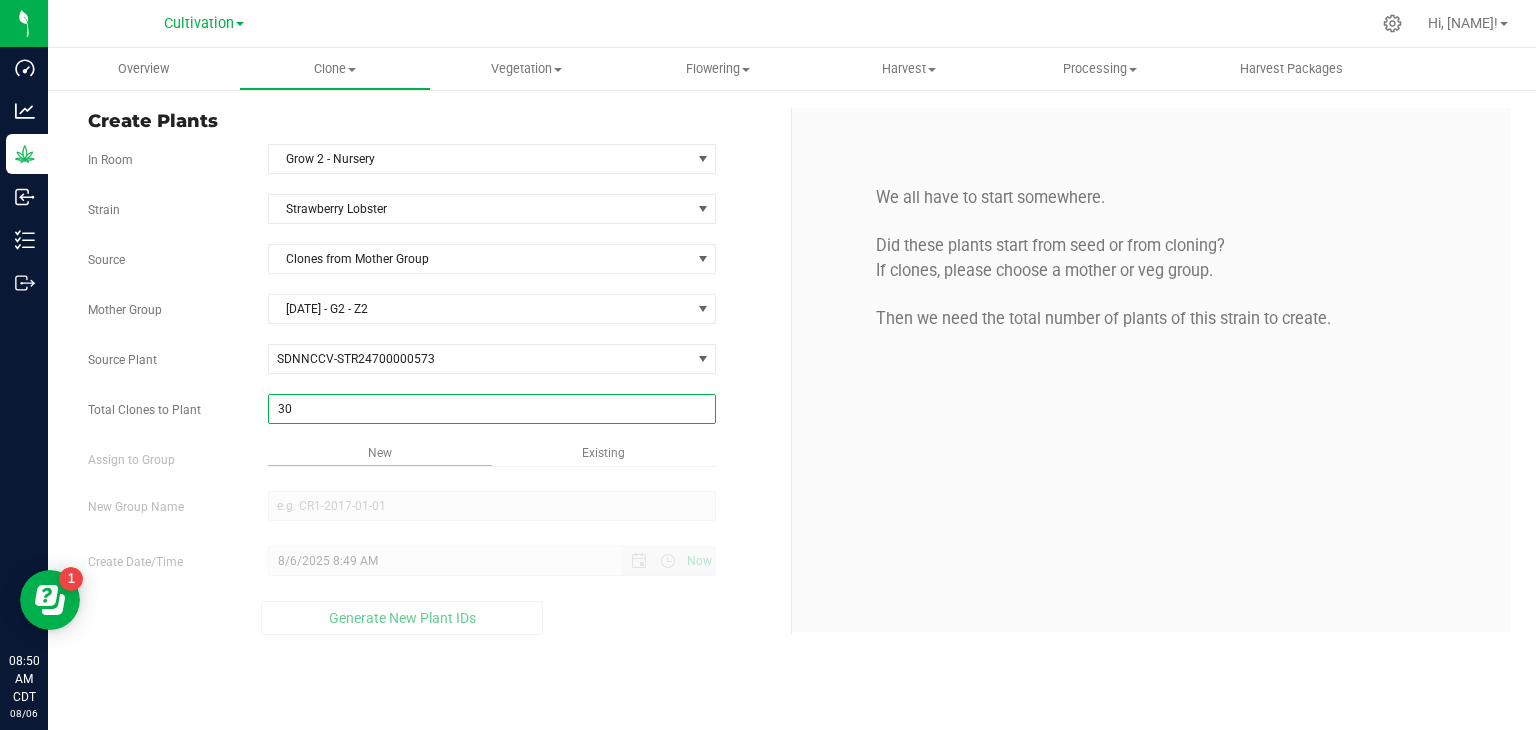 type on "30" 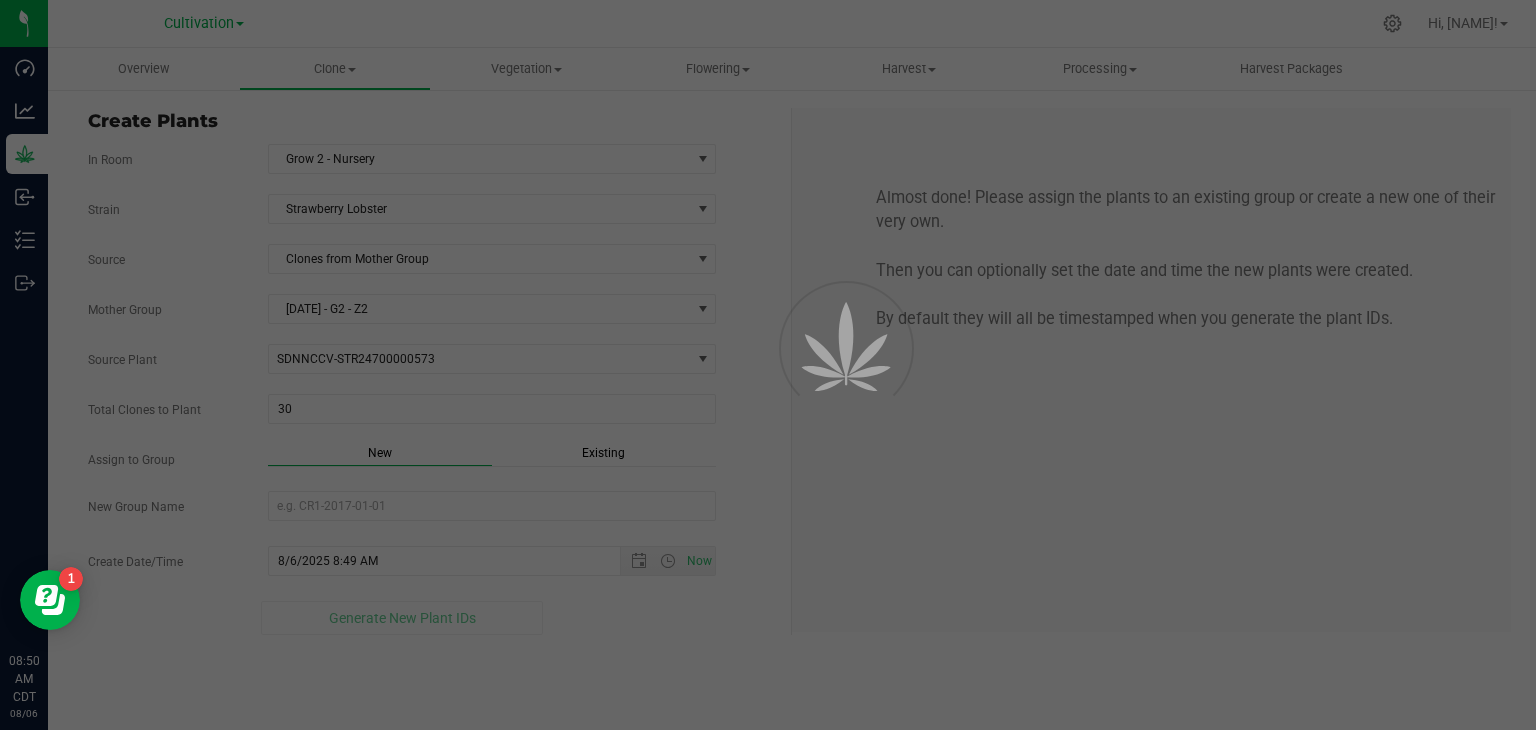 click on "In Room
Grow 2 - Nursery Select room Clone Audit Grow 2 - Nursery
Strain
Strawberry Lobster
Source
Clones from Mother Group
Mother Group
[DATE] - G2 - Z2 Select Mother Group [DATE] - G2 - Z2 [DATE] - G2 - Z2
Source Plant
SDNNCCV-STR24700000573 SDNNCCV-STR24700000565 SDNNCCV-STR24700000566 SDNNCCV-STR24700000567" at bounding box center [432, 389] 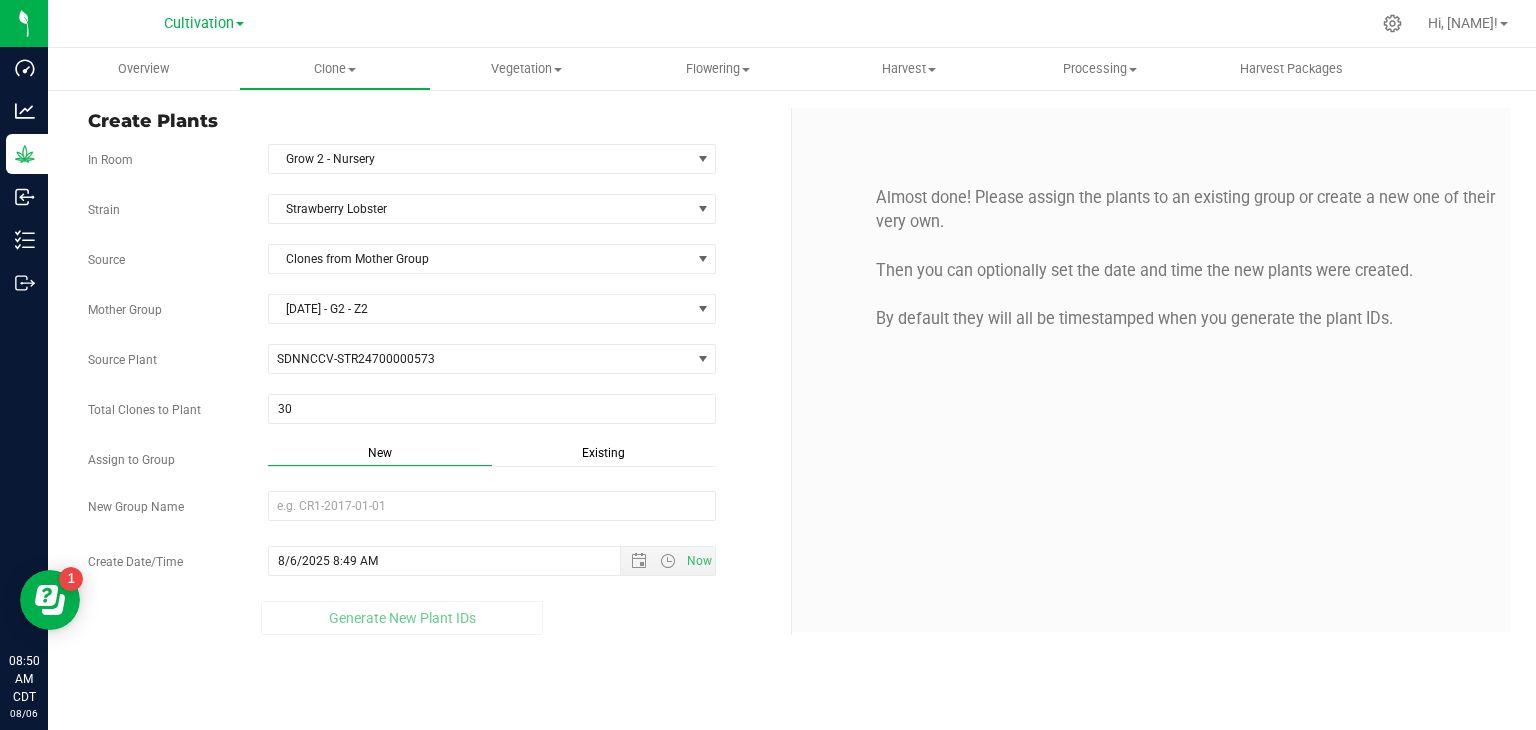 click on "Existing" at bounding box center (603, 453) 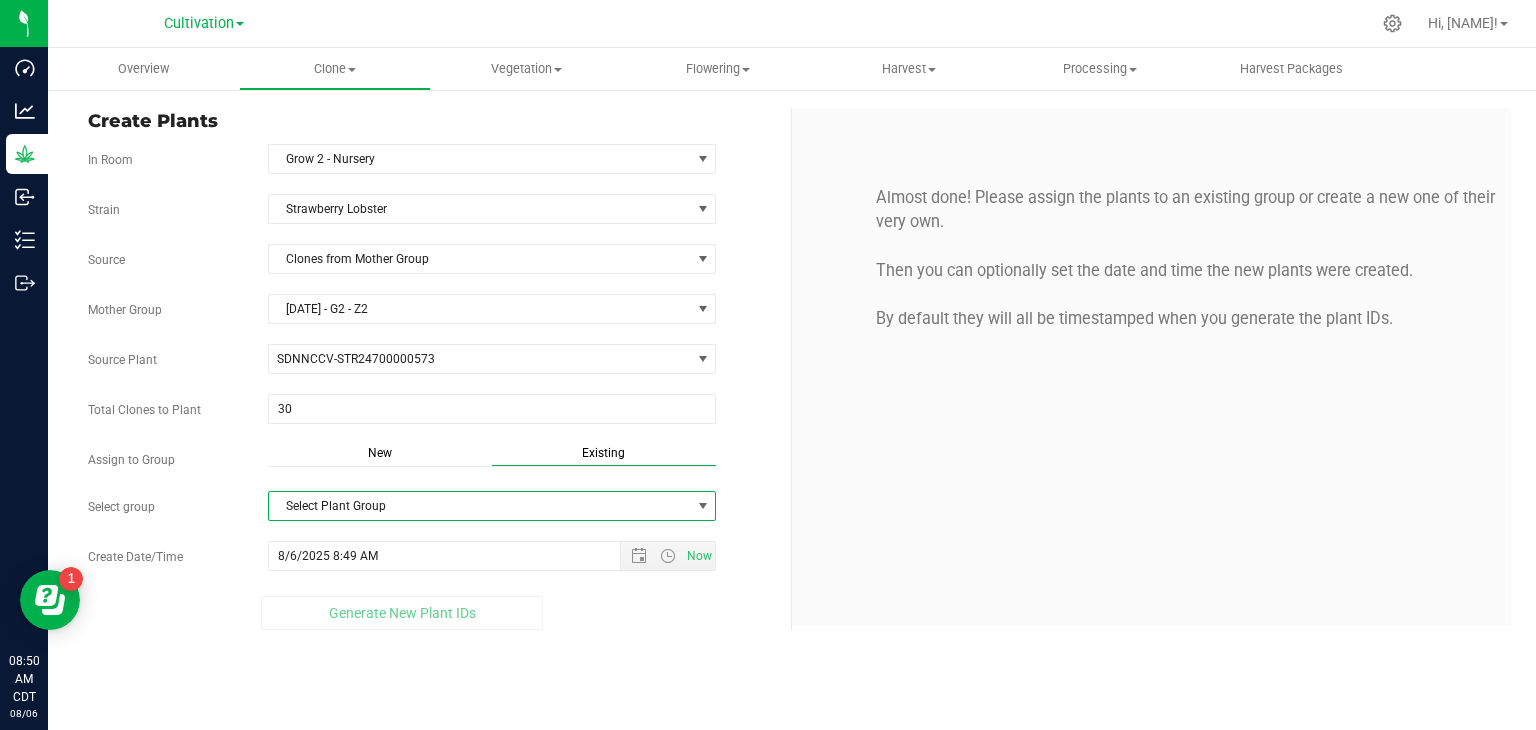 click on "Select Plant Group" at bounding box center (480, 506) 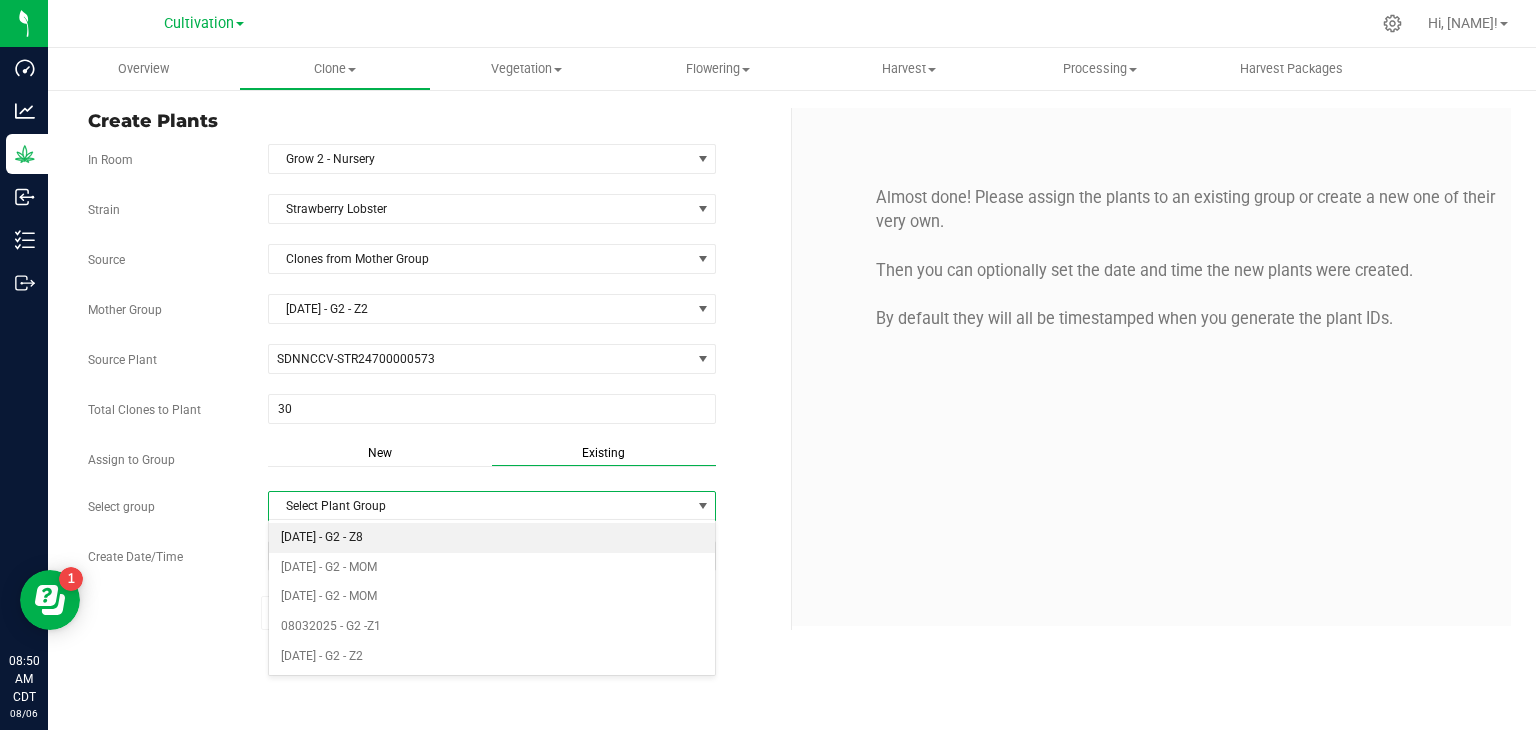 drag, startPoint x: 524, startPoint y: 495, endPoint x: 489, endPoint y: 527, distance: 47.423622 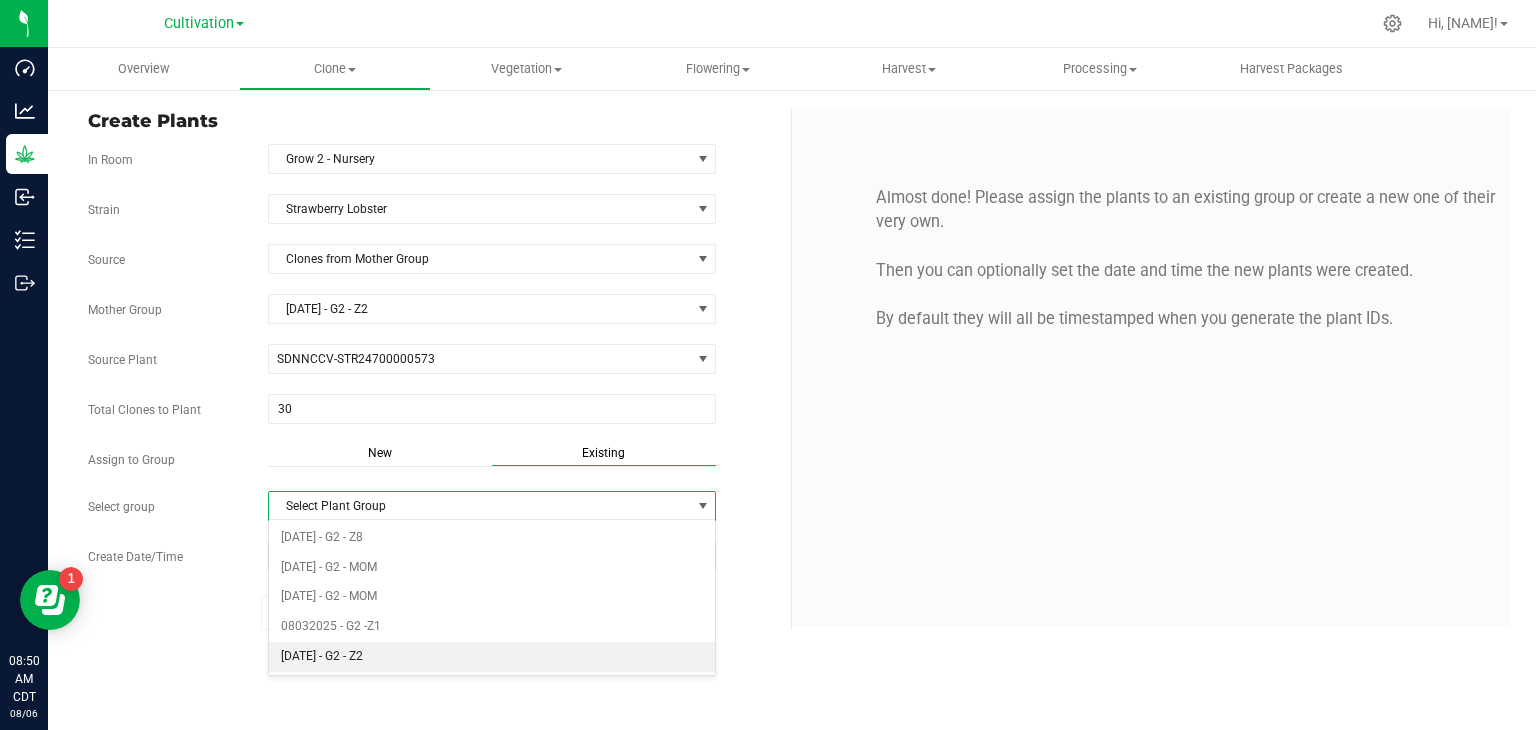 drag, startPoint x: 489, startPoint y: 527, endPoint x: 344, endPoint y: 653, distance: 192.09633 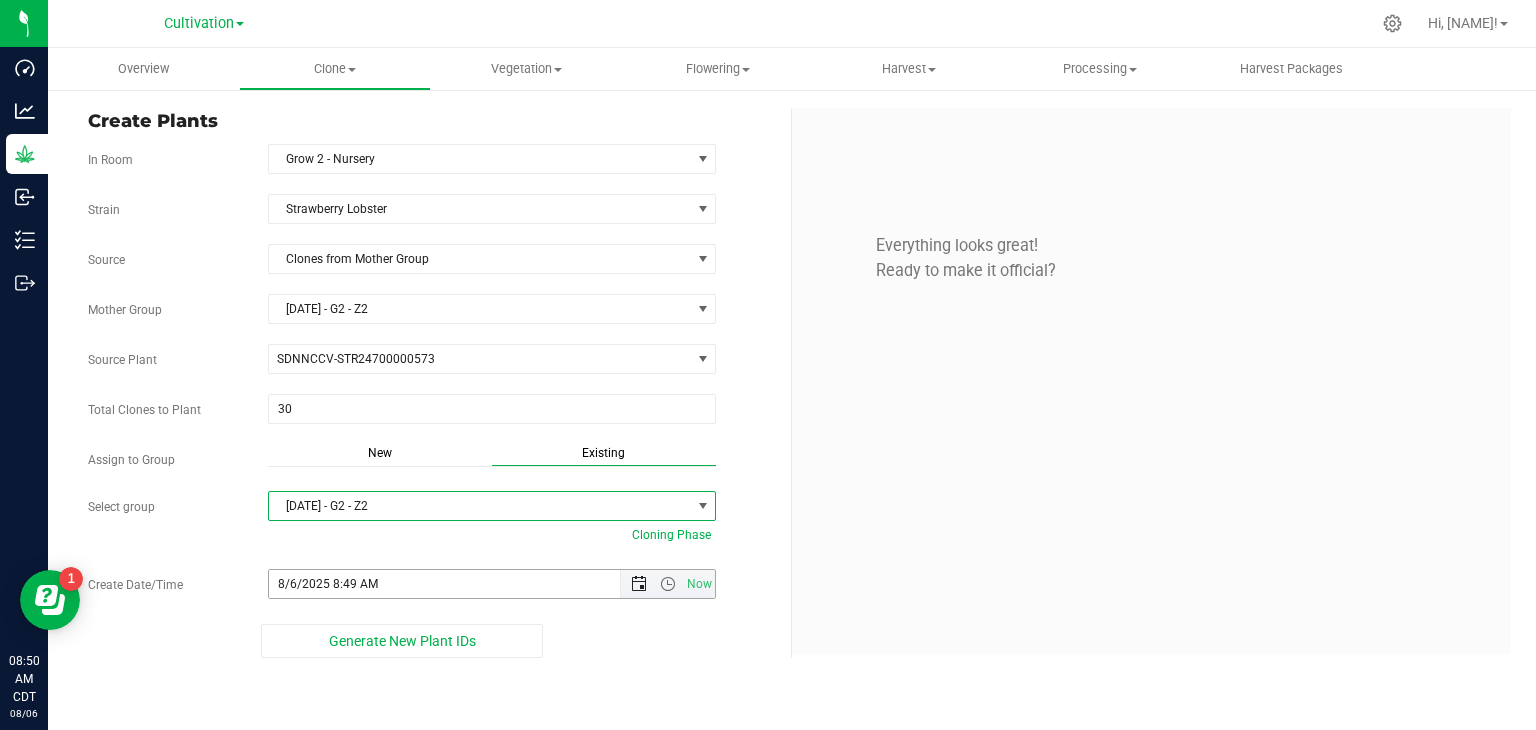 click on "Now" at bounding box center [667, 584] 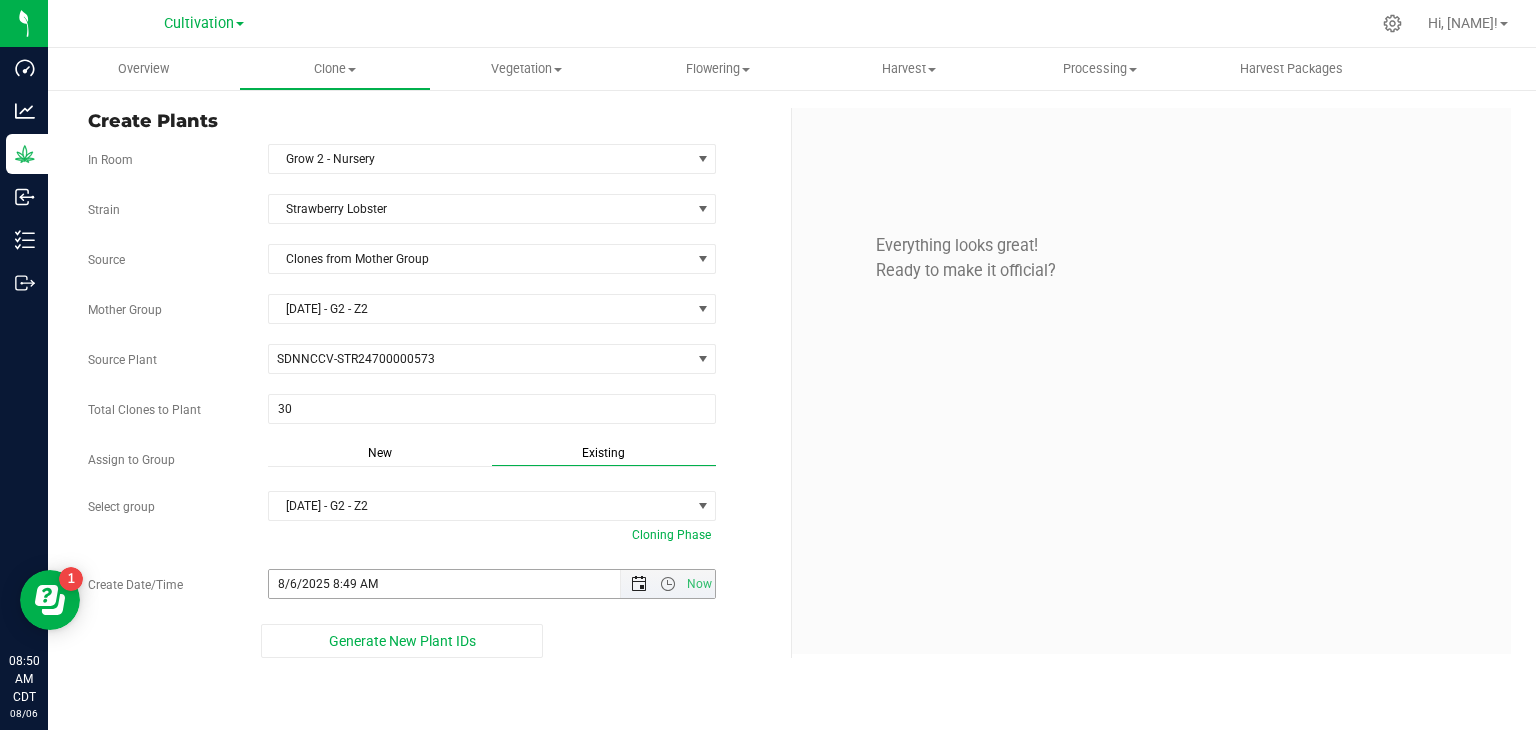 click at bounding box center (639, 584) 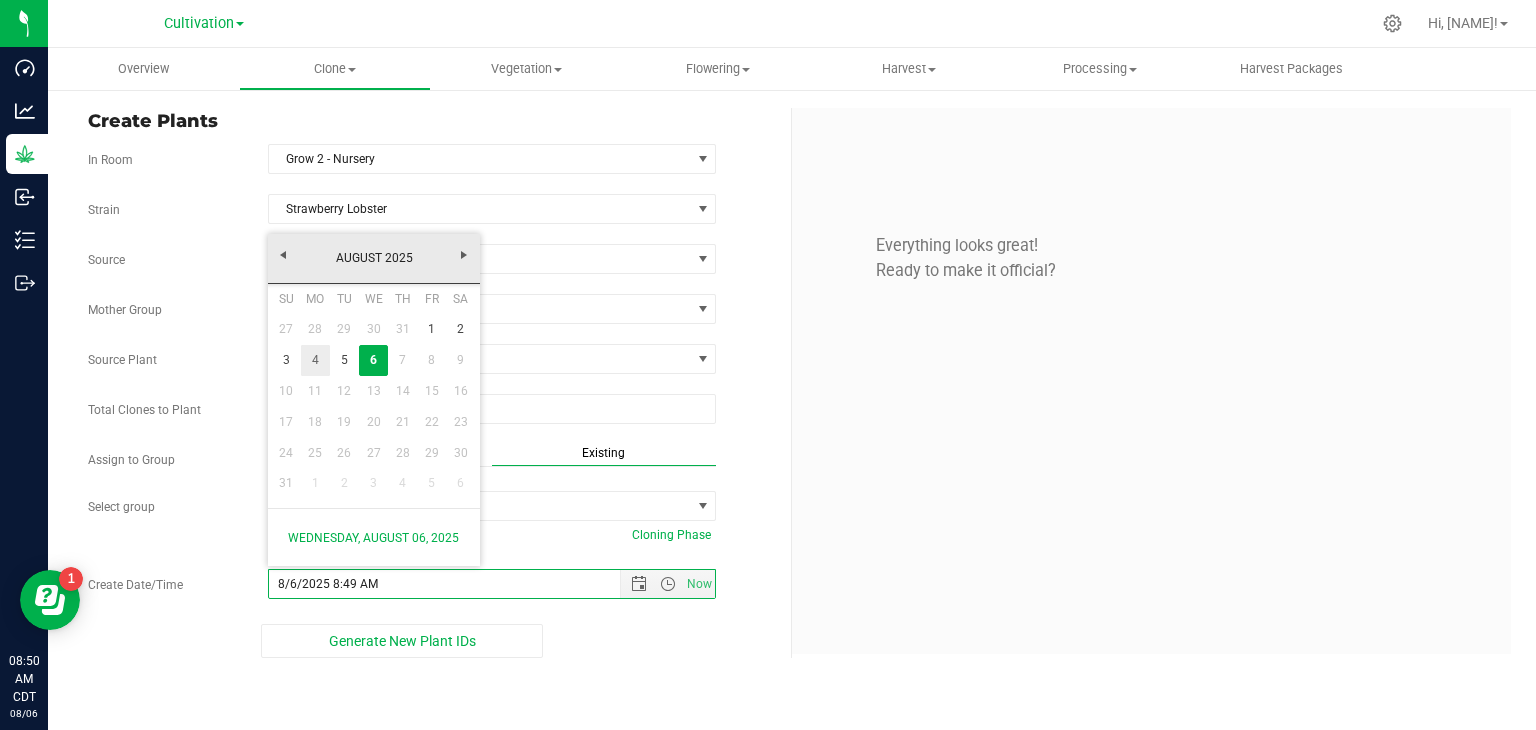 click on "4" at bounding box center [315, 360] 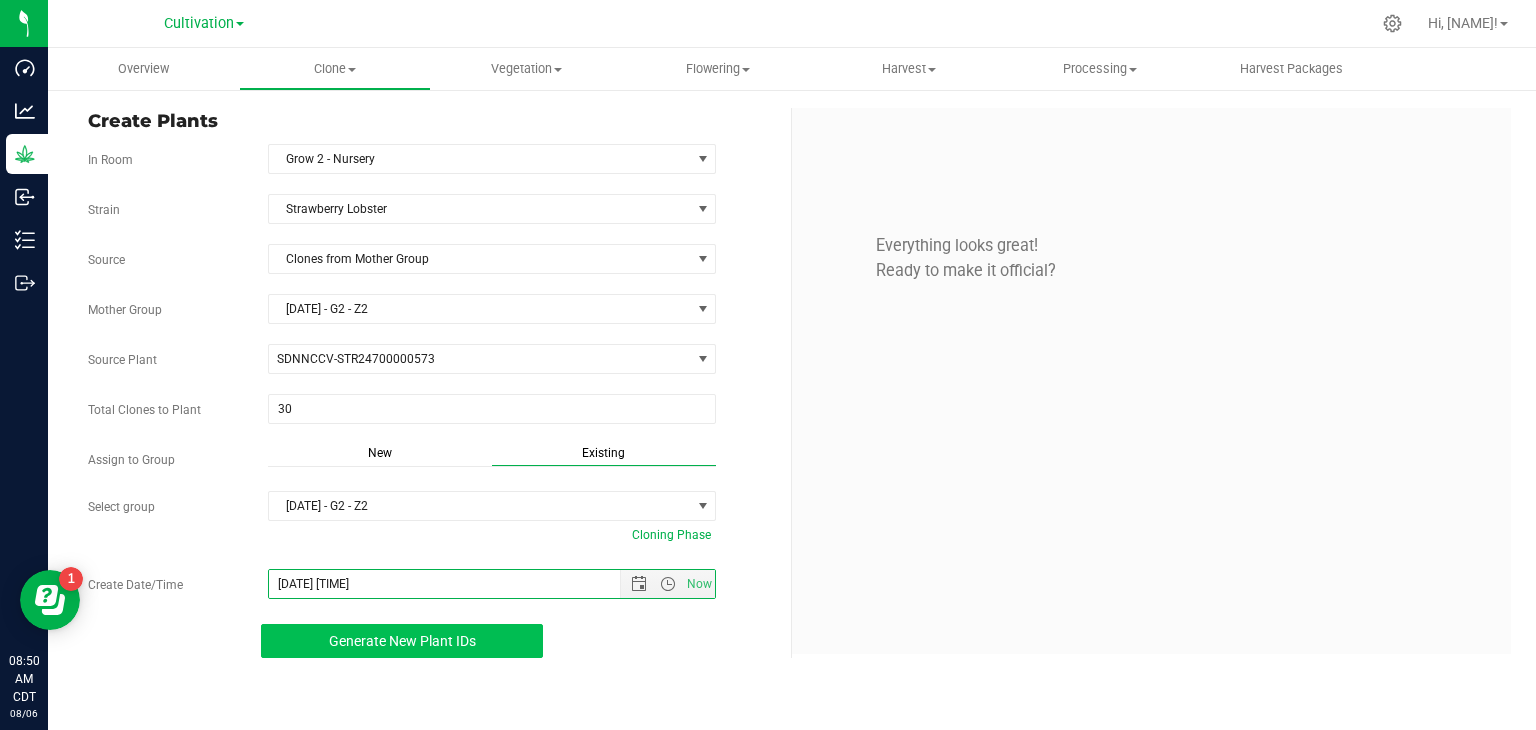 click on "Generate New Plant IDs" at bounding box center [402, 641] 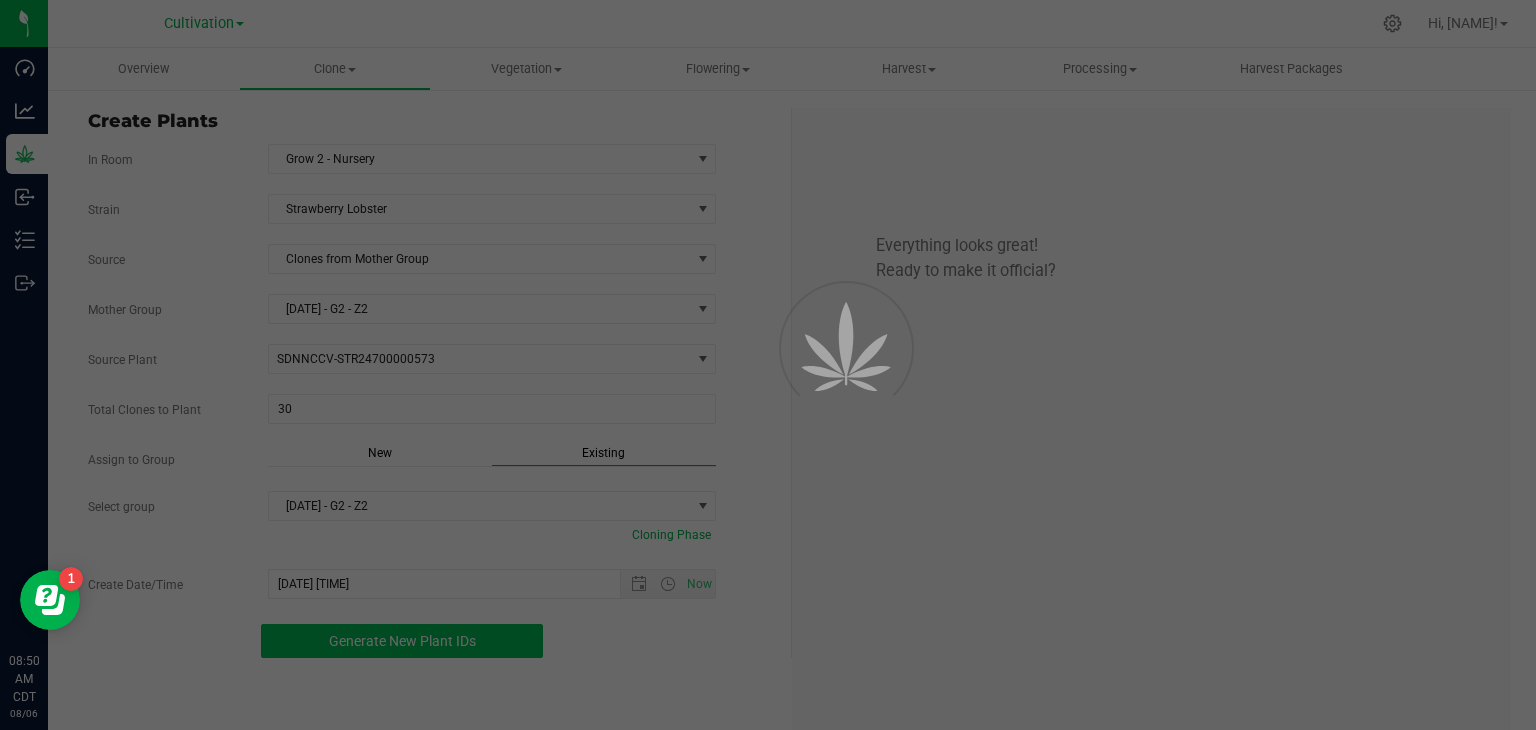 scroll, scrollTop: 60, scrollLeft: 0, axis: vertical 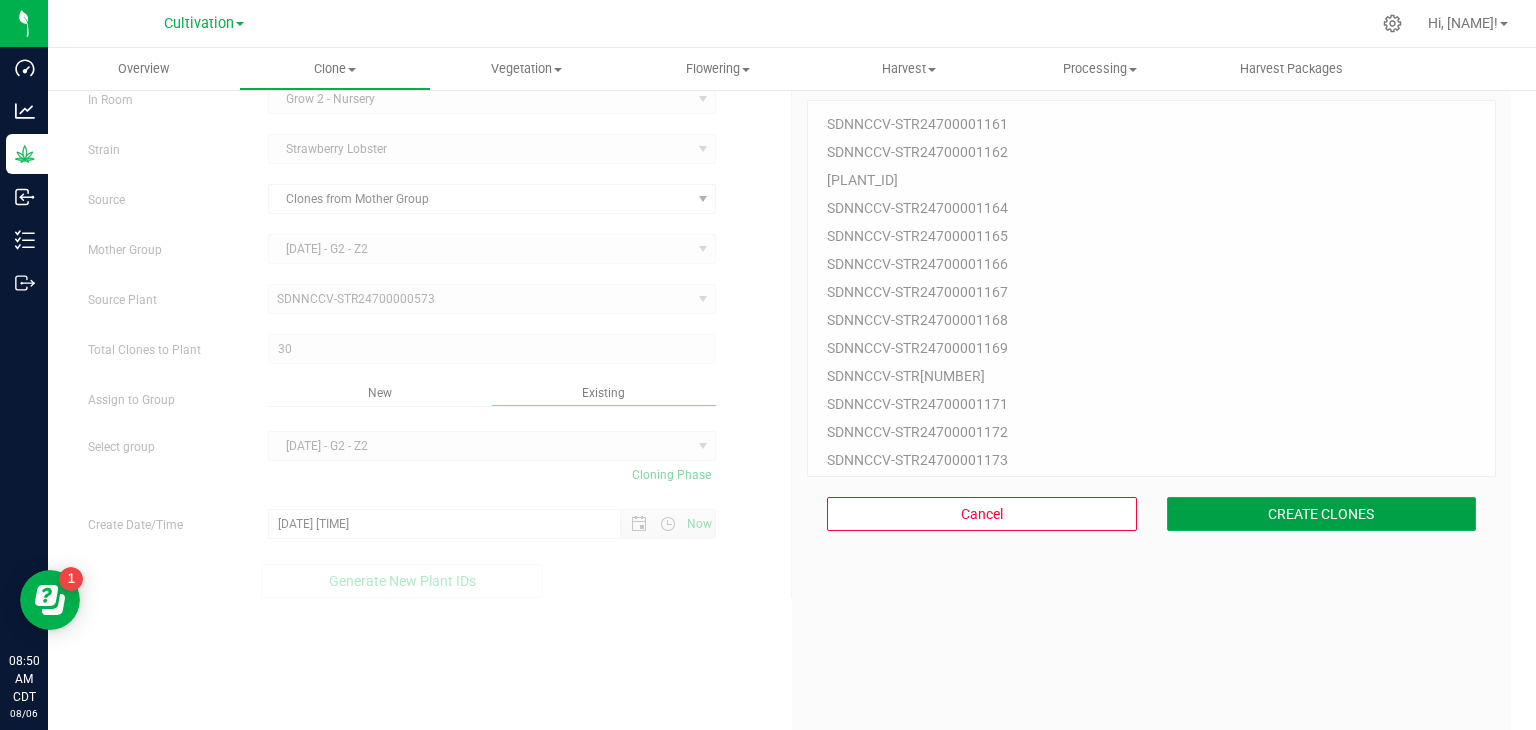 click on "CREATE CLONES" at bounding box center [1322, 514] 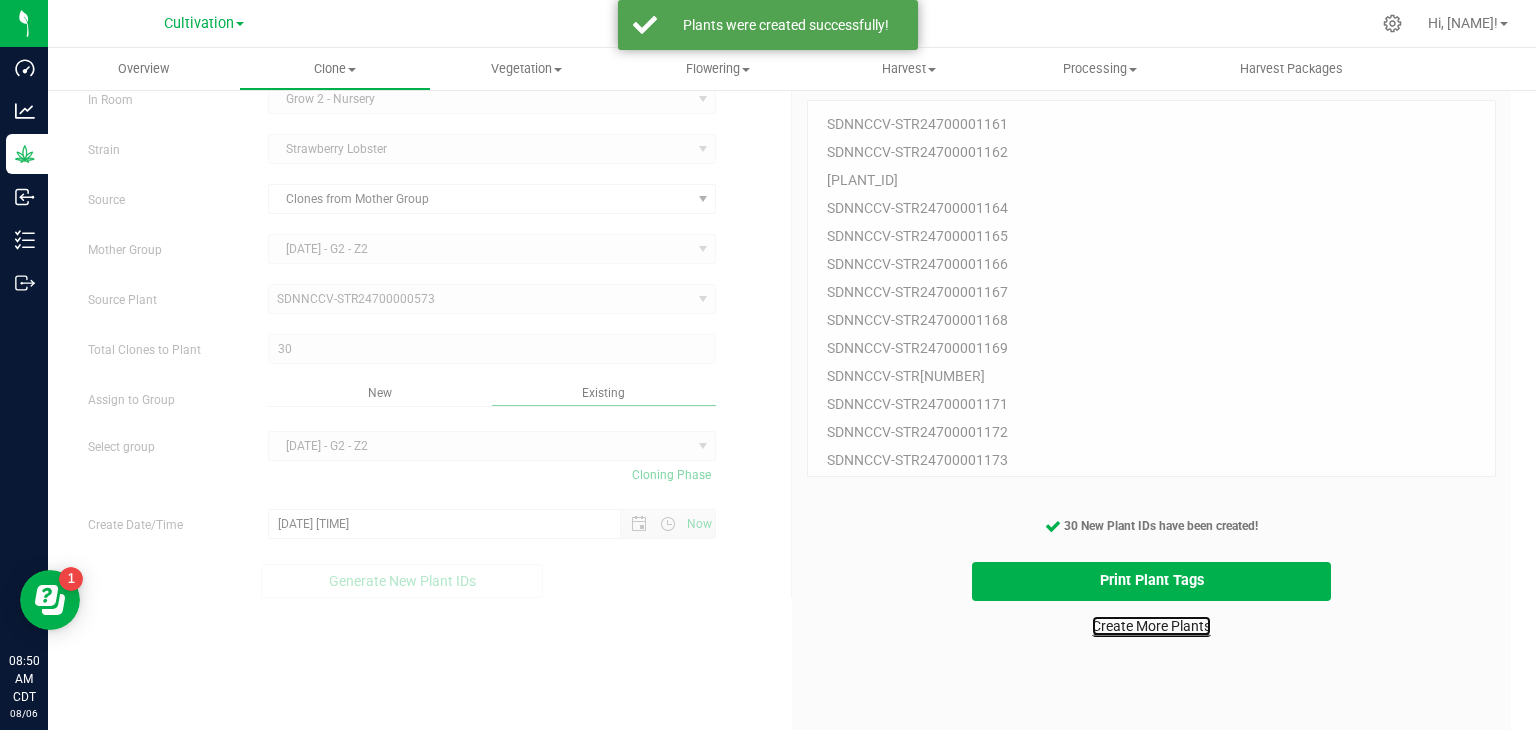 click on "Create More Plants" at bounding box center [1151, 626] 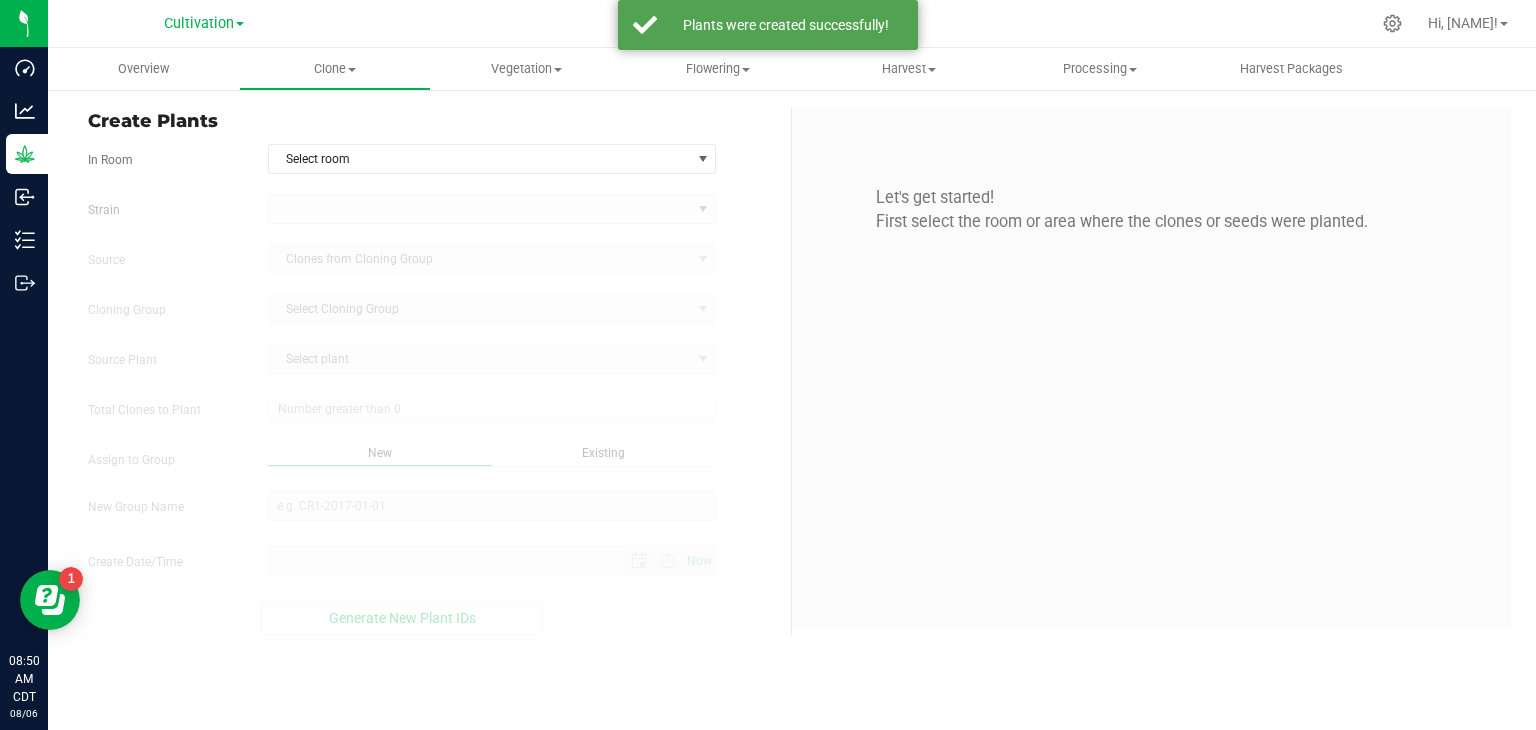 scroll, scrollTop: 0, scrollLeft: 0, axis: both 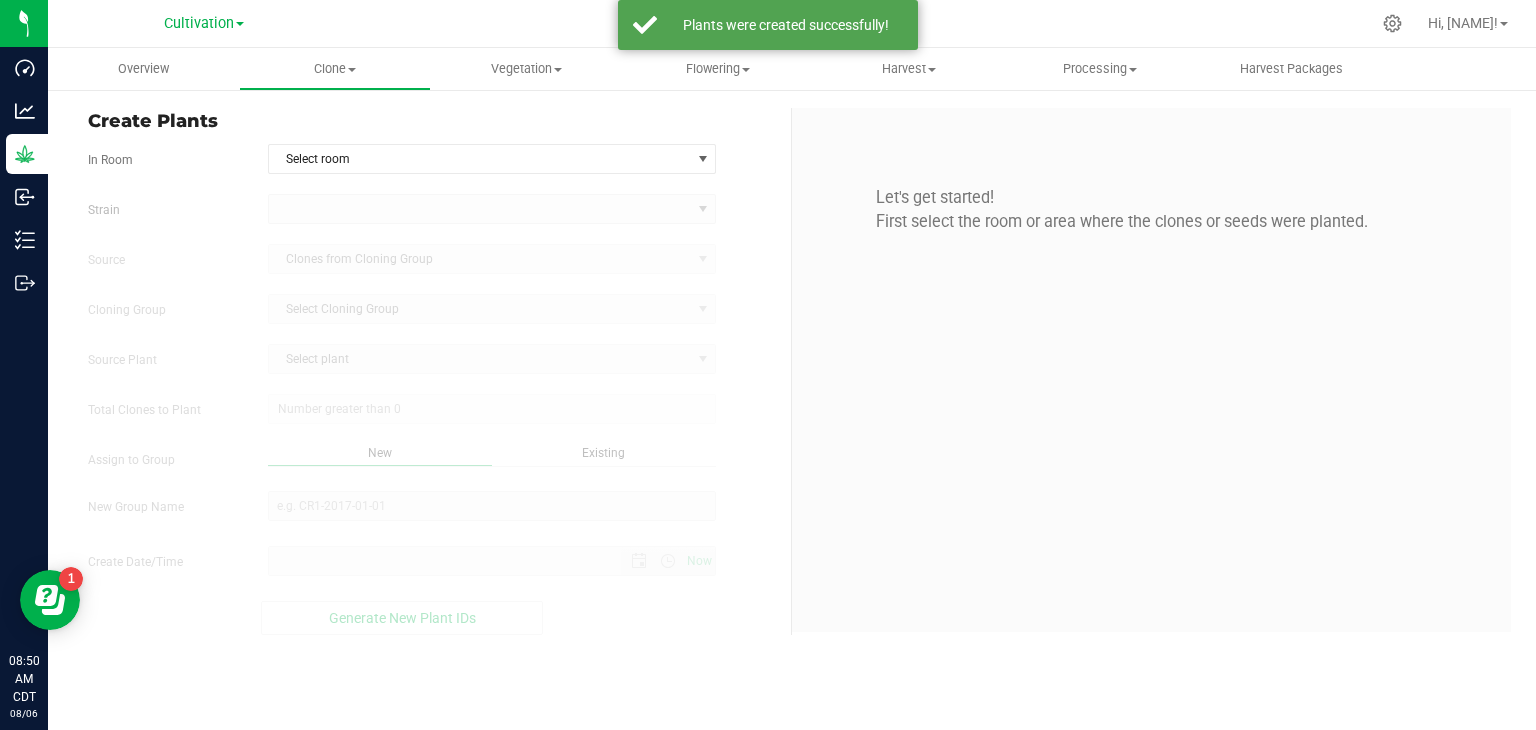 type on "[DATE] [TIME]" 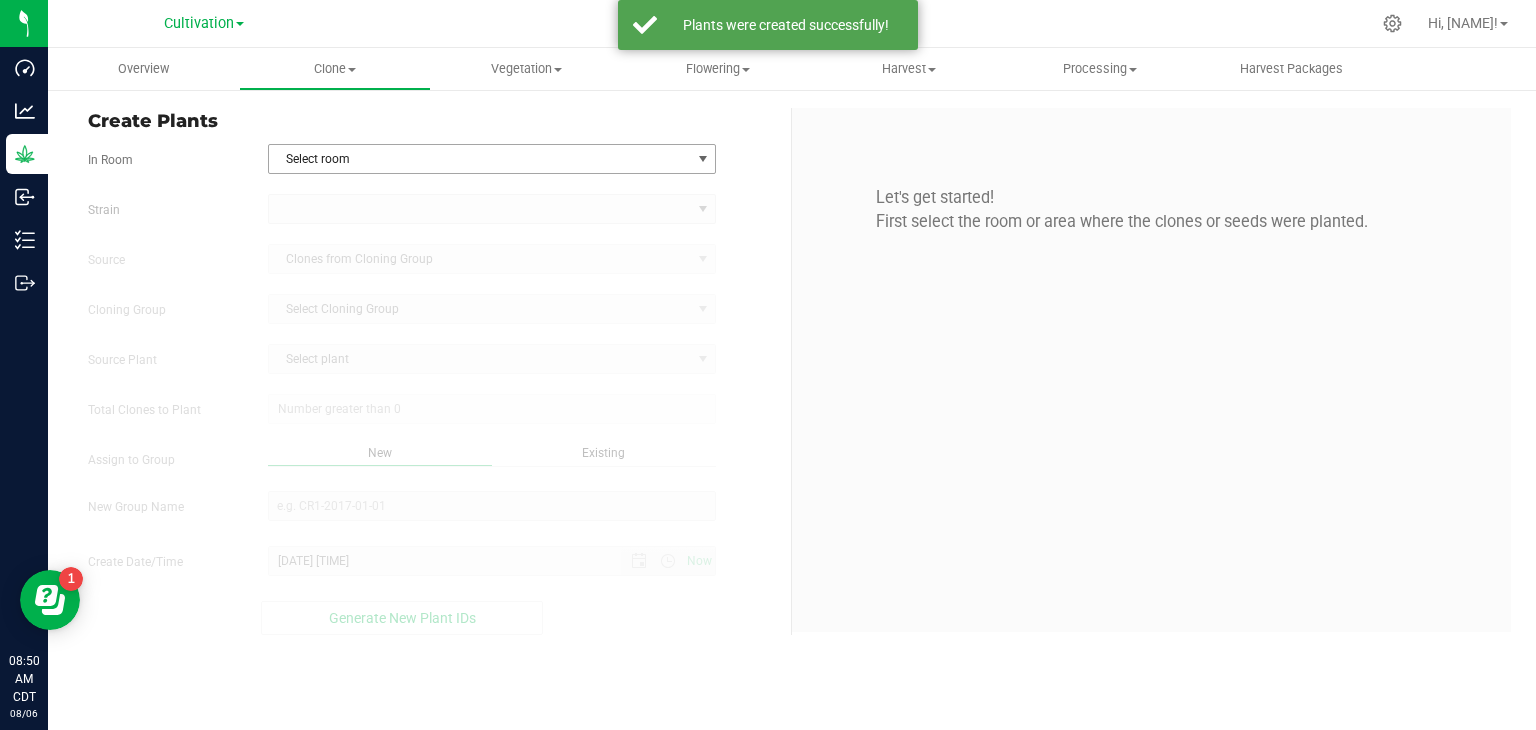 click on "Select room" at bounding box center [480, 159] 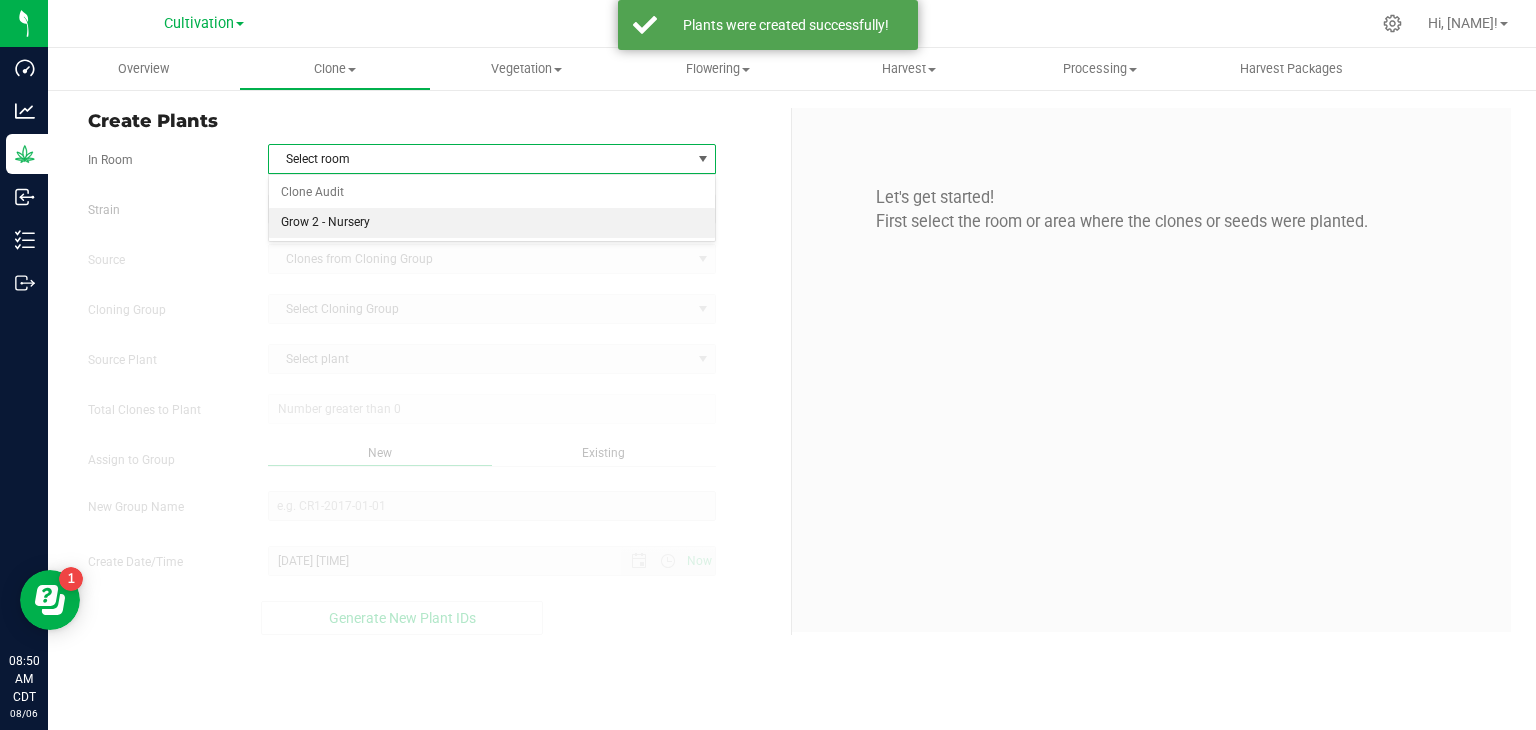 click on "Grow 2 - Nursery" at bounding box center (492, 223) 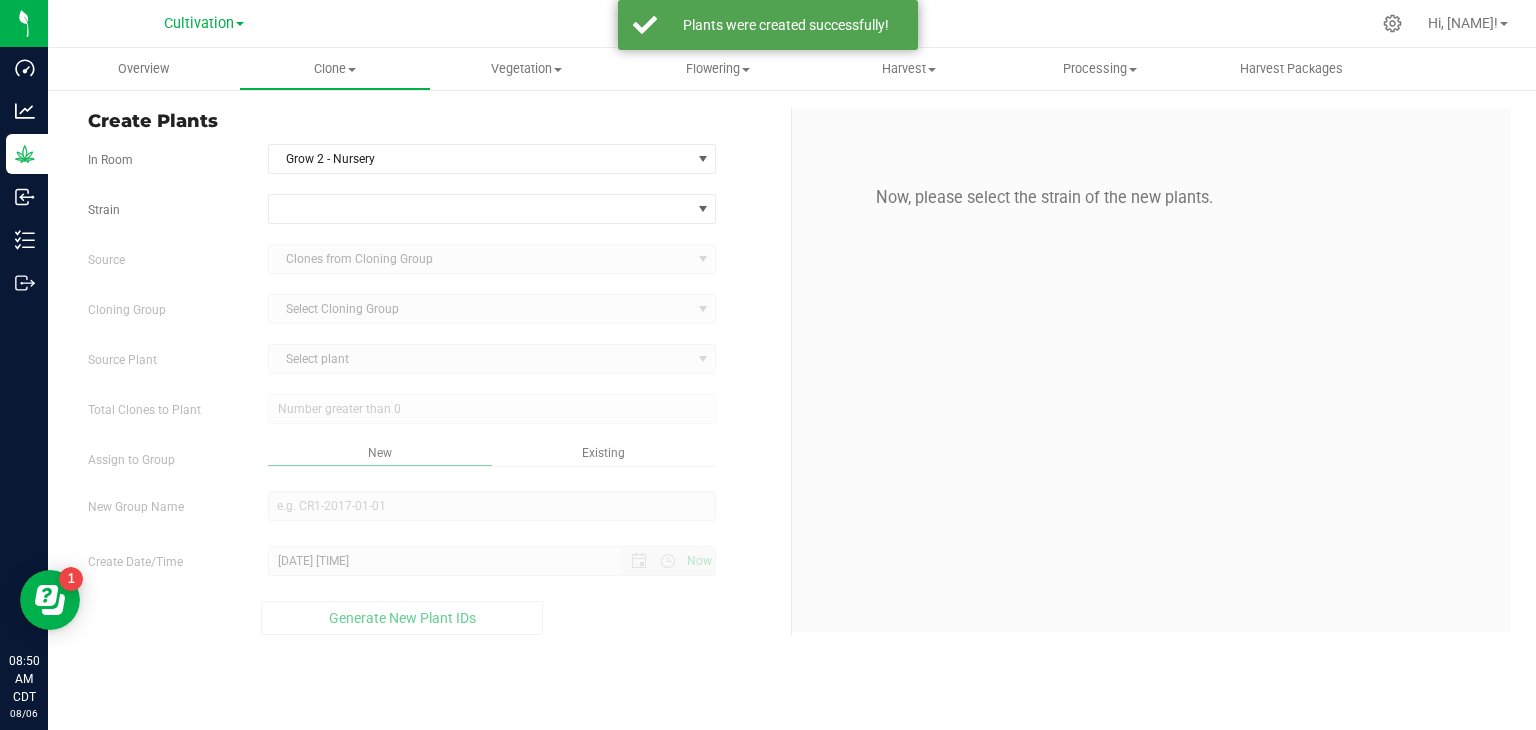 click on "Strain
Source
Clones from Cloning Group
Cloning Group
Select Cloning Group Select Cloning Group
Source Plant
Select plant
Total Clones to Plant
Assign to Group" at bounding box center [432, 414] 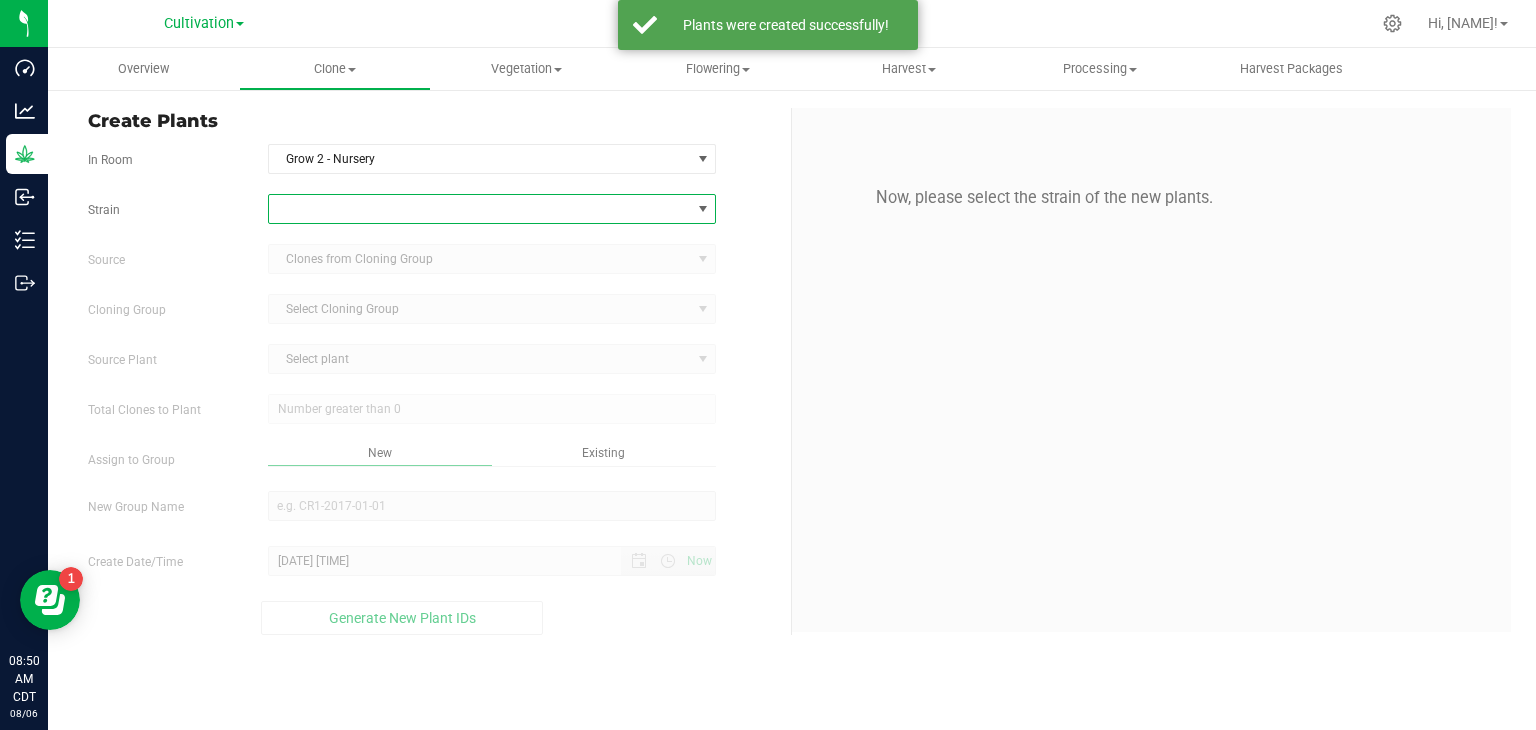 click at bounding box center (480, 209) 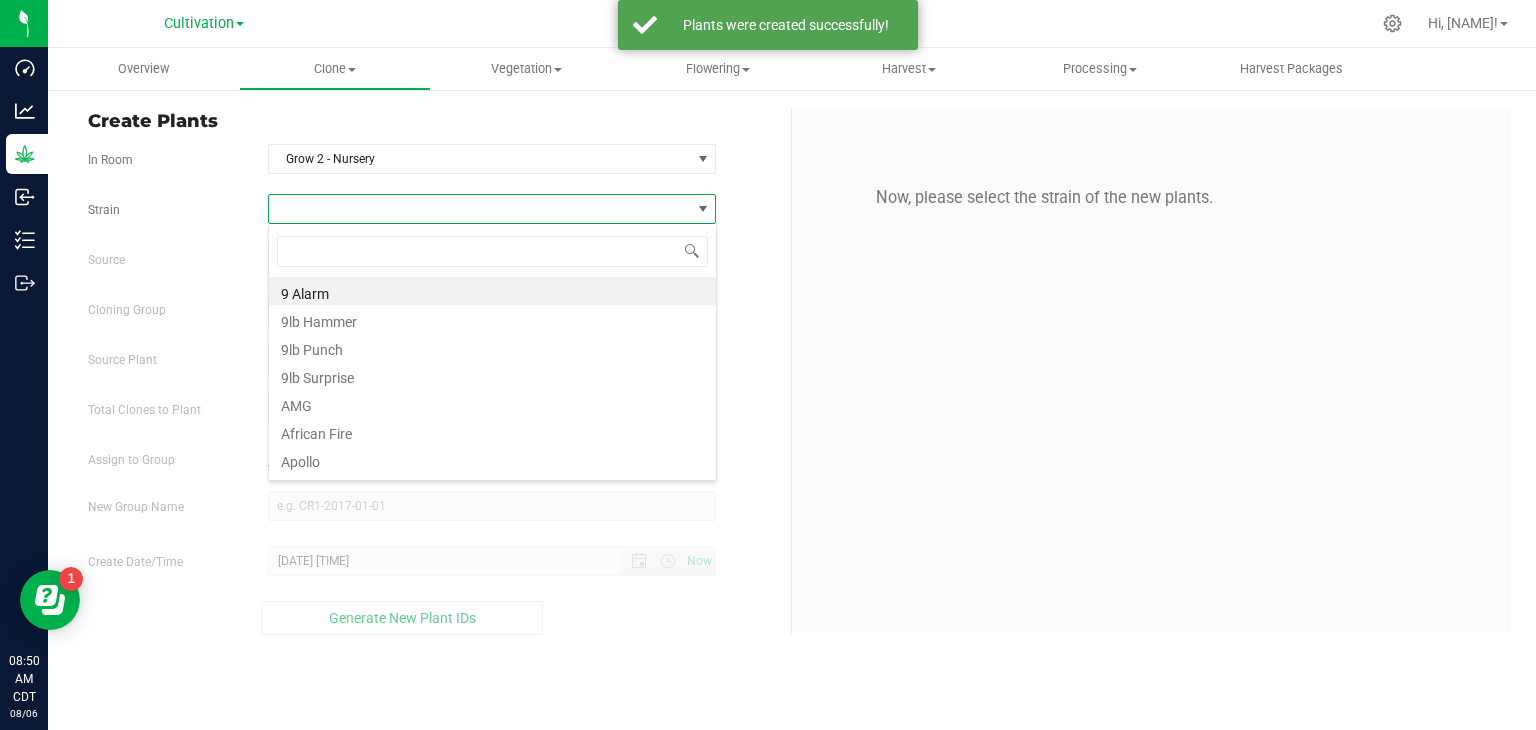 scroll, scrollTop: 99970, scrollLeft: 99551, axis: both 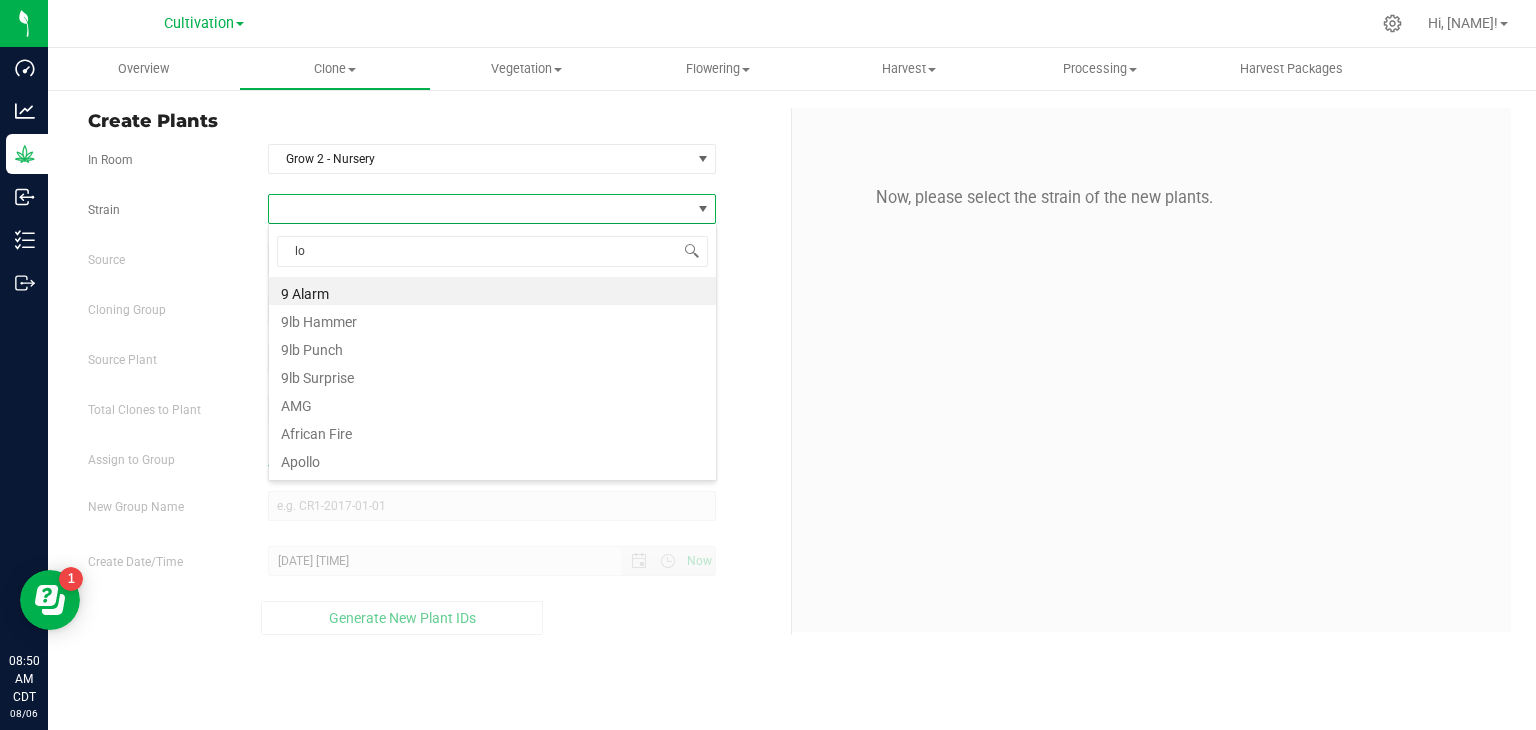 type on "lob" 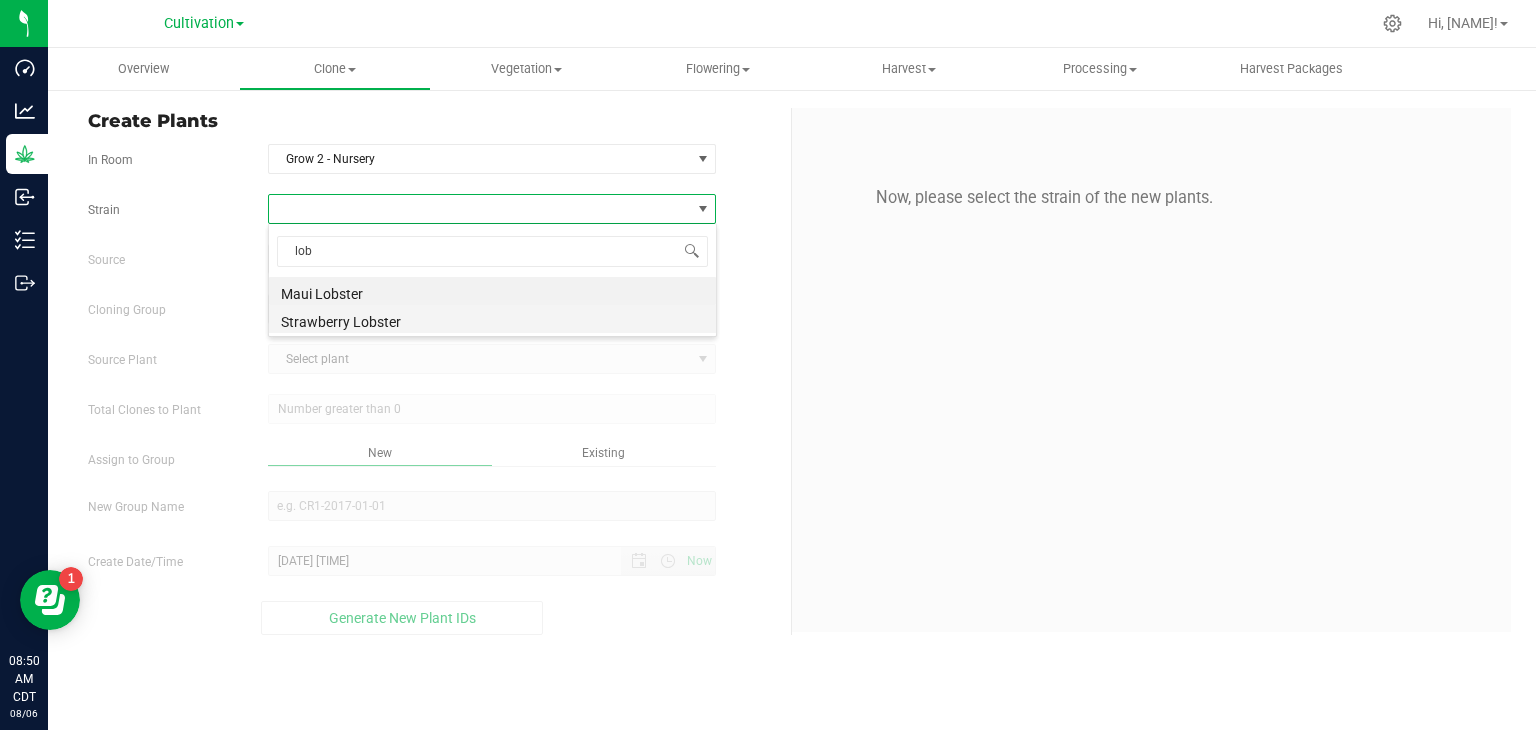 click on "Strawberry Lobster" at bounding box center [492, 319] 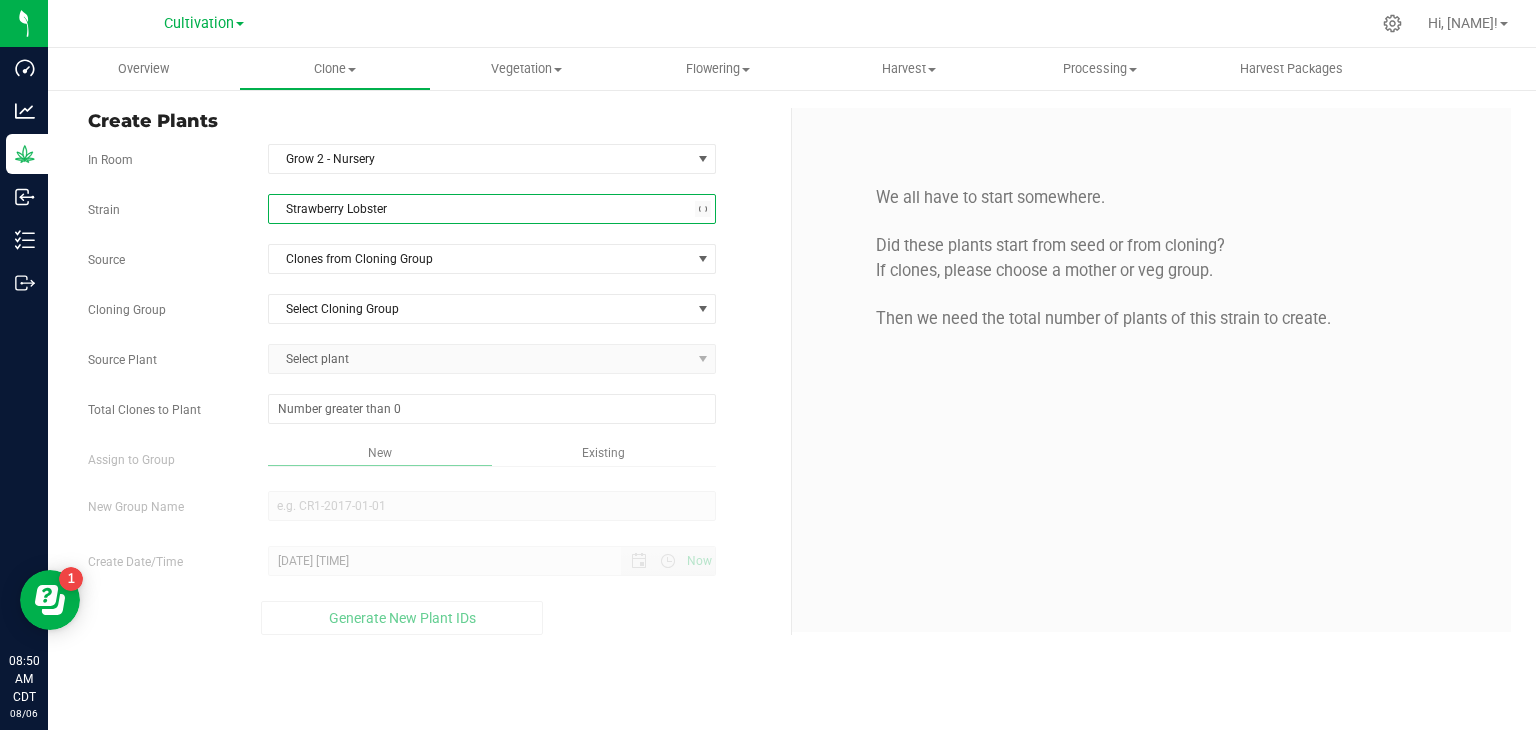 drag, startPoint x: 367, startPoint y: 289, endPoint x: 376, endPoint y: 277, distance: 15 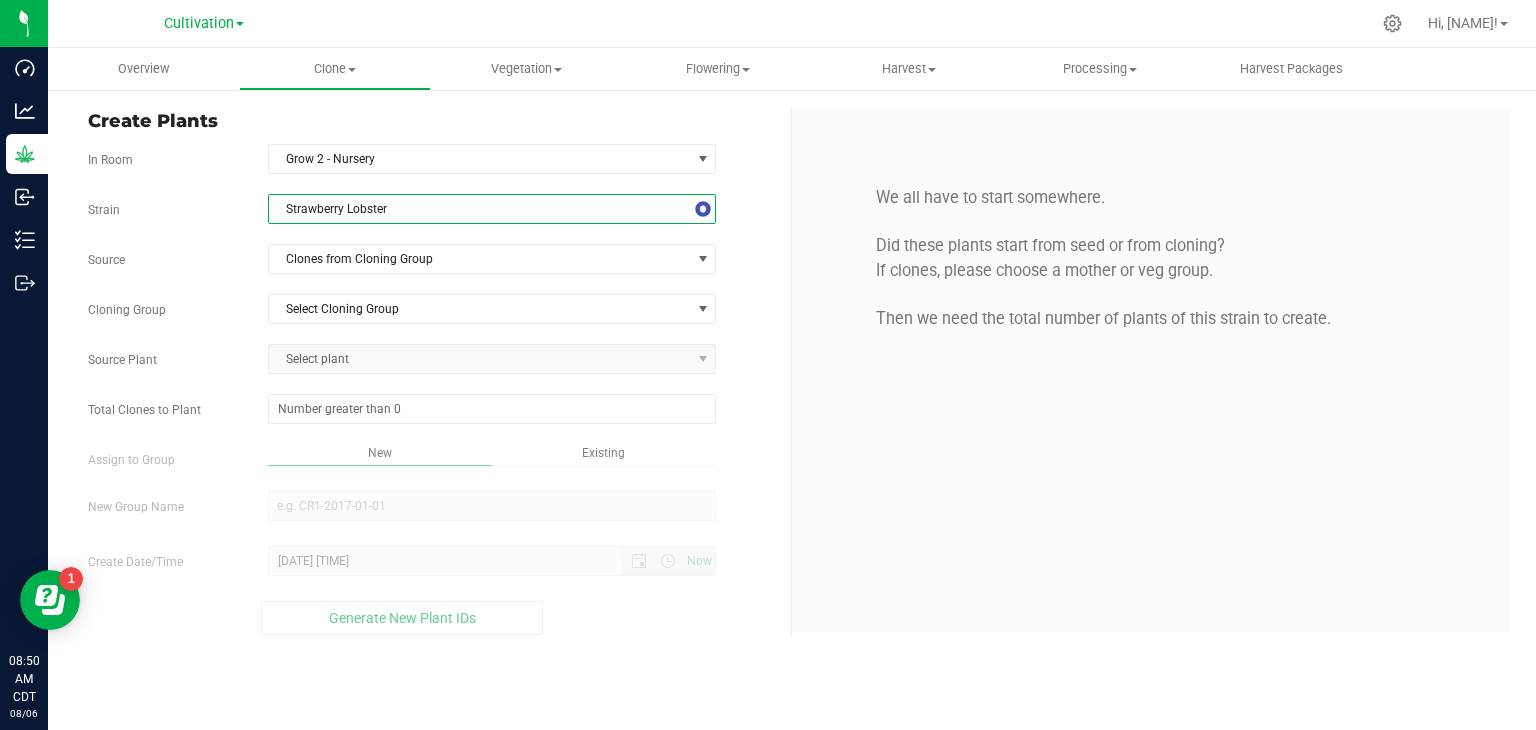 click on "Strain
Strawberry Lobster
Source
Clones from Cloning Group
Cloning Group
Select Cloning Group Select Cloning Group [DATE] - G2 - Z2
Source Plant
Select plant
Total Clones to Plant" at bounding box center [432, 414] 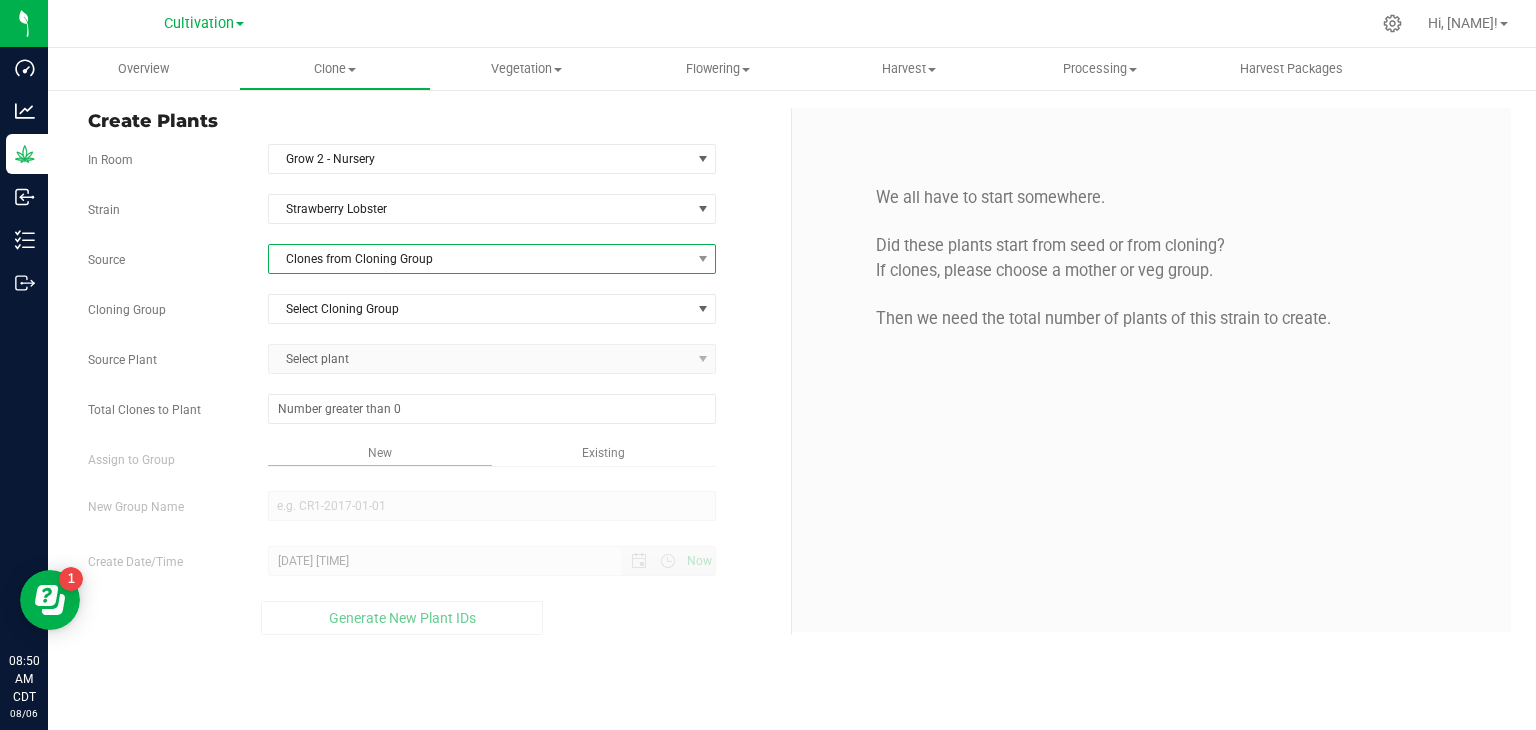 click on "Clones from Cloning Group" at bounding box center [480, 259] 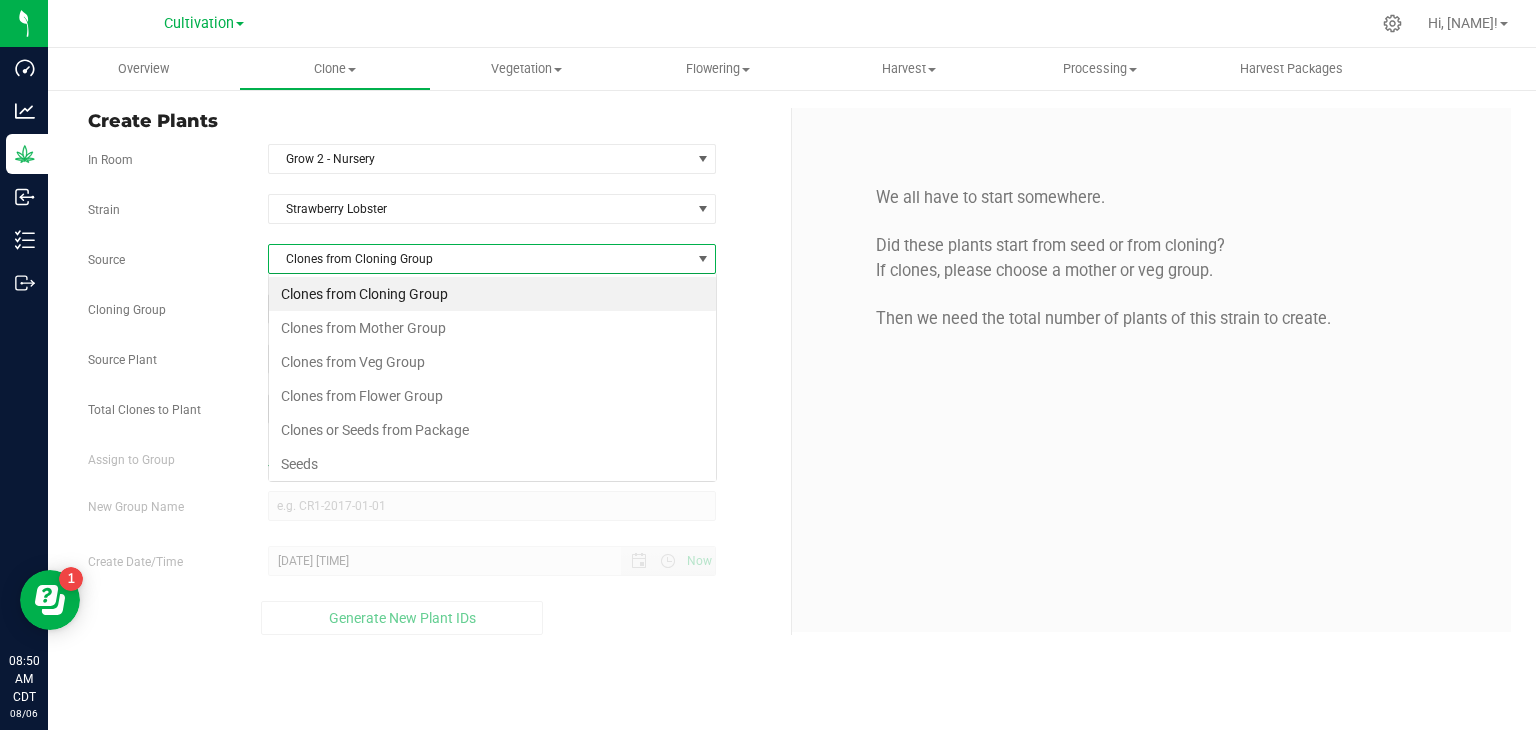 scroll, scrollTop: 99970, scrollLeft: 99551, axis: both 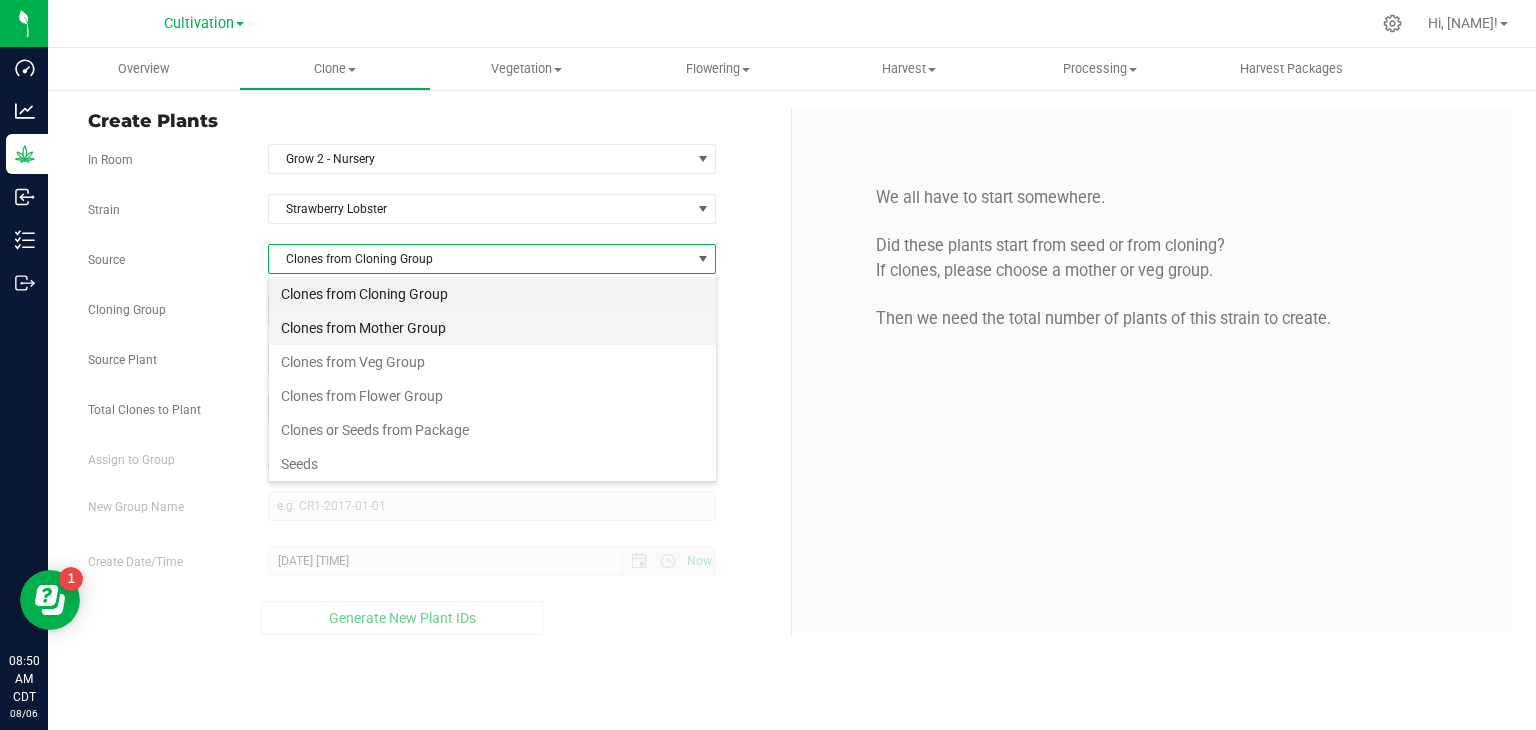 click on "Clones from Mother Group" at bounding box center [492, 328] 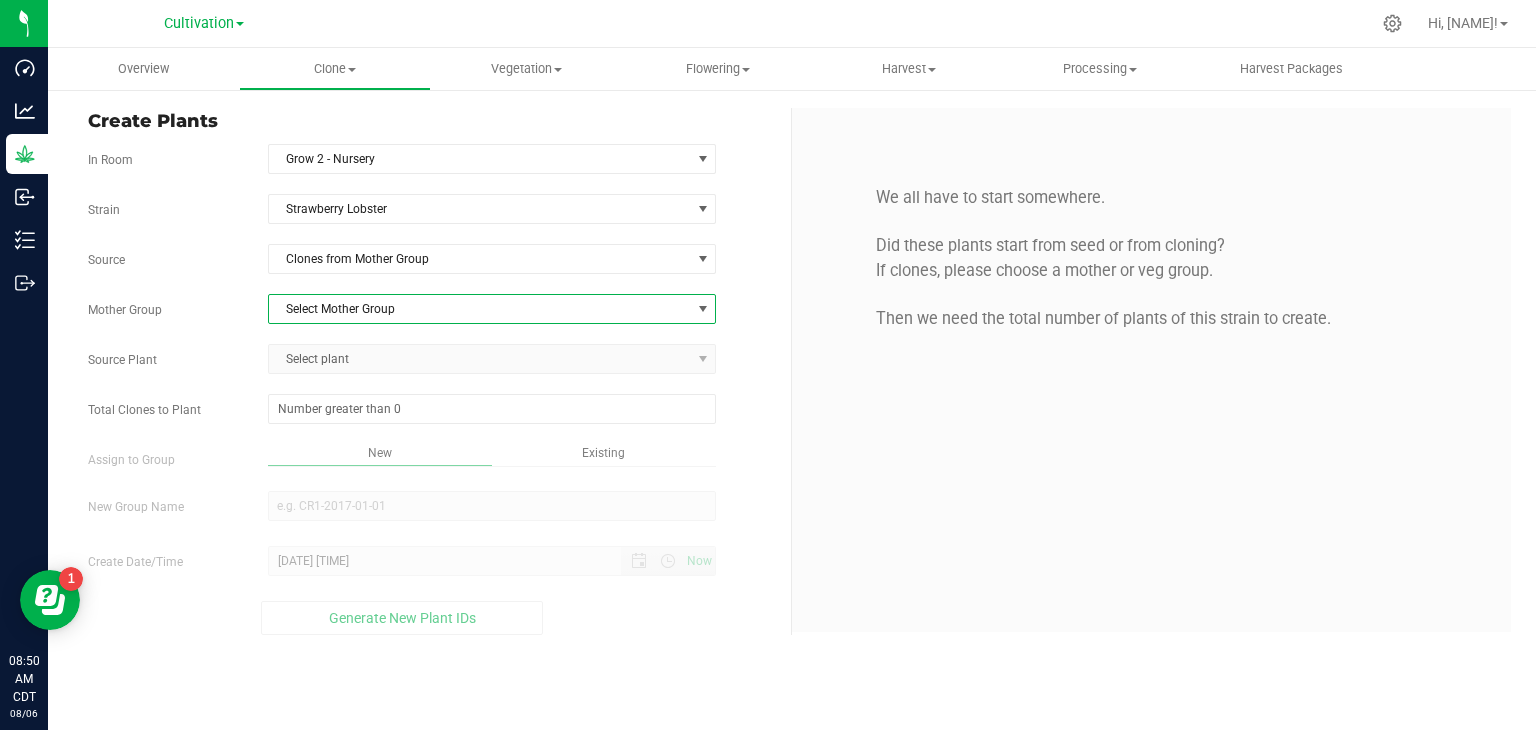 click on "Select Mother Group" at bounding box center (480, 309) 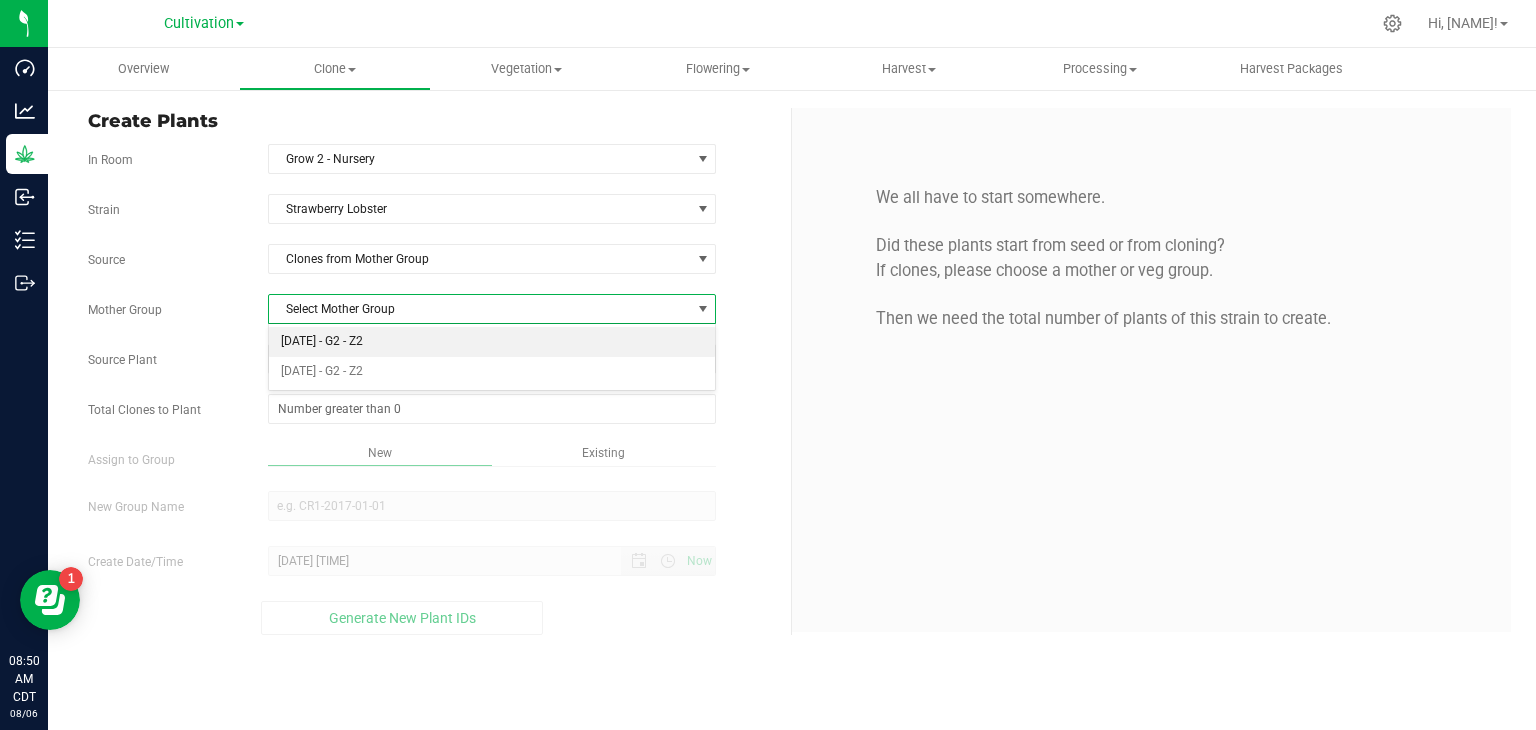 click on "[DATE] - G2 - Z2" at bounding box center [492, 342] 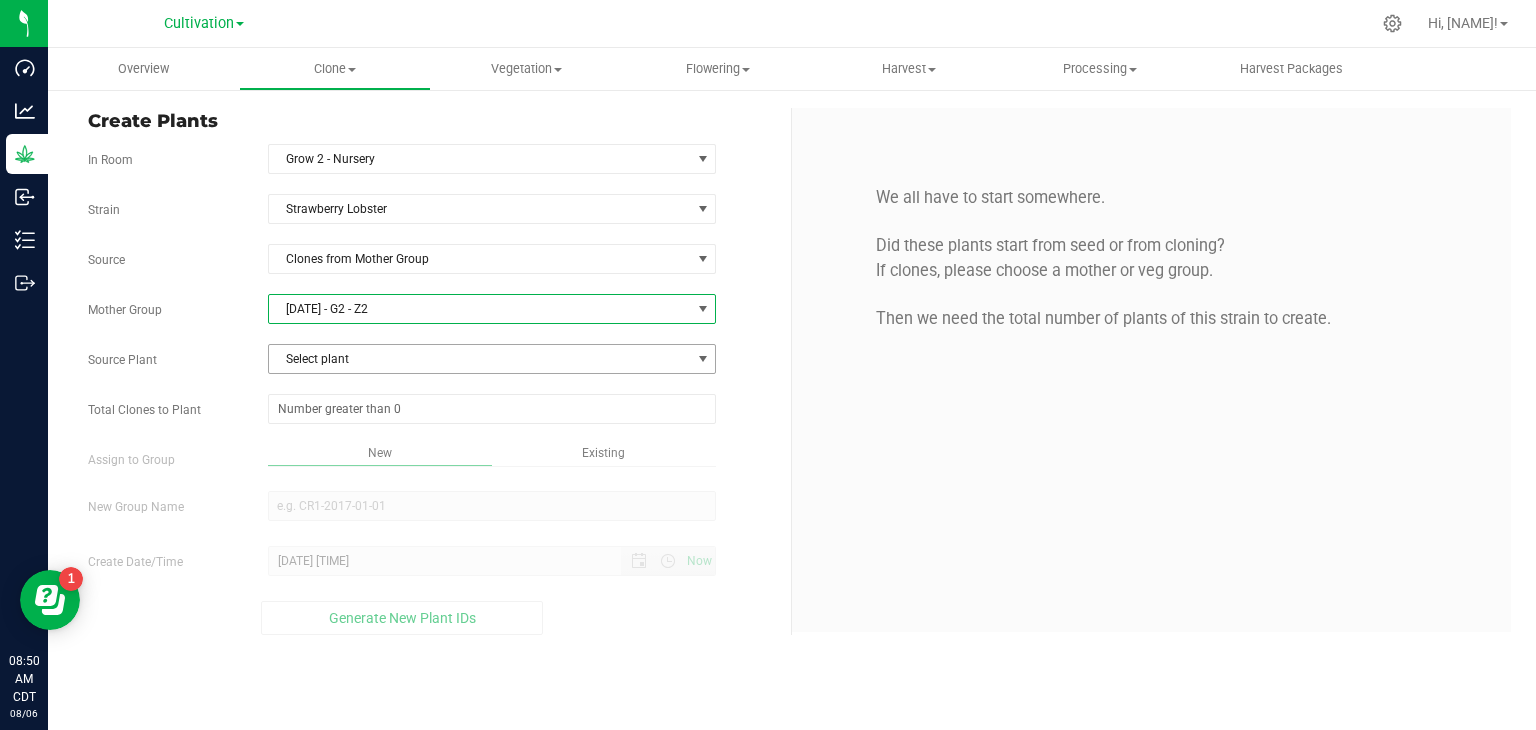 click on "Select plant" at bounding box center (480, 359) 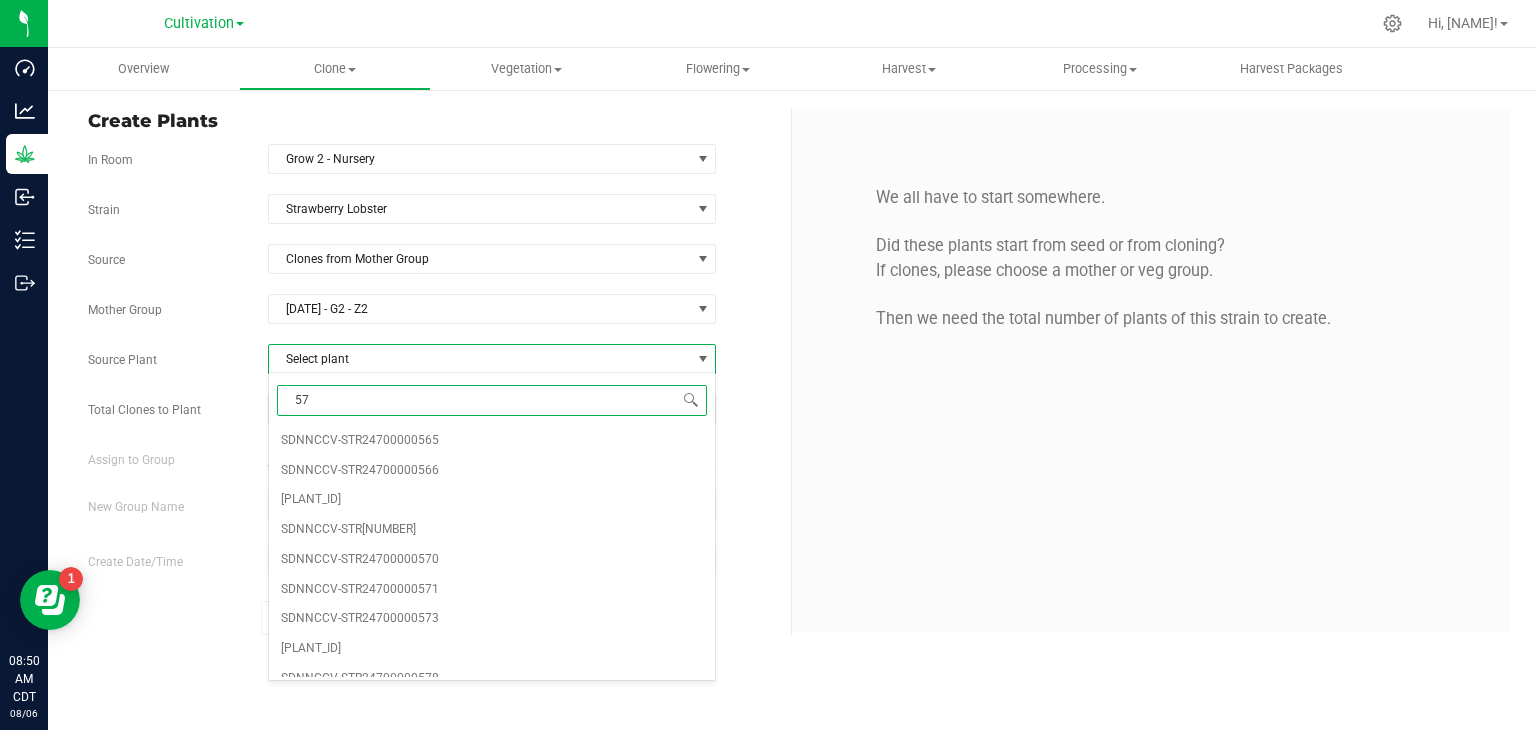 type on "577" 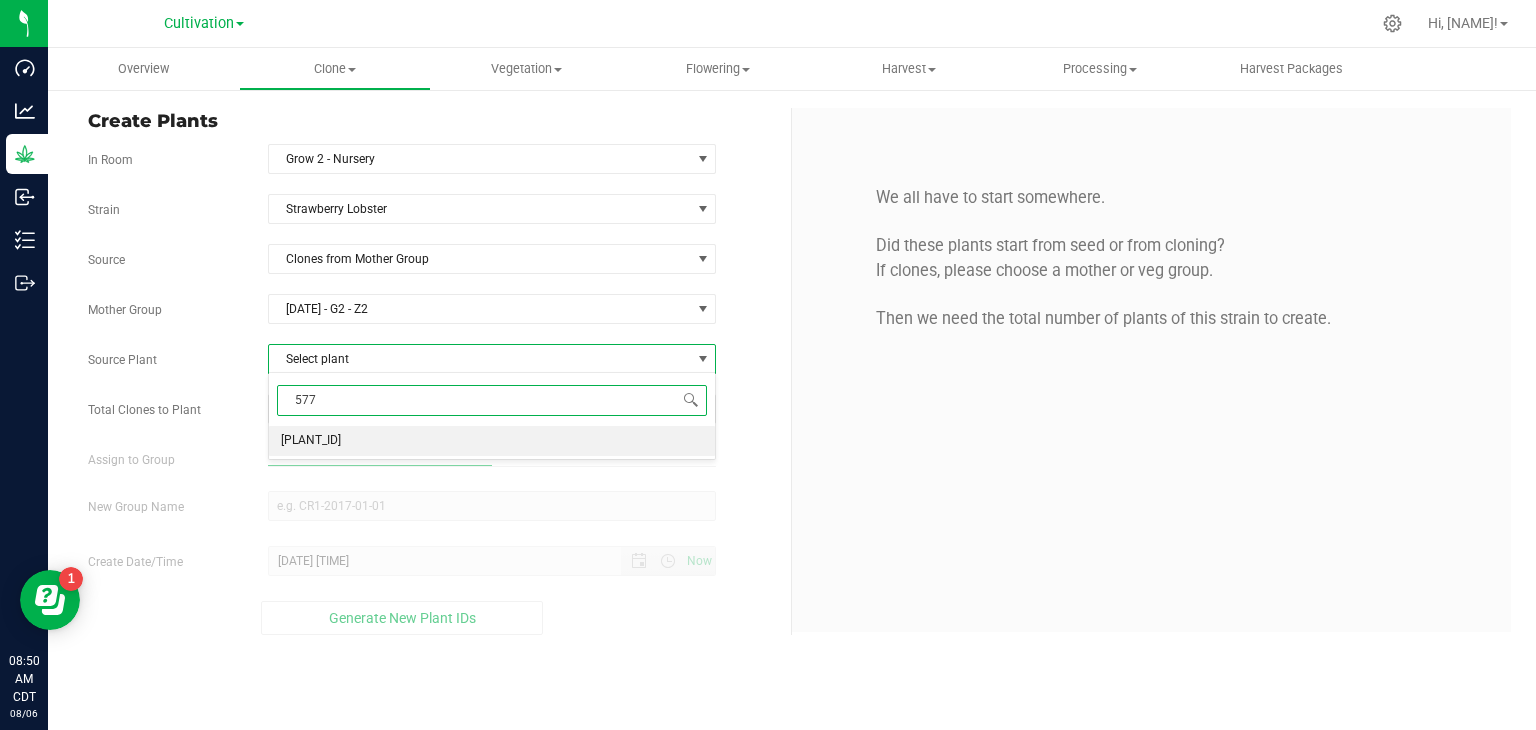 click on "[PLANT_ID]" at bounding box center (311, 441) 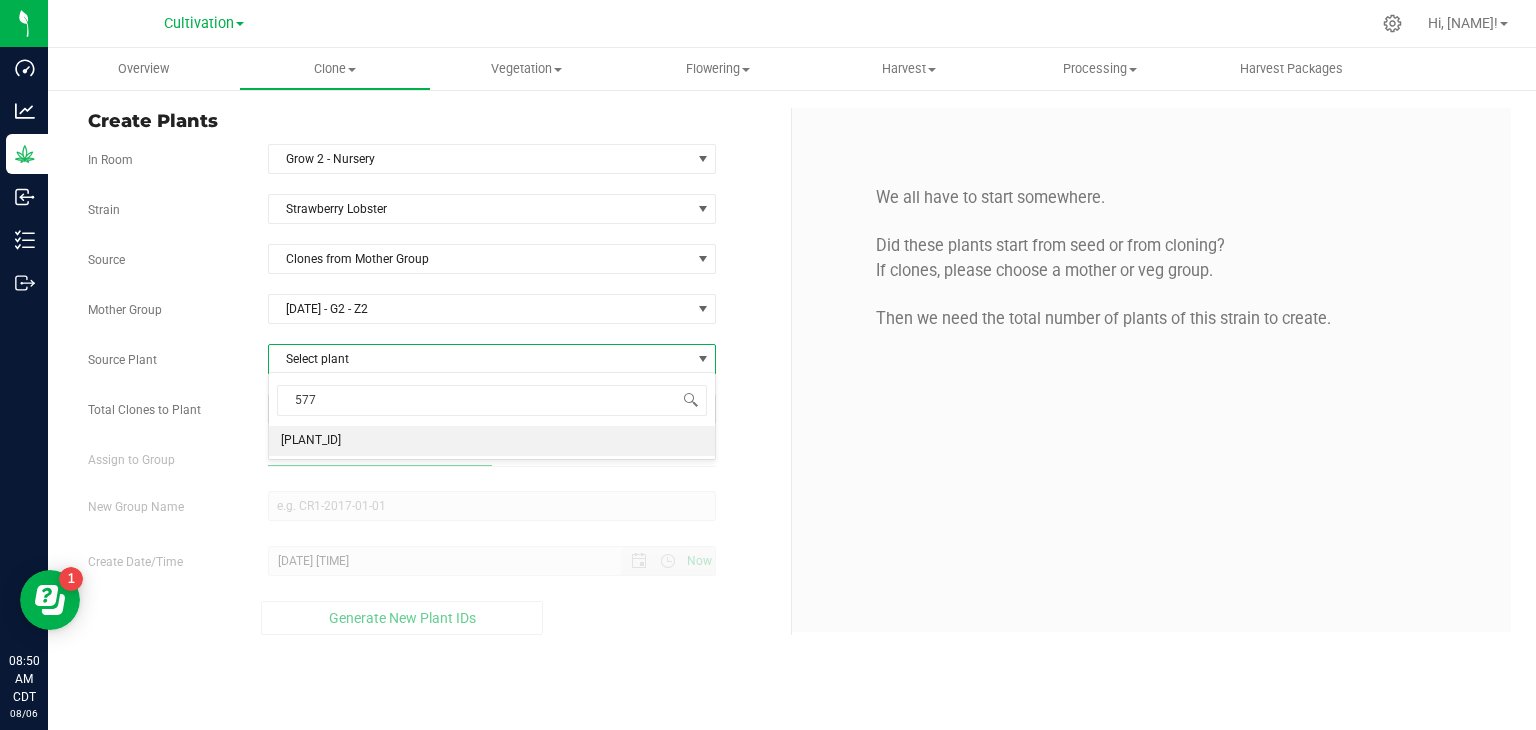 type 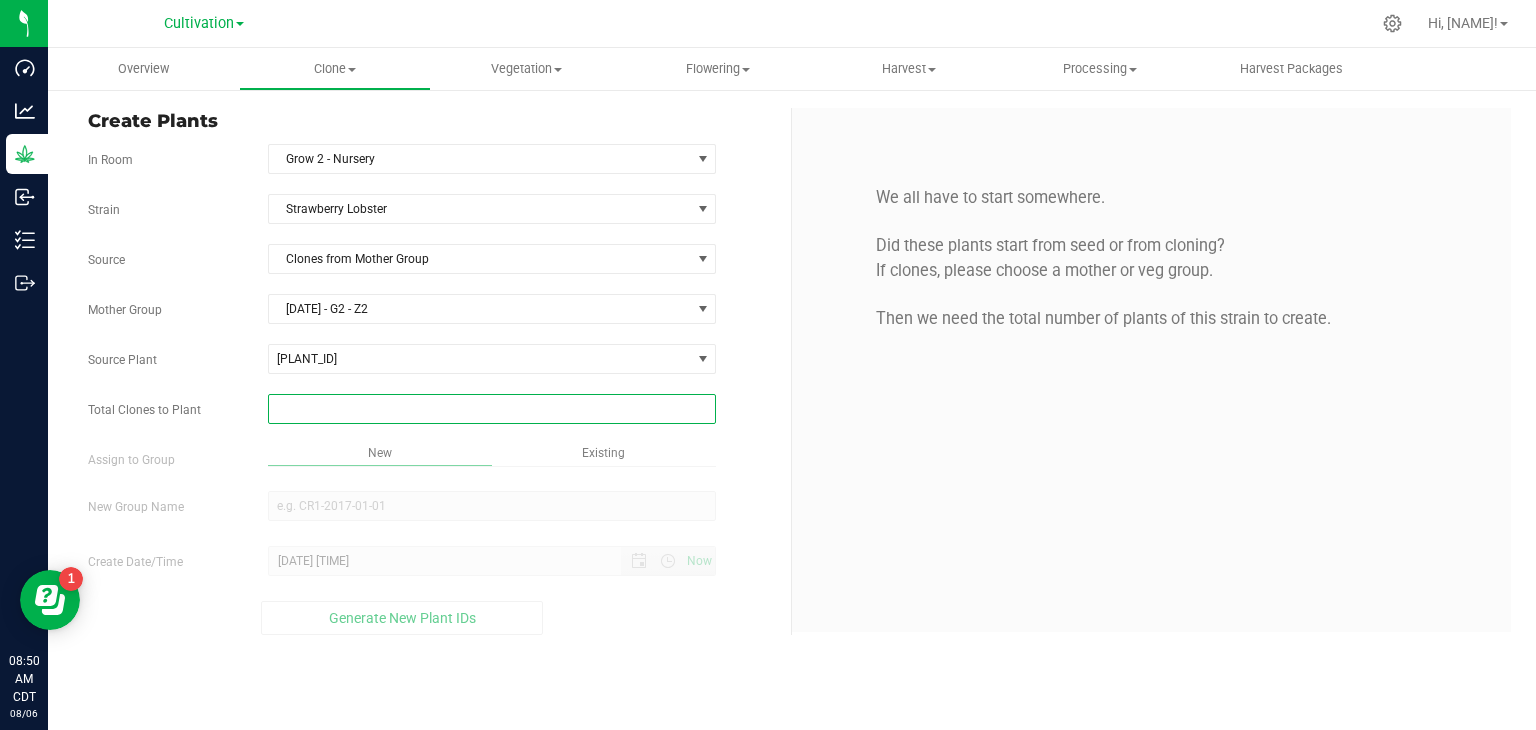 click at bounding box center [492, 409] 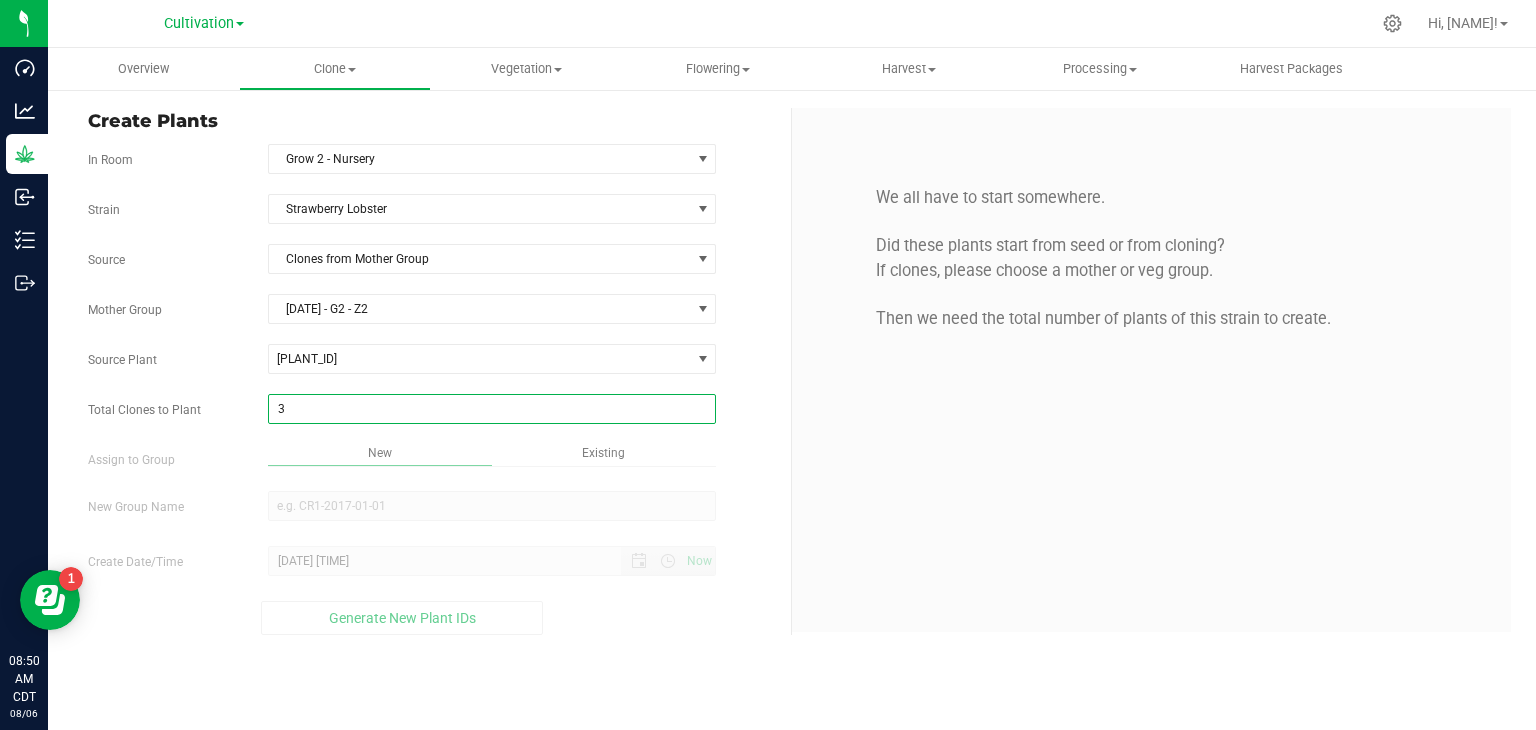 type on "31" 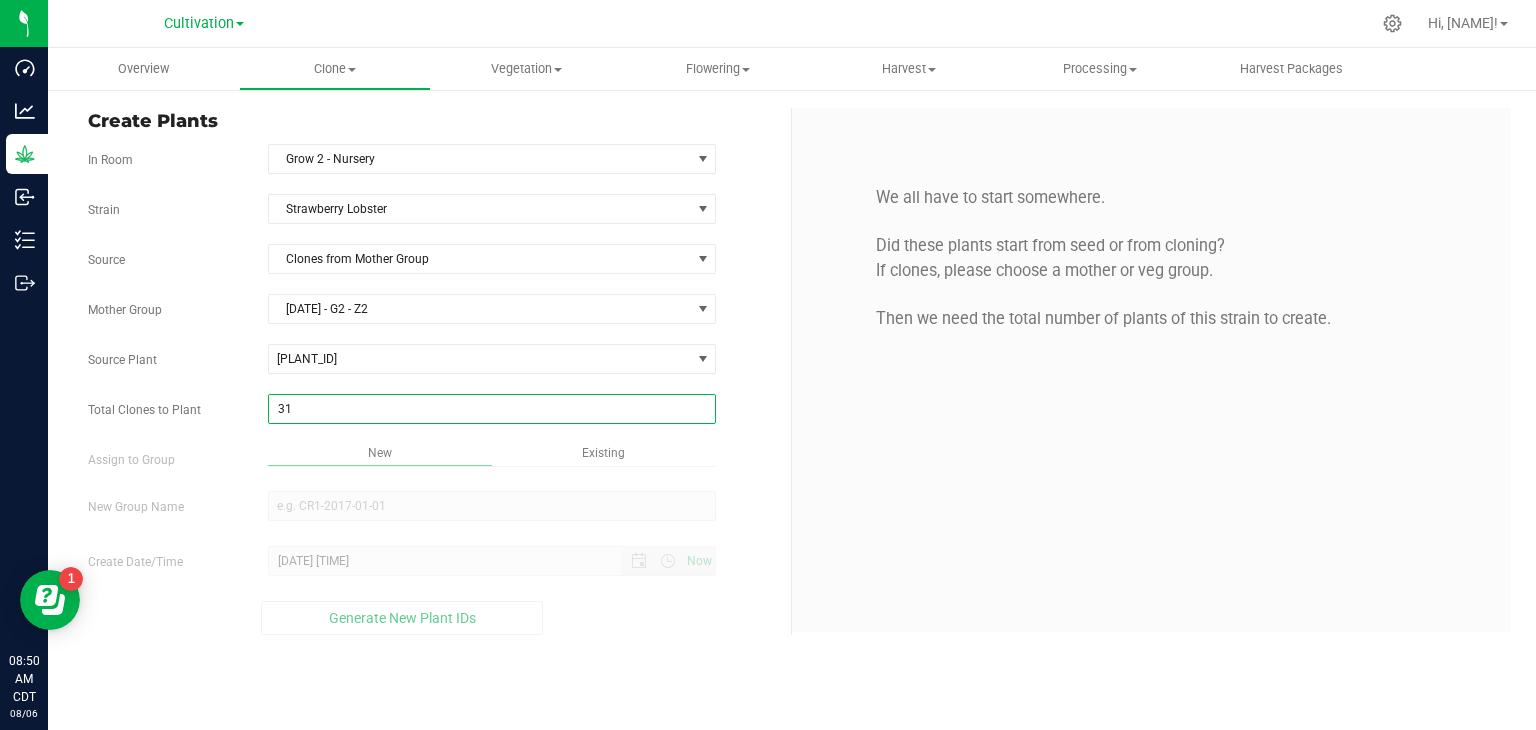 type on "31" 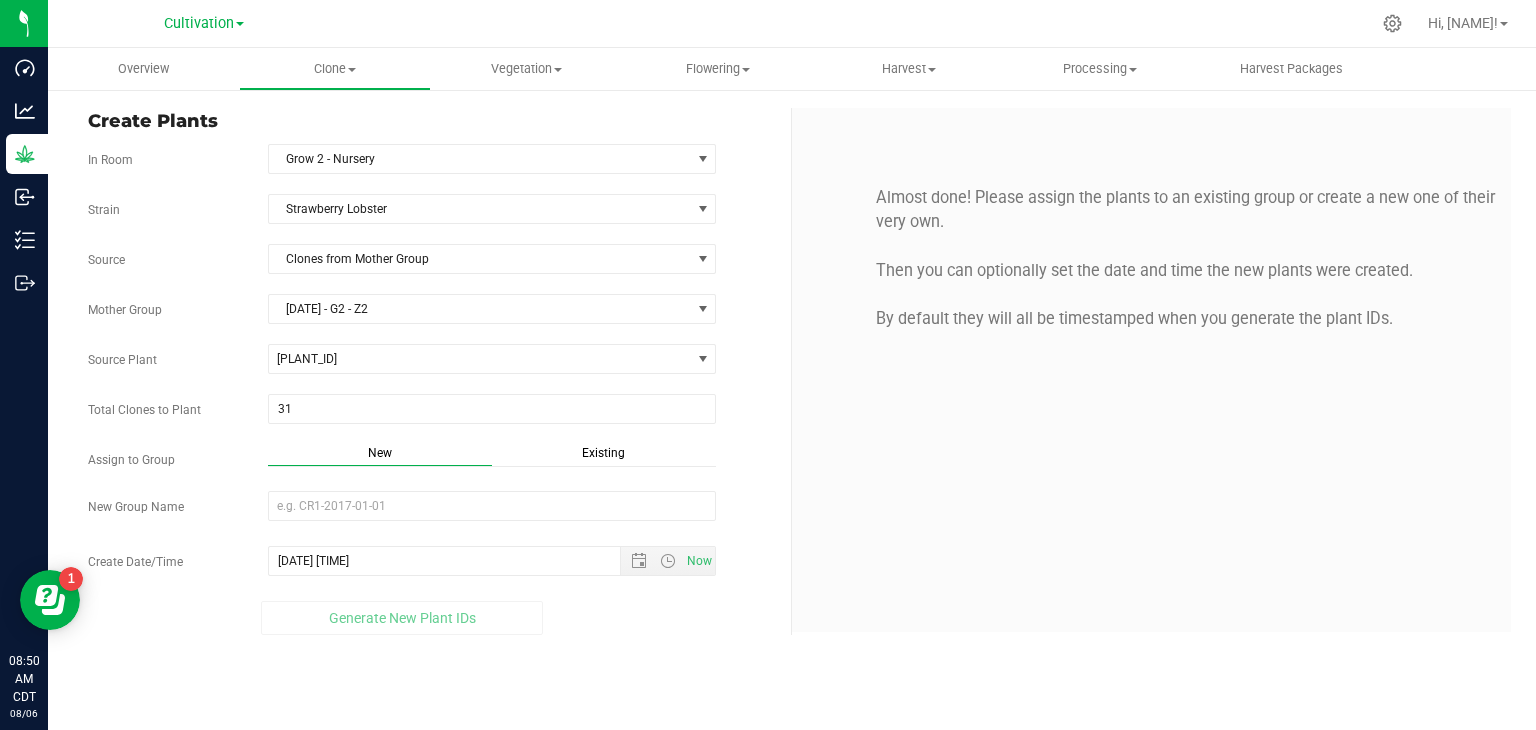 click on "Existing" at bounding box center [604, 455] 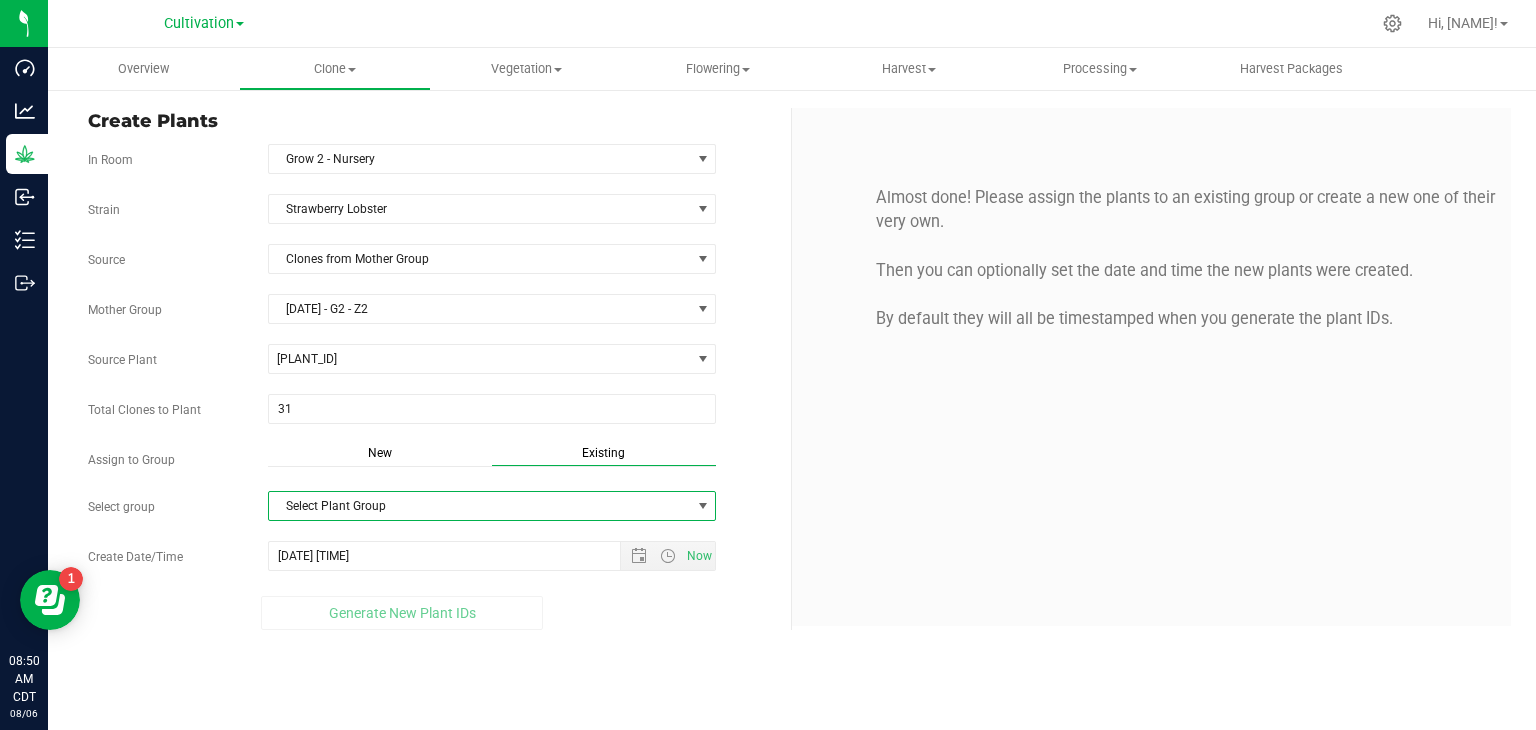 click on "Select Plant Group" at bounding box center (480, 506) 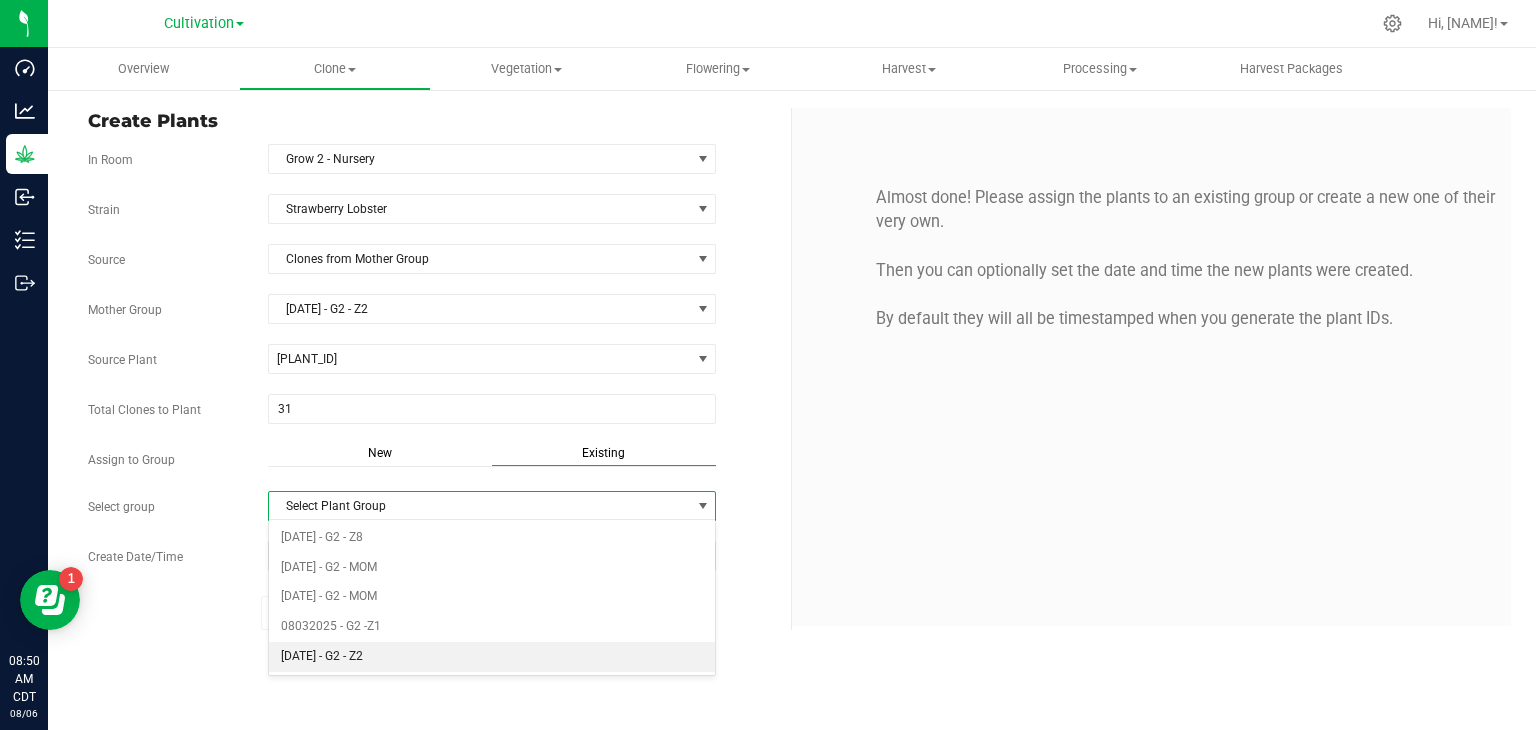 click on "[DATE] - G2 - Z2" at bounding box center [492, 657] 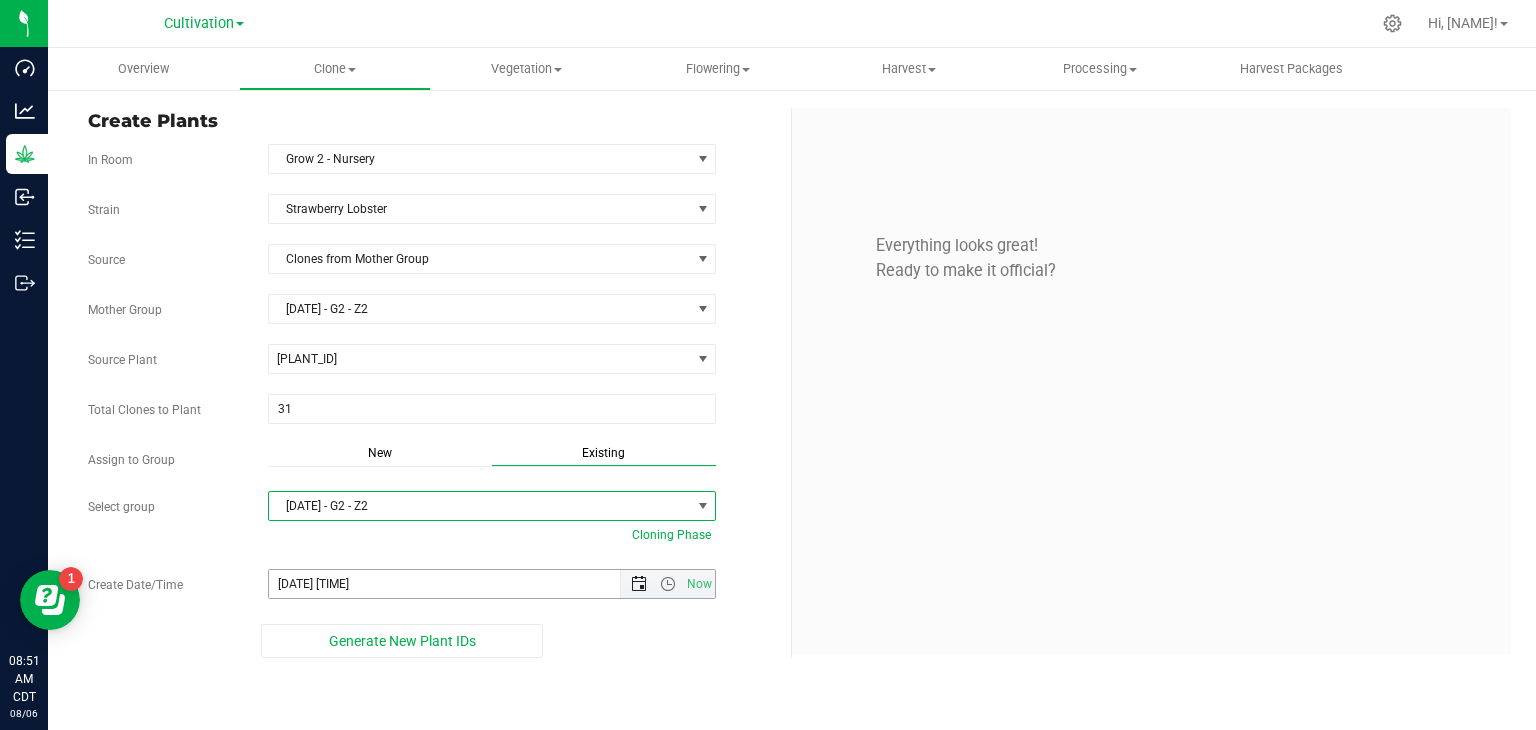 click at bounding box center (639, 584) 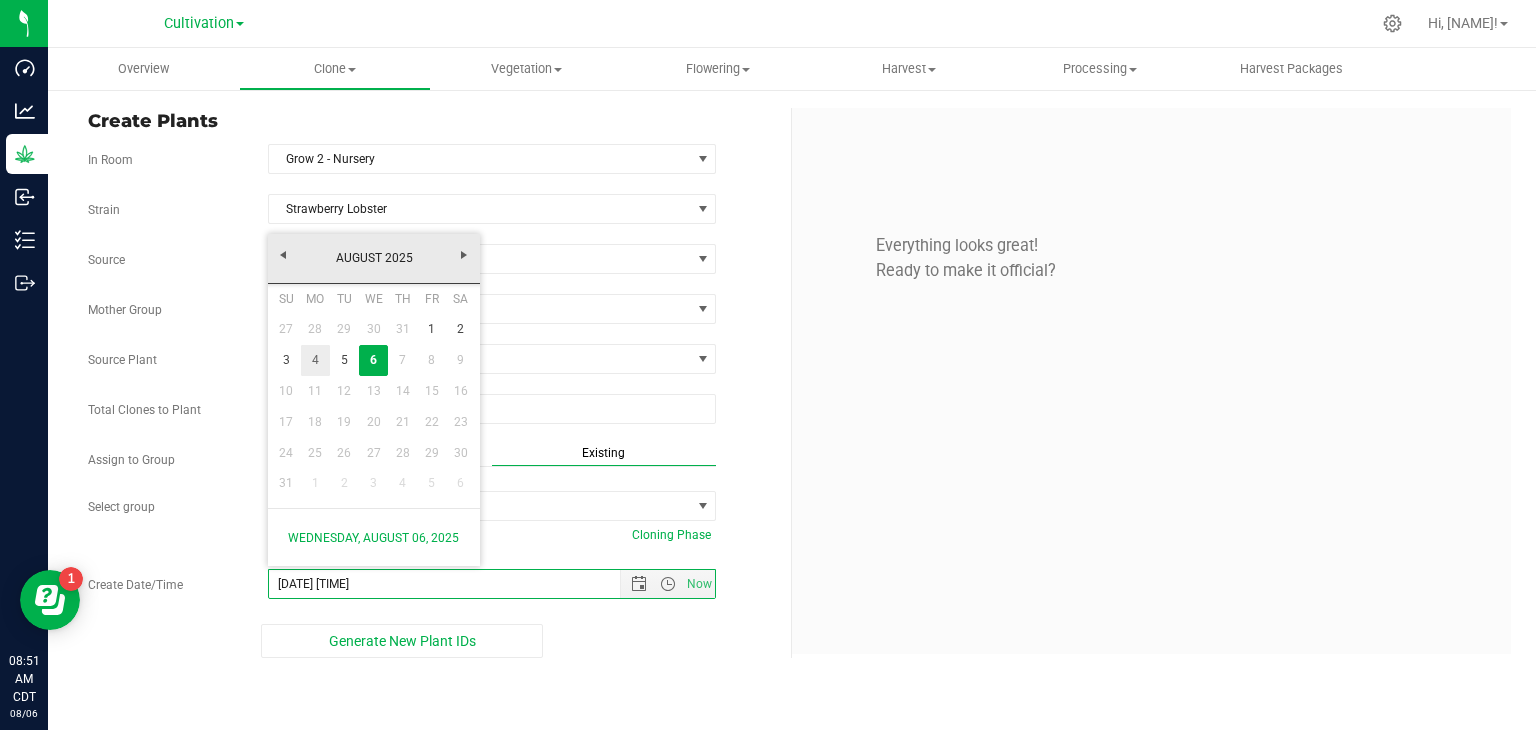 click on "4" at bounding box center [315, 360] 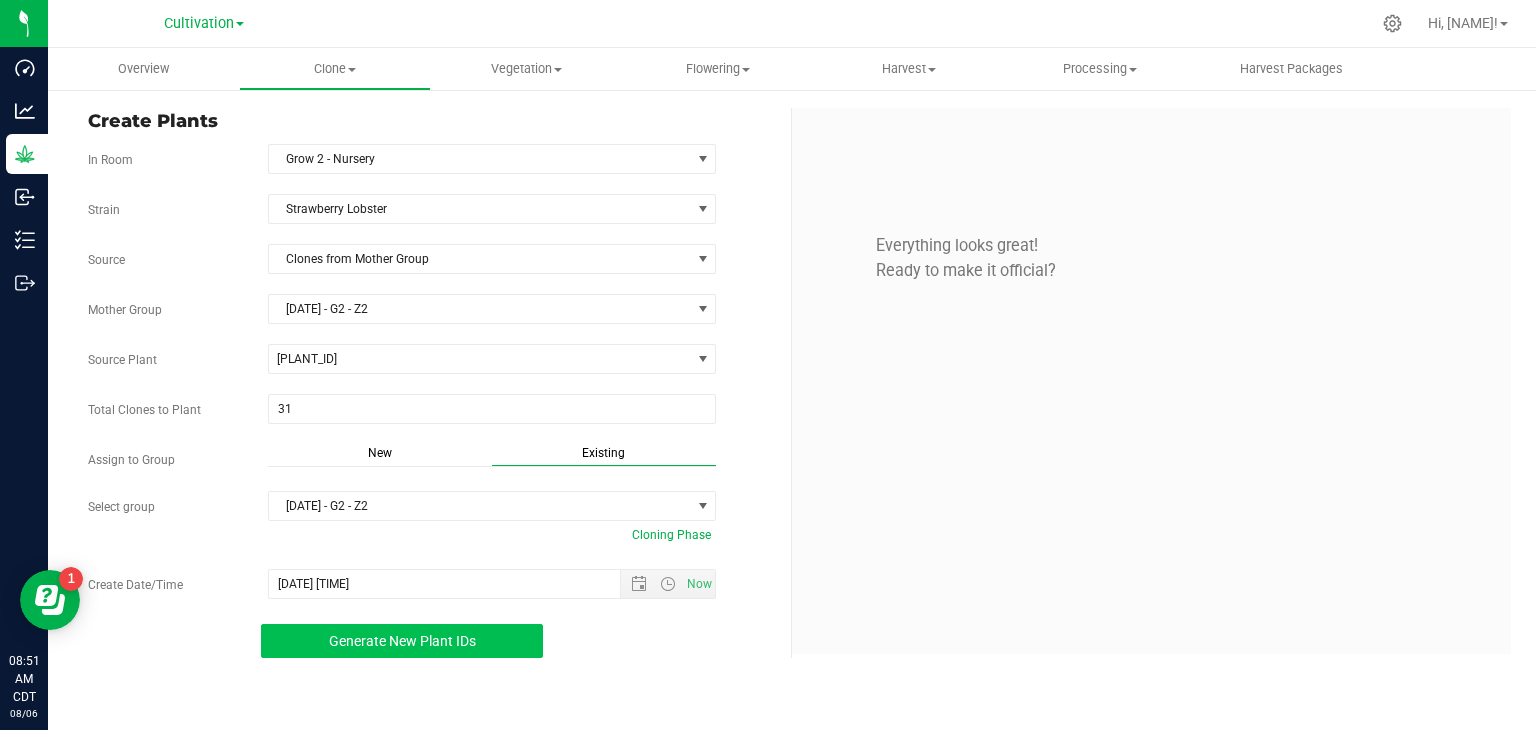 click on "Generate New Plant IDs" at bounding box center [402, 641] 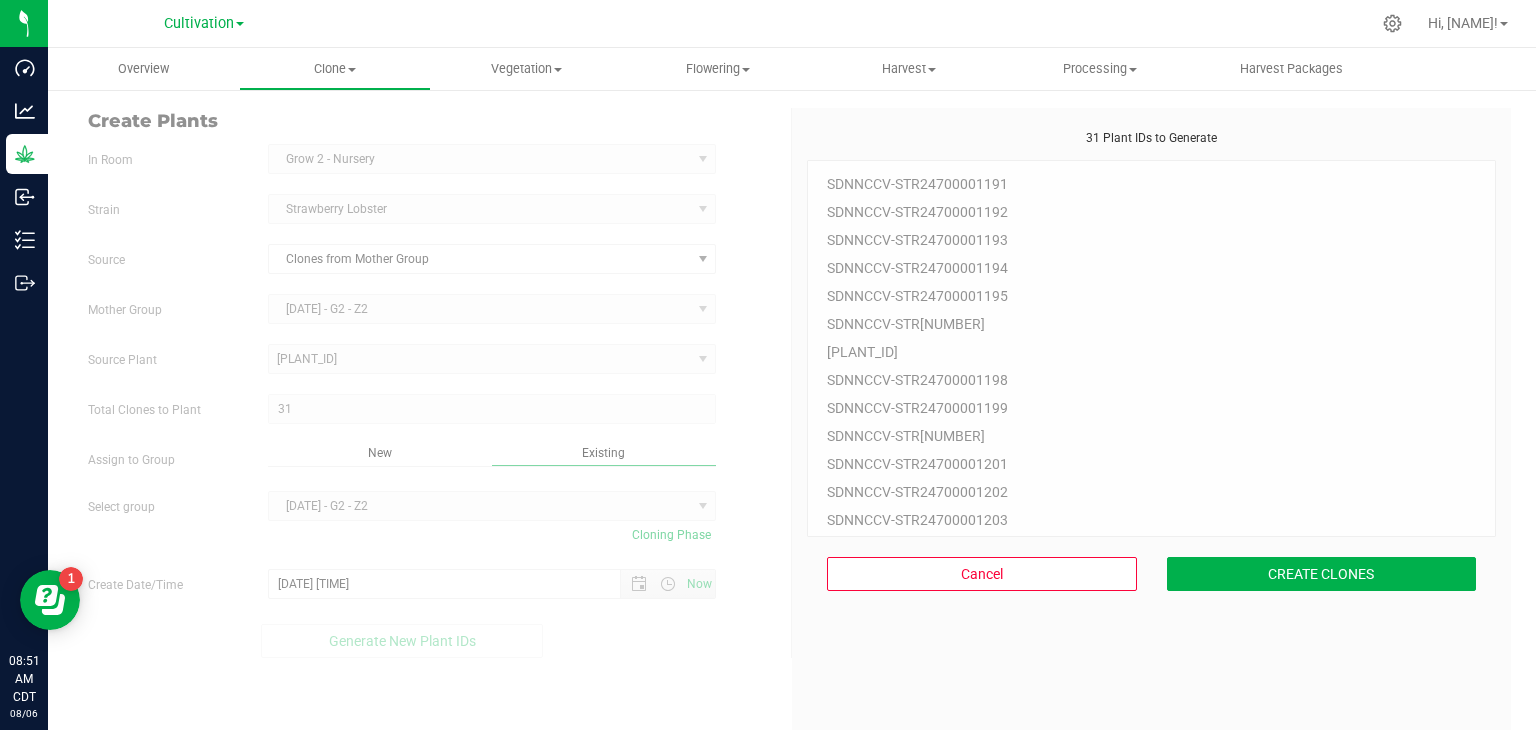 scroll, scrollTop: 60, scrollLeft: 0, axis: vertical 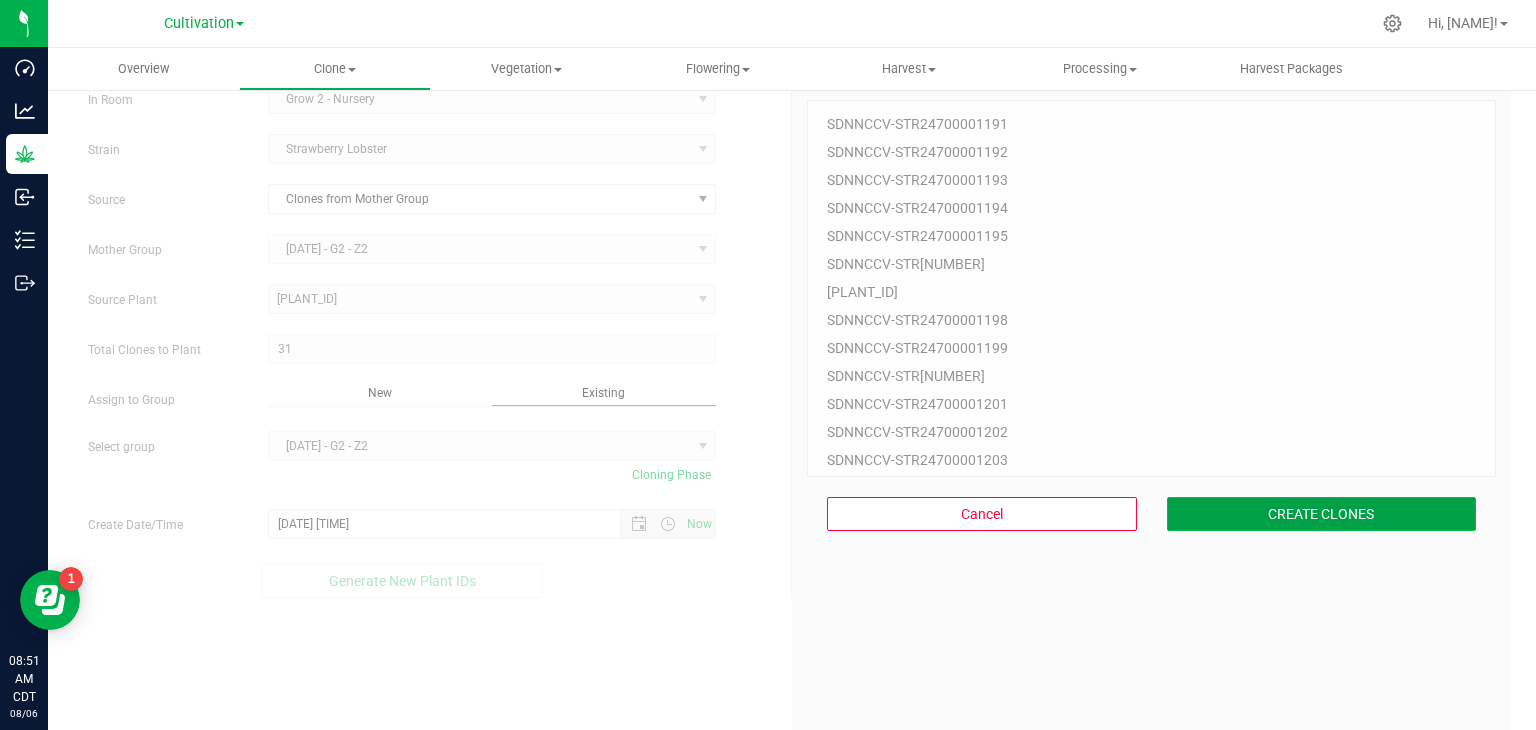 click on "CREATE CLONES" at bounding box center (1322, 514) 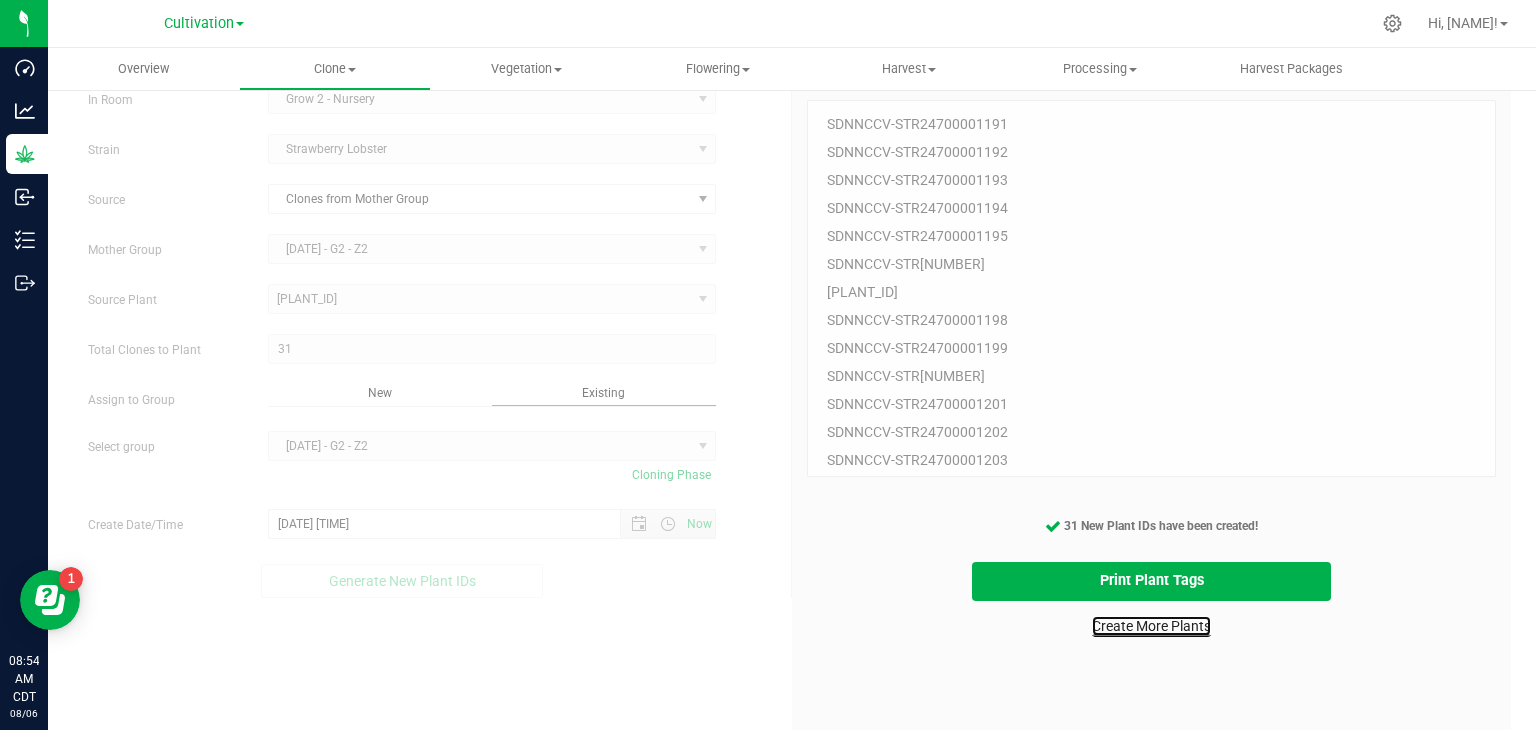 click on "Create More Plants" at bounding box center [1151, 626] 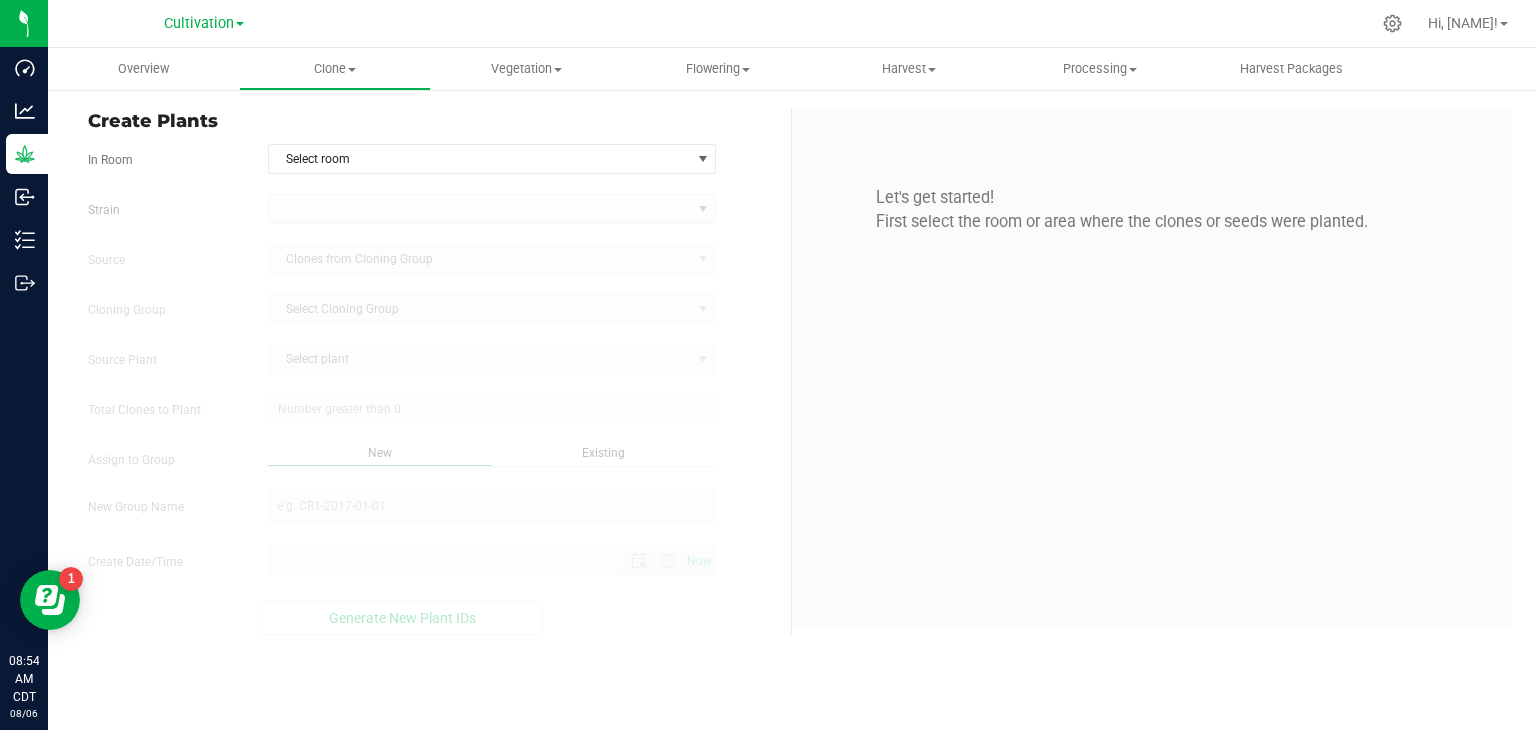 scroll, scrollTop: 0, scrollLeft: 0, axis: both 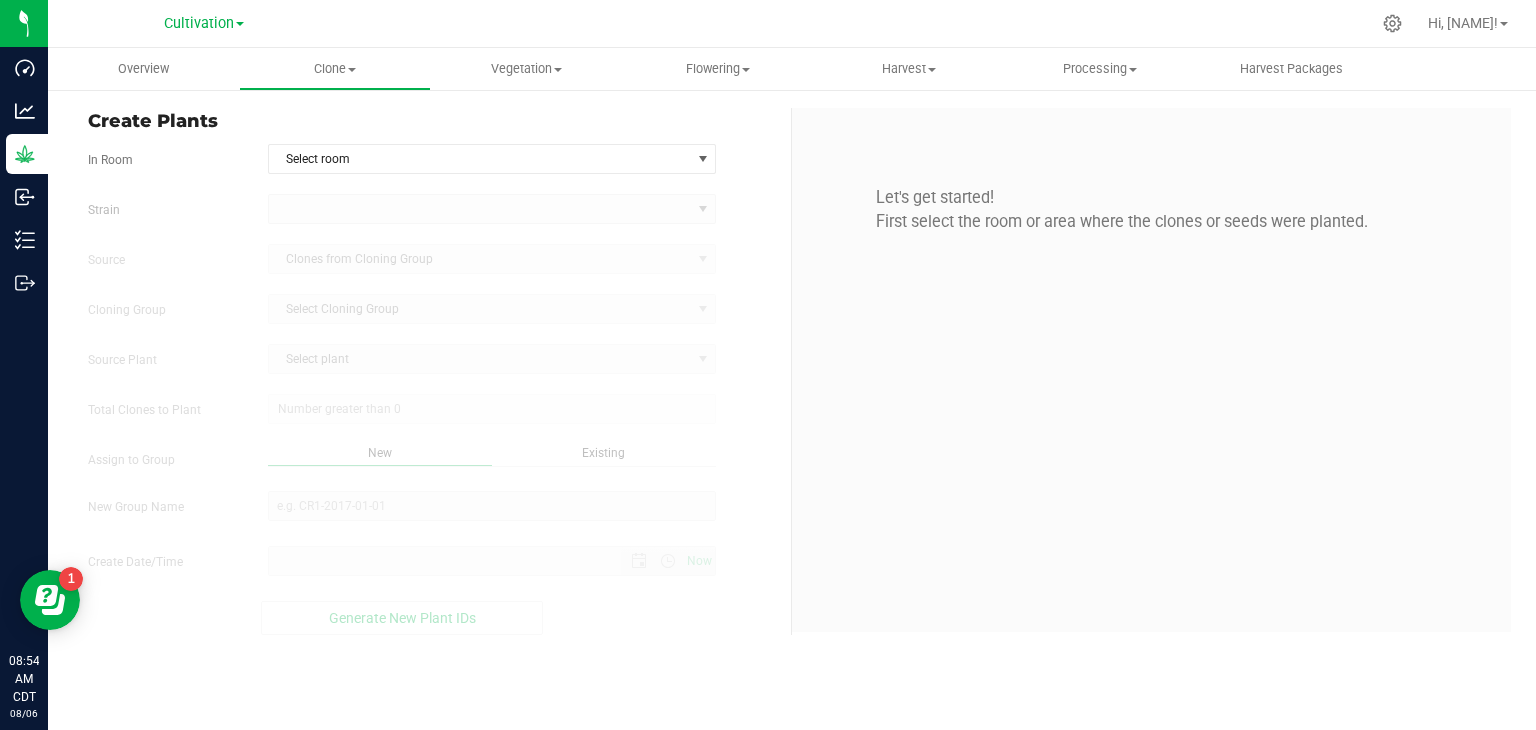 type on "[DATE] [TIME]" 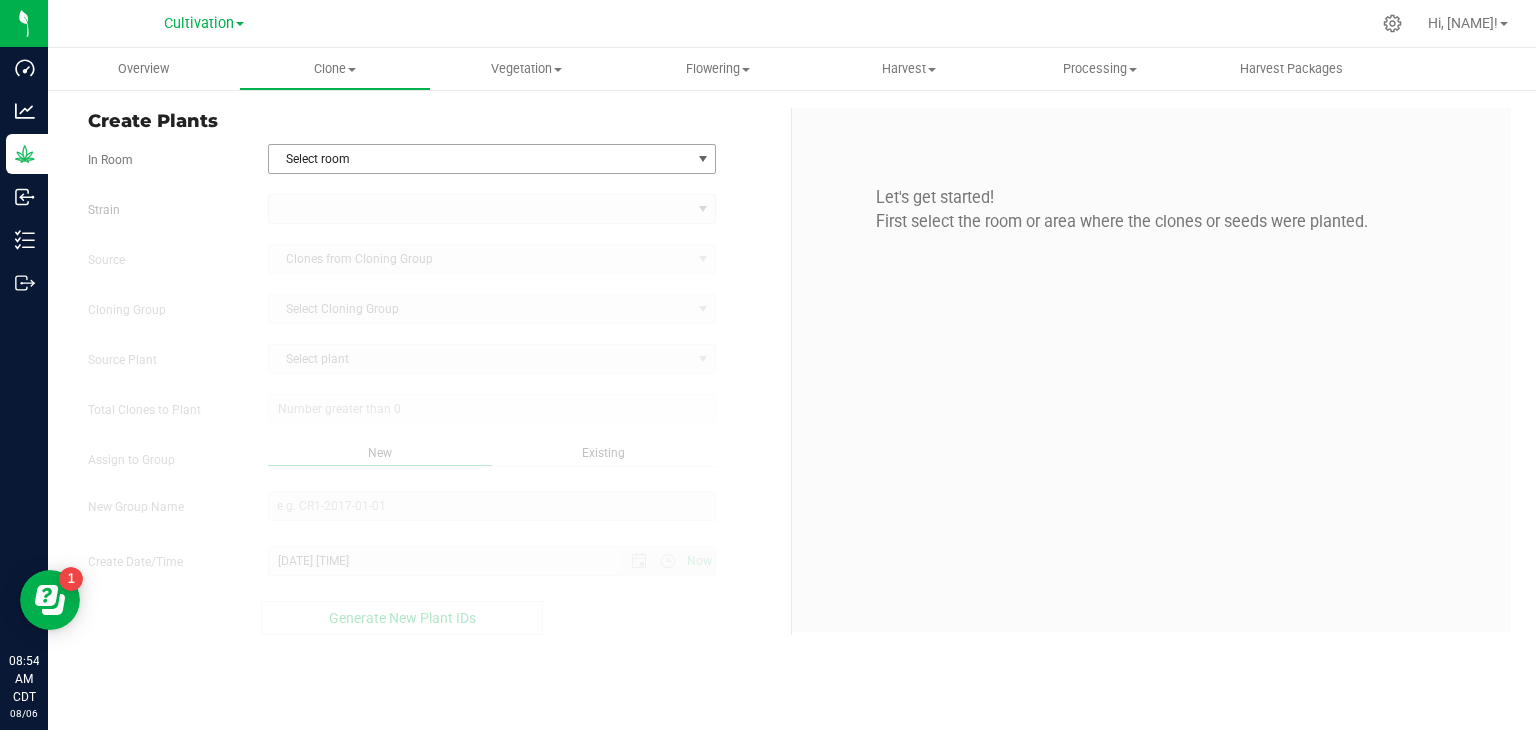 click on "Select room" at bounding box center (480, 159) 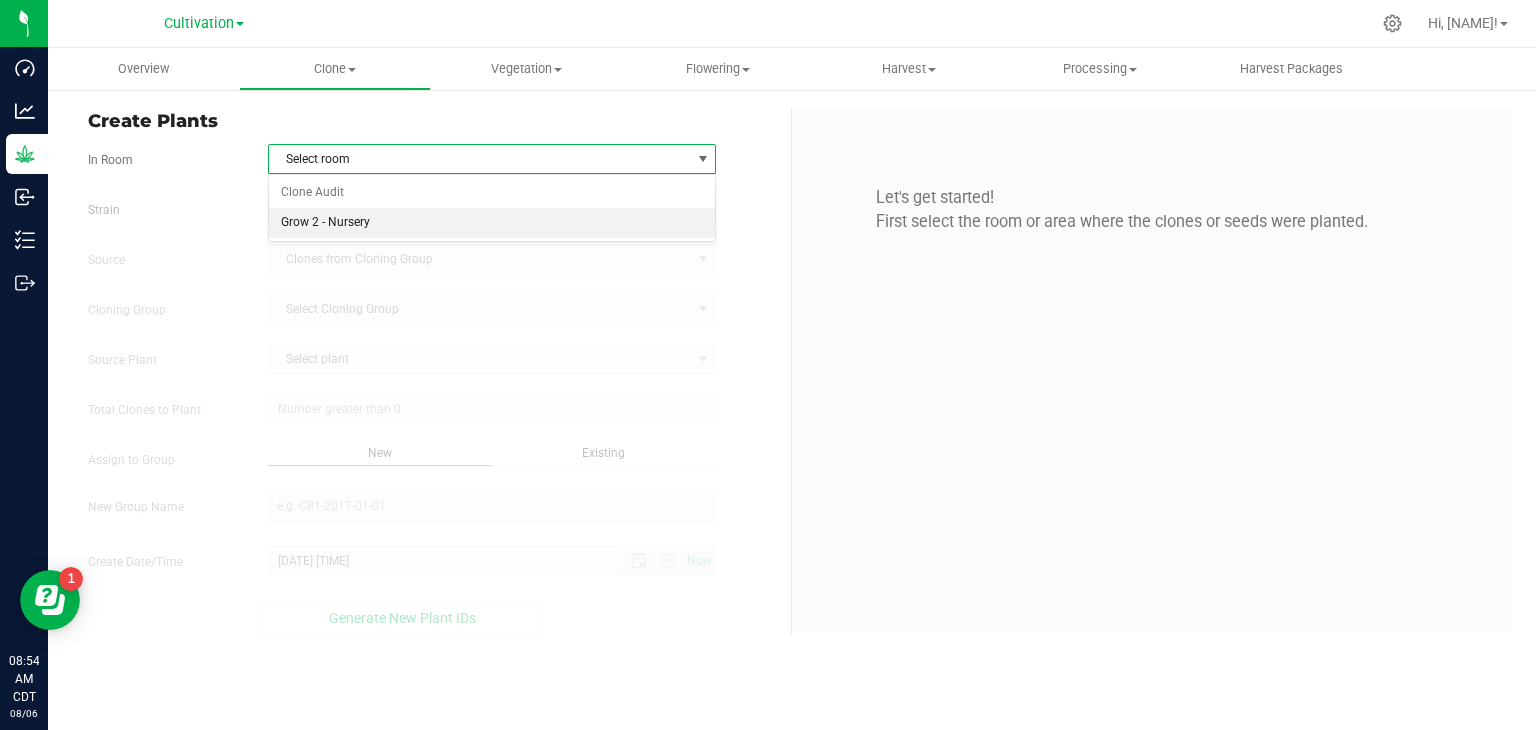 click on "Grow 2 - Nursery" at bounding box center (492, 223) 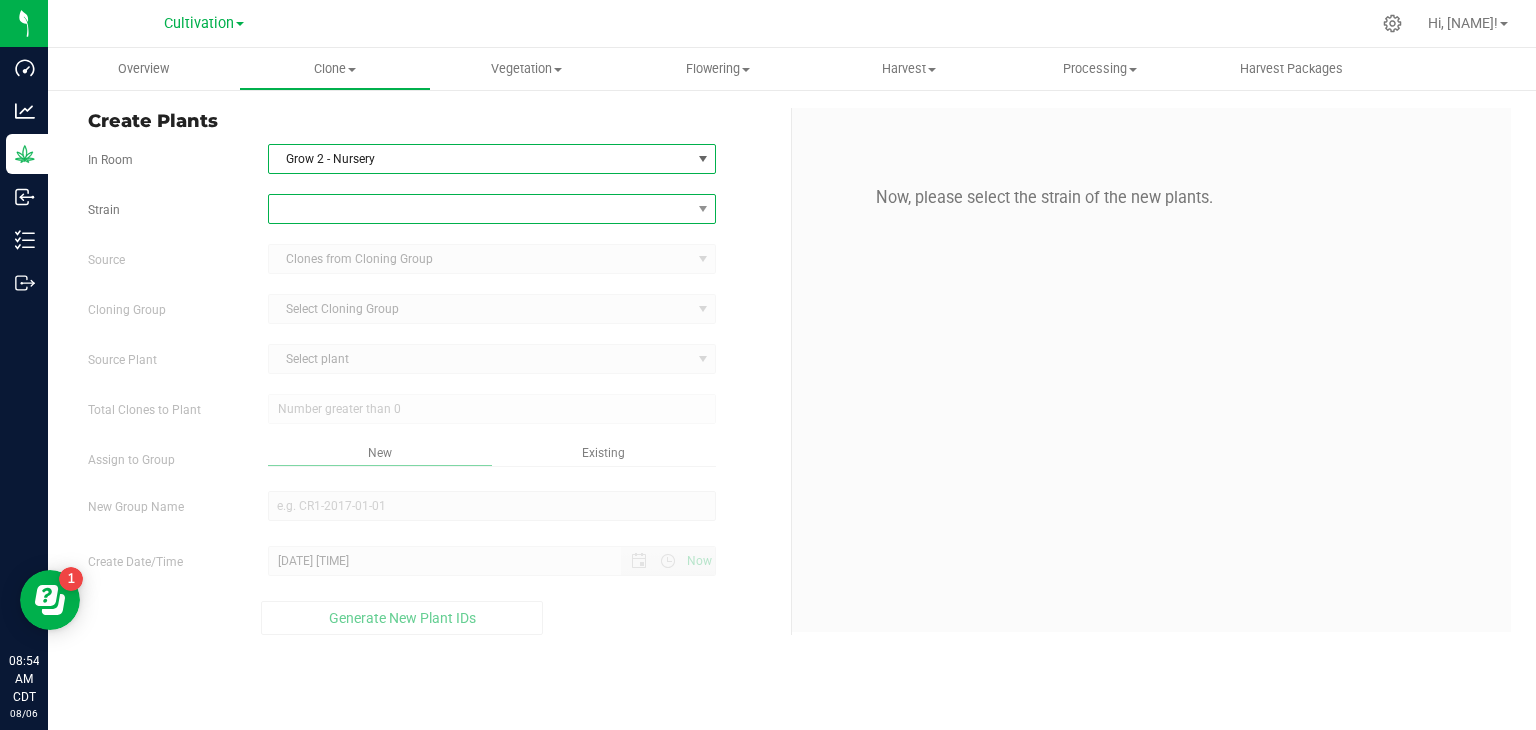 click at bounding box center (480, 209) 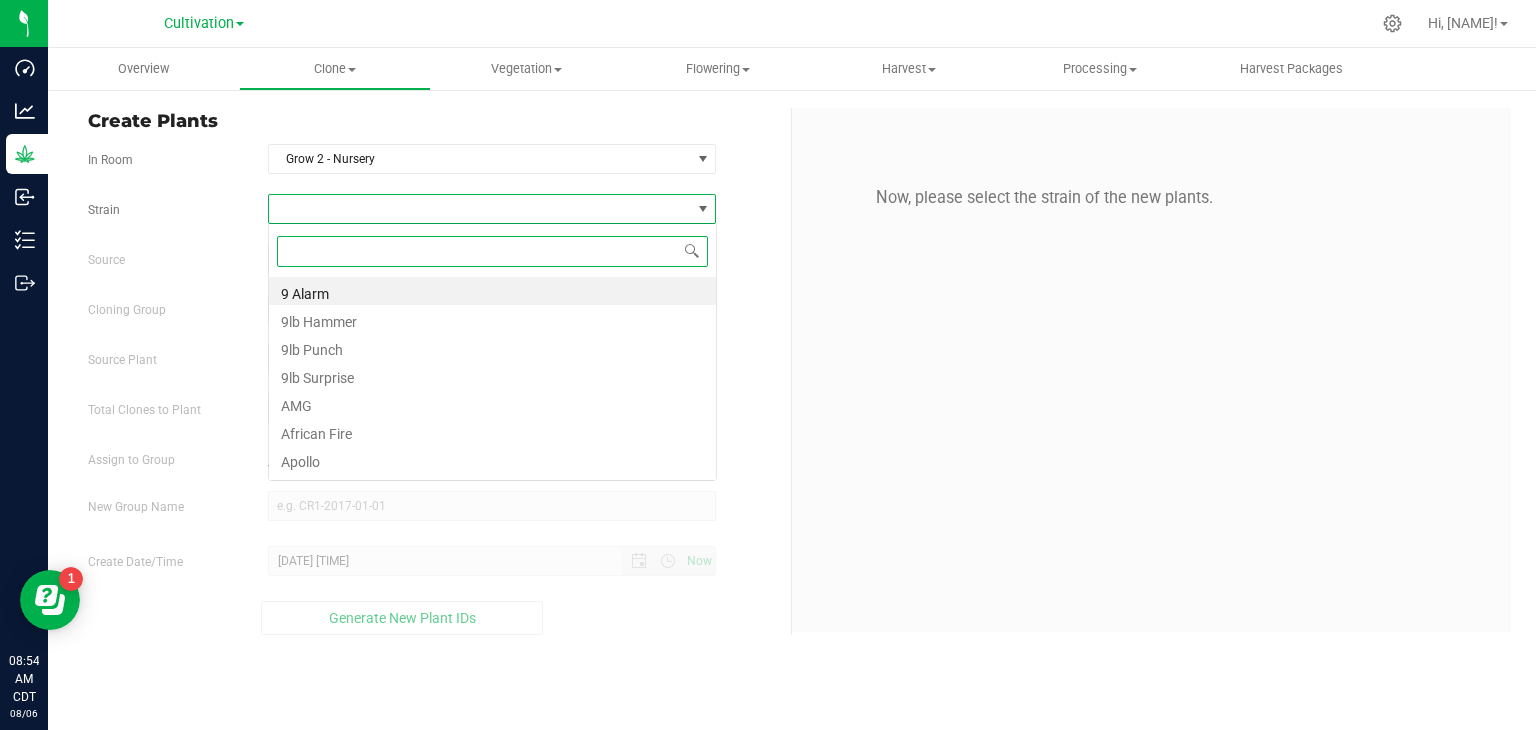 scroll, scrollTop: 99970, scrollLeft: 99551, axis: both 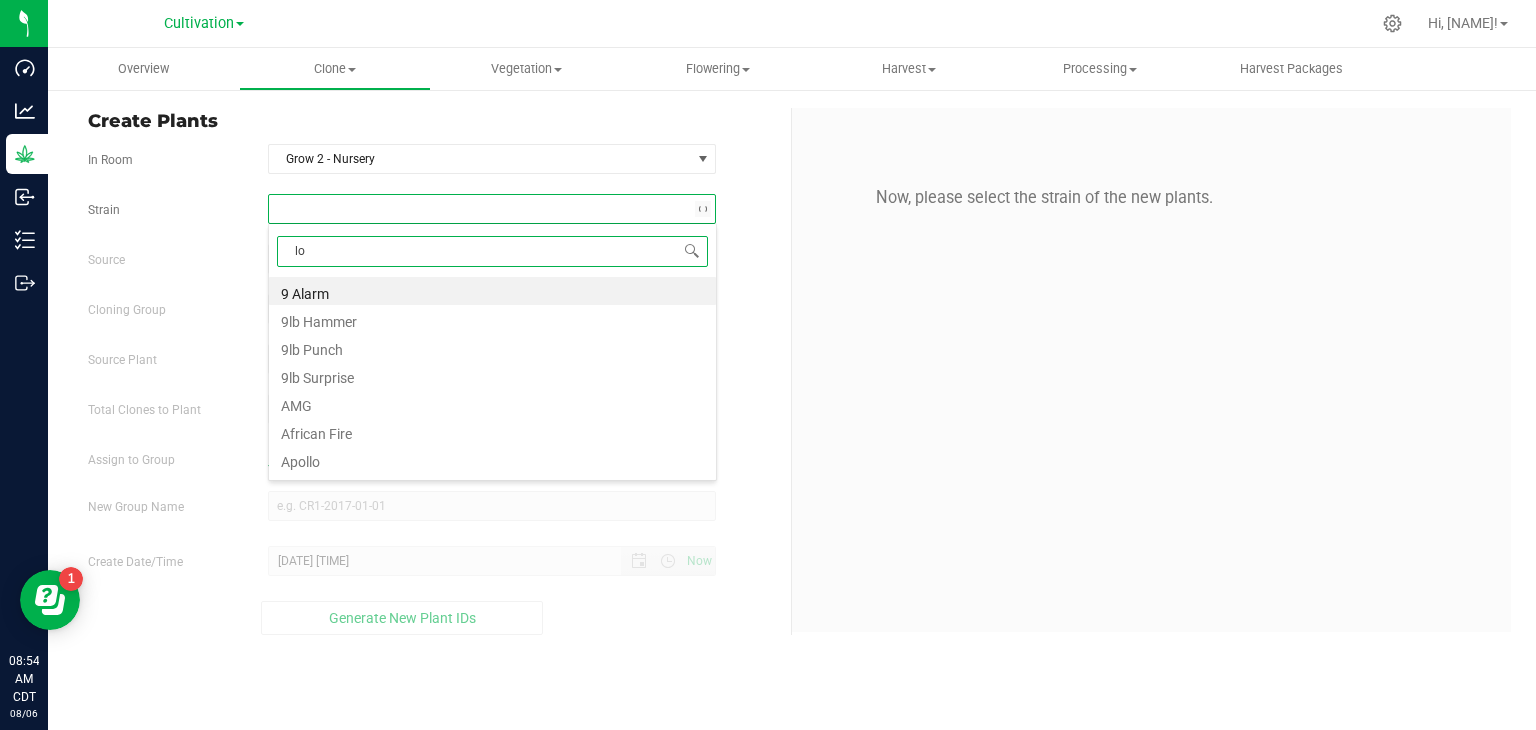 type on "lob" 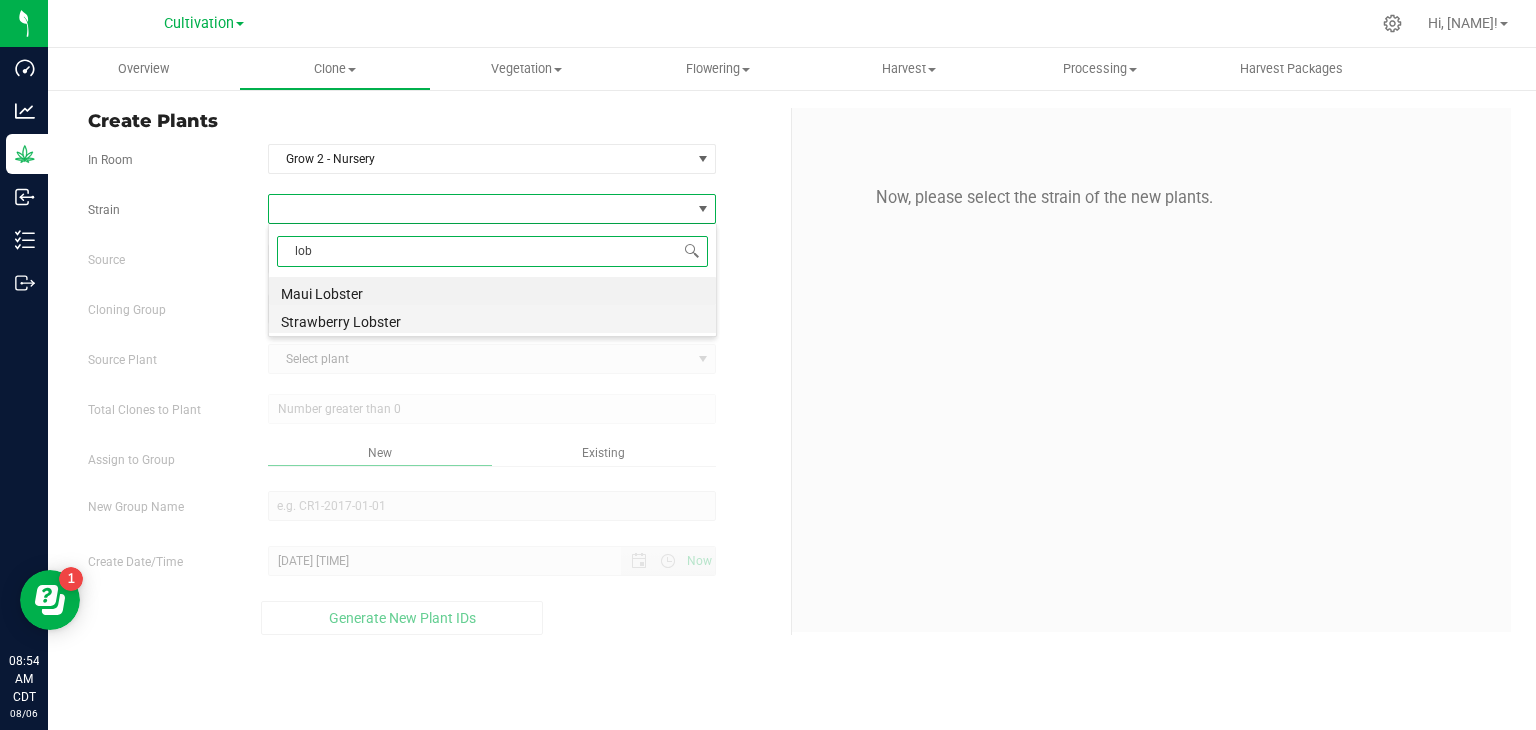 click on "Strawberry Lobster" at bounding box center (492, 319) 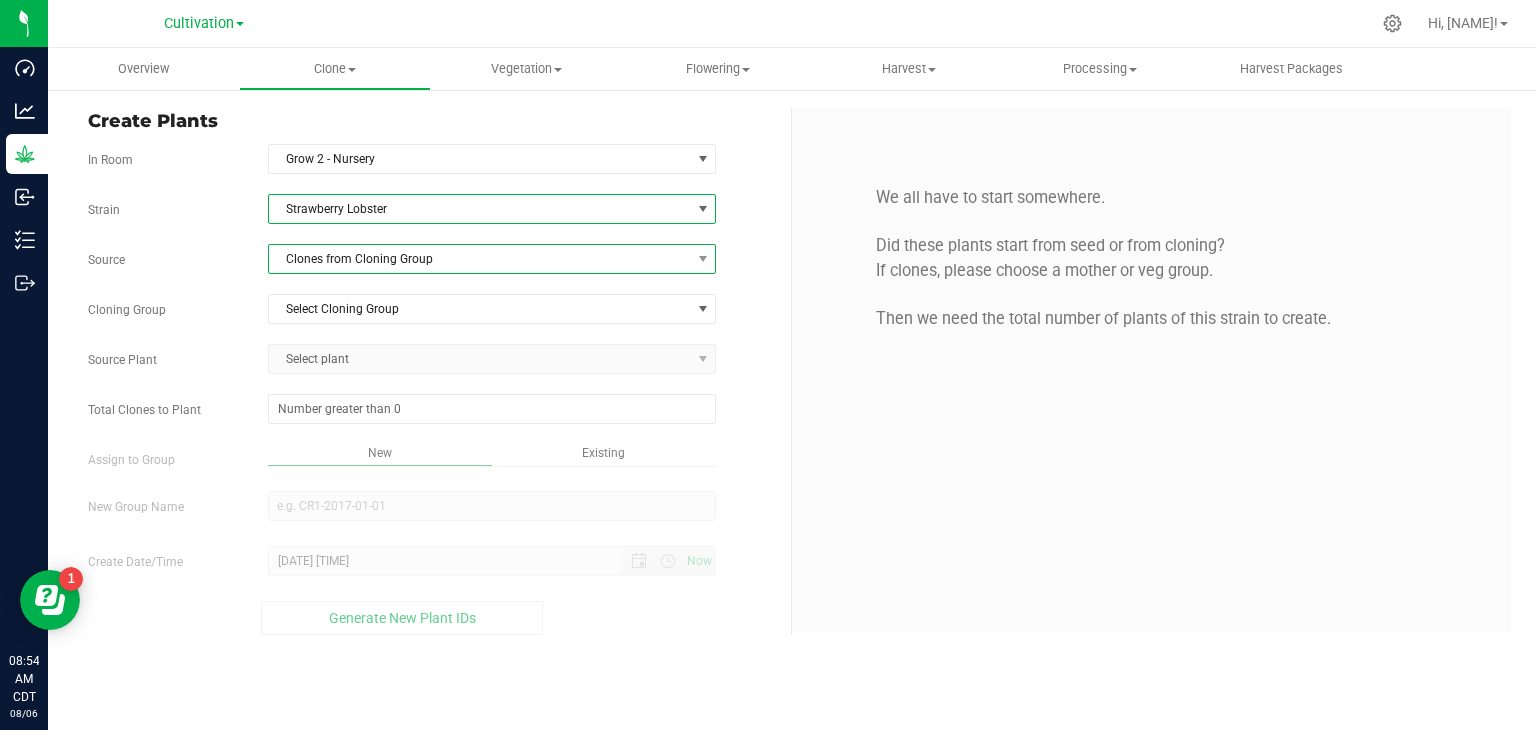 click on "Clones from Cloning Group" at bounding box center [480, 259] 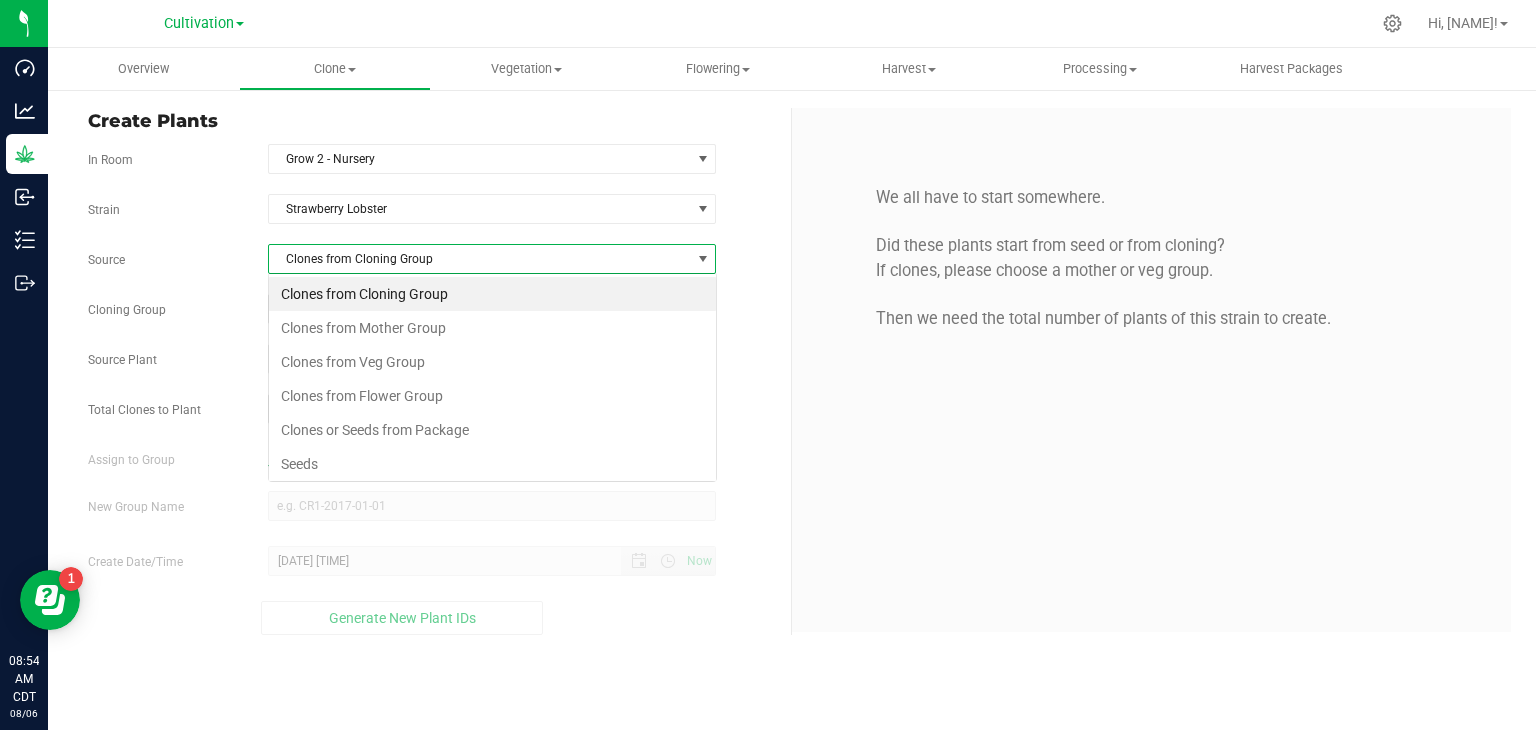 scroll, scrollTop: 99970, scrollLeft: 99551, axis: both 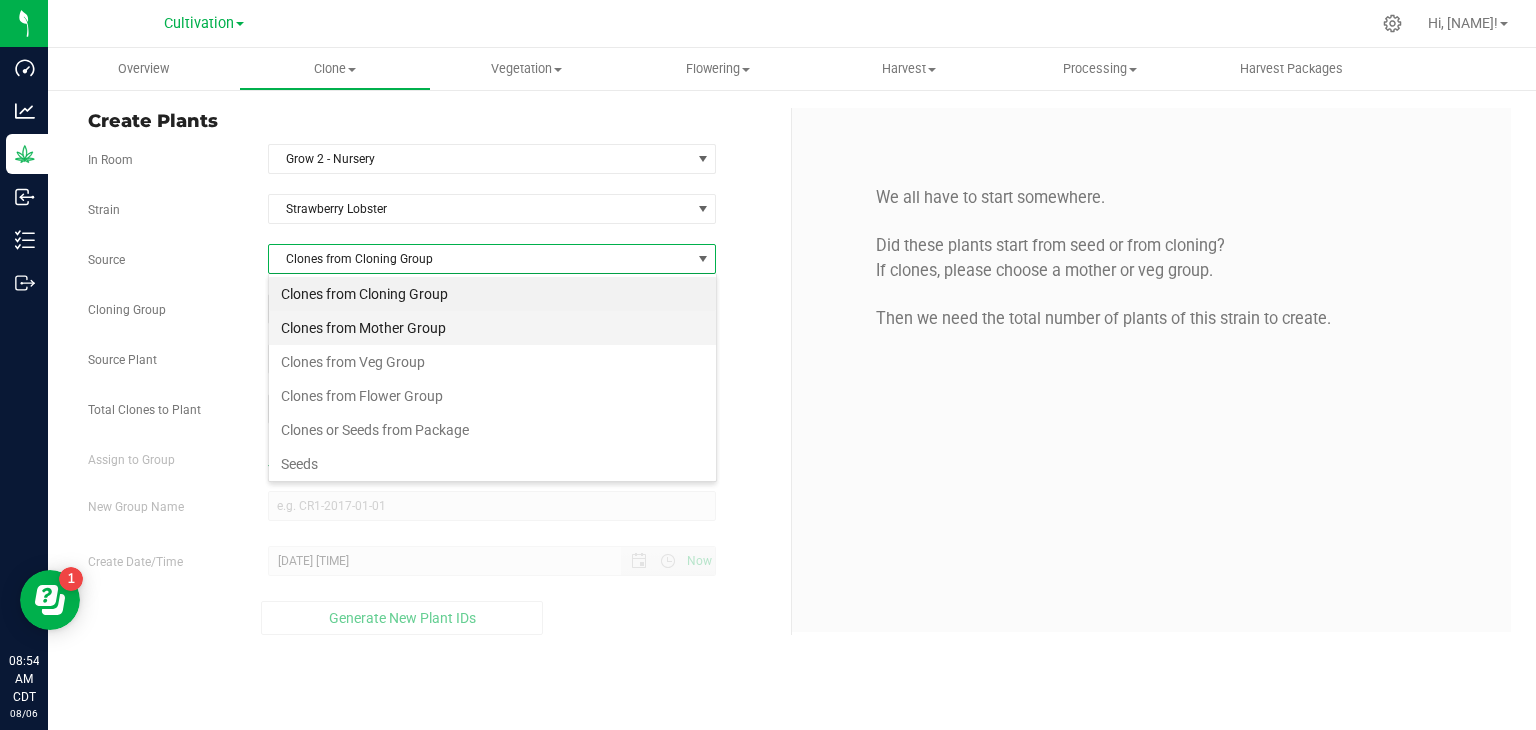 click on "Clones from Mother Group" at bounding box center (492, 328) 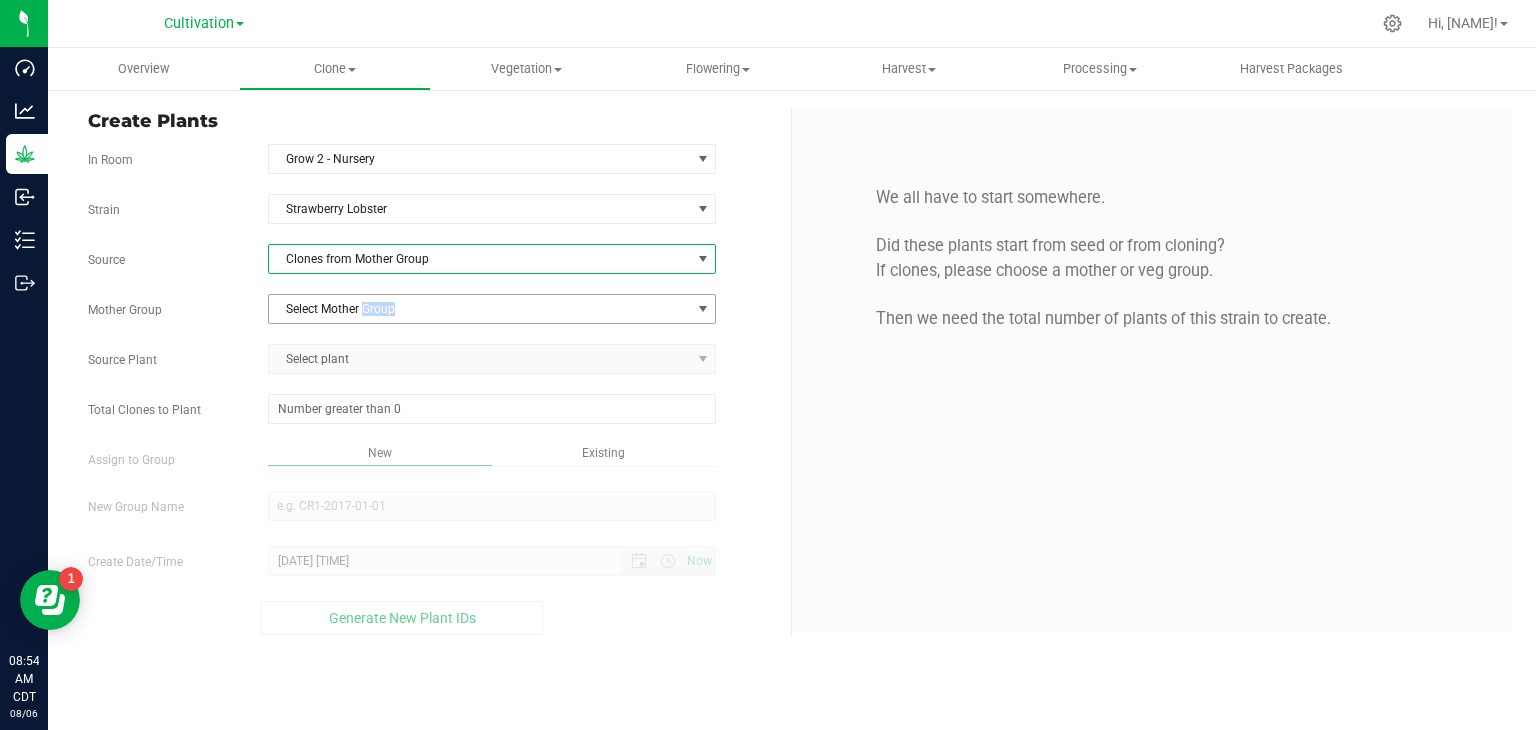 click on "Select Mother Group" at bounding box center [480, 309] 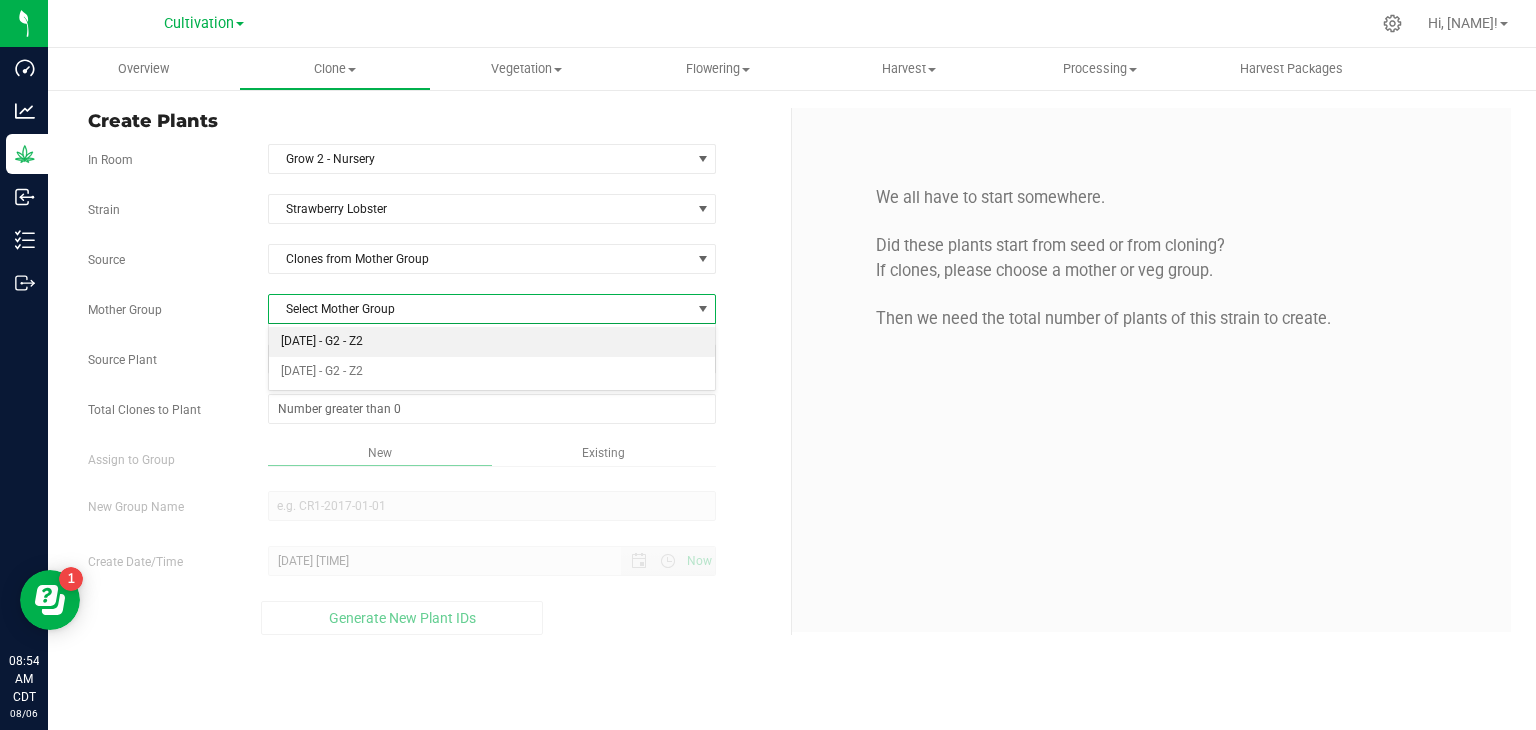 click on "[DATE] - G2 - Z2" at bounding box center (492, 342) 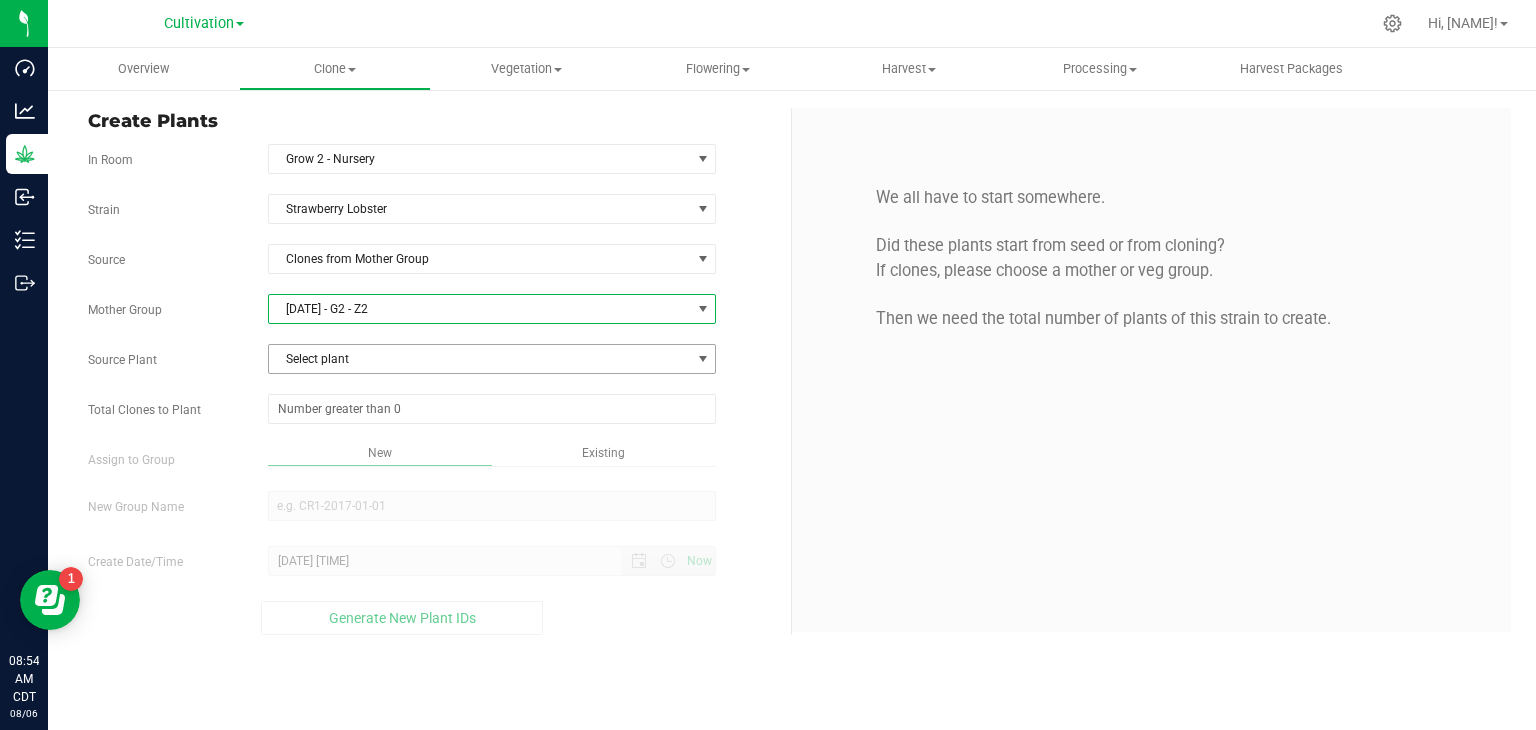 click on "Select plant" at bounding box center [480, 359] 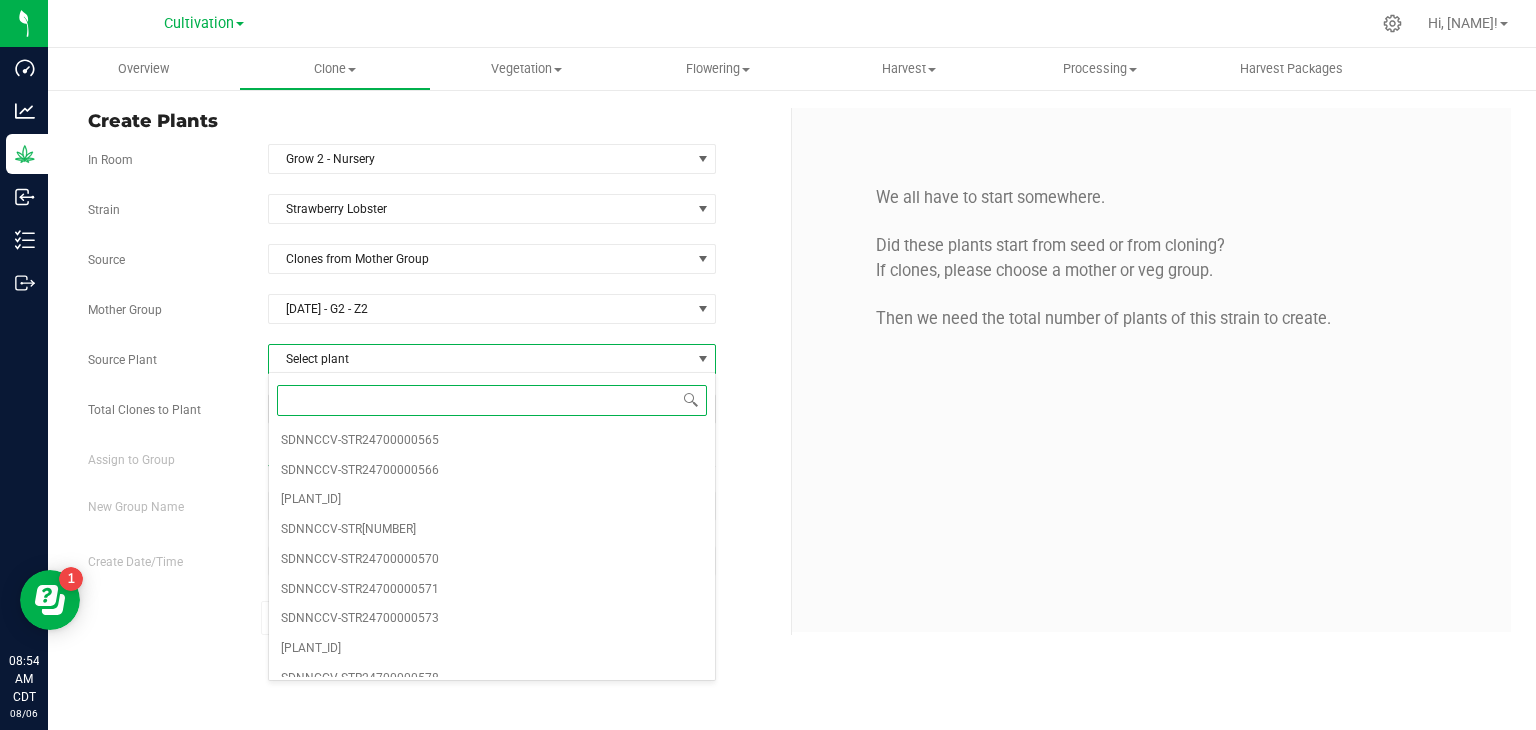 type on "1" 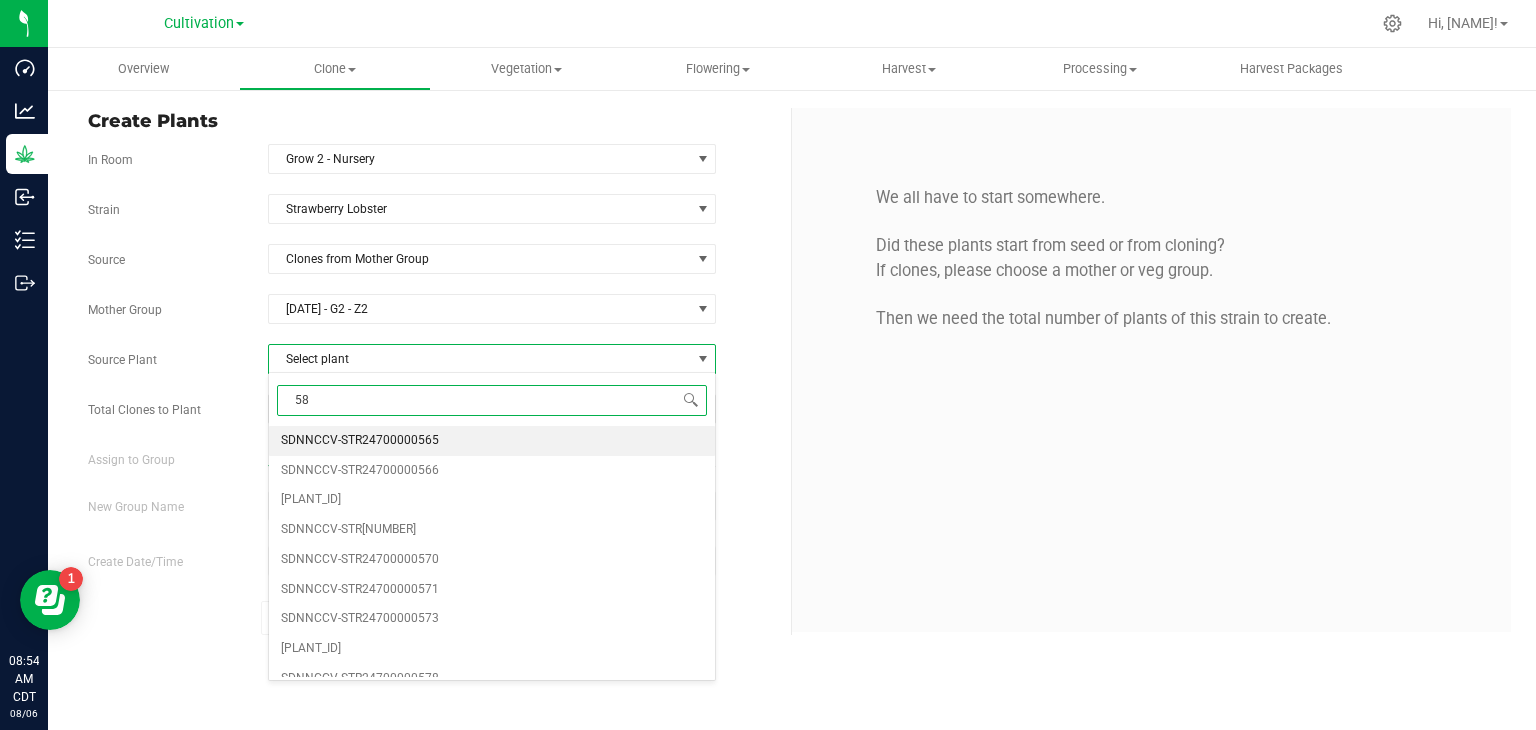 type on "581" 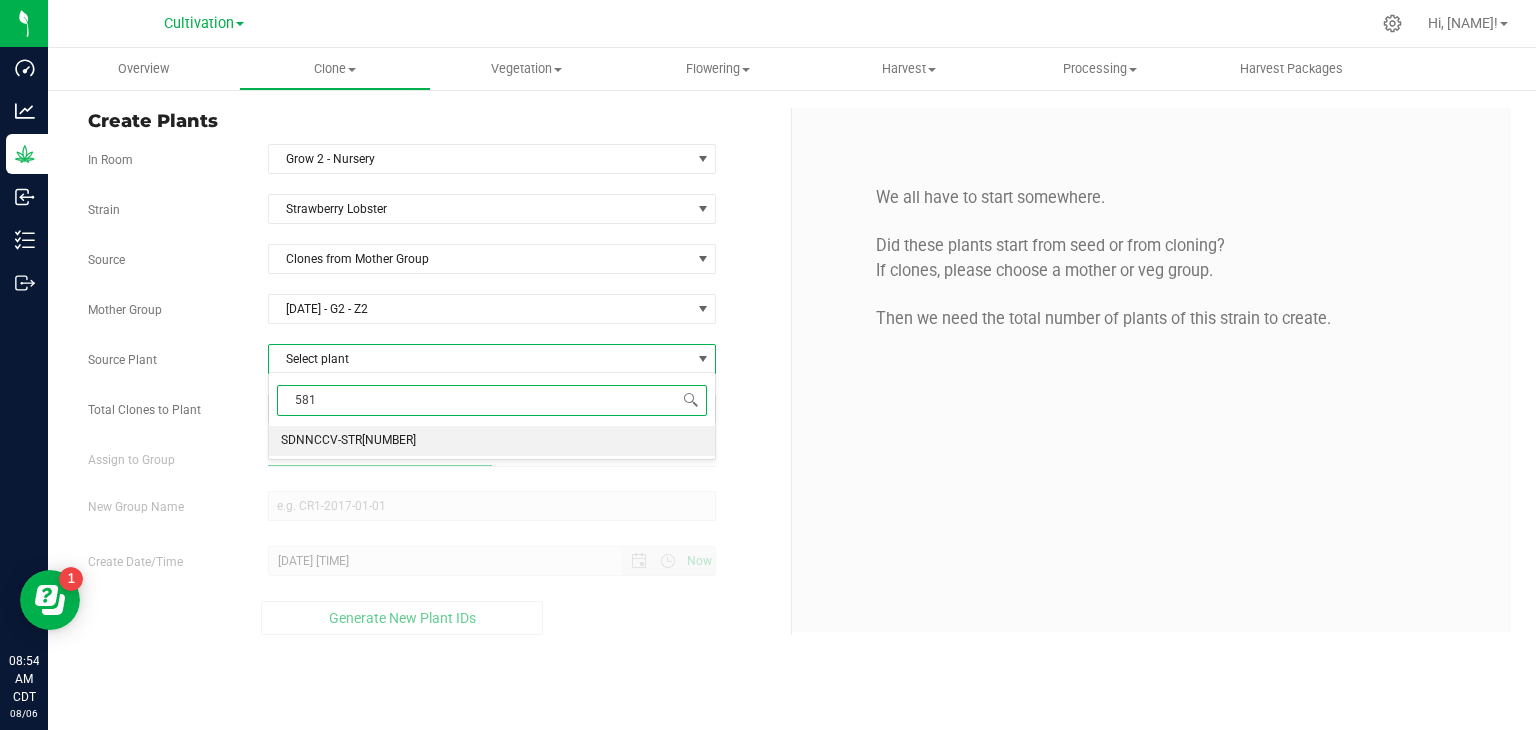 click on "SDNNCCV-STR[NUMBER]" at bounding box center [348, 441] 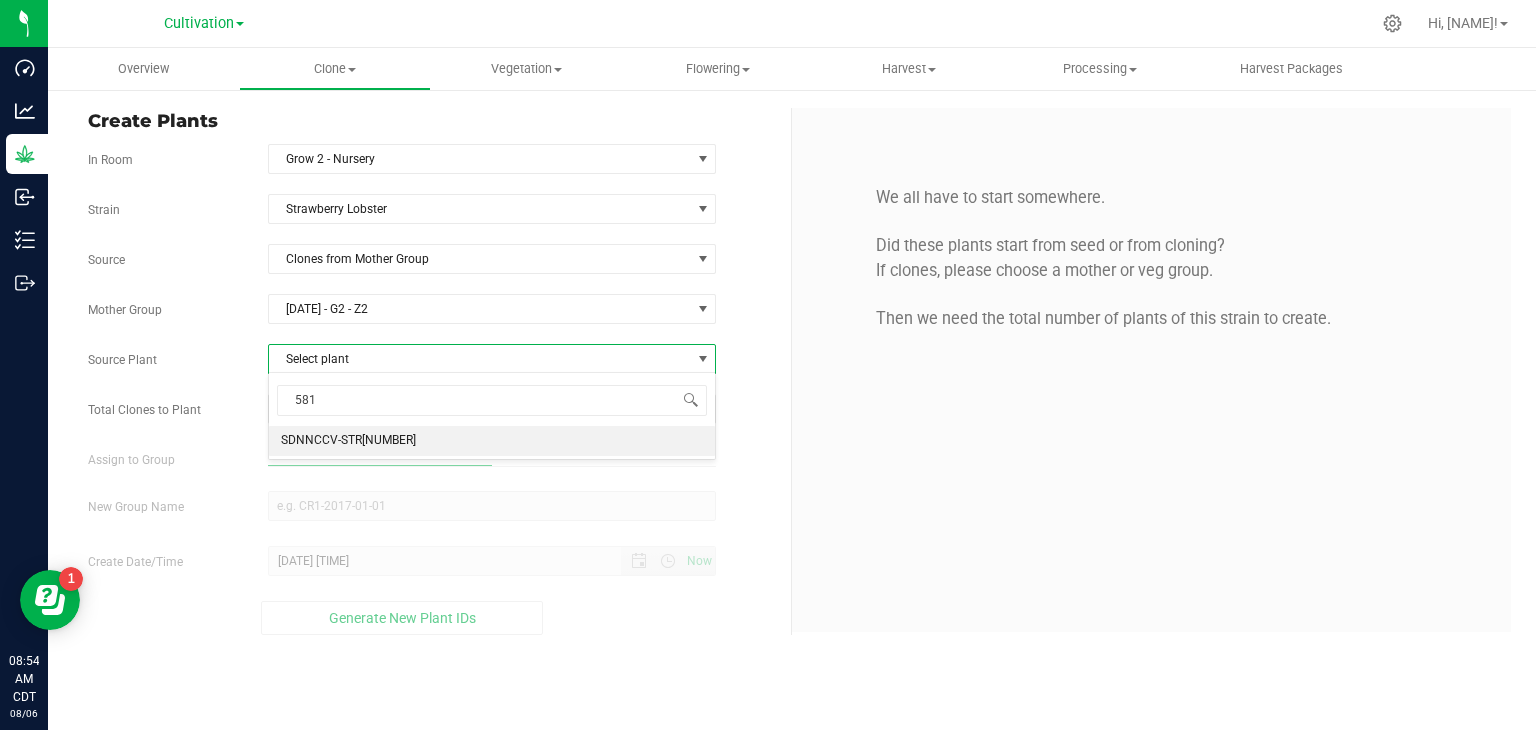 type 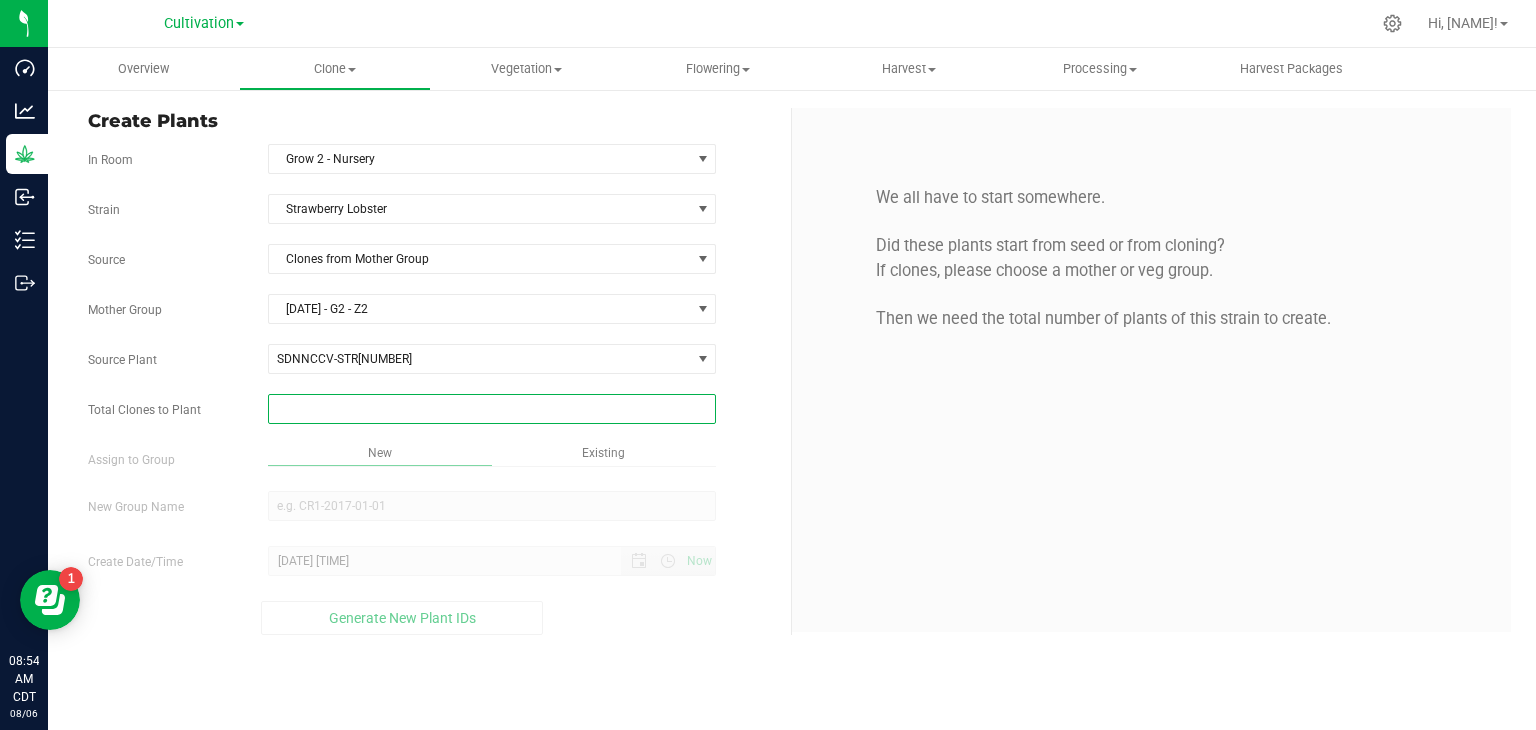click at bounding box center (492, 409) 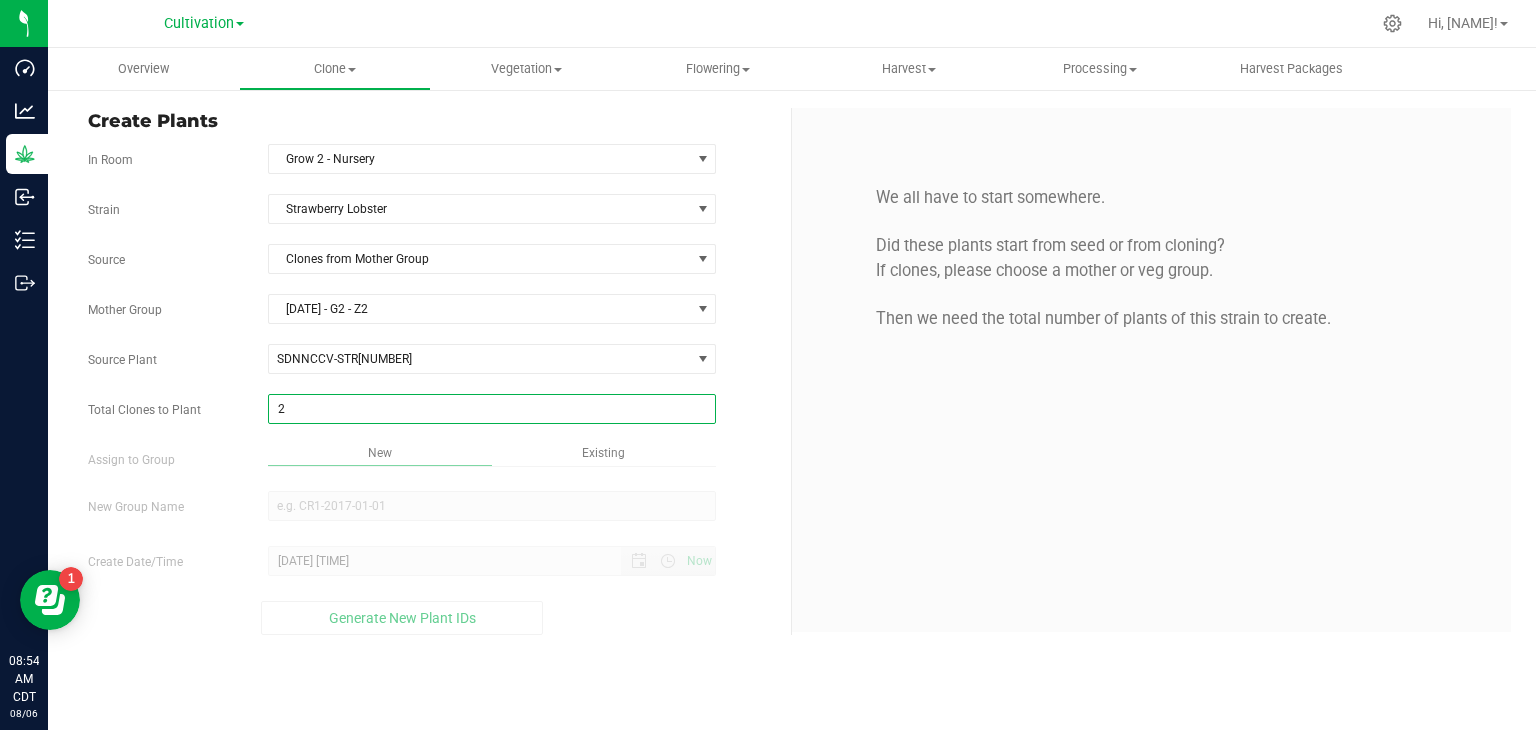 type on "22" 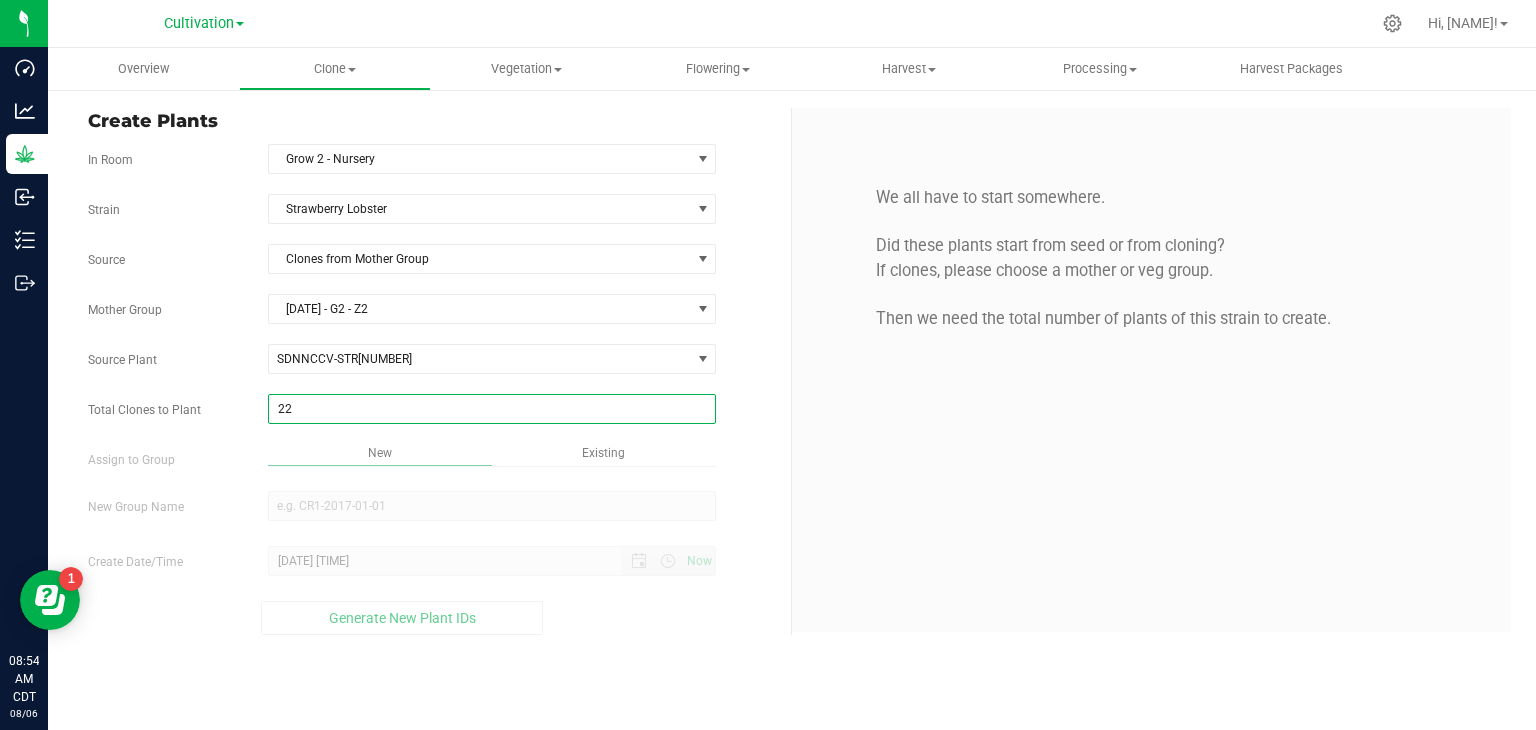 type on "22" 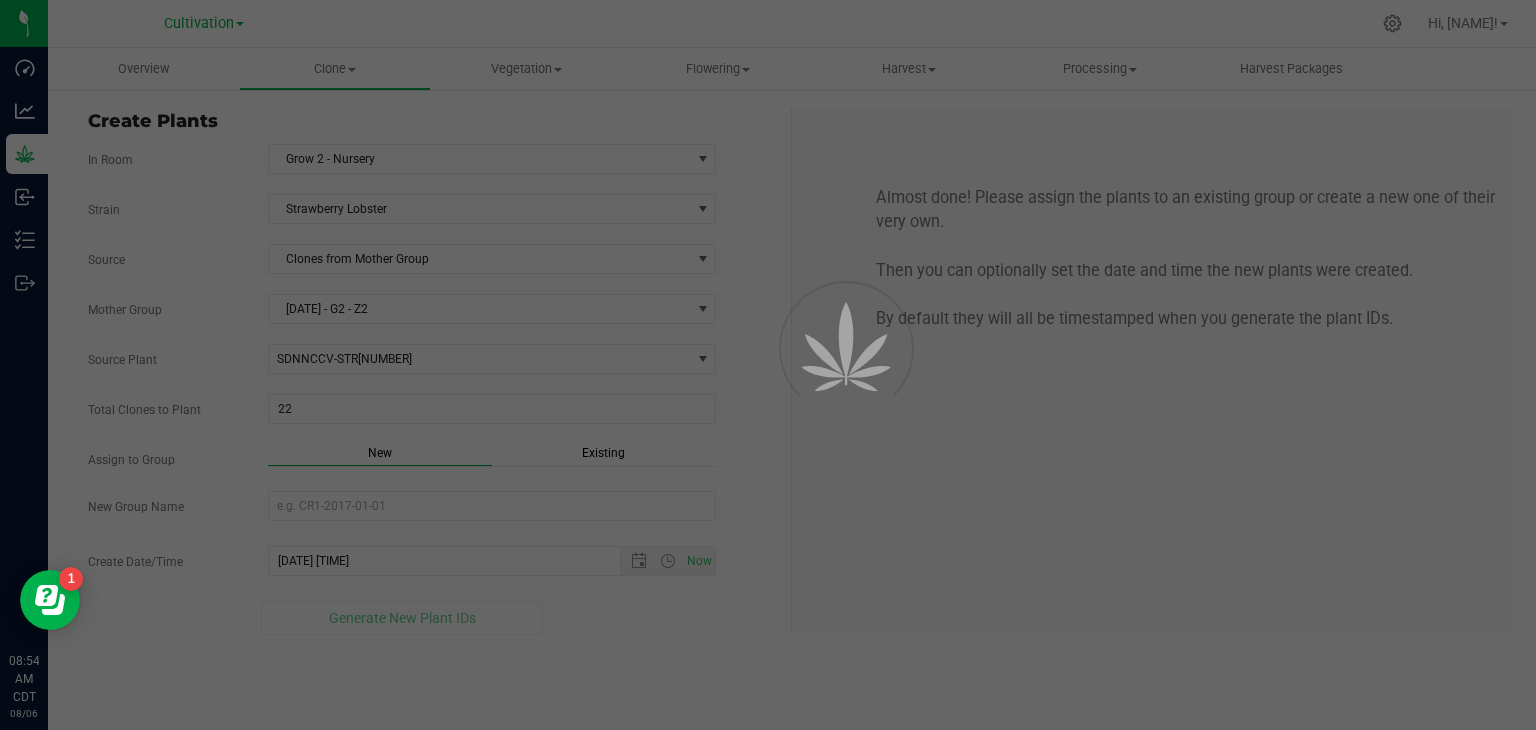 click on "Overview
Clone
Create plants
Cloning groups
Cloning plants
Apply to plants
Vegetation" at bounding box center (792, 389) 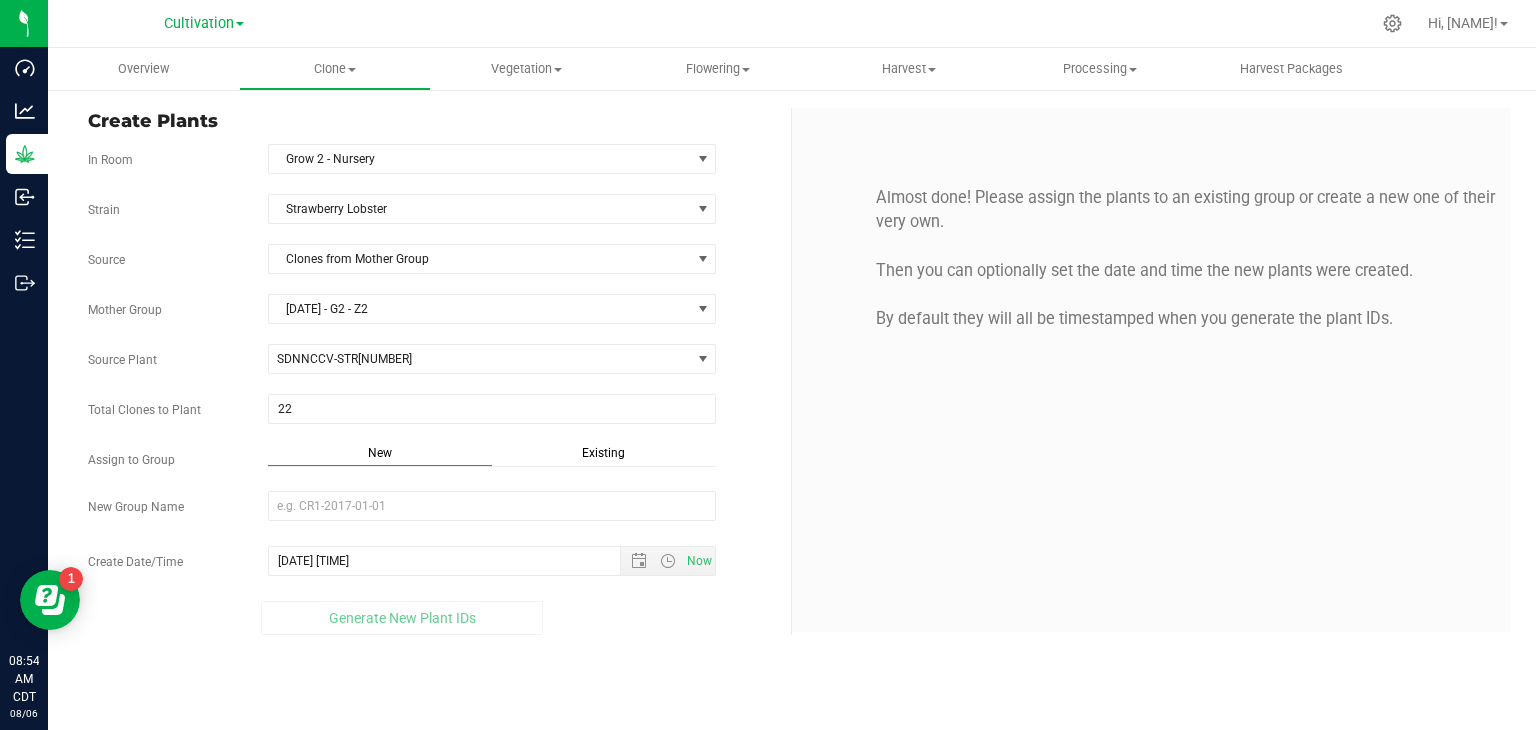 click on "Existing" at bounding box center [604, 455] 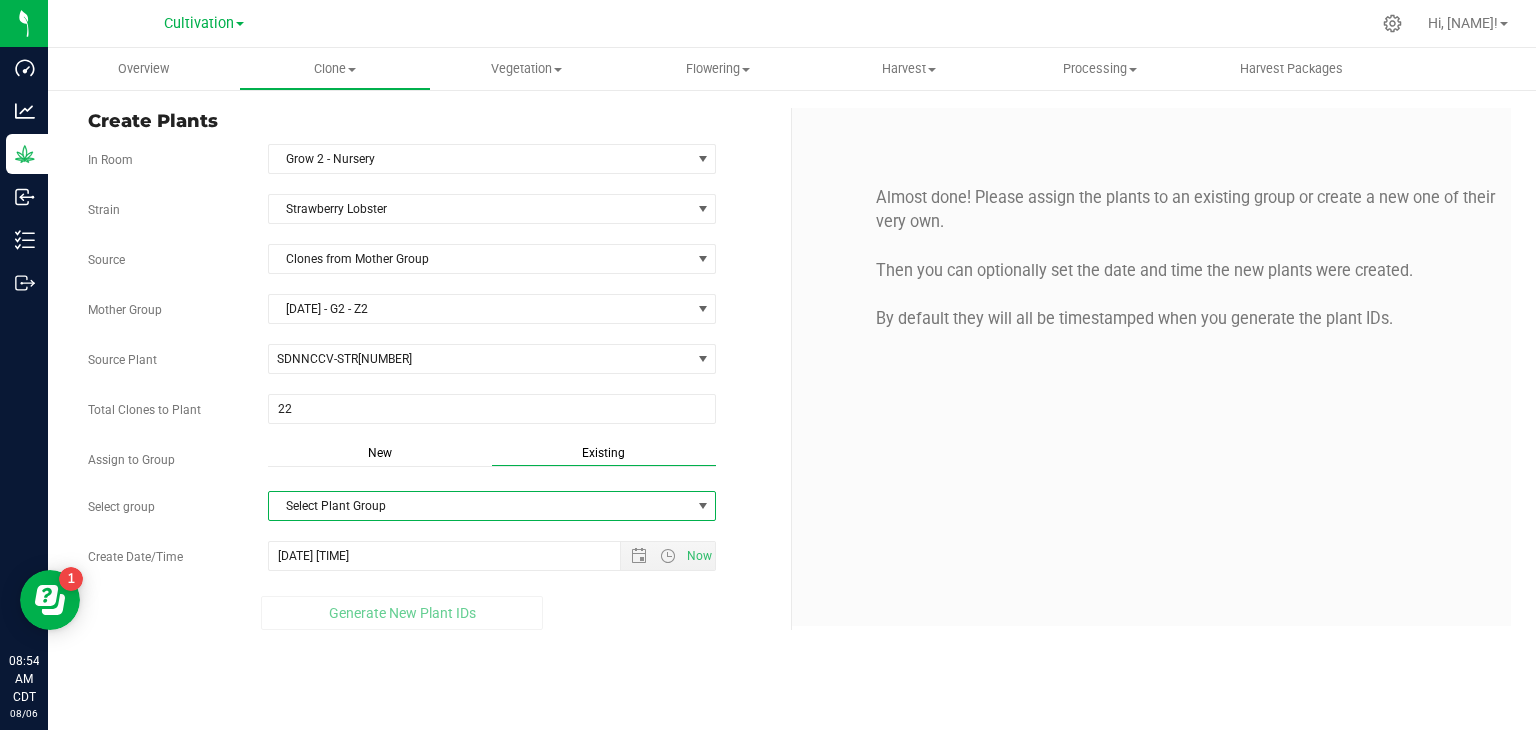 drag, startPoint x: 527, startPoint y: 505, endPoint x: 499, endPoint y: 535, distance: 41.036568 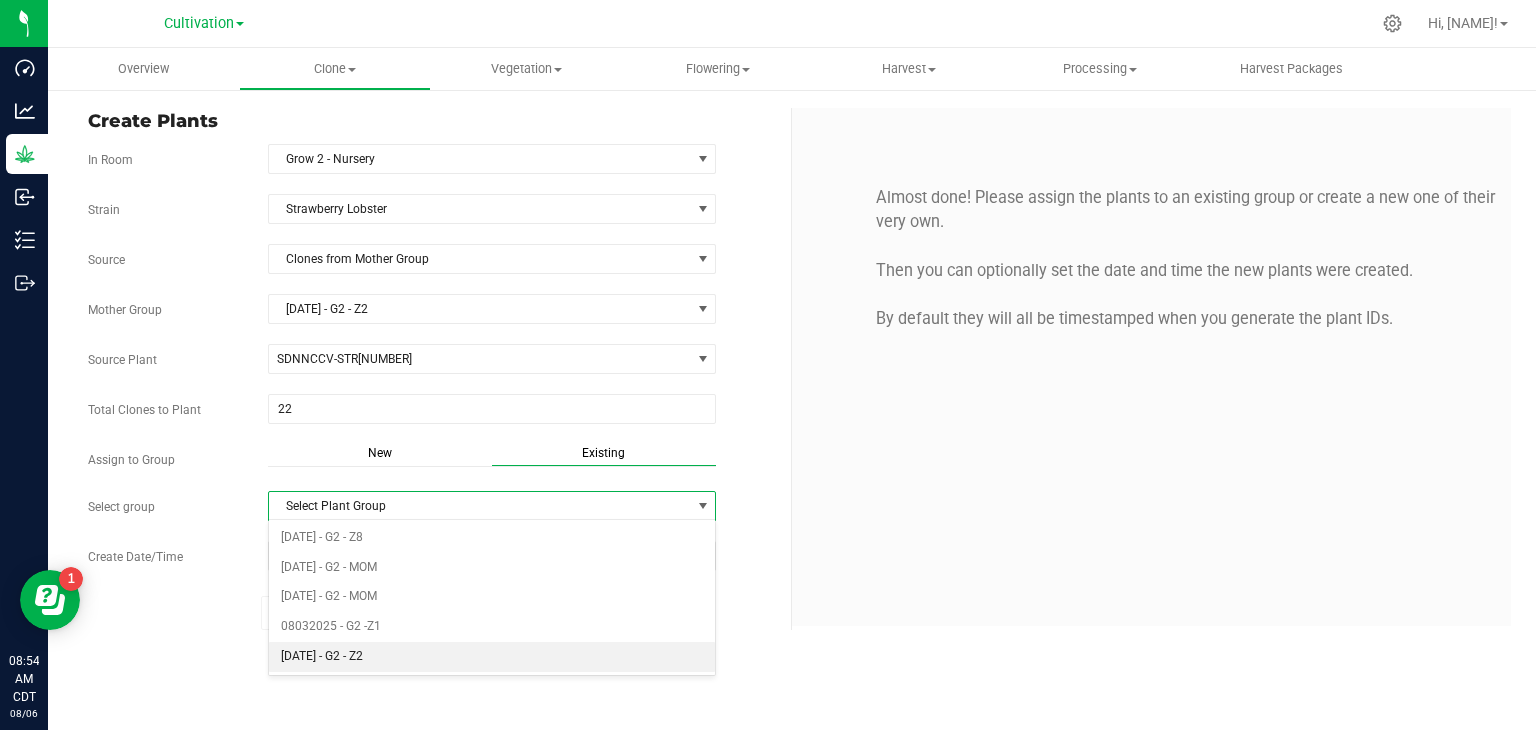 click on "[DATE] - G2 - Z2" at bounding box center [492, 657] 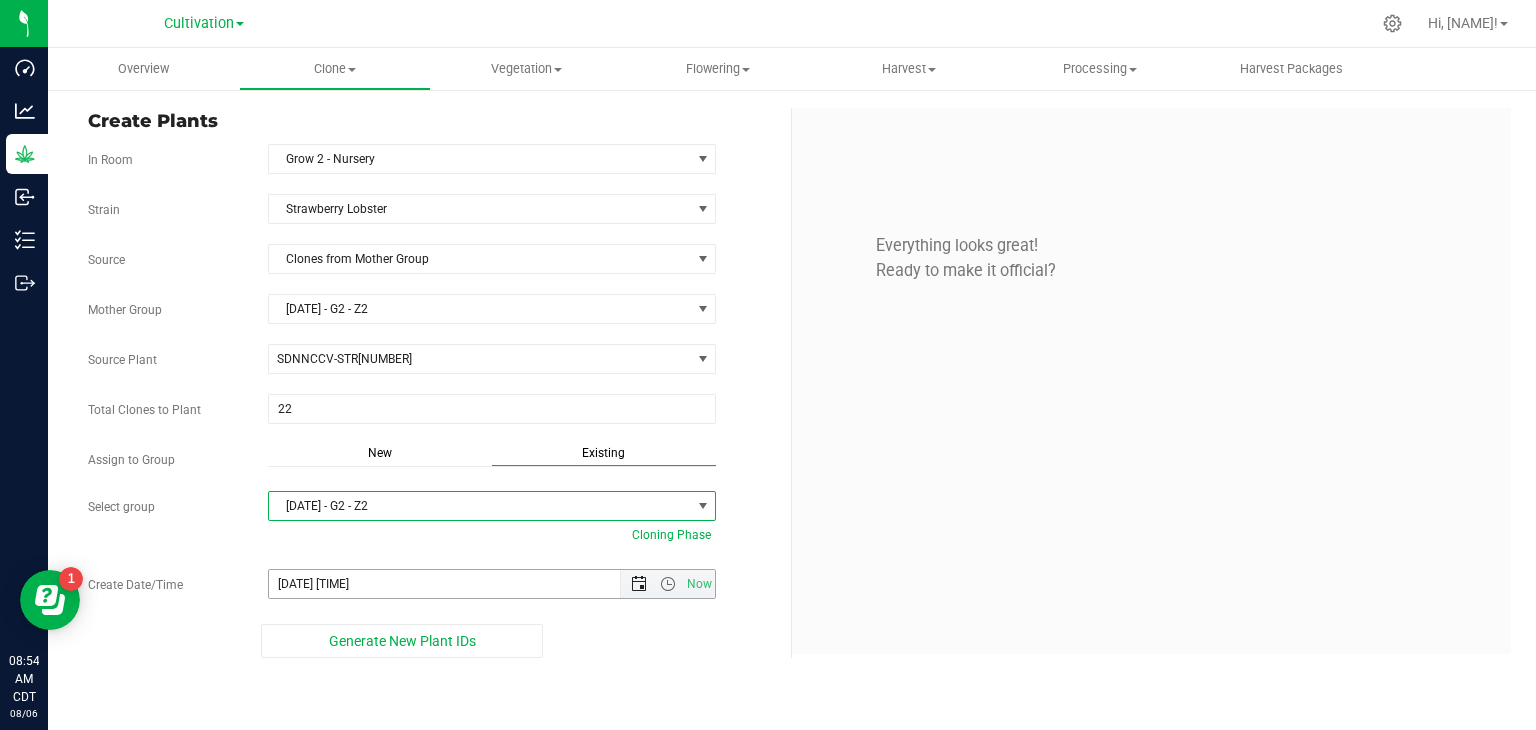 click at bounding box center (639, 584) 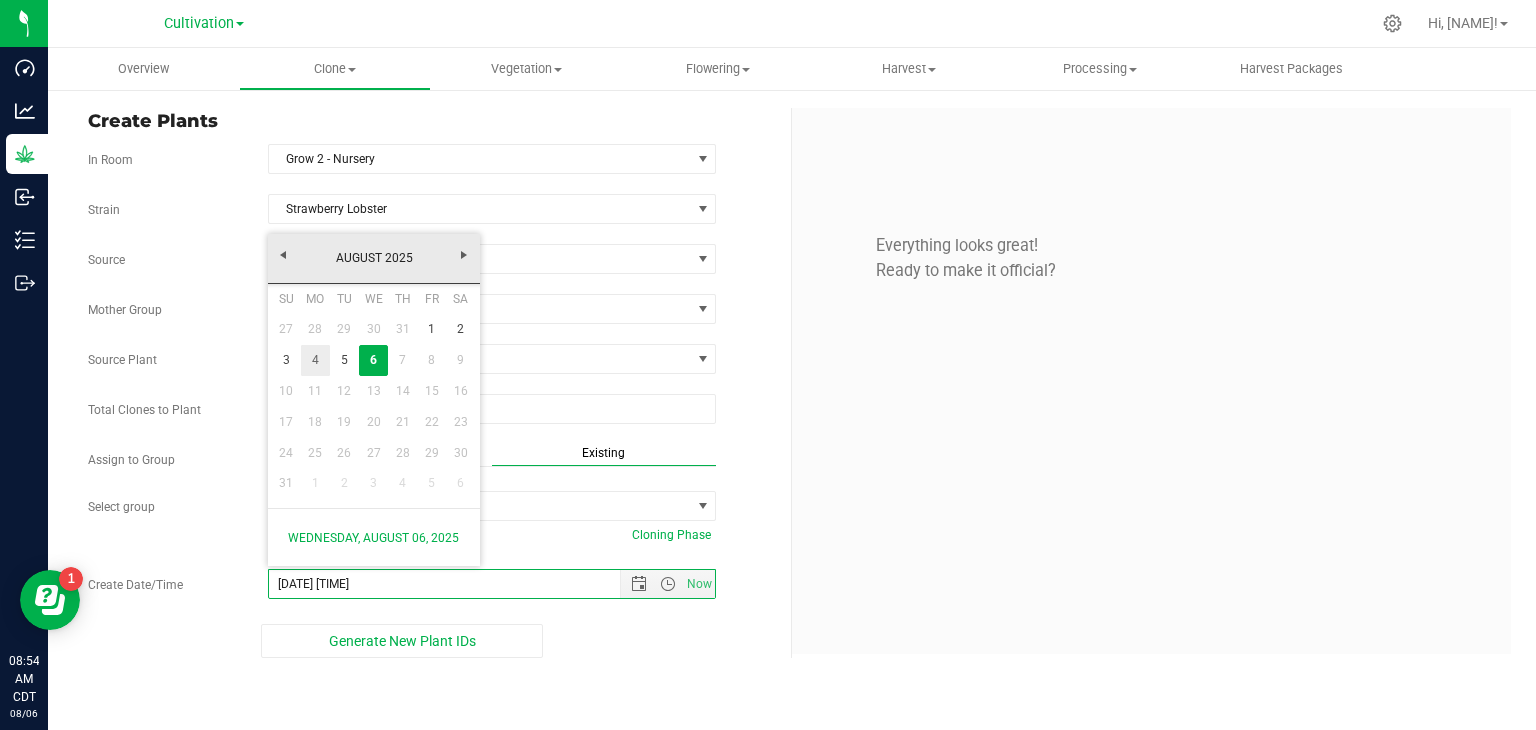 click on "4" at bounding box center [315, 360] 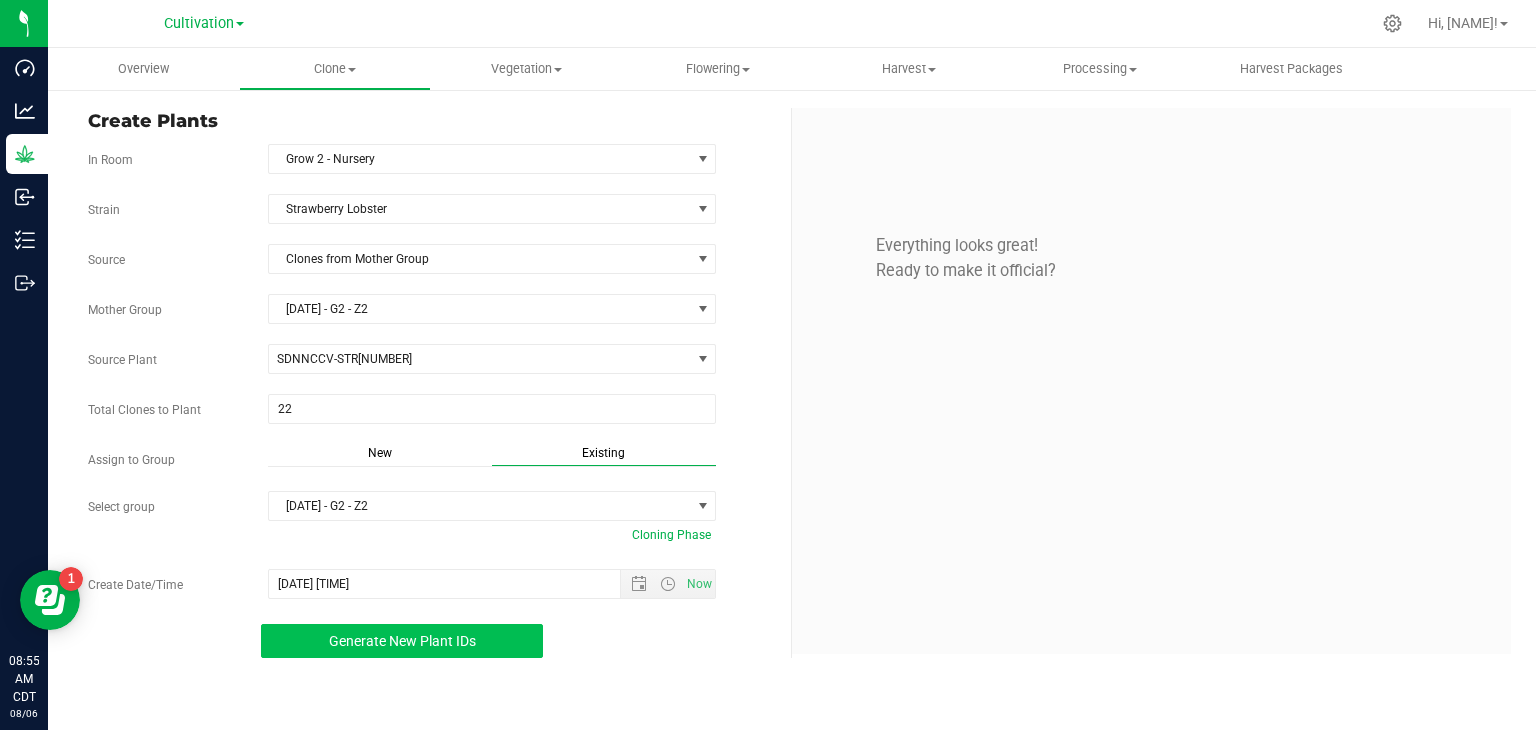 click on "Generate New Plant IDs" at bounding box center [402, 641] 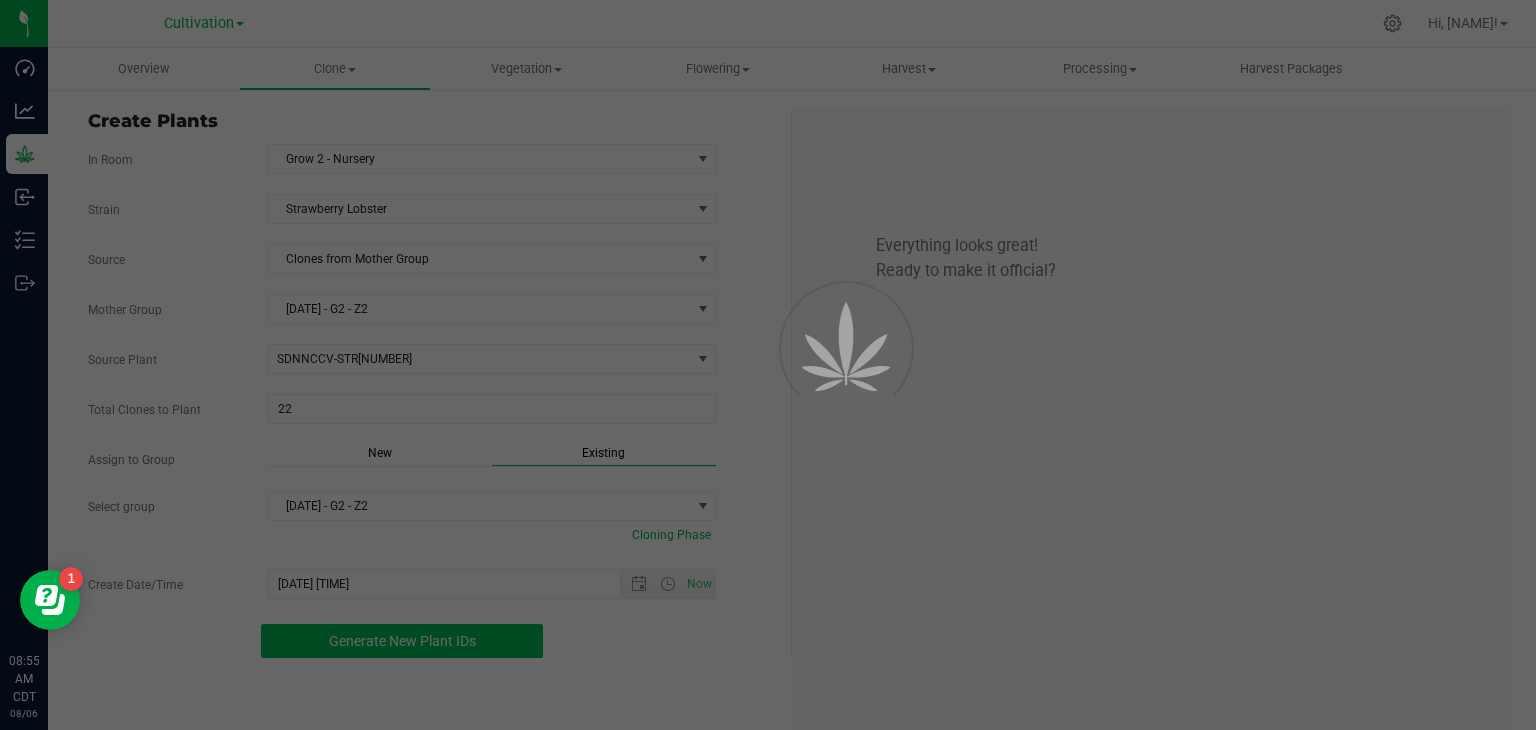 scroll, scrollTop: 60, scrollLeft: 0, axis: vertical 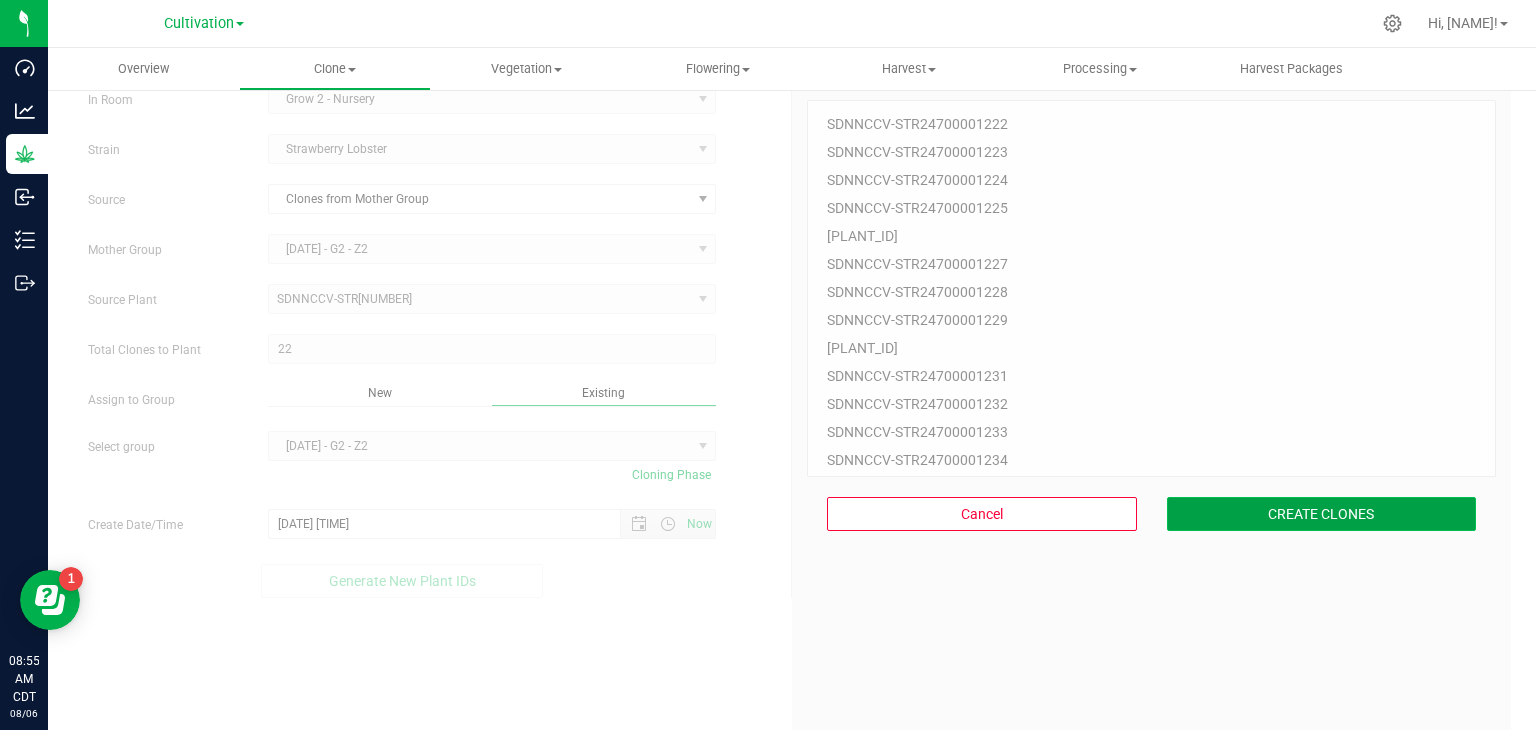 click on "CREATE CLONES" at bounding box center (1322, 514) 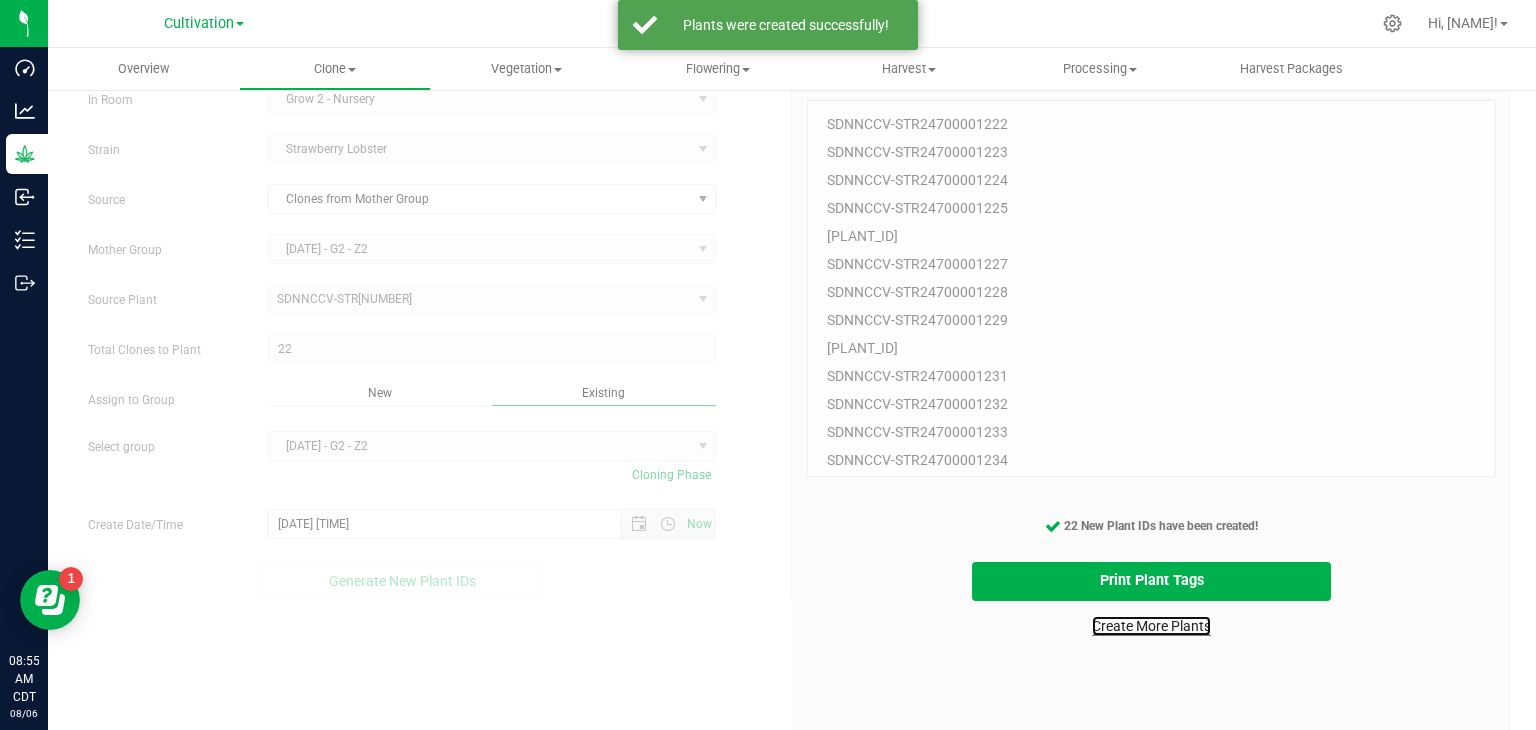 click on "Create More Plants" at bounding box center [1151, 626] 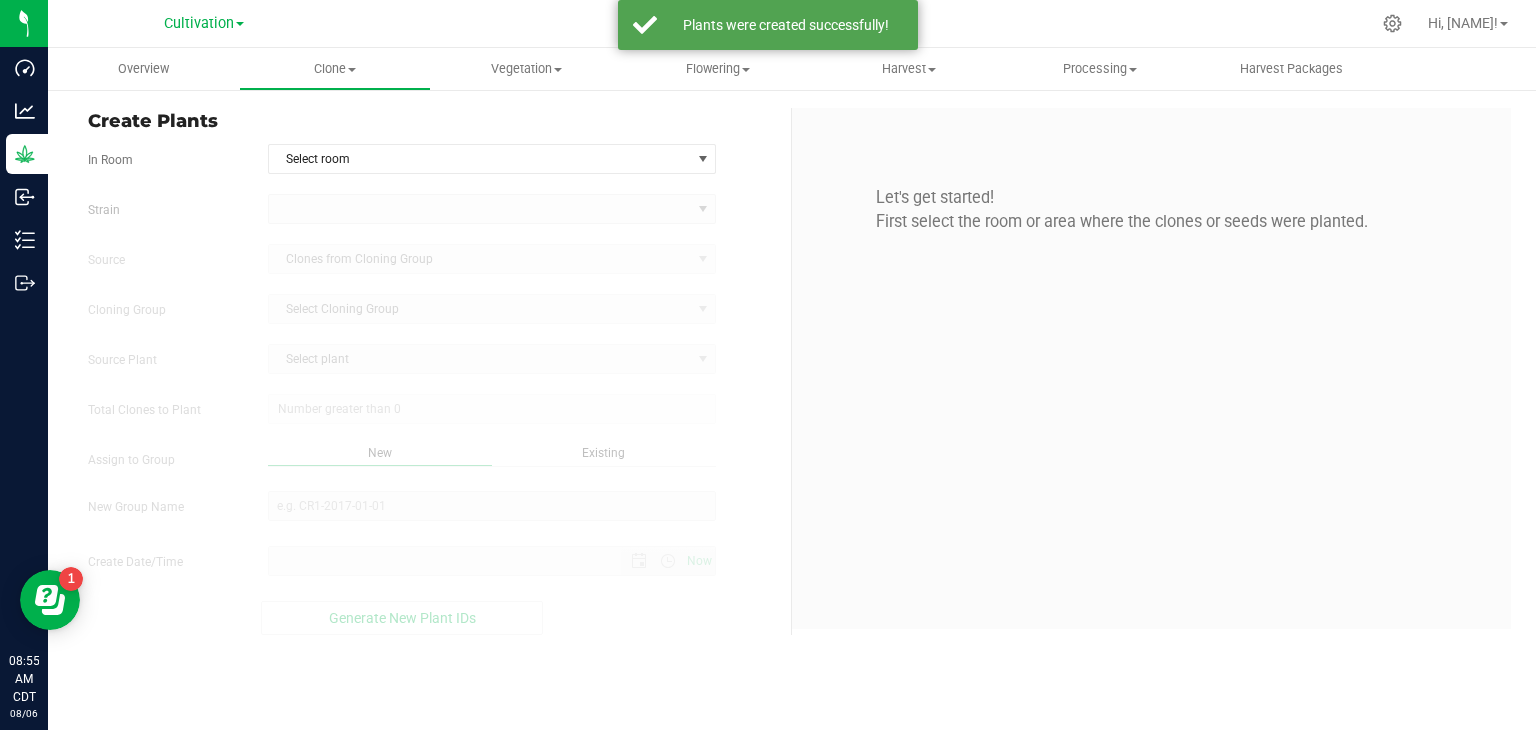 scroll, scrollTop: 0, scrollLeft: 0, axis: both 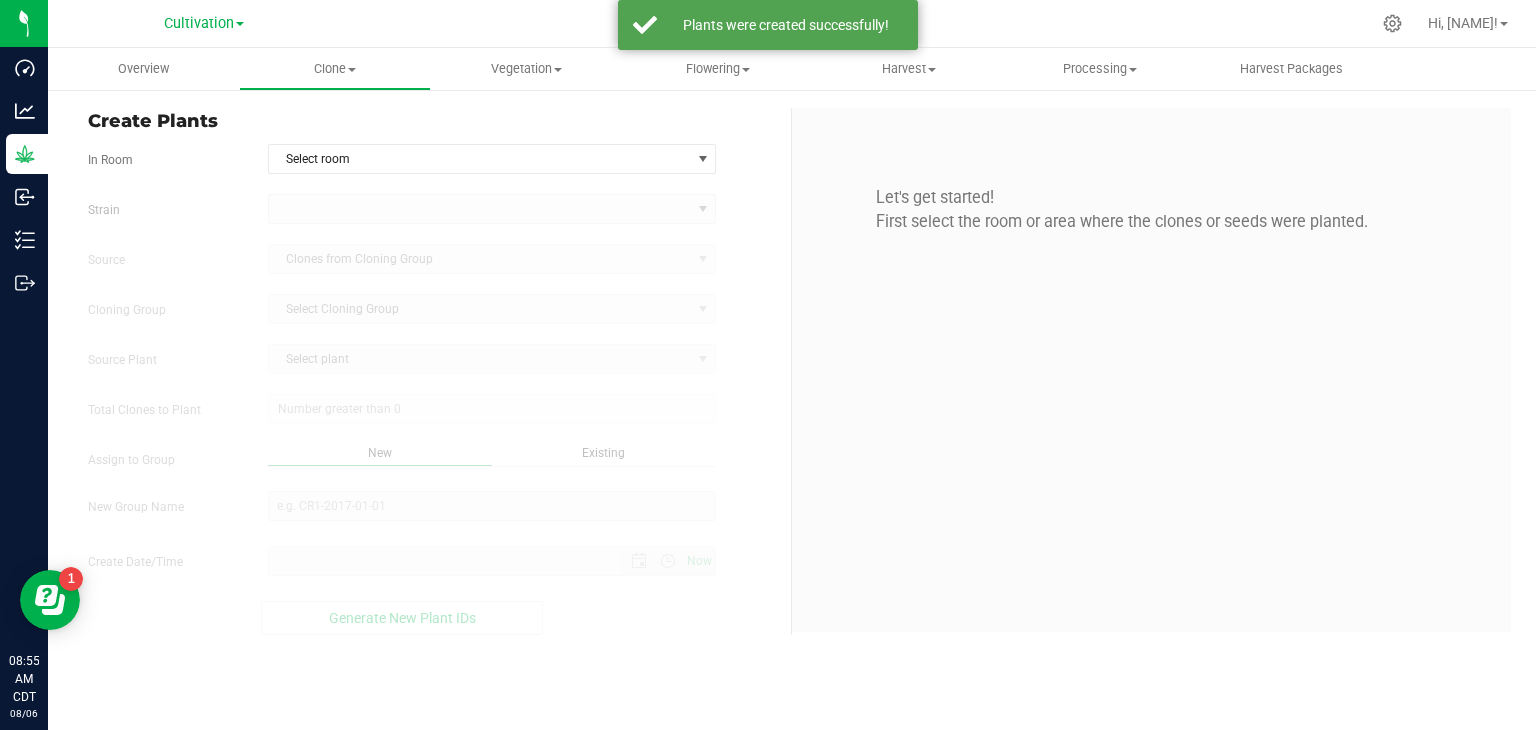 type on "8/6/2025 8:55 AM" 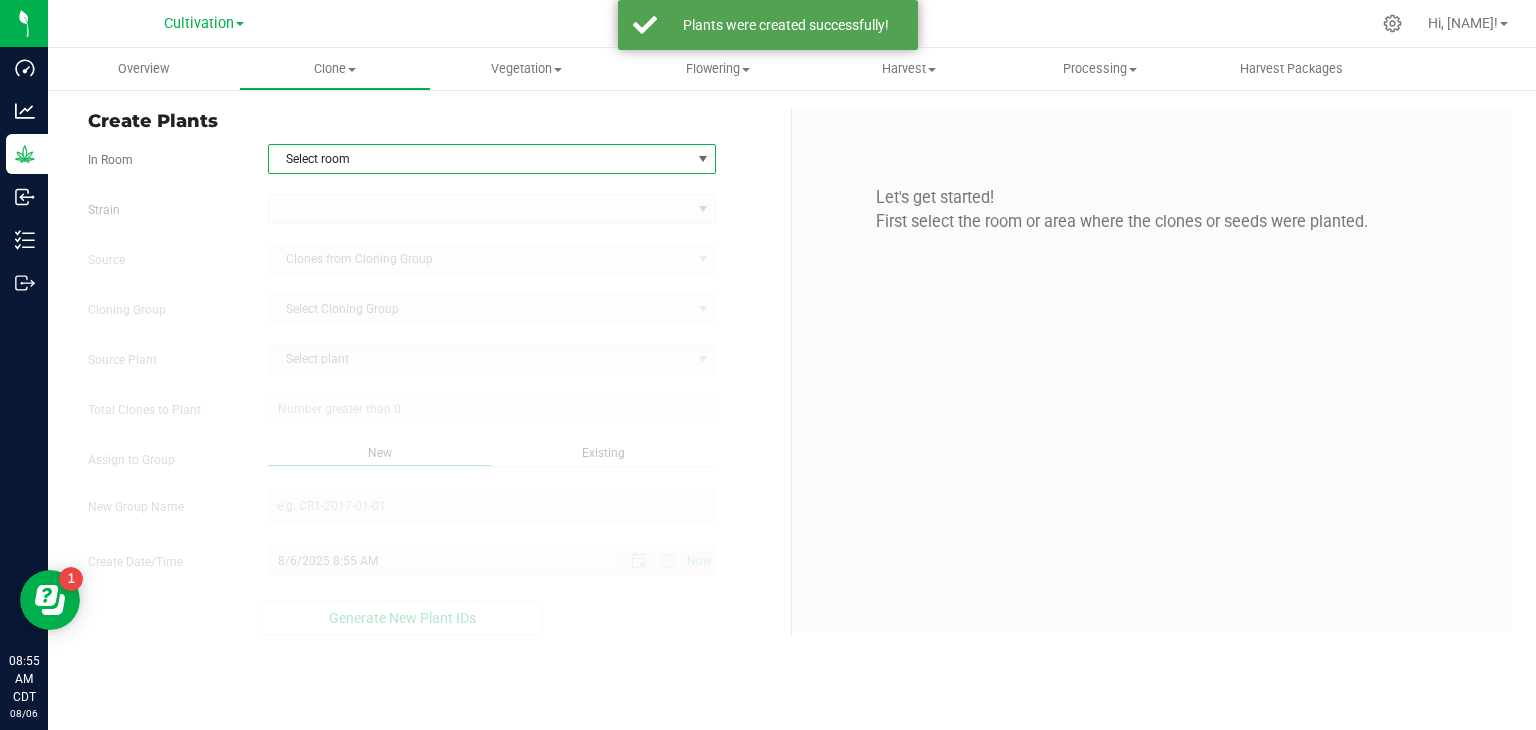 drag, startPoint x: 372, startPoint y: 154, endPoint x: 368, endPoint y: 192, distance: 38.209946 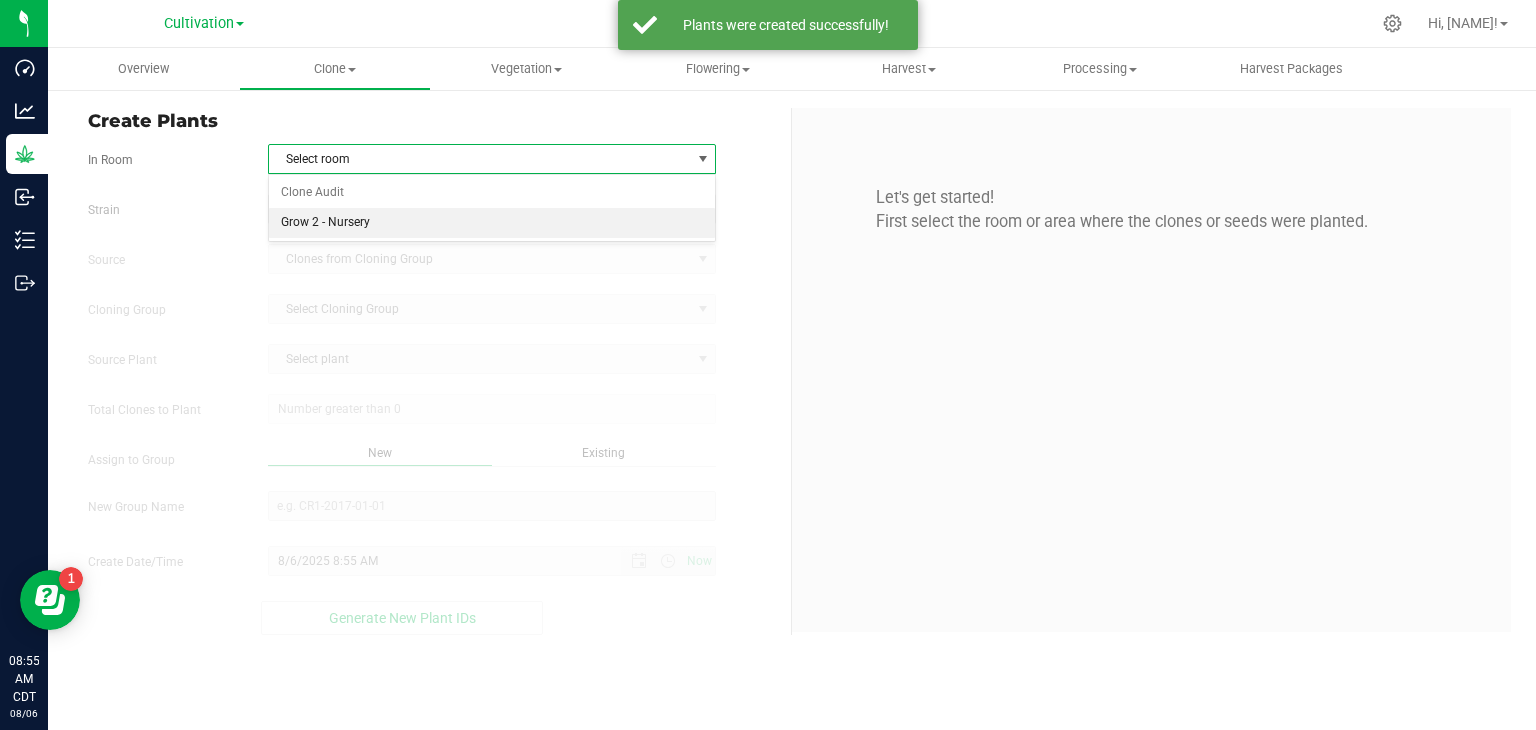 click on "Grow 2 - Nursery" at bounding box center [492, 223] 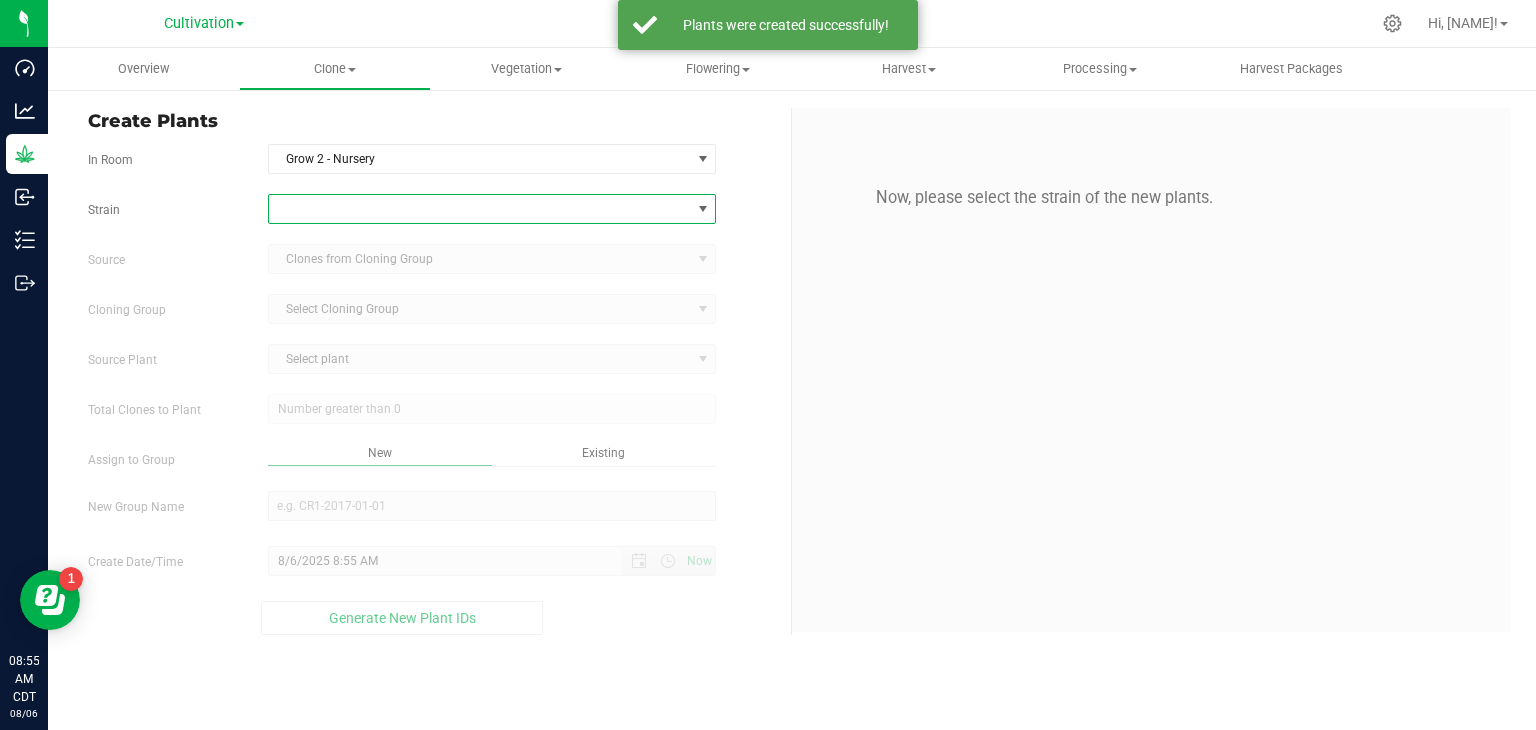 click at bounding box center (480, 209) 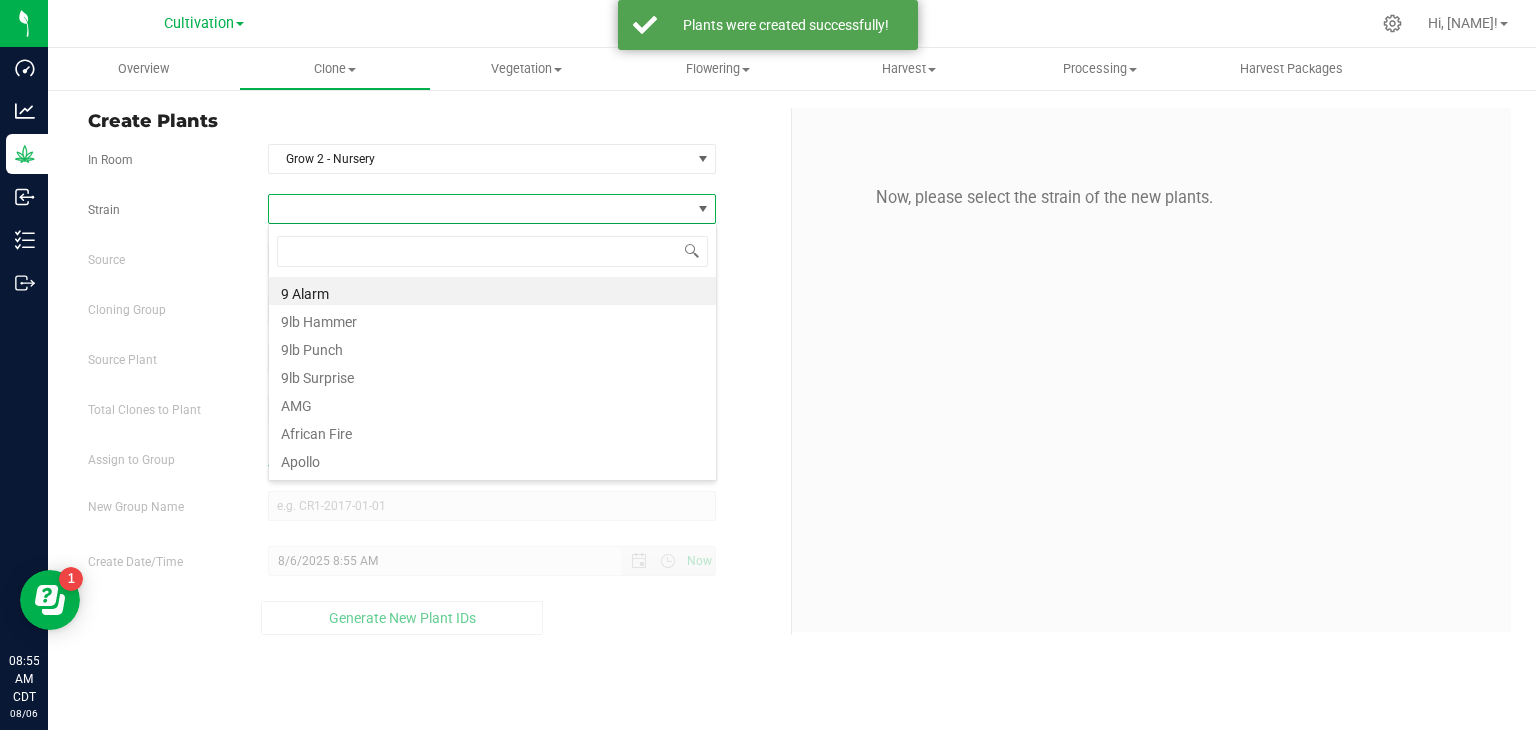 scroll, scrollTop: 99970, scrollLeft: 99551, axis: both 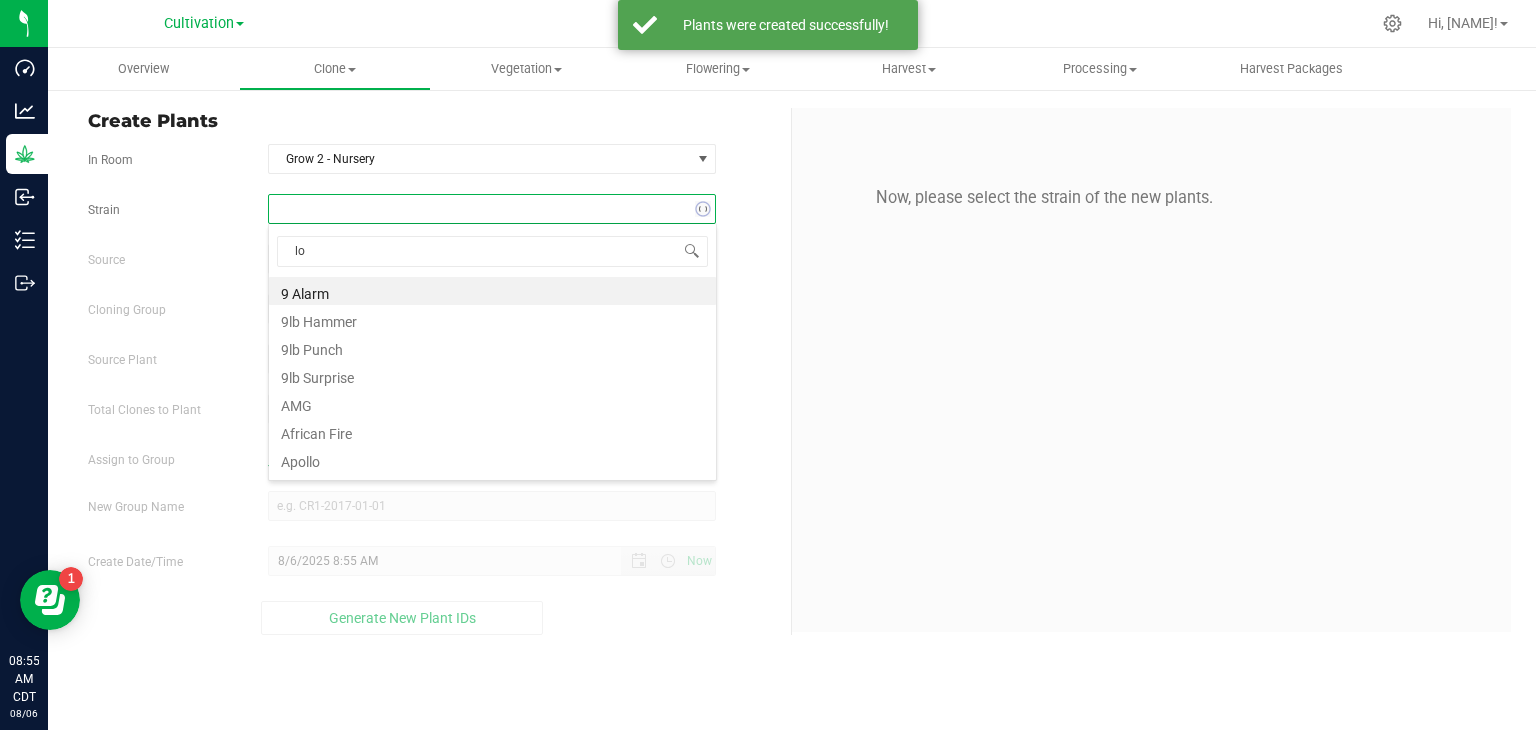 type on "lob" 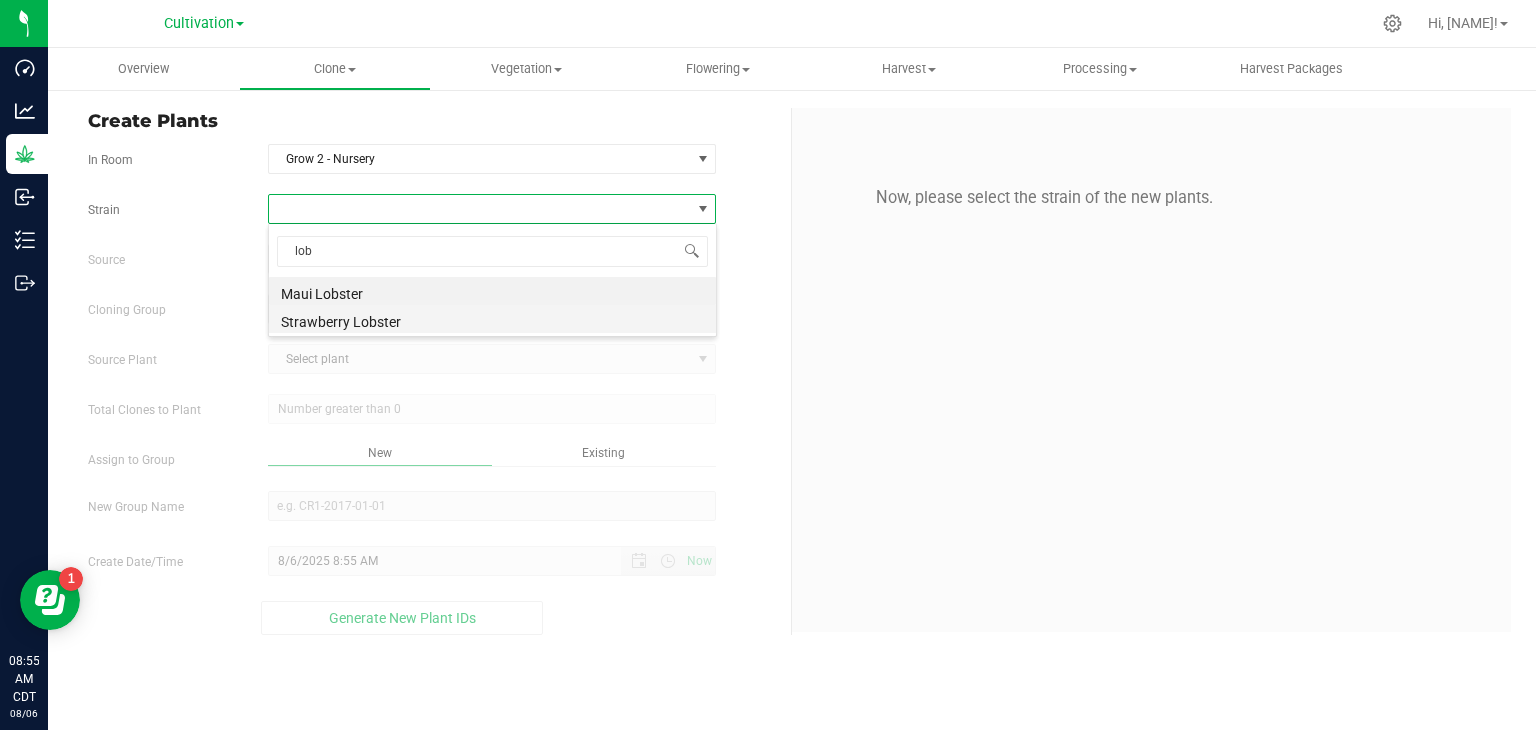 click on "Strawberry Lobster" at bounding box center (492, 319) 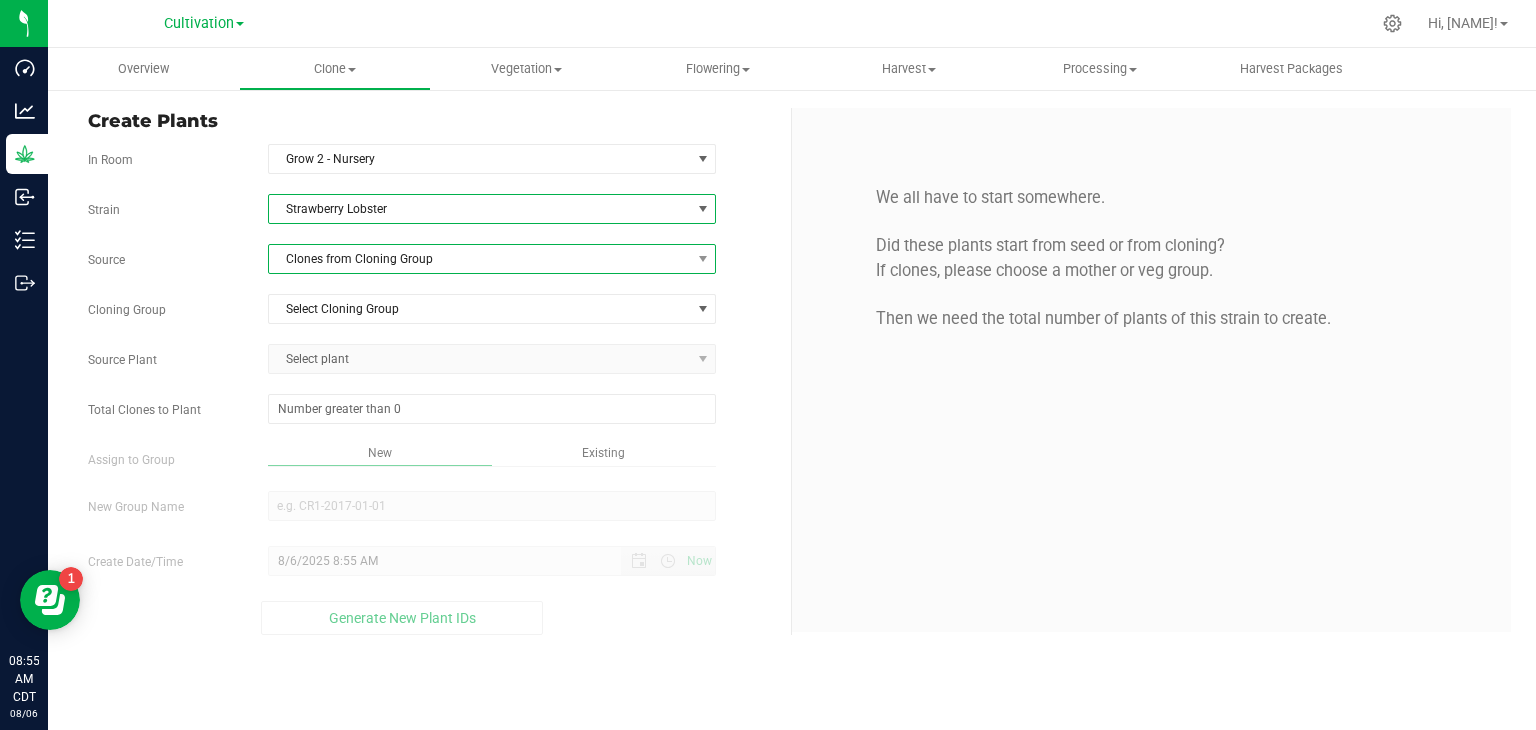 click on "Clones from Cloning Group" at bounding box center [480, 259] 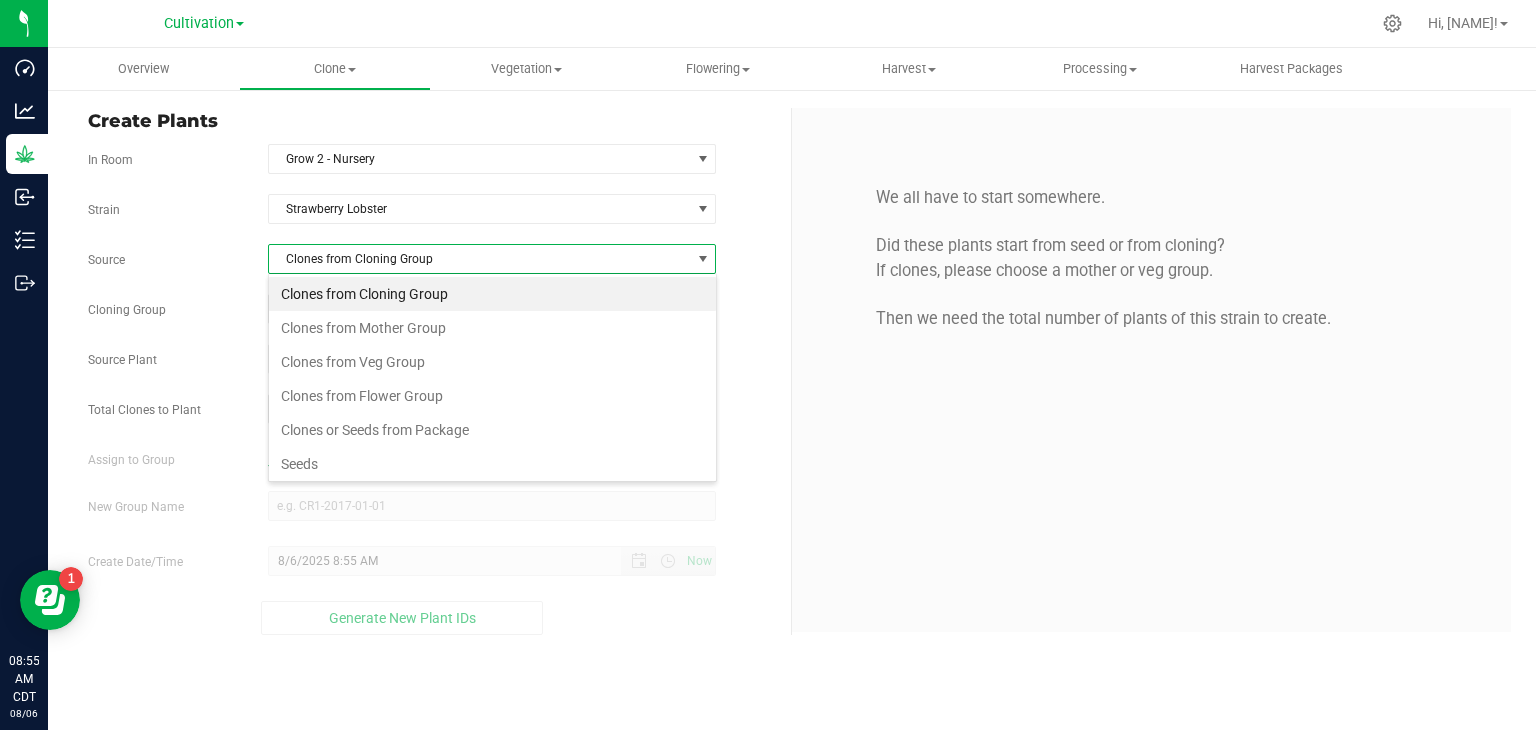 scroll, scrollTop: 99970, scrollLeft: 99551, axis: both 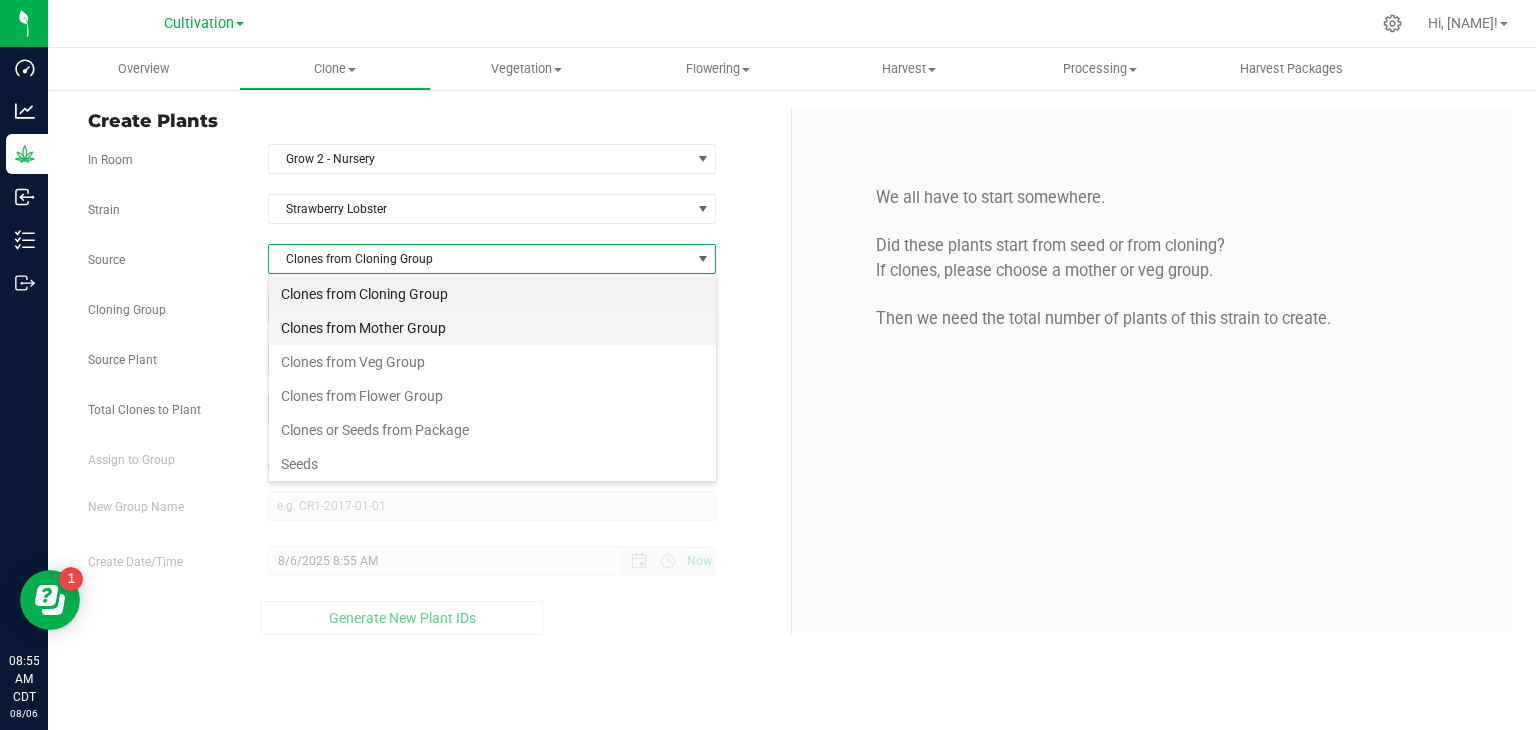 click on "Clones from Mother Group" at bounding box center [492, 328] 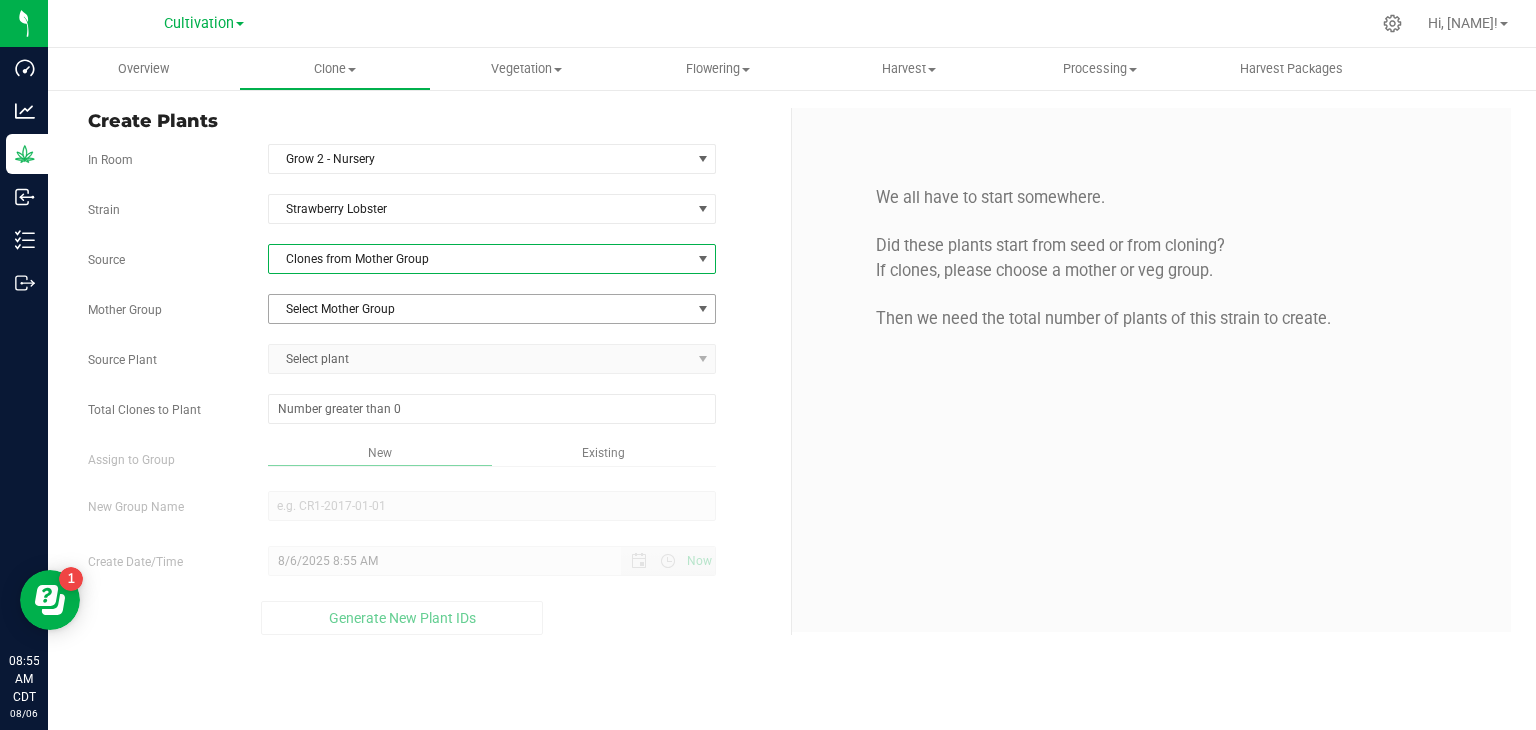 click on "Select Mother Group" at bounding box center (480, 309) 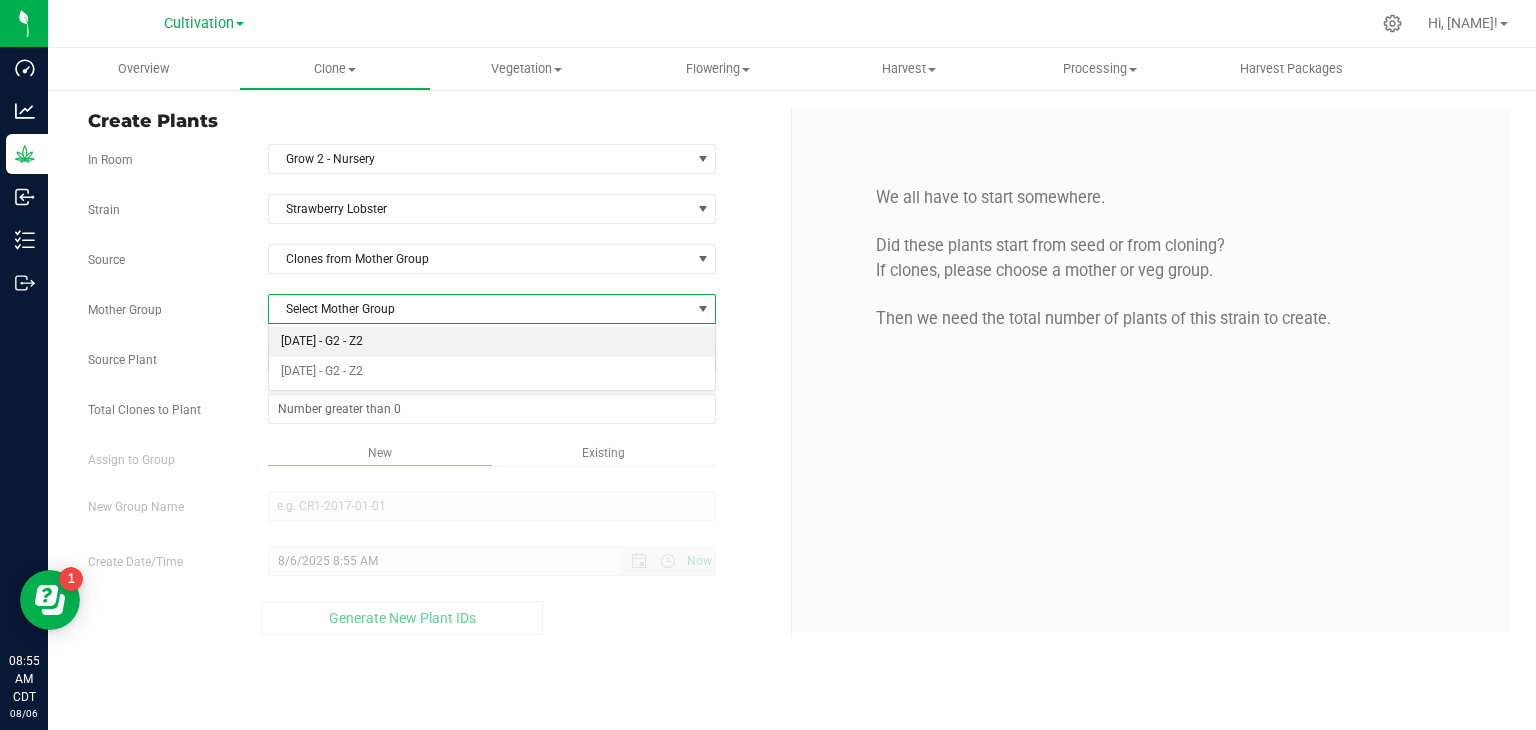 click on "[DATE] - G2 - Z2" at bounding box center (492, 342) 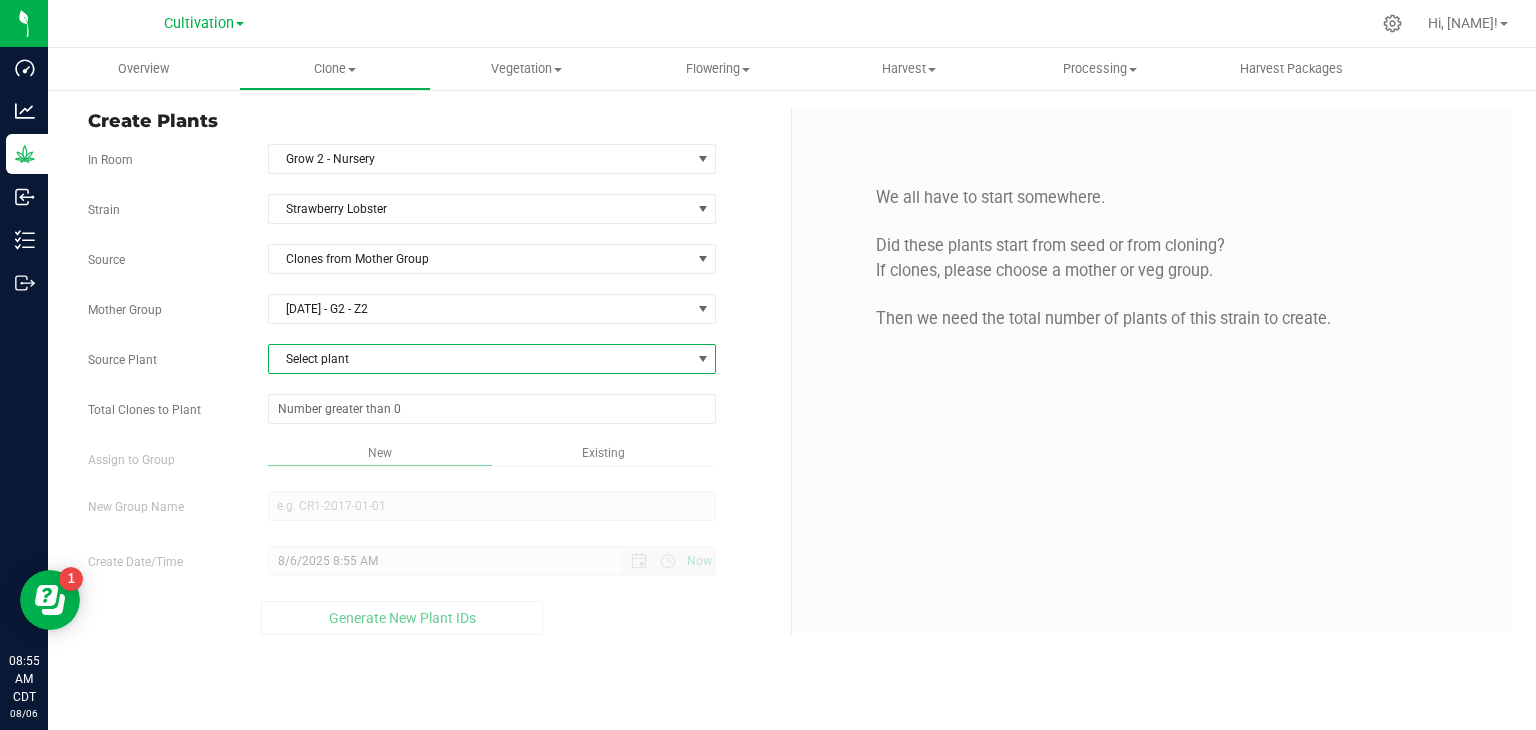 click on "Select plant" at bounding box center (480, 359) 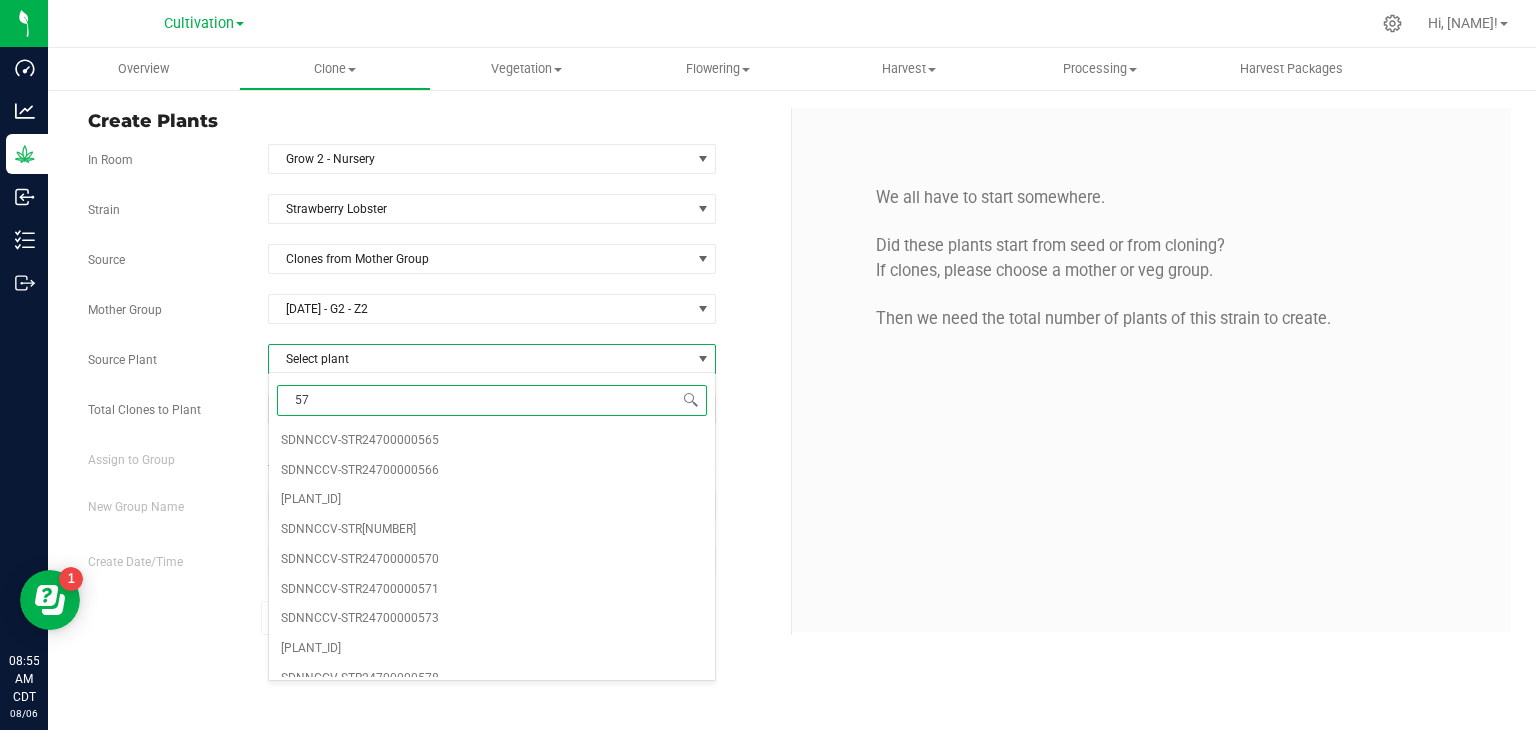 type on "571" 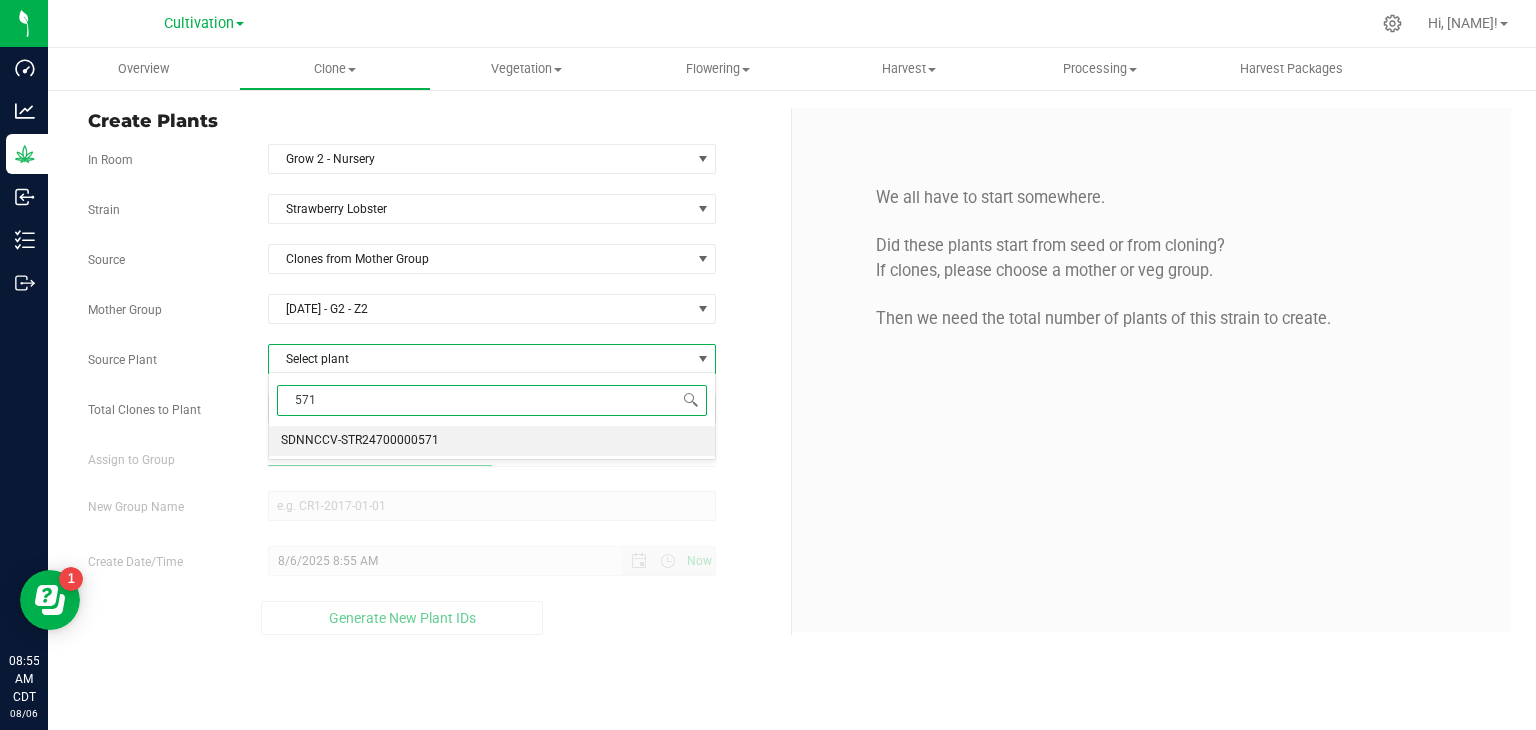 click on "SDNNCCV-STR24700000571" at bounding box center [360, 441] 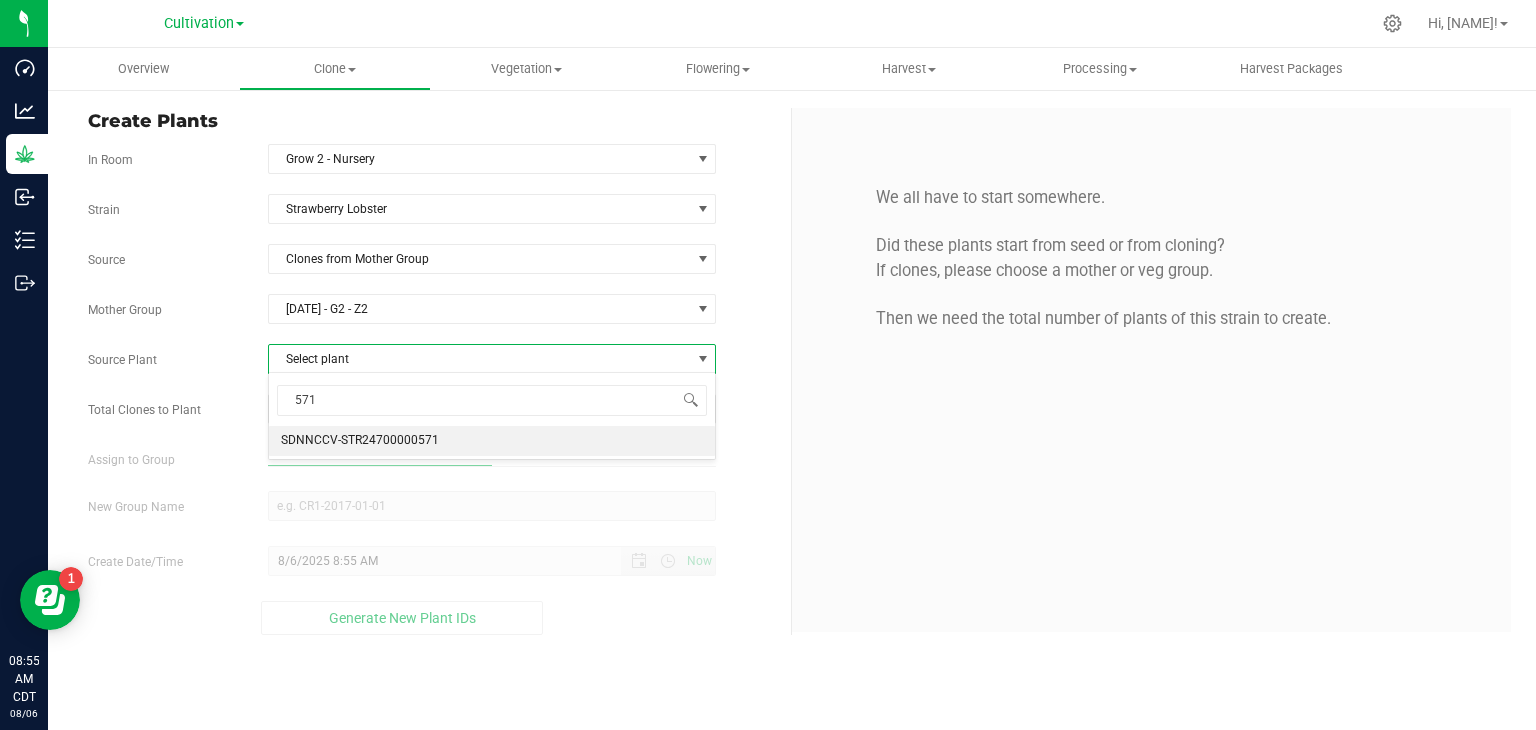 type 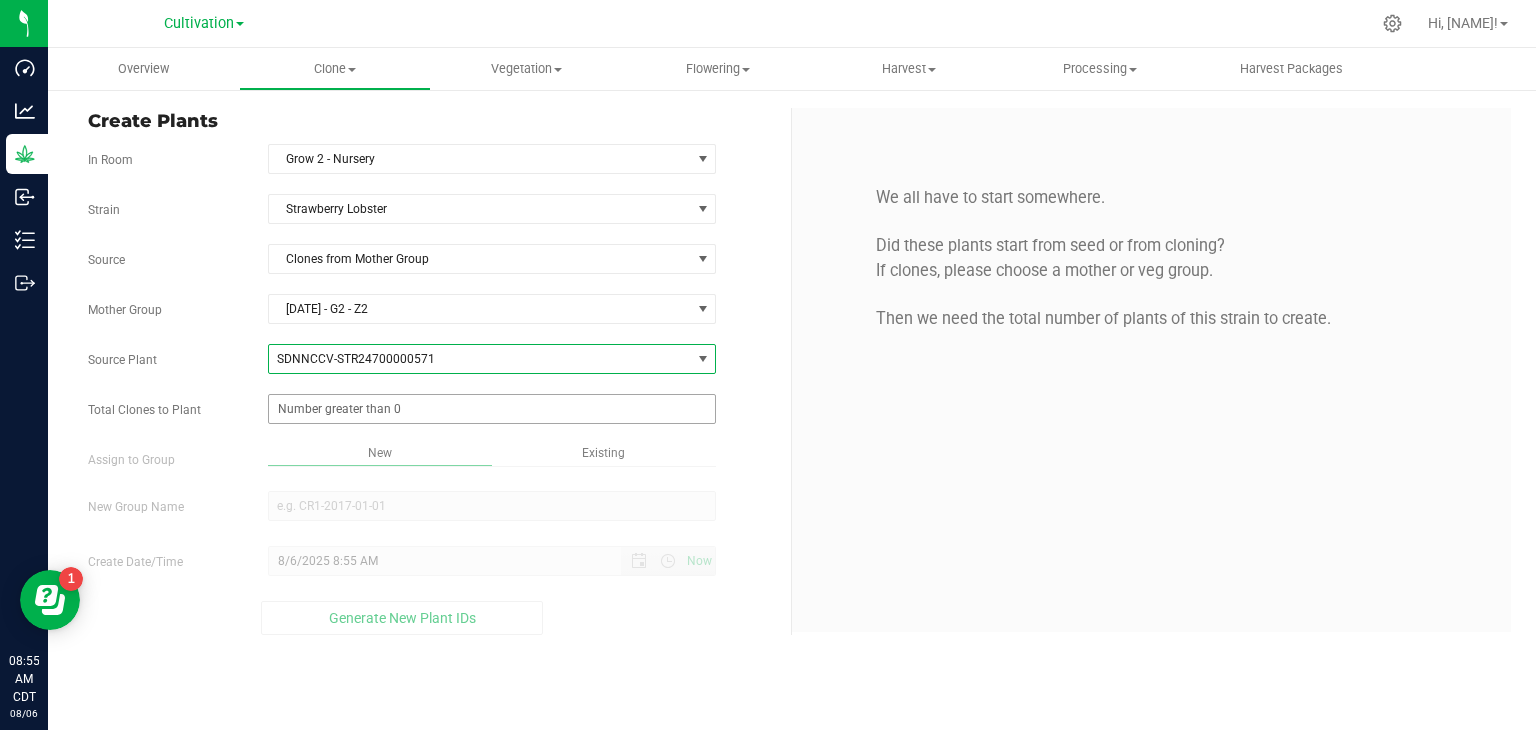 click at bounding box center [492, 409] 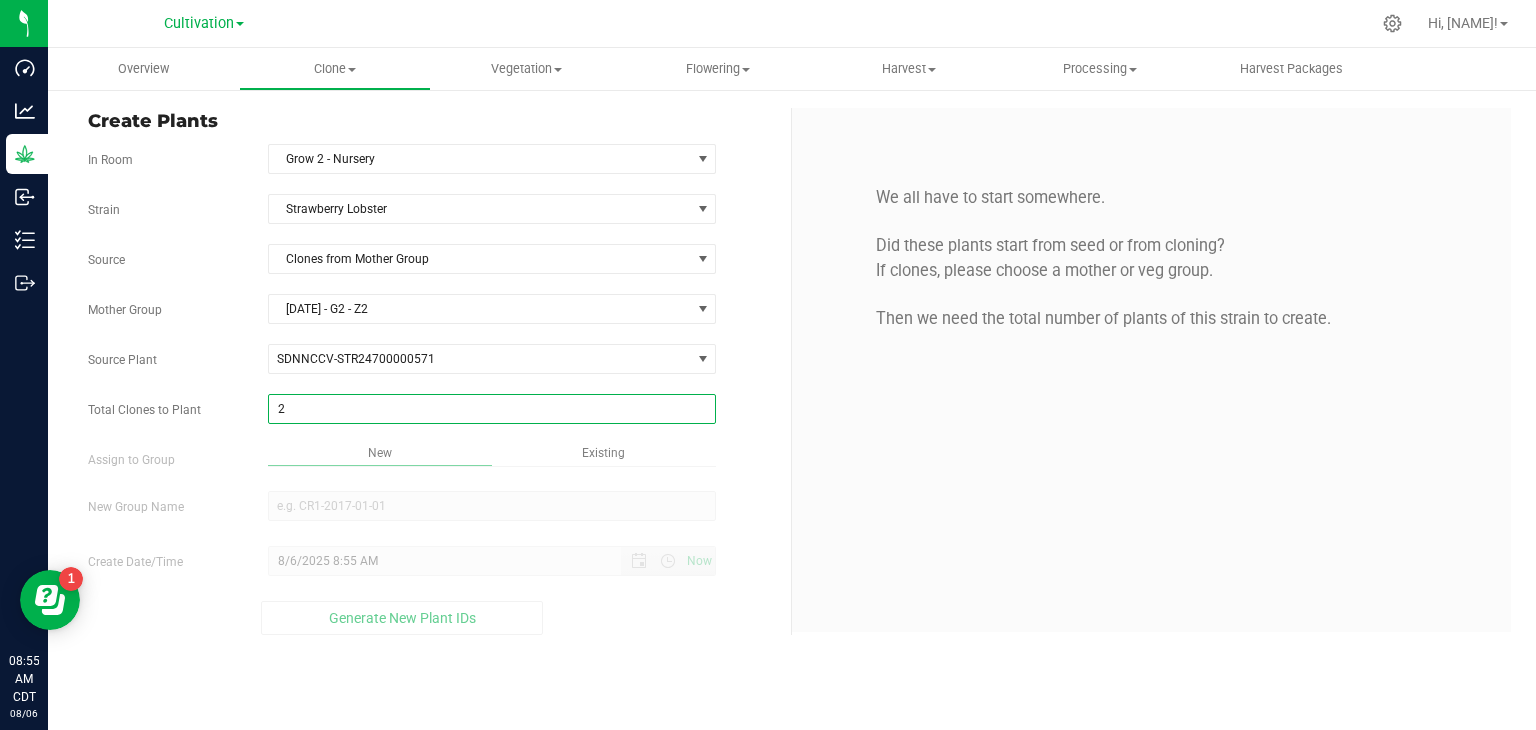 type on "24" 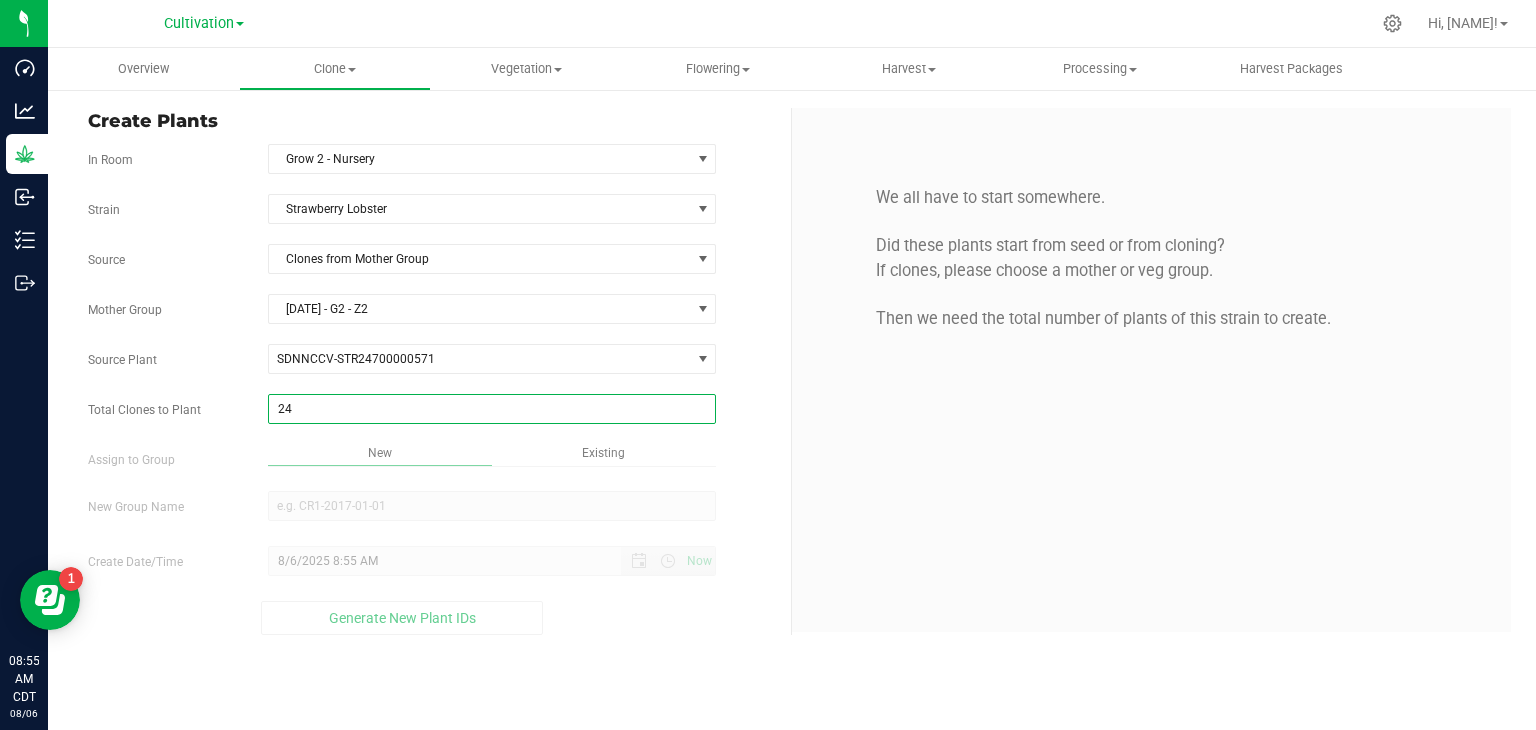 type on "24" 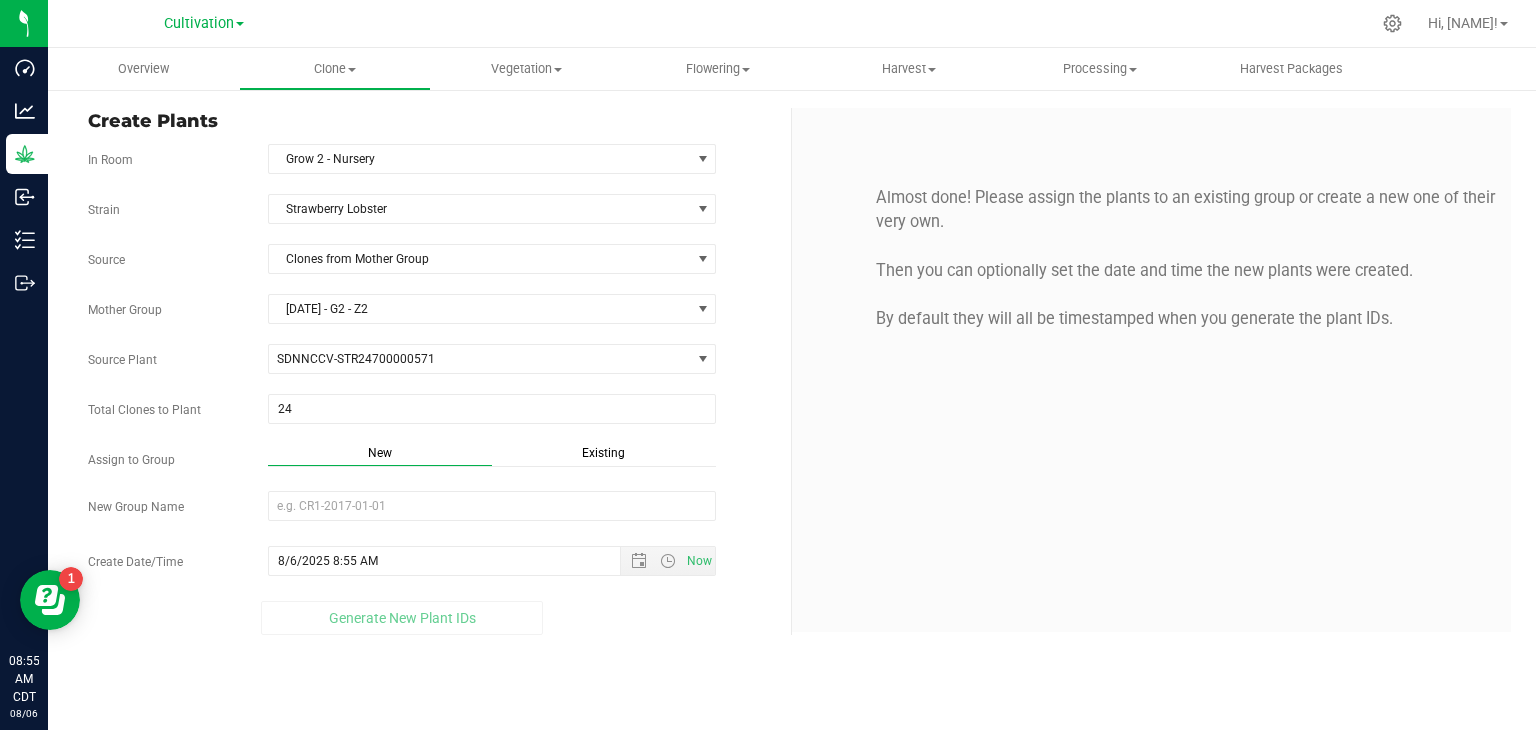 click on "Existing" at bounding box center [604, 455] 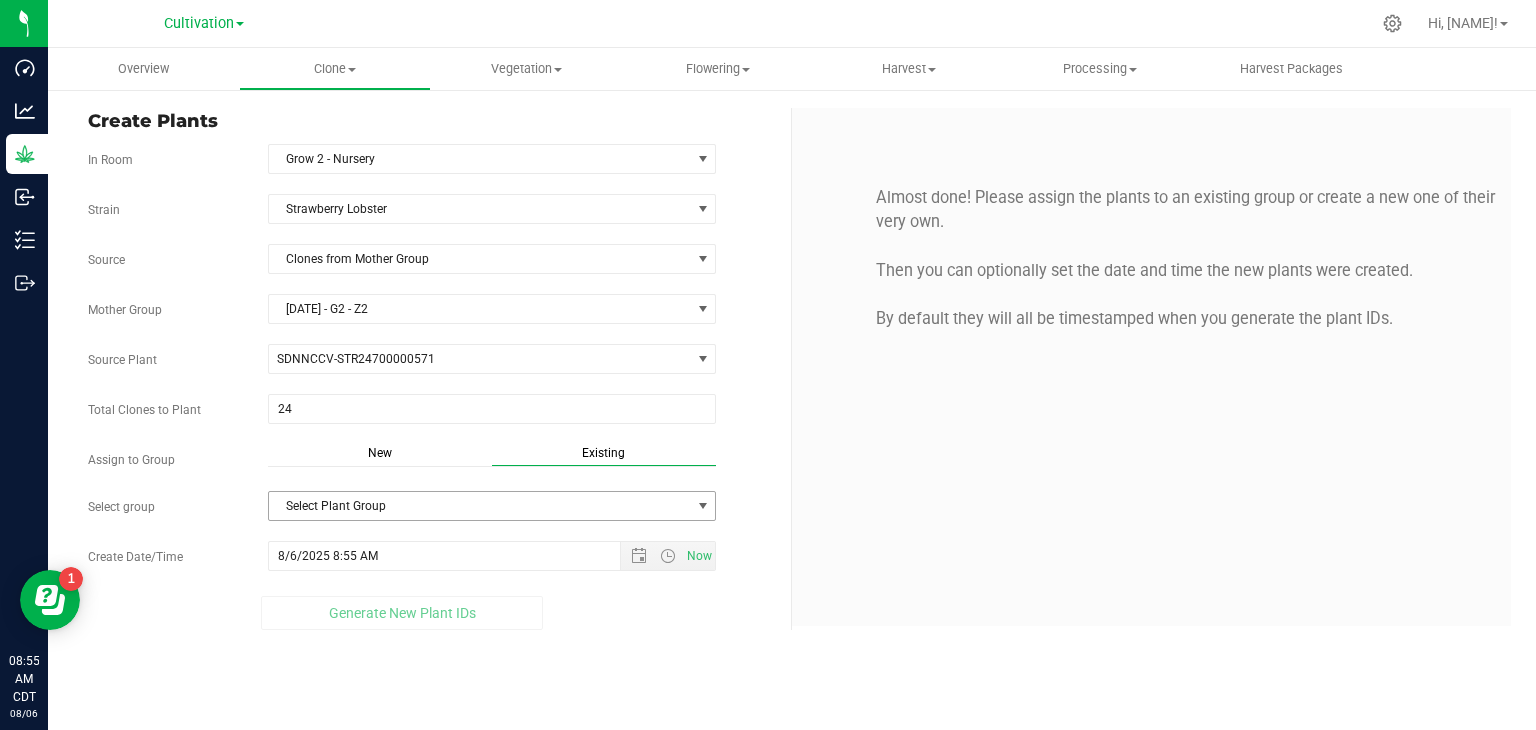 click on "Select Plant Group" at bounding box center [480, 506] 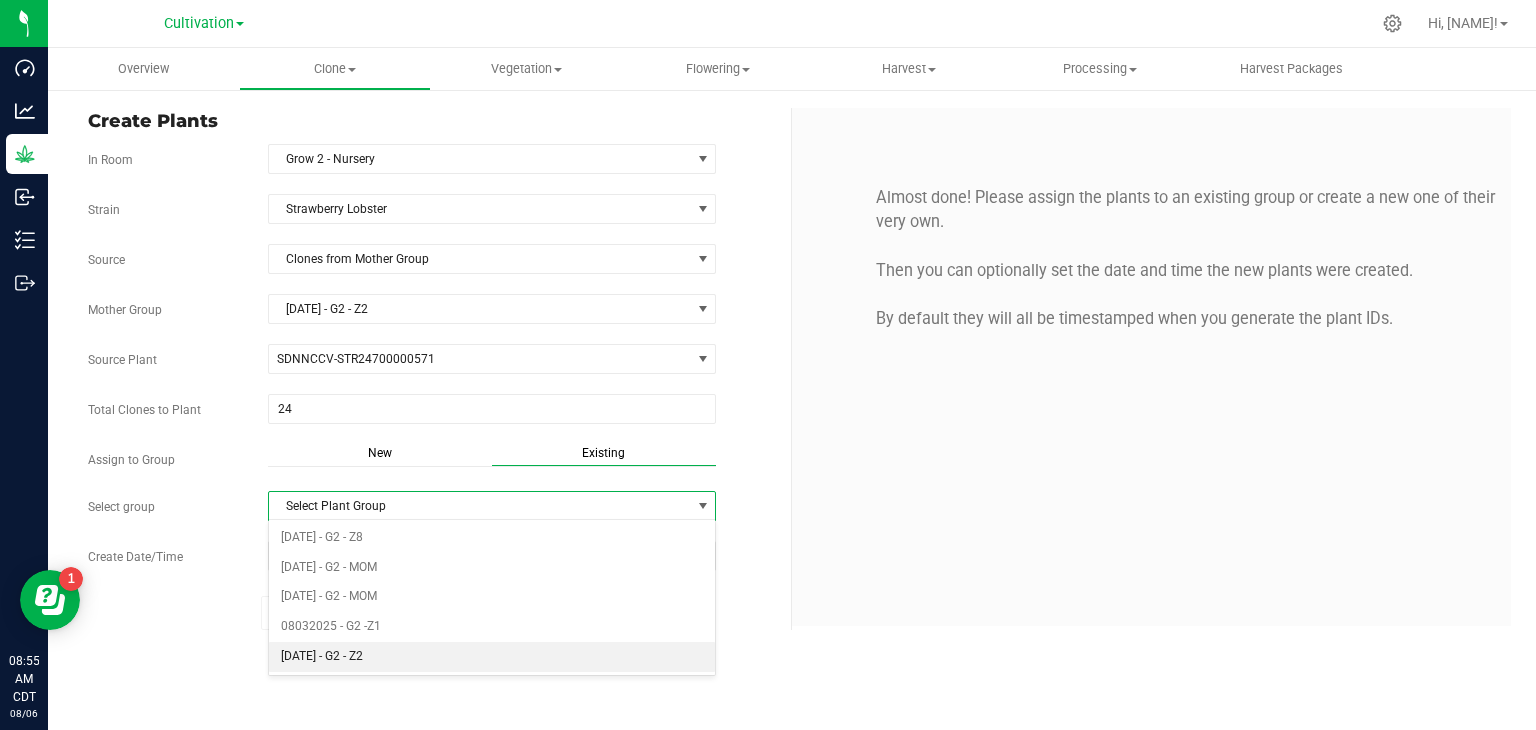 click on "[DATE] - G2 - Z2" at bounding box center [492, 657] 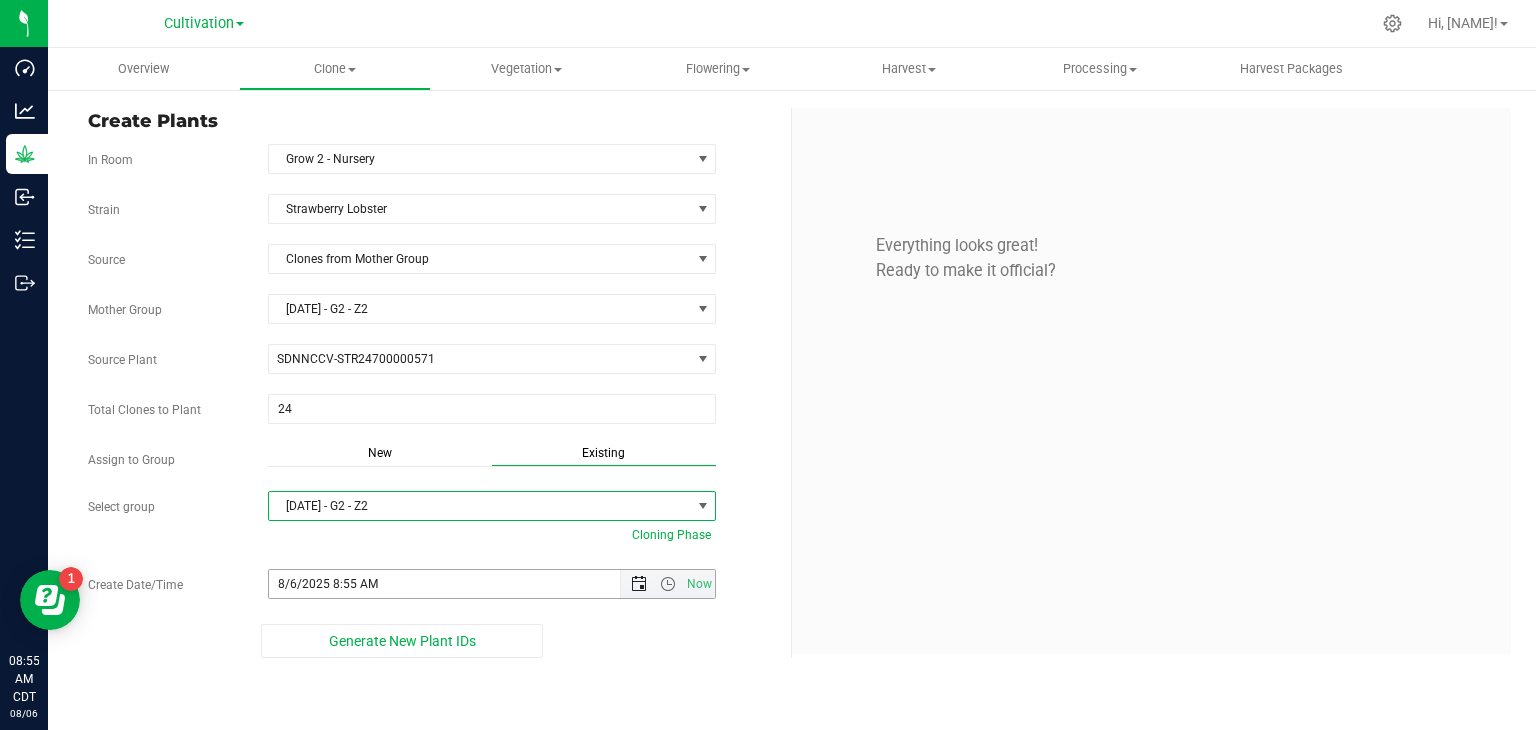 click at bounding box center (639, 584) 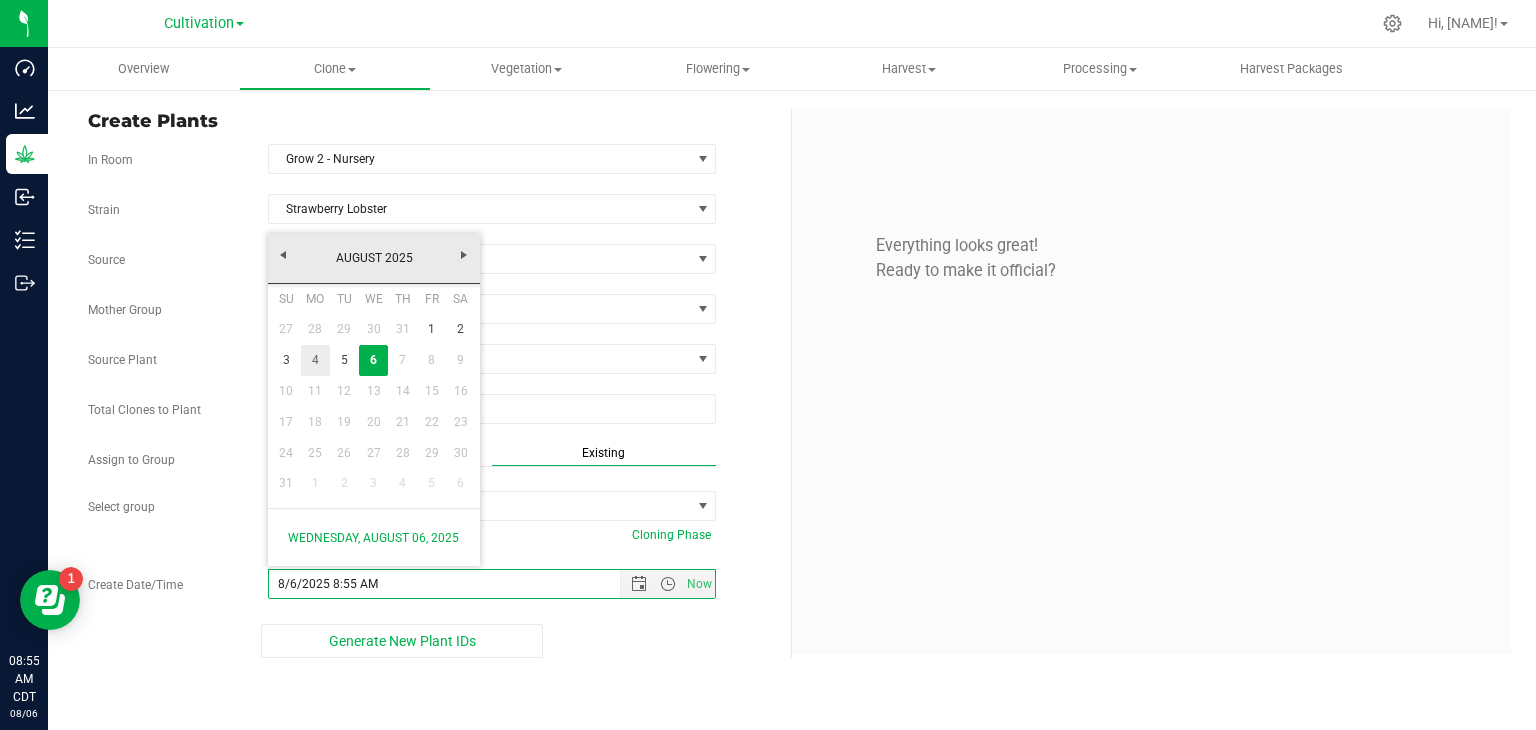 click on "4" at bounding box center (315, 360) 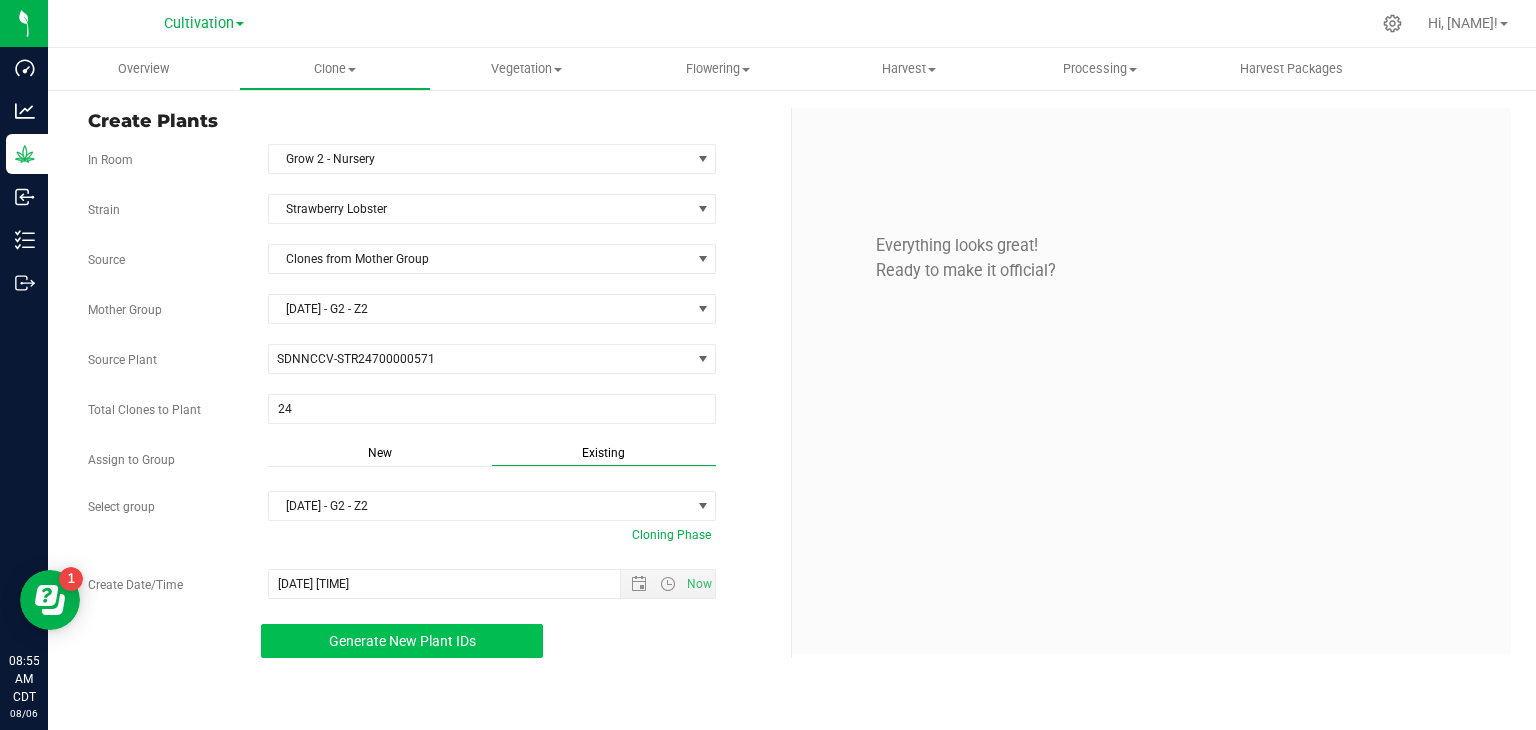 click on "Generate New Plant IDs" at bounding box center (402, 641) 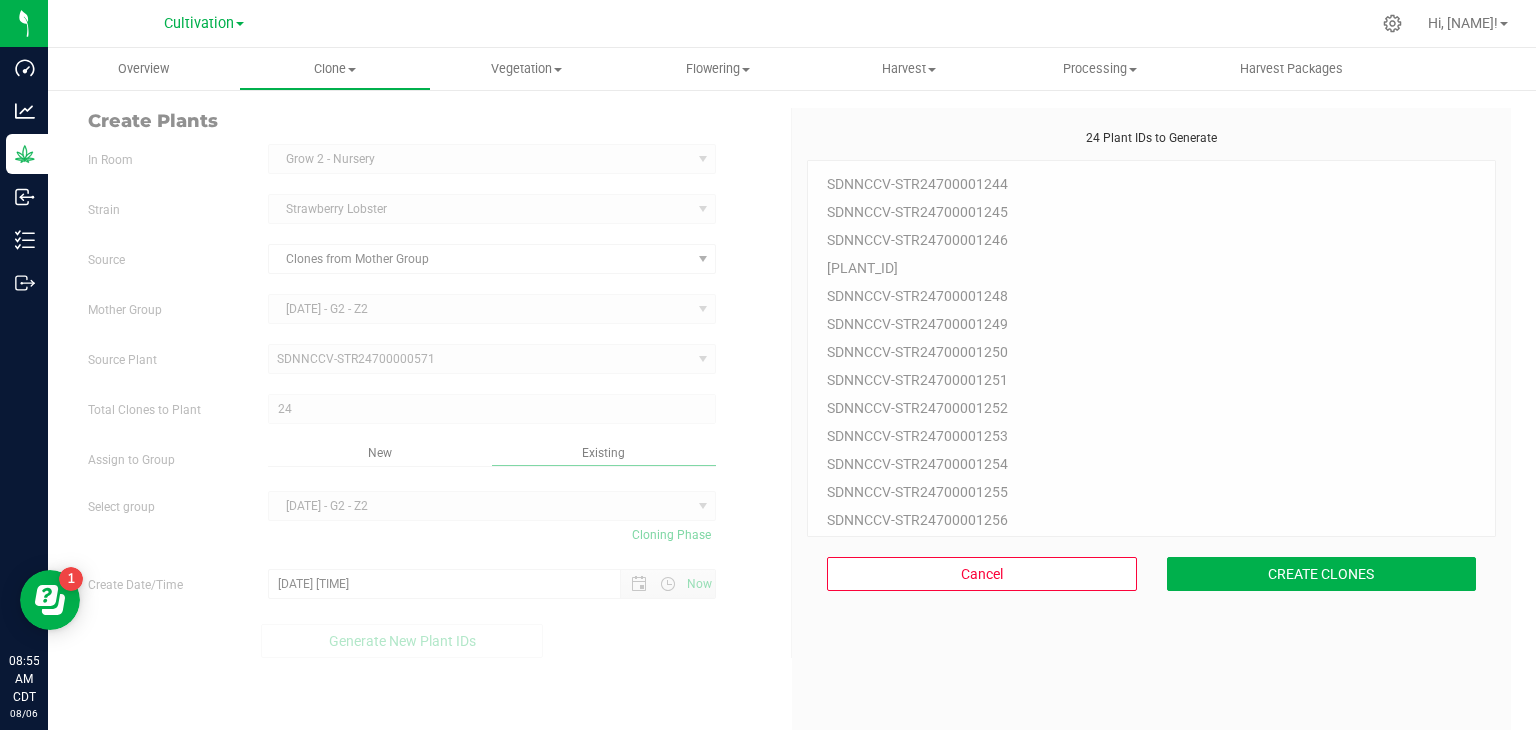 scroll, scrollTop: 60, scrollLeft: 0, axis: vertical 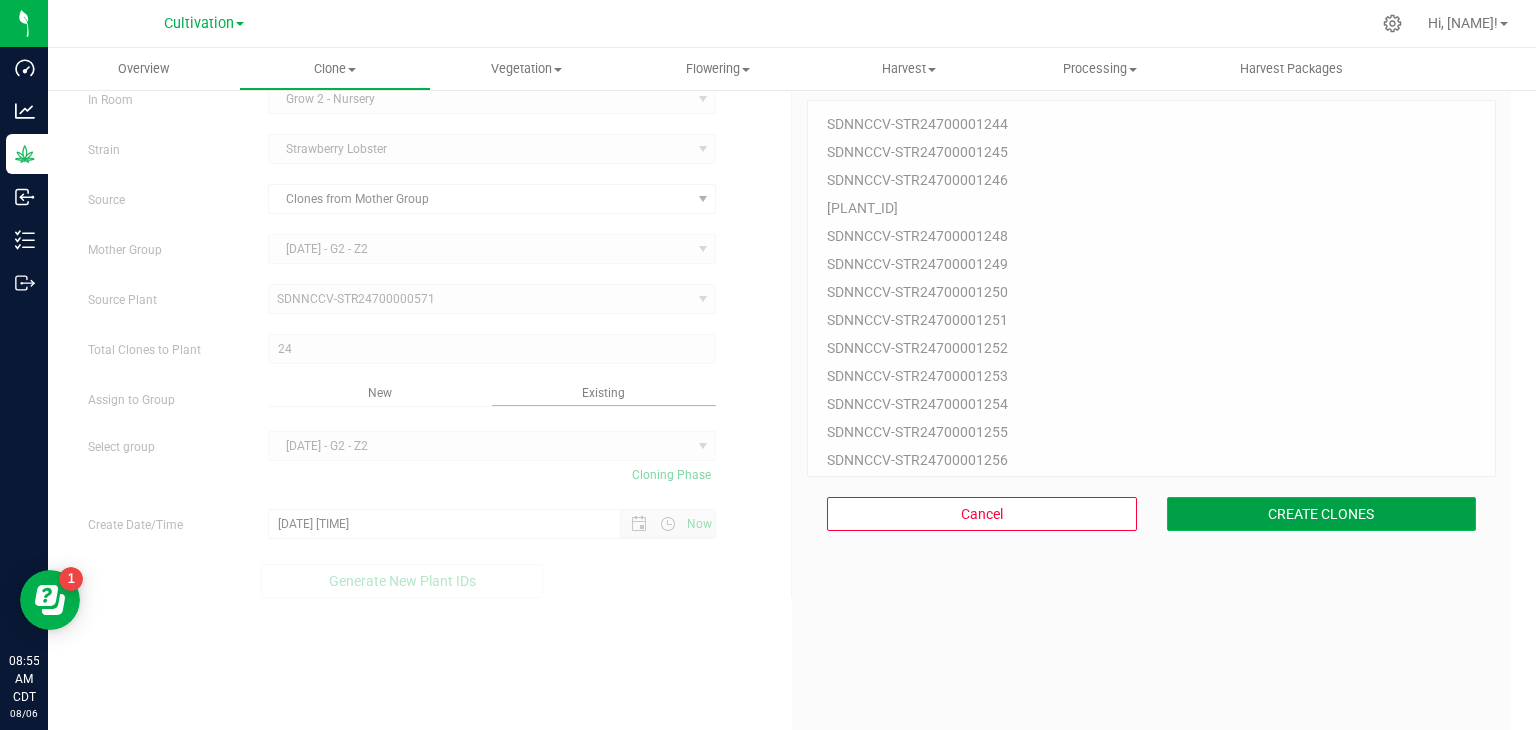 click on "CREATE CLONES" at bounding box center (1322, 514) 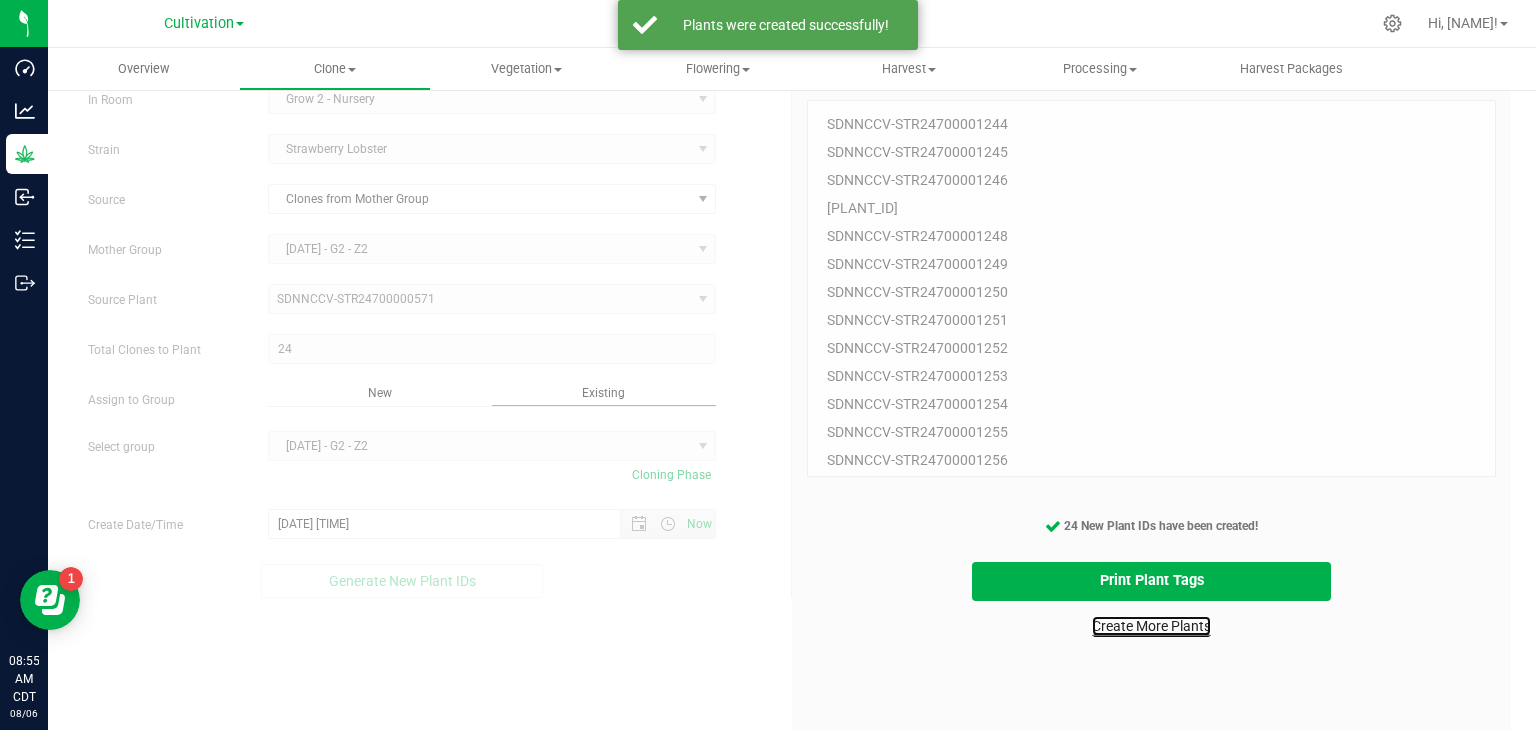 click on "Create More Plants" at bounding box center [1151, 626] 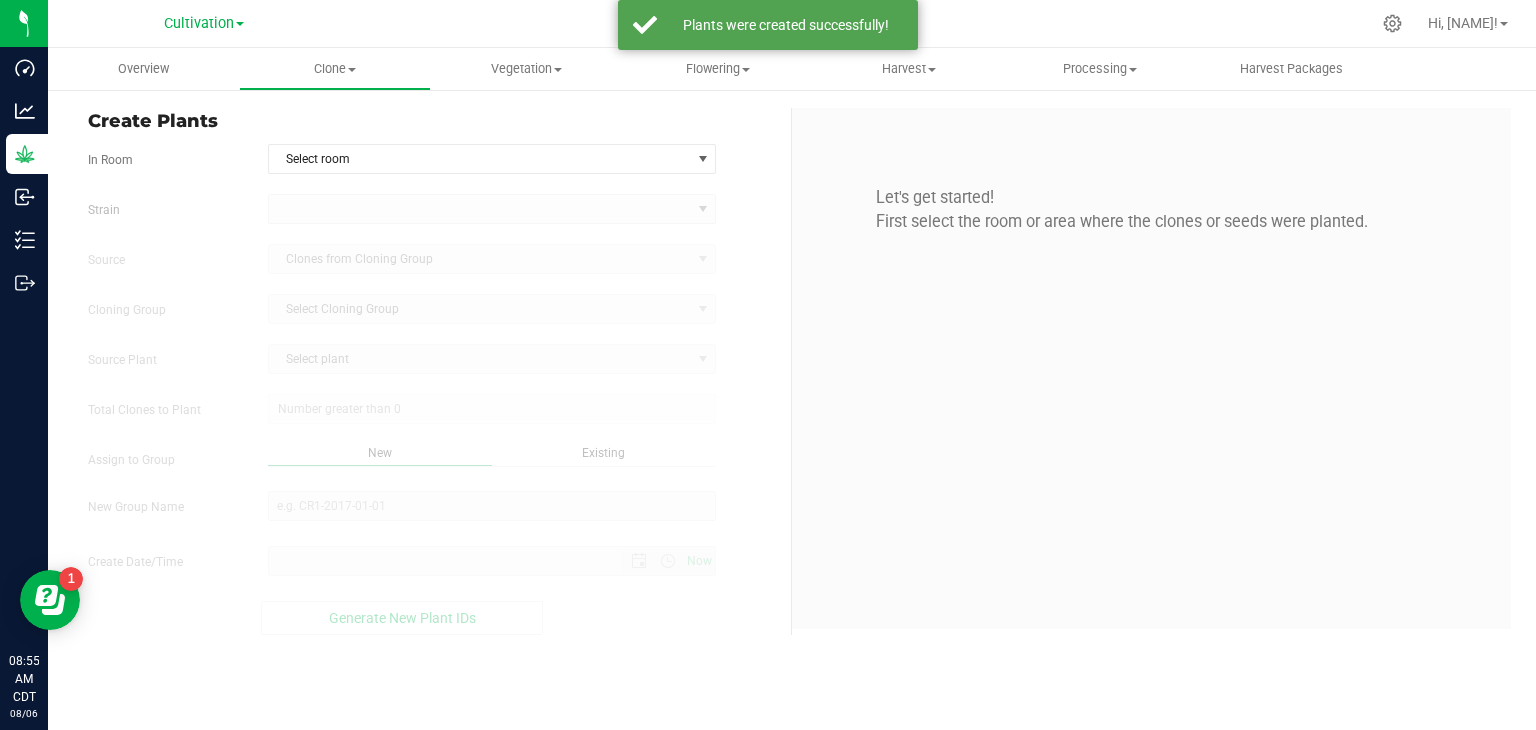 scroll, scrollTop: 0, scrollLeft: 0, axis: both 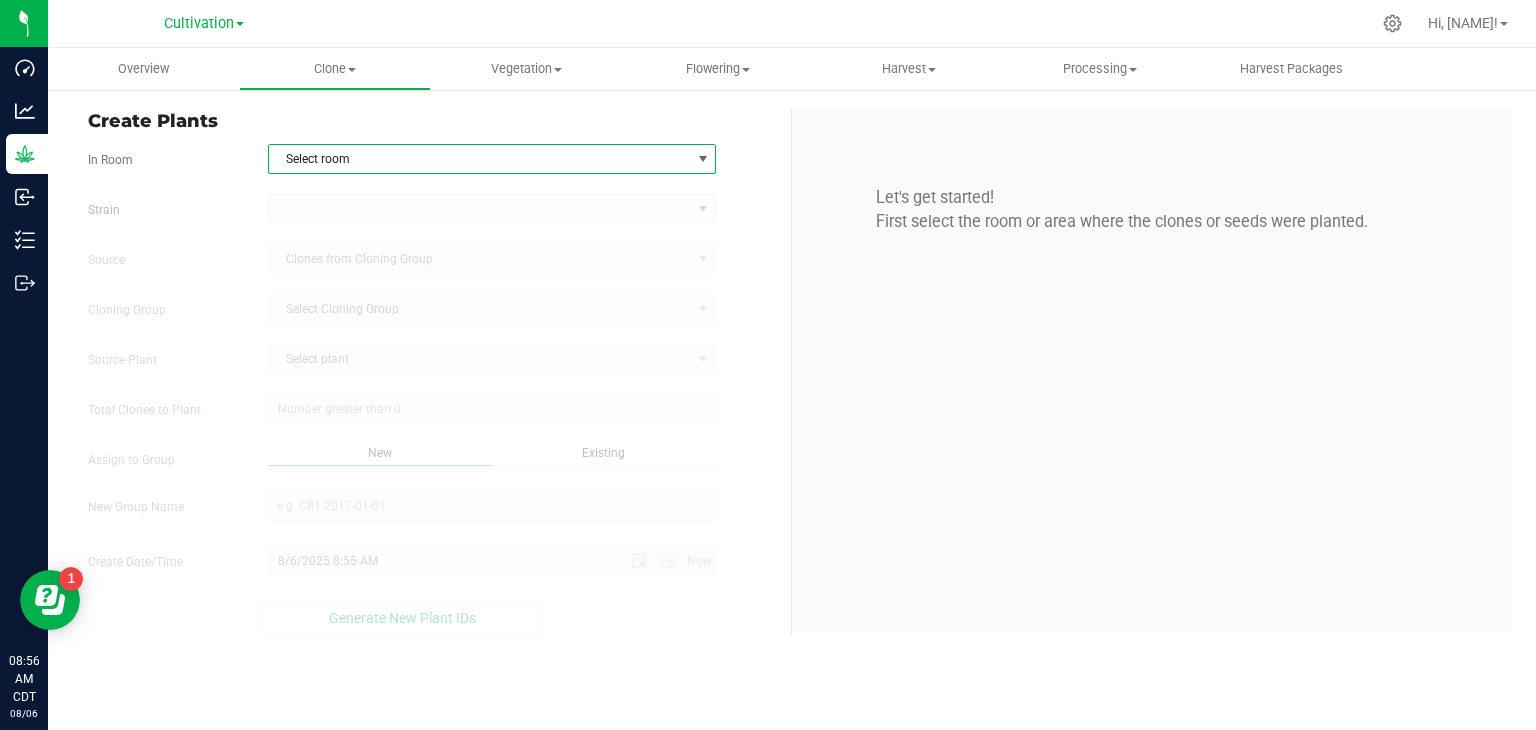 drag, startPoint x: 358, startPoint y: 153, endPoint x: 356, endPoint y: 164, distance: 11.18034 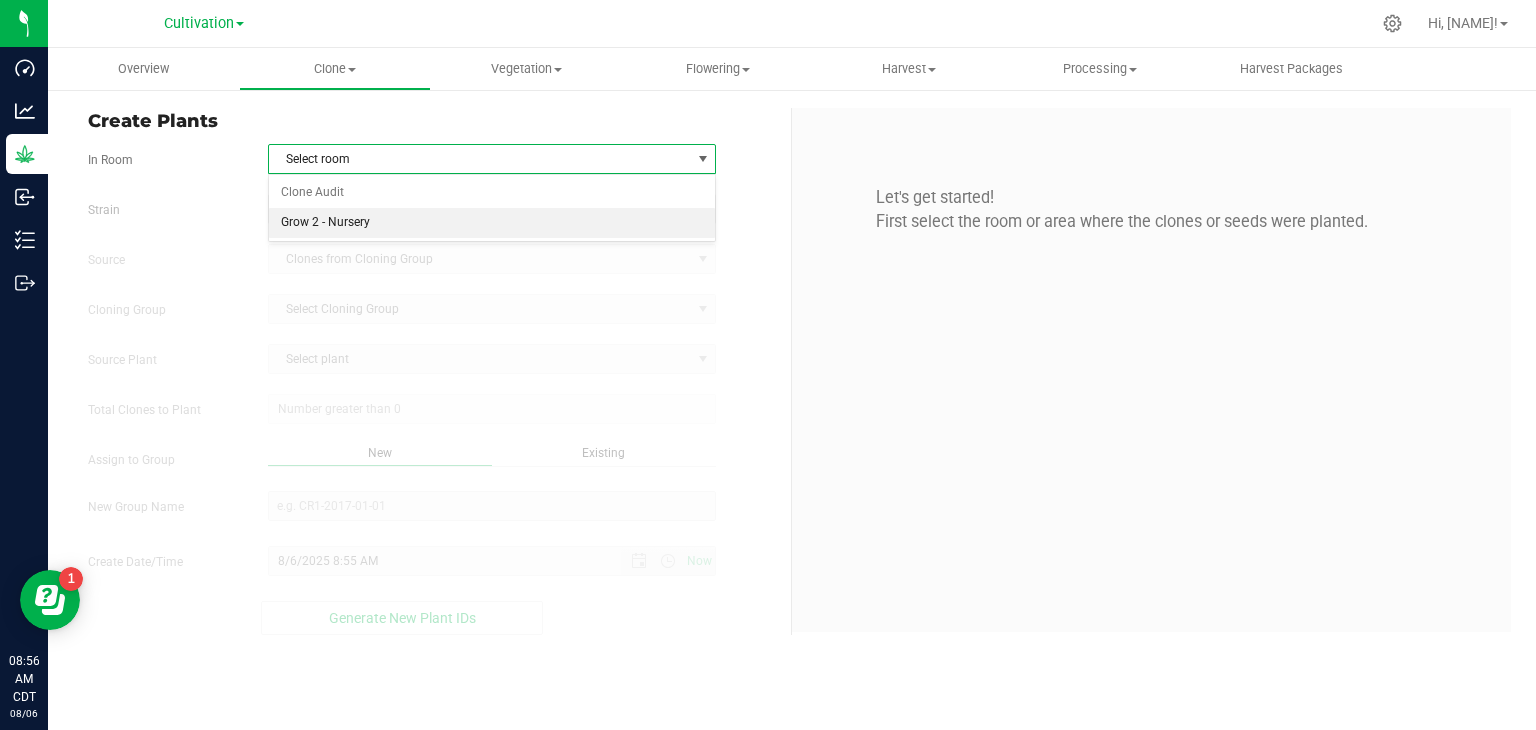 click on "Grow 2 - Nursery" at bounding box center (492, 223) 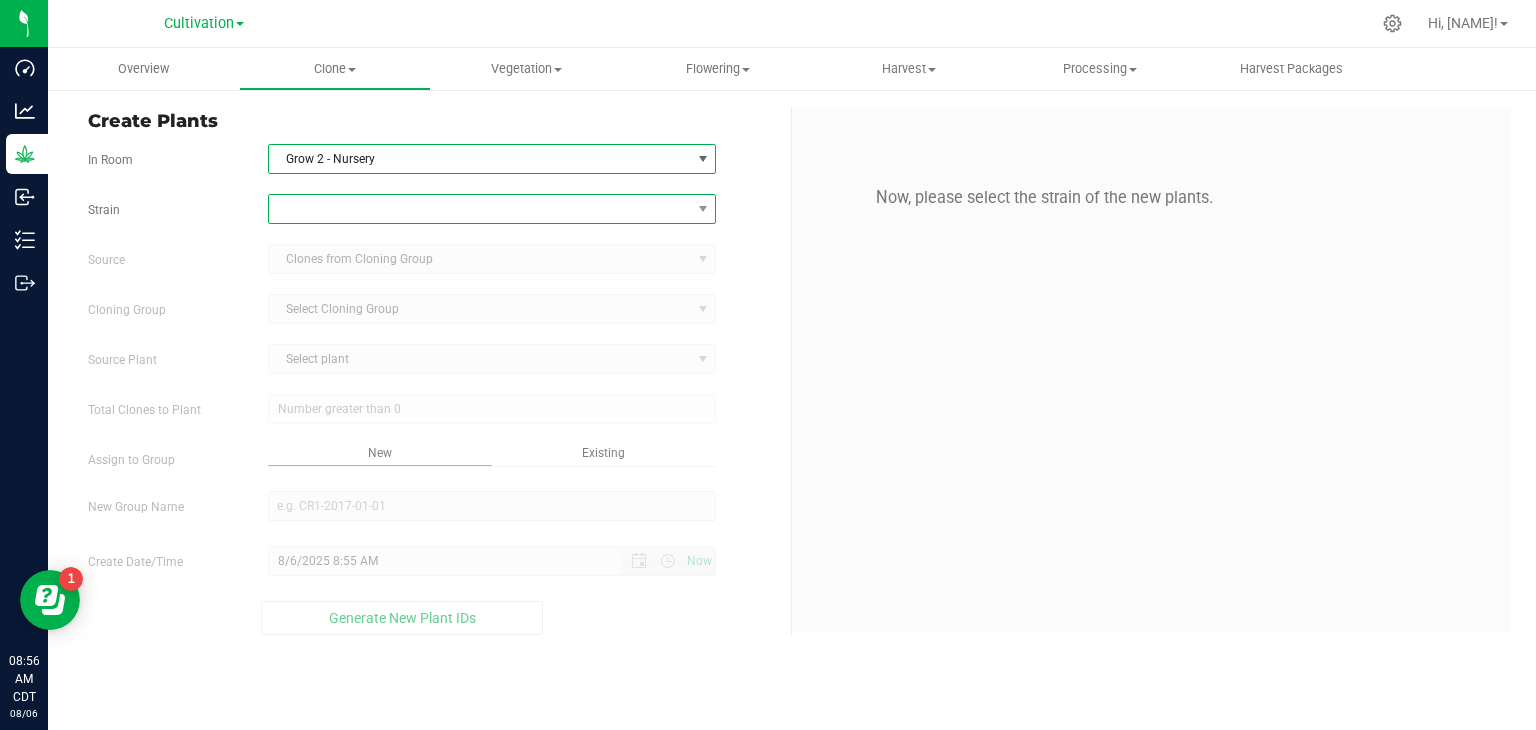 click at bounding box center (480, 209) 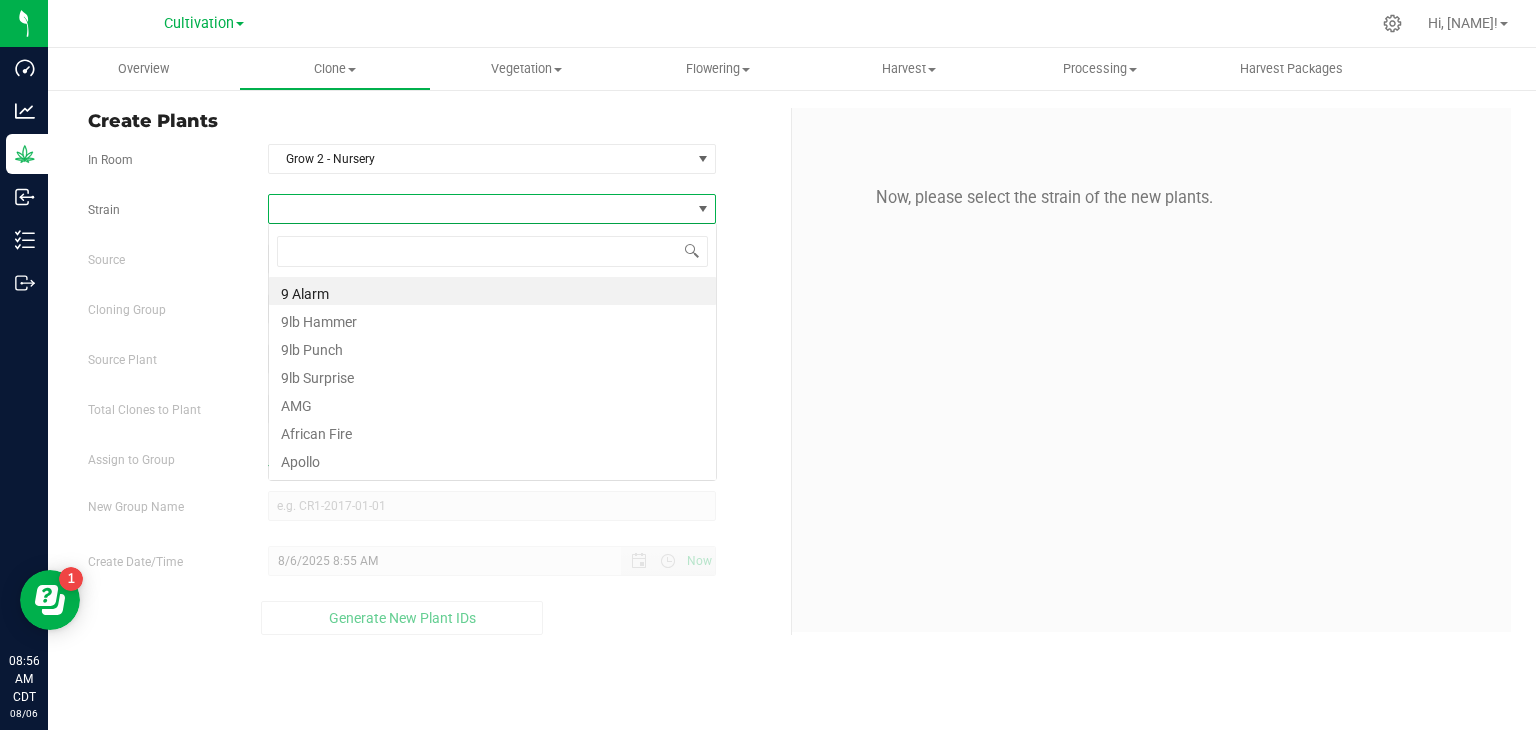 scroll, scrollTop: 99970, scrollLeft: 99551, axis: both 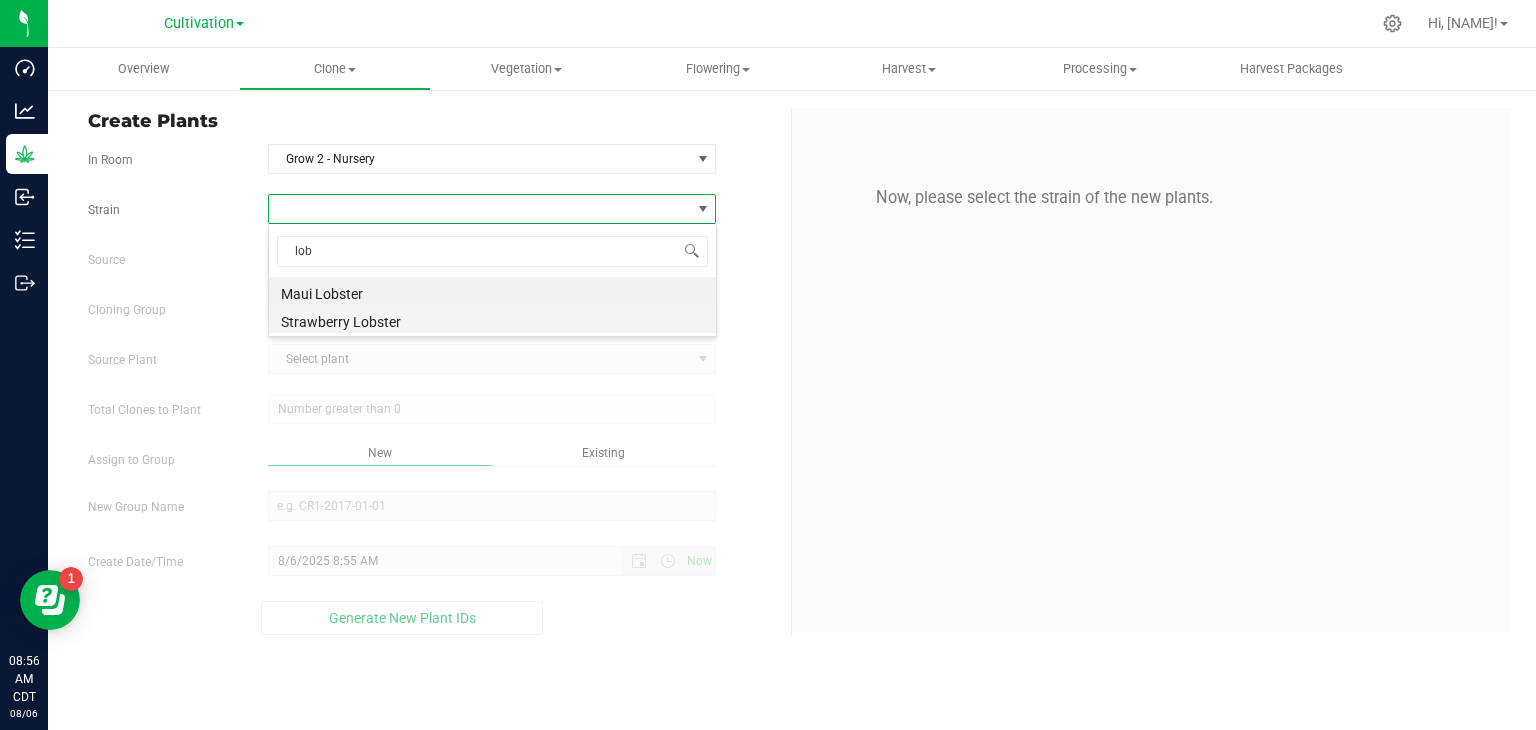 click on "Strawberry Lobster" at bounding box center (492, 319) 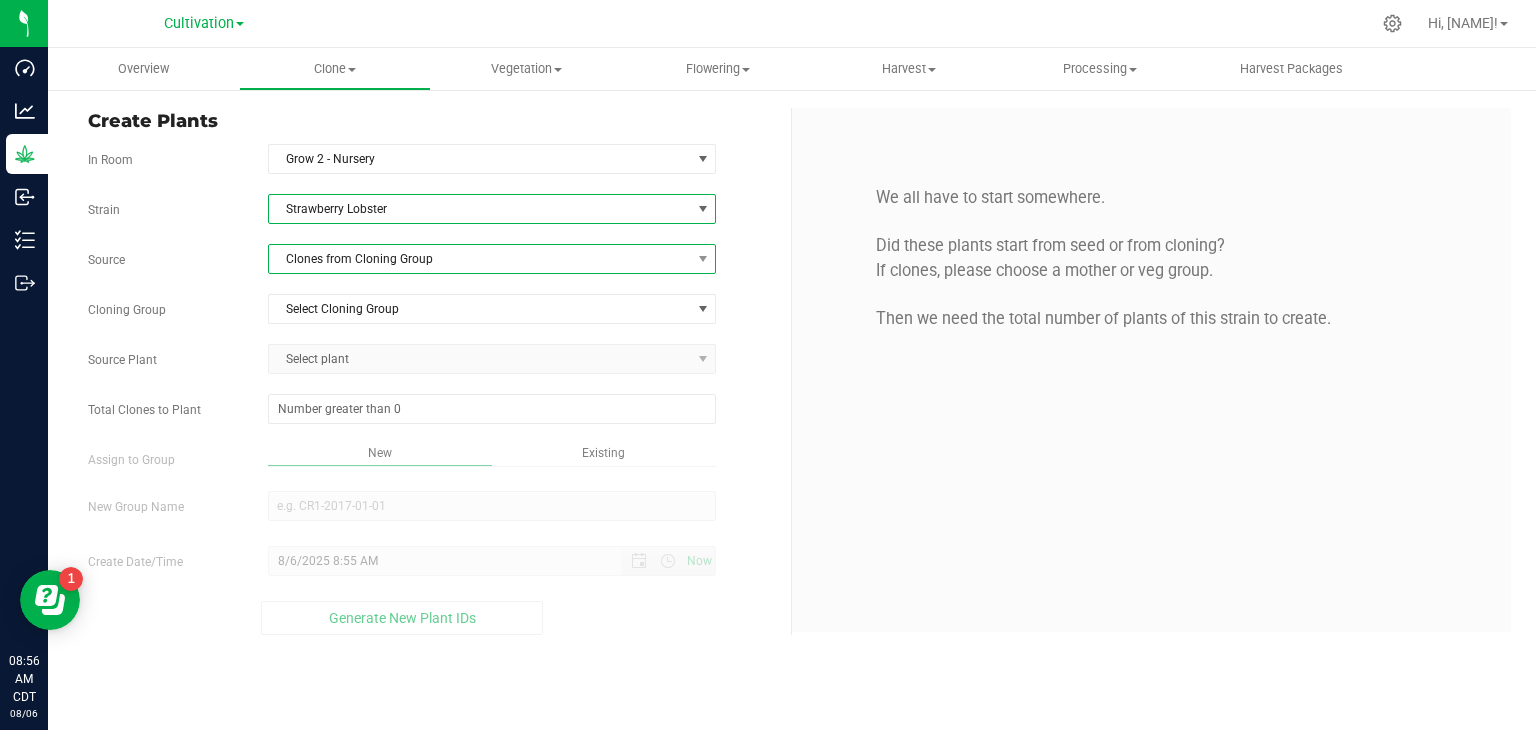 click on "Clones from Cloning Group" at bounding box center [480, 259] 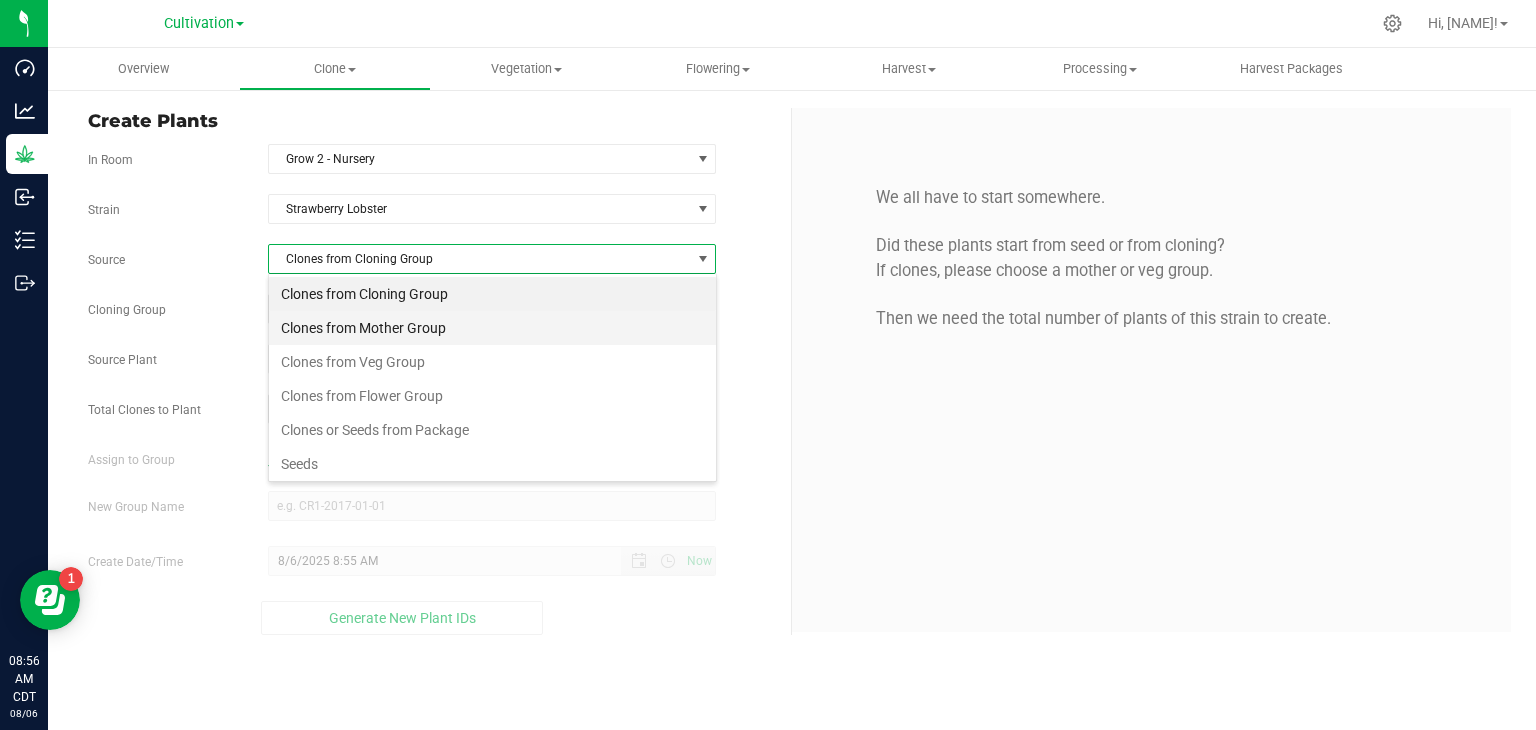 scroll, scrollTop: 99970, scrollLeft: 99551, axis: both 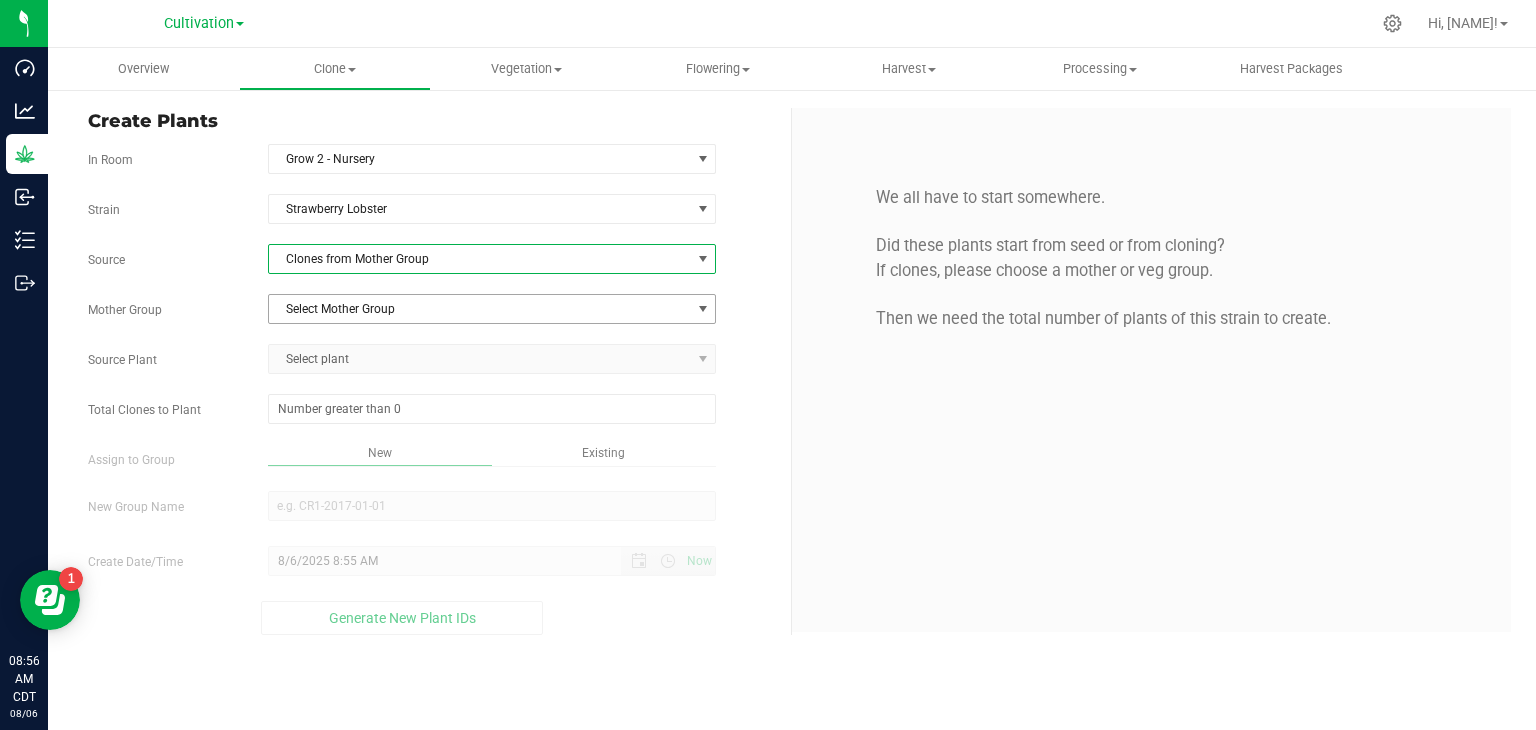 click on "Select Mother Group" at bounding box center (480, 309) 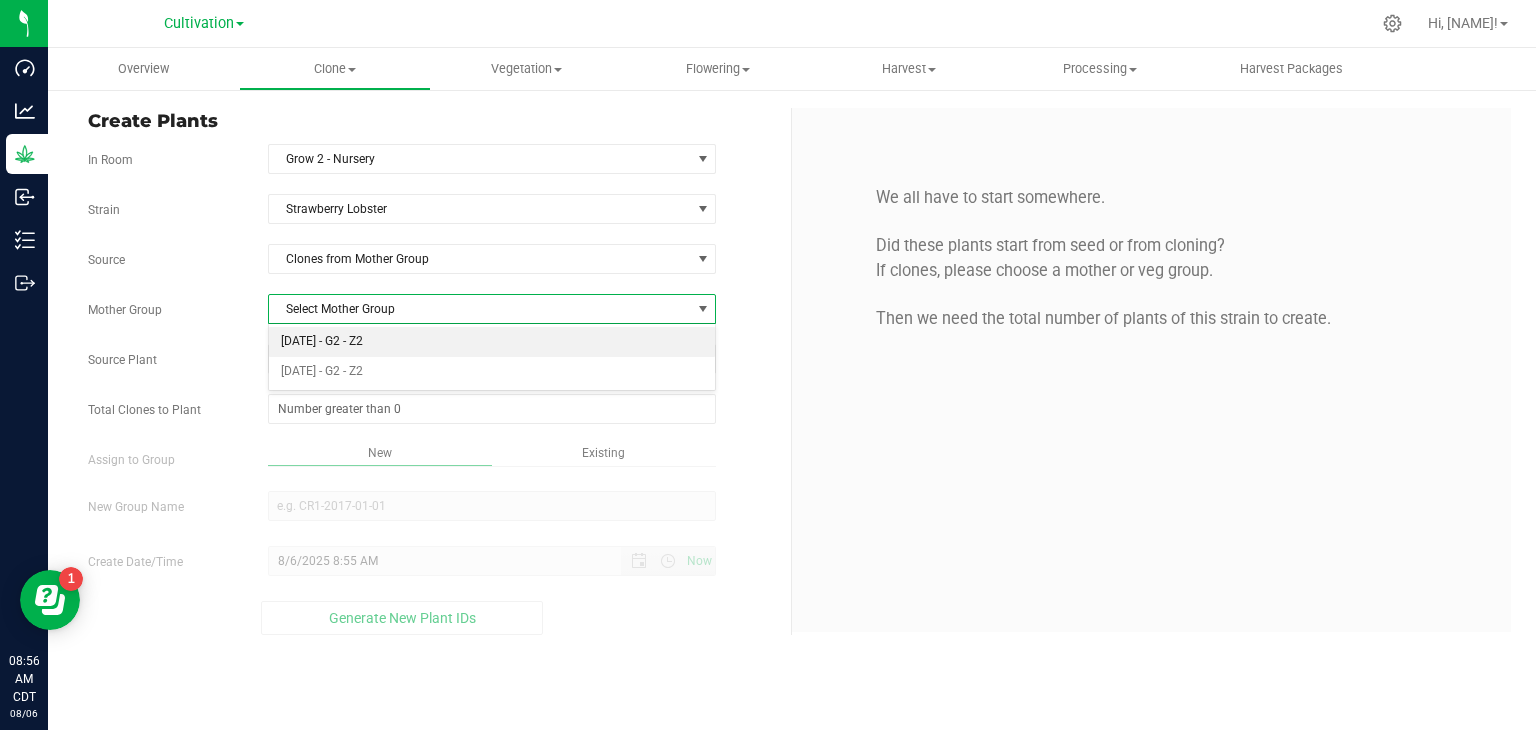 click on "[DATE] - G2 - Z2" at bounding box center (492, 342) 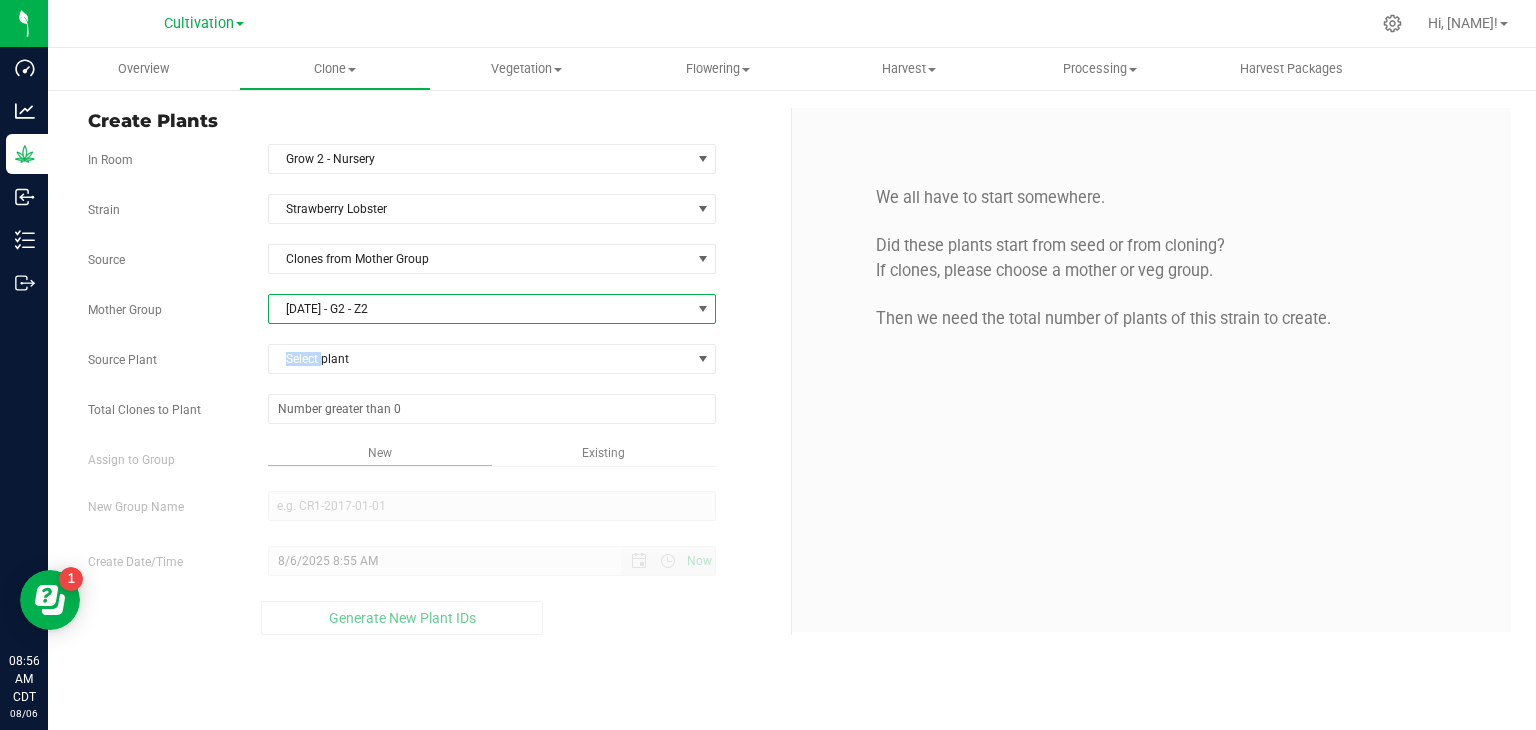 click on "Strain
Strawberry Lobster
Source
Clones from Mother Group
Mother Group
05202025 - G2 - Z2 Select Mother Group 05202025 - G2 - Z2 07152025 - G2 - Z2
Source Plant
Select plant [PLANT_ID] [PLANT_ID] [PLANT_ID] [PLANT_ID] [PLANT_ID] [PLANT_ID] [PLANT_ID] [PLANT_ID] [PLANT_ID] [PLANT_ID] [PLANT_ID]" at bounding box center (432, 414) 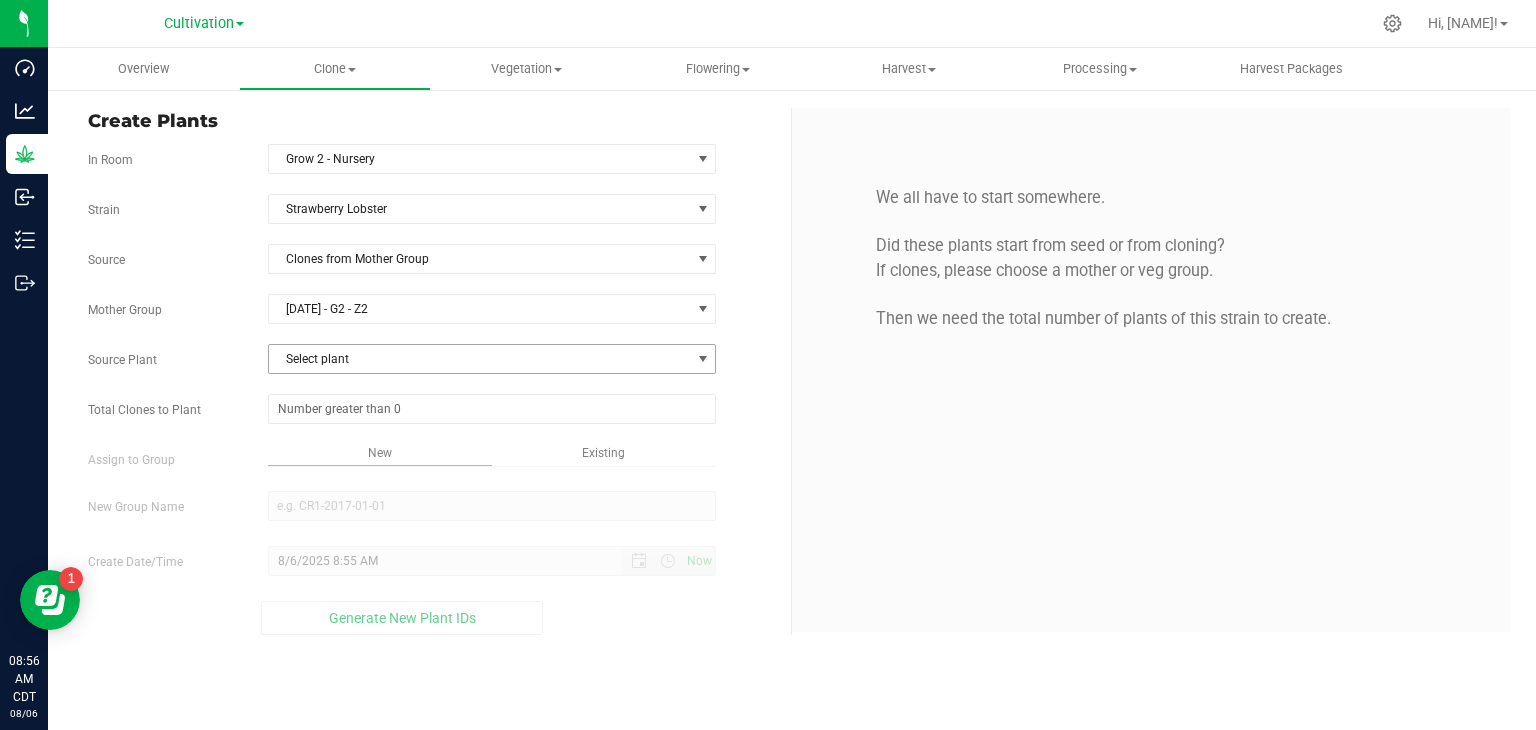 click on "Select plant" at bounding box center (480, 359) 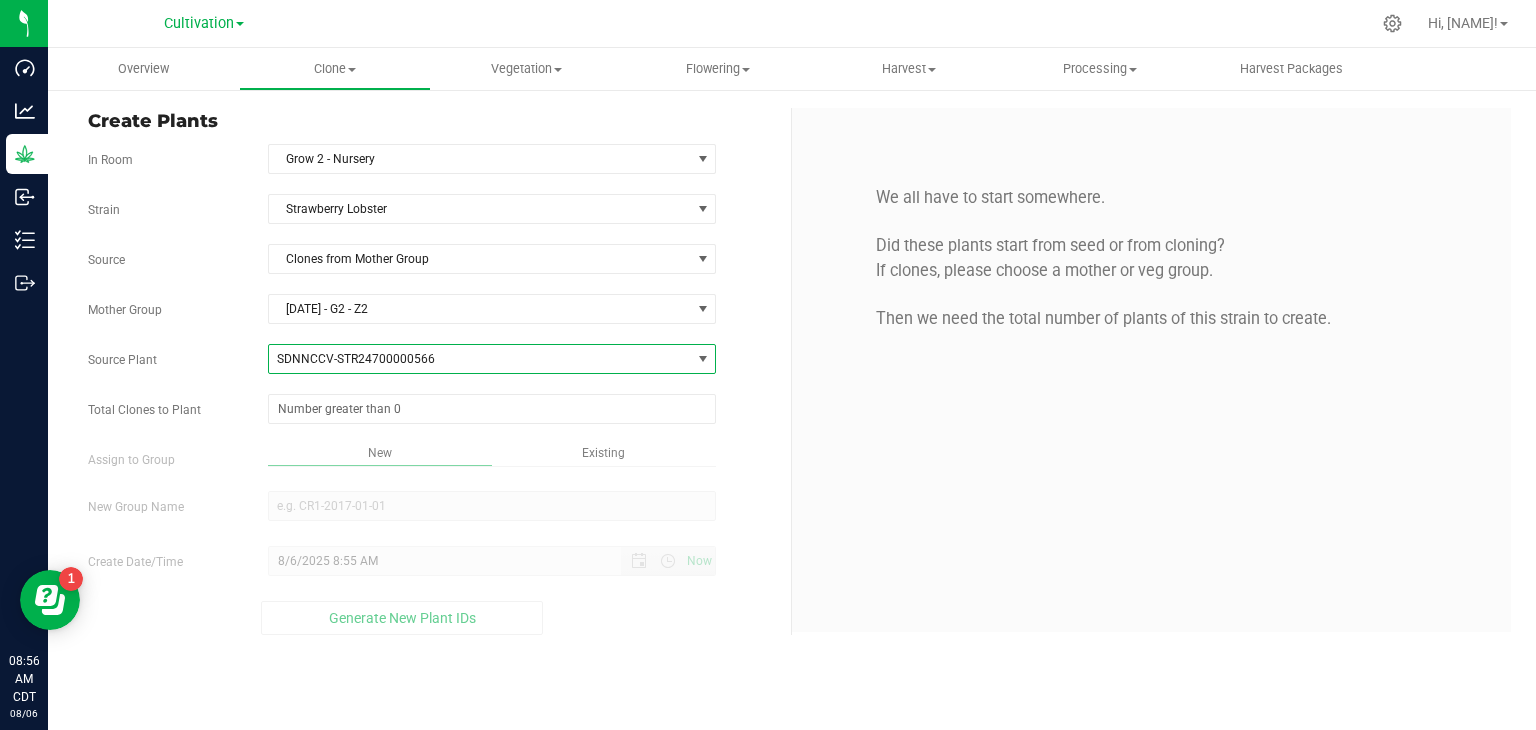 click on "Strain
Strawberry Lobster
Source
Clones from Mother Group
Mother Group
05202025 - G2 - Z2 Select Mother Group 05202025 - G2 - Z2 07152025 - G2 - Z2
Source Plant
SDNNCCV-STR24700000566 SDNNCCV-STR24700000565 SDNNCCV-STR24700000566 SDNNCCV-STR24700000567 SDNNCCV-STR24700000569 SDNNCCV-STR24700000570 SDNNCCV-STR24700000571 SDNNCCV-STR24700000573 SDNNCCV-STR24700000577 SDNNCCV-STR24700000578 SDNNCCV-STR24700000579 SDNNCCV-STR24700000581" at bounding box center (432, 414) 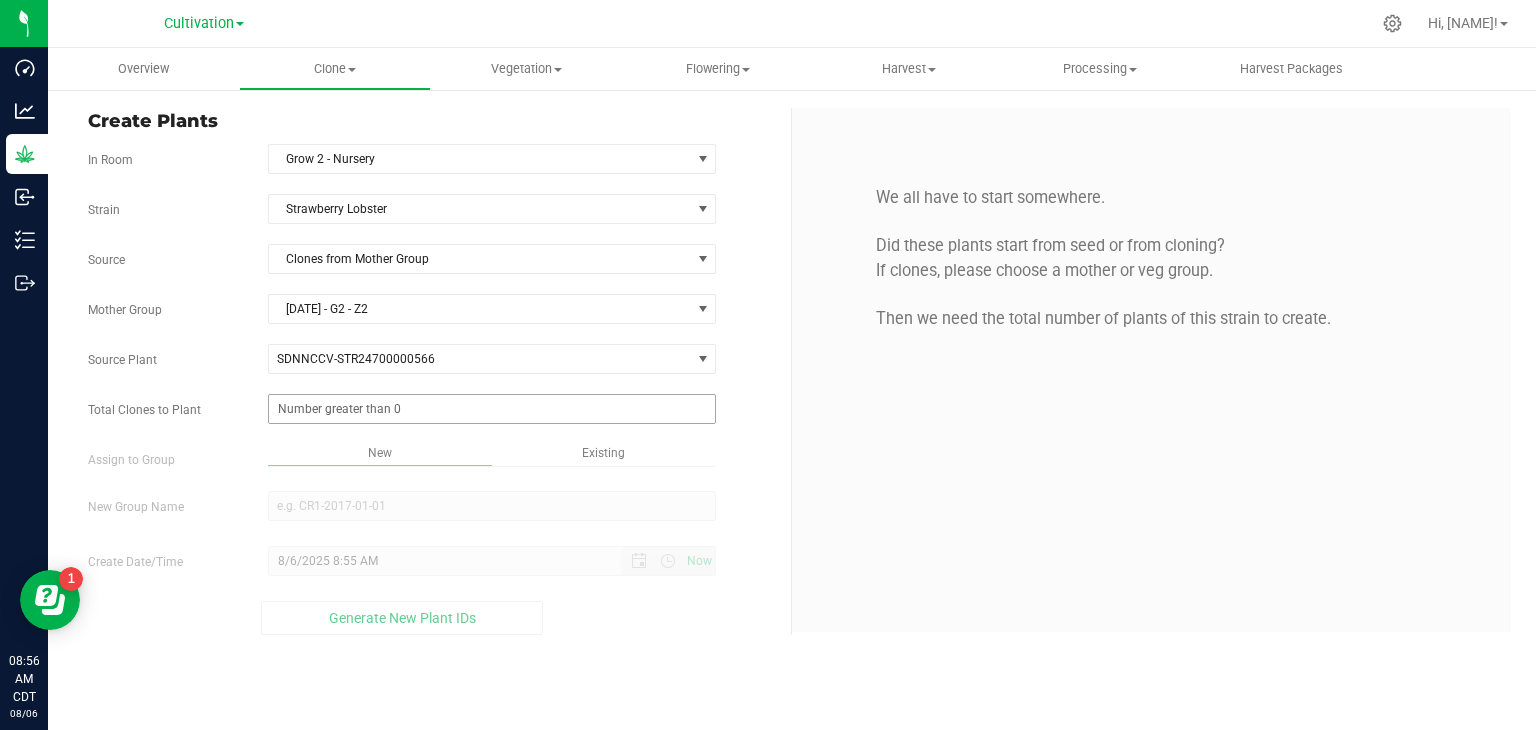 click at bounding box center (492, 409) 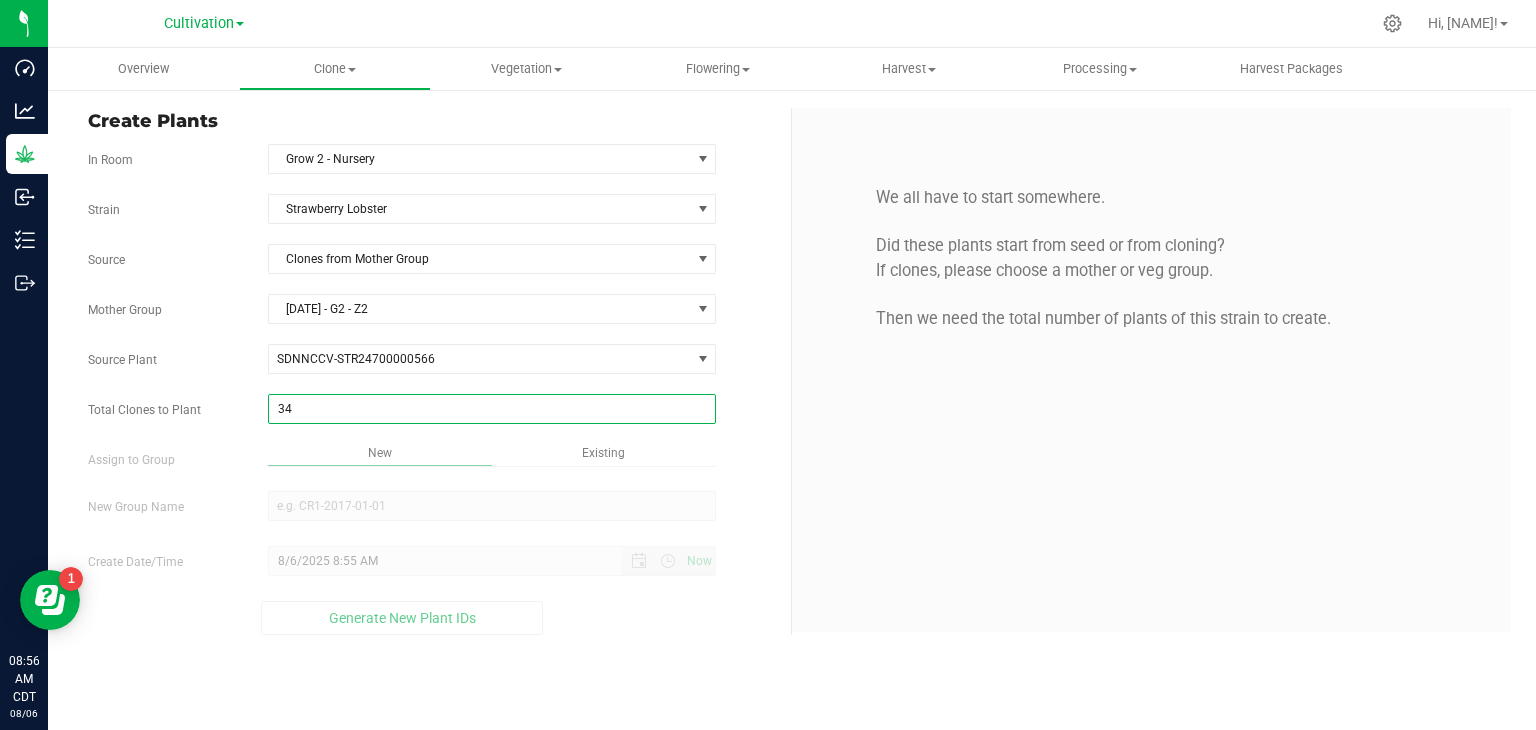 click on "Create Plants
In Room
Grow 2 - Nursery Select room Clone Audit Grow 2 - Nursery
Strain
[STRAIN]
Source
Clones from Mother Group
Mother Group
05202025 - G2 - Z2 Select Mother Group 05202025 - G2 - Z2 07152025 - G2 - Z2
Source Plant" at bounding box center [432, 371] 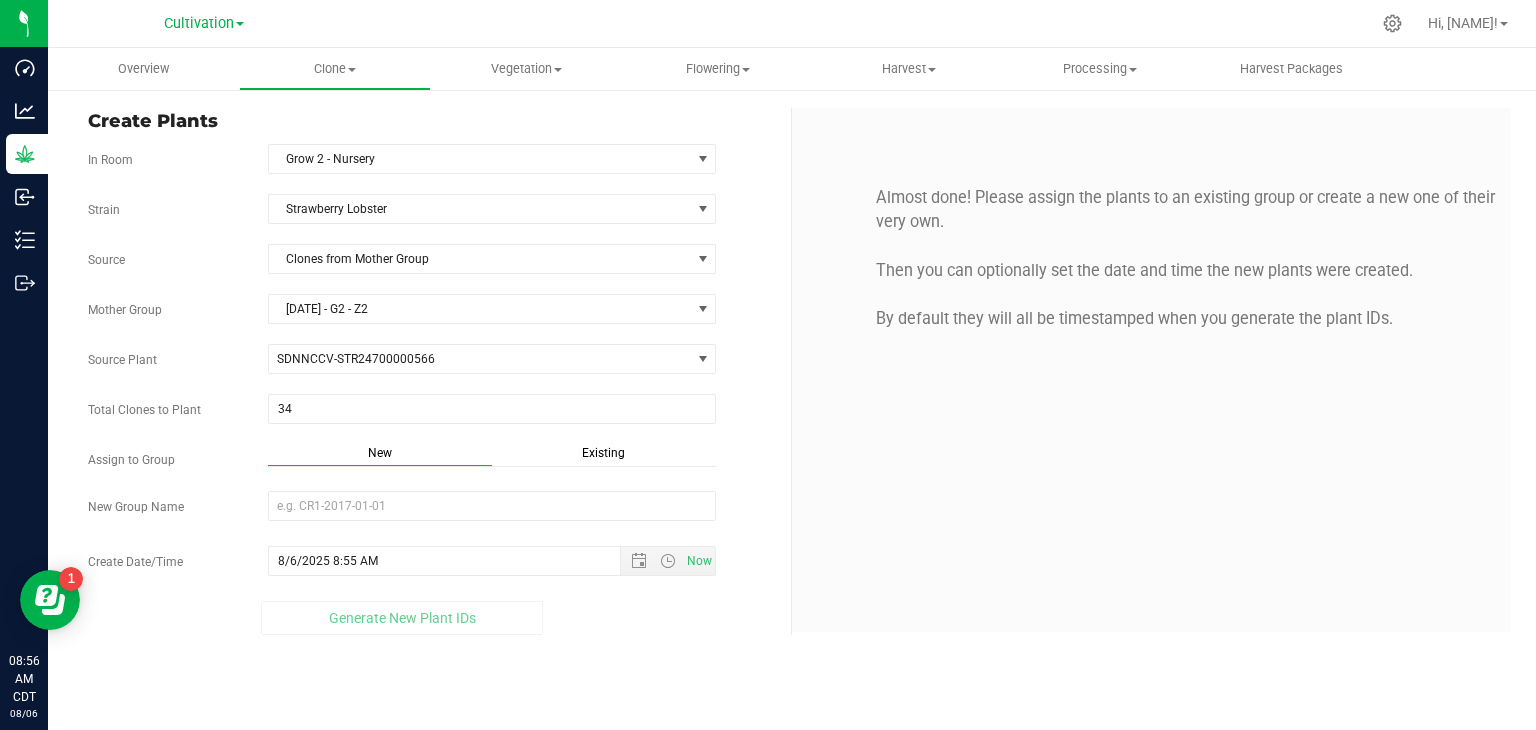 click on "Existing" at bounding box center (603, 453) 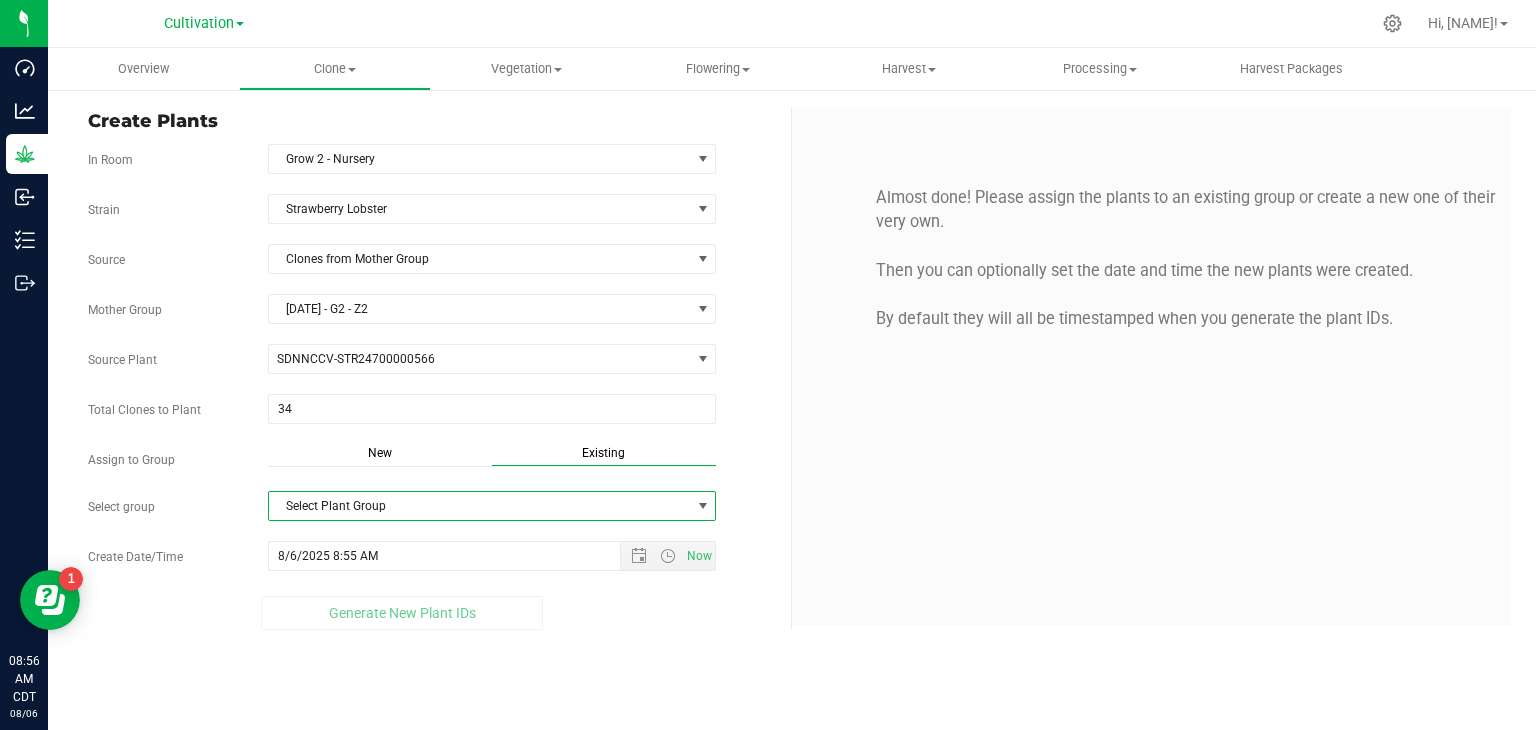 click on "Select Plant Group" at bounding box center [480, 506] 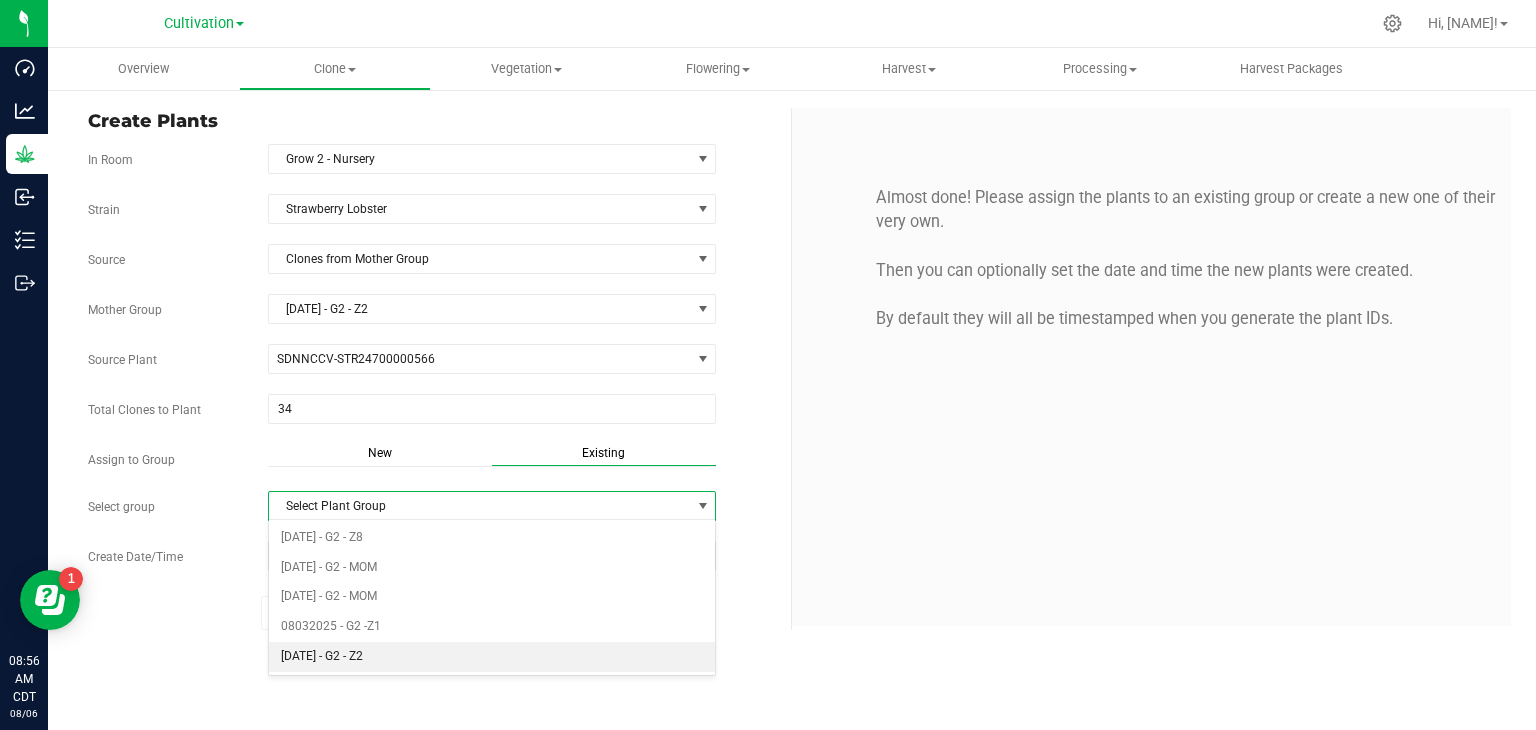 click on "[DATE] - G2 - Z2" at bounding box center (492, 657) 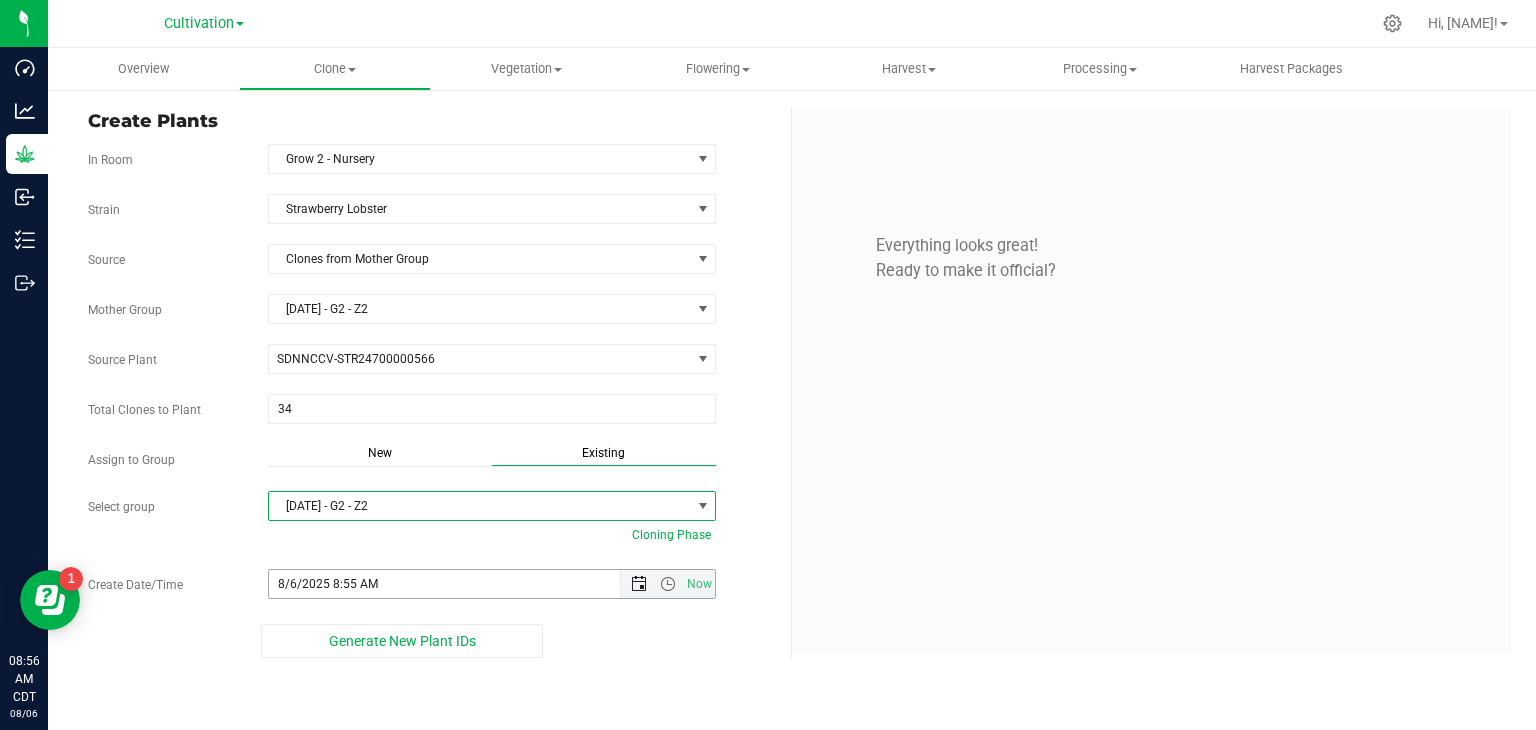 click at bounding box center [639, 584] 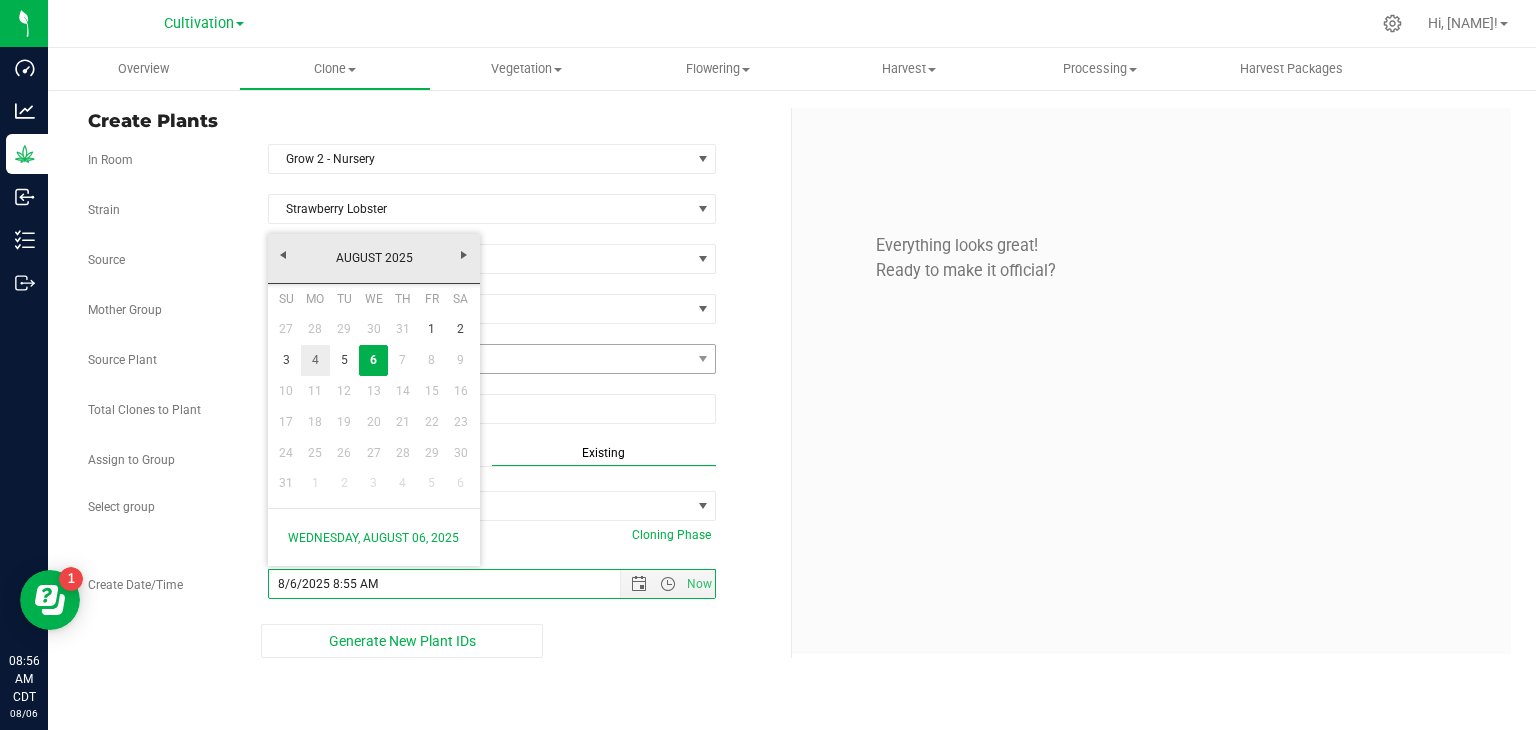 click on "4" at bounding box center [315, 360] 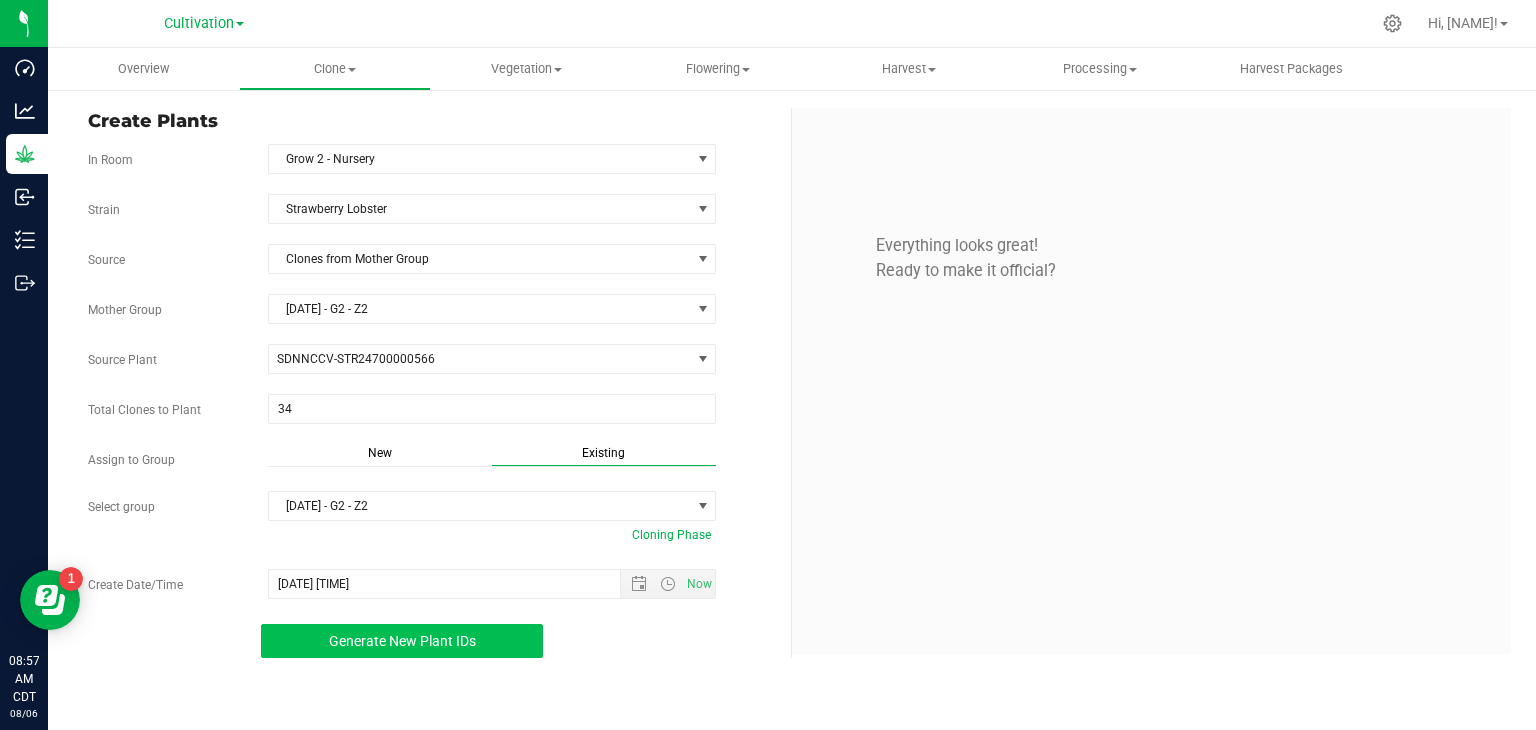 click on "Generate New Plant IDs" at bounding box center [402, 641] 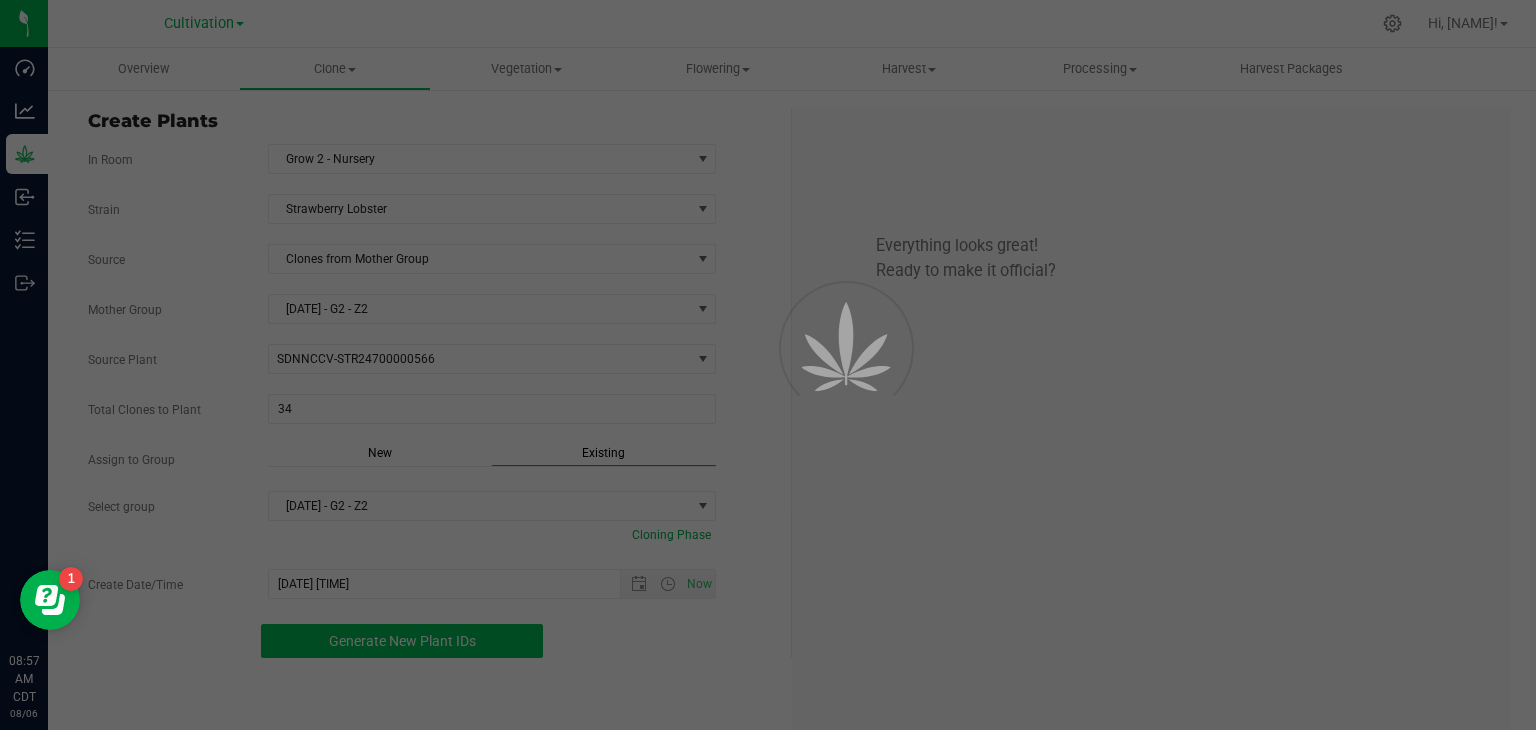 scroll, scrollTop: 60, scrollLeft: 0, axis: vertical 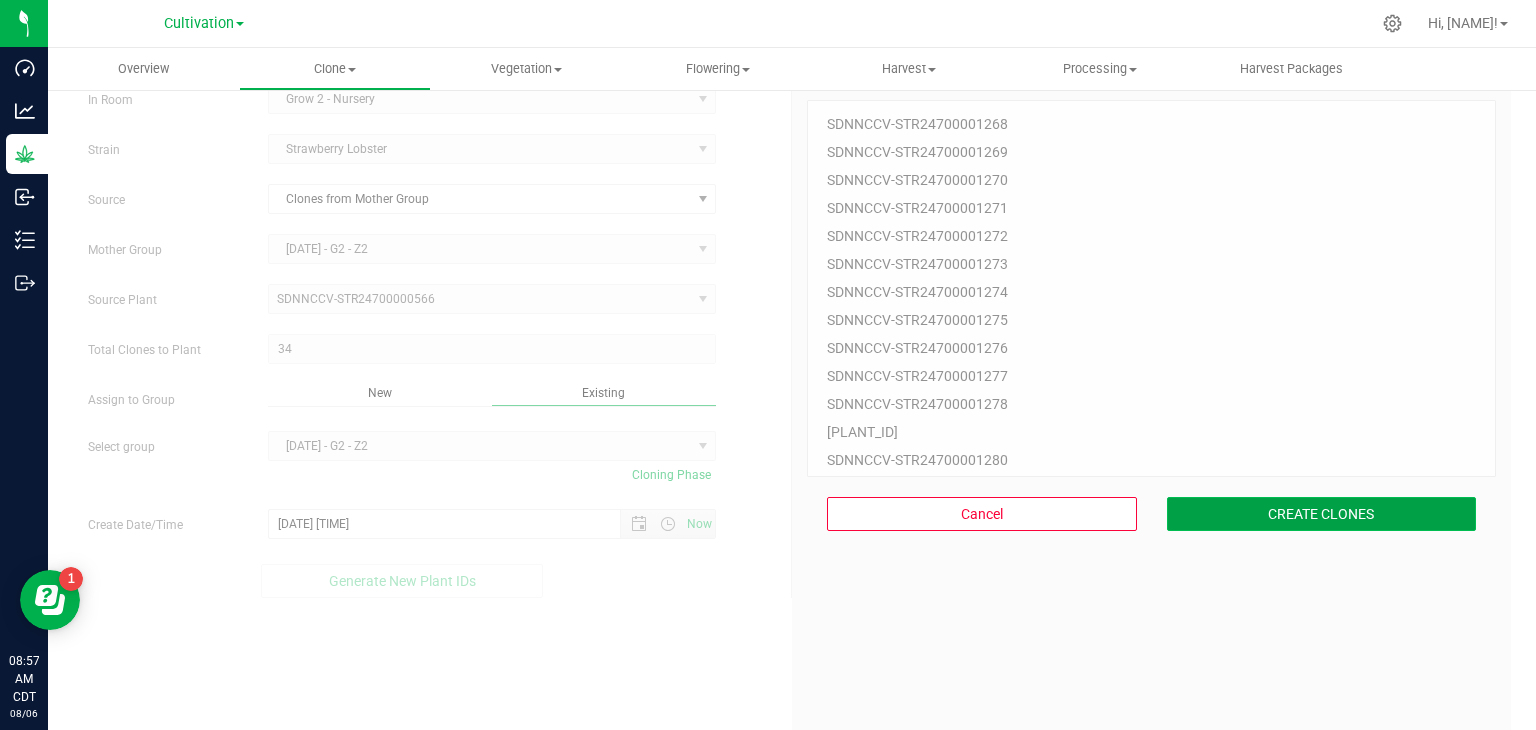 click on "CREATE CLONES" at bounding box center [1322, 514] 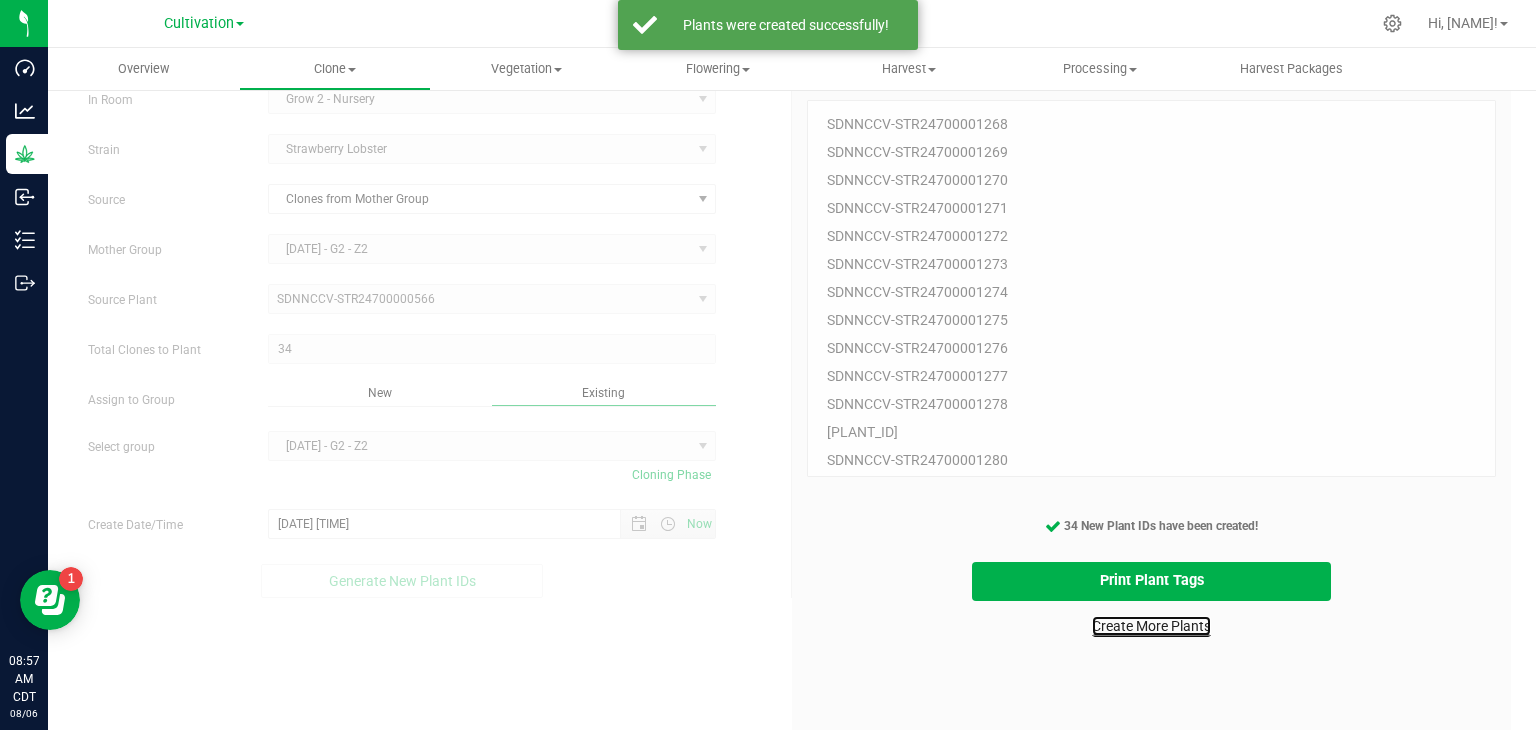 click on "Create More Plants" at bounding box center (1151, 626) 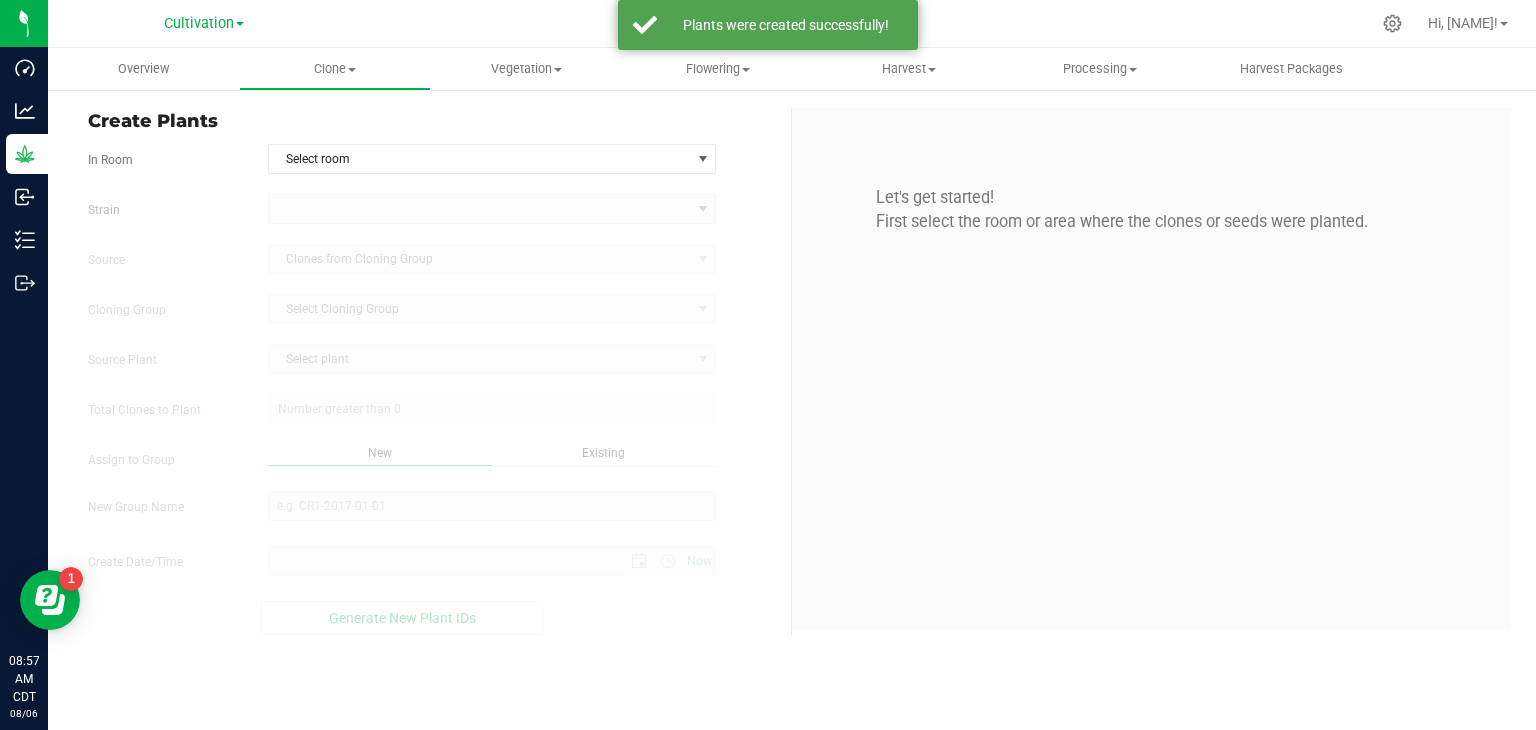 scroll, scrollTop: 0, scrollLeft: 0, axis: both 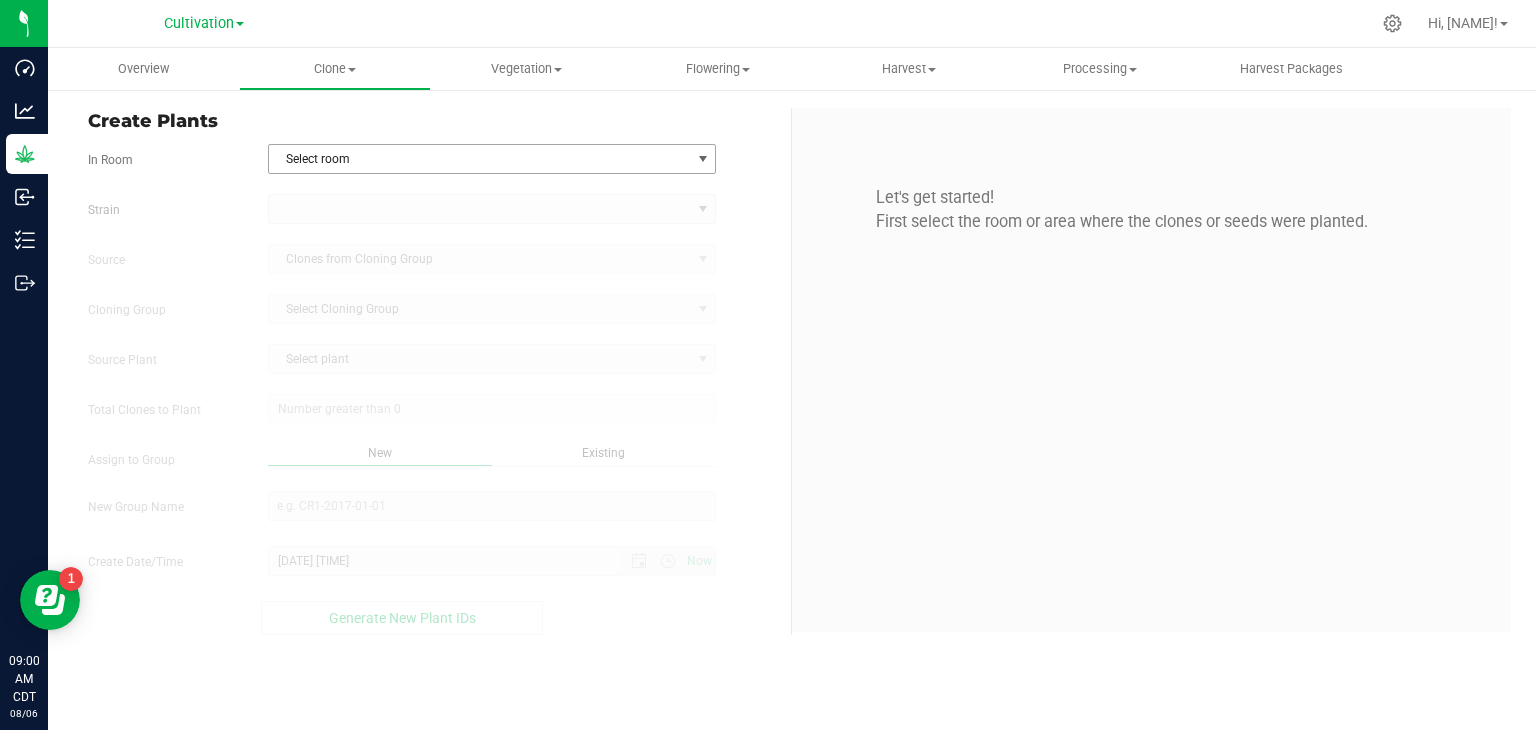 click on "Select room" at bounding box center (480, 159) 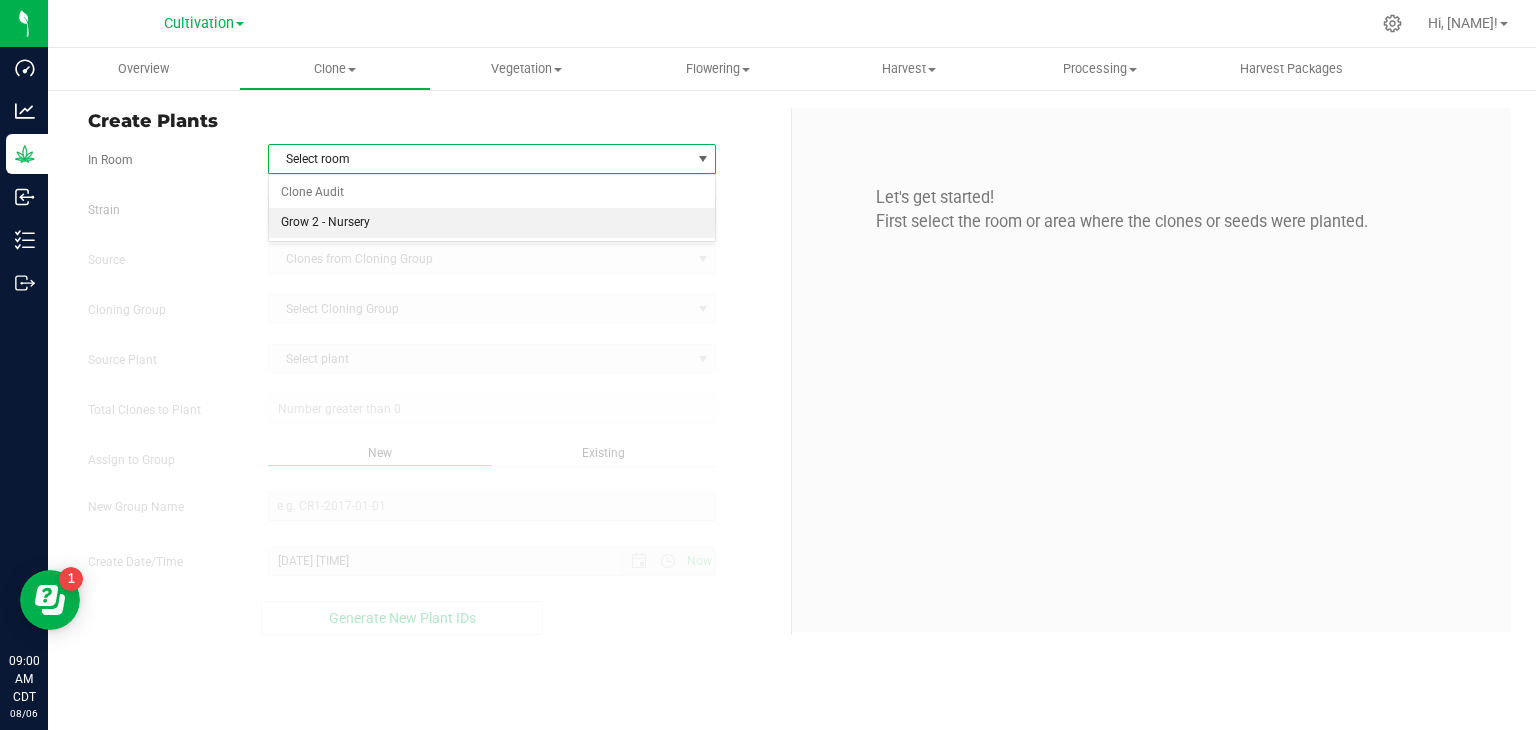 click on "Grow 2 - Nursery" at bounding box center (492, 223) 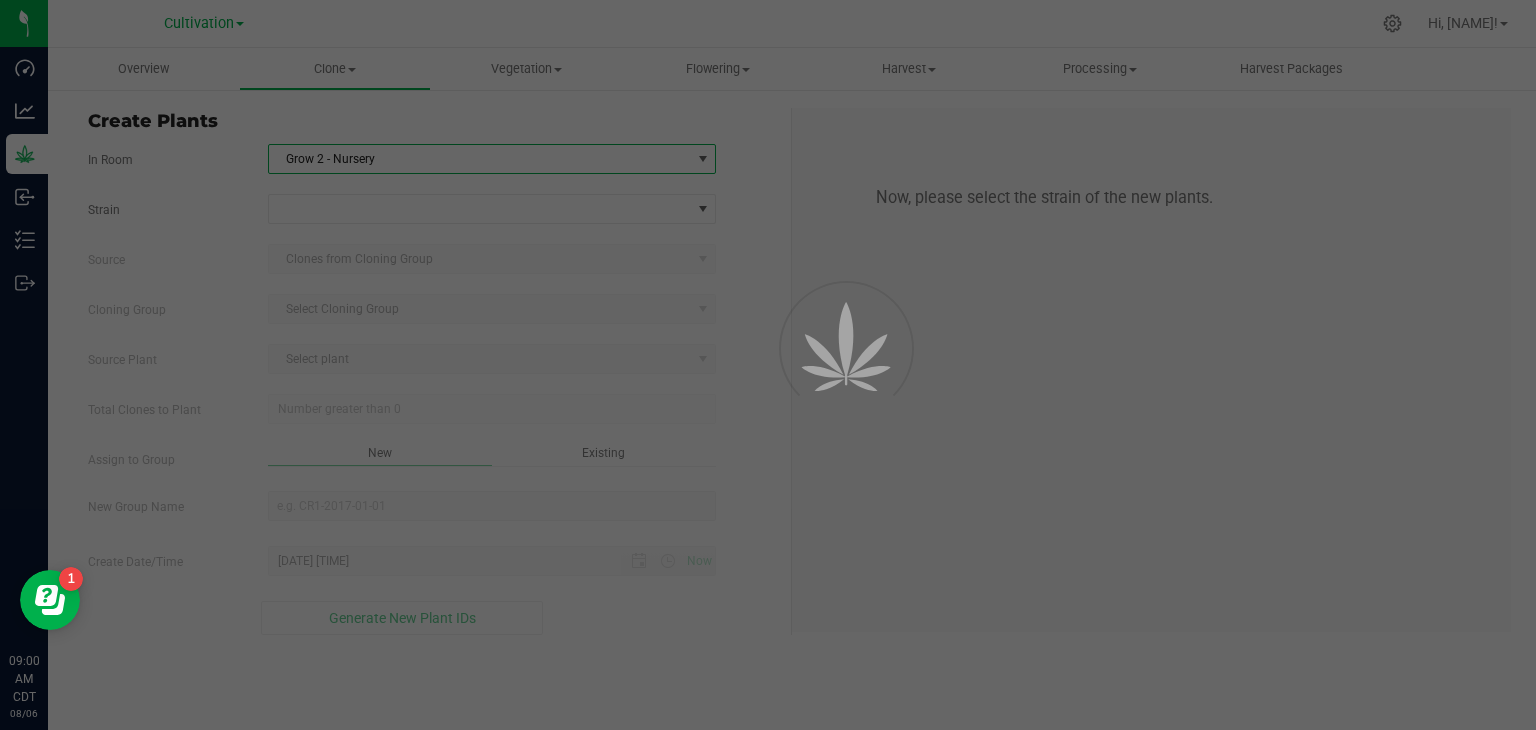 click on "In Room
Grow 2 - Nursery Select room Clone Audit Grow 2 - Nursery
Strain
Source
Clones from Cloning Group
Cloning Group
Select Cloning Group Select Cloning Group
Source Plant
Select plant" at bounding box center [432, 389] 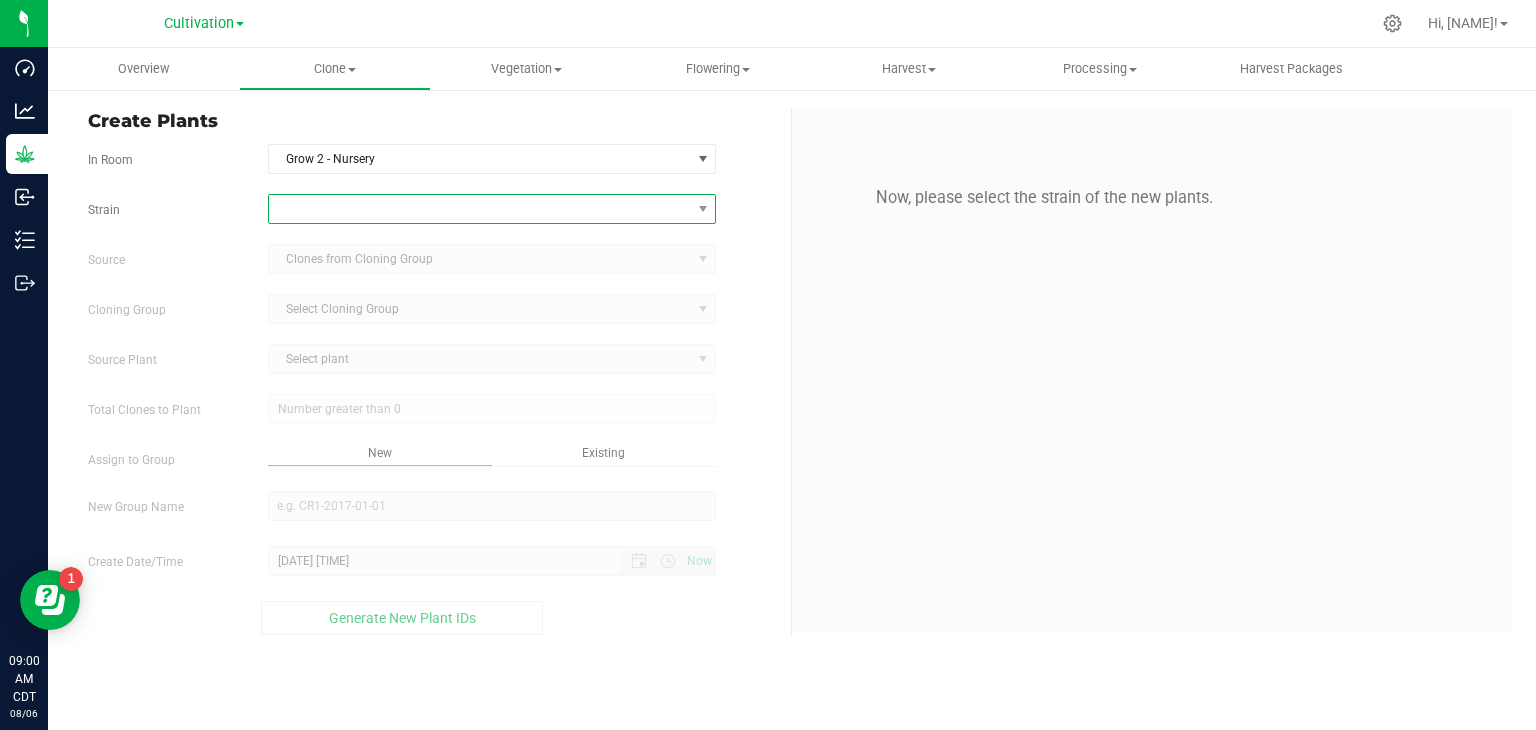 click at bounding box center (480, 209) 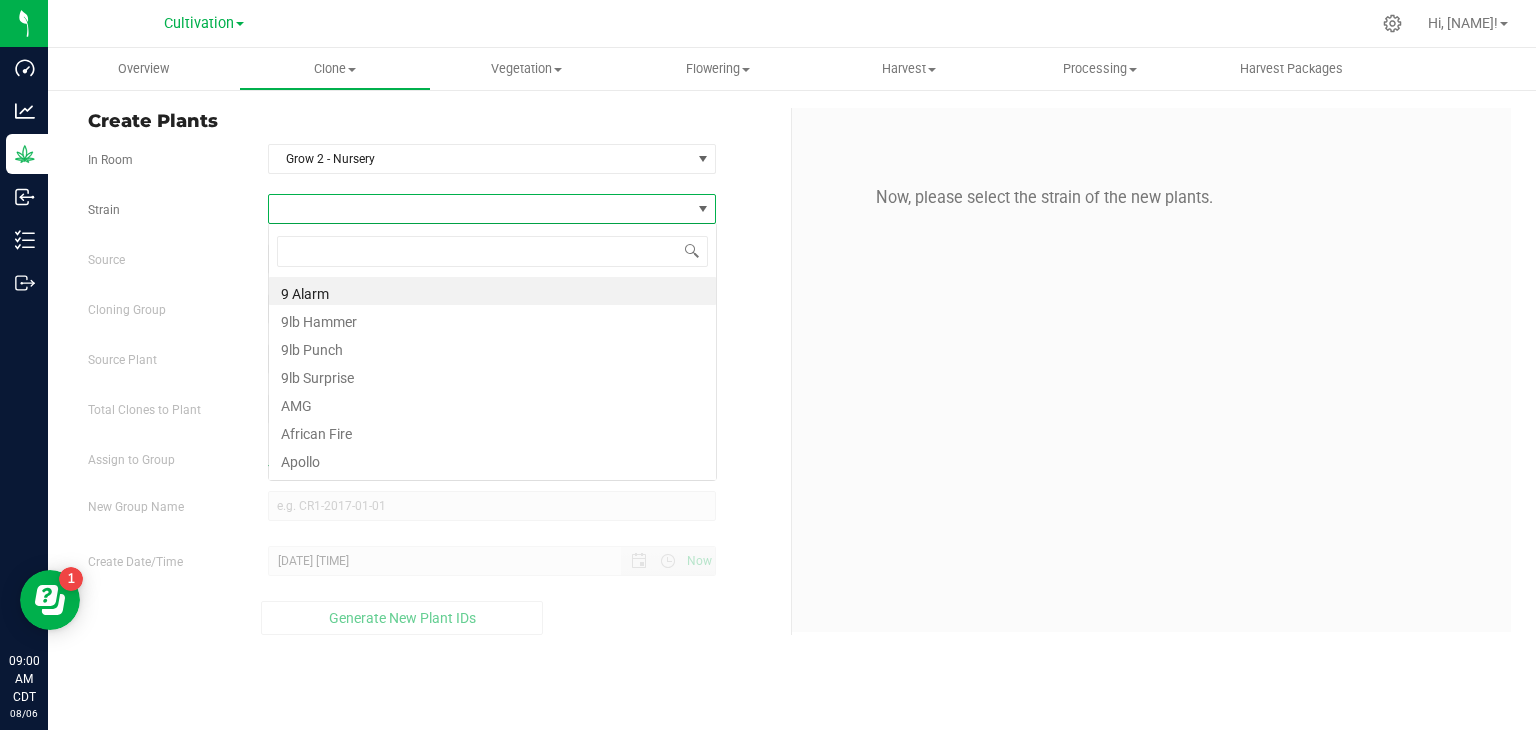 scroll, scrollTop: 99970, scrollLeft: 99551, axis: both 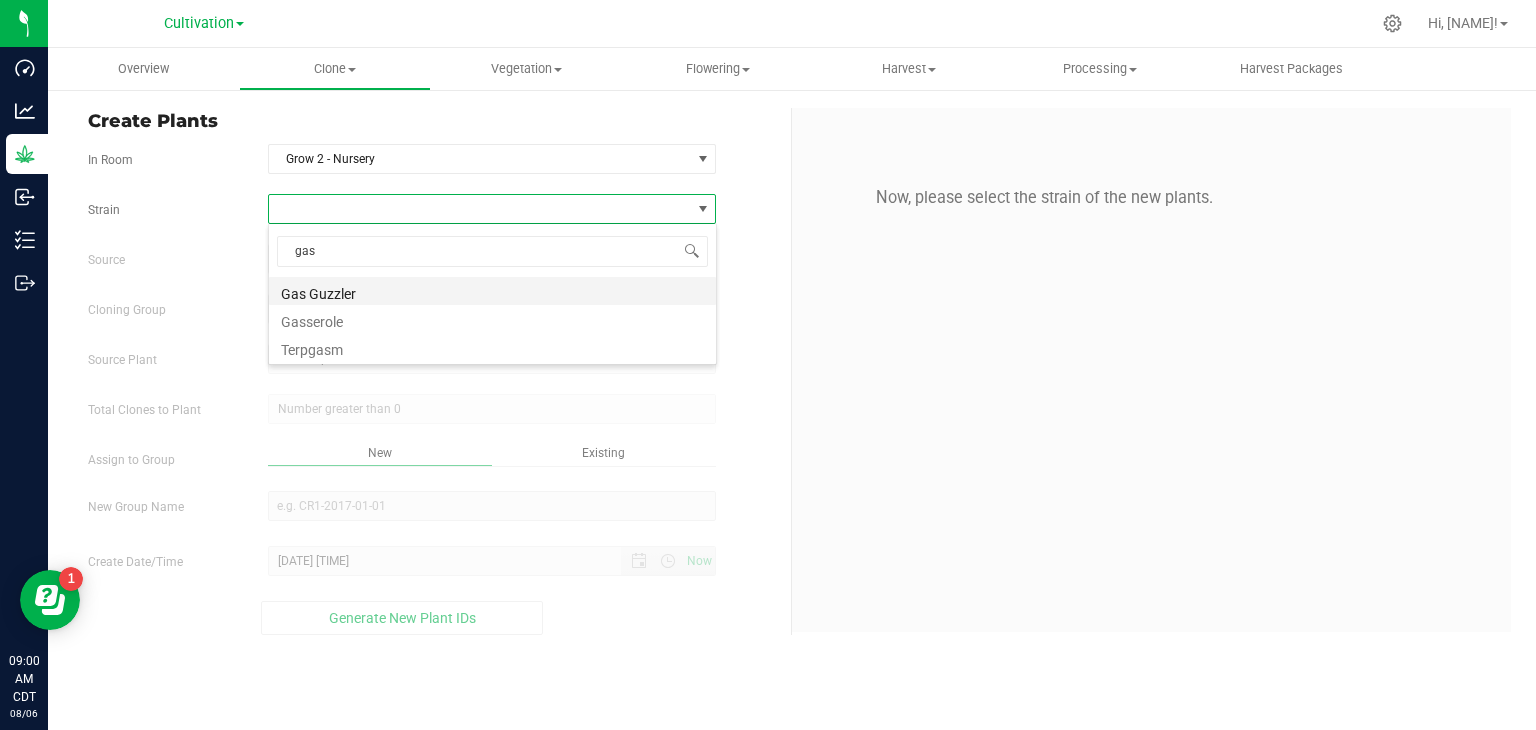 click on "Gas Guzzler" at bounding box center (492, 291) 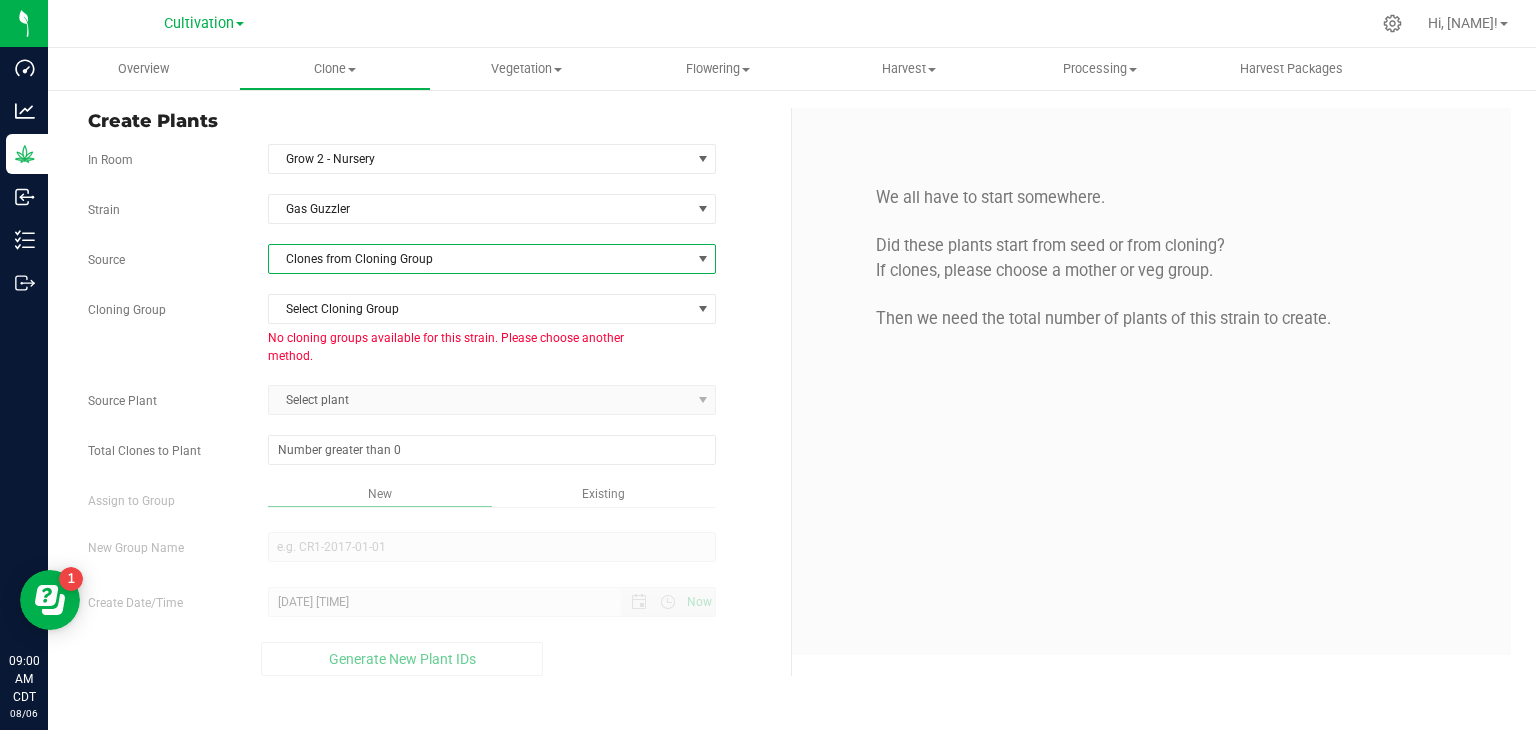 click on "Clones from Cloning Group" at bounding box center (480, 259) 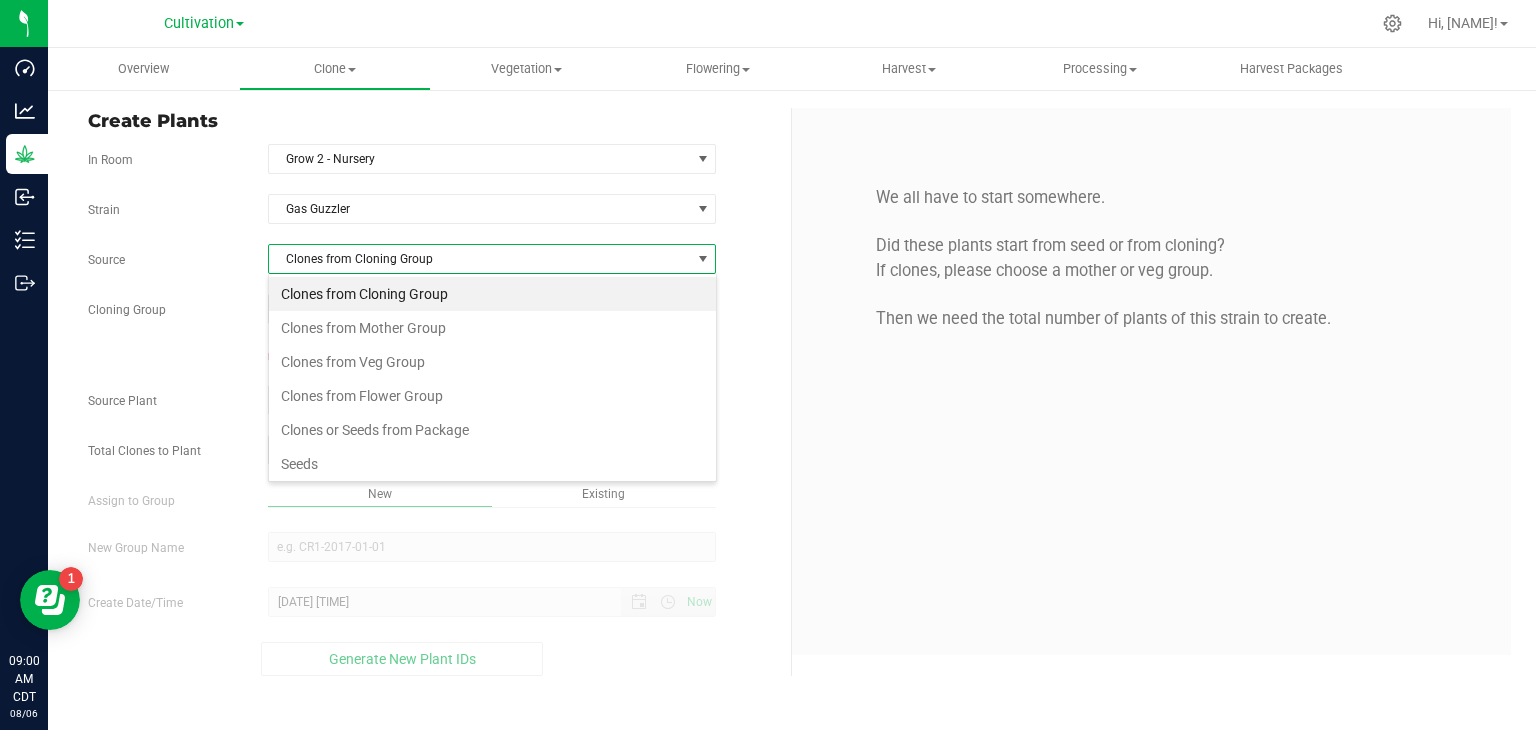 scroll, scrollTop: 99970, scrollLeft: 99551, axis: both 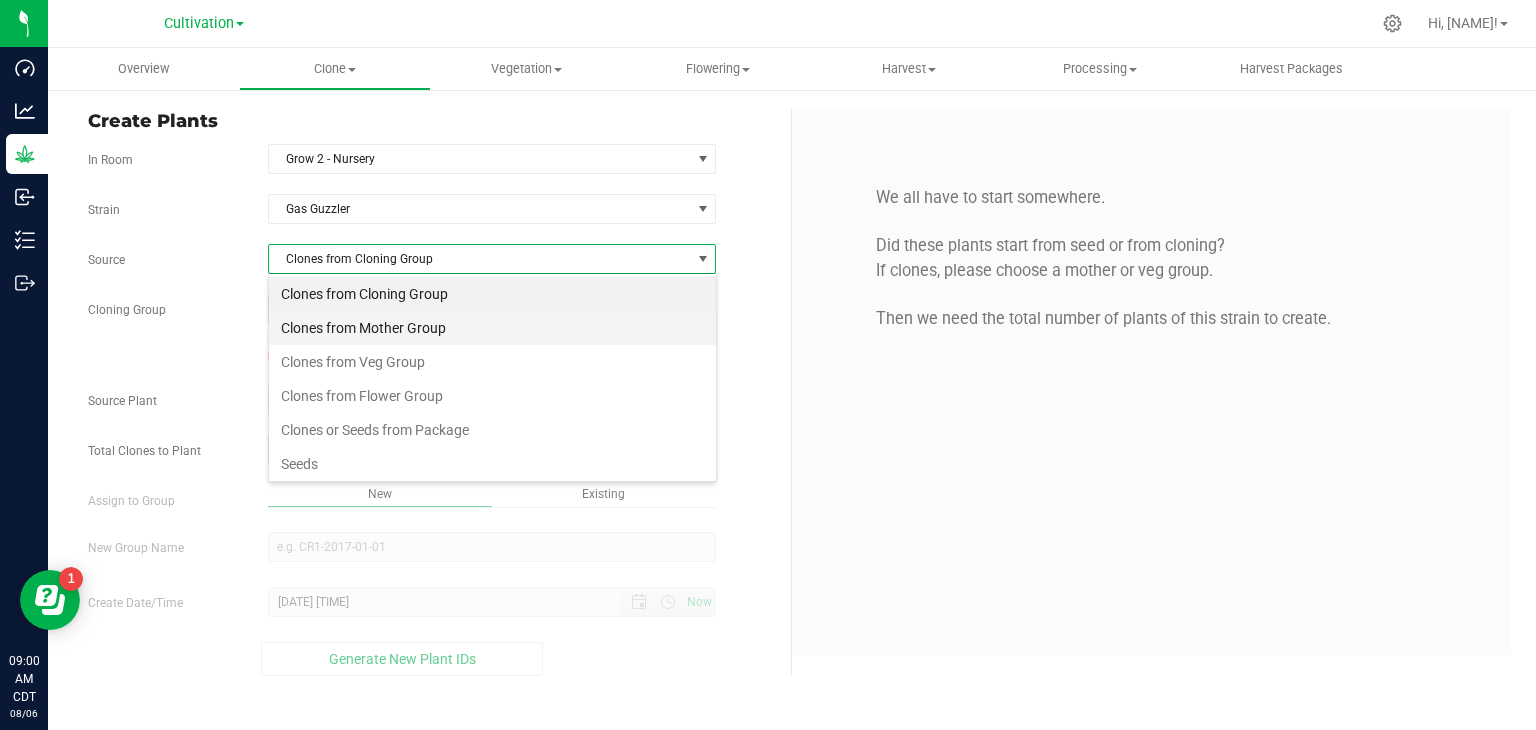 click on "Clones from Mother Group" at bounding box center (492, 328) 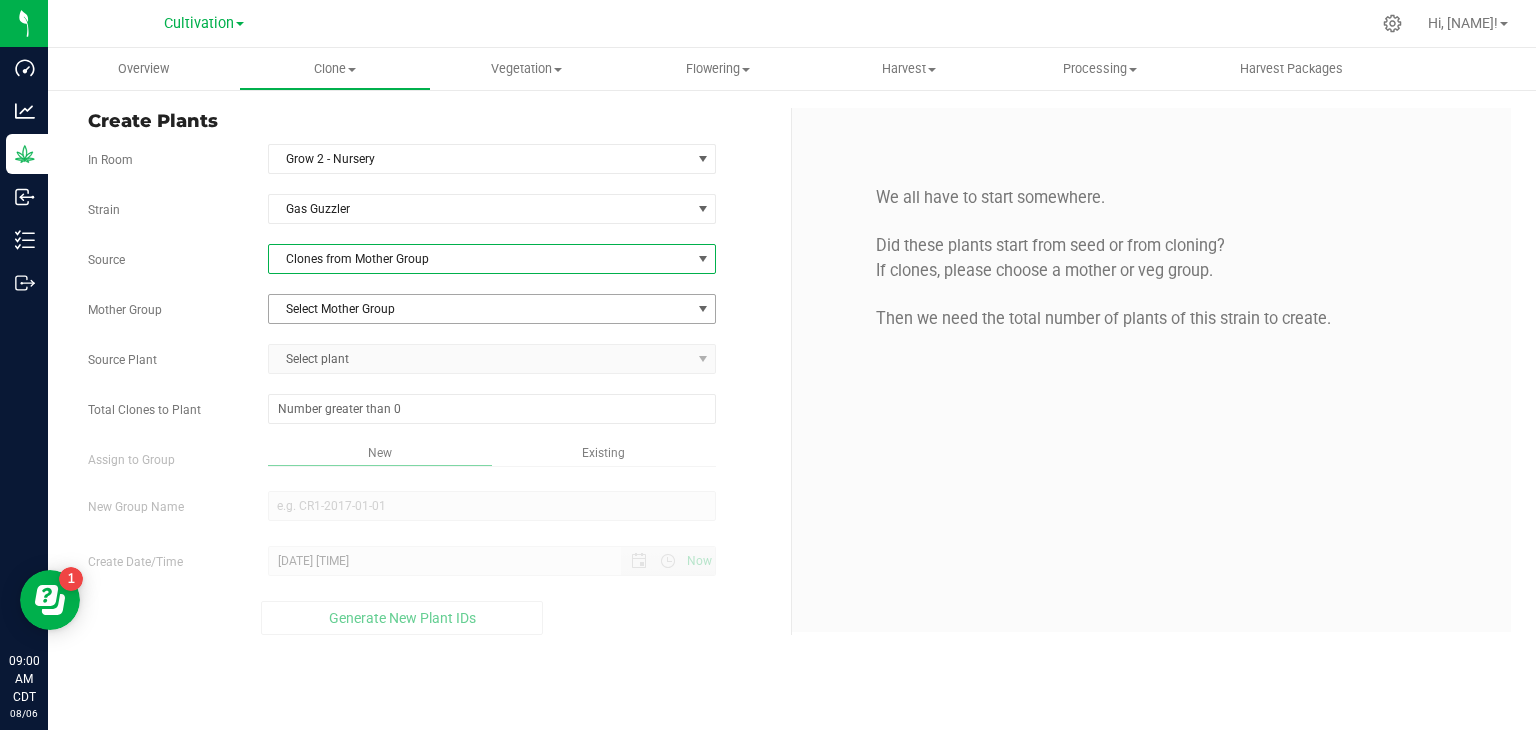 click on "Select Mother Group" at bounding box center (480, 309) 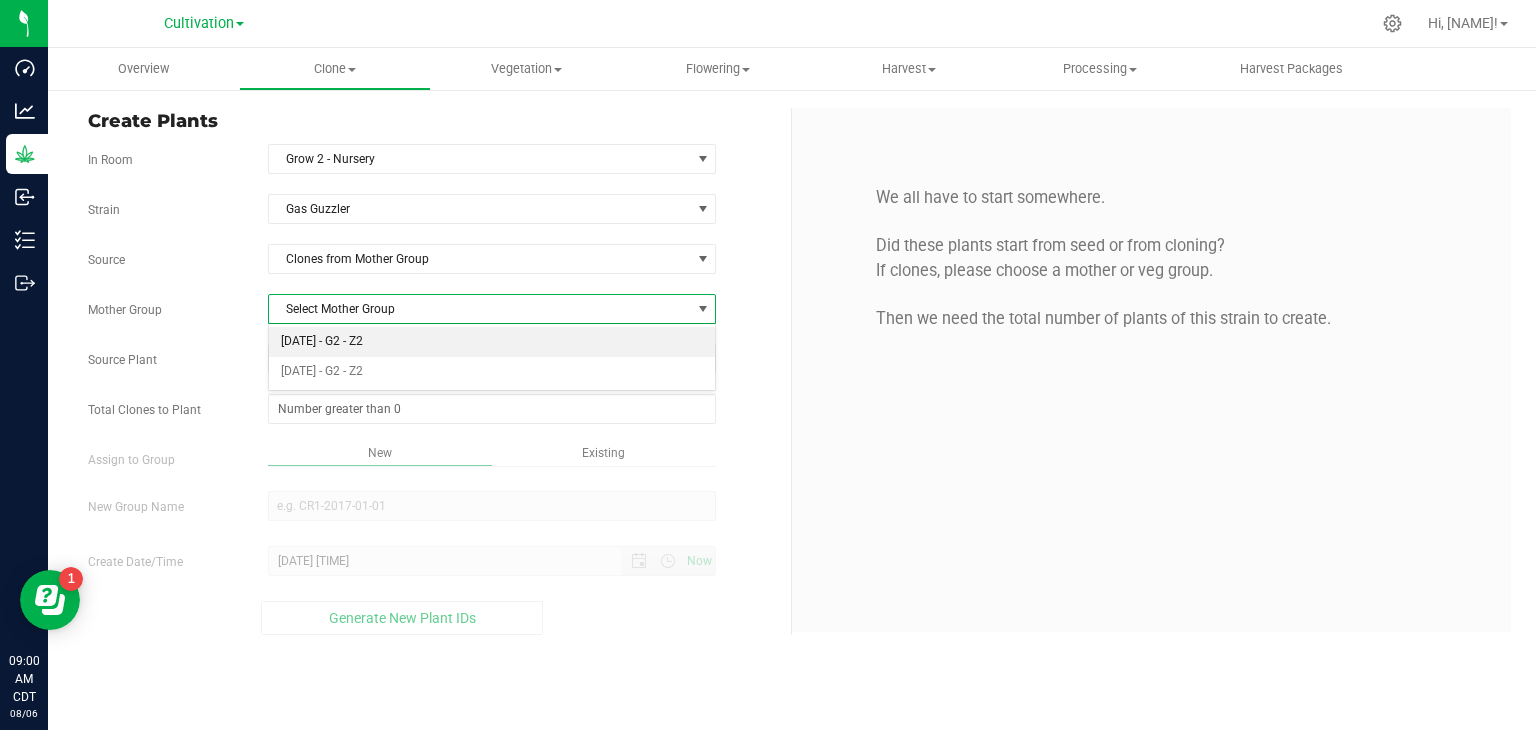 click on "[DATE] - G2 - Z2" at bounding box center [492, 342] 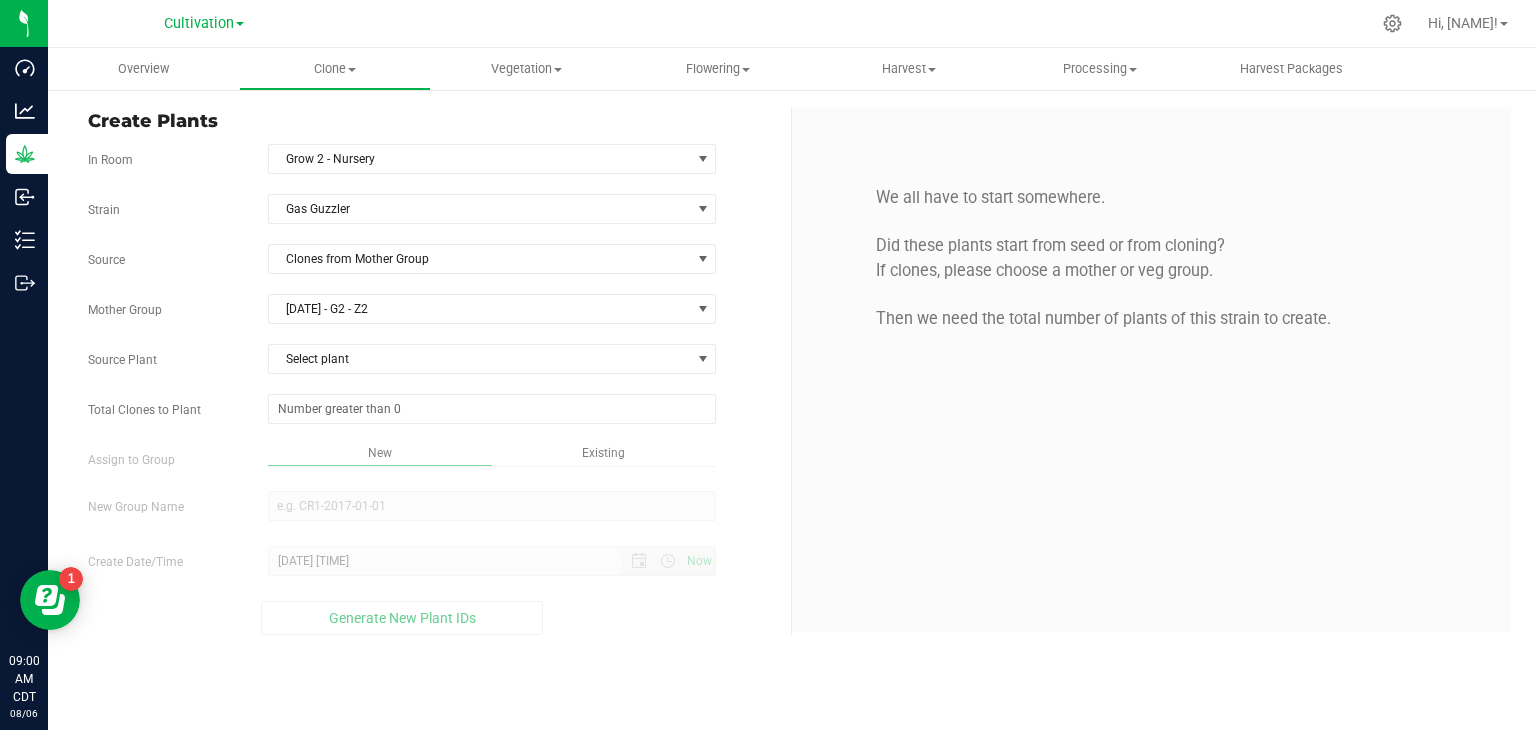 click on "Strain
Gas Guzzler
Source
Clones from Mother Group
Mother Group
05202025 - G2 - Z2 Select Mother Group 05202025 - G2 - Z2 07152025 - G2 - Z2
Source Plant
Select plant SDNNCCV-STR17500000711 SDNNCCV-STR17500000712 SDNNCCV-STR17500000714 SDNNCCV-STR17500000715 SDNNCCV-STR17500000717 SDNNCCV-STR17500000718 SDNNCCV-STR17500000719 SDNNCCV-STR17500000721 SDNNCCV-STR17500000731 SDNNCCV-STR17500000732" at bounding box center [432, 414] 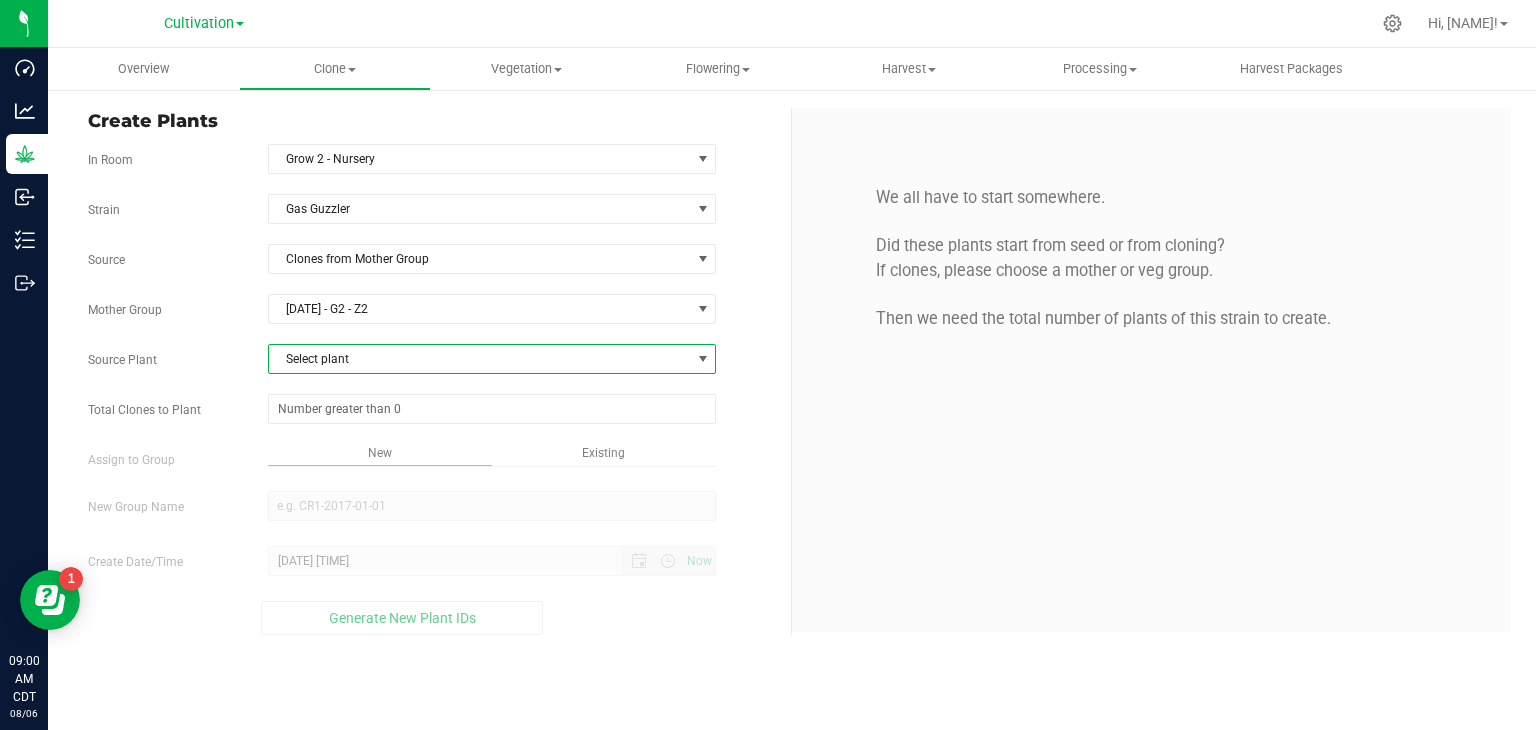 click on "Select plant" at bounding box center (480, 359) 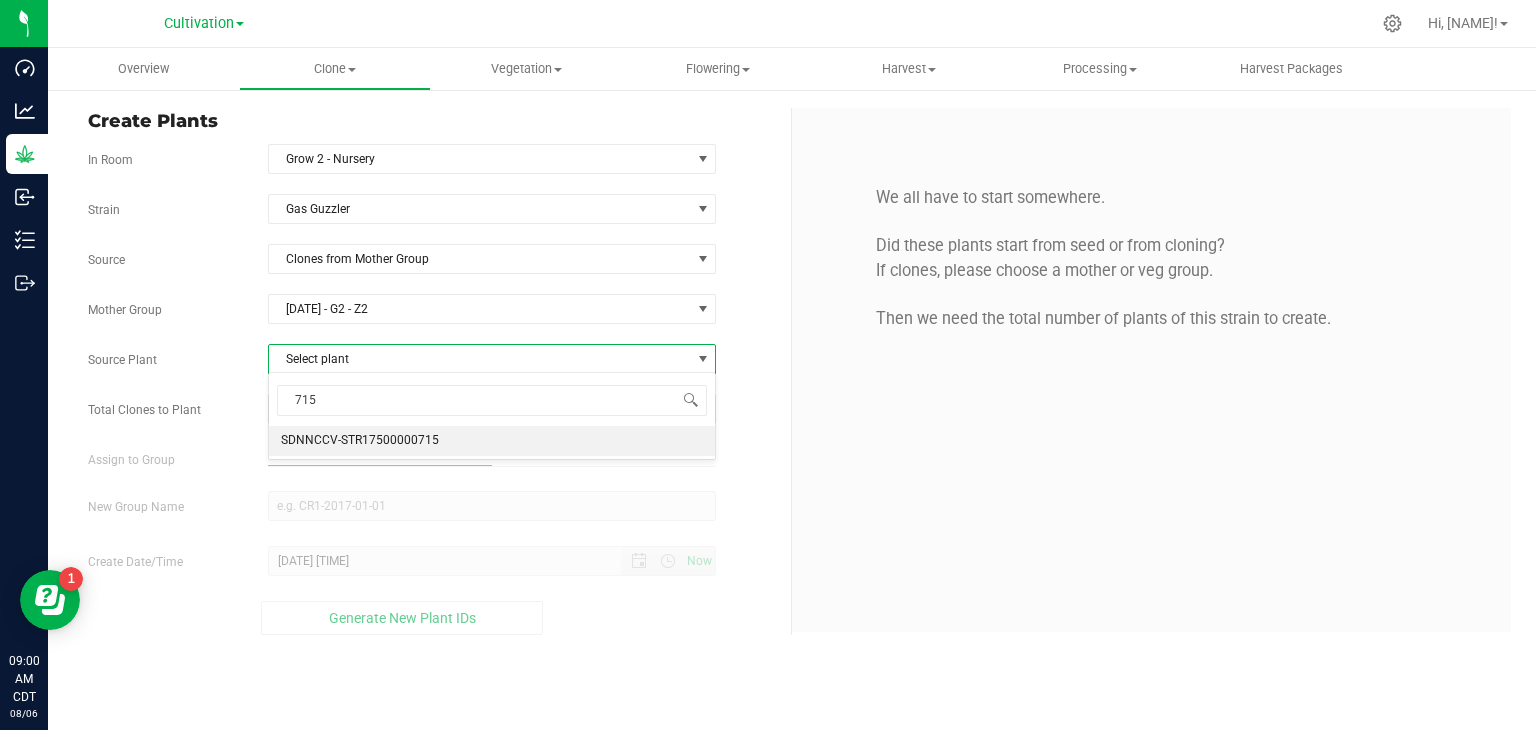 click on "SDNNCCV-STR17500000715" at bounding box center (492, 441) 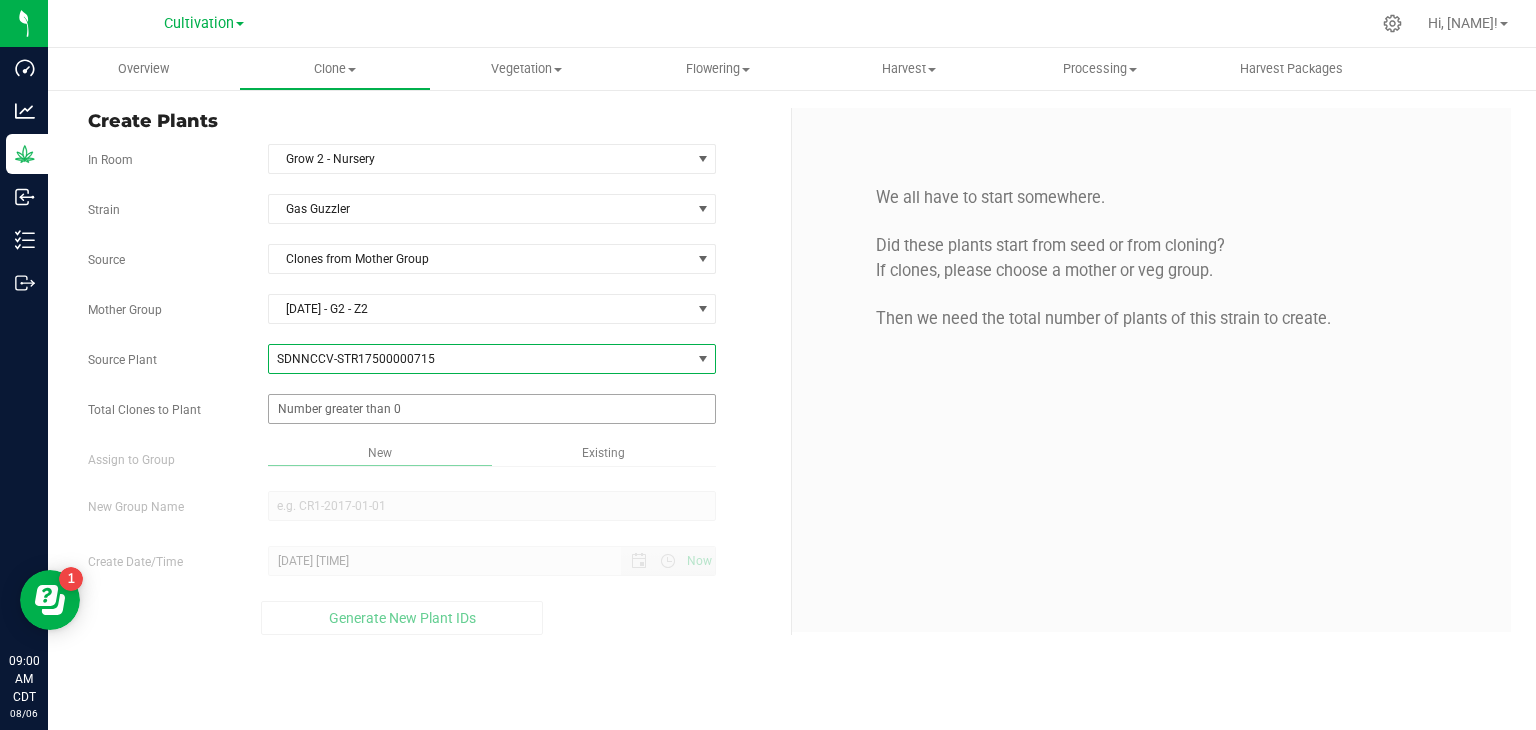 click at bounding box center (492, 409) 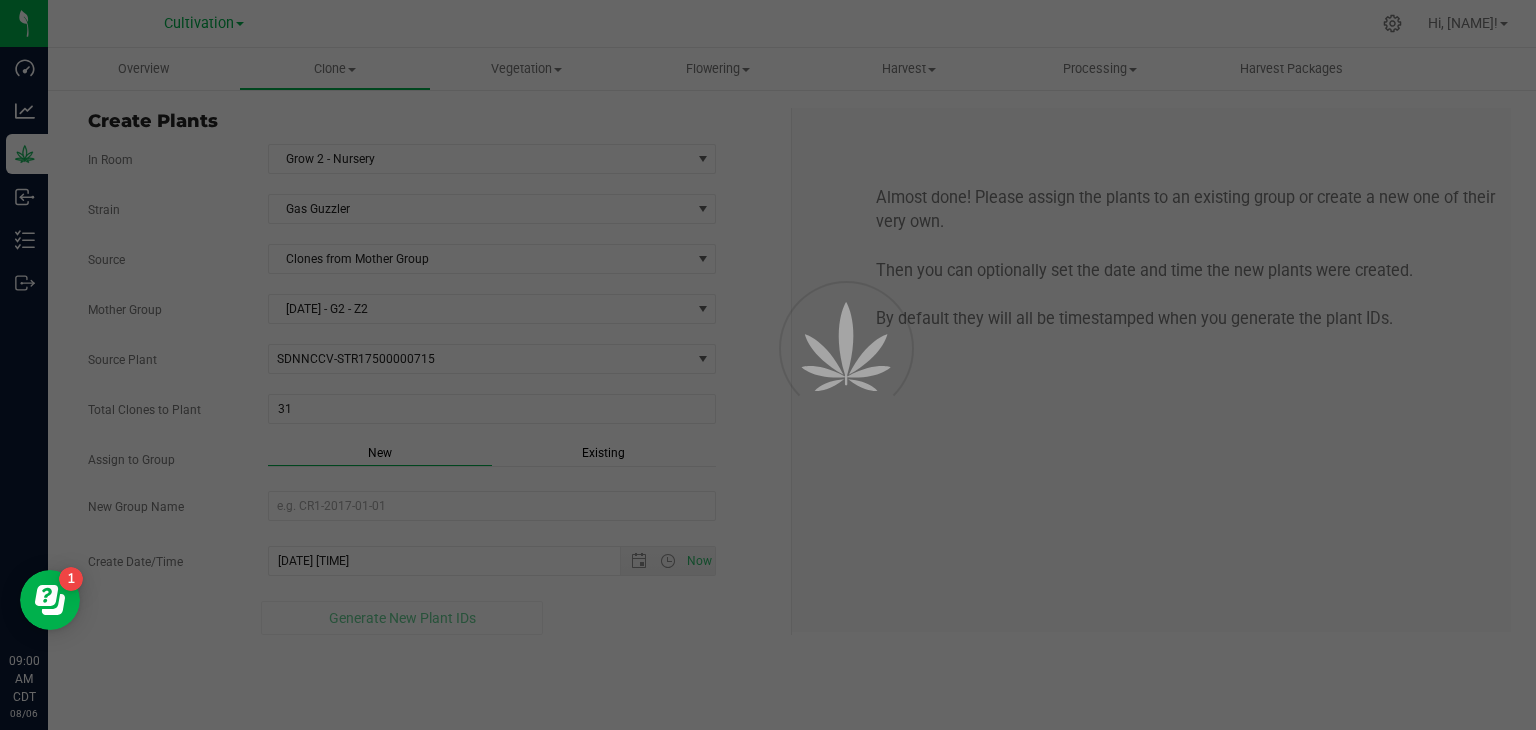 drag, startPoint x: 775, startPoint y: 369, endPoint x: 757, endPoint y: 373, distance: 18.439089 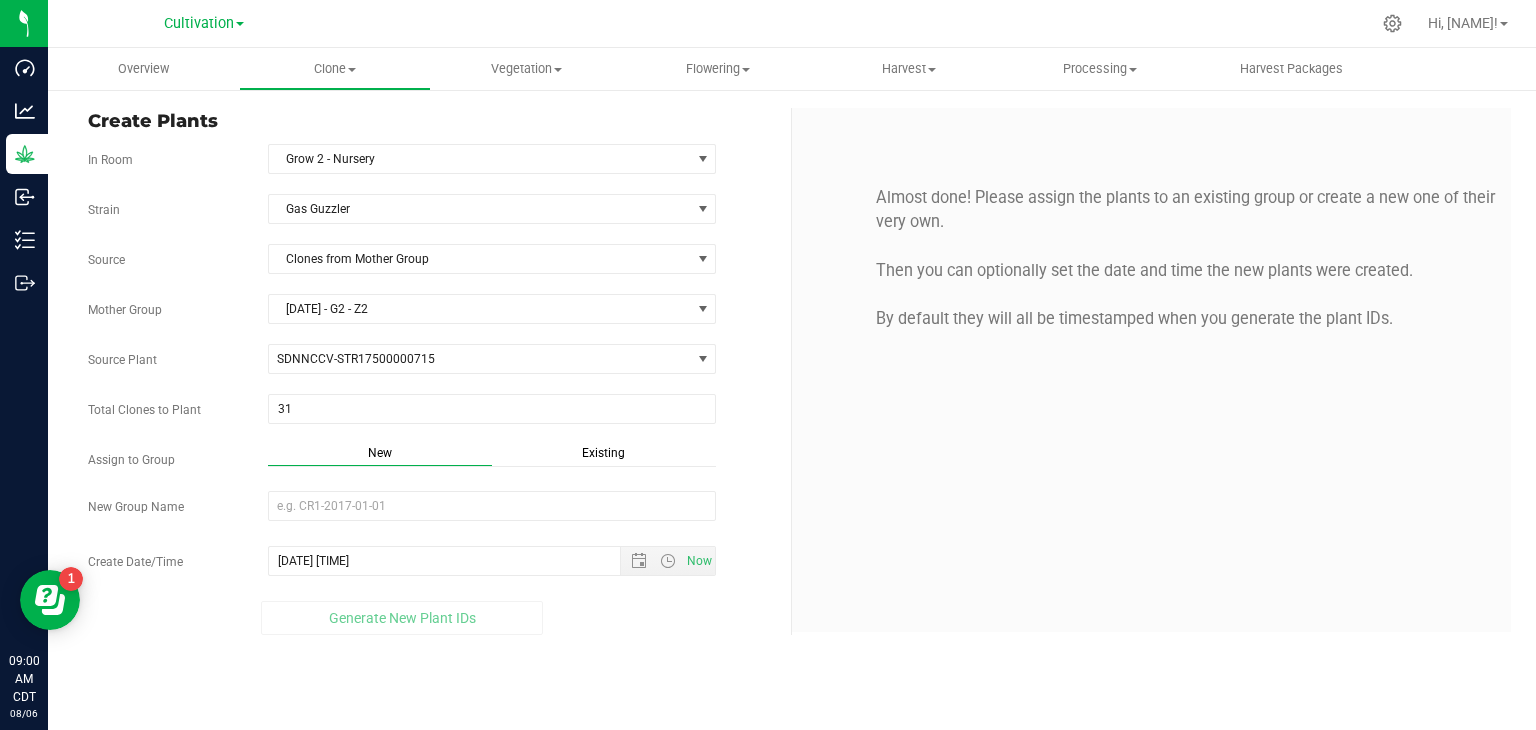 drag, startPoint x: 755, startPoint y: 415, endPoint x: 625, endPoint y: 455, distance: 136.01471 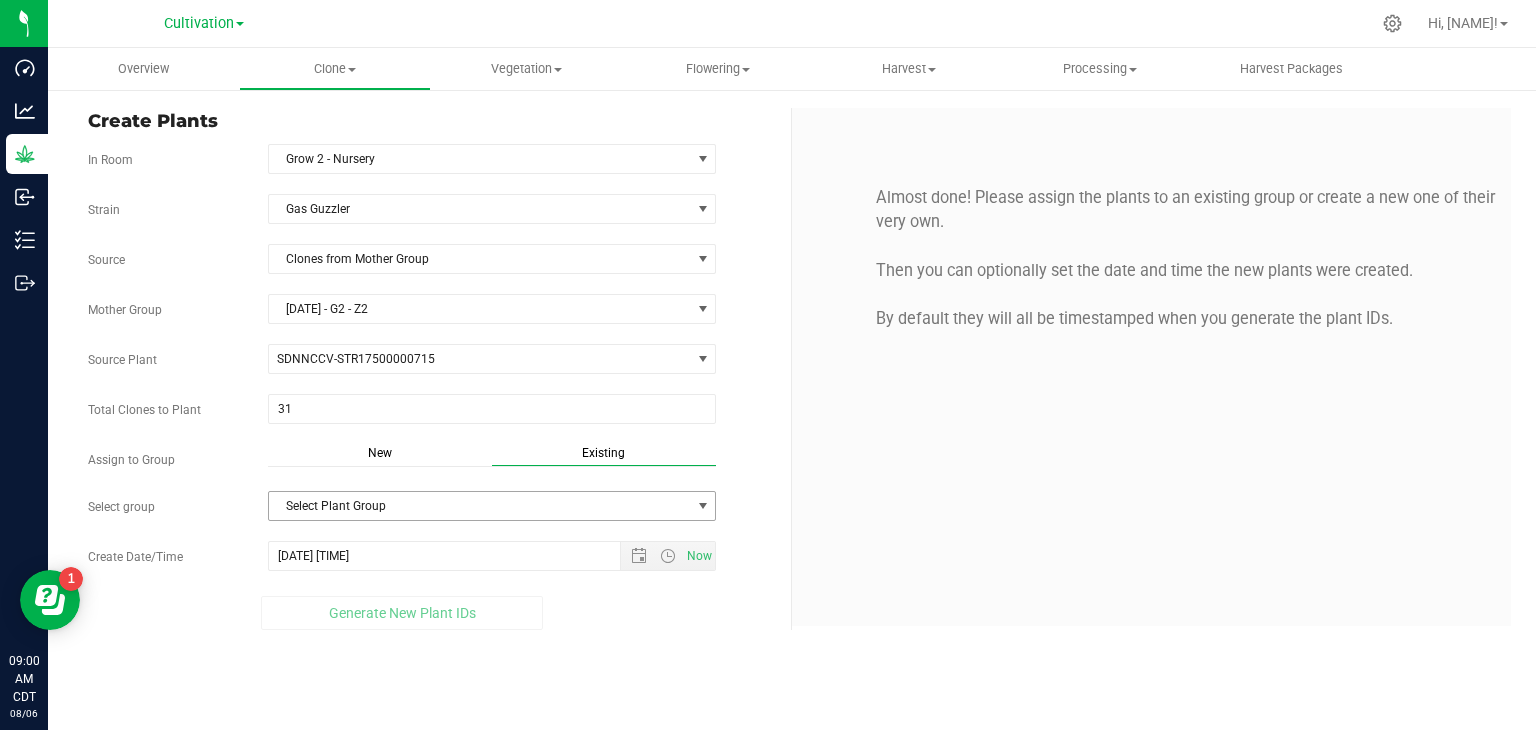 click on "Select Plant Group" at bounding box center (480, 506) 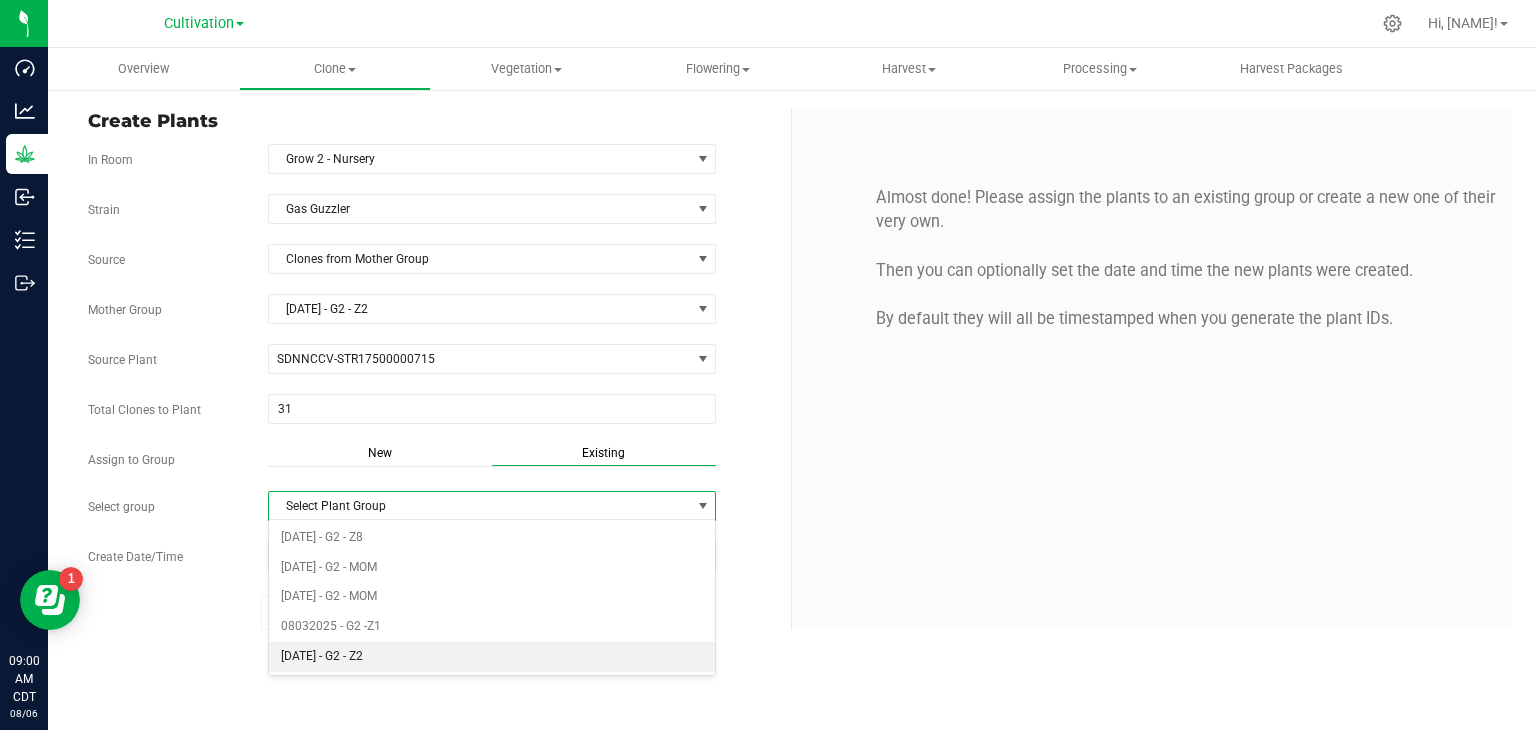 click on "[DATE] - G2 - Z2" at bounding box center [492, 657] 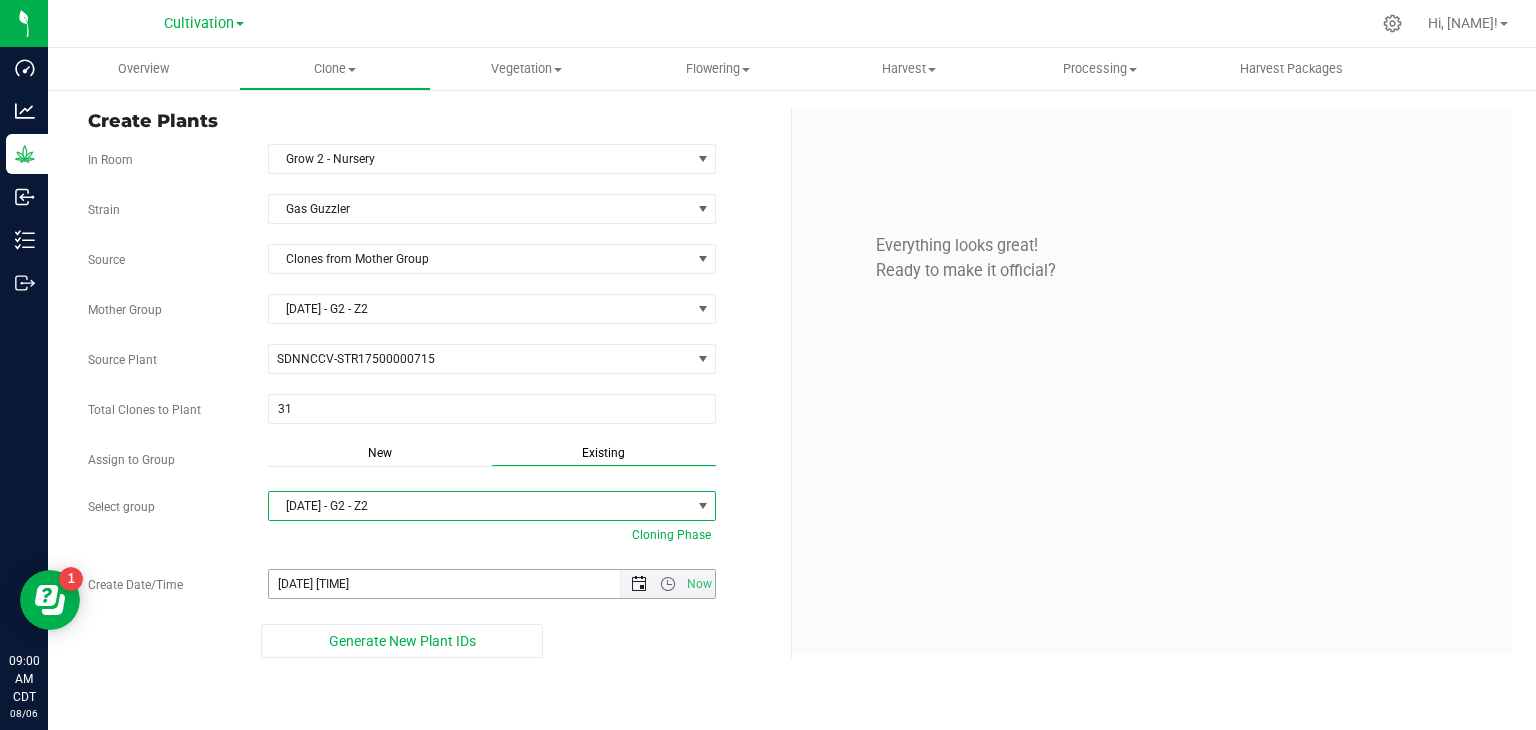 click at bounding box center (639, 584) 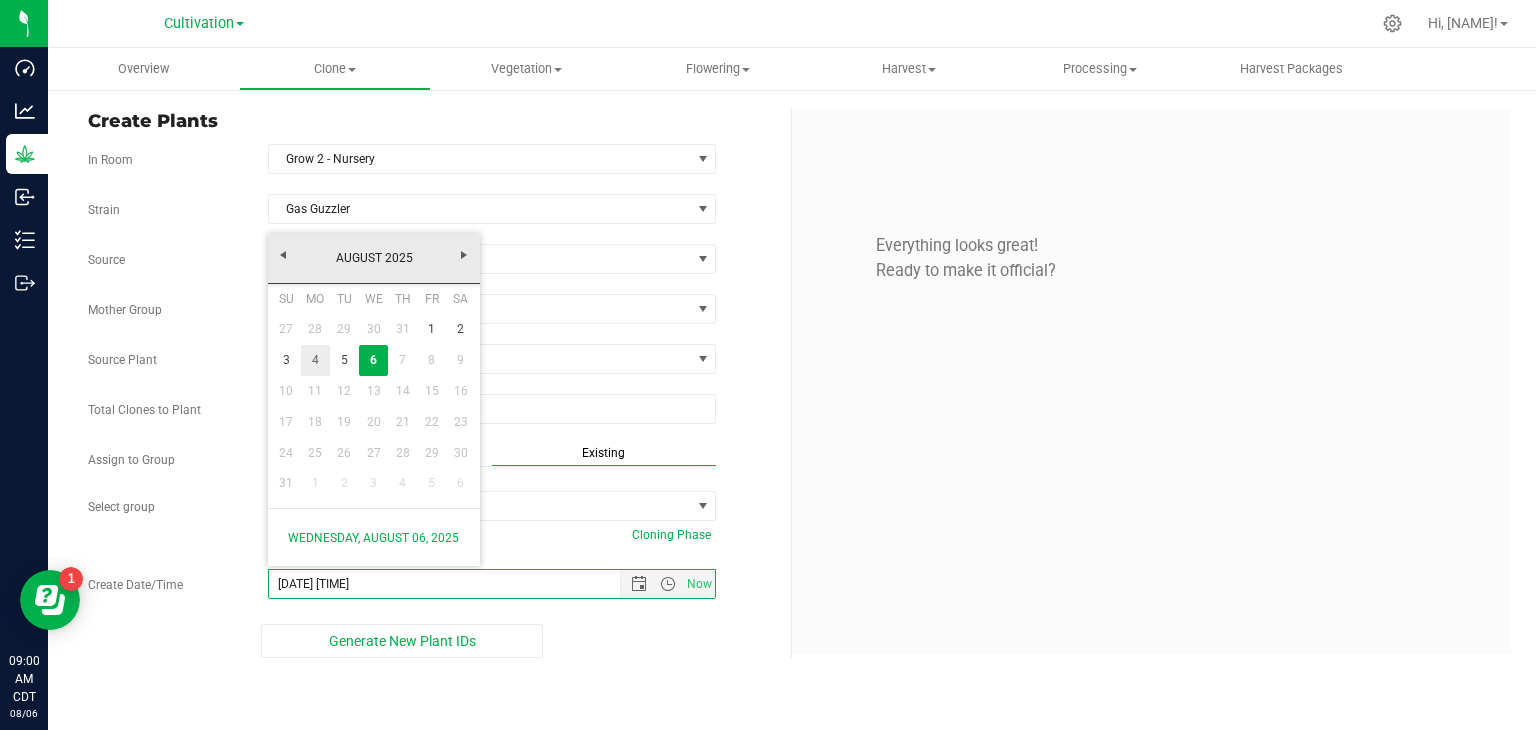 click on "4" at bounding box center (315, 360) 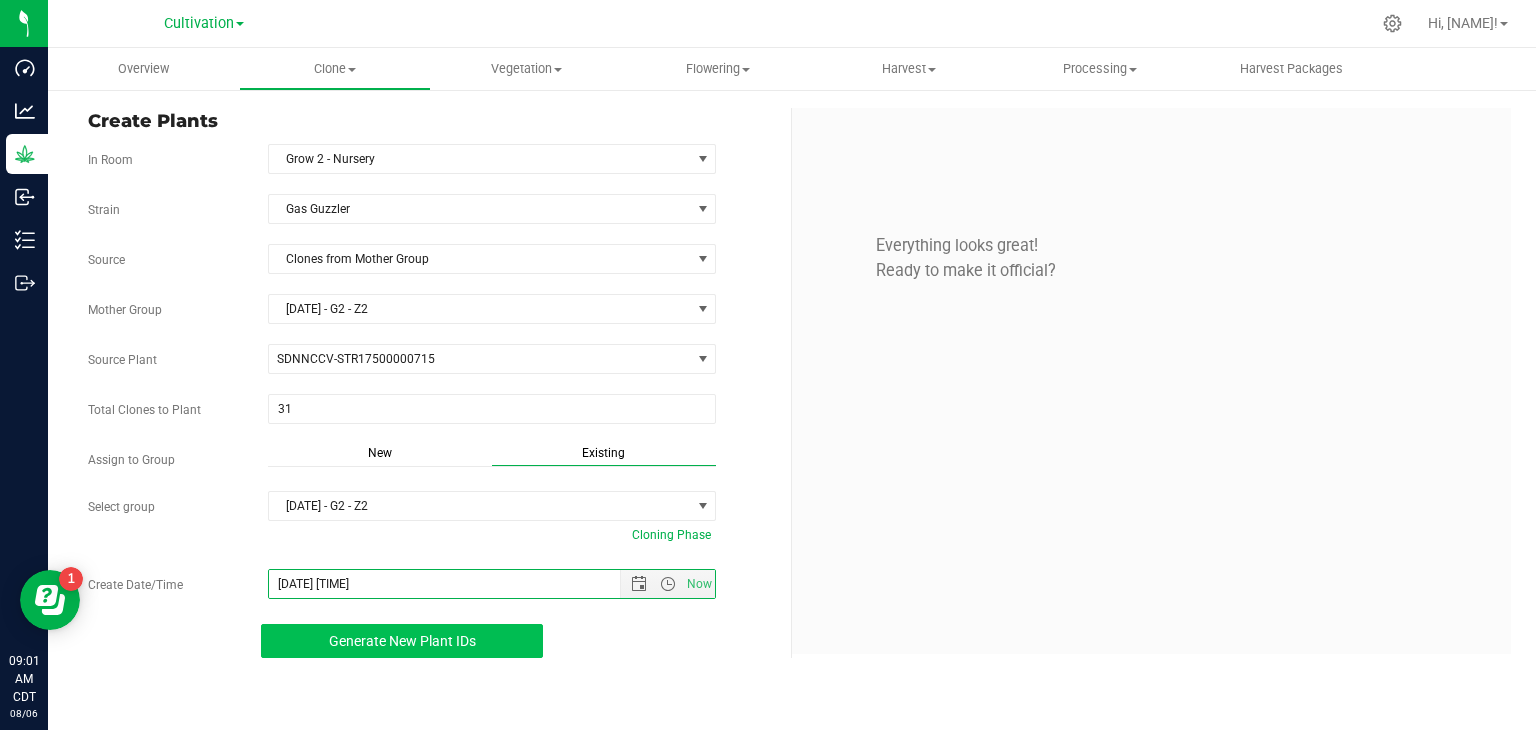 click on "Generate New Plant IDs" at bounding box center [402, 641] 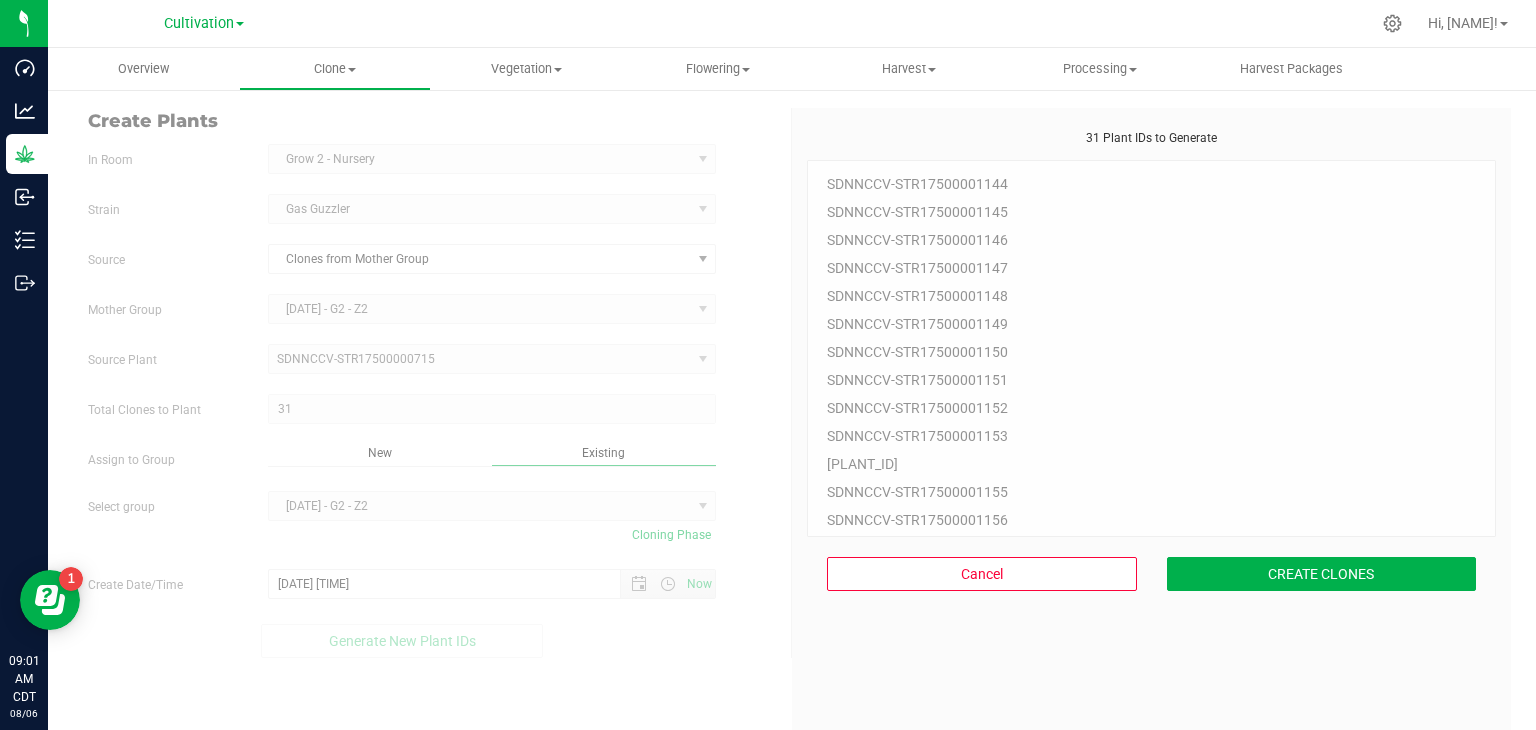 scroll, scrollTop: 60, scrollLeft: 0, axis: vertical 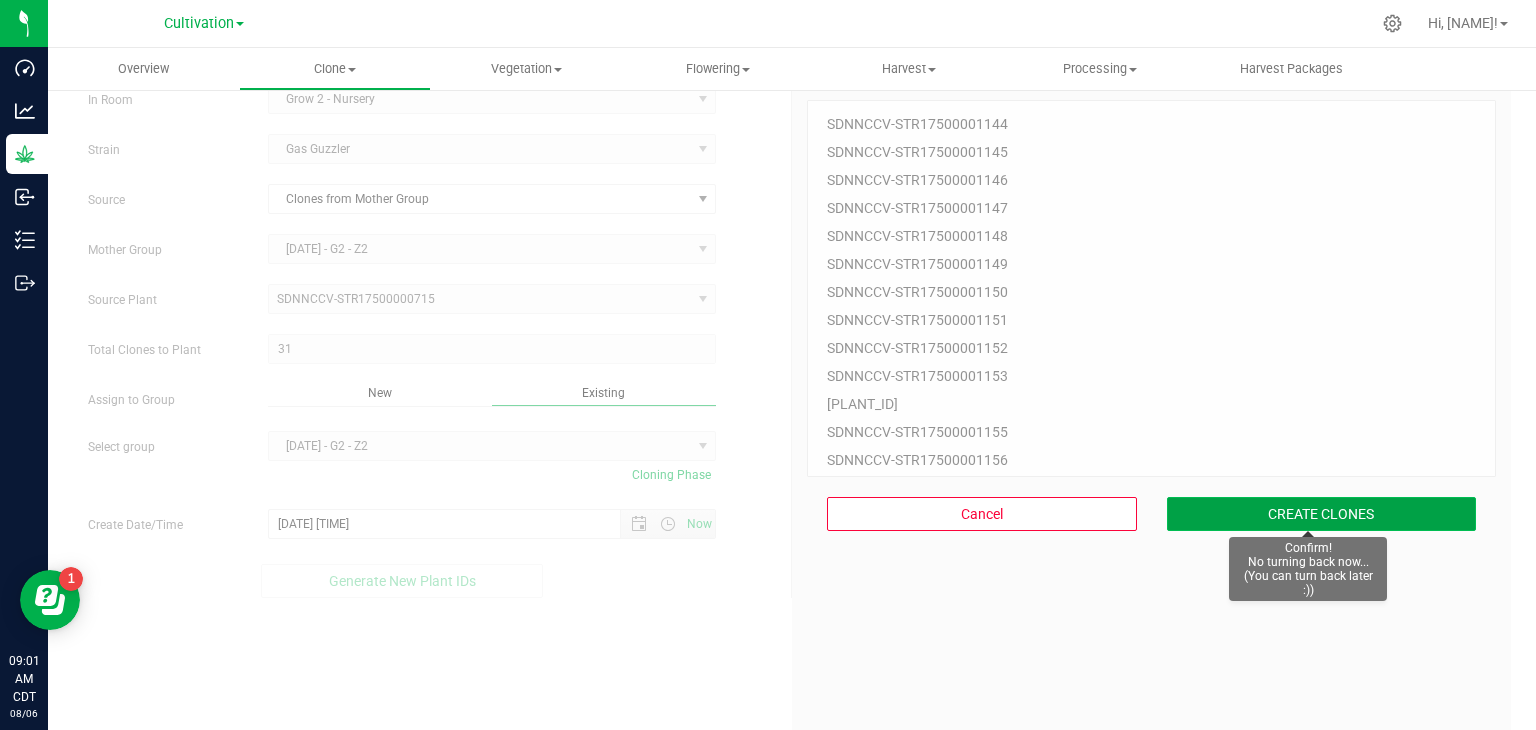 click on "CREATE CLONES" at bounding box center (1322, 514) 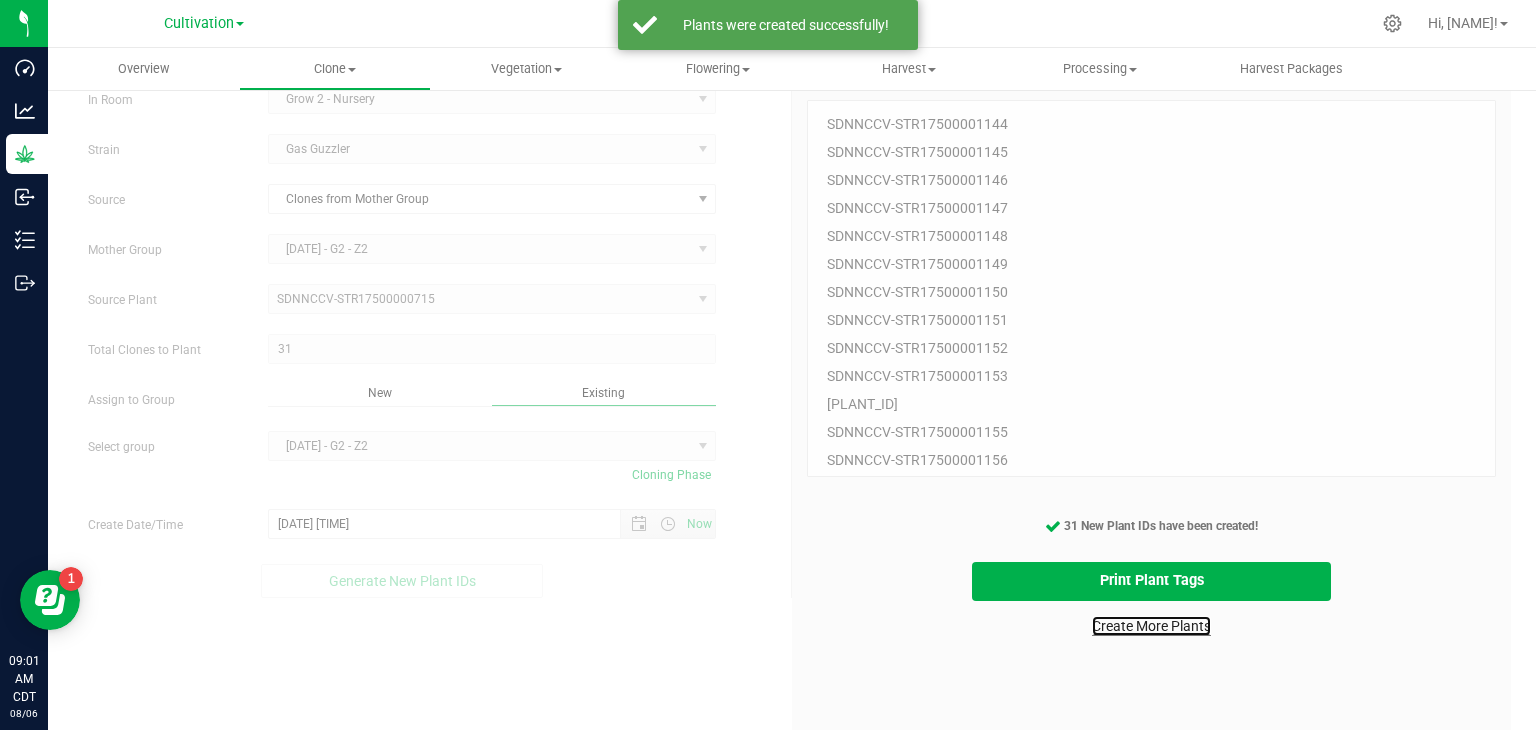 click on "Create More Plants" at bounding box center [1151, 626] 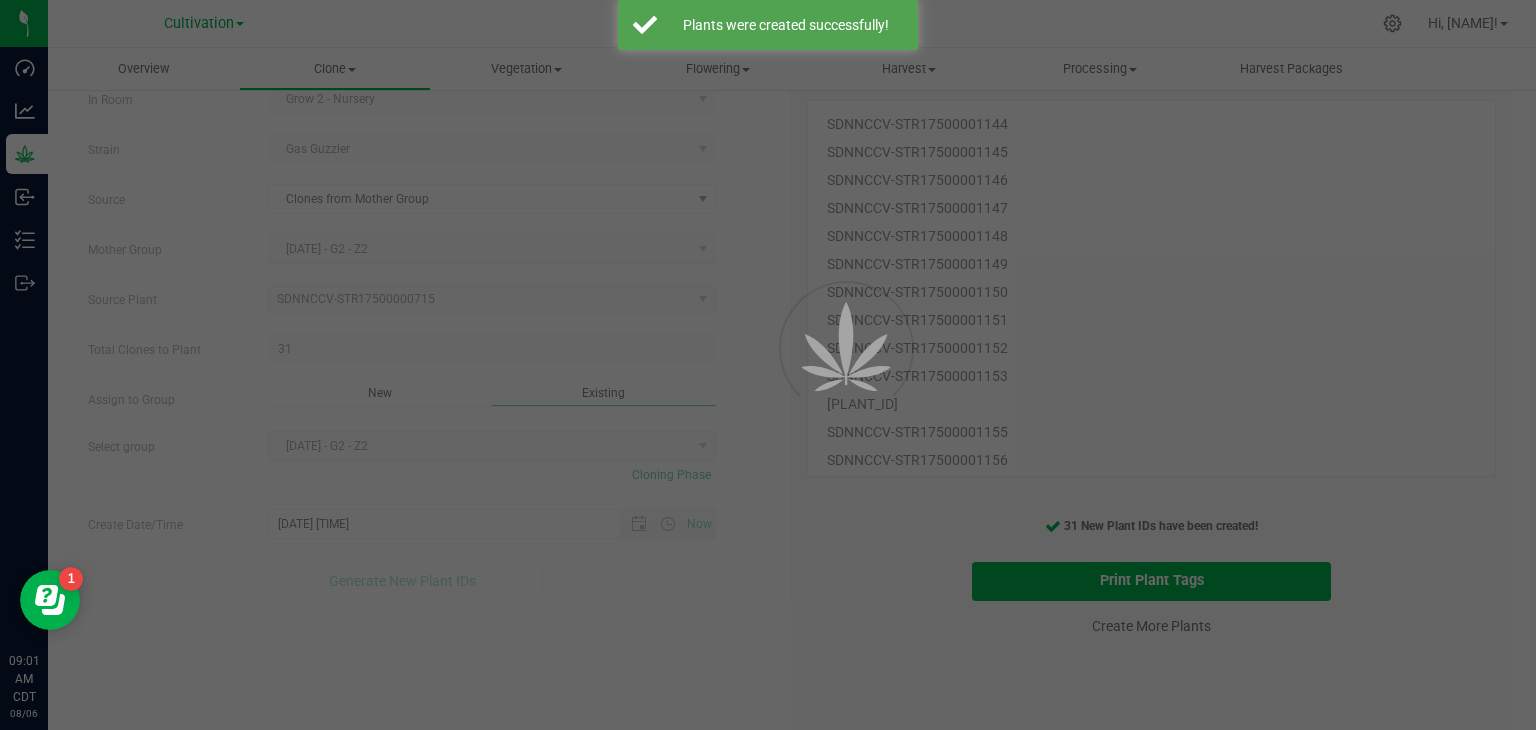 scroll, scrollTop: 0, scrollLeft: 0, axis: both 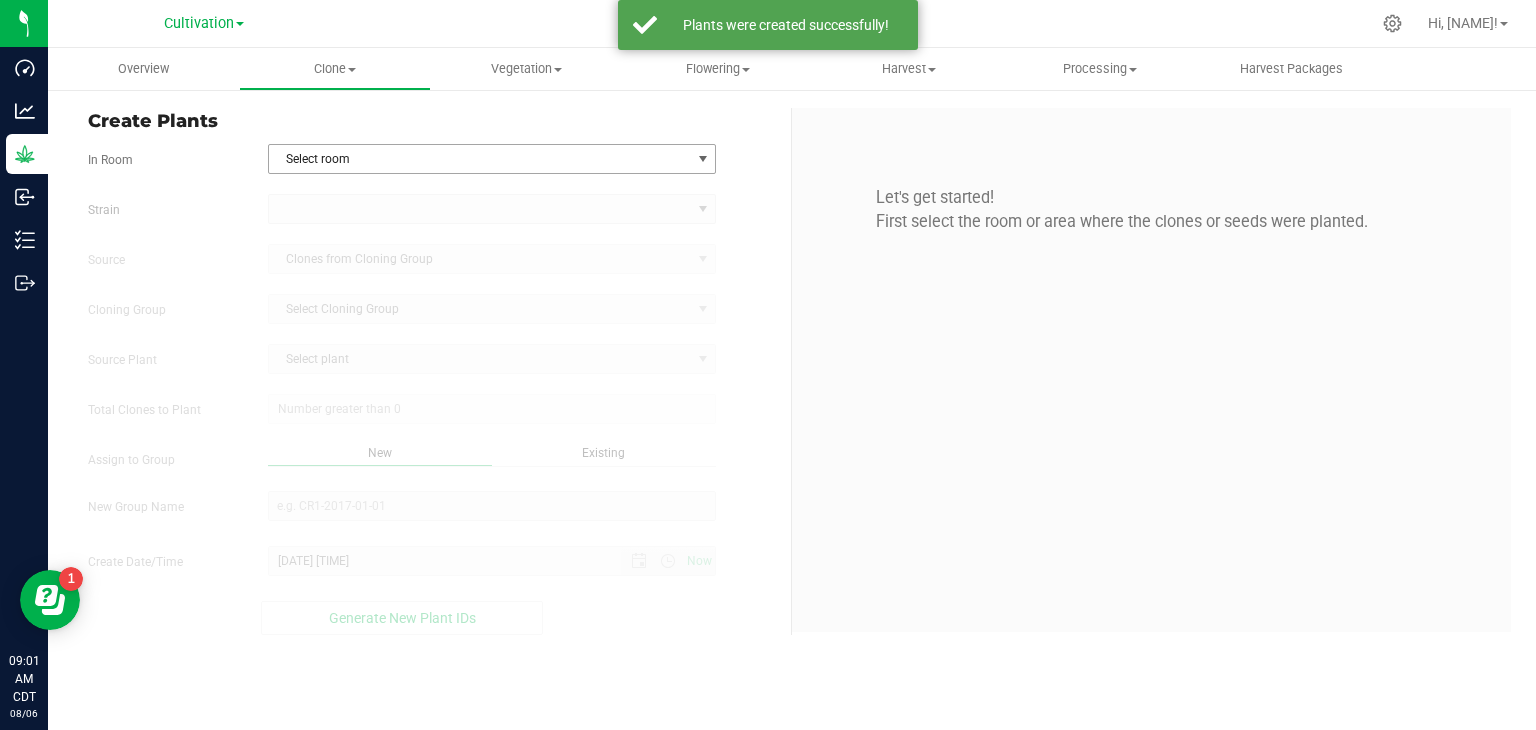 click on "Select room" at bounding box center (480, 159) 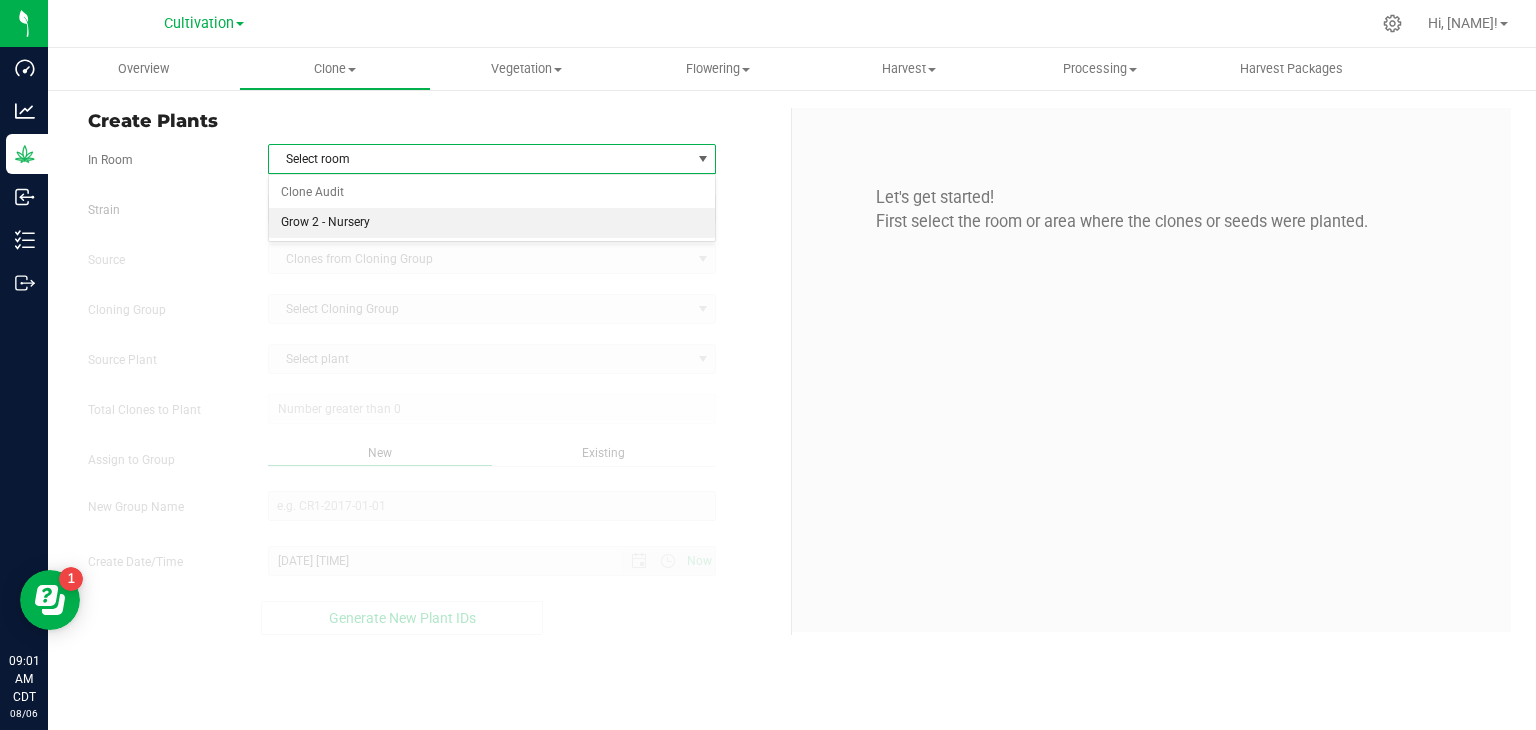 click on "Grow 2 - Nursery" at bounding box center (492, 223) 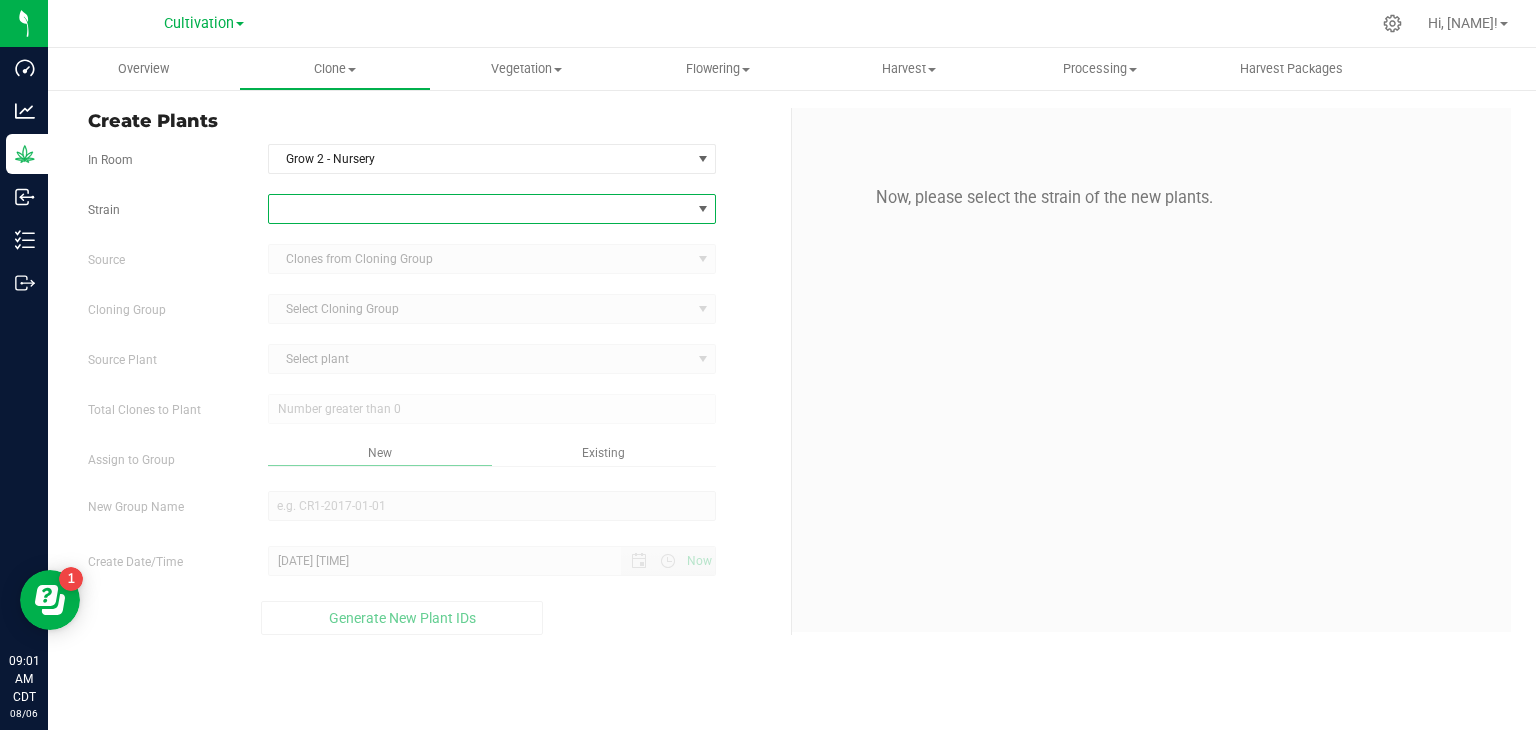 click at bounding box center [480, 209] 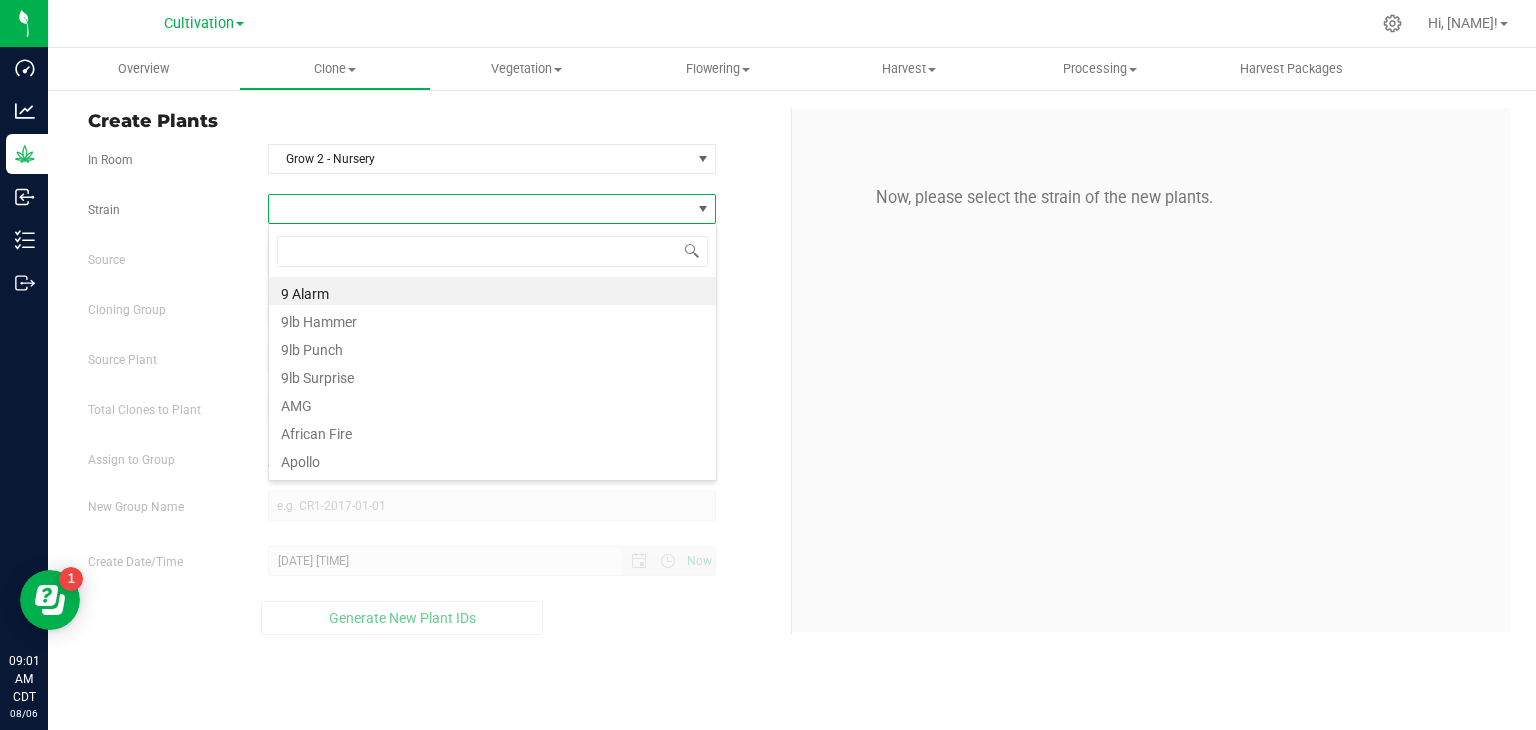 scroll, scrollTop: 99970, scrollLeft: 99551, axis: both 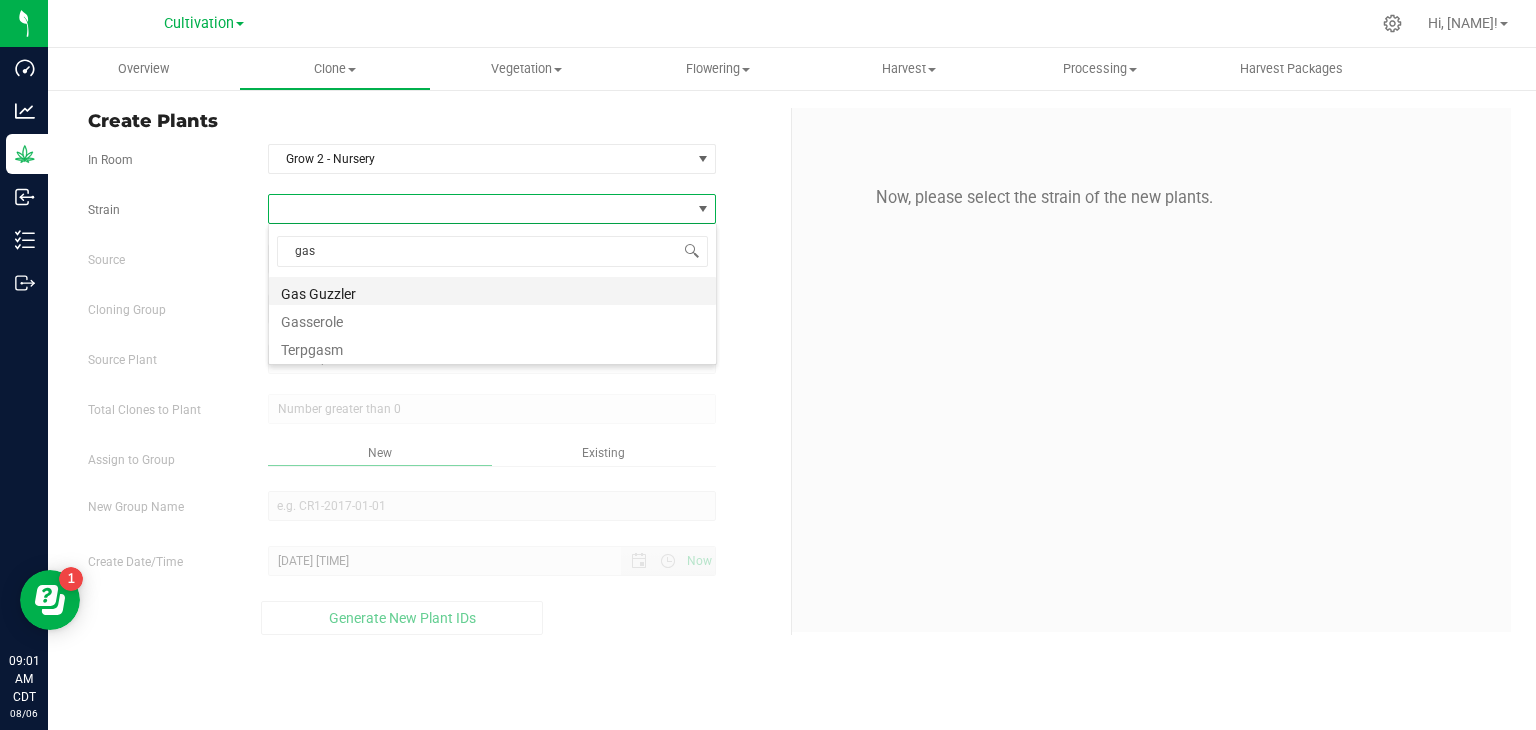 click on "Gas Guzzler" at bounding box center [492, 291] 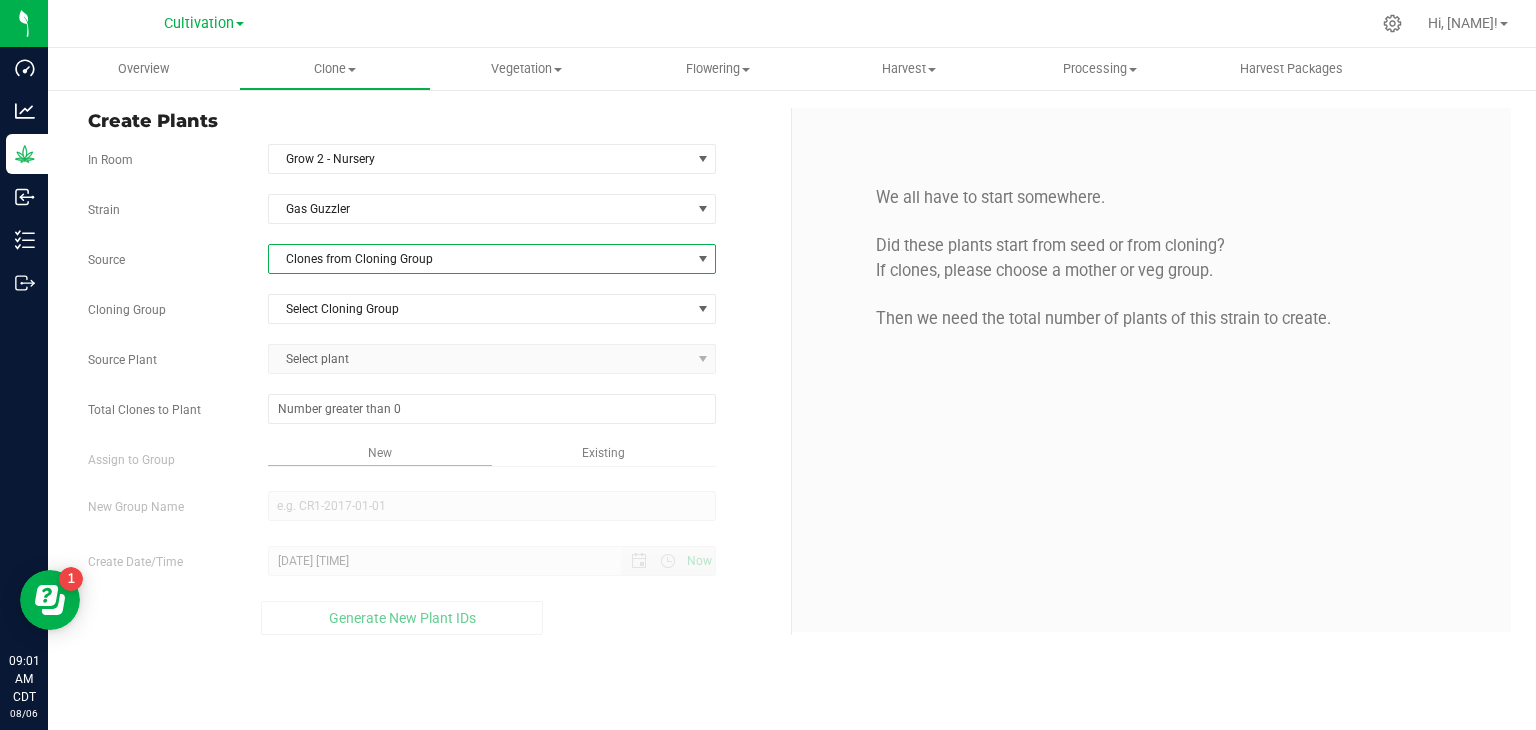 click on "Clones from Cloning Group" at bounding box center (480, 259) 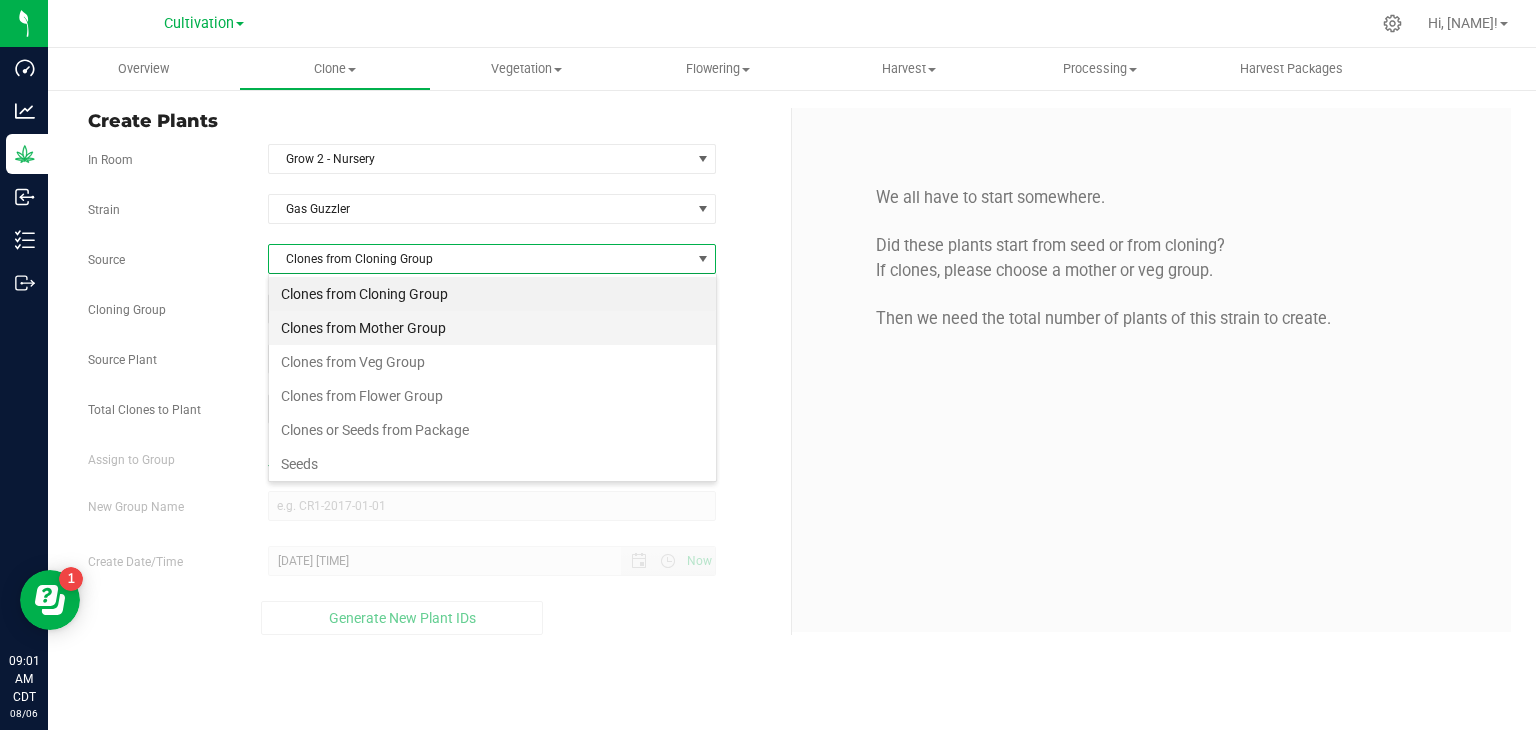 scroll, scrollTop: 99970, scrollLeft: 99551, axis: both 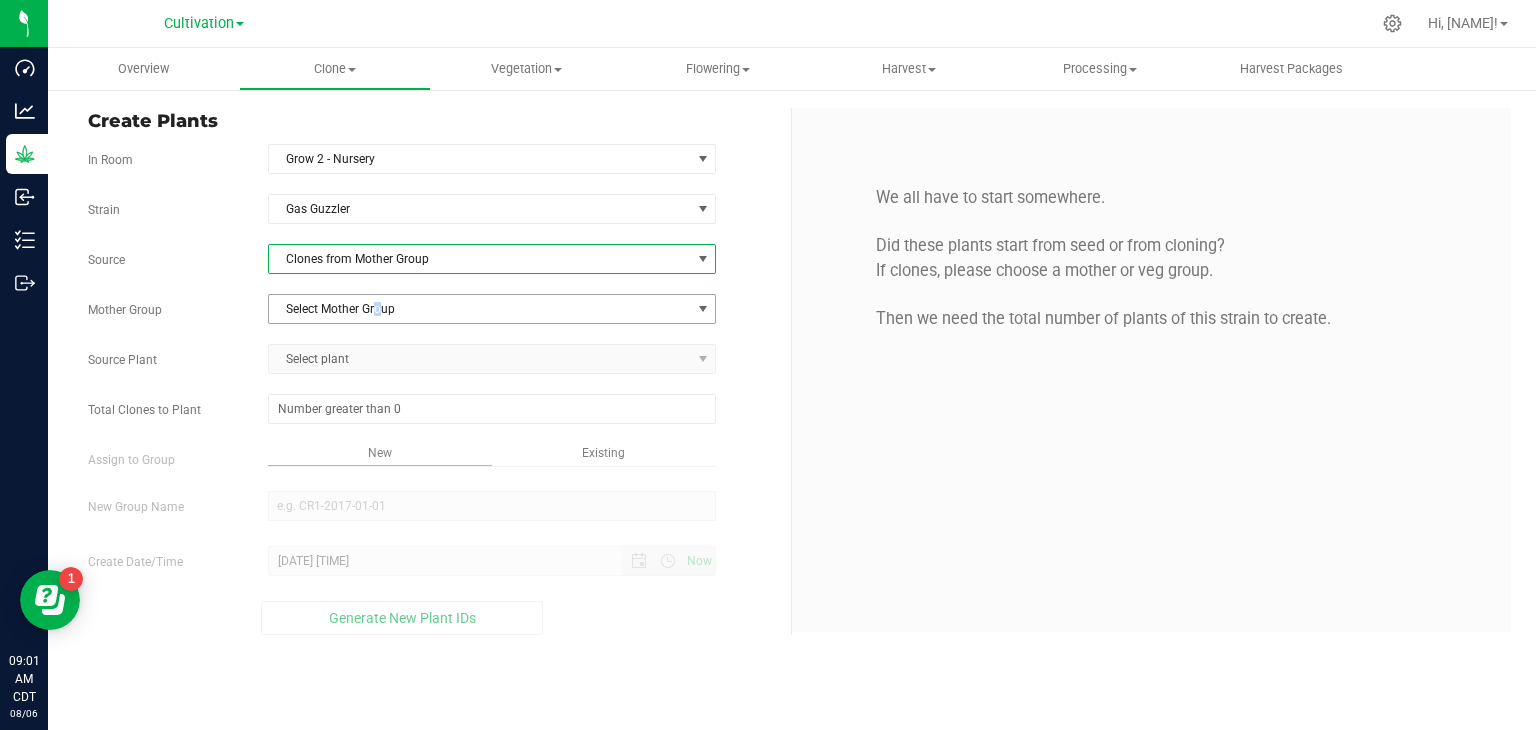 click on "Select Mother Group" at bounding box center (480, 309) 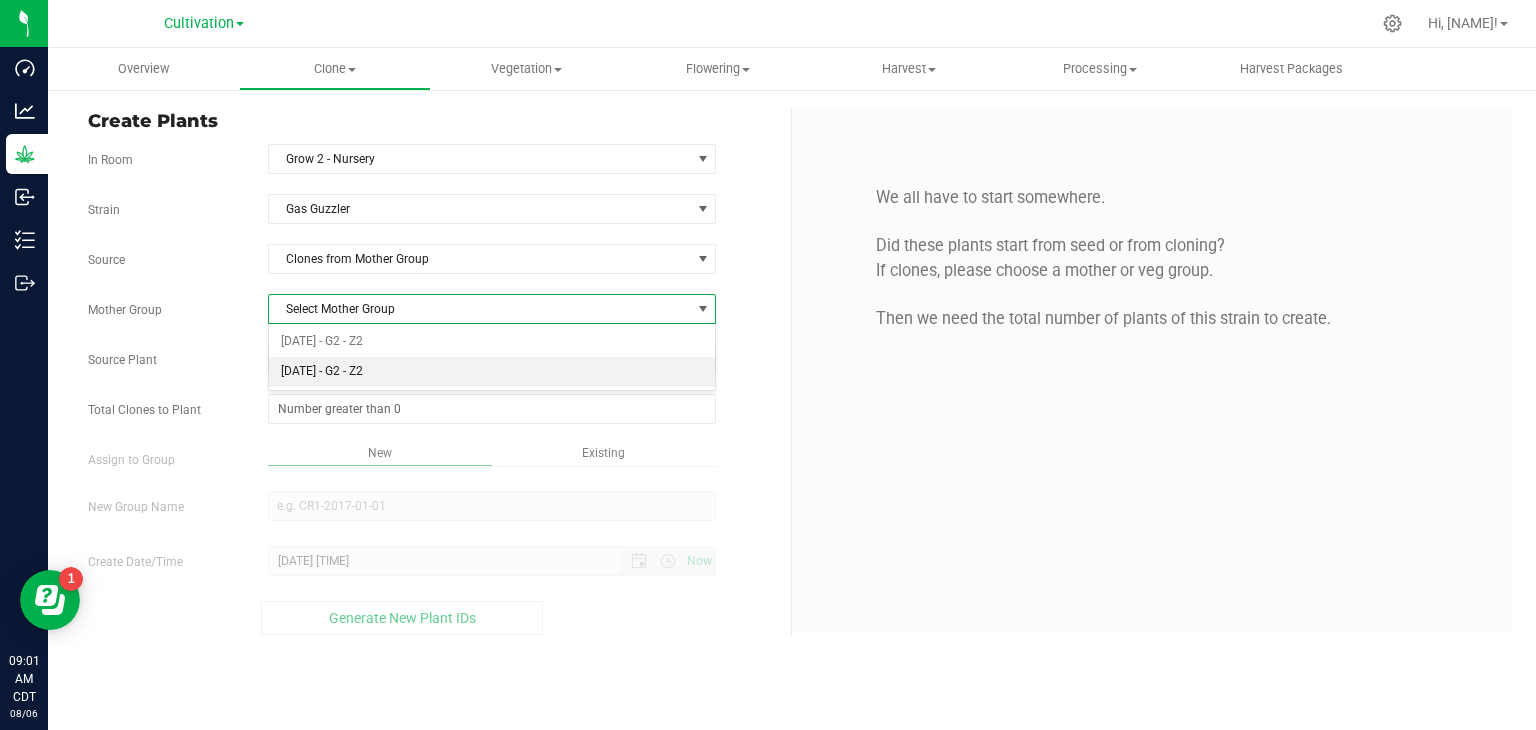 click on "[DATE] - G2 - Z2" at bounding box center [492, 372] 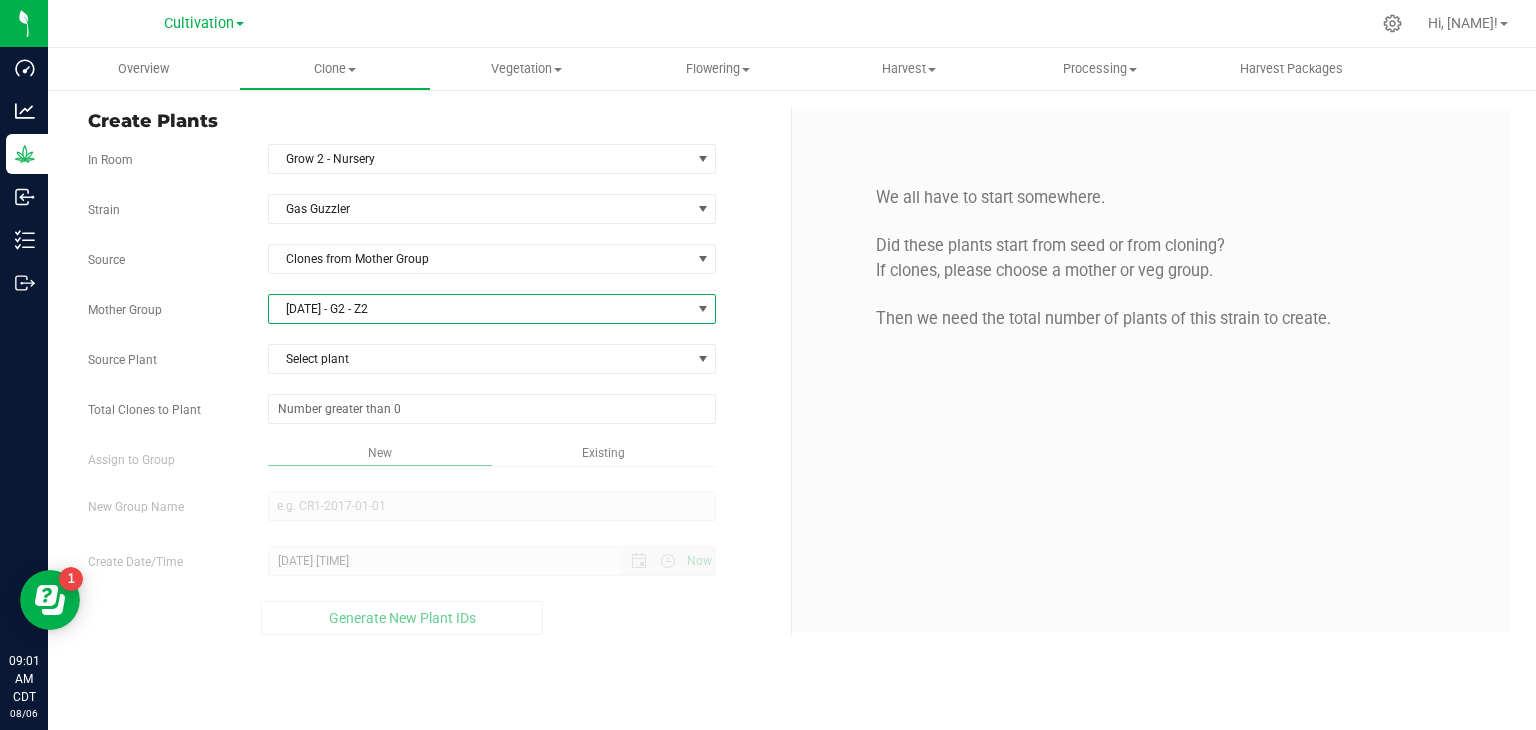 click on "[DATE] - G2 - Z2" at bounding box center [480, 309] 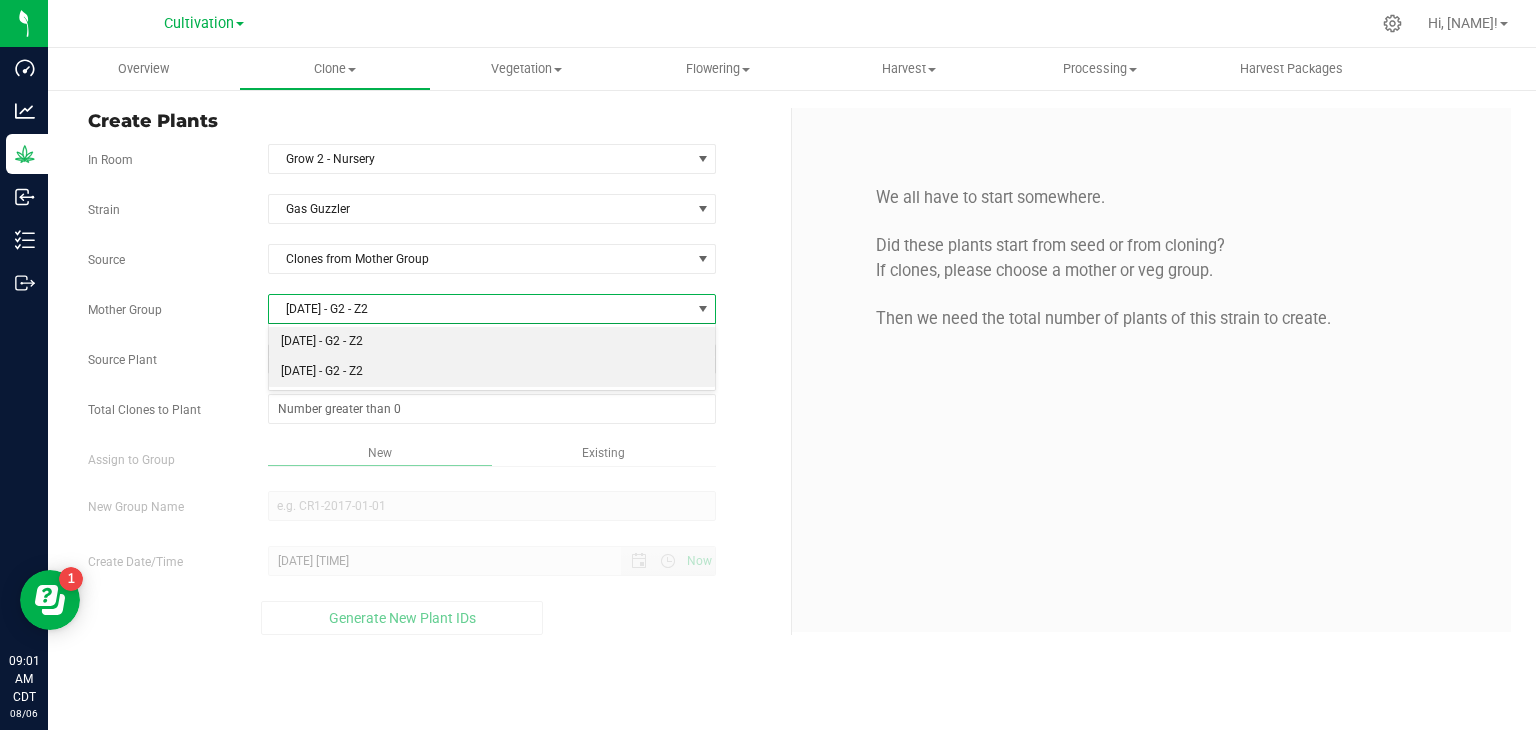 click on "[DATE] - G2 - Z2" at bounding box center (492, 342) 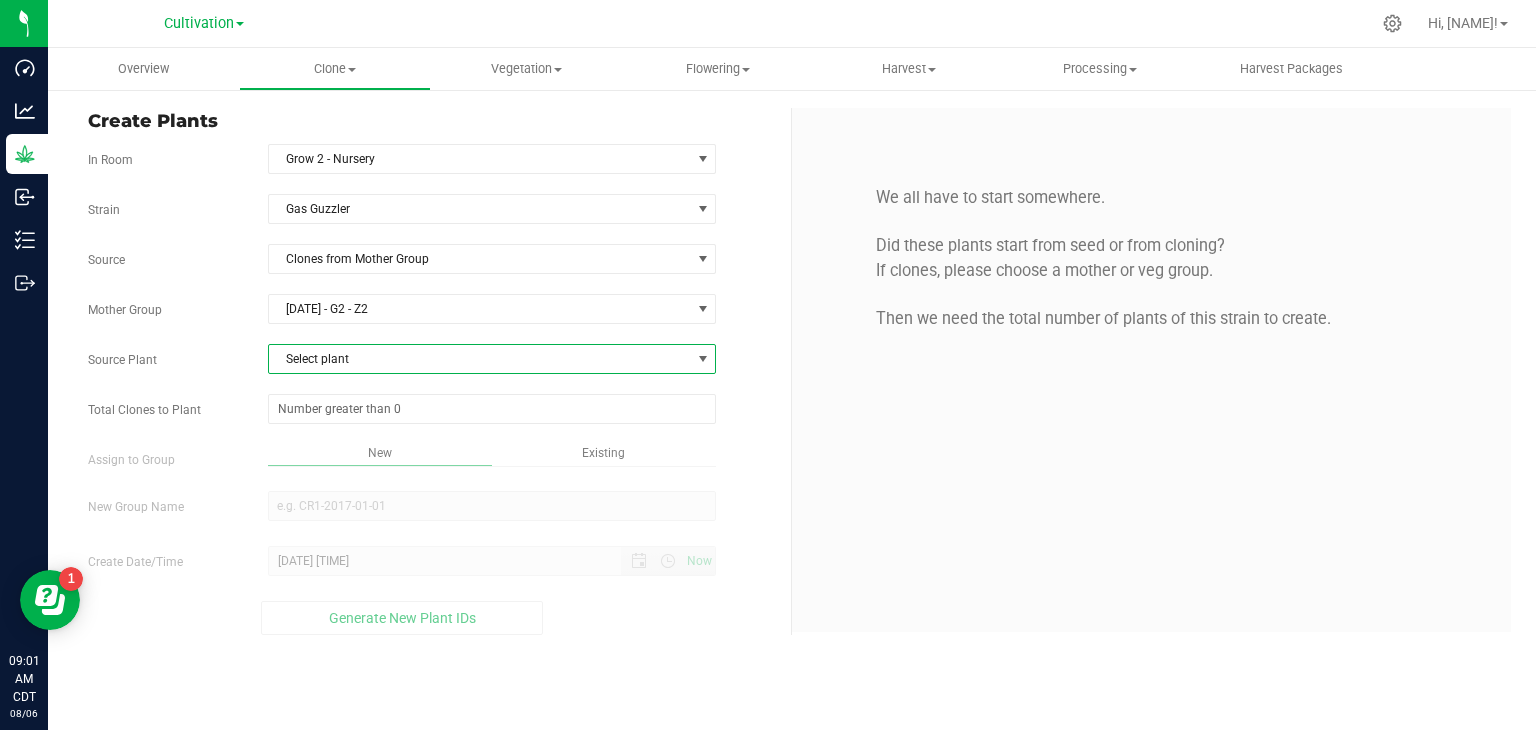click on "Select plant" at bounding box center (480, 359) 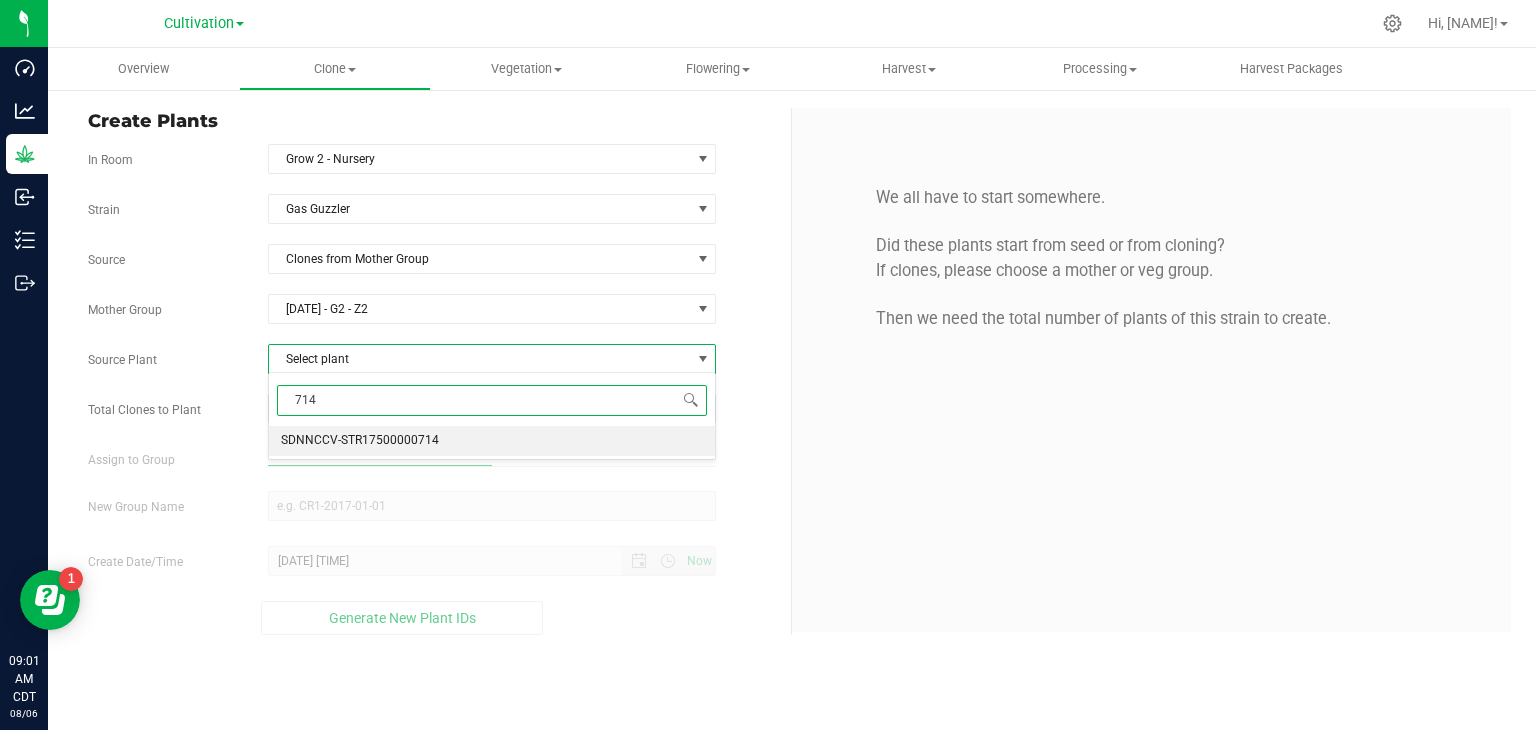 click on "SDNNCCV-STR17500000714" at bounding box center (492, 441) 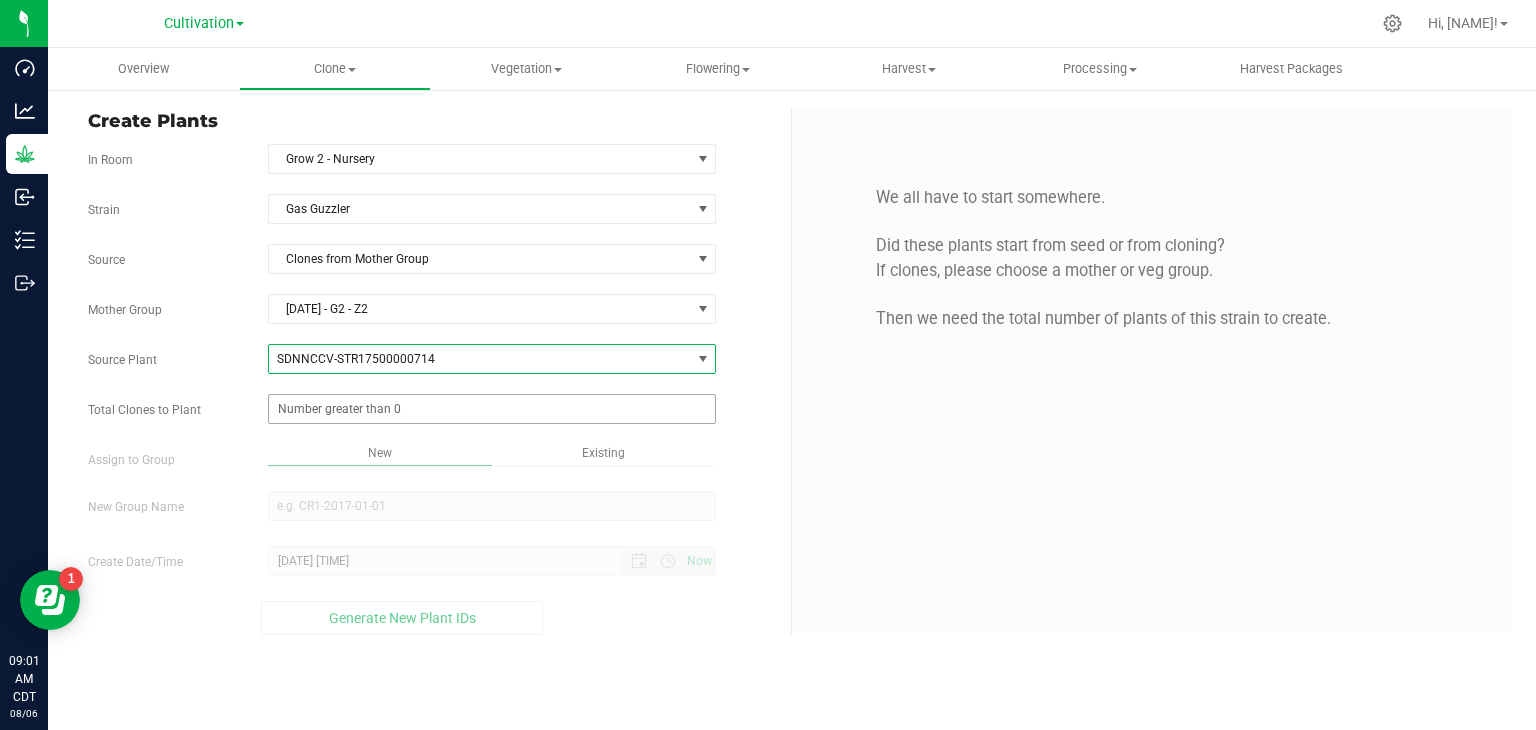 click at bounding box center (492, 409) 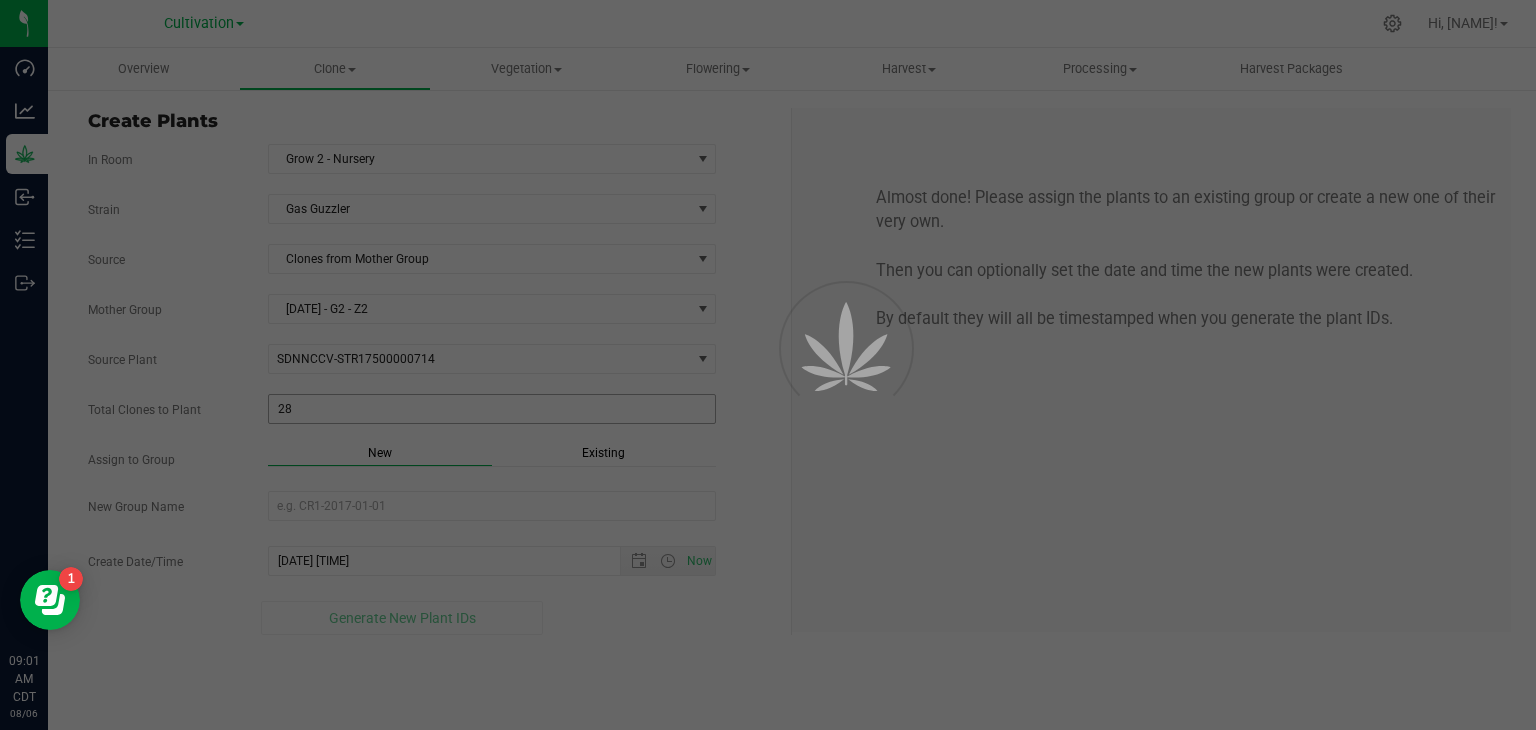 drag, startPoint x: 736, startPoint y: 407, endPoint x: 702, endPoint y: 419, distance: 36.05551 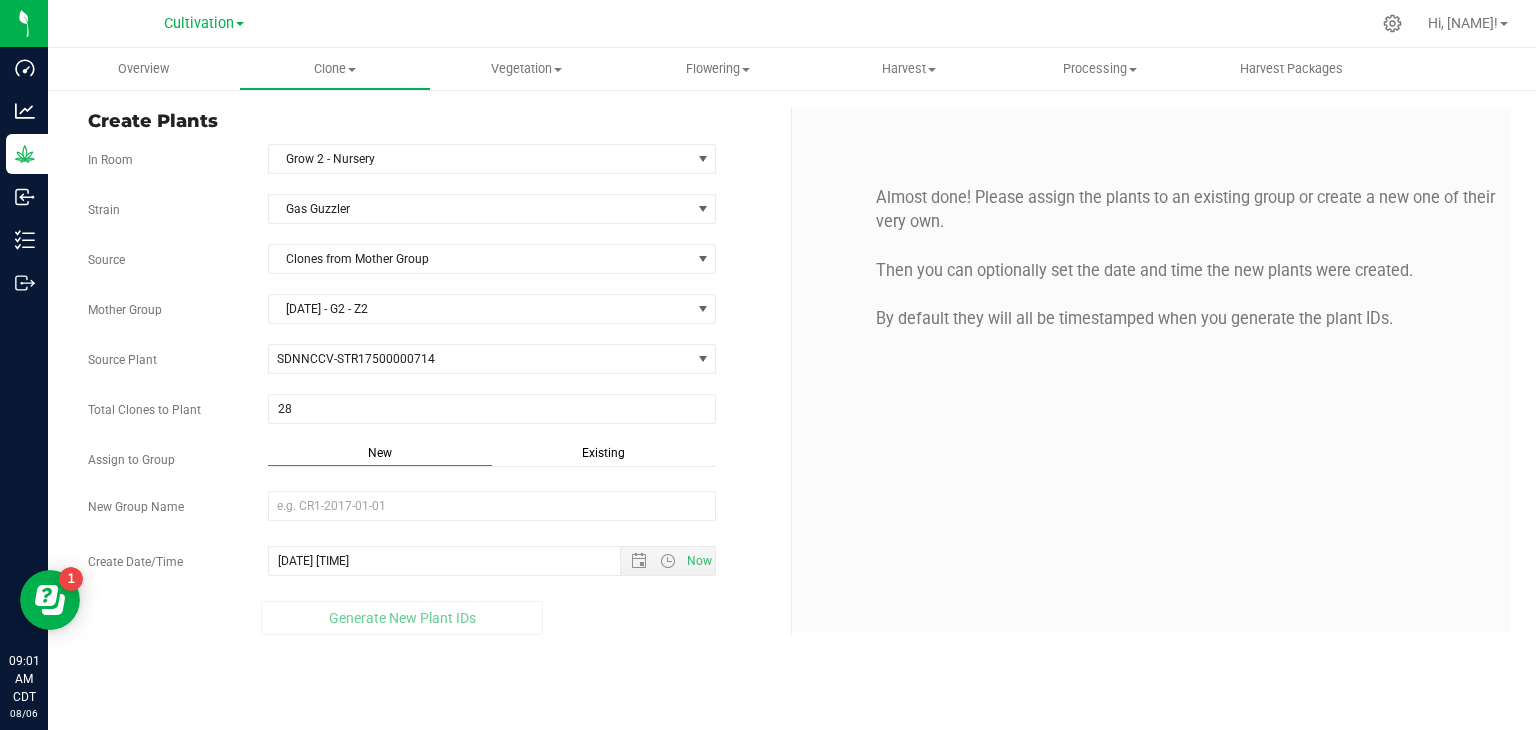 click on "Existing" at bounding box center [604, 455] 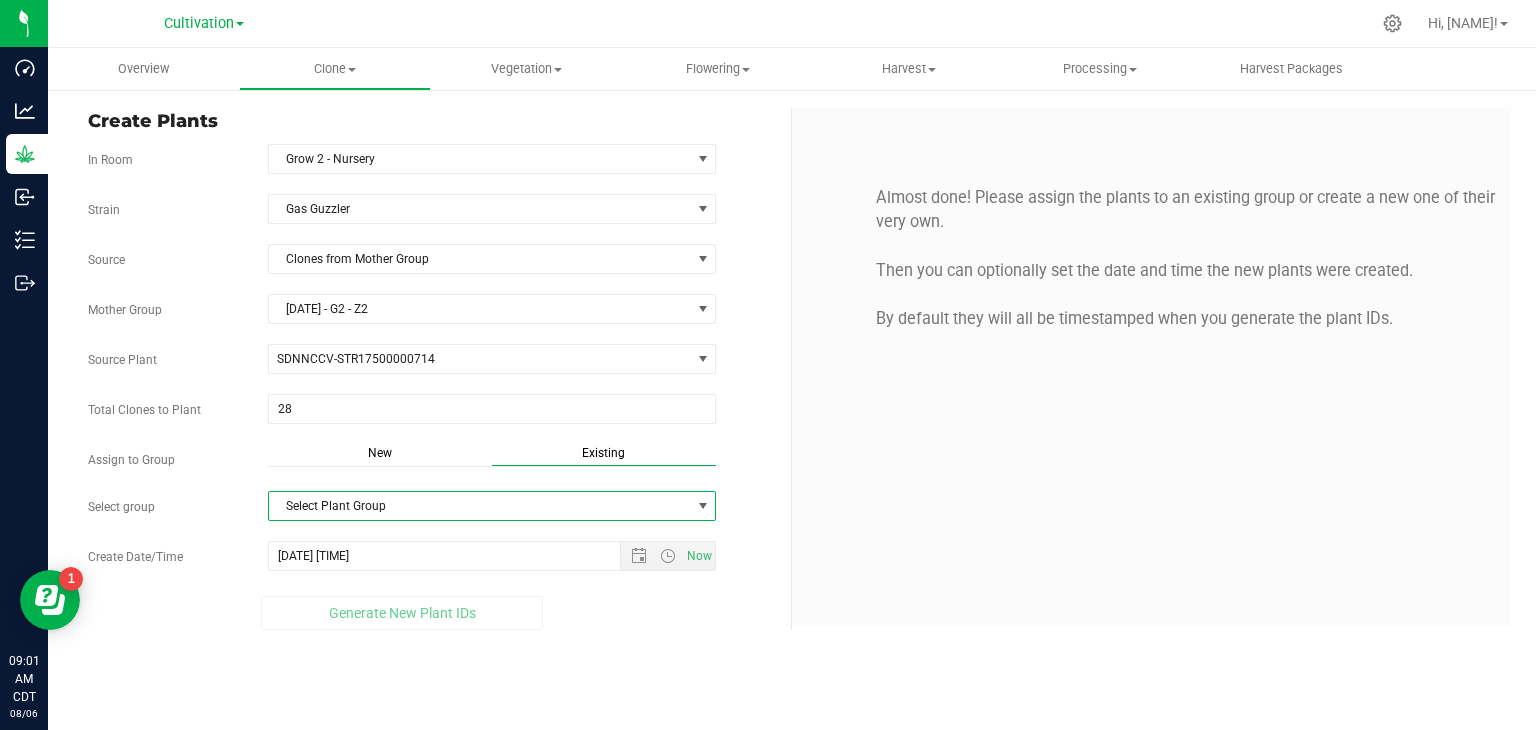 click on "Select Plant Group" at bounding box center (480, 506) 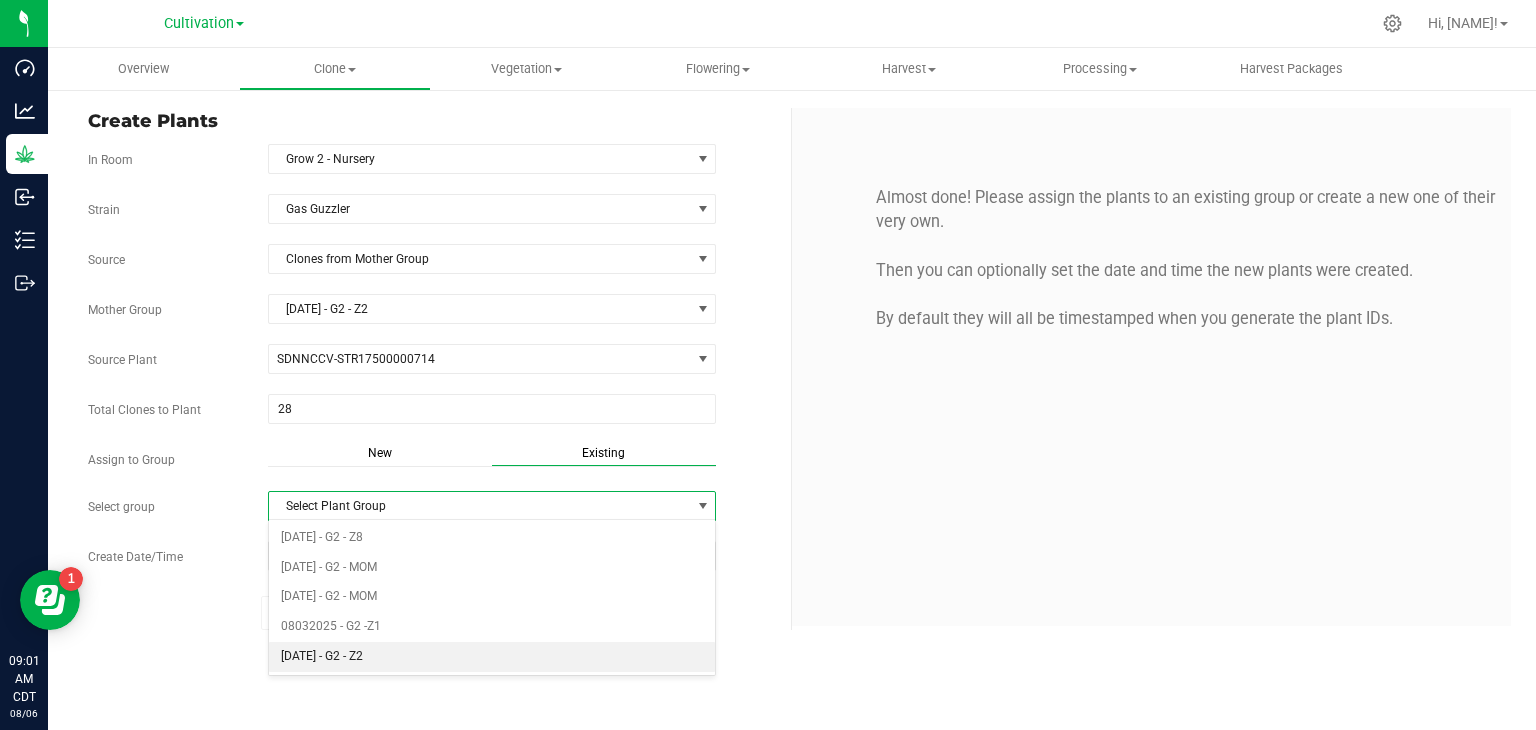 click on "[DATE] - G2 - Z2" at bounding box center [492, 657] 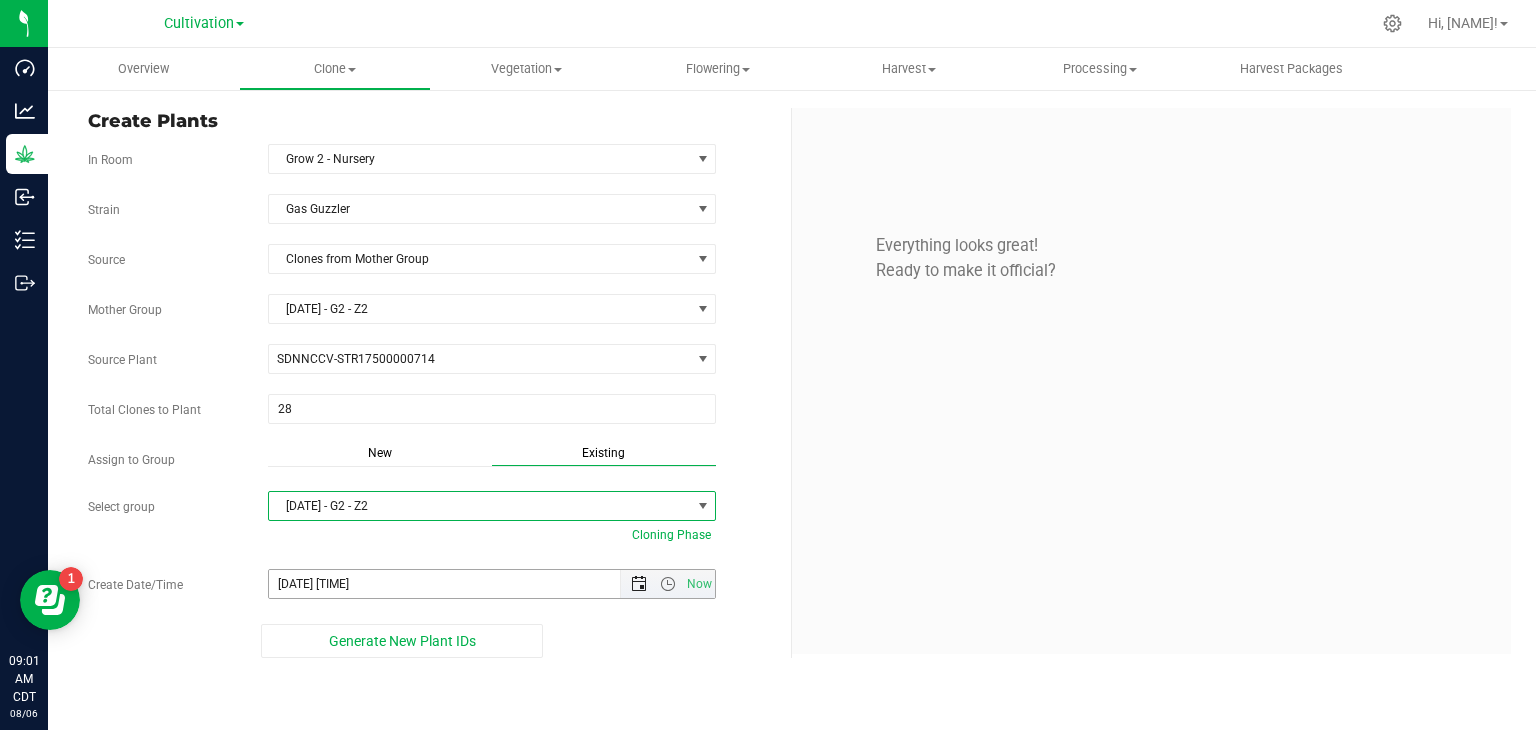 click at bounding box center [639, 584] 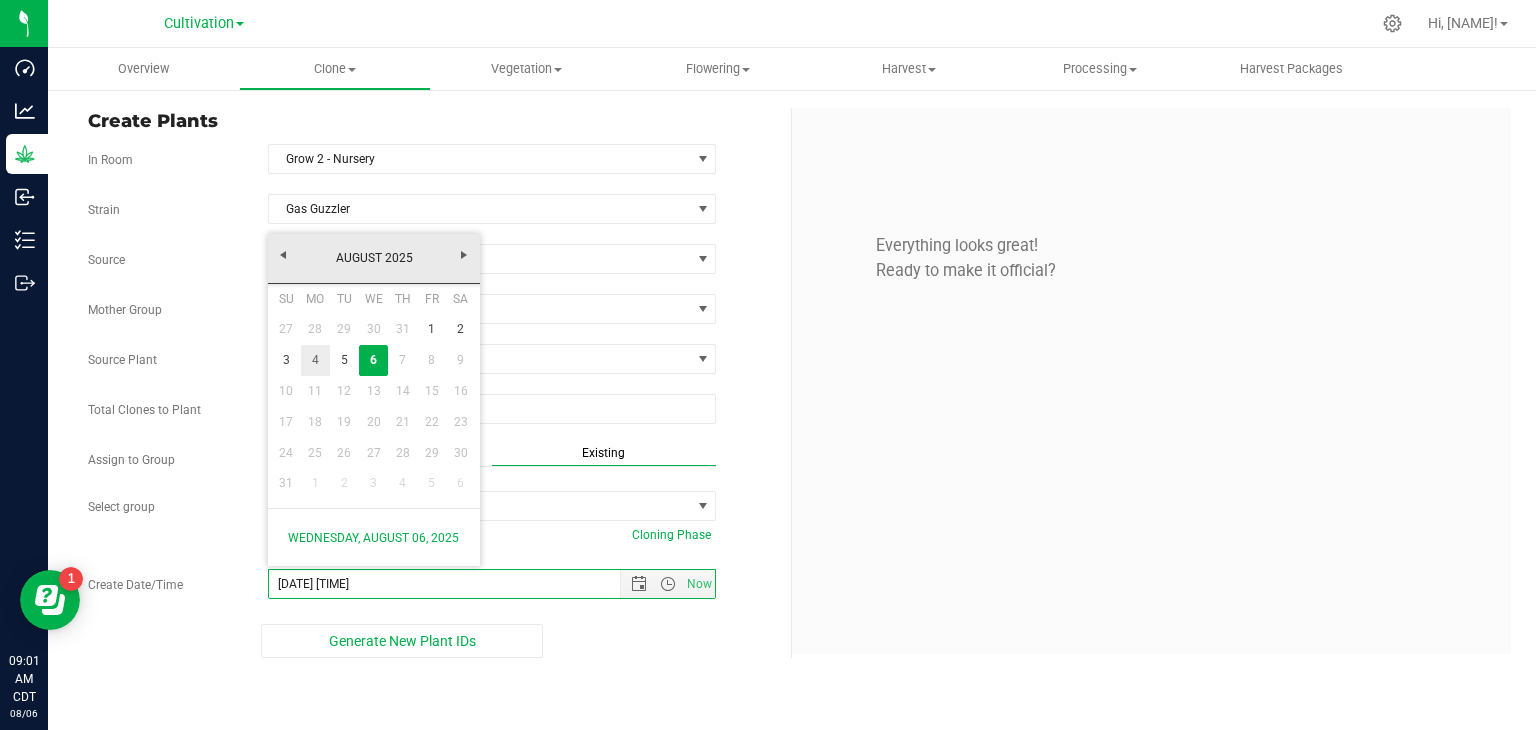 click on "4" at bounding box center (315, 360) 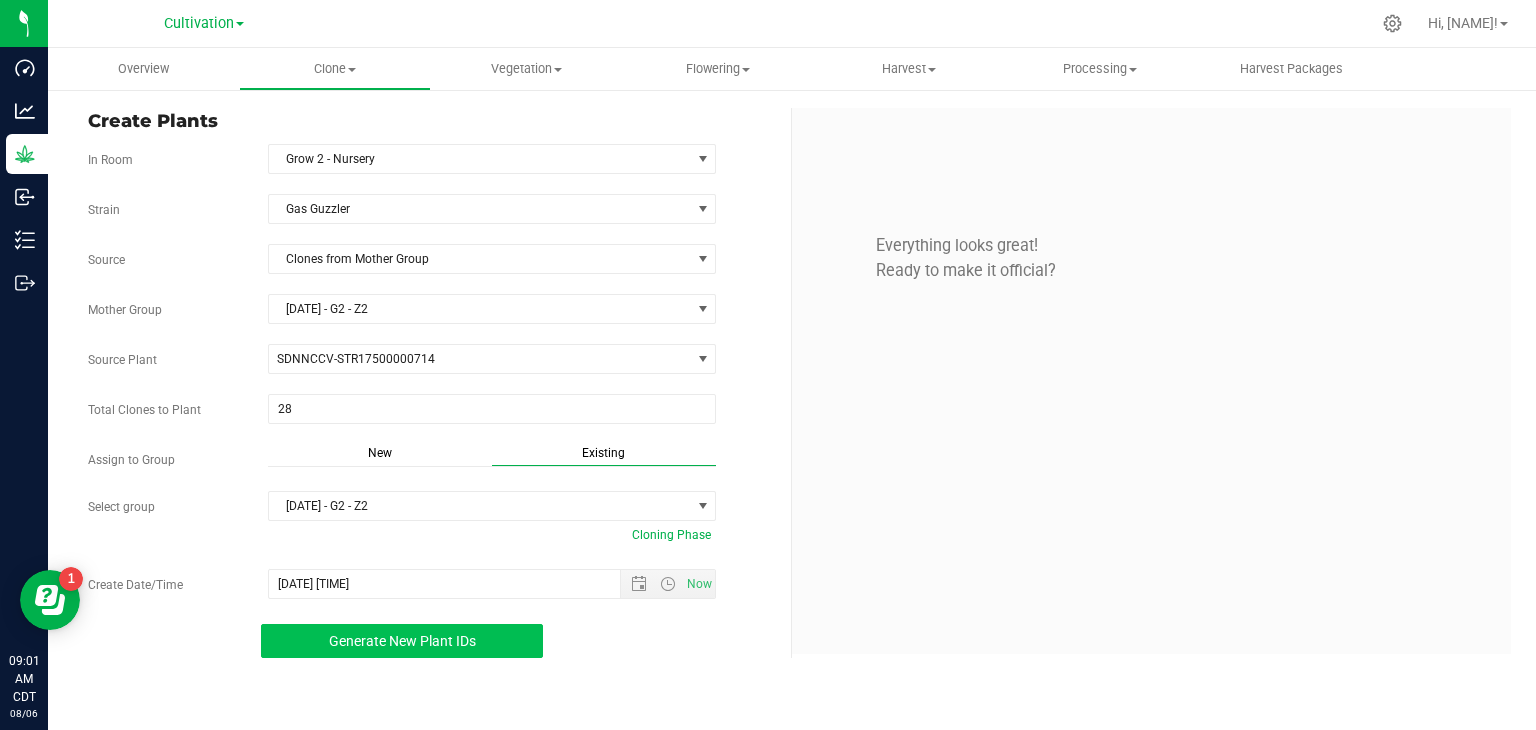 click on "Generate New Plant IDs" at bounding box center [402, 641] 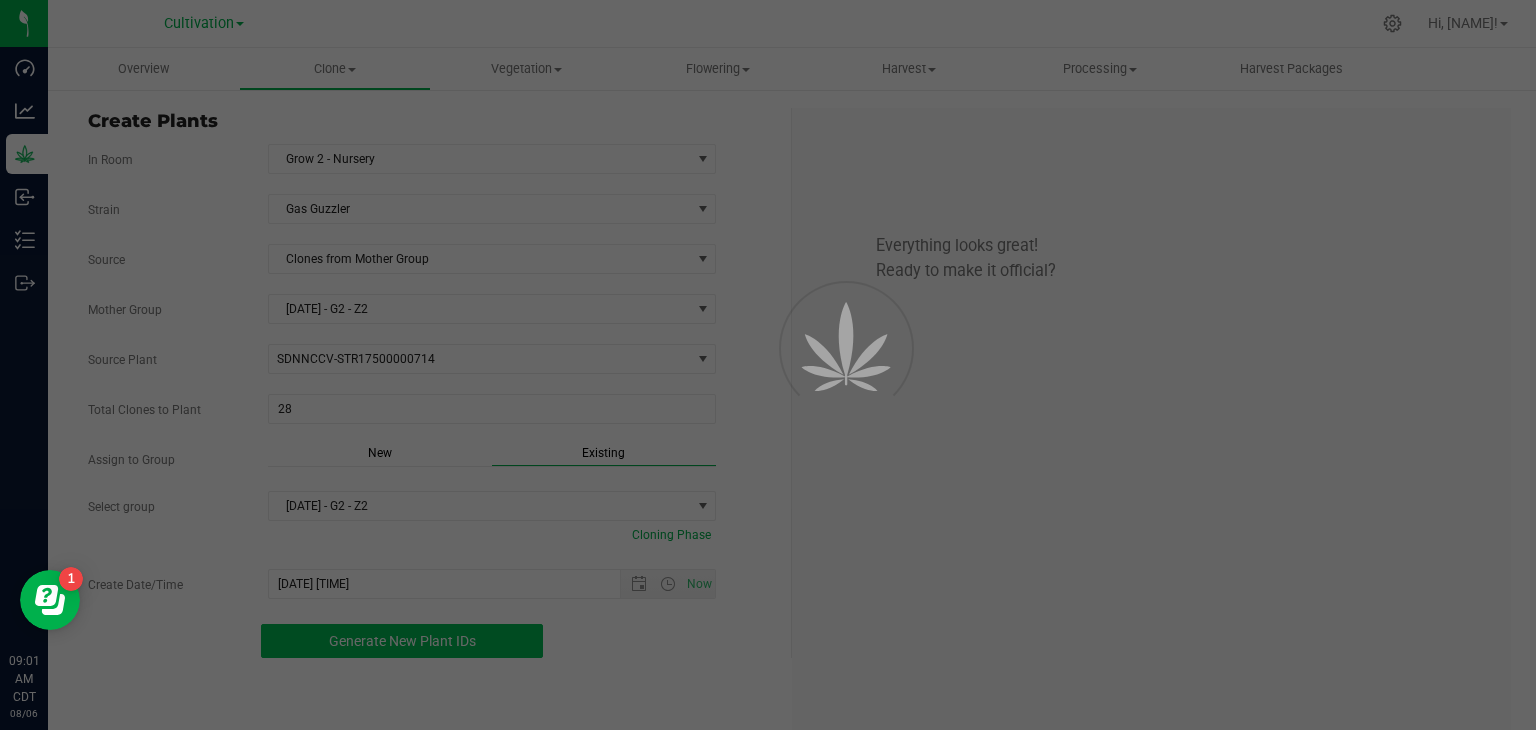 scroll, scrollTop: 60, scrollLeft: 0, axis: vertical 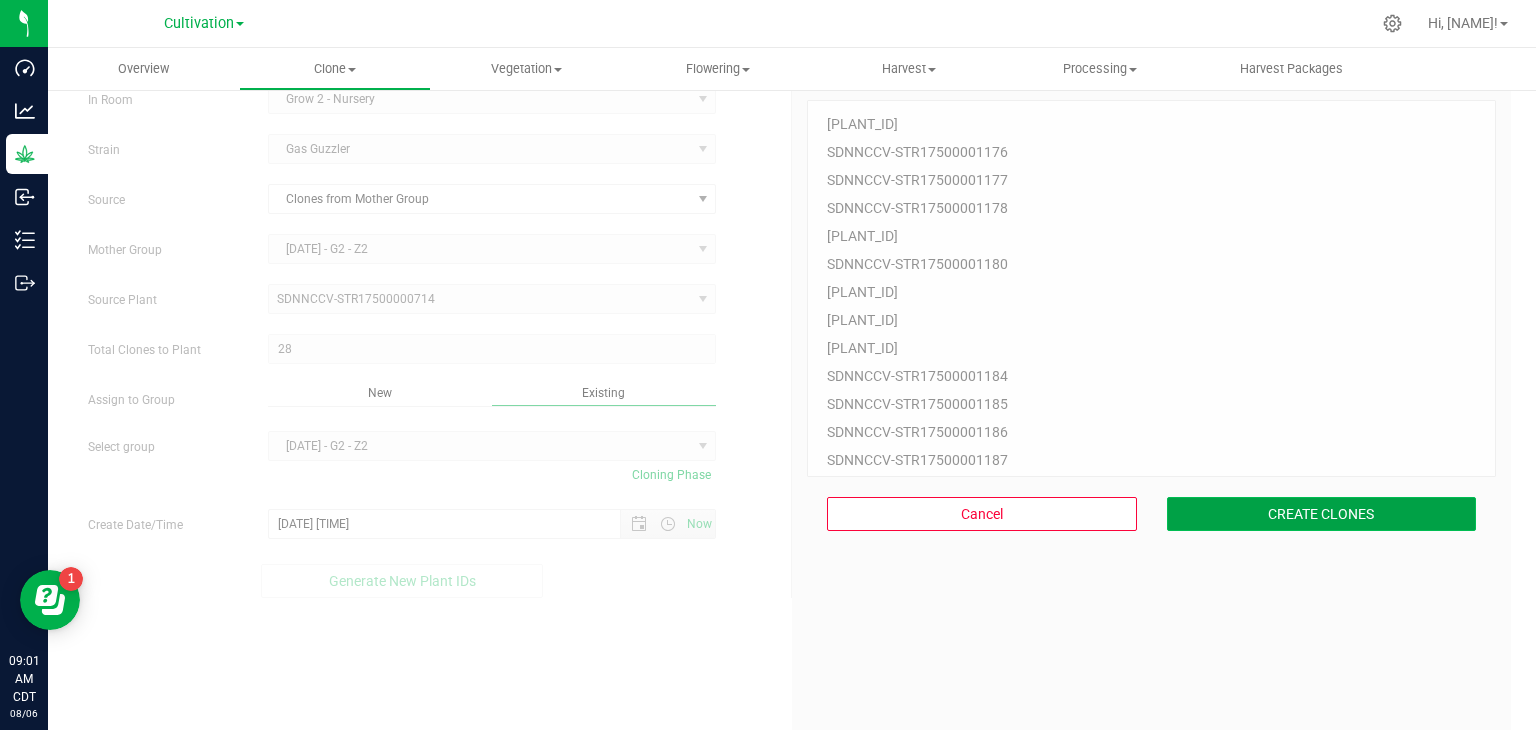 click on "CREATE CLONES" at bounding box center (1322, 514) 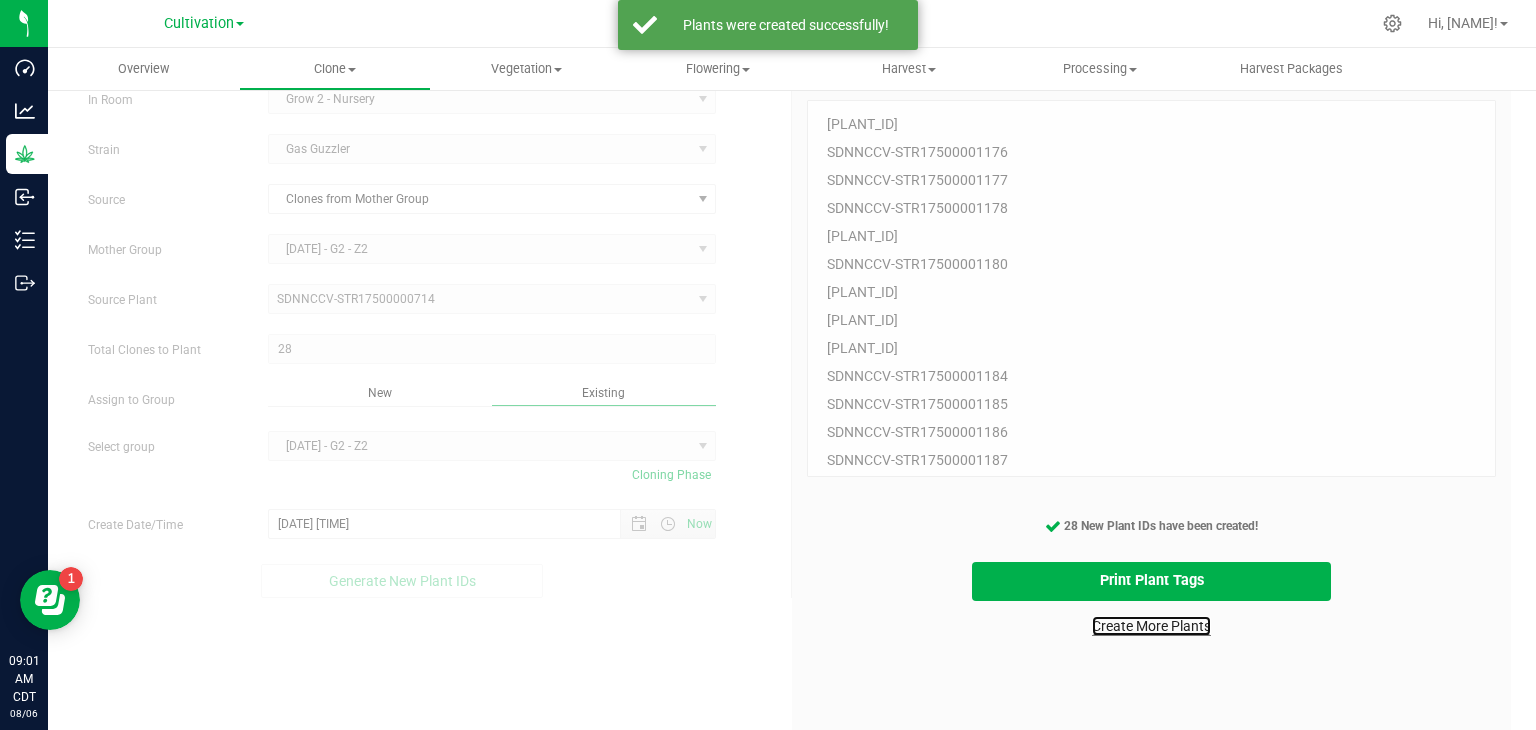 click on "Create More Plants" at bounding box center (1151, 626) 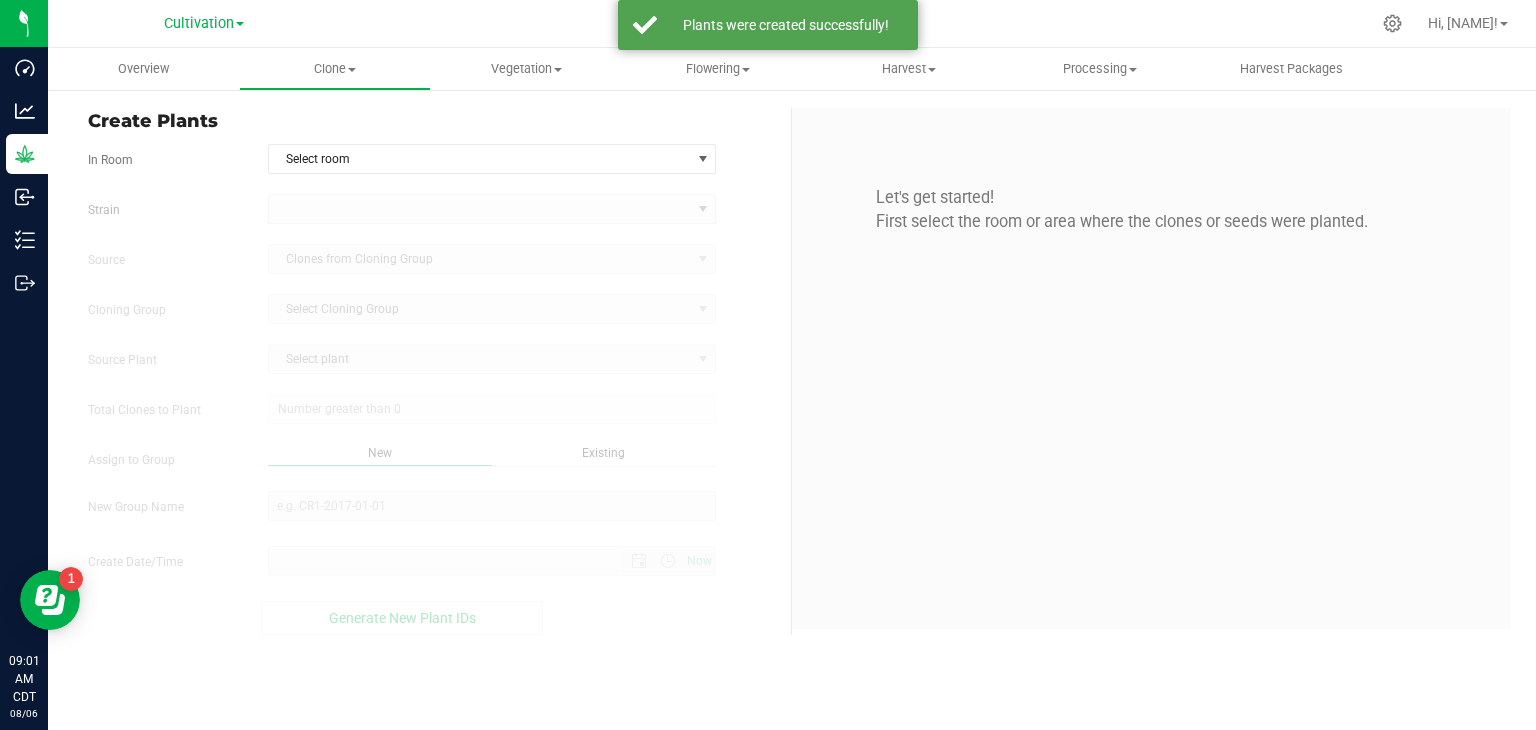 scroll, scrollTop: 0, scrollLeft: 0, axis: both 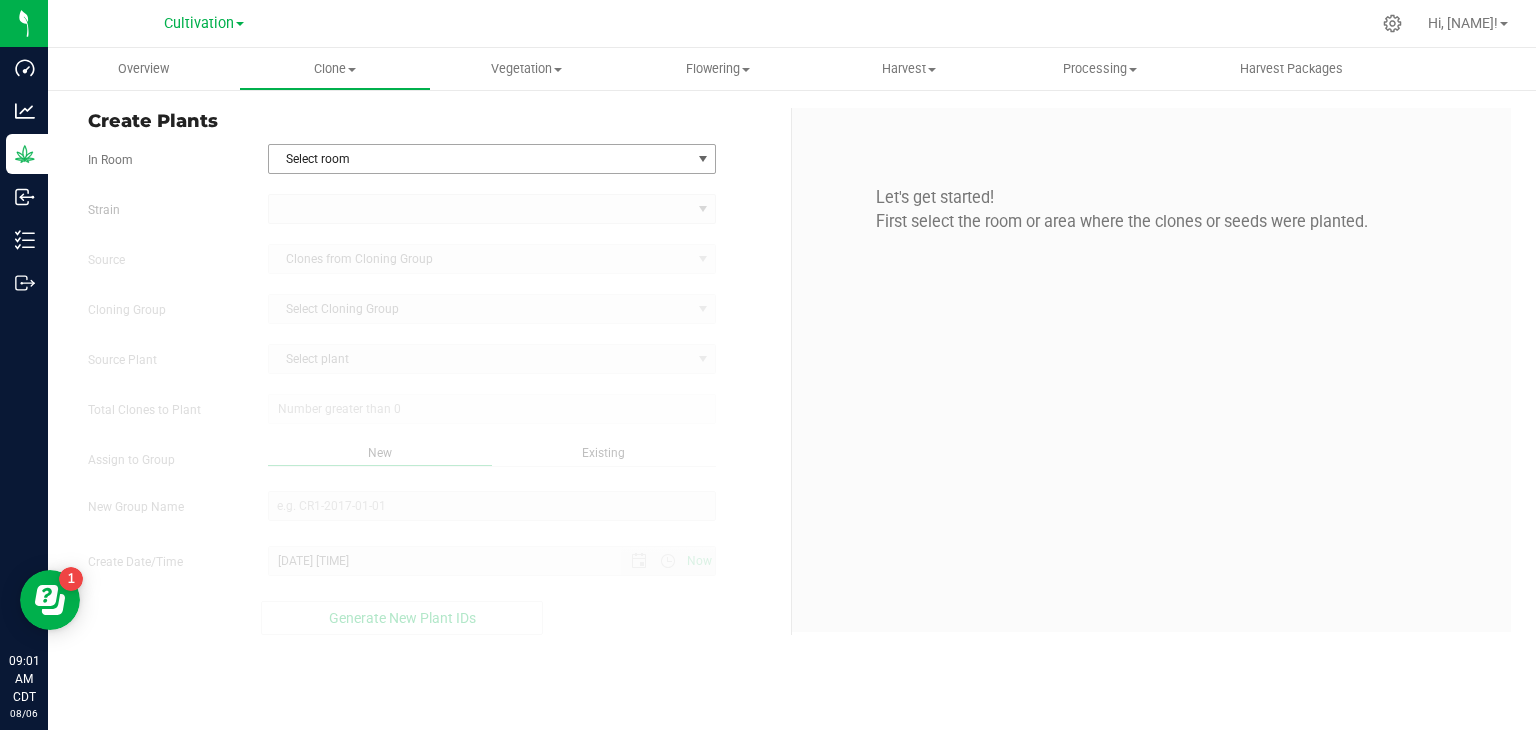 click on "Select room" at bounding box center [480, 159] 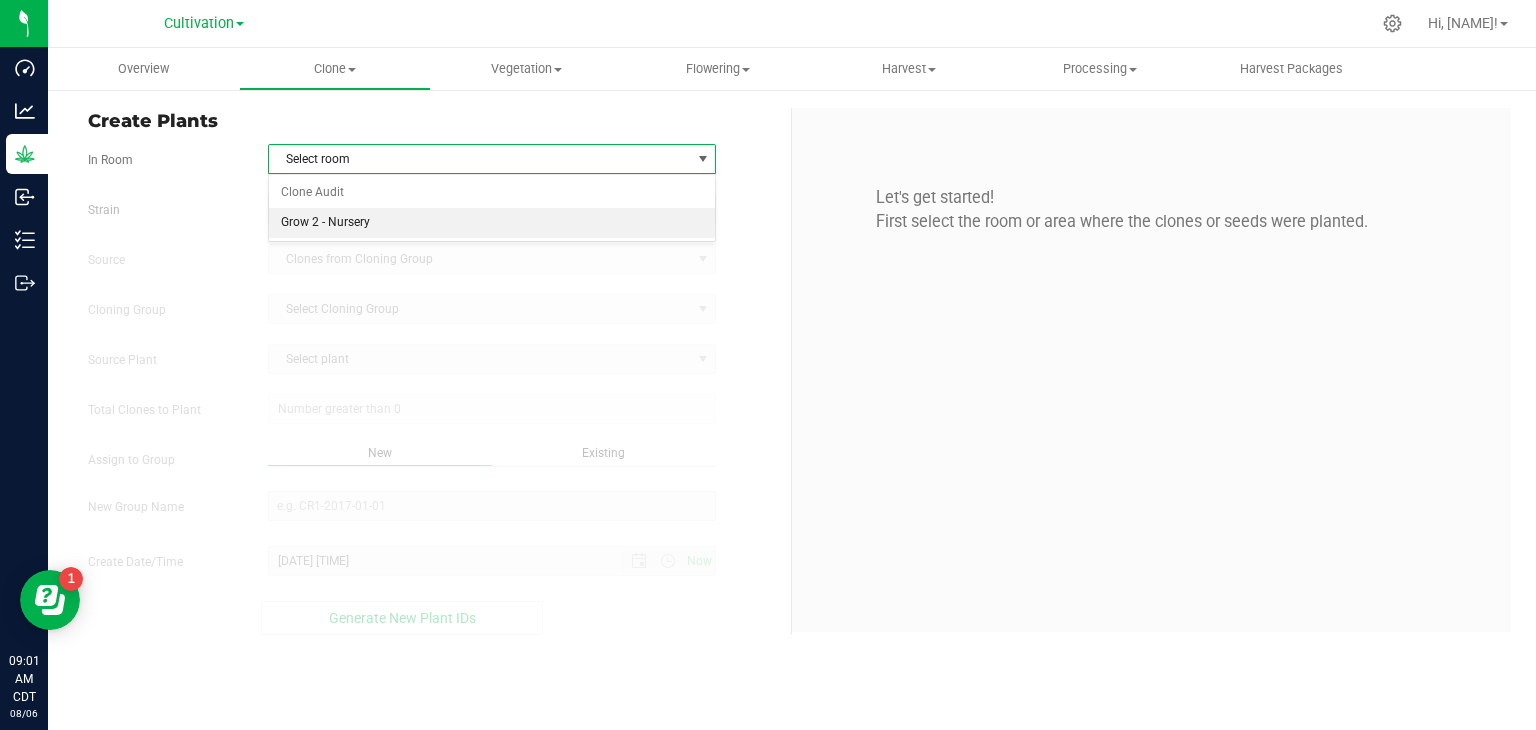 click on "Grow 2 - Nursery" at bounding box center [492, 223] 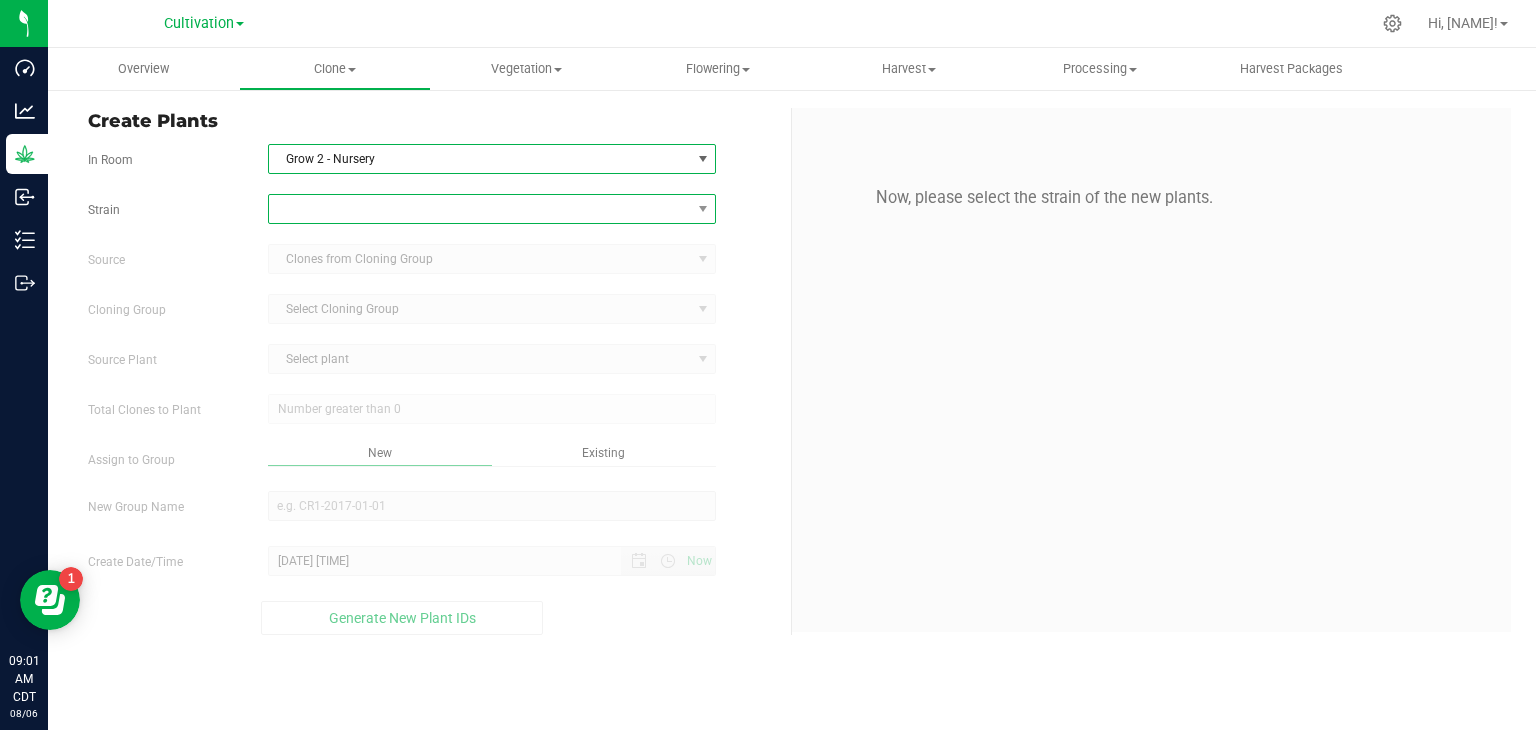 click at bounding box center [480, 209] 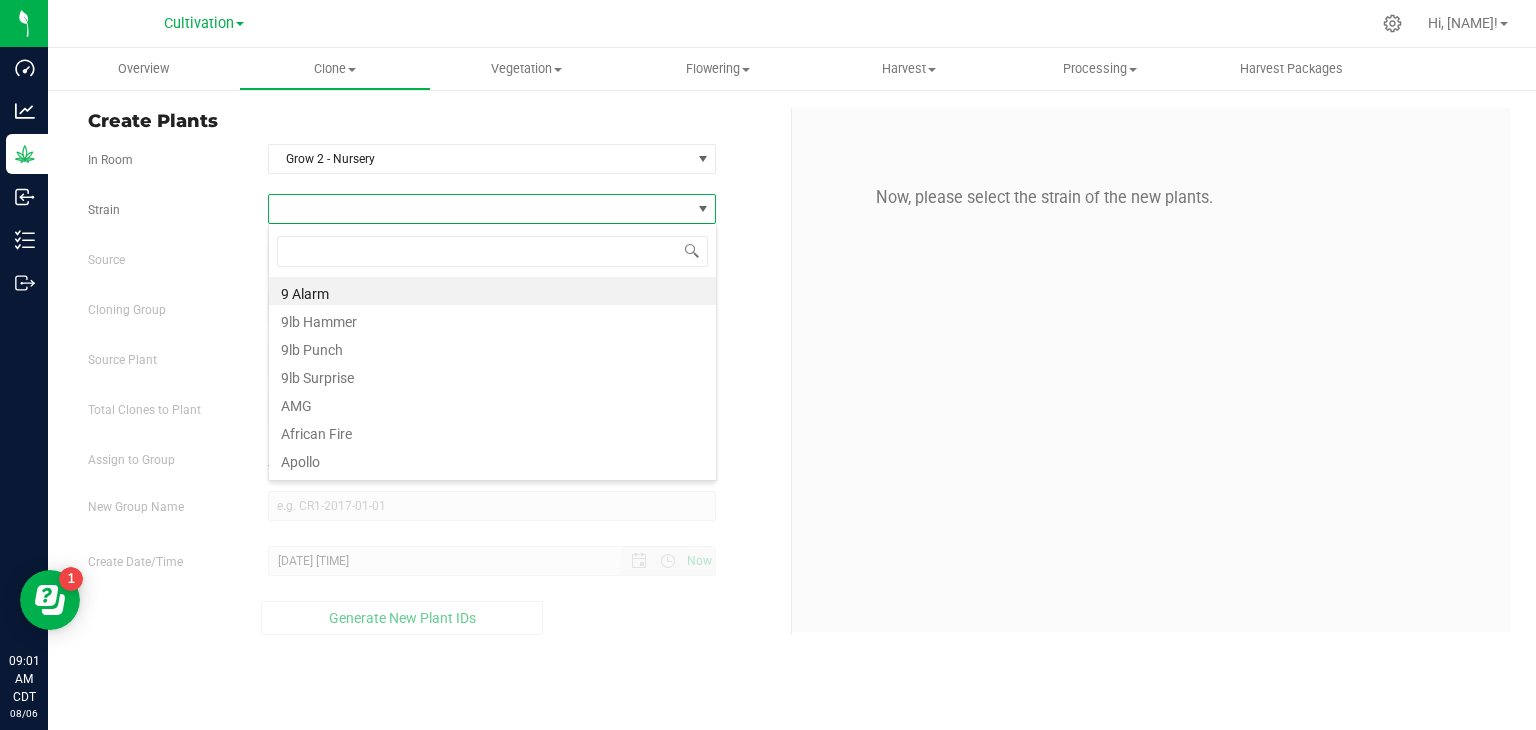 scroll, scrollTop: 99970, scrollLeft: 99551, axis: both 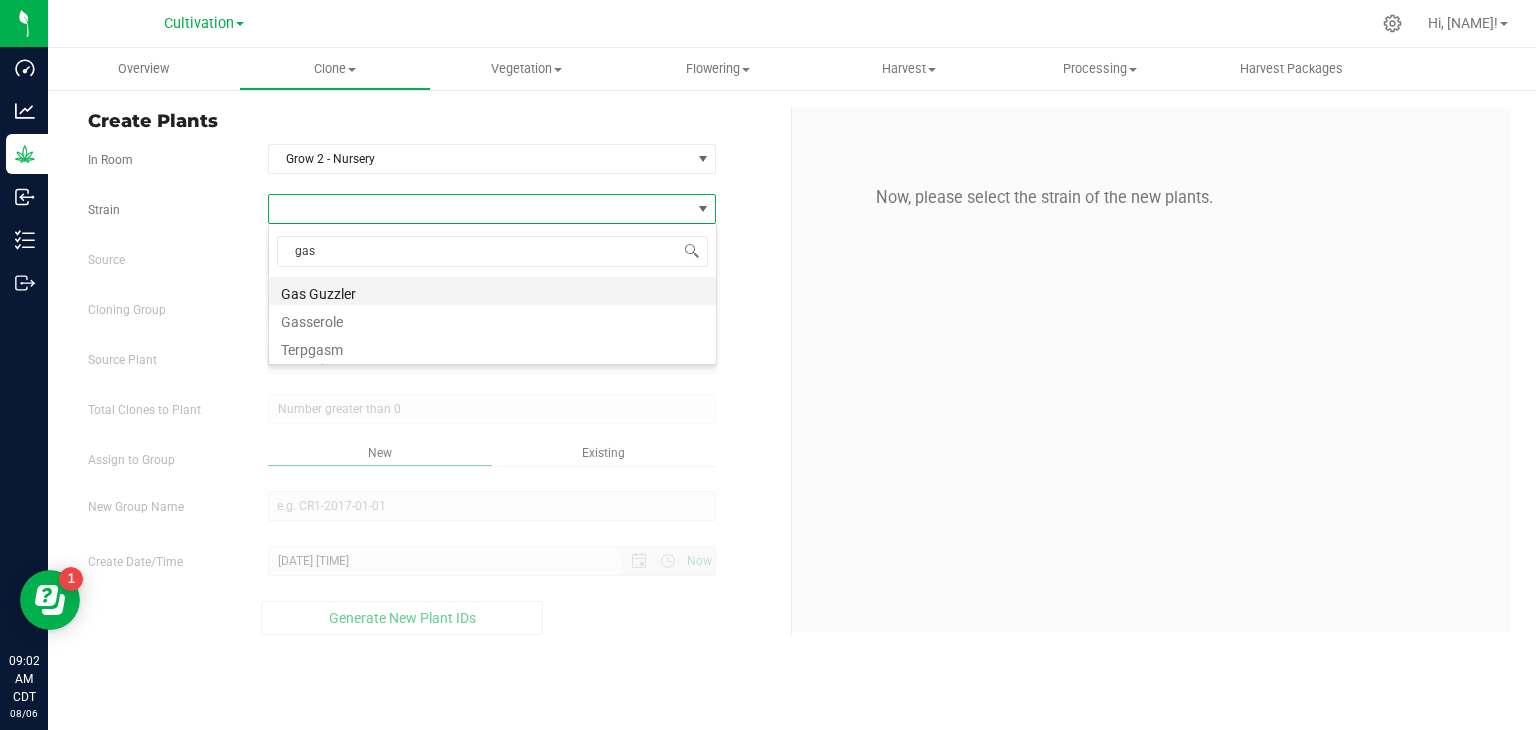 click on "Gas Guzzler" at bounding box center (492, 291) 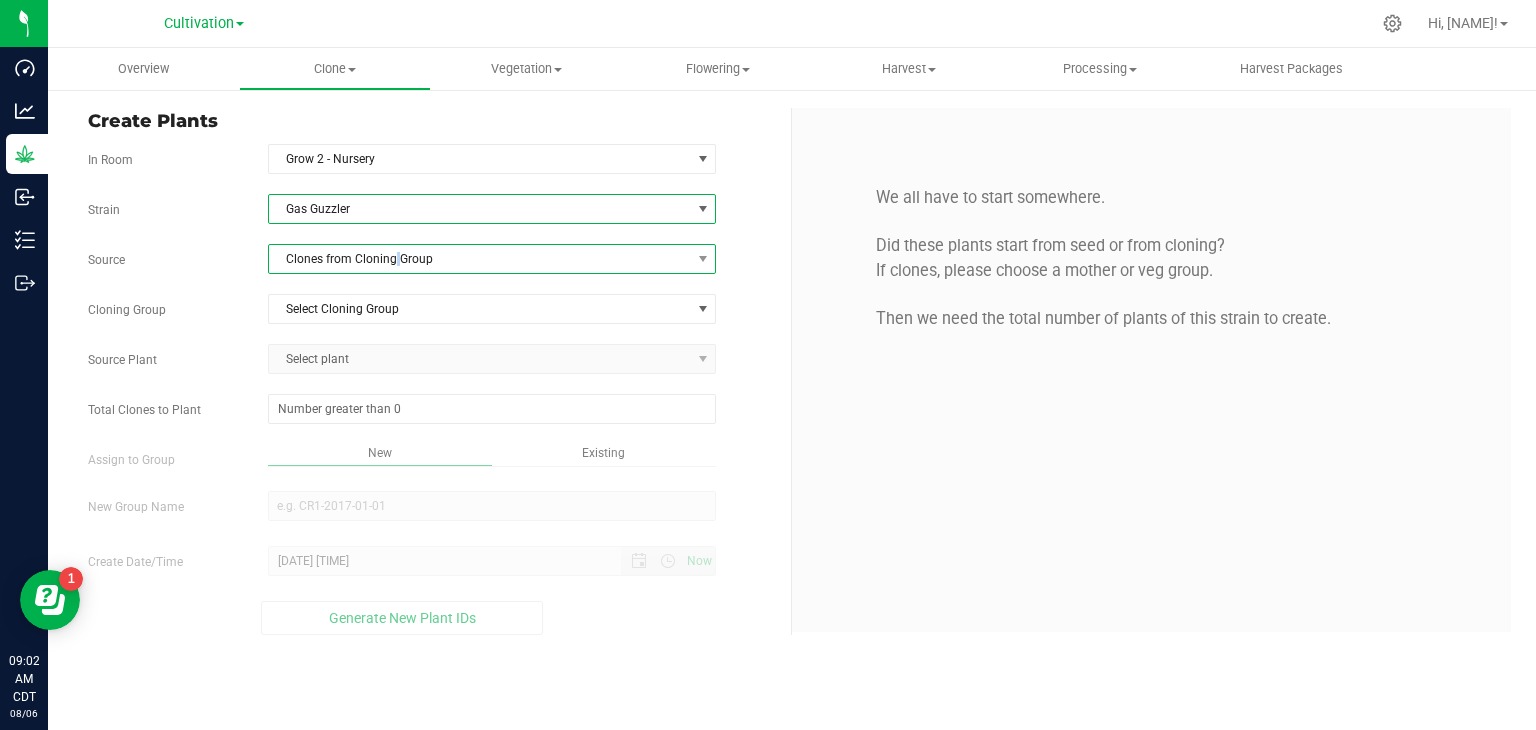 click on "Clones from Cloning Group" at bounding box center [480, 259] 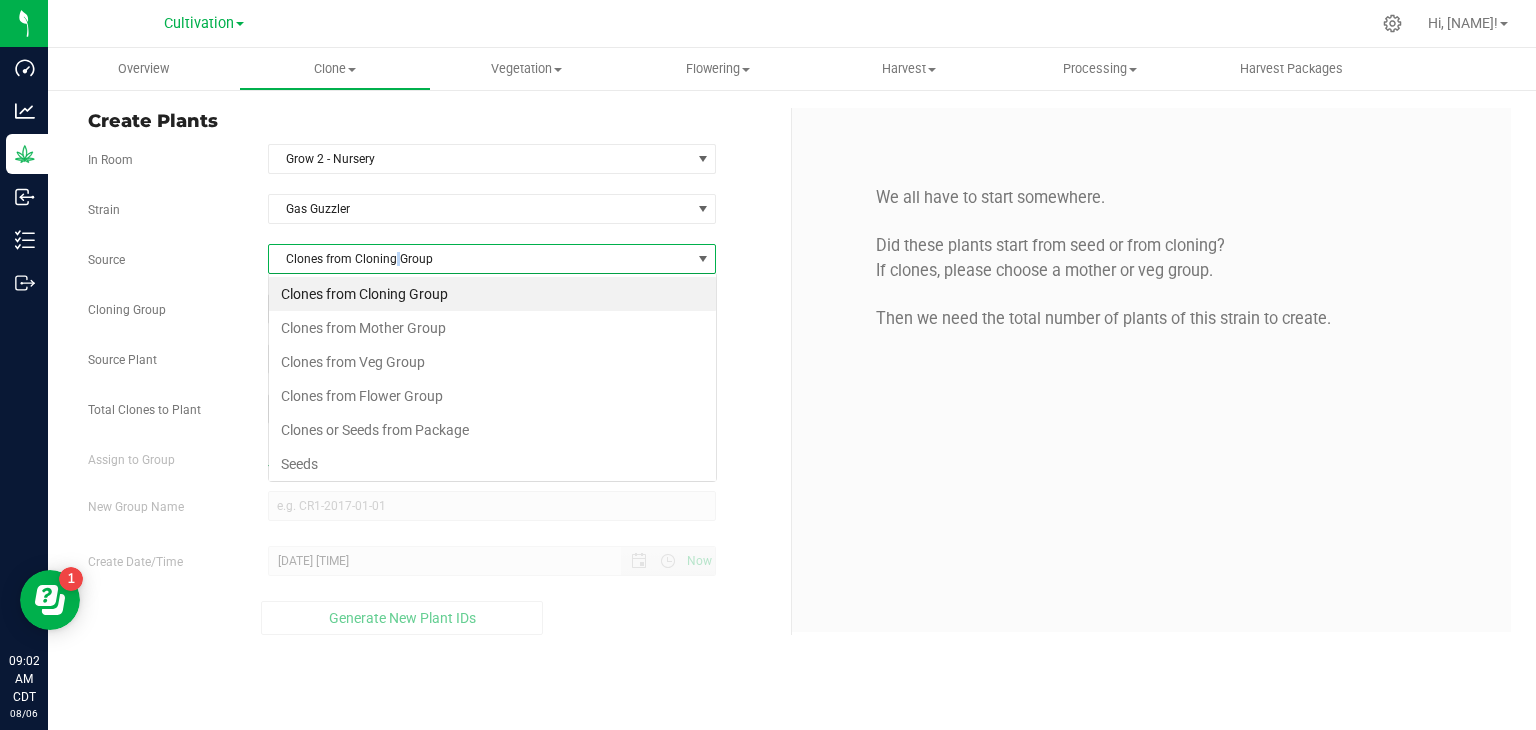 scroll, scrollTop: 99970, scrollLeft: 99551, axis: both 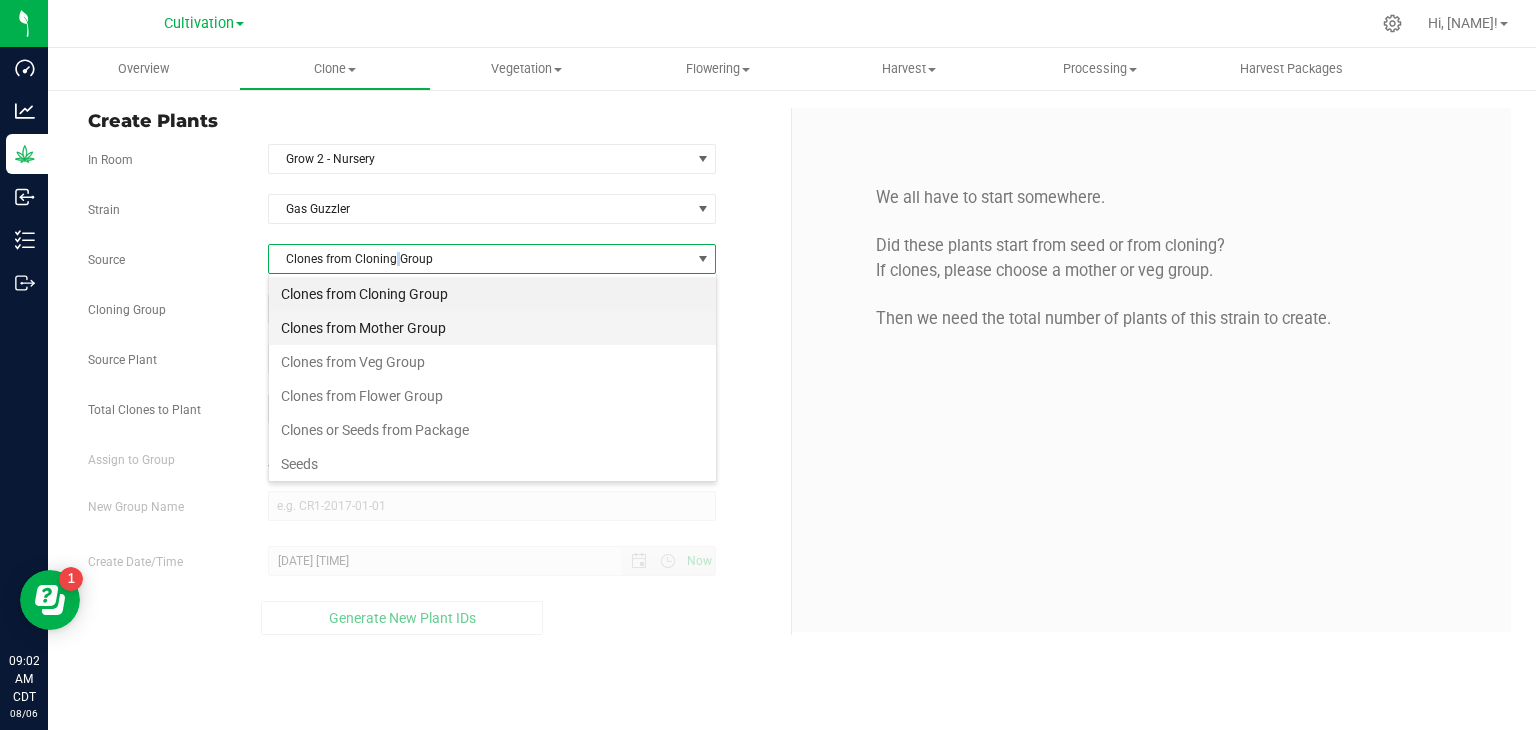 click on "Clones from Mother Group" at bounding box center (492, 328) 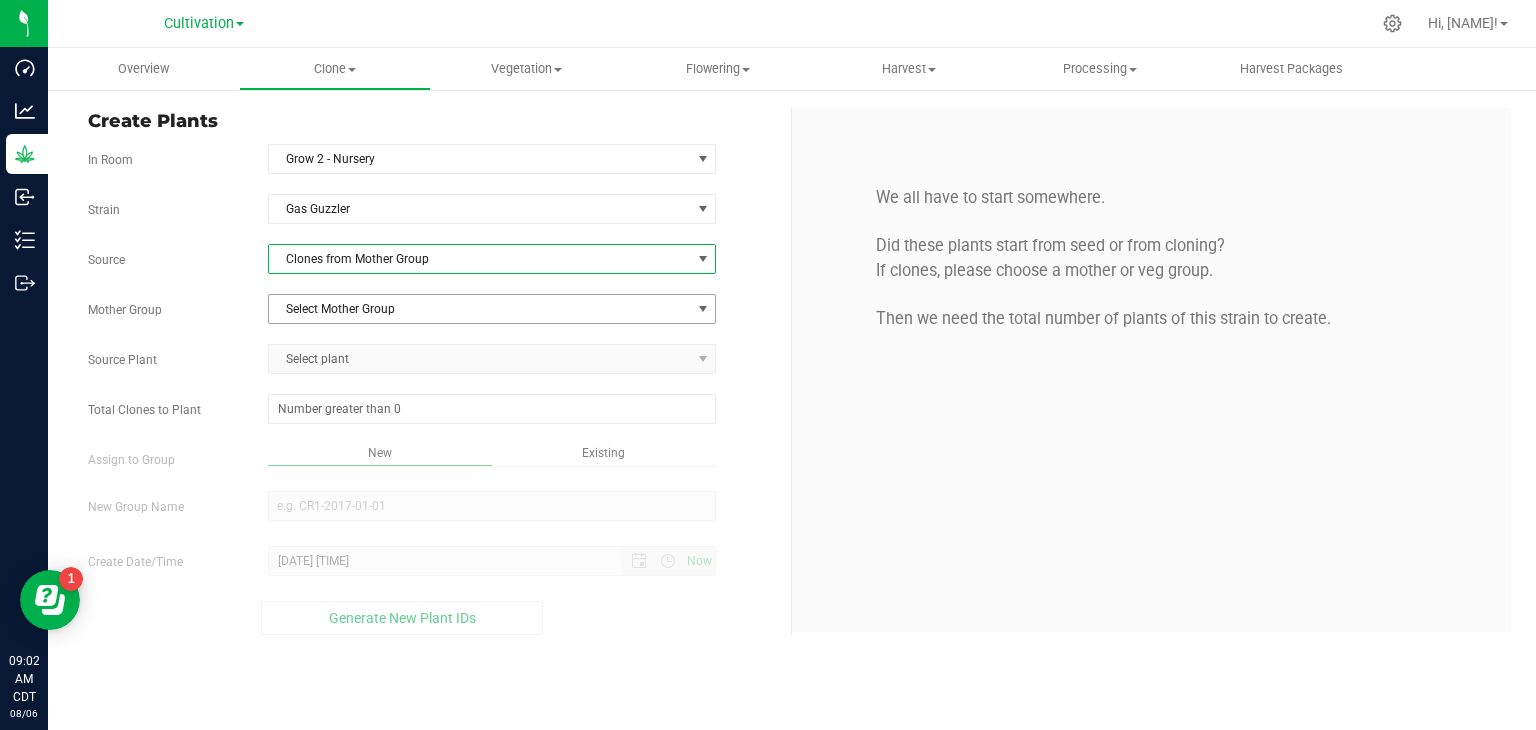 click on "Select Mother Group" at bounding box center [480, 309] 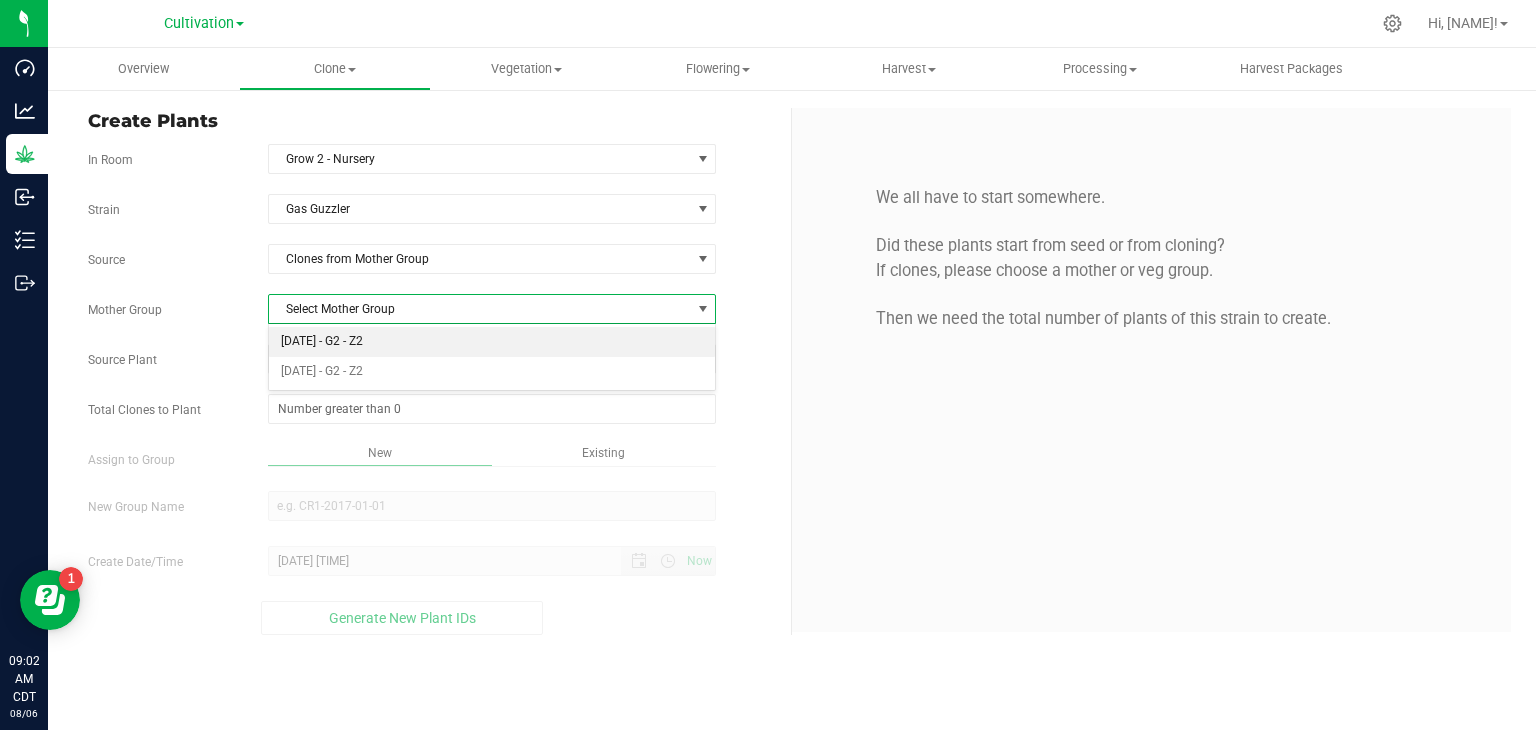 click on "[DATE] - G2 - Z2" at bounding box center [492, 342] 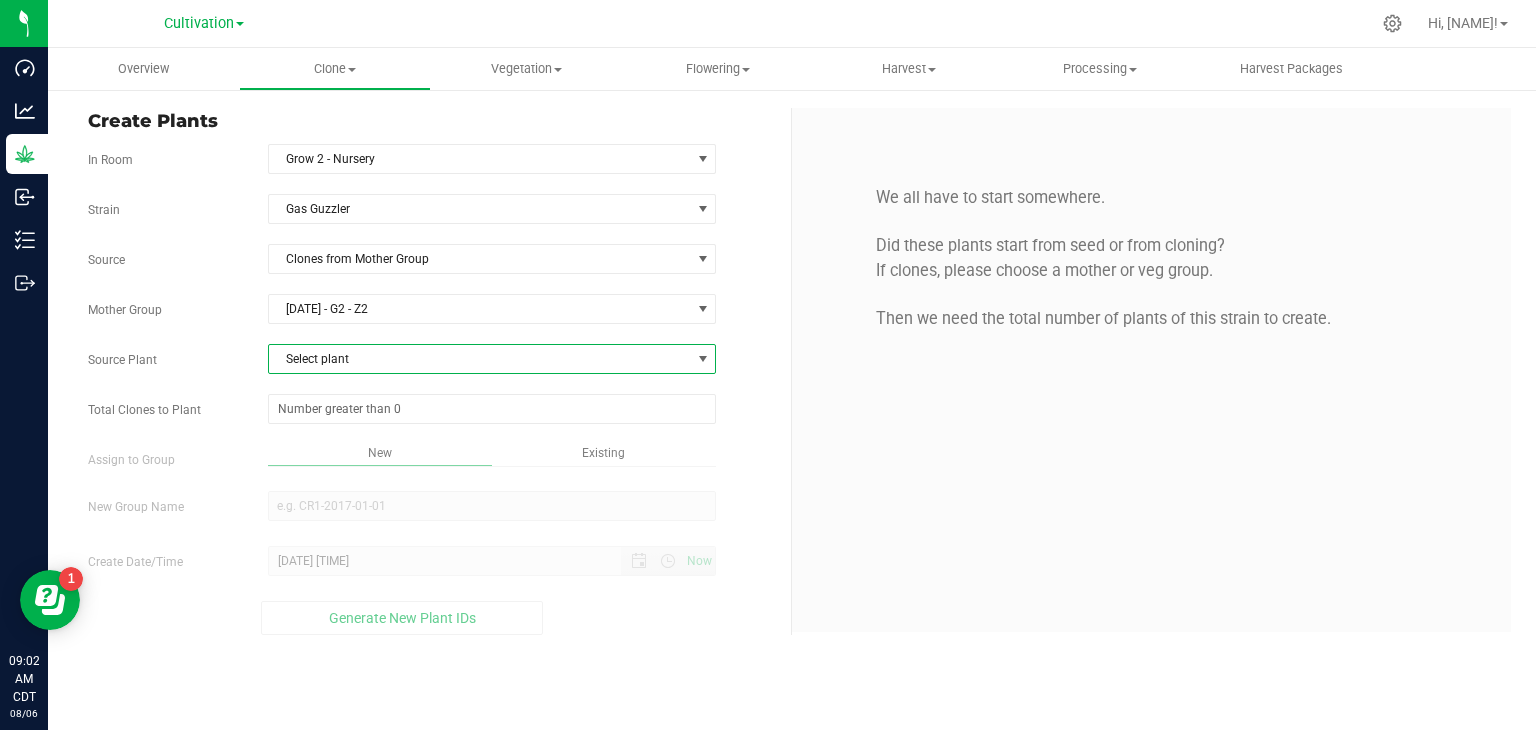 click on "Select plant" at bounding box center (480, 359) 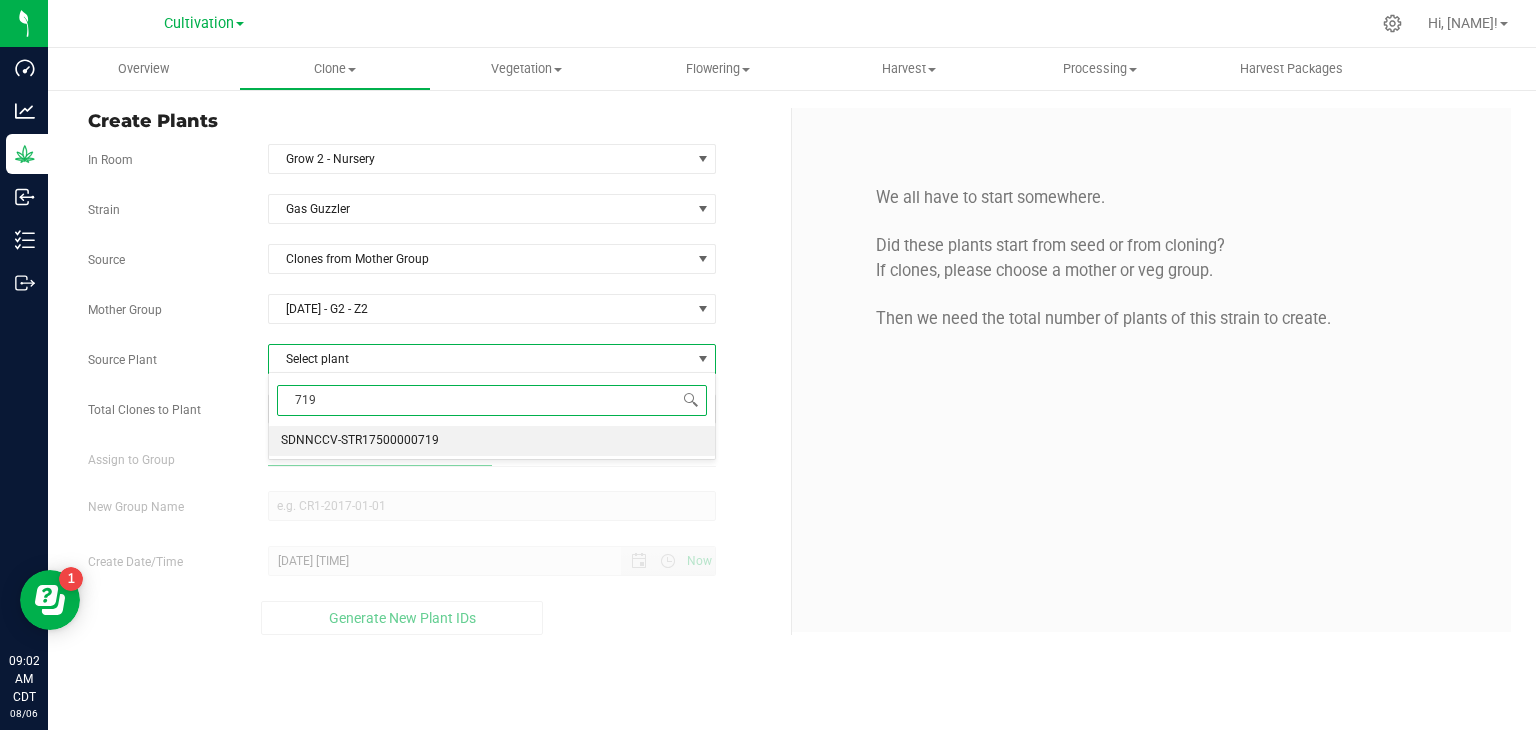 click on "SDNNCCV-STR17500000719" at bounding box center [492, 441] 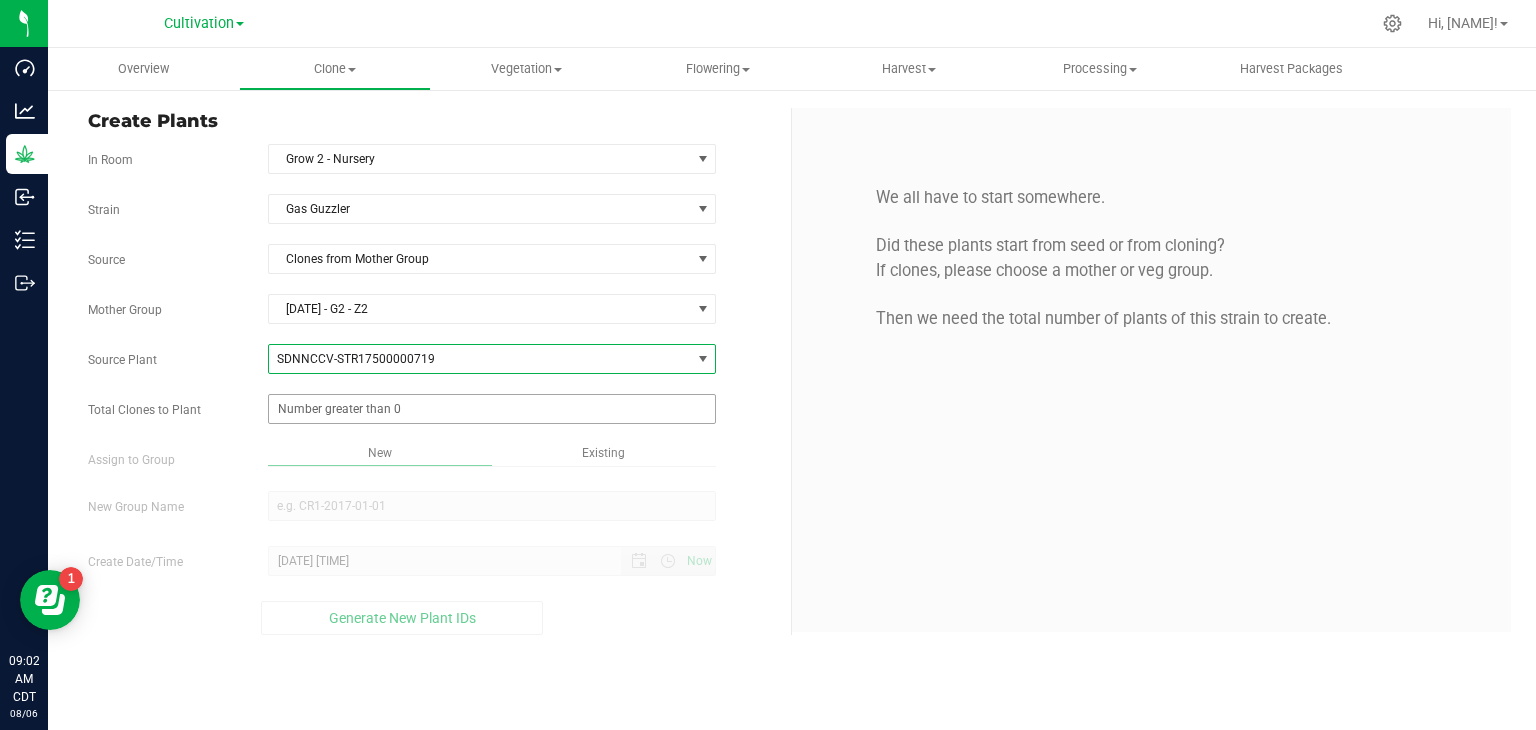 click at bounding box center (492, 409) 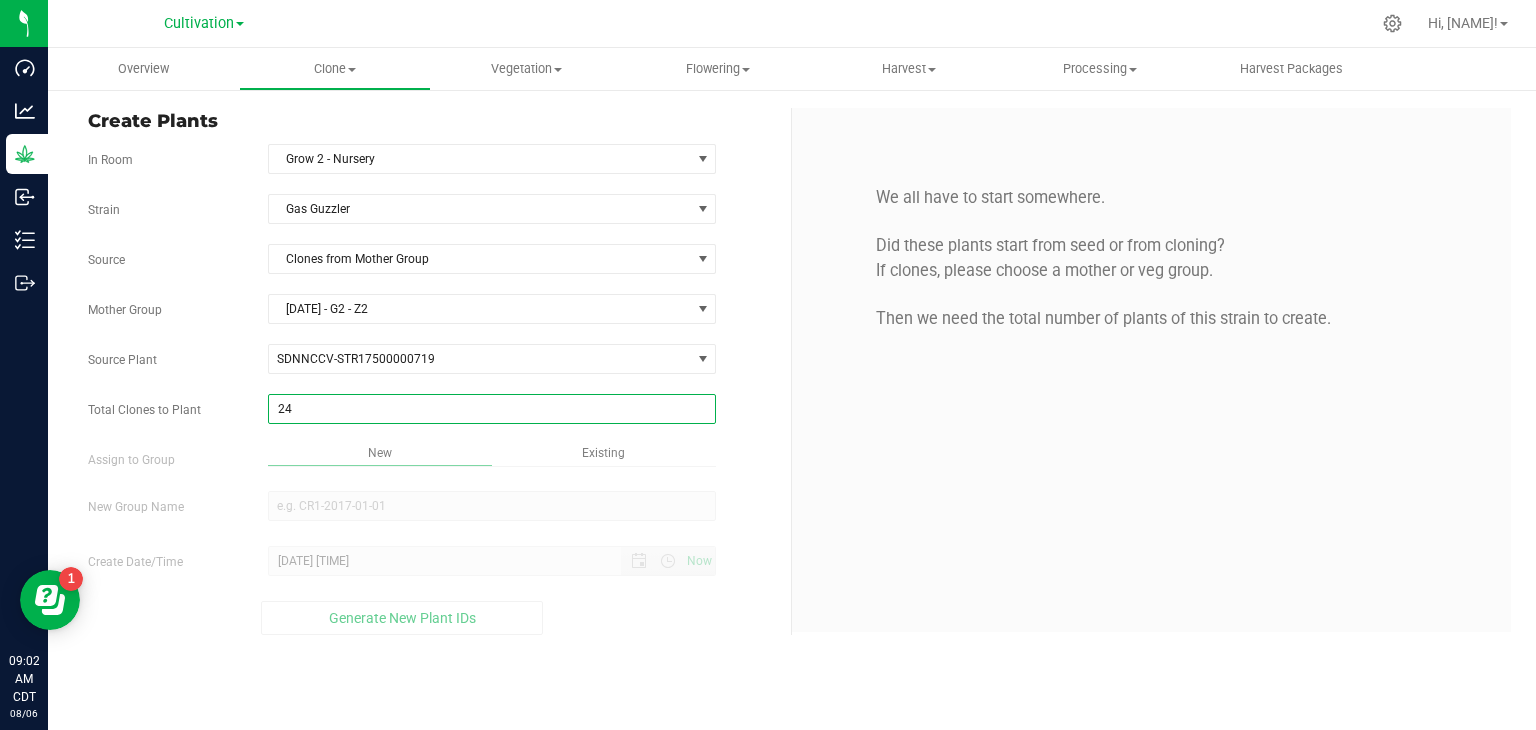 drag, startPoint x: 742, startPoint y: 417, endPoint x: 704, endPoint y: 429, distance: 39.849716 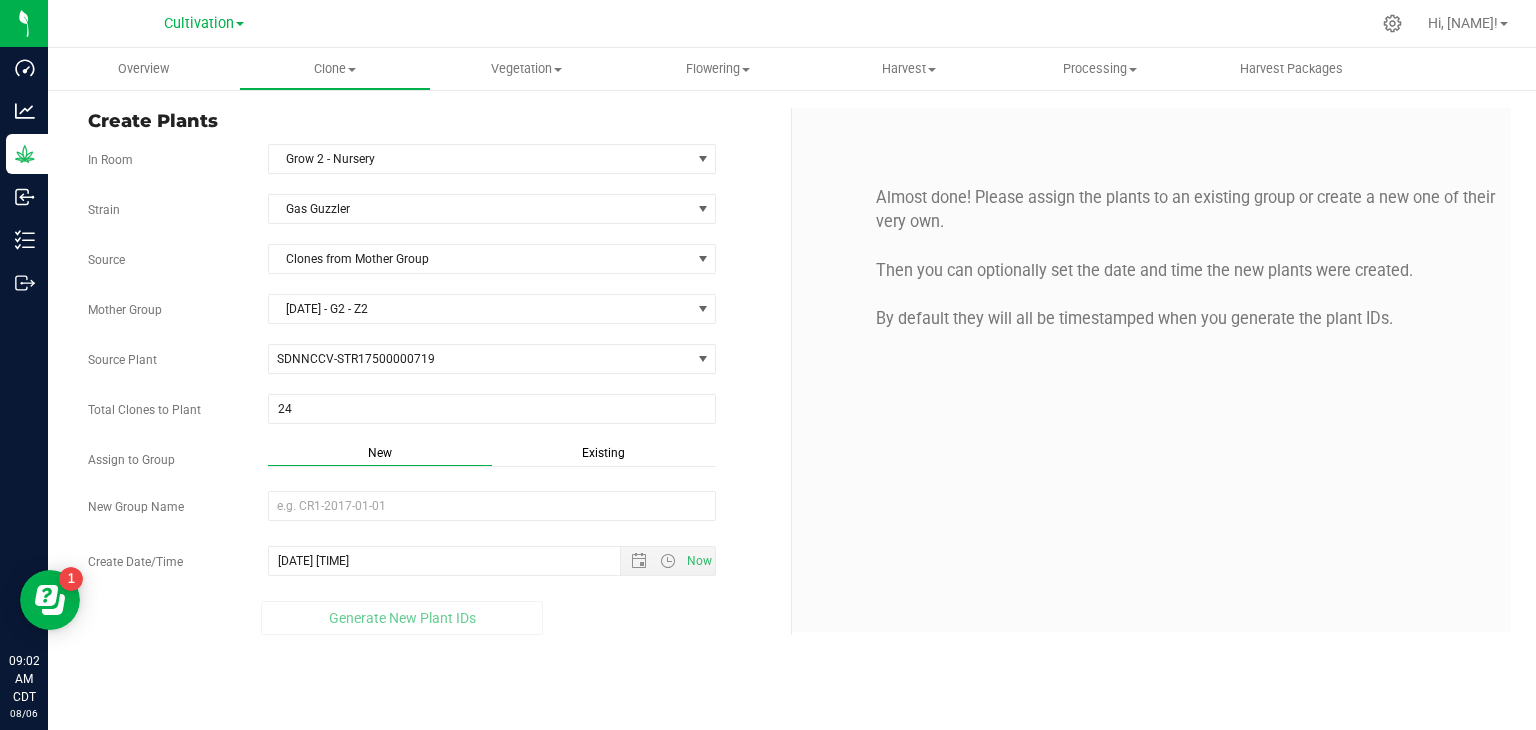 click on "Strain
Gas Guzzler
Source
Clones from Mother Group
Mother Group
[DATE] - G2 - Z2 Select Mother Group [DATE] - G2 - Z2 [DATE] - G2 - Z2
Source Plant
SDNNCCV-STR17500000719 SDNNCCV-STR17500000711 SDNNCCV-STR17500000712 SDNNCCV-STR17500000714 SDNNCCV-STR17500000715 SDNNCCV-STR17500000717 SDNNCCV-STR17500000718 SDNNCCV-STR17500000719 SDNNCCV-STR17500000721 SDNNCCV-STR17500000731 SDNNCCV-STR17500000732
24 24" at bounding box center [432, 414] 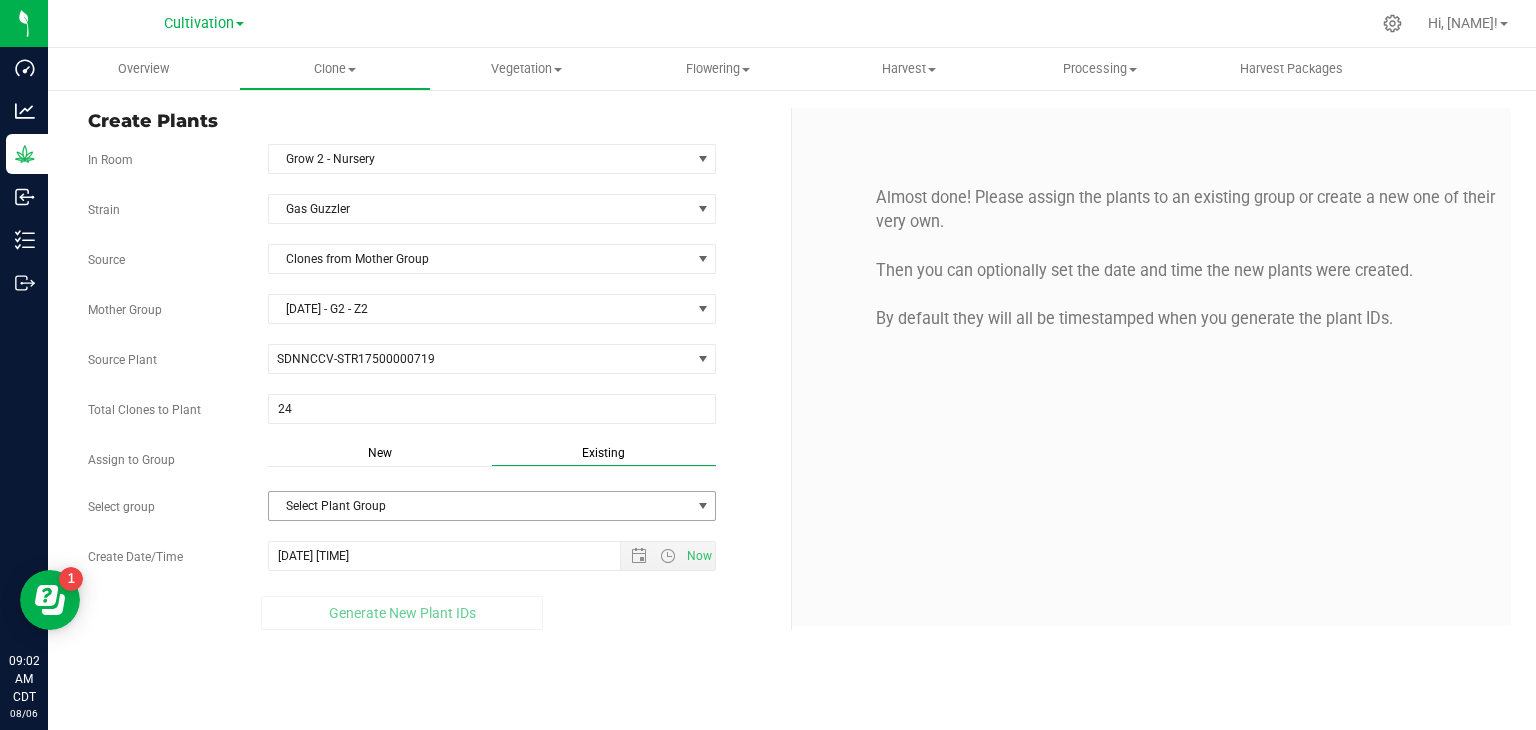 click on "Select Plant Group" at bounding box center (480, 506) 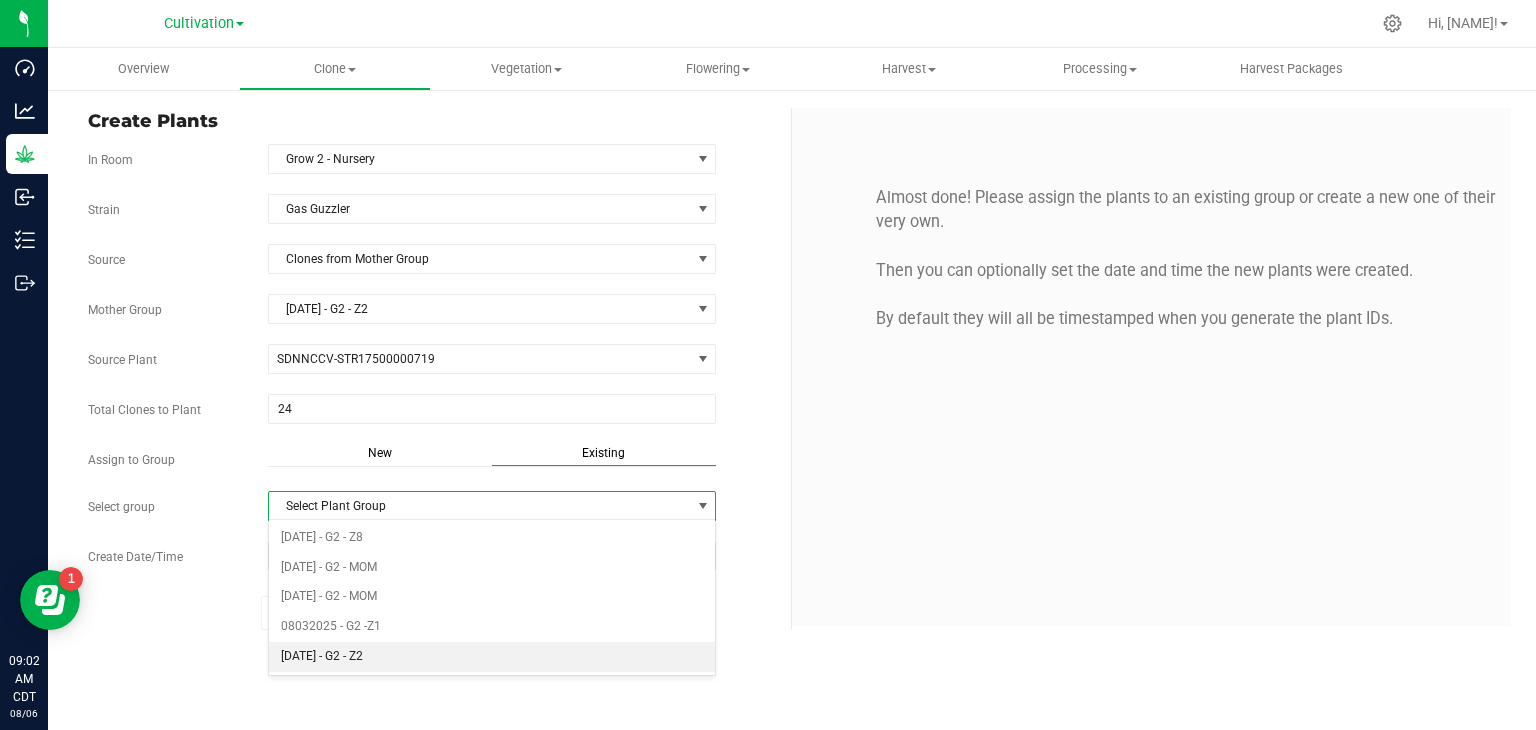 click on "[DATE] - G2 - Z2" at bounding box center [492, 657] 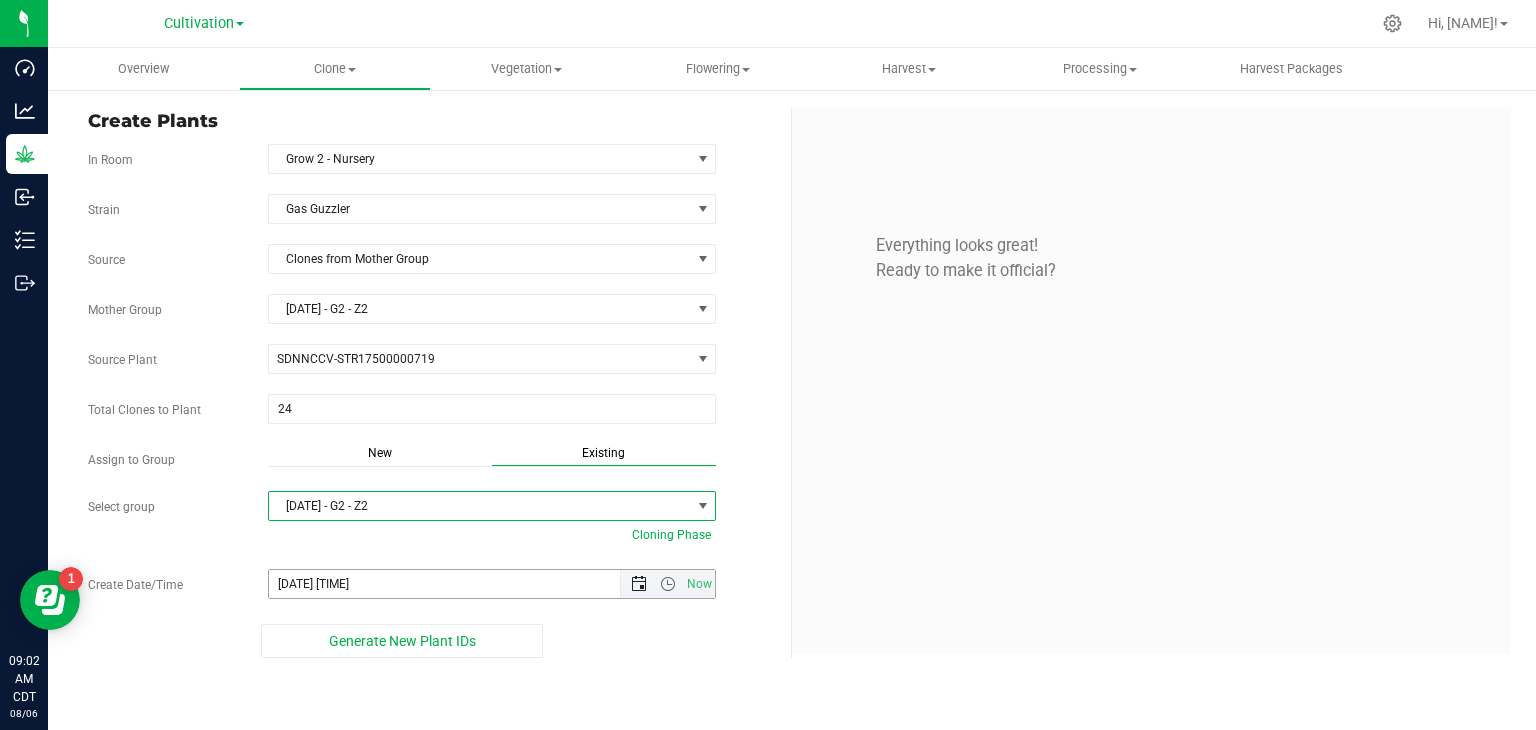 click at bounding box center (639, 584) 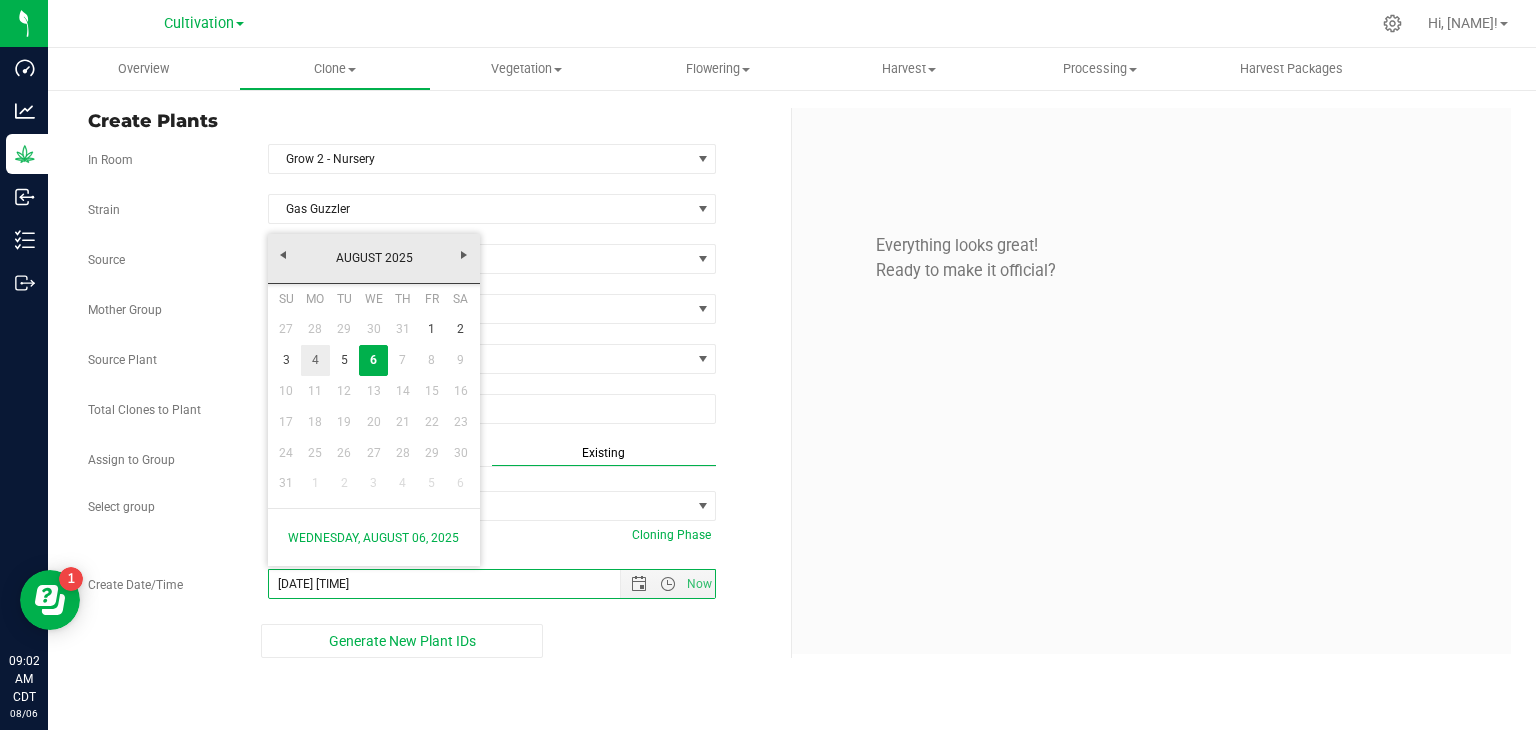 click on "4" at bounding box center (315, 360) 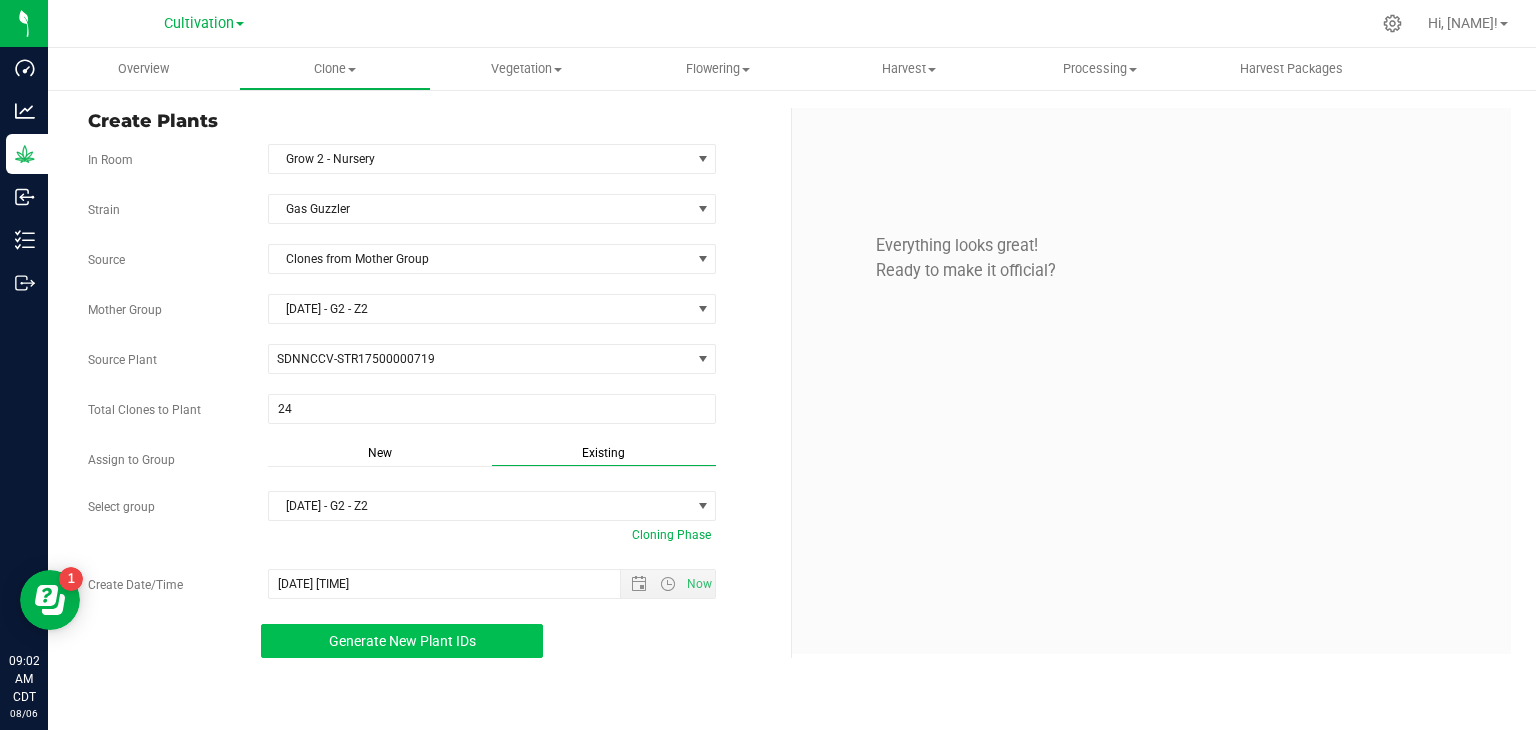 click on "Generate New Plant IDs" at bounding box center (402, 641) 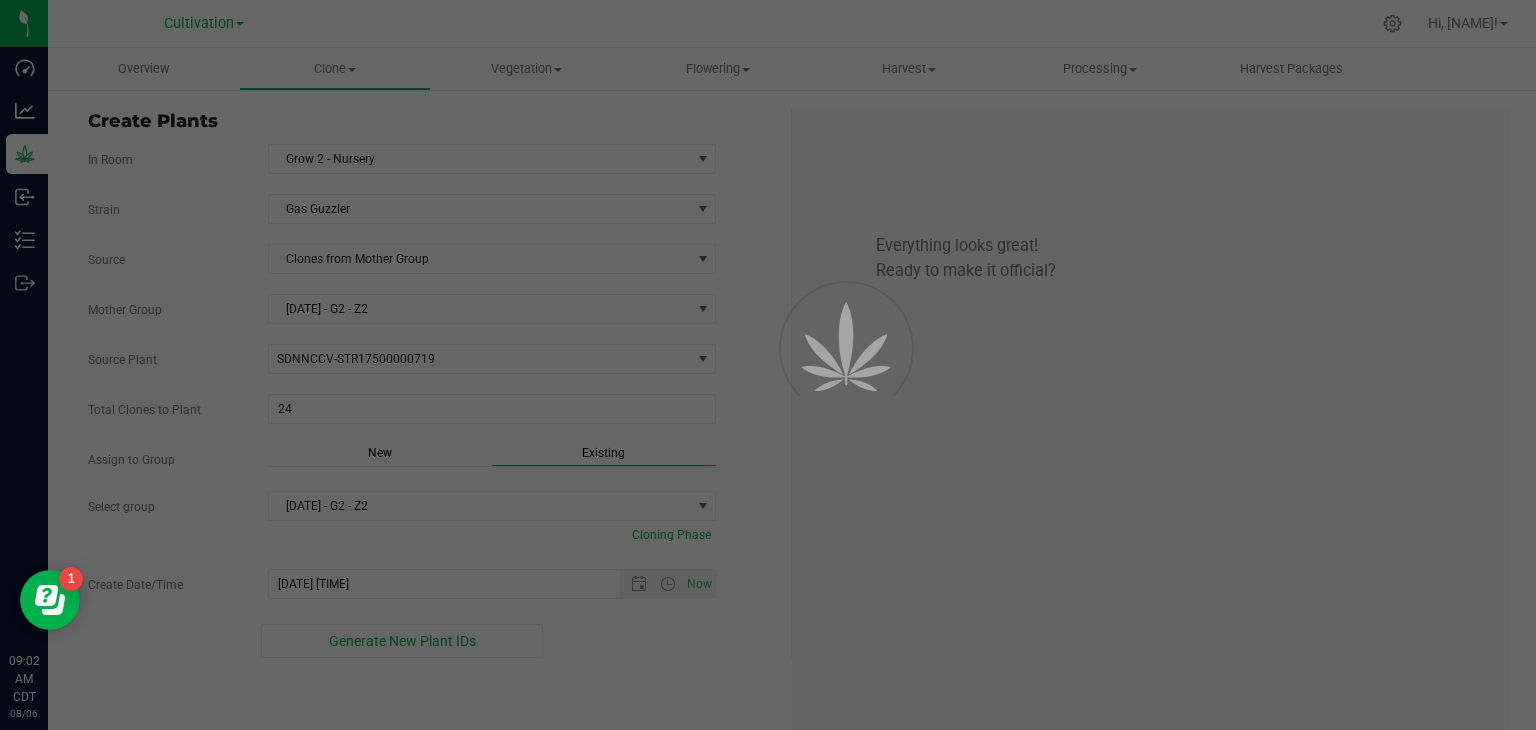 scroll, scrollTop: 60, scrollLeft: 0, axis: vertical 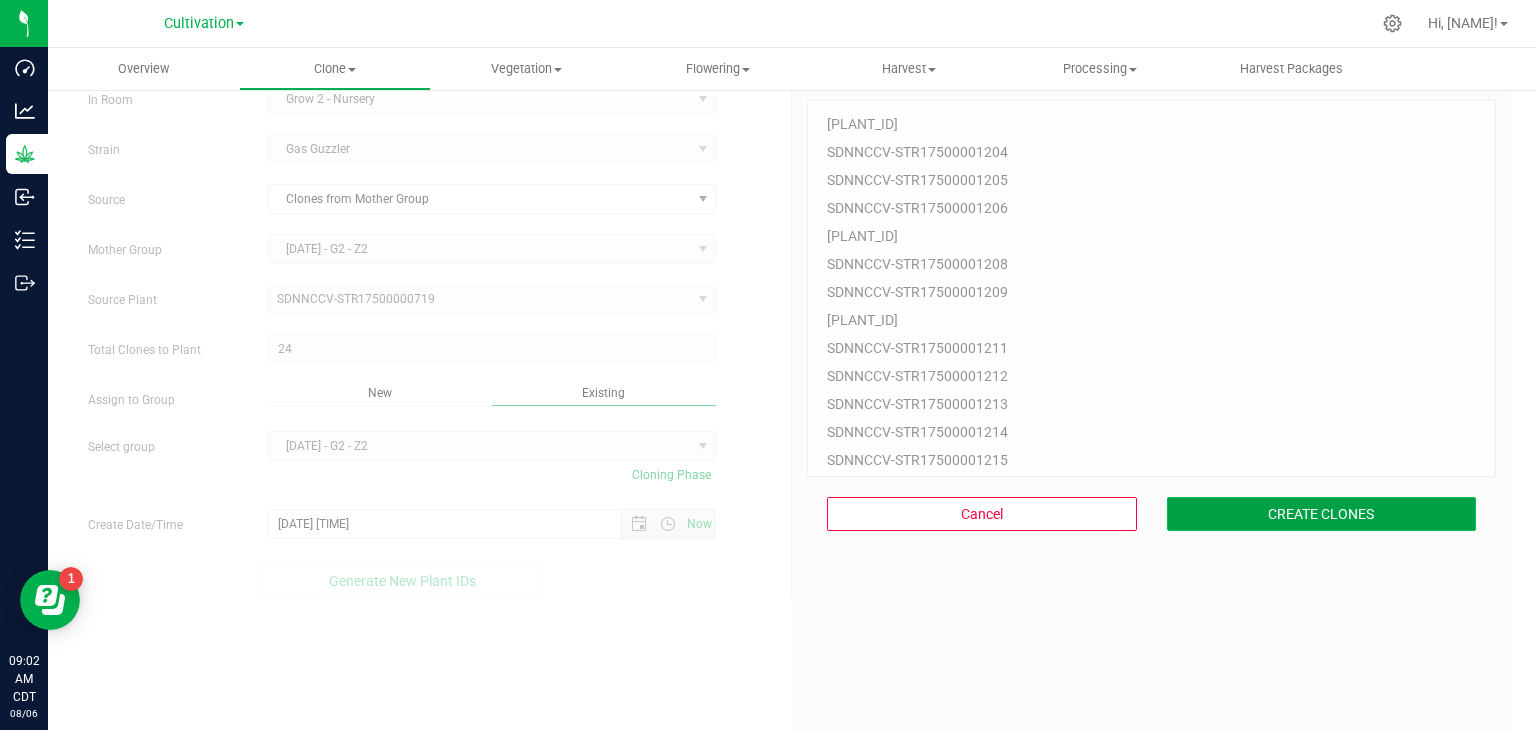 click on "CREATE CLONES" at bounding box center [1322, 514] 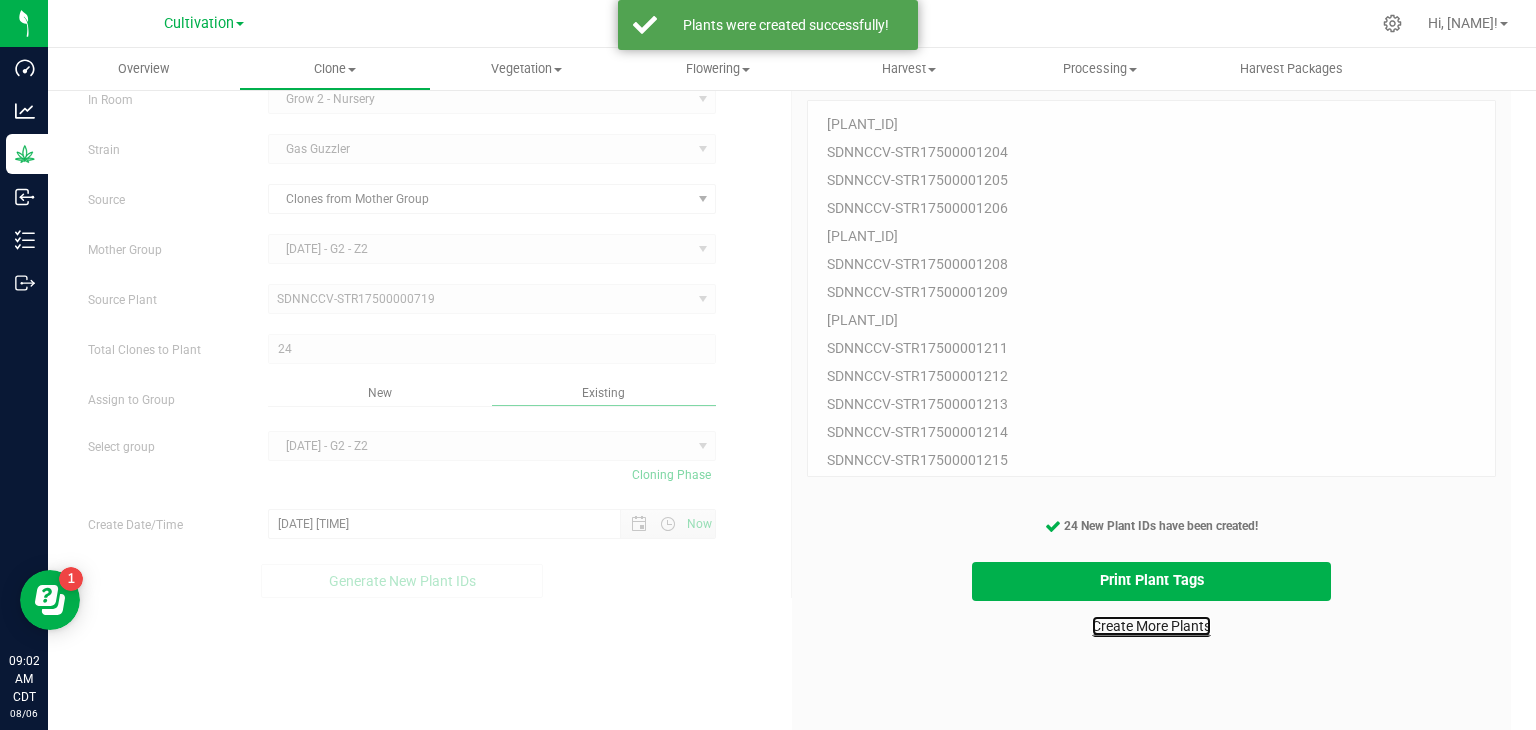 click on "Create More Plants" at bounding box center [1151, 626] 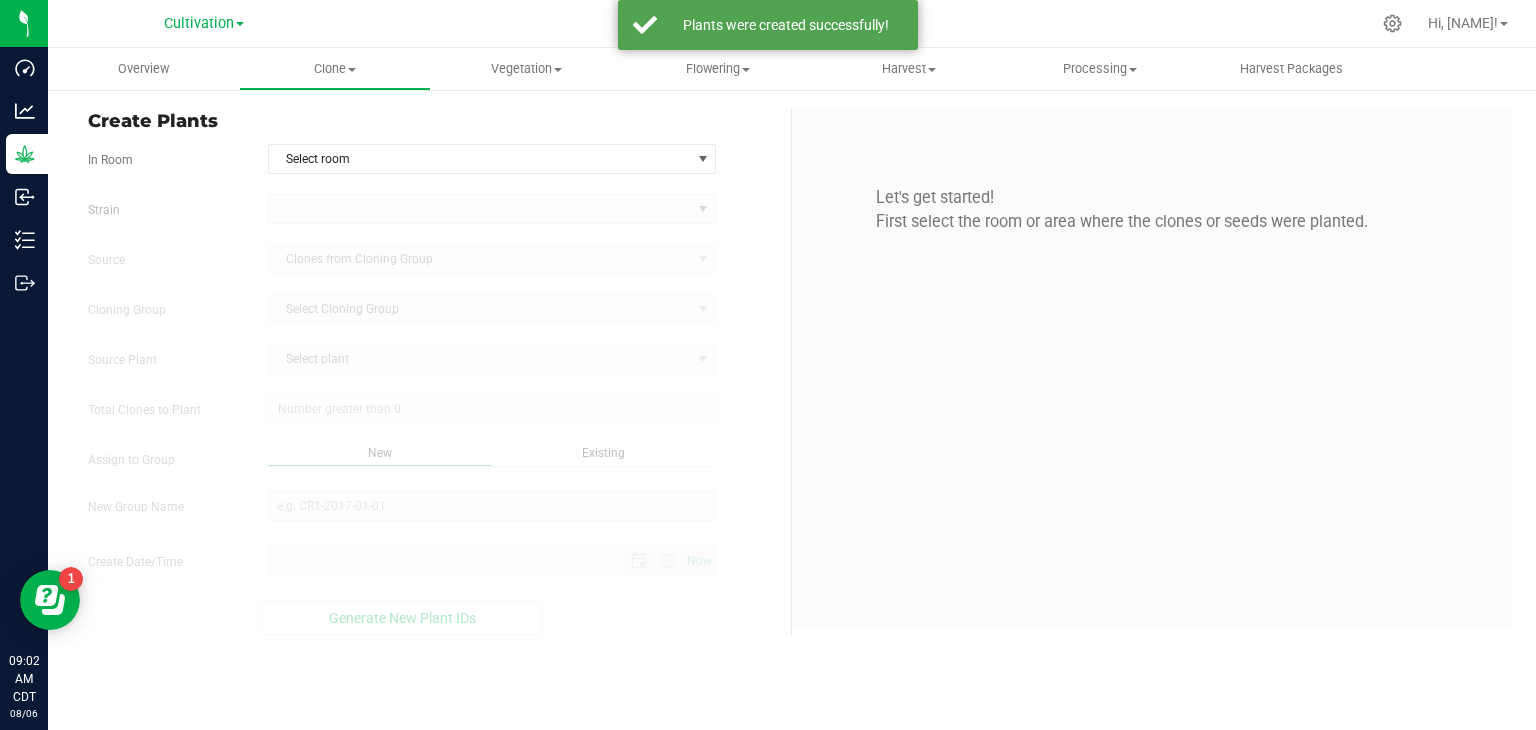 scroll, scrollTop: 0, scrollLeft: 0, axis: both 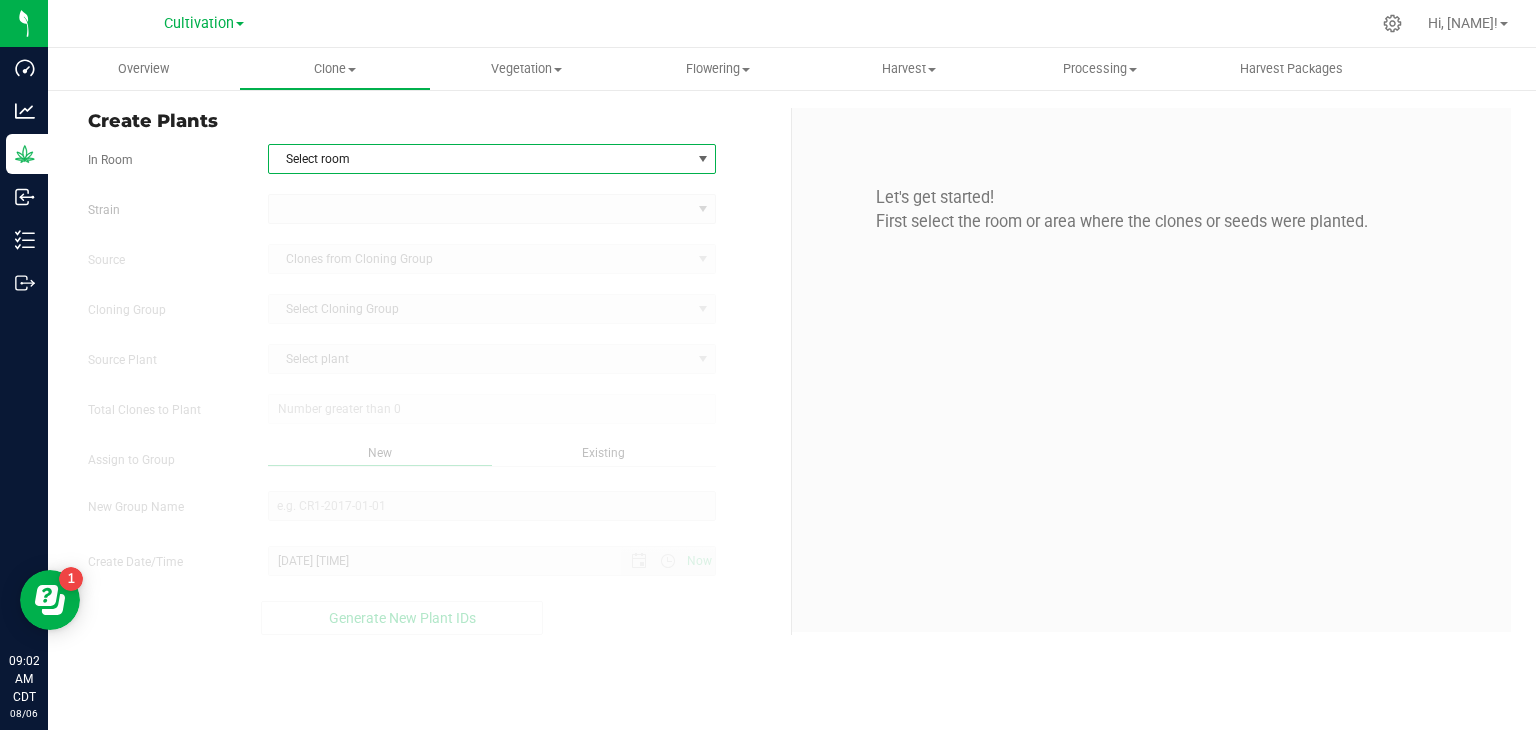 click on "Select room" at bounding box center [480, 159] 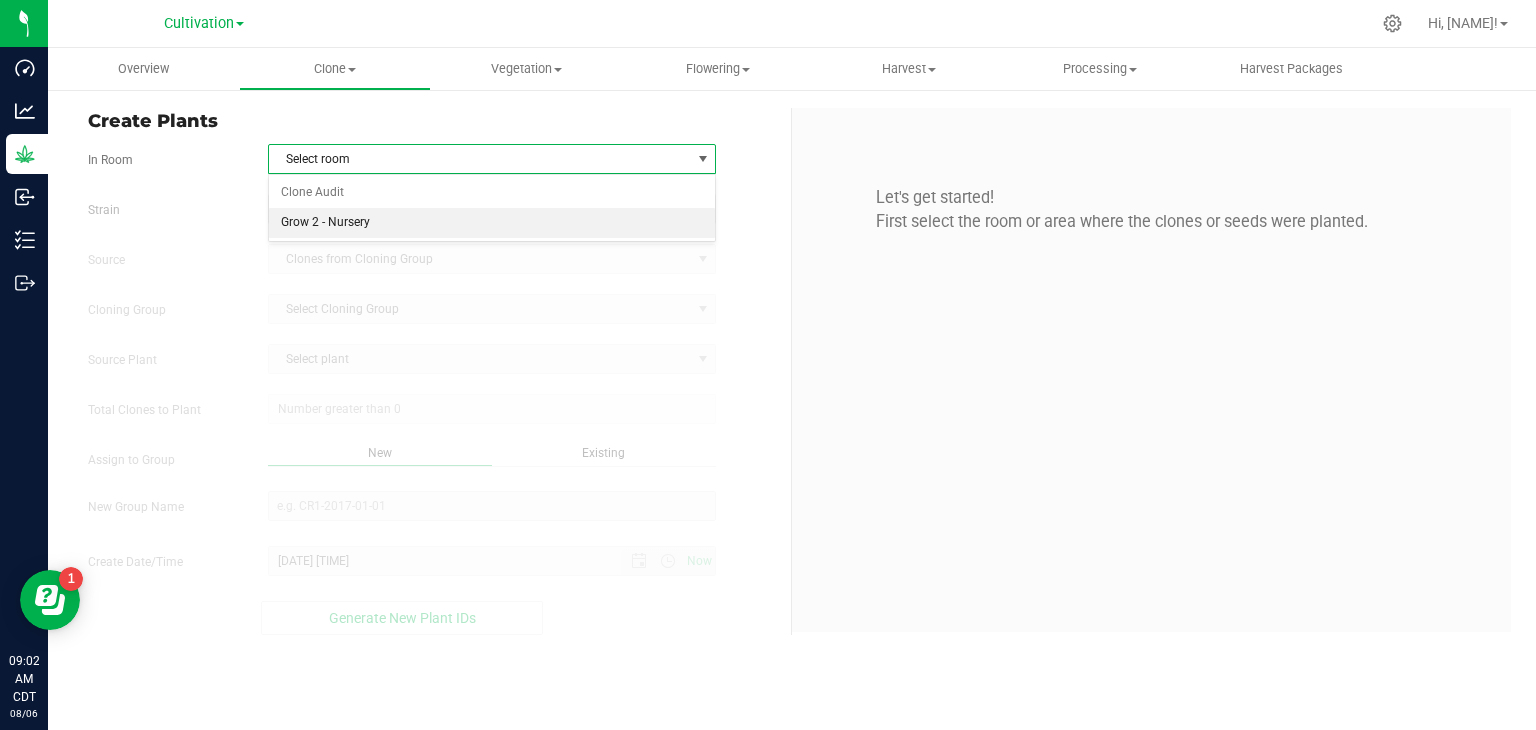 click on "Grow 2 - Nursery" at bounding box center (492, 223) 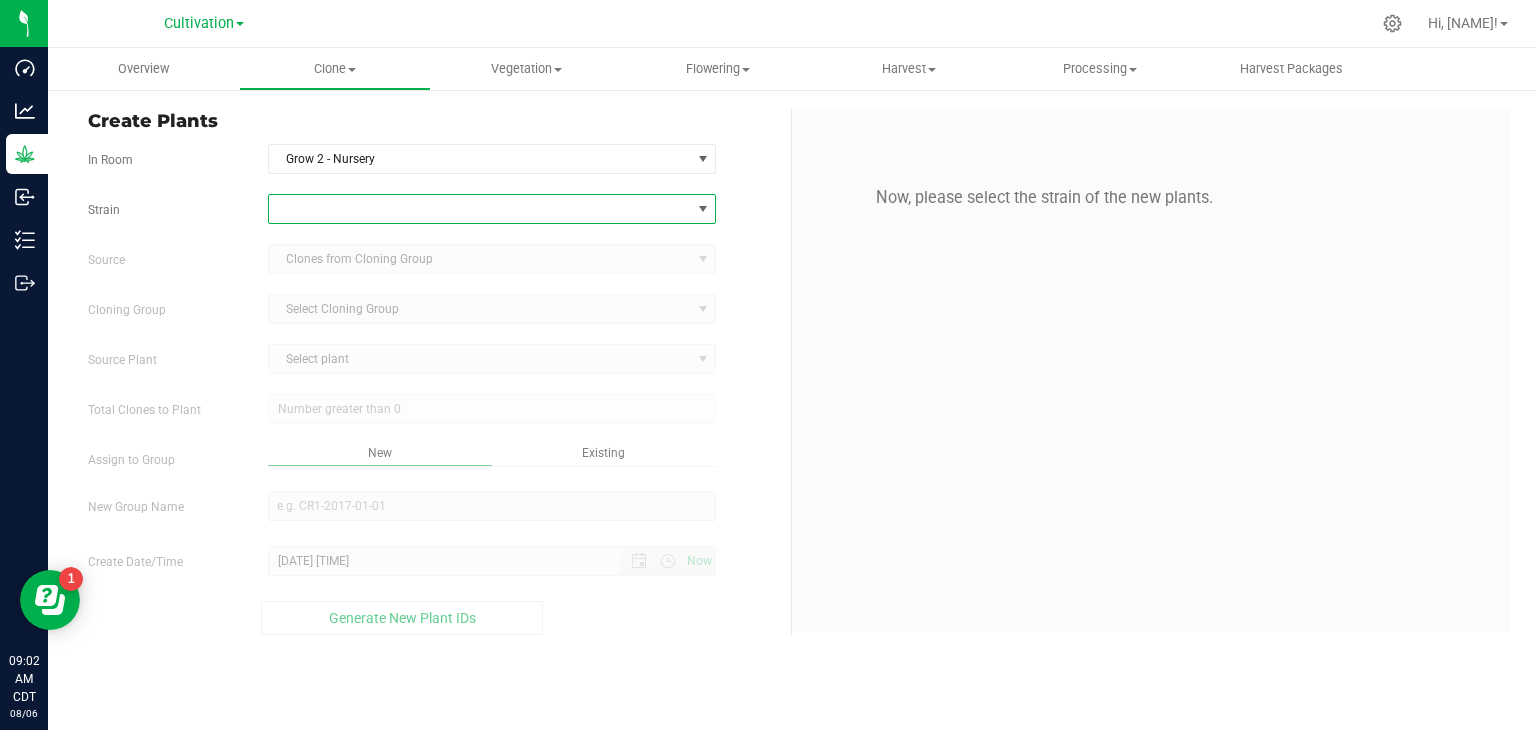 click at bounding box center (480, 209) 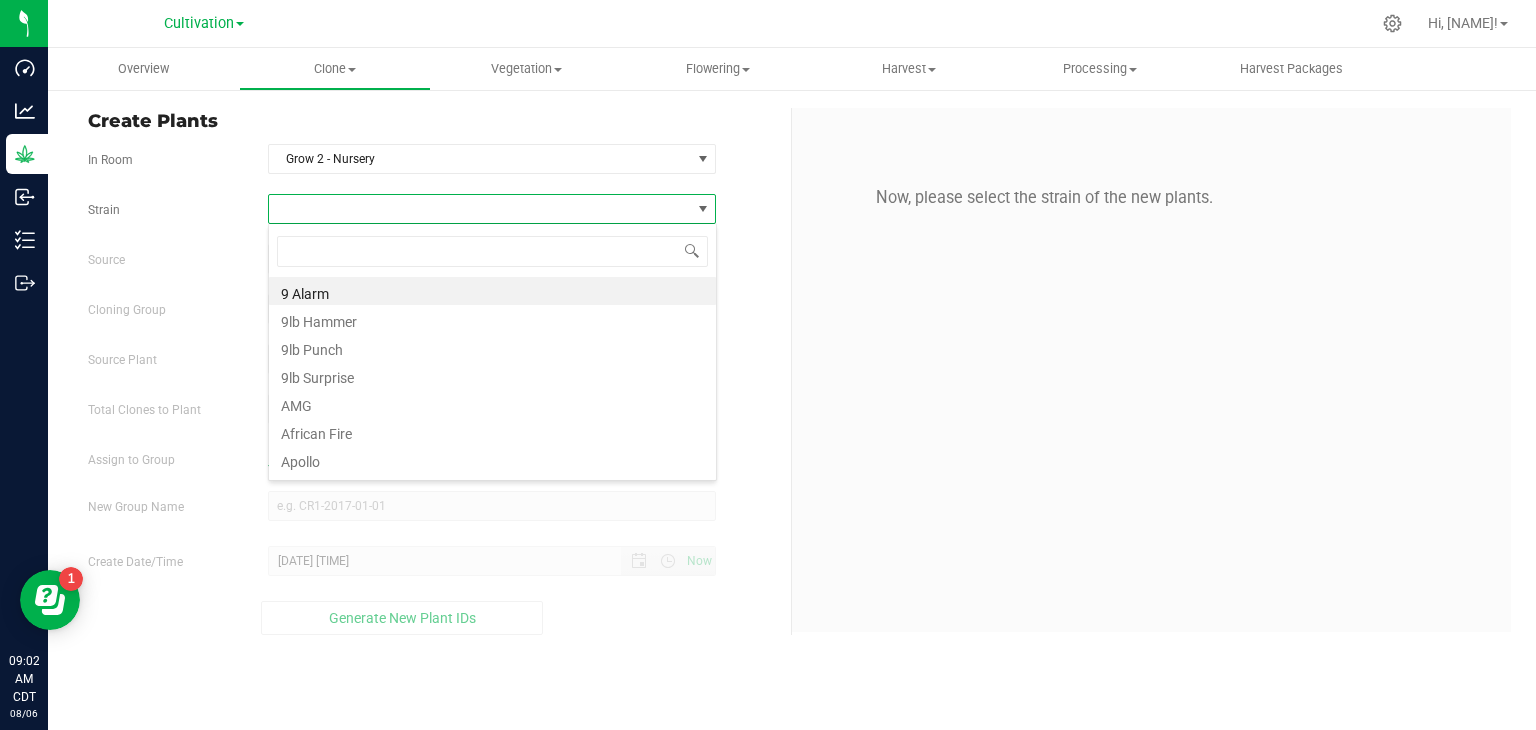 scroll, scrollTop: 99970, scrollLeft: 99551, axis: both 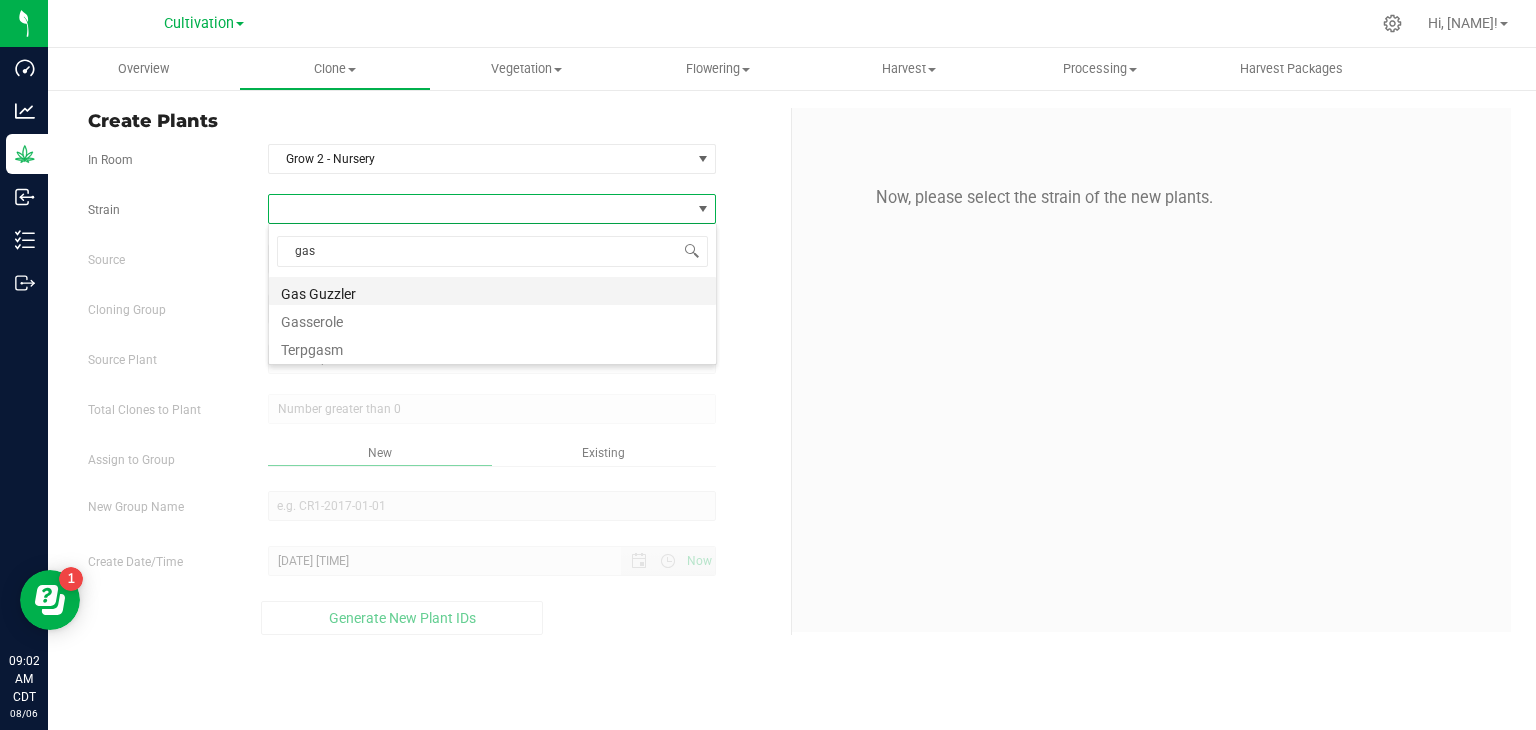 click on "Gas Guzzler" at bounding box center [492, 291] 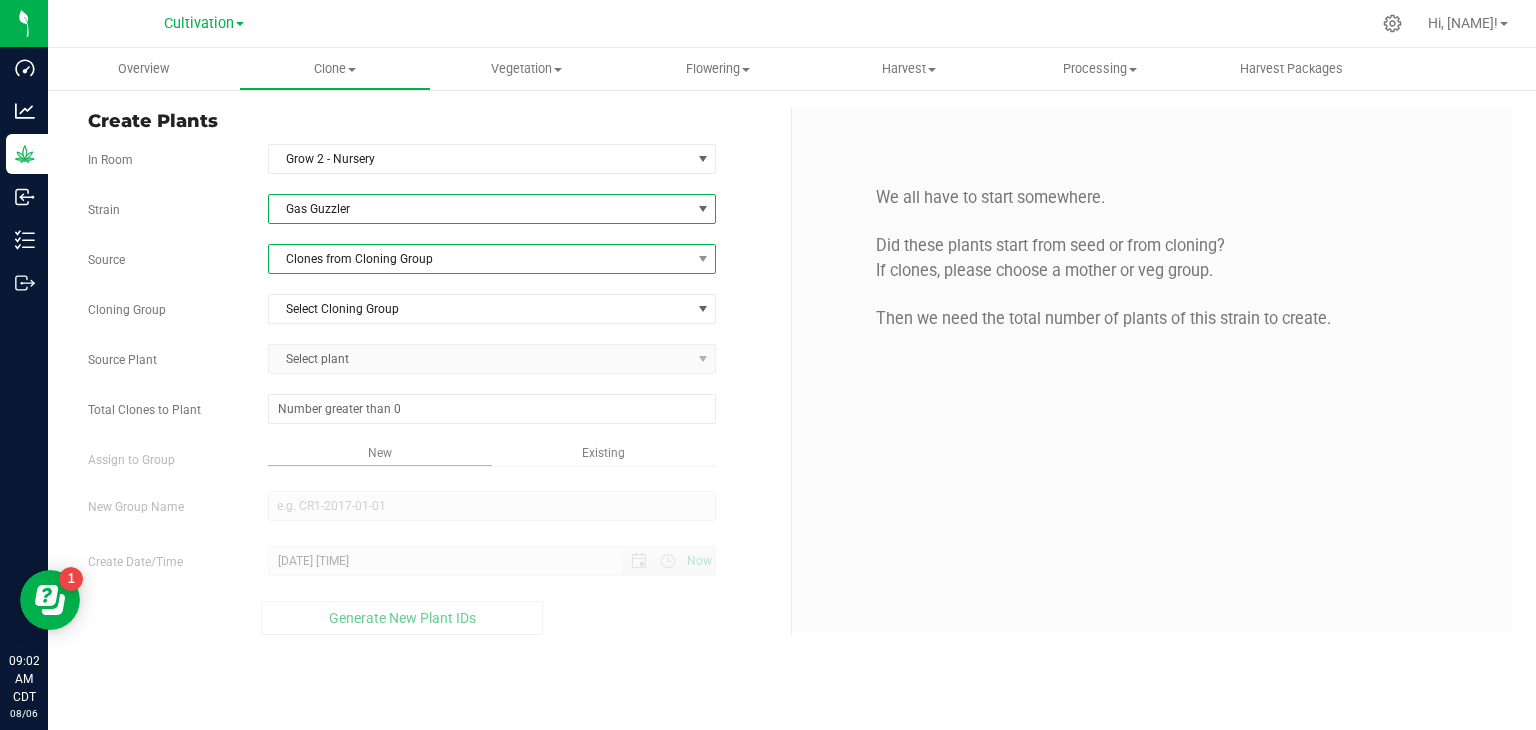 click on "Clones from Cloning Group" at bounding box center [480, 259] 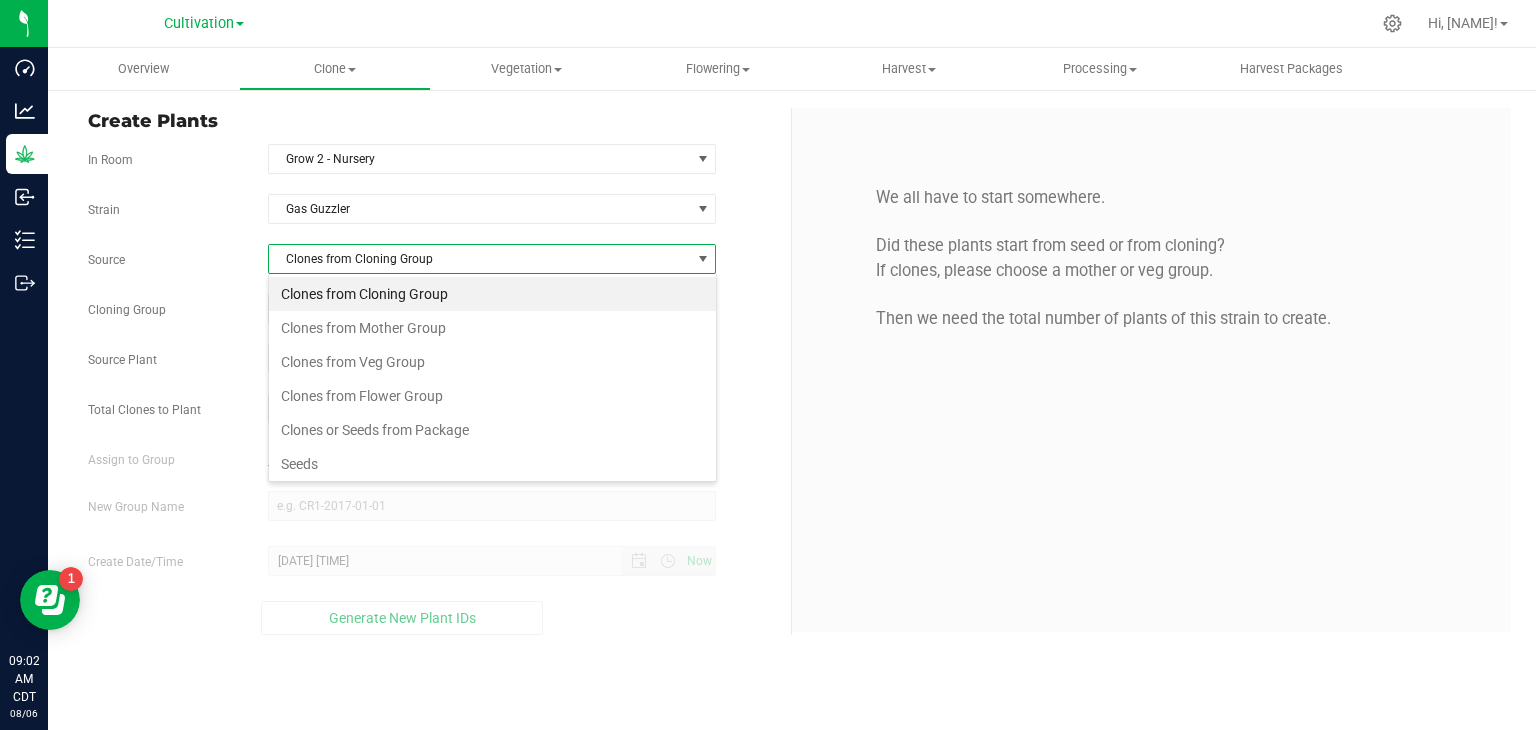 scroll, scrollTop: 99970, scrollLeft: 99551, axis: both 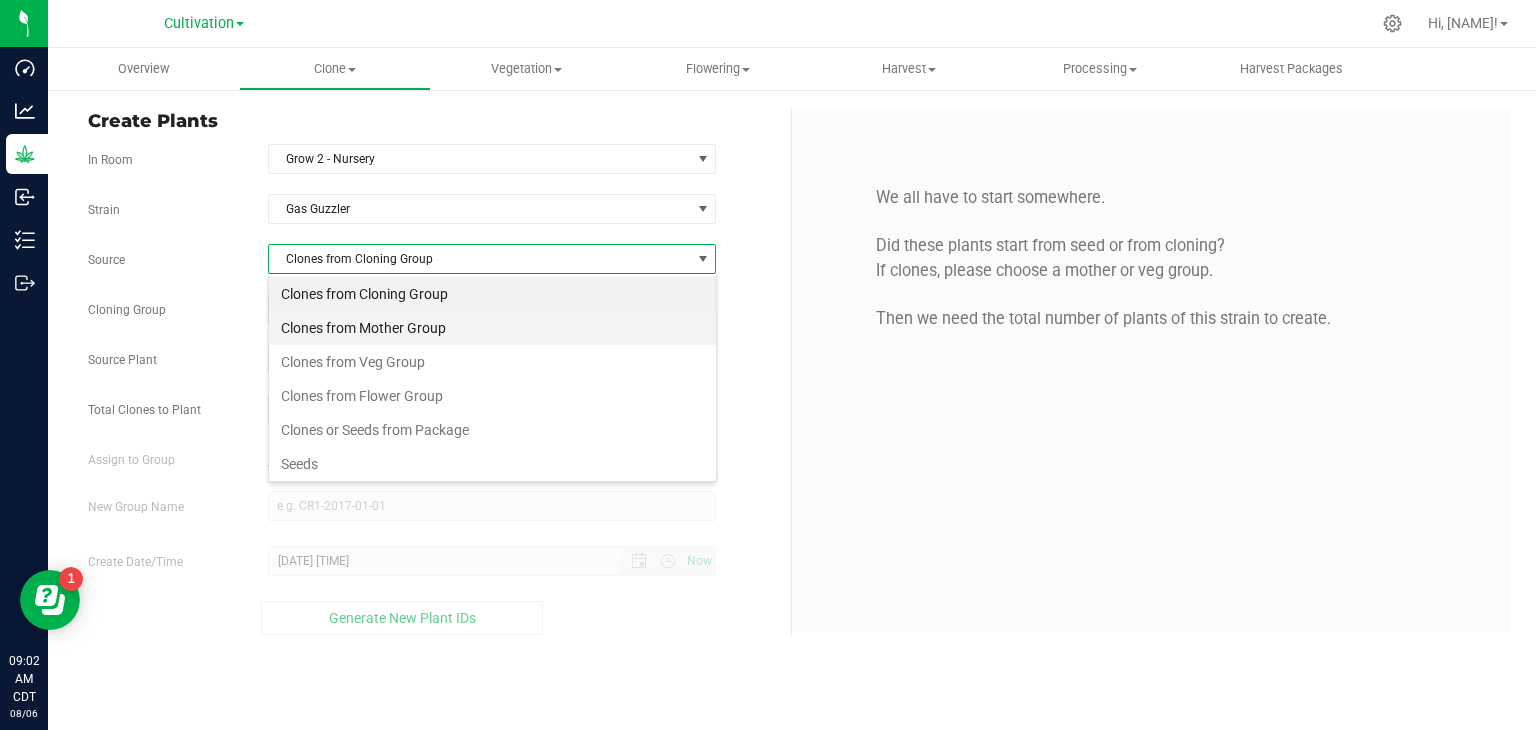 click on "Clones from Mother Group" at bounding box center [492, 328] 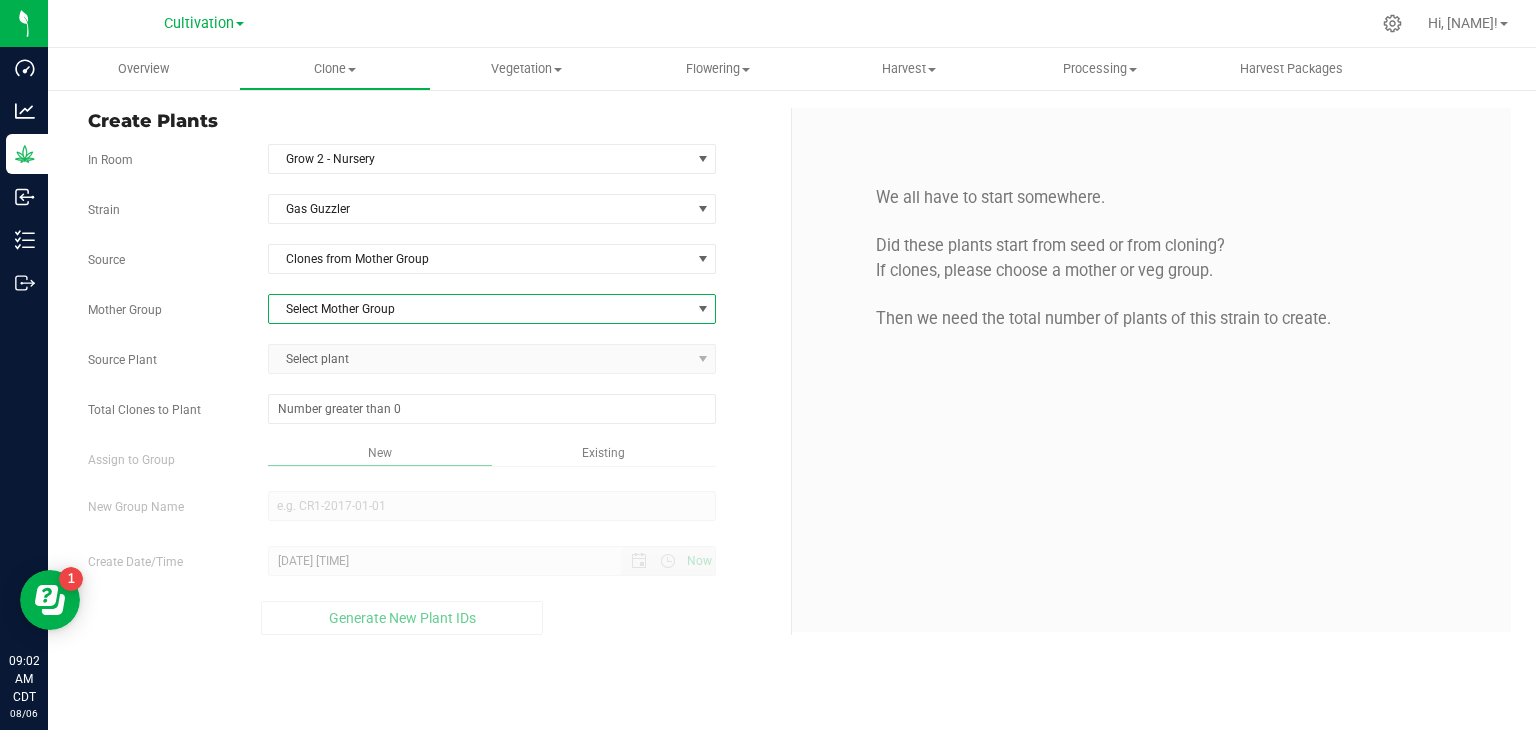 click on "Select Mother Group" at bounding box center [480, 309] 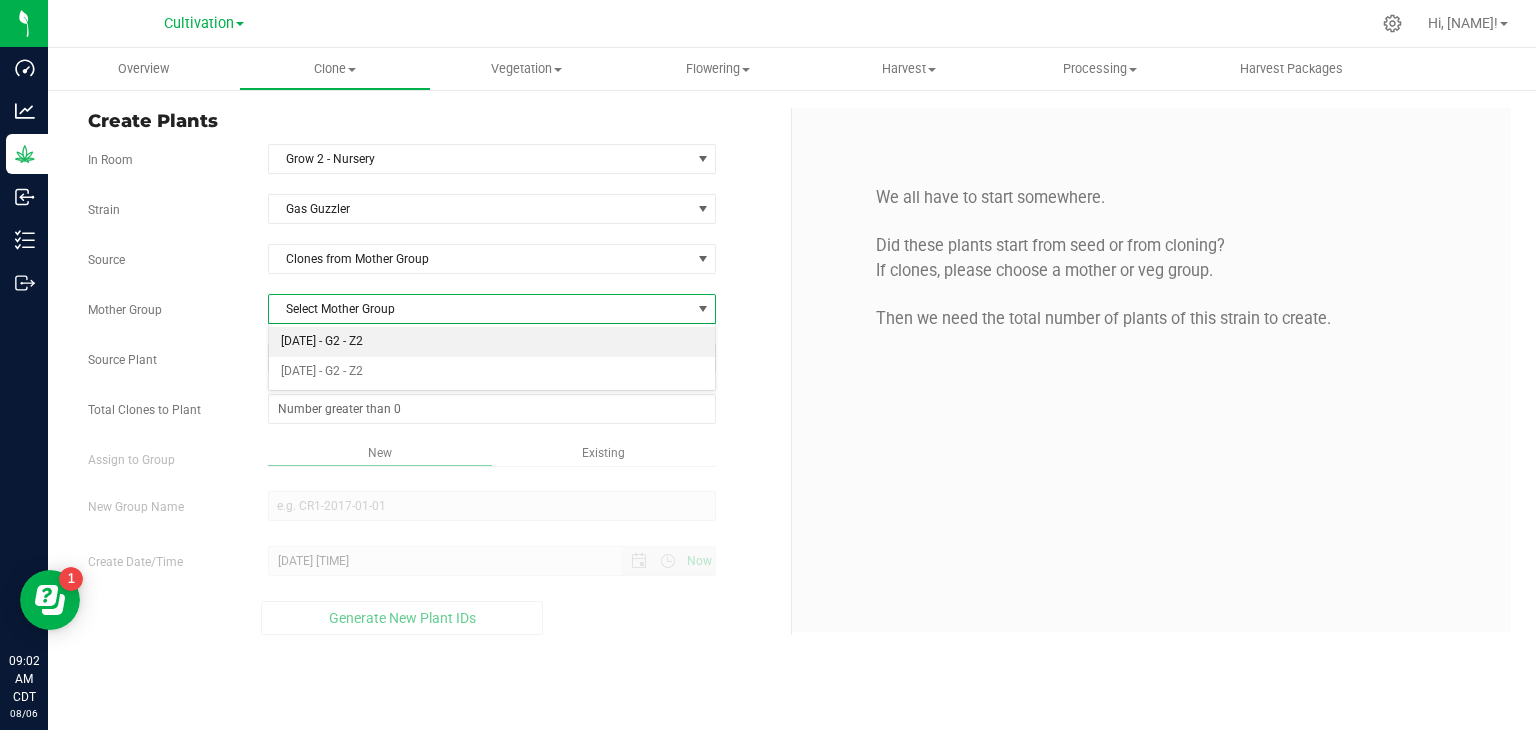click on "[DATE] - G2 - Z2" at bounding box center (492, 342) 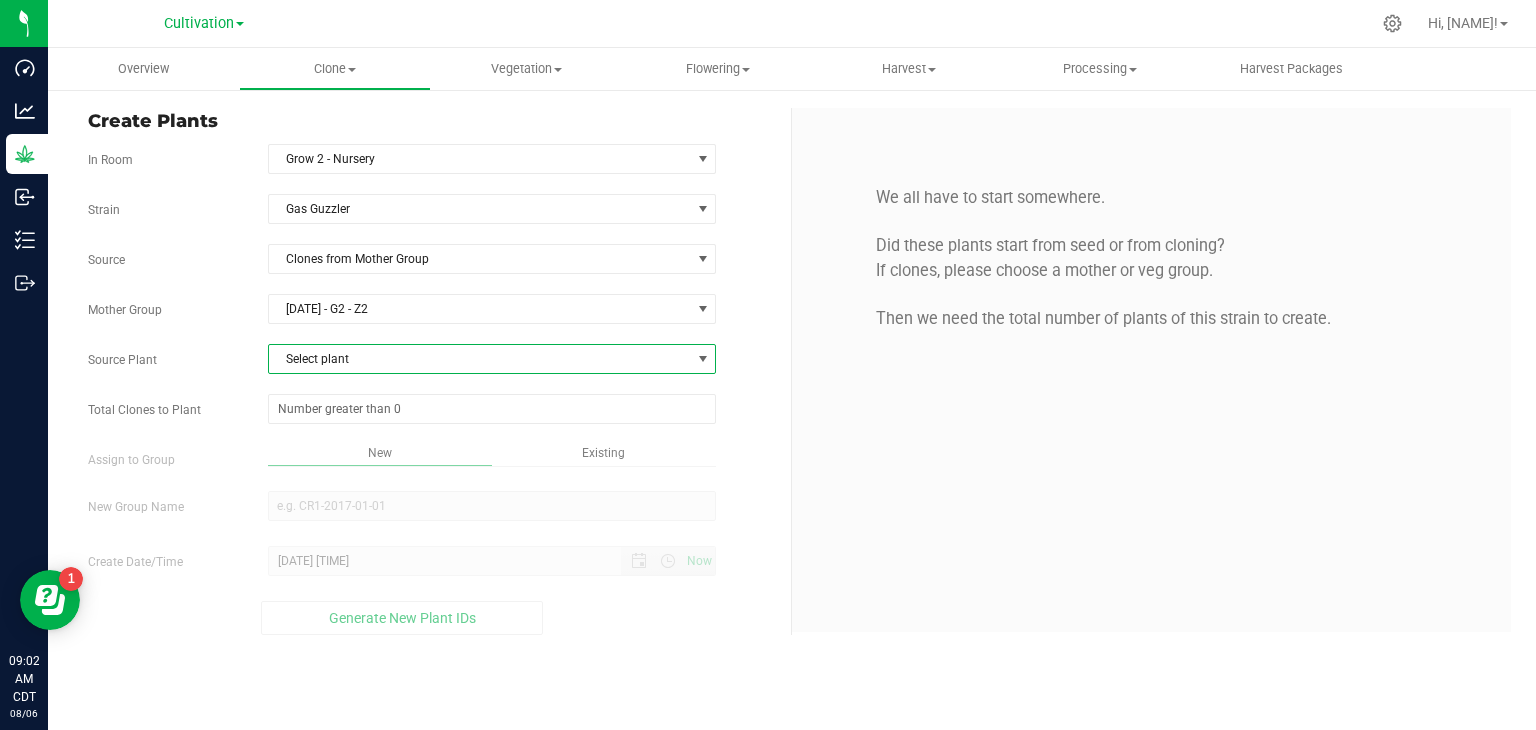click on "Select plant" at bounding box center [480, 359] 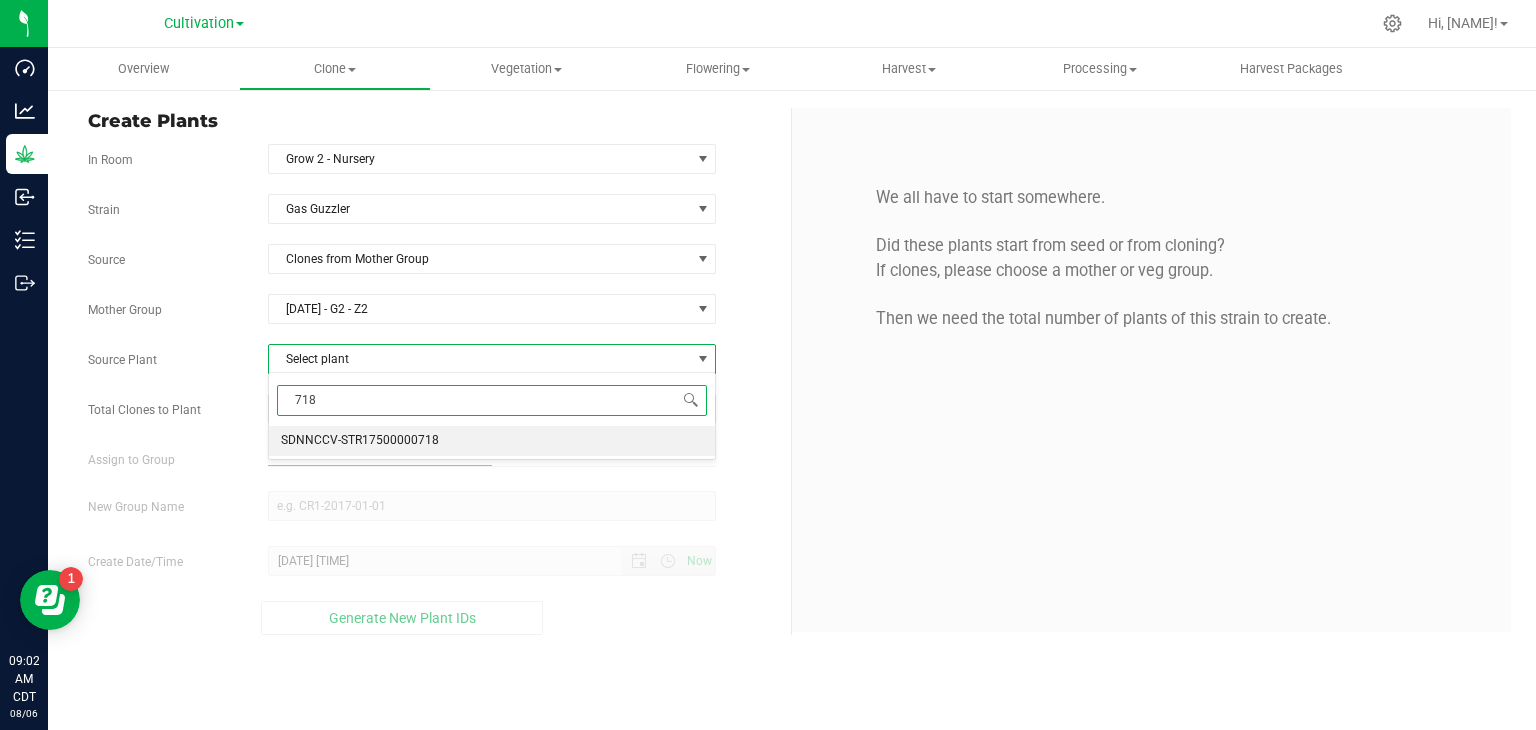 click on "SDNNCCV-STR17500000718" at bounding box center (492, 441) 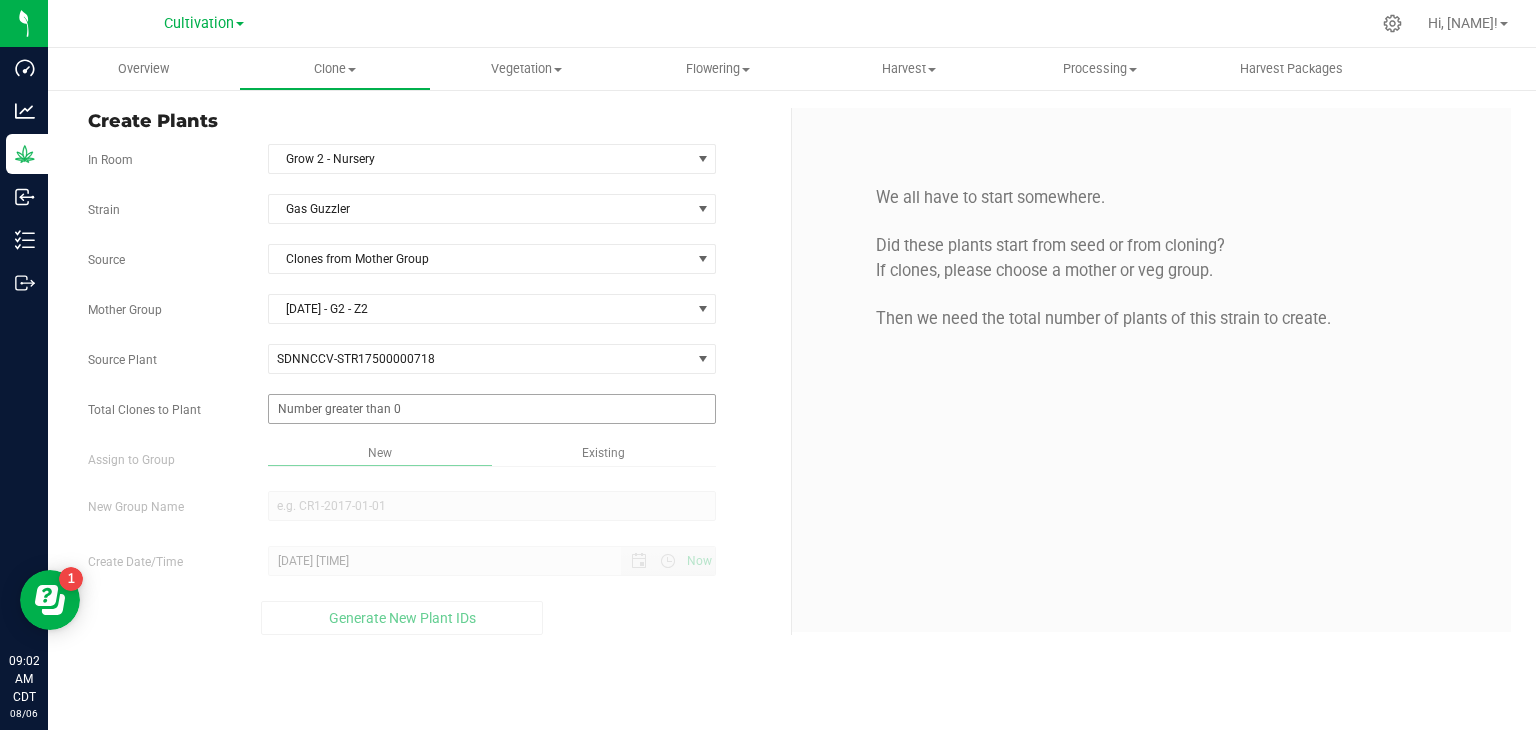 click at bounding box center (492, 409) 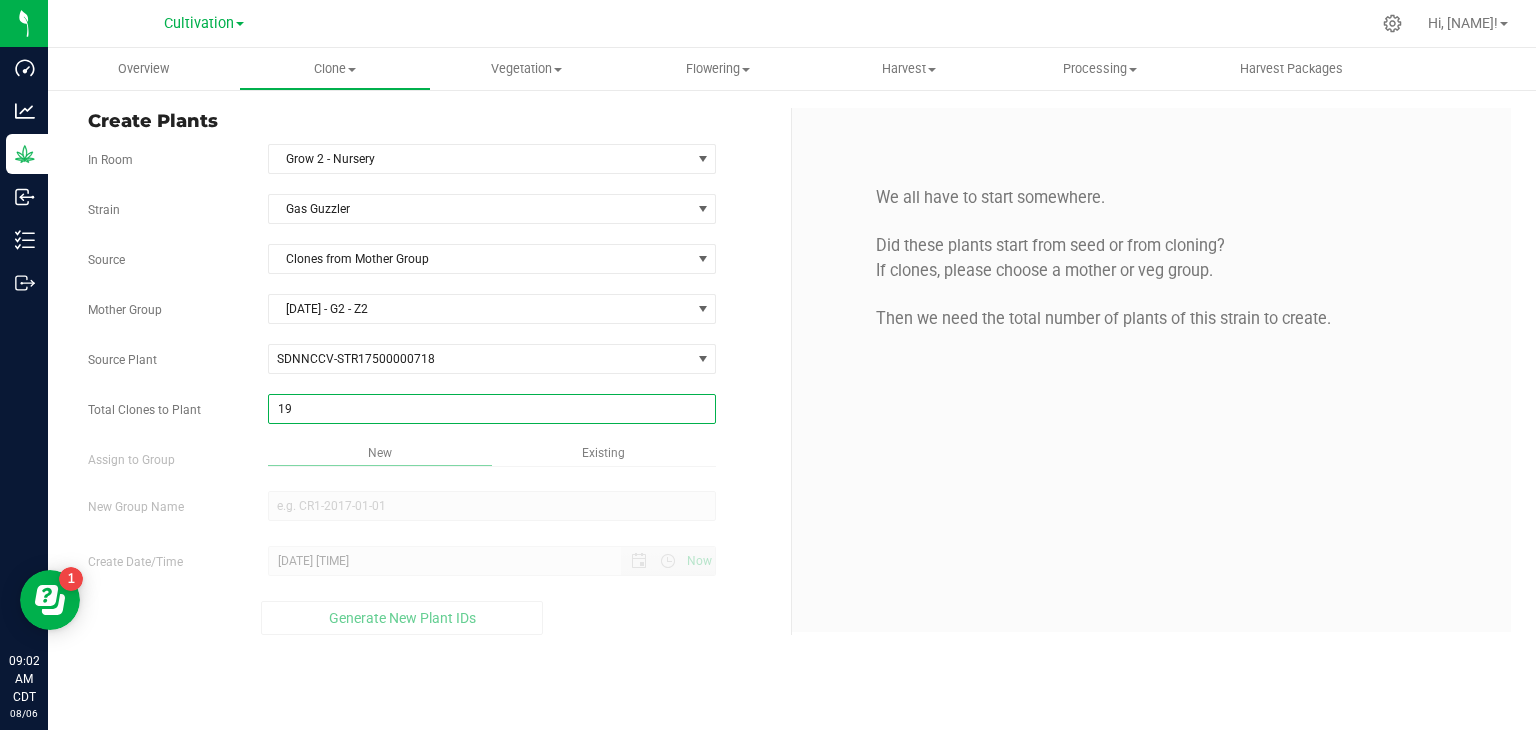 click on "Overview
Clone
Create plants
Cloning groups
Cloning plants
Apply to plants
Vegetation" at bounding box center [792, 389] 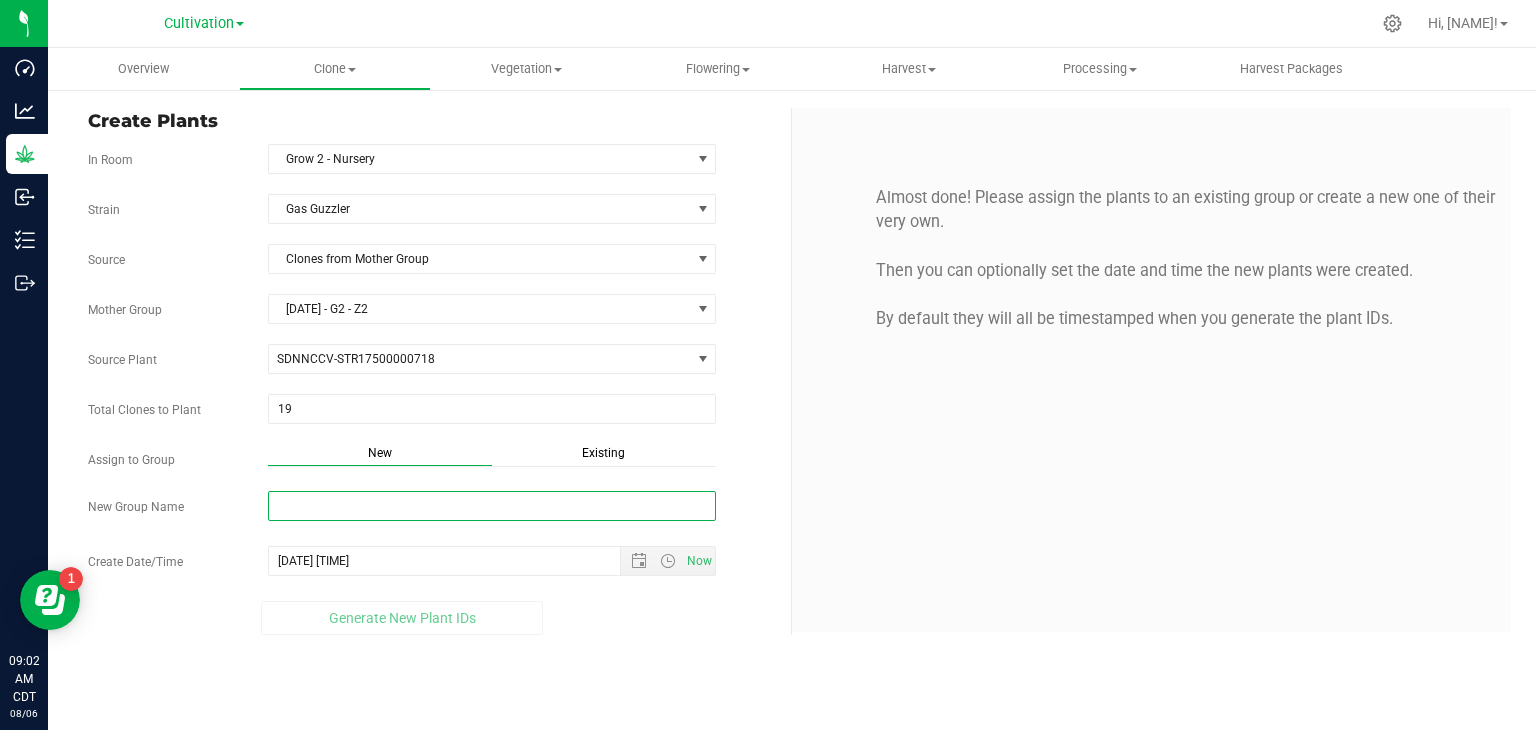 click on "New Group Name" at bounding box center (492, 506) 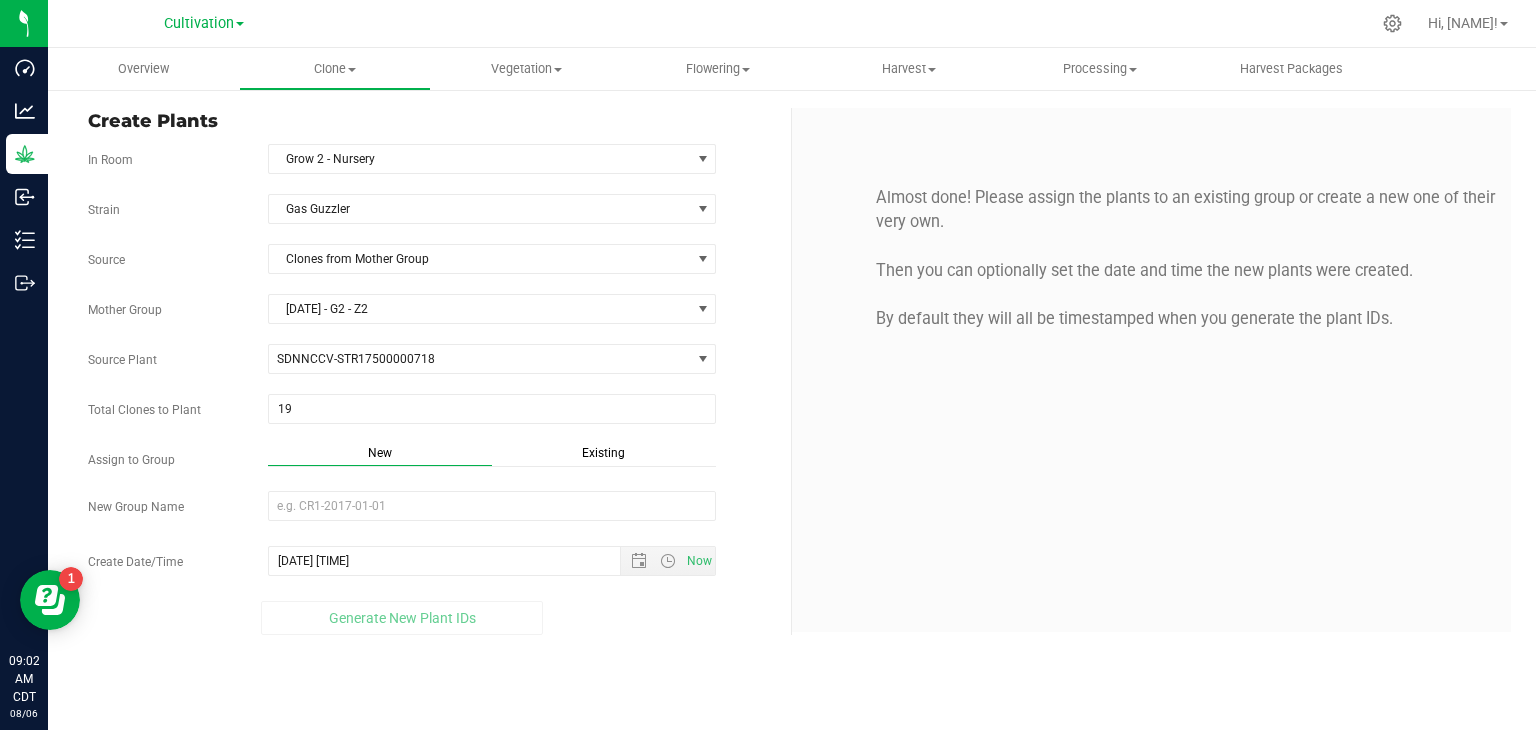 click on "Existing" at bounding box center [603, 453] 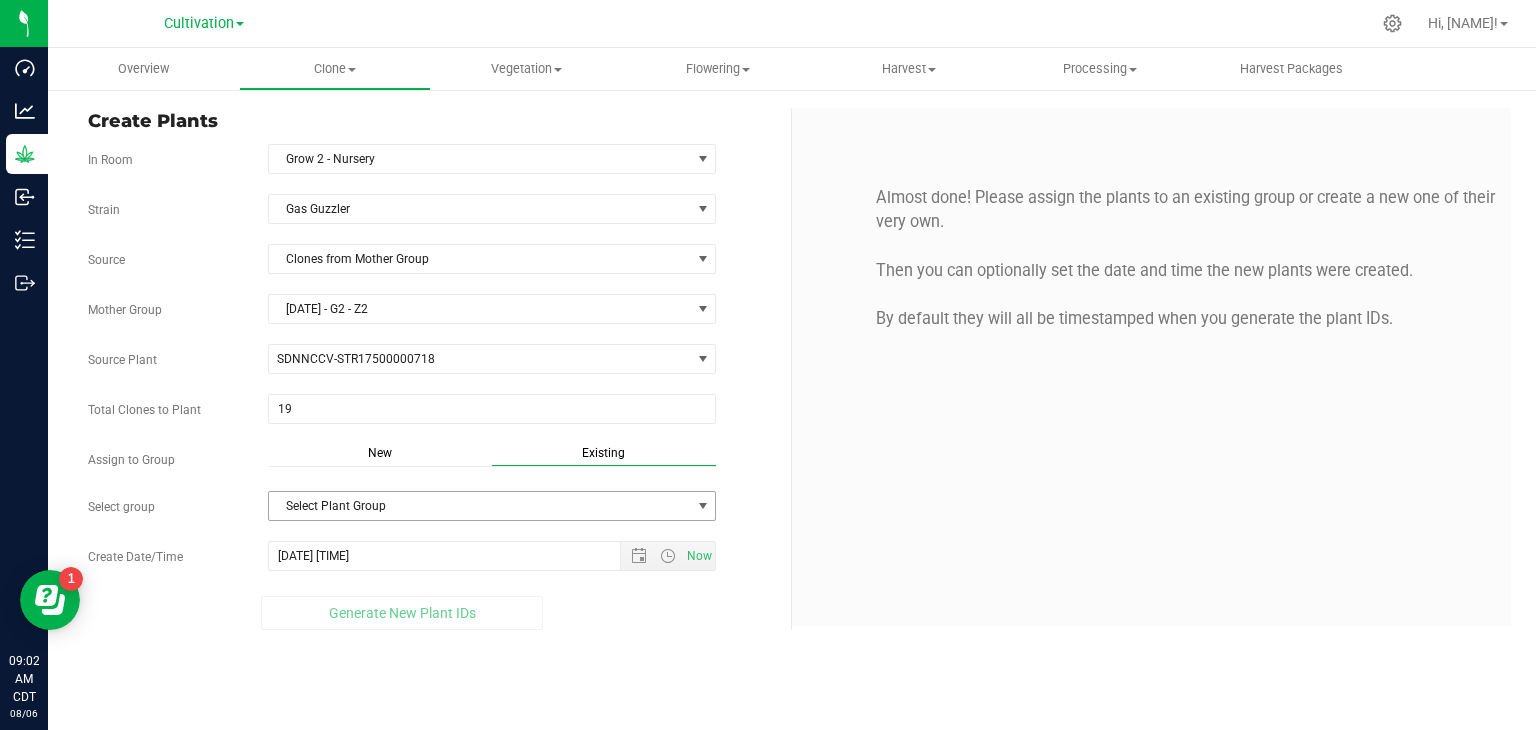 click on "Select Plant Group" at bounding box center (480, 506) 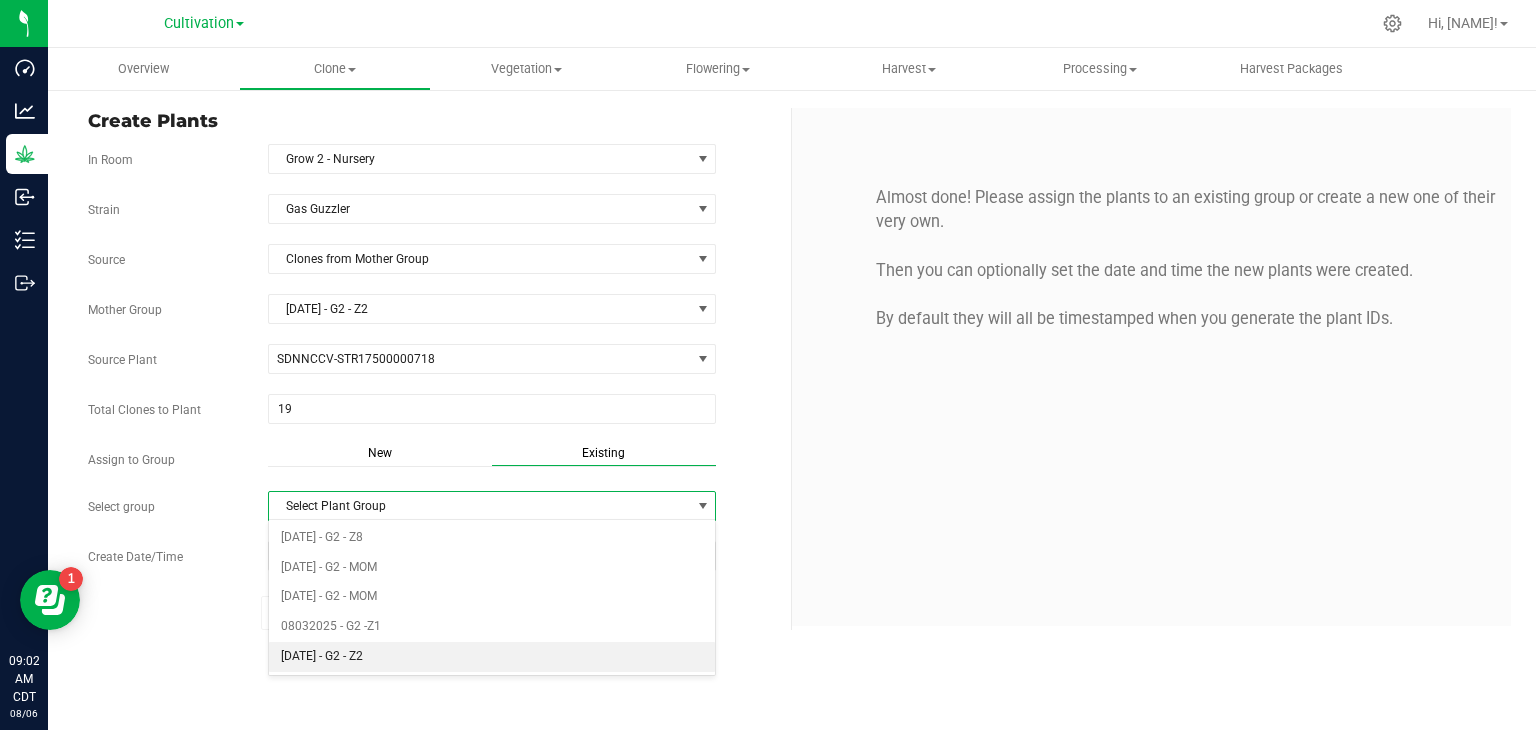 click on "[DATE] - G2 - Z2" at bounding box center [492, 657] 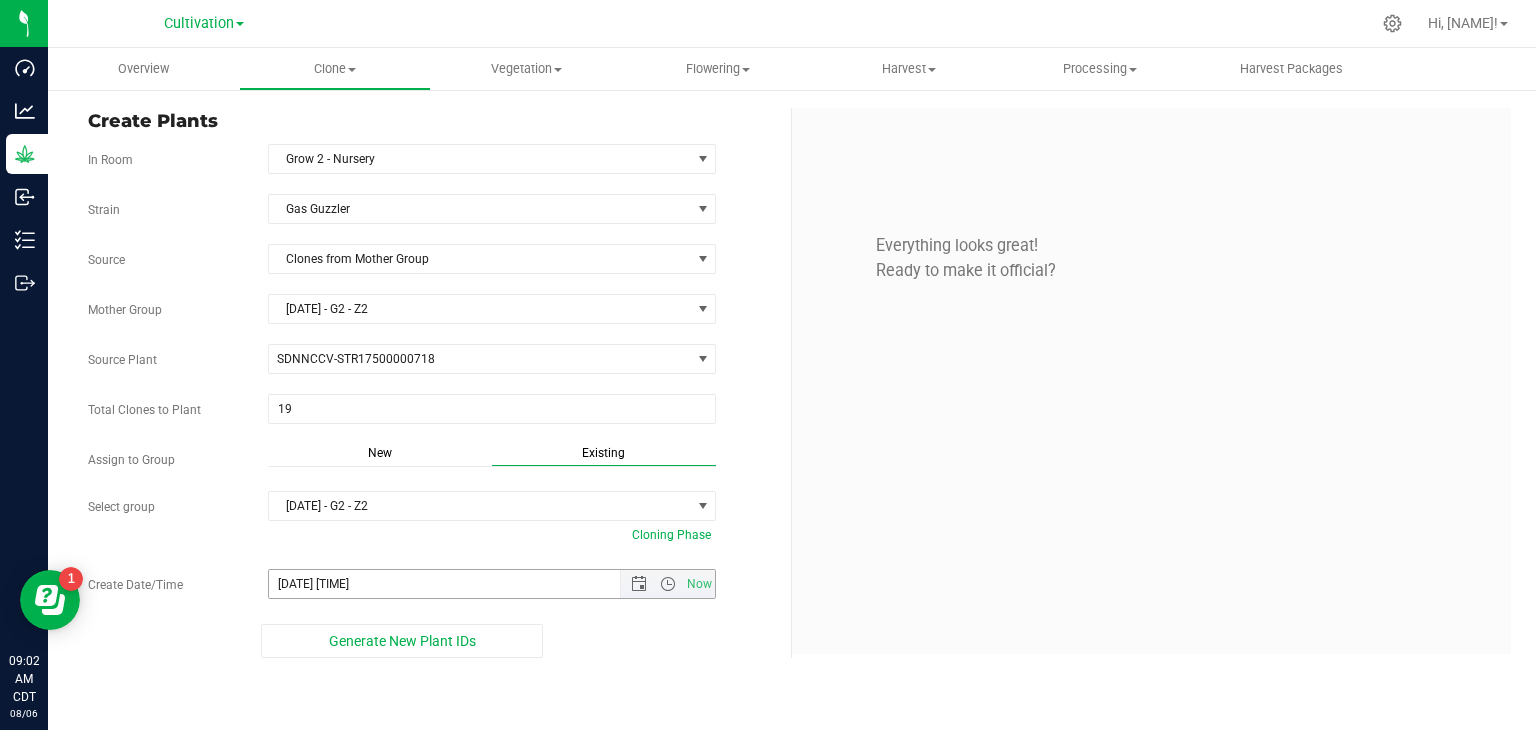 click on "Now" at bounding box center (667, 584) 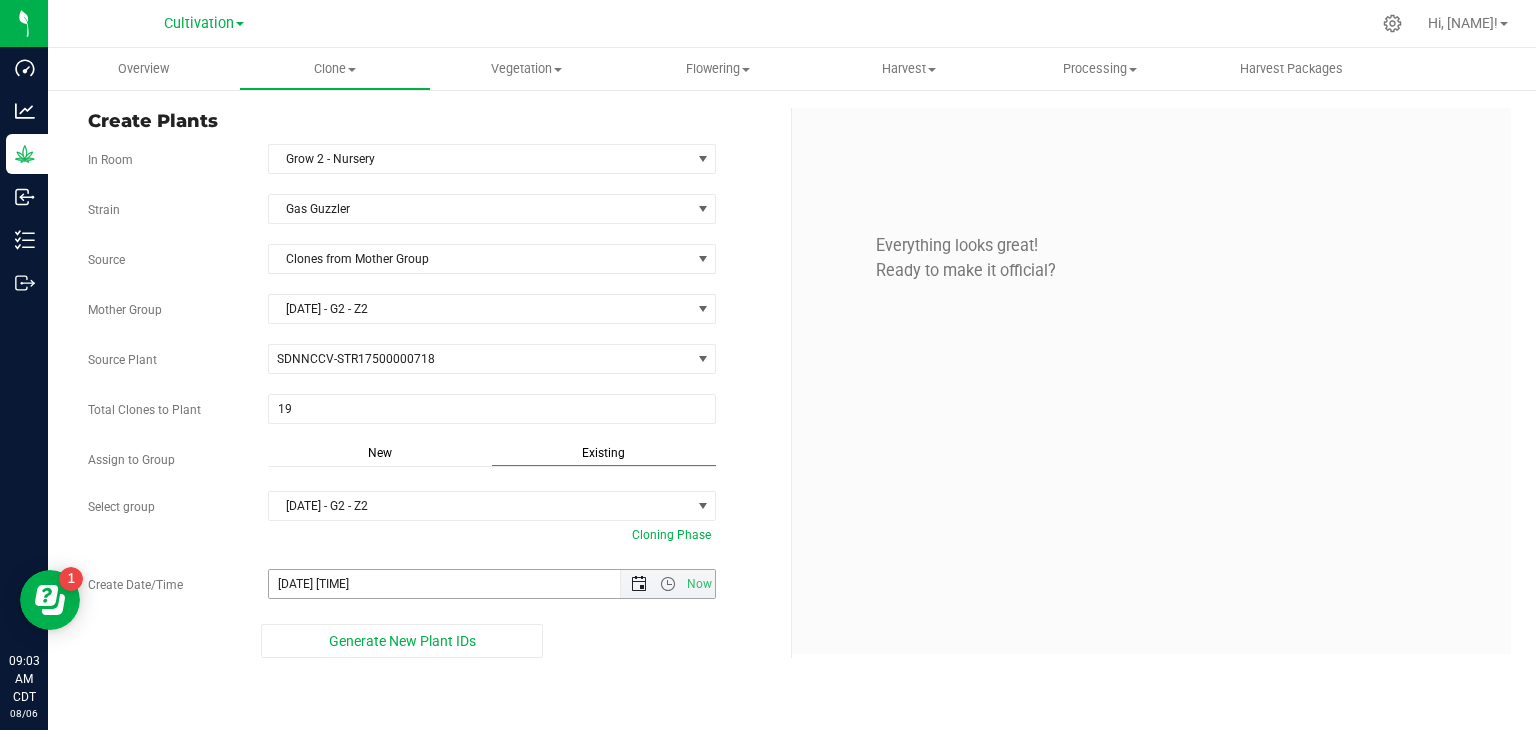 click at bounding box center [639, 584] 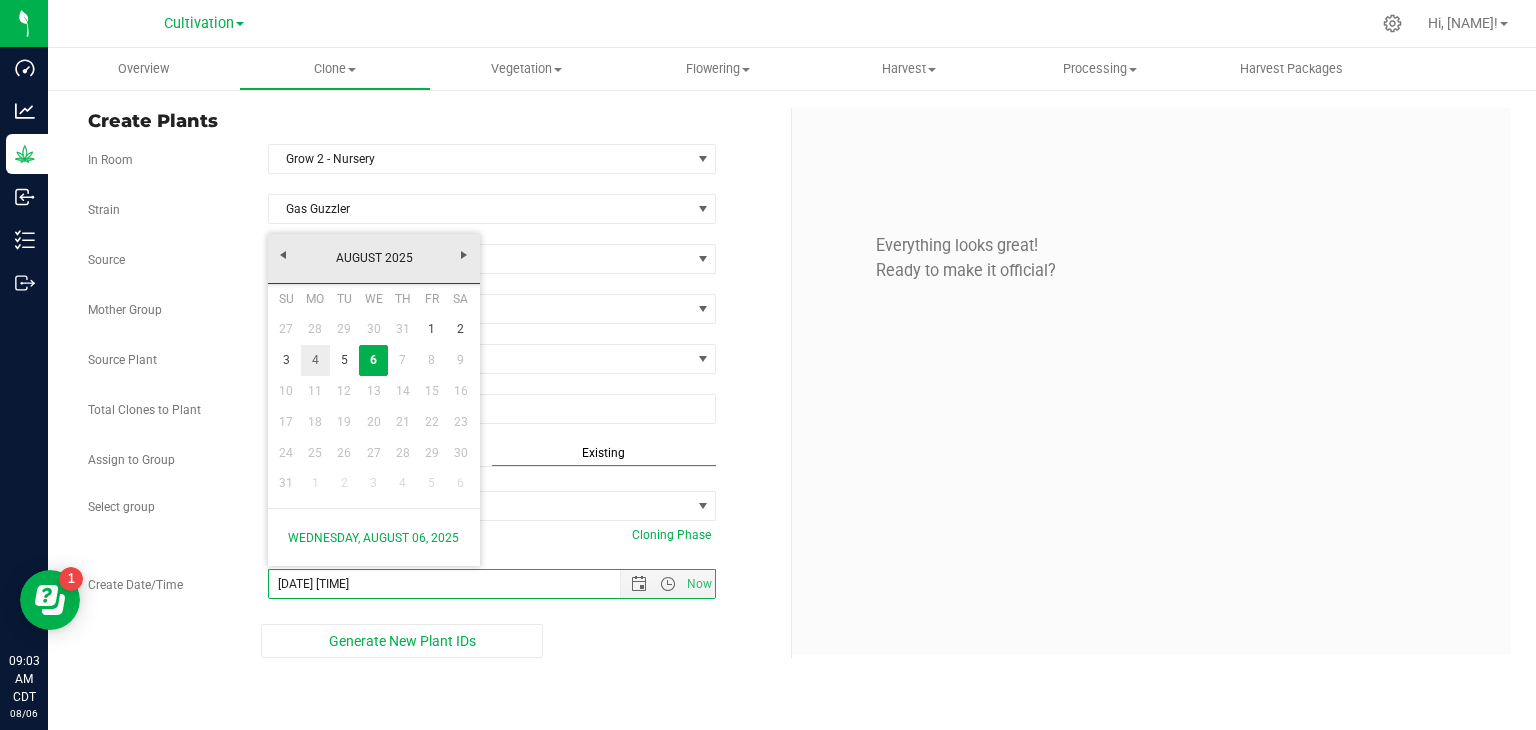 click on "4" at bounding box center (315, 360) 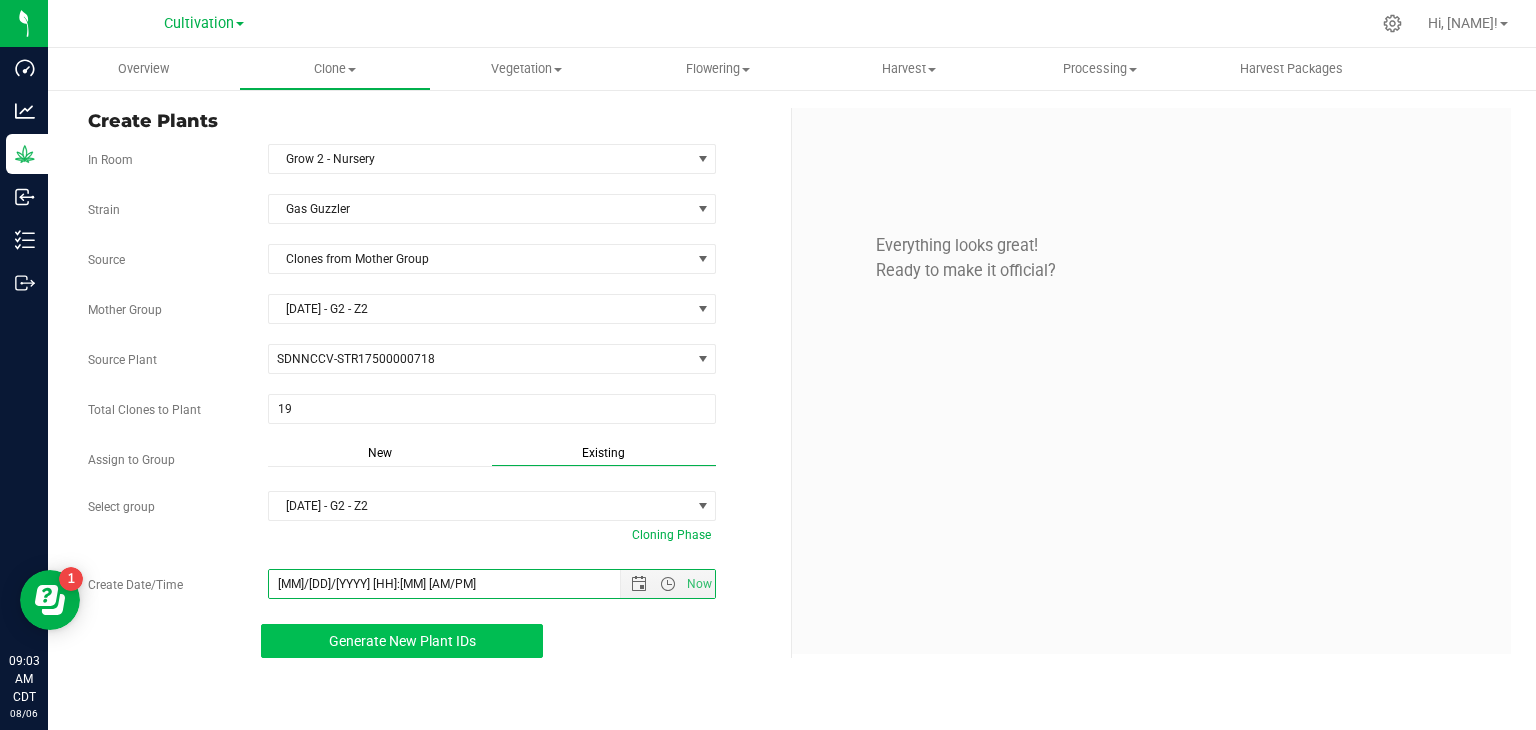 click on "Generate New Plant IDs" at bounding box center [402, 641] 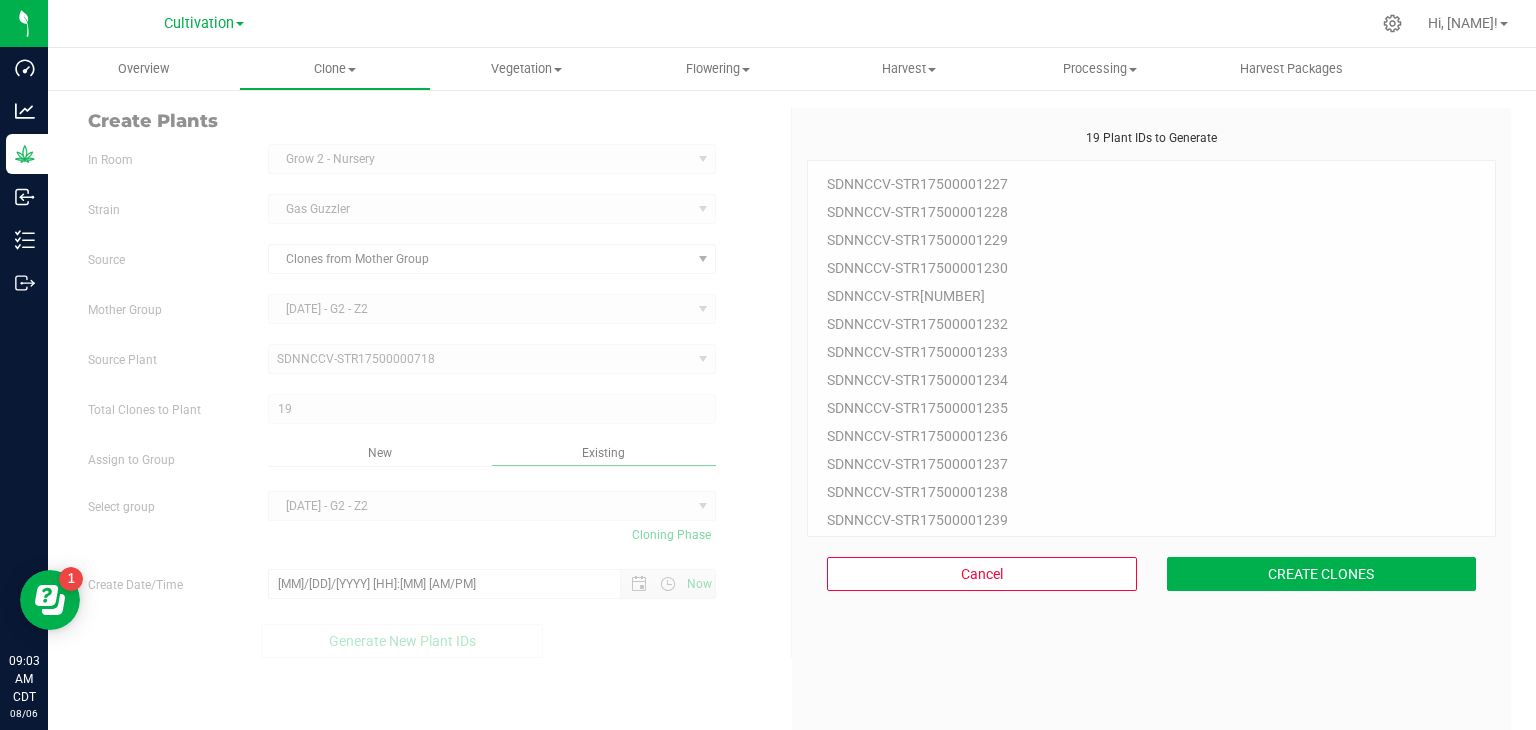 scroll, scrollTop: 60, scrollLeft: 0, axis: vertical 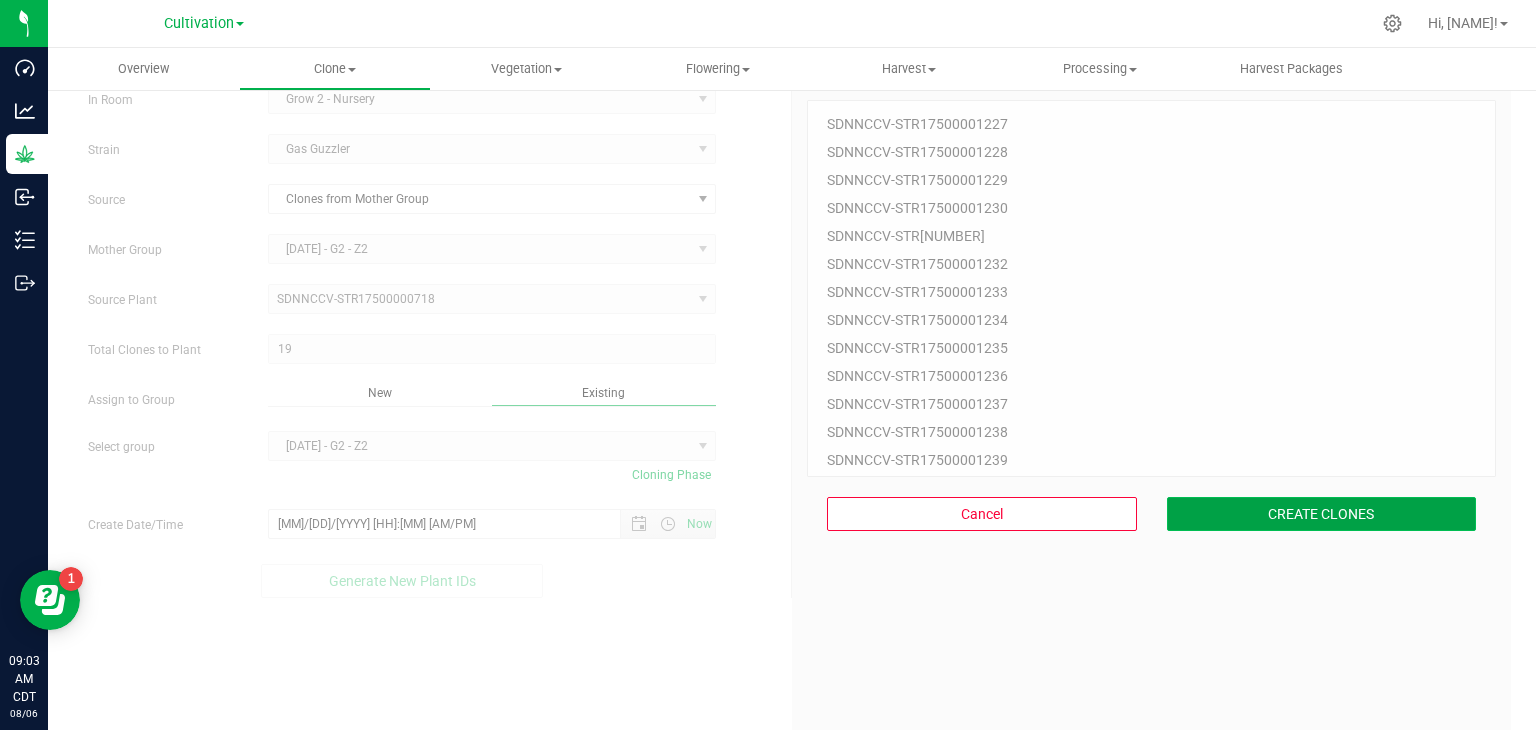 click on "CREATE CLONES" at bounding box center [1322, 514] 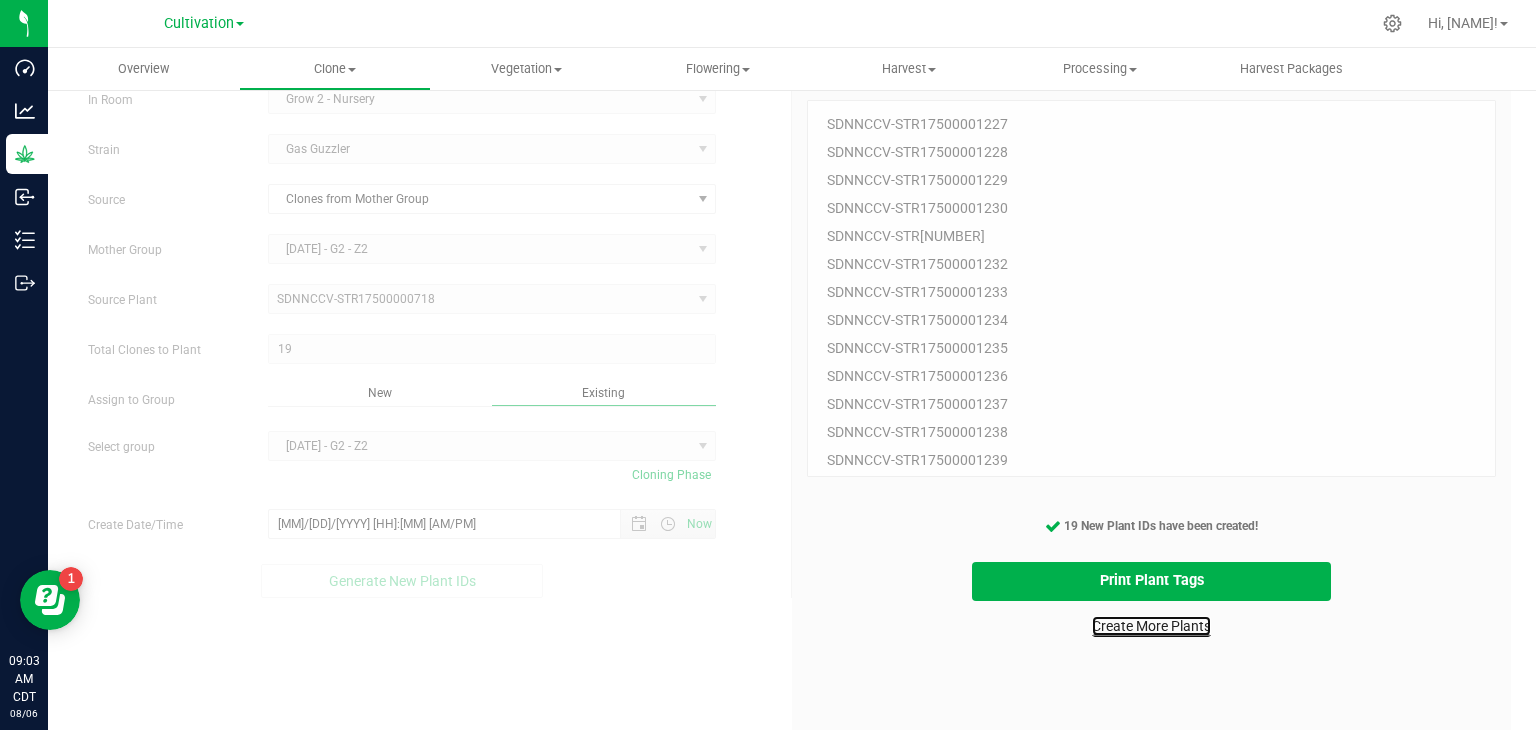 click on "Create More Plants" at bounding box center [1151, 626] 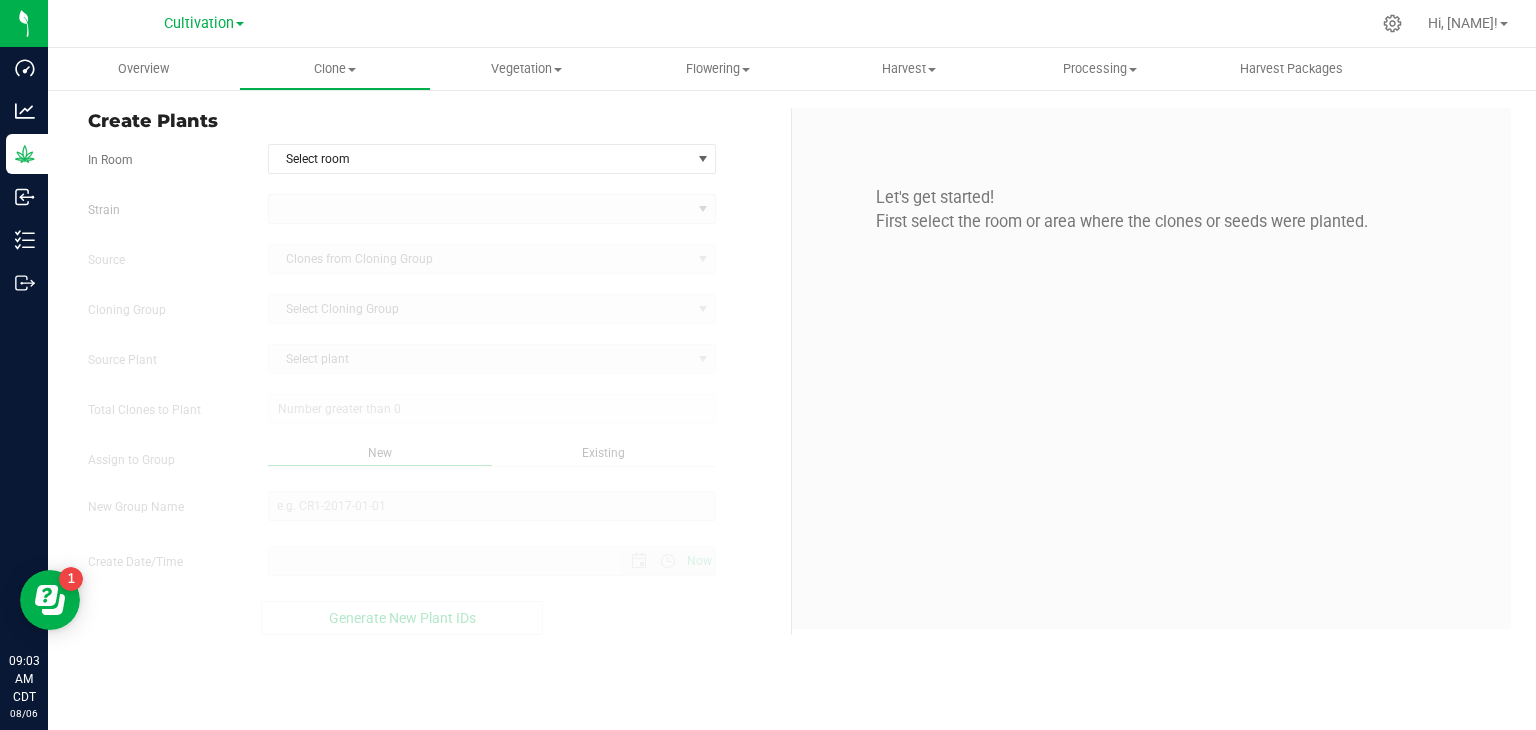 scroll, scrollTop: 0, scrollLeft: 0, axis: both 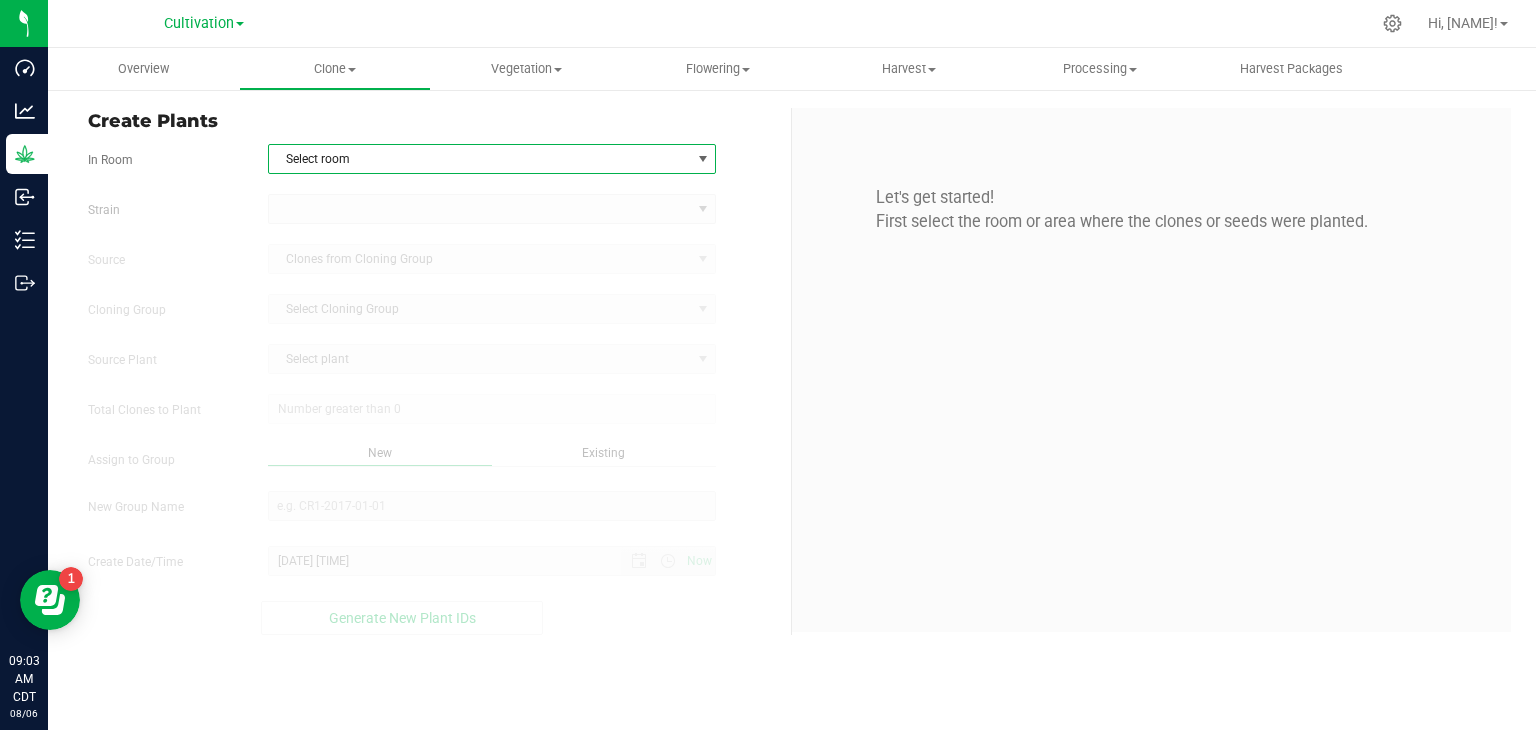 click on "Select room" at bounding box center [480, 159] 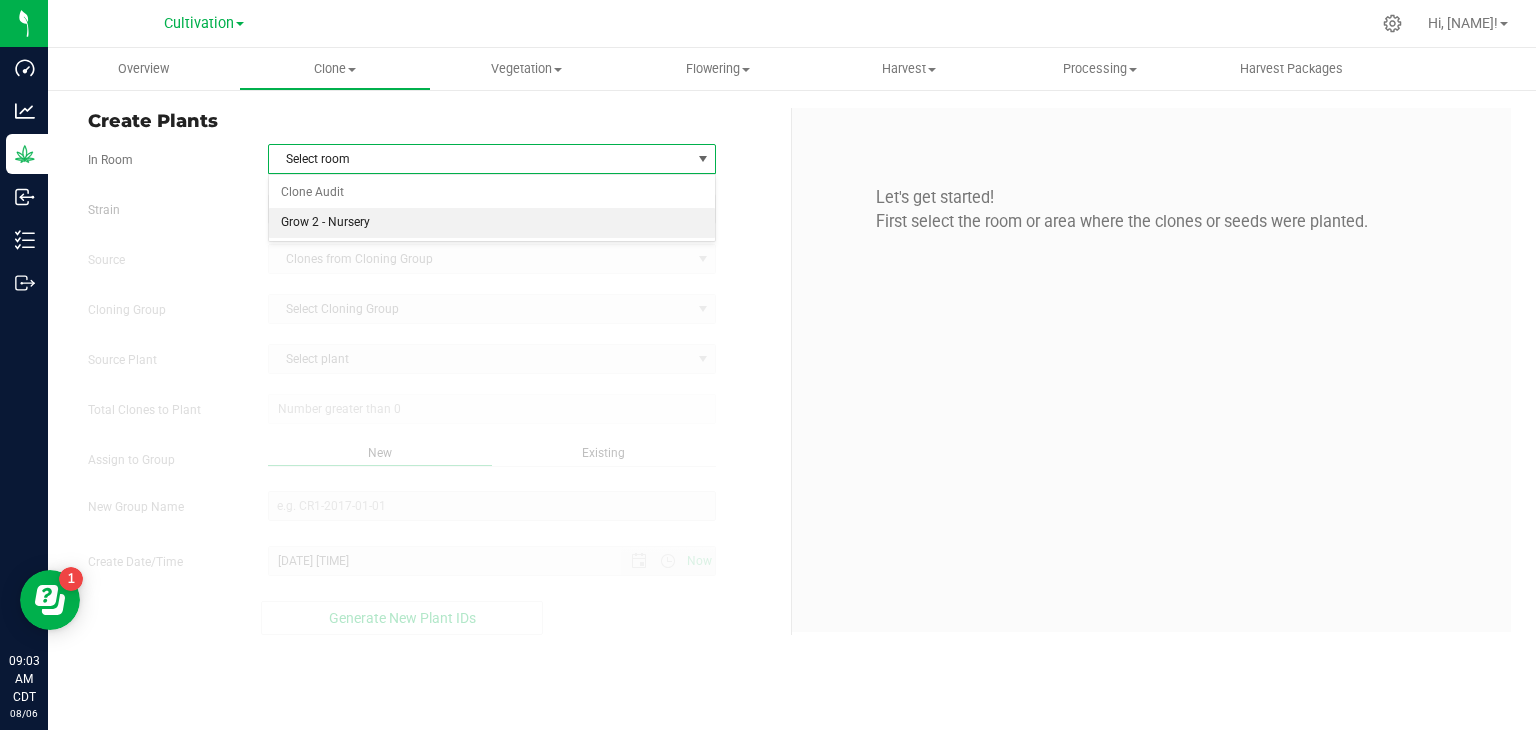 click on "Grow 2 - Nursery" at bounding box center [492, 223] 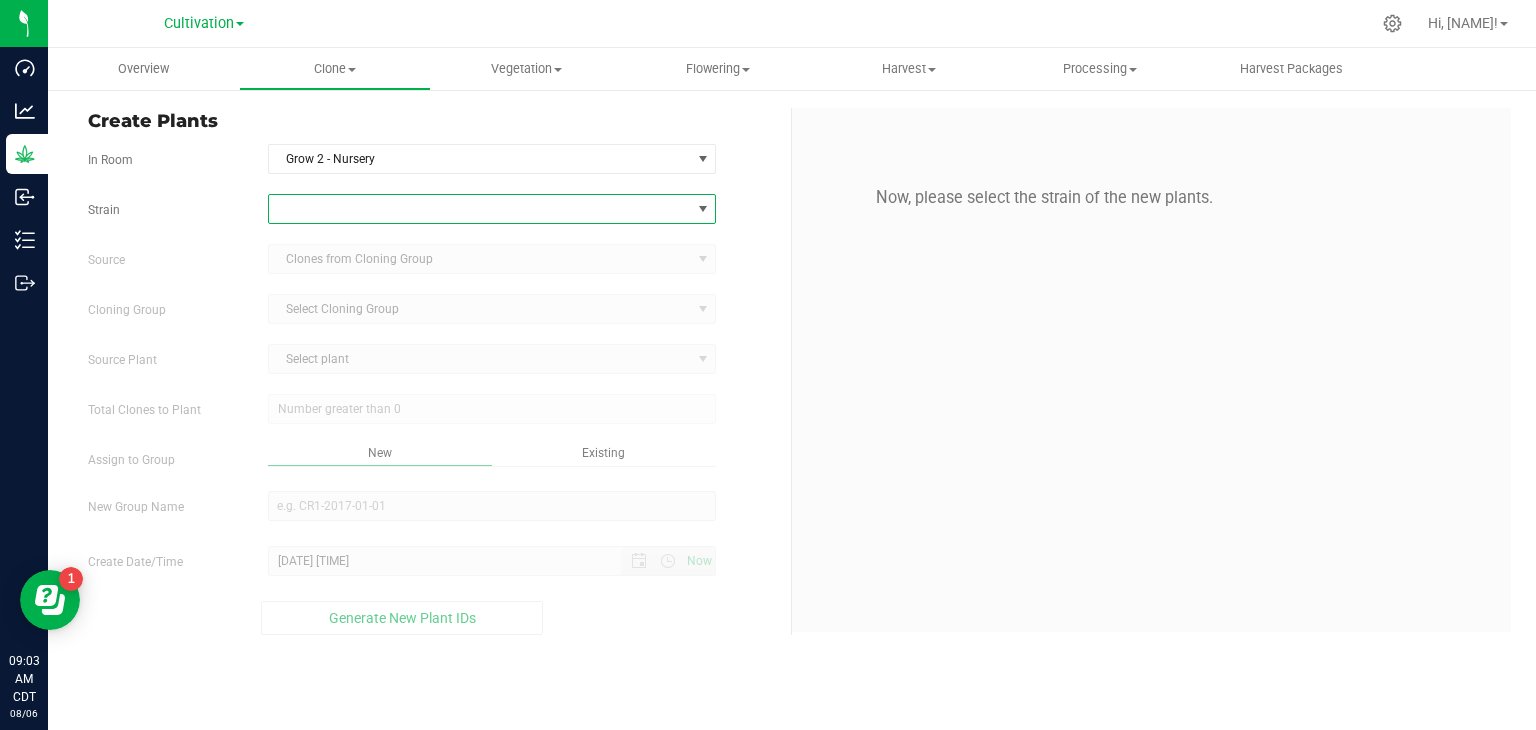 click at bounding box center (480, 209) 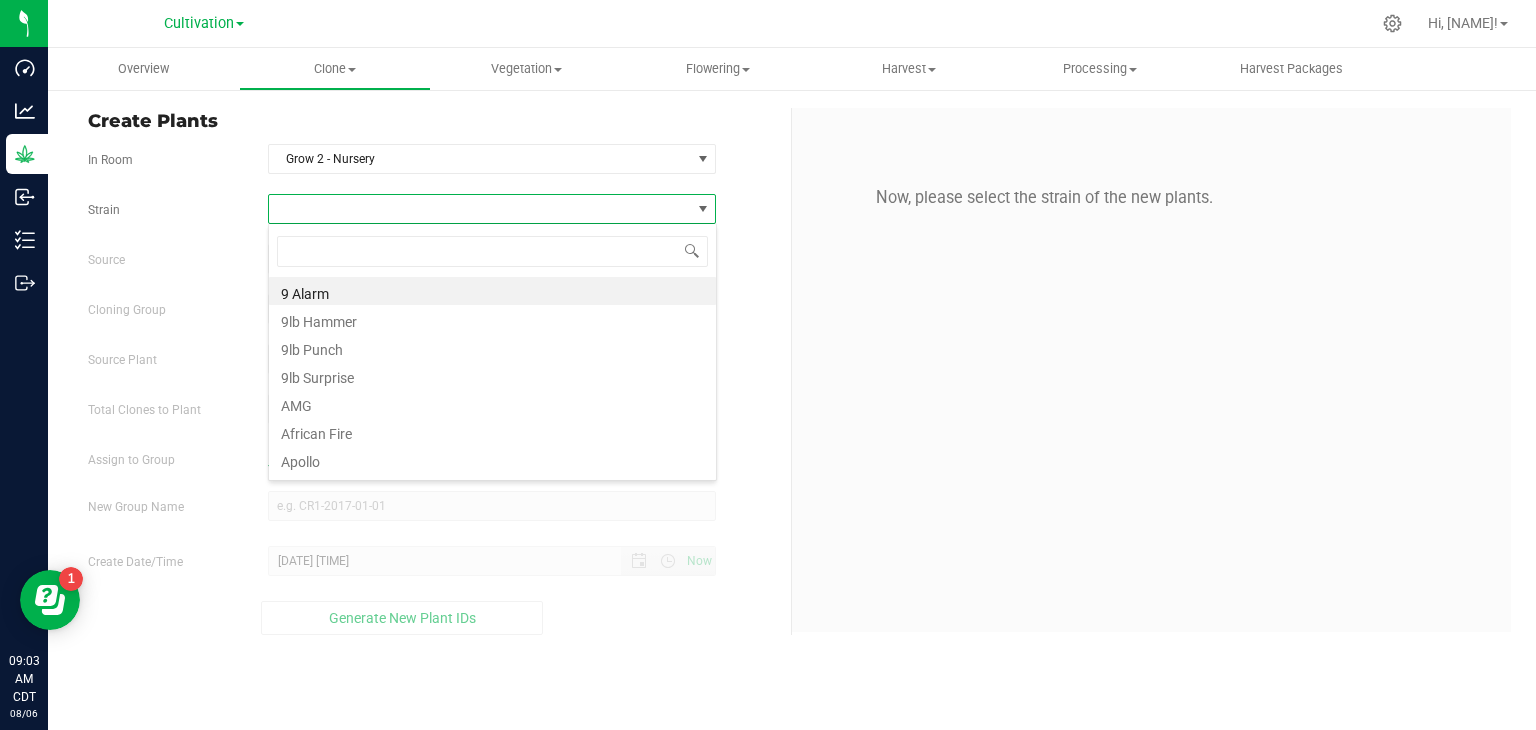scroll, scrollTop: 99970, scrollLeft: 99551, axis: both 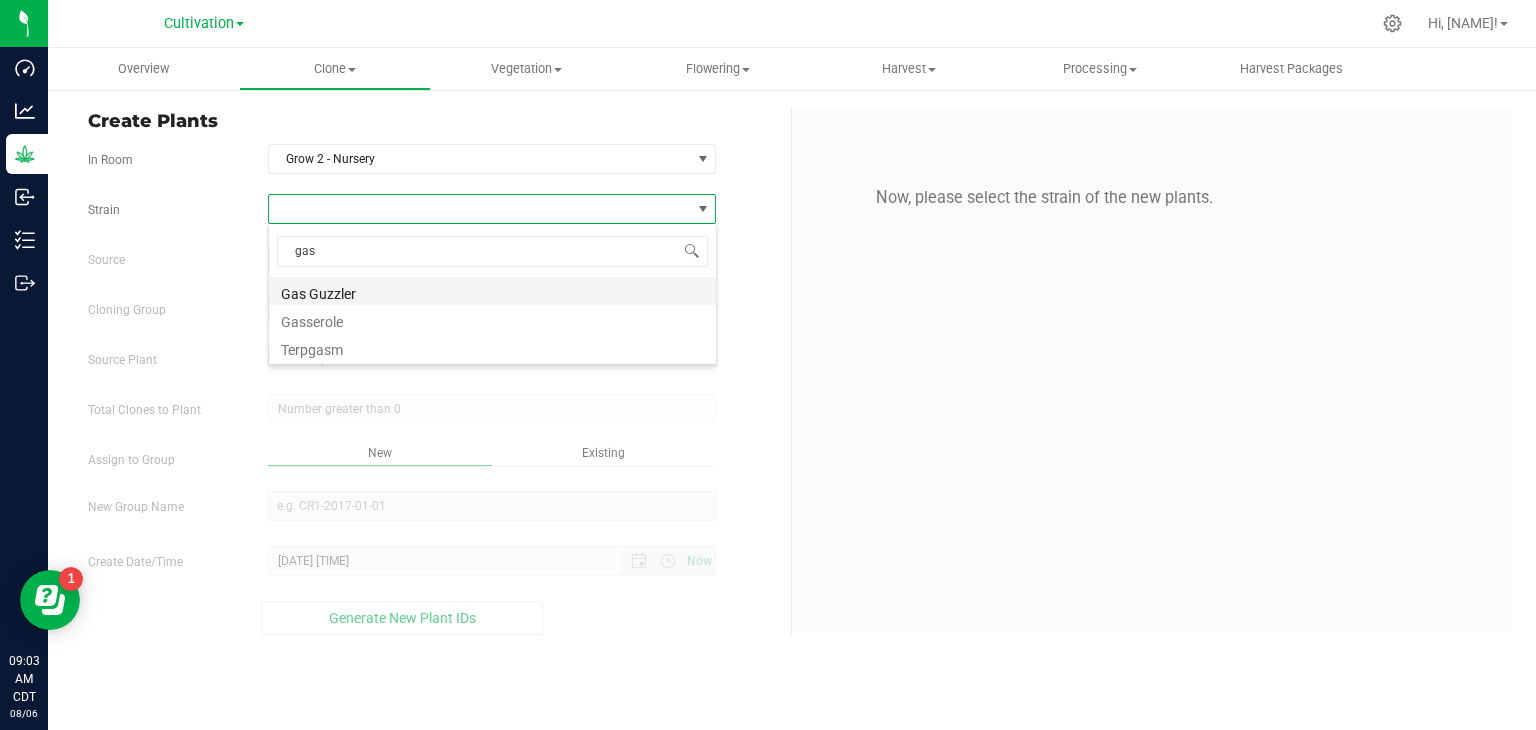 click on "Gas Guzzler" at bounding box center (492, 291) 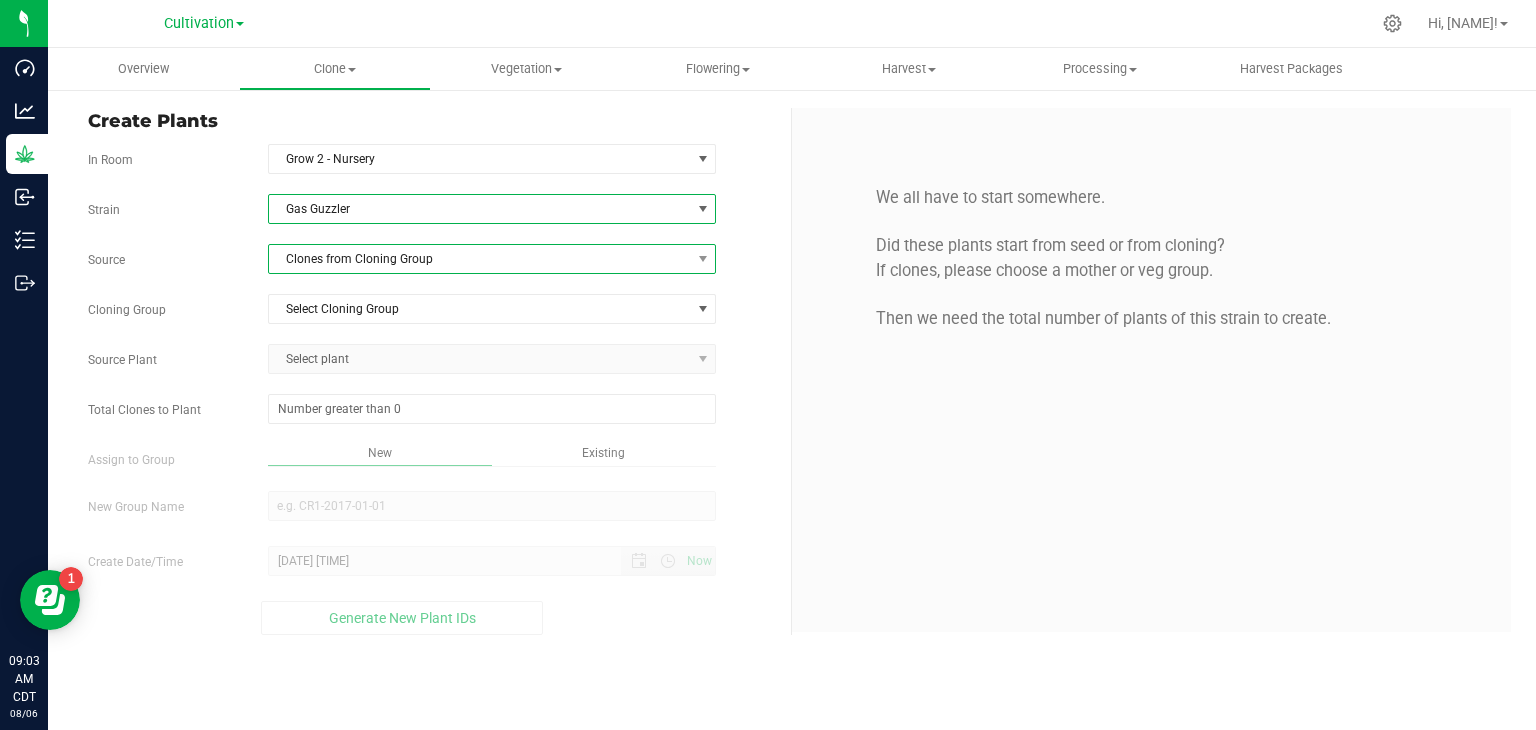 click on "Clones from Cloning Group" at bounding box center [480, 259] 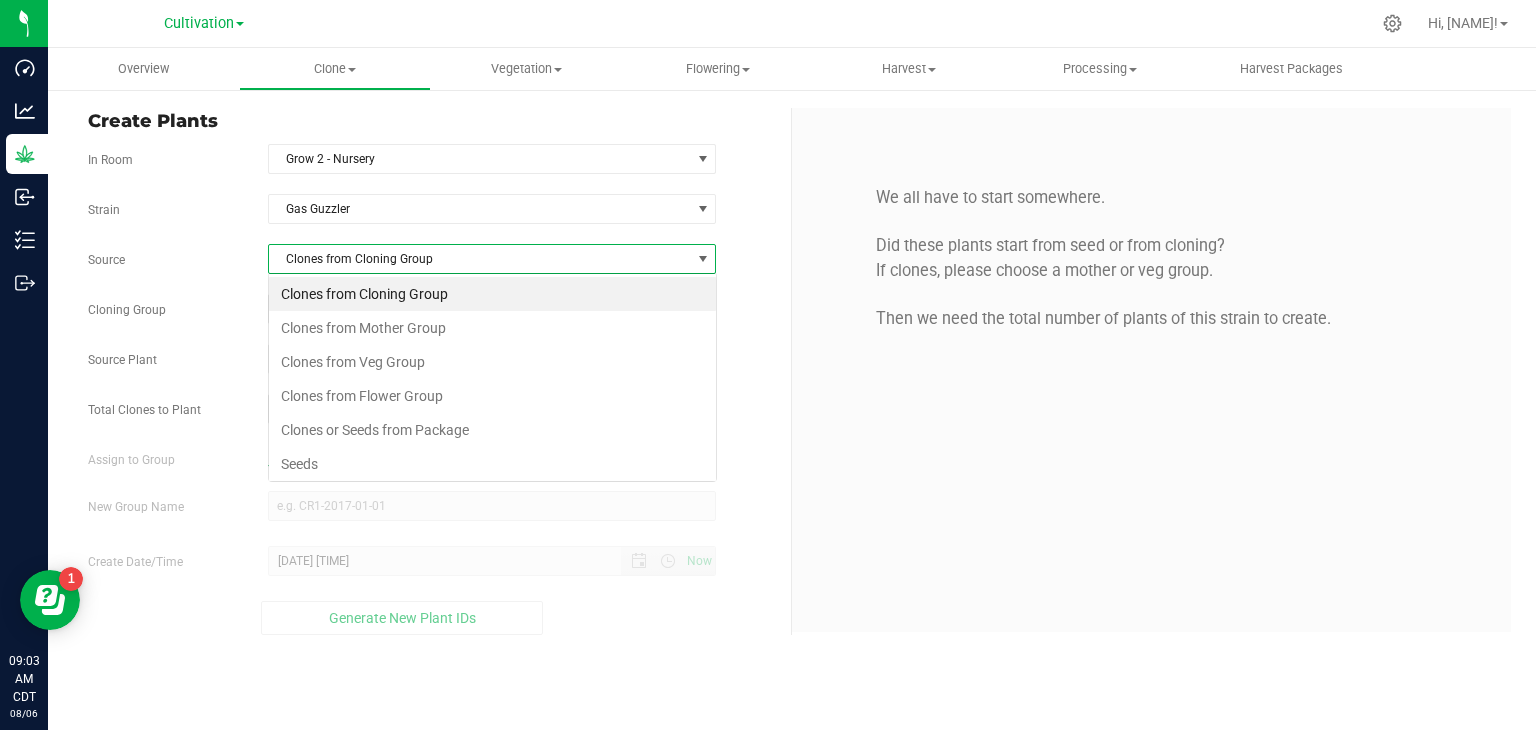 scroll, scrollTop: 99970, scrollLeft: 99551, axis: both 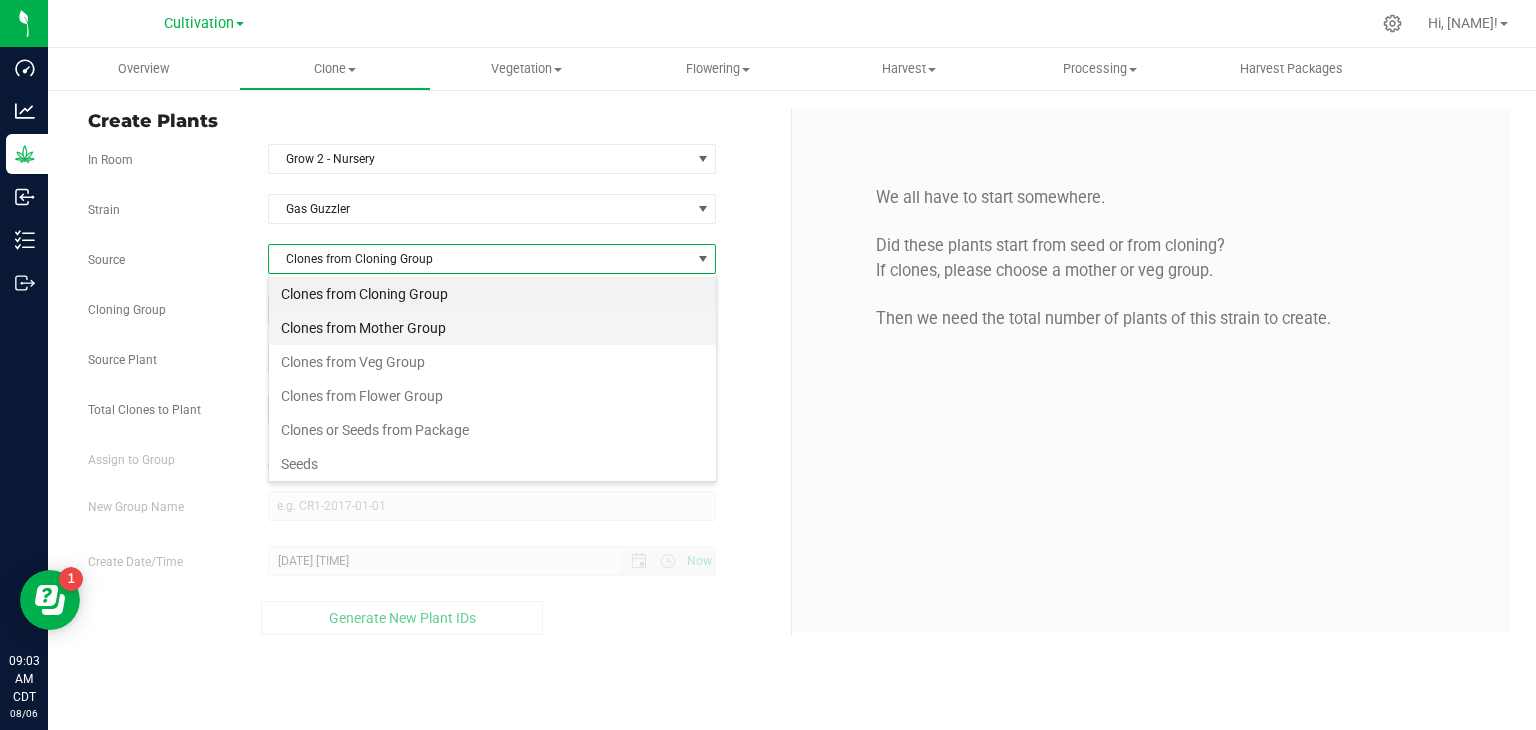 click on "Clones from Mother Group" at bounding box center (492, 328) 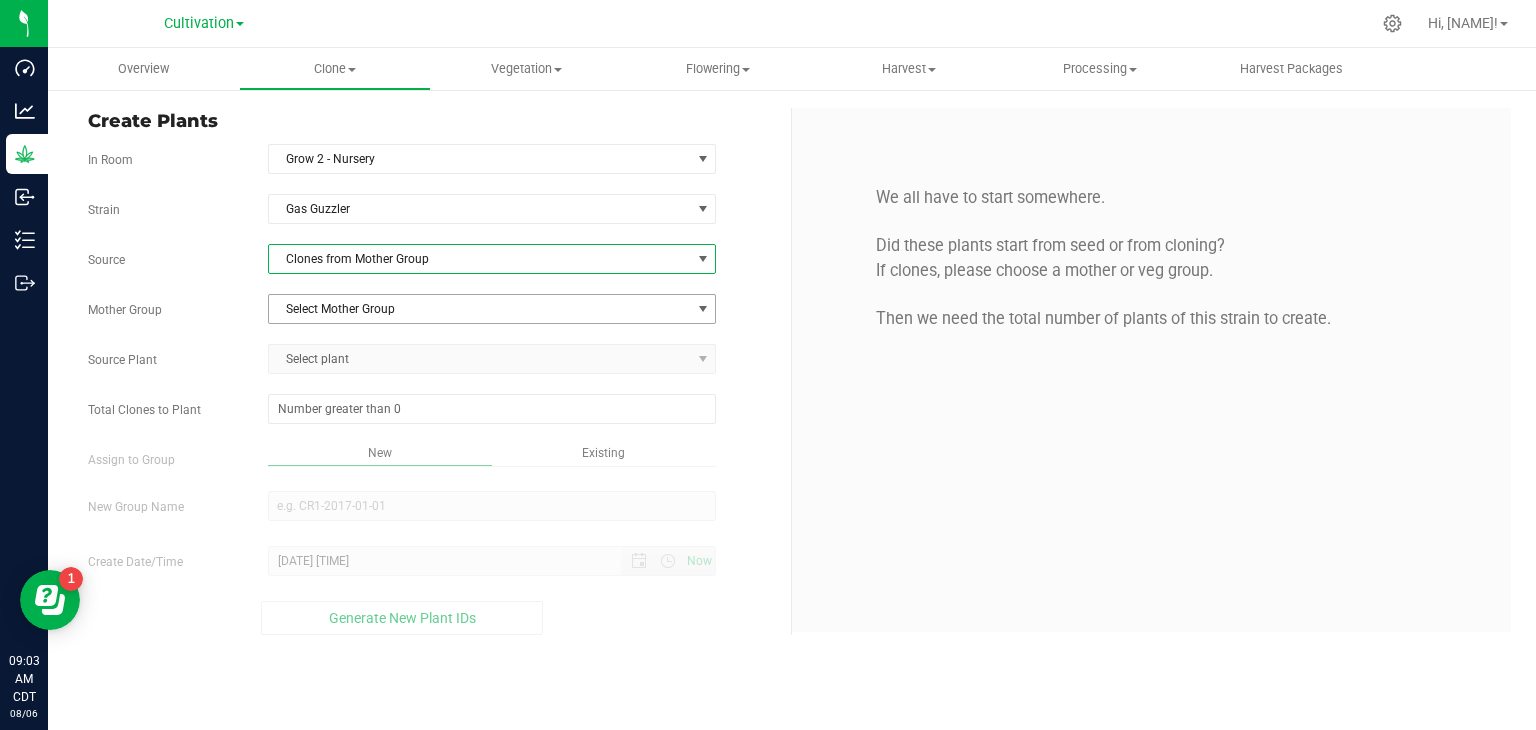 click on "Select Mother Group" at bounding box center [480, 309] 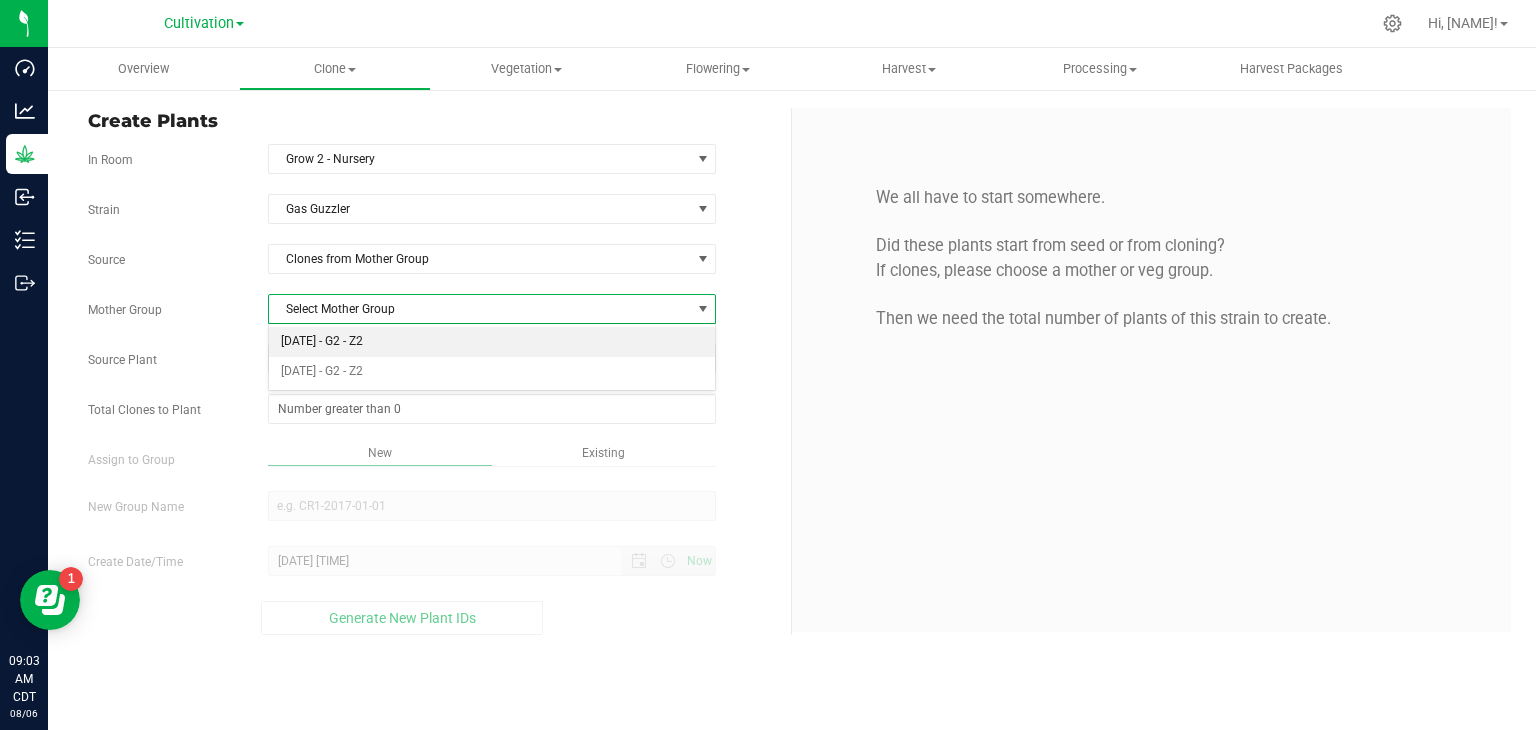 click on "[DATE] - G2 - Z2" at bounding box center [492, 342] 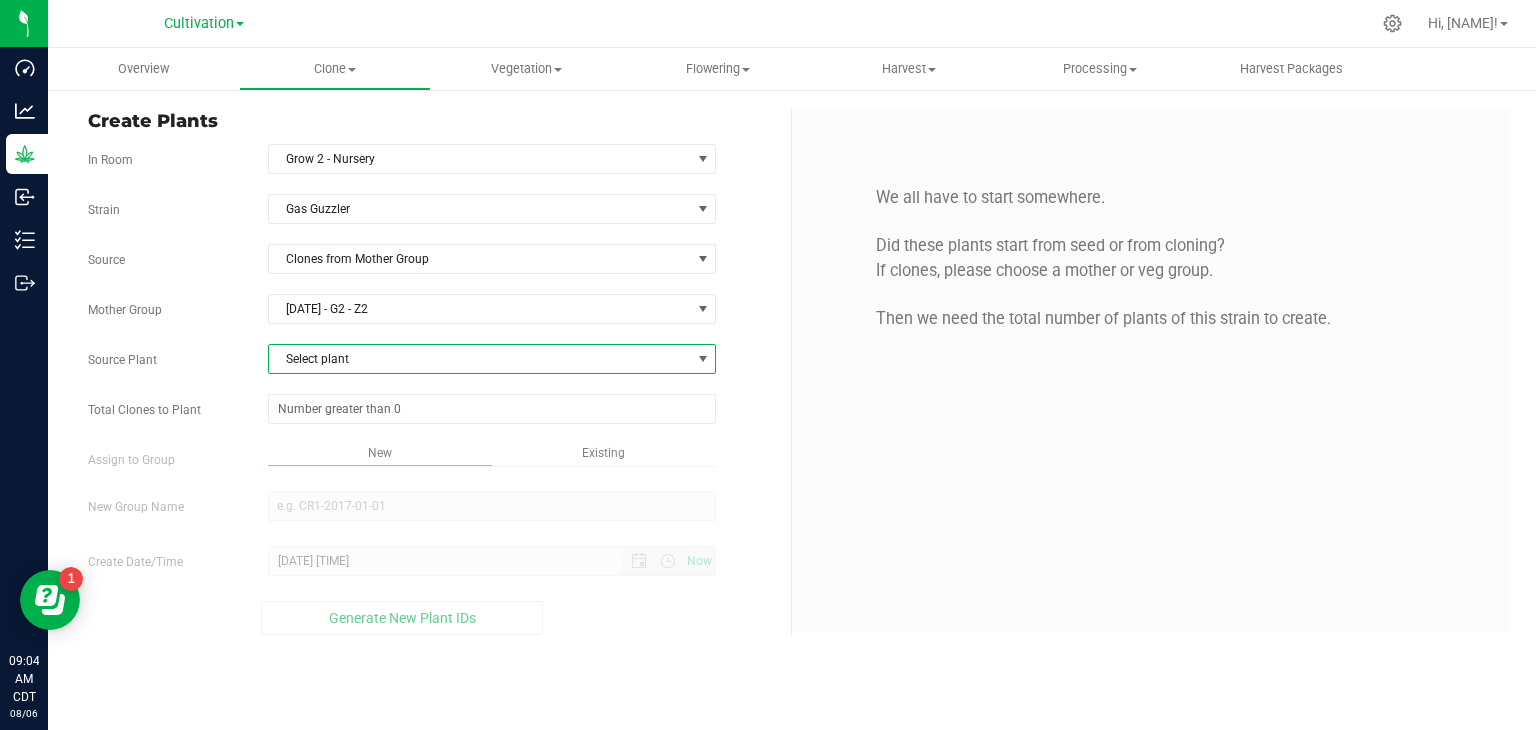 click on "Select plant" at bounding box center [480, 359] 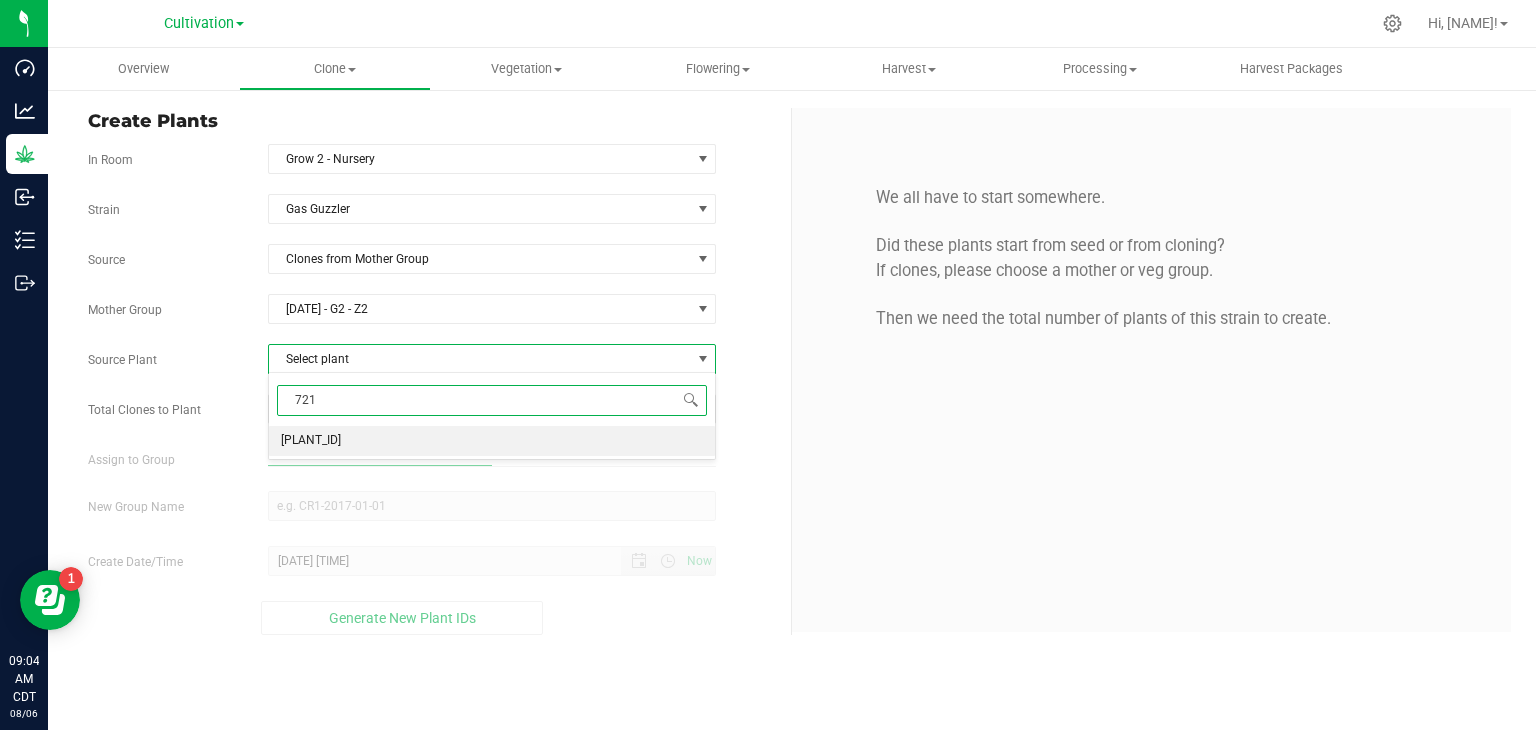 click on "[PLANT_ID]" at bounding box center [311, 441] 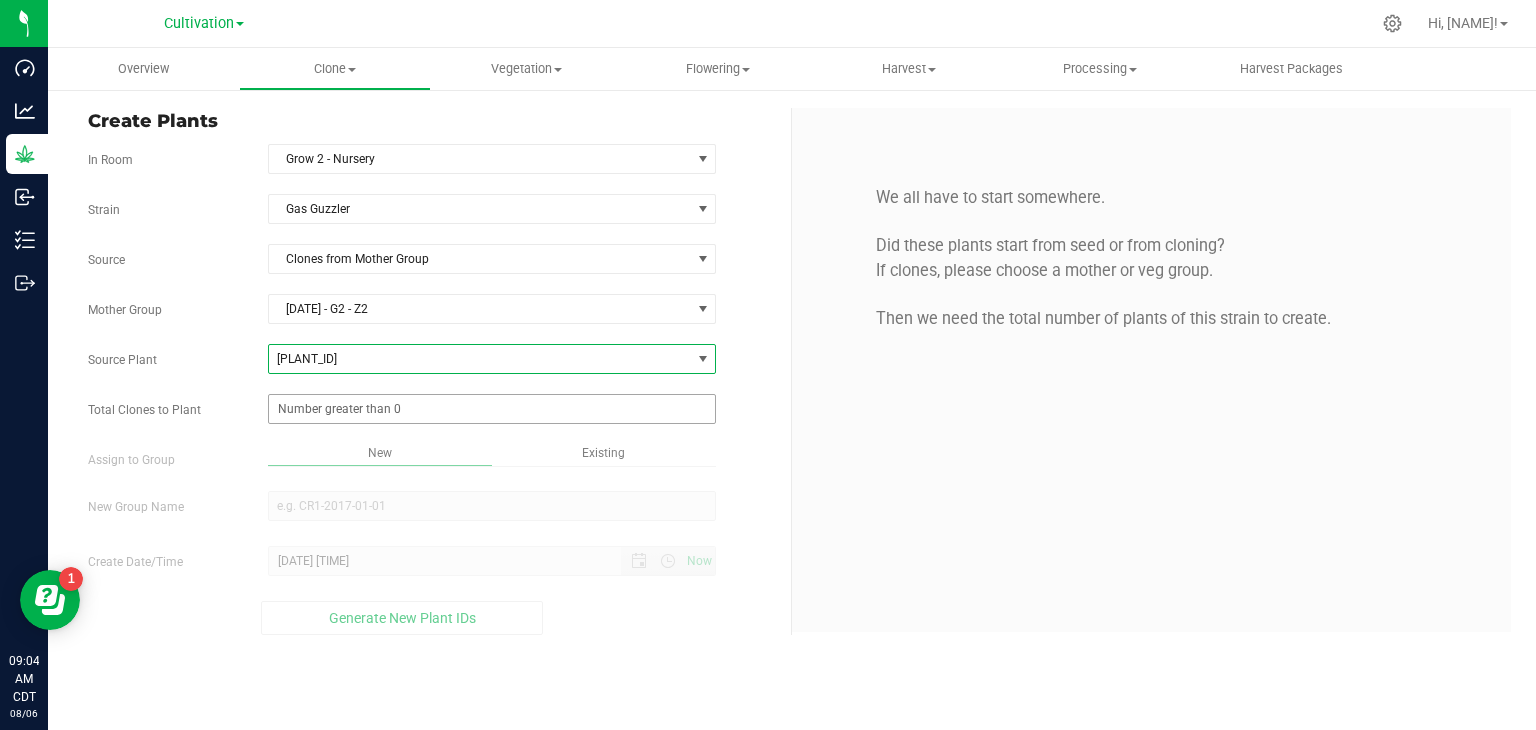 click at bounding box center (492, 409) 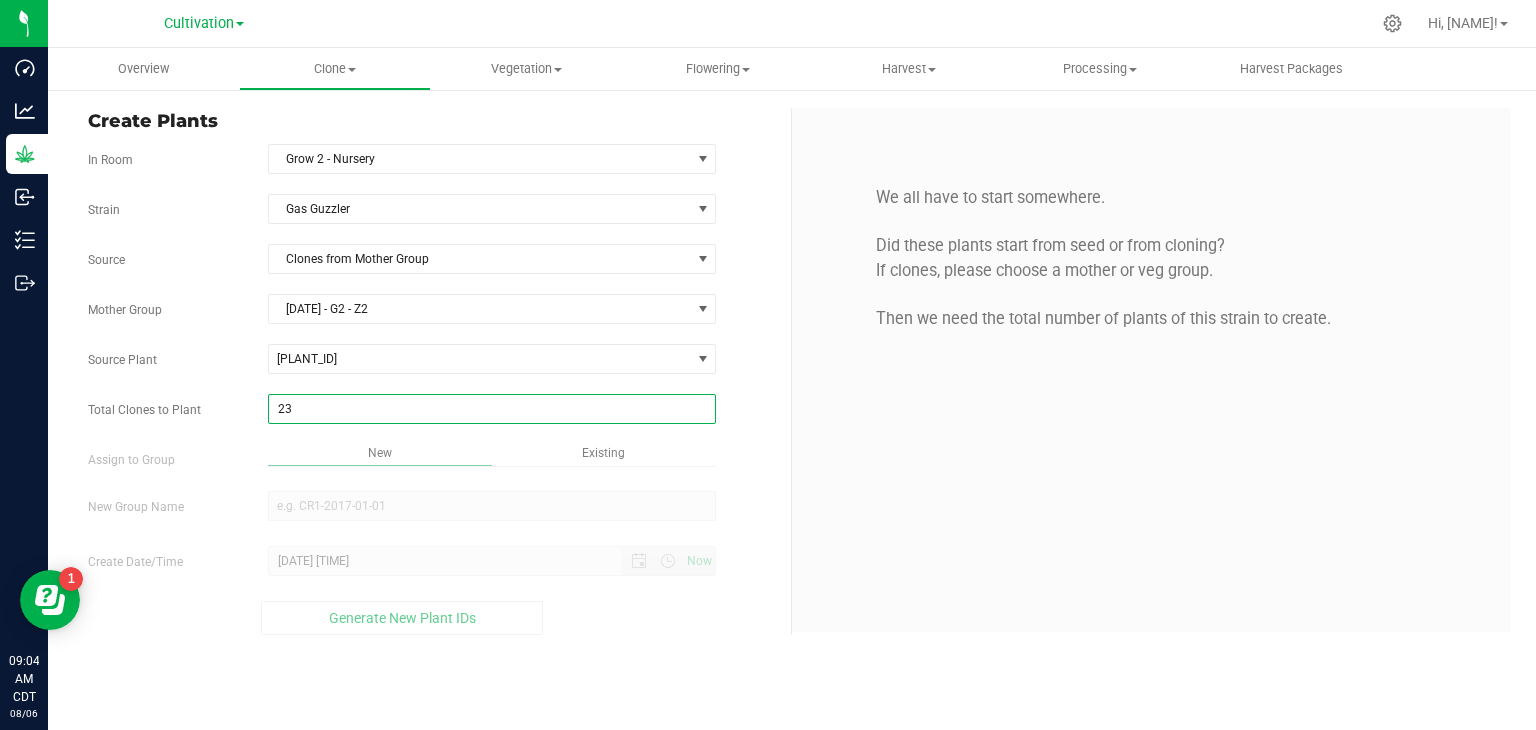 click on "Overview
Clone
Create plants
Cloning groups
Cloning plants
Apply to plants
Vegetation" at bounding box center [792, 389] 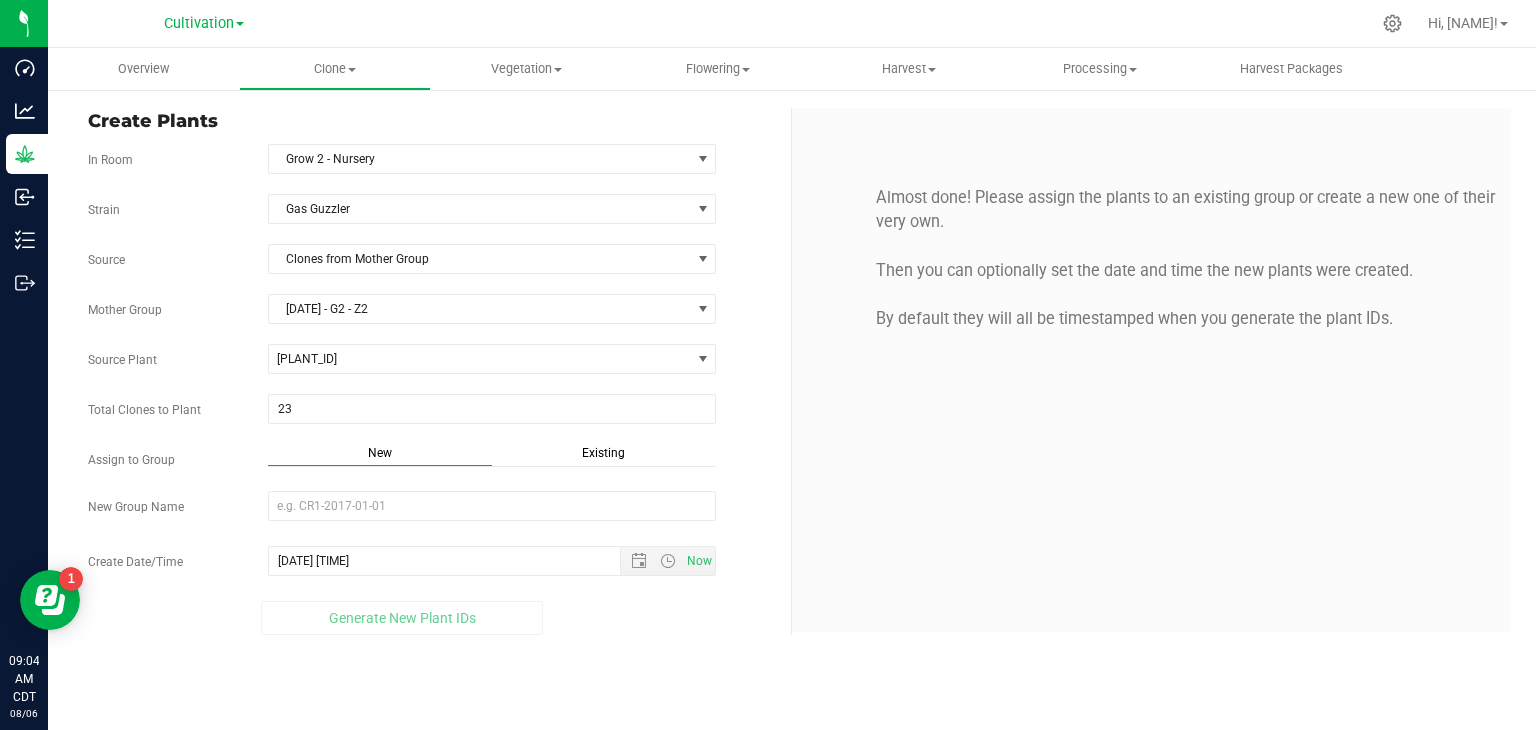 click on "Existing" at bounding box center (603, 453) 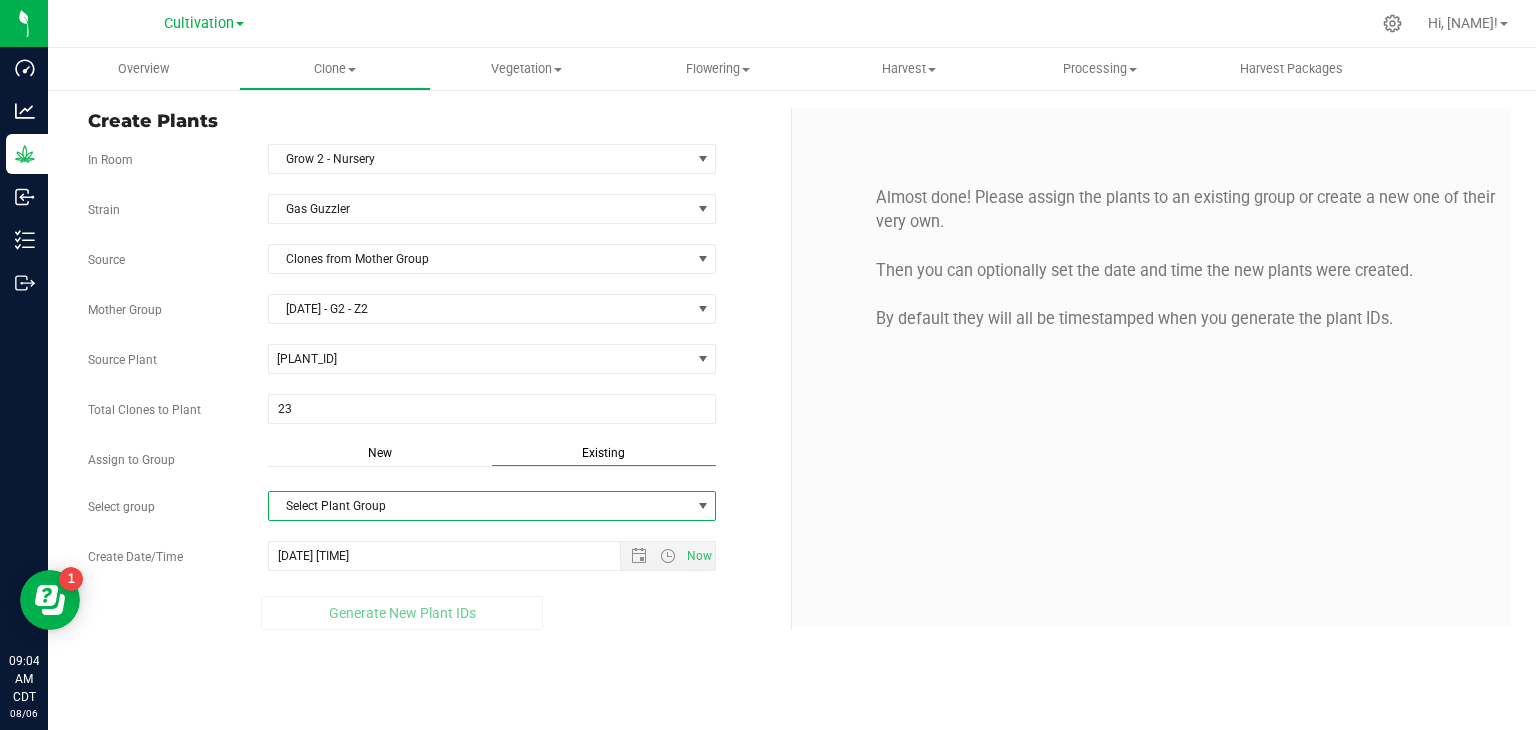 click on "Select Plant Group" at bounding box center (480, 506) 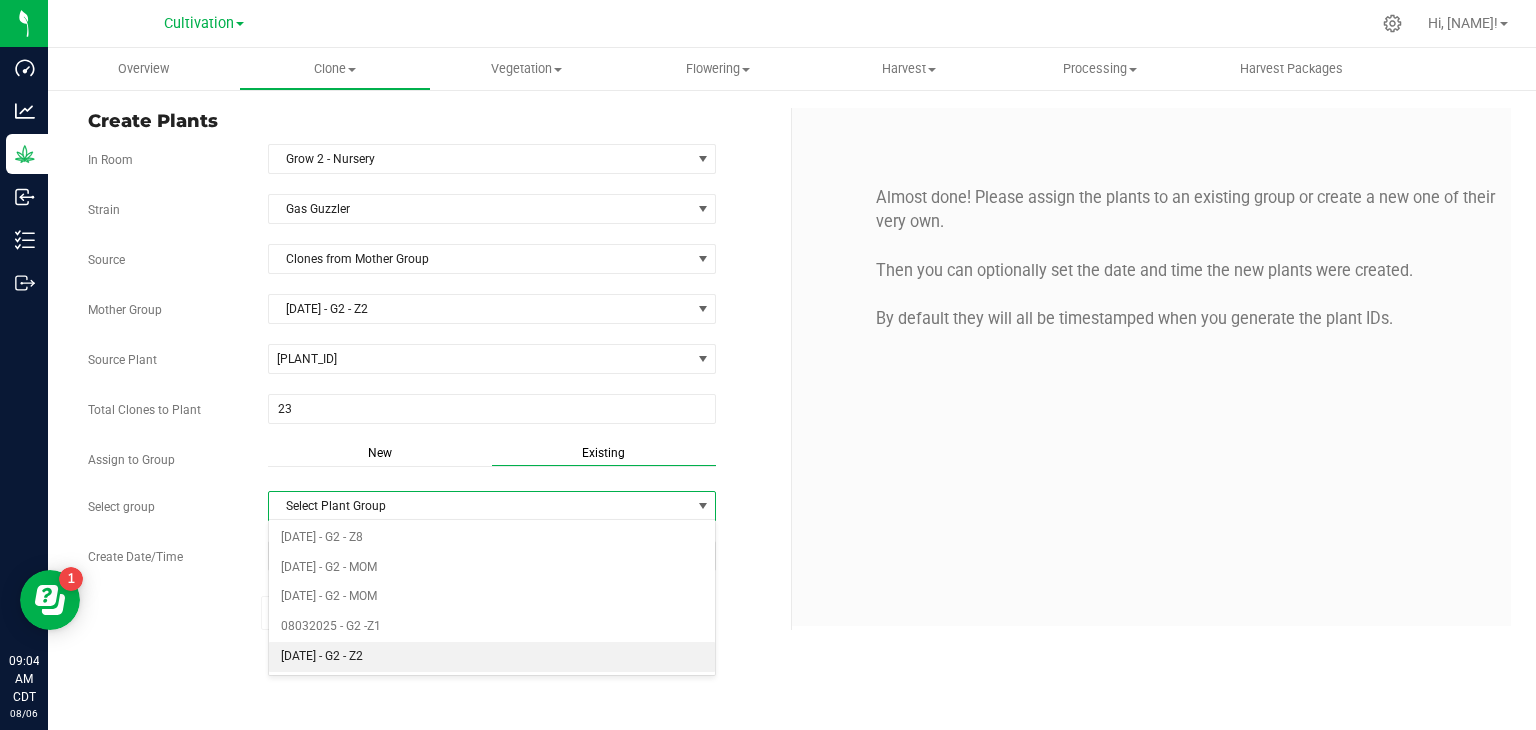 click on "[DATE] - G2 - Z2" at bounding box center (492, 657) 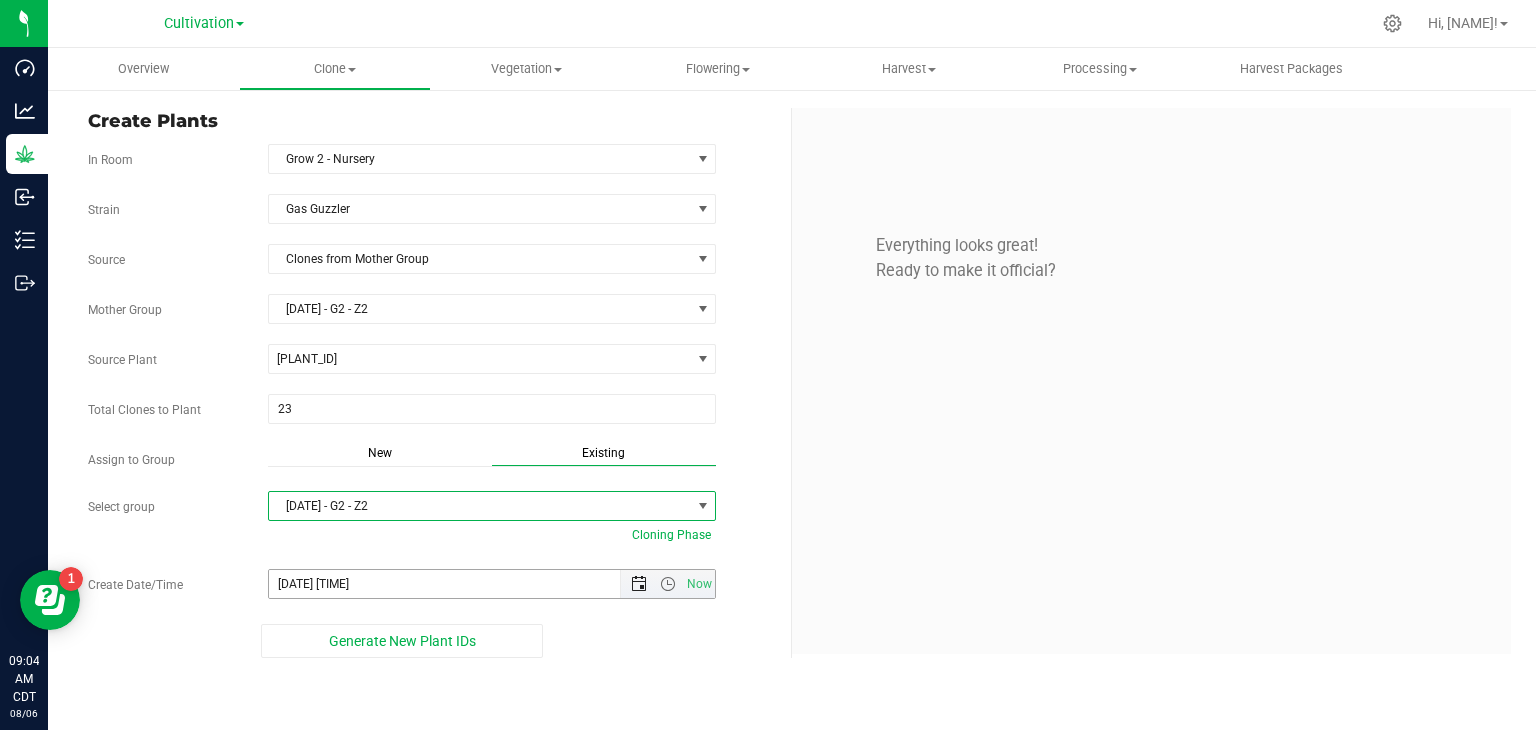 click at bounding box center [639, 584] 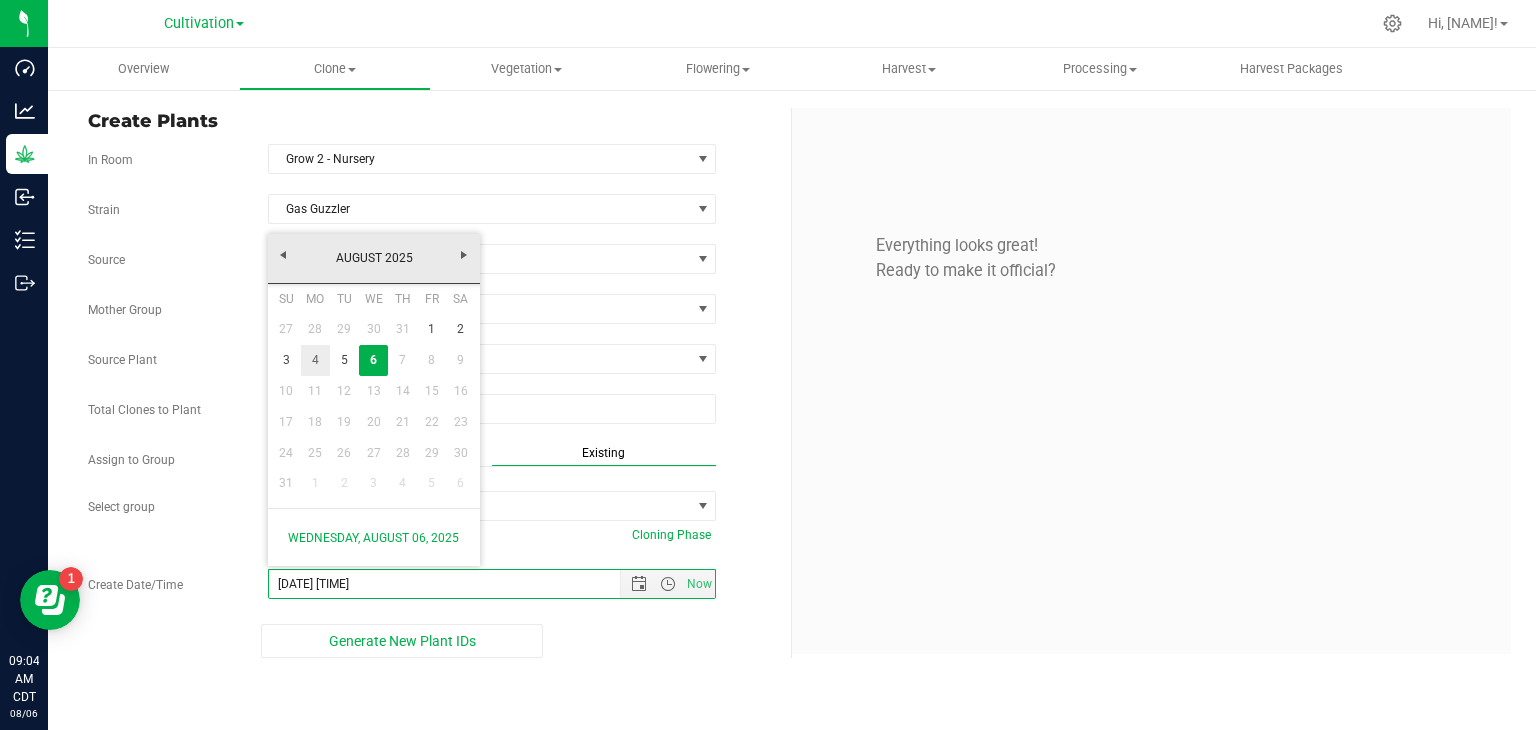 click on "4" at bounding box center [315, 360] 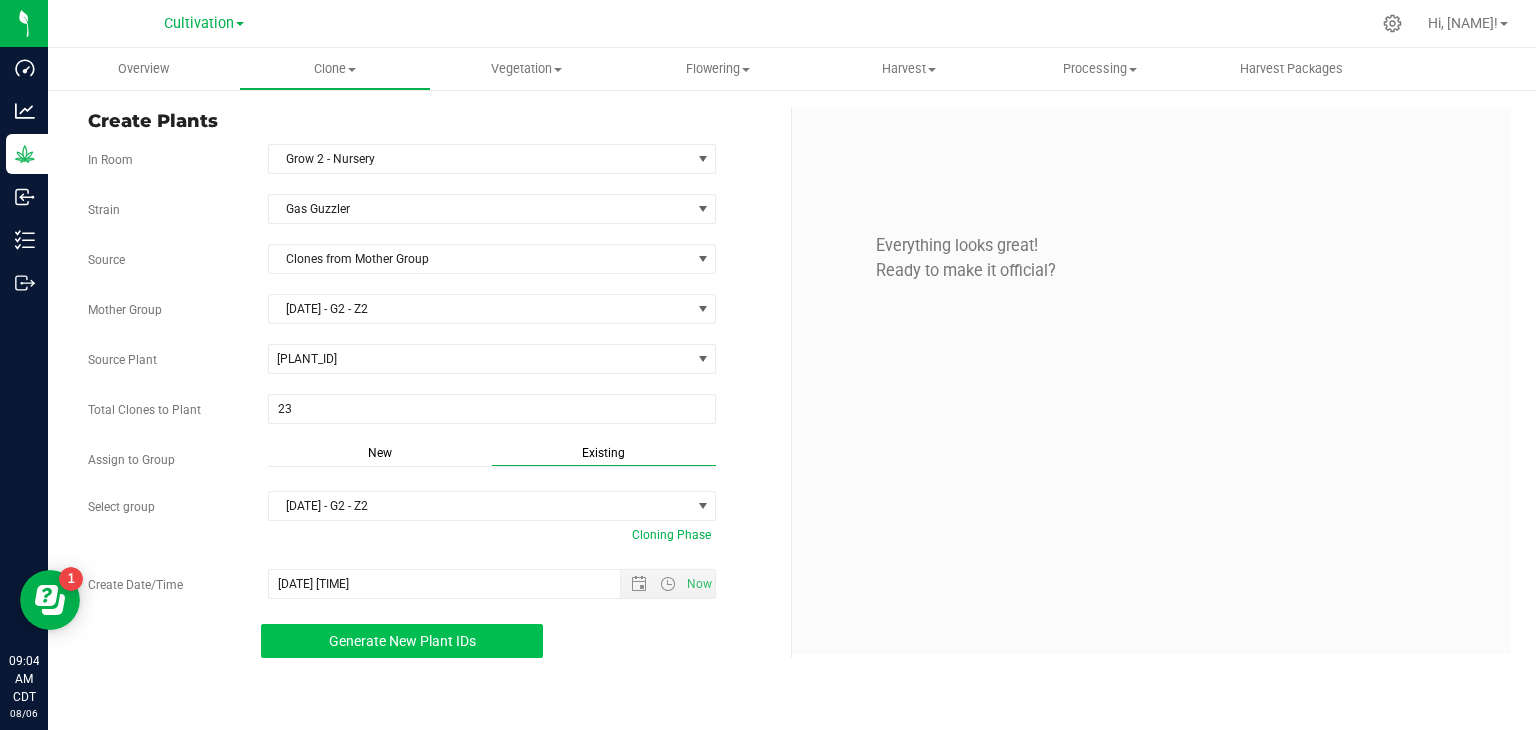 click on "Generate New Plant IDs" at bounding box center [402, 641] 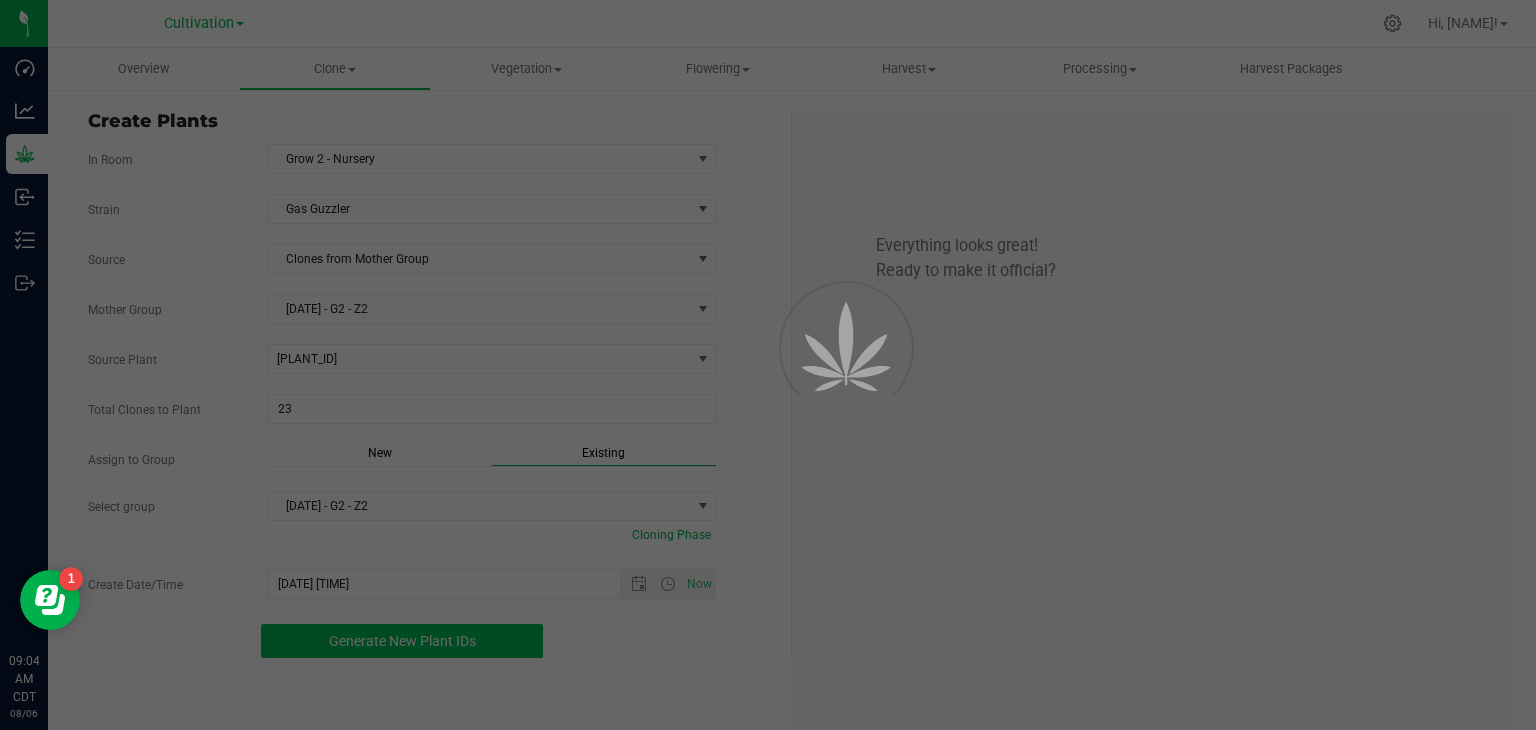 scroll, scrollTop: 60, scrollLeft: 0, axis: vertical 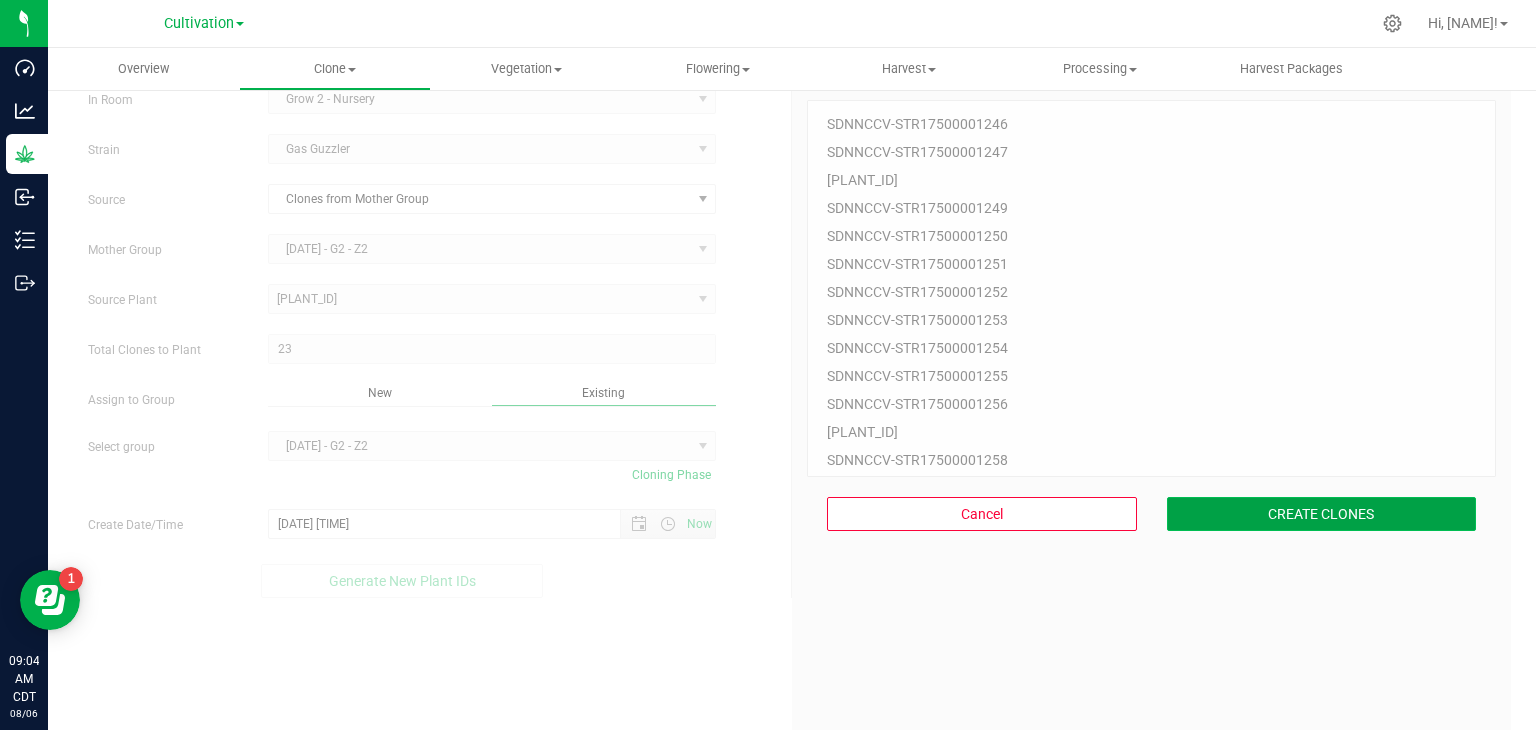 click on "CREATE CLONES" at bounding box center (1322, 514) 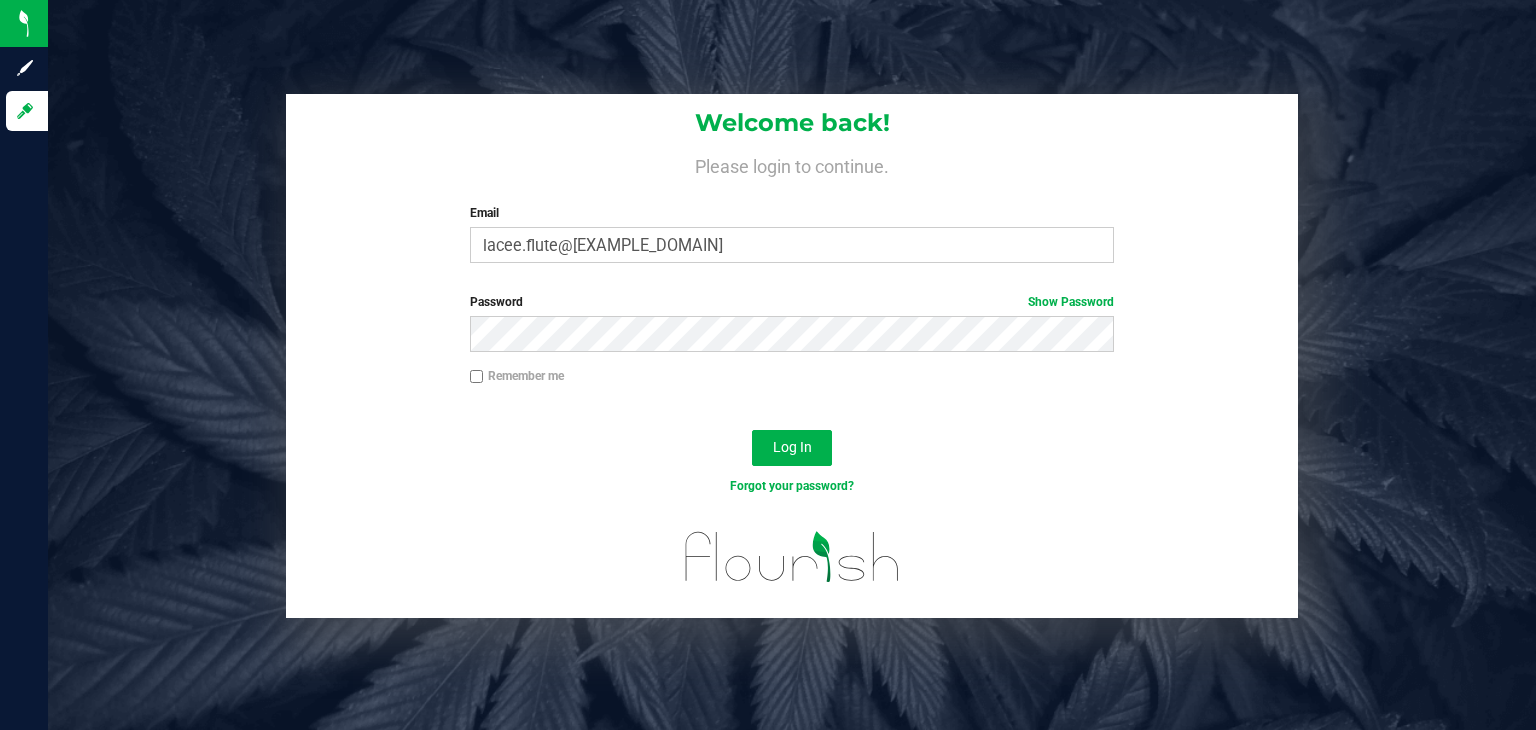 scroll, scrollTop: 0, scrollLeft: 0, axis: both 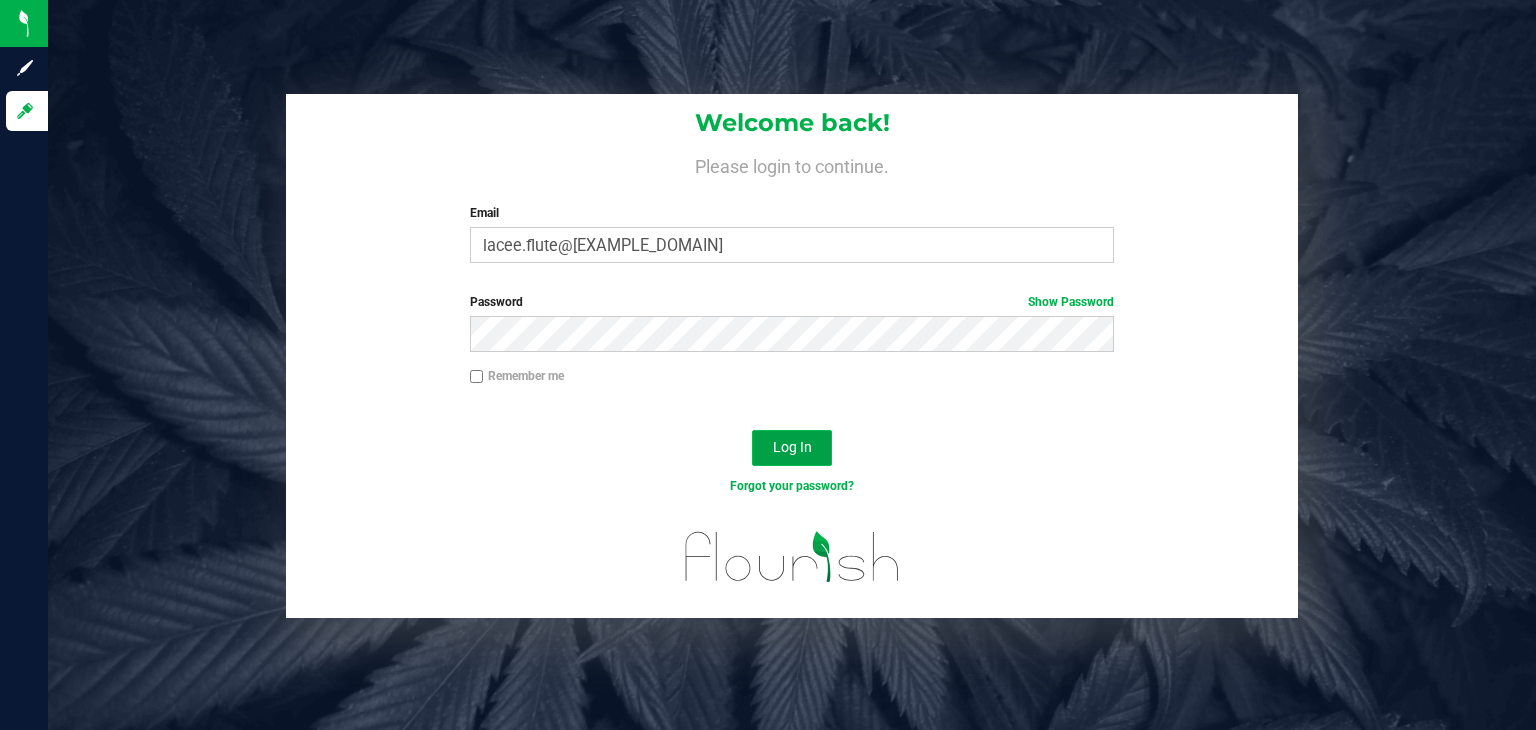 click on "Log In" at bounding box center (792, 447) 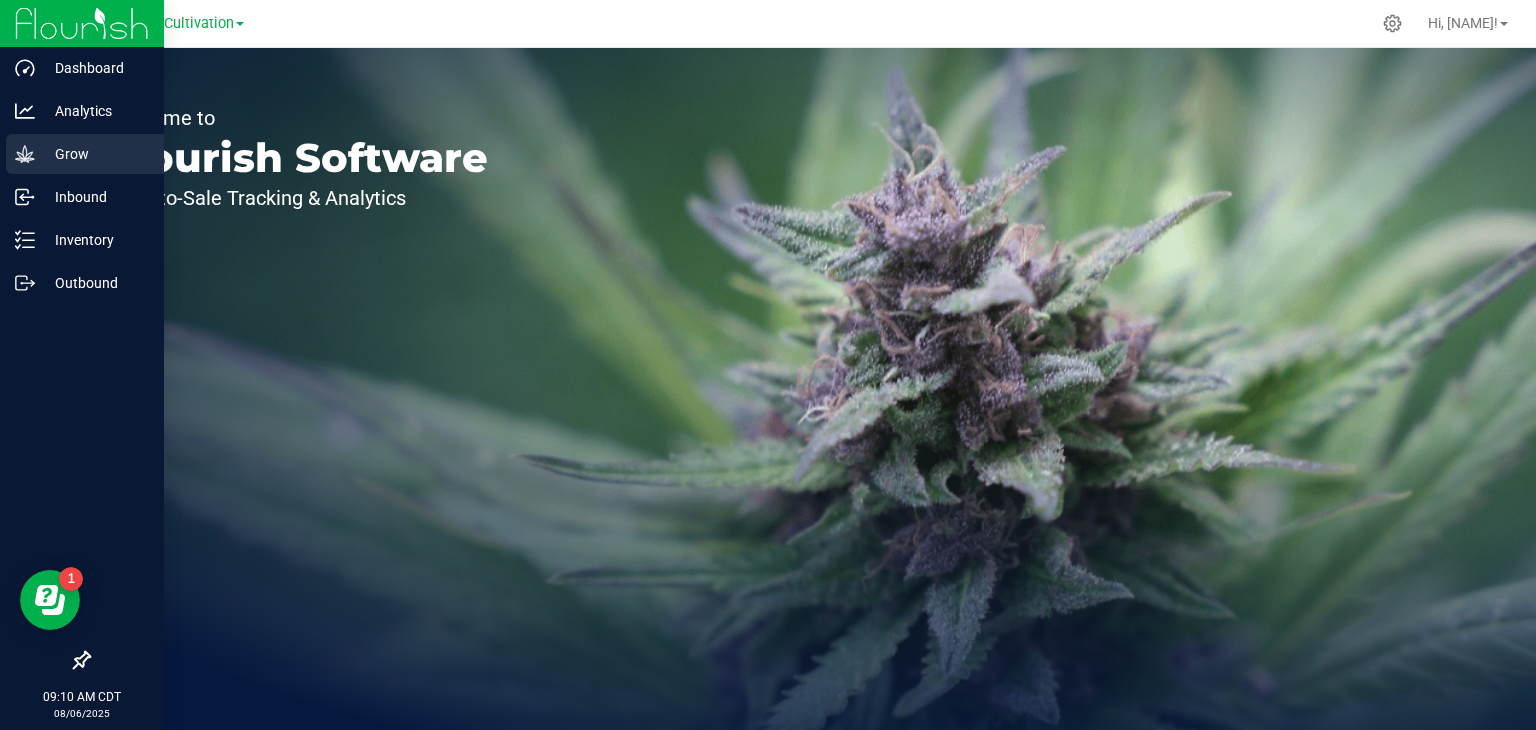 scroll, scrollTop: 0, scrollLeft: 0, axis: both 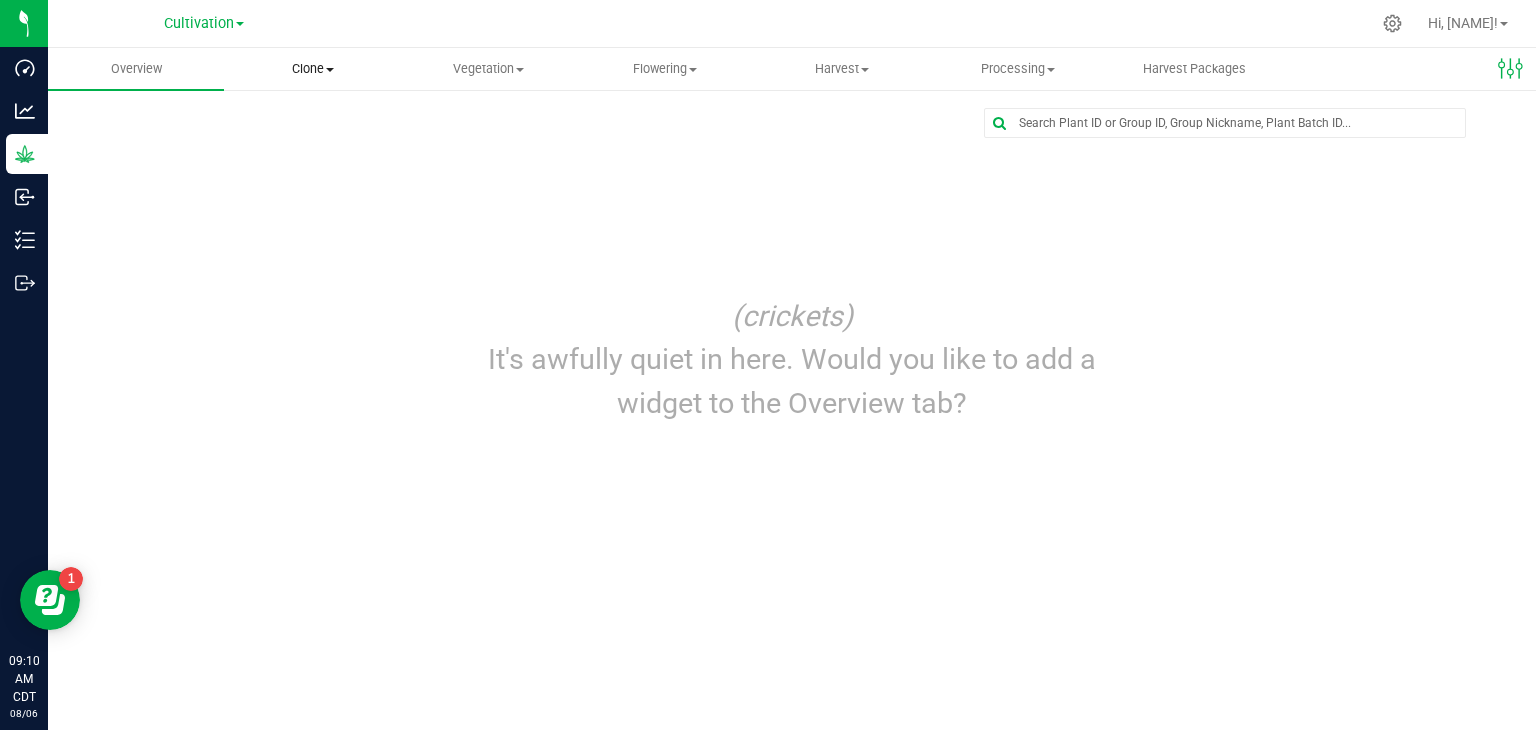 click on "Clone" at bounding box center (312, 69) 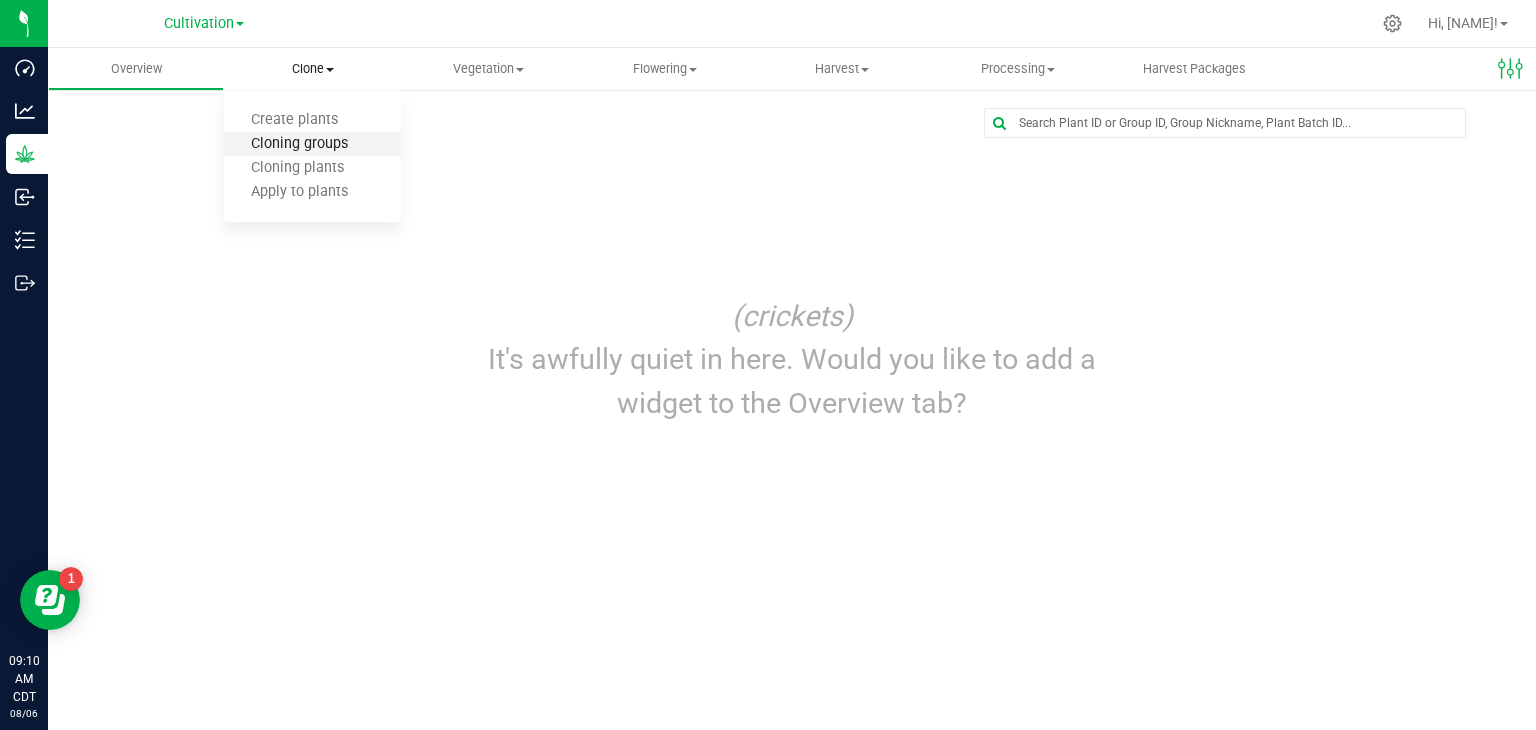 click on "Cloning groups" at bounding box center (312, 145) 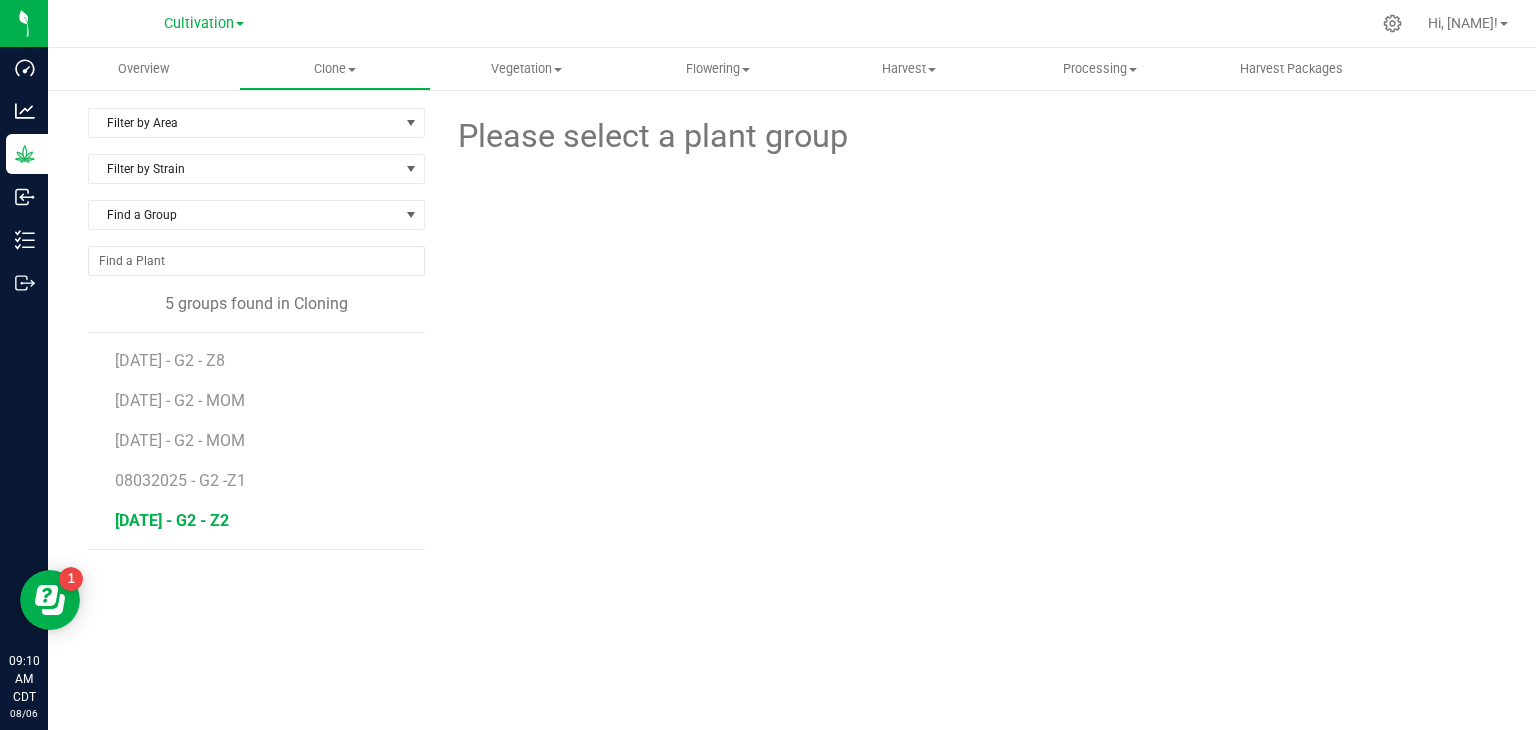 click on "[DATE] - G2 - Z2" at bounding box center (172, 520) 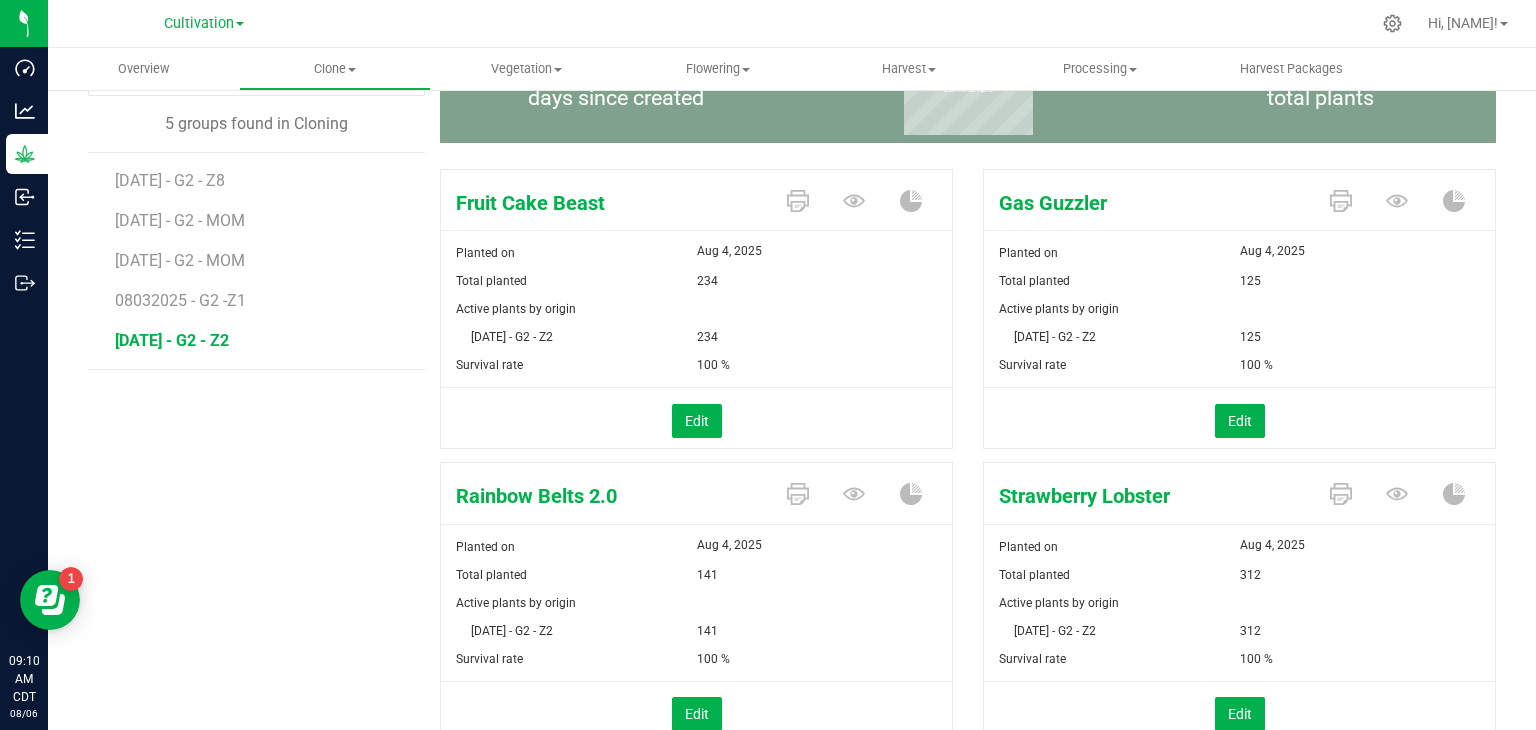 scroll, scrollTop: 59, scrollLeft: 0, axis: vertical 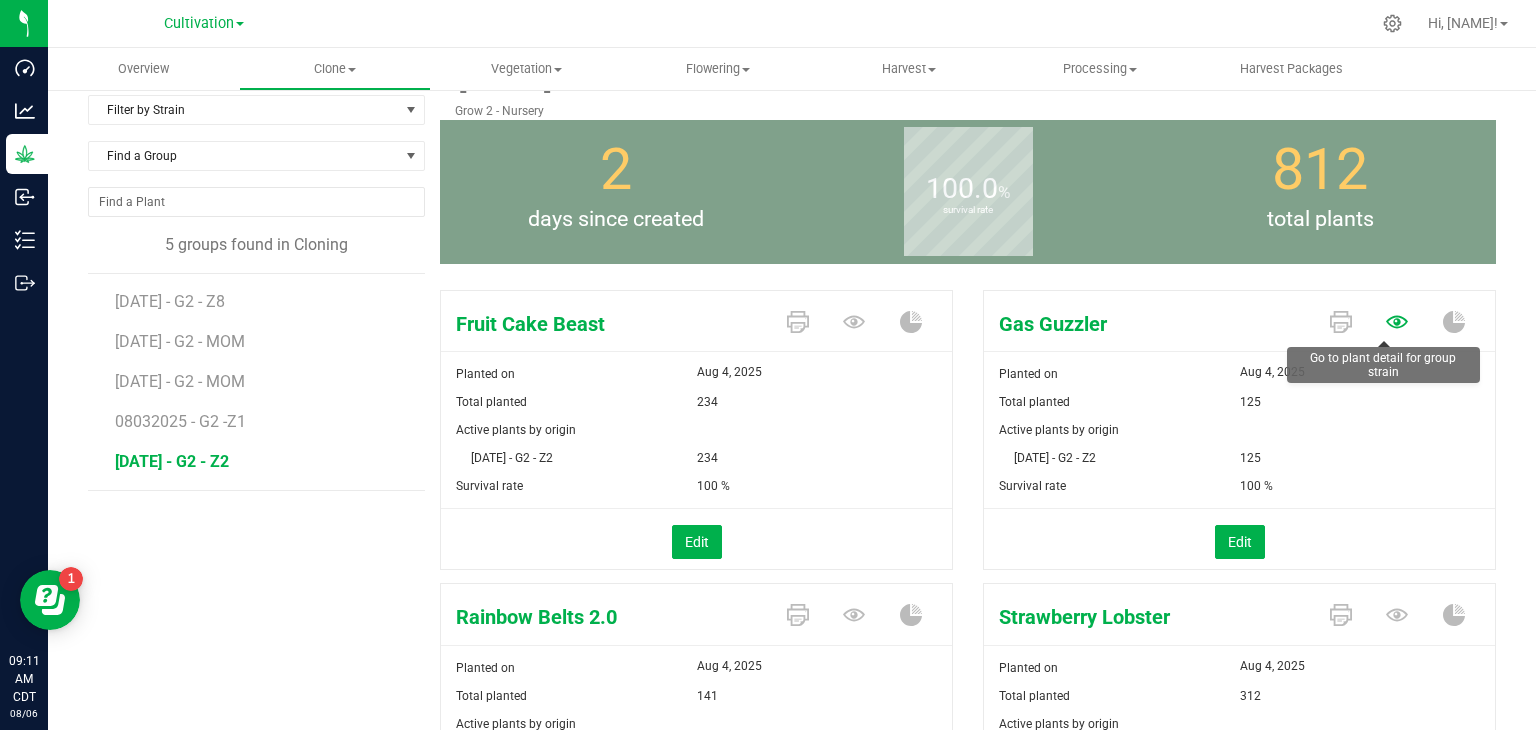 click 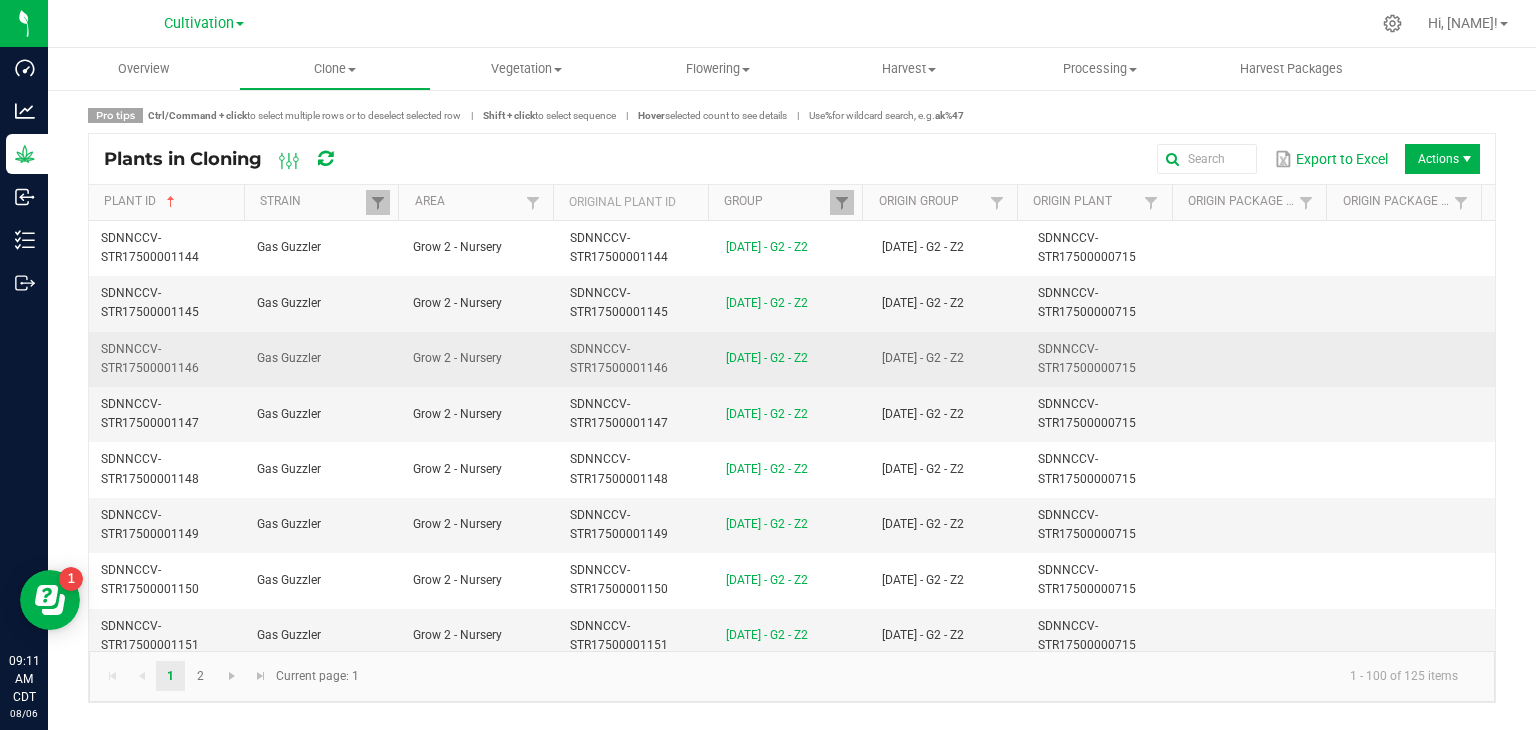 scroll, scrollTop: 0, scrollLeft: 0, axis: both 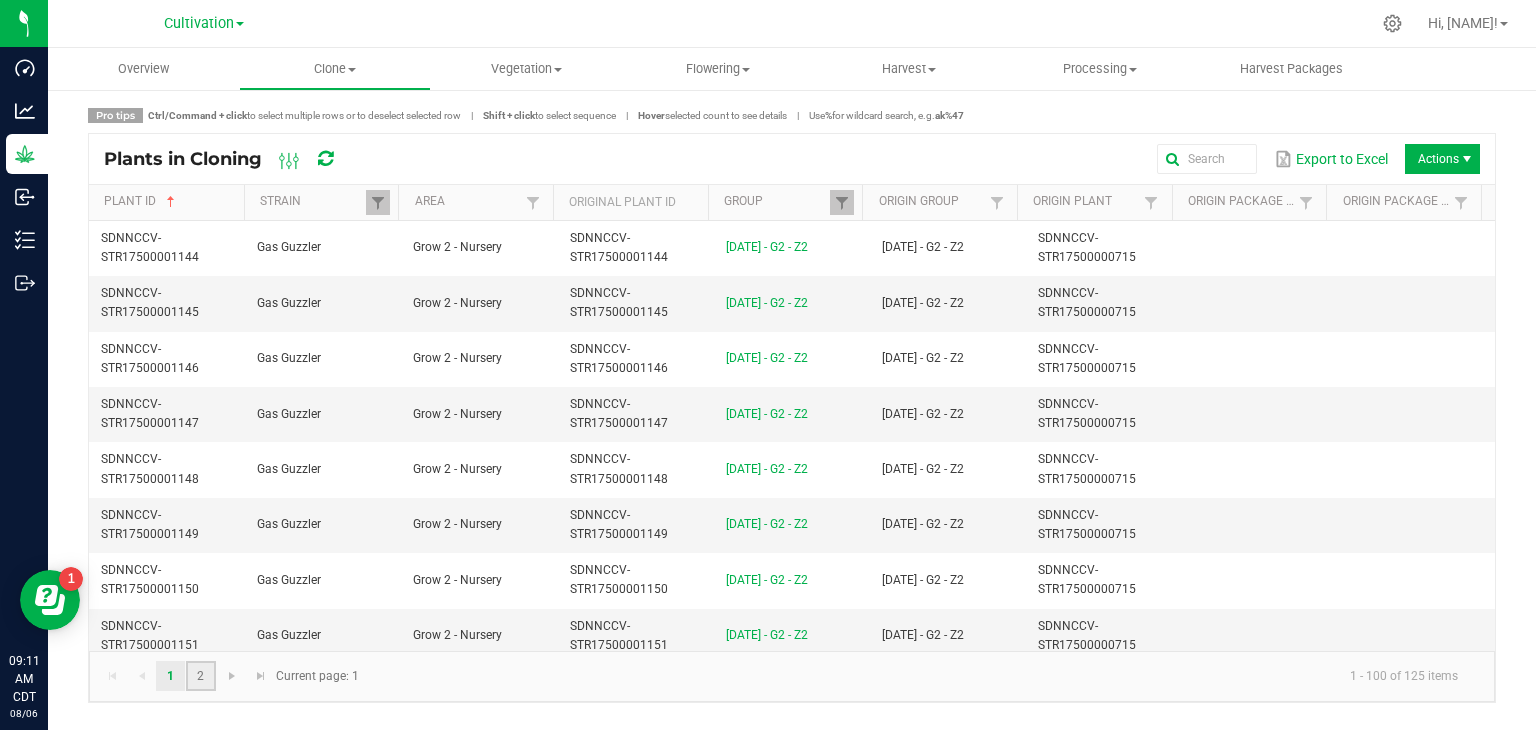 click on "2" 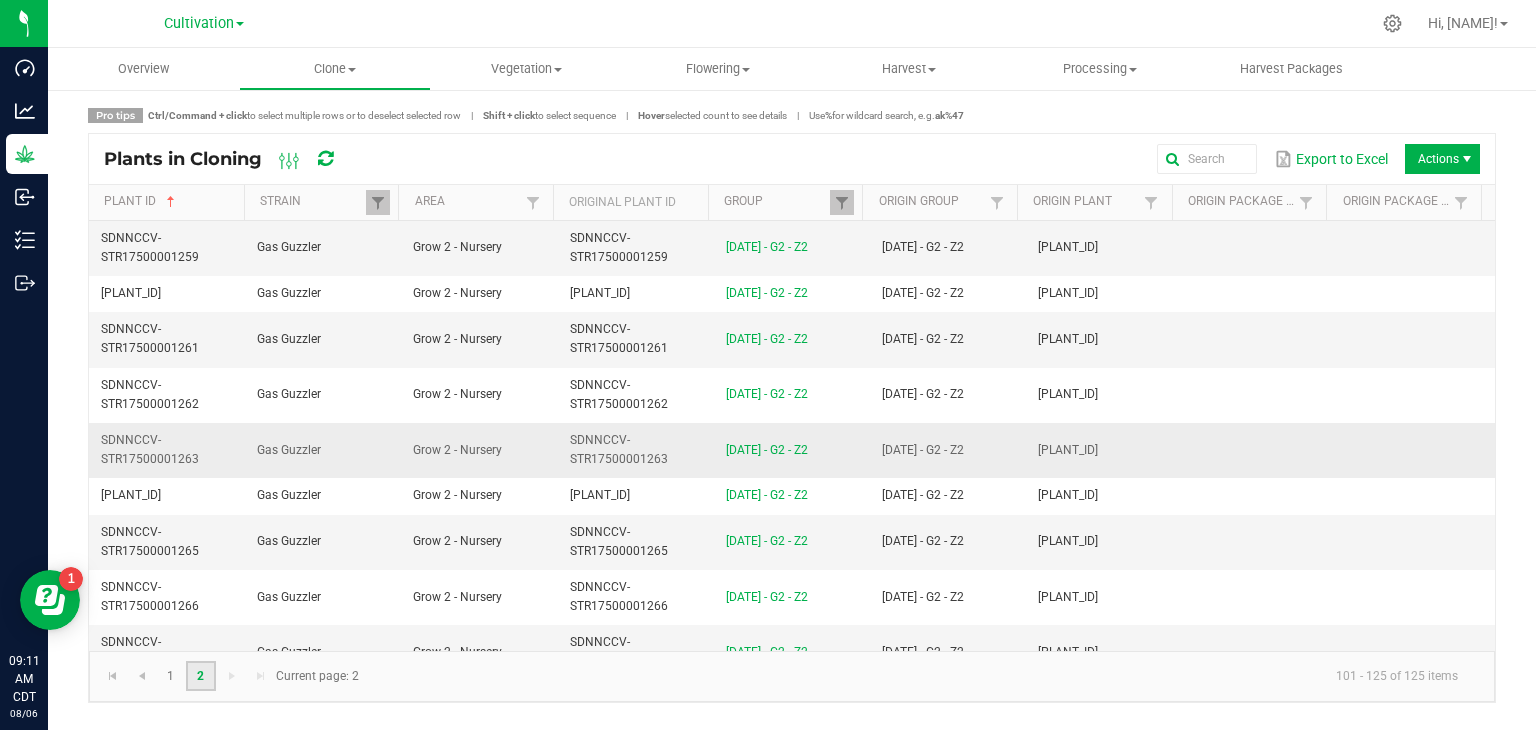 scroll, scrollTop: 948, scrollLeft: 0, axis: vertical 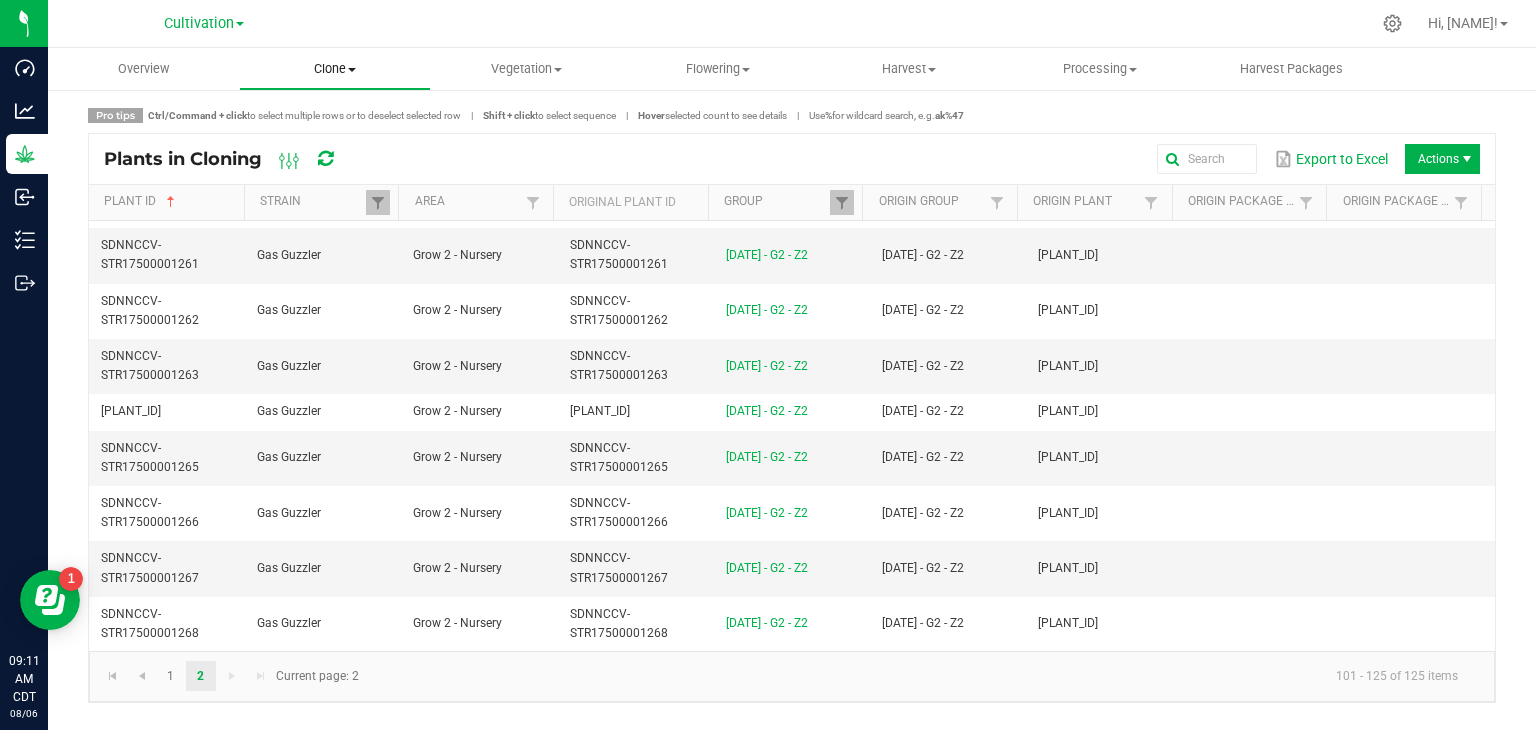click on "Clone" at bounding box center [334, 69] 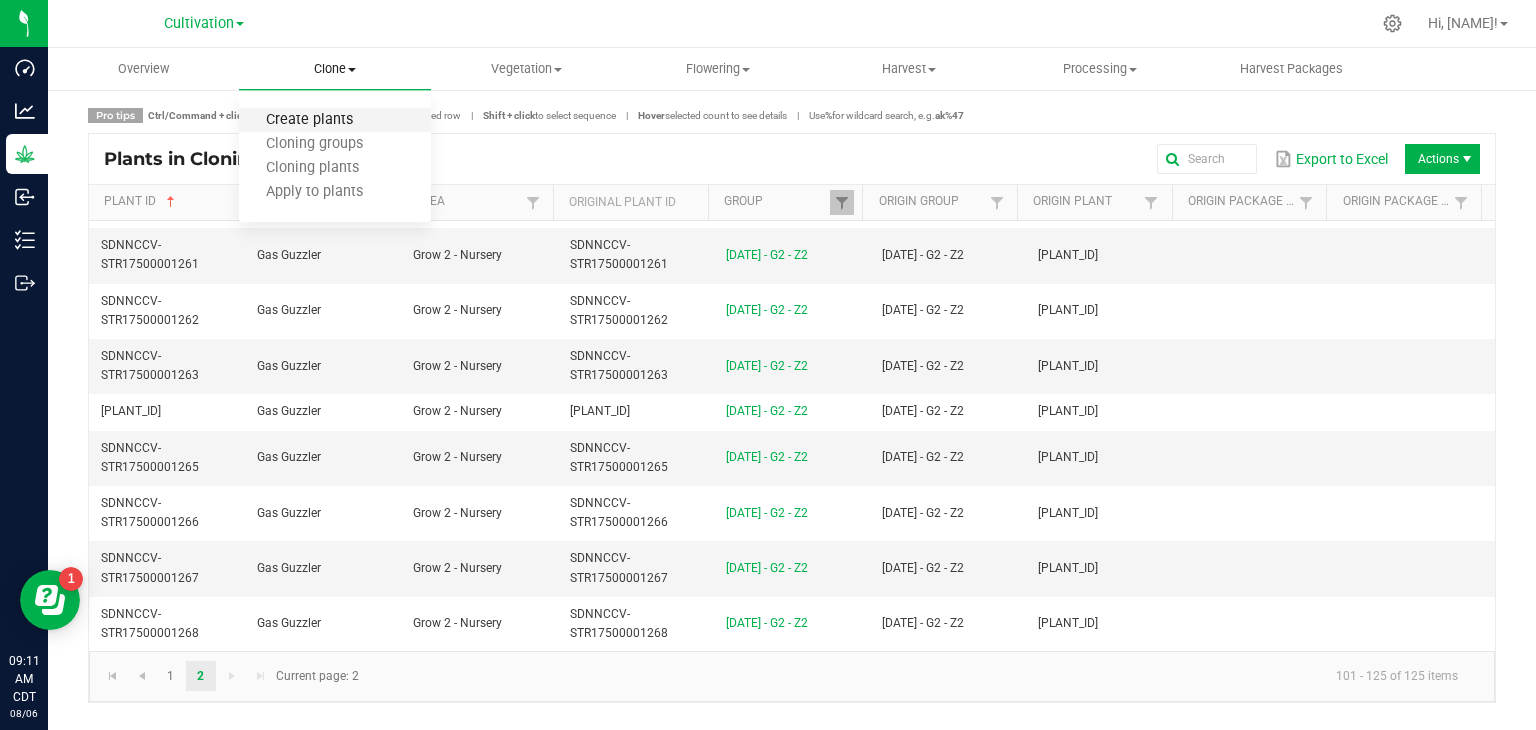 click on "Create plants" at bounding box center (309, 120) 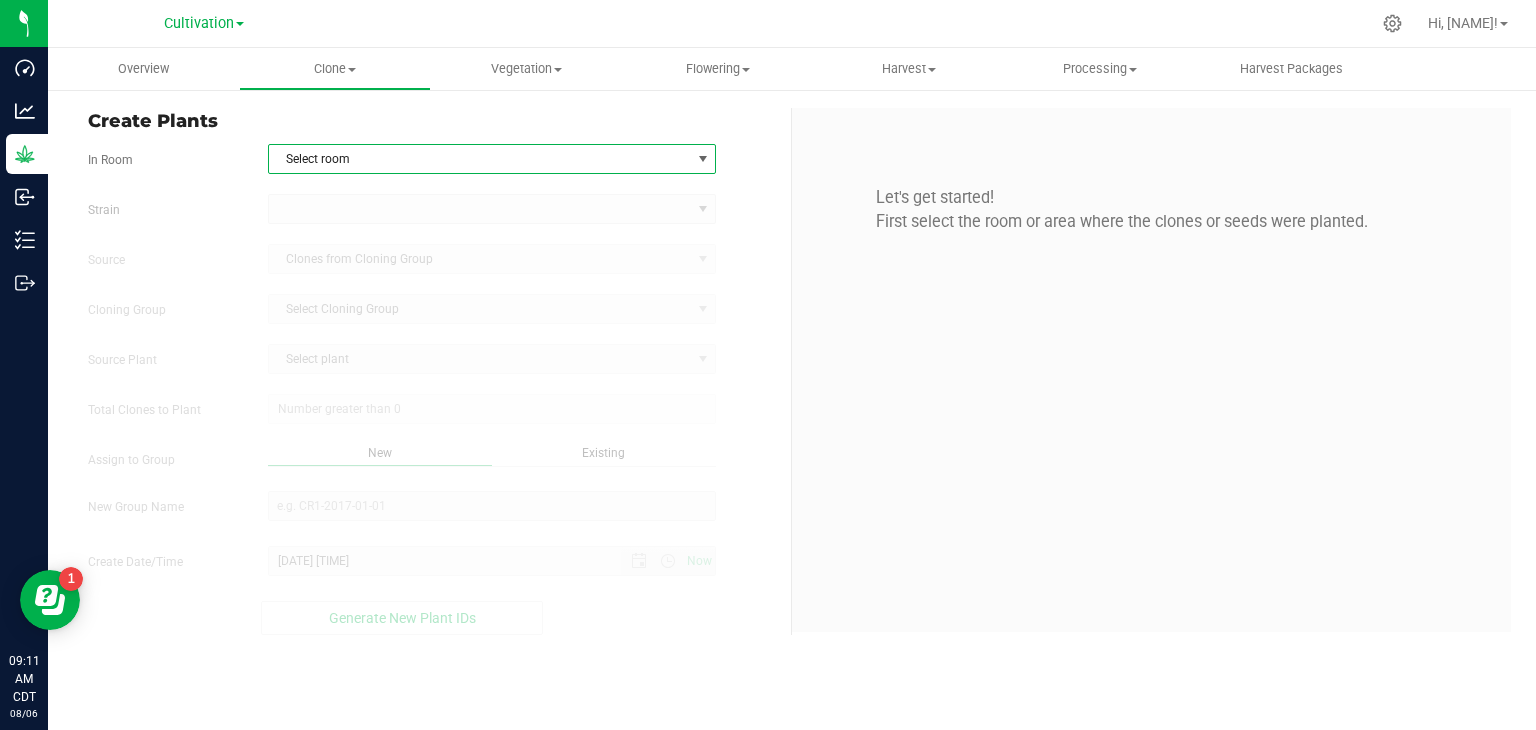 click on "Select room" at bounding box center [480, 159] 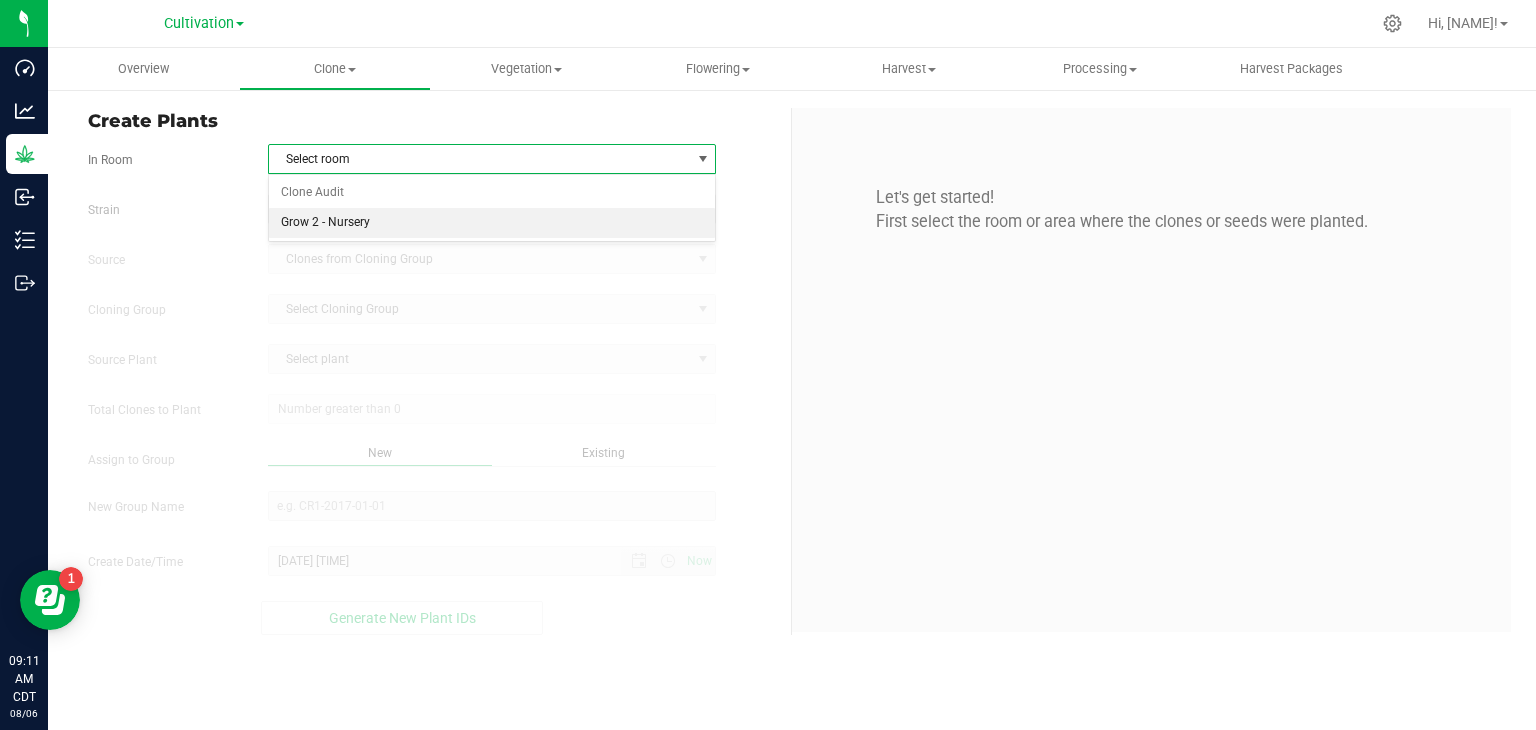click on "Grow 2 - Nursery" at bounding box center (492, 223) 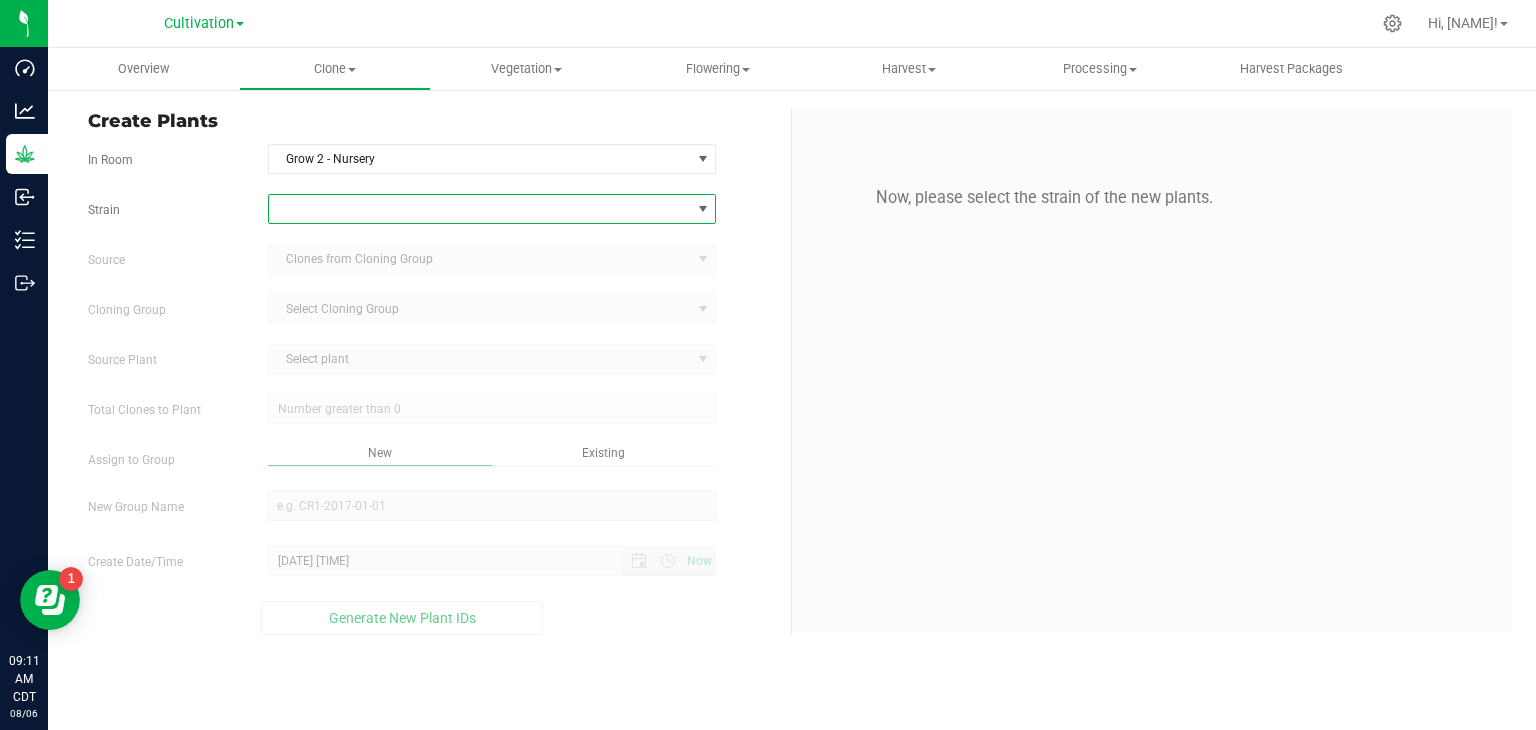 click at bounding box center (480, 209) 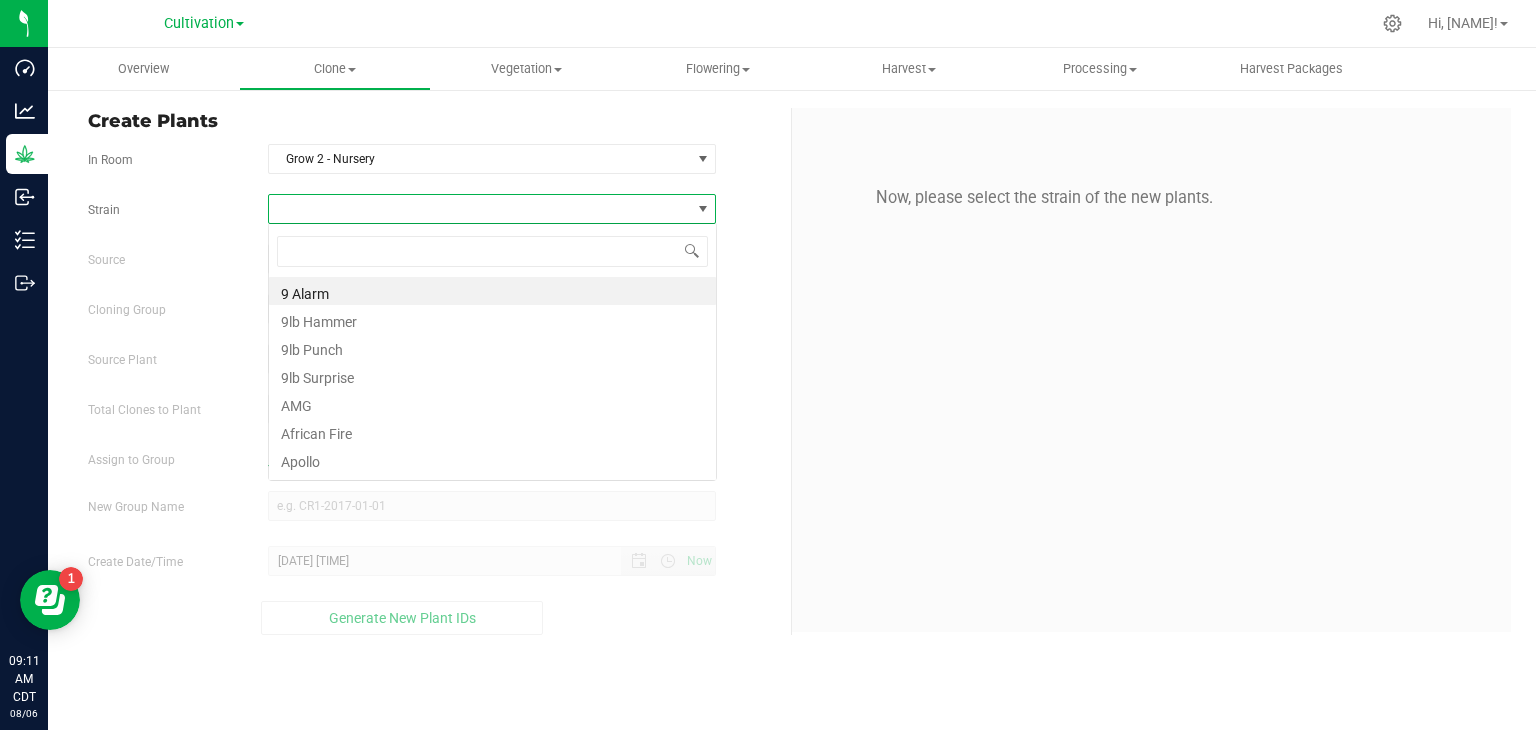 scroll, scrollTop: 99970, scrollLeft: 99551, axis: both 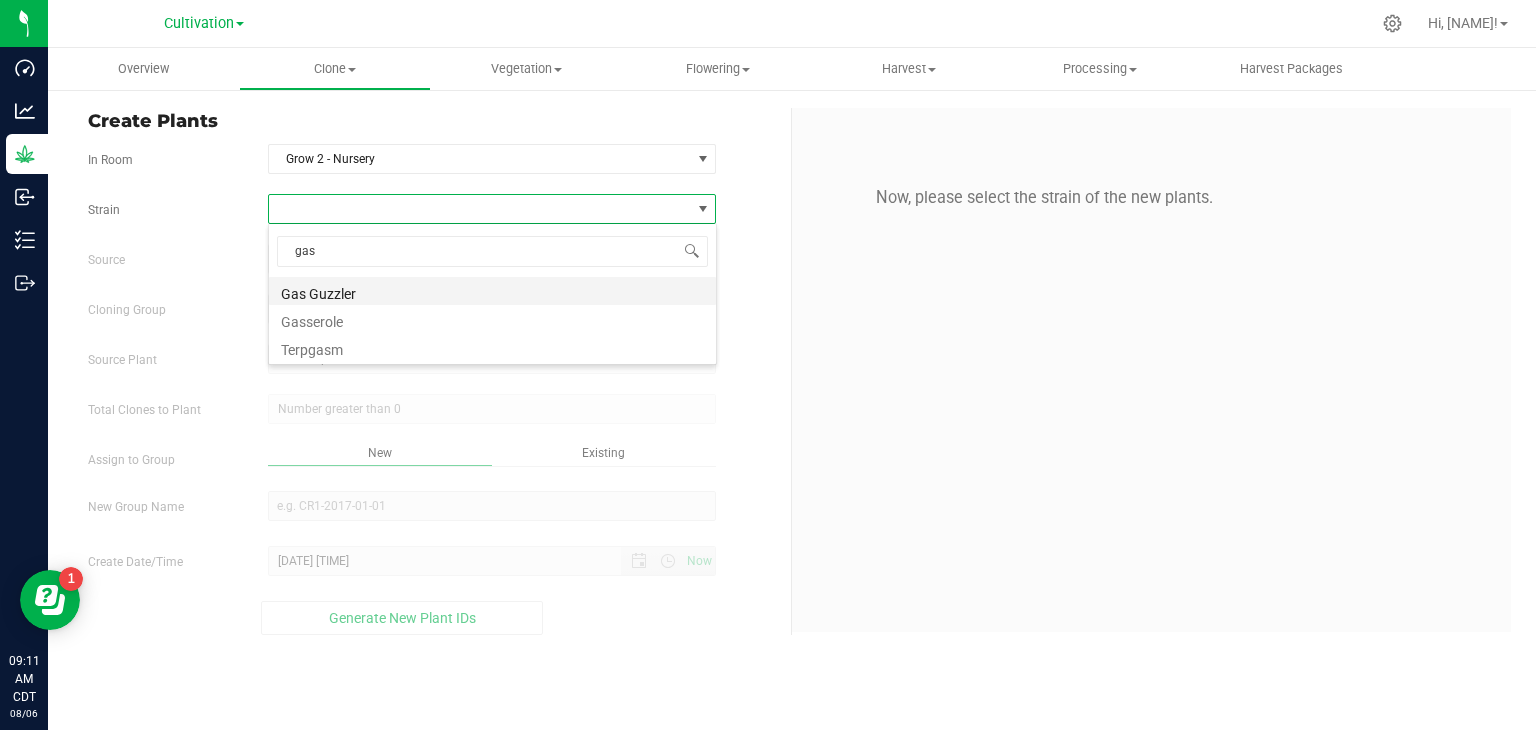 click on "Gas Guzzler" at bounding box center [492, 291] 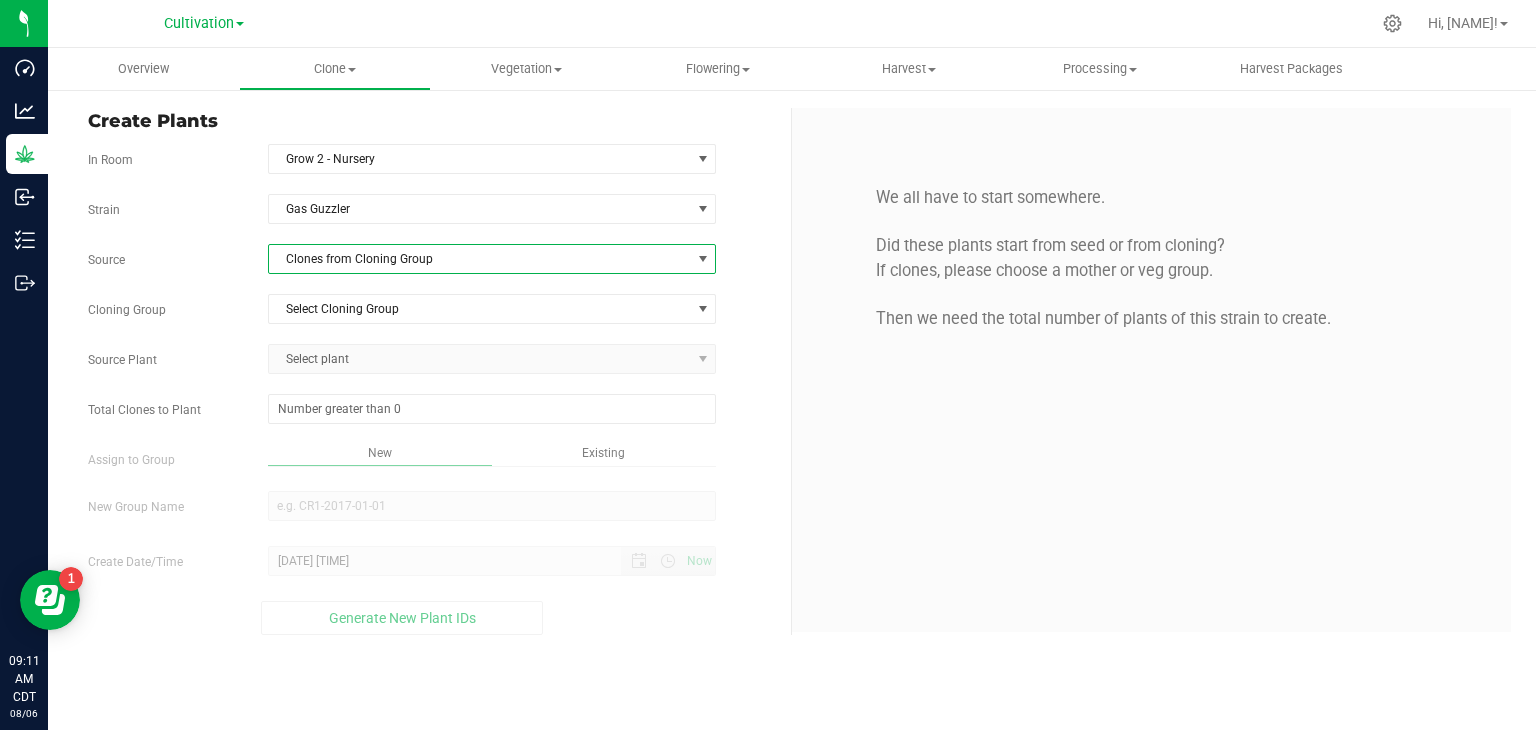 click on "Clones from Cloning Group" at bounding box center (480, 259) 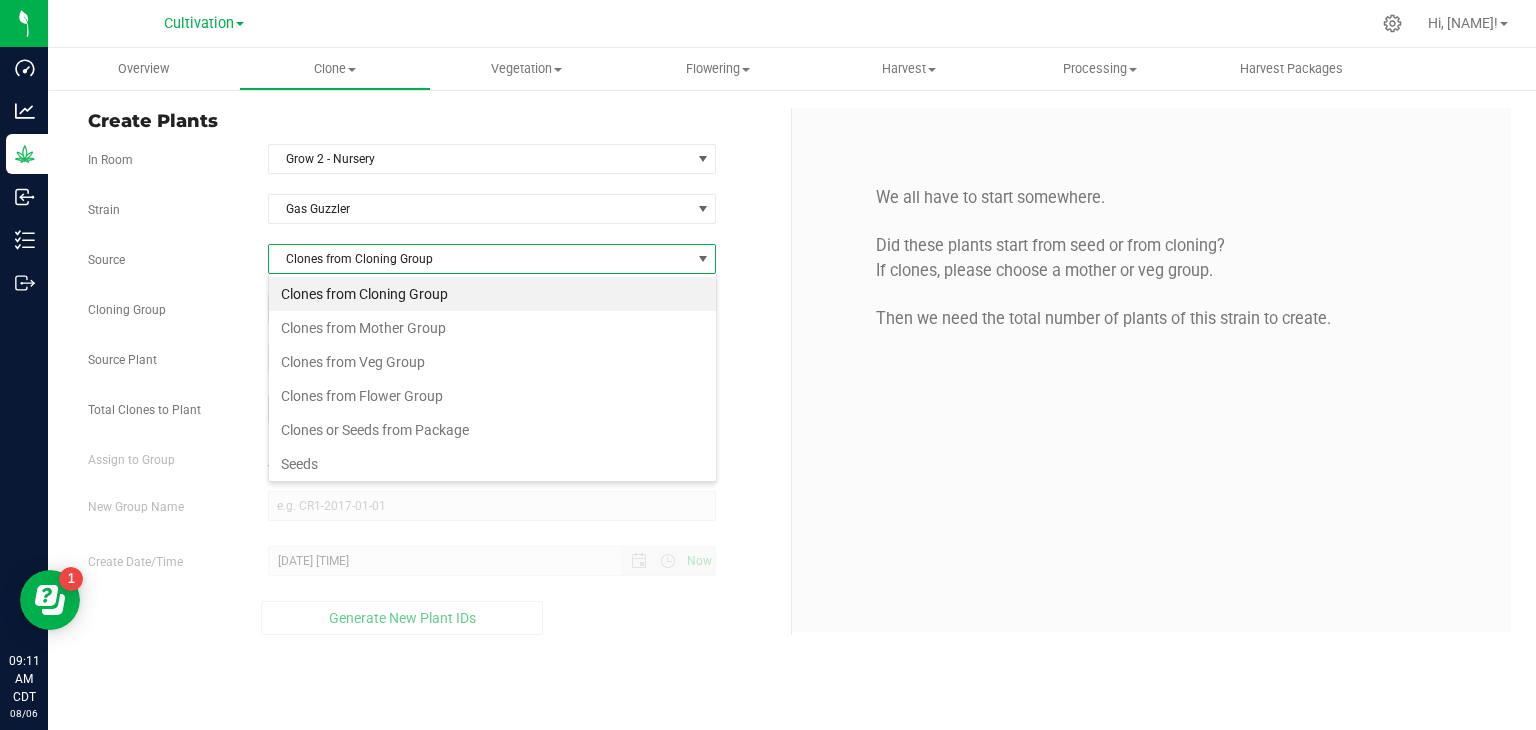 scroll, scrollTop: 99970, scrollLeft: 99551, axis: both 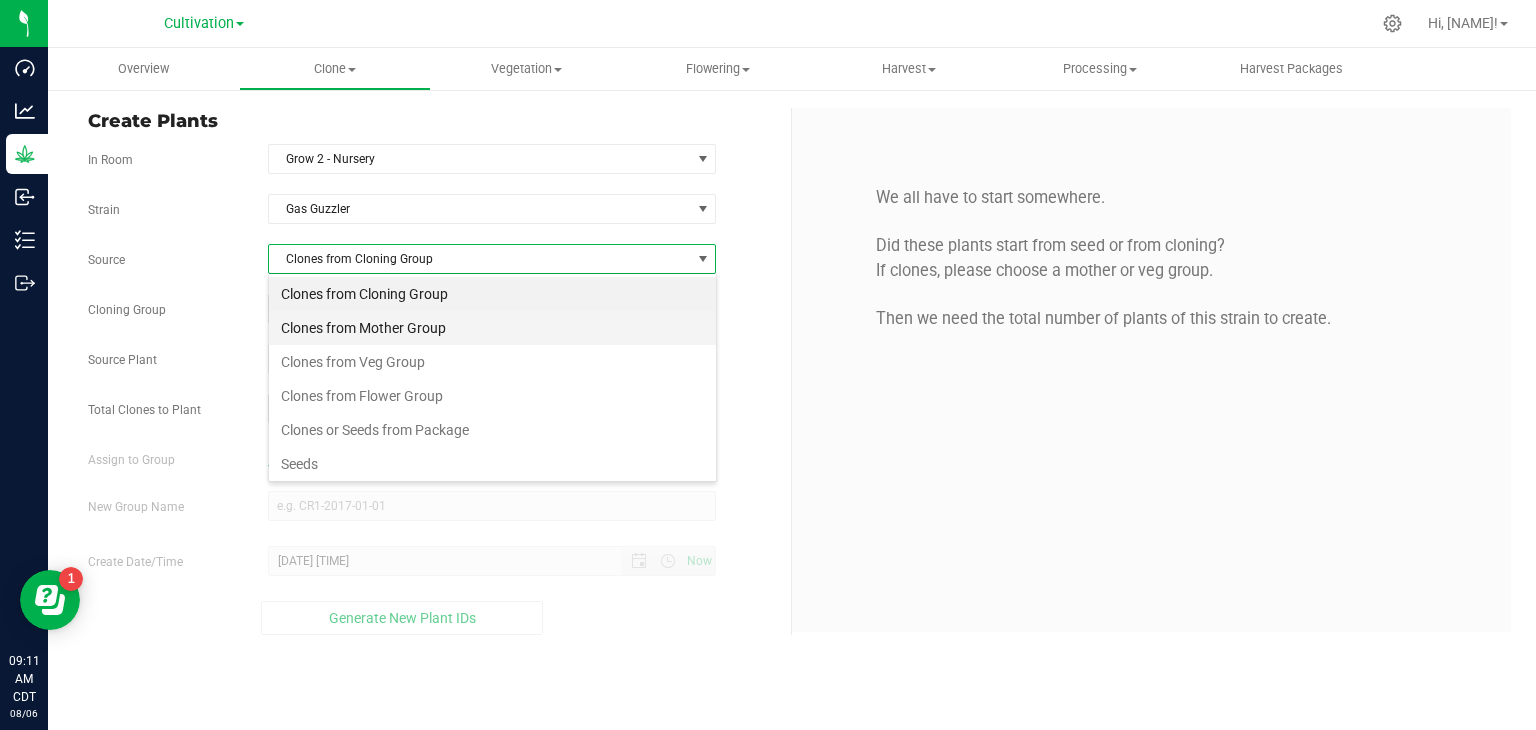click on "Clones from Mother Group" at bounding box center [492, 328] 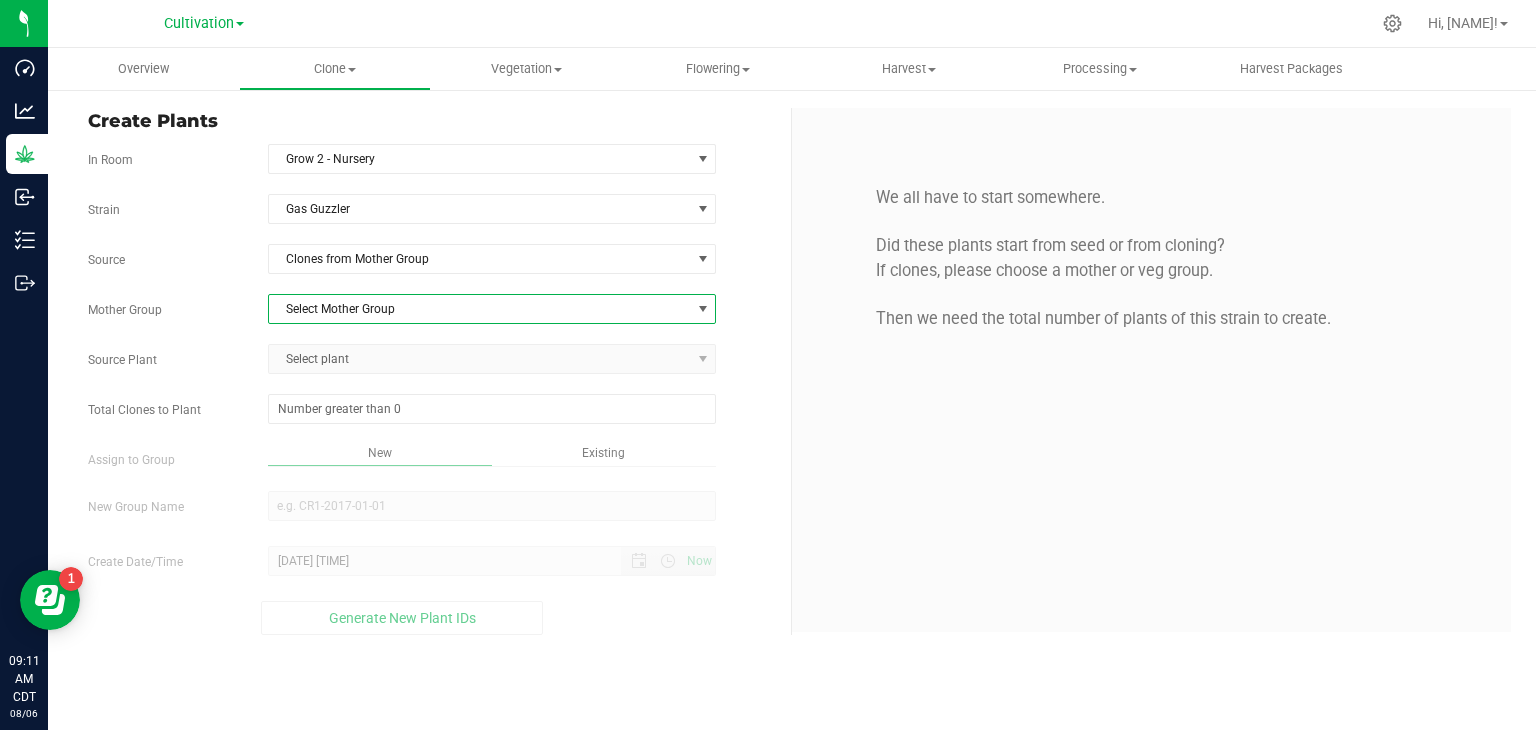 click on "Select Mother Group" at bounding box center [480, 309] 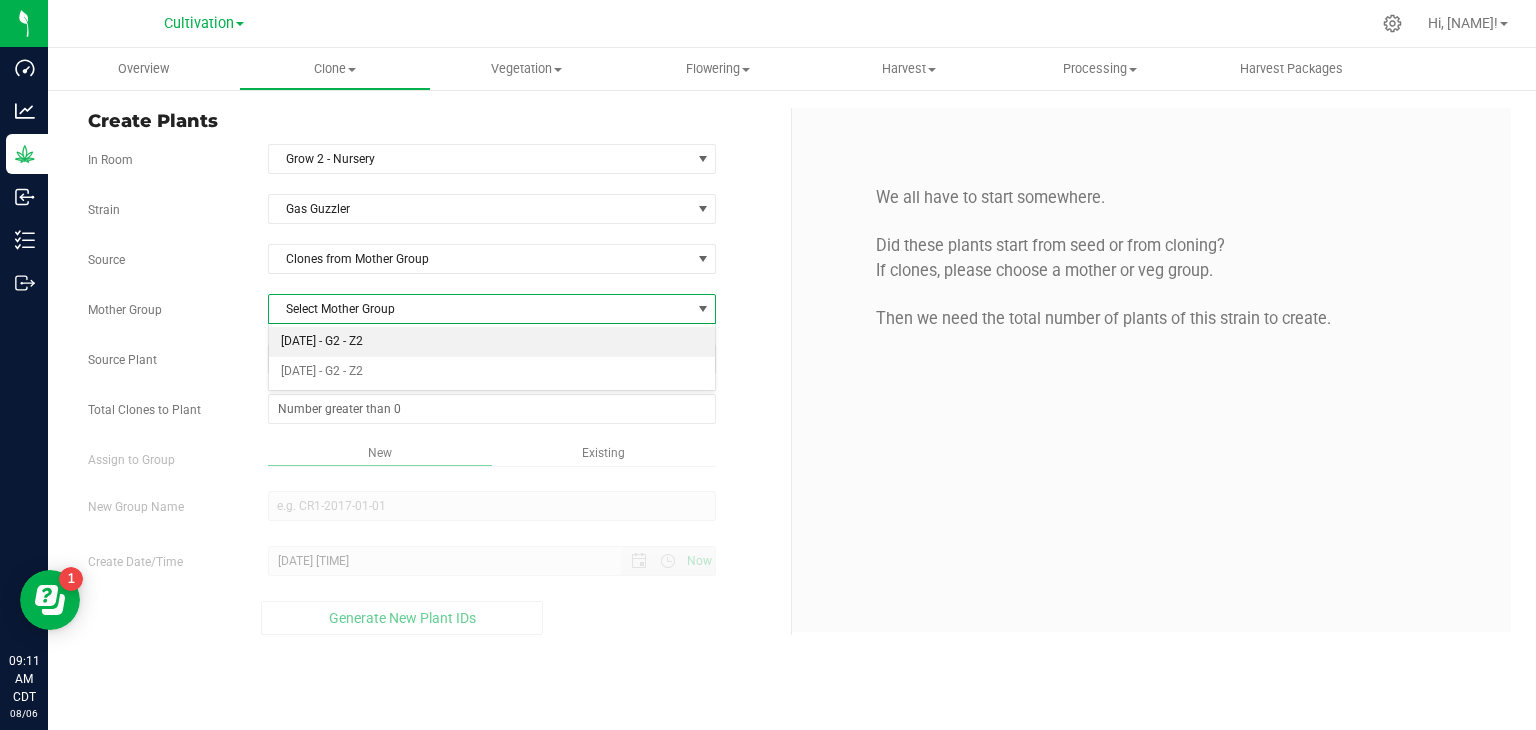 click on "[DATE] - G2 - Z2" at bounding box center [492, 342] 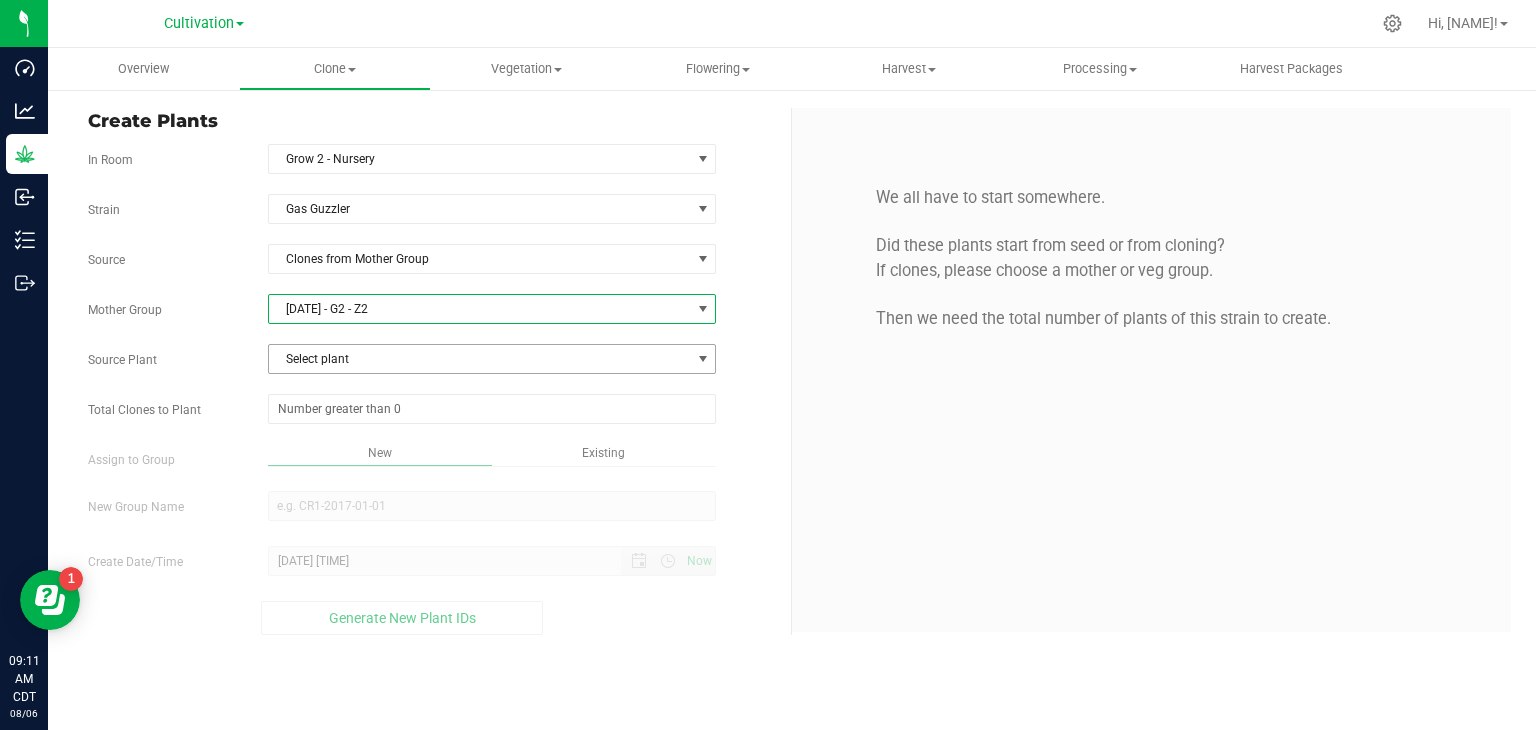 click on "Select plant" at bounding box center [480, 359] 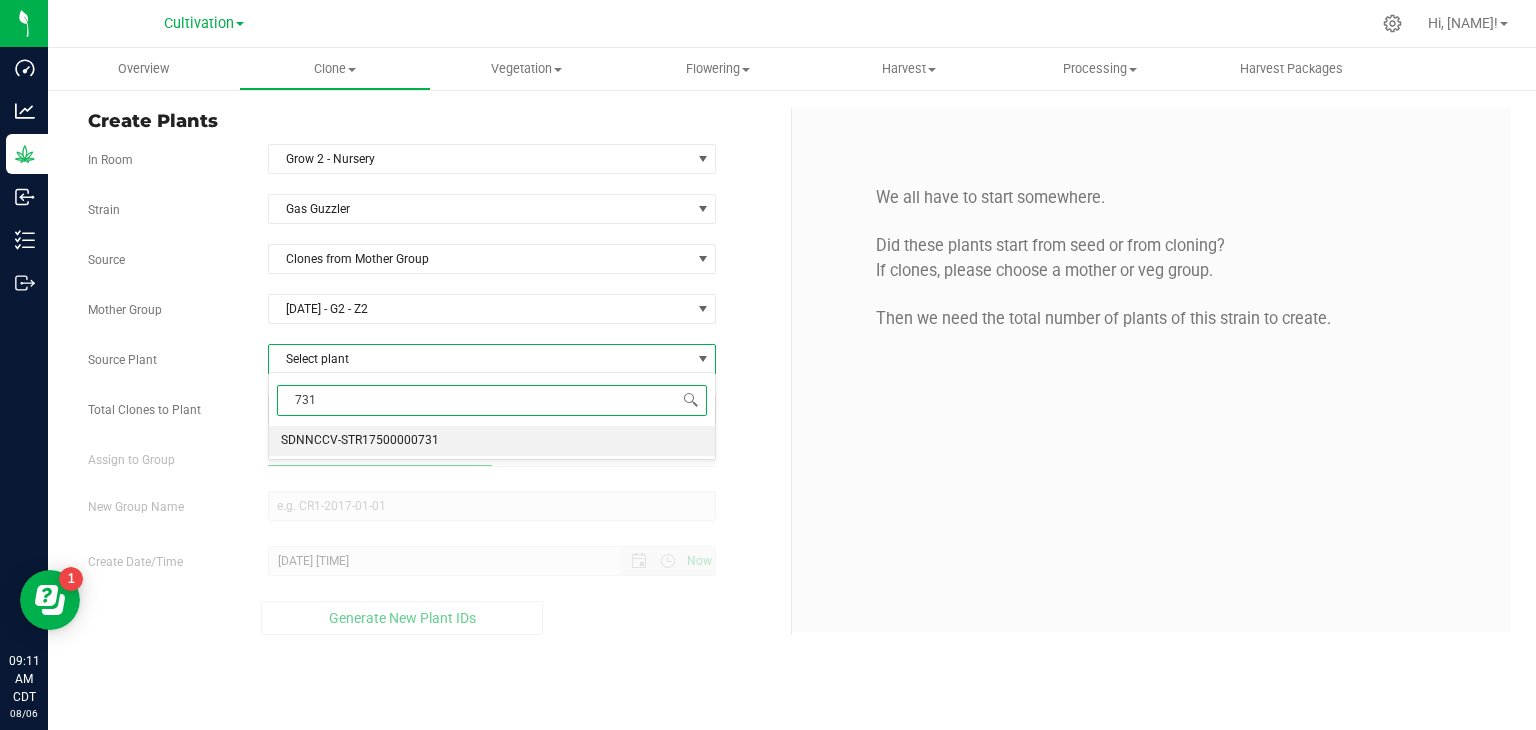 click on "SDNNCCV-STR17500000731" at bounding box center [492, 441] 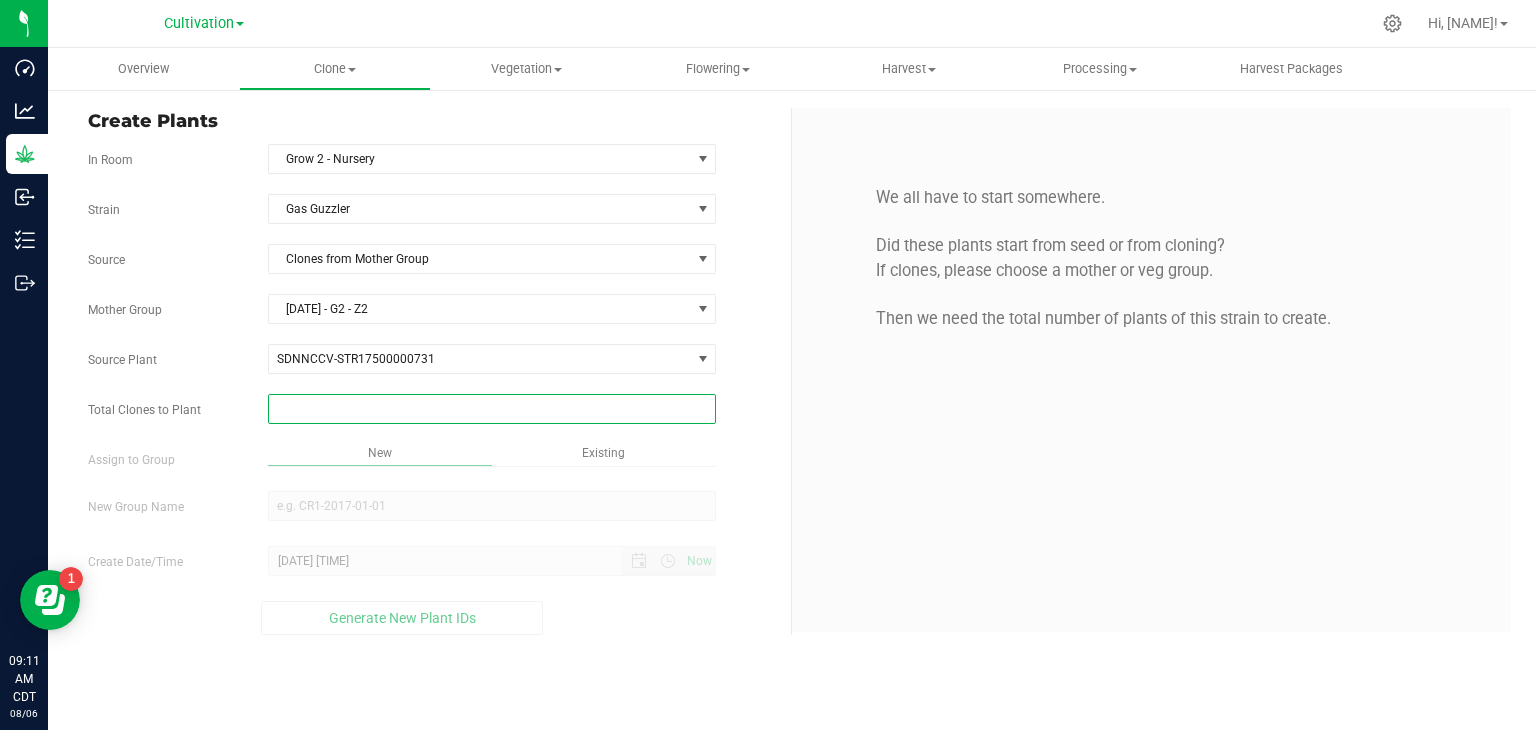 click at bounding box center (492, 409) 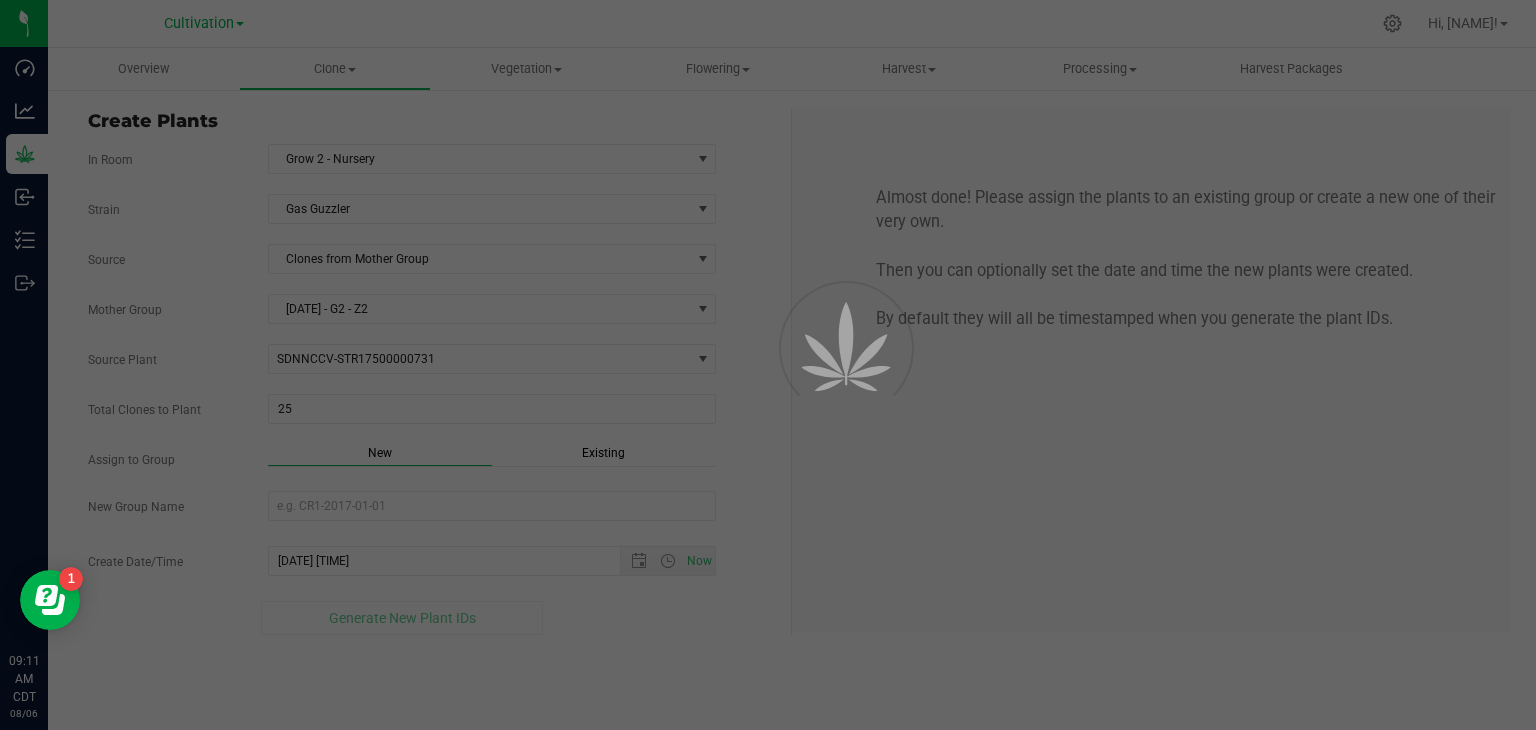click on "Total Clones to Plant
25 25" at bounding box center (432, 409) 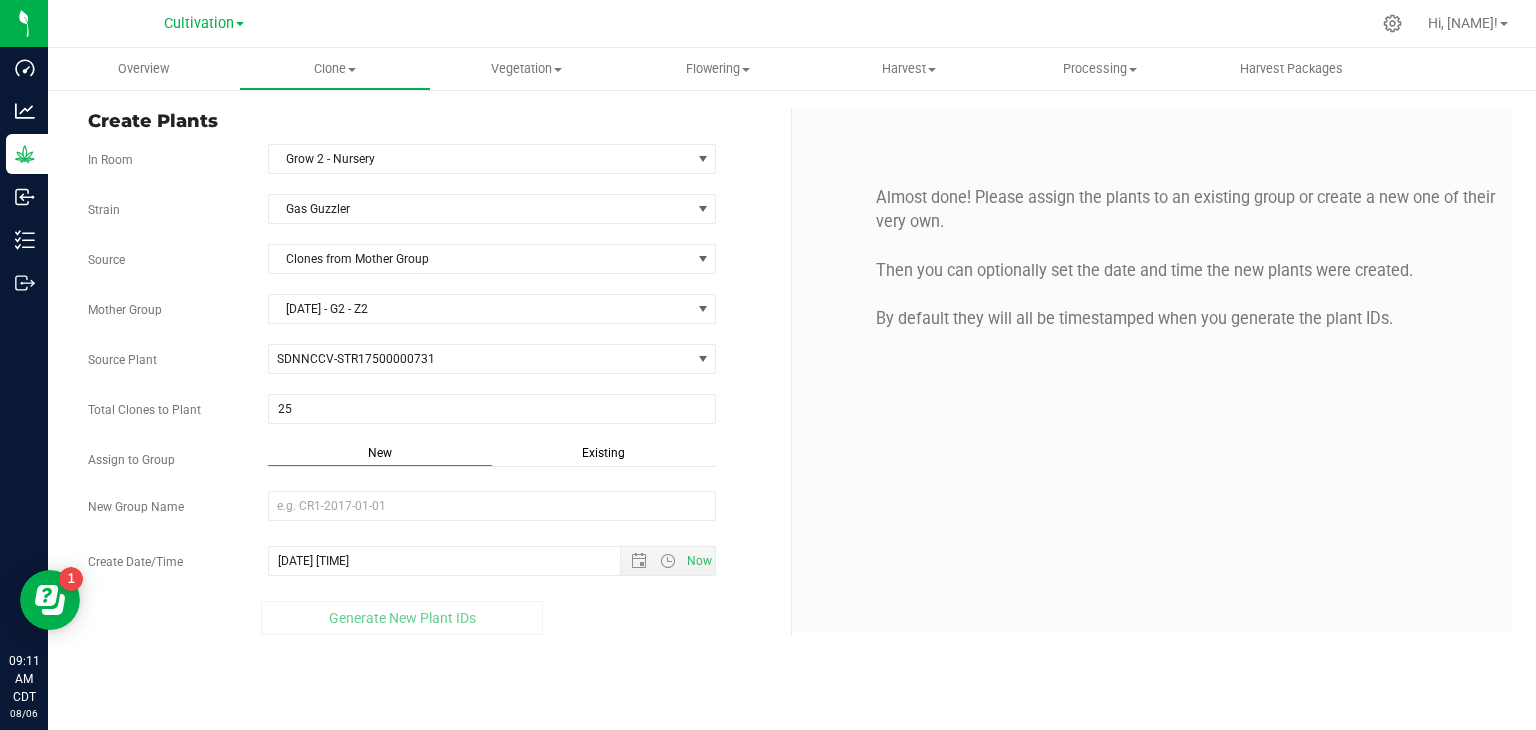 click on "Existing" at bounding box center [603, 453] 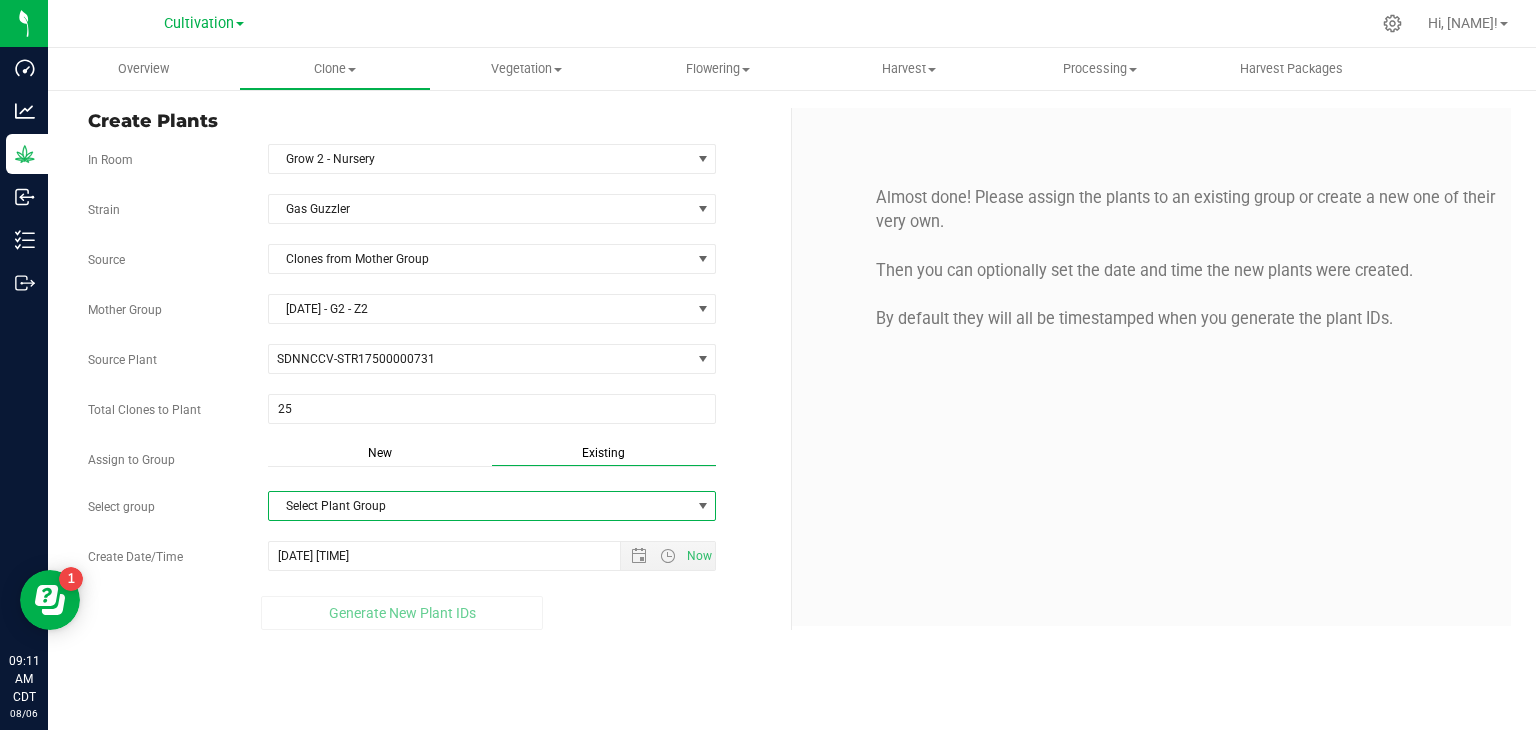 drag, startPoint x: 531, startPoint y: 516, endPoint x: 518, endPoint y: 522, distance: 14.3178215 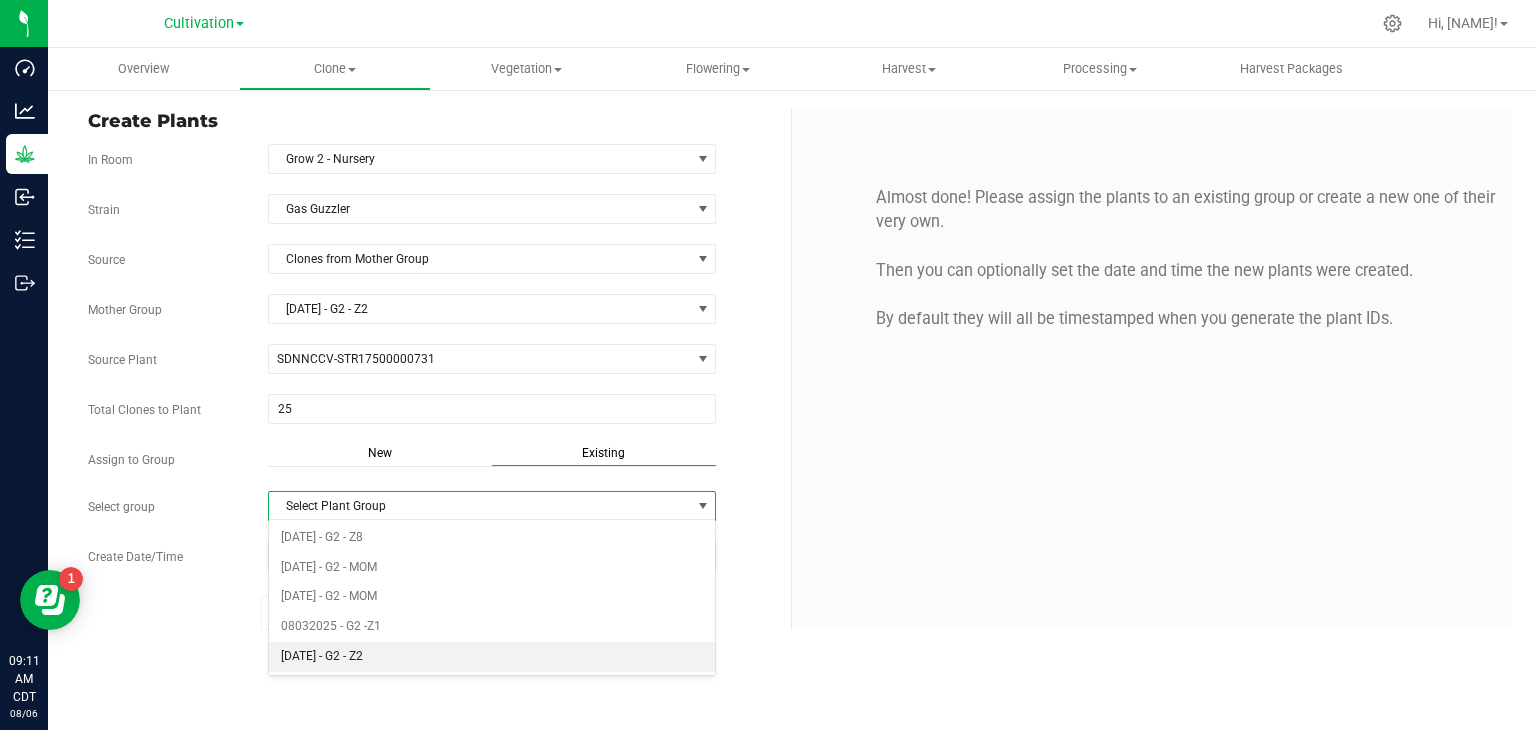 click on "[DATE] - G2 - Z2" at bounding box center [492, 657] 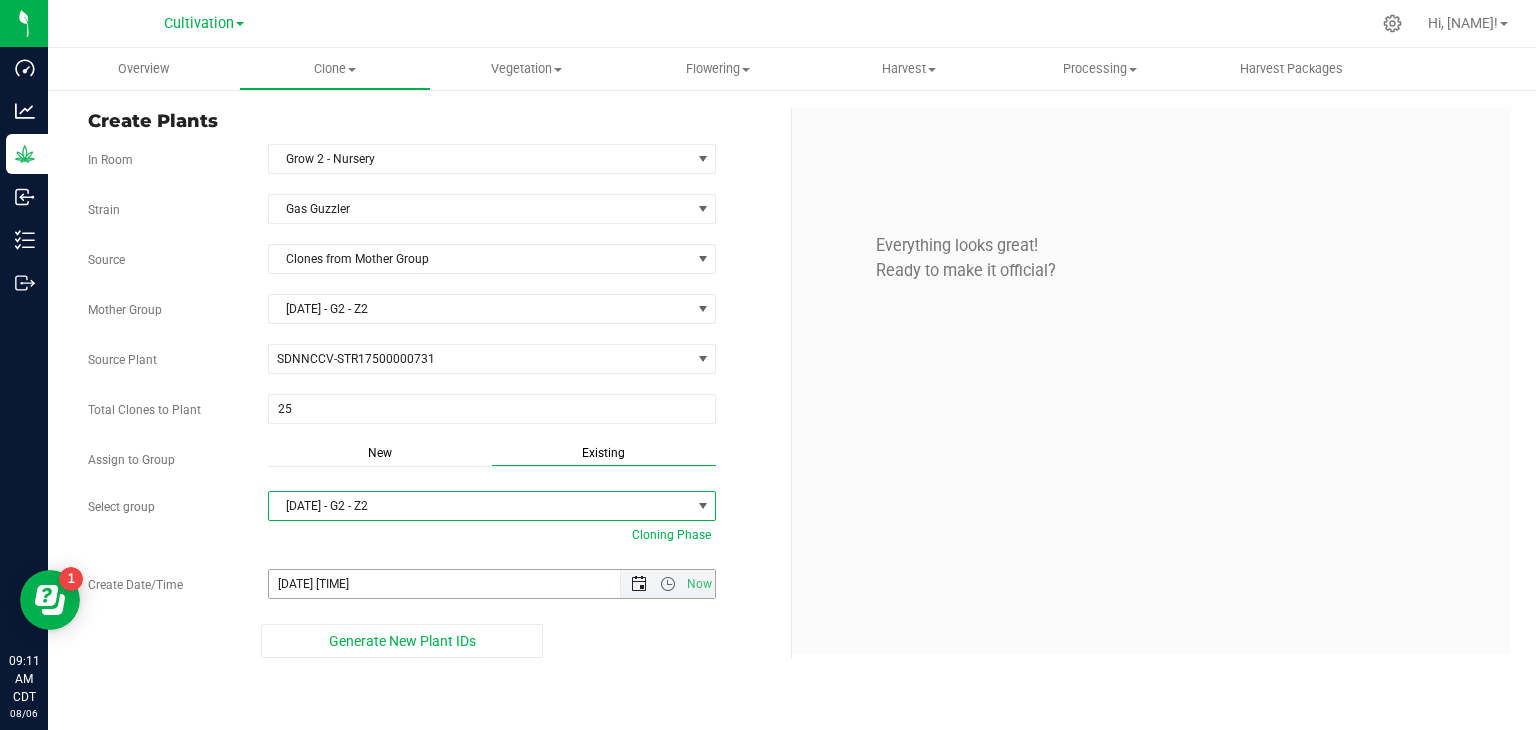 click at bounding box center [639, 584] 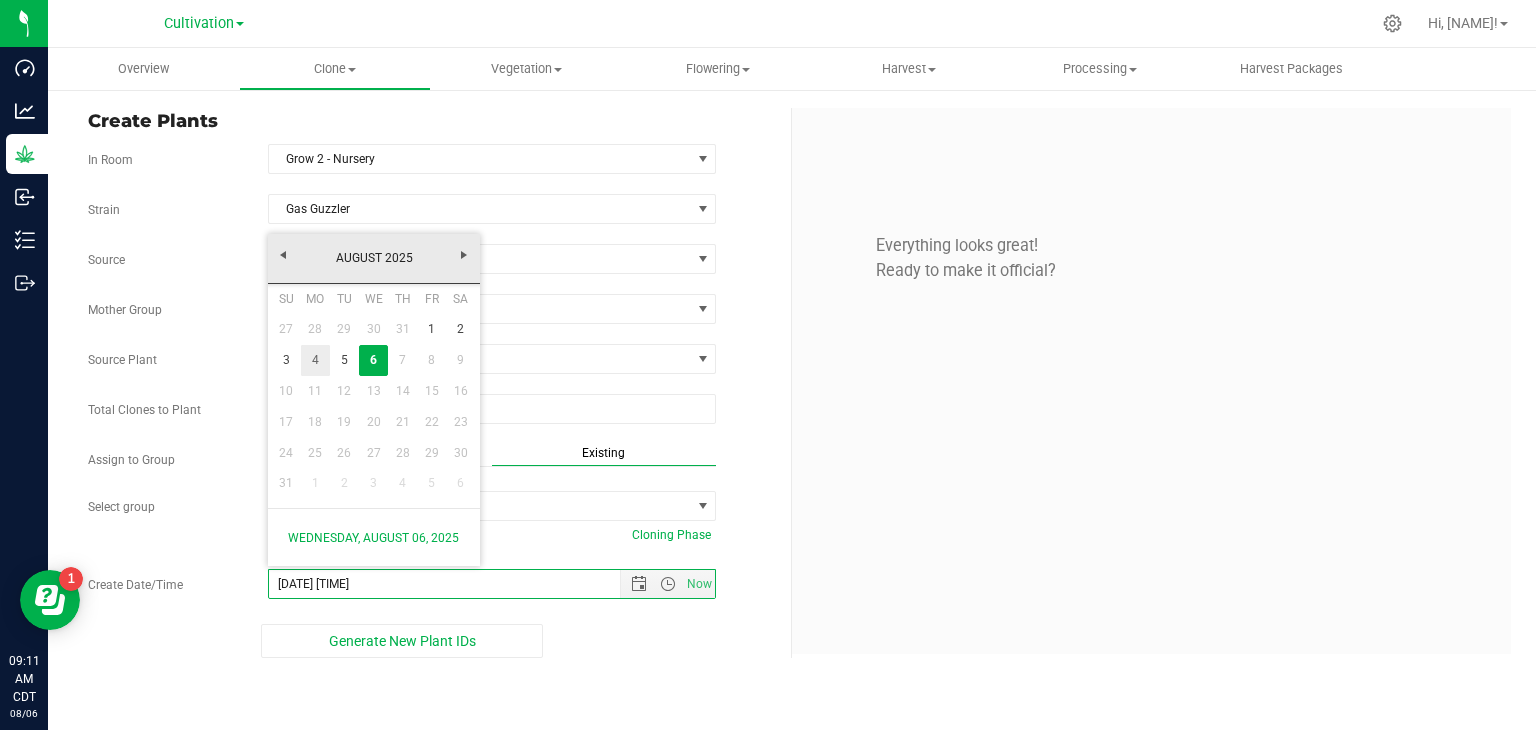 click on "4" at bounding box center [315, 360] 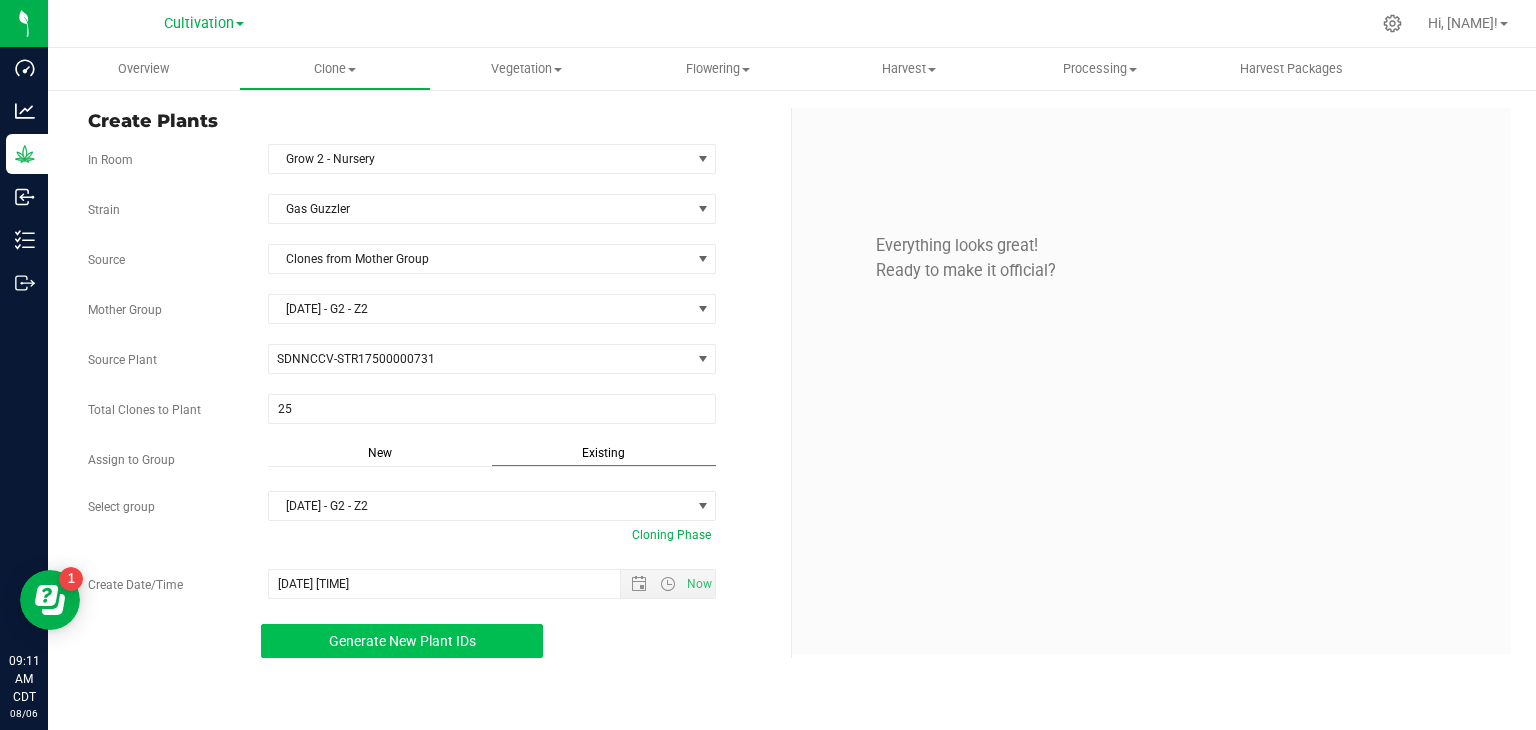 click on "Generate New Plant IDs" at bounding box center (402, 641) 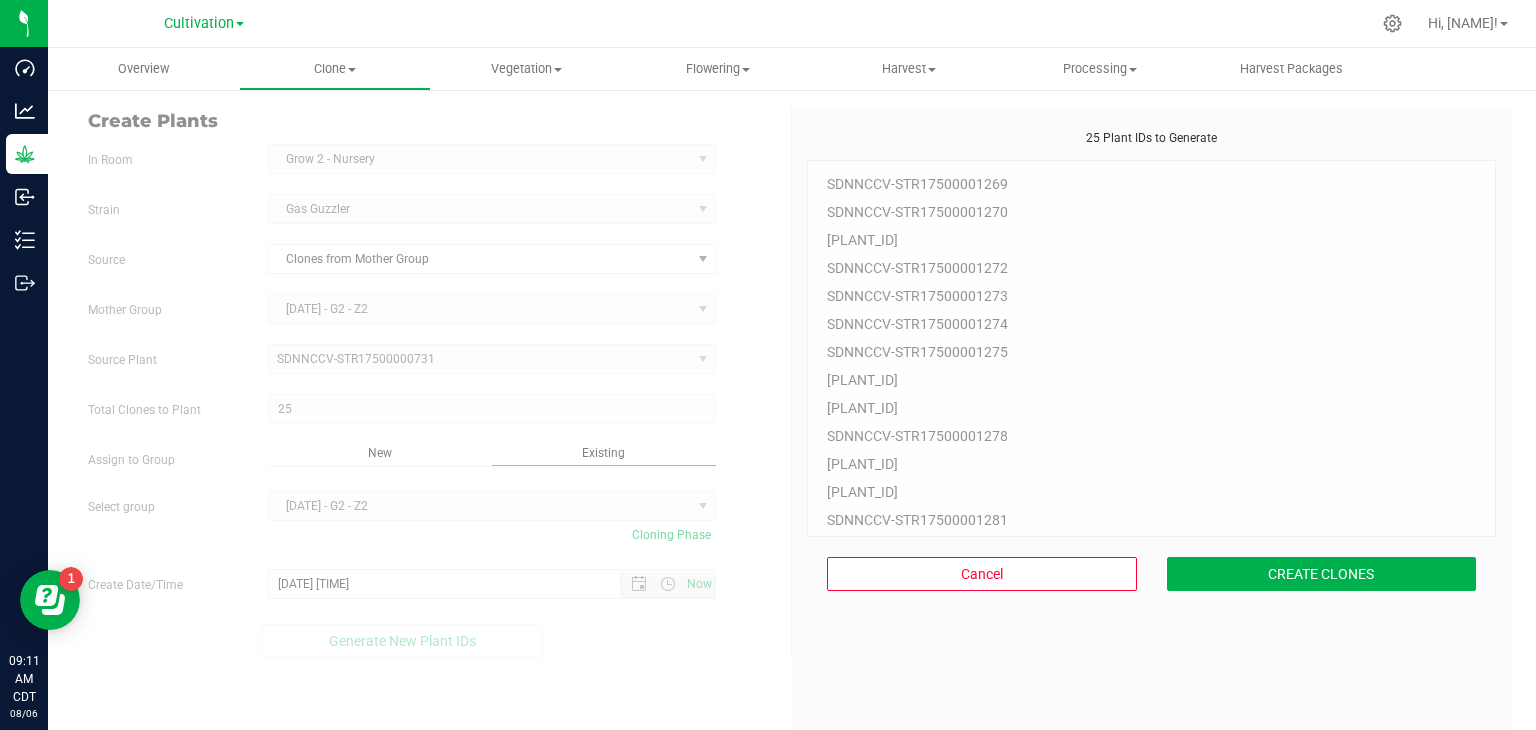 scroll, scrollTop: 60, scrollLeft: 0, axis: vertical 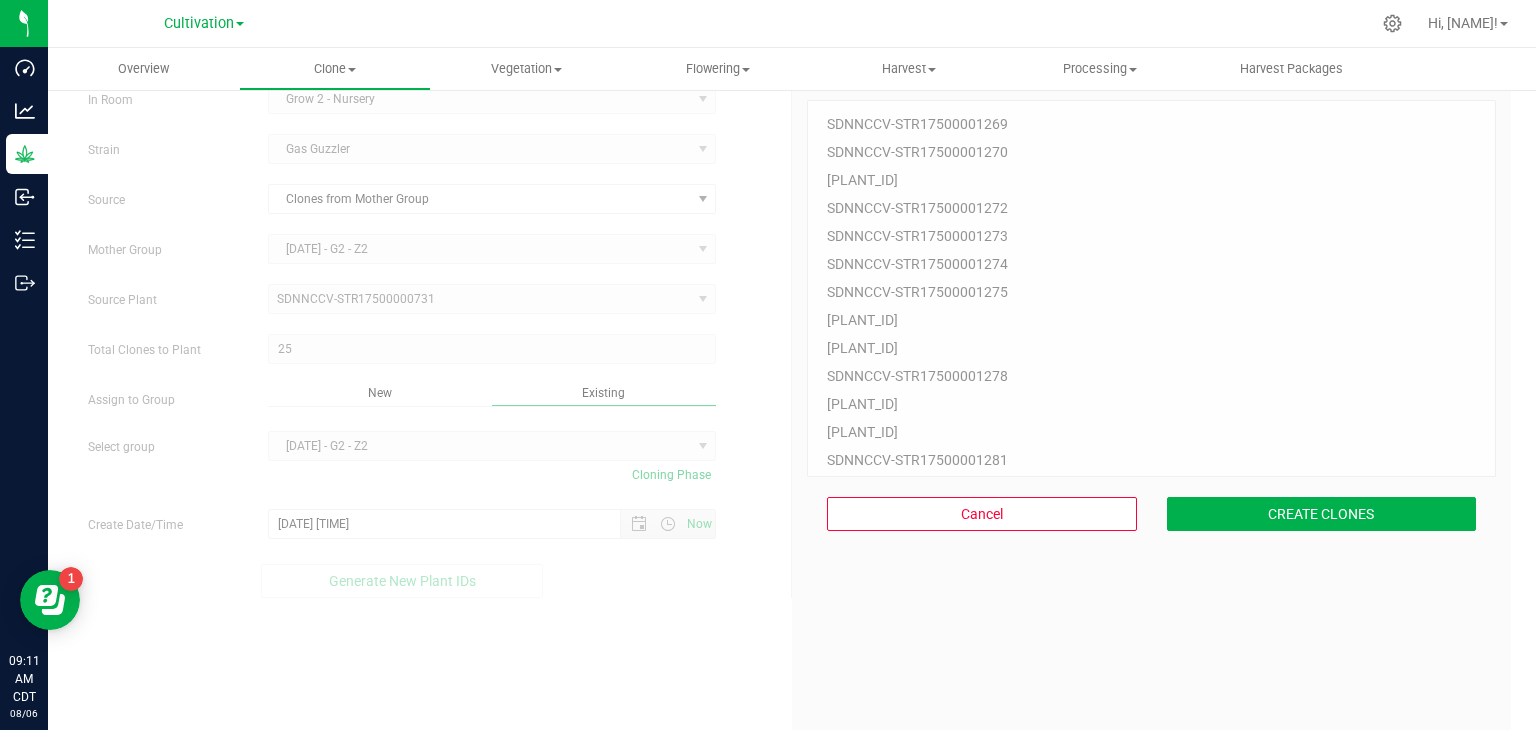 click on "Cancel
CREATE CLONES" at bounding box center (1151, 514) 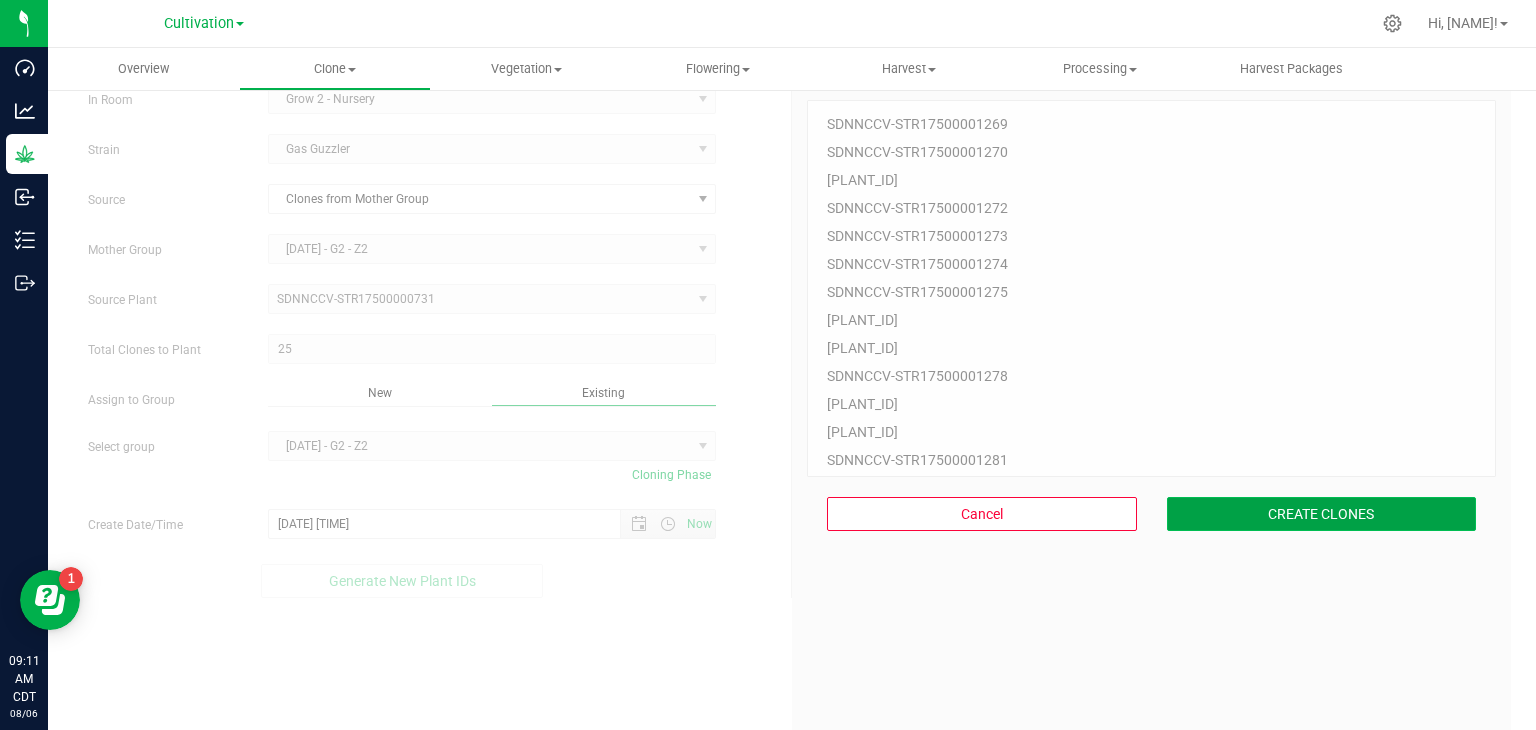 click on "CREATE CLONES" at bounding box center [1322, 514] 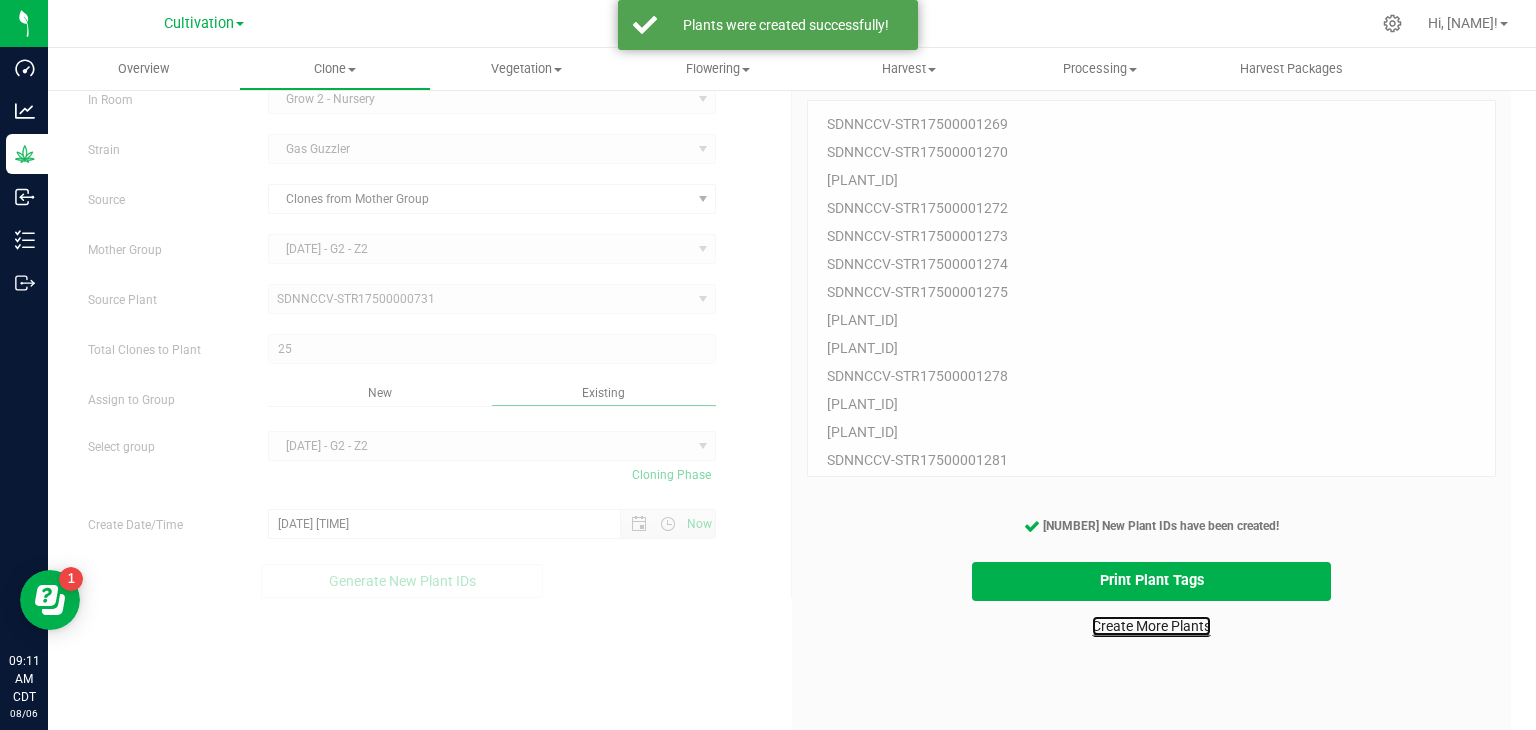click on "Create More Plants" at bounding box center (1151, 626) 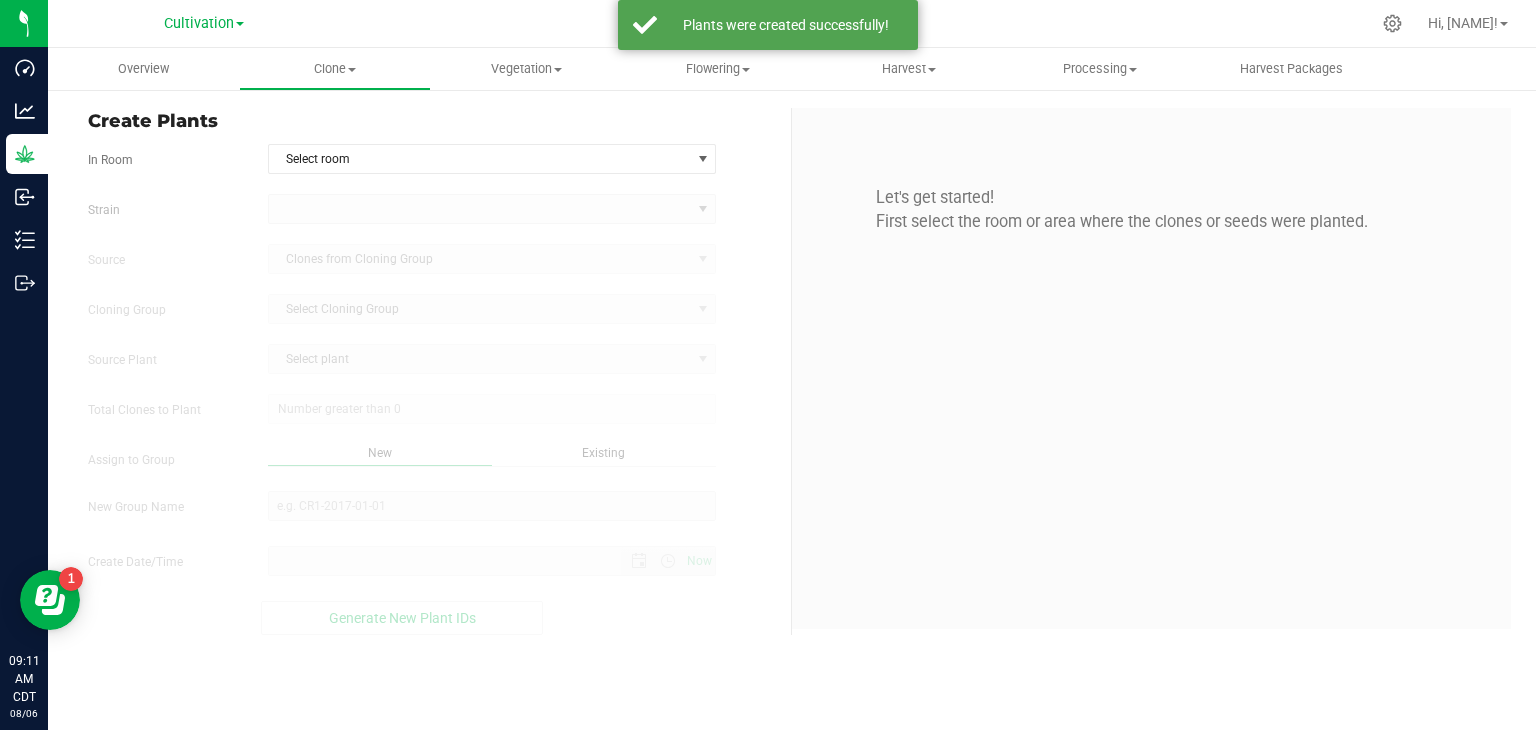 scroll, scrollTop: 0, scrollLeft: 0, axis: both 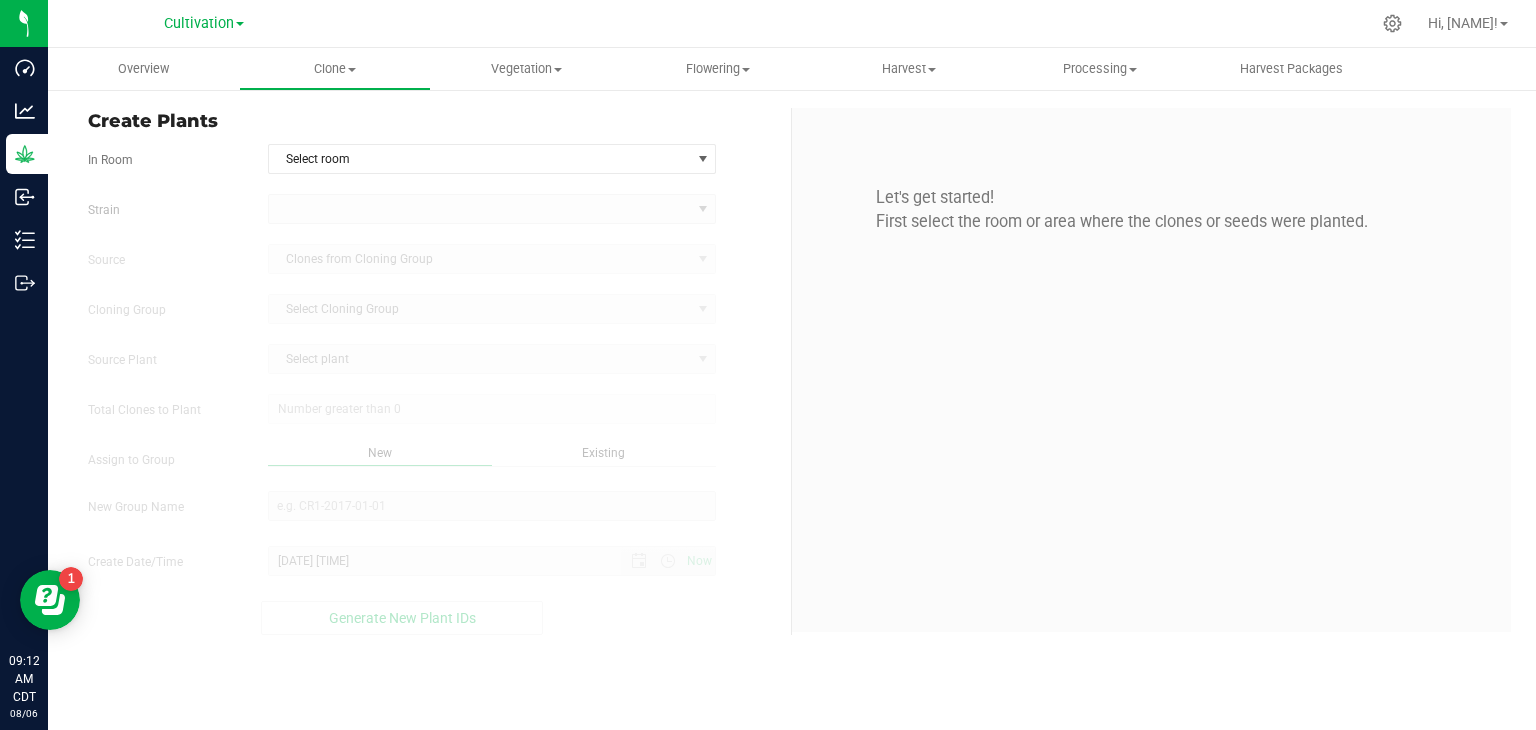 click on "In Room
Select room Select room Clone Audit Grow 2 - Nursery
Strain
Source
Clones from Cloning Group
Cloning Group
Select Cloning Group Select Cloning Group
Source Plant
Select plant" at bounding box center [432, 389] 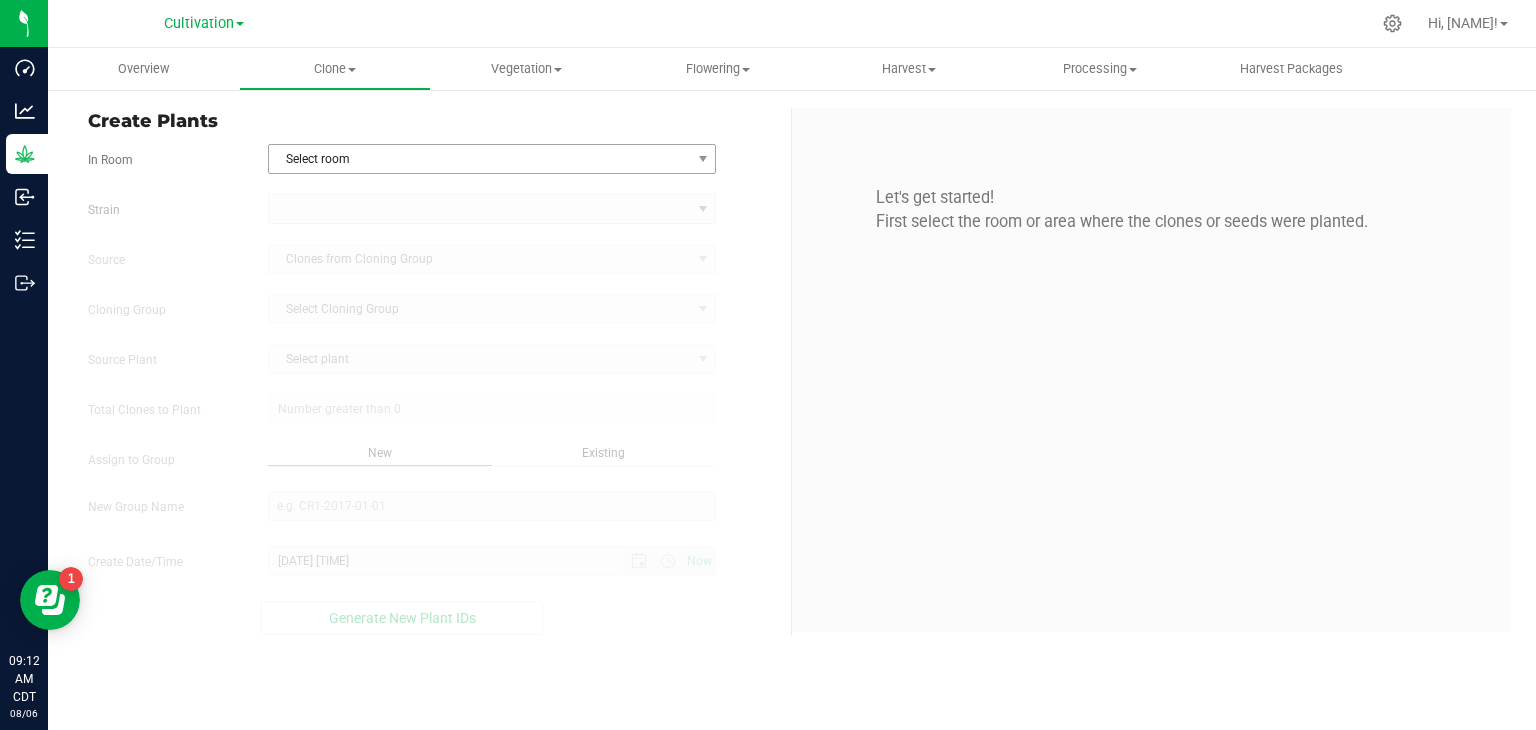 click on "Select room" at bounding box center (480, 159) 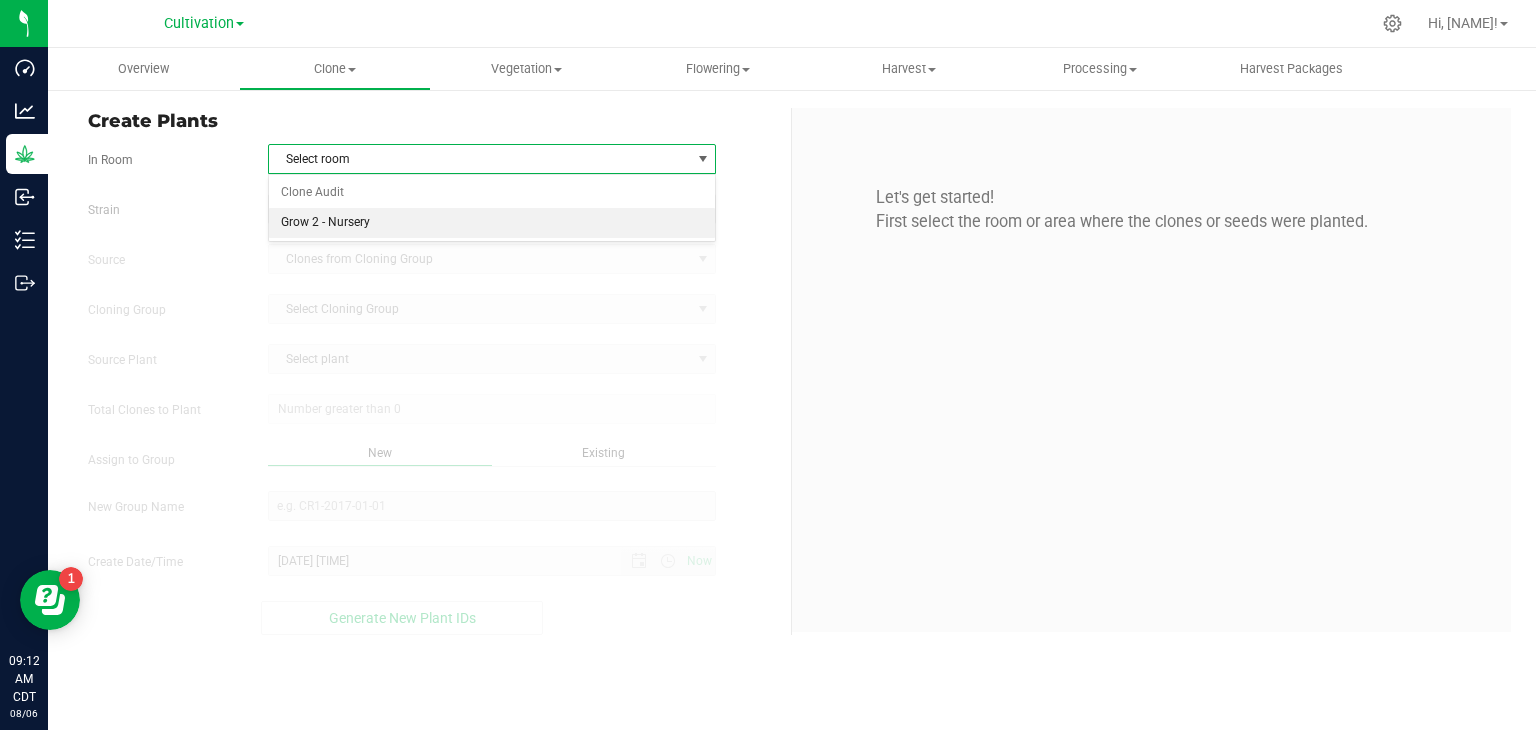 click on "Grow 2 - Nursery" at bounding box center (492, 223) 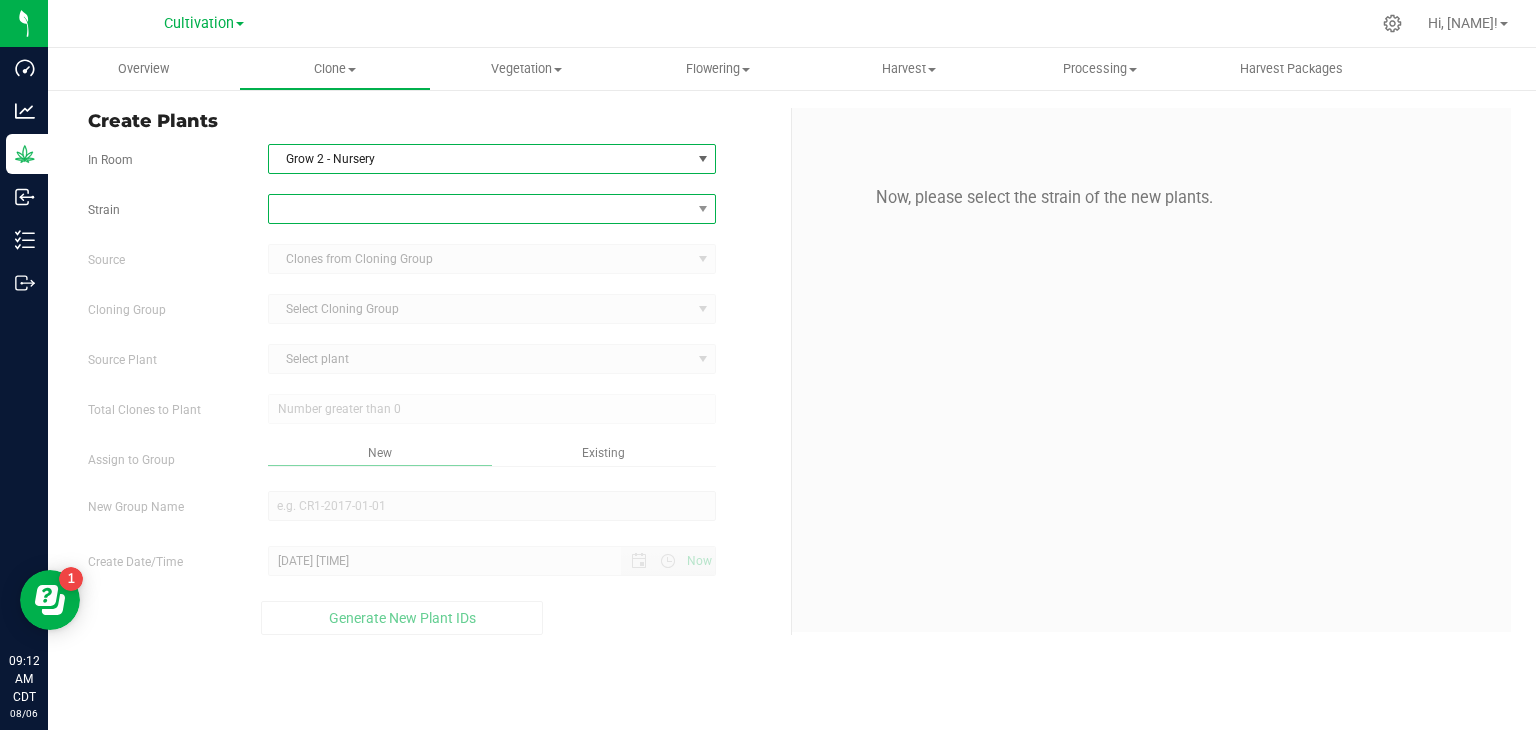 click at bounding box center (480, 209) 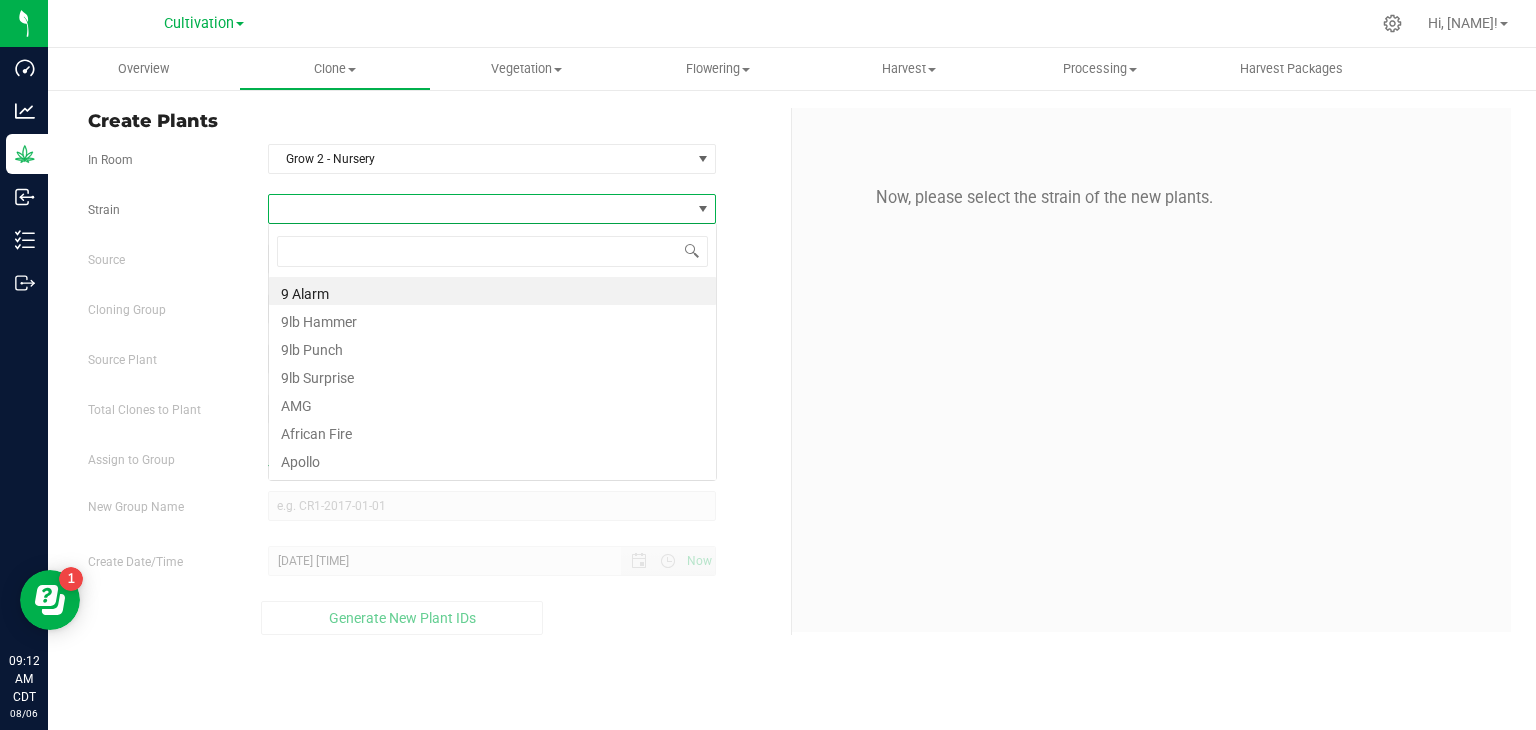scroll, scrollTop: 99970, scrollLeft: 99551, axis: both 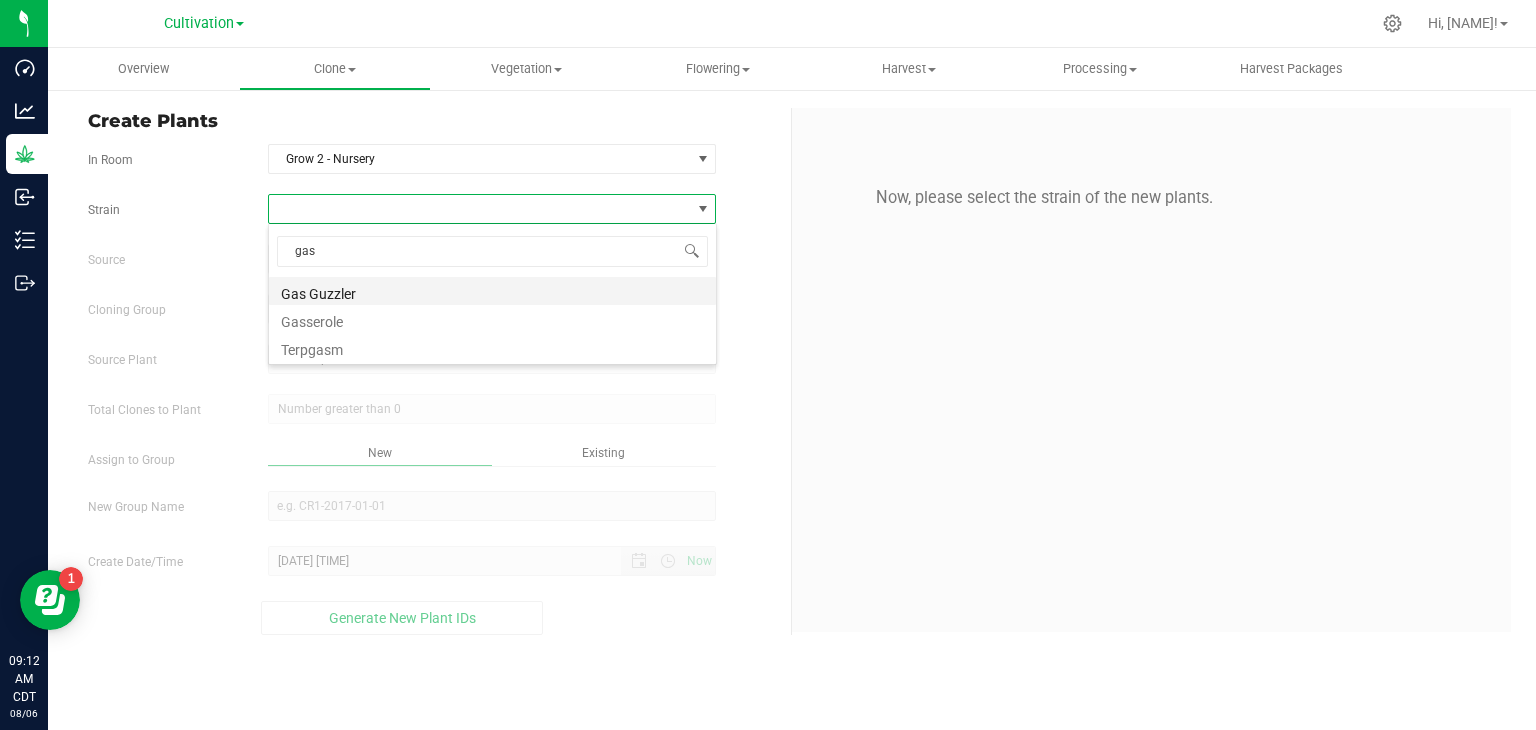 click on "Gas Guzzler" at bounding box center [492, 291] 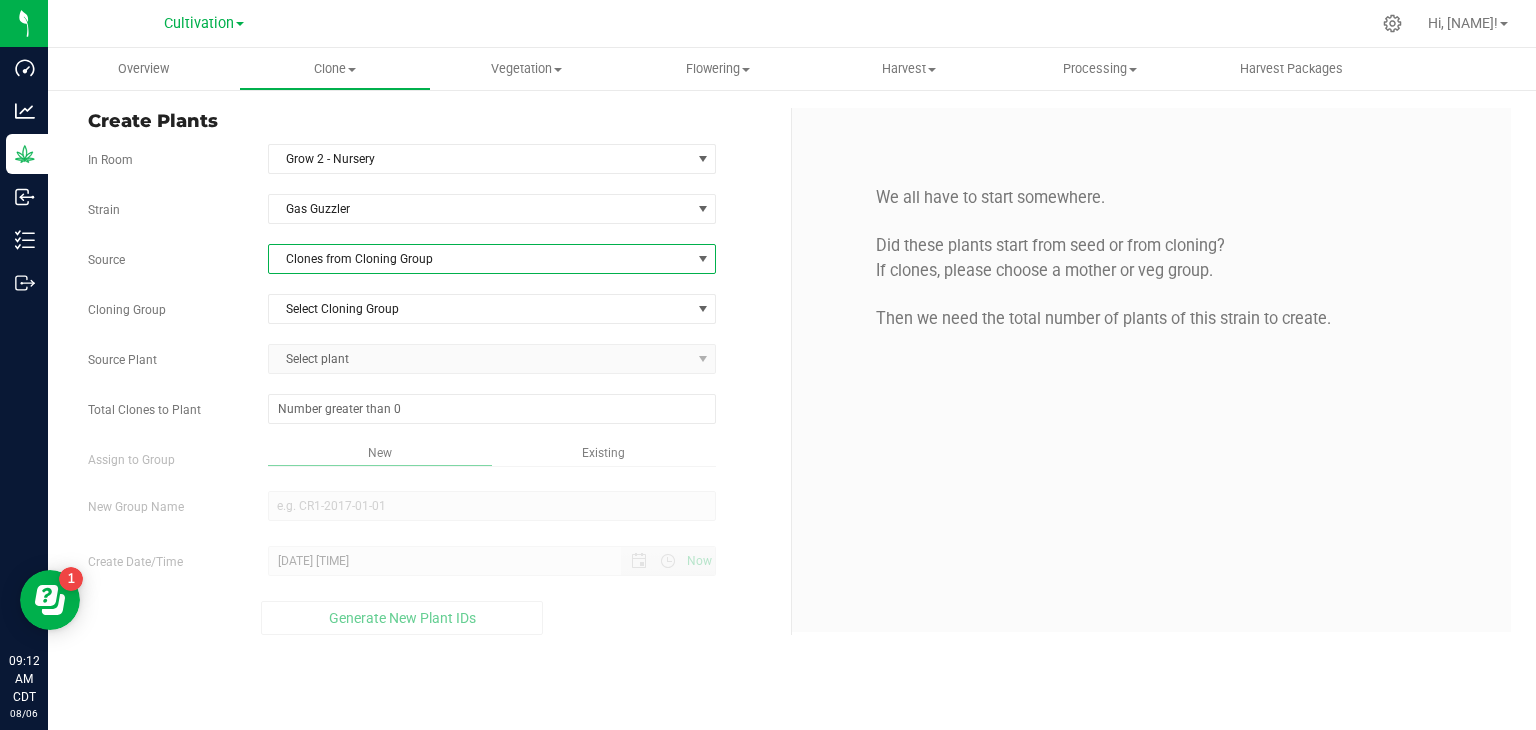 click on "Clones from Cloning Group" at bounding box center (480, 259) 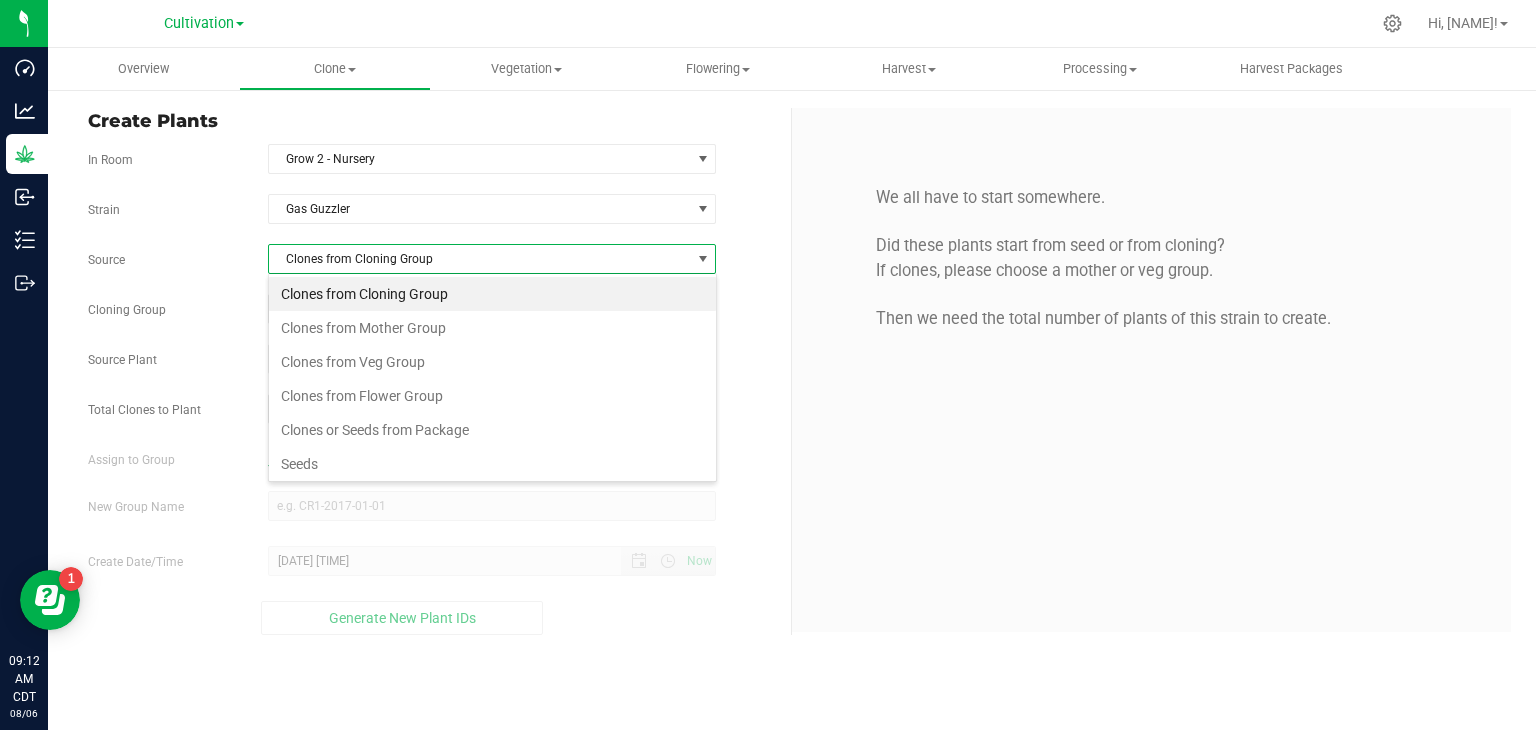 scroll, scrollTop: 99970, scrollLeft: 99551, axis: both 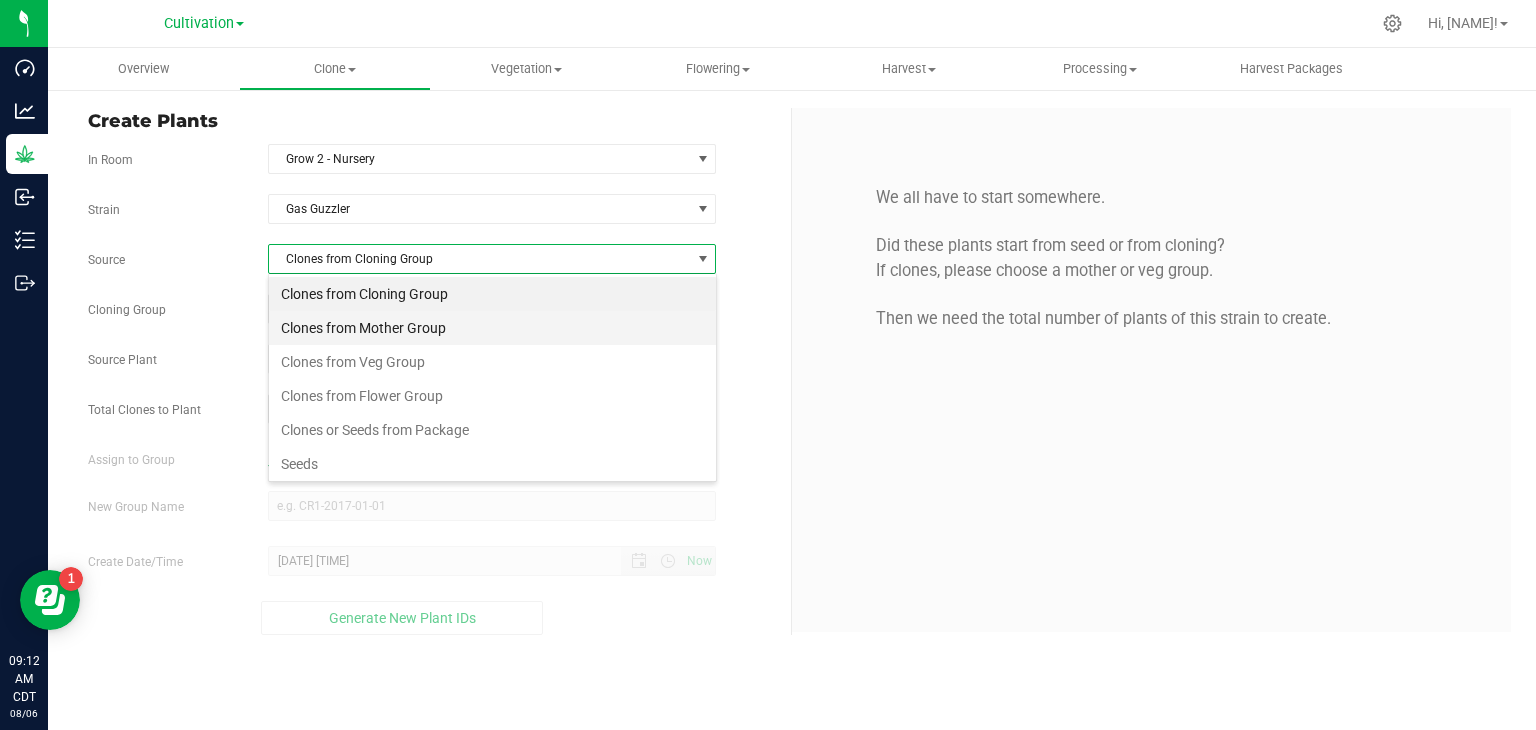 click on "Clones from Mother Group" at bounding box center (492, 328) 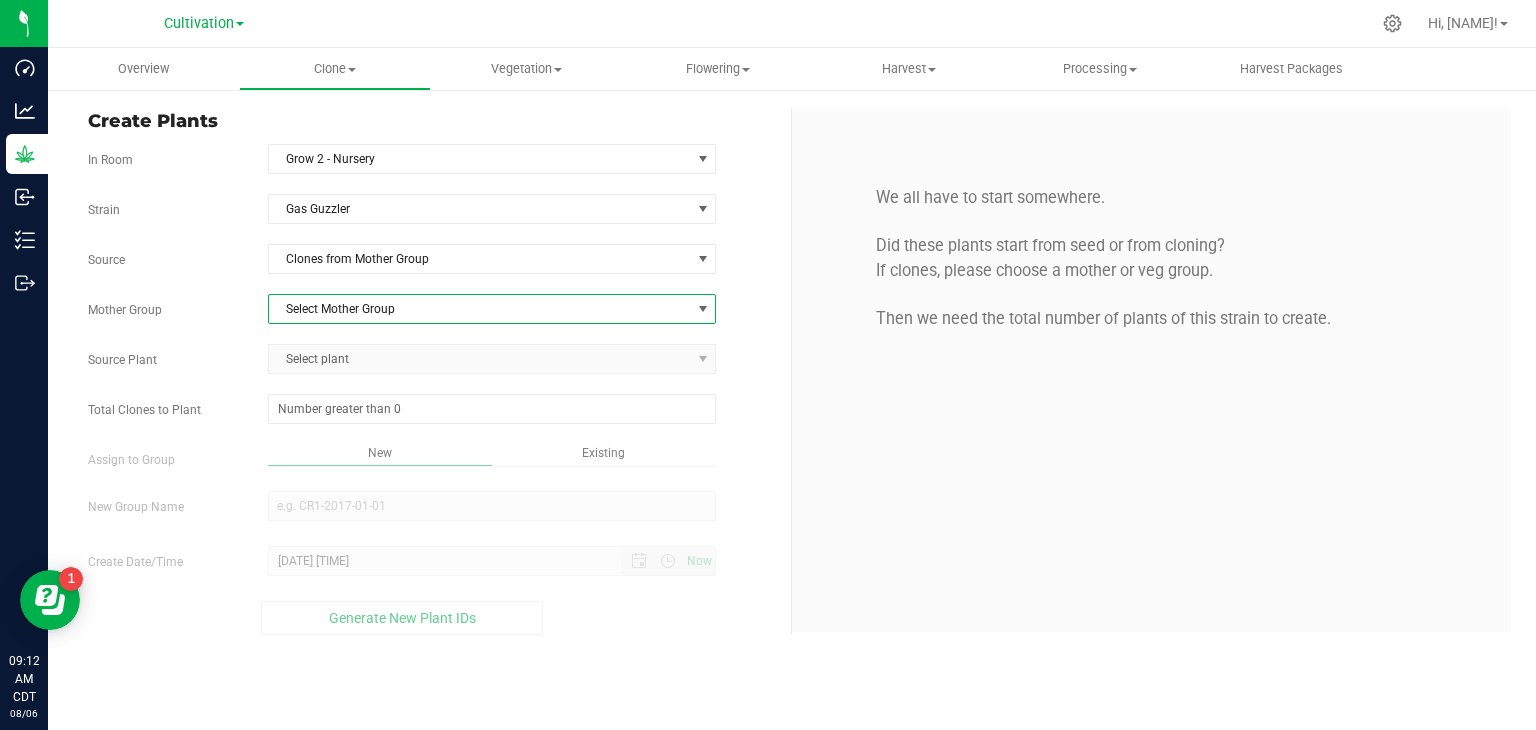 click on "Select Mother Group" at bounding box center (480, 309) 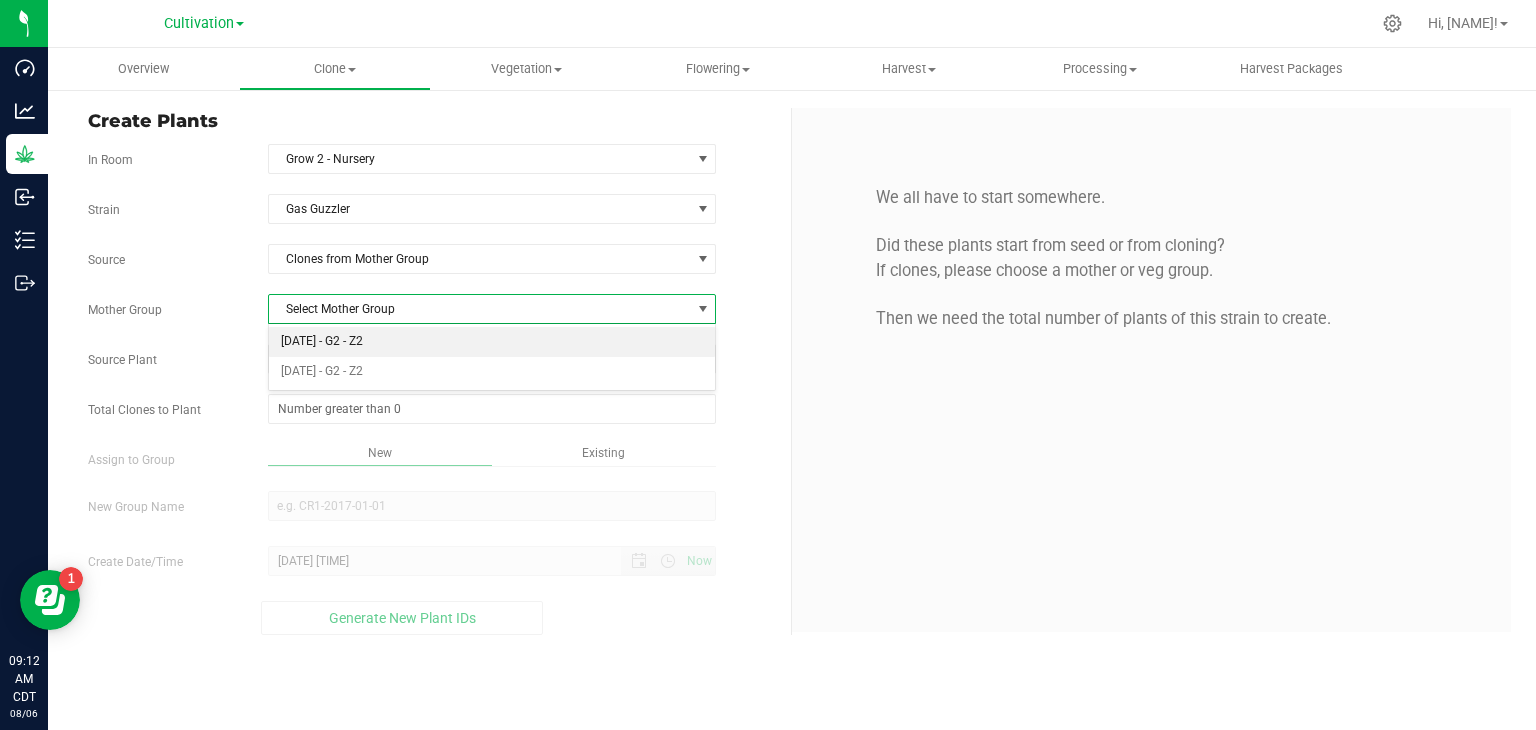 click on "[DATE] - G2 - Z2" at bounding box center [492, 342] 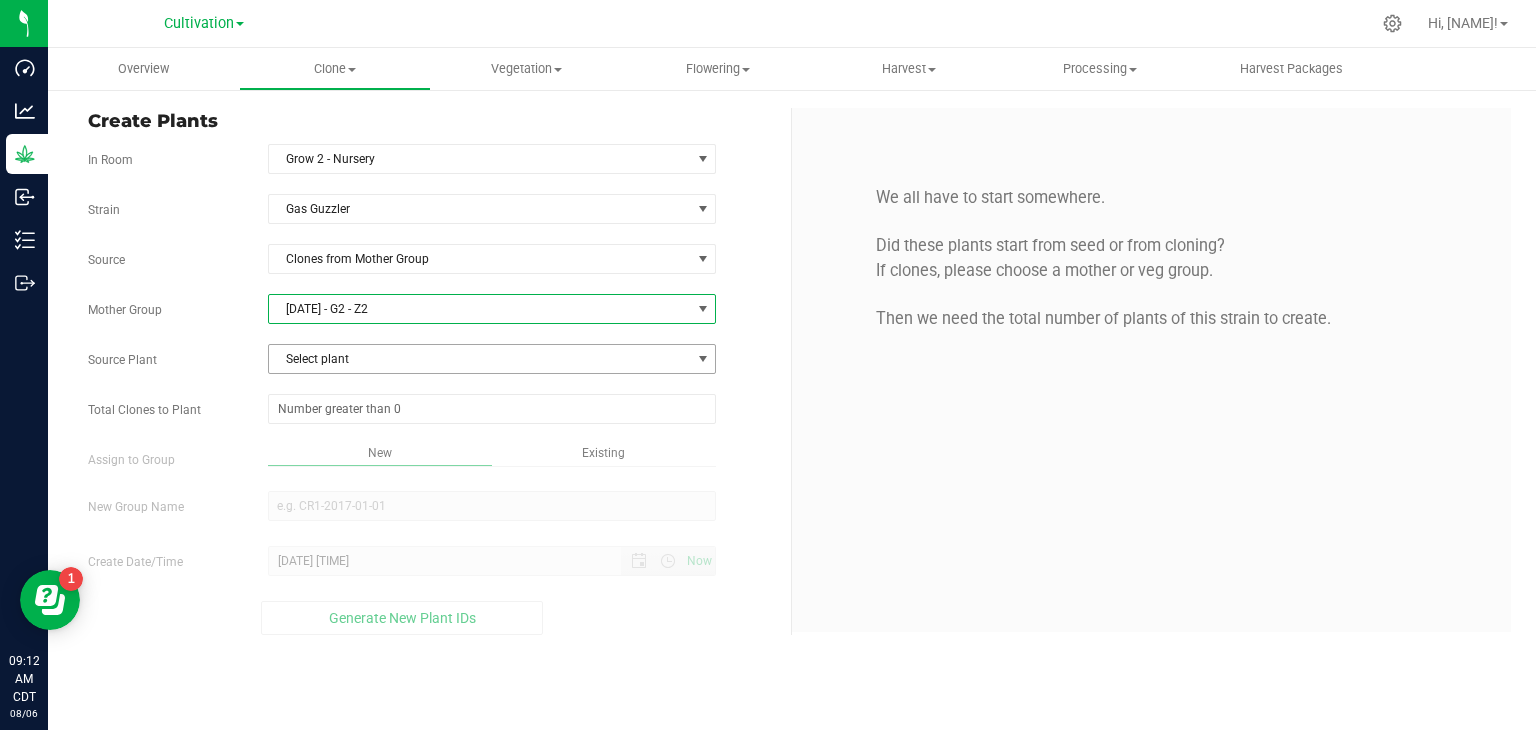 click on "Select plant" at bounding box center [480, 359] 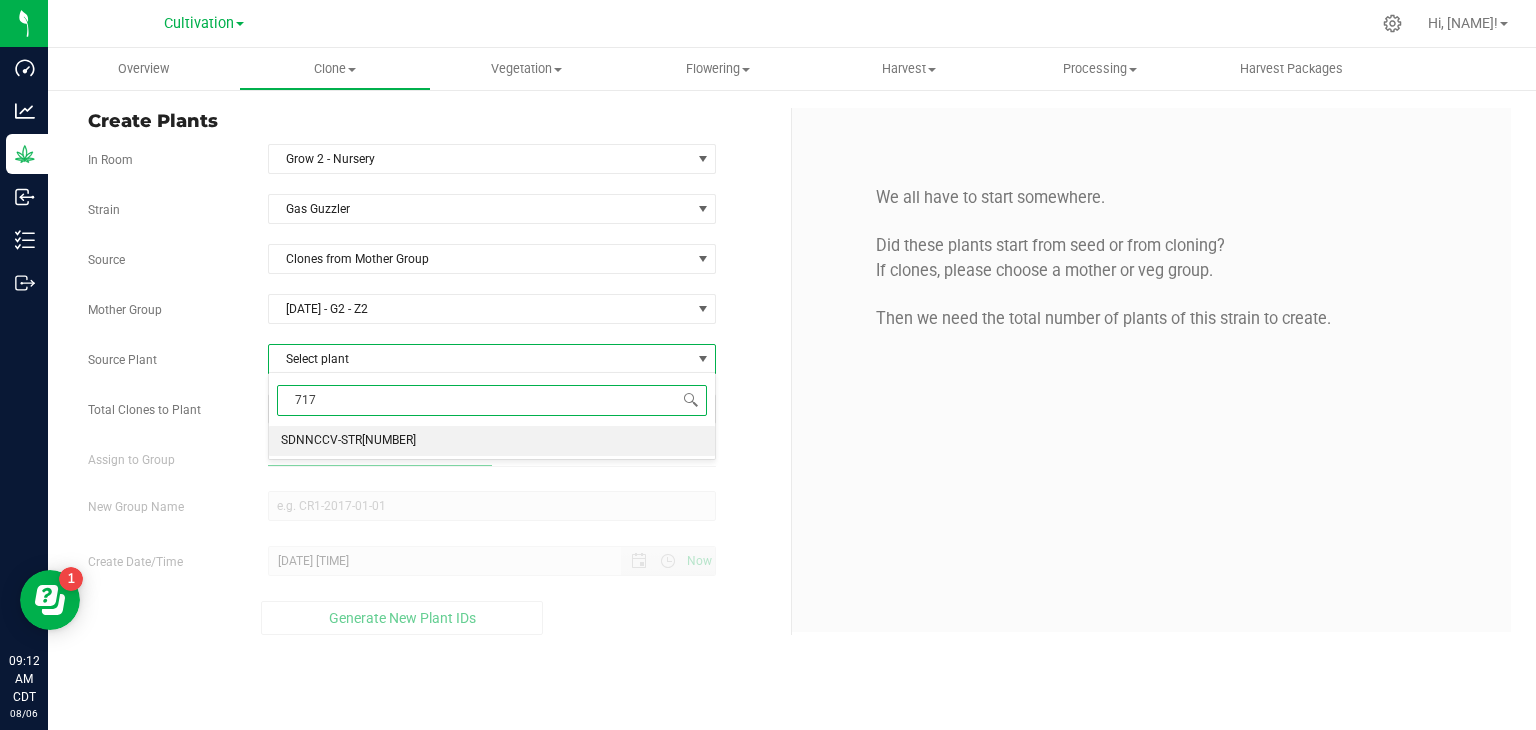 click on "SDNNCCV-STR[NUMBER]" at bounding box center (348, 441) 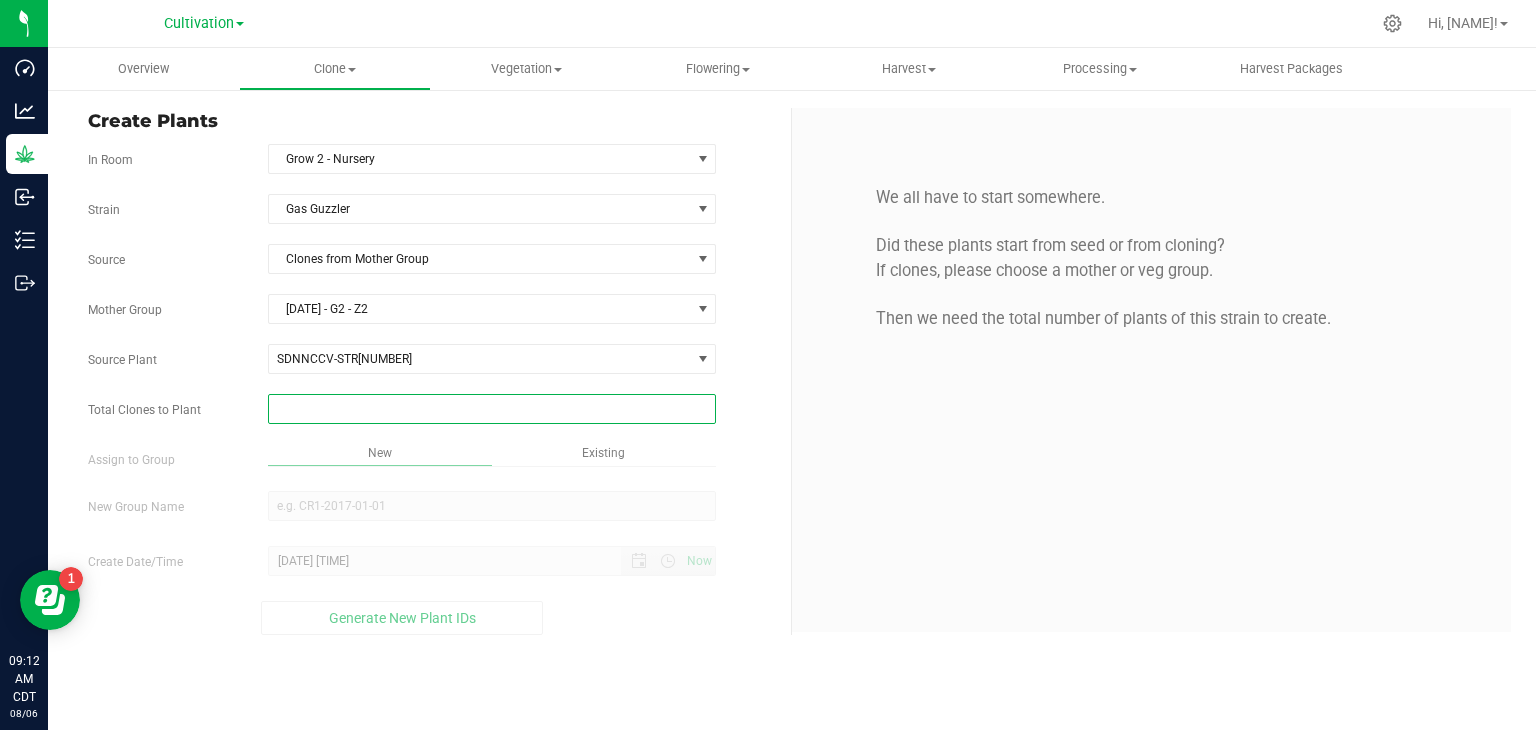 click at bounding box center [492, 409] 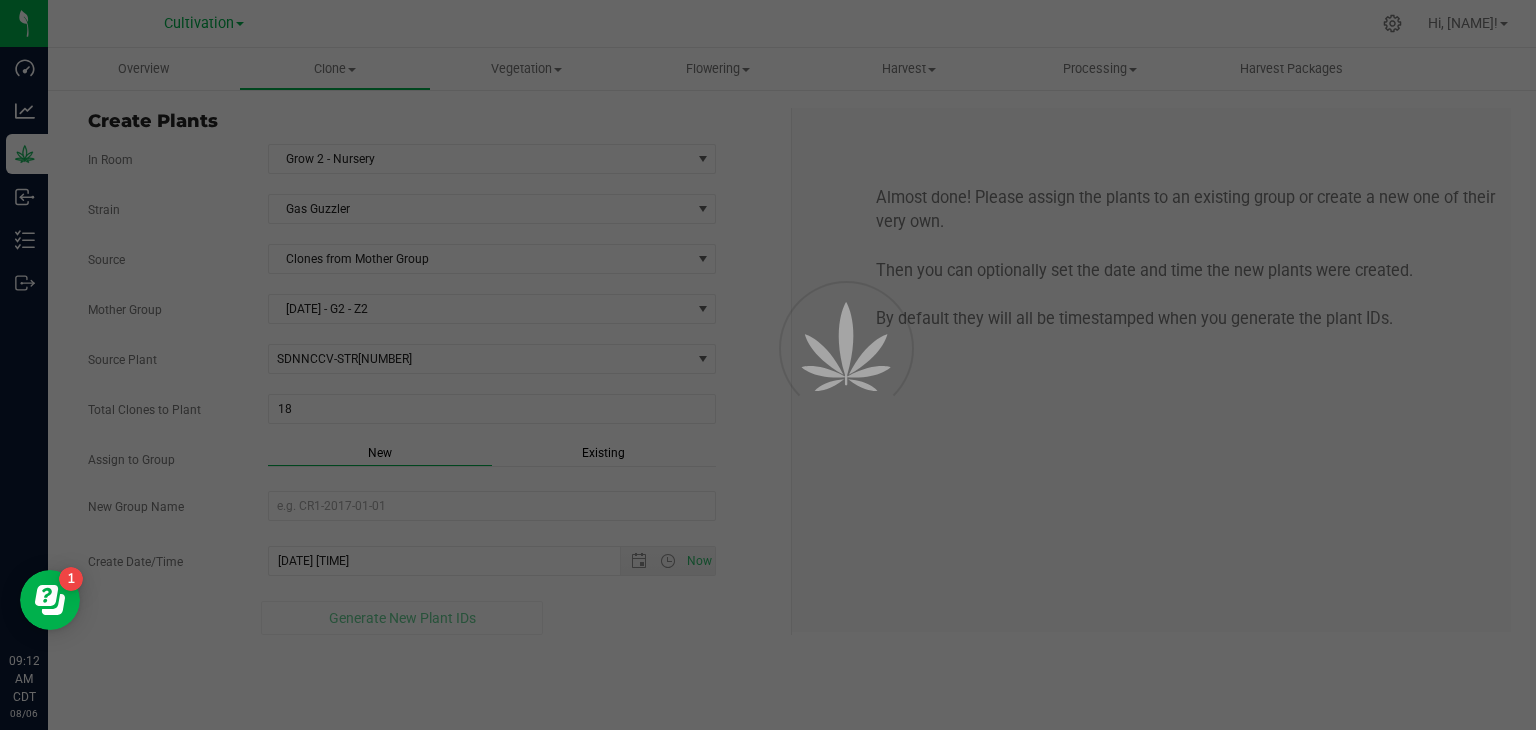 drag, startPoint x: 737, startPoint y: 416, endPoint x: 710, endPoint y: 431, distance: 30.88689 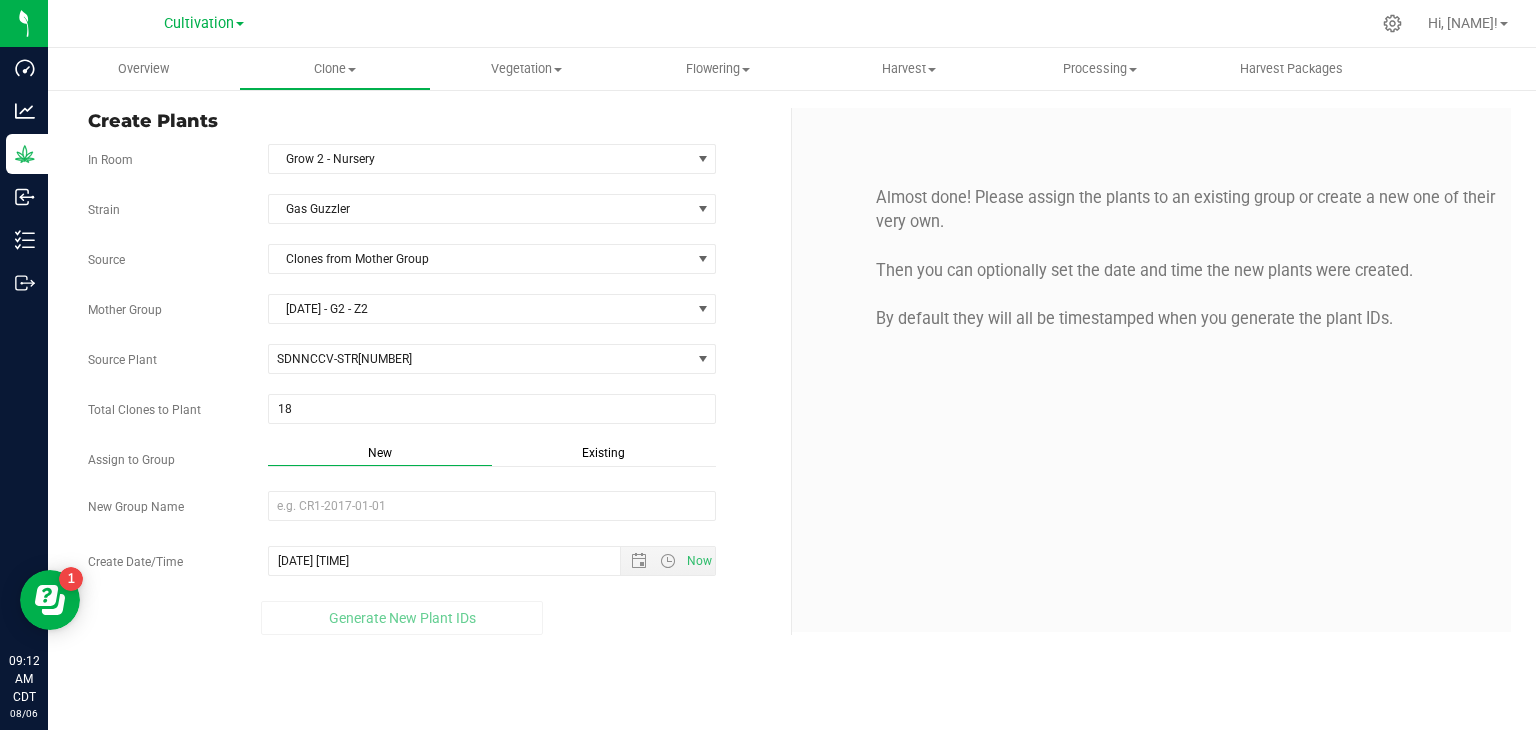 click on "Existing" at bounding box center [603, 453] 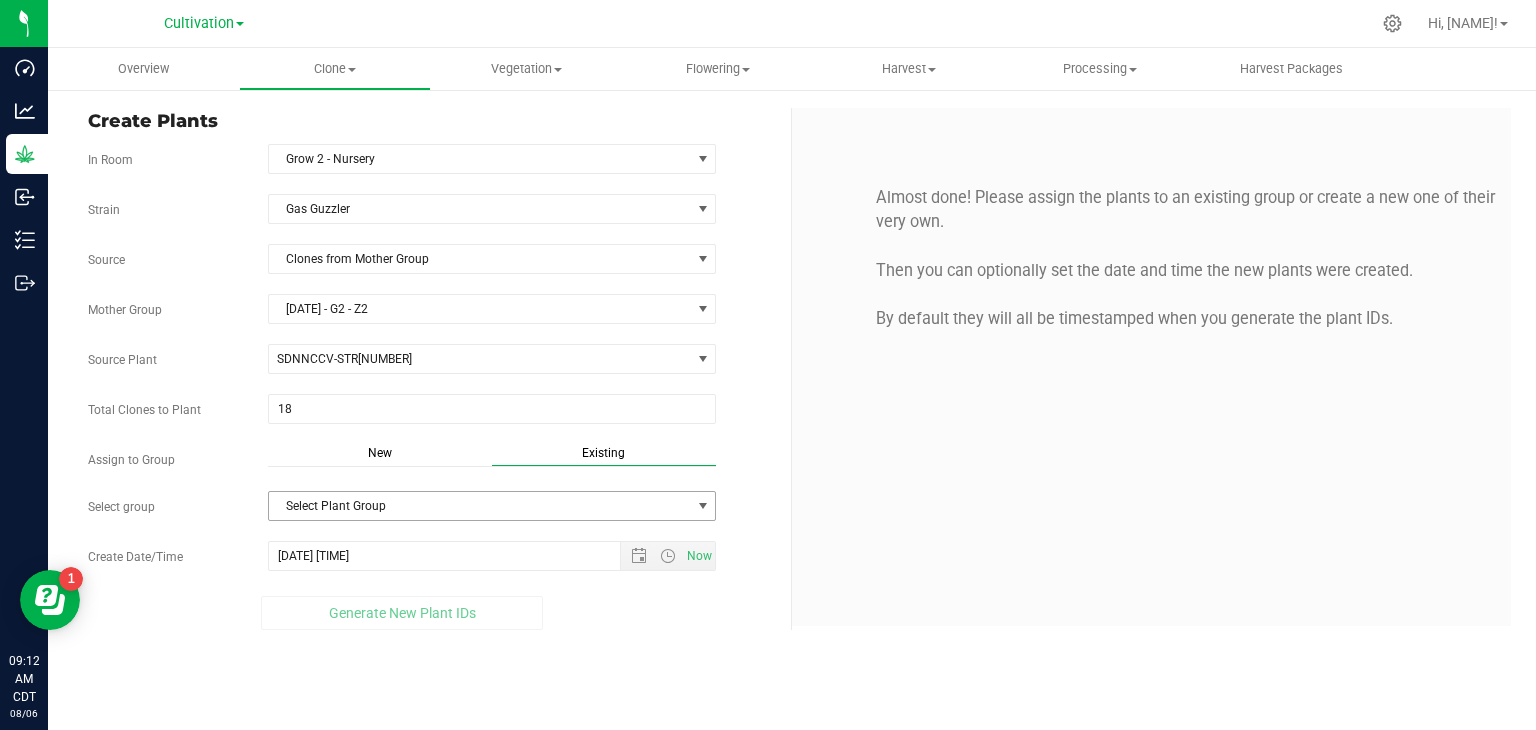 click on "Select Plant Group" at bounding box center [480, 506] 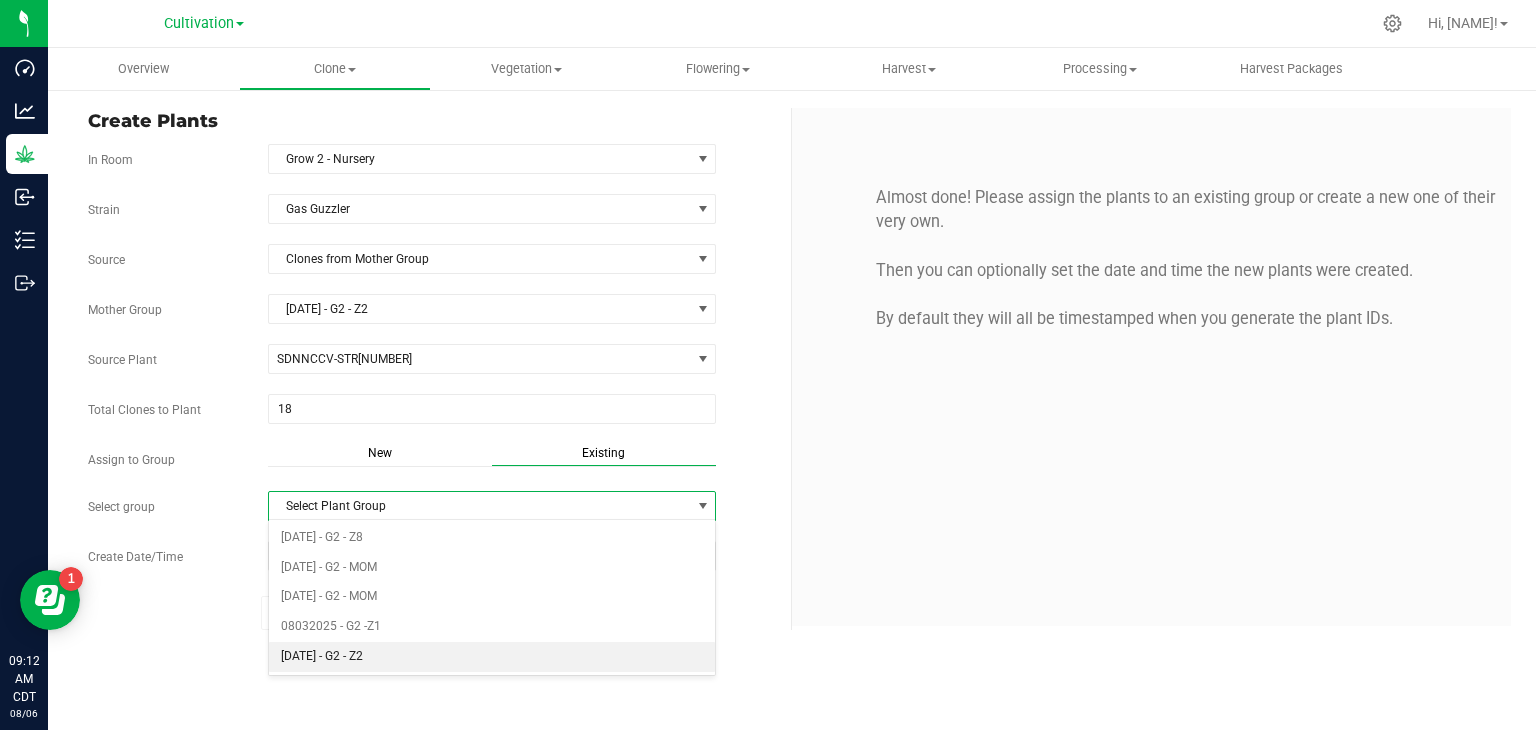 click on "[DATE] - G2 - Z2" at bounding box center [492, 657] 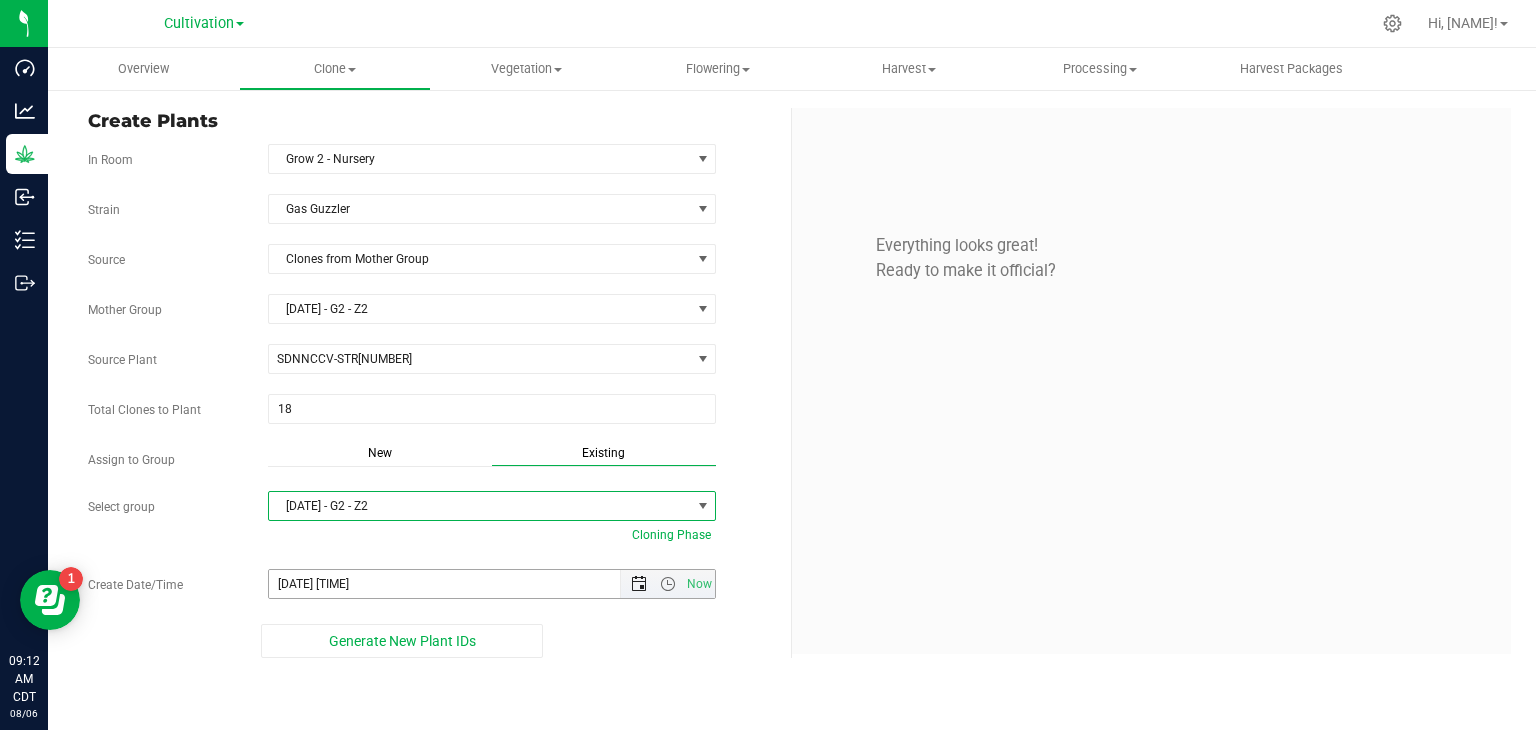 click at bounding box center (639, 584) 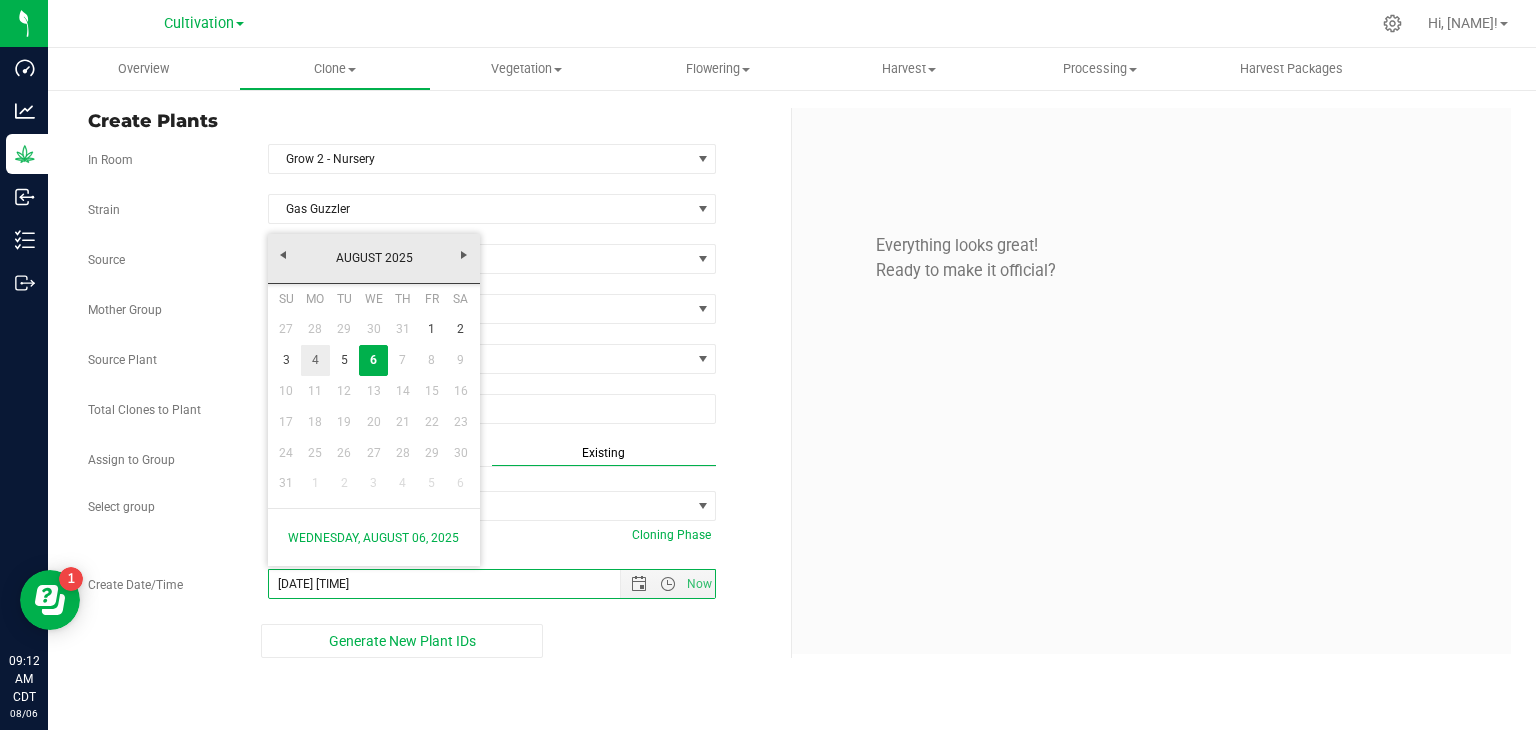 click on "4" at bounding box center (315, 360) 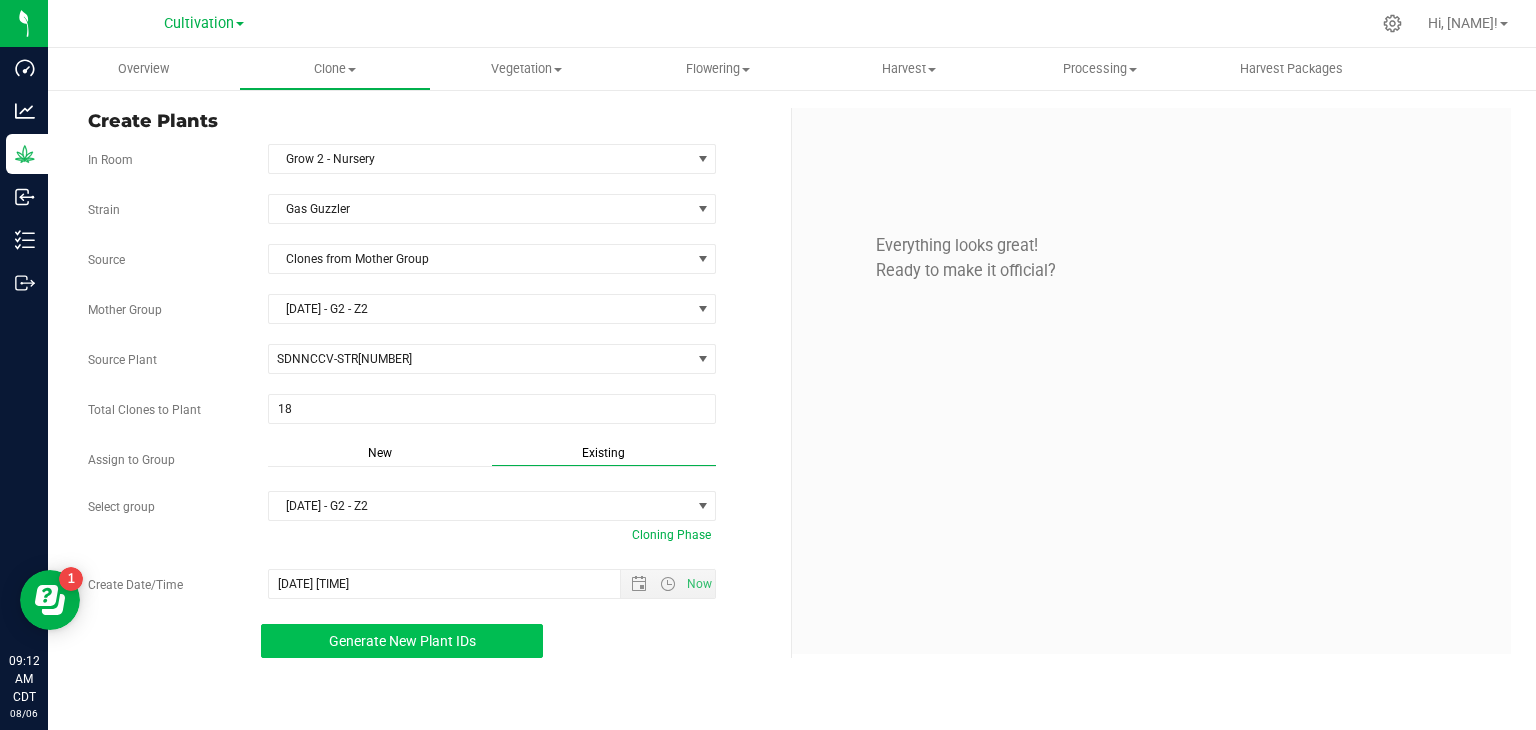 click on "Generate New Plant IDs" at bounding box center (402, 641) 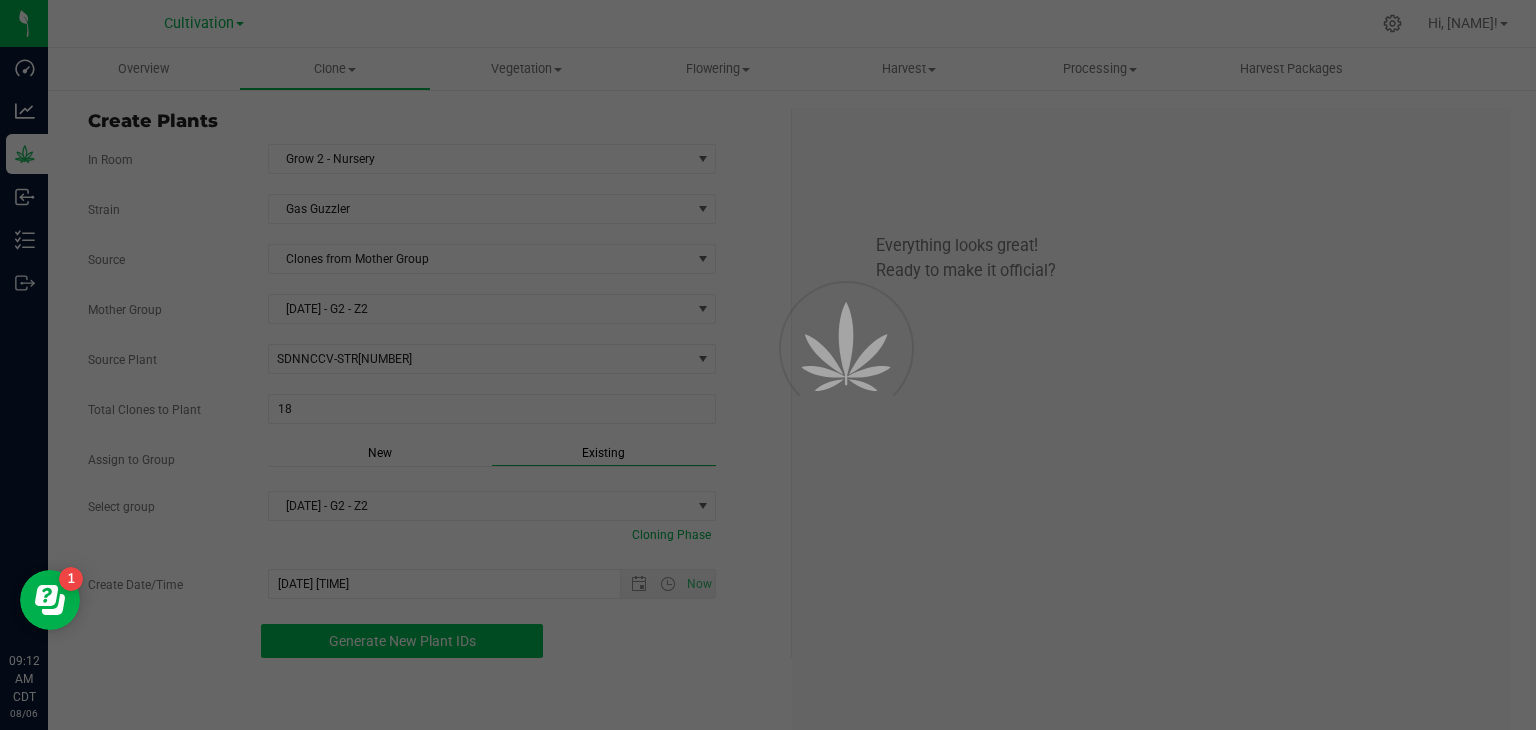 scroll, scrollTop: 60, scrollLeft: 0, axis: vertical 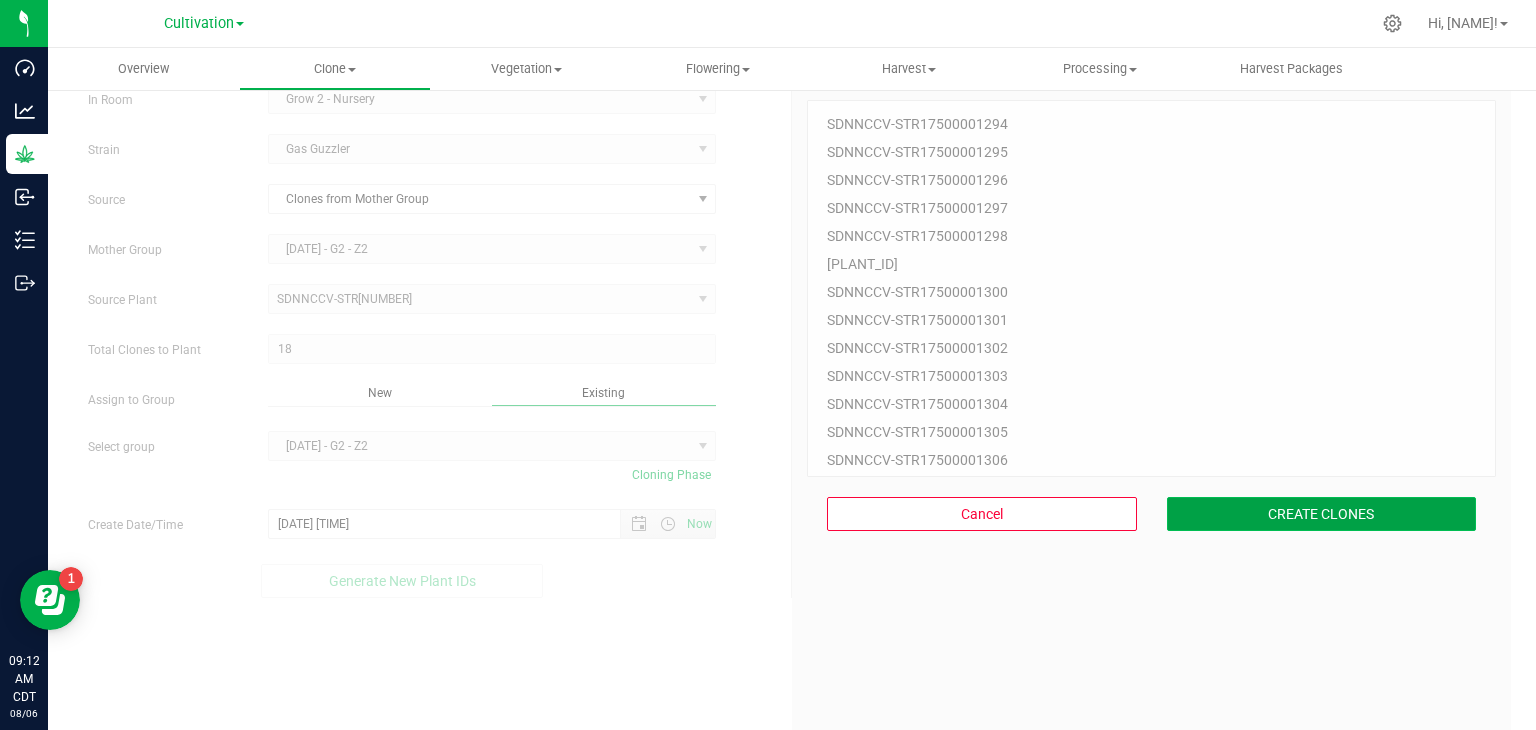 click on "CREATE CLONES" at bounding box center (1322, 514) 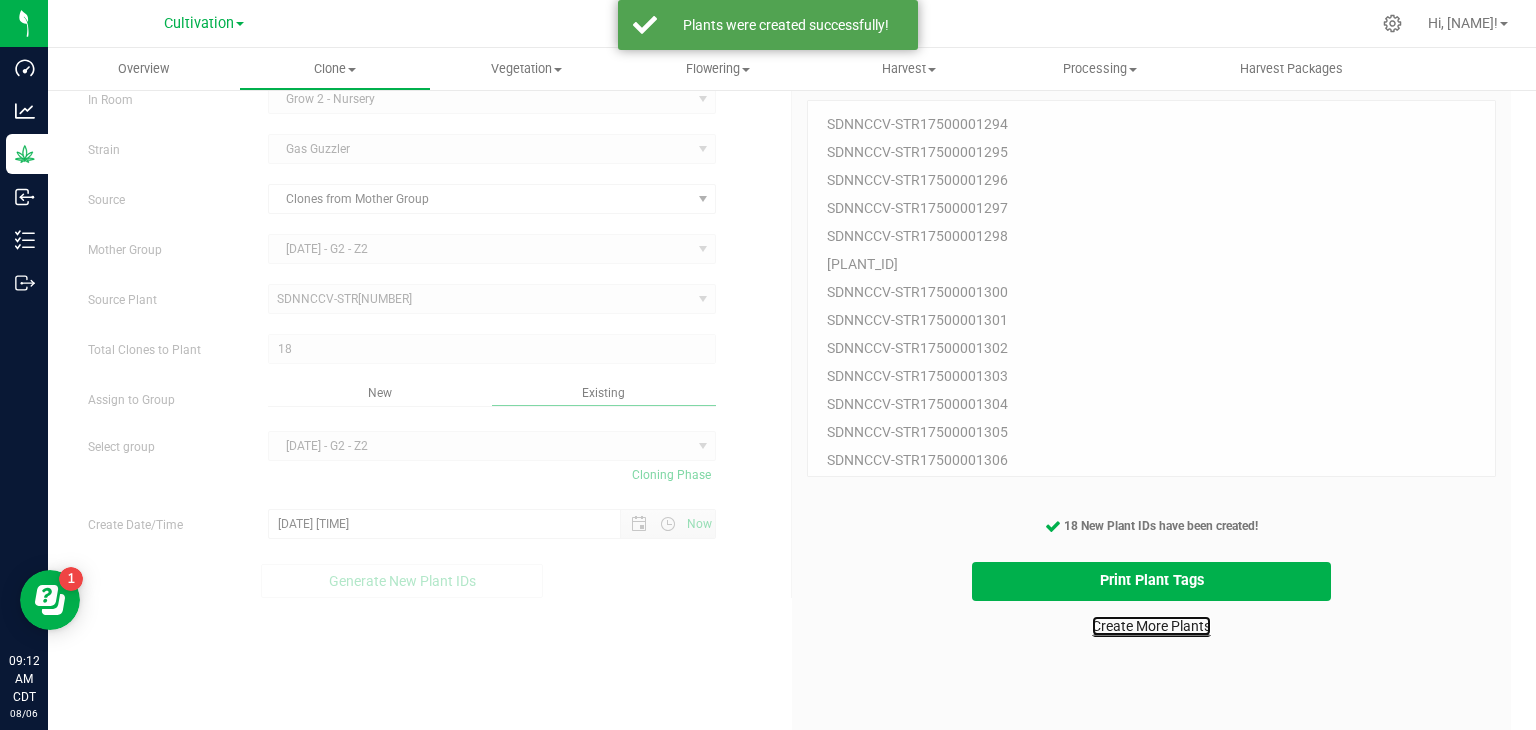 click on "Create More Plants" at bounding box center (1151, 626) 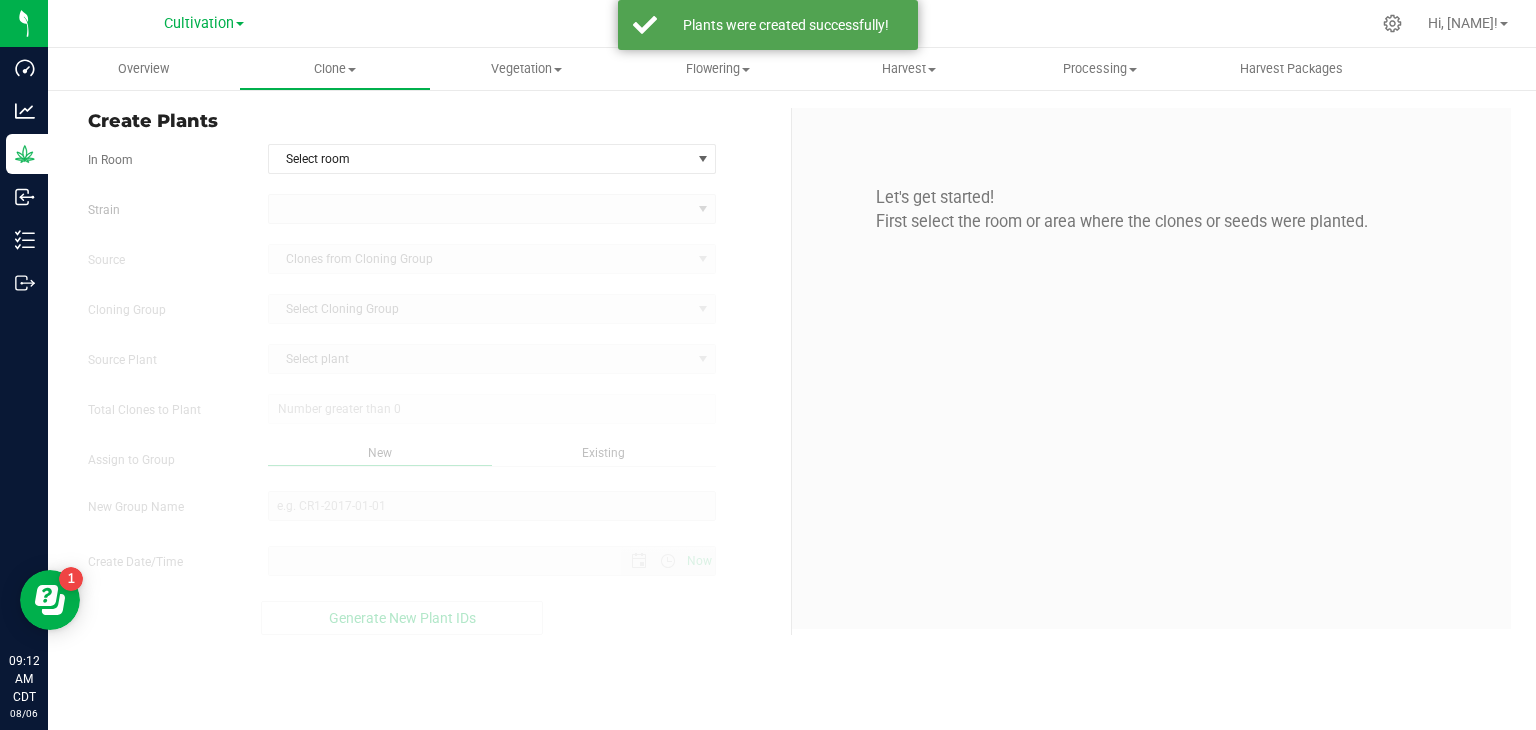 scroll, scrollTop: 0, scrollLeft: 0, axis: both 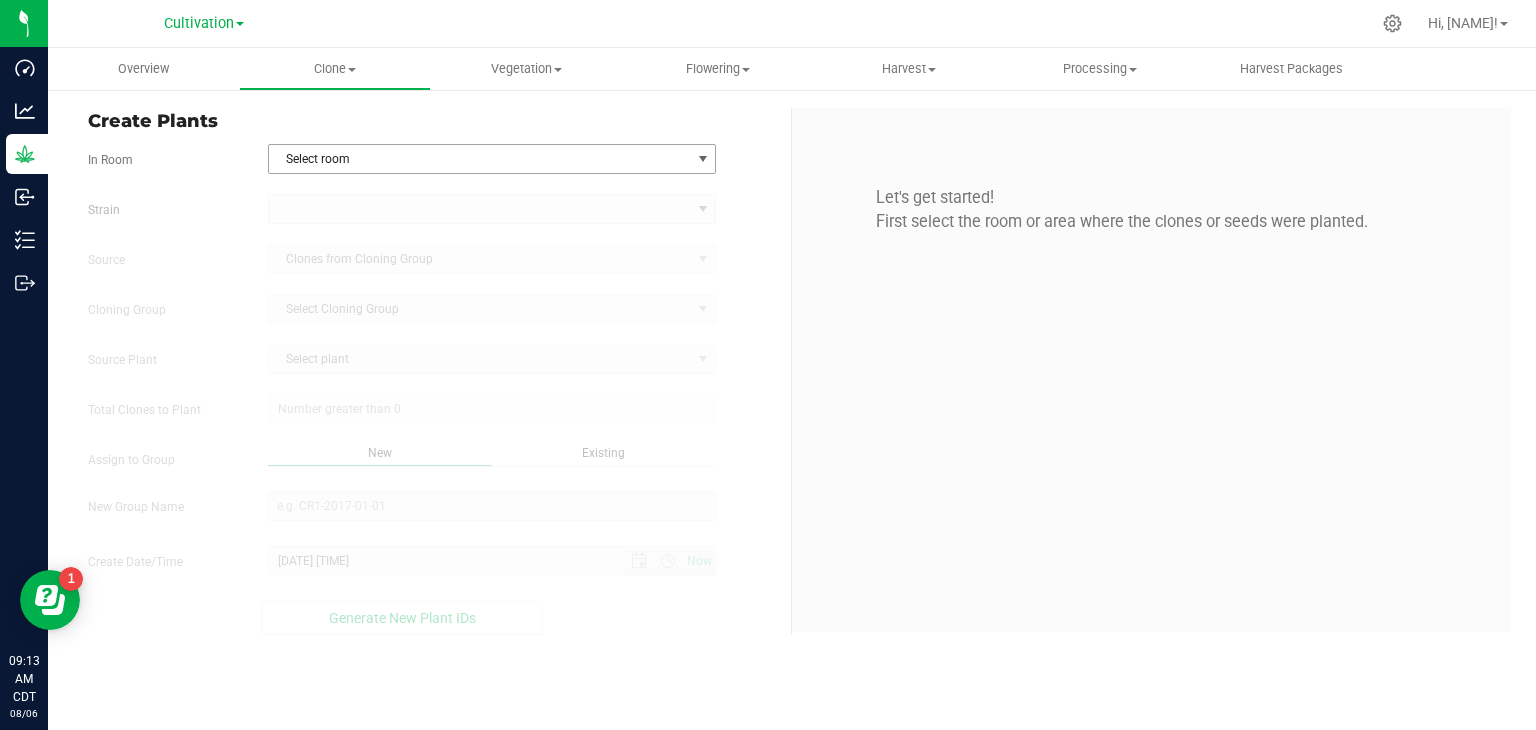click on "Select room" at bounding box center [480, 159] 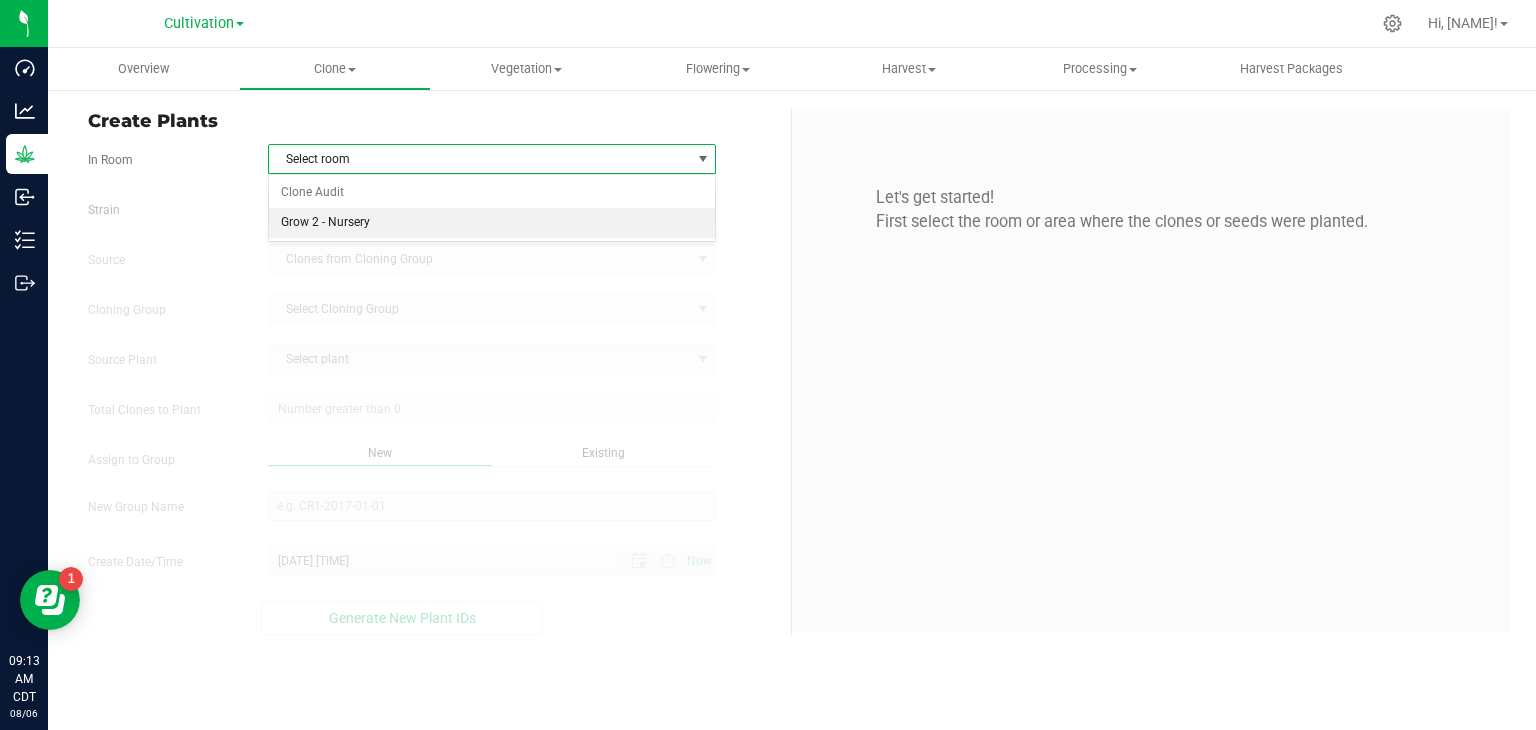 click on "Grow 2 - Nursery" at bounding box center (492, 223) 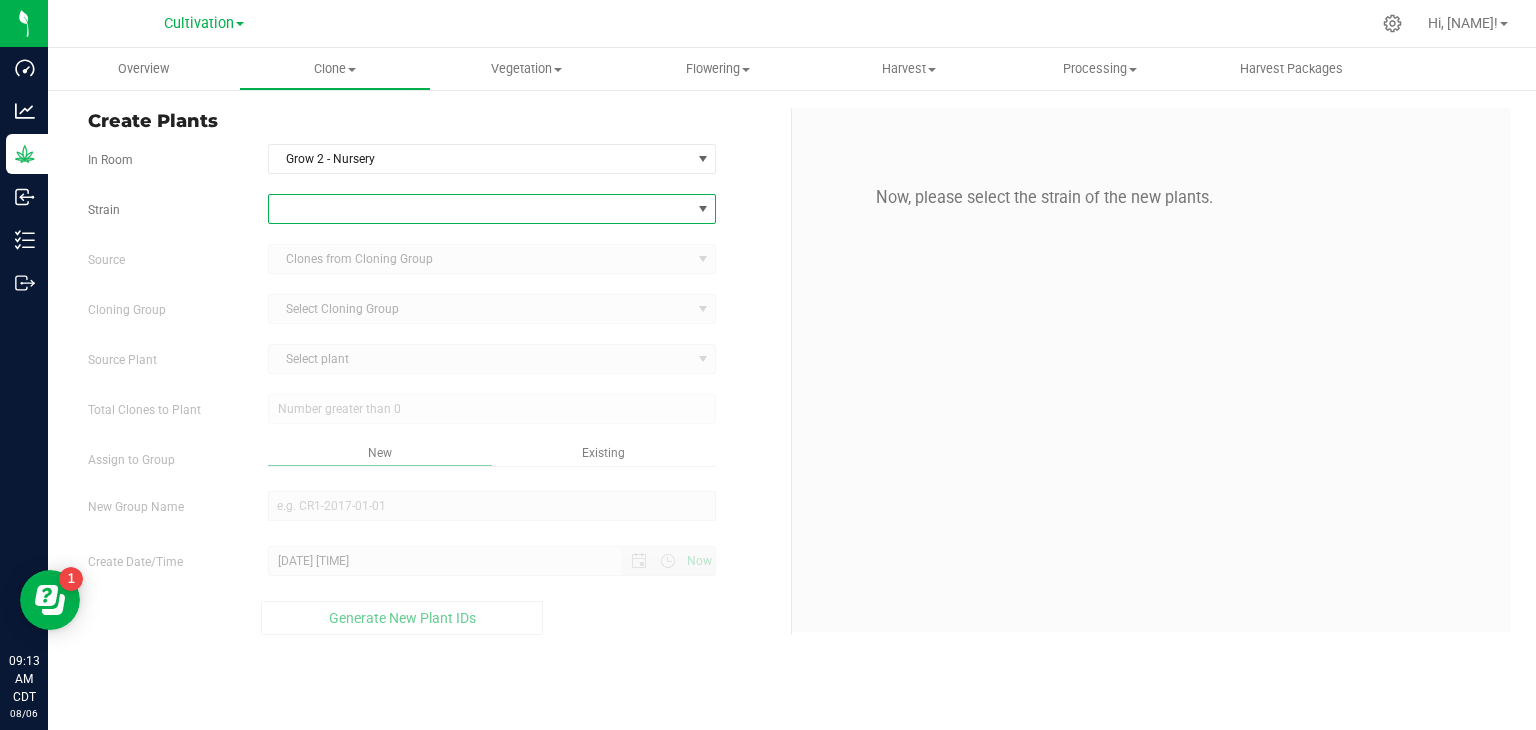 click at bounding box center [480, 209] 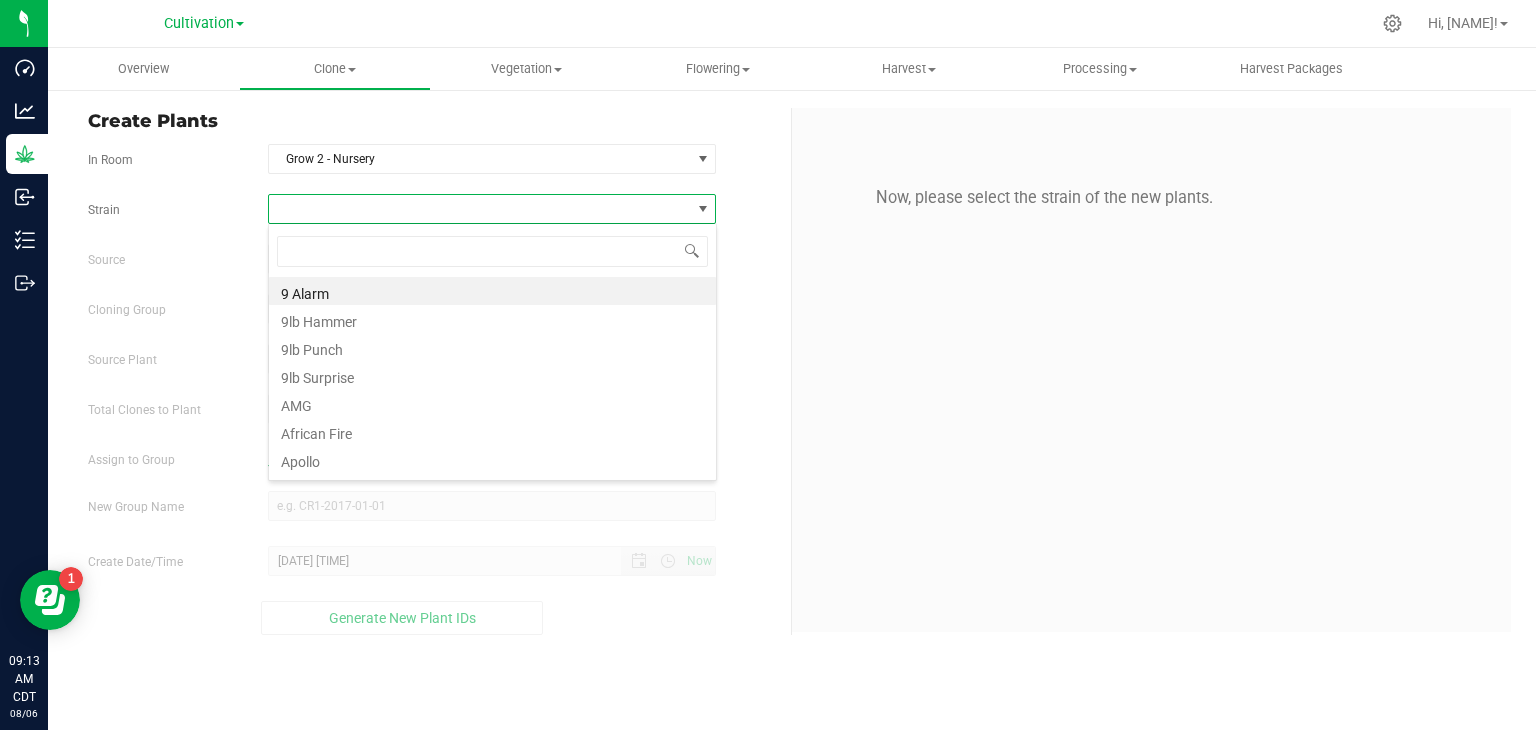 scroll, scrollTop: 99970, scrollLeft: 99551, axis: both 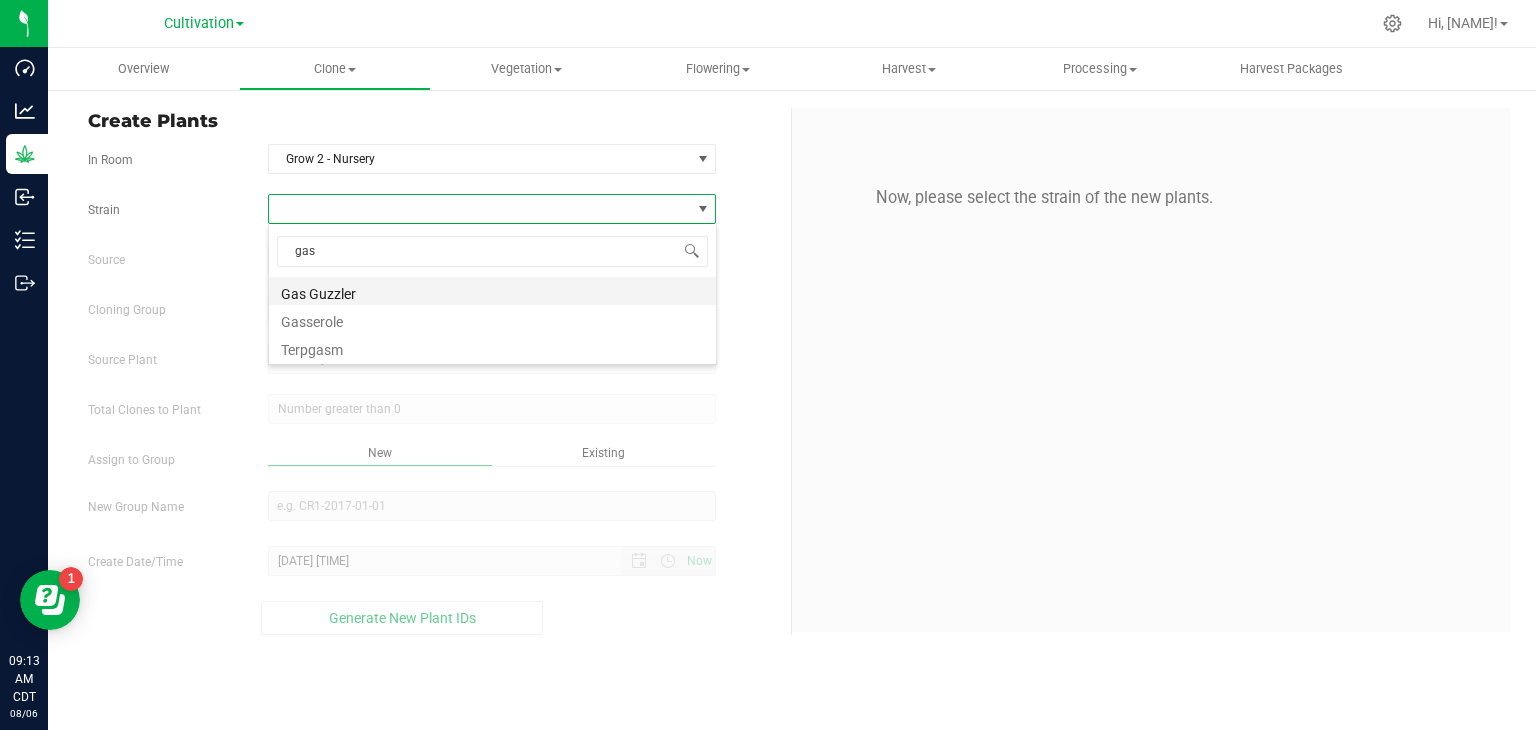 click on "Gas Guzzler" at bounding box center [492, 291] 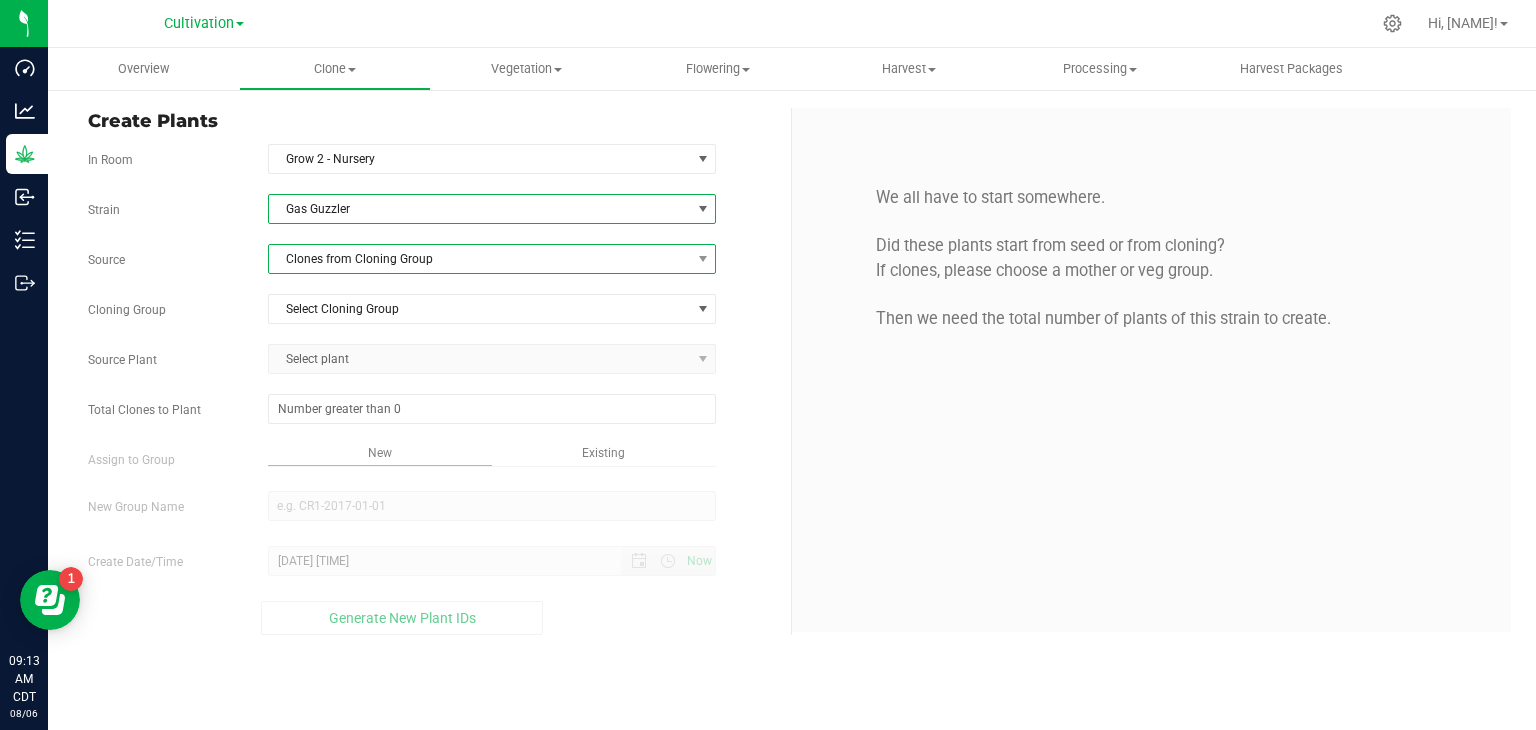 click on "Clones from Cloning Group" at bounding box center (480, 259) 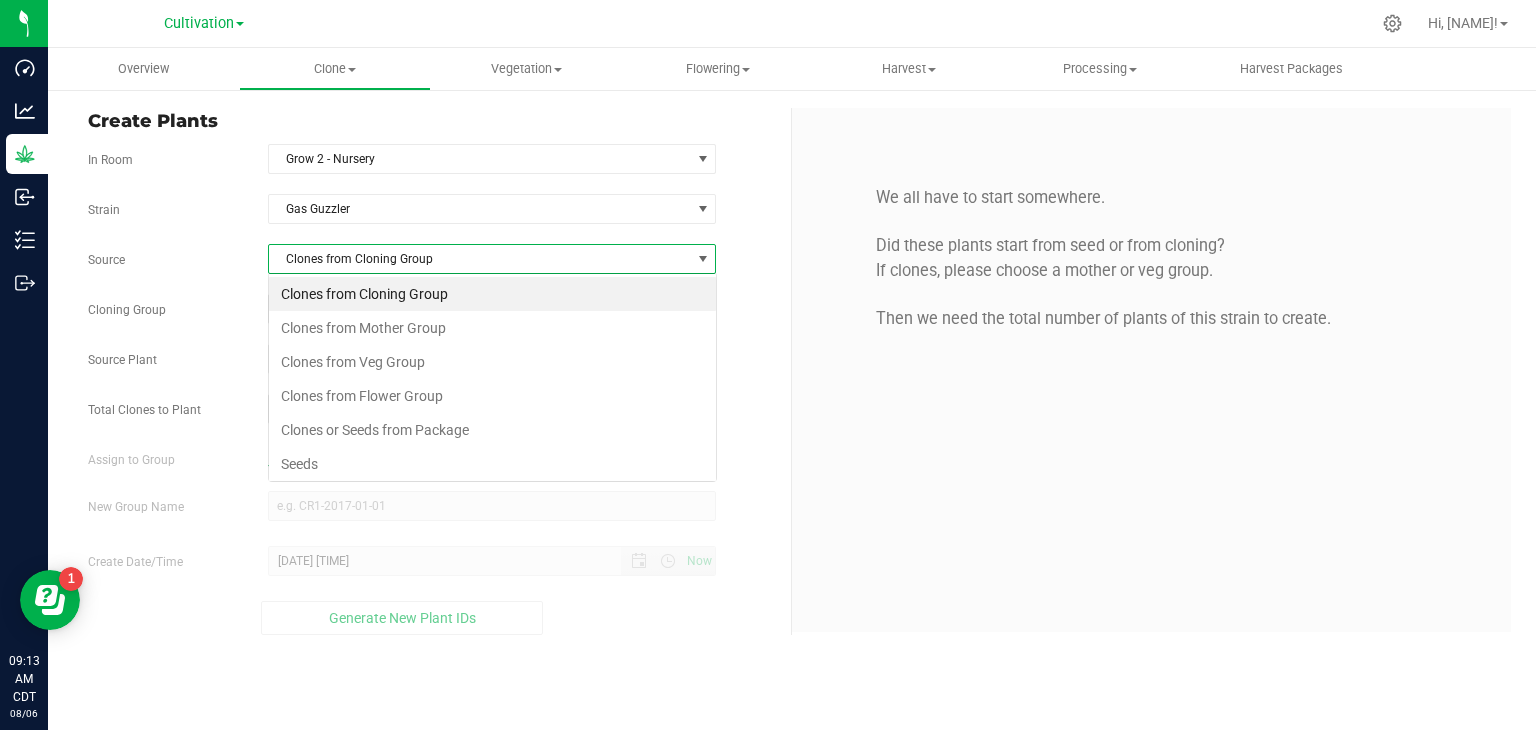 scroll, scrollTop: 99970, scrollLeft: 99551, axis: both 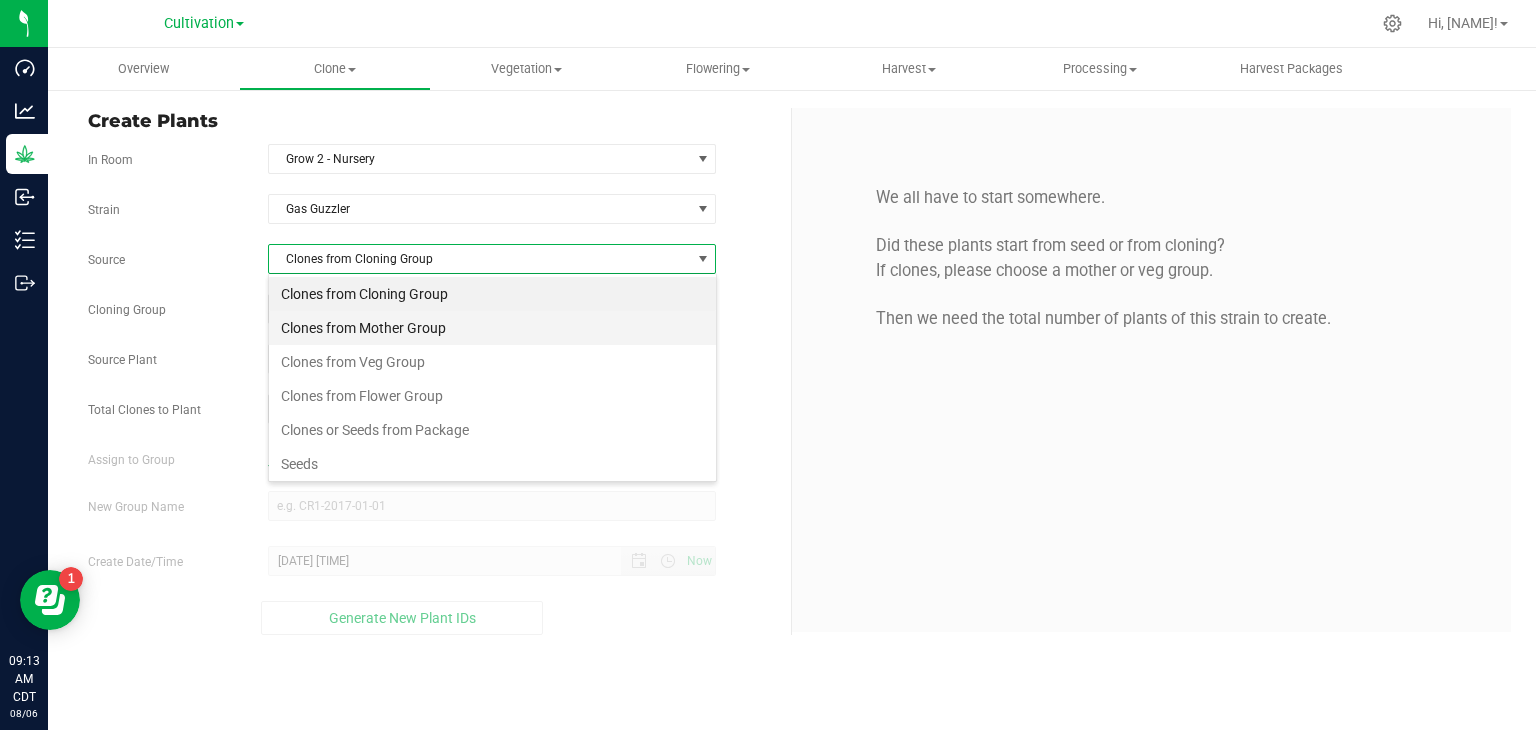 click on "Clones from Mother Group" at bounding box center (492, 328) 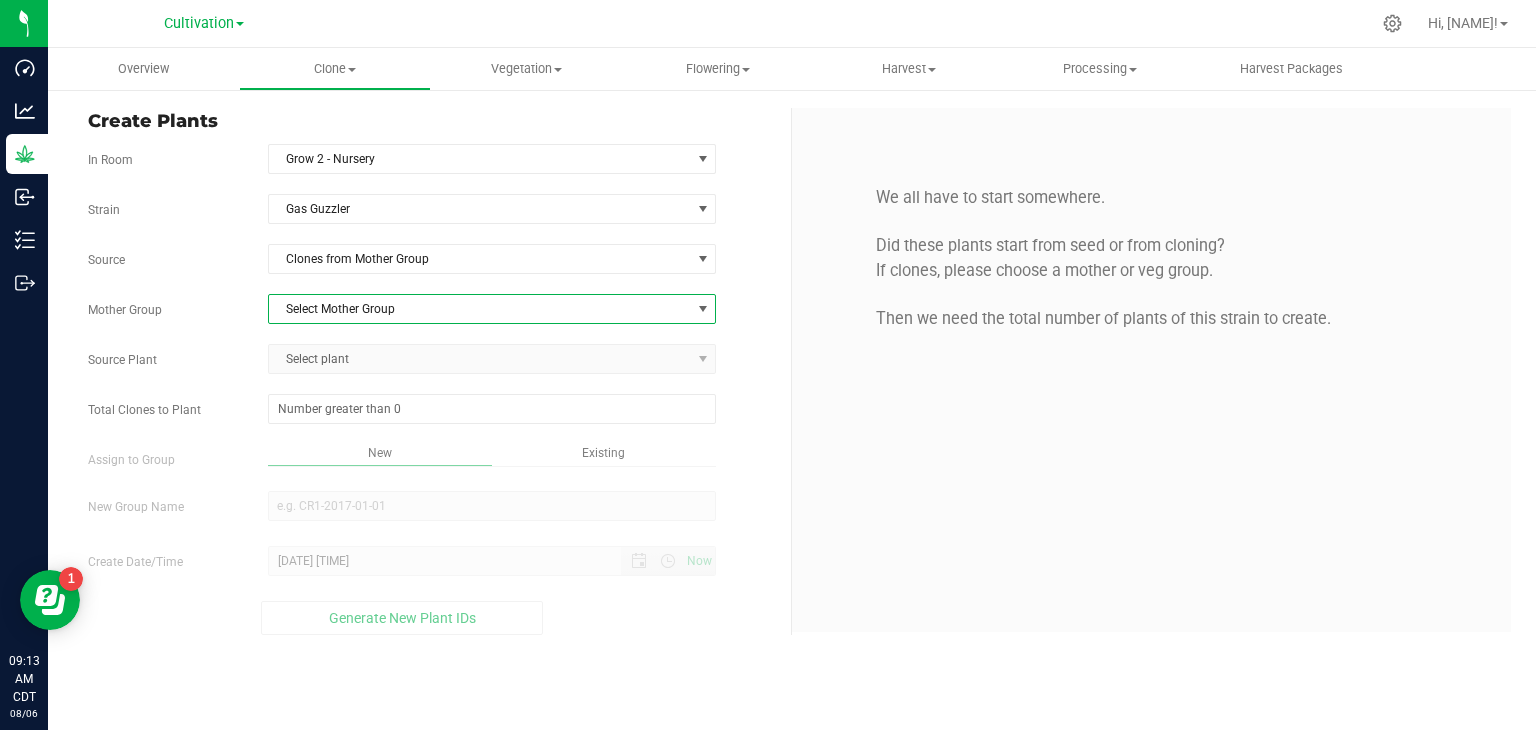 click on "Select Mother Group" at bounding box center (480, 309) 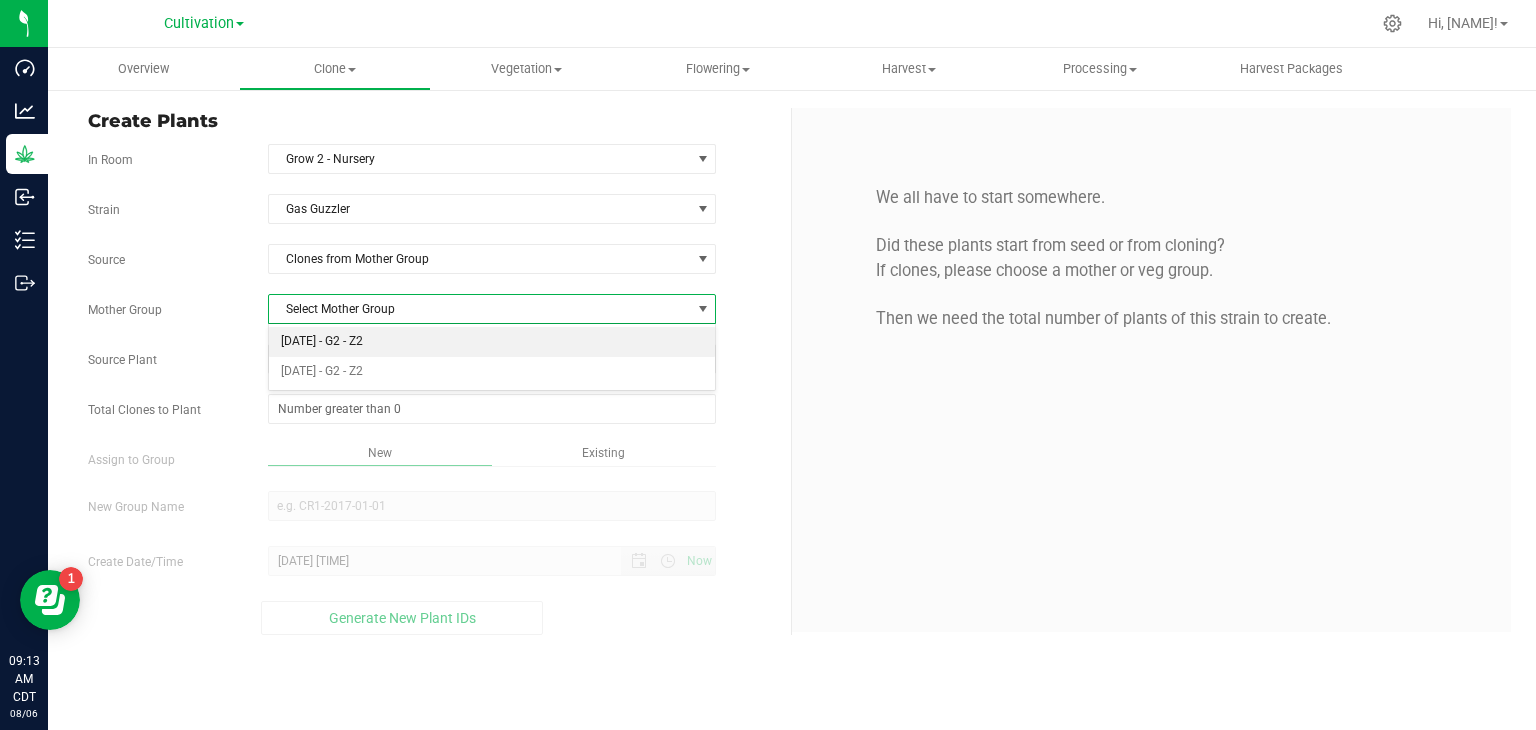 click on "[DATE] - G2 - Z2" at bounding box center [492, 342] 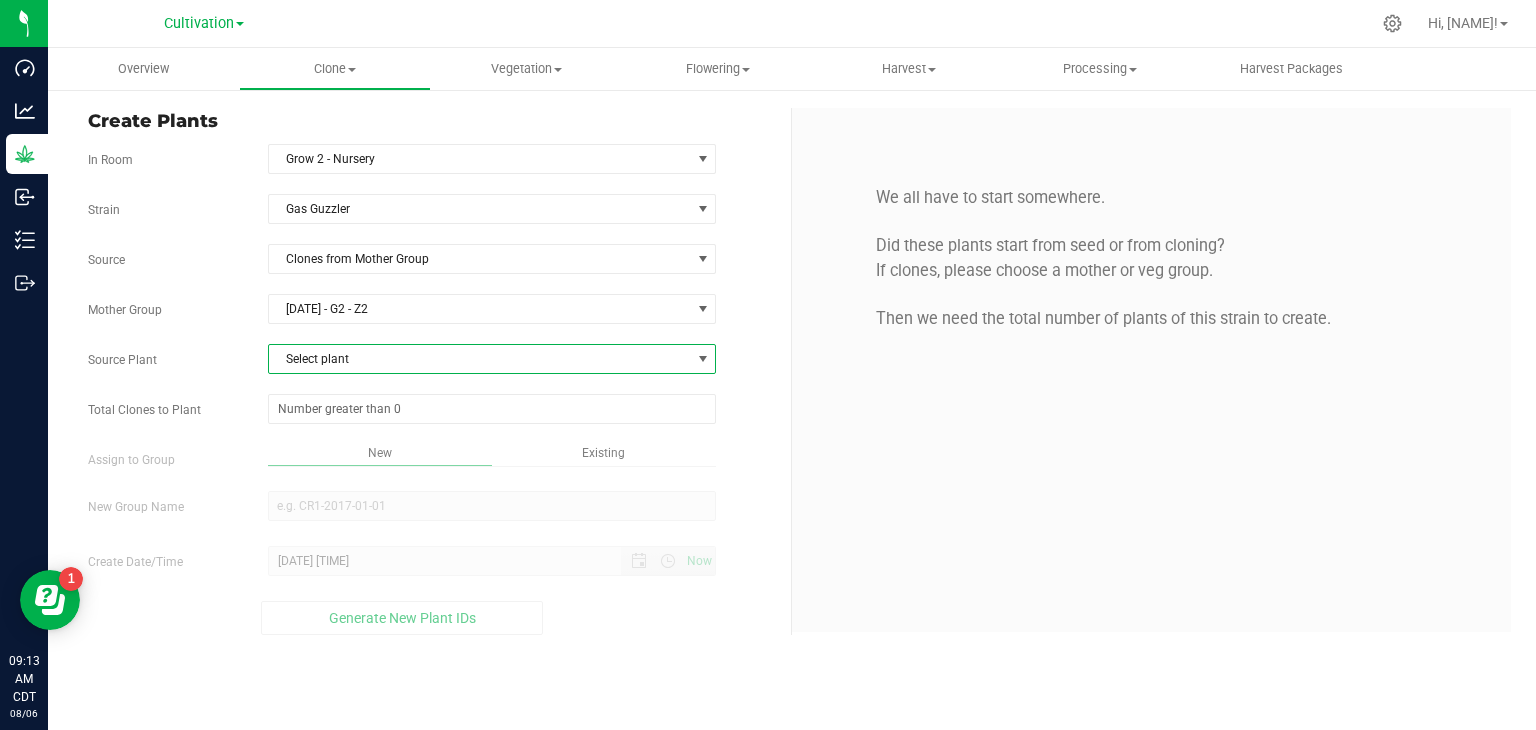 click on "Select plant" at bounding box center [480, 359] 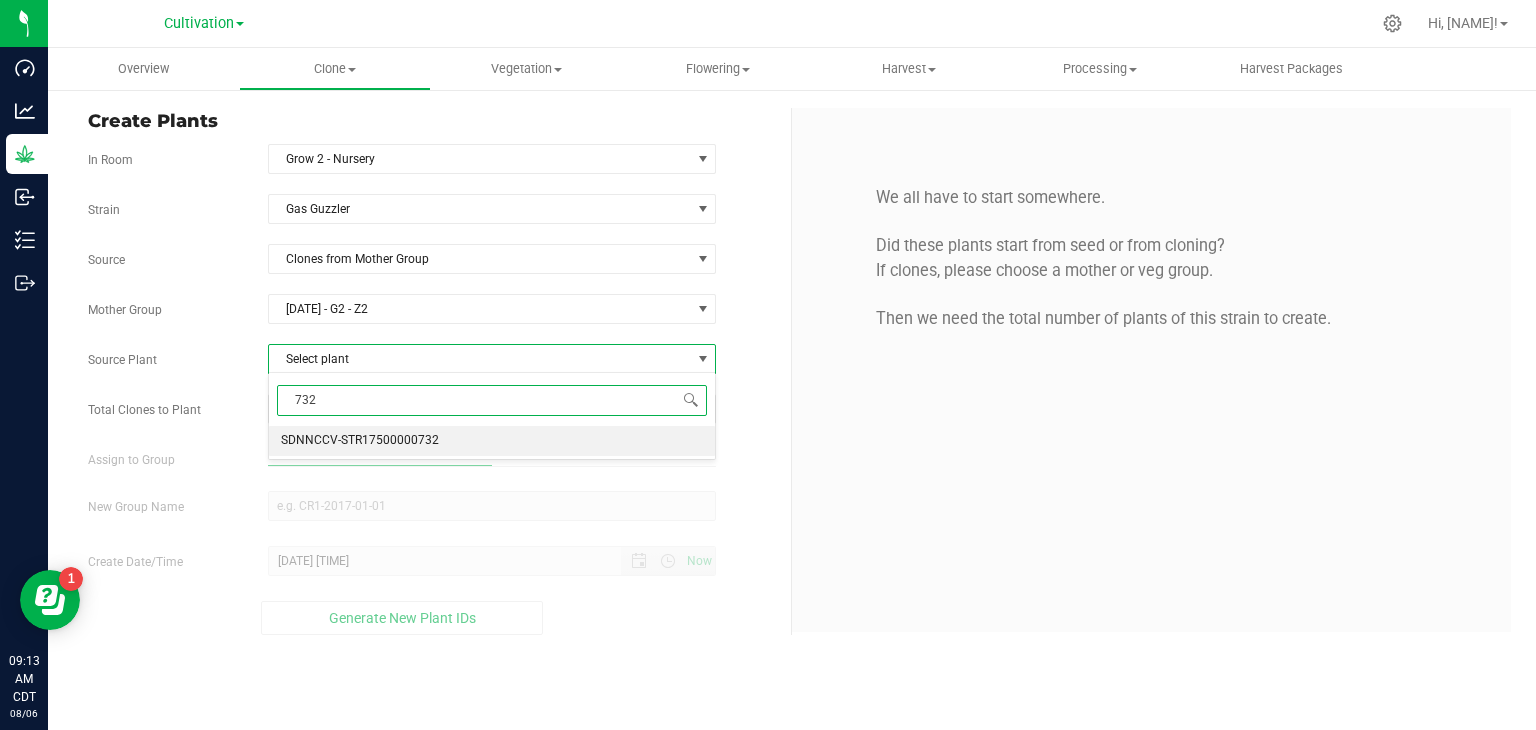 click on "SDNNCCV-STR17500000732" at bounding box center [492, 441] 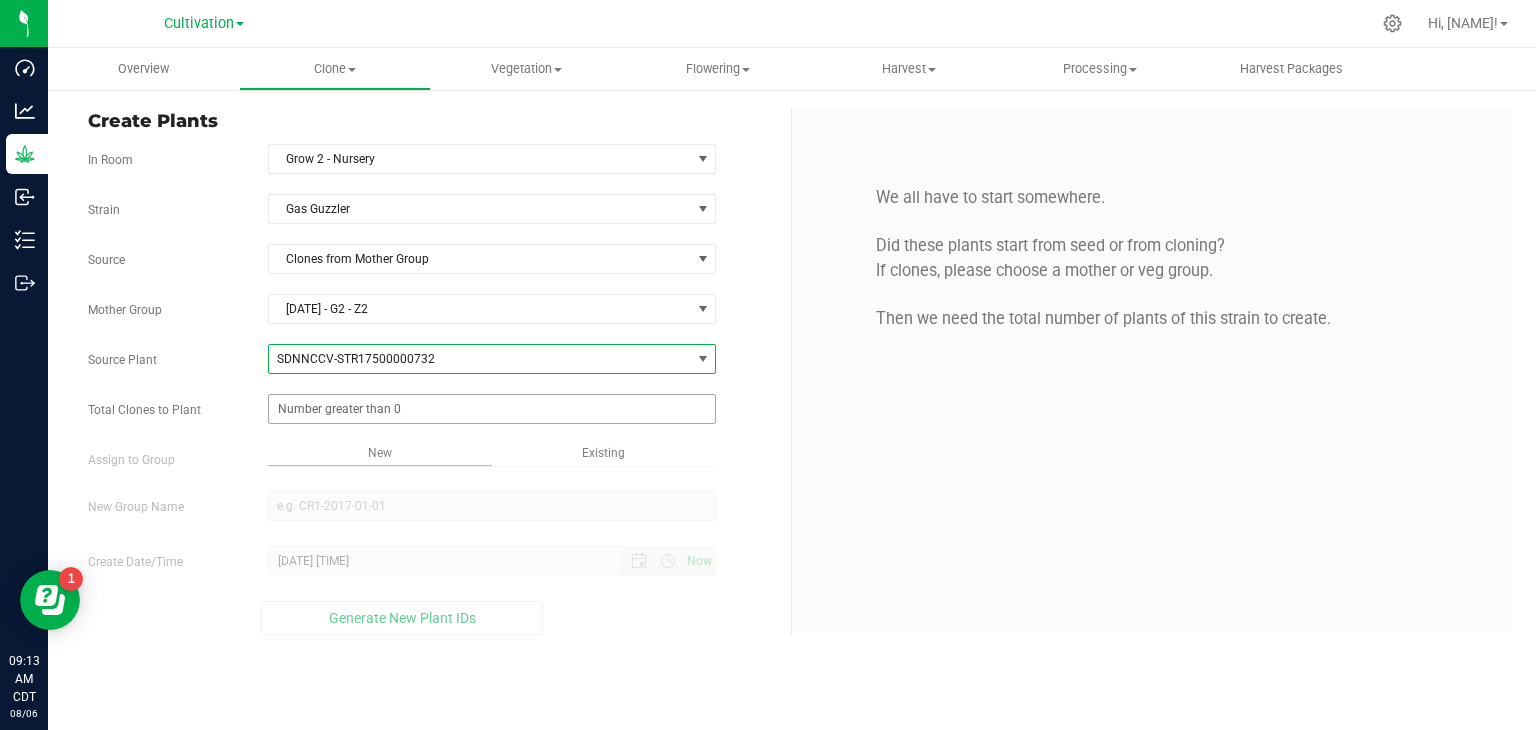 click at bounding box center [492, 409] 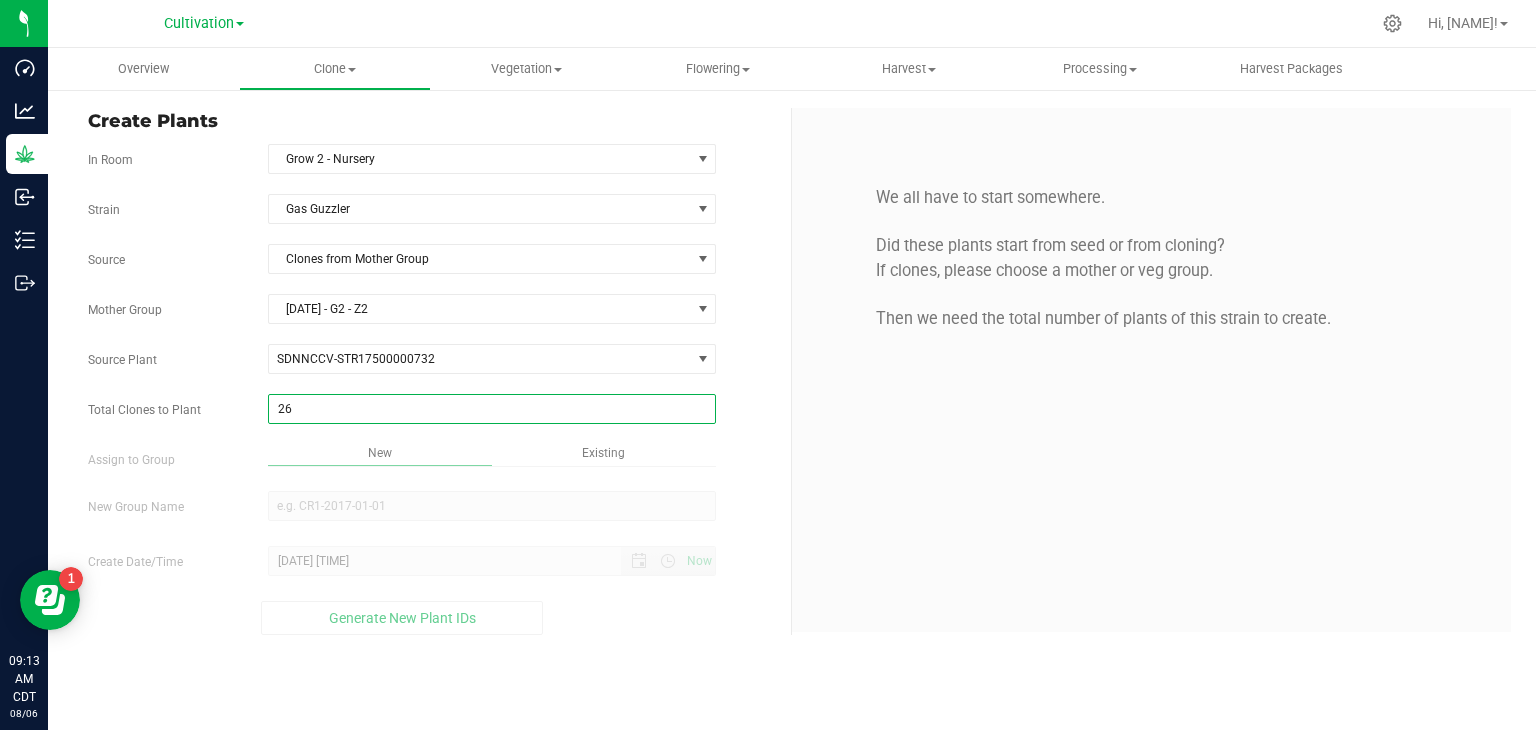 click on "Existing" at bounding box center (604, 455) 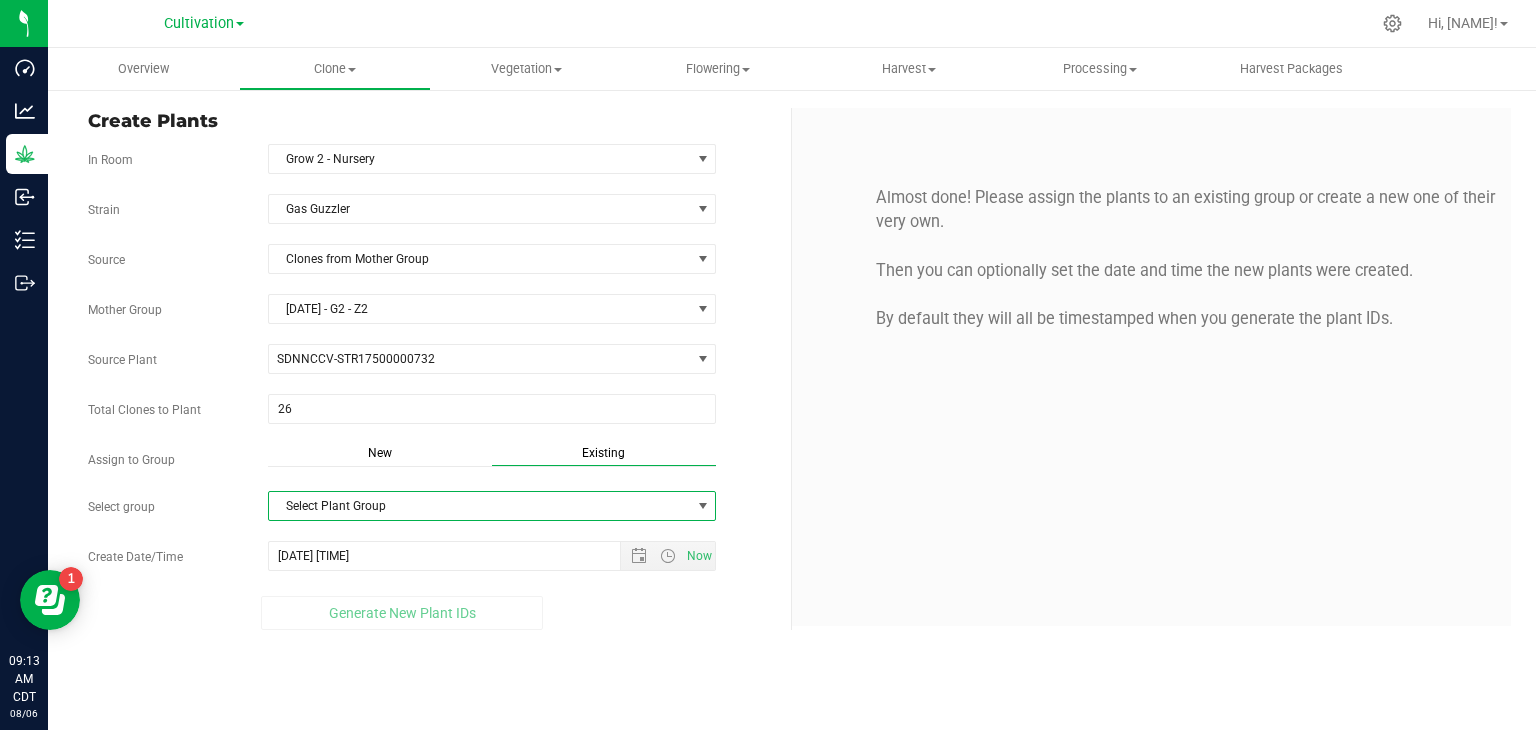 click on "Select Plant Group" at bounding box center [480, 506] 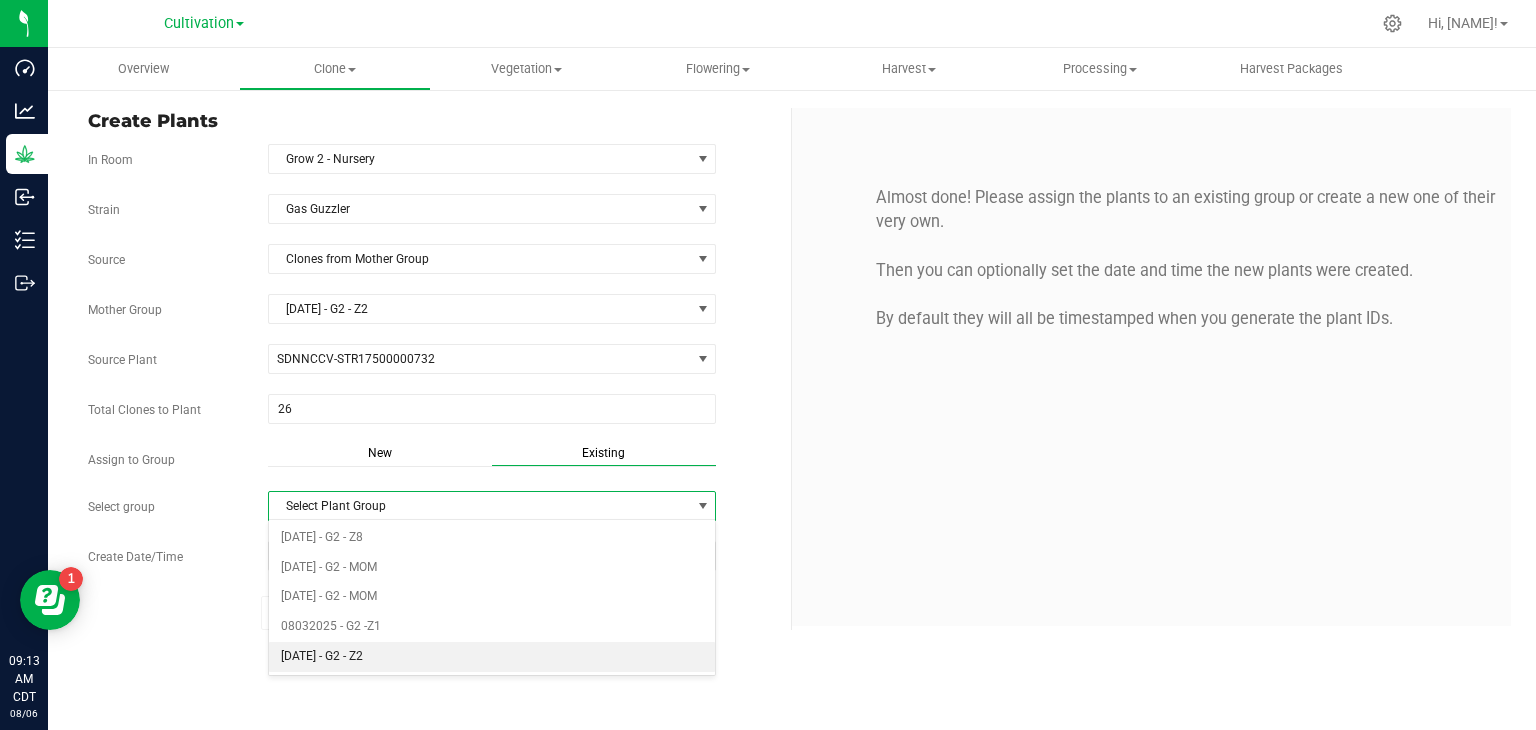 click on "[DATE] - G2 - Z2" at bounding box center (492, 657) 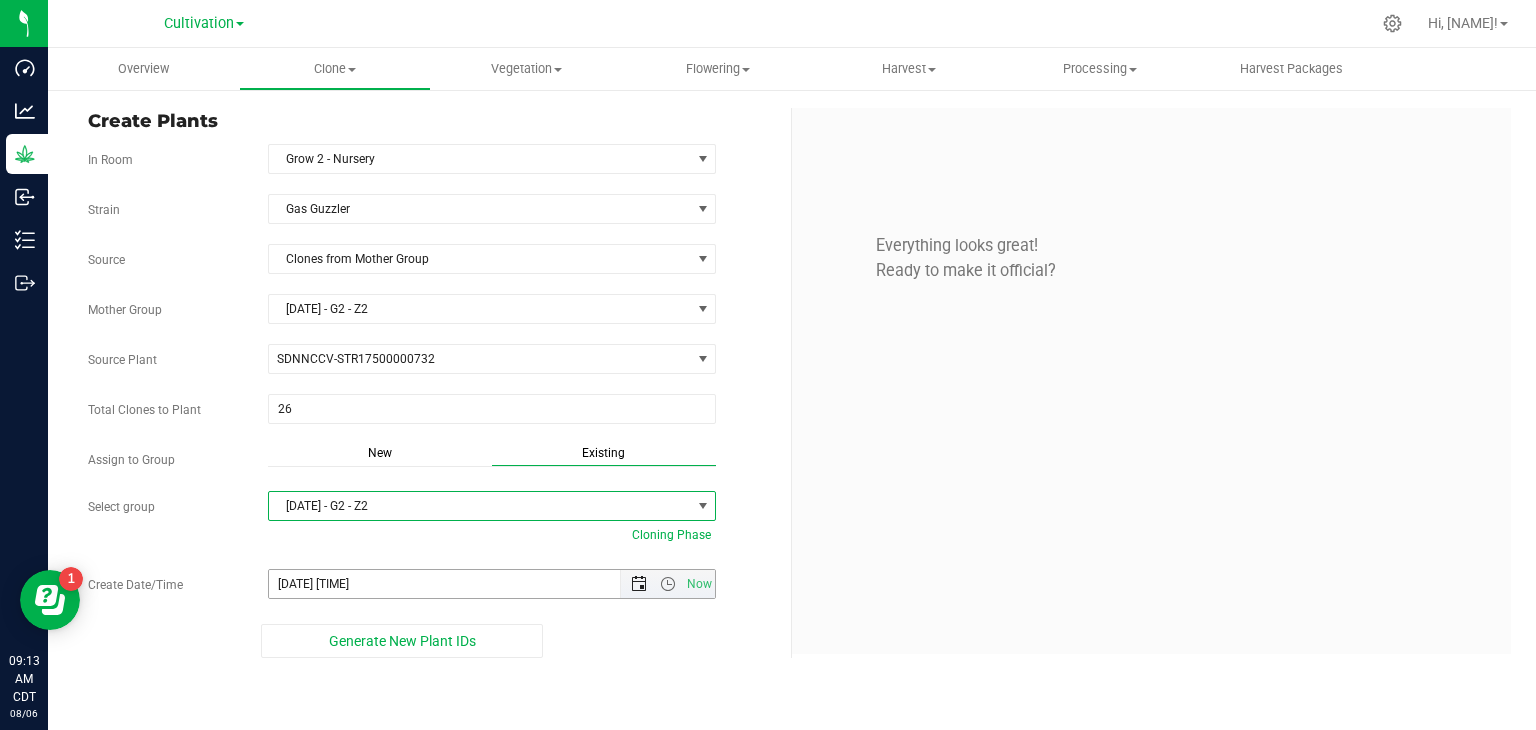 click at bounding box center (639, 584) 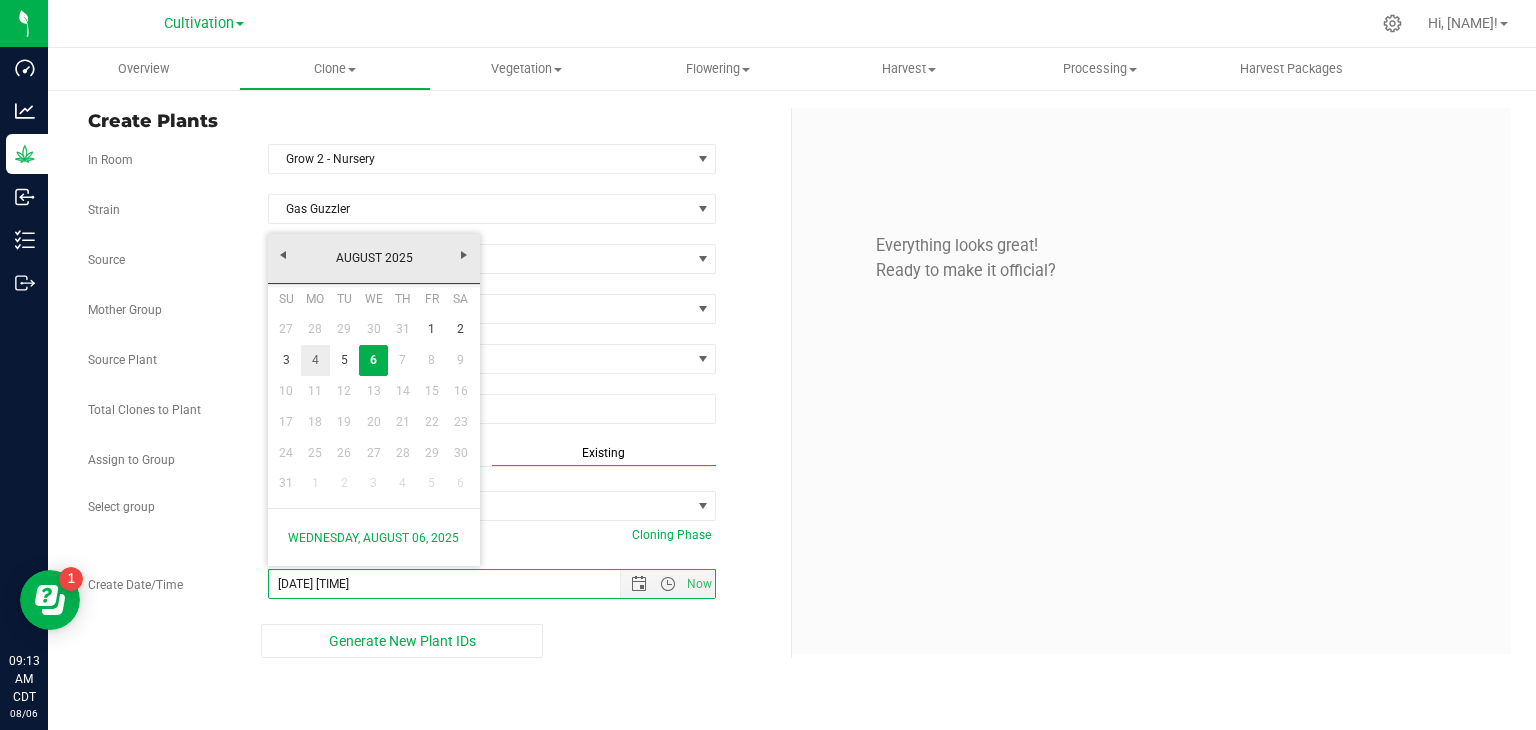click on "4" at bounding box center [315, 360] 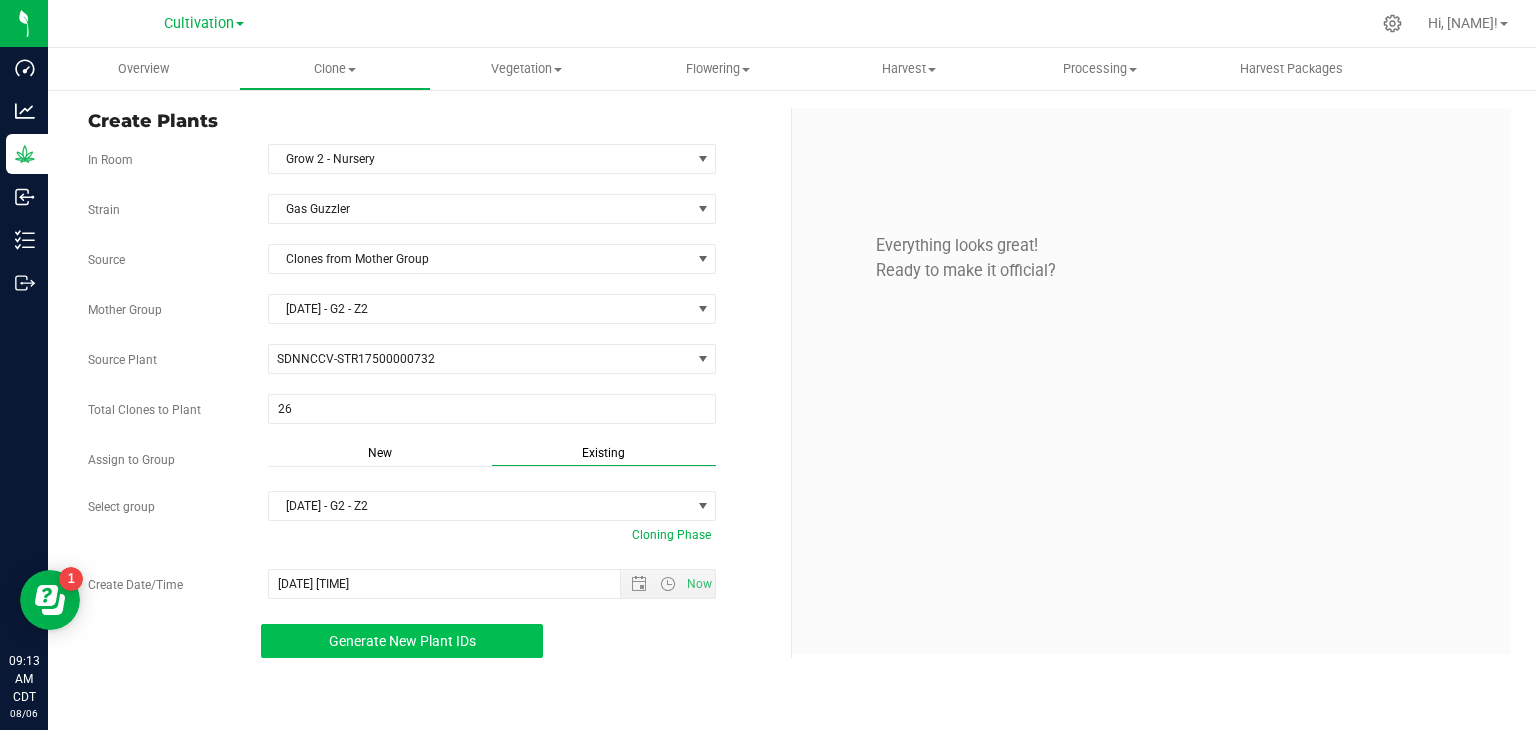 click on "Generate New Plant IDs" at bounding box center (402, 641) 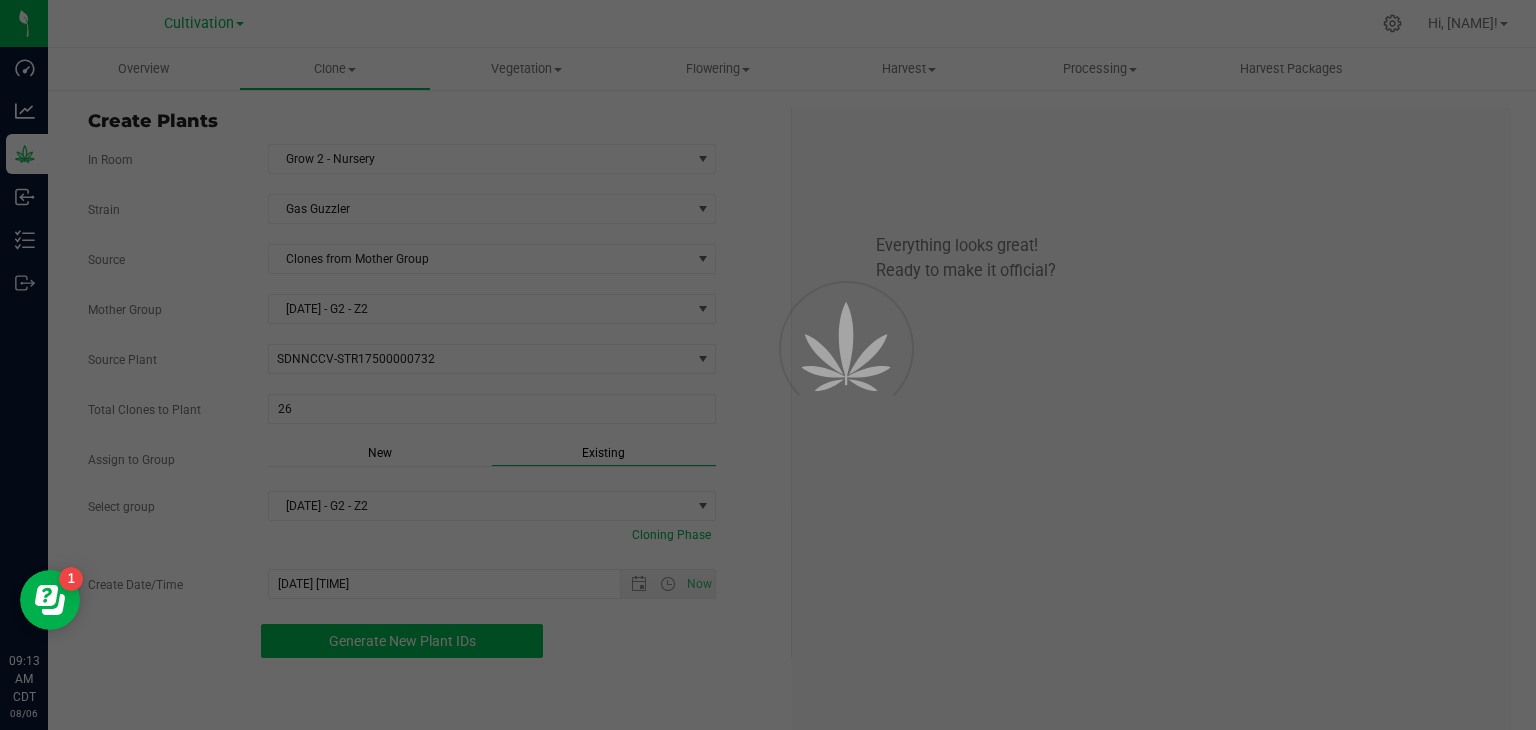 scroll, scrollTop: 60, scrollLeft: 0, axis: vertical 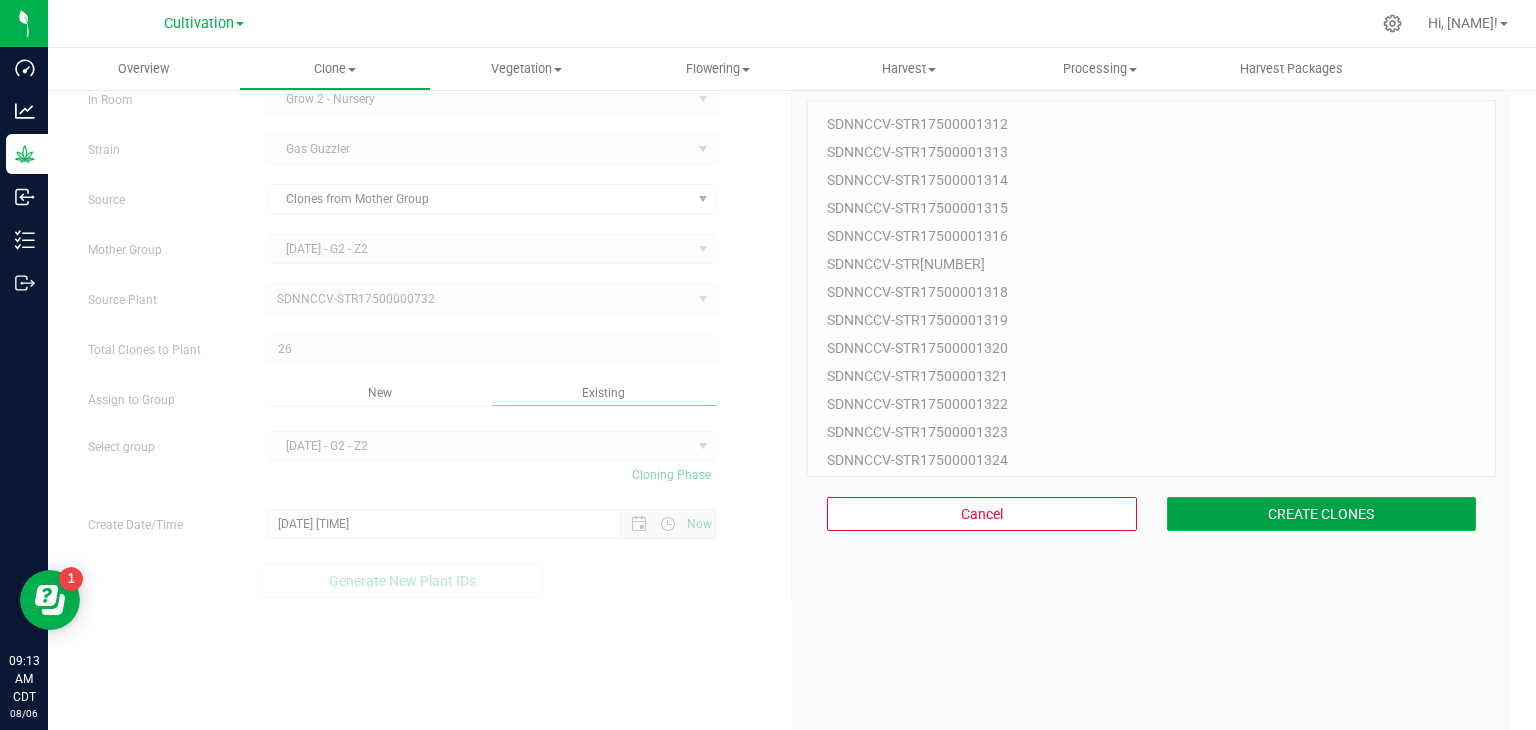 click on "CREATE CLONES" at bounding box center (1322, 514) 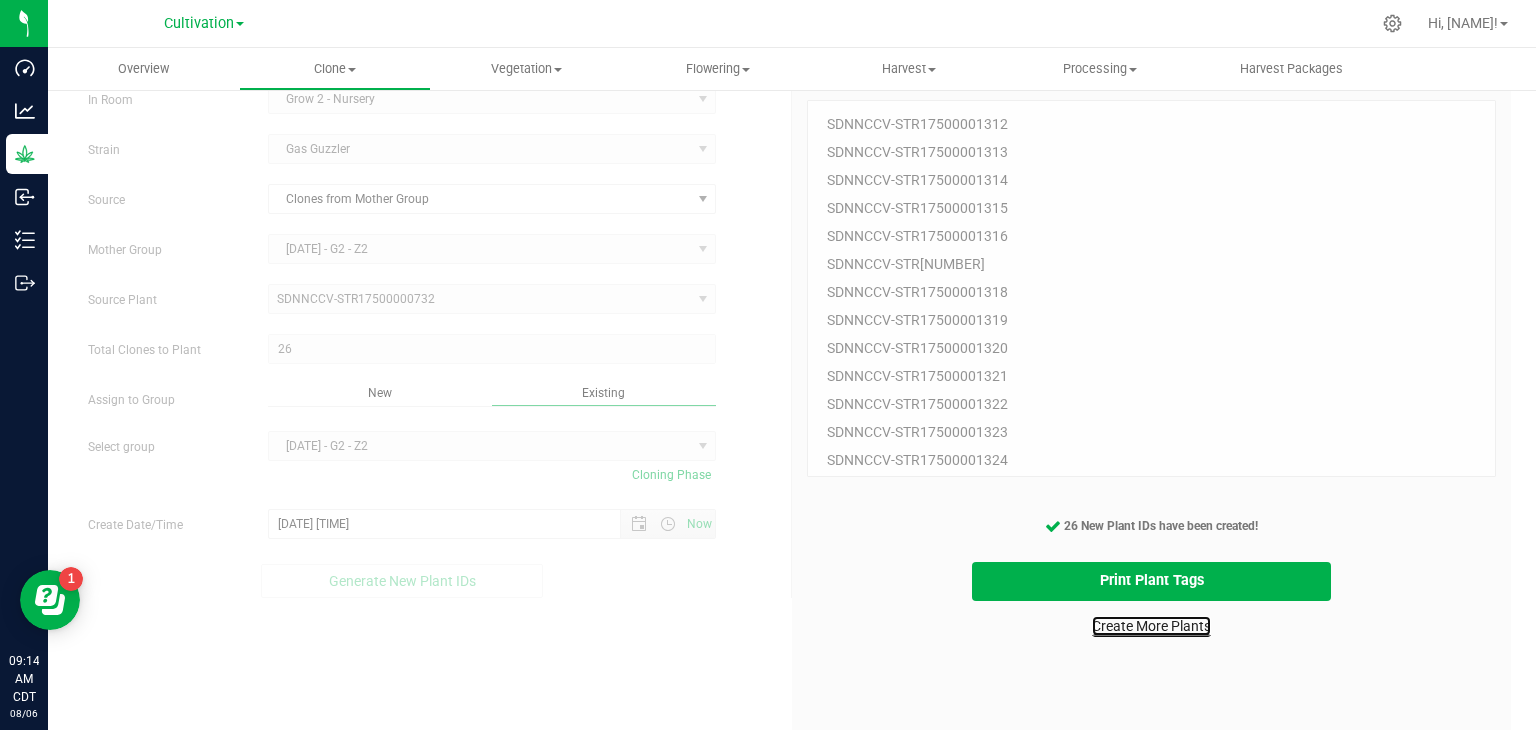 click on "Create More Plants" at bounding box center [1151, 626] 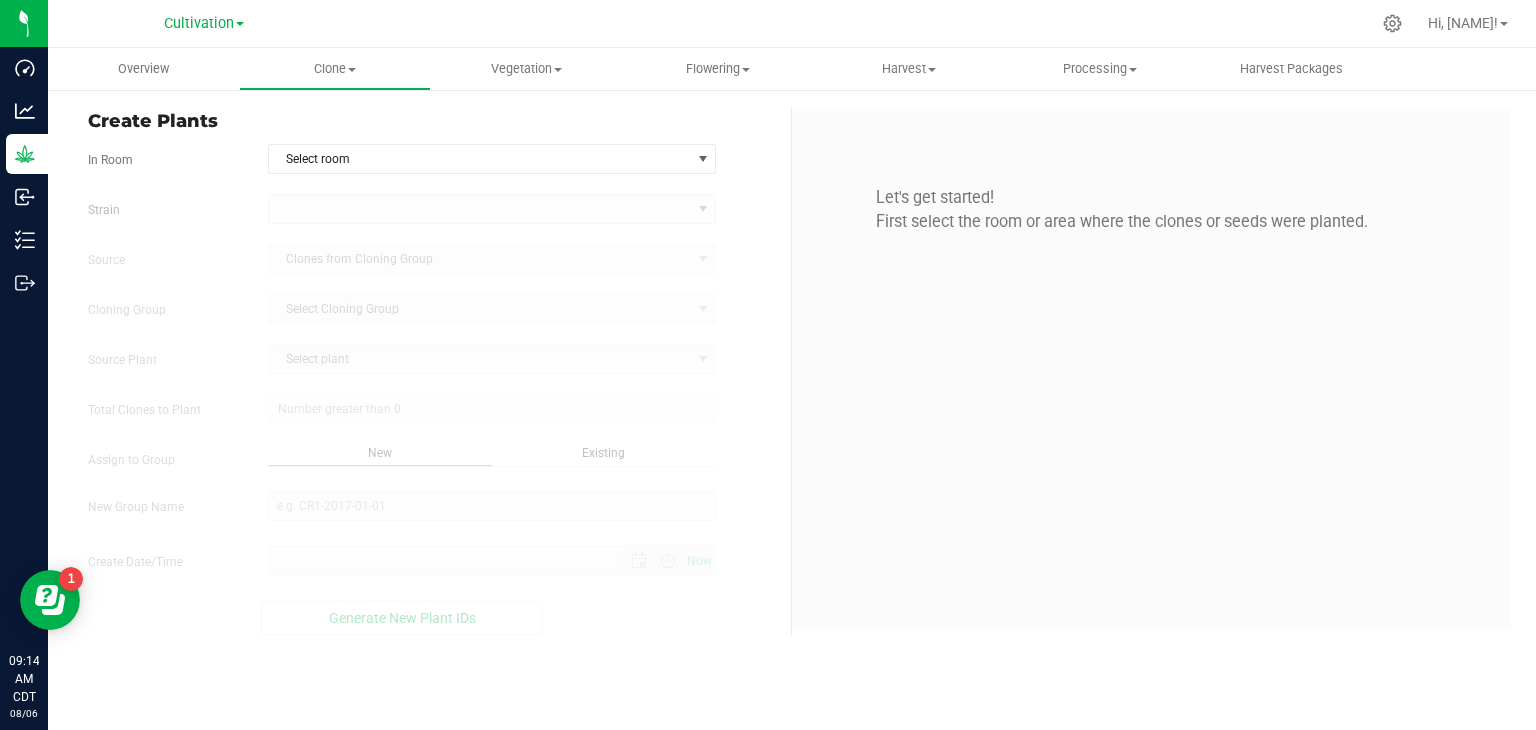 scroll, scrollTop: 0, scrollLeft: 0, axis: both 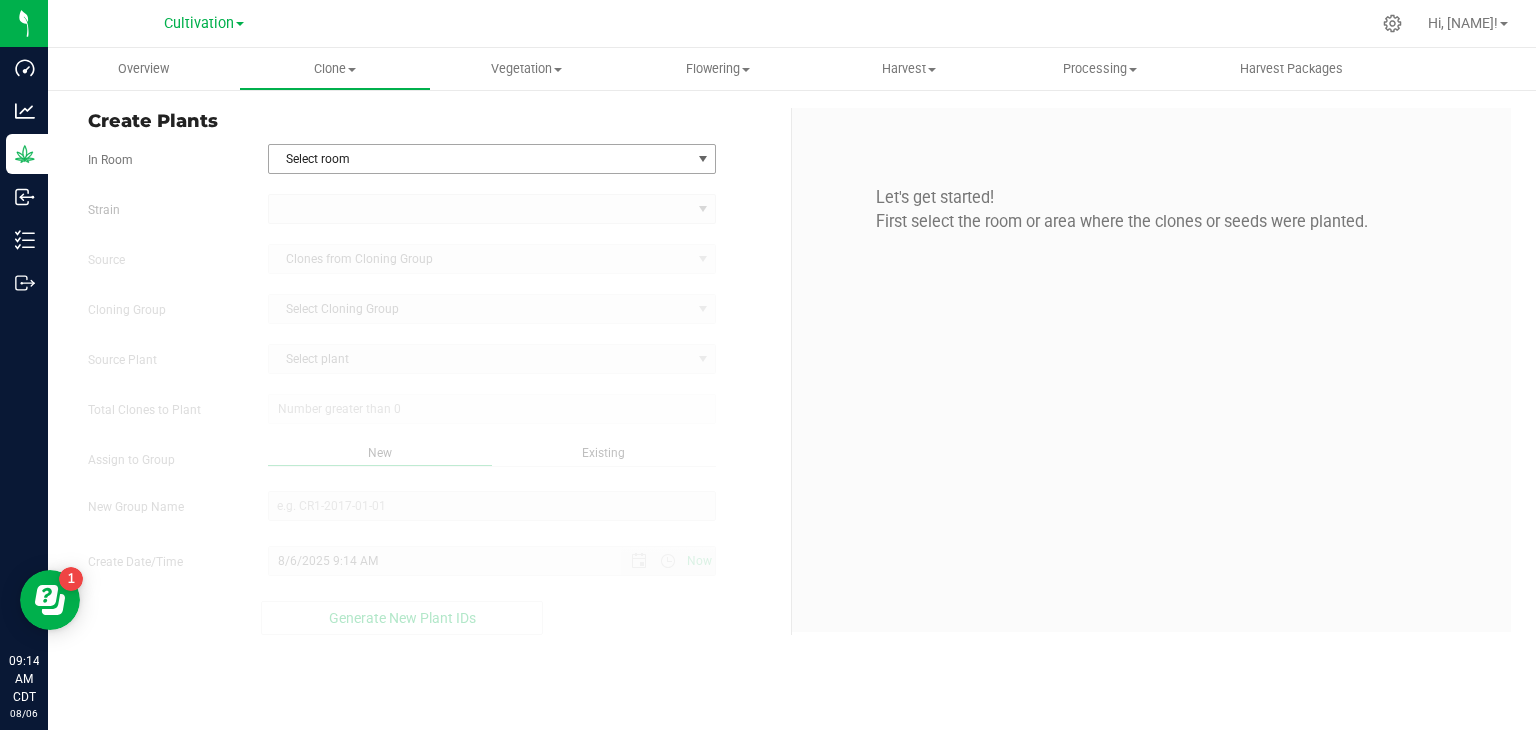 click on "Select room" at bounding box center [492, 159] 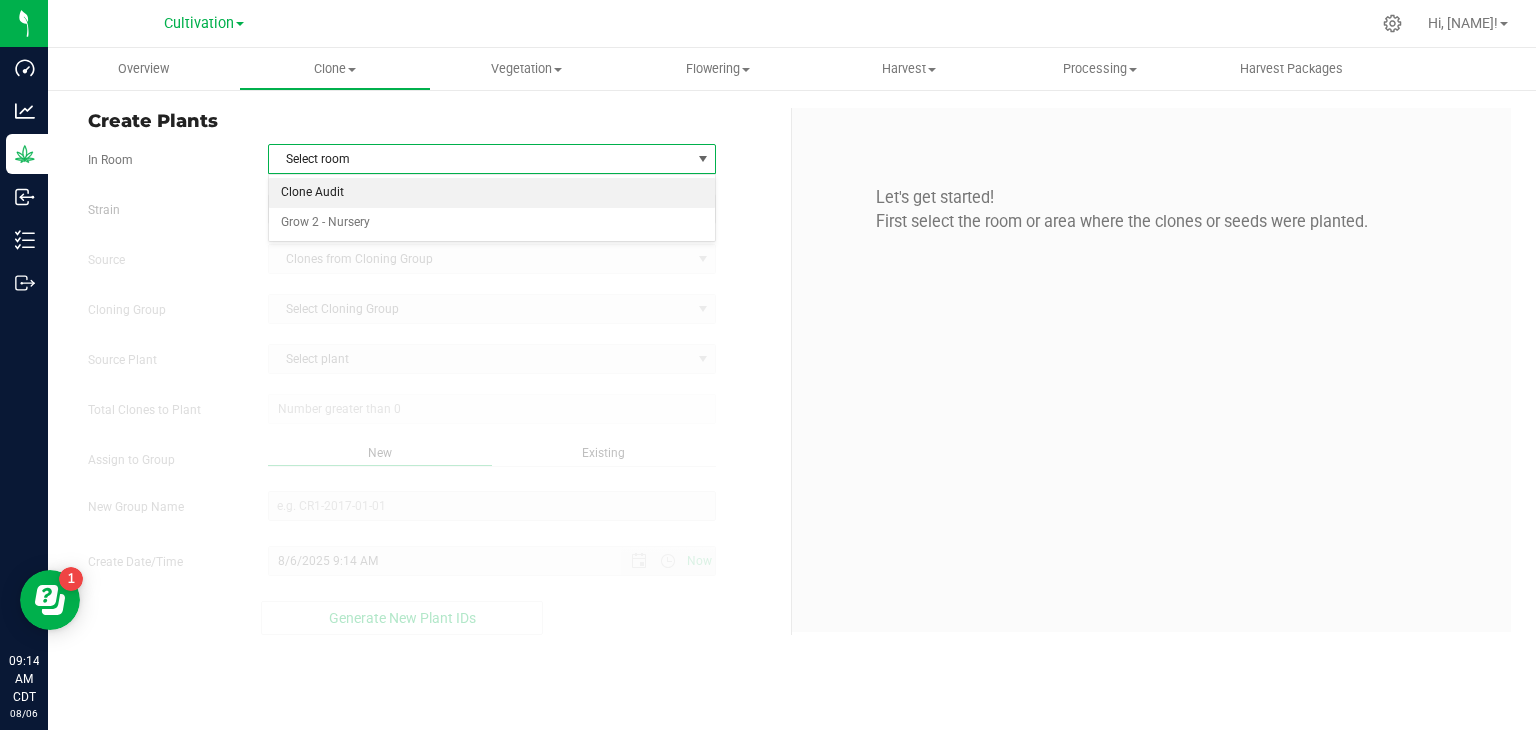 click on "Clone Audit" at bounding box center (492, 193) 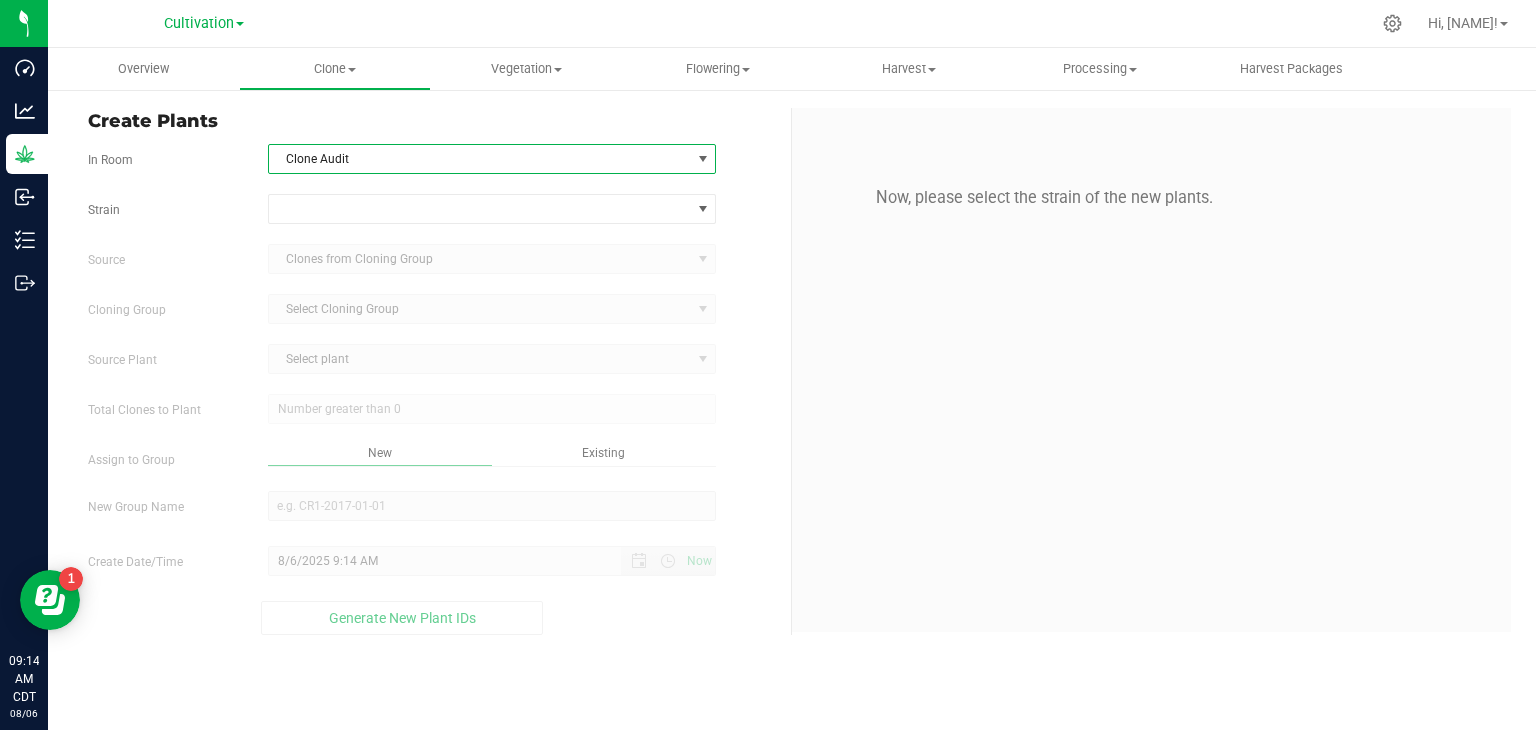 click on "Clone Audit" at bounding box center (480, 159) 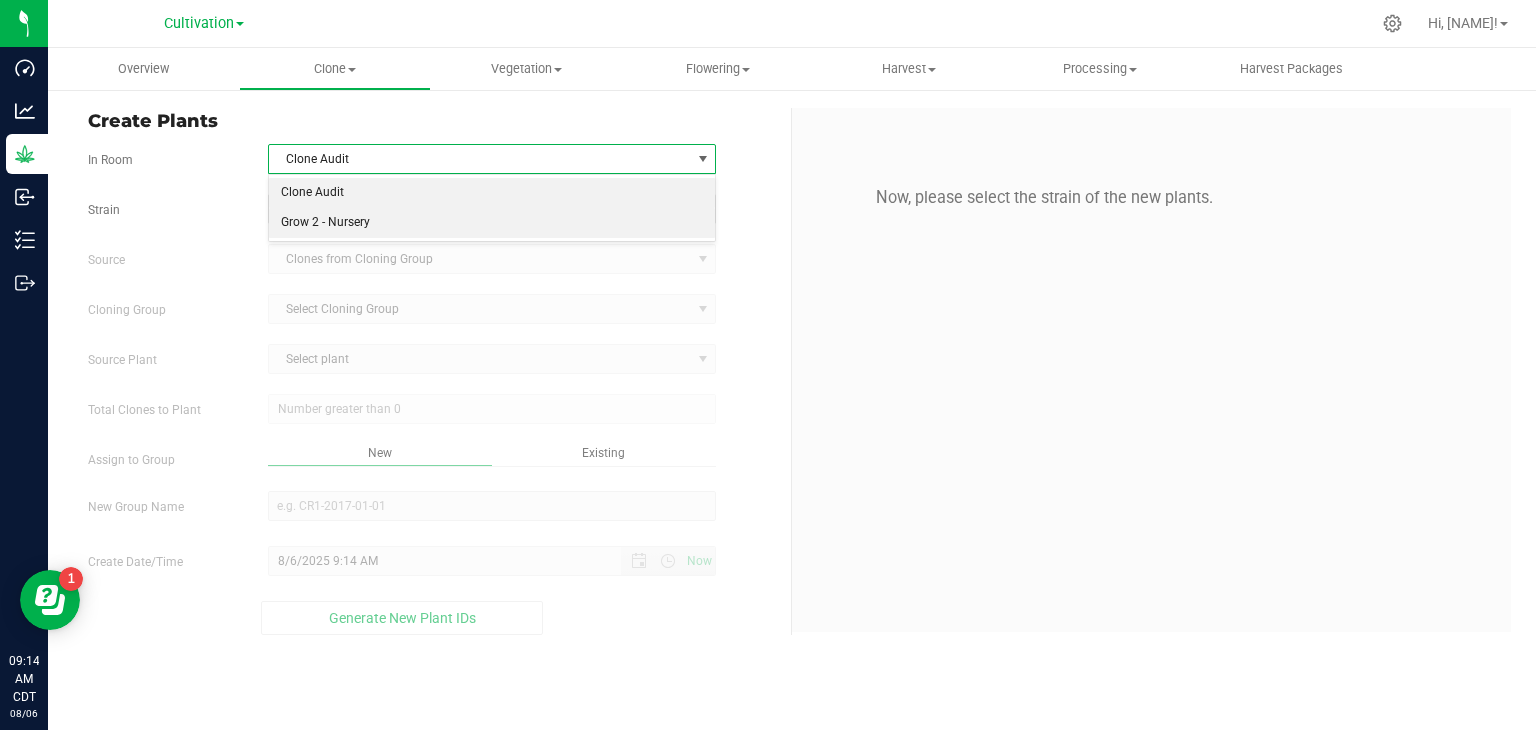 click on "Grow 2 - Nursery" at bounding box center (492, 223) 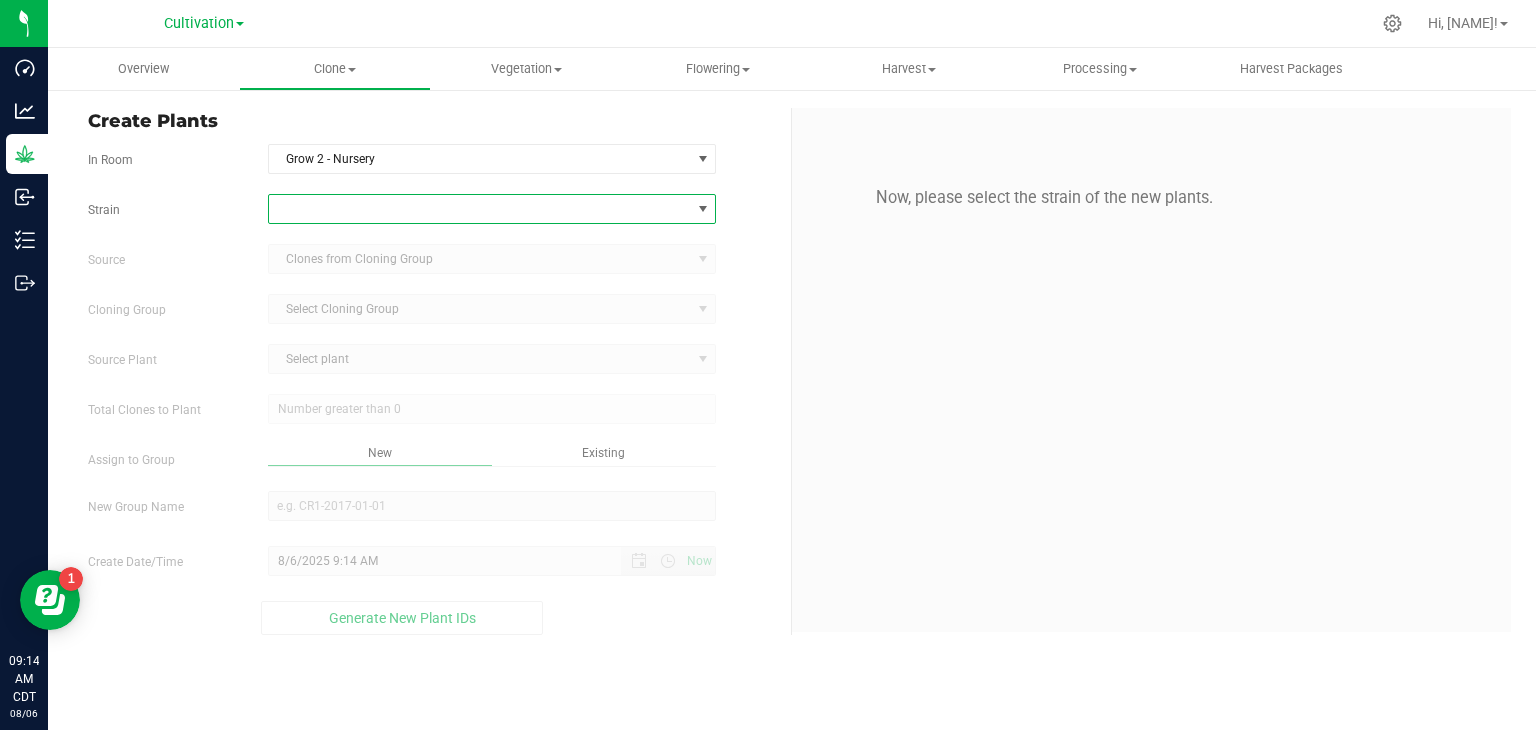 click at bounding box center [480, 209] 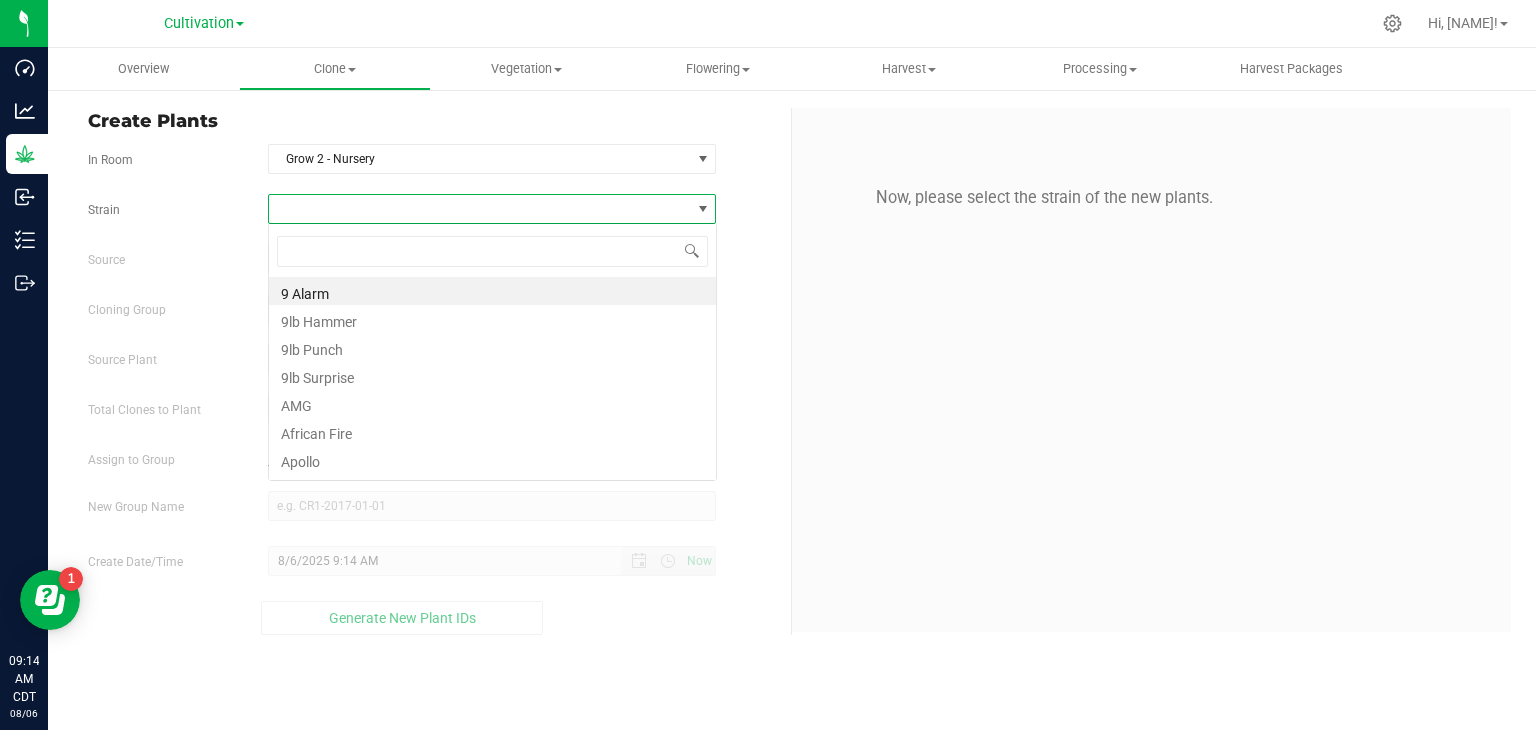 scroll, scrollTop: 99970, scrollLeft: 99551, axis: both 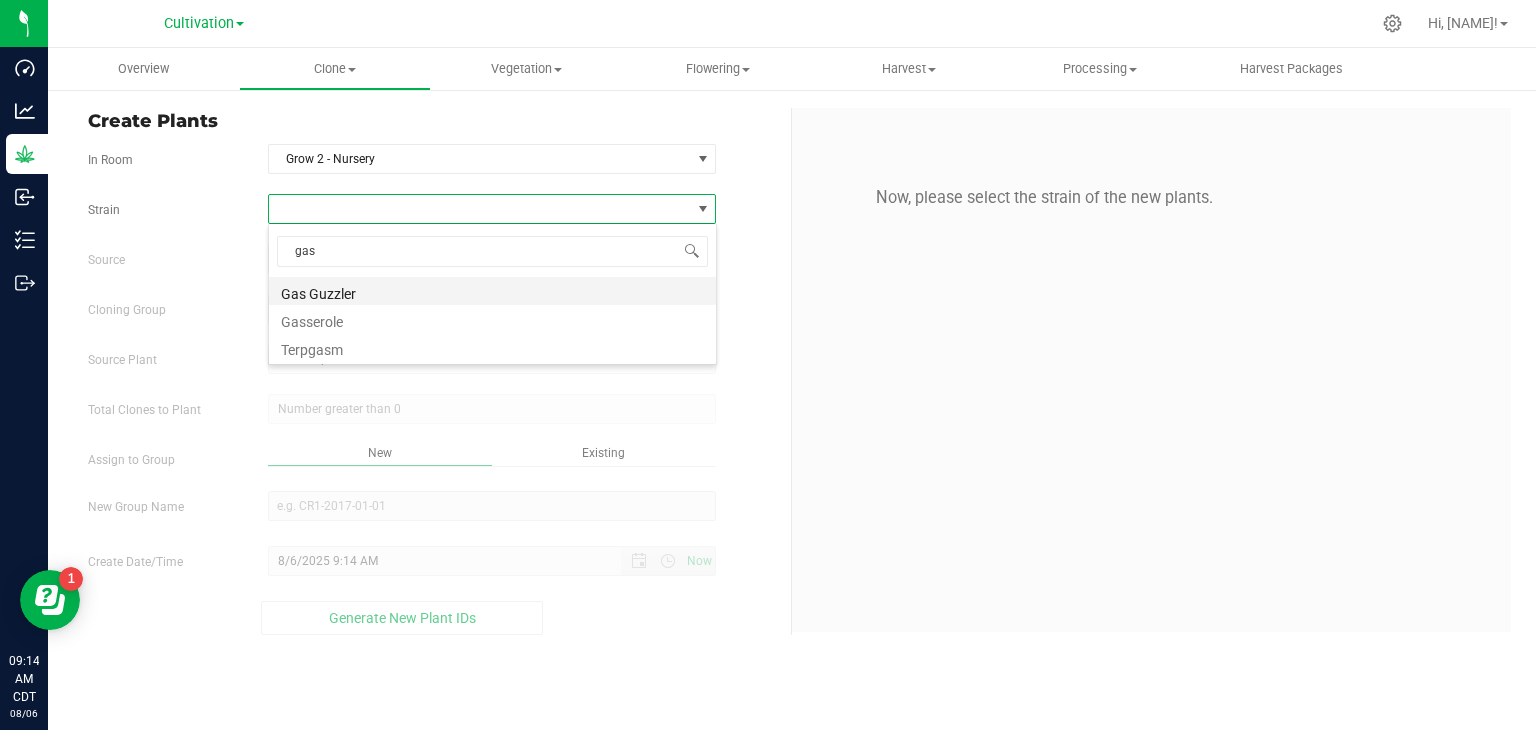 click on "Gas Guzzler" at bounding box center [492, 291] 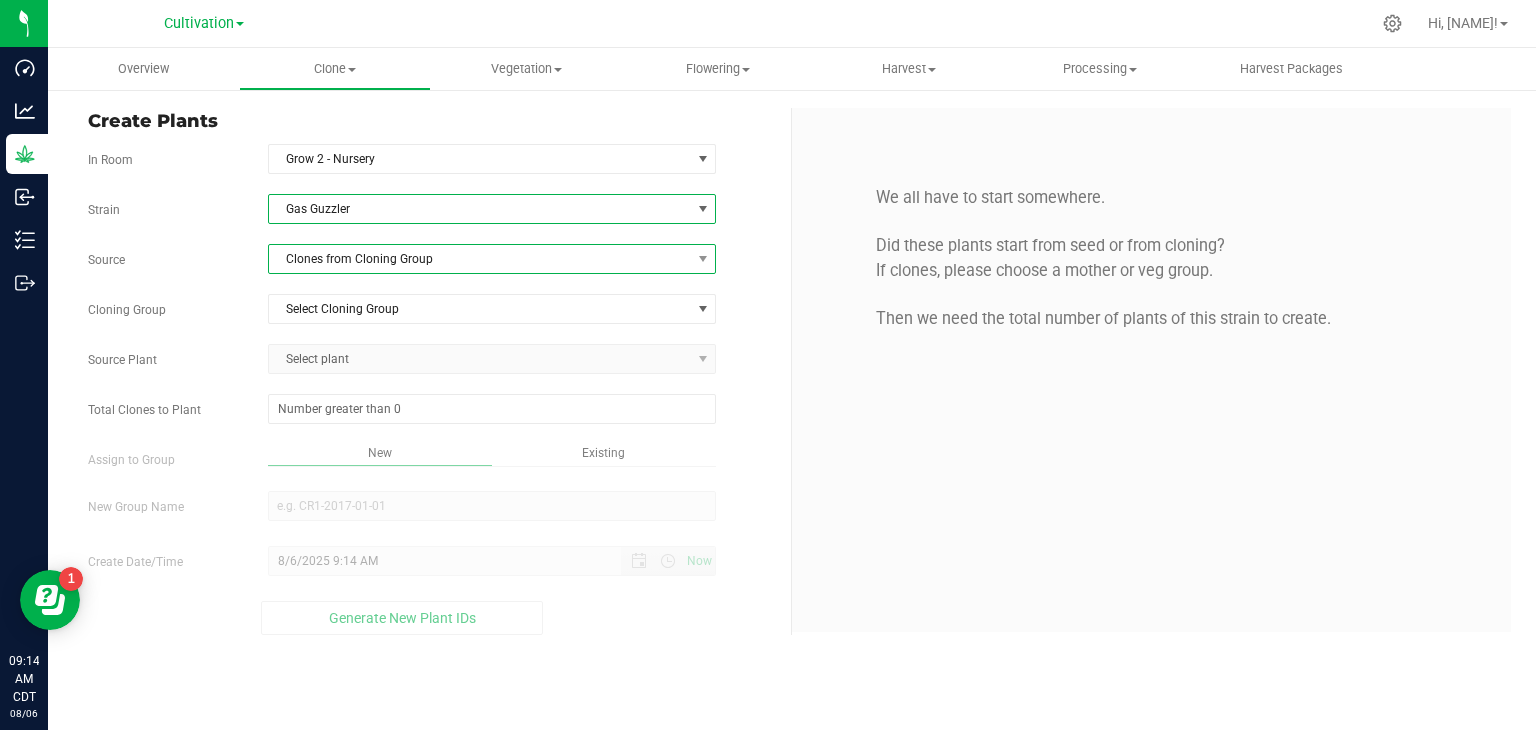 click on "Clones from Cloning Group" at bounding box center [480, 259] 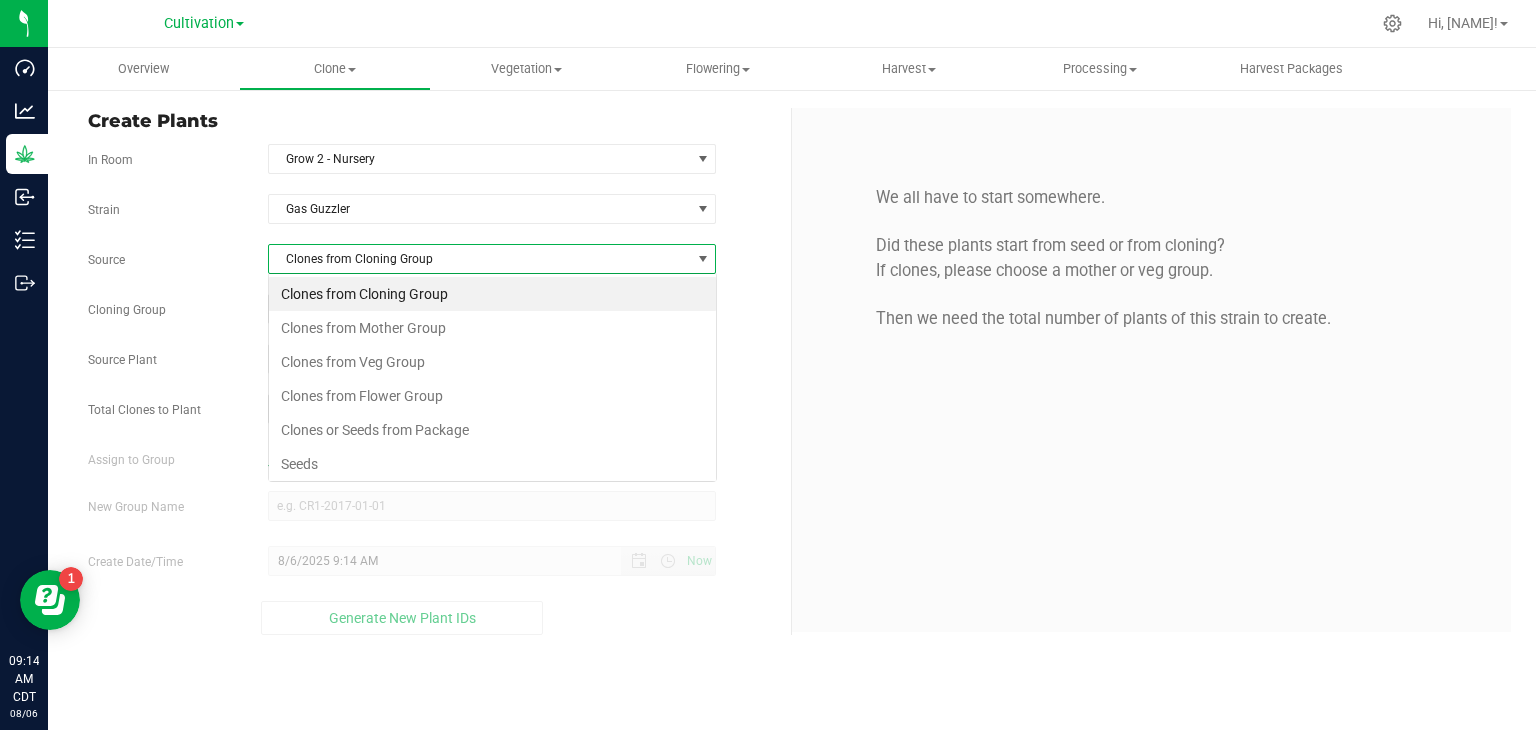 scroll, scrollTop: 99970, scrollLeft: 99551, axis: both 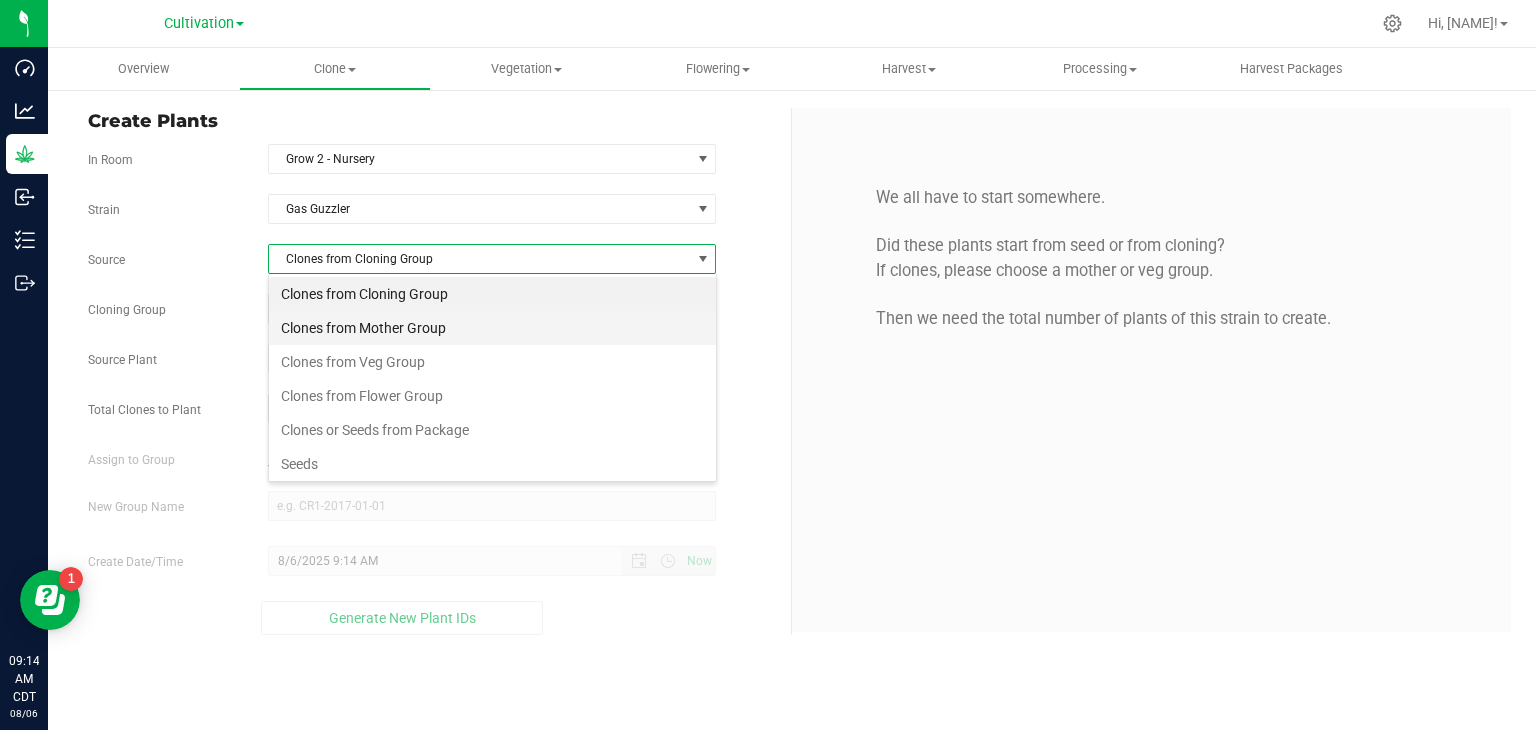 click on "Clones from Mother Group" at bounding box center [492, 328] 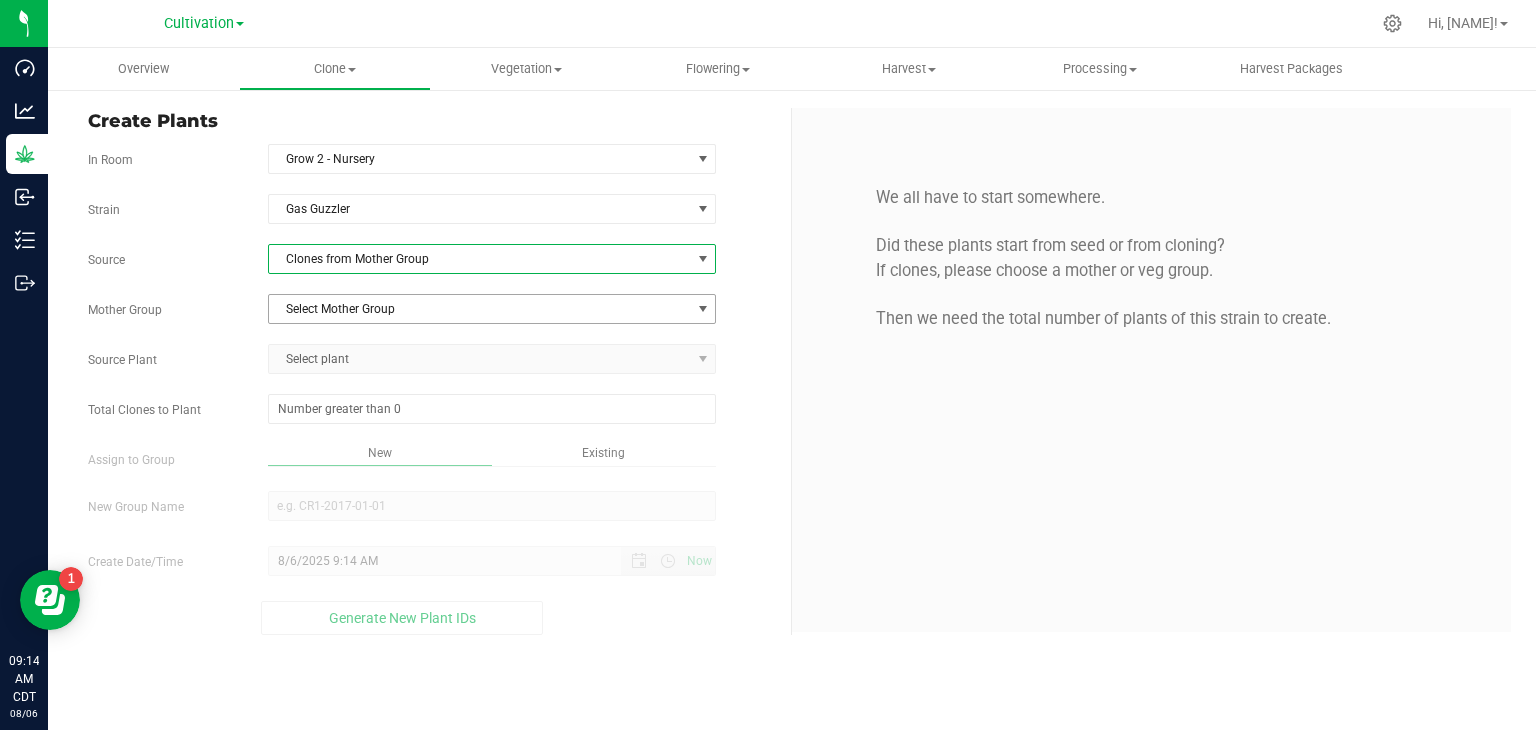 click on "Select Mother Group" at bounding box center [480, 309] 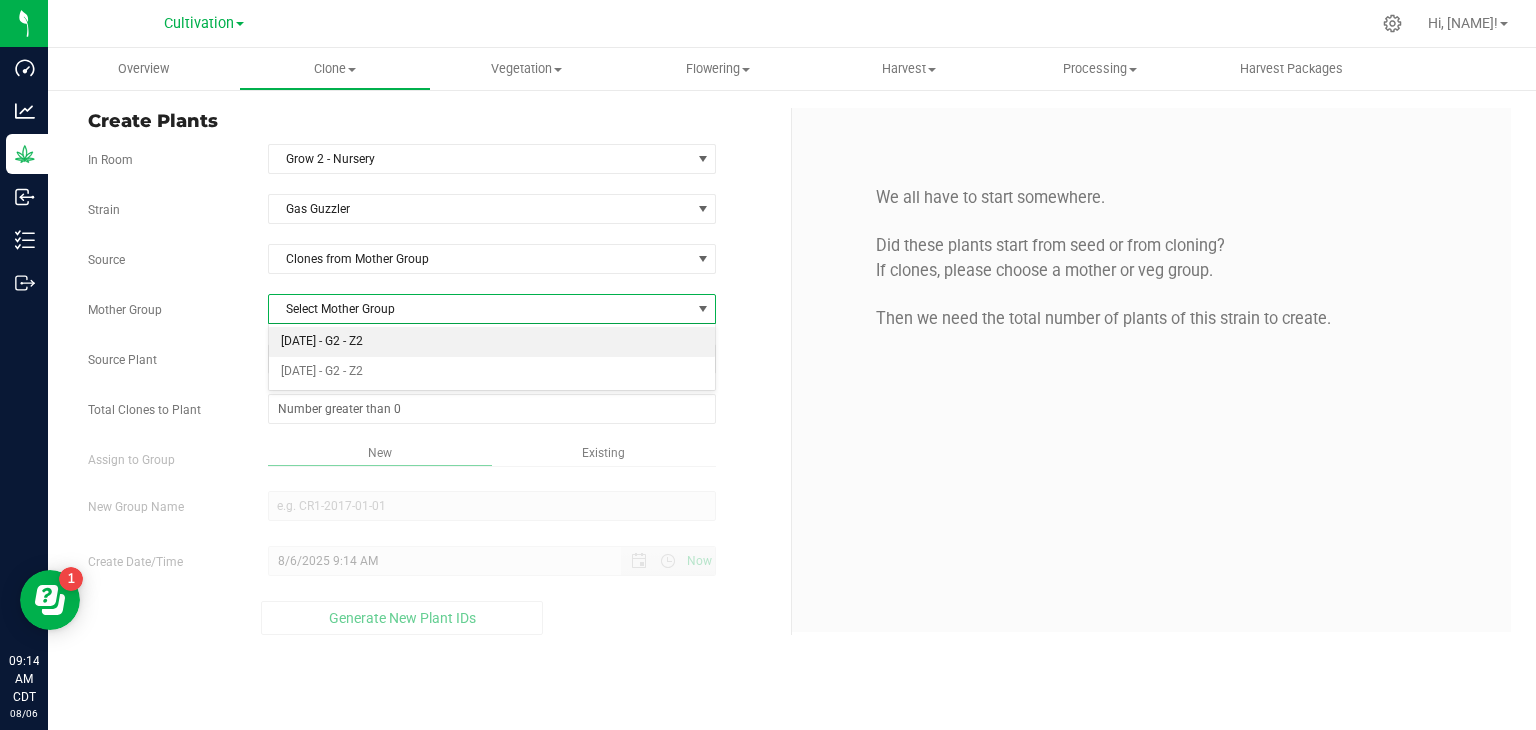 click on "[DATE] - G2 - Z2" at bounding box center [492, 342] 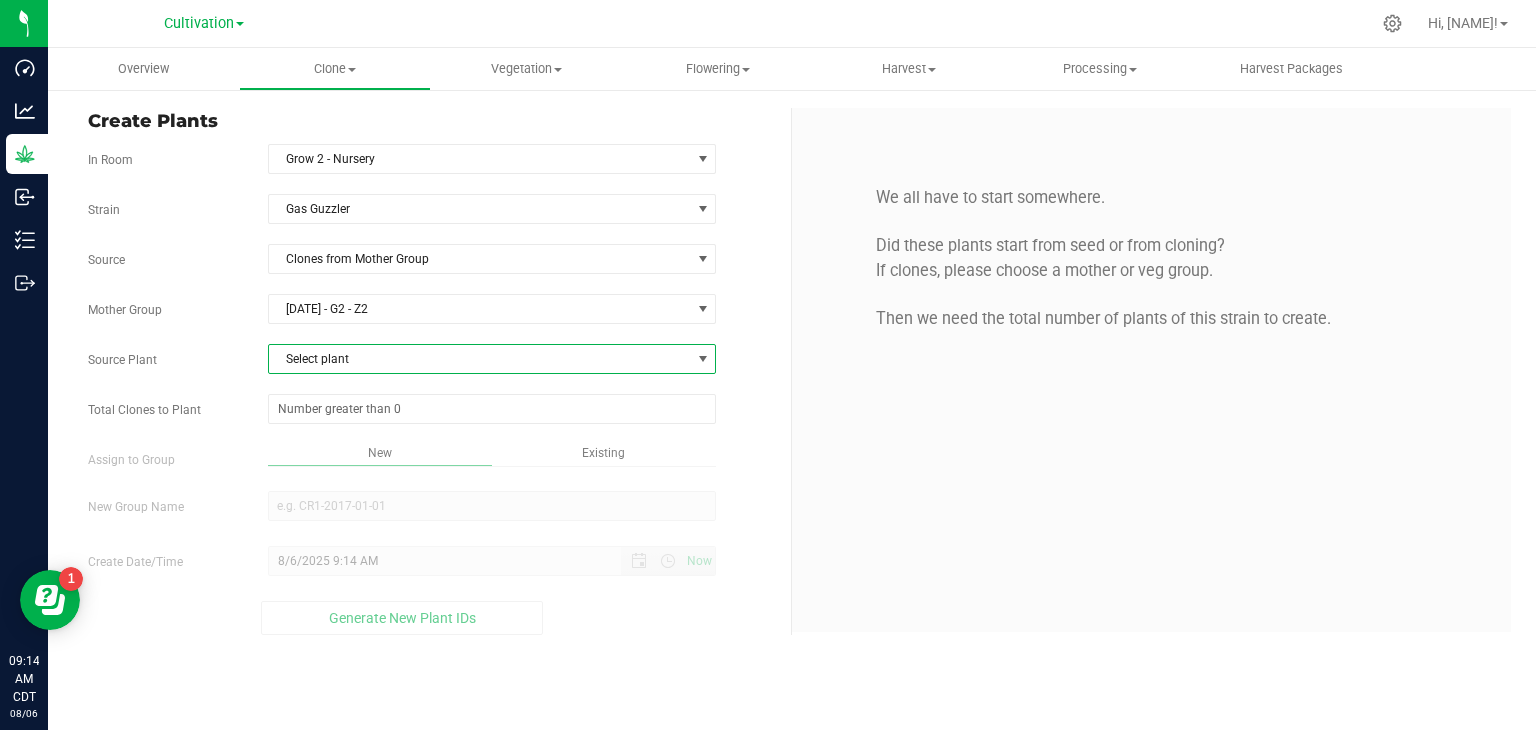 click on "Select plant" at bounding box center (480, 359) 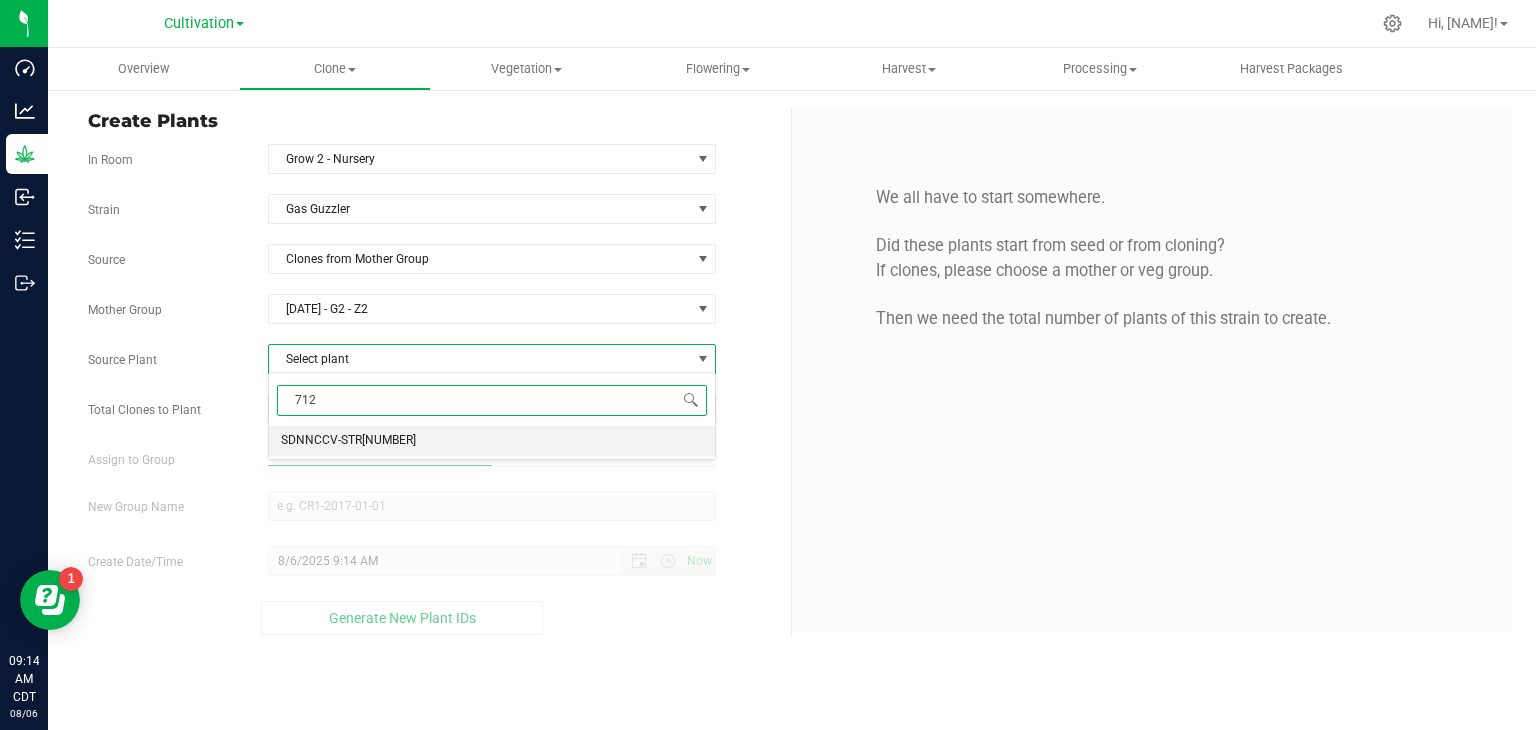click on "SDNNCCV-STR[NUMBER]" at bounding box center [348, 441] 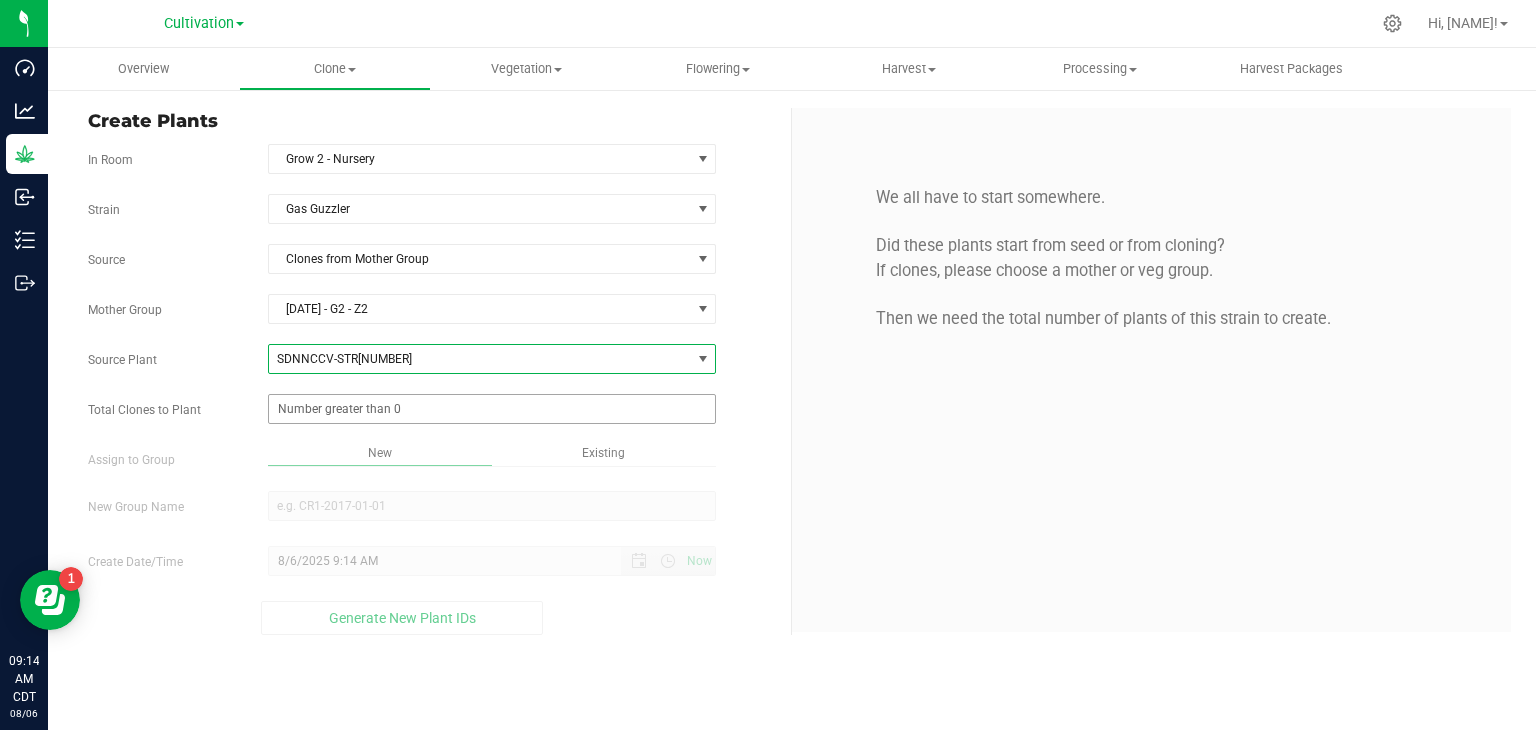 click at bounding box center (492, 409) 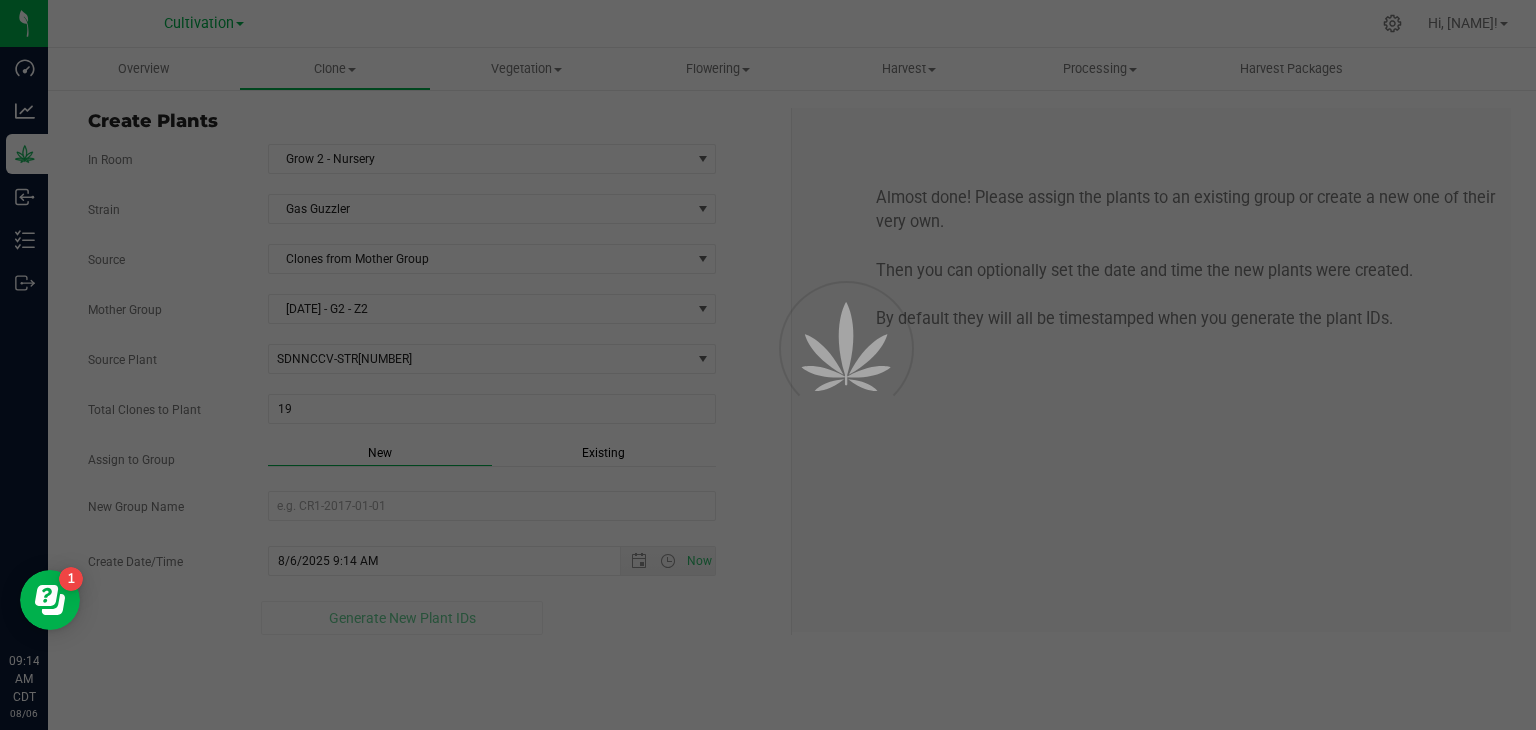 click on "Strain
Gas Guzzler
Source
Clones from Mother Group
Mother Group
05202025 - G2 - Z2 Select Mother Group 05202025 - G2 - Z2 07152025 - G2 - Z2
Source Plant
[PLANT_ID] [PLANT_ID] [PLANT_ID] [PLANT_ID] [PLANT_ID] [PLANT_ID] [PLANT_ID] [PLANT_ID] [PLANT_ID] [PLANT_ID] [PLANT_ID]
19 19" at bounding box center (432, 414) 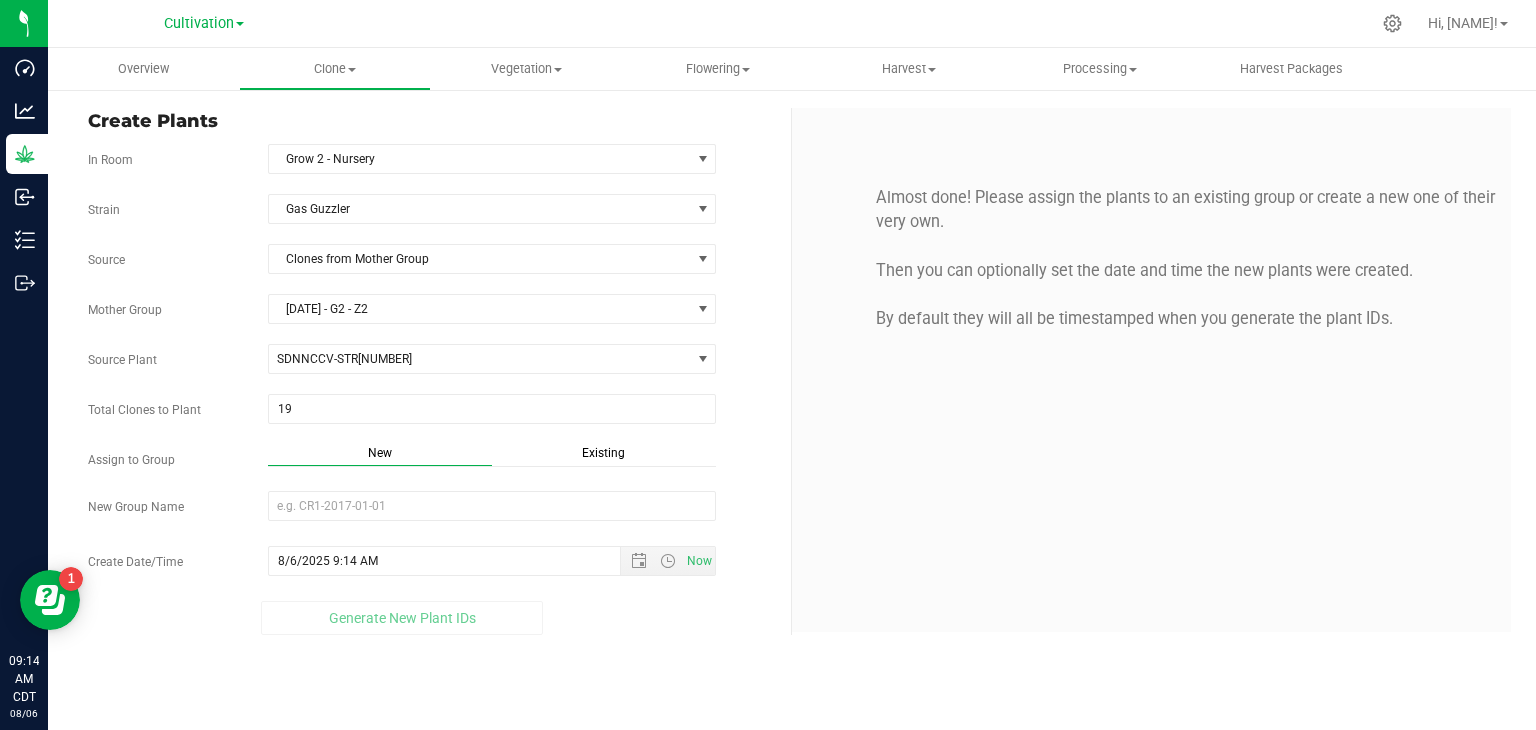 click on "Existing" at bounding box center (604, 455) 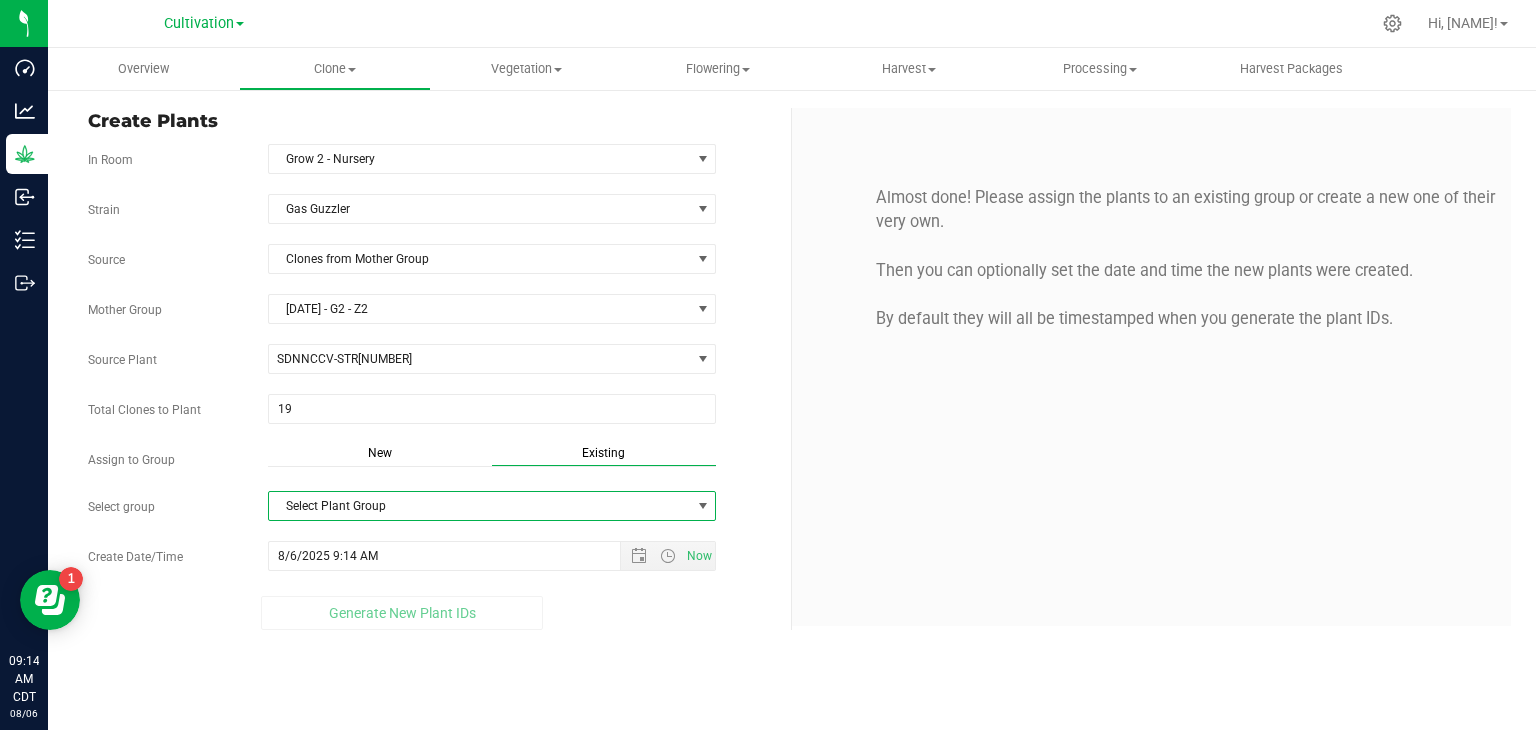 click on "Select Plant Group" at bounding box center [480, 506] 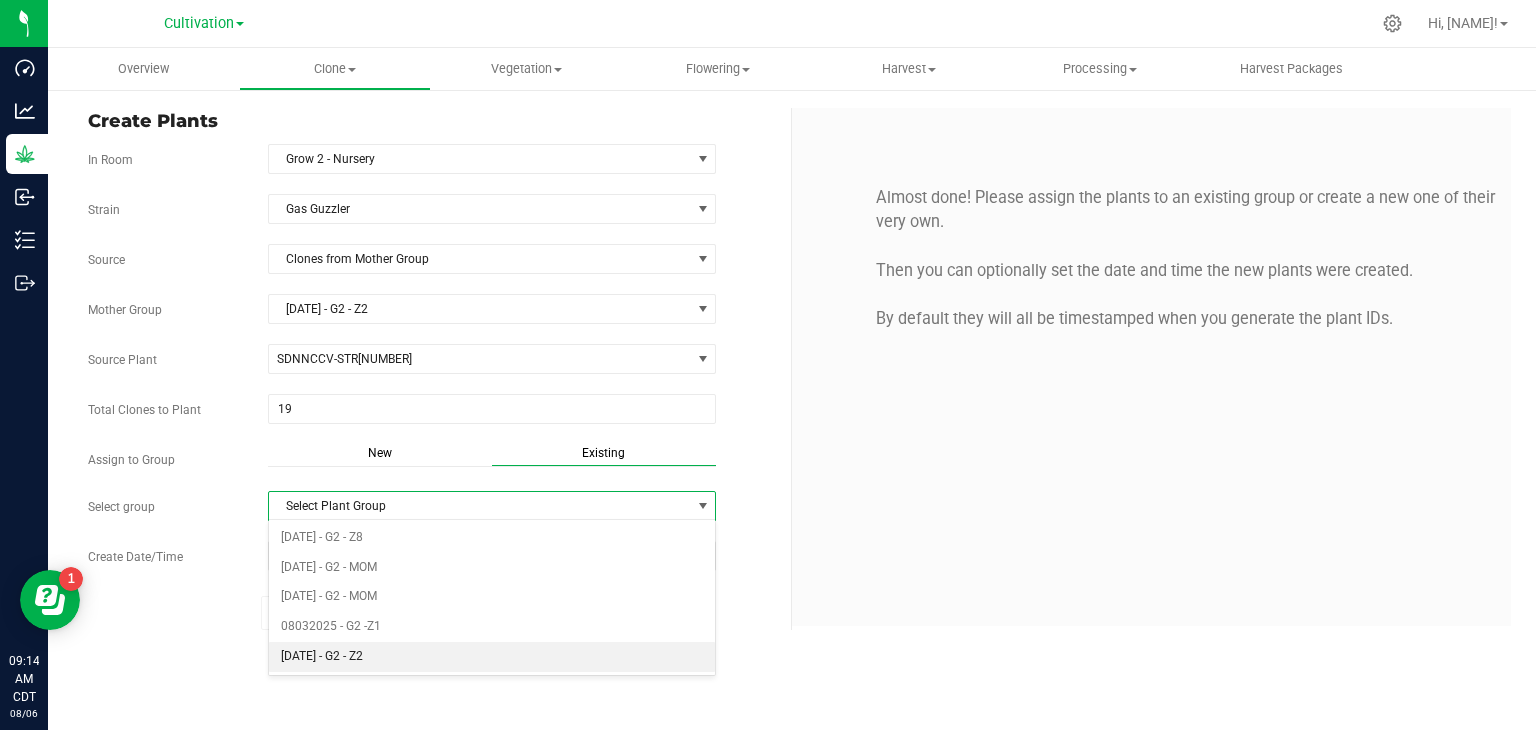 click on "[DATE] - G2 - Z2" at bounding box center (492, 657) 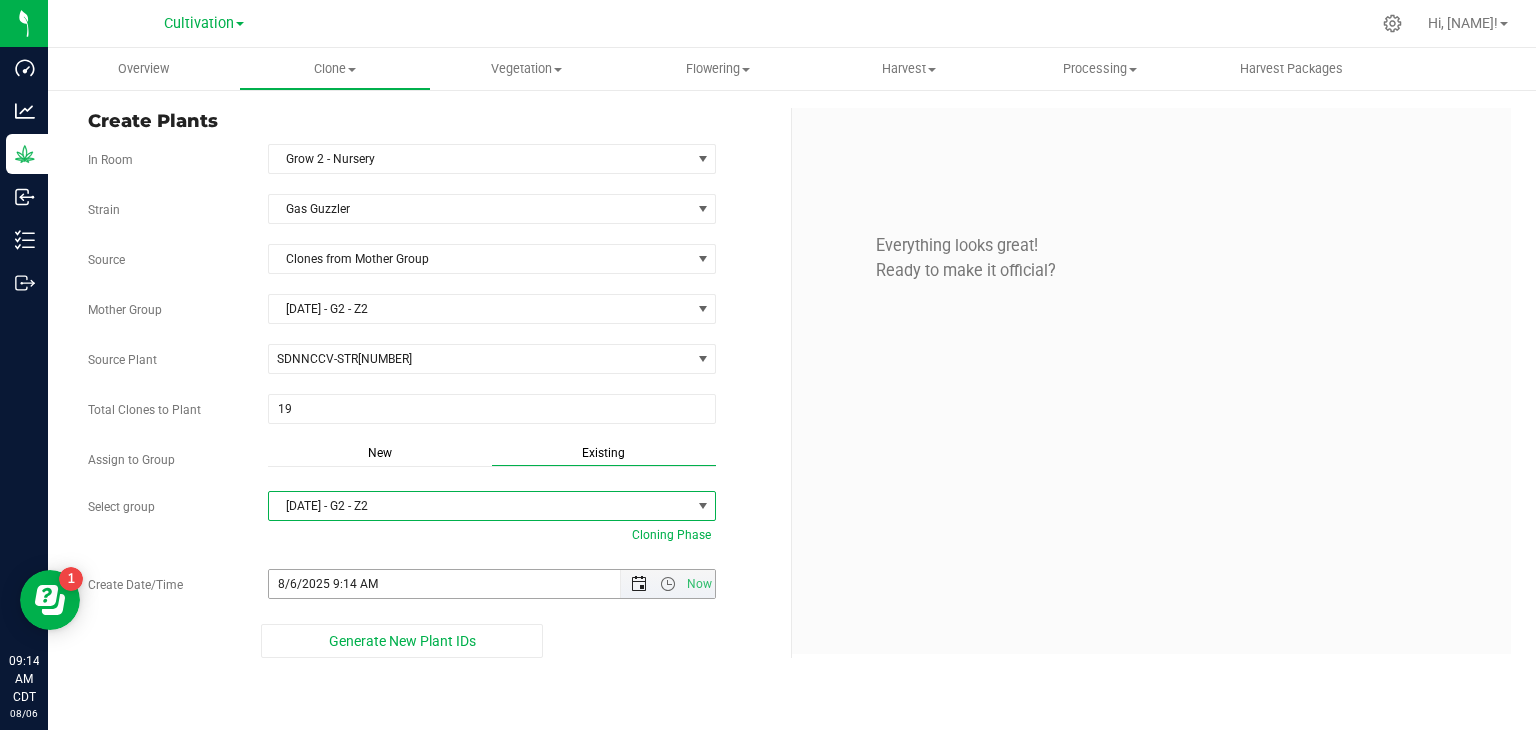 click at bounding box center (639, 584) 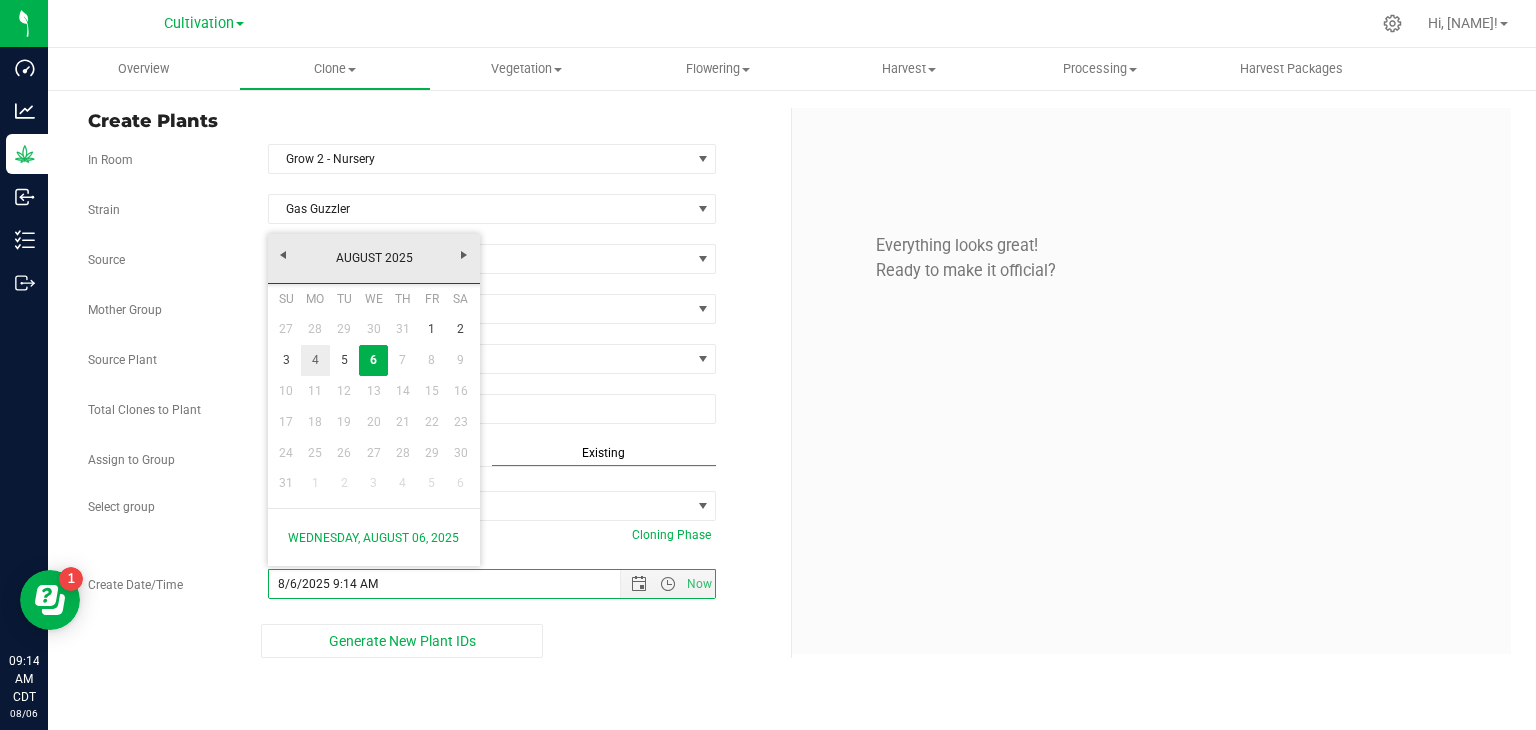 click on "4" at bounding box center [315, 360] 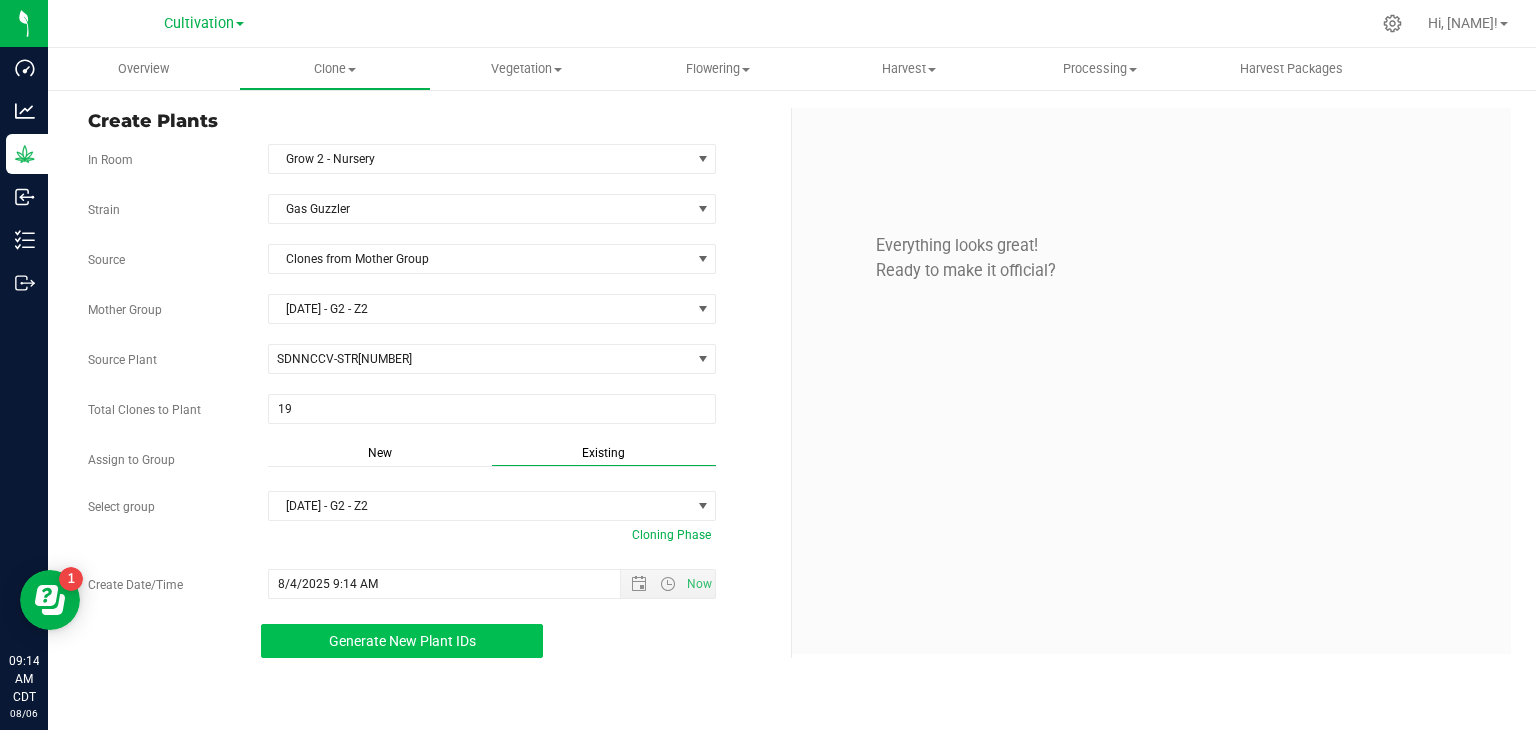 click on "Generate New Plant IDs" at bounding box center (402, 641) 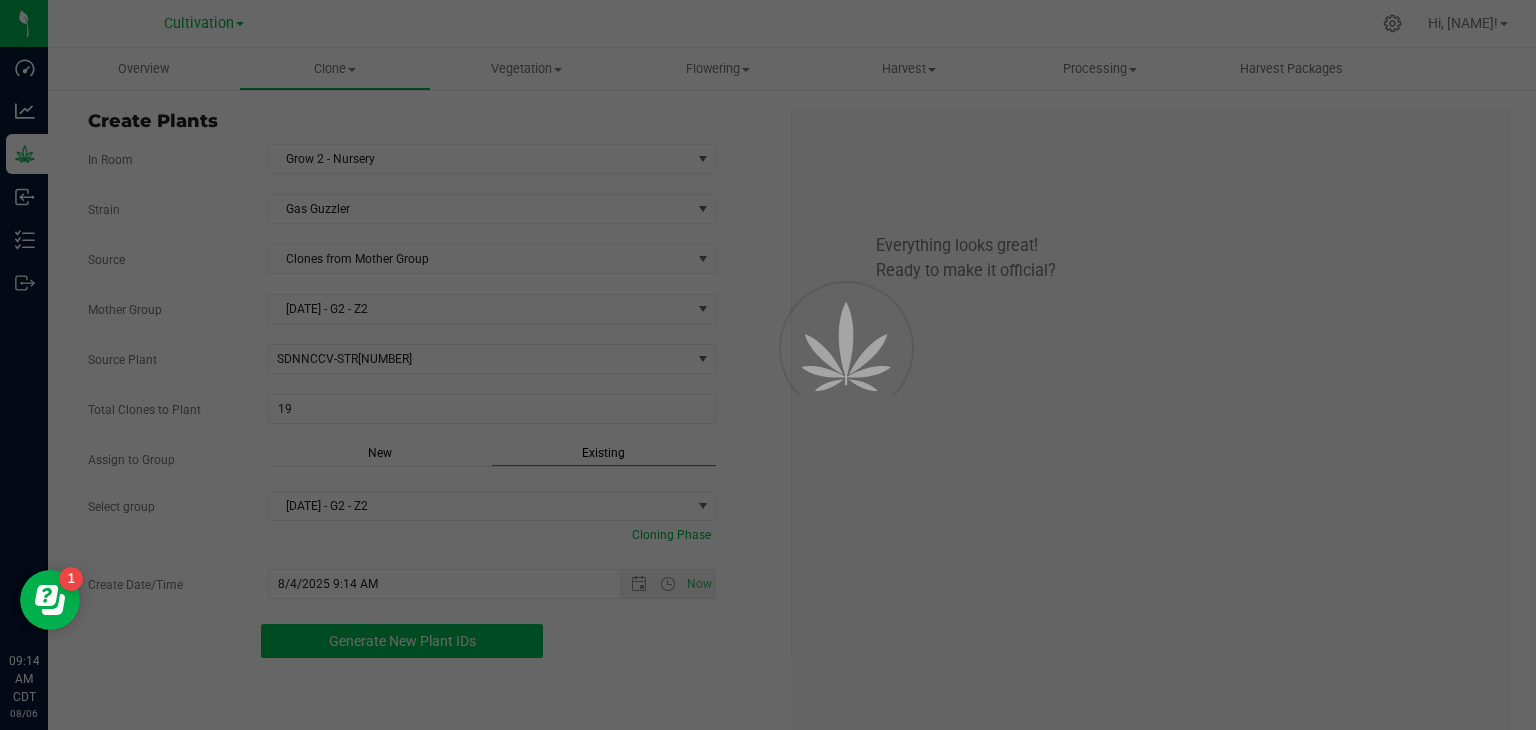 scroll, scrollTop: 60, scrollLeft: 0, axis: vertical 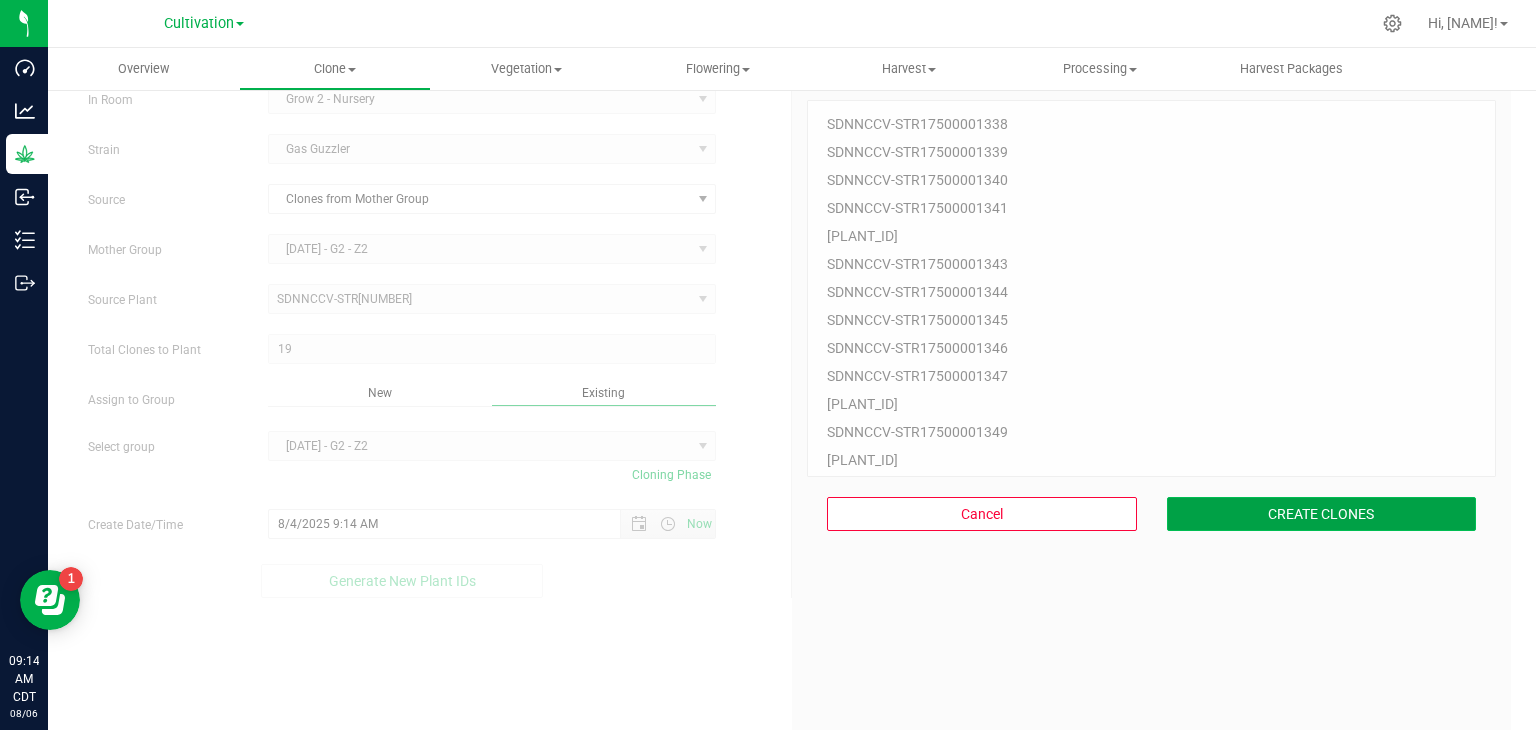 click on "CREATE CLONES" at bounding box center [1322, 514] 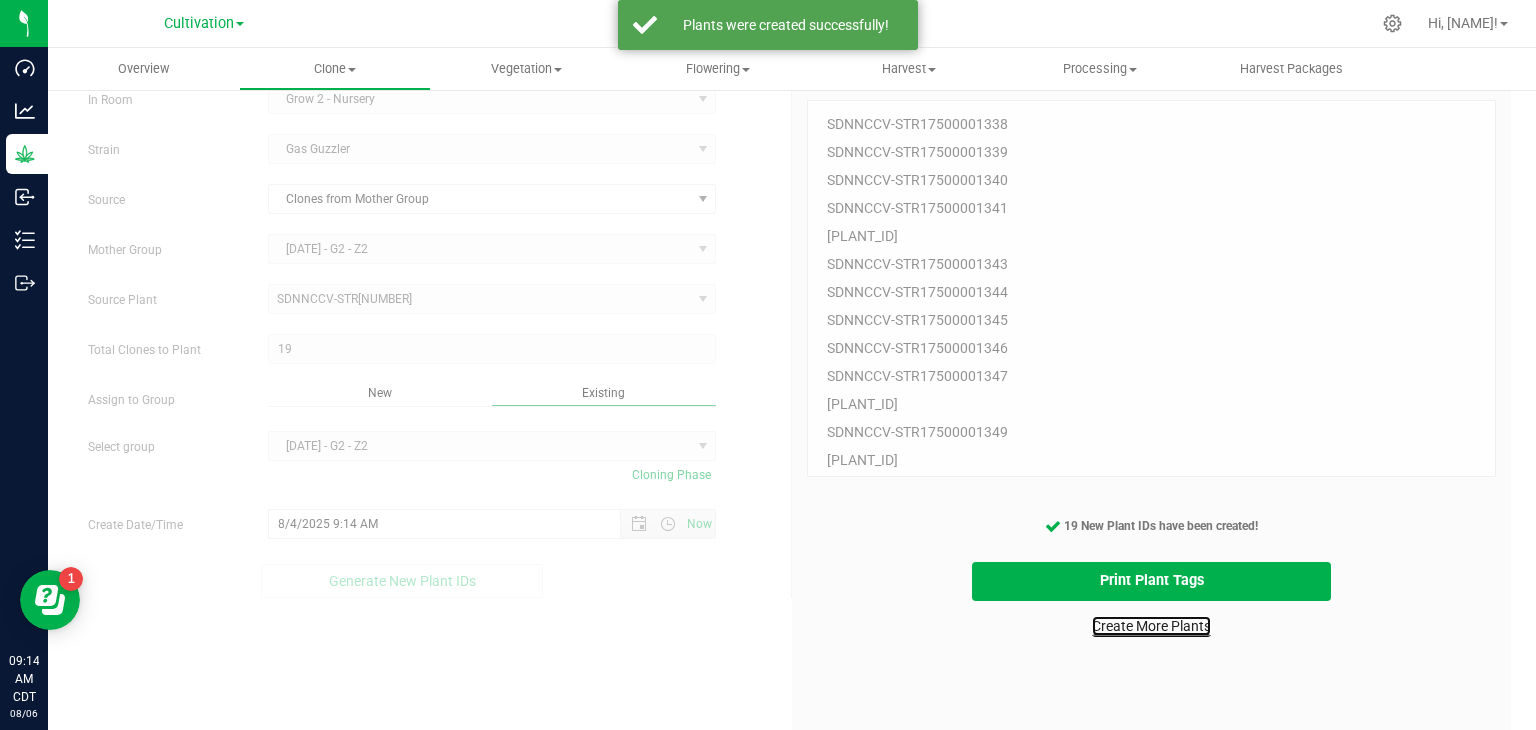 click on "Create More Plants" at bounding box center (1151, 626) 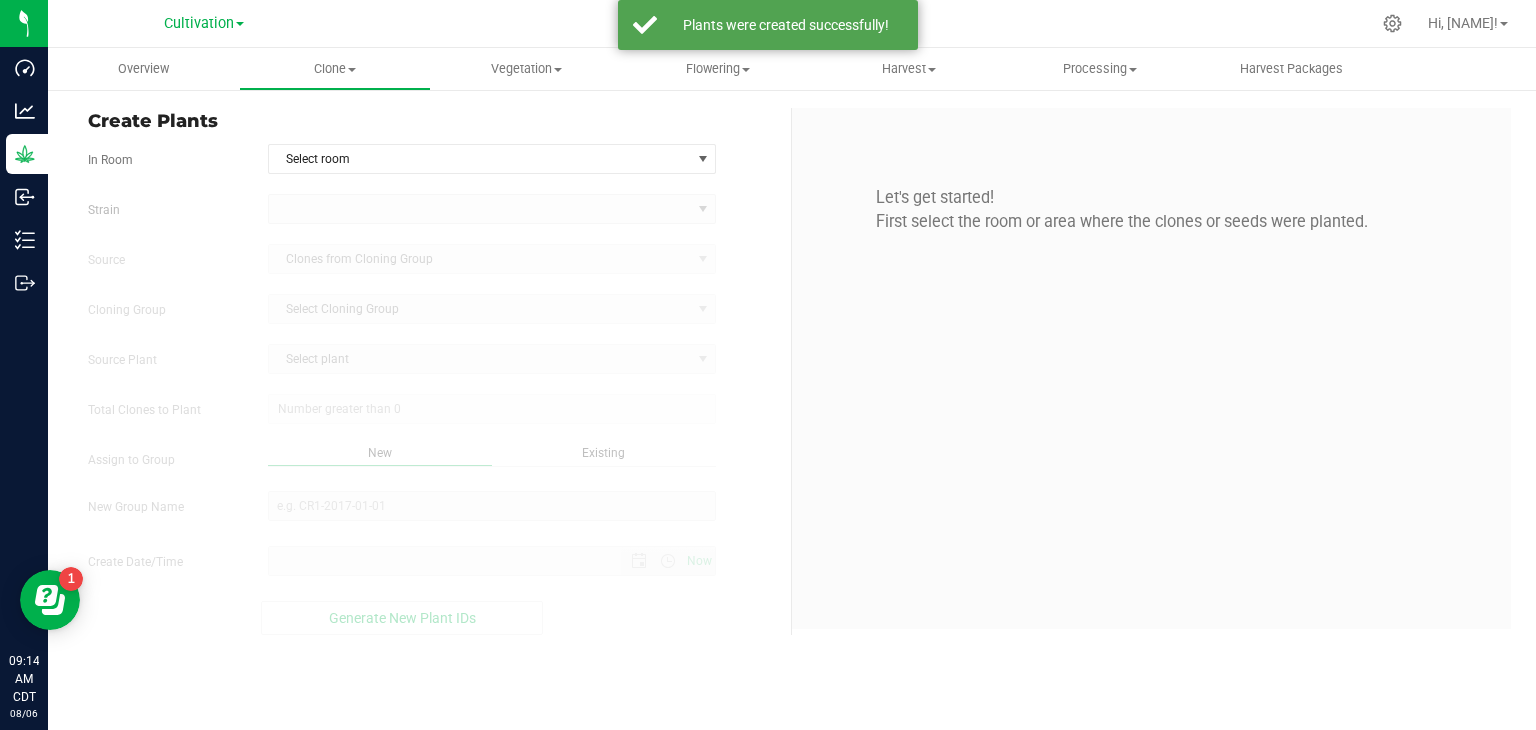 scroll, scrollTop: 0, scrollLeft: 0, axis: both 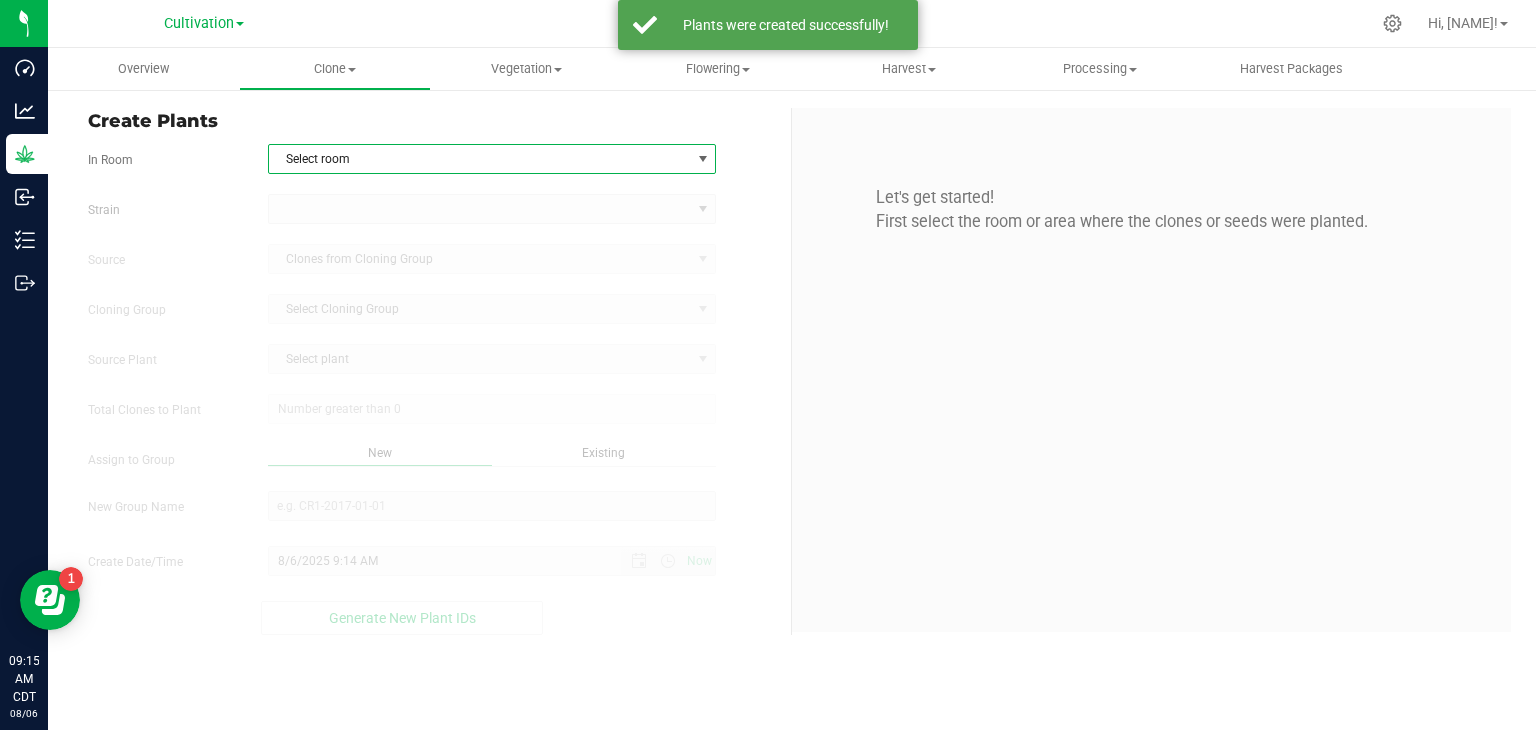 click on "Select room" at bounding box center (480, 159) 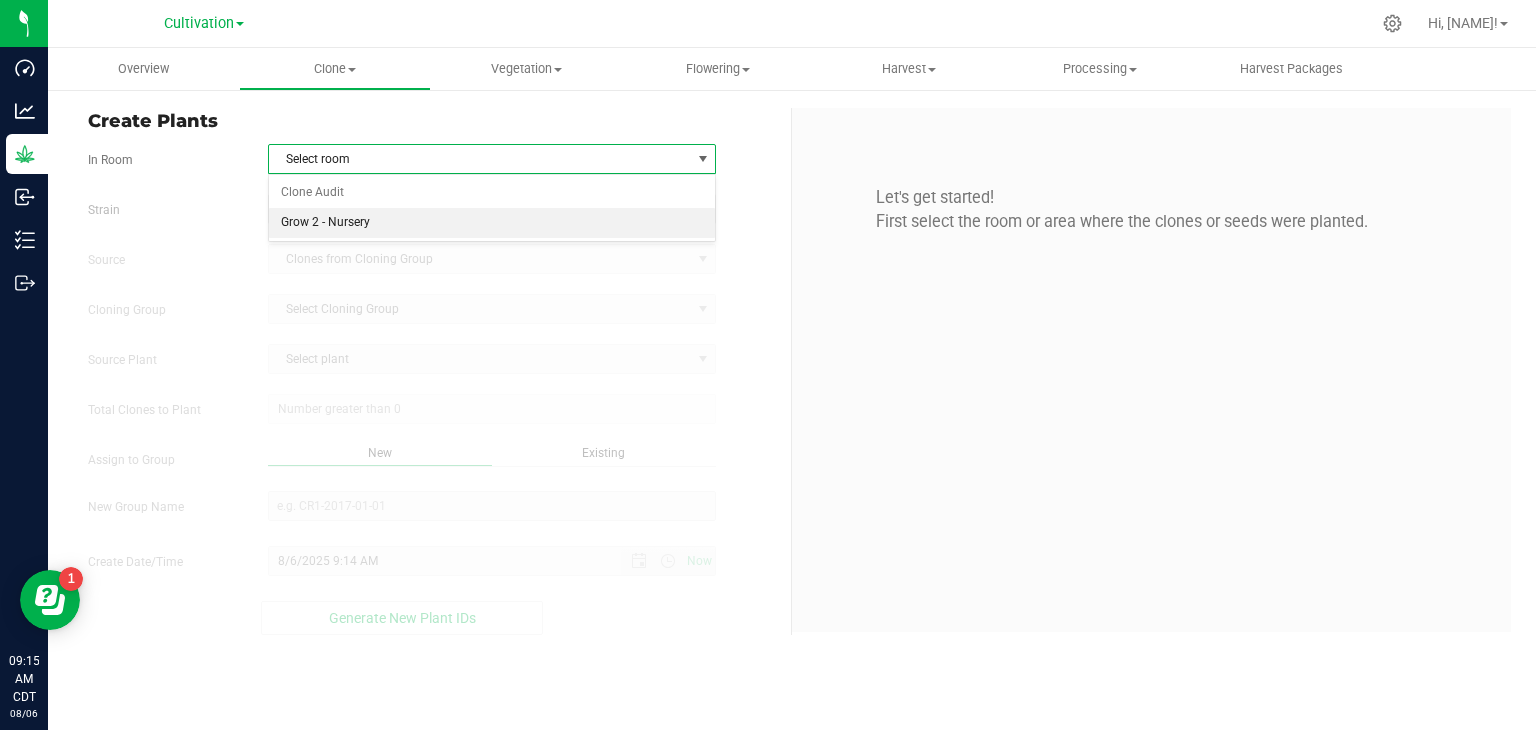 click on "Grow 2 - Nursery" at bounding box center [492, 223] 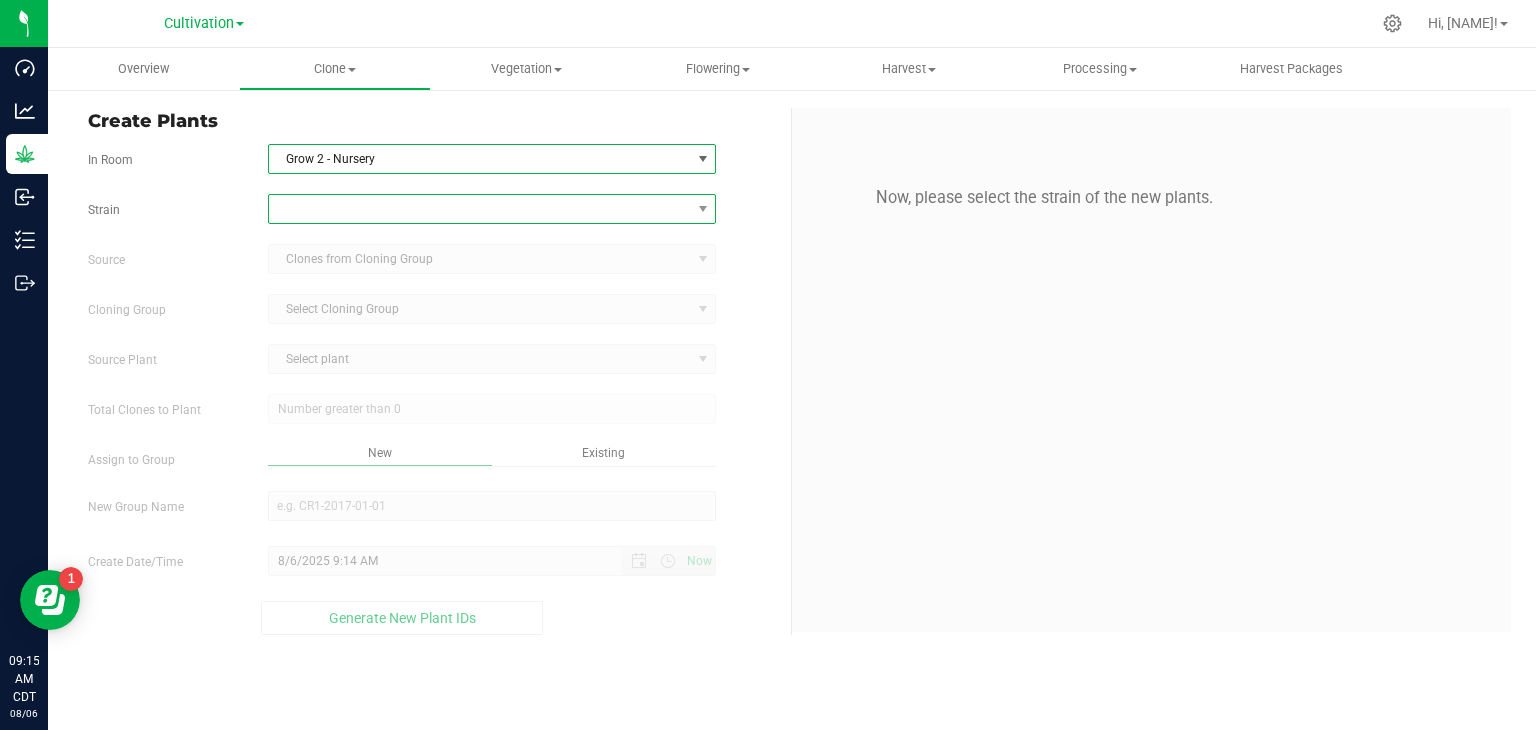 click at bounding box center (480, 209) 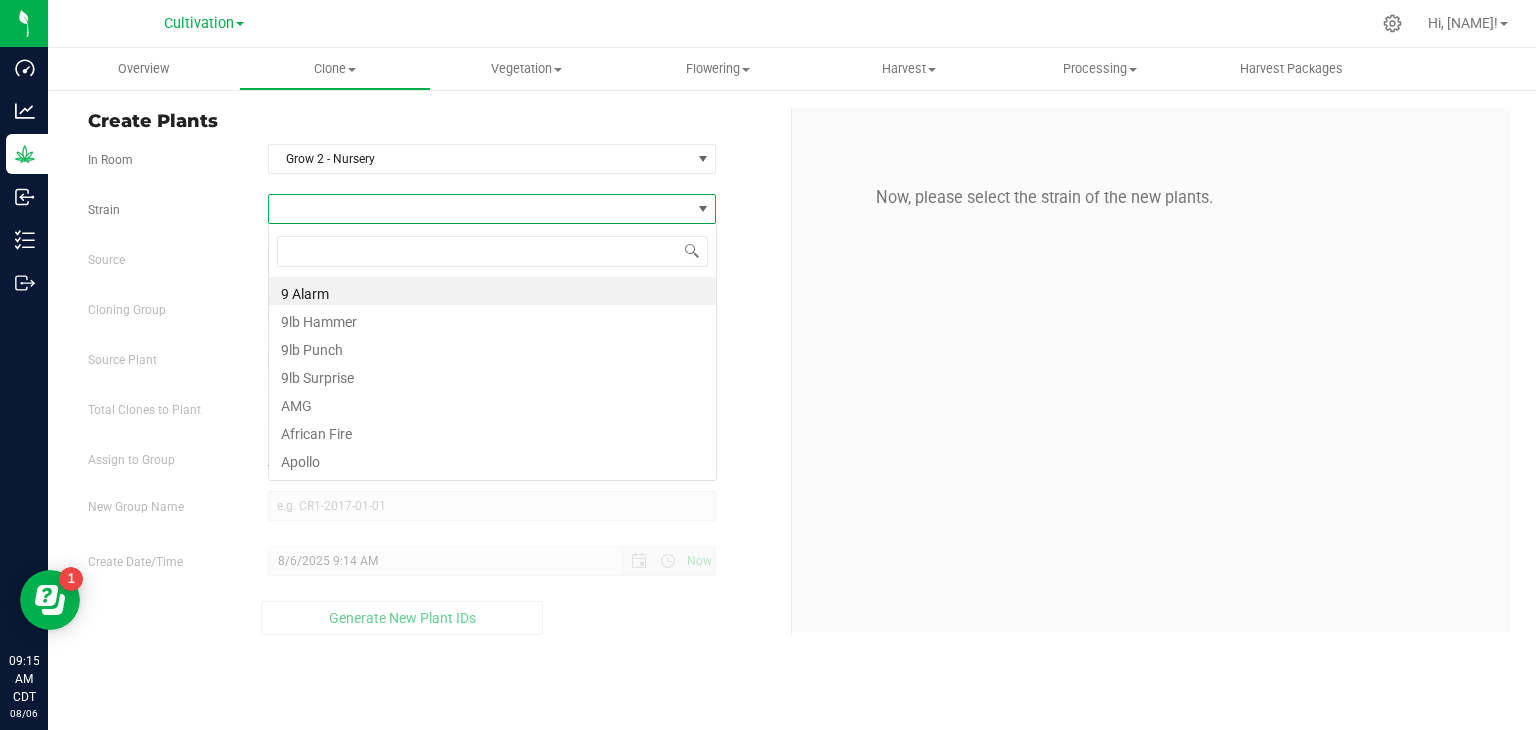 scroll, scrollTop: 99970, scrollLeft: 99551, axis: both 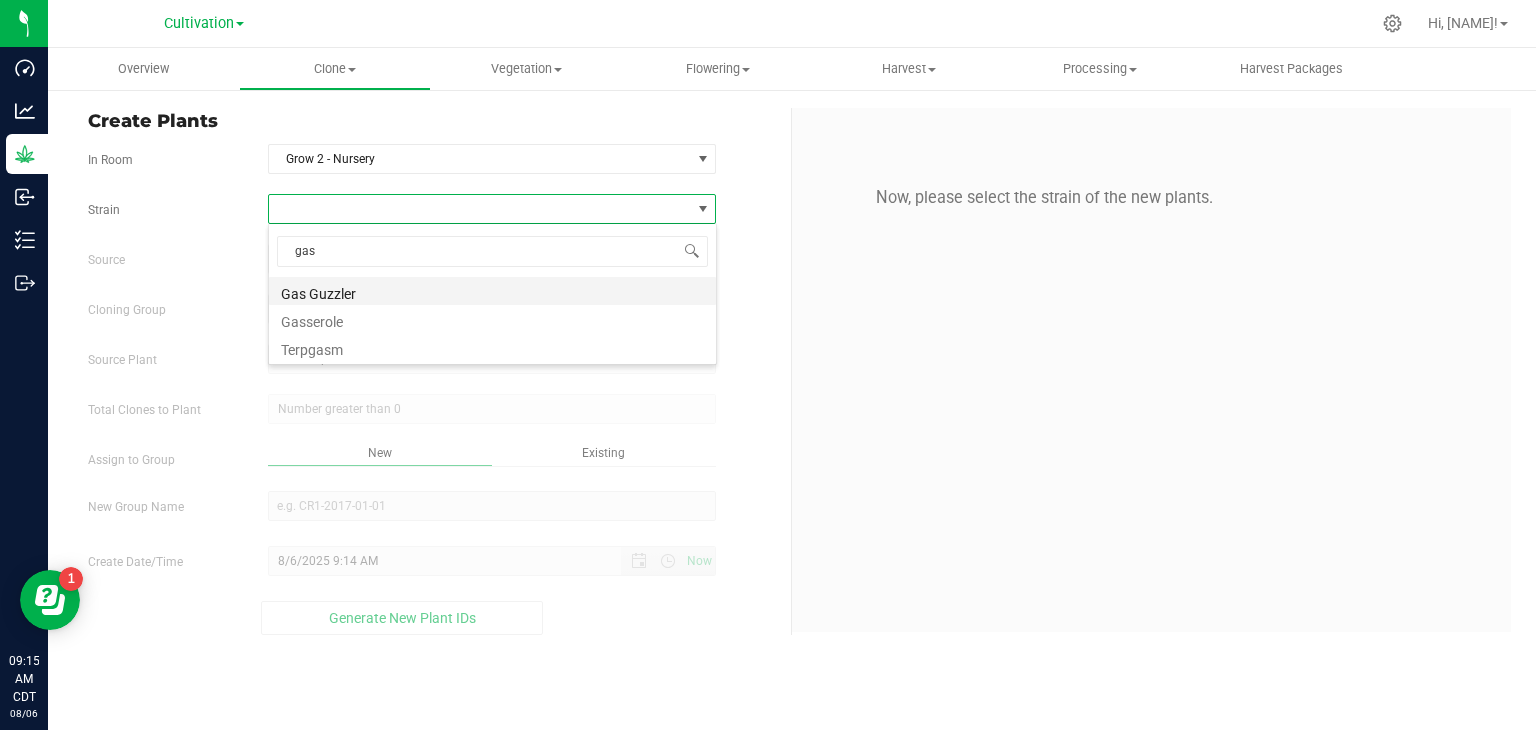 click on "Gas Guzzler" at bounding box center [492, 291] 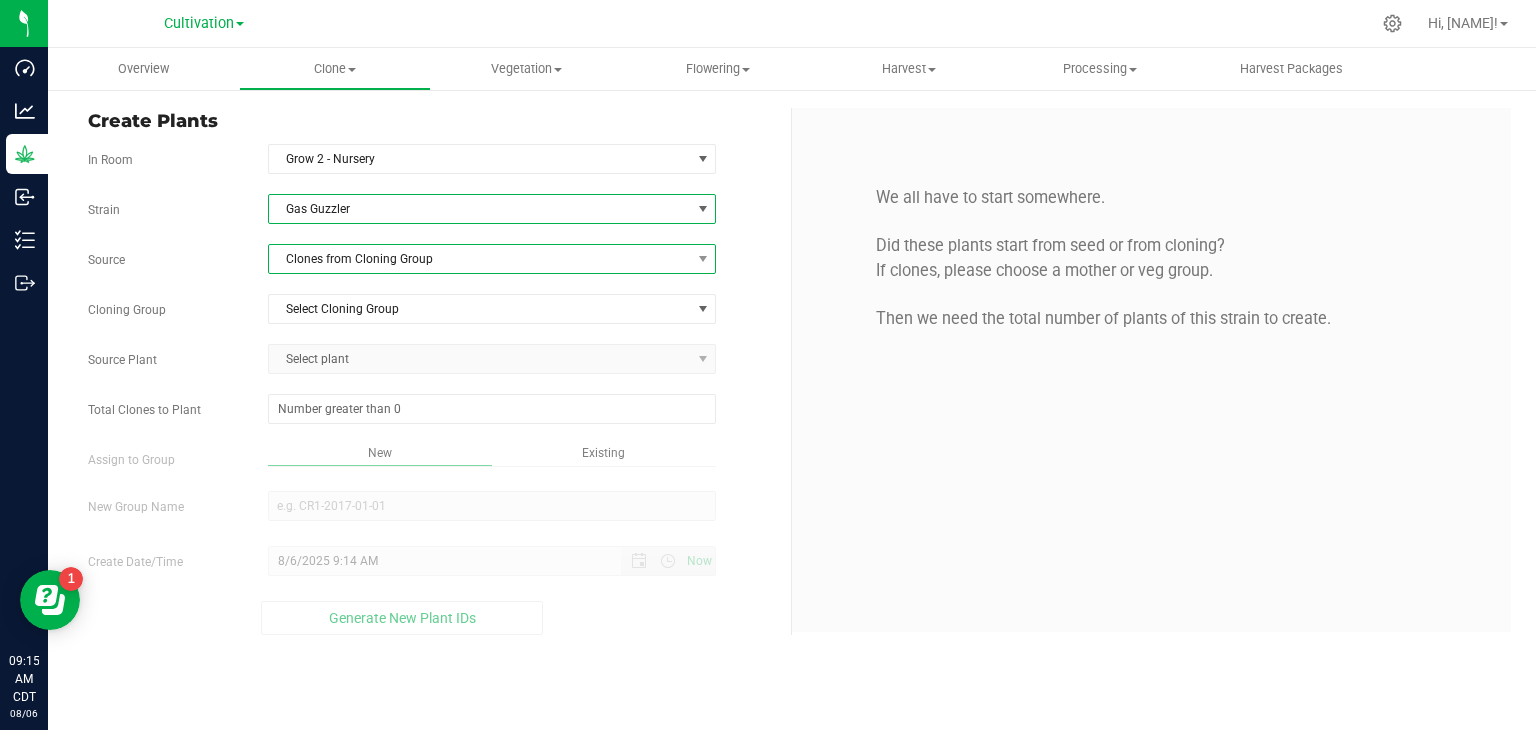 click on "Clones from Cloning Group" at bounding box center [480, 259] 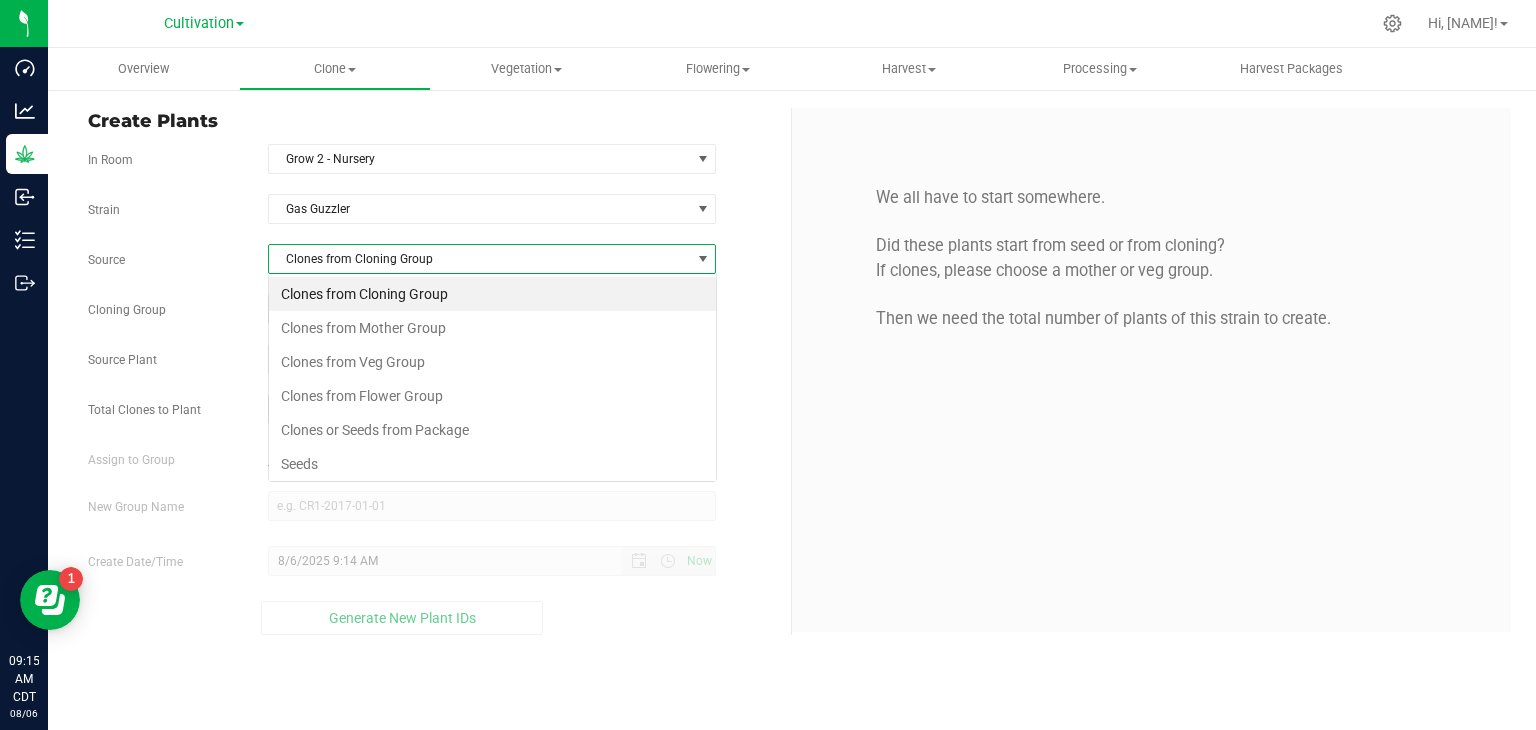 scroll, scrollTop: 99970, scrollLeft: 99551, axis: both 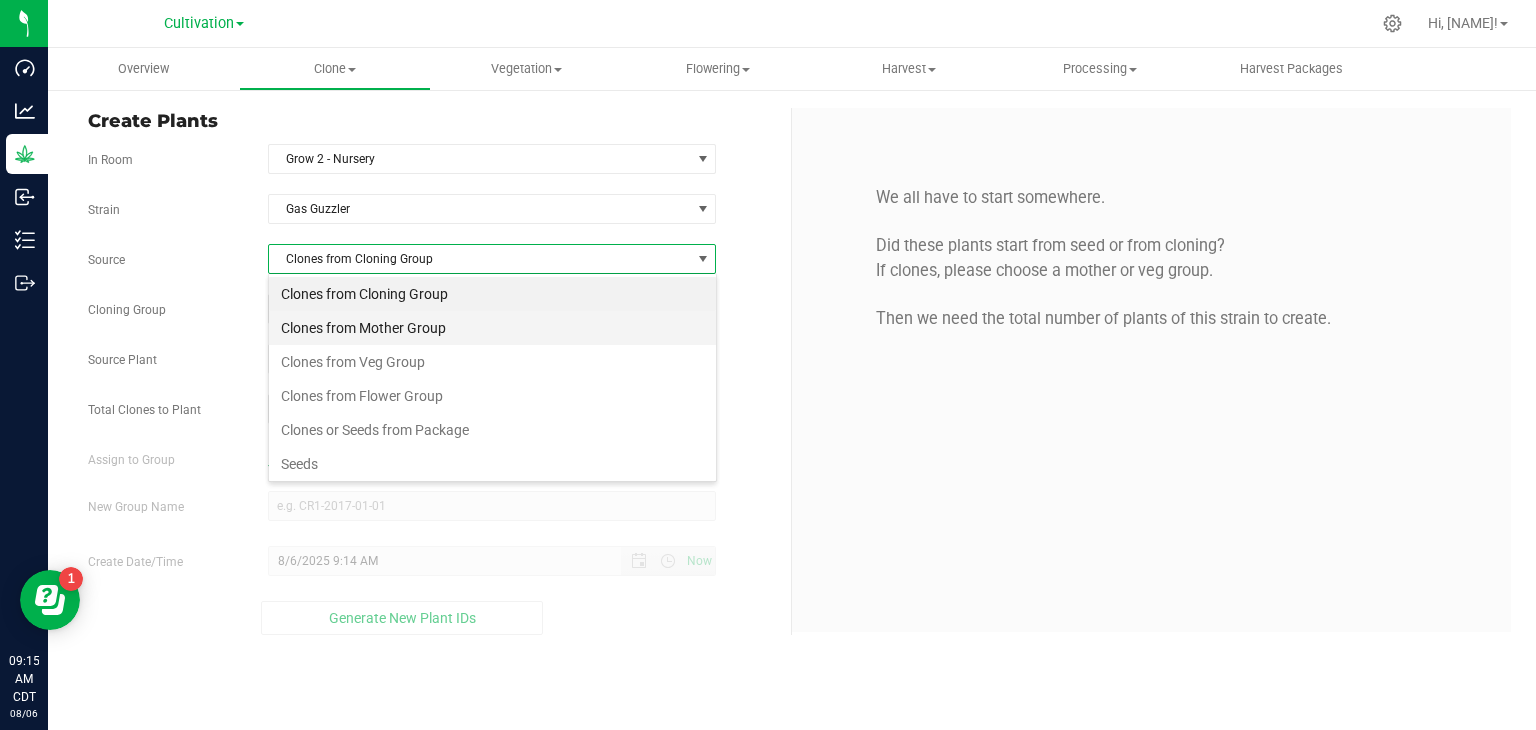 click on "Clones from Mother Group" at bounding box center (492, 328) 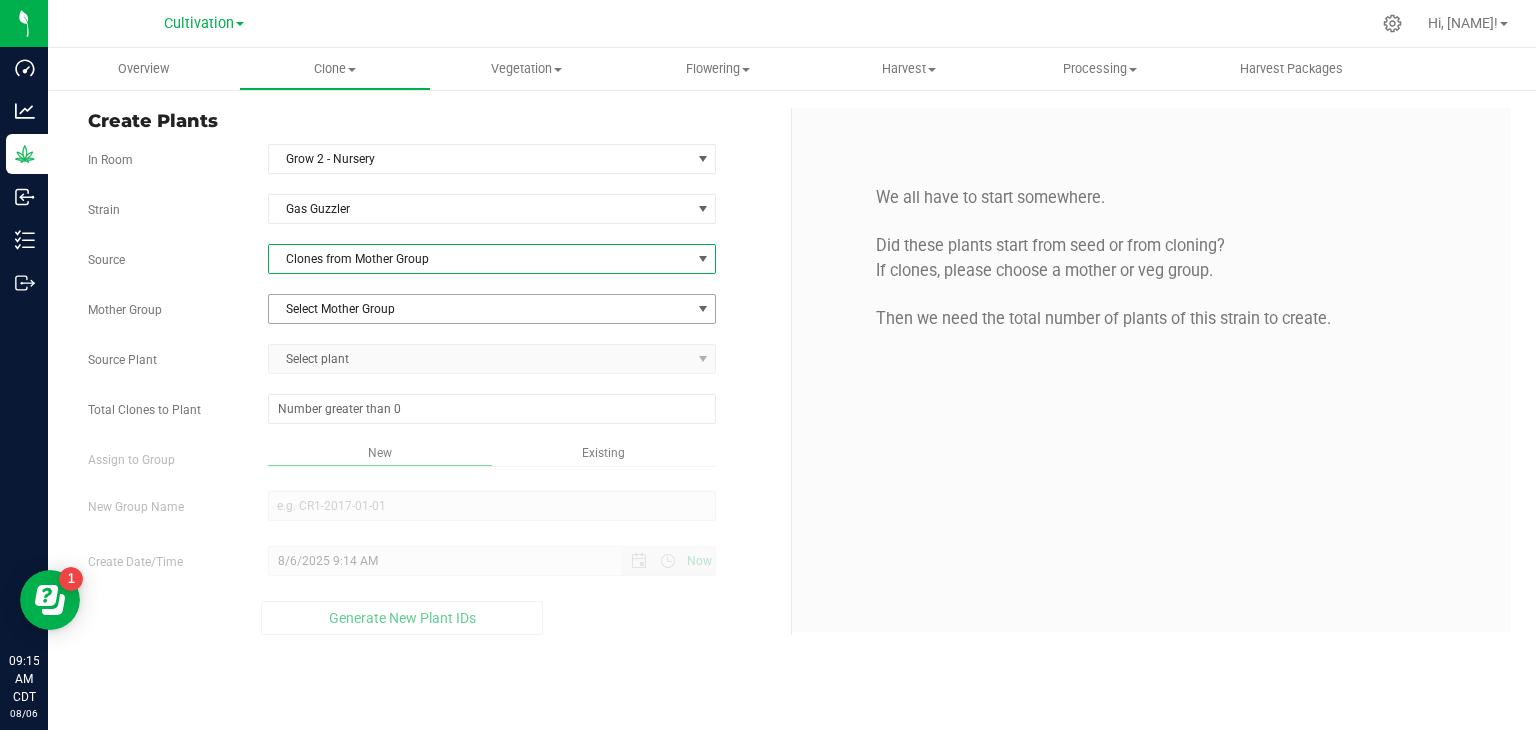 click on "Select Mother Group" at bounding box center (480, 309) 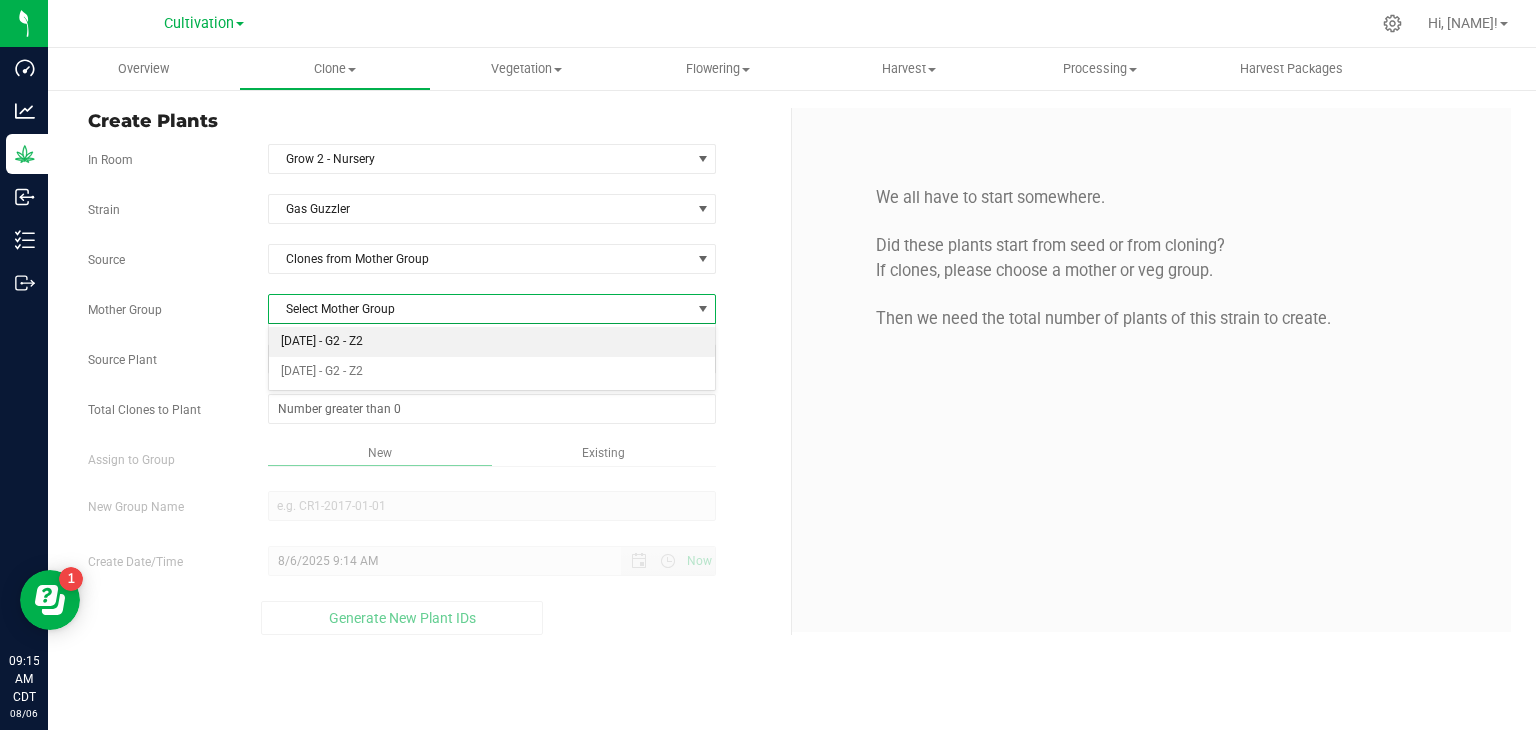 click on "[DATE] - G2 - Z2" at bounding box center (492, 342) 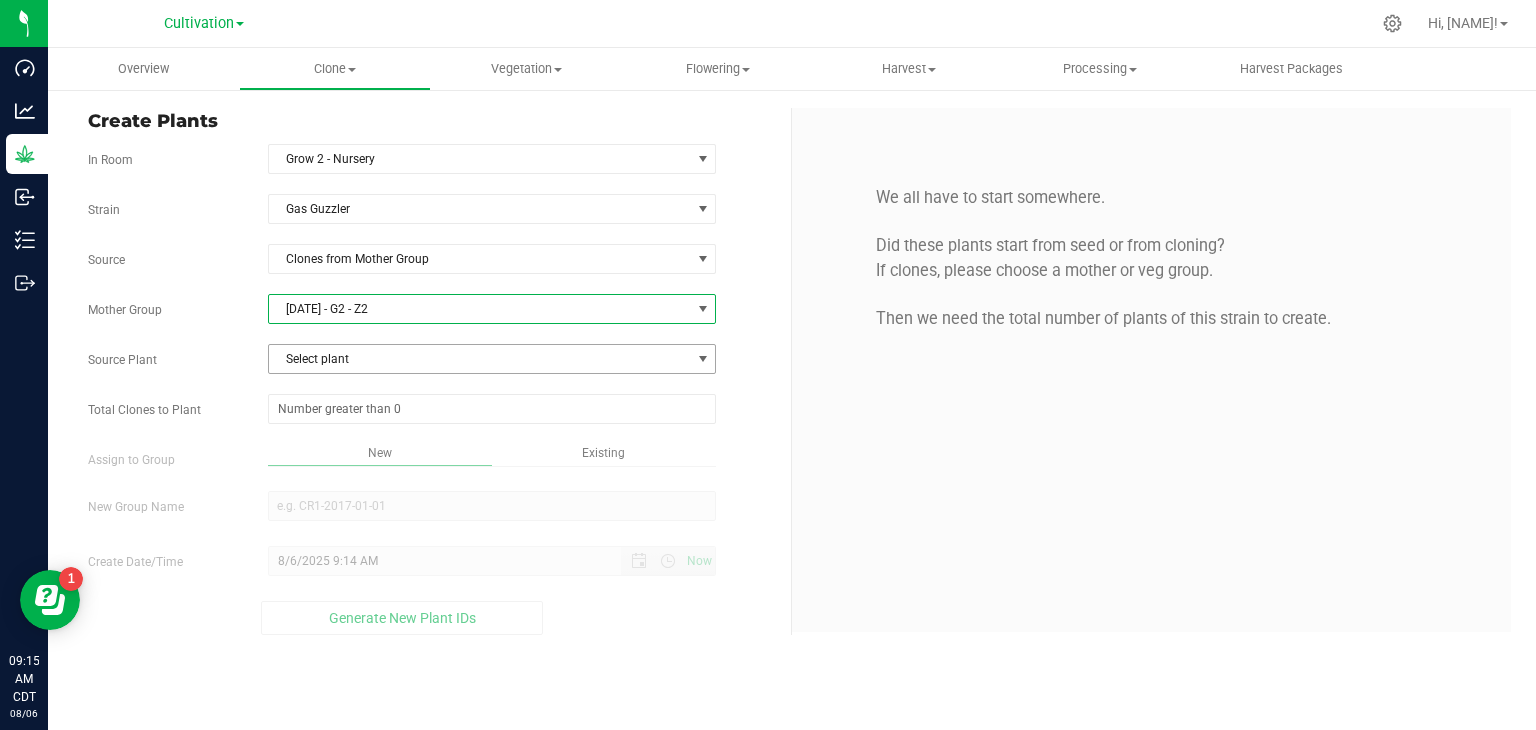click on "Select plant" at bounding box center [480, 359] 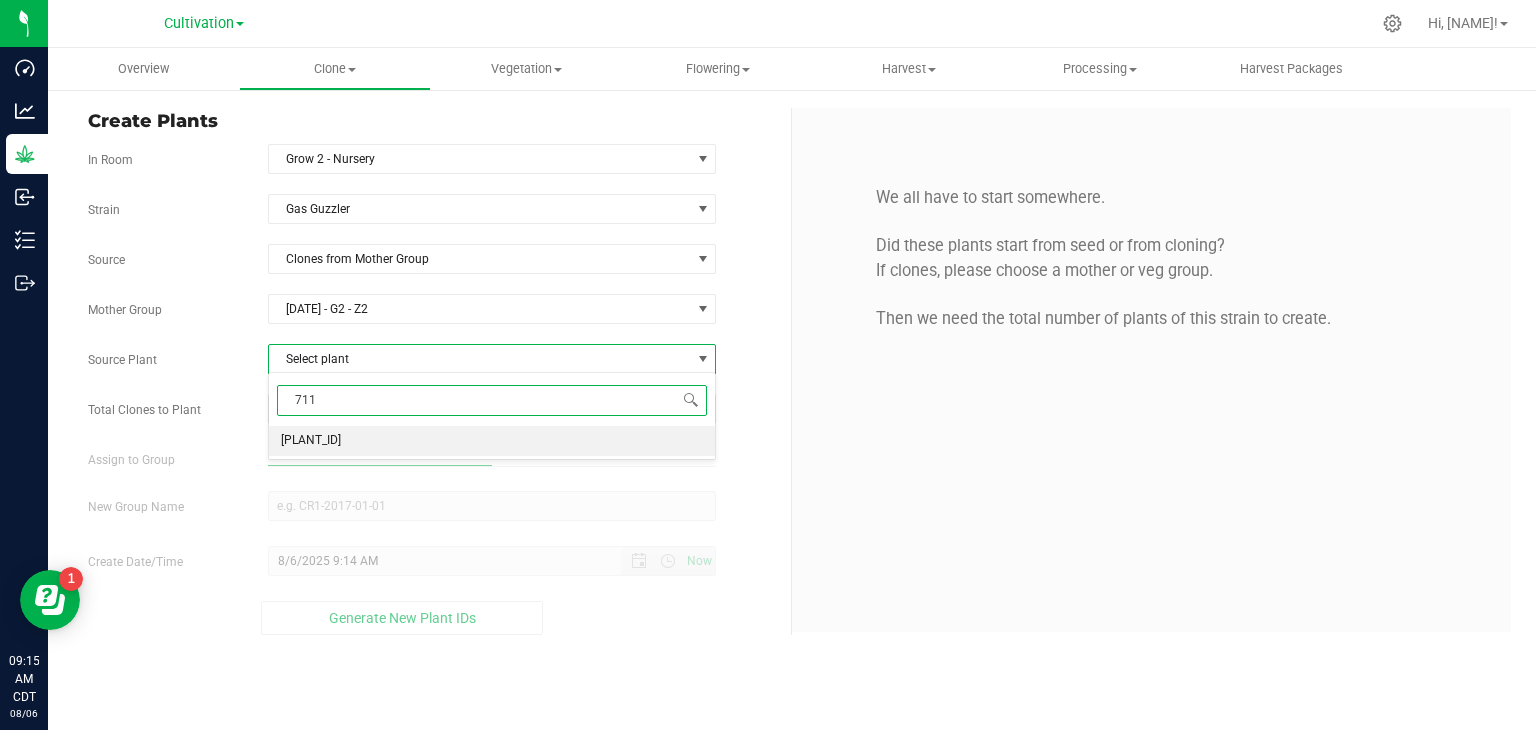 click on "[PLANT_ID]" at bounding box center [311, 441] 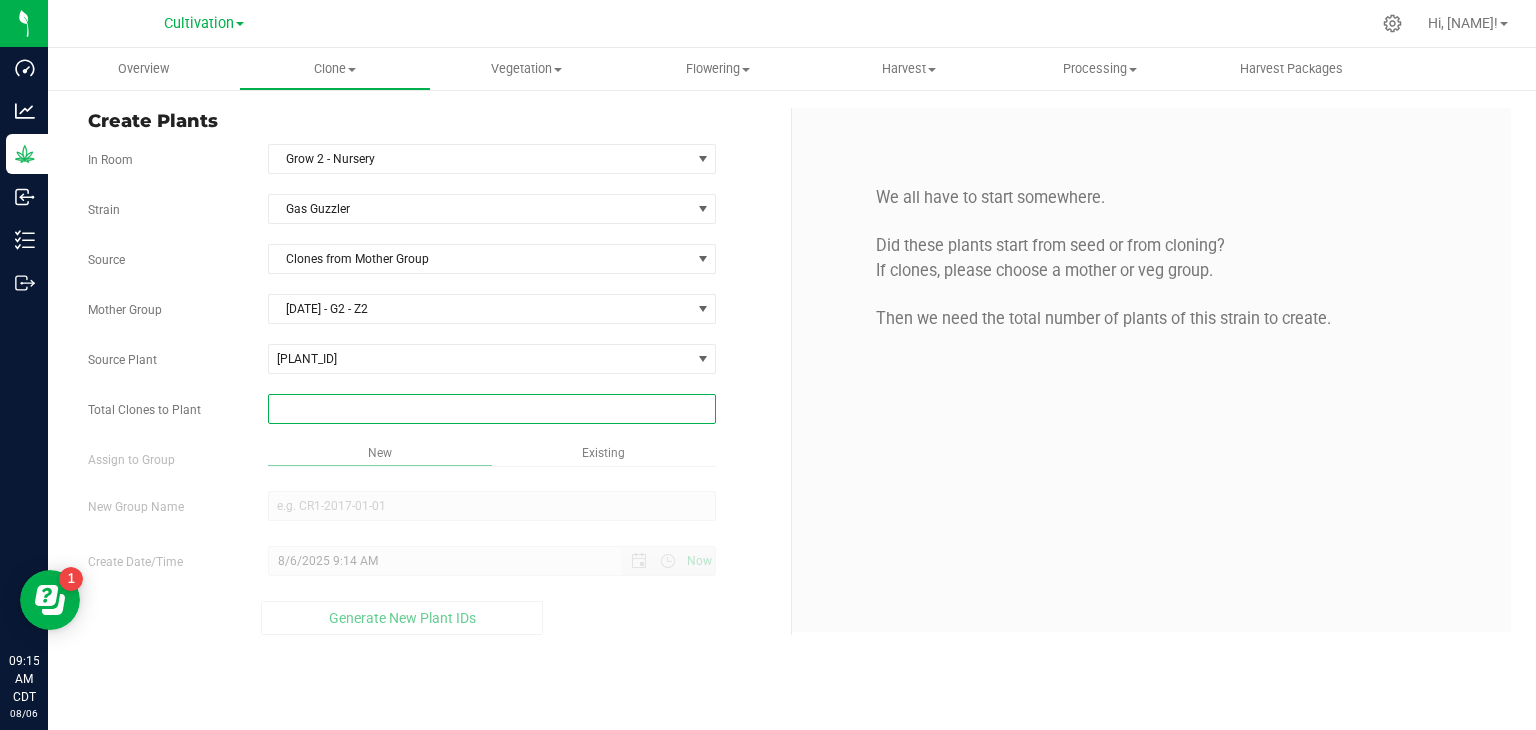 click at bounding box center (492, 409) 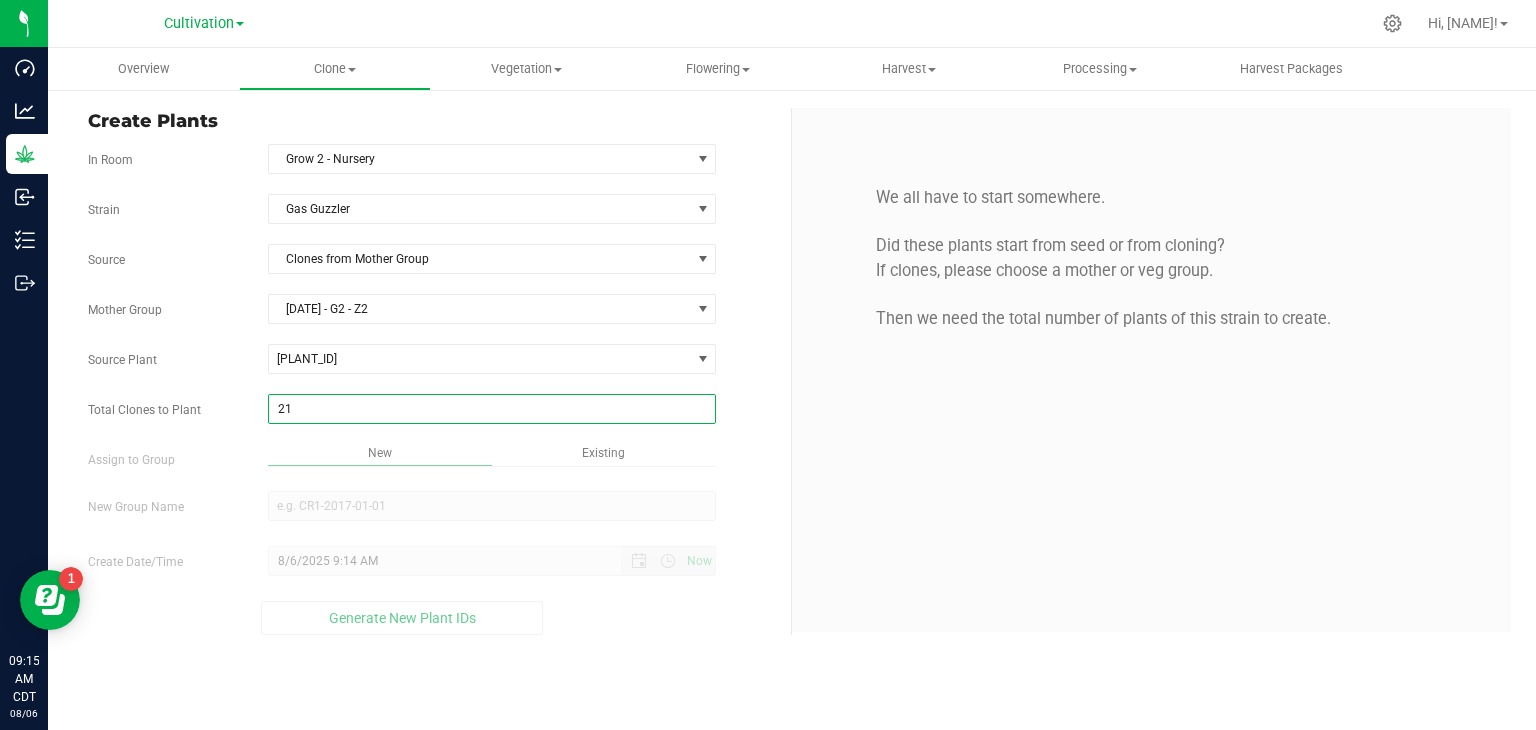click on "Strain
Gas Guzzler
Source
Clones from Mother Group
Mother Group
05202025 - G2 - Z2 Select Mother Group 05202025 - G2 - Z2 07152025 - G2 - Z2
Source Plant
SDNNCCV-STR17500000711 SDNNCCV-STR17500000711 SDNNCCV-STR17500000712 SDNNCCV-STR17500000714 SDNNCCV-STR17500000715 SDNNCCV-STR17500000717 SDNNCCV-STR17500000718 SDNNCCV-STR17500000719 SDNNCCV-STR17500000721 SDNNCCV-STR17500000731 SDNNCCV-STR17500000732
21 21" at bounding box center [432, 414] 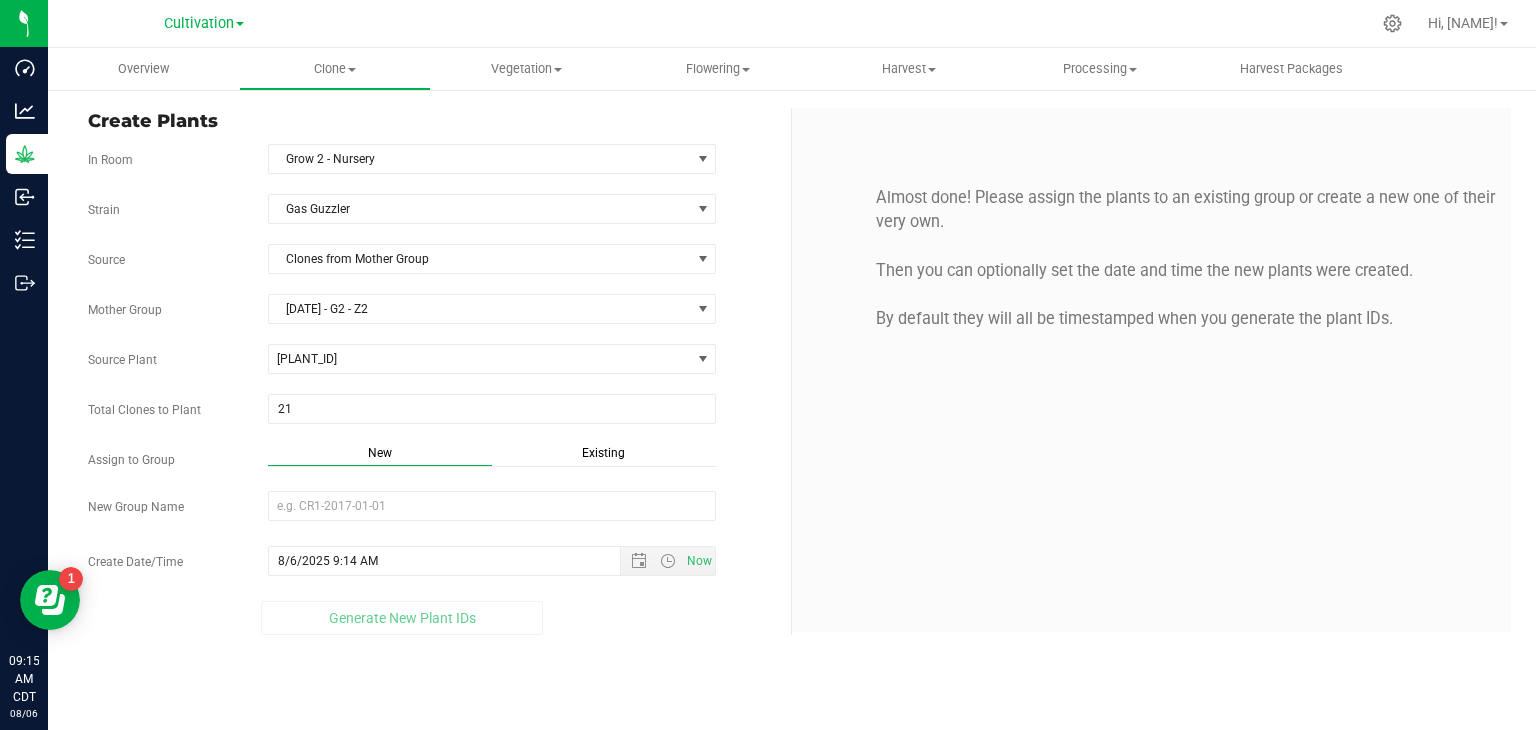 click on "Existing" at bounding box center (603, 453) 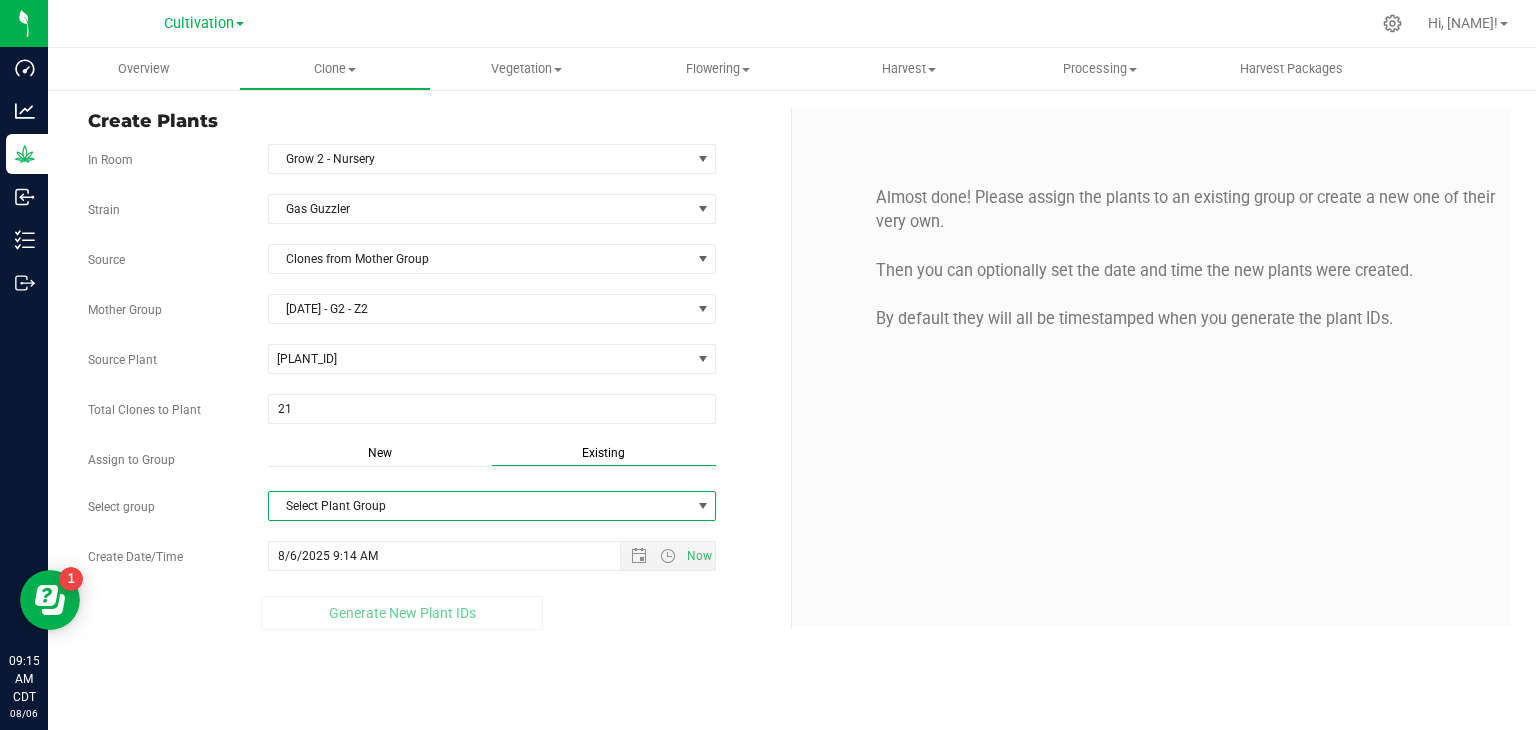 click on "Select Plant Group" at bounding box center (480, 506) 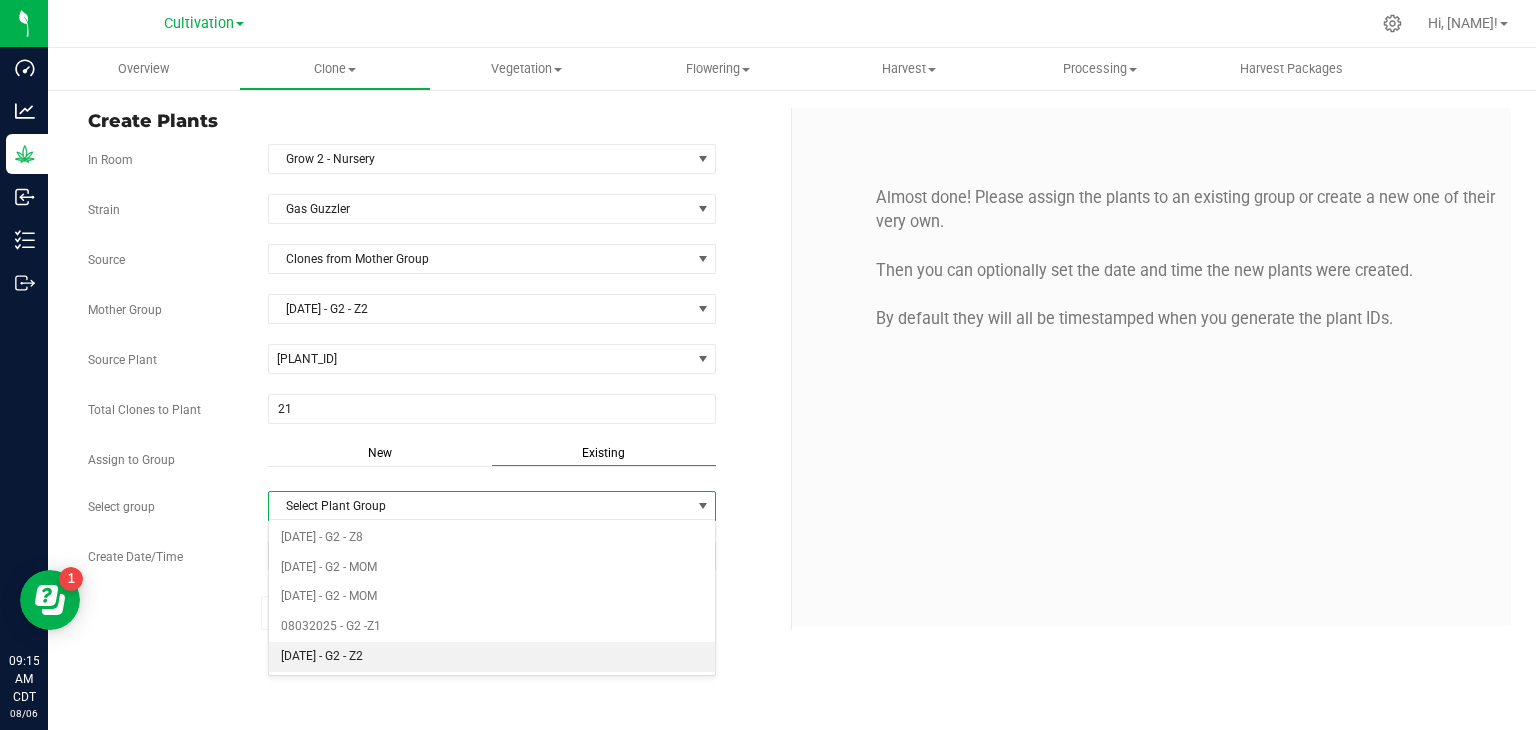 click on "[DATE] - G2 - Z2" at bounding box center (492, 657) 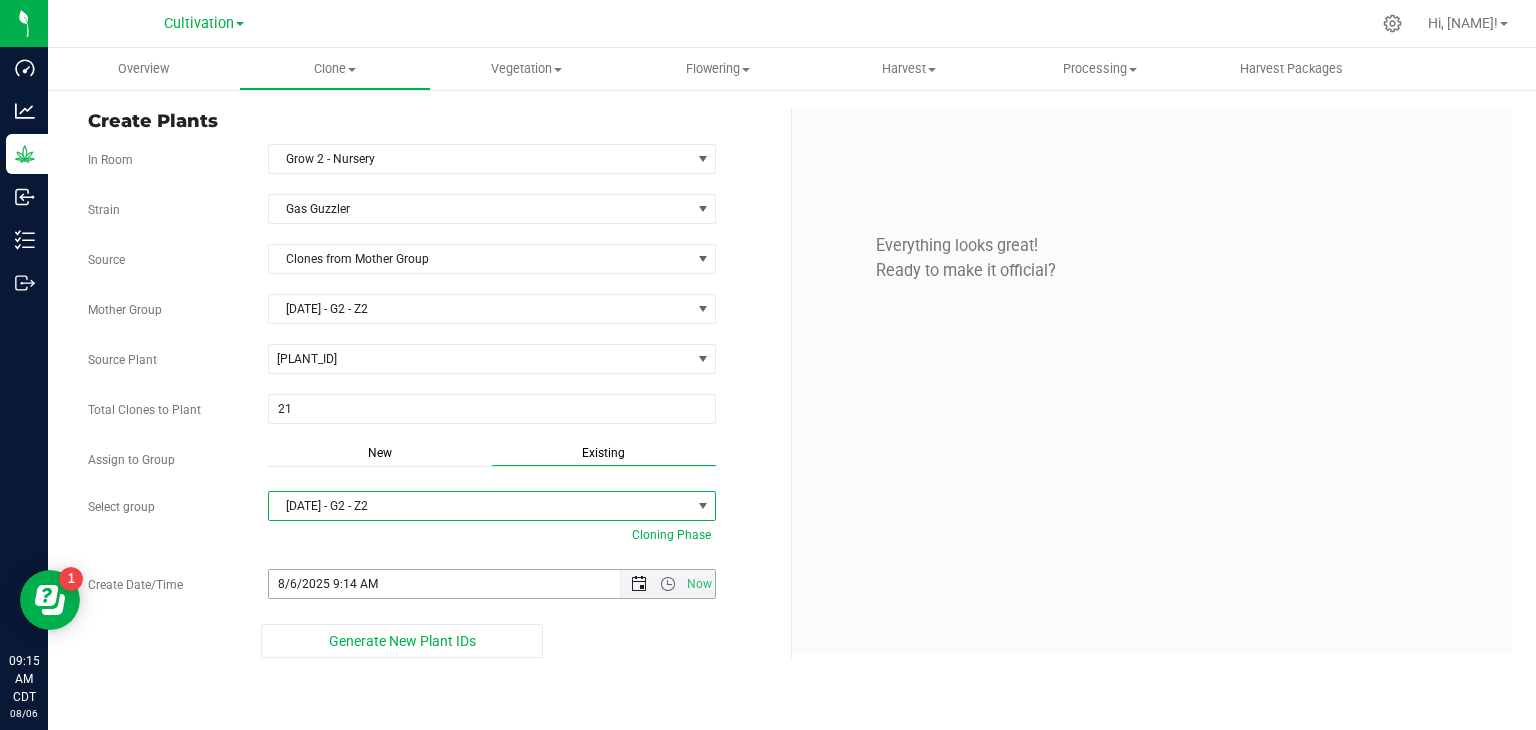 click at bounding box center (639, 584) 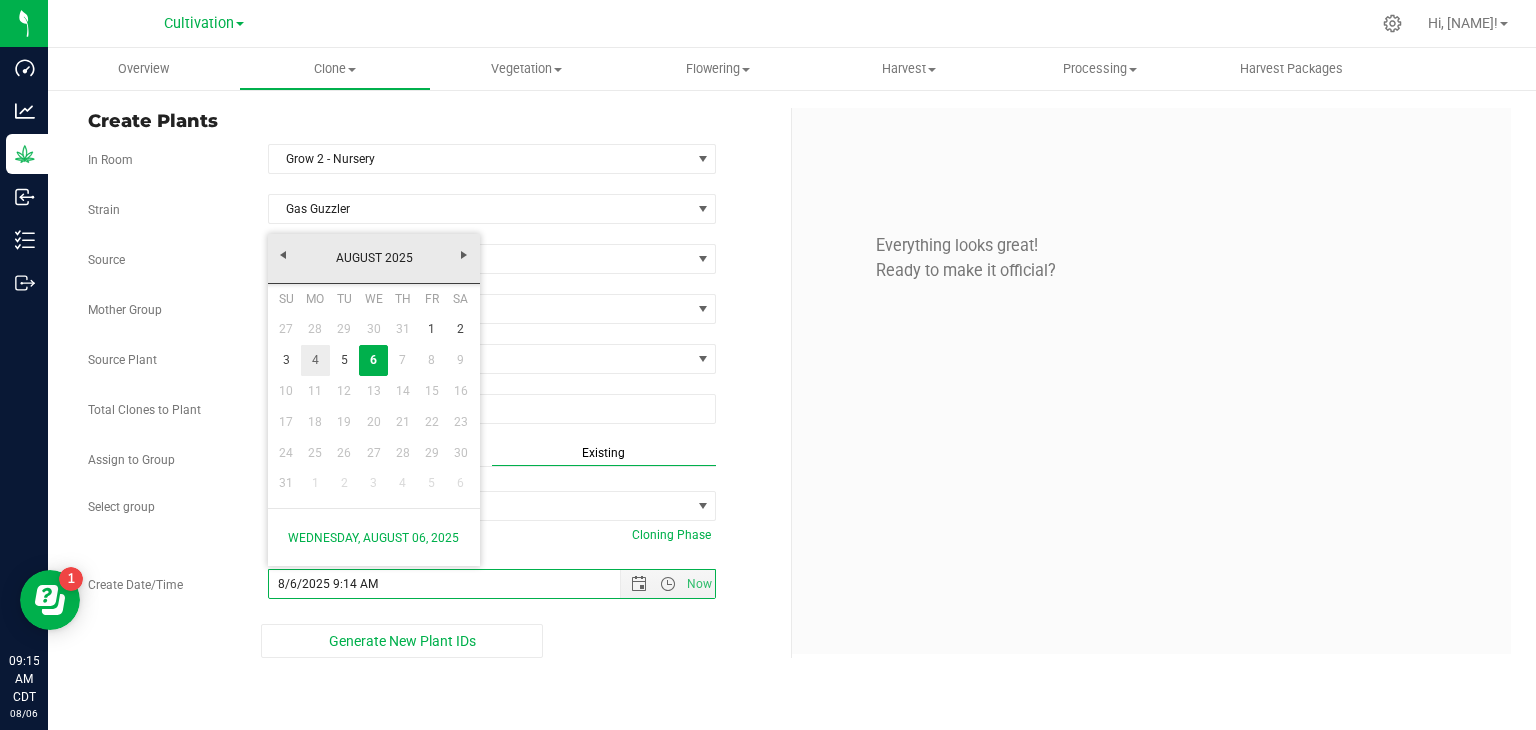 click on "4" at bounding box center (315, 360) 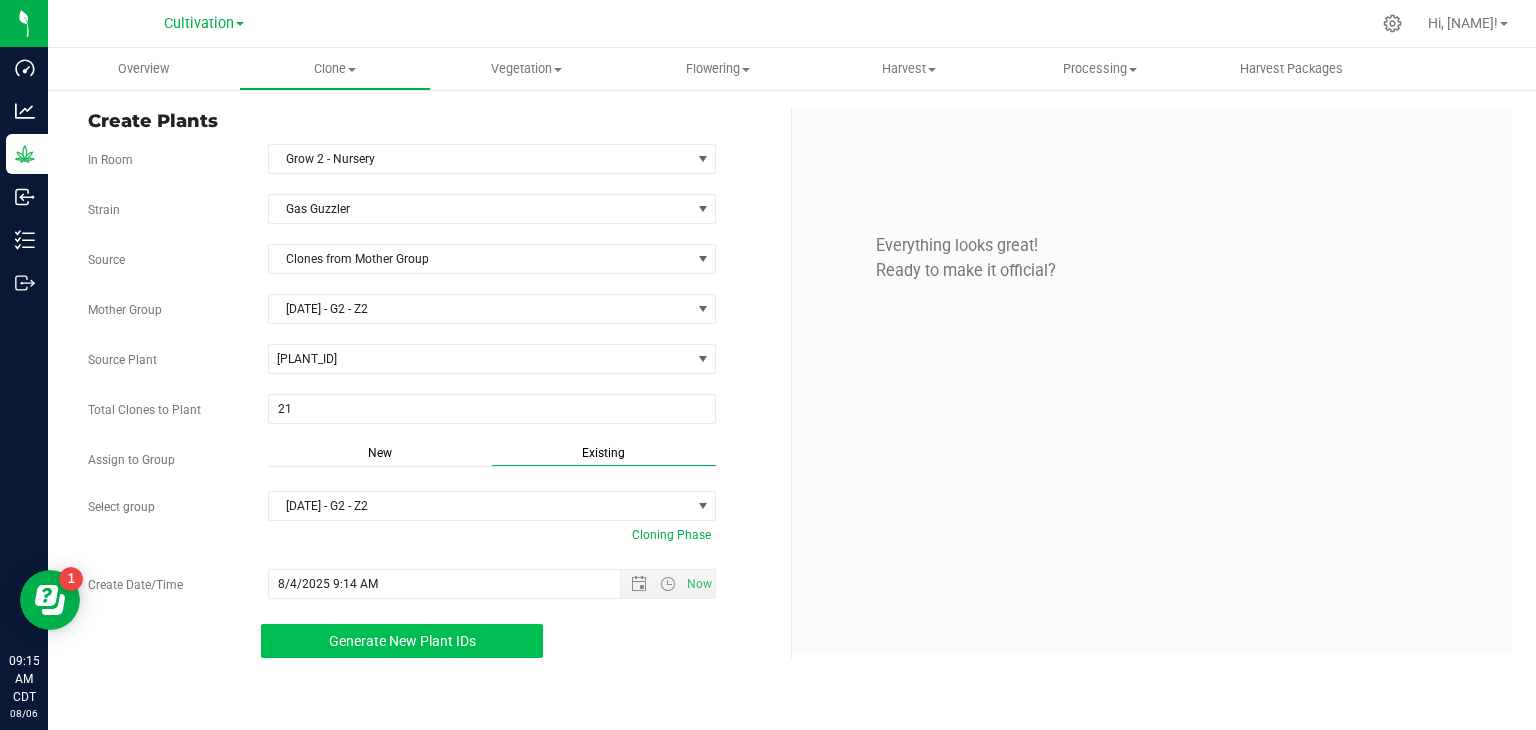 click on "Generate New Plant IDs" at bounding box center (402, 641) 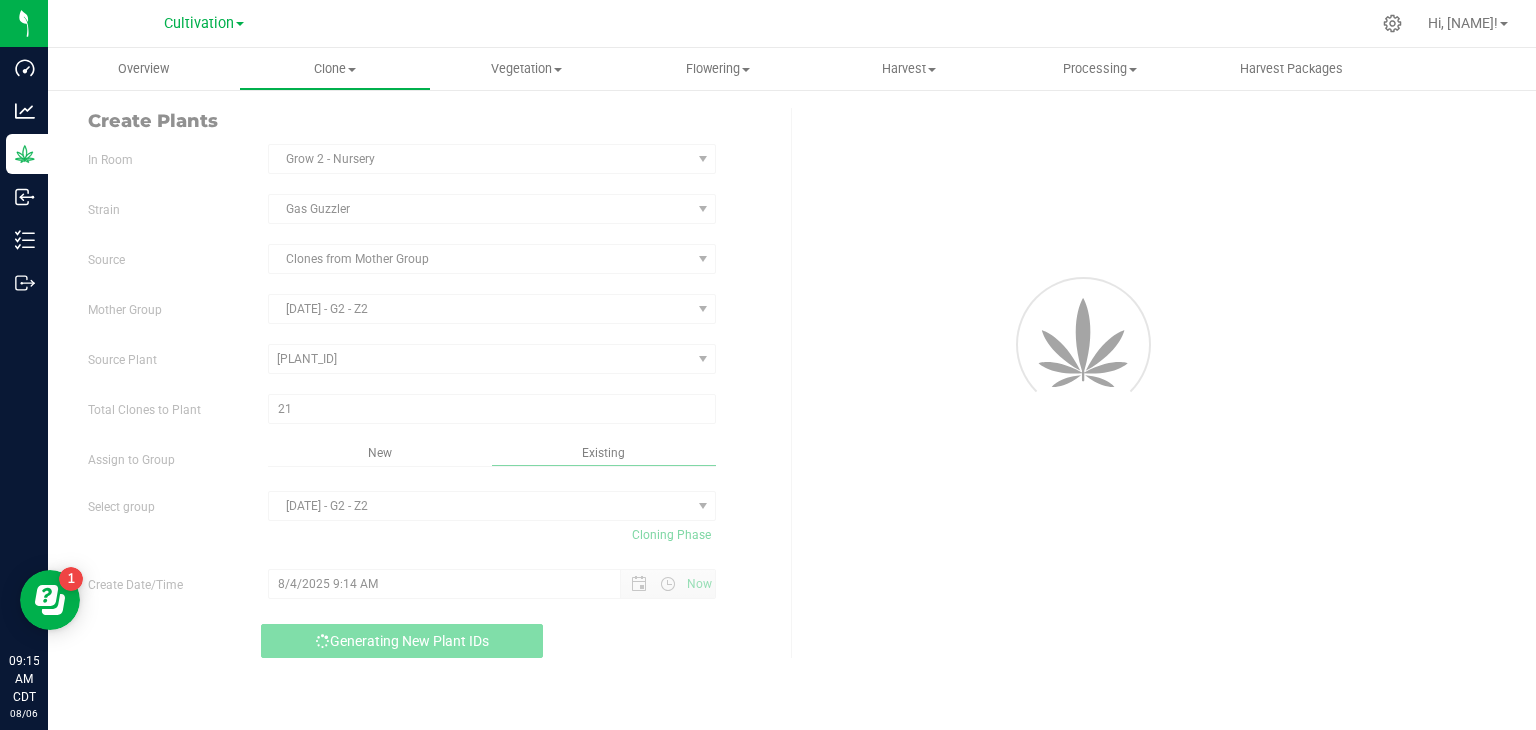 scroll, scrollTop: 60, scrollLeft: 0, axis: vertical 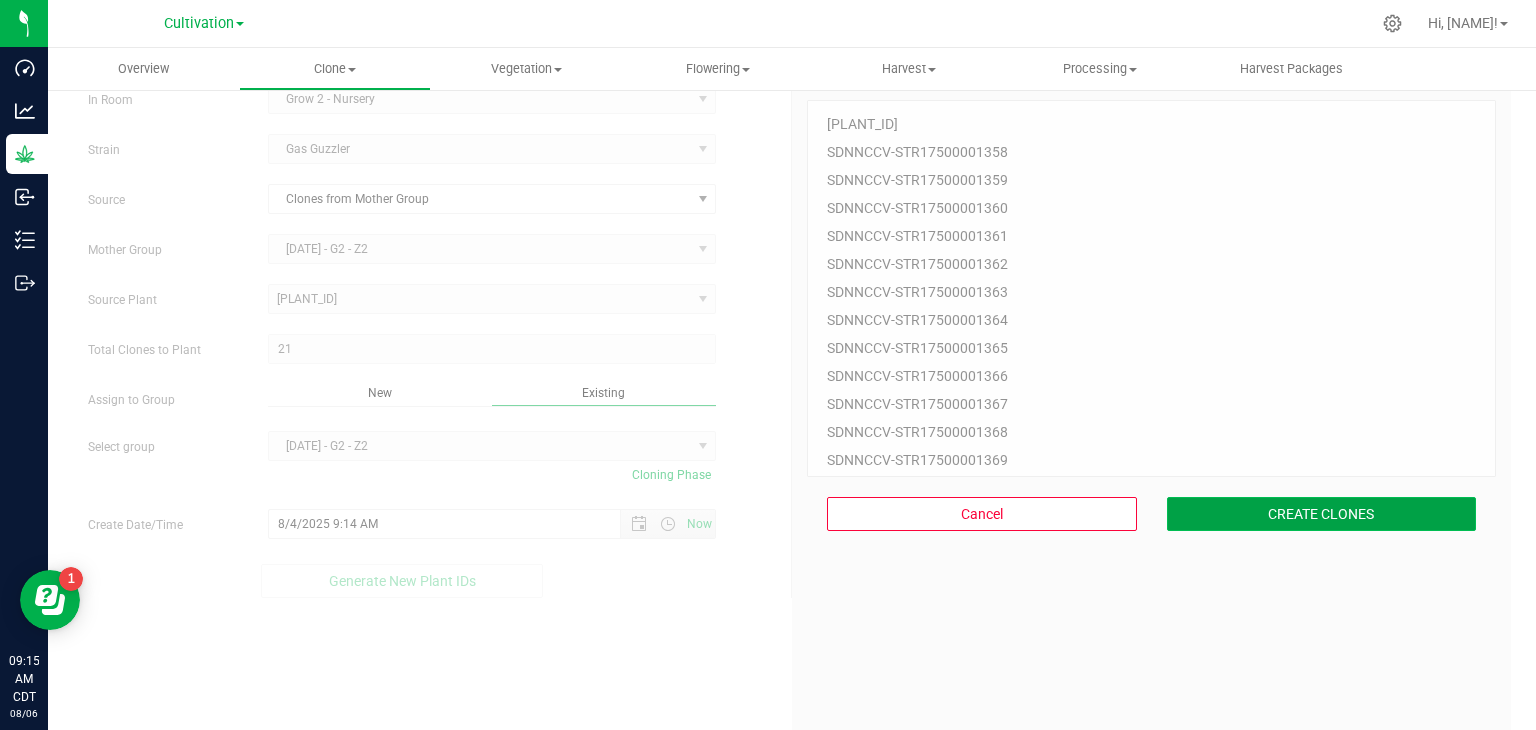 click on "CREATE CLONES" at bounding box center [1322, 514] 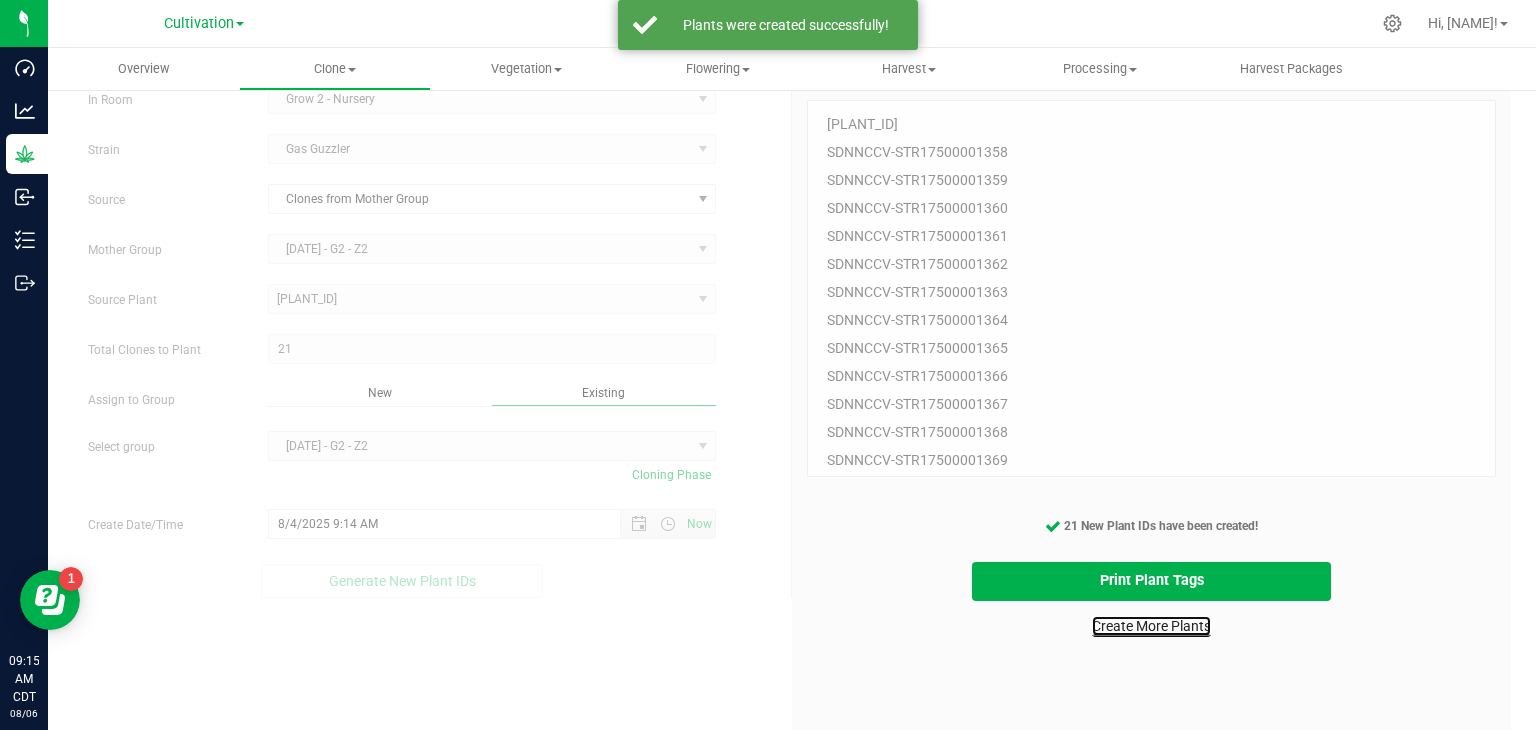 click on "Create More Plants" at bounding box center (1151, 626) 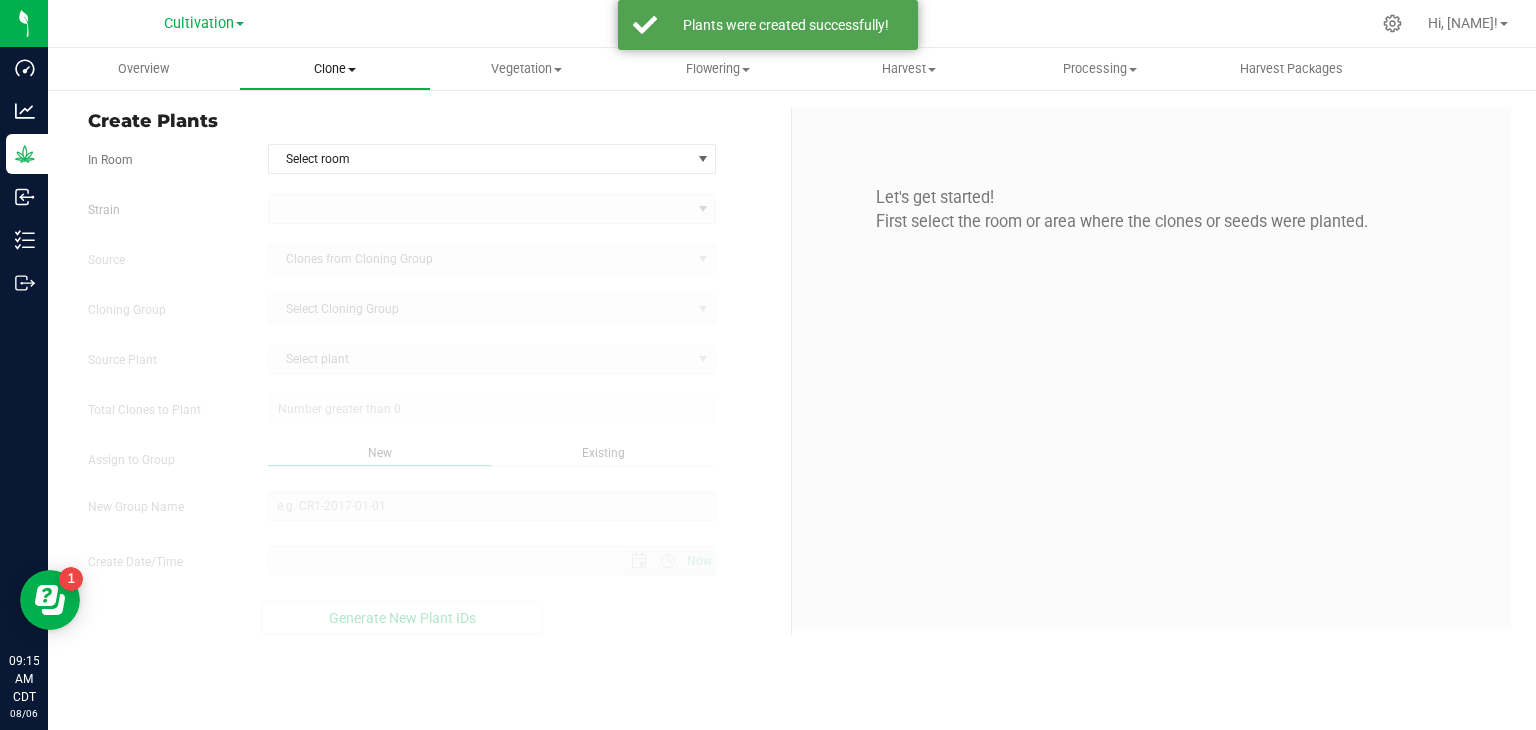 scroll, scrollTop: 0, scrollLeft: 0, axis: both 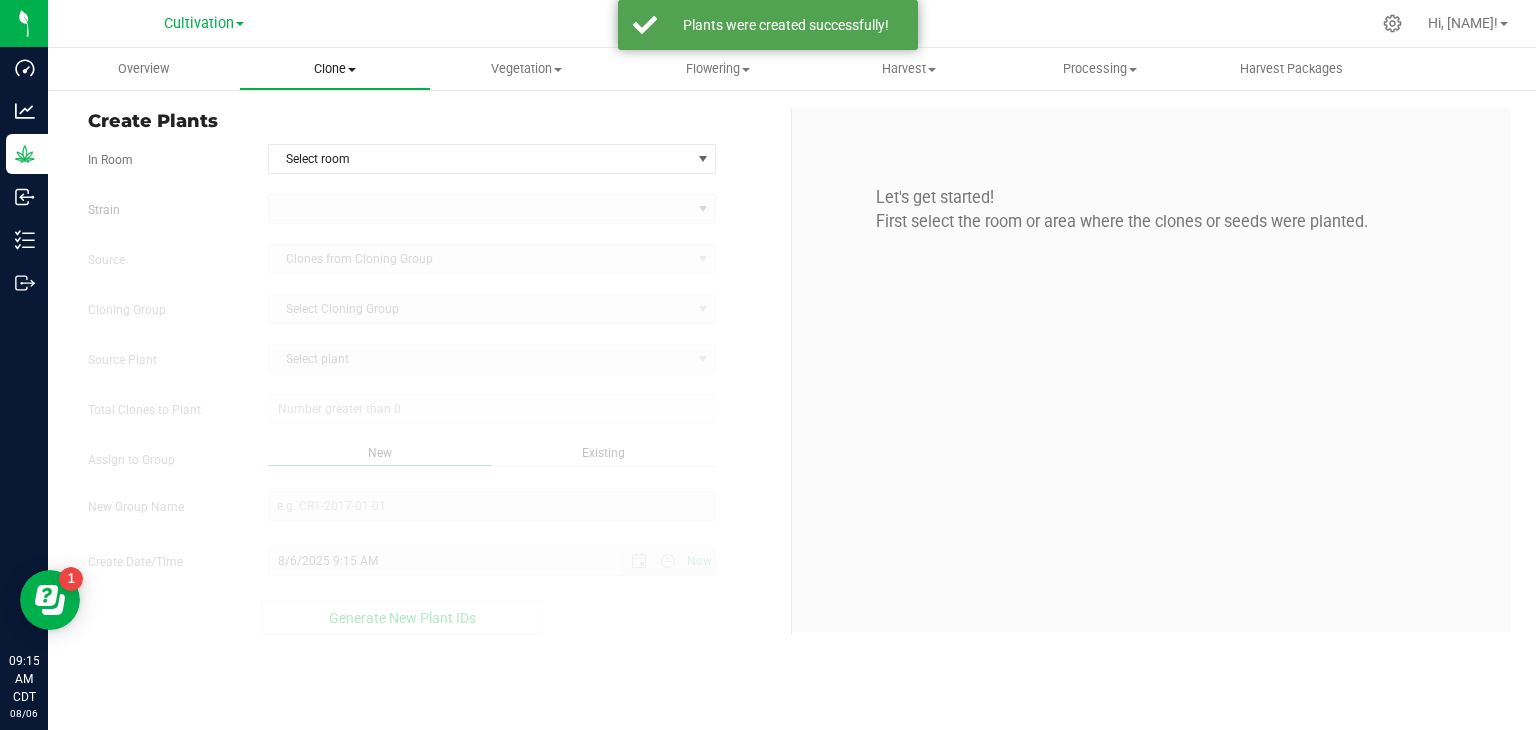 drag, startPoint x: 368, startPoint y: 53, endPoint x: 354, endPoint y: 63, distance: 17.20465 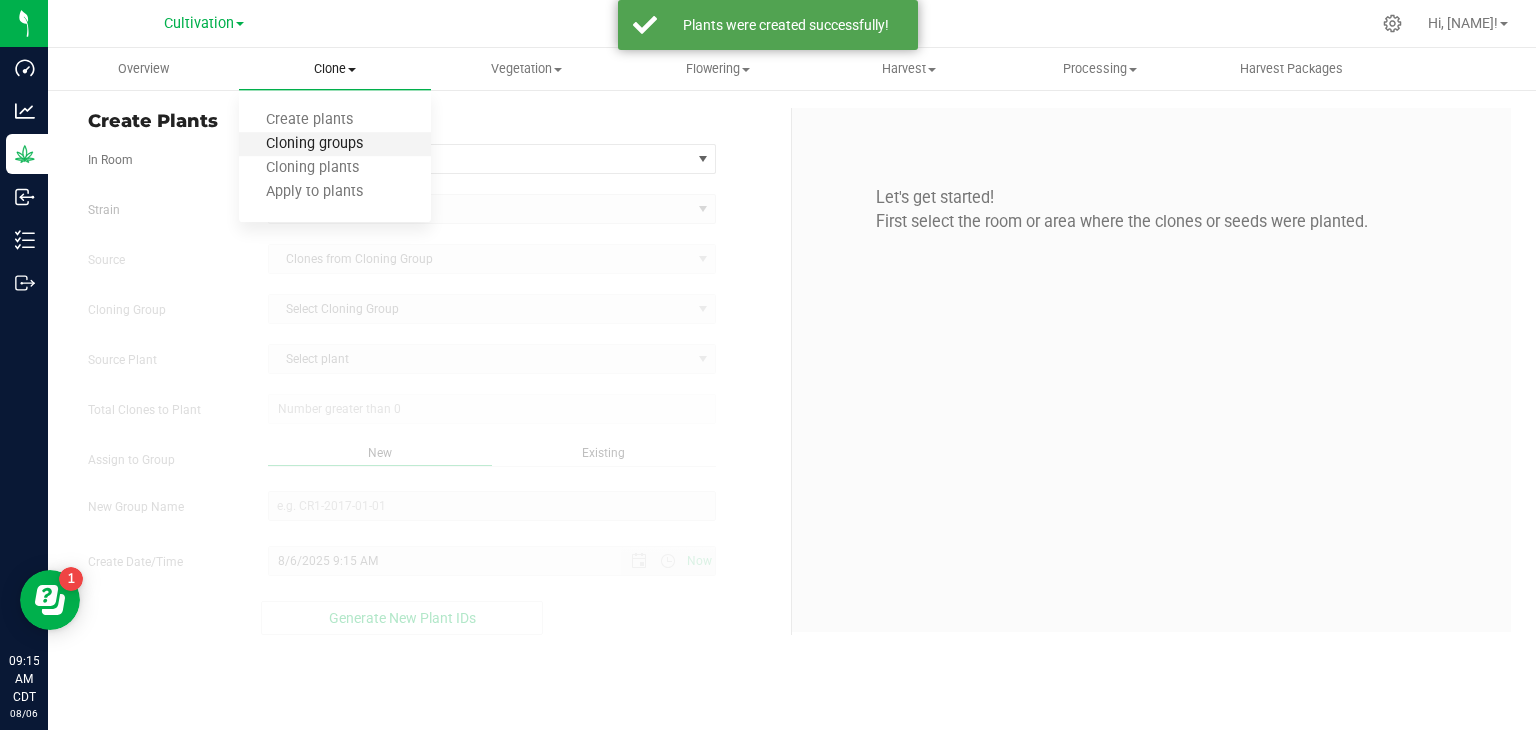click on "Cloning groups" at bounding box center (314, 144) 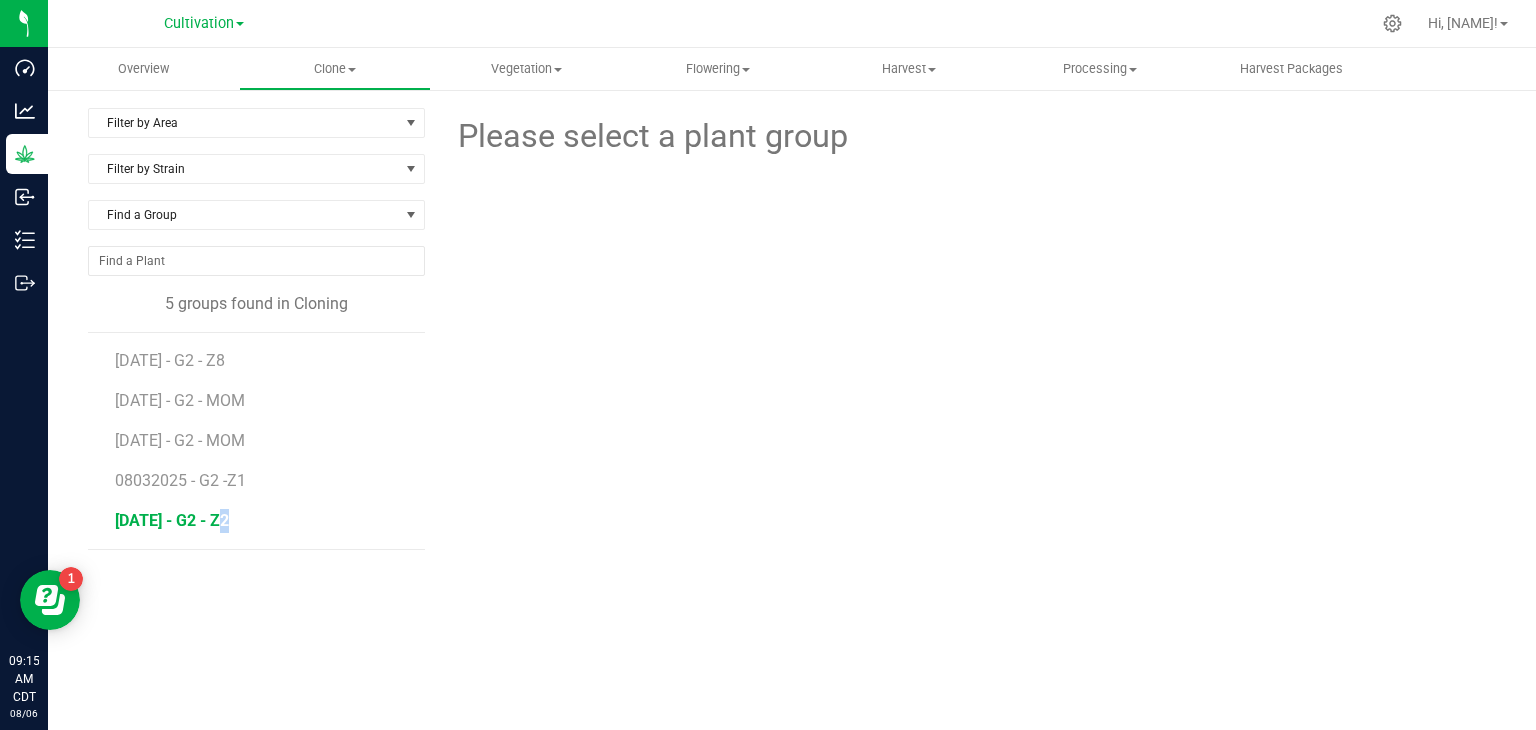 click on "[DATE] - G2 - Z2" at bounding box center [263, 521] 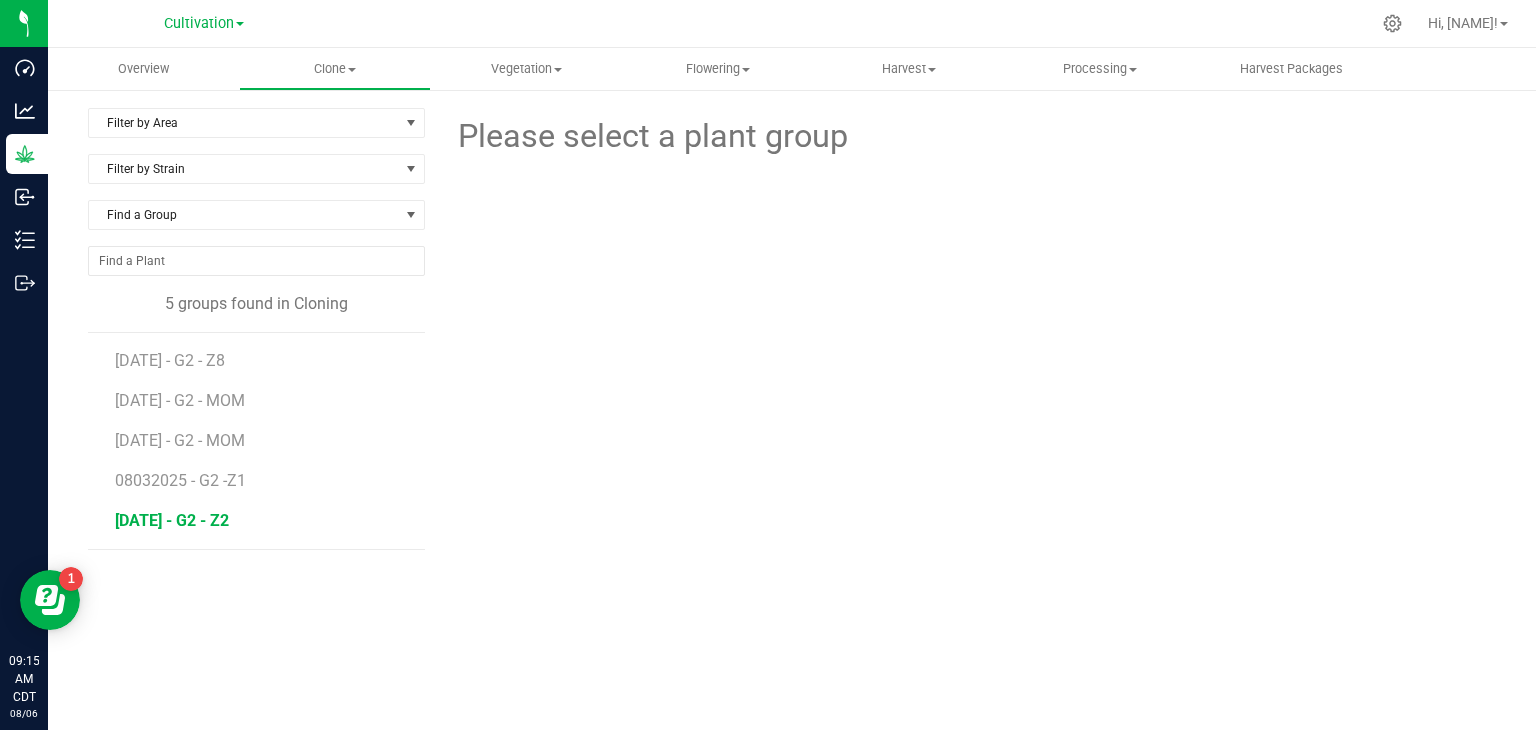 click on "[DATE] - G2 - Z2" at bounding box center (172, 520) 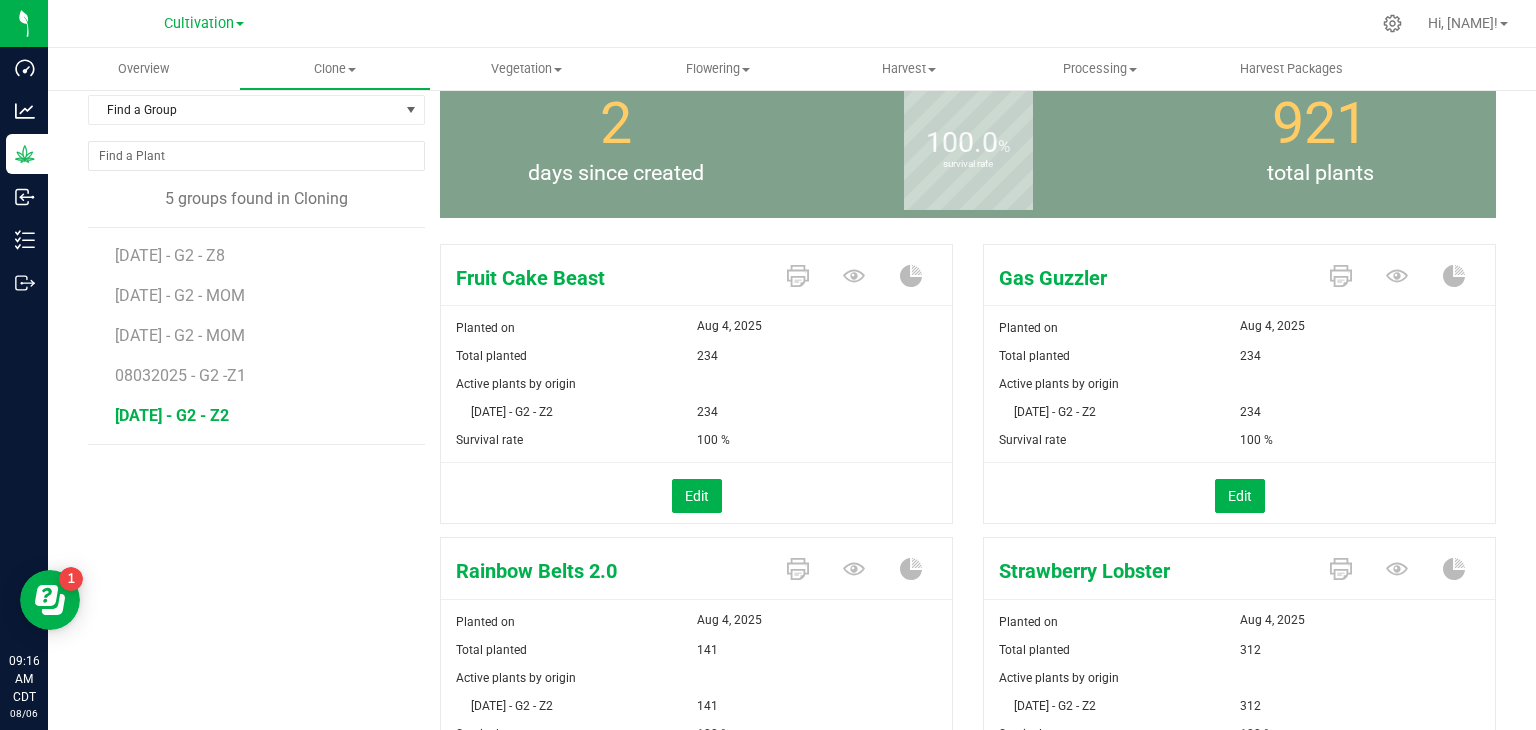 scroll, scrollTop: 0, scrollLeft: 0, axis: both 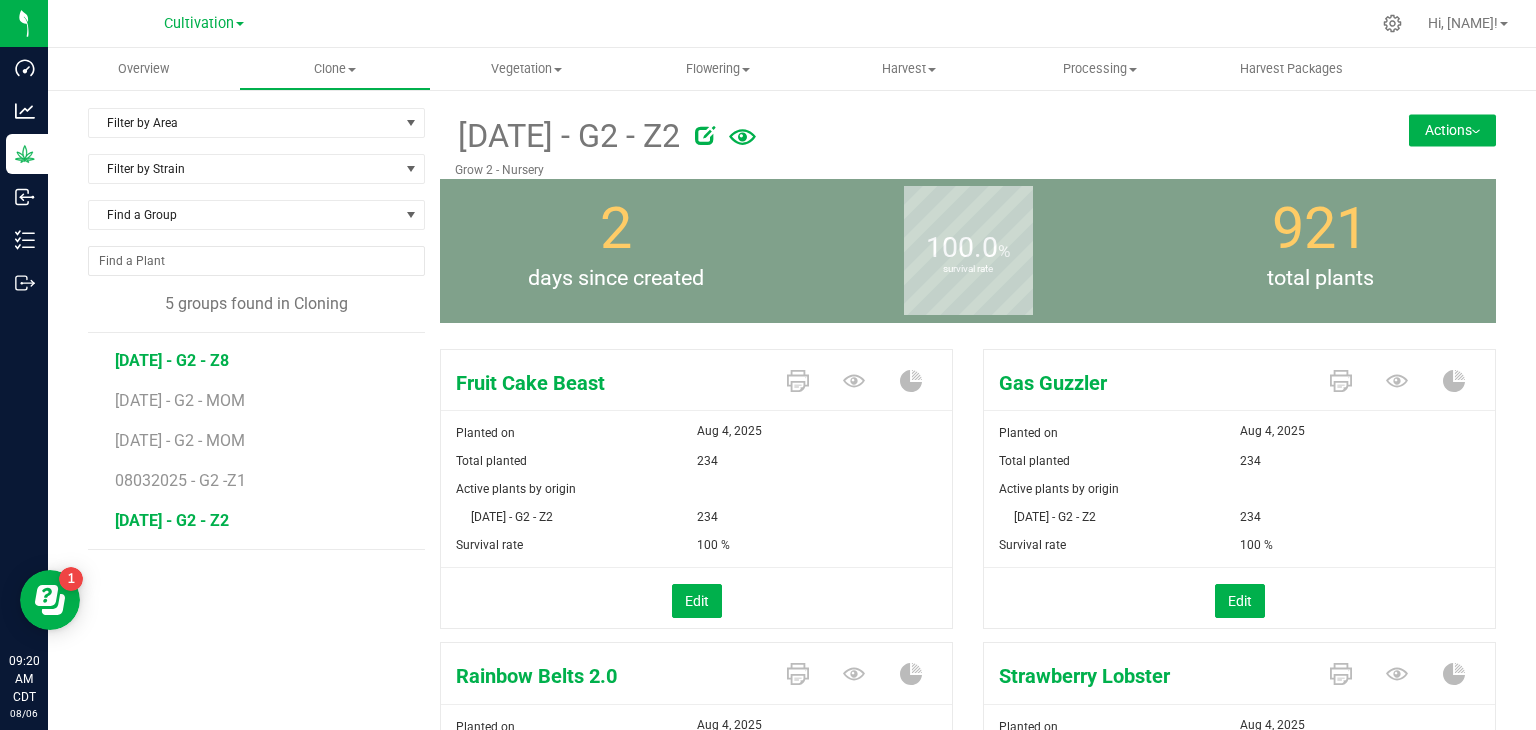 click on "[DATE] - G2 - Z8" at bounding box center [172, 360] 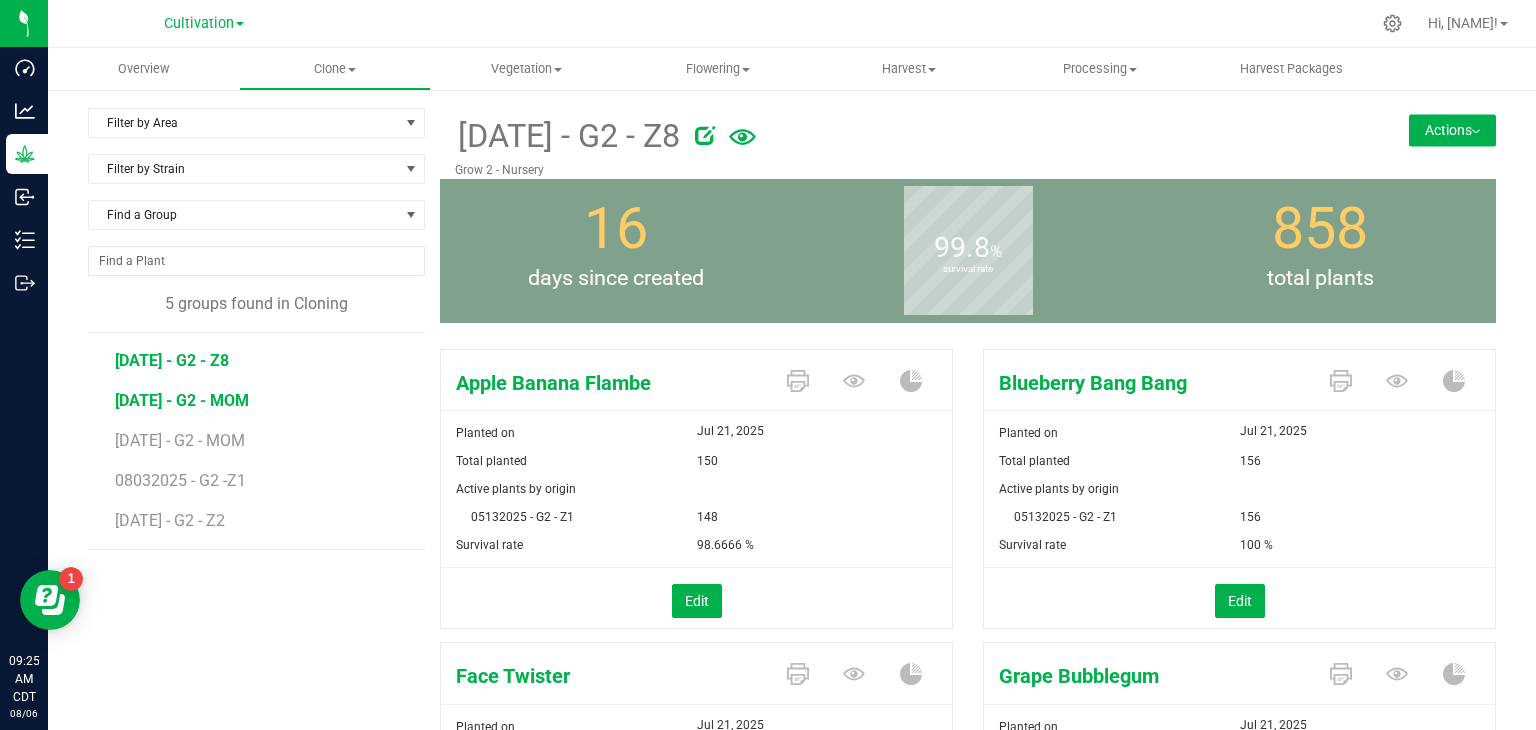 click on "[DATE] - G2 - MOM" at bounding box center [182, 400] 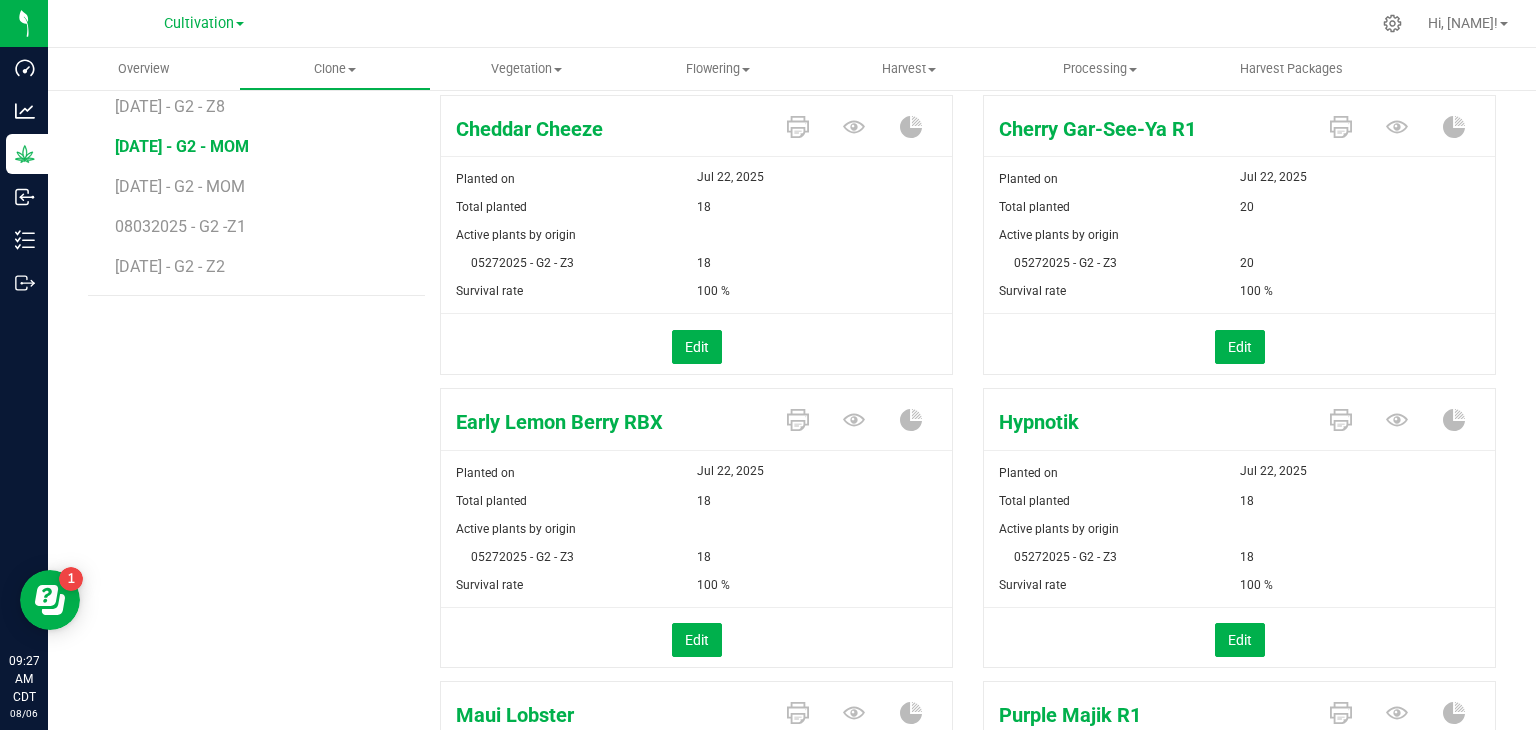 scroll, scrollTop: 551, scrollLeft: 0, axis: vertical 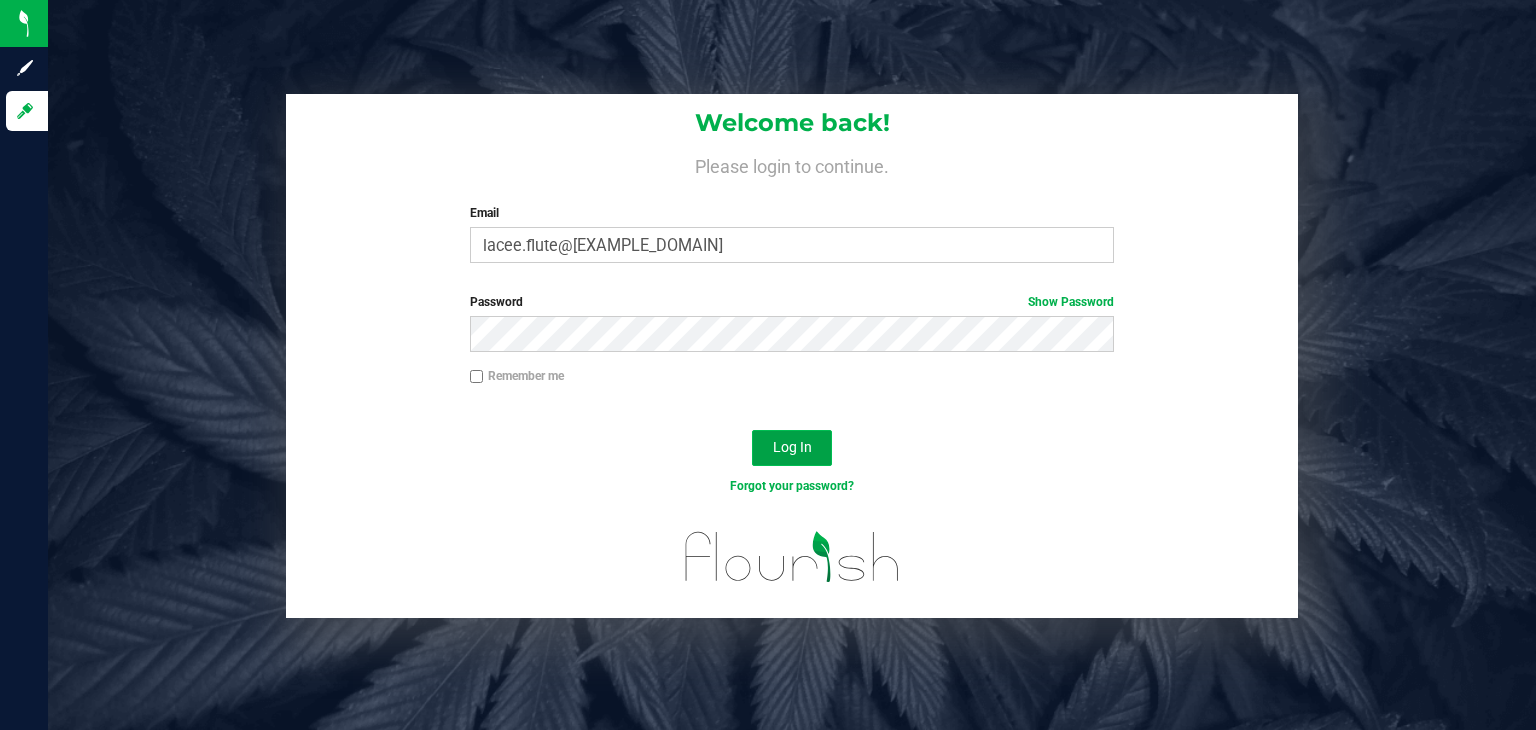 click on "Log In" at bounding box center (792, 447) 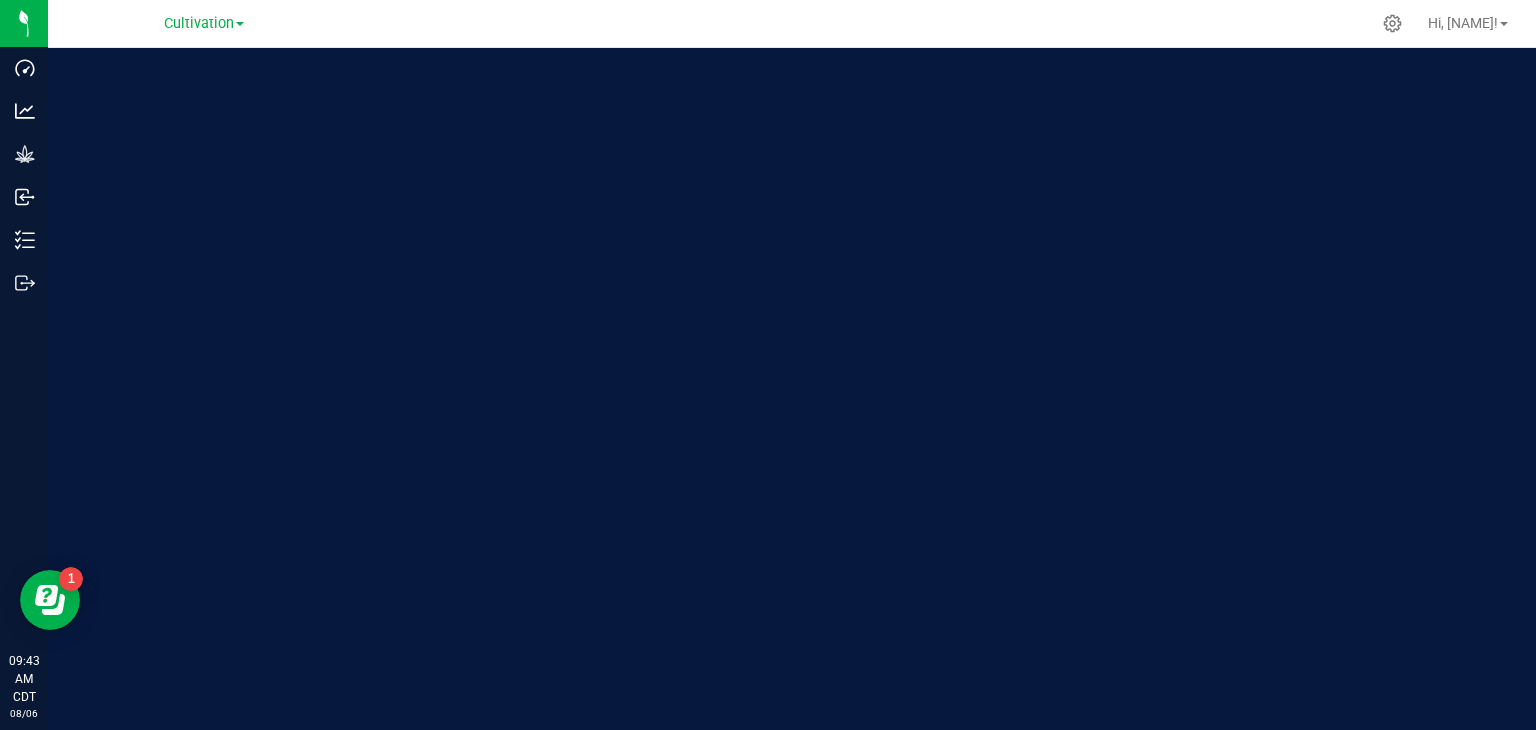 scroll, scrollTop: 0, scrollLeft: 0, axis: both 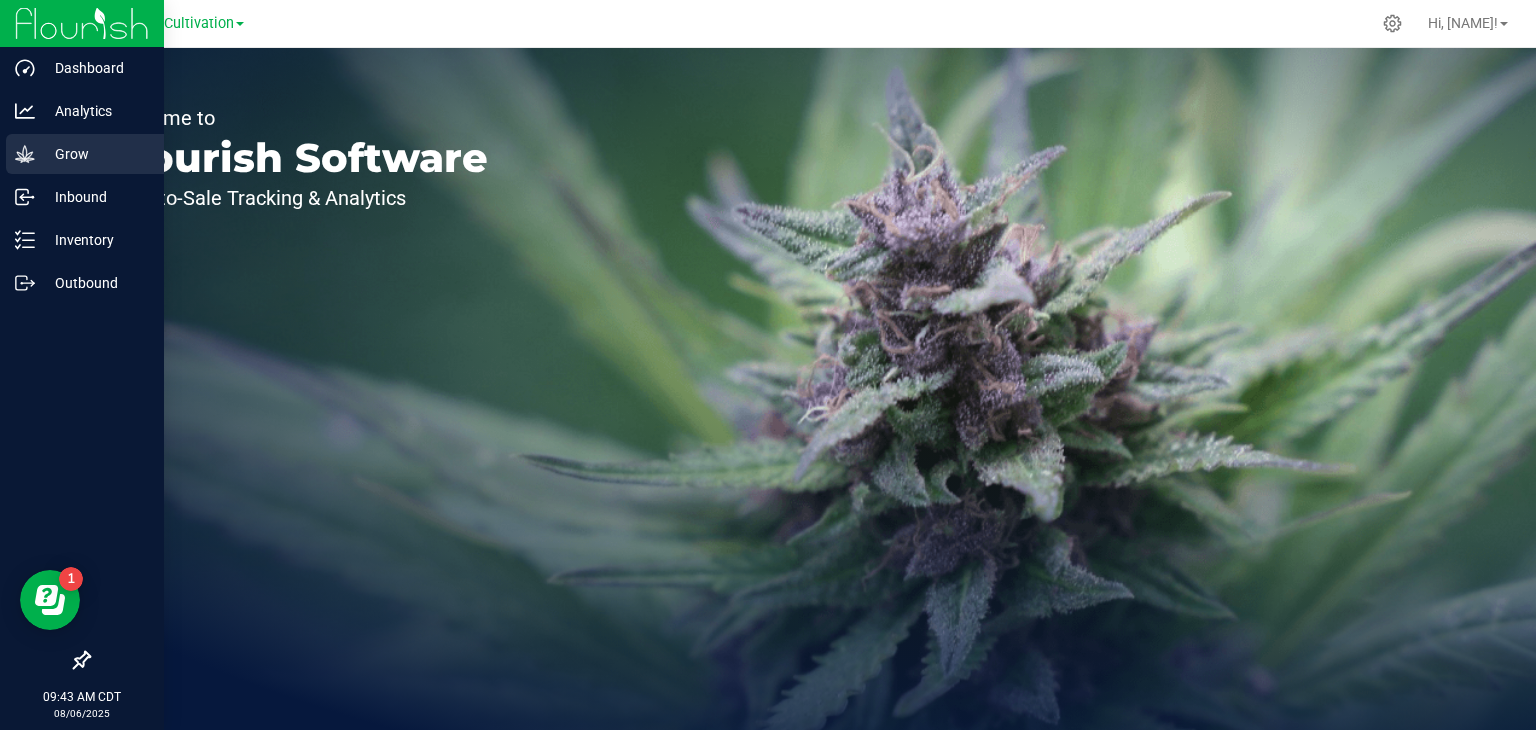 click 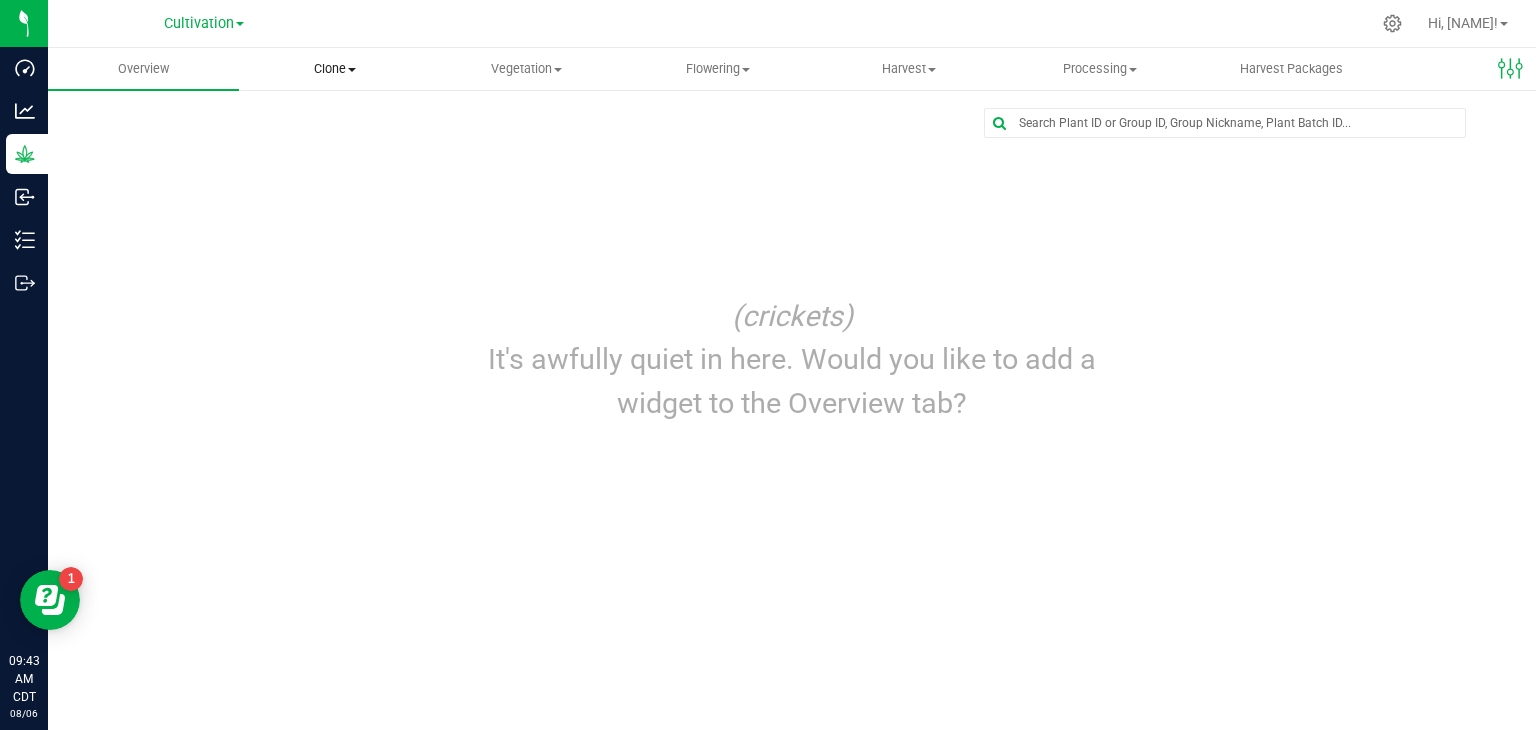 click on "Clone" at bounding box center (334, 69) 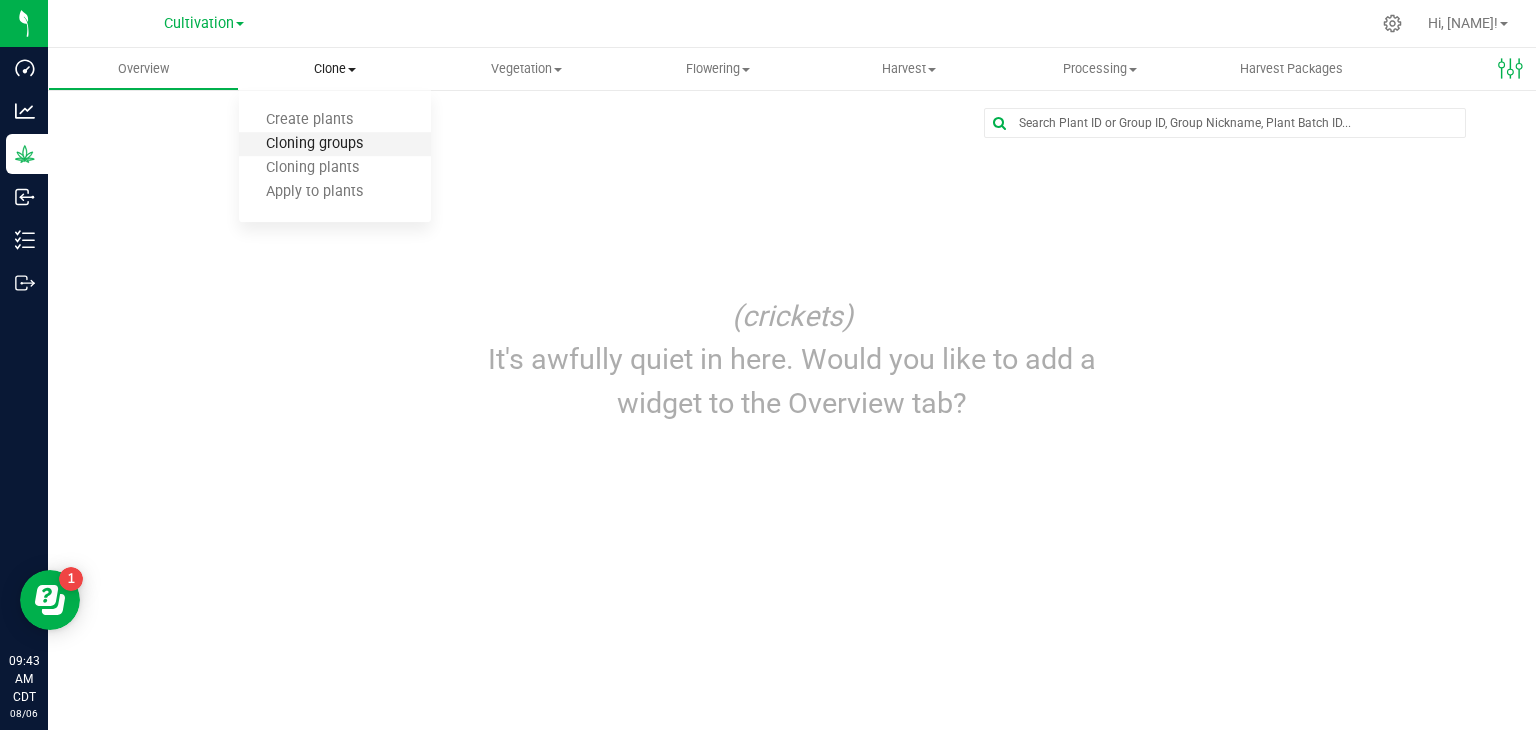 click on "Cloning groups" at bounding box center [314, 144] 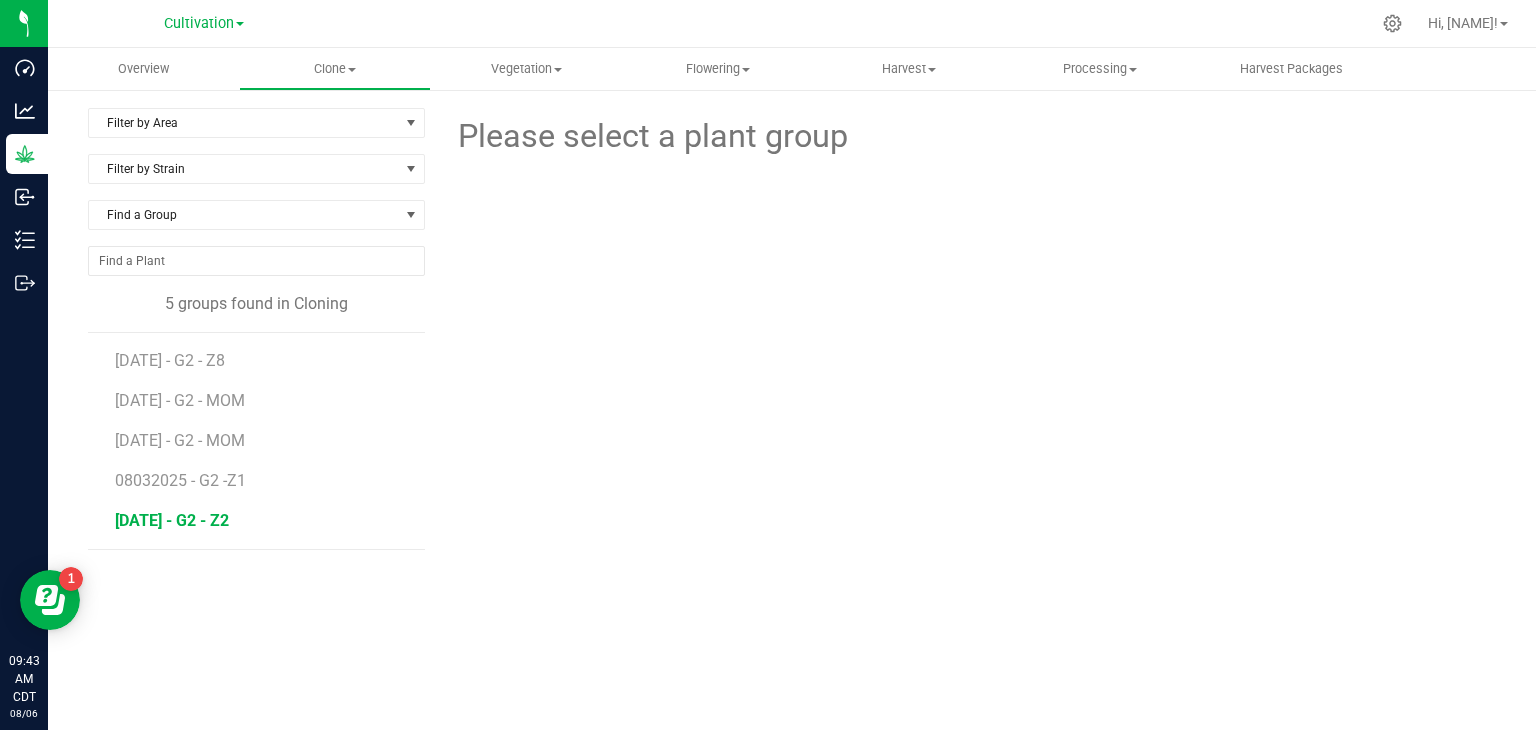 click on "[DATE] - G2 - Z2" at bounding box center [172, 520] 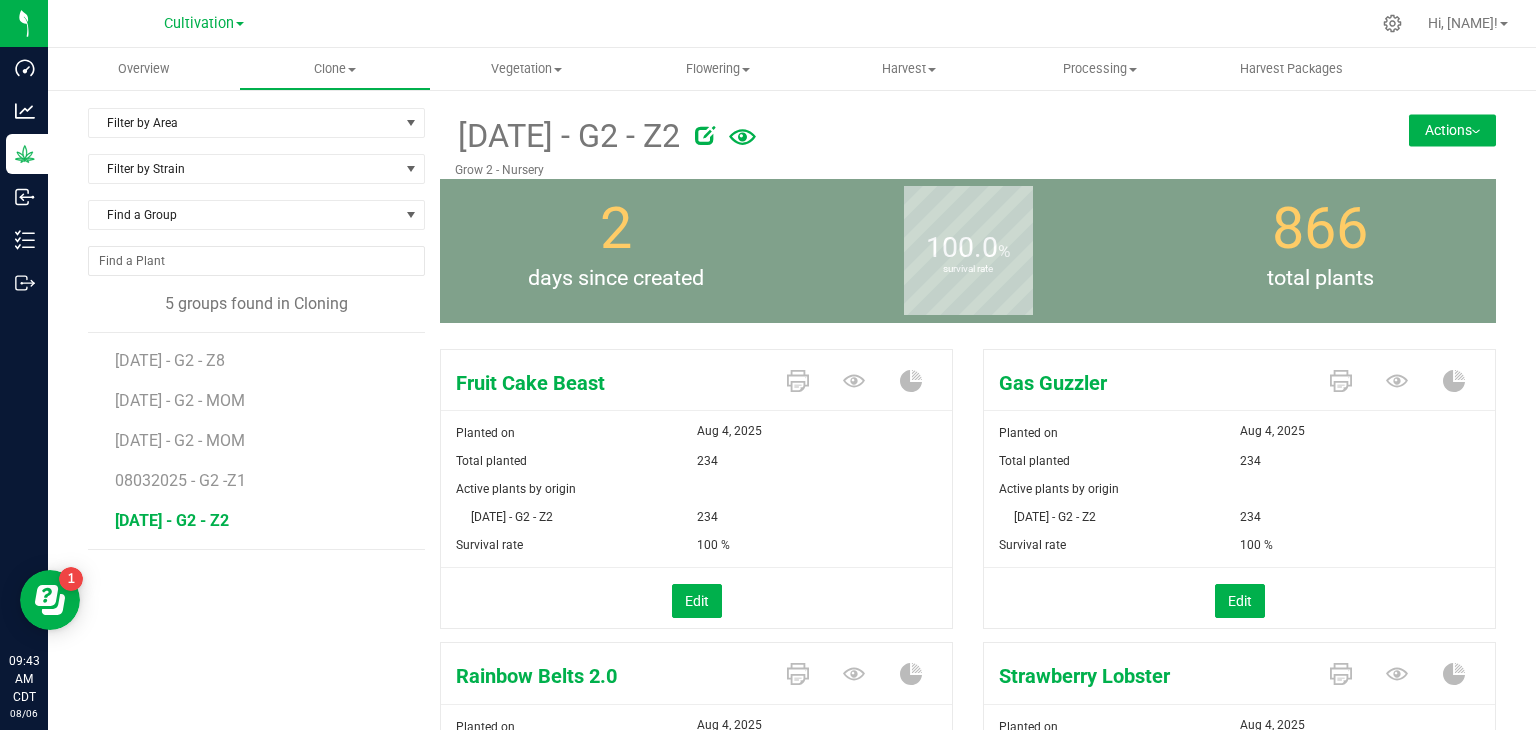 click on "Filter by Area Filter by Area All Clone Audit Grow 2 - Nursery
Filter by Strain
Find a Group
5
groups
found in Cloning
[DATE] - G2 - Z8
[DATE] - G2 - MOM
[DATE] - G2 - MOM
[DATE] - G2 -Z1
[DATE] - G2 - Z2" at bounding box center [264, 540] 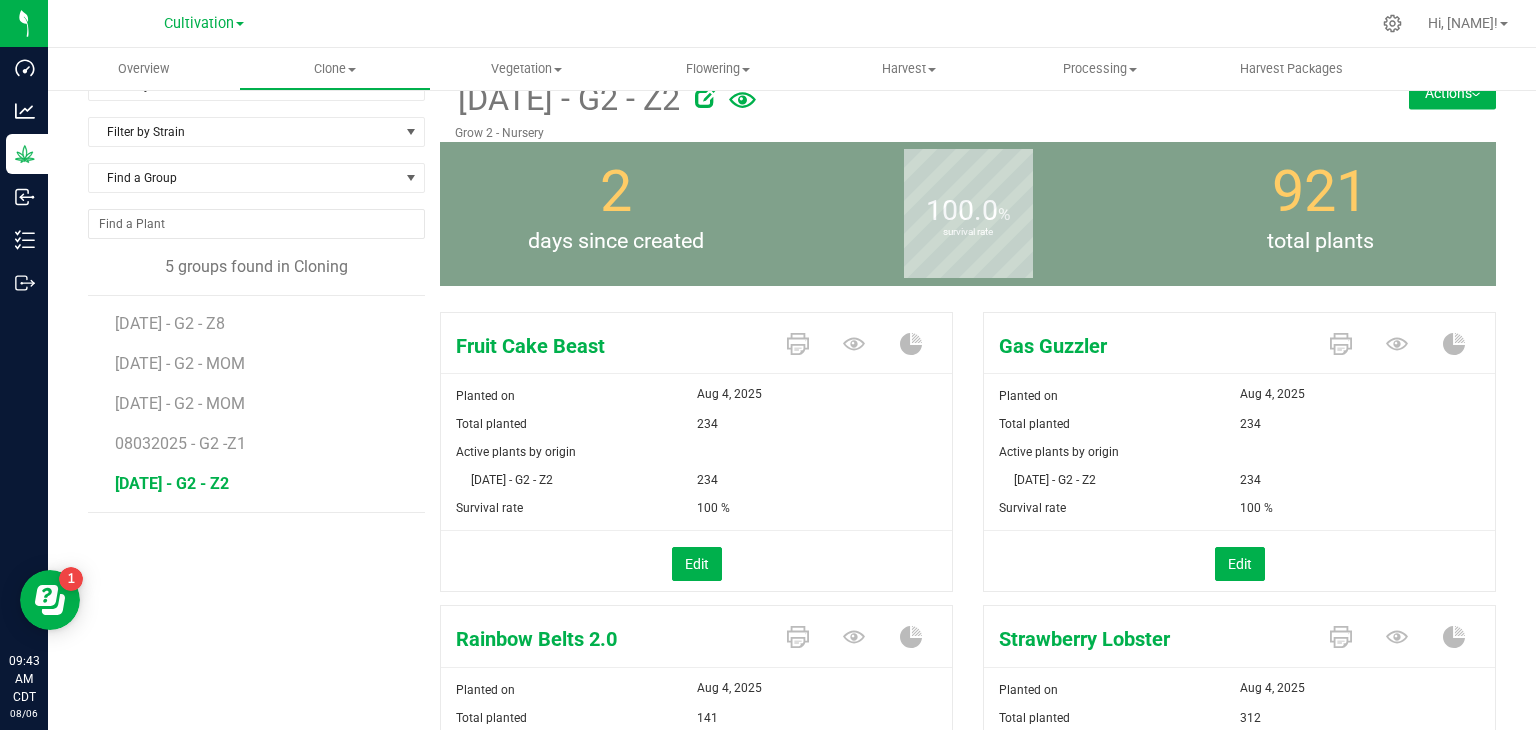 scroll, scrollTop: 0, scrollLeft: 0, axis: both 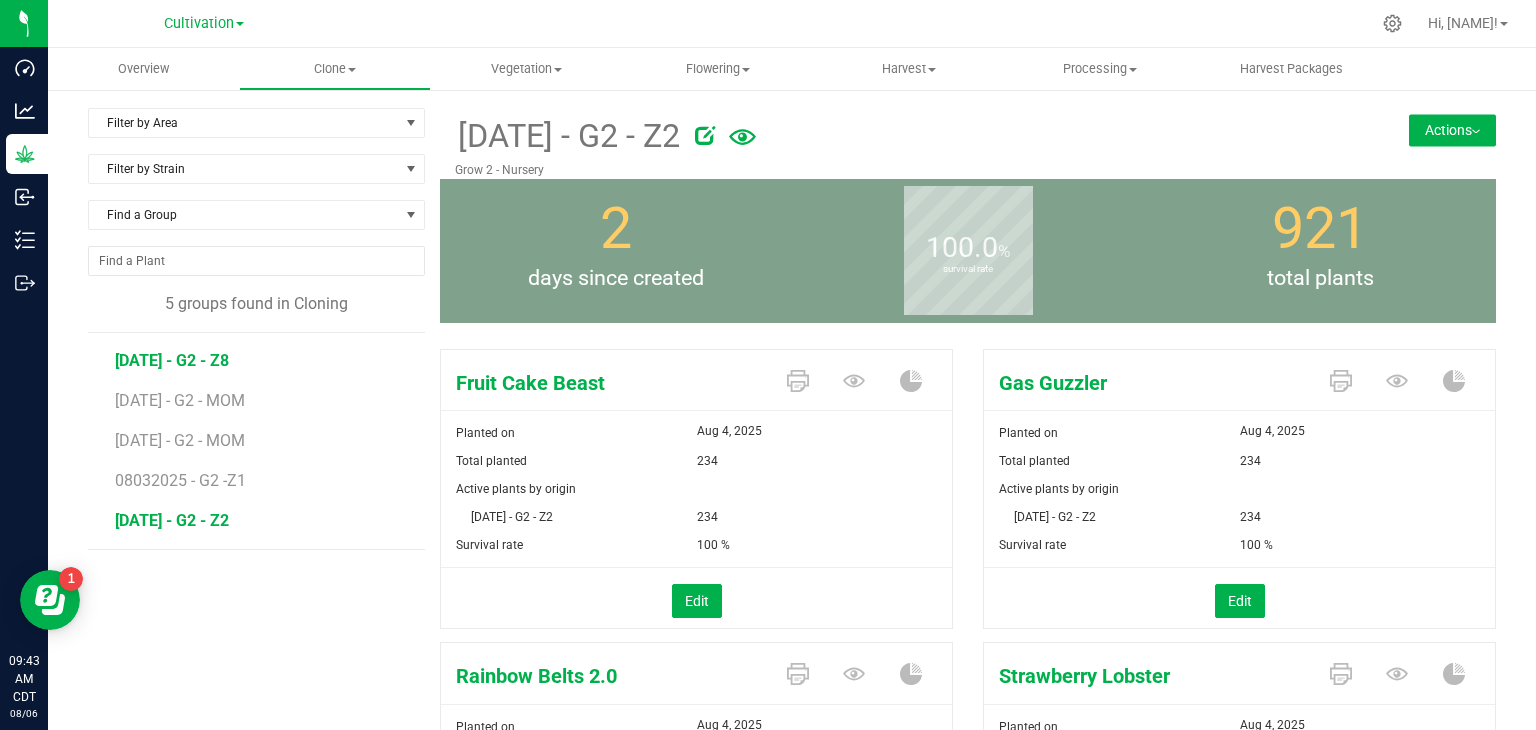 click on "[DATE] - G2 - Z8" at bounding box center (172, 360) 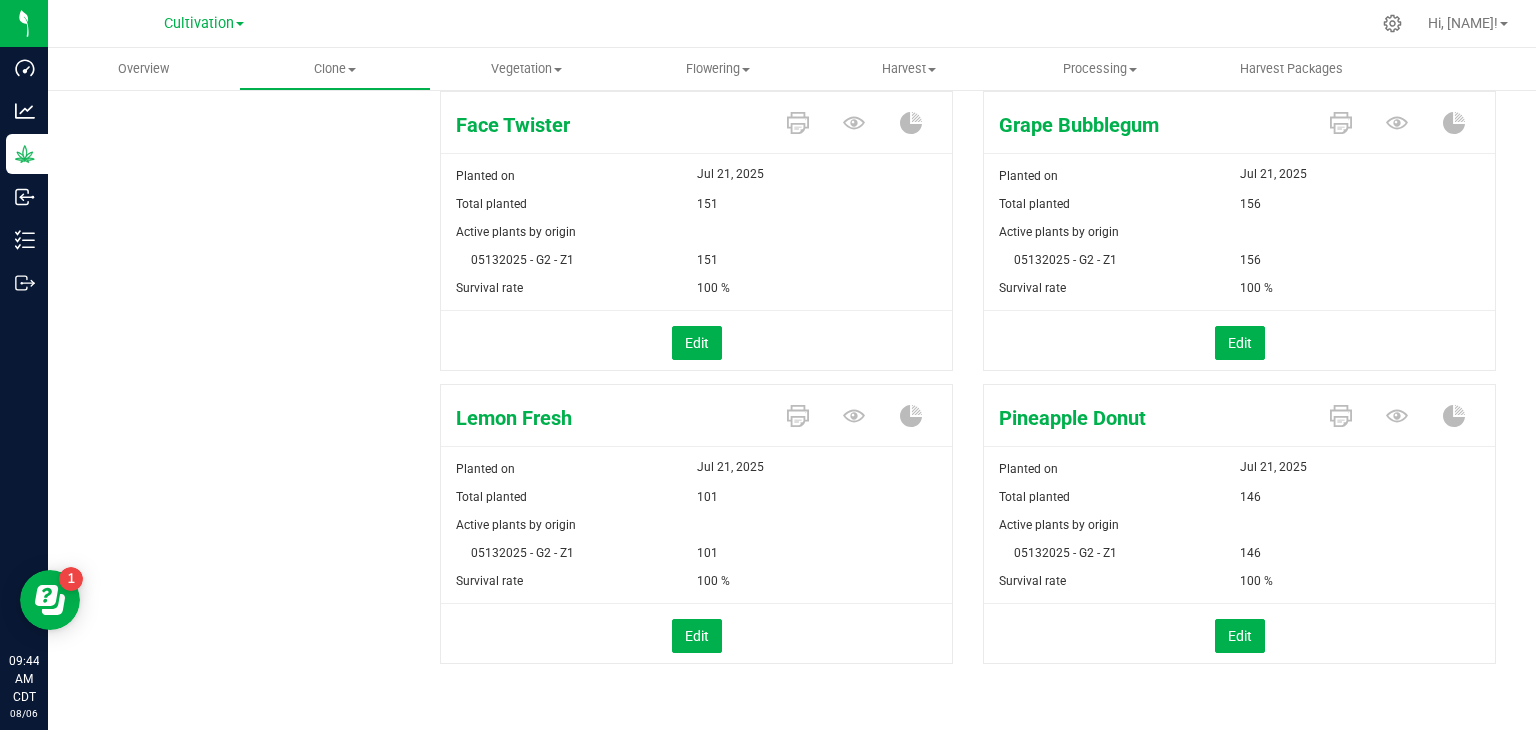 scroll, scrollTop: 451, scrollLeft: 0, axis: vertical 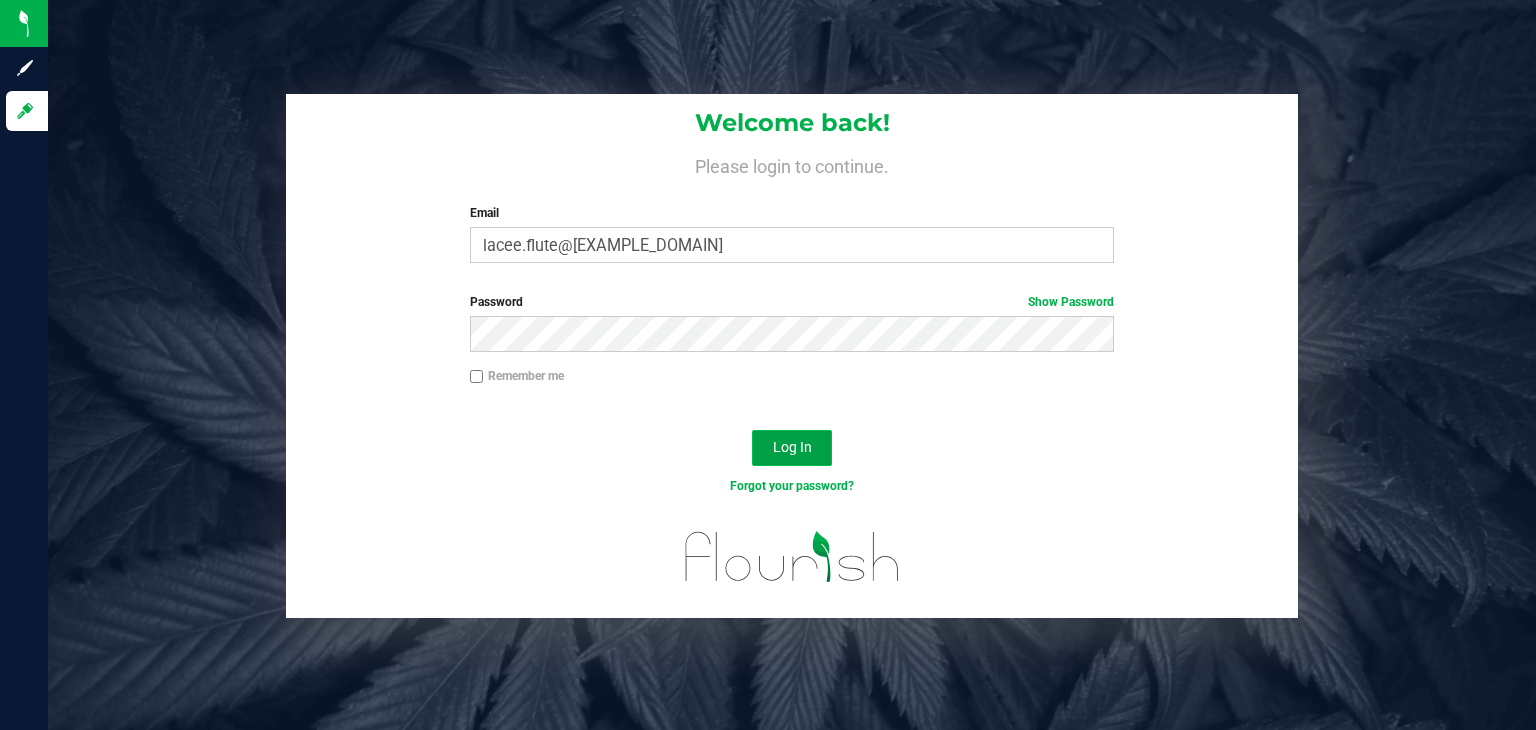 click on "Log In" at bounding box center (792, 448) 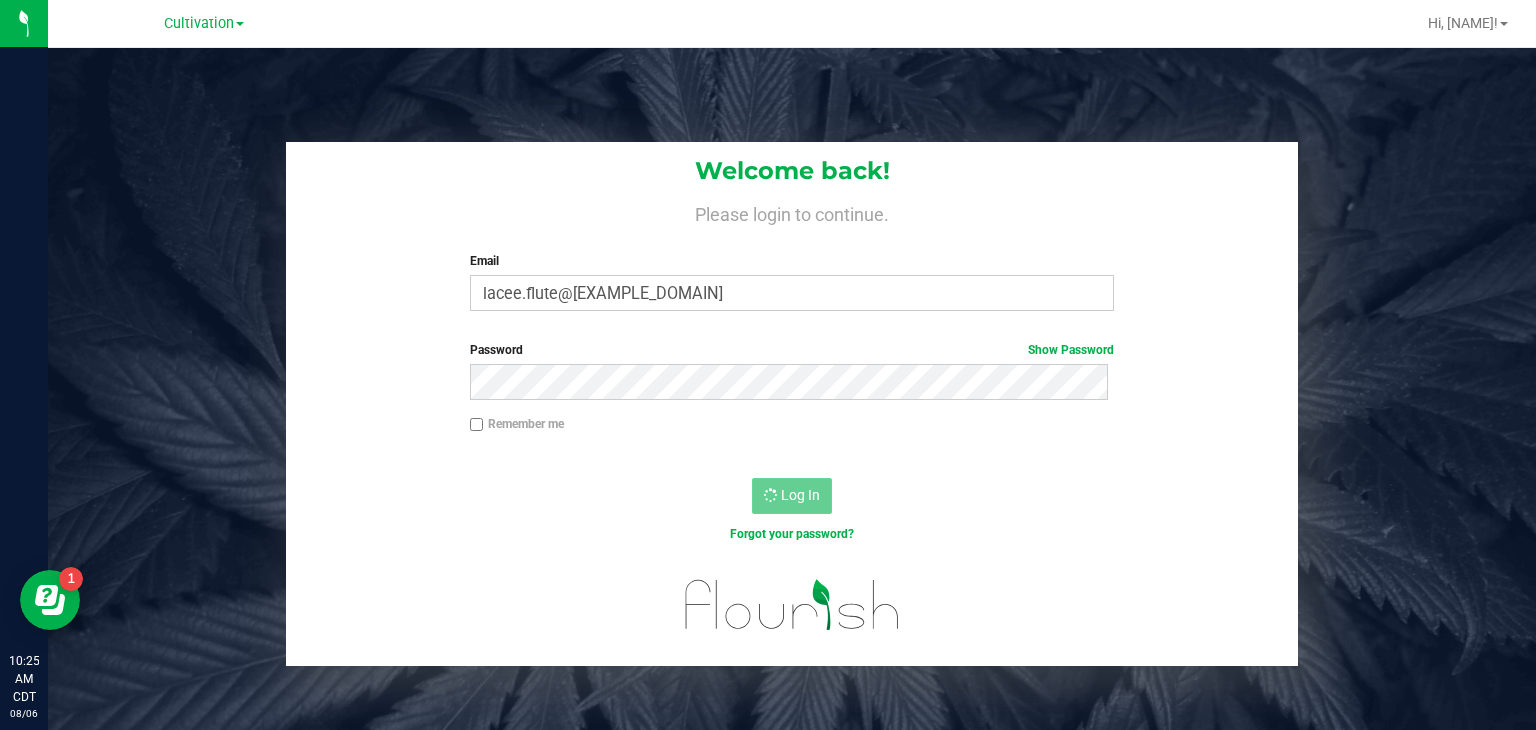 scroll, scrollTop: 0, scrollLeft: 0, axis: both 